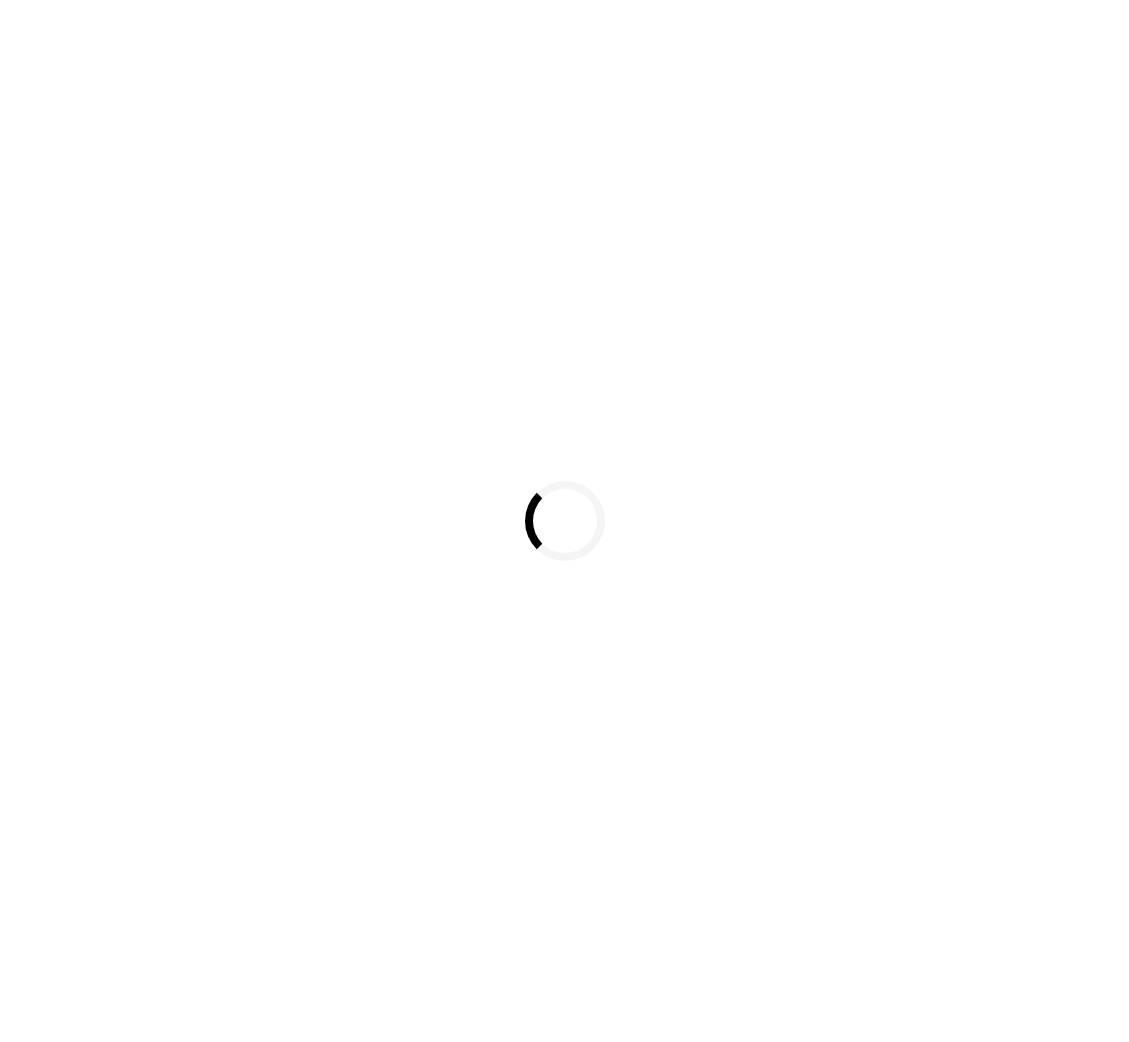 scroll, scrollTop: 0, scrollLeft: 0, axis: both 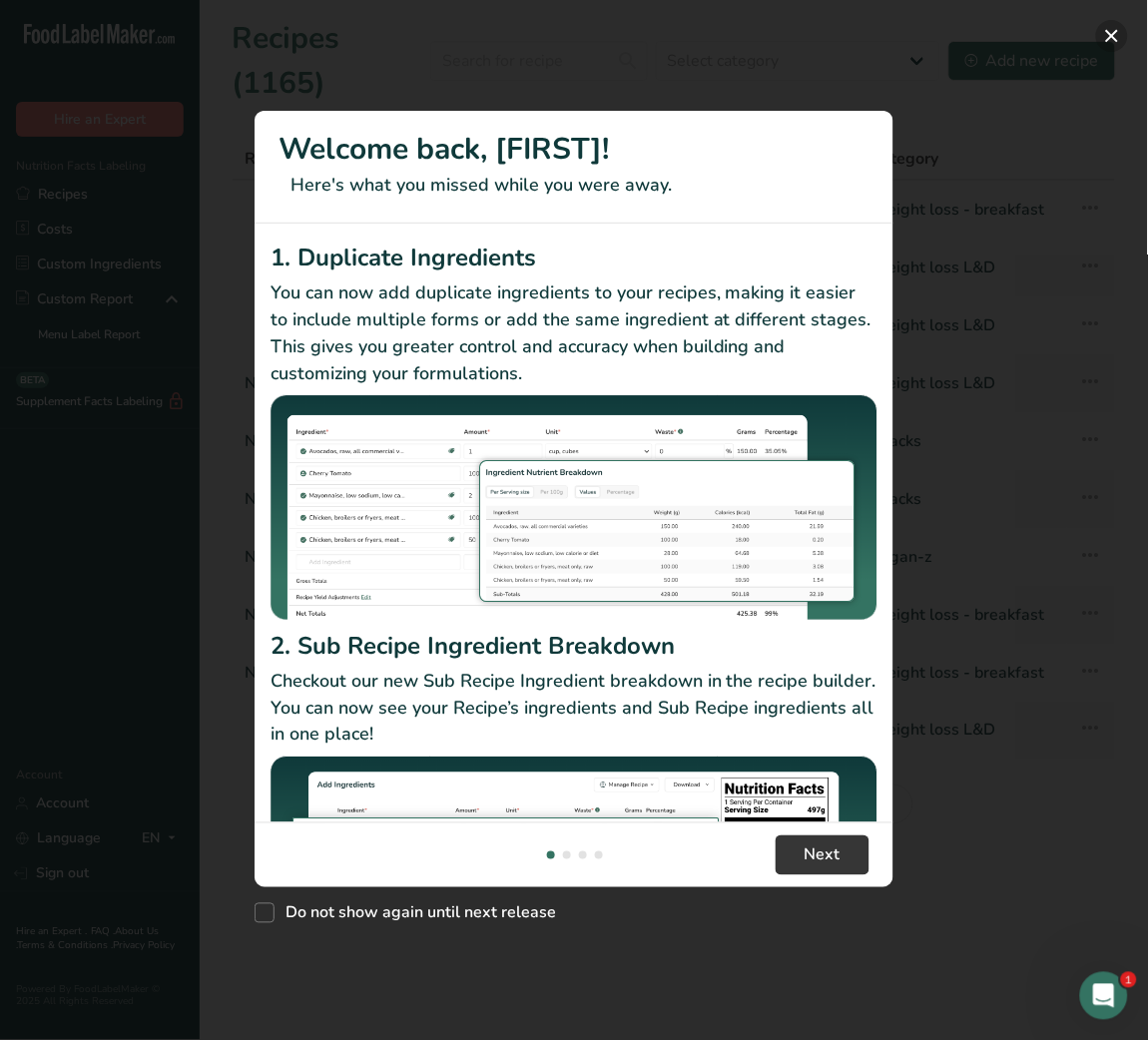 click at bounding box center (1112, 36) 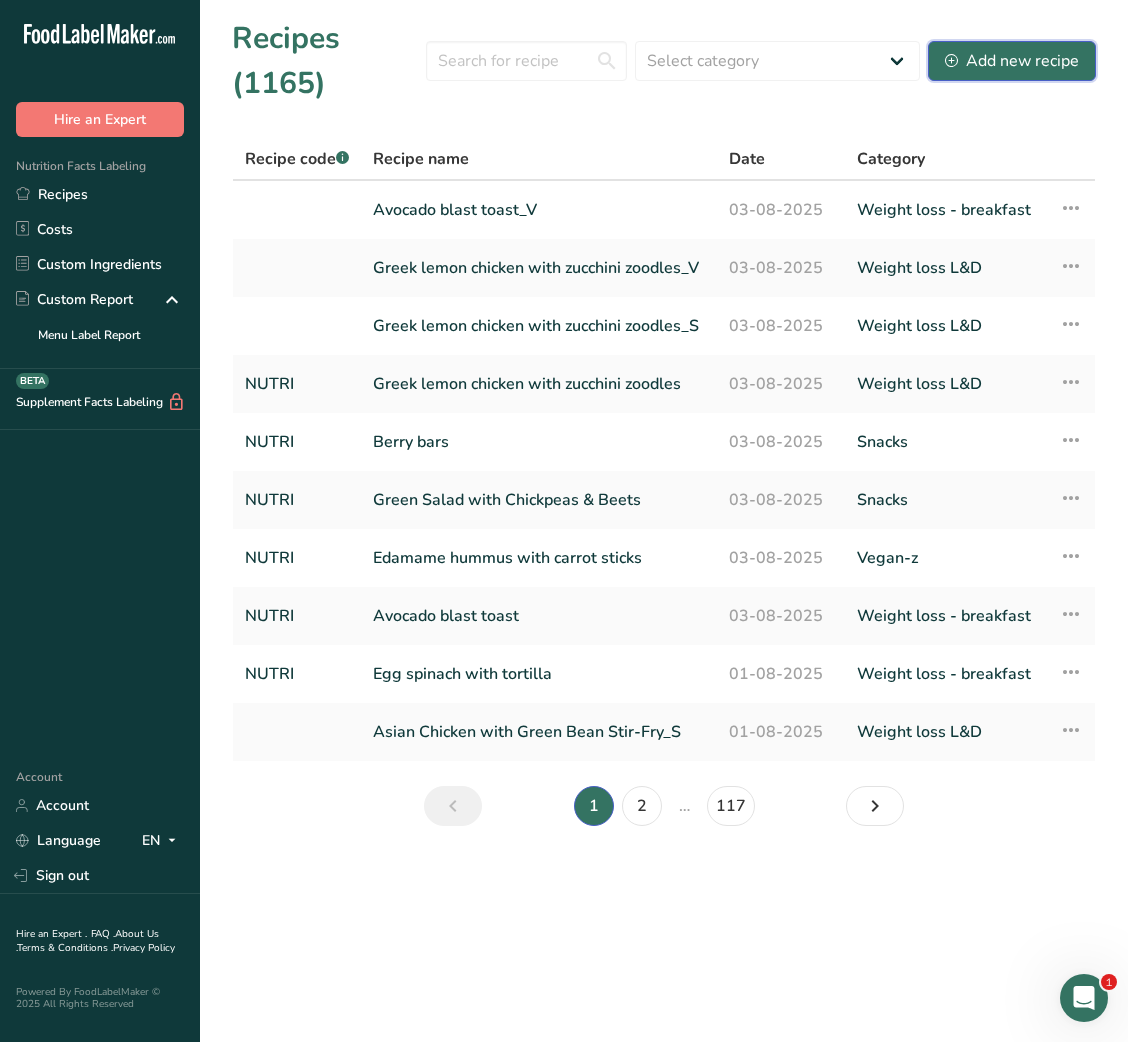 click on "Add new recipe" at bounding box center (1012, 61) 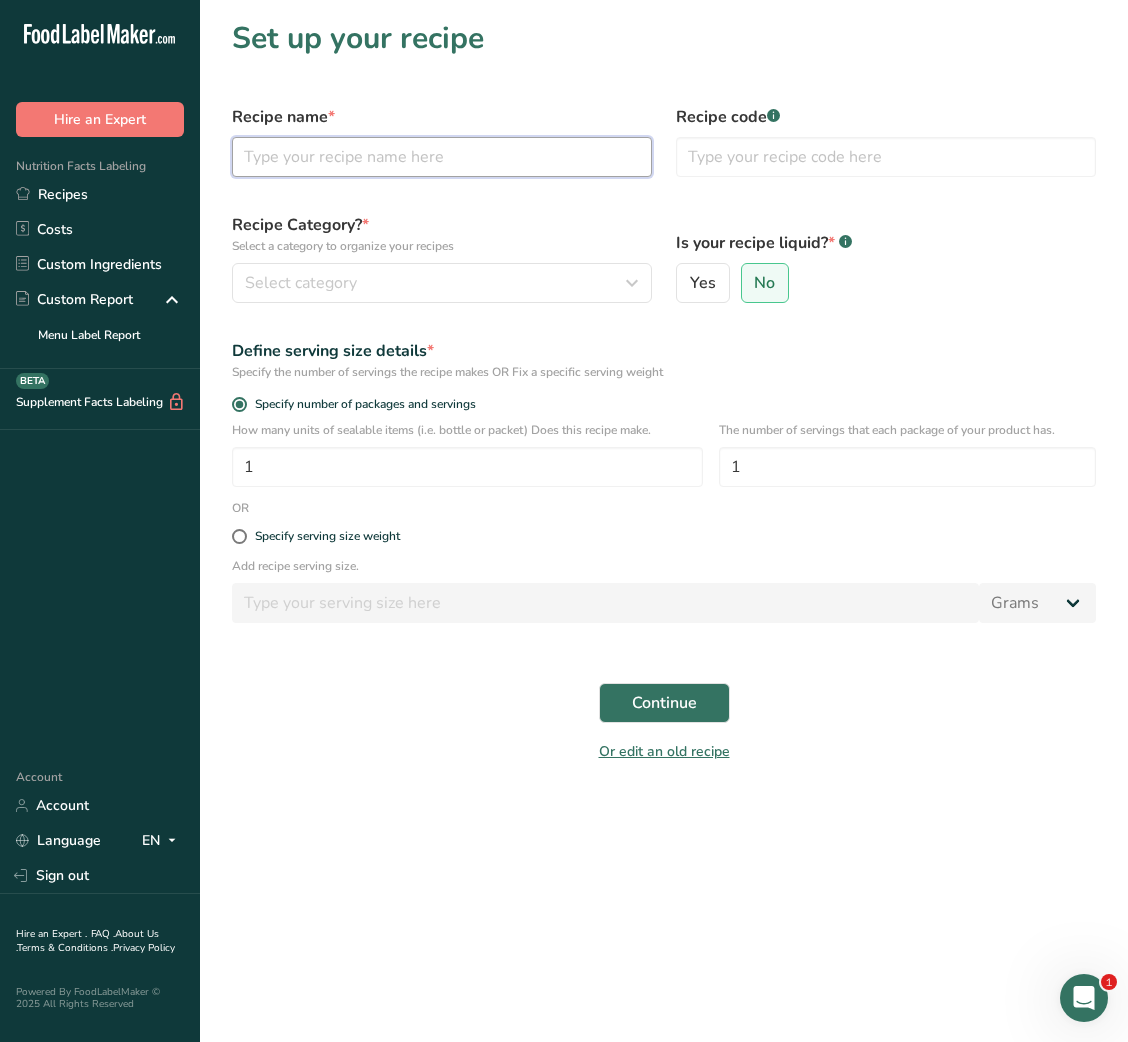 click at bounding box center (442, 157) 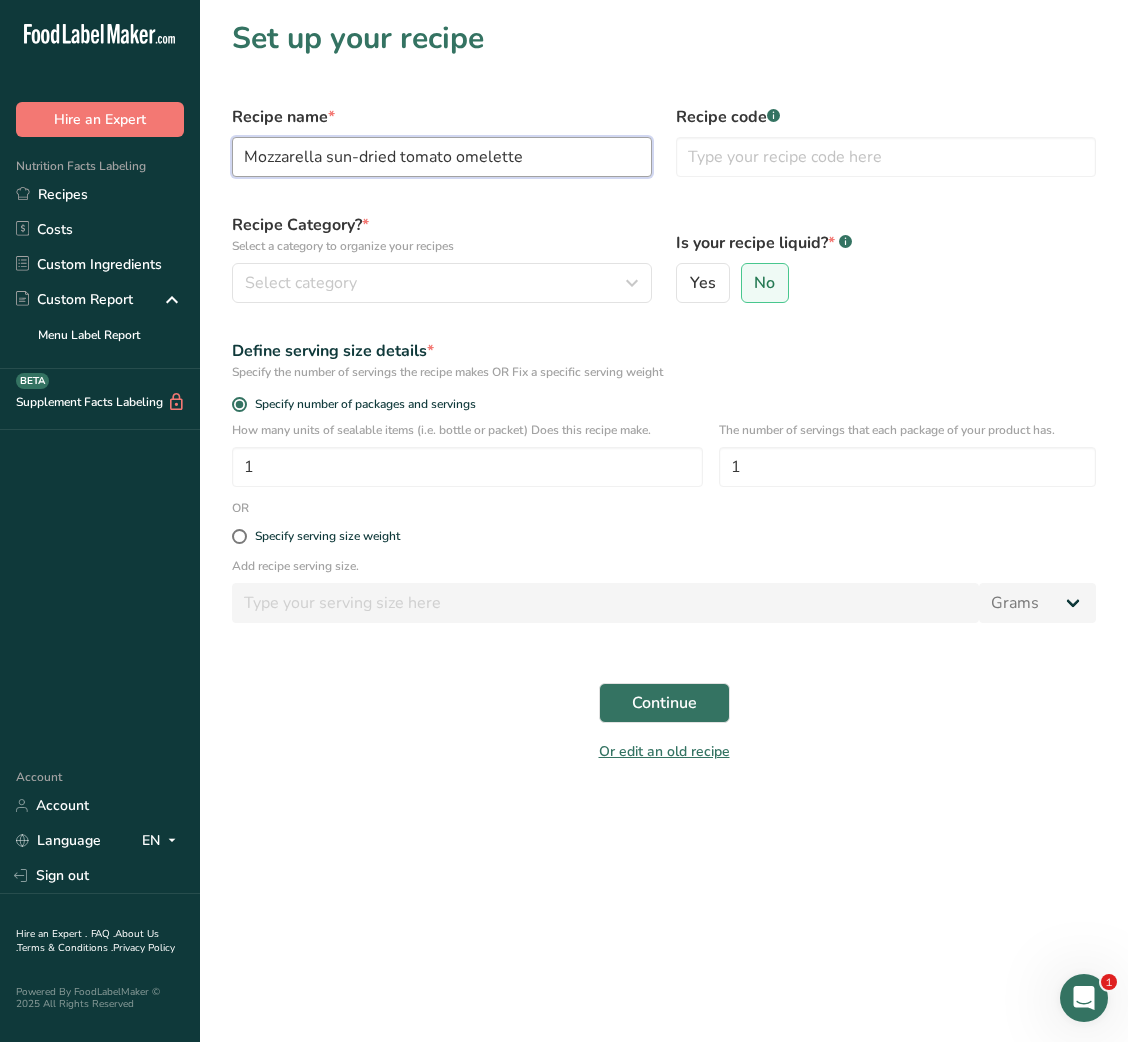 type on "Mozzarella sun-dried tomato omelette" 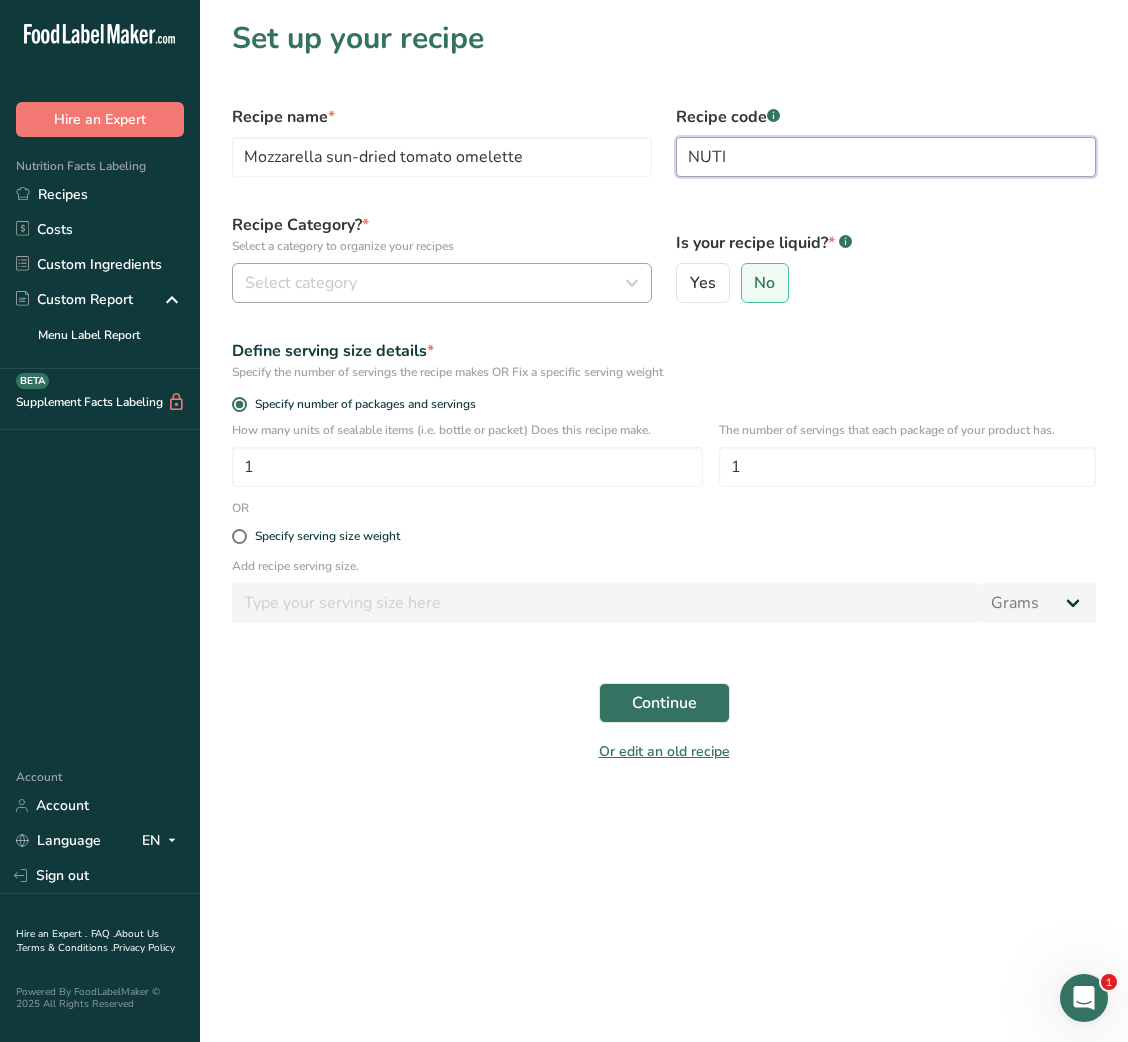 type on "NUTI" 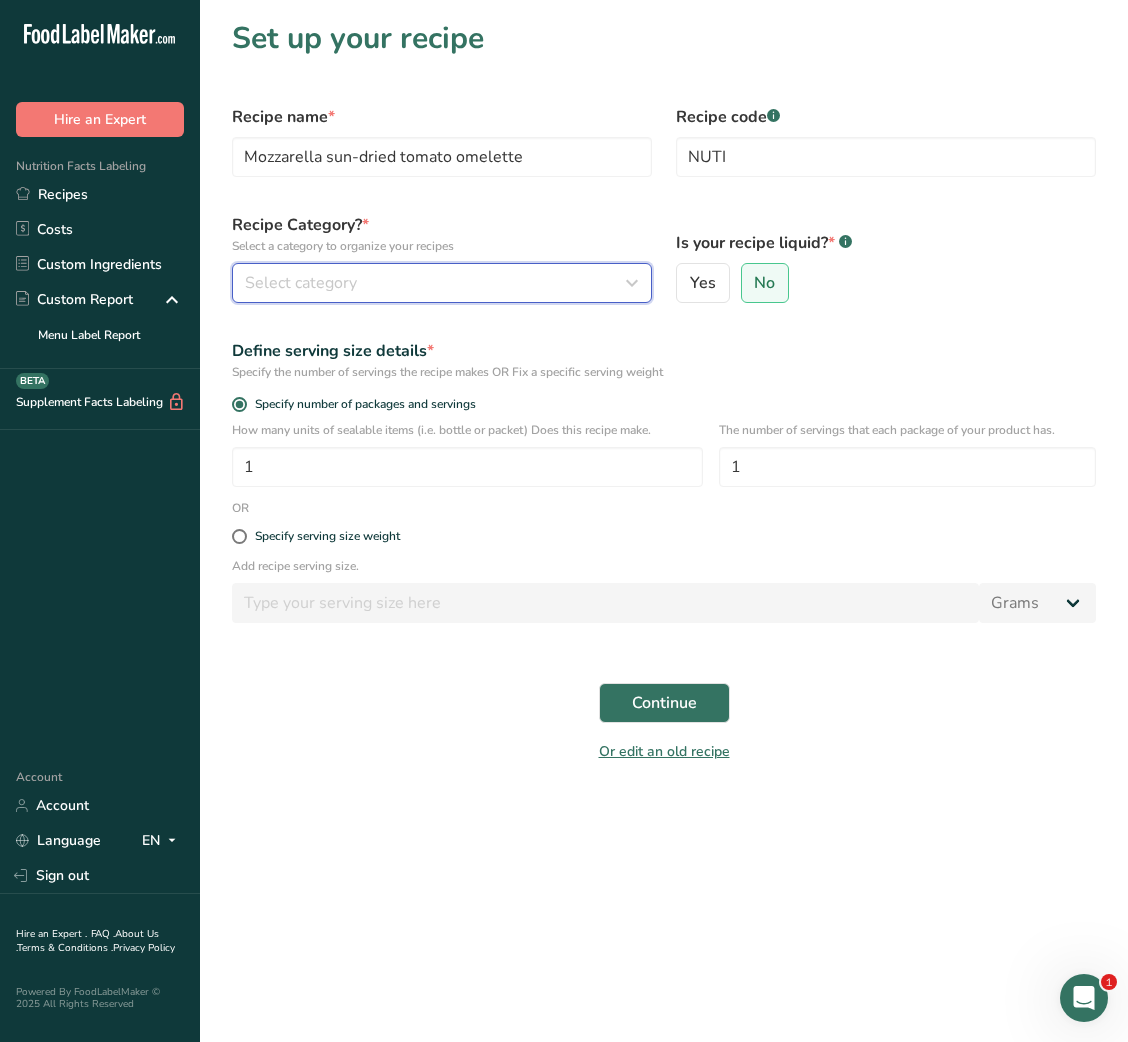 click on "Select category" at bounding box center (442, 283) 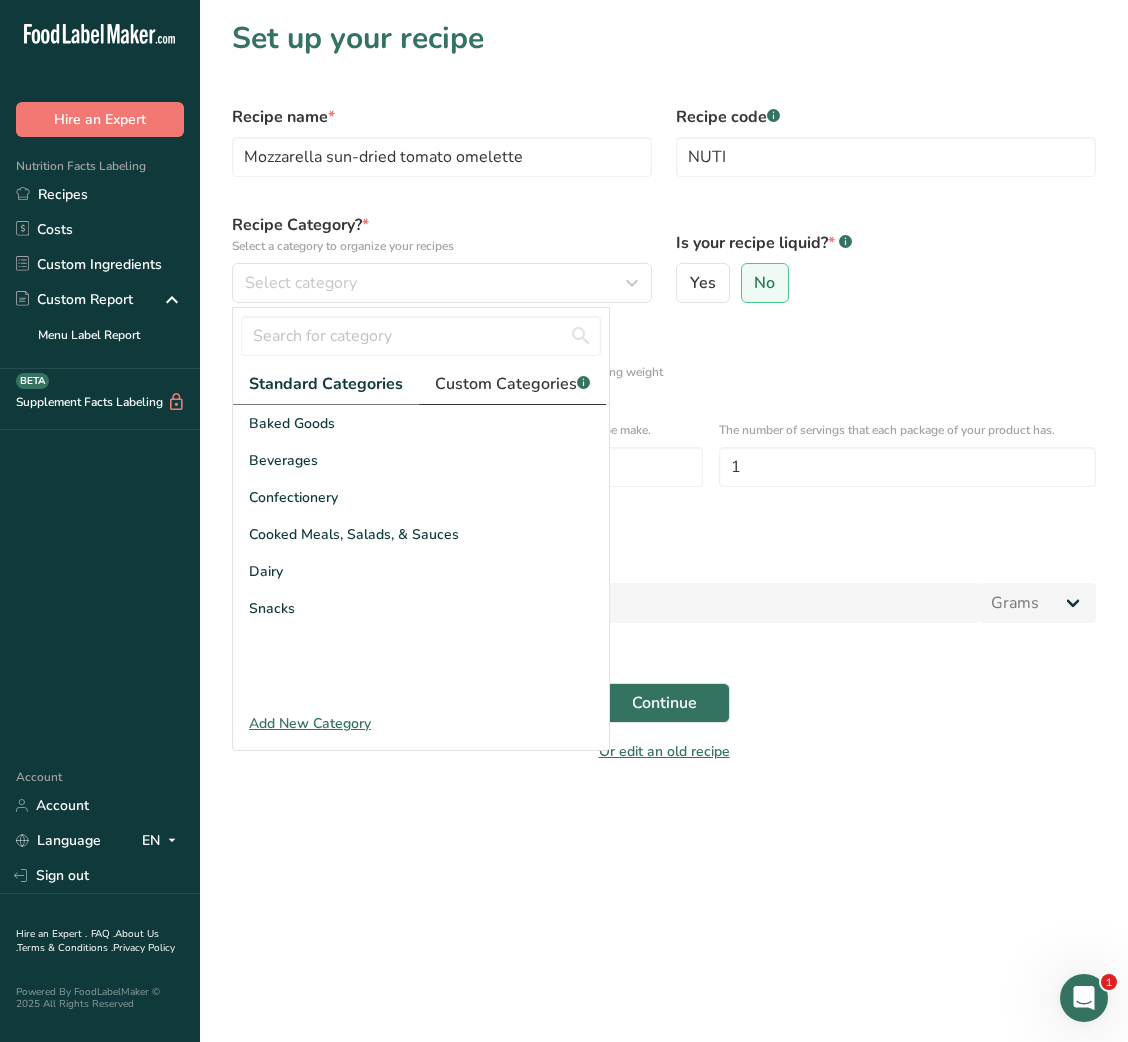 click on "Custom Categories
.a-a{fill:#347362;}.b-a{fill:#fff;}" at bounding box center (512, 384) 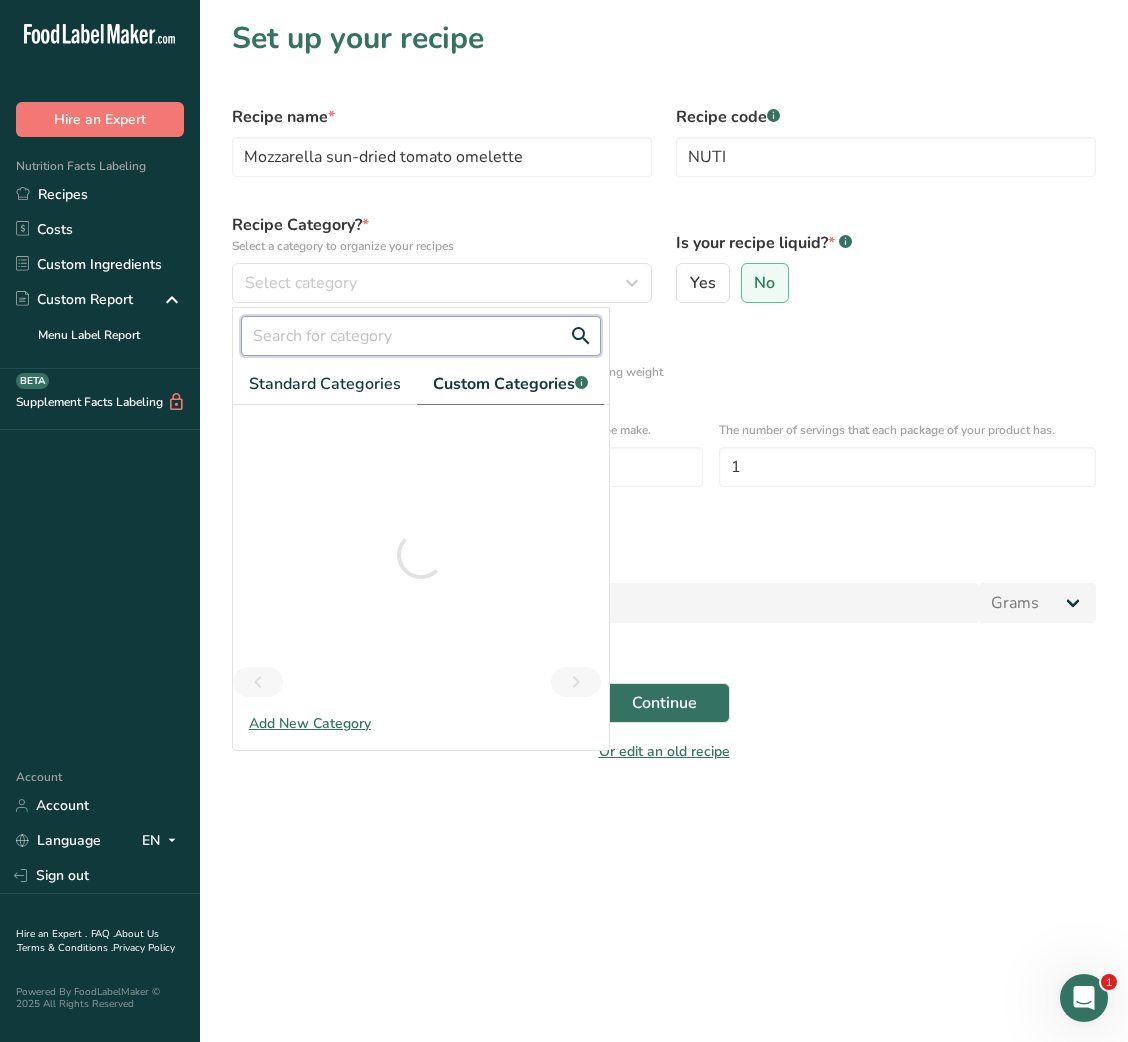 click at bounding box center [421, 336] 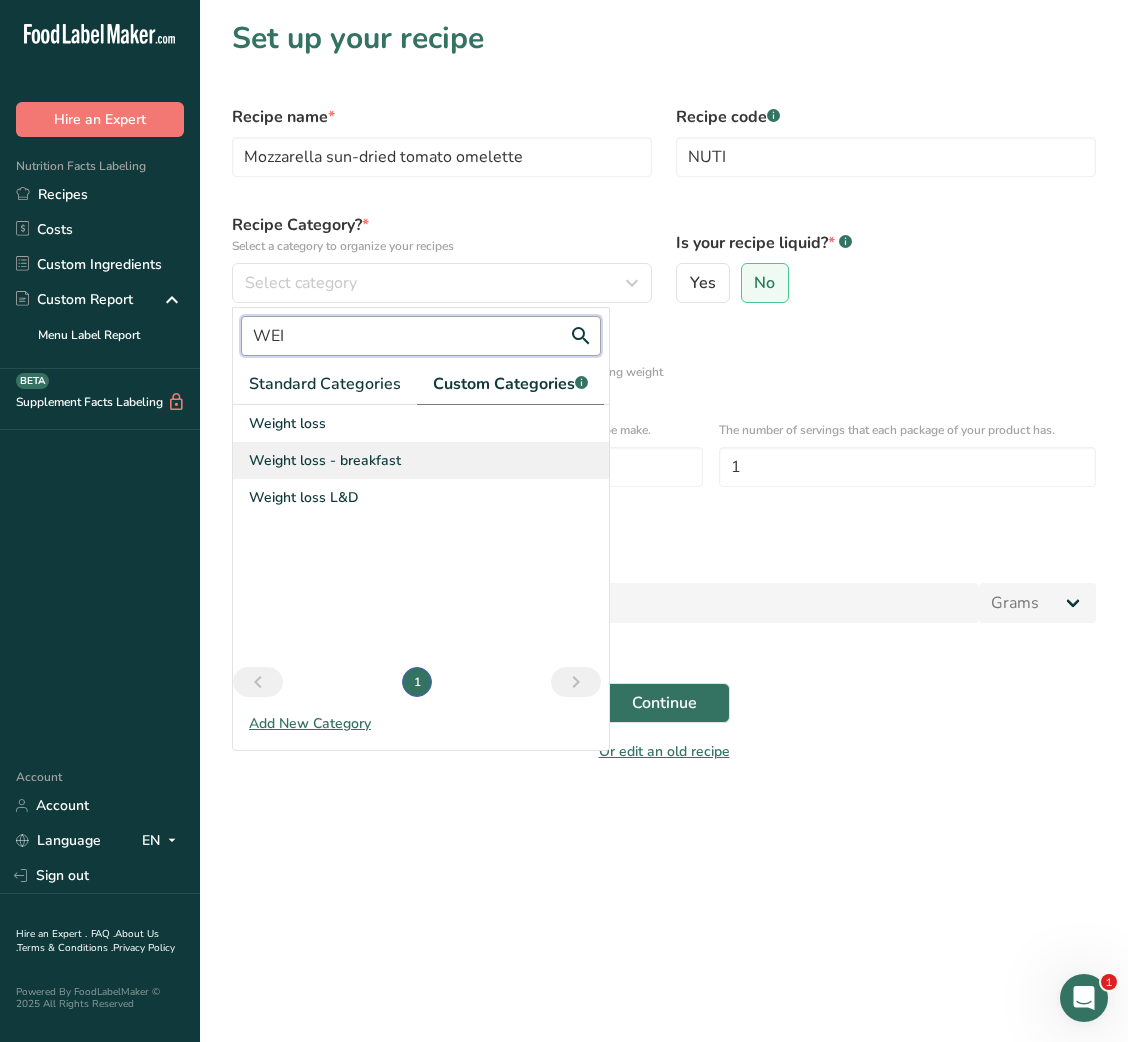 type on "WEI" 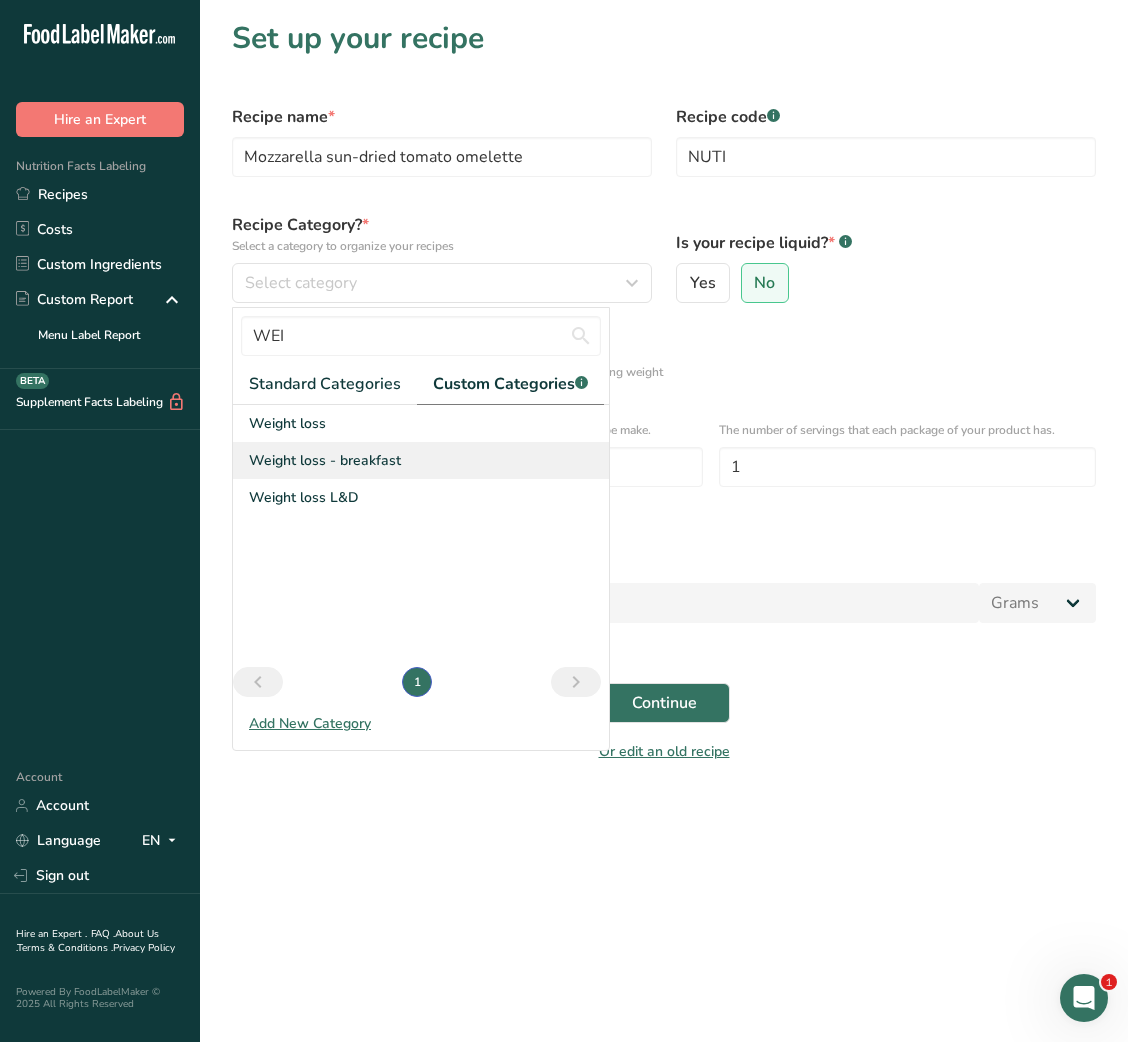click on "Weight loss - breakfast" at bounding box center [325, 460] 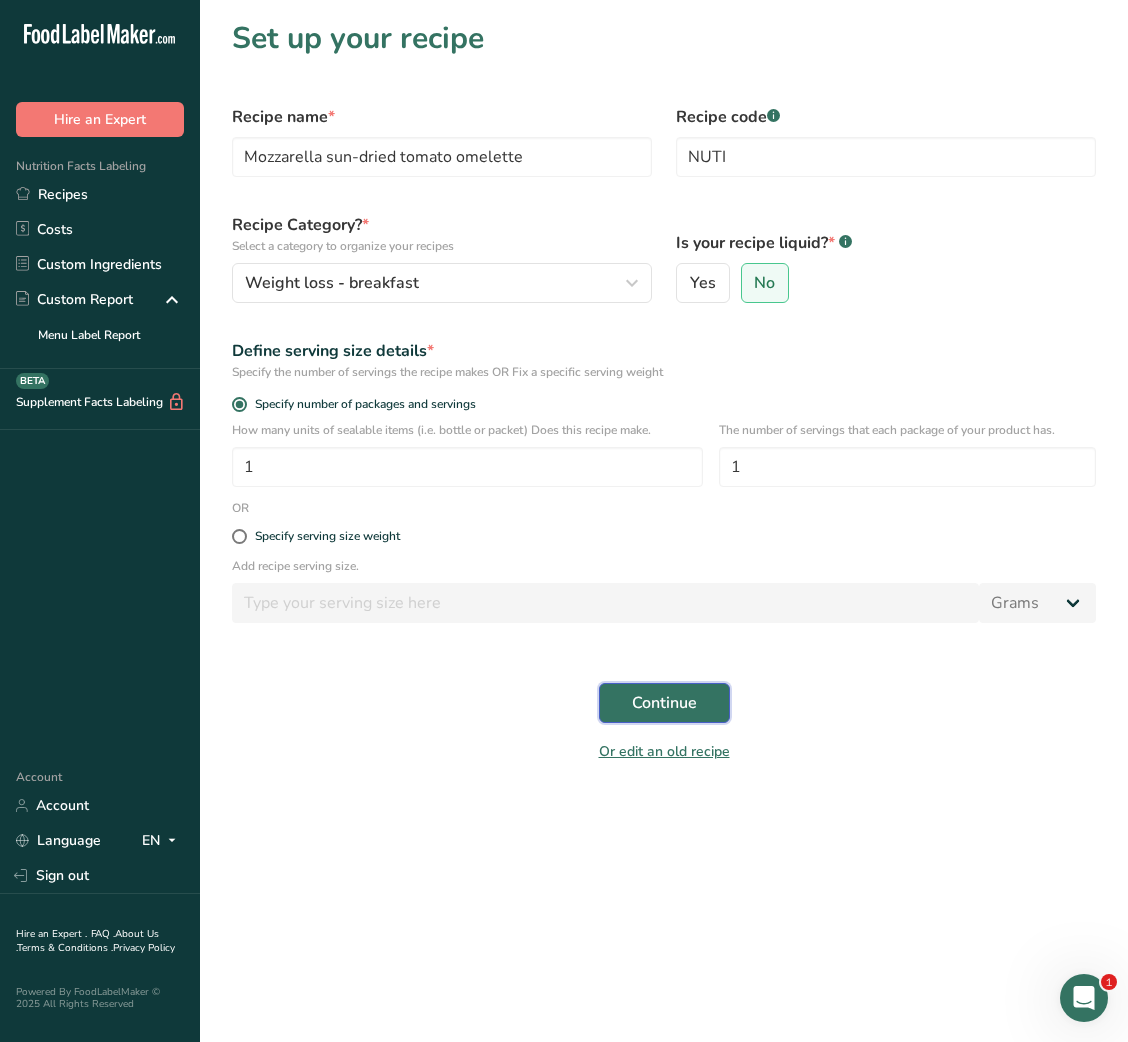 click on "Continue" at bounding box center (664, 703) 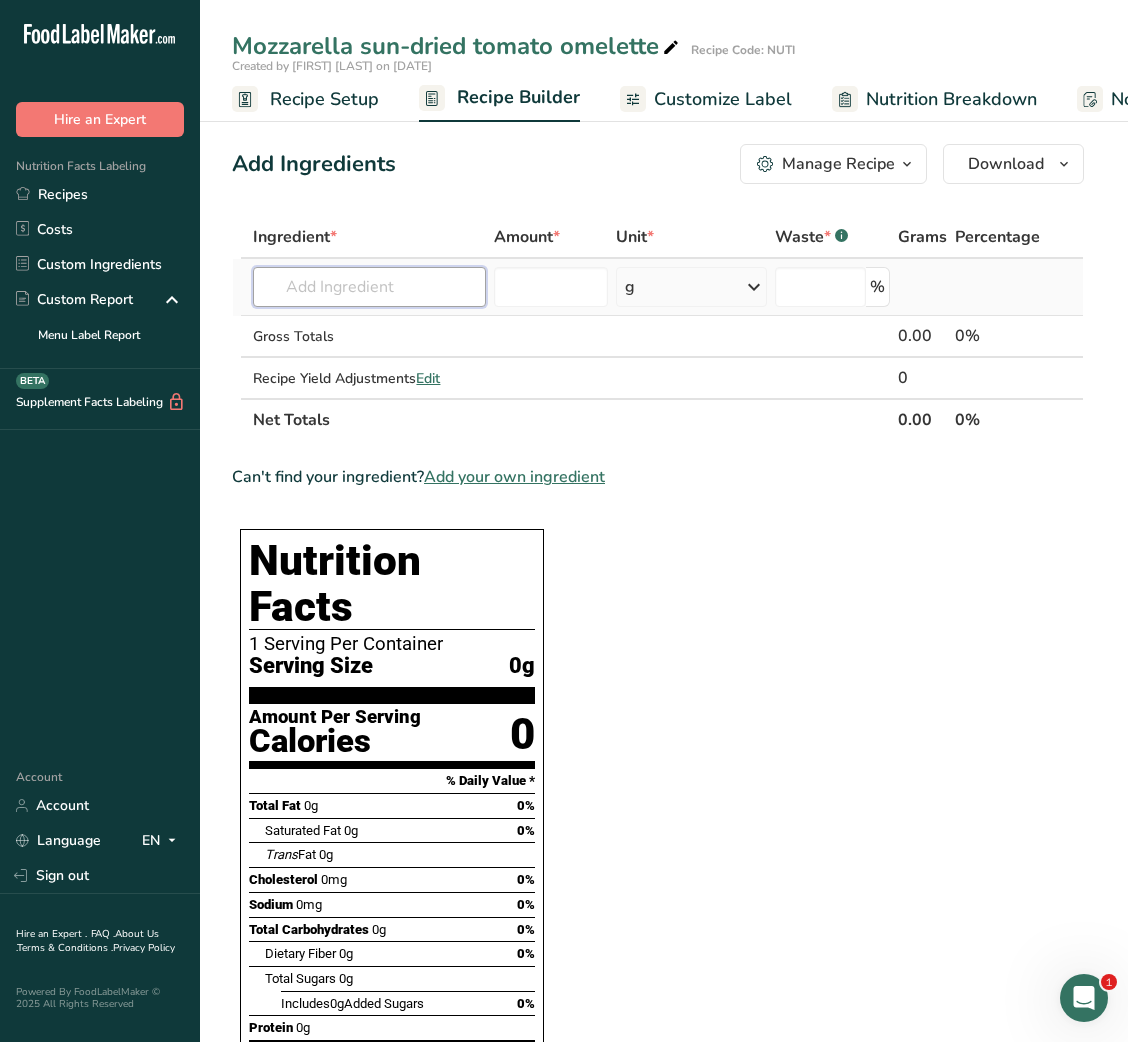 click at bounding box center (369, 287) 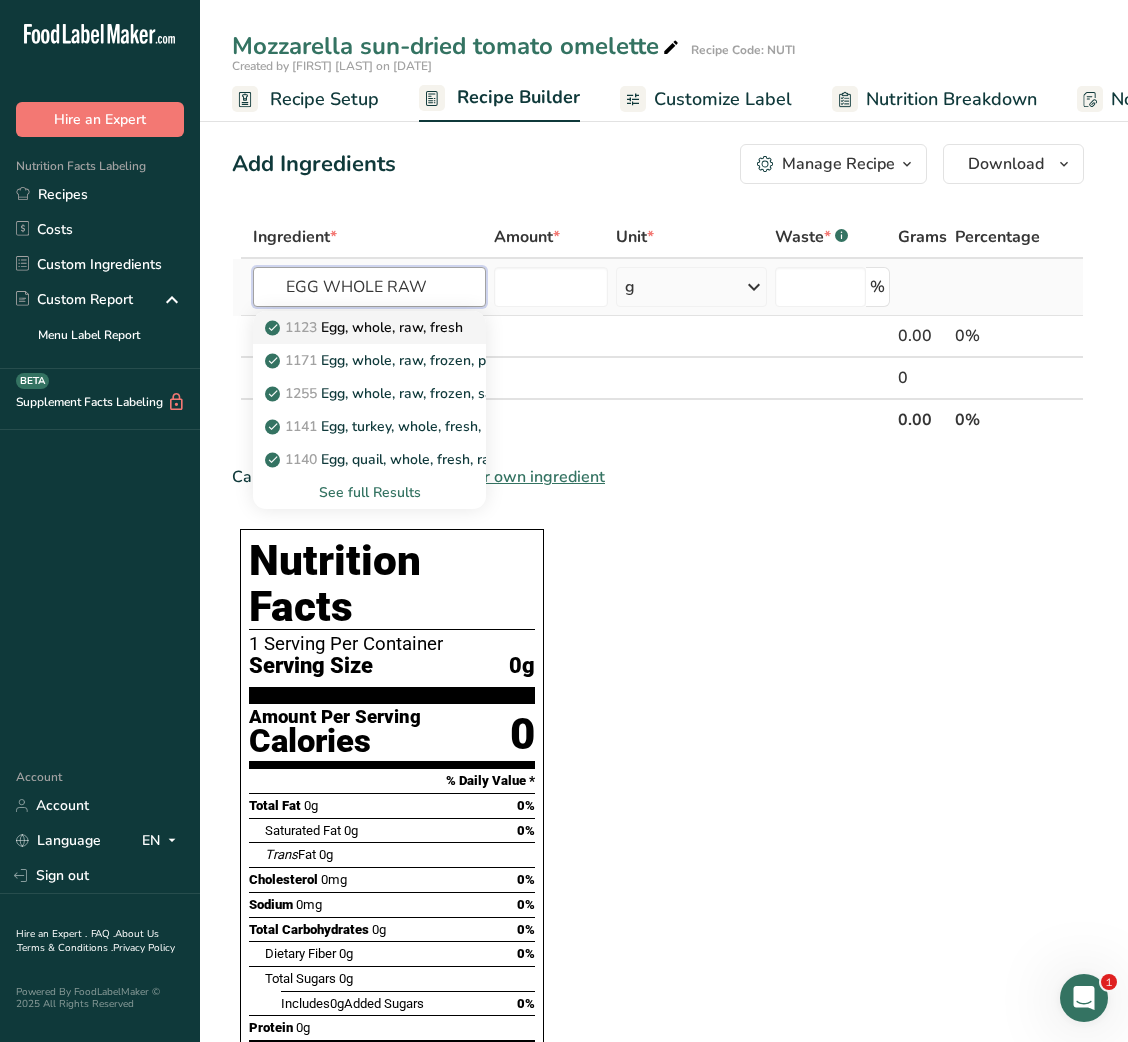 type on "EGG WHOLE RAW" 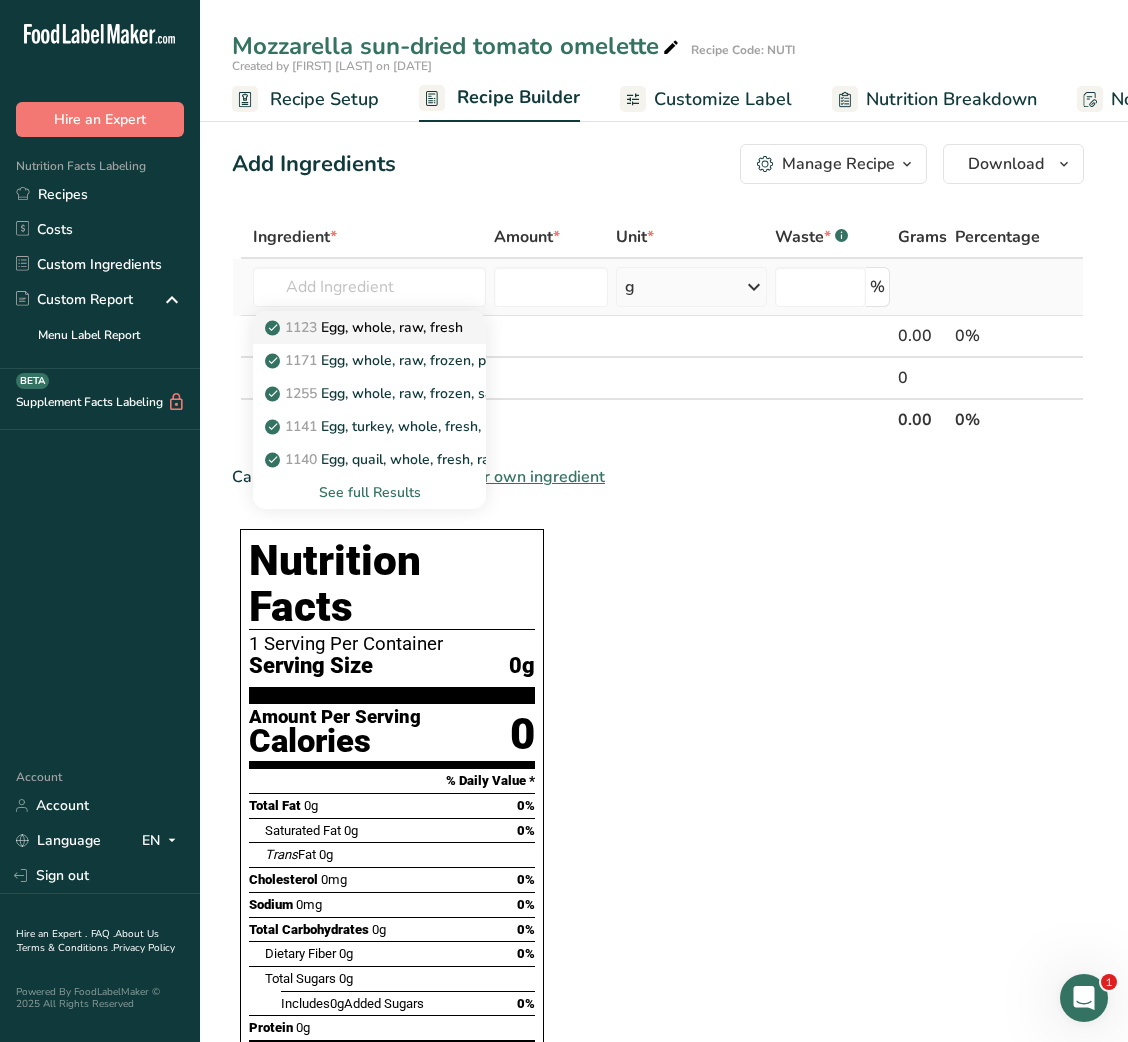 click on "1123
Egg, whole, raw, fresh" at bounding box center [366, 327] 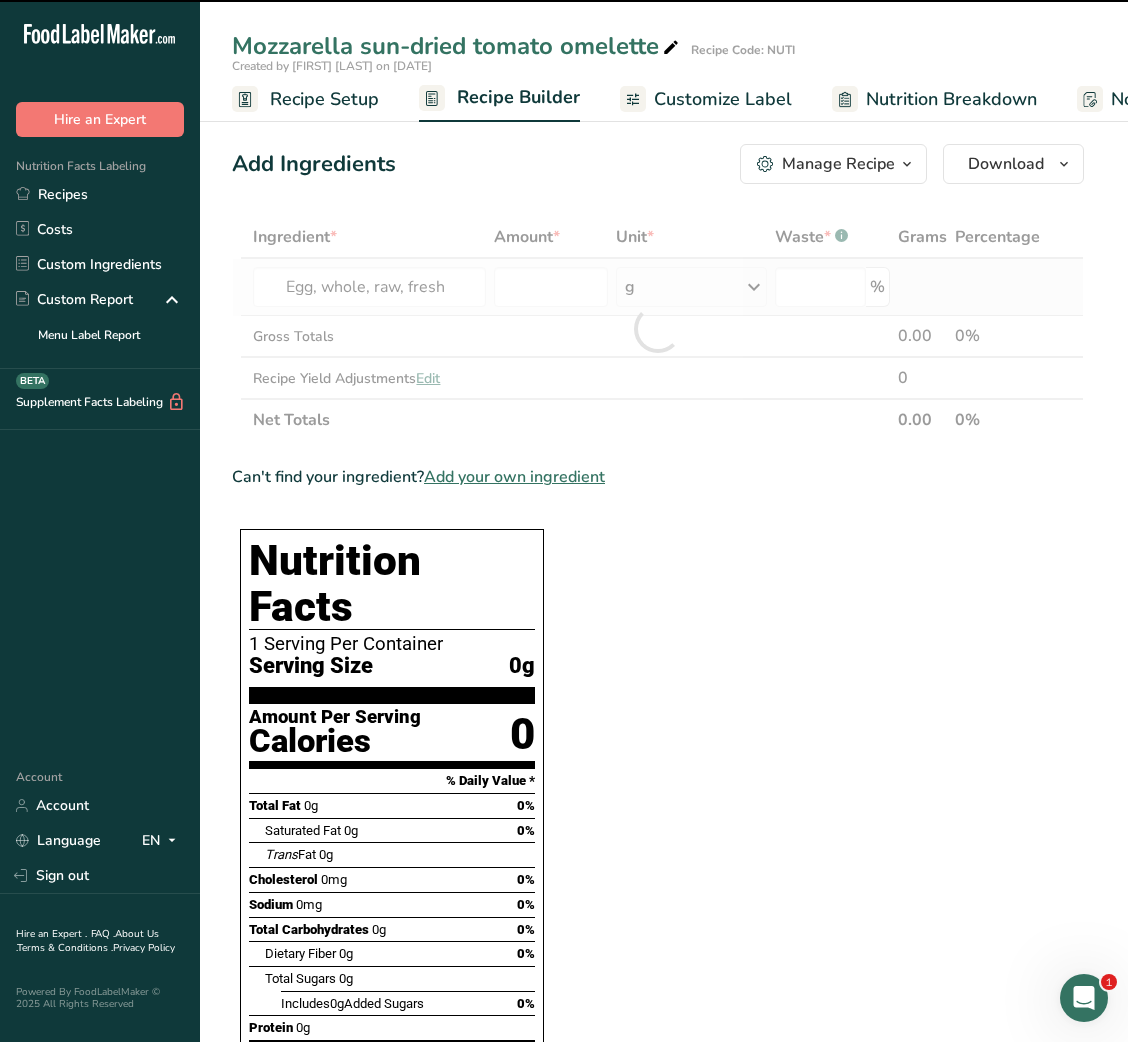 type on "0" 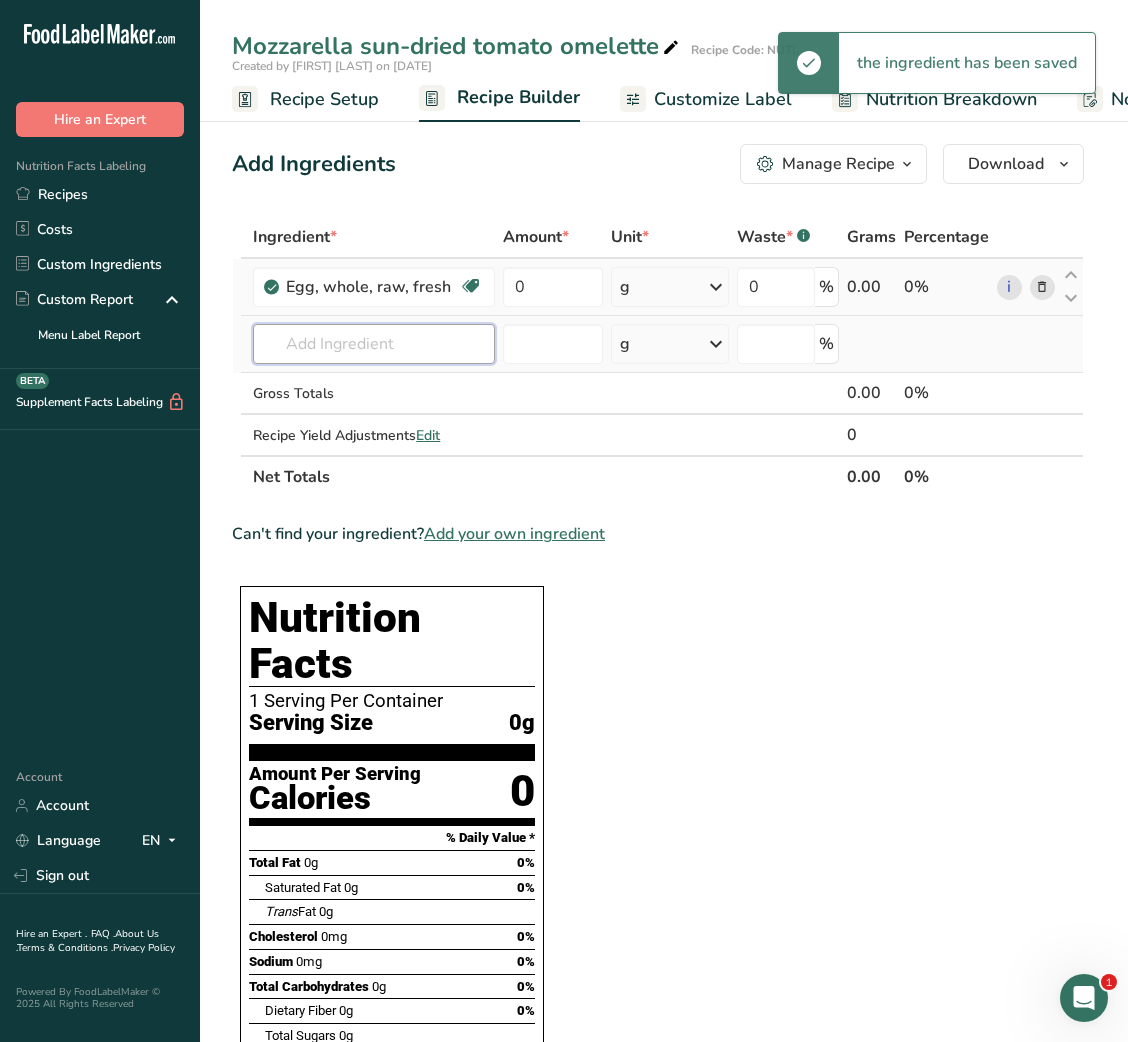 click at bounding box center [374, 344] 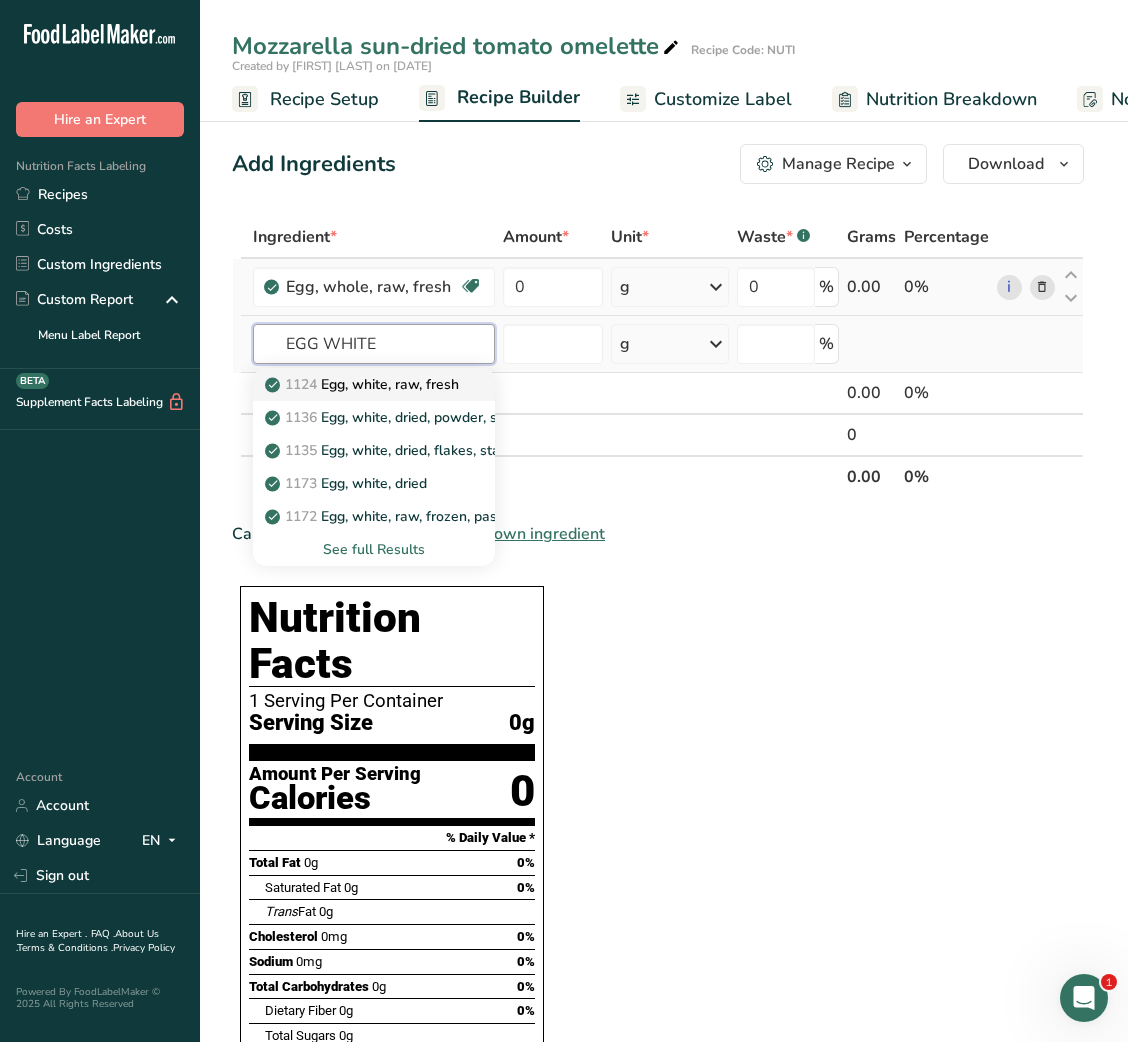 type on "EGG WHITE" 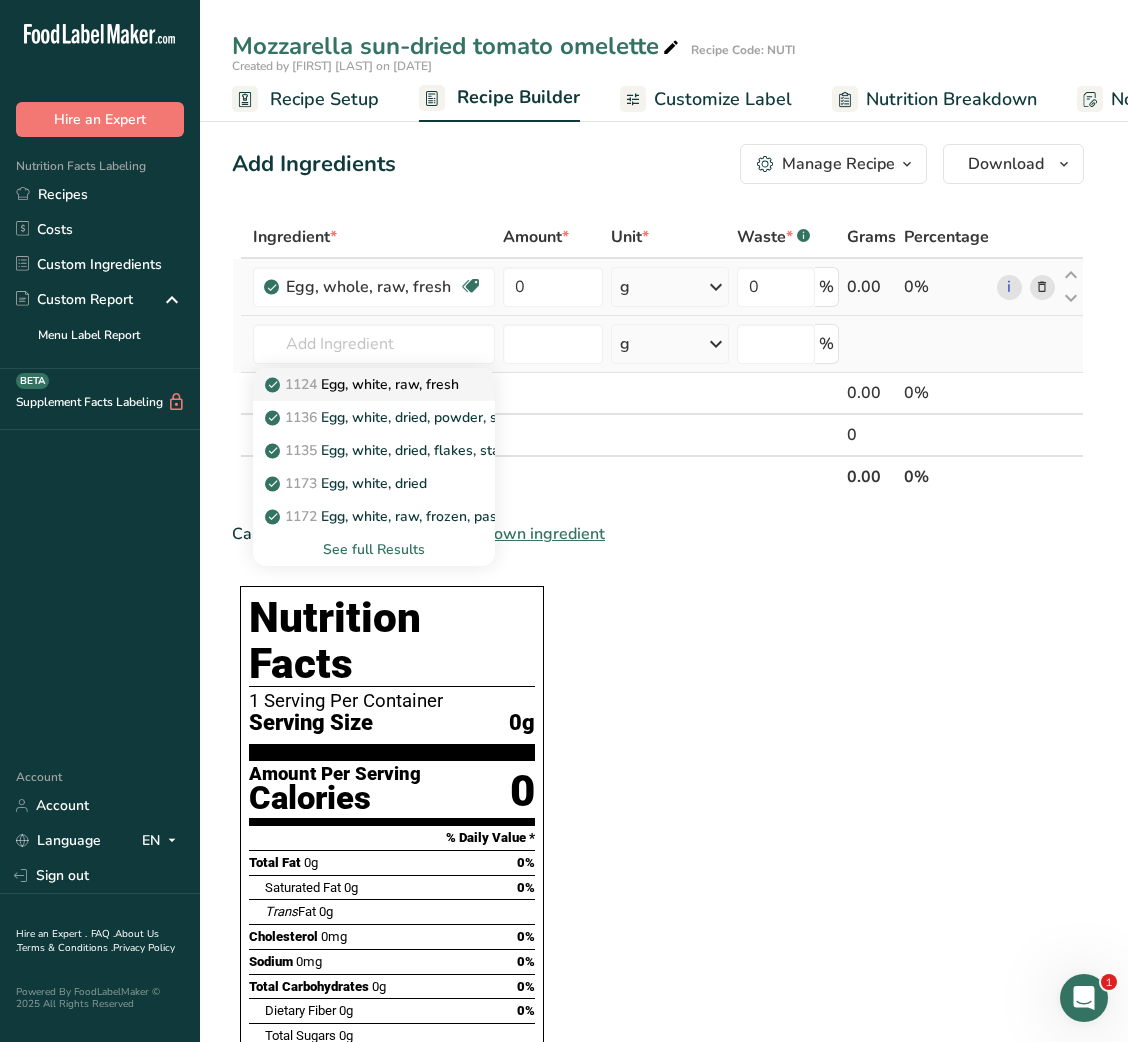 click on "1124
Egg, white, raw, fresh" at bounding box center (364, 384) 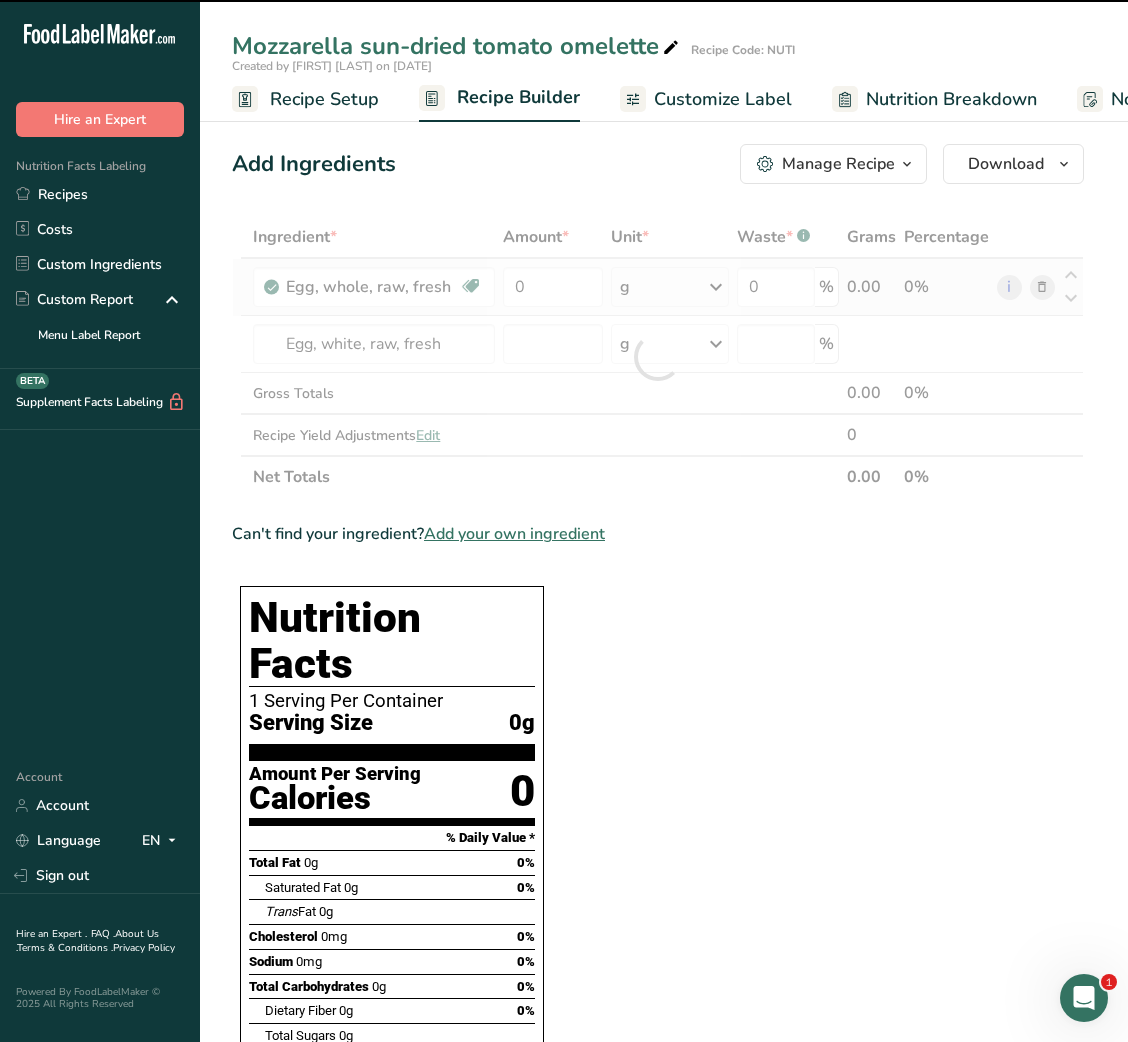 type on "0" 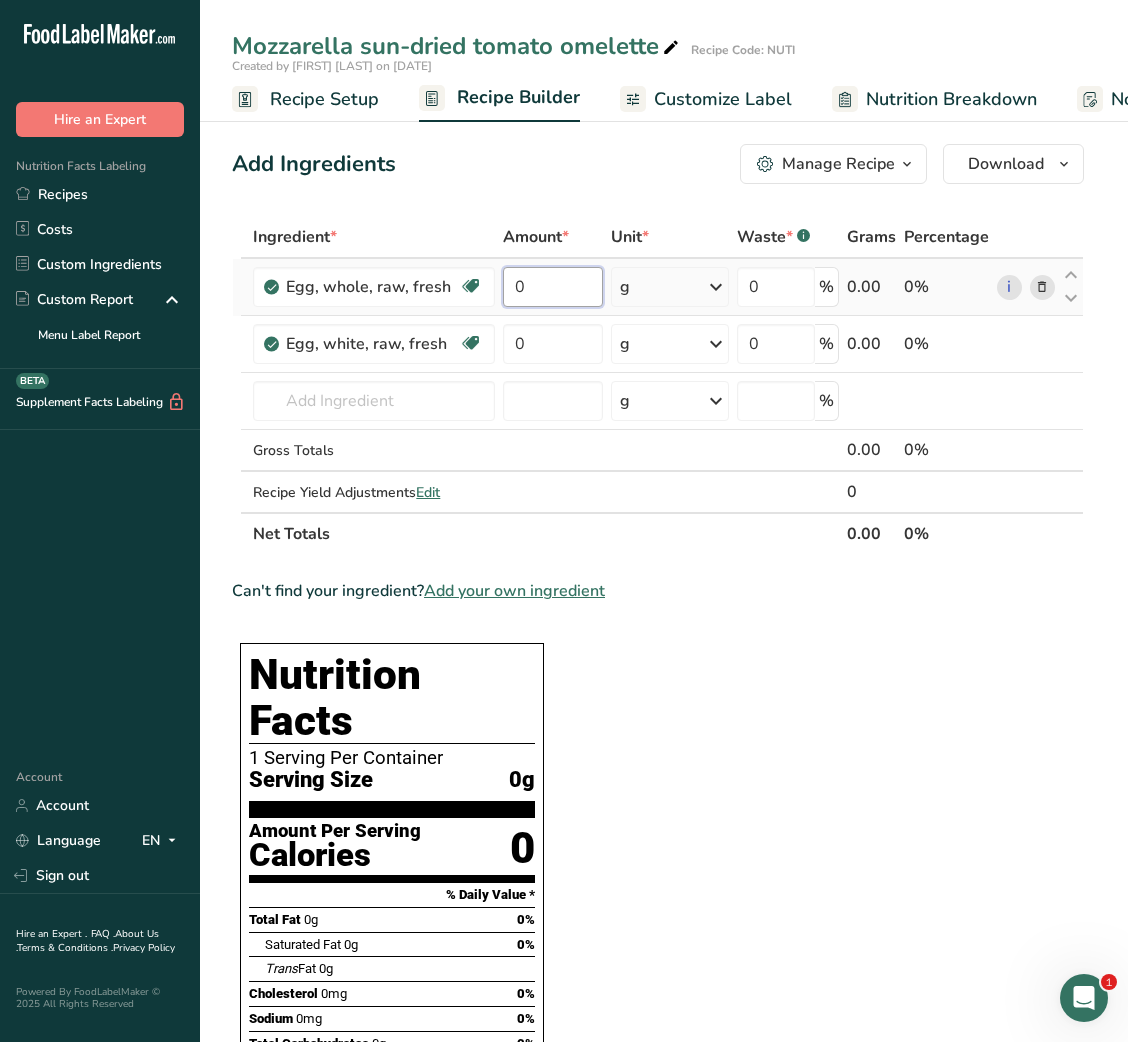 click on "0" at bounding box center [553, 287] 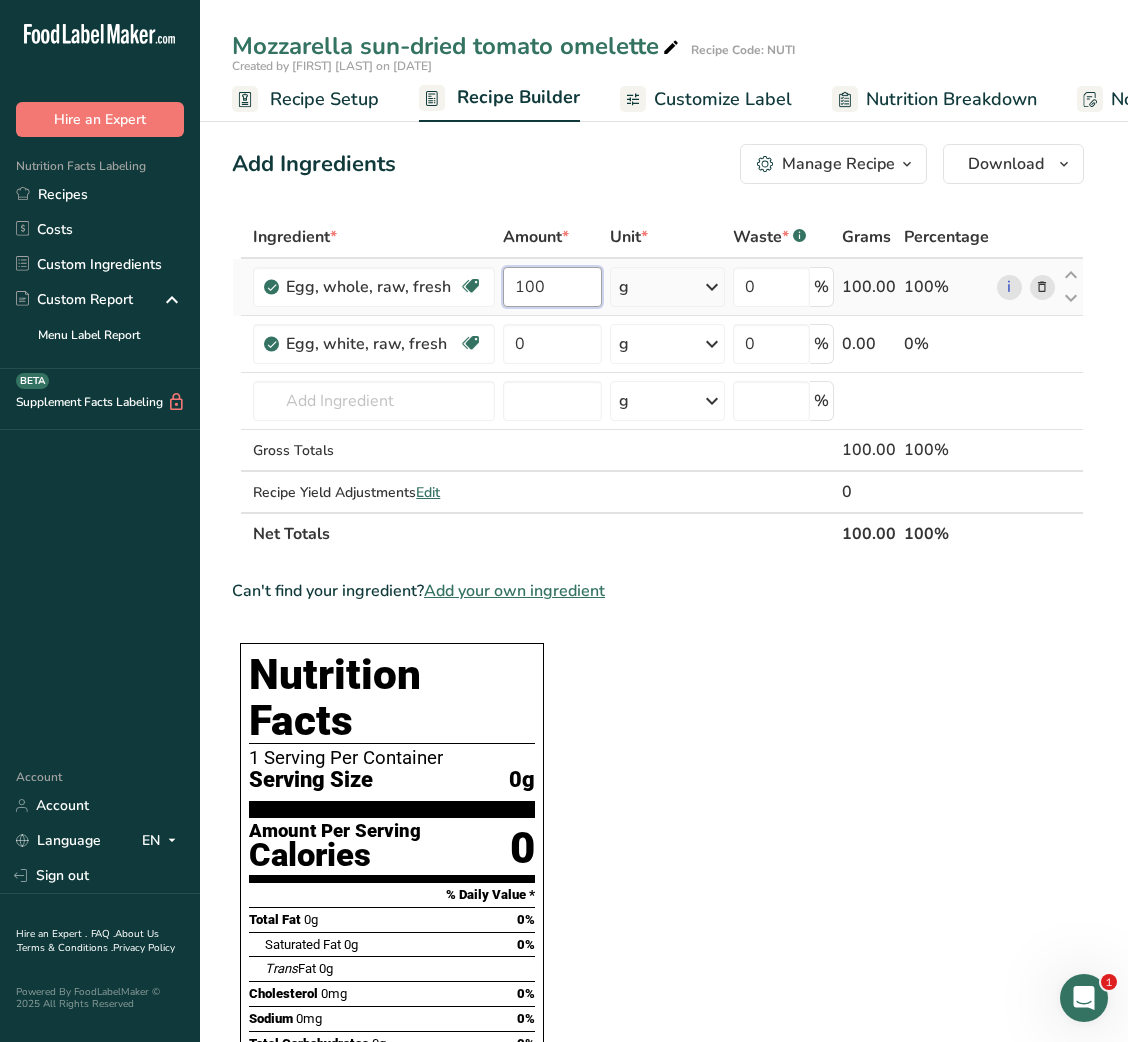 type on "100" 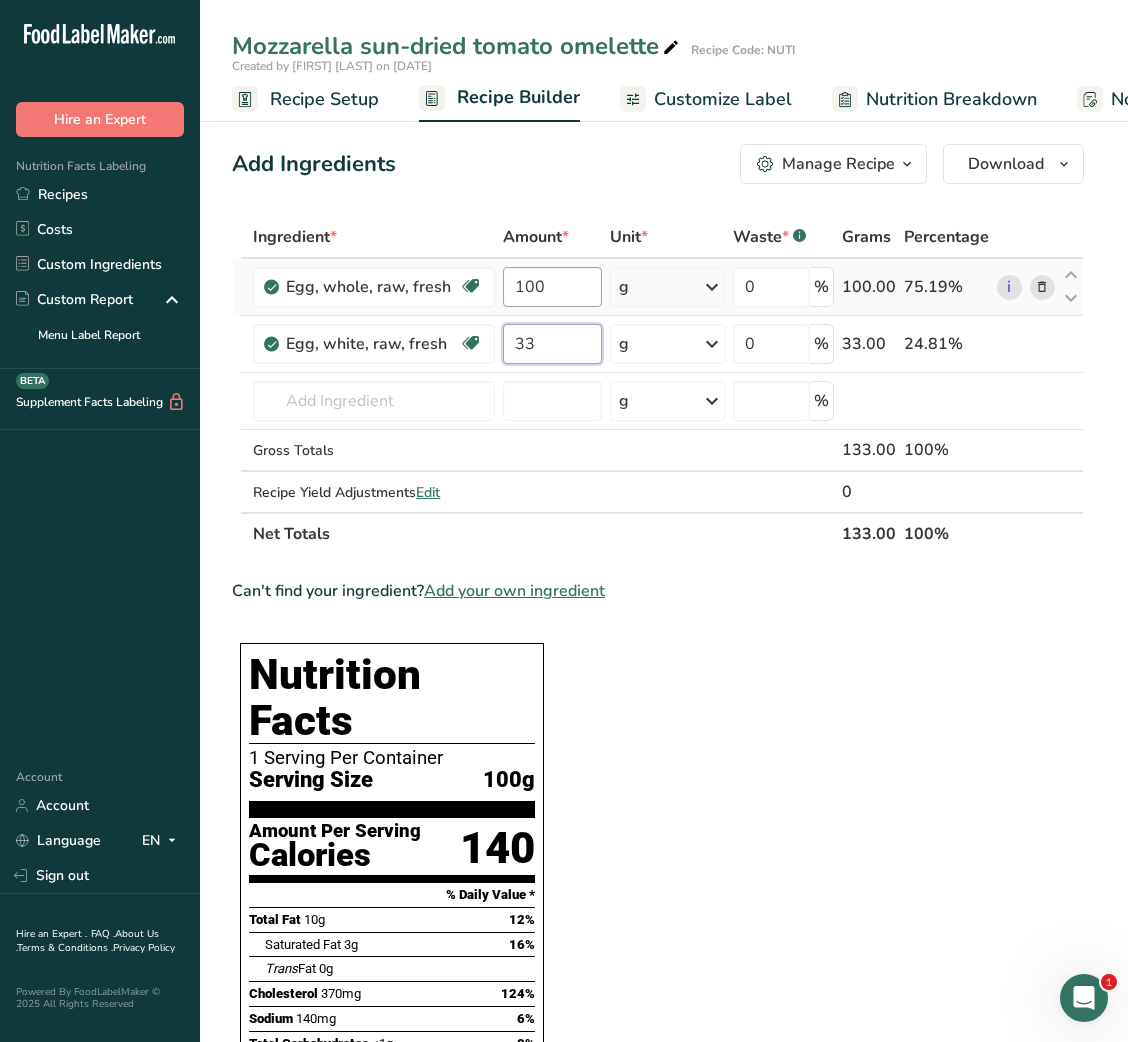 type on "33" 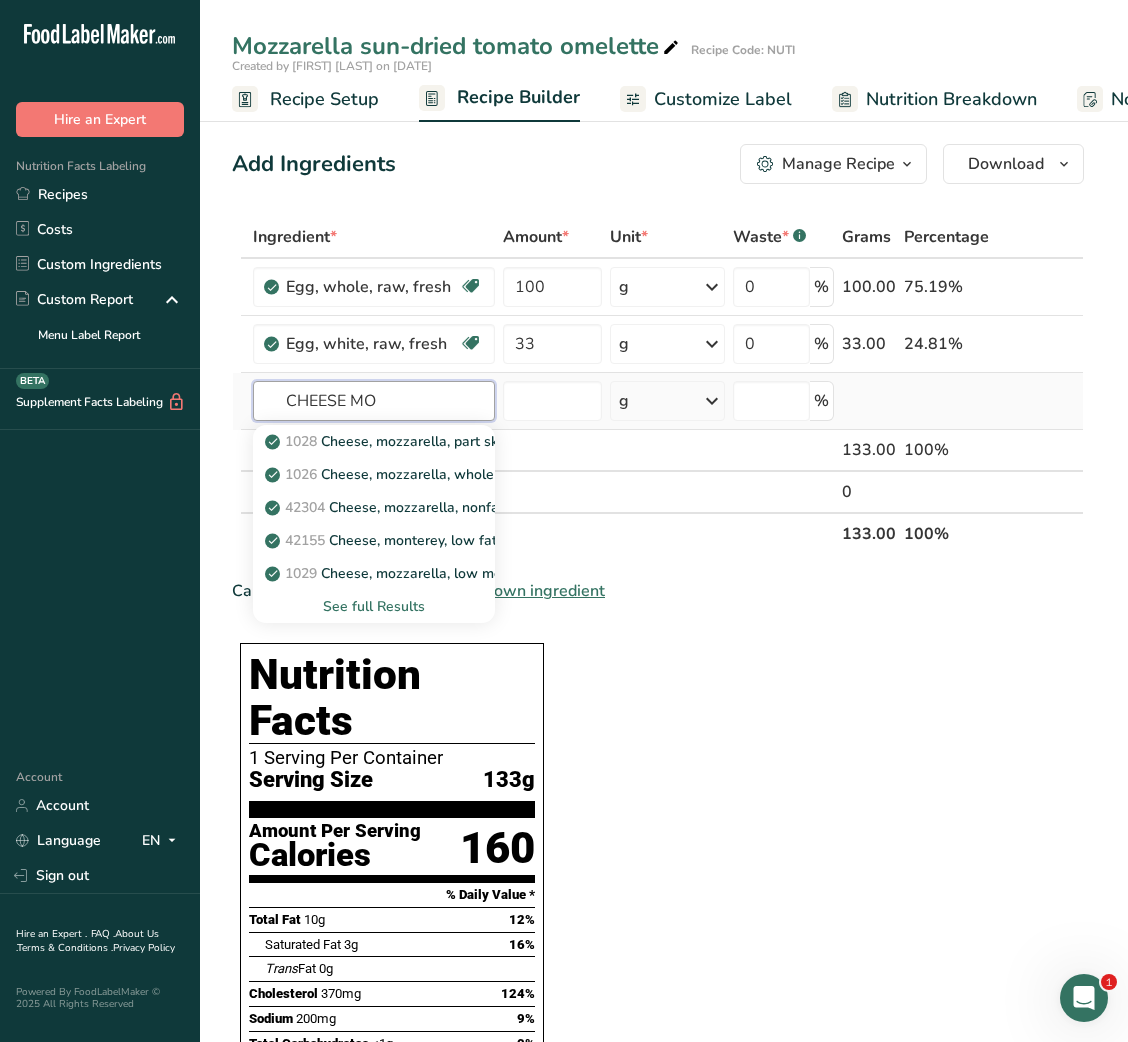 type on "CHEESE MO" 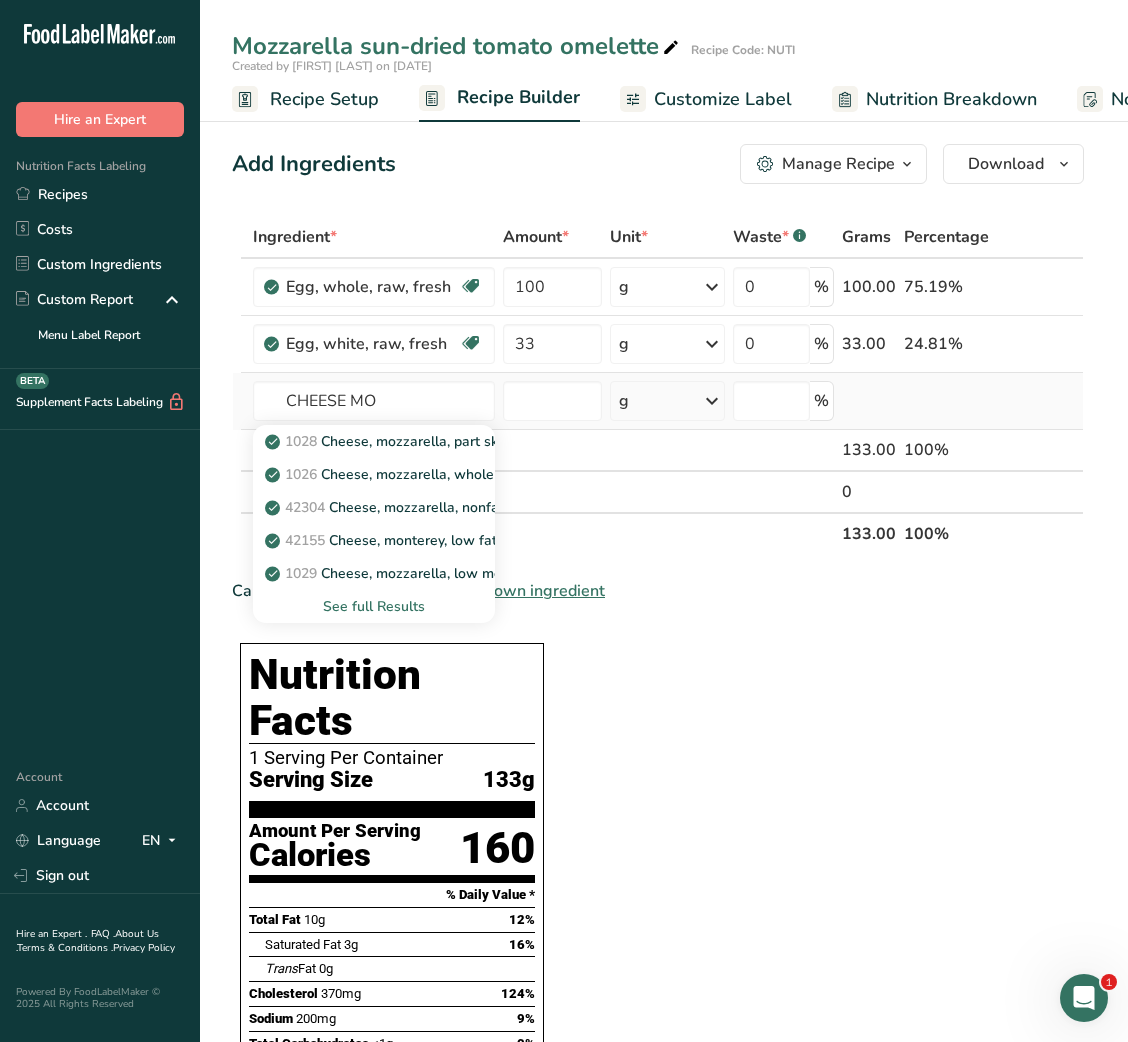 type 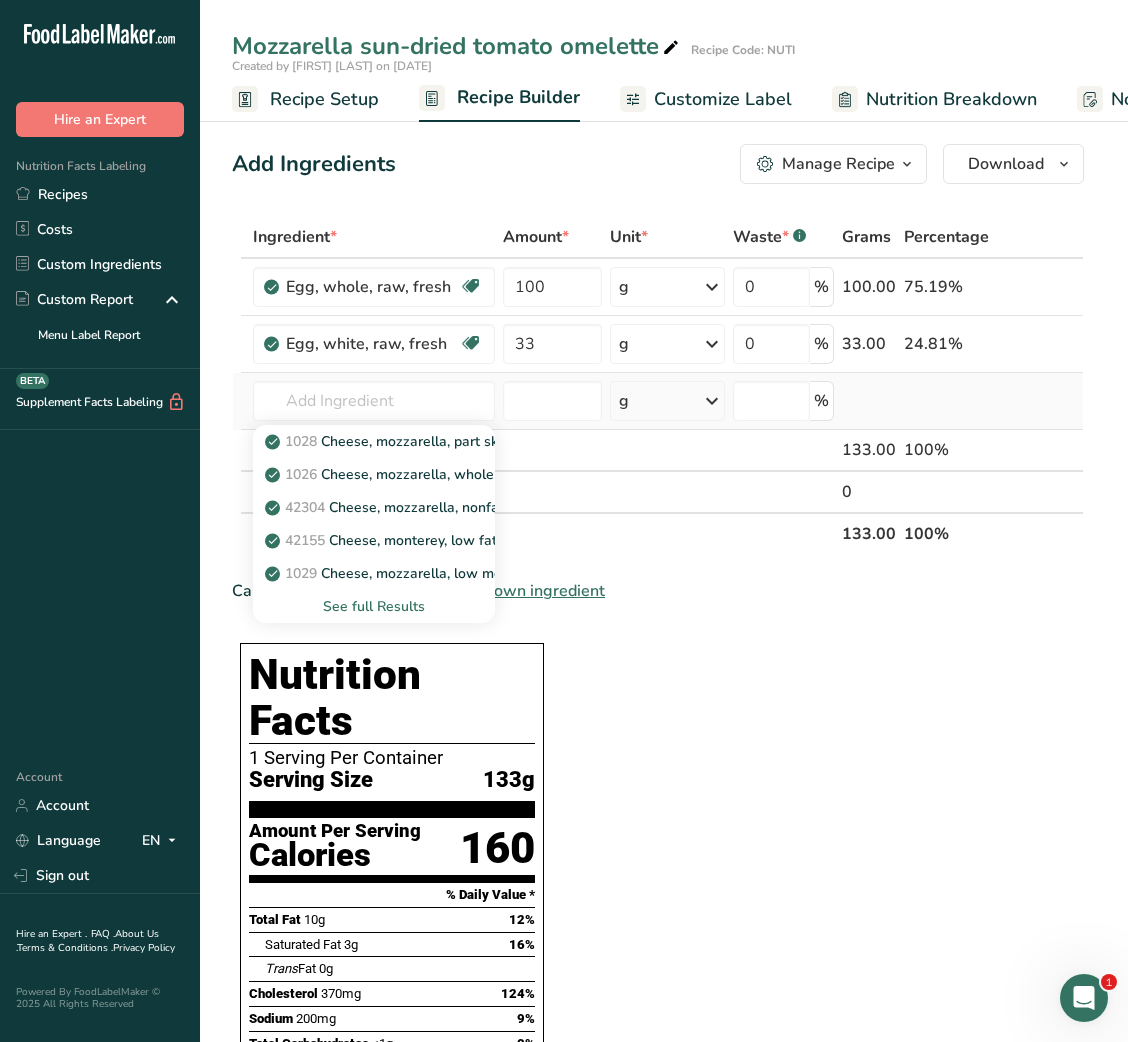 click on "See full Results" at bounding box center (374, 606) 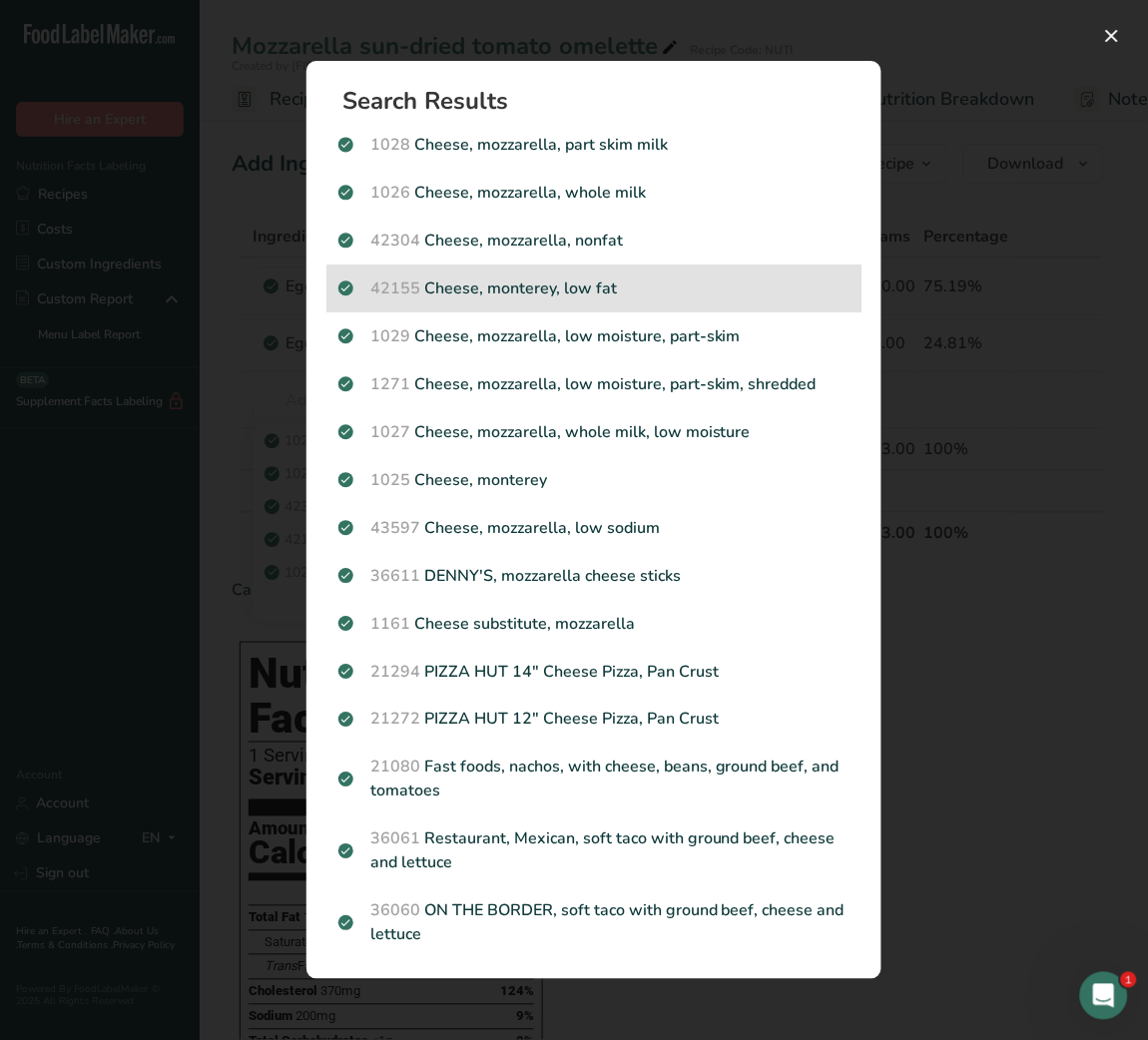 click on "42155
Cheese, monterey, low fat" at bounding box center [594, 288] 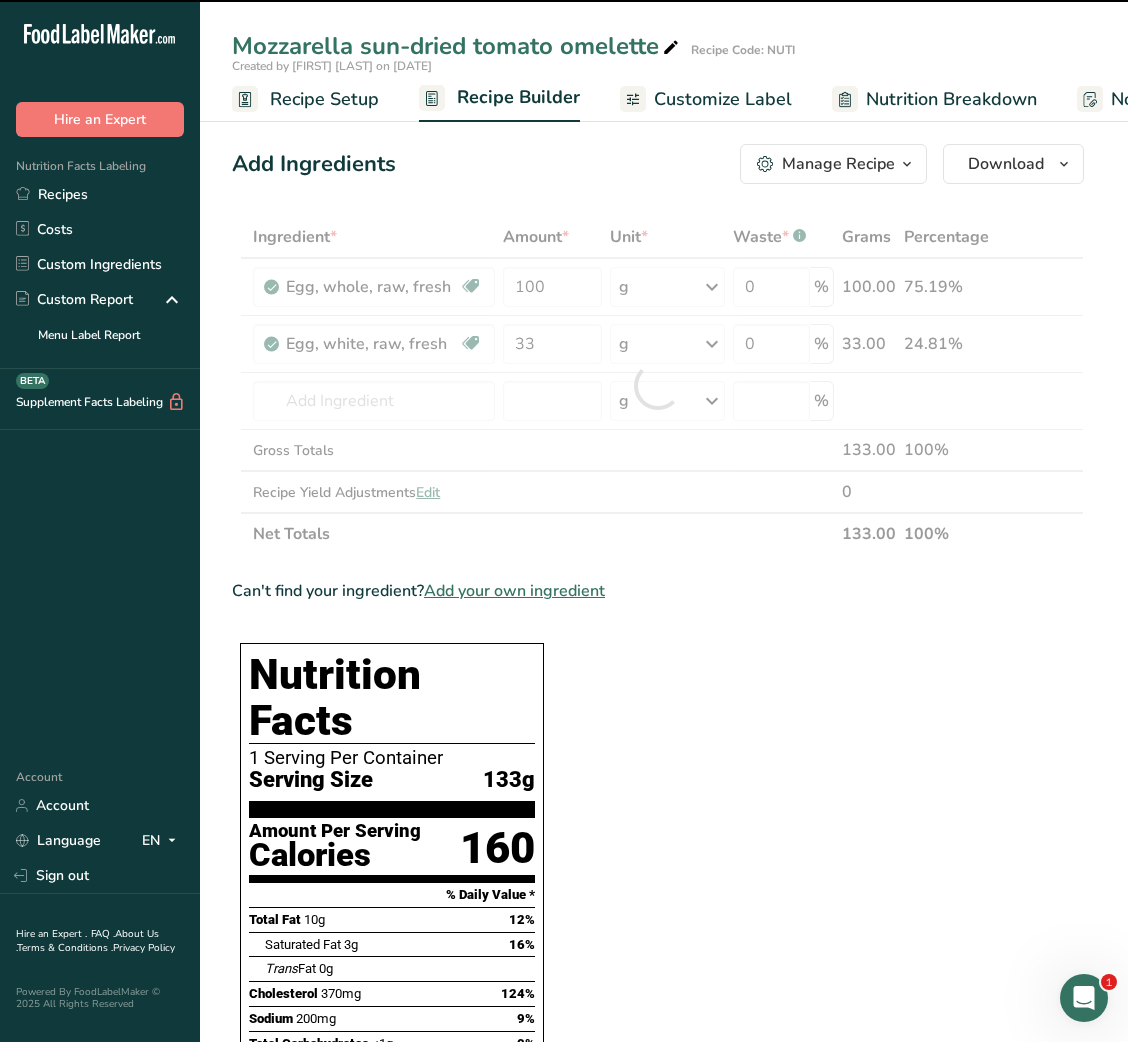 type on "0" 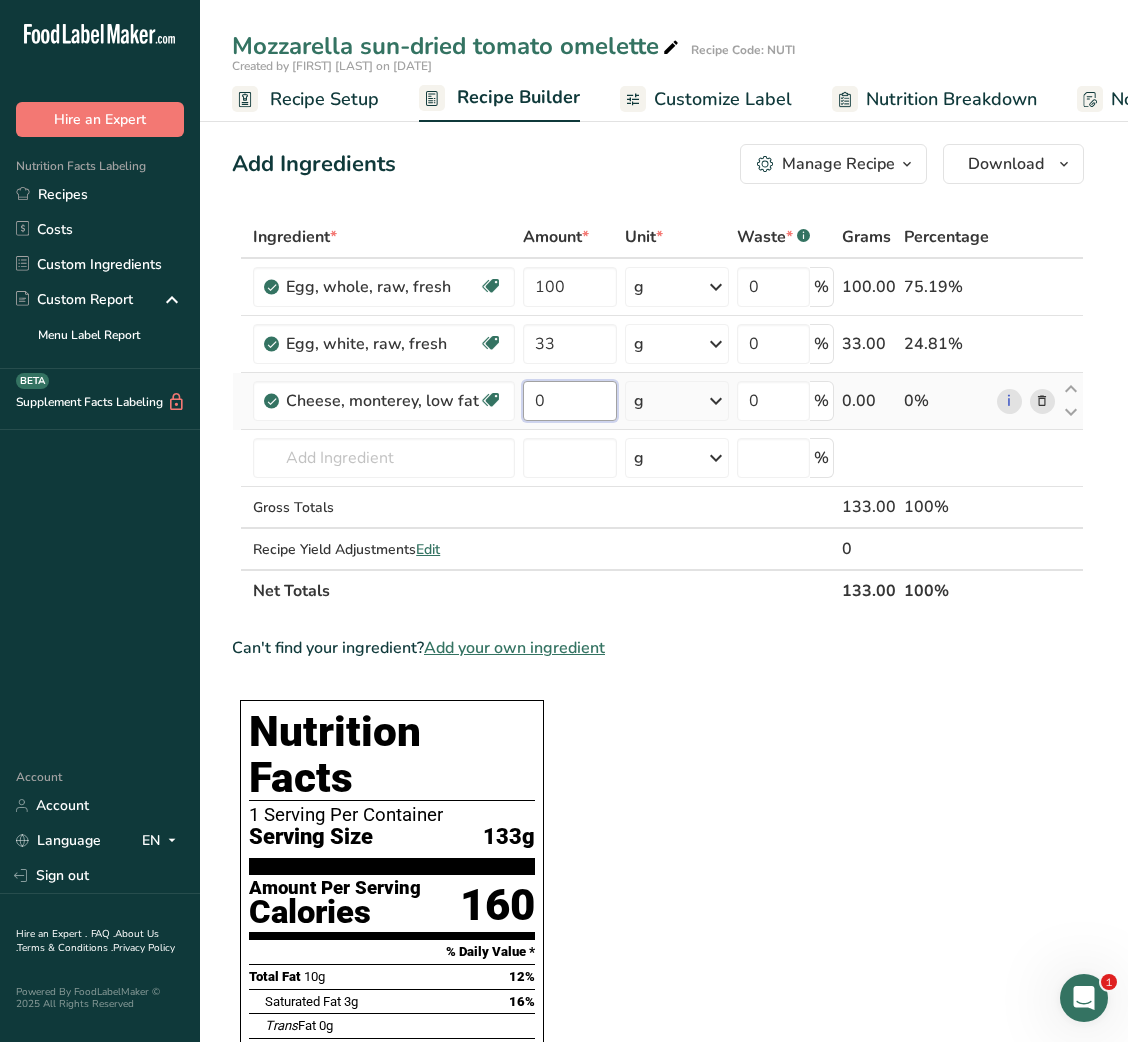 click on "0" at bounding box center (569, 401) 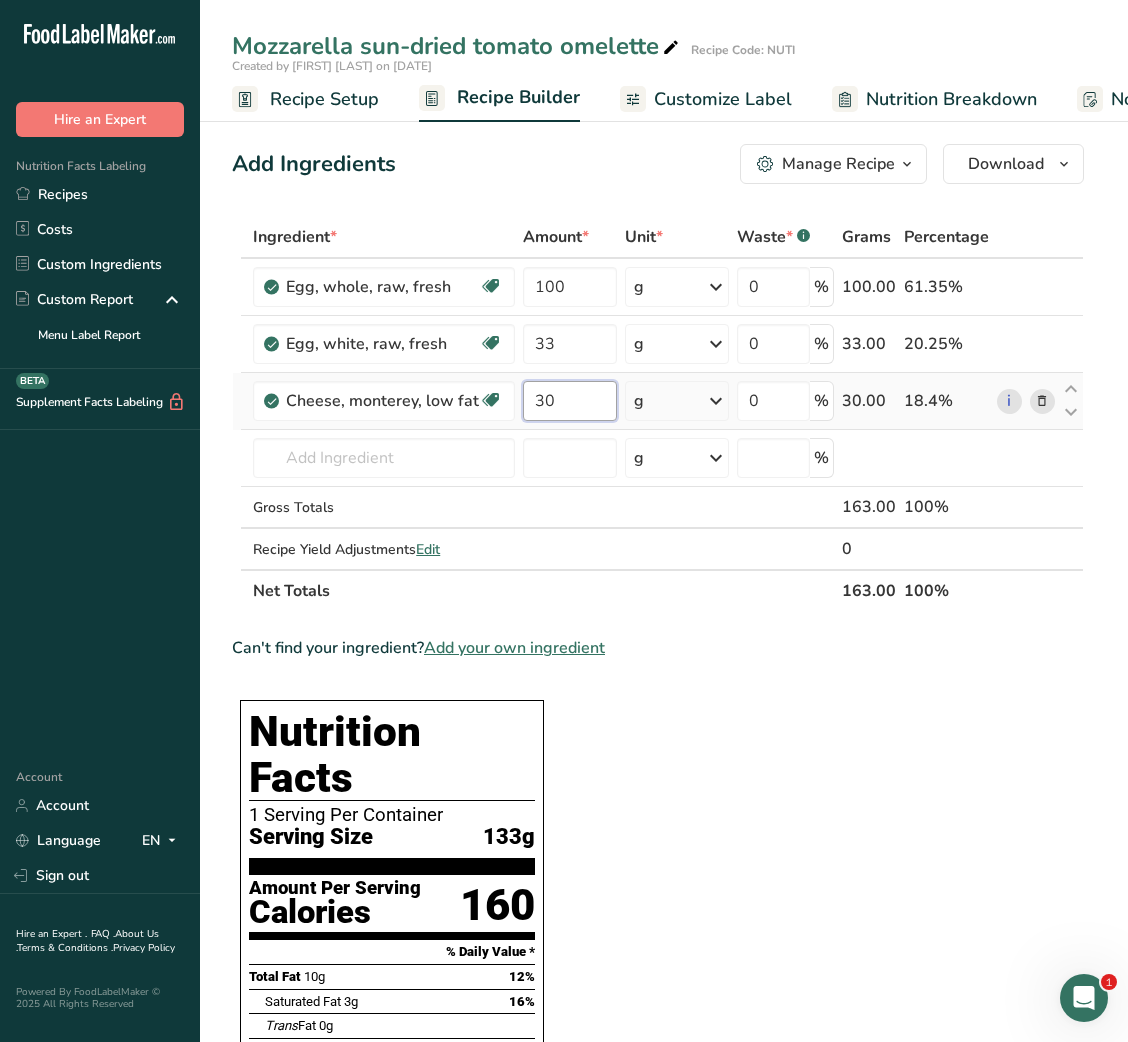 type on "30" 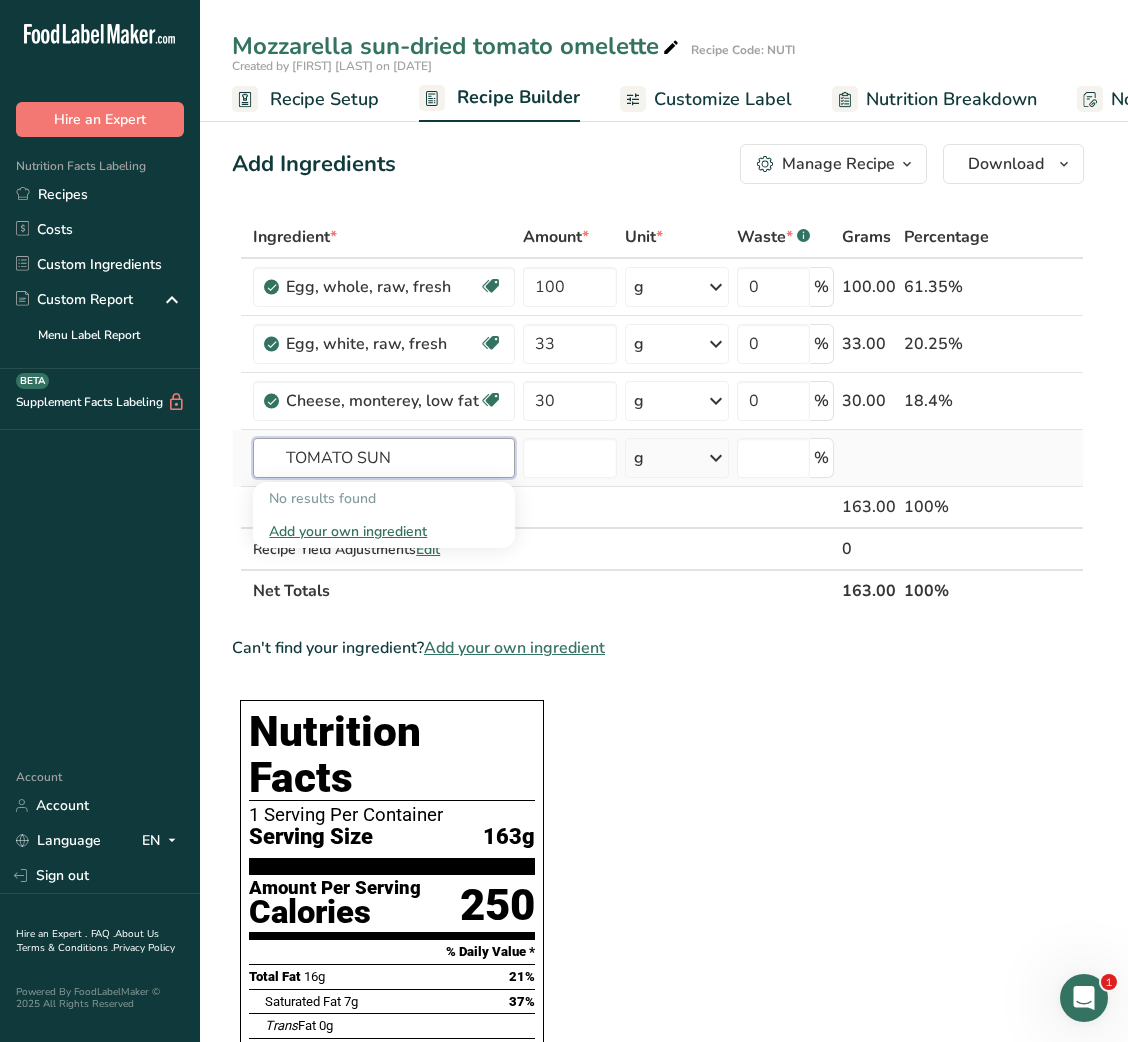 click on "TOMATO SUN" at bounding box center (384, 458) 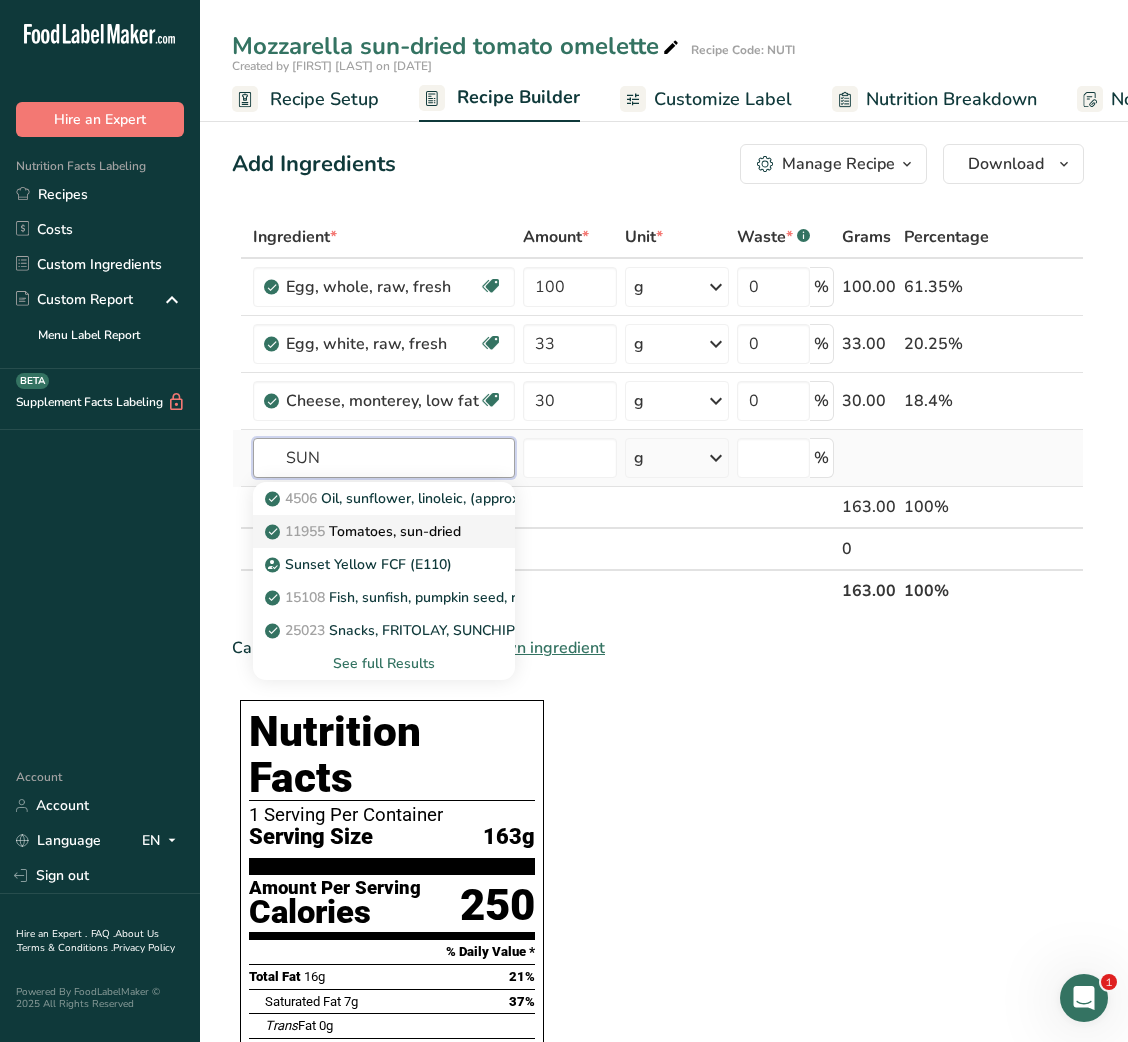 type on "SUN" 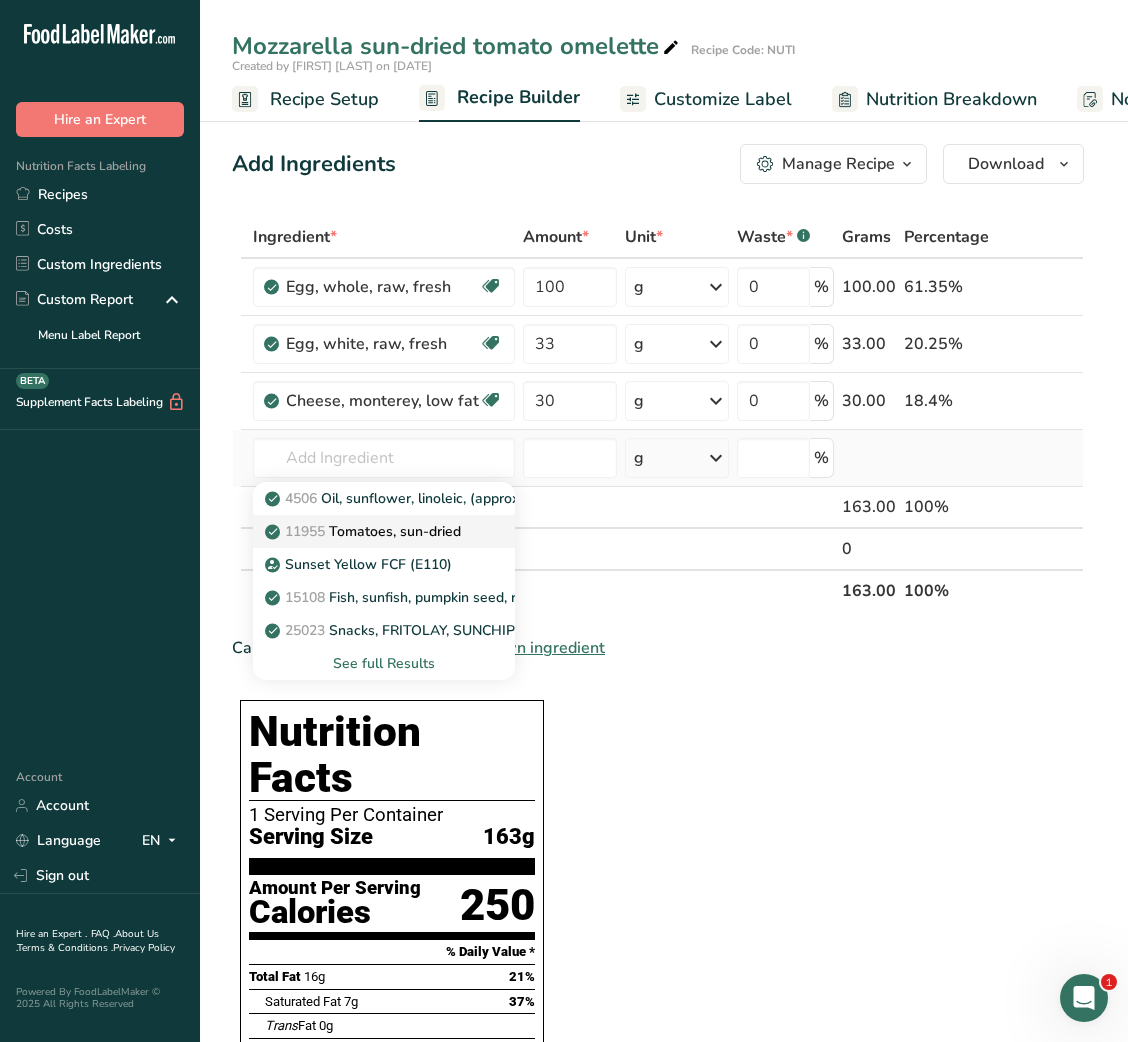 click on "11955
Tomatoes, sun-dried" at bounding box center (365, 531) 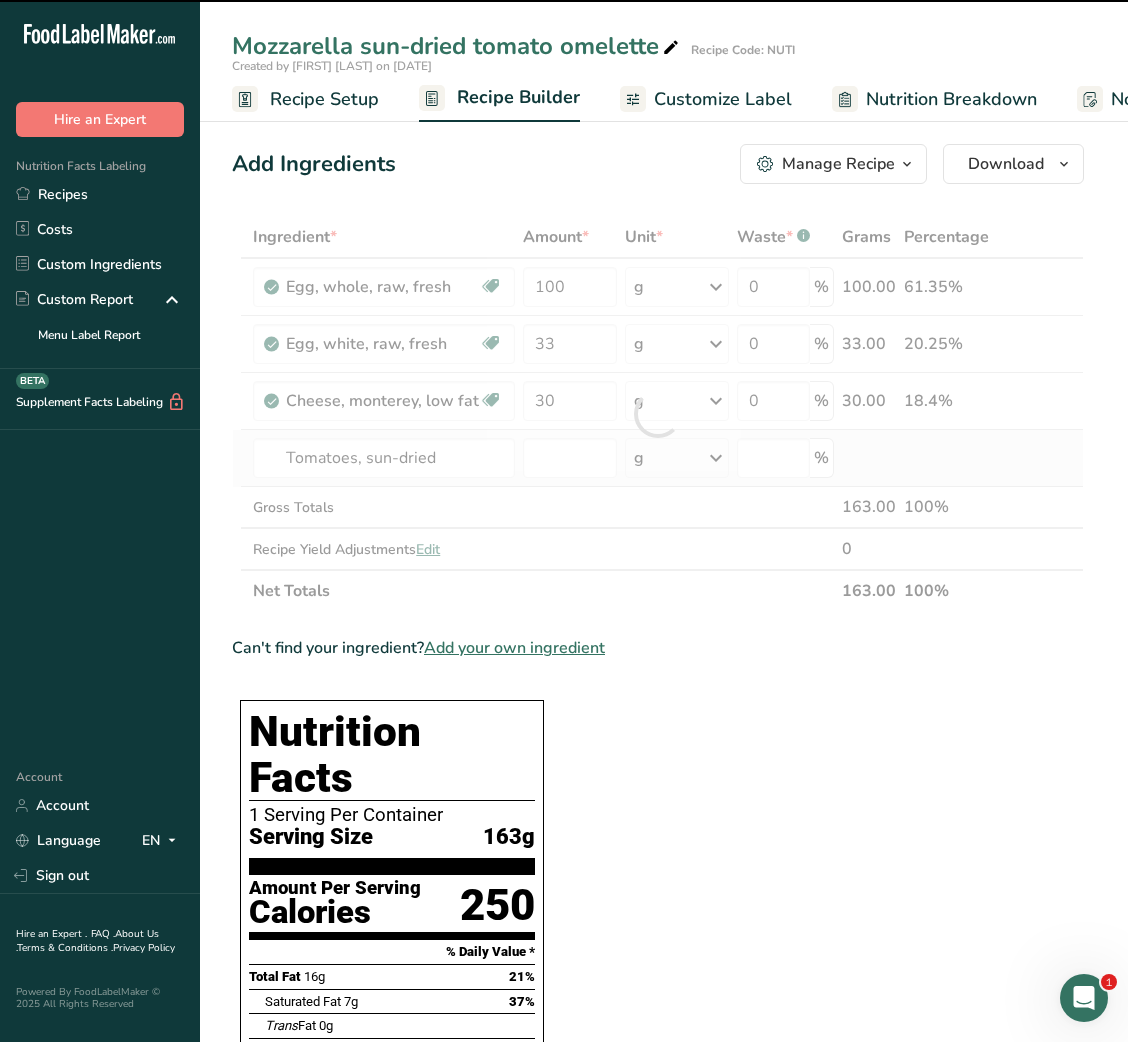 type on "0" 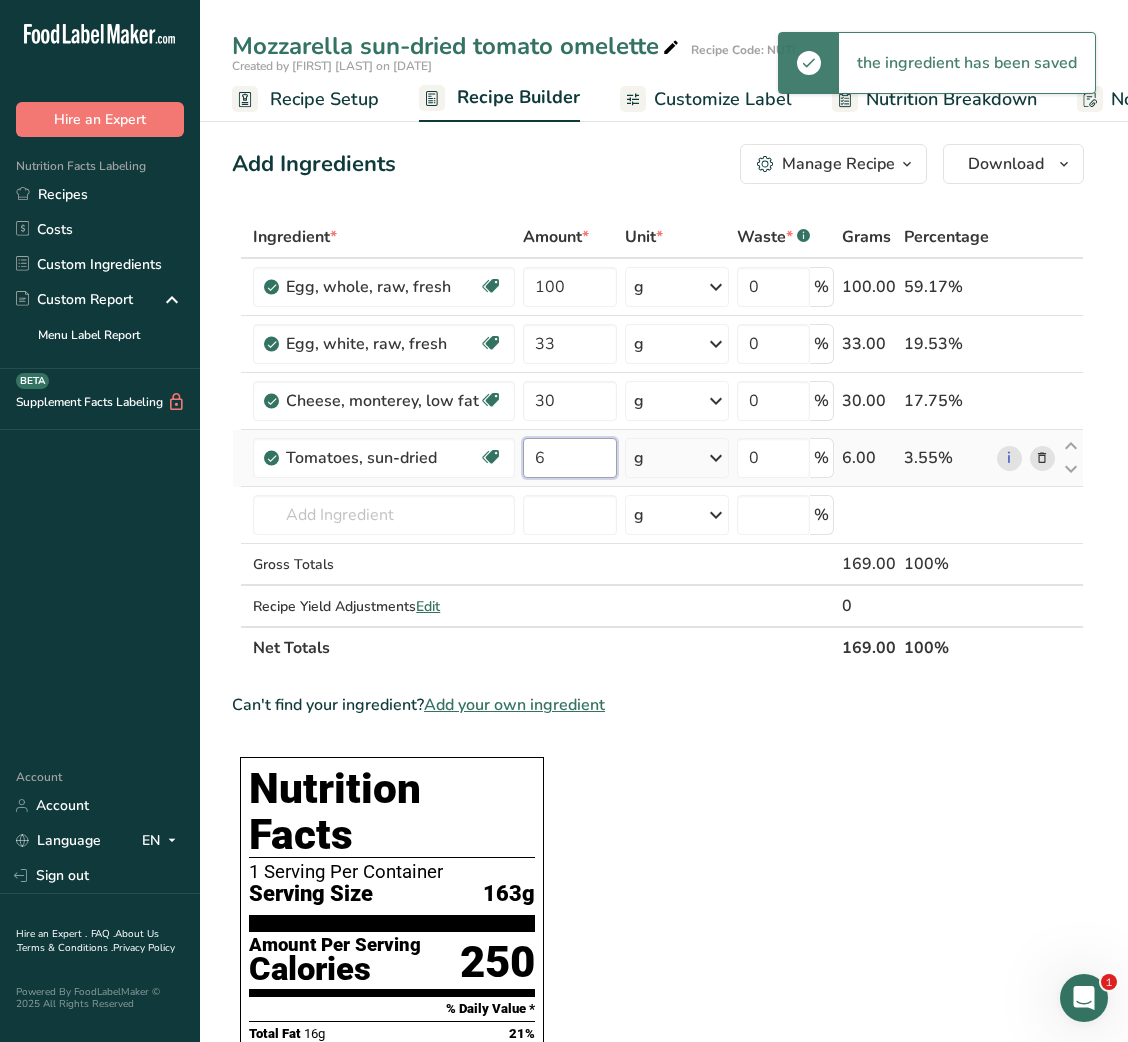 type on "6" 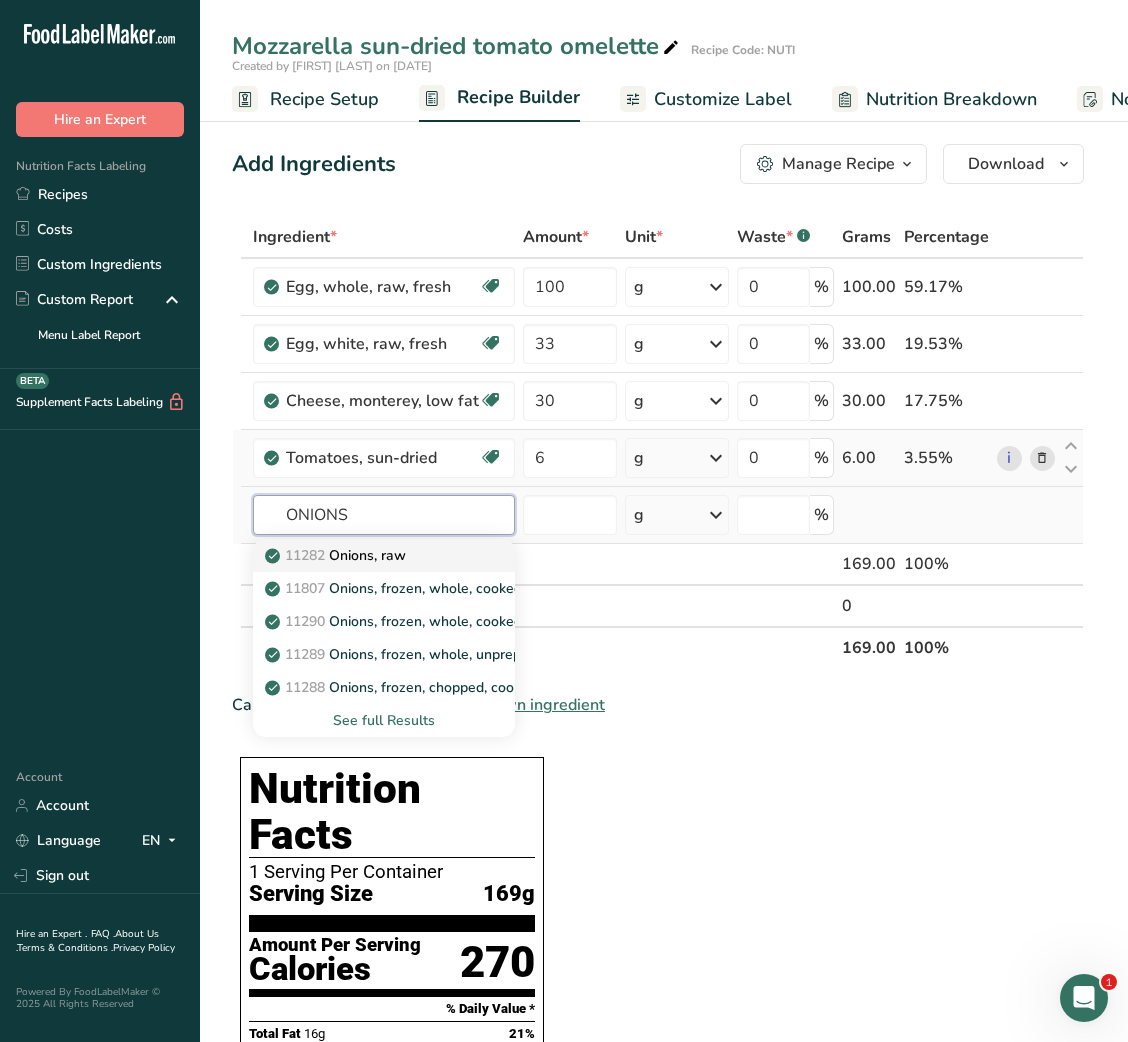 type on "ONIONS" 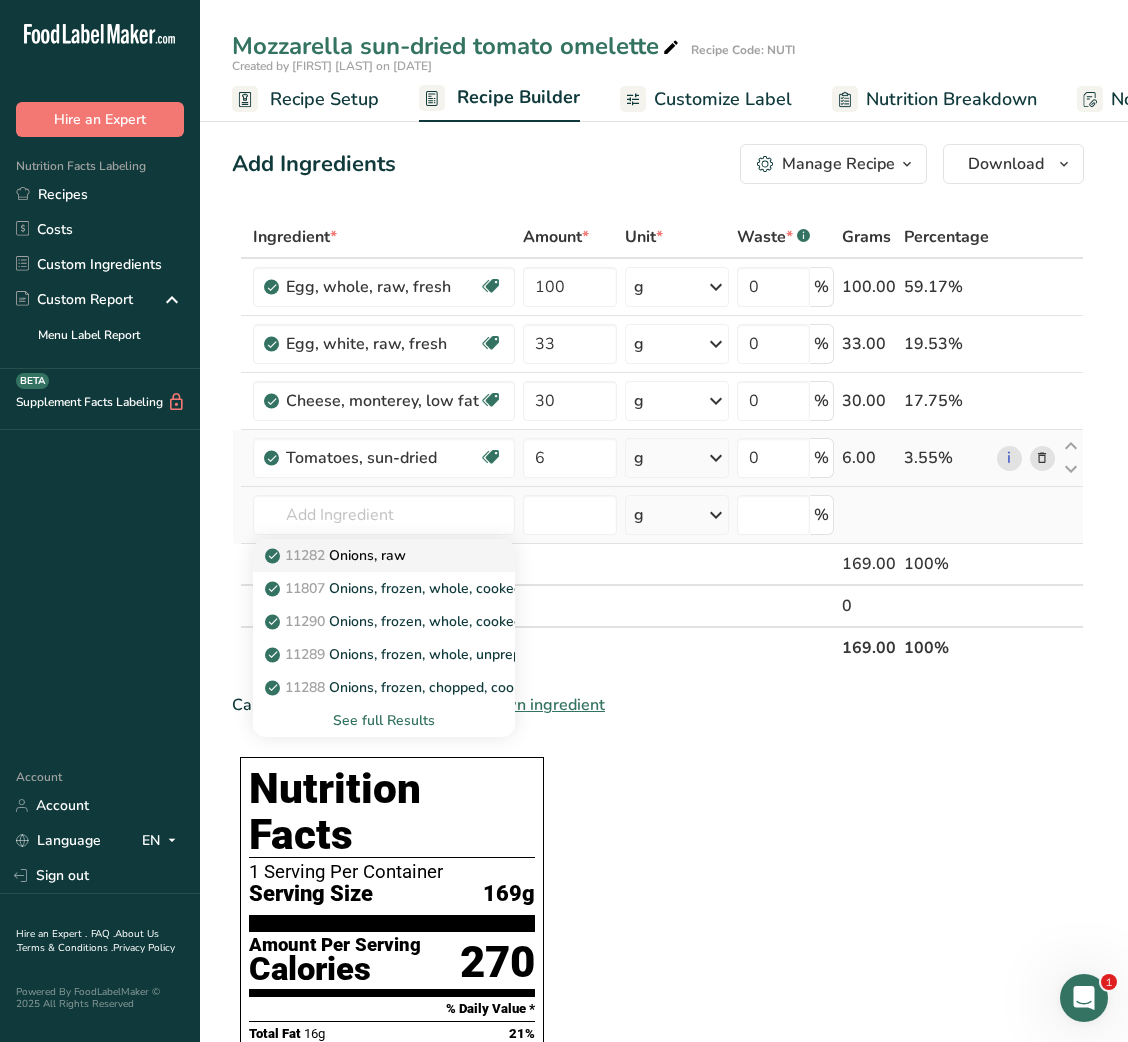 click on "11282
Onions, raw" at bounding box center [337, 555] 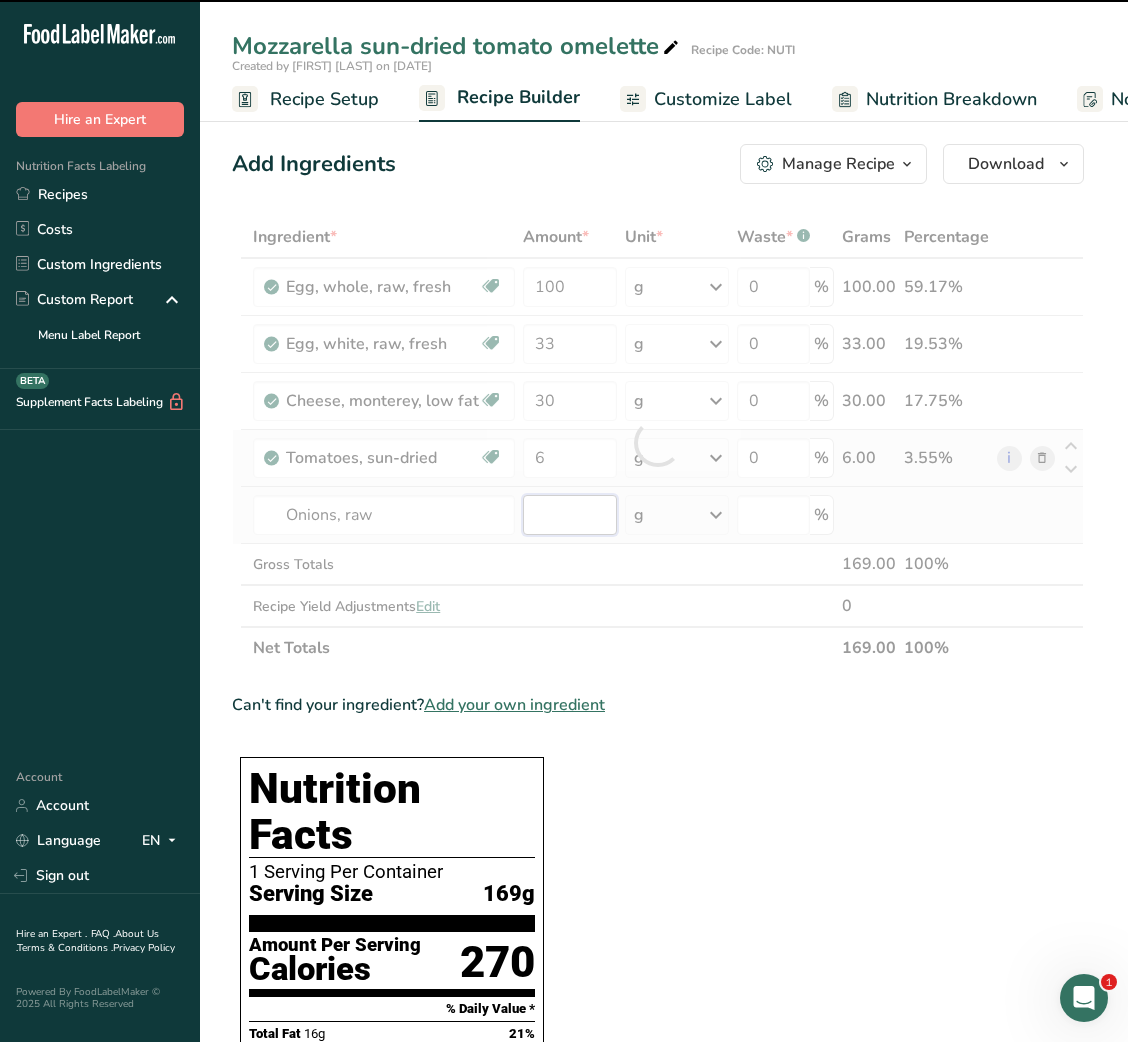 type on "0" 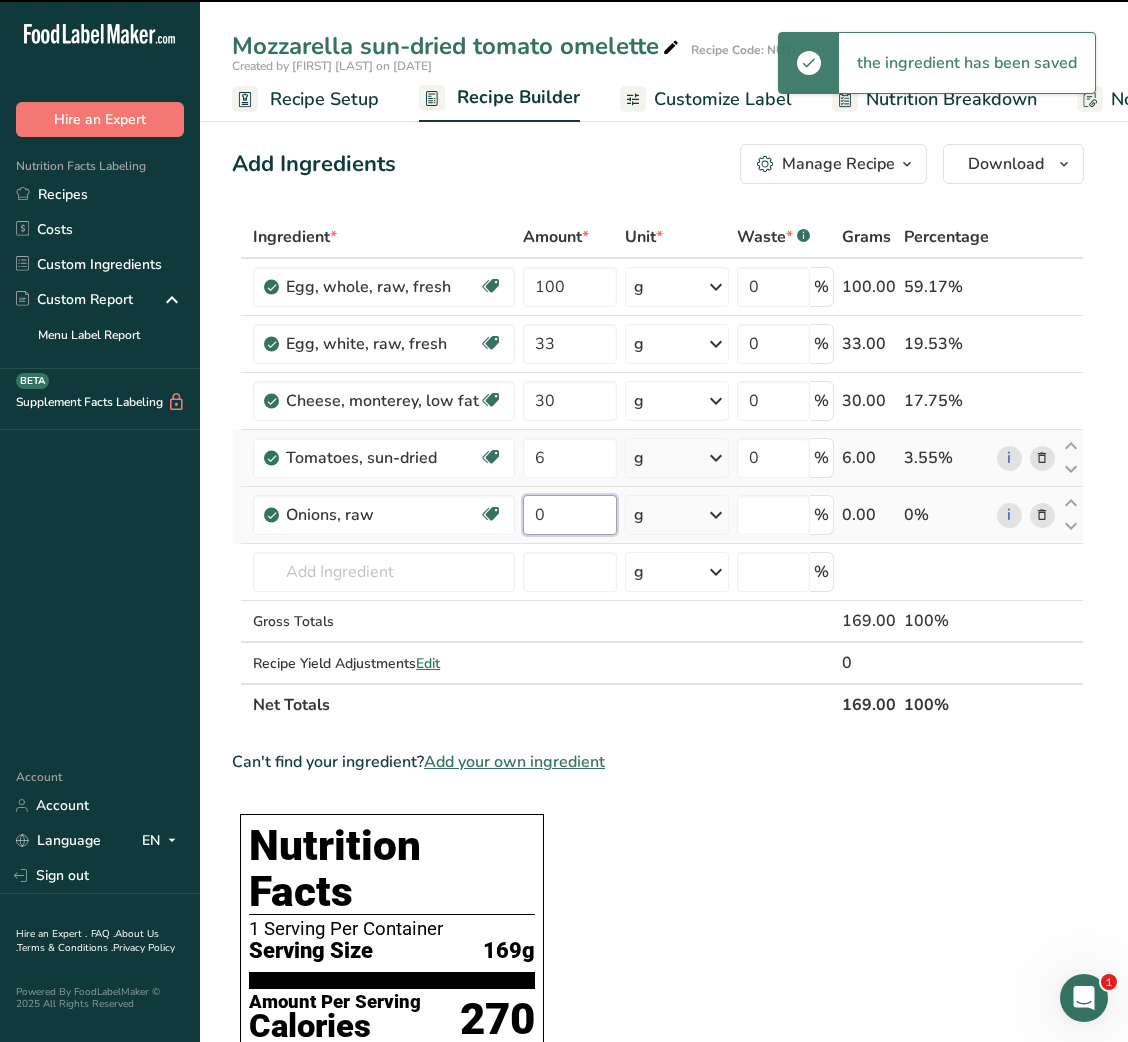 type on "0" 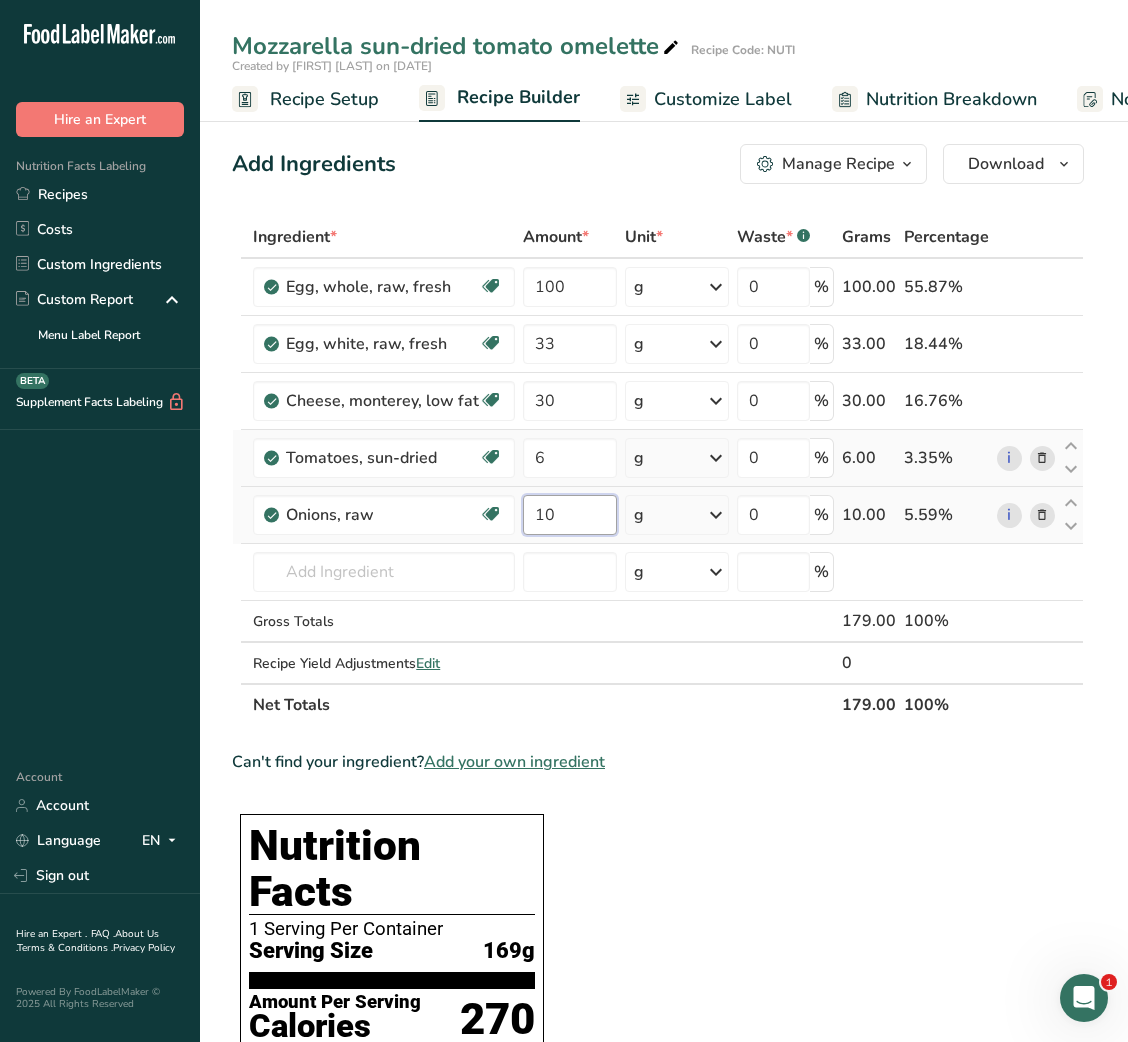 type on "10" 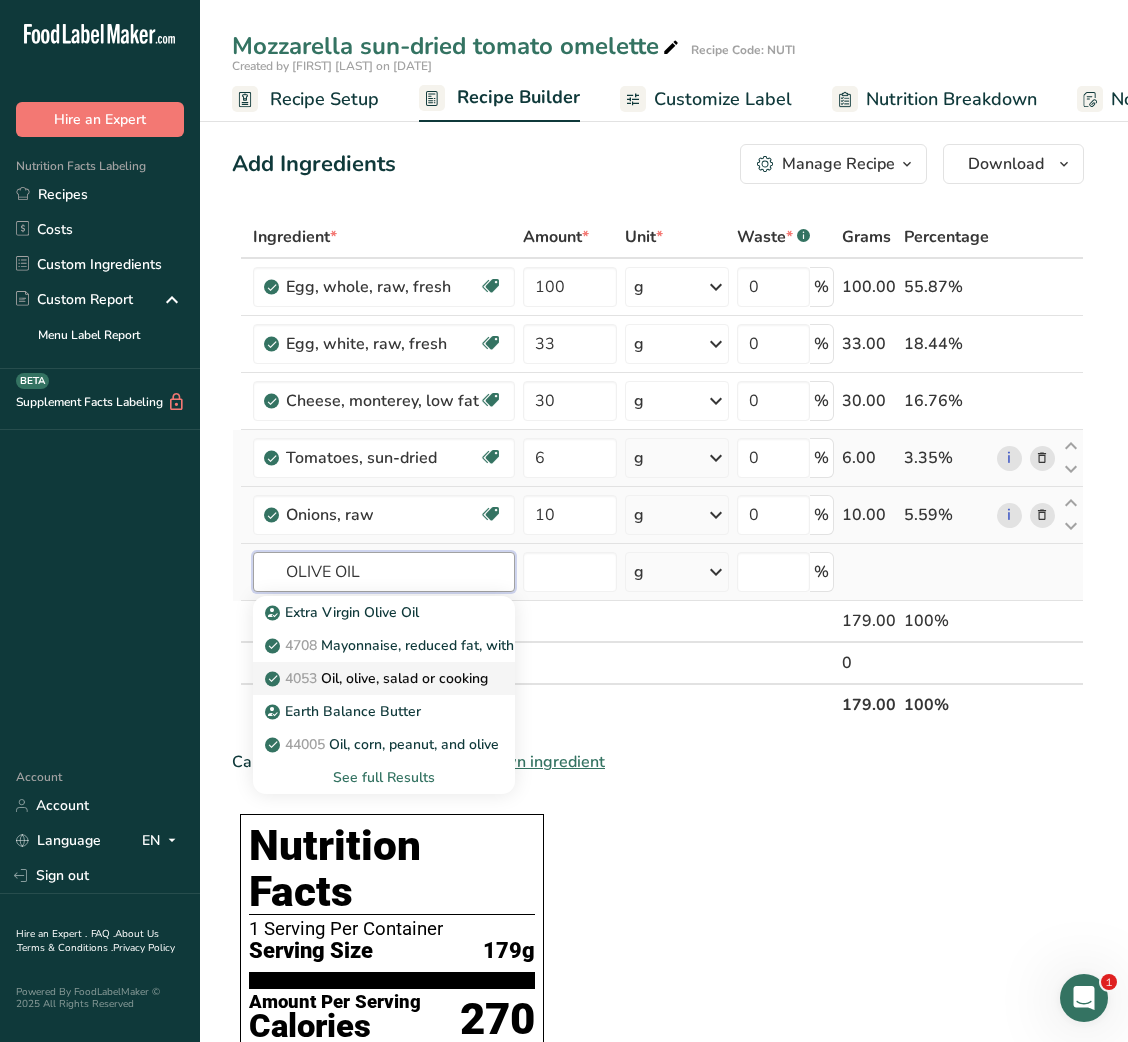 type on "OLIVE OIL" 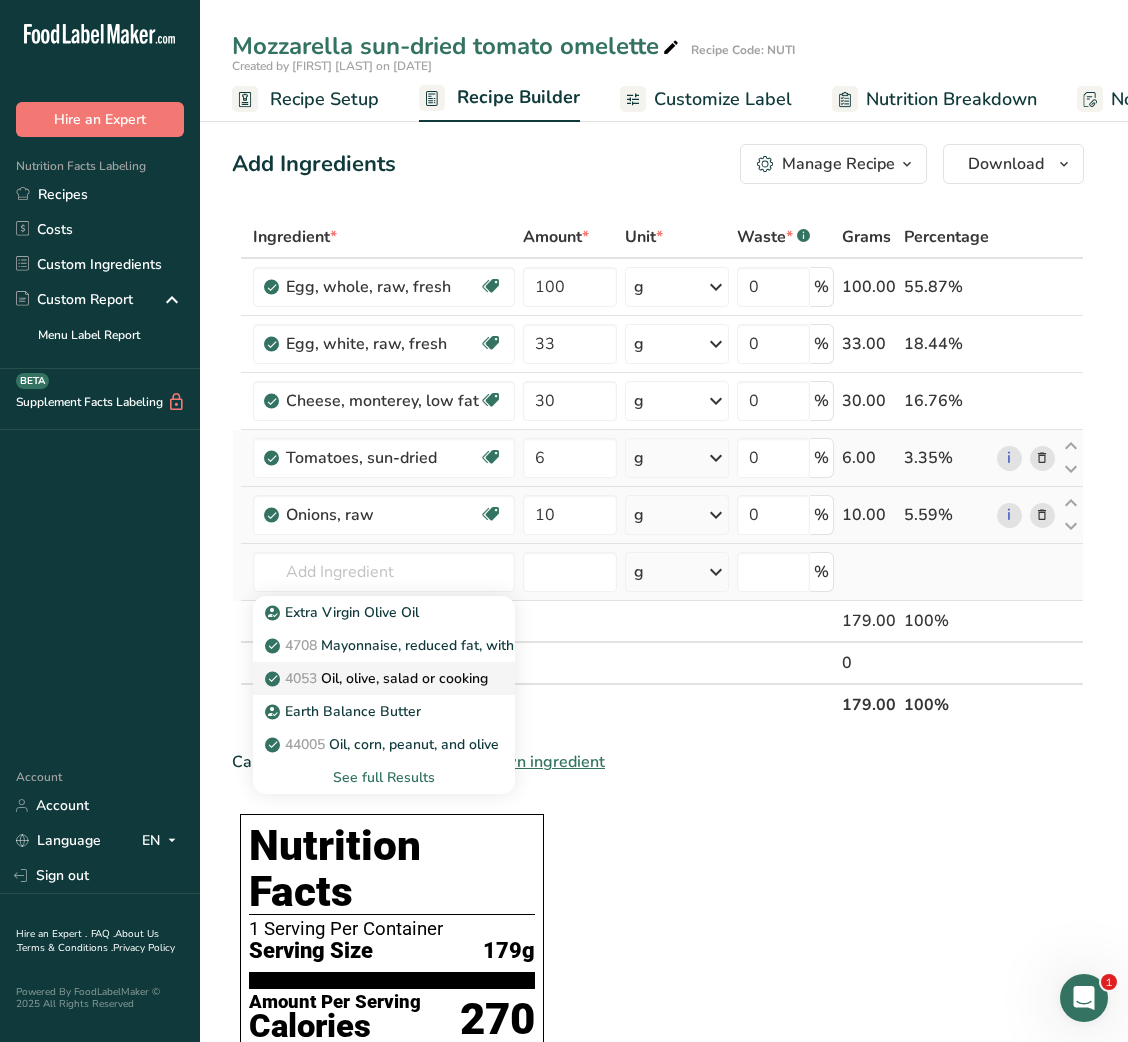 click on "4053
Oil, olive, salad or cooking" at bounding box center [378, 678] 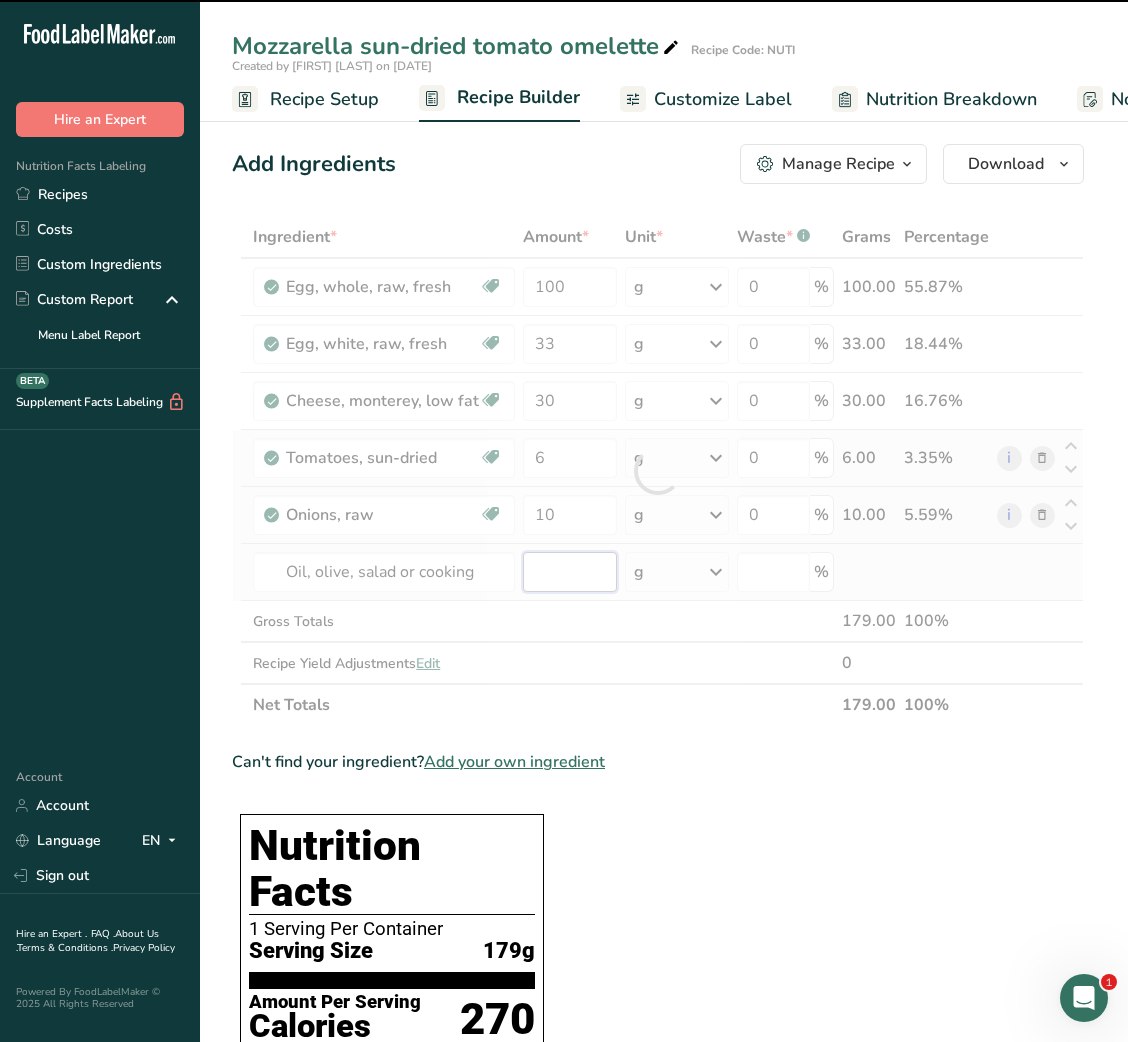 type on "0" 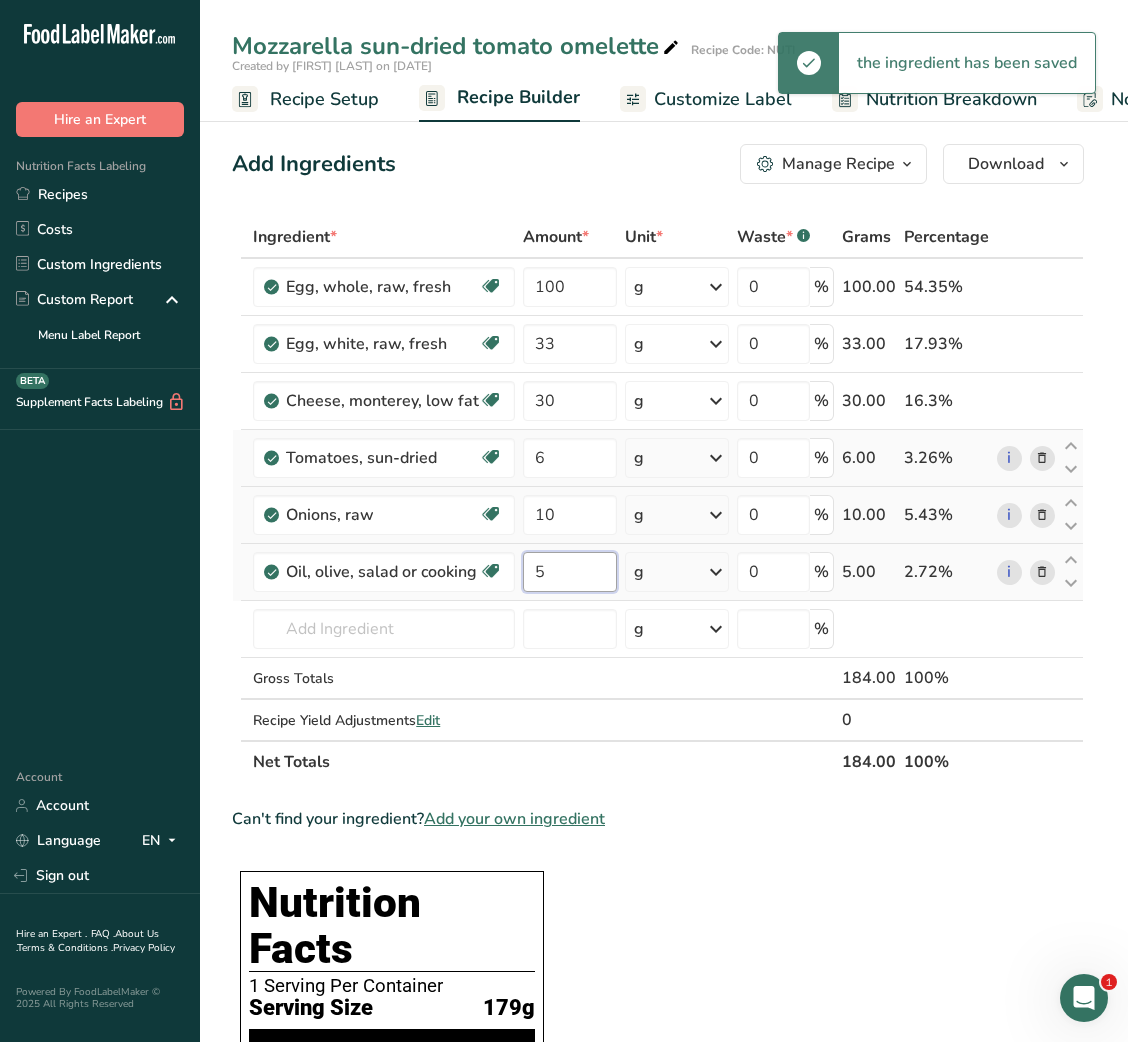 type on "5" 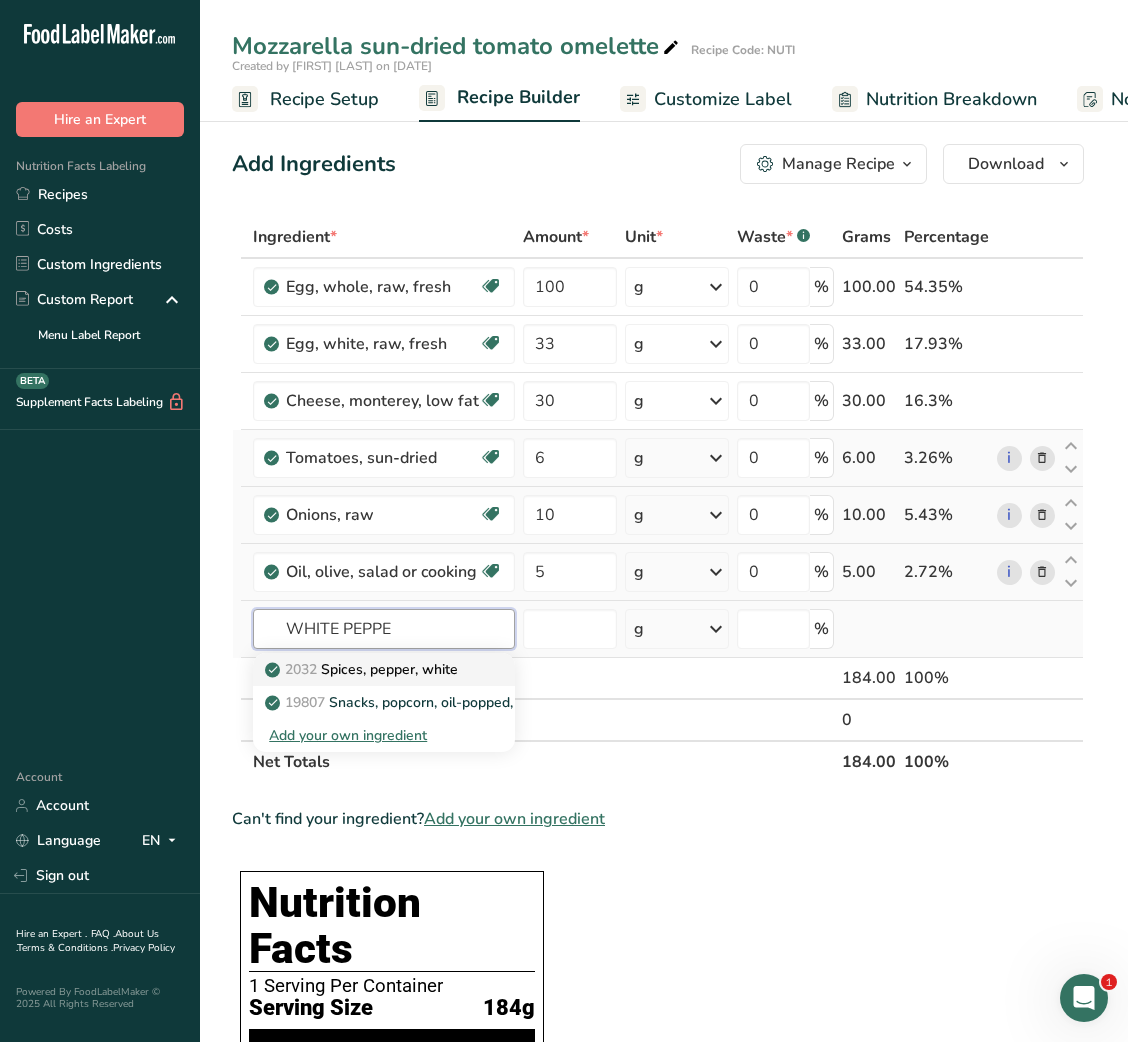 type on "WHITE PEPPE" 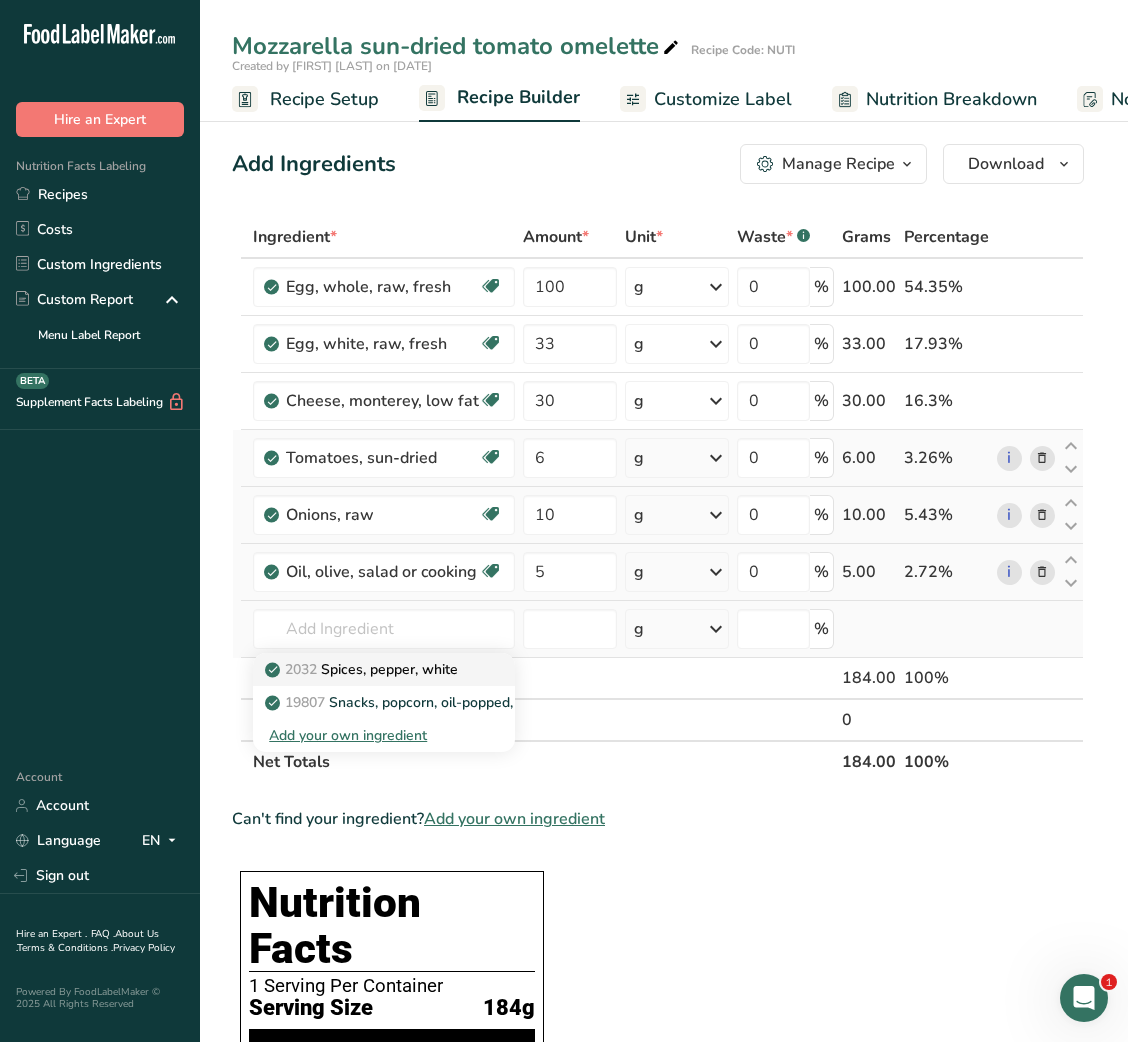 click on "2032
Spices, pepper, white" at bounding box center [363, 669] 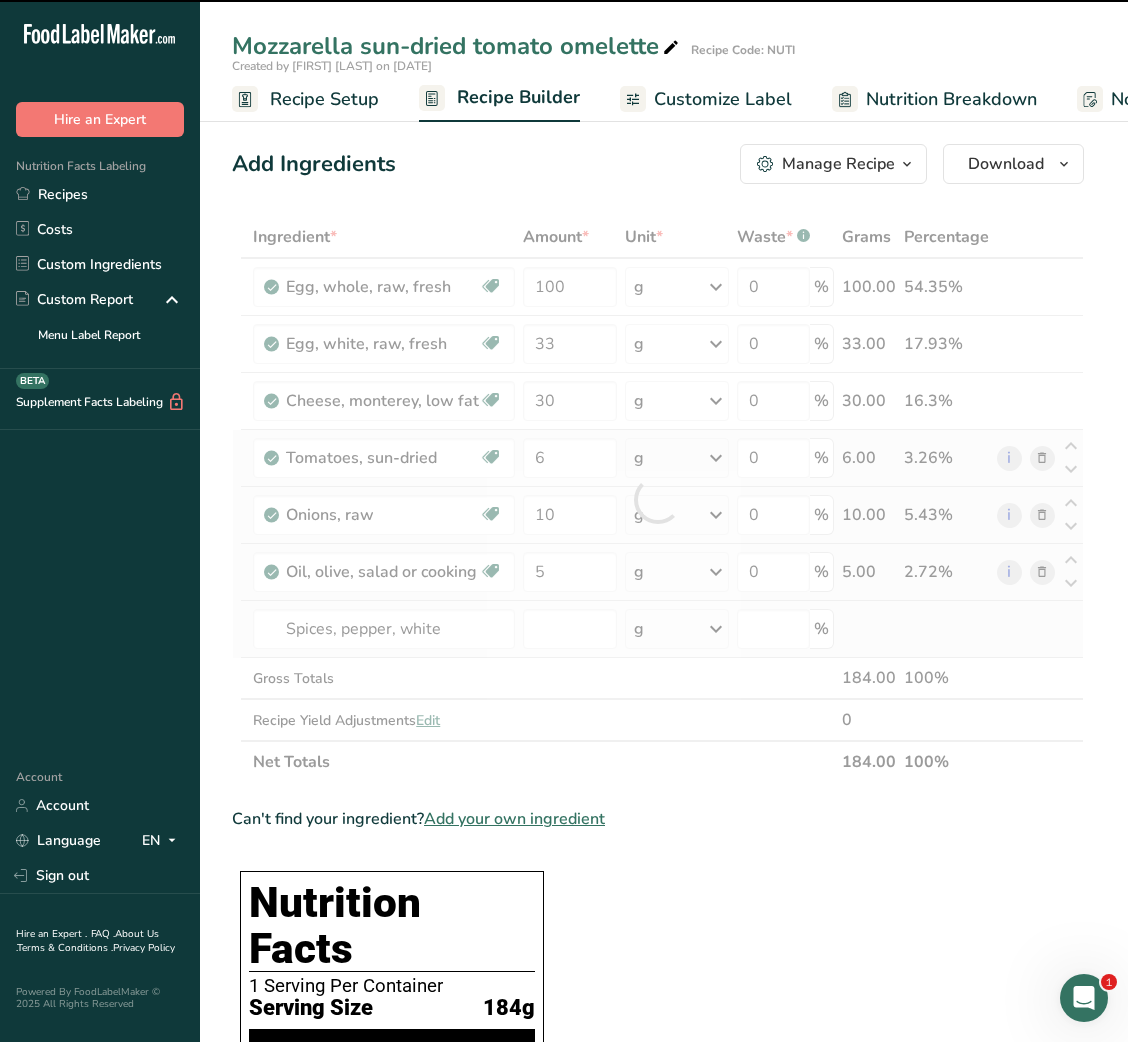 type on "0" 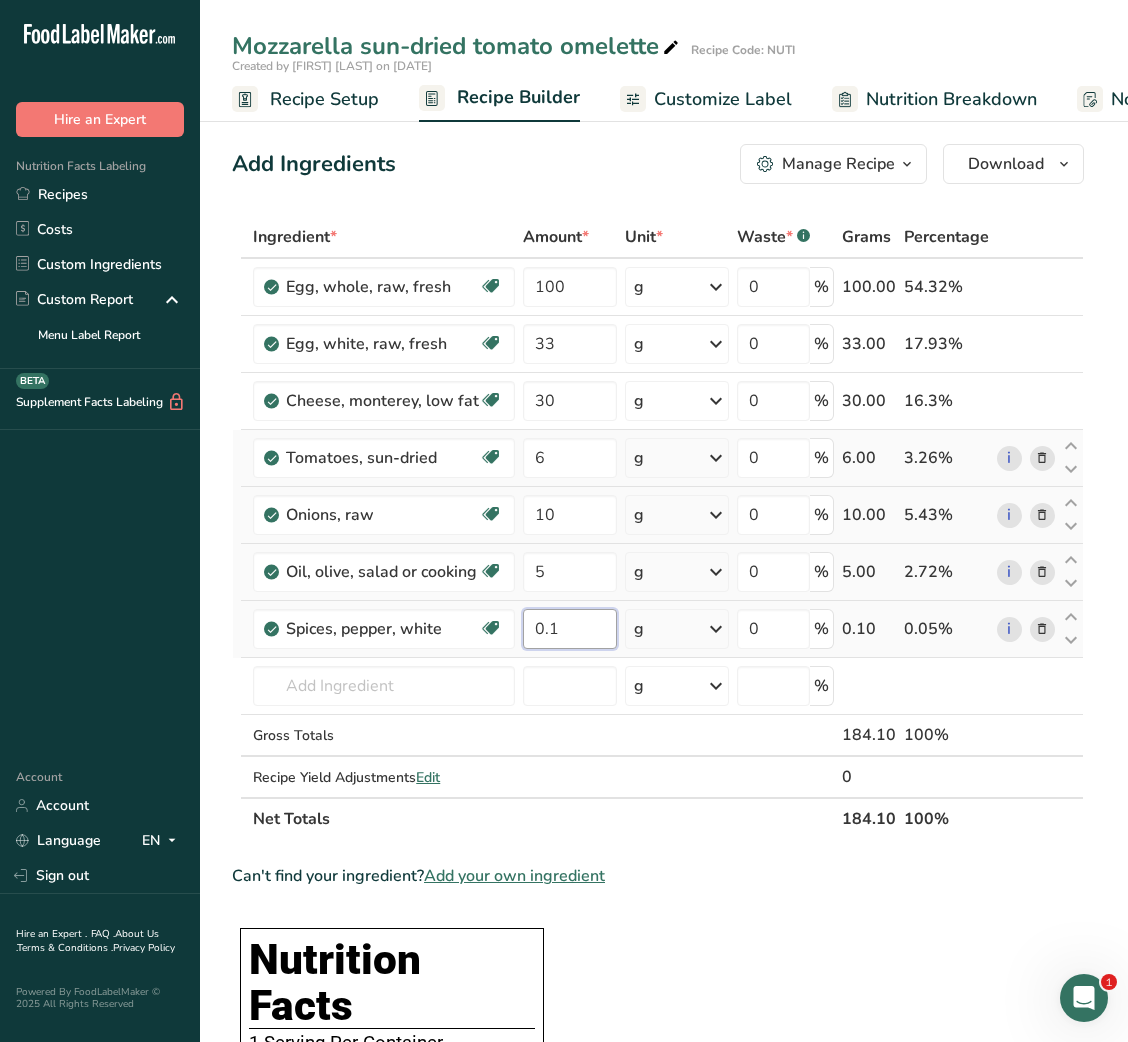 type on "0.1" 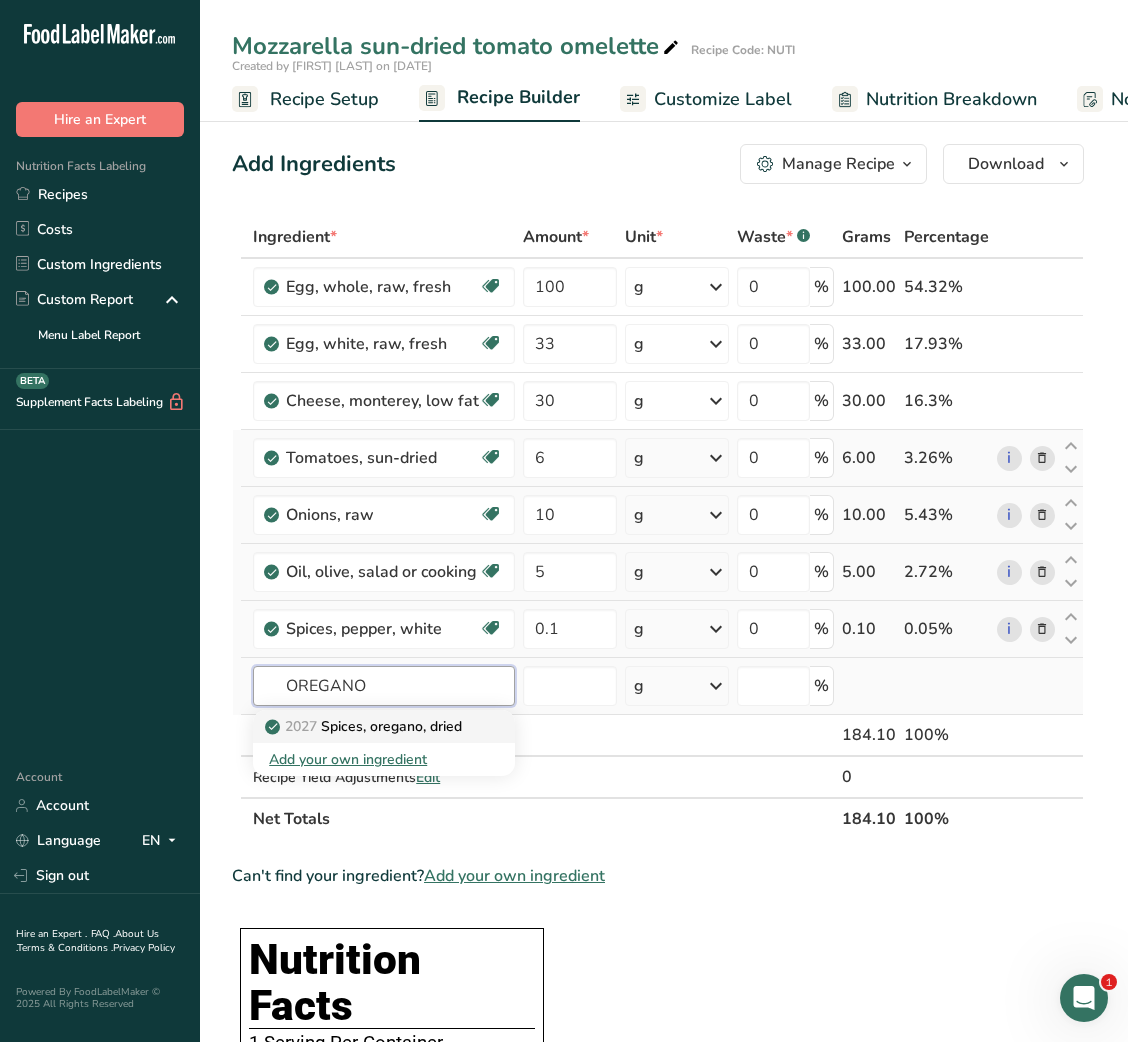 type on "OREGANO" 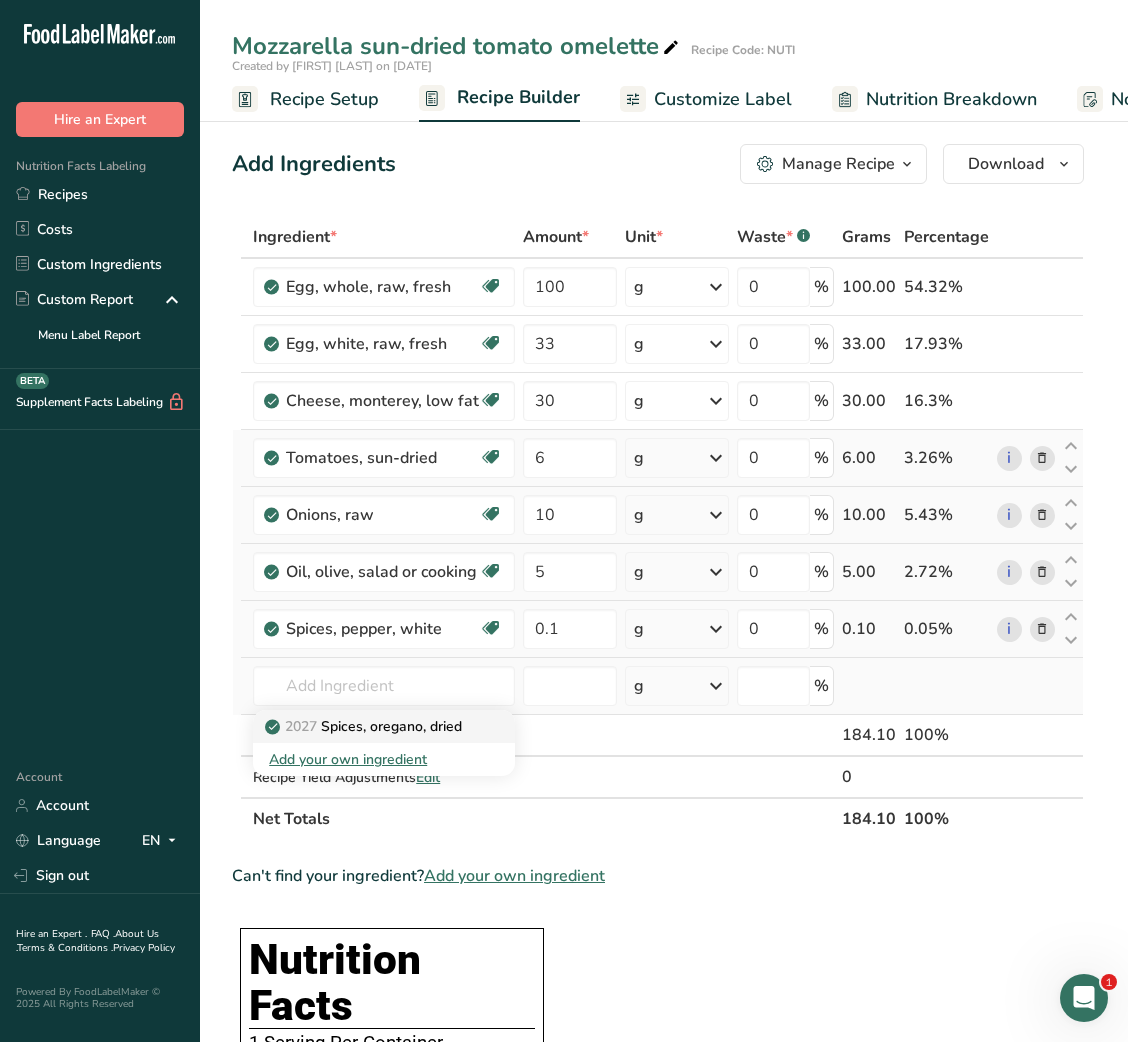 click on "2027
Spices, oregano, dried" at bounding box center (365, 726) 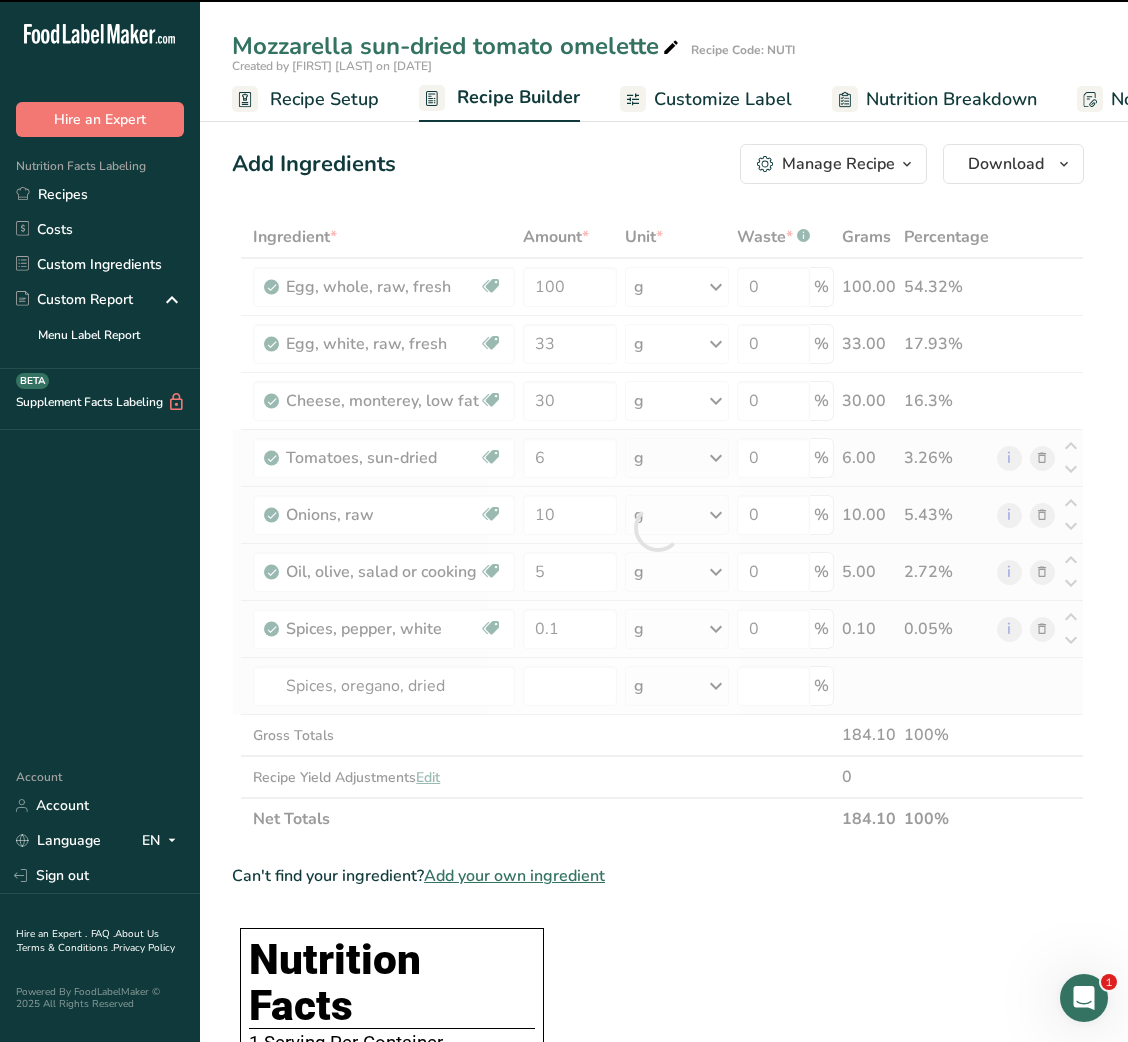 type on "0" 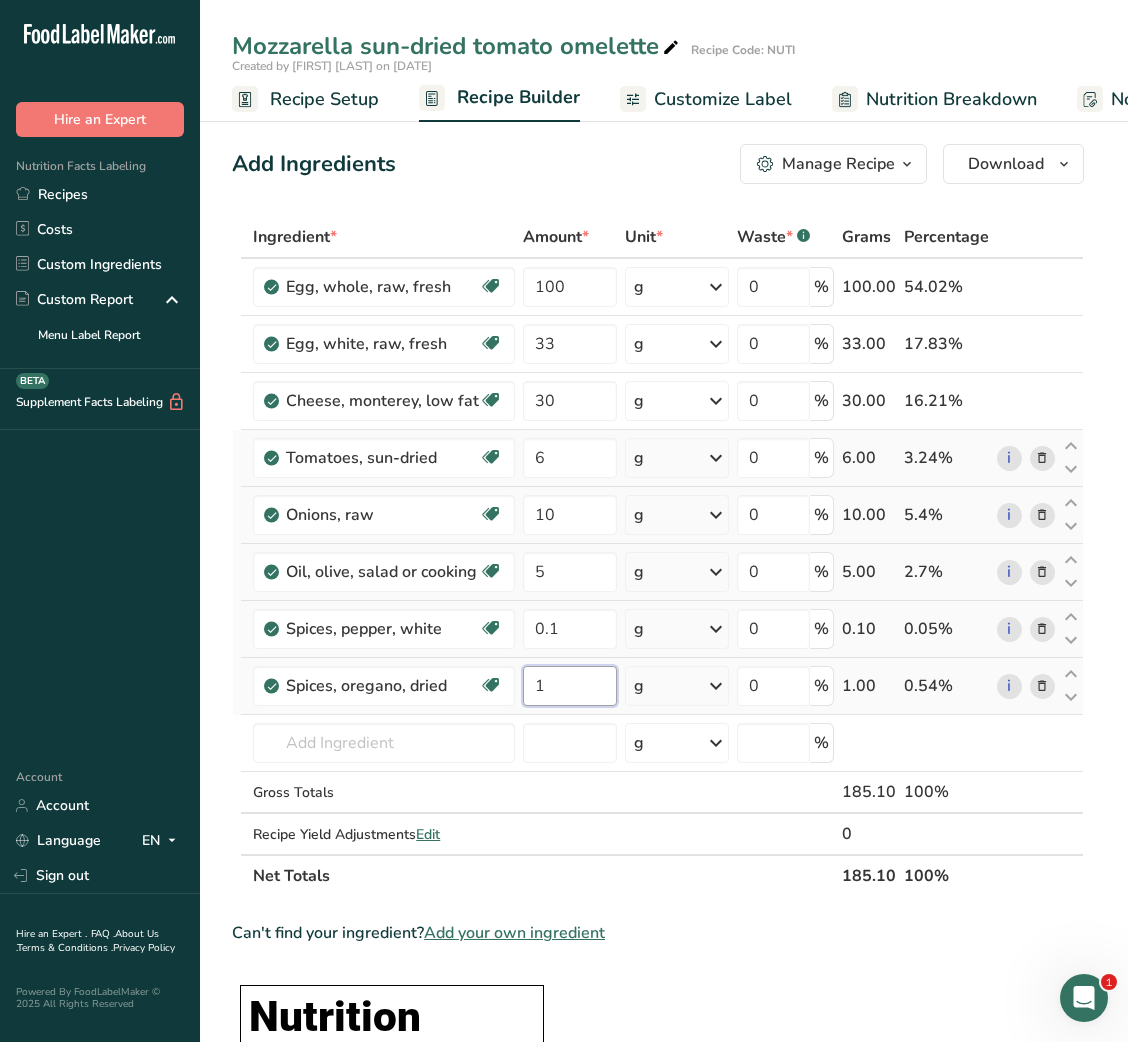 type on "1" 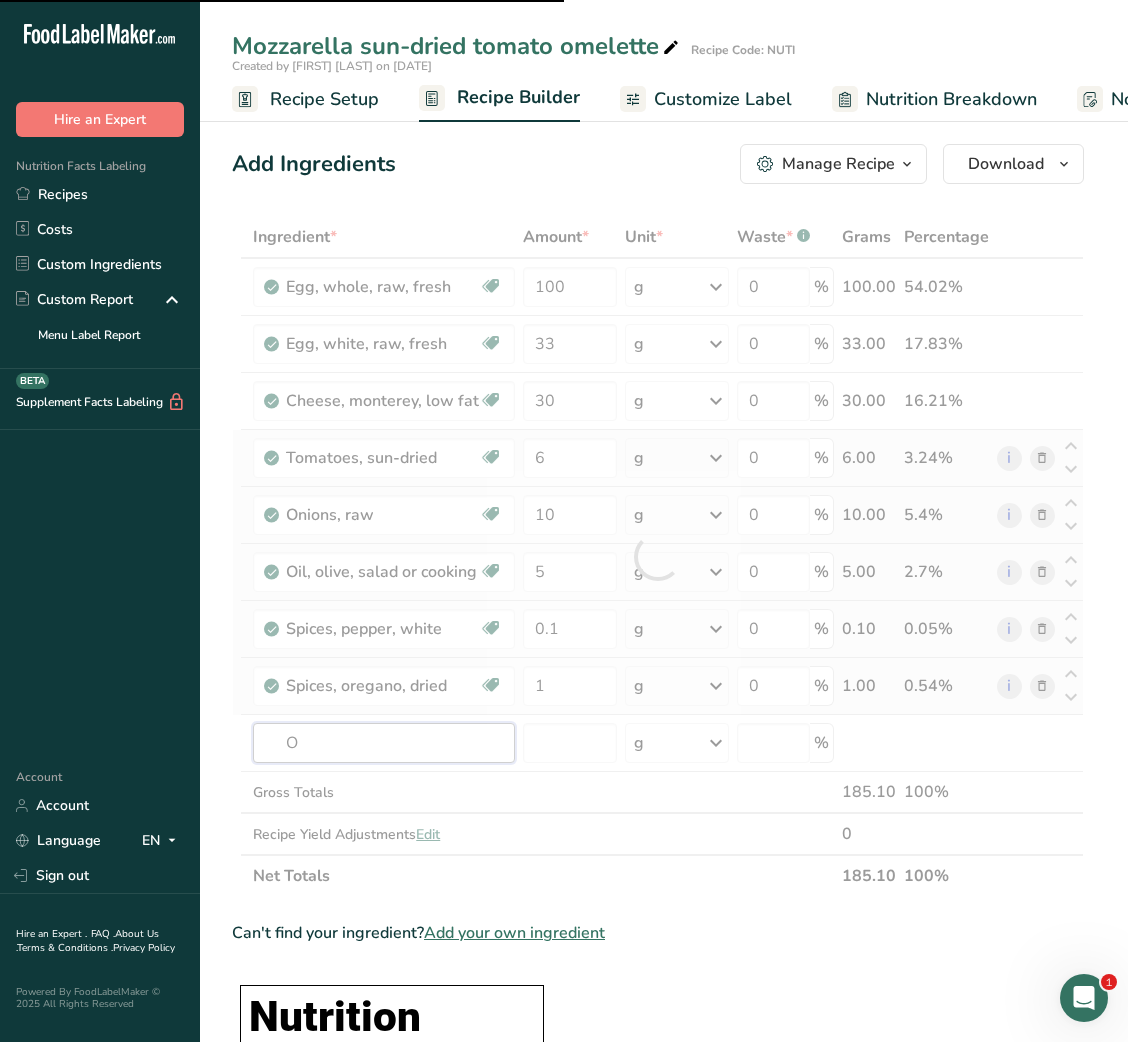 type on "ON" 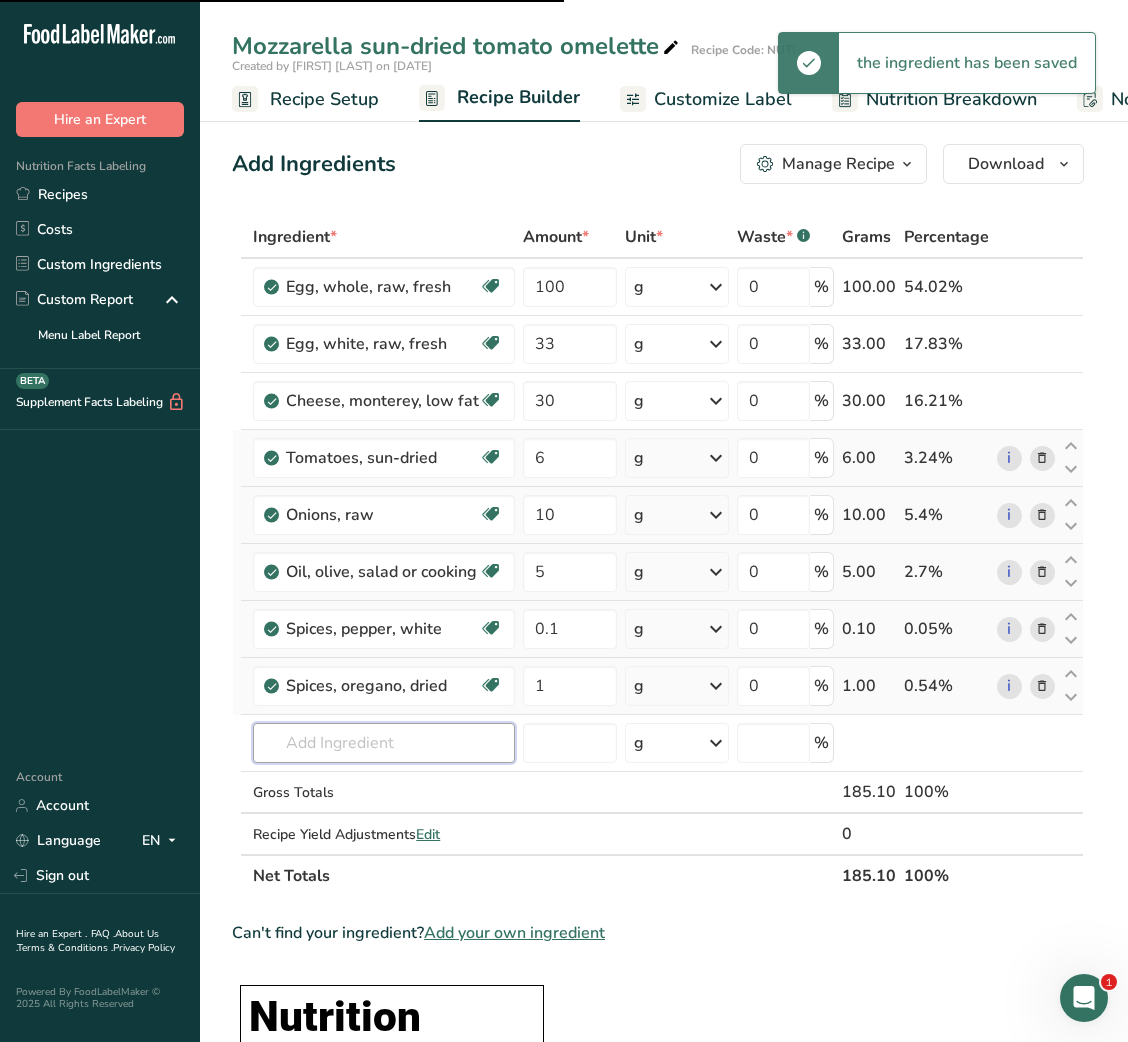 type on "O" 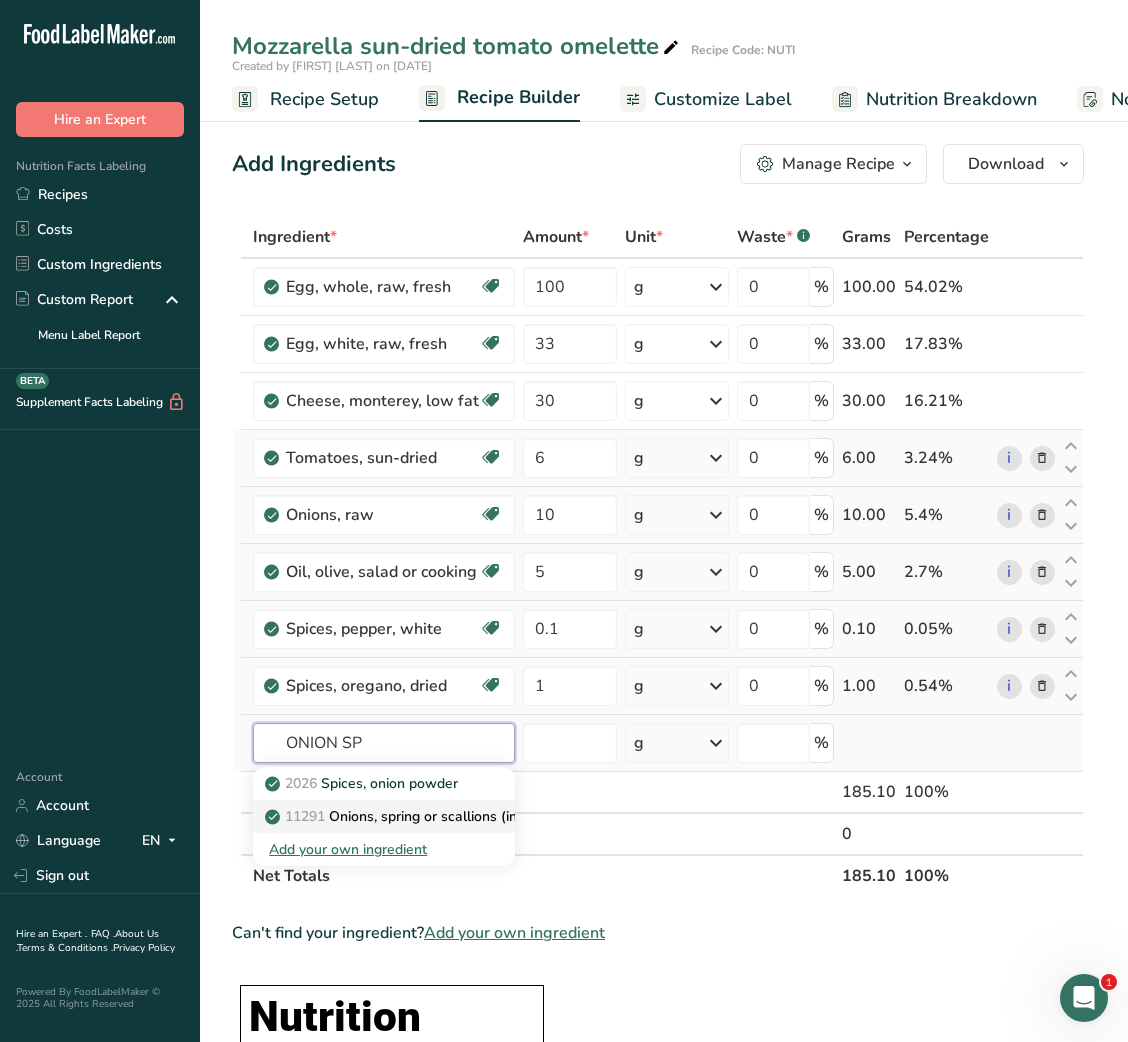 type on "ONION SP" 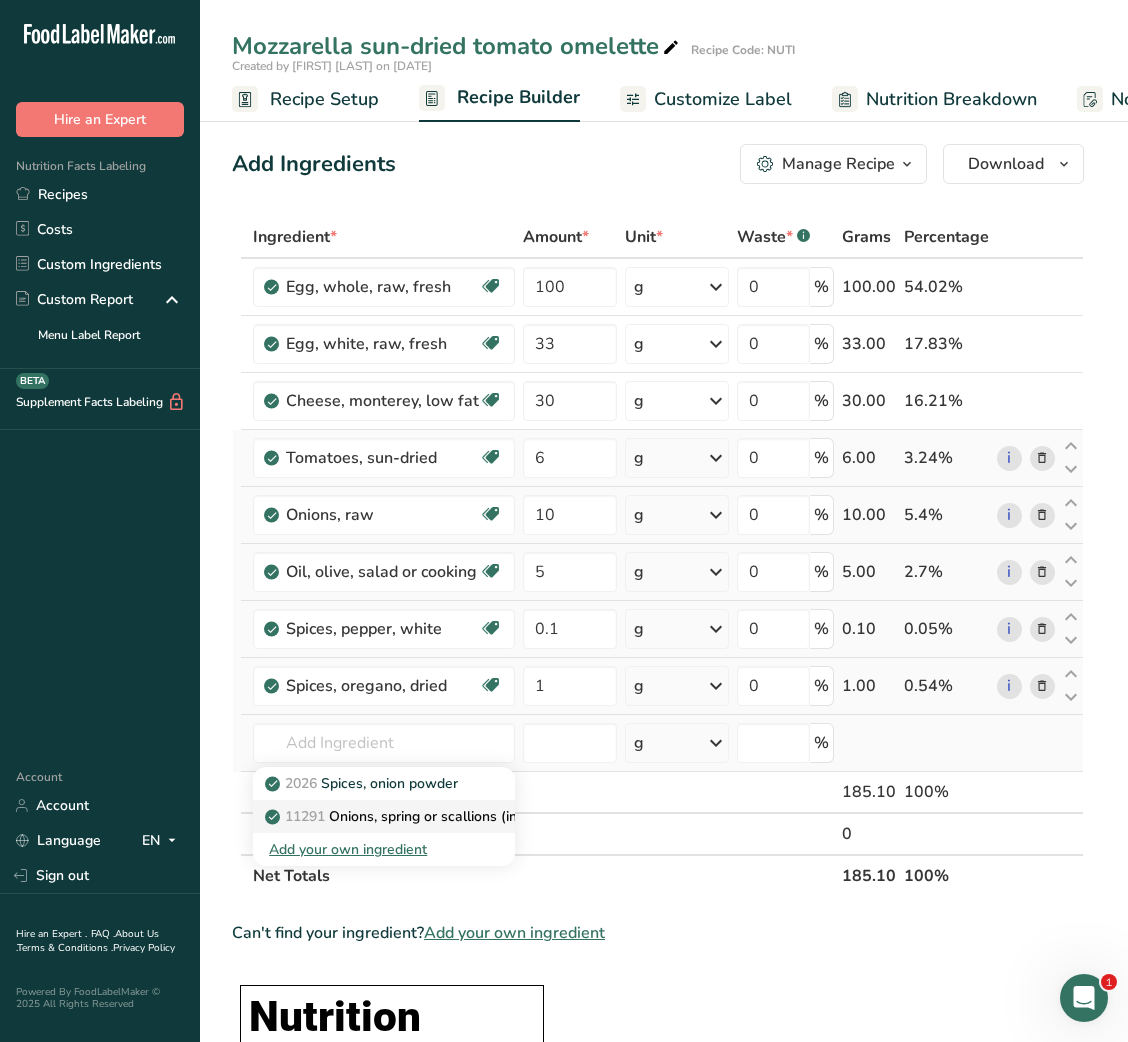 click on "11291
Onions, spring or scallions (includes tops and bulb), raw" at bounding box center (384, 816) 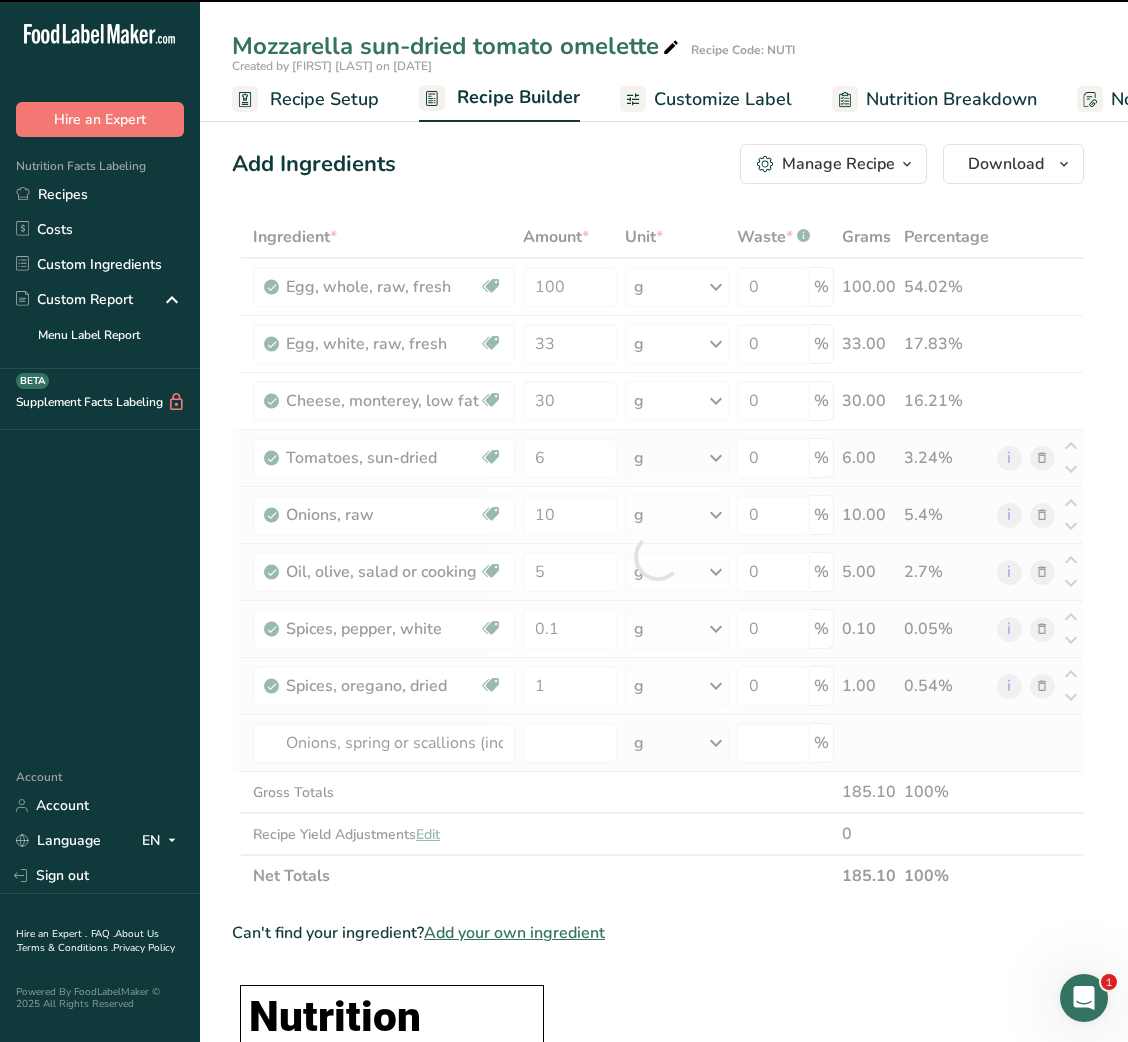 type on "0" 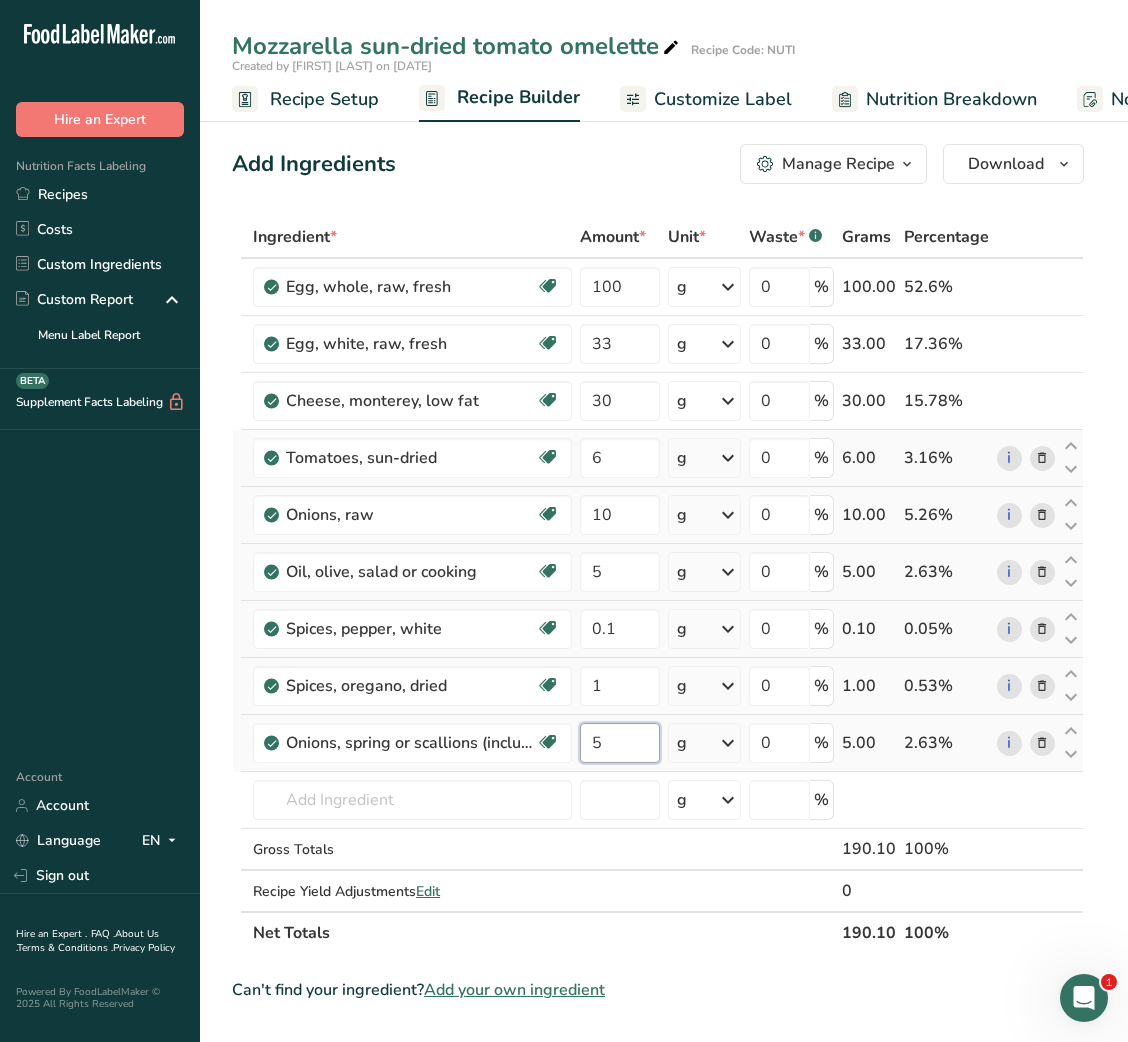 type on "5" 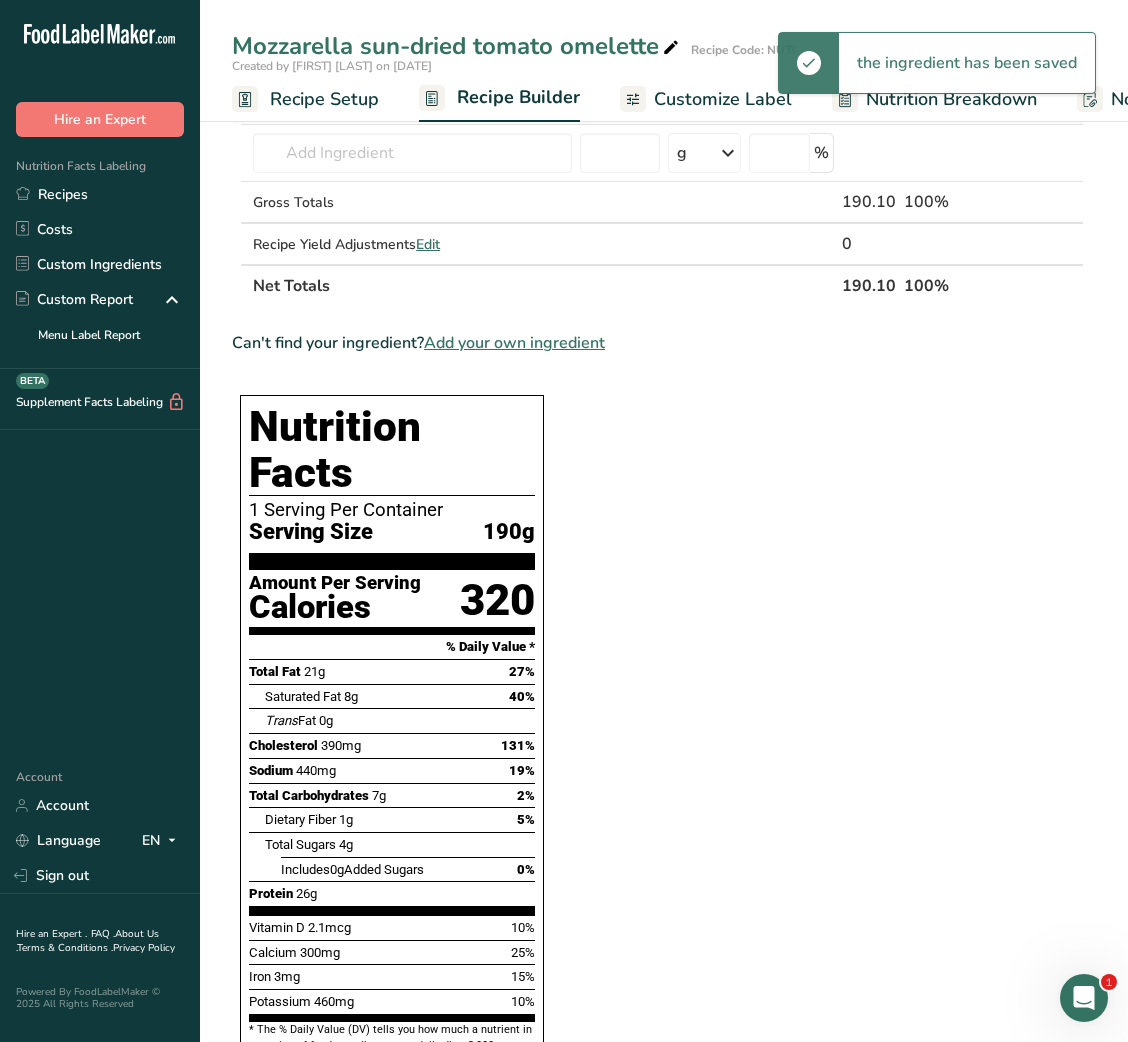 scroll, scrollTop: 0, scrollLeft: 0, axis: both 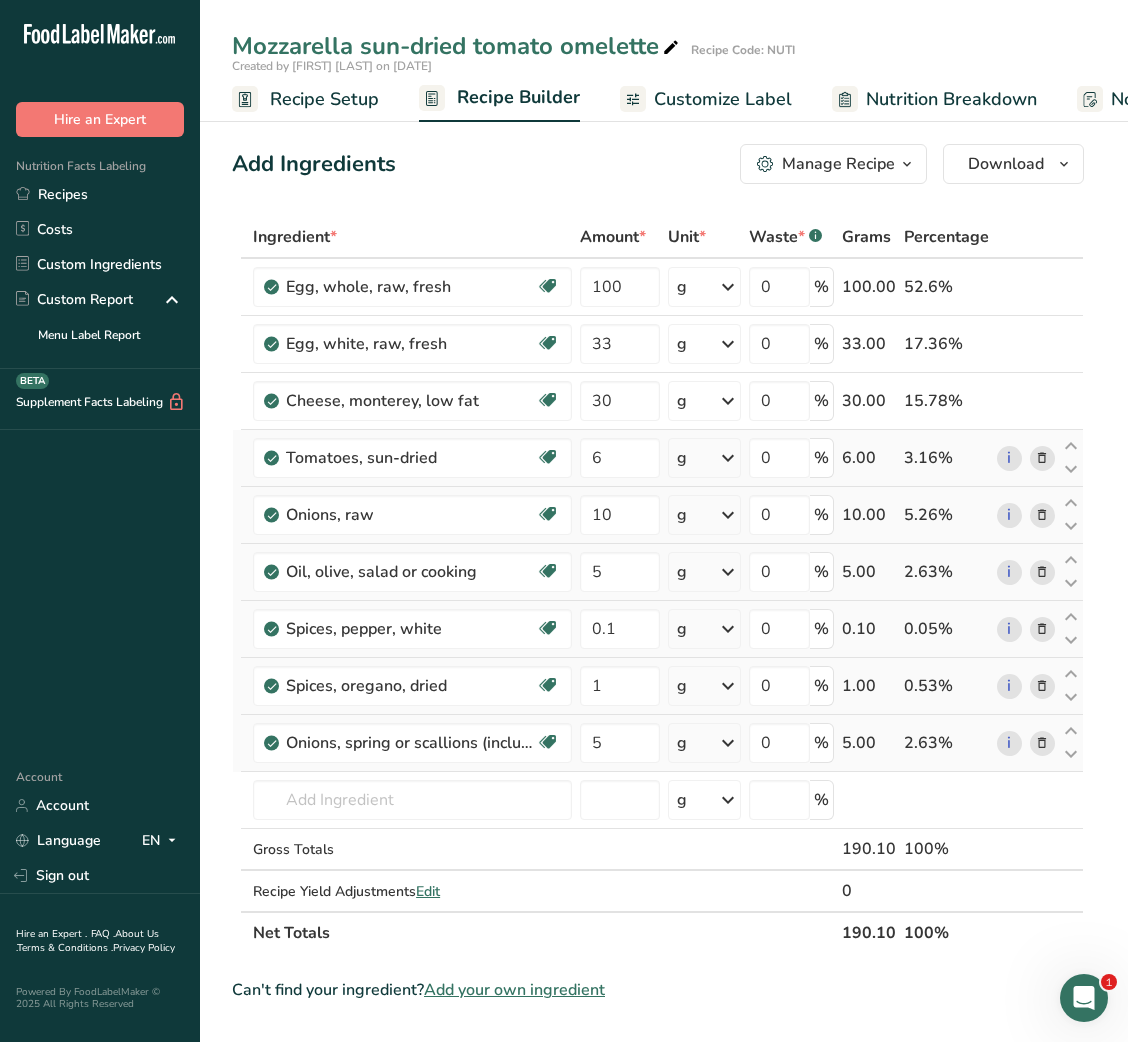 click on "Customize Label" at bounding box center (723, 99) 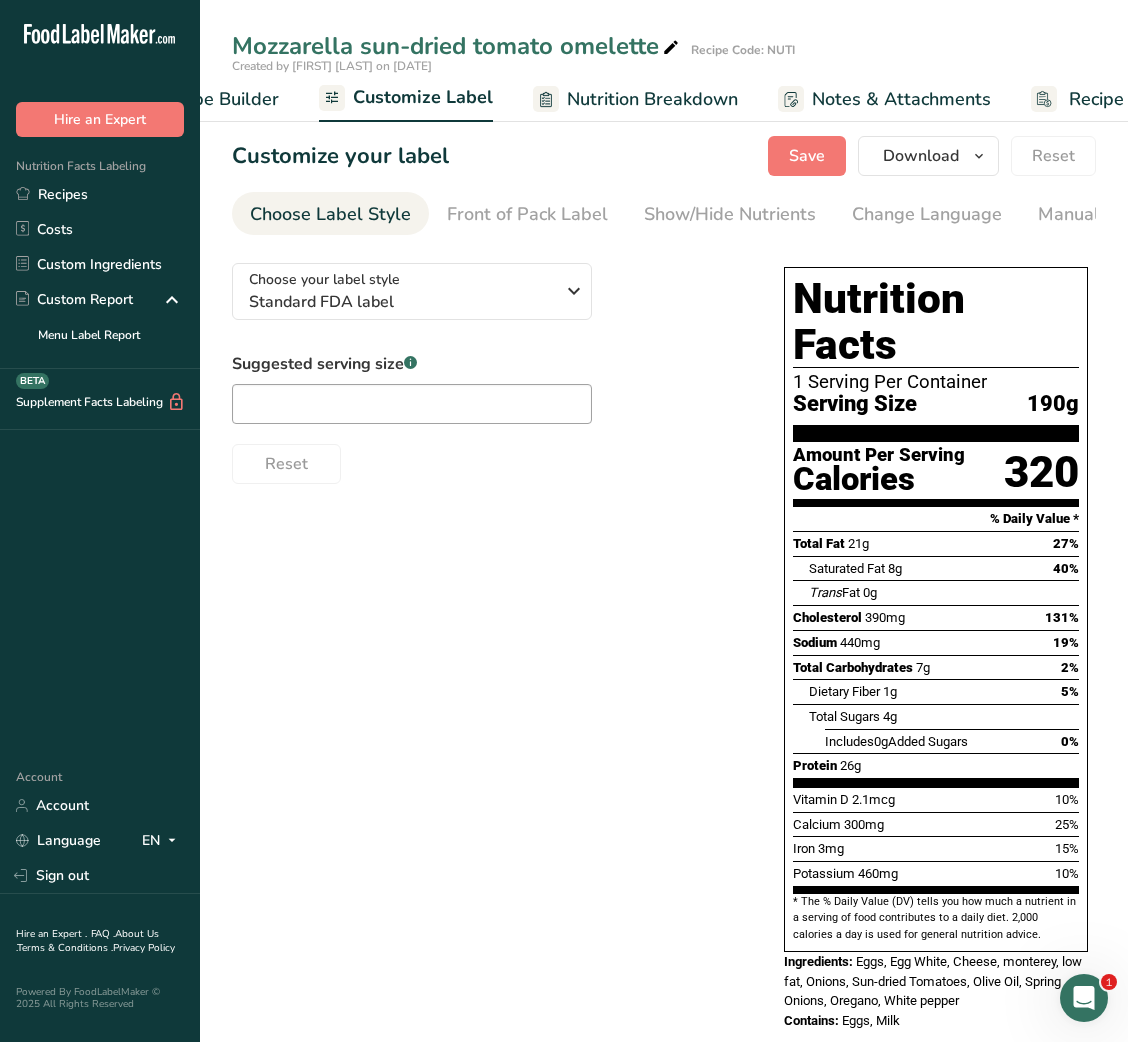 scroll, scrollTop: 0, scrollLeft: 389, axis: horizontal 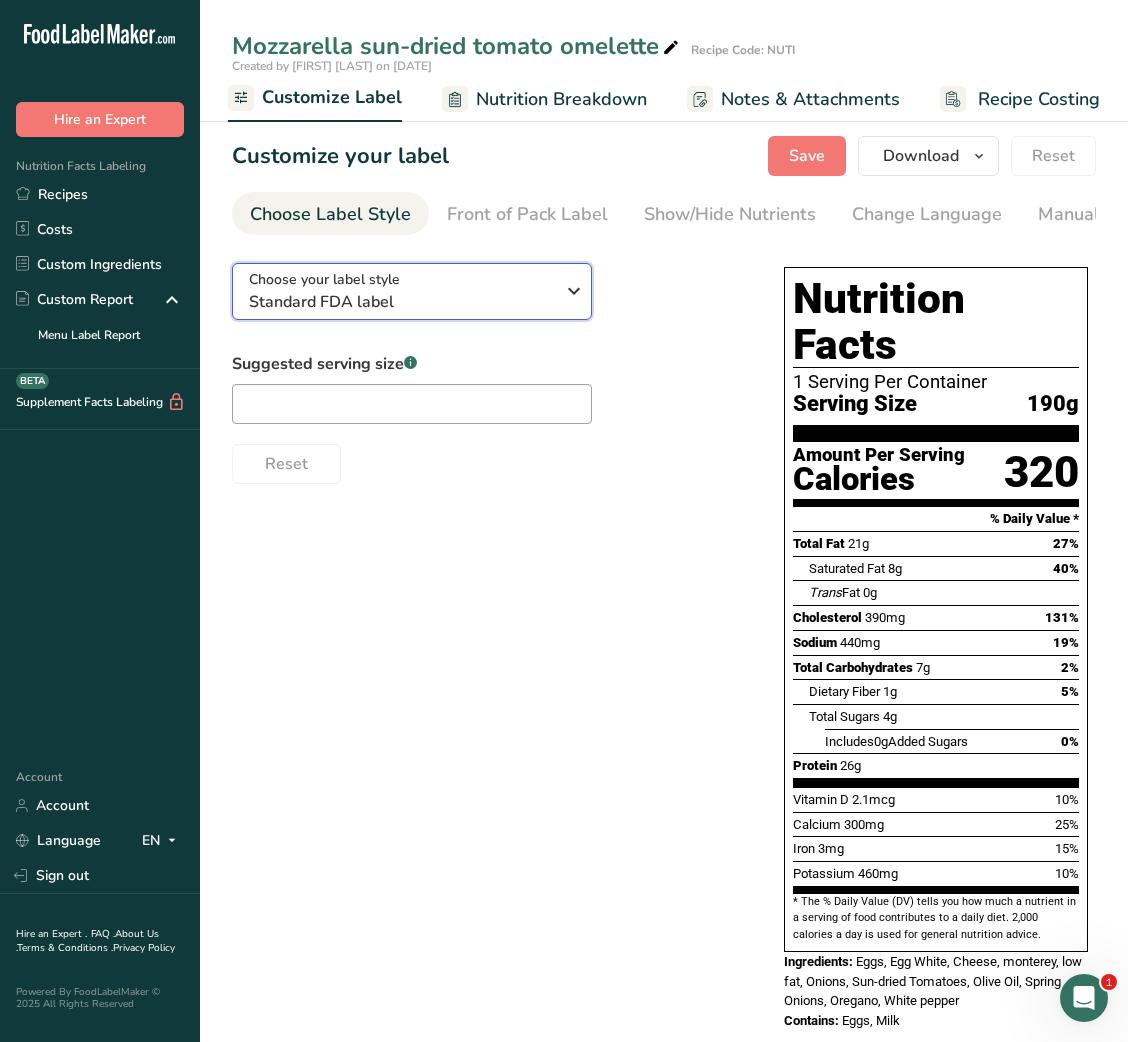click on "Standard FDA label" at bounding box center (401, 302) 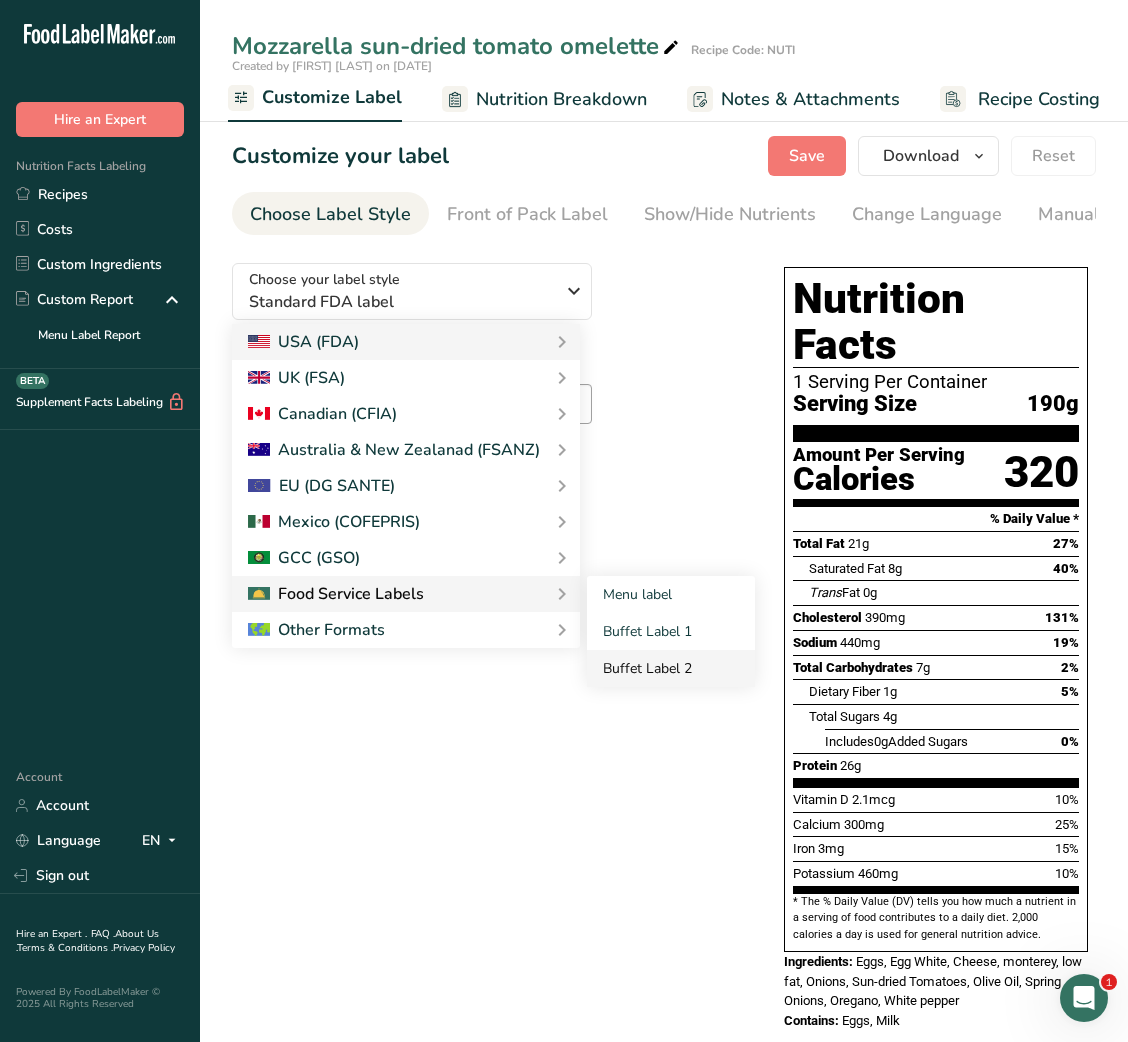 click on "Buffet Label 2" at bounding box center (671, 668) 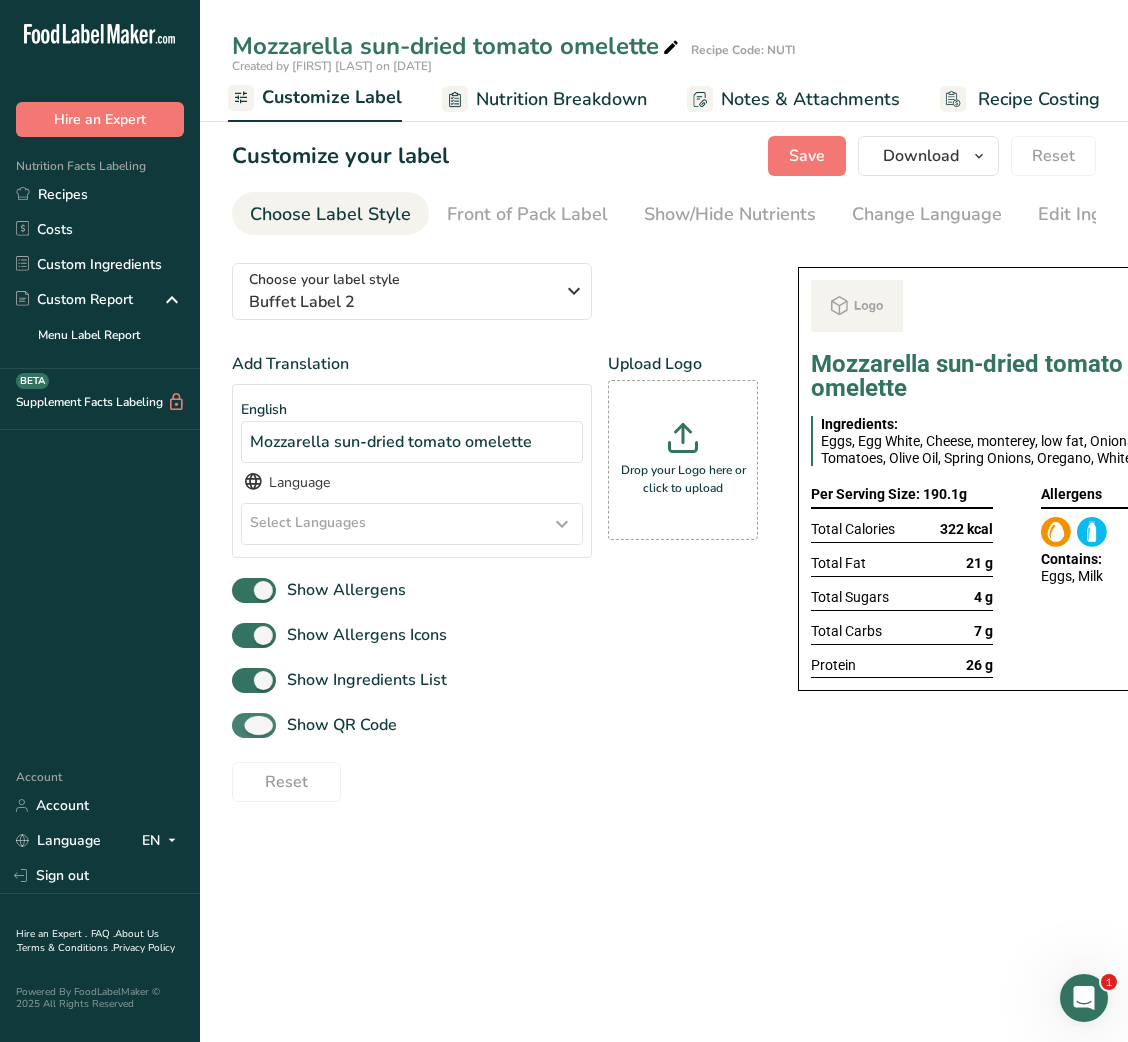 click on "Show QR Code" at bounding box center (336, 725) 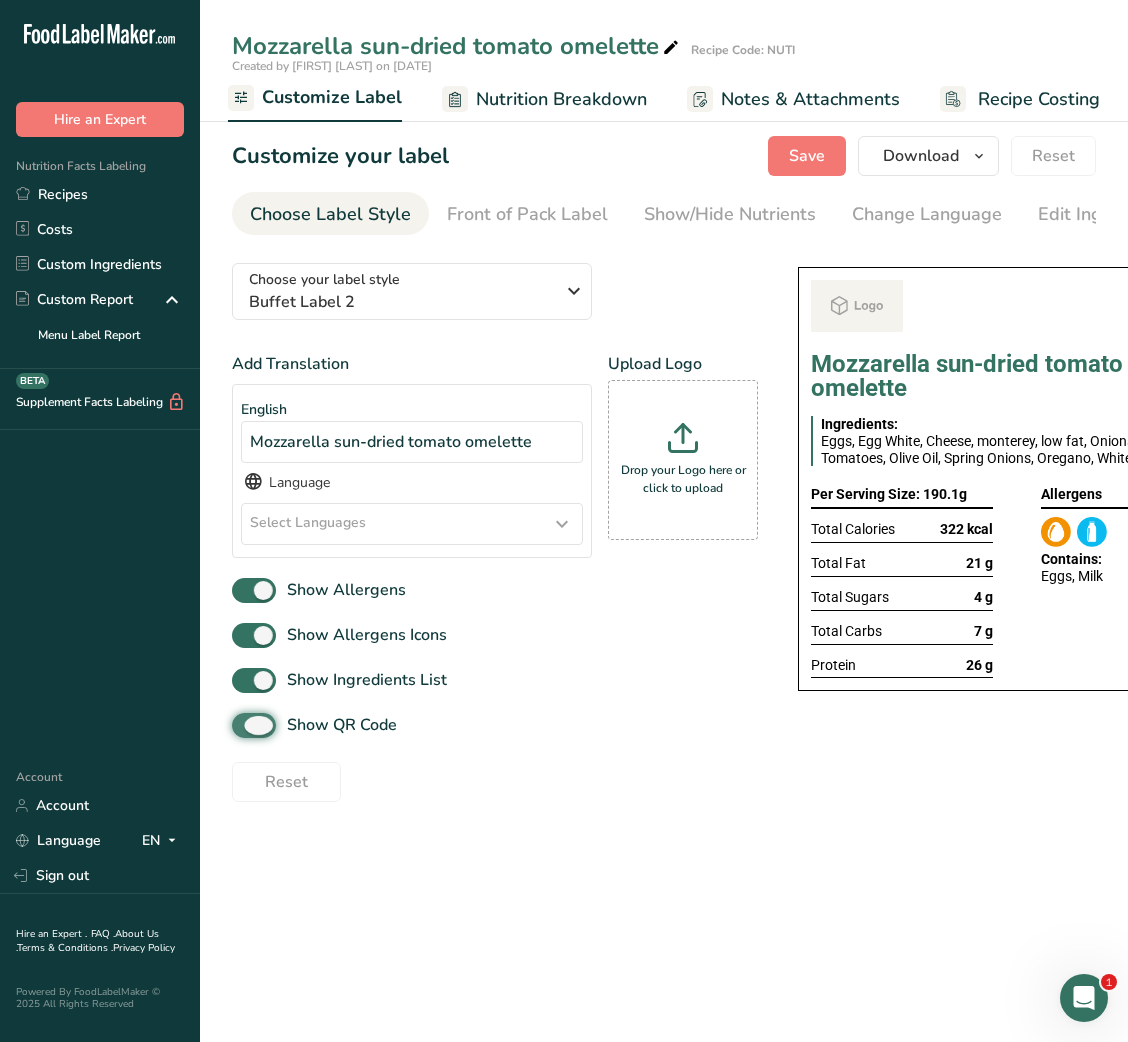 click on "Show QR Code" at bounding box center (238, 725) 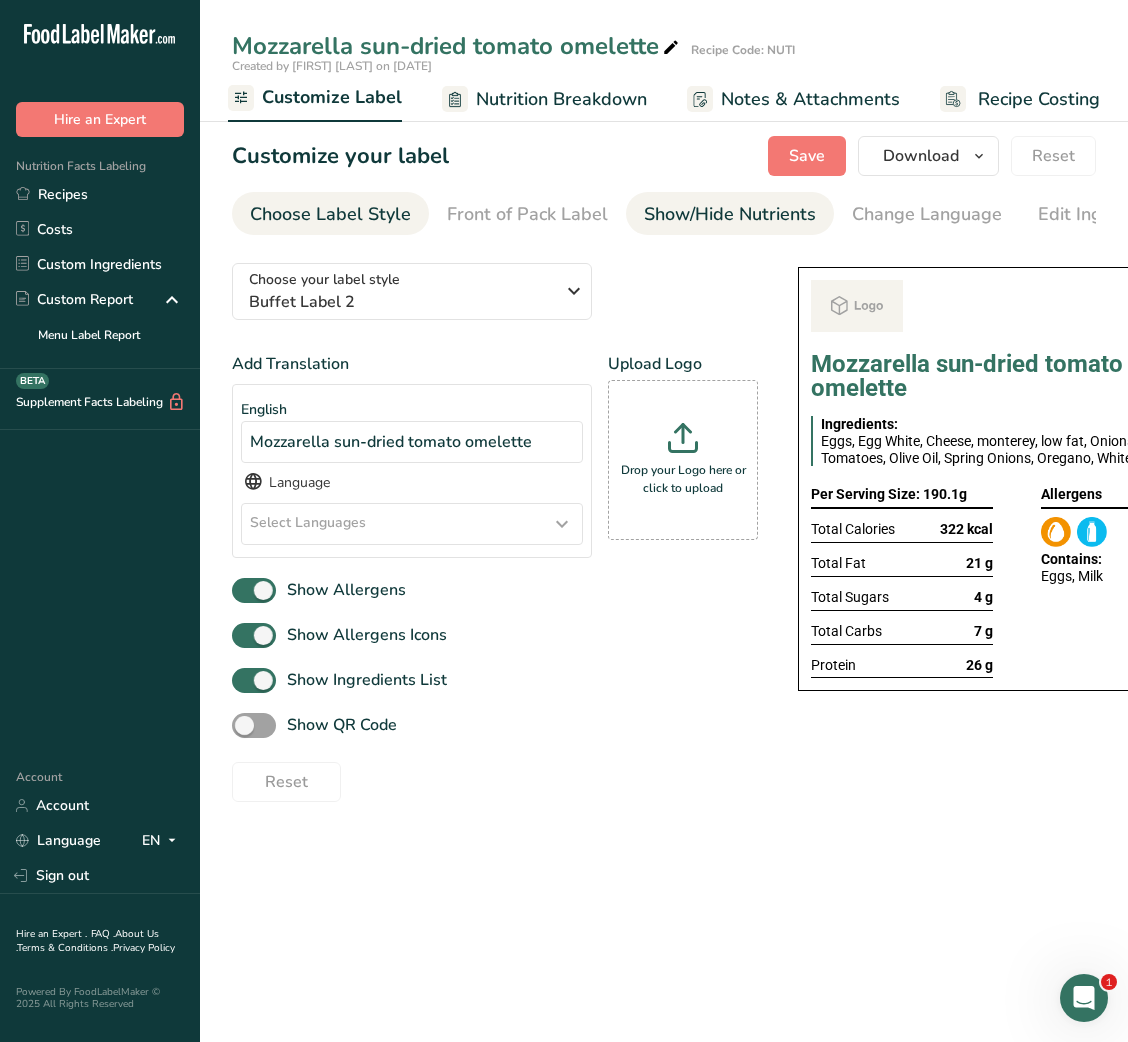 click on "Show/Hide Nutrients" at bounding box center (730, 214) 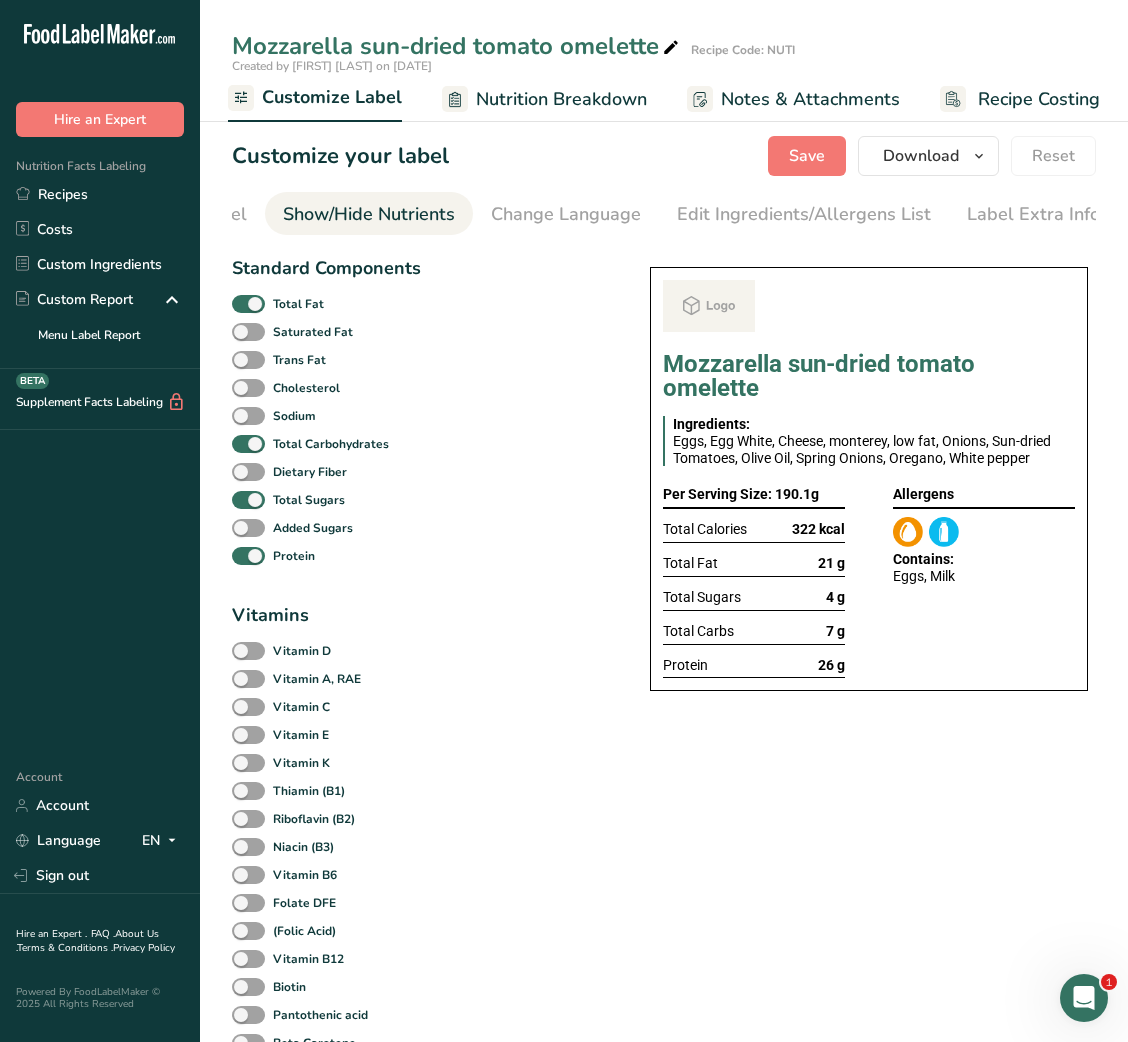 scroll, scrollTop: 0, scrollLeft: 365, axis: horizontal 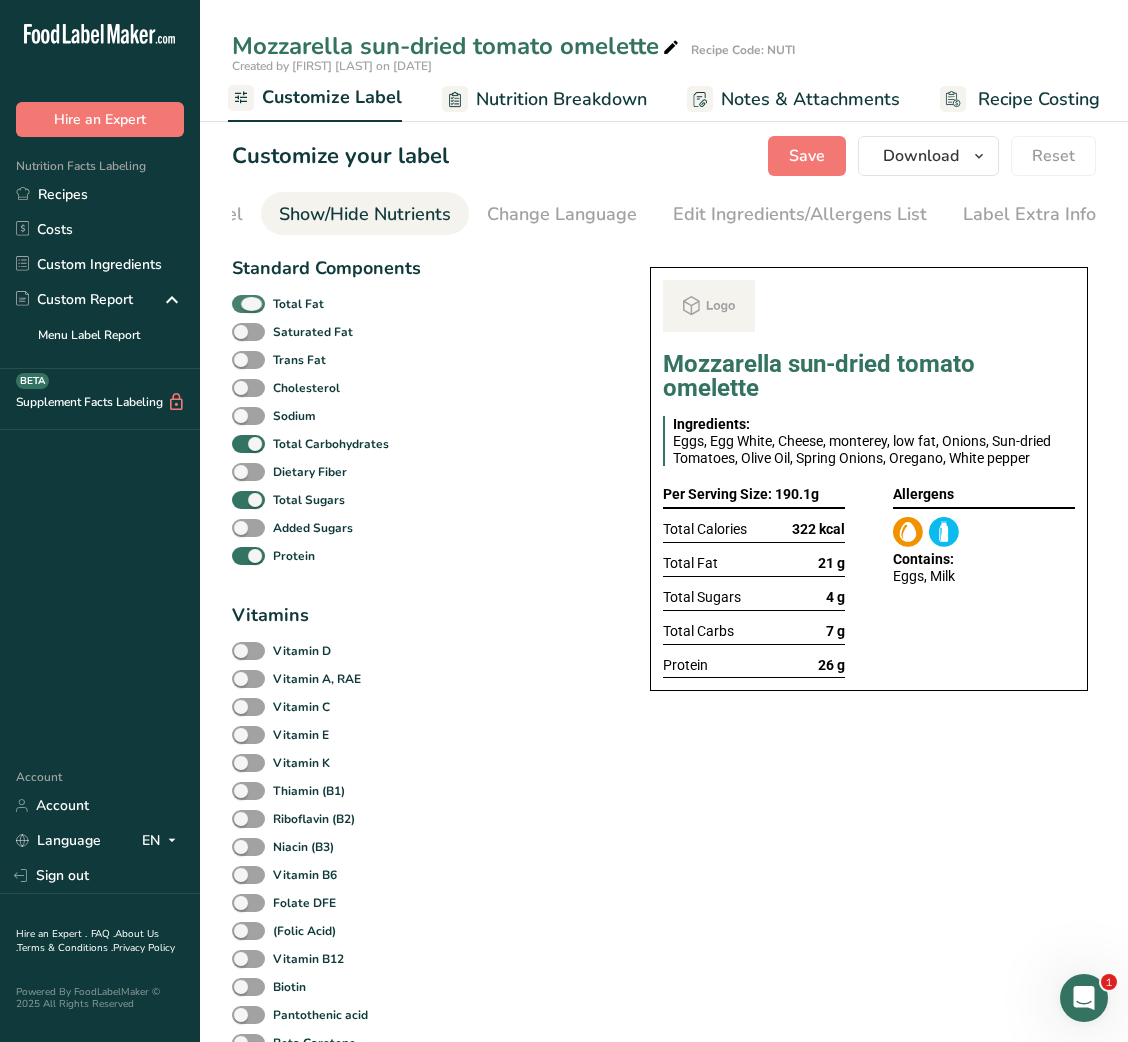 click on "Total Fat" at bounding box center (298, 304) 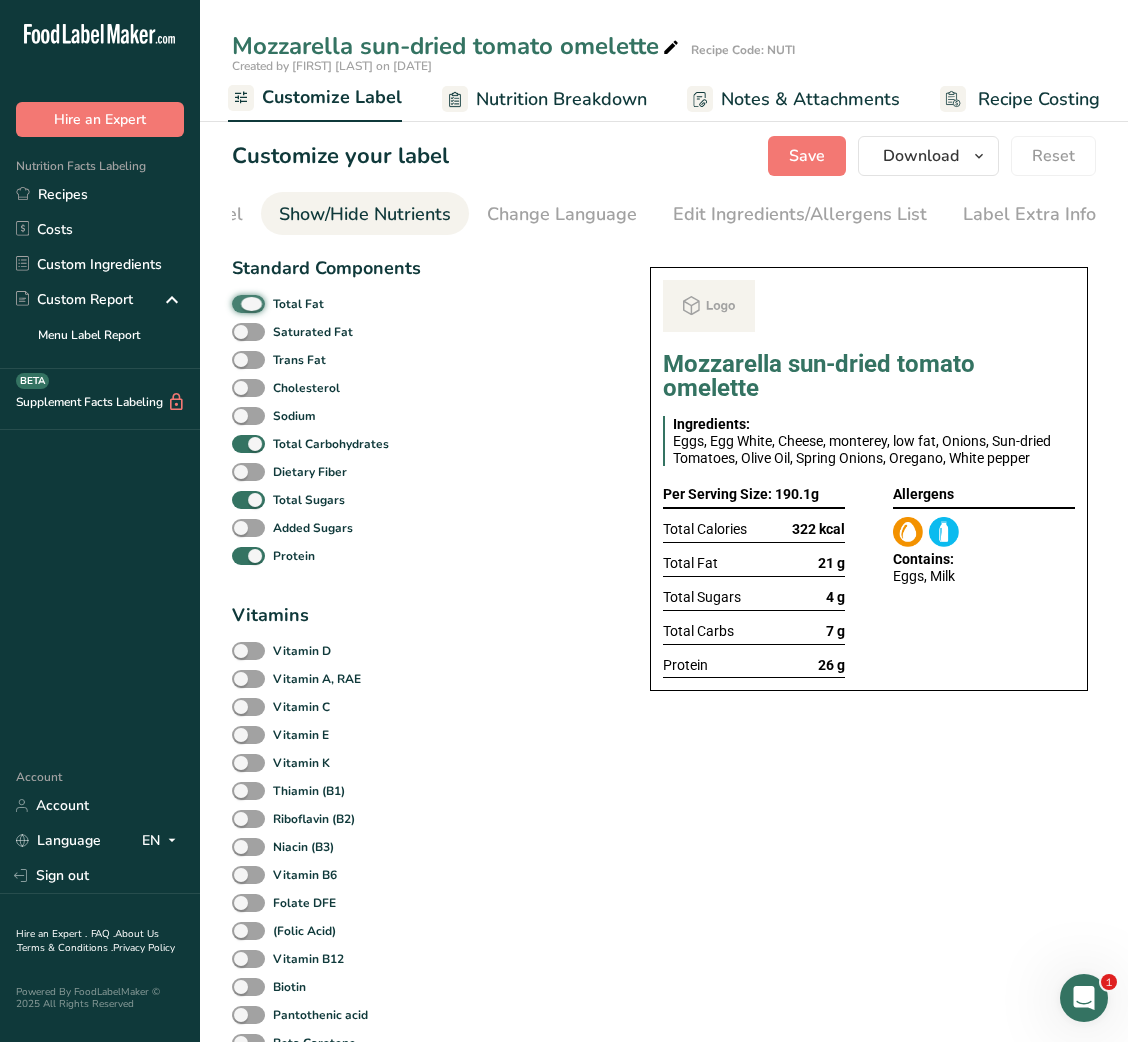 click on "Total Fat" at bounding box center (238, 303) 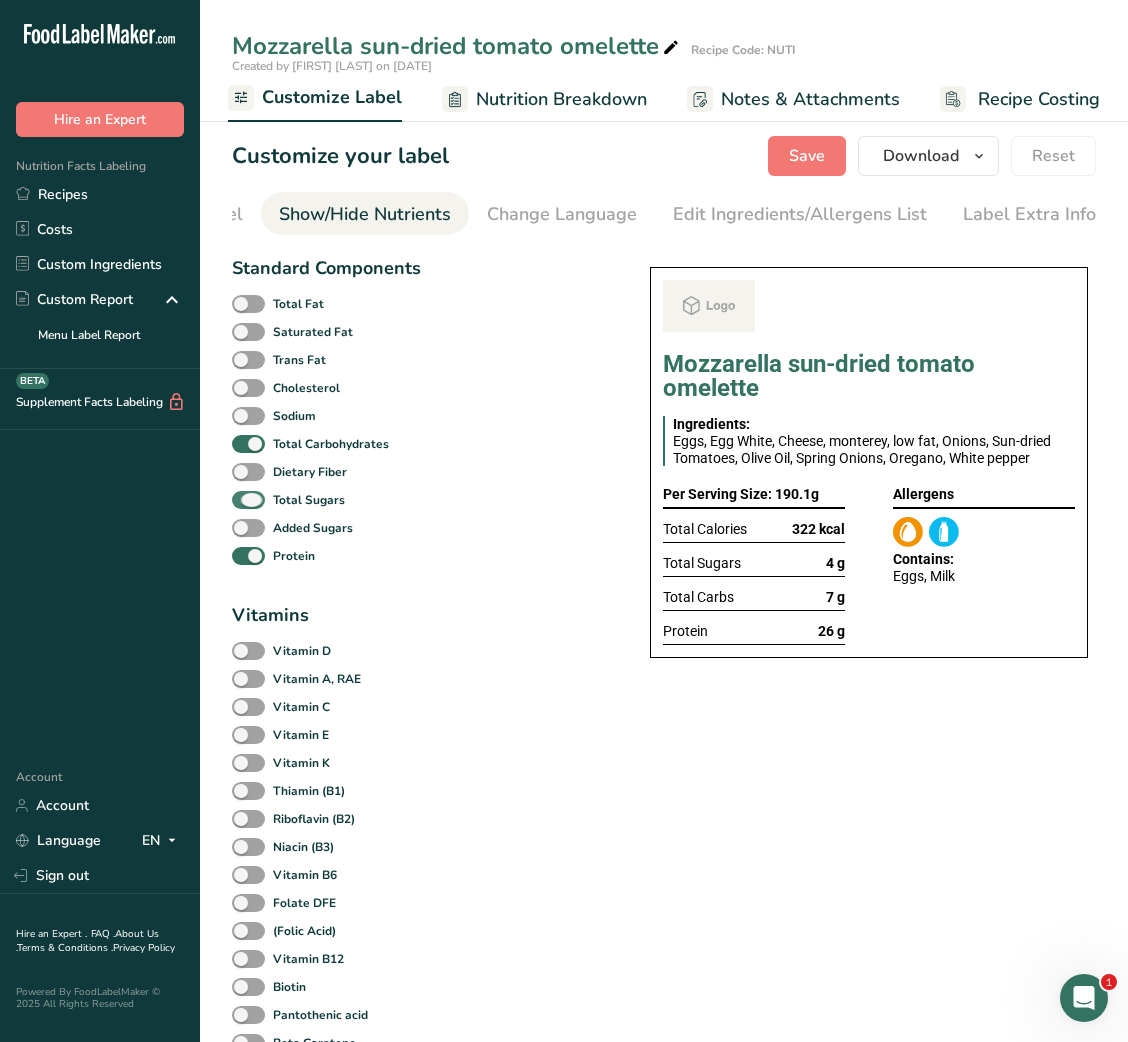 click at bounding box center (248, 500) 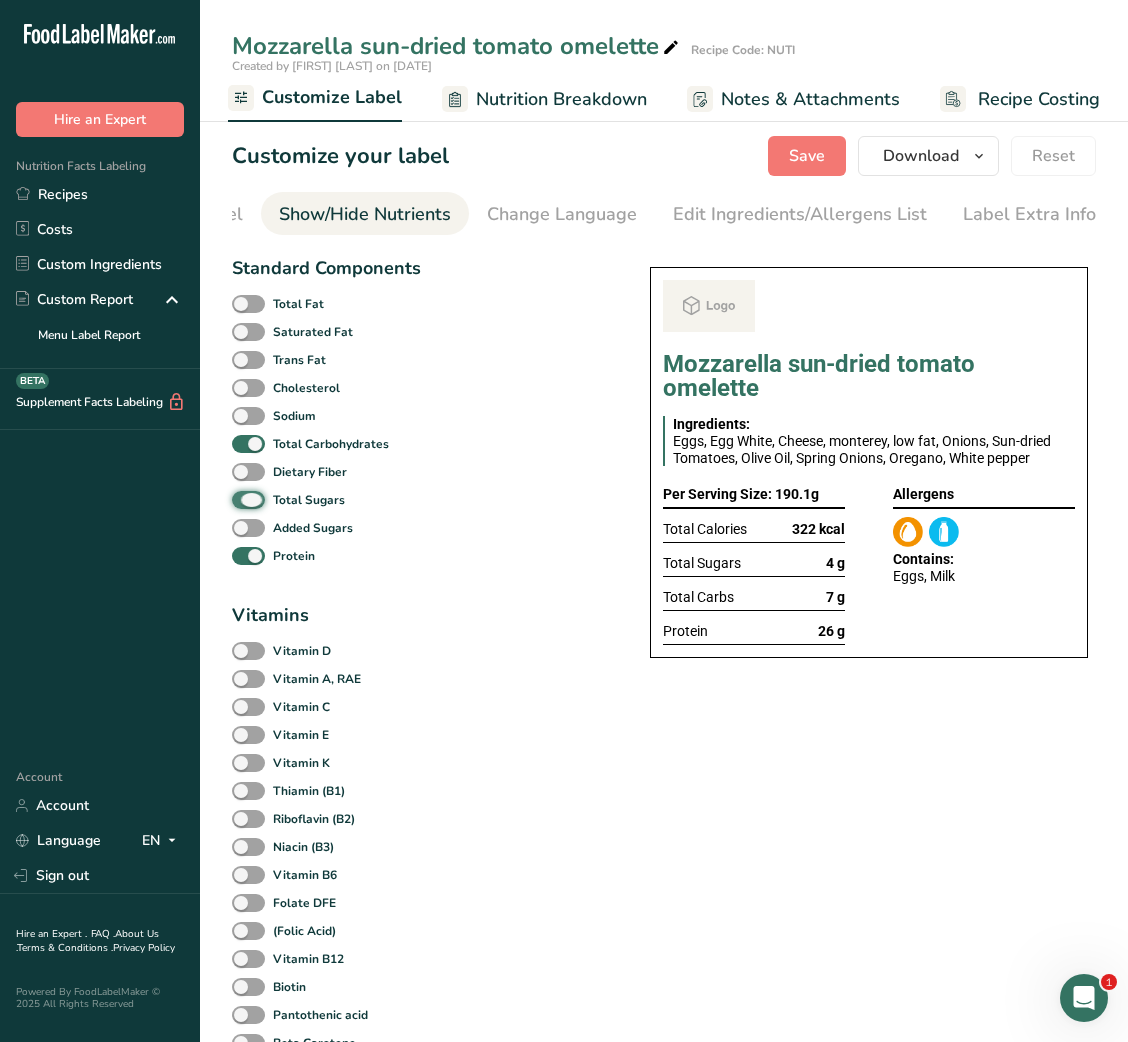 click on "Total Sugars" at bounding box center [238, 499] 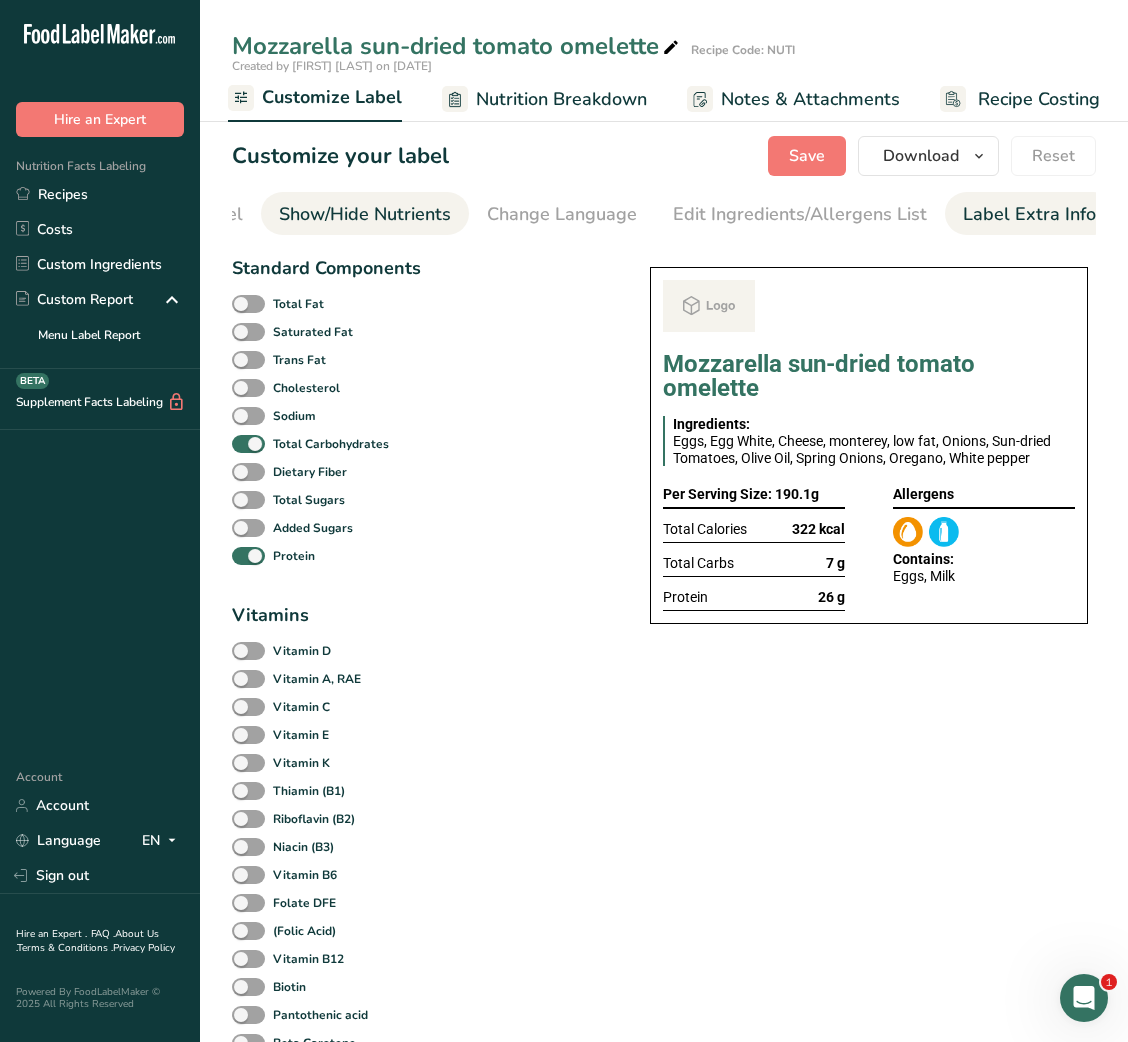click on "Label Extra Info" at bounding box center (1029, 214) 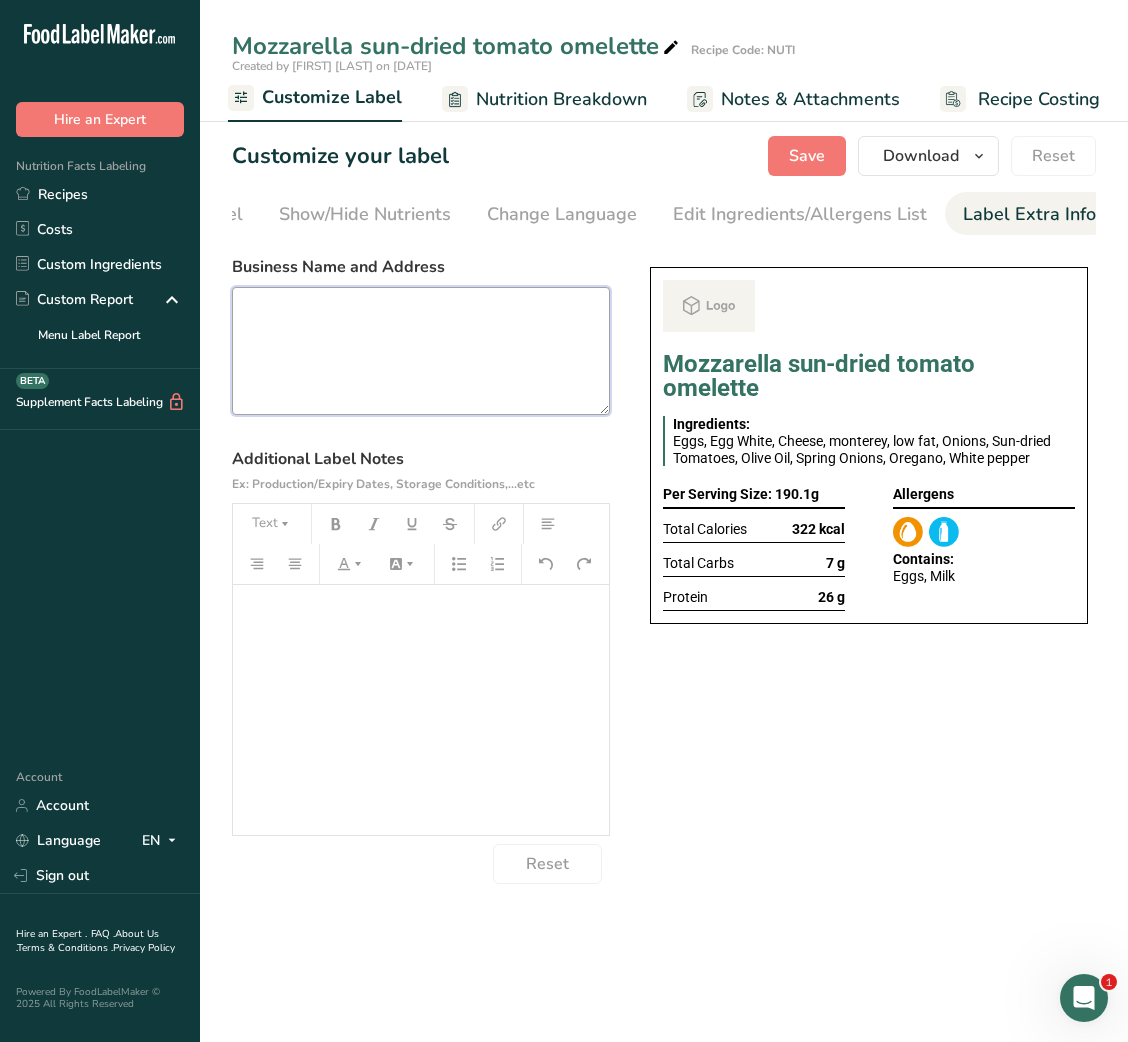 click at bounding box center [421, 351] 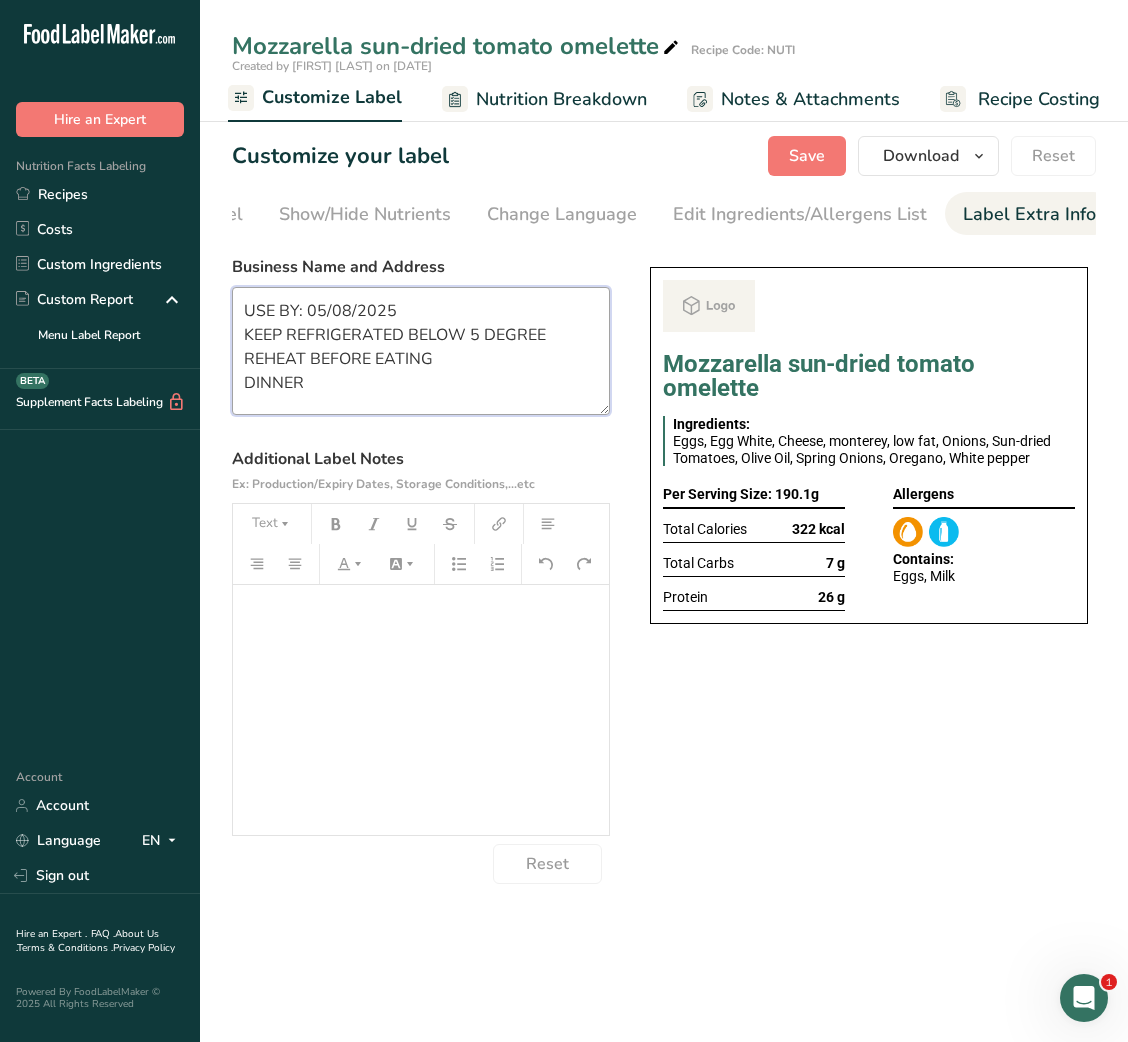 scroll, scrollTop: 3, scrollLeft: 0, axis: vertical 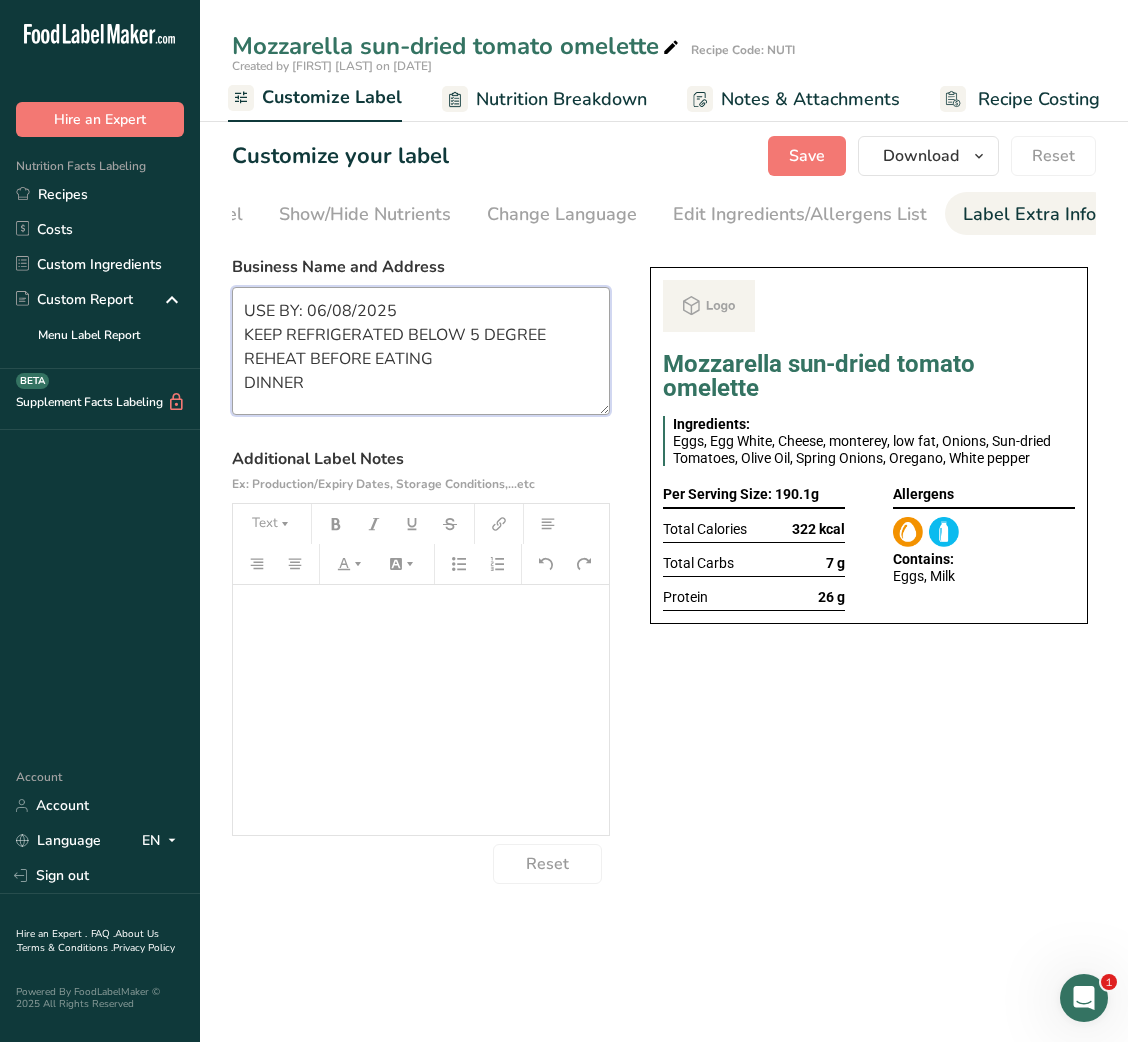 click on "USE BY: 06/08/2025
KEEP REFRIGERATED BELOW 5 DEGREE
REHEAT BEFORE EATING
DINNER" at bounding box center (421, 351) 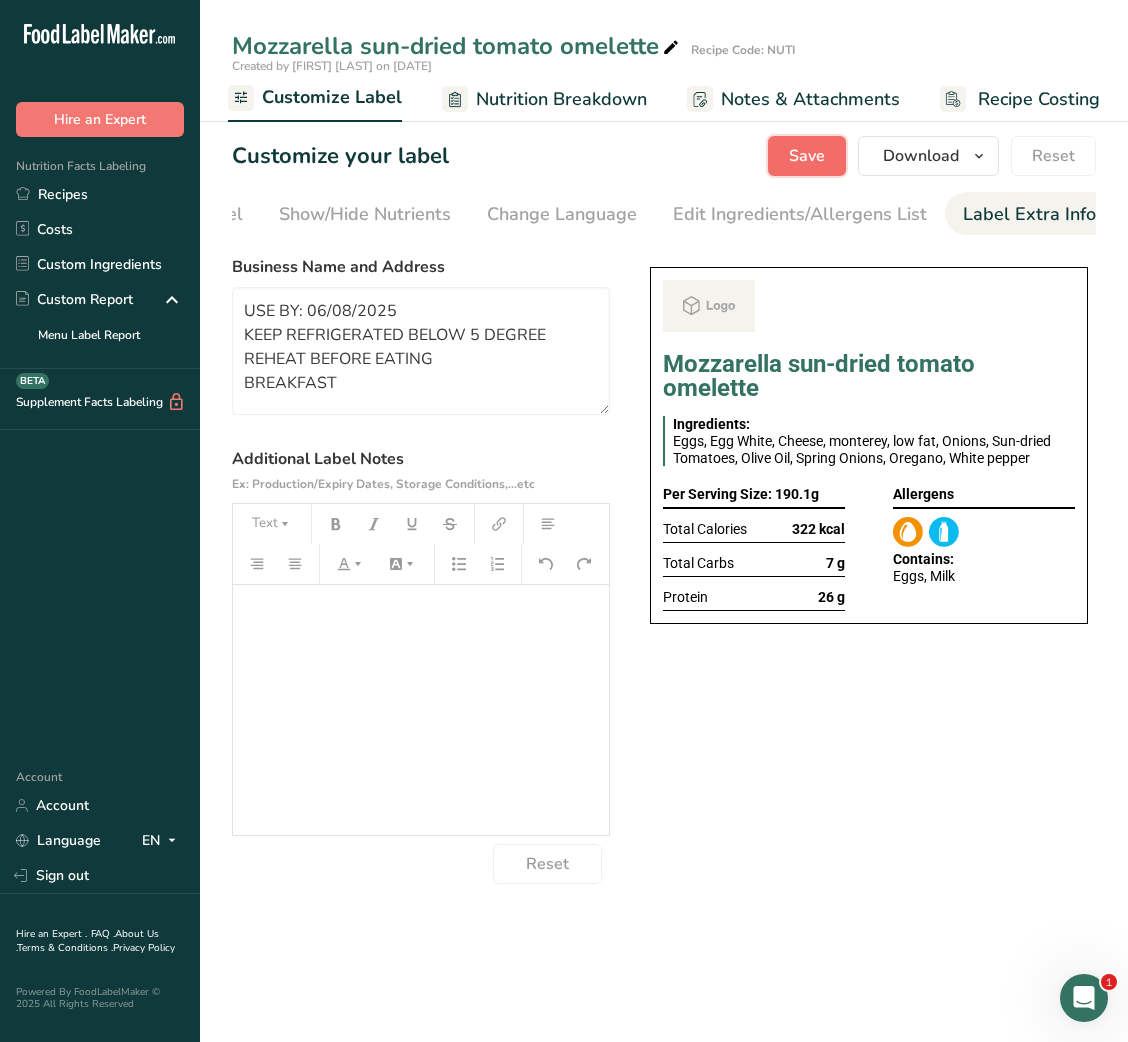 click on "Save" at bounding box center (807, 156) 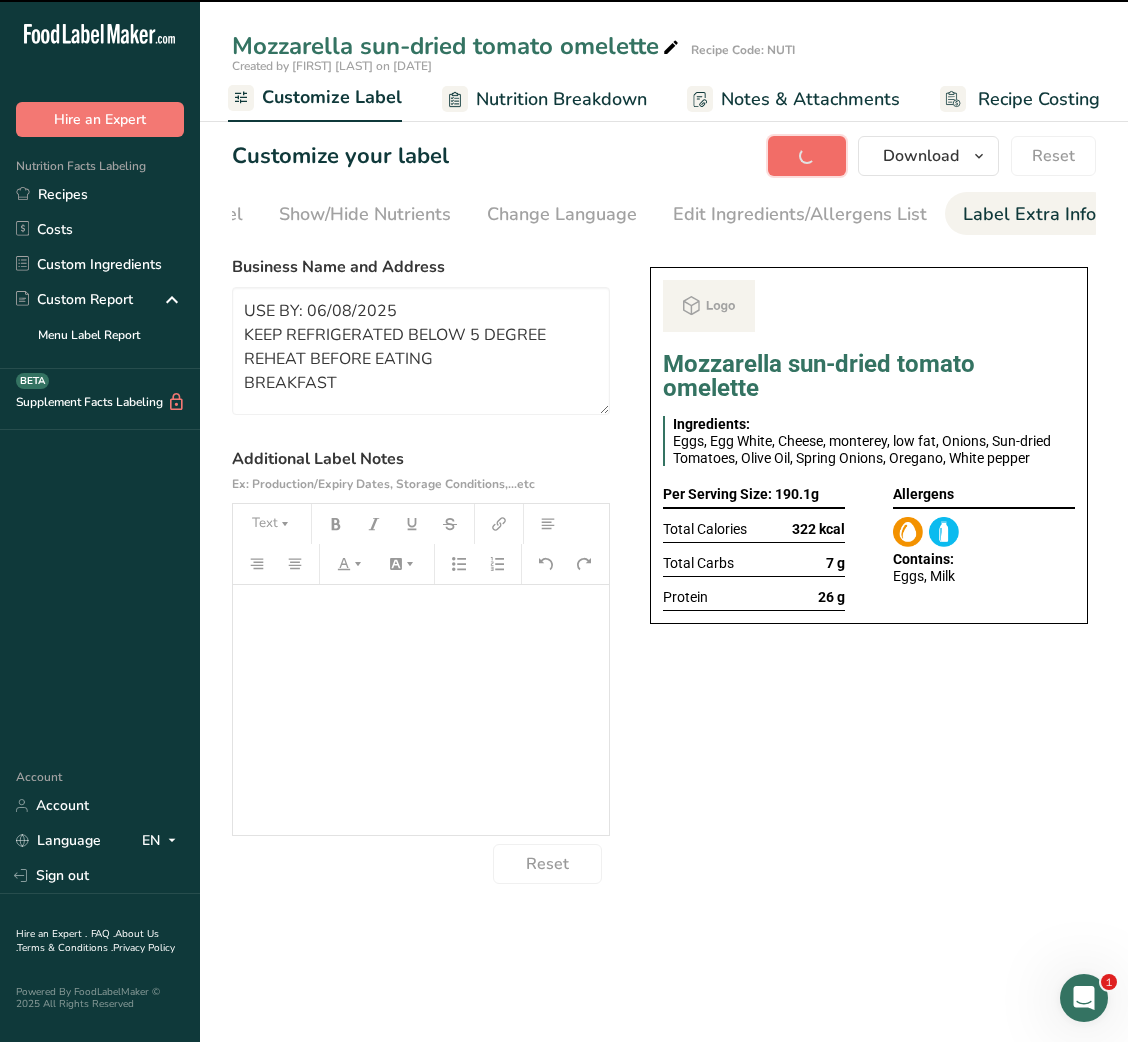 type on "USE BY: 06/08/2025
KEEP REFRIGERATED BELOW 5 DEGREE
REHEAT BEFORE EATING
BREAKFAST" 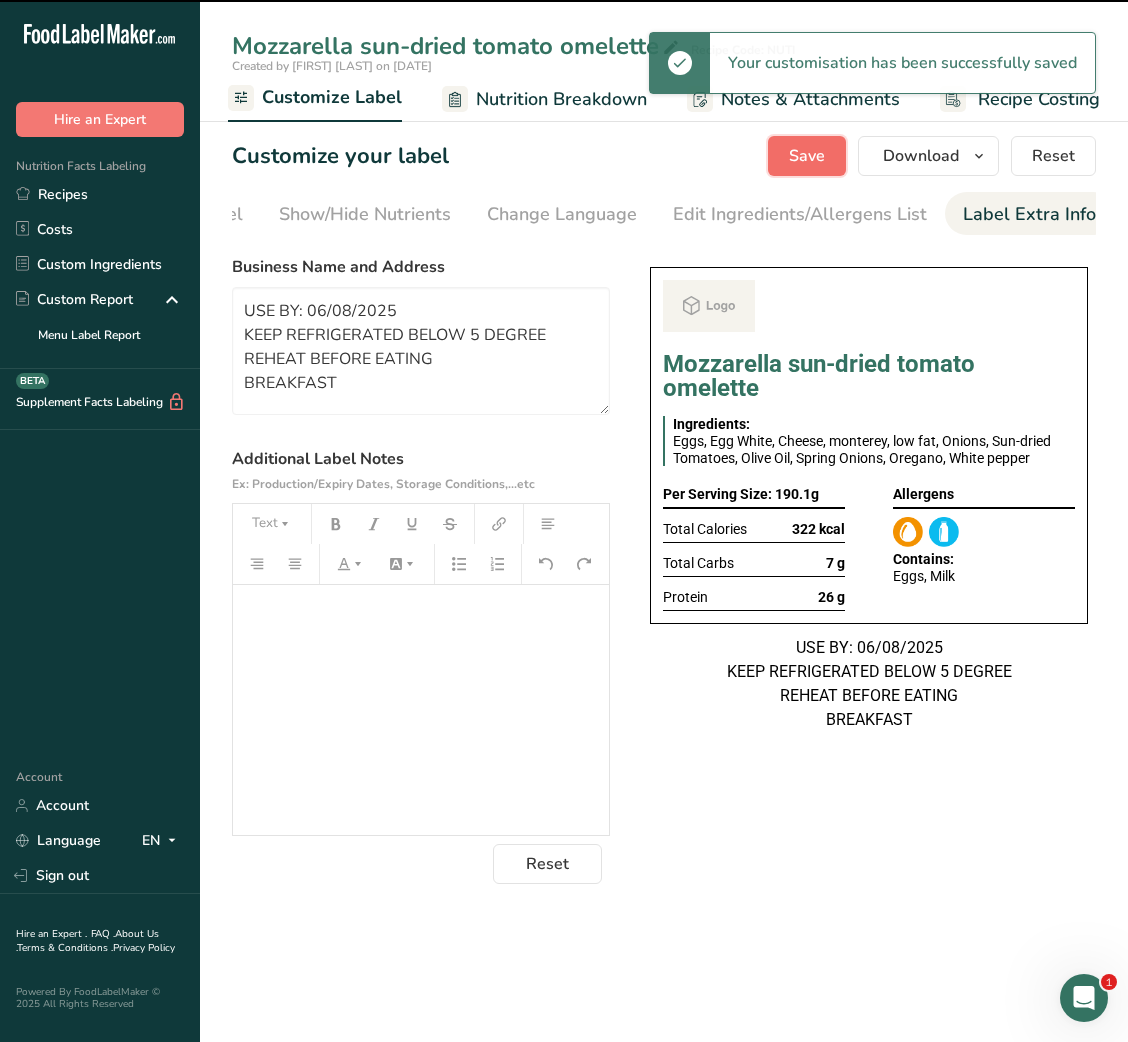 scroll, scrollTop: 0, scrollLeft: 0, axis: both 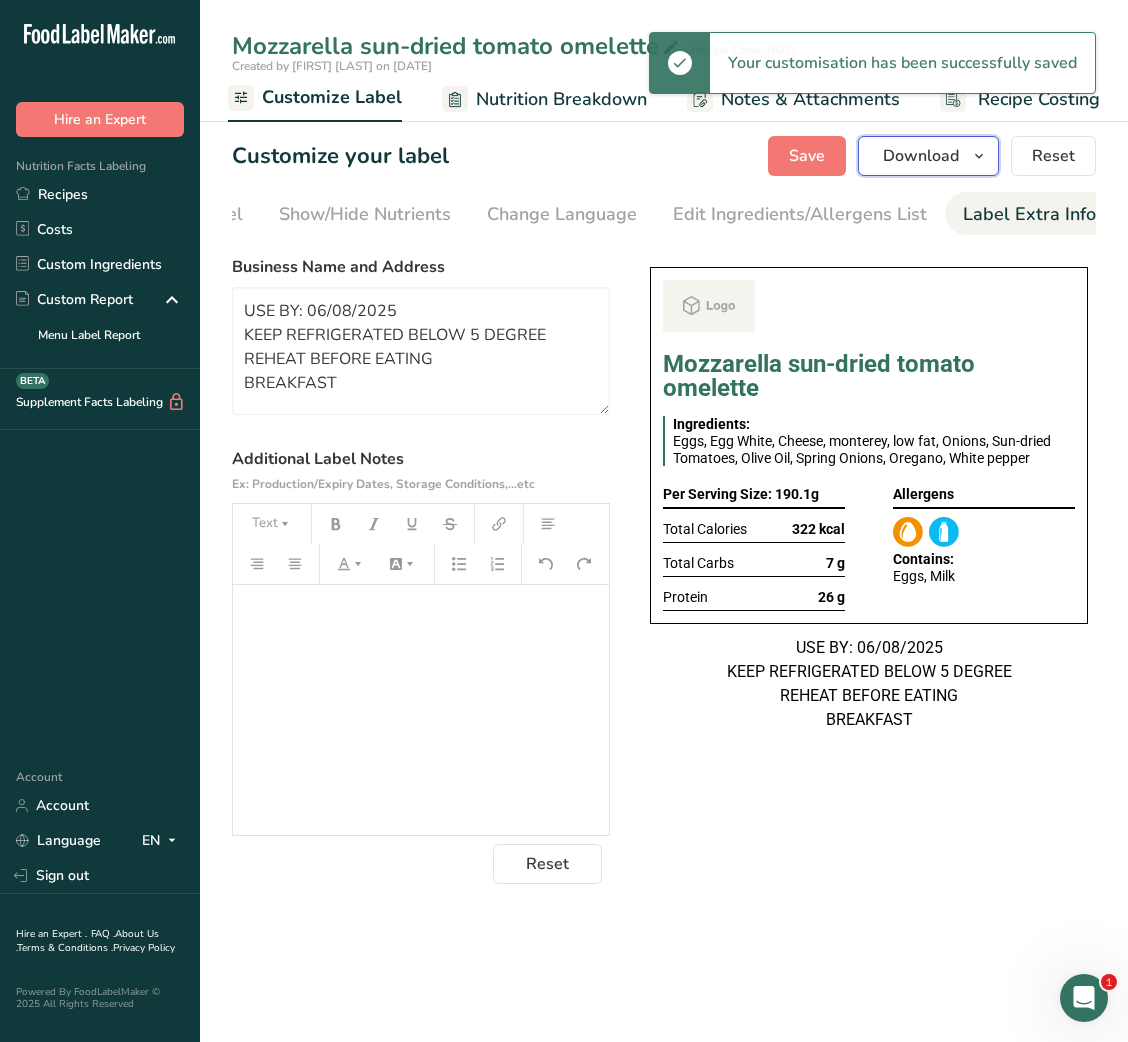 click on "Download" at bounding box center [921, 156] 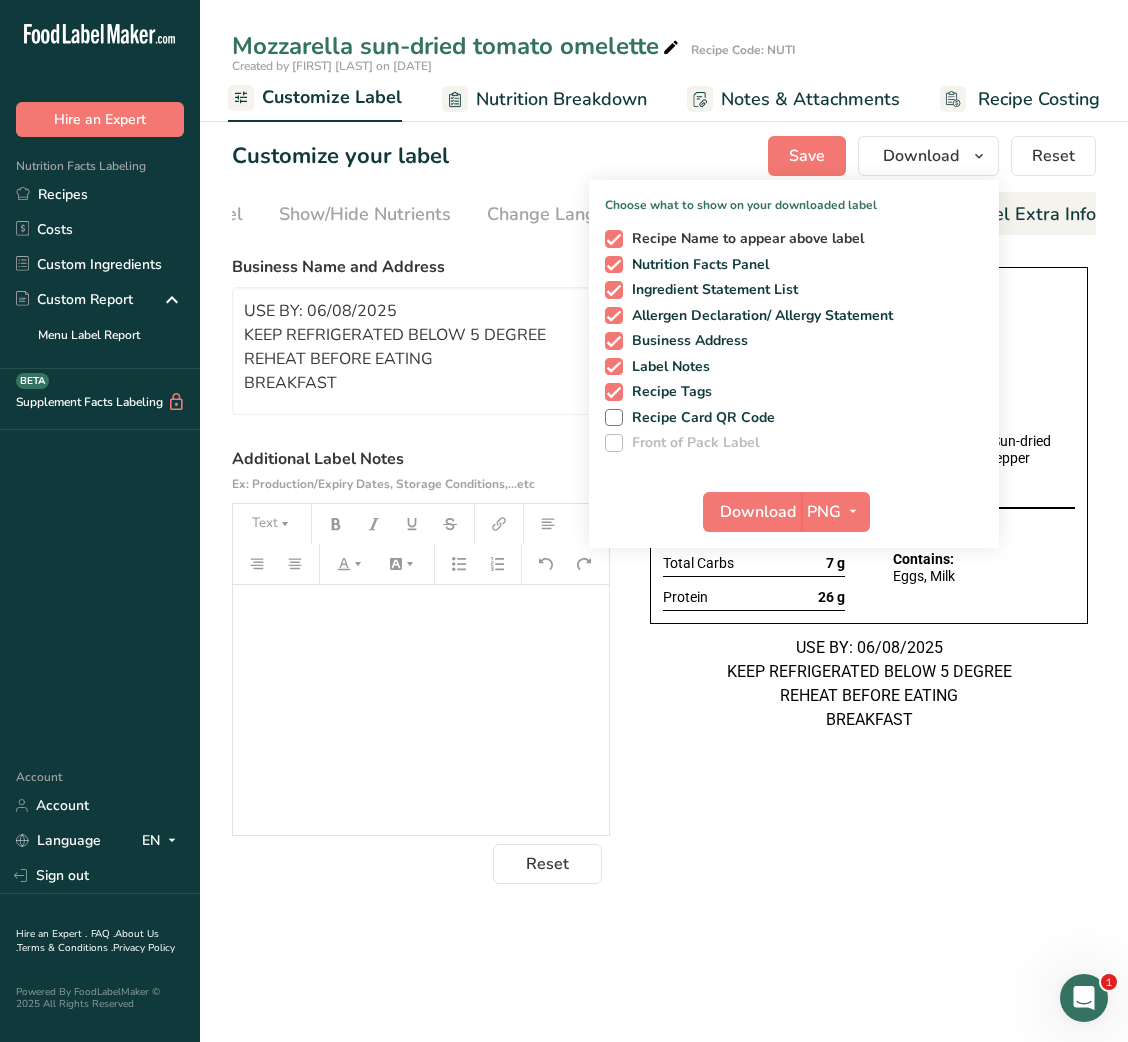 click on "Recipe Name to appear above label" at bounding box center (744, 239) 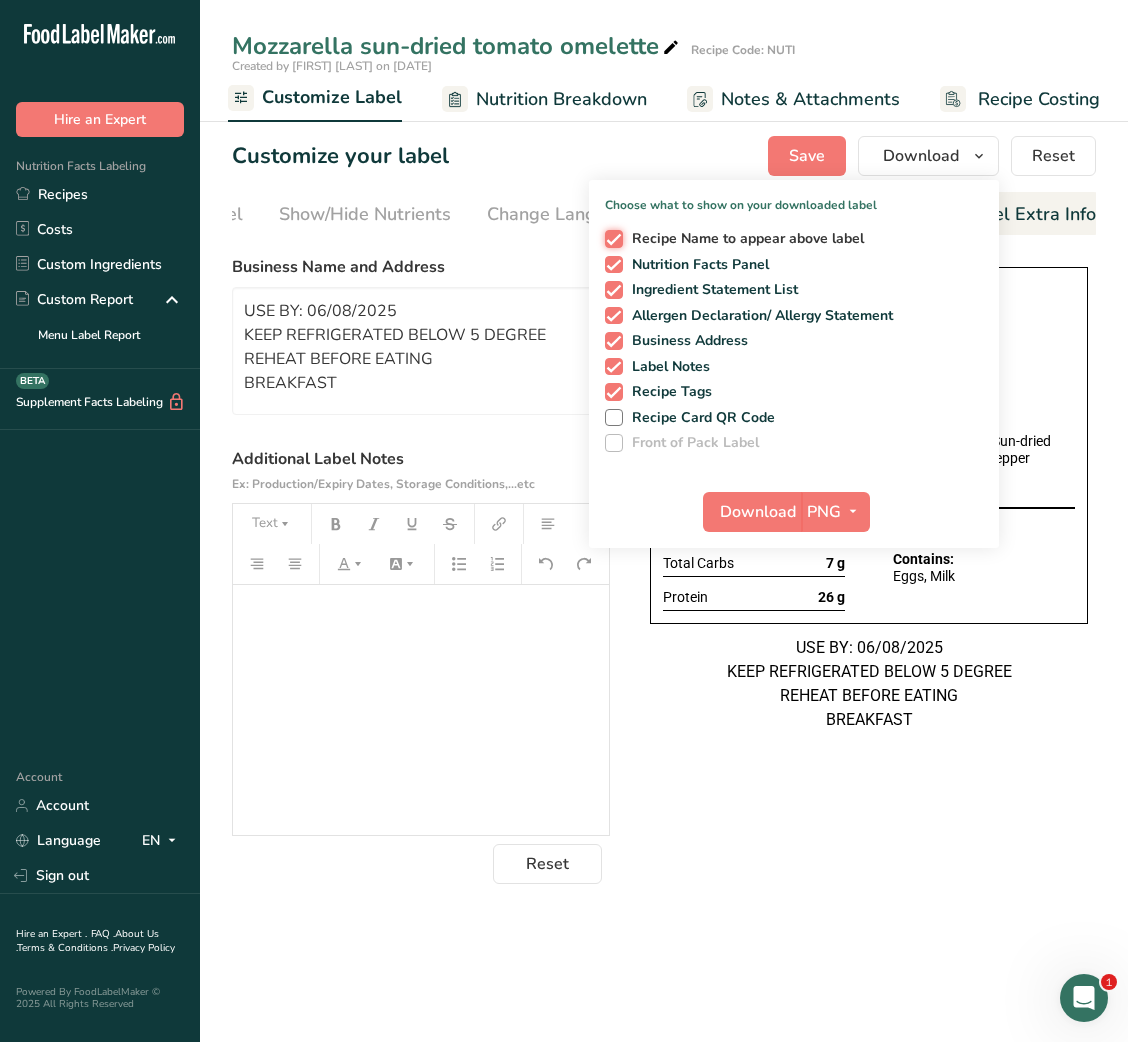 click on "Recipe Name to appear above label" at bounding box center (611, 238) 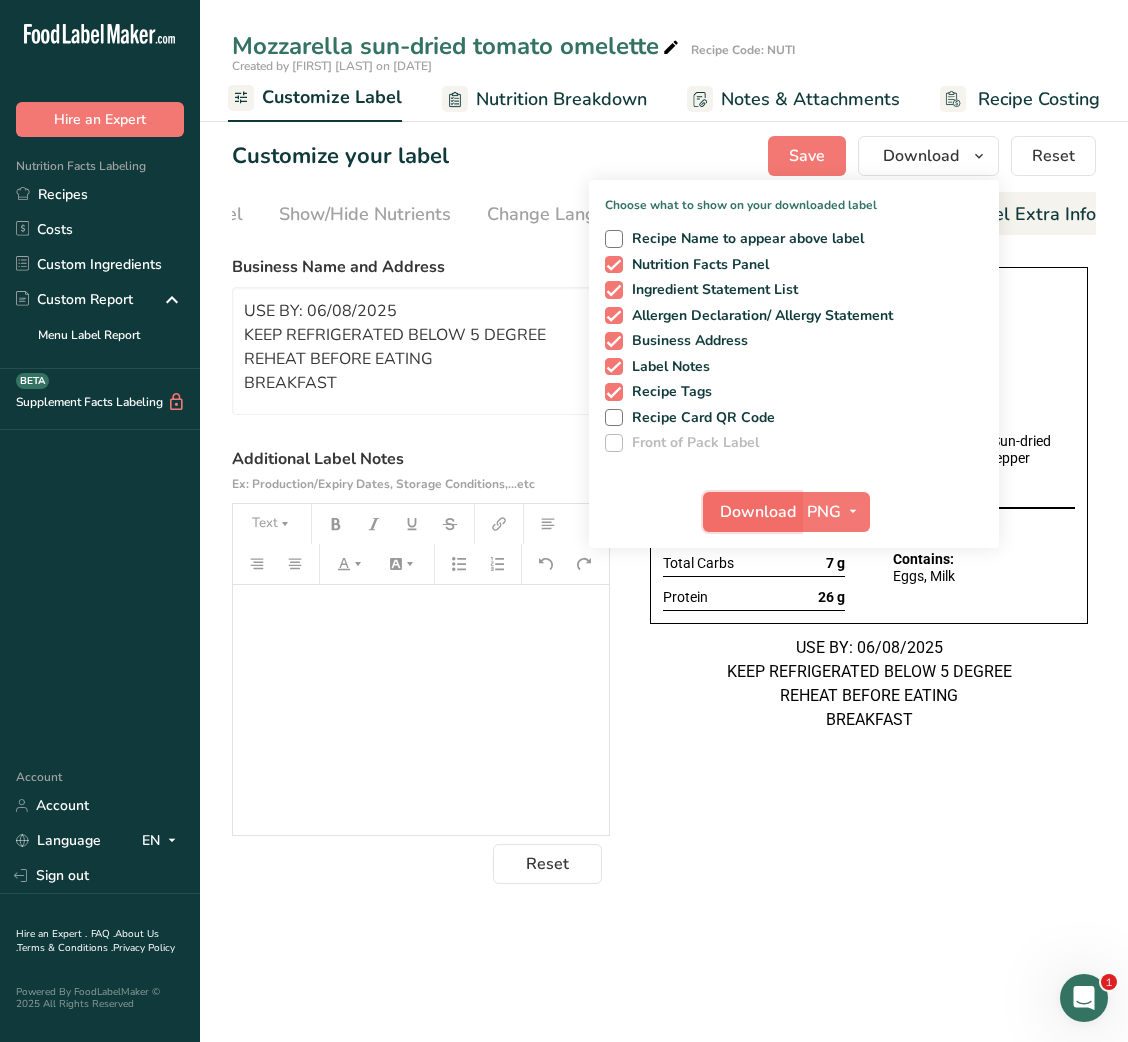 click on "Download" at bounding box center (758, 512) 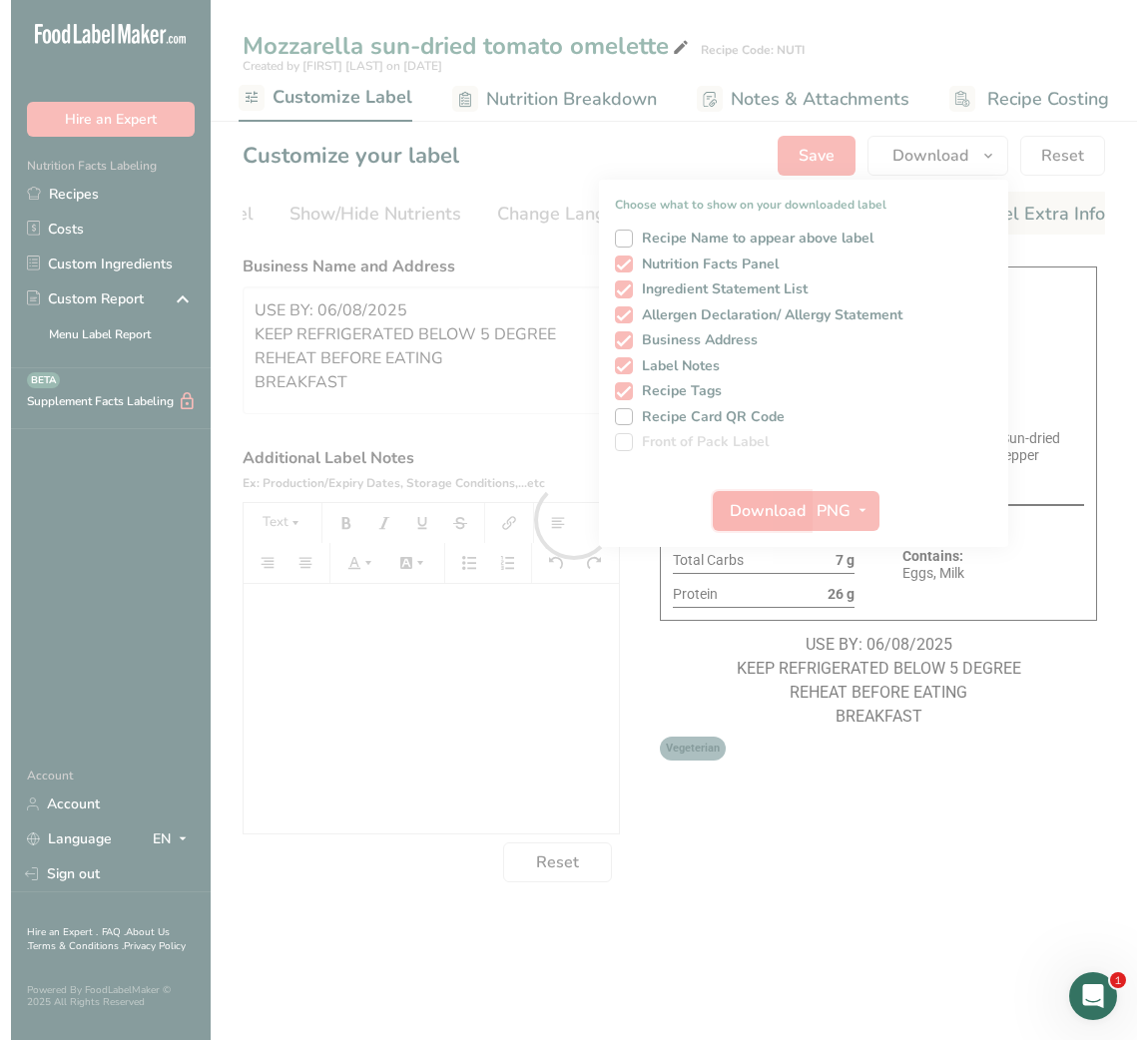 scroll, scrollTop: 0, scrollLeft: 0, axis: both 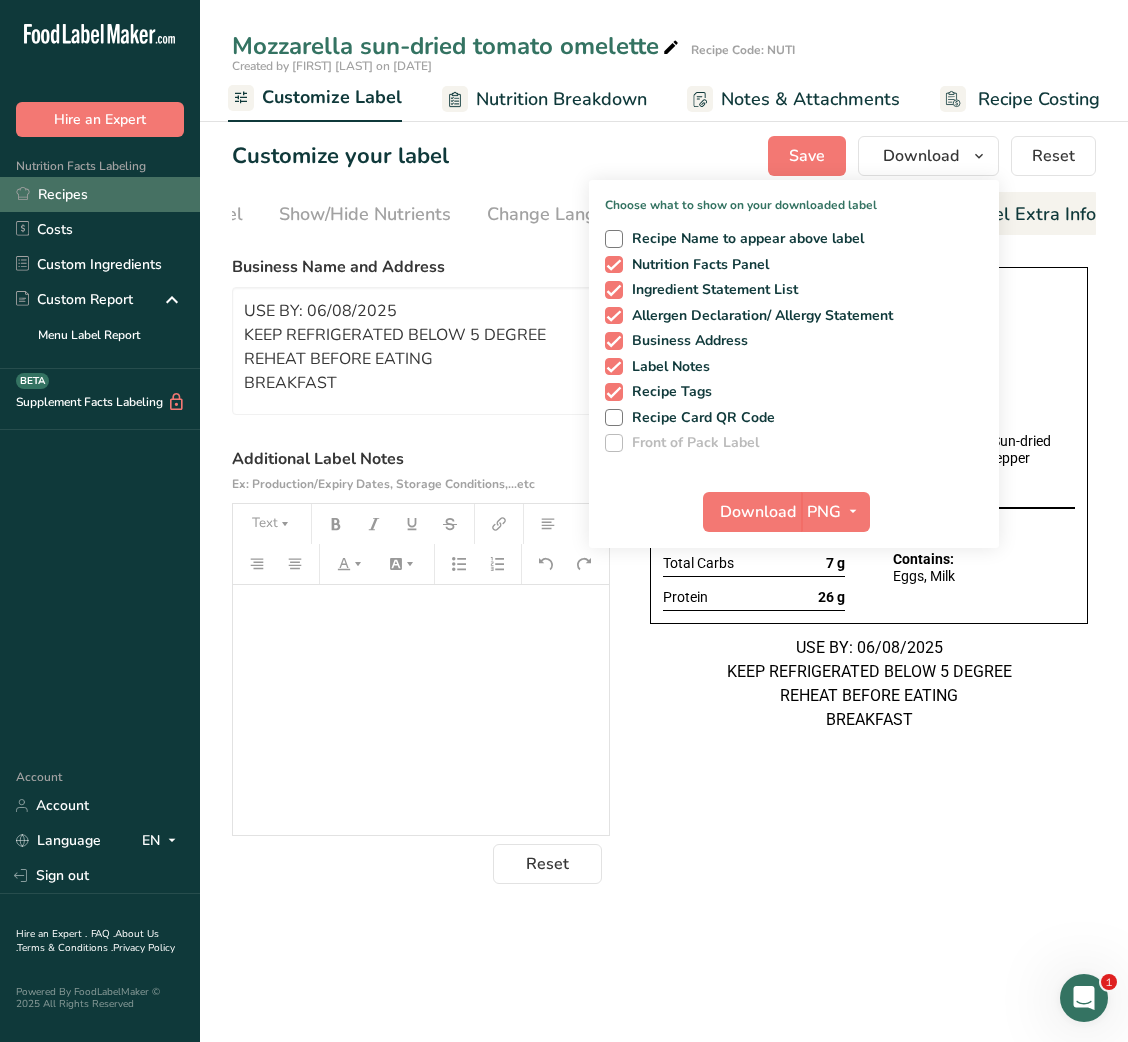click on "Recipes" at bounding box center (100, 194) 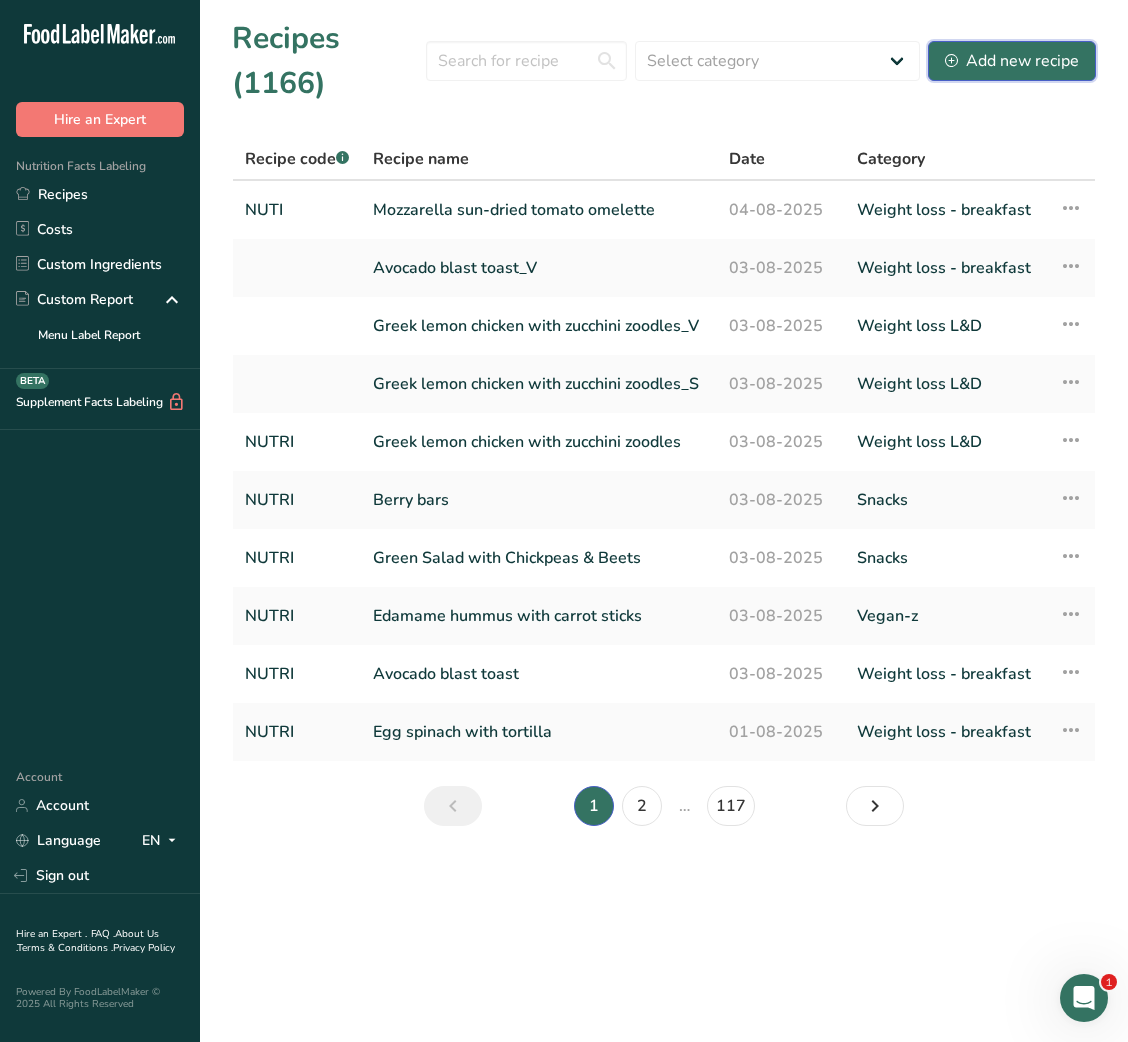 click on "Add new recipe" at bounding box center (1012, 61) 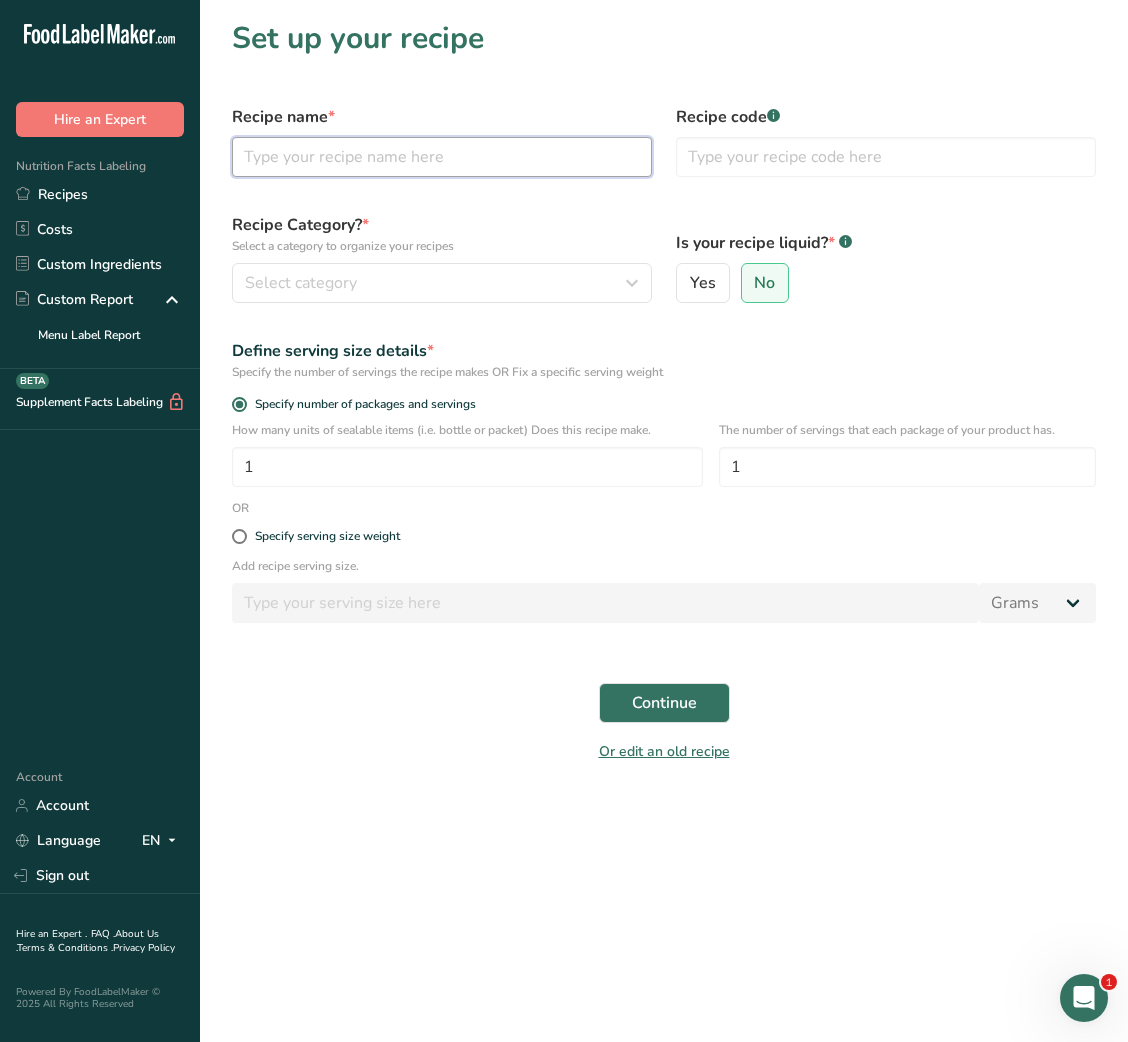 click at bounding box center (442, 157) 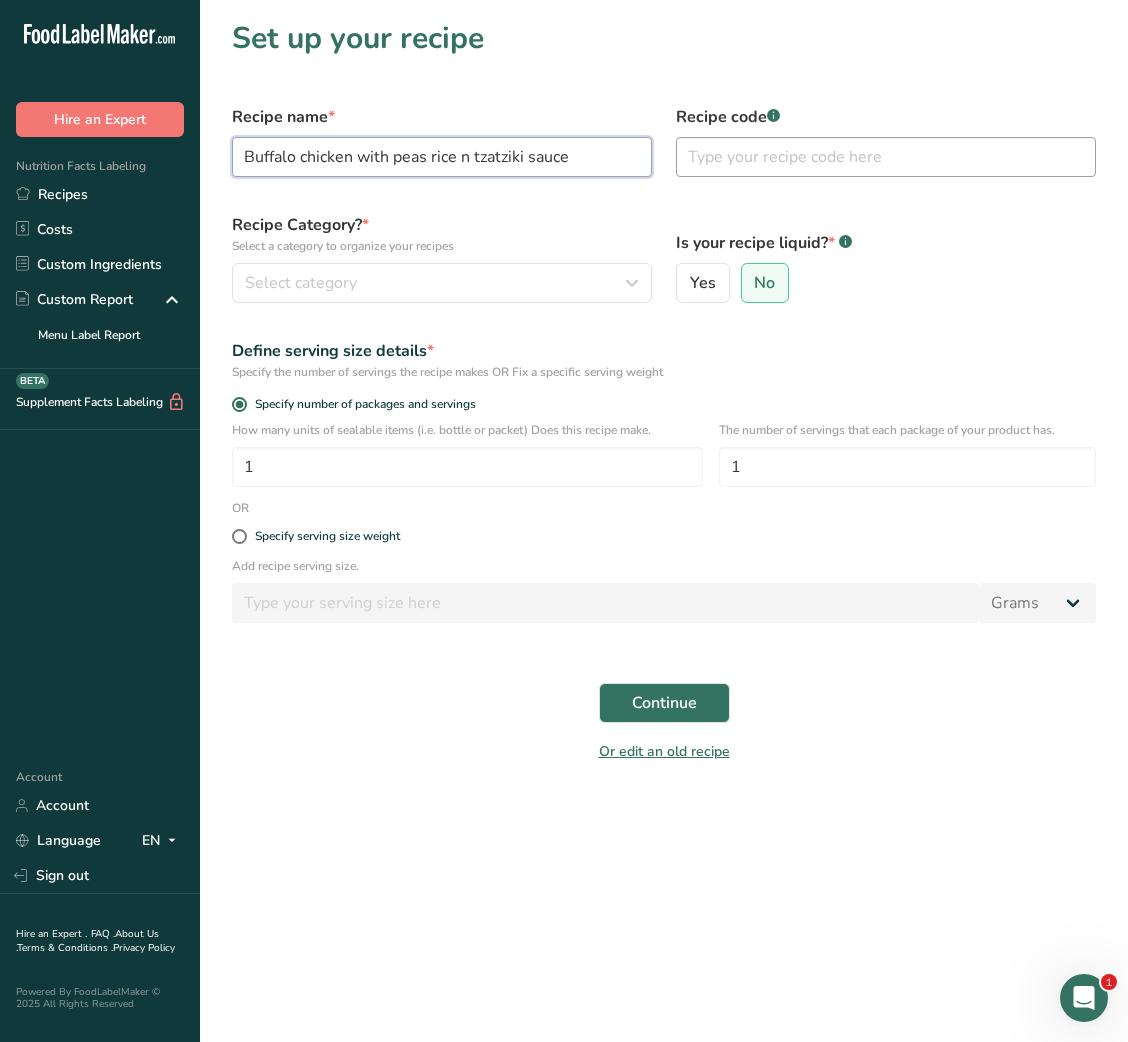 drag, startPoint x: 376, startPoint y: 153, endPoint x: 746, endPoint y: 171, distance: 370.4376 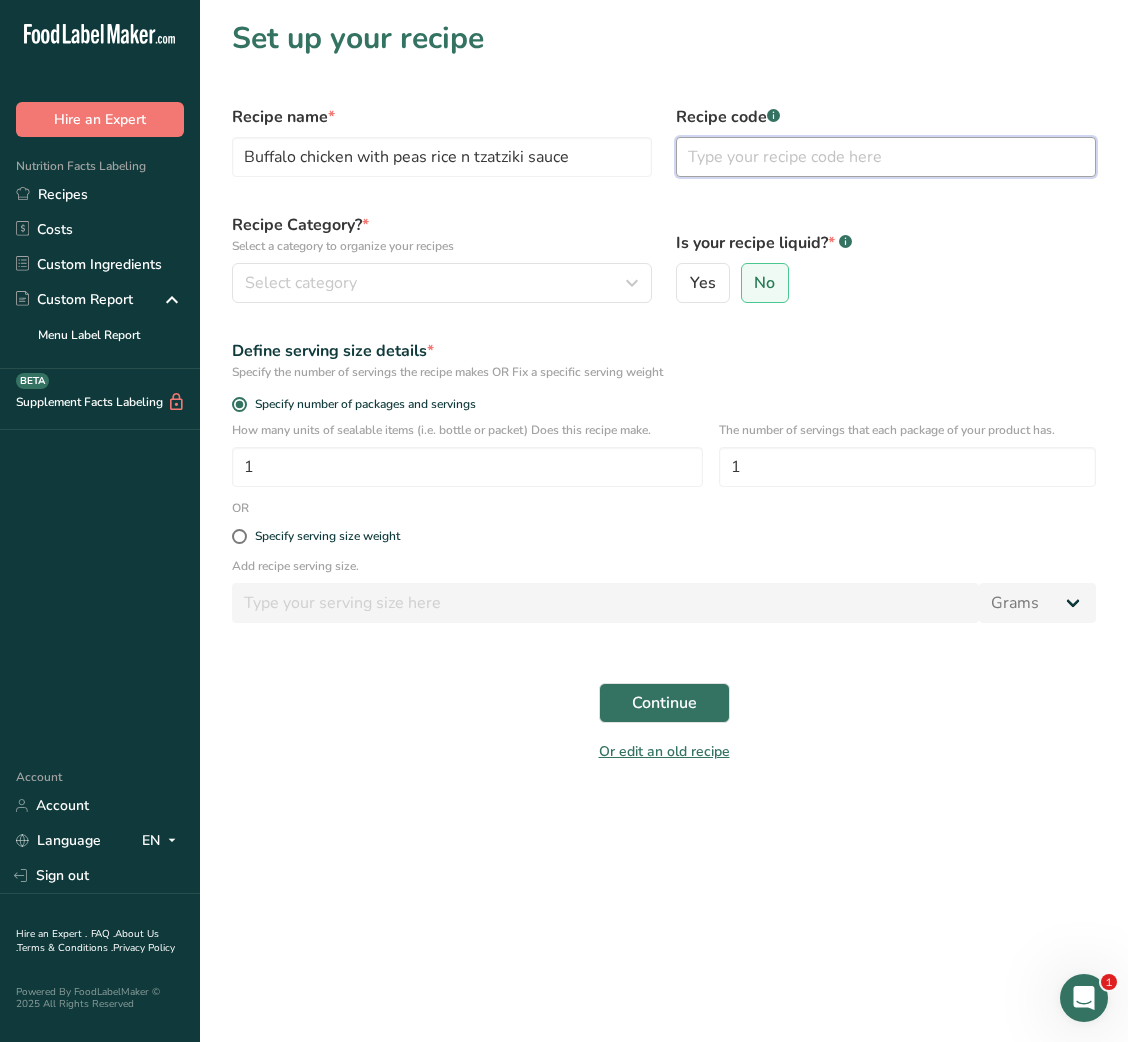 click at bounding box center [886, 157] 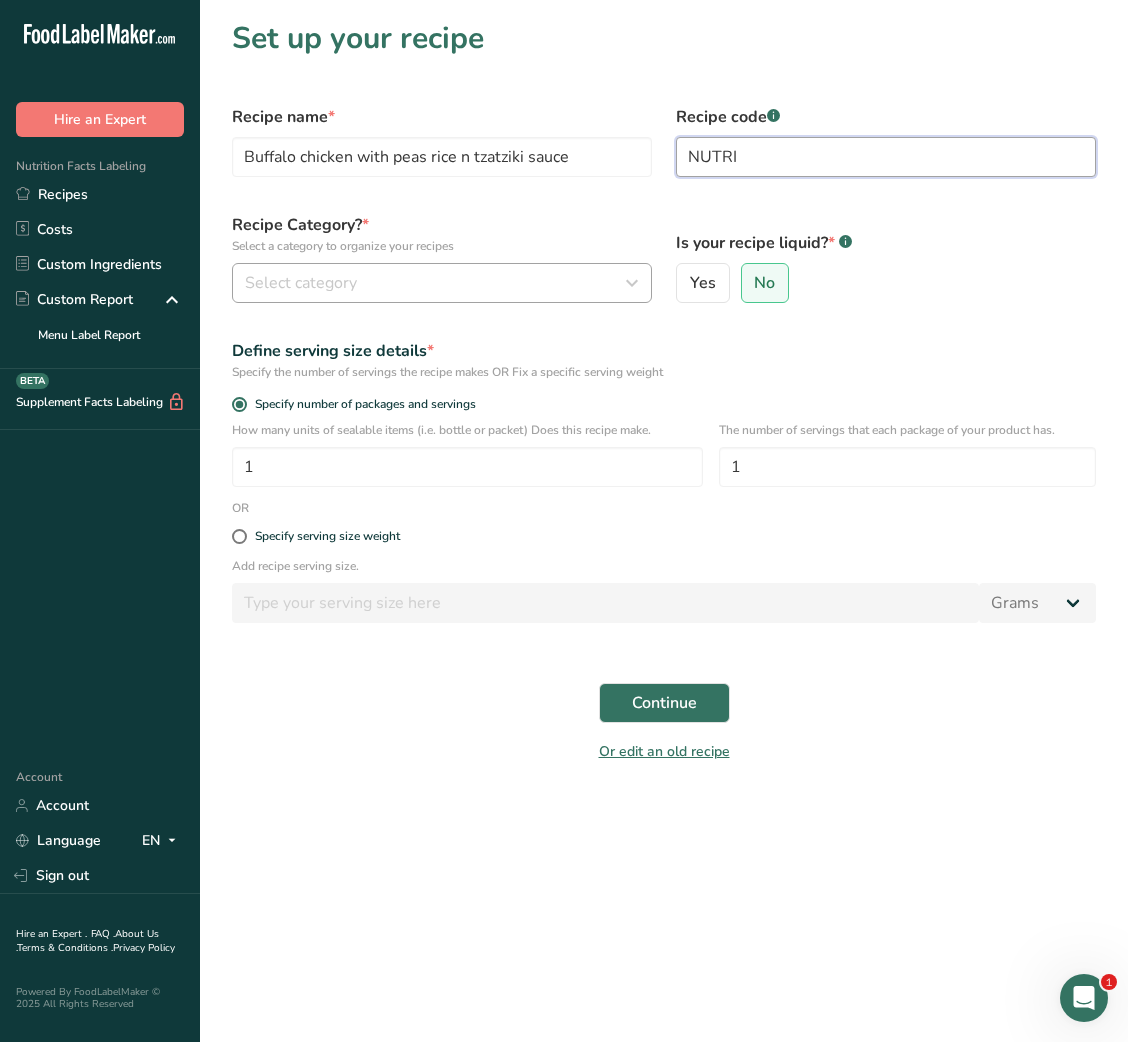 type on "NUTRI" 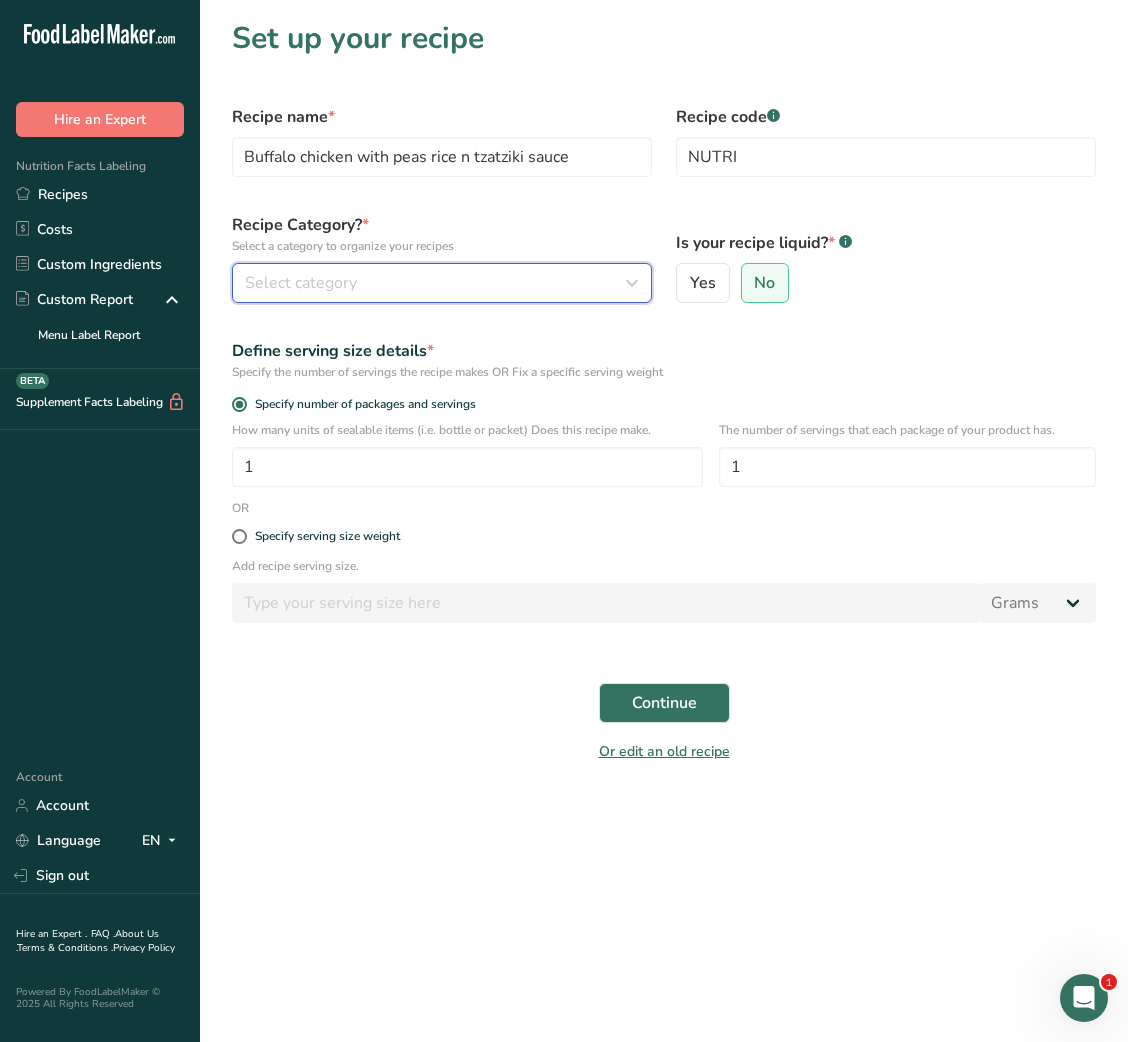 click on "Select category" at bounding box center [442, 283] 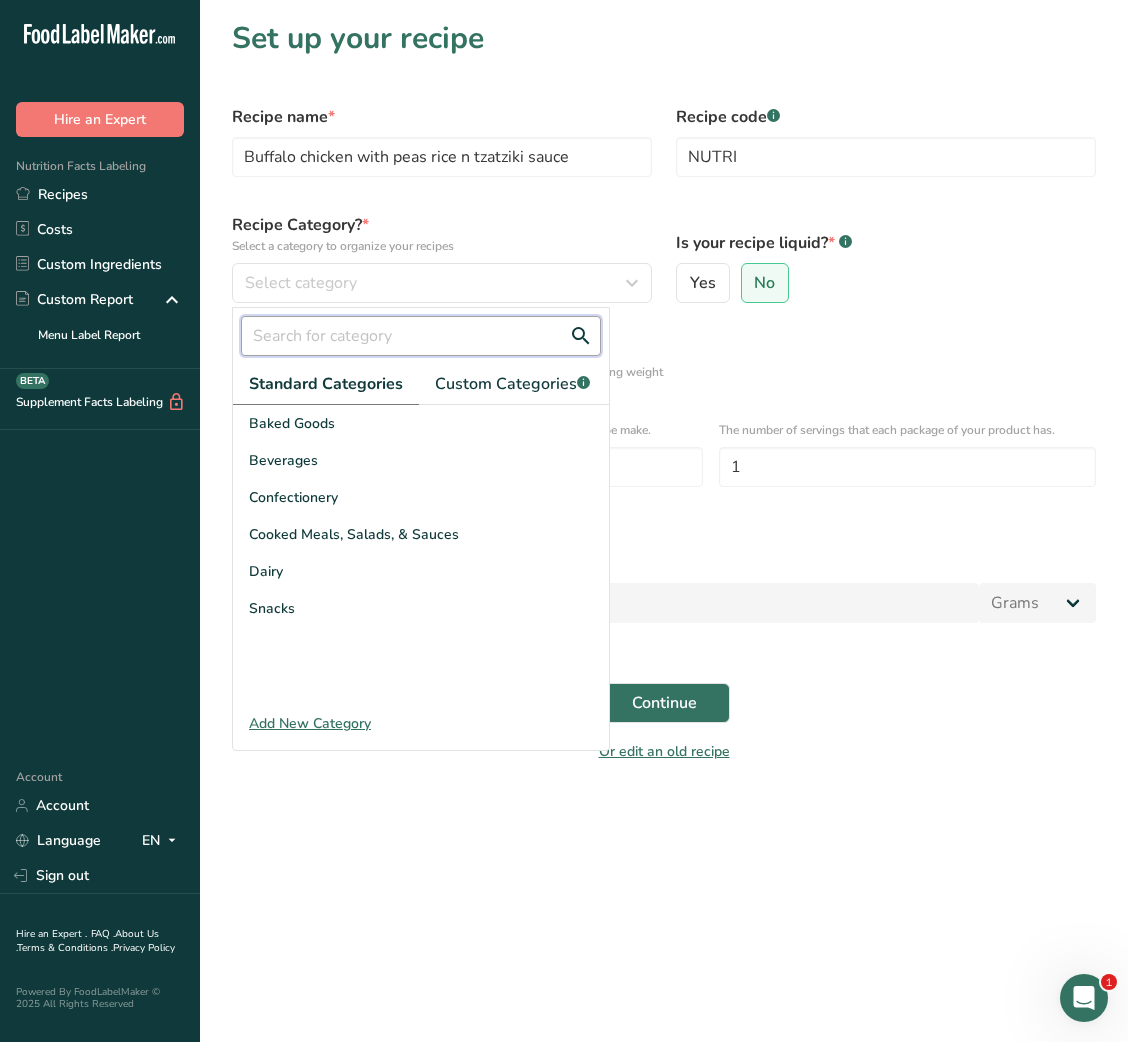 click at bounding box center (421, 336) 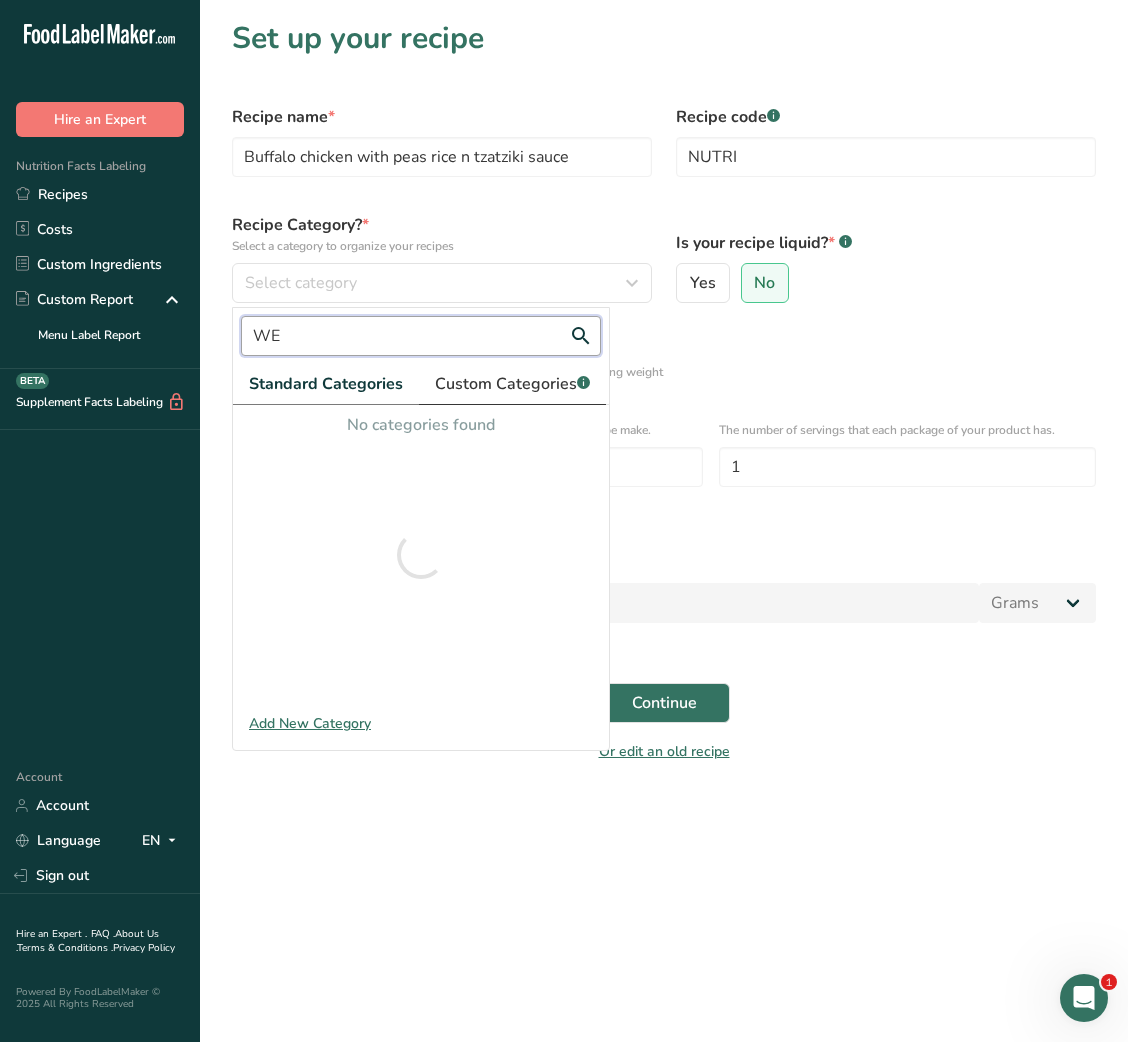 type on "WE" 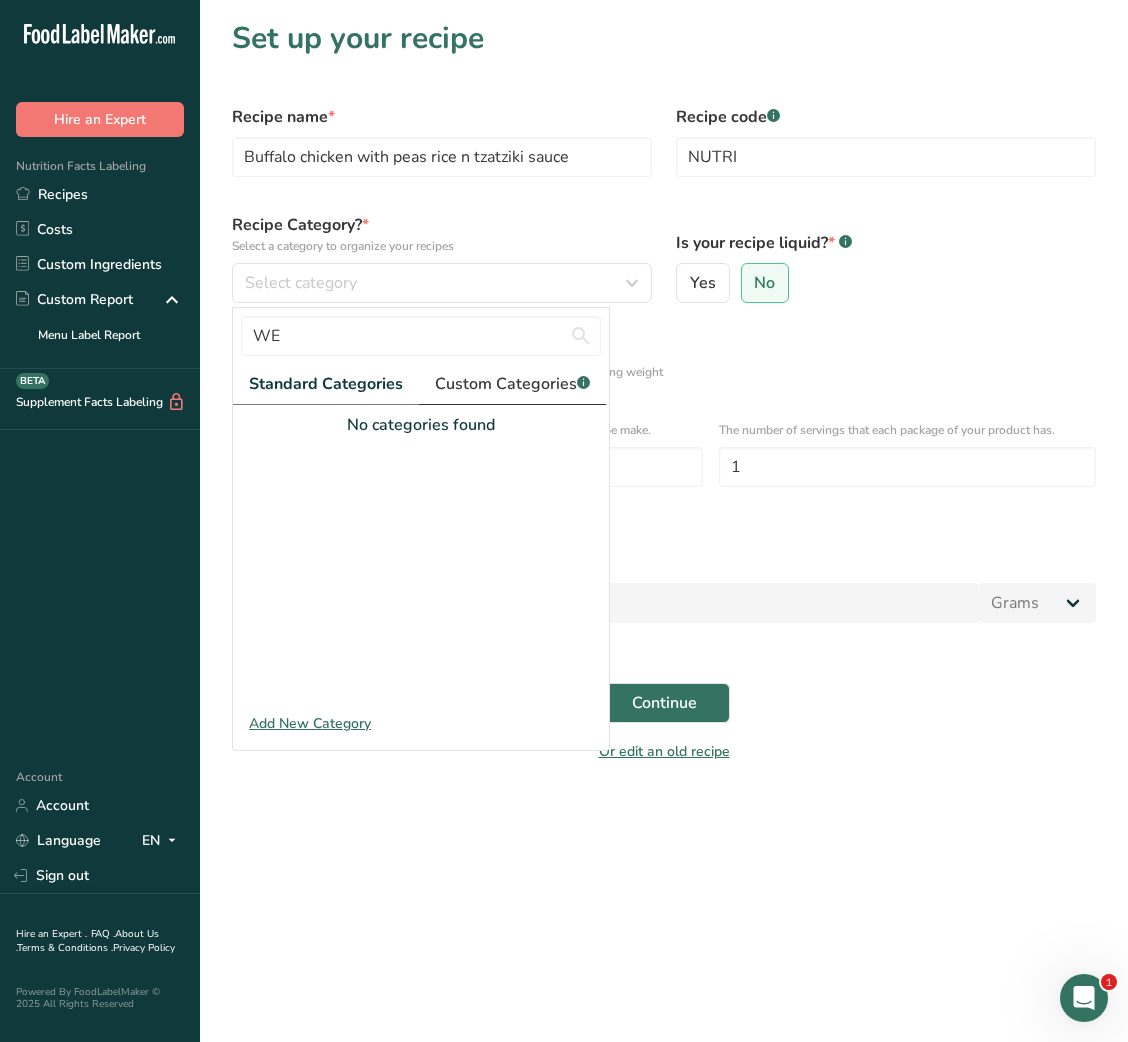 click on "Custom Categories
.a-a{fill:#347362;}.b-a{fill:#fff;}" at bounding box center [512, 384] 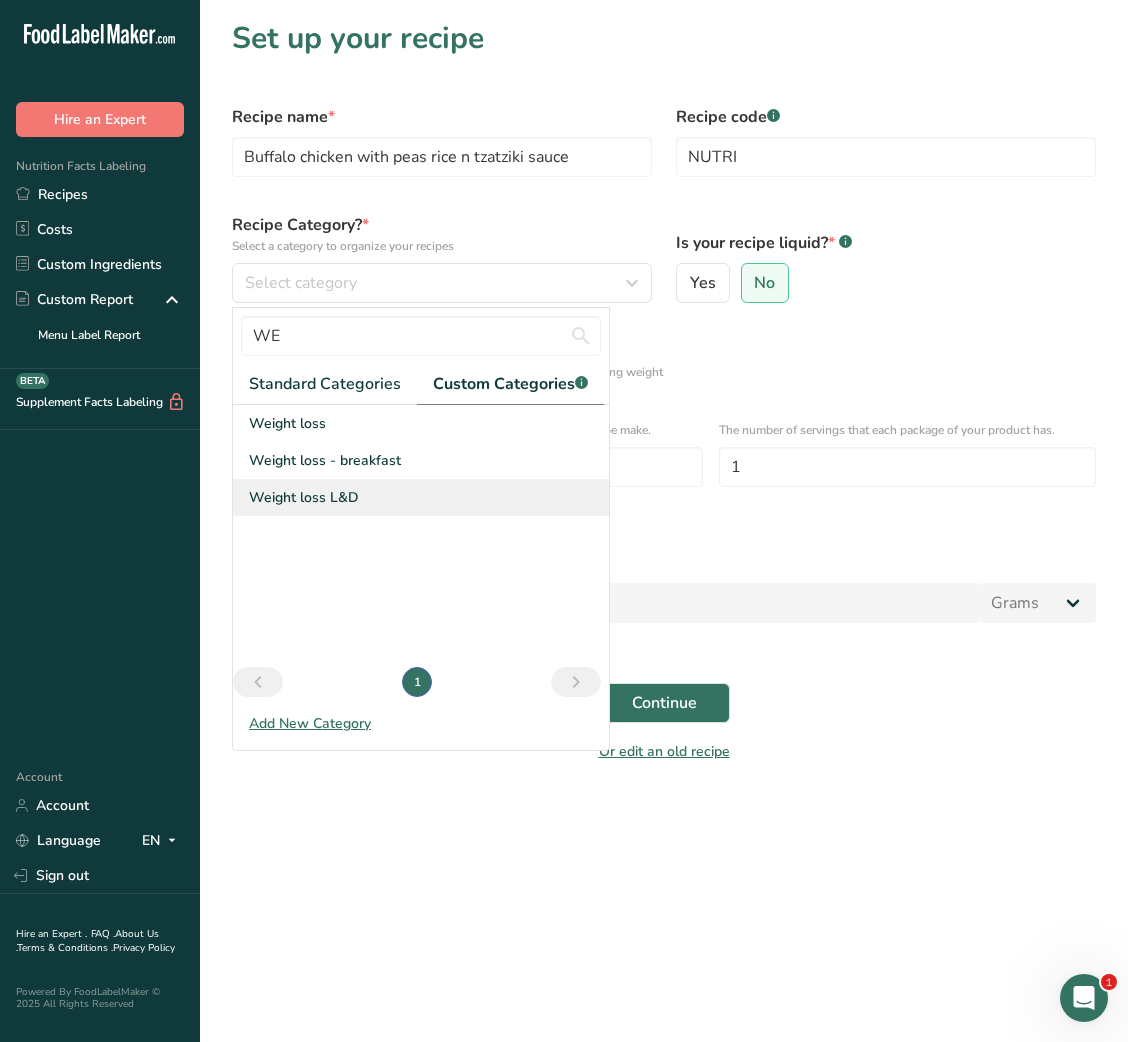 click on "Weight loss L&D" at bounding box center [304, 497] 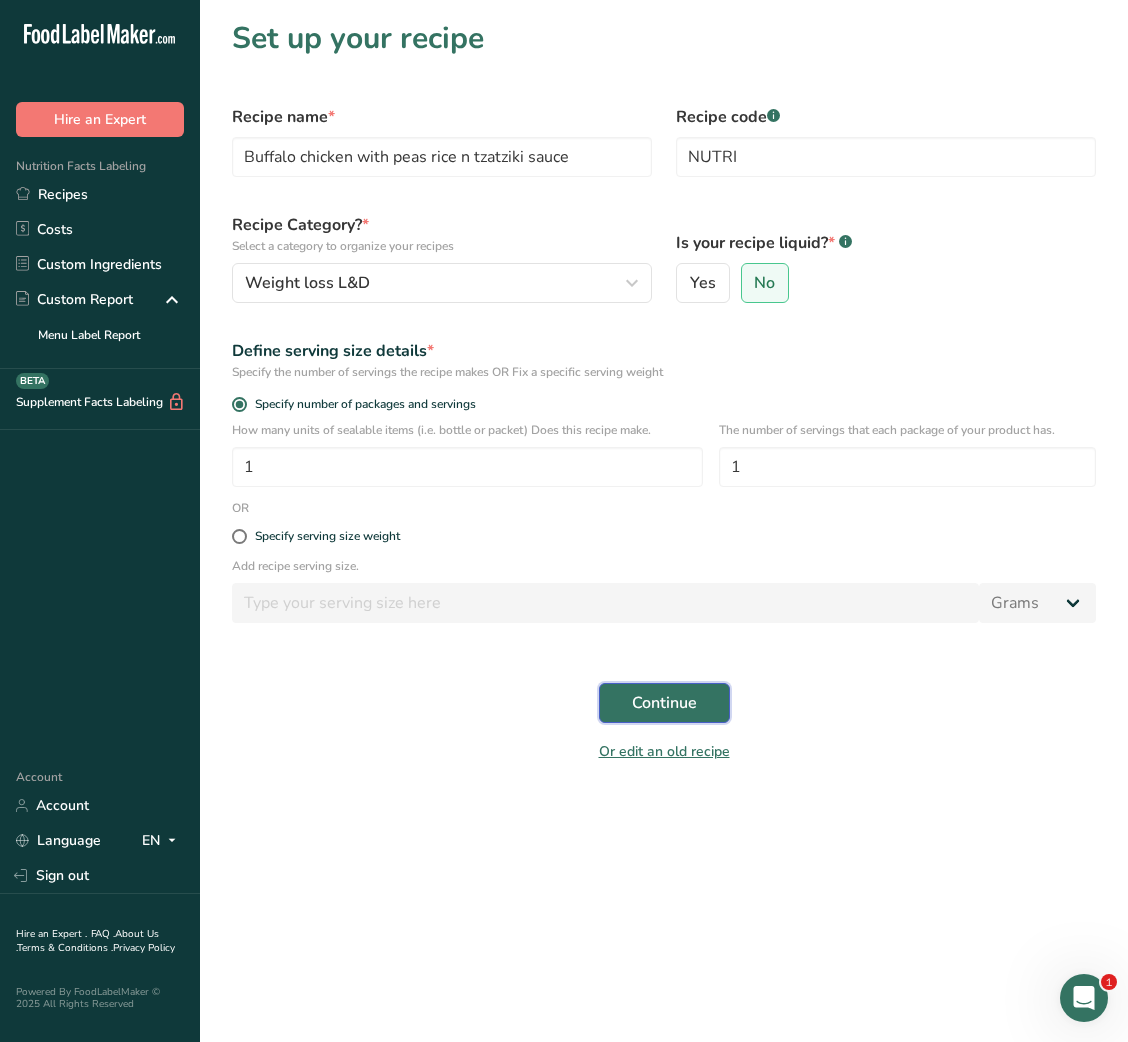 click on "Continue" at bounding box center (664, 703) 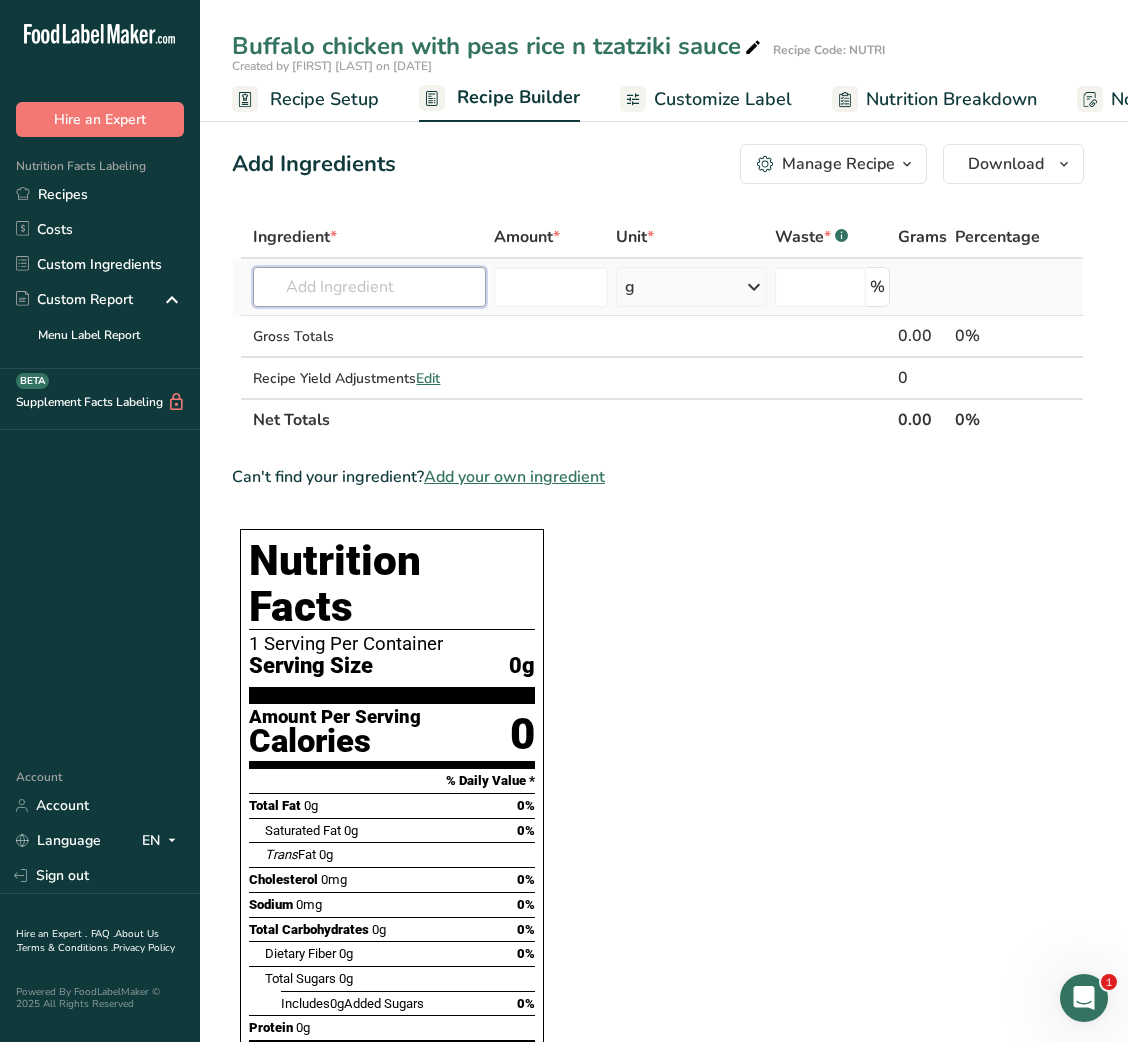 click at bounding box center (369, 287) 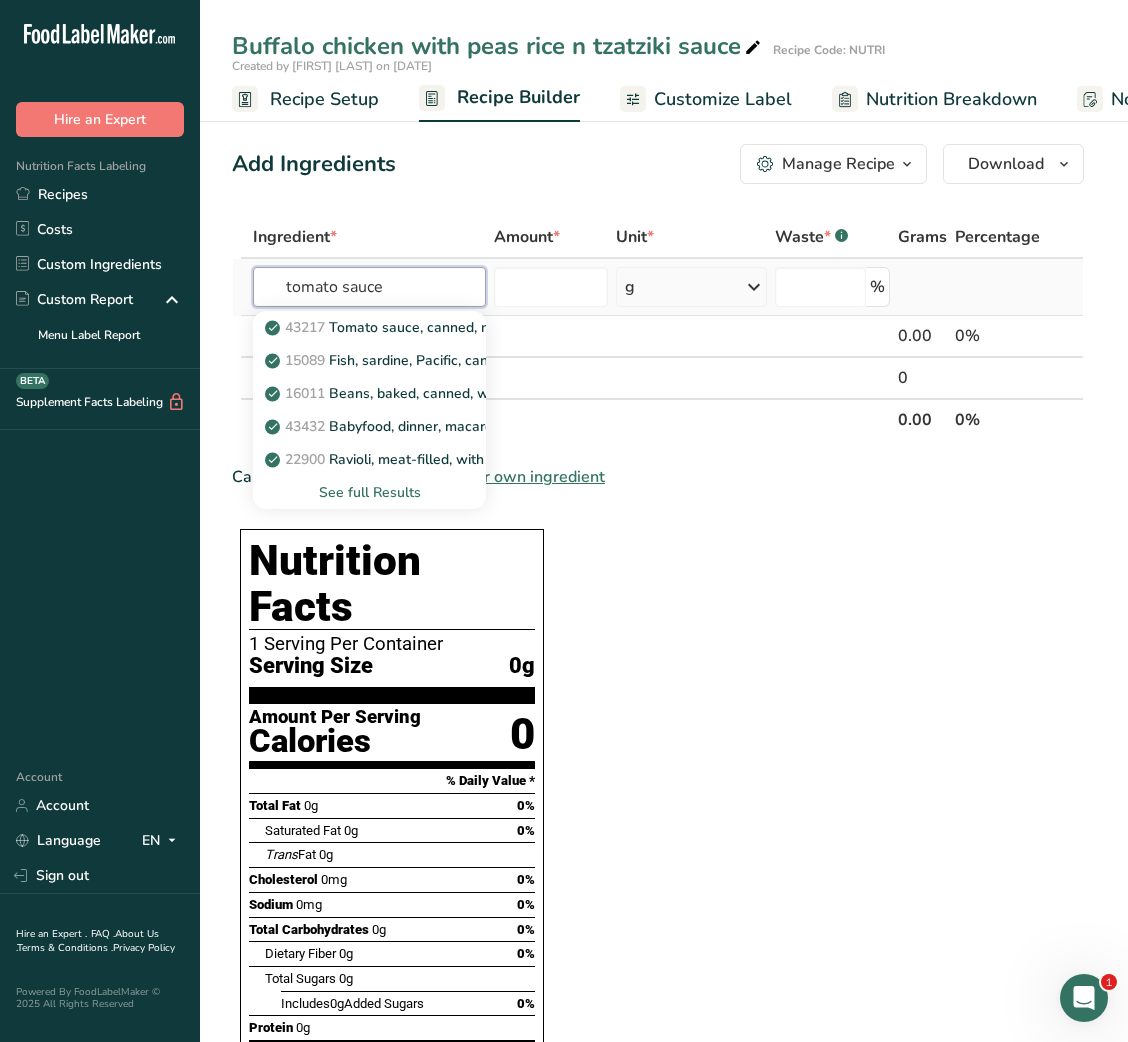 type on "tomato sauce" 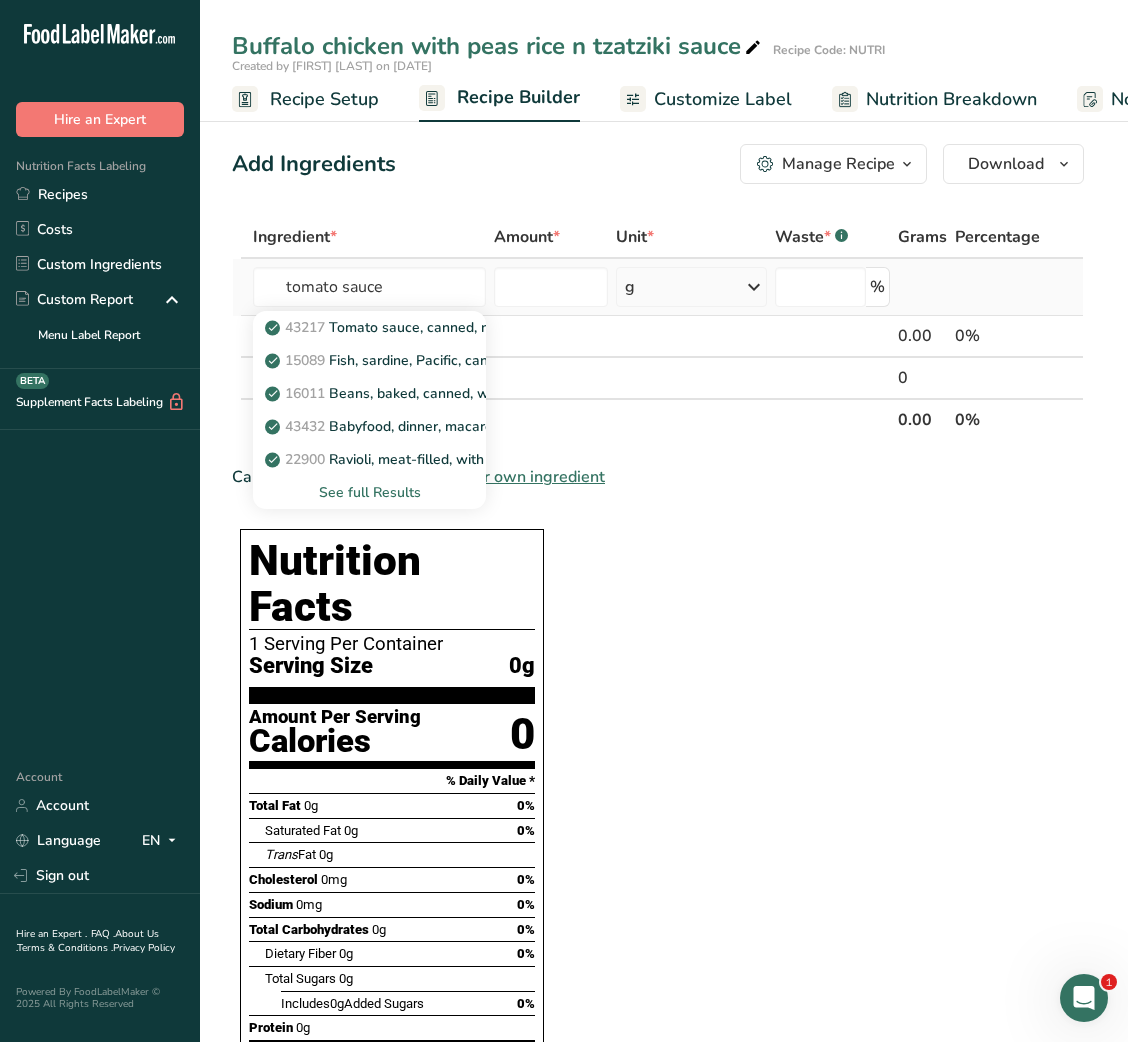 type 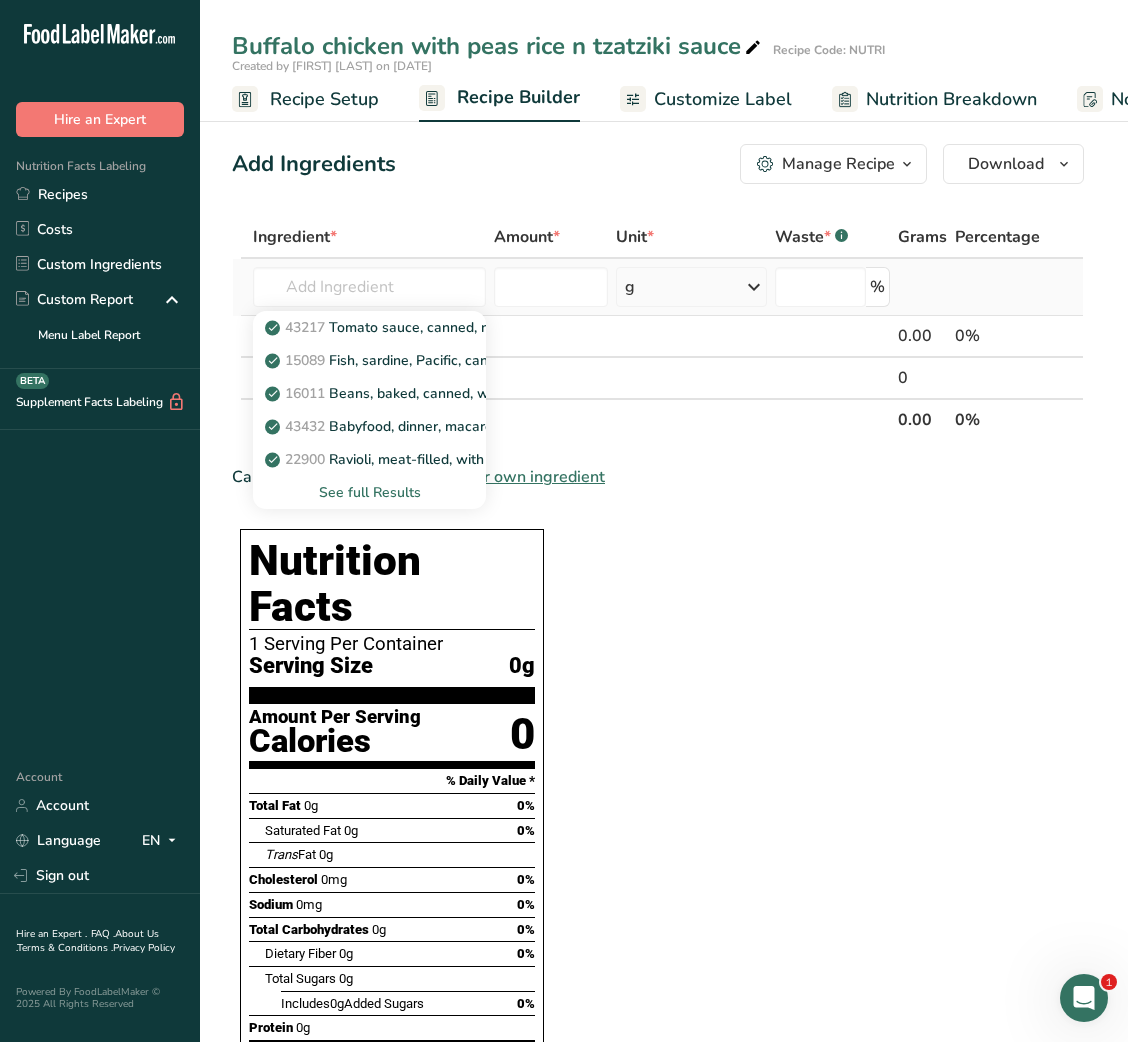 click on "See full Results" at bounding box center [369, 492] 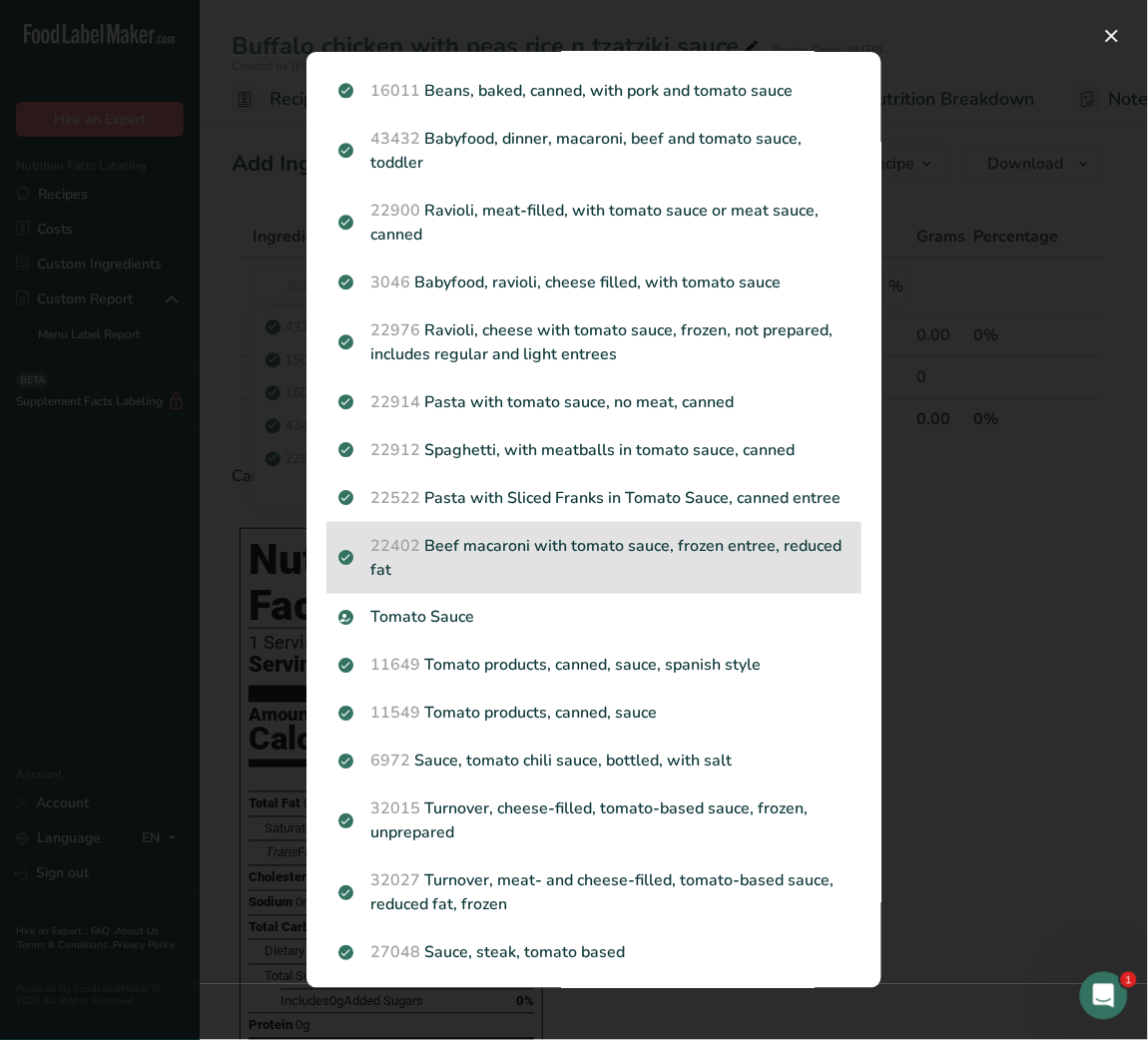 scroll, scrollTop: 173, scrollLeft: 0, axis: vertical 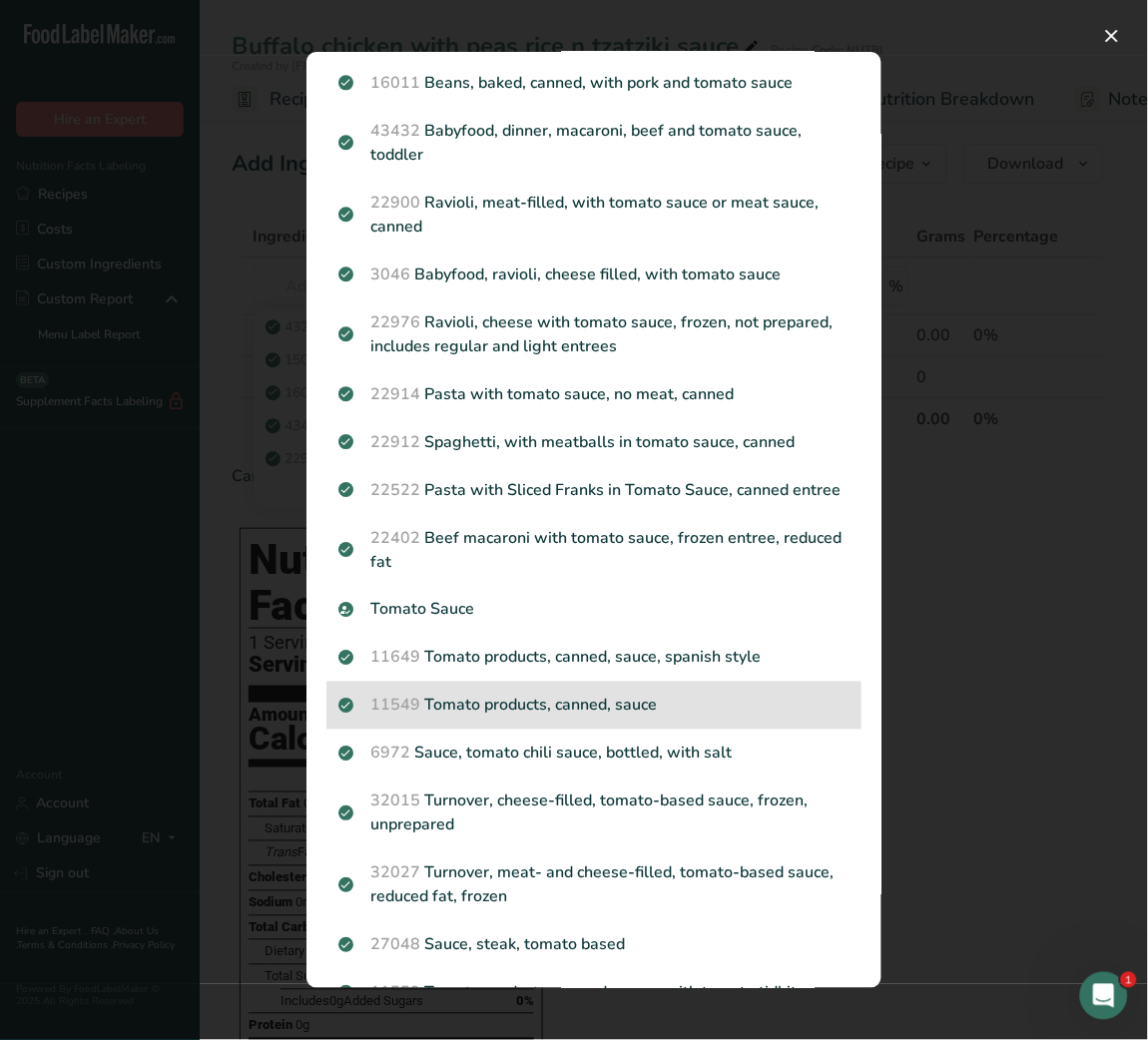 click on "11549
Tomato products, canned, sauce" at bounding box center [594, 706] 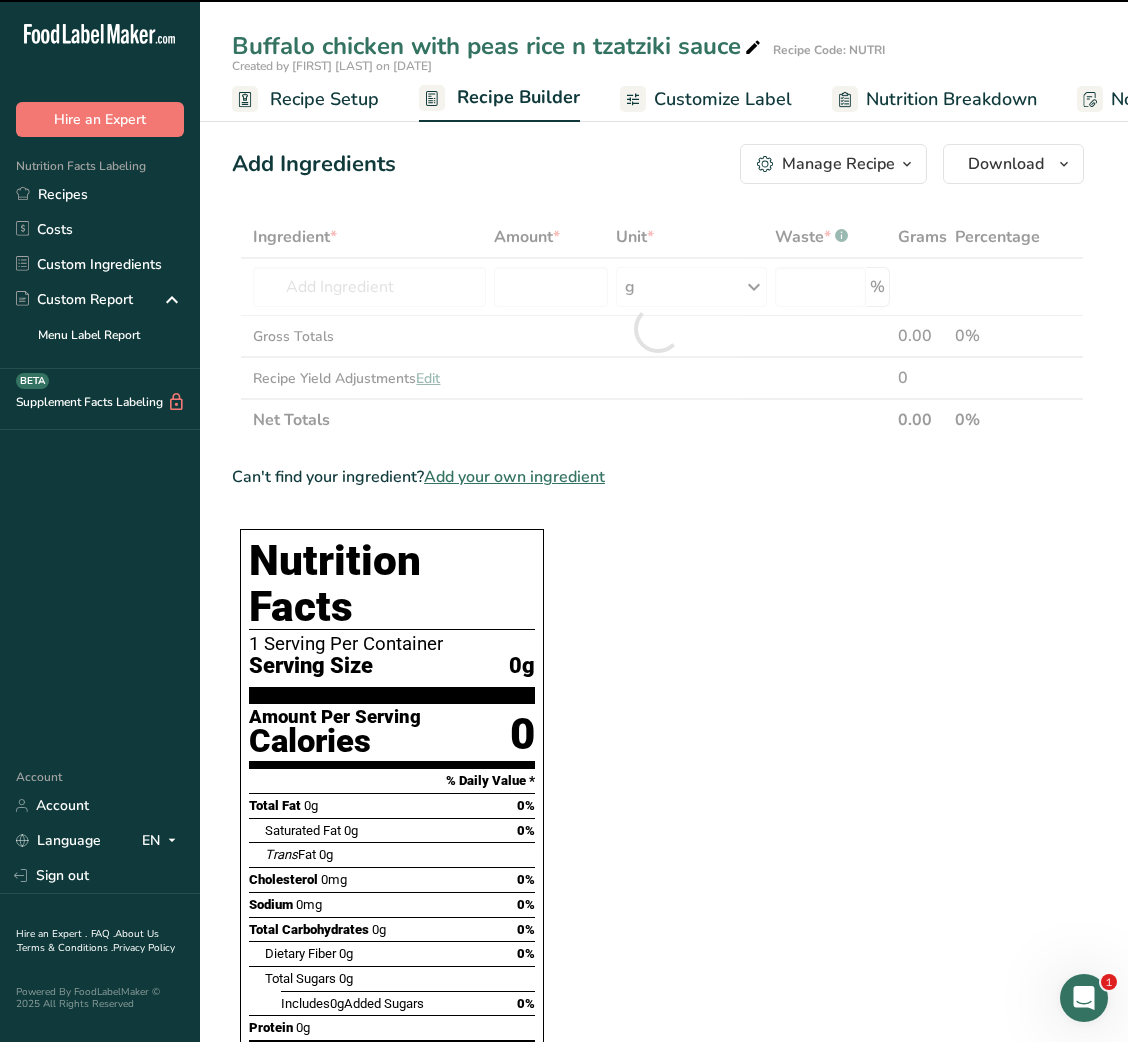 type on "0" 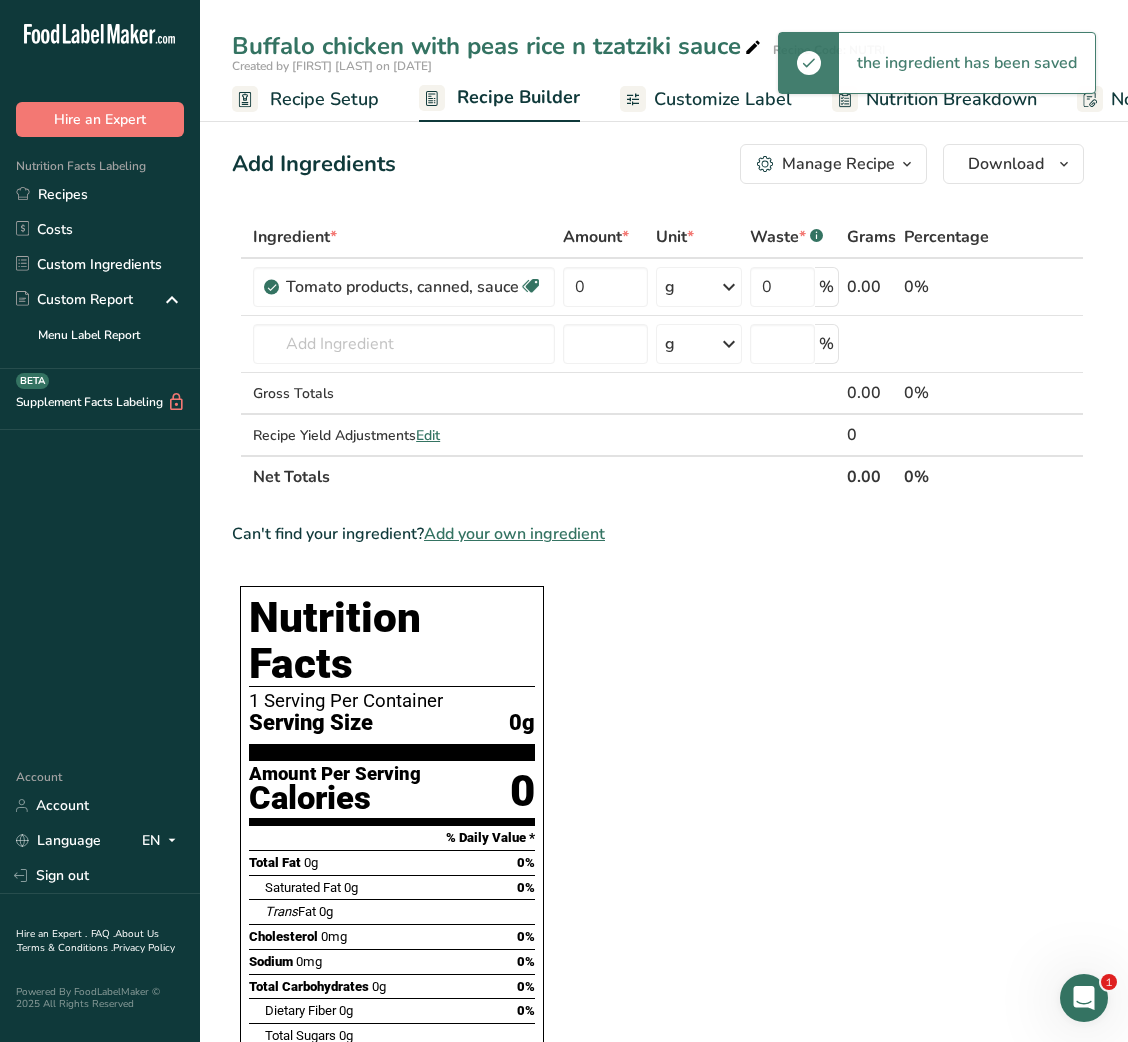 click on "Tomato products, canned, sauce
Dairy free
Gluten free
Vegan
Vegetarian
Soy free" at bounding box center [404, 287] 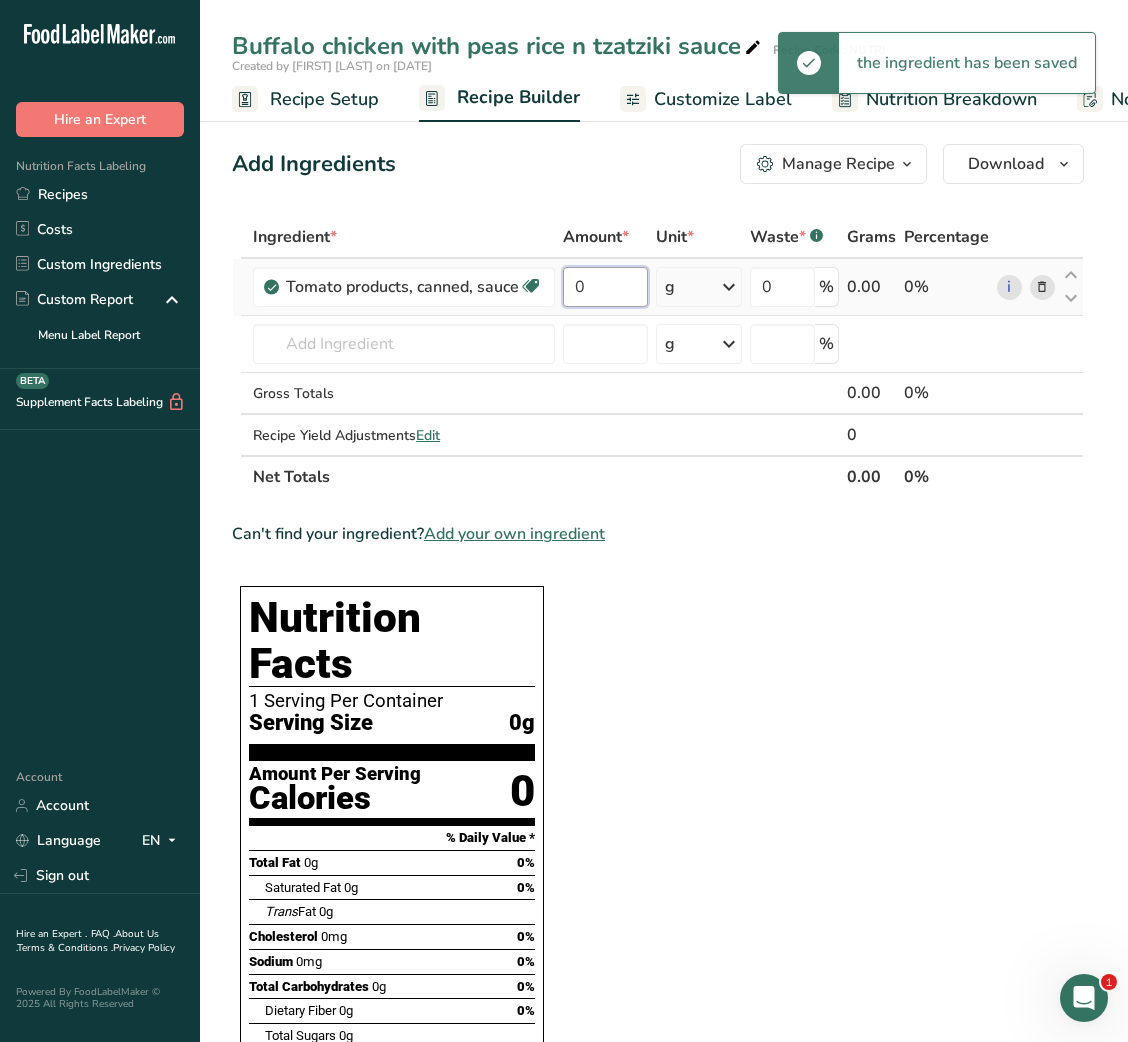 click on "0" at bounding box center (605, 287) 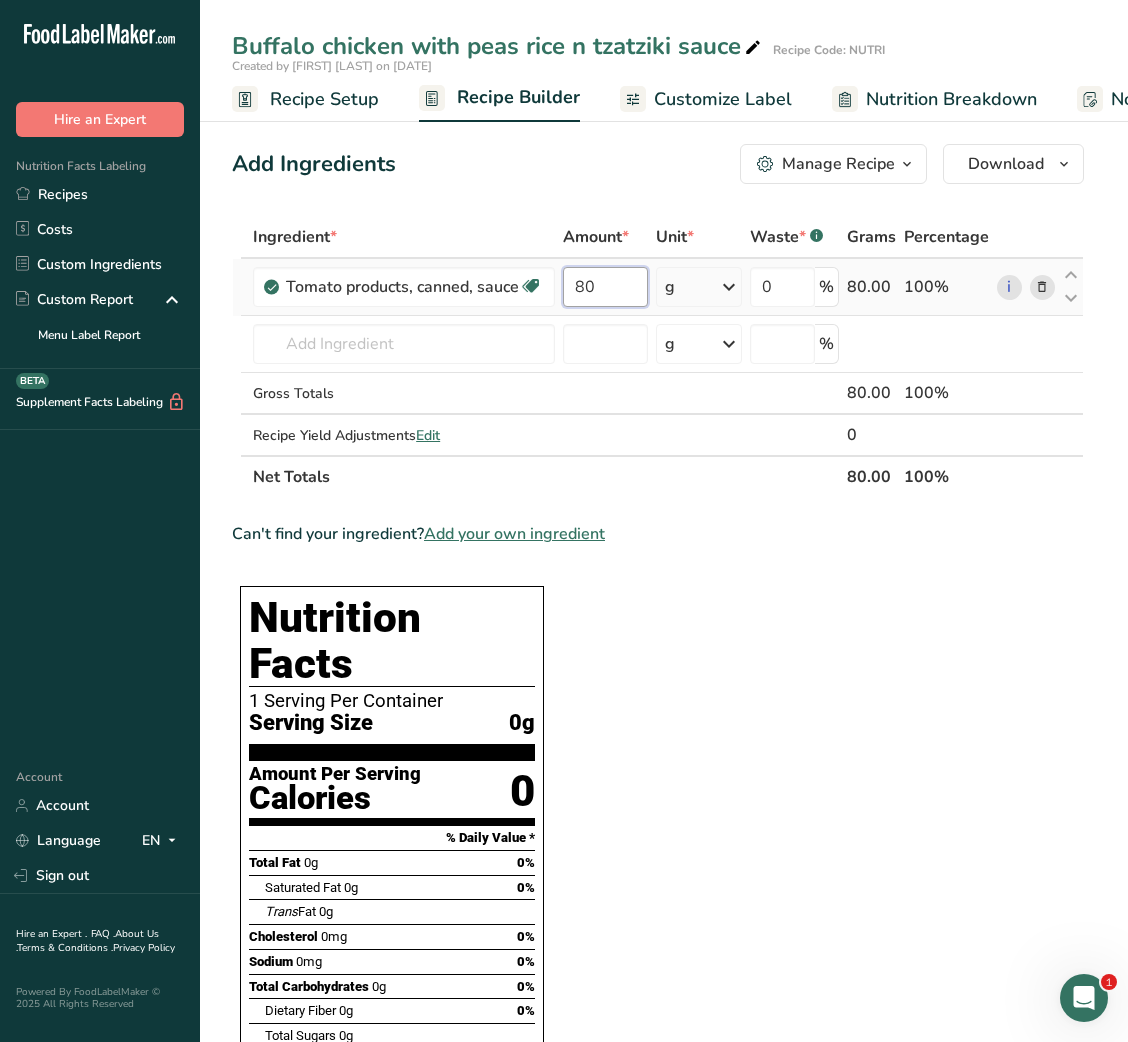 type on "80" 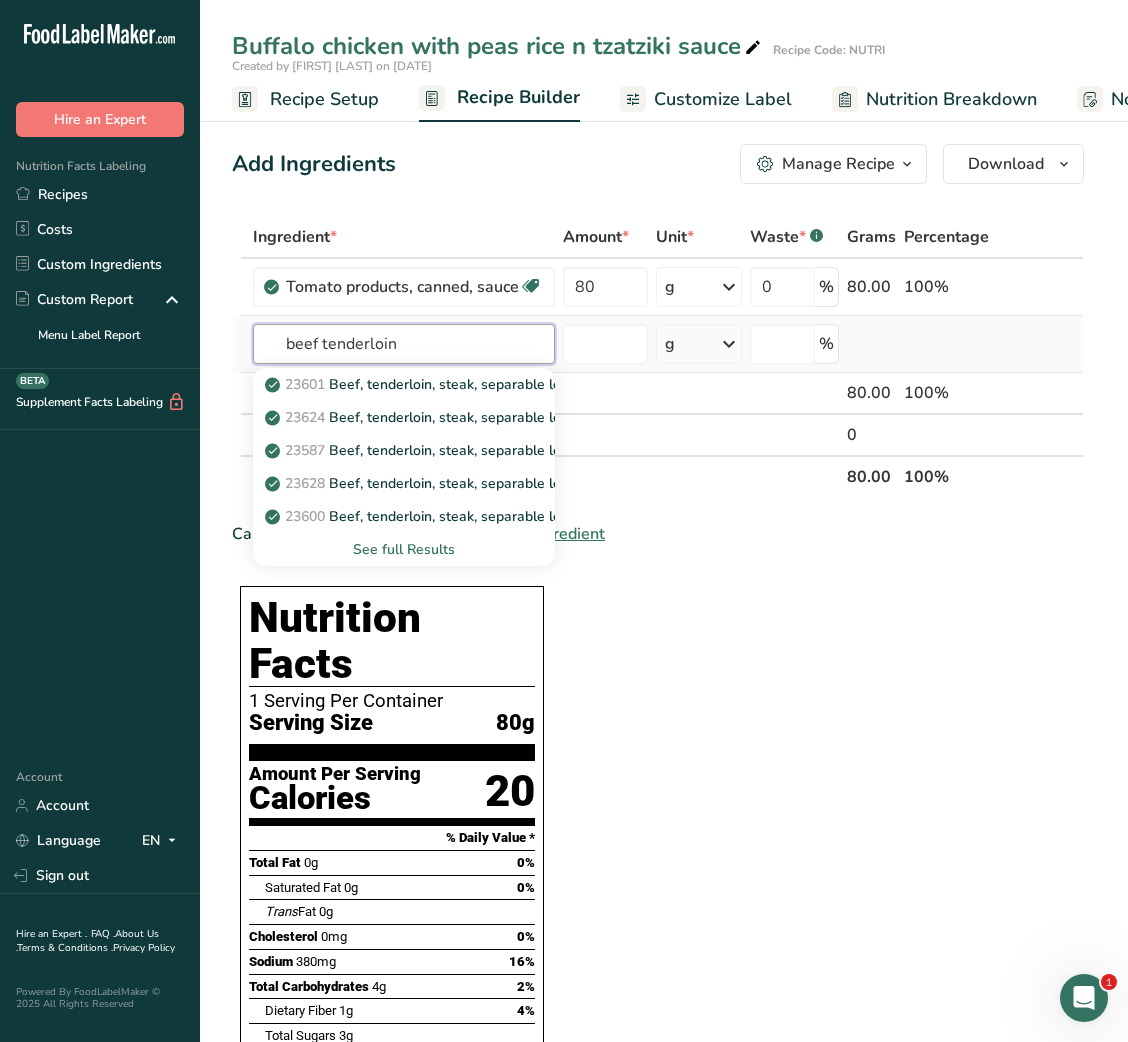 type on "beef tenderloin" 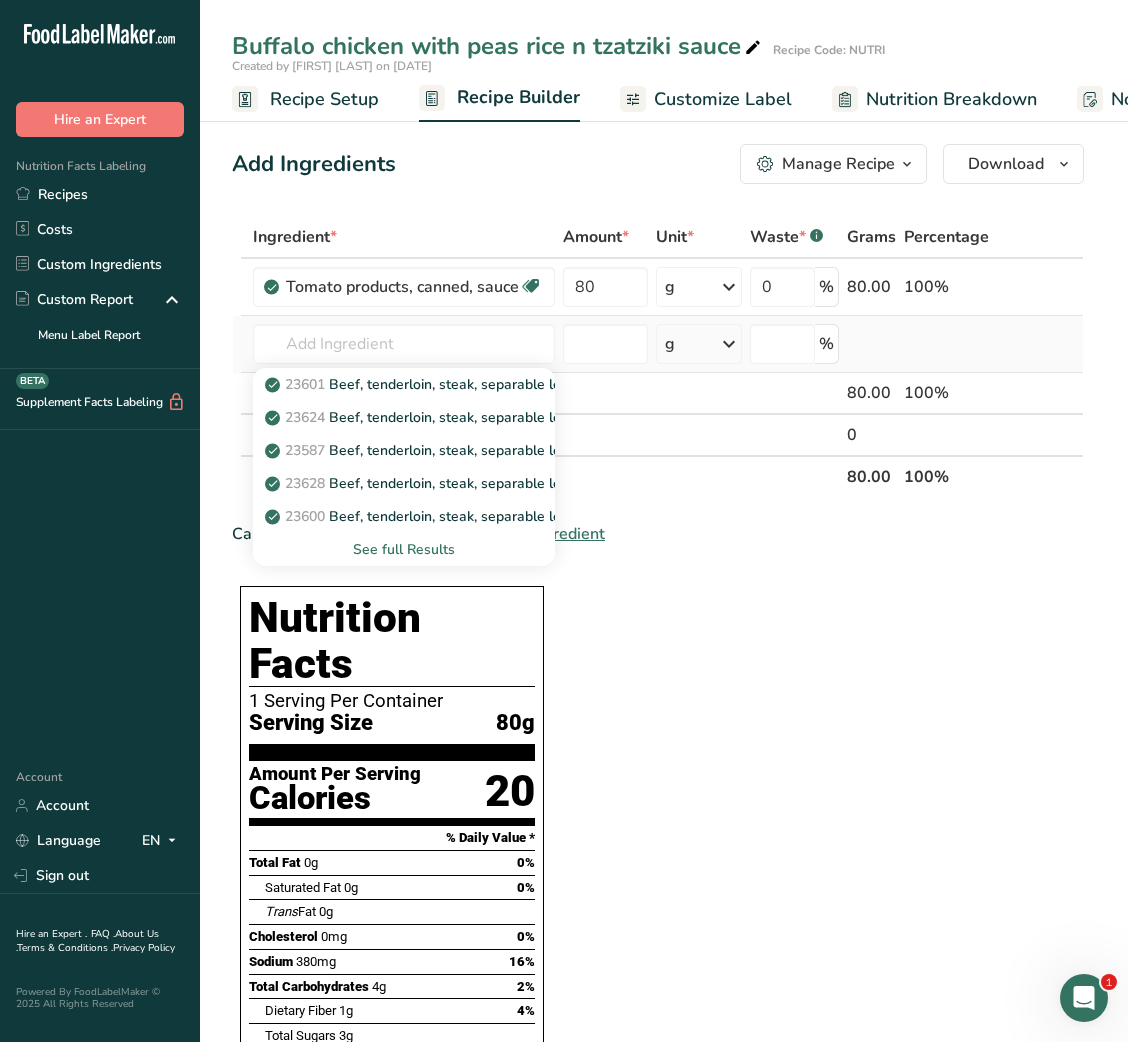 click on "See full Results" at bounding box center (404, 549) 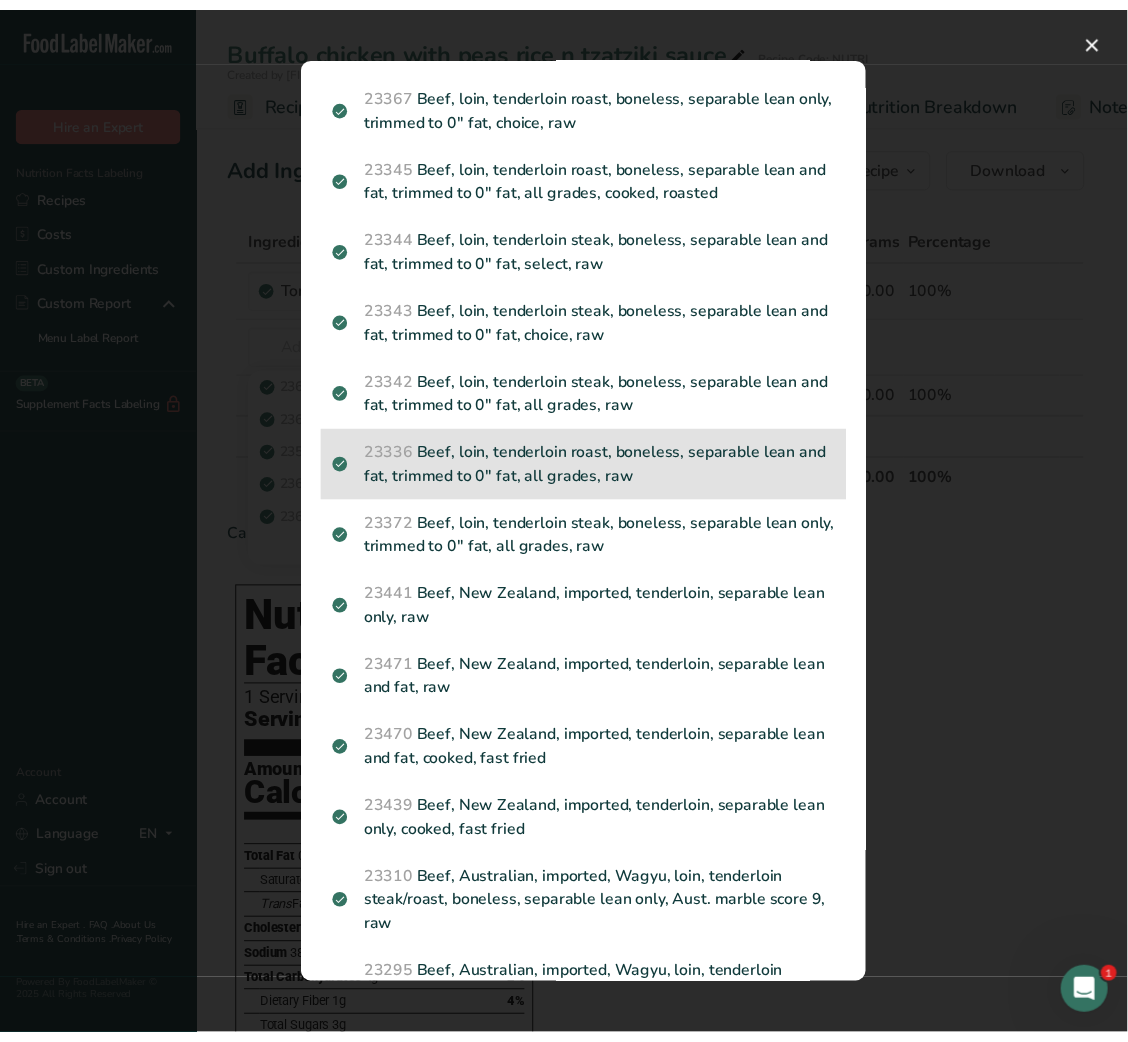 scroll, scrollTop: 2558, scrollLeft: 0, axis: vertical 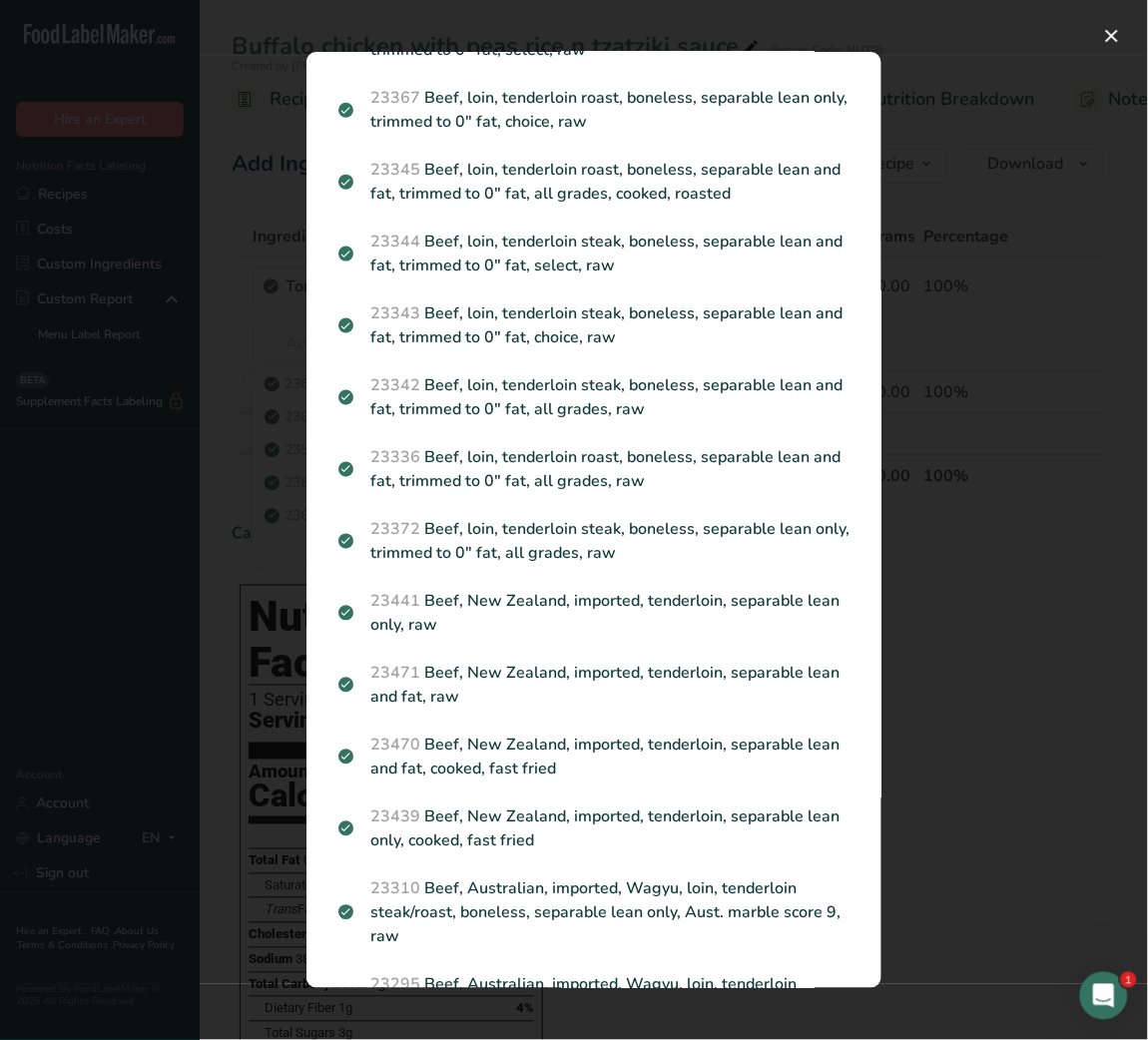 click on "Search Results
23601
Beef, tenderloin, steak, separable lean only, trimmed to 1/8" fat, all grades, raw
23624
Beef, tenderloin, steak, separable lean only, trimmed to 1/8" fat, choice, raw
23587
Beef, tenderloin, steak, separable lean only, trimmed to 1/8" fat, select, cooked, broiled
23628
Beef, tenderloin, steak, separable lean only, trimmed to 1/8" fat, choice, cooked, broiled
23600
Beef, tenderloin, steak, separable lean only, trimmed to 1/8" fat, all grades, cooked, broiled
23583
Beef, tenderloin, steak, separable lean only, trimmed to 1/8" fat, select, raw
13928" at bounding box center [594, 520] 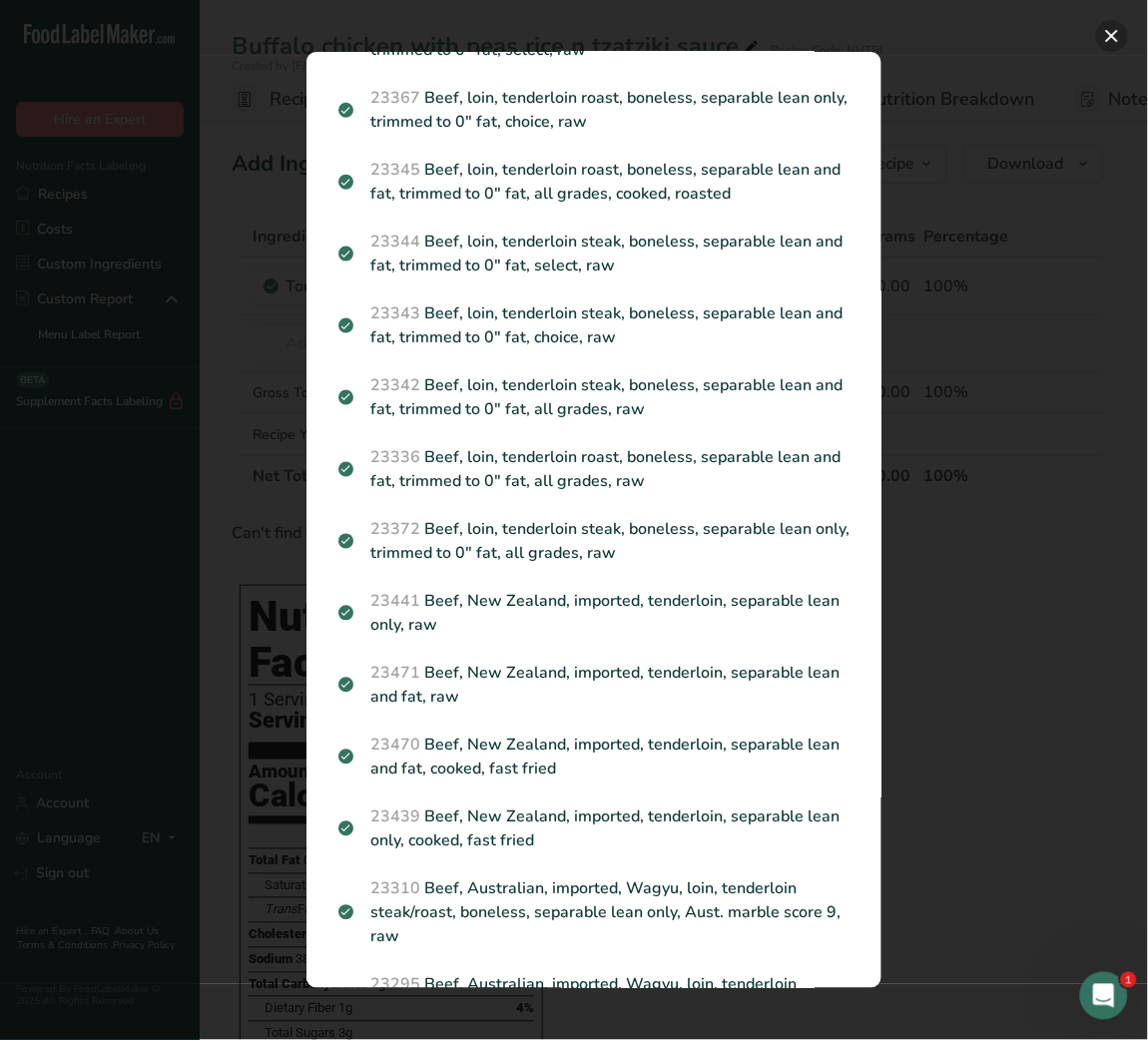 click at bounding box center [1112, 36] 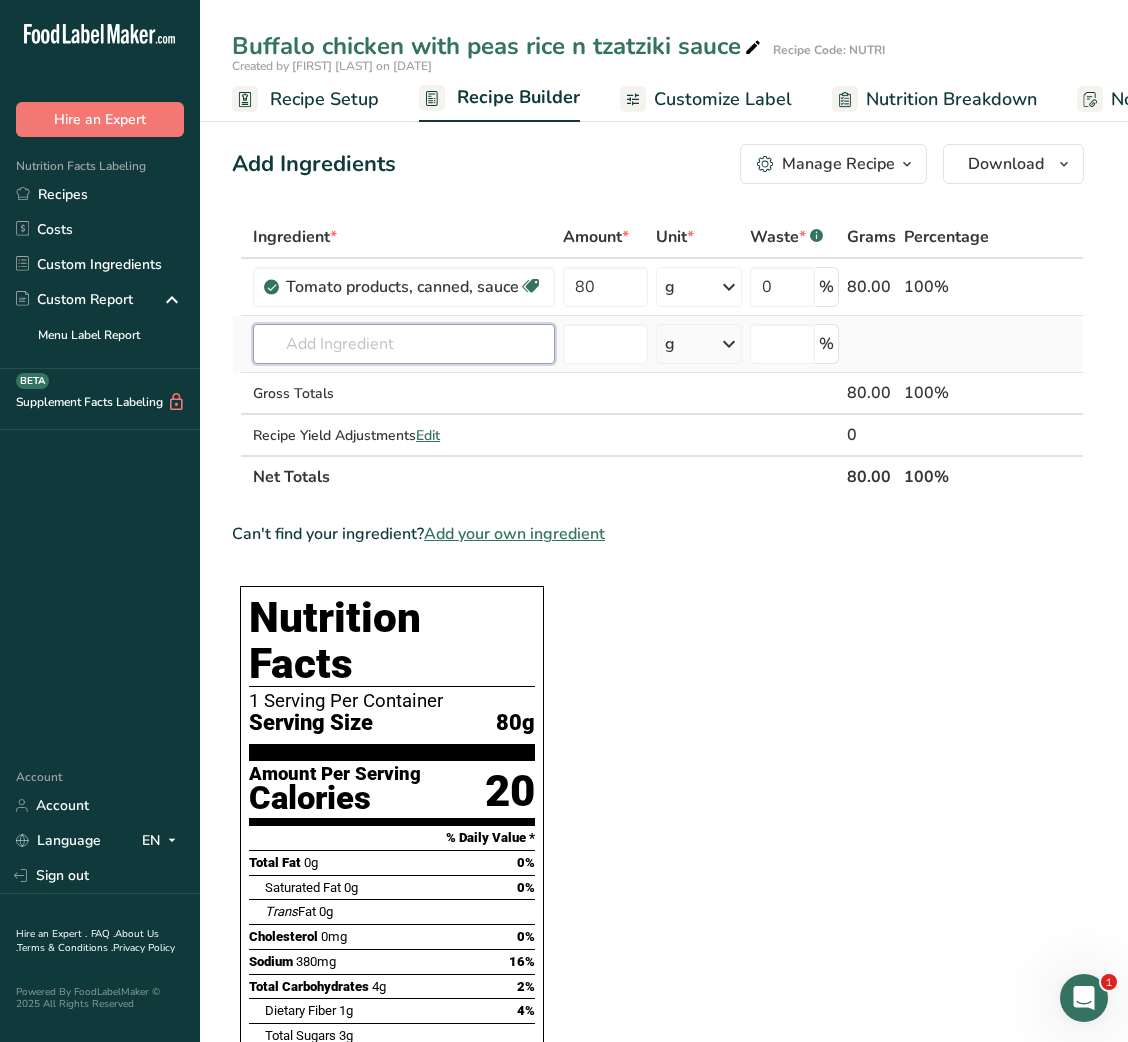 click at bounding box center [404, 344] 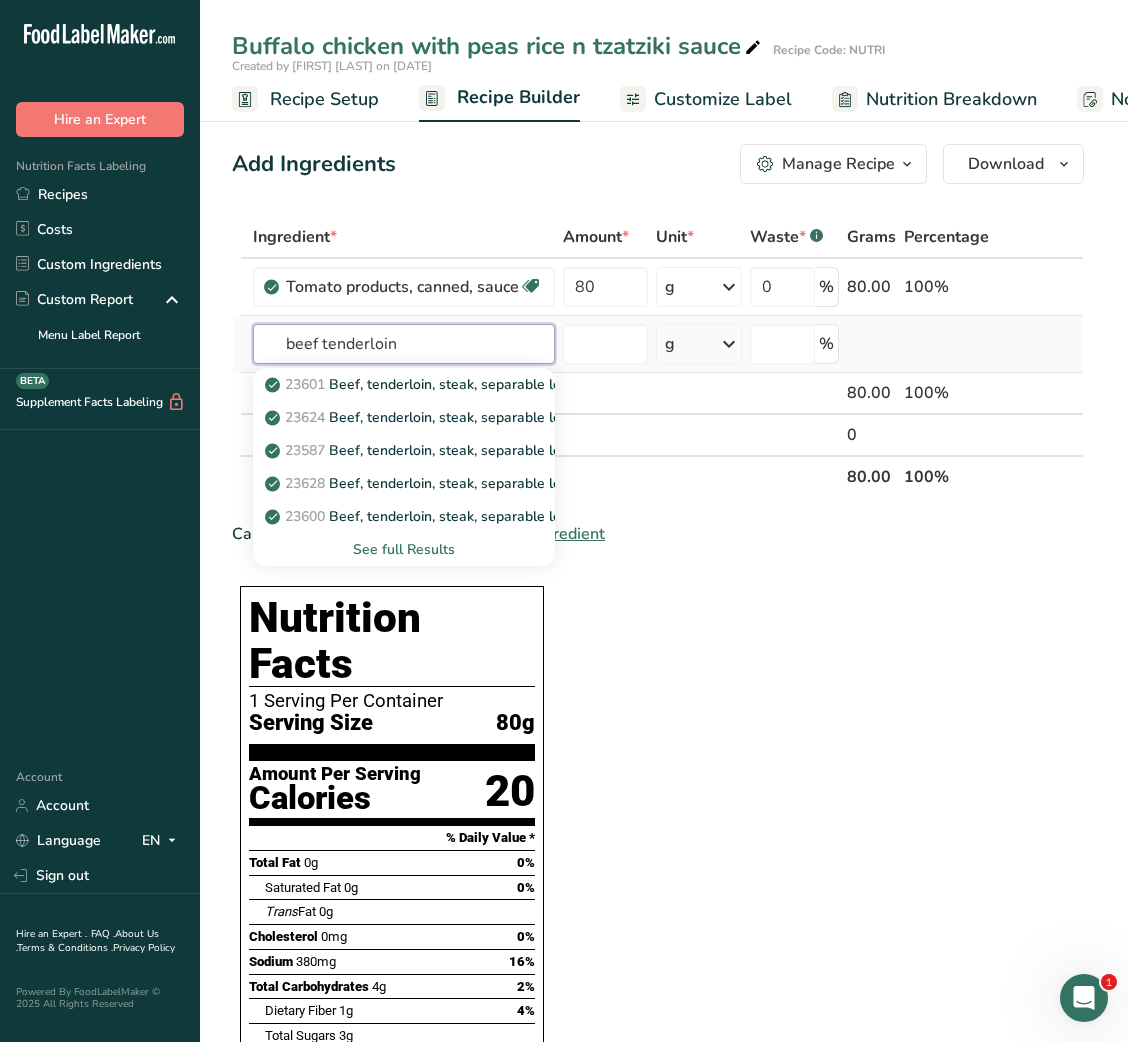 type on "beef tenderloin" 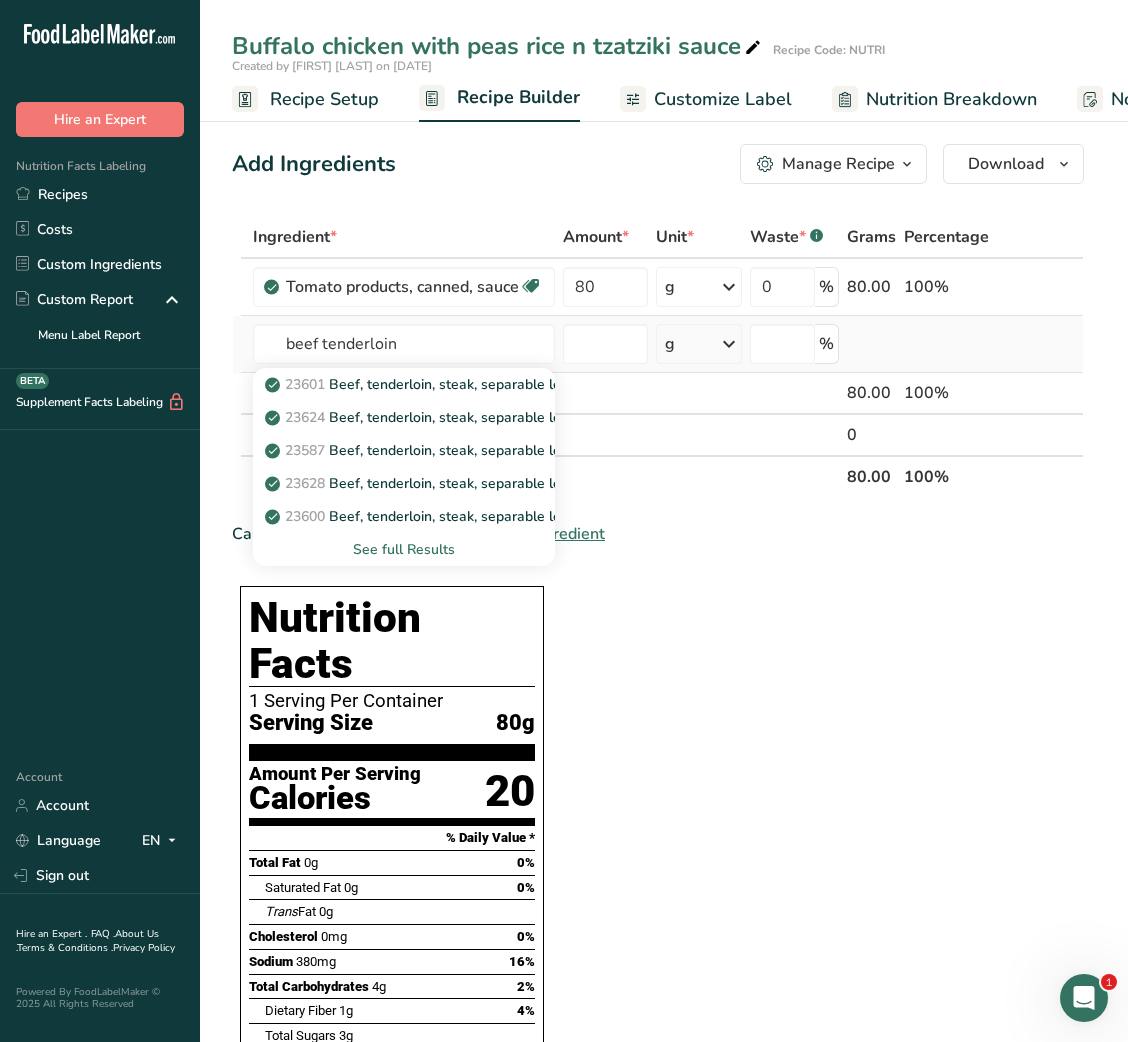 type 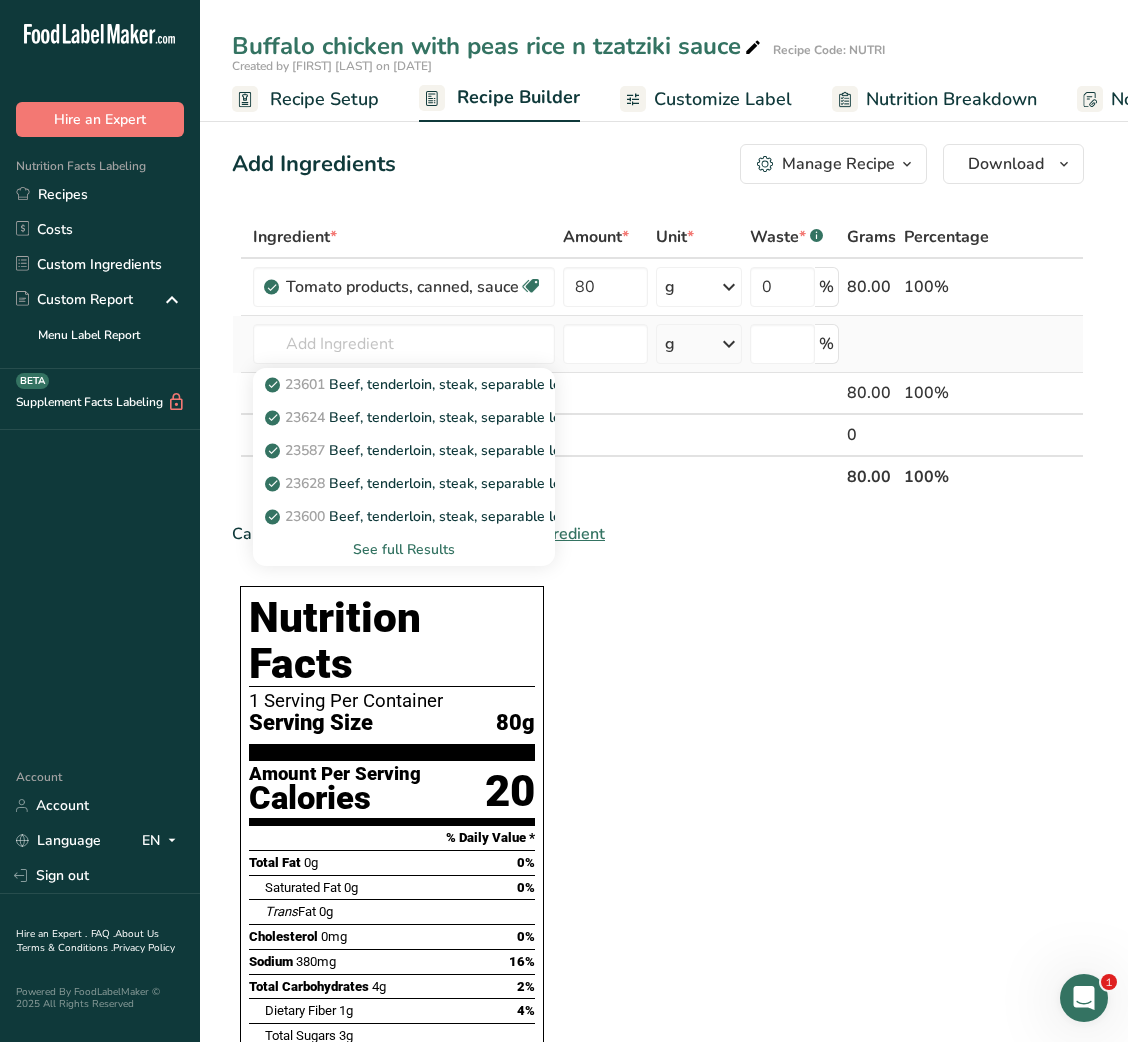 click on "See full Results" at bounding box center [404, 549] 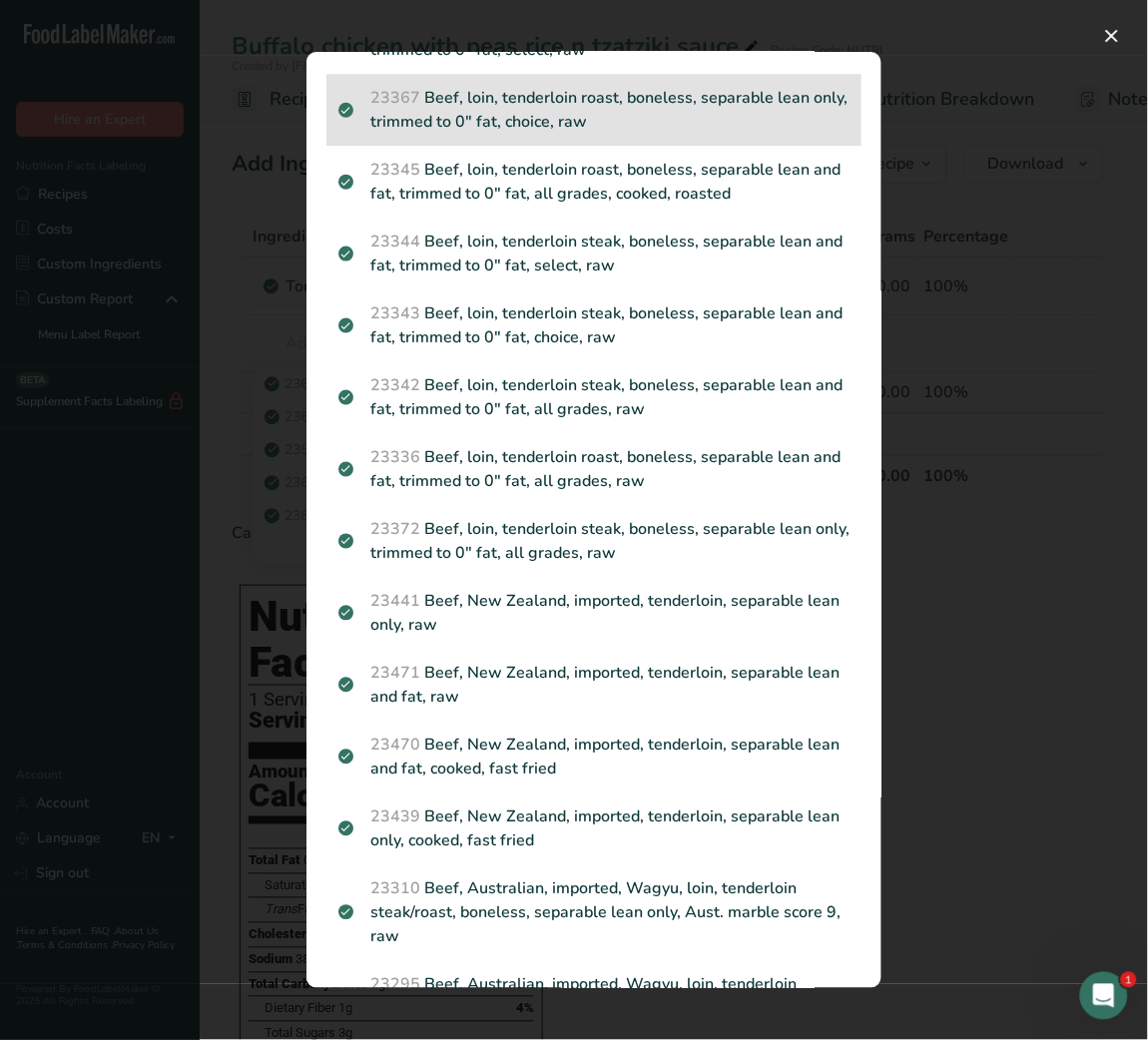 click on "23367
Beef, loin, tenderloin roast, boneless, separable lean only, trimmed to 0" fat, choice, raw" at bounding box center (594, 110) 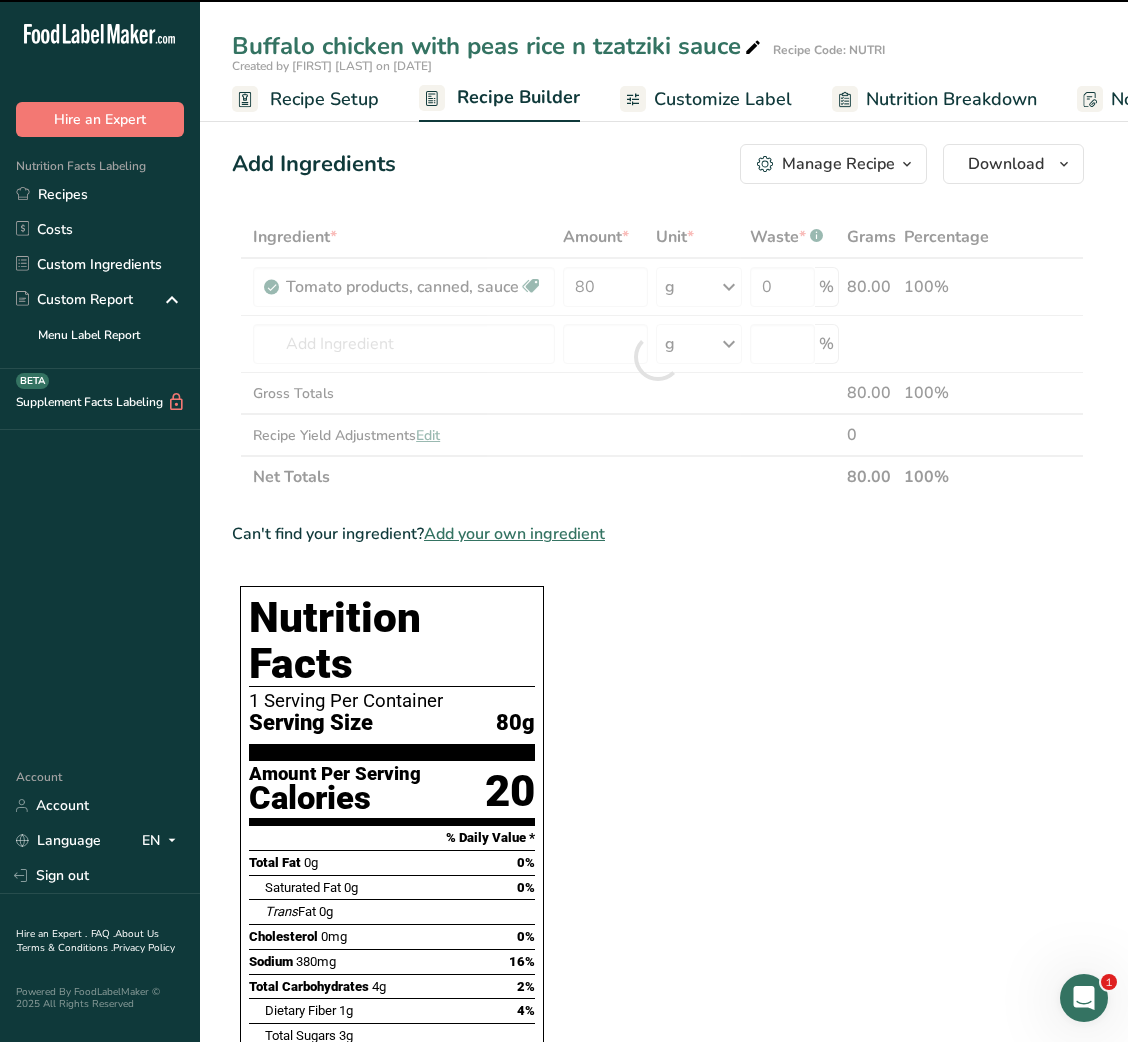 type on "0" 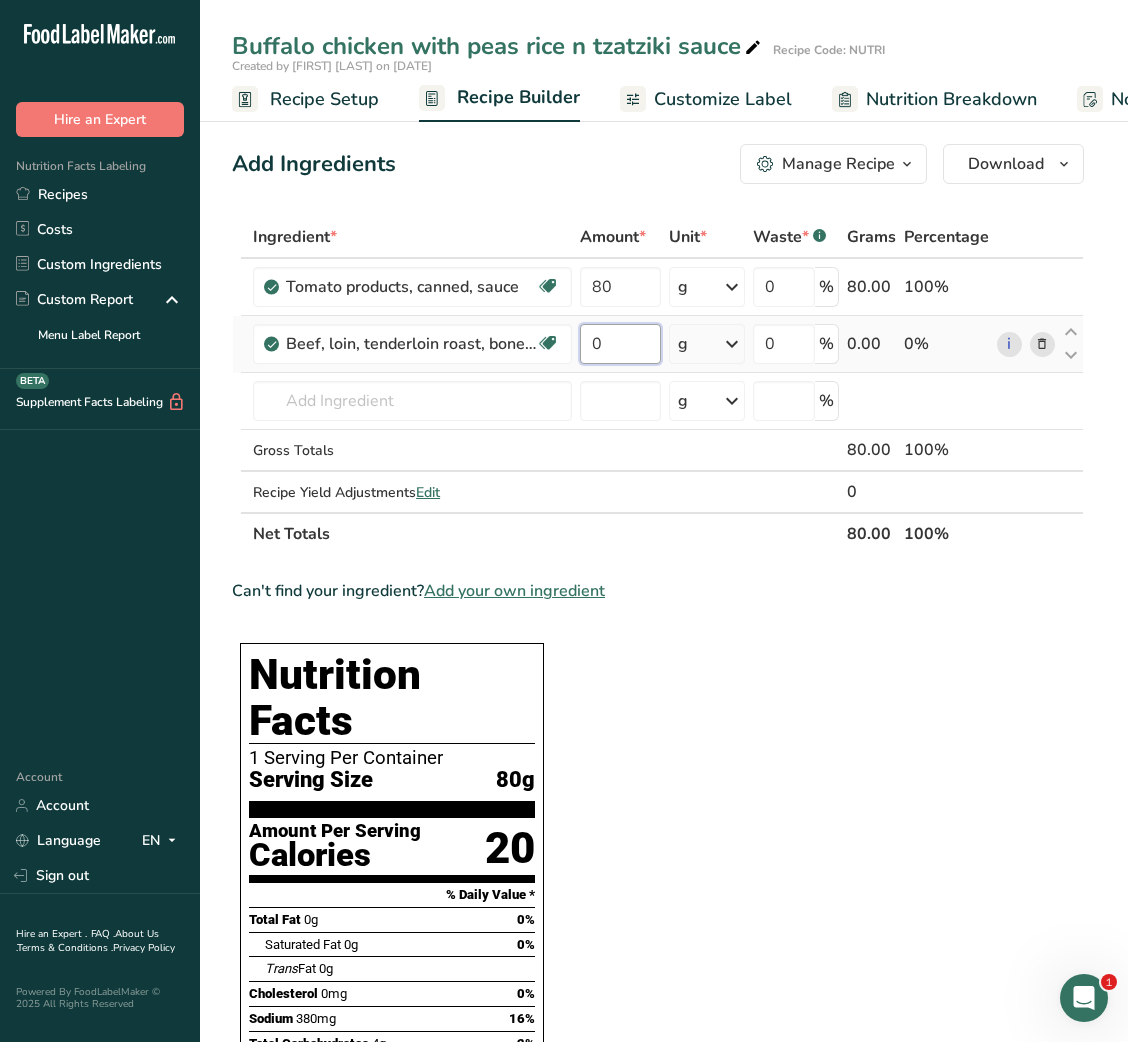 click on "0" at bounding box center [620, 344] 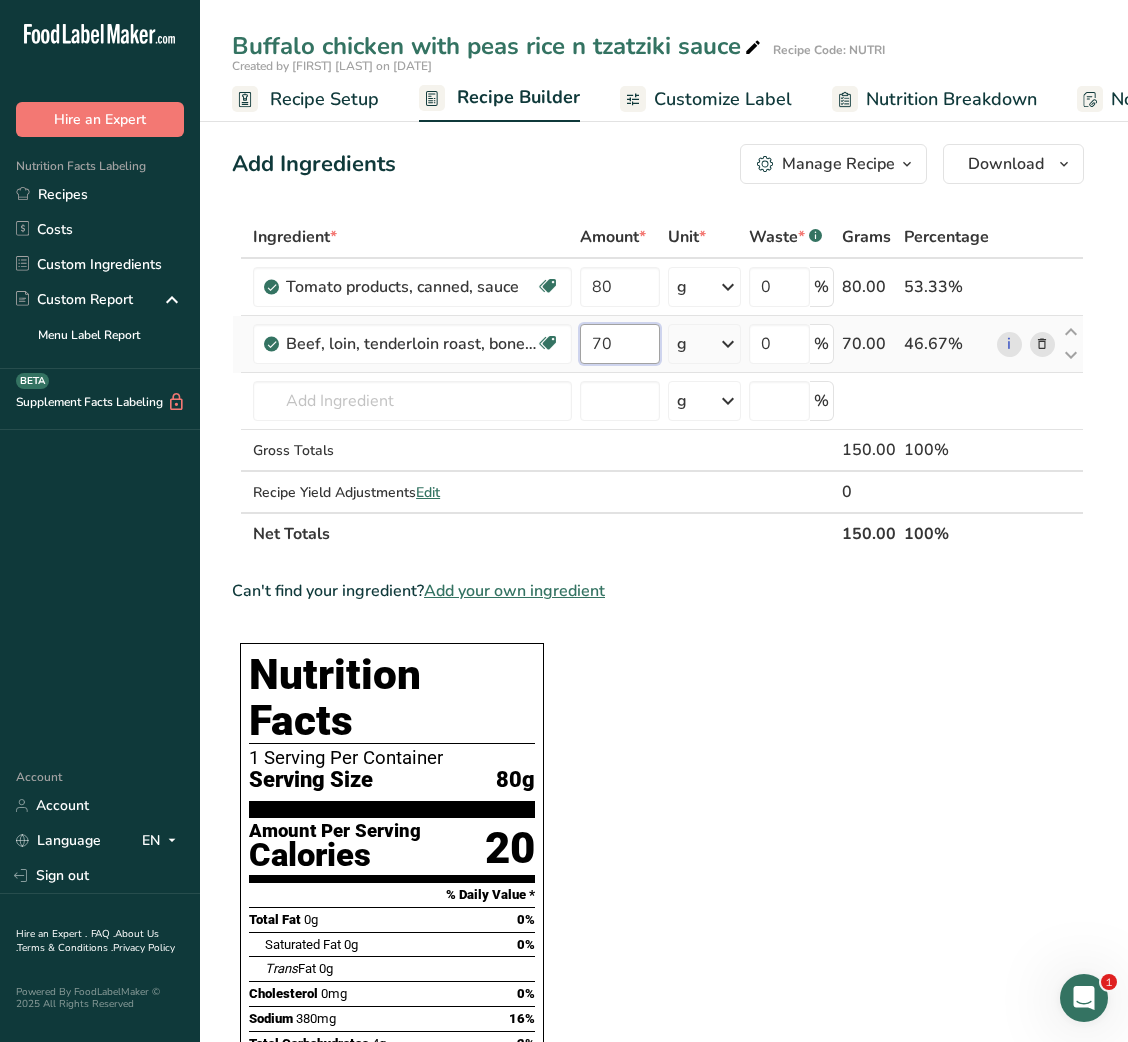type on "70" 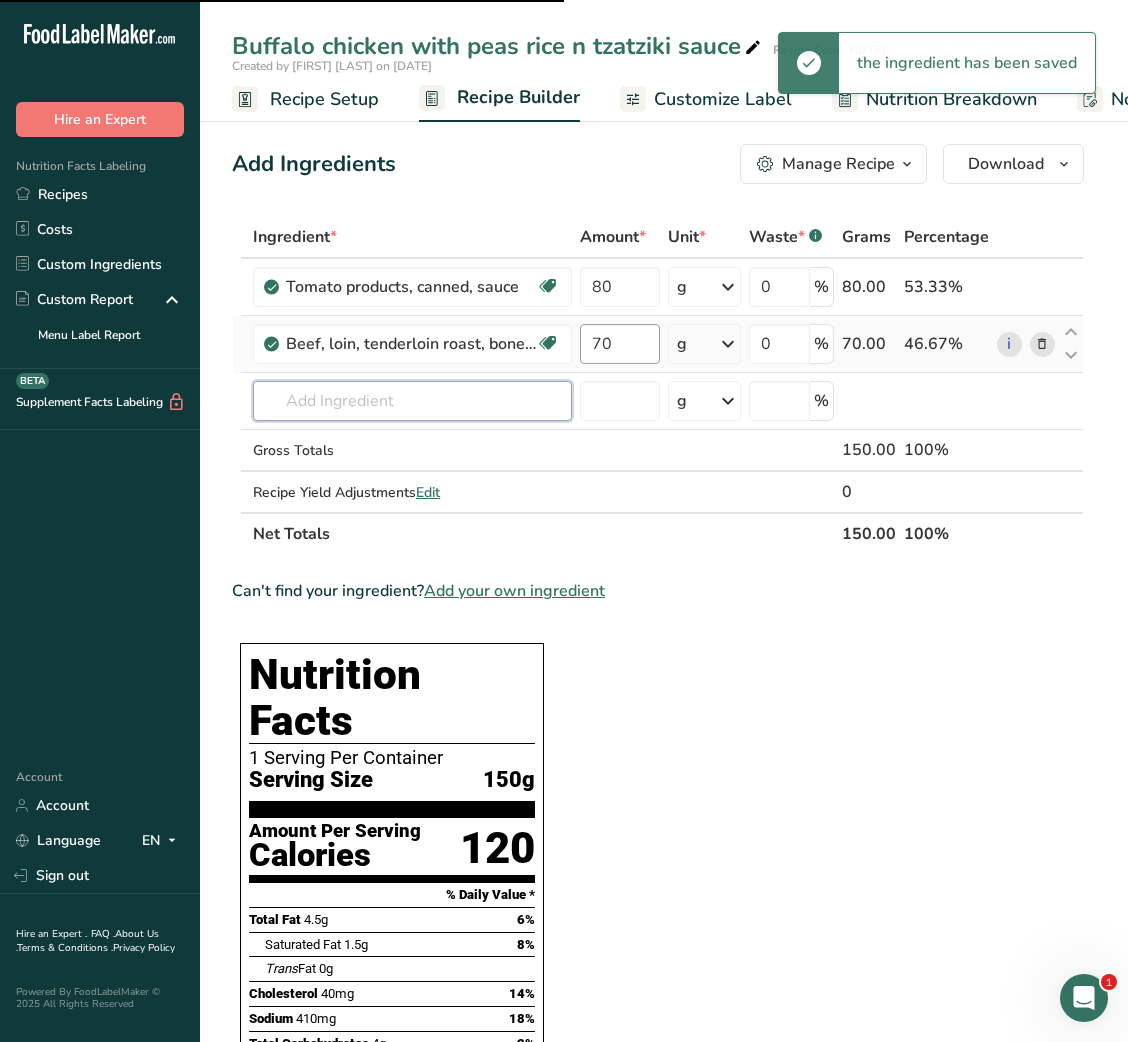 type on "k" 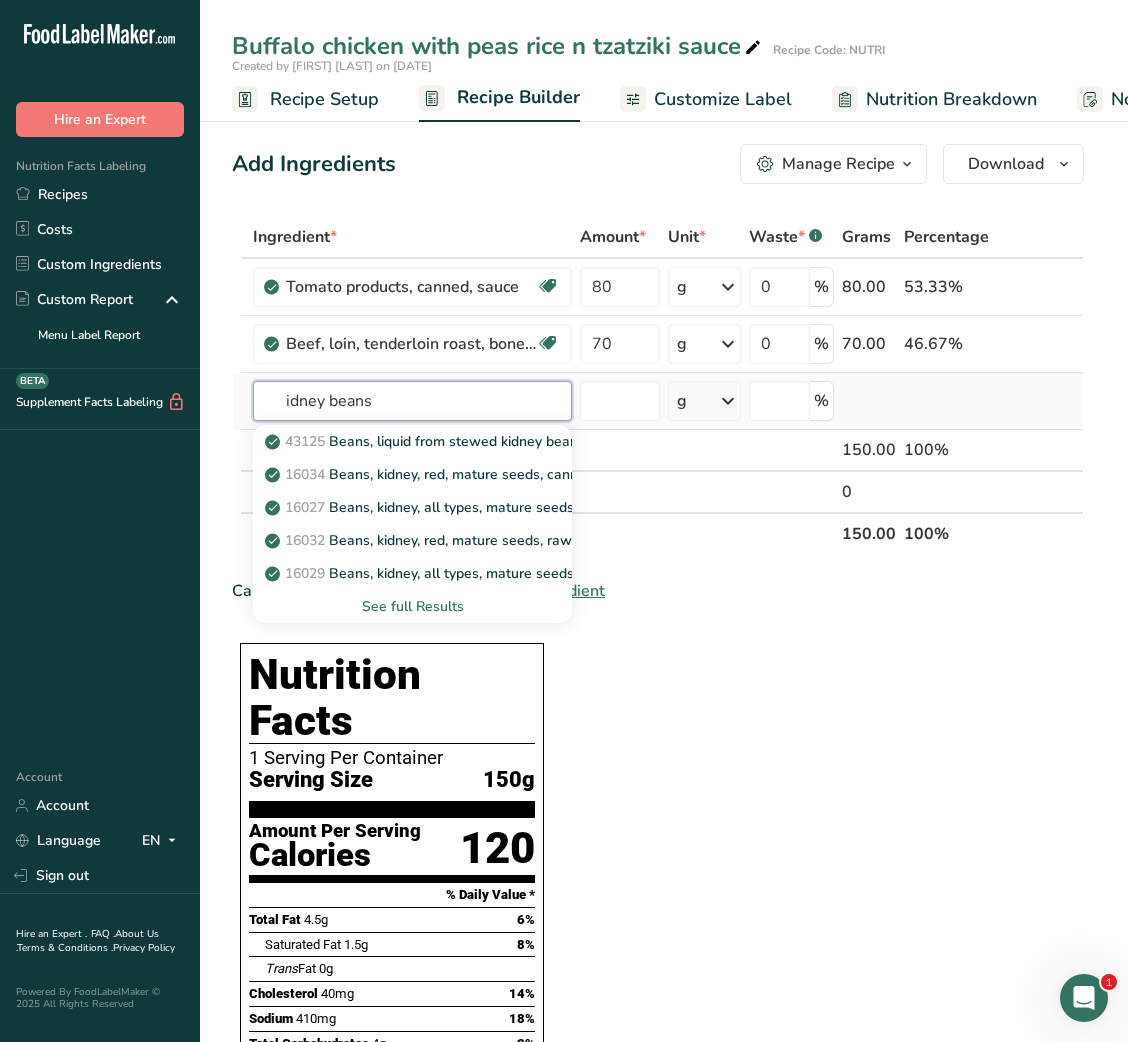 click on "idney beans" at bounding box center (412, 401) 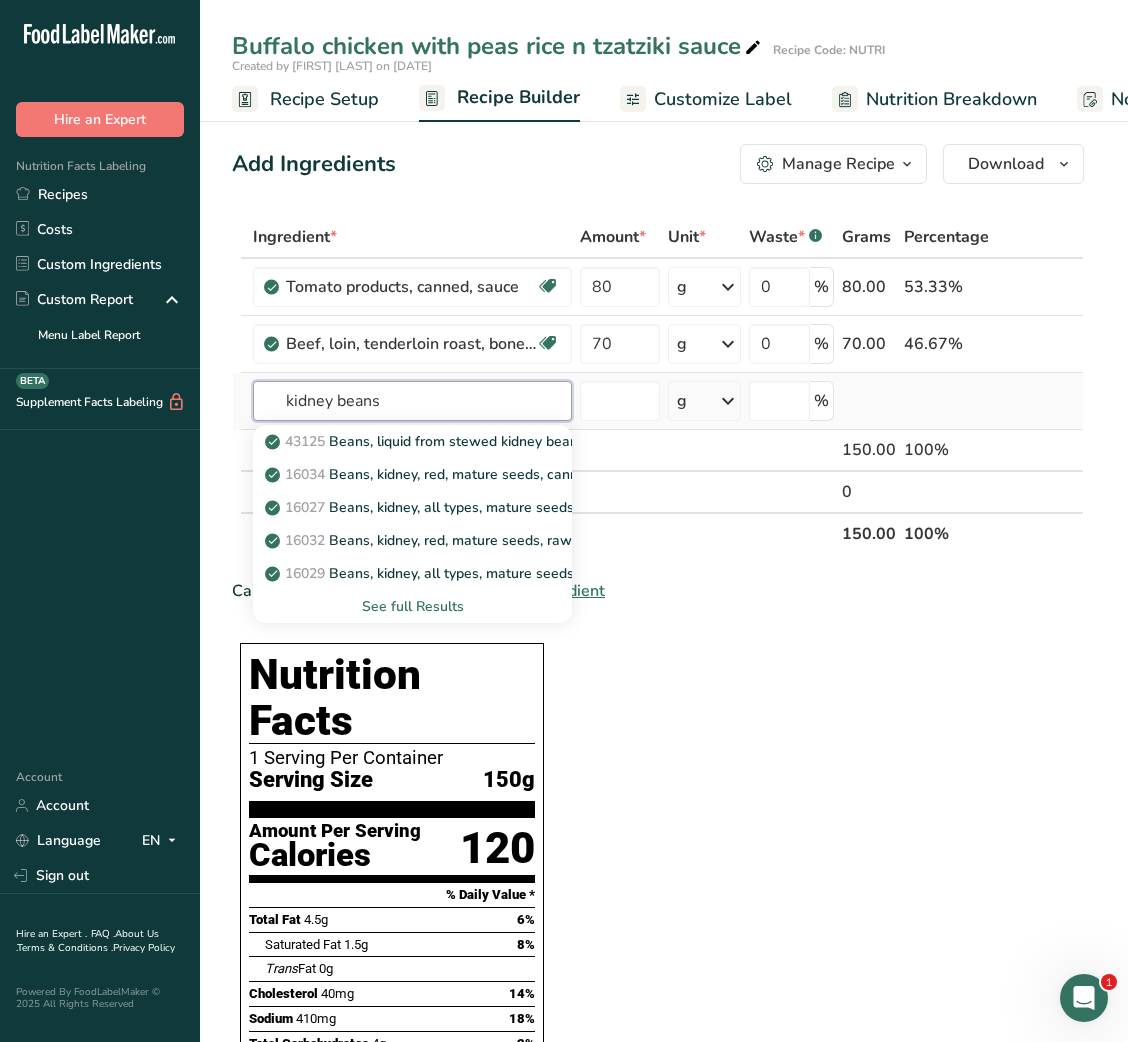 click on "kidney beans" at bounding box center (412, 401) 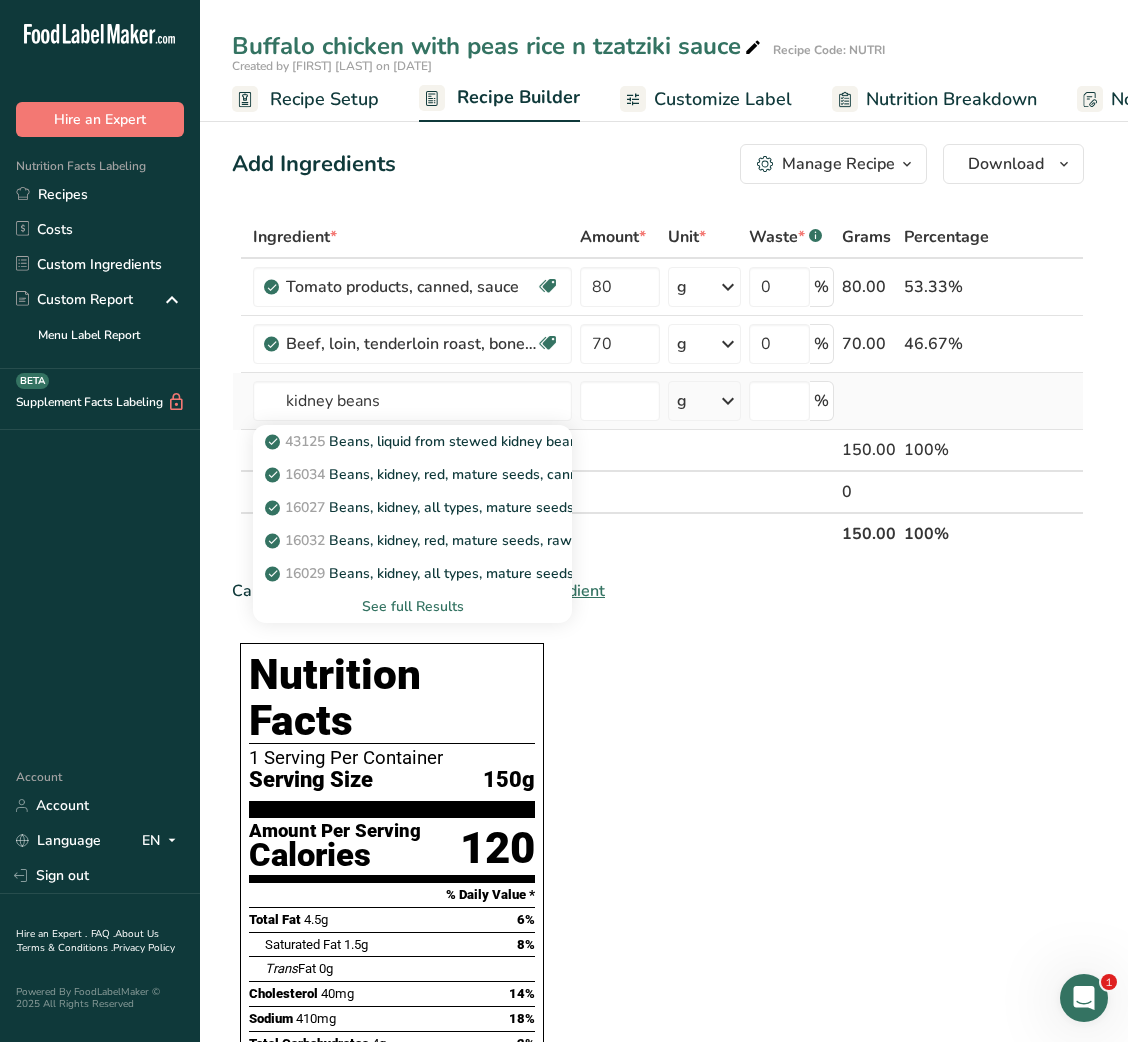 type 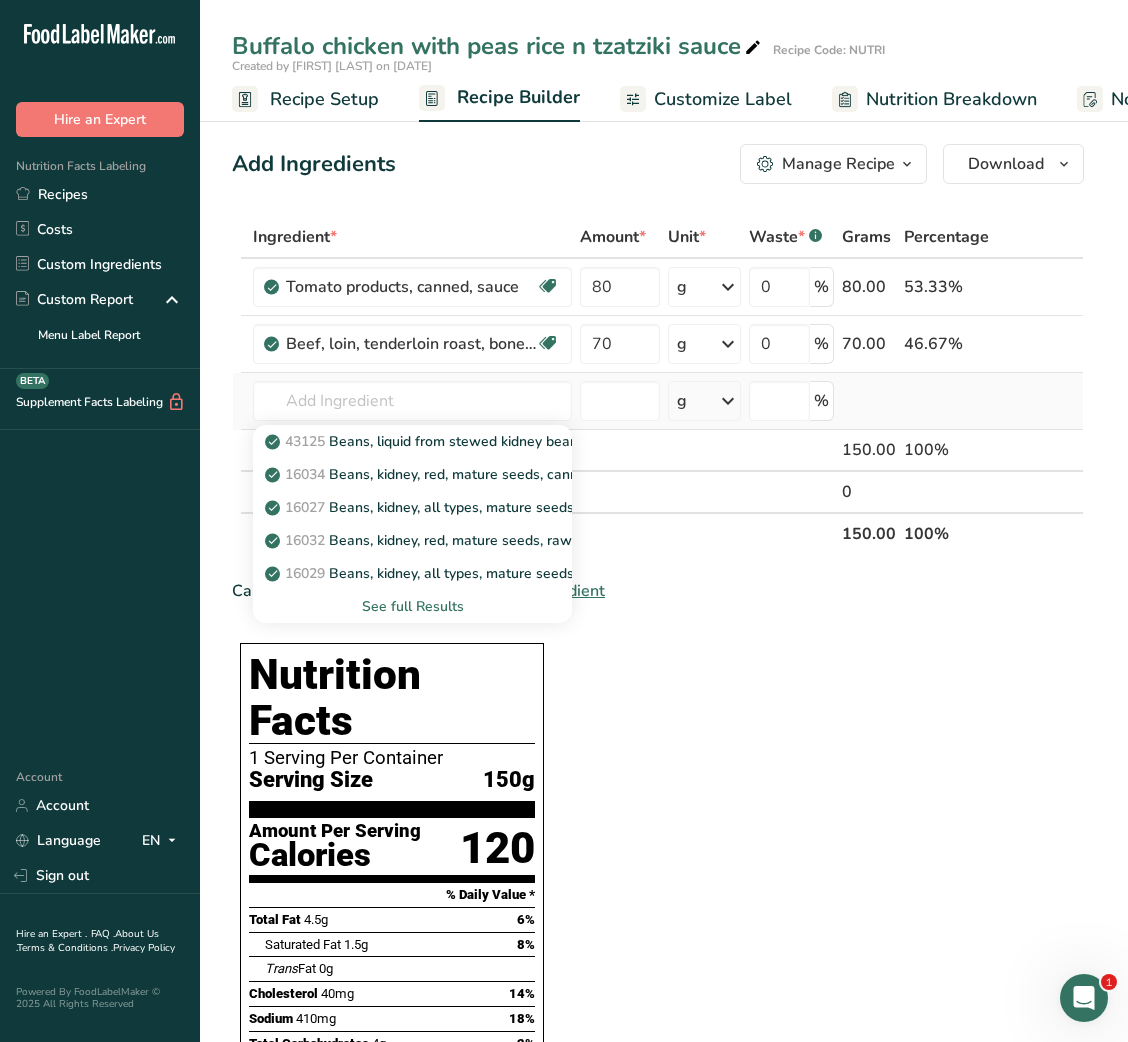 click on "See full Results" at bounding box center [412, 606] 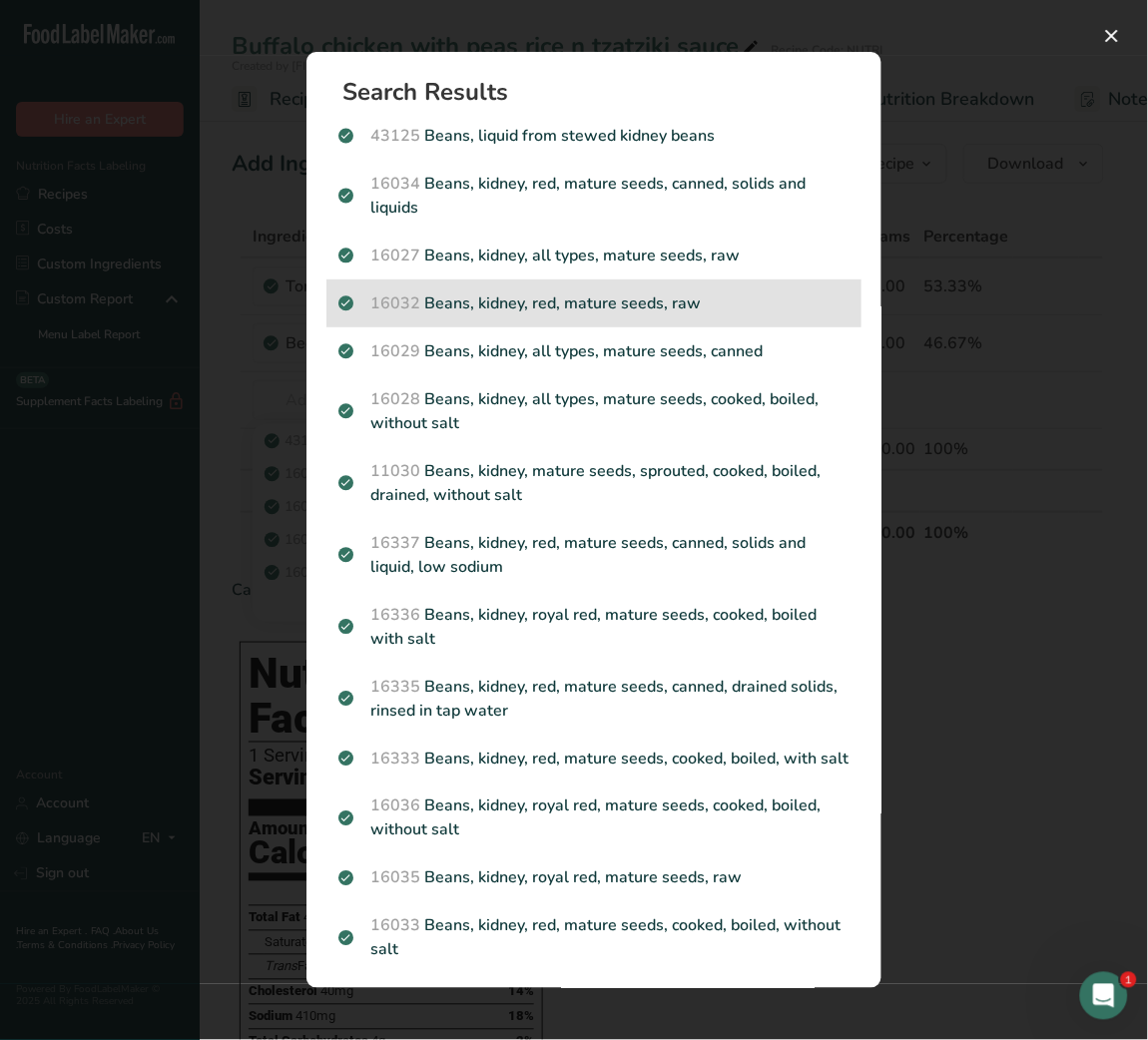 click on "16032
Beans, kidney, red, mature seeds, raw" at bounding box center (594, 303) 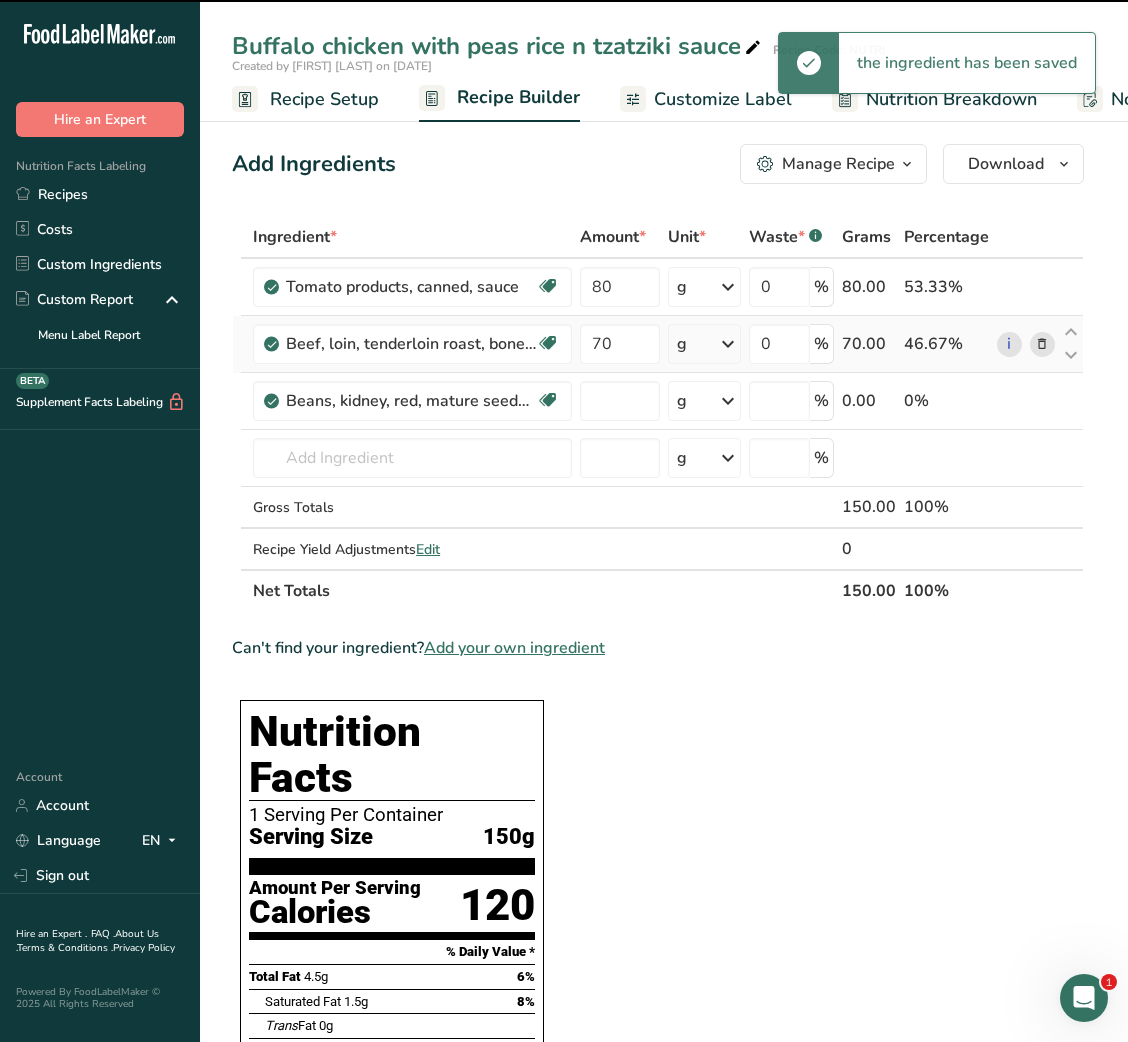 type on "0" 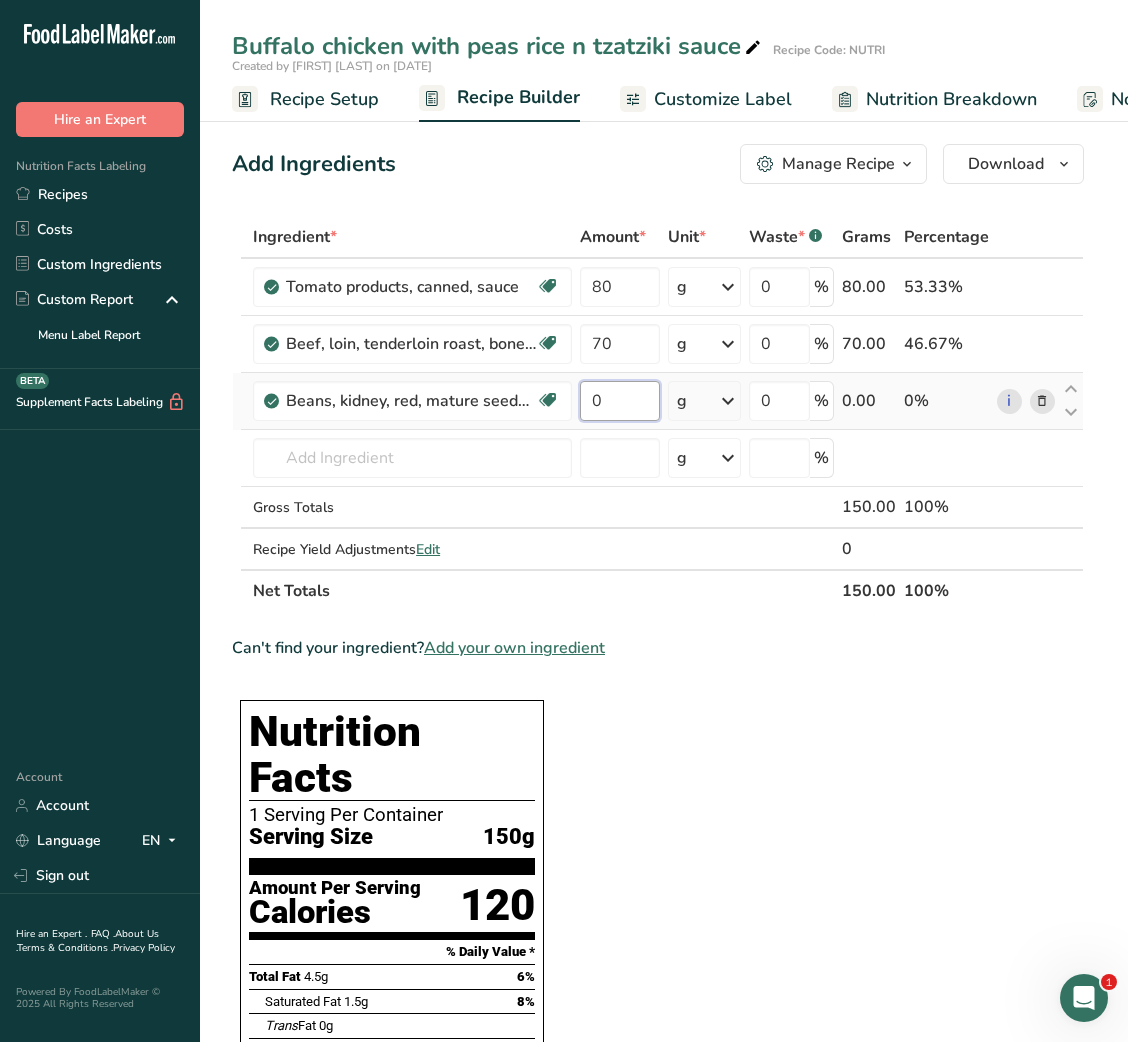 click on "0" at bounding box center [619, 401] 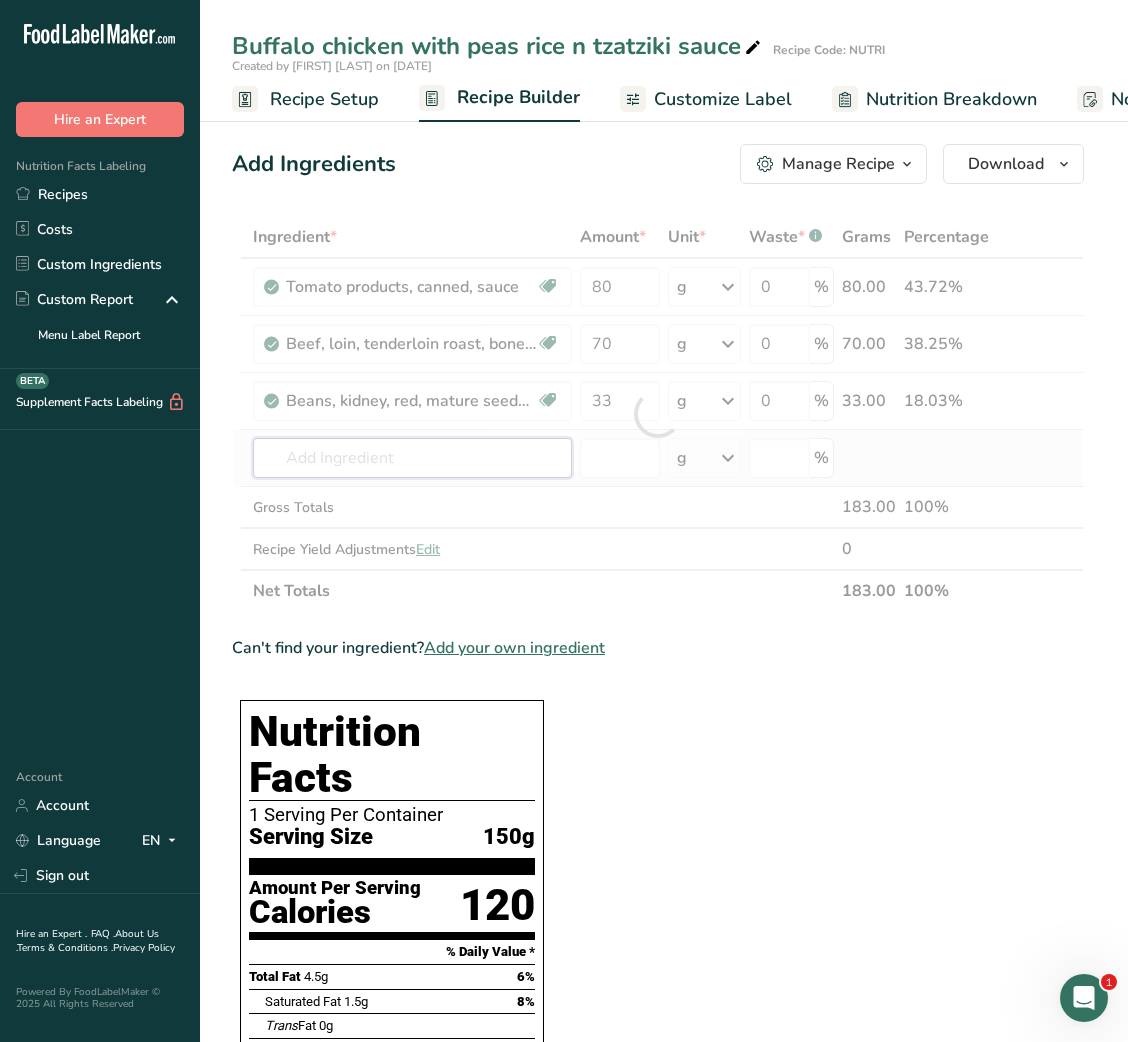 click on "Ingredient *
Amount *
Unit *
Waste *   .a-a{fill:#347362;}.b-a{fill:#fff;}          Grams
Percentage
Tomato products, canned, sauce
Dairy free
Gluten free
Vegan
Vegetarian
Soy free
80
g
Portions
1 cup
Weight Units
g
kg
mg
See more
Volume Units
l
Volume units require a density conversion. If you know your ingredient's density enter it below. Otherwise, click on "RIA" our AI Regulatory bot - she will be able to help you
lb/ft3
g/cm3
Confirm
mL
lb/ft3
0" at bounding box center (658, 414) 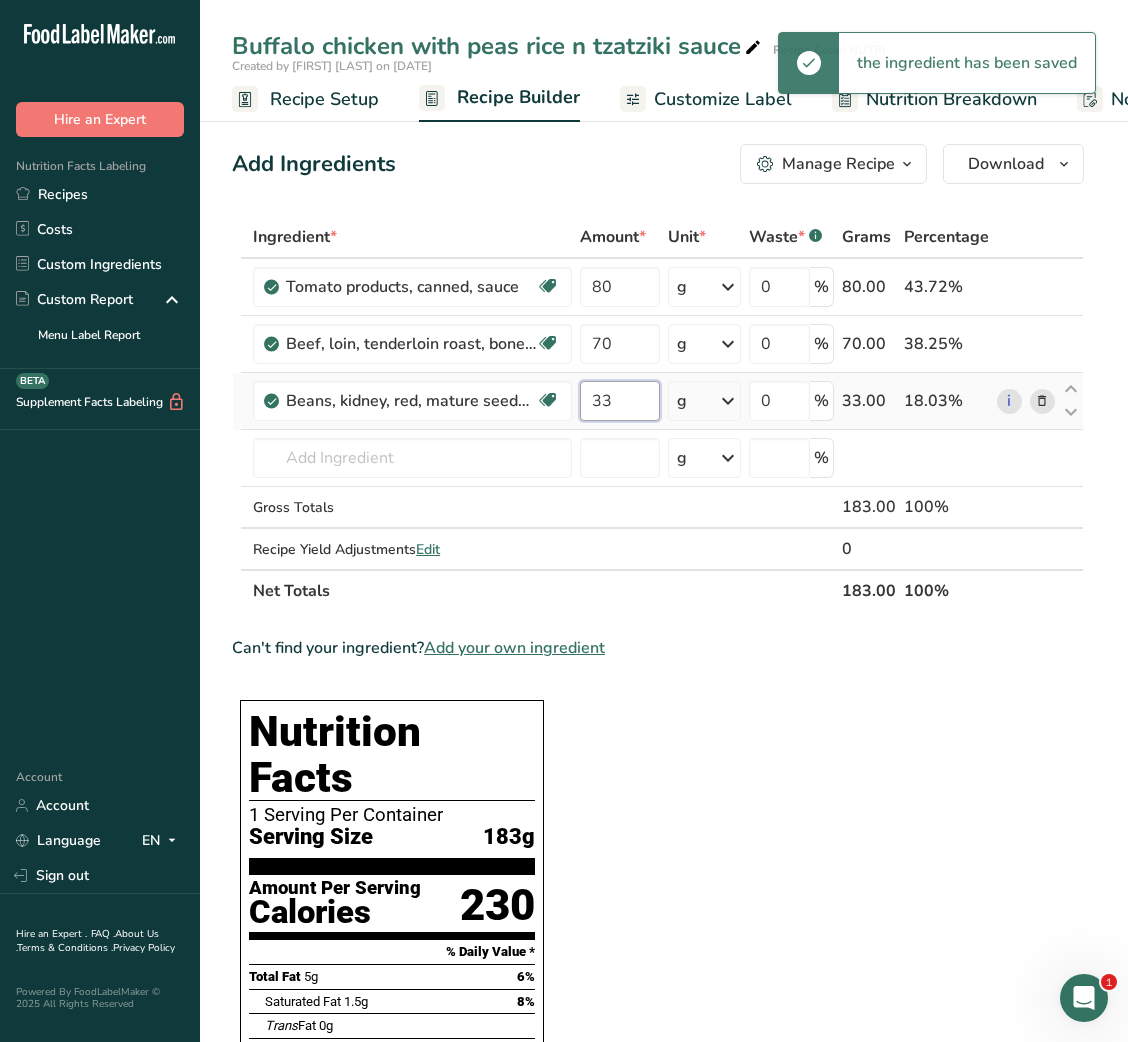 click on "33" at bounding box center [619, 401] 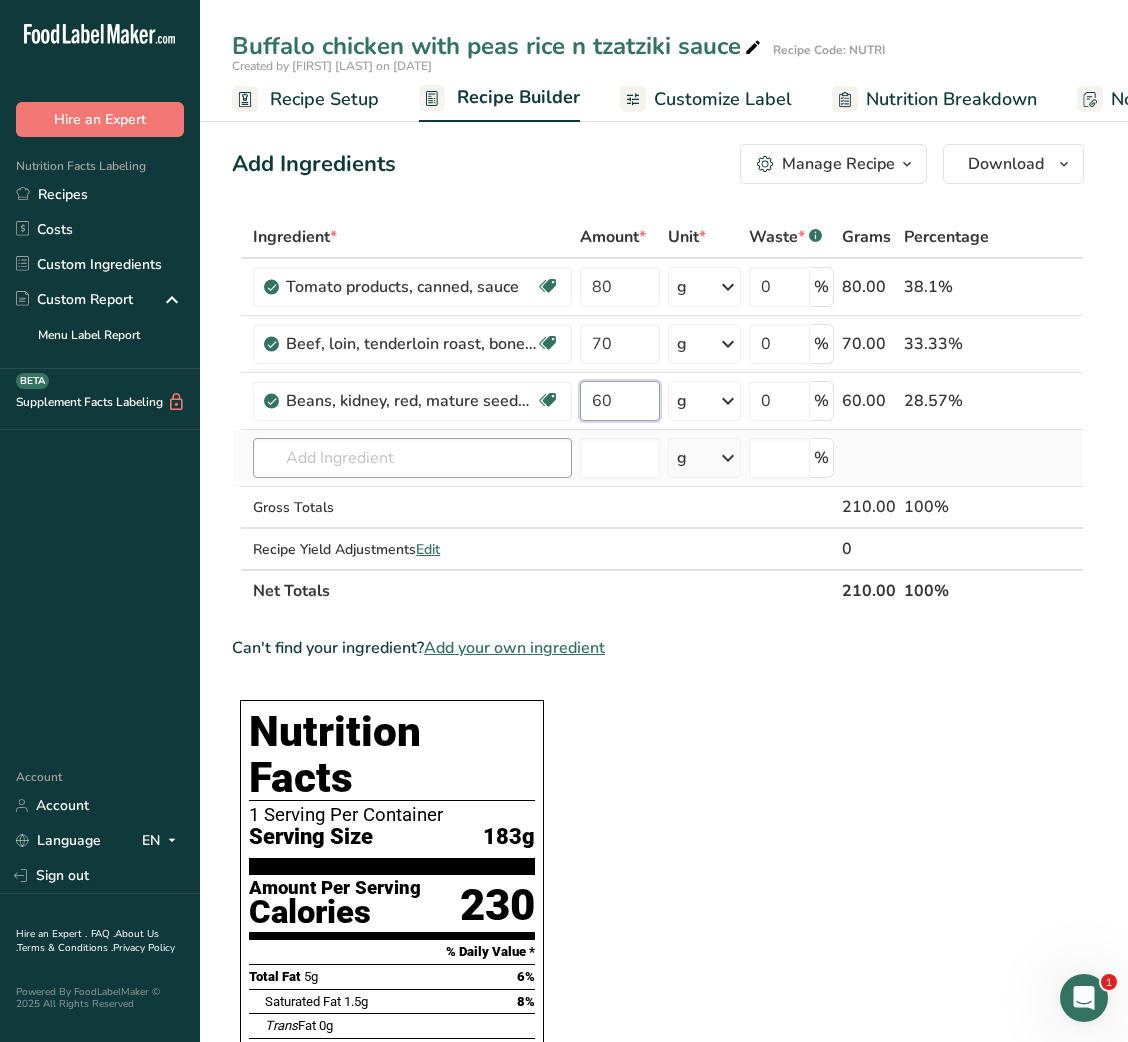 type on "60" 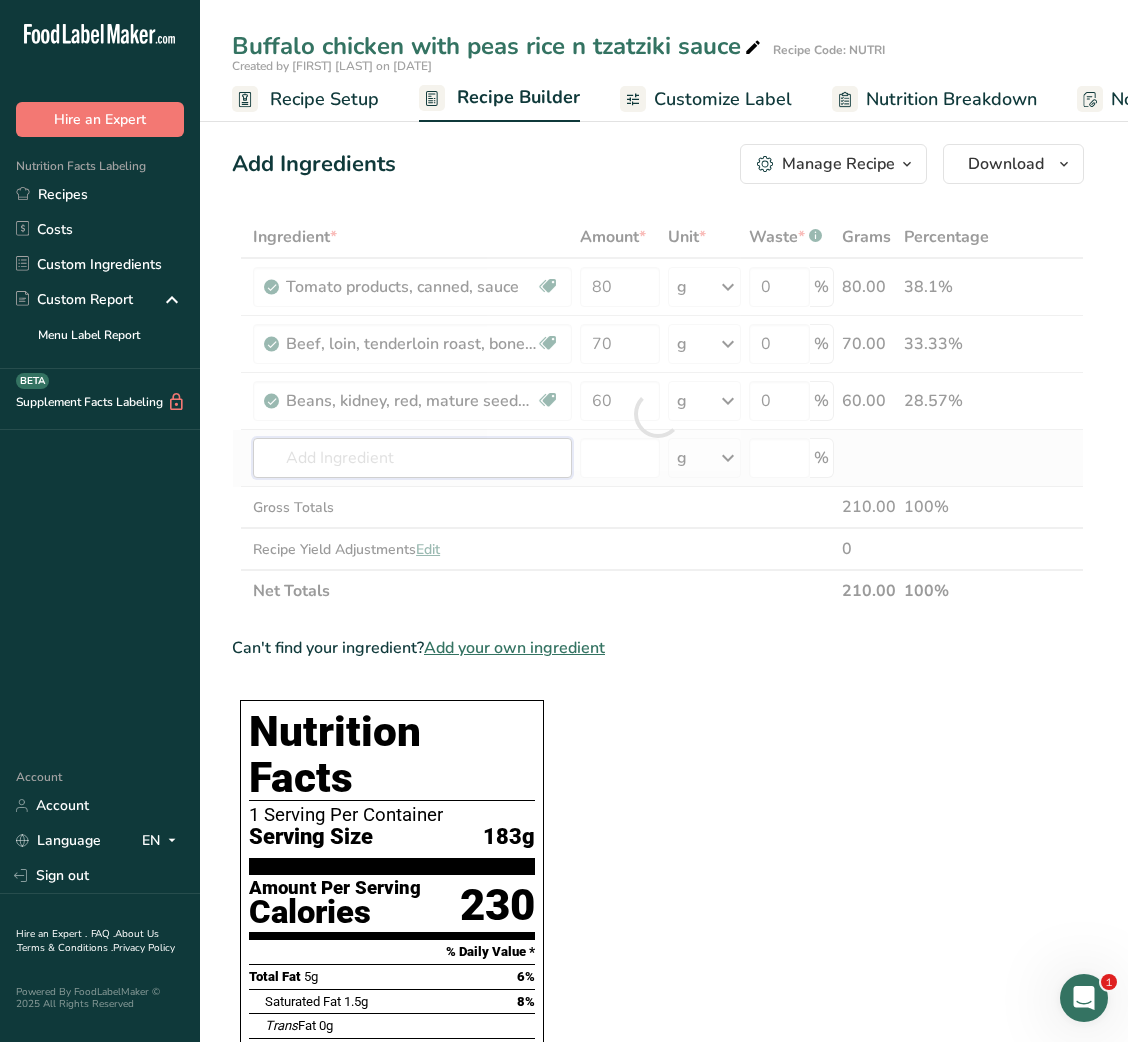 click on "Ingredient *
Amount *
Unit *
Waste *   .a-a{fill:#347362;}.b-a{fill:#fff;}          Grams
Percentage
Tomato products, canned, sauce
Dairy free
Gluten free
Vegan
Vegetarian
Soy free
80
g
Portions
1 cup
Weight Units
g
kg
mg
See more
Volume Units
l
Volume units require a density conversion. If you know your ingredient's density enter it below. Otherwise, click on "RIA" our AI Regulatory bot - she will be able to help you
lb/ft3
g/cm3
Confirm
mL
lb/ft3
0" at bounding box center (658, 414) 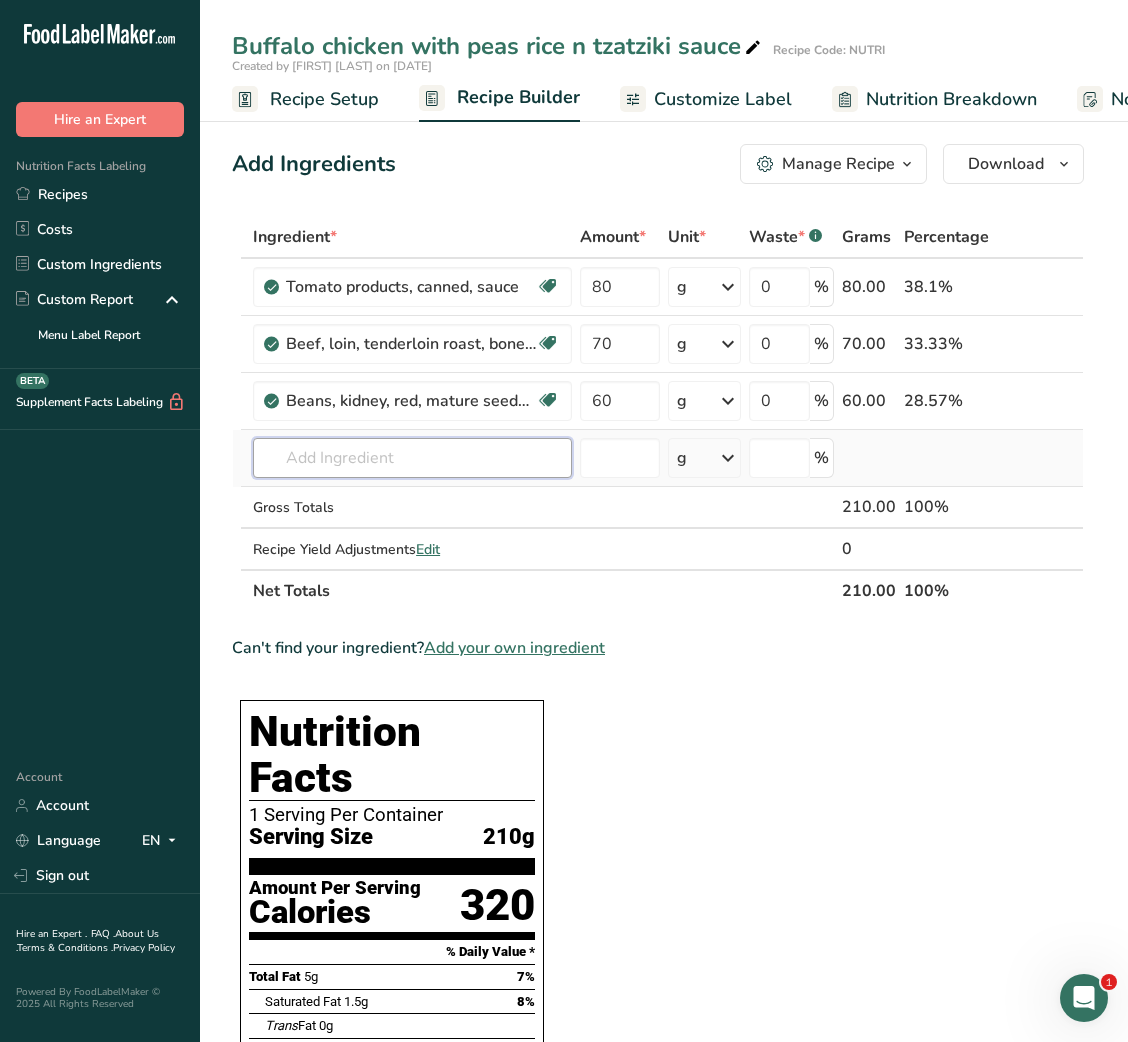 click at bounding box center [412, 458] 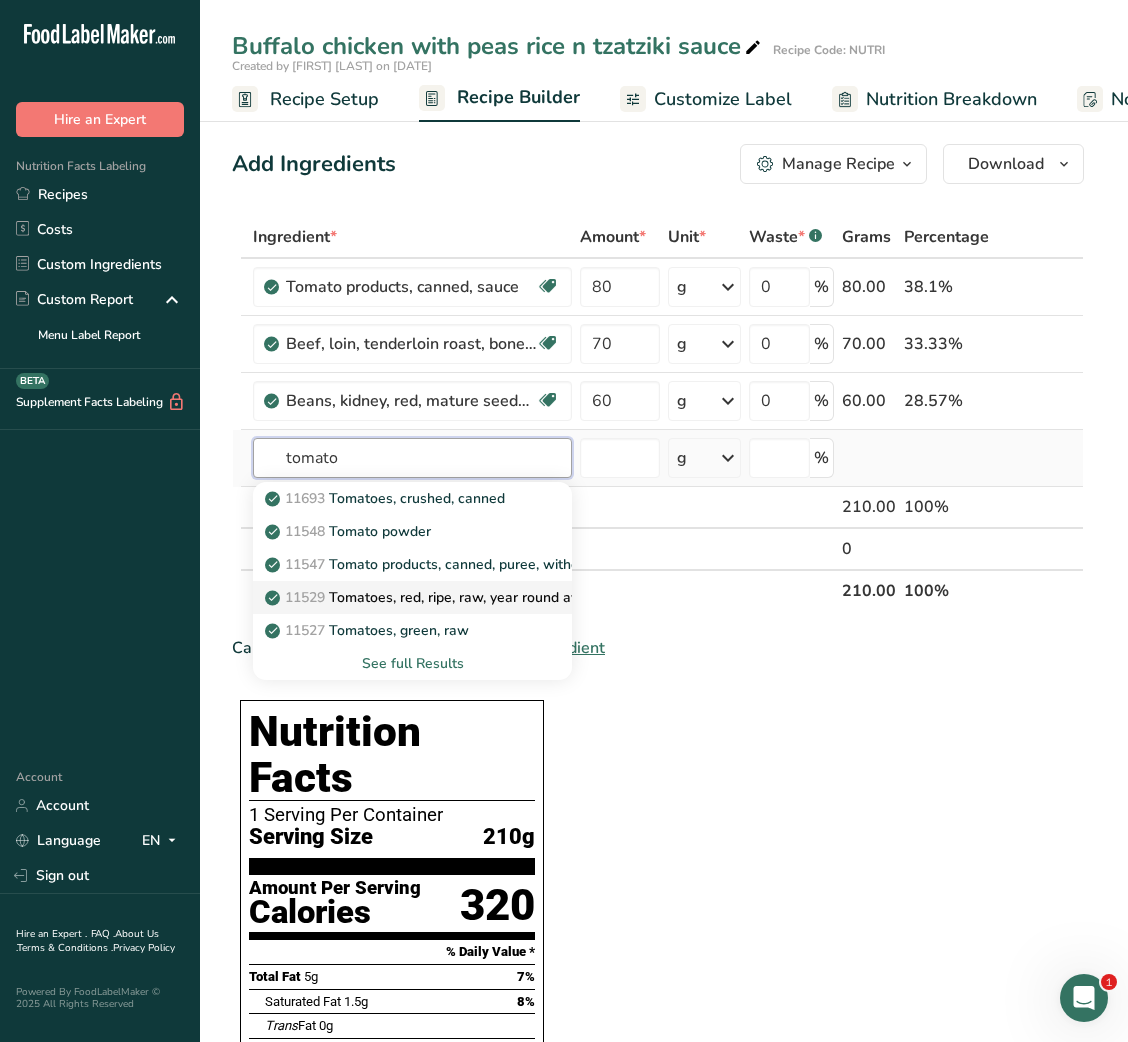 type on "tomato" 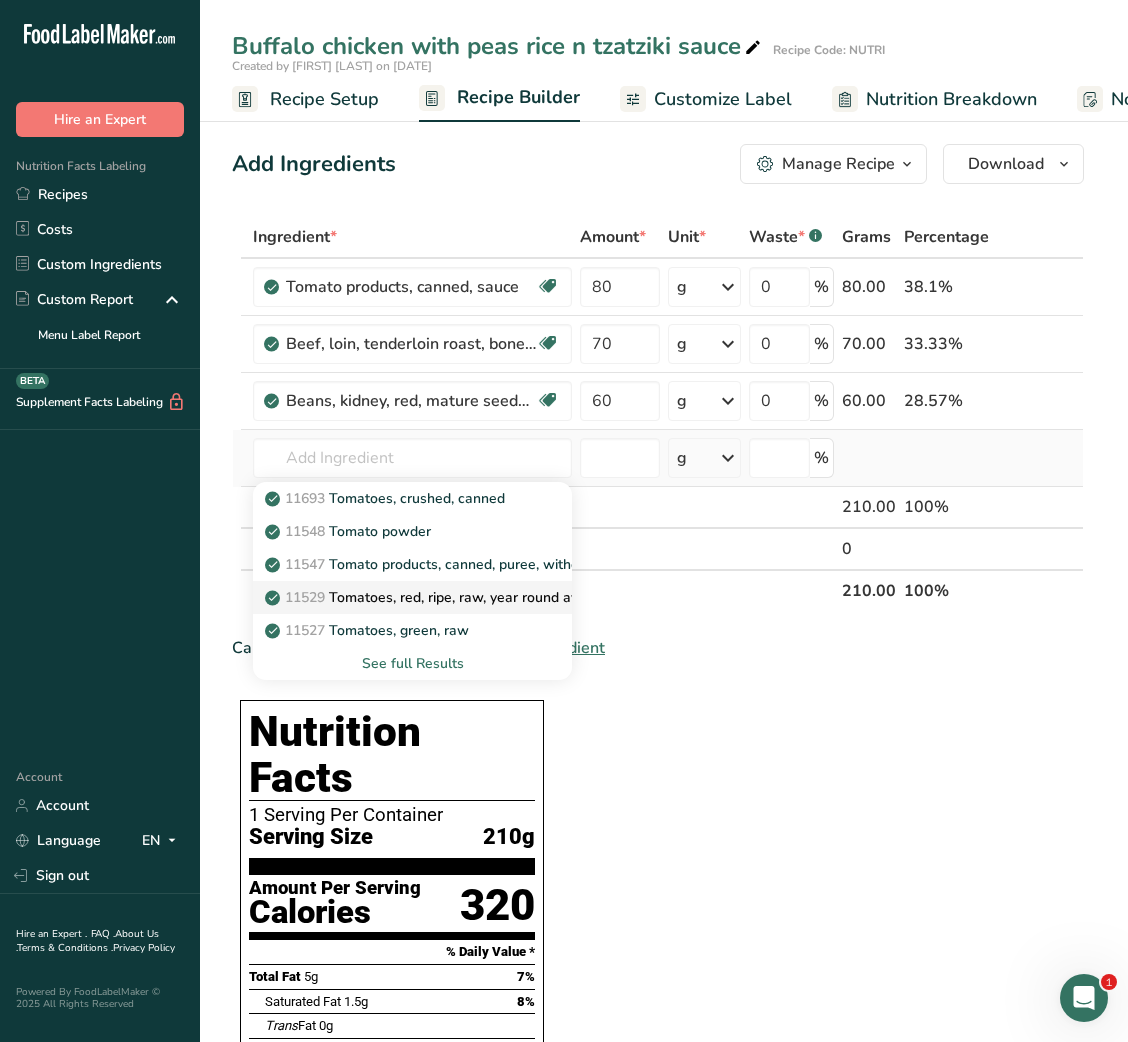 click on "11529
Tomatoes, red, ripe, raw, year round average" at bounding box center [442, 597] 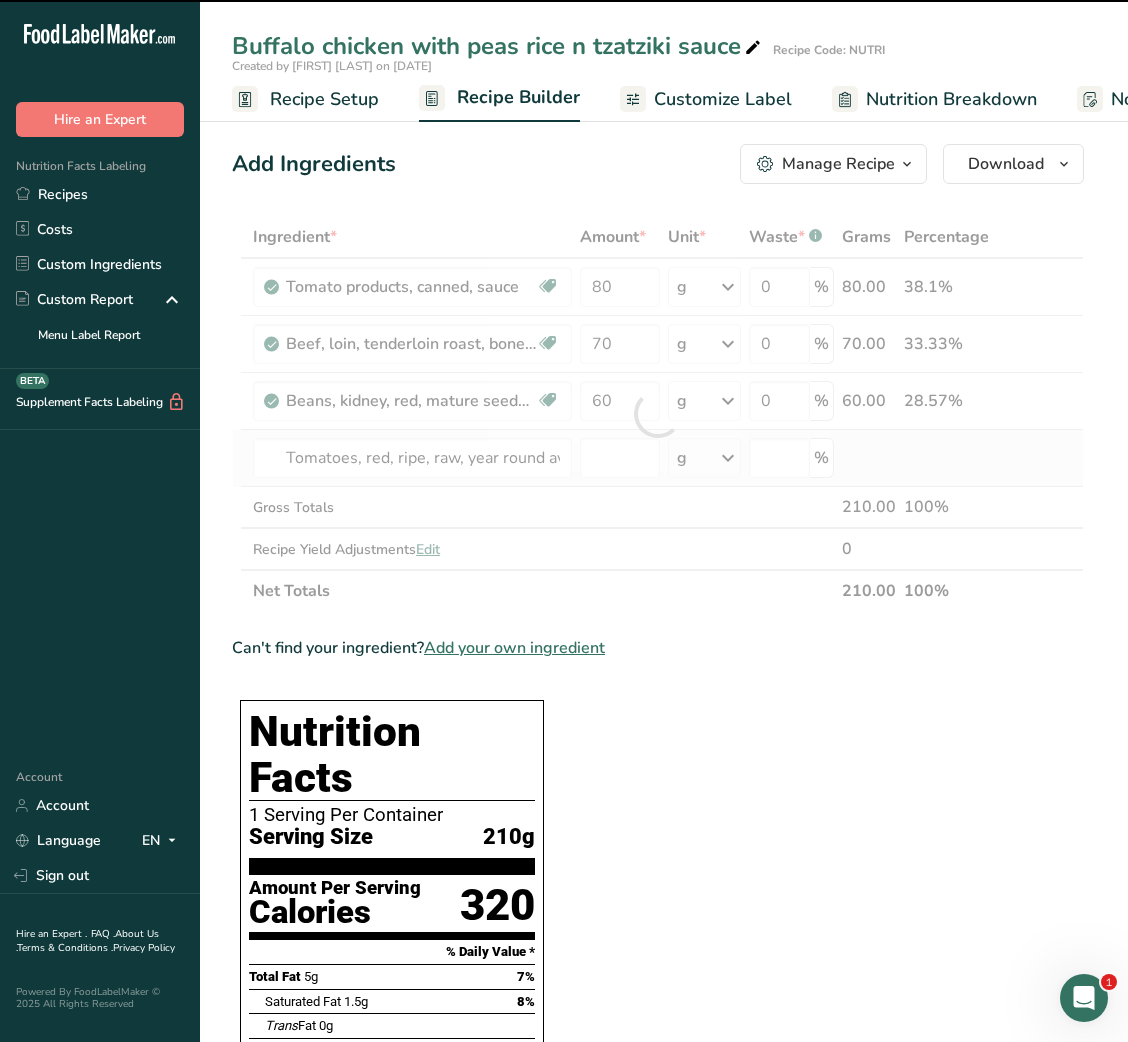 type on "0" 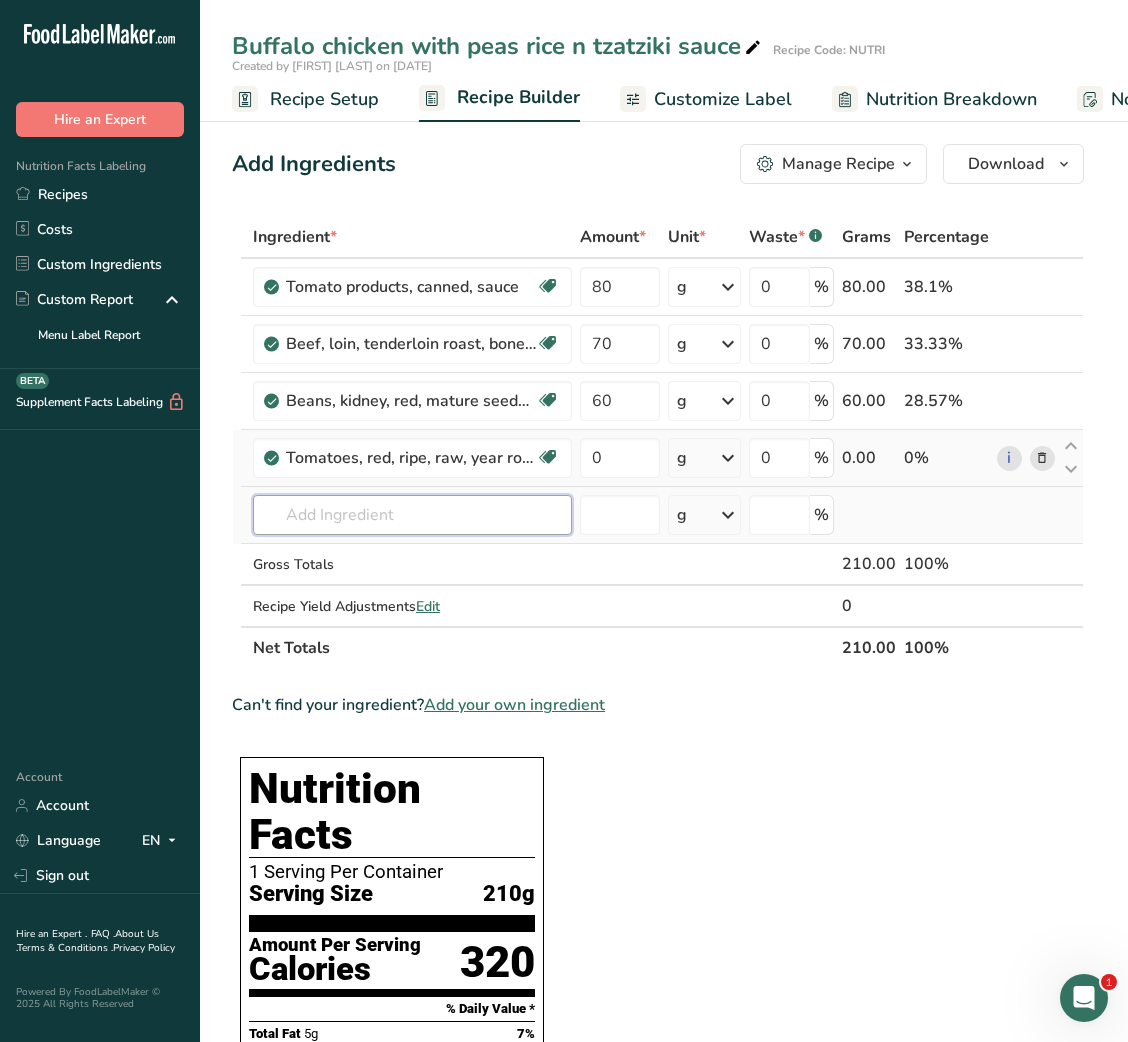 click at bounding box center [412, 515] 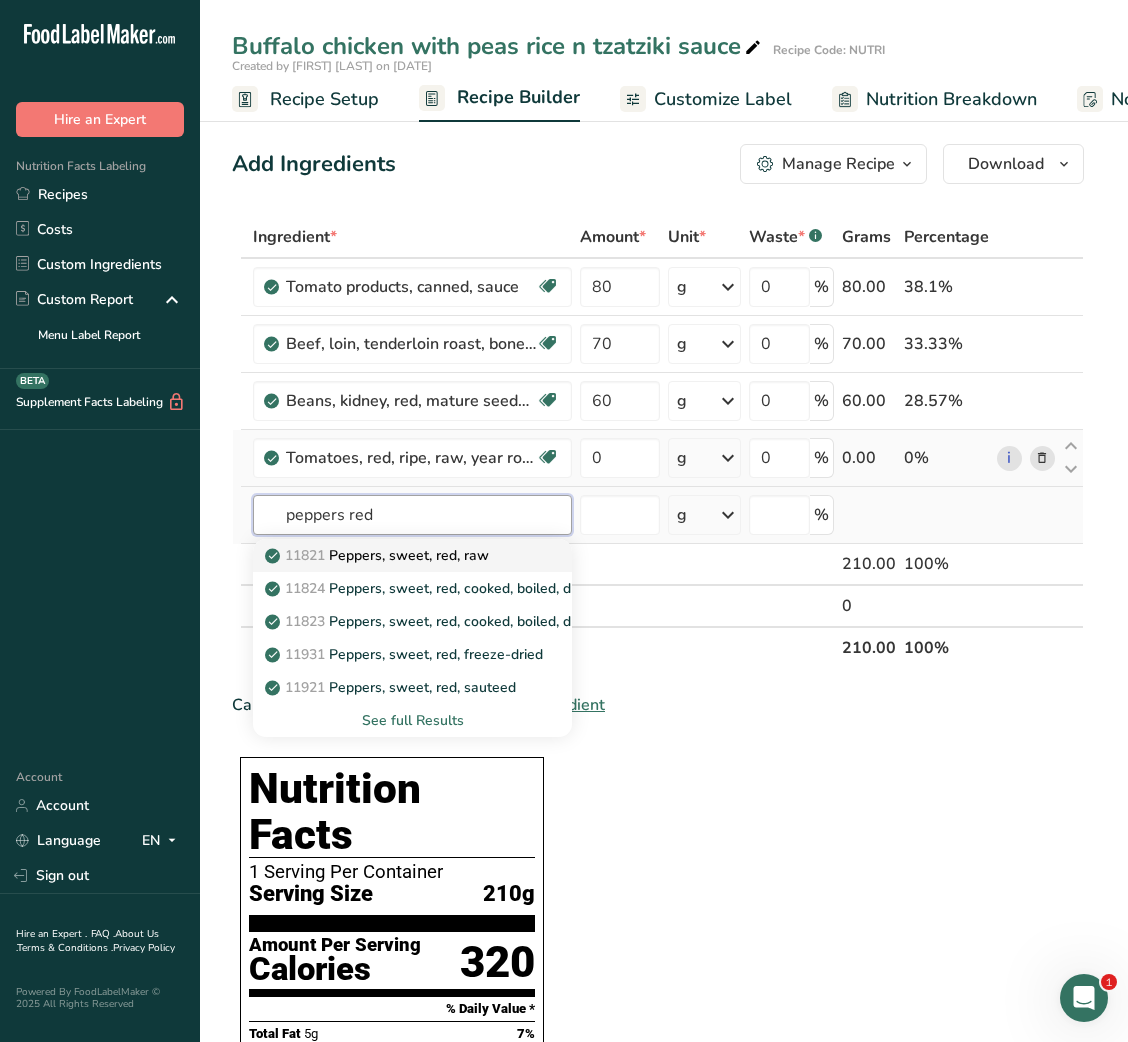 type on "peppers red" 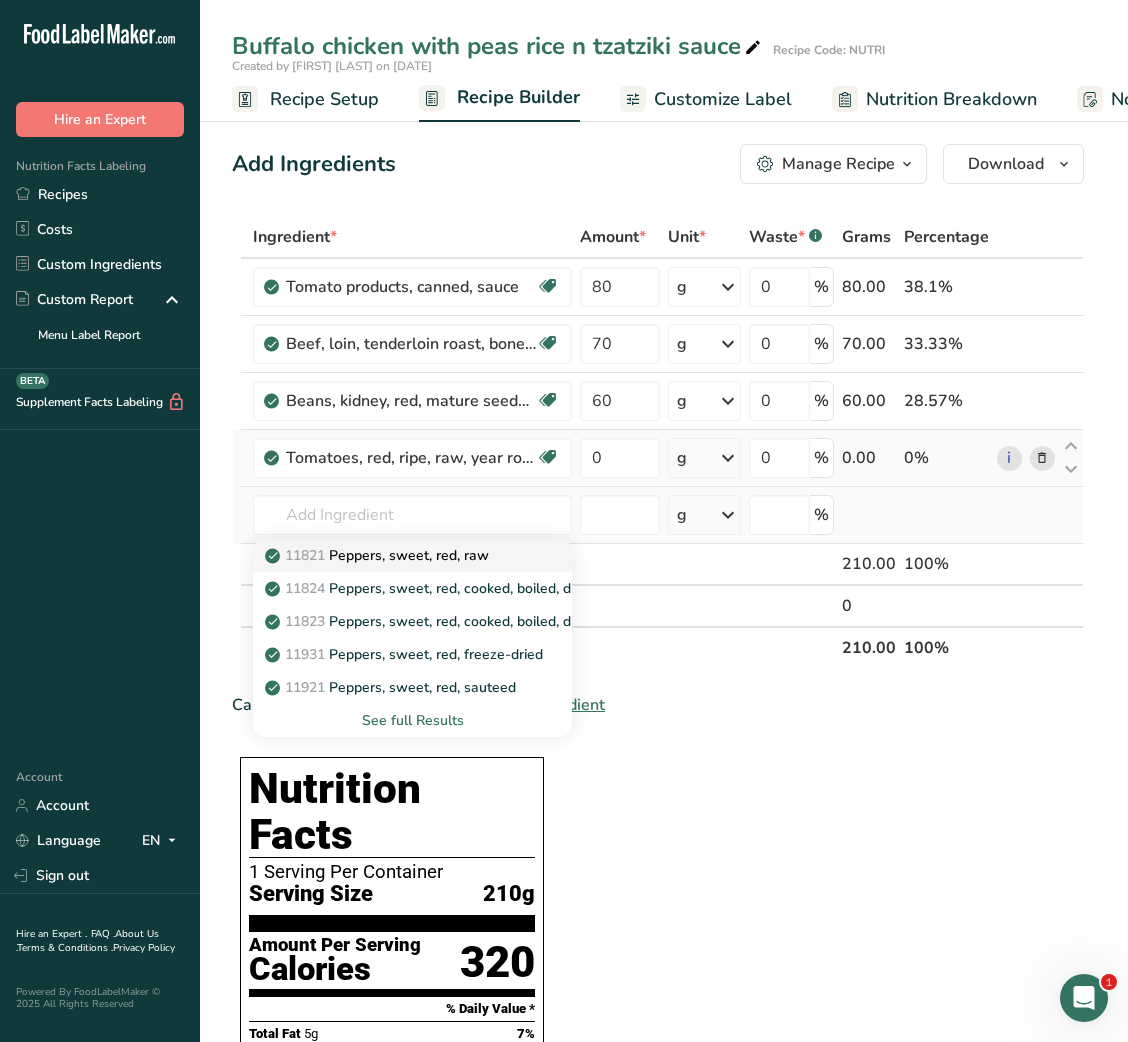 click on "11821
Peppers, sweet, red, raw" at bounding box center (412, 555) 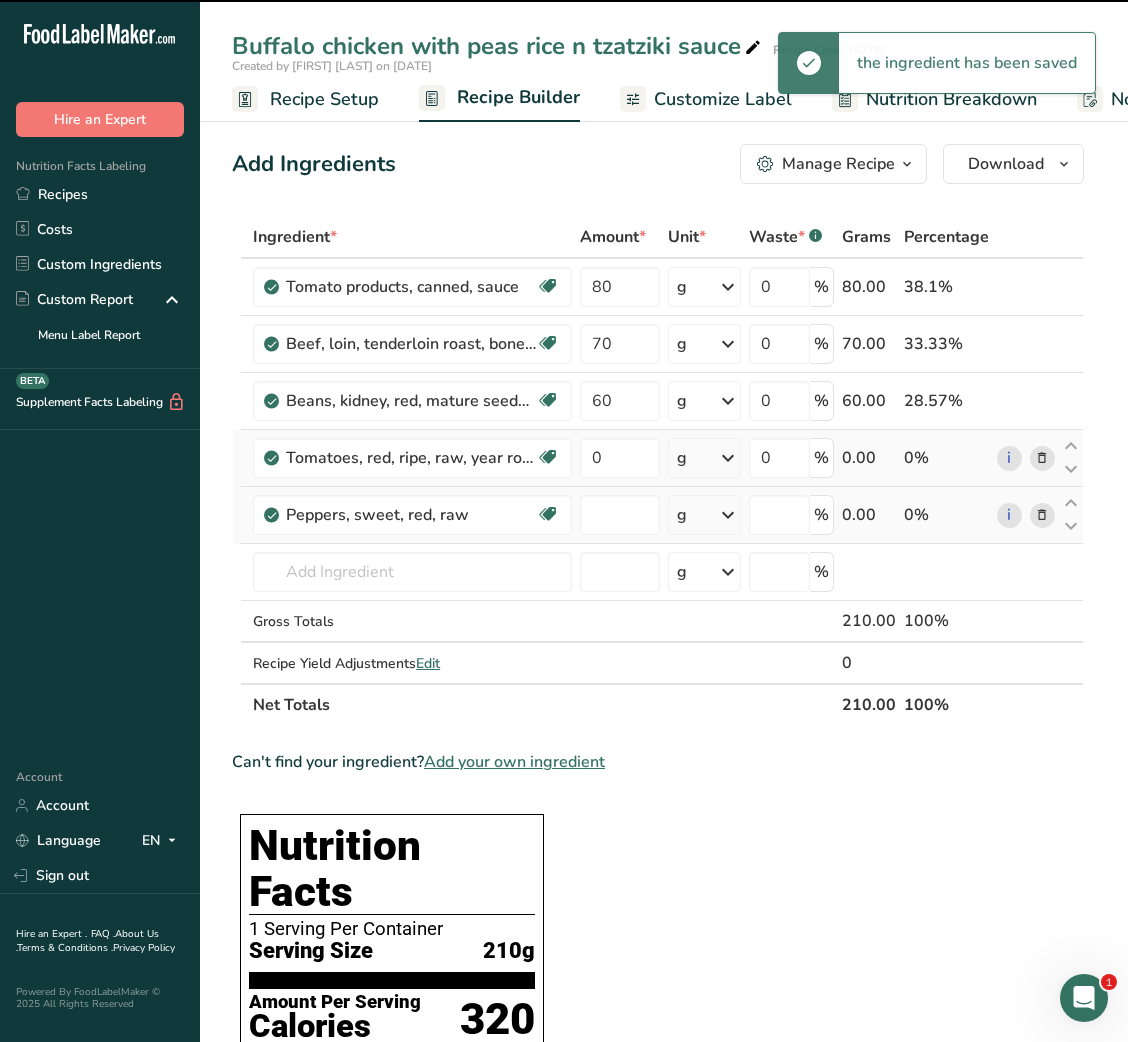 type on "0" 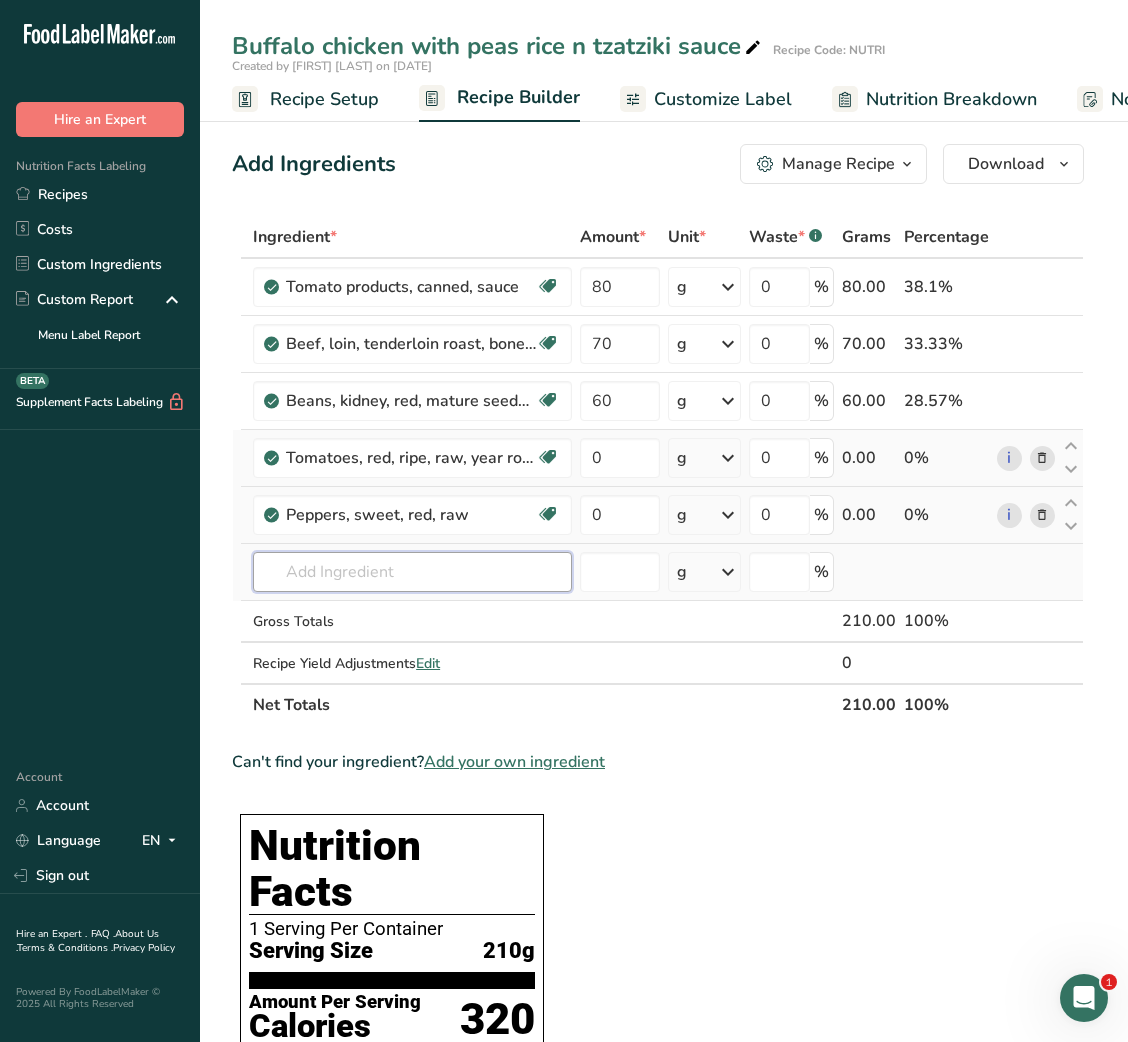click at bounding box center (412, 572) 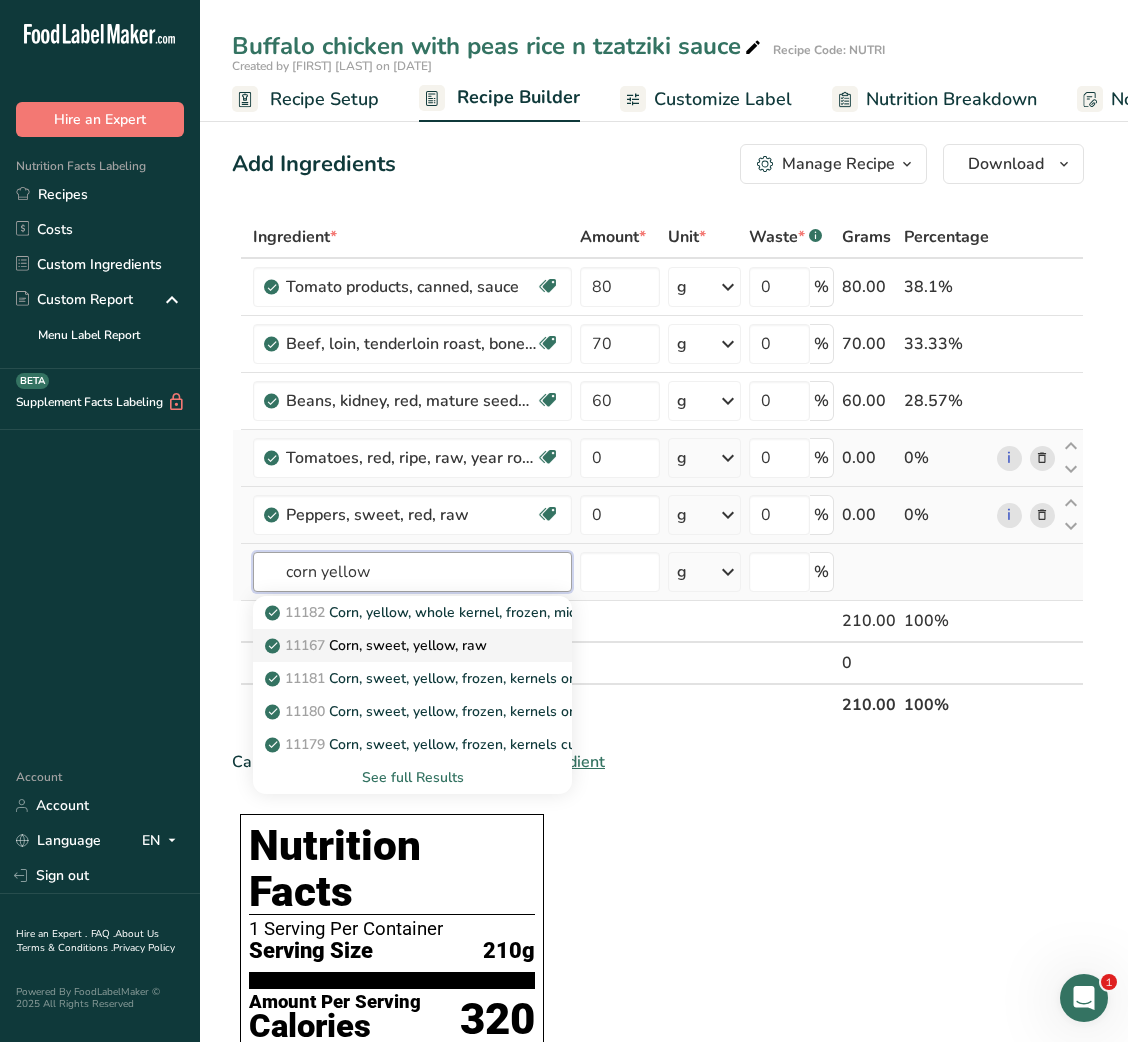 type on "corn yellow" 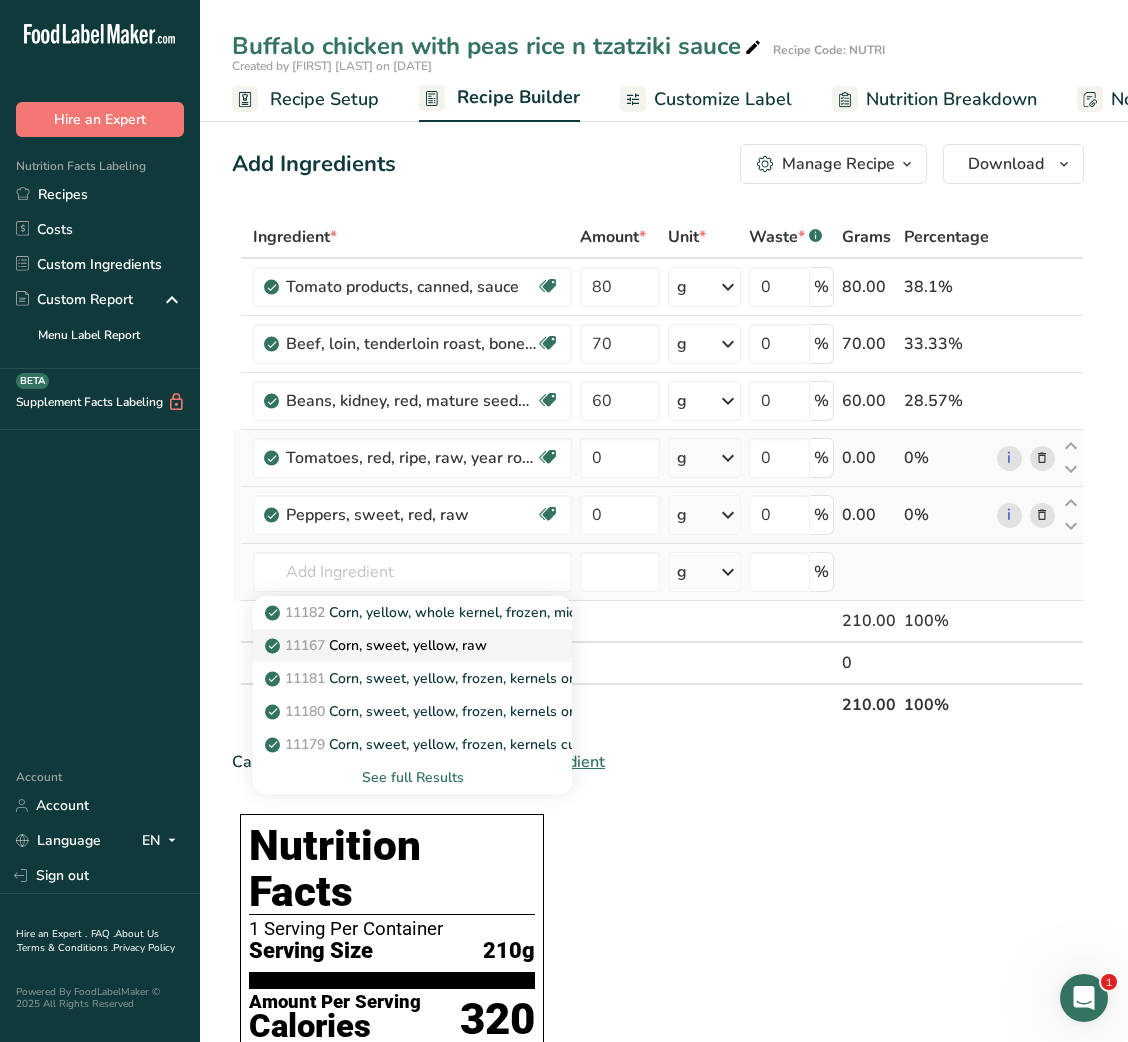 click on "11167
Corn, sweet, yellow, raw" at bounding box center [378, 645] 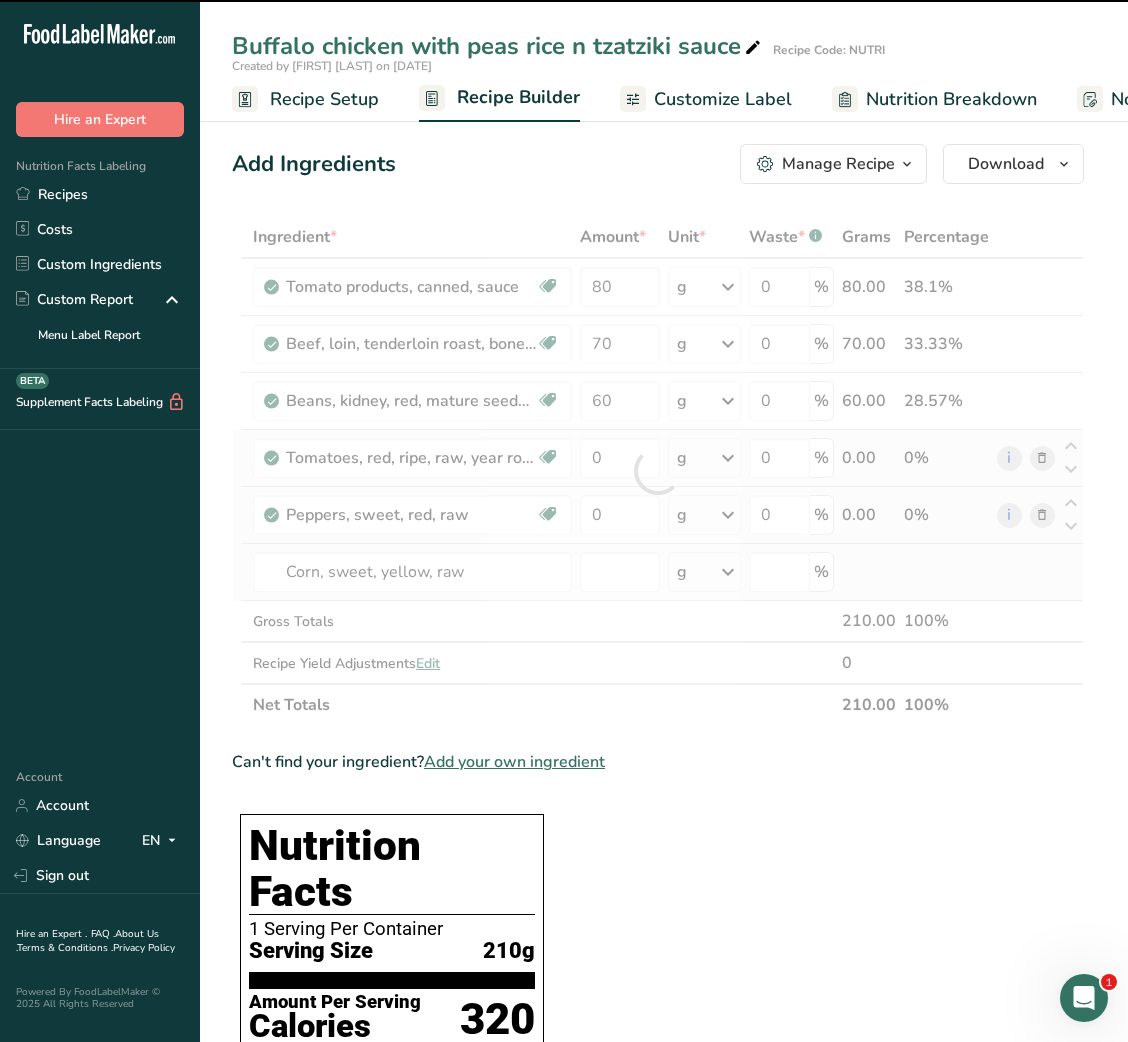 type on "0" 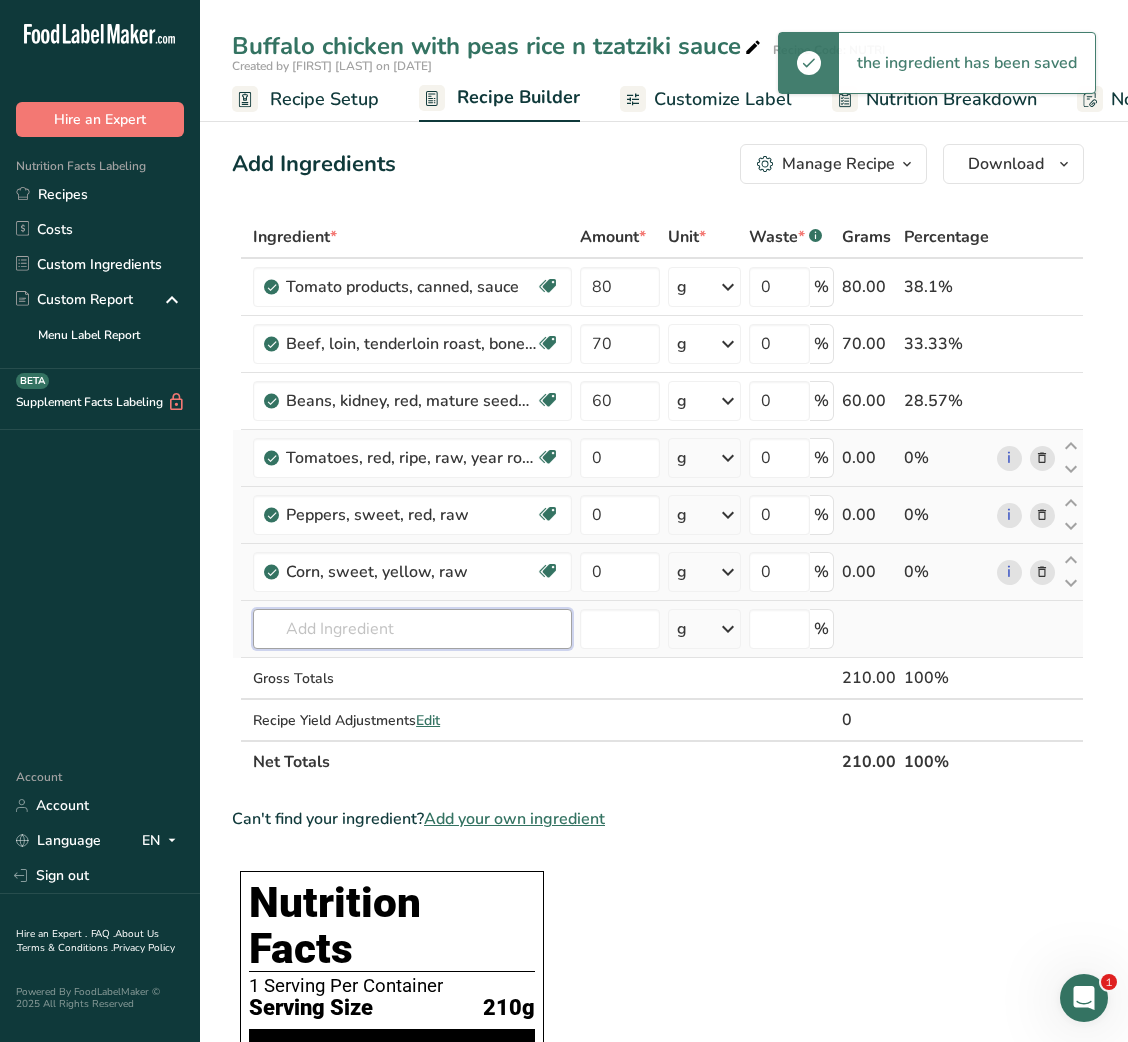 click at bounding box center [412, 629] 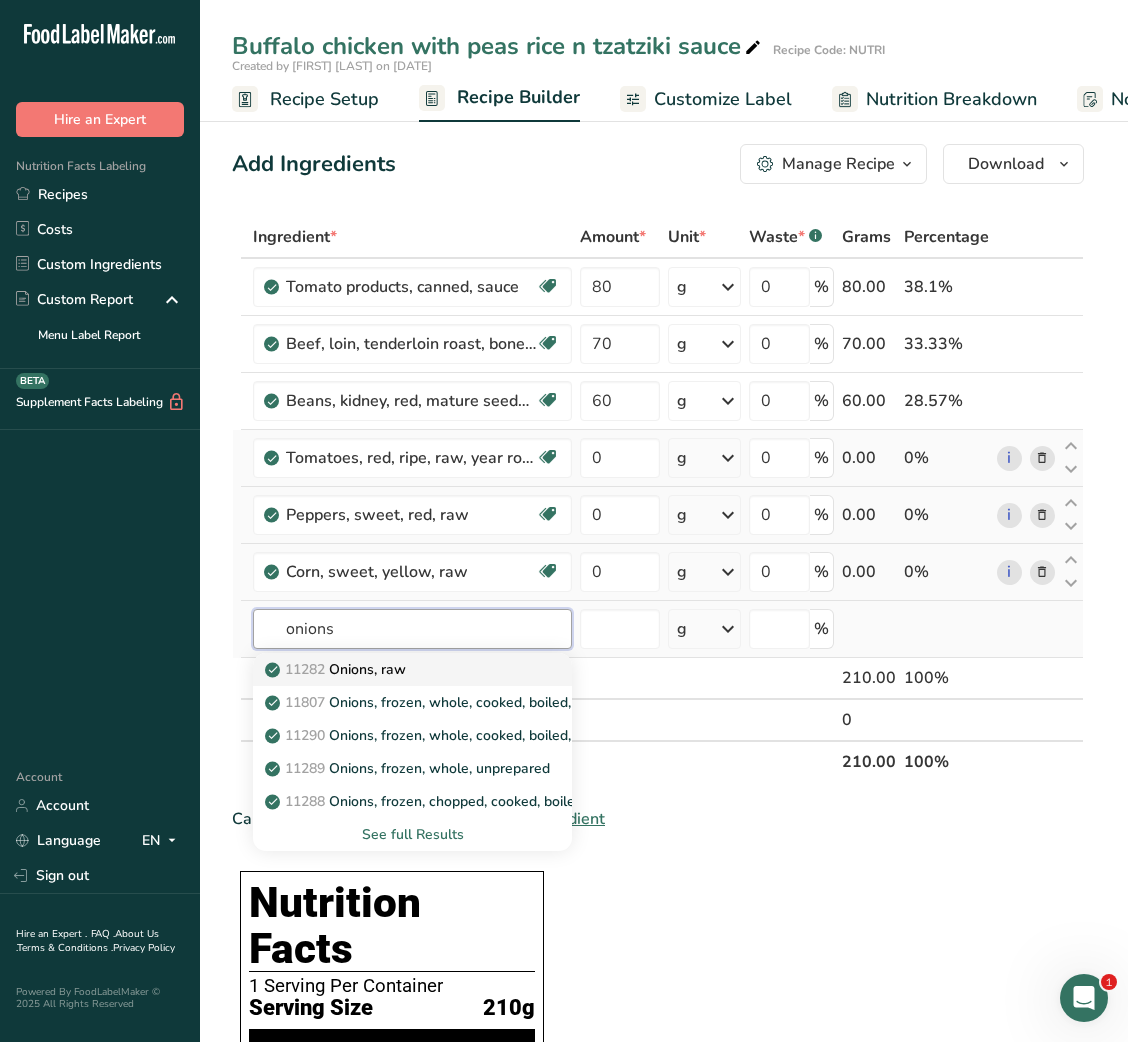 type on "onions" 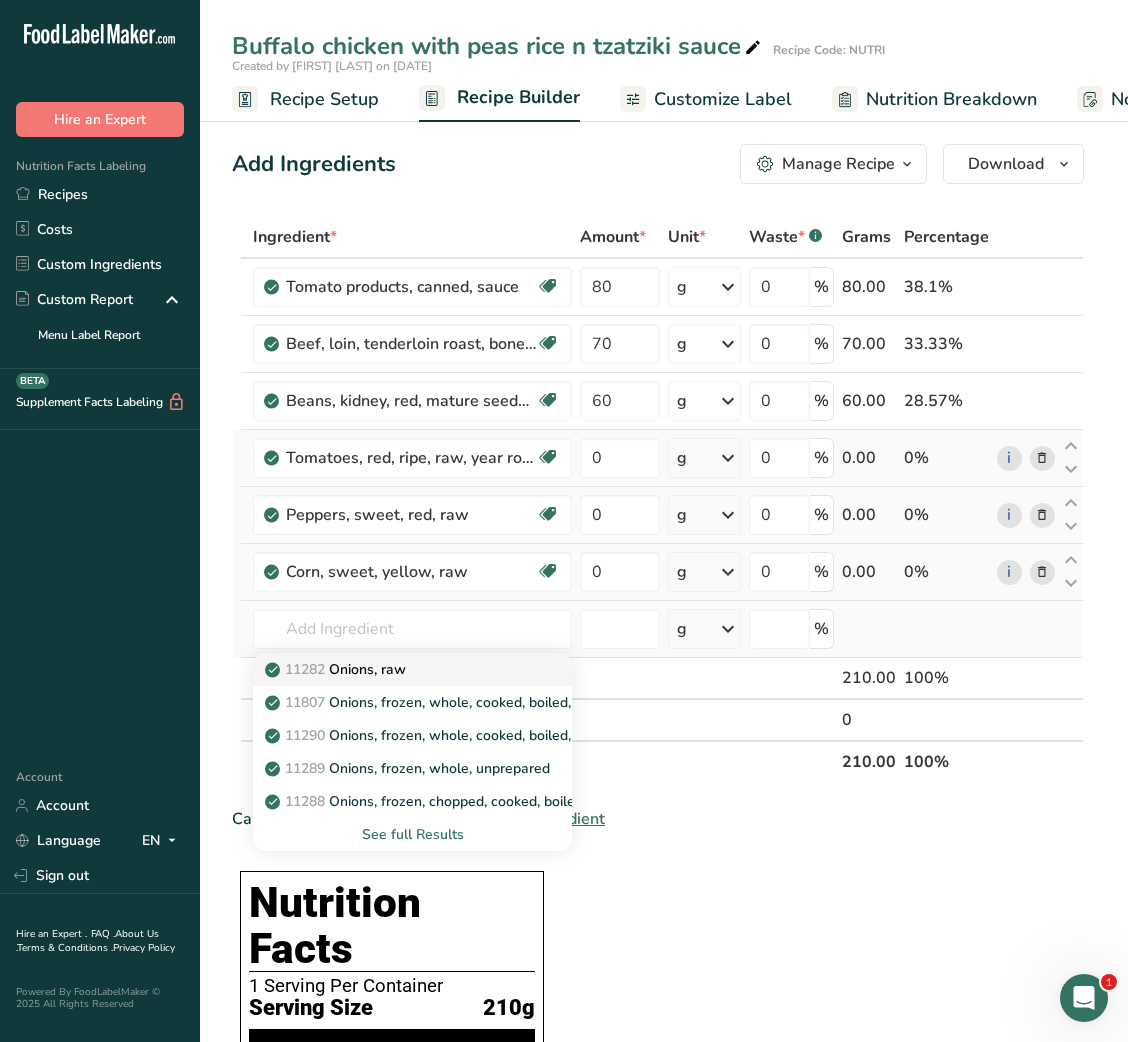 click on "11282
Onions, raw" at bounding box center (396, 669) 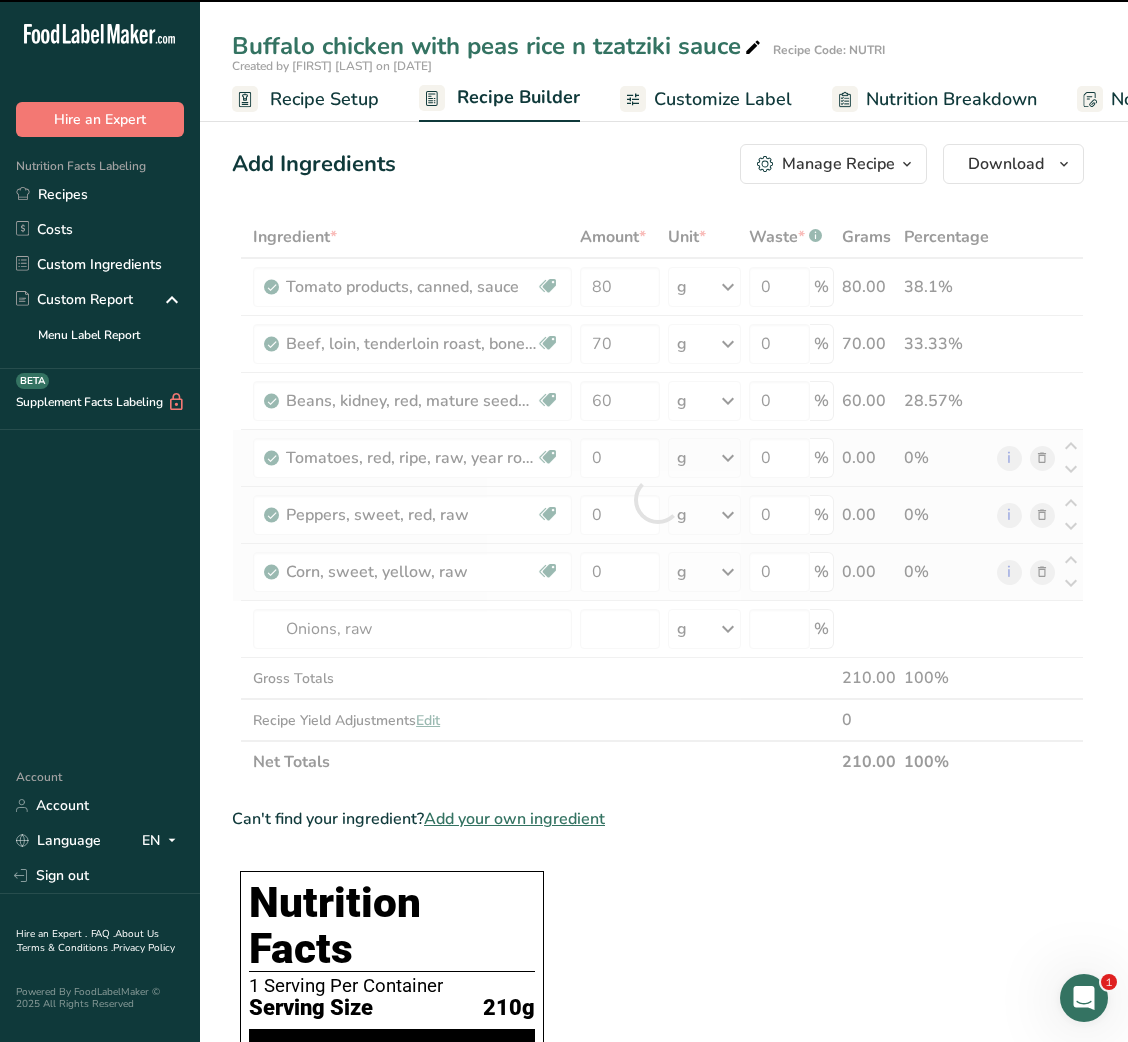 type on "0" 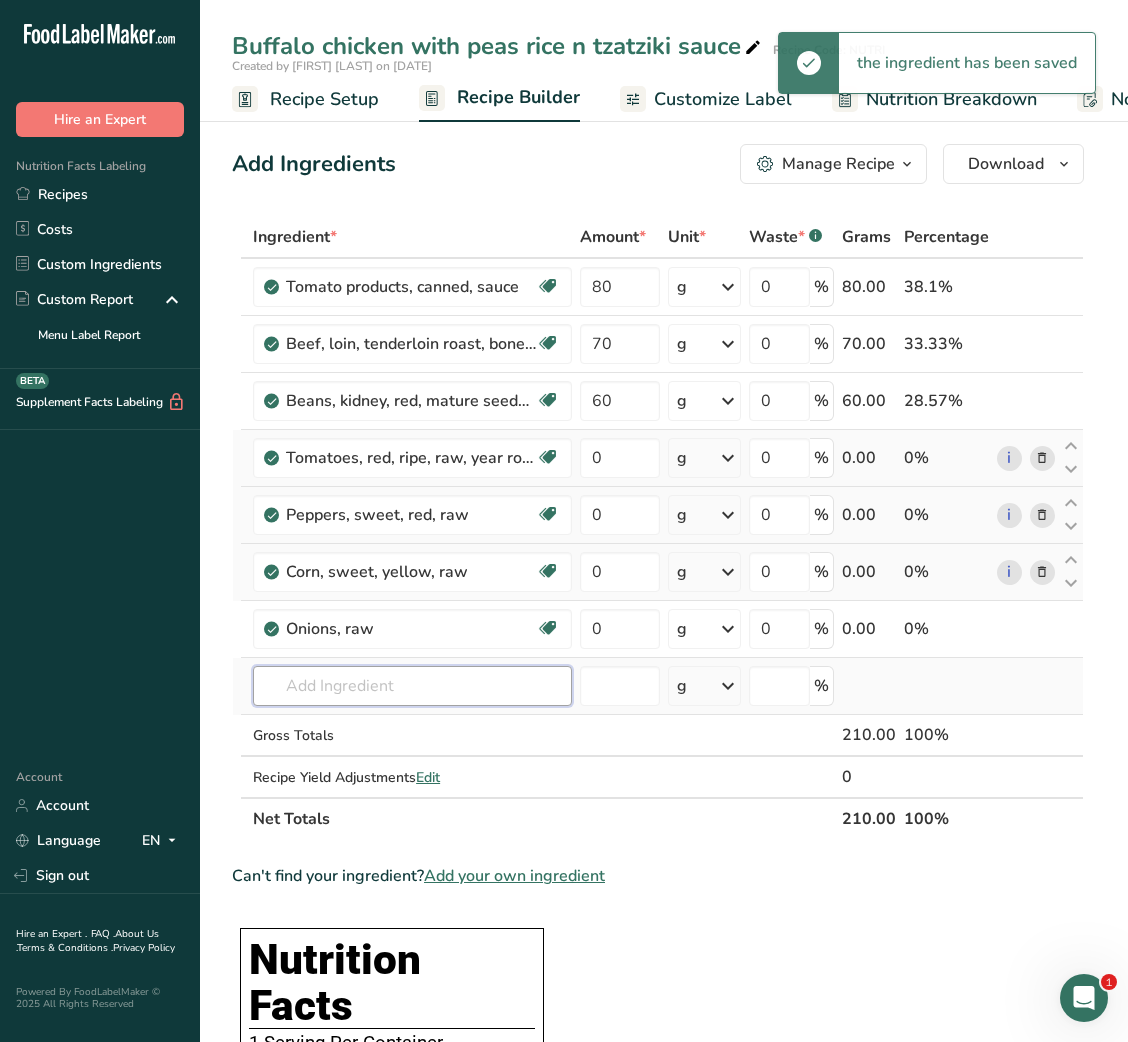 click at bounding box center [412, 686] 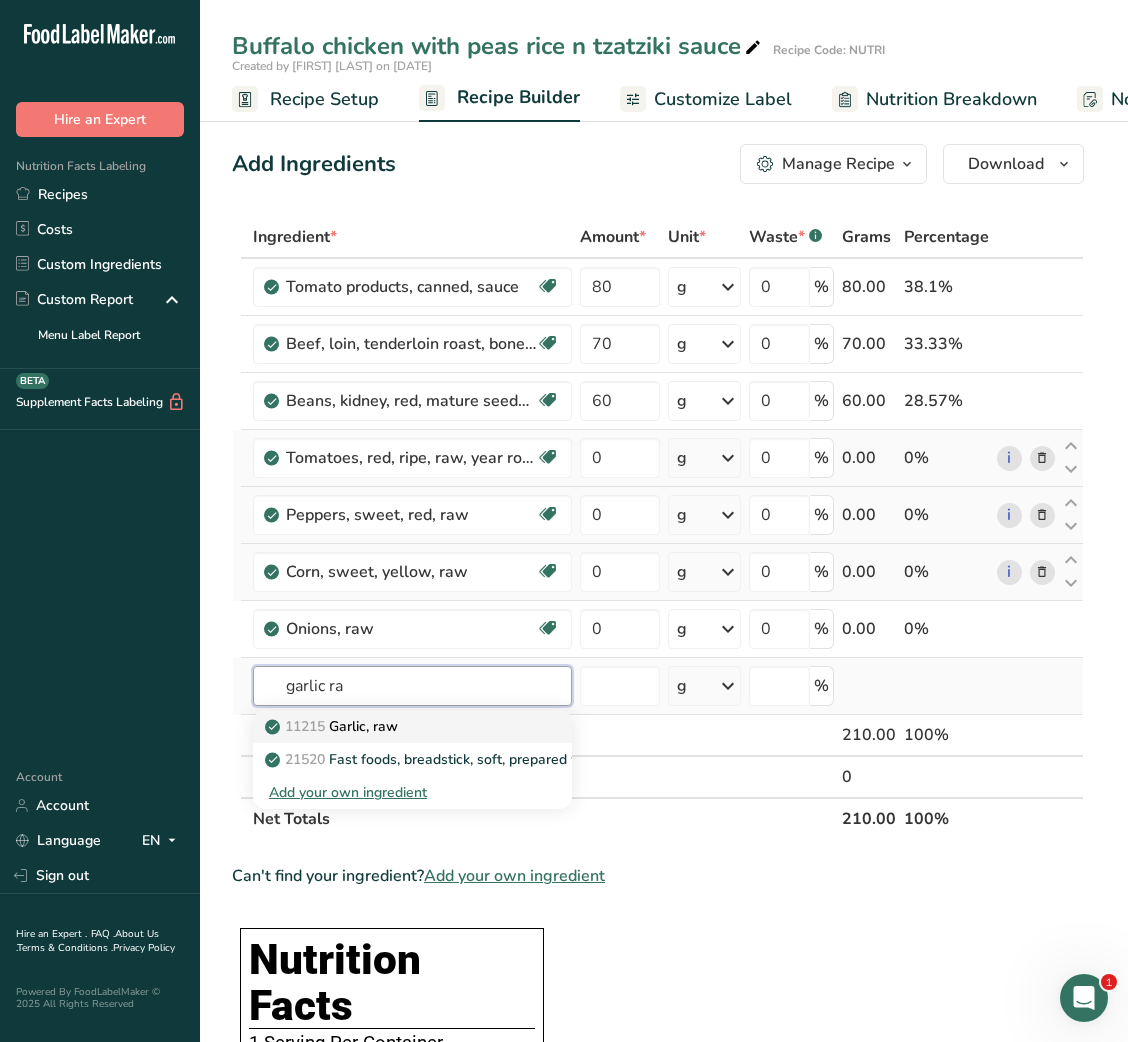 type on "garlic ra" 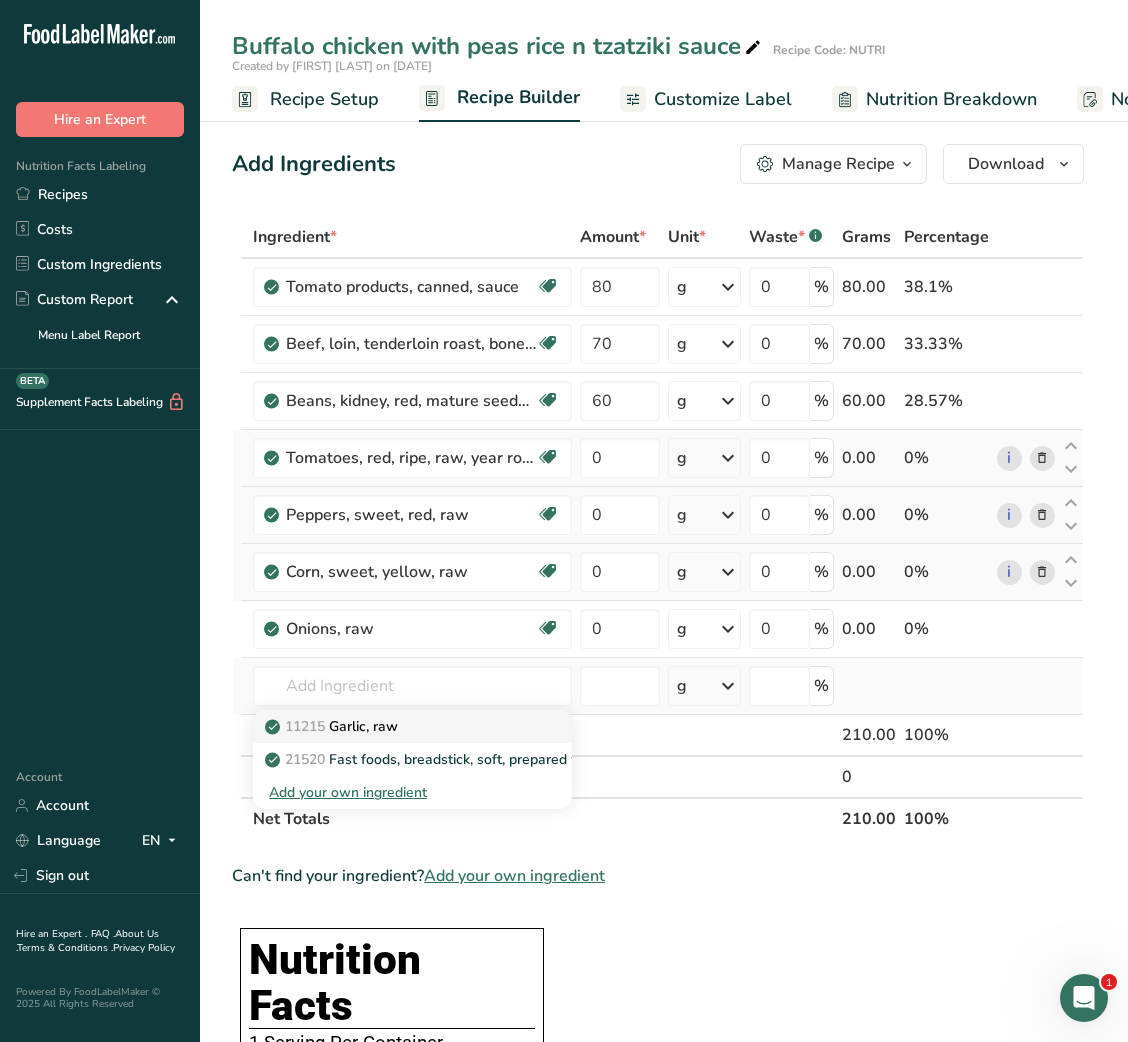 click on "11215
Garlic, raw" at bounding box center [333, 726] 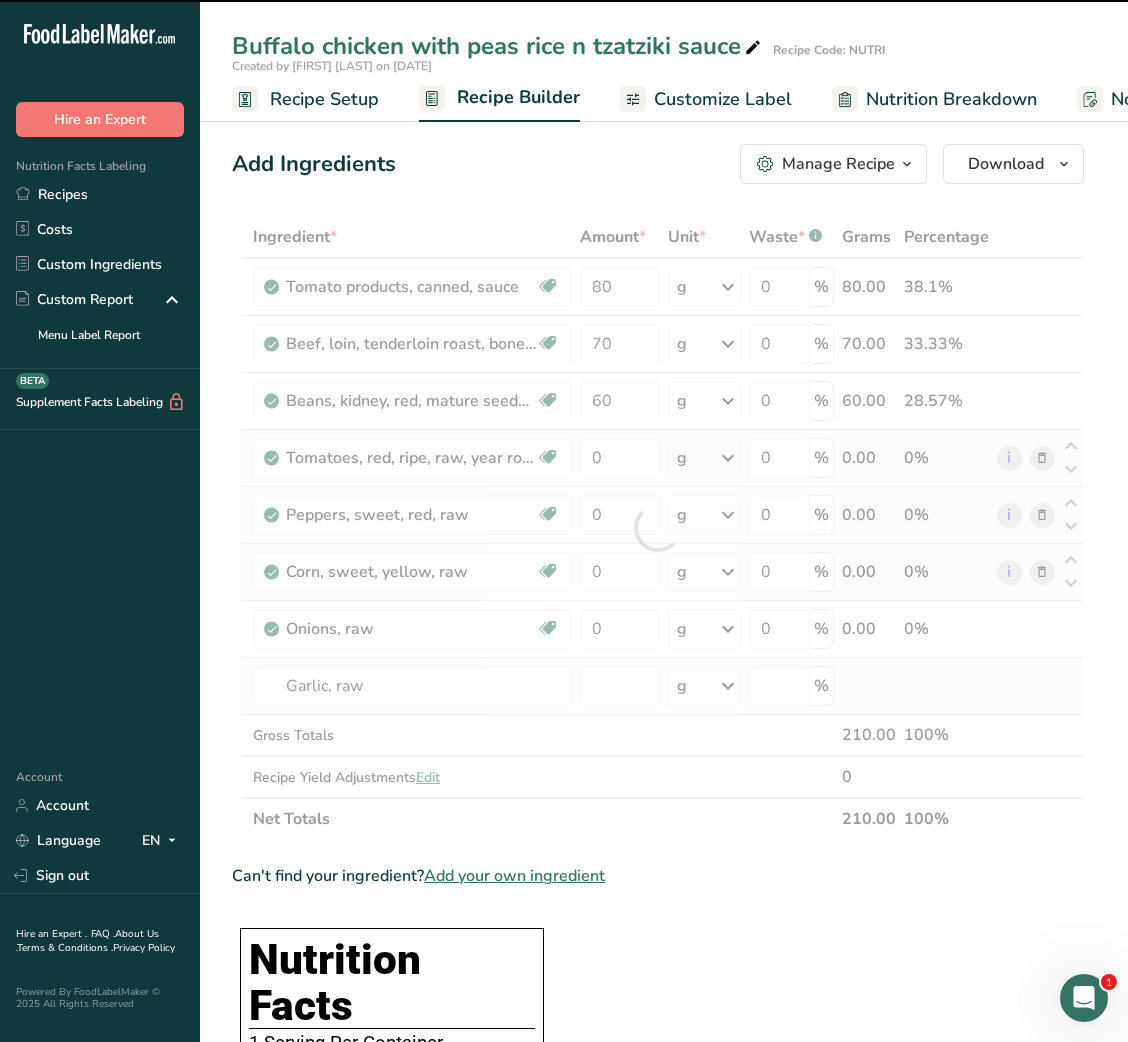 type on "0" 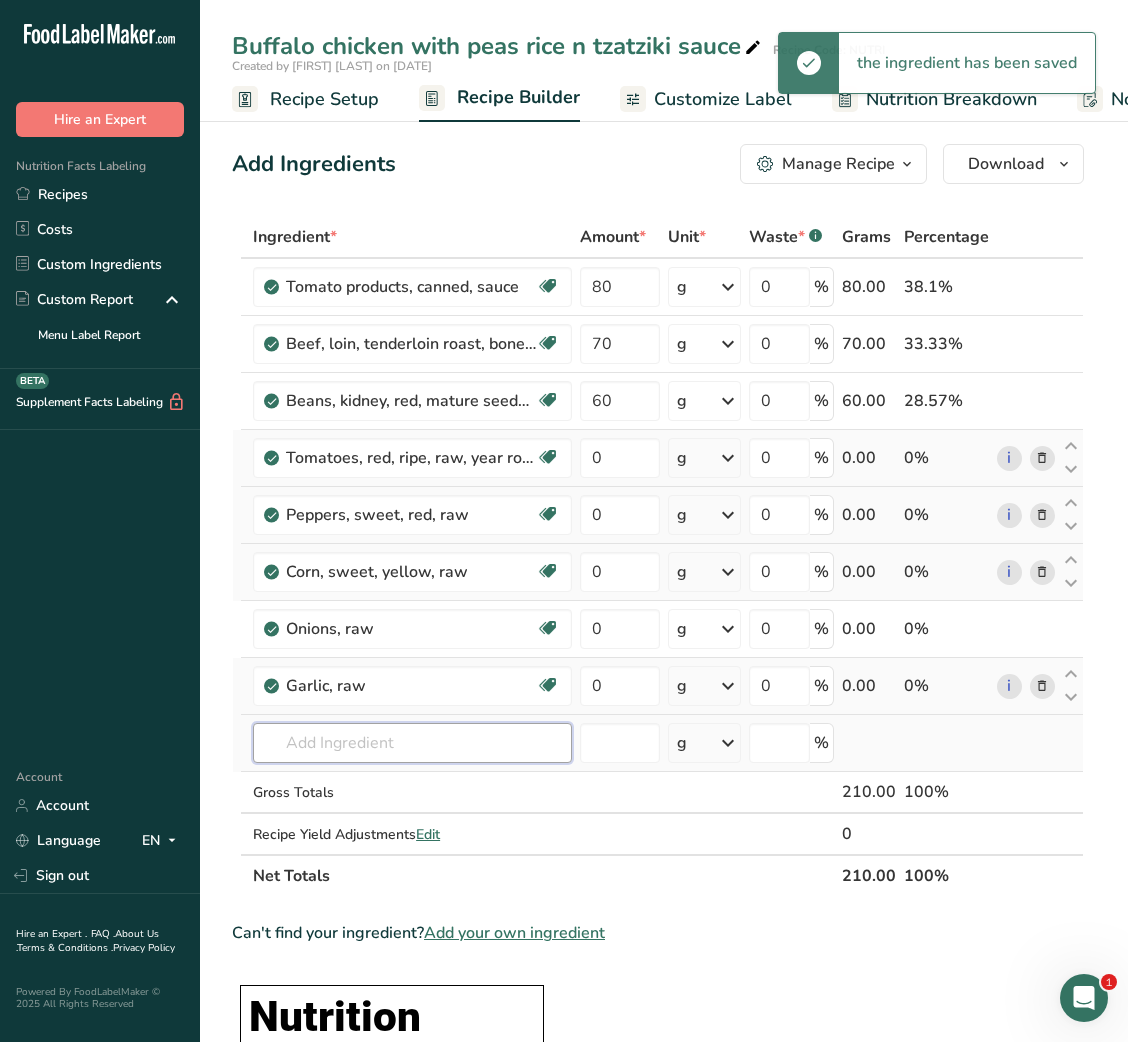 click at bounding box center [412, 743] 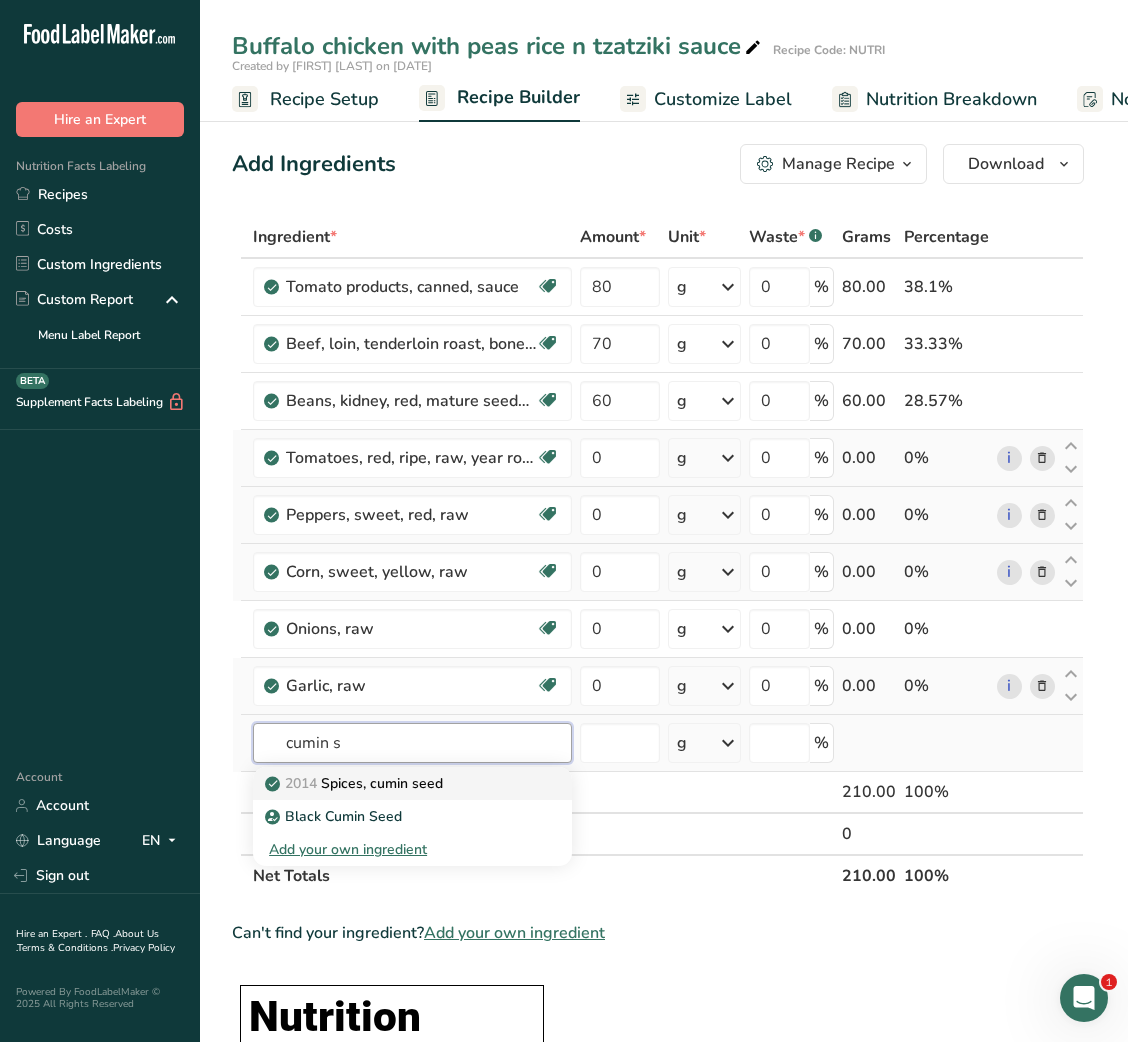type on "cumin s" 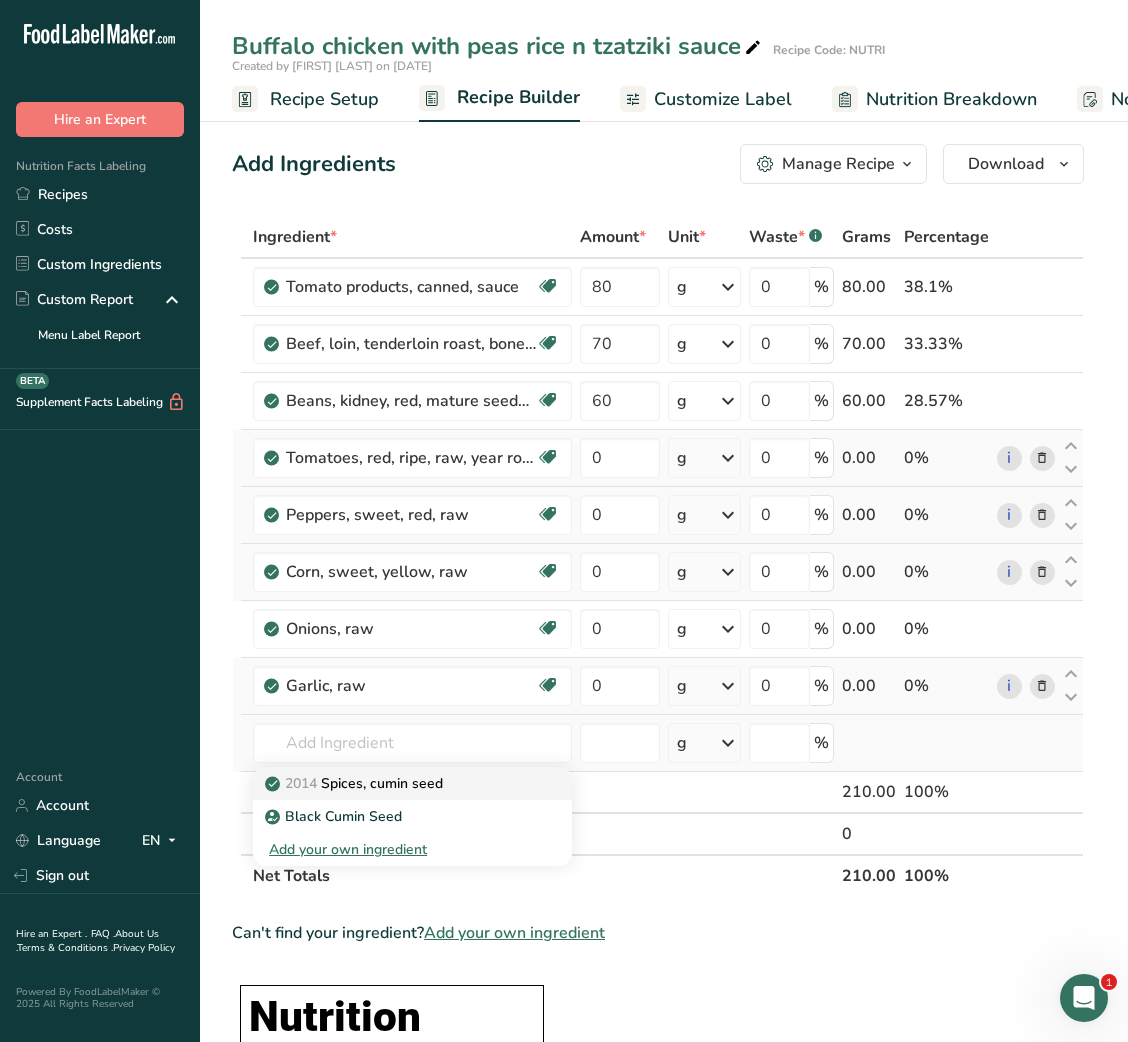 click on "2014
Spices, cumin seed" at bounding box center [356, 783] 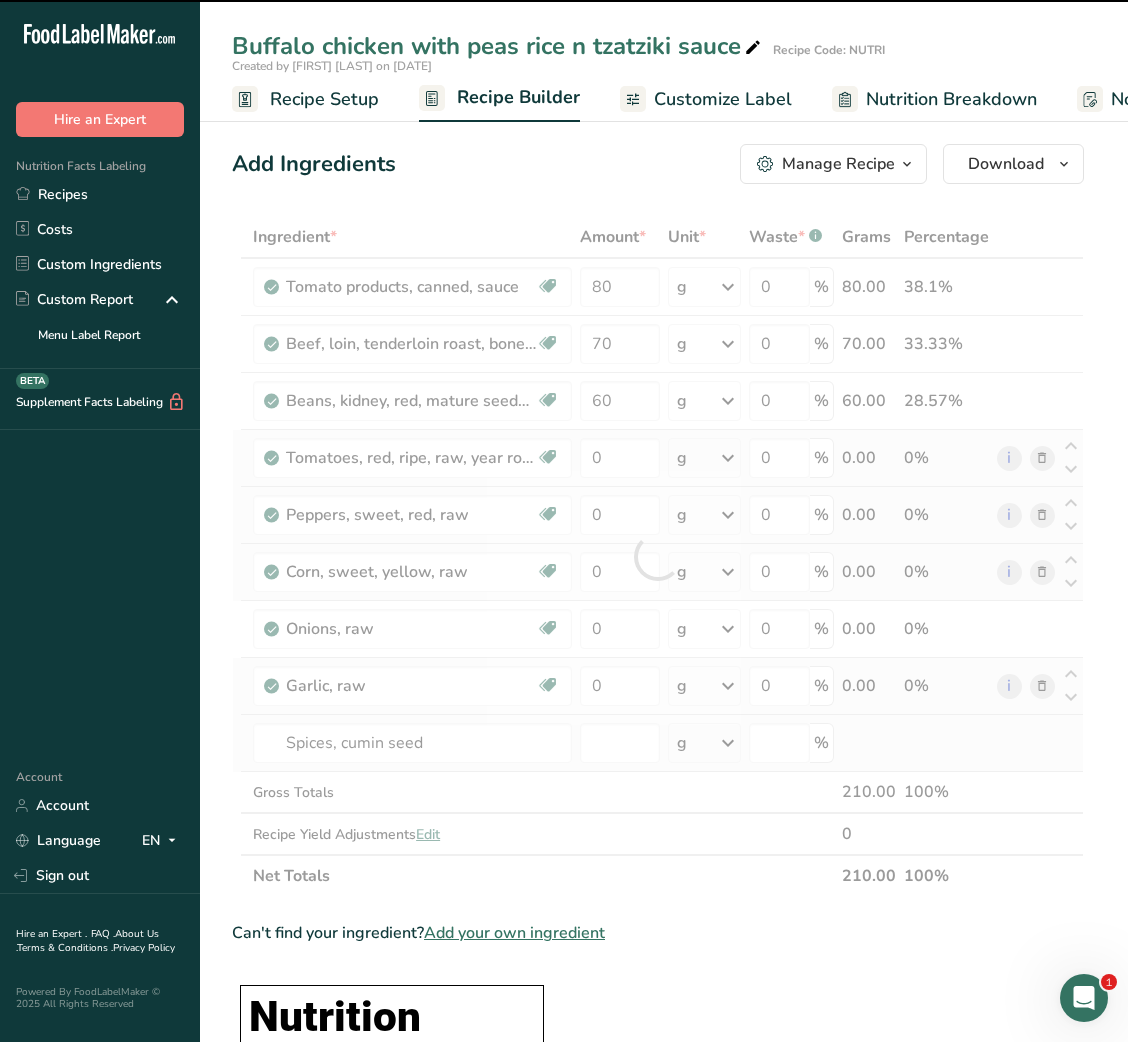 type on "0" 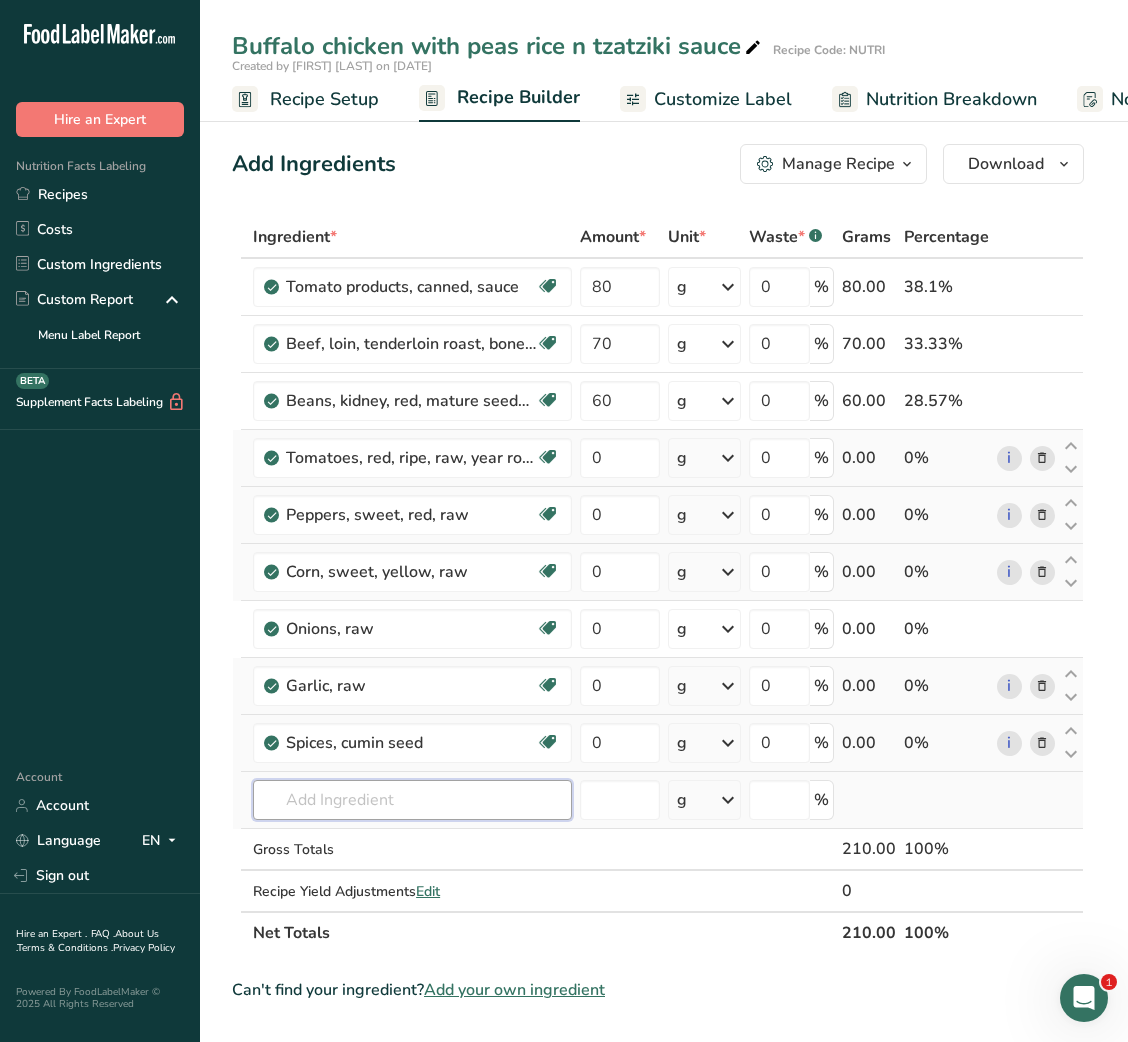 click at bounding box center (412, 800) 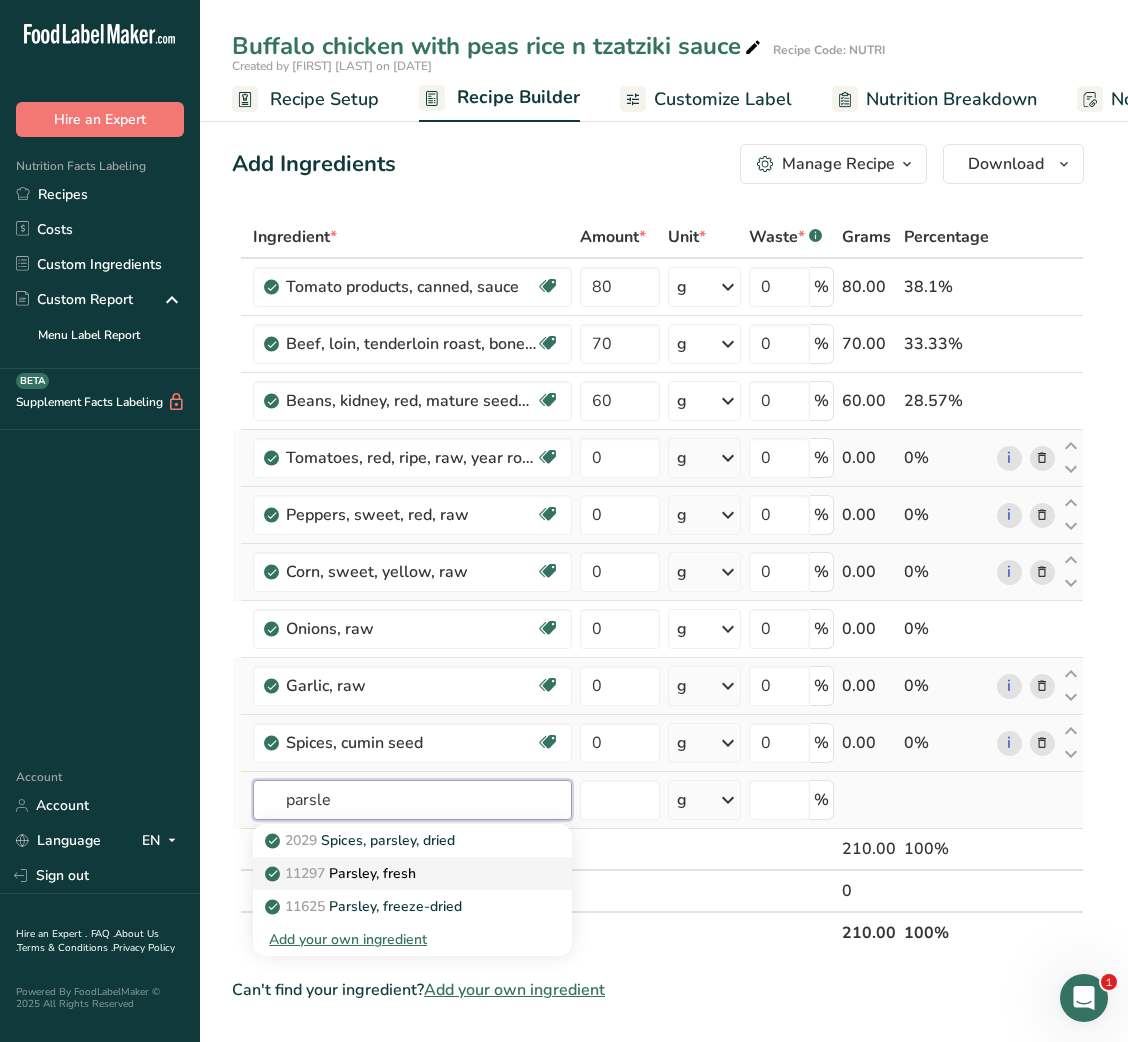 type on "parsle" 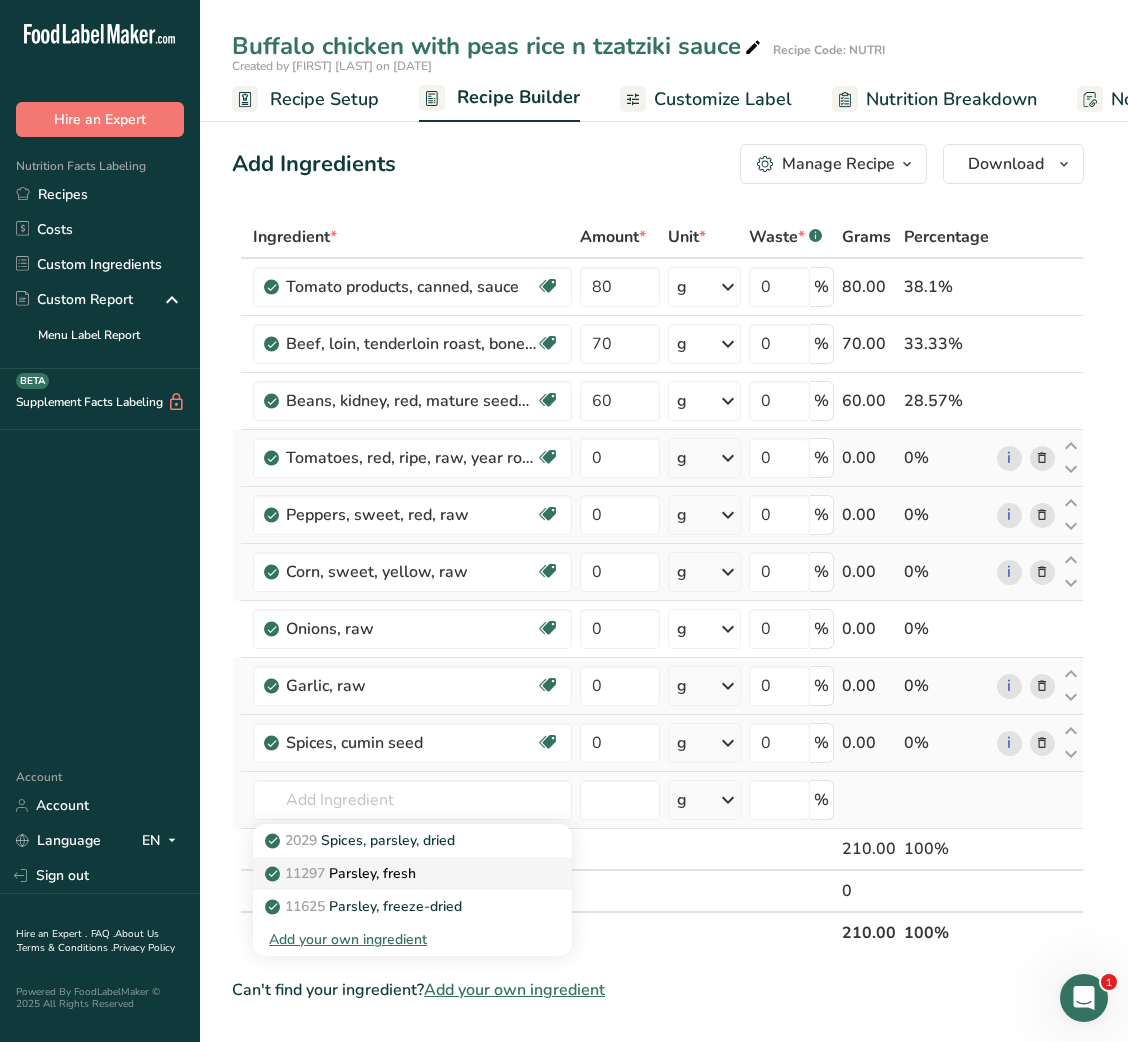 click on "11297
Parsley, fresh" at bounding box center (342, 873) 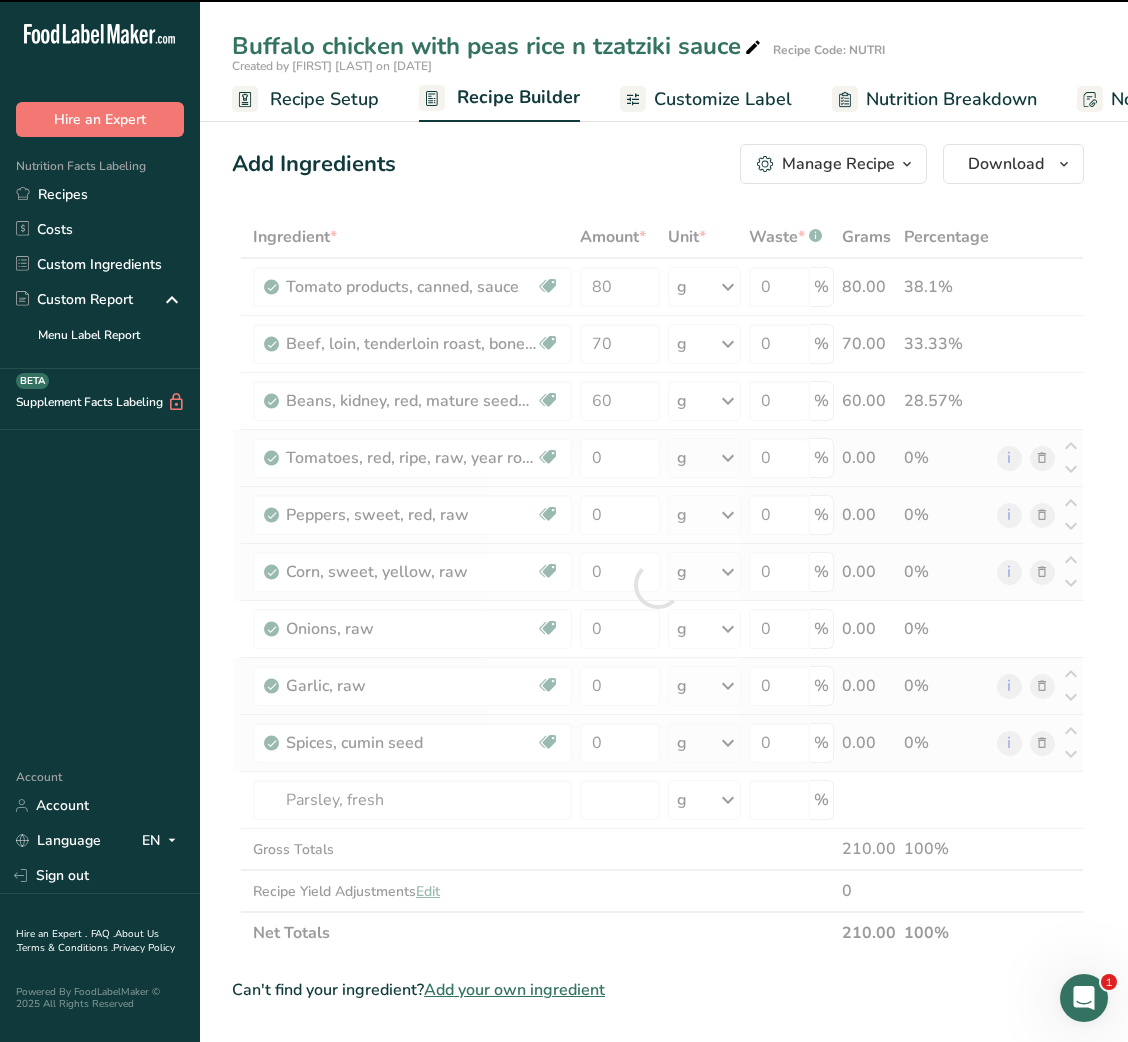 type on "0" 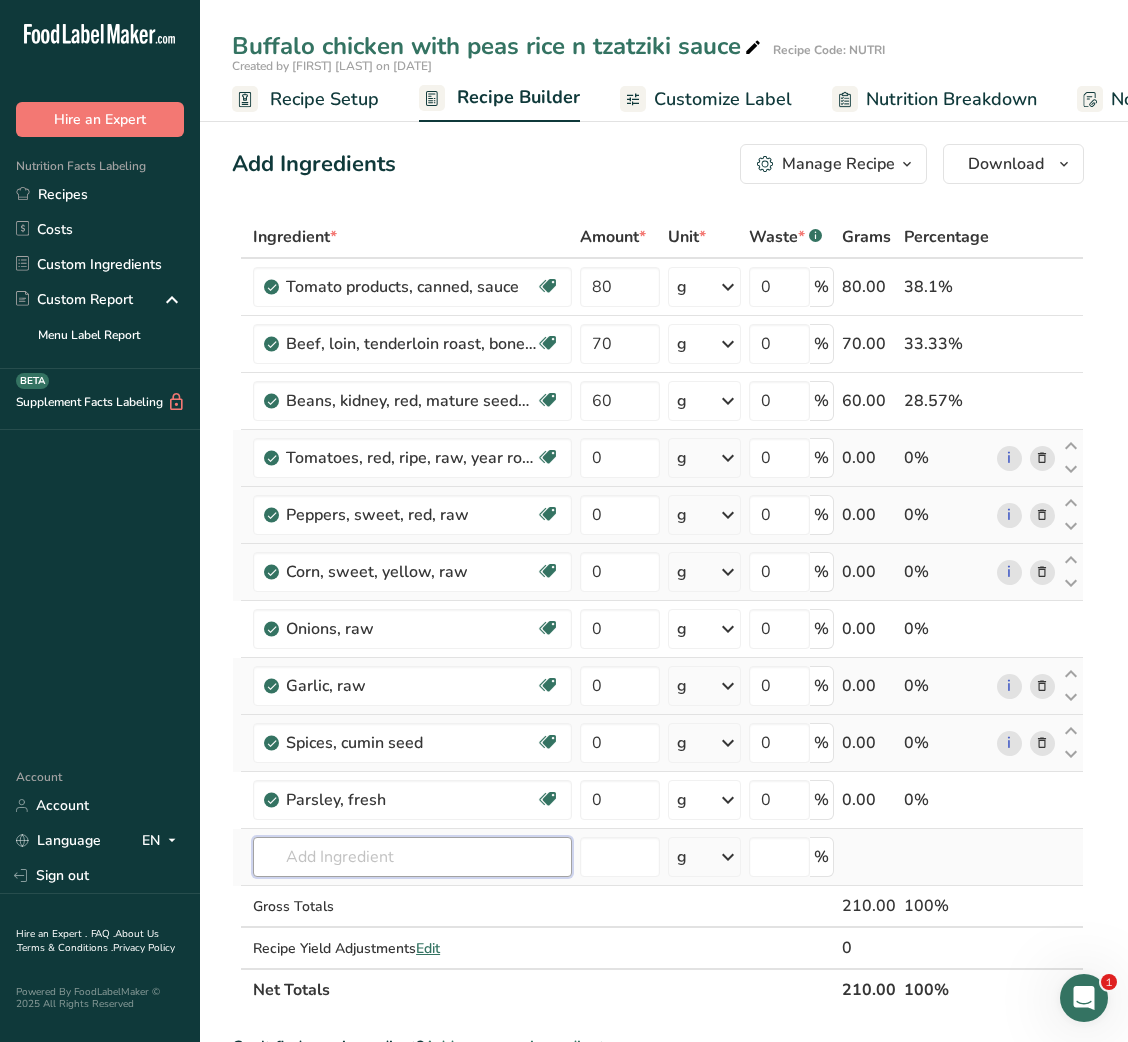 click at bounding box center (412, 857) 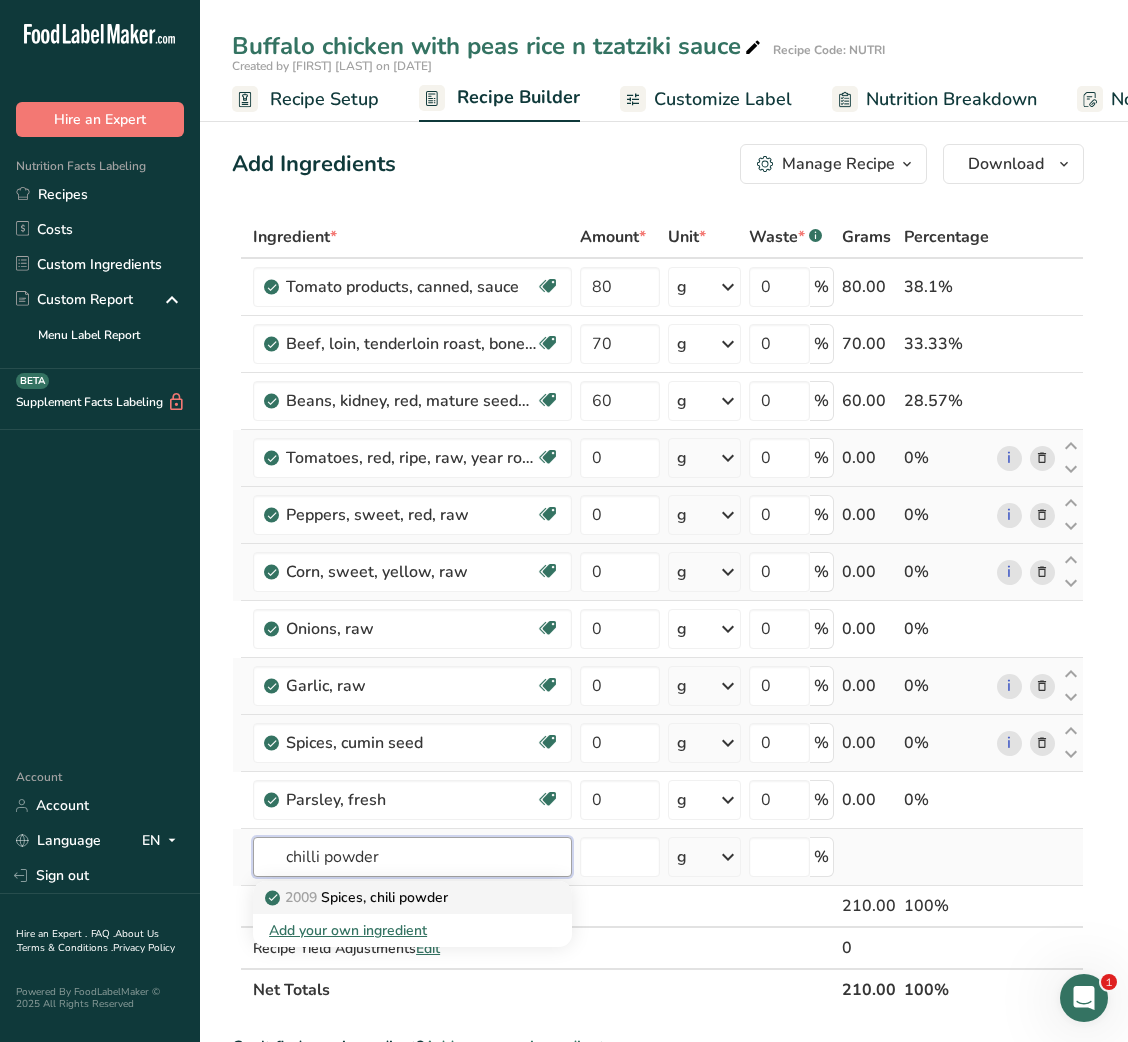 type on "chilli powder" 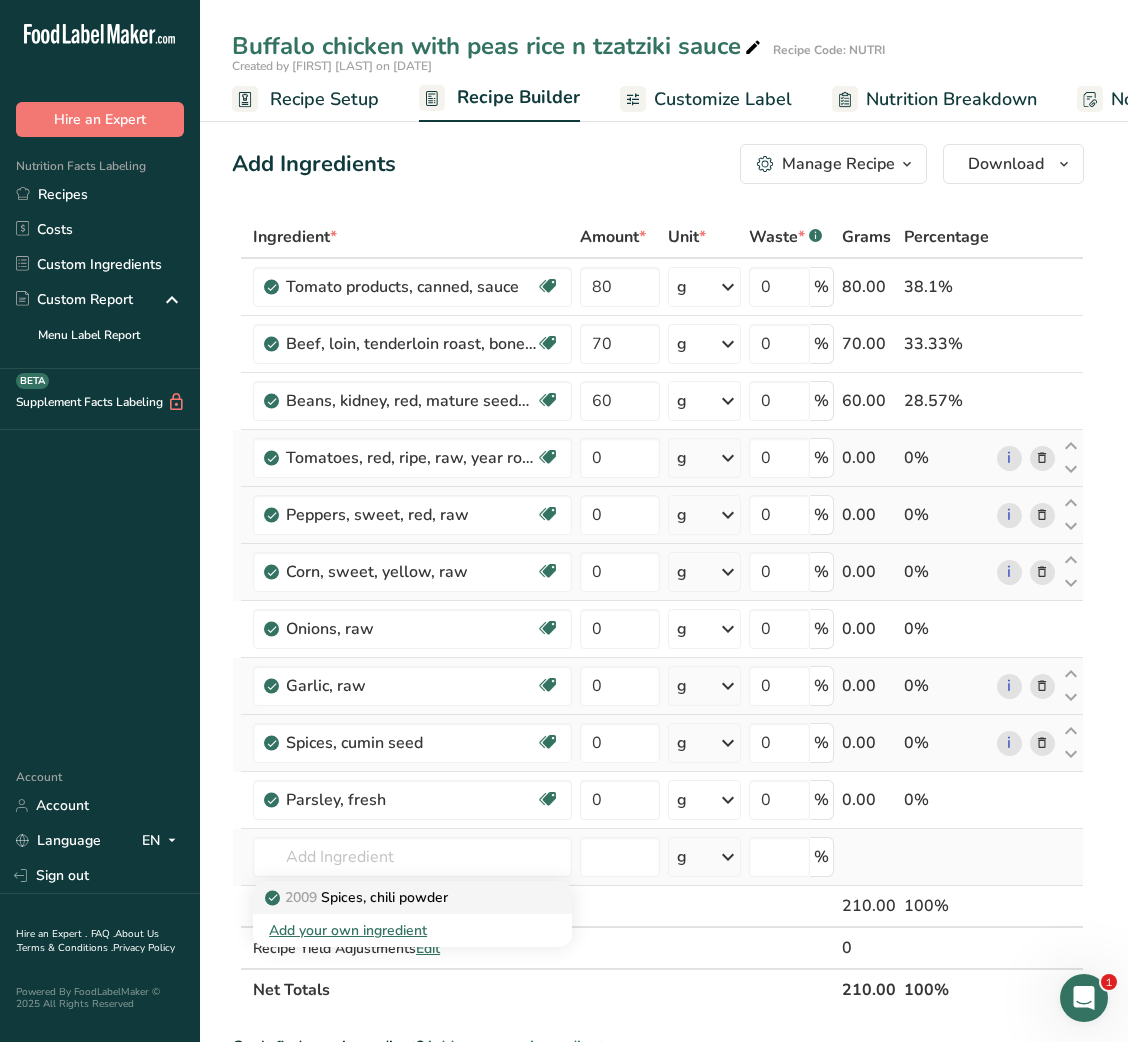 click on "2009
Spices, chili powder" at bounding box center [412, 897] 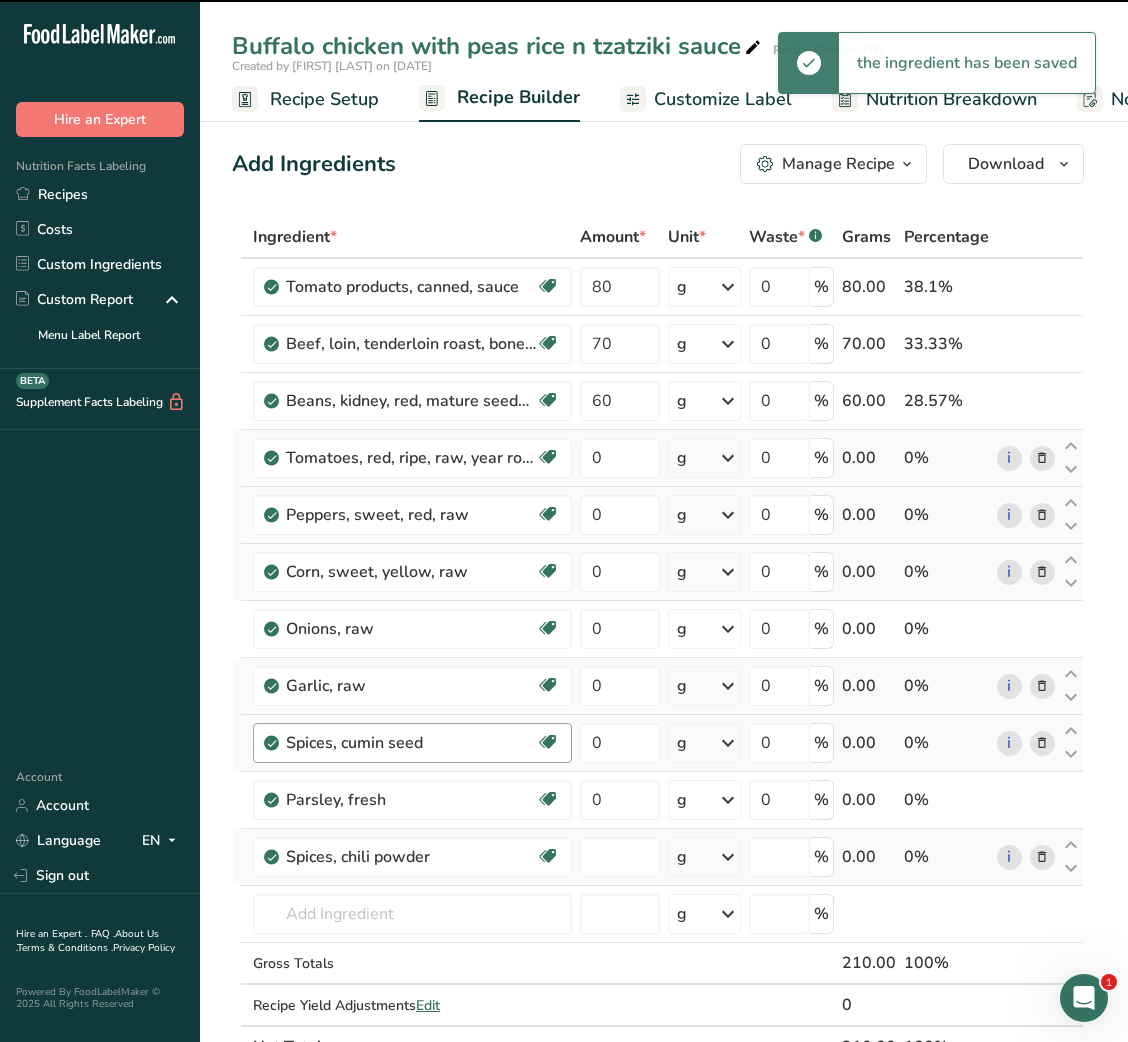 type on "0" 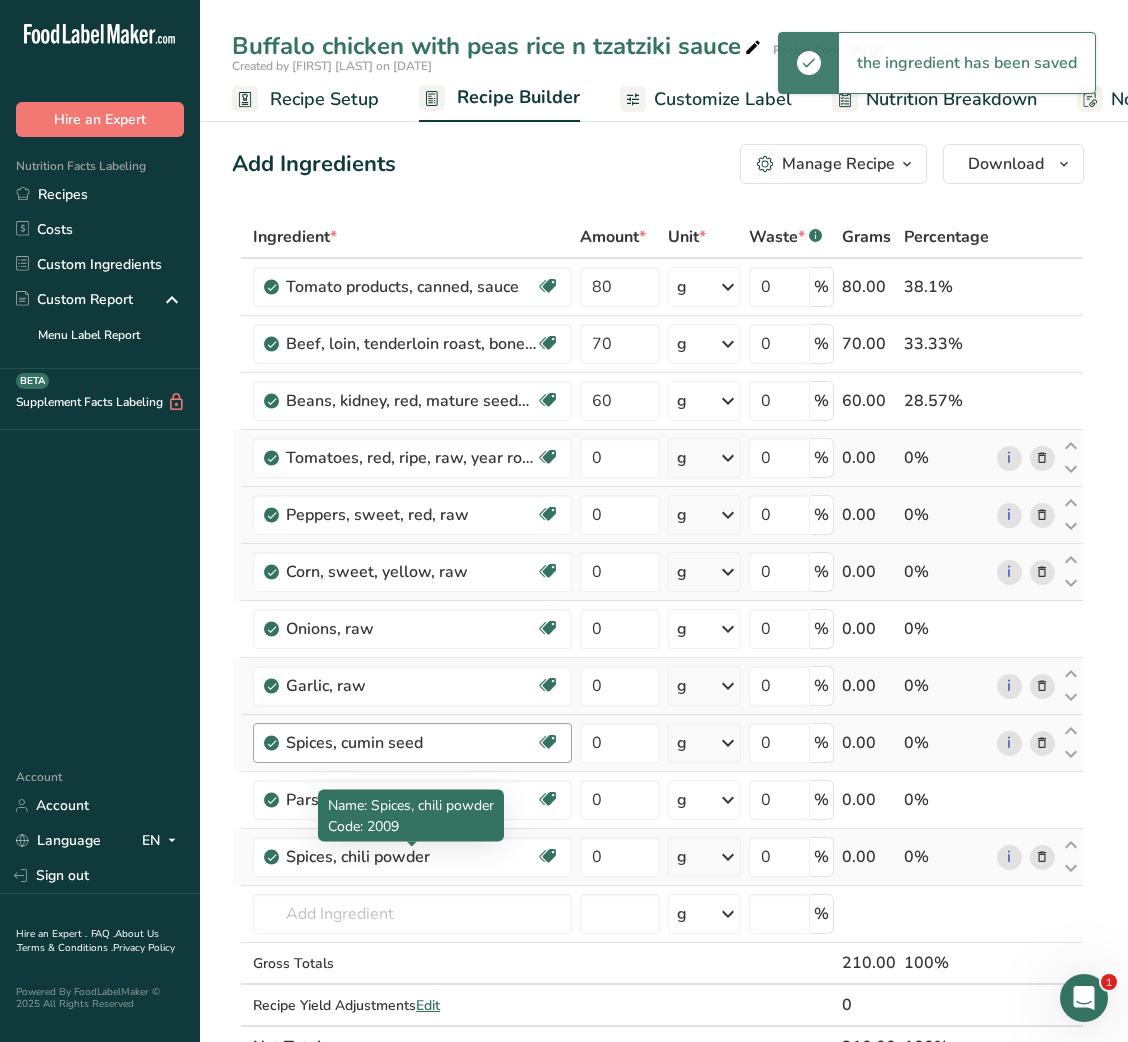 scroll, scrollTop: 125, scrollLeft: 0, axis: vertical 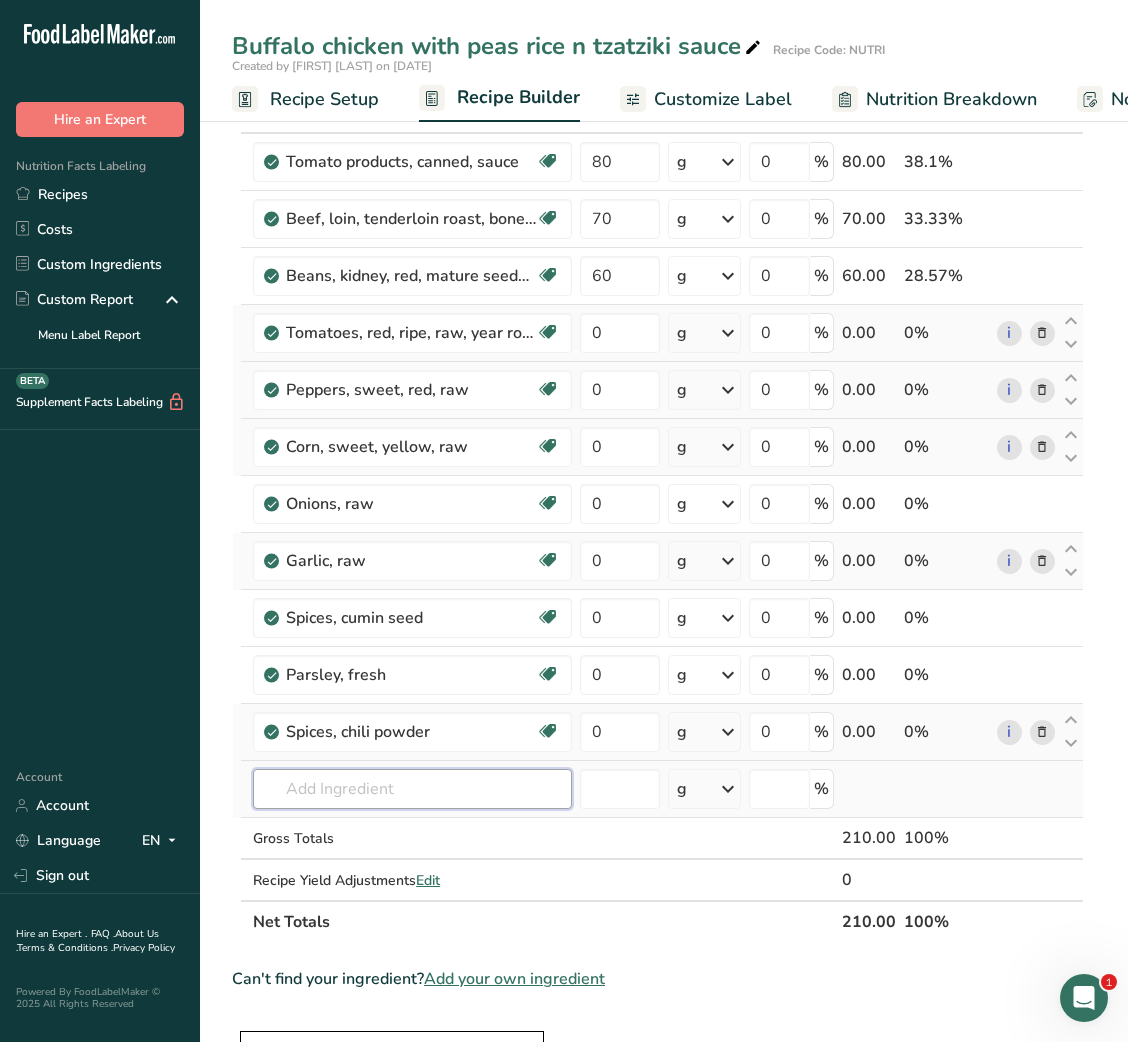 click at bounding box center [412, 789] 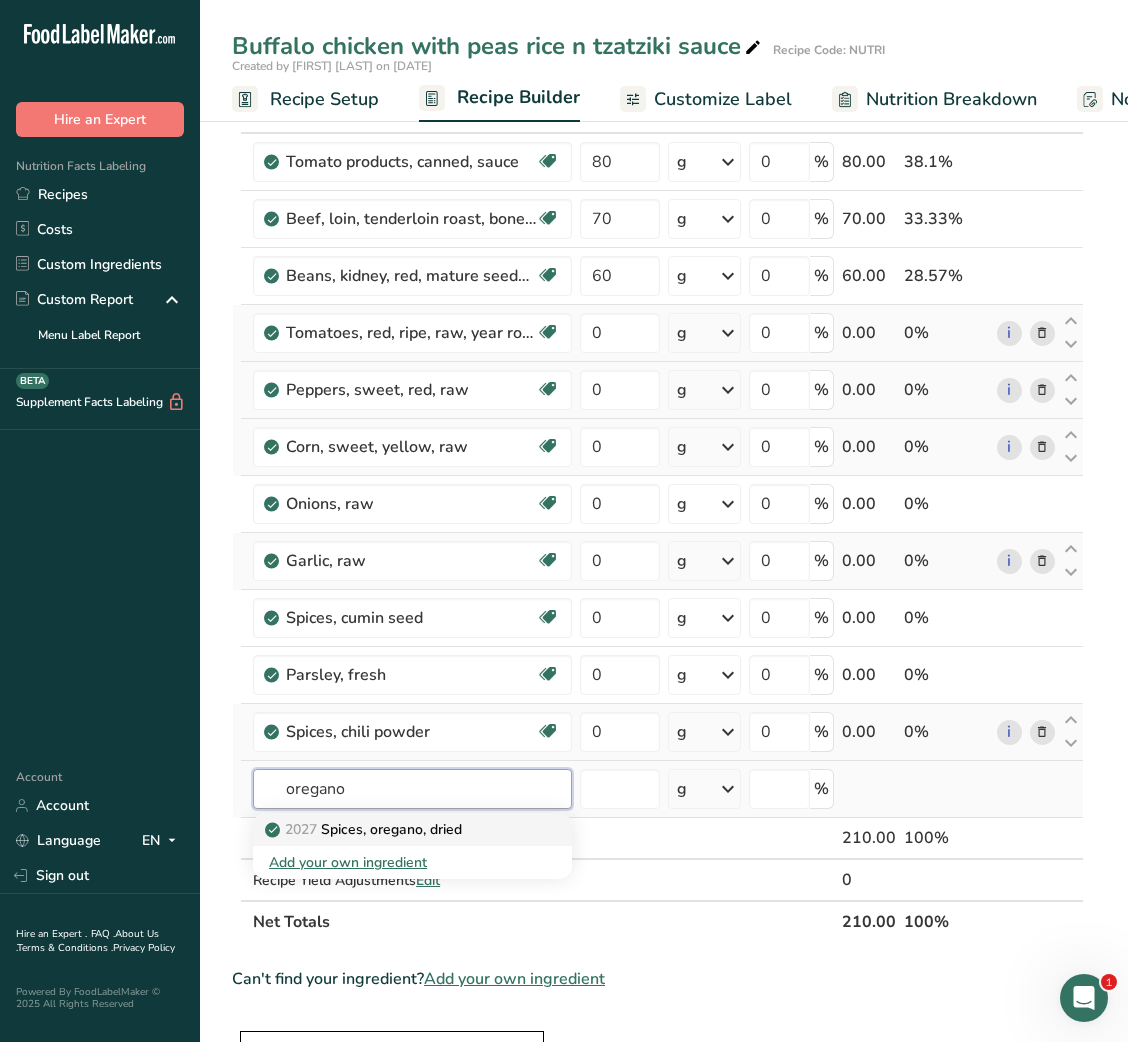 type on "oregano" 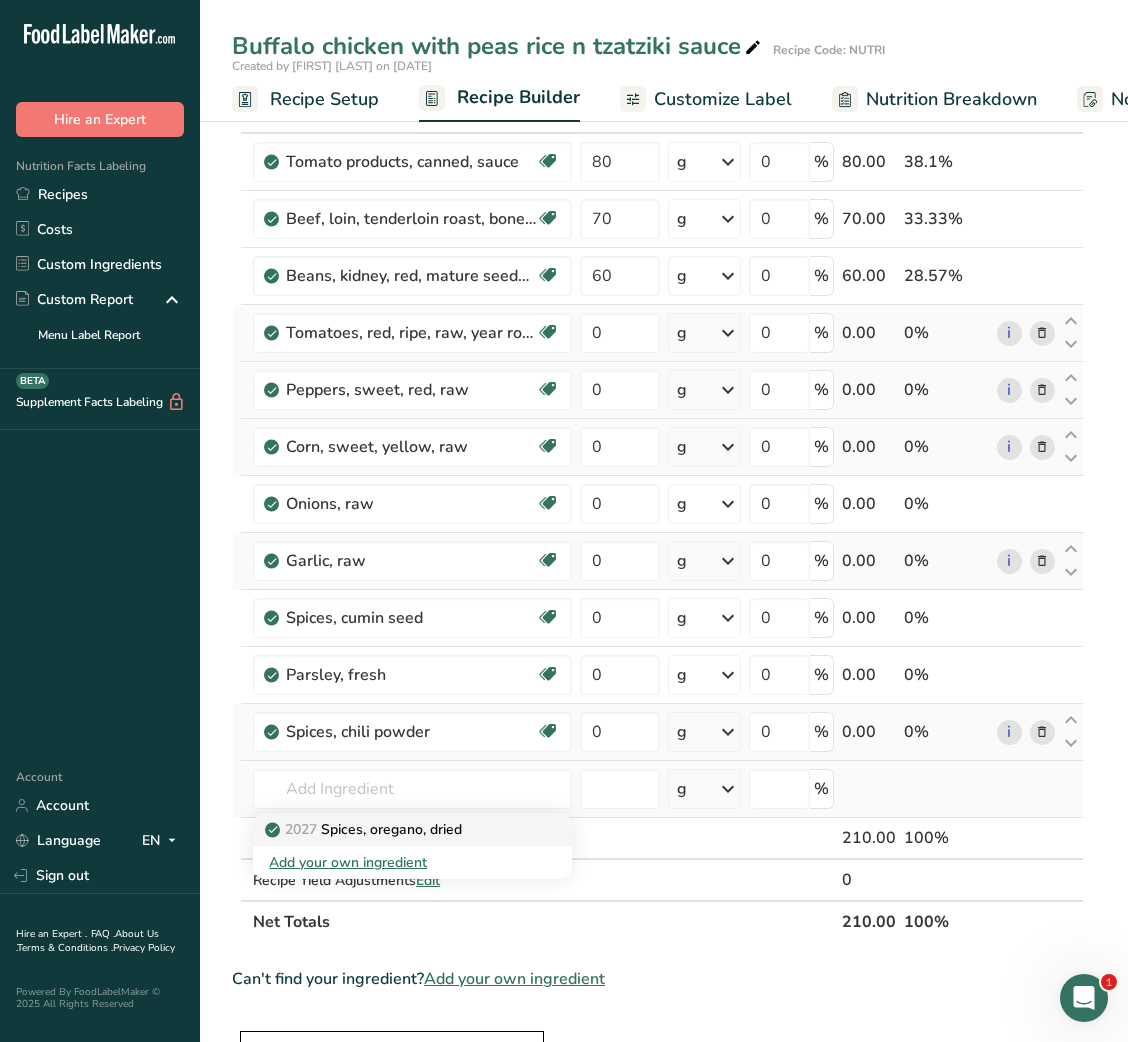 click on "2027
Spices, oregano, dried" at bounding box center (365, 829) 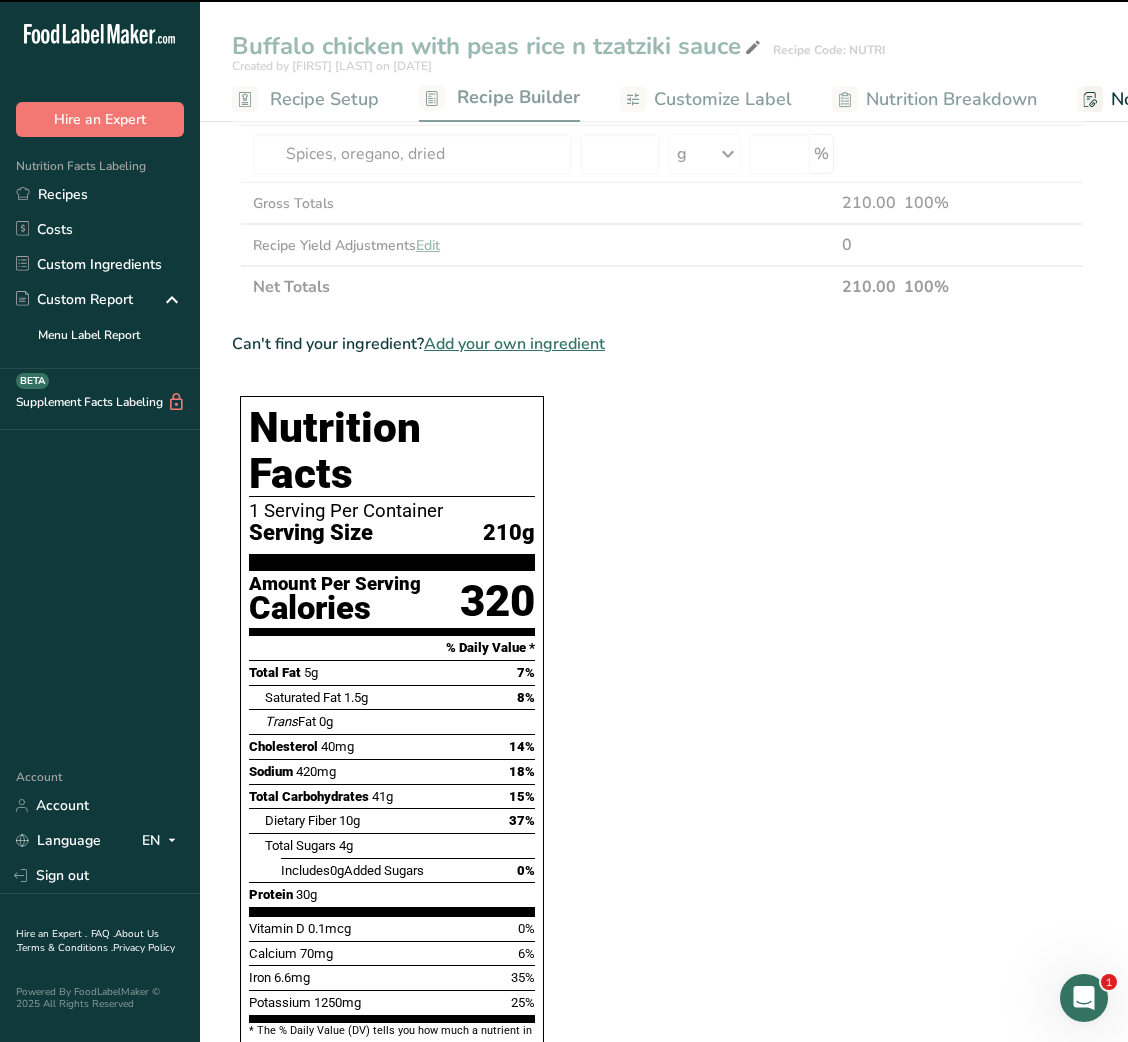 scroll, scrollTop: 791, scrollLeft: 0, axis: vertical 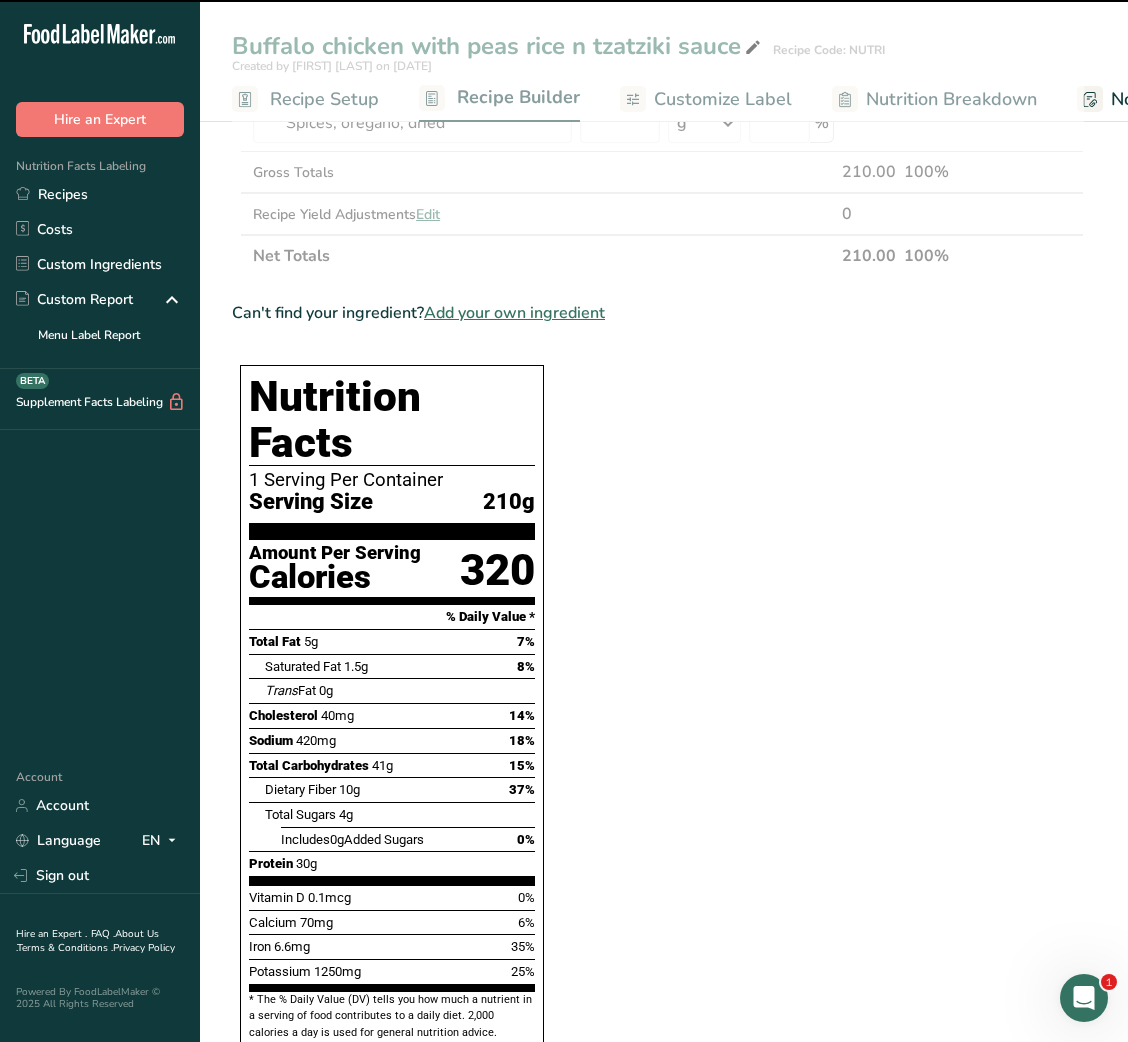 type on "0" 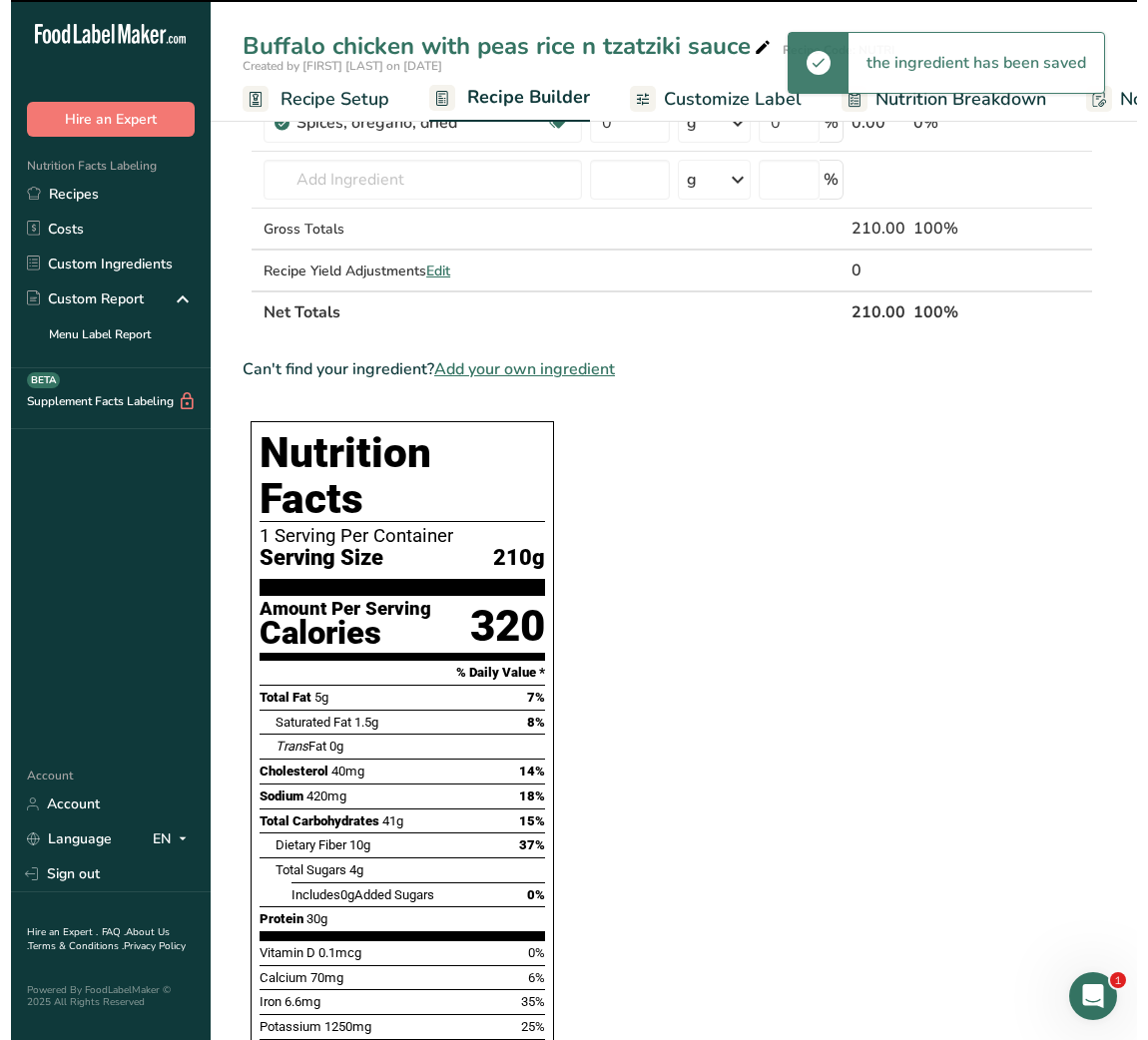 scroll, scrollTop: 0, scrollLeft: 0, axis: both 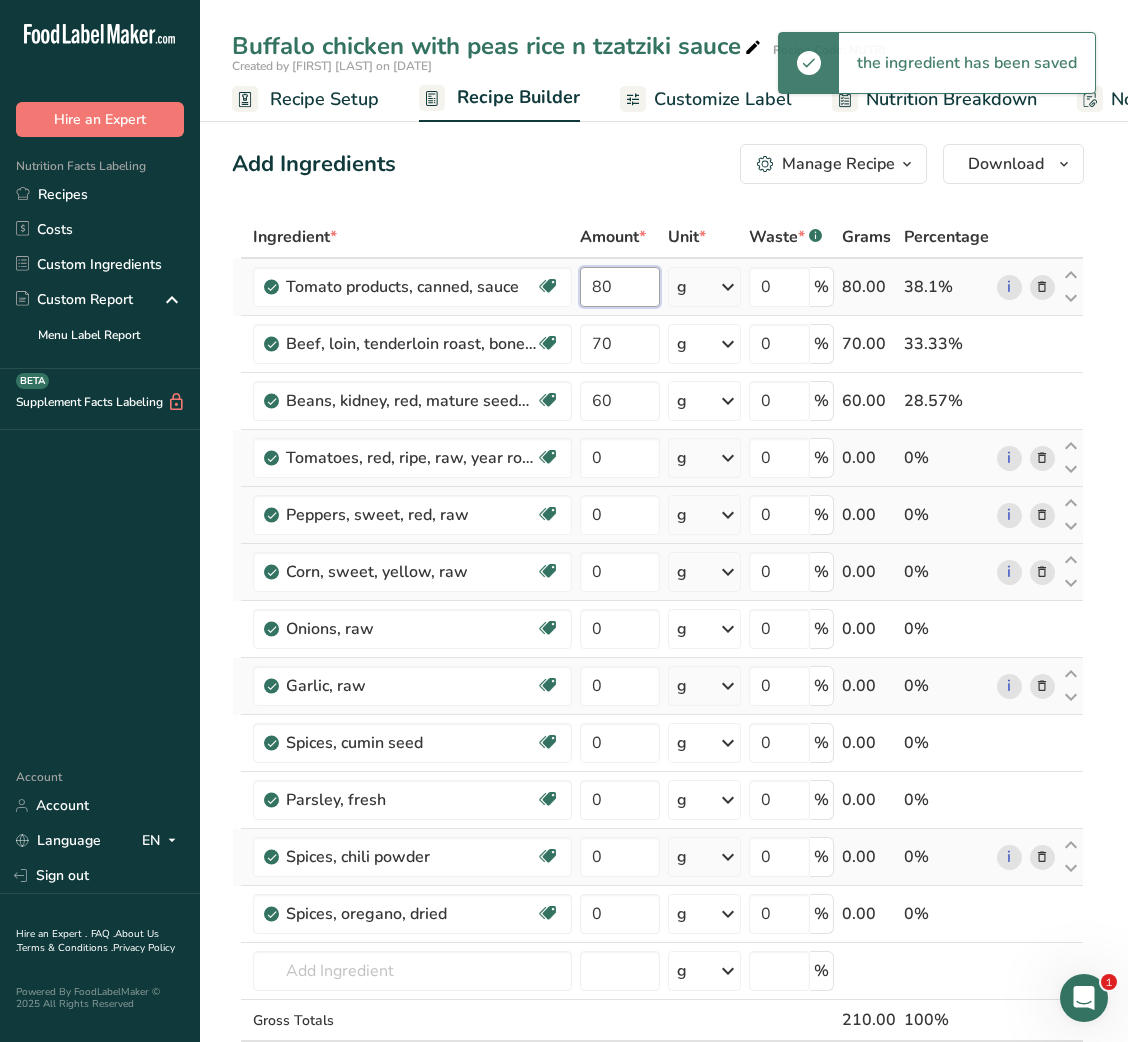 click on "80" at bounding box center (619, 287) 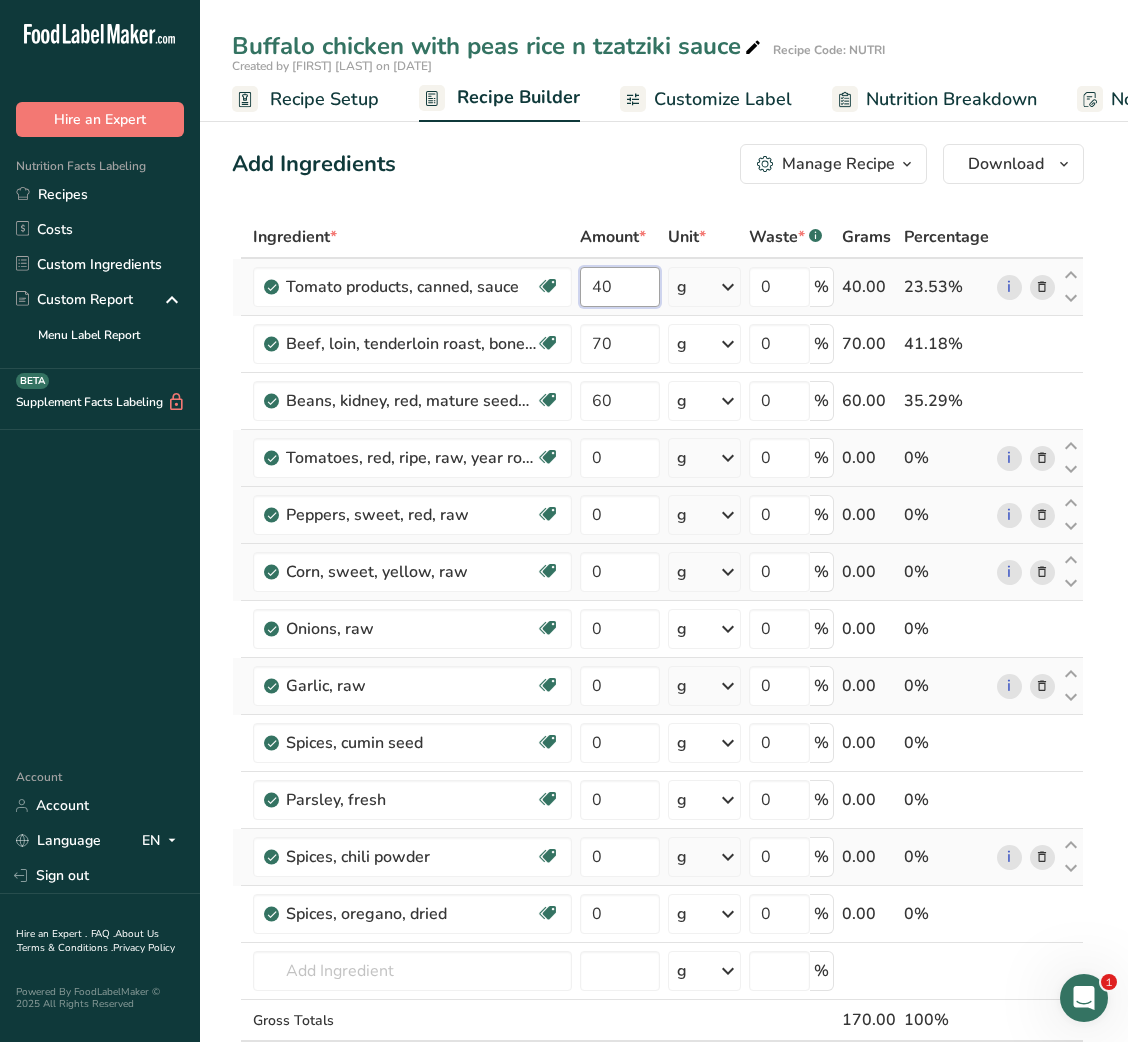 type on "40" 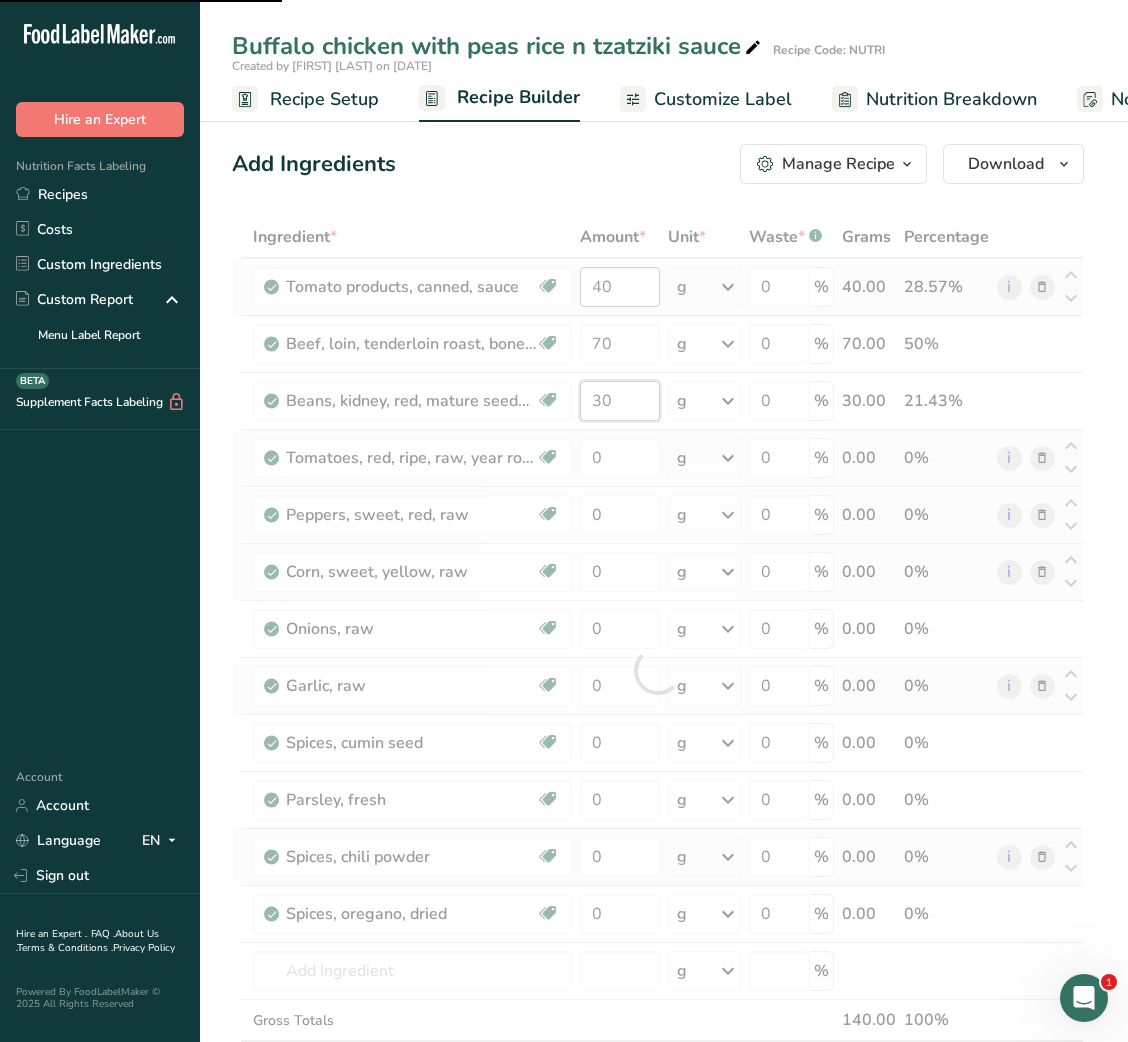 type on "30" 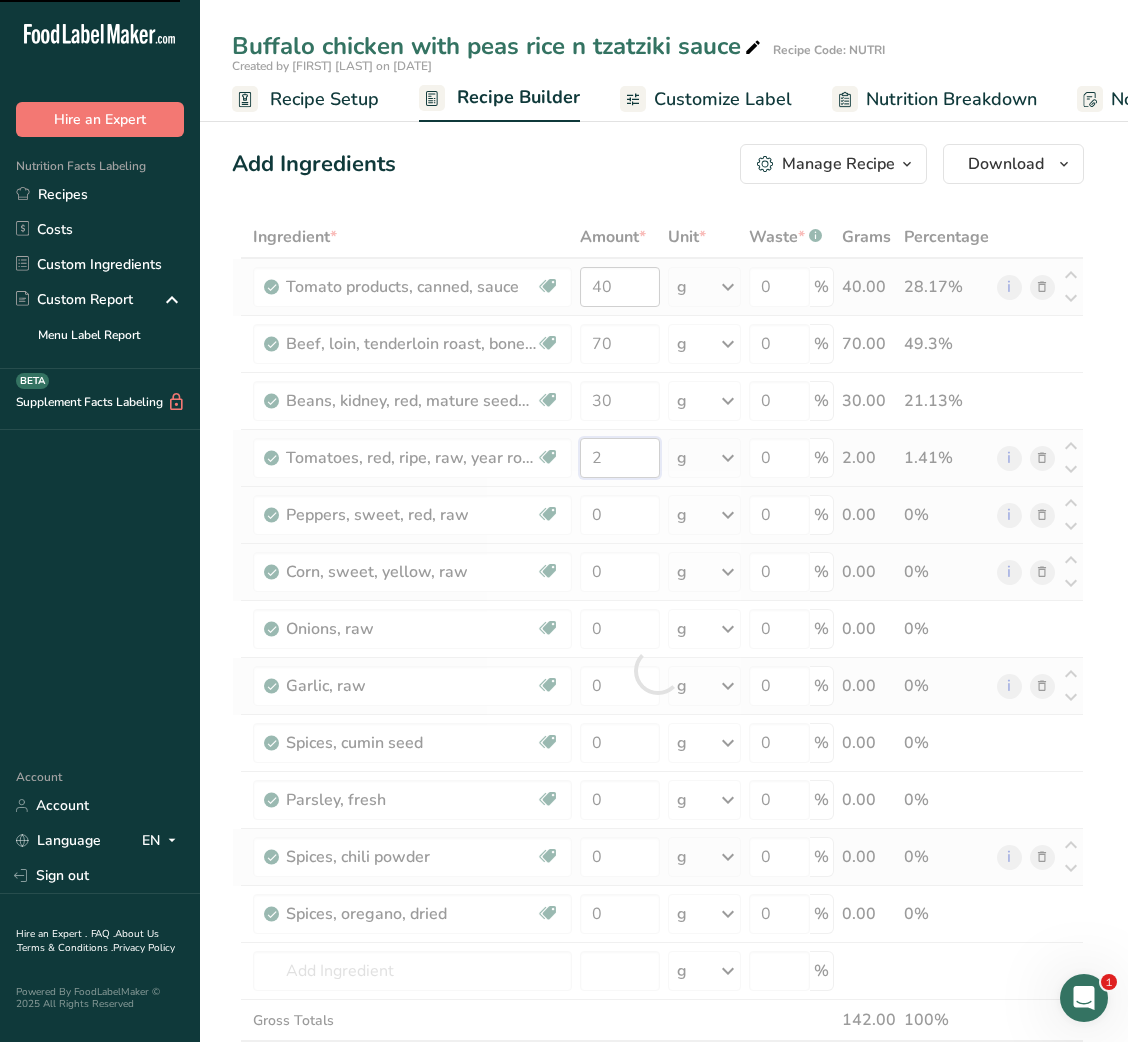 type on "20" 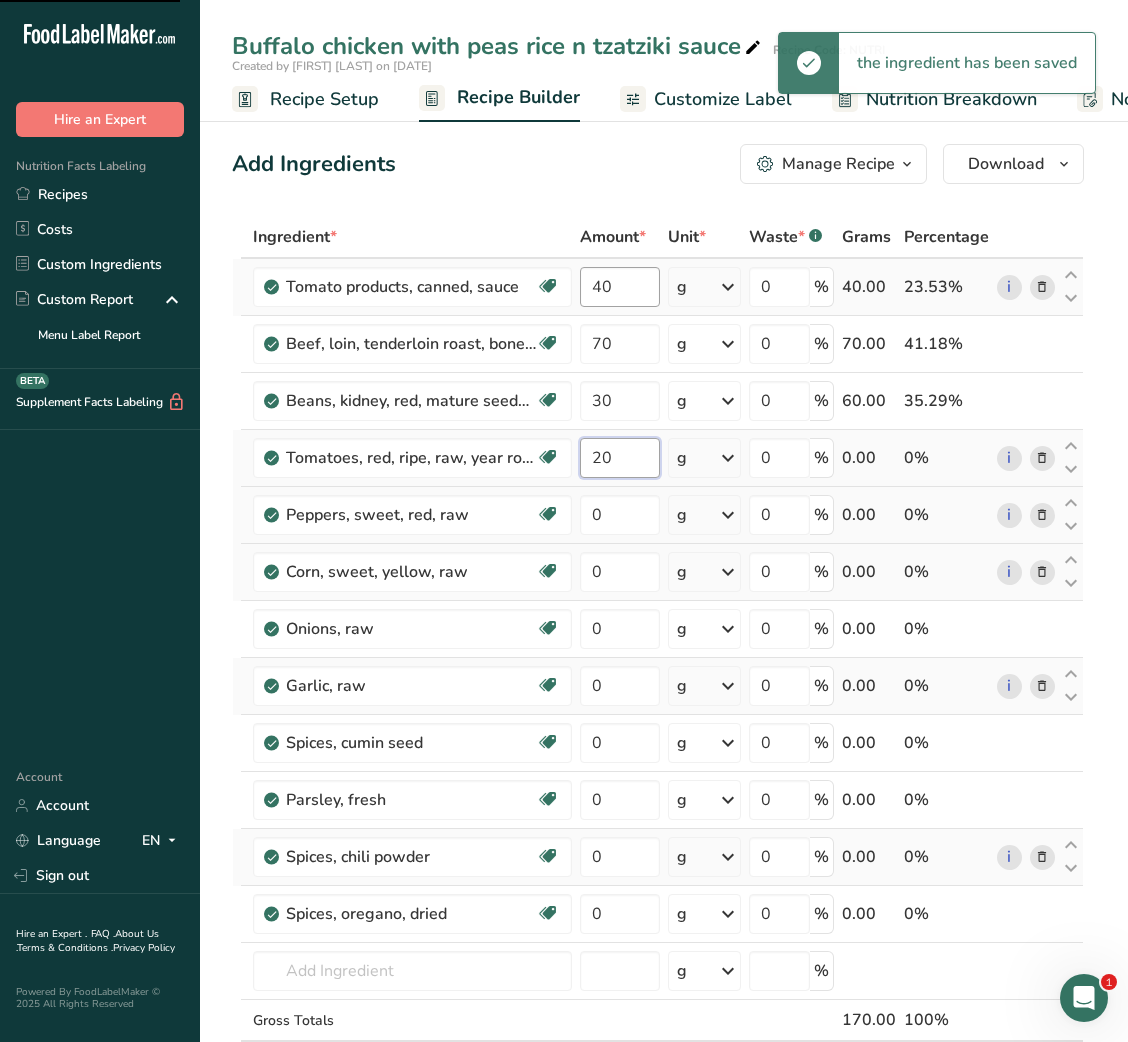 type on "60" 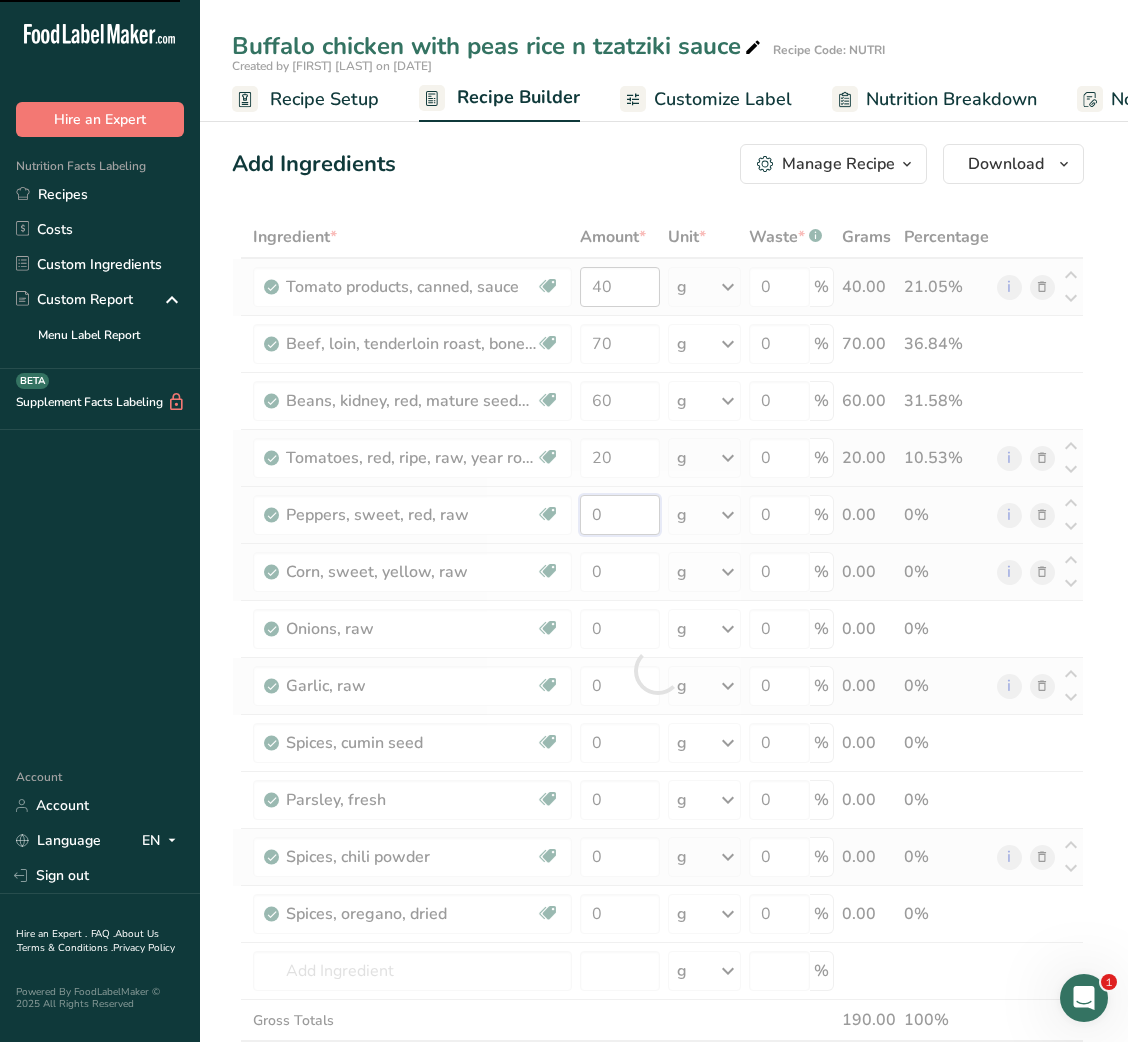 type on "0" 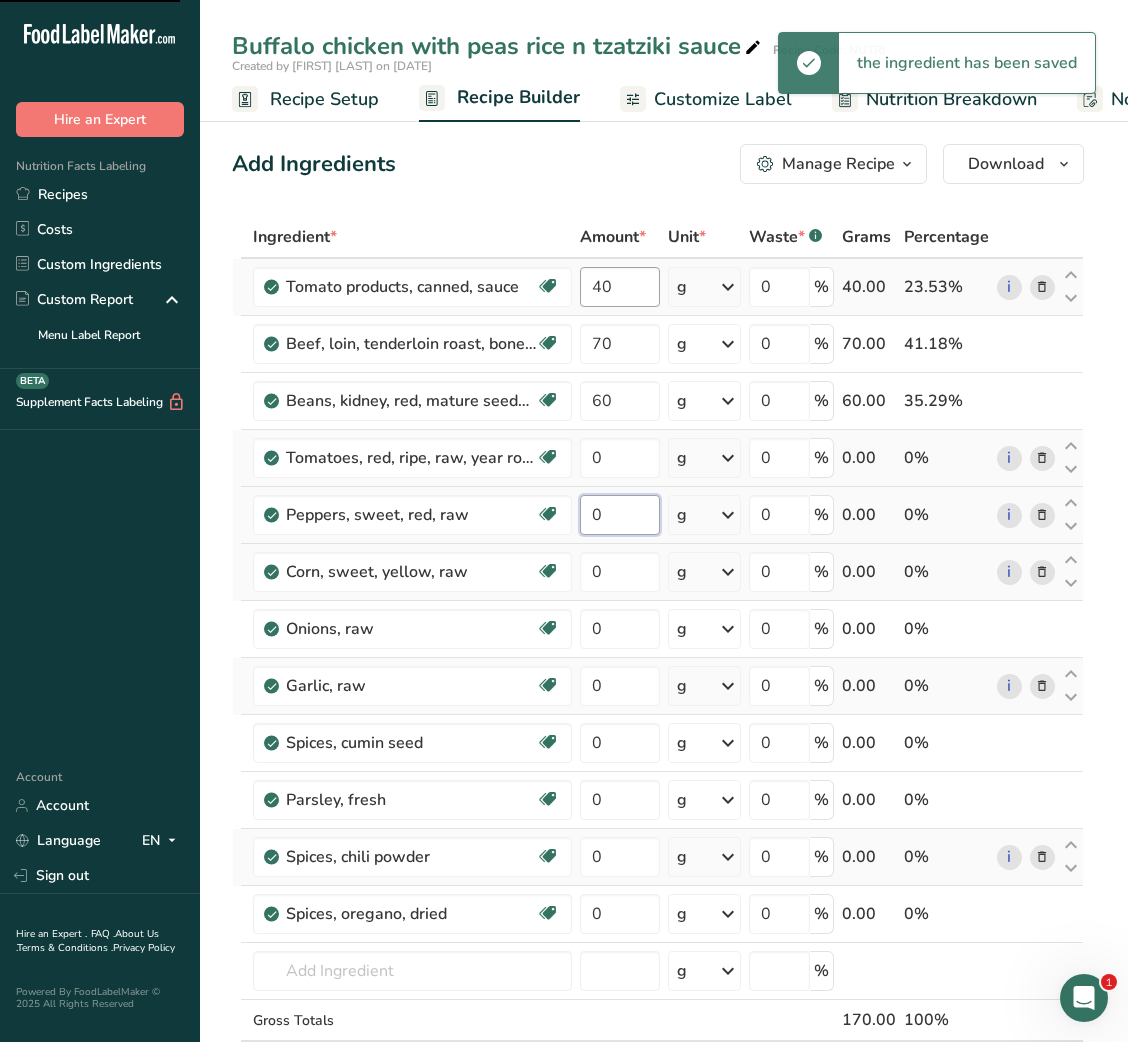 type on "30" 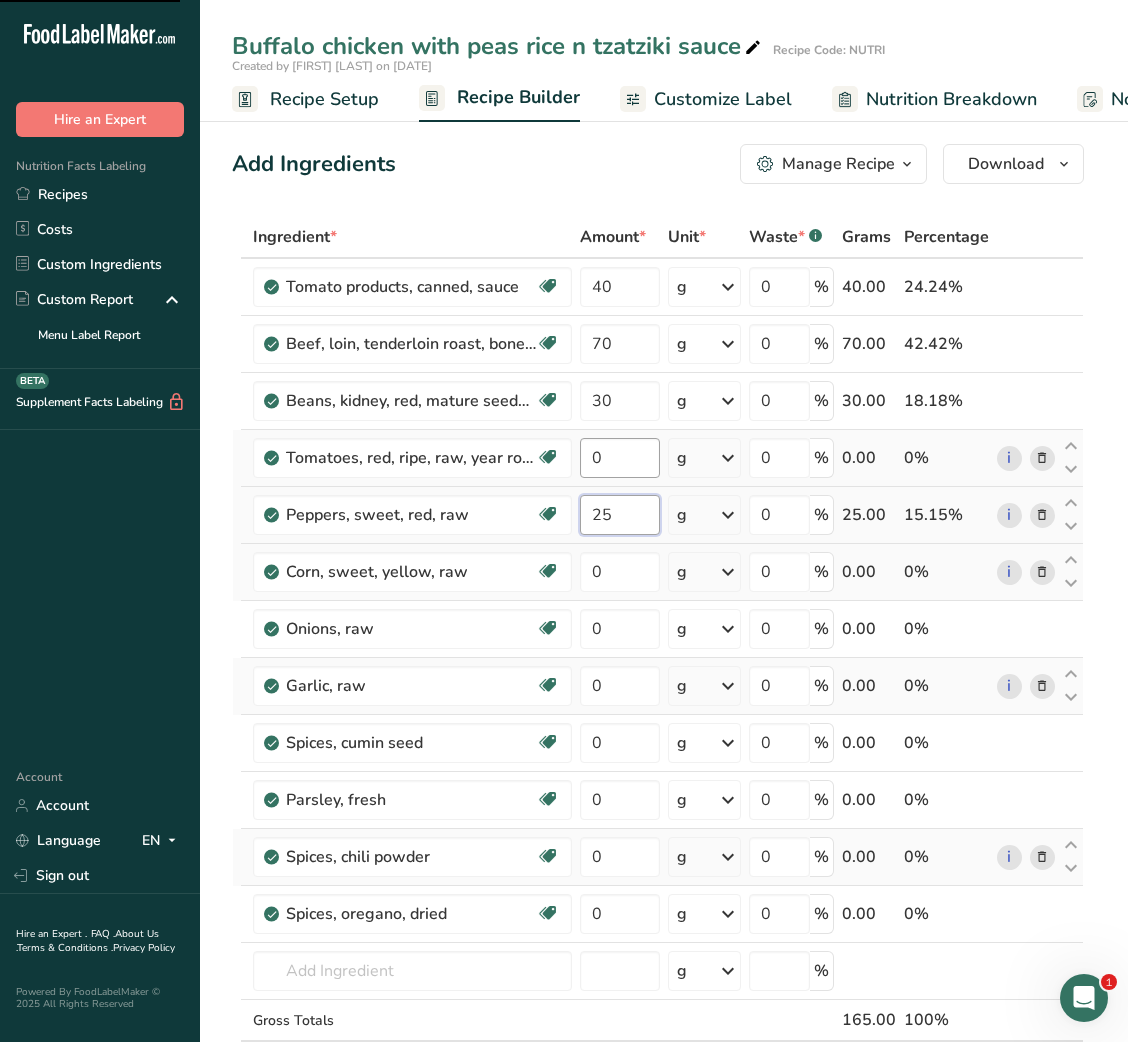 type on "25" 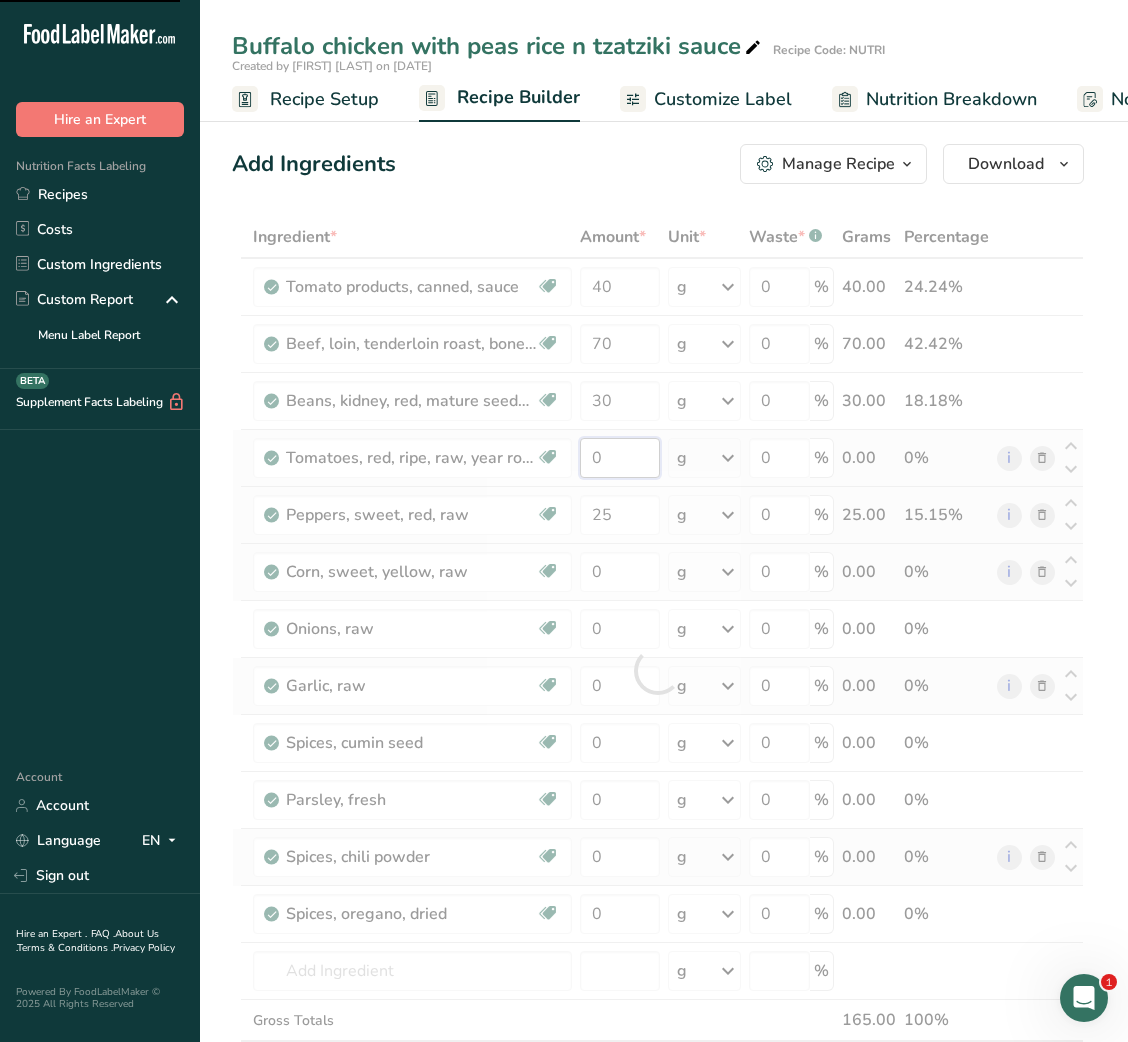 click on "Ingredient *
Amount *
Unit *
Waste *   .a-a{fill:#347362;}.b-a{fill:#fff;}          Grams
Percentage
Tomato products, canned, sauce
Dairy free
Gluten free
Vegan
Vegetarian
Soy free
40
g
Portions
1 cup
Weight Units
g
kg
mg
See more
Volume Units
l
Volume units require a density conversion. If you know your ingredient's density enter it below. Otherwise, click on "RIA" our AI Regulatory bot - she will be able to help you
lb/ft3
g/cm3
Confirm
mL
lb/ft3
0" at bounding box center [658, 670] 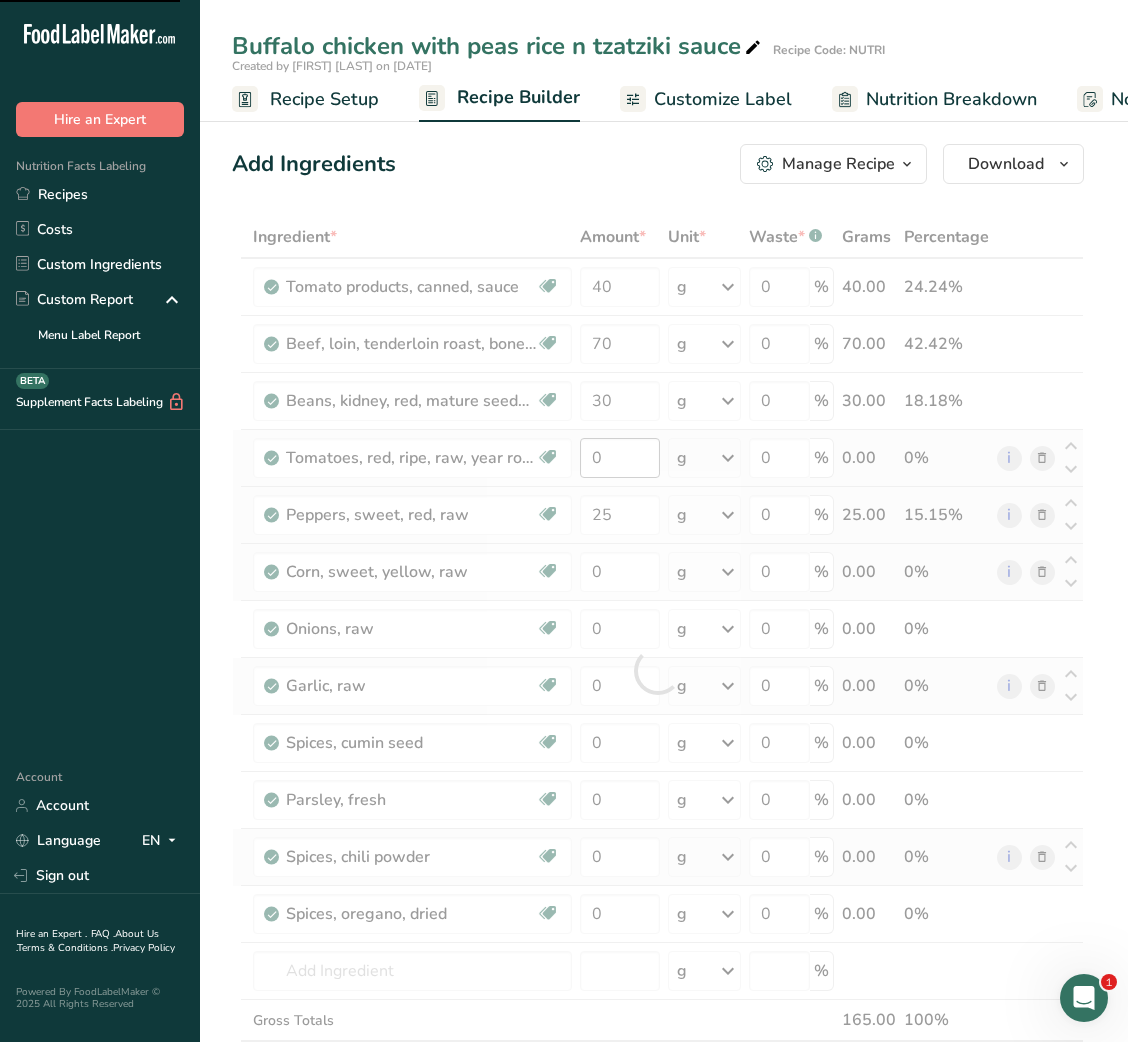 click at bounding box center [658, 670] 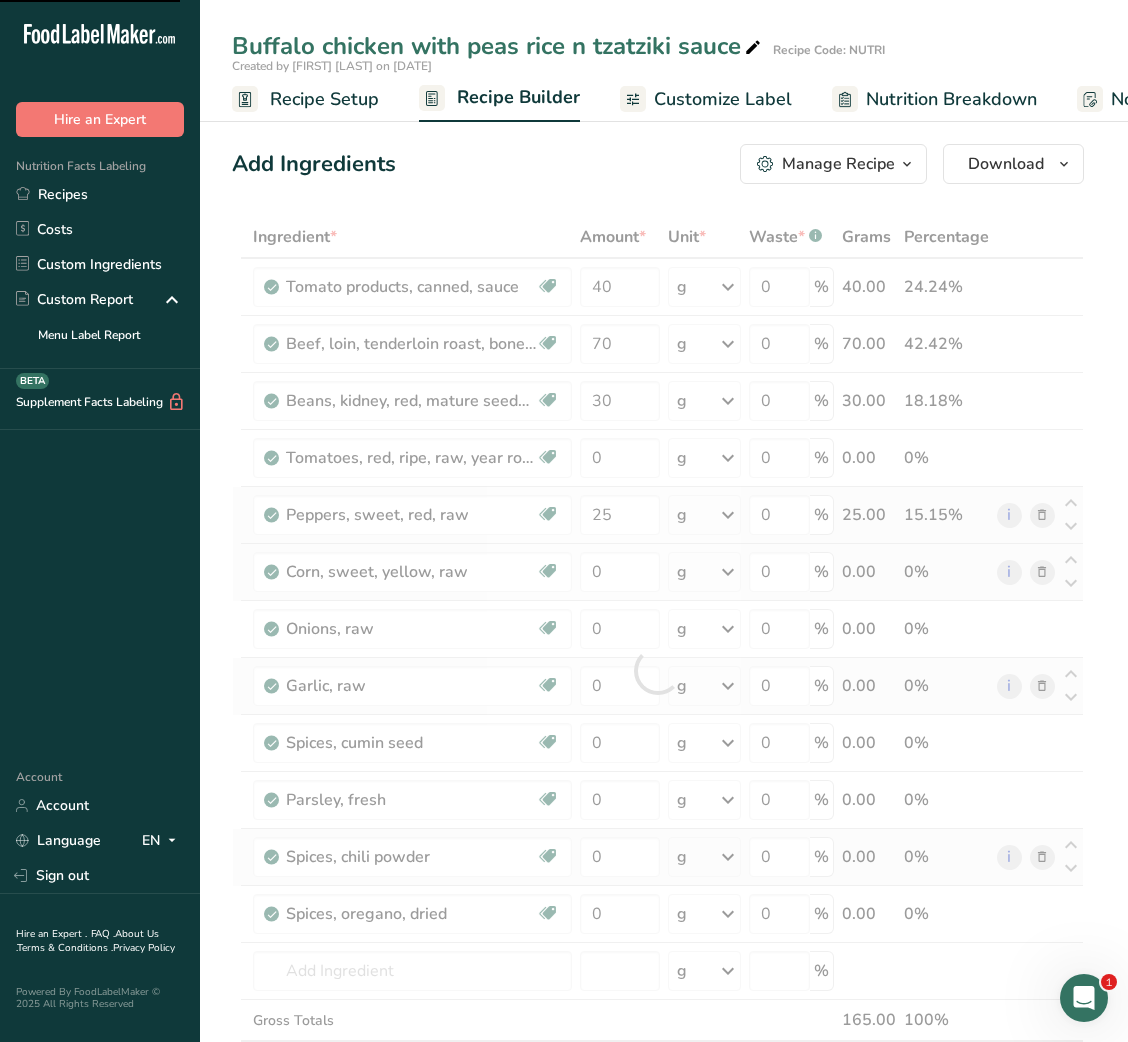 click at bounding box center (658, 670) 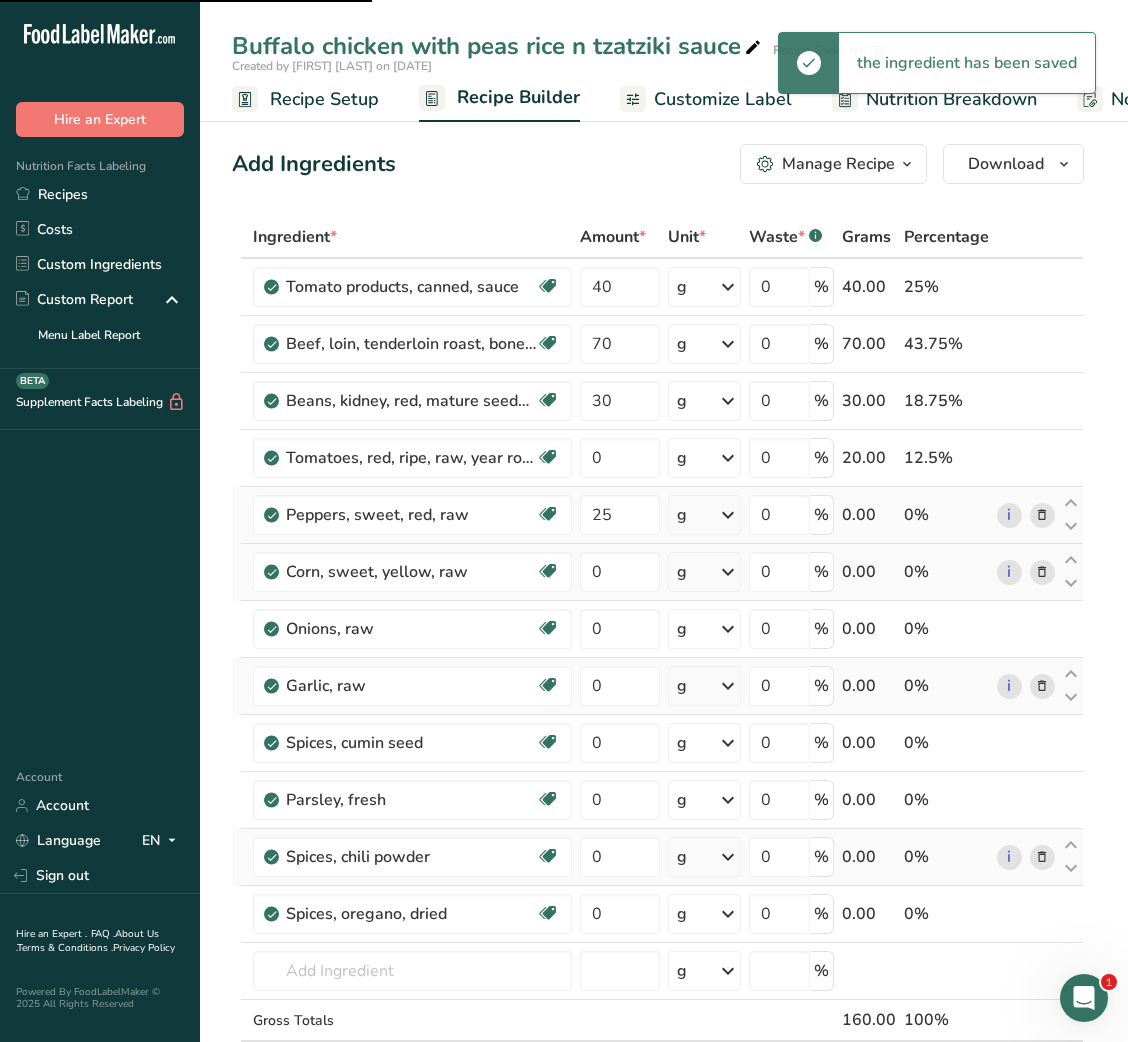type on "20" 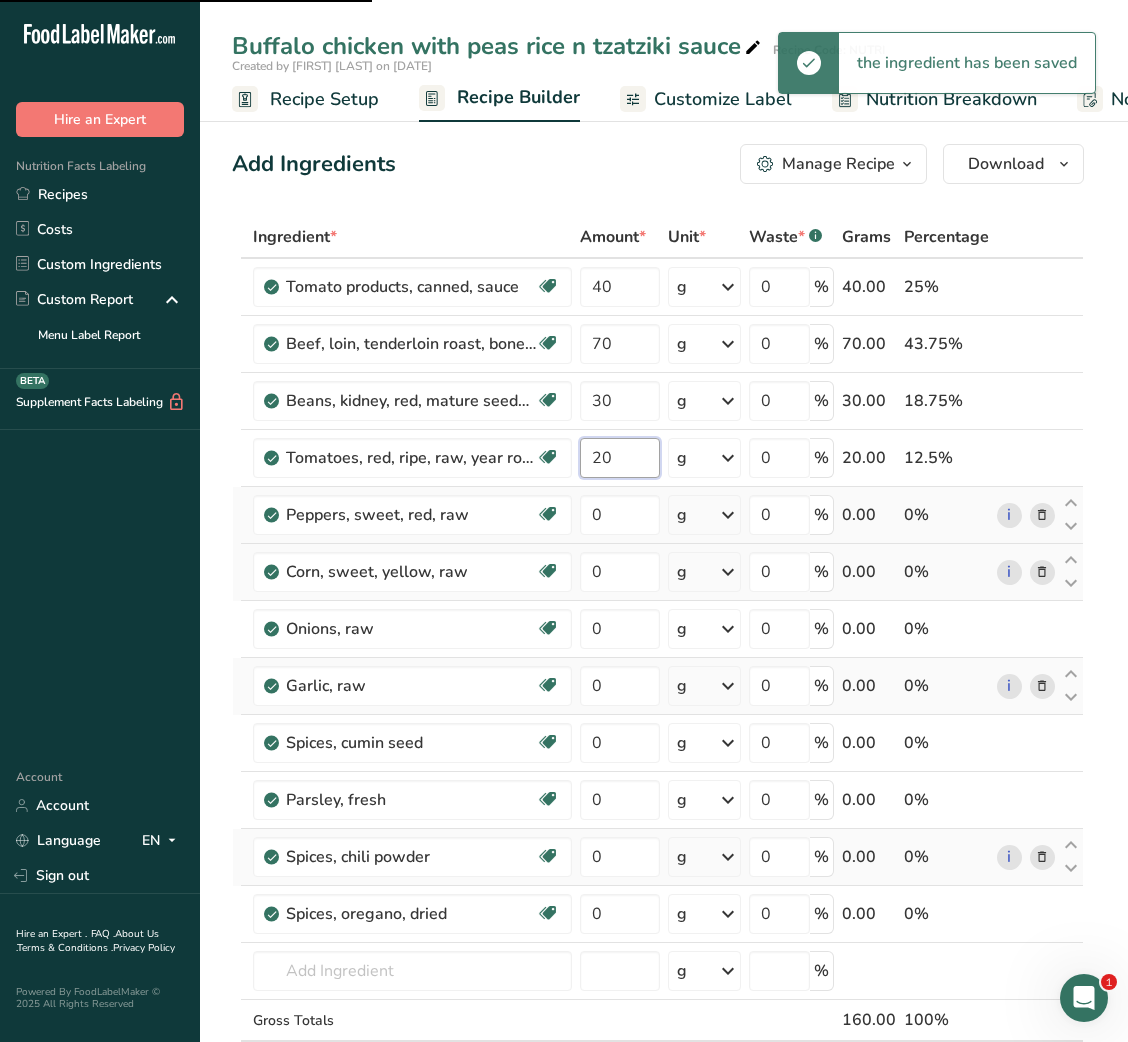 click on "20" at bounding box center [619, 458] 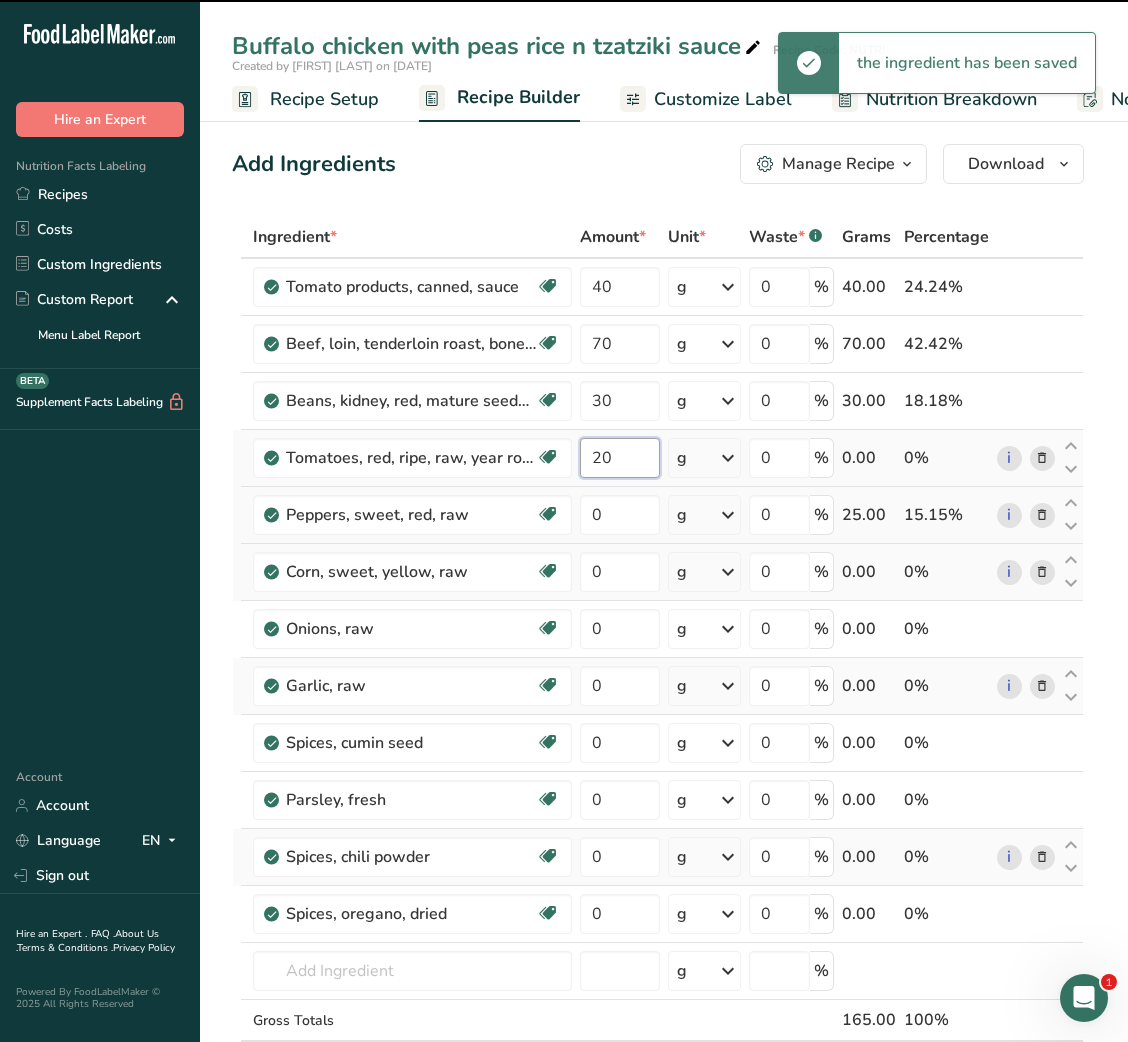 type on "0" 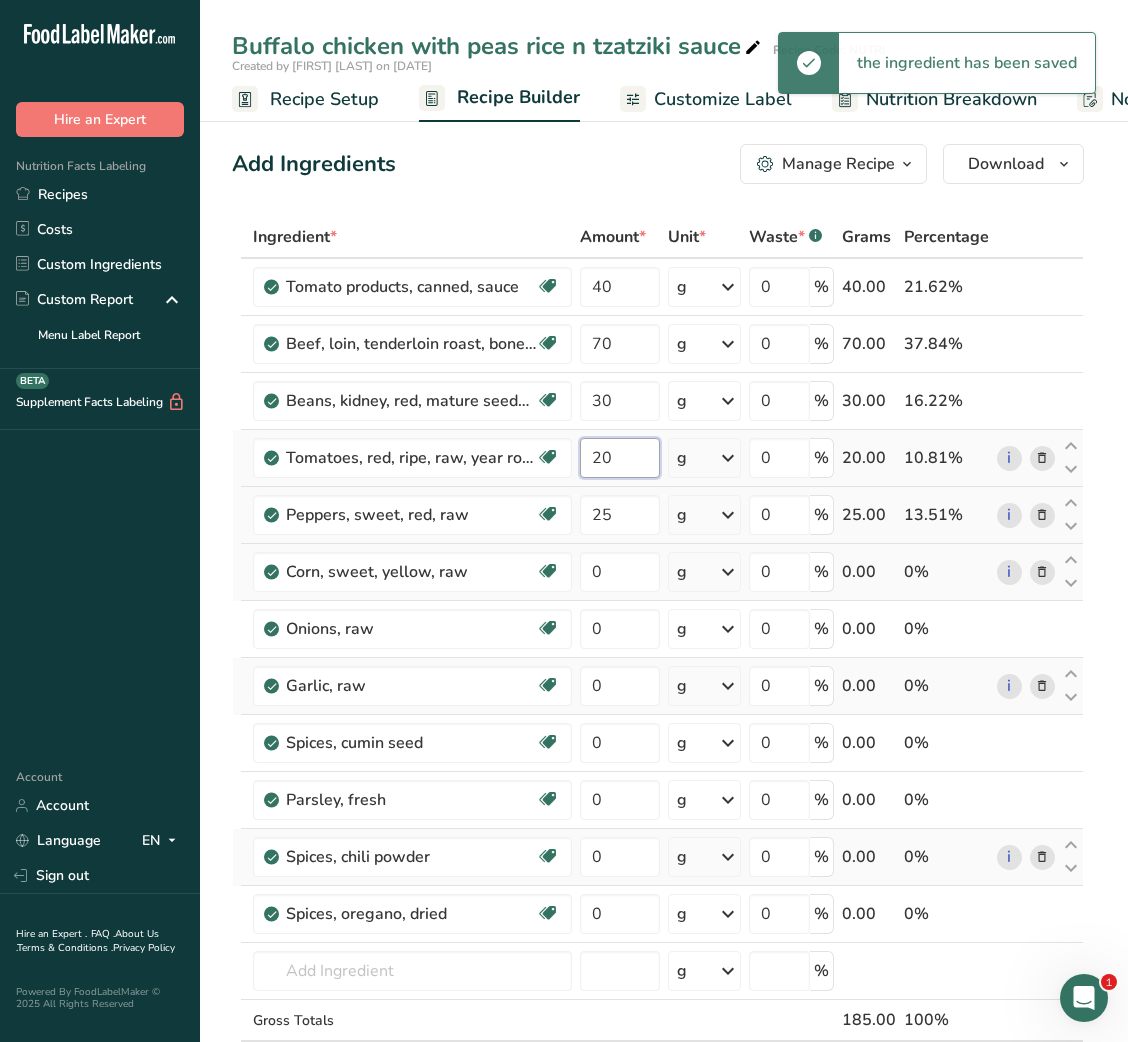 type on "20" 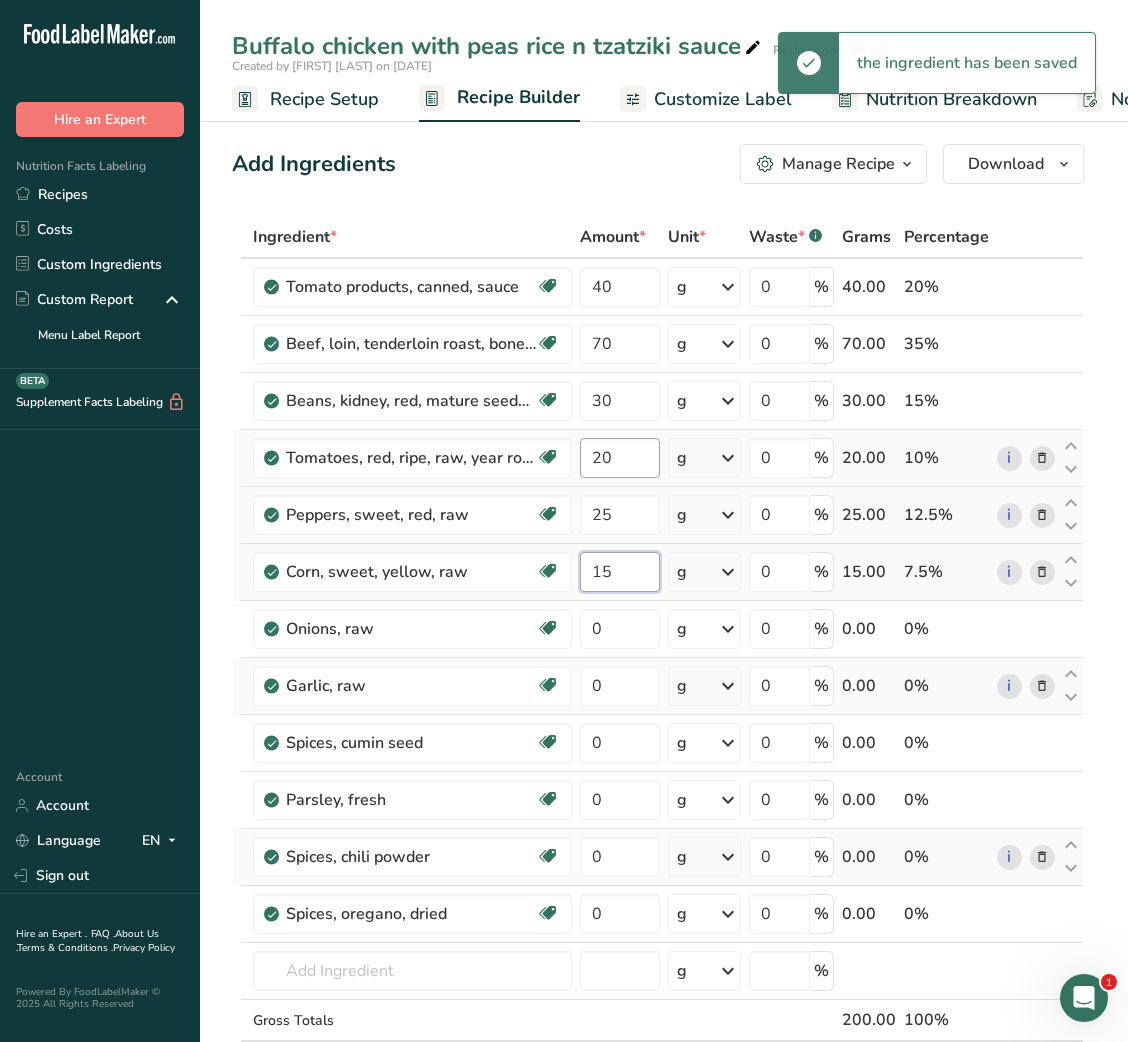 type on "15" 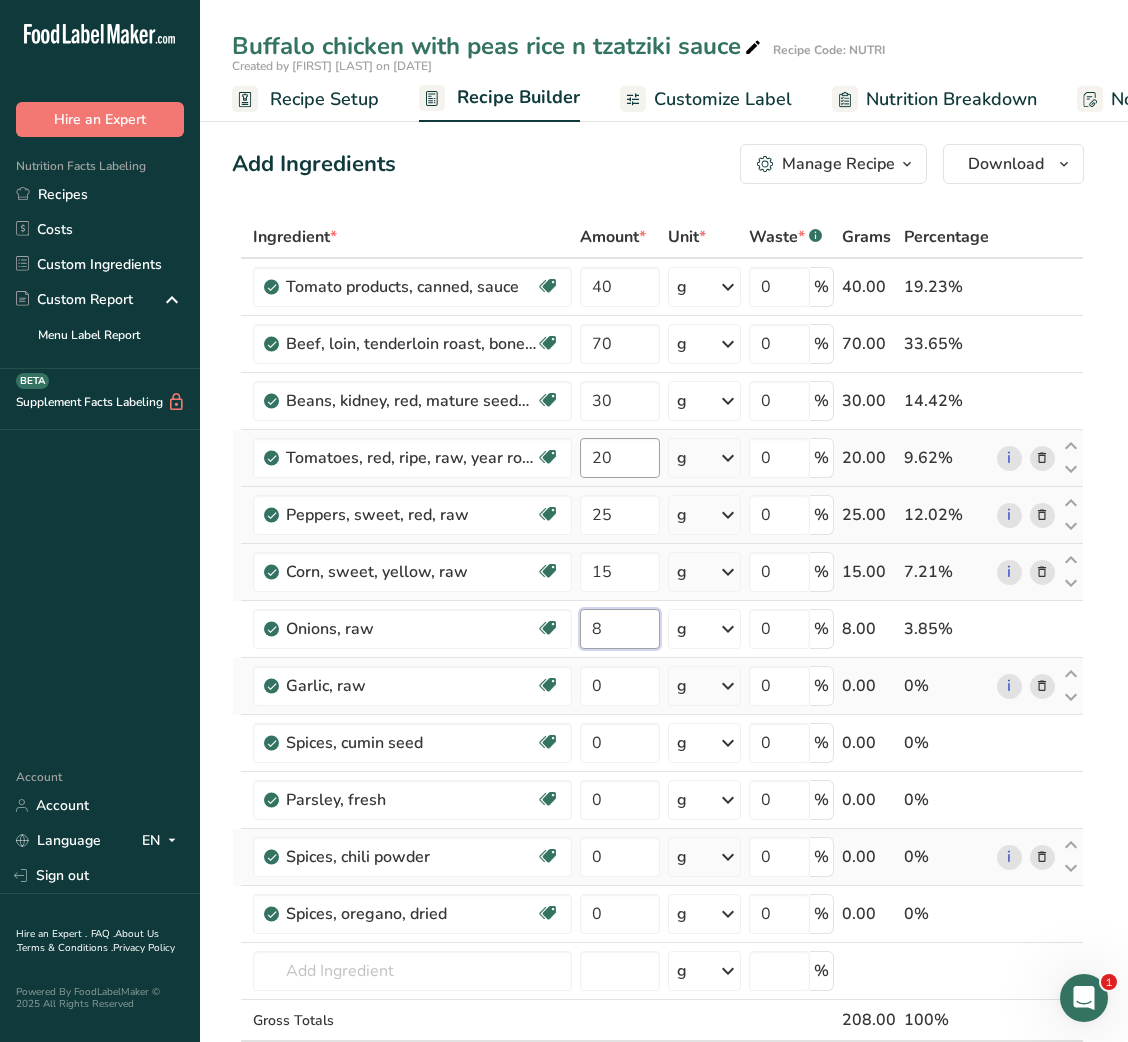 type on "8" 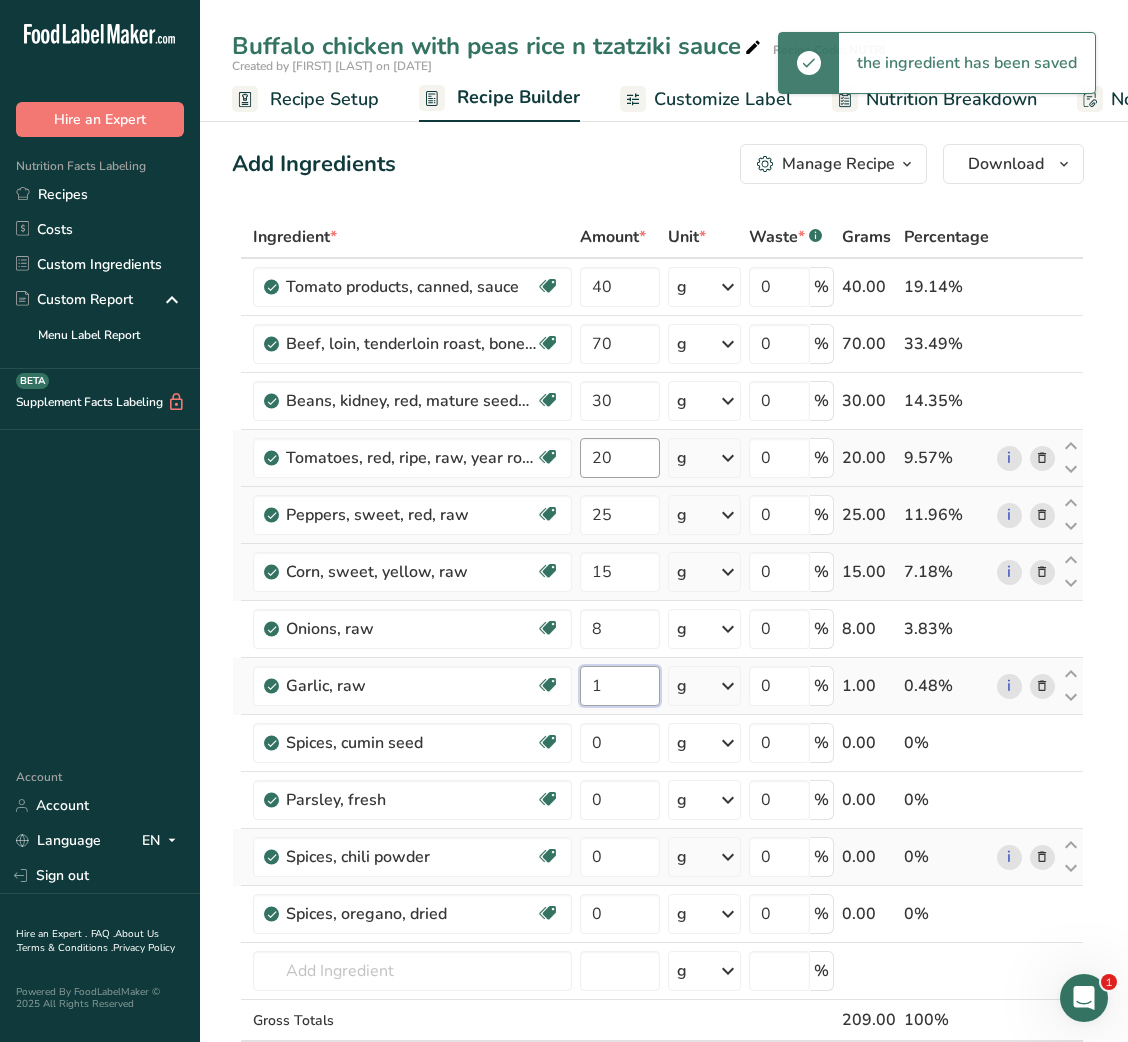 type on "1" 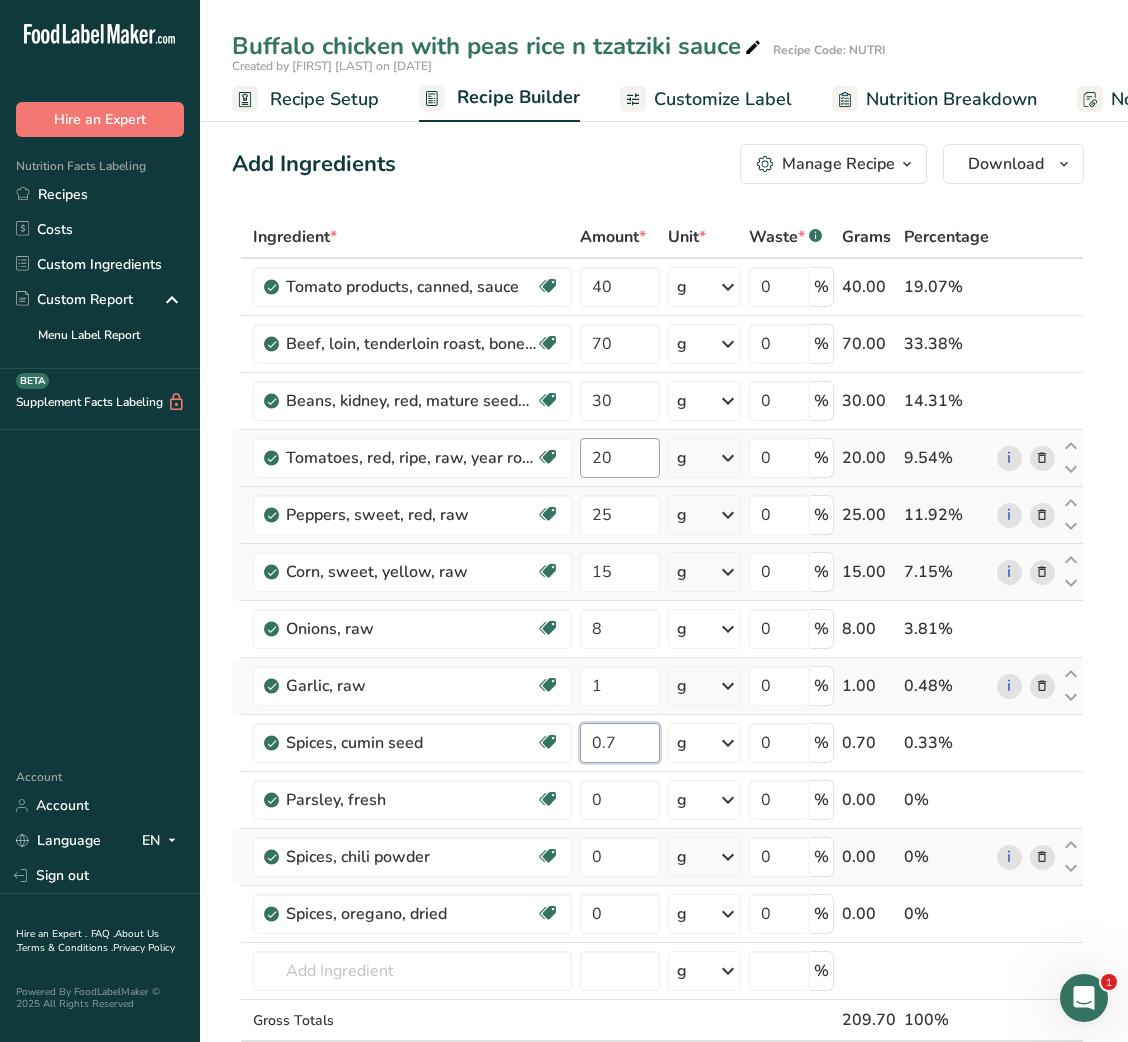 type on "0.7" 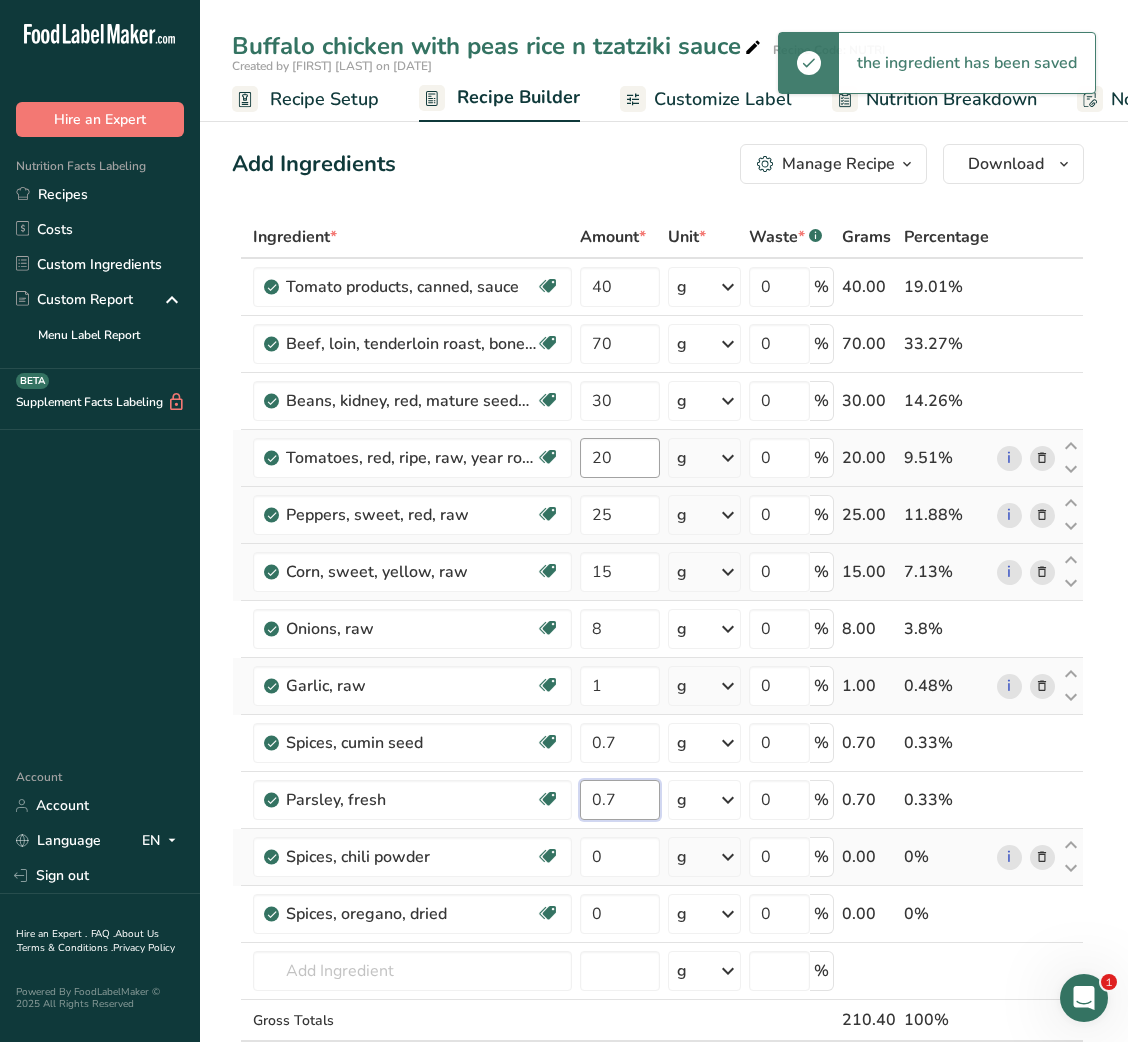 type on "0.7" 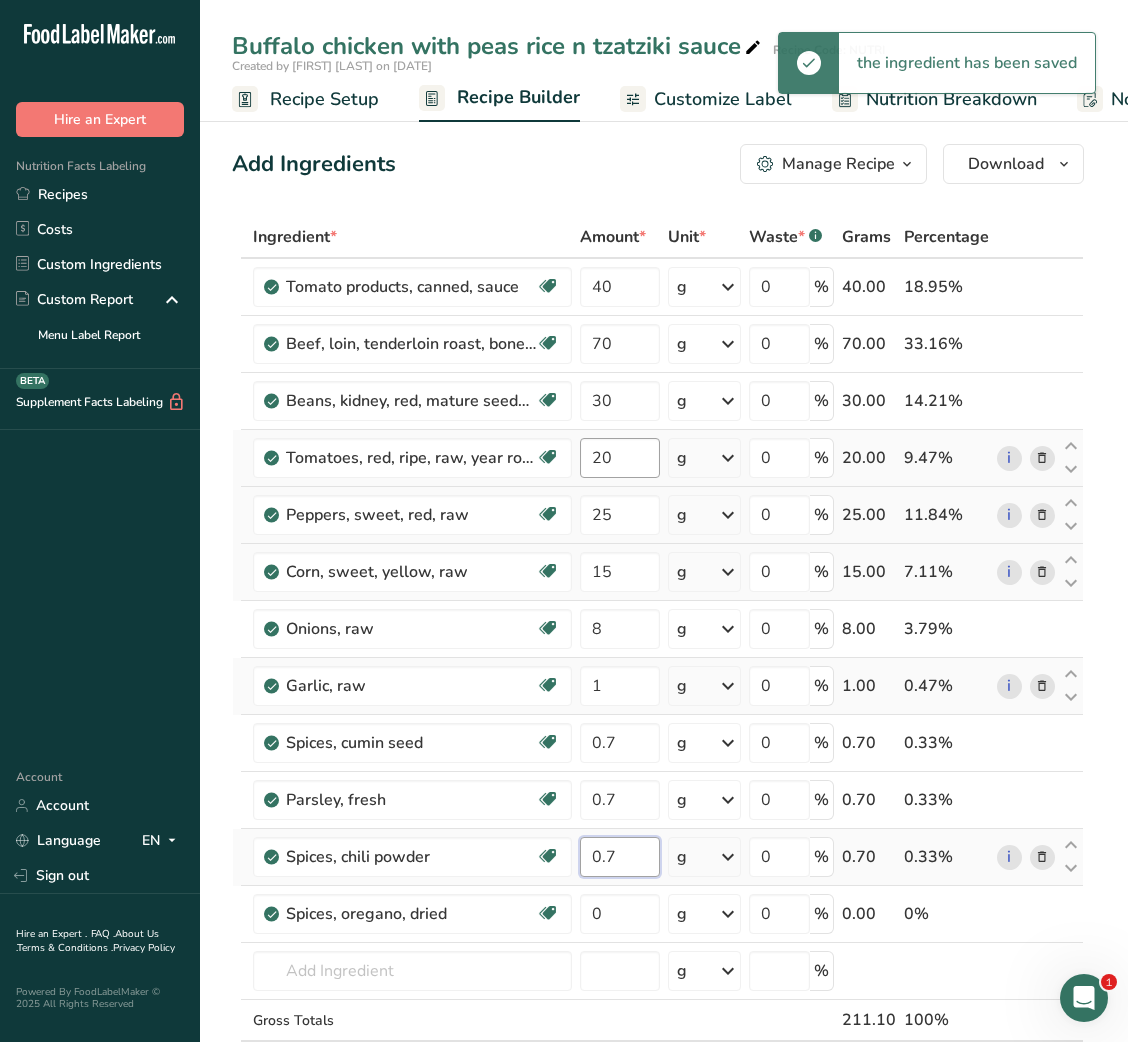 type on "0.7" 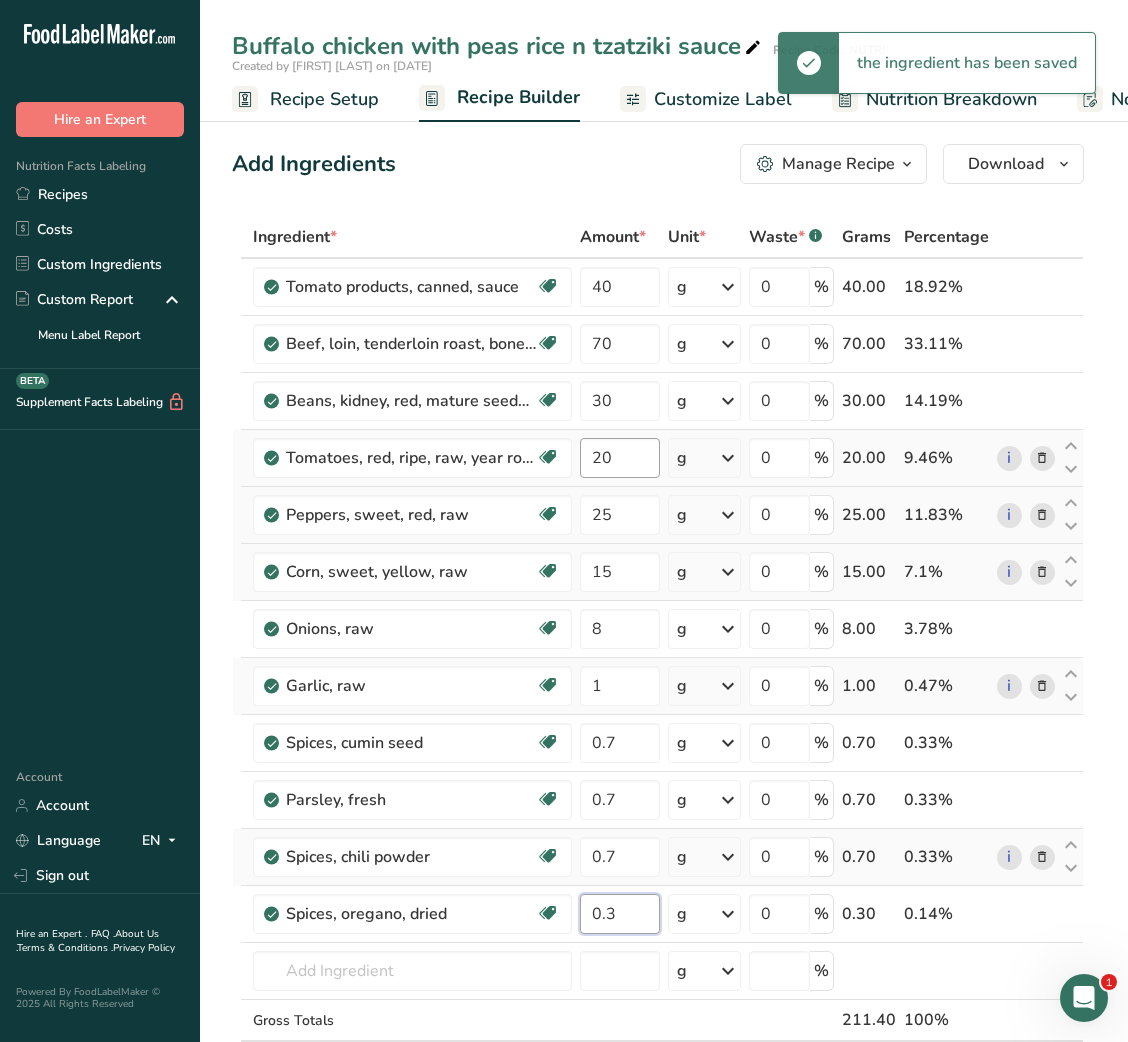 type on "0.3" 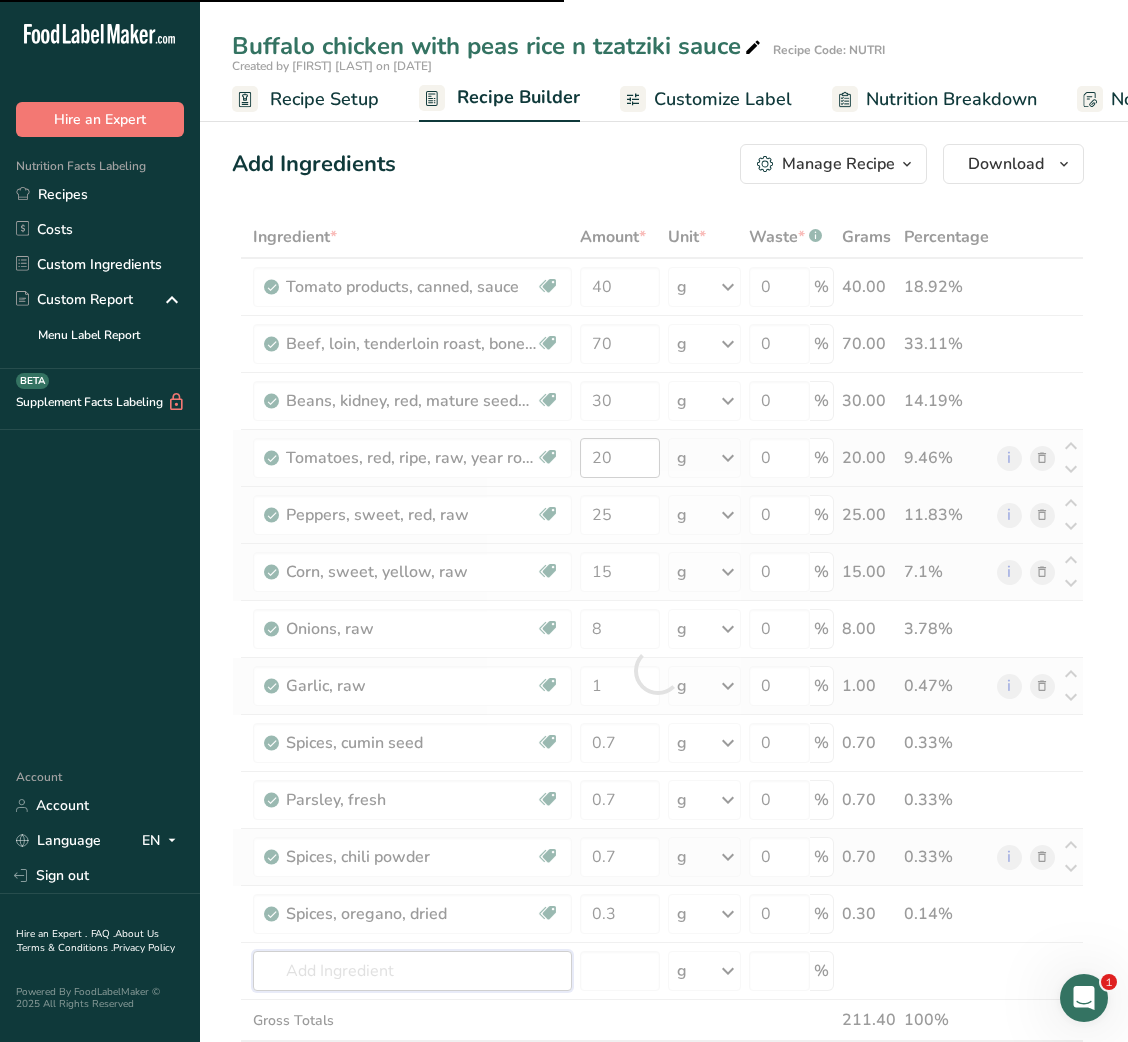type on "b" 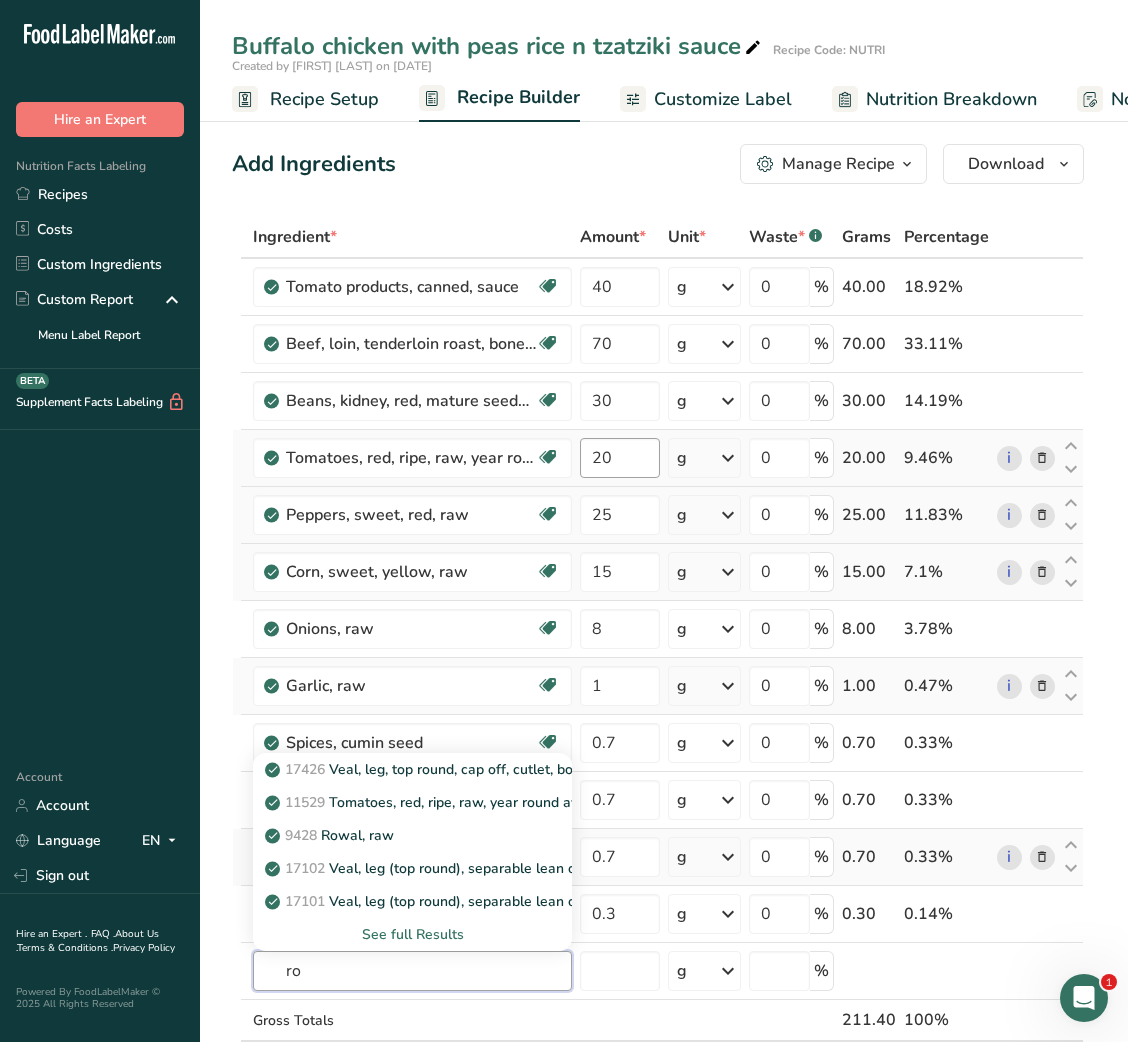type on "r" 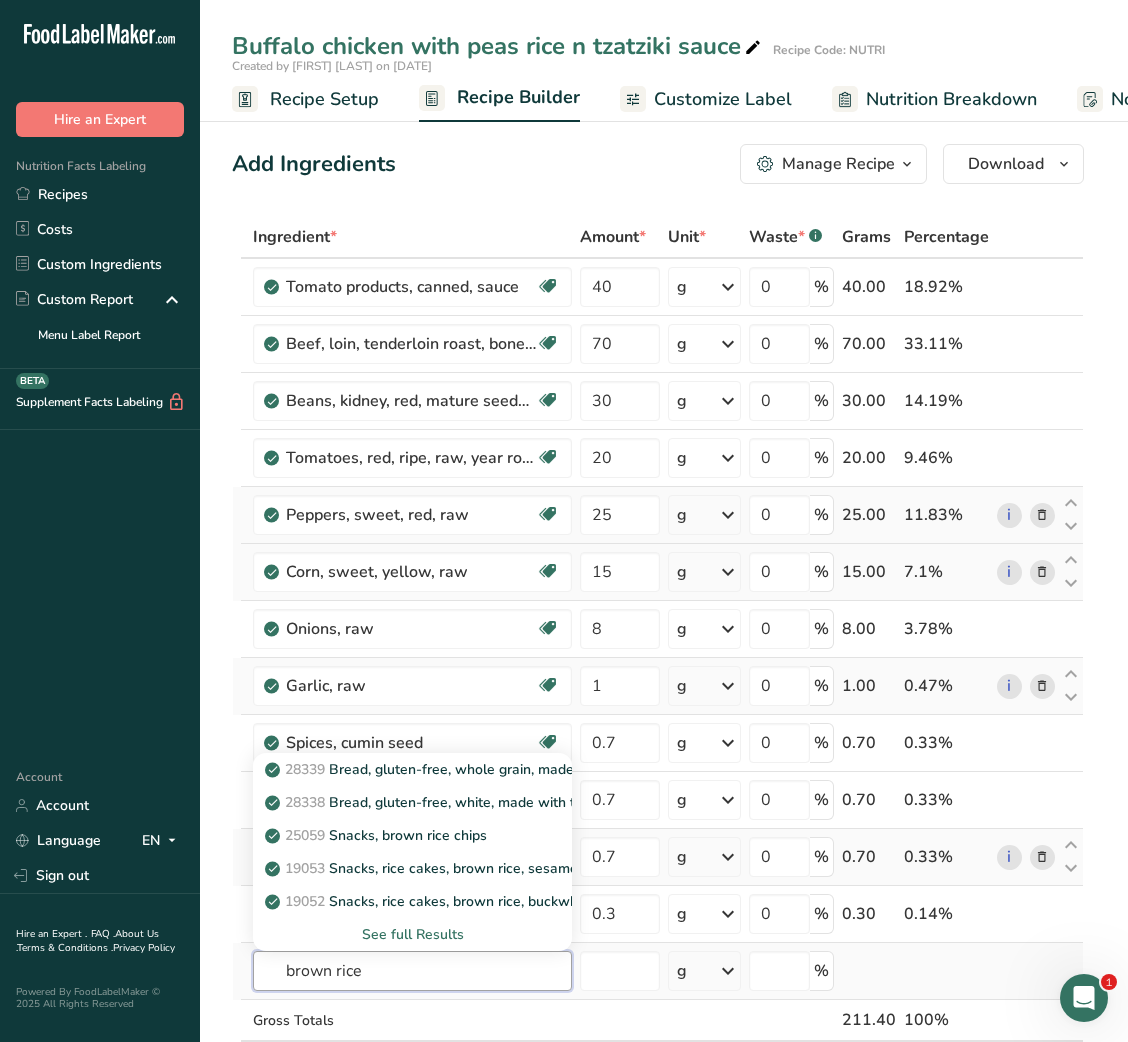 type on "brown rice" 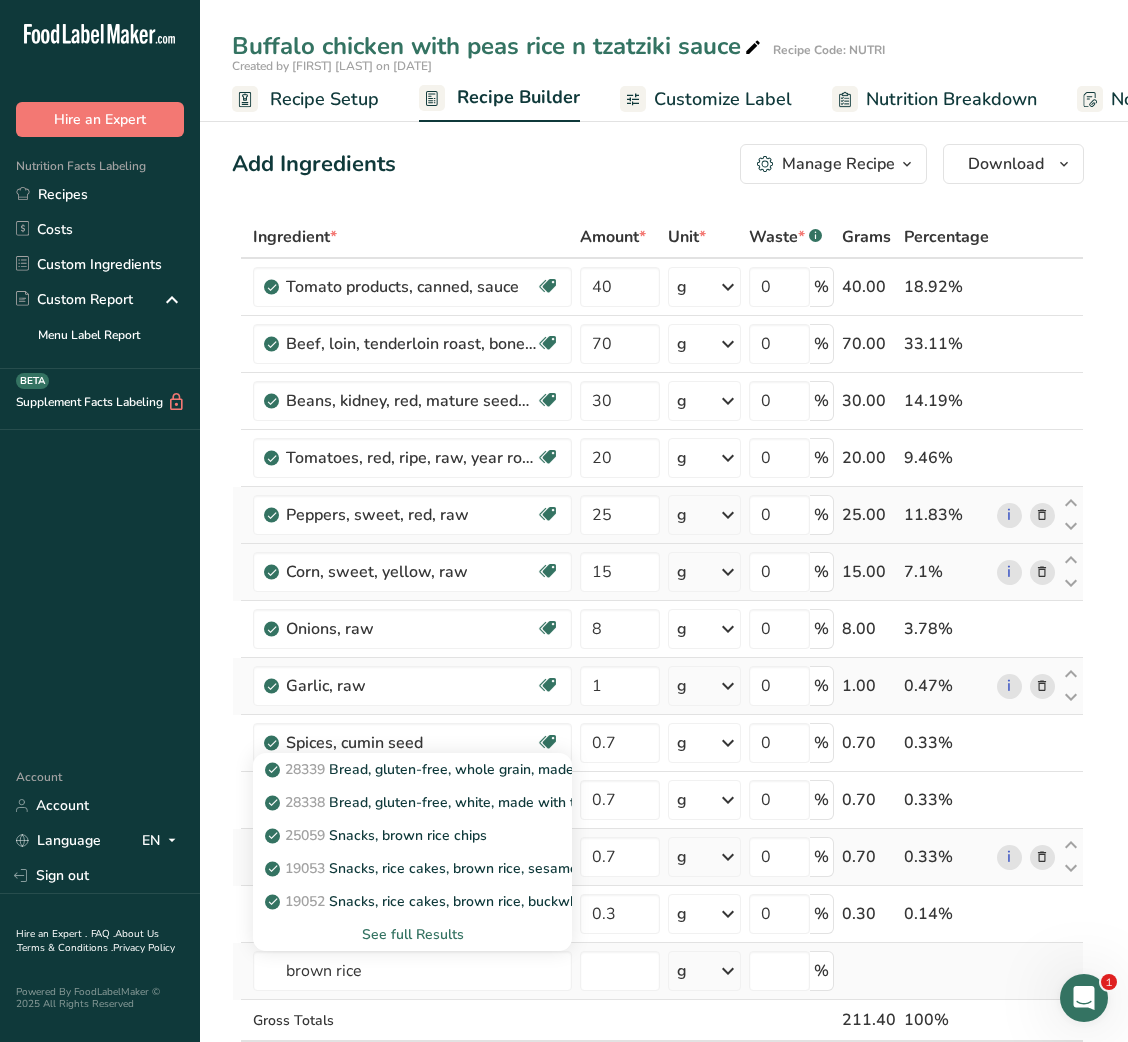 type 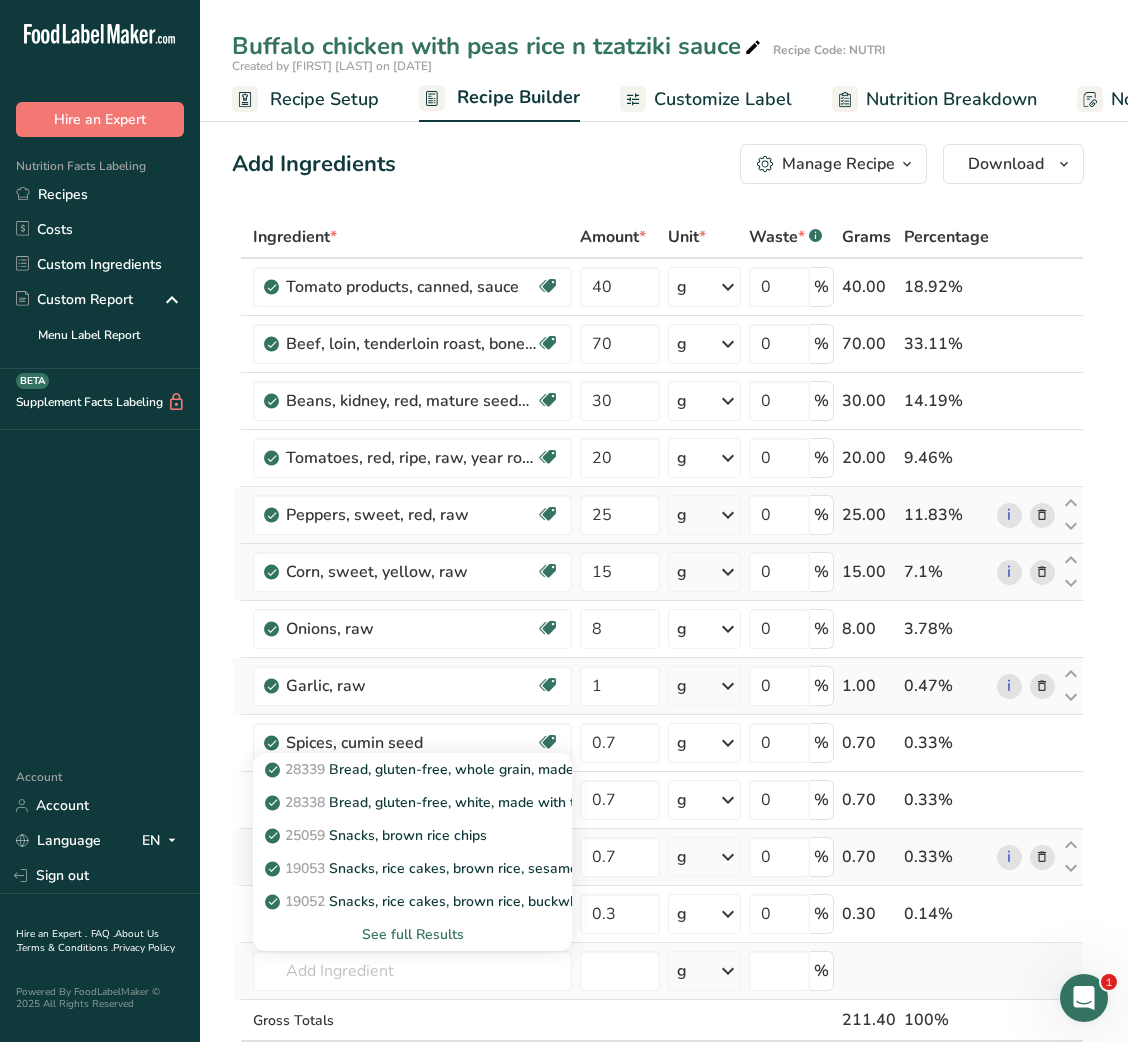 click on "See full Results" at bounding box center [412, 934] 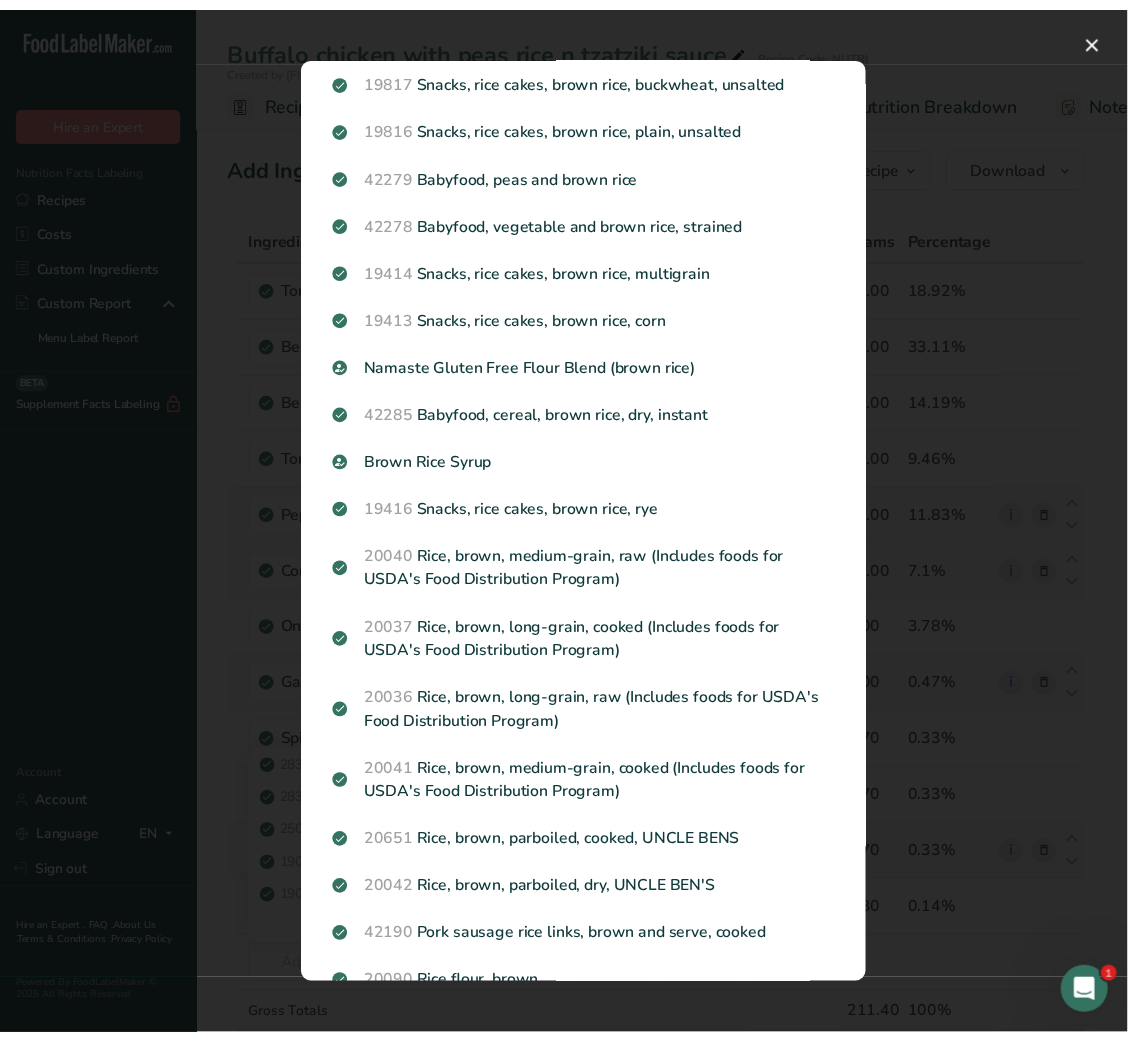 scroll, scrollTop: 819, scrollLeft: 0, axis: vertical 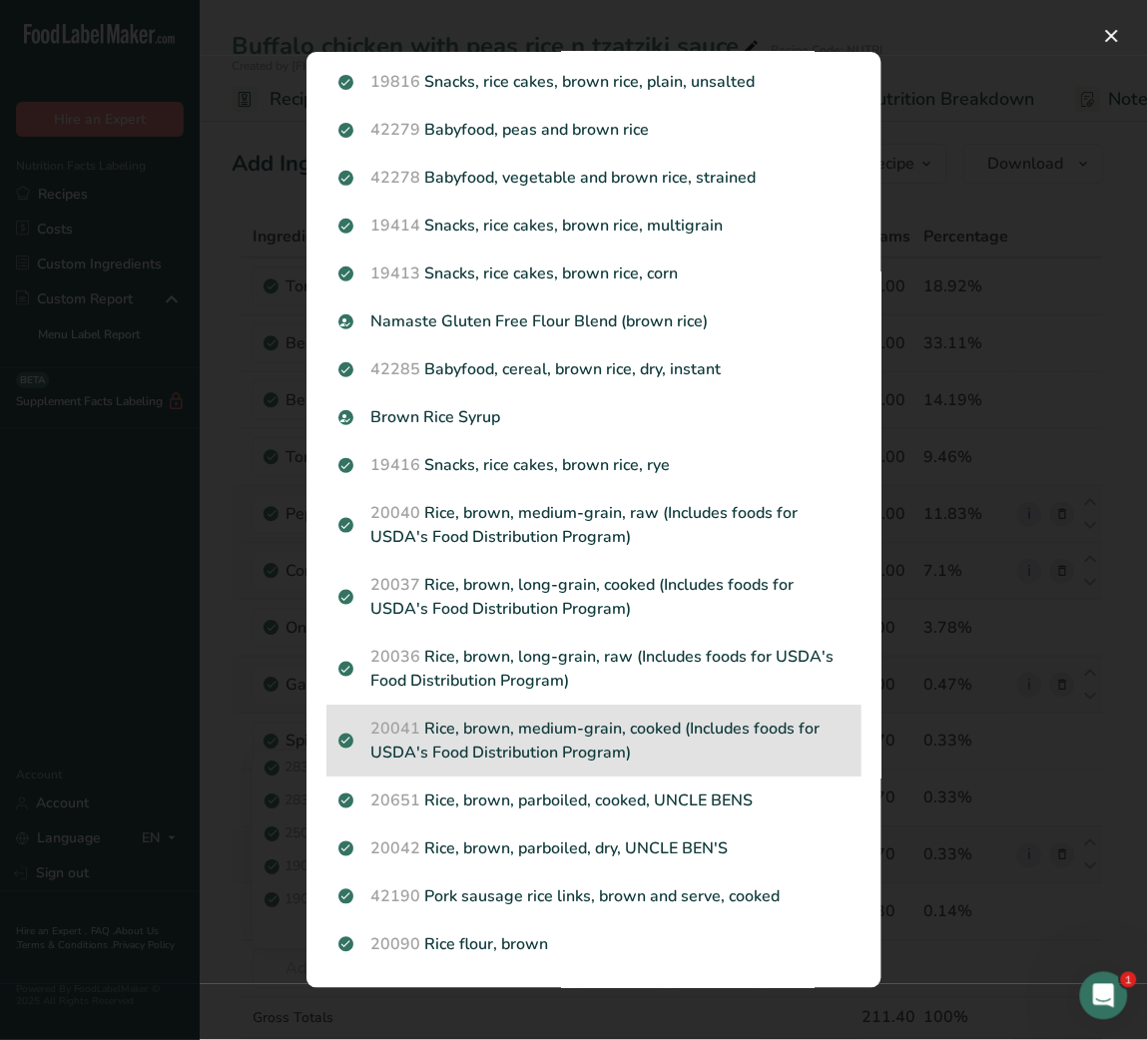click on "20041
Rice, brown, medium-grain, cooked (Includes foods for USDA's Food Distribution Program)" at bounding box center [594, 741] 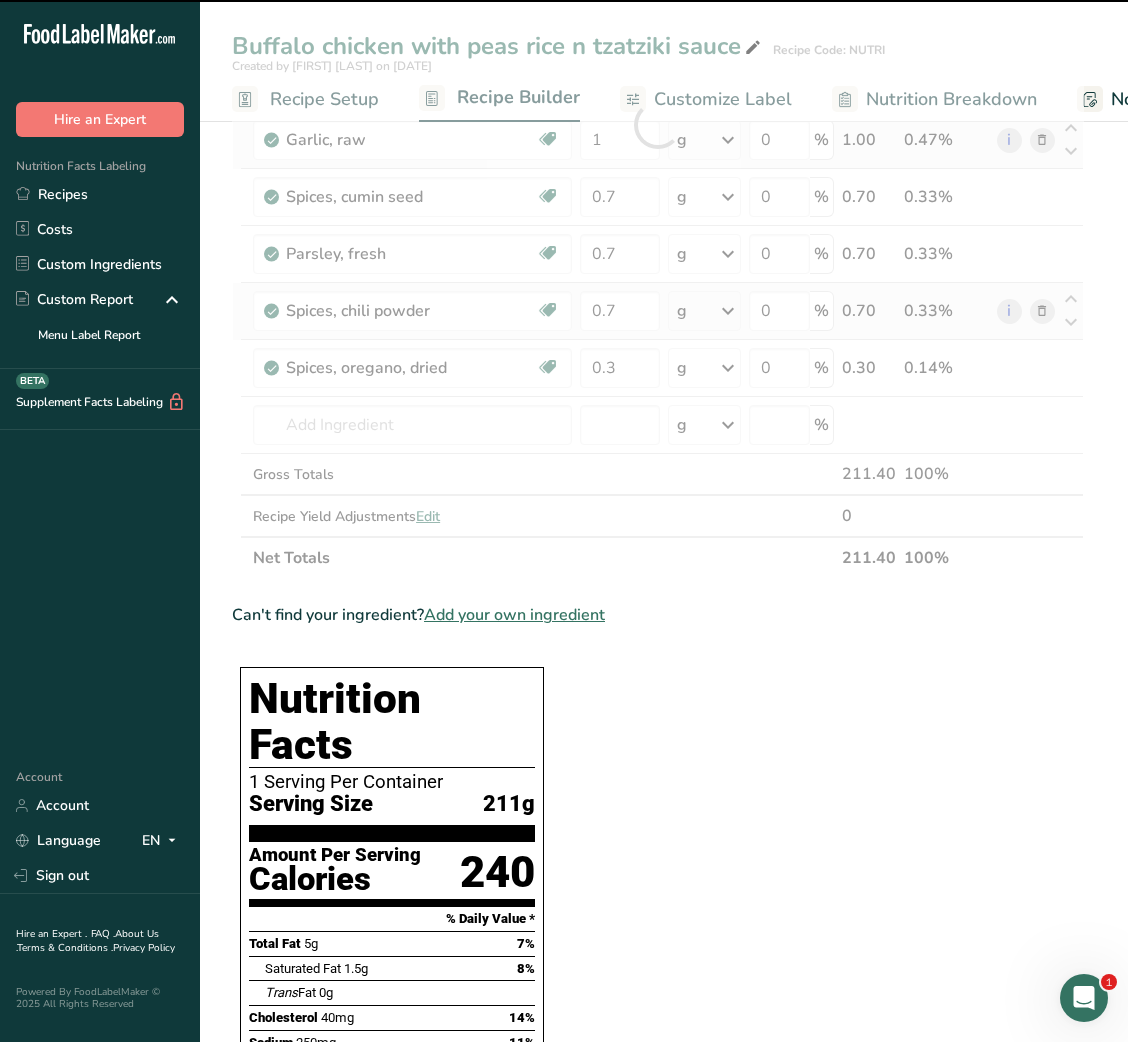 scroll, scrollTop: 547, scrollLeft: 0, axis: vertical 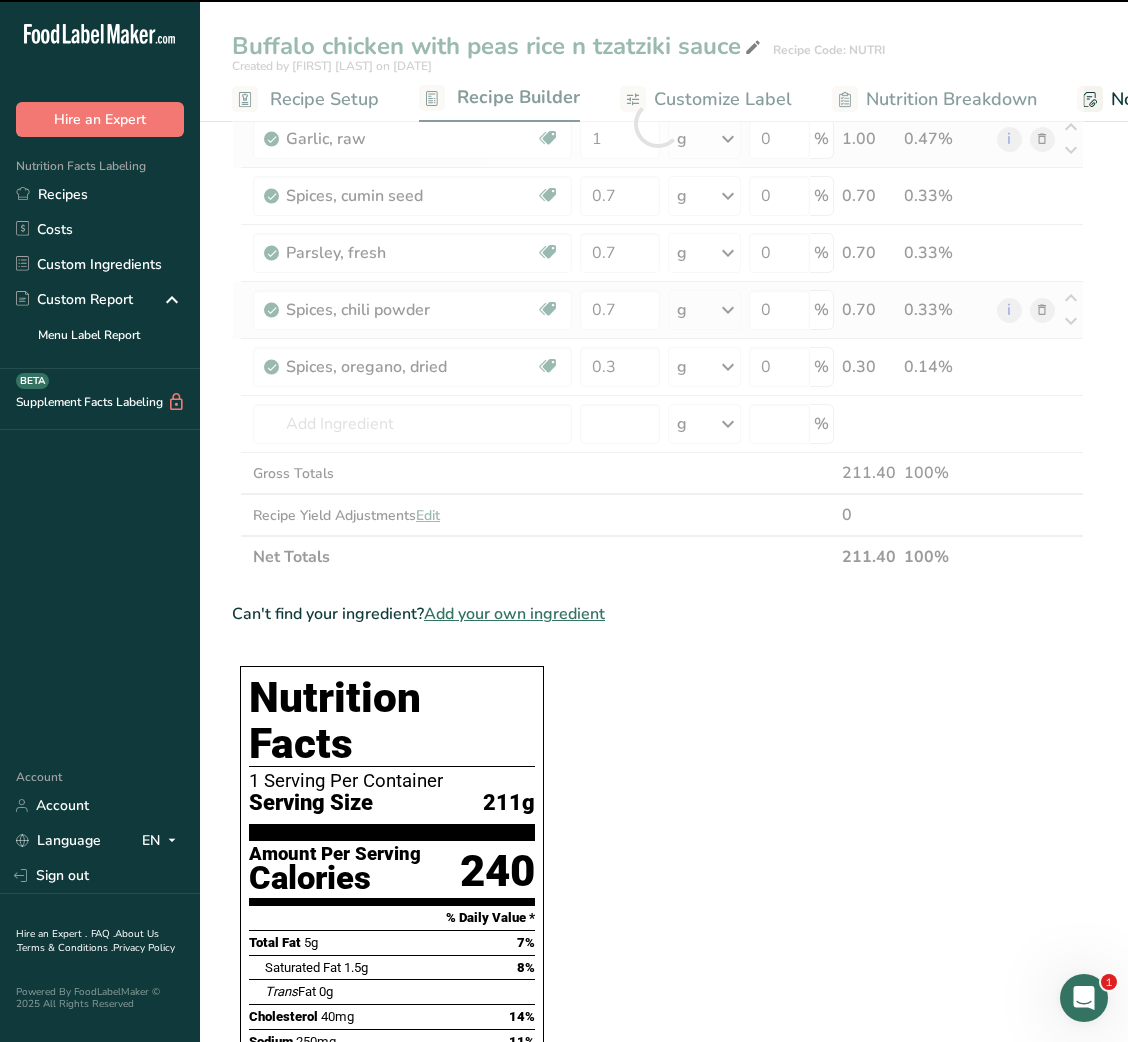 type on "0" 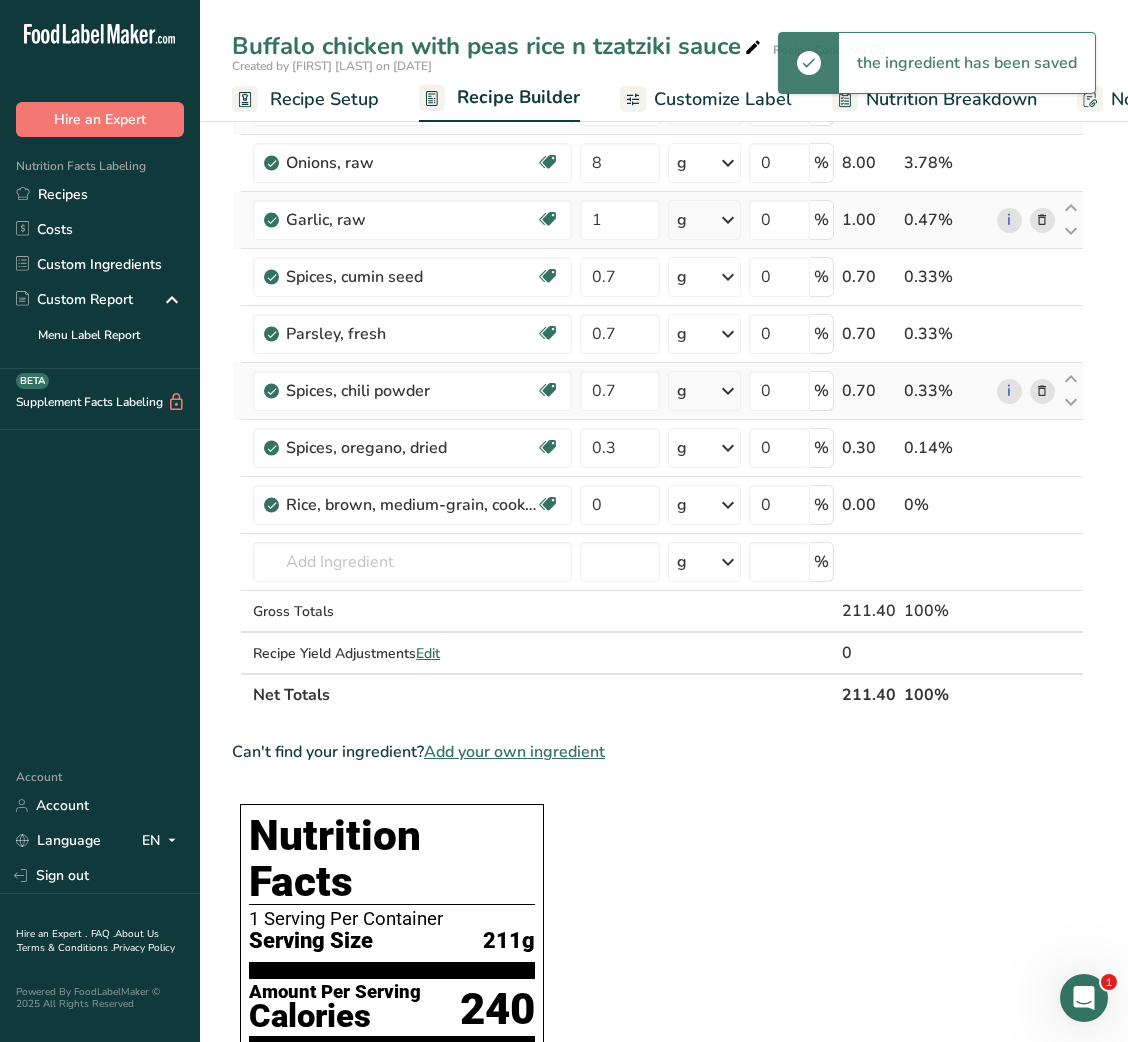 scroll, scrollTop: 457, scrollLeft: 0, axis: vertical 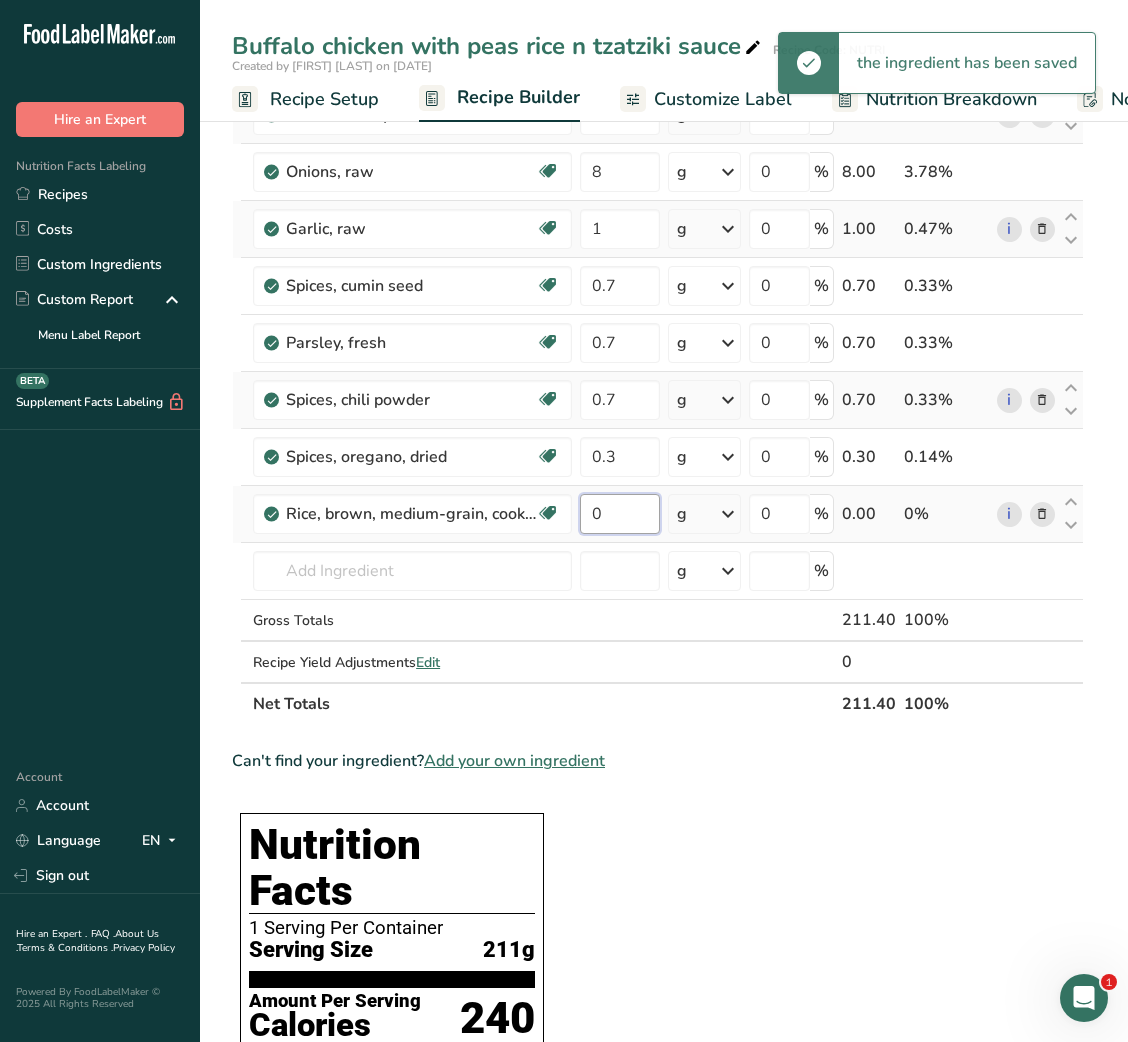 click on "0" at bounding box center [619, 514] 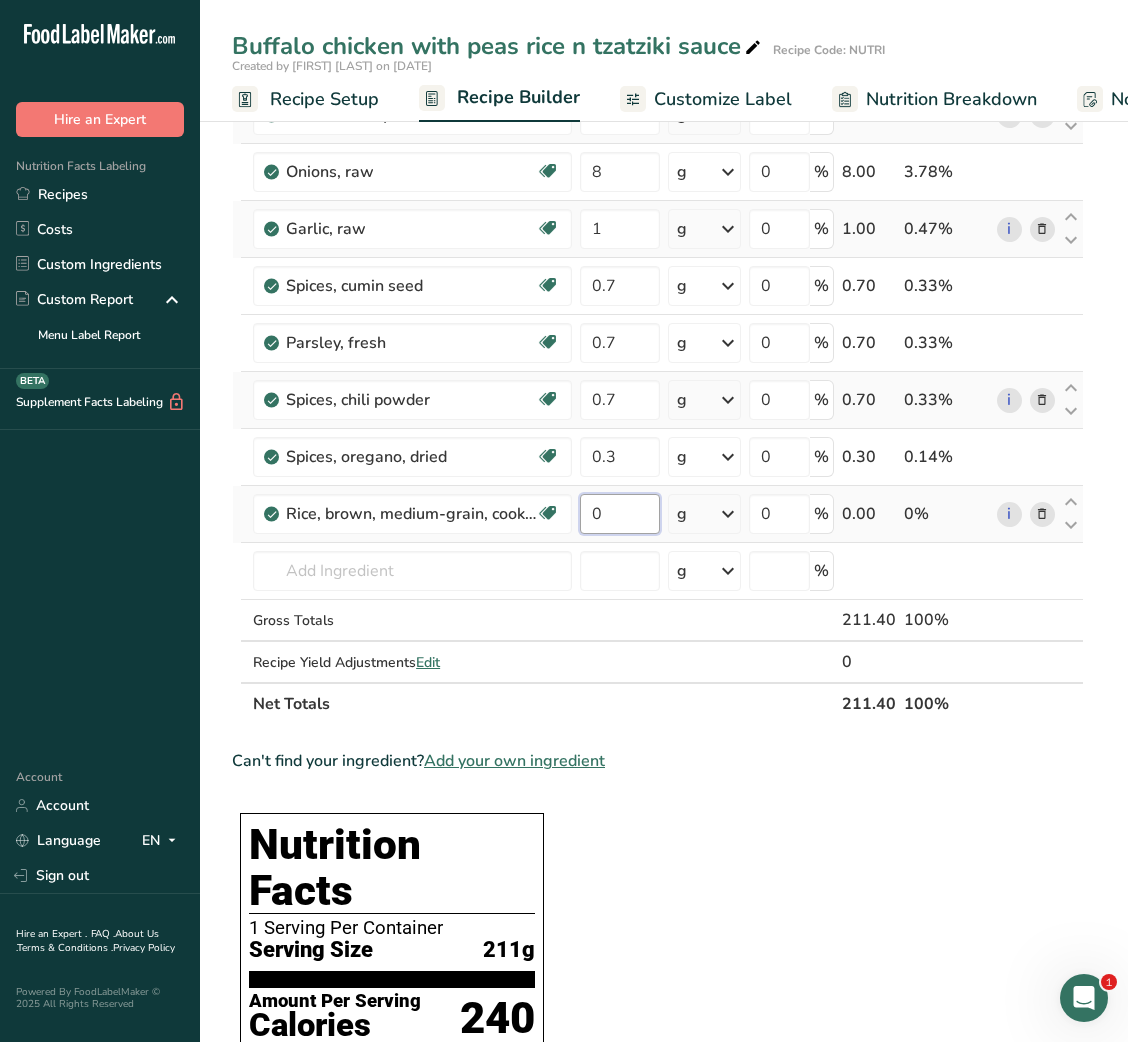 click on "0" at bounding box center [619, 514] 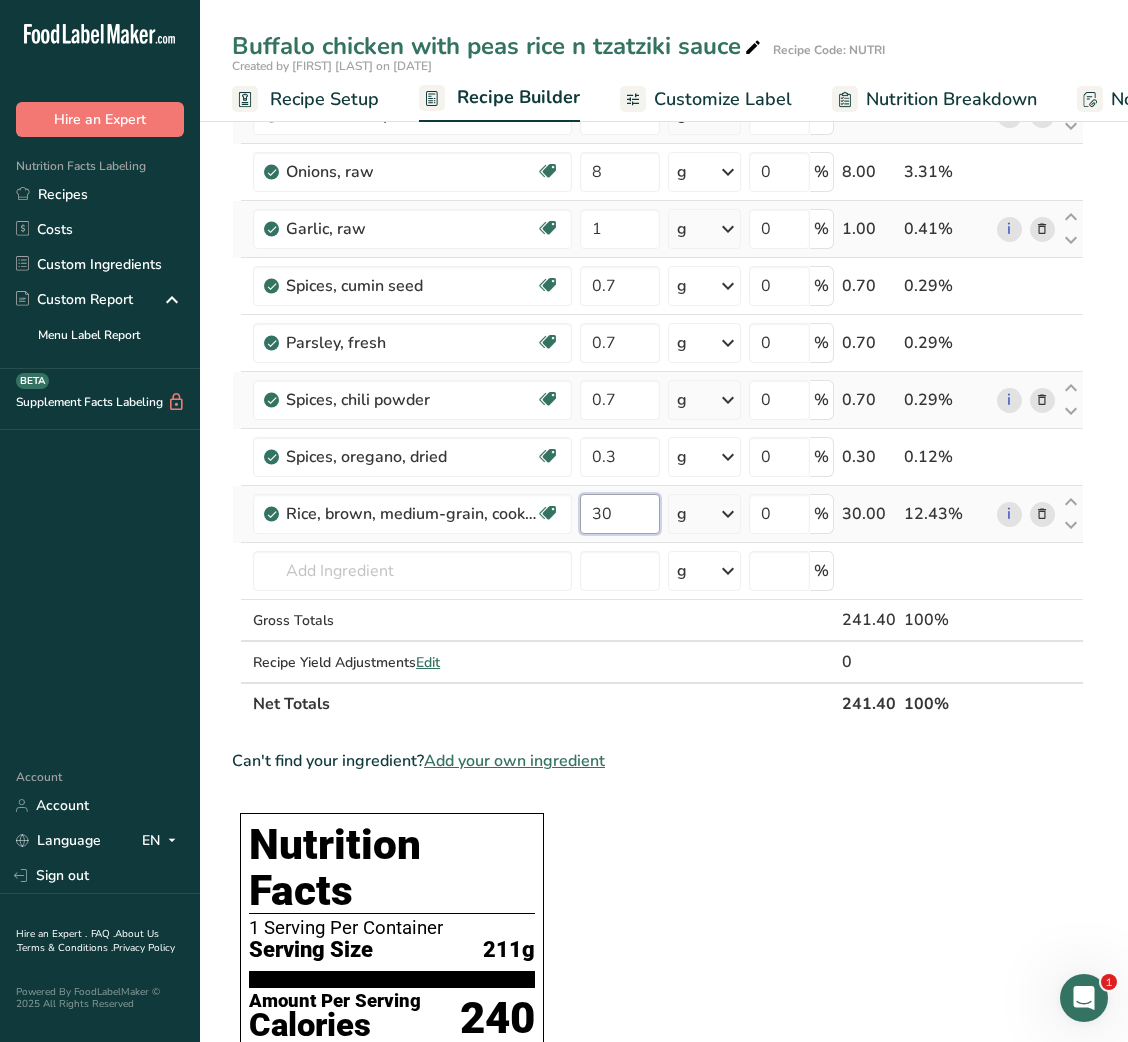 type on "30" 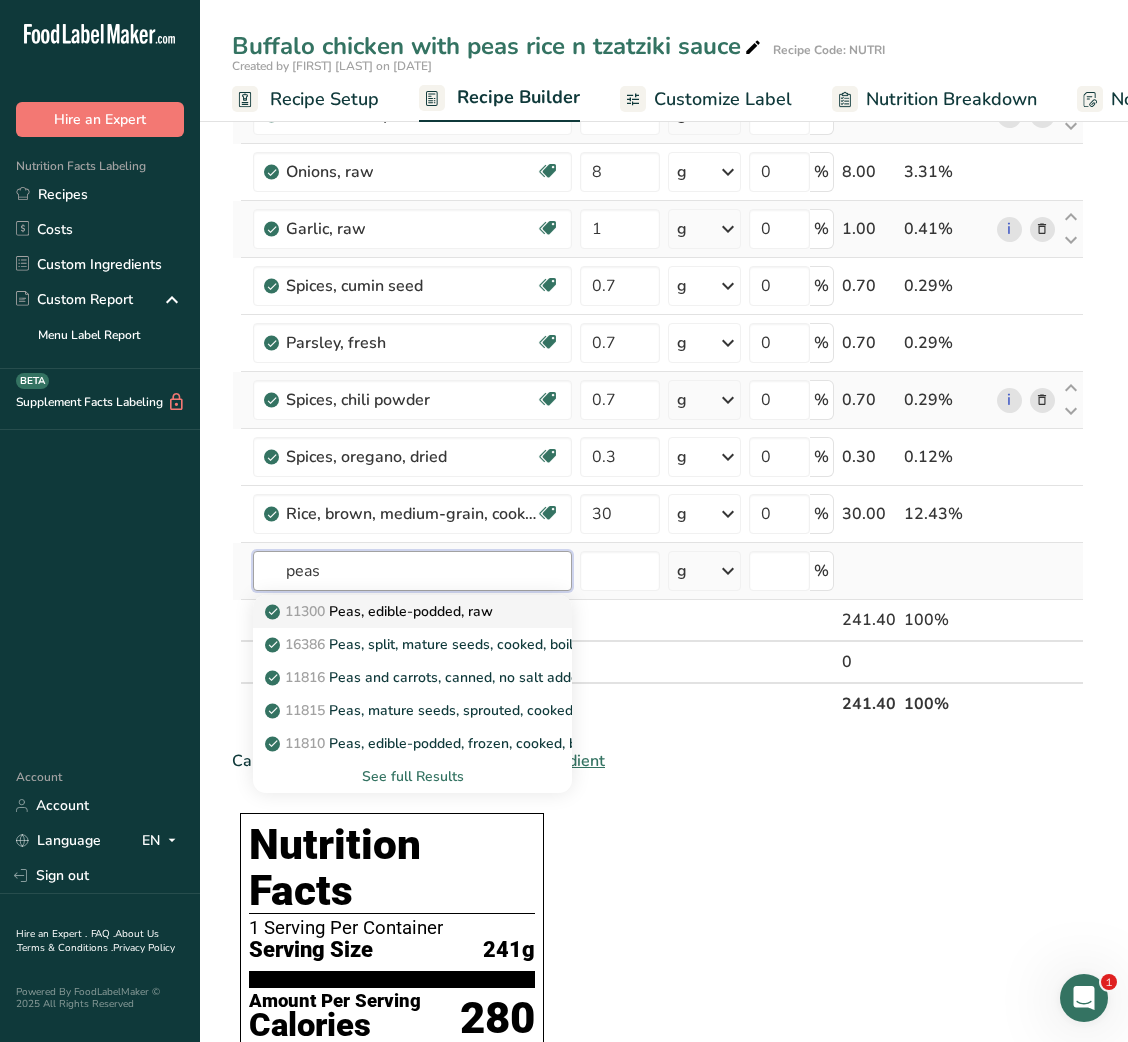 type on "peas" 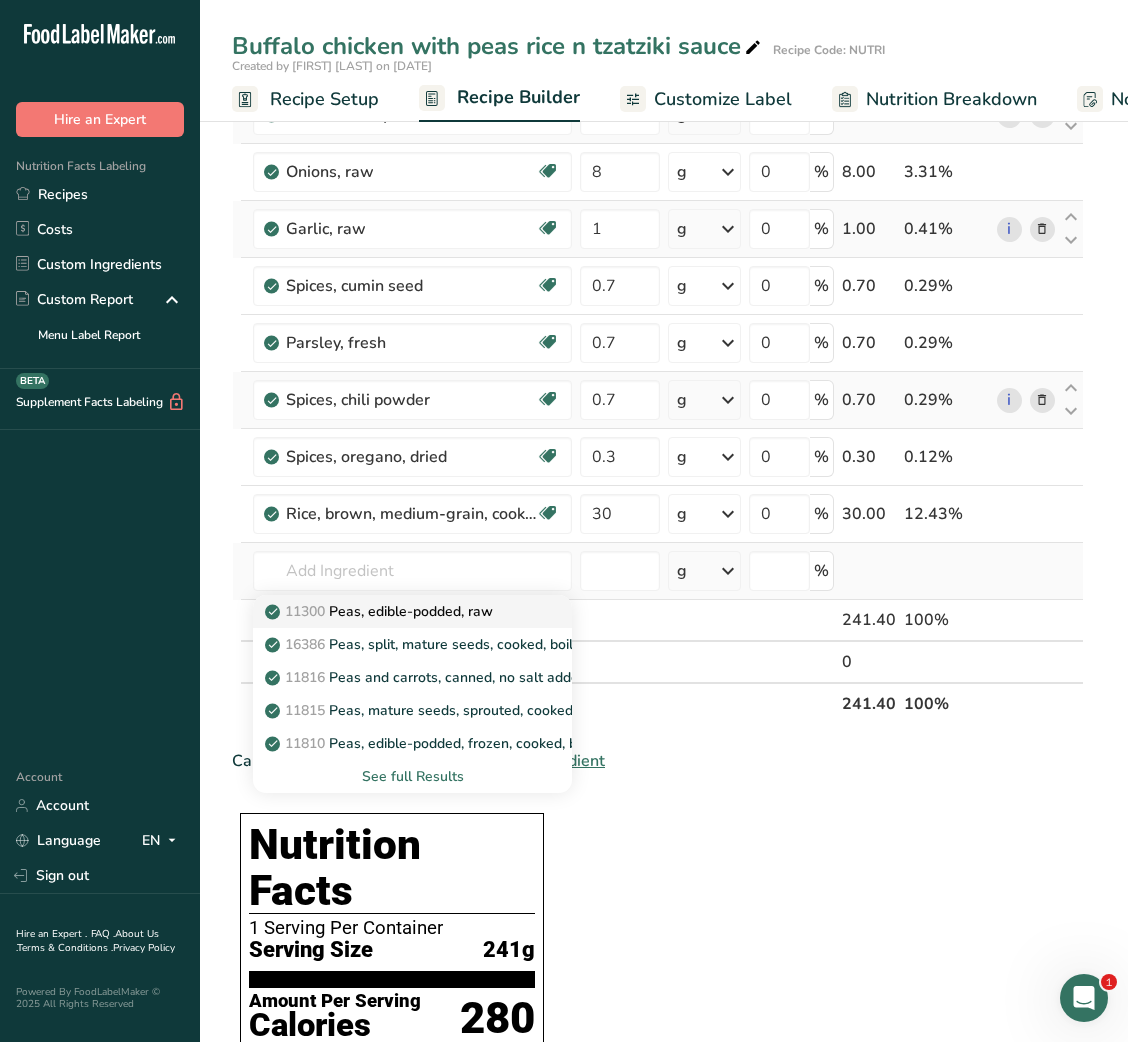 click on "11300
Peas, edible-podded, raw" at bounding box center [381, 611] 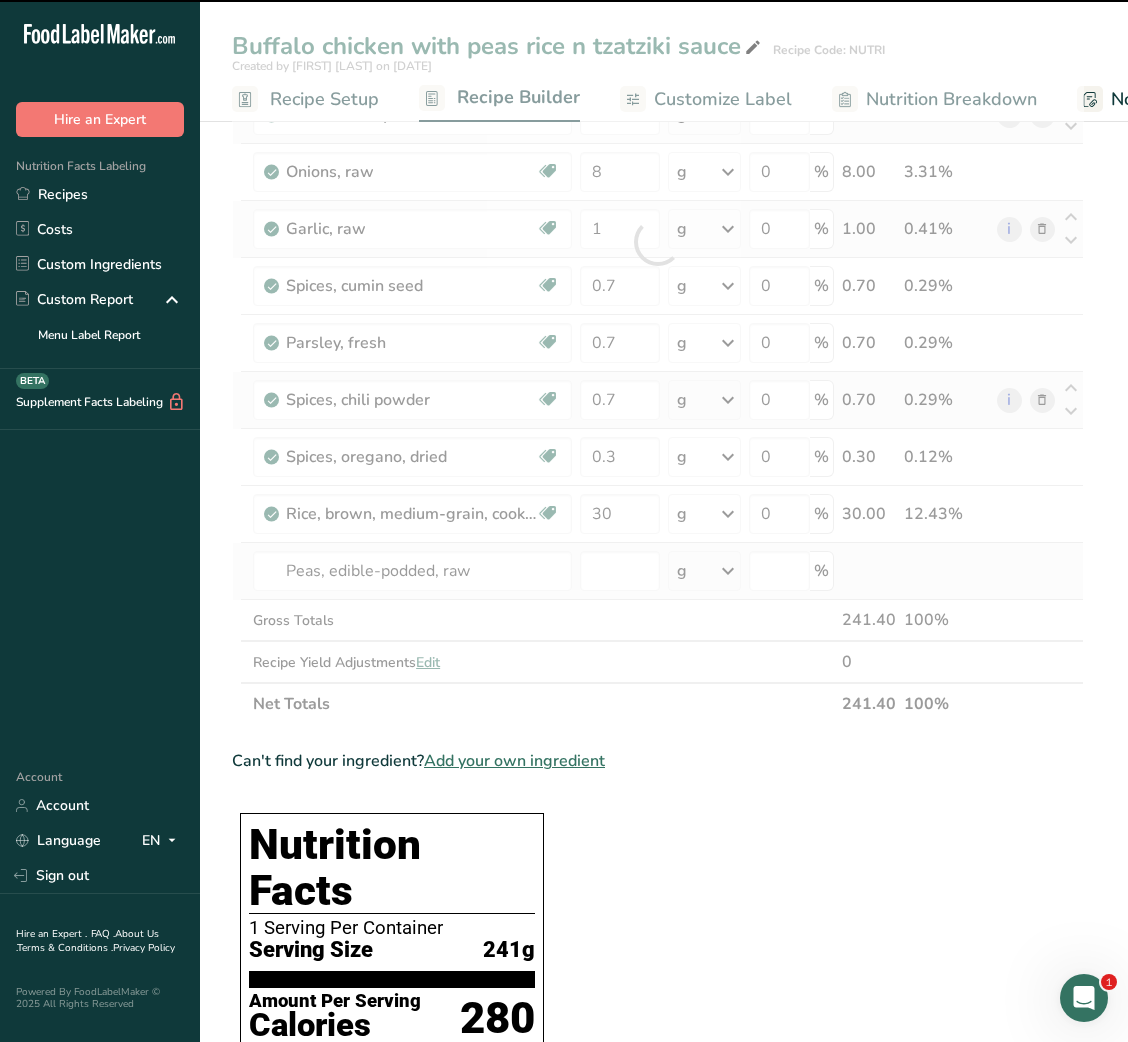 type on "0" 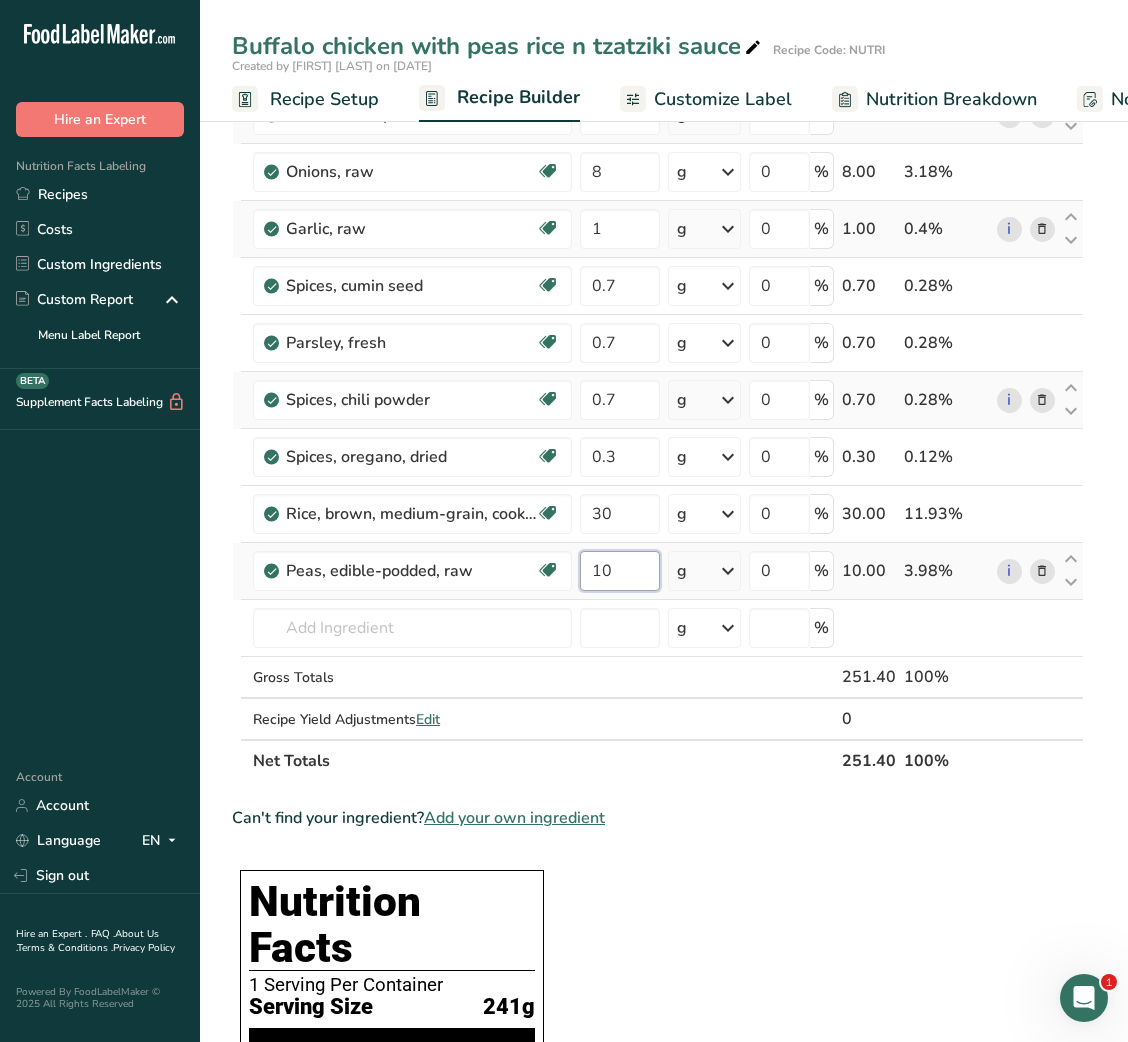 type on "10" 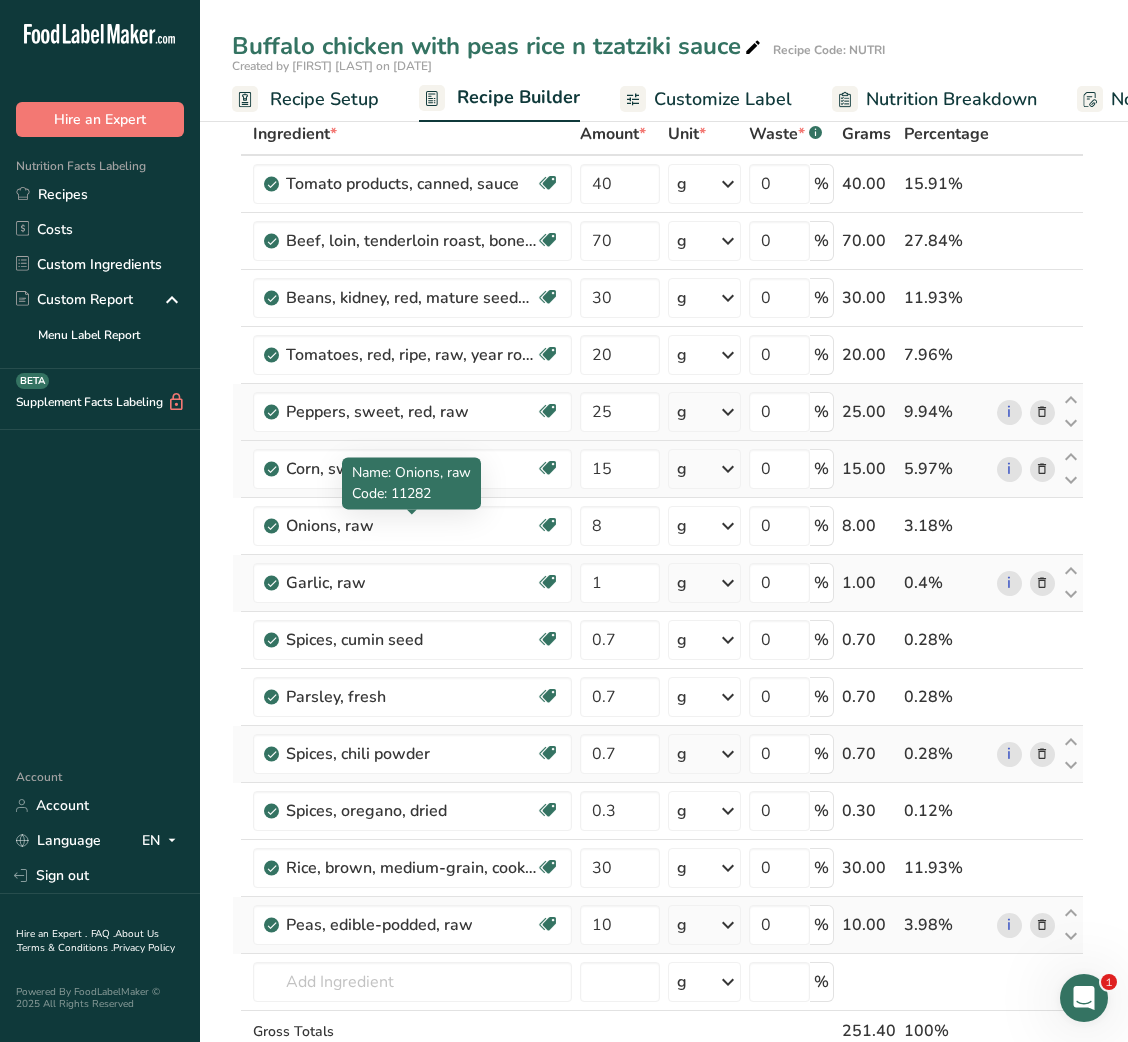 scroll, scrollTop: 209, scrollLeft: 0, axis: vertical 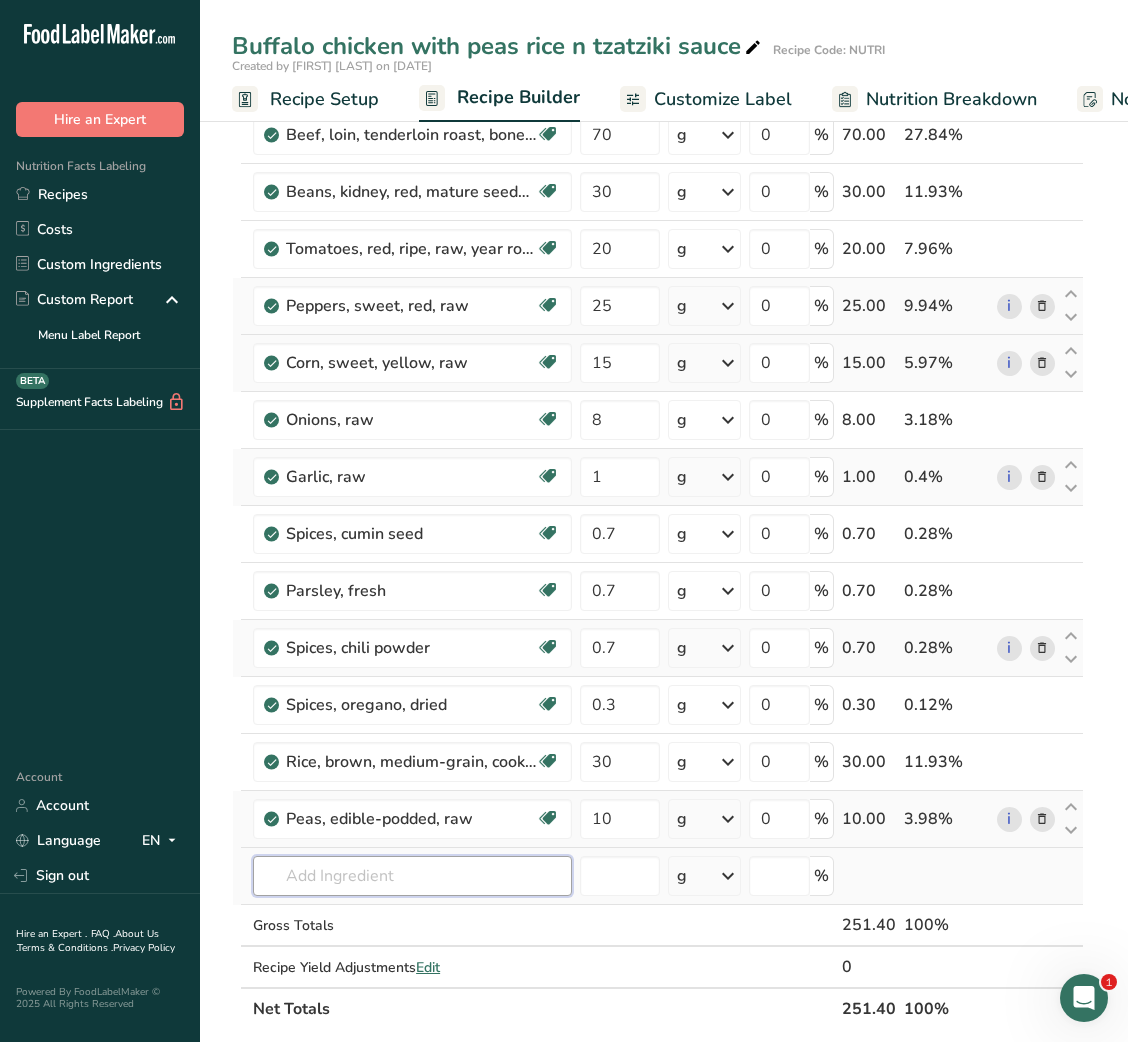 click at bounding box center (412, 876) 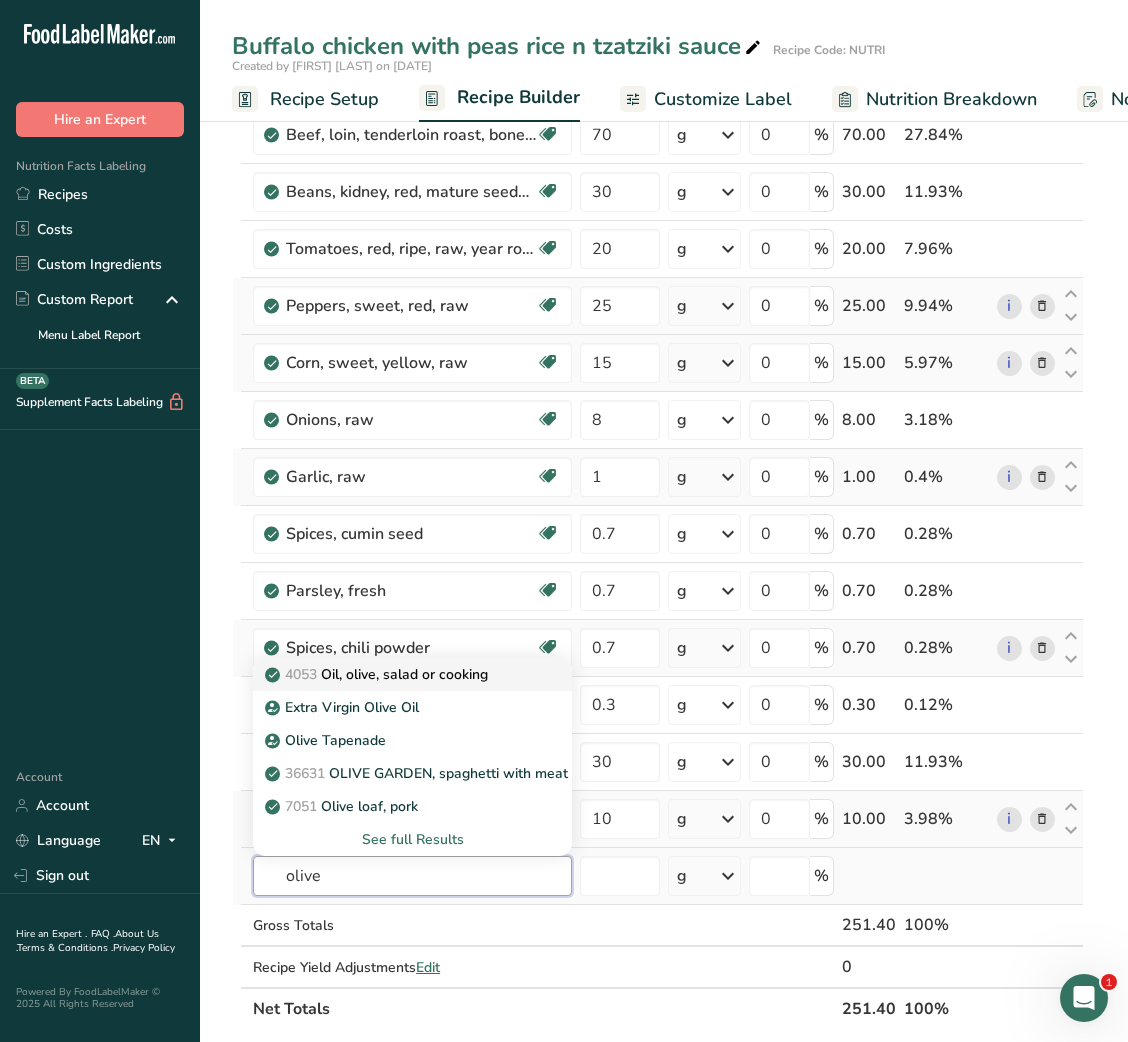 type on "olive" 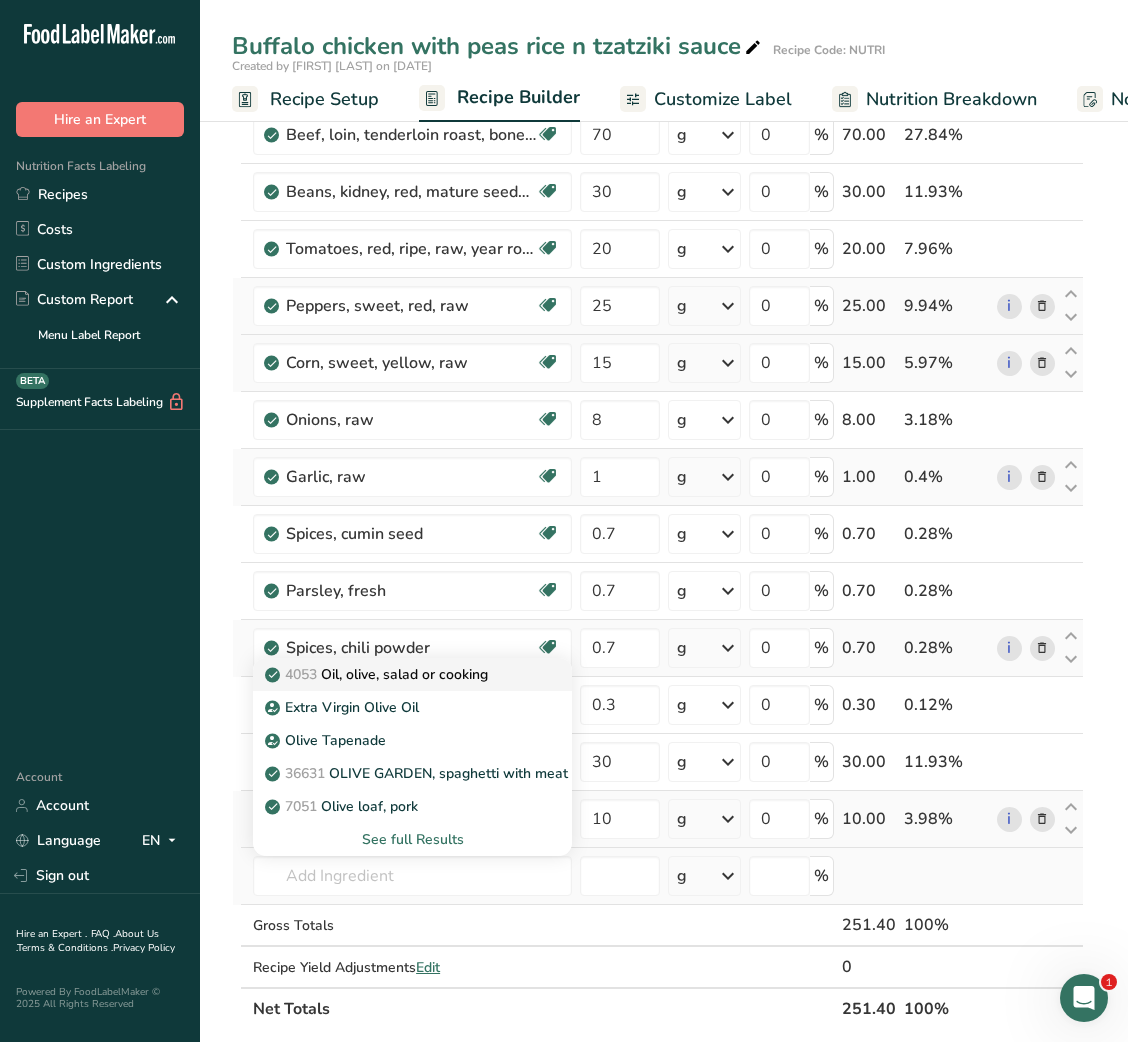 click on "4053
Oil, olive, salad or cooking" at bounding box center [378, 674] 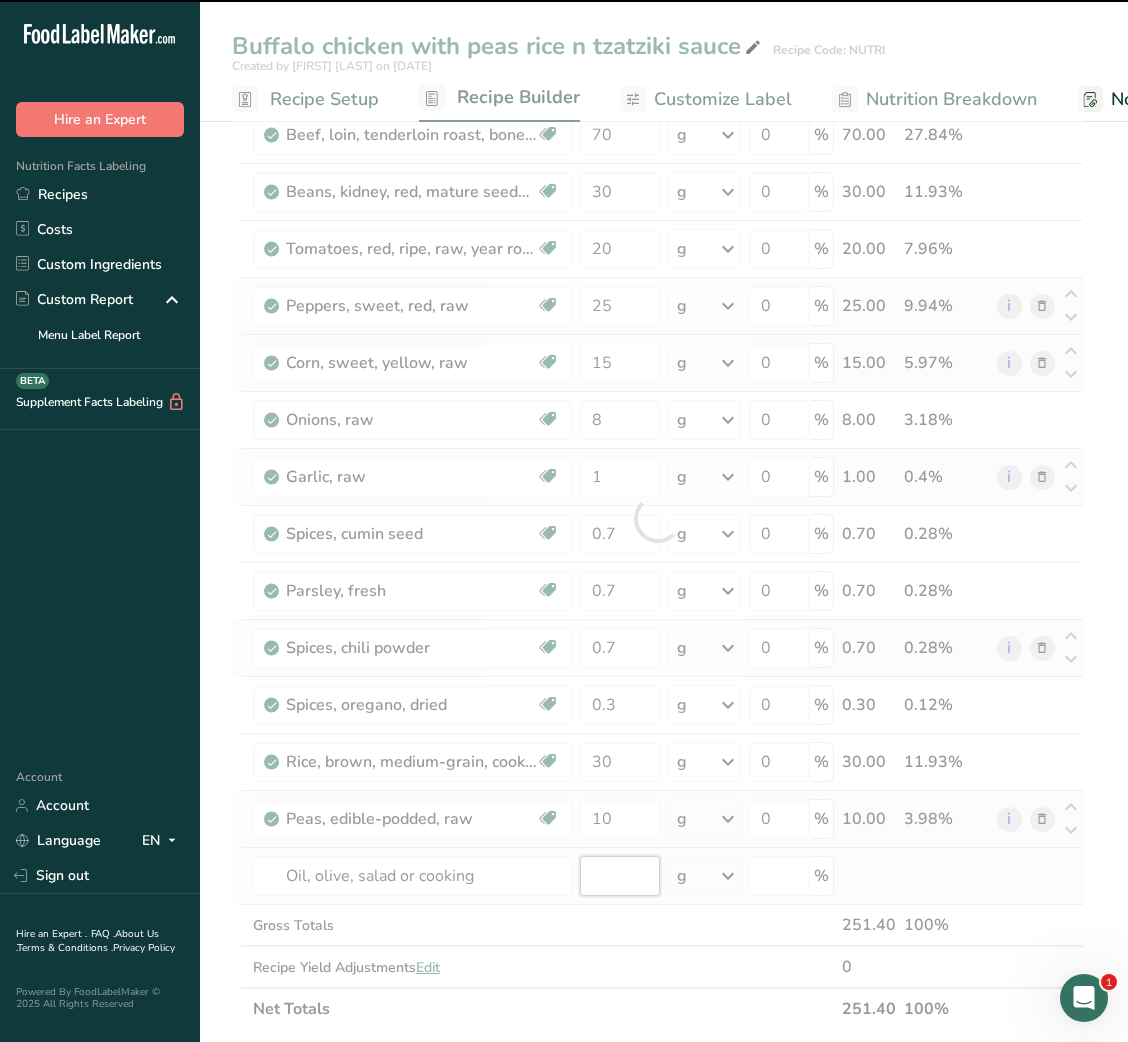 type on "0" 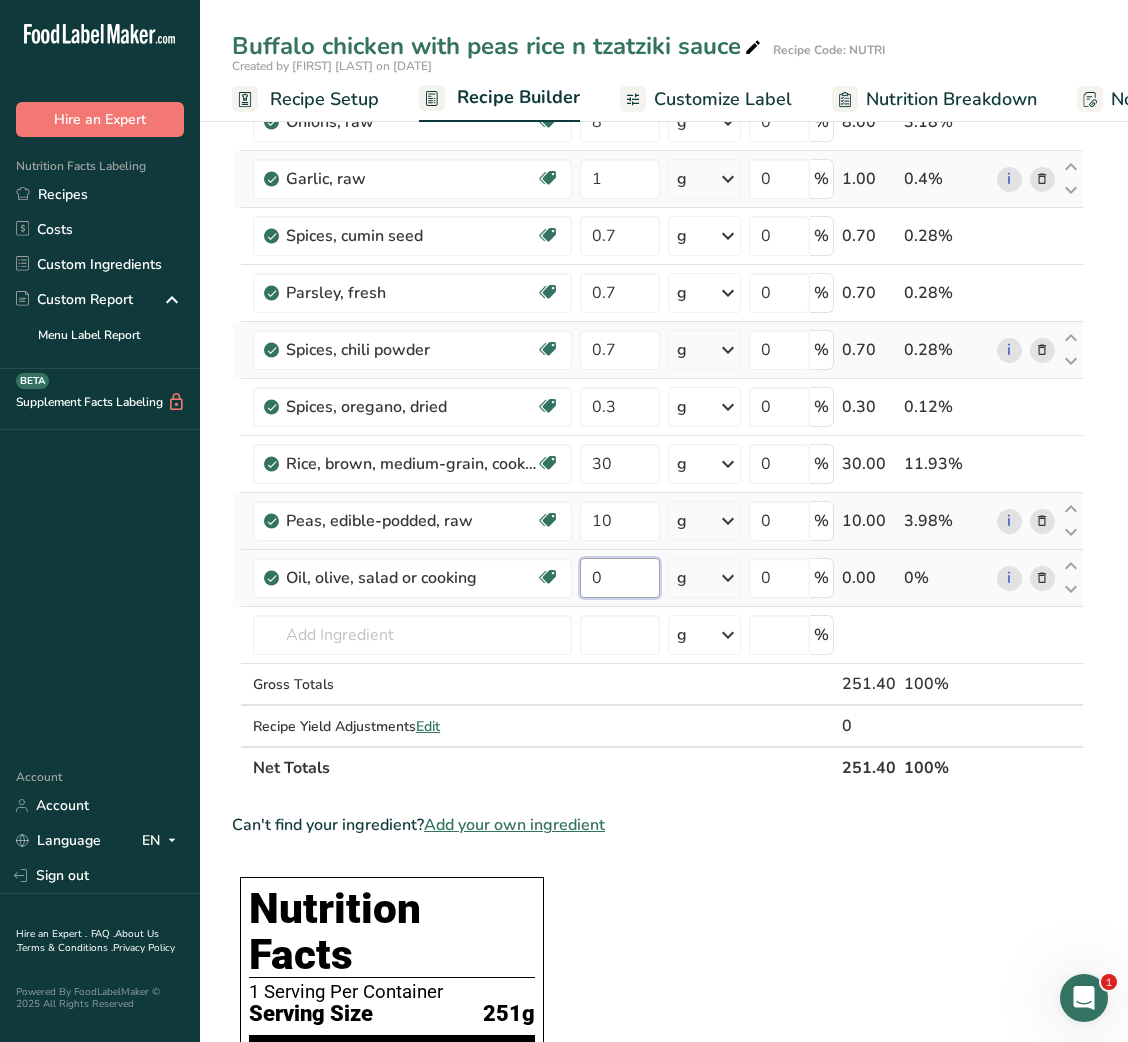 scroll, scrollTop: 595, scrollLeft: 0, axis: vertical 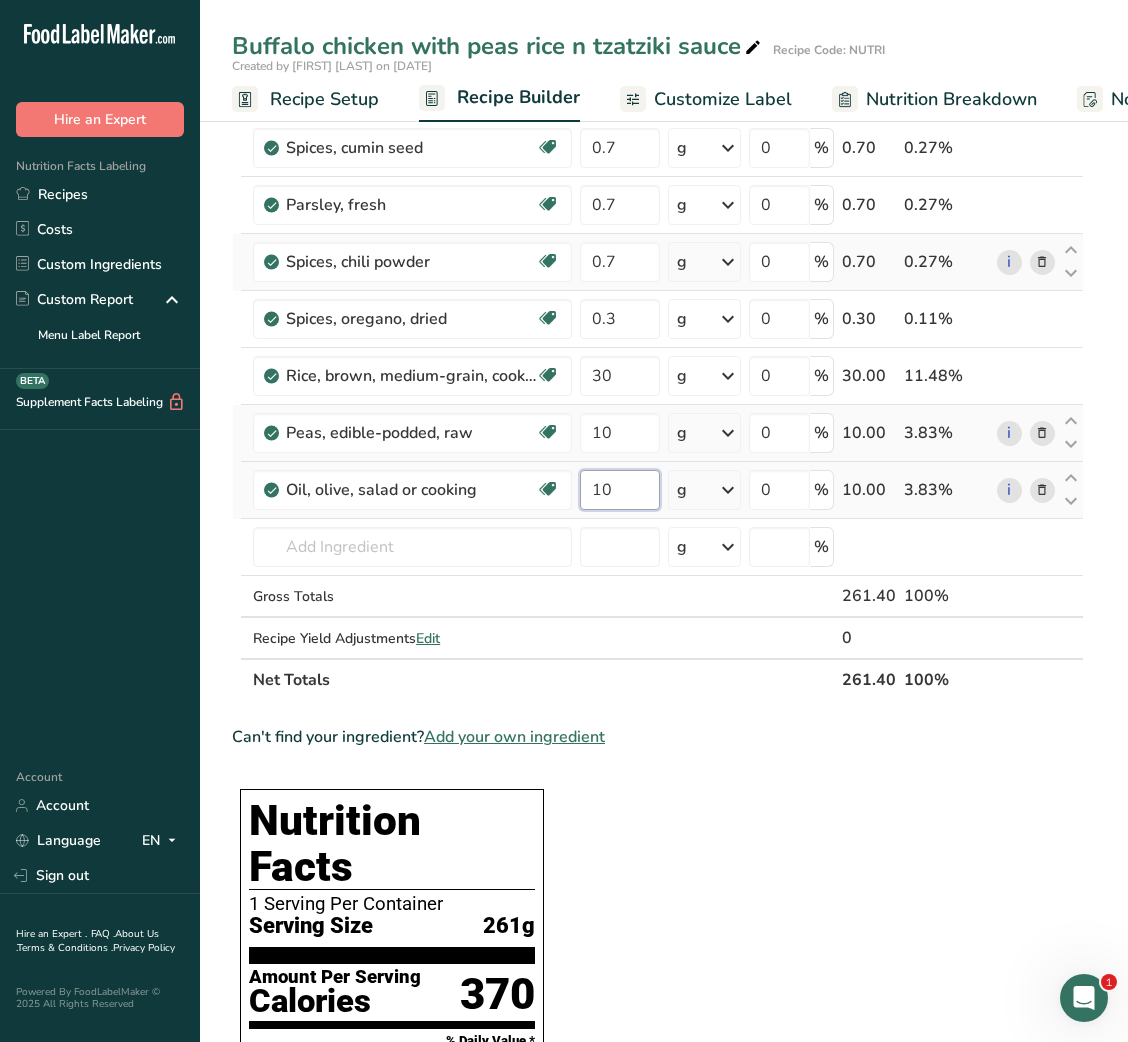 click on "10" at bounding box center (619, 490) 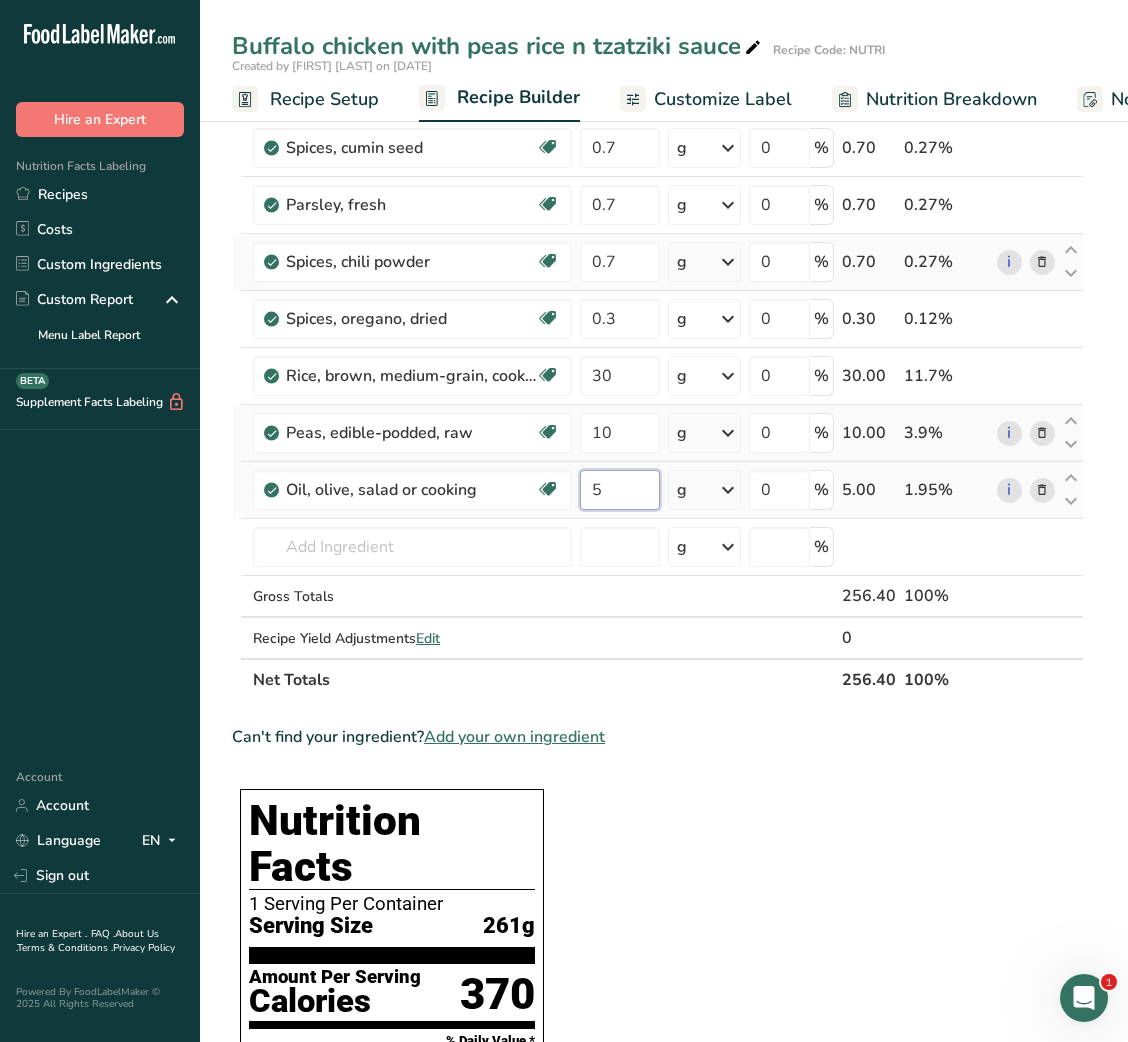 type on "5" 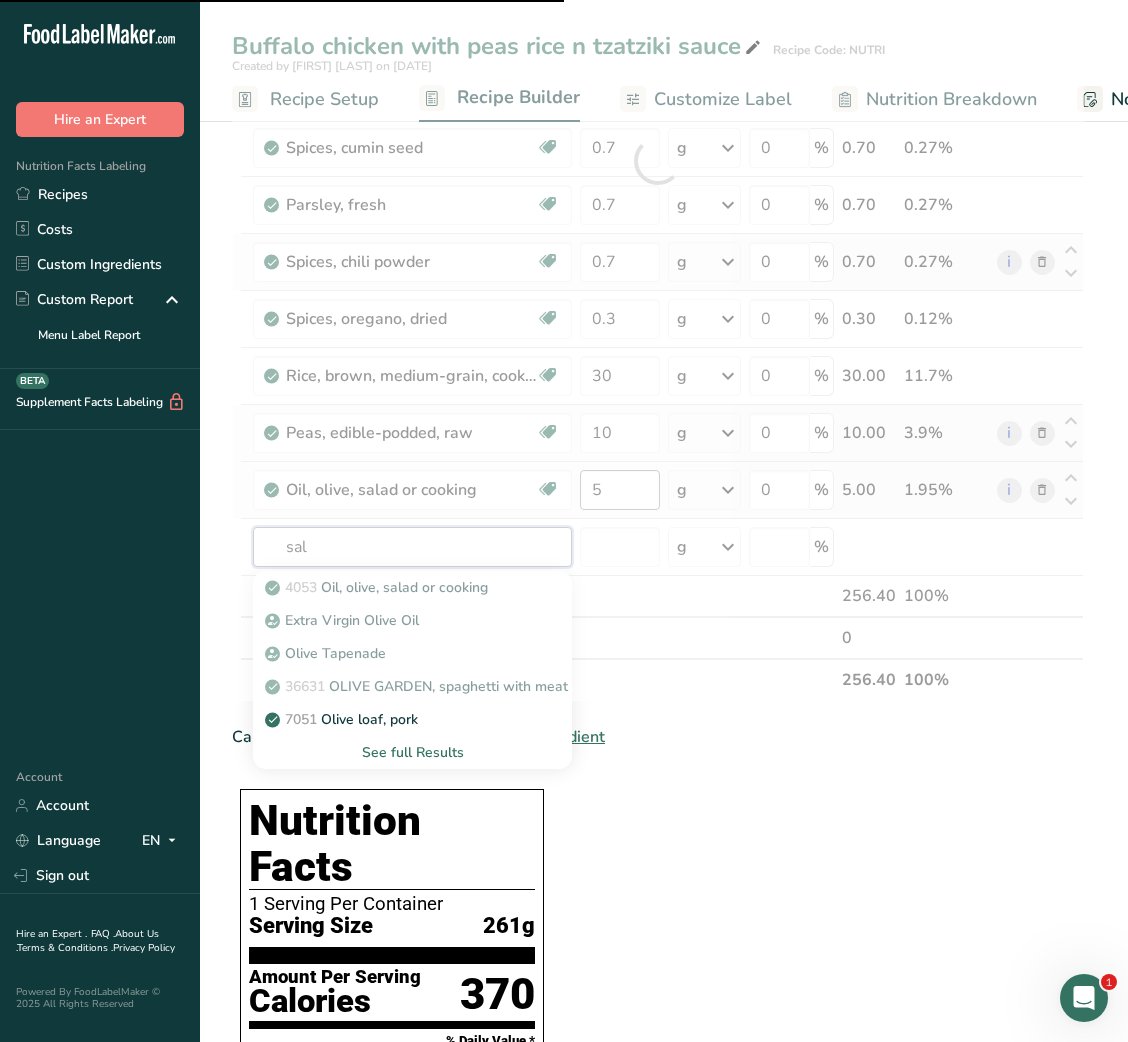 type on "salt" 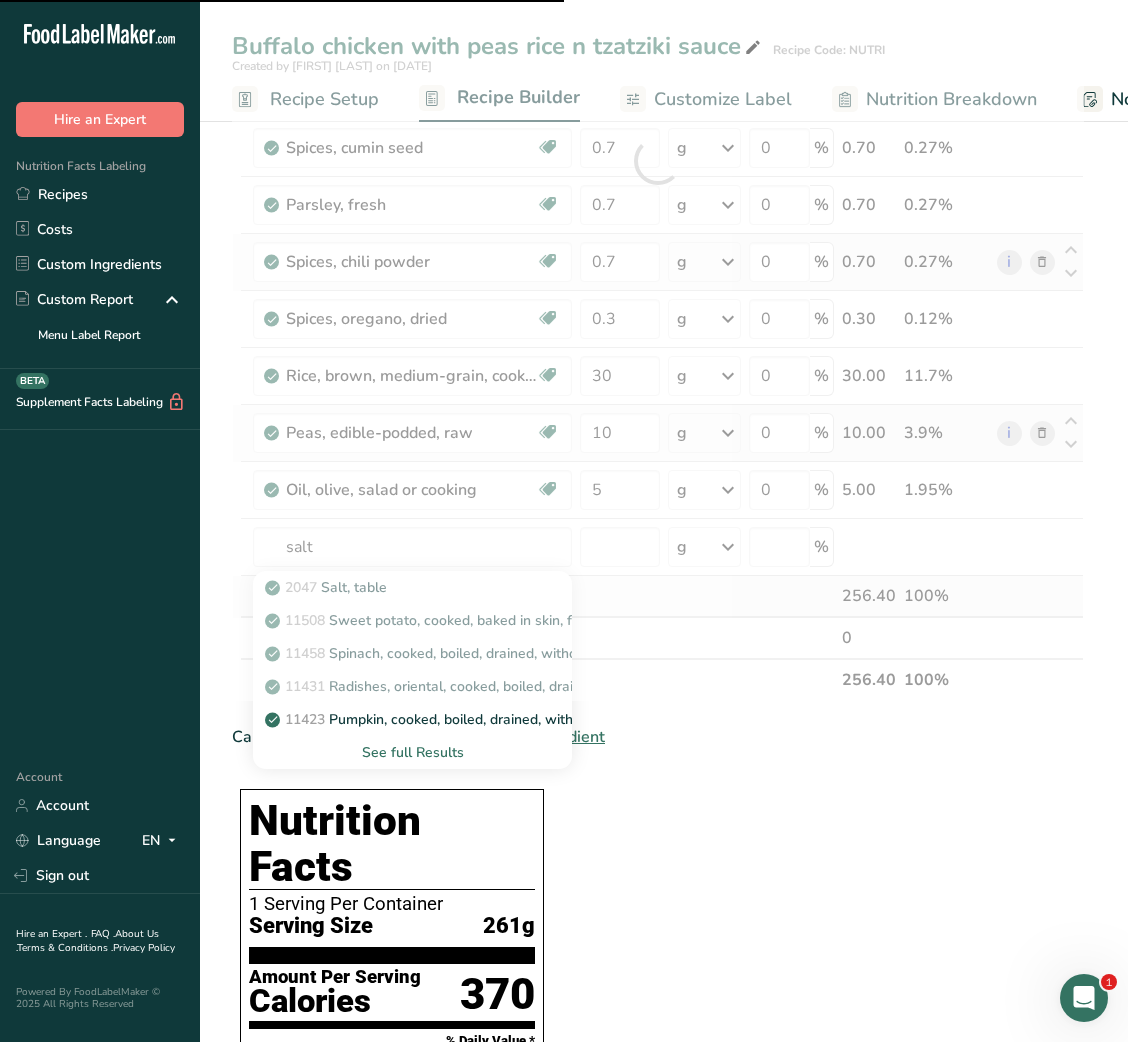 click on "Gross Totals" at bounding box center (412, 596) 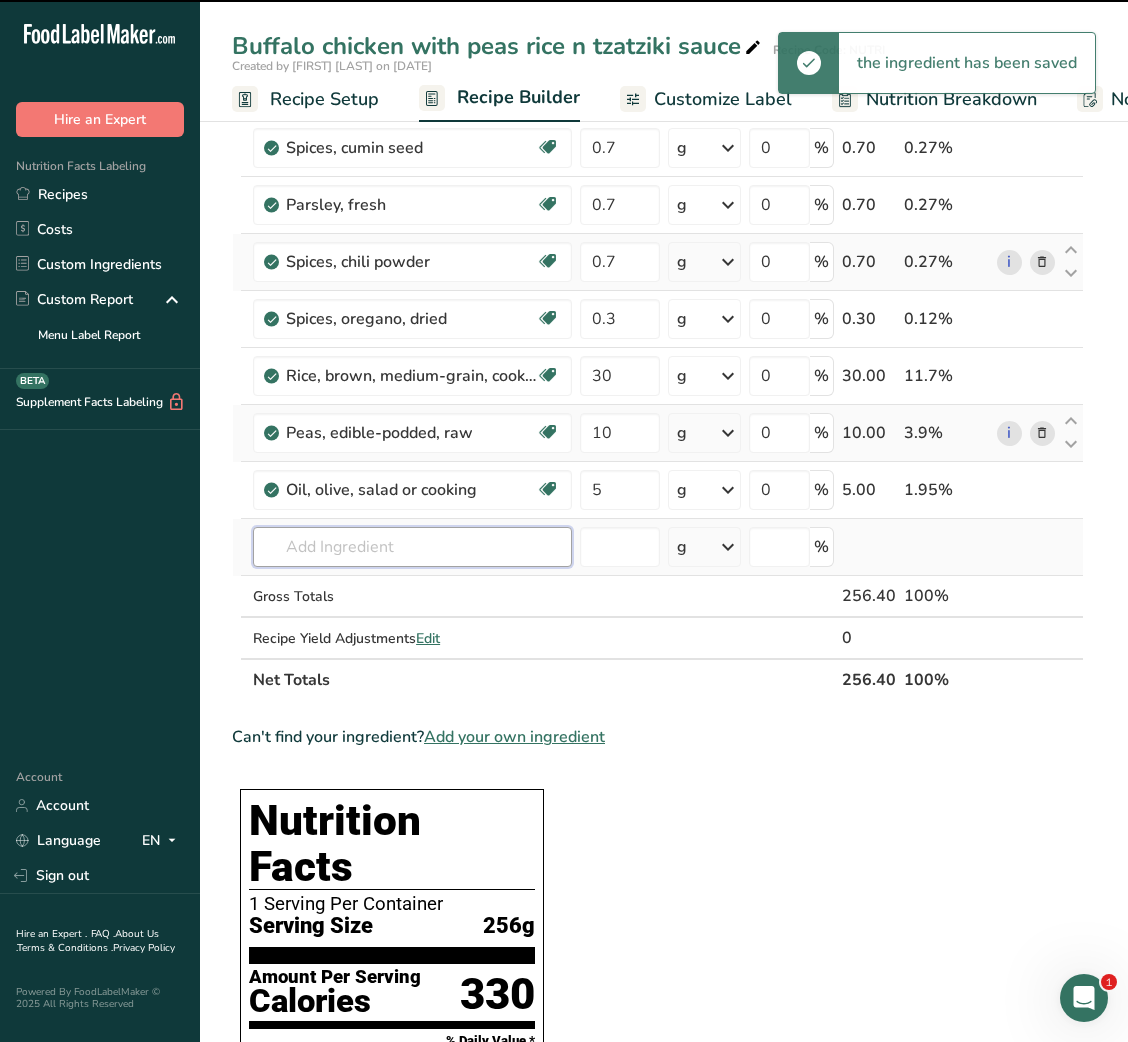 click at bounding box center (412, 547) 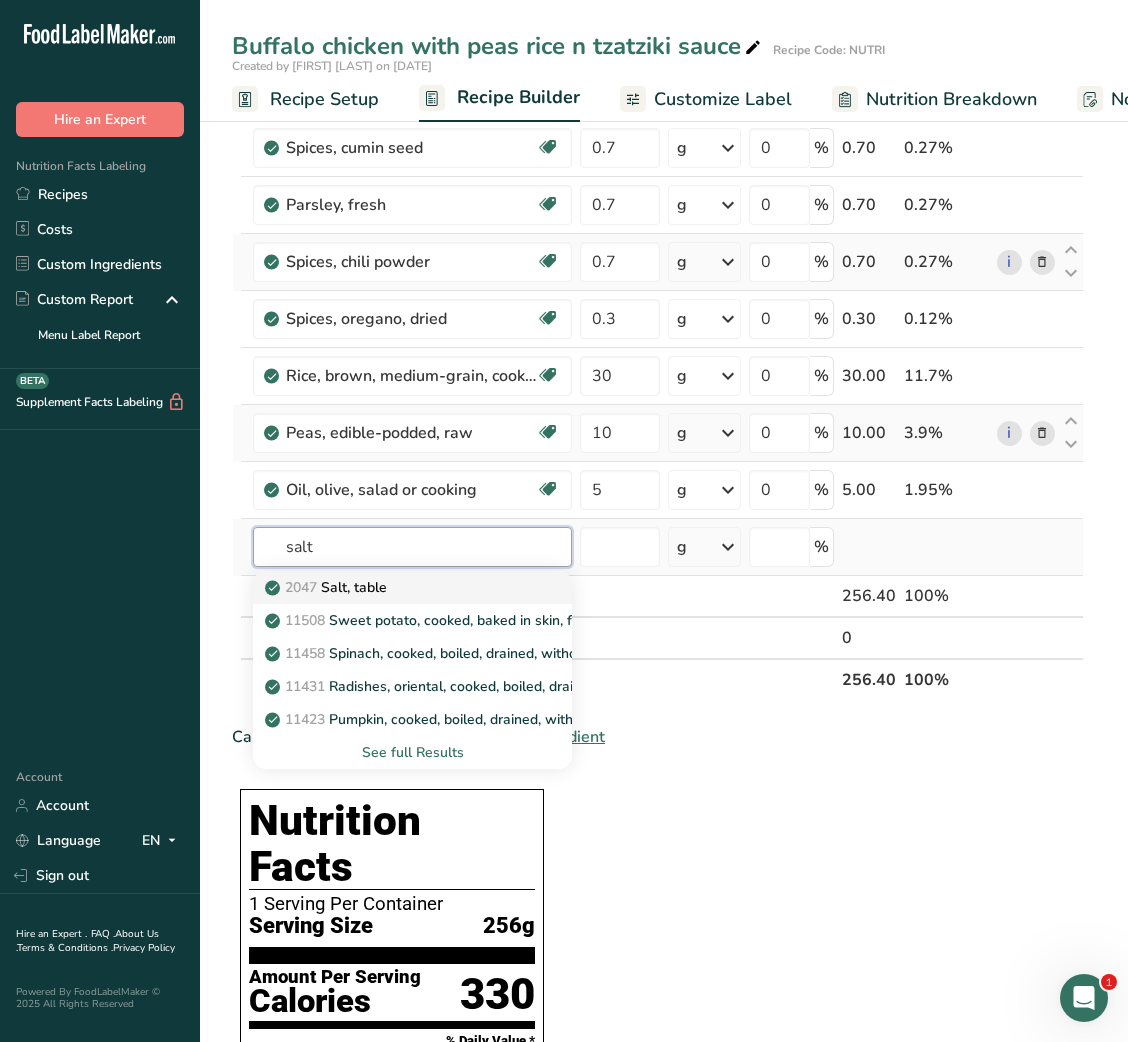 type on "salt" 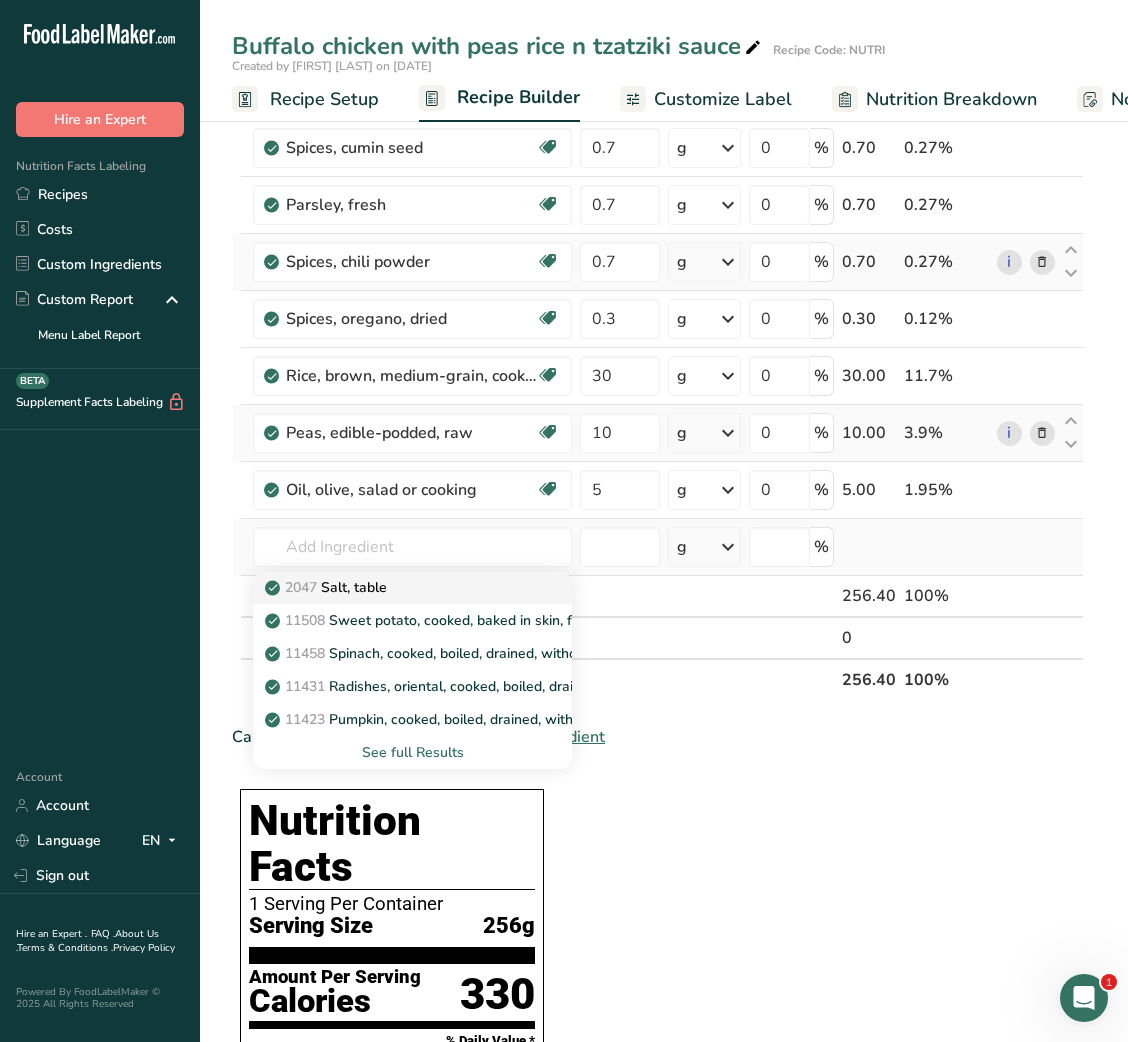 click on "2047
Salt, table" at bounding box center [412, 587] 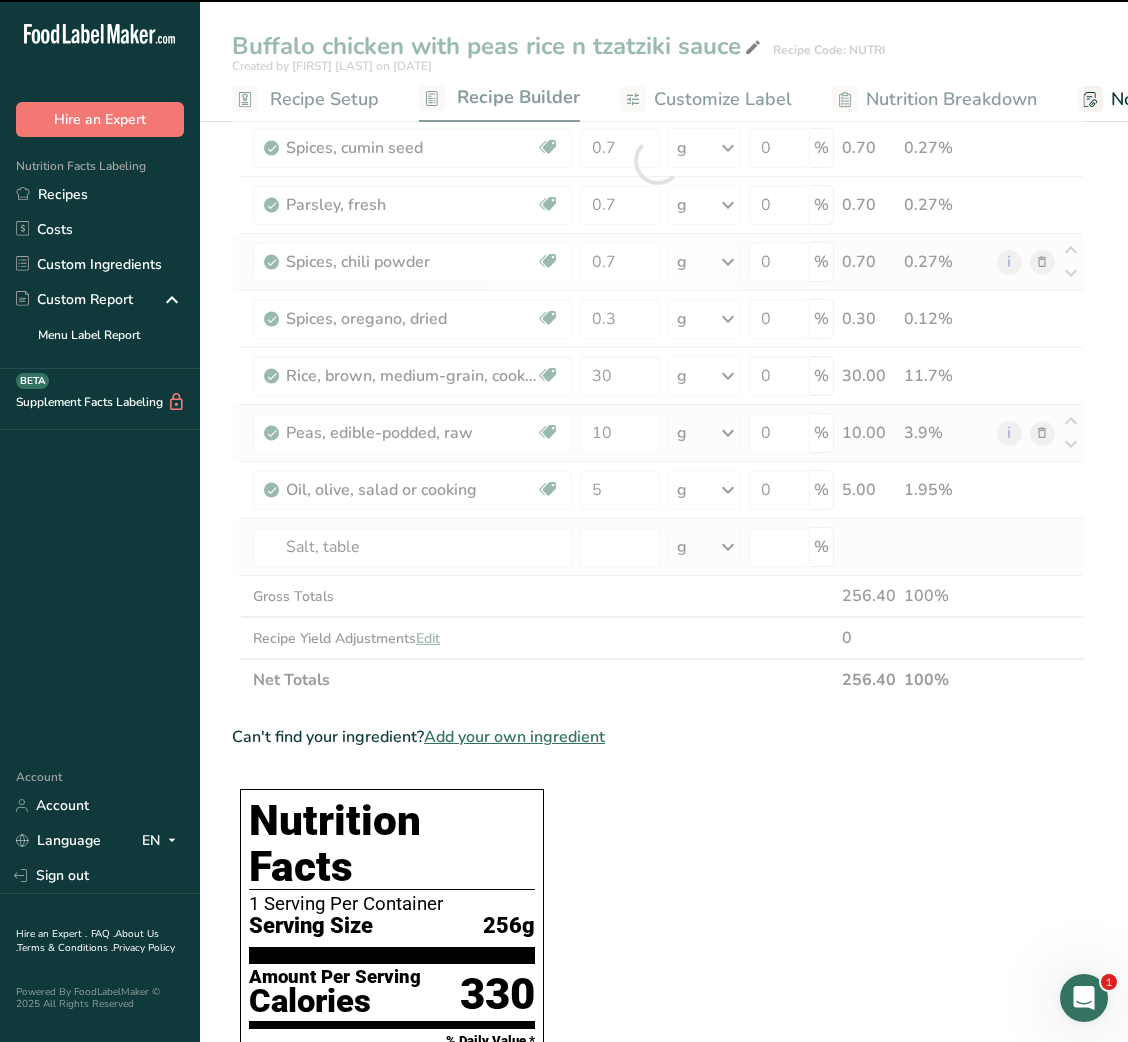 type on "0" 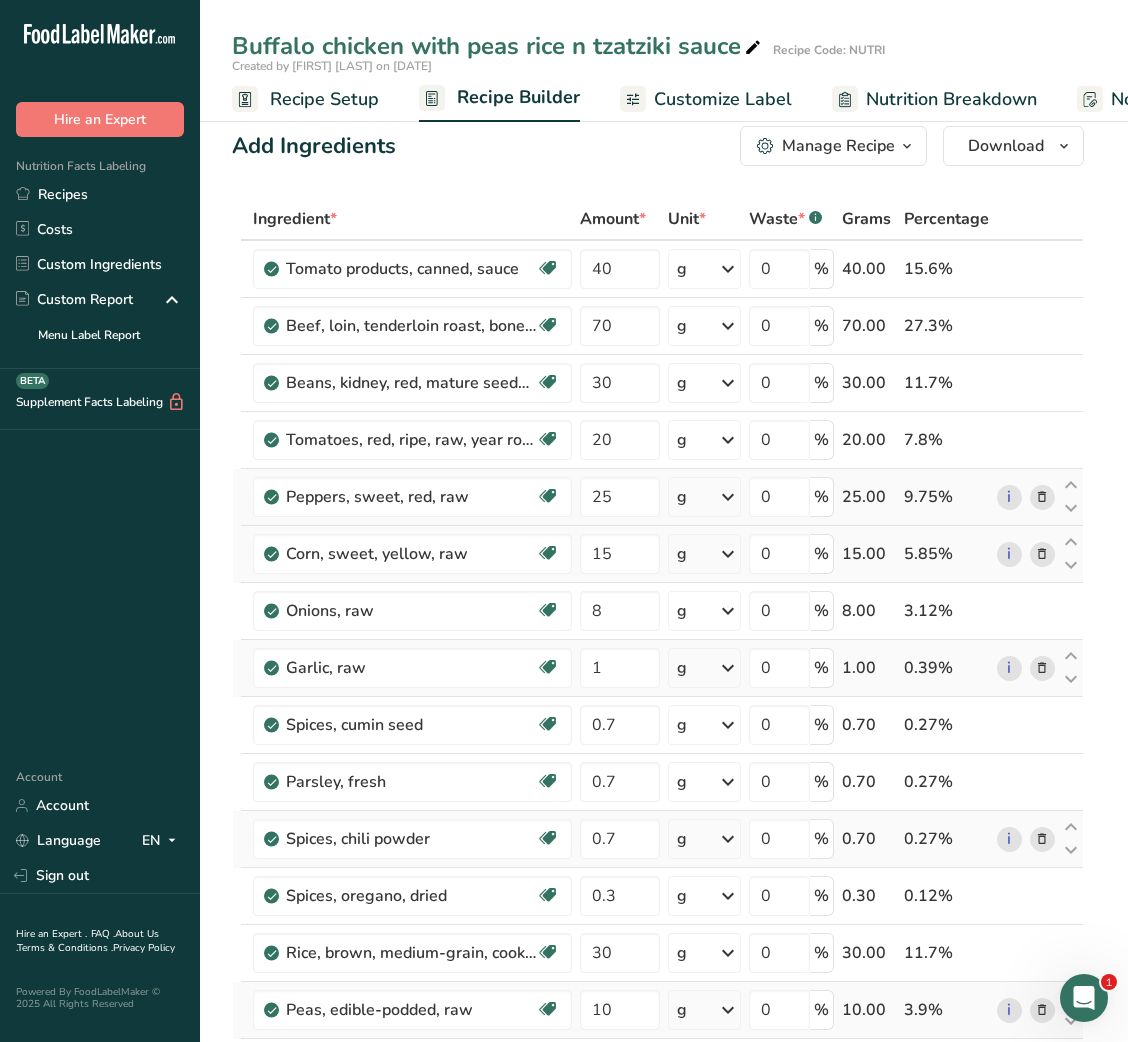 scroll, scrollTop: 0, scrollLeft: 0, axis: both 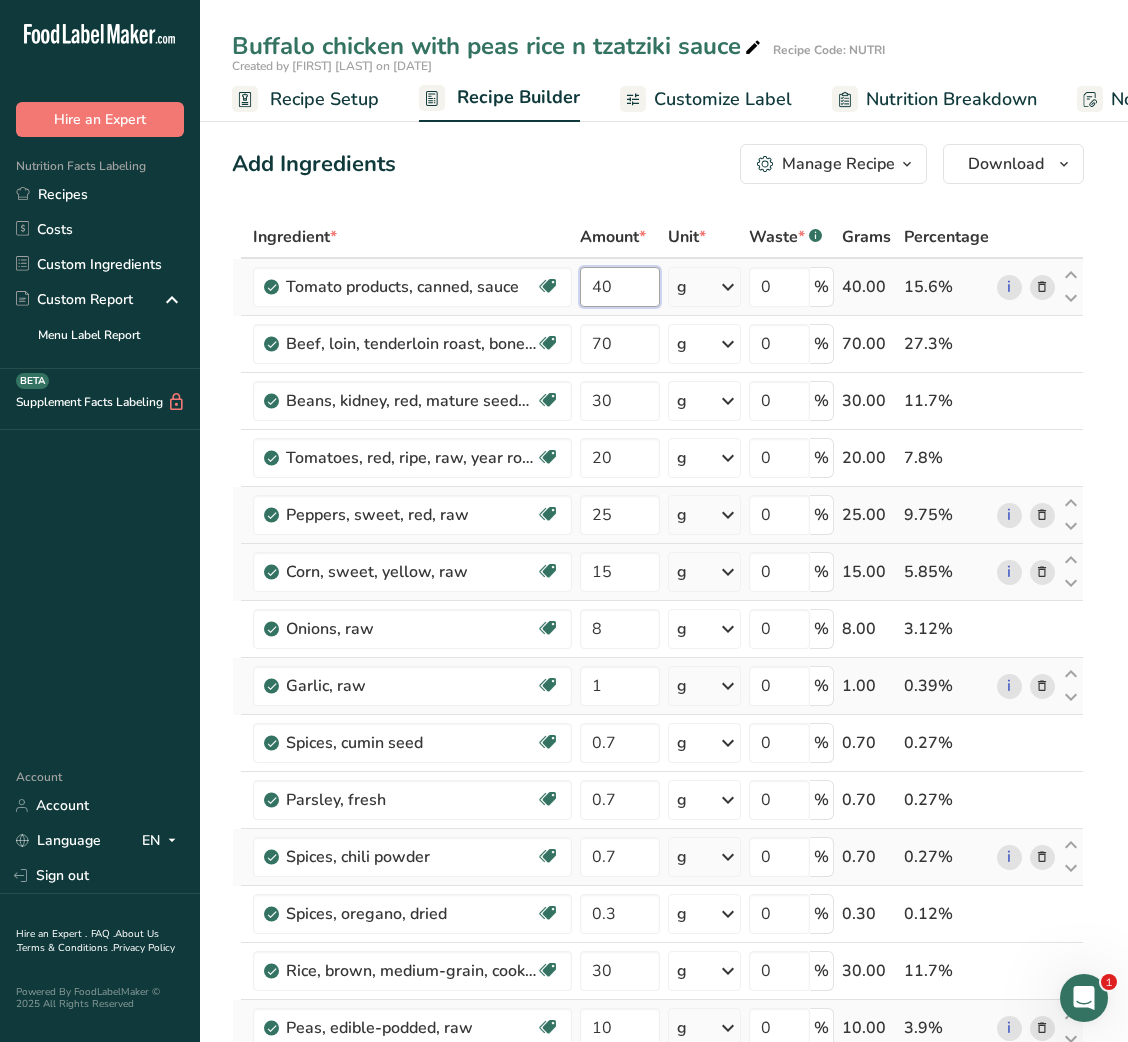 click on "40" at bounding box center (619, 287) 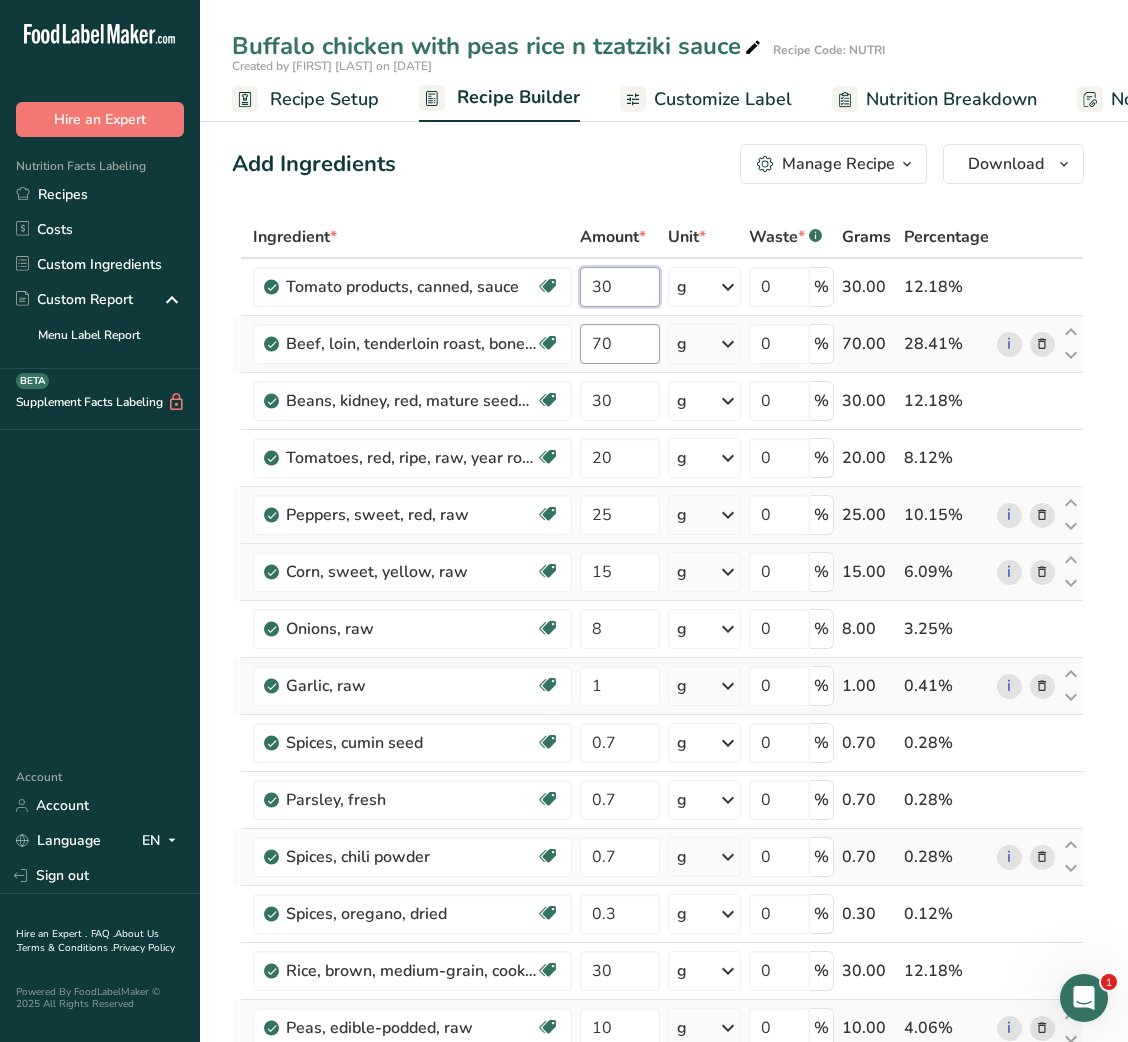 type on "30" 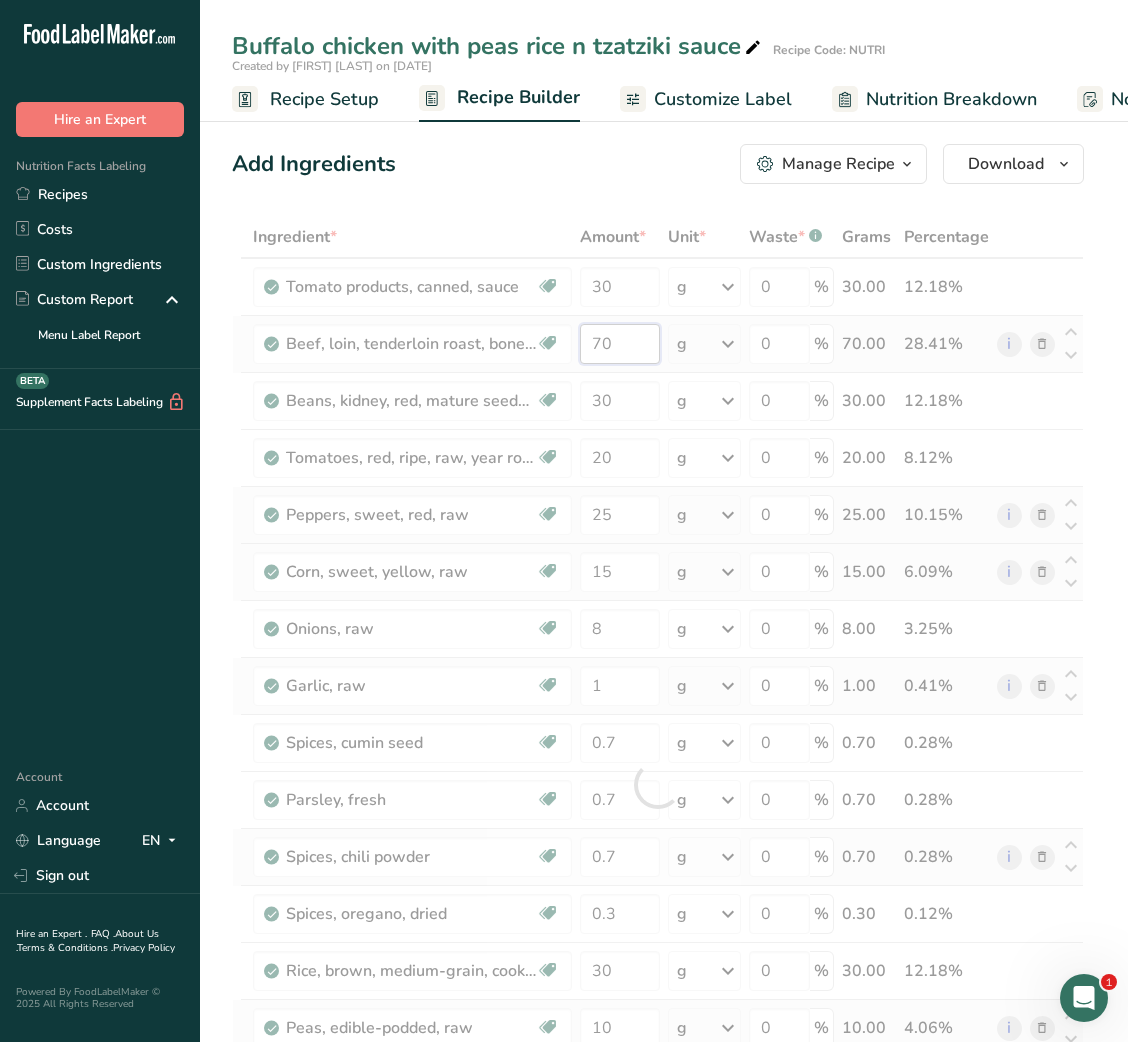 click on "Ingredient *
Amount *
Unit *
Waste *   .a-a{fill:#347362;}.b-a{fill:#fff;}          Grams
Percentage
Tomato products, canned, sauce
Dairy free
Gluten free
Vegan
Vegetarian
Soy free
30
g
Portions
1 cup
Weight Units
g
kg
mg
See more
Volume Units
l
Volume units require a density conversion. If you know your ingredient's density enter it below. Otherwise, click on "RIA" our AI Regulatory bot - she will be able to help you
lb/ft3
g/cm3
Confirm
mL
lb/ft3
0" at bounding box center (658, 784) 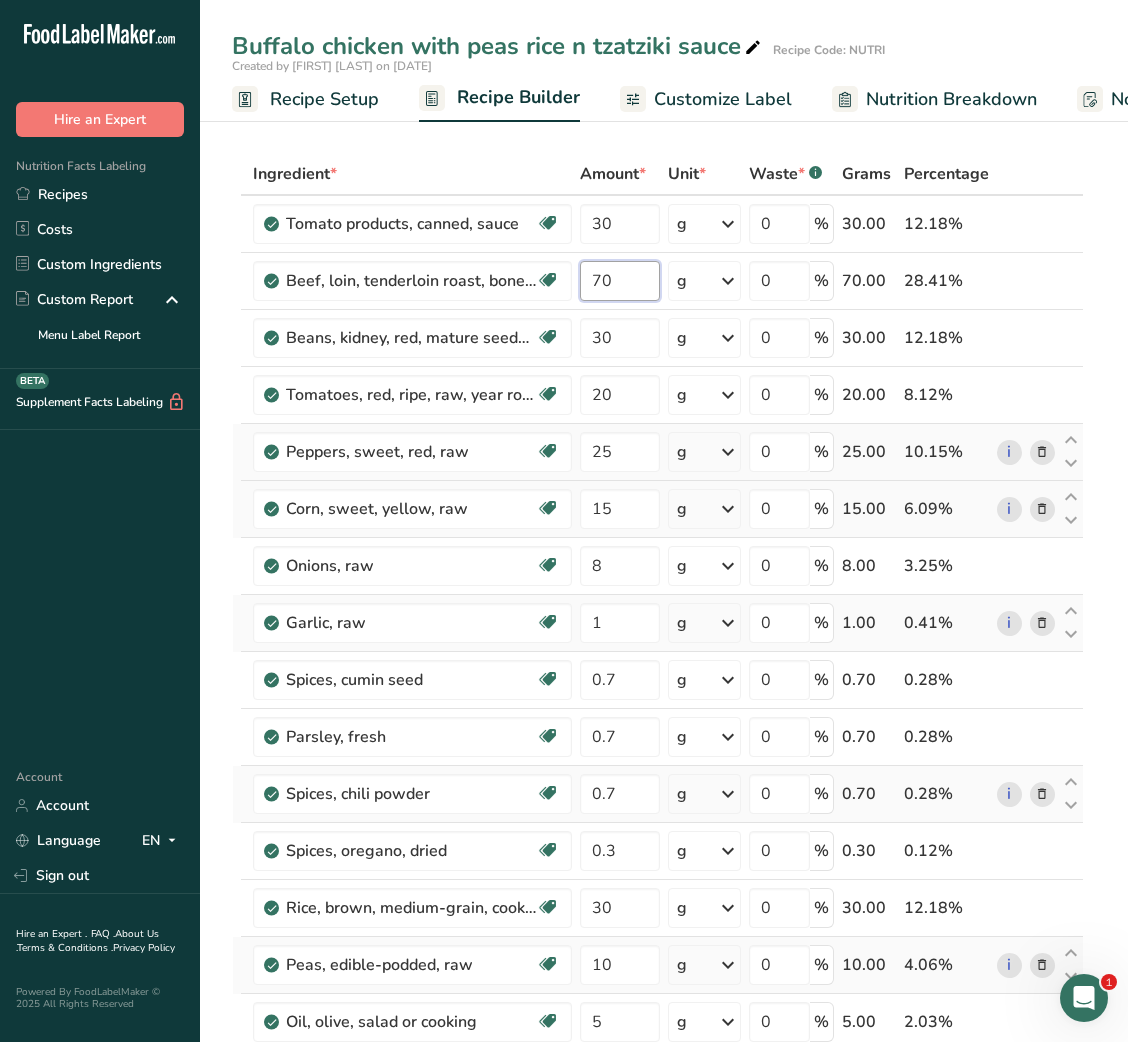 scroll, scrollTop: 0, scrollLeft: 0, axis: both 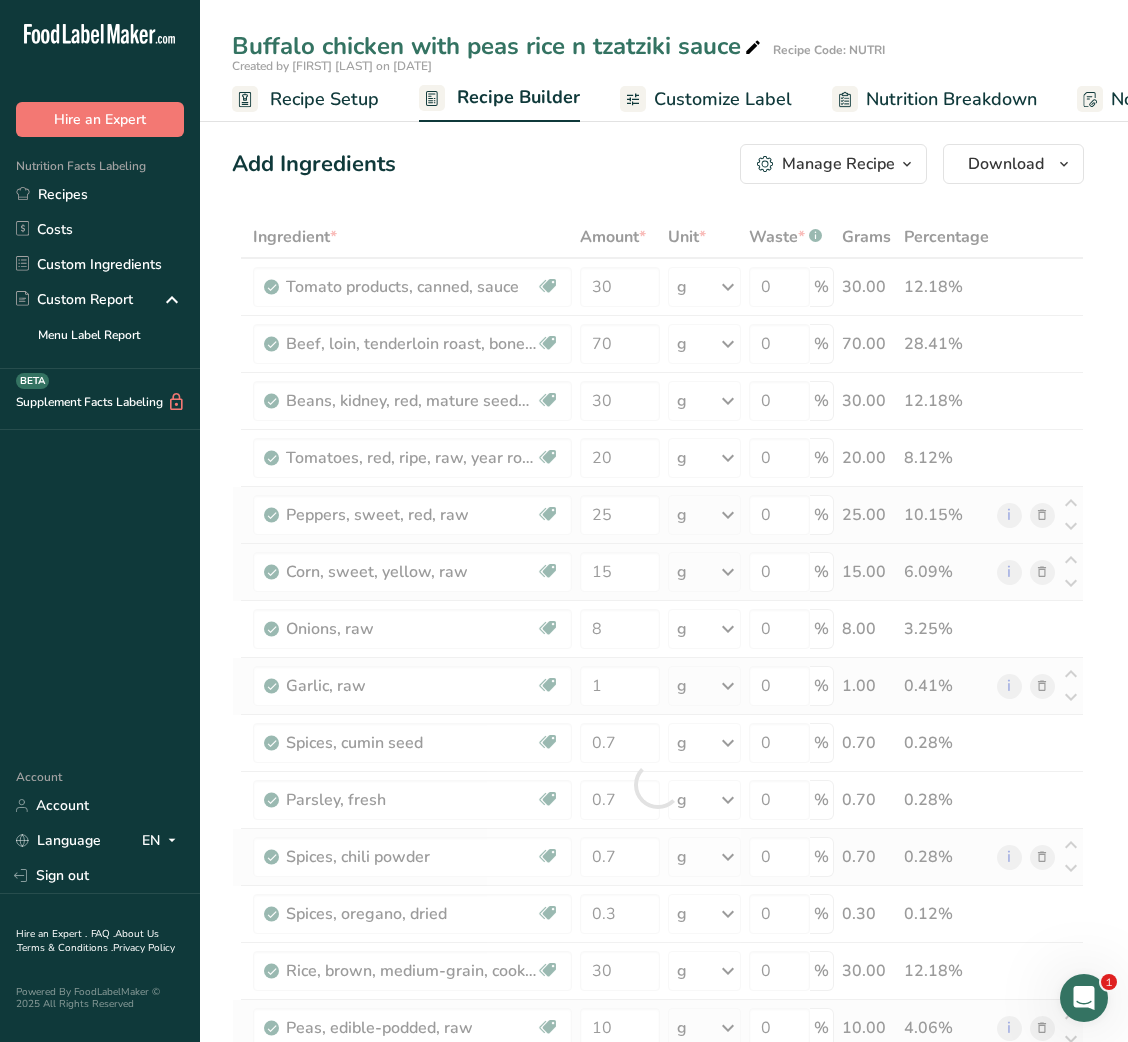 click on "Customize Label" at bounding box center (723, 99) 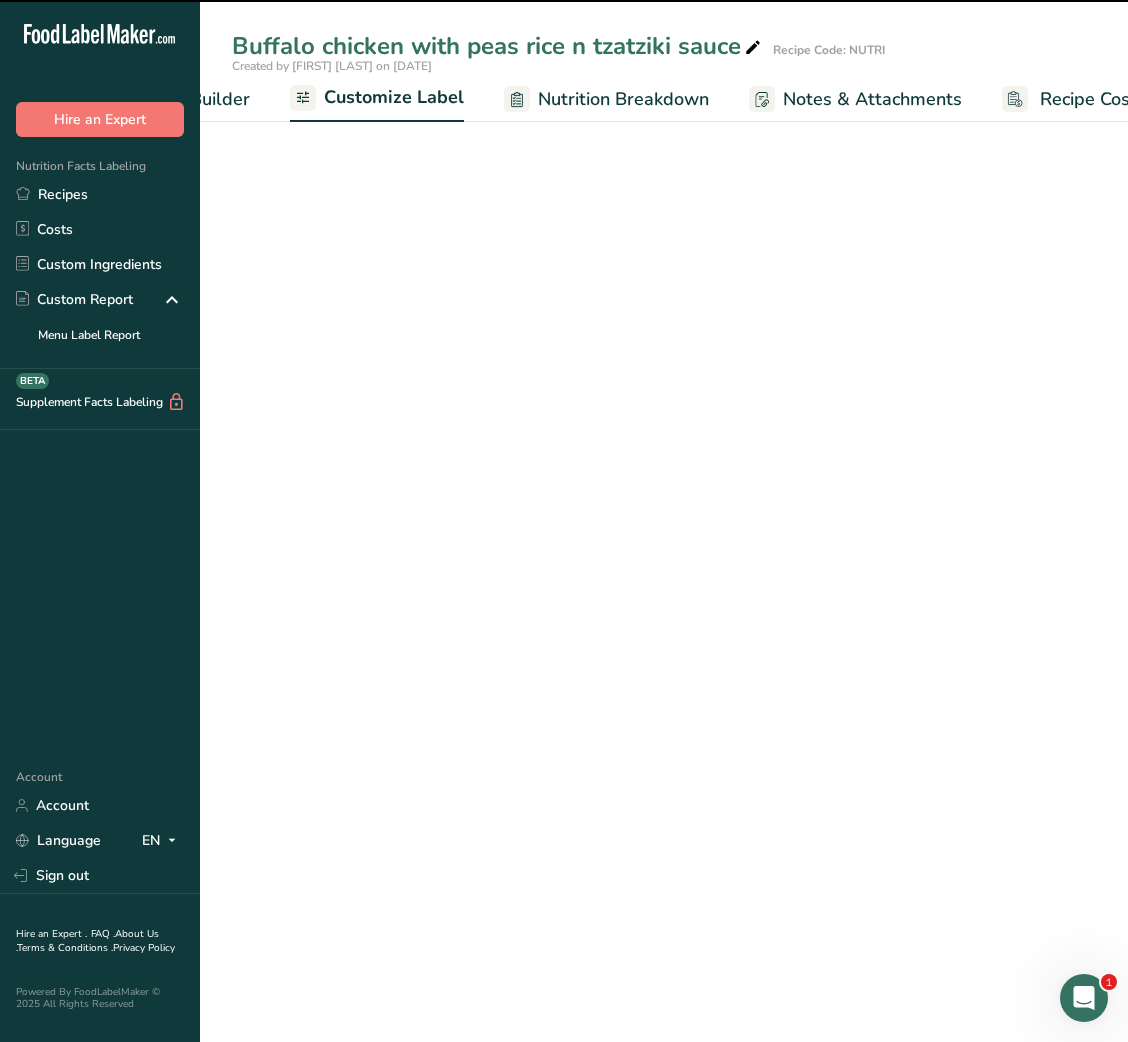 scroll, scrollTop: 0, scrollLeft: 389, axis: horizontal 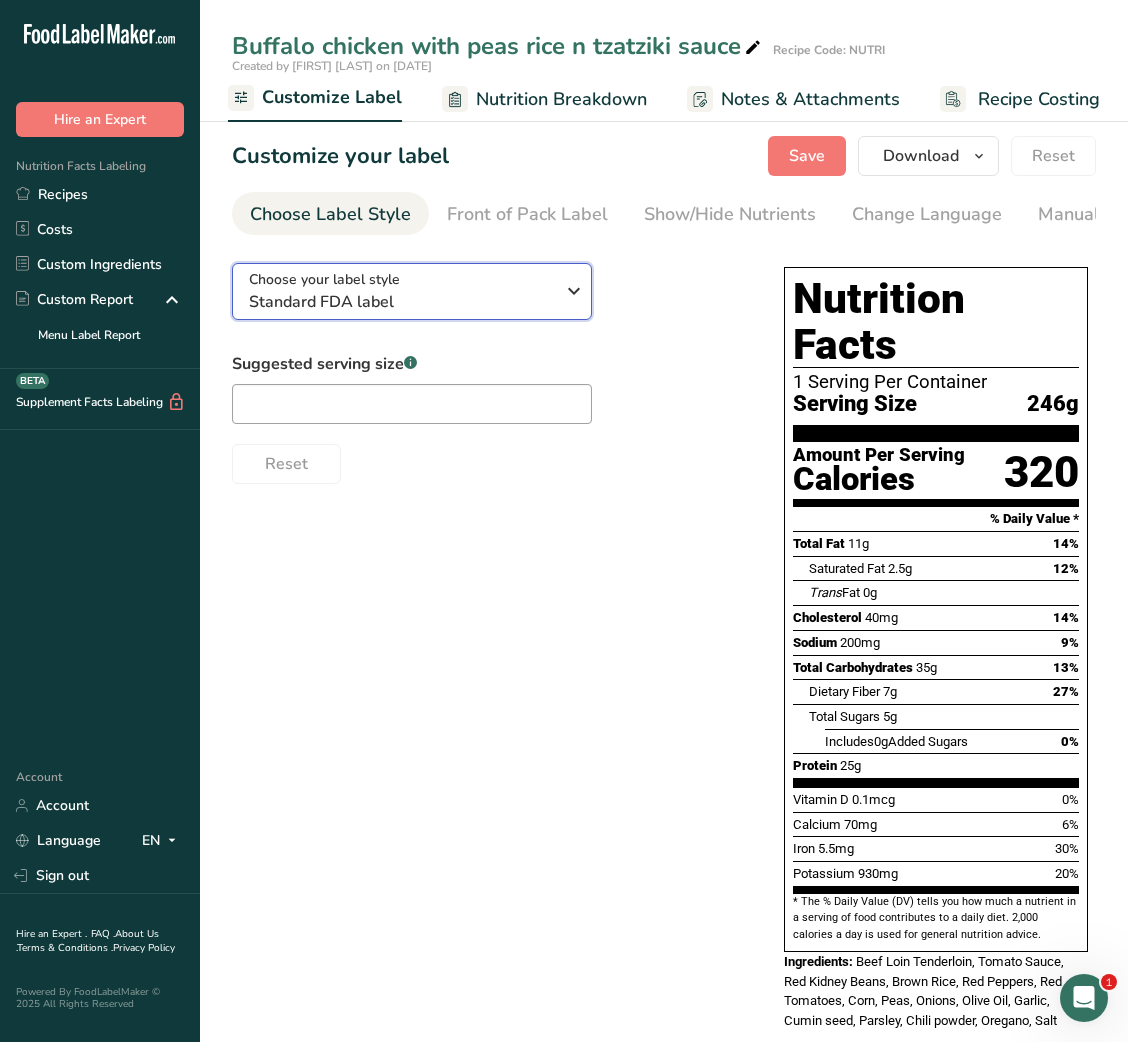 click on "Choose your label style" at bounding box center [324, 279] 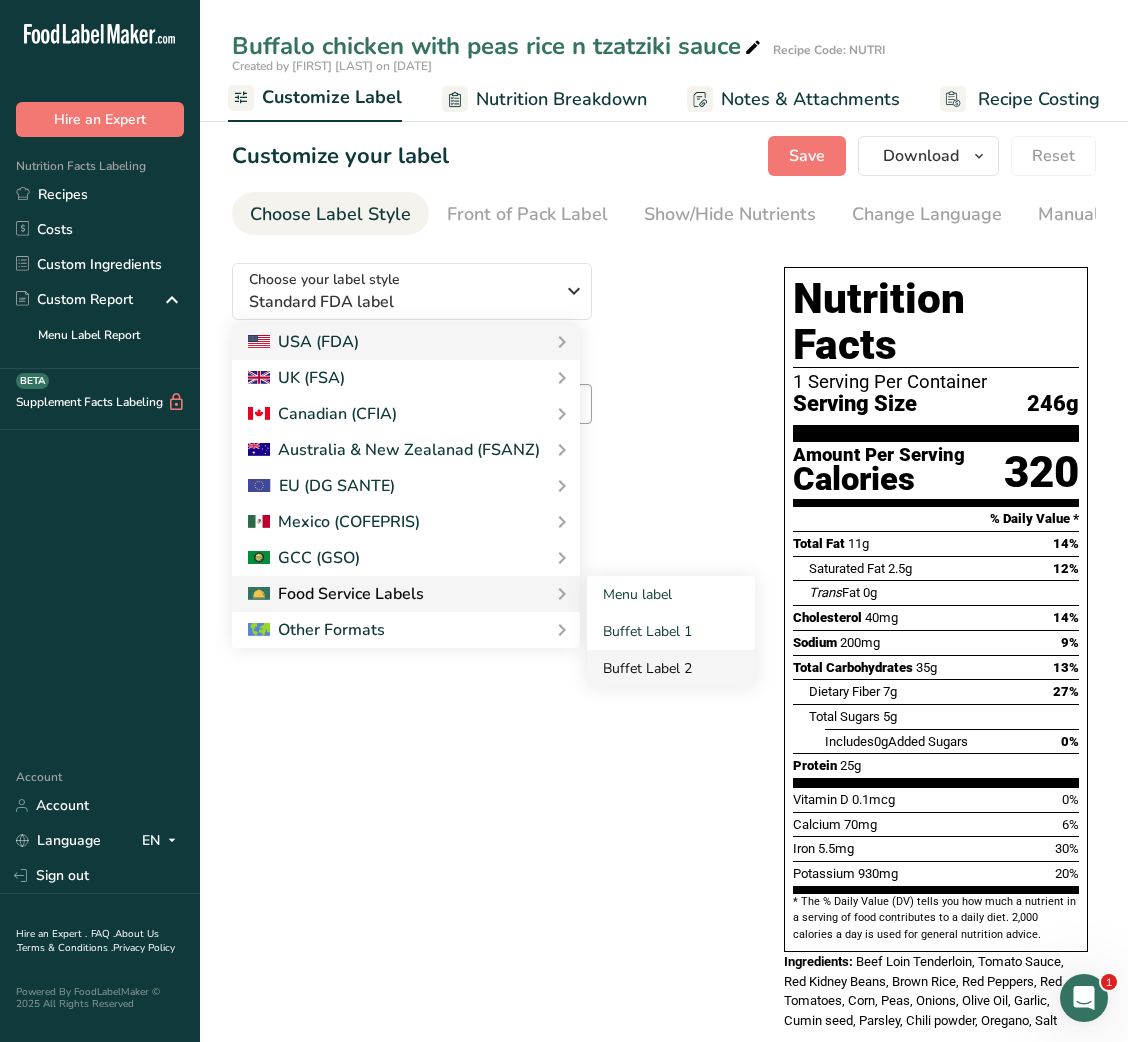 click on "Buffet Label 2" at bounding box center [671, 668] 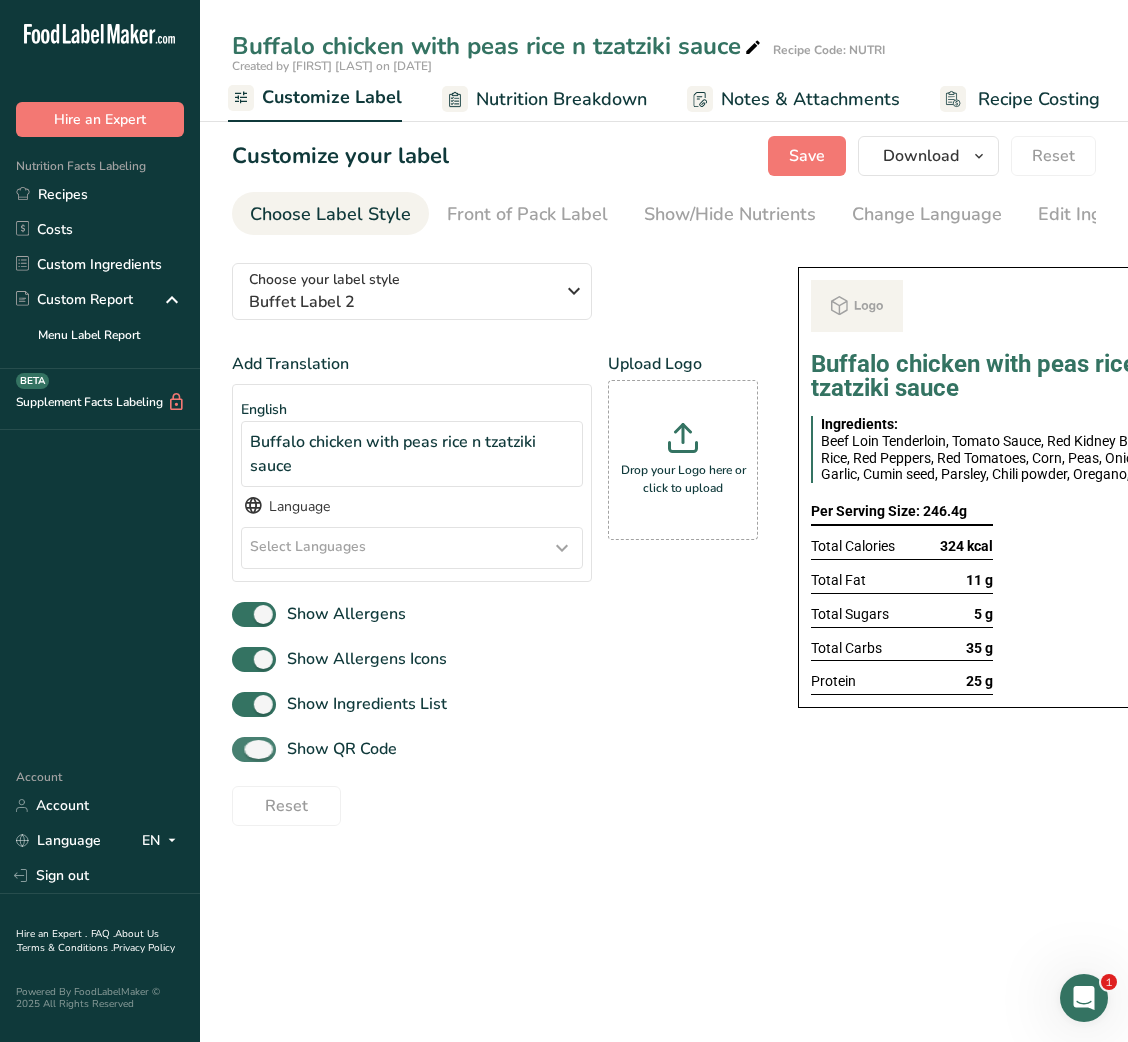 click on "Show QR Code" at bounding box center (336, 749) 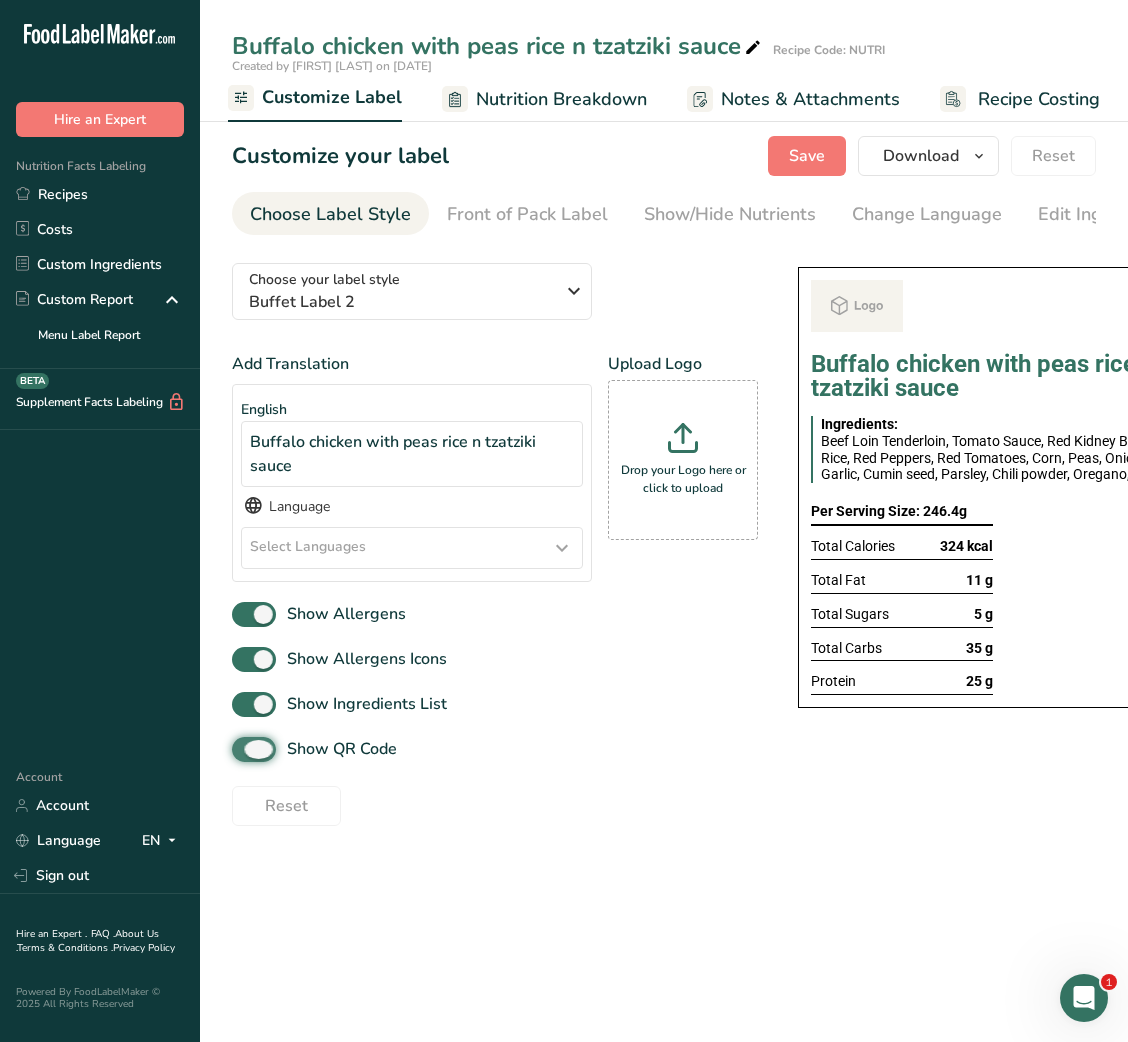 click on "Show QR Code" at bounding box center [238, 749] 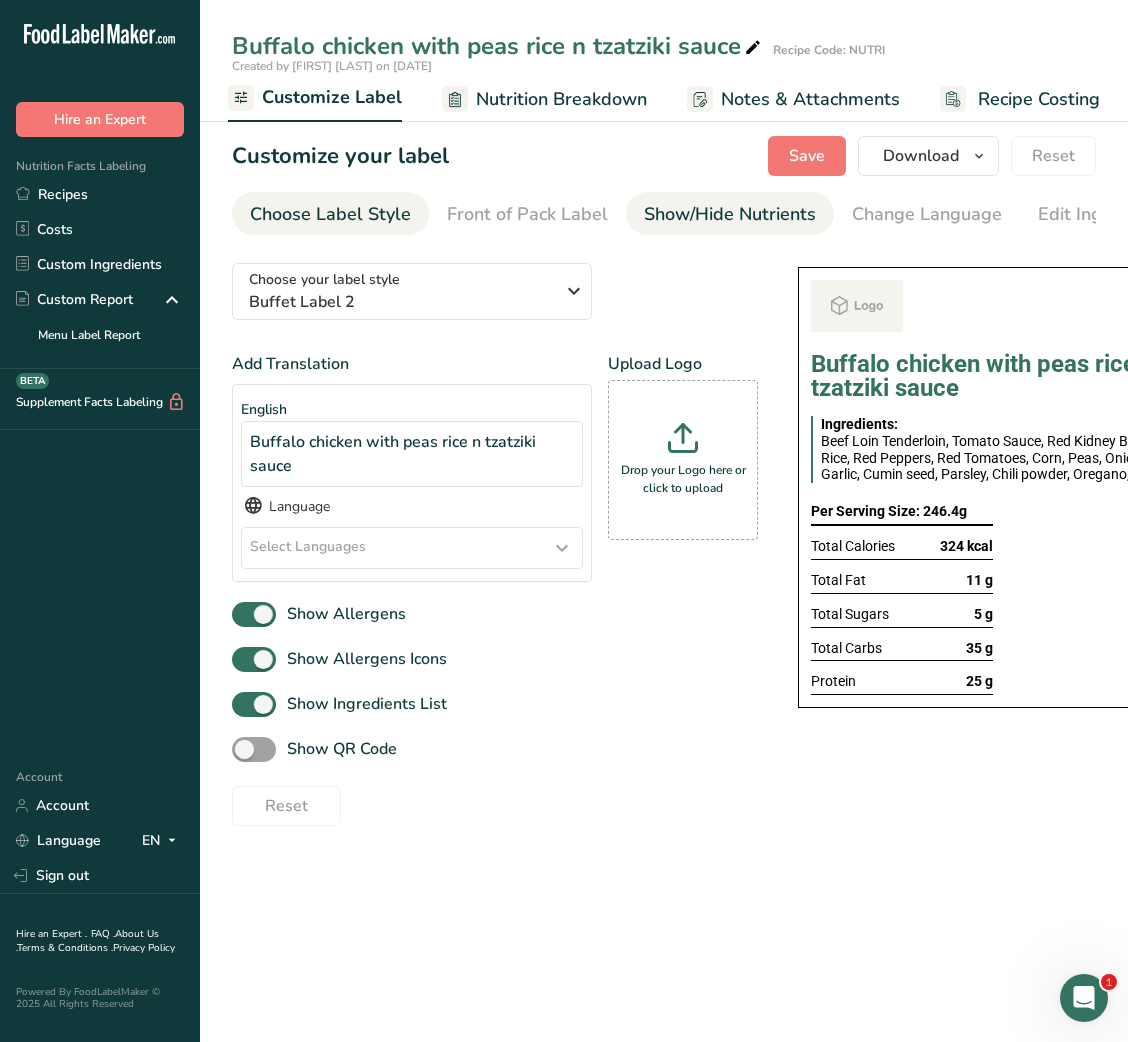 click on "Show/Hide Nutrients" at bounding box center (730, 214) 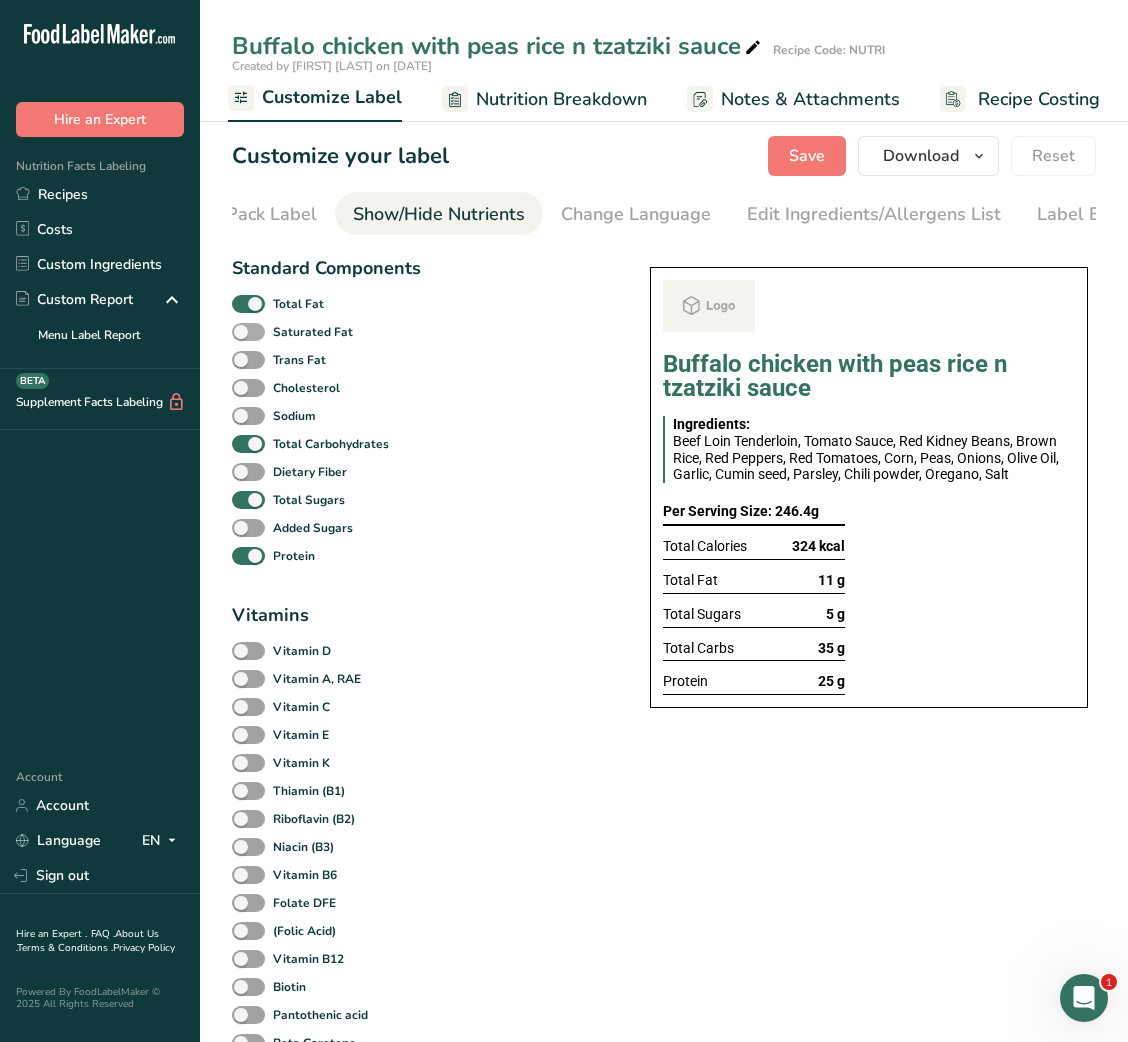 scroll, scrollTop: 0, scrollLeft: 365, axis: horizontal 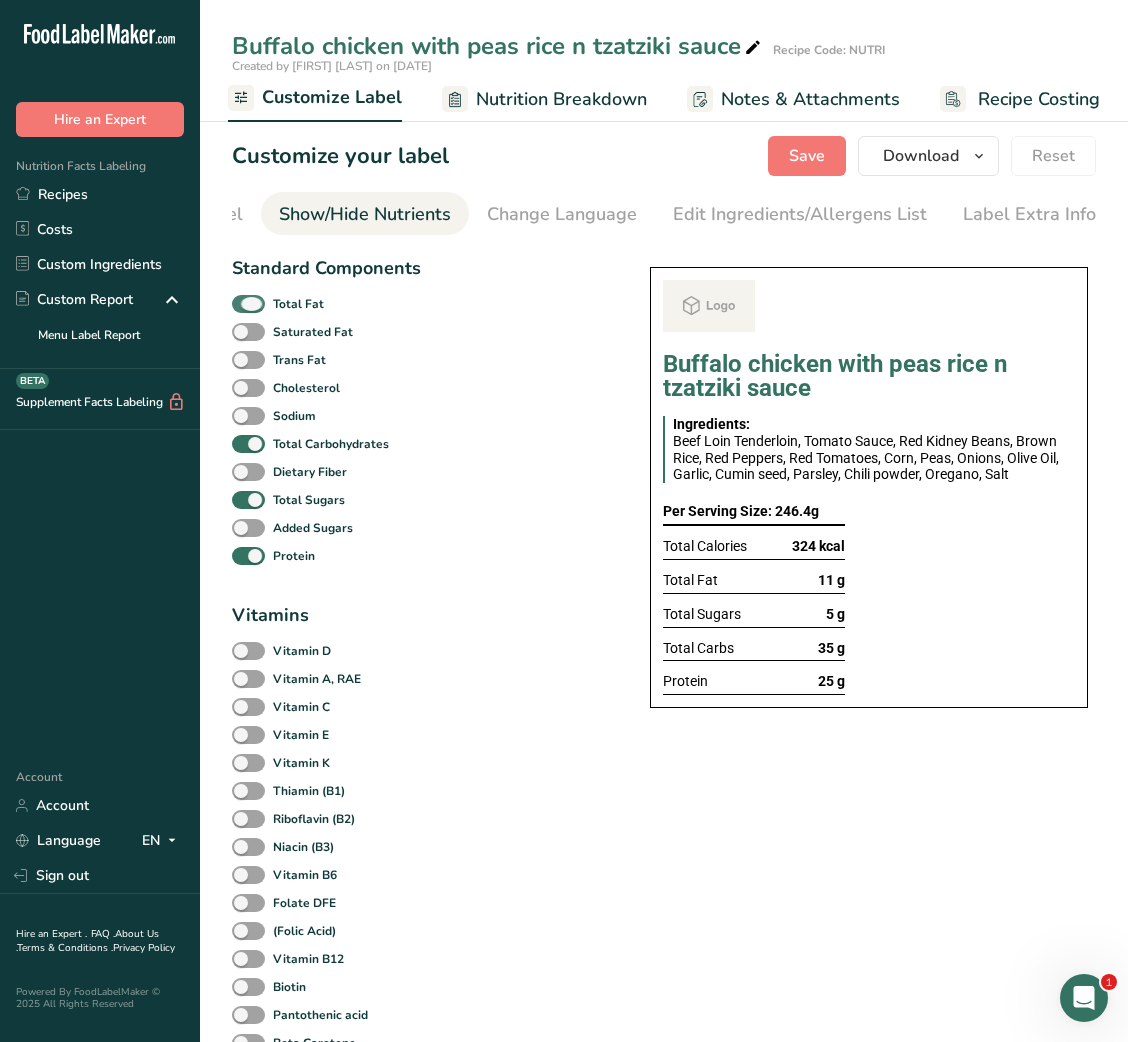 click on "Total Fat" at bounding box center [298, 304] 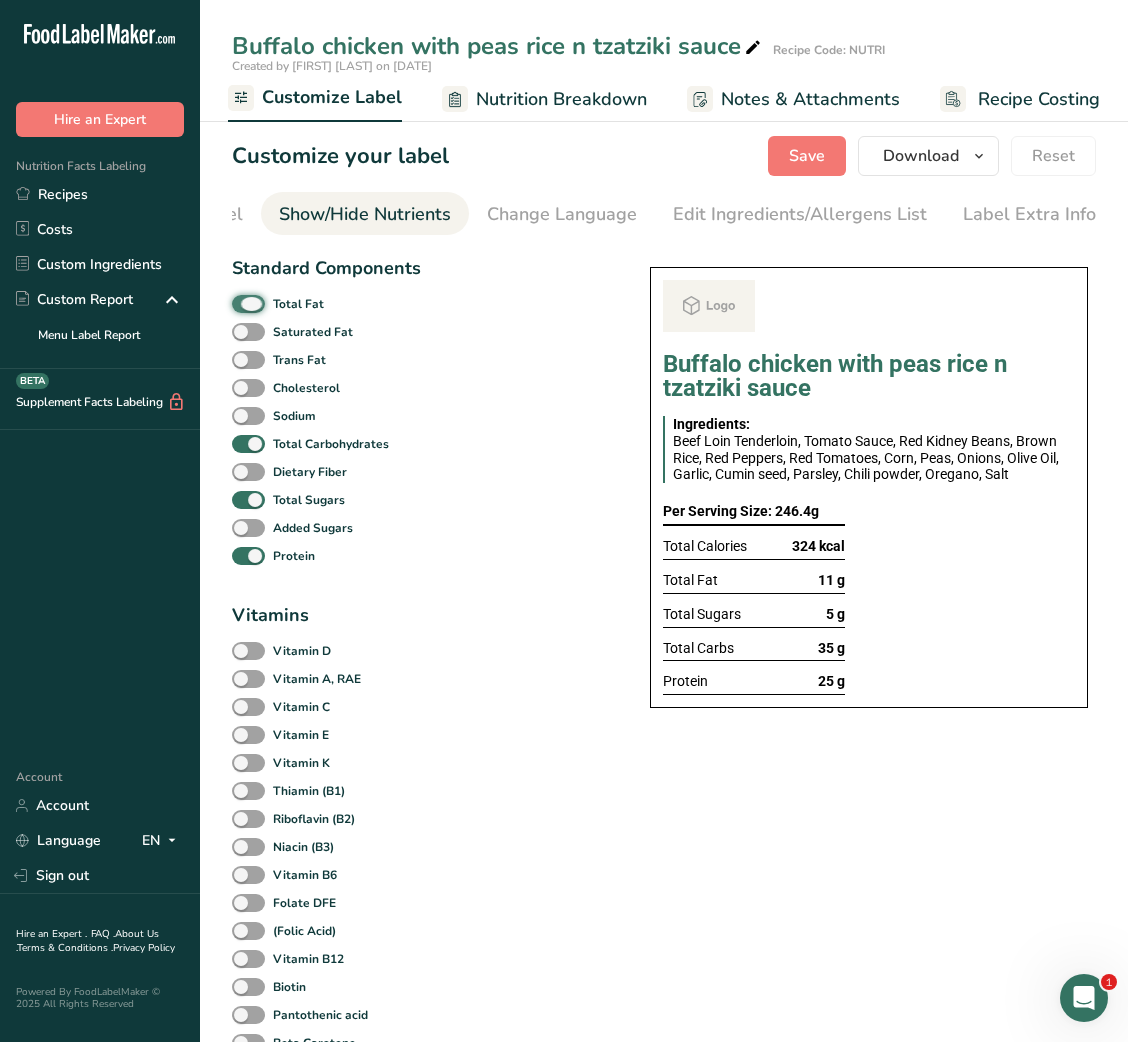 click on "Total Fat" at bounding box center [238, 303] 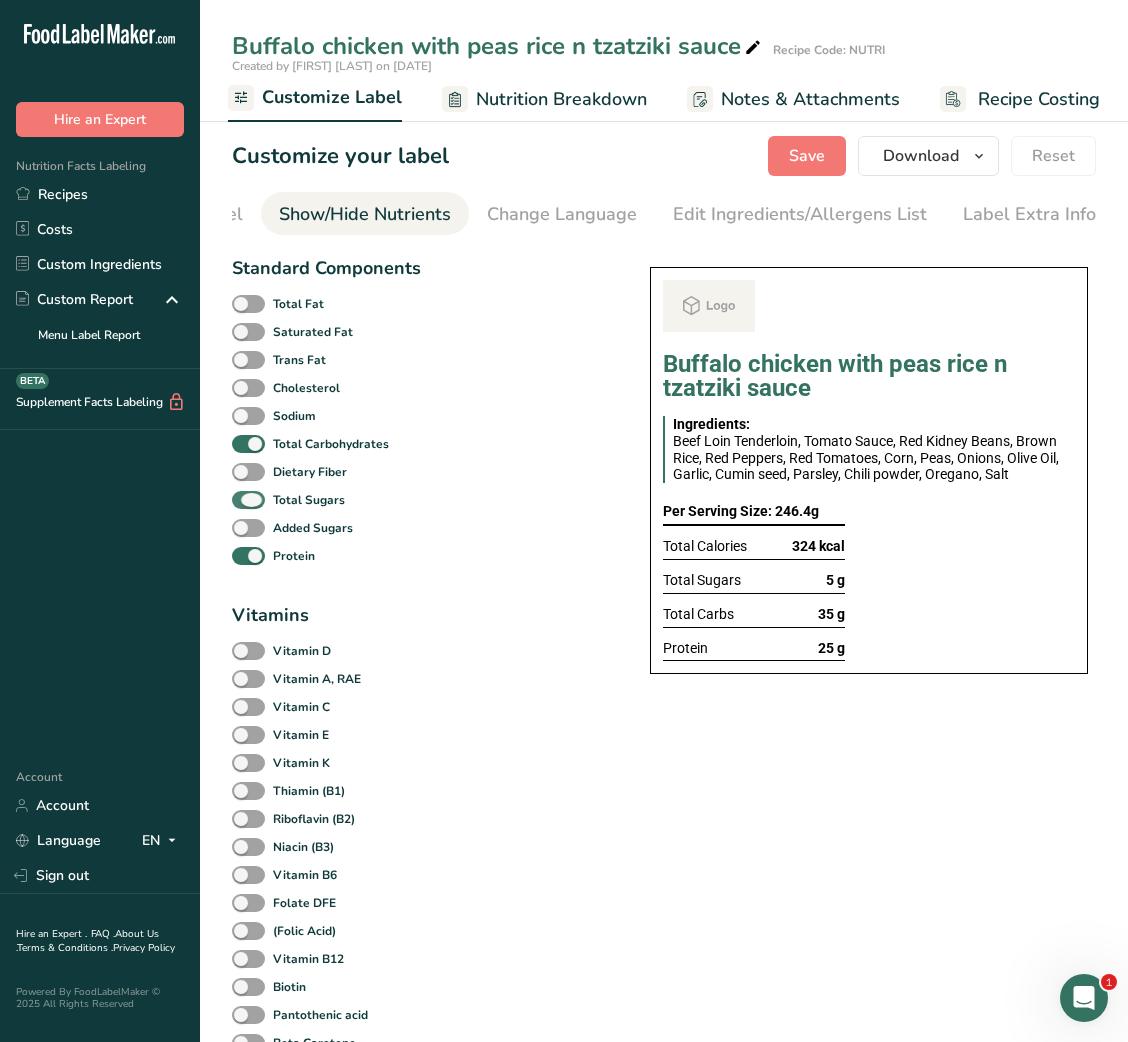 click on "Total Sugars" at bounding box center (305, 500) 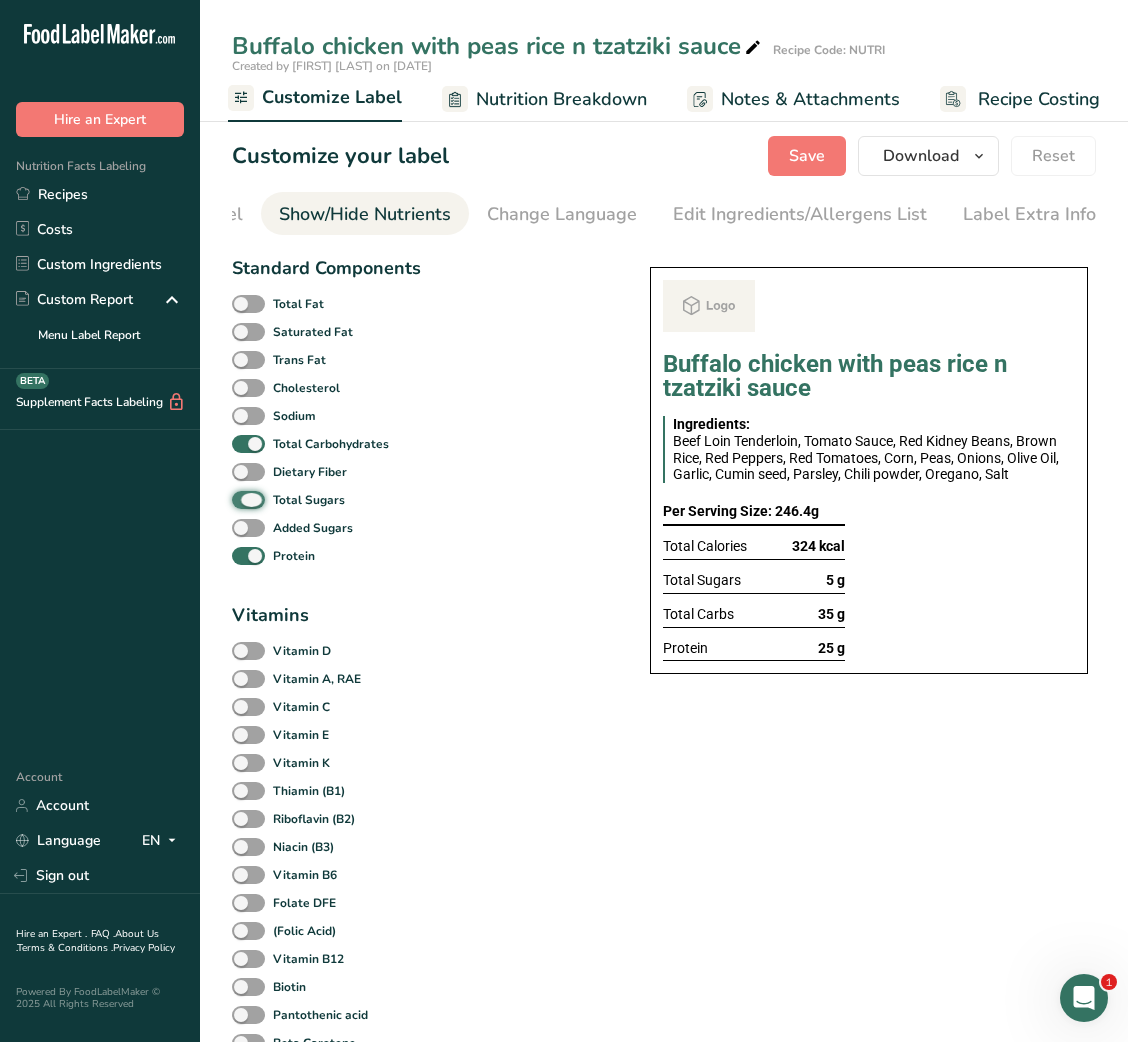 click on "Total Sugars" at bounding box center (238, 499) 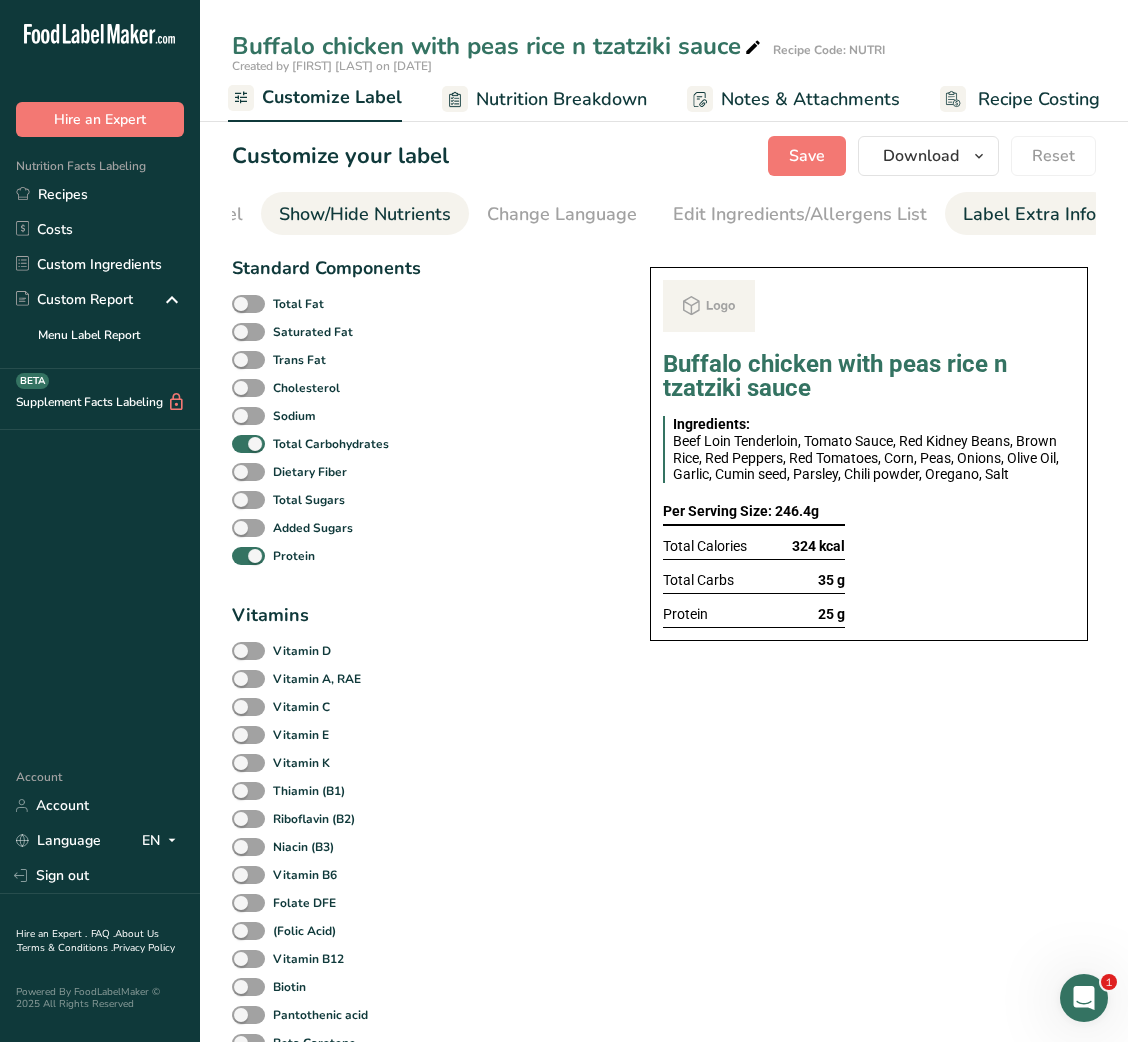 click on "Label Extra Info" at bounding box center [1029, 214] 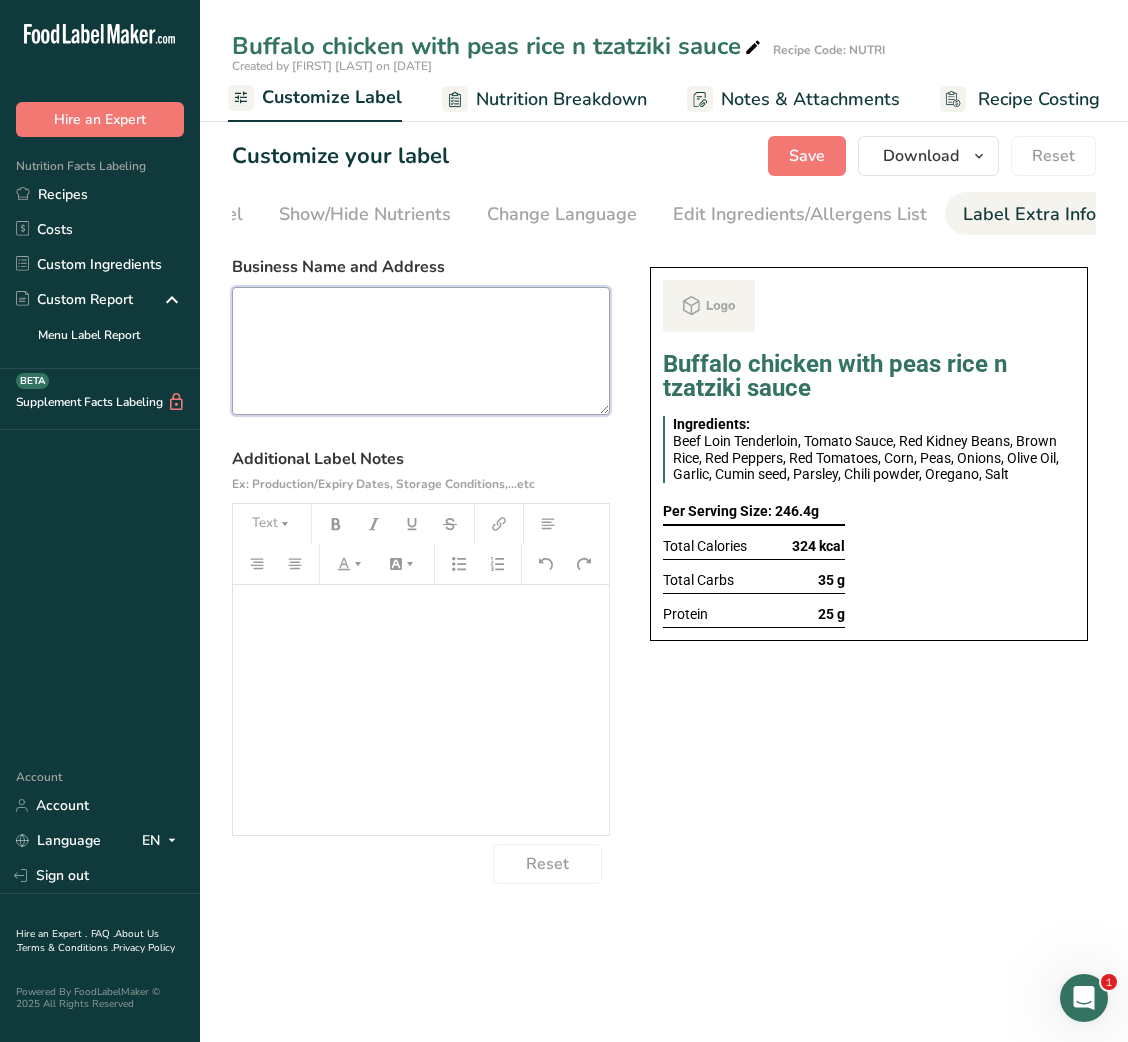click at bounding box center (421, 351) 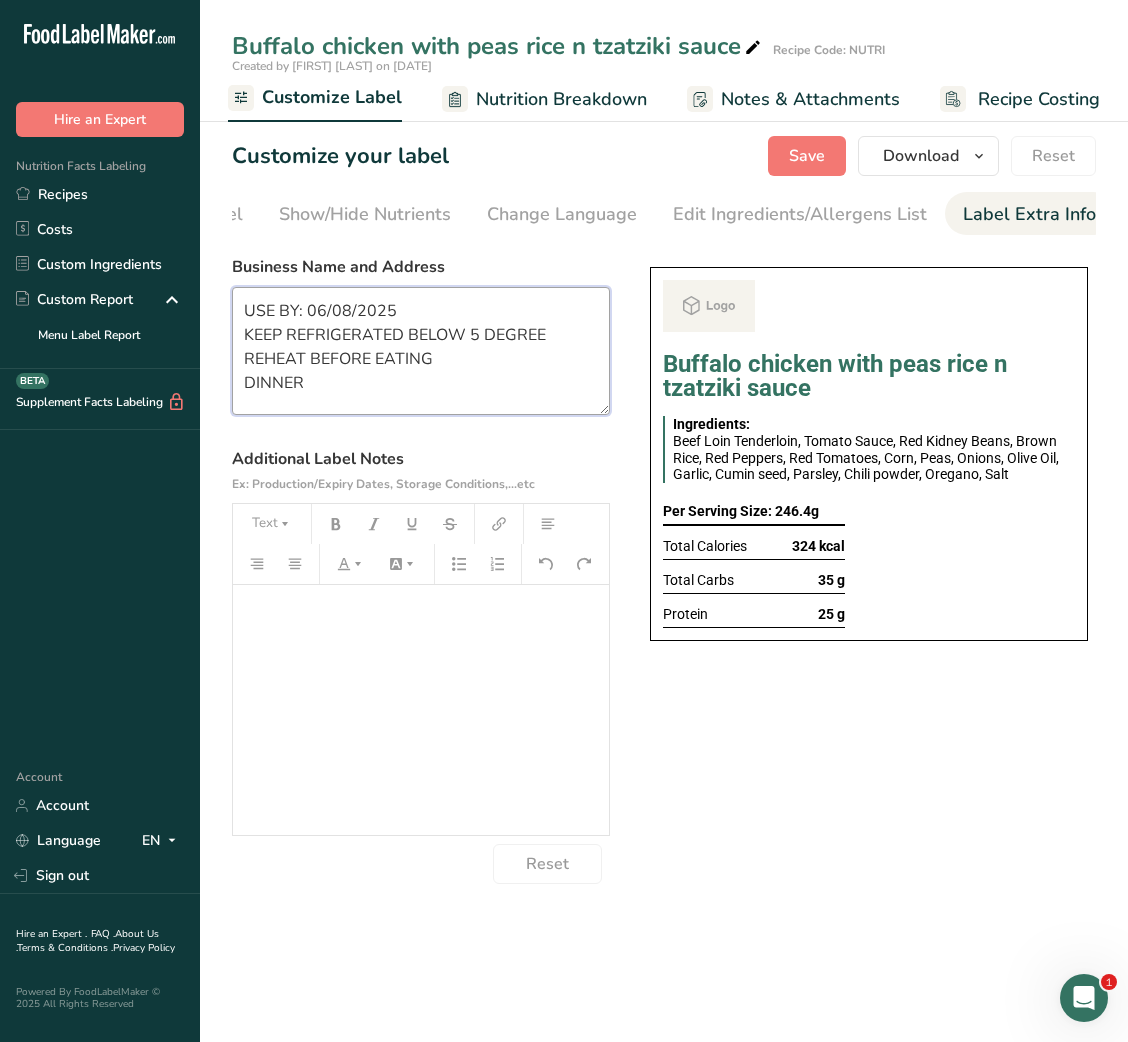 click on "USE BY: 06/08/2025
KEEP REFRIGERATED BELOW 5 DEGREE
REHEAT BEFORE EATING
DINNER" at bounding box center [421, 351] 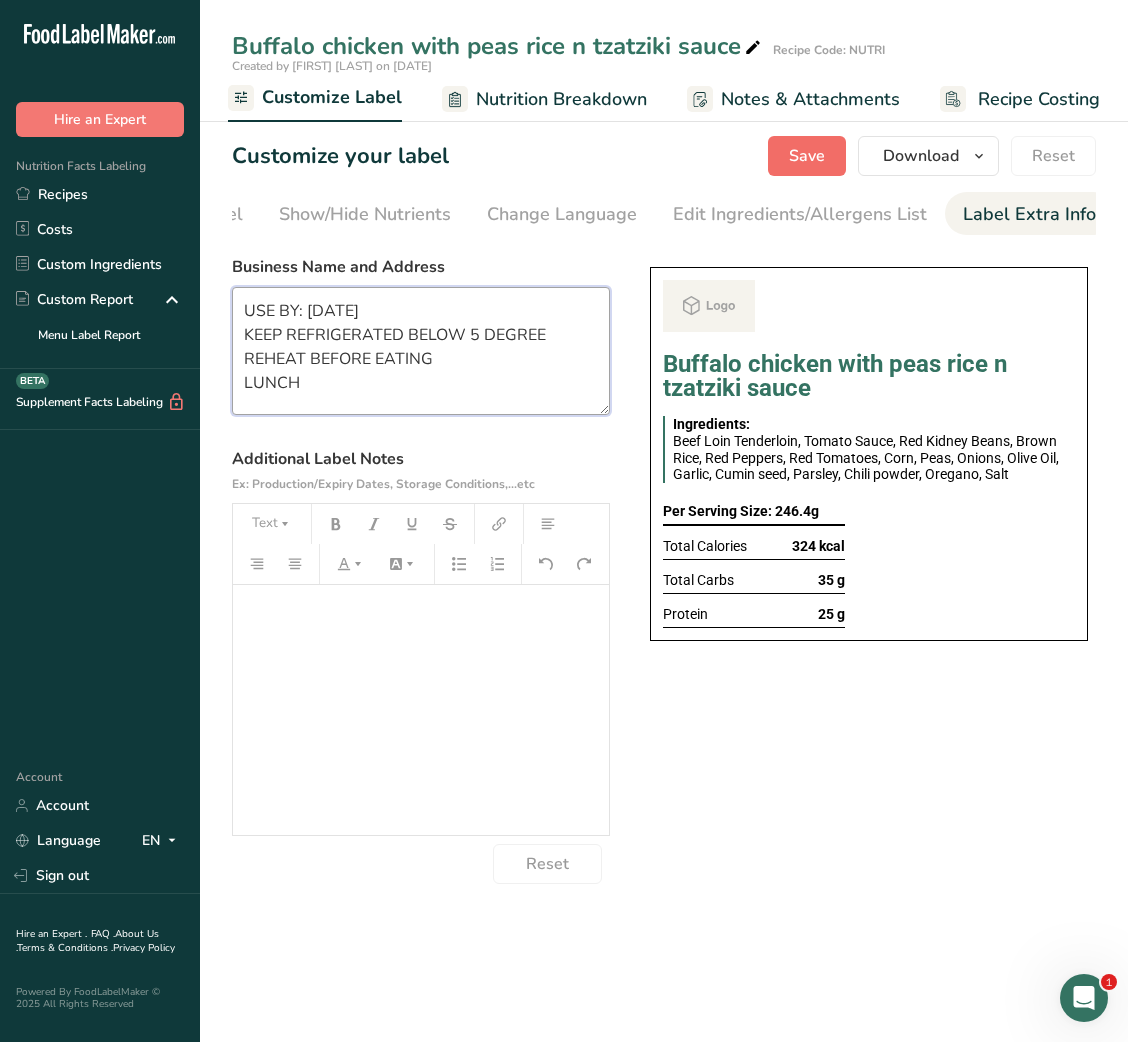 type on "USE BY: [DATE]
KEEP REFRIGERATED BELOW 5 DEGREE
REHEAT BEFORE EATING
LUNCH" 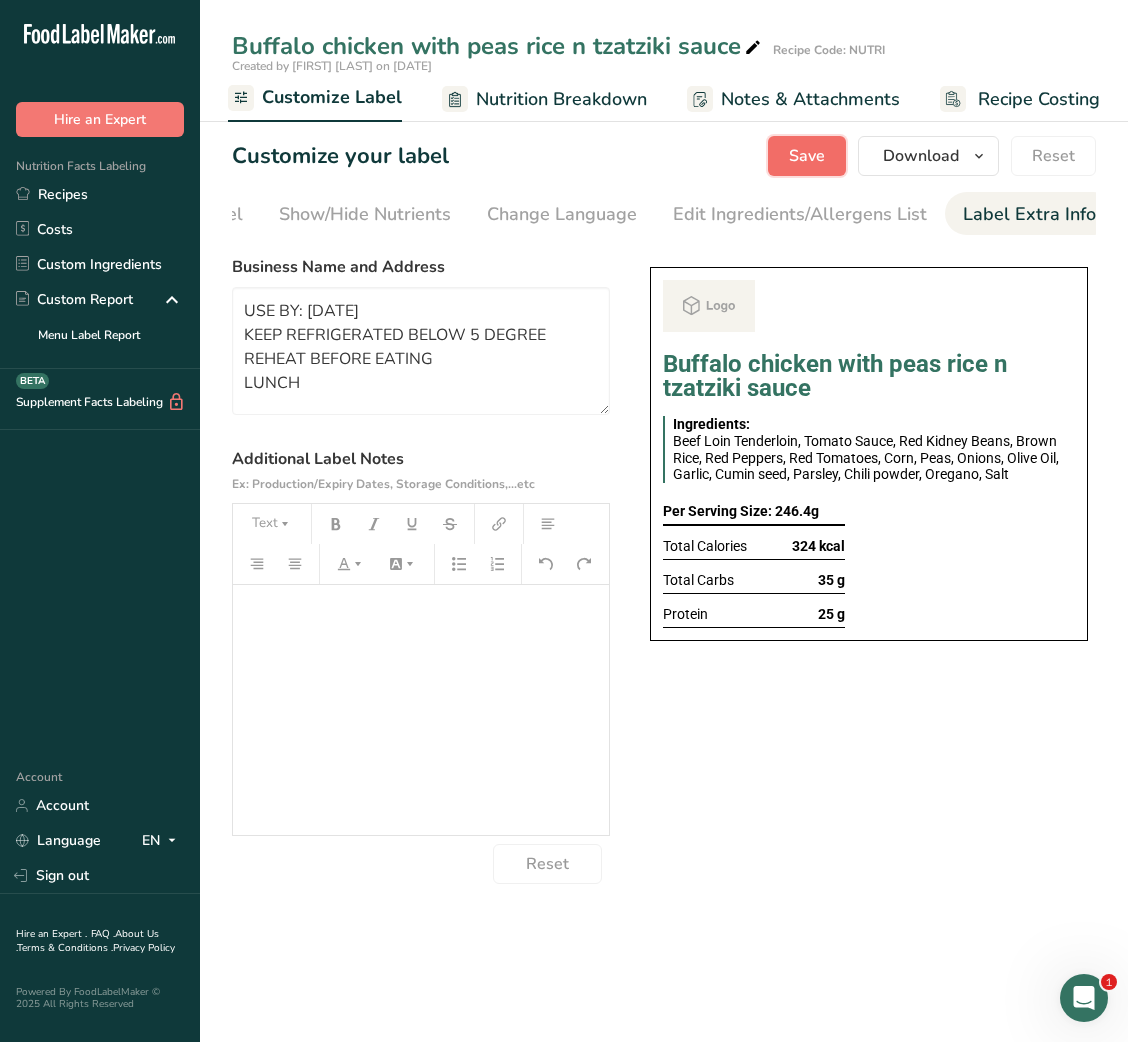 click on "Save" at bounding box center [807, 156] 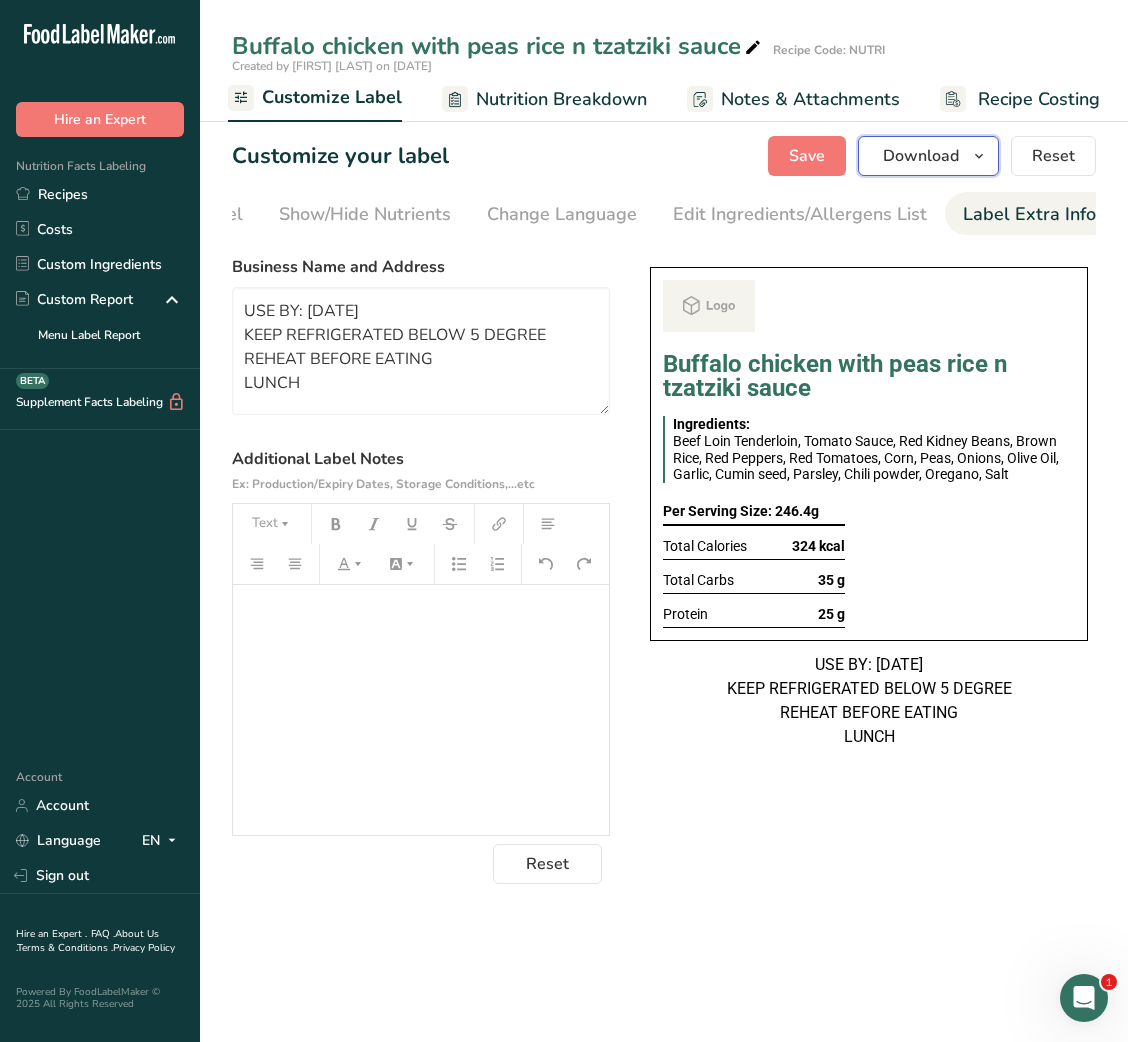click on "Download" at bounding box center (921, 156) 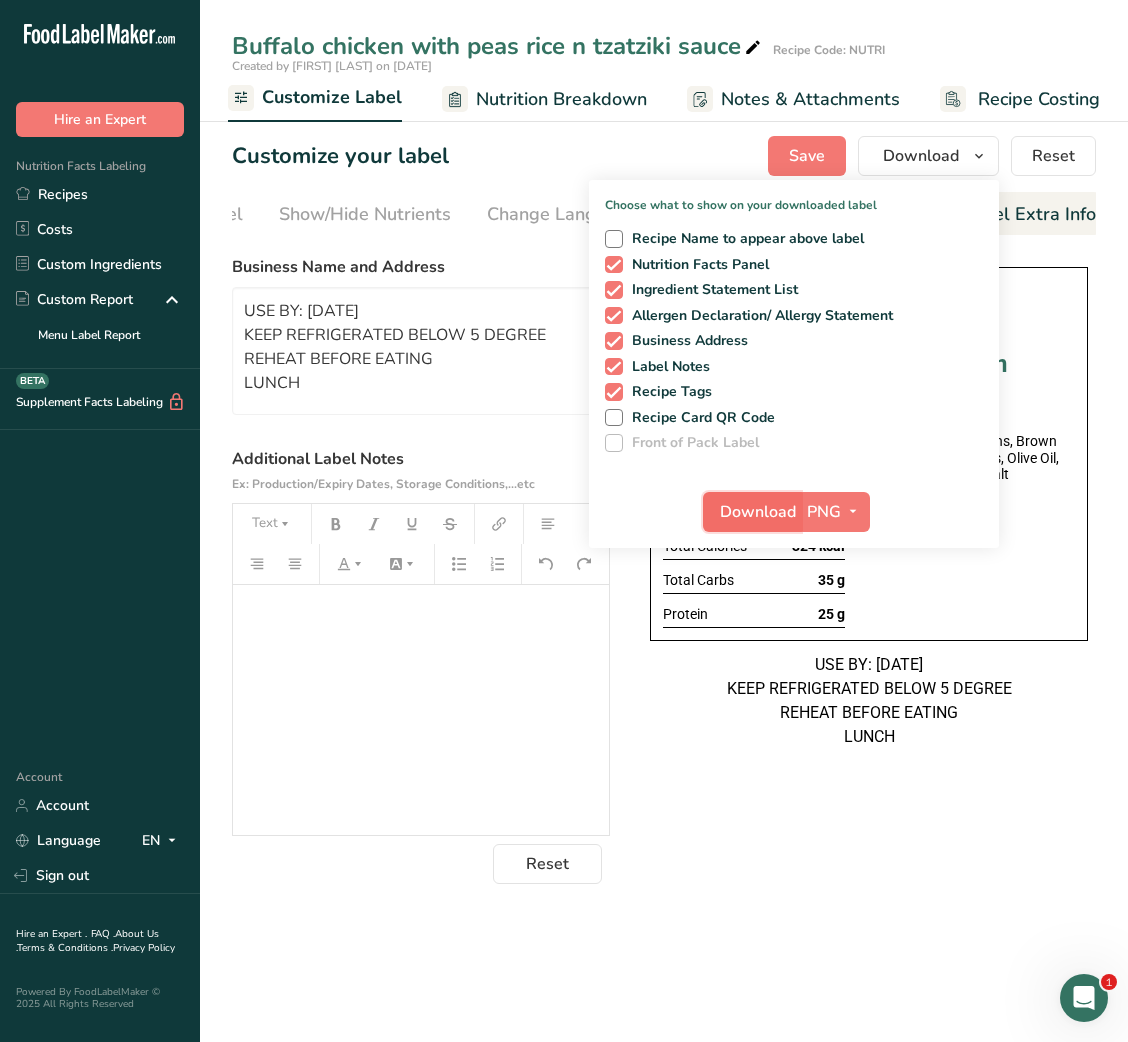 click on "Download" at bounding box center [758, 512] 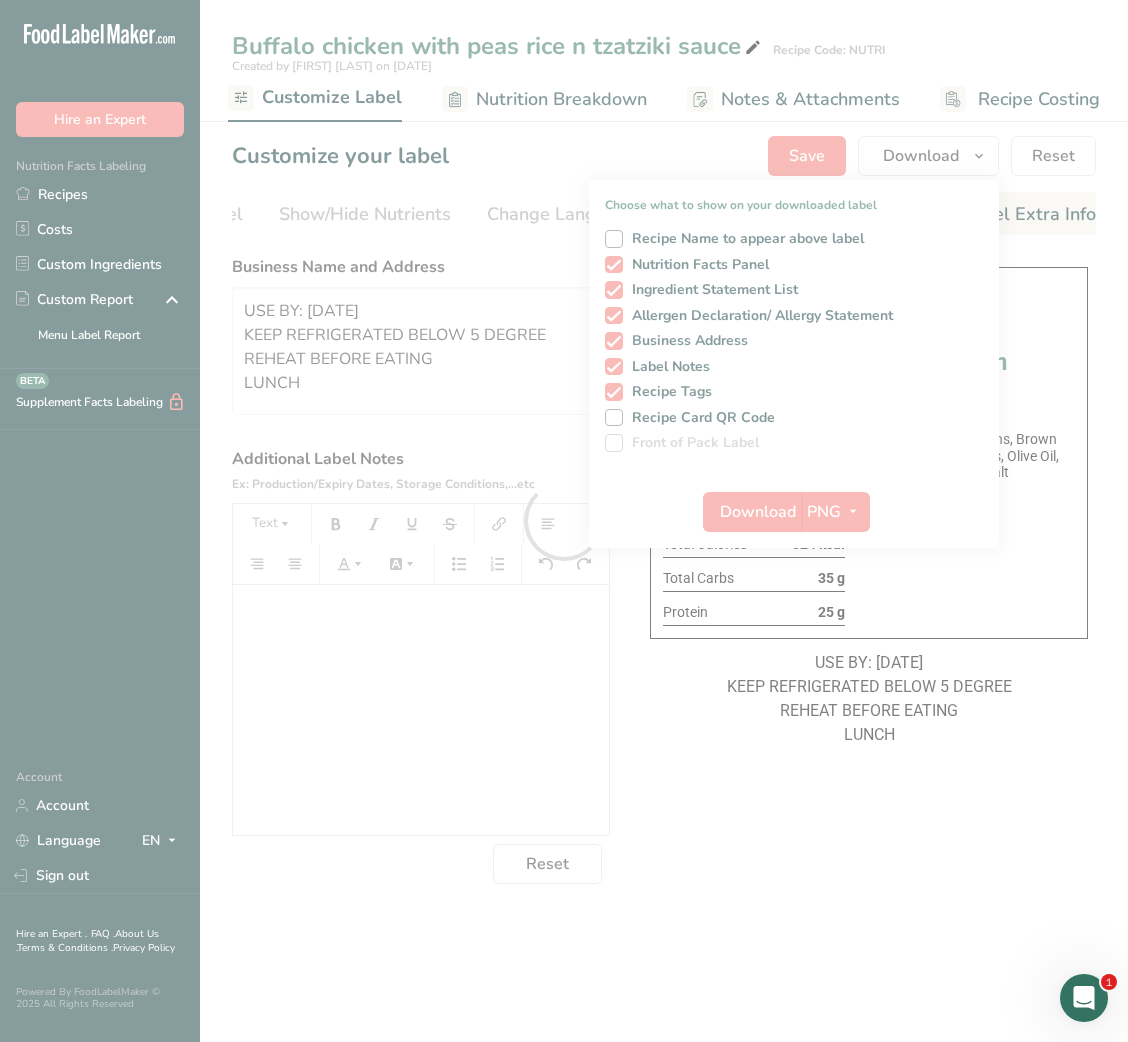 scroll, scrollTop: 0, scrollLeft: 0, axis: both 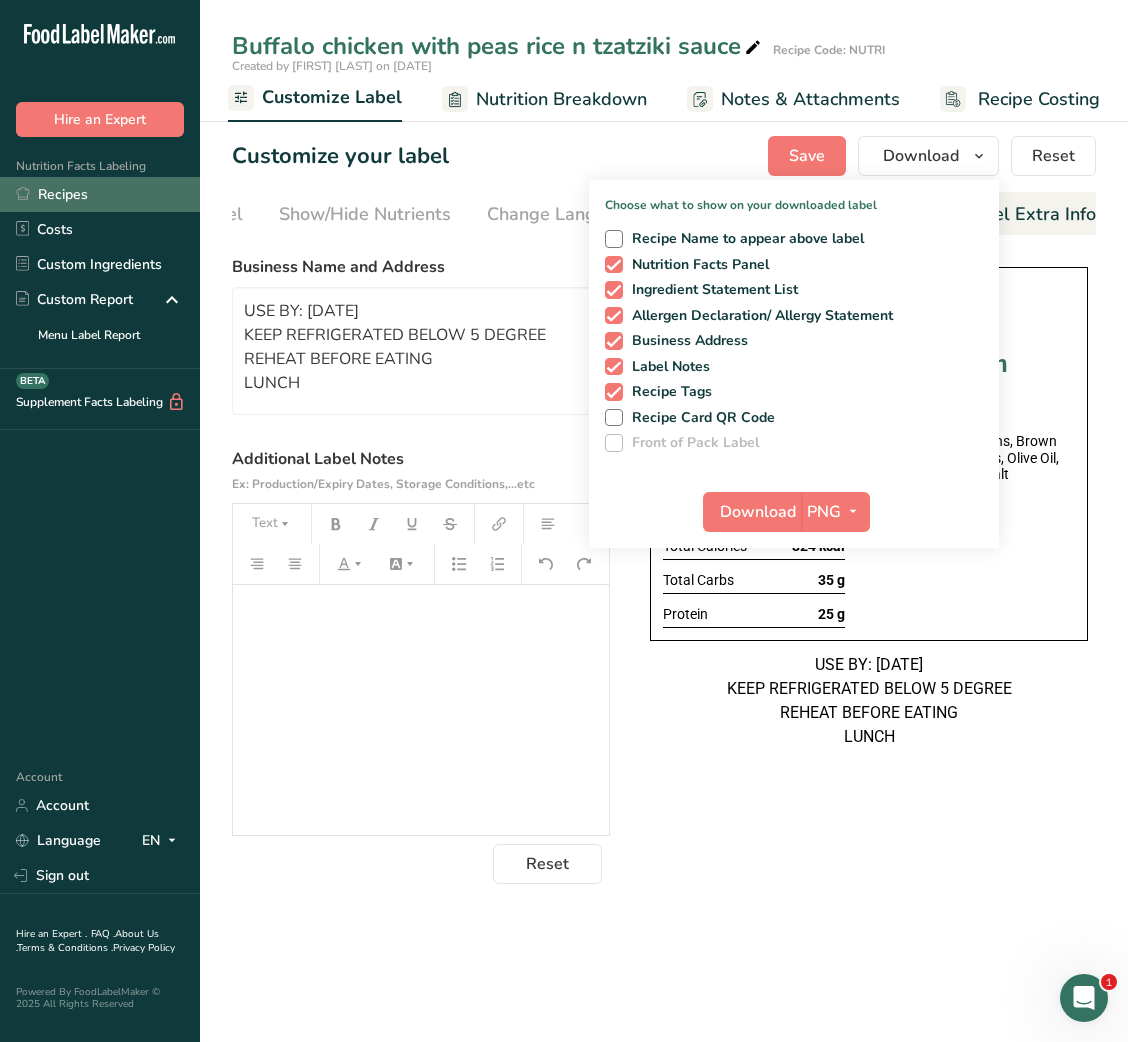 click on "Recipes" at bounding box center (100, 194) 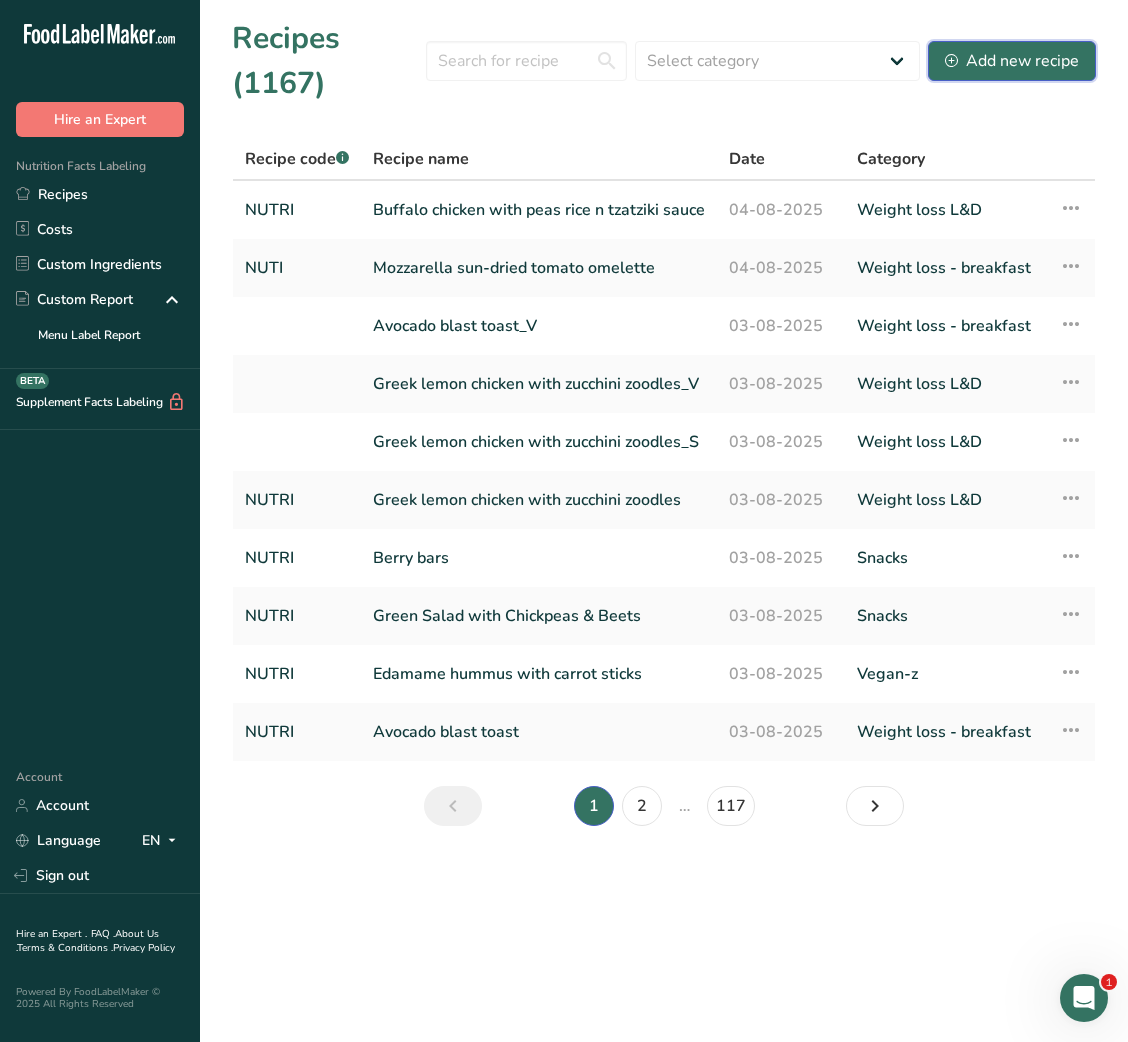 click on "Add new recipe" at bounding box center (1012, 61) 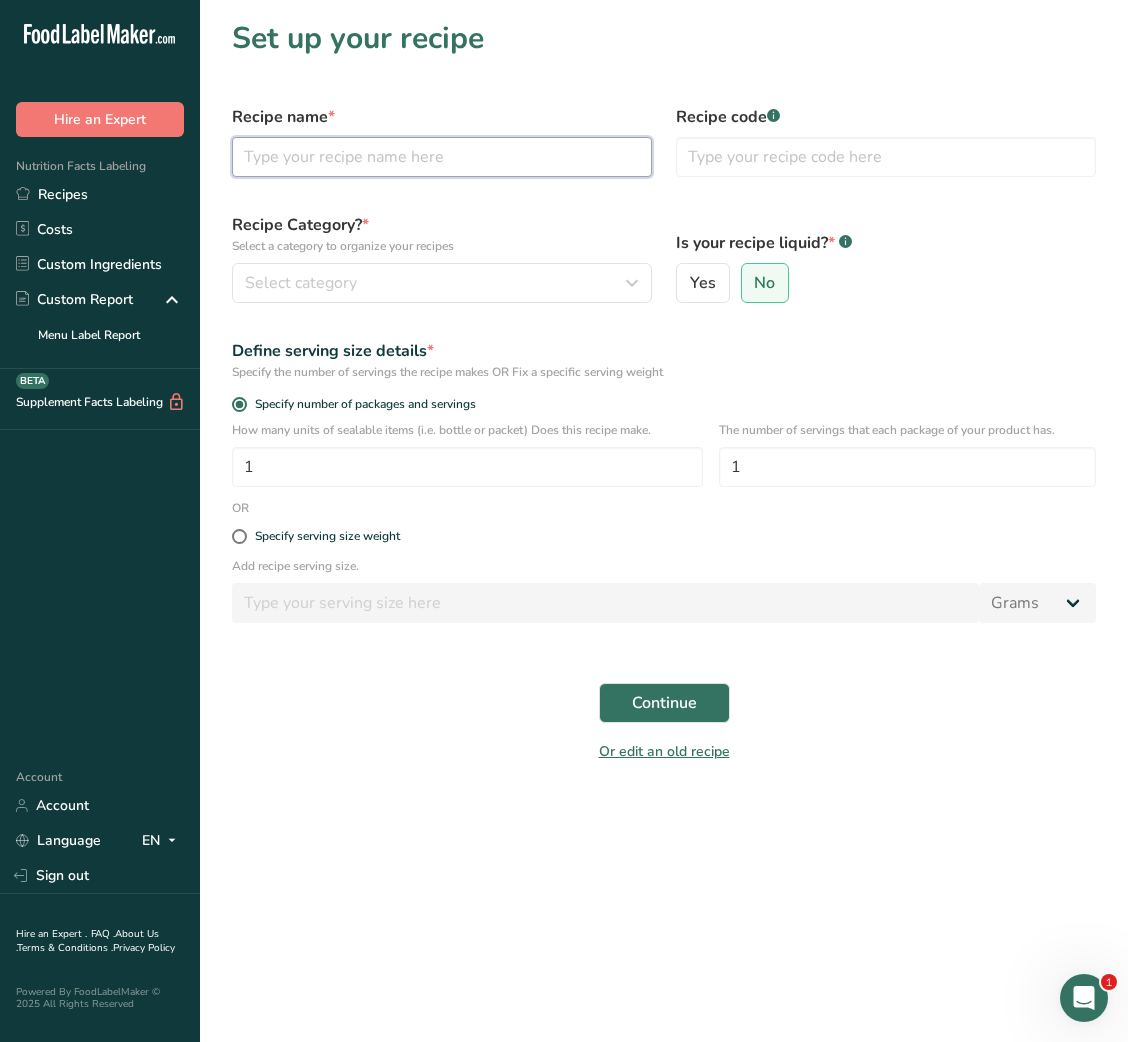 click at bounding box center (442, 157) 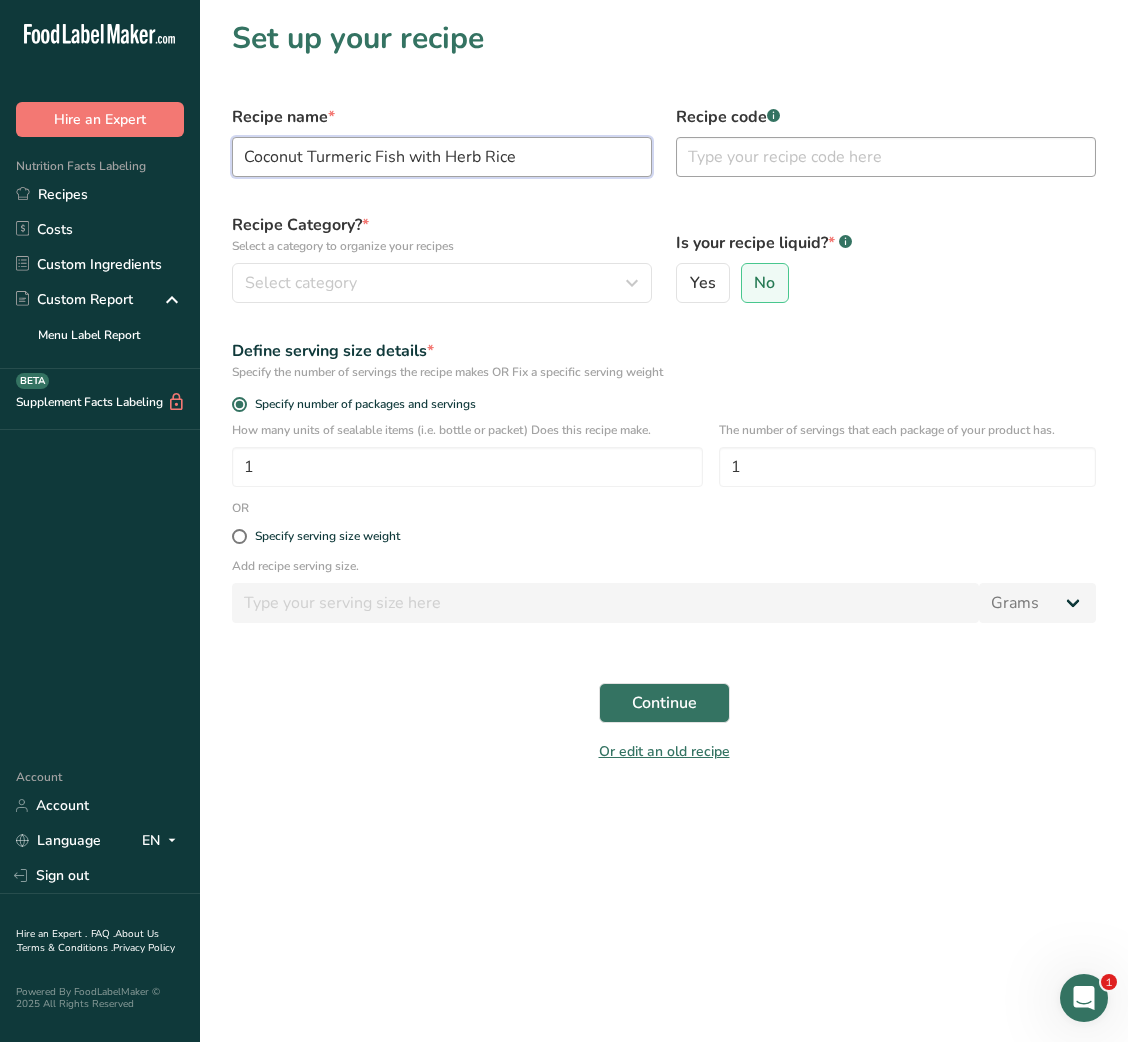 type on "Coconut Turmeric Fish with Herb Rice" 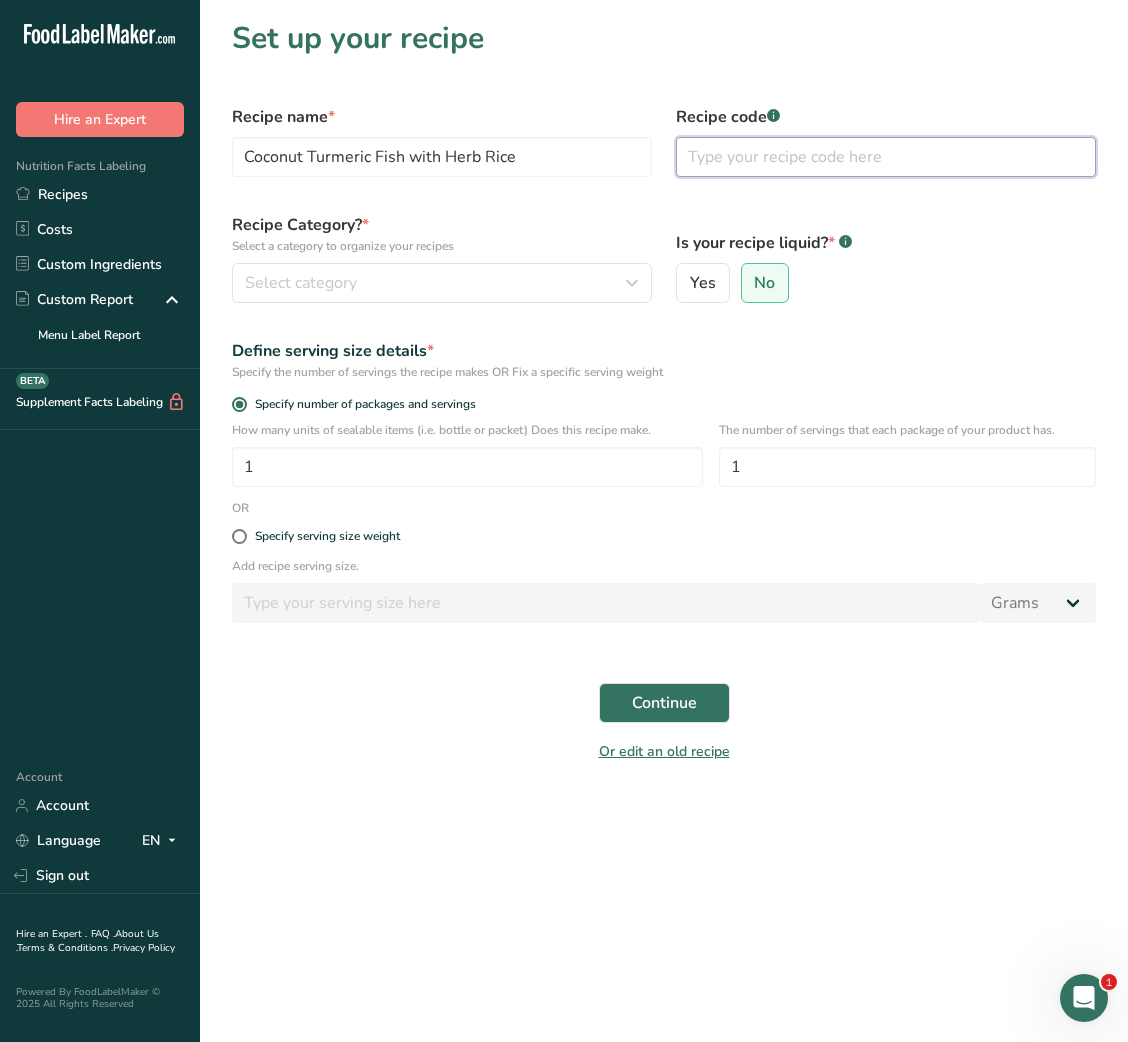 click at bounding box center [886, 157] 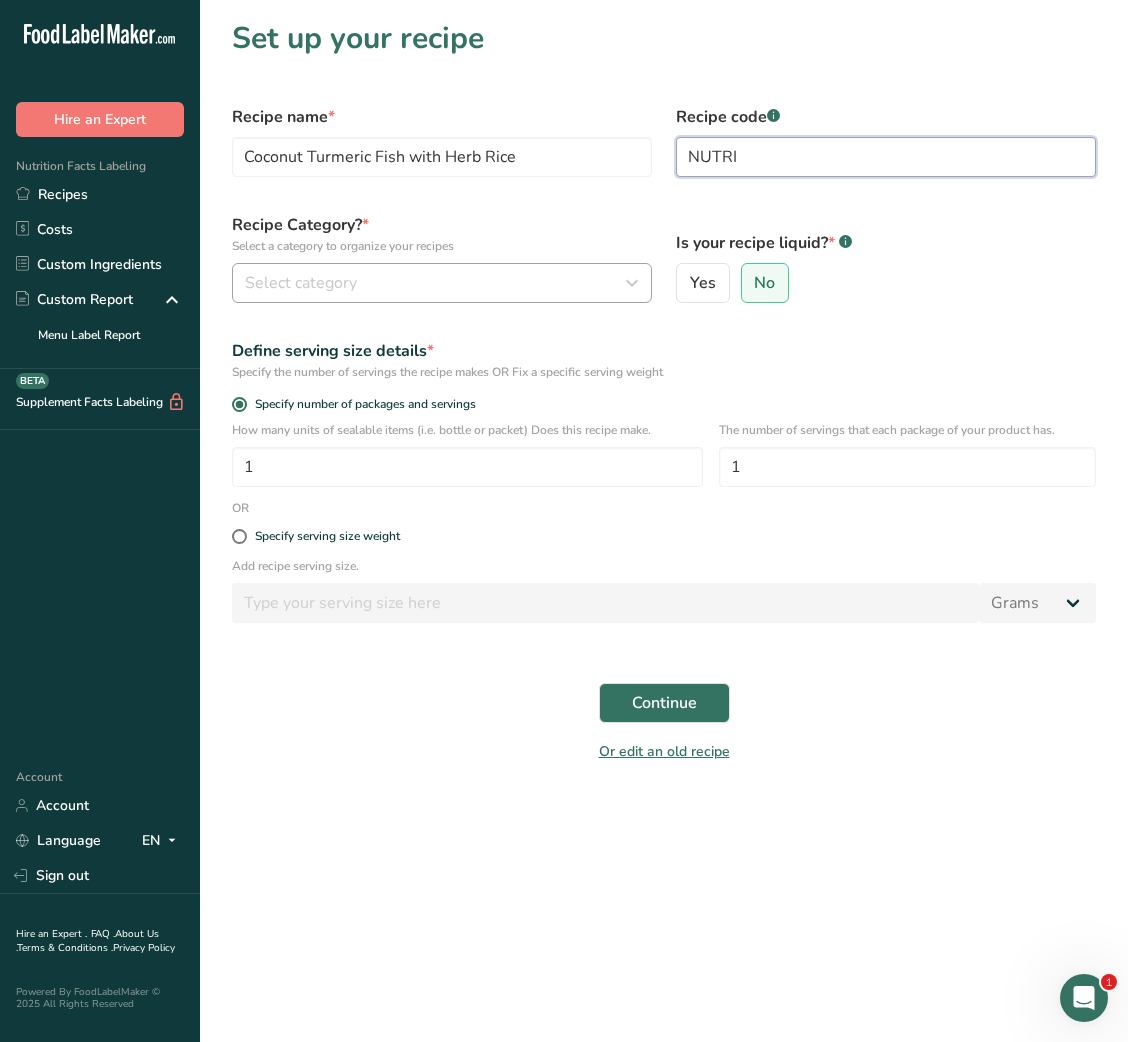 type on "NUTRI" 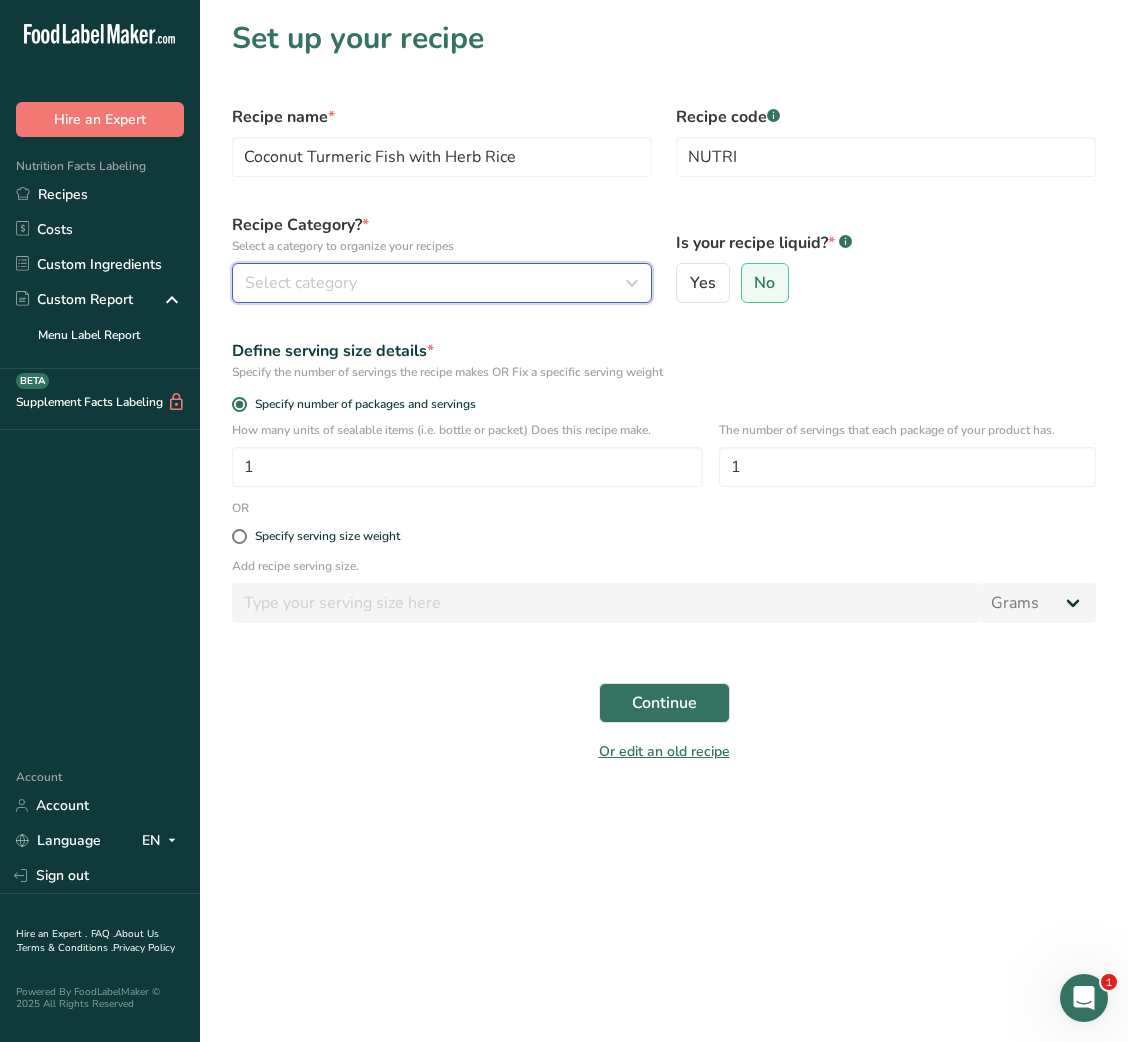 click on "Select category" at bounding box center (436, 283) 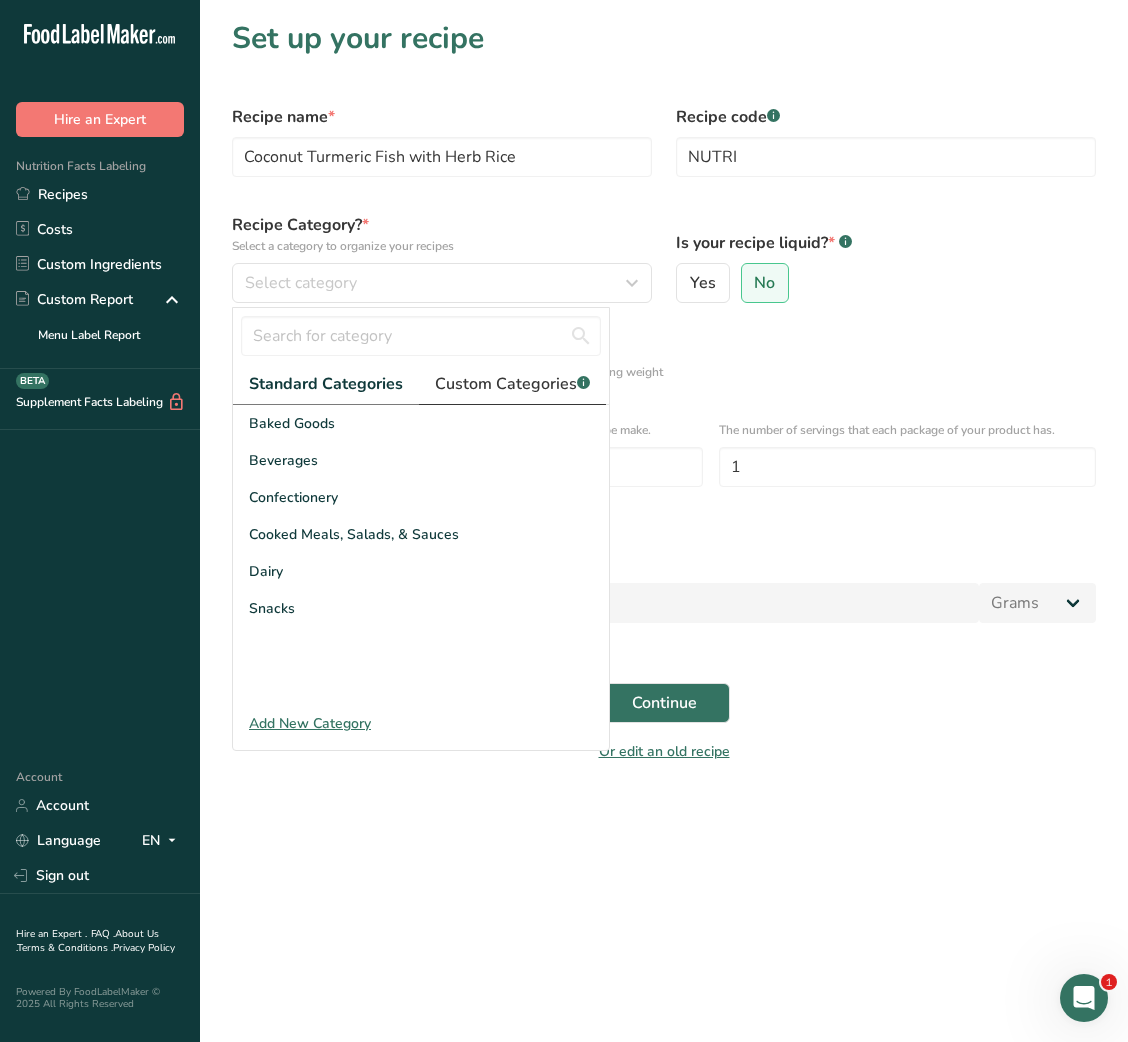 click on "Custom Categories
.a-a{fill:#347362;}.b-a{fill:#fff;}" at bounding box center (512, 384) 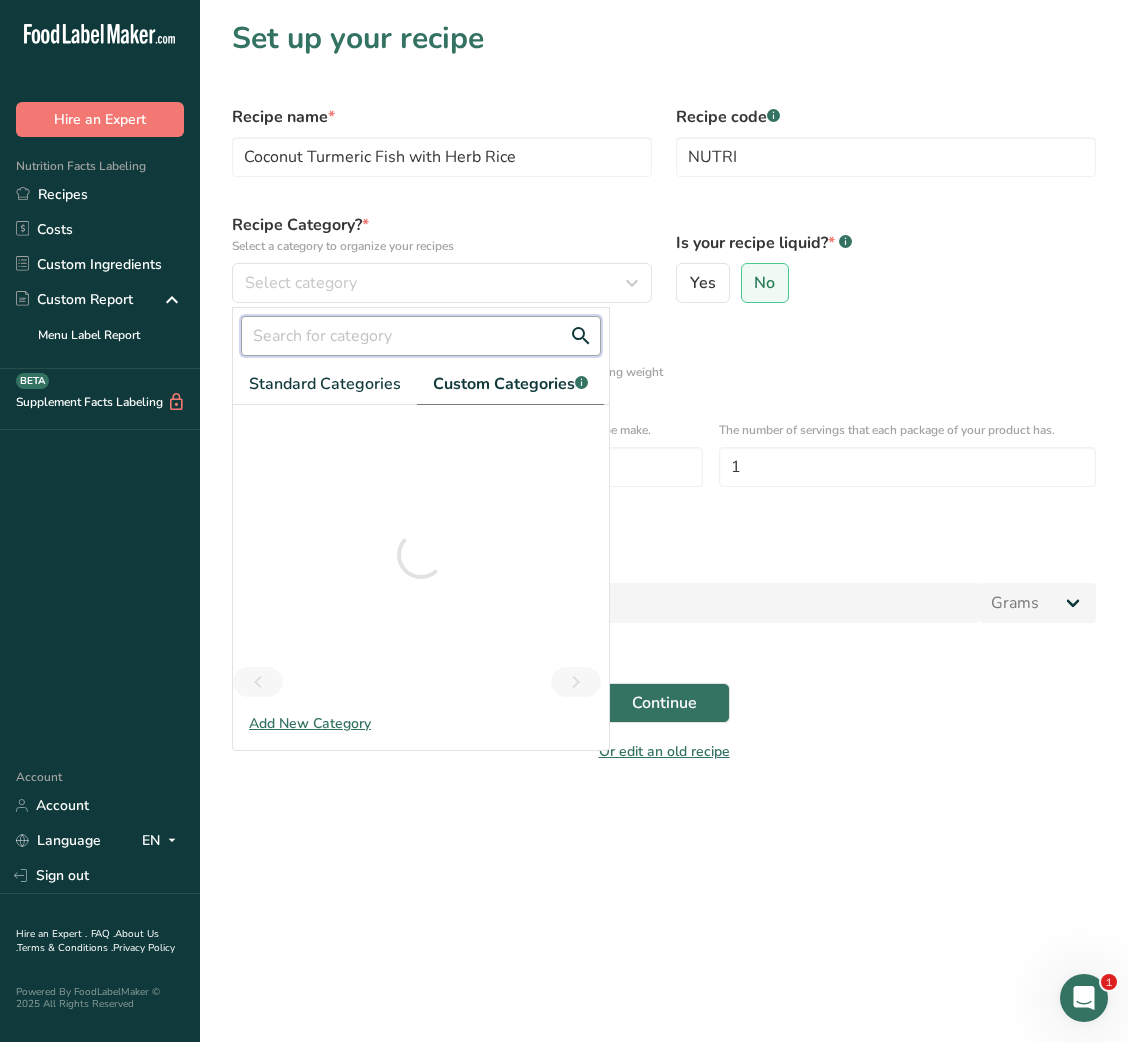 click at bounding box center (421, 336) 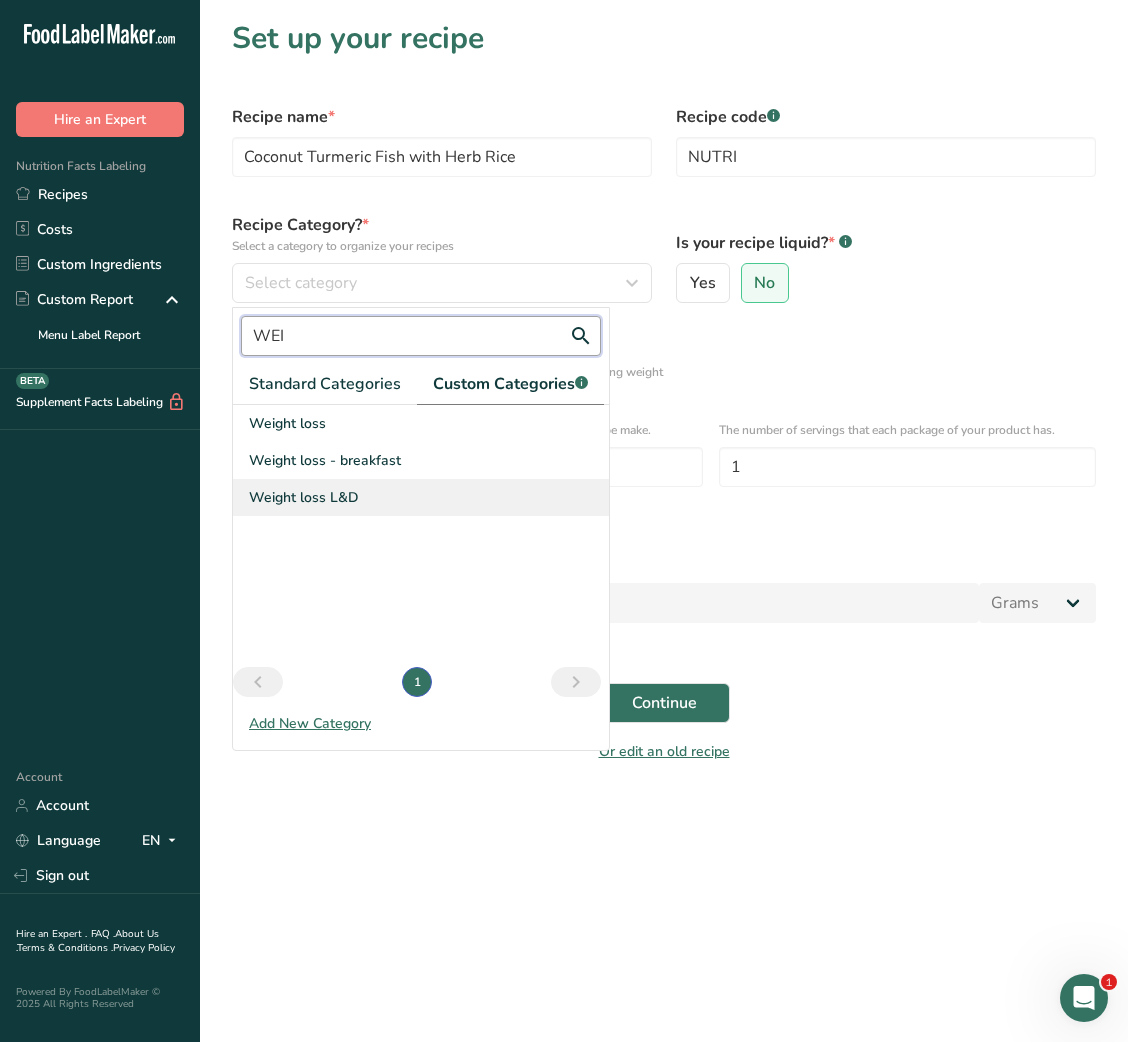 type on "WEI" 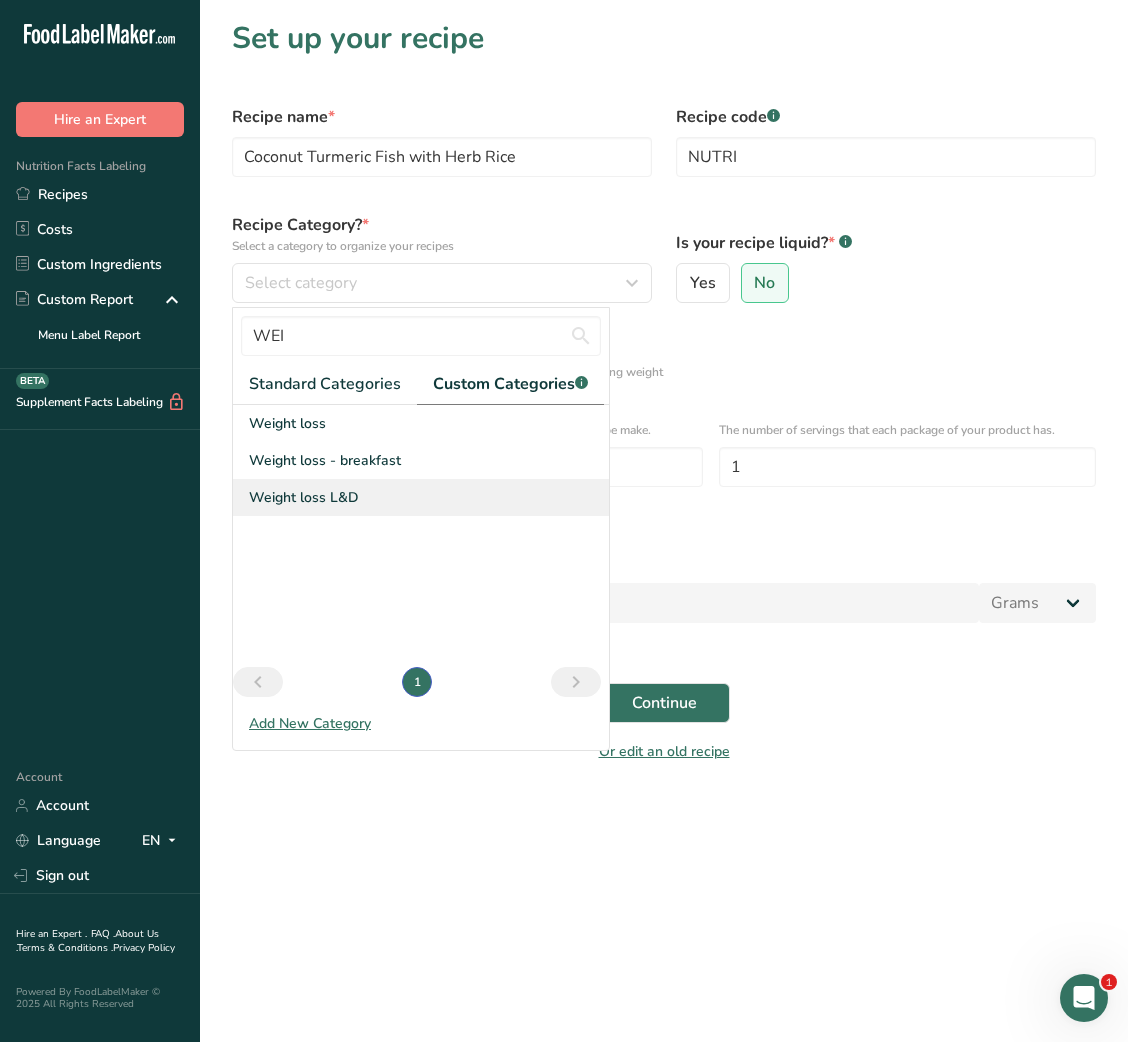click on "Weight loss L&D" at bounding box center [304, 497] 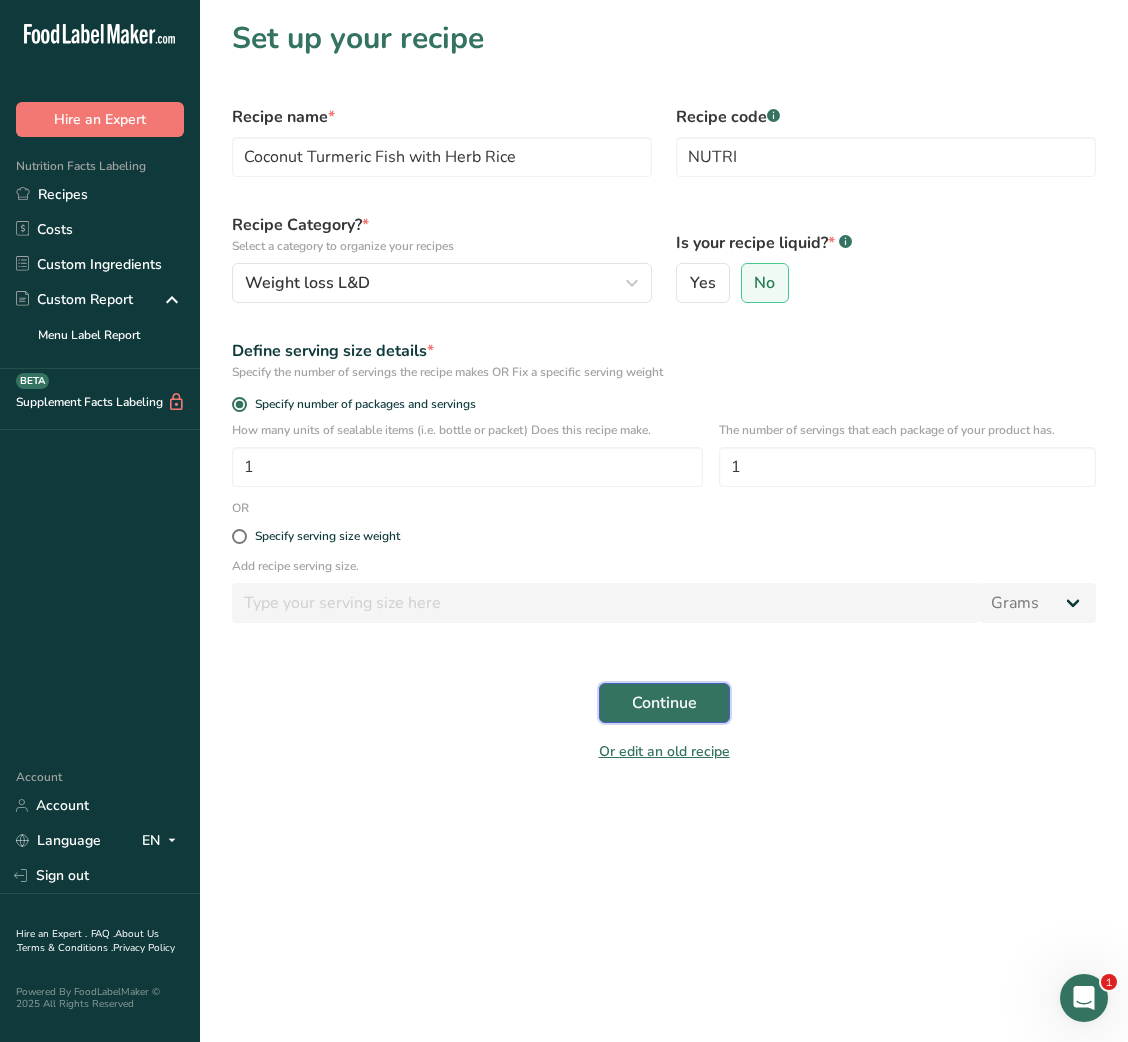 click on "Continue" at bounding box center (664, 703) 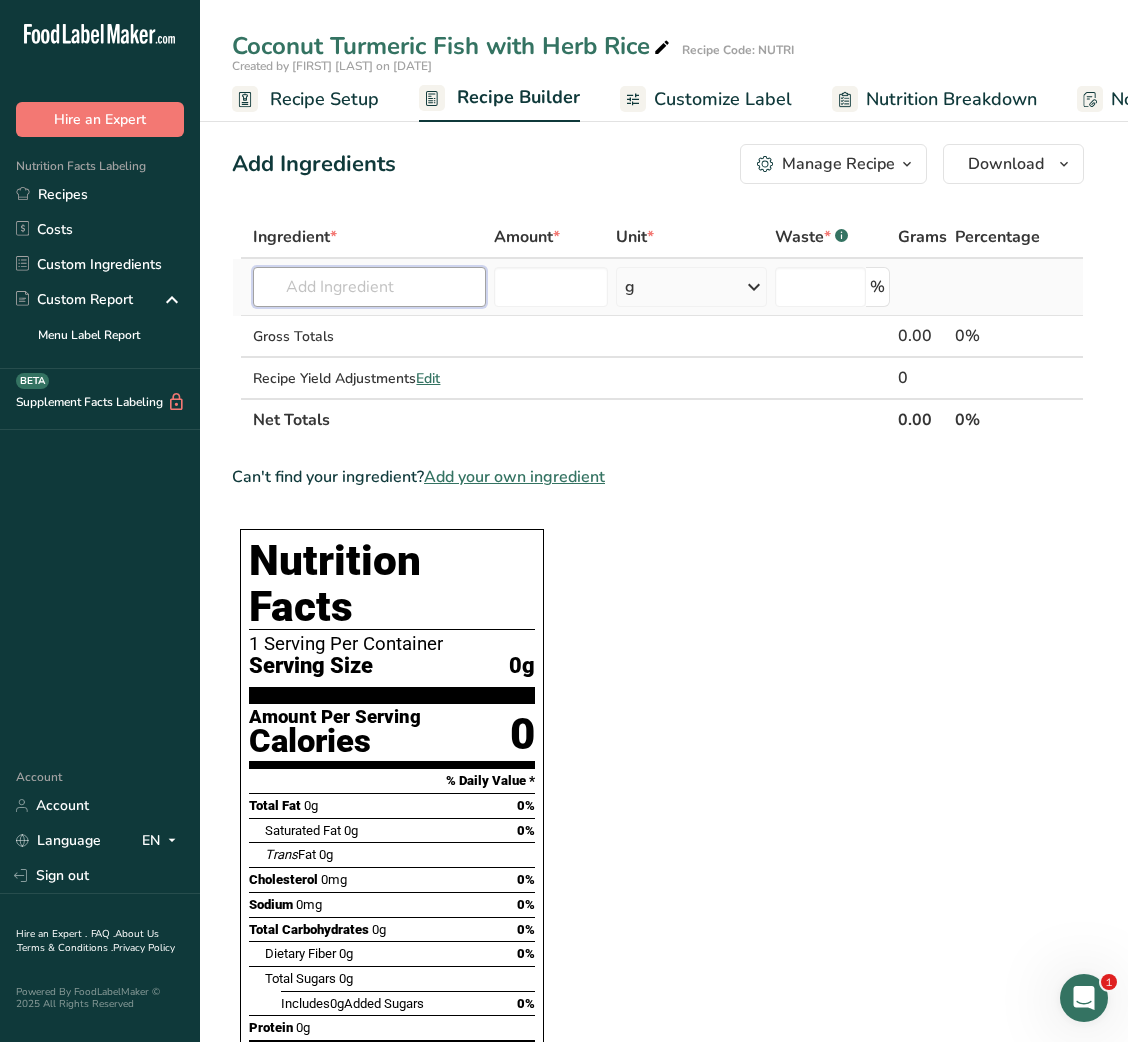 click at bounding box center [369, 287] 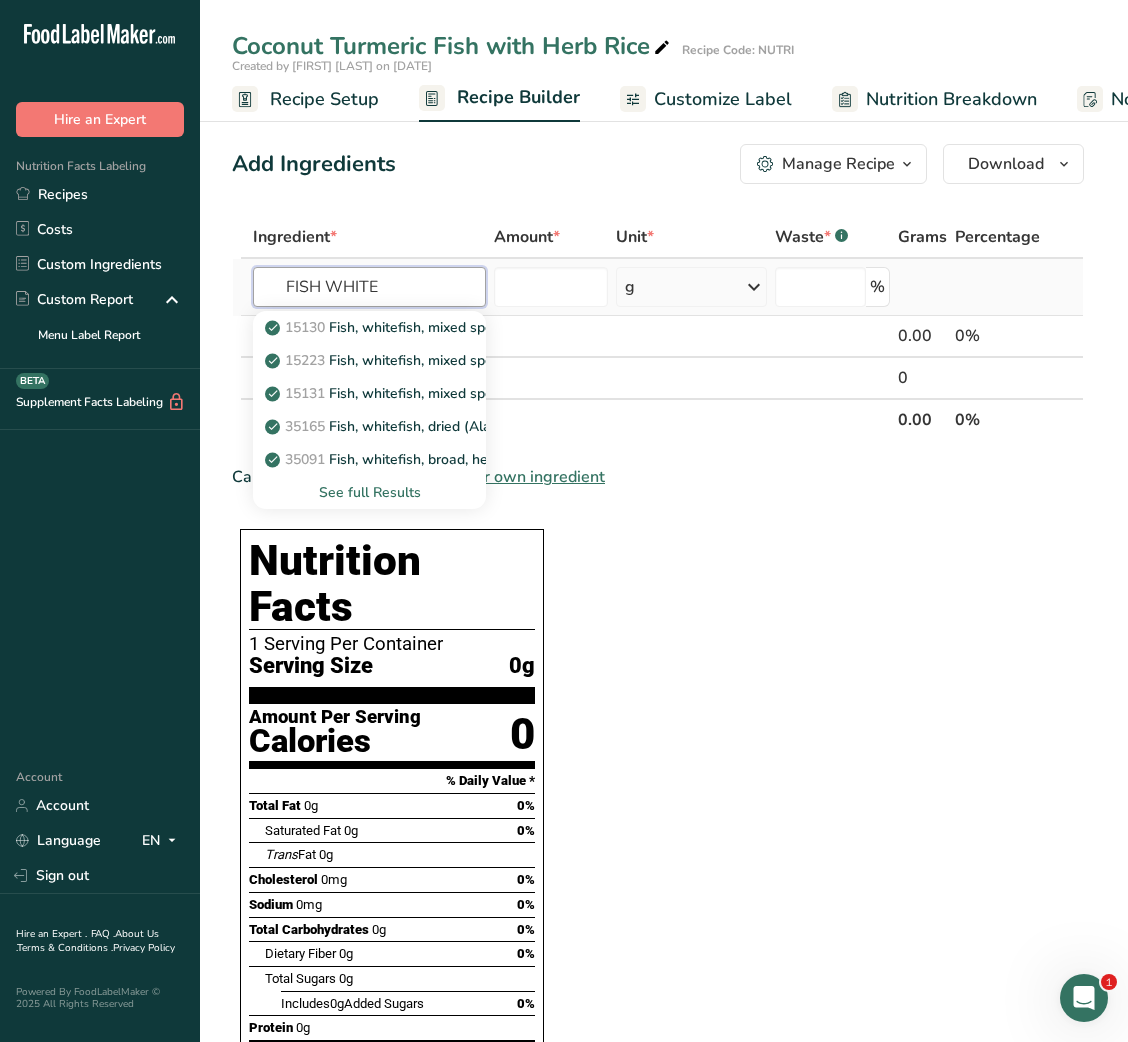 type on "FISH WHITE" 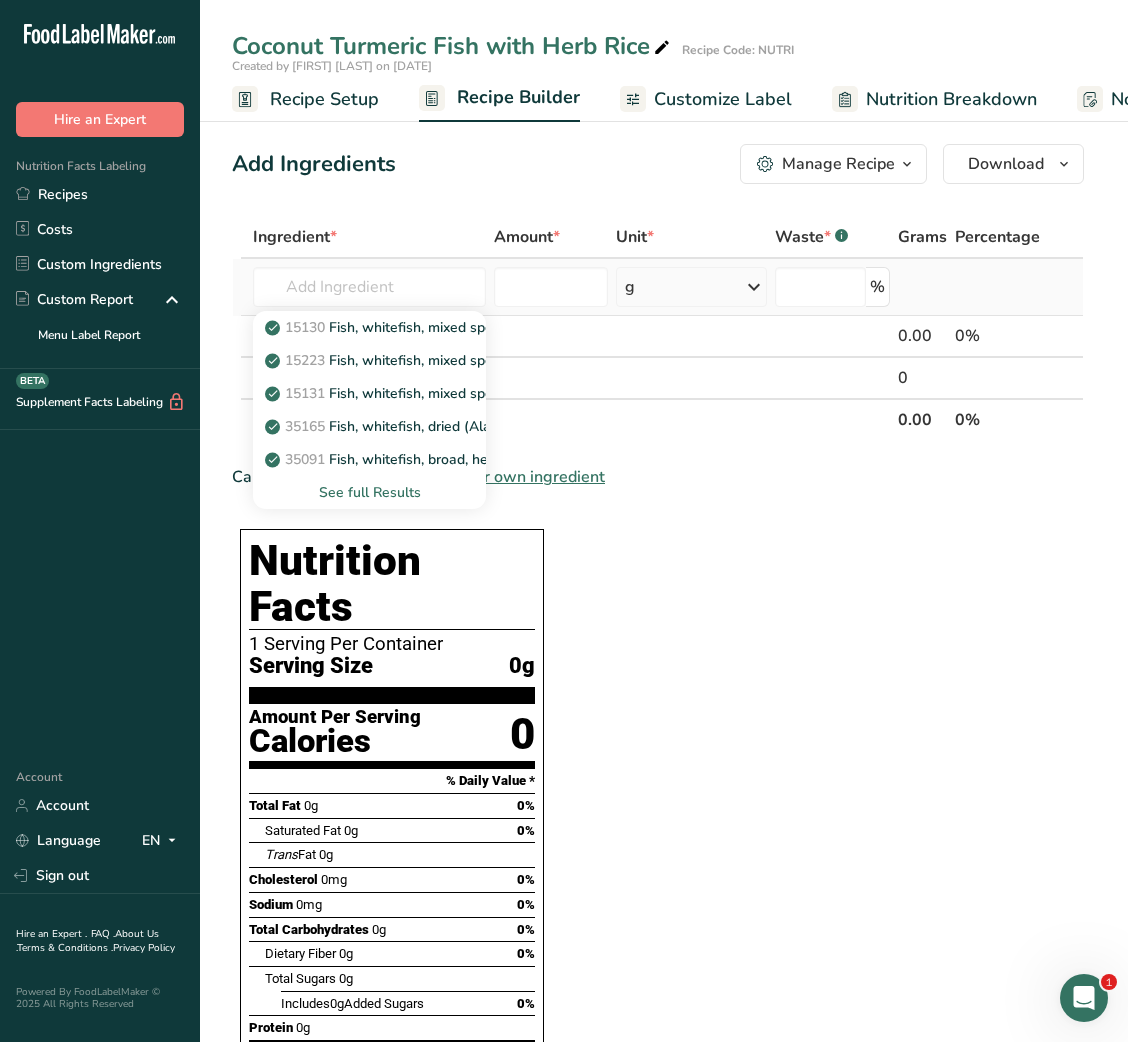 click on "See full Results" at bounding box center (369, 492) 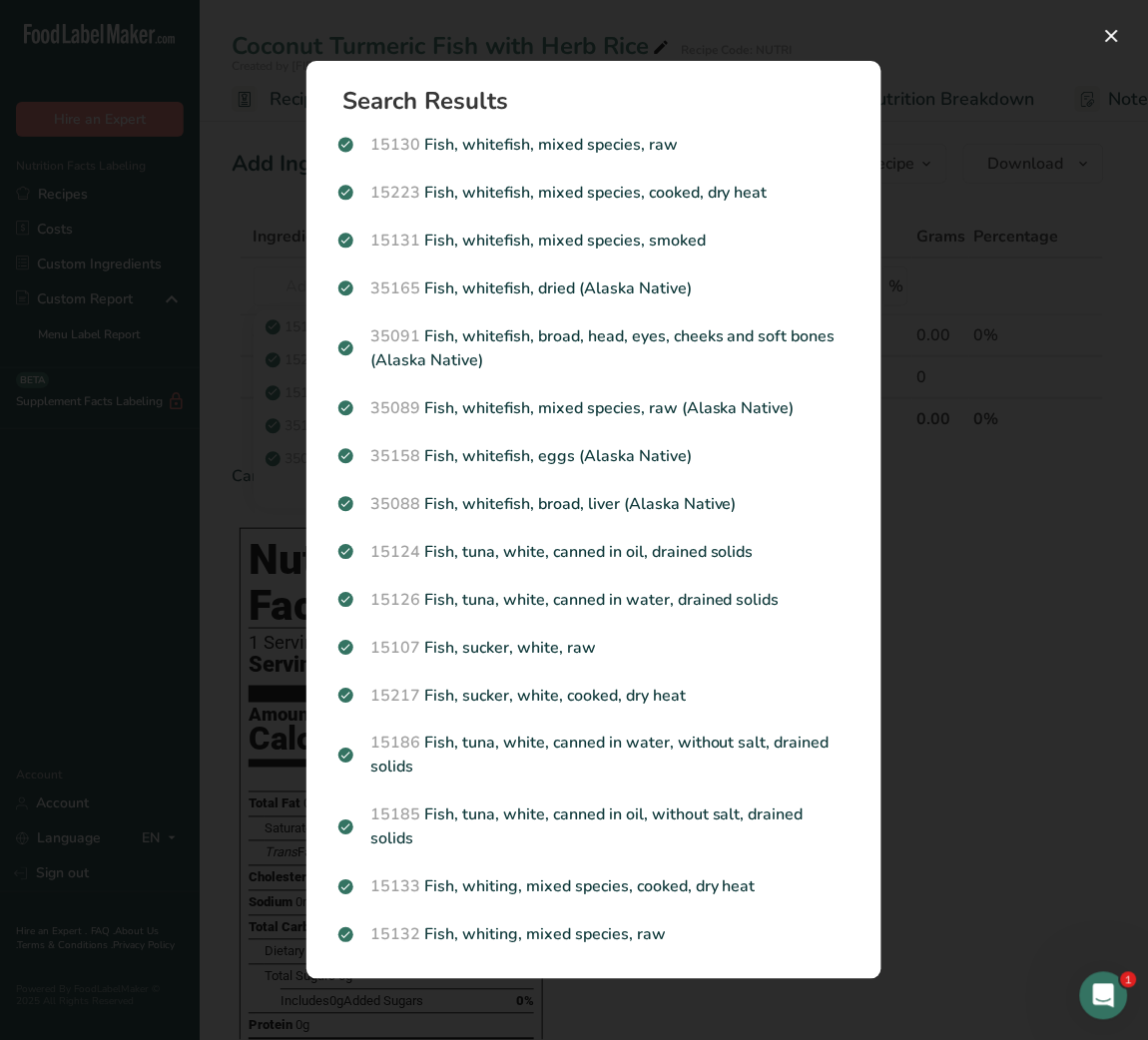 click at bounding box center (574, 520) 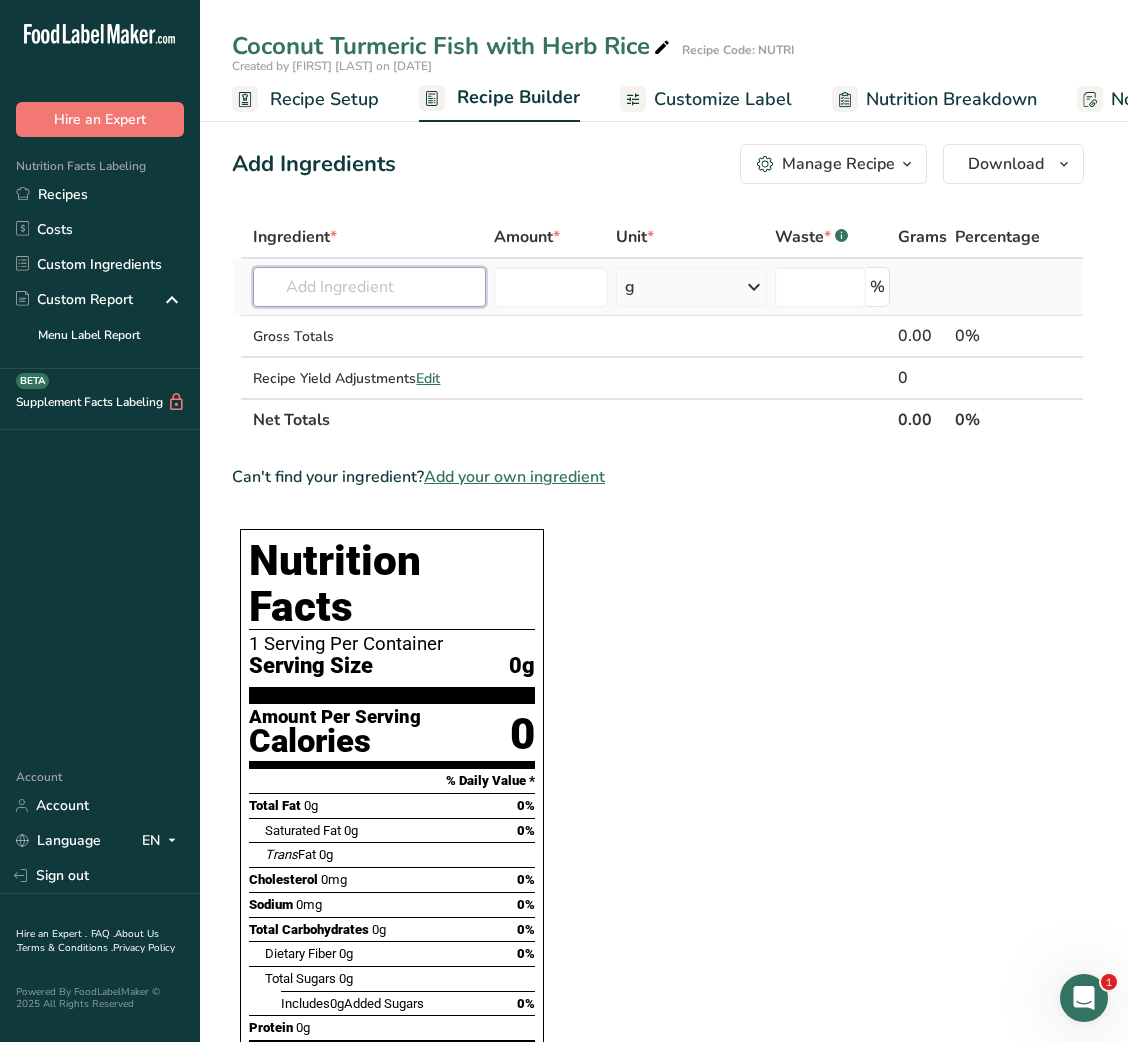 click at bounding box center (369, 287) 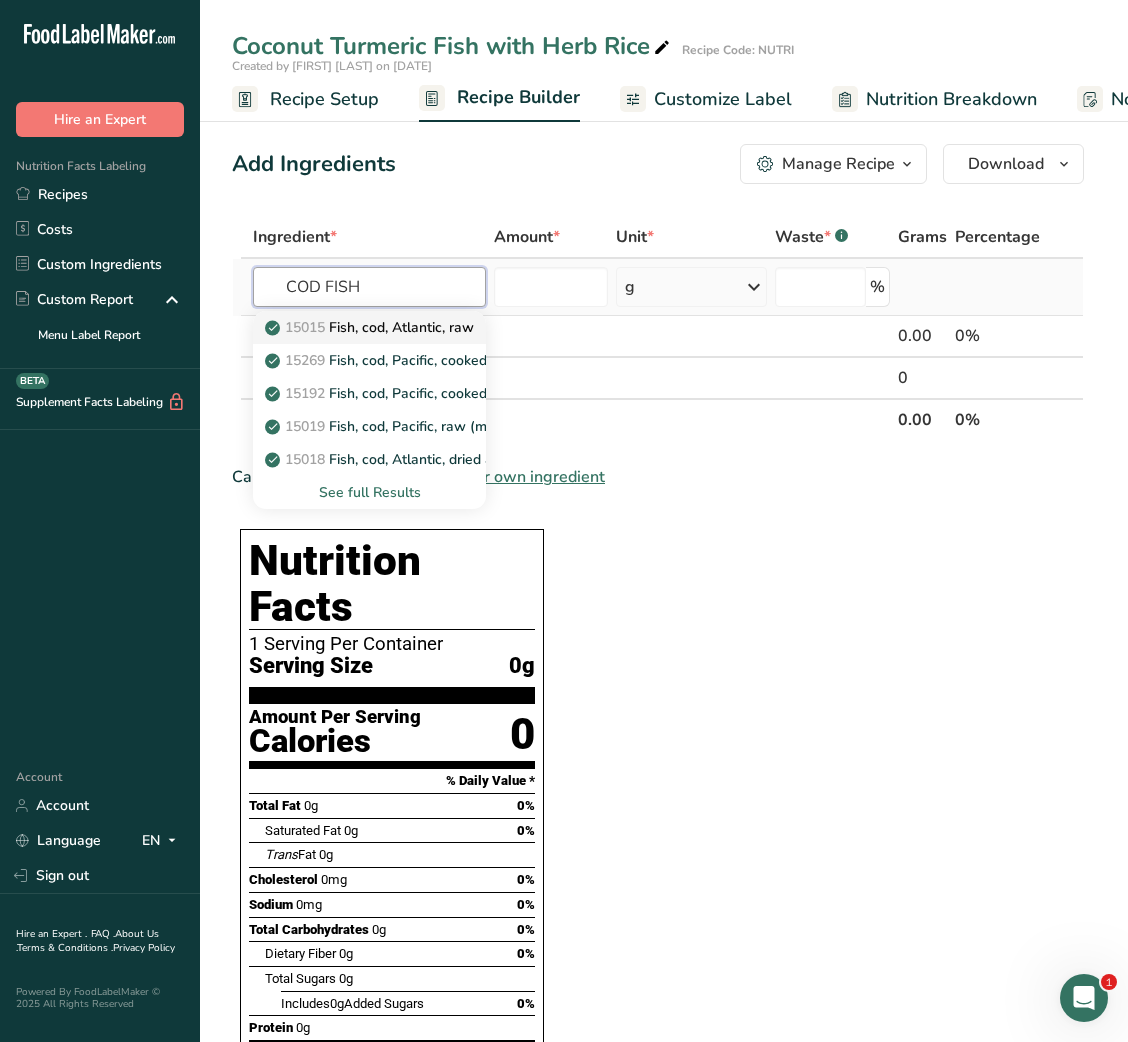 type on "COD FISH" 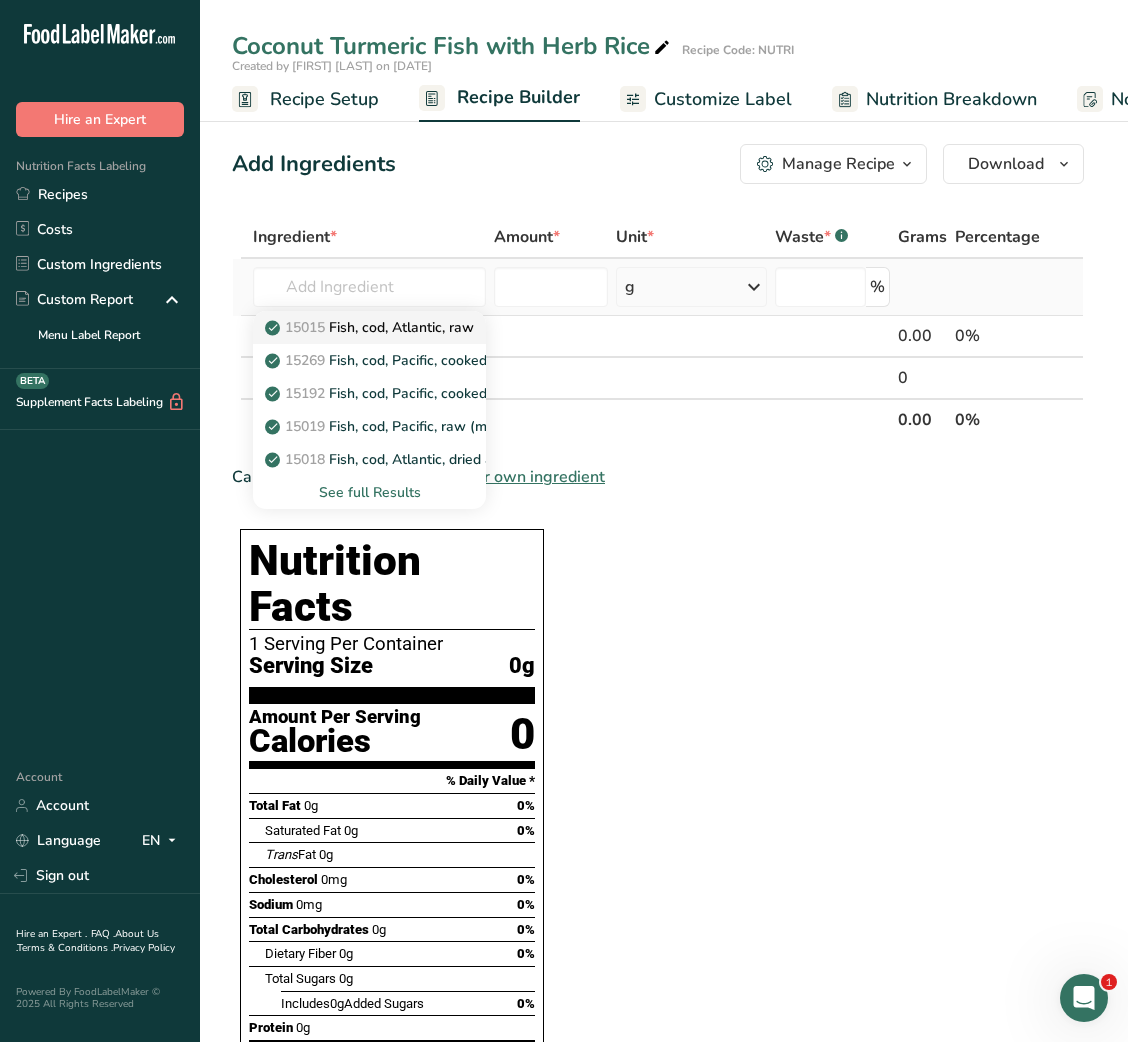 click on "15015
Fish, cod, Atlantic, raw" at bounding box center [371, 327] 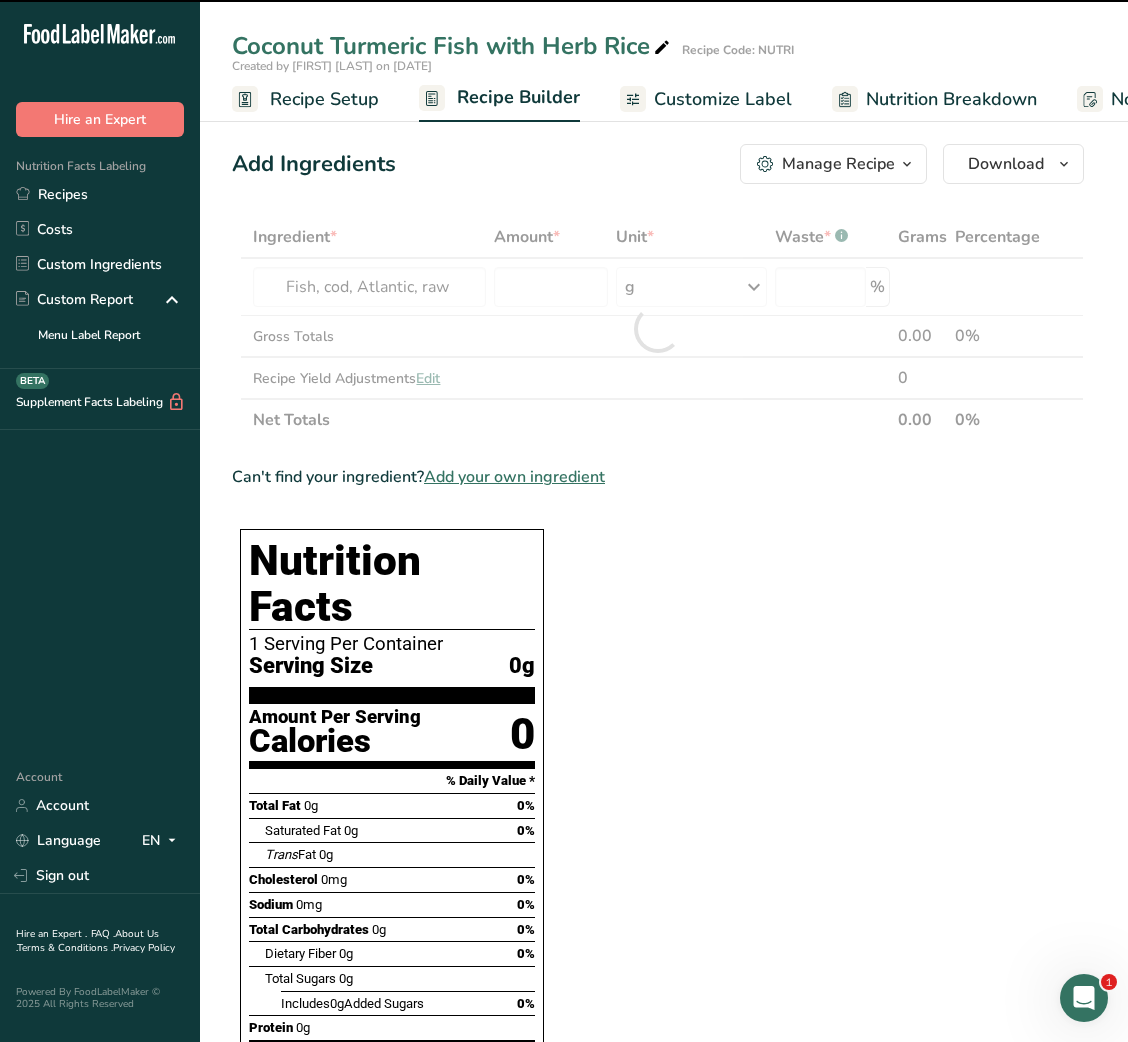 type on "0" 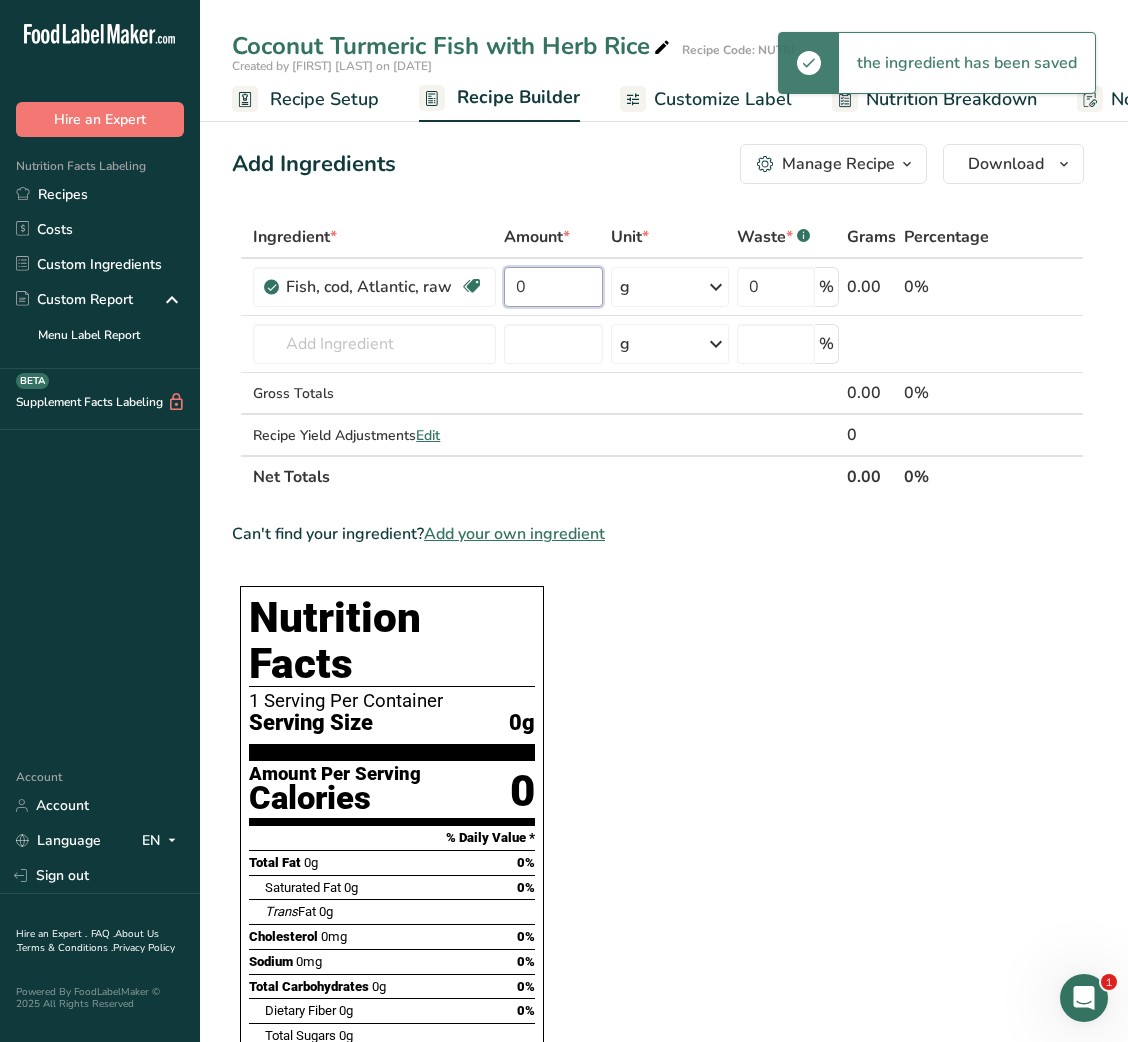 click on "0" at bounding box center (553, 287) 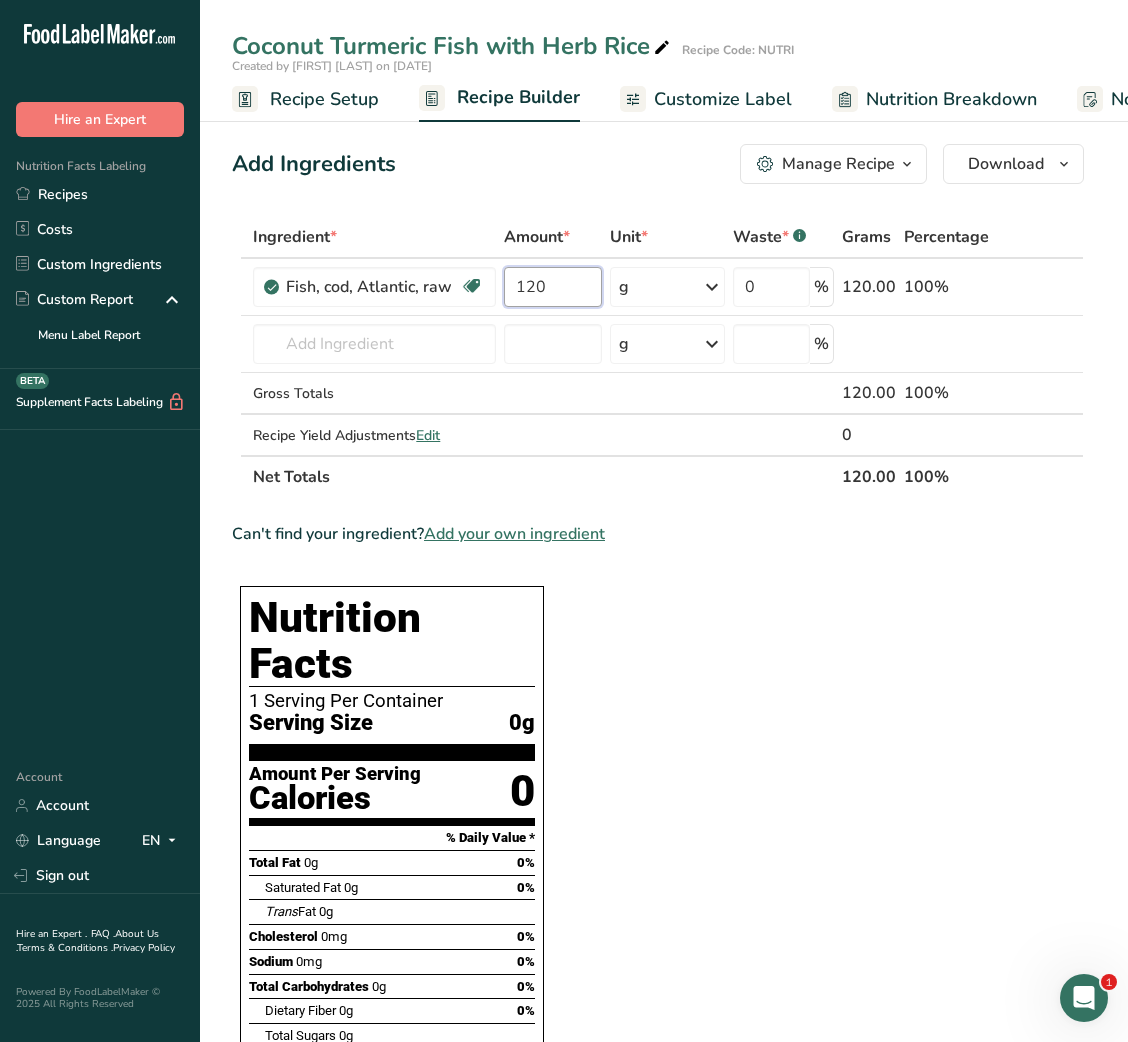 type on "120" 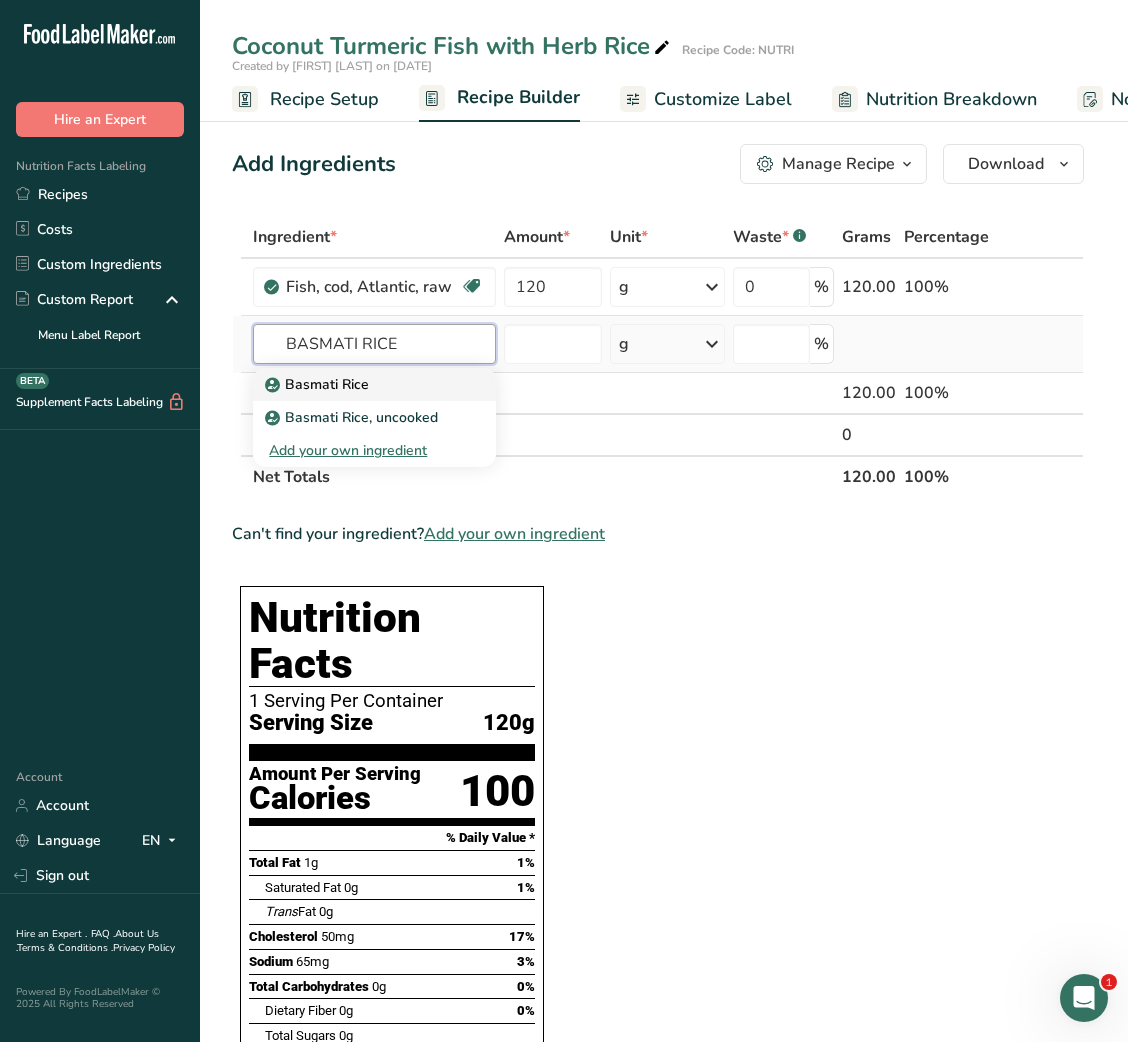 type on "BASMATI RICE" 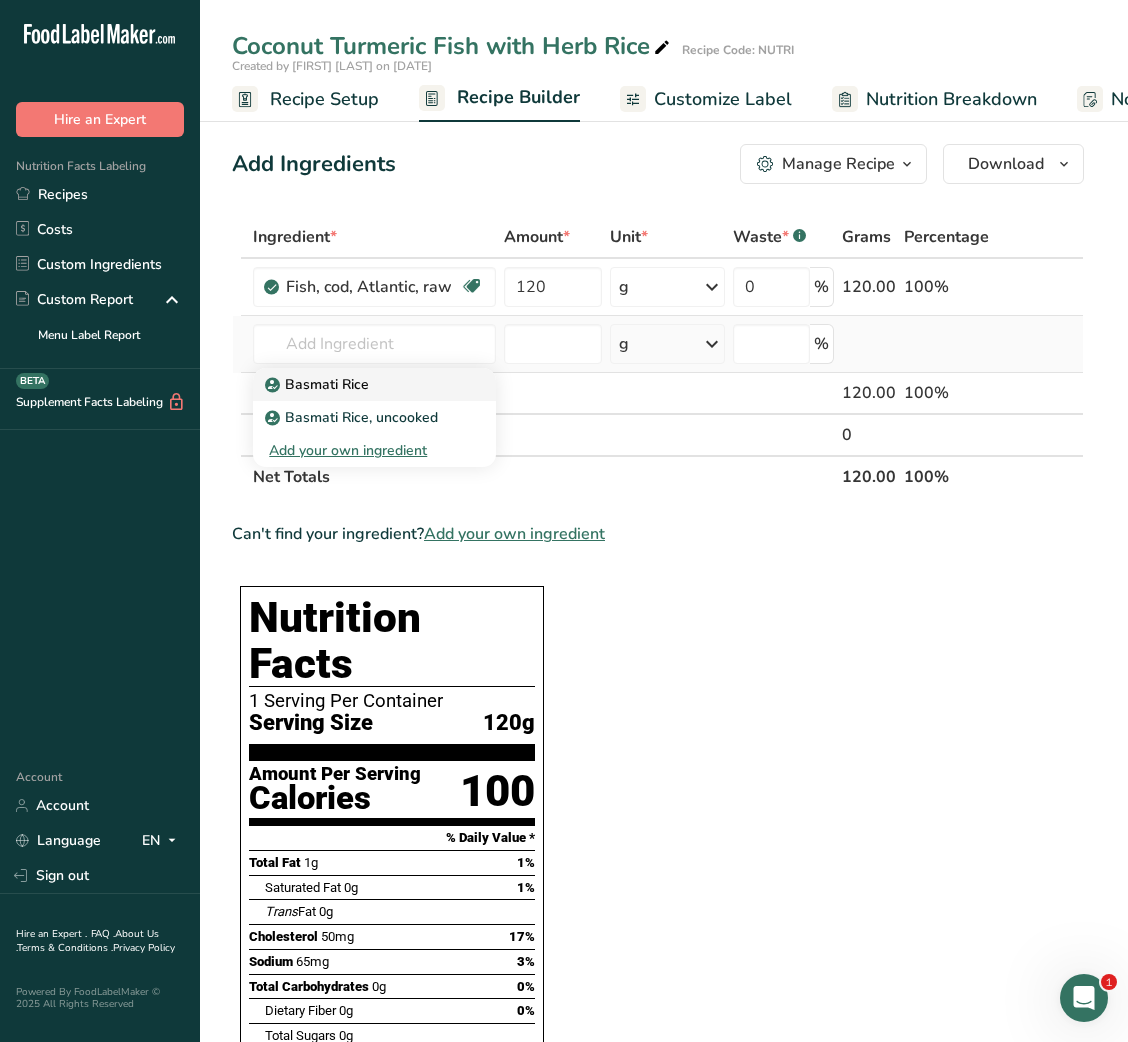 click on "Basmati Rice" at bounding box center [358, 384] 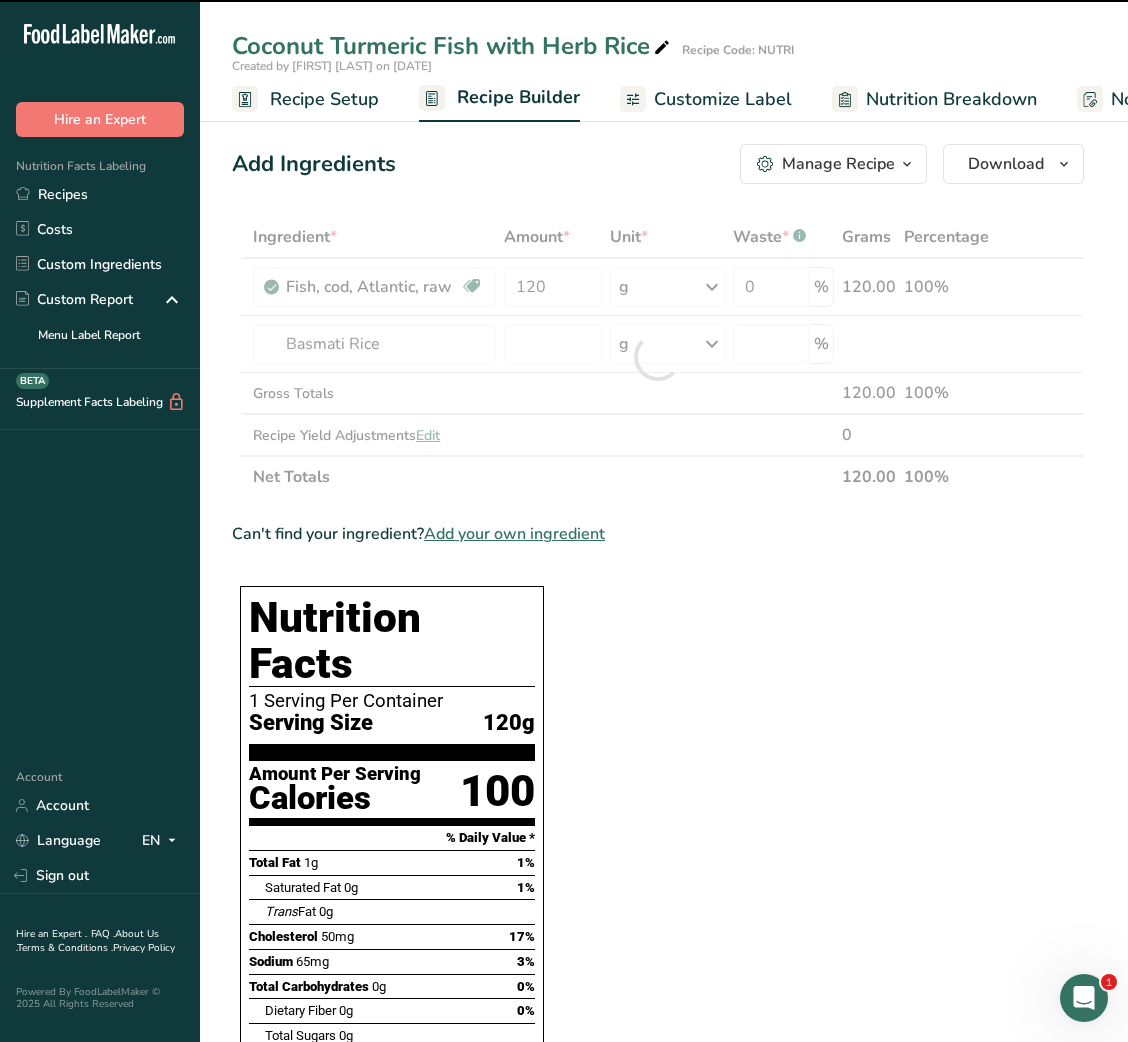 type on "0" 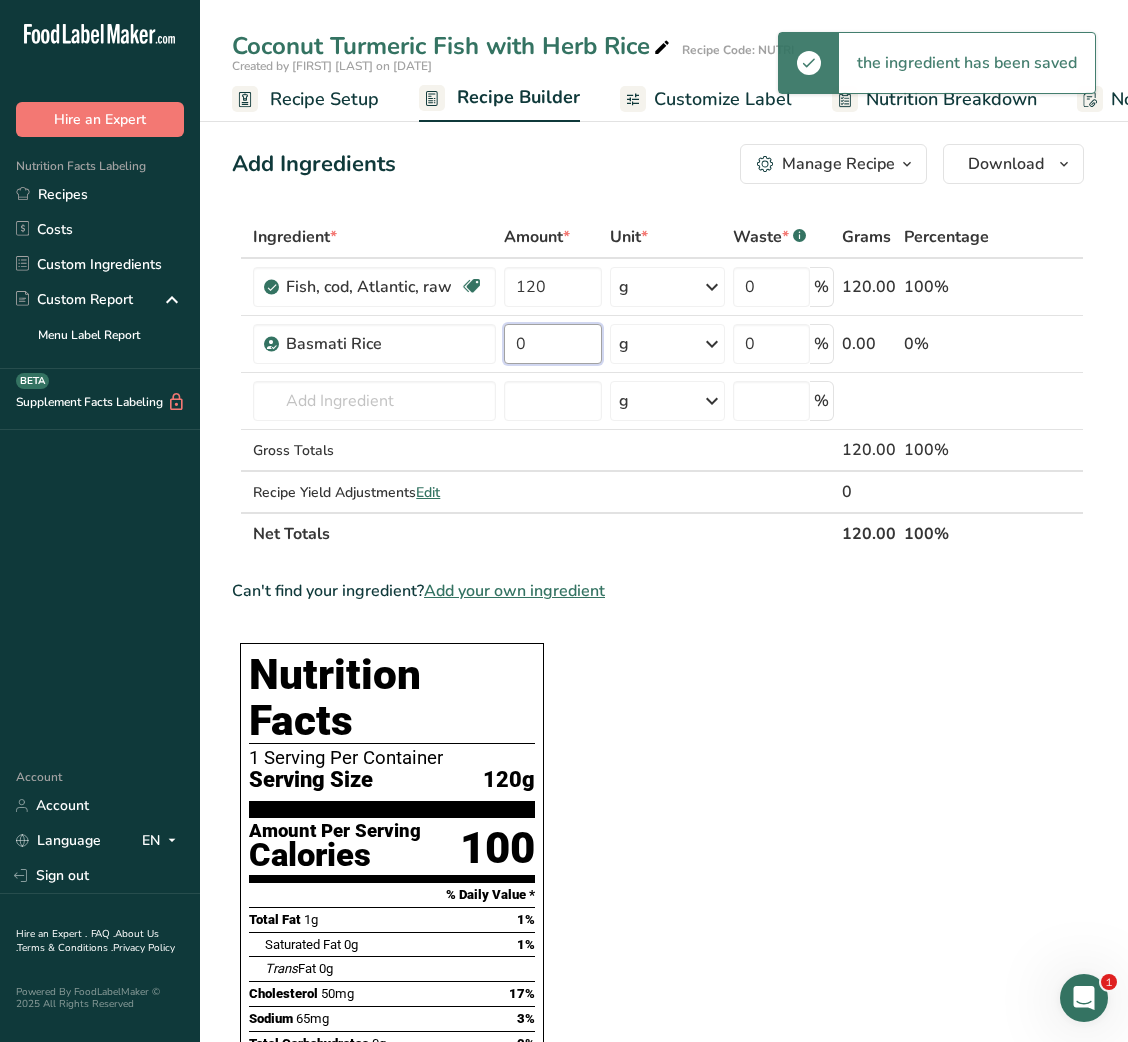 click on "0" at bounding box center (553, 344) 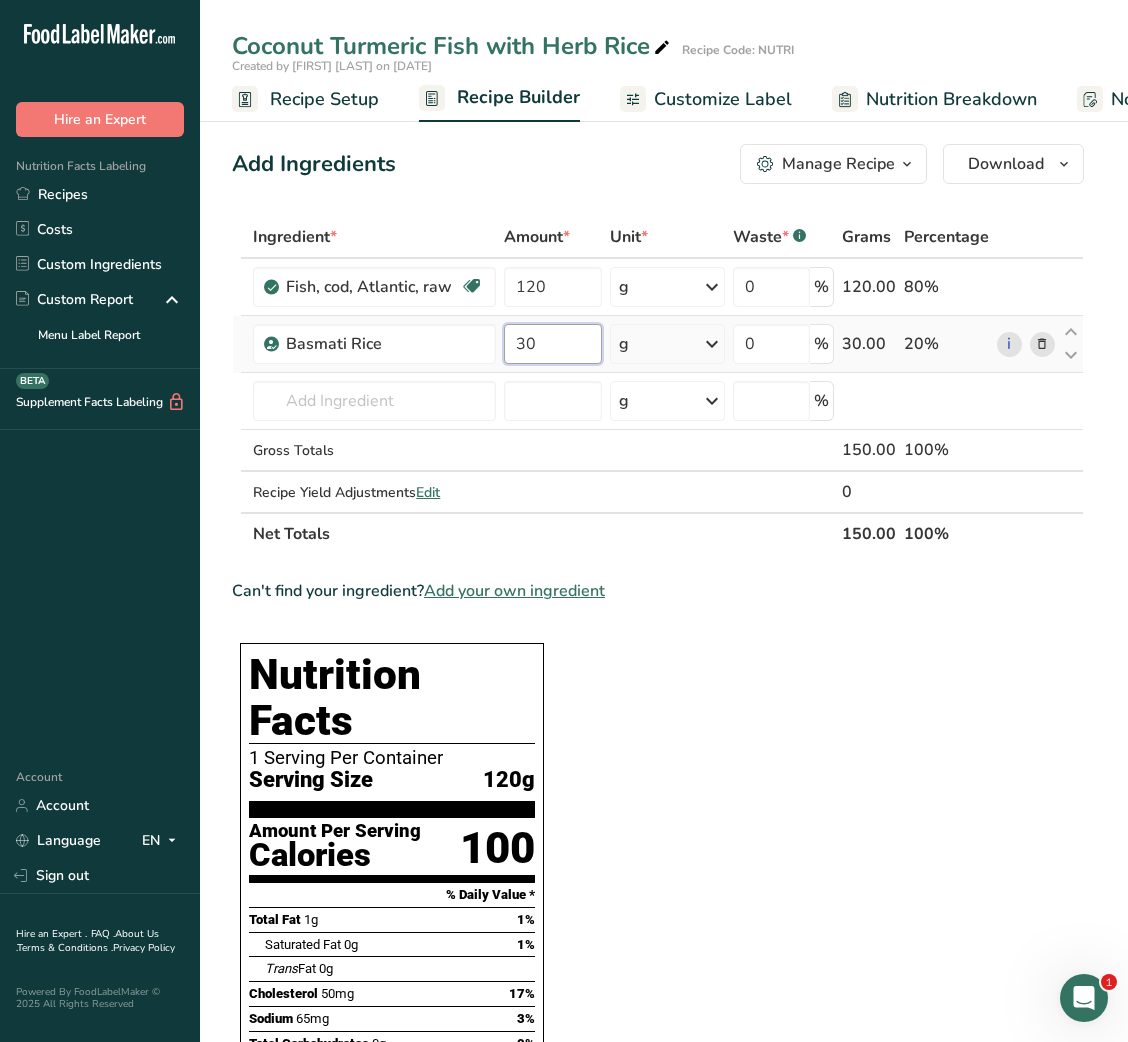 type on "30" 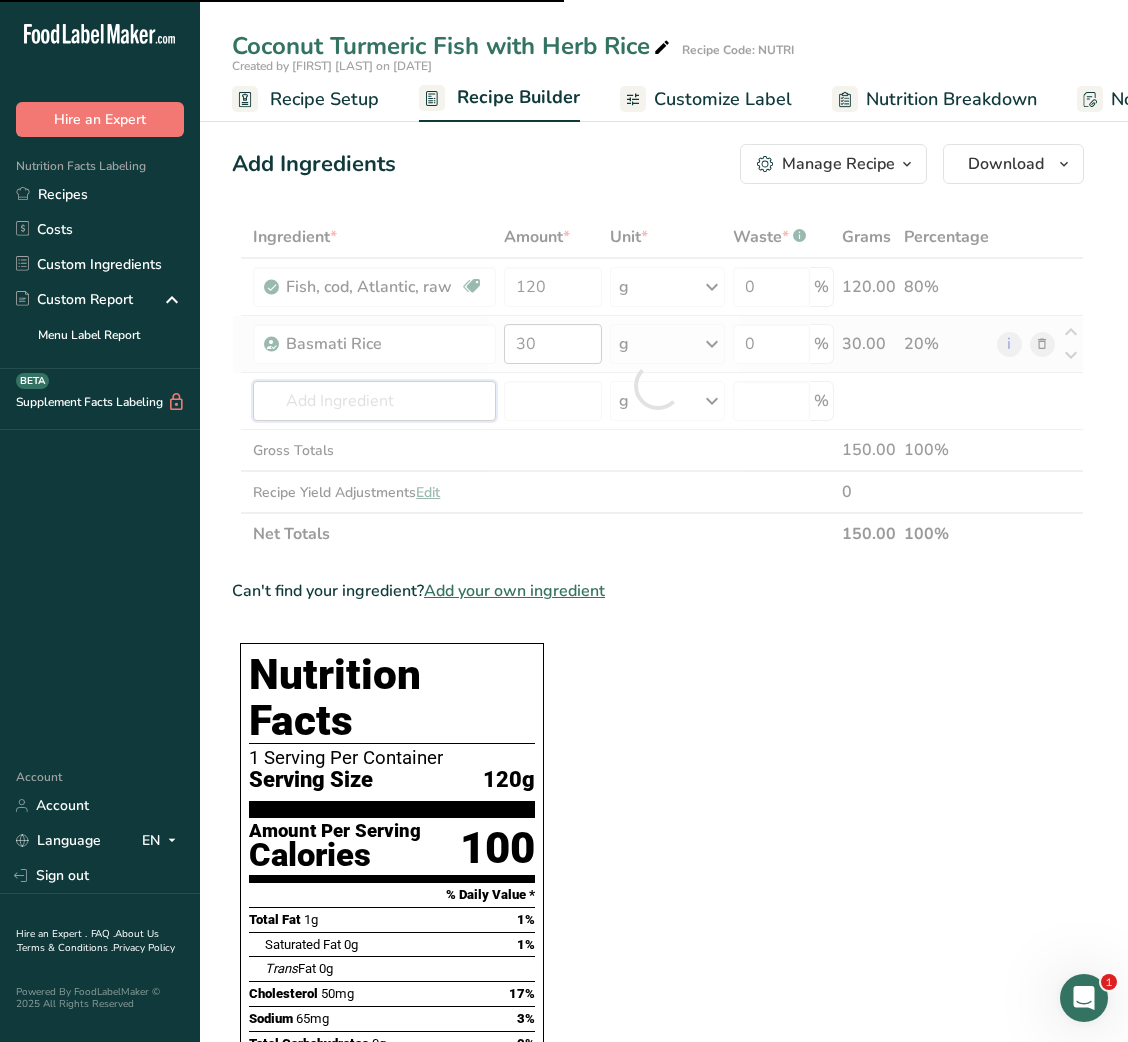 type on "C" 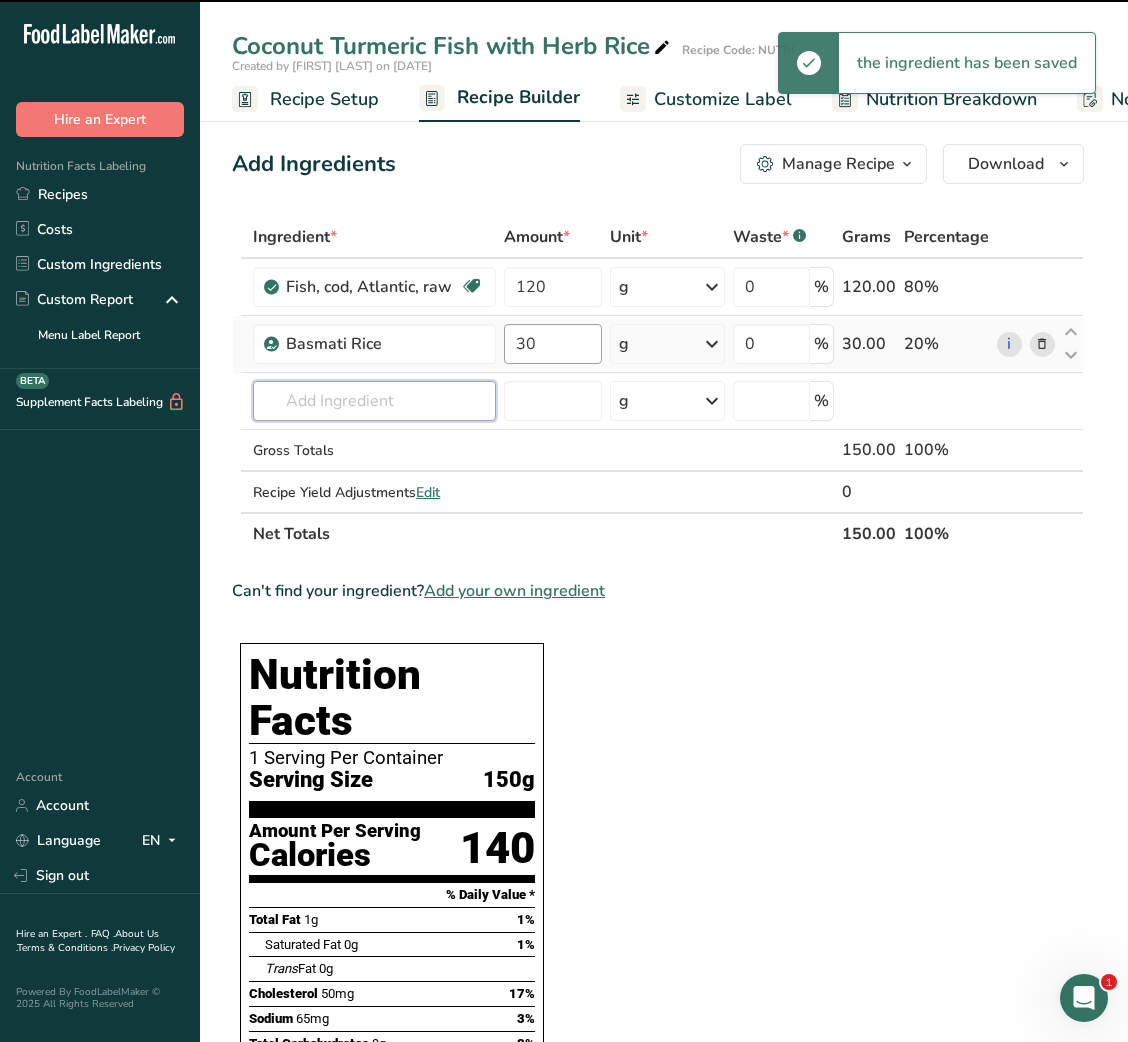 type on "O" 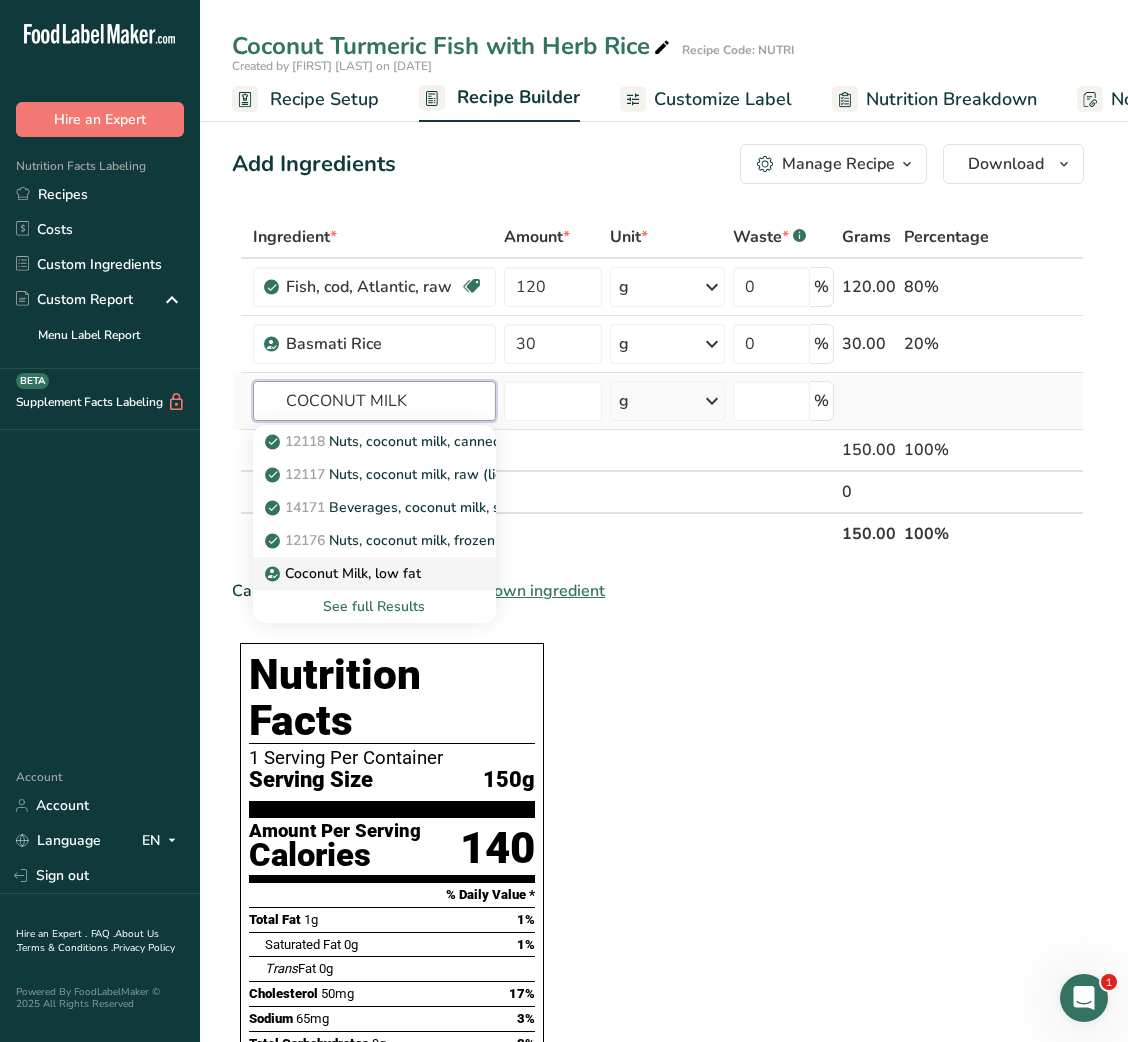 type on "COCONUT MILK" 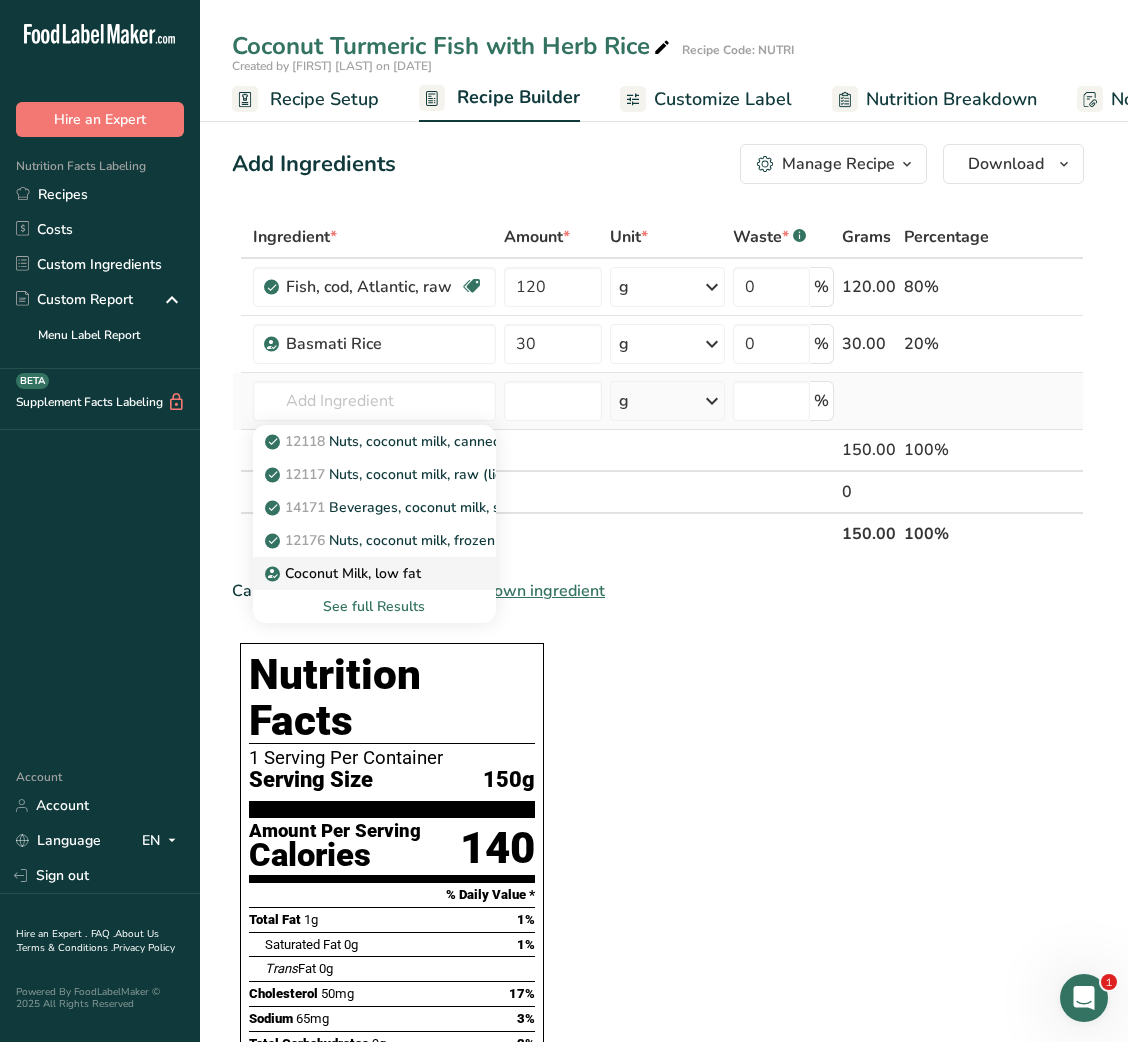 click on "Coconut Milk, low fat" at bounding box center (345, 573) 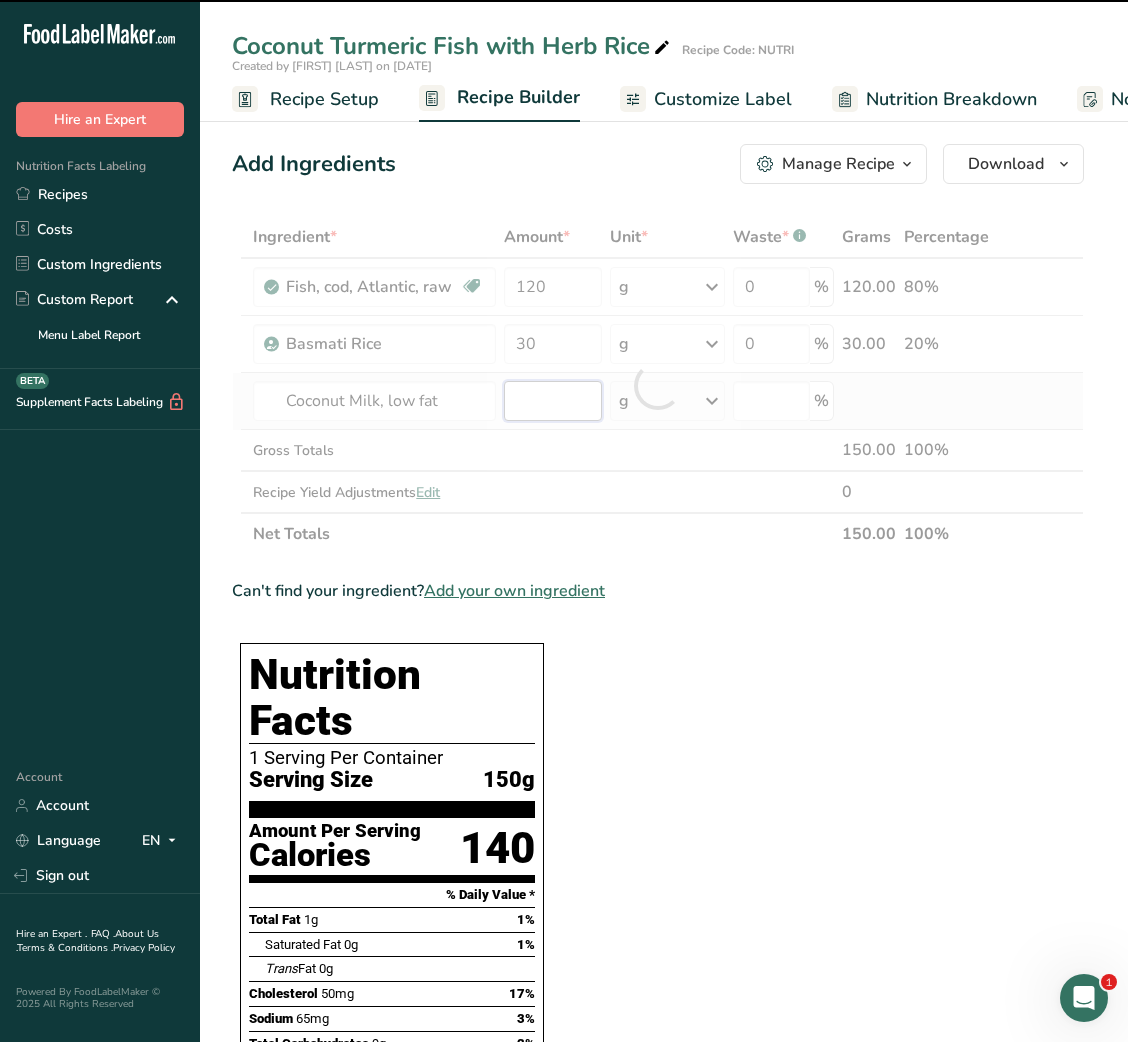 type on "0" 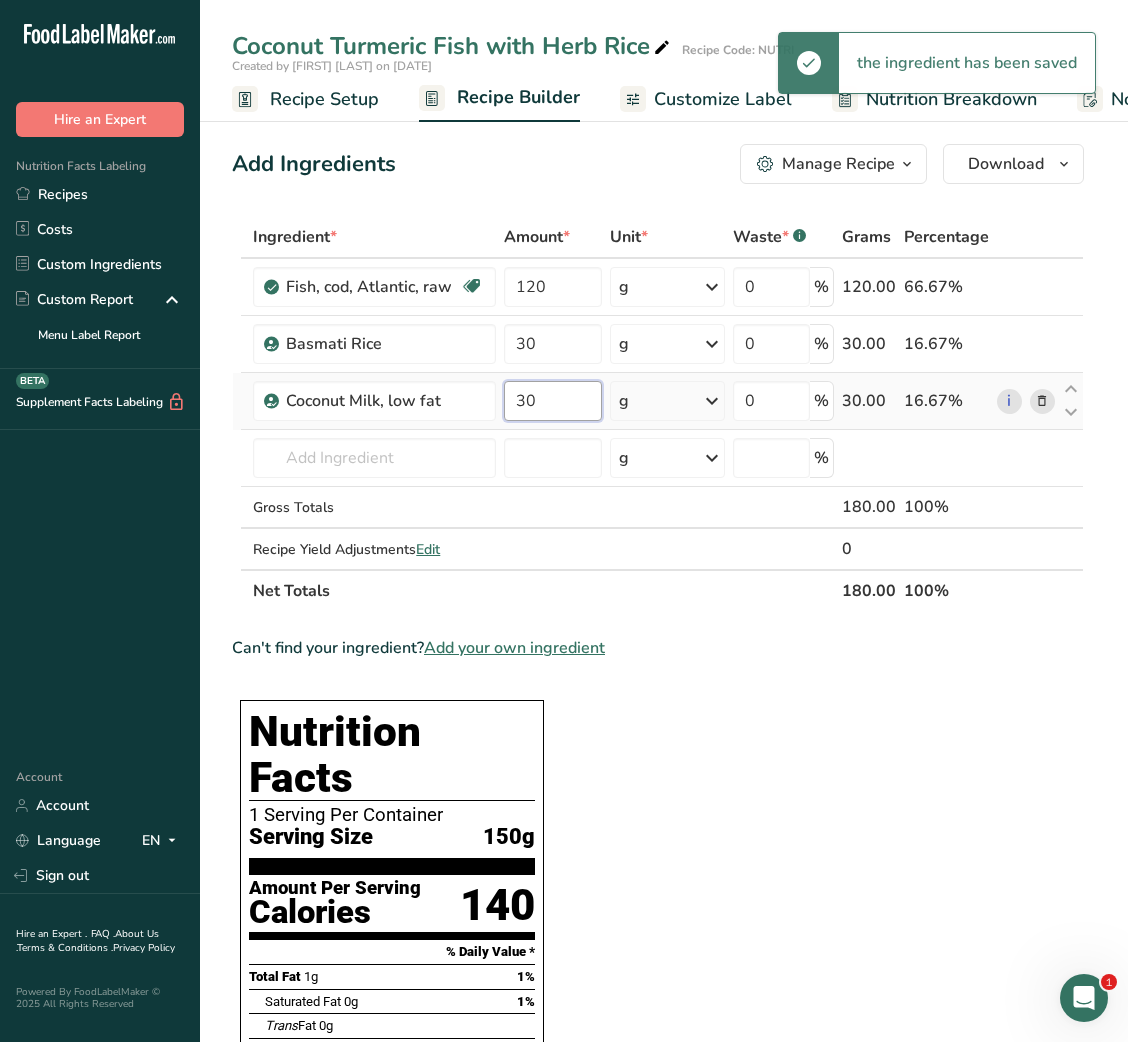 type on "30" 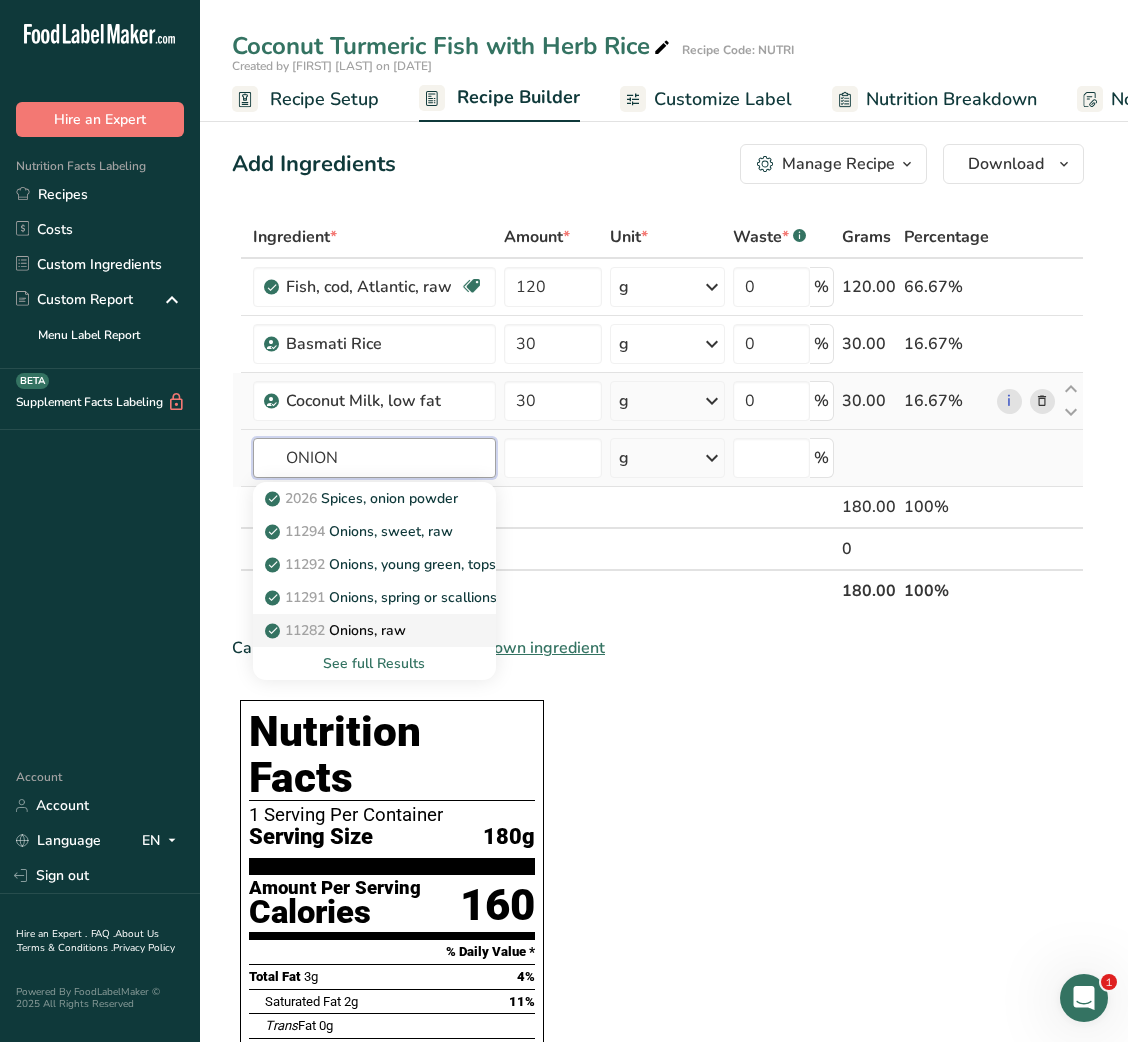 type on "ONION" 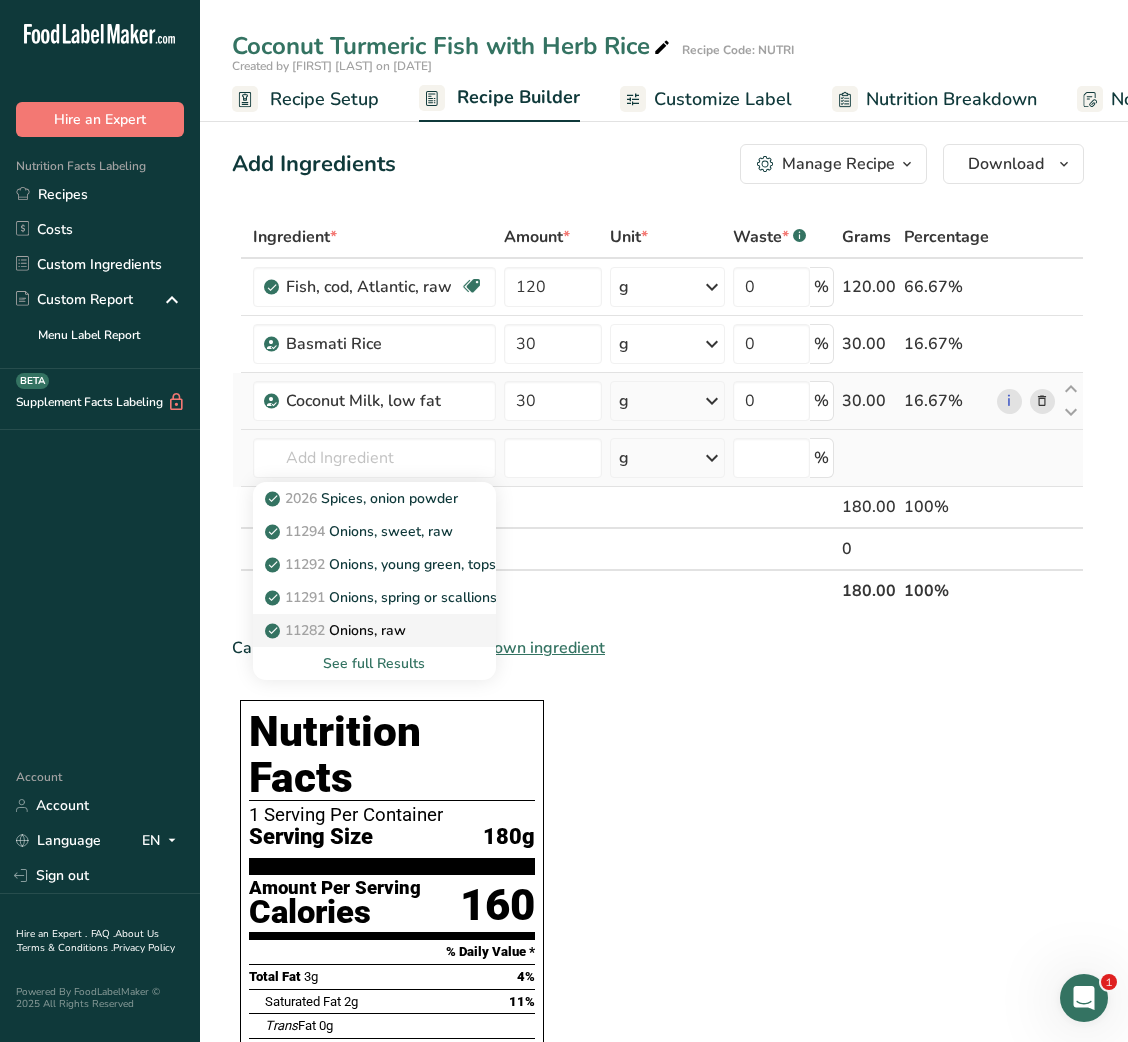 click on "11282
Onions, raw" at bounding box center (337, 630) 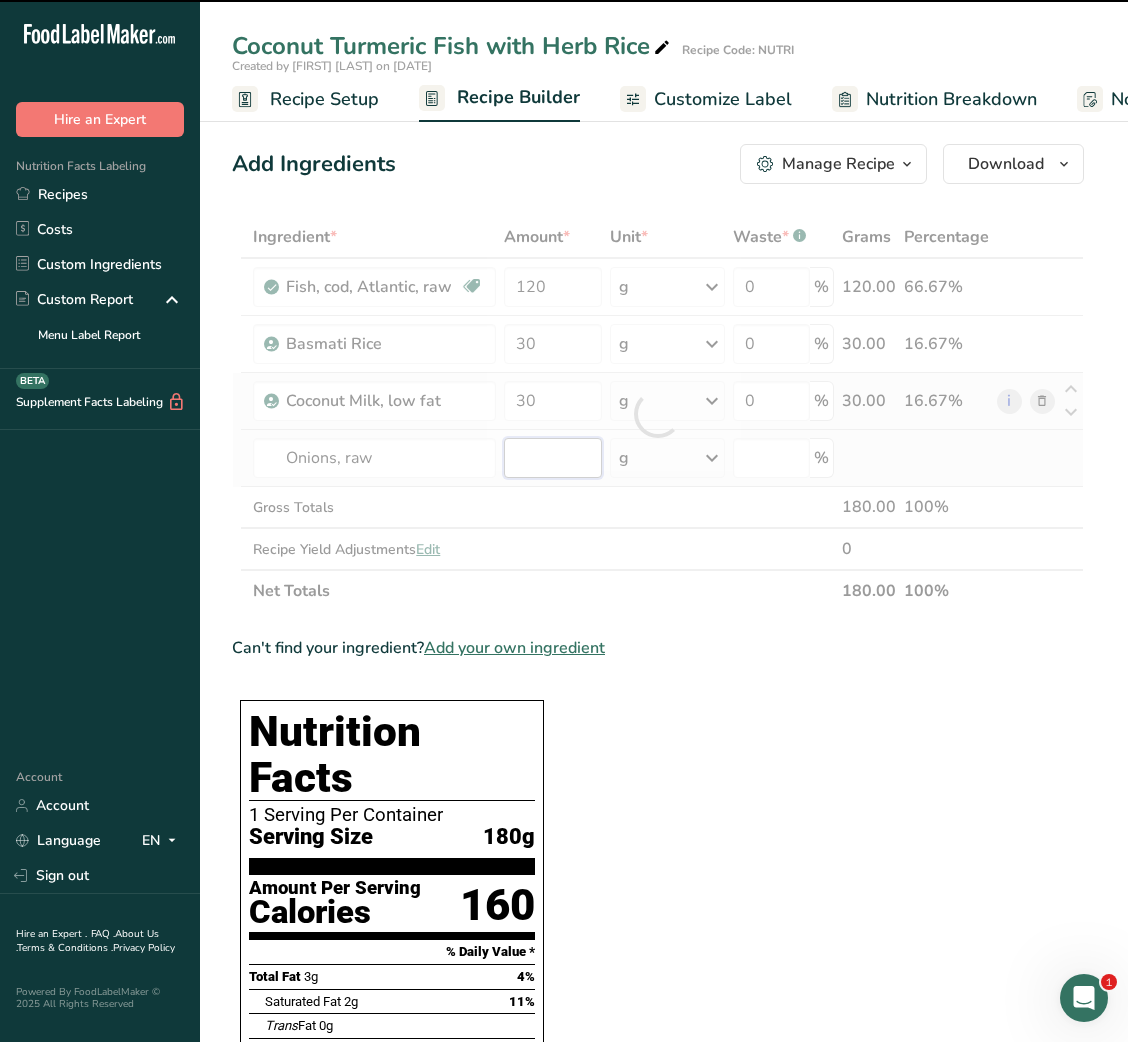 type on "0" 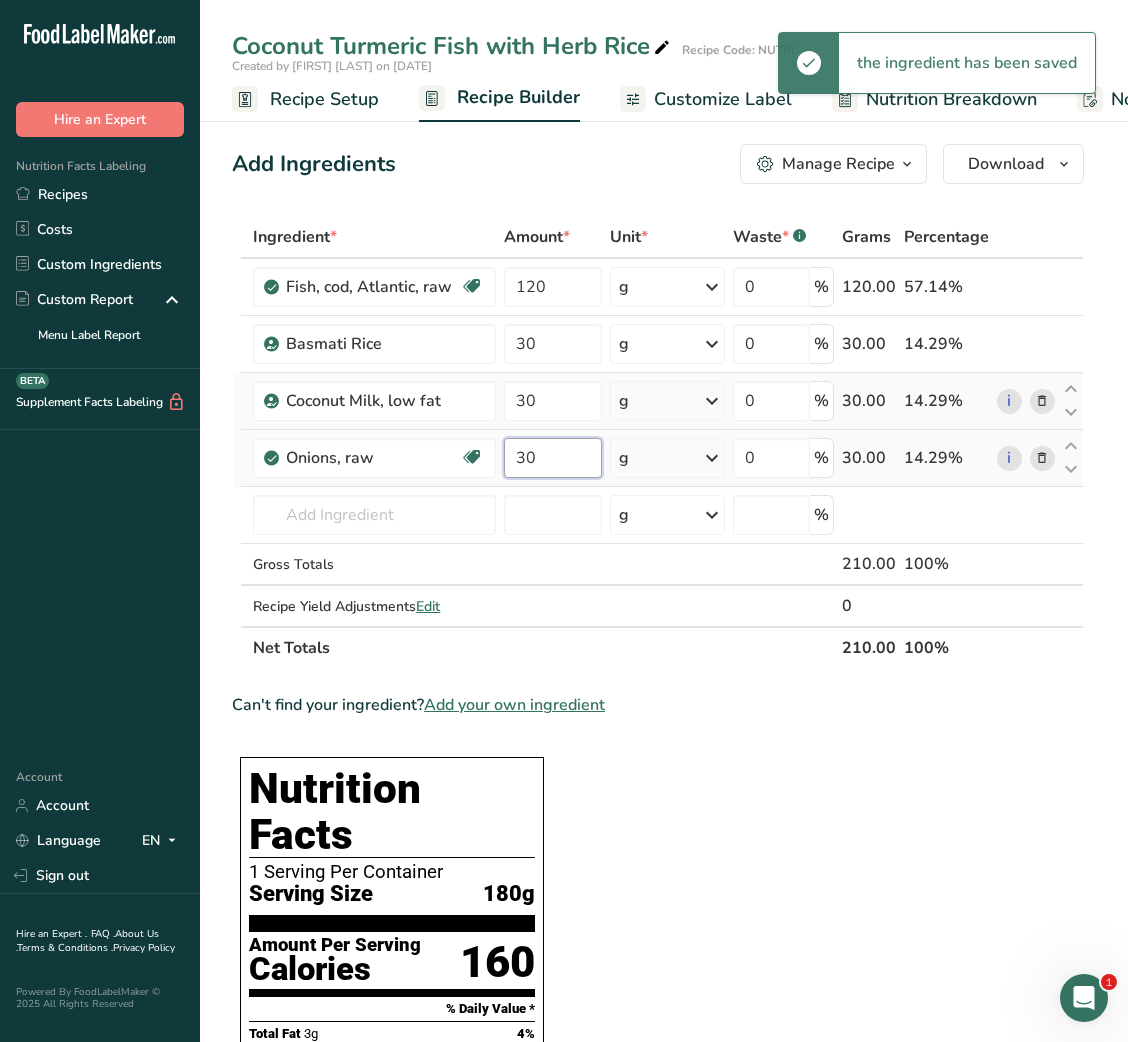 type on "30" 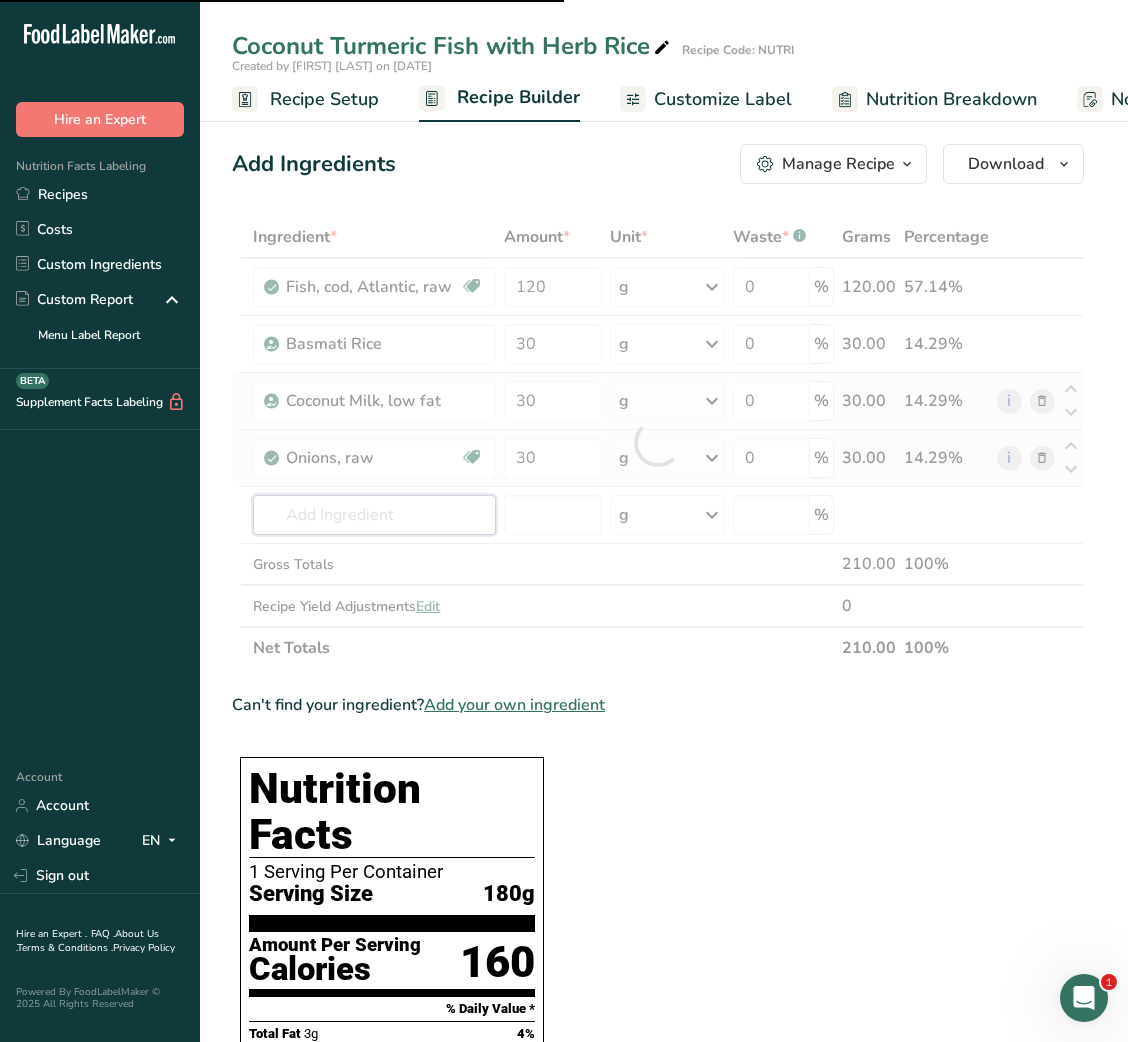 type on "T" 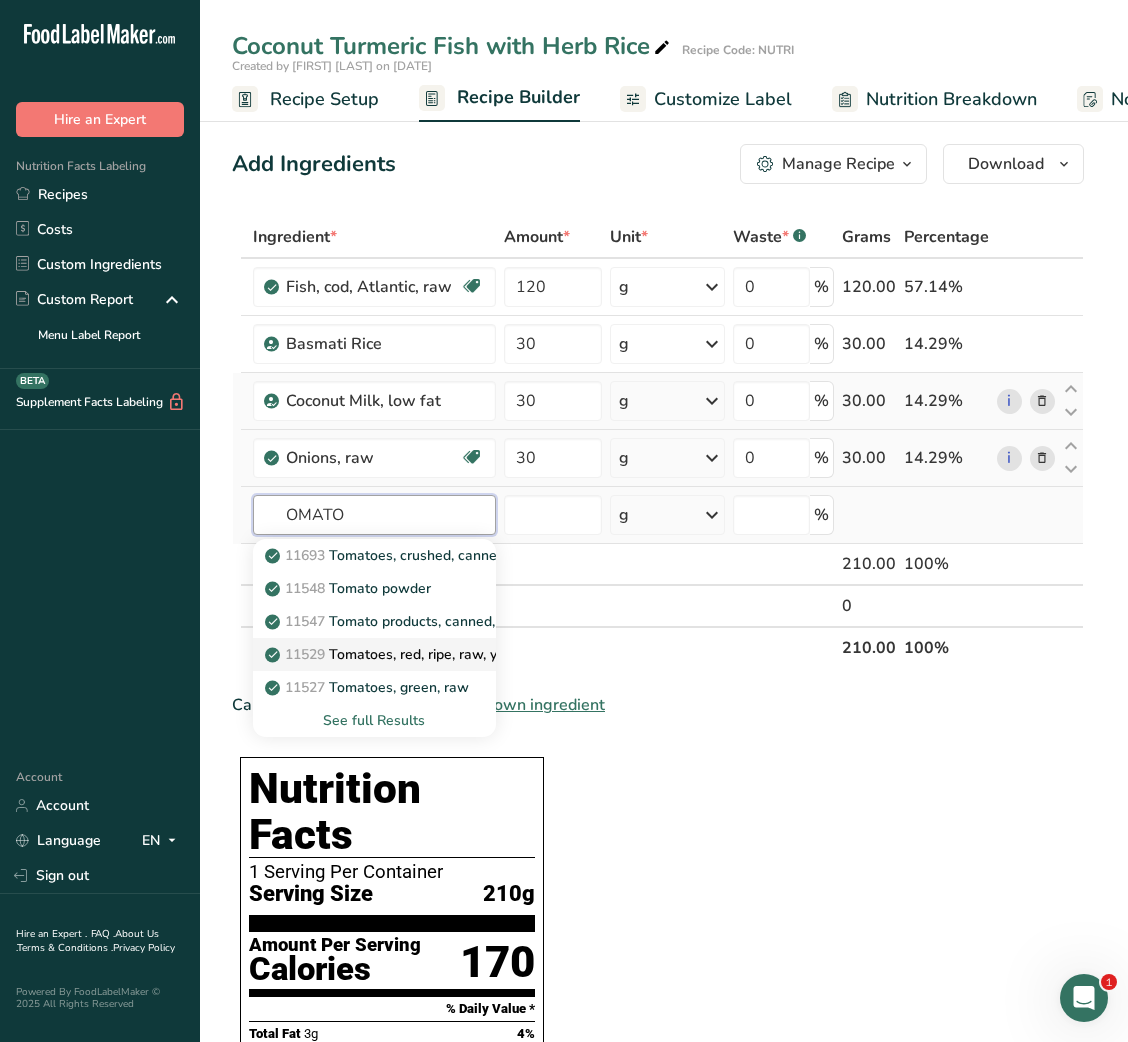 type on "OMATO" 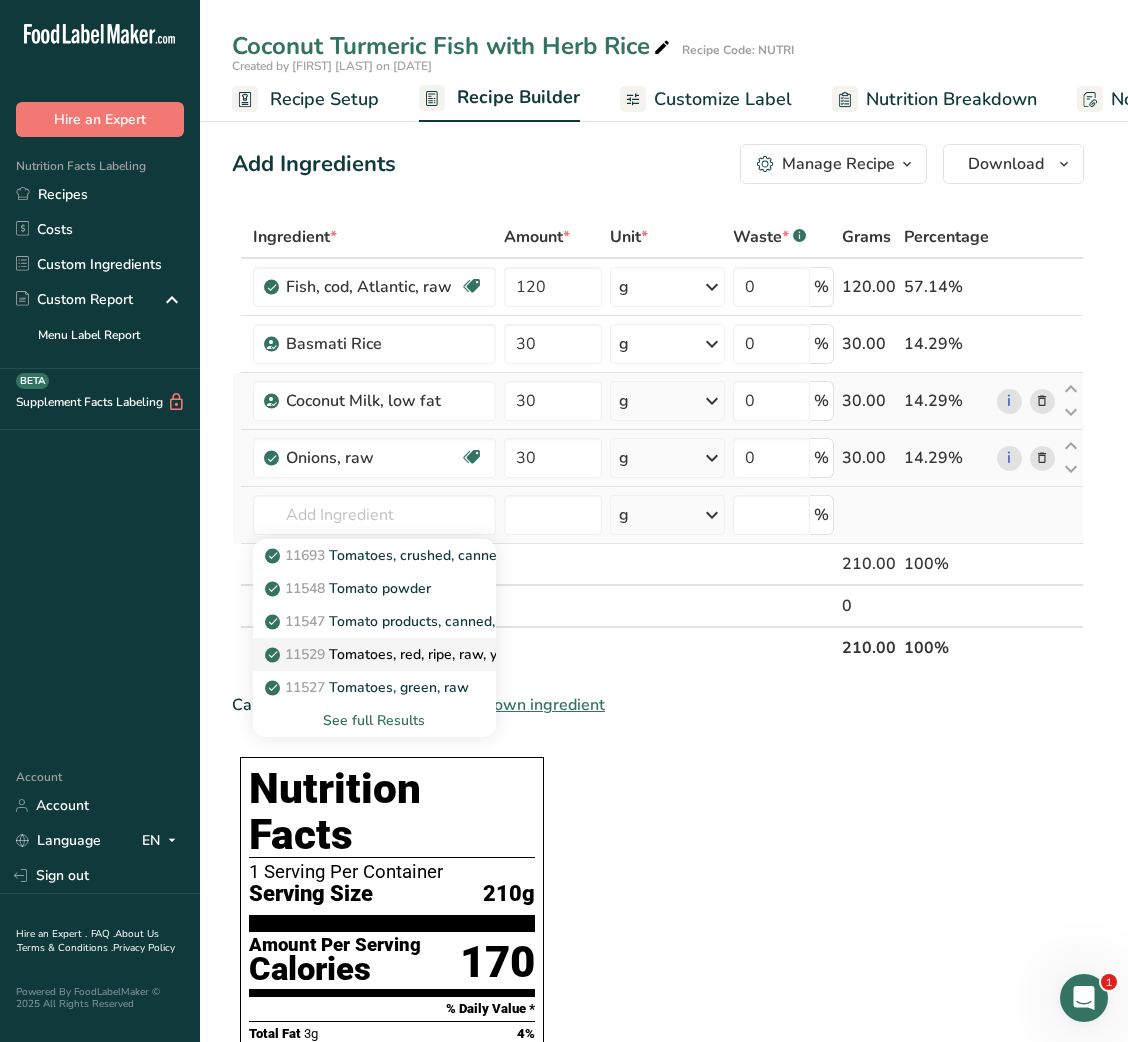 click on "11529
Tomatoes, red, ripe, raw, year round average" at bounding box center [442, 654] 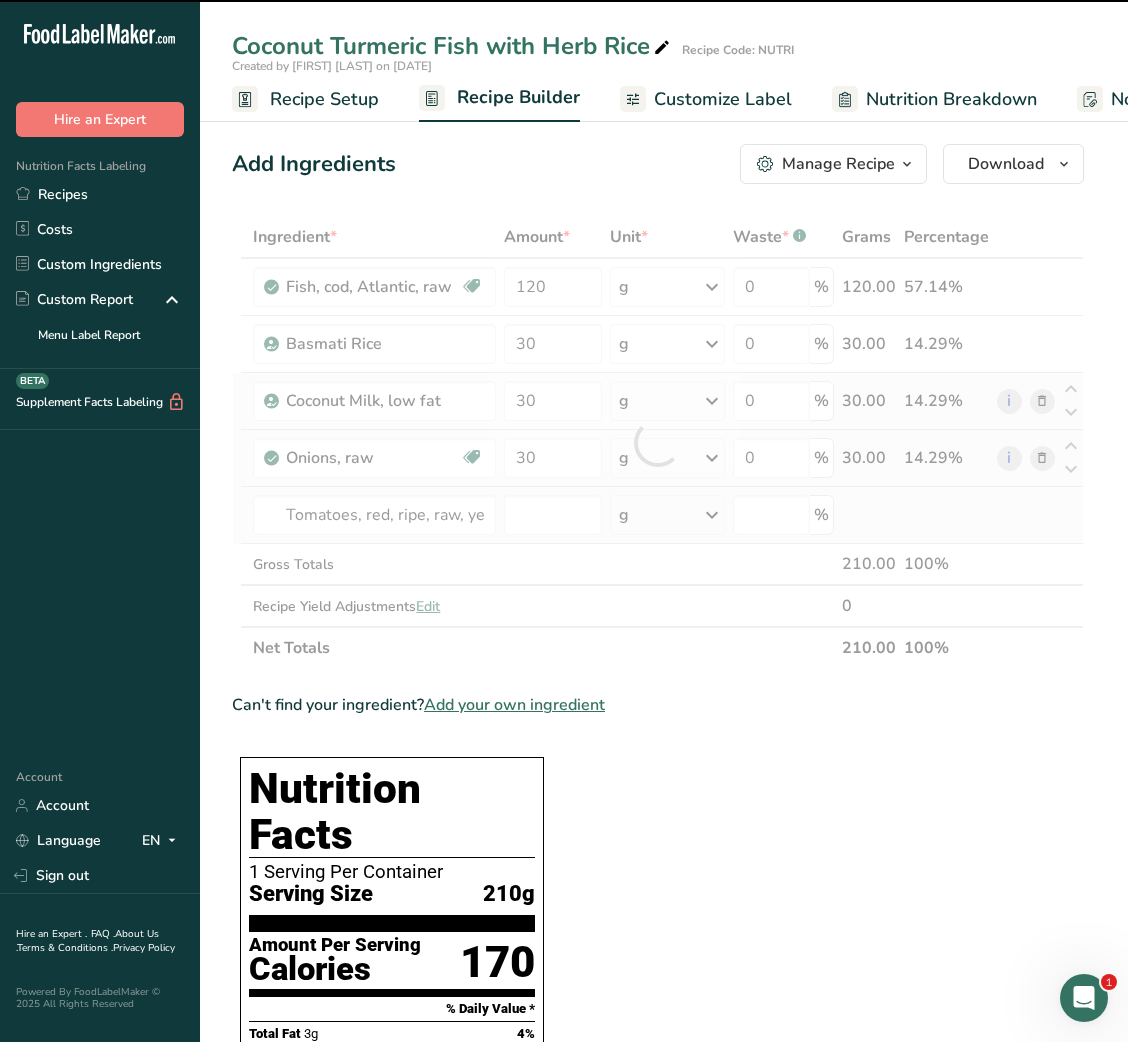 type on "0" 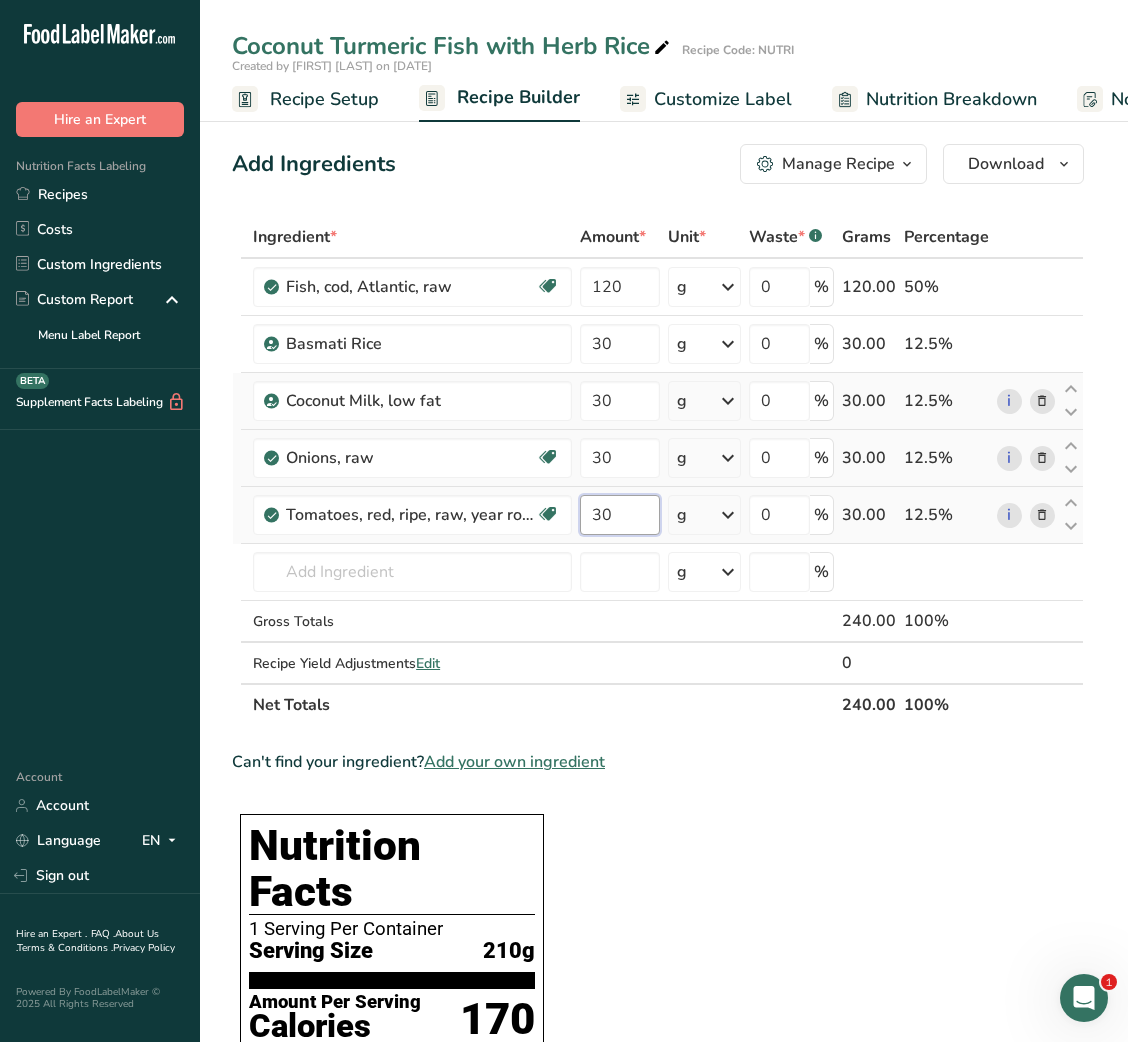 type on "30" 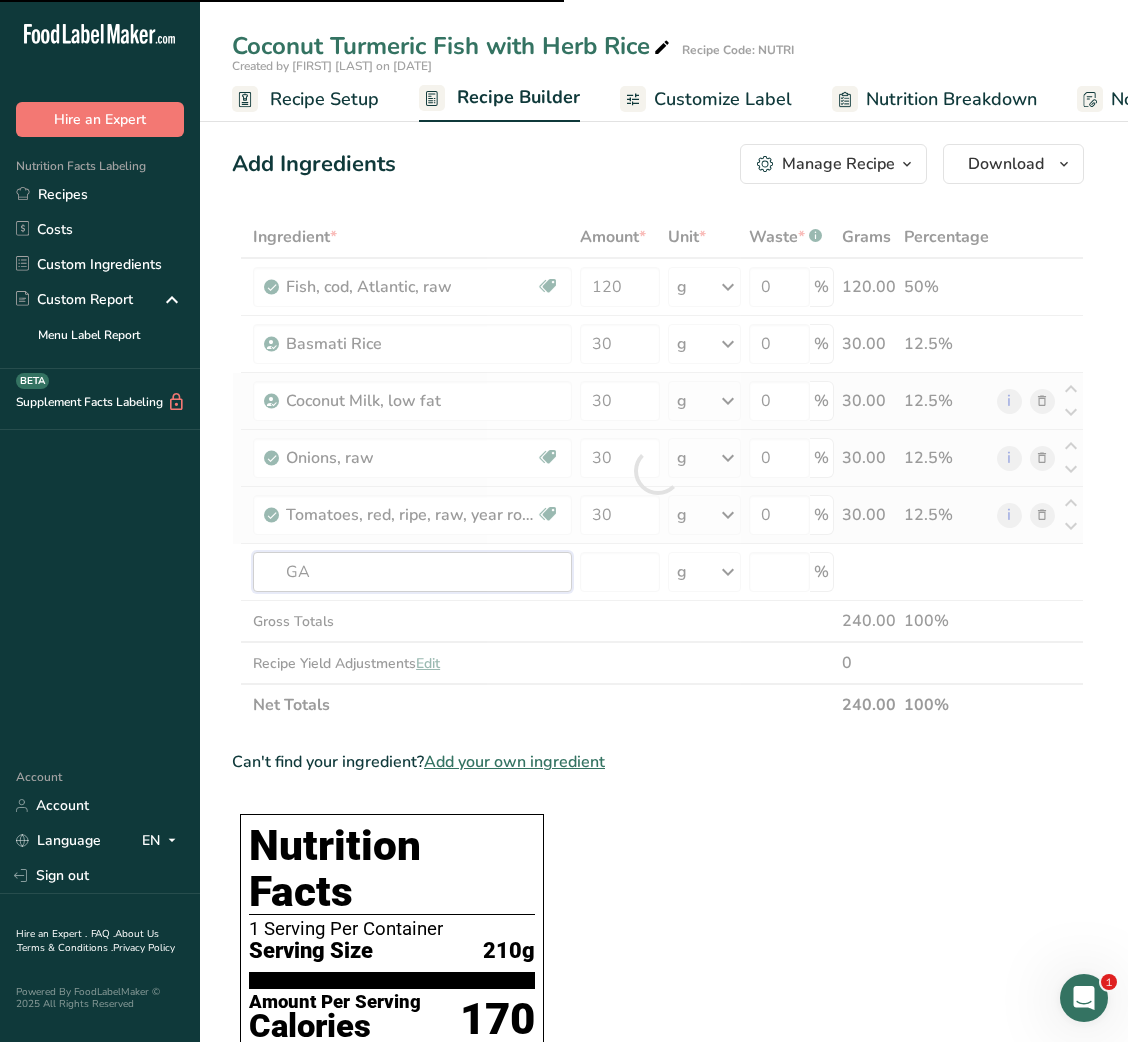 type on "GAR" 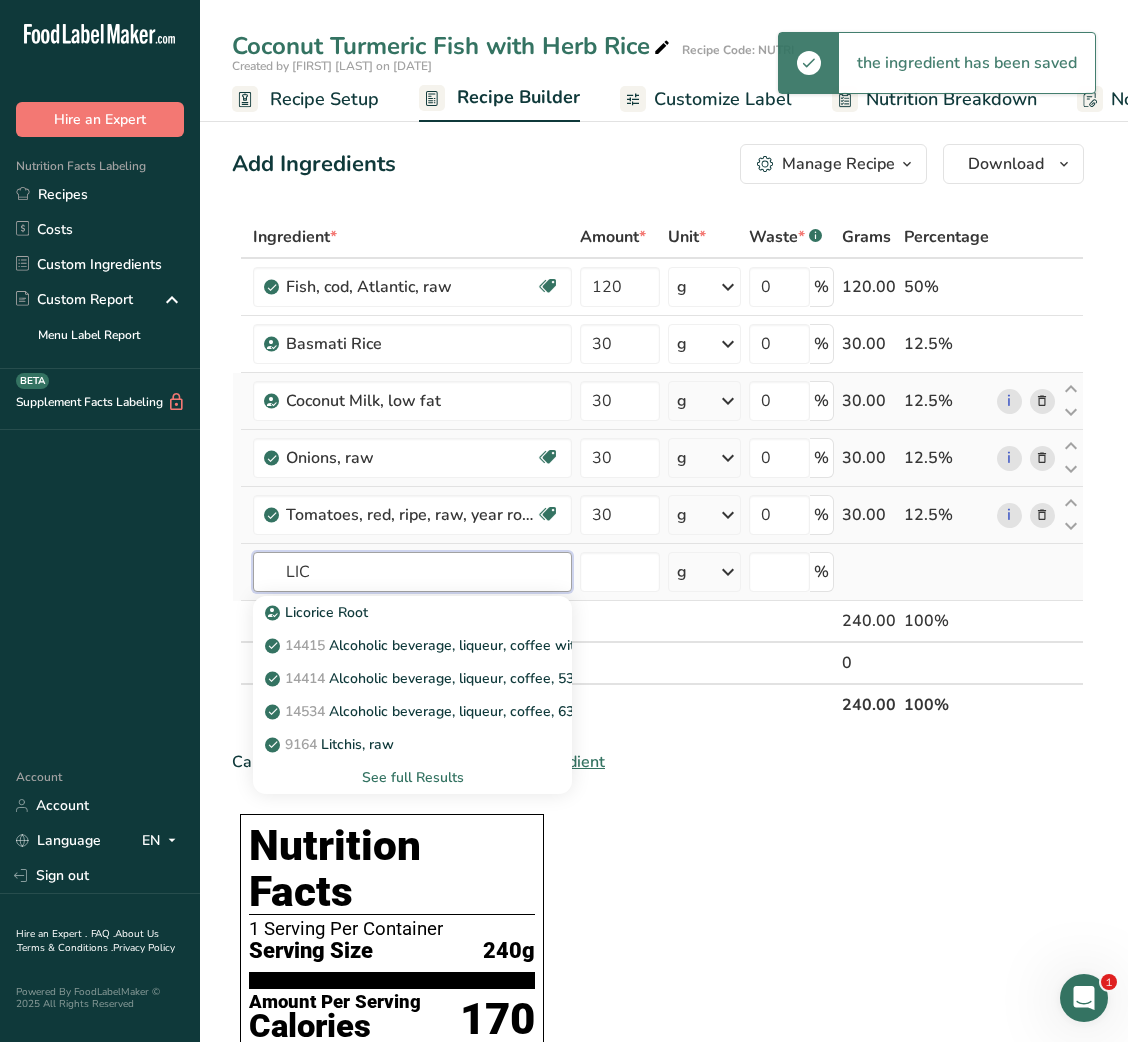 click on "LIC" at bounding box center (412, 572) 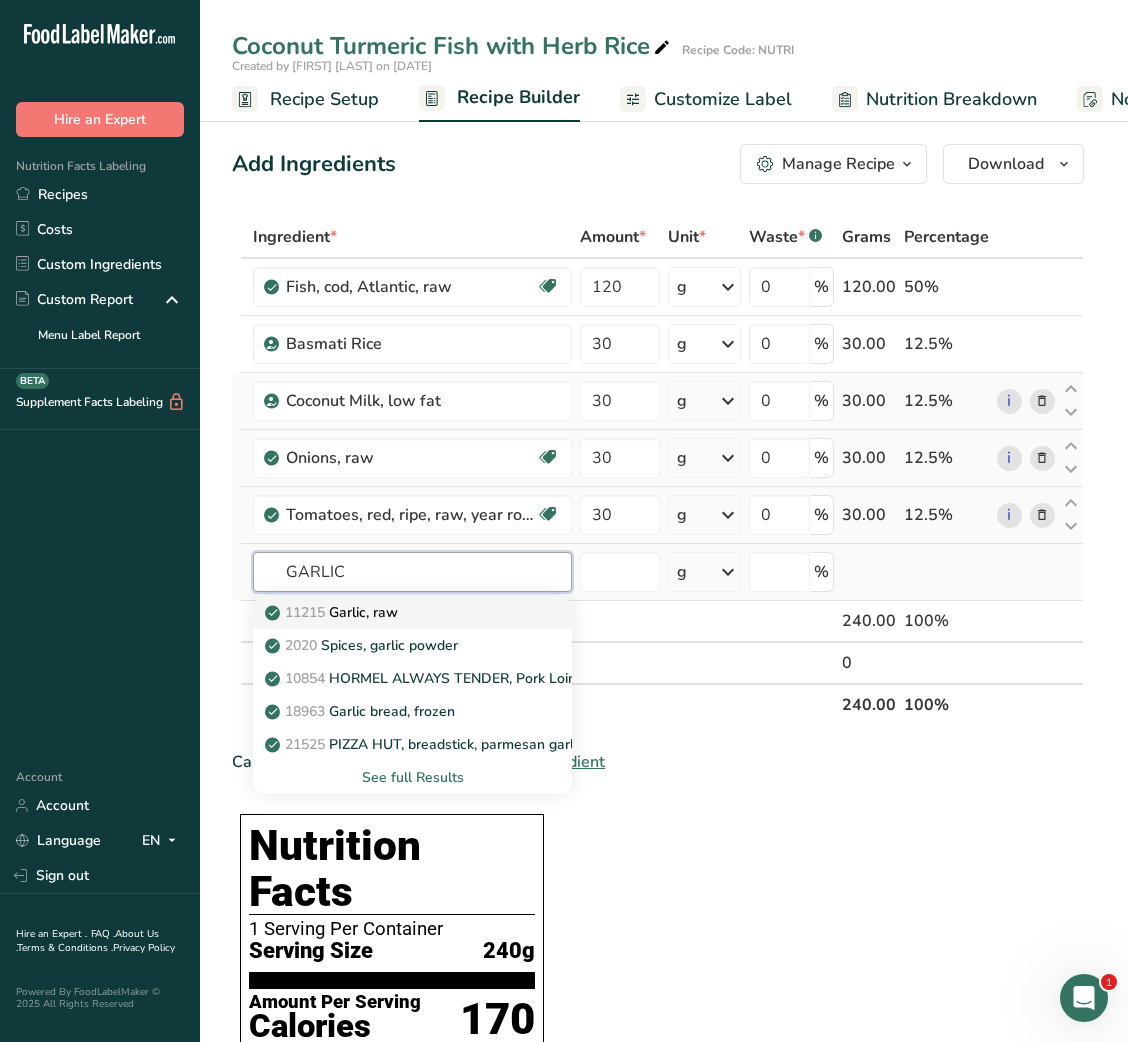 type on "GARLIC" 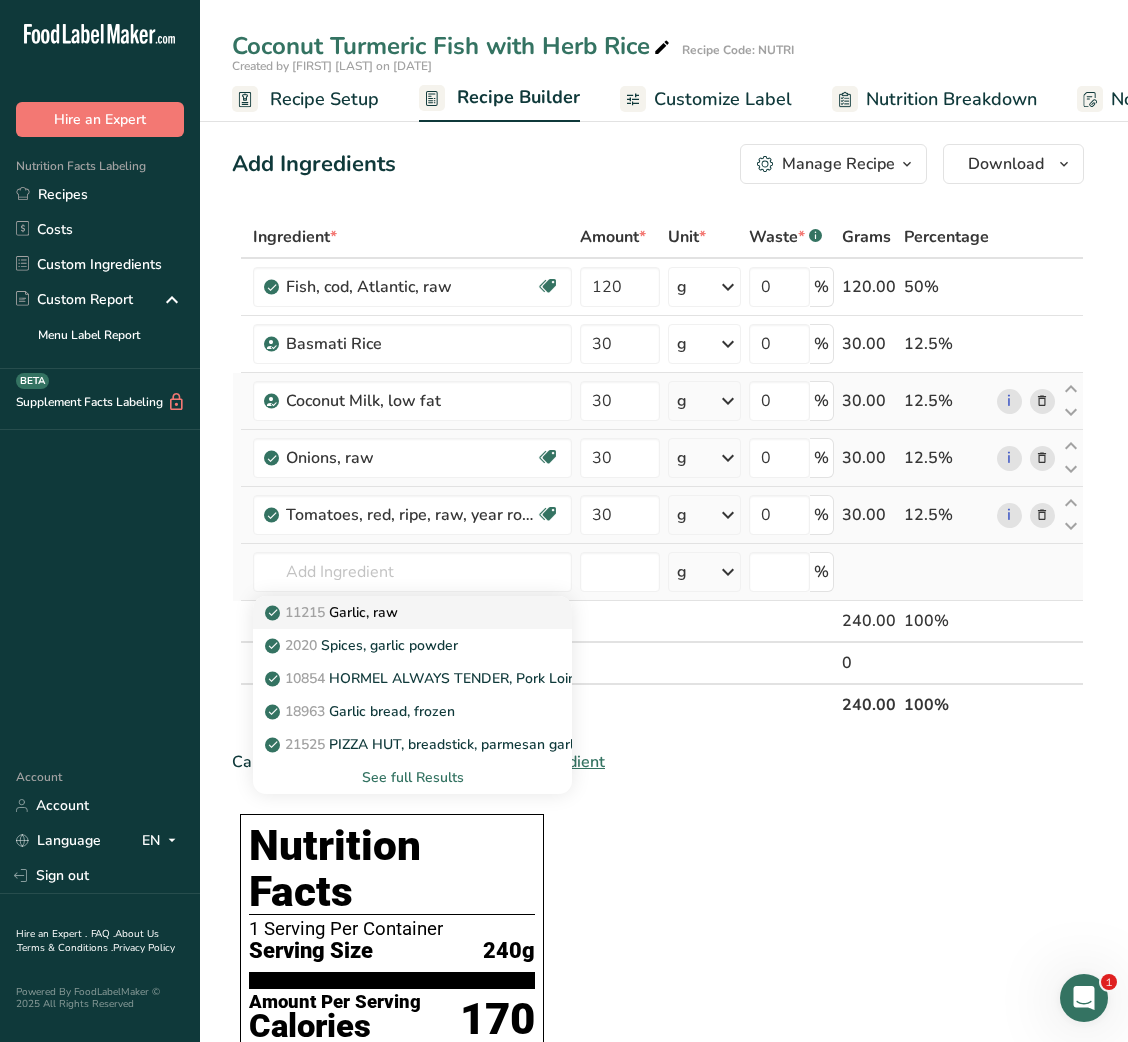 click on "11215" at bounding box center [305, 612] 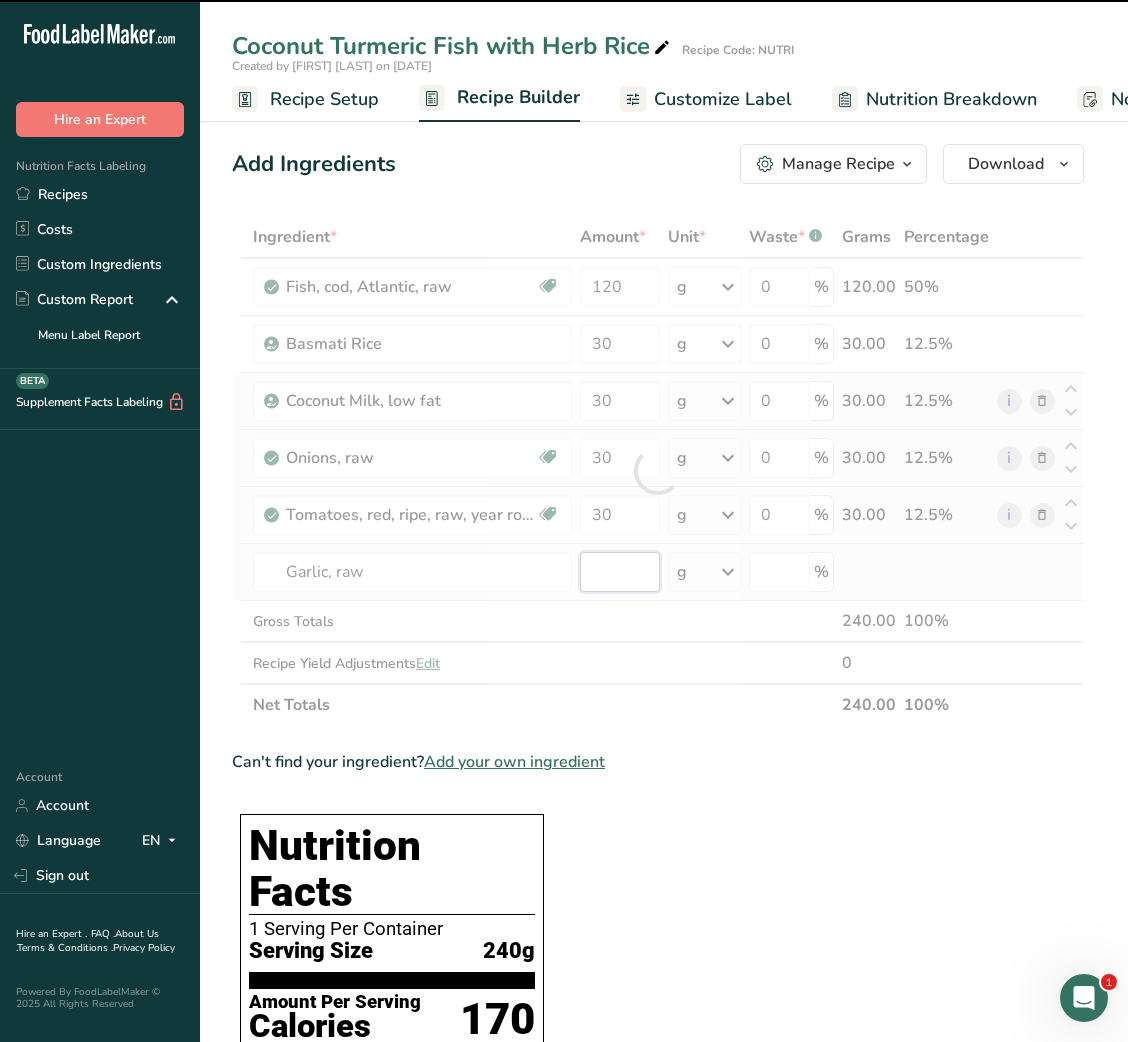 type on "0" 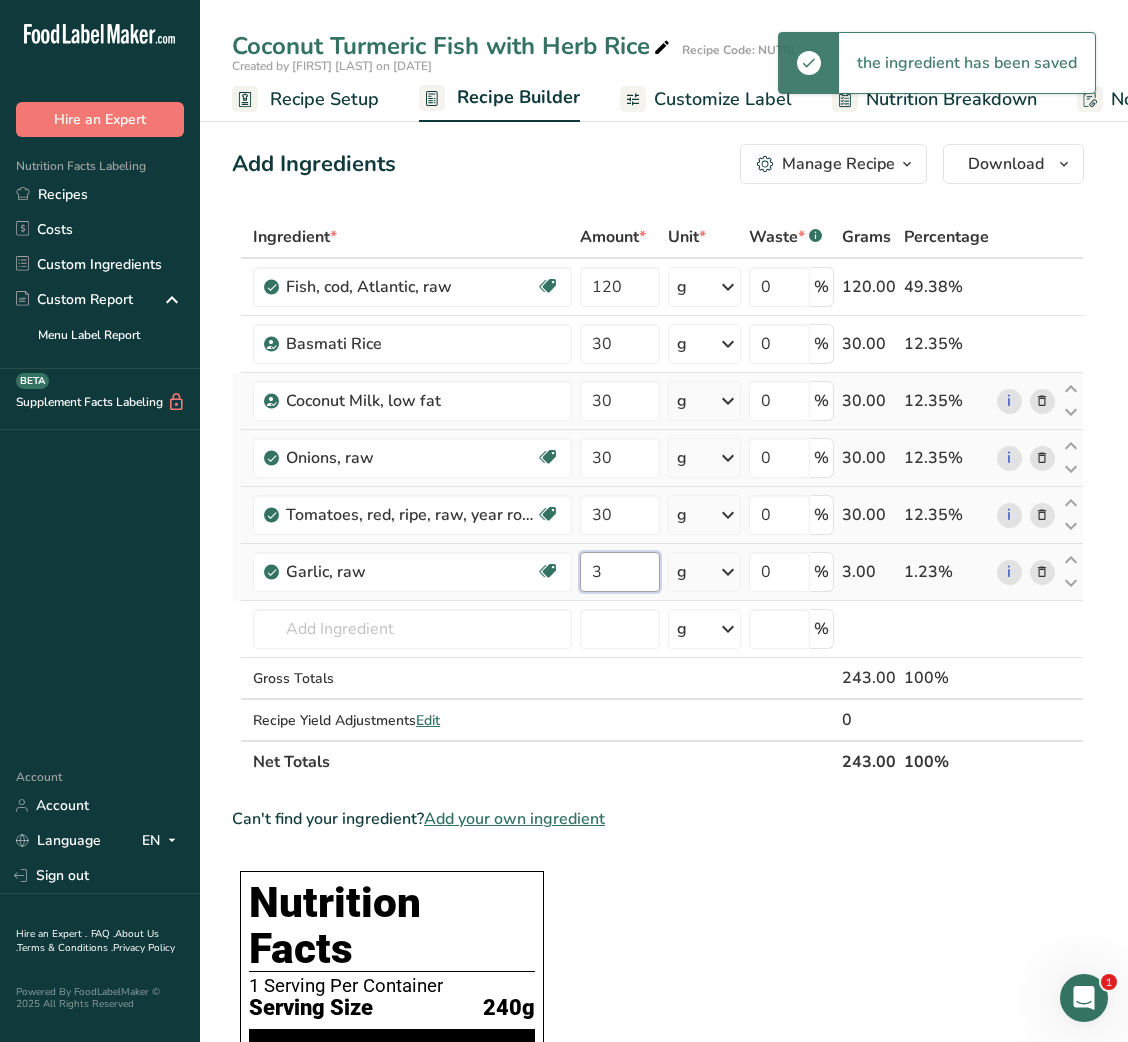 type on "3" 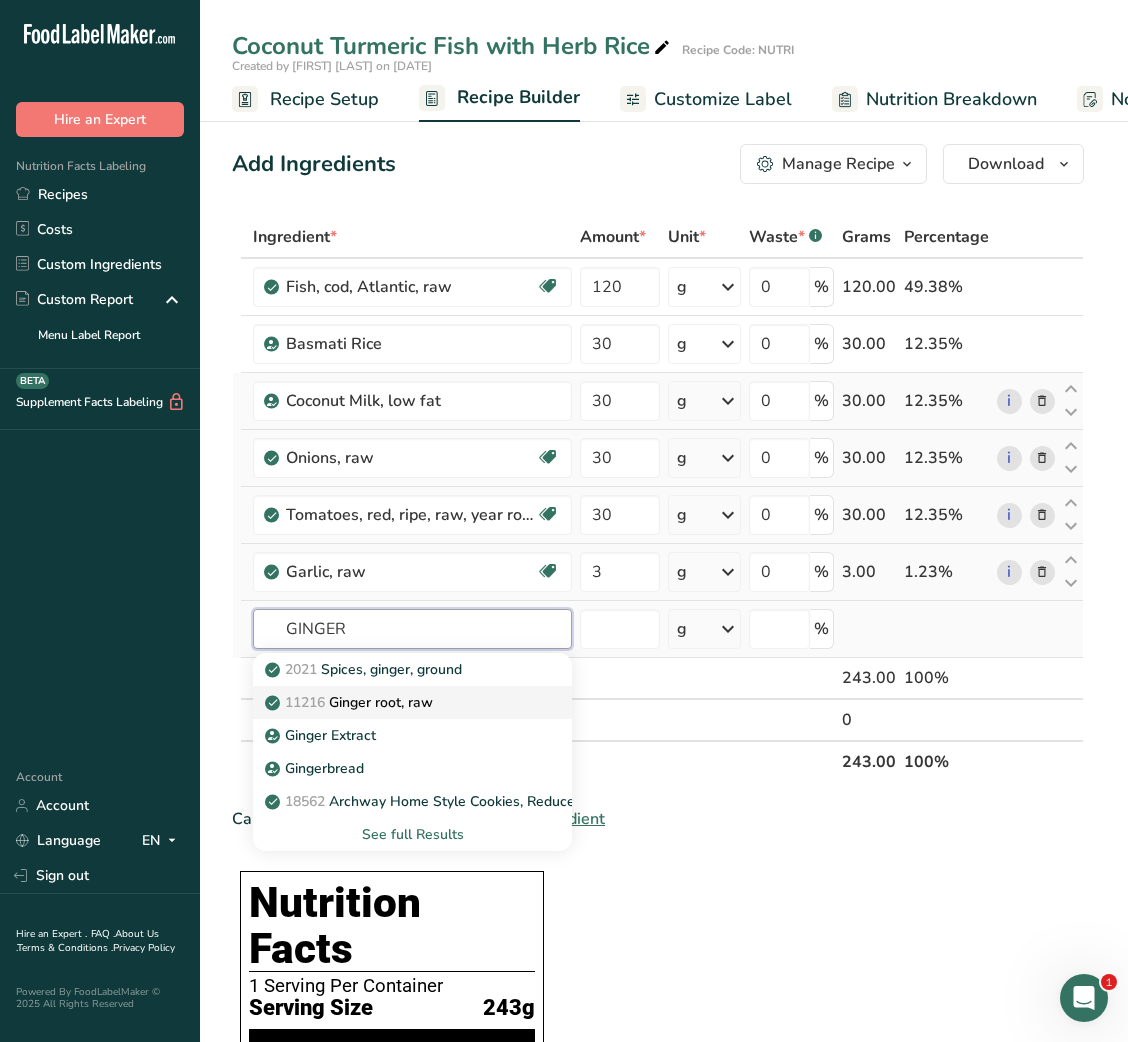 type on "GINGER" 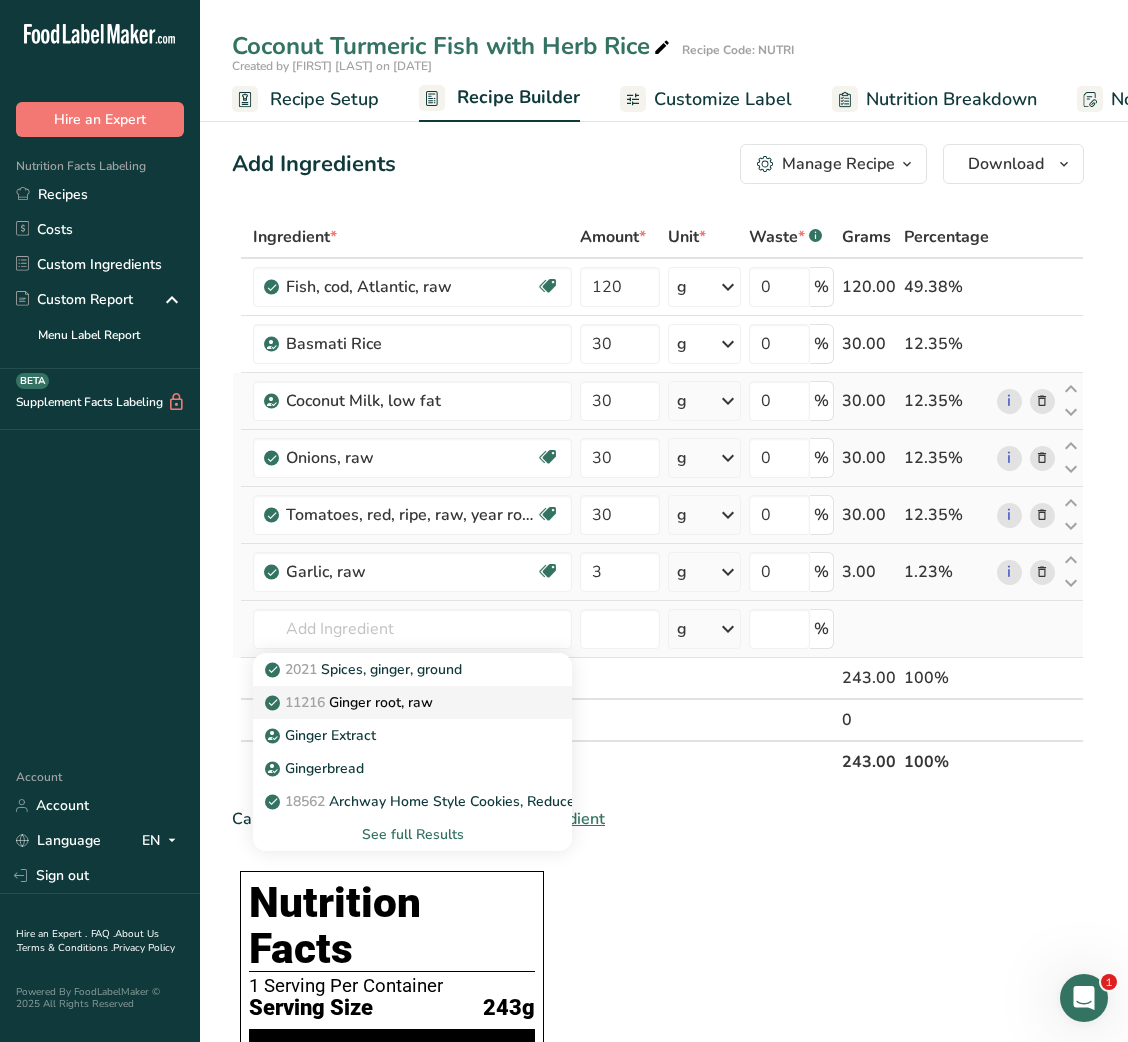 click on "11216
Ginger root, raw" at bounding box center [351, 702] 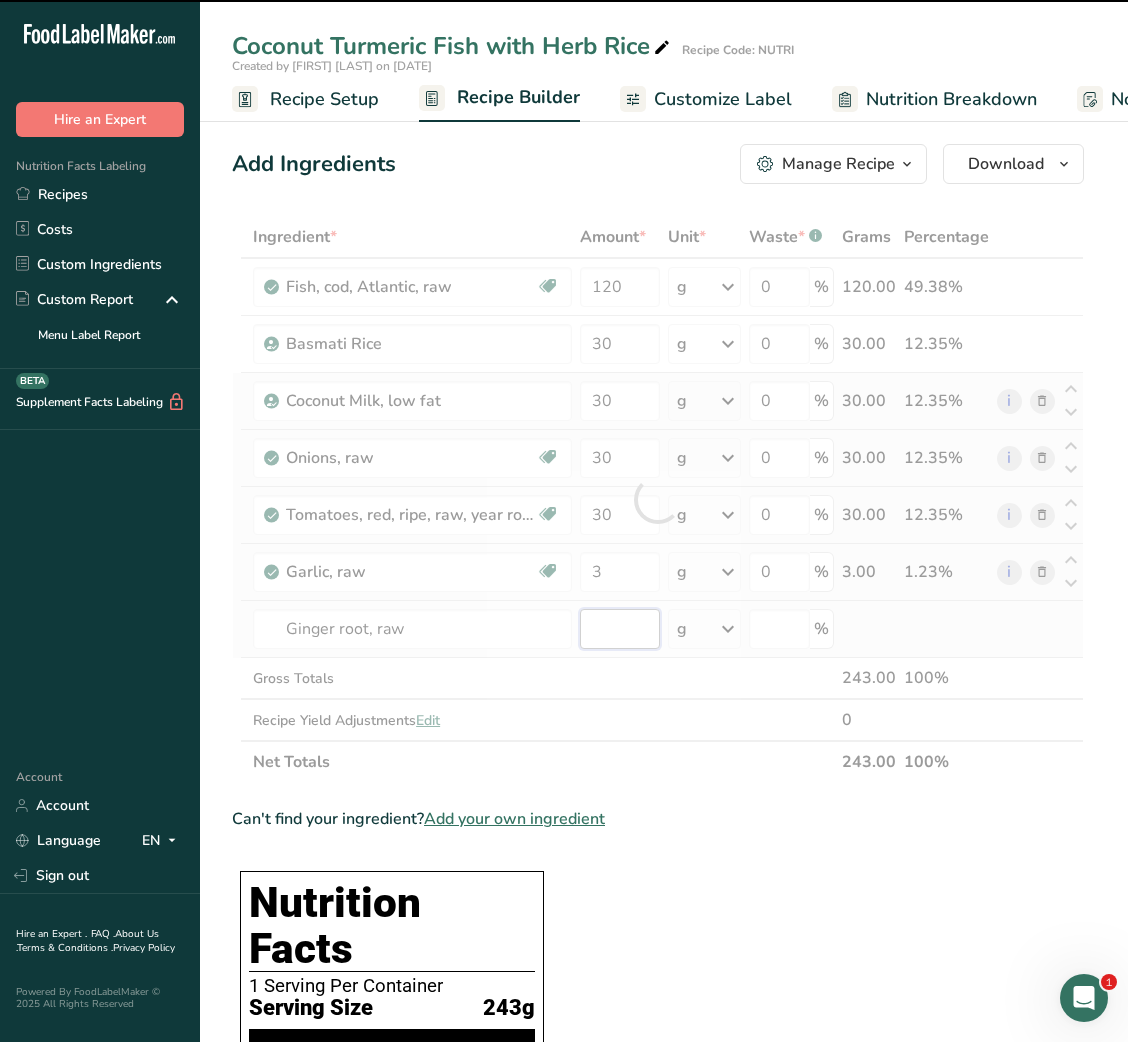 type on "0" 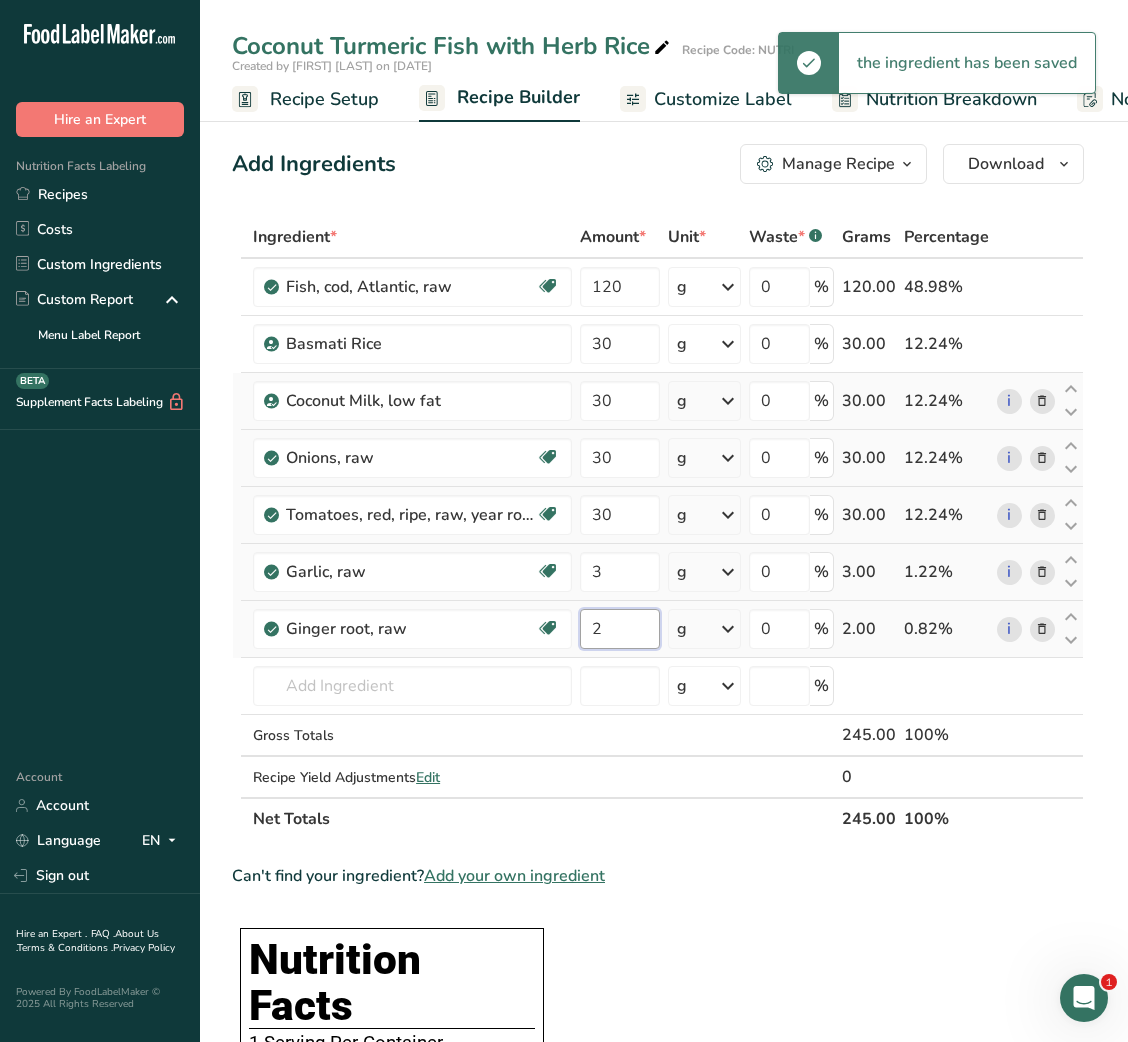 type on "2" 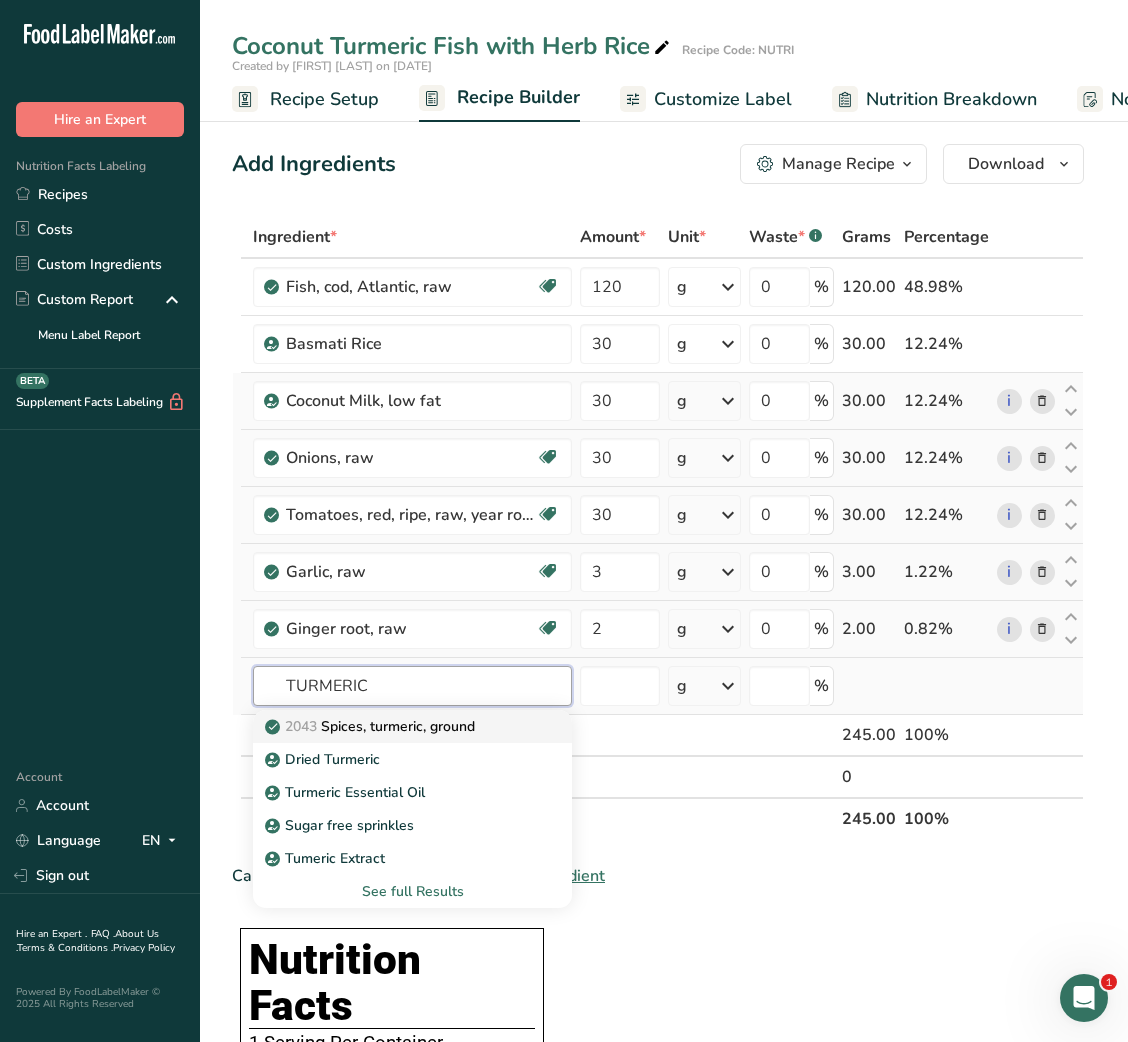 type 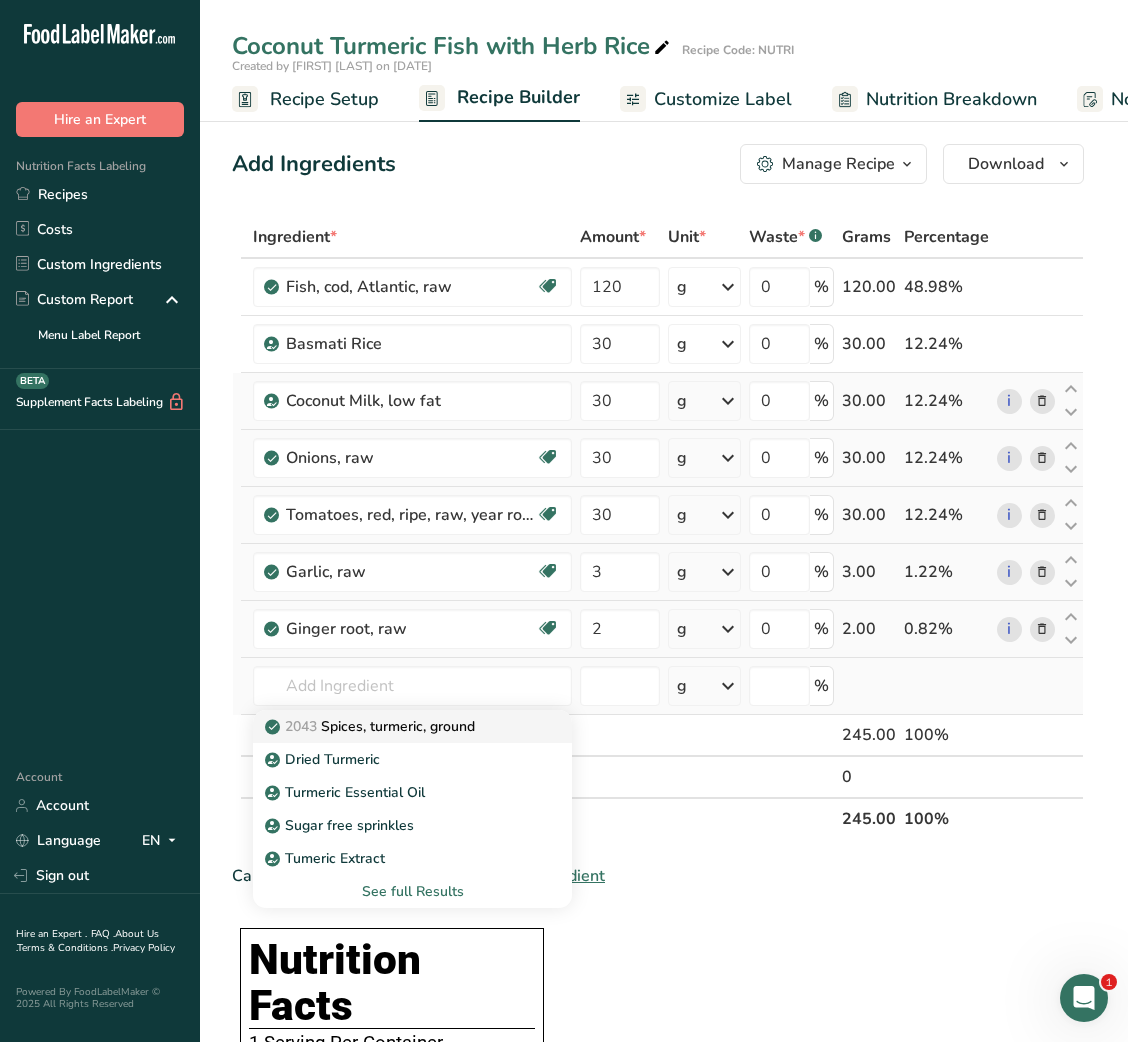 click on "2043
Spices, turmeric, ground" at bounding box center [372, 726] 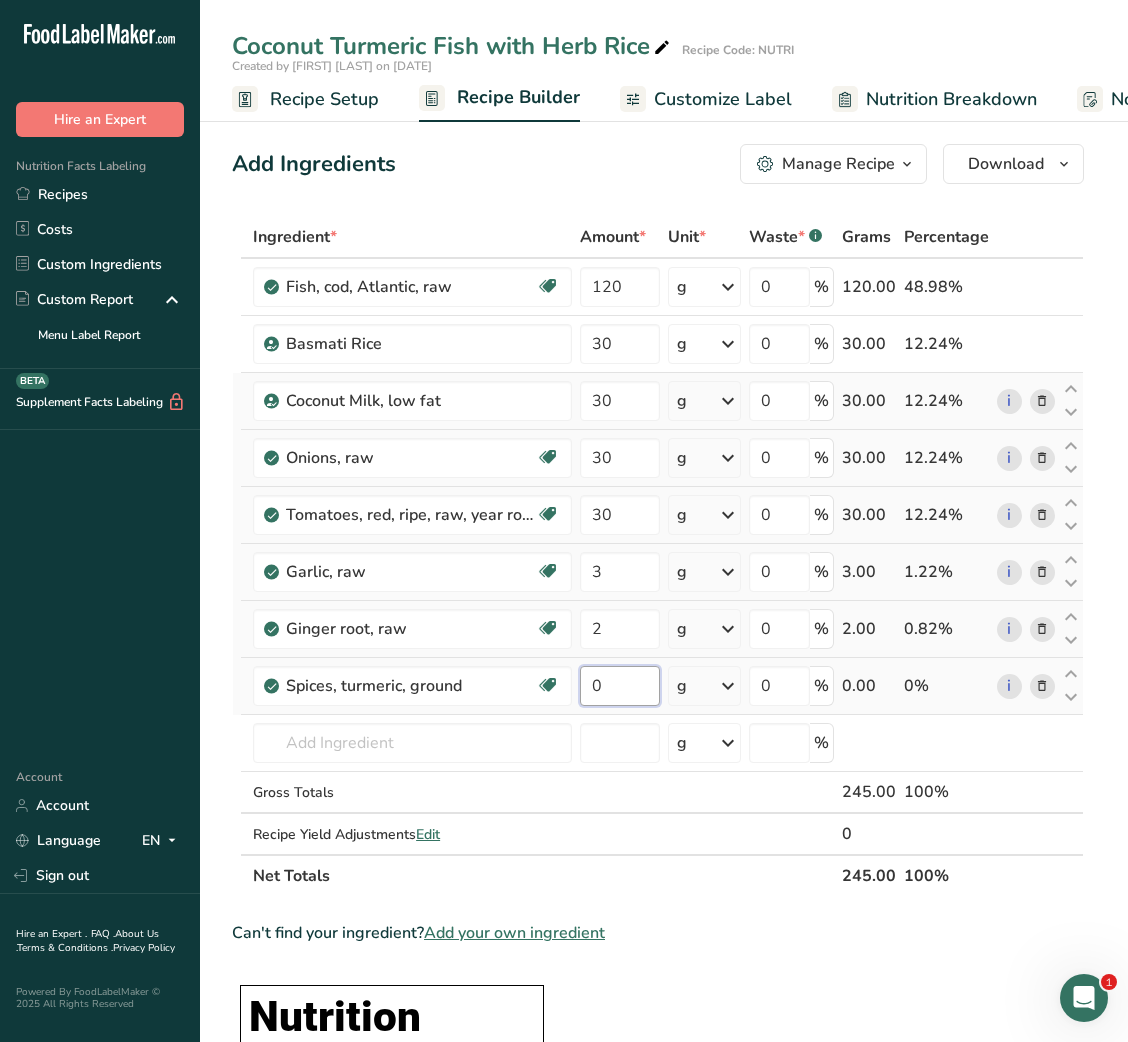 click on "0" at bounding box center (619, 686) 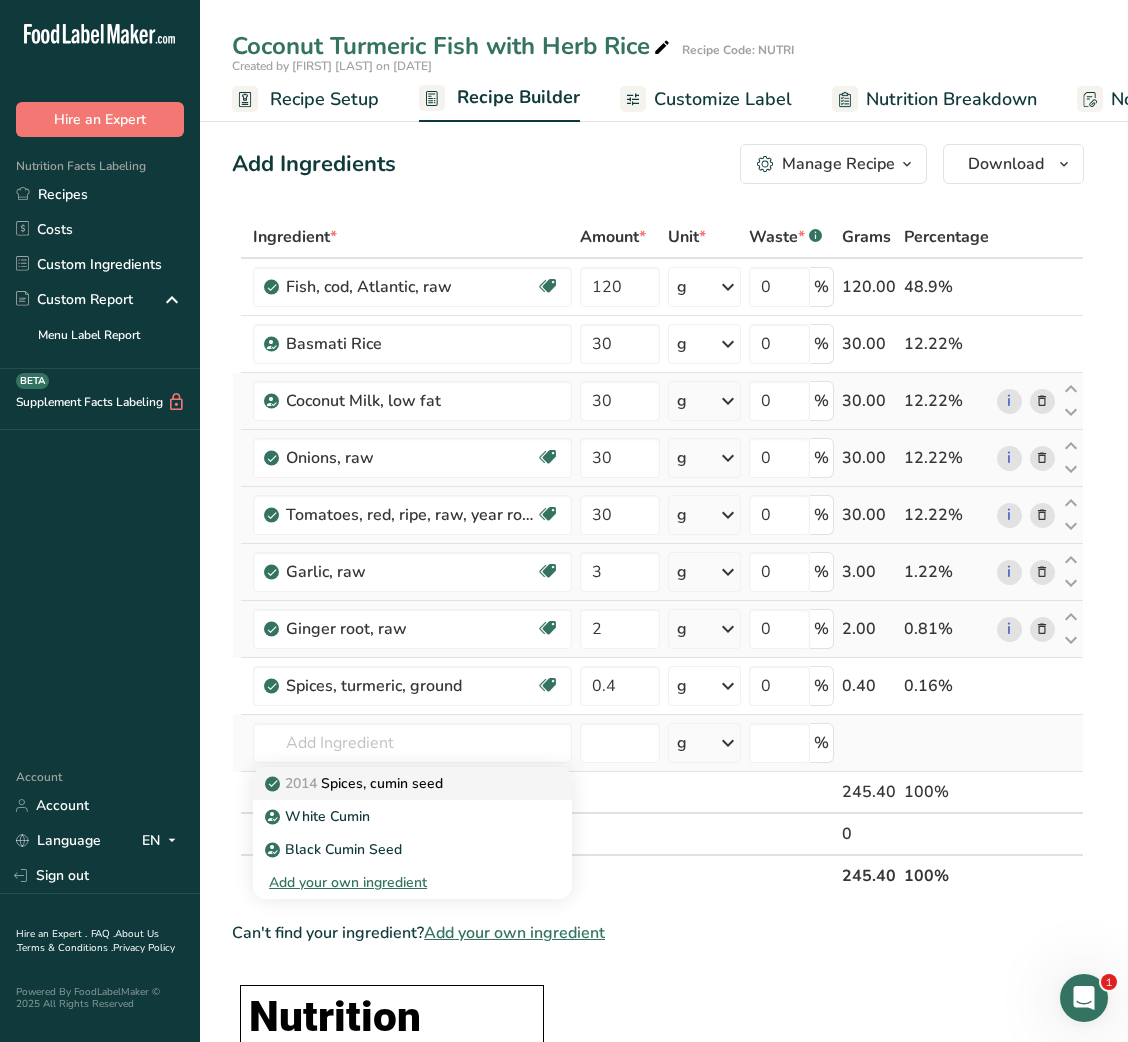 click on "2014
Spices, cumin seed" at bounding box center (356, 783) 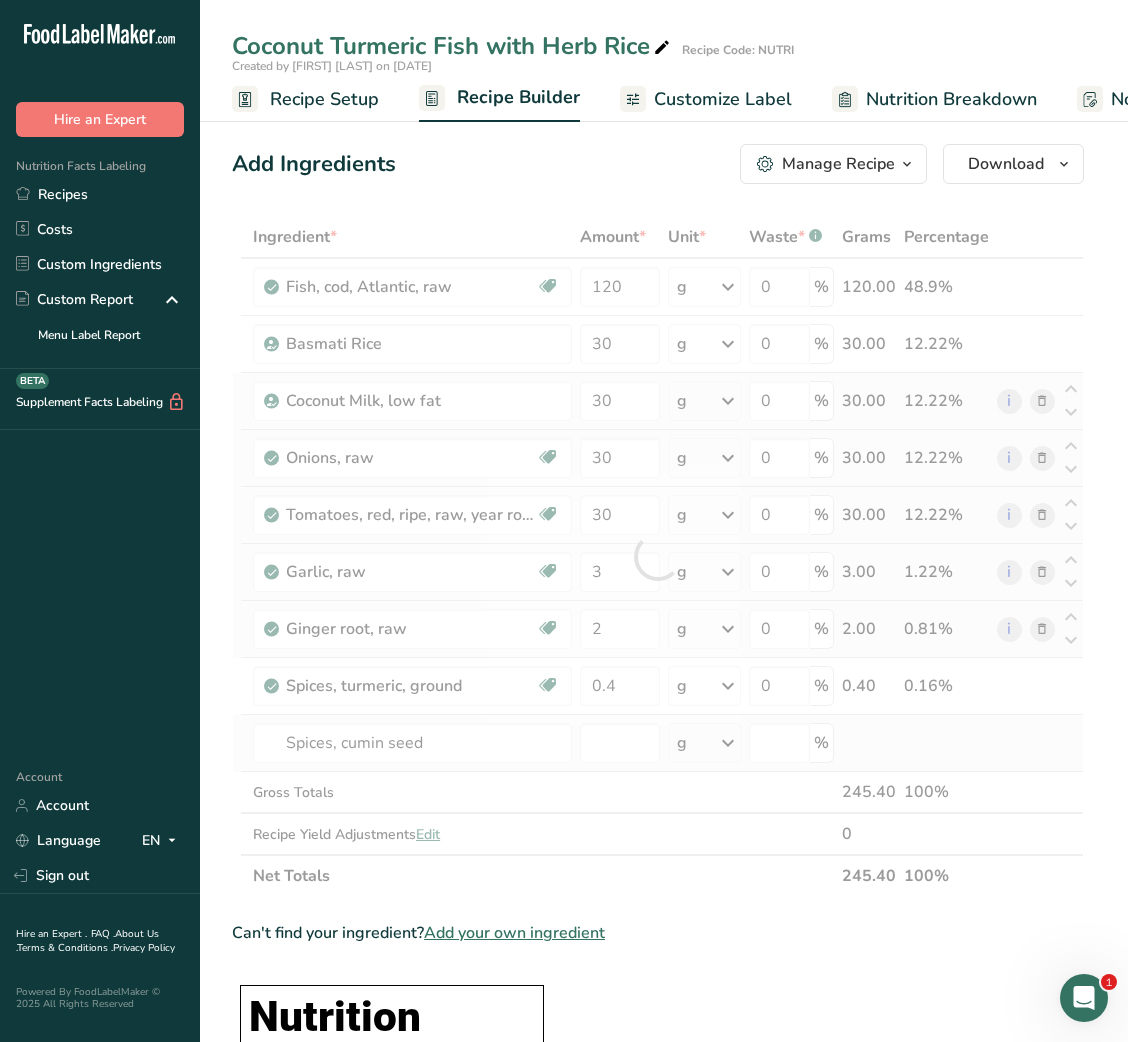 click at bounding box center (658, 556) 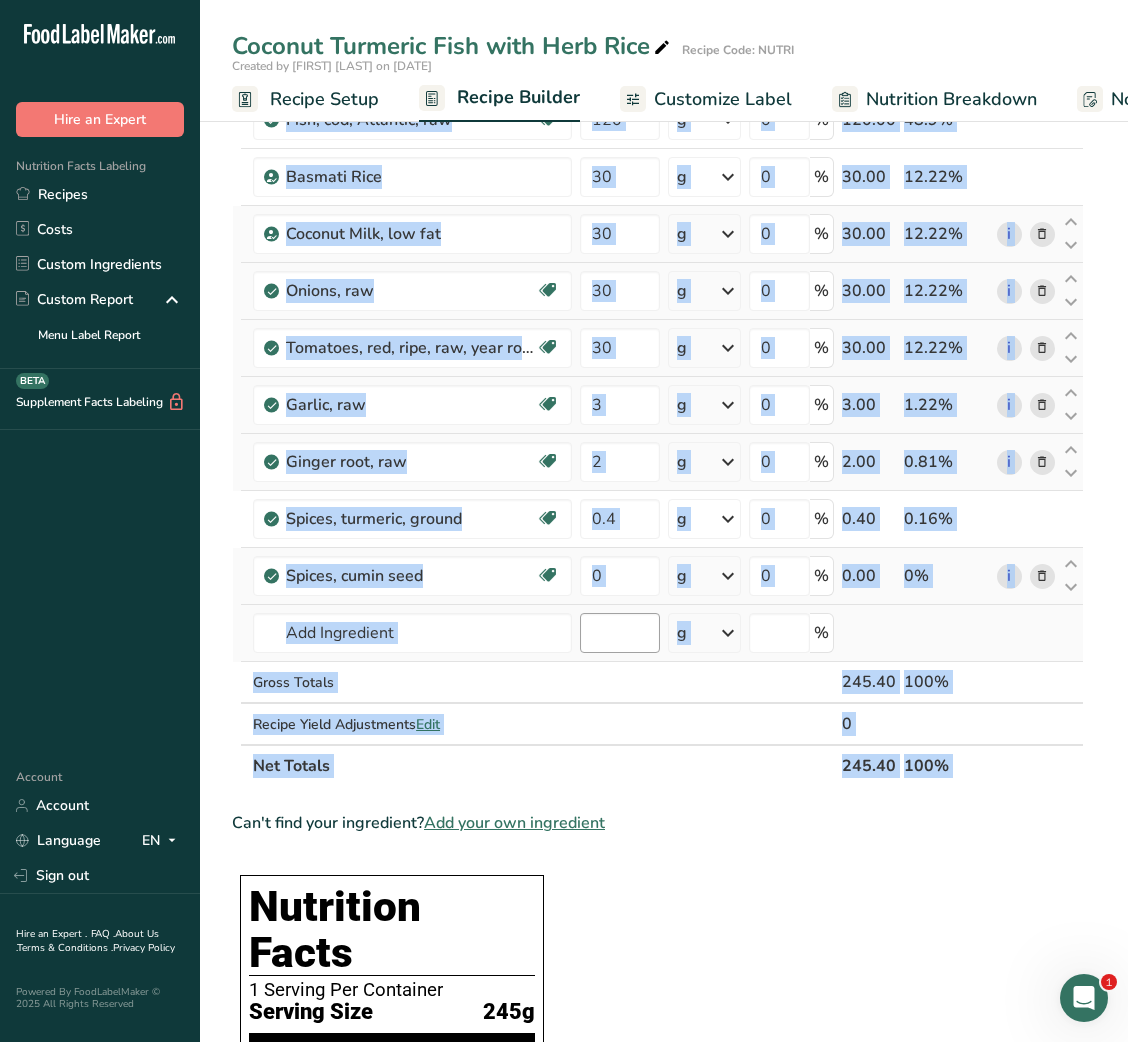 scroll, scrollTop: 153, scrollLeft: 0, axis: vertical 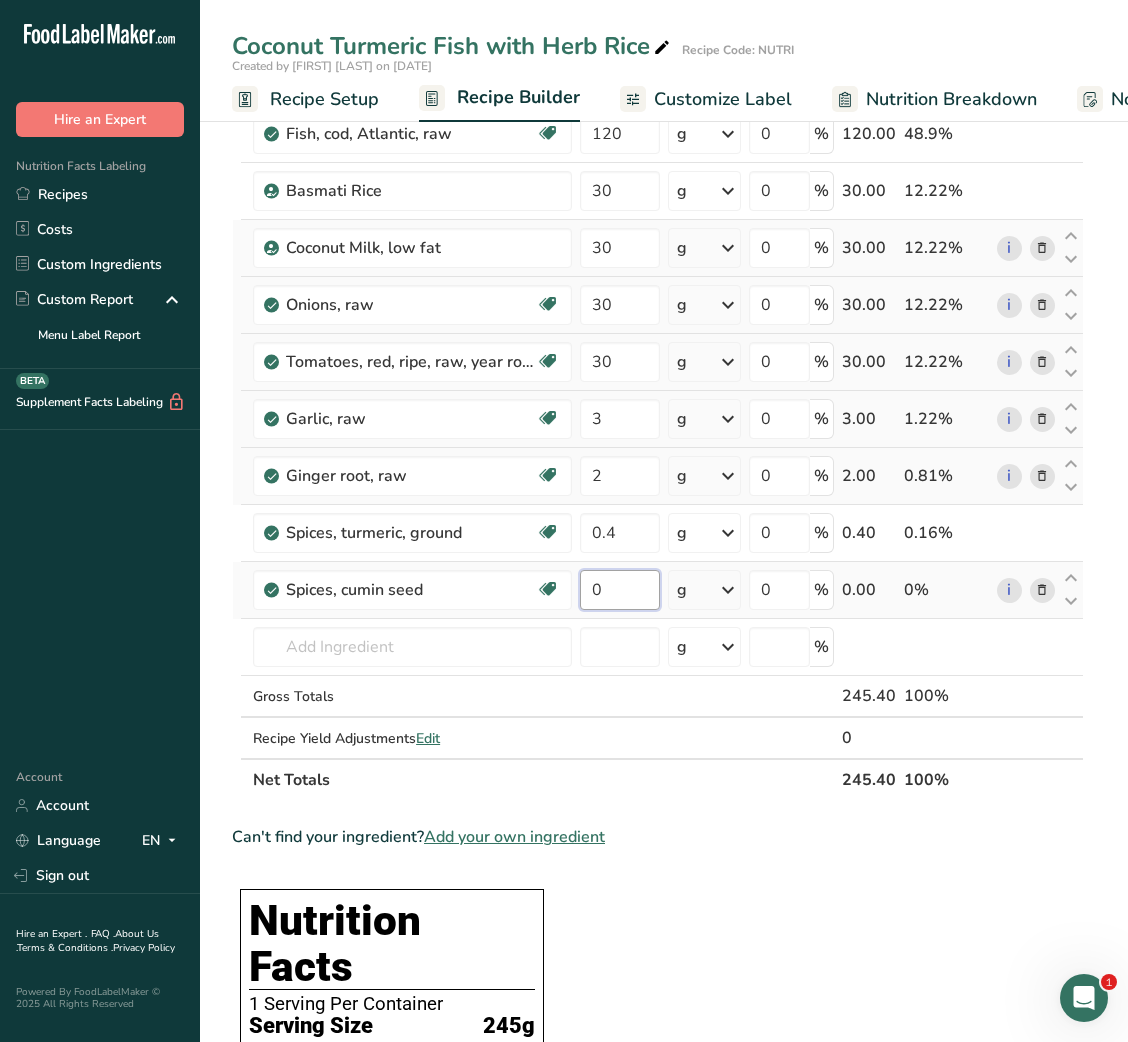 click on "0" at bounding box center [619, 590] 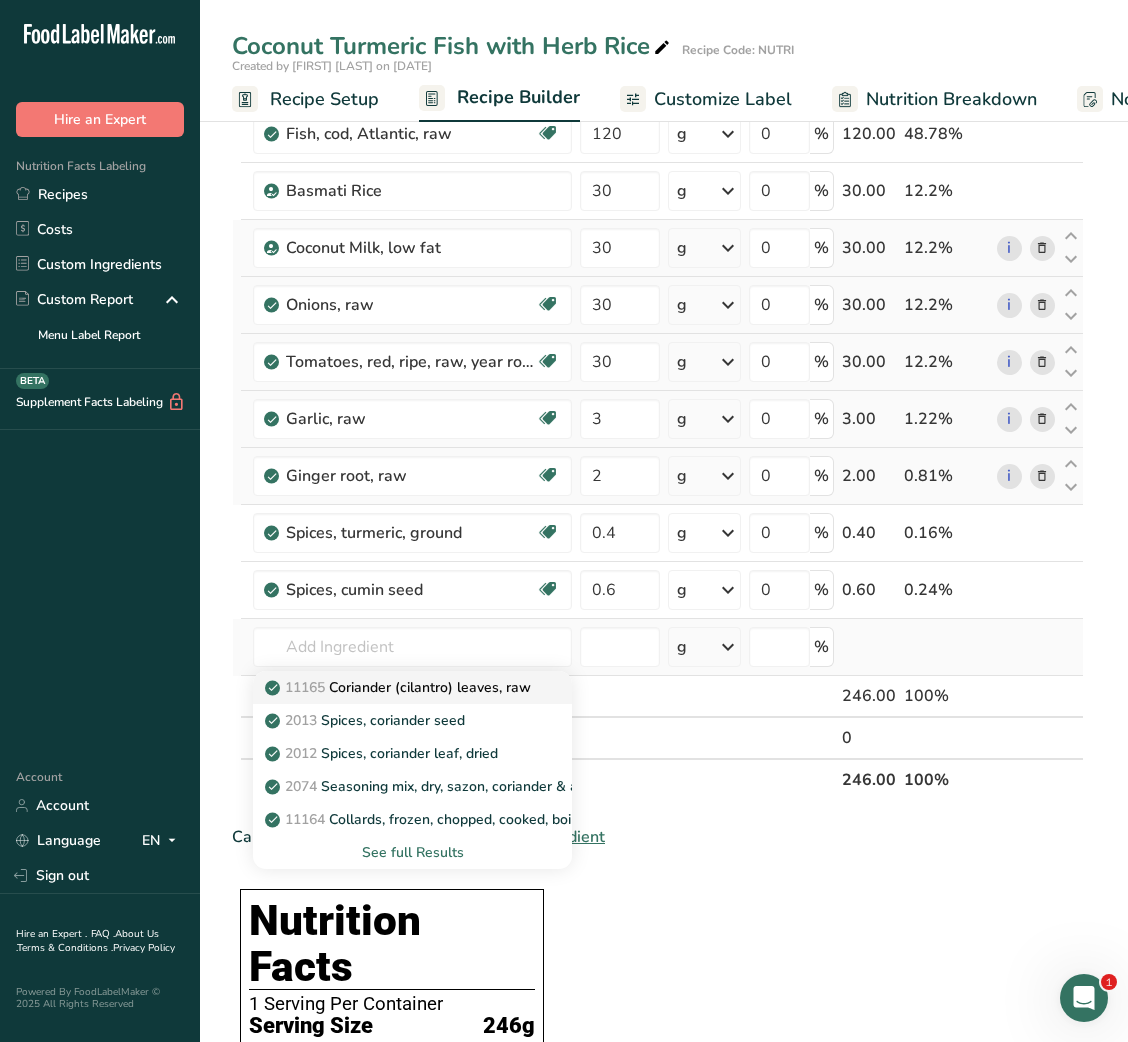 click on "11165
Coriander (cilantro) leaves, raw" at bounding box center (400, 687) 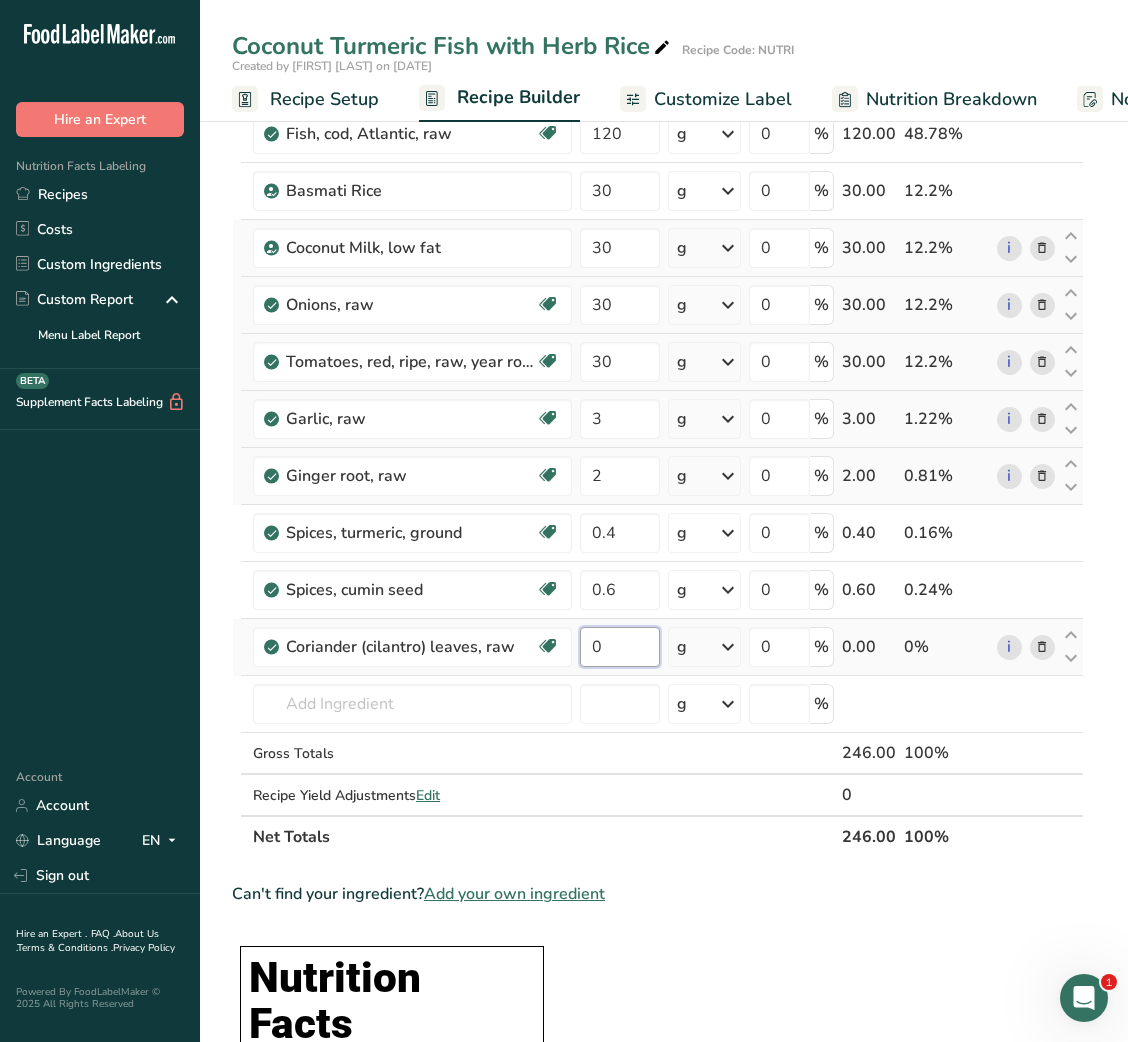 click on "0" at bounding box center [619, 647] 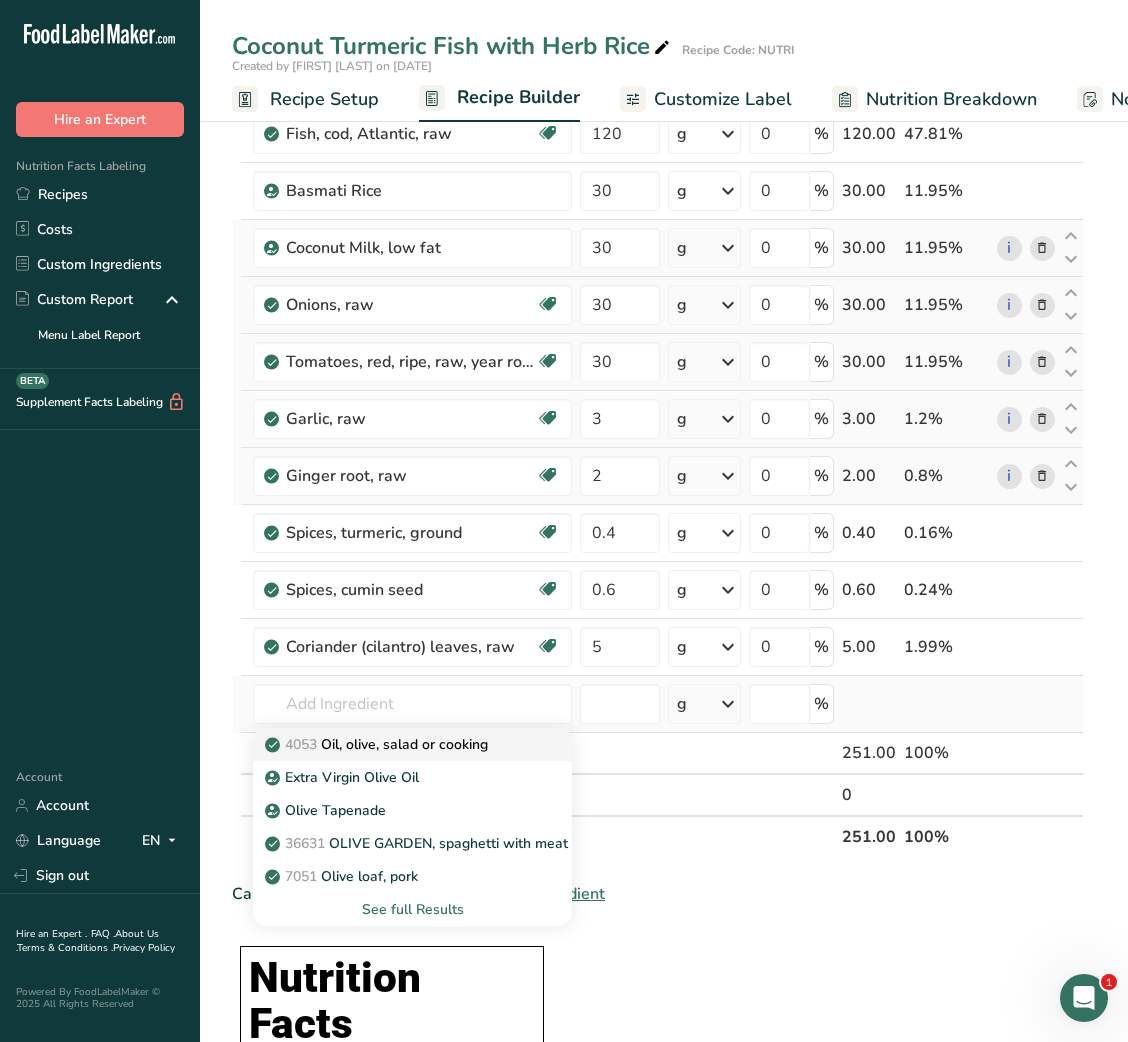 click on "4053
Oil, olive, salad or cooking" at bounding box center (378, 744) 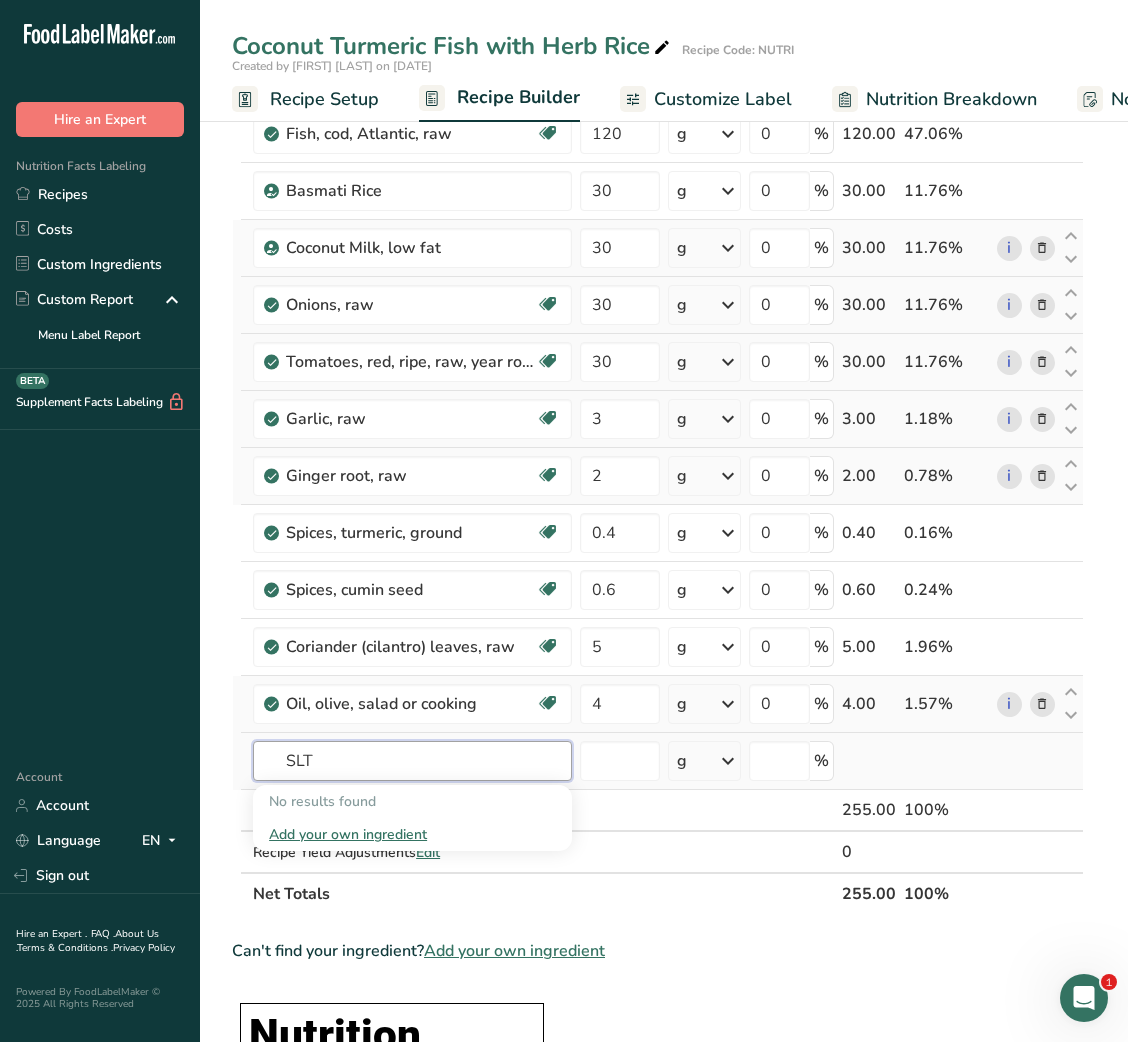 click on "SLT" at bounding box center (412, 761) 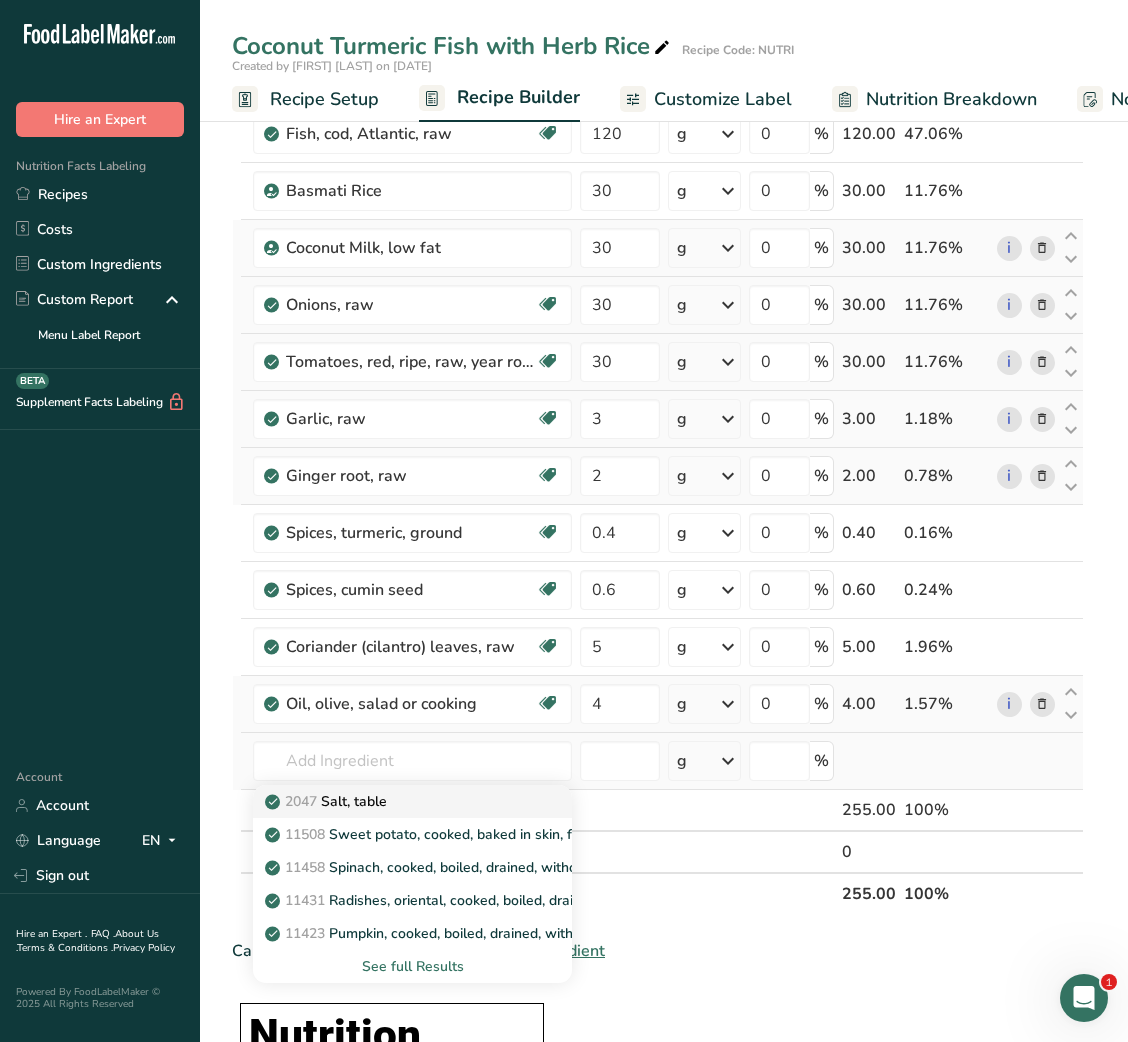 click on "2047
Salt, table" at bounding box center [328, 801] 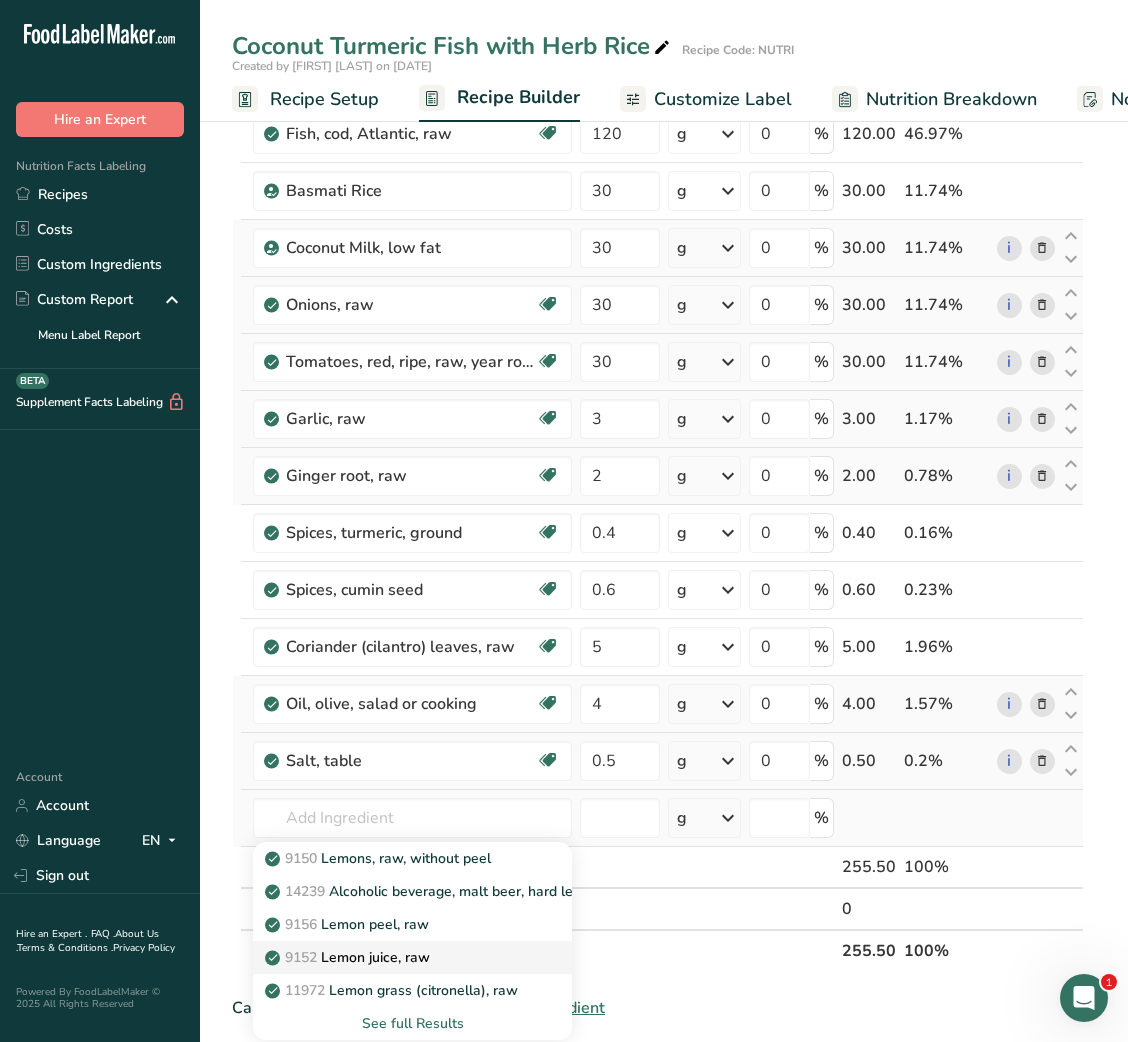 click on "9152
Lemon juice, raw" at bounding box center [412, 957] 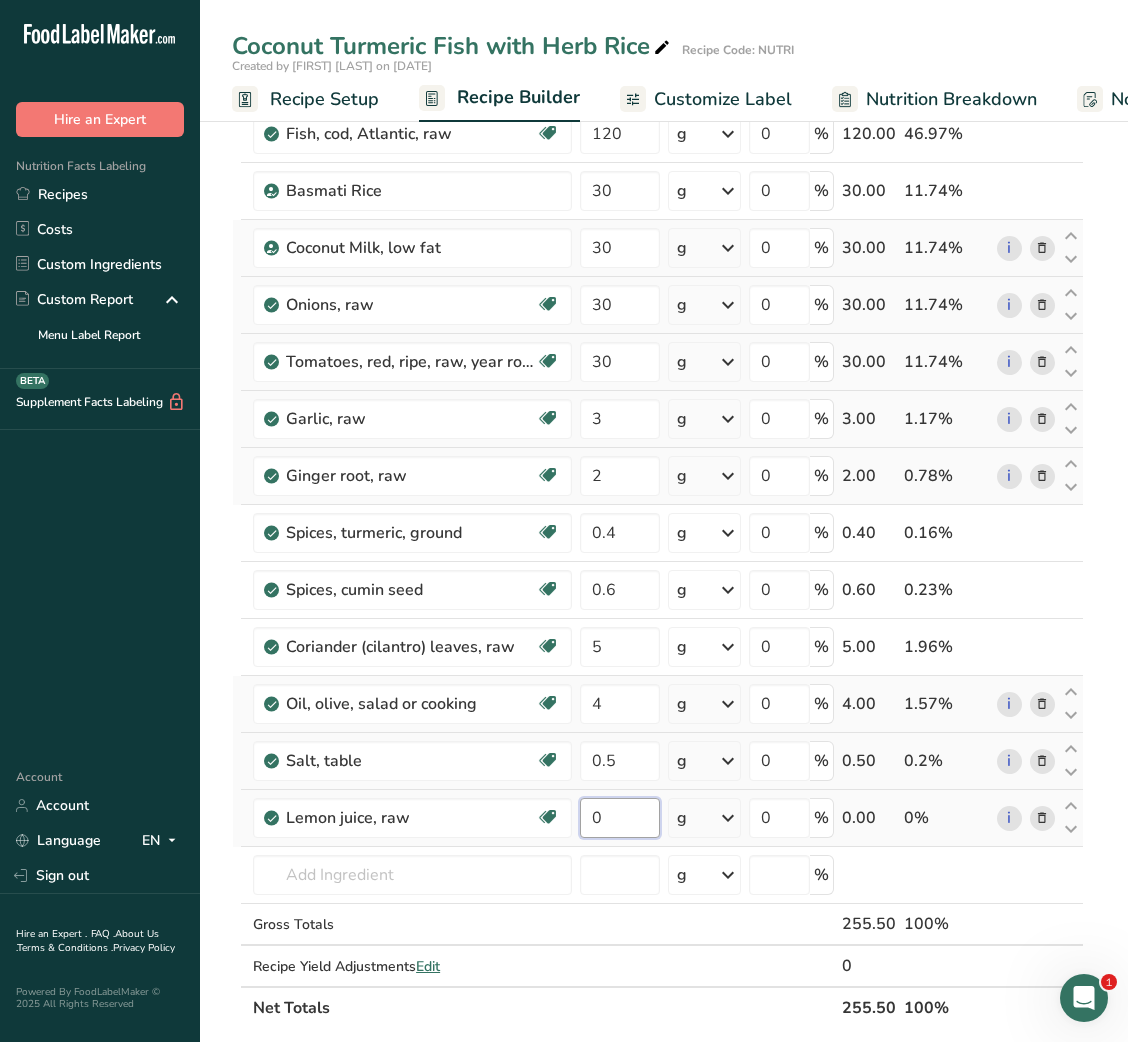 click on "0" at bounding box center [619, 818] 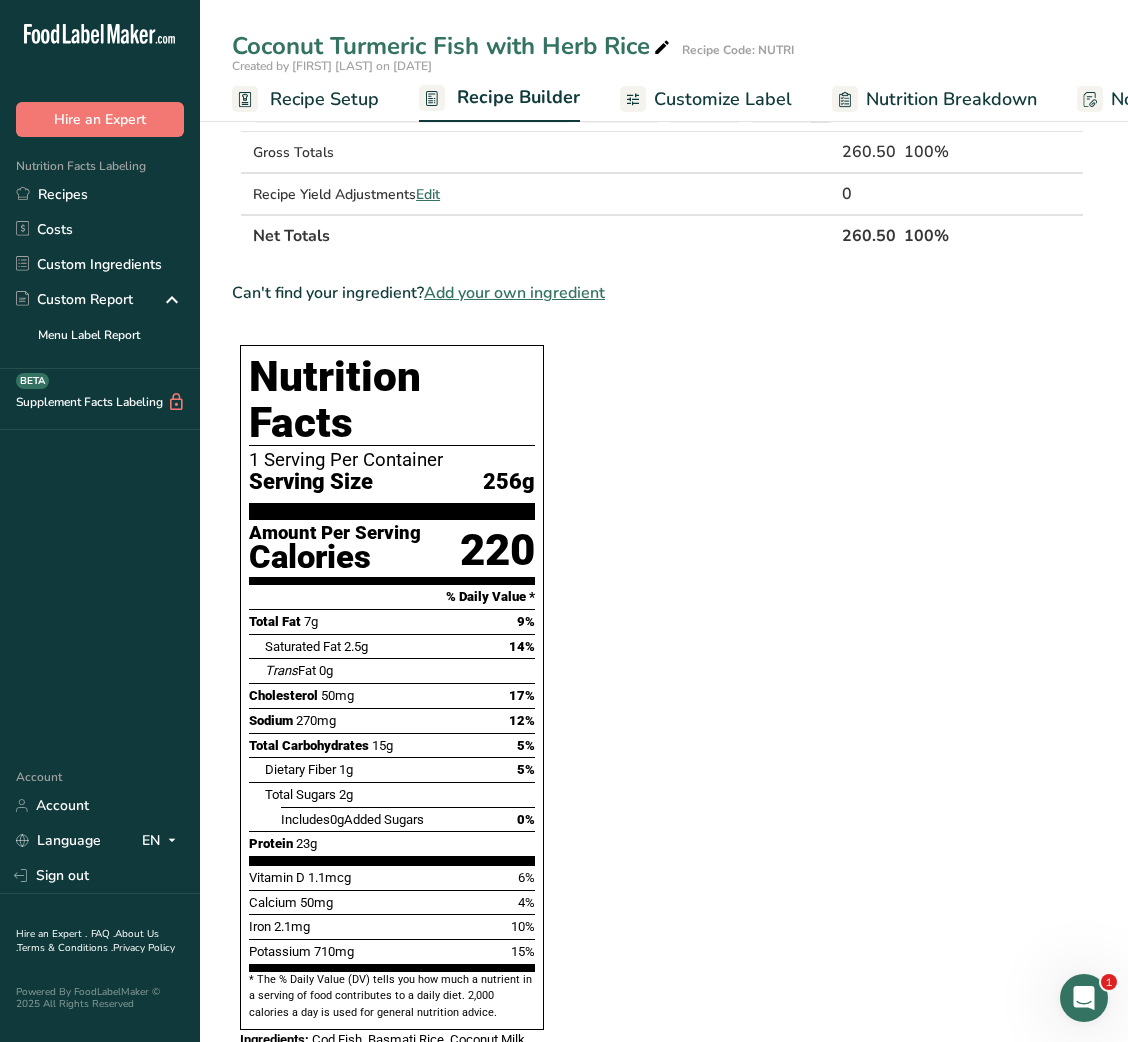 scroll, scrollTop: 916, scrollLeft: 0, axis: vertical 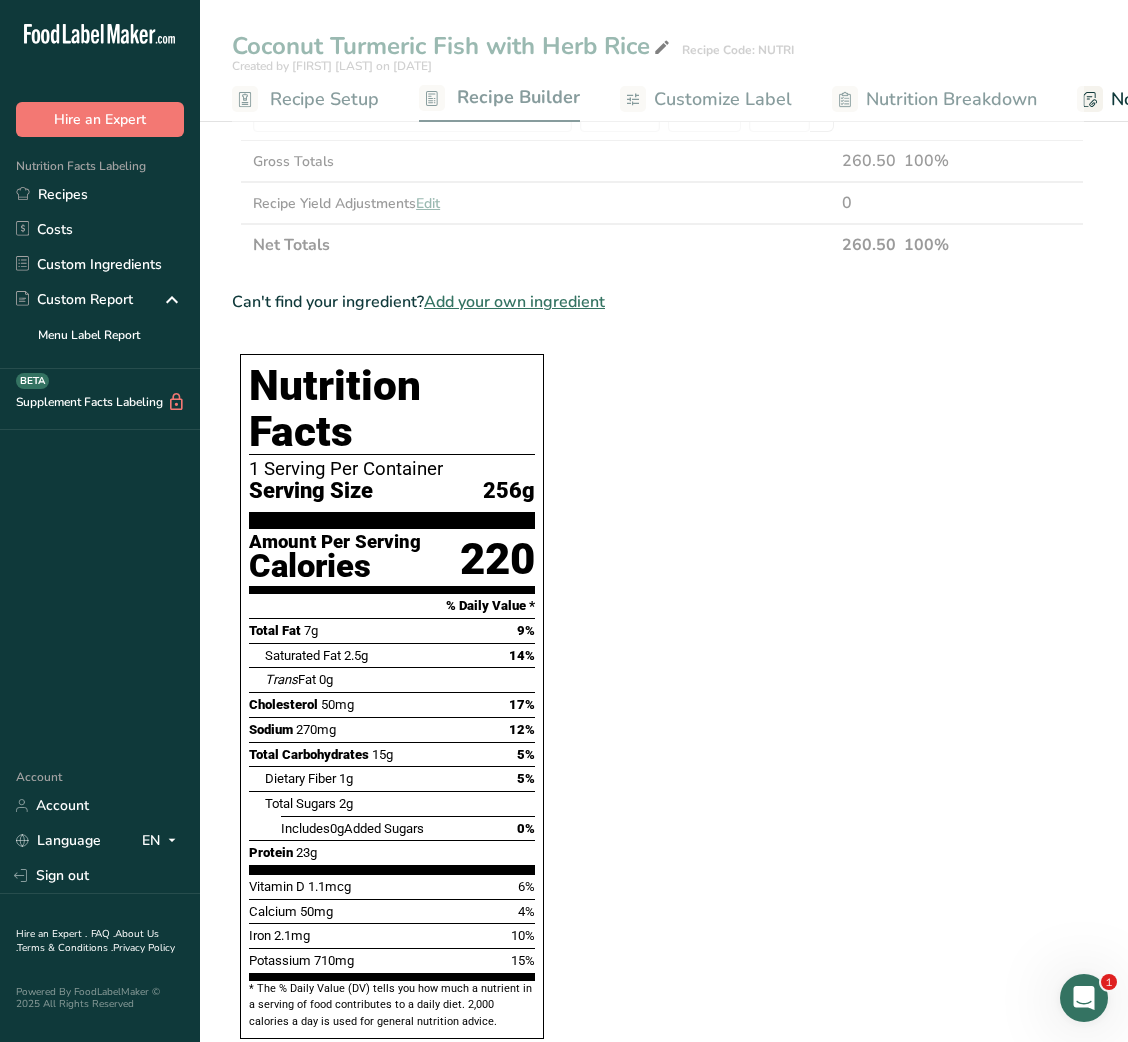 click on "Ingredient *
Amount *
Unit *
Waste *   .a-a{fill:#347362;}.b-a{fill:#fff;}          Grams
Percentage
Fish, cod, Atlantic, raw
Source of Omega 3
Dairy free
Gluten free
Soy free
120
g
Portions
3 oz
1 fillet
Weight Units
g
kg
mg
See more
Volume Units
l
Volume units require a density conversion. If you know your ingredient's density enter it below. Otherwise, click on "RIA" our AI Regulatory bot - she will be able to help you
lb/ft3
g/cm3
Confirm
mL
lb/ft3" at bounding box center (658, 538) 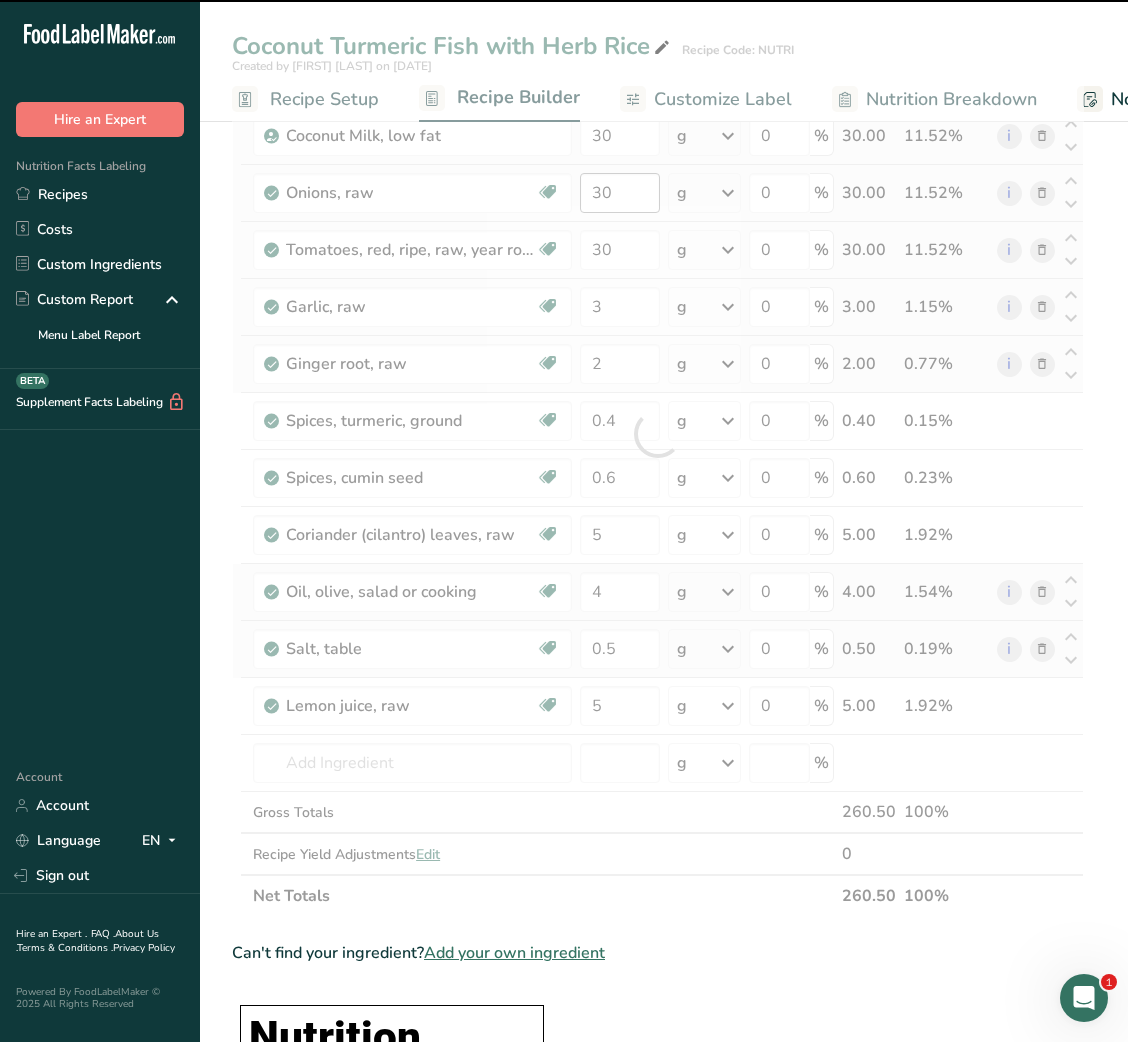 scroll, scrollTop: 0, scrollLeft: 0, axis: both 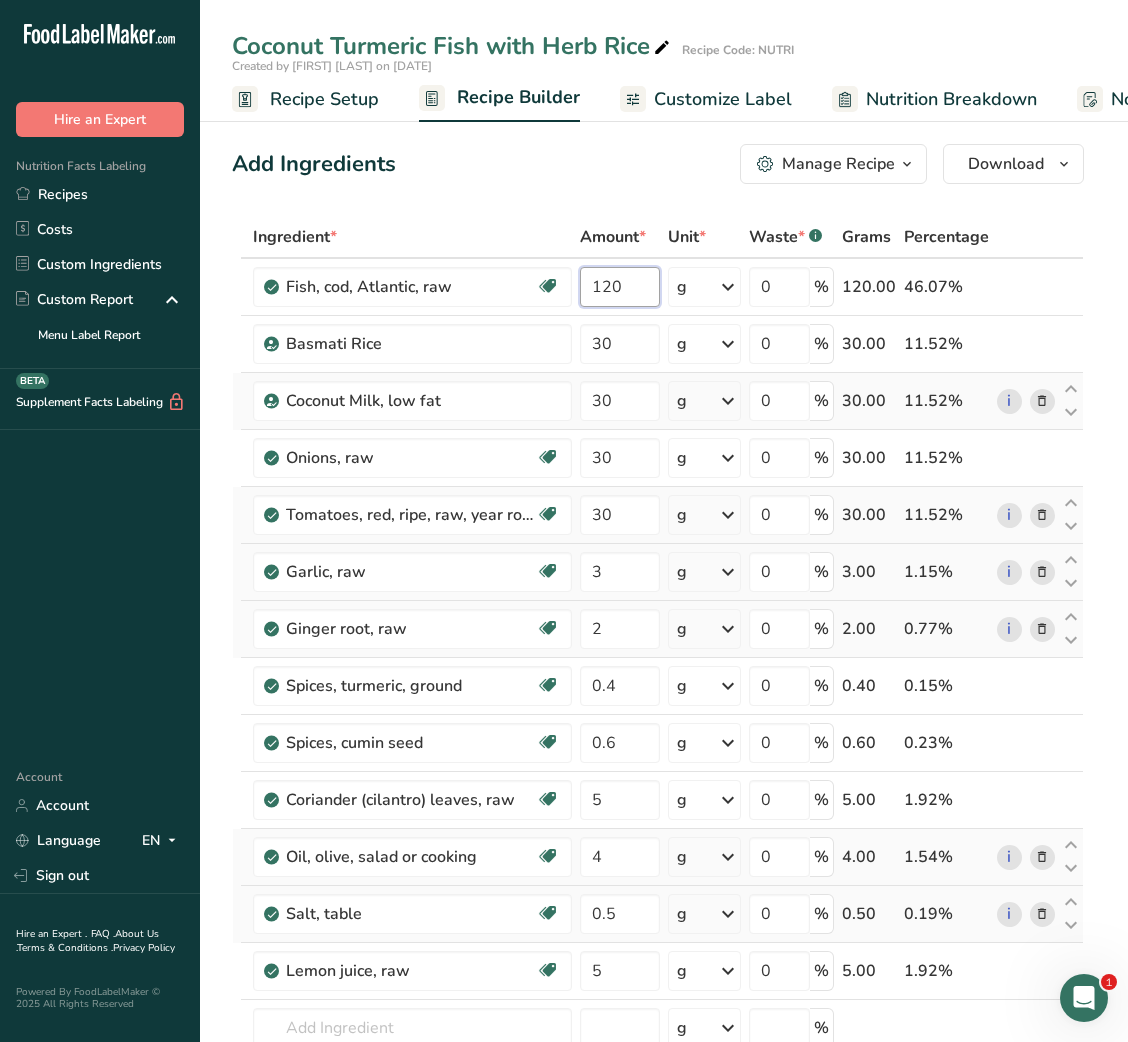 click on "120" at bounding box center [619, 287] 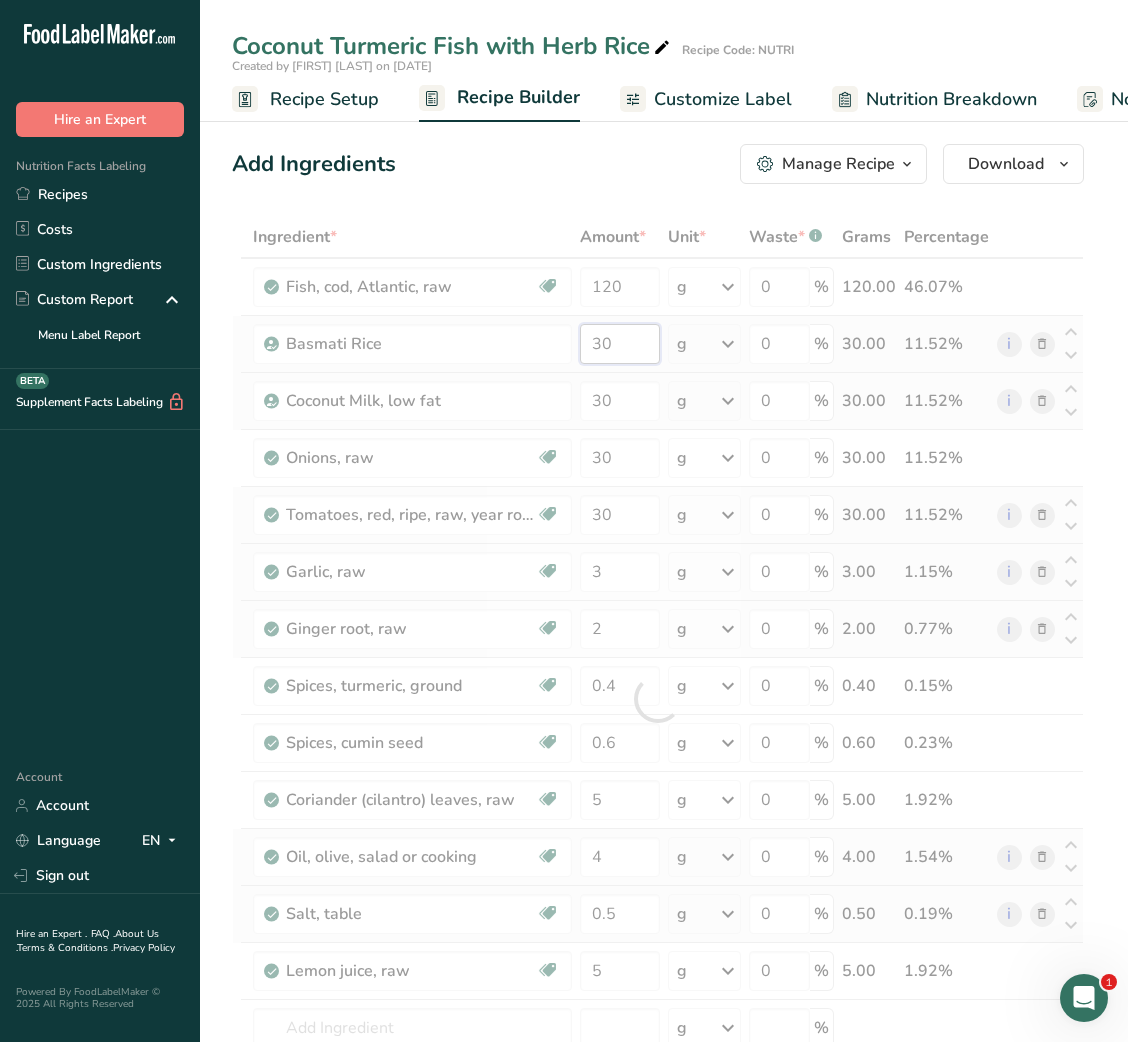 click on "Ingredient *
Amount *
Unit *
Waste *   .a-a{fill:#347362;}.b-a{fill:#fff;}          Grams
Percentage
Fish, cod, Atlantic, raw
Source of Omega 3
Dairy free
Gluten free
Soy free
120
g
Portions
3 oz
1 fillet
Weight Units
g
kg
mg
See more
Volume Units
l
Volume units require a density conversion. If you know your ingredient's density enter it below. Otherwise, click on "RIA" our AI Regulatory bot - she will be able to help you
lb/ft3
g/cm3
Confirm
mL
lb/ft3
0" at bounding box center (658, 699) 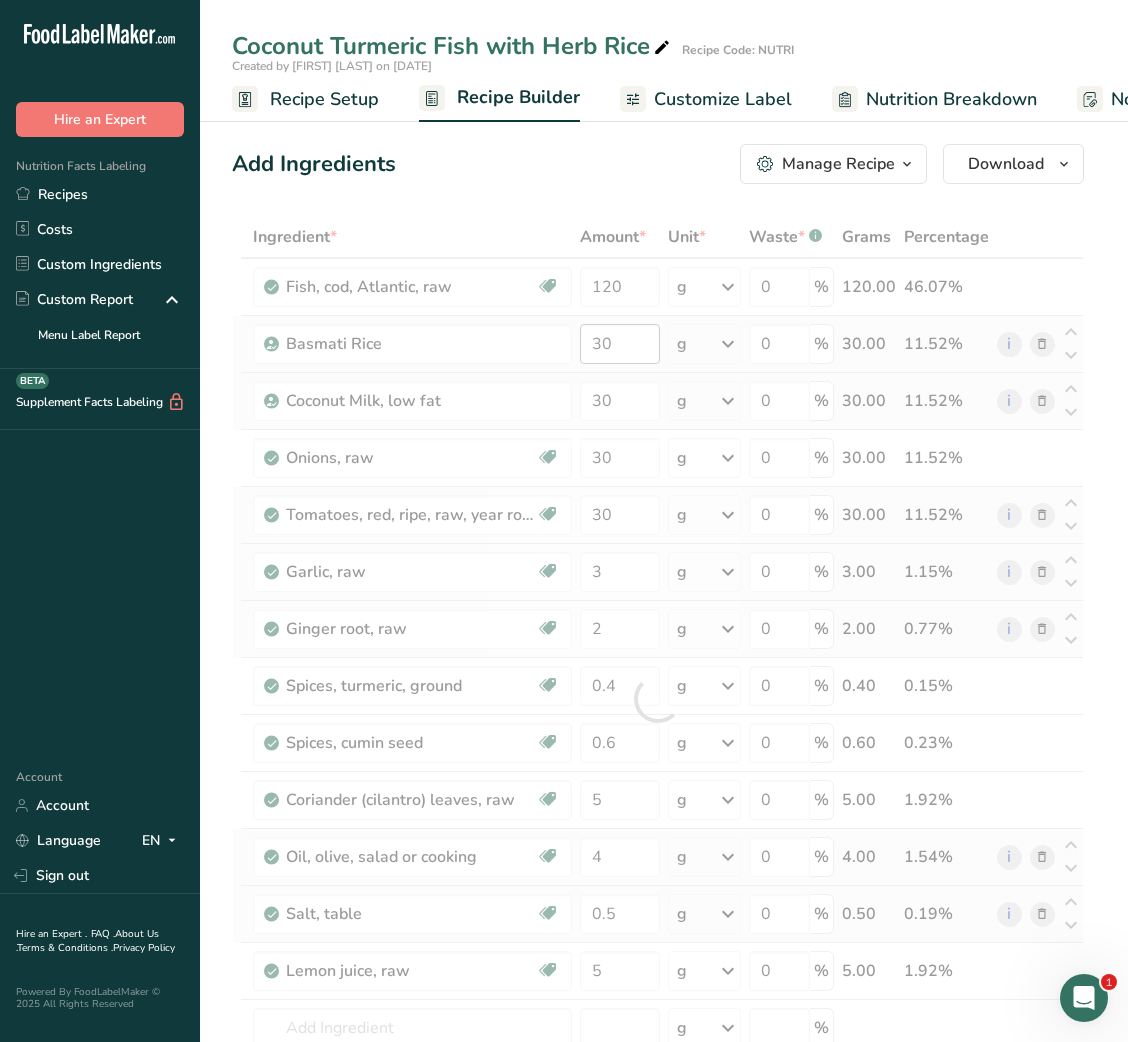 click at bounding box center [658, 699] 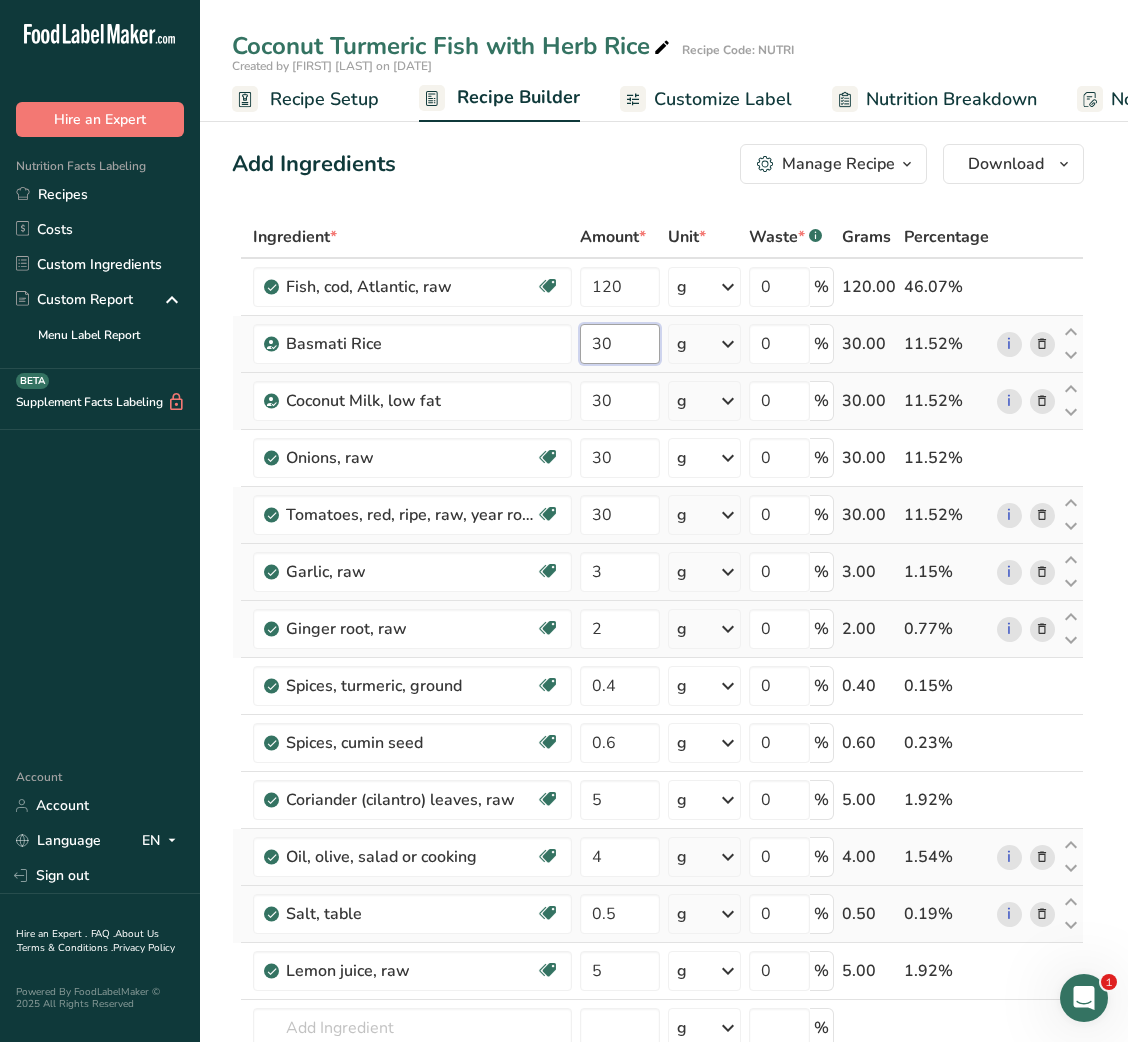 click on "30" at bounding box center (619, 344) 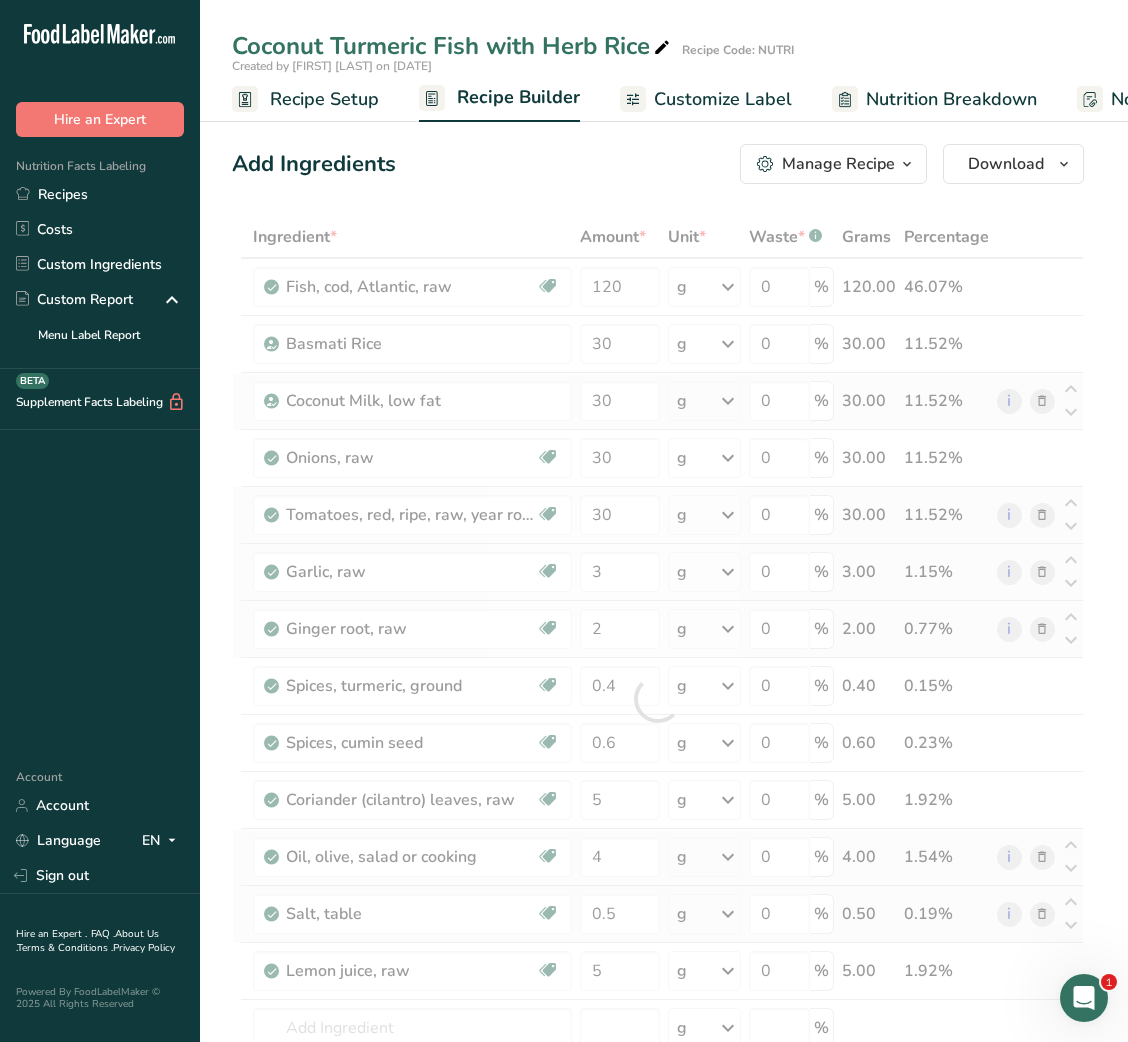 click on "Add Ingredients
Manage Recipe         Delete Recipe           Duplicate Recipe             Scale Recipe             Save as Sub-Recipe   .a-a{fill:#347362;}.b-a{fill:#fff;}                               Nutrition Breakdown                 Recipe Card
NEW
Amino Acids Pattern Report           Activity History
Download
Choose your preferred label style
Standard FDA label
Standard FDA label
The most common format for nutrition facts labels in compliance with the FDA's typeface, style and requirements
Tabular FDA label
A label format compliant with the FDA regulations presented in a tabular (horizontal) display.
Linear FDA label
A simple linear display for small sized packages.
Simplified FDA label" at bounding box center [664, 1430] 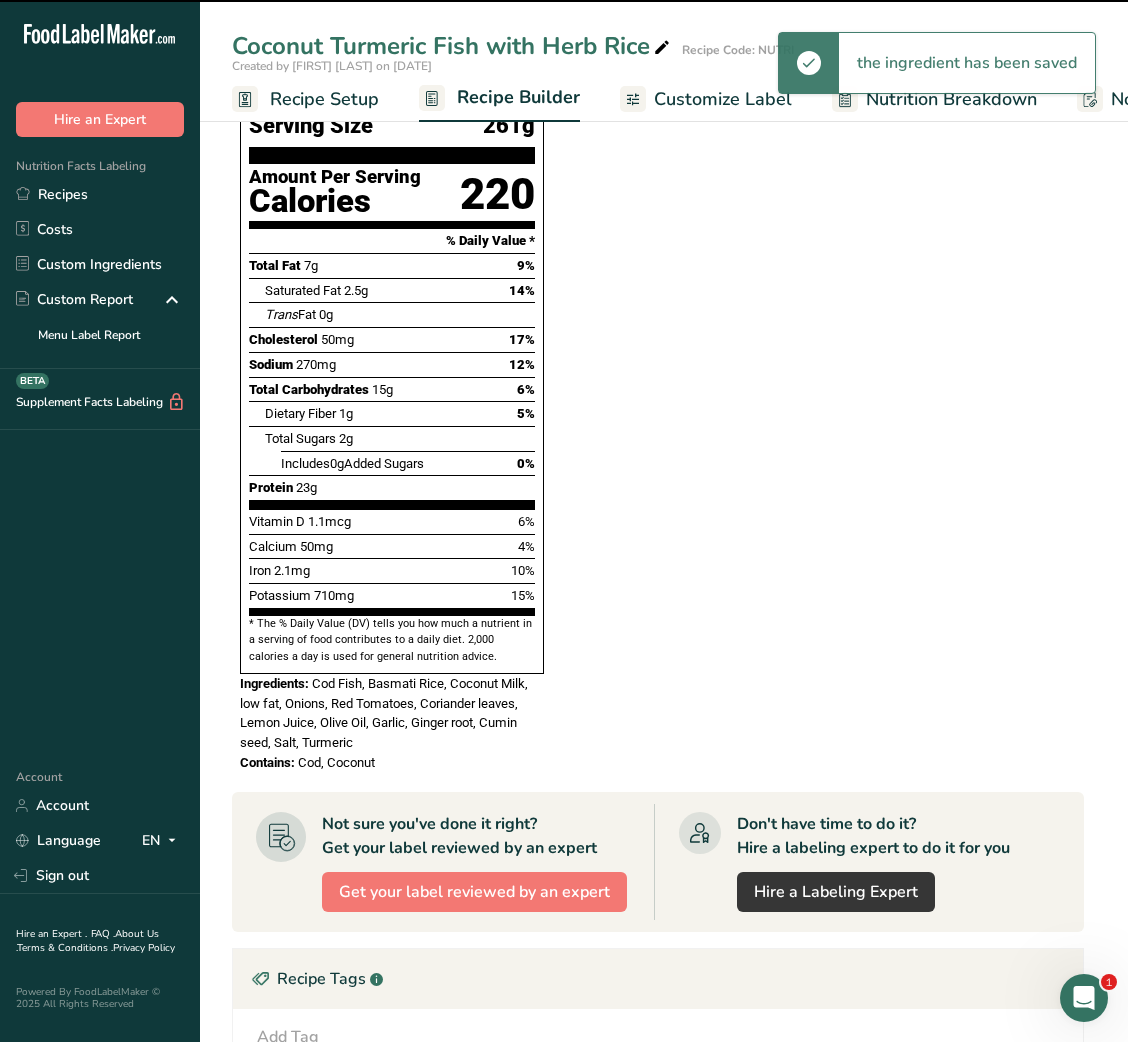 scroll, scrollTop: 0, scrollLeft: 0, axis: both 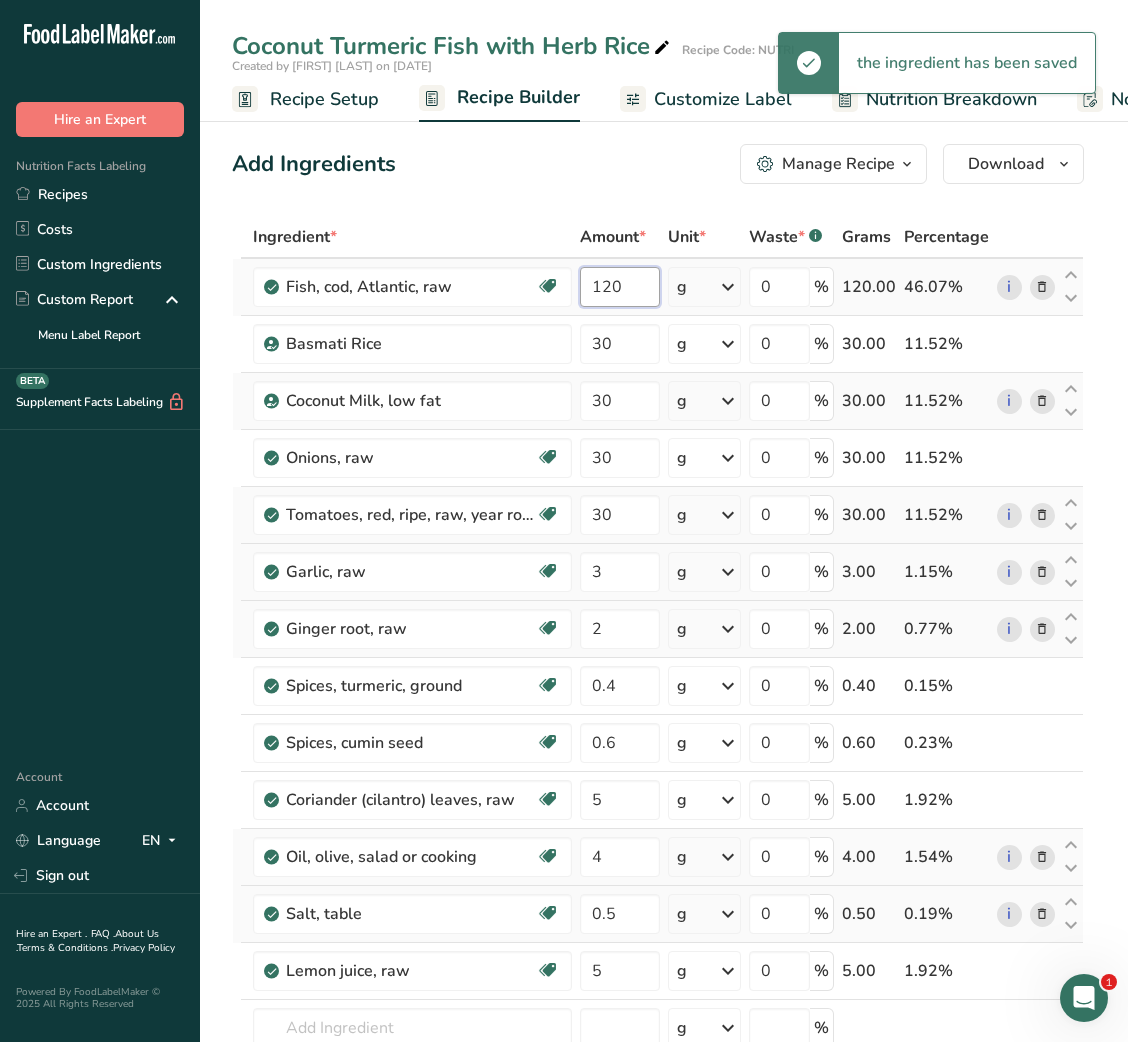 click on "120" at bounding box center [619, 287] 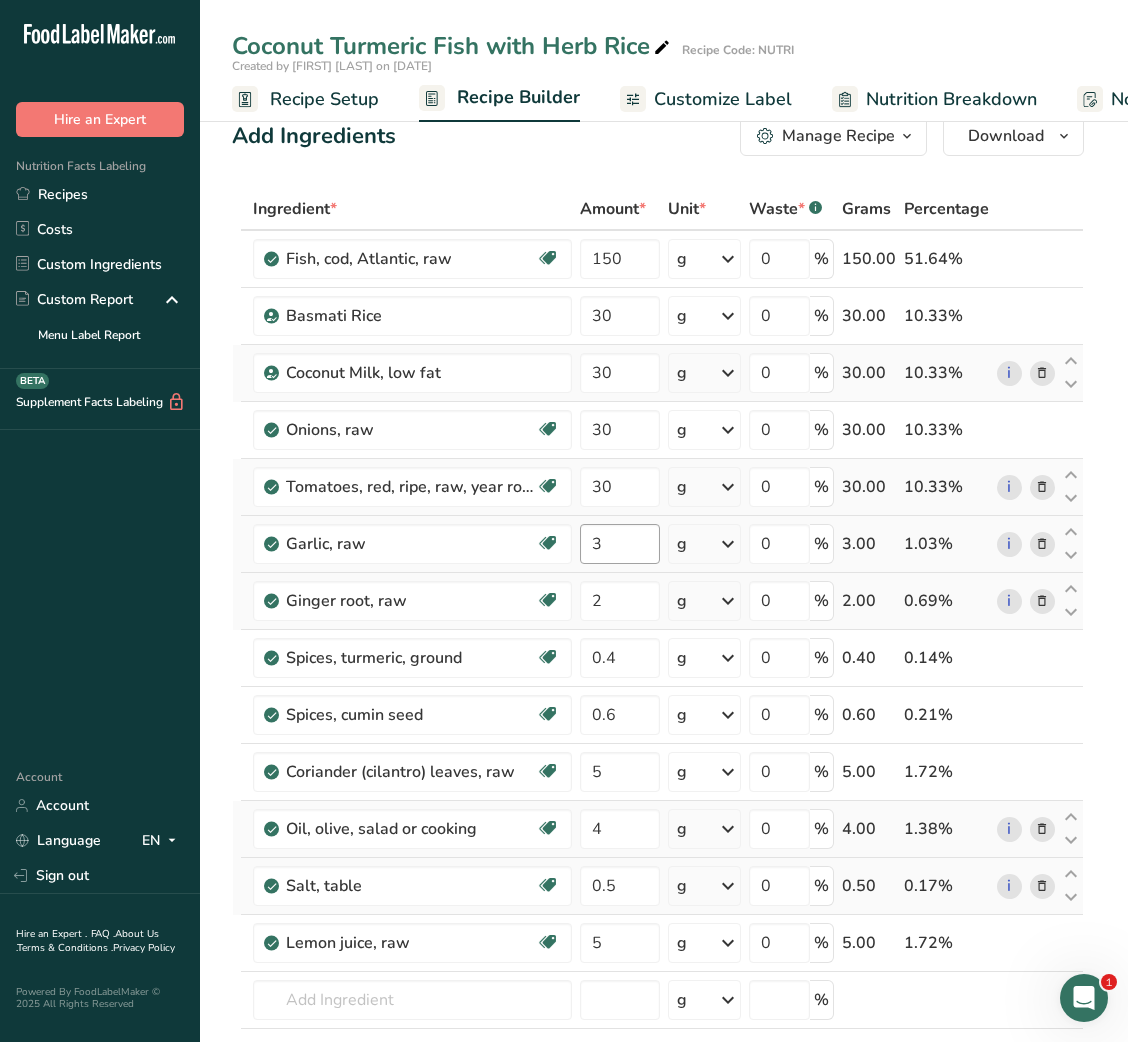 scroll, scrollTop: 0, scrollLeft: 0, axis: both 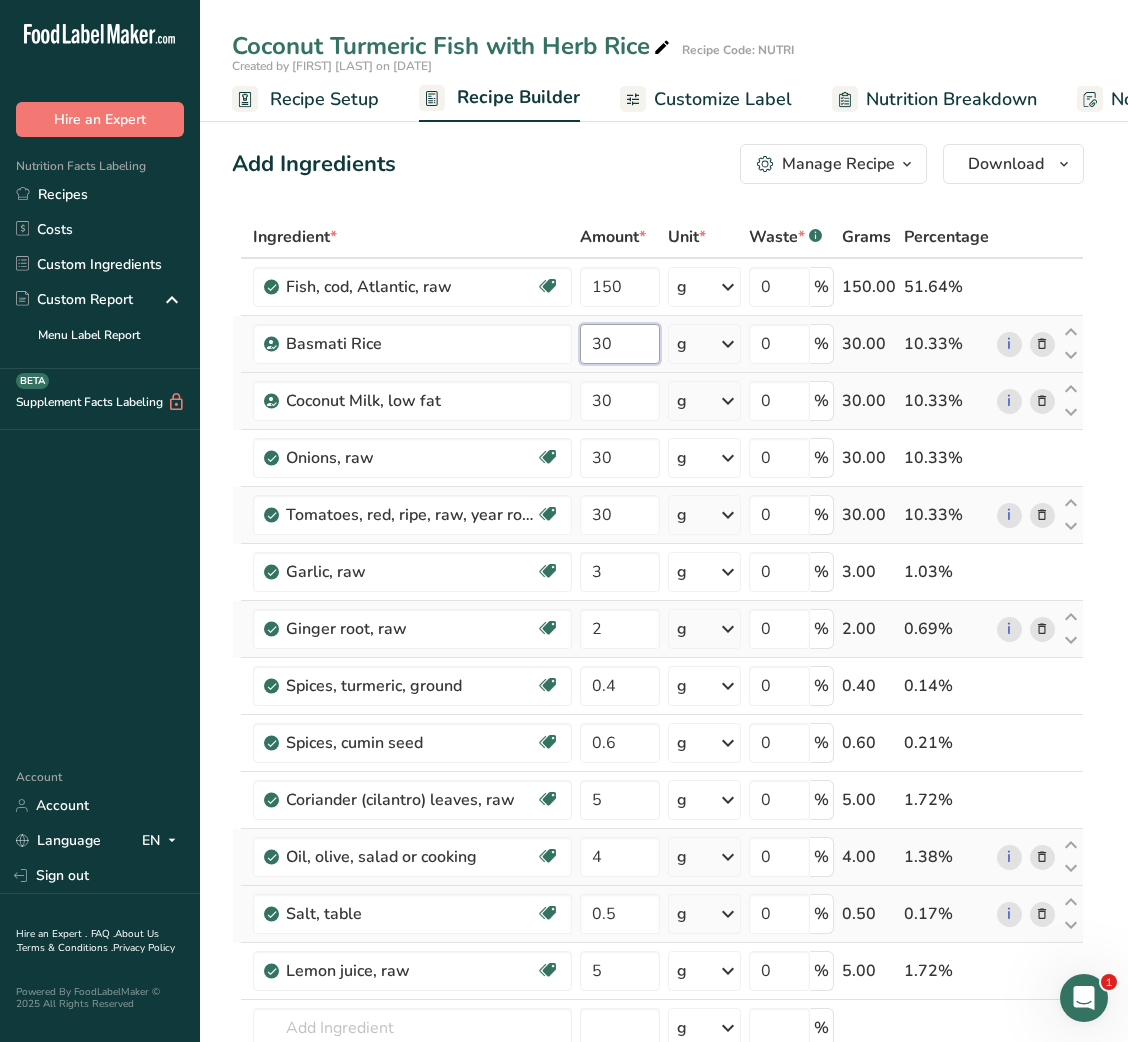 click on "30" at bounding box center [619, 344] 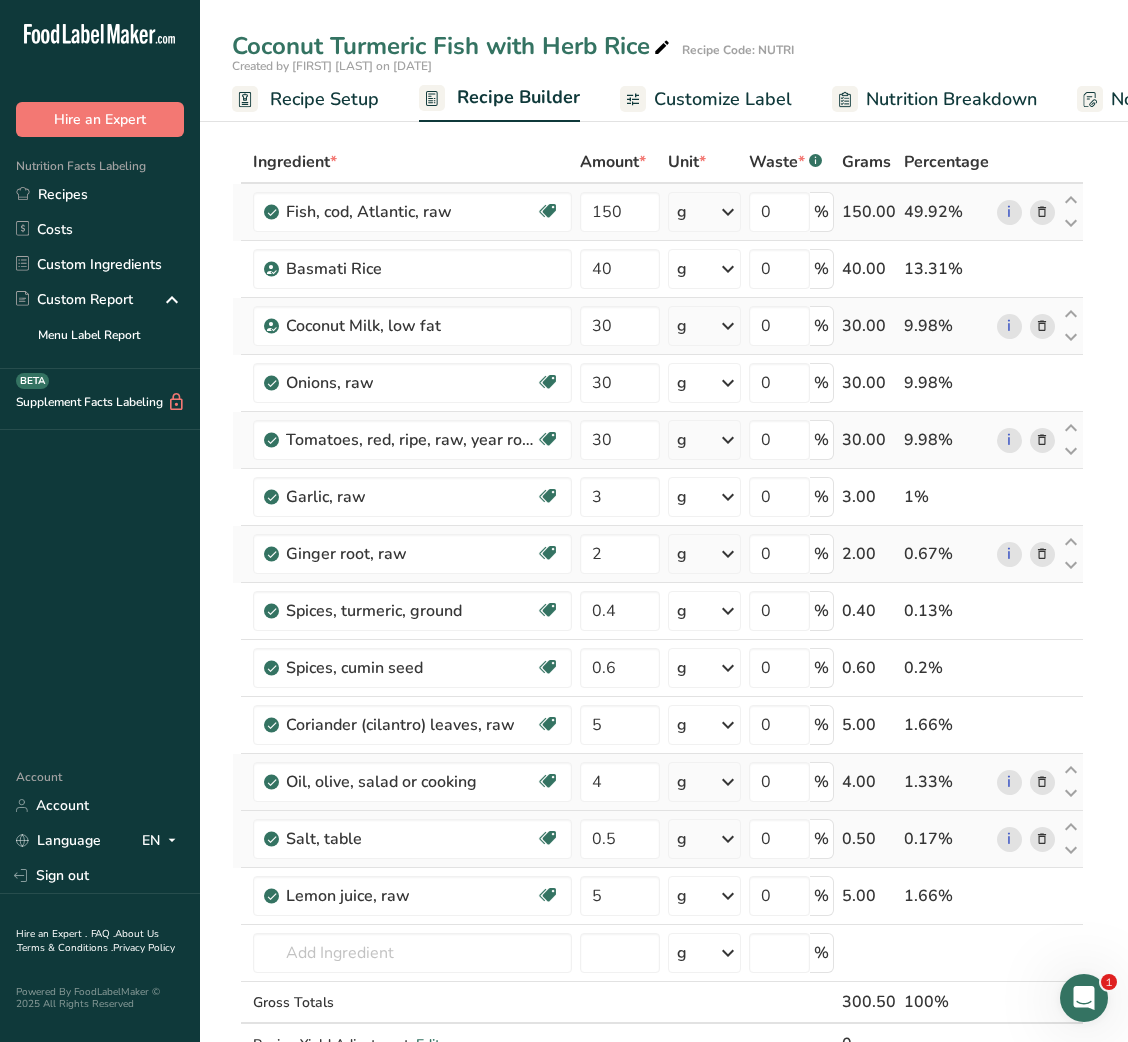 scroll, scrollTop: 0, scrollLeft: 0, axis: both 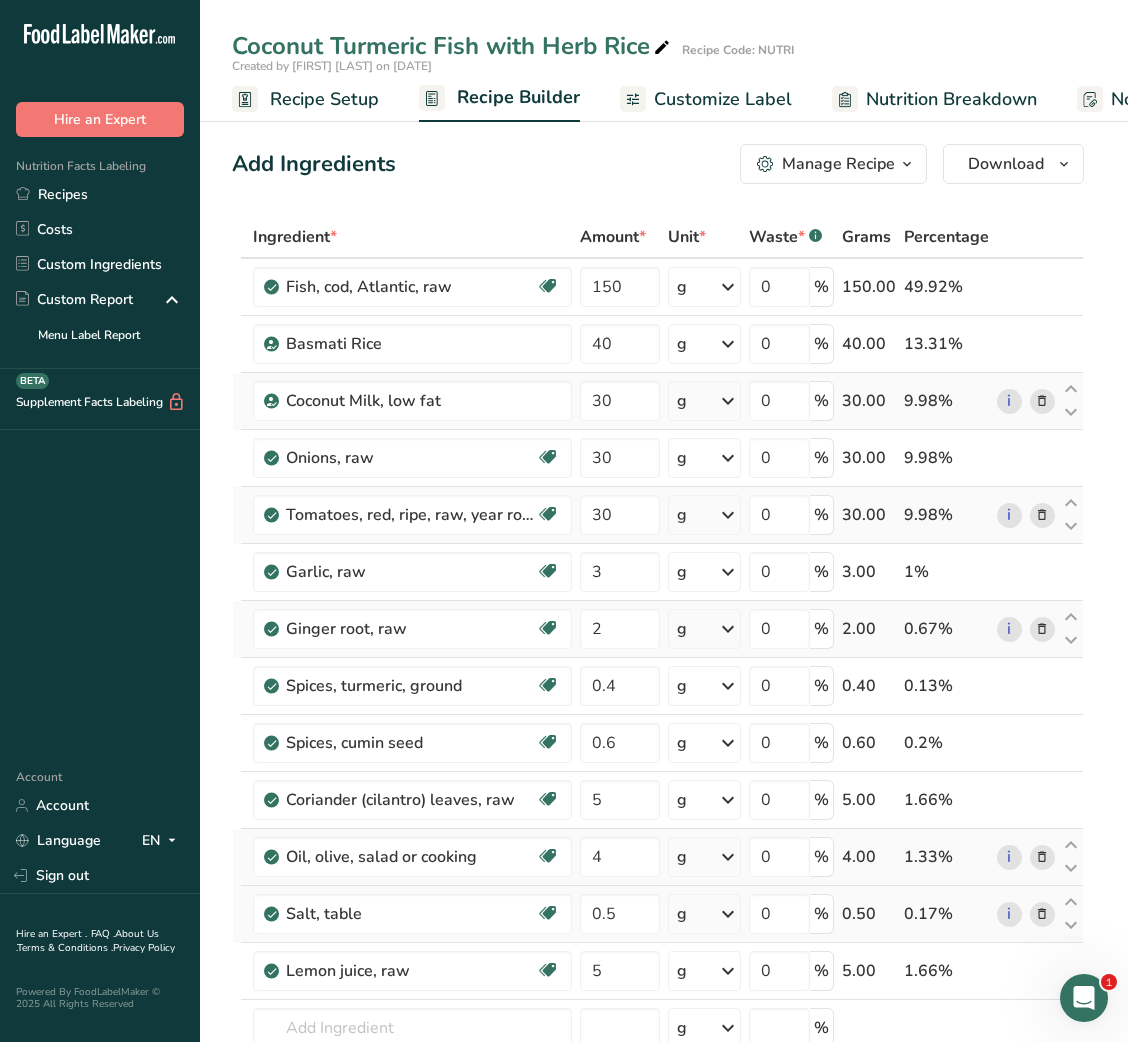 click on "Manage Recipe" at bounding box center (833, 164) 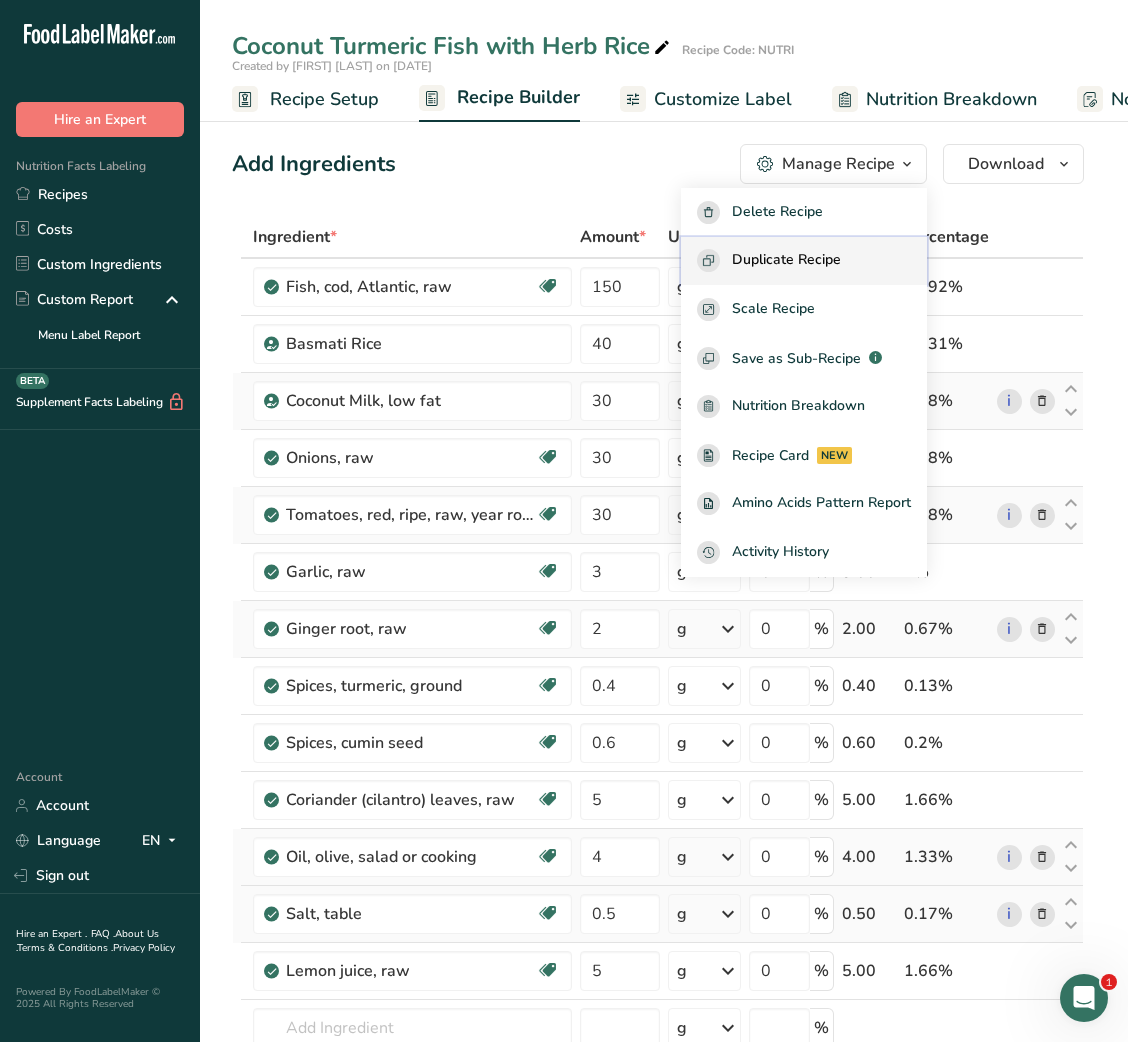 click on "Duplicate Recipe" at bounding box center (786, 260) 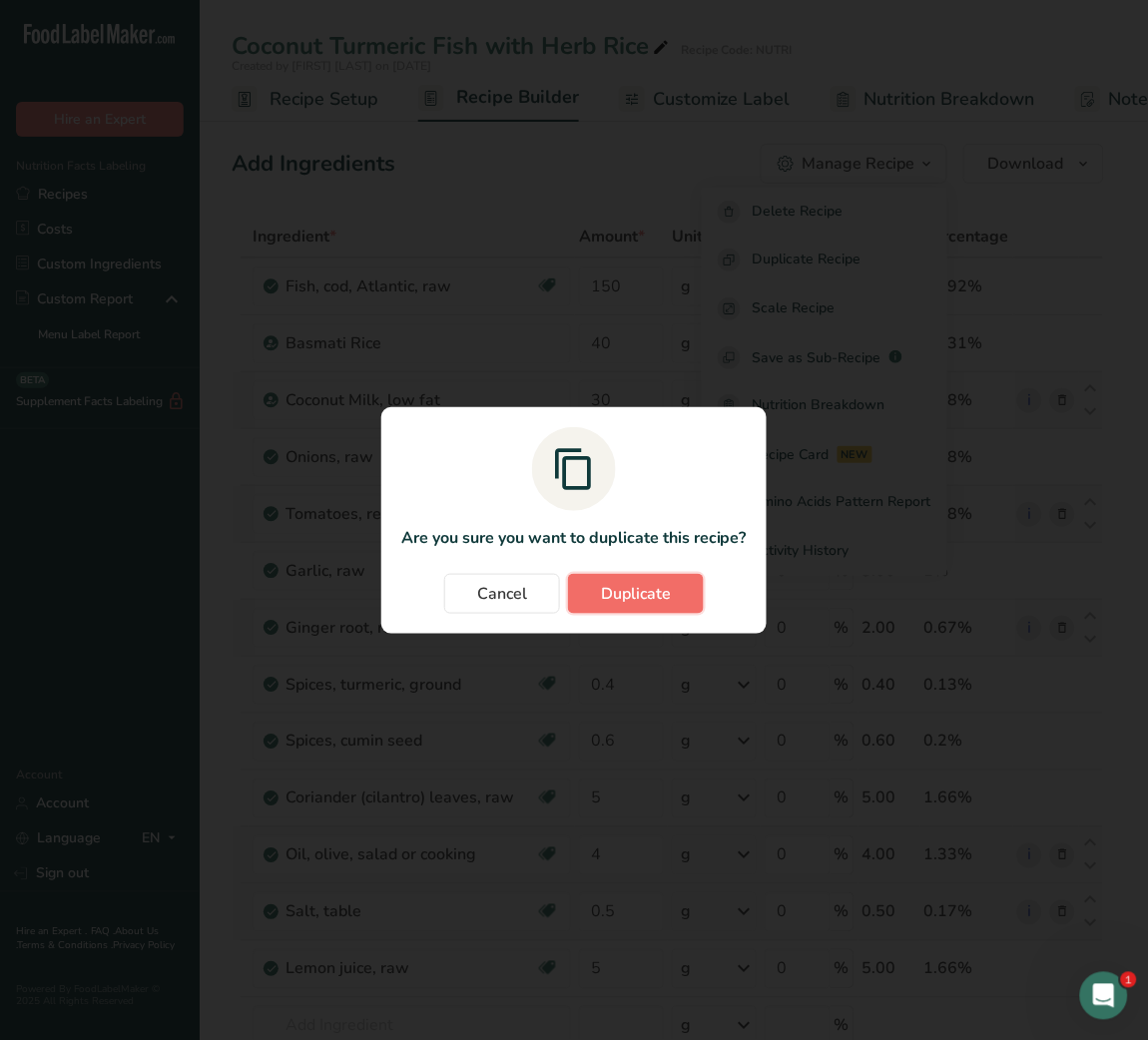 click on "Duplicate" at bounding box center (636, 594) 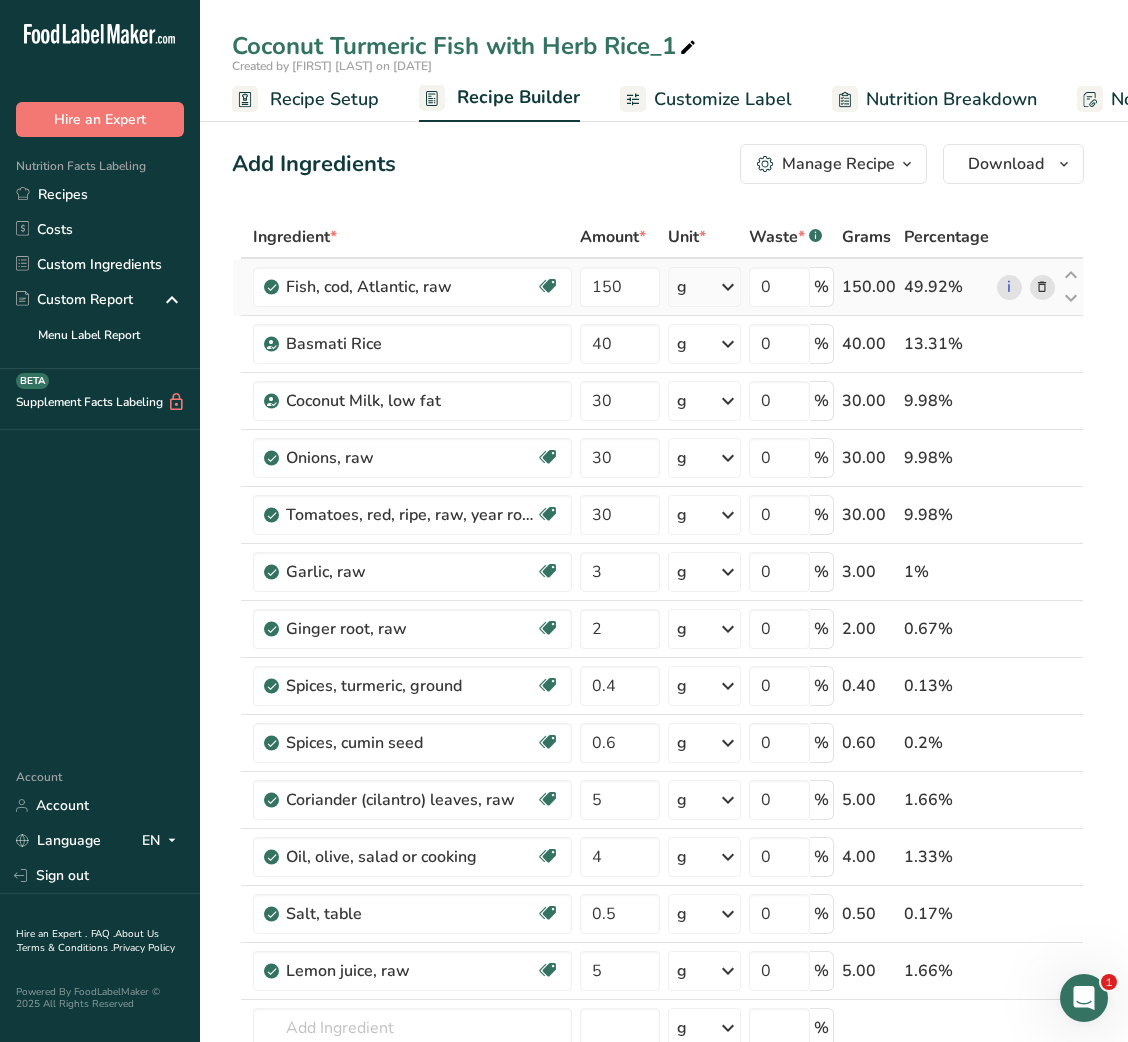 click at bounding box center [1042, 287] 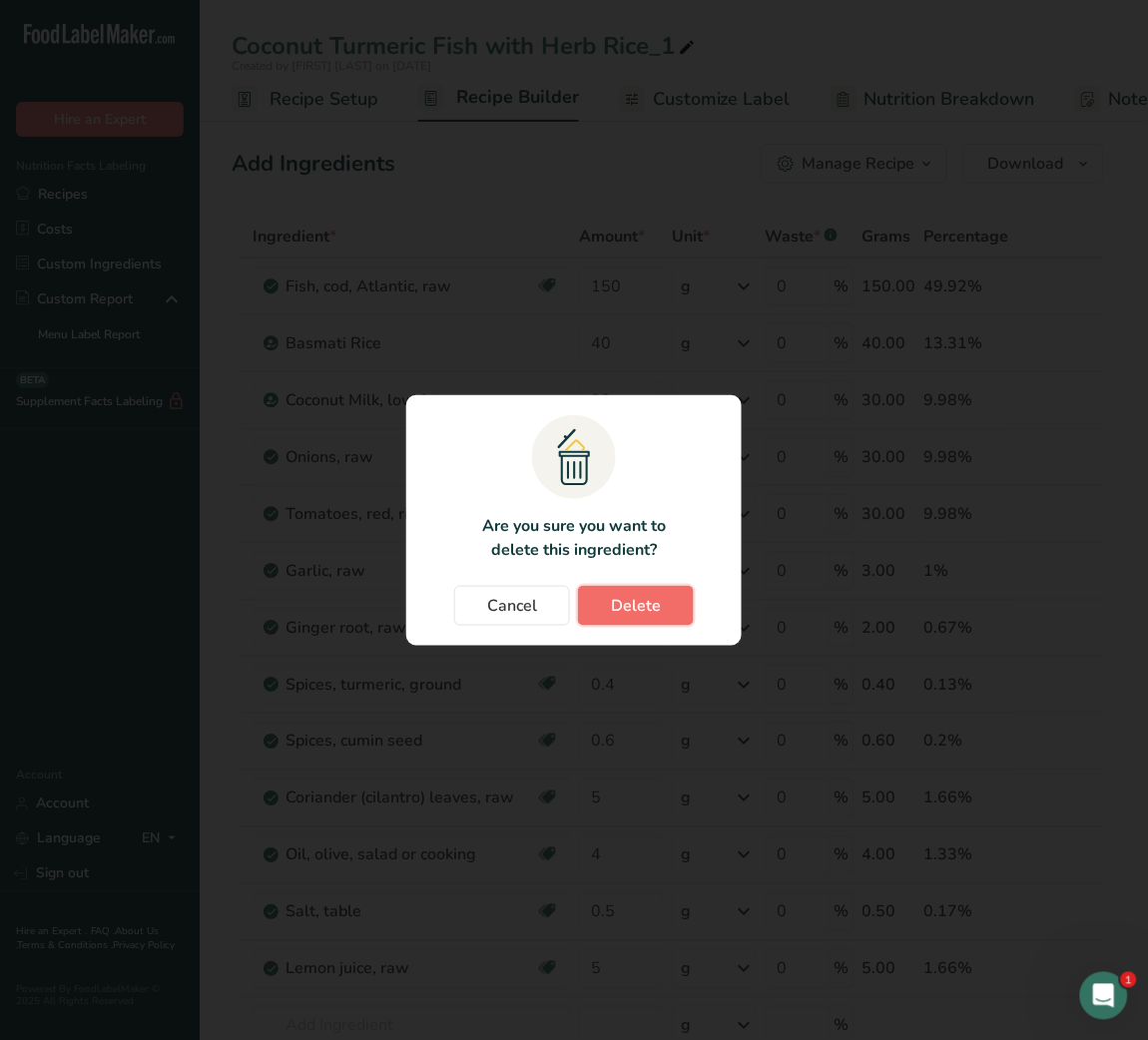 click on "Delete" at bounding box center (636, 606) 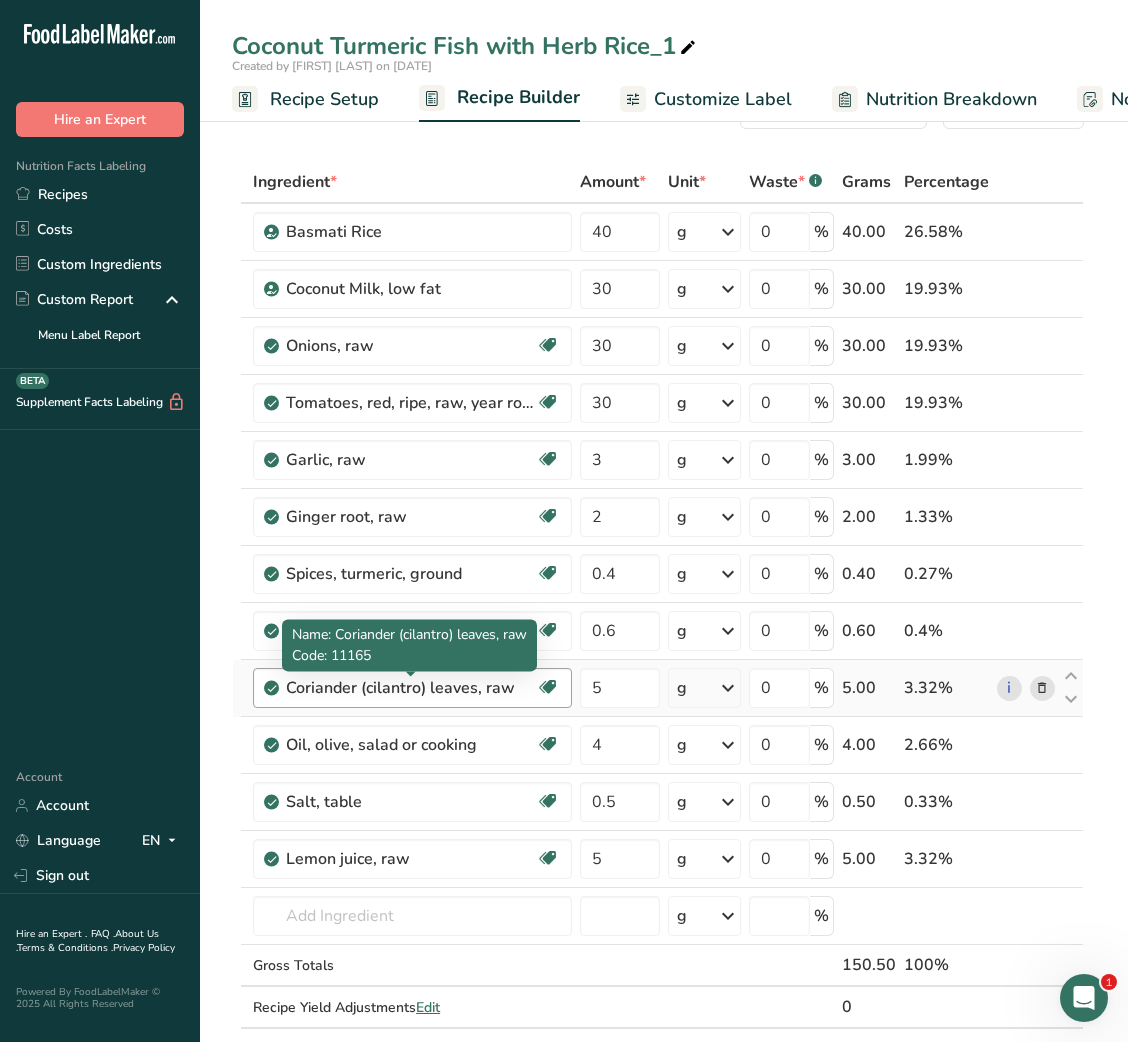 scroll, scrollTop: 190, scrollLeft: 0, axis: vertical 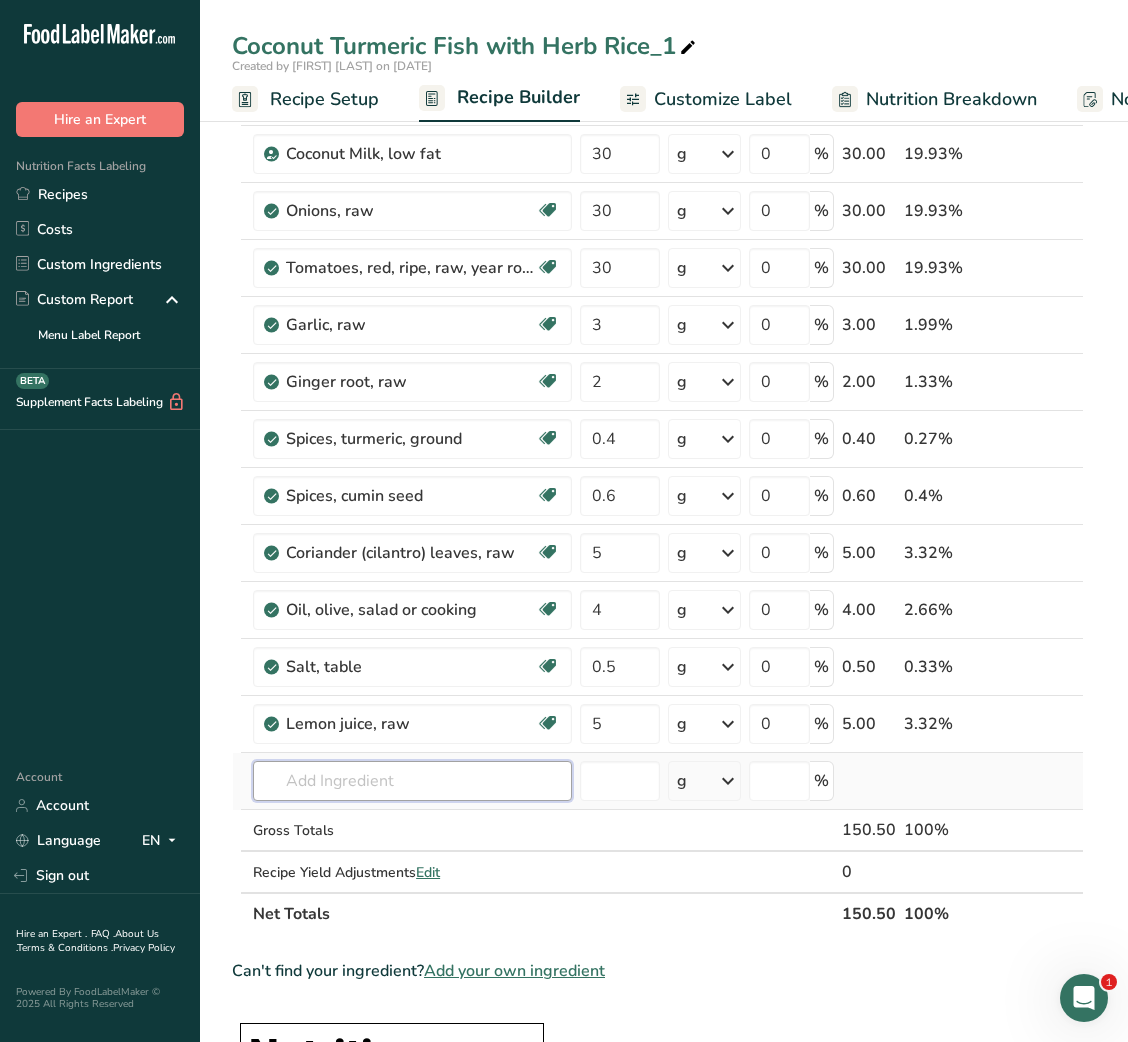 click at bounding box center (412, 781) 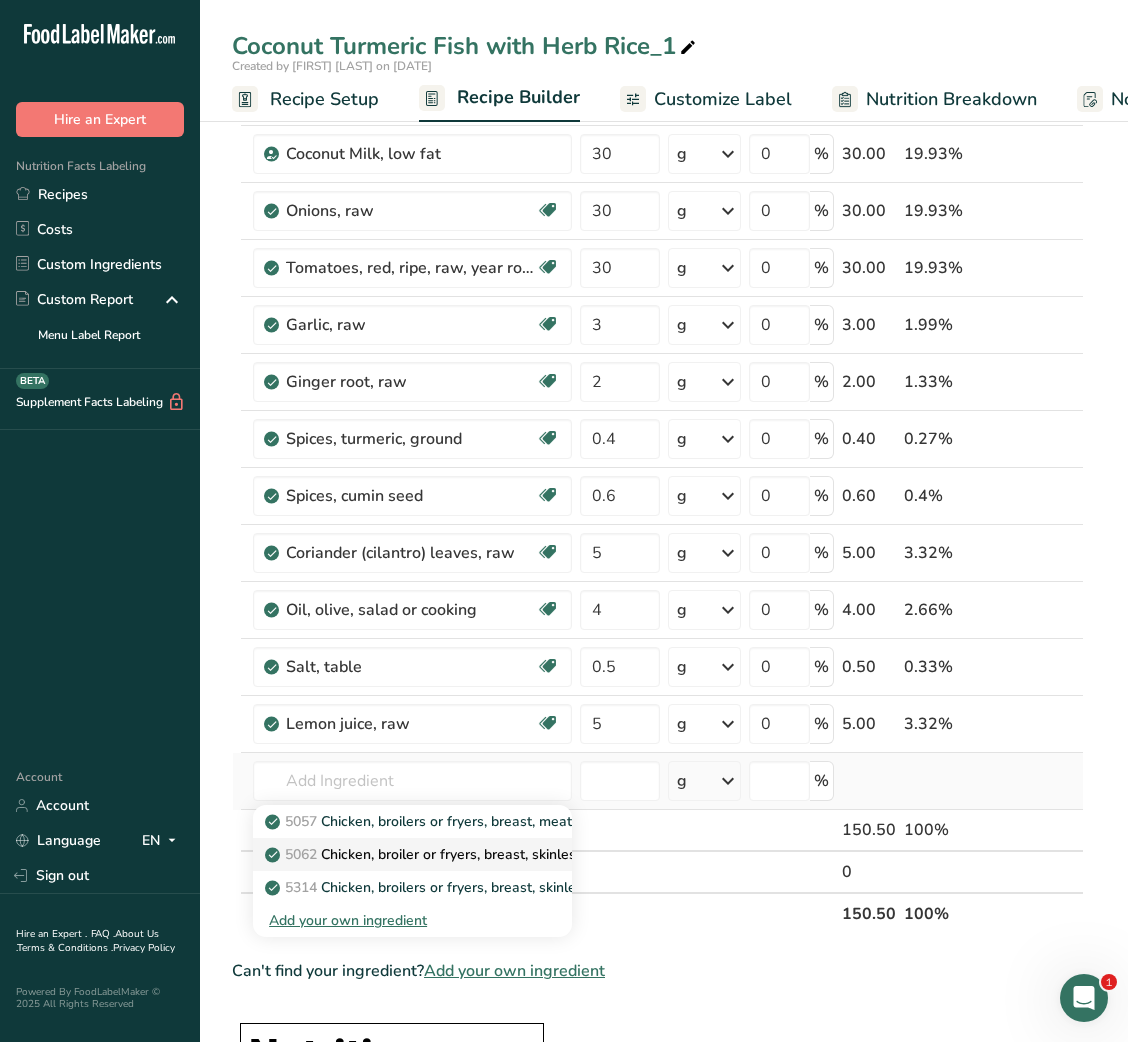 click on "5062
Chicken, broiler or fryers, breast, skinless, boneless, meat only, raw" at bounding box center (509, 854) 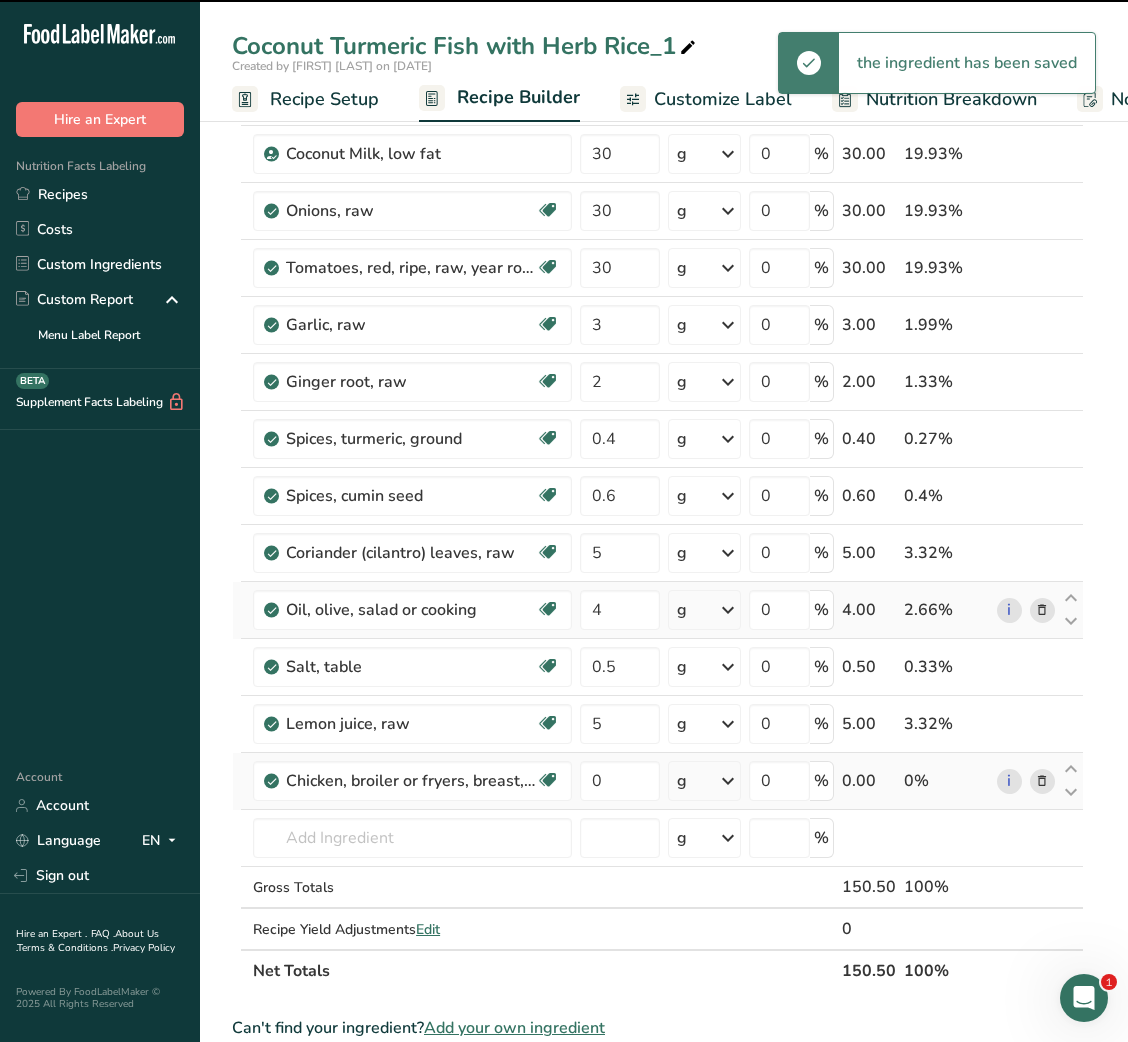 scroll, scrollTop: 469, scrollLeft: 0, axis: vertical 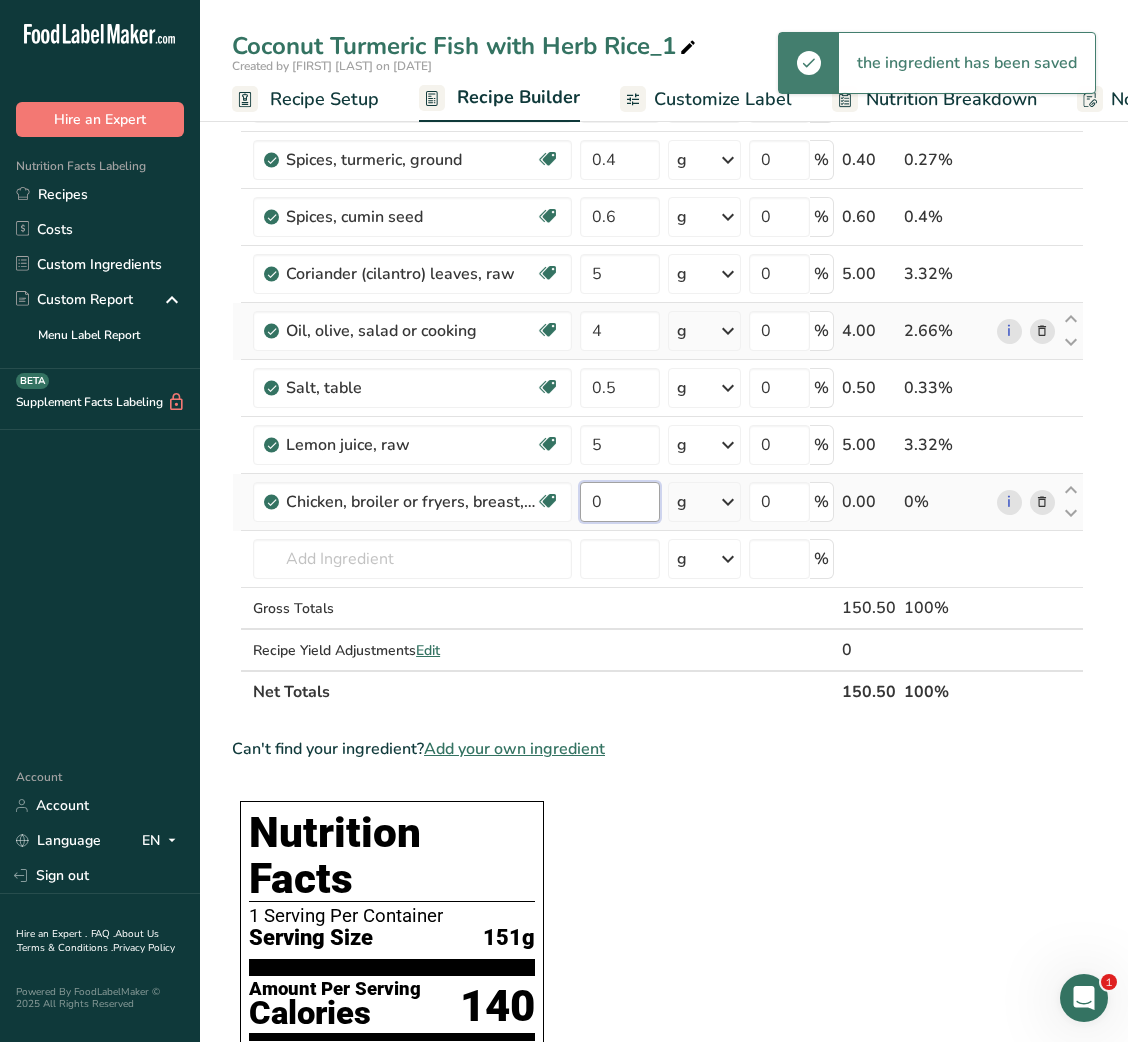 click on "0" at bounding box center (619, 502) 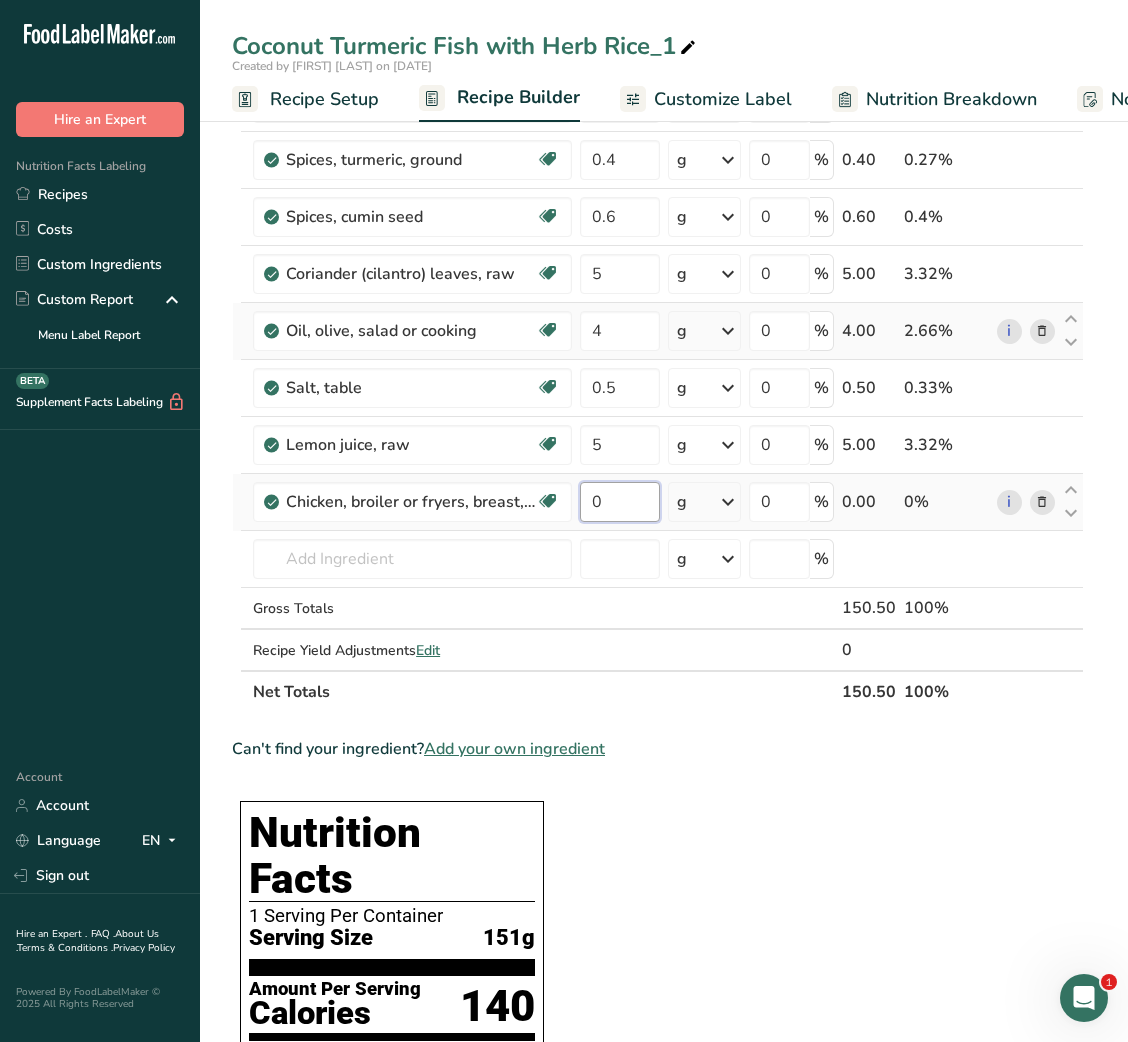 click on "0" at bounding box center (619, 502) 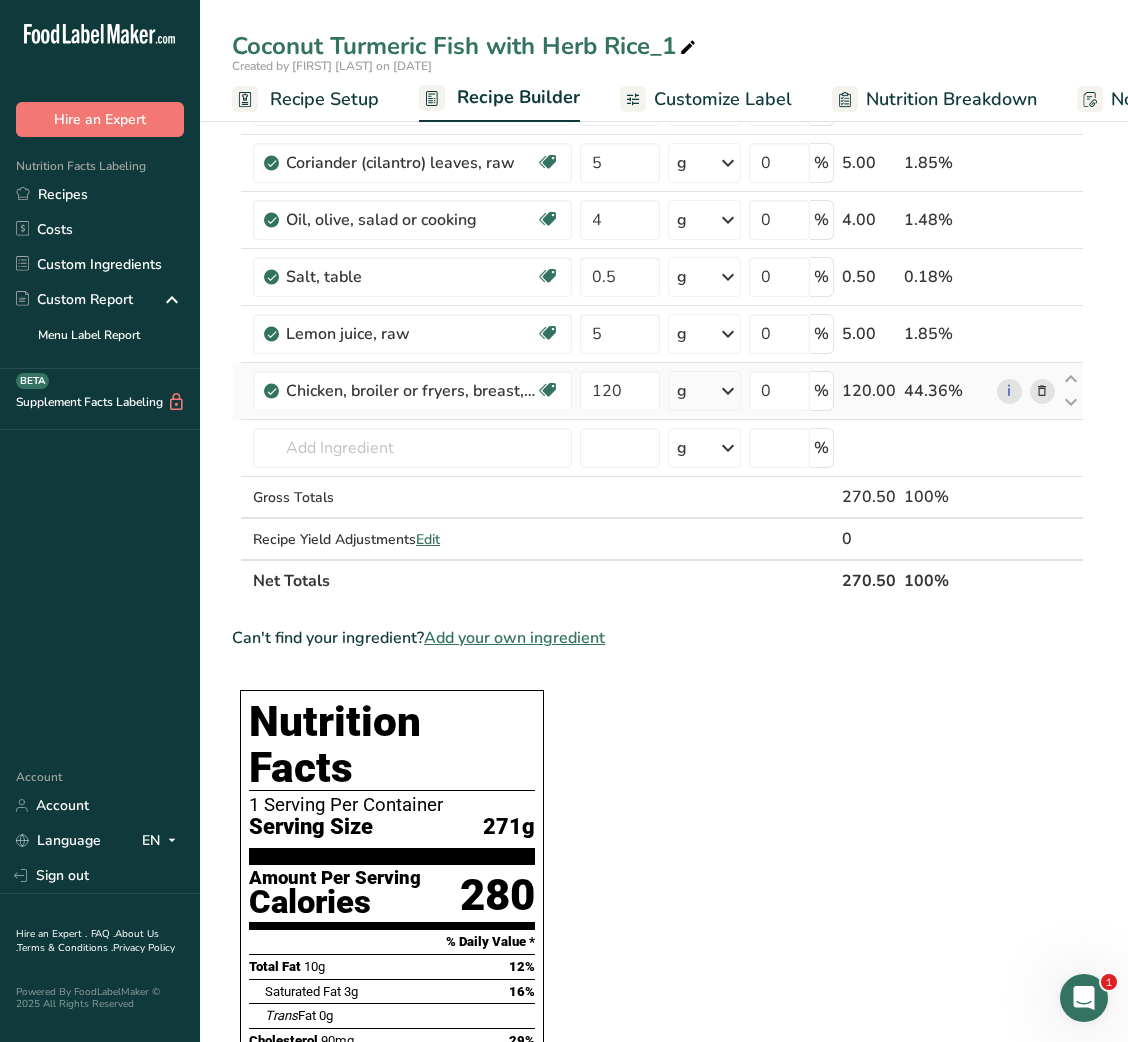 scroll, scrollTop: 576, scrollLeft: 0, axis: vertical 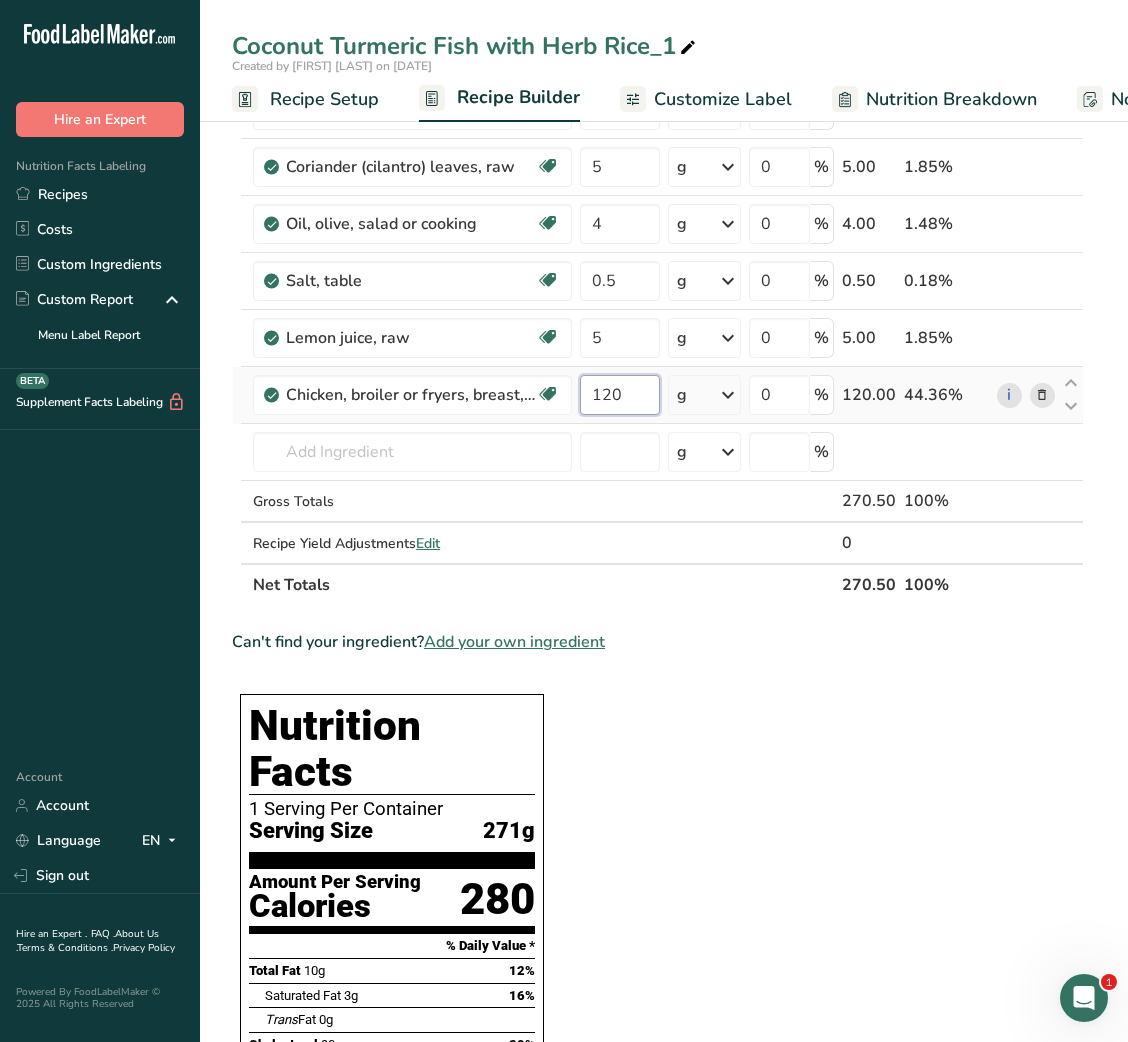 click on "120" at bounding box center [619, 395] 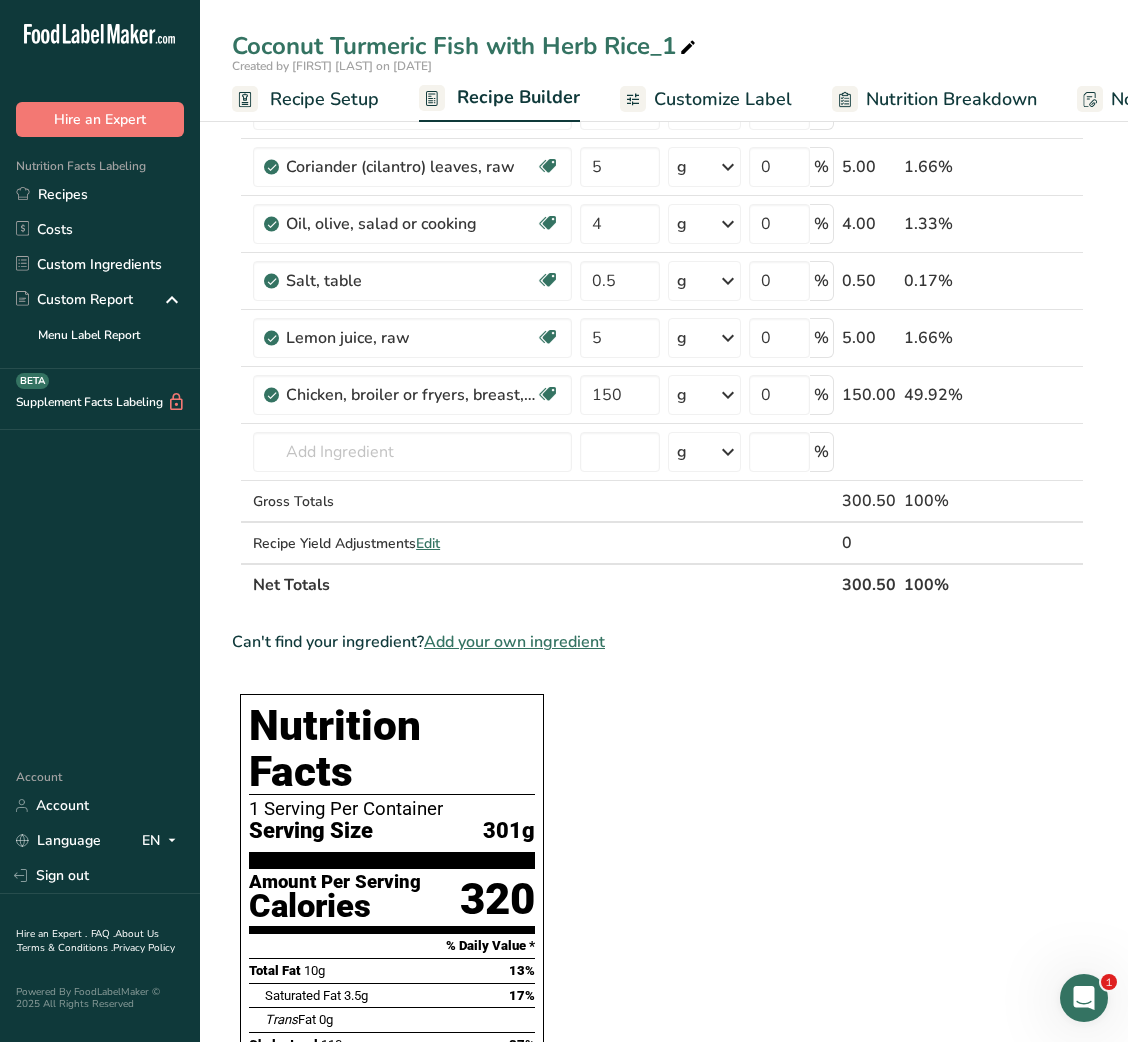 scroll, scrollTop: 0, scrollLeft: 0, axis: both 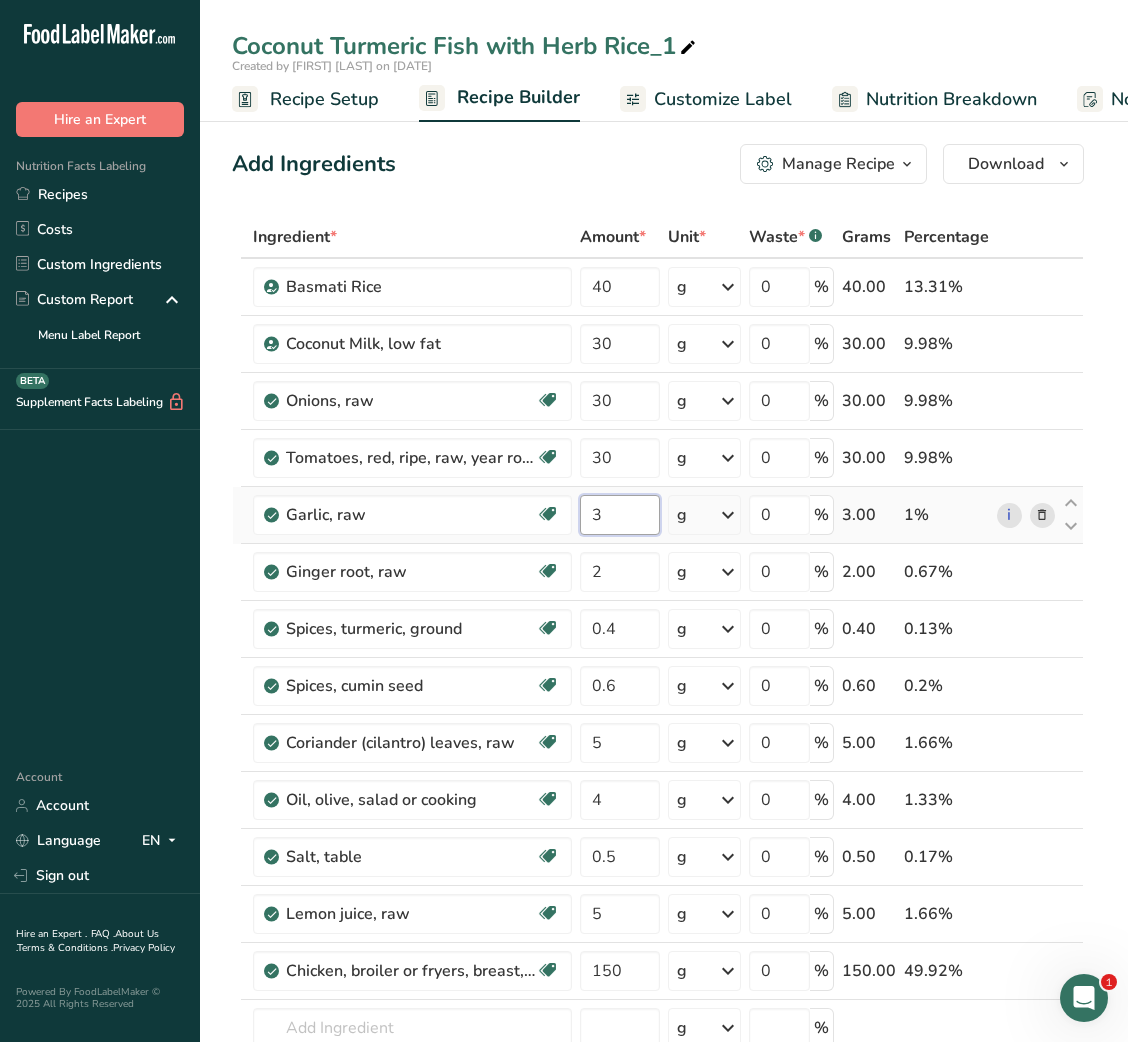 click on "3" at bounding box center [619, 515] 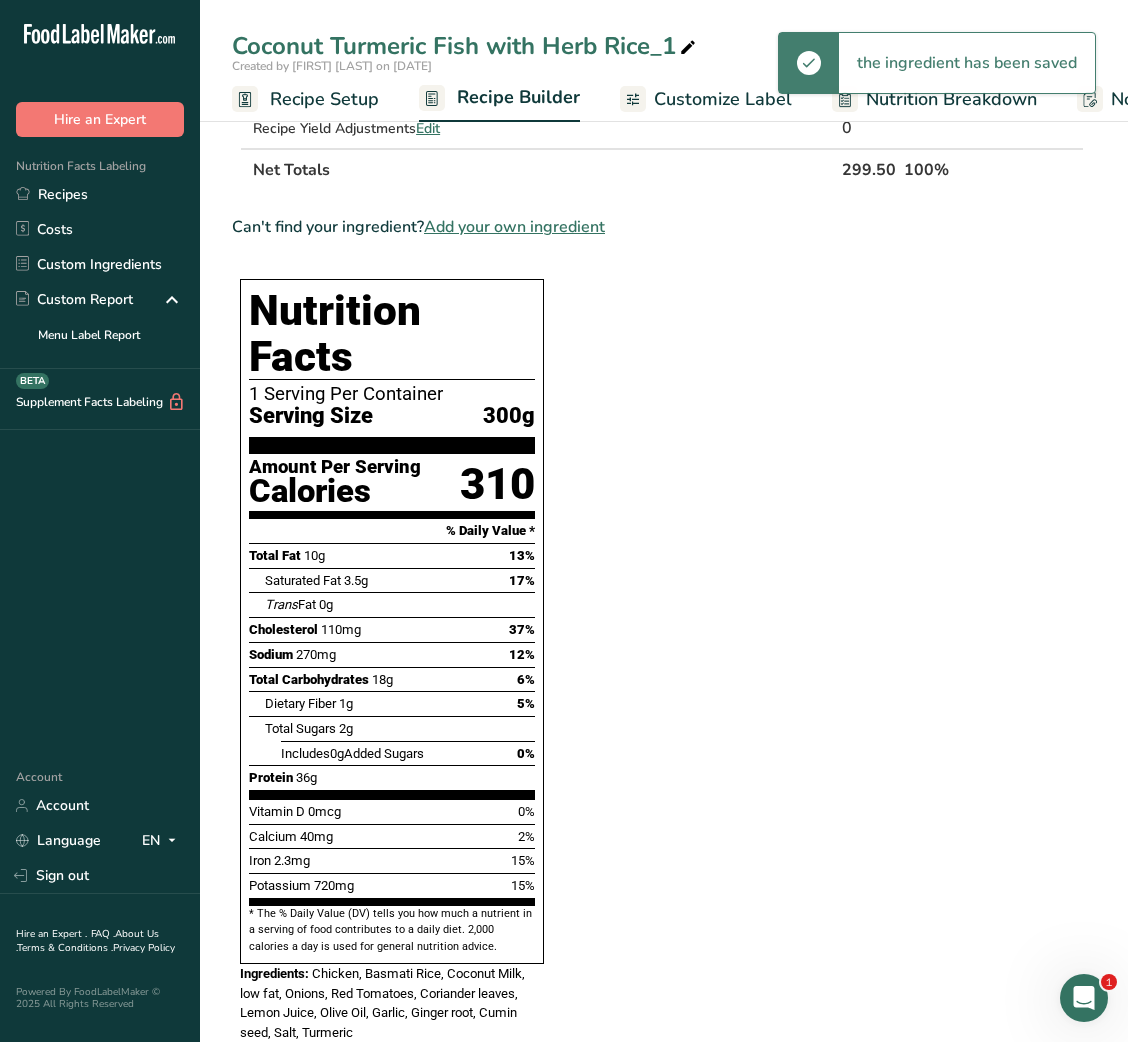 scroll, scrollTop: 0, scrollLeft: 0, axis: both 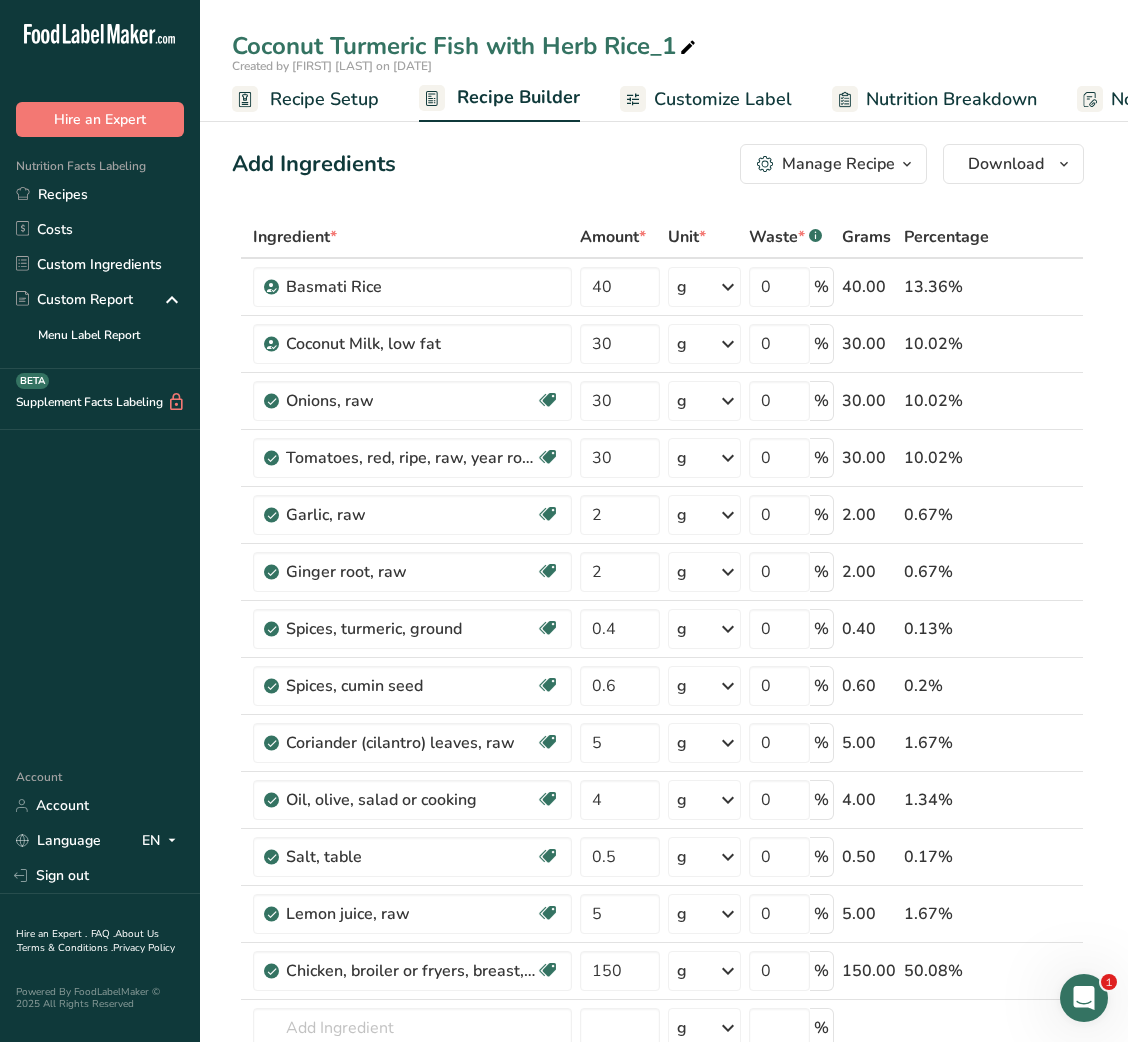 click at bounding box center [688, 48] 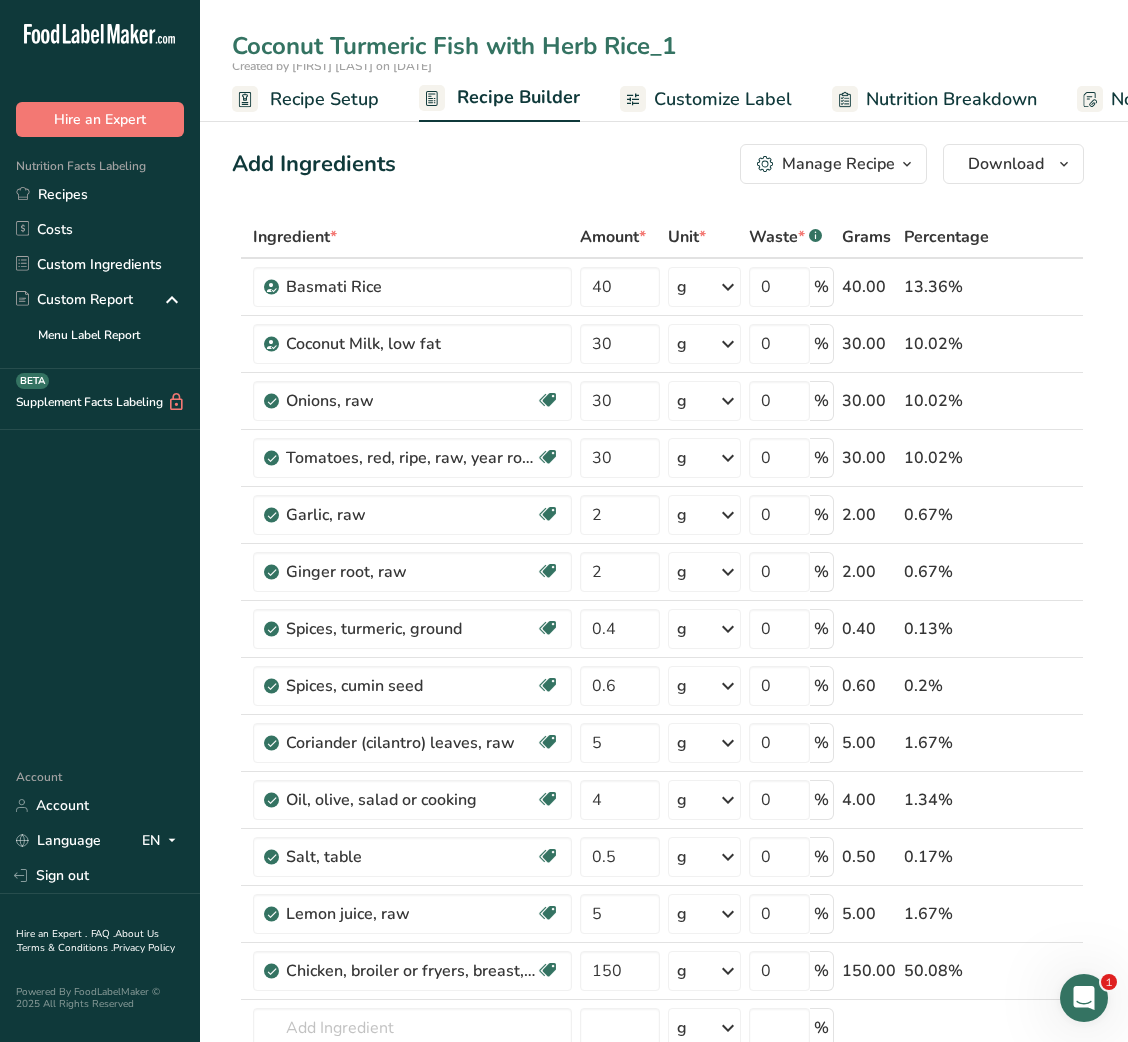 click on "Coconut Turmeric Fish with Herb Rice_1" at bounding box center [664, 46] 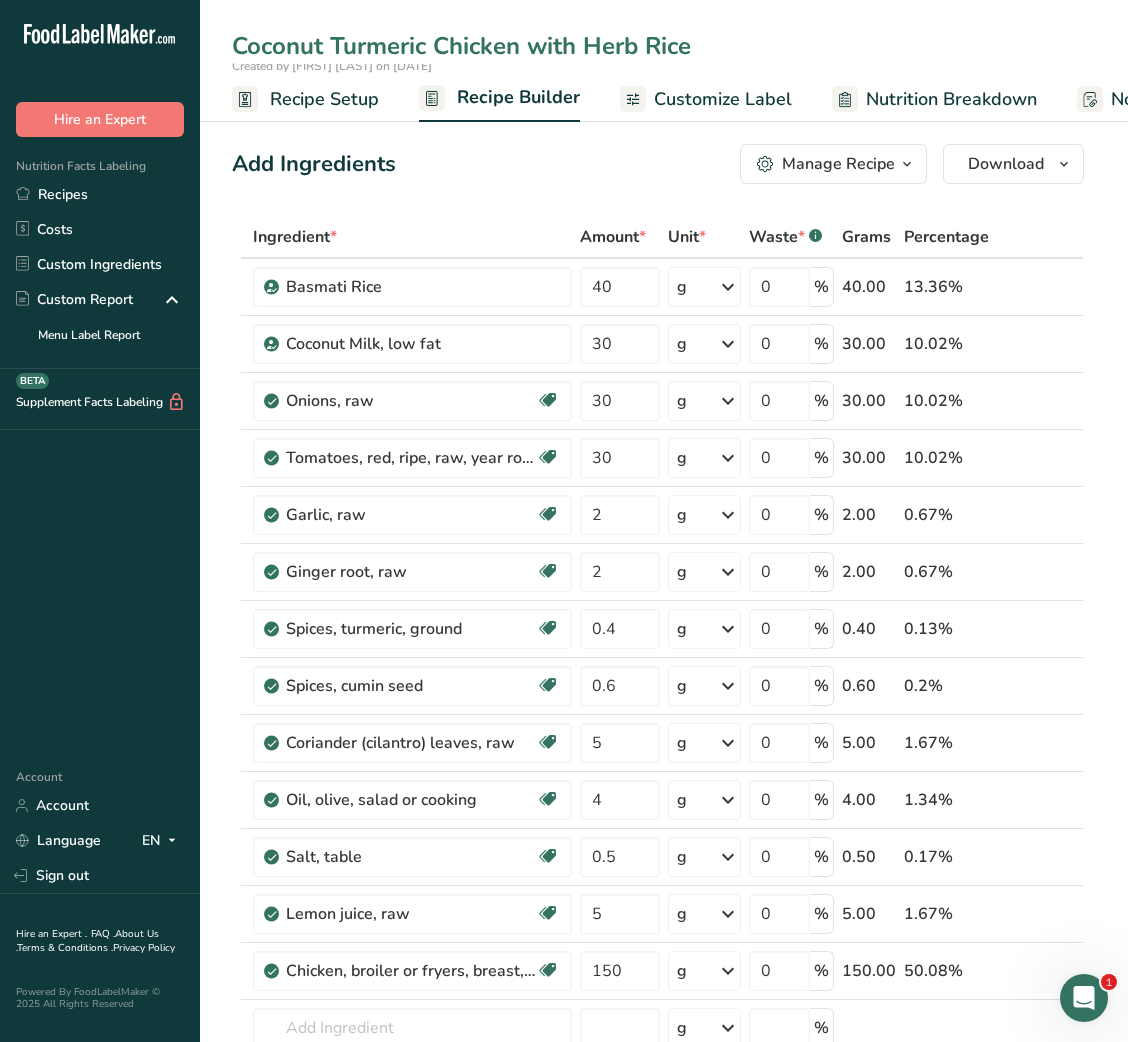 click on "Add Ingredients
Manage Recipe         Delete Recipe           Duplicate Recipe             Scale Recipe             Save as Sub-Recipe   .a-a{fill:#347362;}.b-a{fill:#fff;}                               Nutrition Breakdown                 Recipe Card
NEW
Amino Acids Pattern Report           Activity History
Download
Choose your preferred label style
Standard FDA label
Standard FDA label
The most common format for nutrition facts labels in compliance with the FDA's typeface, style and requirements
Tabular FDA label
A label format compliant with the FDA regulations presented in a tabular (horizontal) display.
Linear FDA label
A simple linear display for small sized packages.
Simplified FDA label" at bounding box center [658, 164] 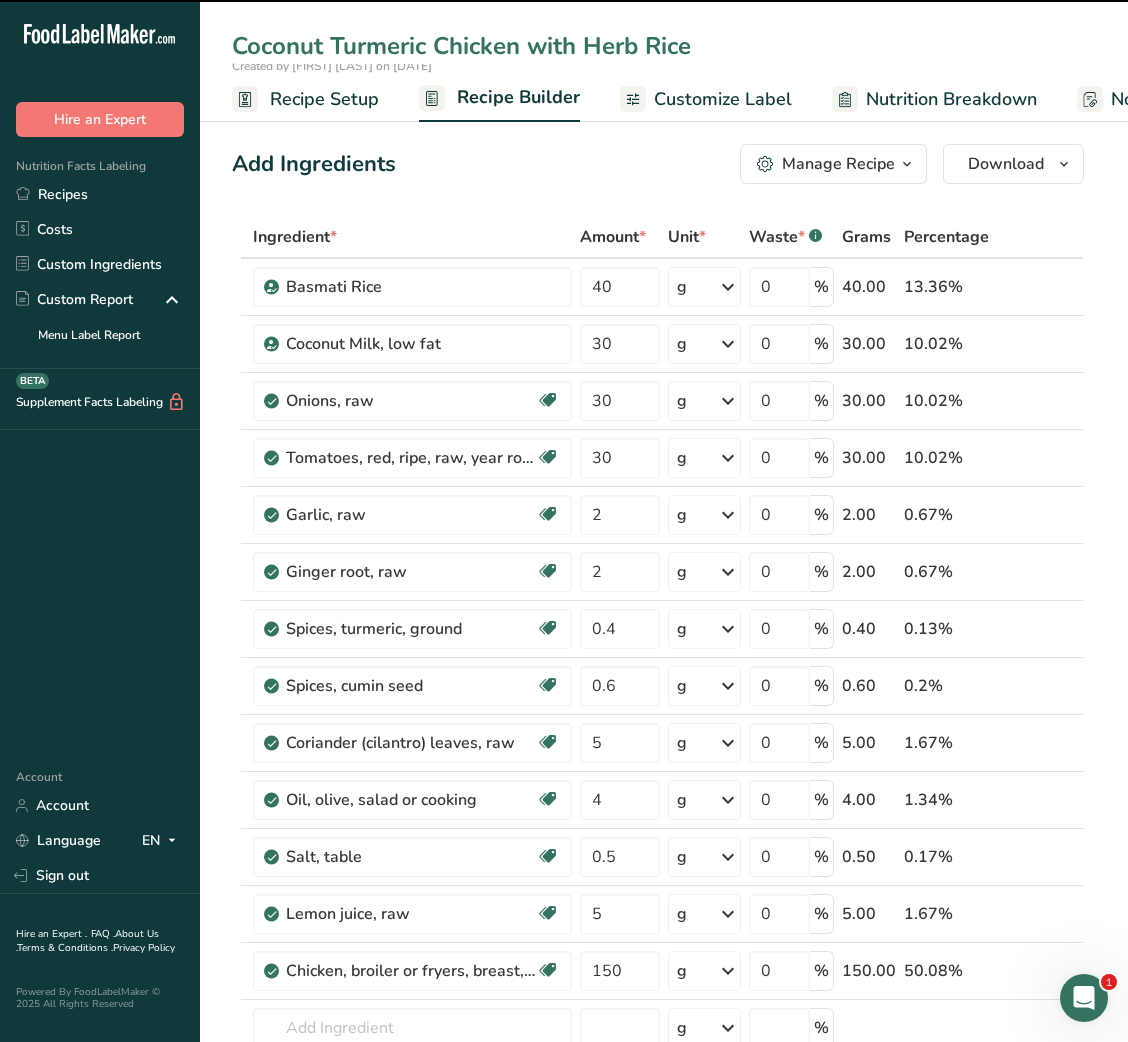 click on "Customize Label" at bounding box center (723, 99) 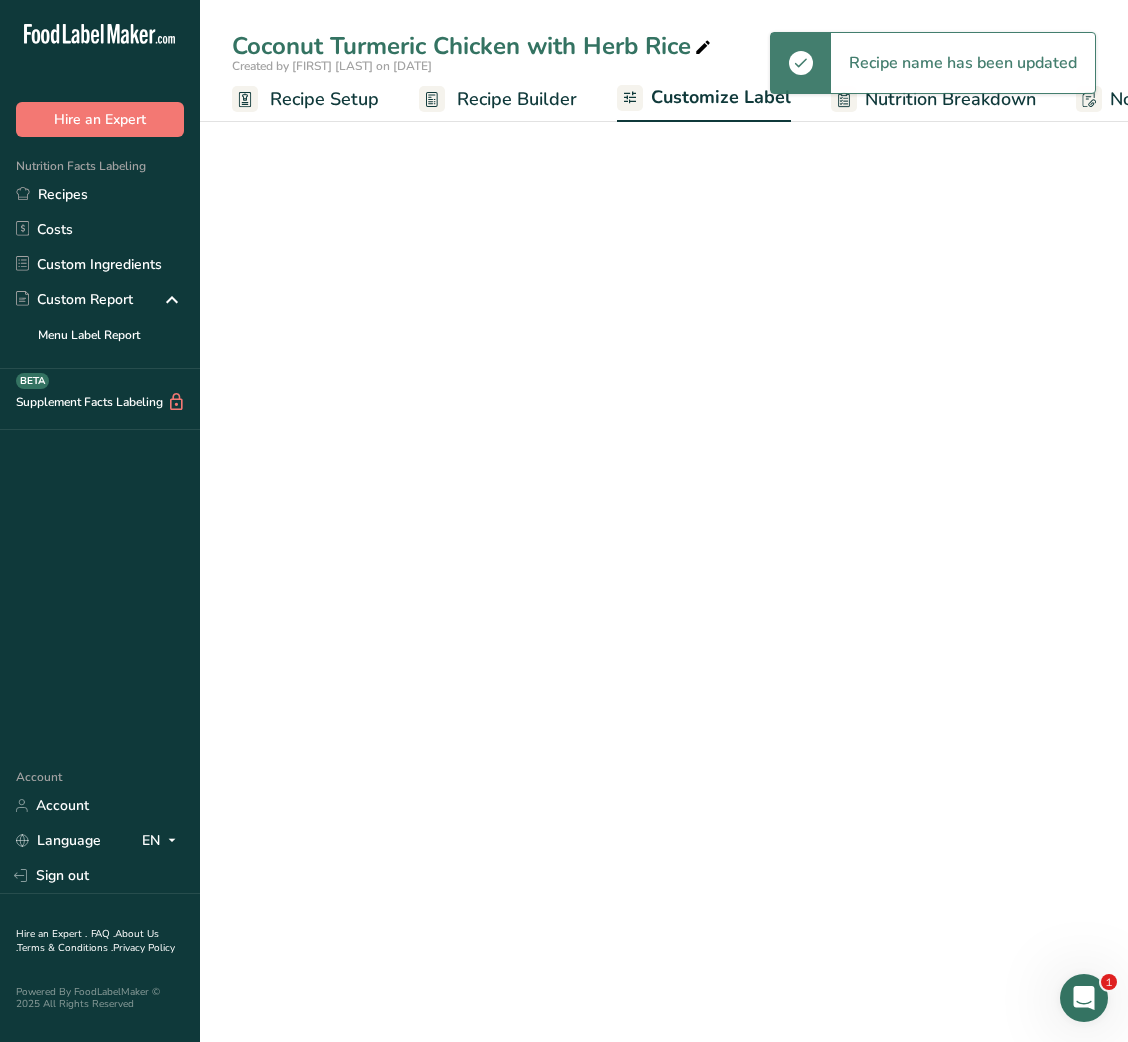 scroll, scrollTop: 0, scrollLeft: 389, axis: horizontal 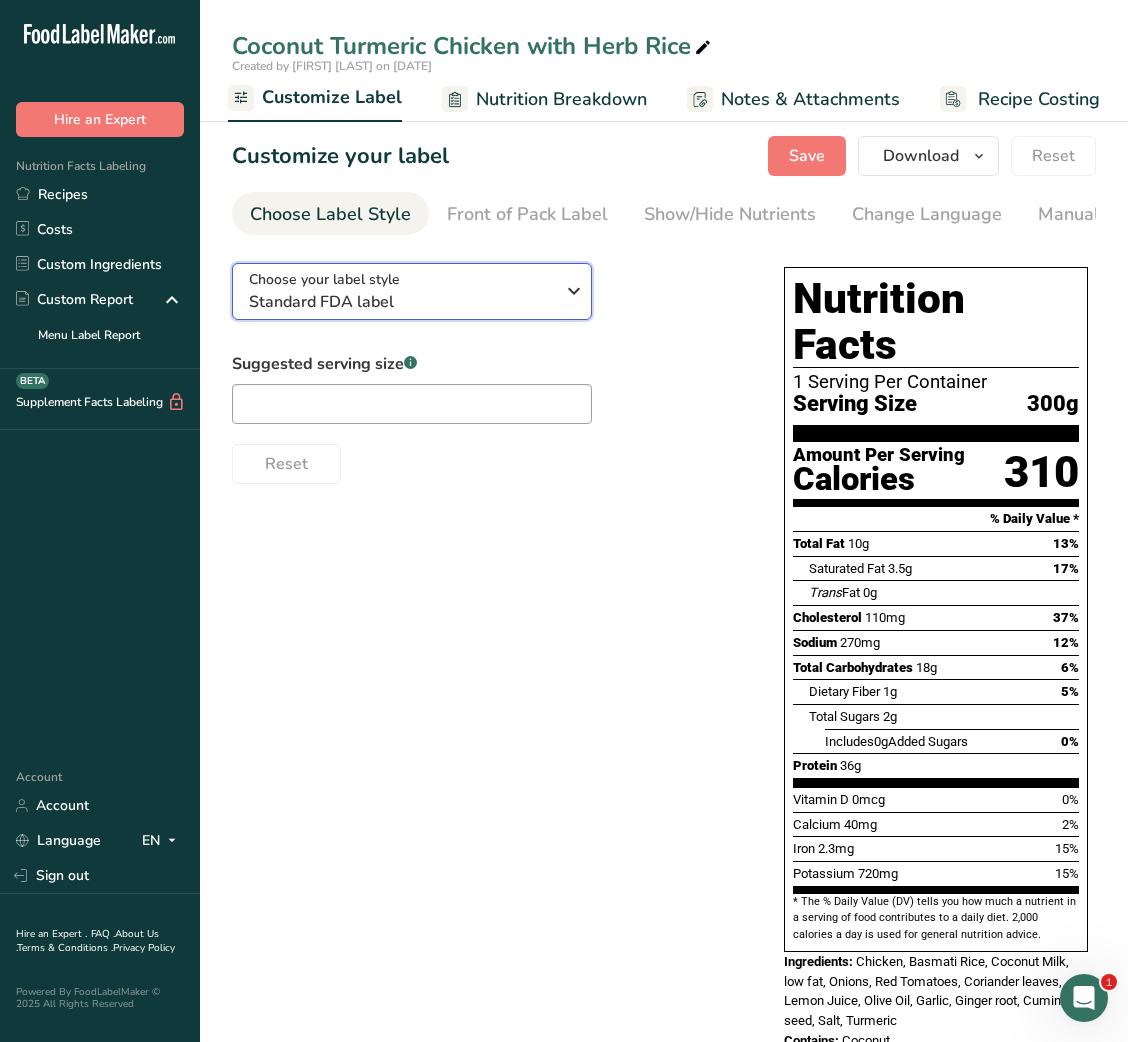 click on "Standard FDA label" at bounding box center (401, 302) 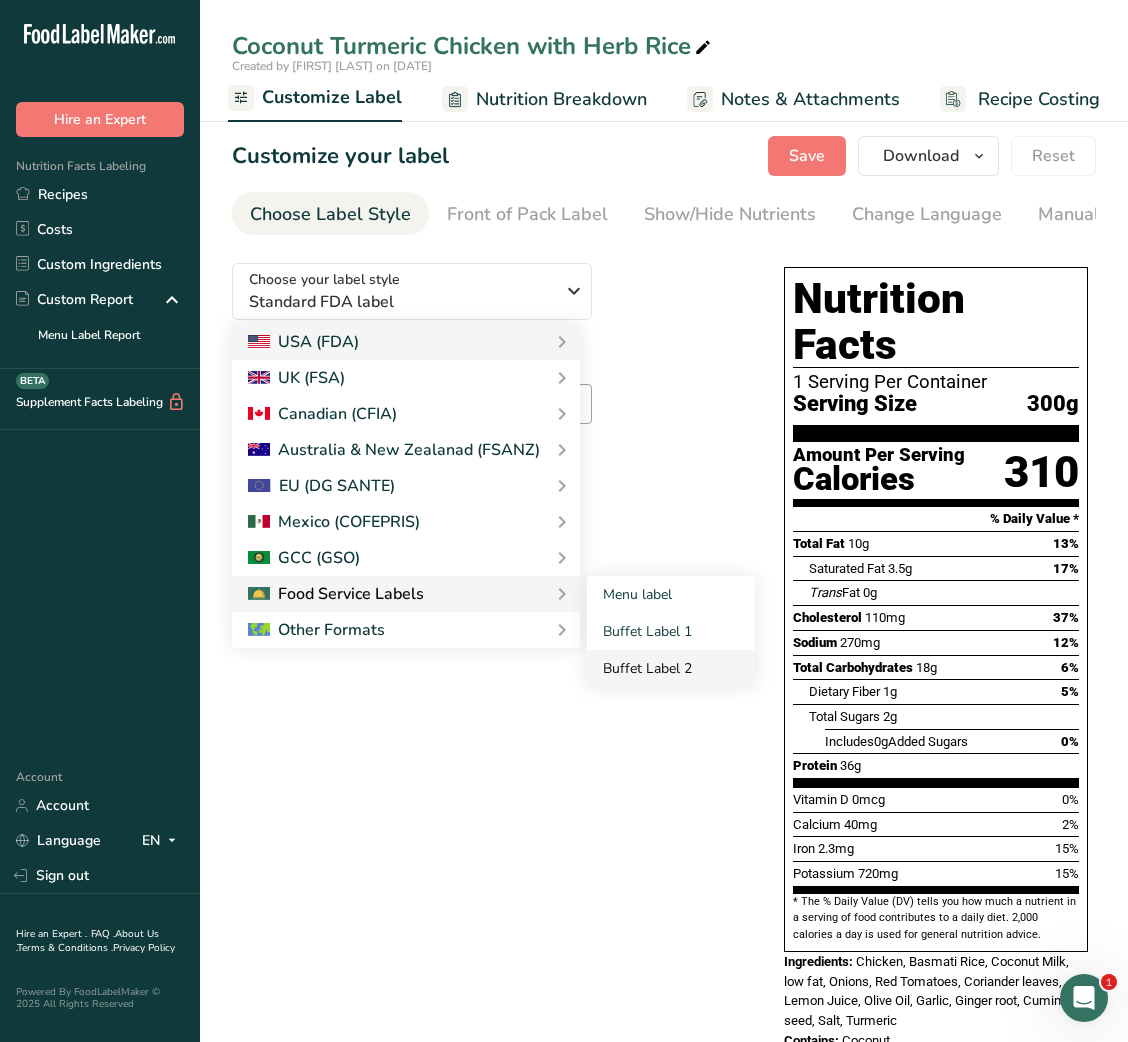 click on "Buffet Label 2" at bounding box center (671, 668) 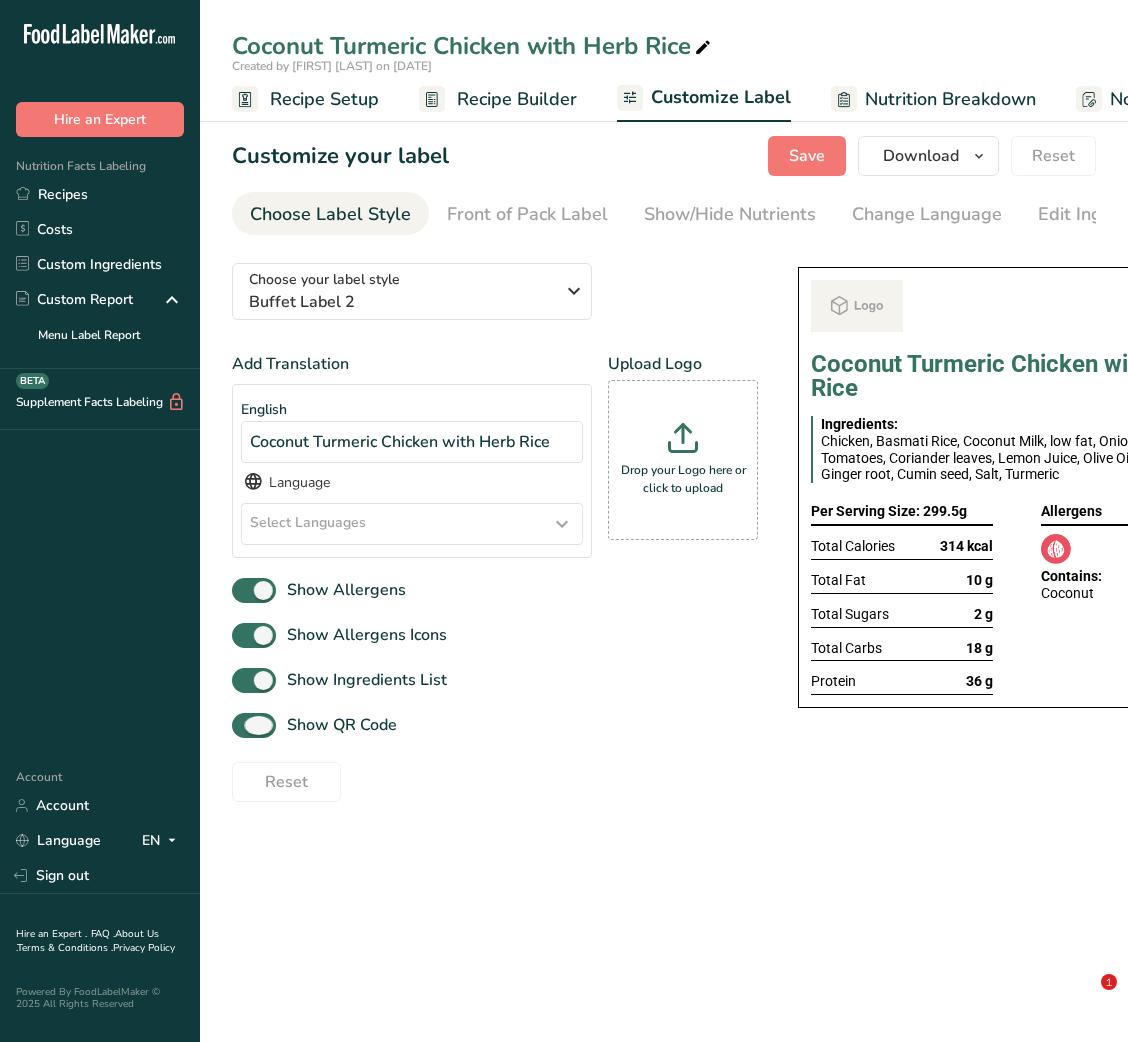 click on "Show QR Code" at bounding box center (336, 725) 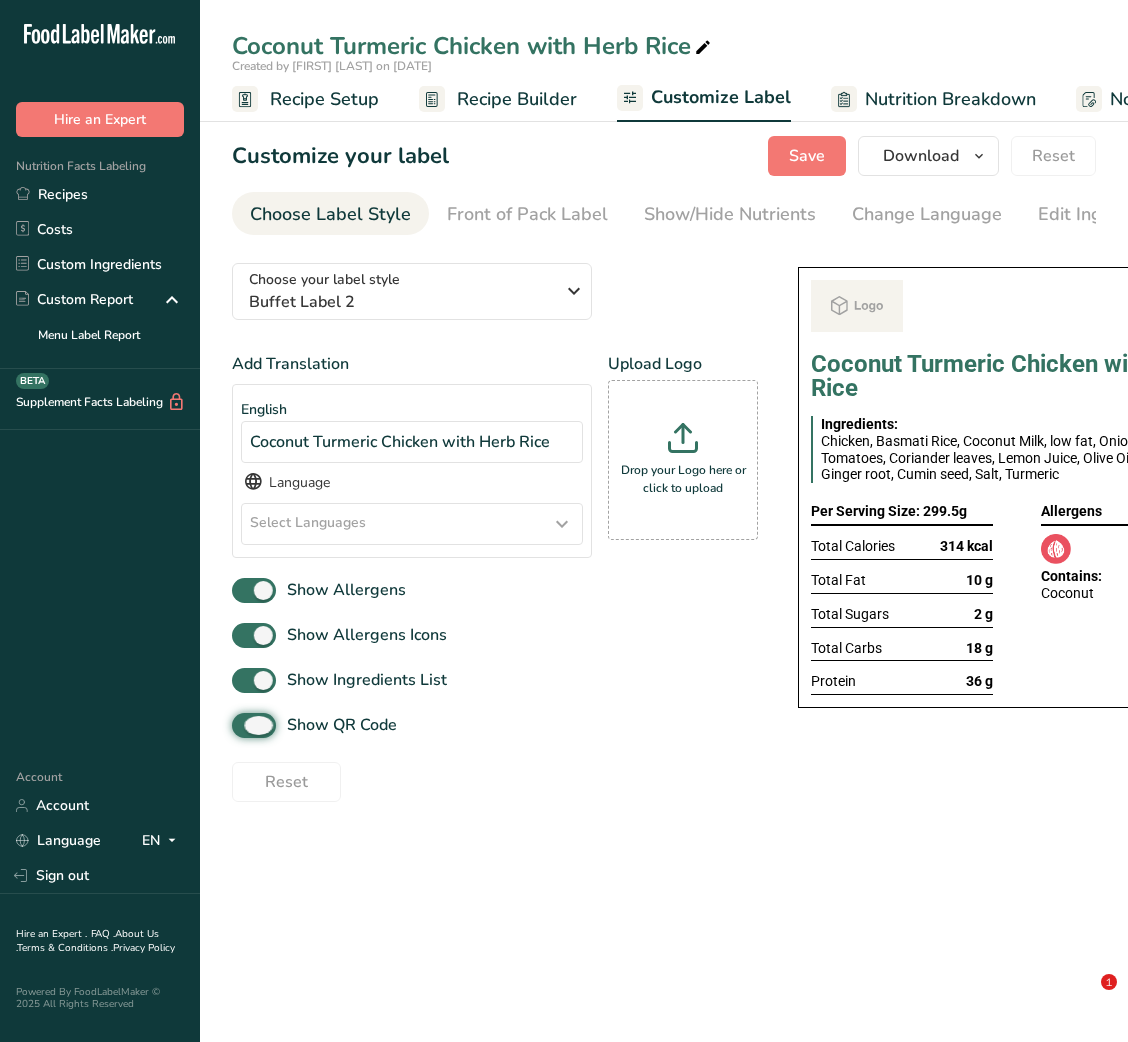 click on "Show QR Code" at bounding box center (238, 725) 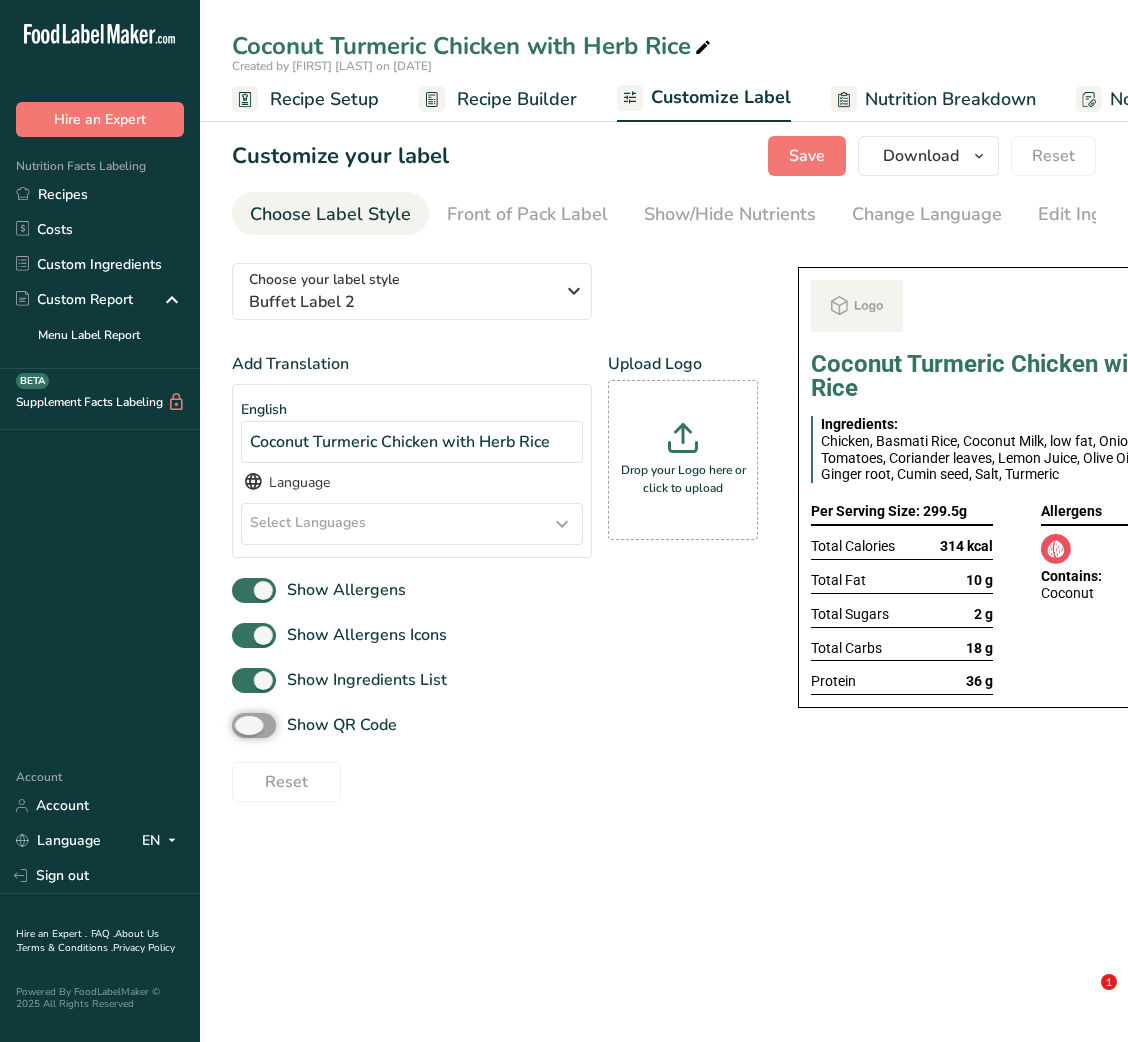 scroll, scrollTop: 0, scrollLeft: 0, axis: both 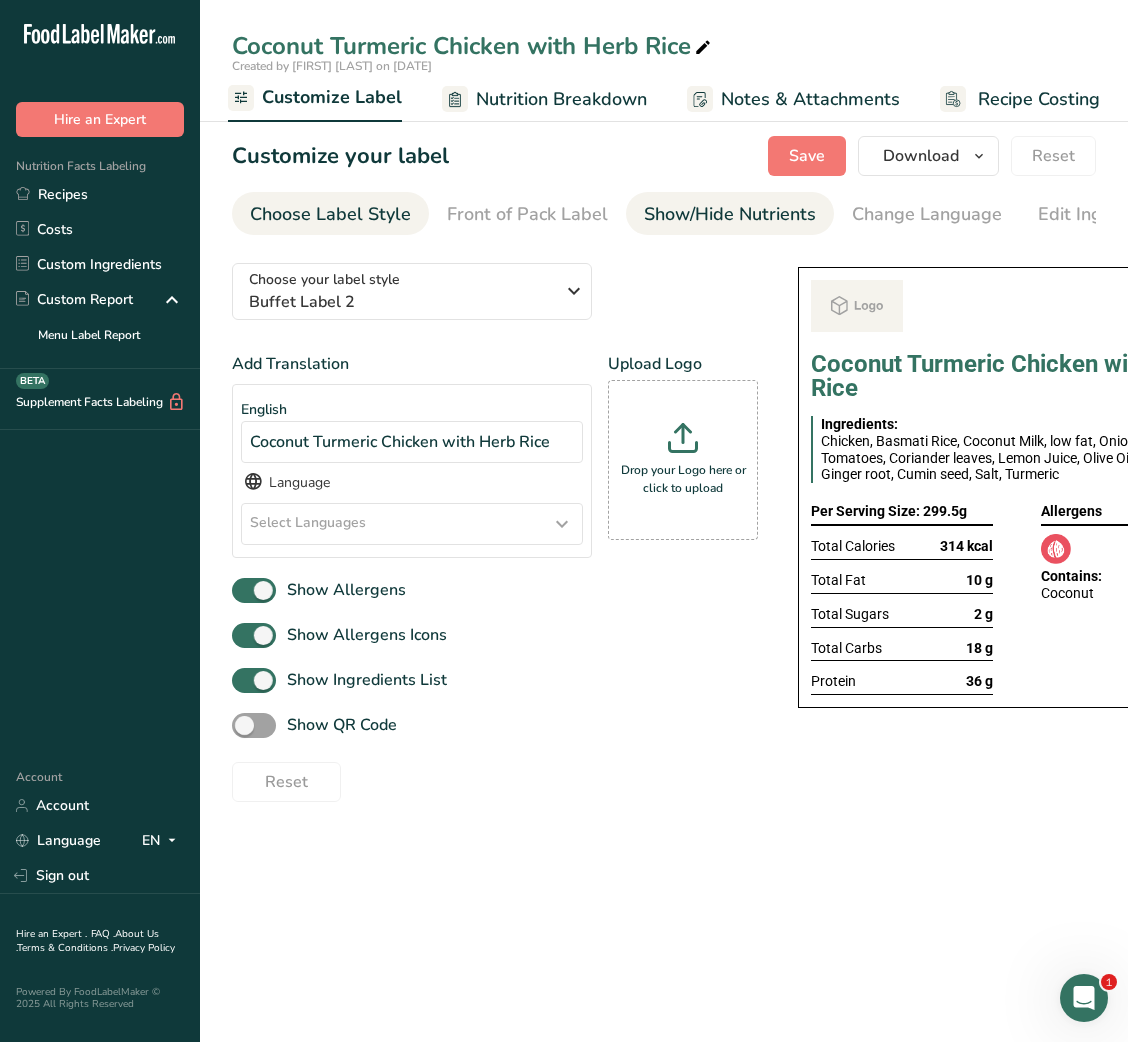click on "Show/Hide Nutrients" at bounding box center [730, 214] 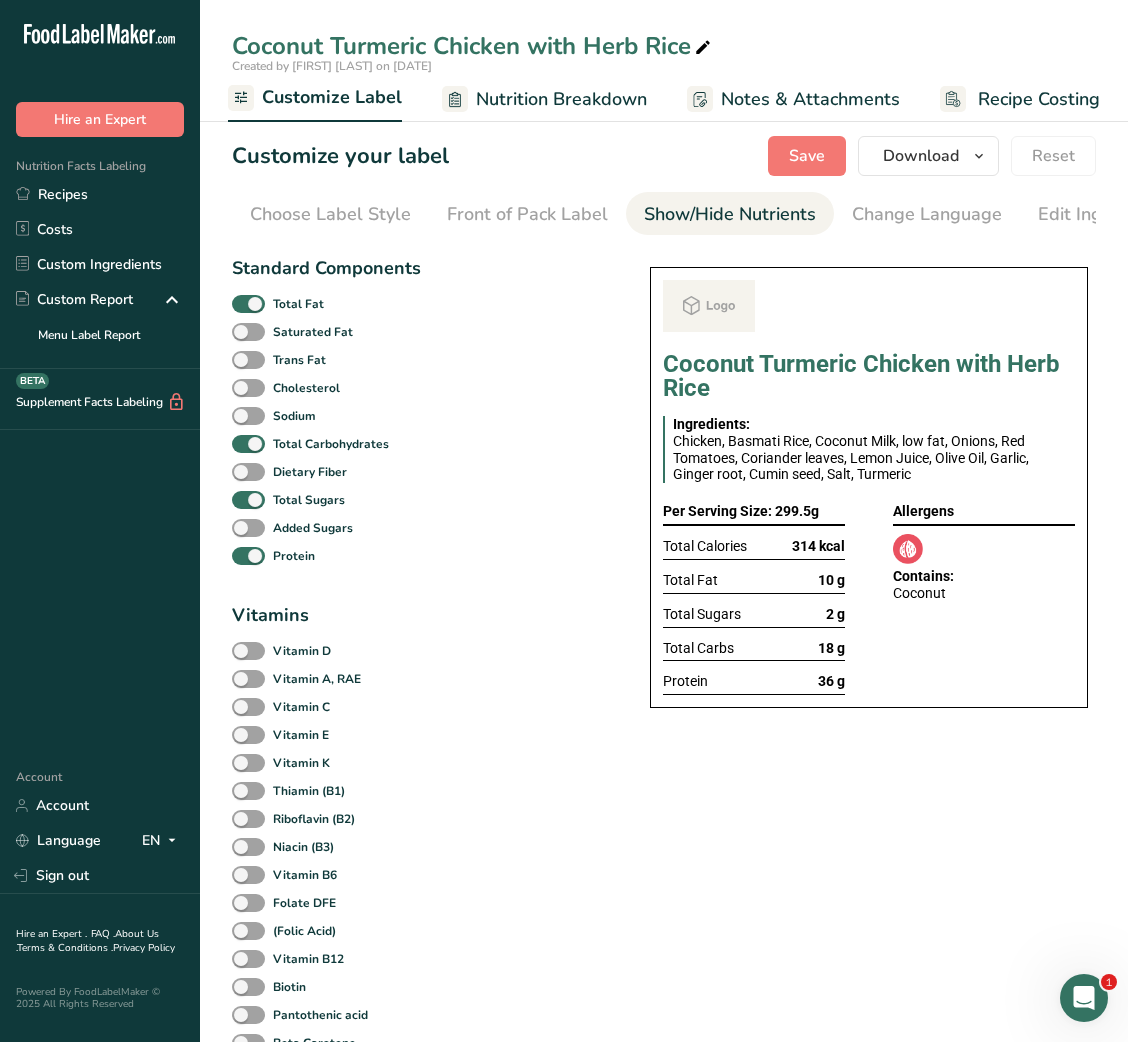 scroll, scrollTop: 0, scrollLeft: 365, axis: horizontal 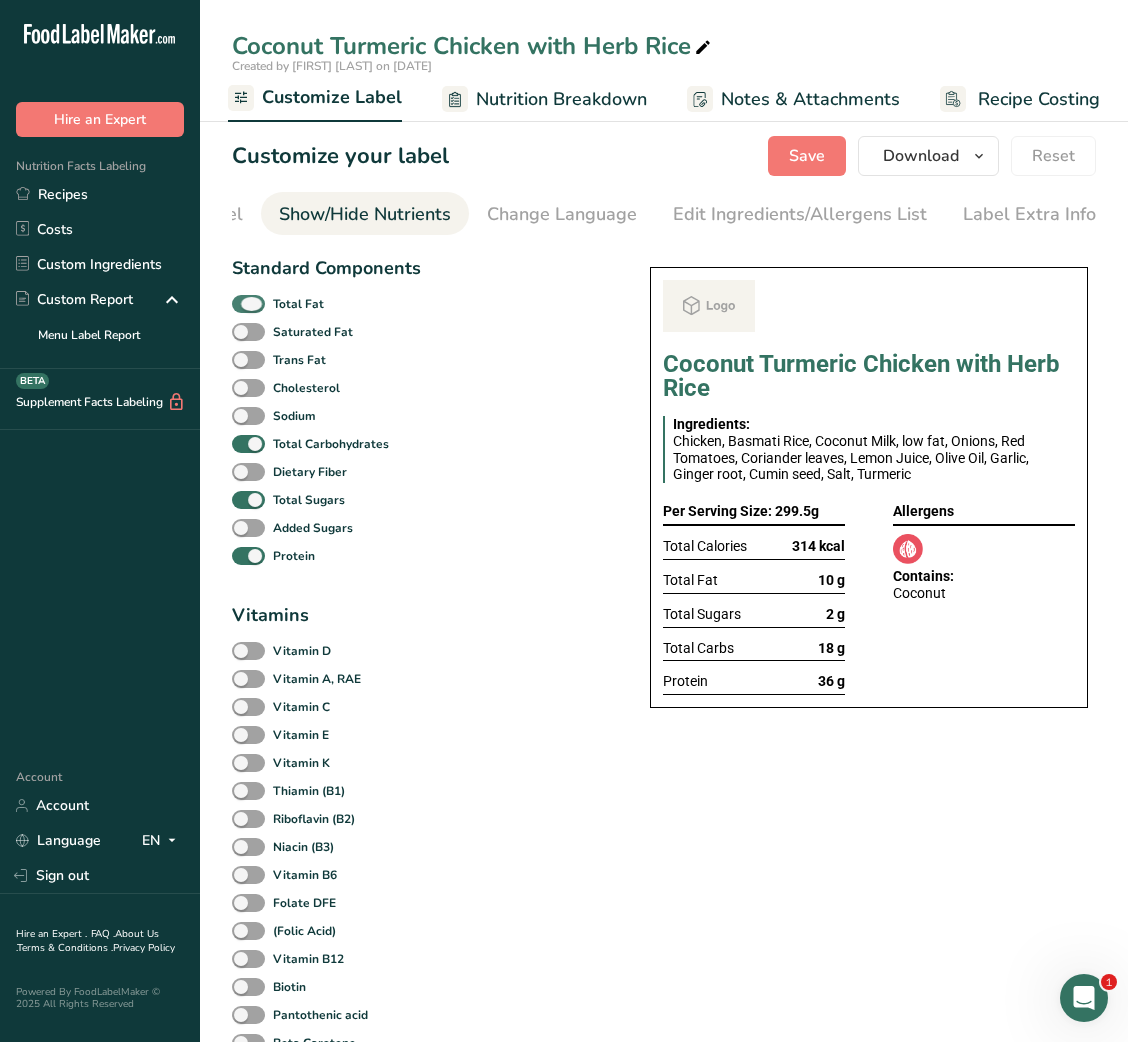 click at bounding box center [248, 304] 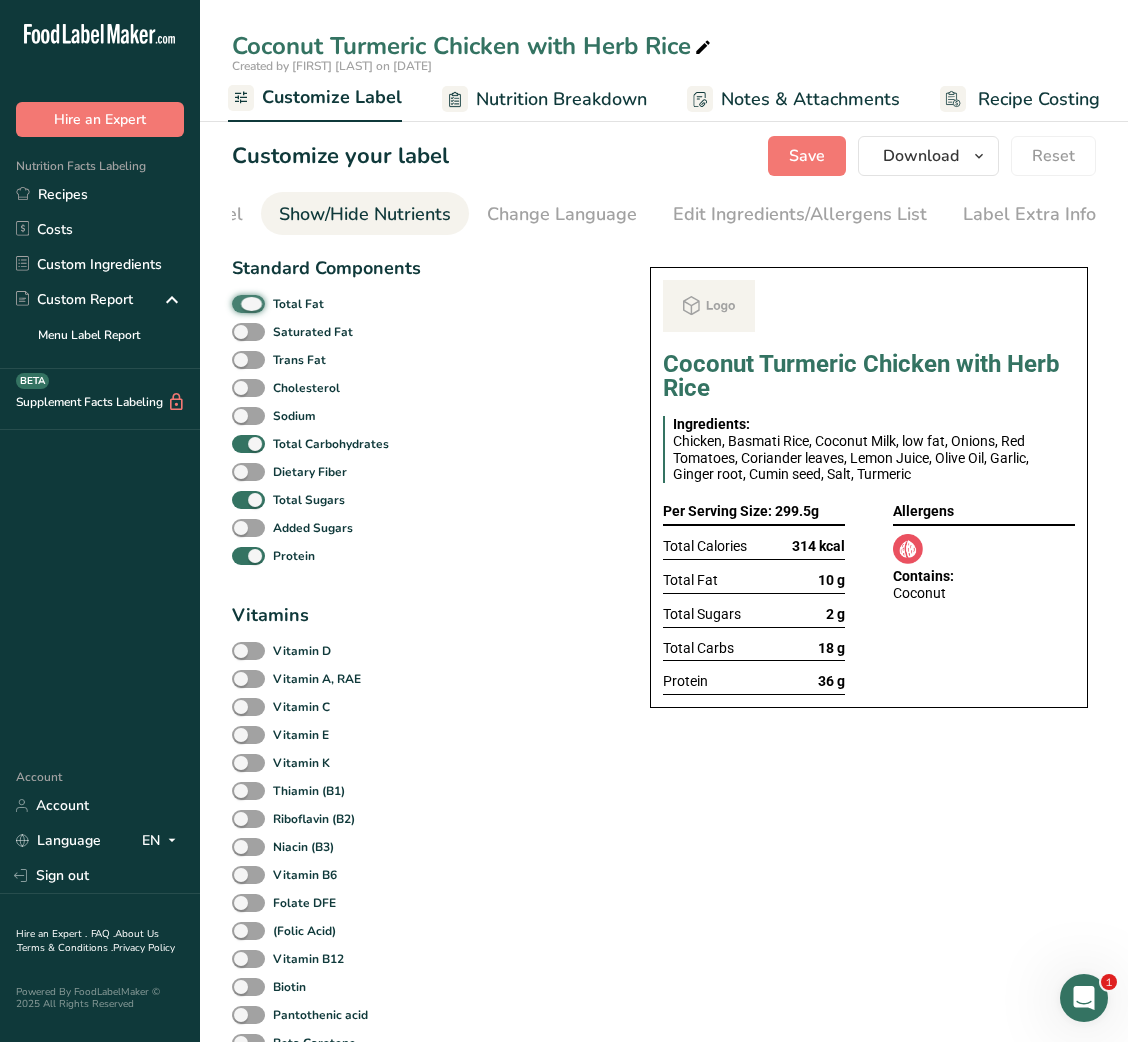 click on "Total Fat" at bounding box center (238, 303) 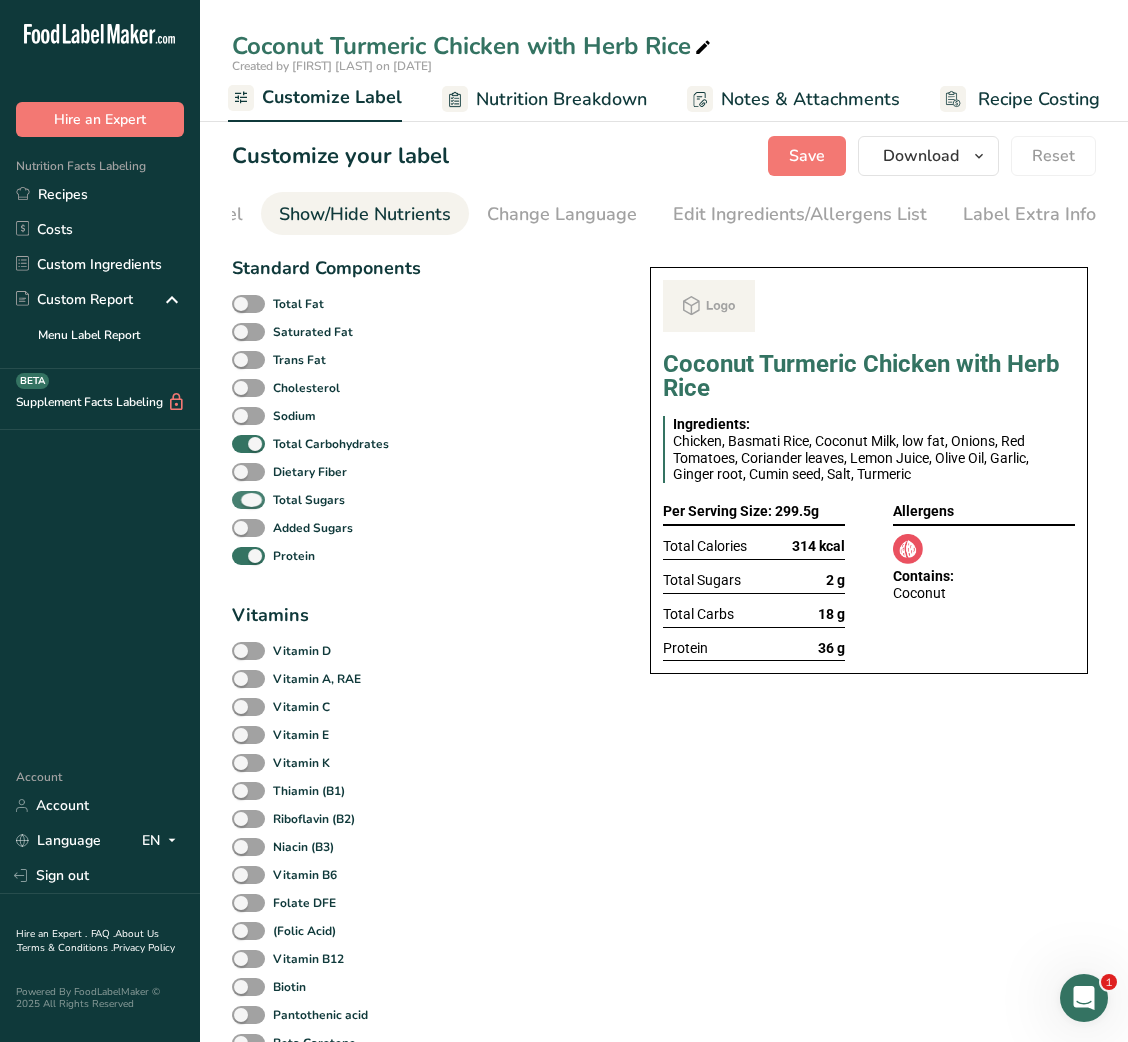 click on "Total Sugars" at bounding box center (309, 500) 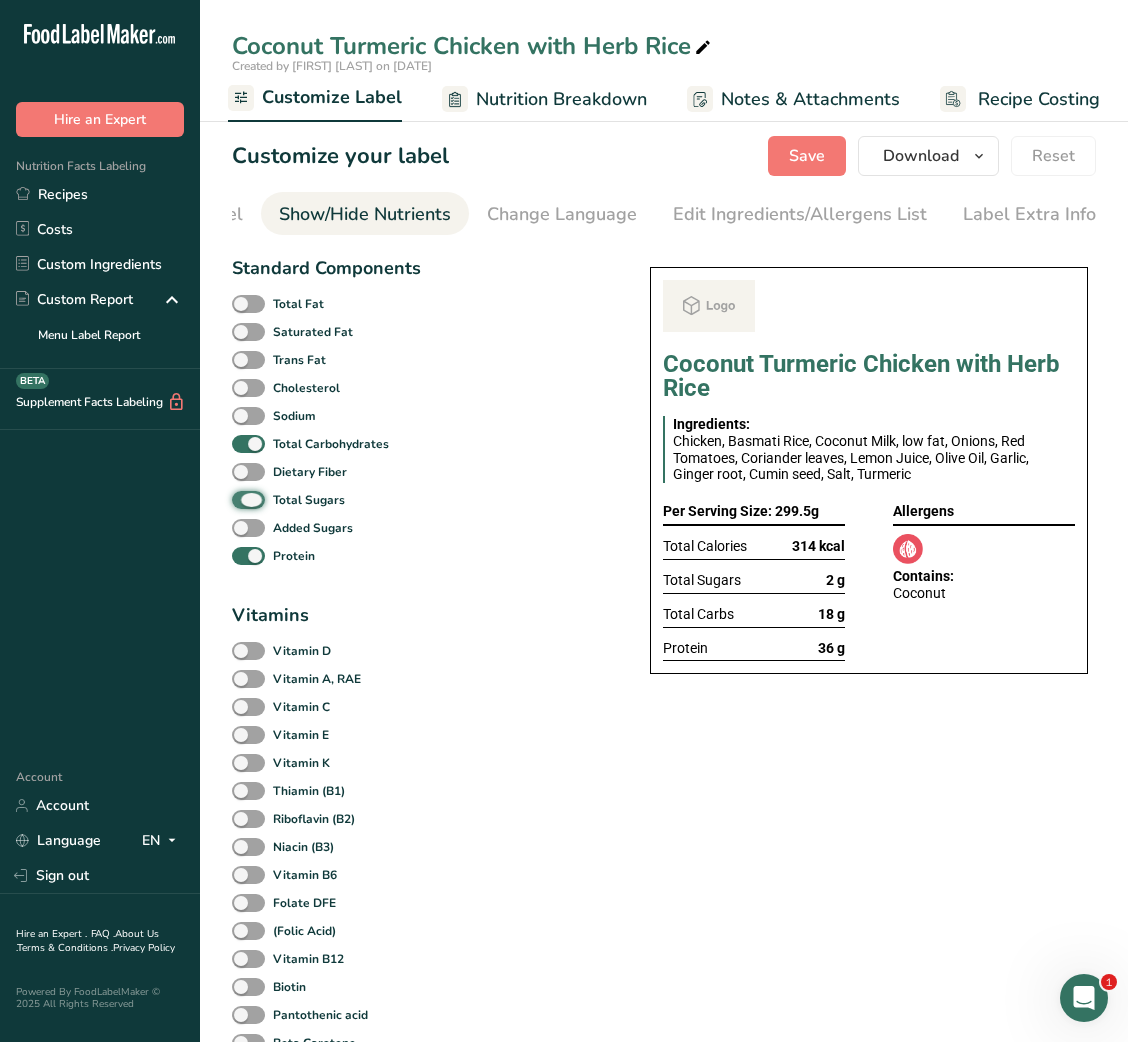 click on "Total Sugars" at bounding box center (238, 499) 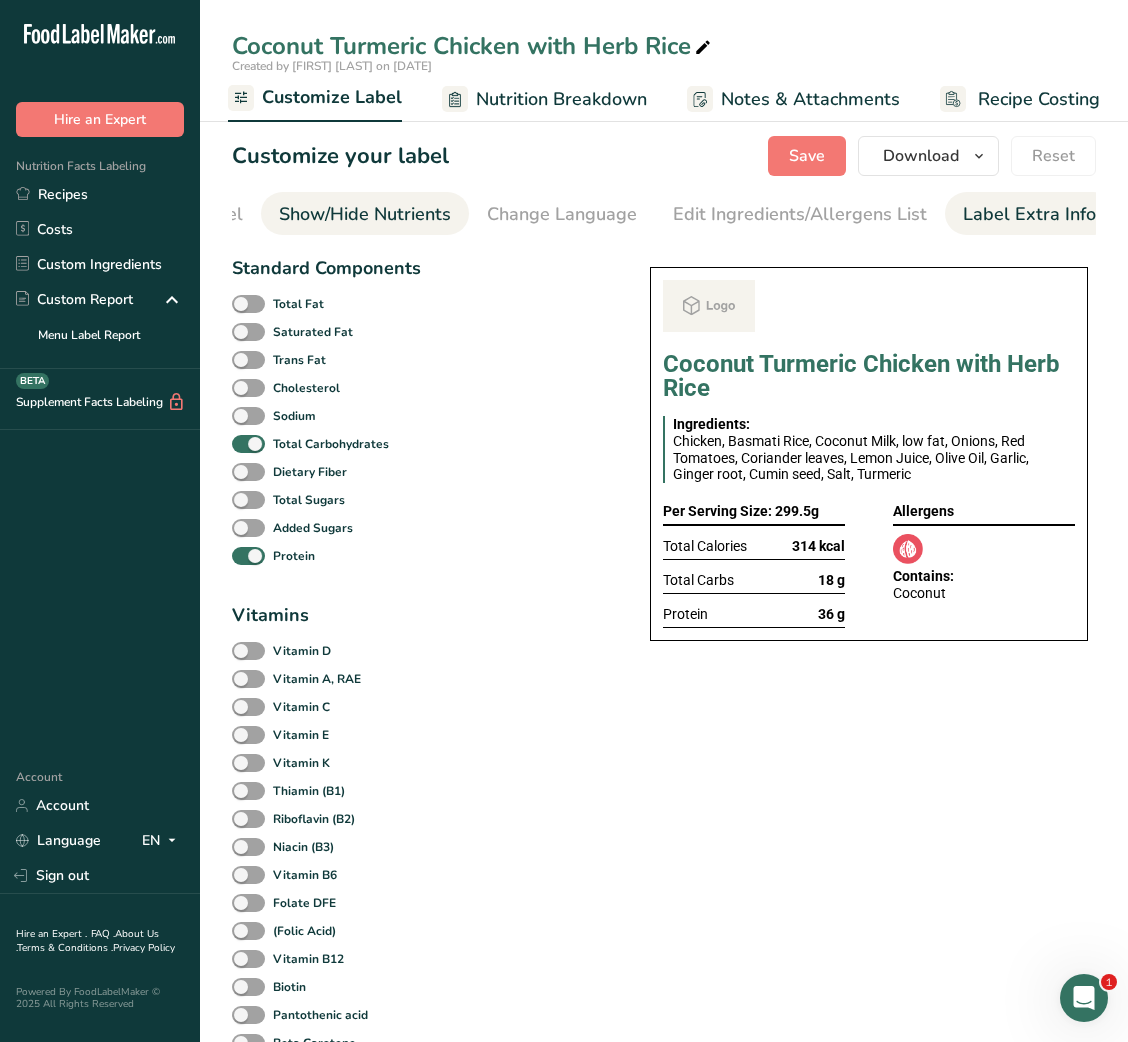 click on "Label Extra Info" at bounding box center [1029, 214] 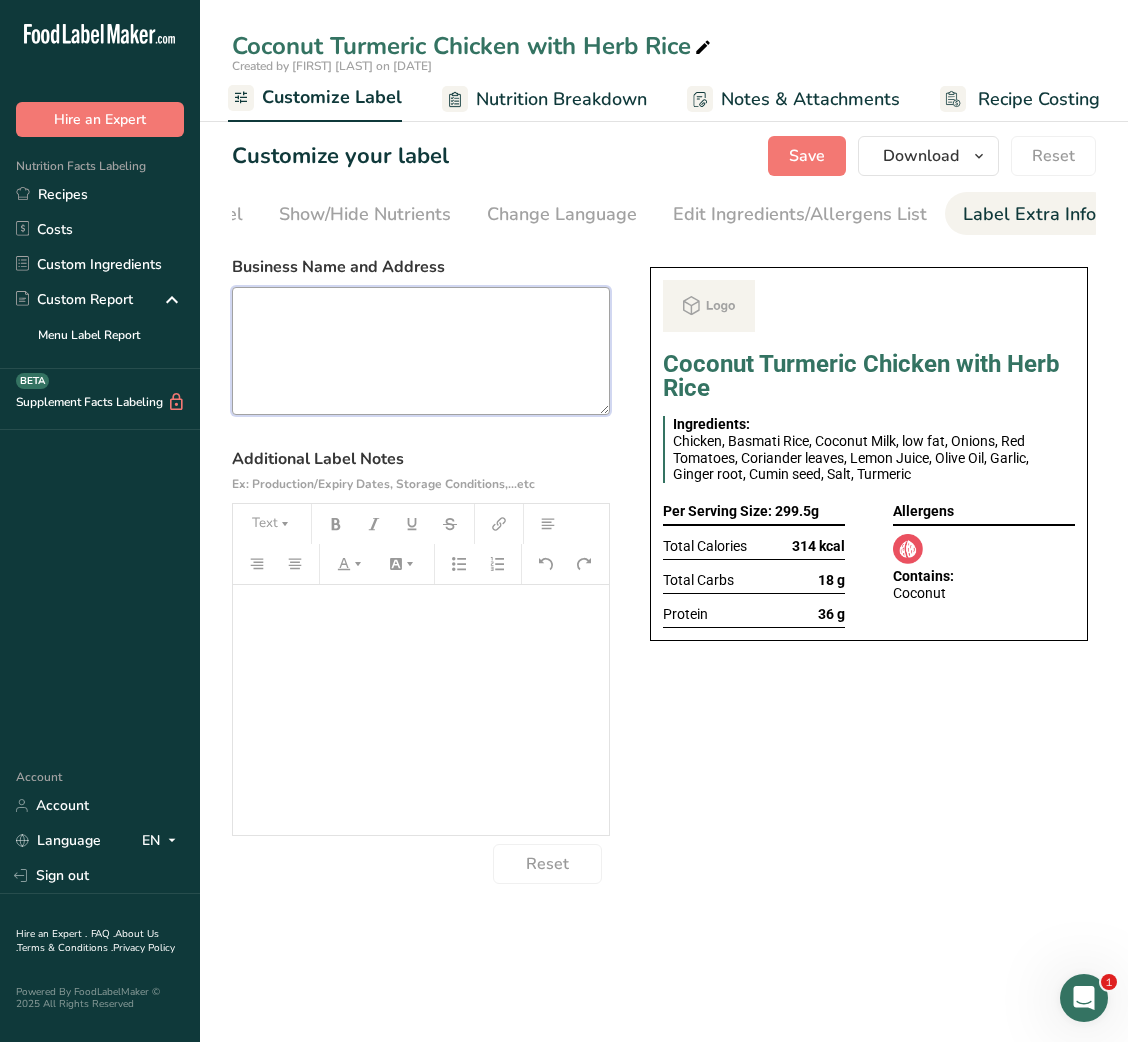 click at bounding box center [421, 351] 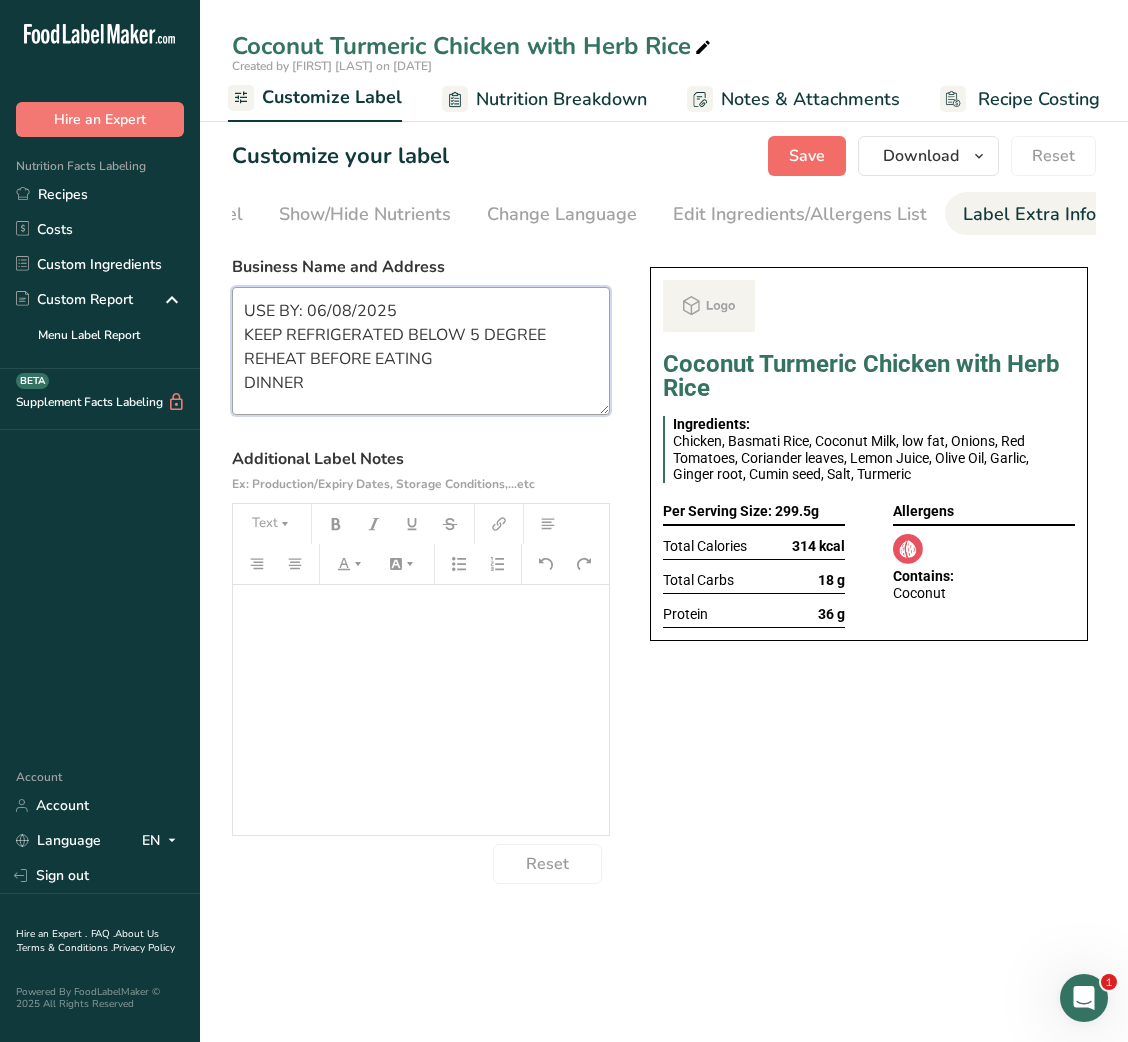 type on "USE BY: 06/08/2025
KEEP REFRIGERATED BELOW 5 DEGREE
REHEAT BEFORE EATING
DINNER" 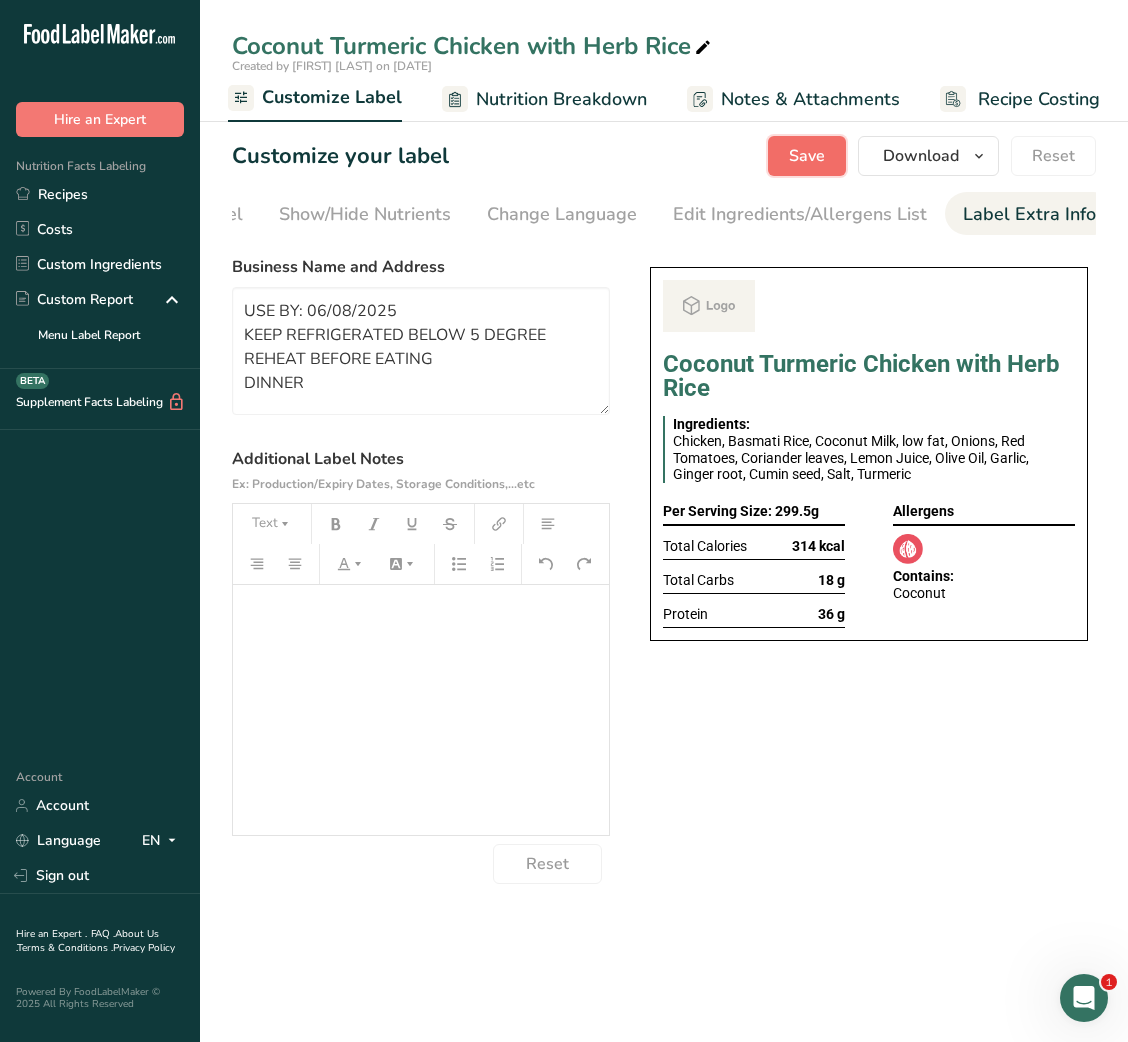 click on "Save" at bounding box center [807, 156] 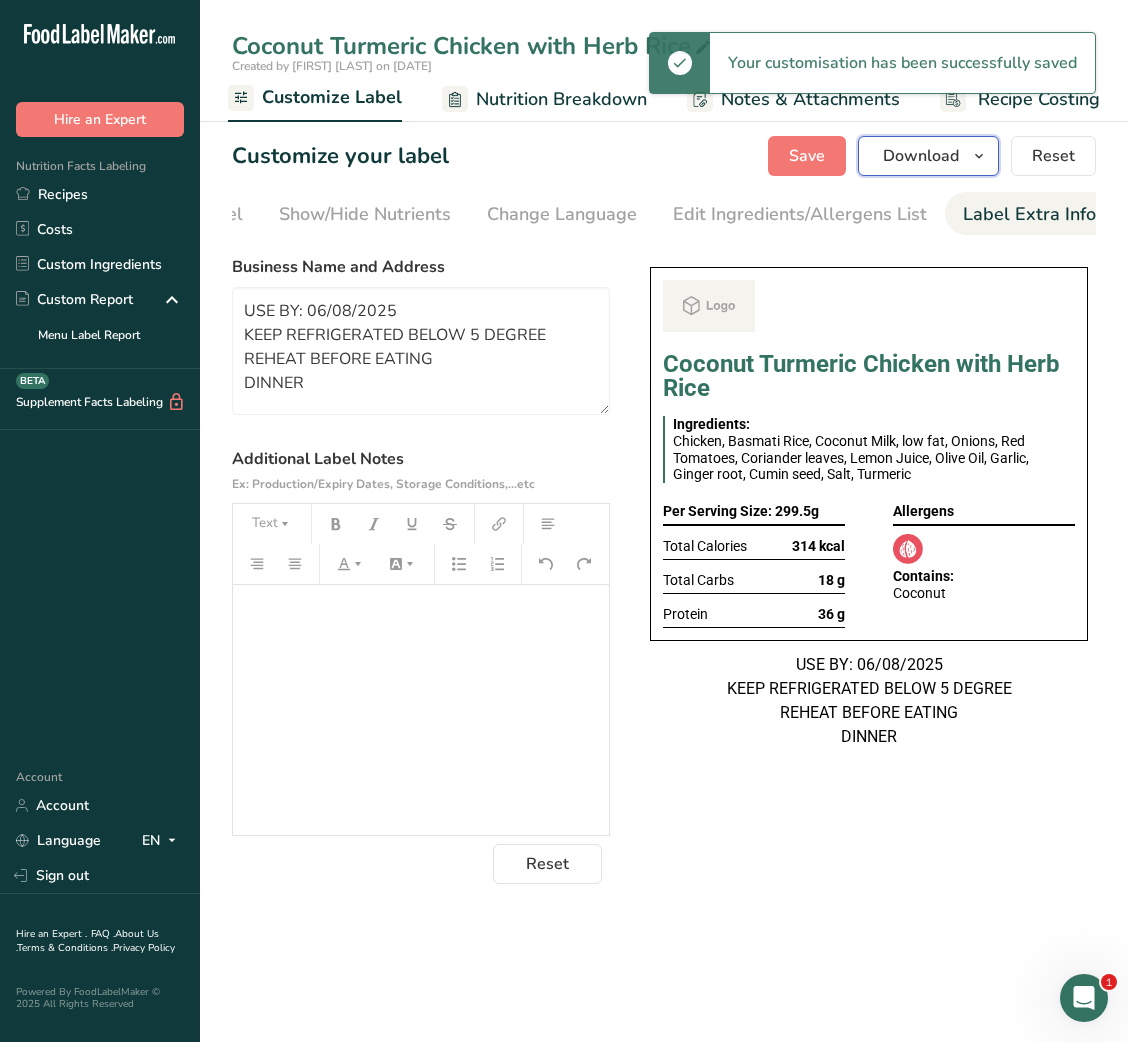 click on "Download" at bounding box center (921, 156) 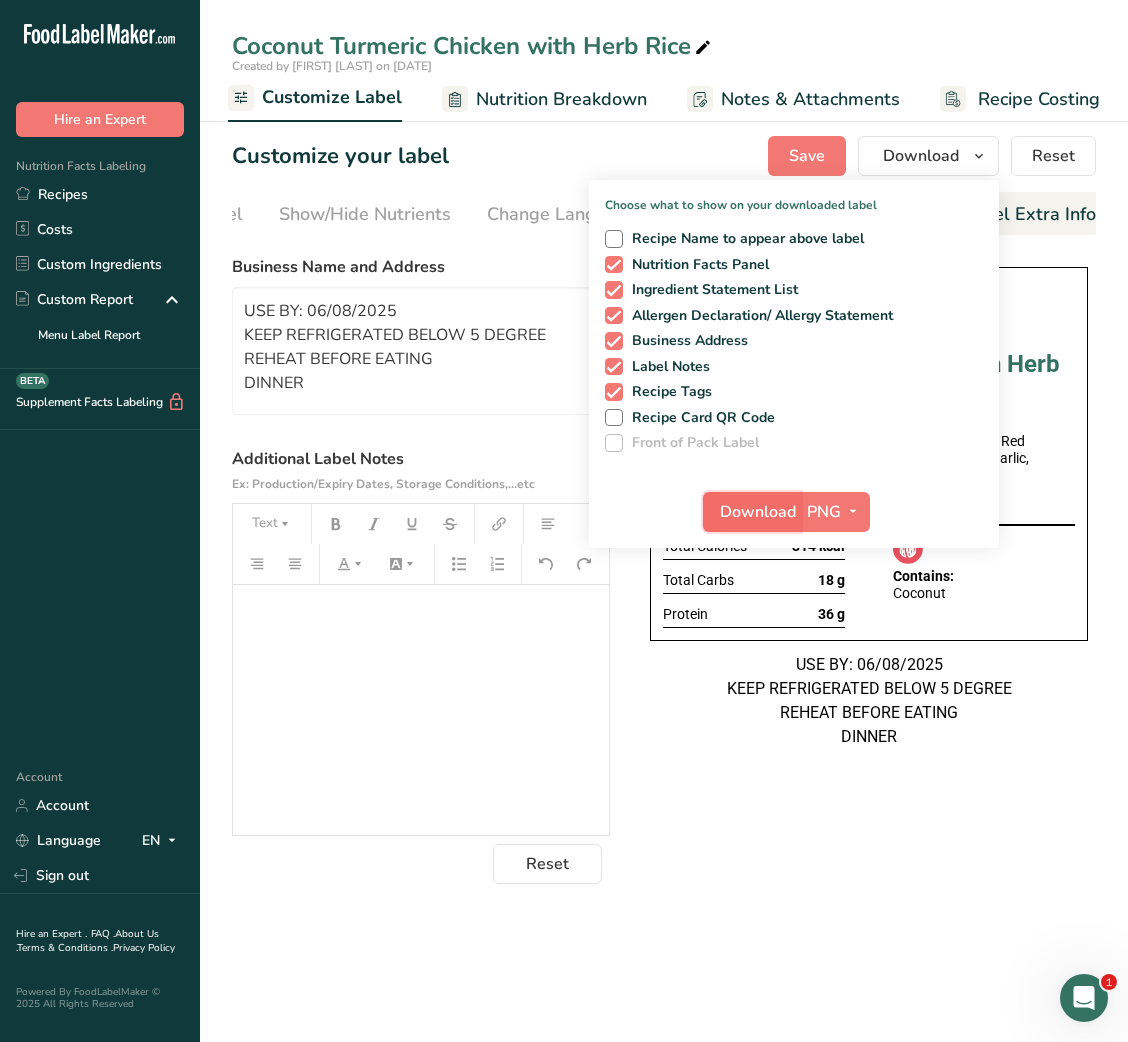 click on "Download" at bounding box center [752, 512] 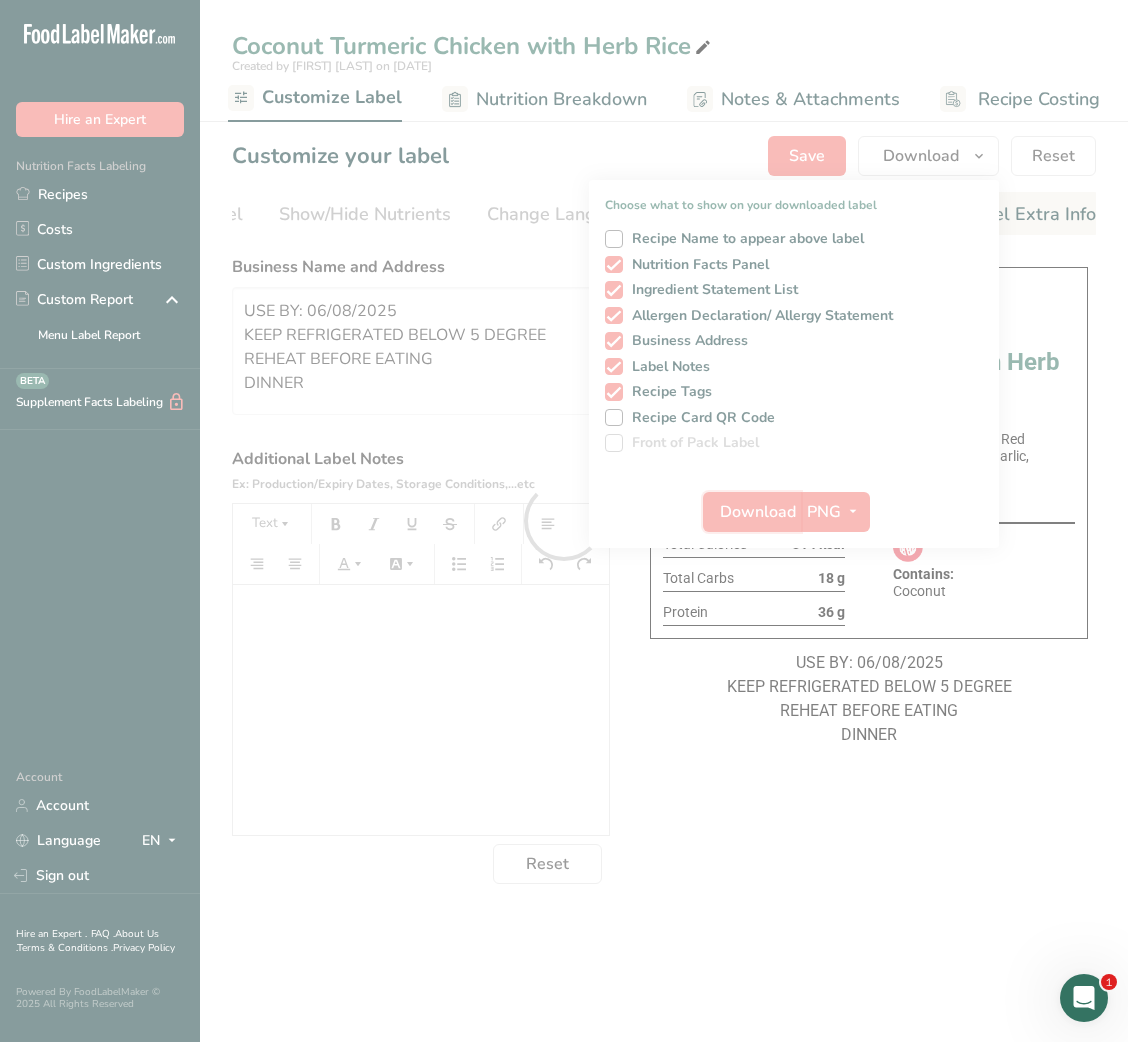 scroll, scrollTop: 0, scrollLeft: 0, axis: both 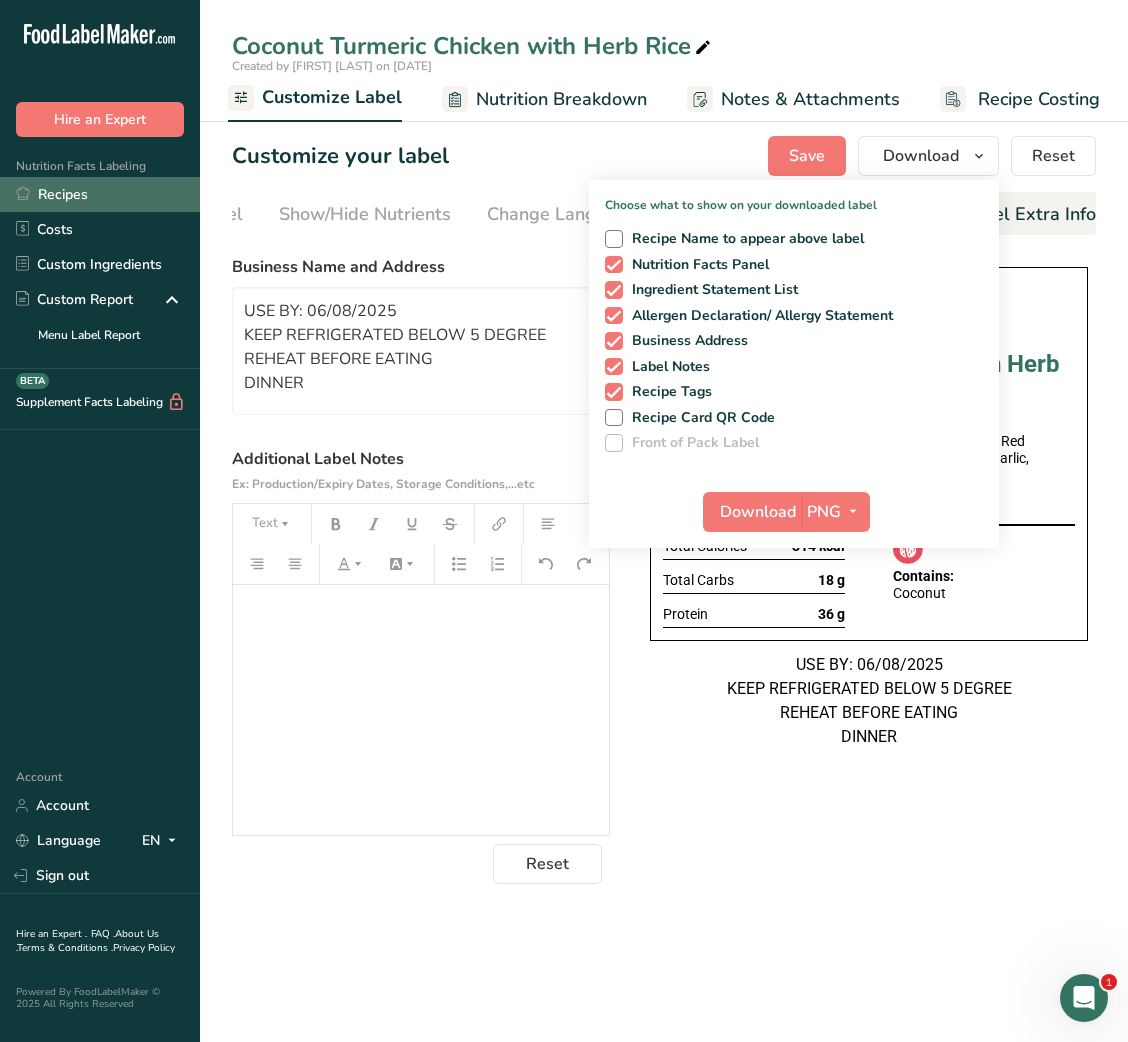 click on ".a-20{fill:#fff;}
Hire an Expert
Nutrition Facts Labeling
Recipes
Costs
Custom Ingredients
Custom Report
Menu Label Report
Supplement Facts Labeling
BETA
Account
Account
Language
EN
English
Spanish
Sign out
Hire an Expert .
FAQ .
About Us .
Terms & Conditions .
Privacy Policy
Powered By FoodLabelMaker ©   2025 All Rights Reserved
Coconut Turmeric Chicken with Herb Rice" at bounding box center [564, 521] 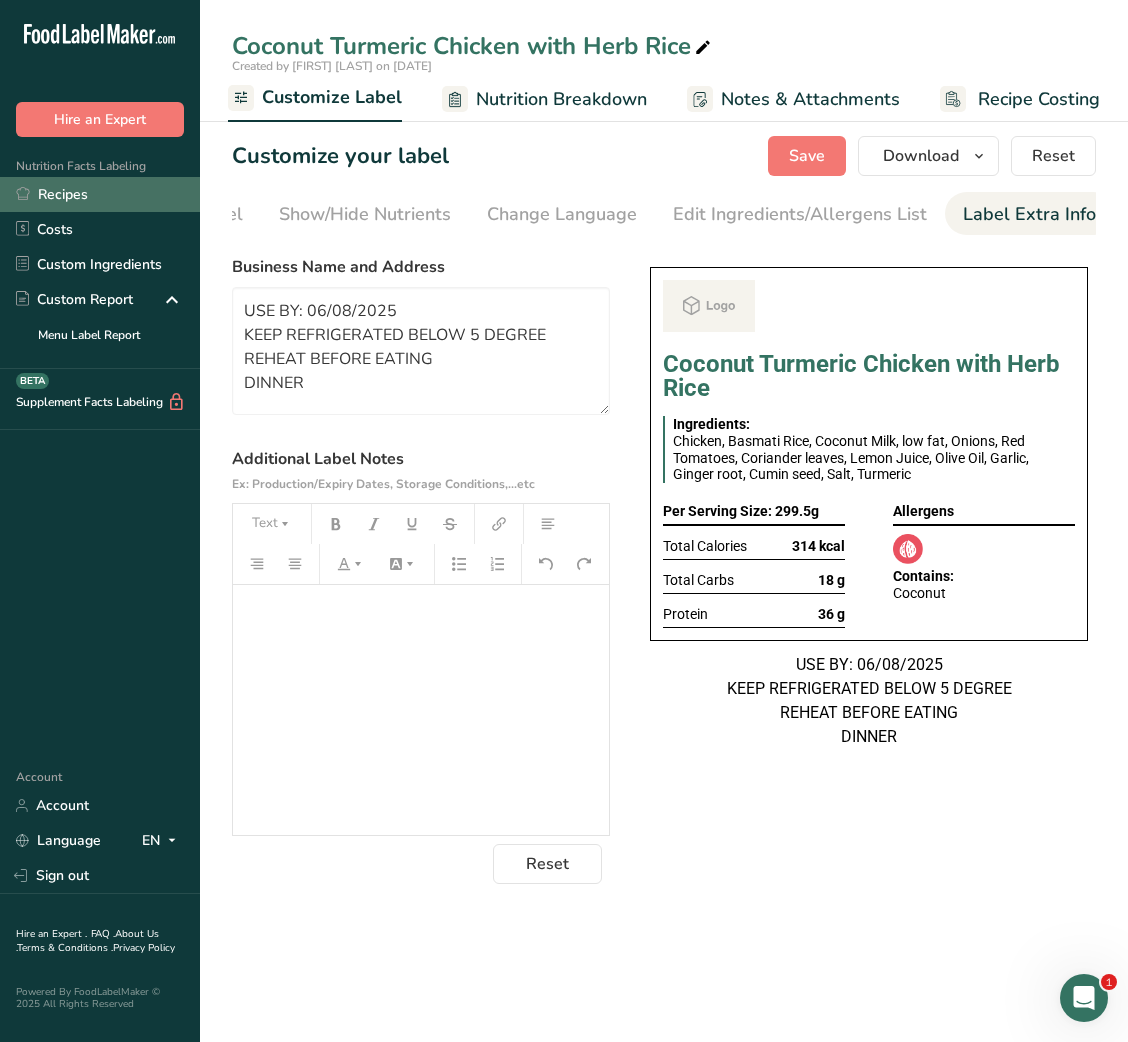 click on "Recipes" at bounding box center [100, 194] 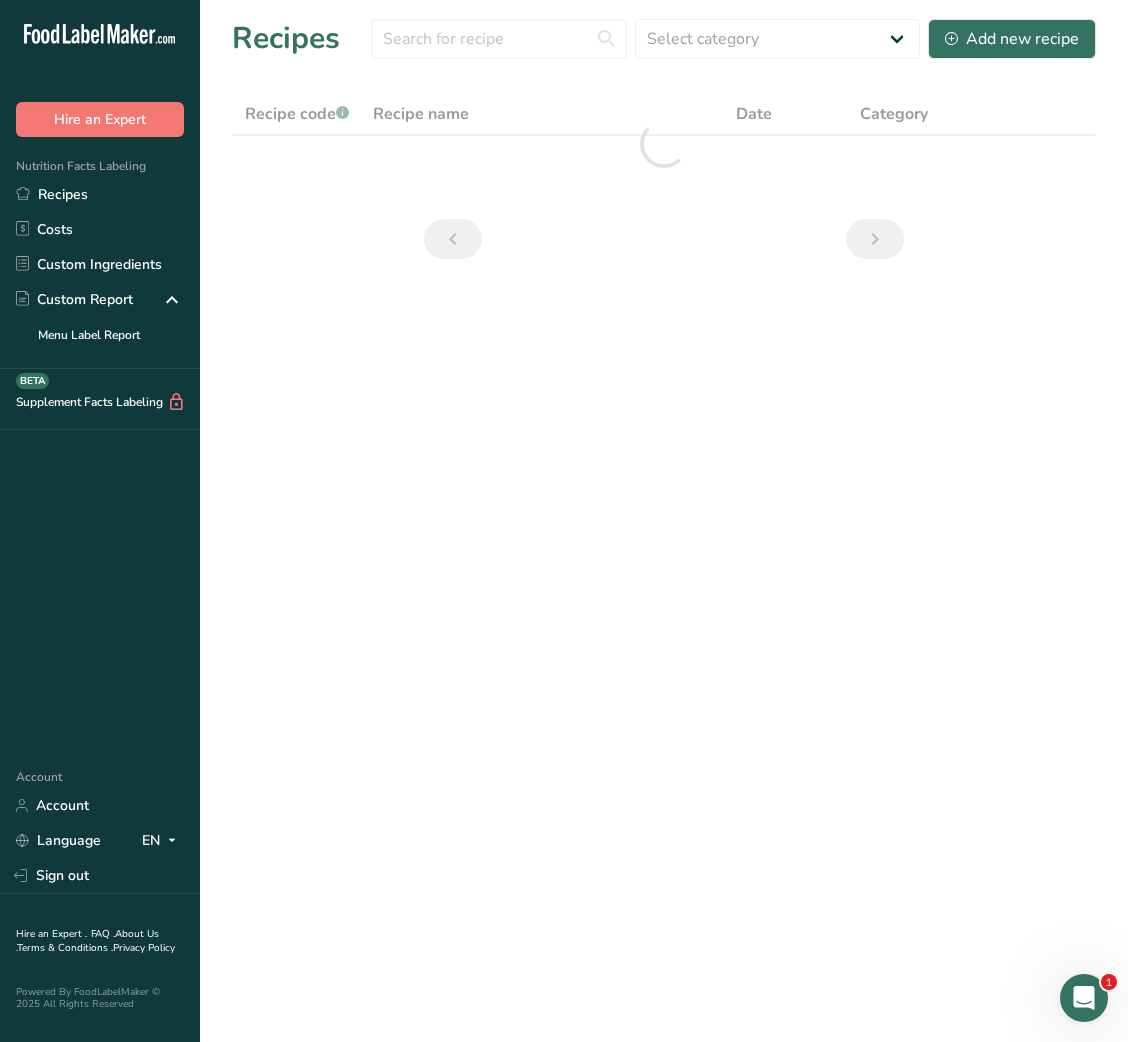 click on "Recipes
Select category
All
Baked Goods
Beverages
Breakfast
Carnivore
Carnivorous
Confectionery
Cooked meal lunch or dinner
Cooked Meals, Salads, & Sauces
Dairy
Detox
High Protein
Indian cuisine
Keto
Keto - breakfast
Organic
others
Paleo
SALADS
Snacks
Stir-fry
vegan
Vegan z breakfast
Vegan z L&D
Date" at bounding box center (664, 145) 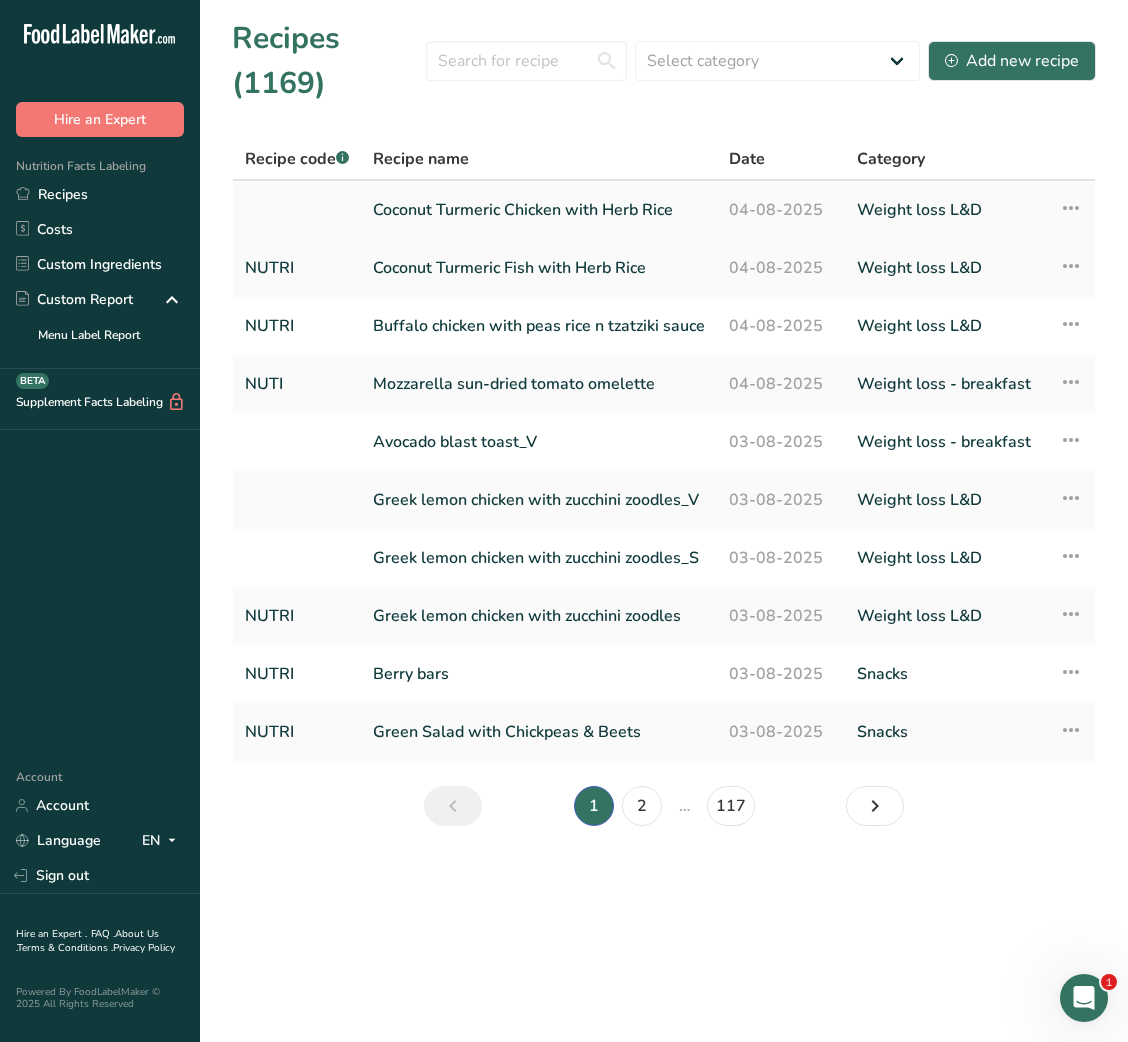 click at bounding box center (1071, 208) 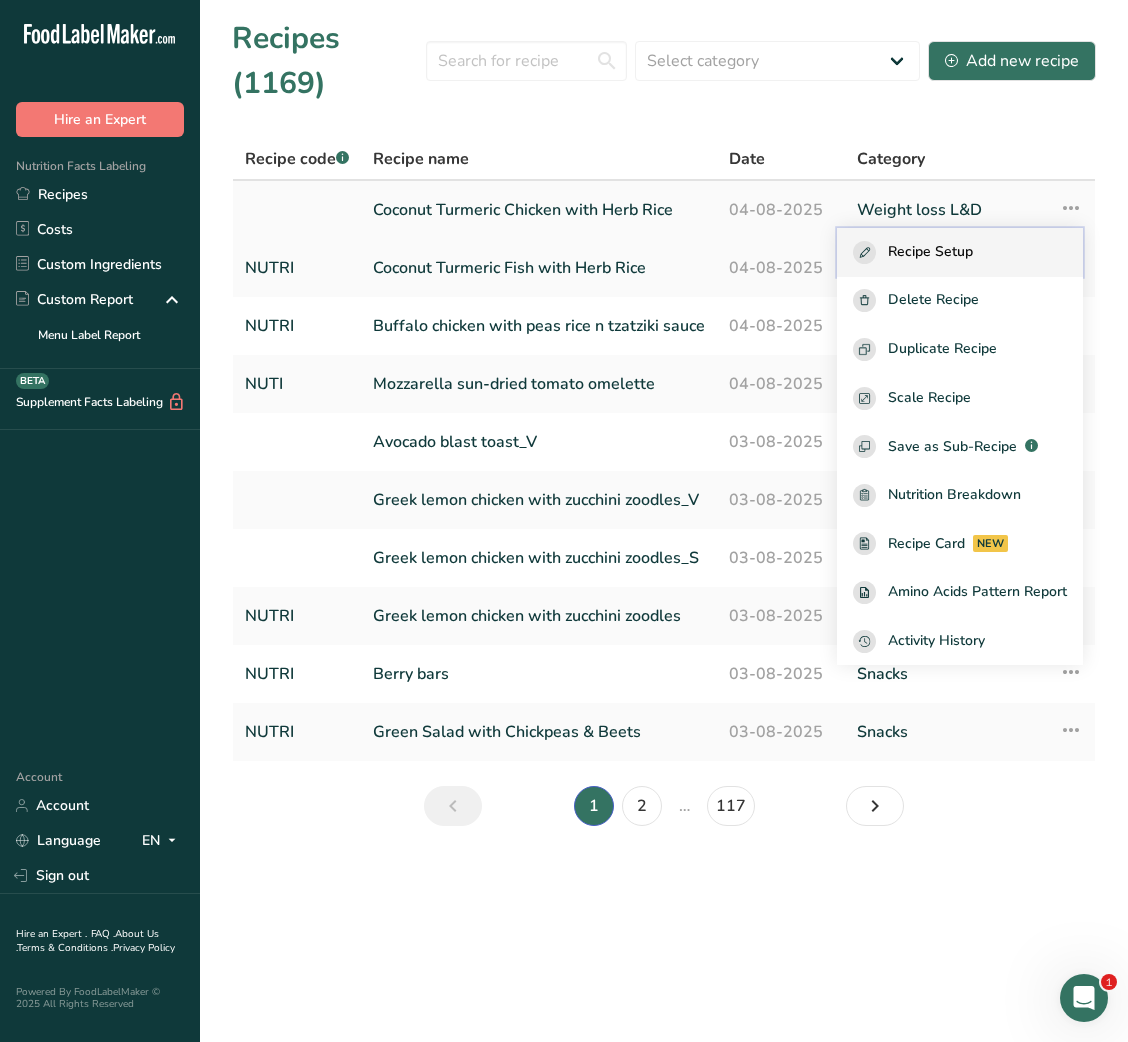 click on "Recipe Setup" at bounding box center [960, 252] 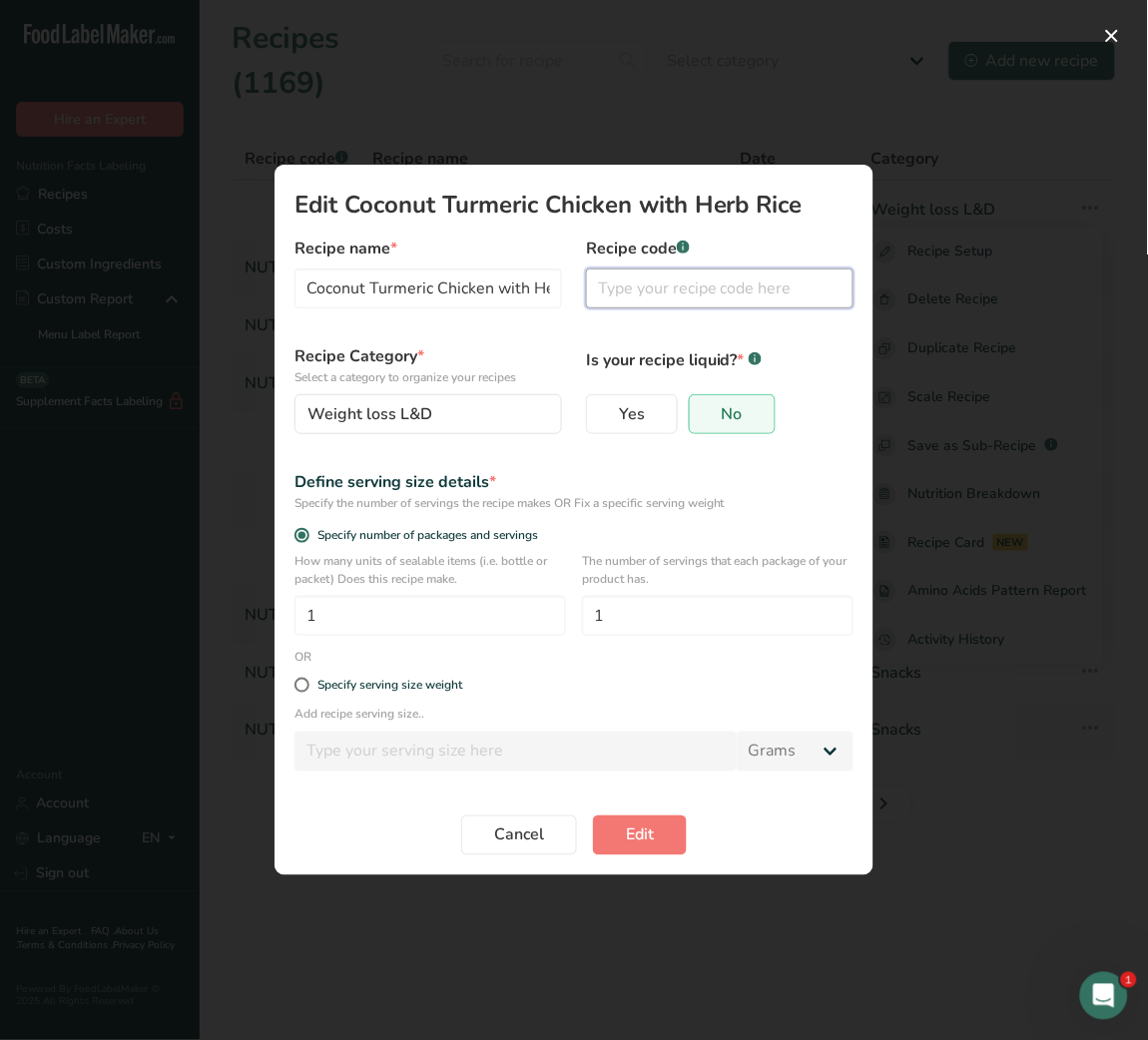 click at bounding box center [720, 288] 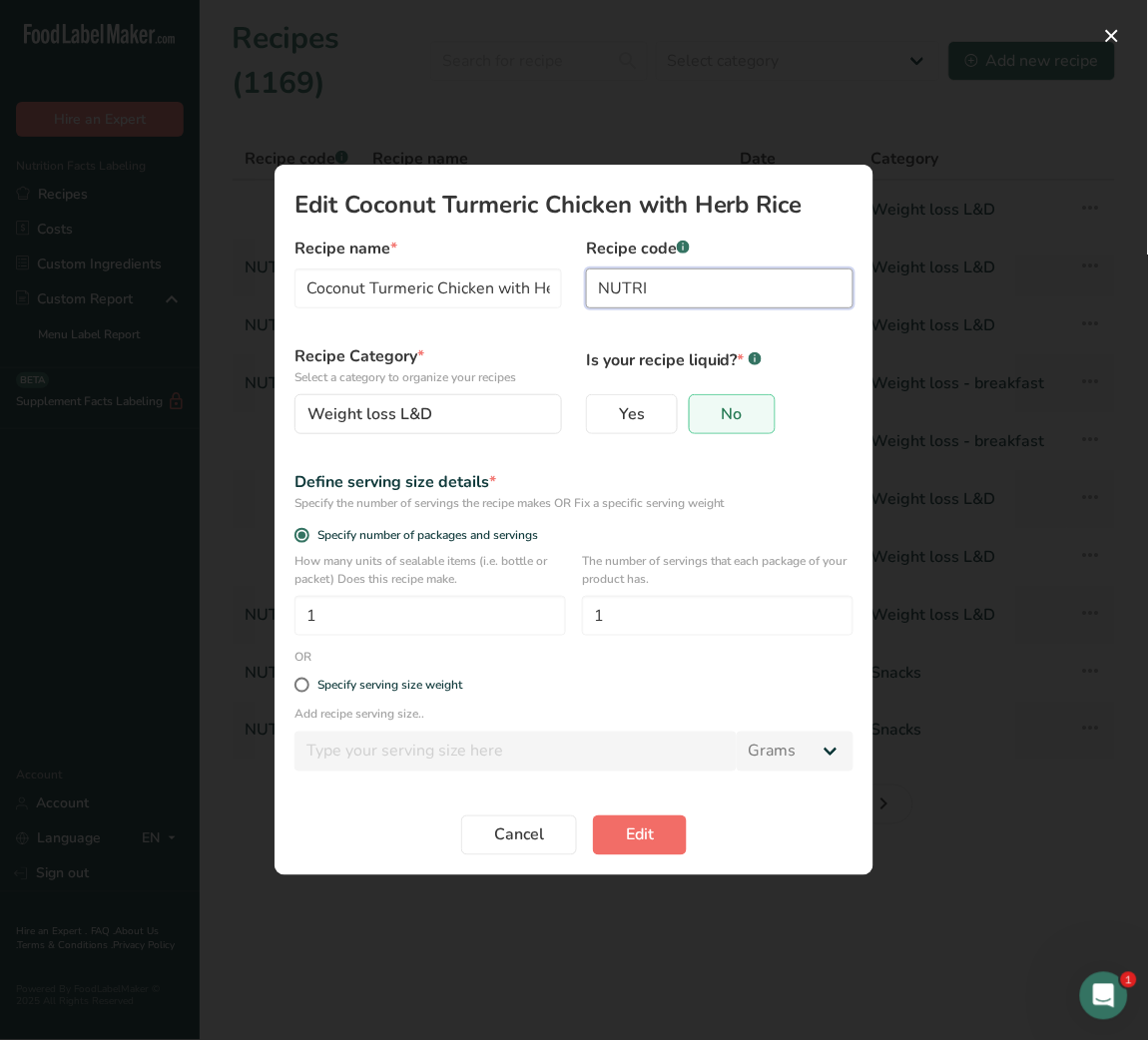 type on "NUTRI" 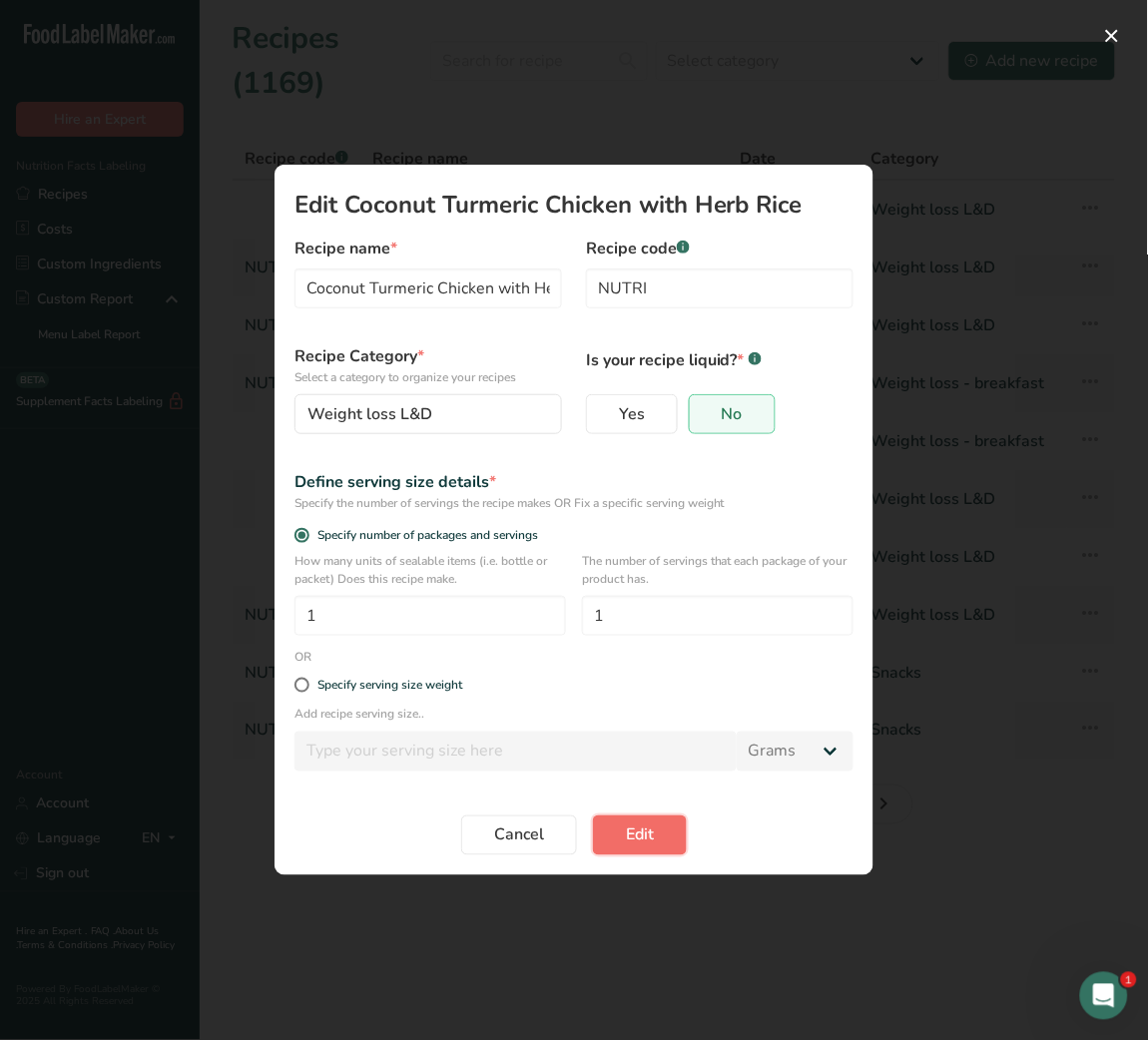 click on "Edit" at bounding box center (640, 835) 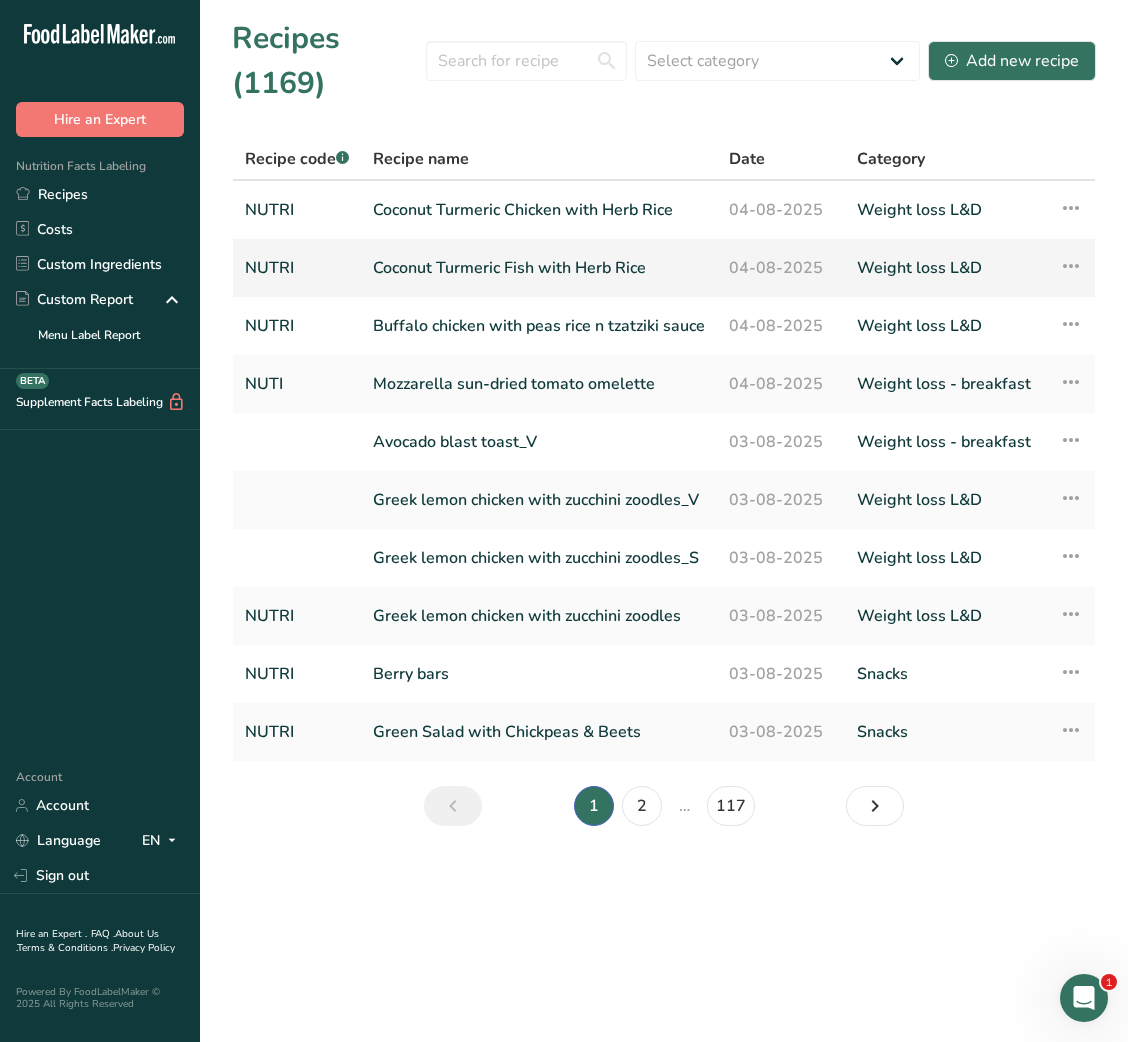 click on "Coconut Turmeric Fish with Herb Rice" at bounding box center (539, 268) 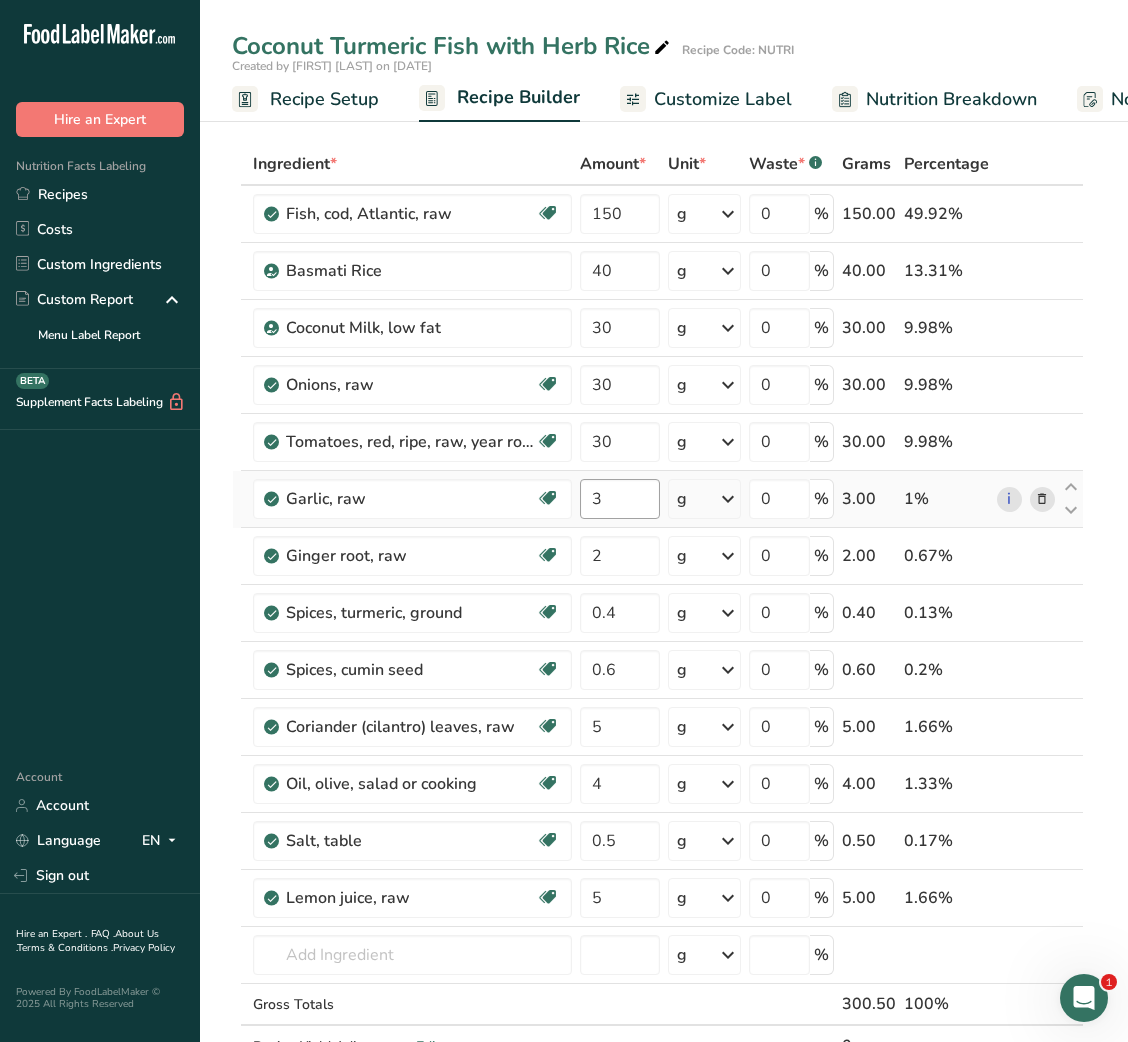 scroll, scrollTop: 58, scrollLeft: 0, axis: vertical 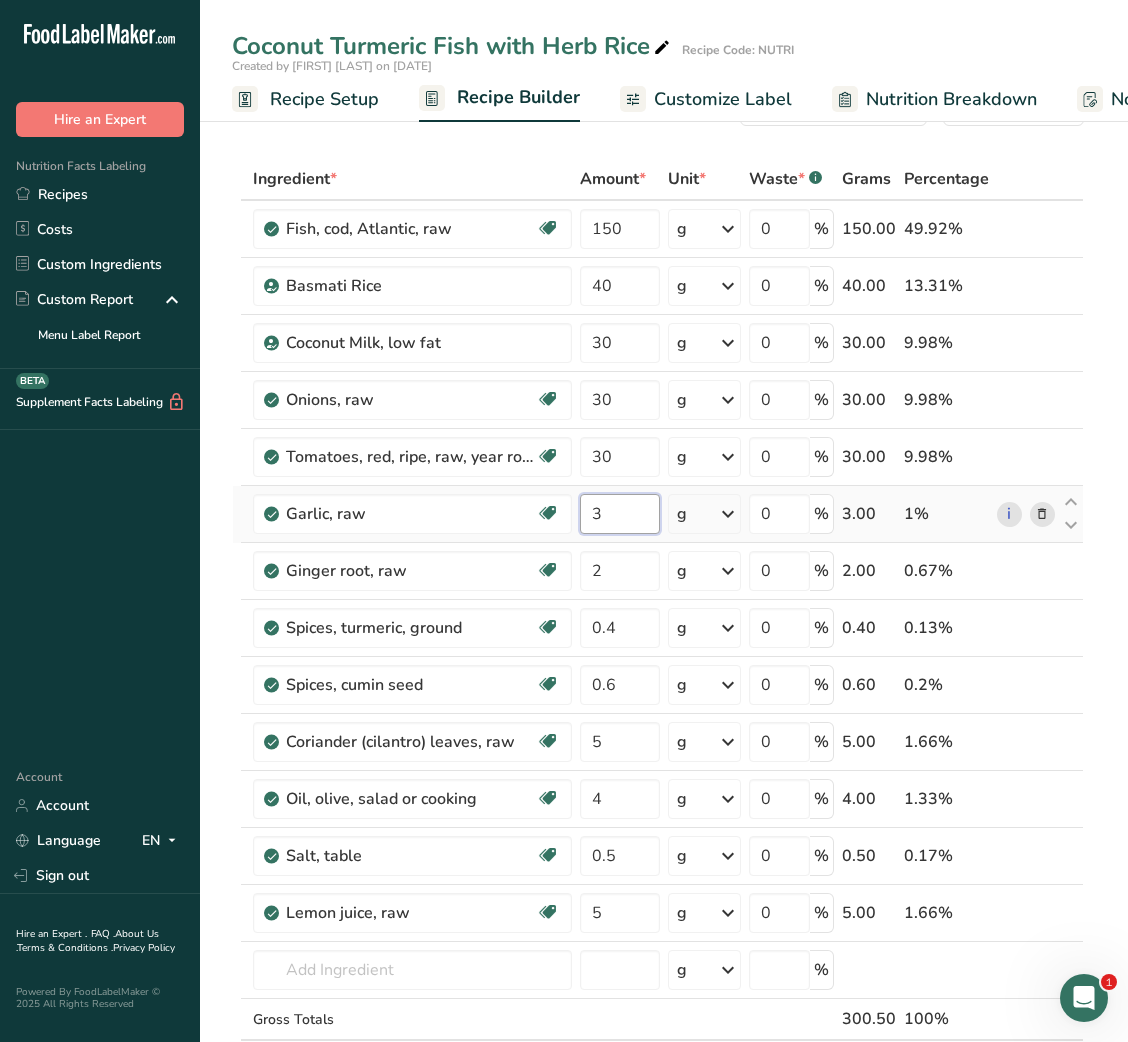 click on "3" at bounding box center (619, 514) 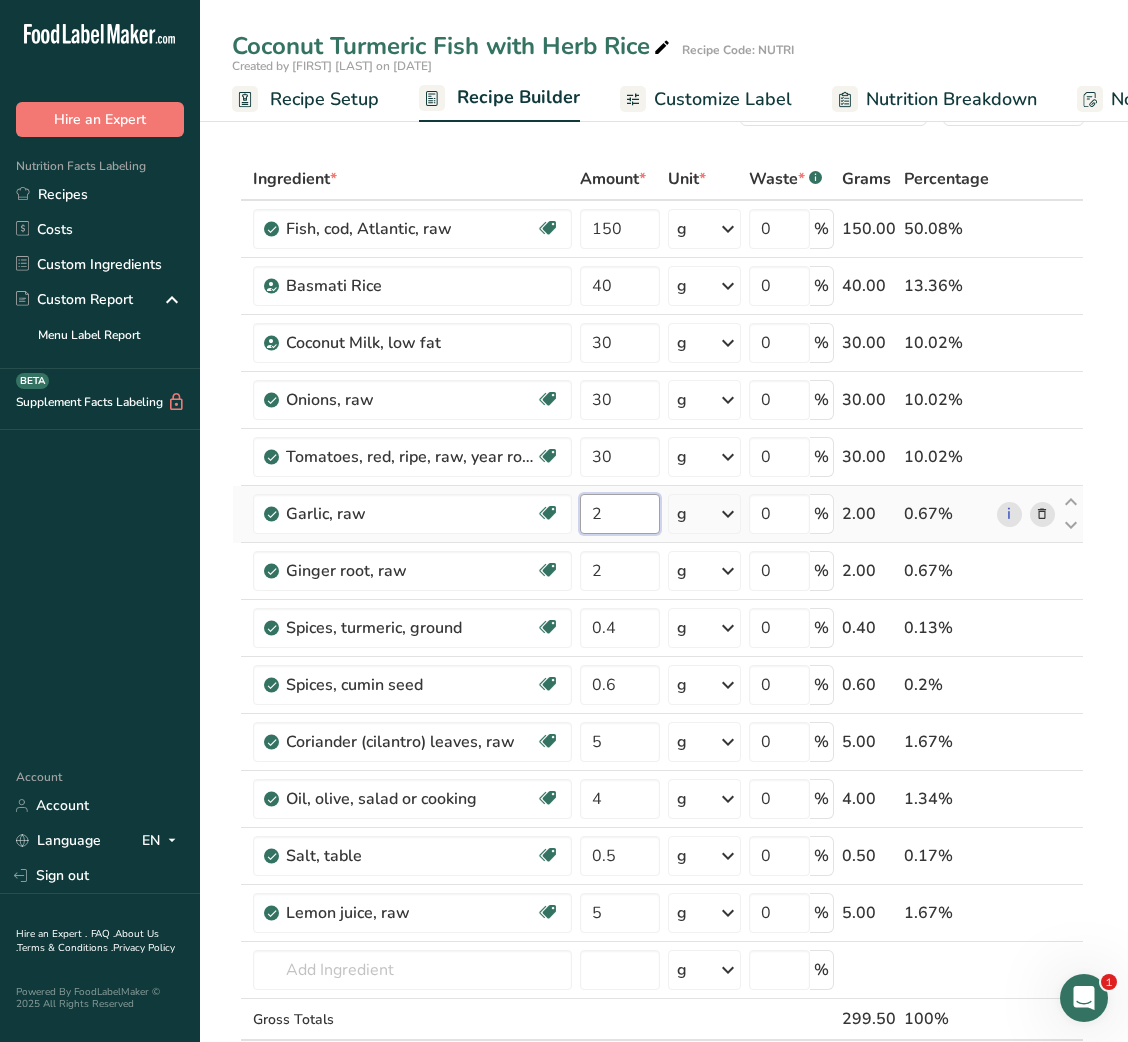 type on "2" 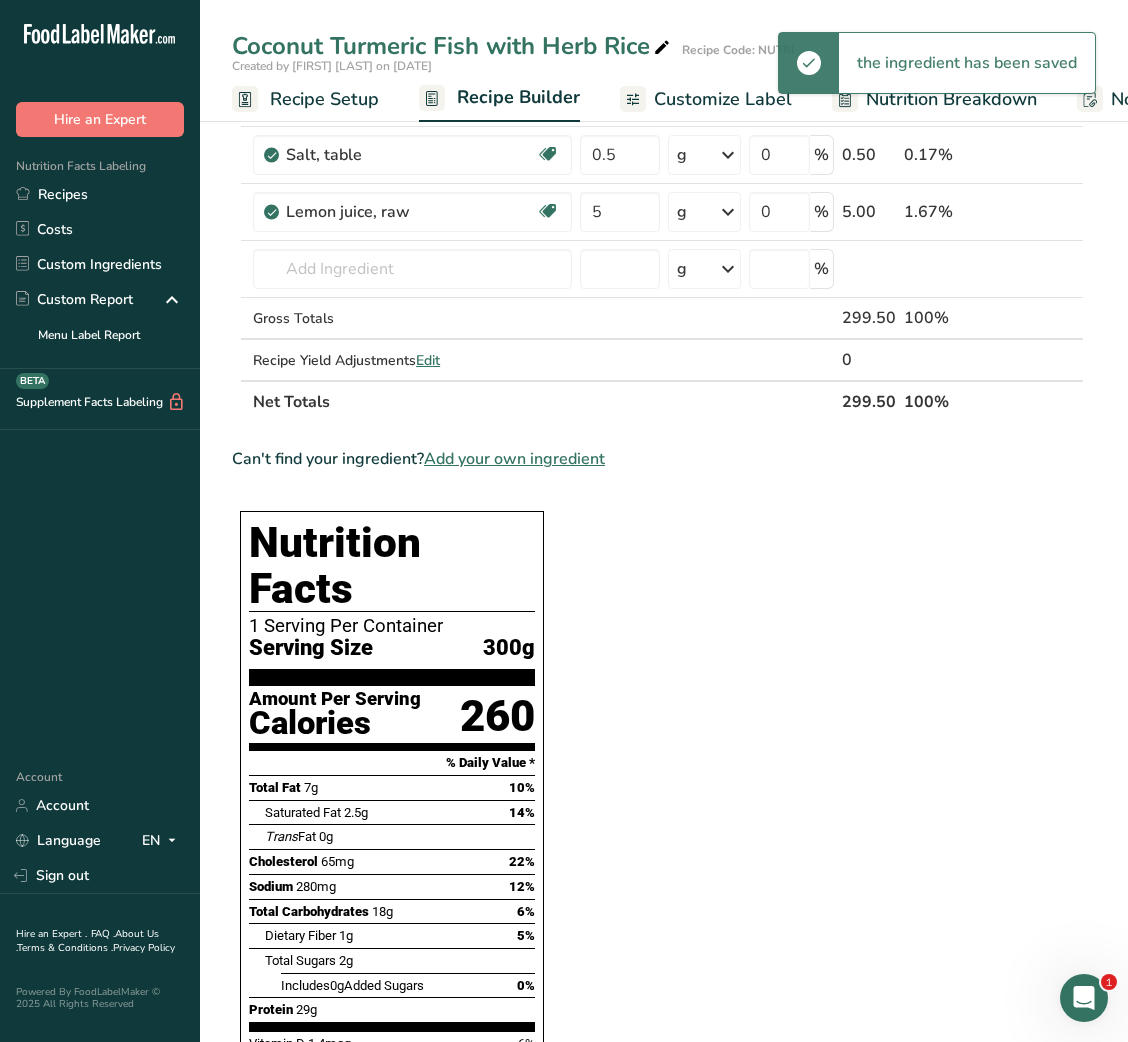 scroll, scrollTop: 0, scrollLeft: 0, axis: both 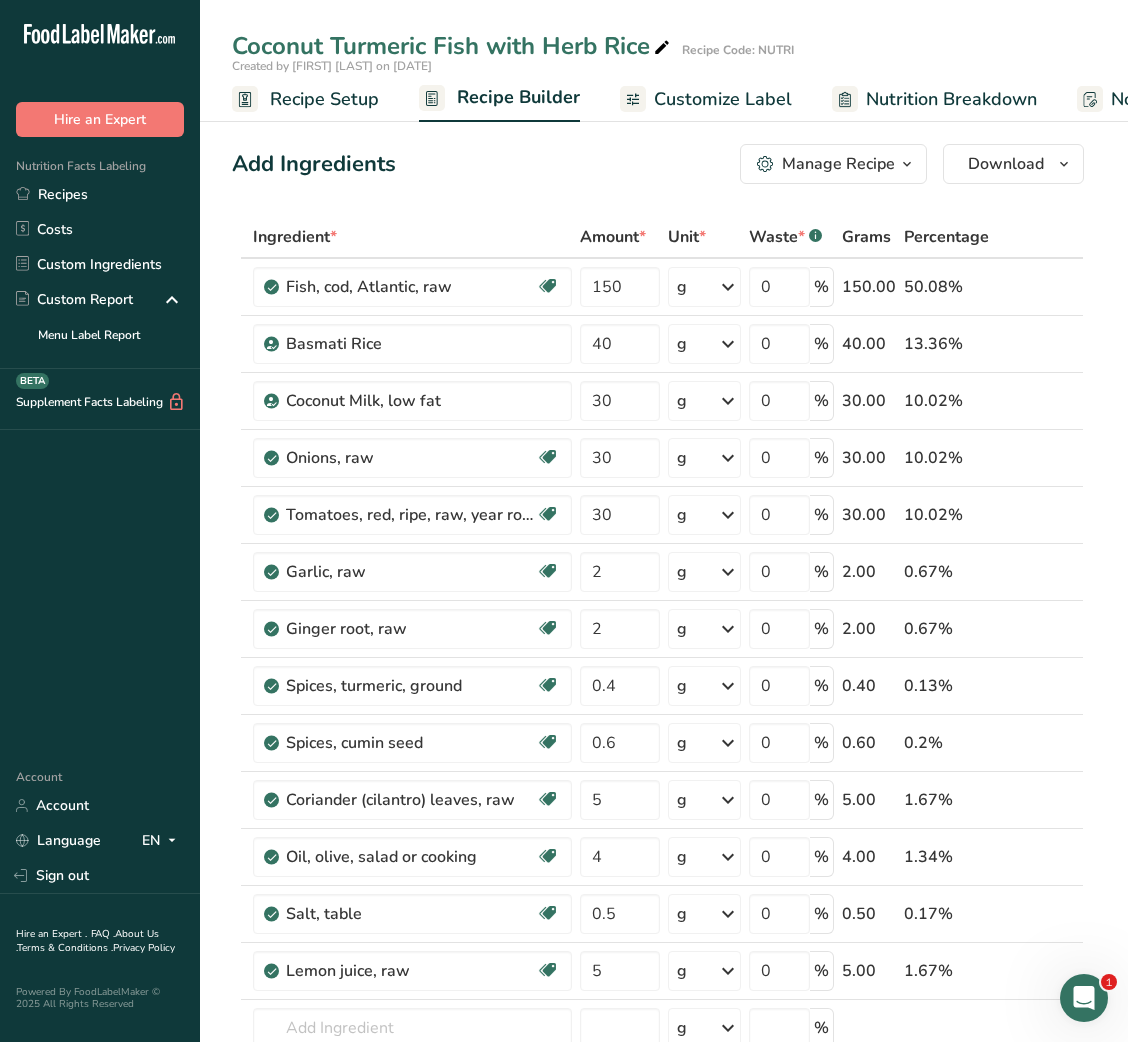 click on "Customize Label" at bounding box center [723, 99] 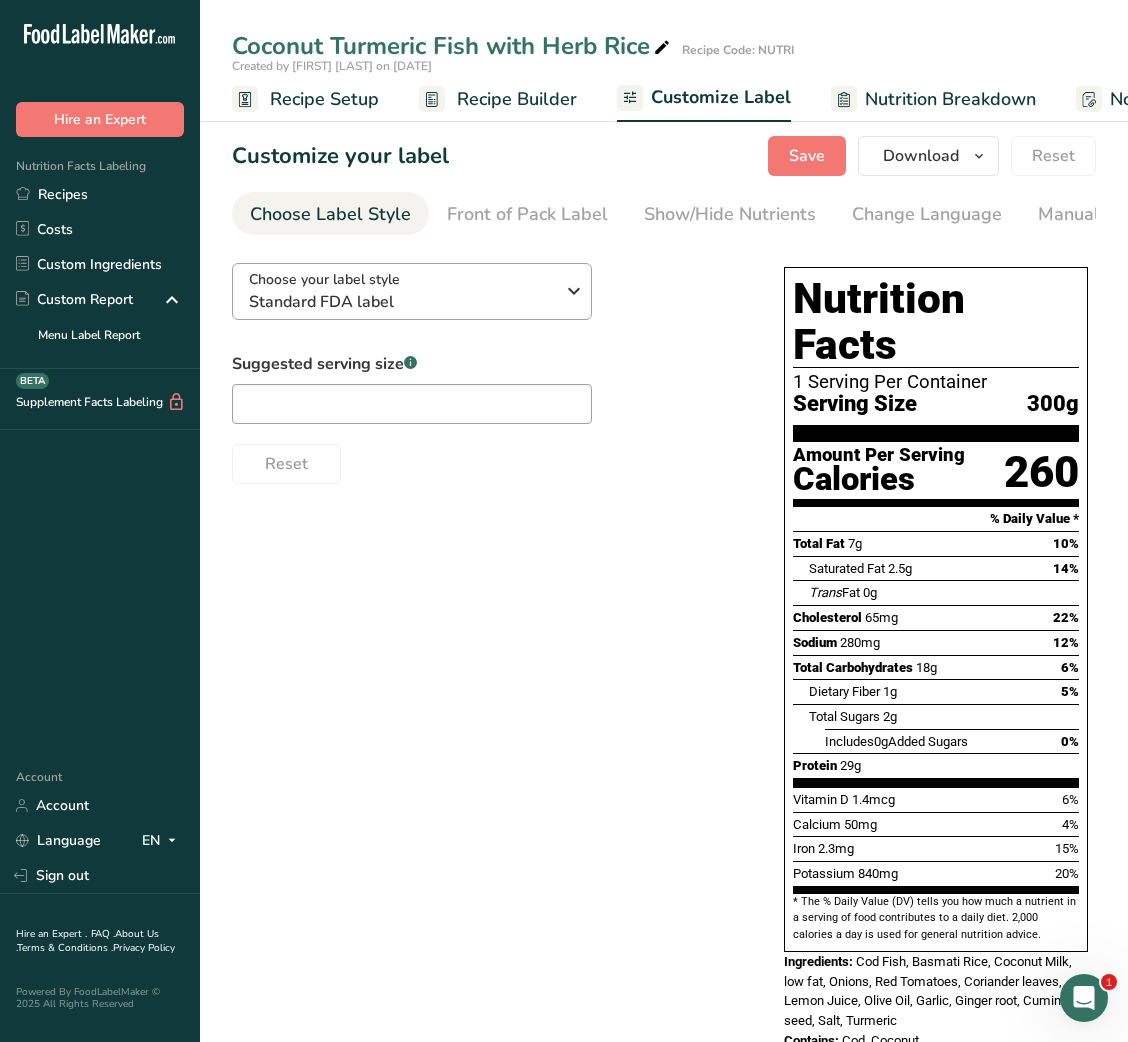 scroll, scrollTop: 0, scrollLeft: 389, axis: horizontal 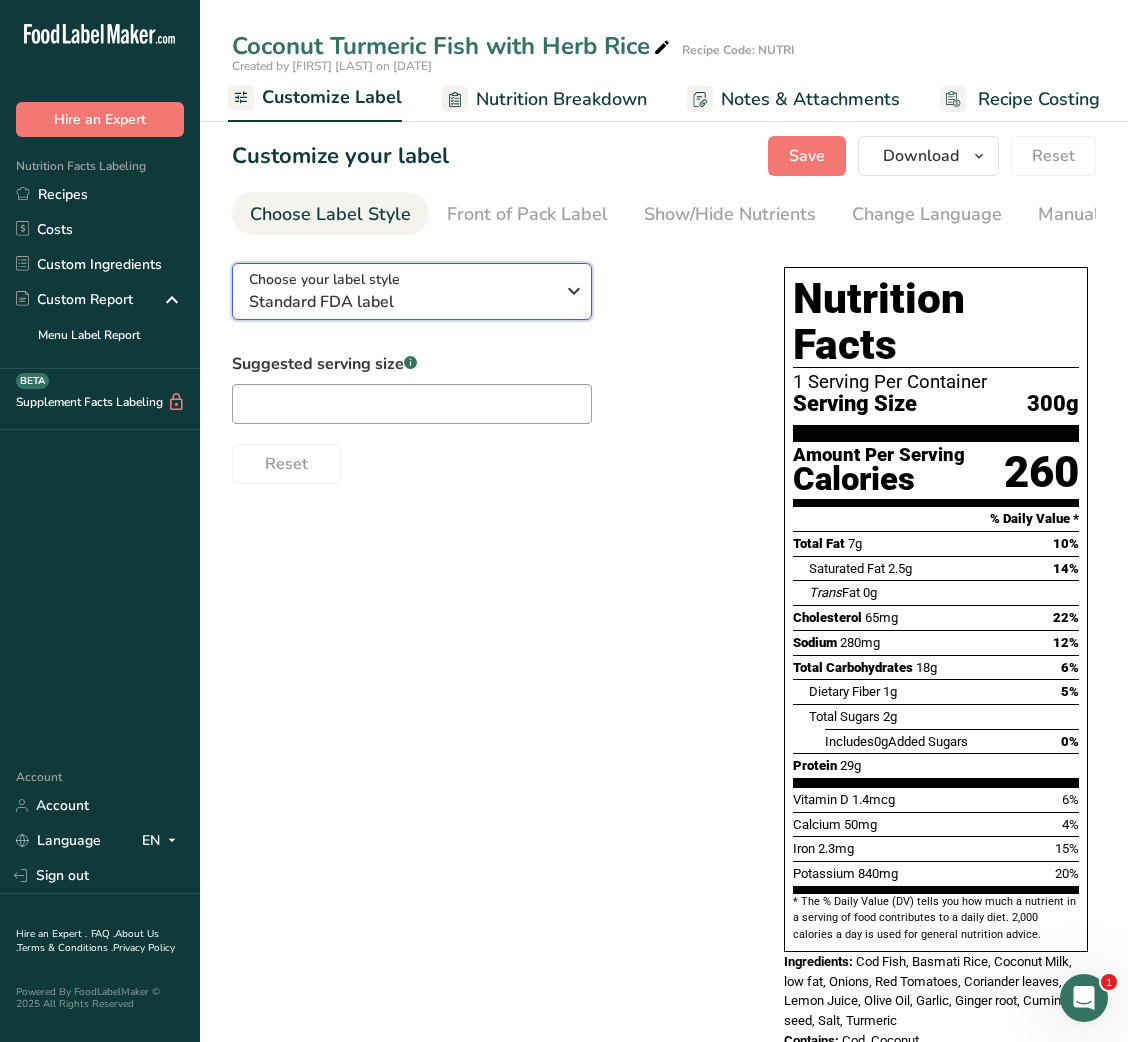 click on "Standard FDA label" at bounding box center [401, 302] 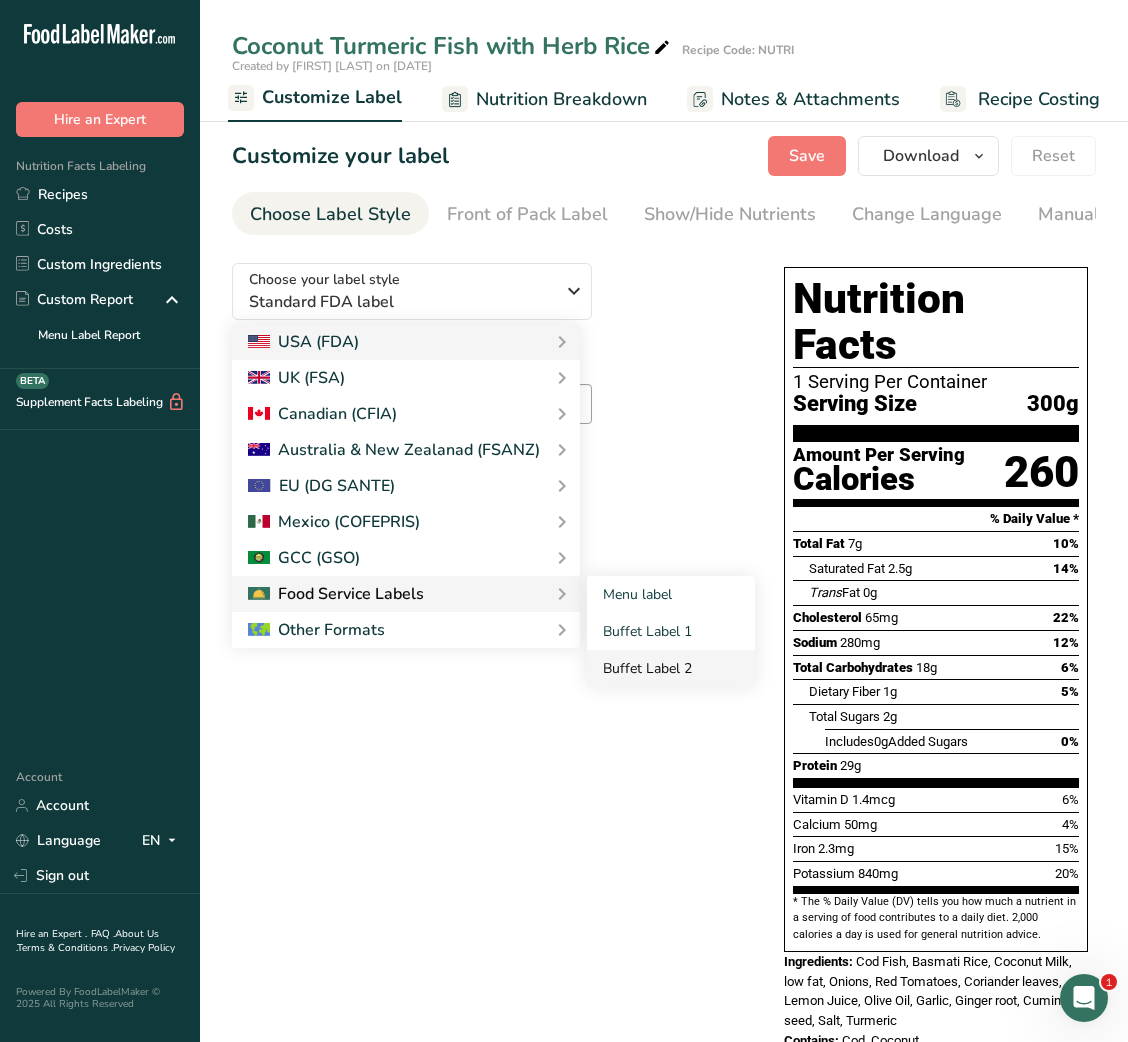 click on "Buffet Label 2" at bounding box center (671, 668) 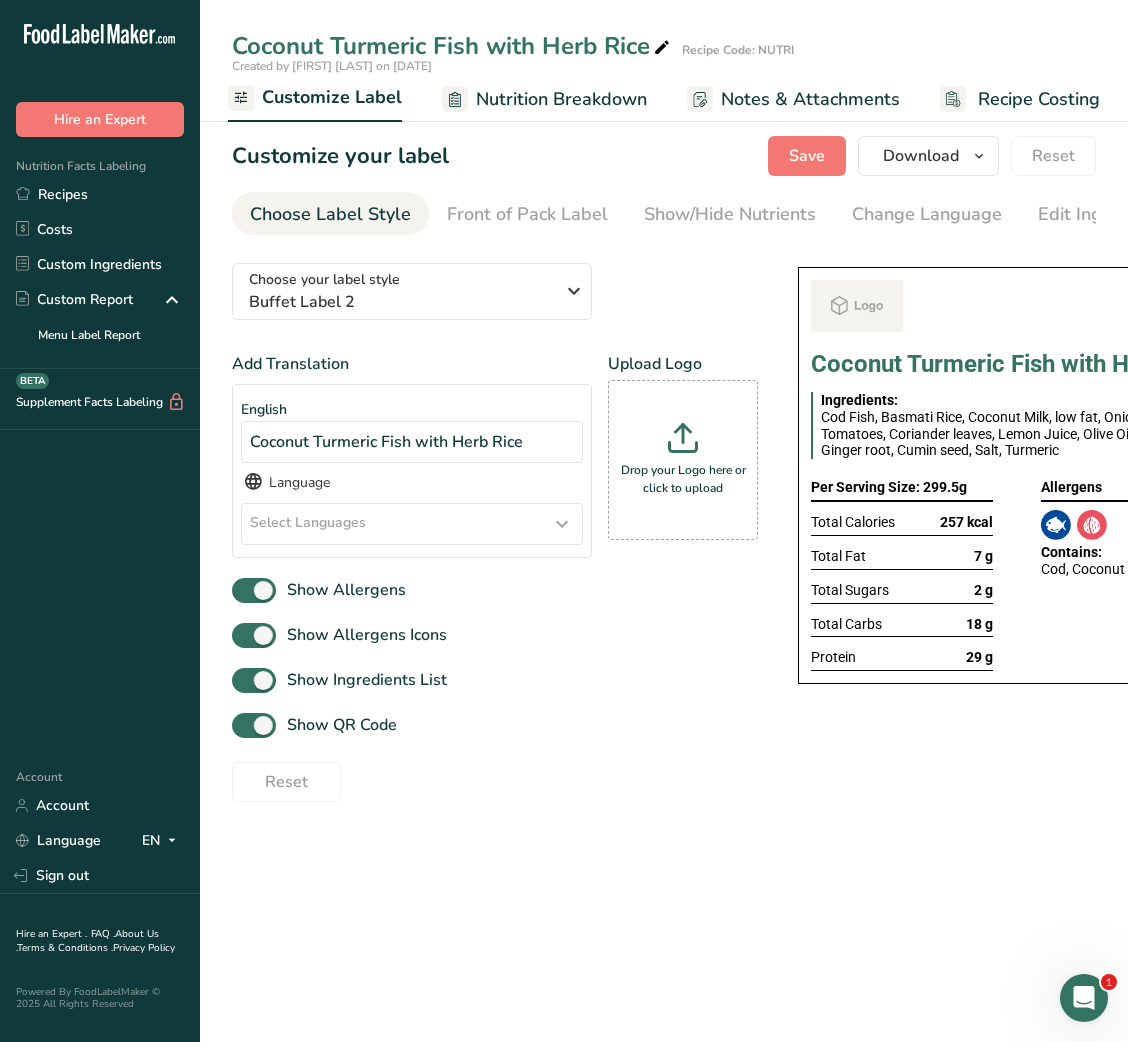 click on "Add Translation
English
Coconut Turmeric Fish with Herb Rice
Language
Select Languages
Afar
Abkhazian
Afrikaans
Akan
Amharic
Aragonese
Arabic
Assamese
Avaric
Aymara
Azerbaijani
Bashkir
Belarusian
Bulgarian
Bihari languages
Bislama
Bambara
Bengali
Tibetan
Breton" at bounding box center [495, 577] 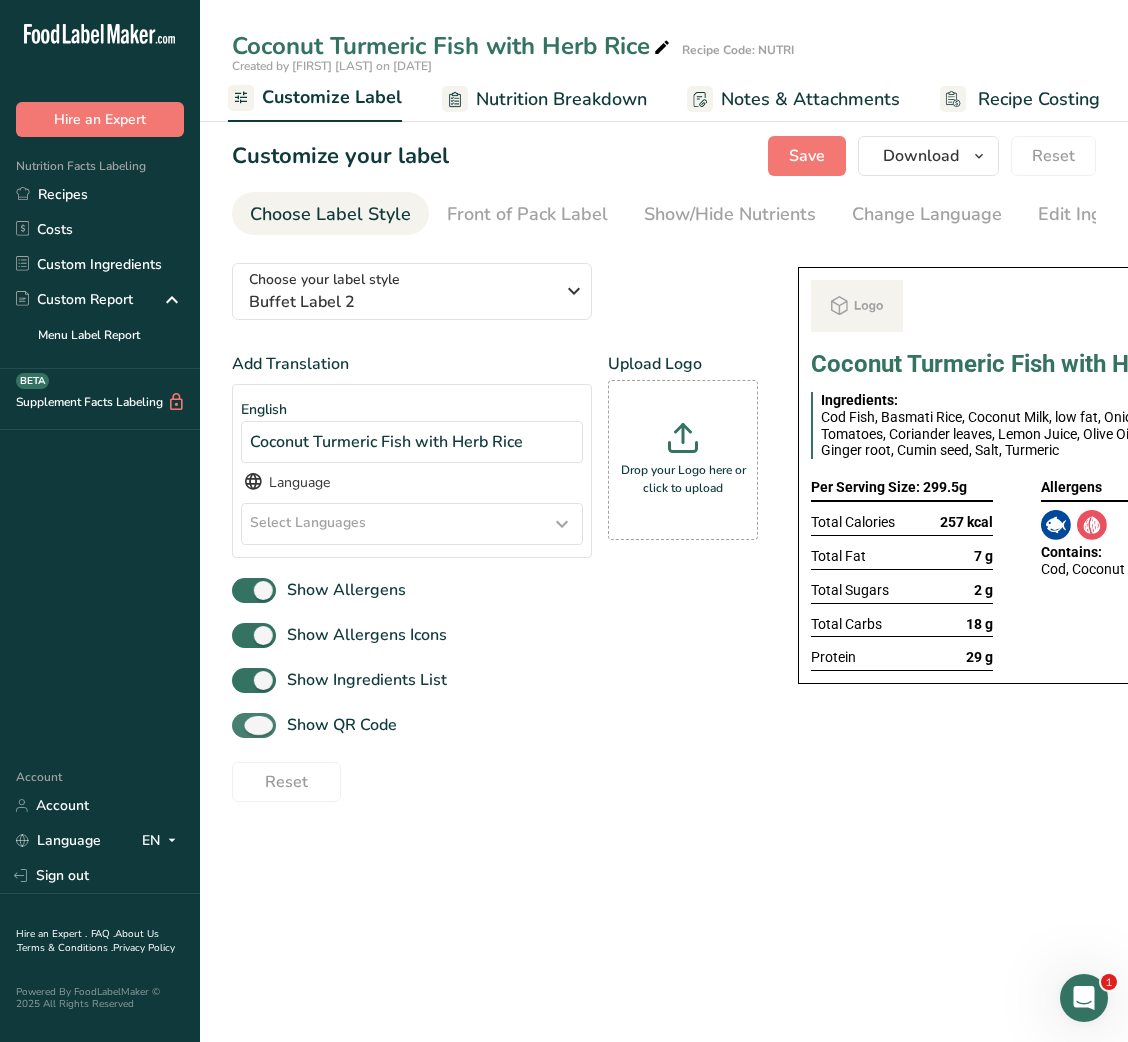 click on "Show QR Code" at bounding box center (336, 725) 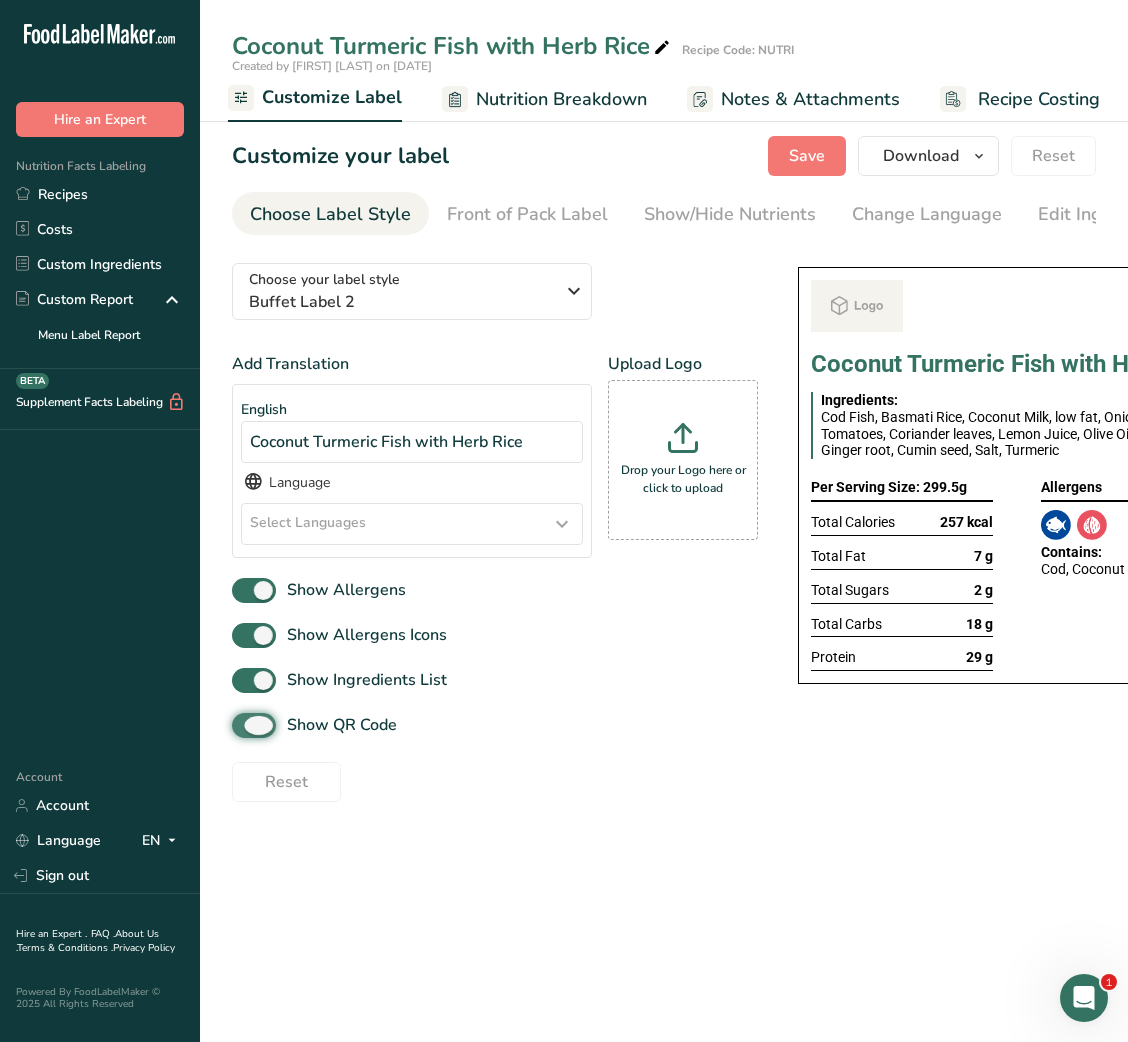 click on "Show QR Code" at bounding box center [238, 725] 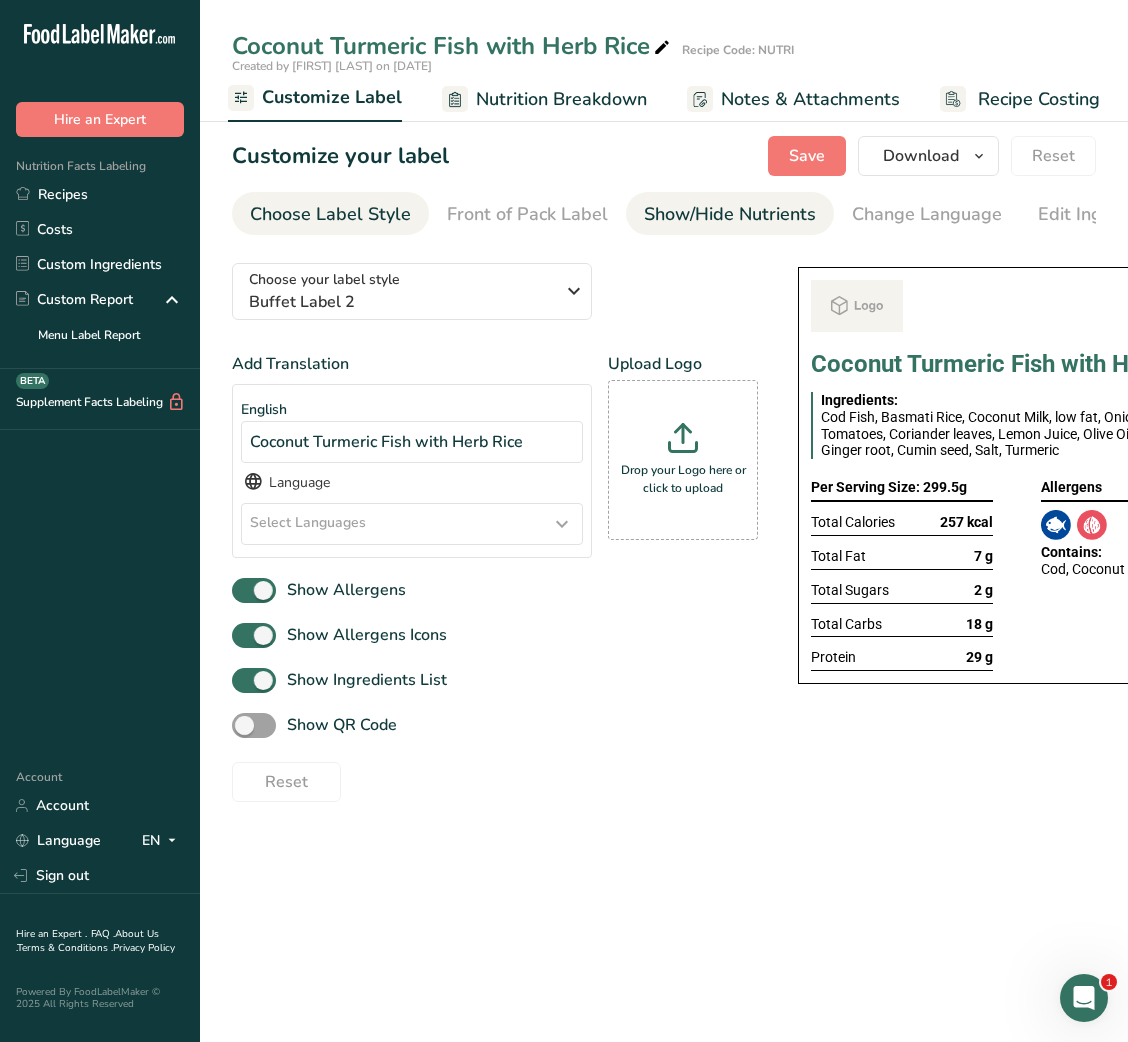 click on "Show/Hide Nutrients" at bounding box center (730, 214) 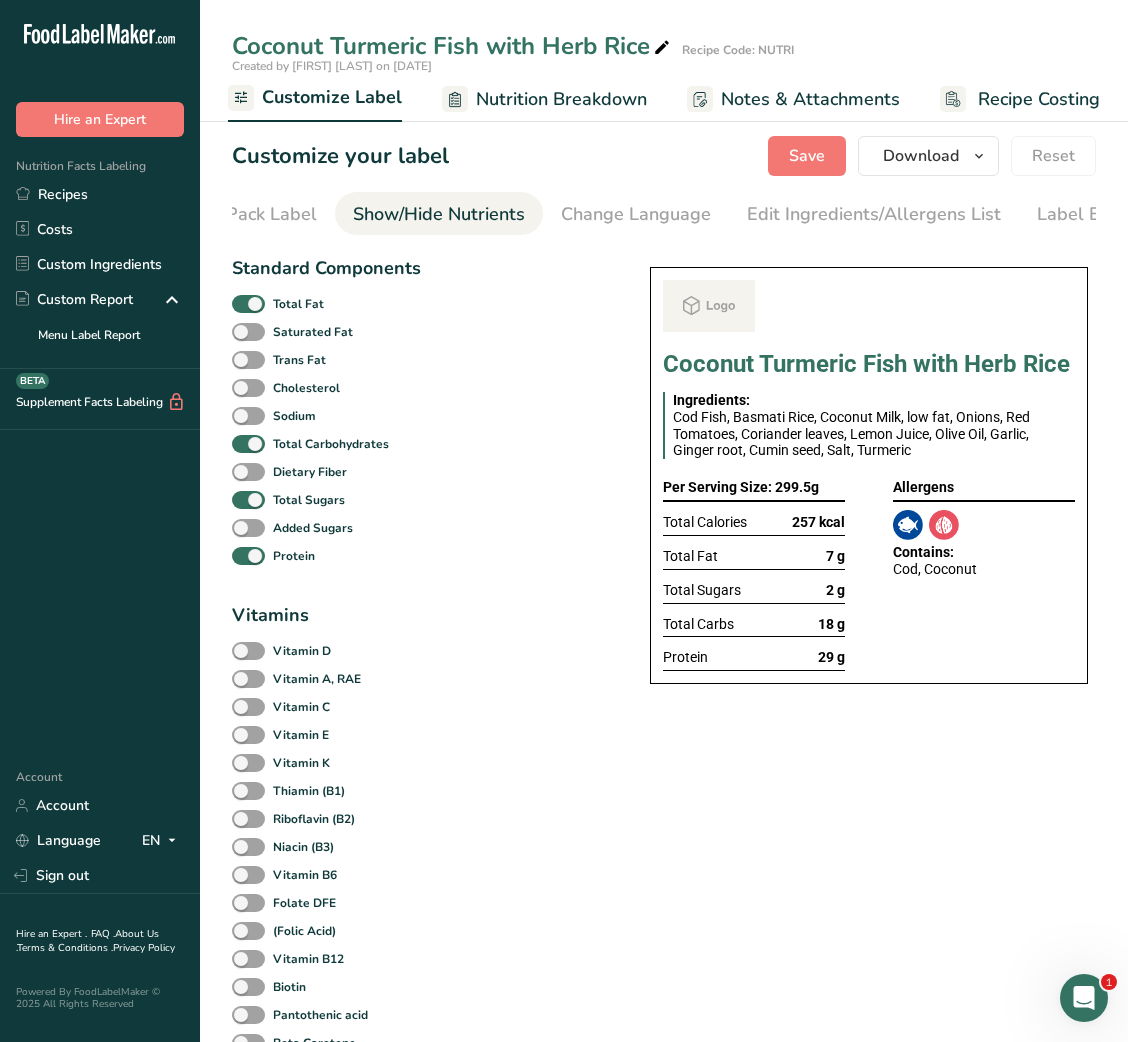scroll, scrollTop: 0, scrollLeft: 365, axis: horizontal 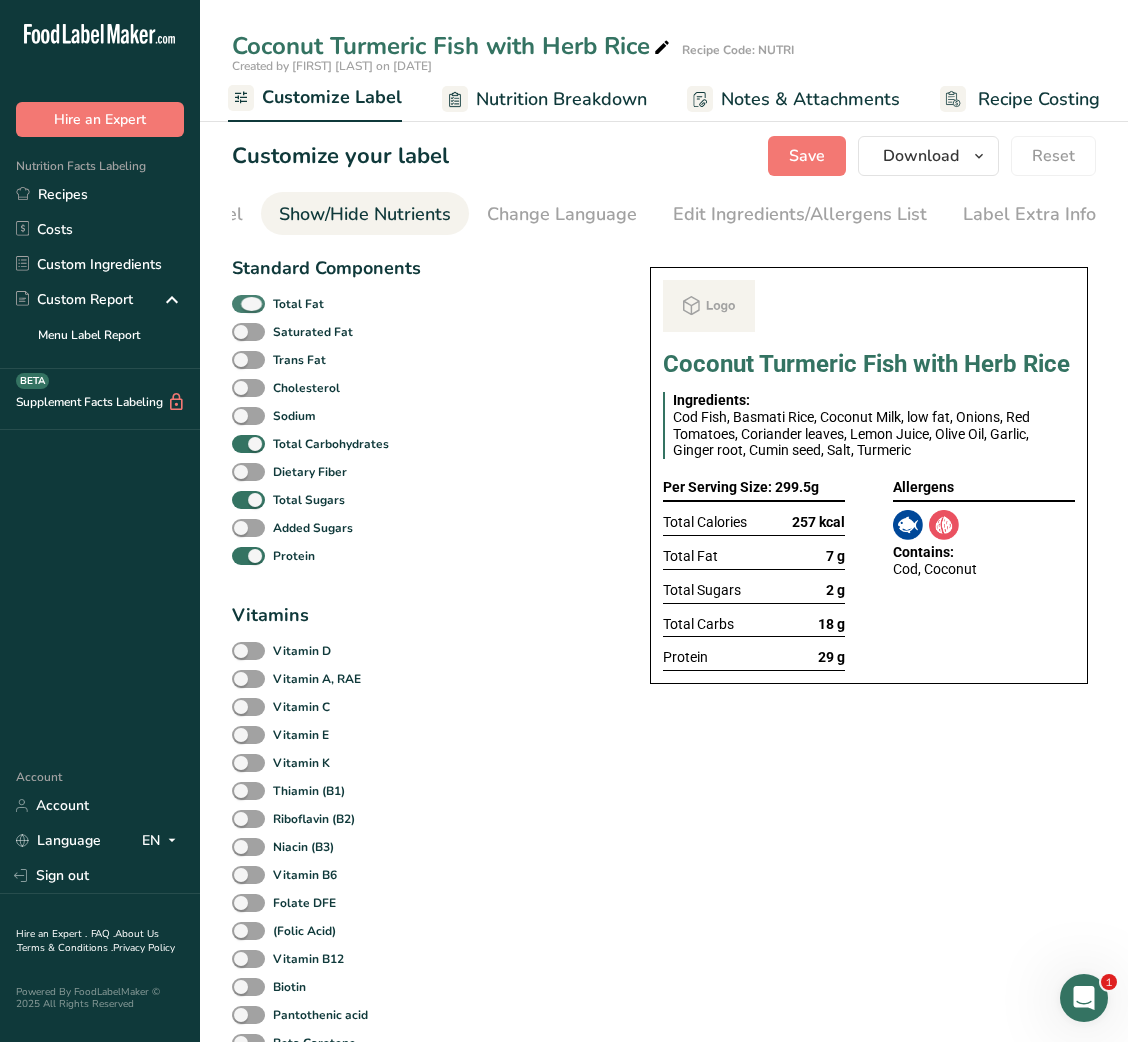 click on "Total Fat" at bounding box center [298, 304] 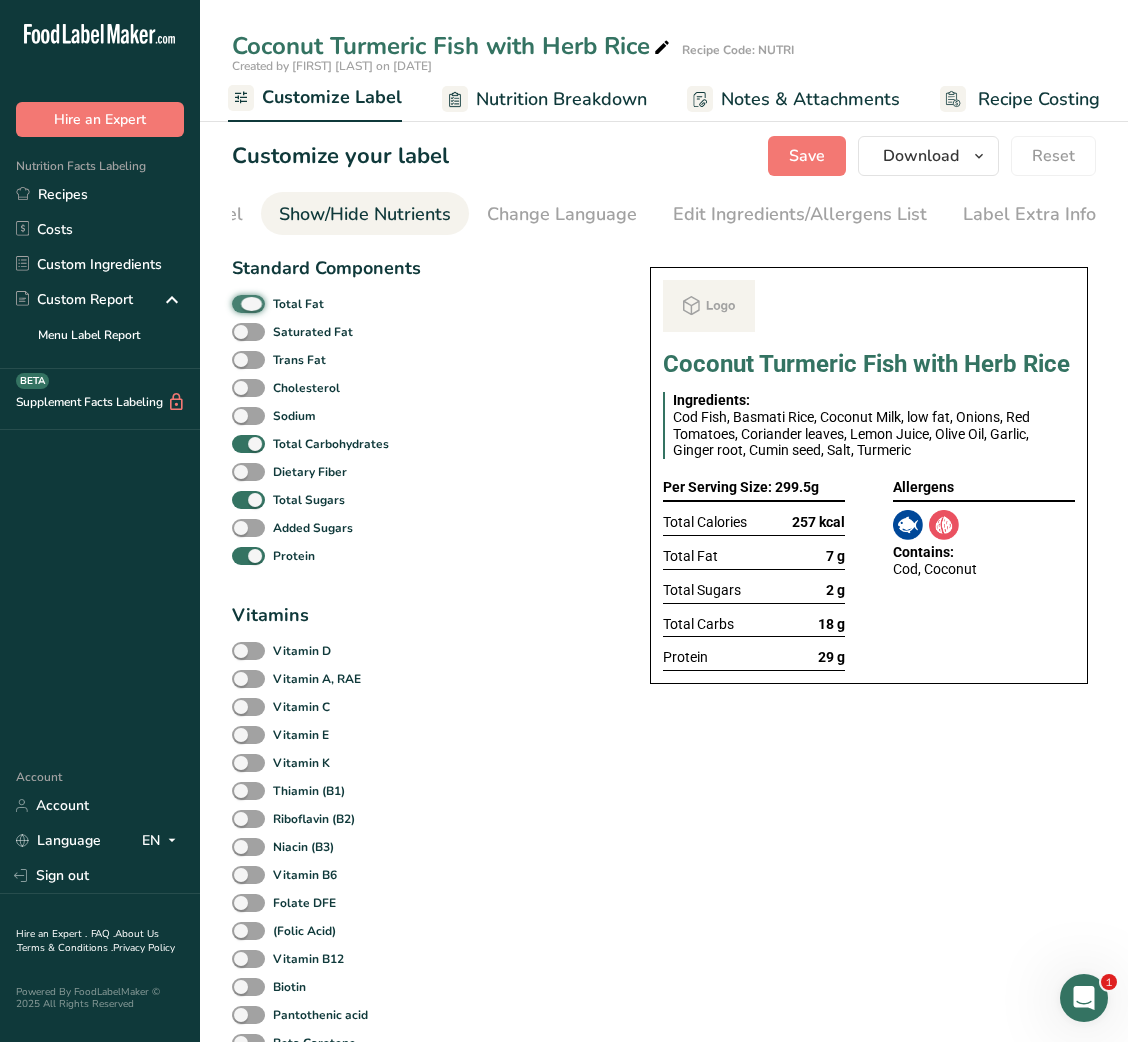 click on "Total Fat" at bounding box center [238, 303] 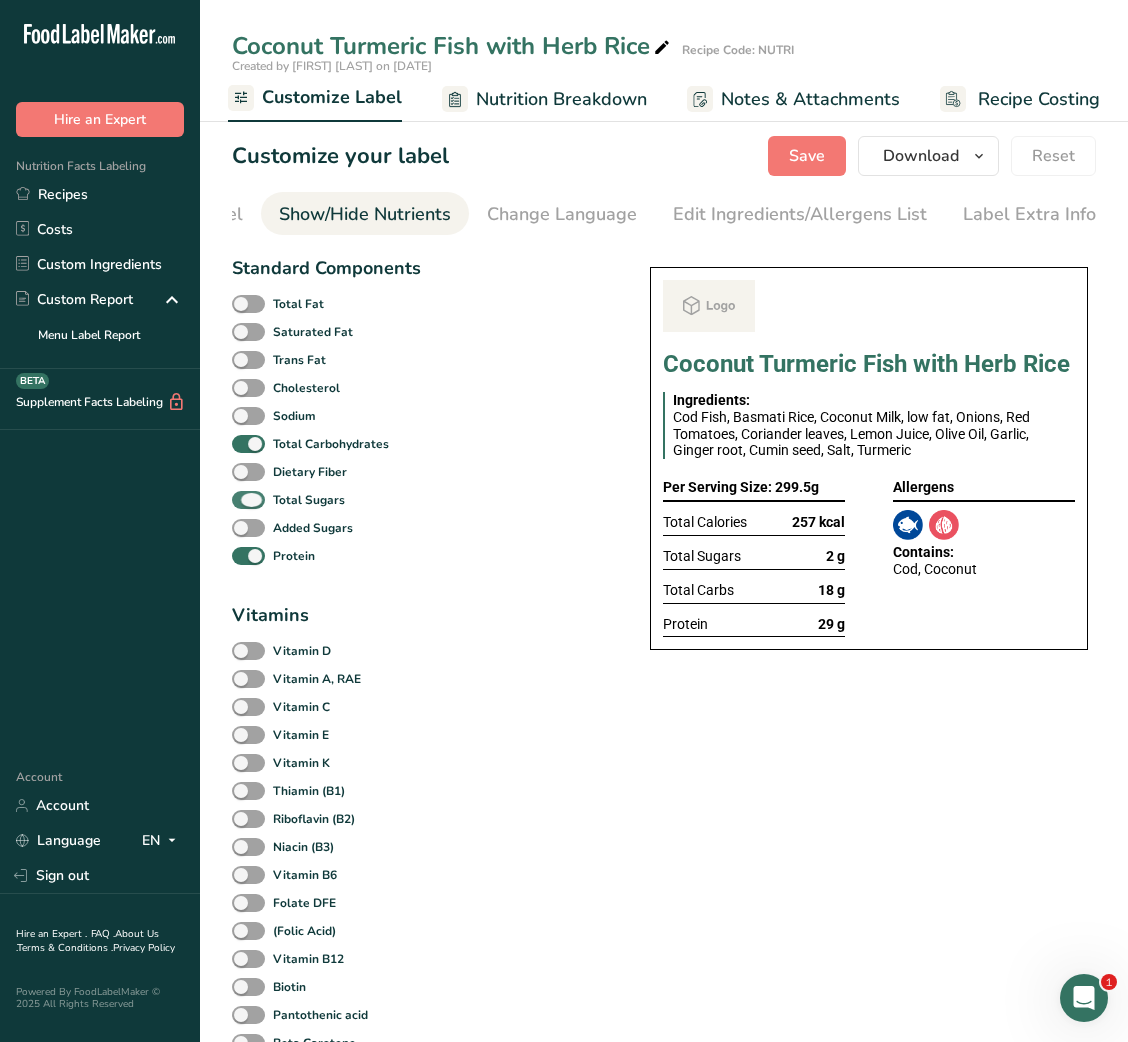 click on "Total Sugars" at bounding box center [309, 500] 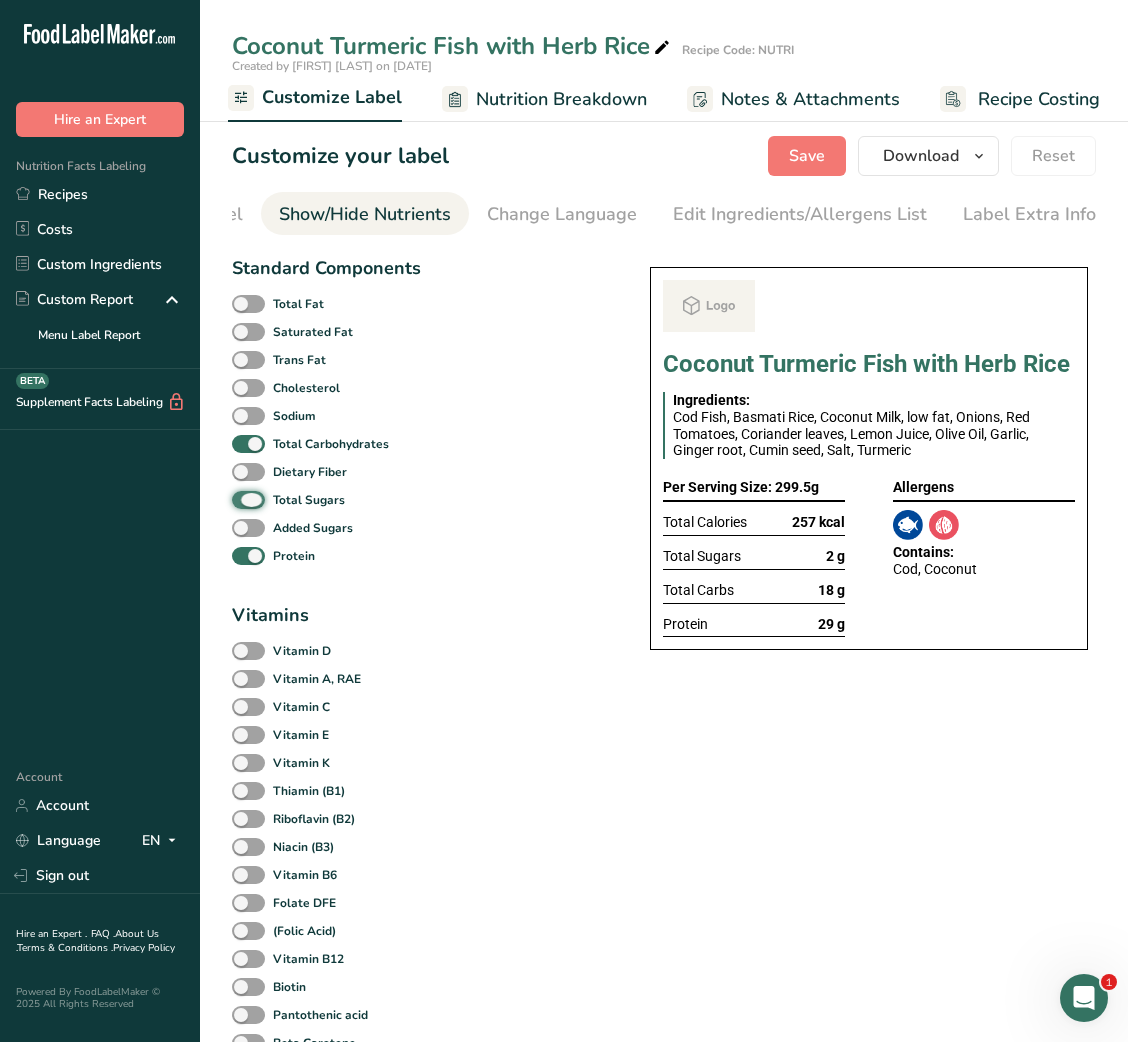 click on "Total Sugars" at bounding box center [238, 499] 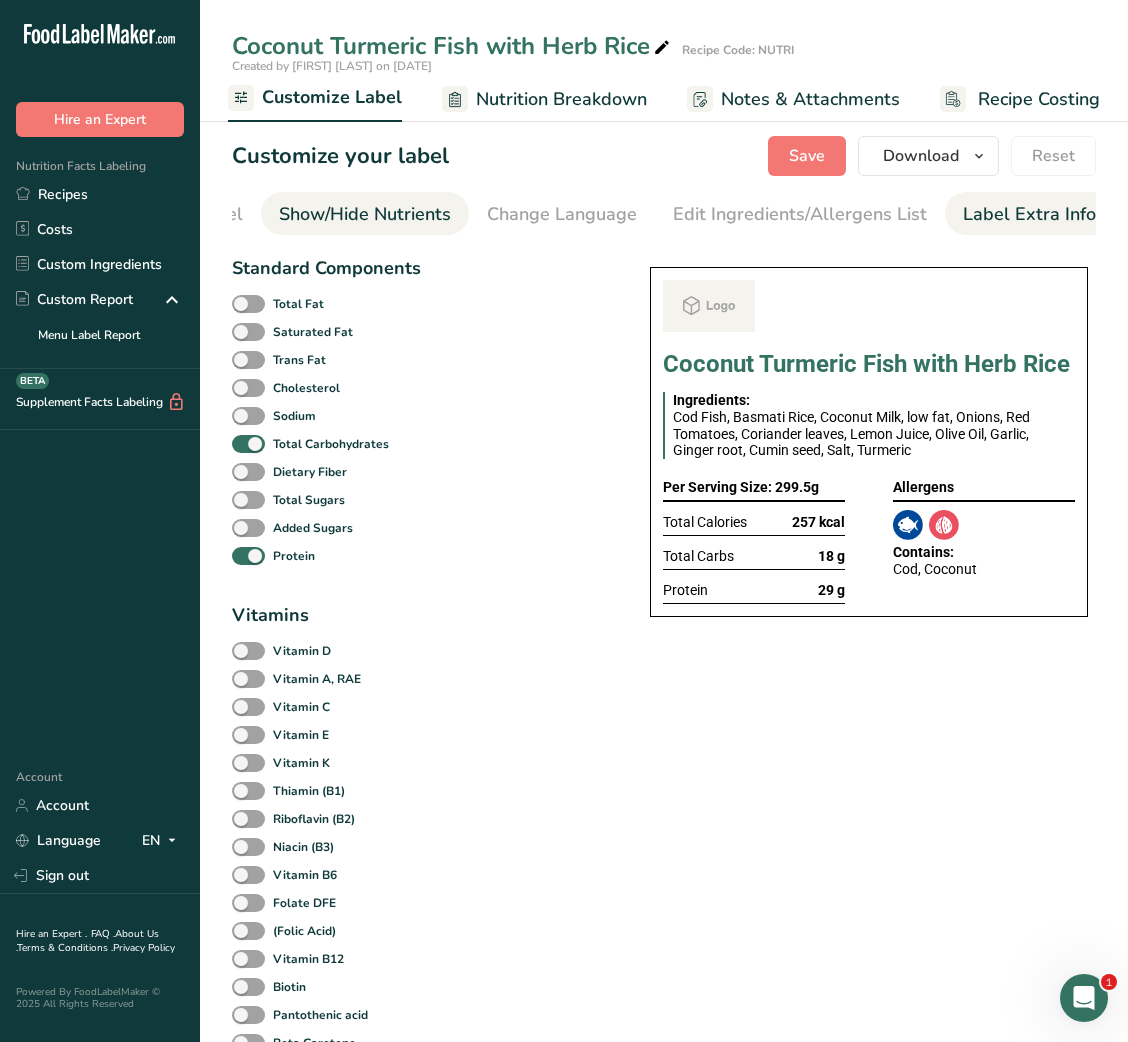 click on "Label Extra Info" at bounding box center (1029, 214) 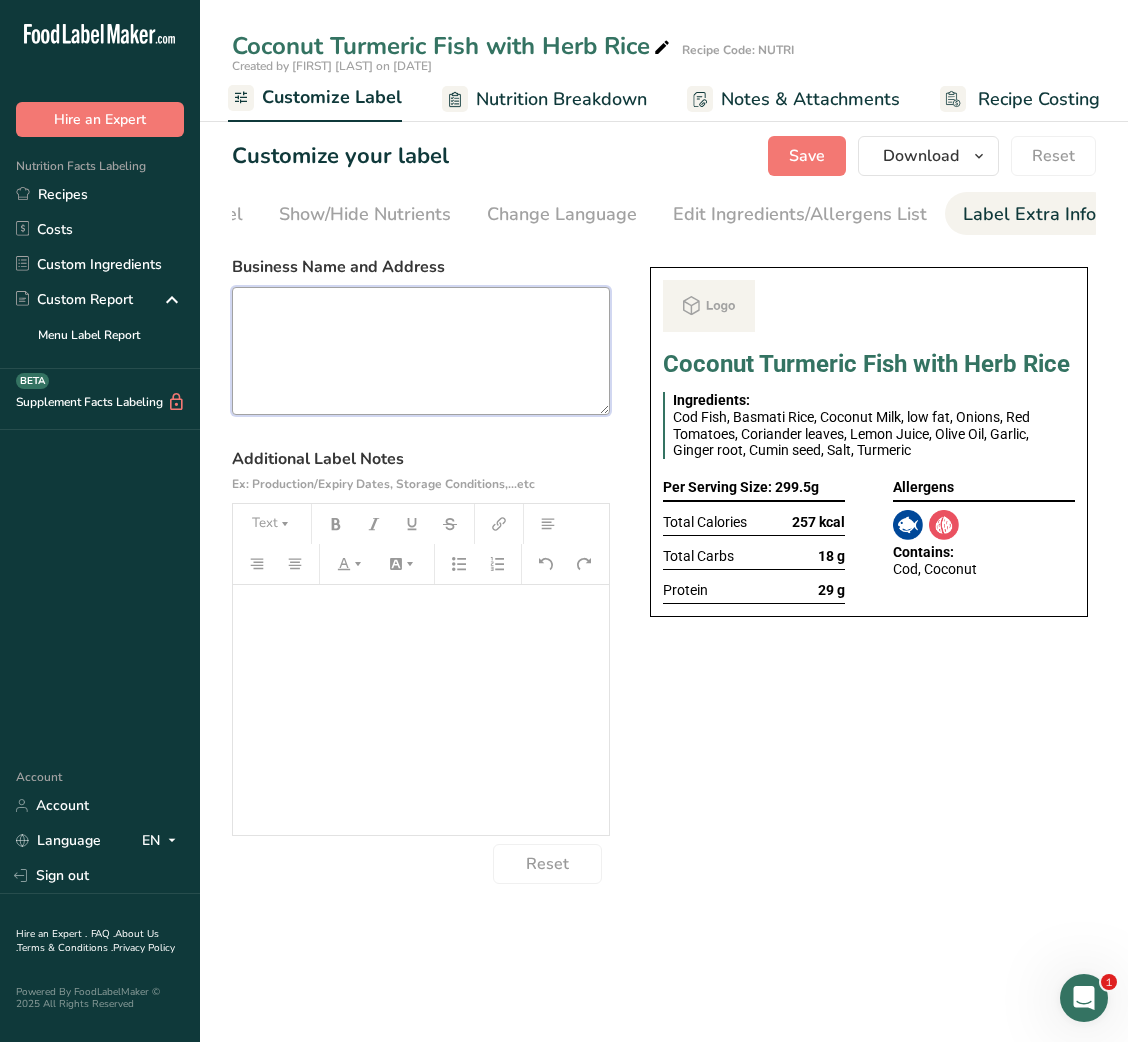 click at bounding box center [421, 351] 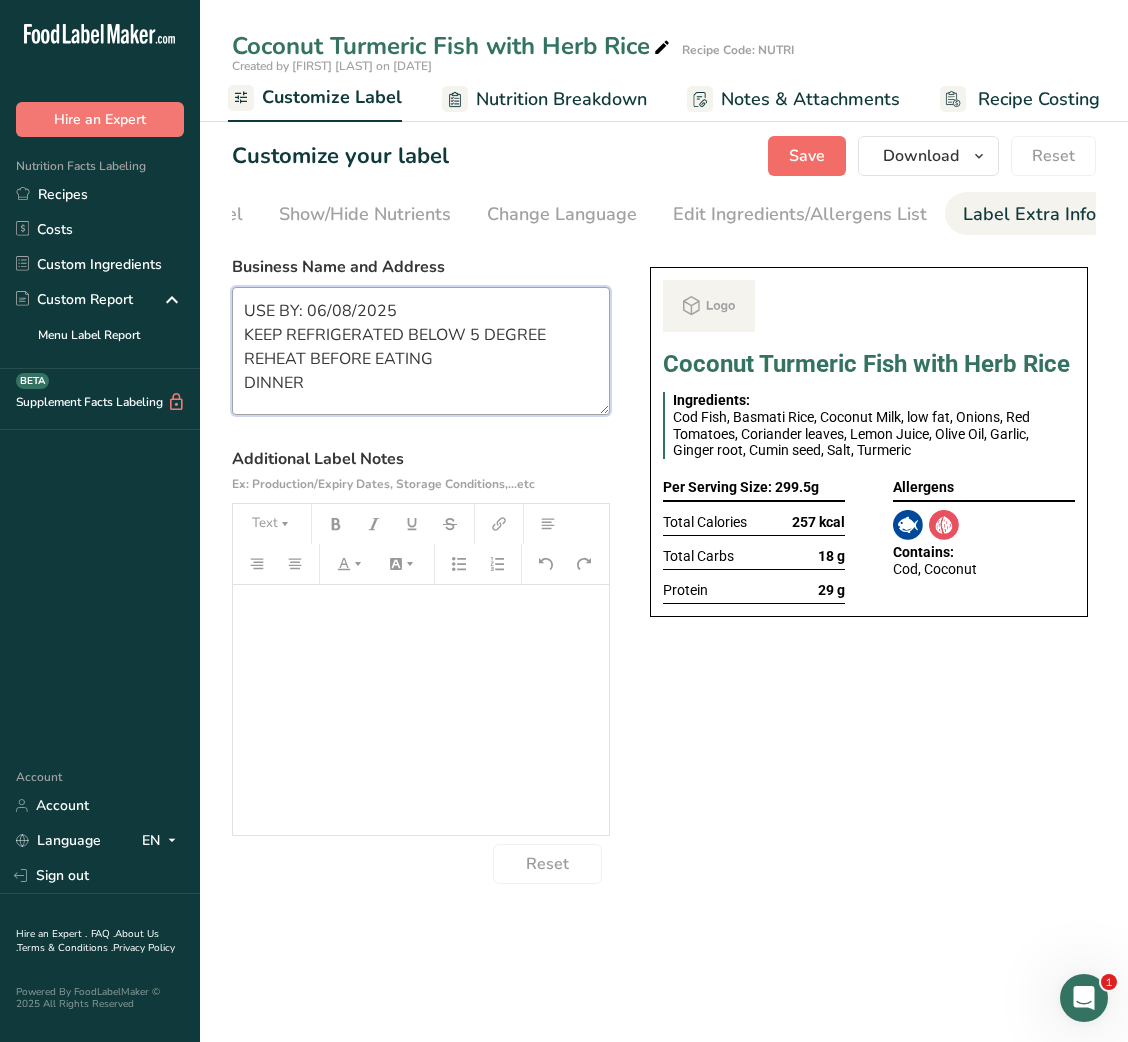 type on "USE BY: 06/08/2025
KEEP REFRIGERATED BELOW 5 DEGREE
REHEAT BEFORE EATING
DINNER" 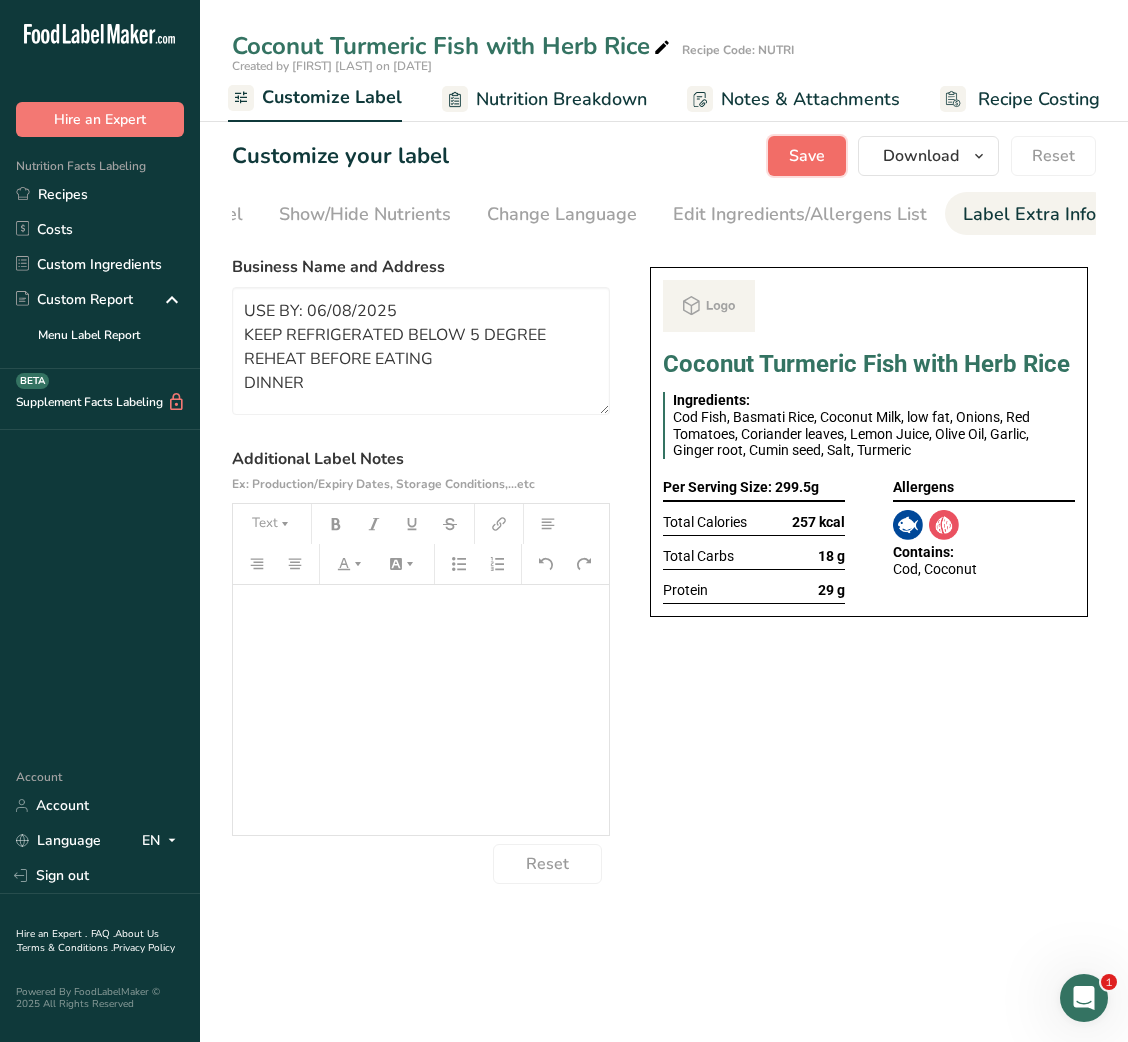 click on "Save" at bounding box center [807, 156] 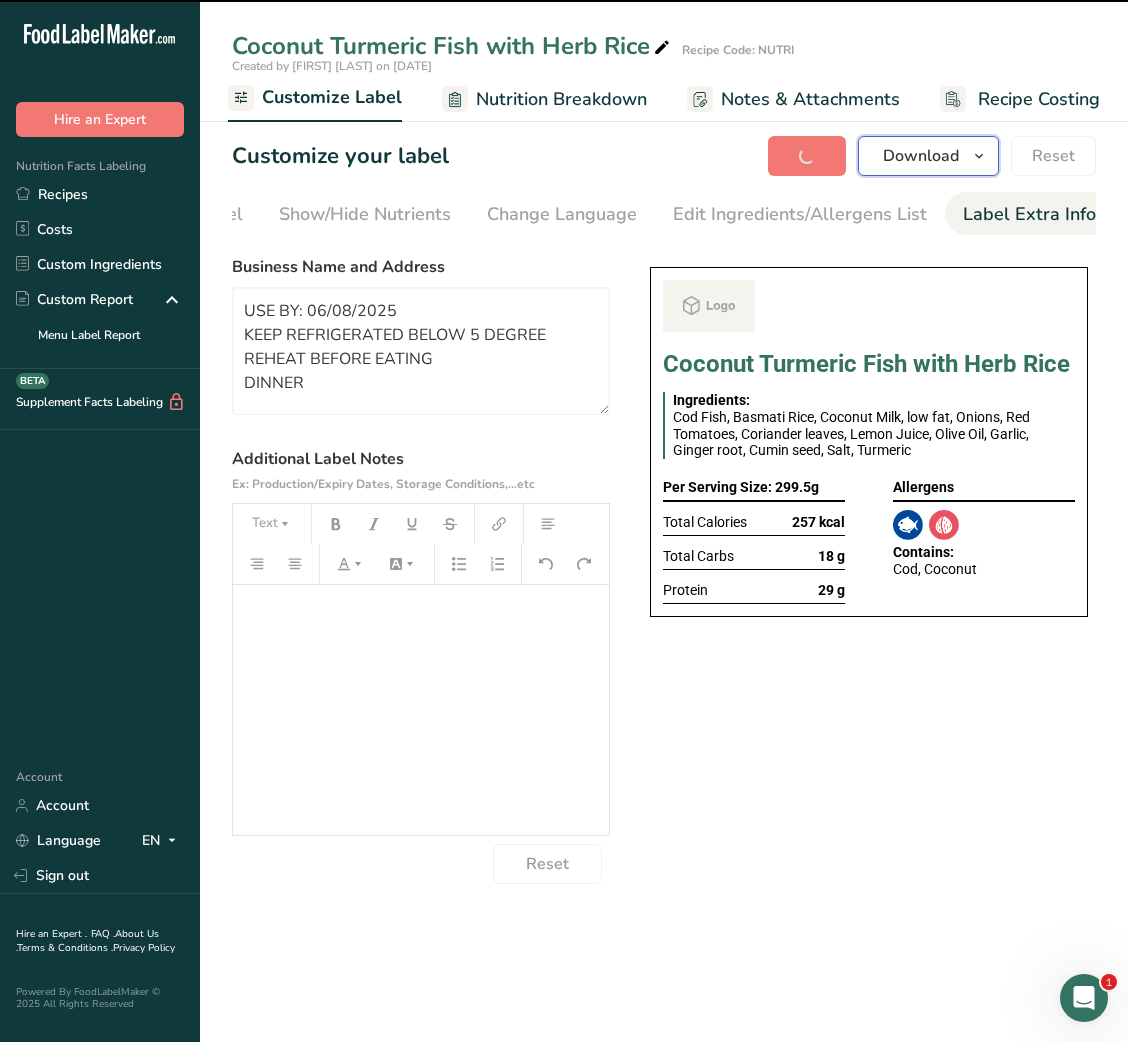 click on "Download" at bounding box center (921, 156) 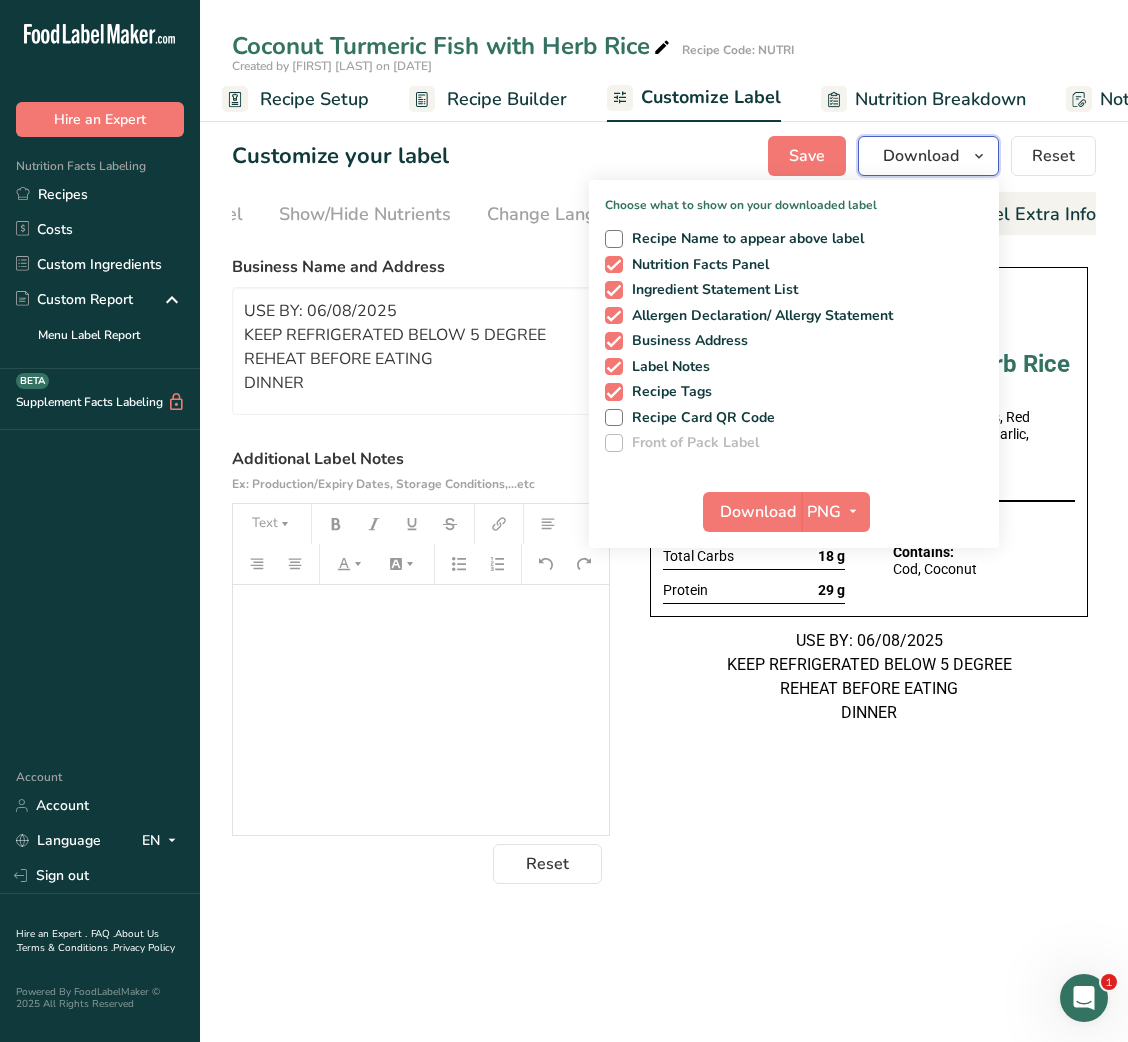 scroll, scrollTop: 0, scrollLeft: 0, axis: both 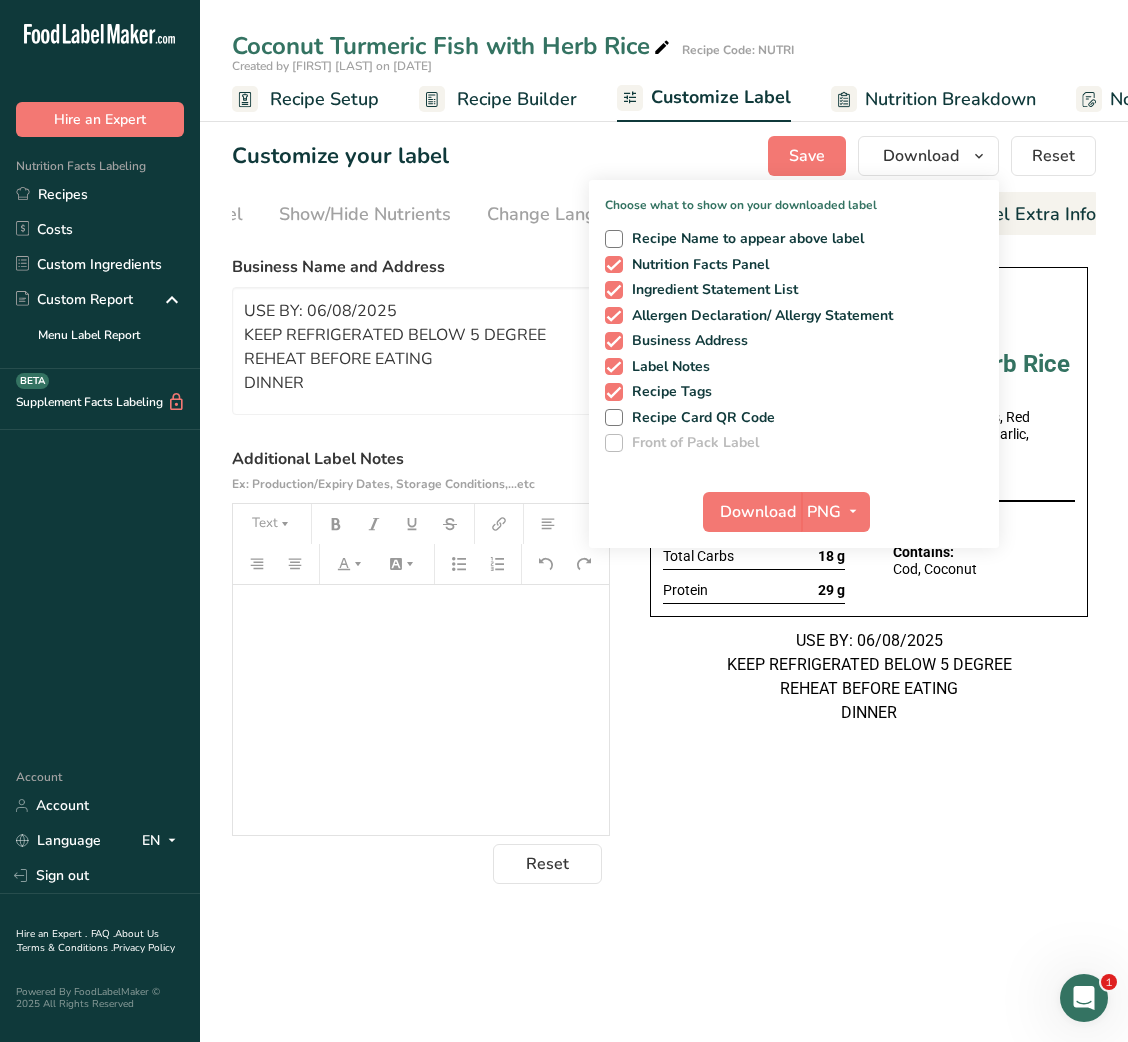 click on "Recipe Builder" at bounding box center [517, 99] 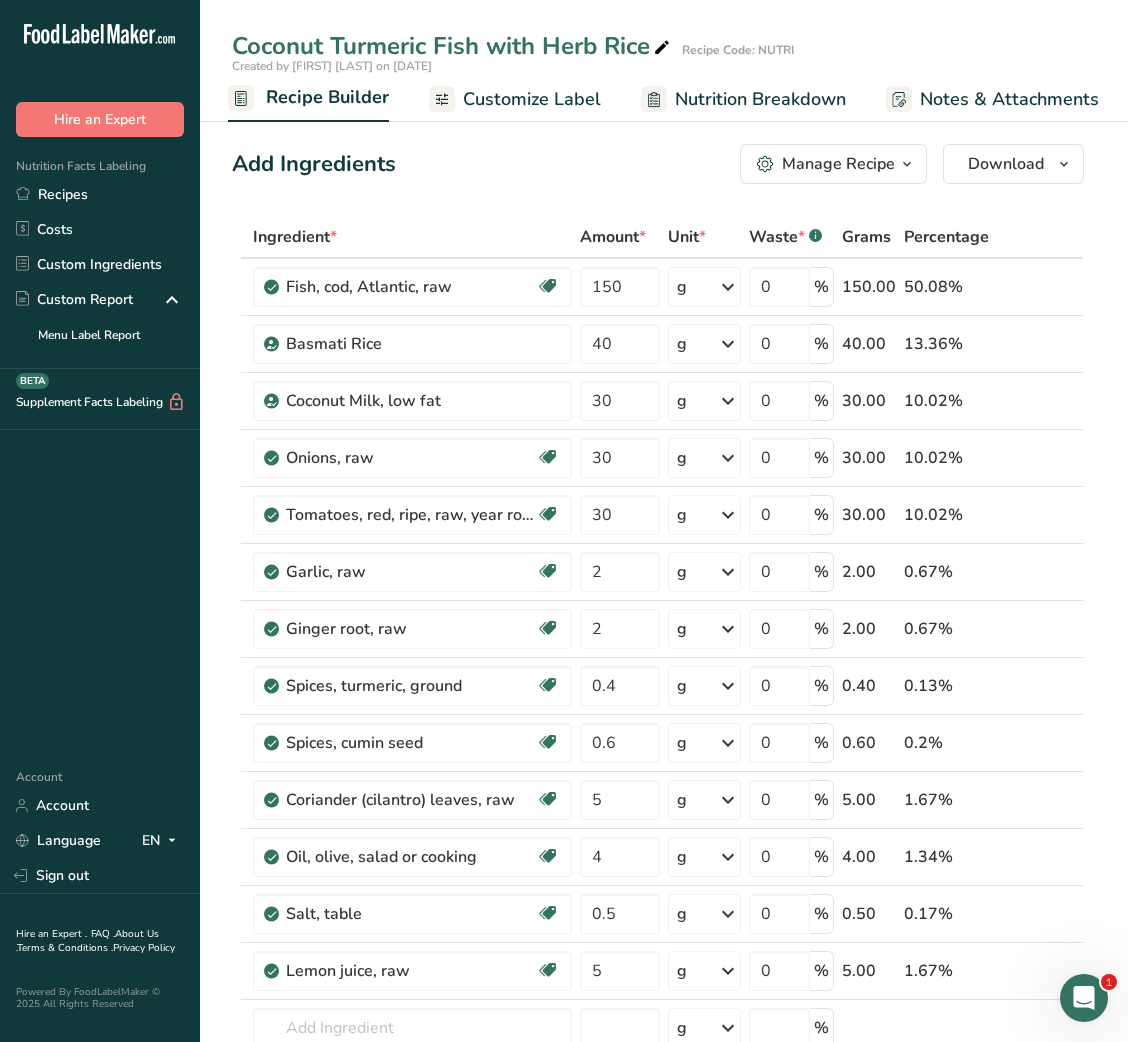 scroll, scrollTop: 0, scrollLeft: 193, axis: horizontal 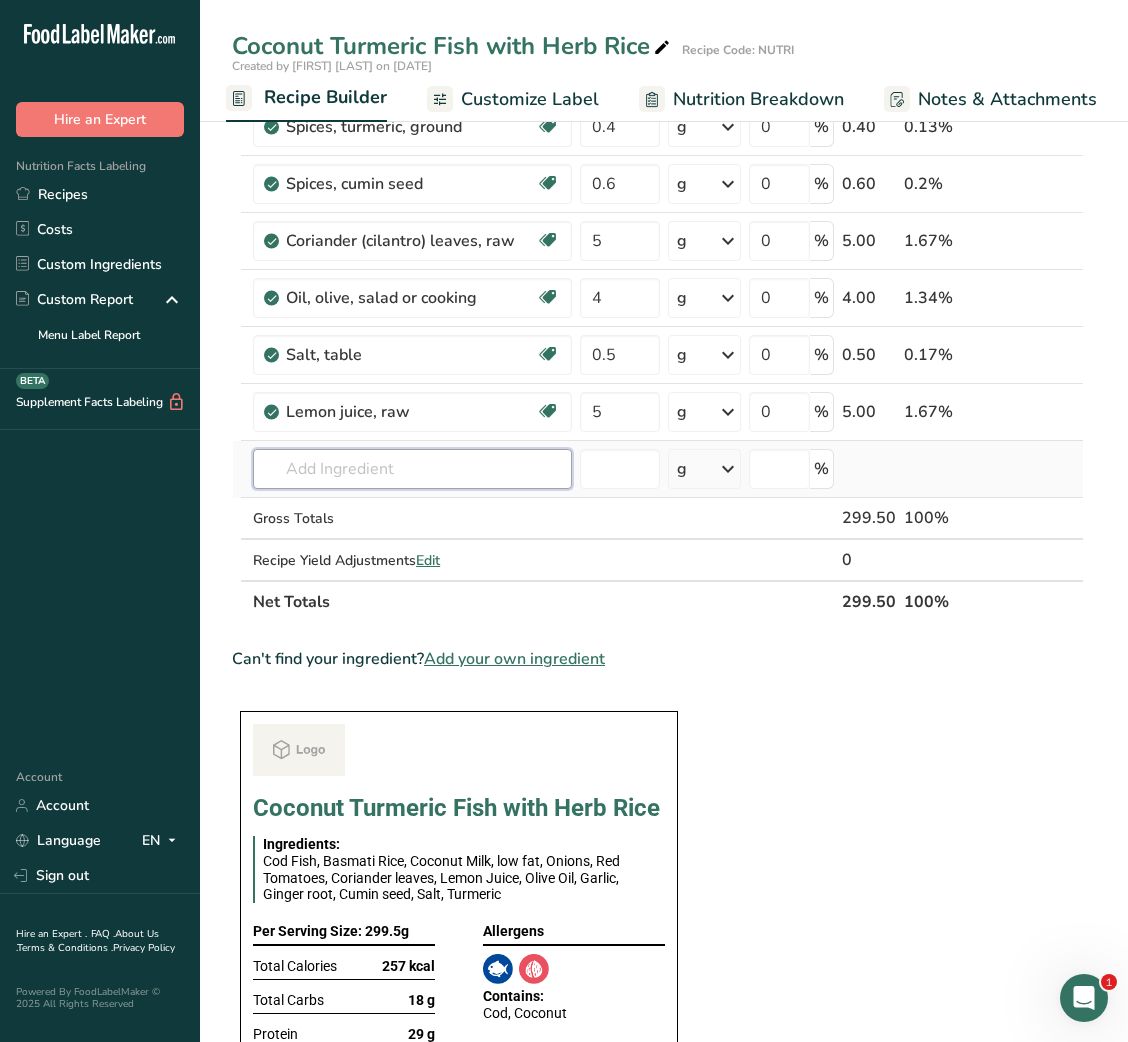 click at bounding box center [412, 469] 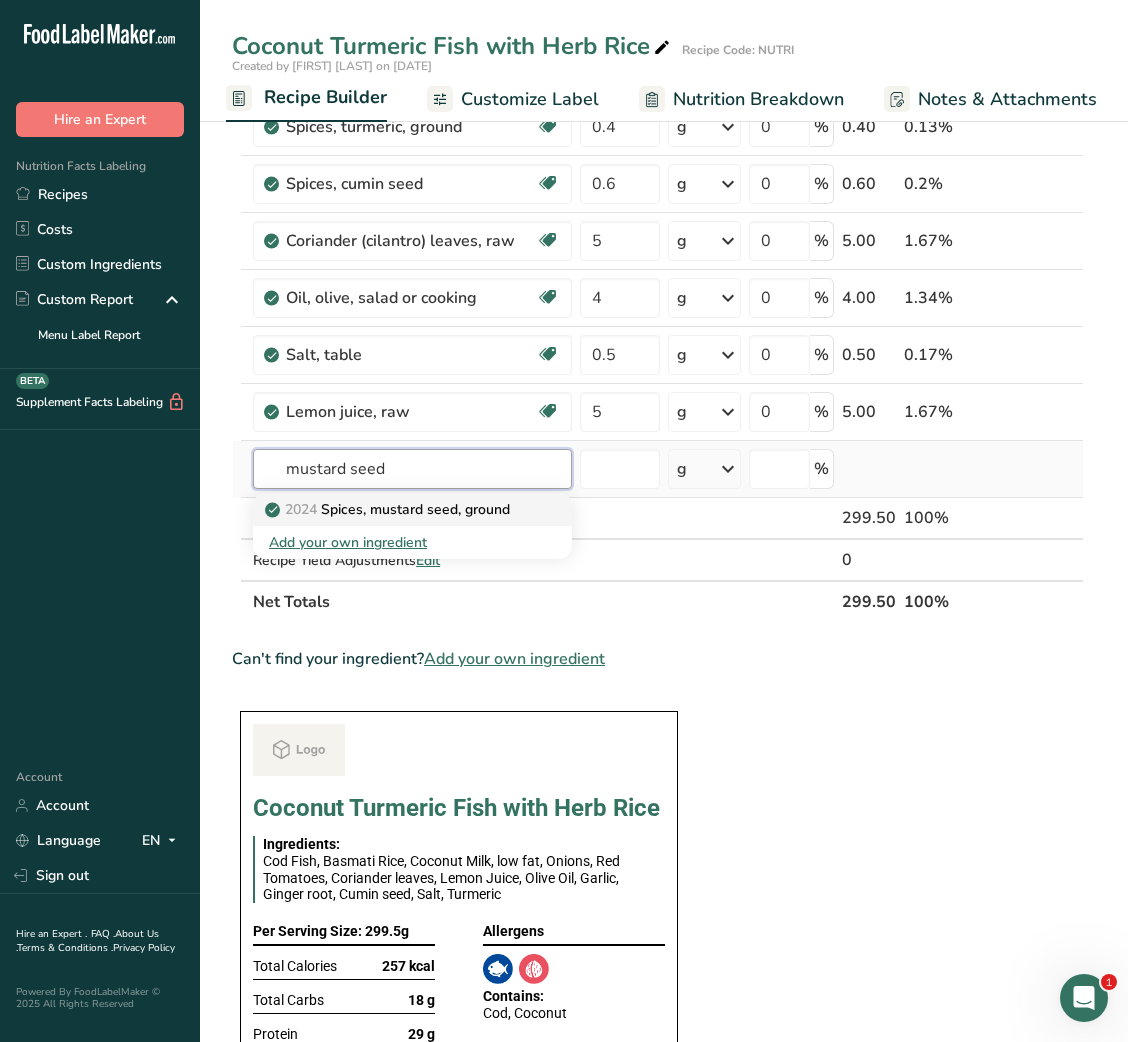 type on "mustard seed" 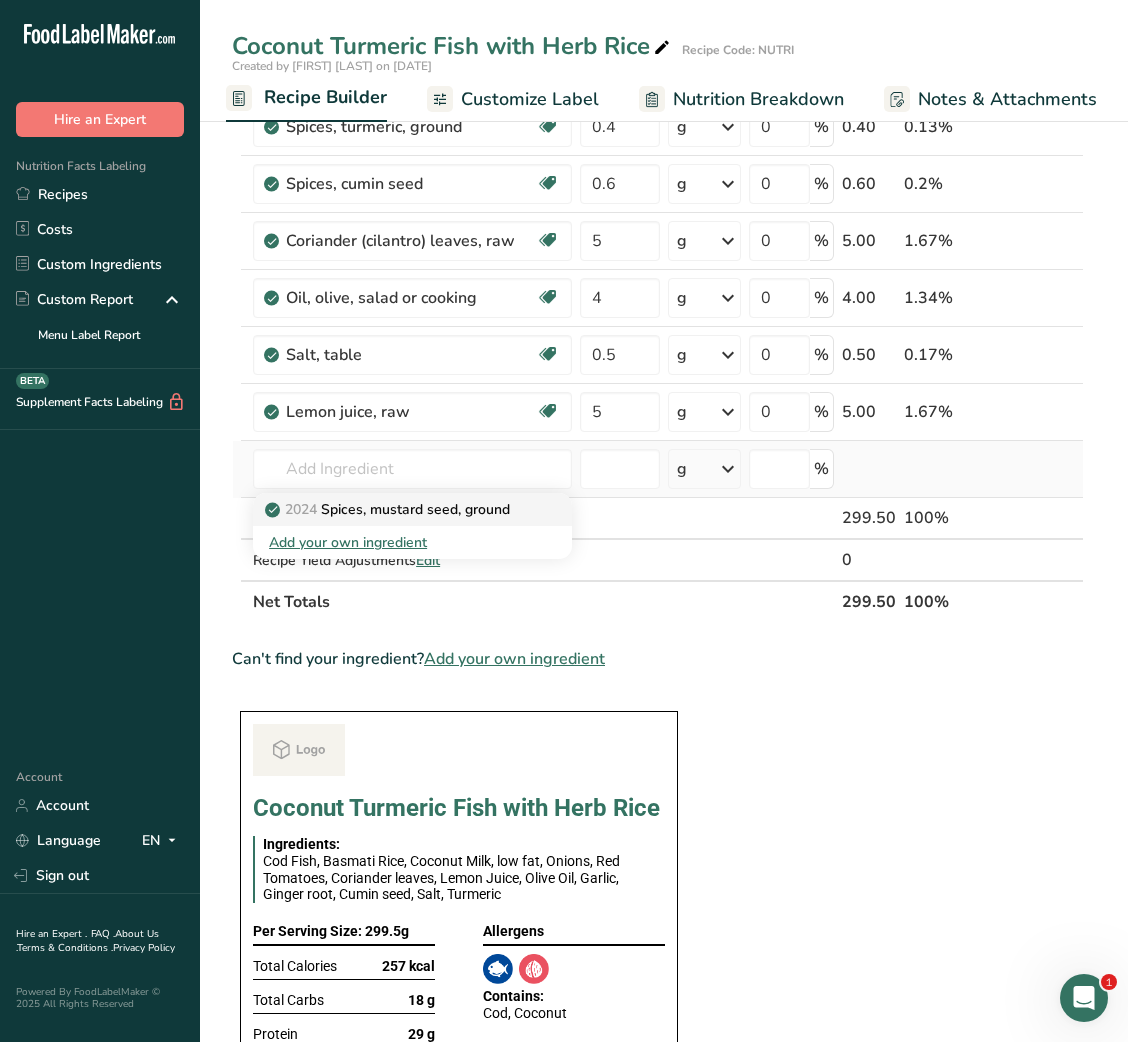 click on "2024
Spices, mustard seed, ground" at bounding box center (389, 509) 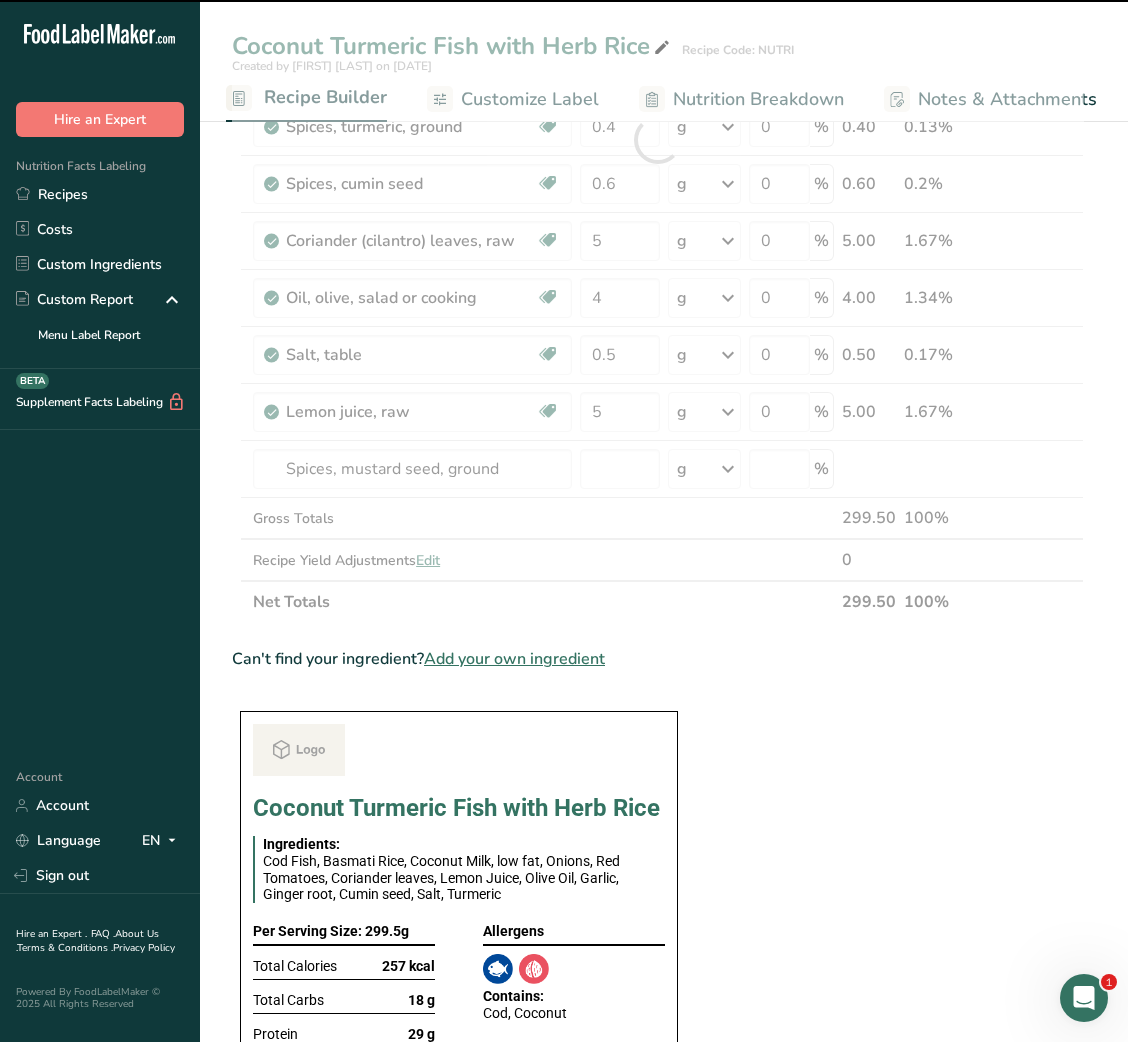 type on "0" 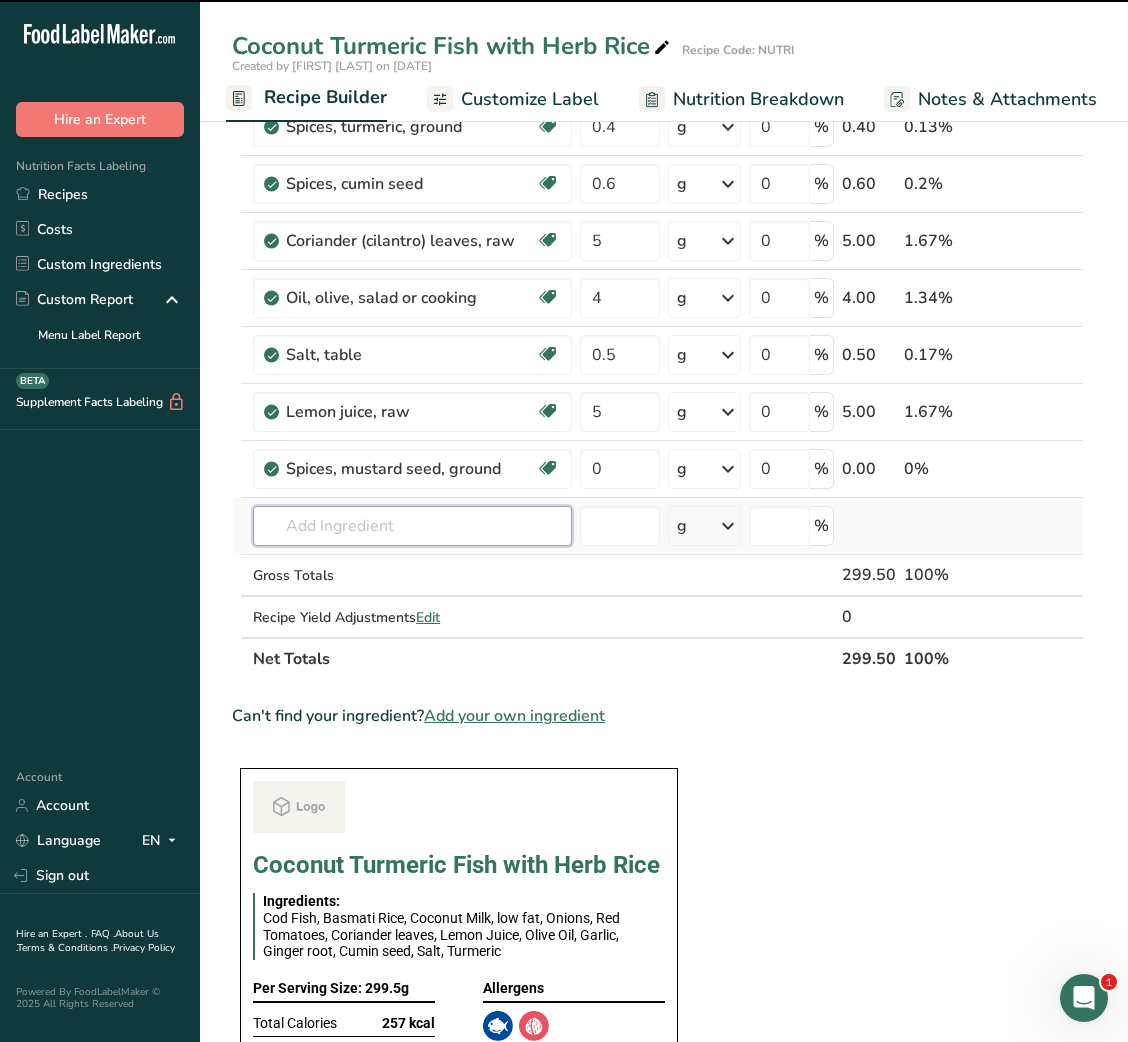 click at bounding box center [412, 526] 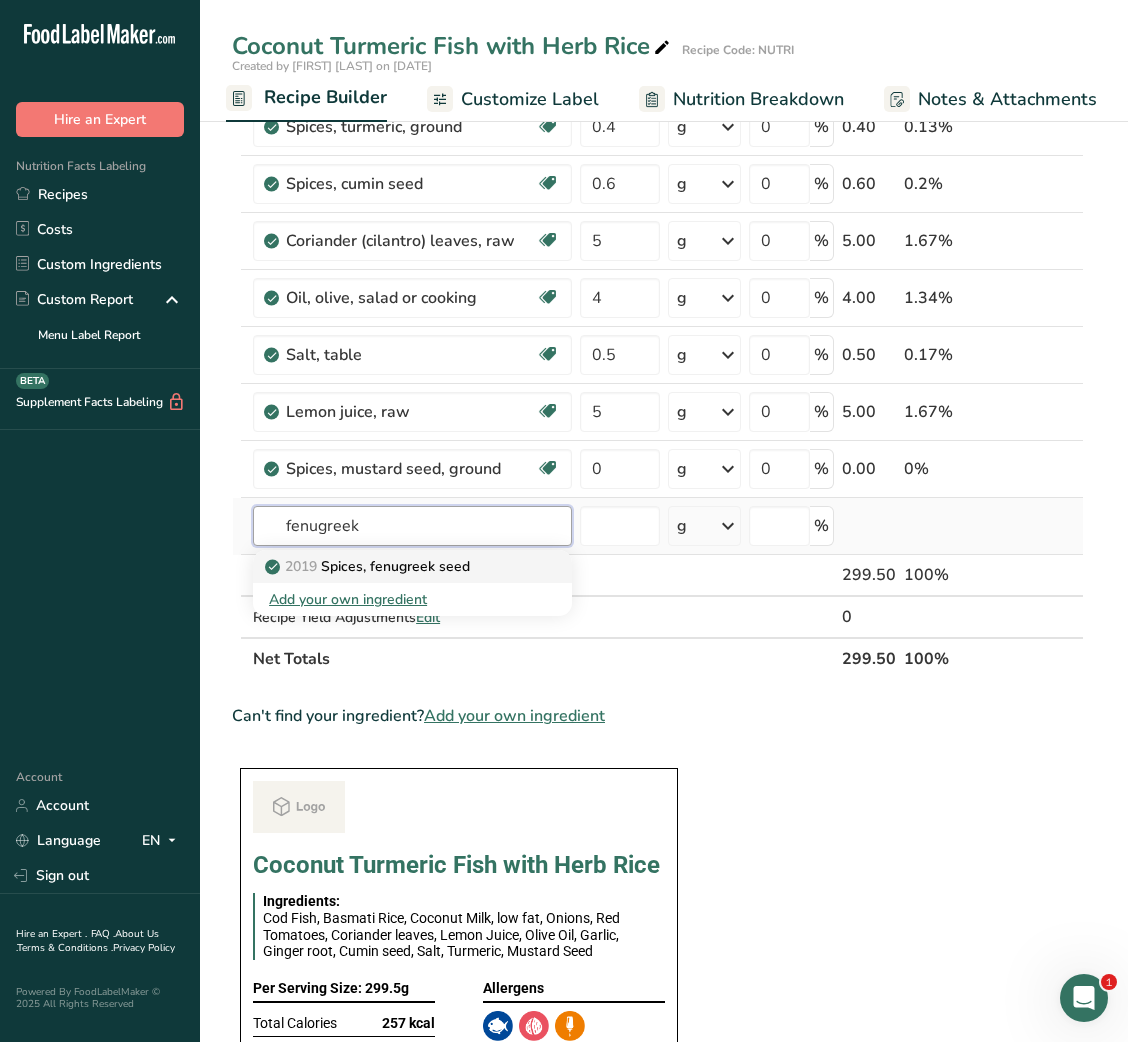 type on "fenugreek" 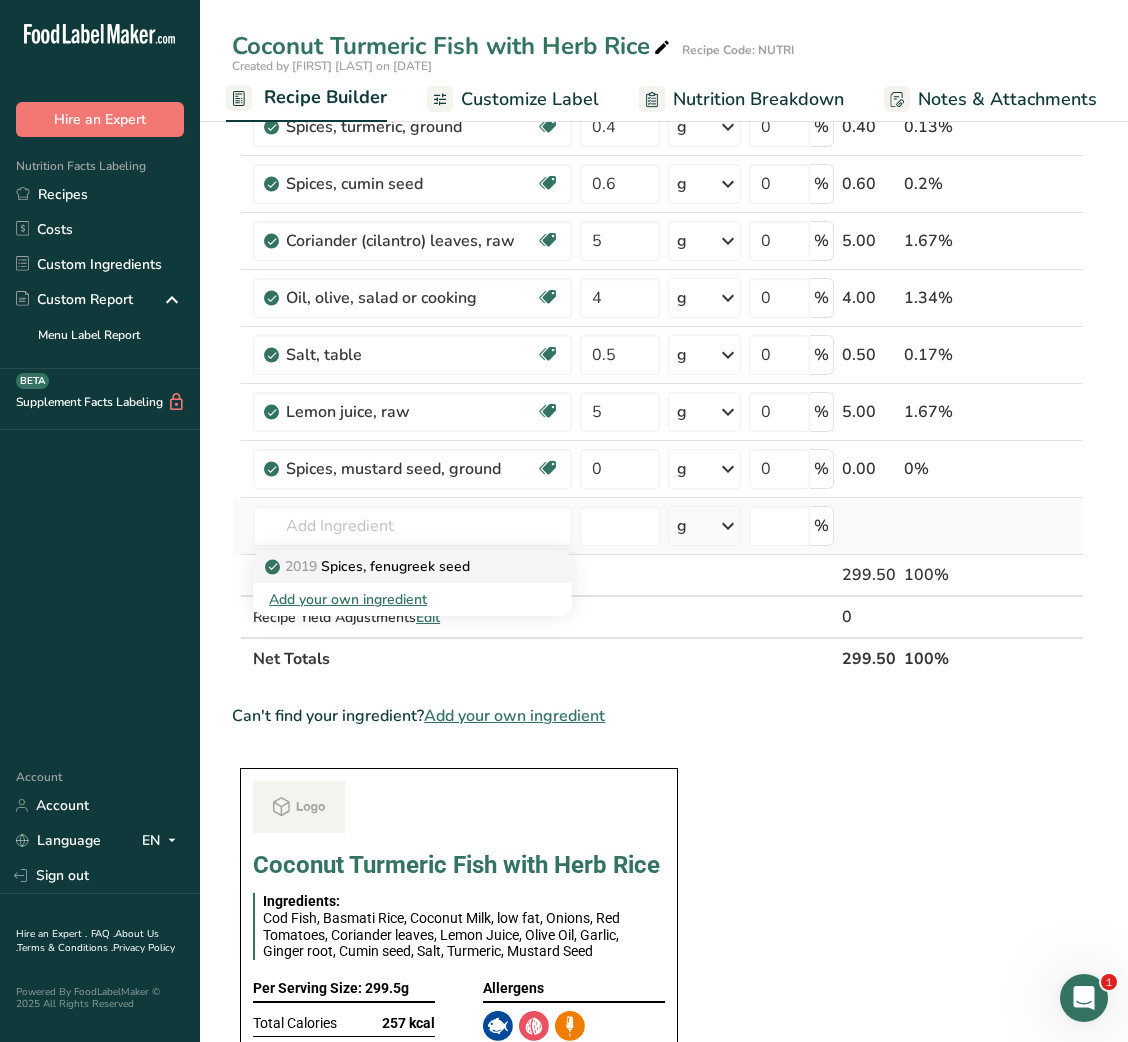 click on "2019
Spices, fenugreek seed" at bounding box center (369, 566) 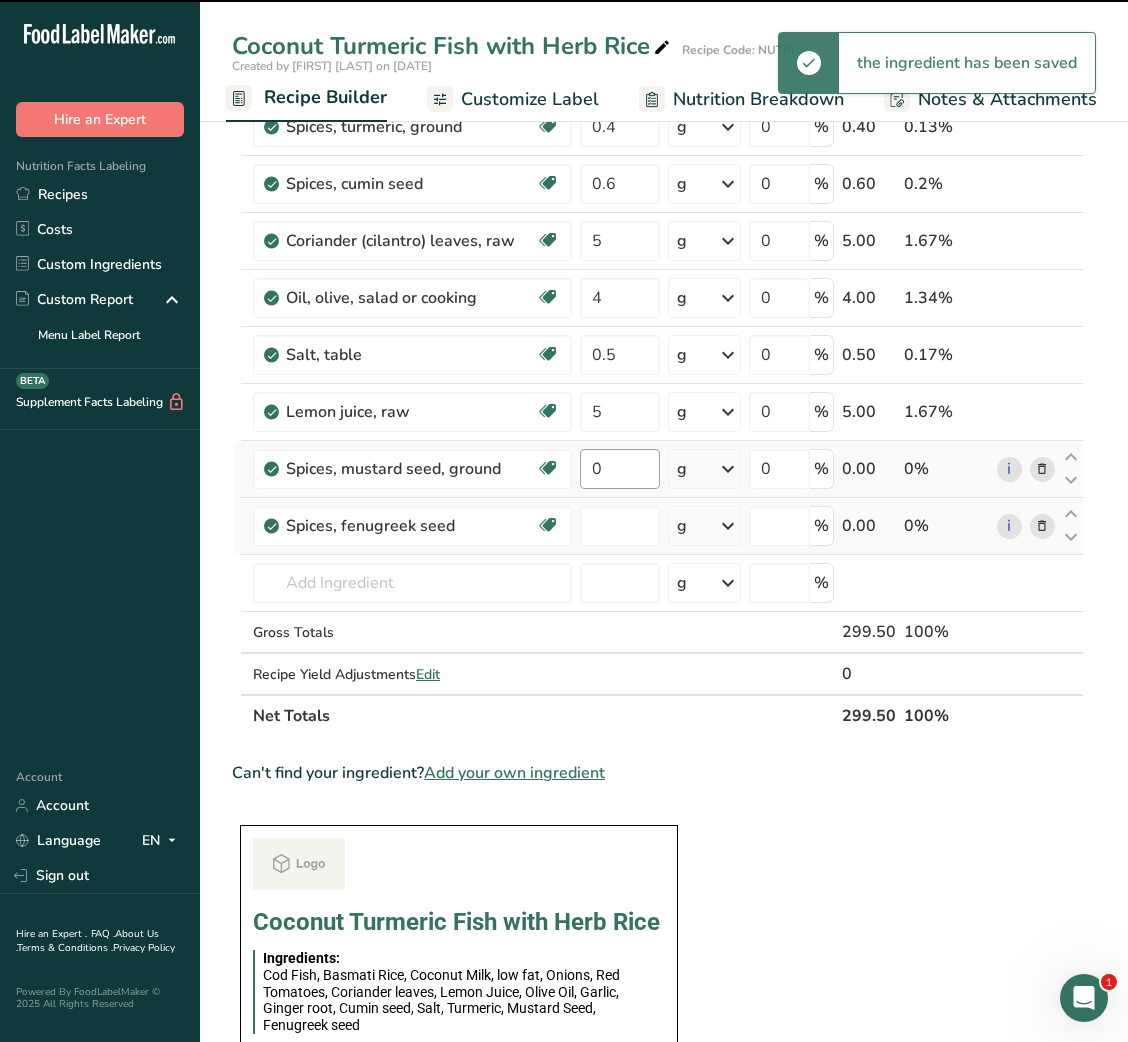 type on "0" 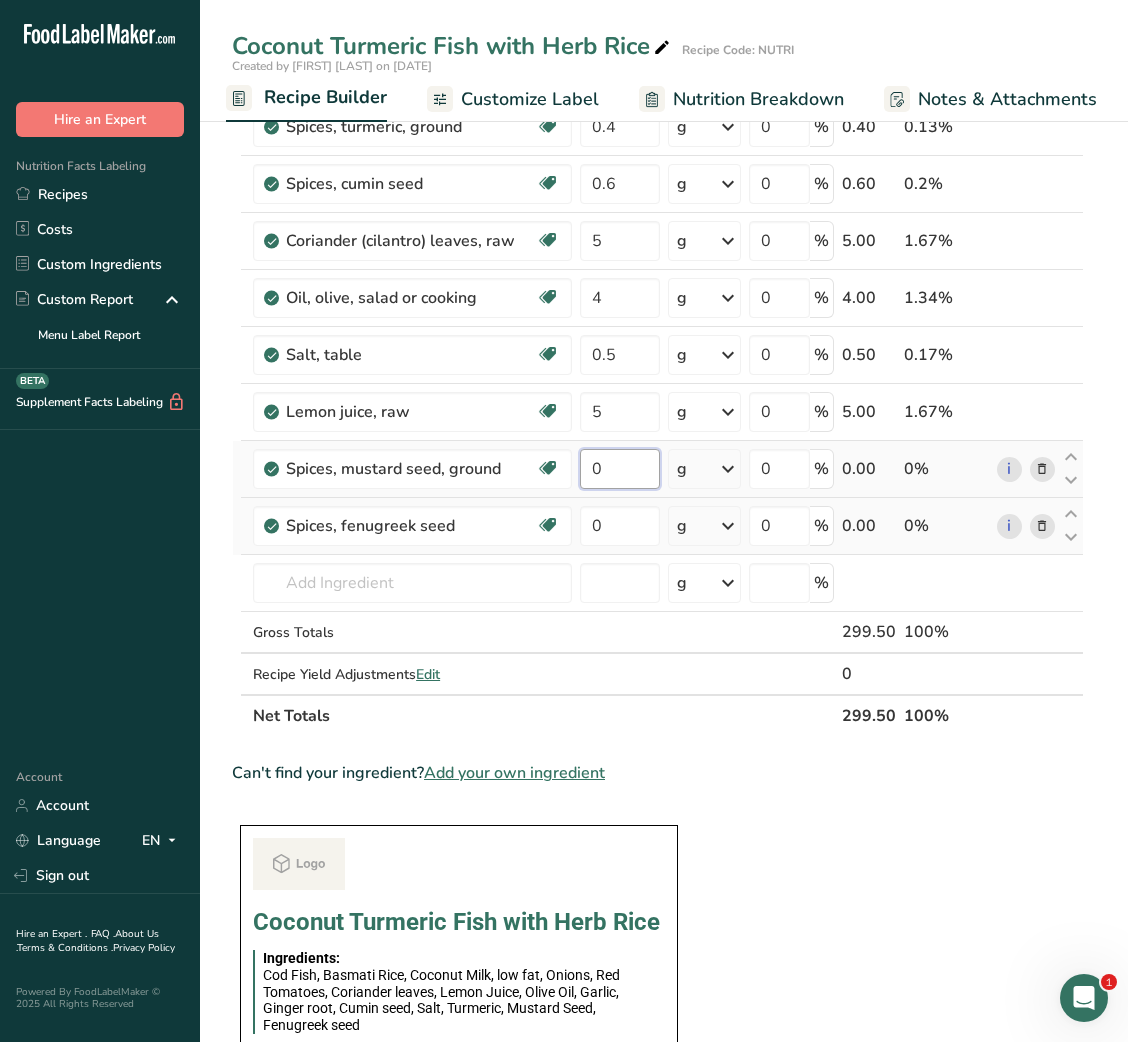click on "0" at bounding box center (619, 469) 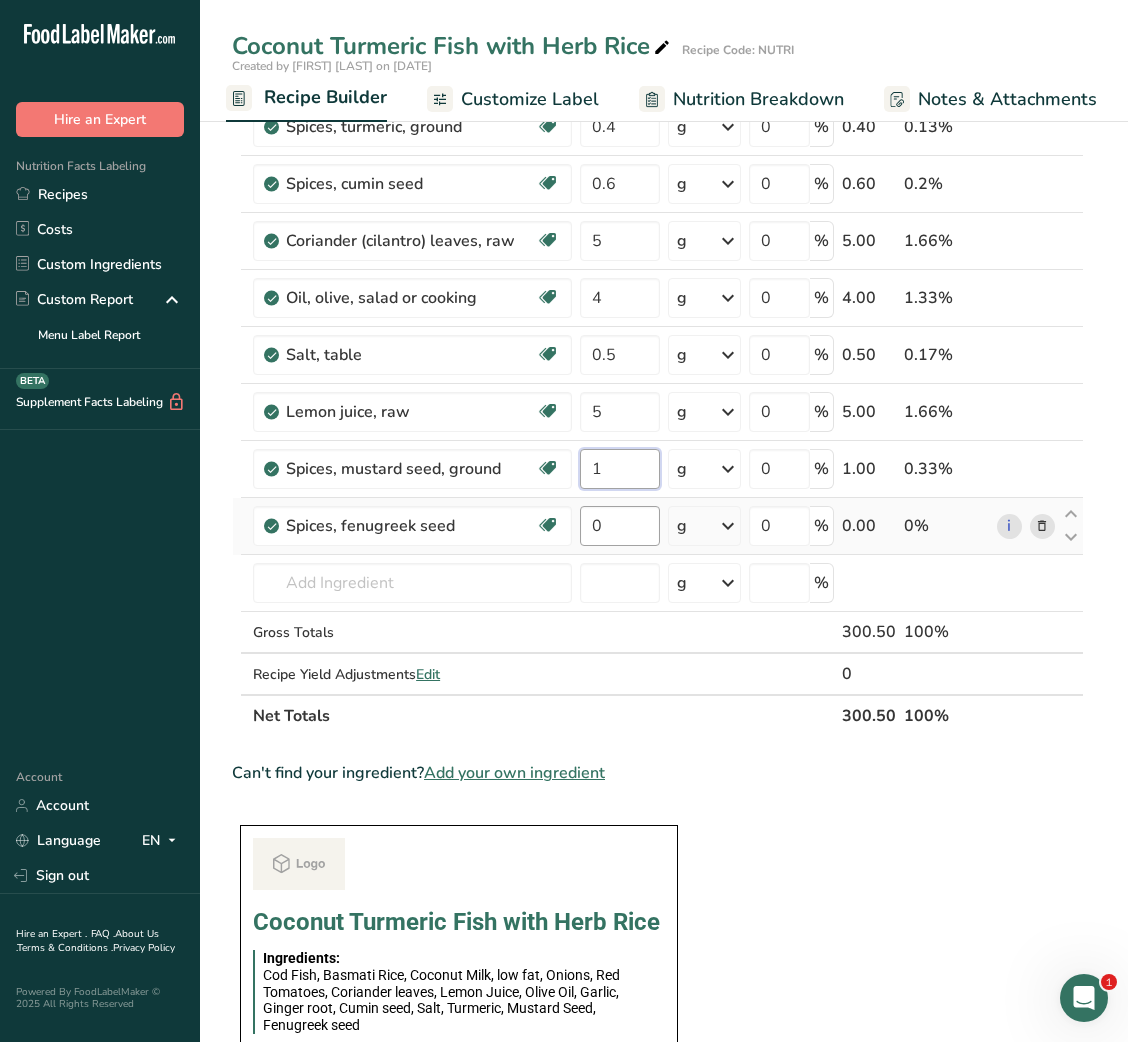 type on "1" 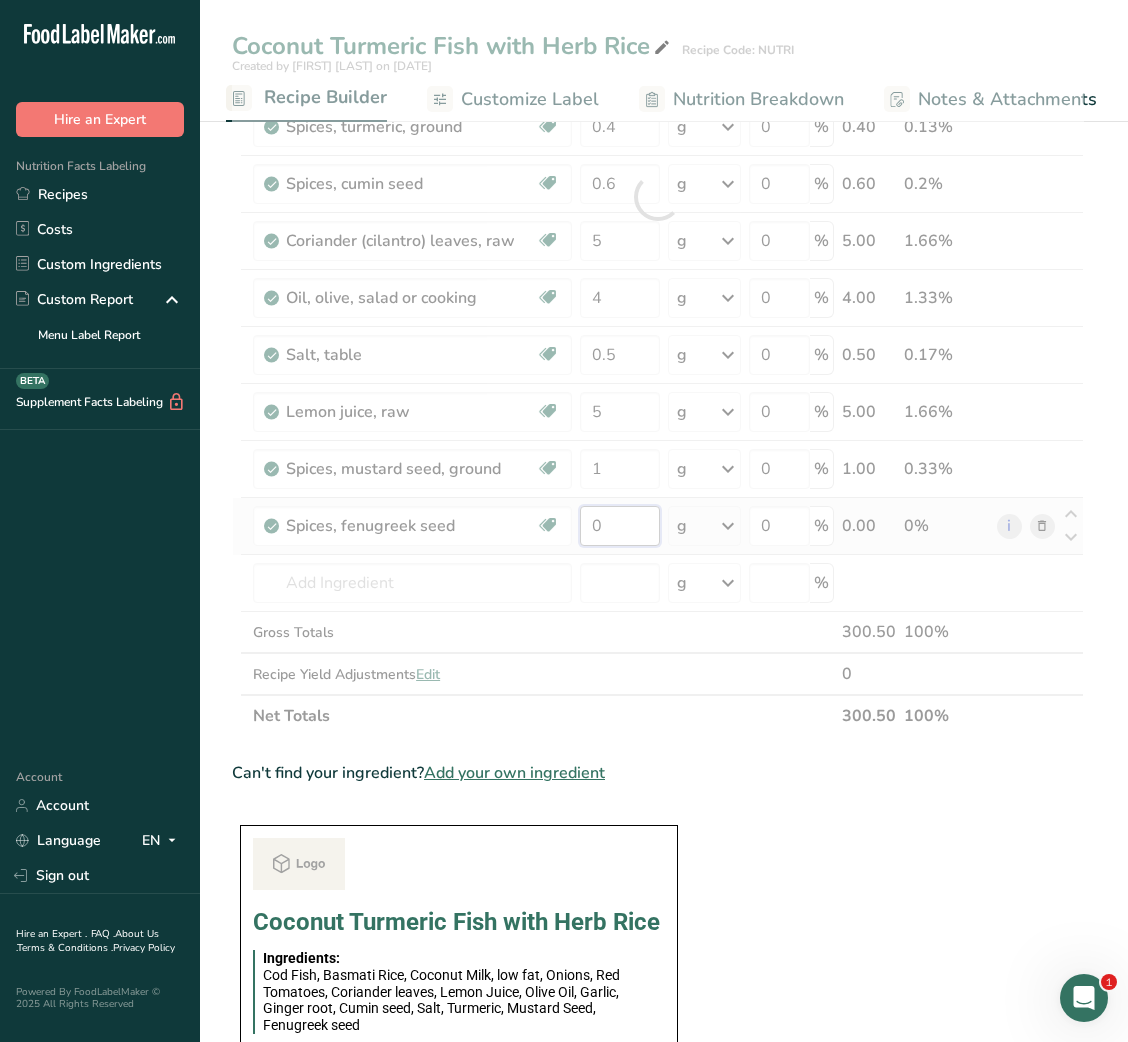 click on "Ingredient *
Amount *
Unit *
Waste *   .a-a{fill:#347362;}.b-a{fill:#fff;}          Grams
Percentage
Fish, cod, Atlantic, raw
Source of Omega 3
Dairy free
Gluten free
Soy free
150
g
Portions
3 oz
1 fillet
Weight Units
g
kg
mg
See more
Volume Units
l
Volume units require a density conversion. If you know your ingredient's density enter it below. Otherwise, click on "RIA" our AI Regulatory bot - she will be able to help you
lb/ft3
g/cm3
Confirm
mL
lb/ft3
0" at bounding box center [658, 197] 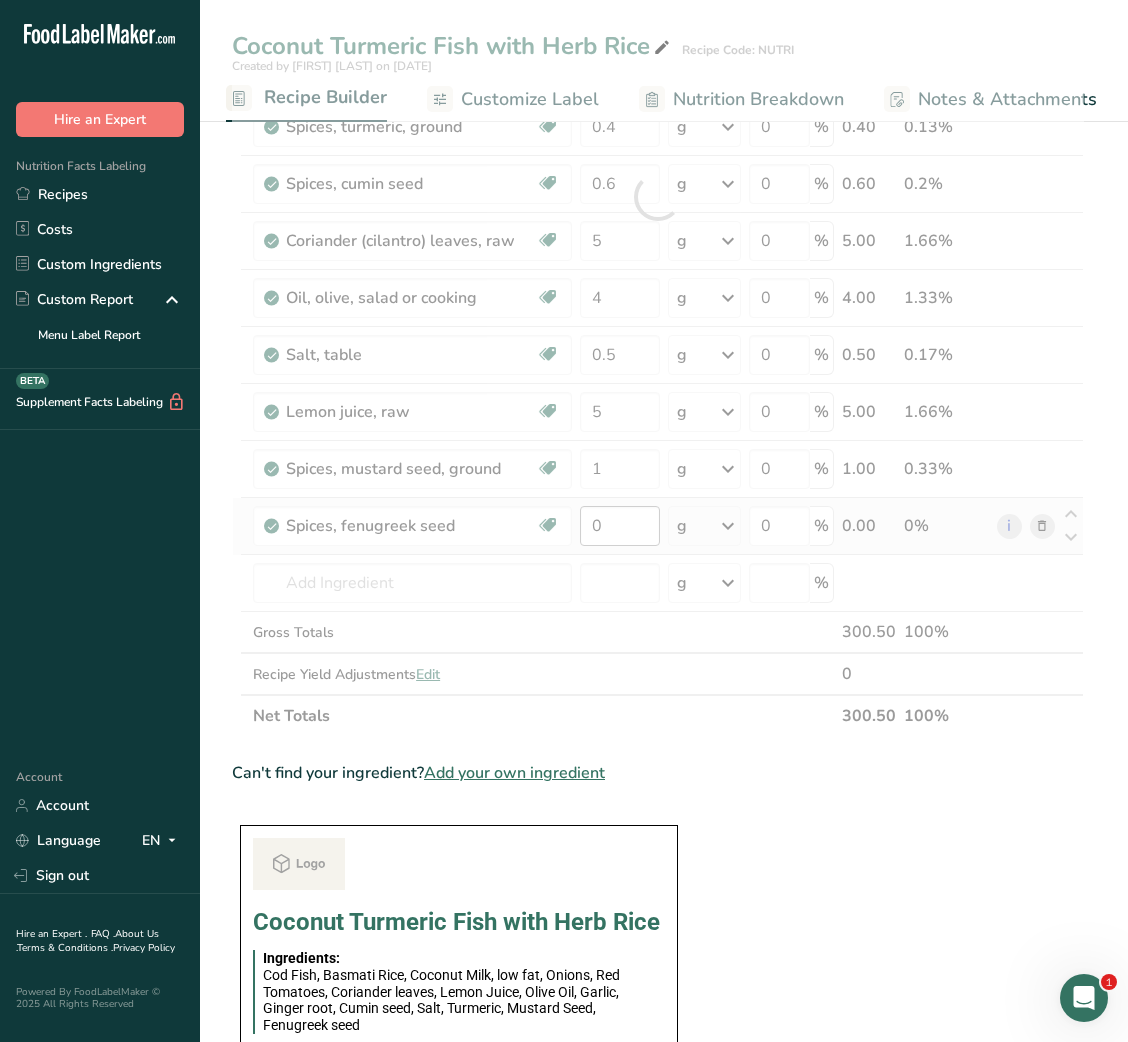 click at bounding box center (658, 197) 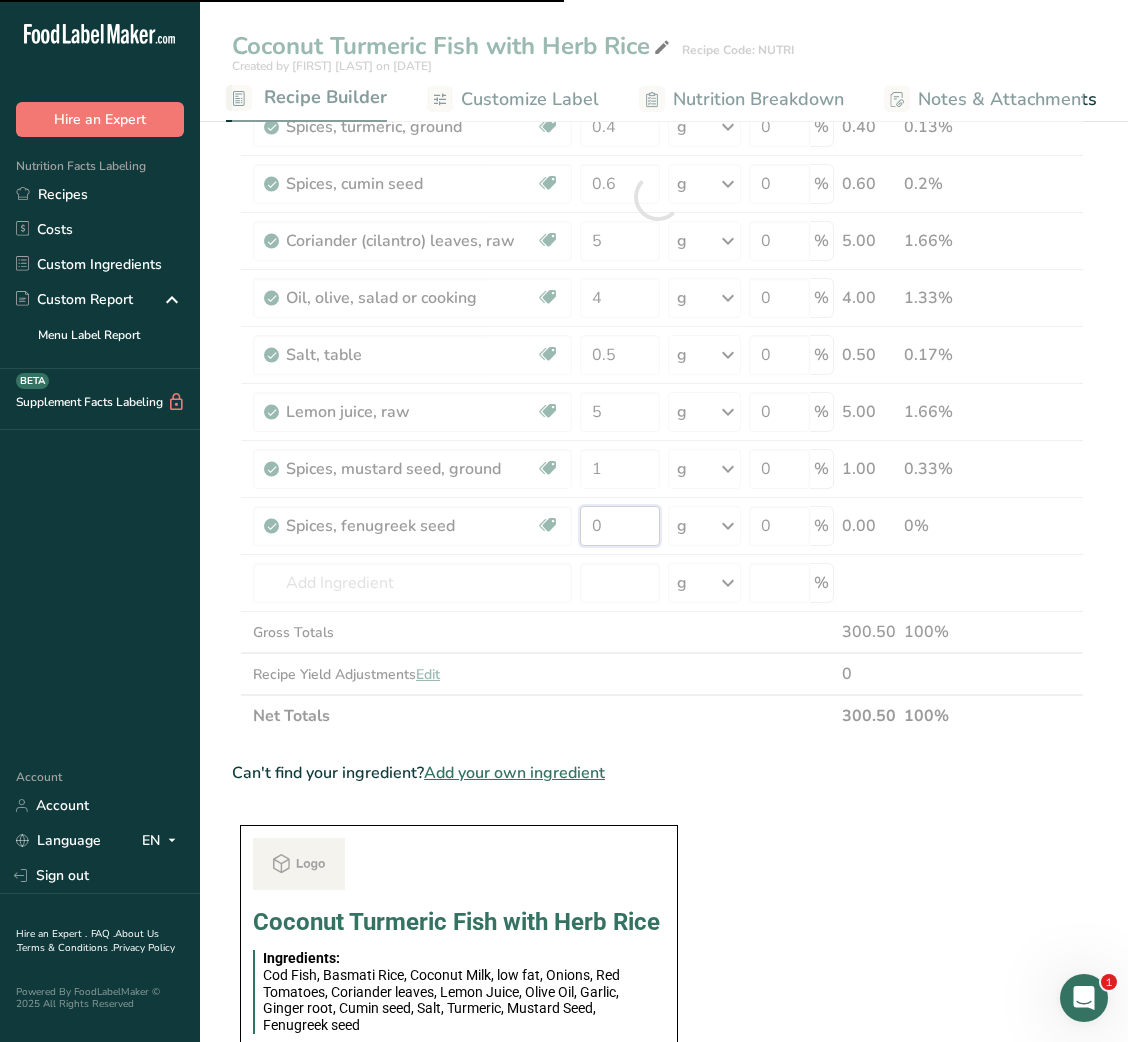 click on "0" at bounding box center [619, 526] 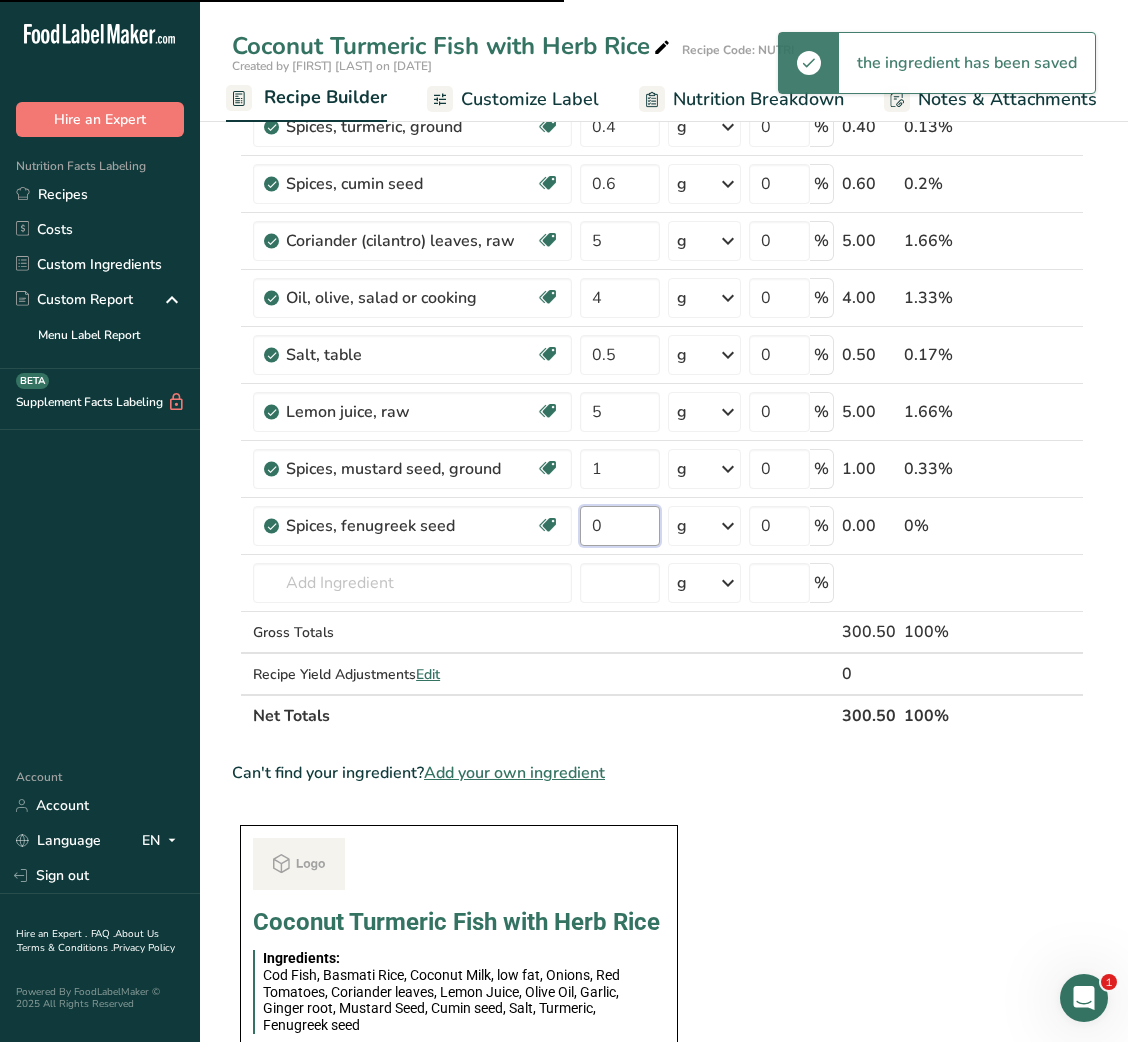click on "0" at bounding box center (619, 526) 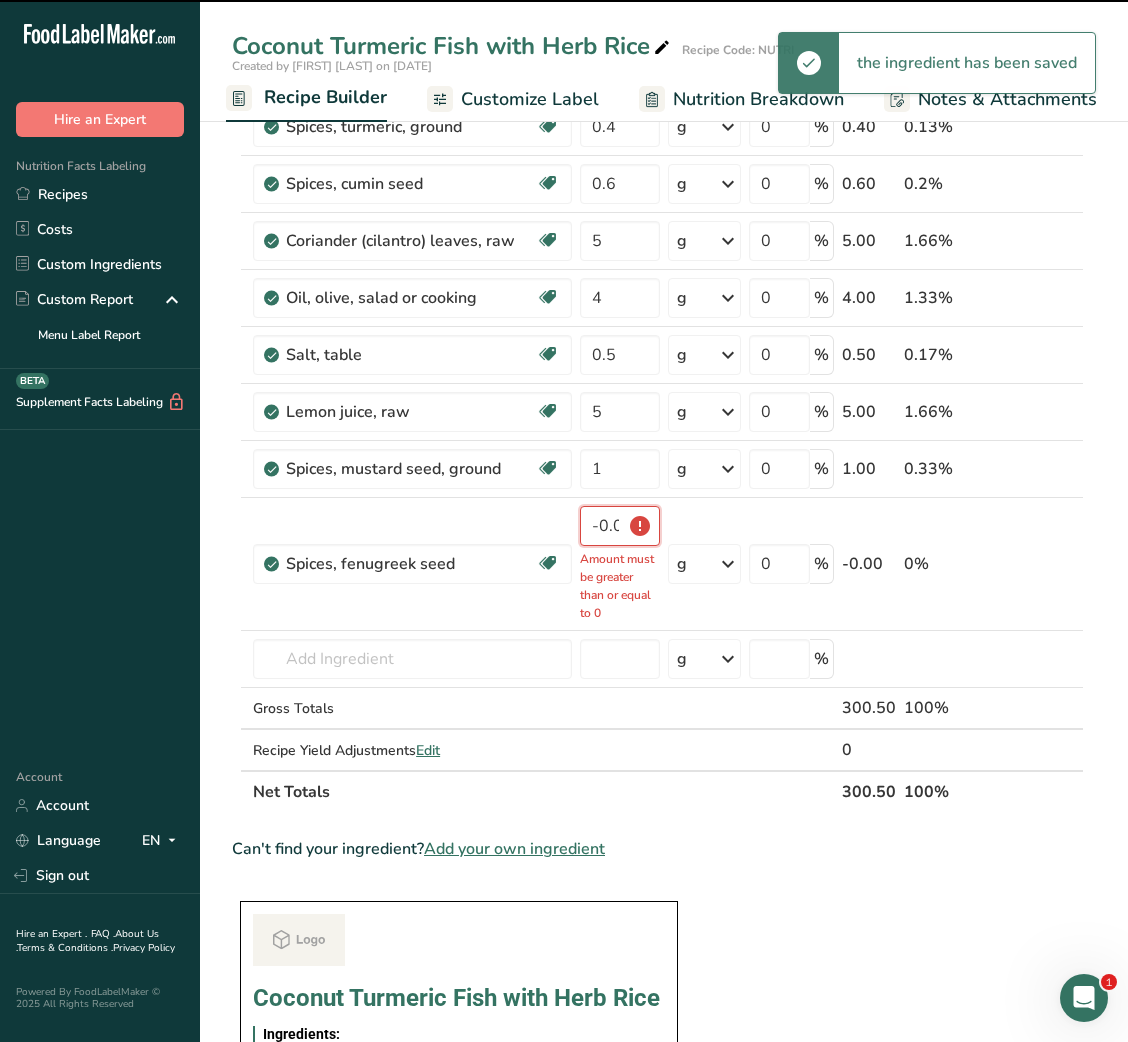 scroll, scrollTop: 673, scrollLeft: 0, axis: vertical 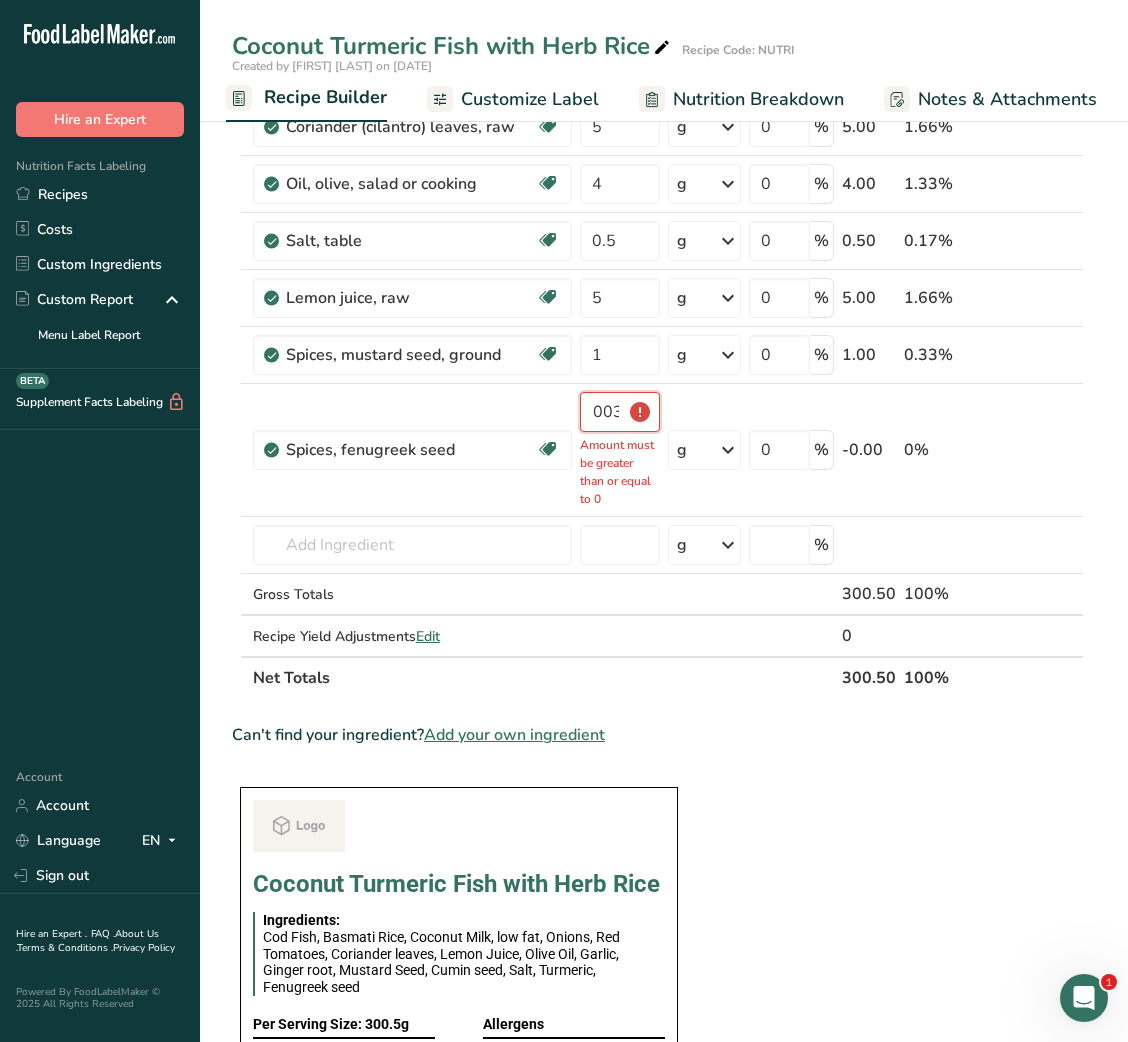 type on "0" 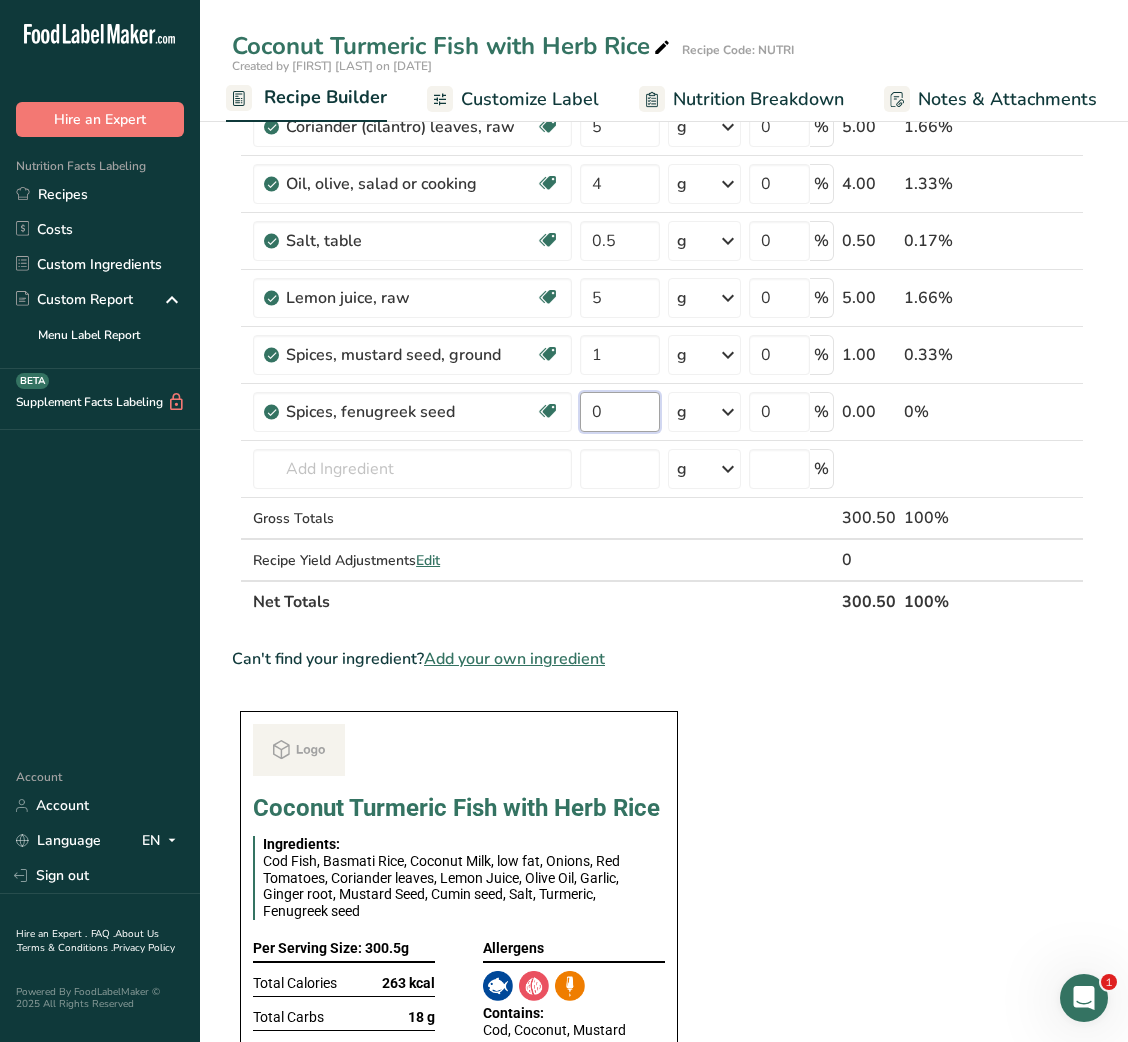 scroll, scrollTop: 0, scrollLeft: 0, axis: both 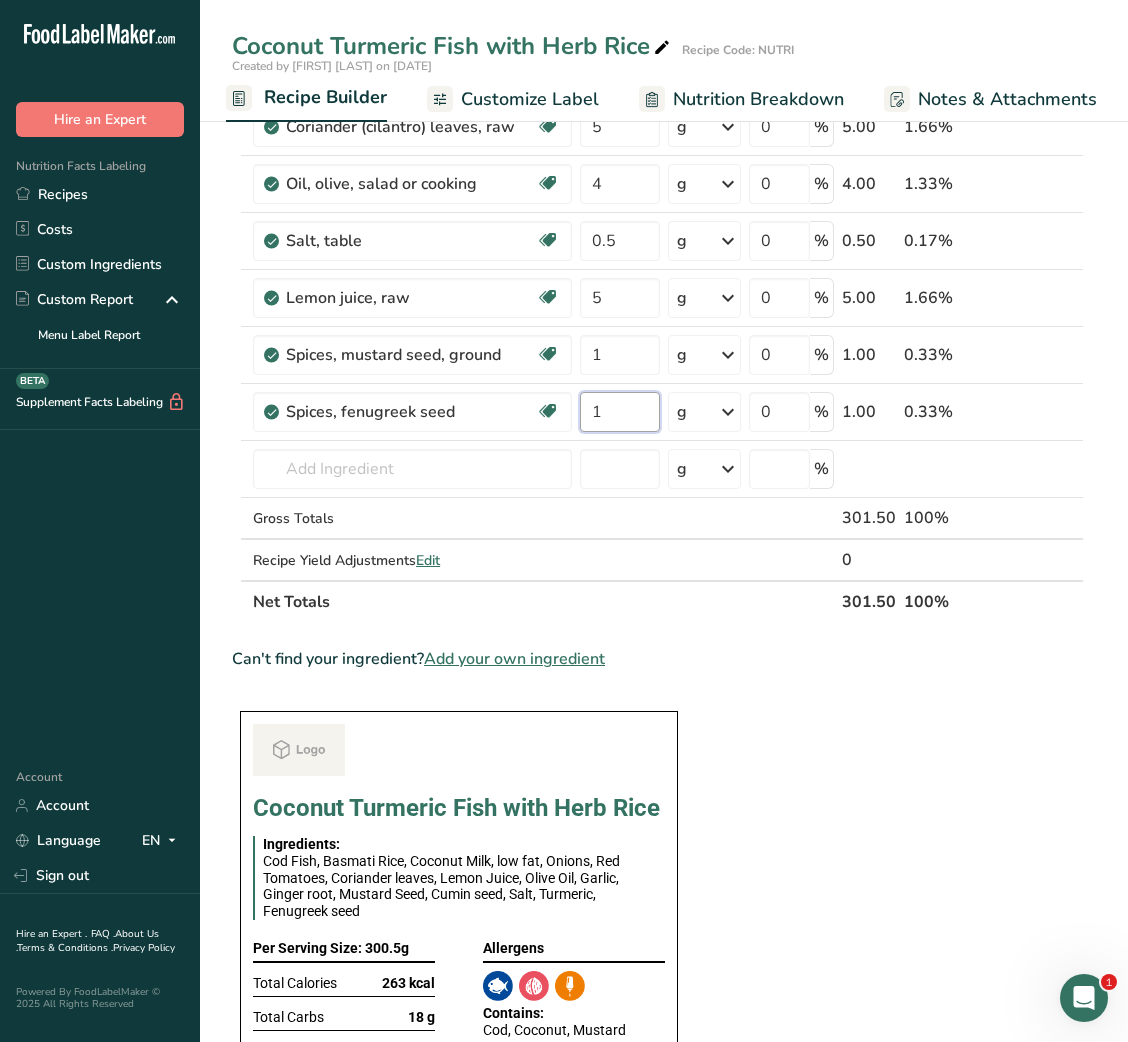 type on "1" 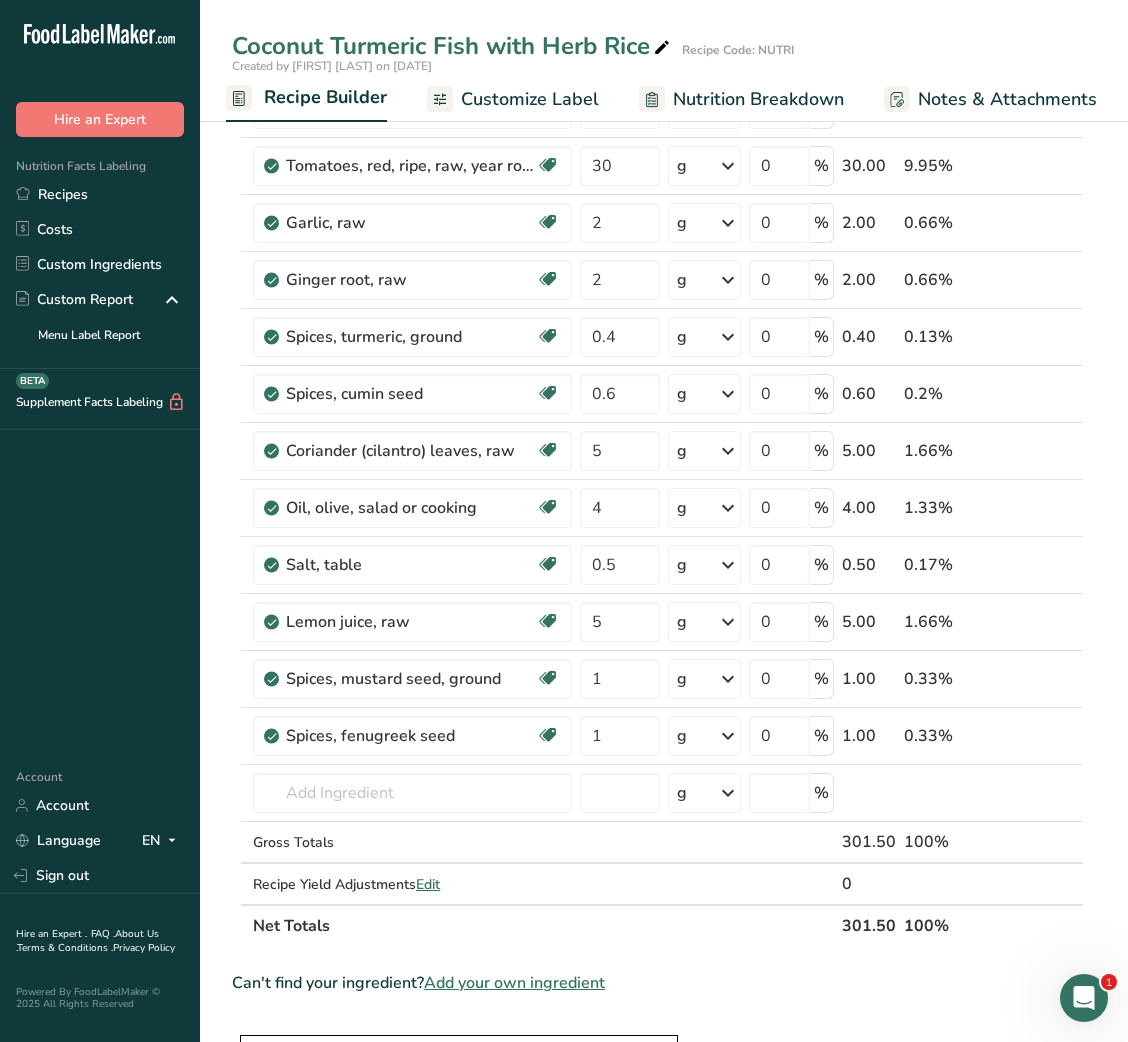 scroll, scrollTop: 347, scrollLeft: 0, axis: vertical 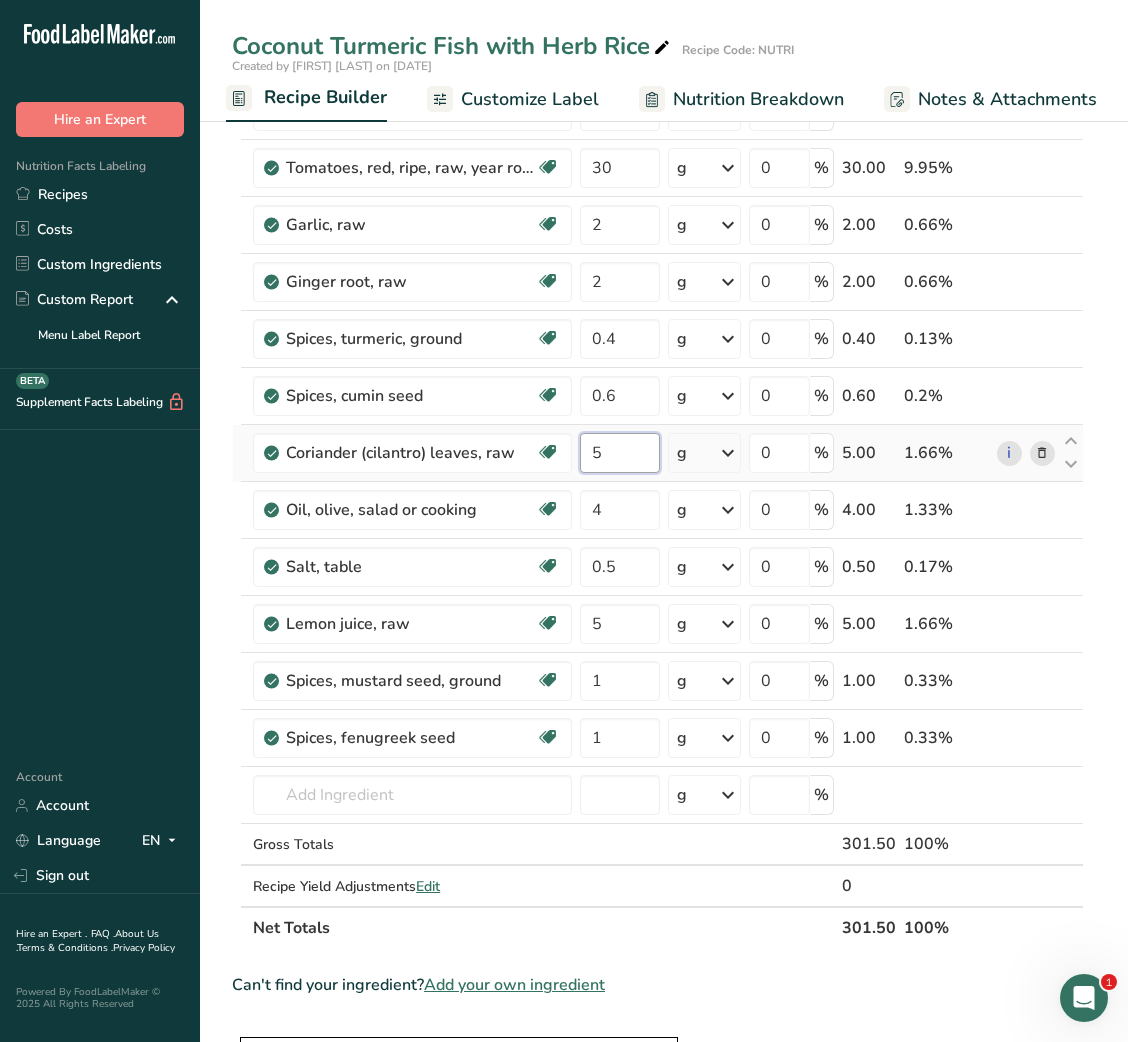 click on "5" at bounding box center (619, 453) 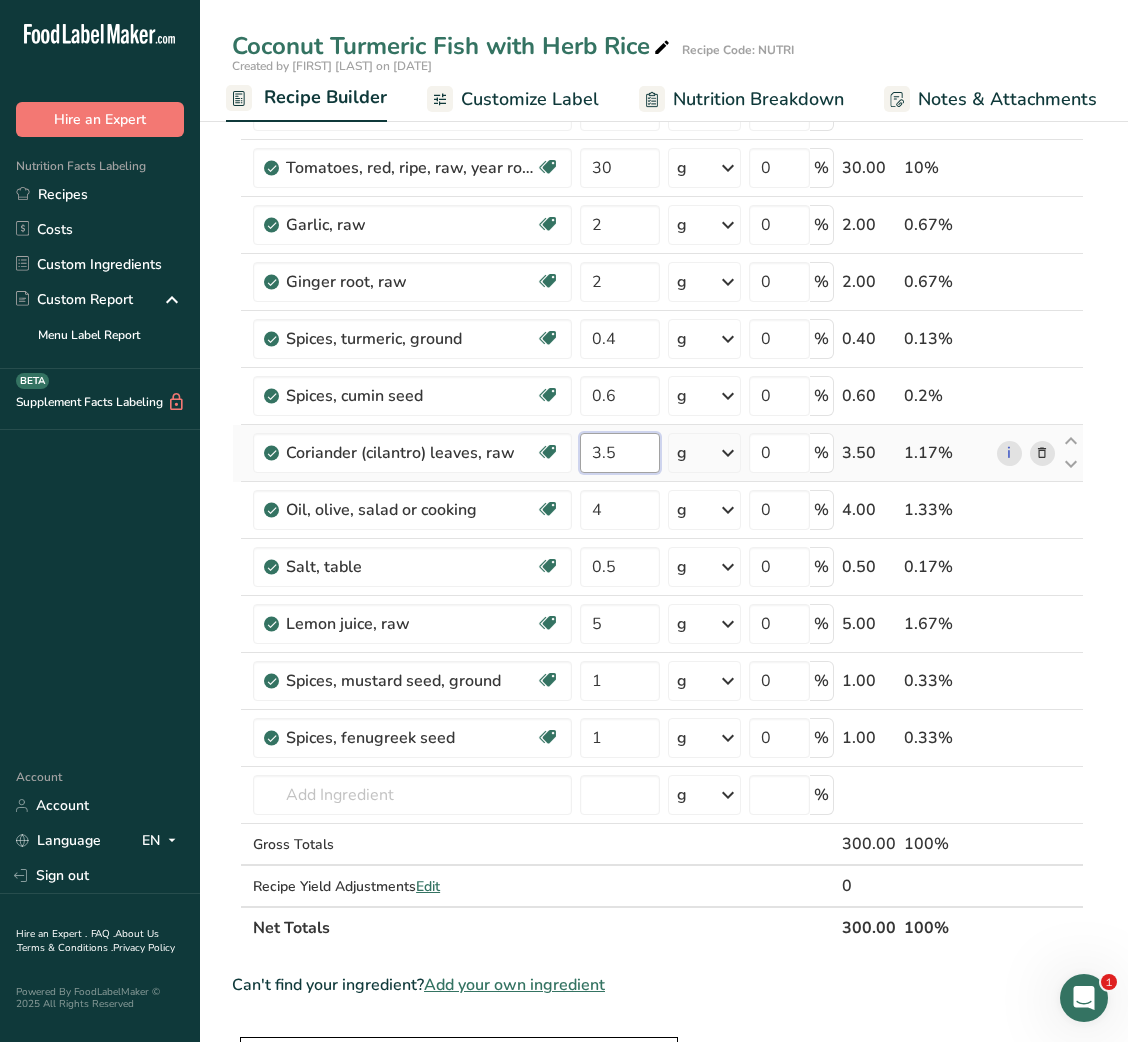 type on "3.5" 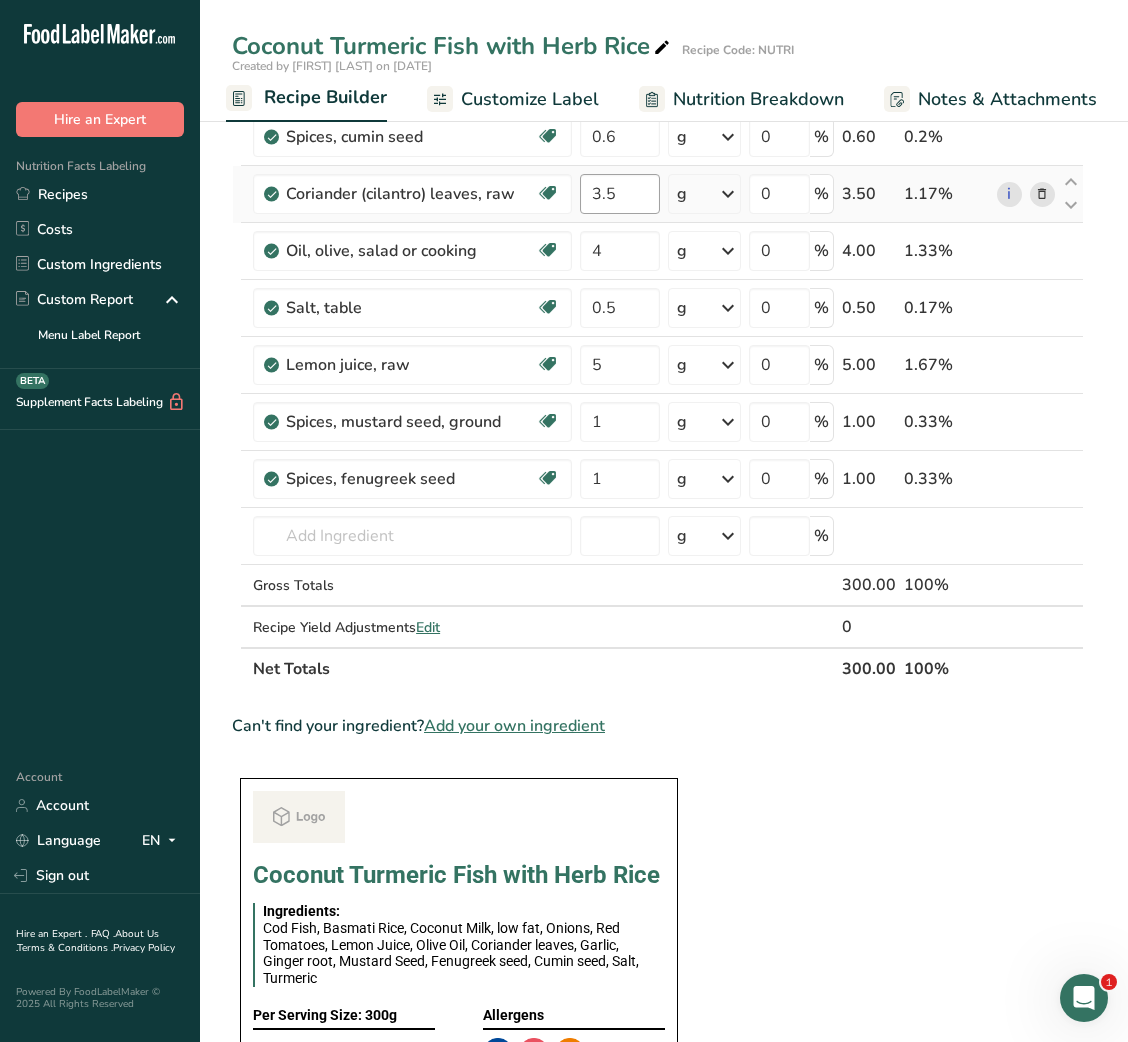 scroll, scrollTop: 0, scrollLeft: 0, axis: both 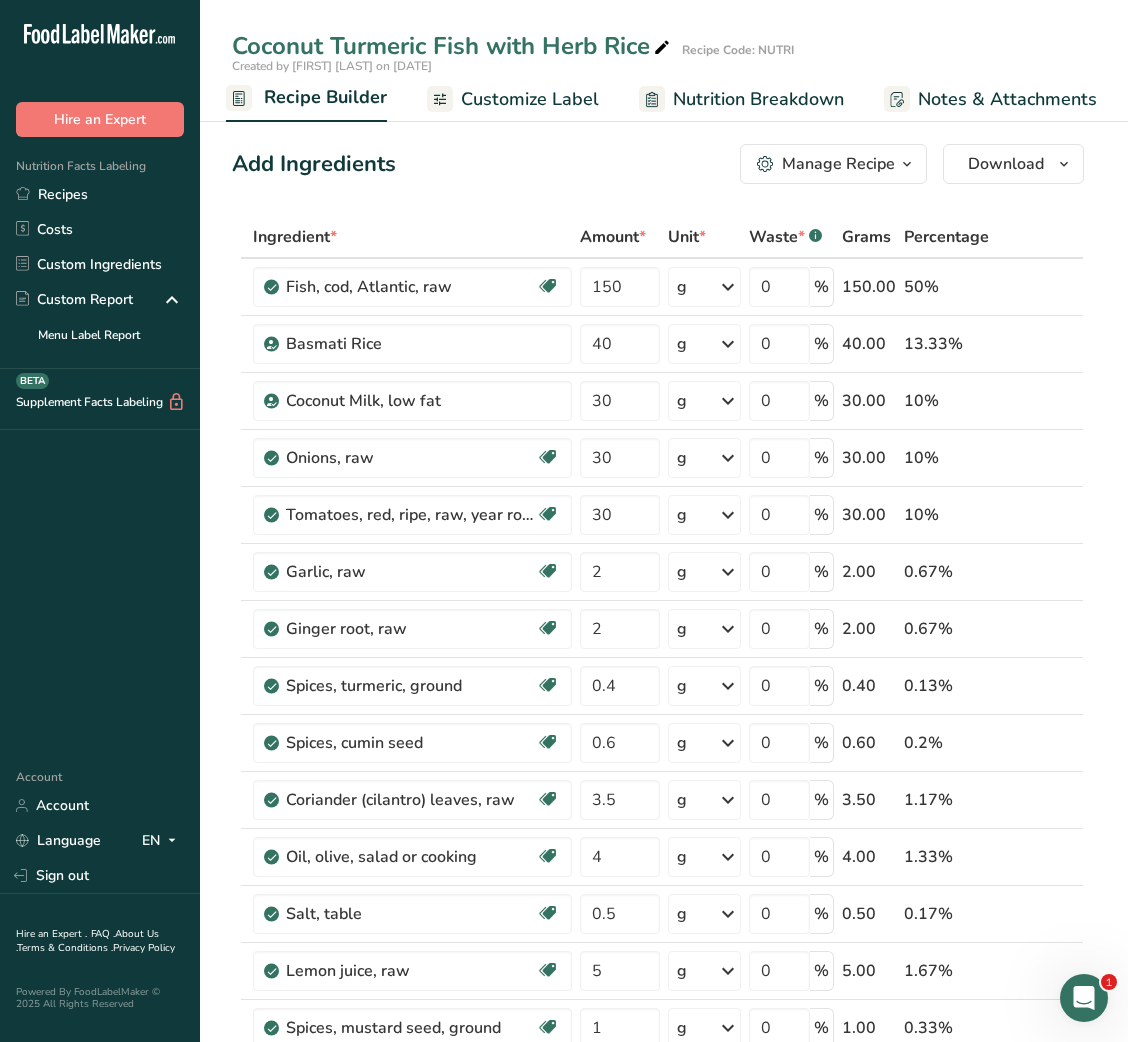 click on "Nutrition Breakdown" at bounding box center [758, 99] 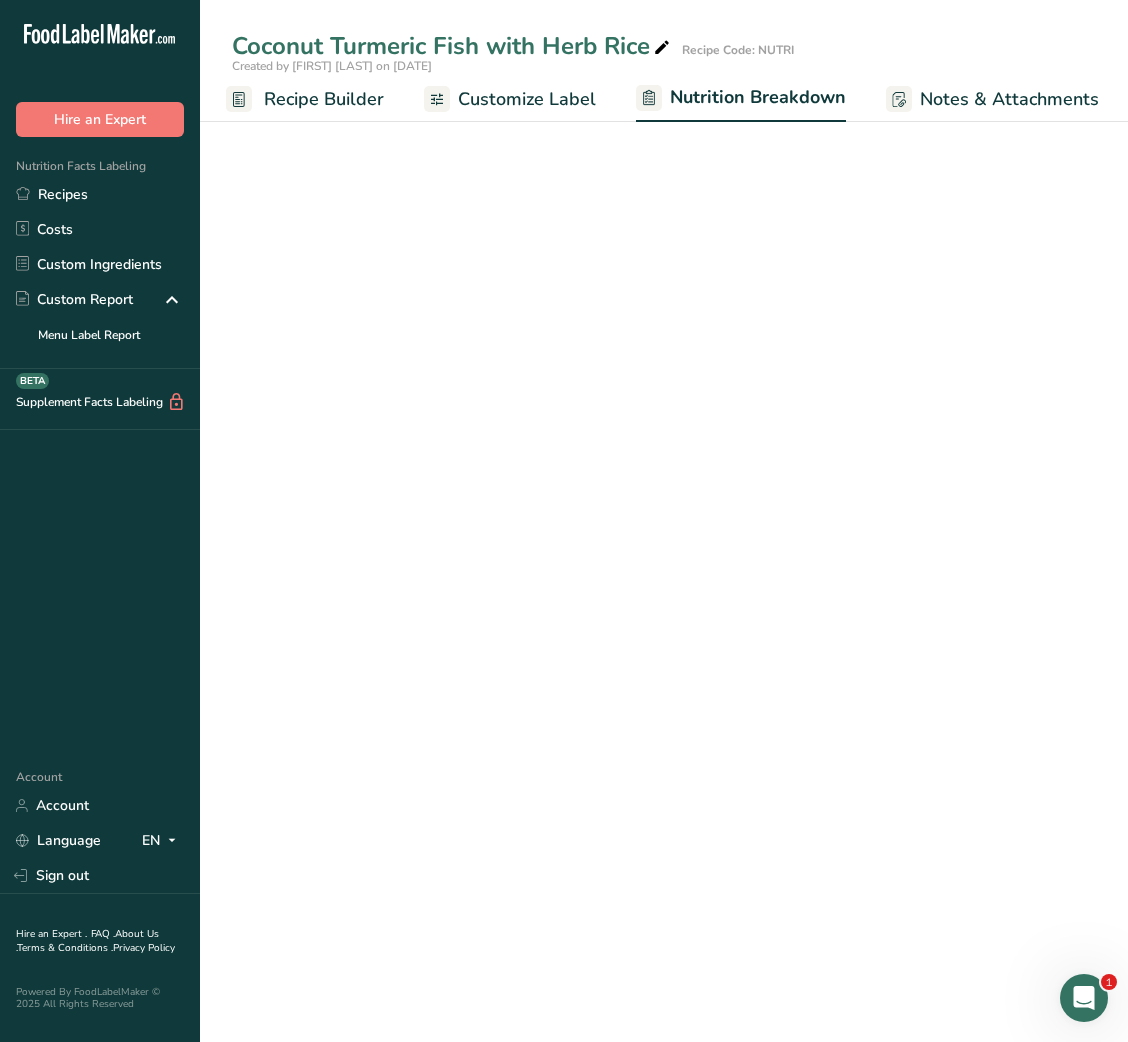 scroll, scrollTop: 0, scrollLeft: 392, axis: horizontal 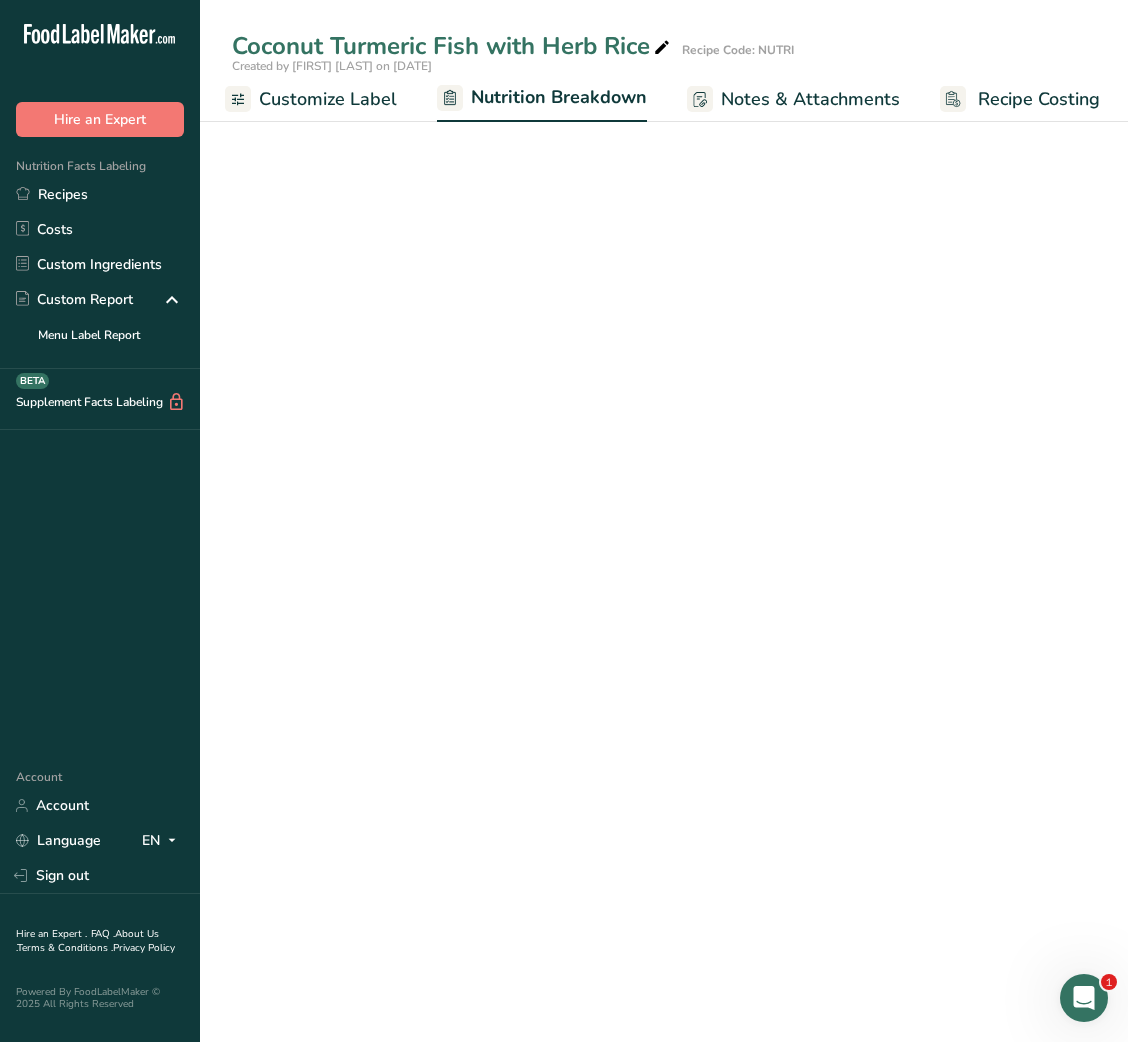 select on "Calories" 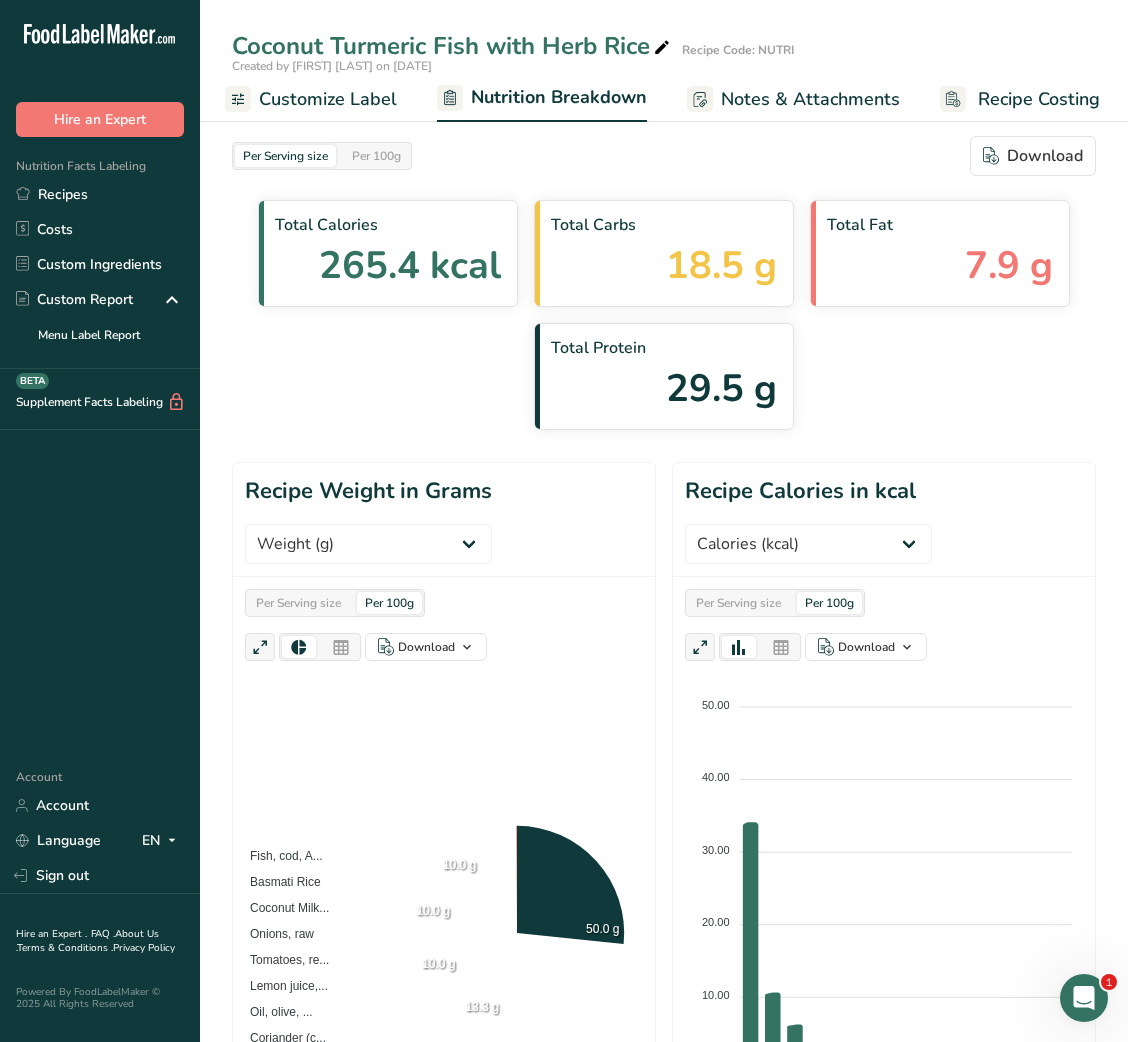 scroll, scrollTop: 0, scrollLeft: 394, axis: horizontal 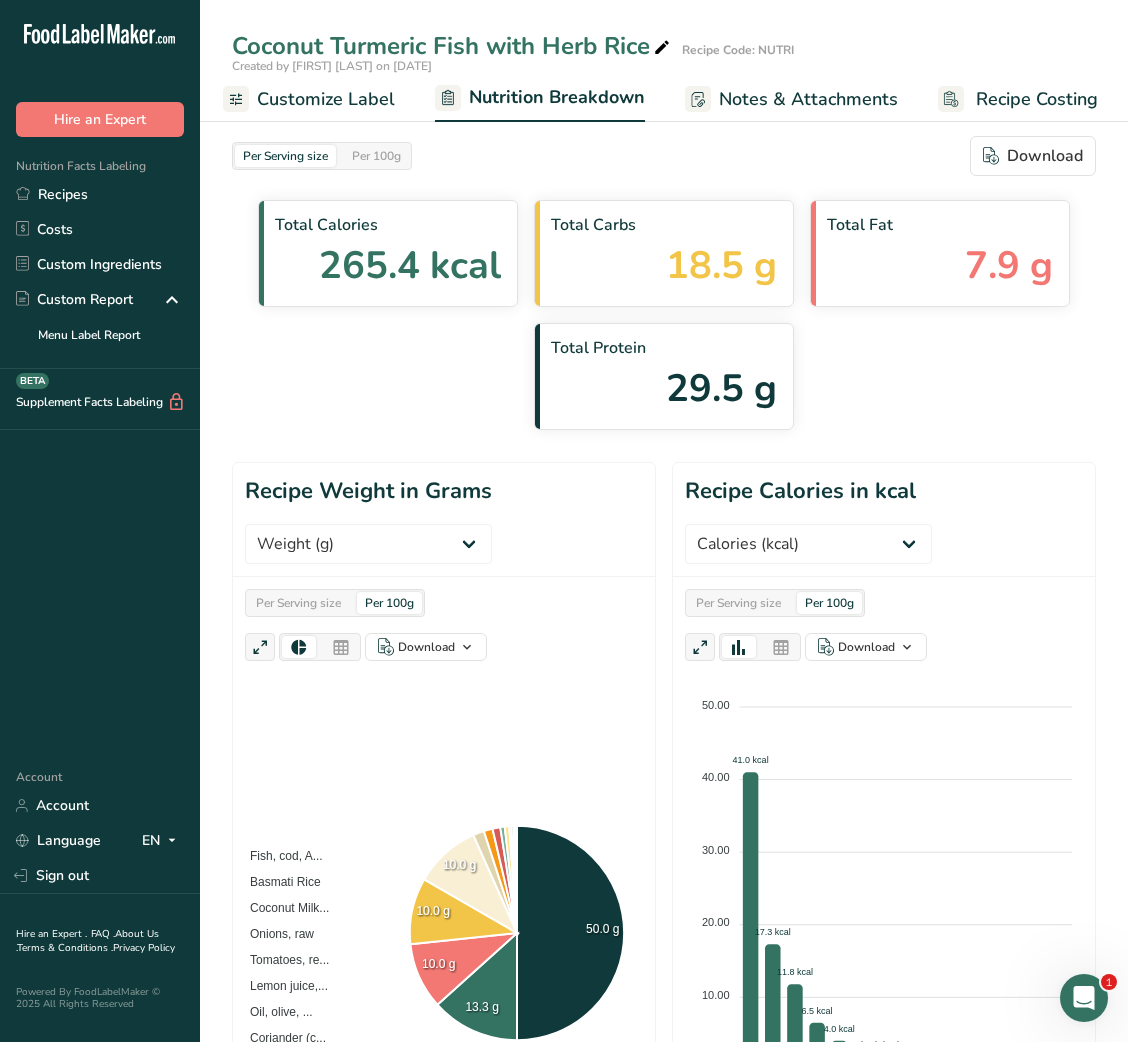 click on "Customize Label" at bounding box center [326, 99] 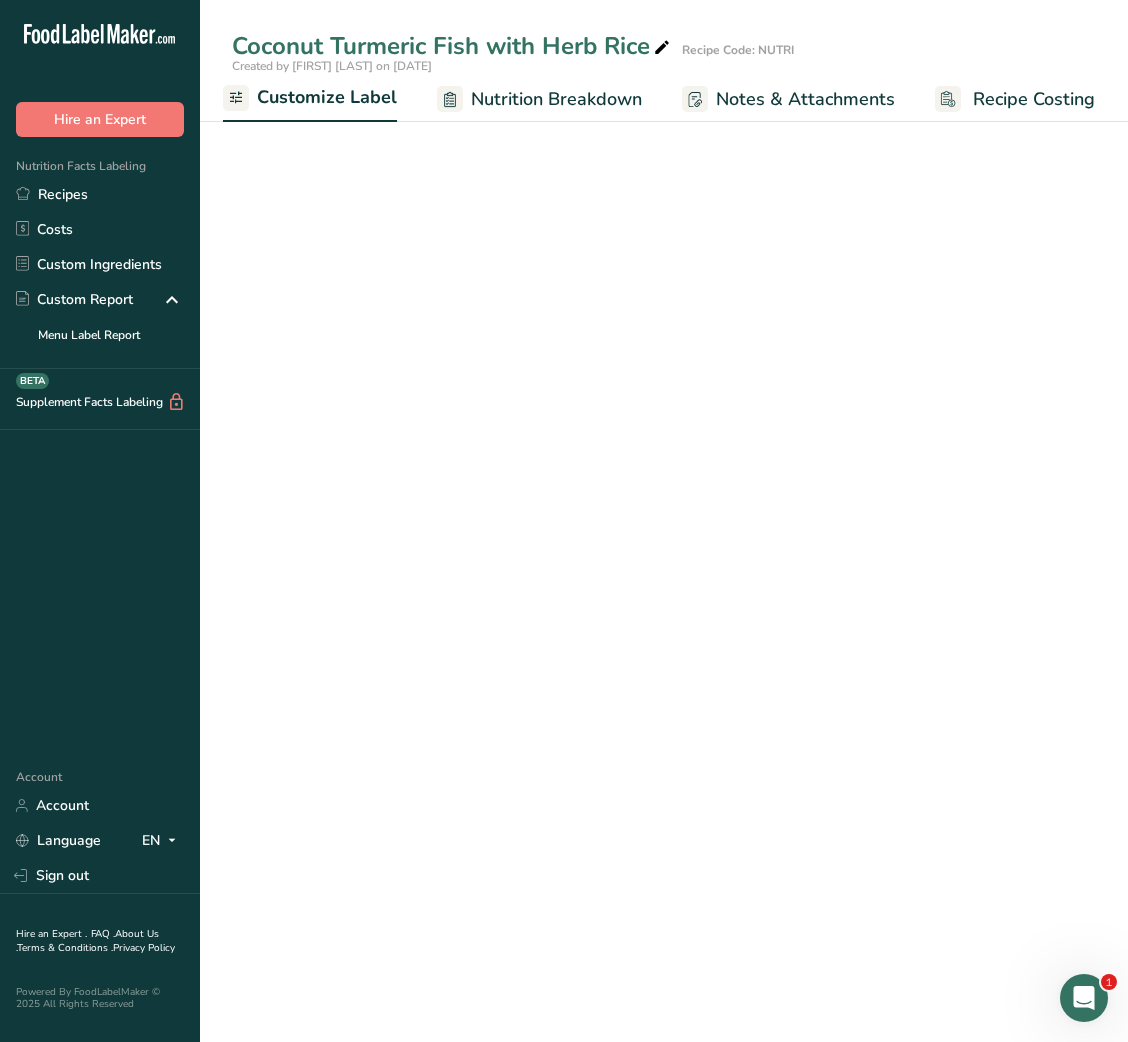 scroll, scrollTop: 0, scrollLeft: 389, axis: horizontal 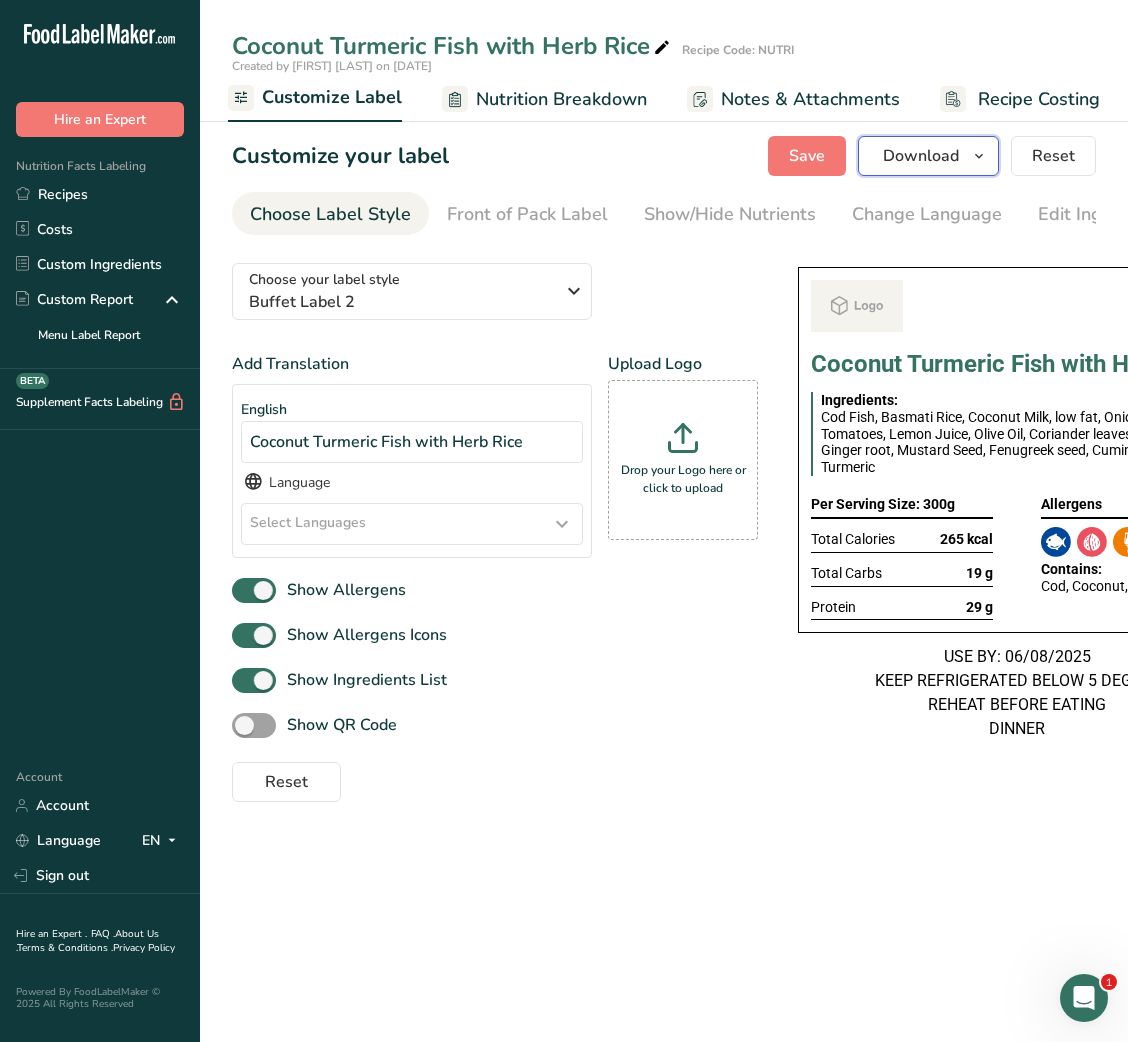 click on "Download" at bounding box center (921, 156) 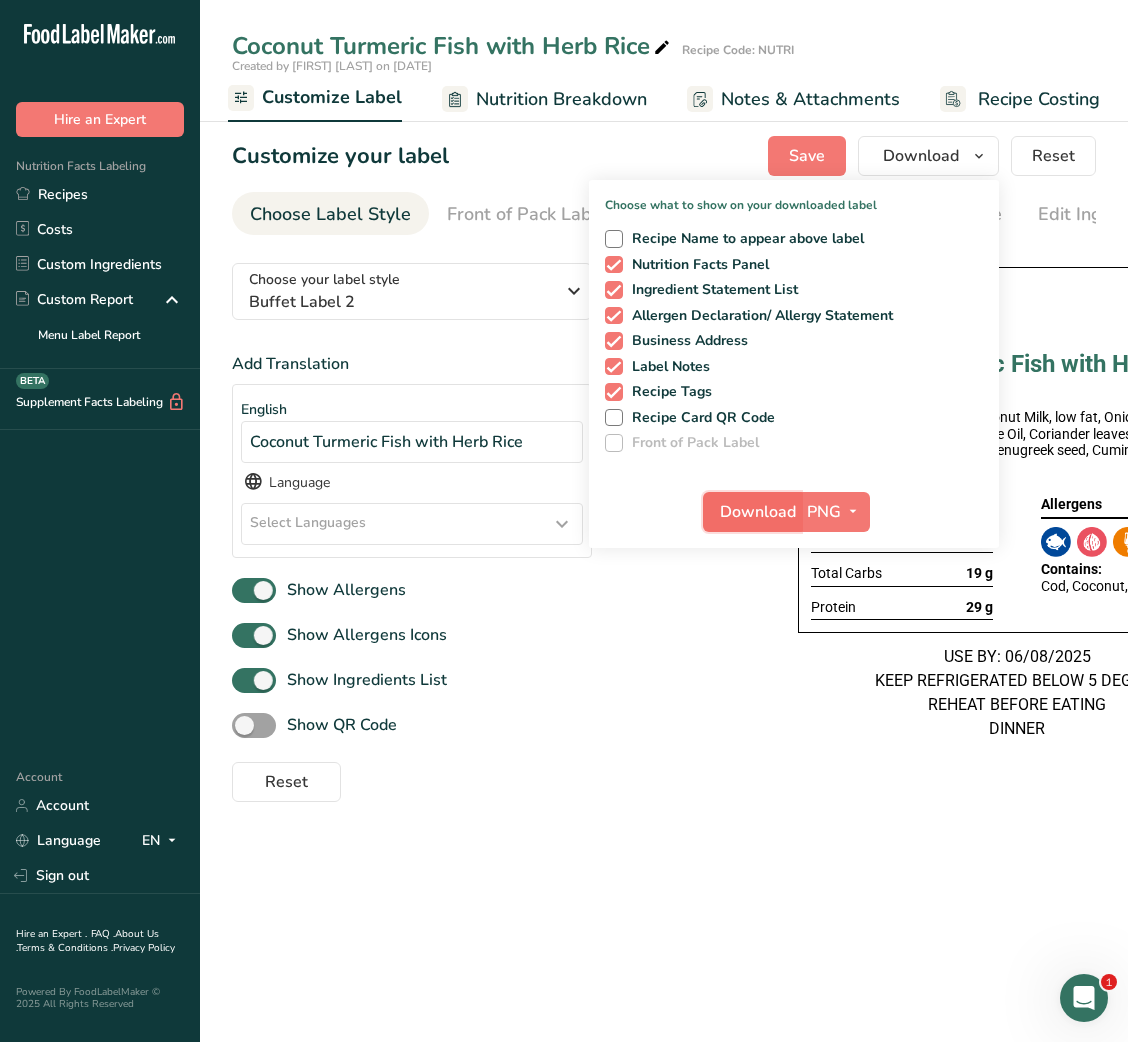 click on "Download" at bounding box center [758, 512] 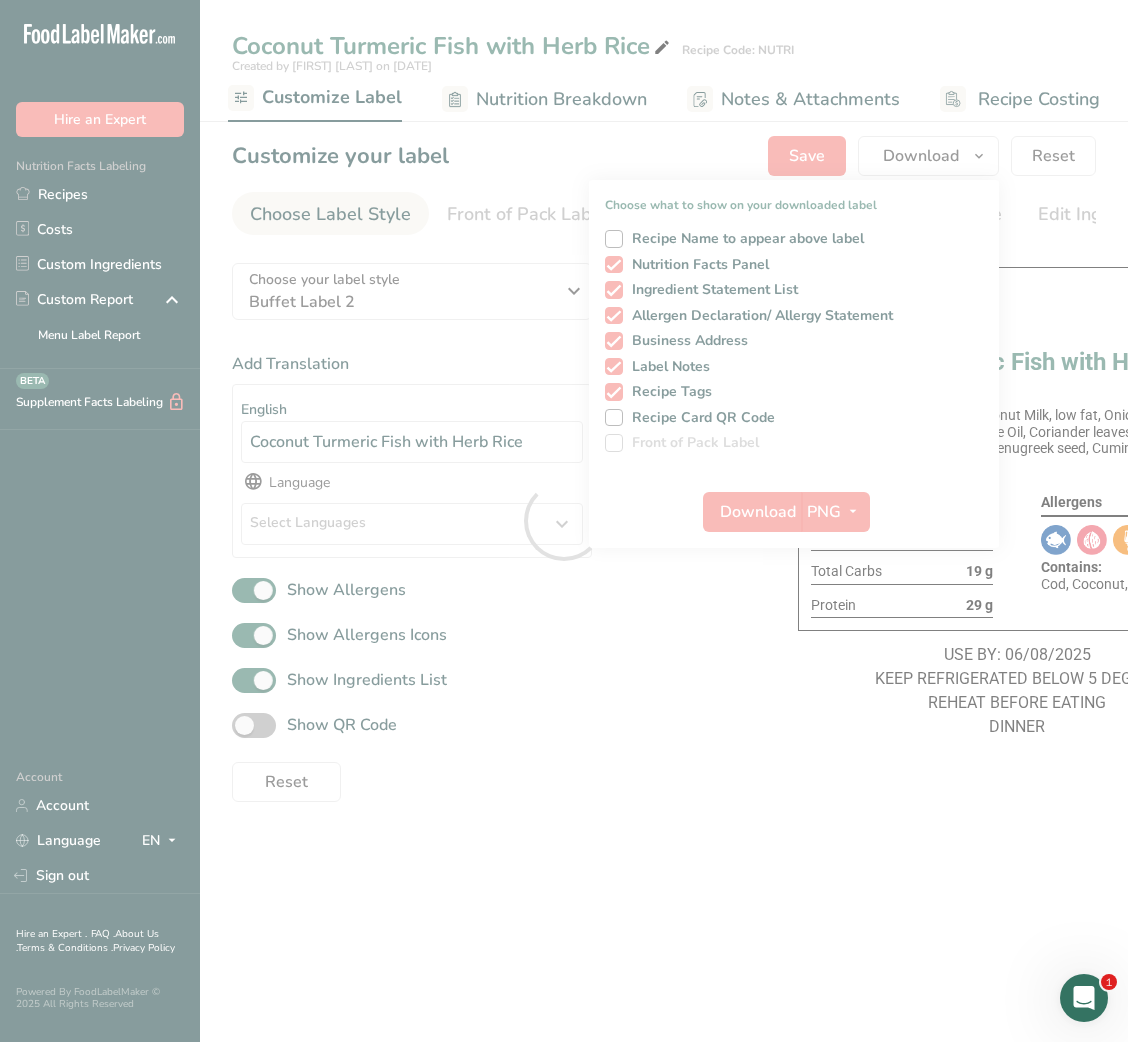 scroll, scrollTop: 0, scrollLeft: 0, axis: both 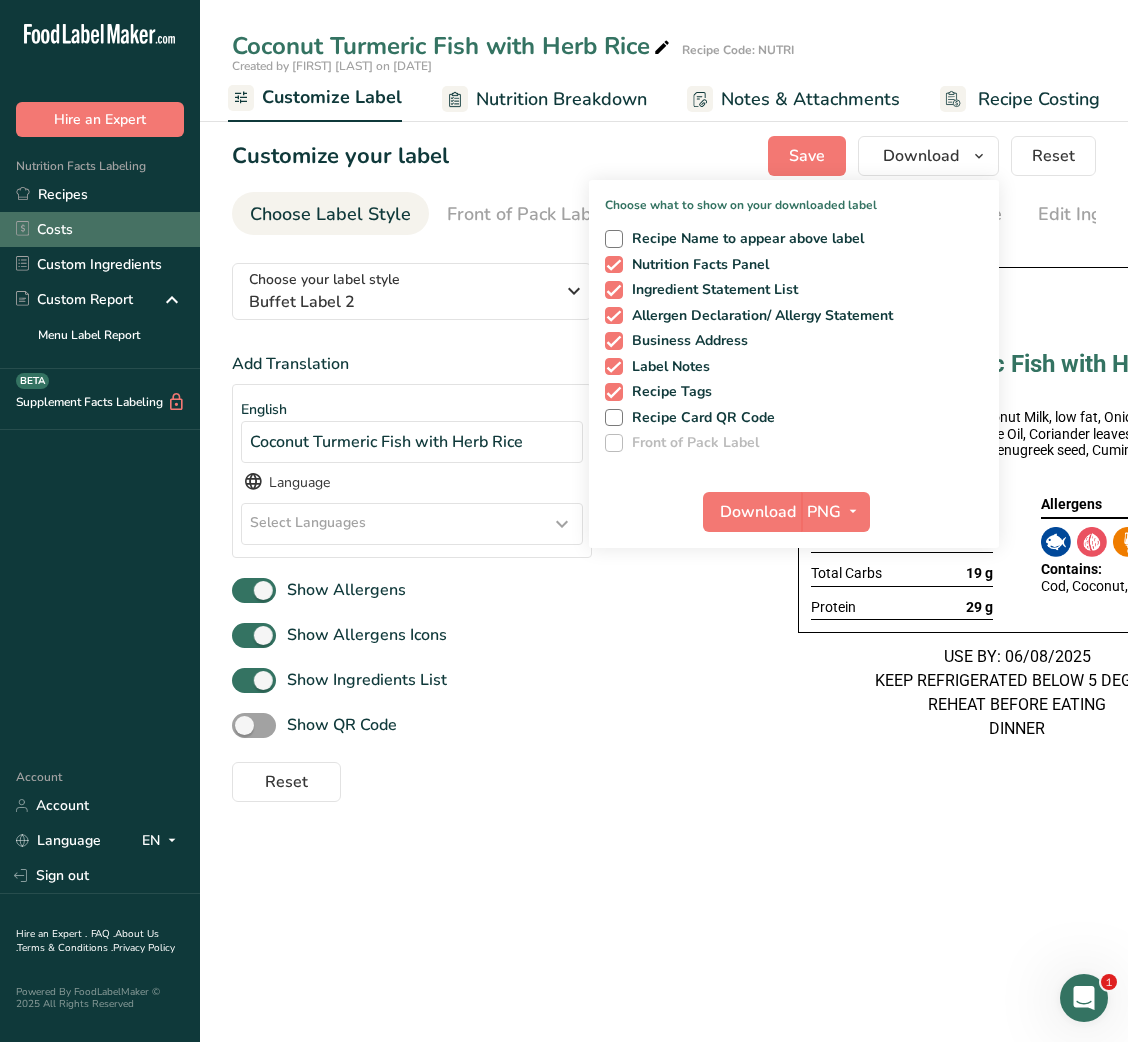 click on "Costs" at bounding box center (100, 229) 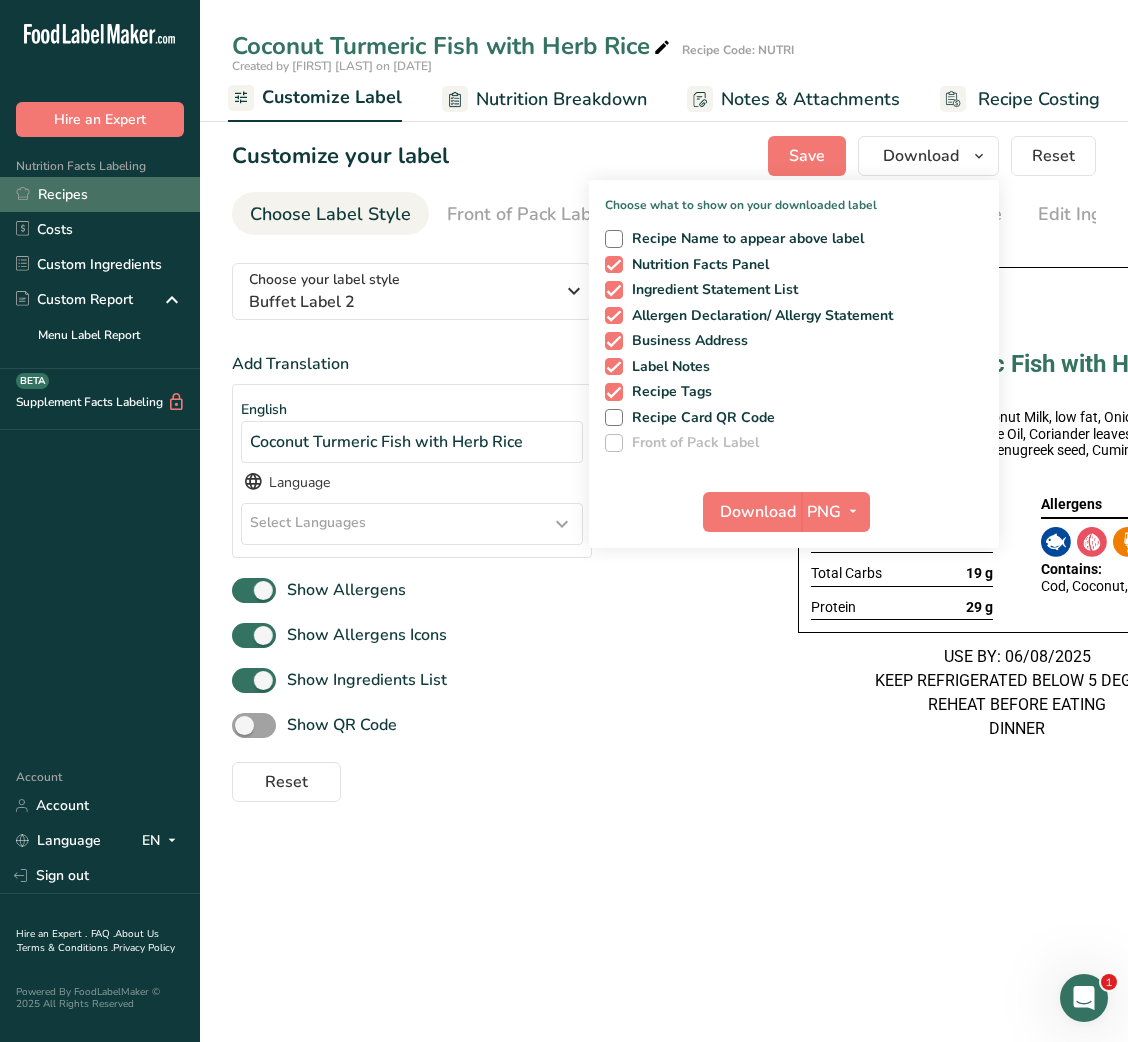 click on "Recipes" at bounding box center [100, 194] 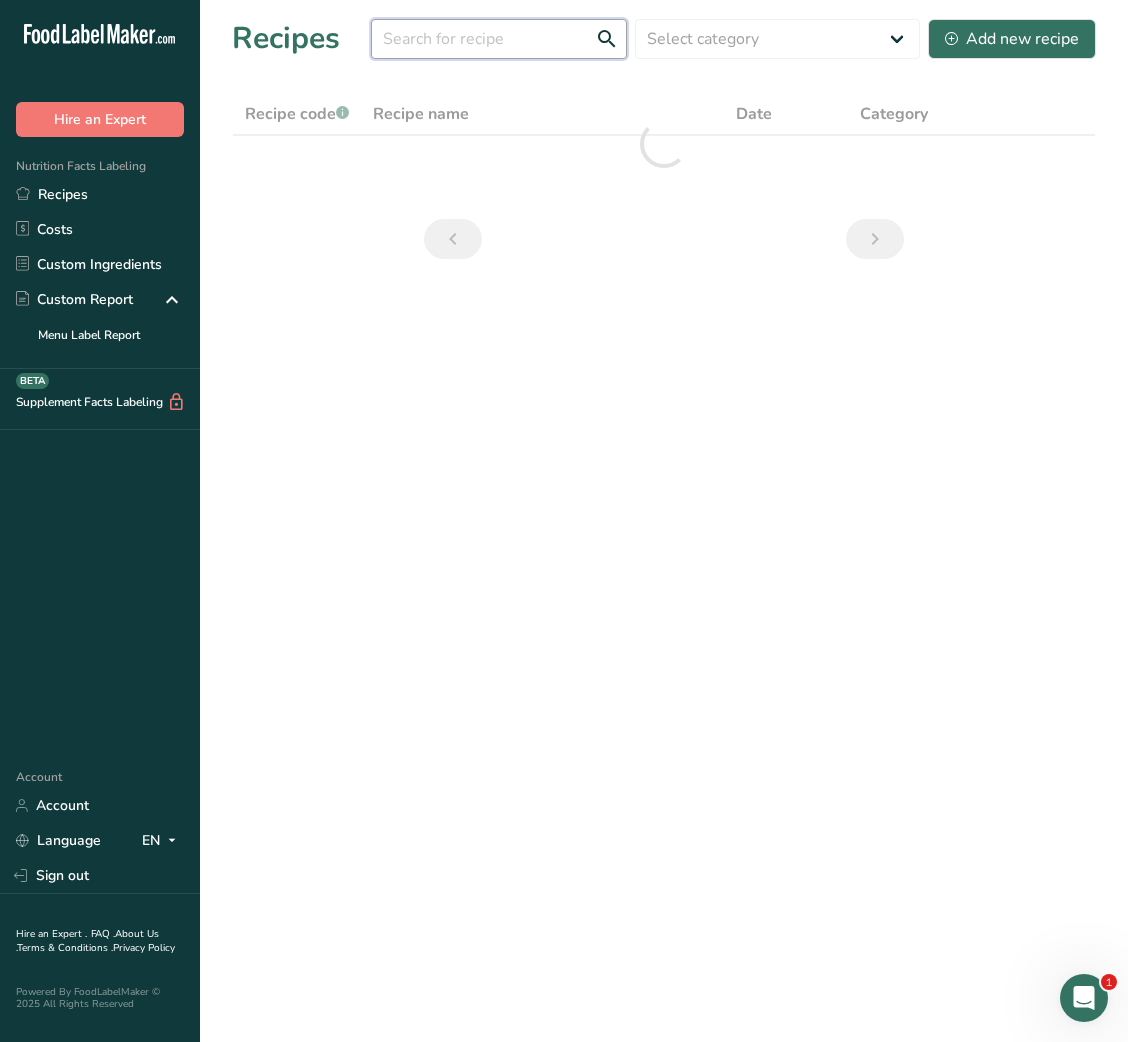 click at bounding box center (499, 39) 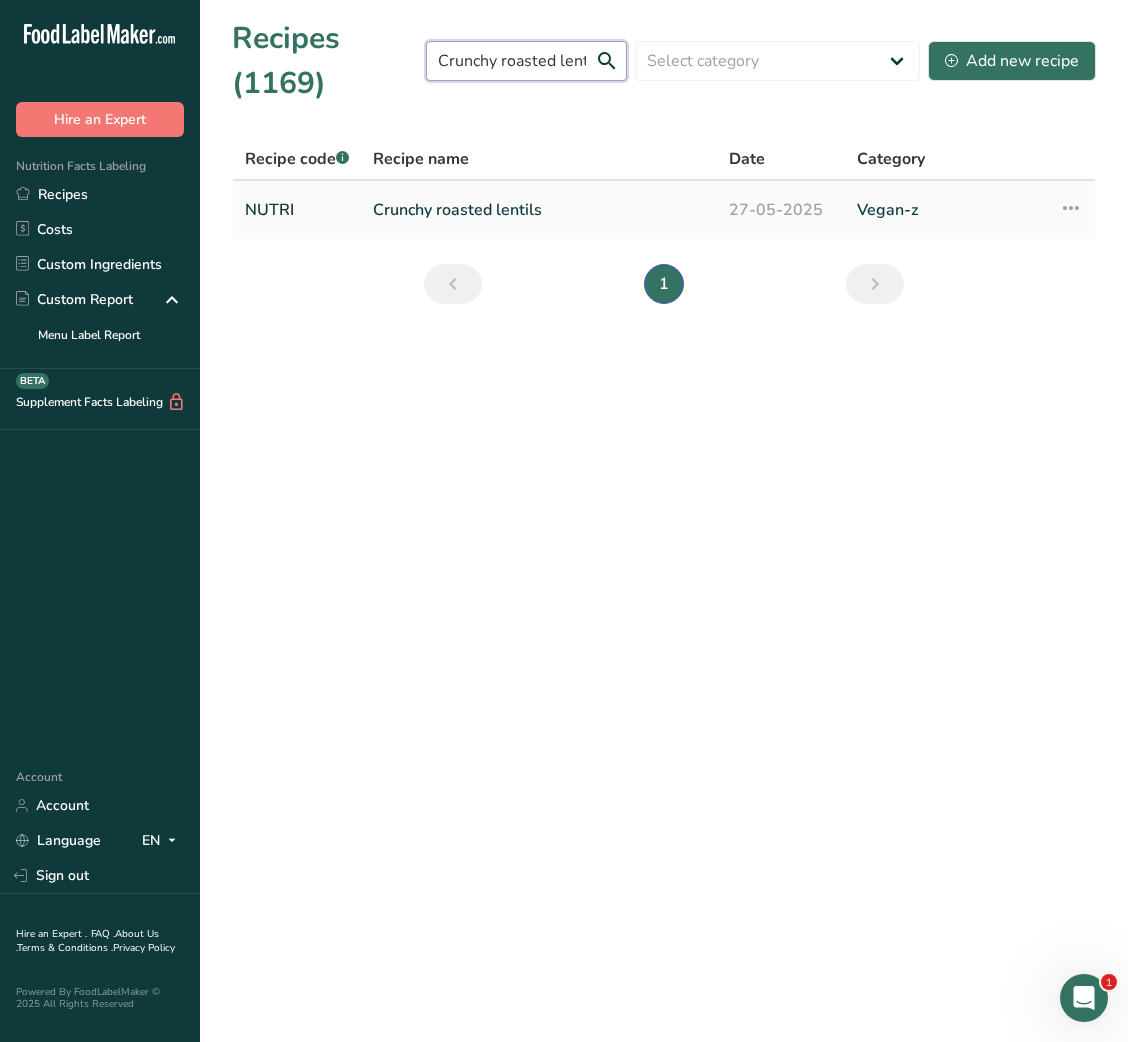 type on "Crunchy roasted lentils" 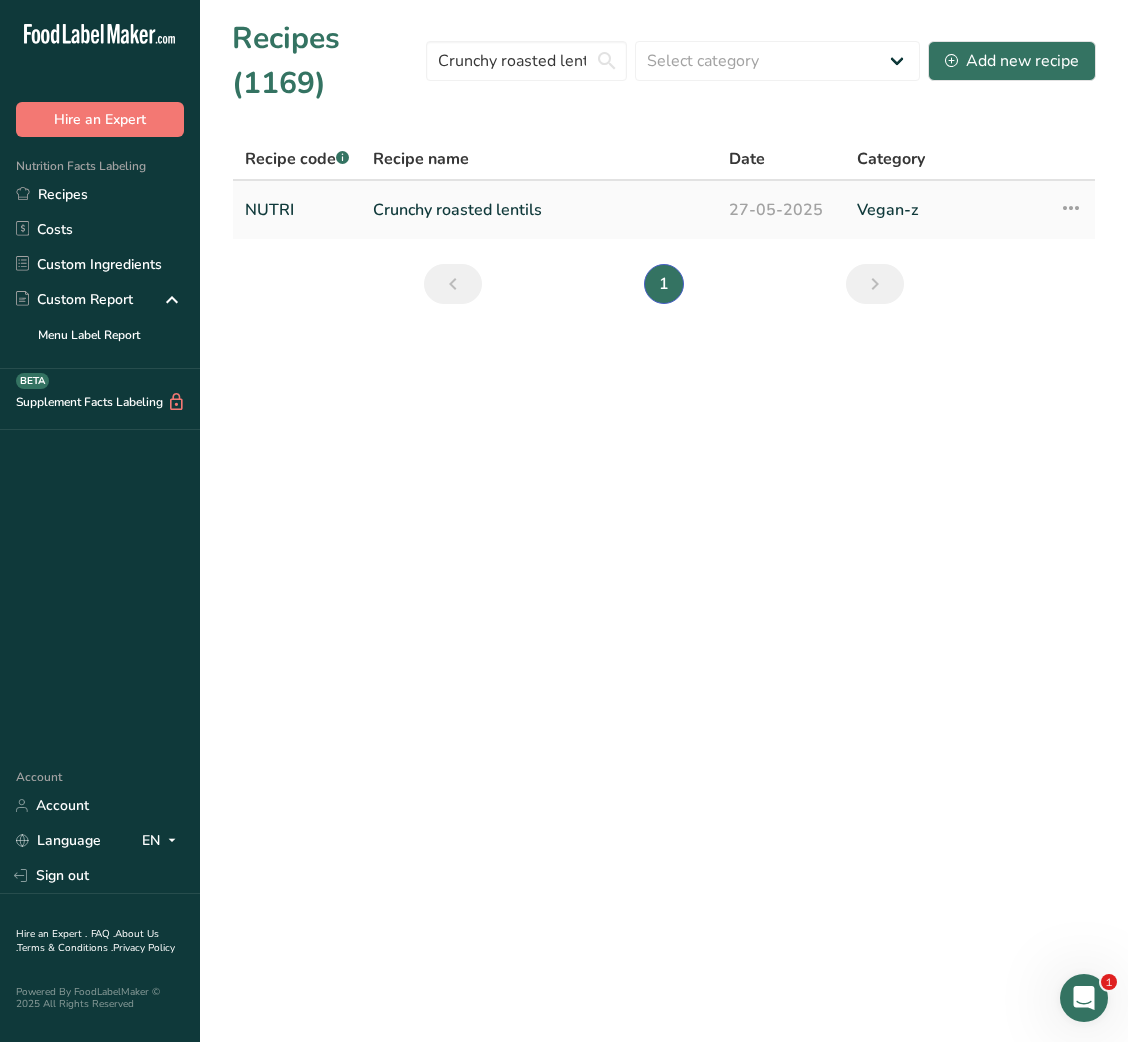 click on "Crunchy roasted lentils" at bounding box center (539, 210) 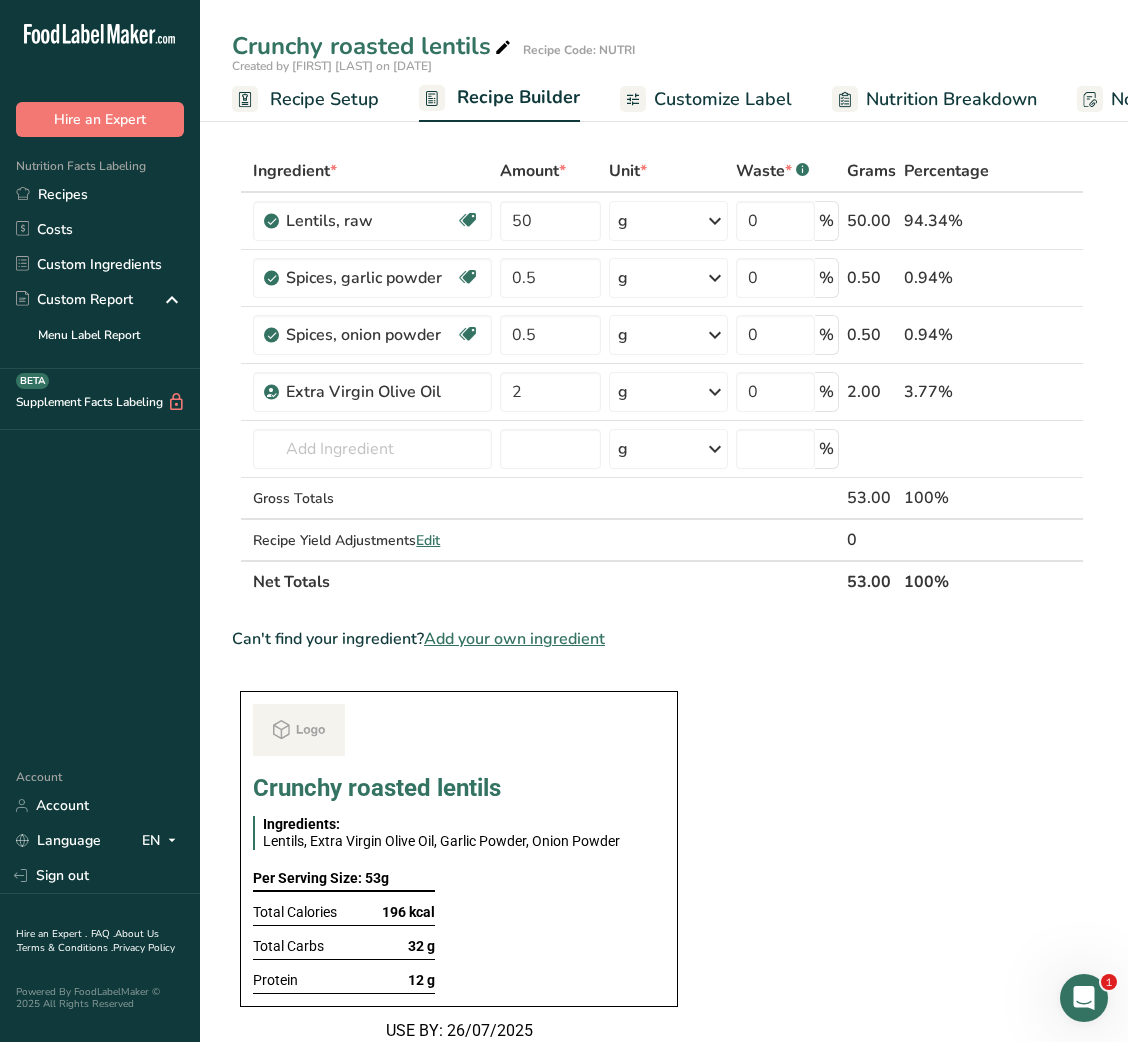 scroll, scrollTop: 0, scrollLeft: 0, axis: both 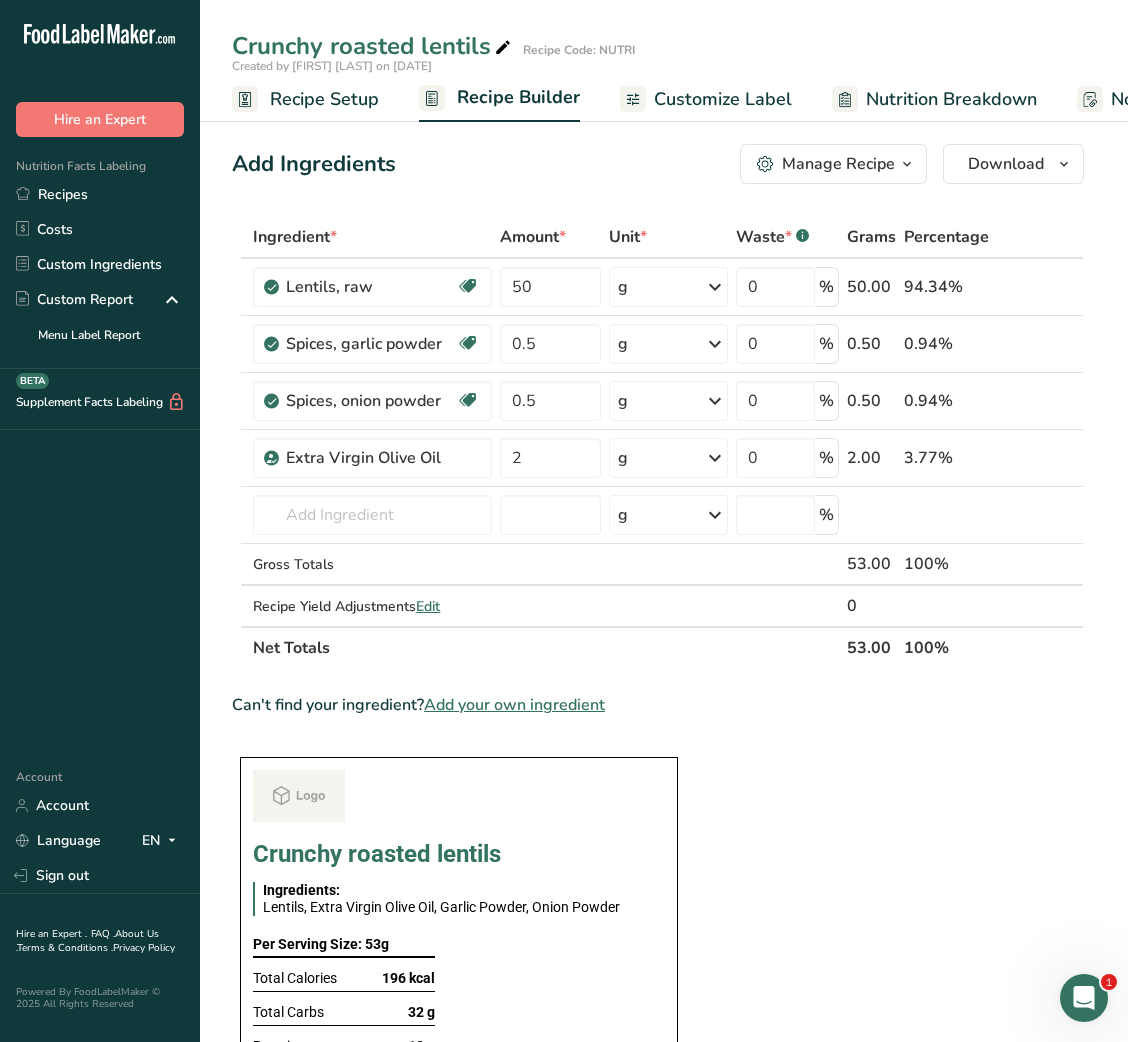 click on "Customize Label" at bounding box center [723, 99] 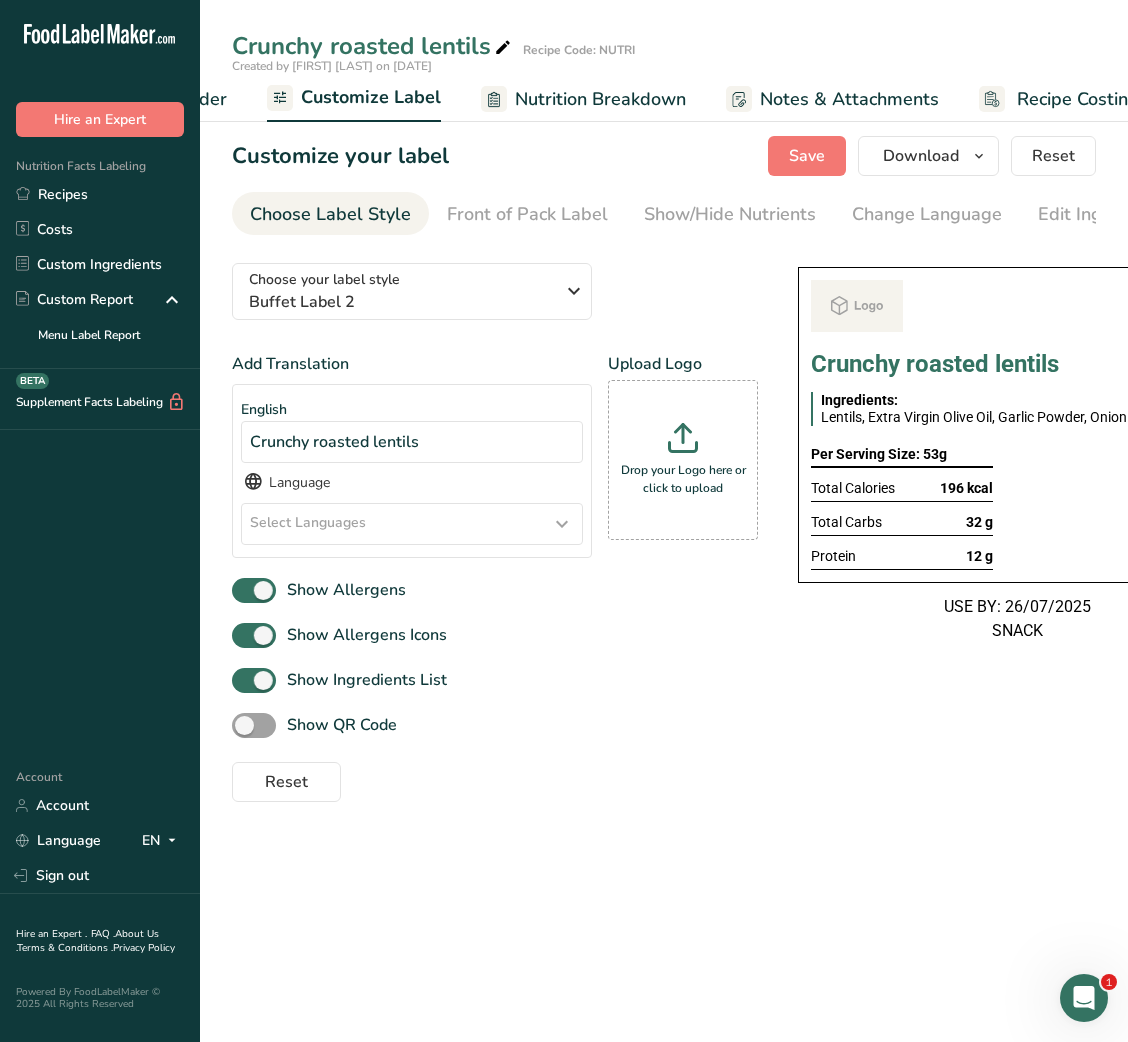 scroll, scrollTop: 0, scrollLeft: 389, axis: horizontal 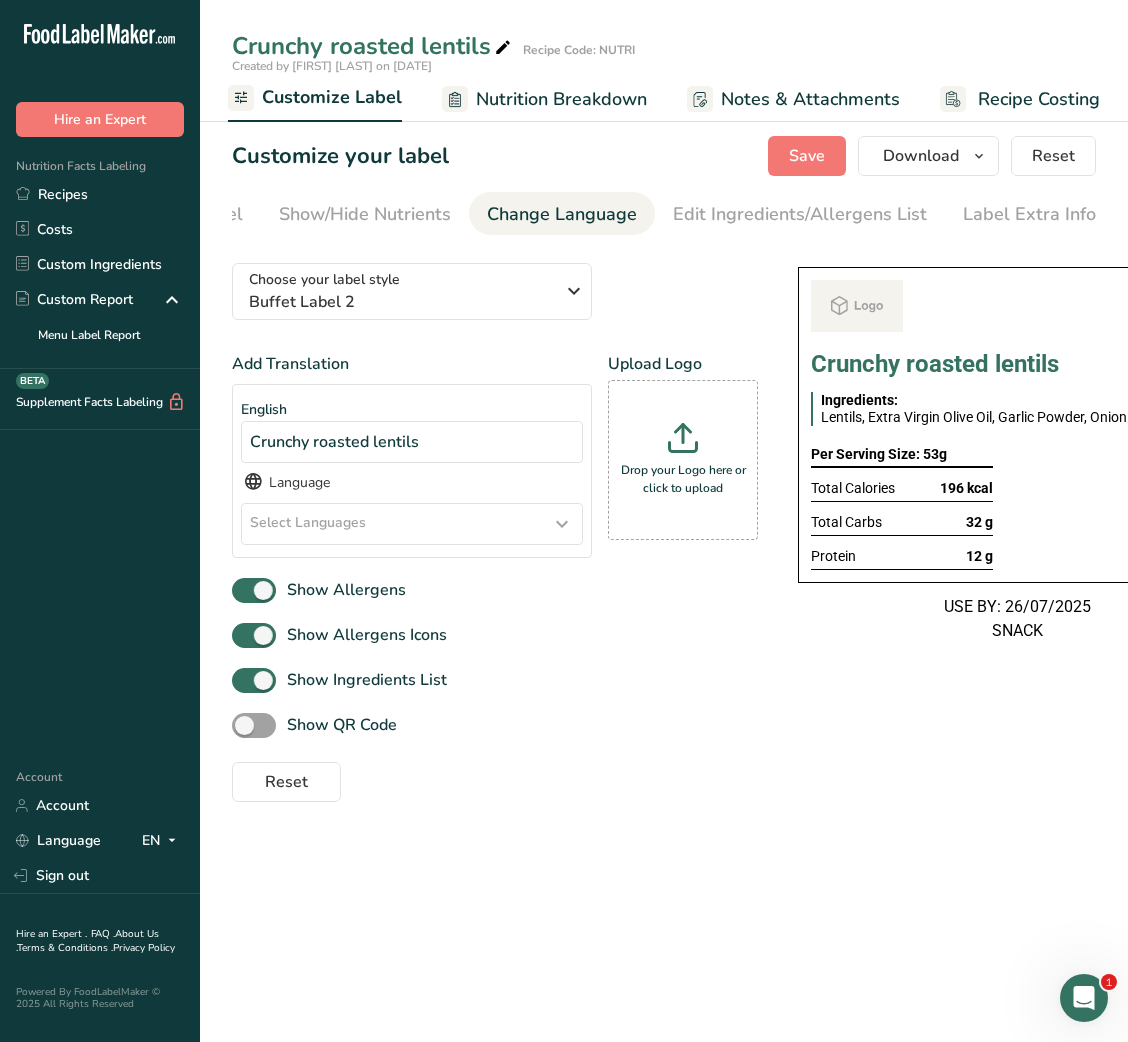 click on "Label Extra Info" at bounding box center [1029, 214] 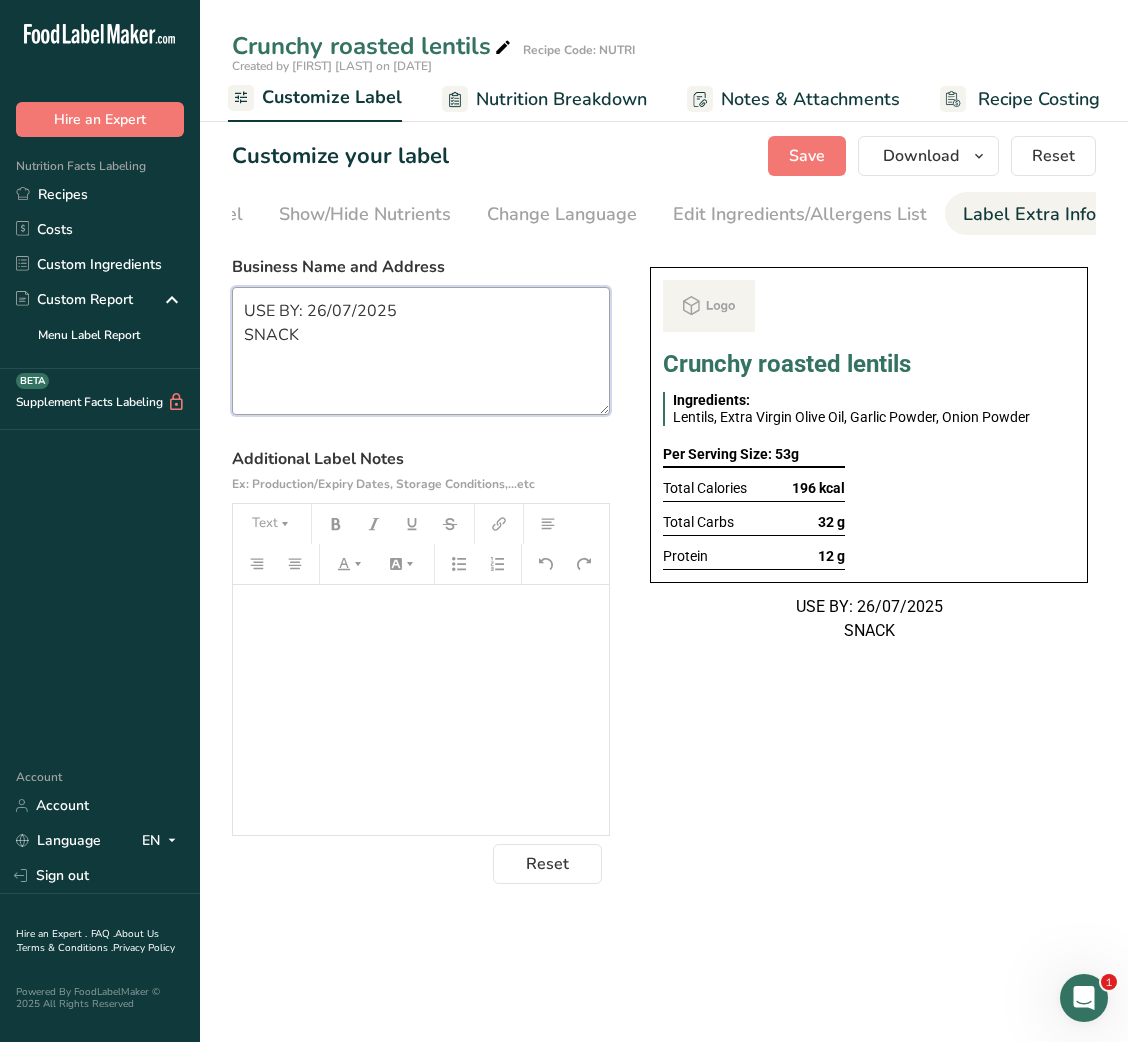 click on "USE BY: 26/07/2025
SNACK" at bounding box center [421, 351] 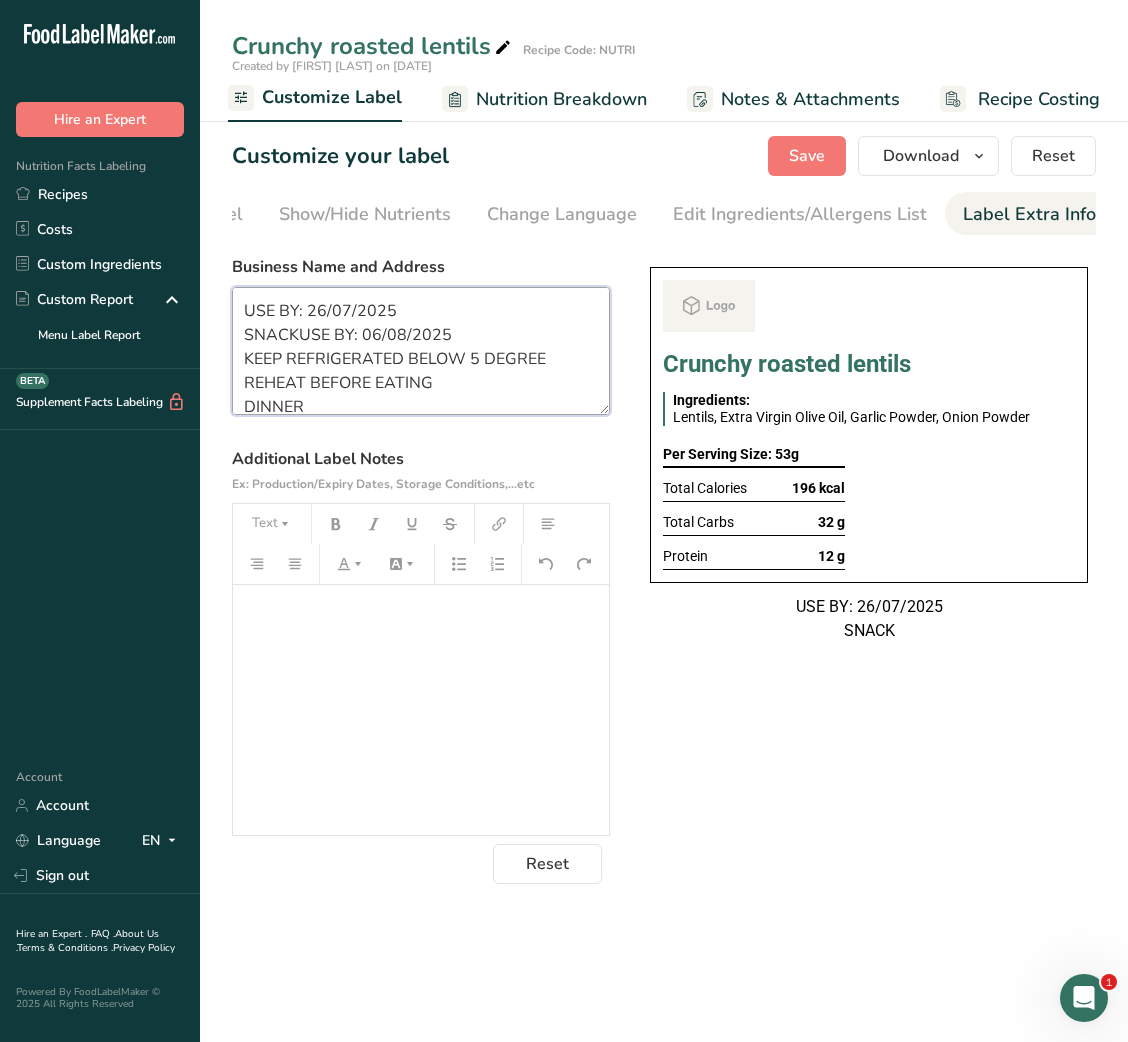 scroll, scrollTop: 3, scrollLeft: 0, axis: vertical 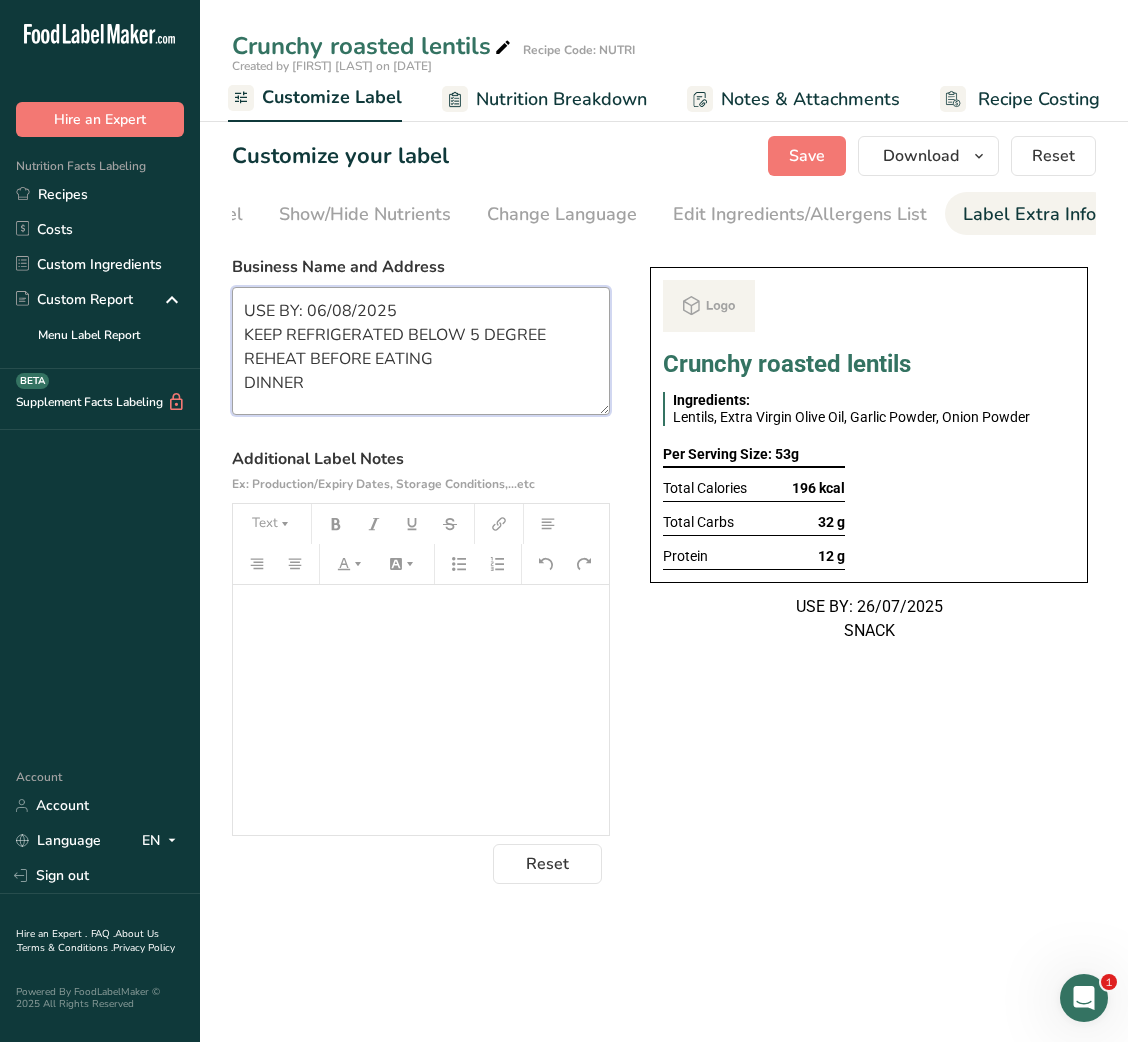 click on "USE BY: 06/08/2025
KEEP REFRIGERATED BELOW 5 DEGREE
REHEAT BEFORE EATING
DINNER" at bounding box center [421, 351] 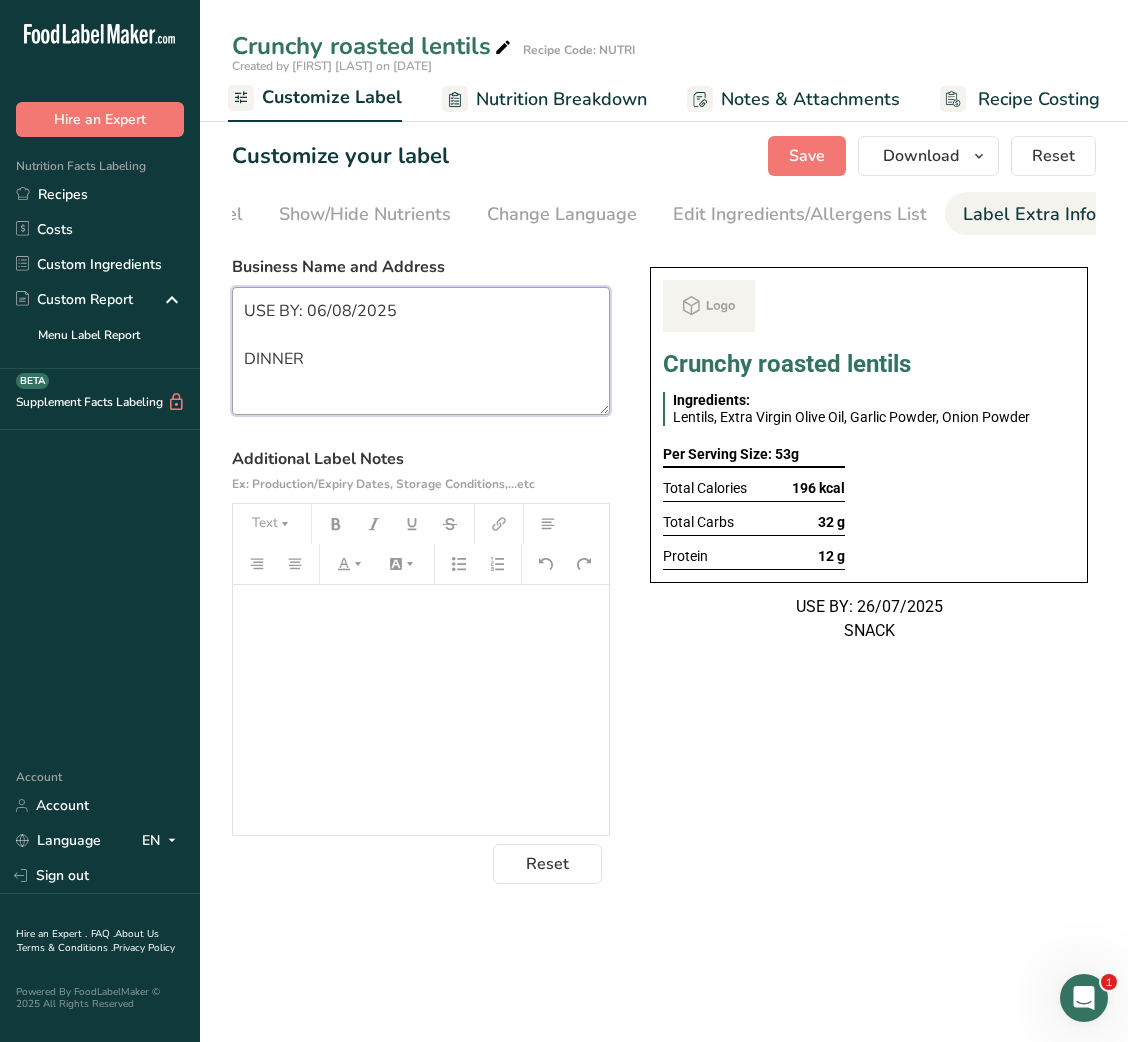 click on "USE BY: 06/08/2025
DINNER" at bounding box center (421, 351) 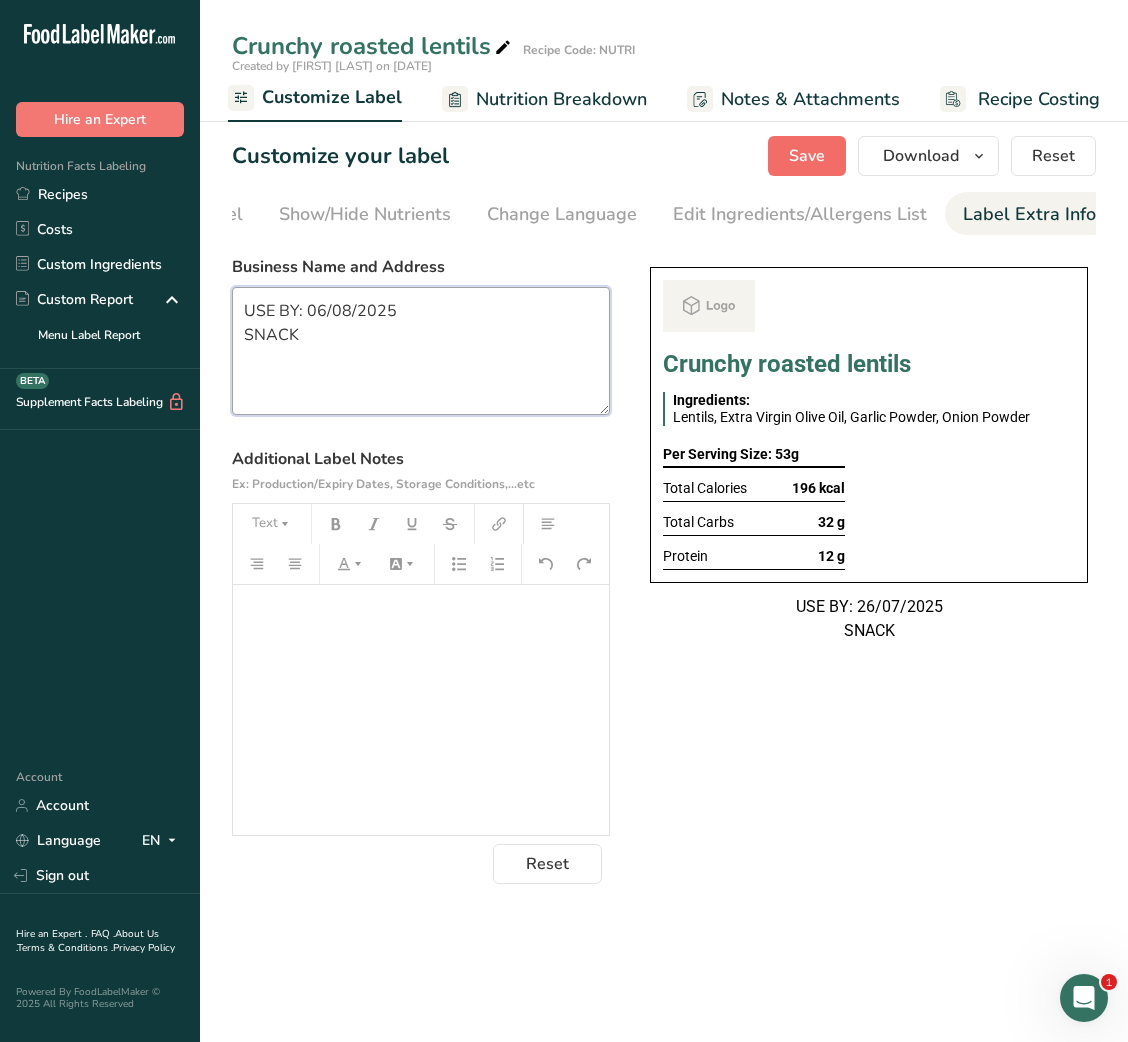 type on "USE BY: 06/08/2025
SNACK" 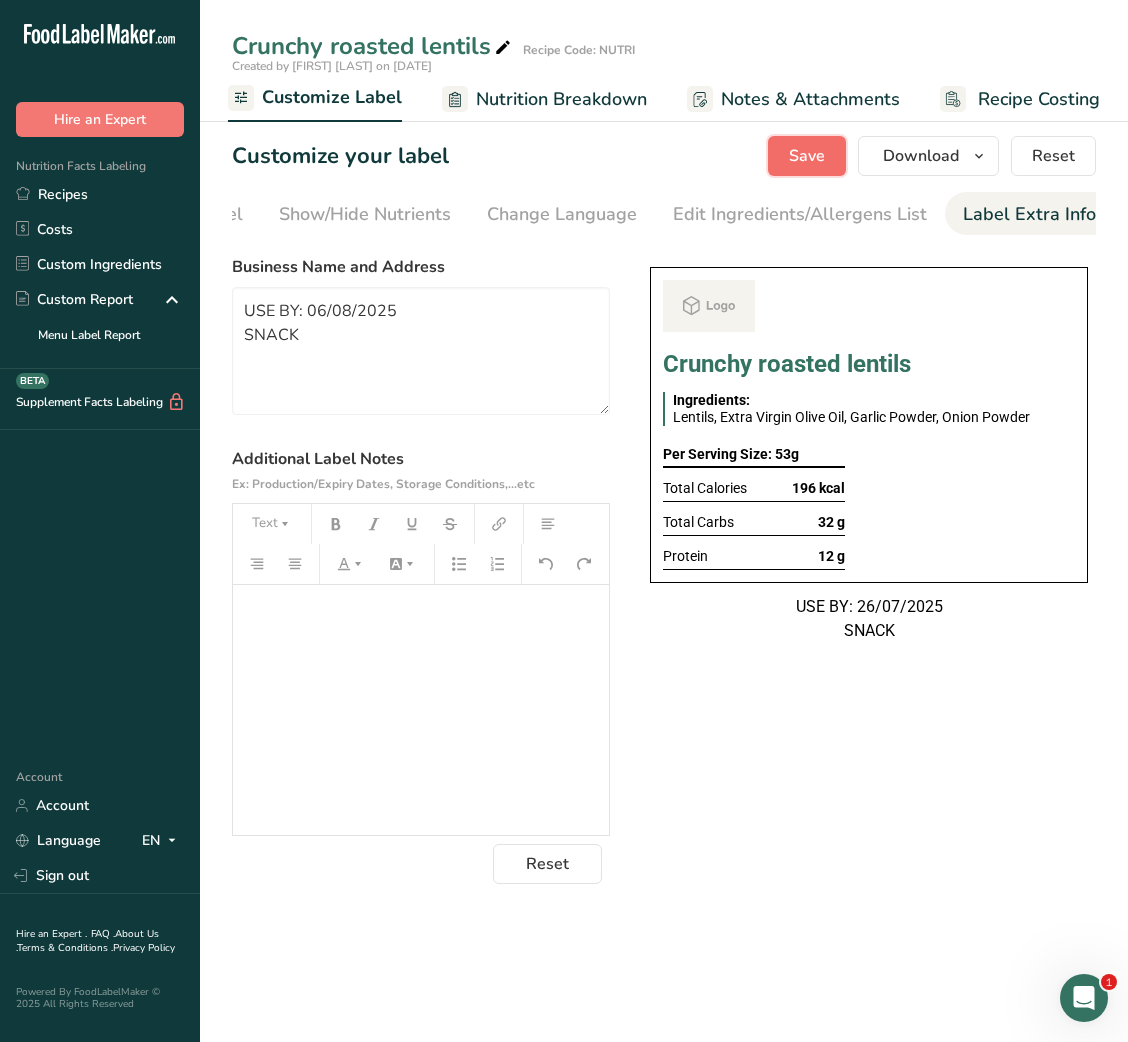 click on "Save" at bounding box center [807, 156] 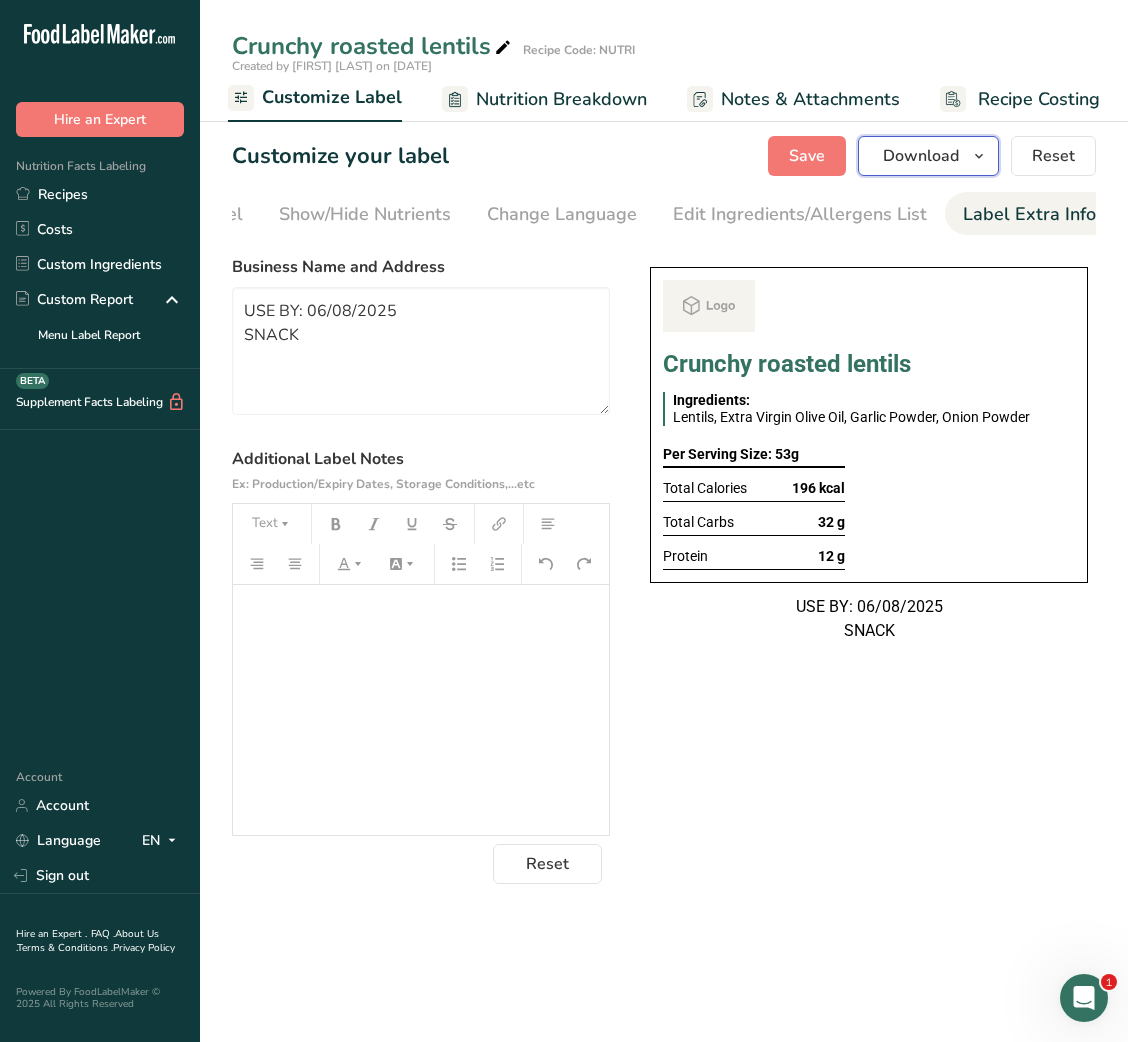 click on "Download" at bounding box center (928, 156) 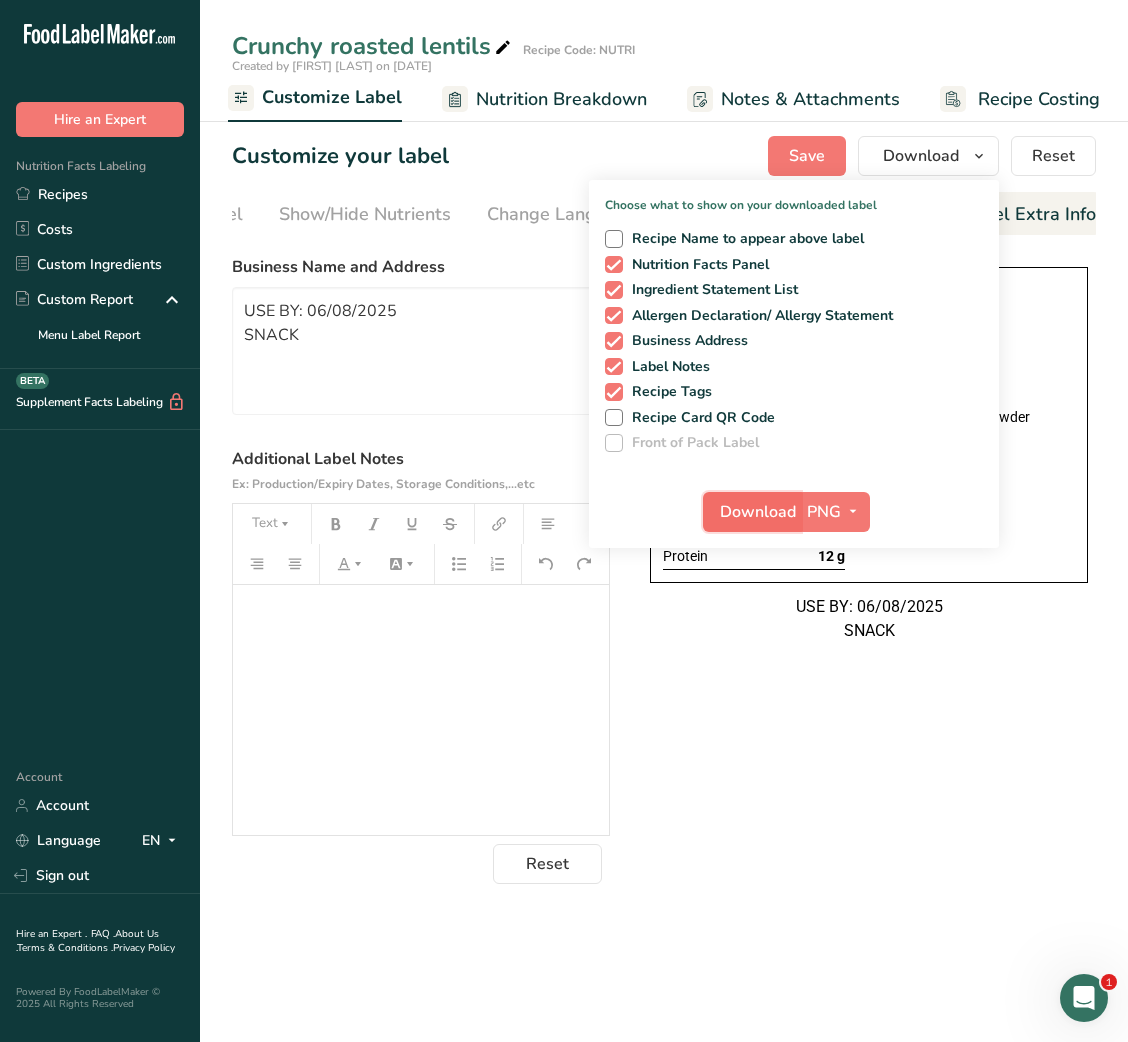 click on "Download" at bounding box center [752, 512] 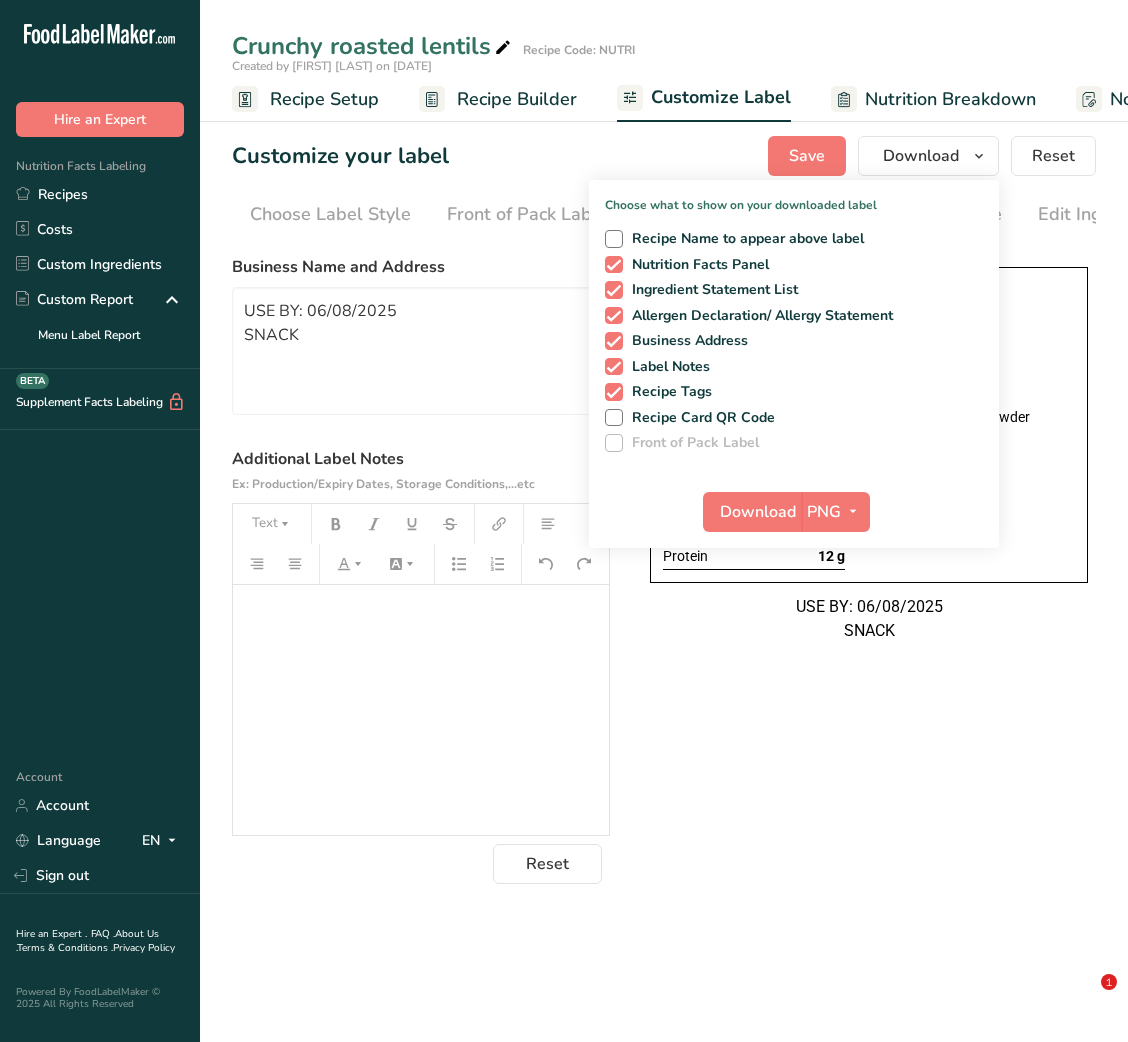 scroll, scrollTop: 0, scrollLeft: 0, axis: both 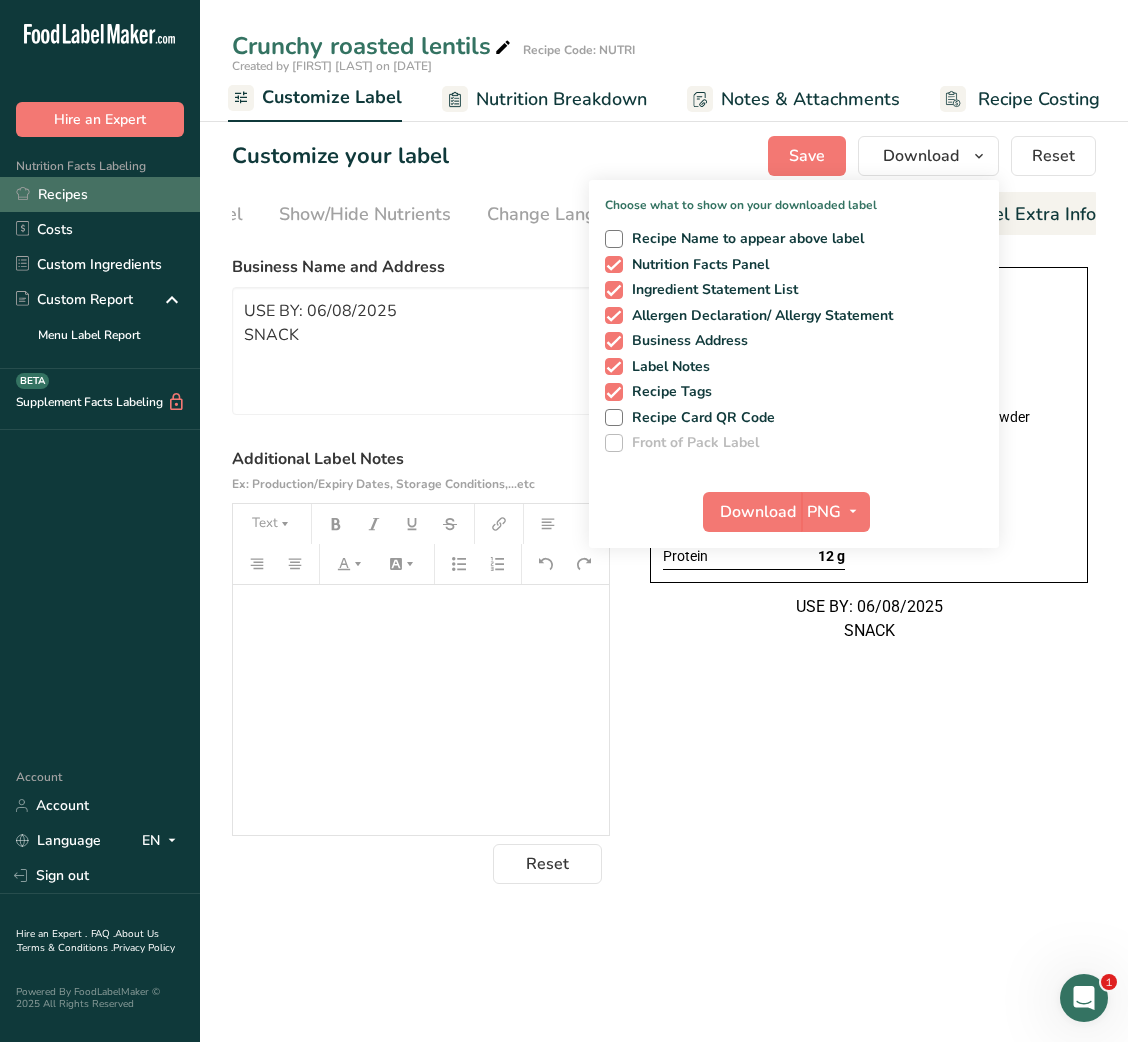click on "Recipes" at bounding box center (100, 194) 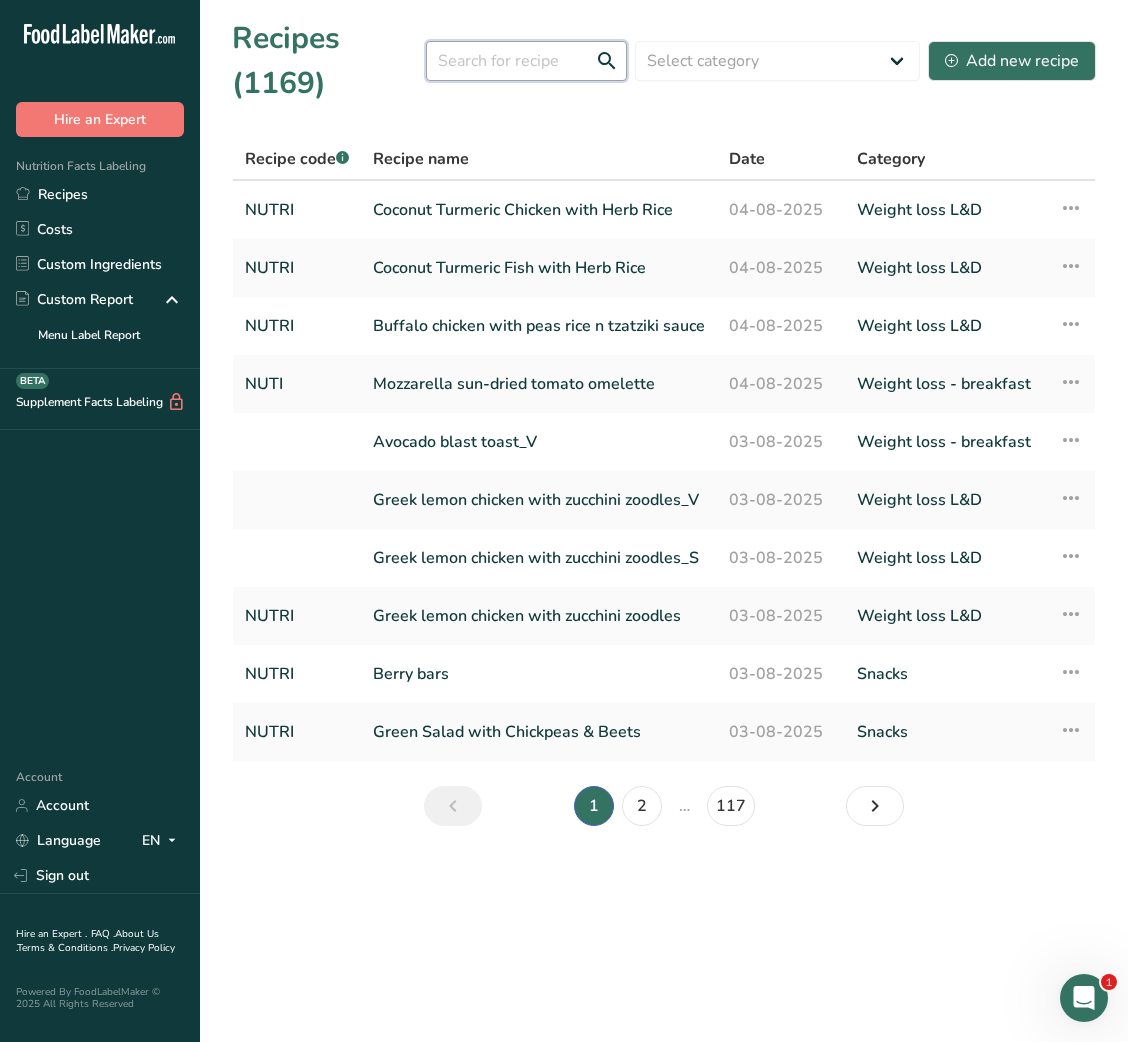 click at bounding box center [526, 61] 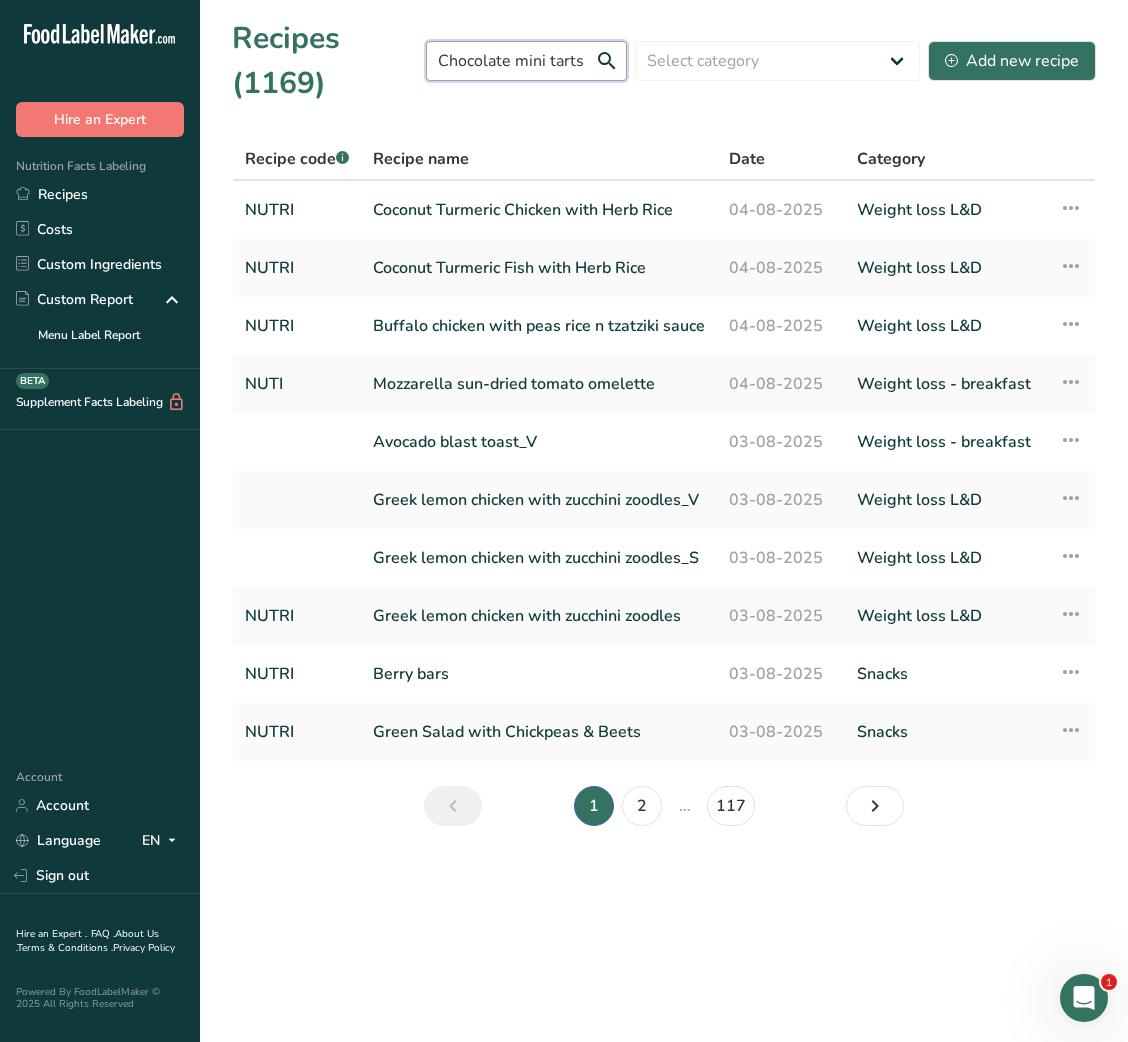 scroll, scrollTop: 0, scrollLeft: 107, axis: horizontal 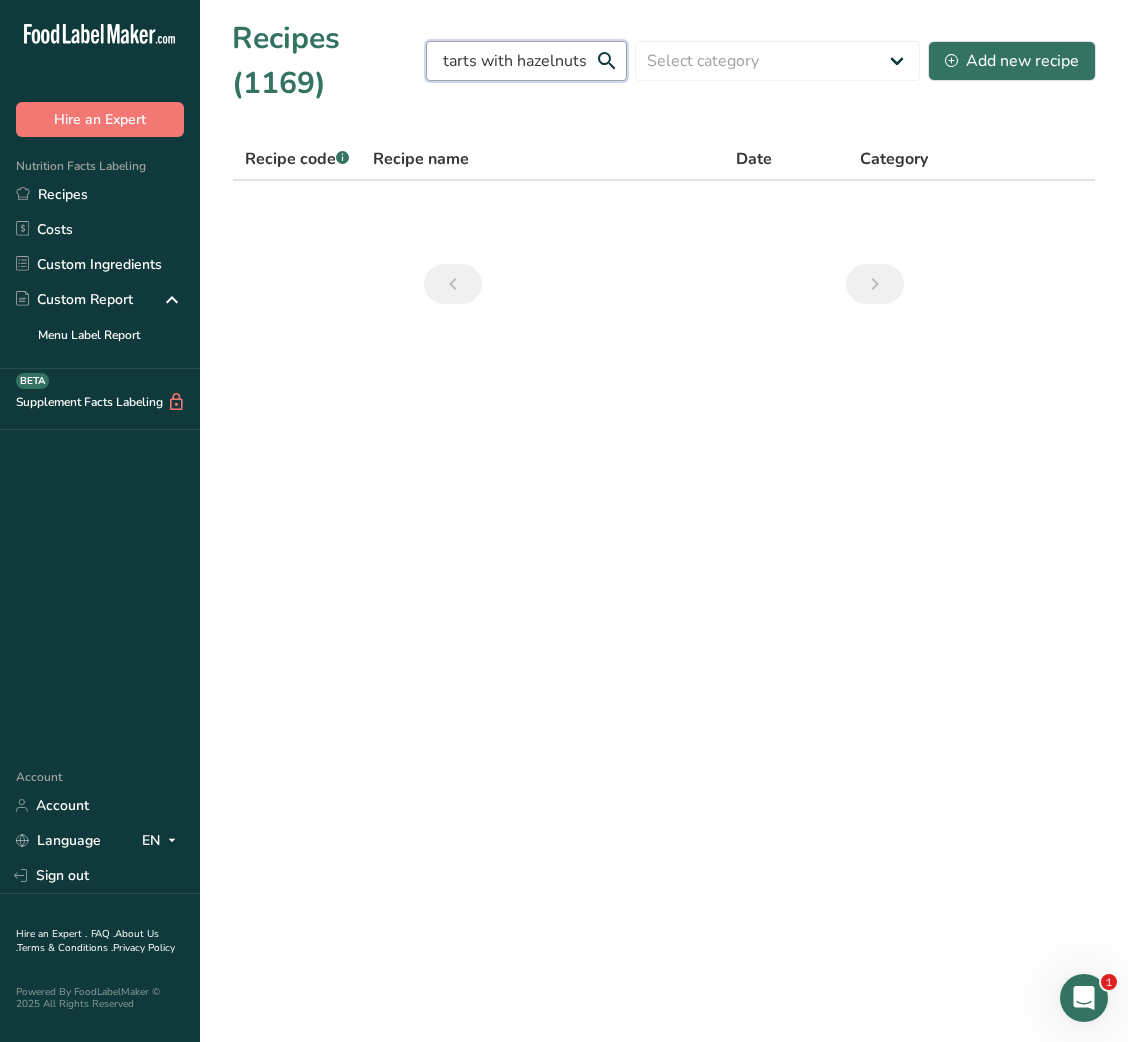 type on "Chocolate mini tarts with hazelnuts" 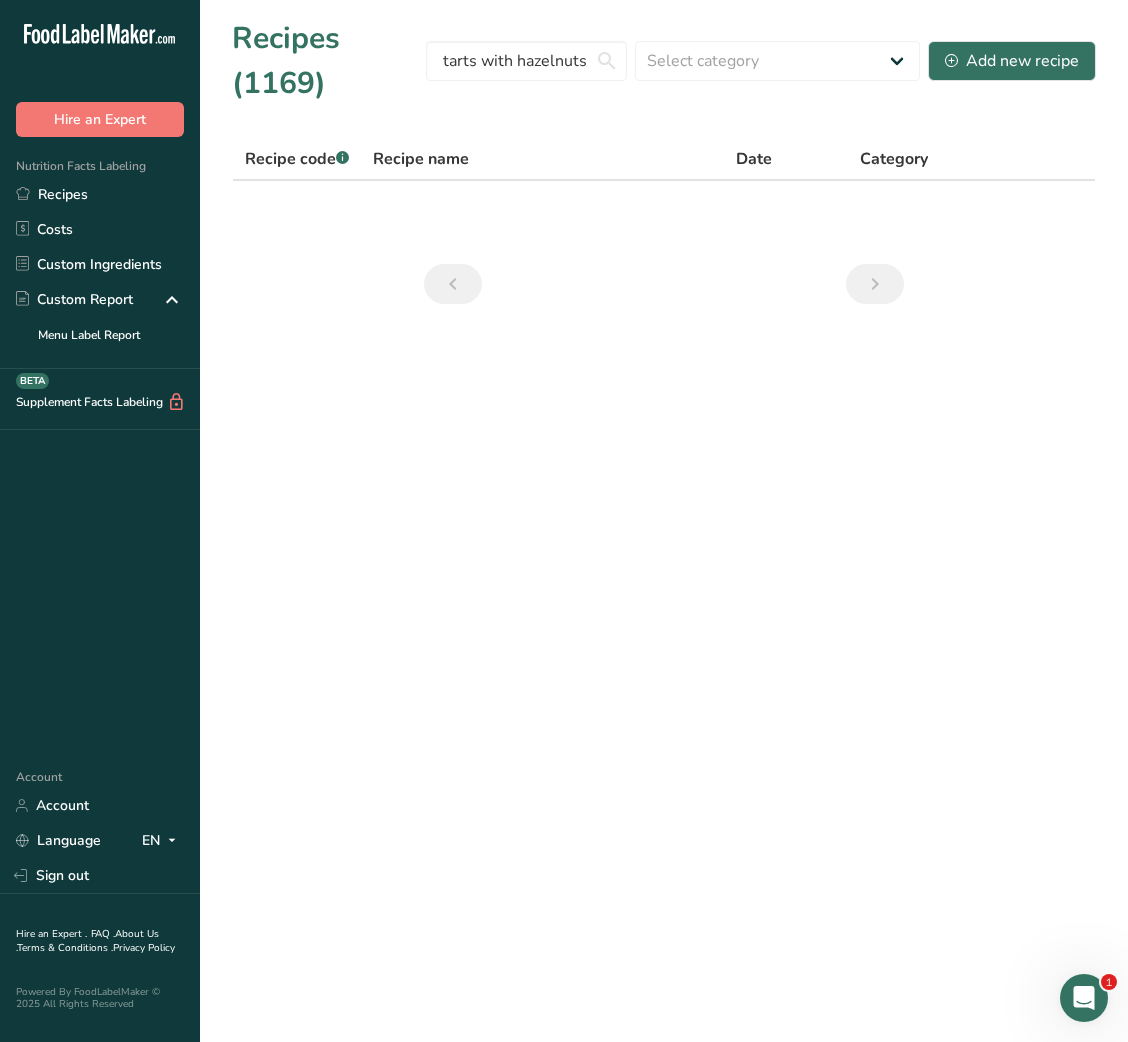 scroll, scrollTop: 0, scrollLeft: 0, axis: both 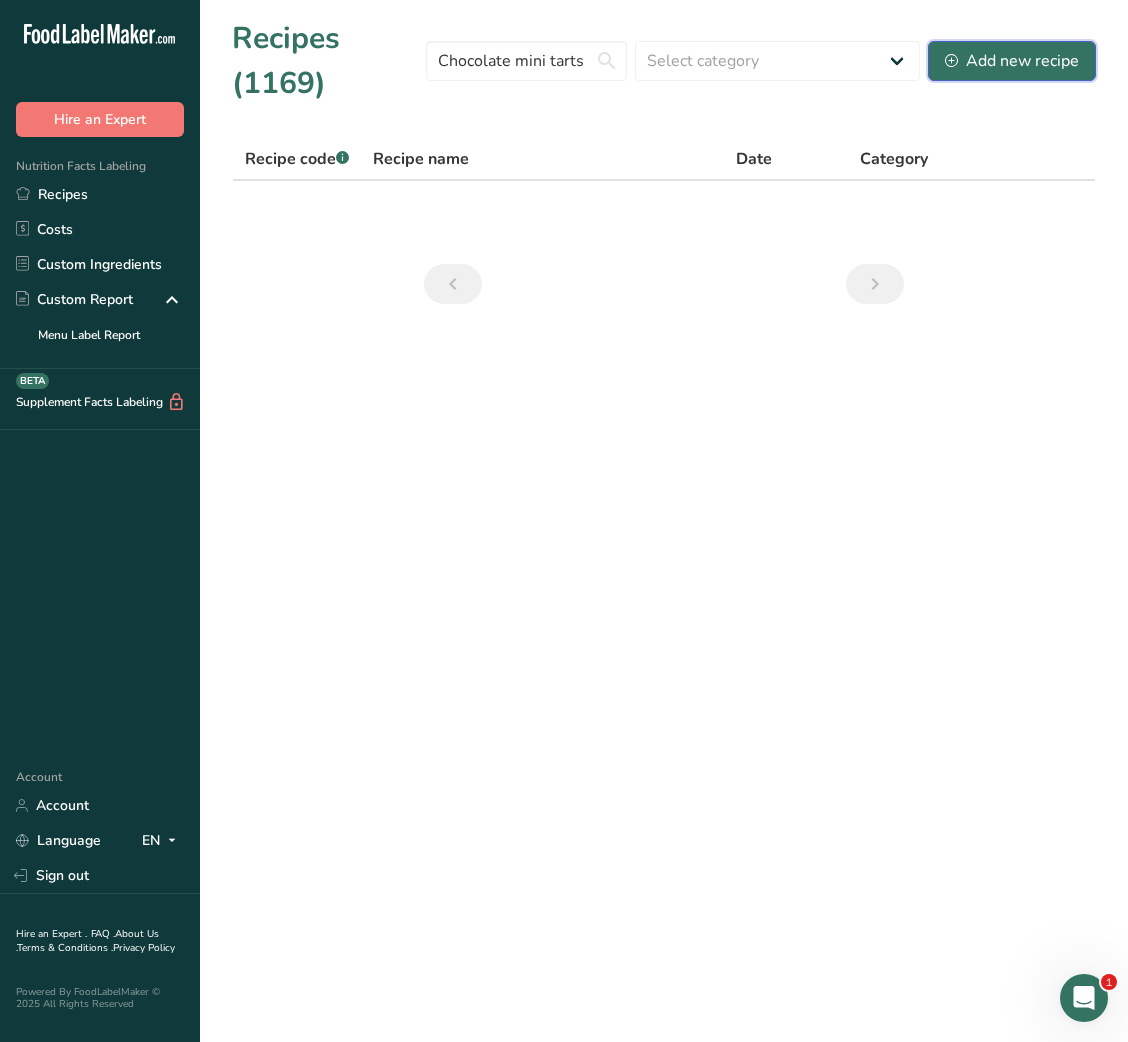 click on "Add new recipe" at bounding box center (1012, 61) 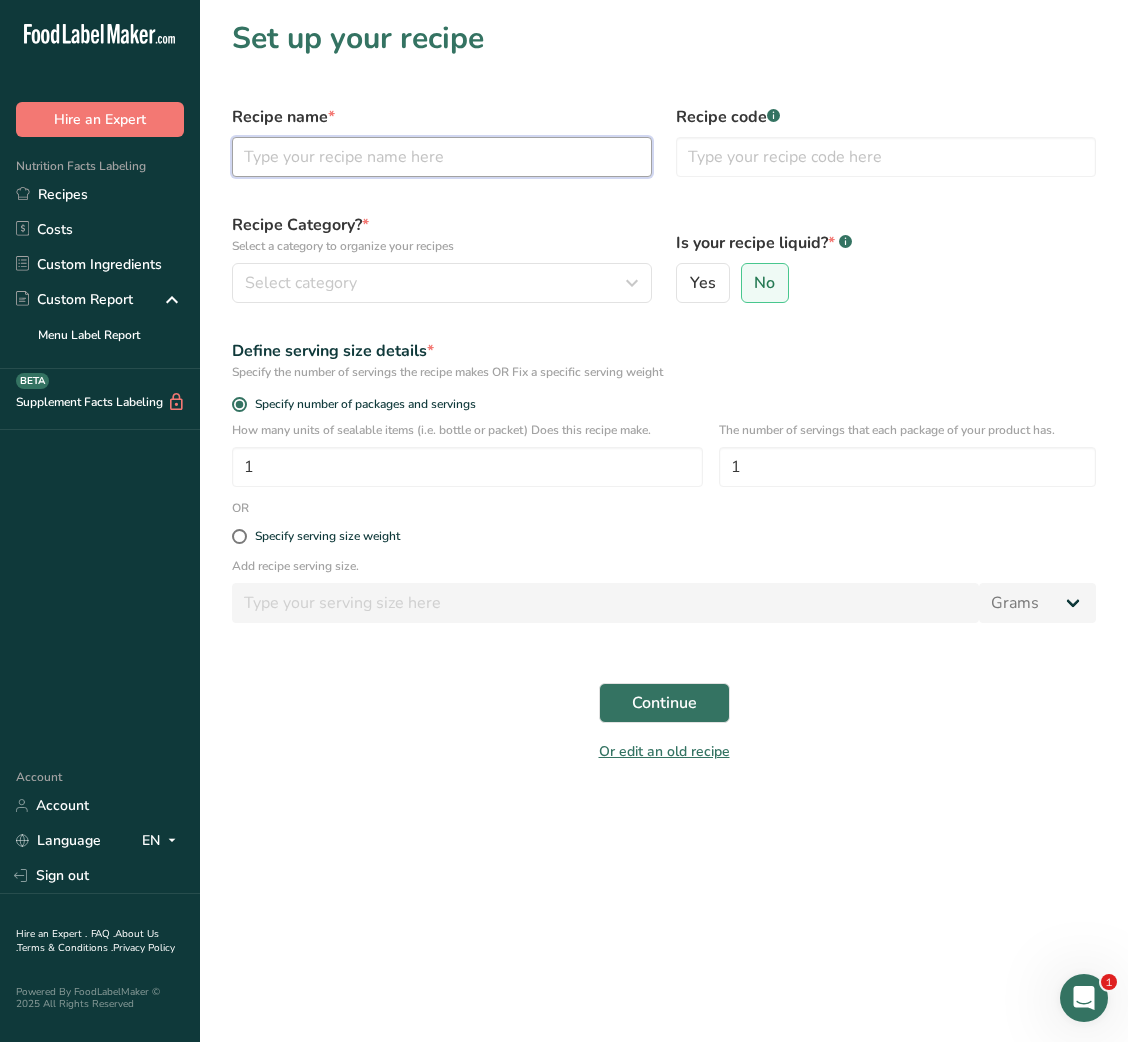 click at bounding box center (442, 157) 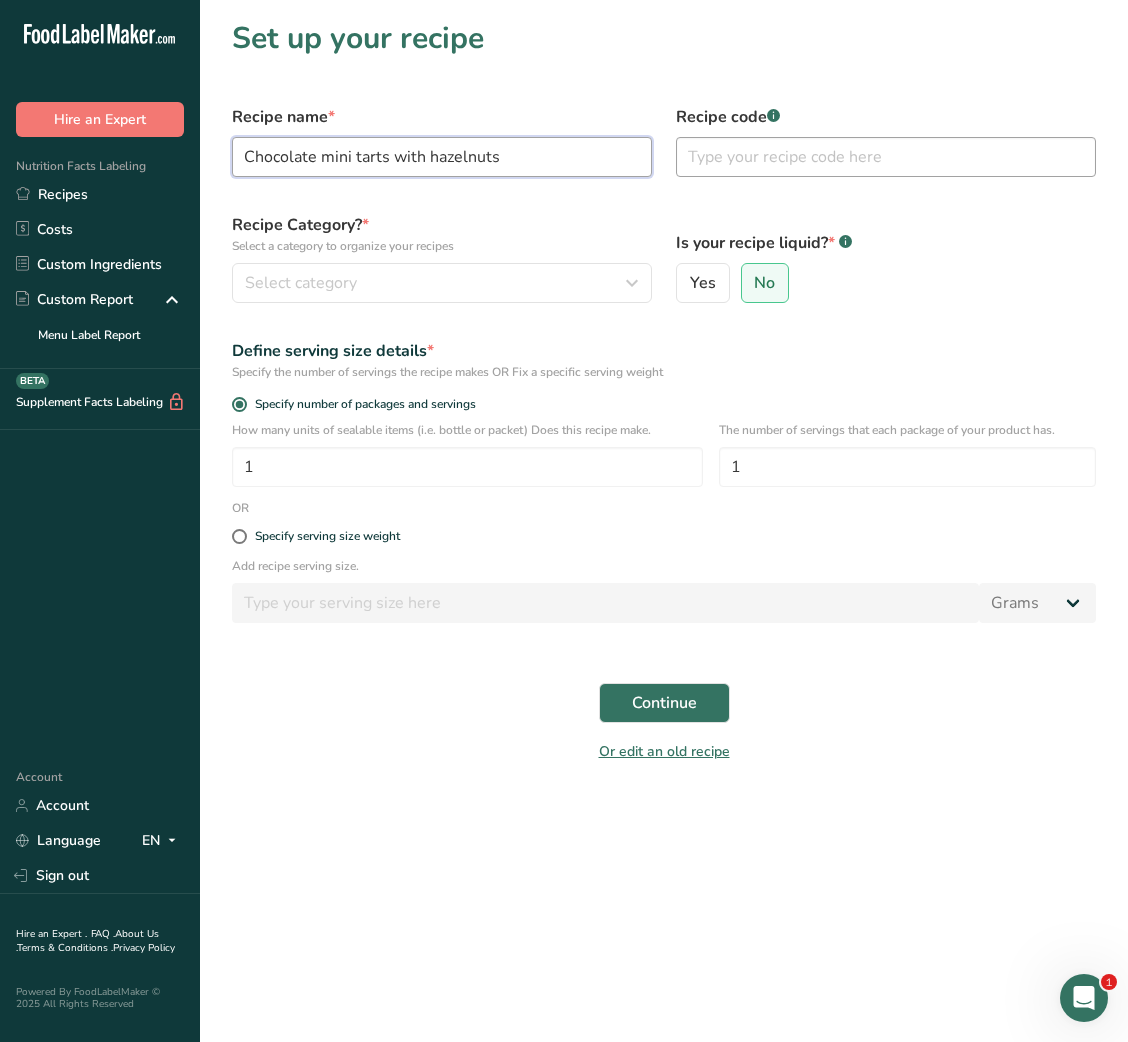 type on "Chocolate mini tarts with hazelnuts" 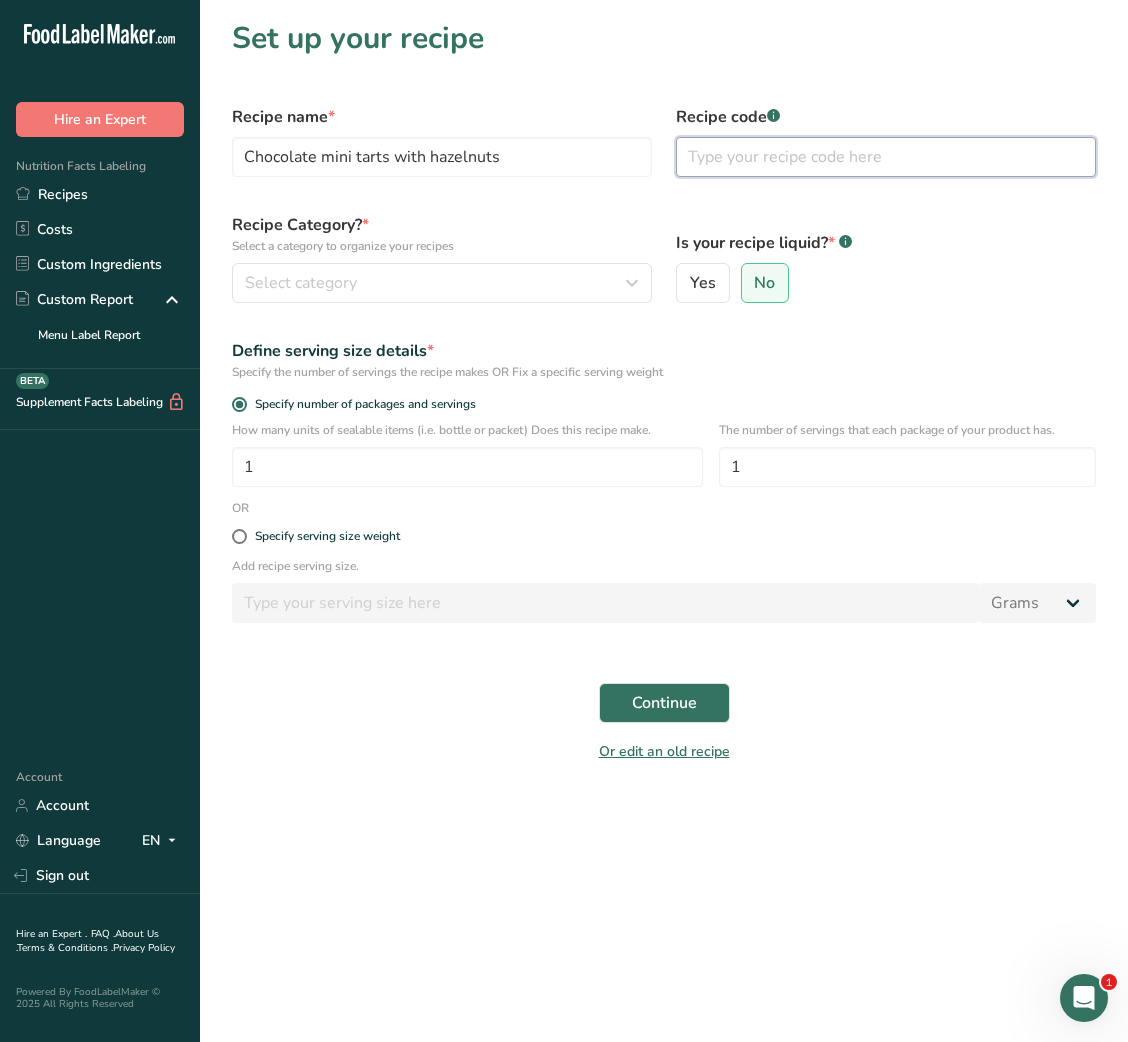 click at bounding box center (886, 157) 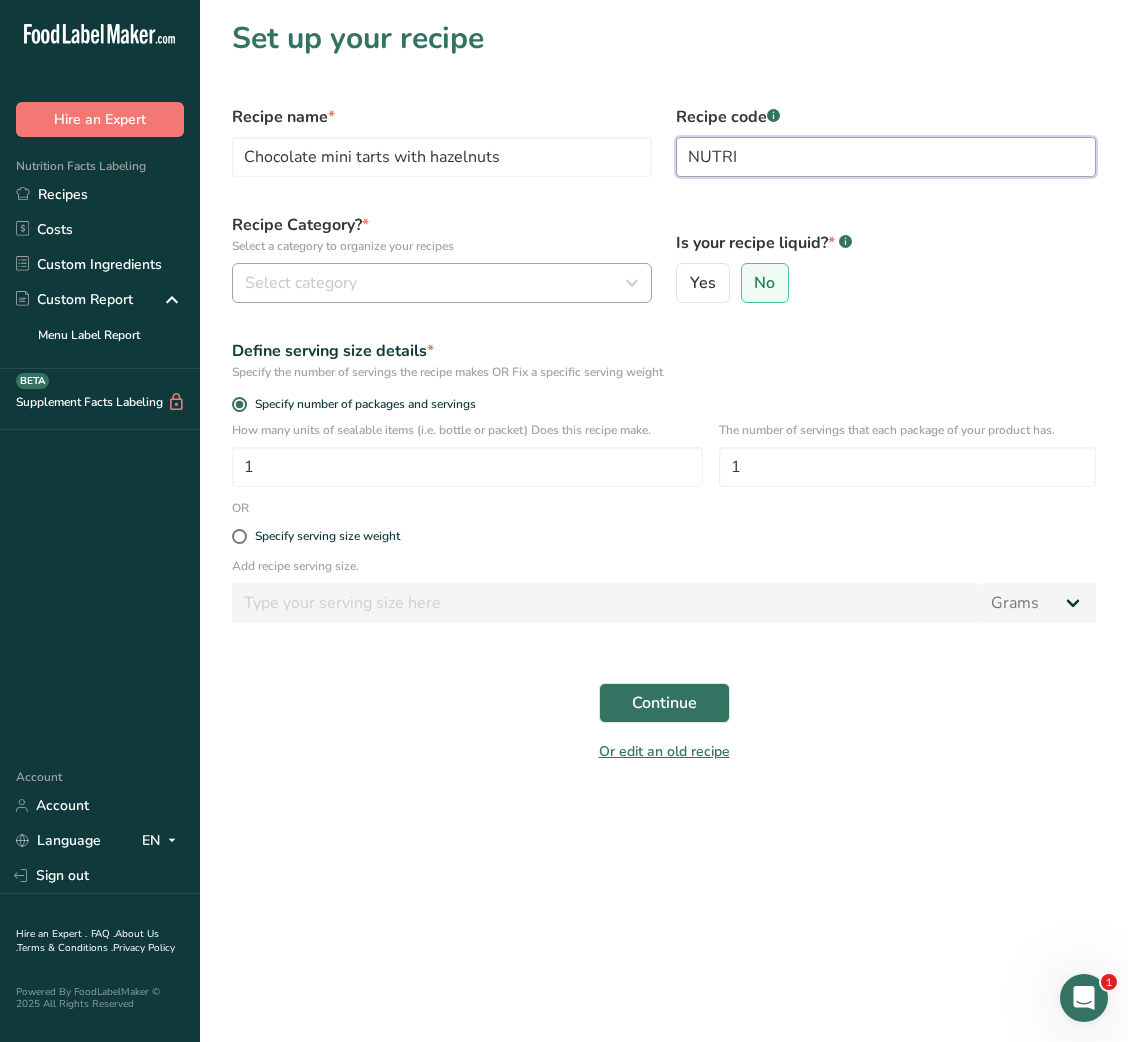 type on "NUTRI" 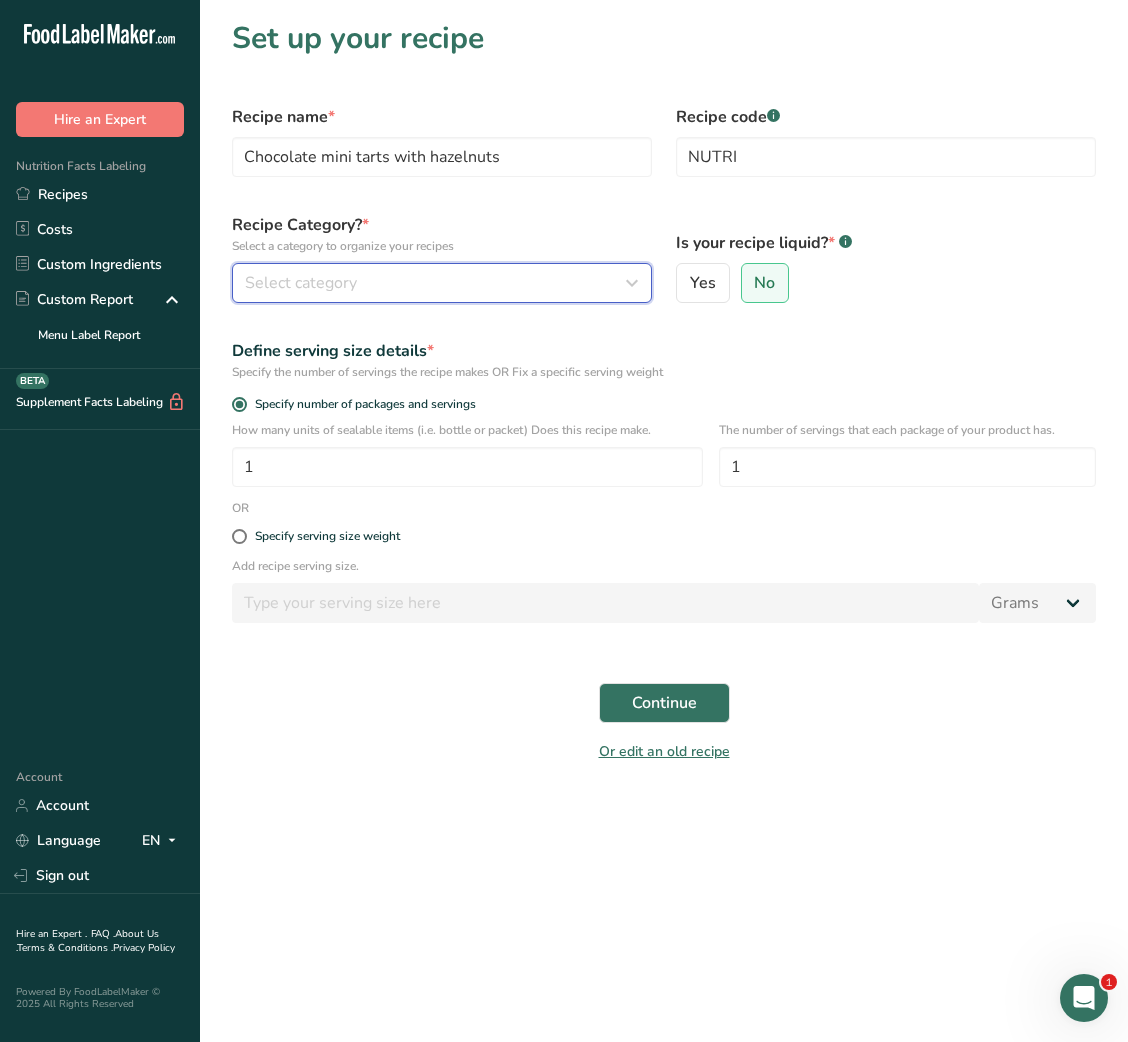 click on "Select category" at bounding box center [436, 283] 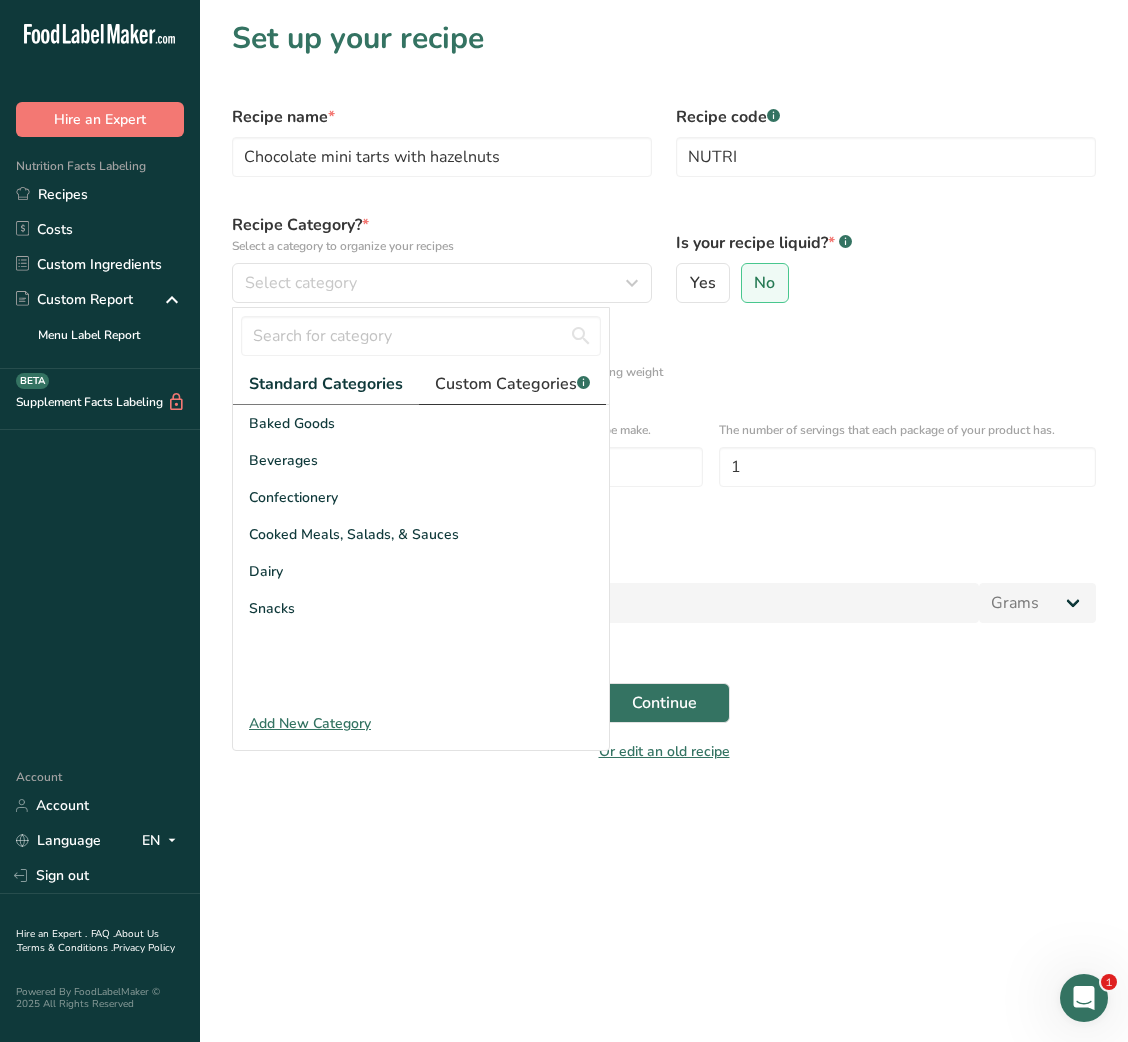 click on "Custom Categories
.a-a{fill:#347362;}.b-a{fill:#fff;}" at bounding box center (512, 384) 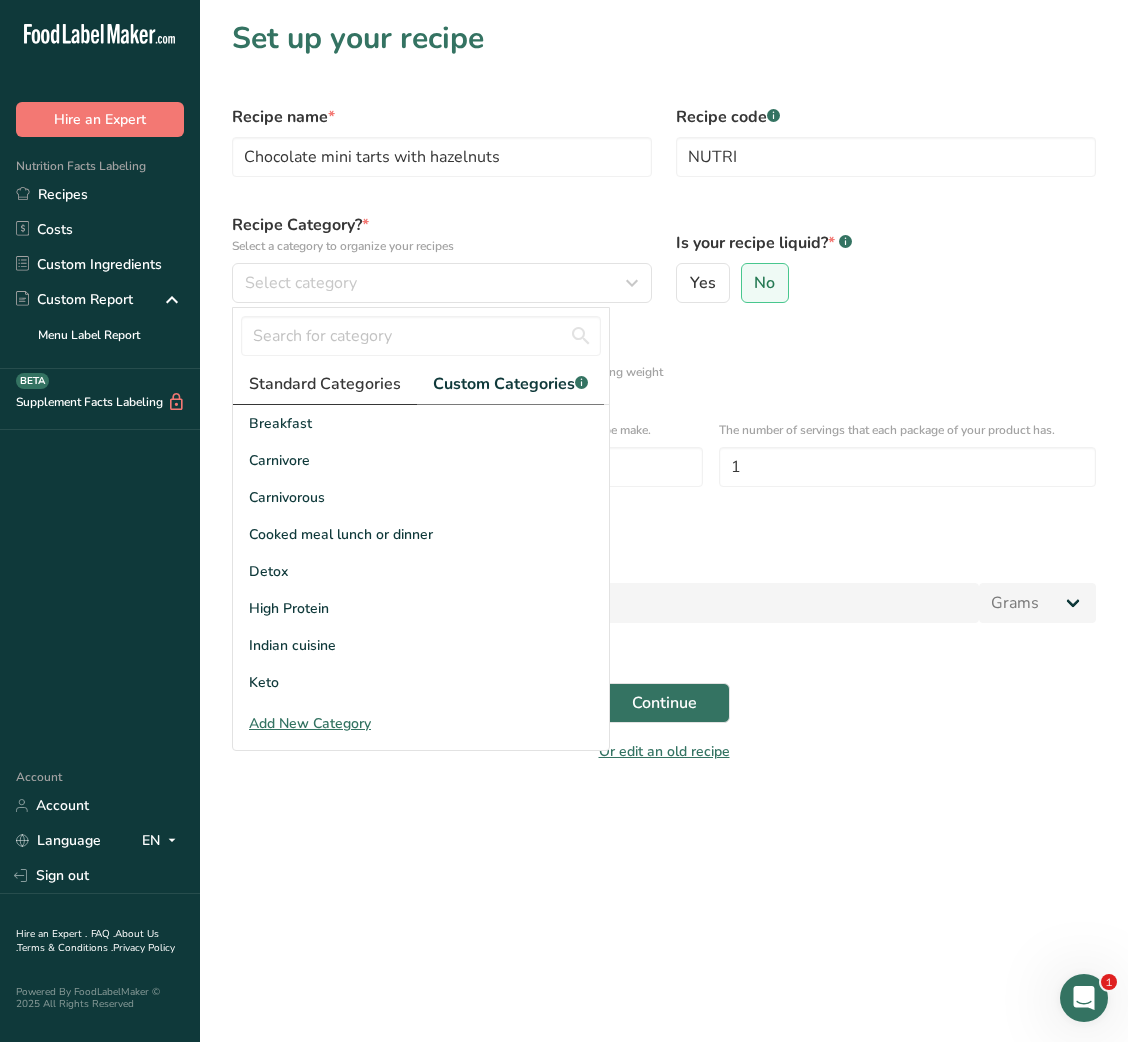 click on "Standard Categories" at bounding box center (325, 384) 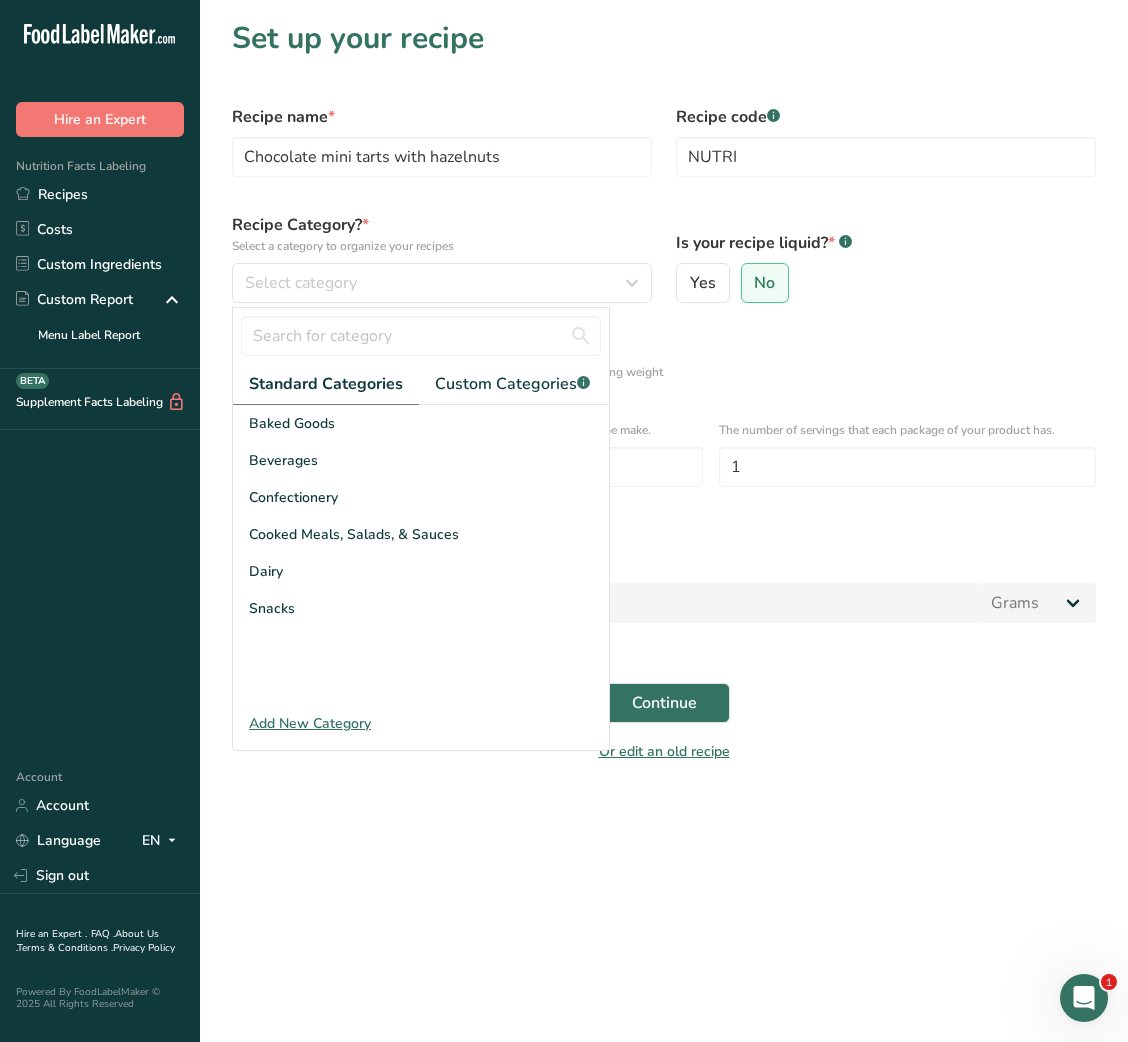 click on "Snacks" at bounding box center [272, 608] 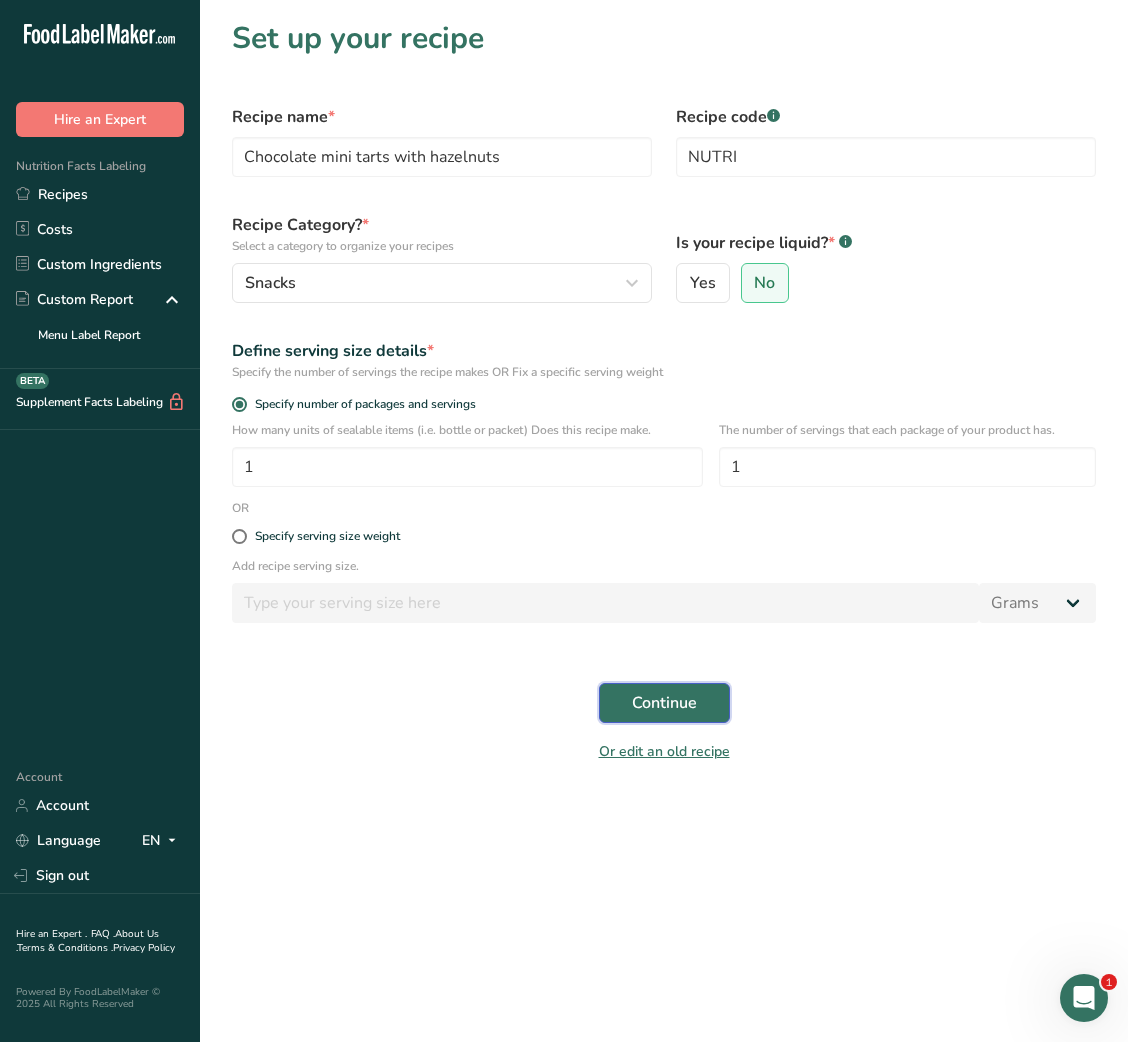 click on "Continue" at bounding box center (664, 703) 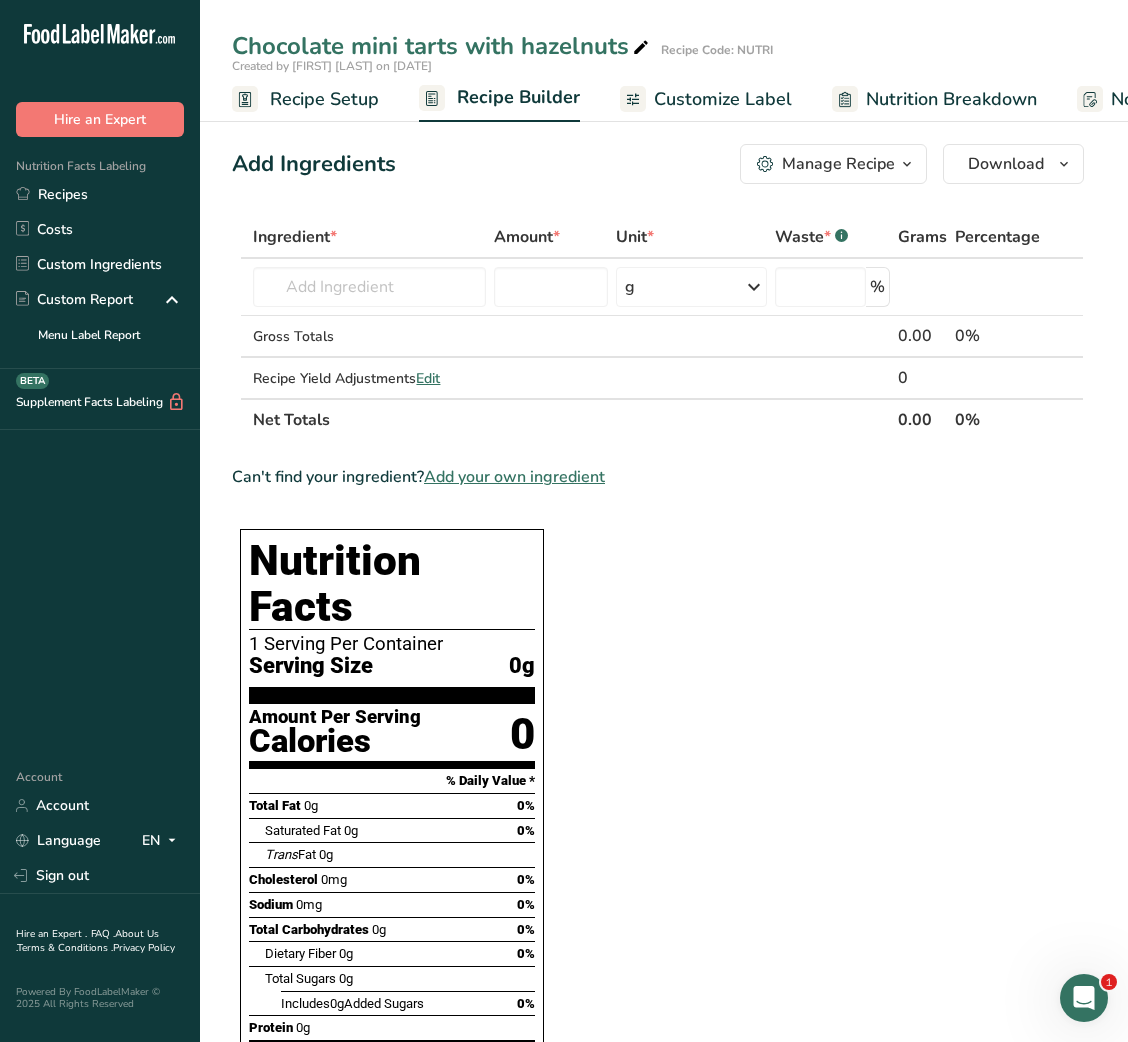 click on "Recipe Setup" at bounding box center (324, 99) 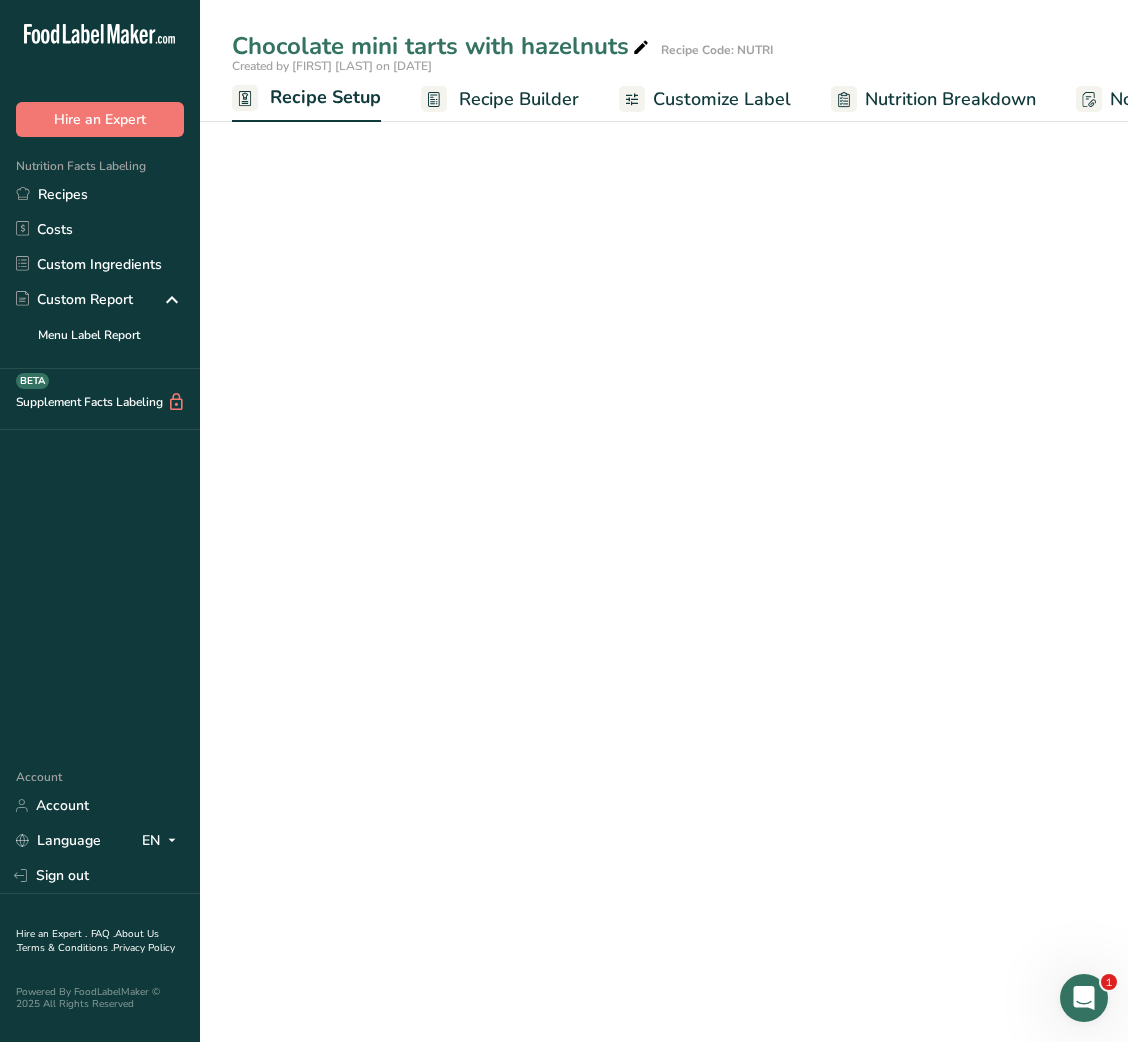 scroll, scrollTop: 0, scrollLeft: 7, axis: horizontal 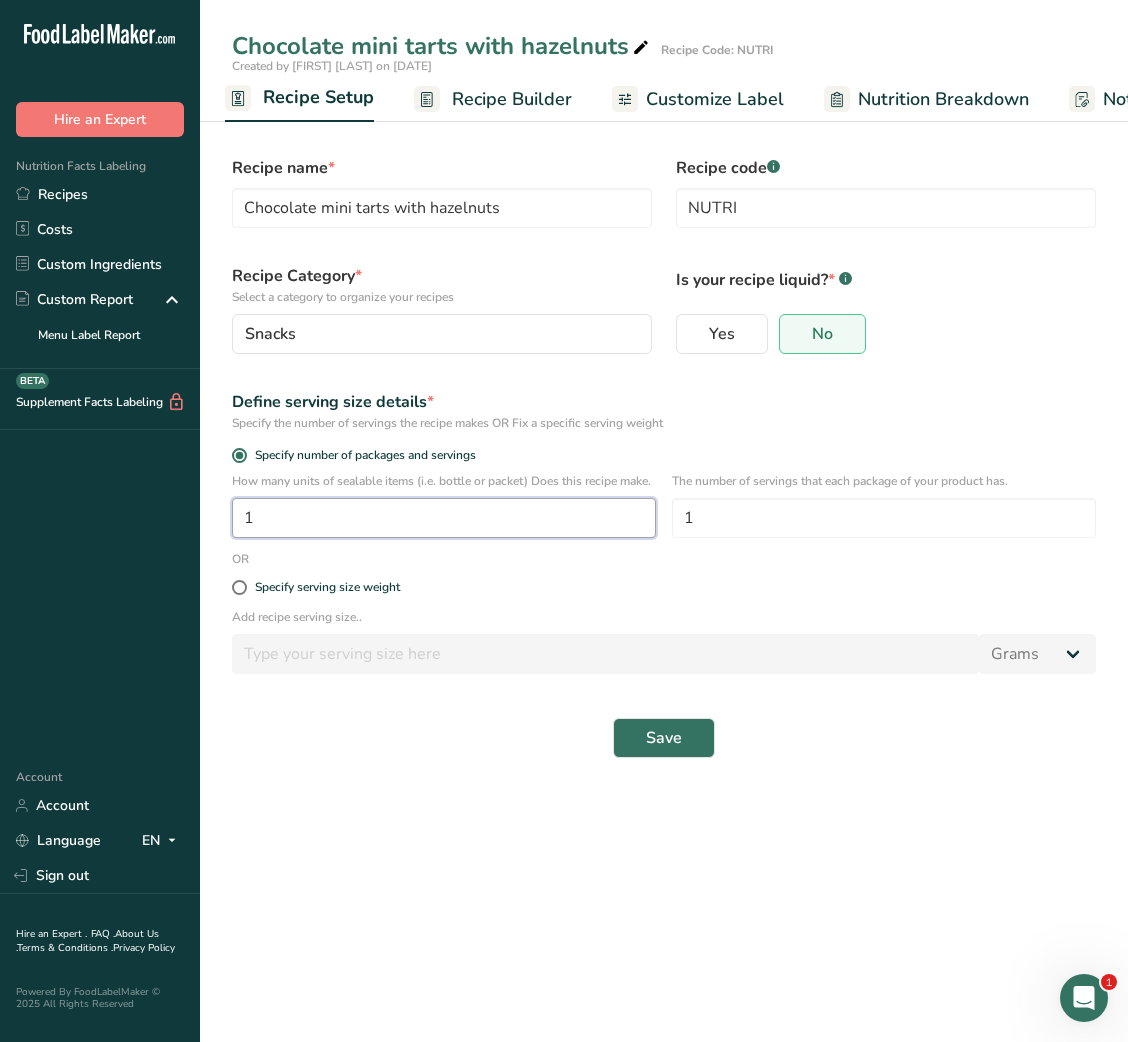 click on "1" at bounding box center [444, 518] 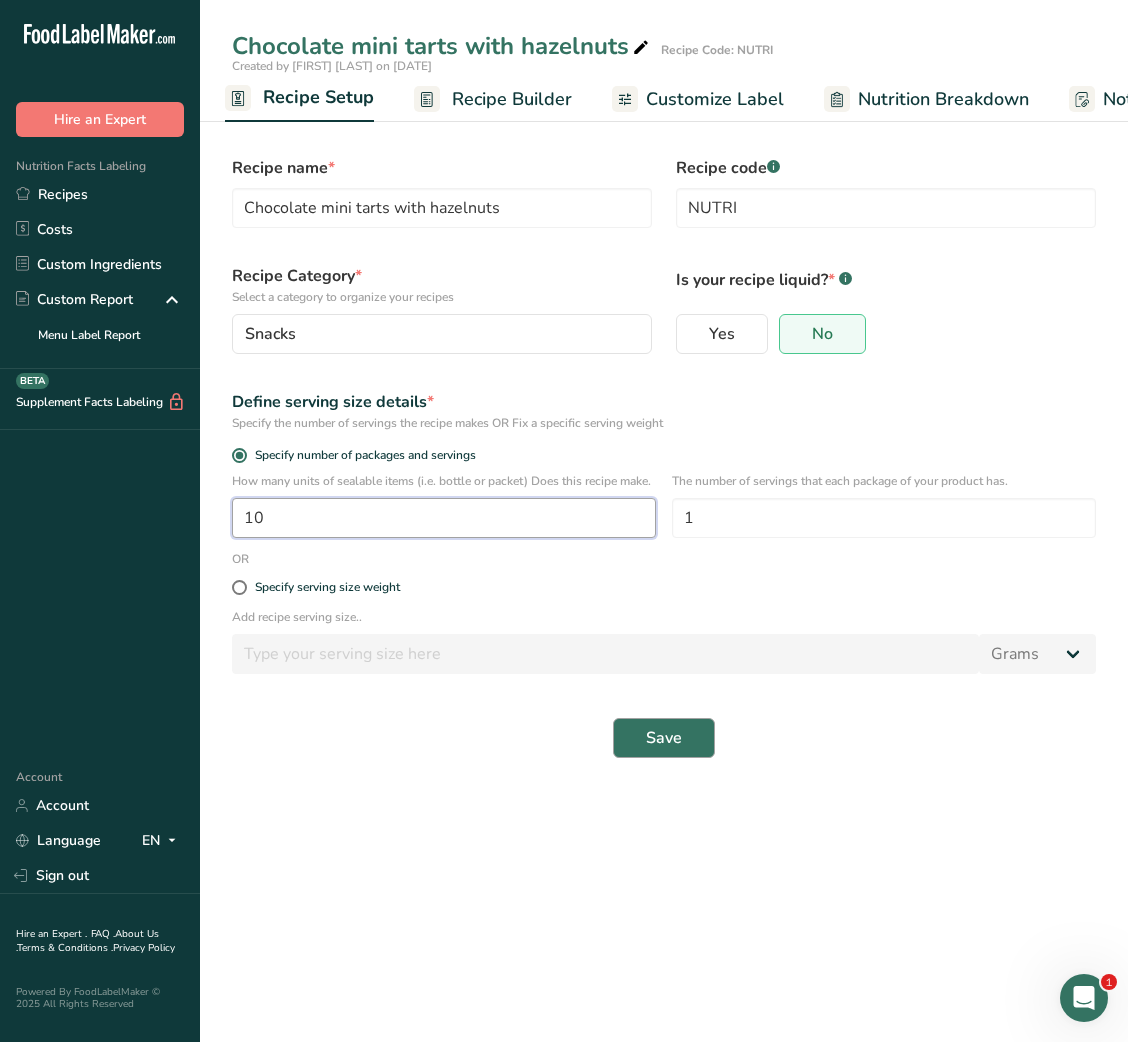 type on "10" 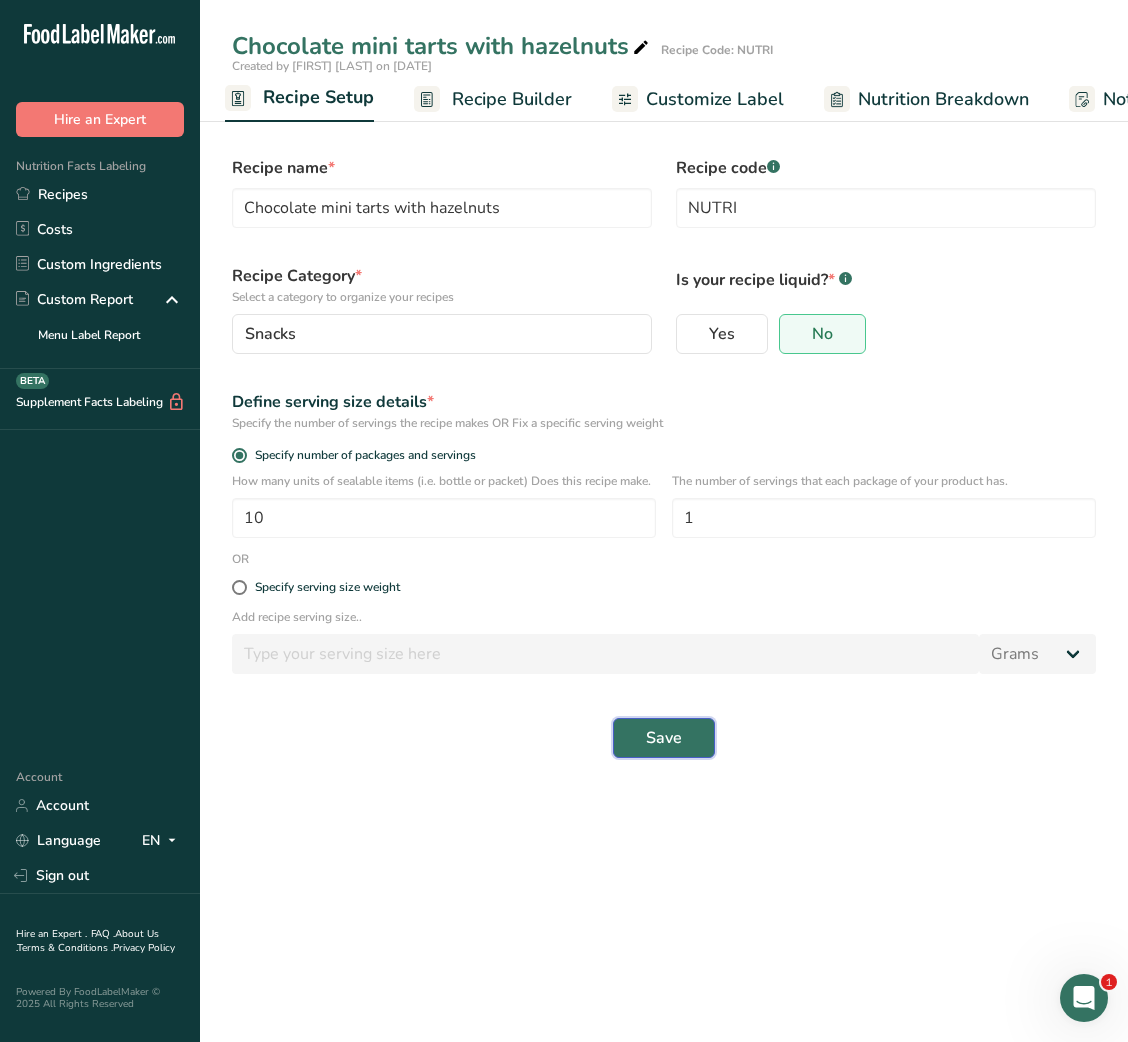 click on "Save" at bounding box center (664, 738) 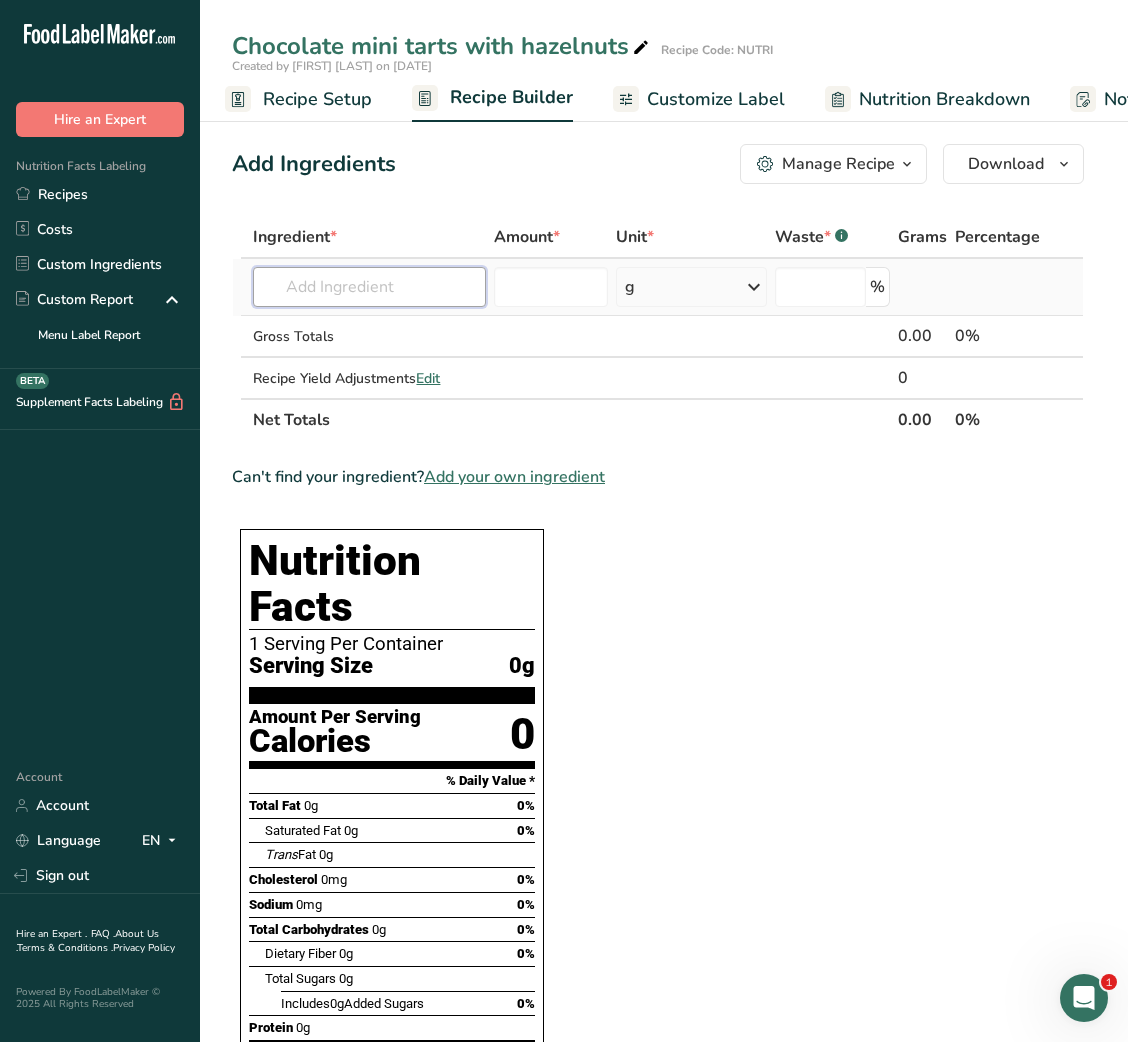 click at bounding box center [369, 287] 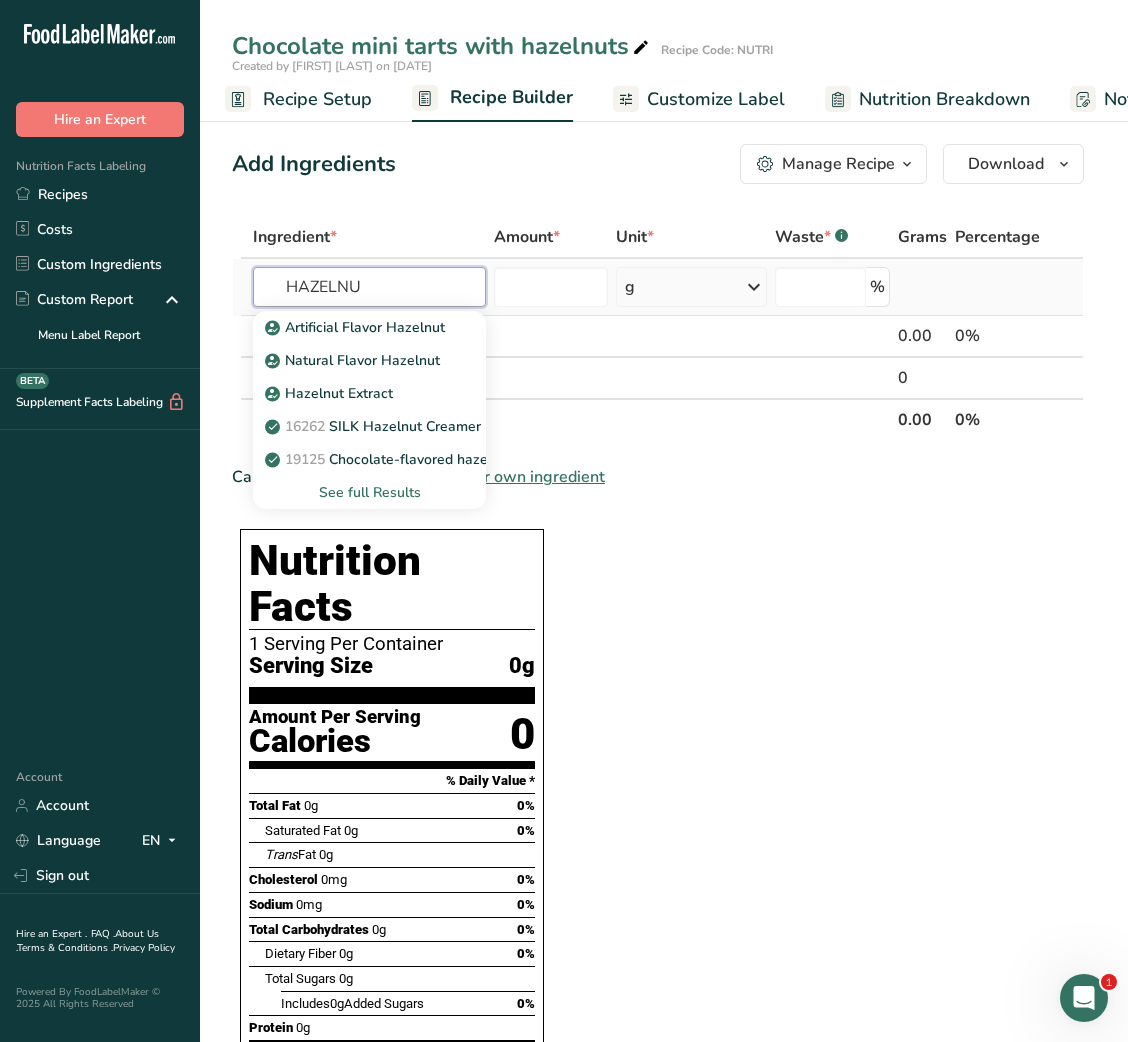 type on "HAZELNU" 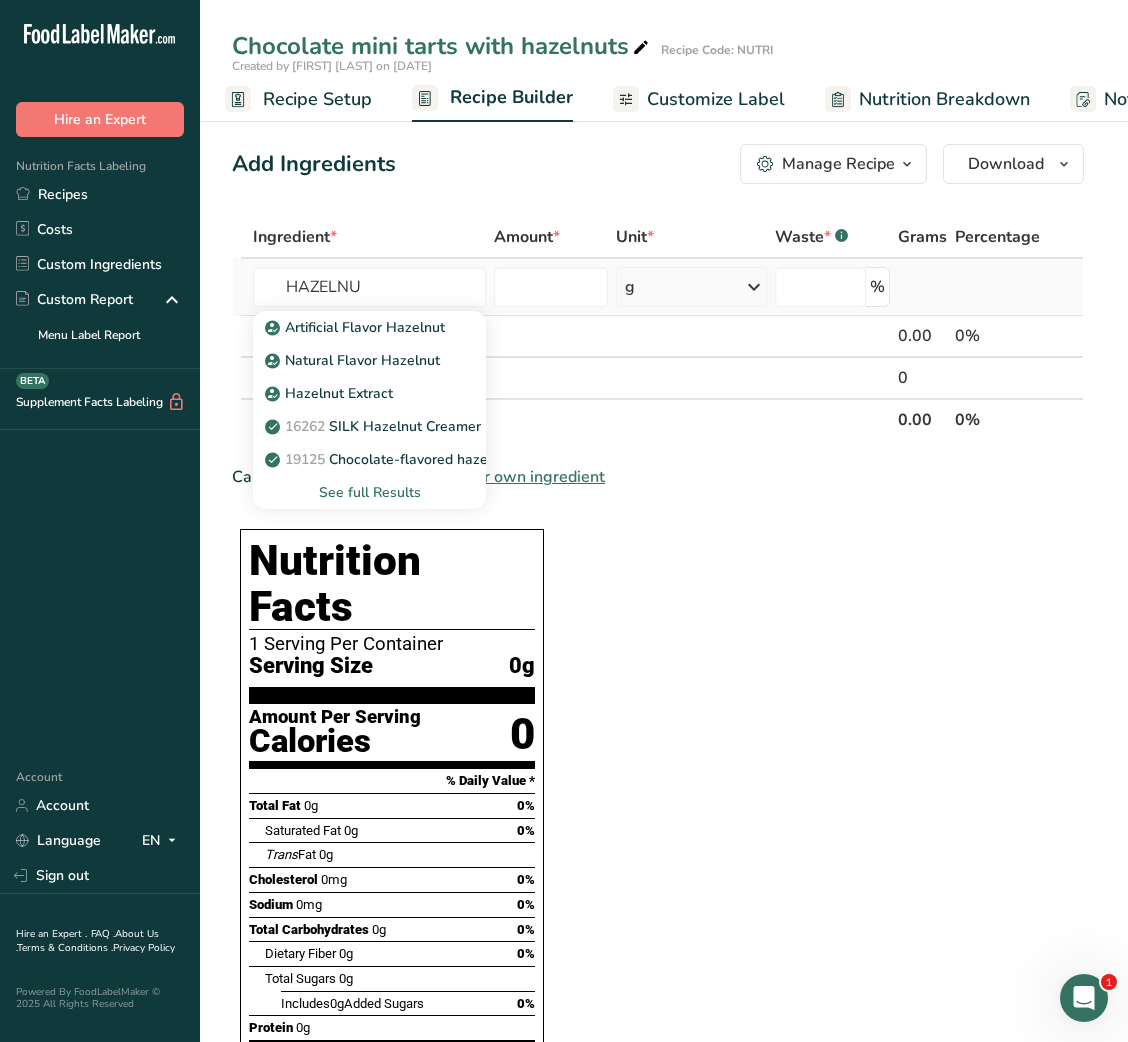 type 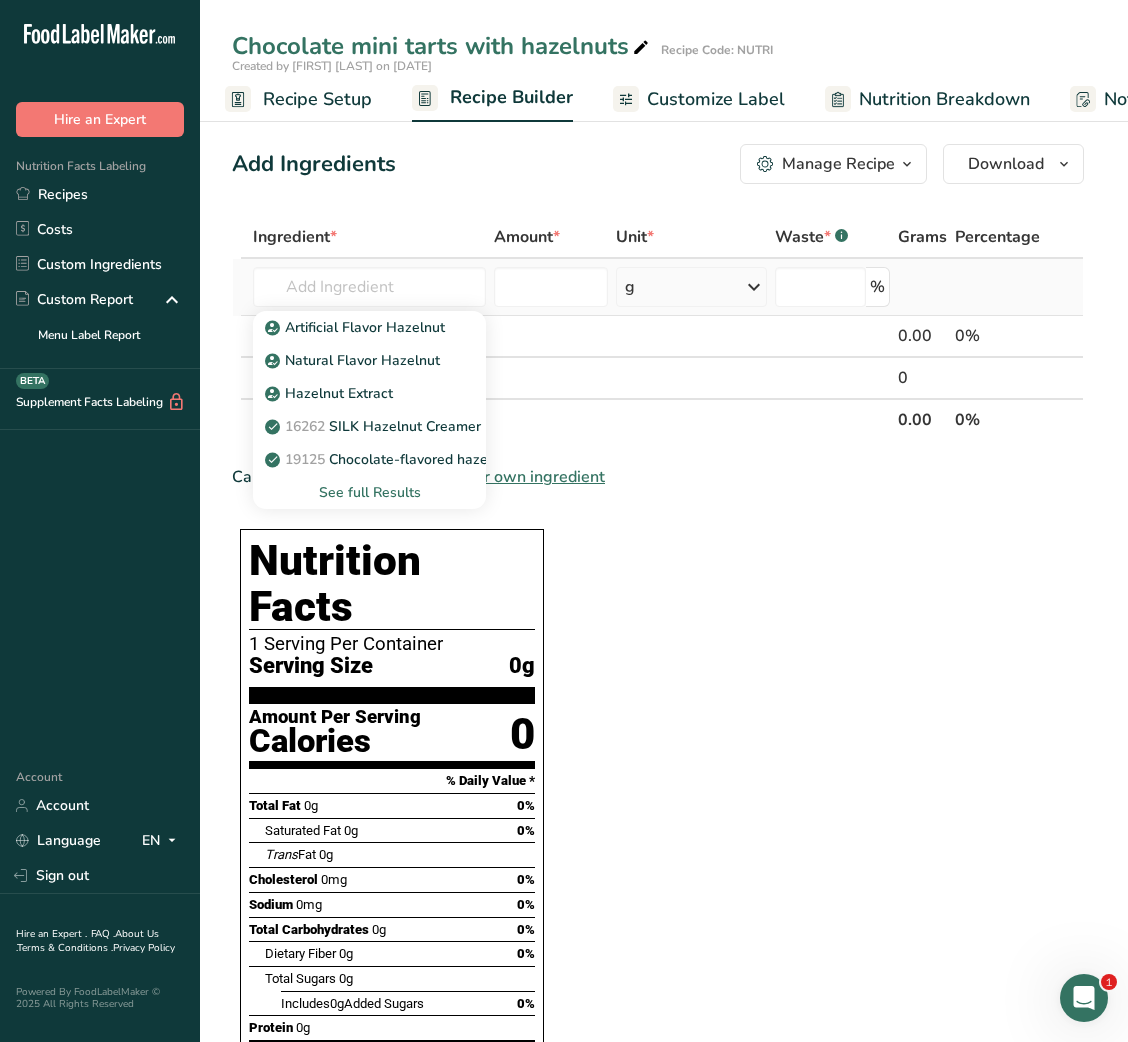 click on "See full Results" at bounding box center [369, 492] 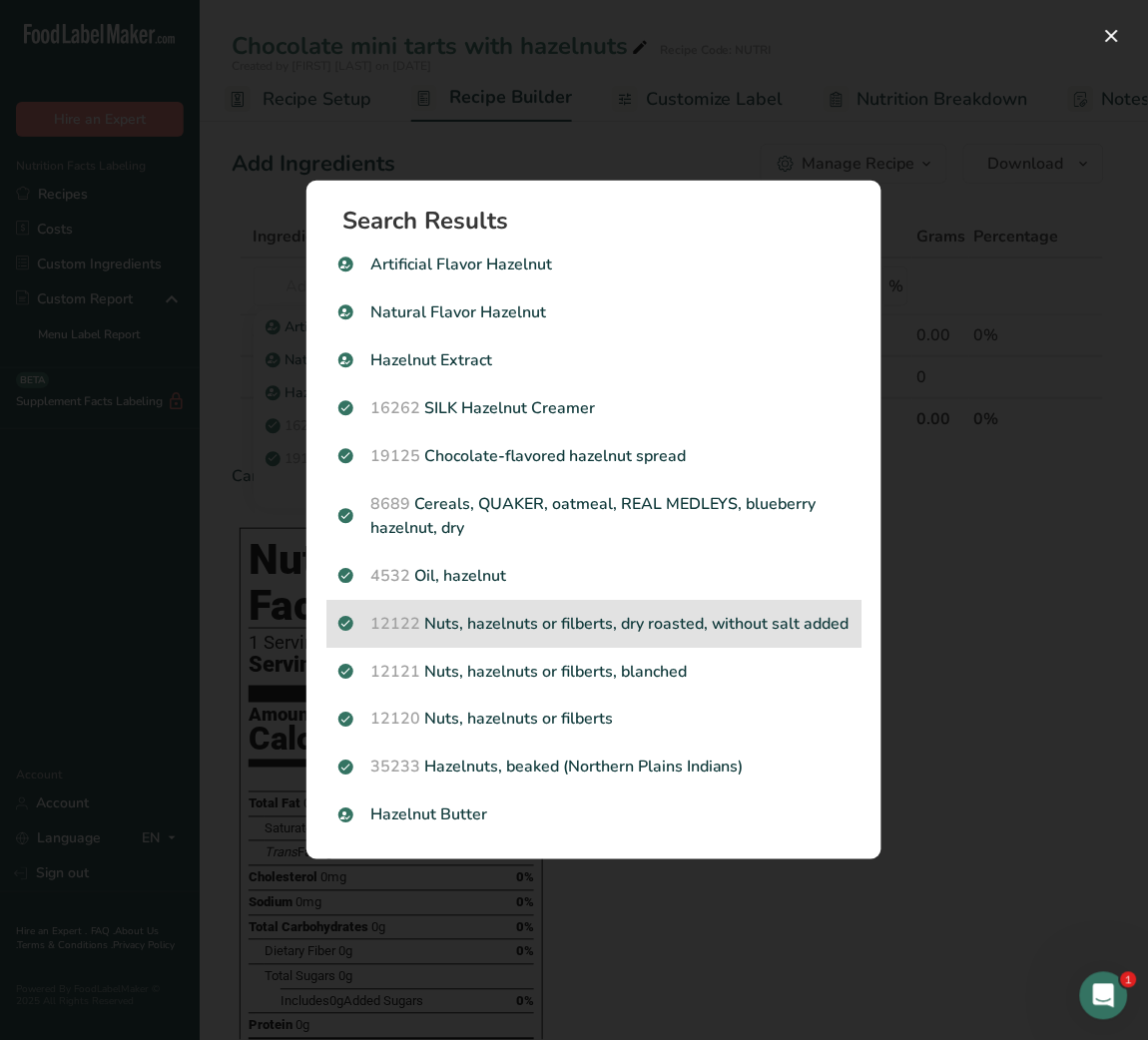 click on "12122
Nuts, hazelnuts or filberts, dry roasted, without salt added" at bounding box center [594, 624] 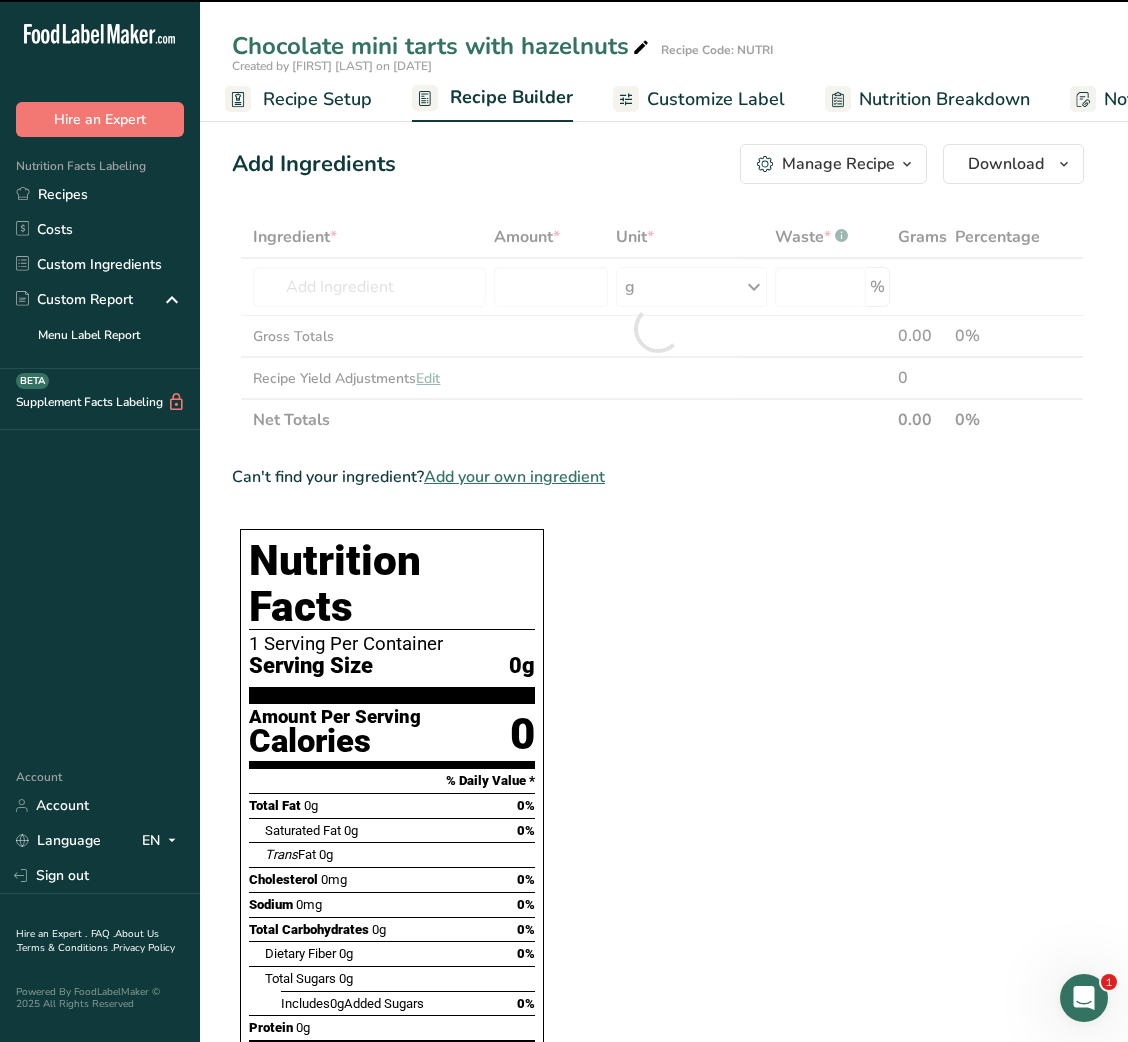 type on "0" 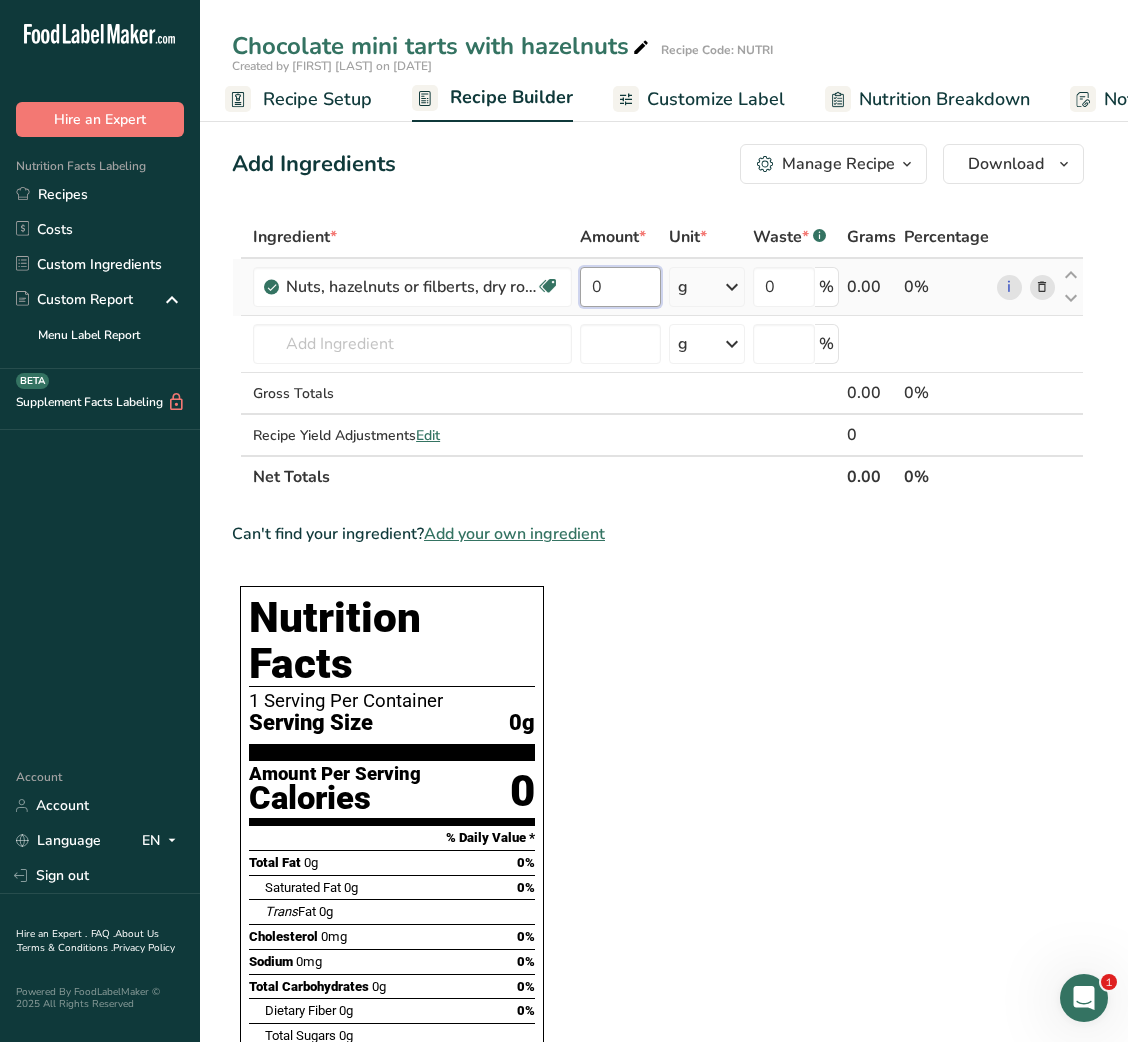 click on "0" at bounding box center [620, 287] 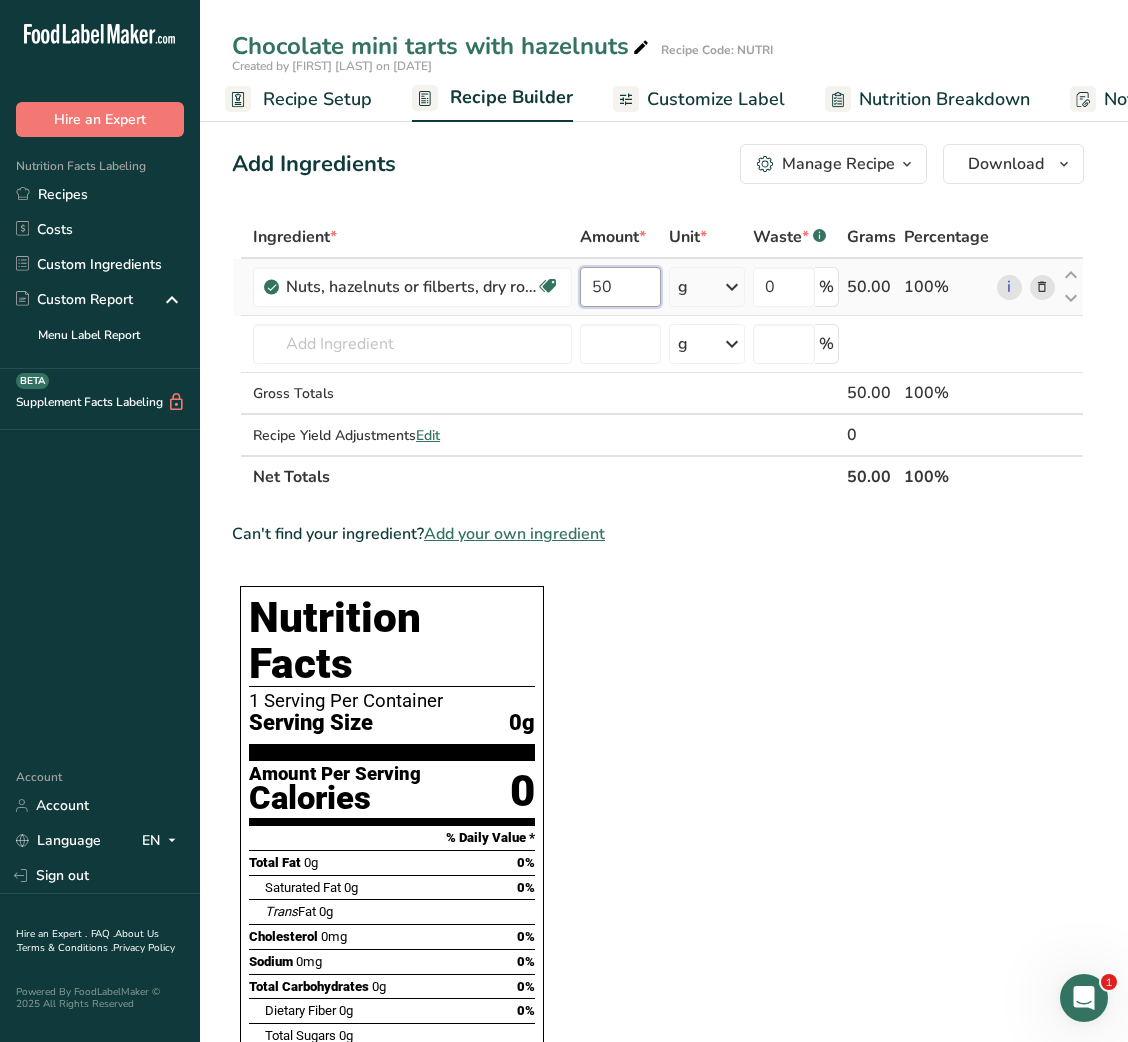 type on "50" 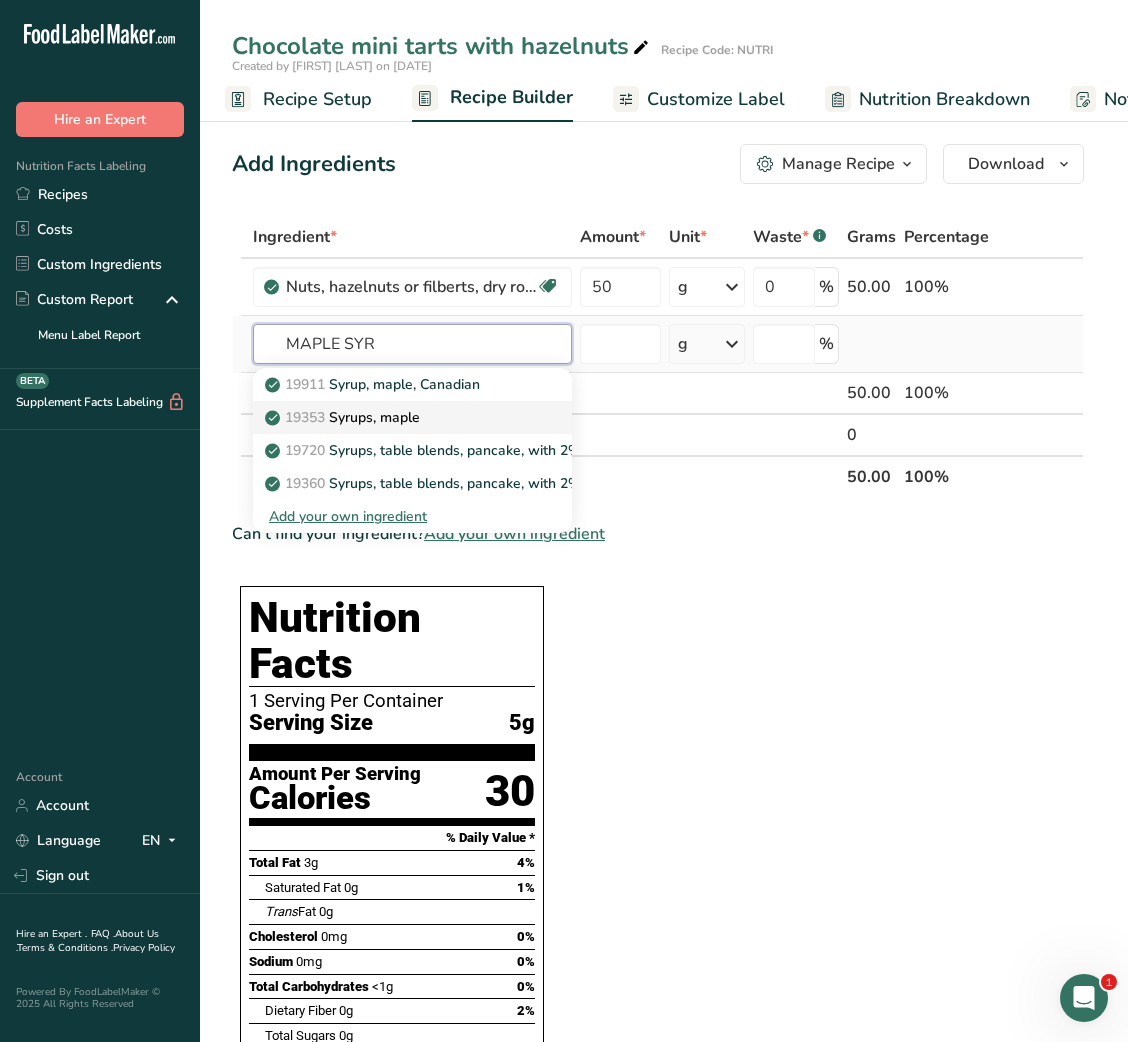 type on "MAPLE SYR" 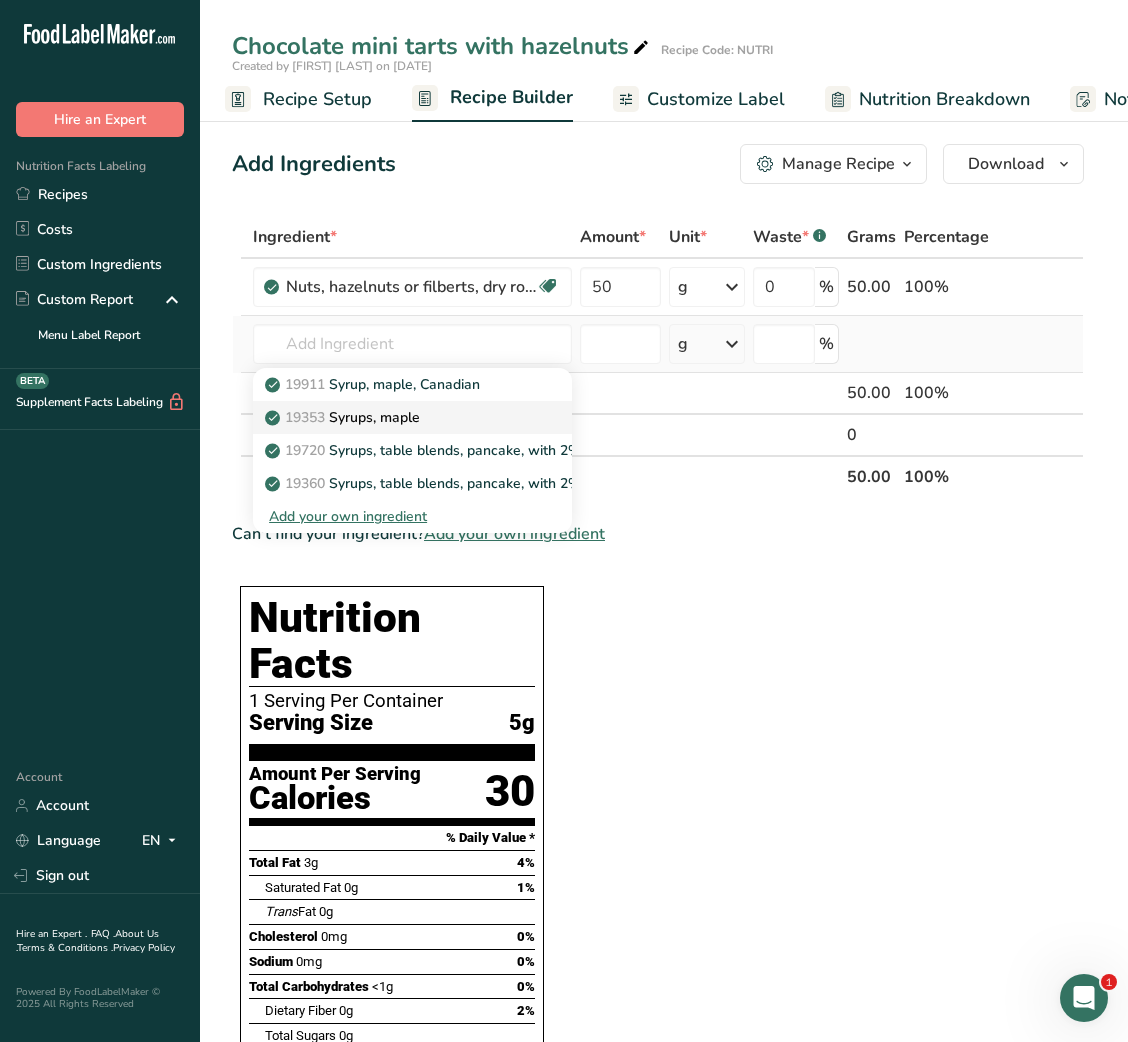 click on "19353
Syrups, maple" at bounding box center (412, 417) 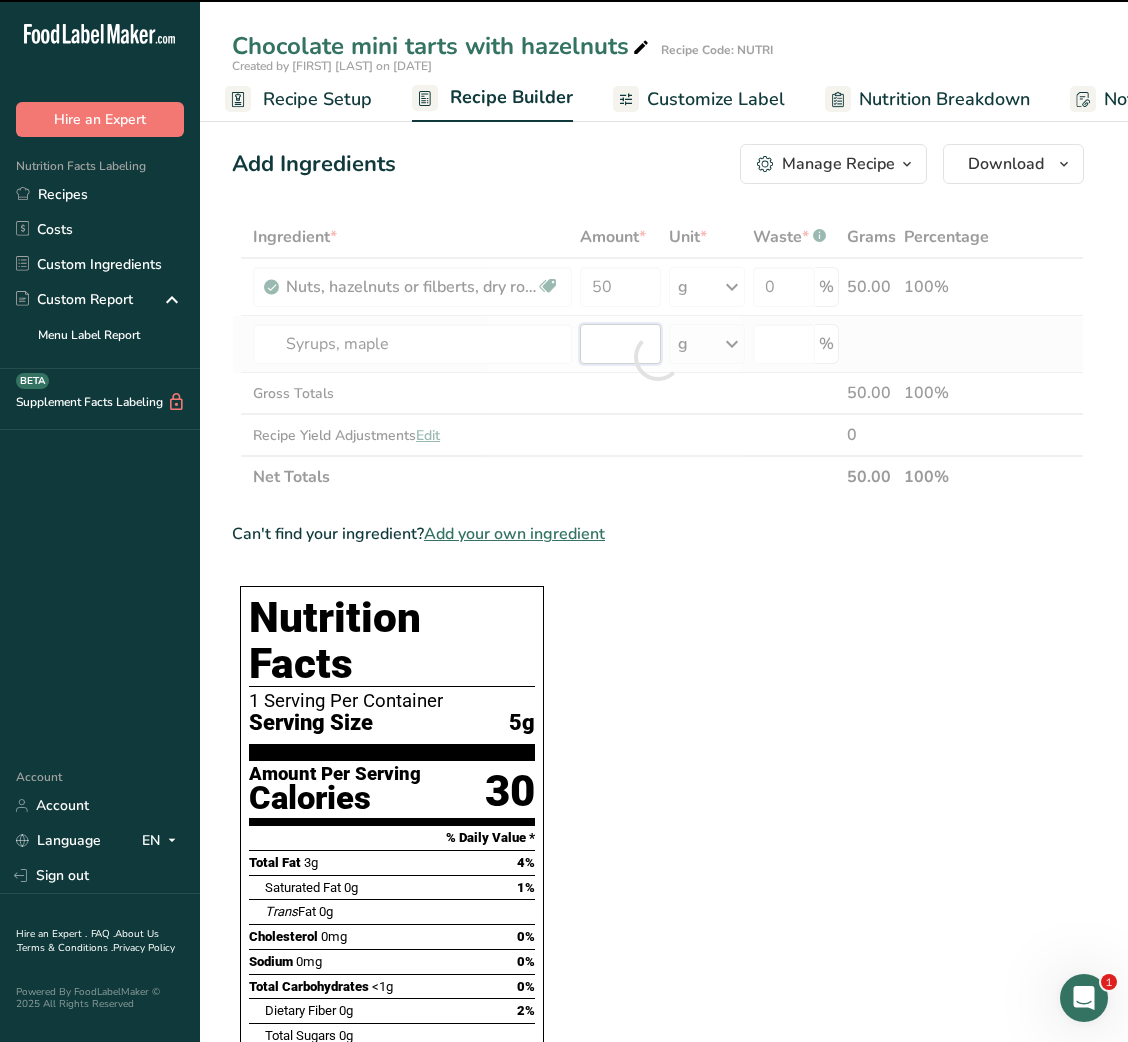type on "0" 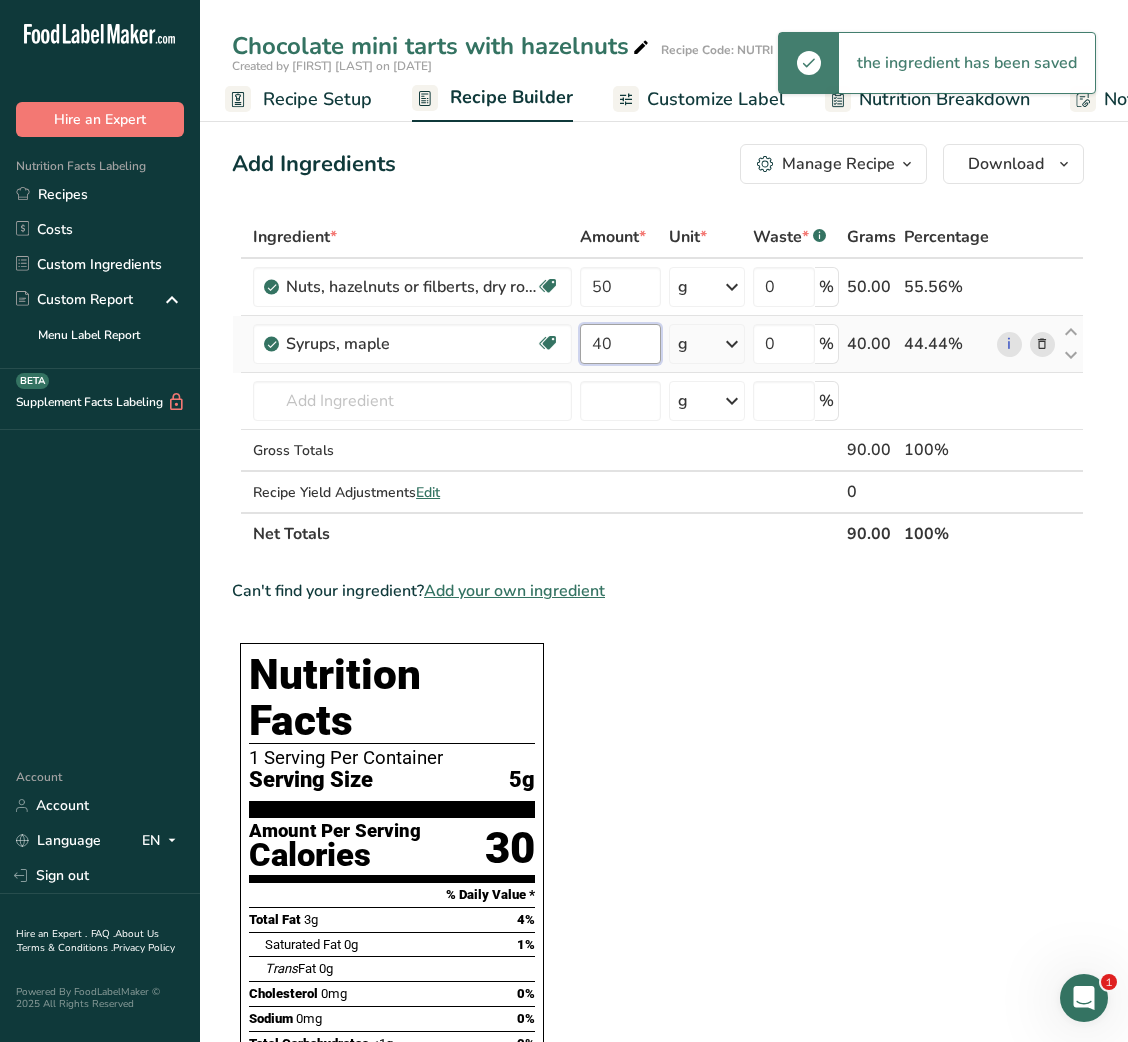 type on "40" 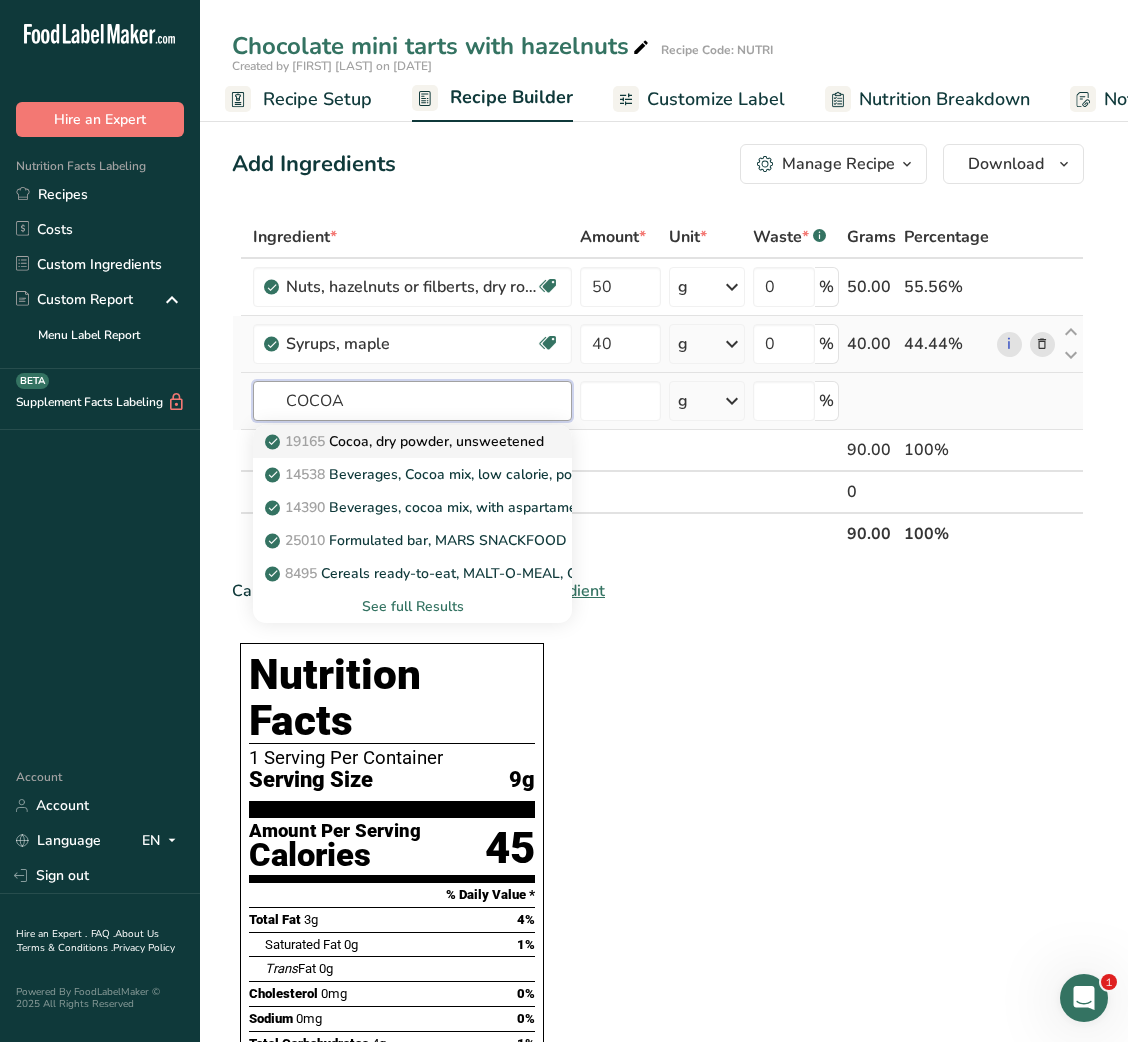 type on "COCOA" 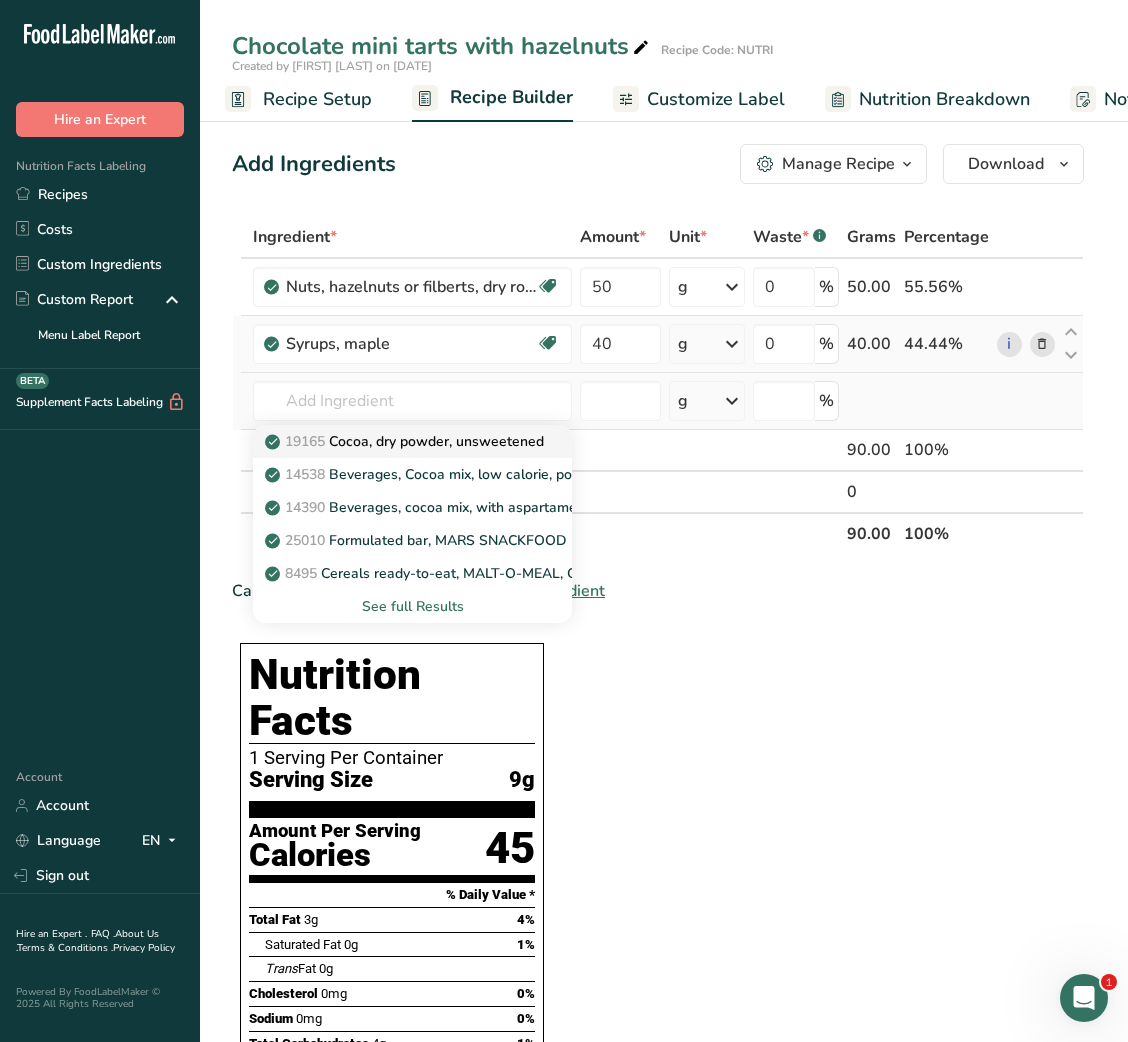 click on "19165
Cocoa, dry powder, unsweetened" at bounding box center [406, 441] 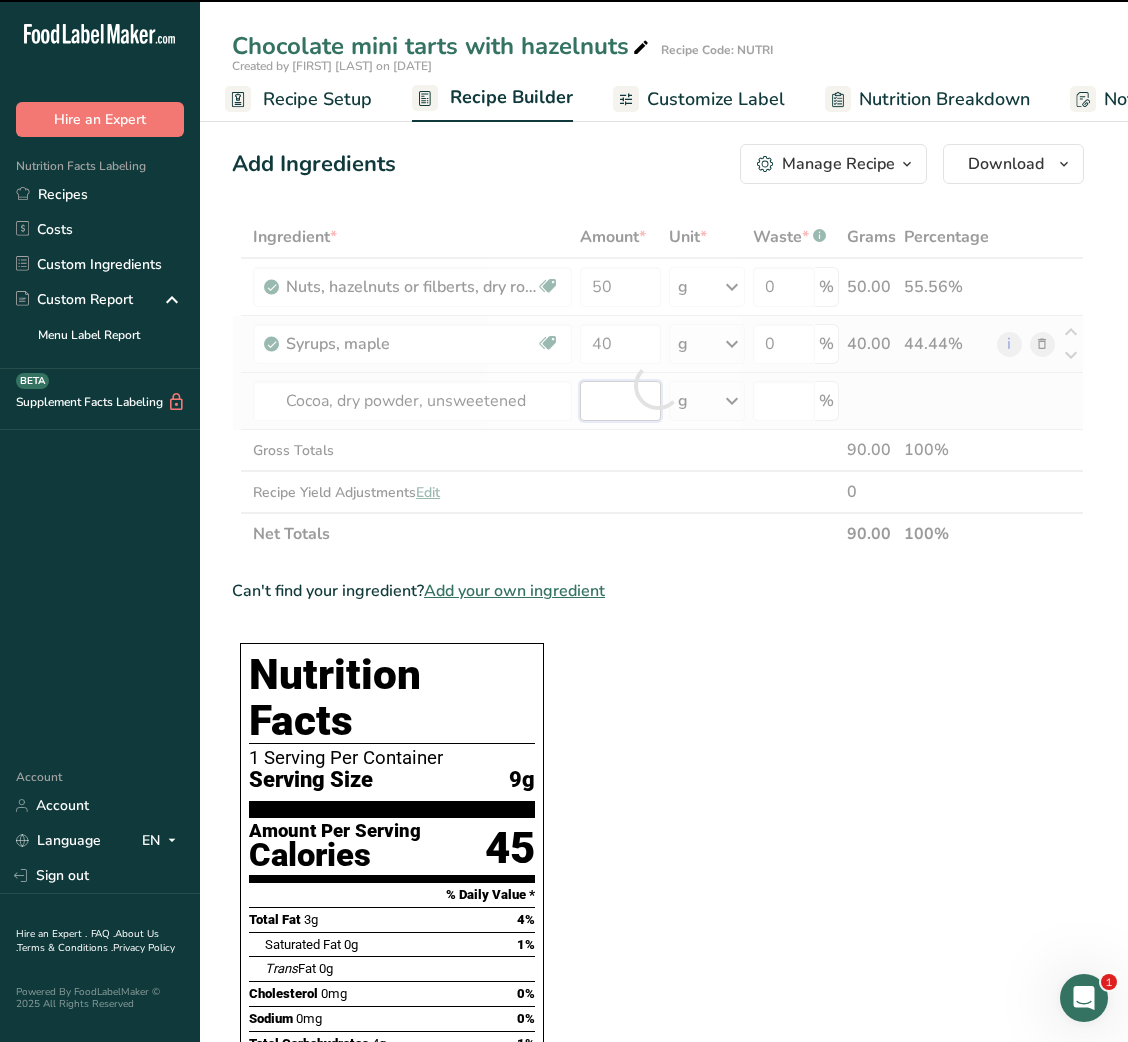 type on "0" 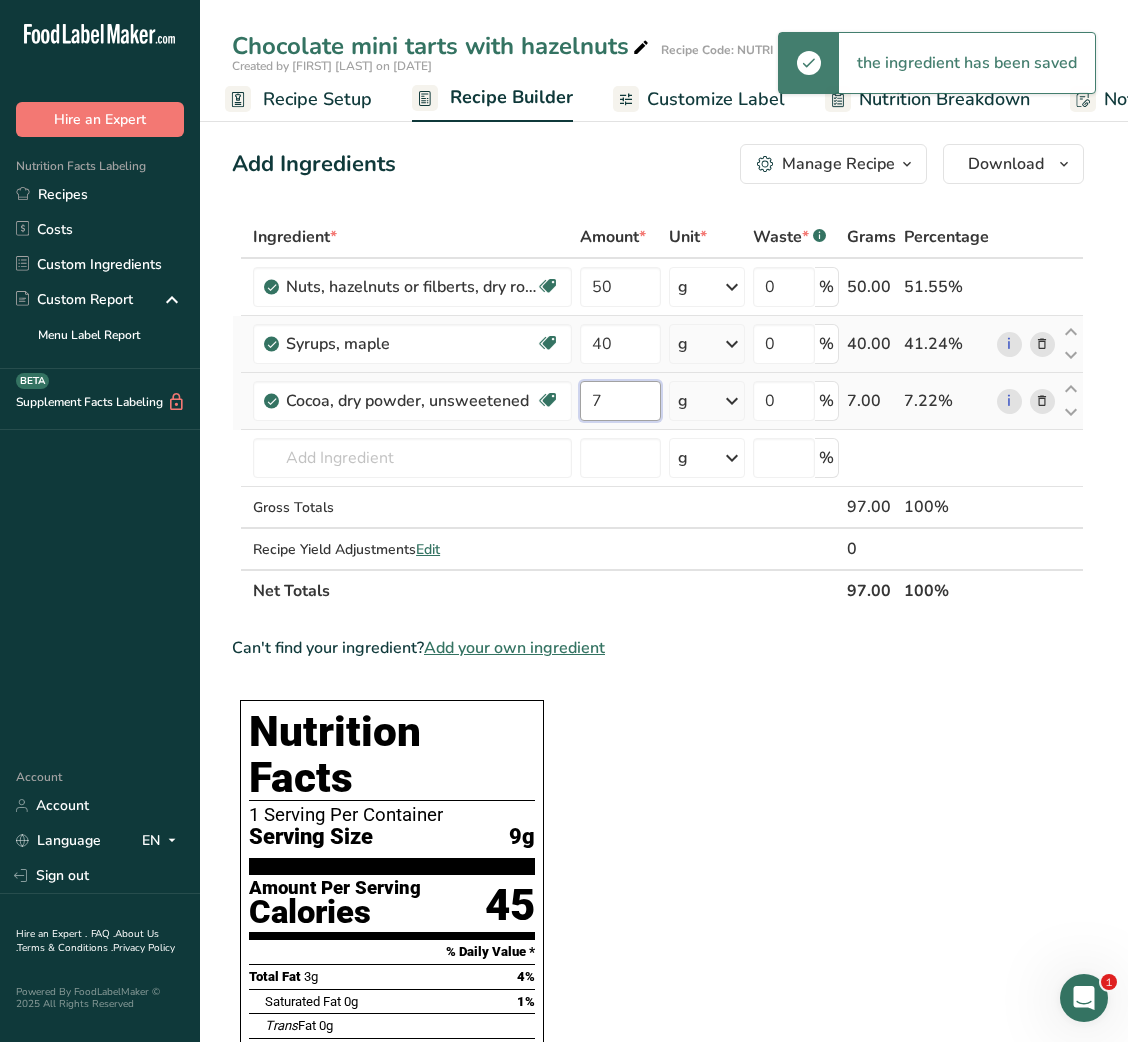 type on "7" 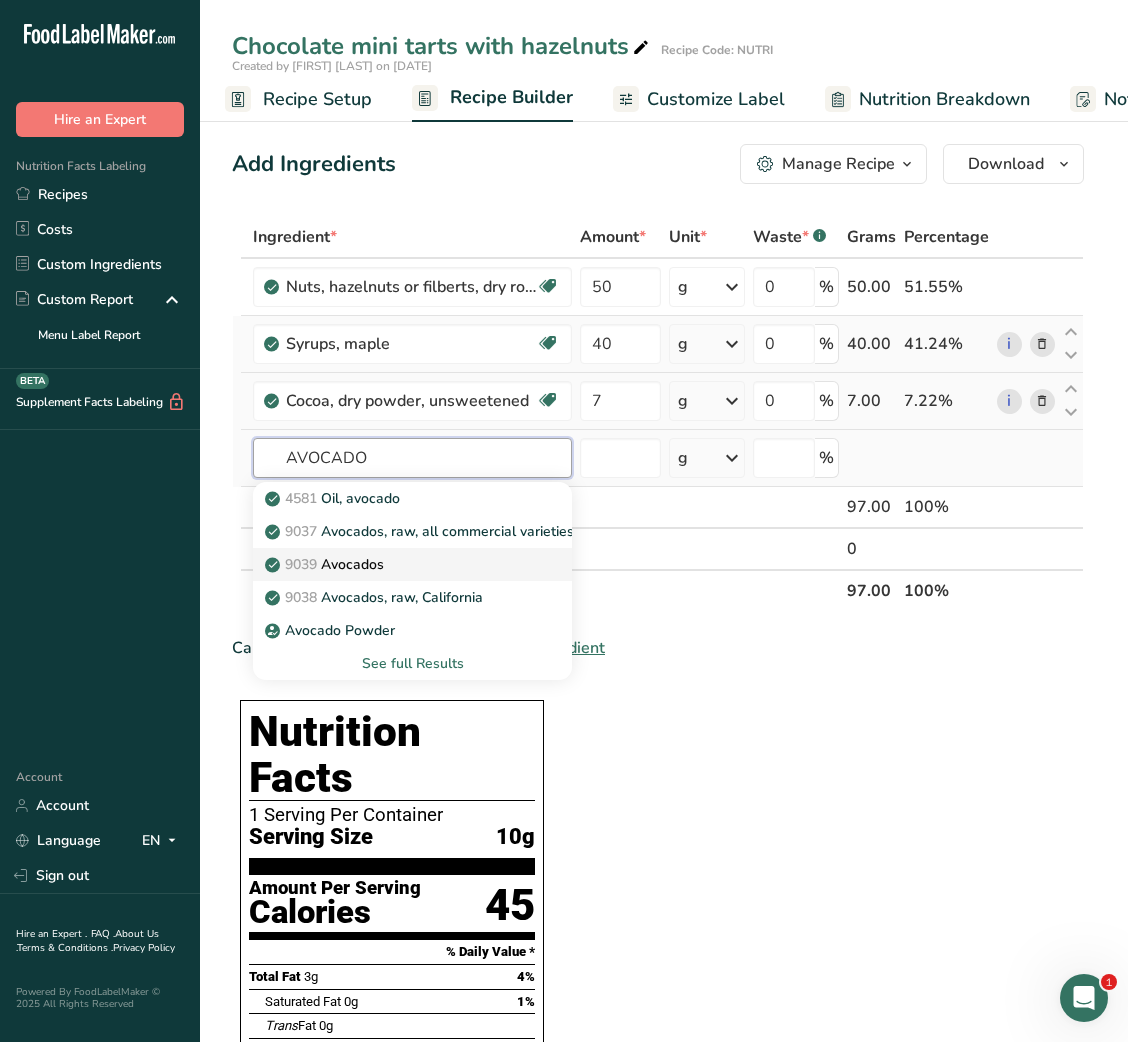 type on "AVOCADO" 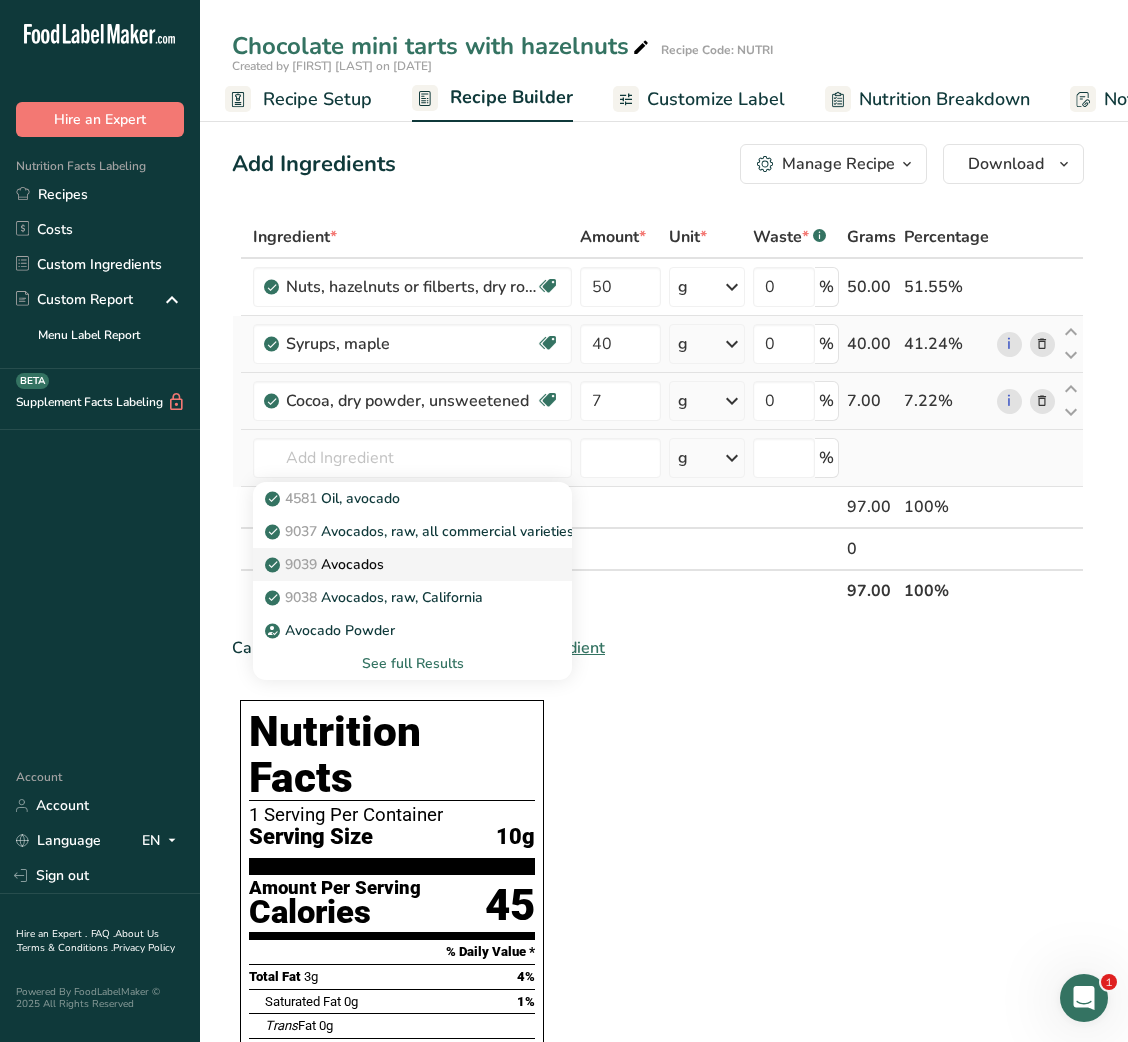 click on "9039
Avocados" at bounding box center [396, 564] 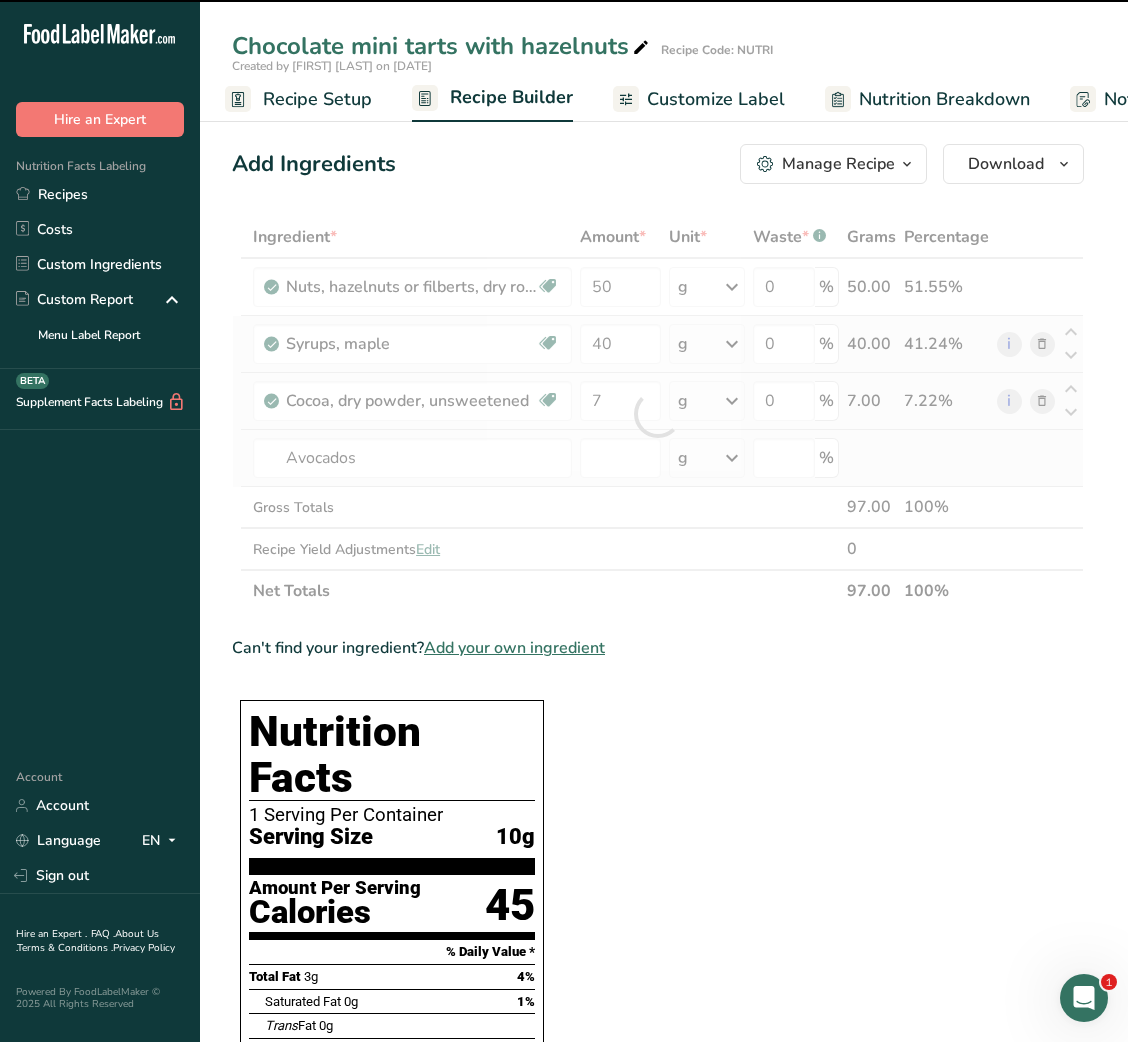 type on "0" 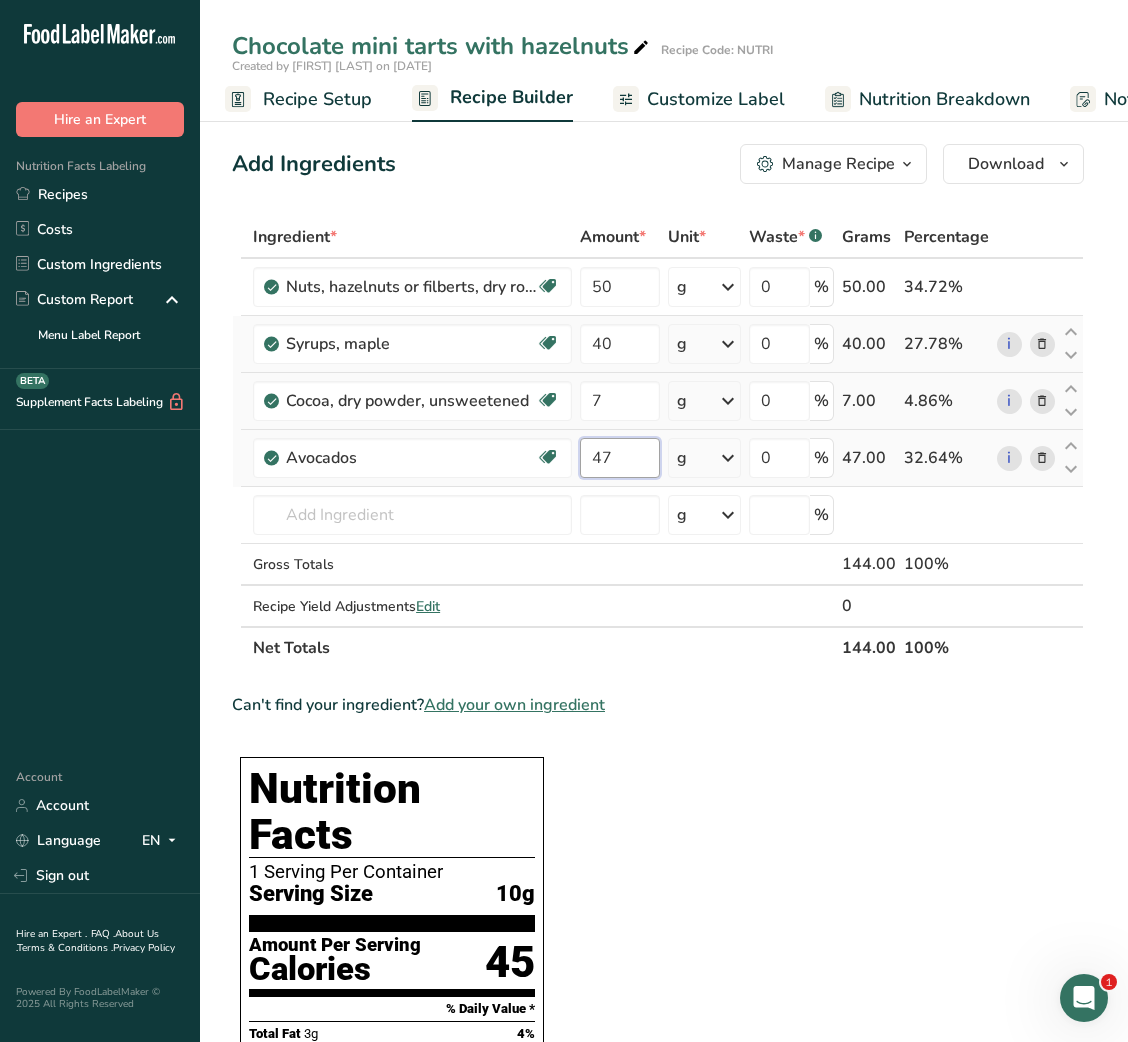 type on "47" 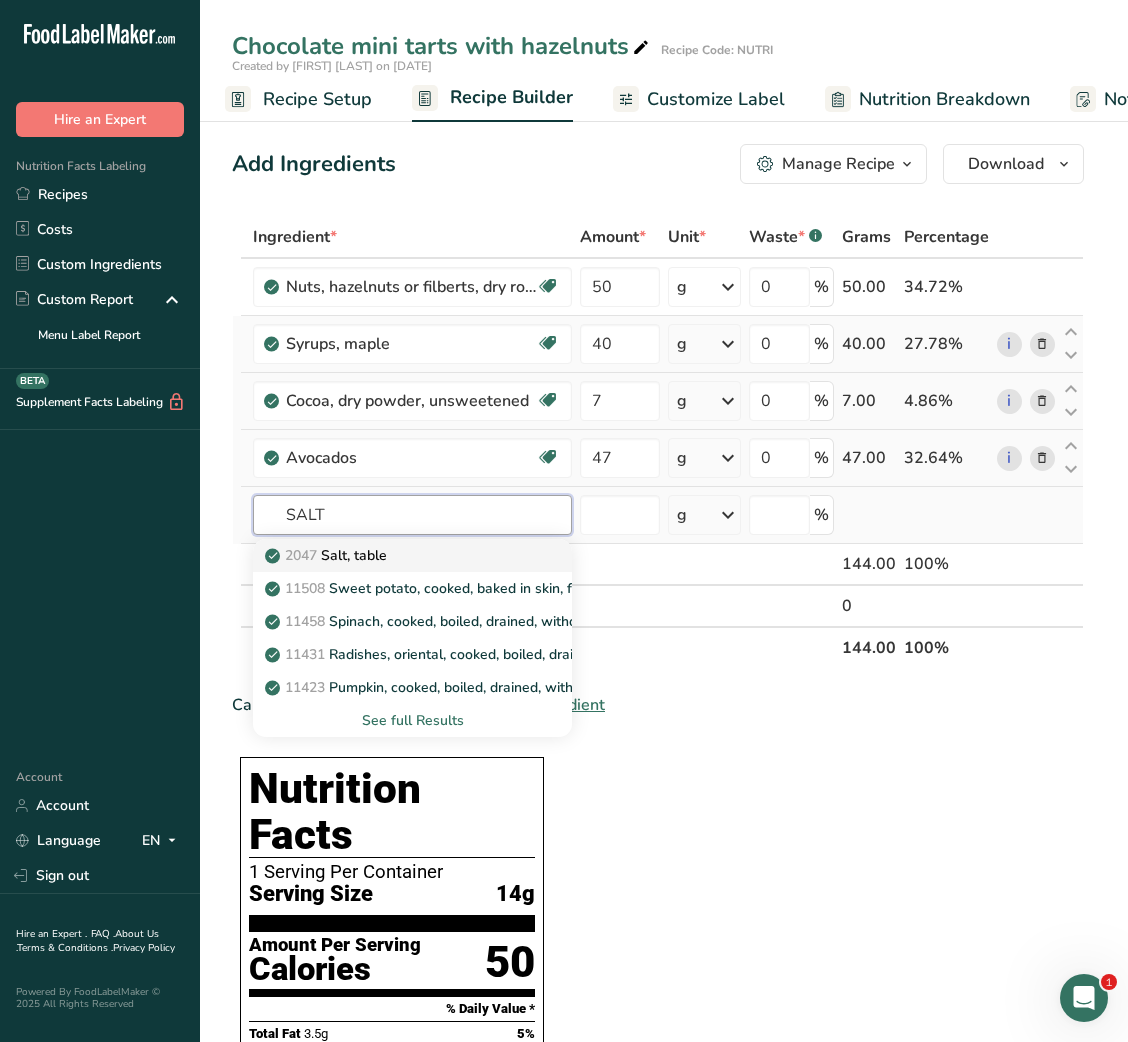type on "SALT" 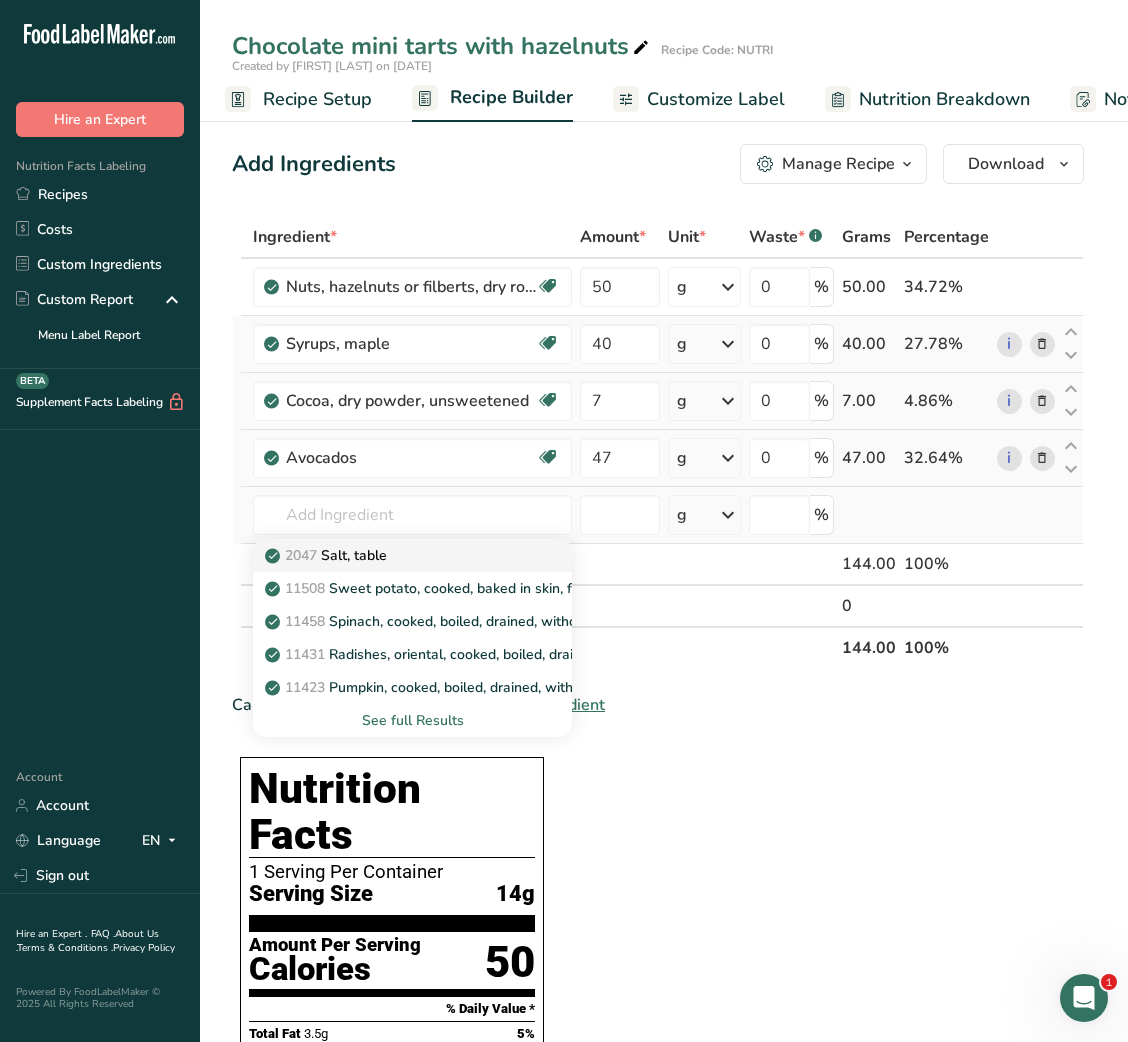 click on "2047
Salt, table" at bounding box center (396, 555) 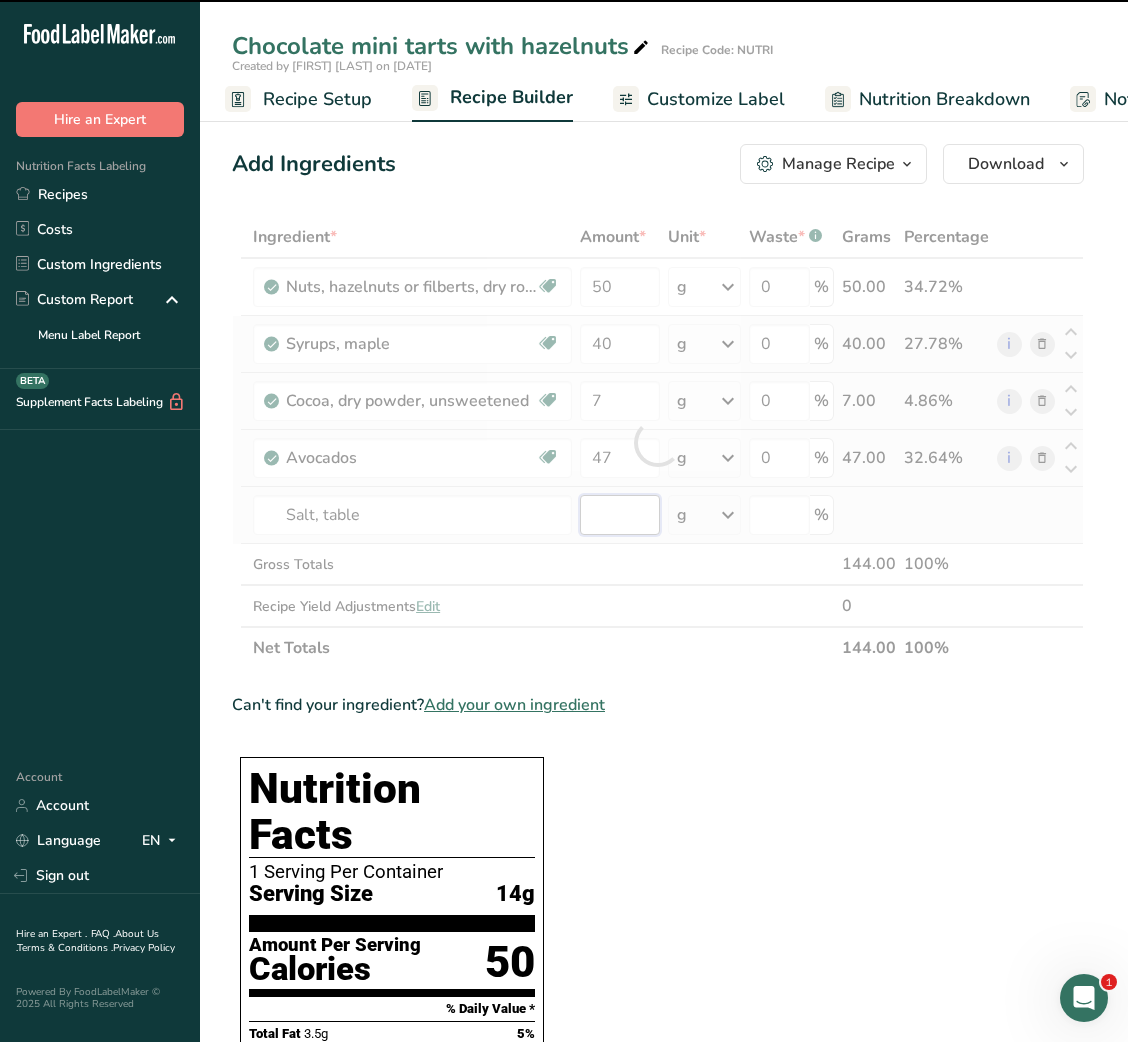 type on "0" 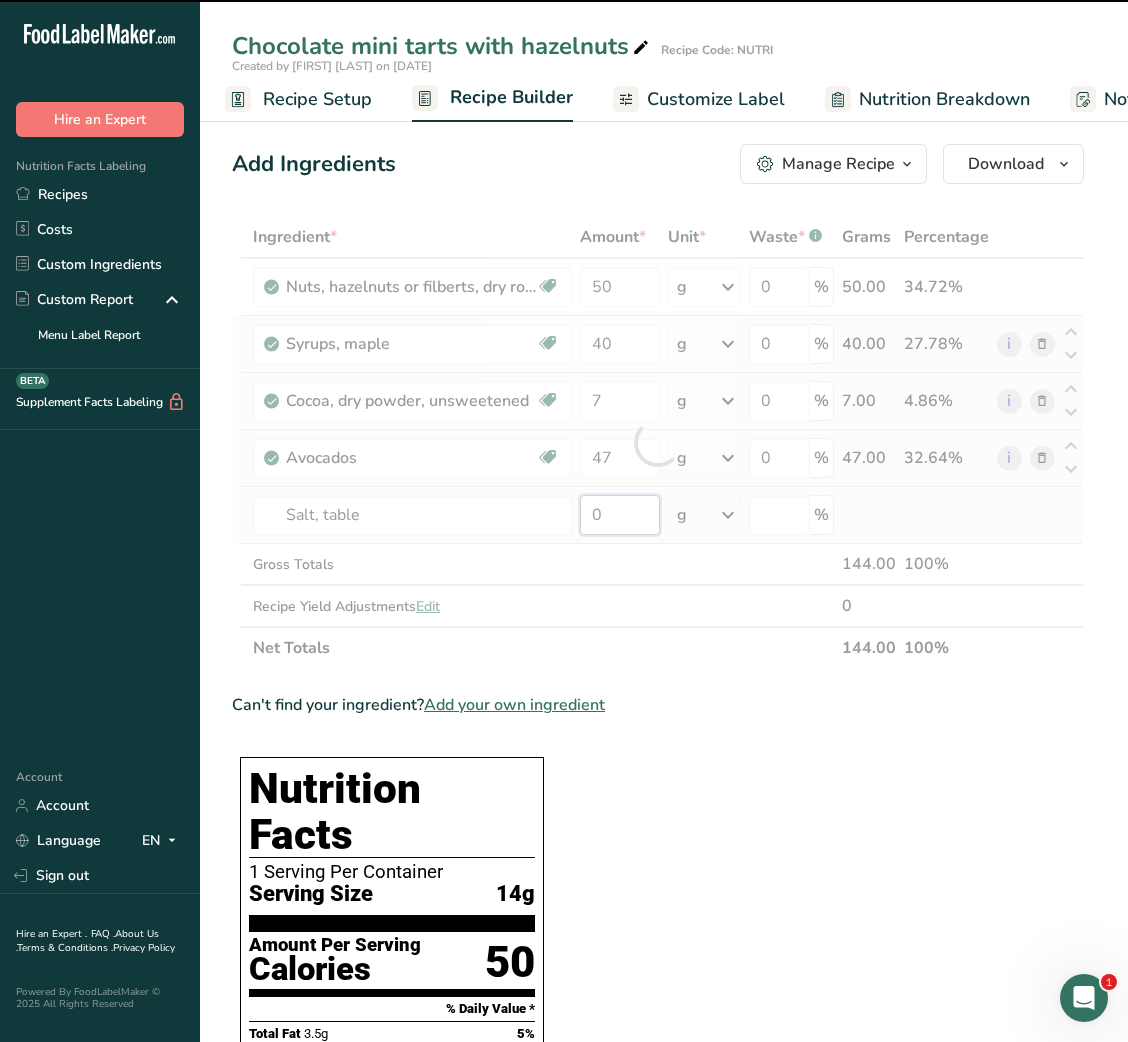 type on "0" 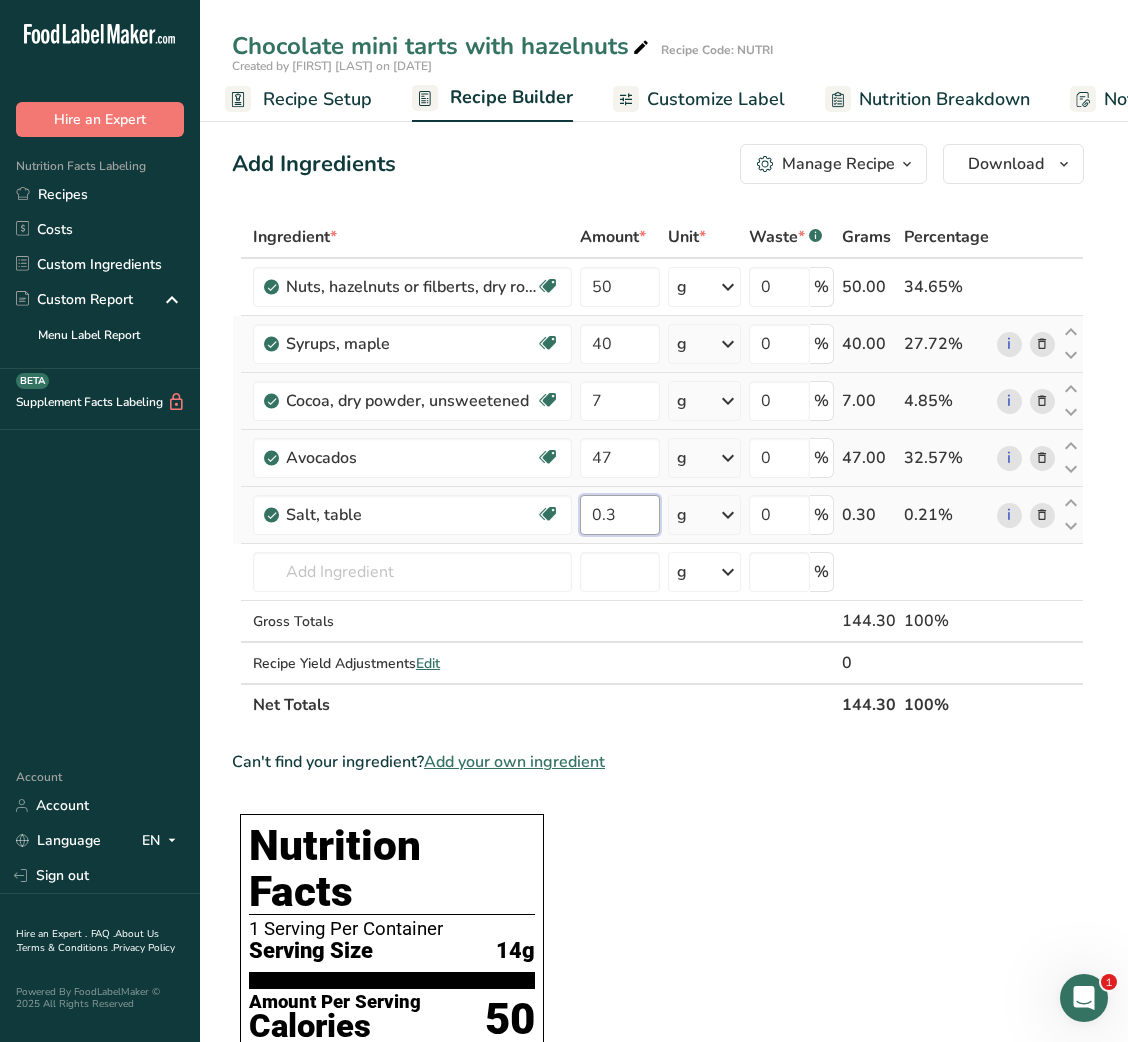 type on "0.3" 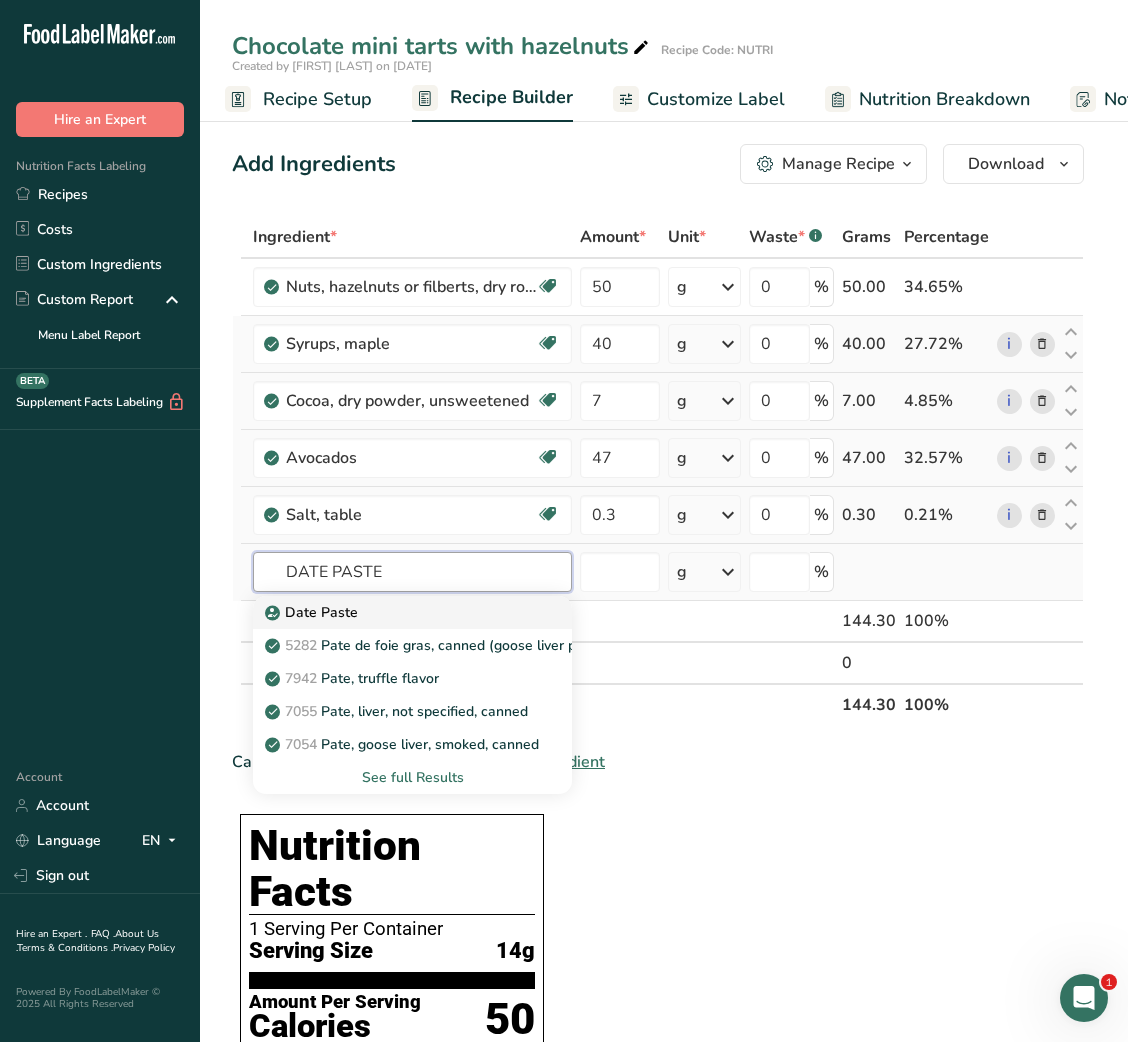type on "DATE PASTE" 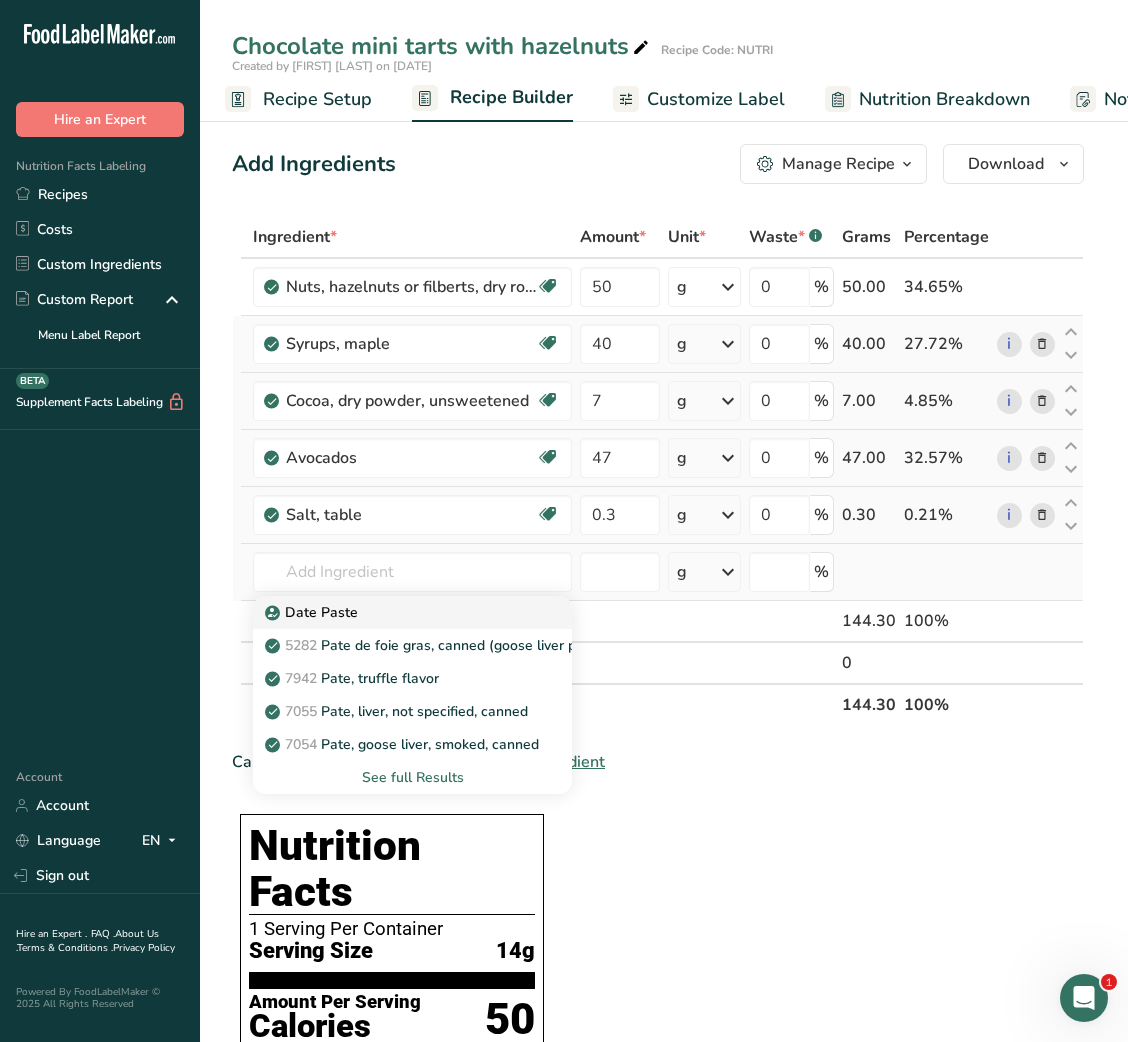 click on "Date Paste" at bounding box center (396, 612) 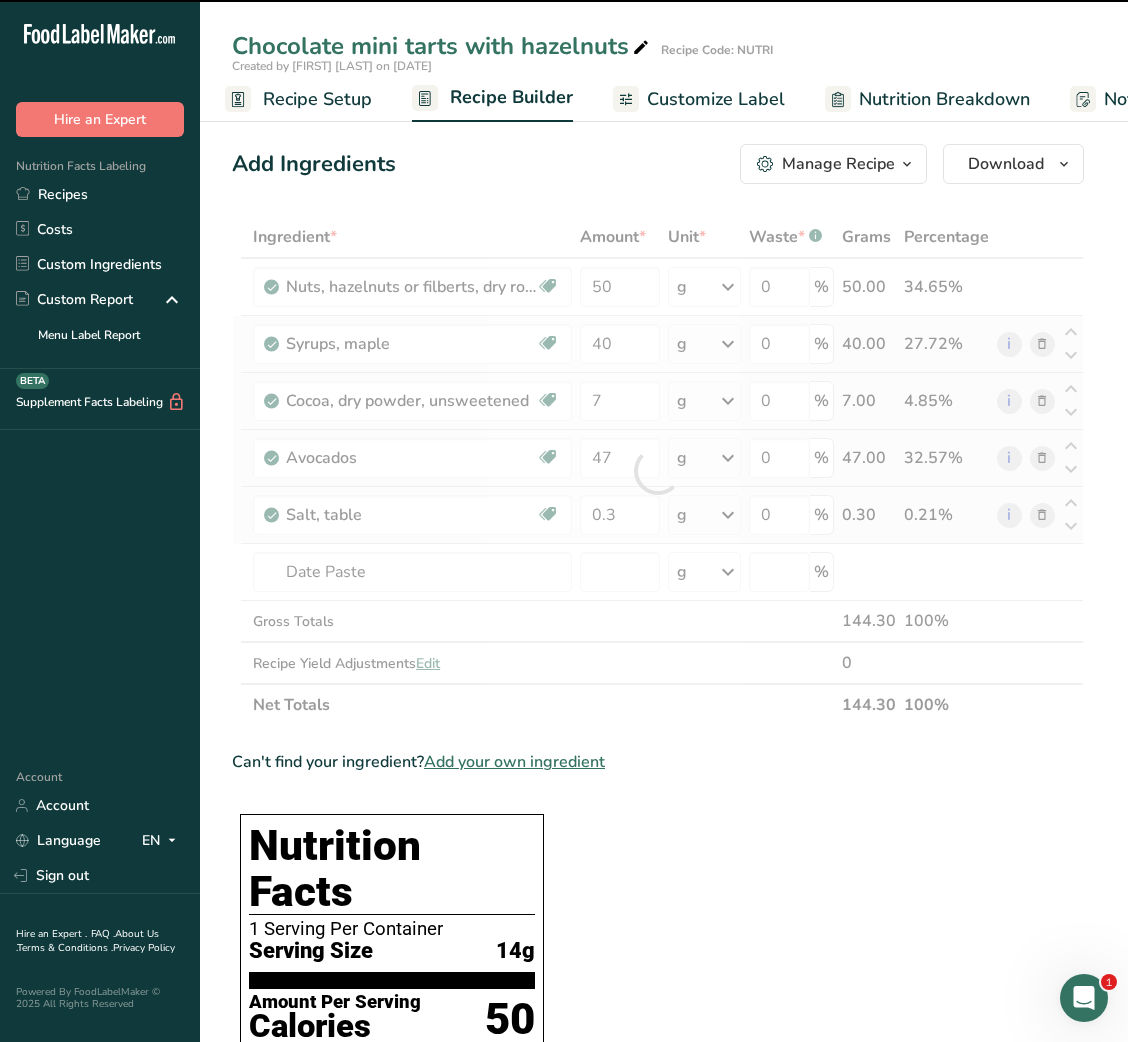 type on "0" 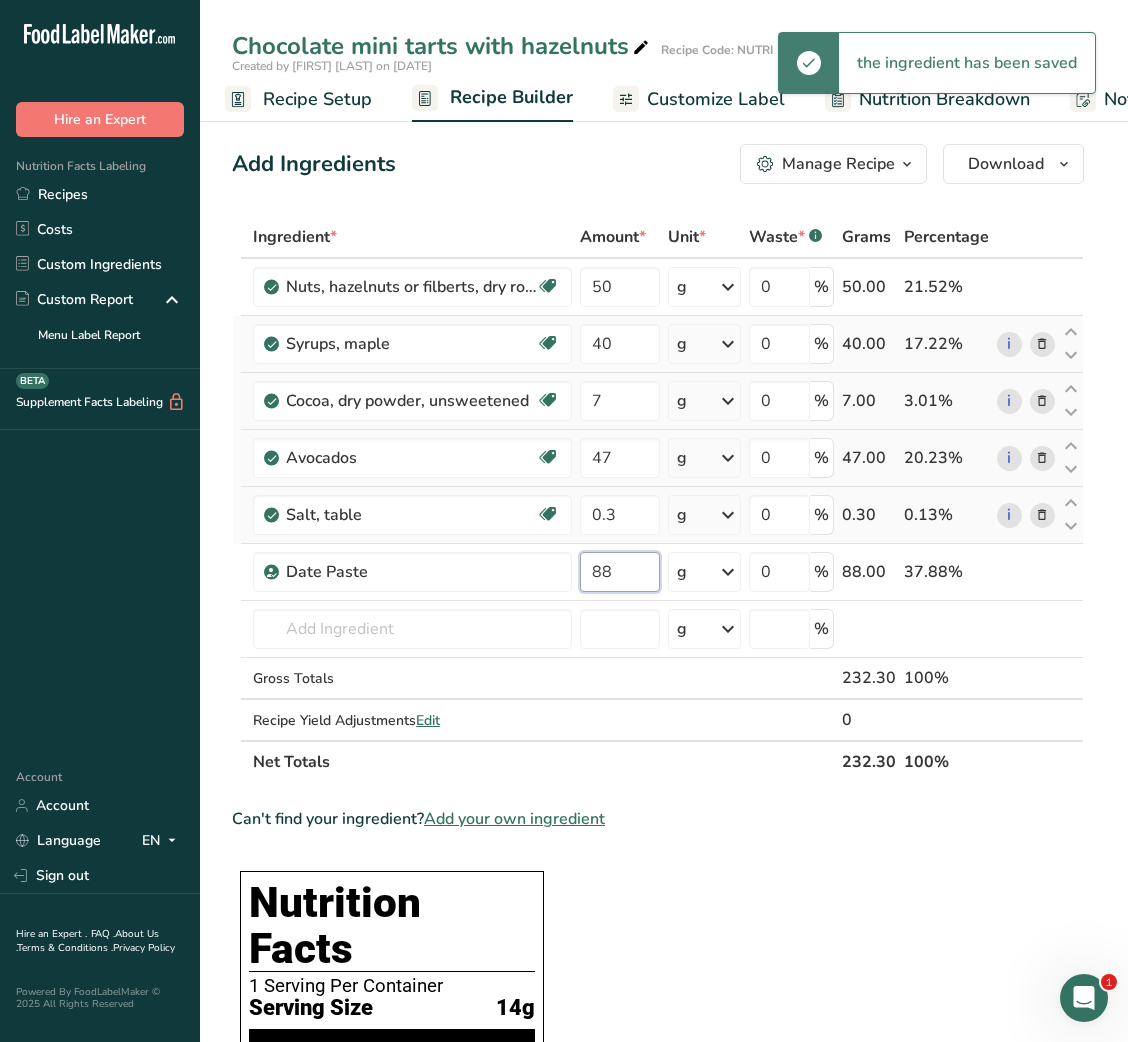 type on "88" 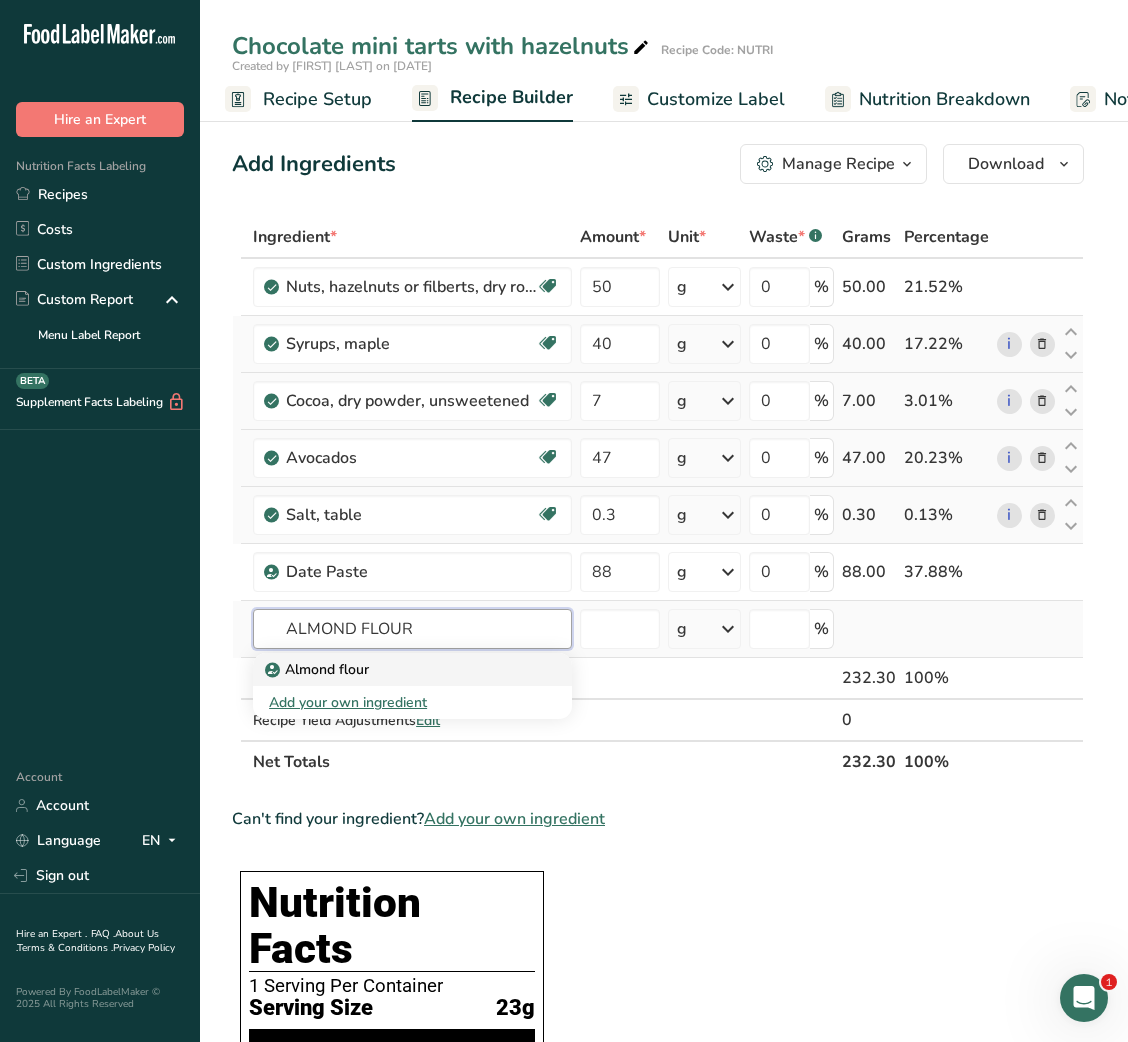 type on "ALMOND FLOUR" 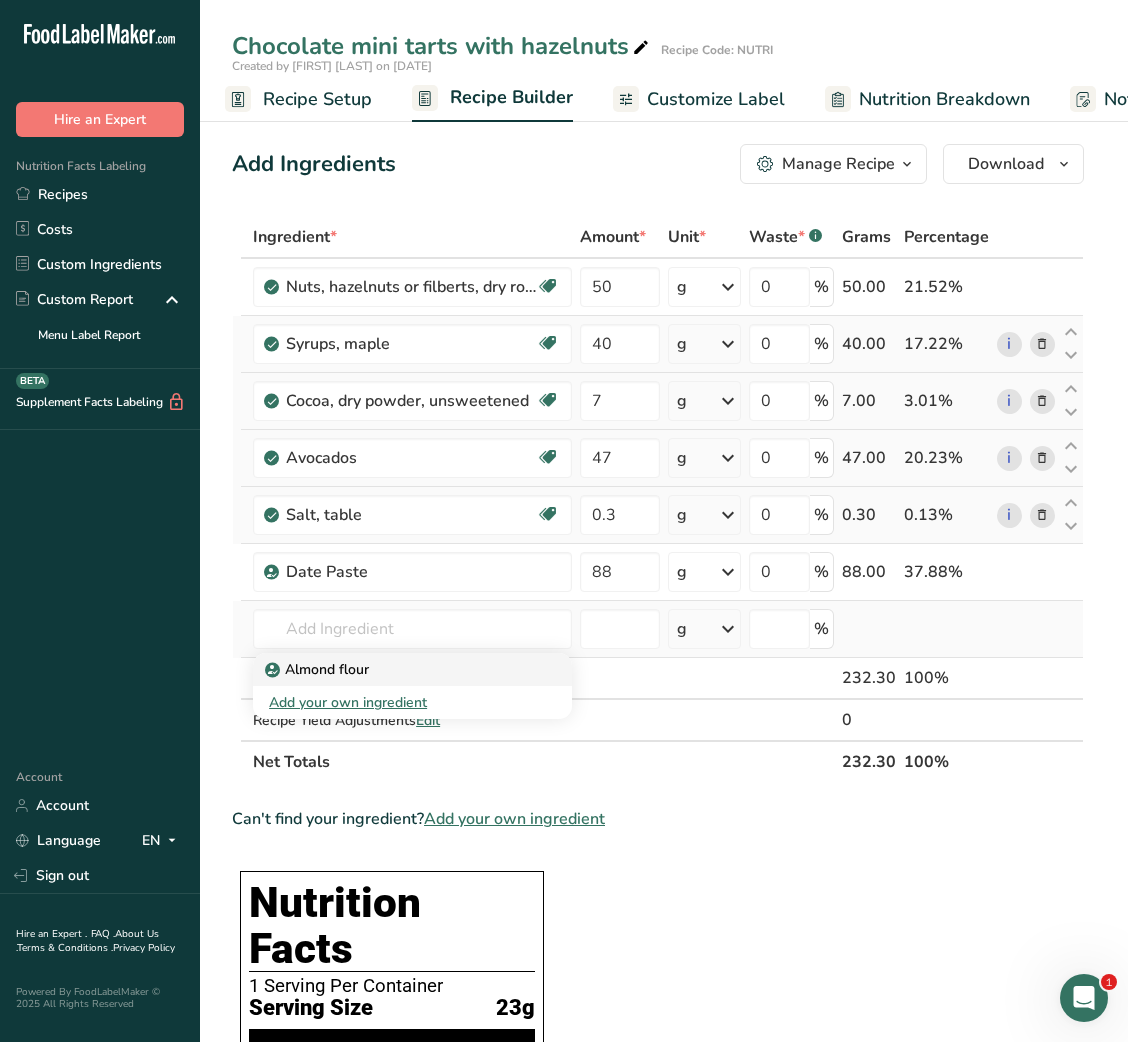 click on "Almond flour" at bounding box center (319, 669) 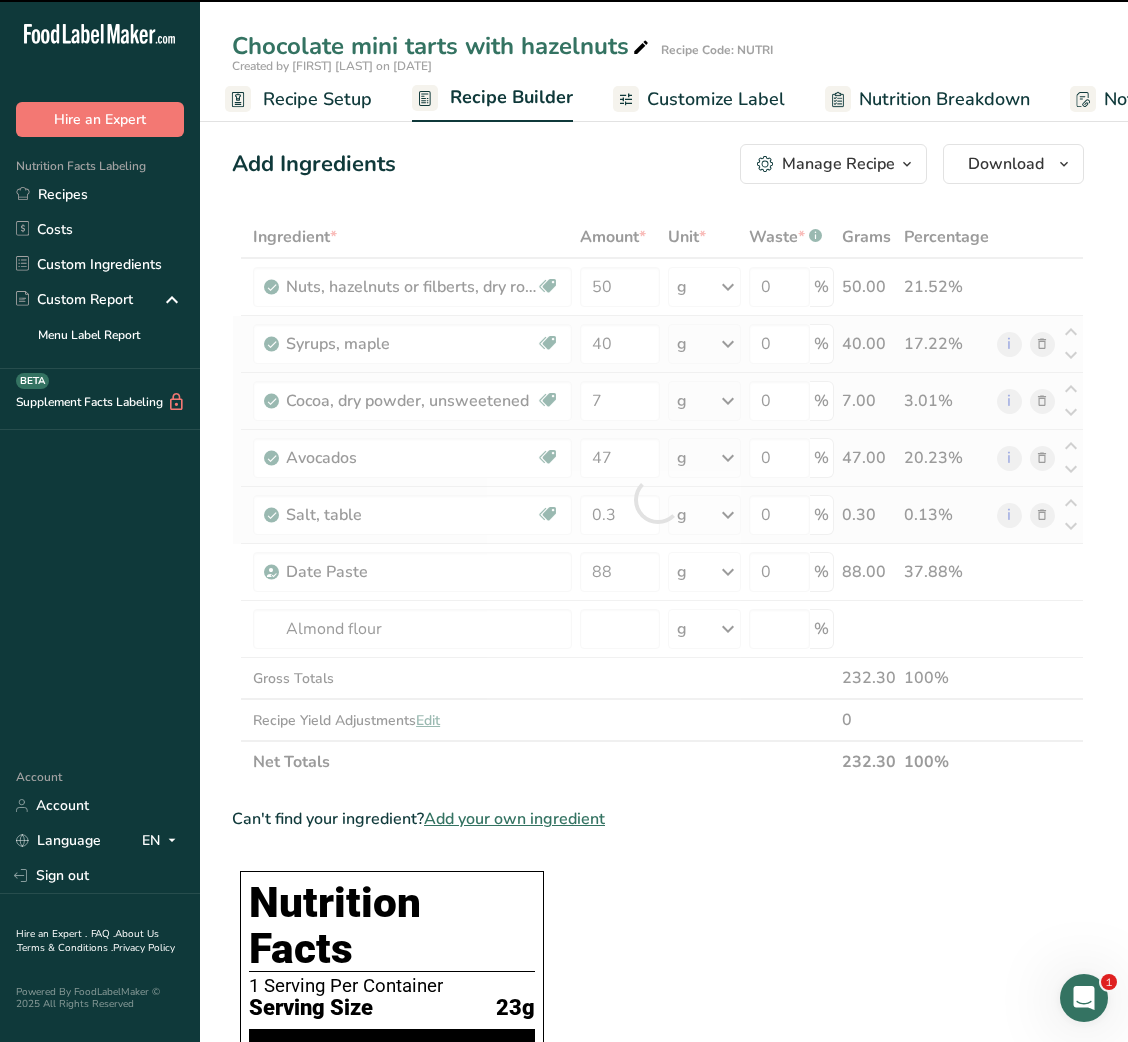 type on "0" 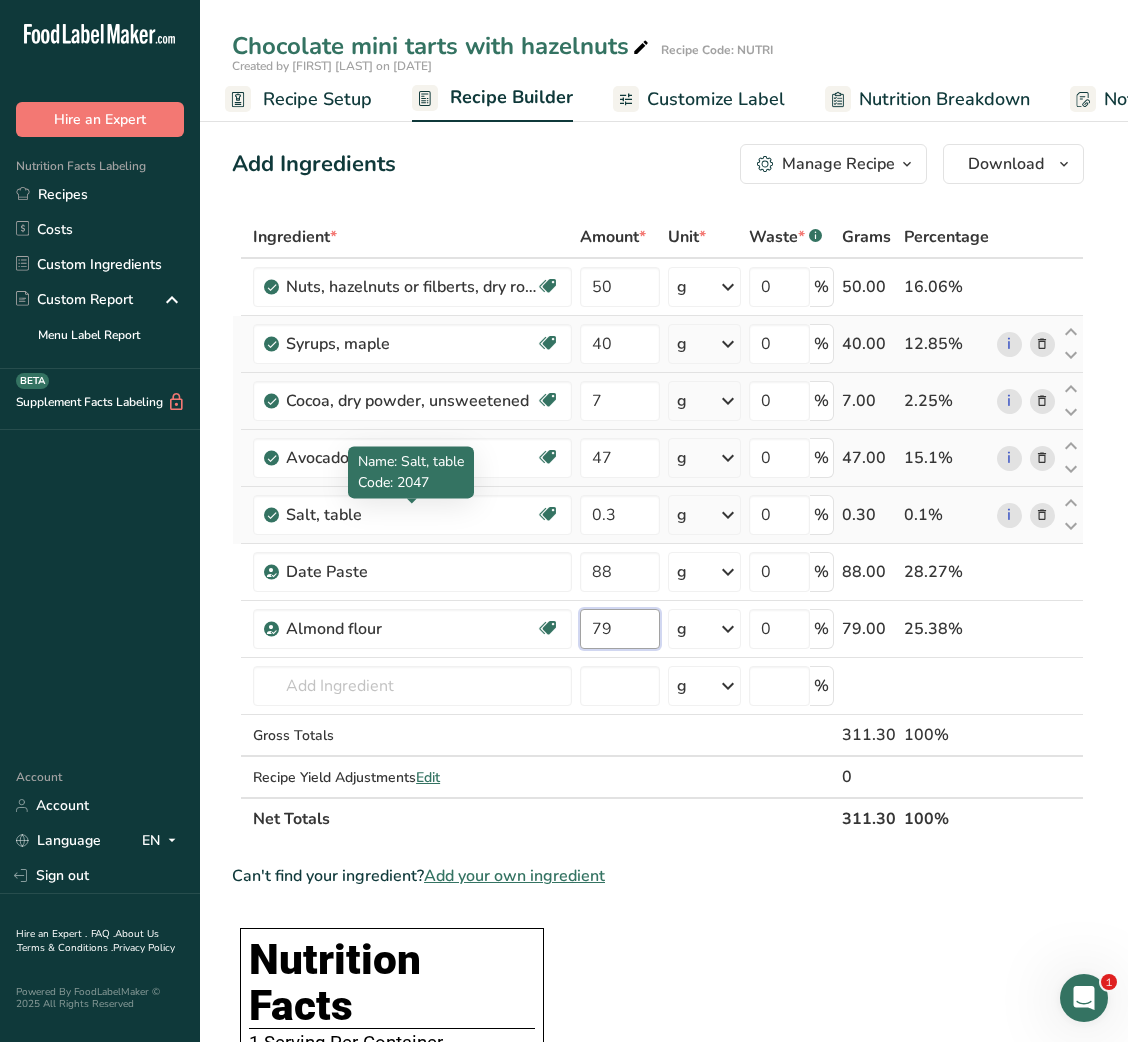type on "79" 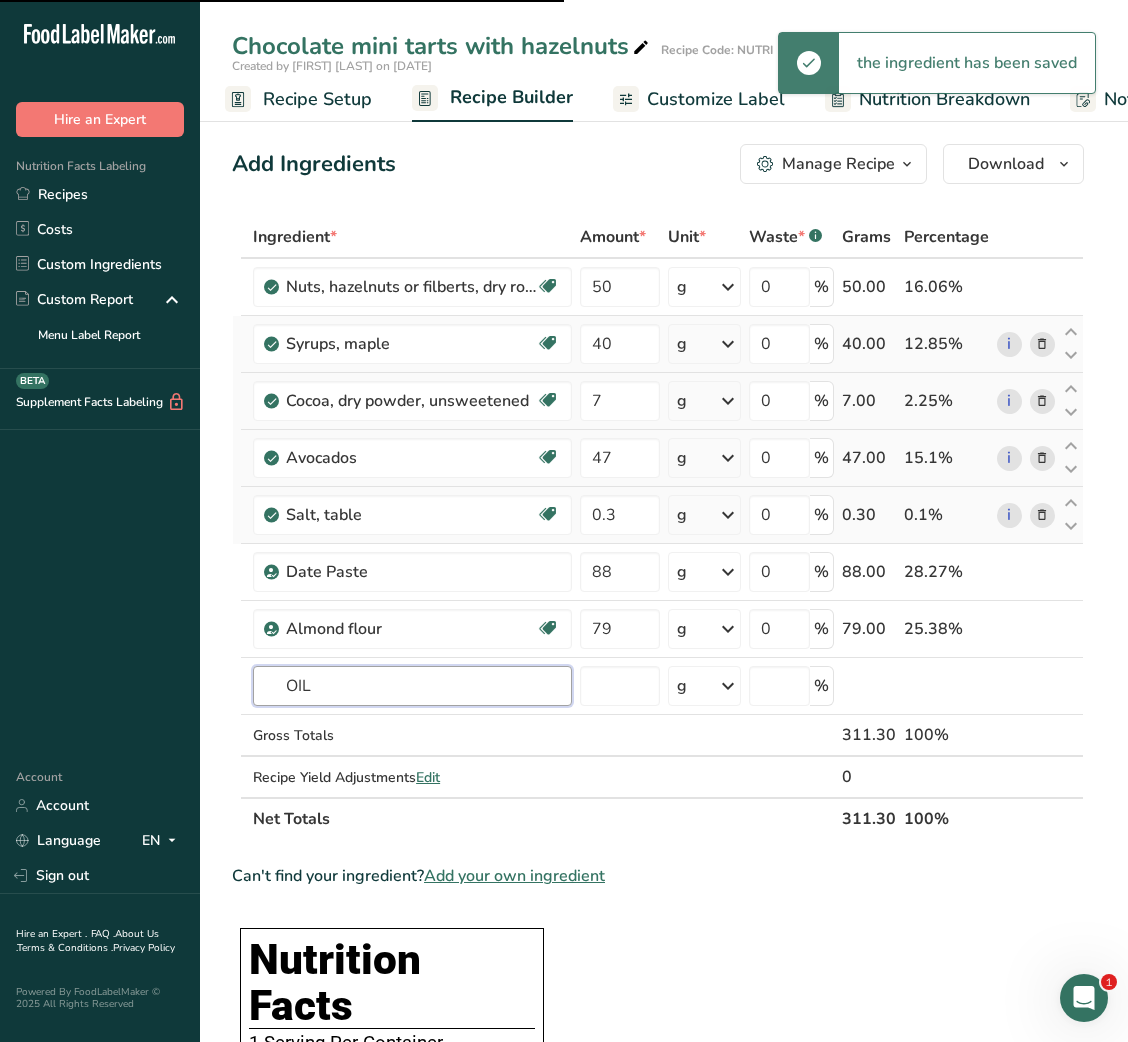 type on "OIL" 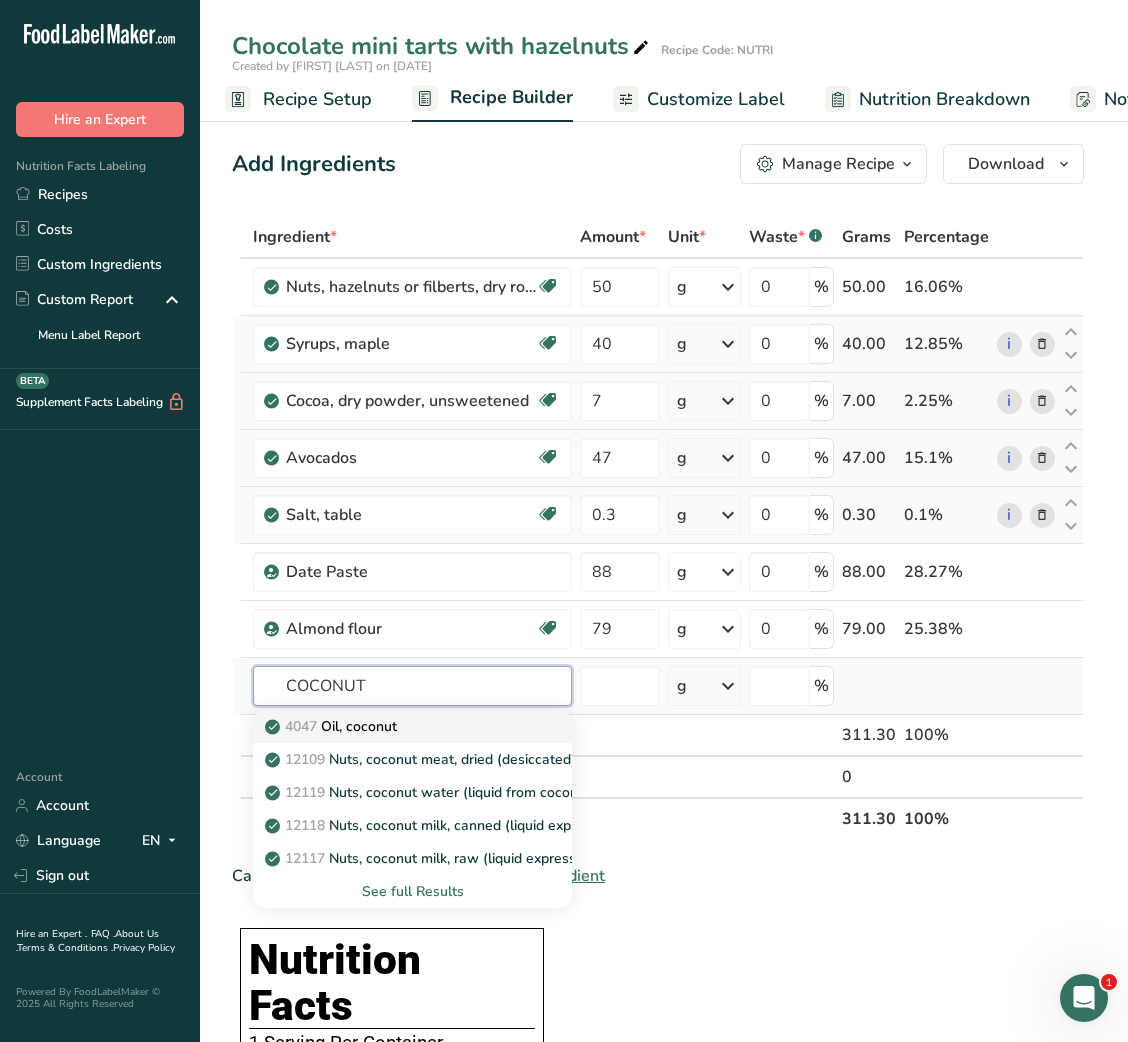 type on "COCONUT" 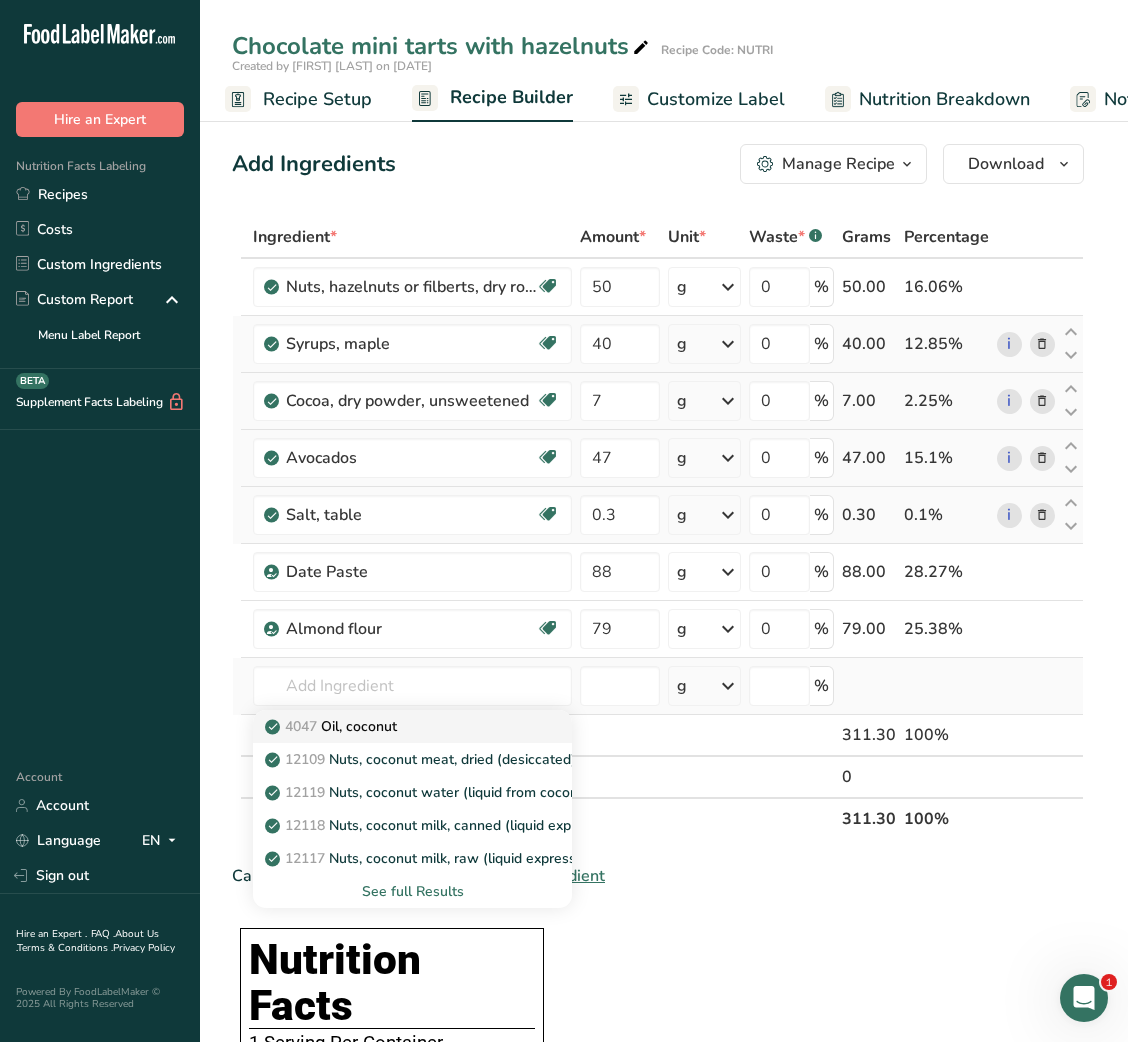 click on "4047
Oil, coconut" at bounding box center (396, 726) 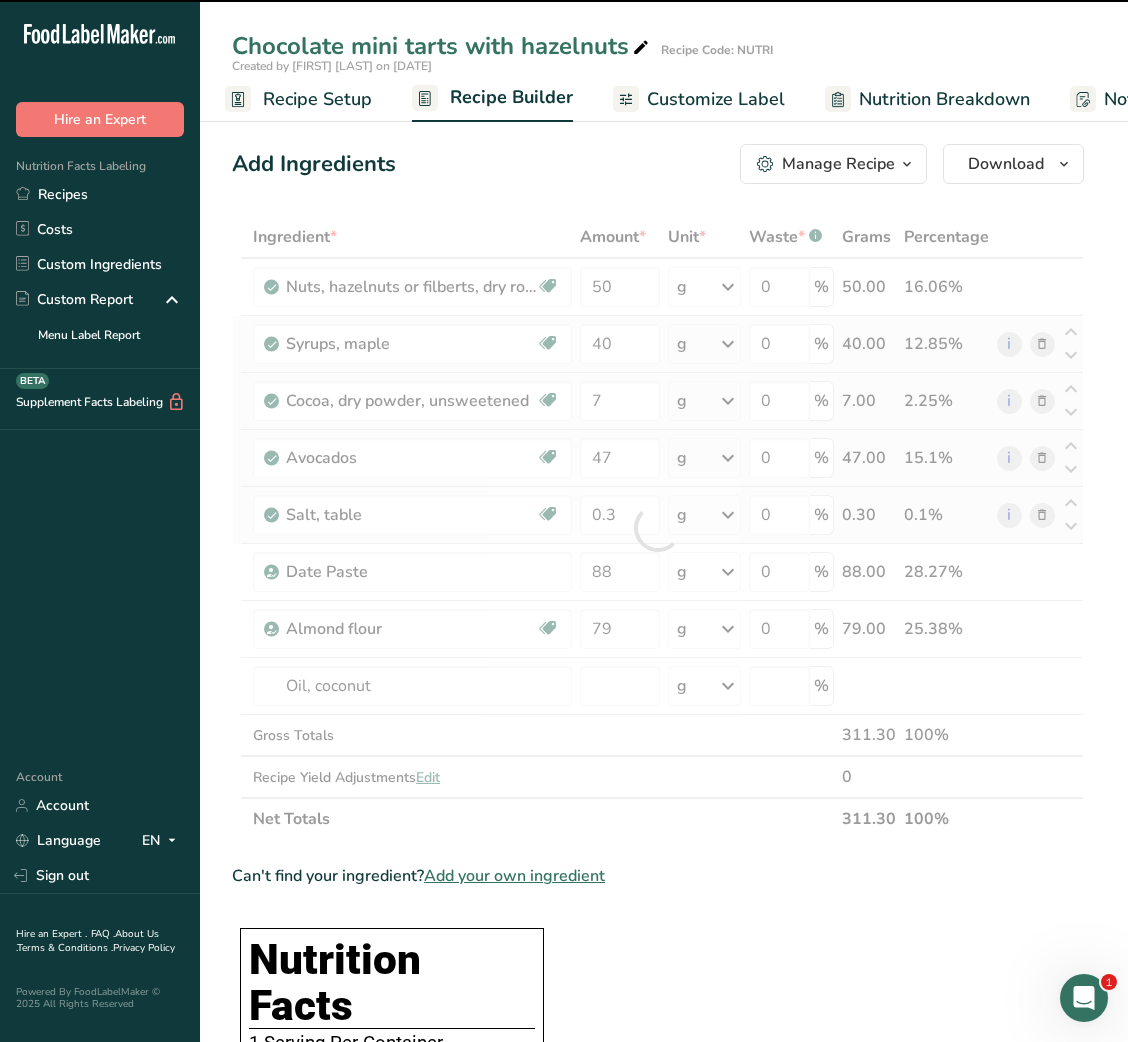 type on "0" 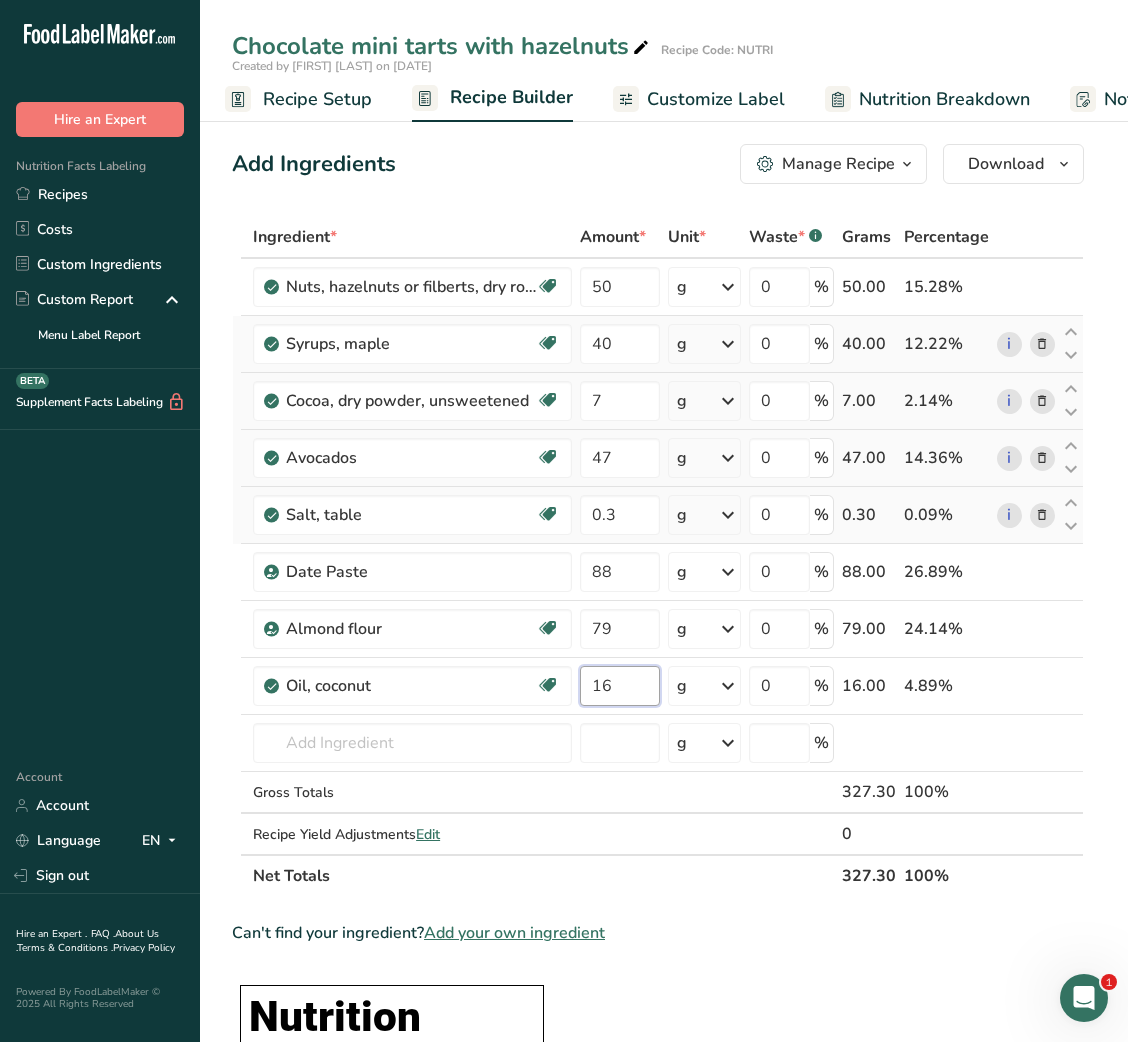 type on "16" 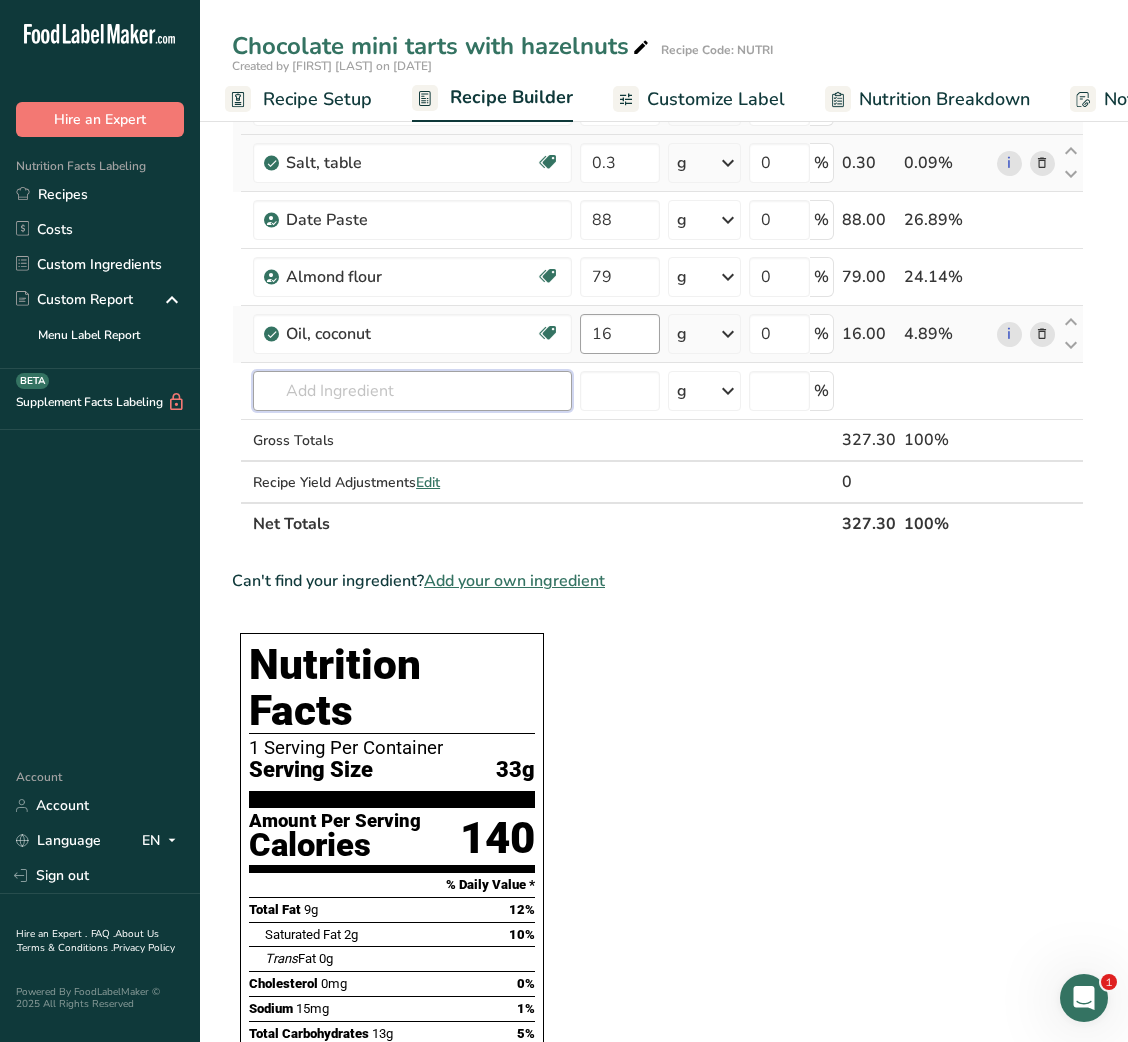 scroll, scrollTop: 0, scrollLeft: 0, axis: both 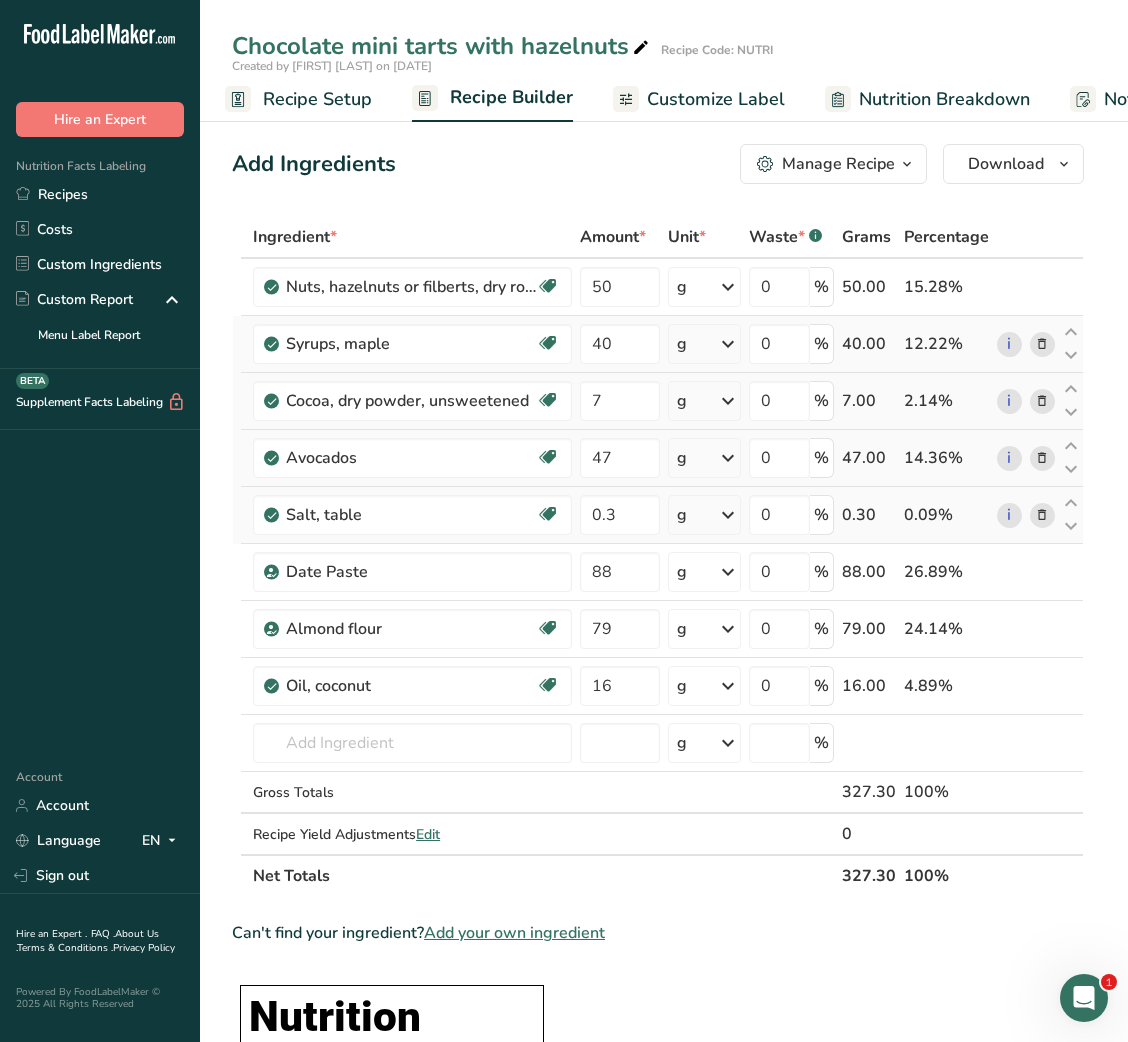 click on "Customize Label" at bounding box center [716, 99] 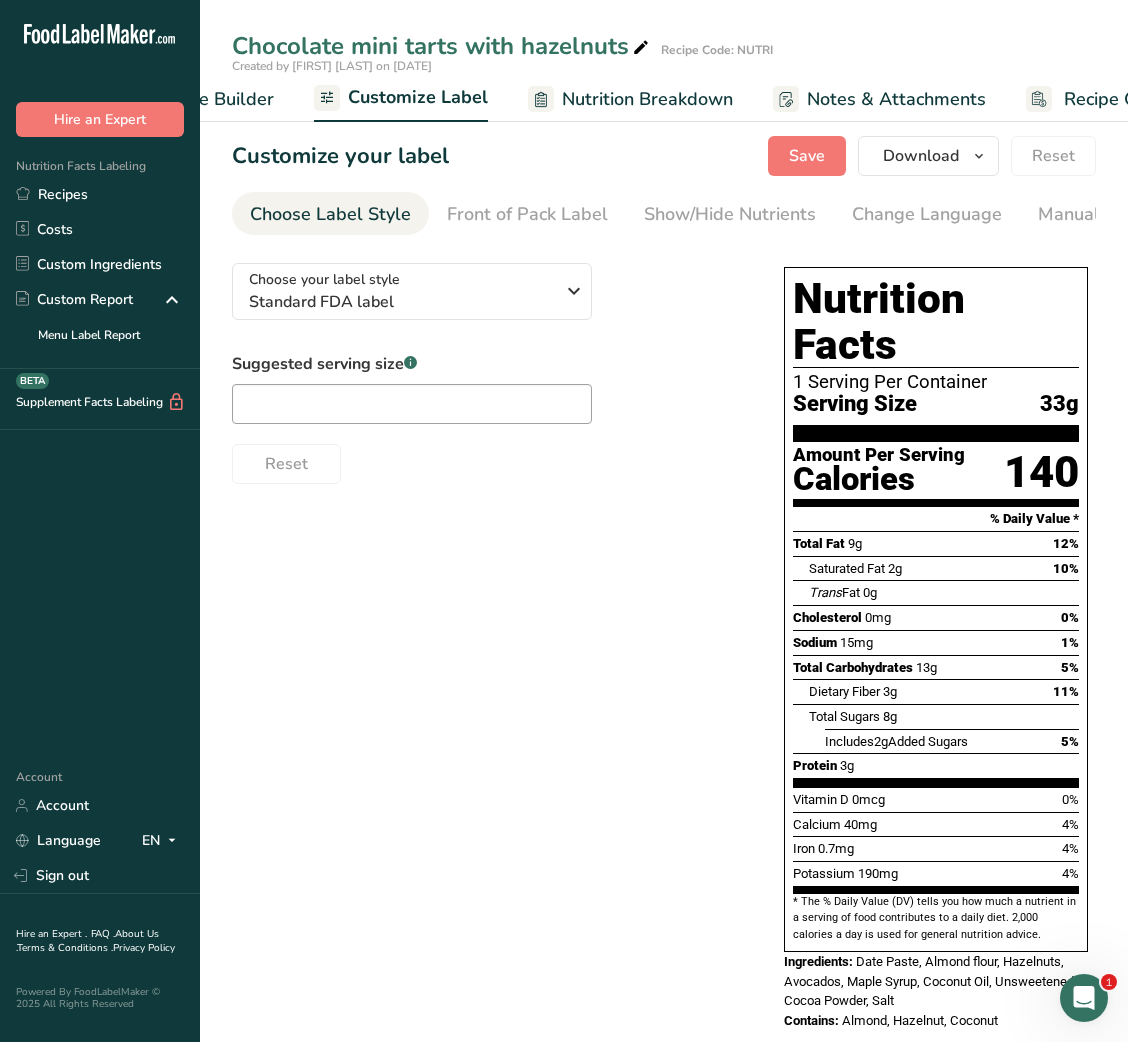 scroll, scrollTop: 0, scrollLeft: 389, axis: horizontal 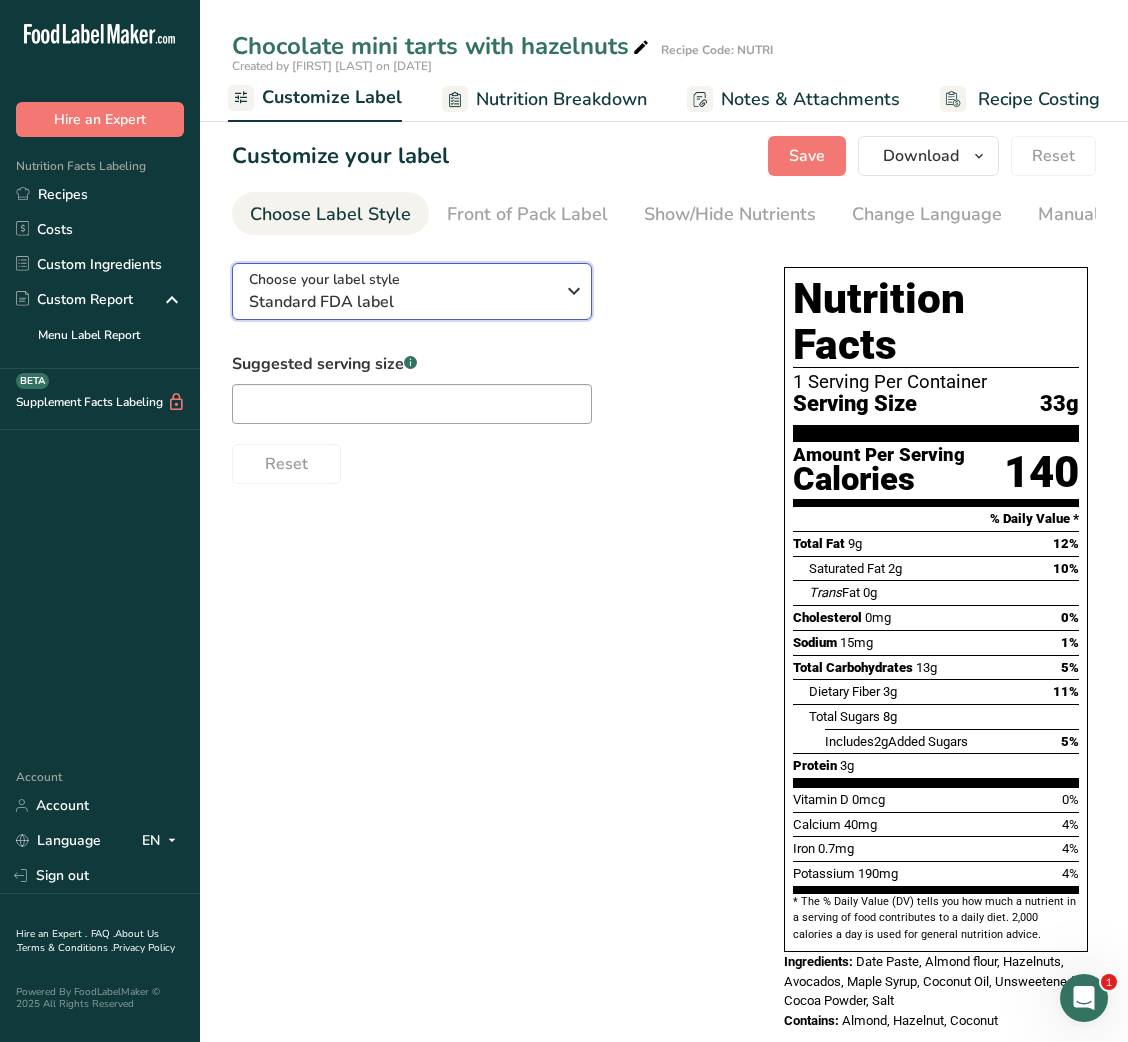 click on "Standard FDA label" at bounding box center [401, 302] 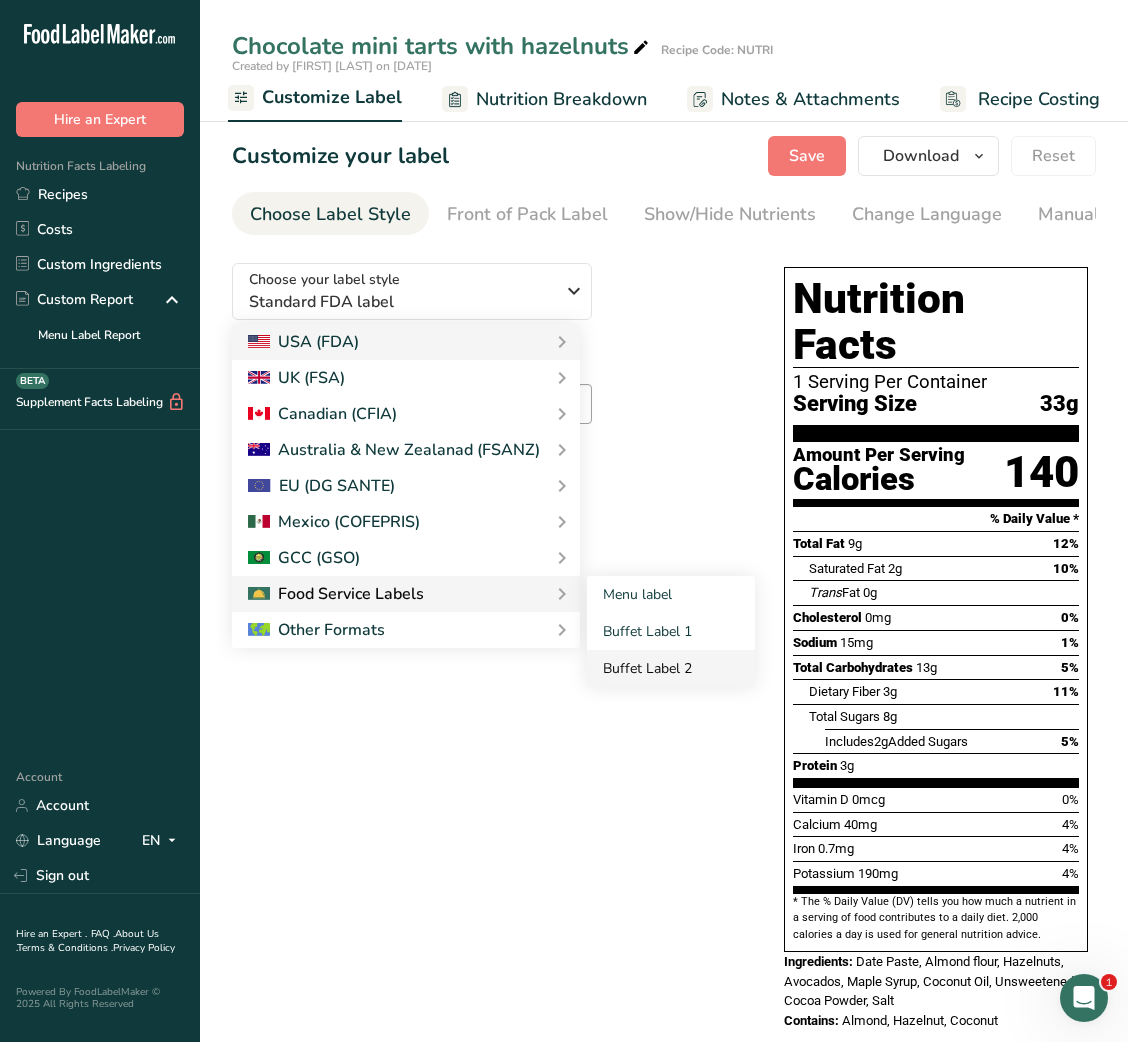 click on "Buffet Label 2" at bounding box center (671, 668) 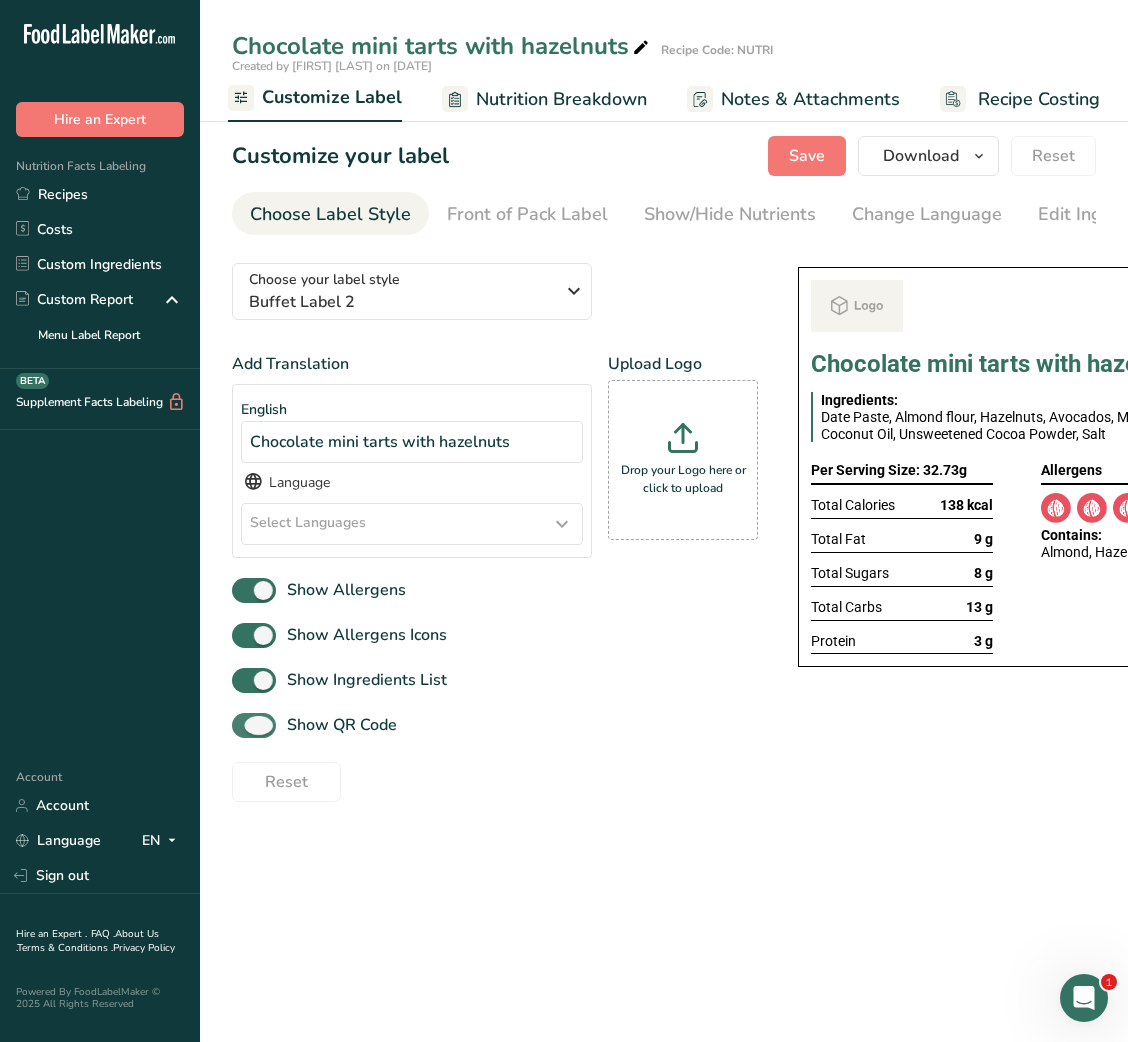 click on "Show QR Code" at bounding box center (314, 725) 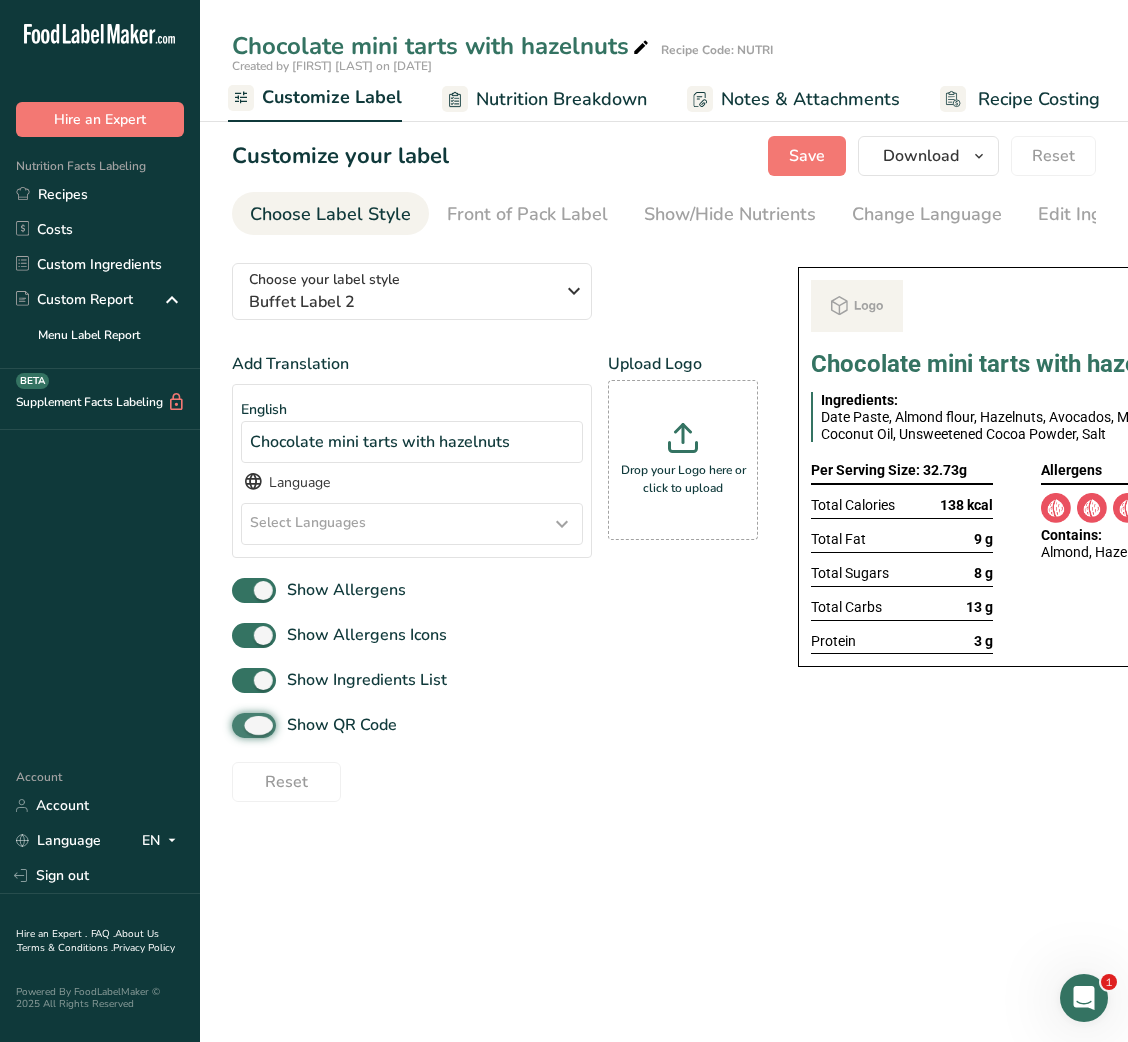 click on "Show QR Code" at bounding box center (238, 725) 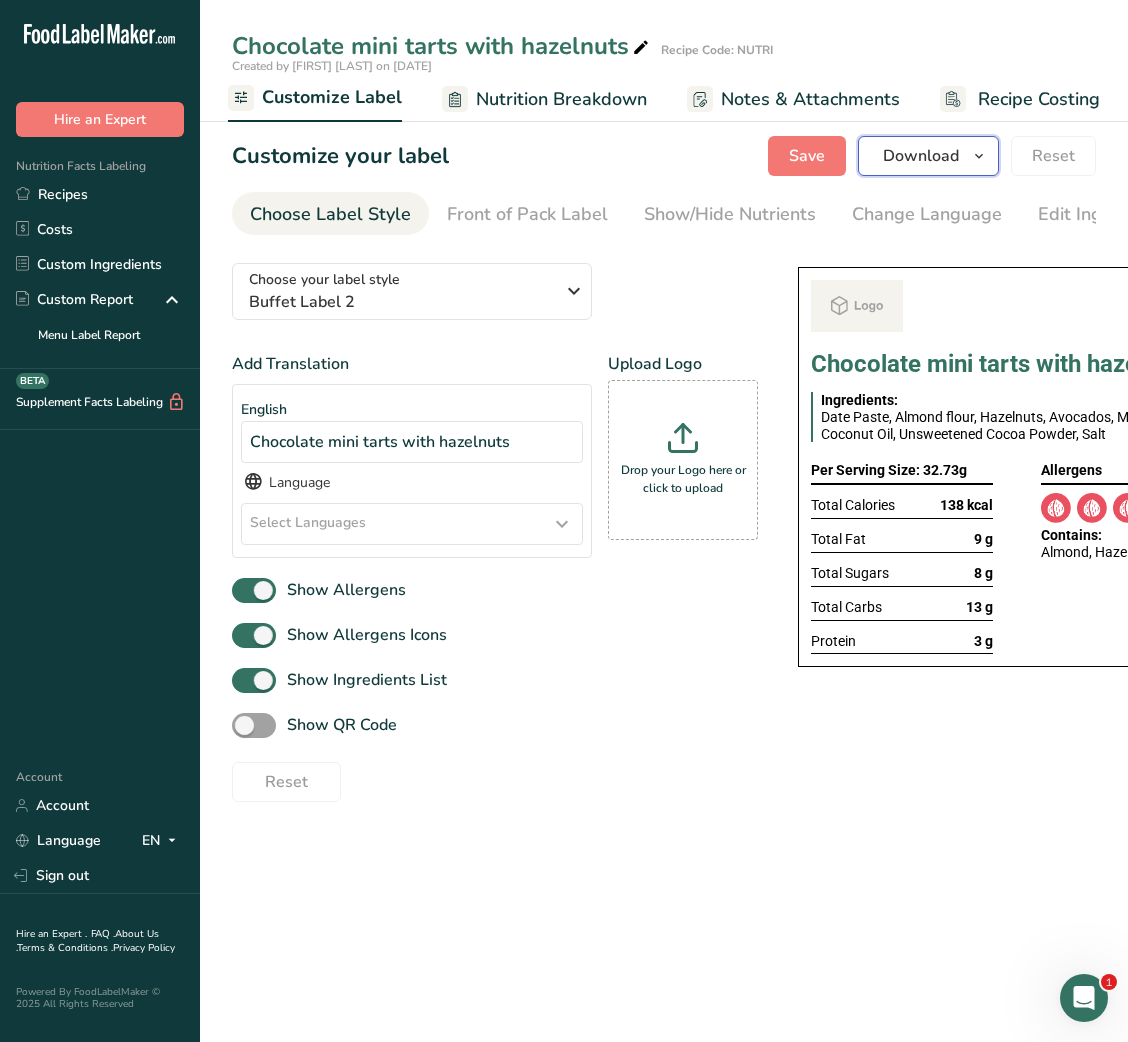 click on "Download" at bounding box center (921, 156) 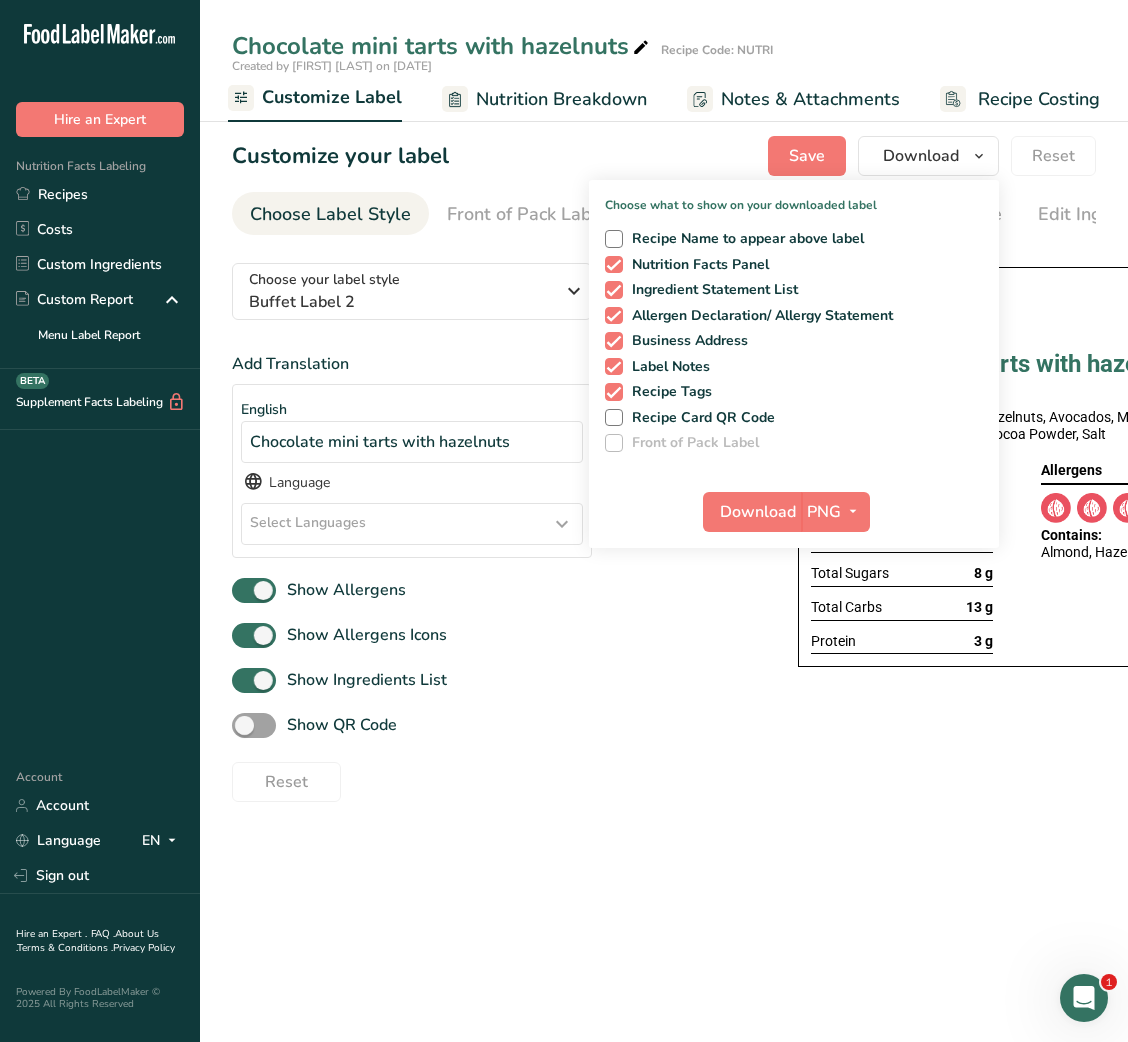click on "Choose your label style
Buffet Label 2
USA (FDA)
Standard FDA label
Tabular FDA label
Linear FDA label
Simplified FDA label
Dual Column FDA label (Per Serving/Per Container)
Dual Column FDA label (As Sold/As Prepared)
Aggregate Standard FDA label
Standard FDA label with Micronutrients listed side-by-side
UK (FSA)
UK Mandatory Label "Back of Pack"
UK Traffic Light Label  "Front of Pack"
Canadian (CFIA)
Canadian Standard label
Canadian Dual Column label" at bounding box center [495, 524] 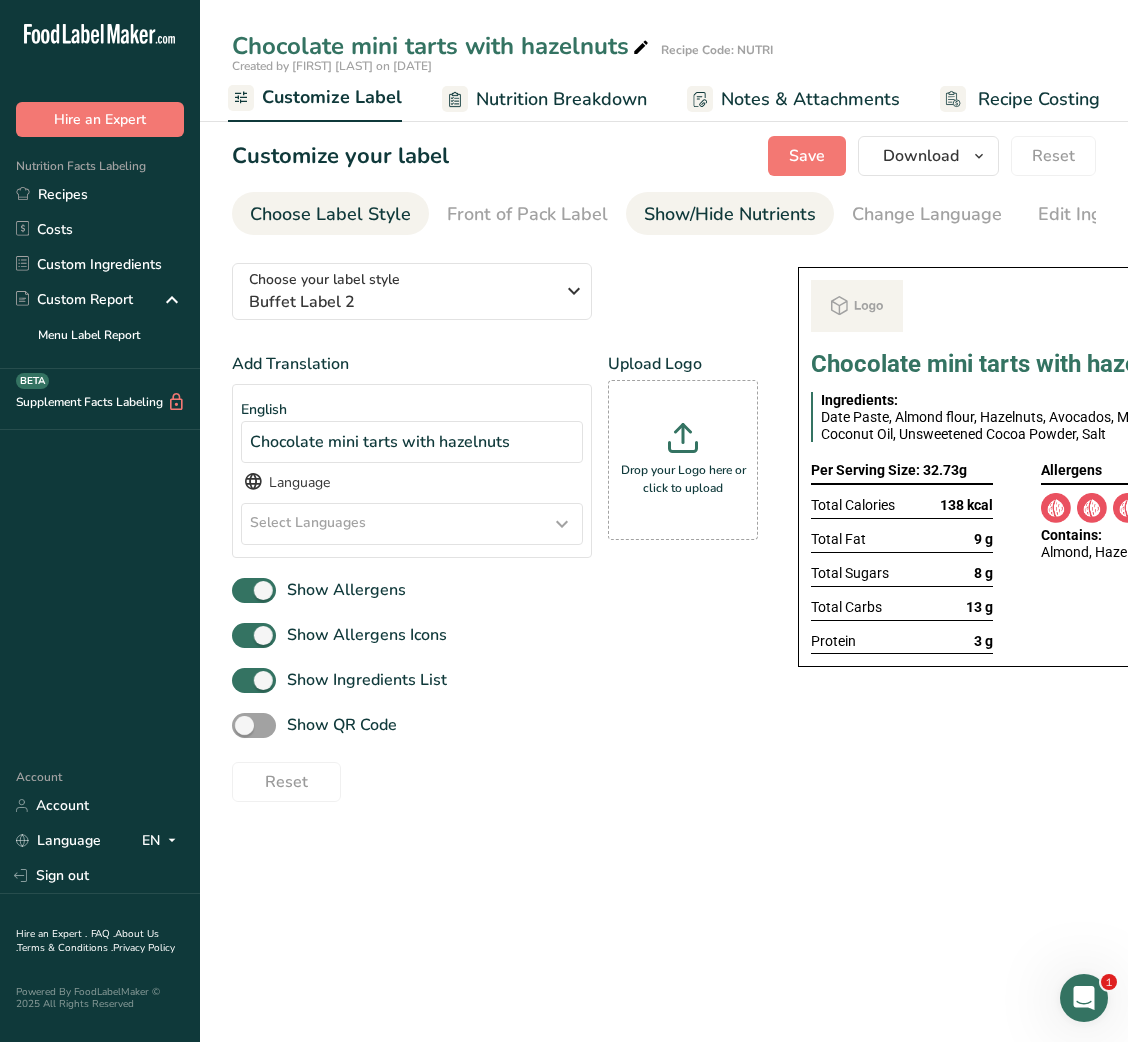 click on "Show/Hide Nutrients" at bounding box center [730, 214] 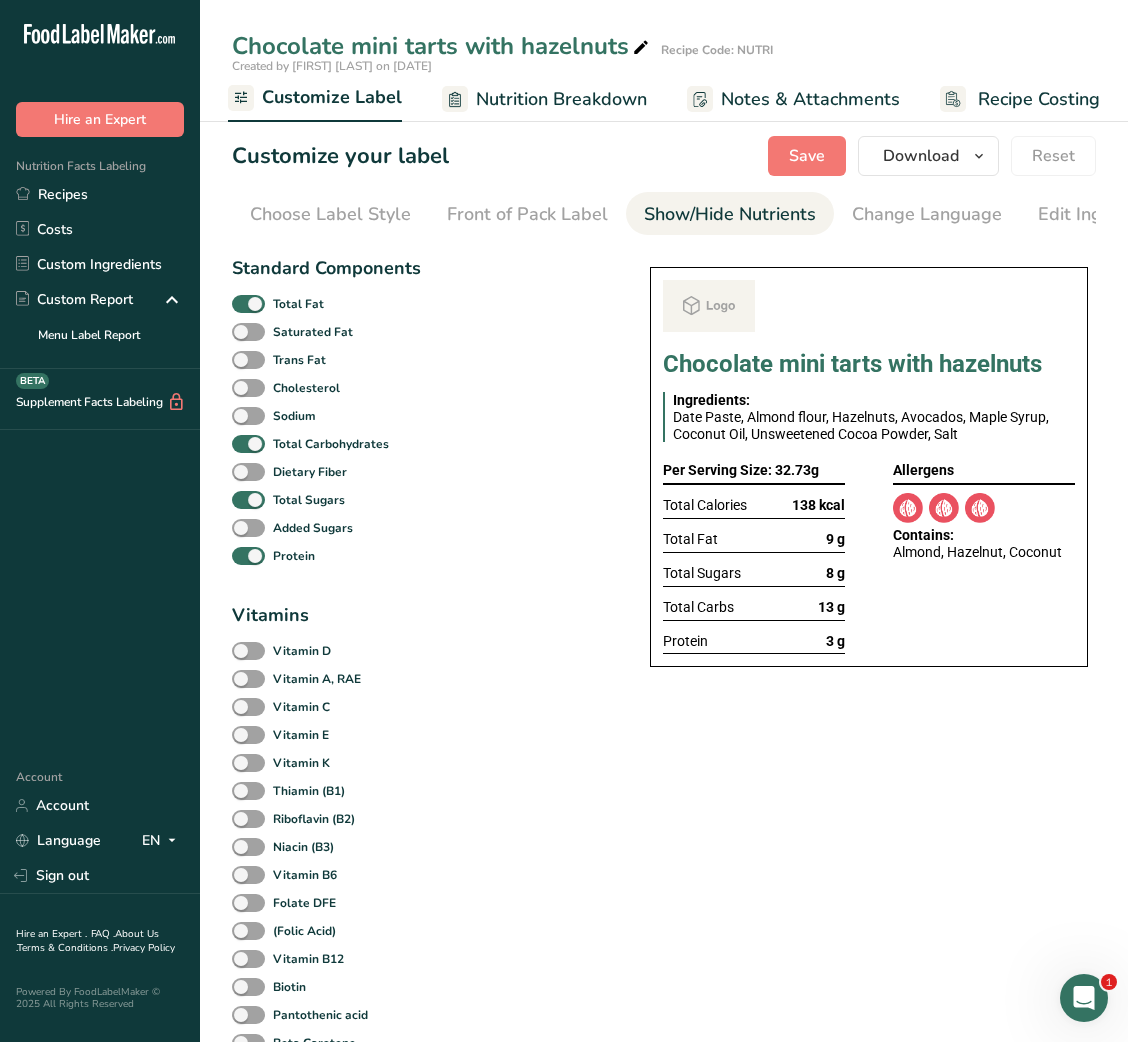 scroll, scrollTop: 0, scrollLeft: 365, axis: horizontal 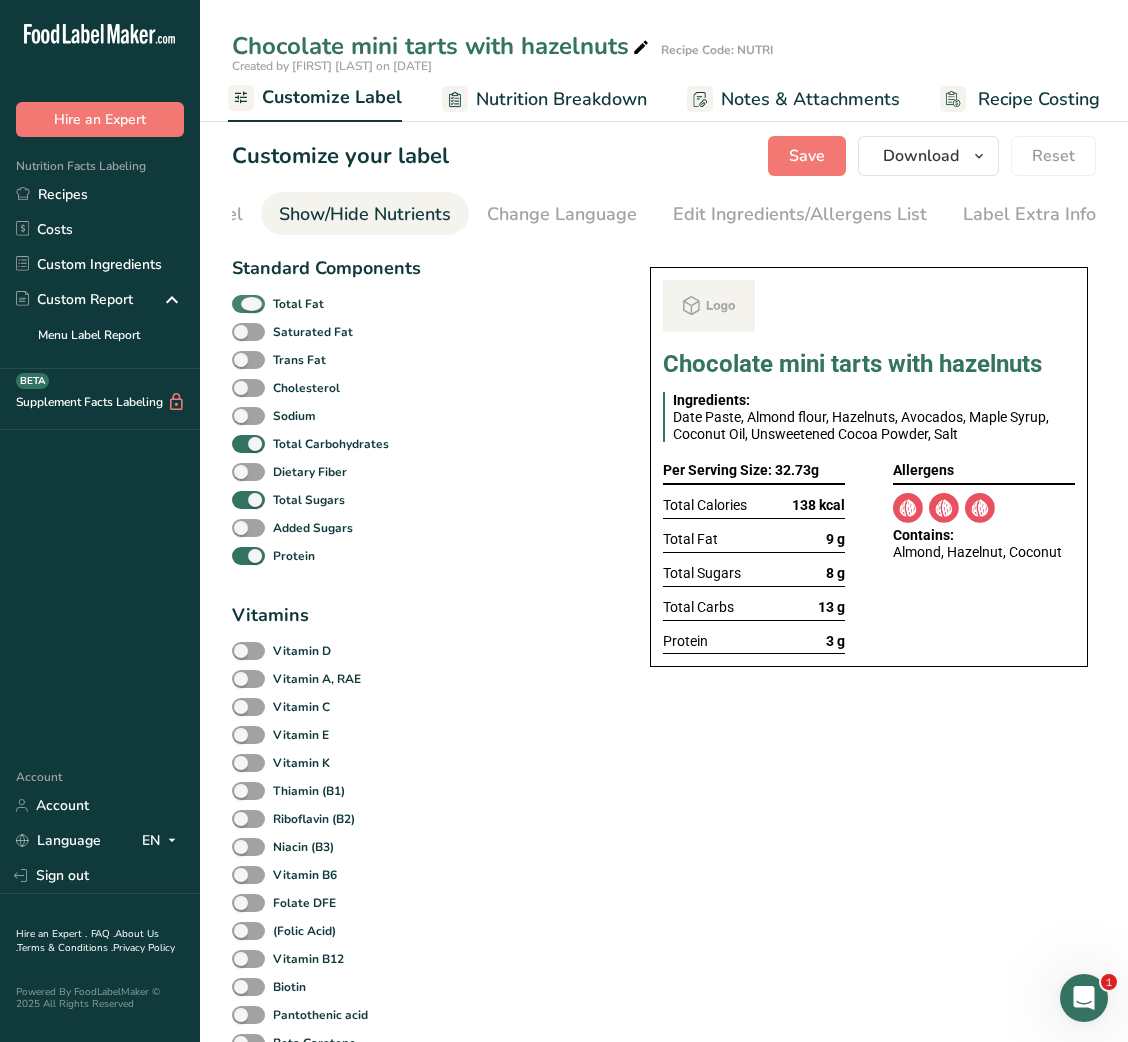 click on "Total Fat" at bounding box center (298, 304) 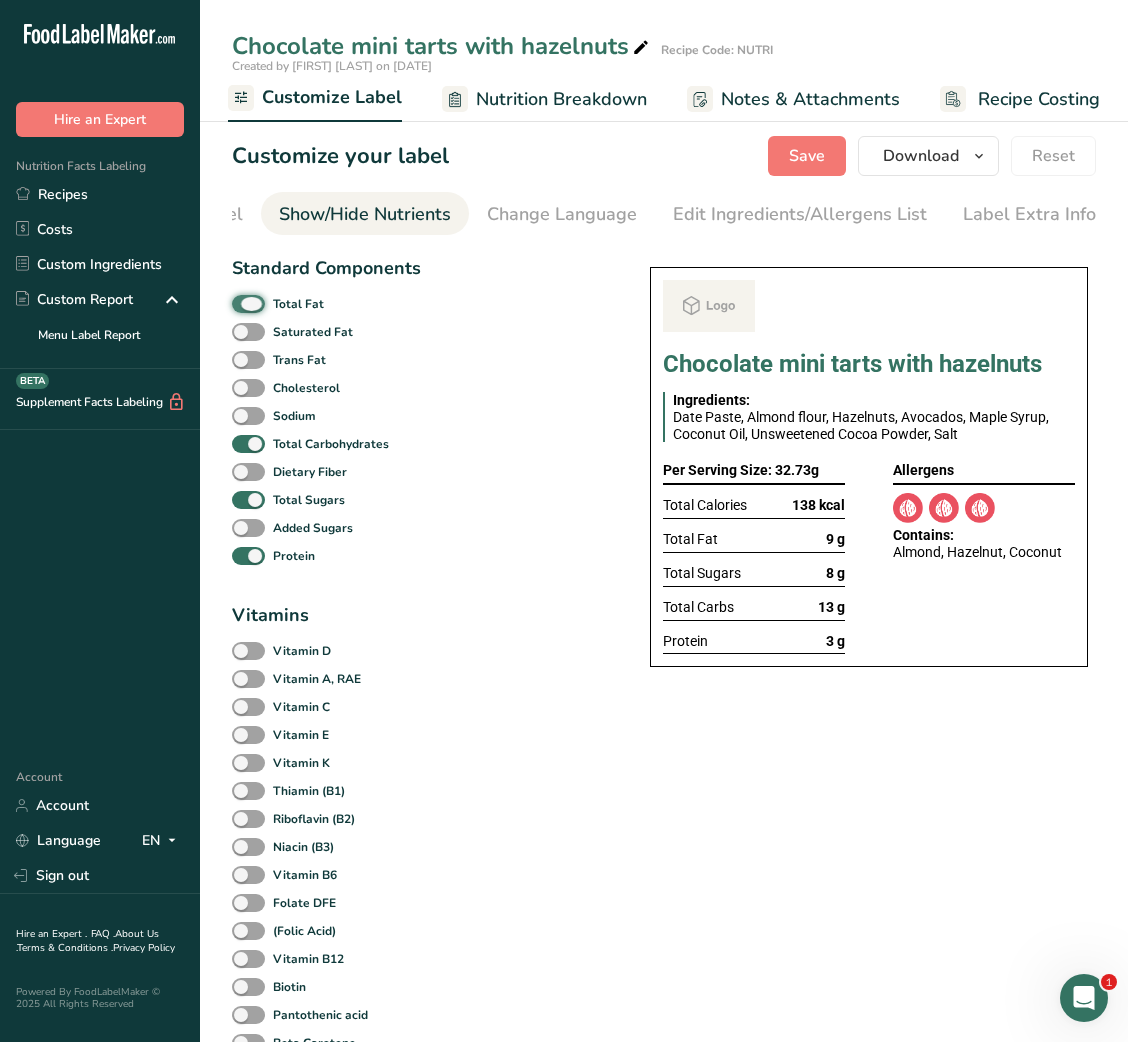 click on "Total Fat" at bounding box center [238, 303] 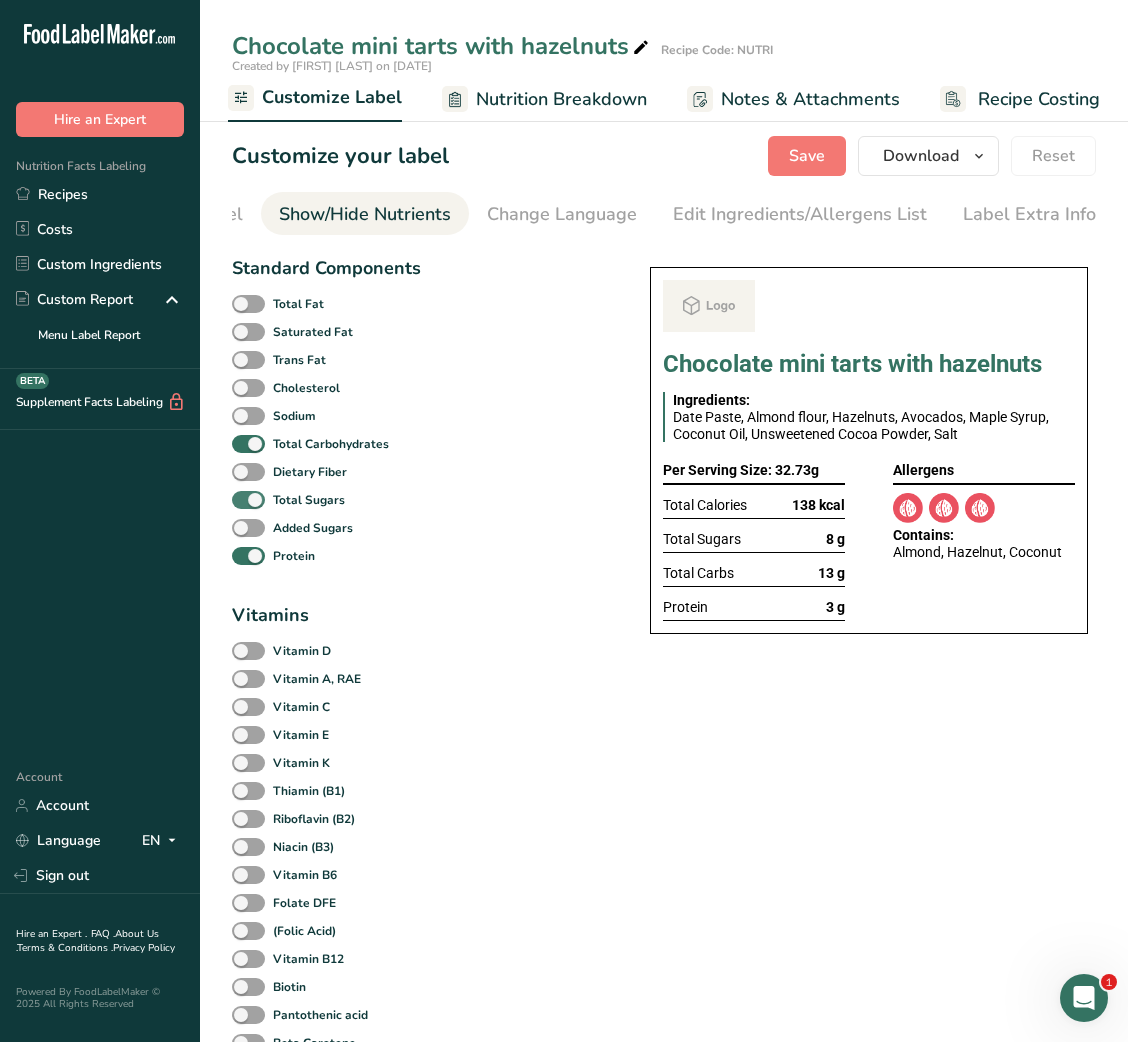 click on "Total Sugars" at bounding box center (309, 500) 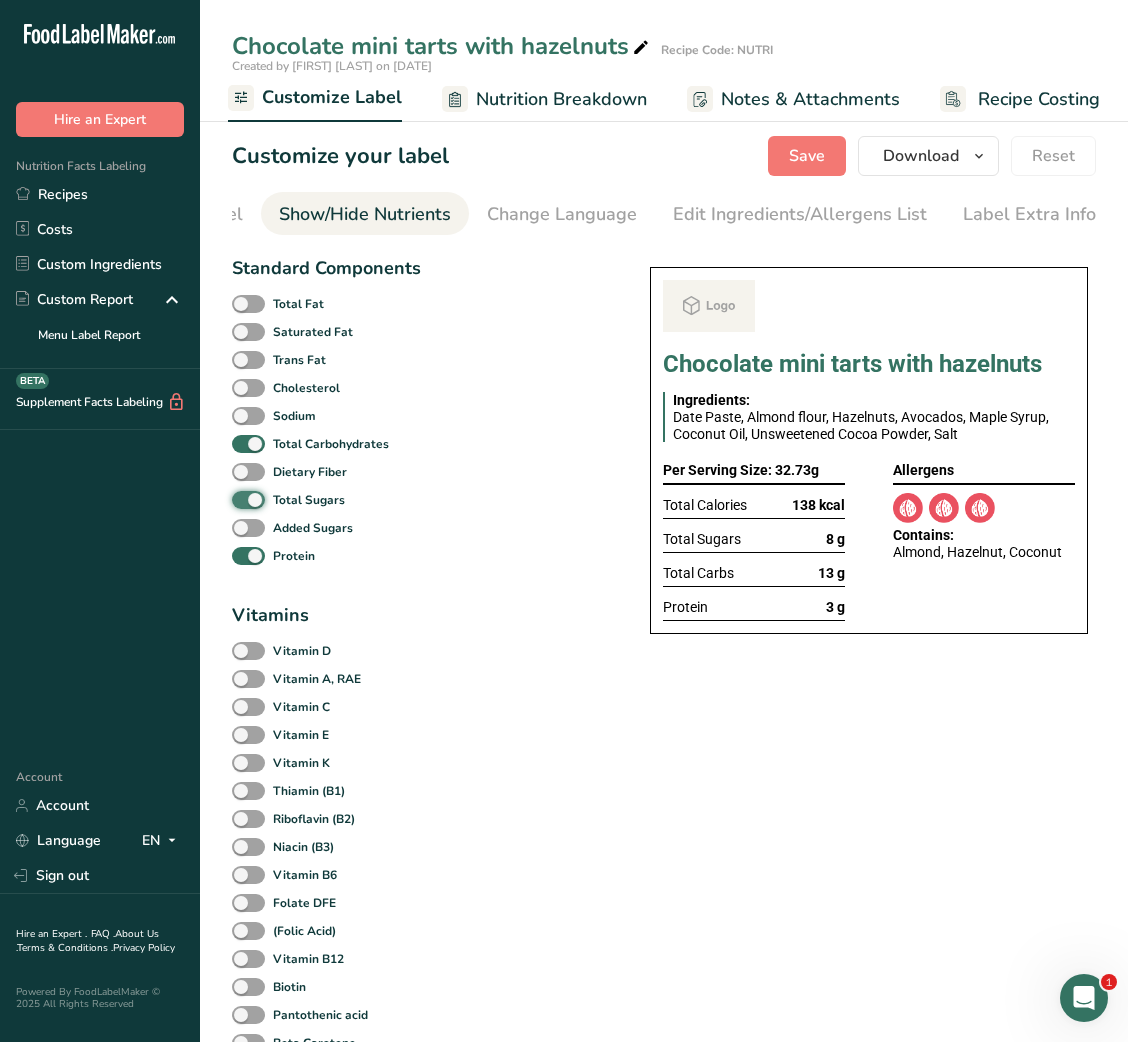 click on "Total Sugars" at bounding box center (238, 499) 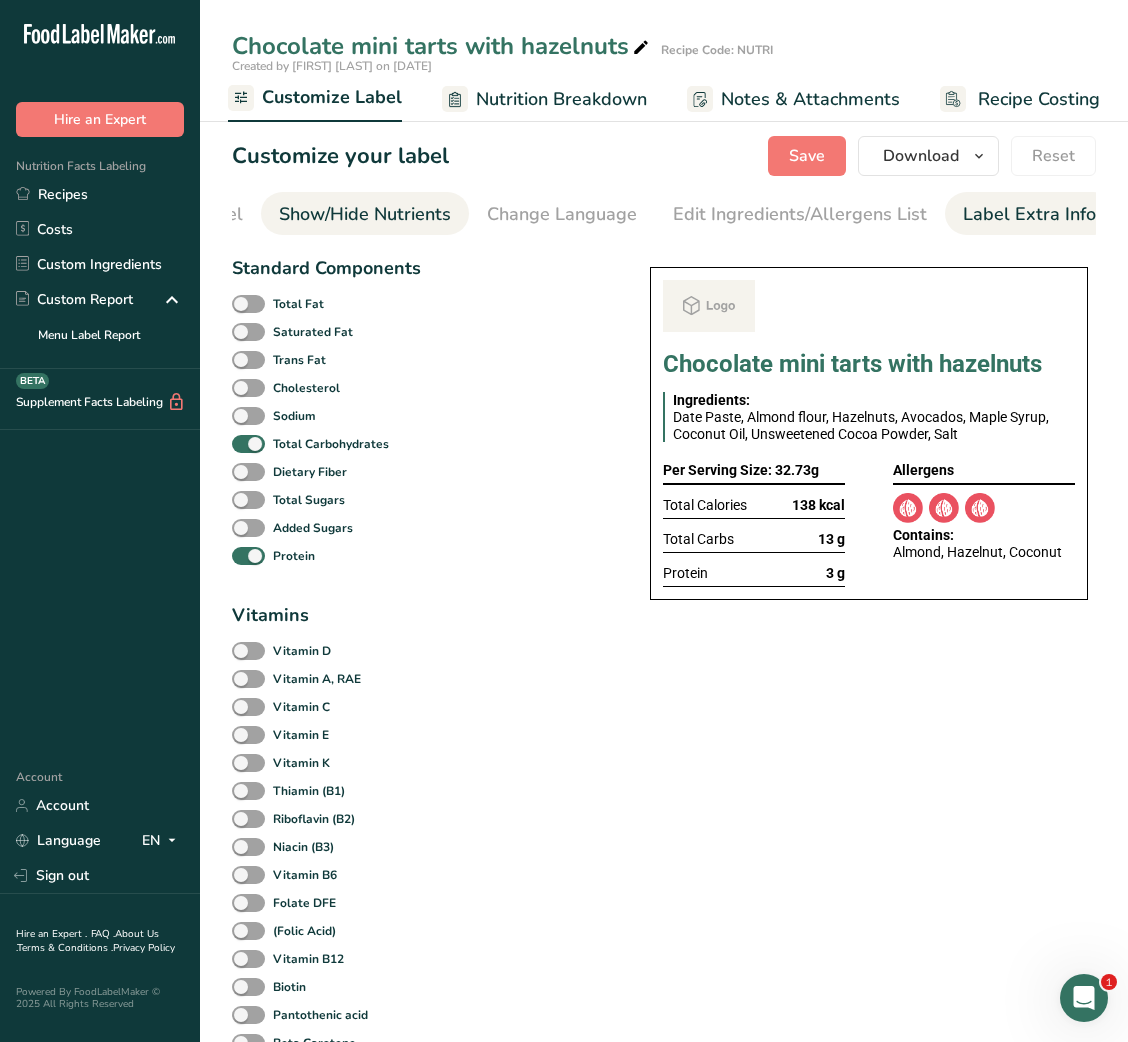 click on "Label Extra Info" at bounding box center [1029, 214] 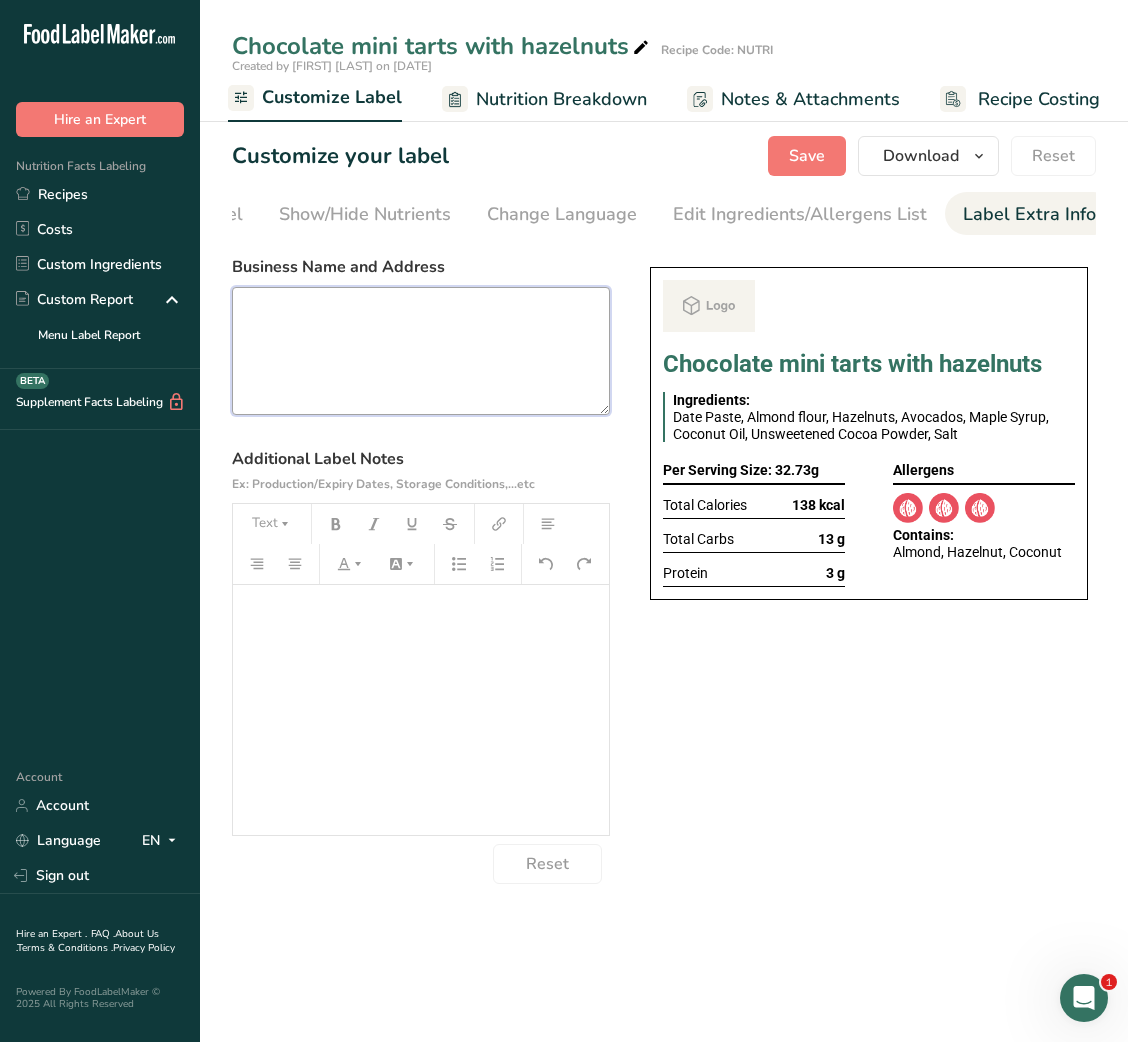 click at bounding box center [421, 351] 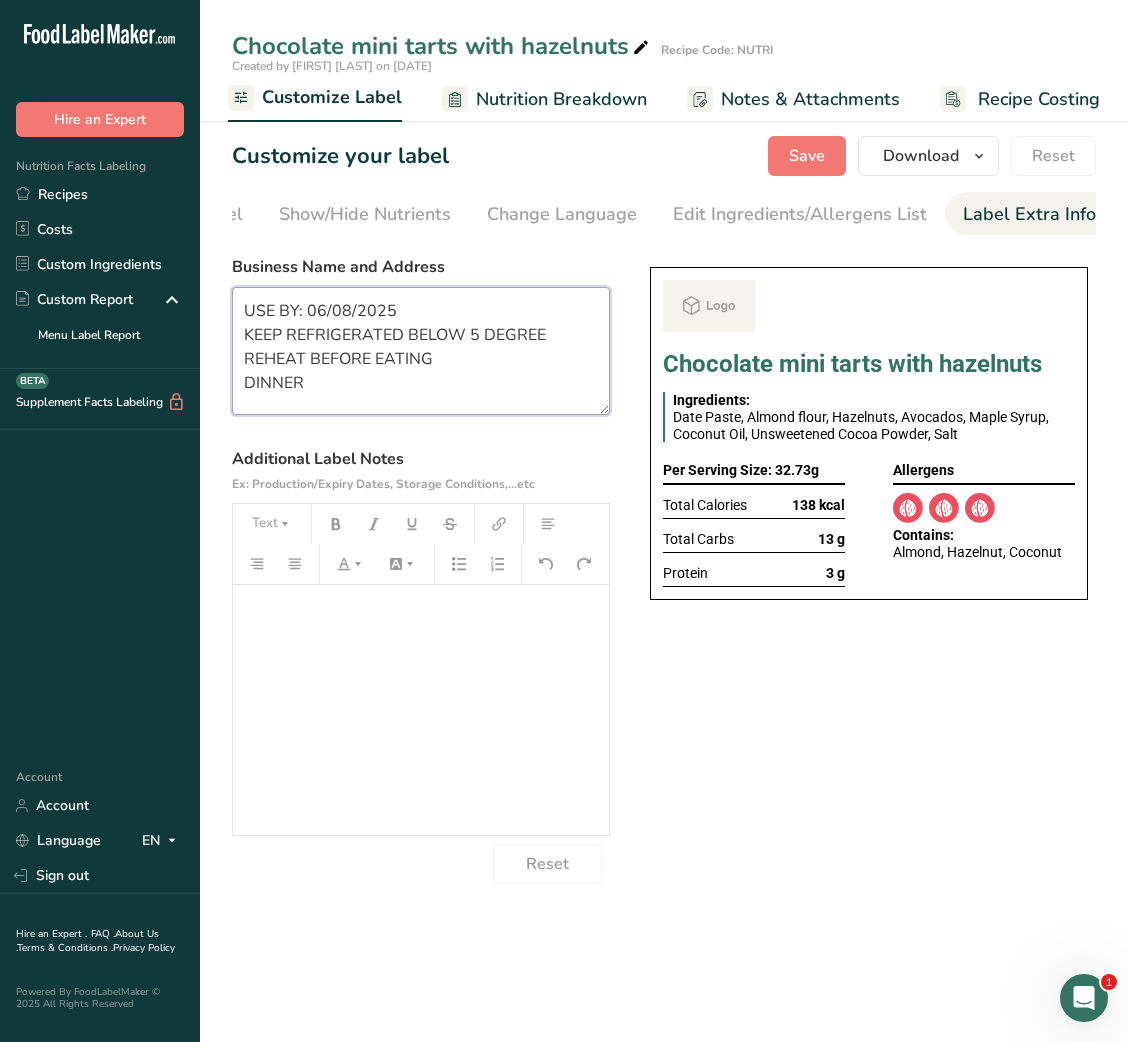 click on "USE BY: 06/08/2025
KEEP REFRIGERATED BELOW 5 DEGREE
REHEAT BEFORE EATING
DINNER" at bounding box center [421, 351] 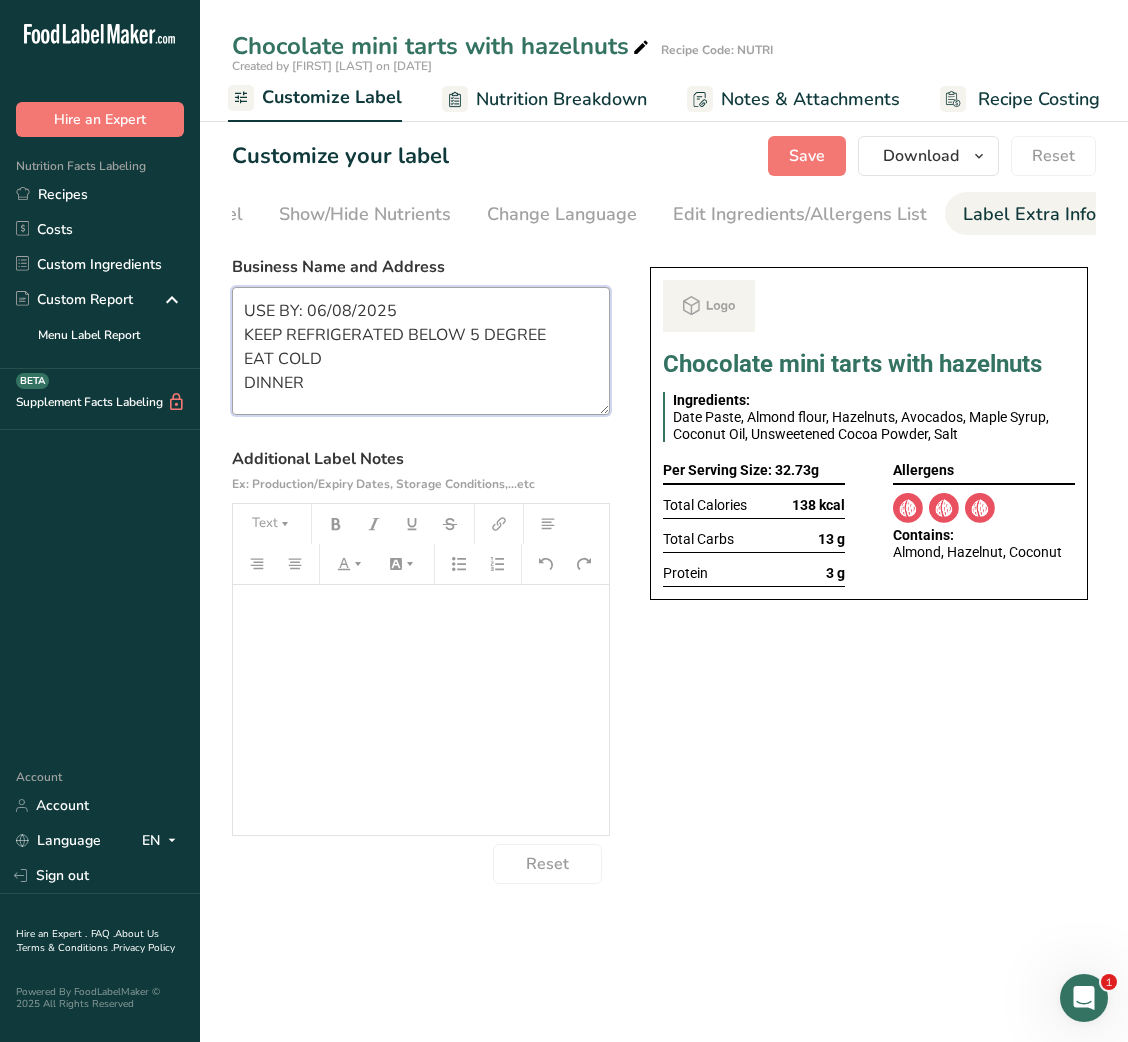 click on "USE BY: 06/08/2025
KEEP REFRIGERATED BELOW 5 DEGREE
EAT COLD
DINNER" at bounding box center [421, 351] 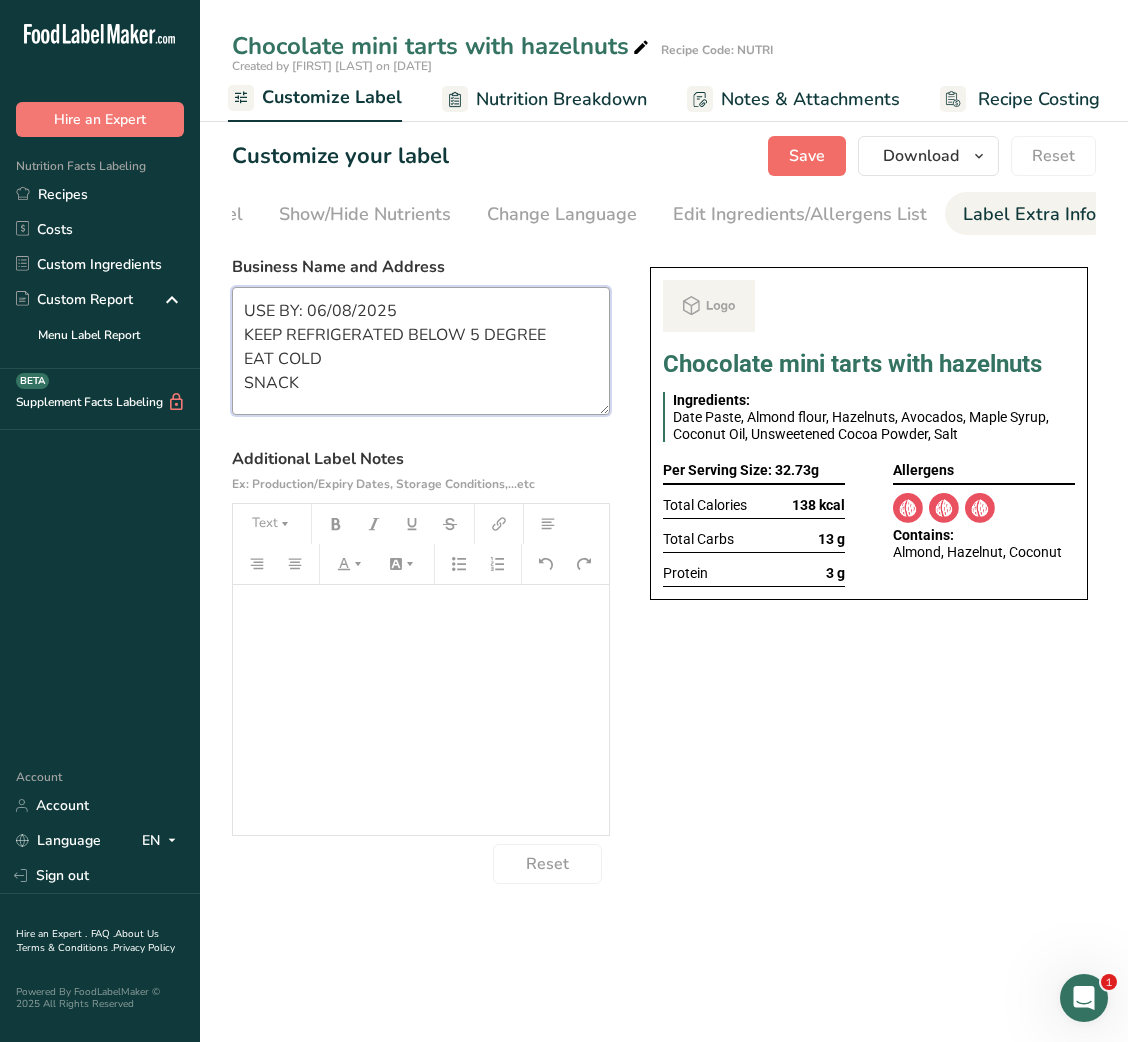 type on "USE BY: 06/08/2025
KEEP REFRIGERATED BELOW 5 DEGREE
EAT COLD
SNACK" 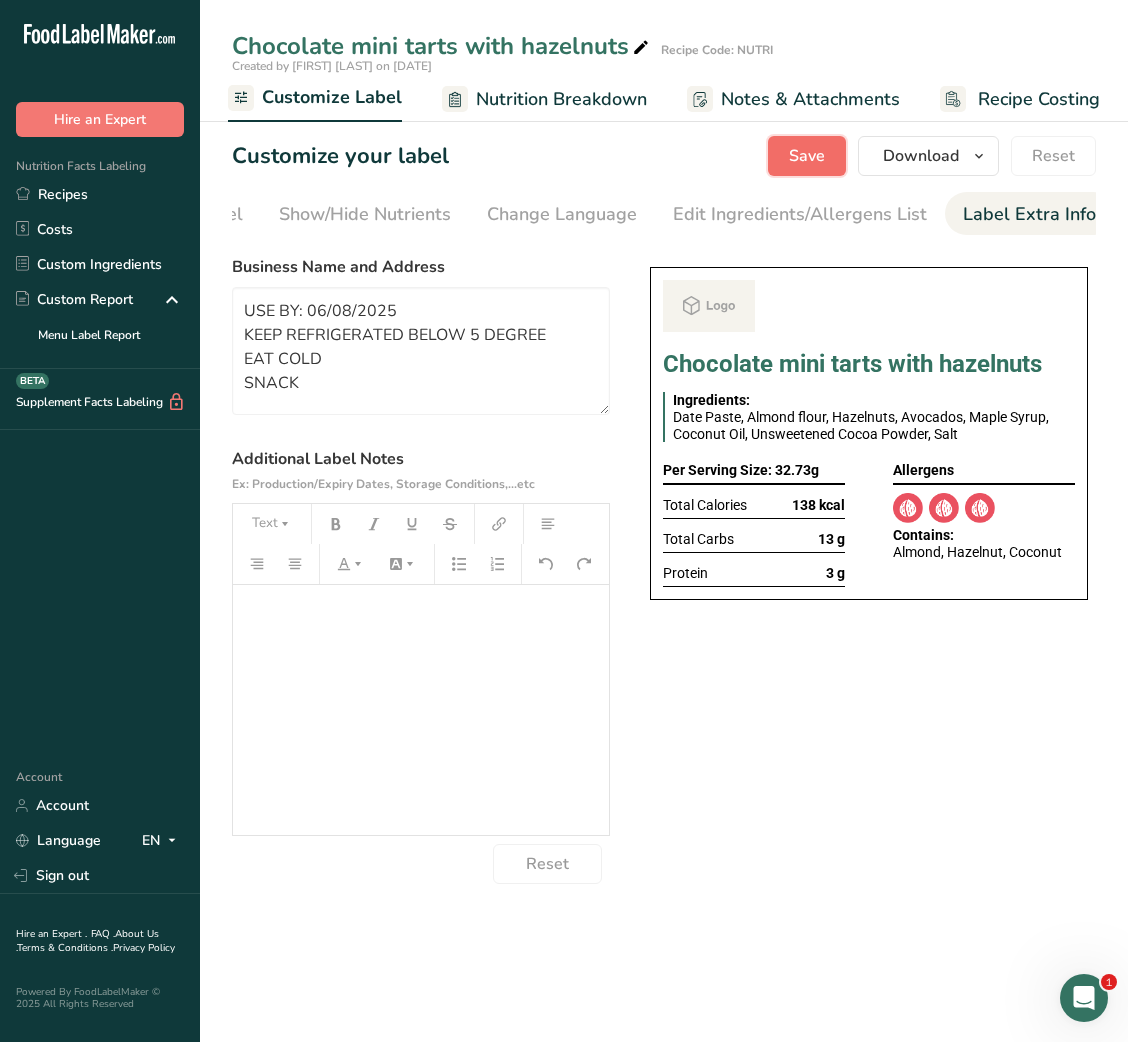 click on "Save" at bounding box center [807, 156] 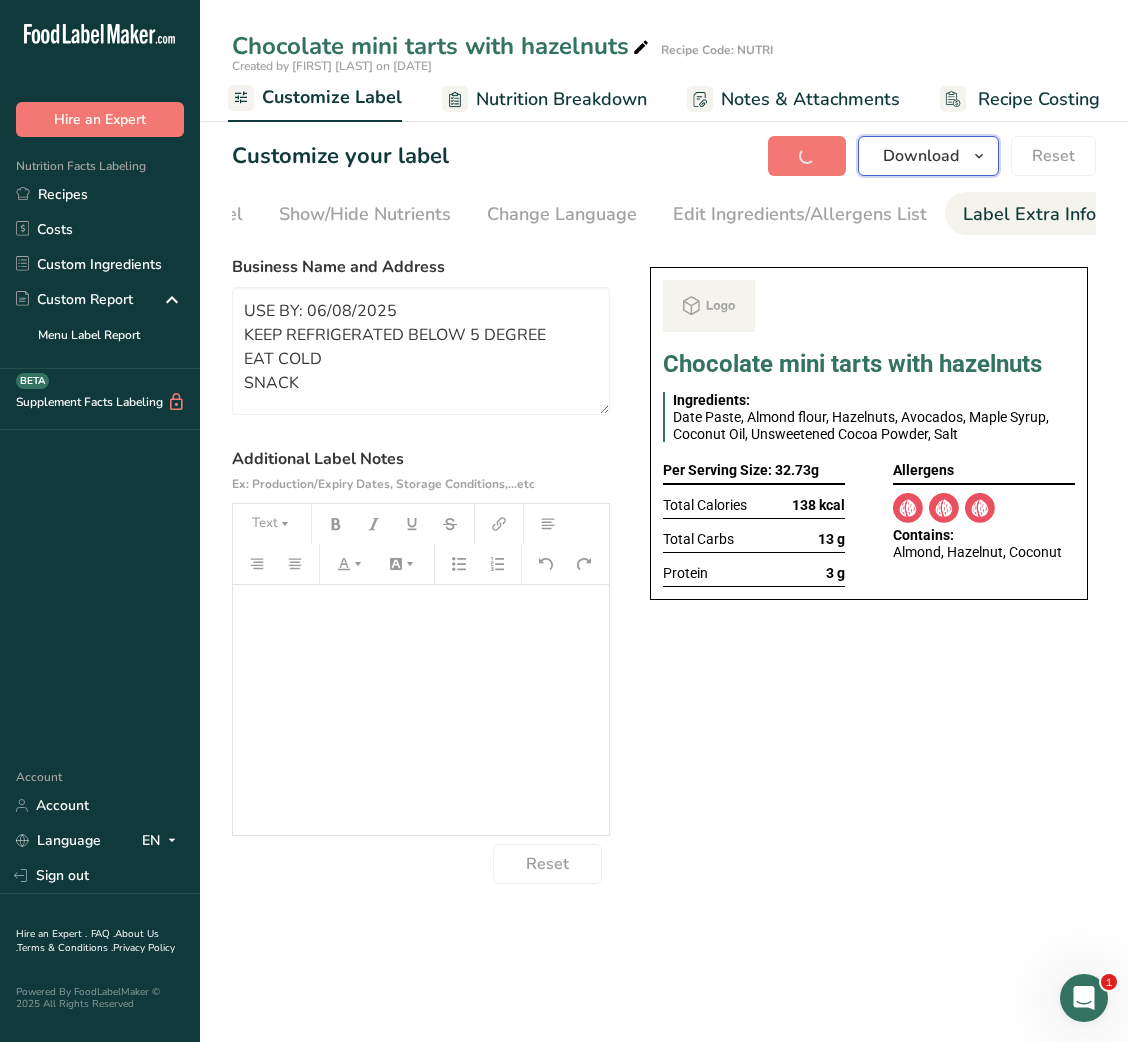 click on "Download" at bounding box center [921, 156] 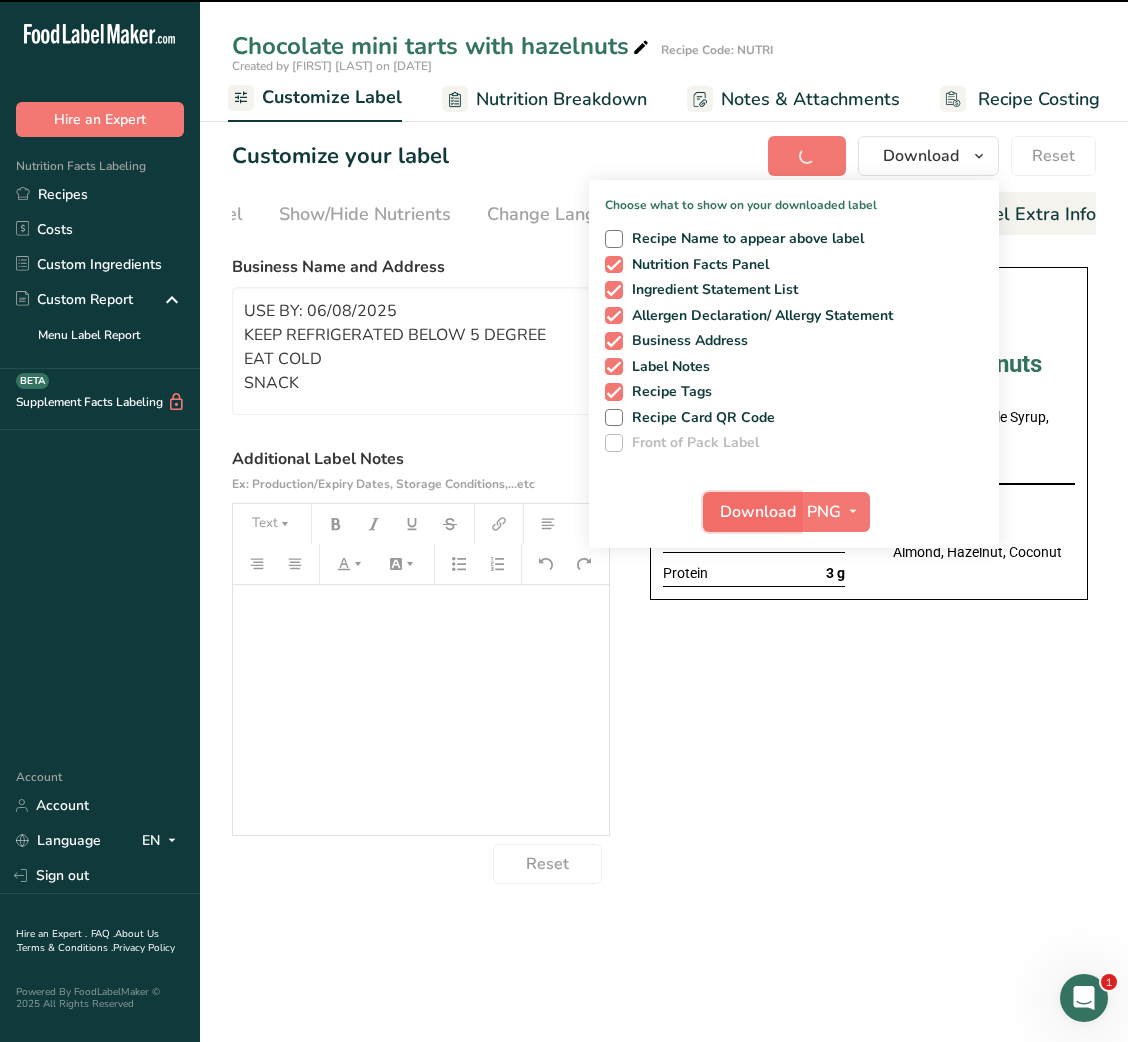 click on "Download" at bounding box center (758, 512) 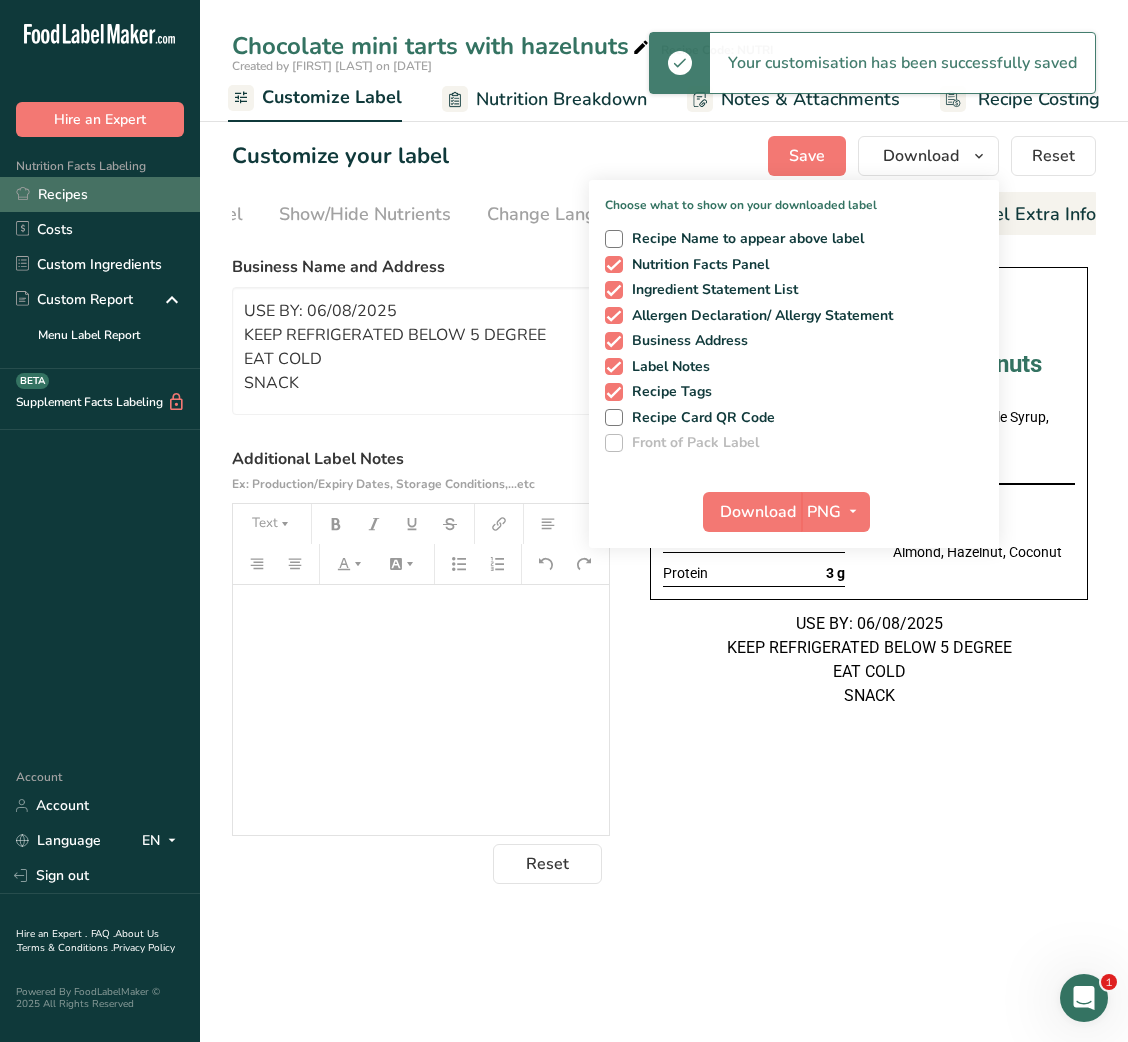 click on ".a-20{fill:#fff;}
Hire an Expert
Nutrition Facts Labeling
Recipes
Costs
Custom Ingredients
Custom Report
Menu Label Report
Supplement Facts Labeling
BETA
Account
Account
Language
EN
English
Spanish
Sign out
Hire an Expert .
FAQ .
About Us .
Terms & Conditions .
Privacy Policy
Powered By FoodLabelMaker ©   2025 All Rights Reserved
Chocolate mini tarts with hazelnuts" at bounding box center (564, 521) 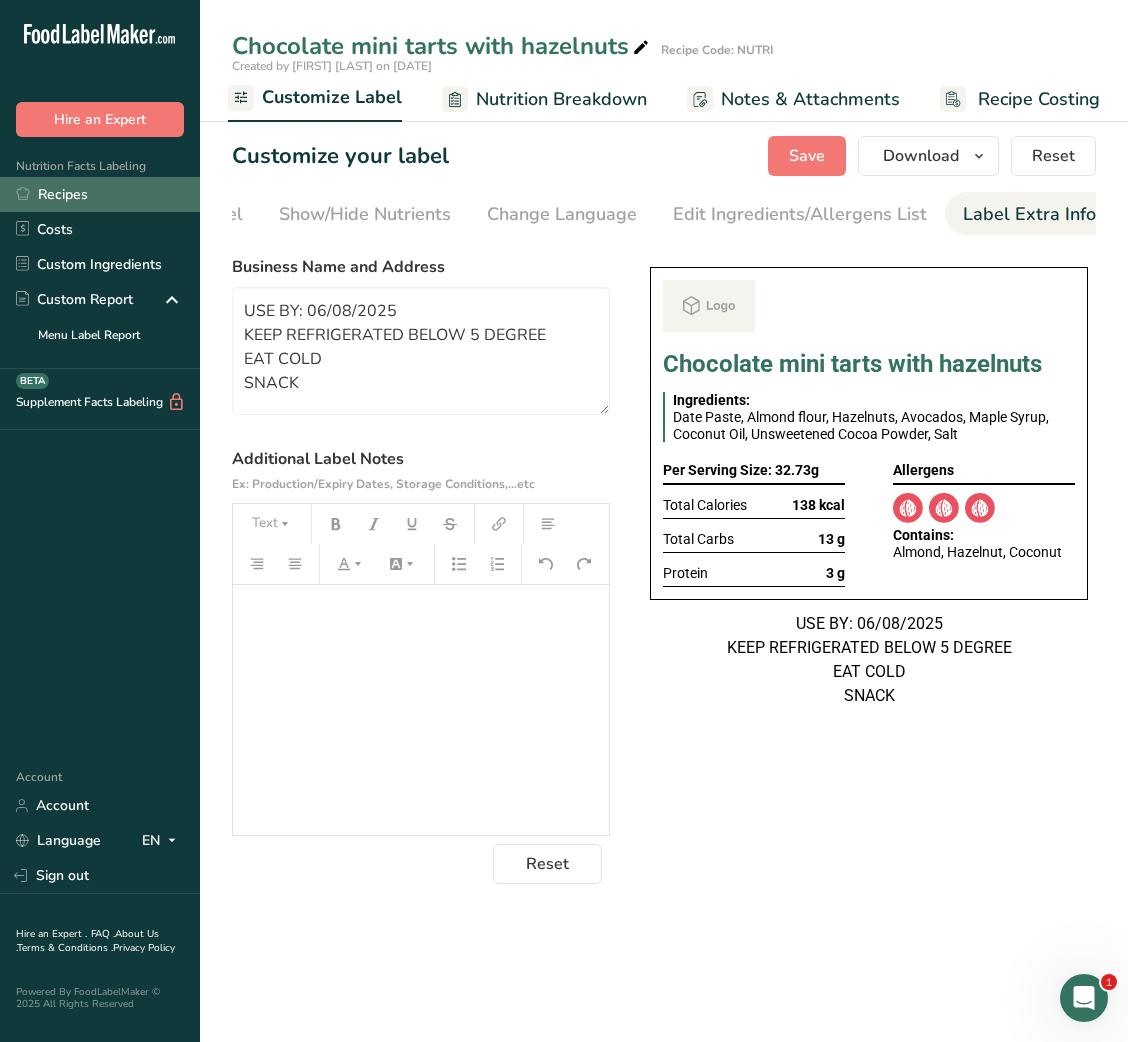 click on "Recipes" at bounding box center [100, 194] 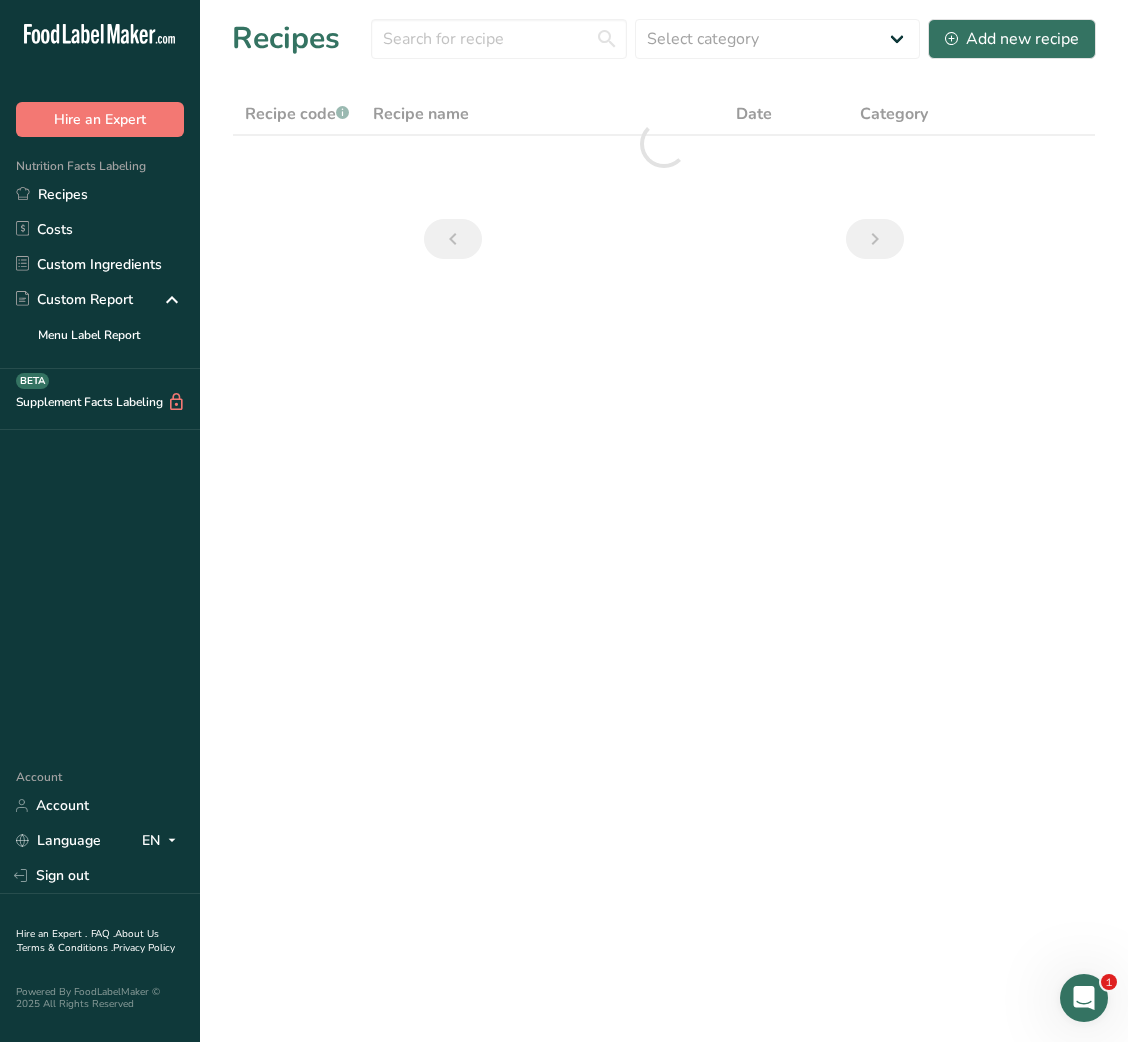 click at bounding box center (664, 144) 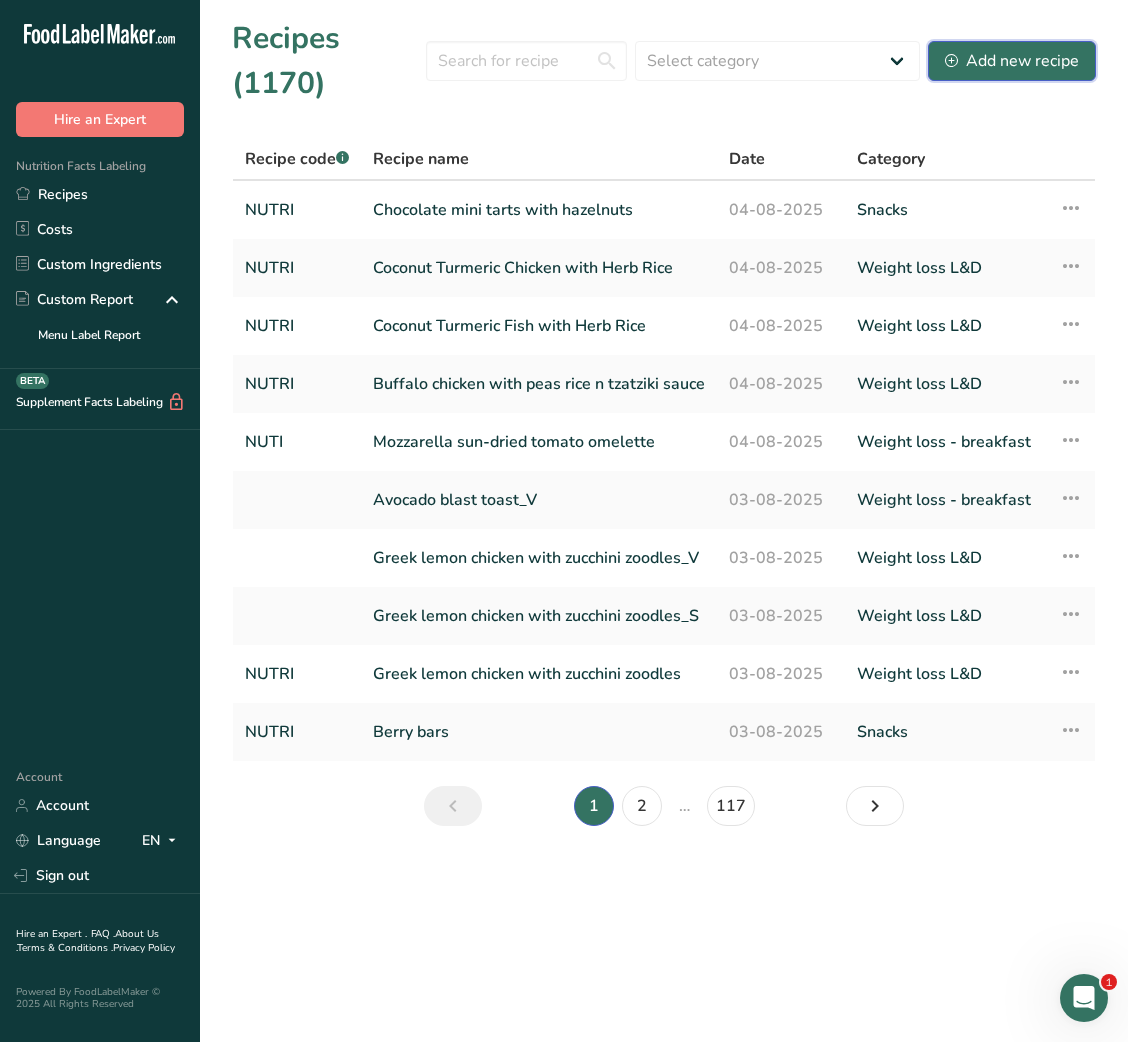 click on "Add new recipe" at bounding box center [1012, 61] 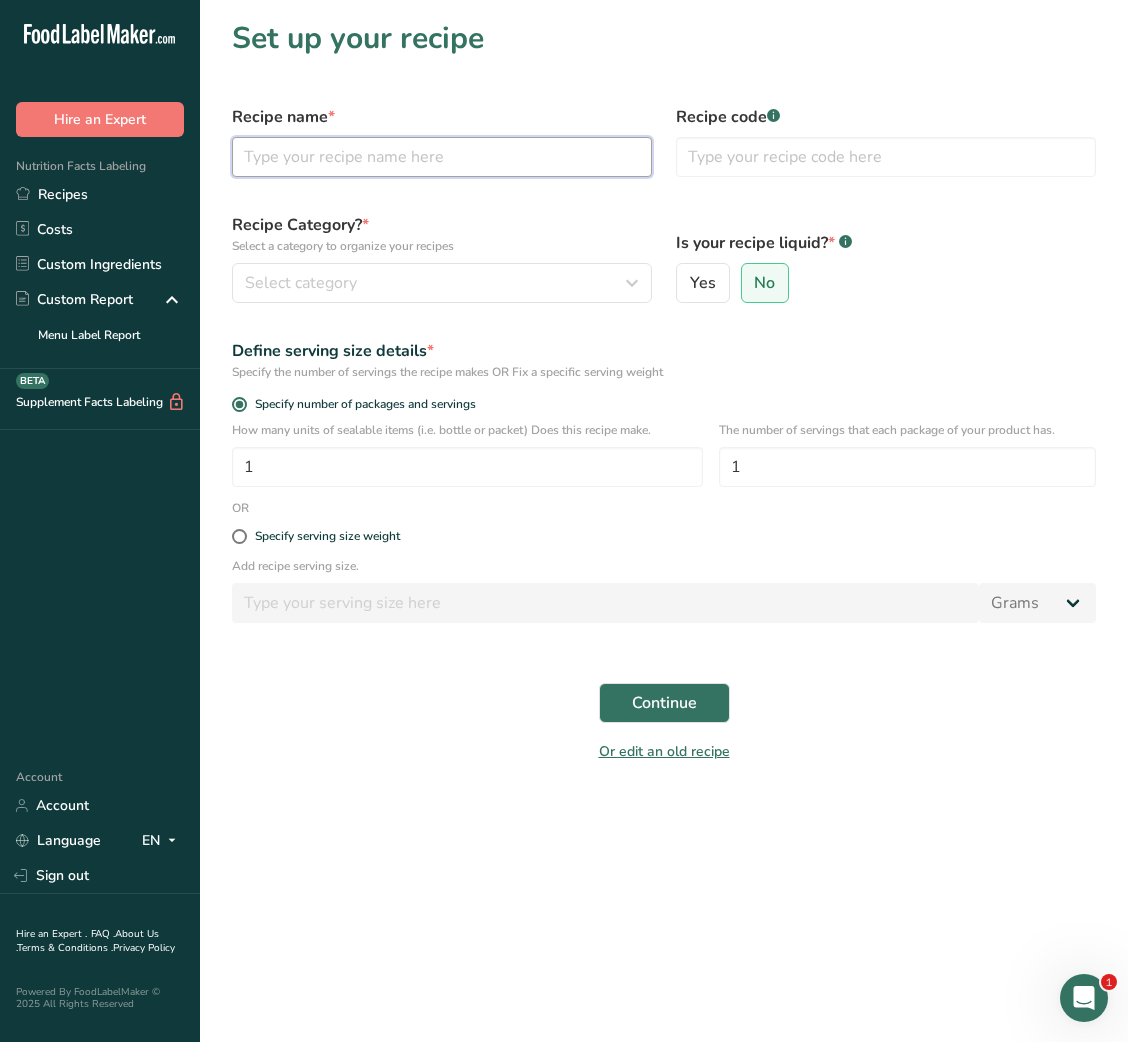 click at bounding box center (442, 157) 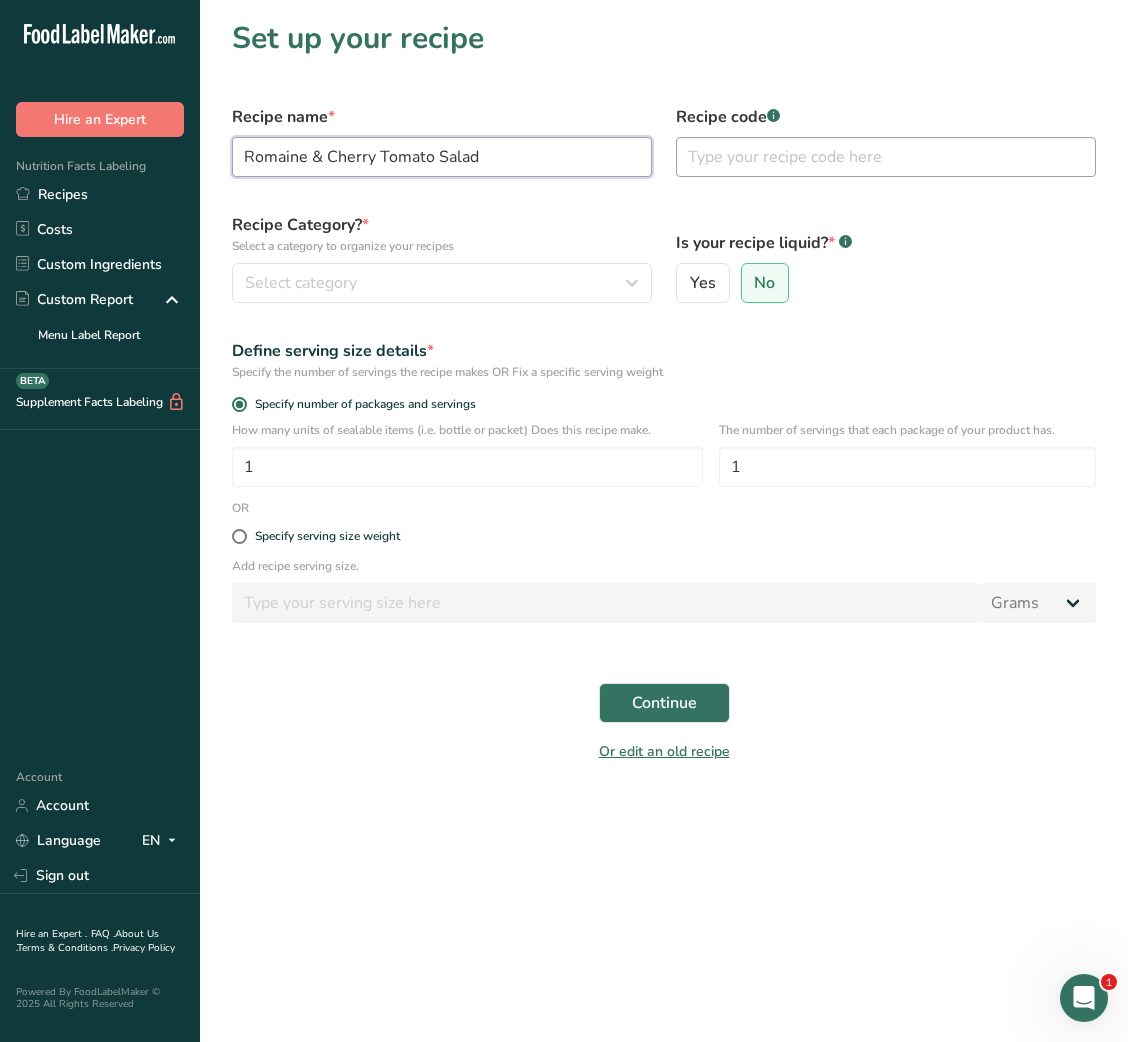 type on "Romaine & Cherry Tomato Salad" 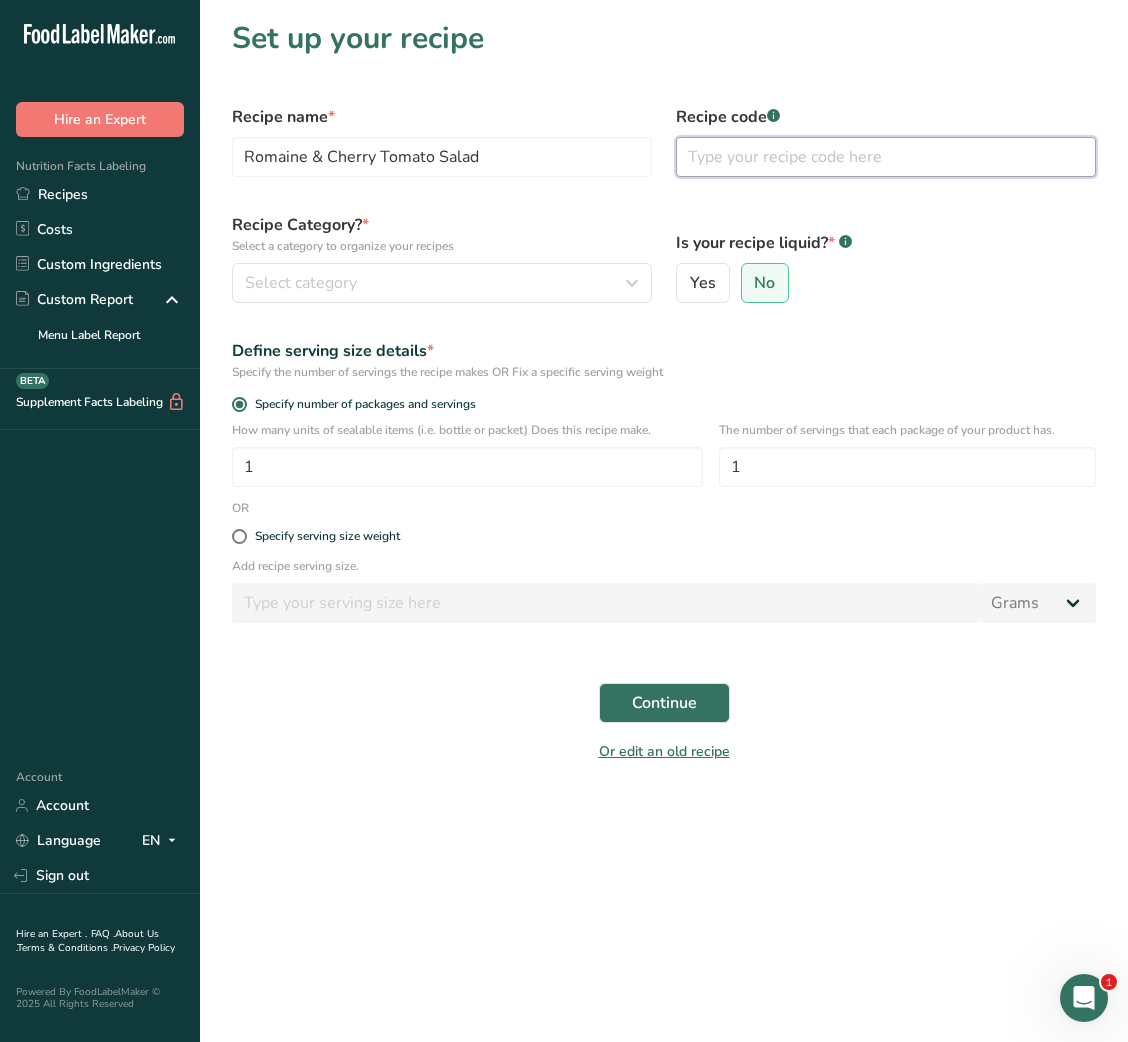 click at bounding box center [886, 157] 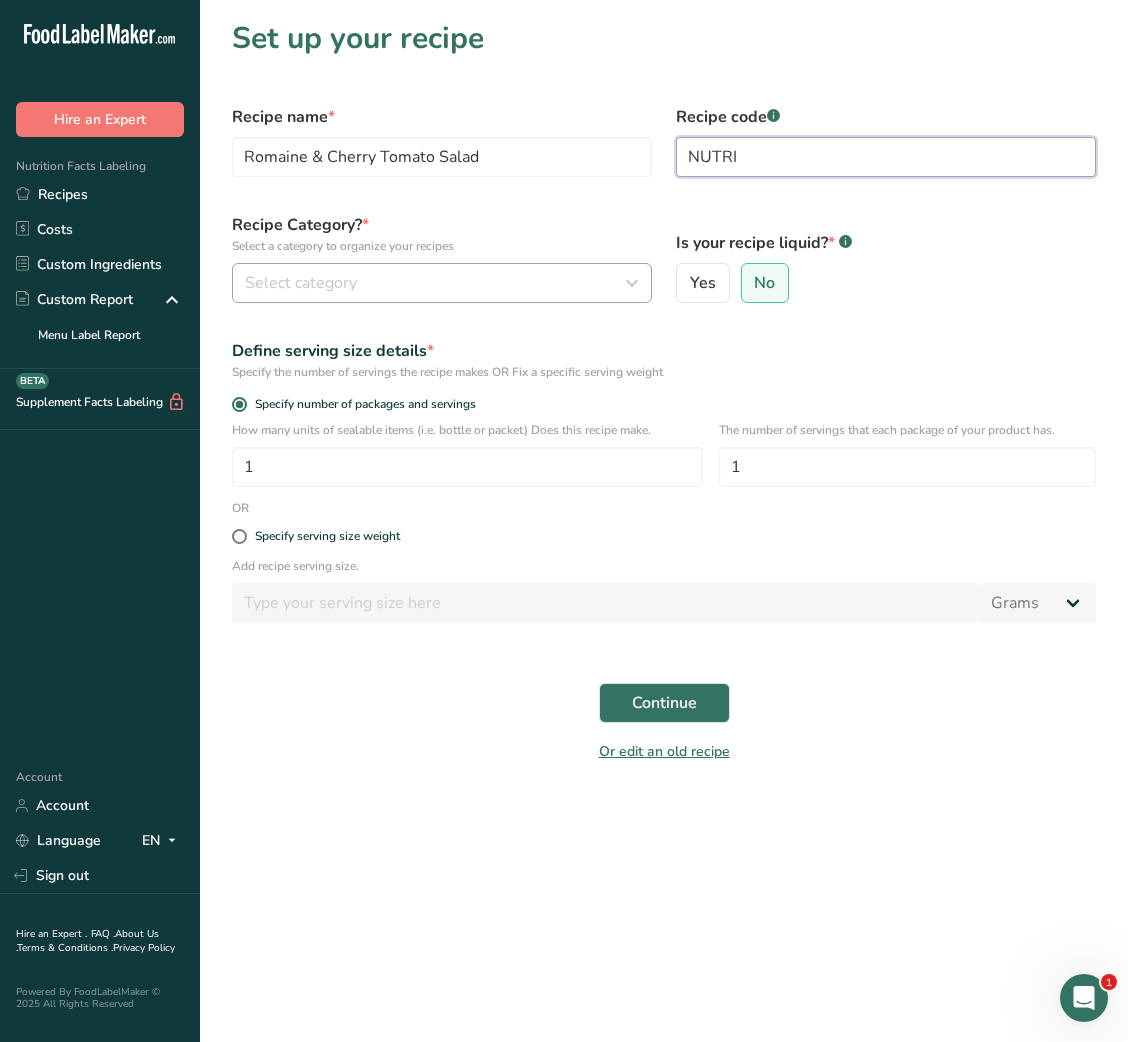 type on "NUTRI" 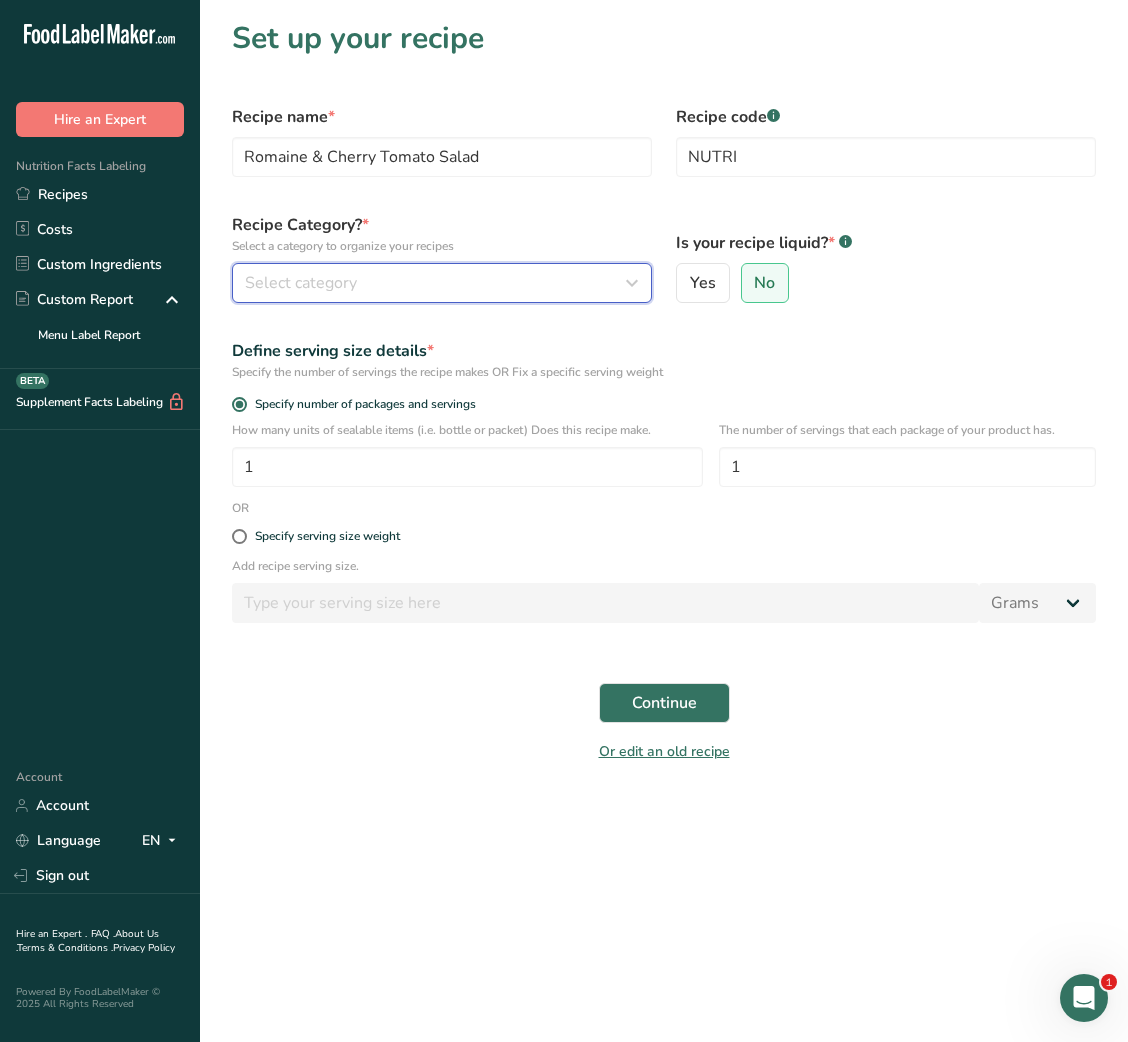click on "Select category" at bounding box center [442, 283] 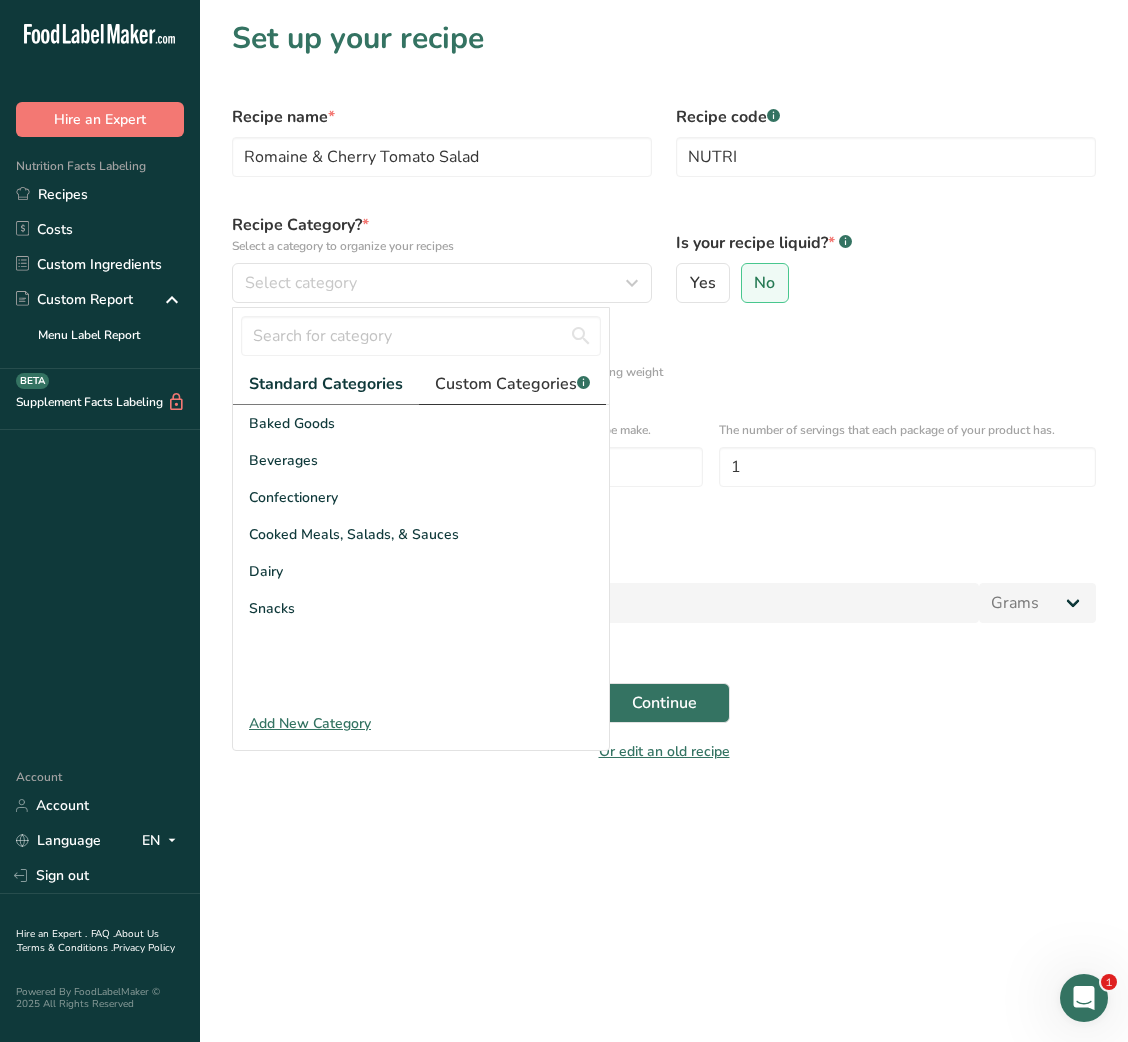 click on "Custom Categories
.a-a{fill:#347362;}.b-a{fill:#fff;}" at bounding box center [512, 384] 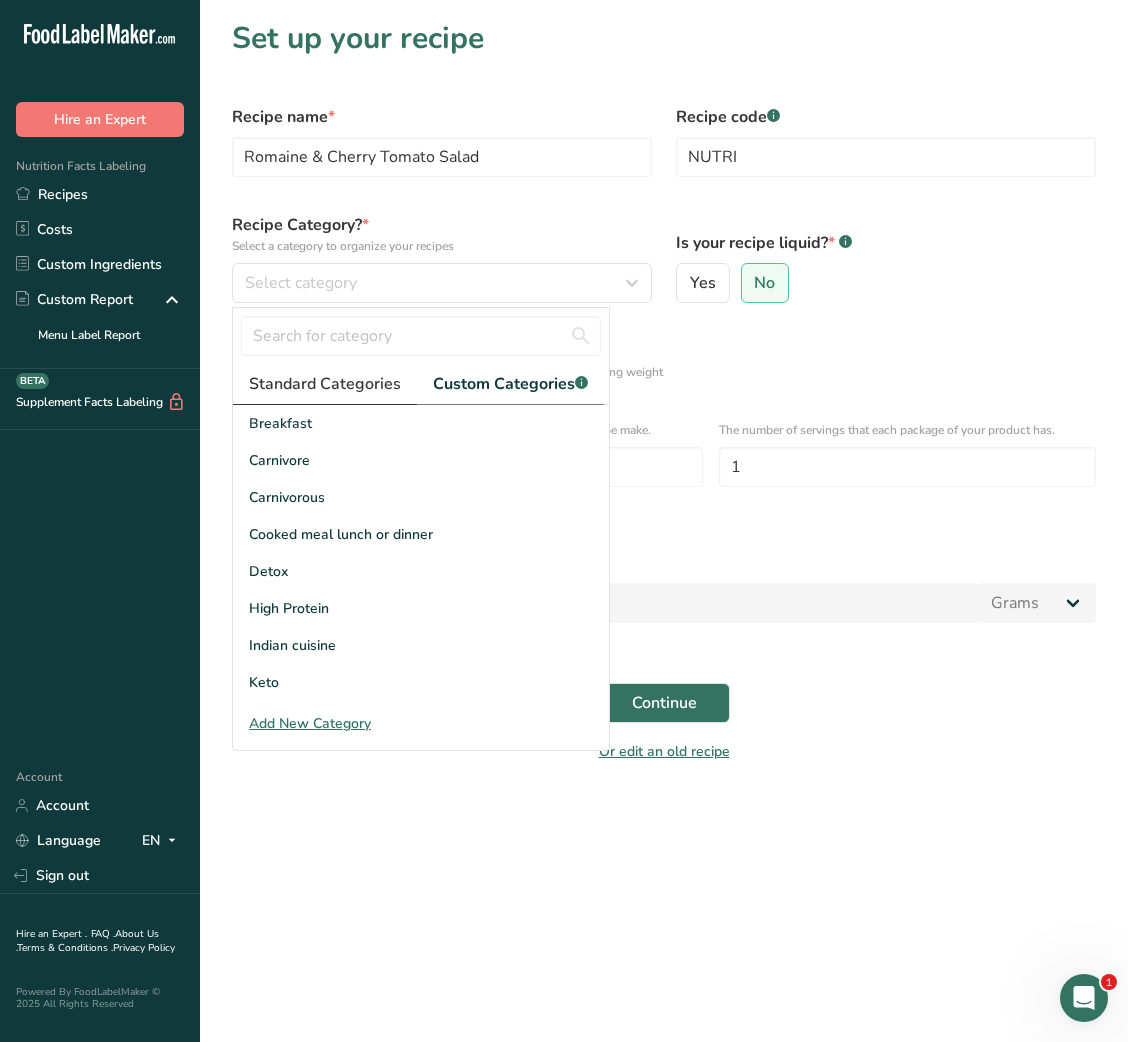 click on "Standard Categories" at bounding box center (325, 384) 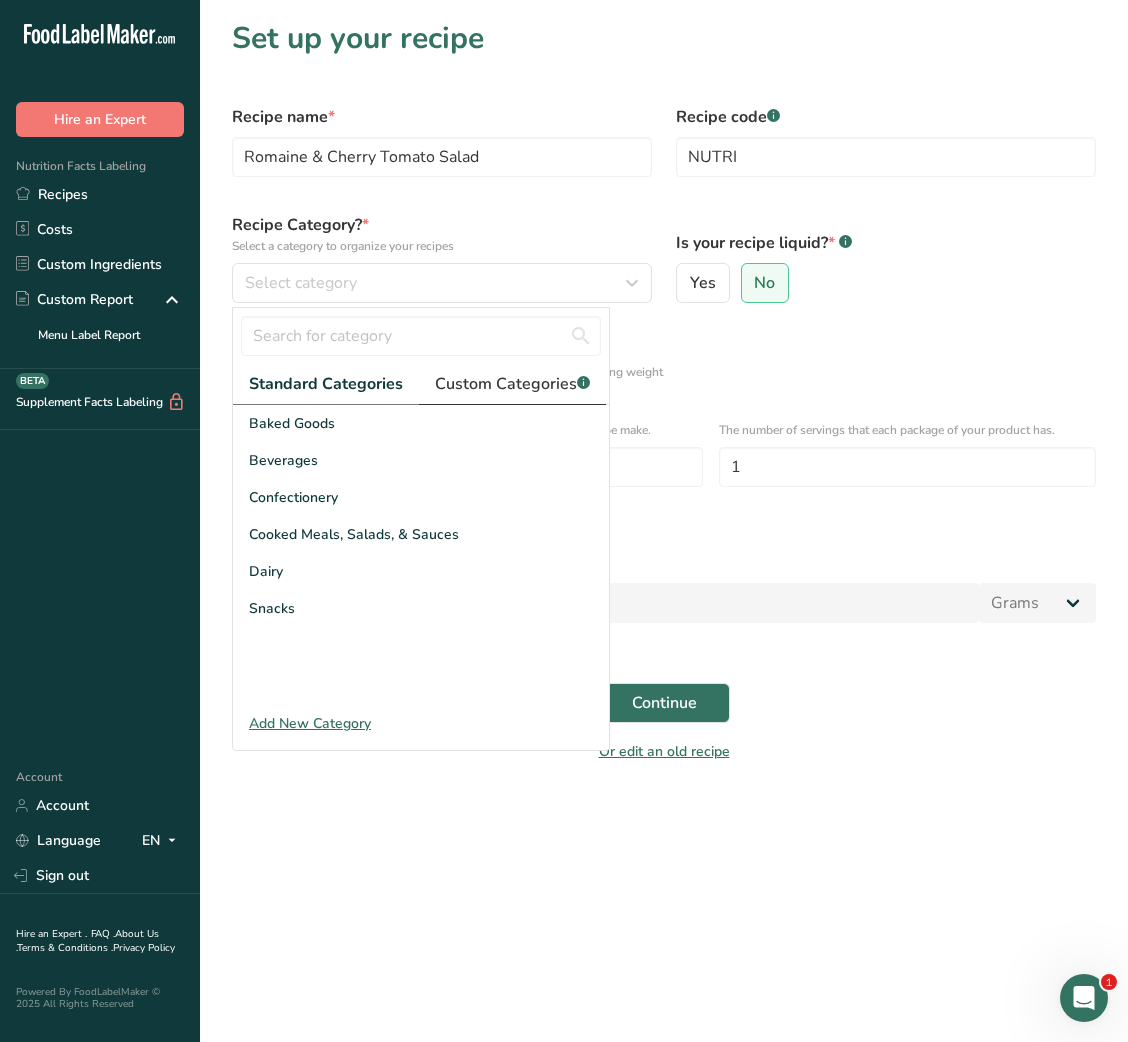 click on "Custom Categories
.a-a{fill:#347362;}.b-a{fill:#fff;}" at bounding box center (512, 384) 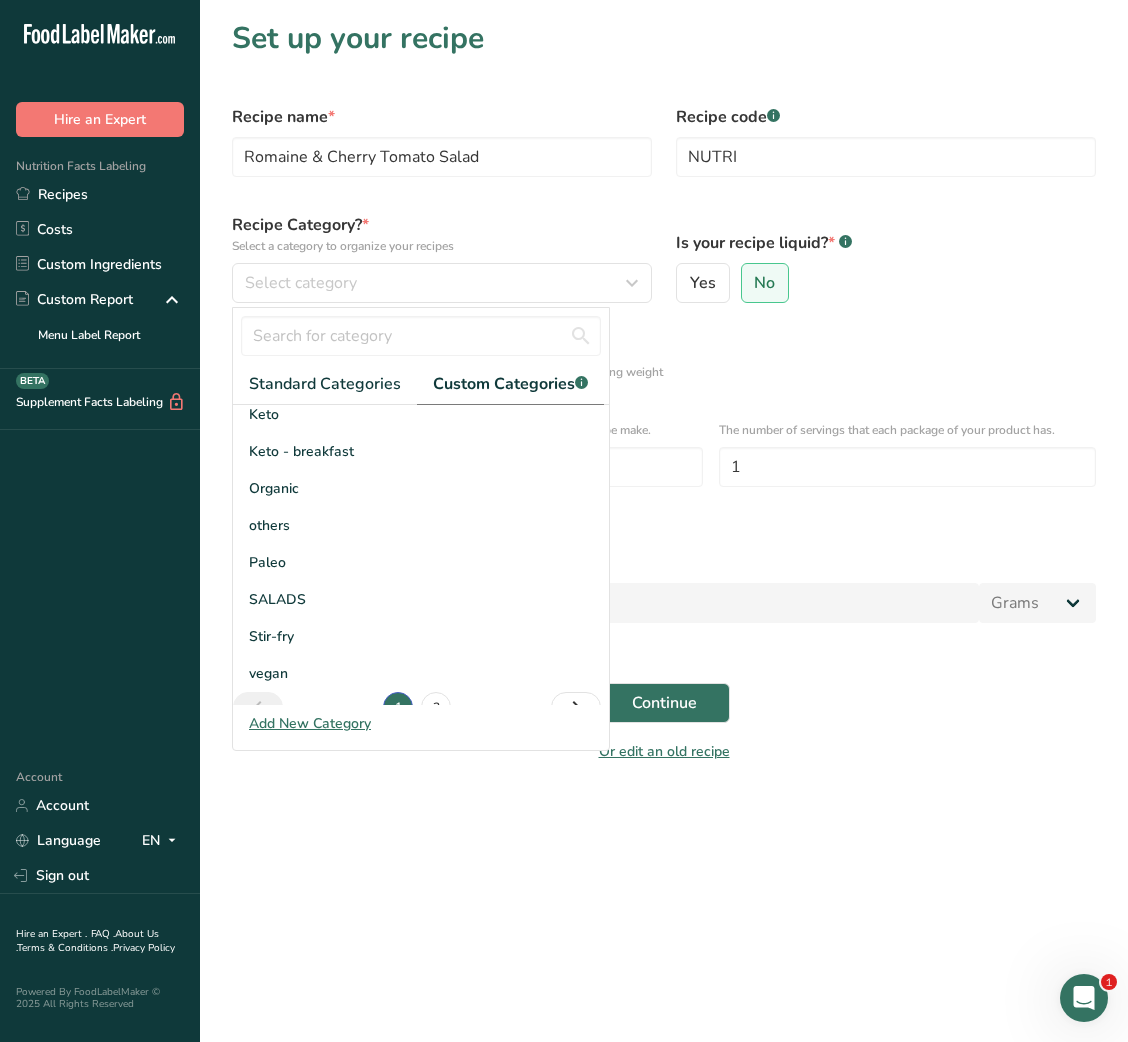 scroll, scrollTop: 271, scrollLeft: 0, axis: vertical 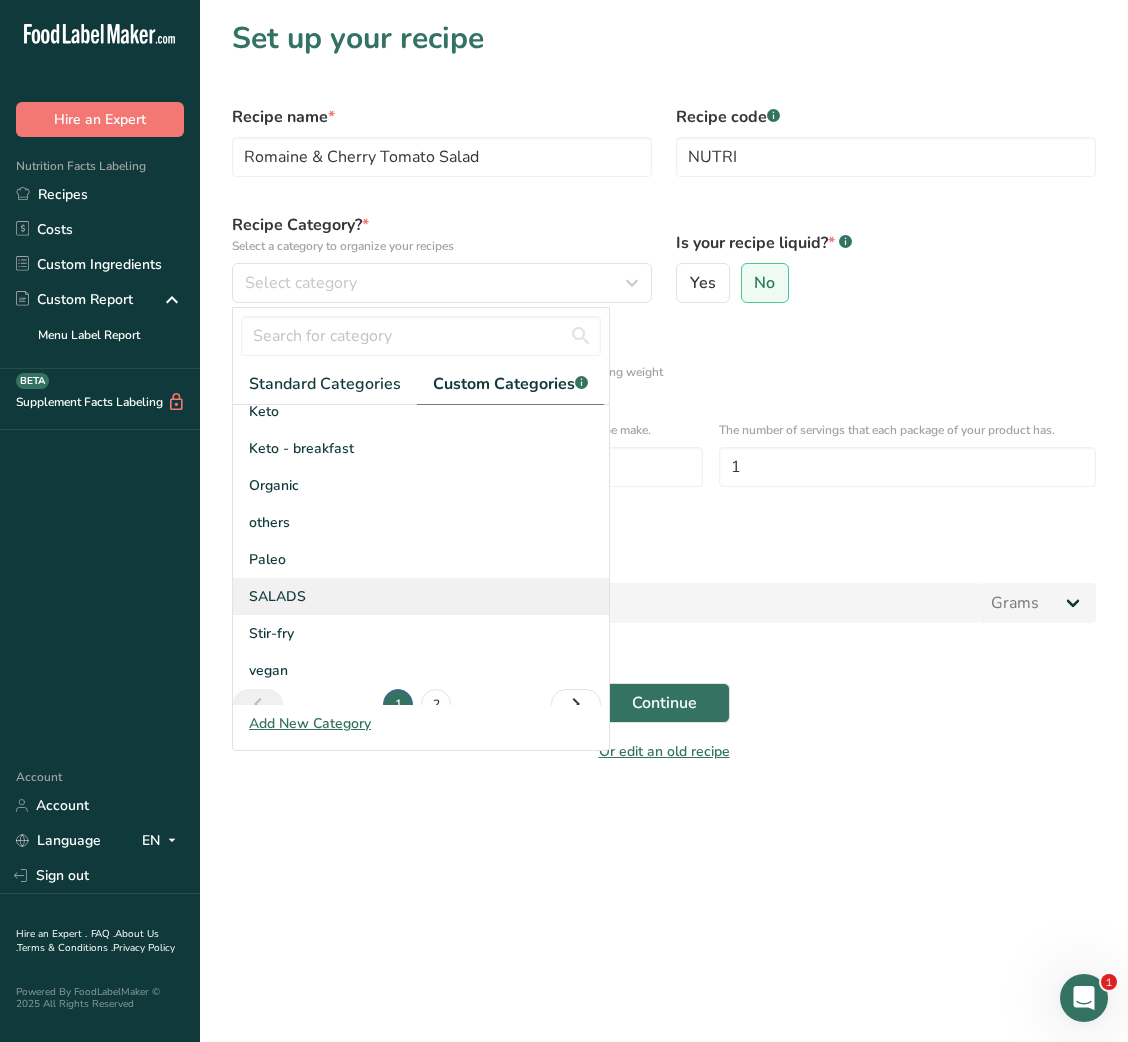 click on "SALADS" at bounding box center (277, 596) 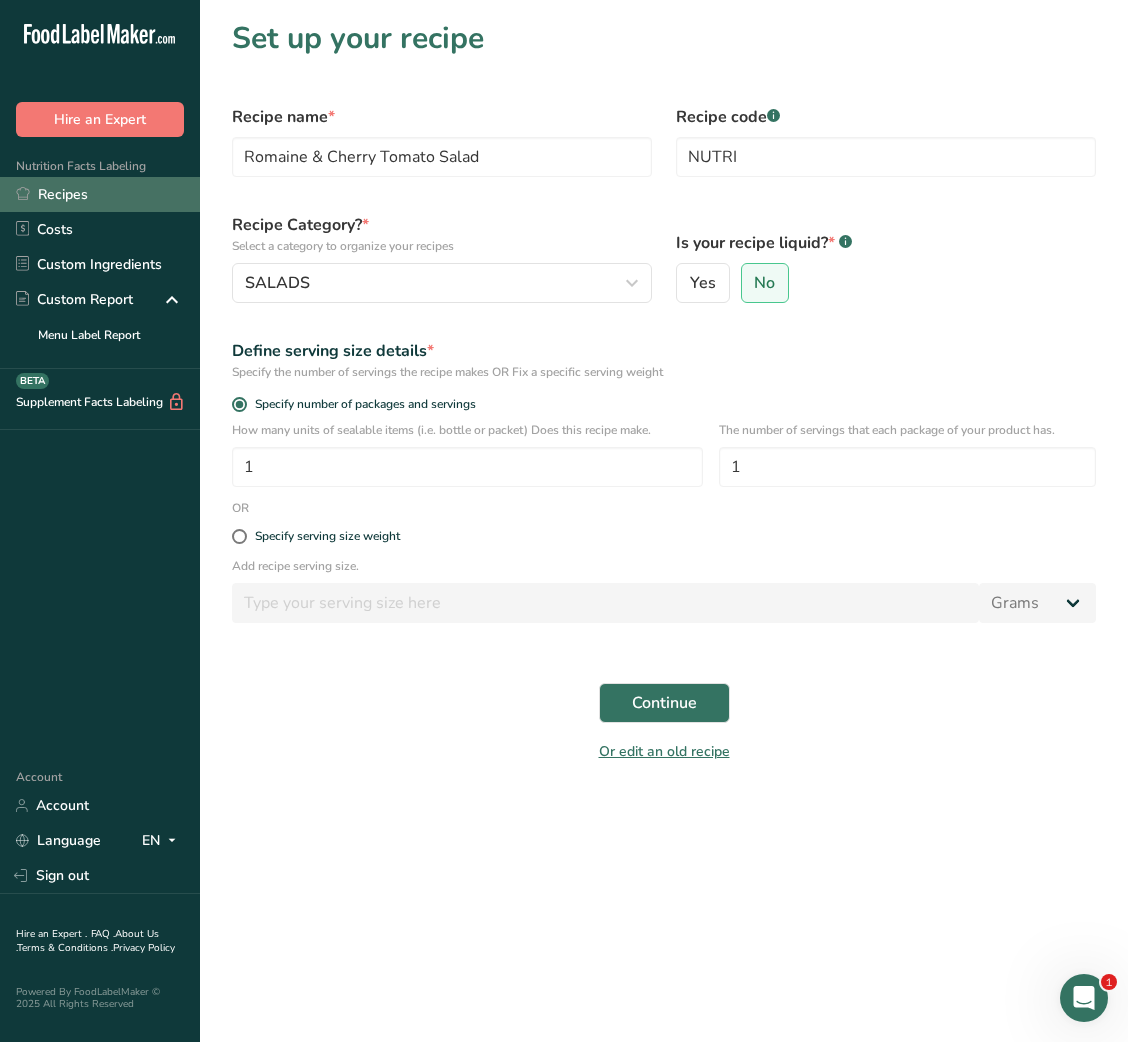 click on "Recipes" at bounding box center [100, 194] 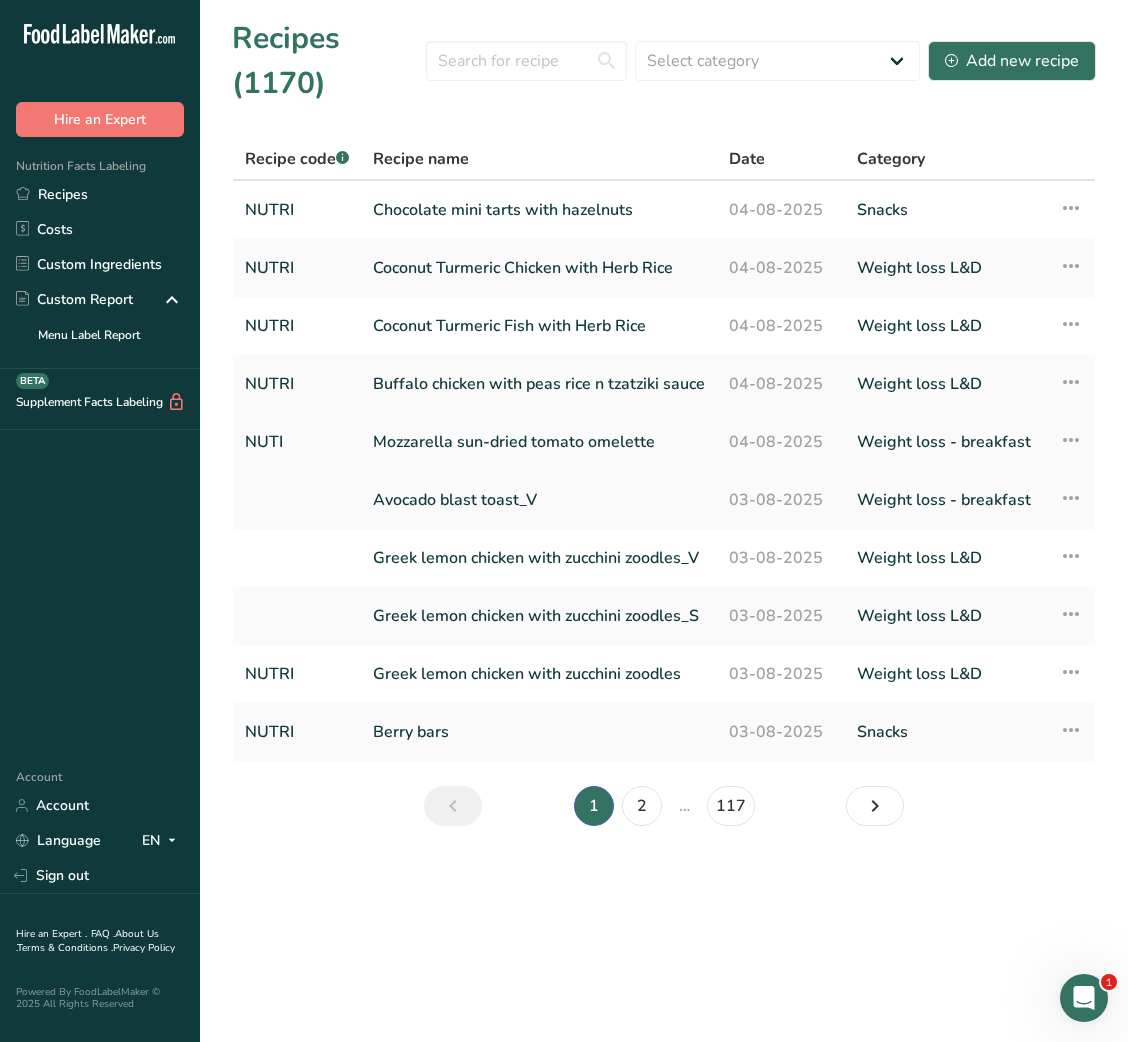 click on "Mozzarella sun-dried tomato omelette" at bounding box center [539, 442] 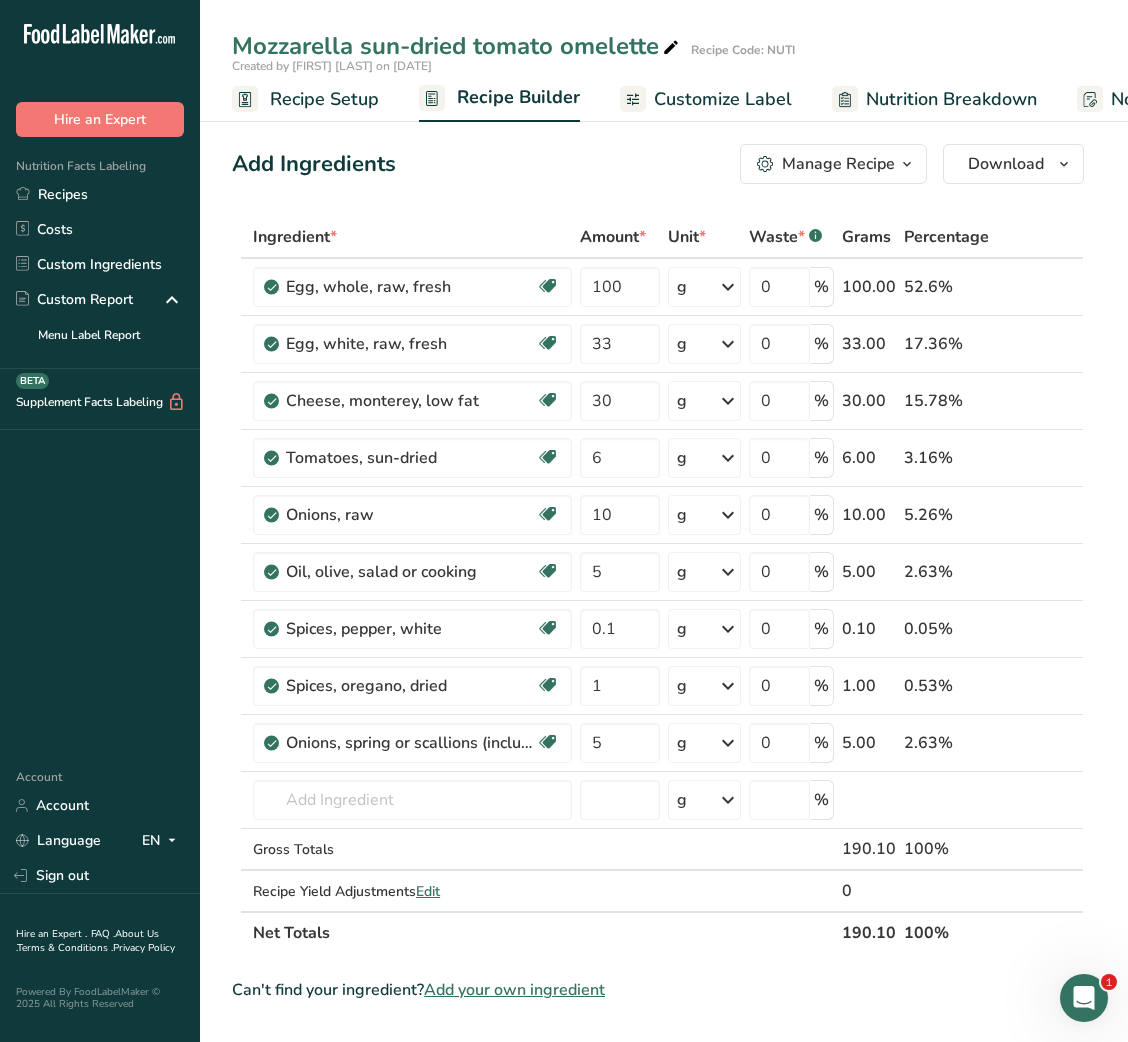 click on "Manage Recipe" at bounding box center (838, 164) 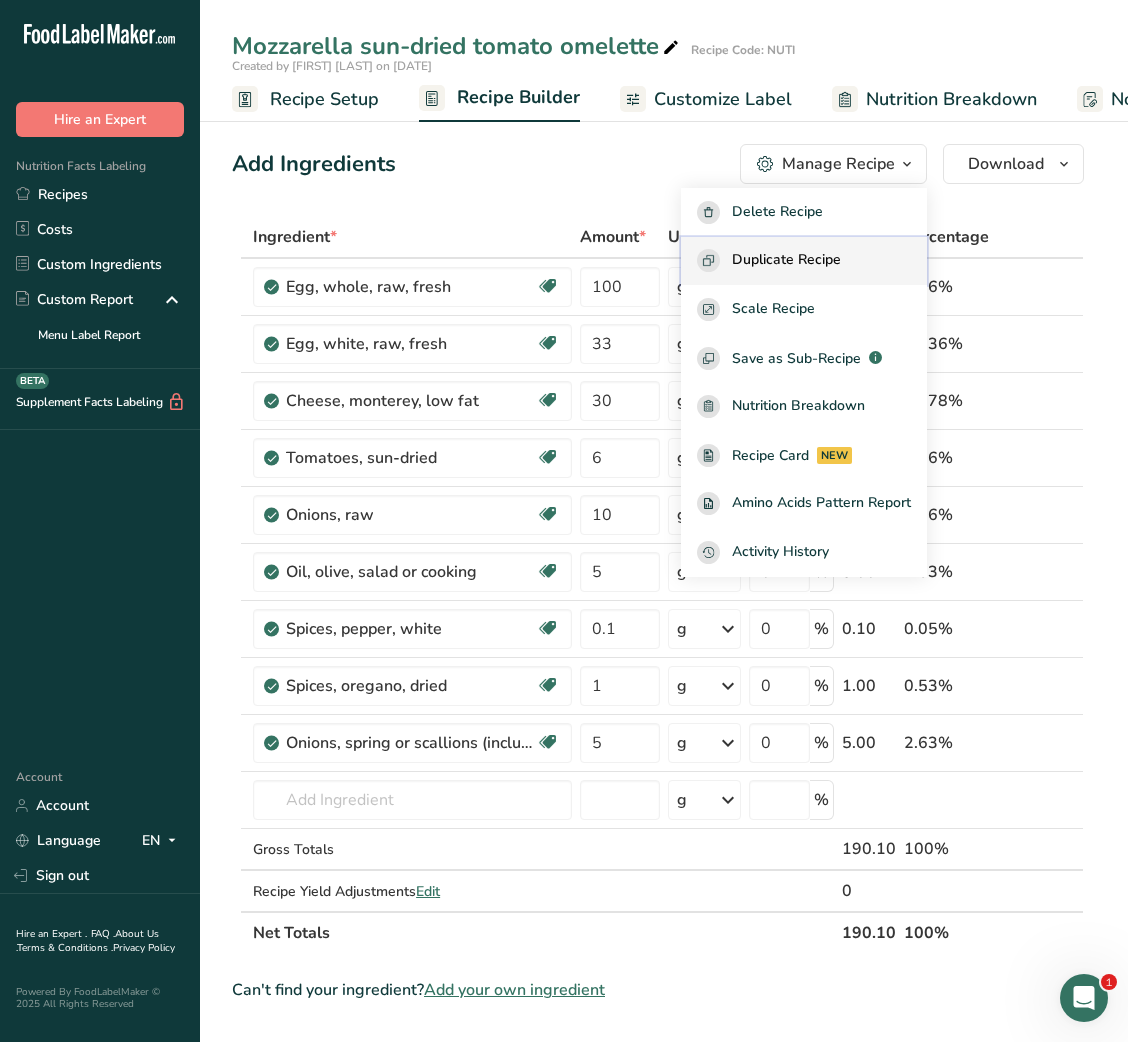 click on "Duplicate Recipe" at bounding box center (804, 261) 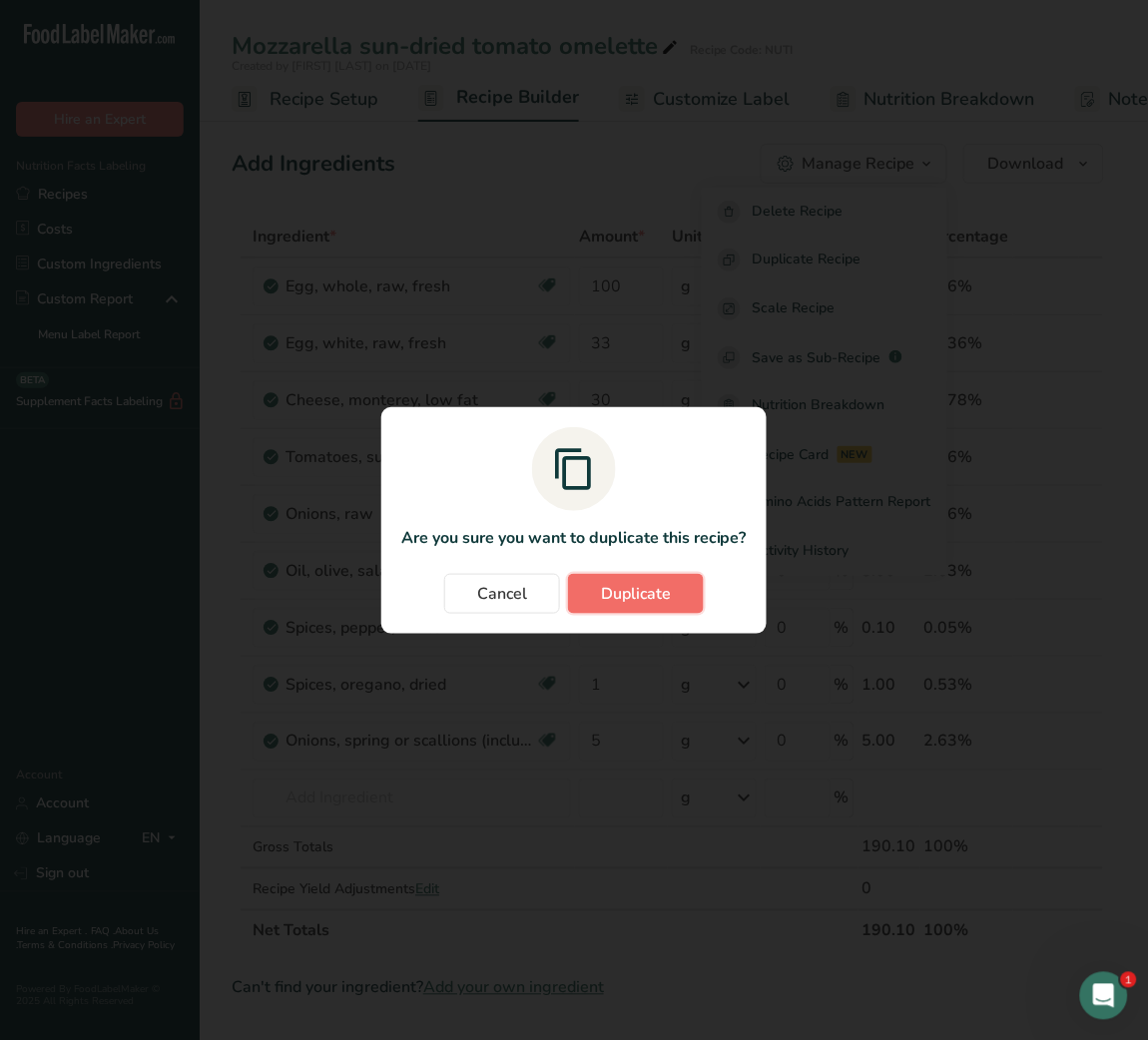 click on "Duplicate" at bounding box center [636, 594] 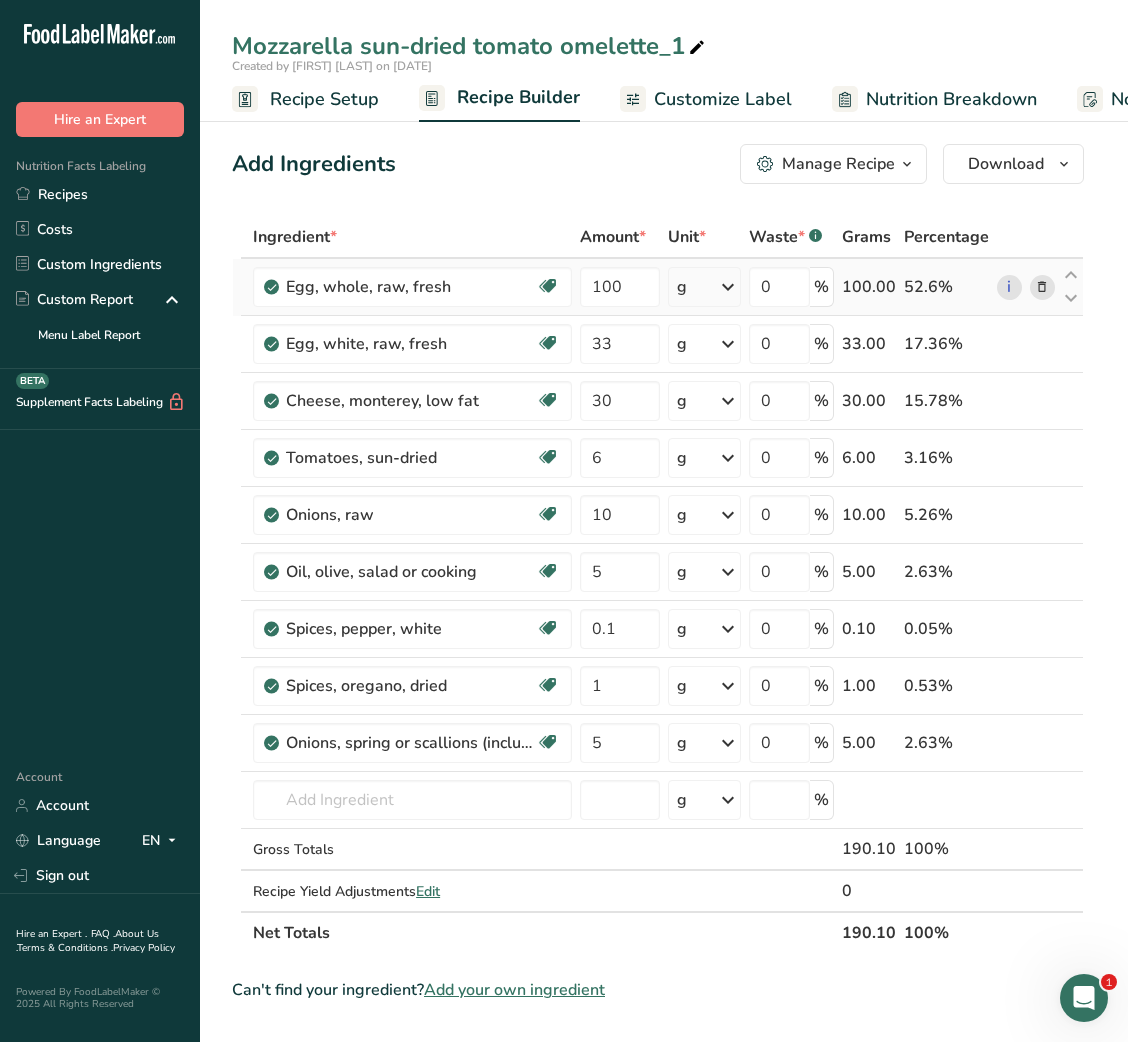 click at bounding box center [728, 287] 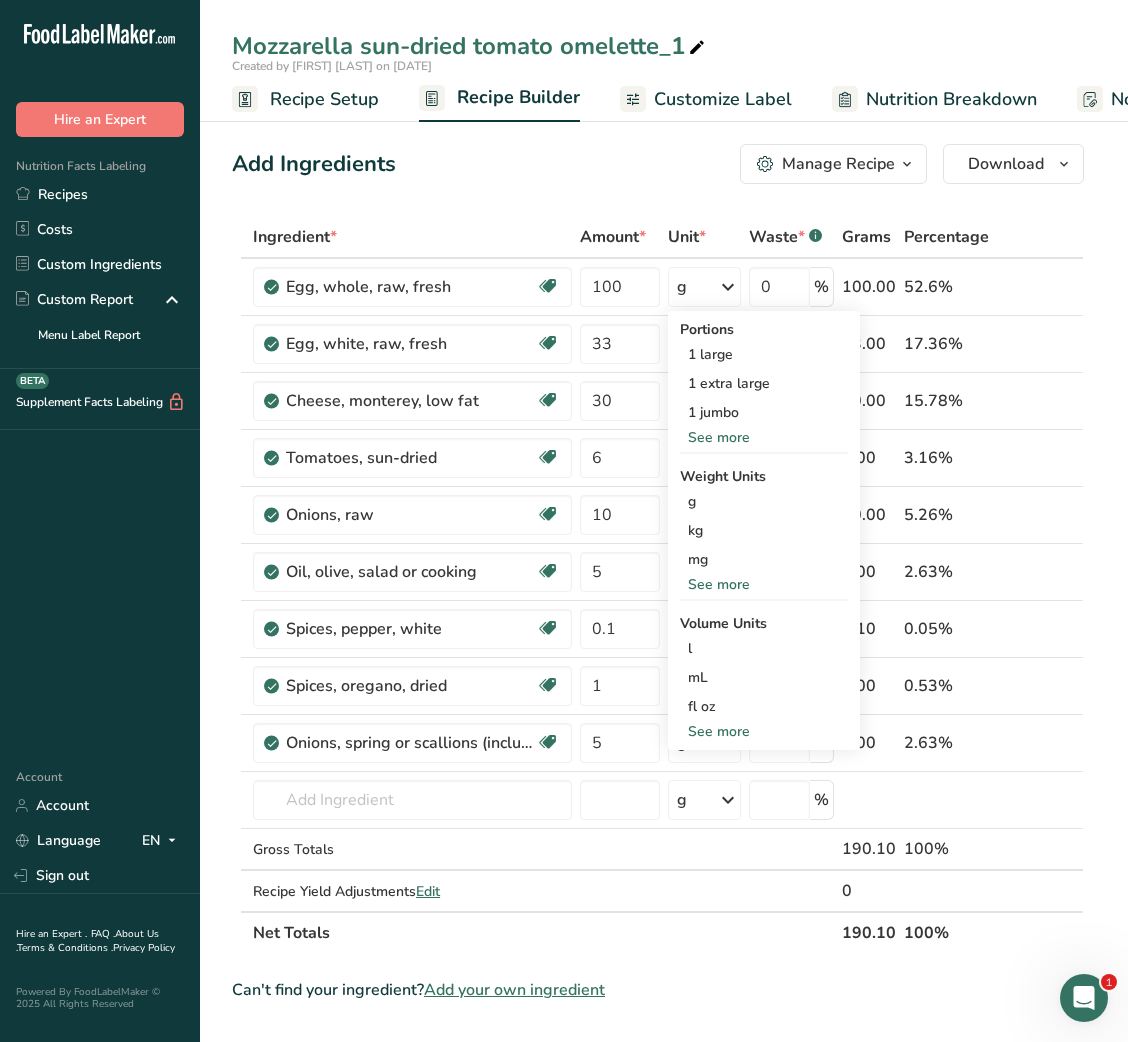 click on "Add Ingredients
Manage Recipe         Delete Recipe           Duplicate Recipe             Scale Recipe             Save as Sub-Recipe   .a-a{fill:#347362;}.b-a{fill:#fff;}                               Nutrition Breakdown                 Recipe Card
NEW
Amino Acids Pattern Report           Activity History
Download
Choose your preferred label style
Standard FDA label
Standard FDA label
The most common format for nutrition facts labels in compliance with the FDA's typeface, style and requirements
Tabular FDA label
A label format compliant with the FDA regulations presented in a tabular (horizontal) display.
Linear FDA label
A simple linear display for small sized packages.
Simplified FDA label" at bounding box center [664, 1179] 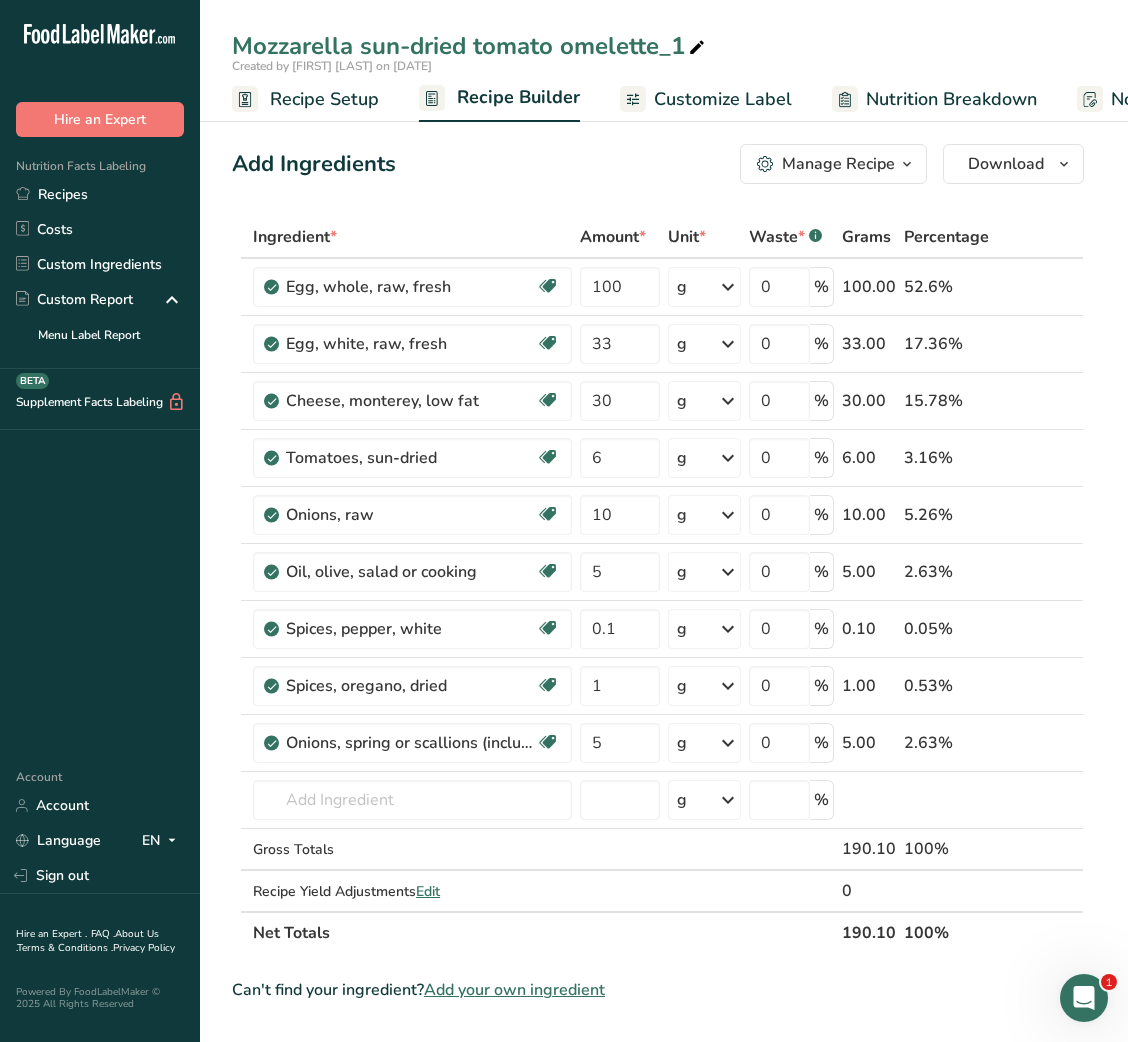 click on "Add Ingredients
Manage Recipe         Delete Recipe           Duplicate Recipe             Scale Recipe             Save as Sub-Recipe   .a-a{fill:#347362;}.b-a{fill:#fff;}                               Nutrition Breakdown                 Recipe Card
NEW
Amino Acids Pattern Report           Activity History
Download
Choose your preferred label style
Standard FDA label
Standard FDA label
The most common format for nutrition facts labels in compliance with the FDA's typeface, style and requirements
Tabular FDA label
A label format compliant with the FDA regulations presented in a tabular (horizontal) display.
Linear FDA label
A simple linear display for small sized packages.
Simplified FDA label" at bounding box center (664, 1179) 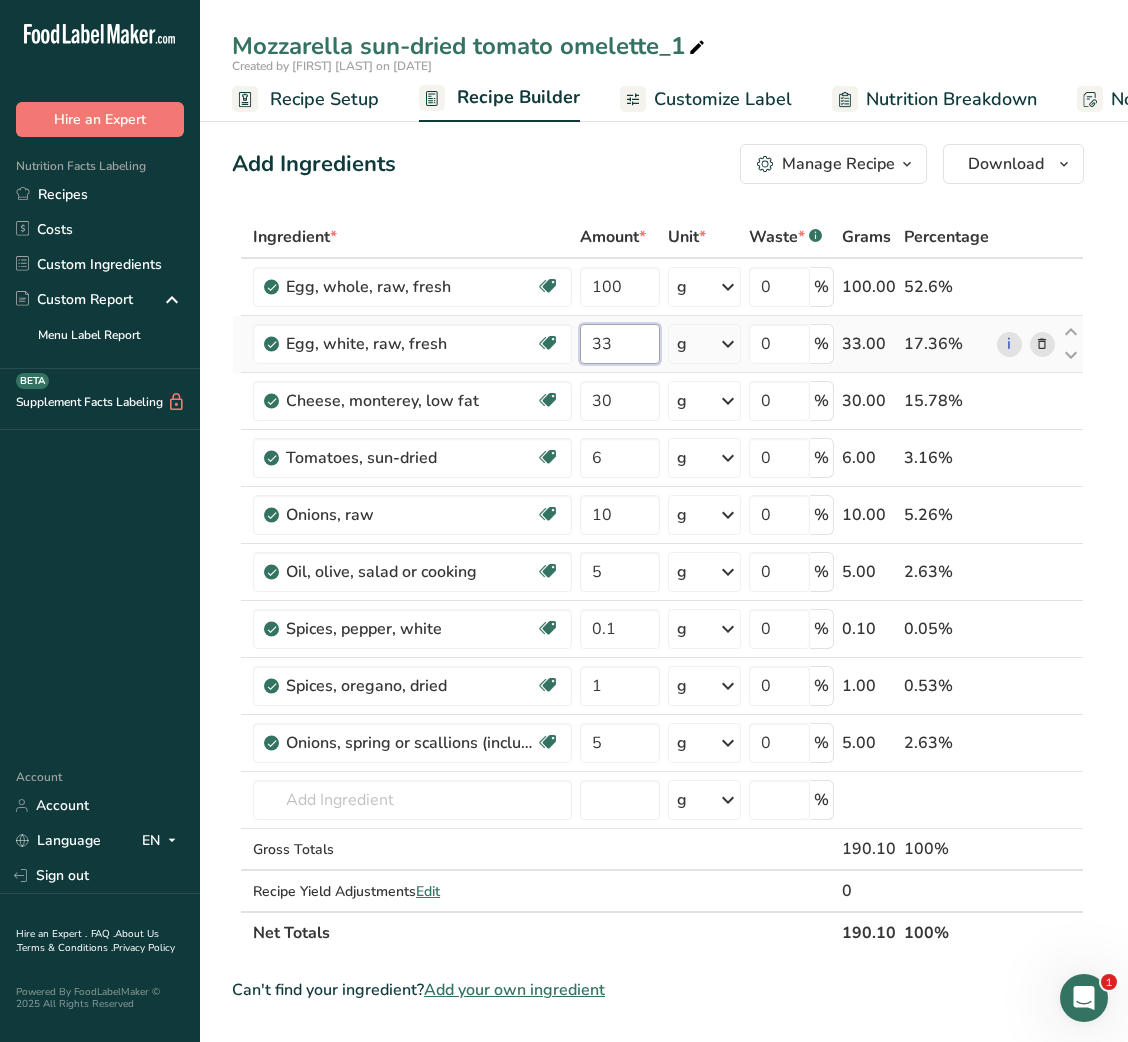 click on "33" at bounding box center [619, 344] 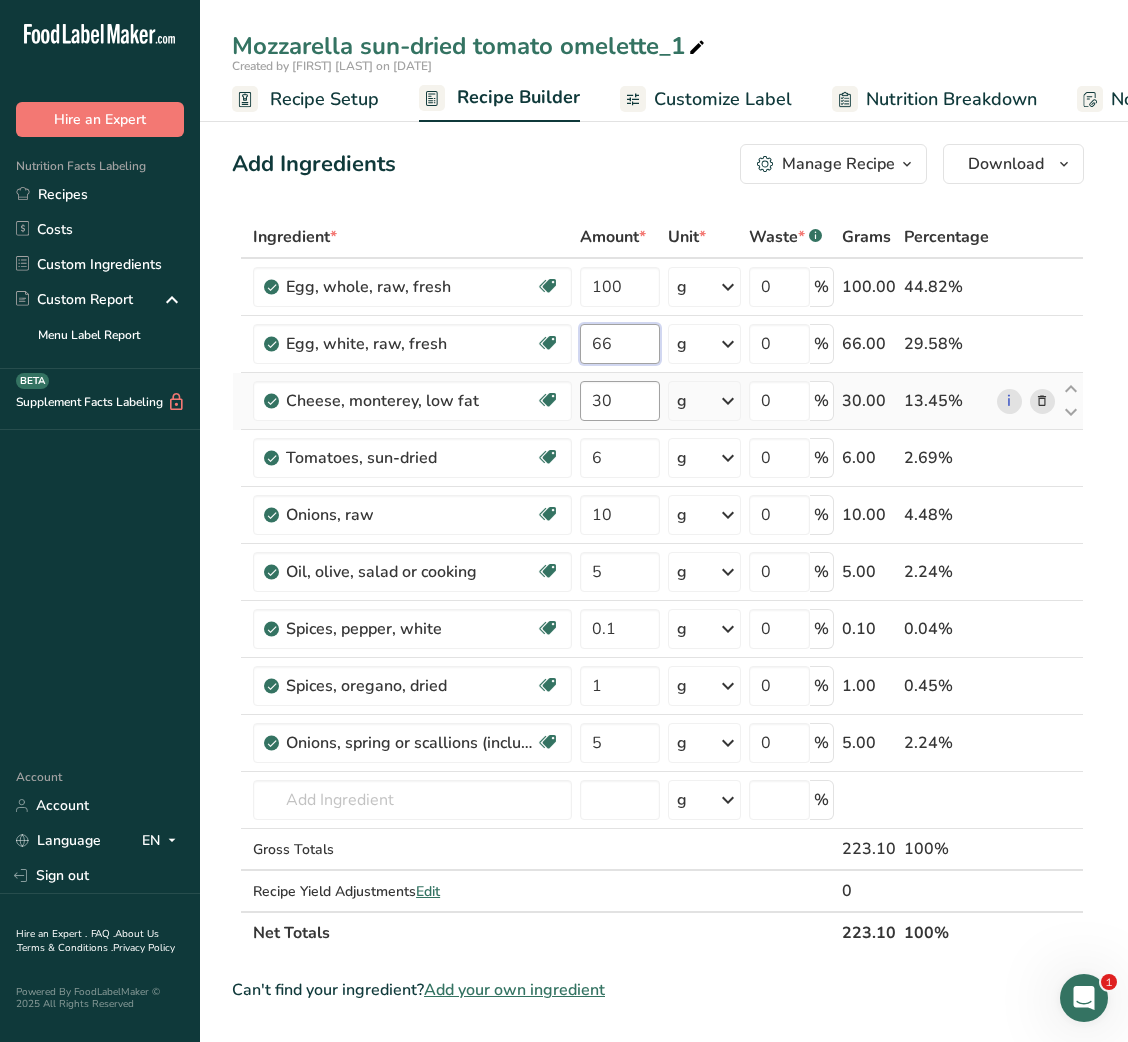 type on "66" 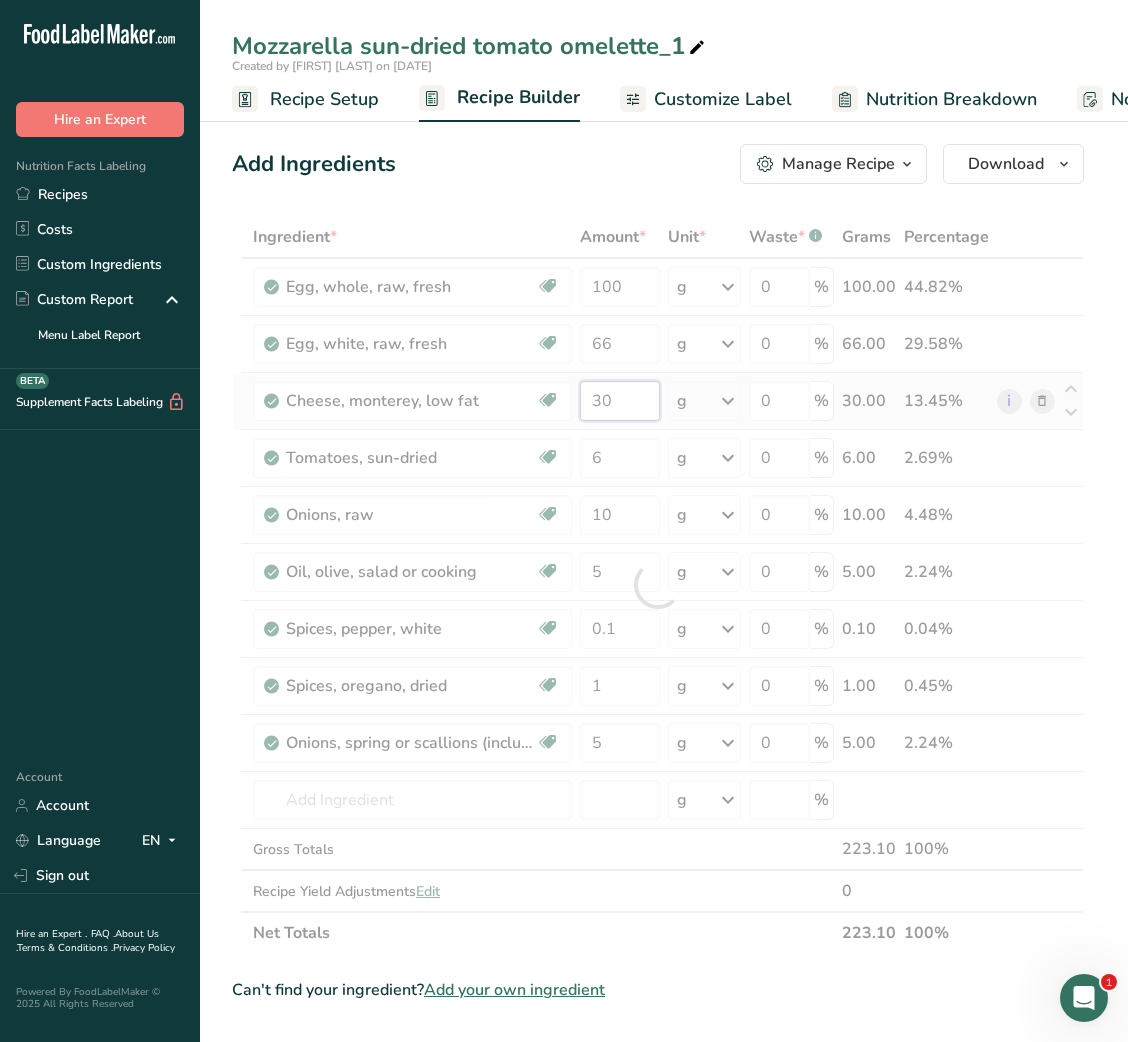 click on "Ingredient *
Amount *
Unit *
Waste *   .a-a{fill:#347362;}.b-a{fill:#fff;}          Grams
Percentage
Egg, whole, raw, fresh
Gluten free
Vegetarian
Soy free
100
g
Portions
1 large
1 extra large
1 jumbo
See more
Weight Units
g
kg
mg
See more
Volume Units
l
Volume units require a density conversion. If you know your ingredient's density enter it below. Otherwise, click on "RIA" our AI Regulatory bot - she will be able to help you
lb/ft3
g/cm3
Confirm
mL
lb/ft3" at bounding box center [658, 585] 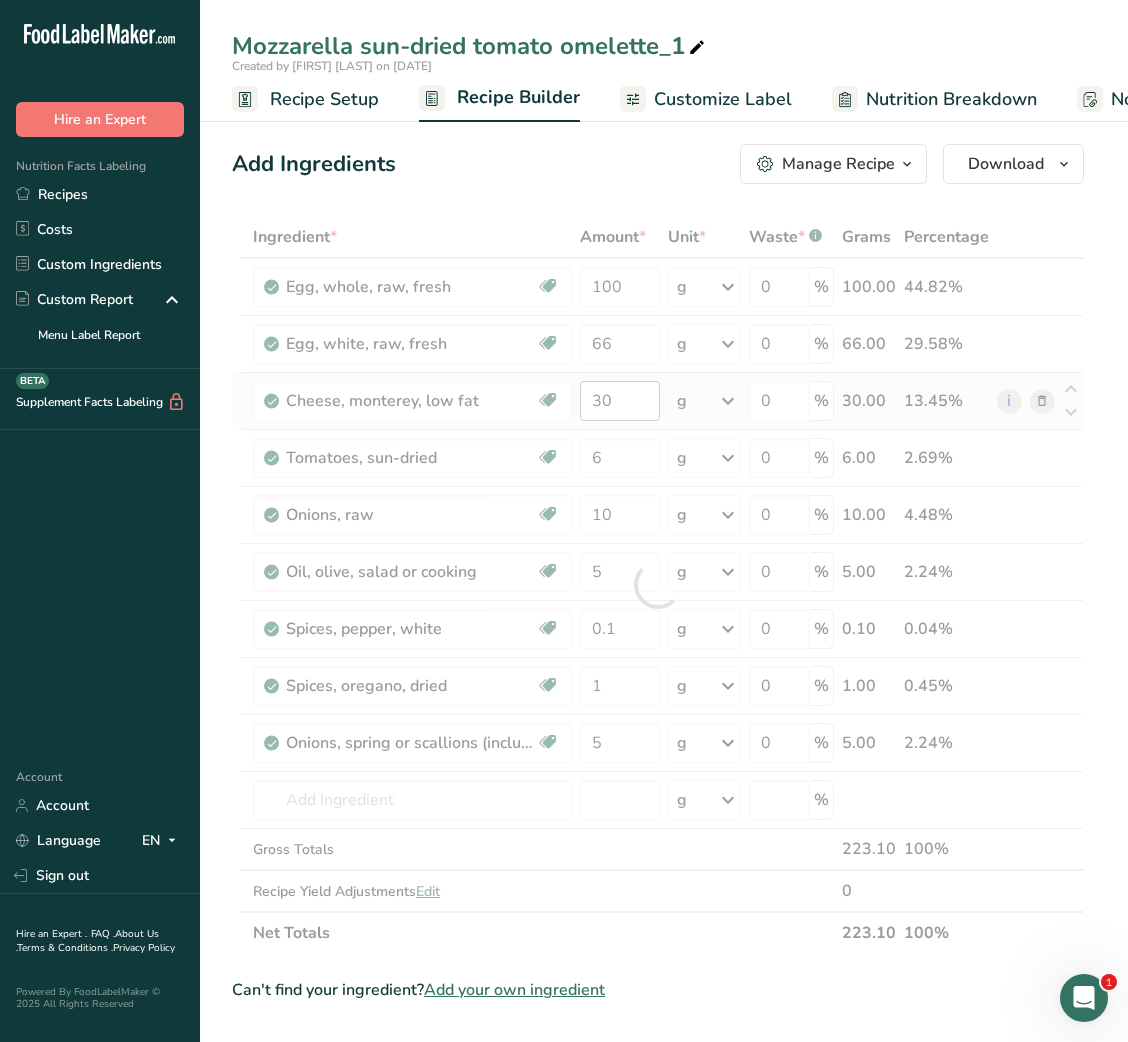 click at bounding box center [658, 585] 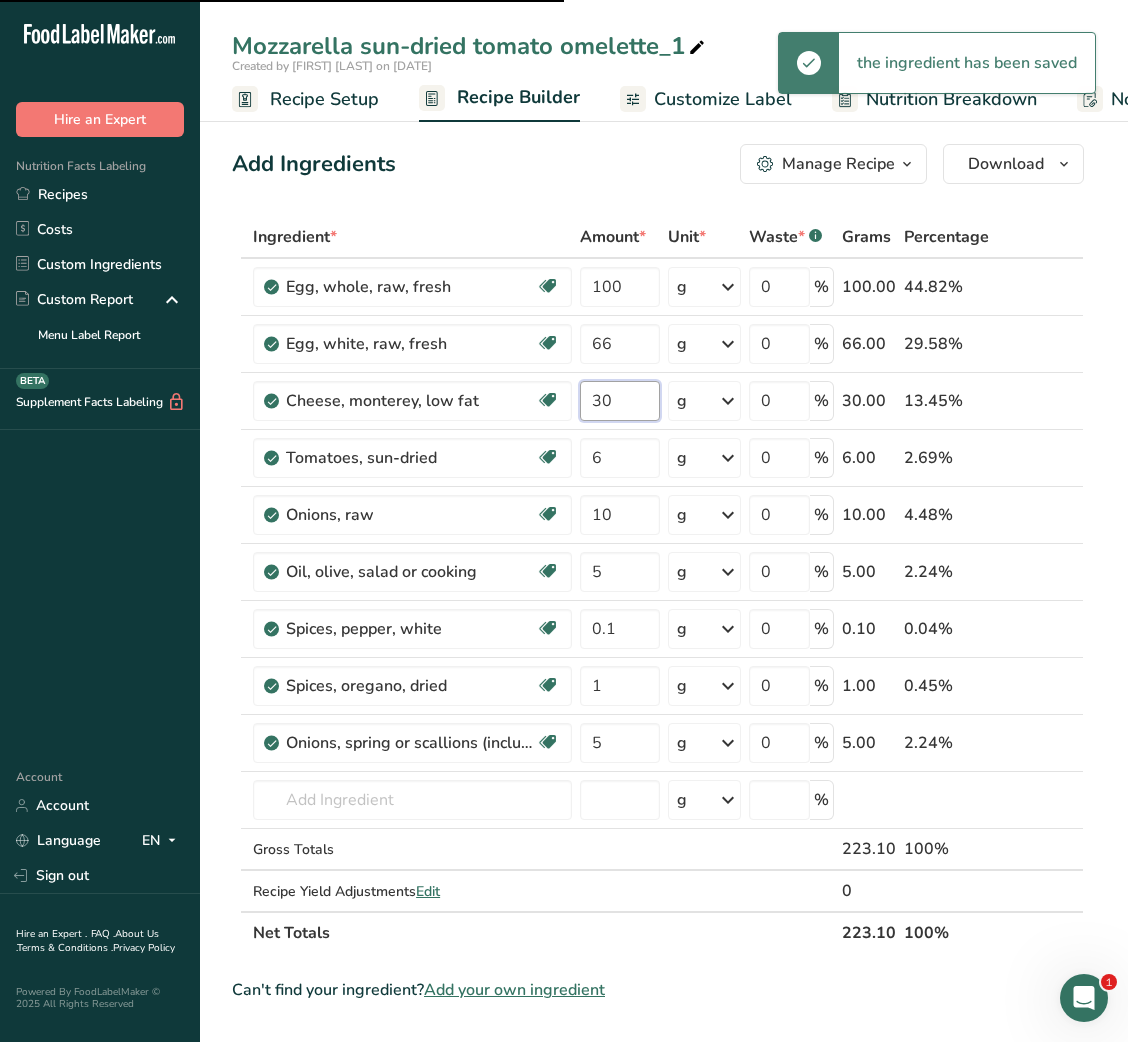click on "30" at bounding box center [619, 401] 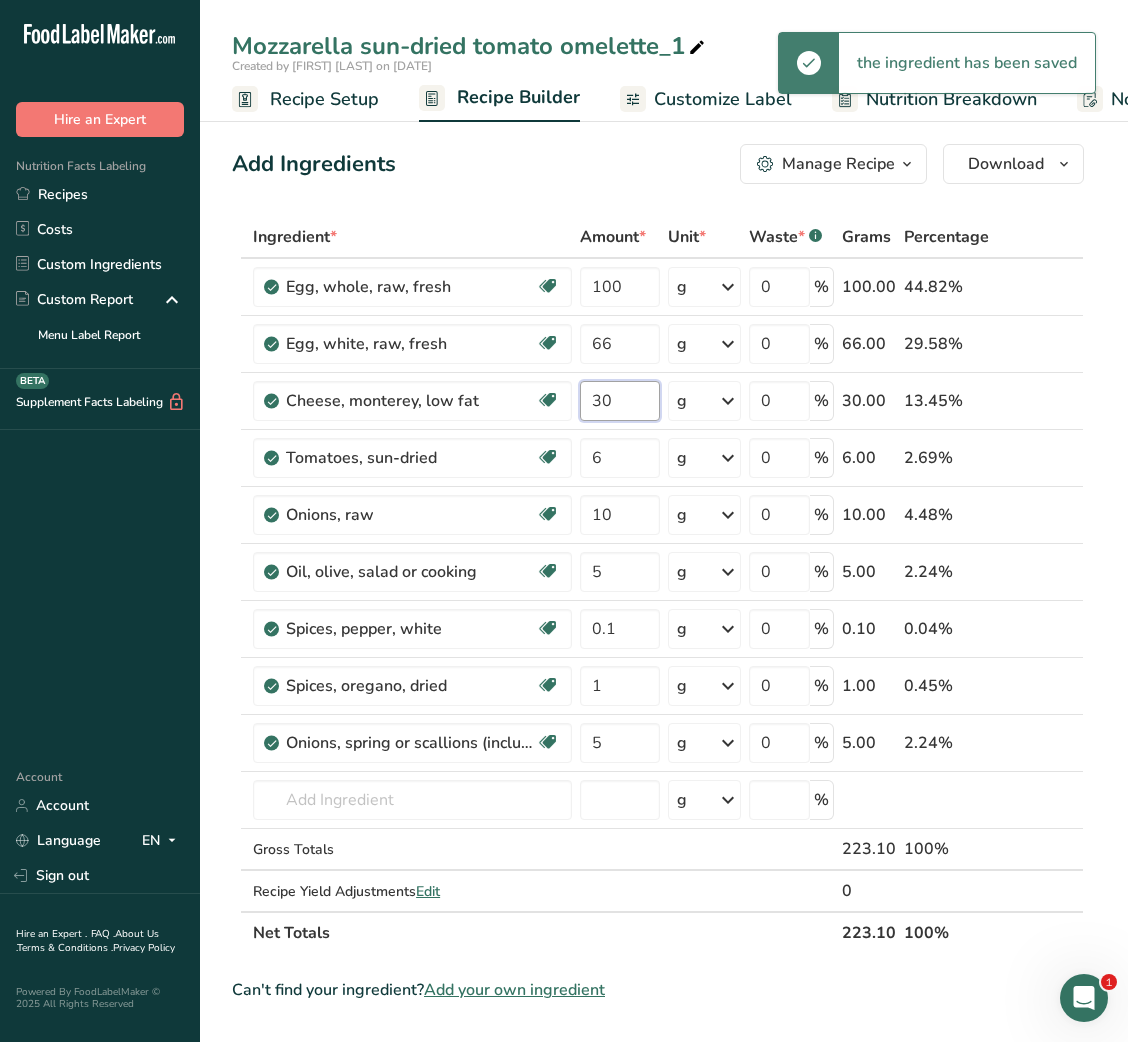 click on "30" at bounding box center (619, 401) 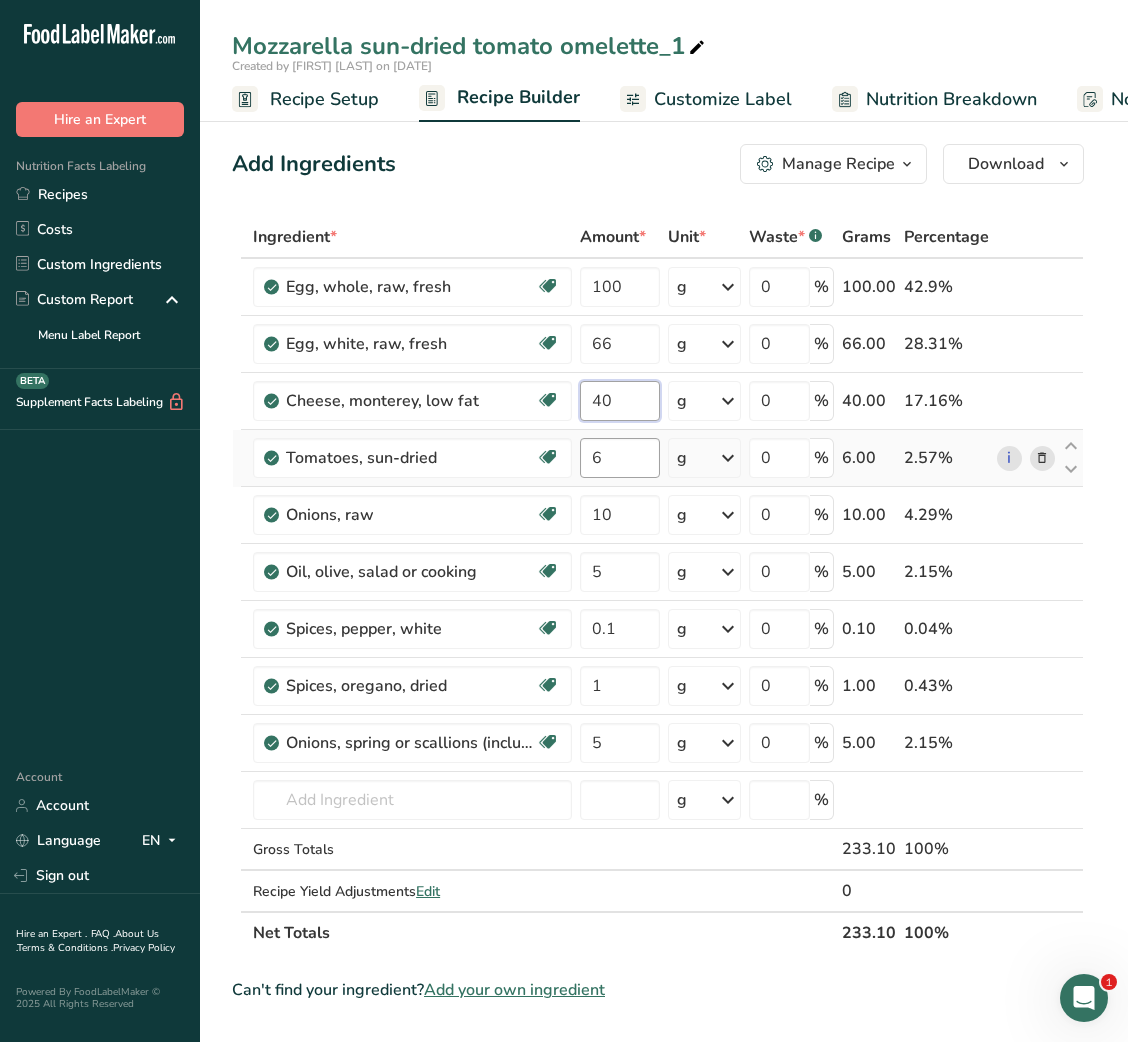 type on "40" 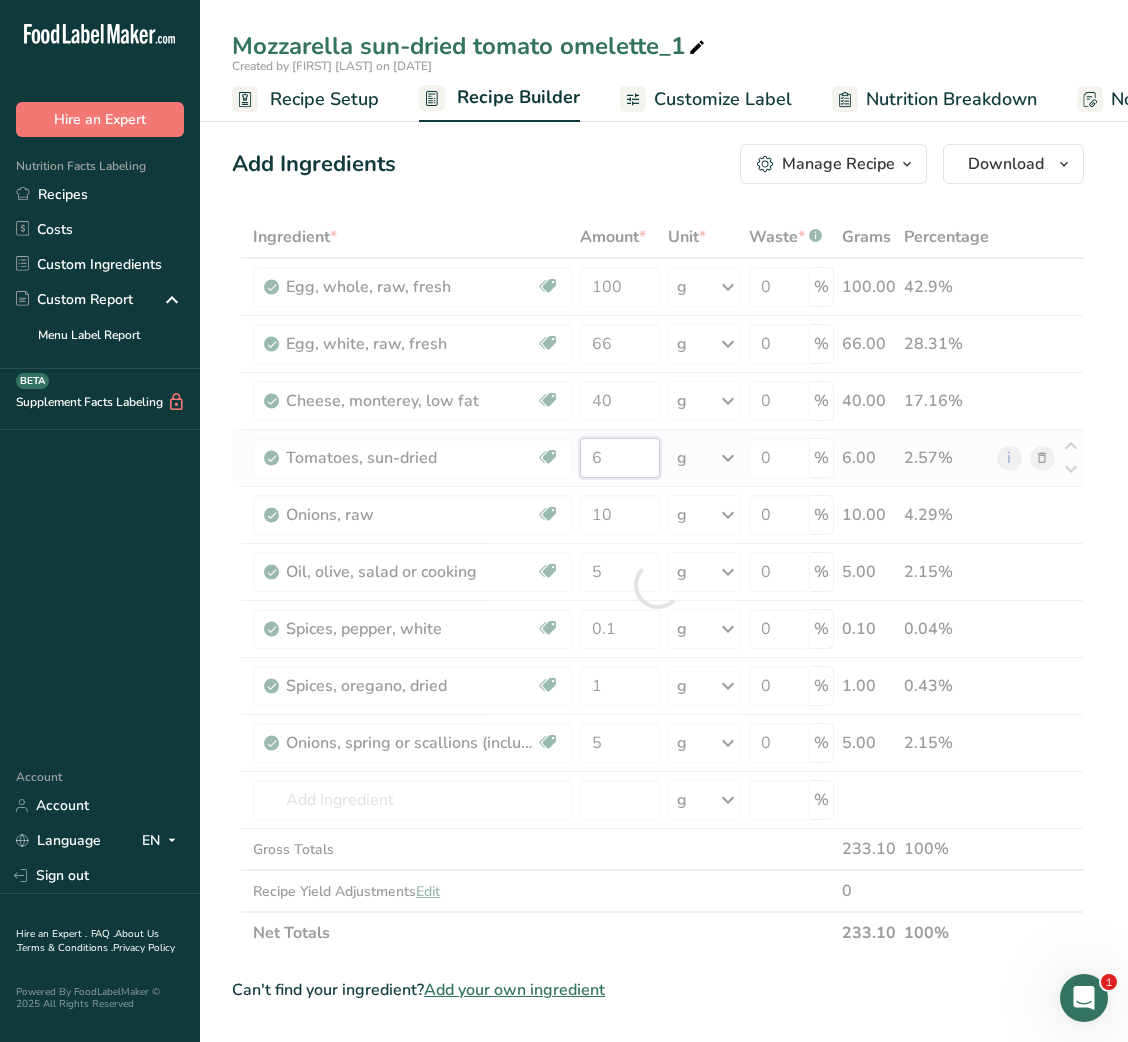 click on "Ingredient *
Amount *
Unit *
Waste *   .a-a{fill:#347362;}.b-a{fill:#fff;}          Grams
Percentage
Egg, whole, raw, fresh
Gluten free
Vegetarian
Soy free
100
g
Portions
1 large
1 extra large
1 jumbo
See more
Weight Units
g
kg
mg
See more
Volume Units
l
Volume units require a density conversion. If you know your ingredient's density enter it below. Otherwise, click on "RIA" our AI Regulatory bot - she will be able to help you
lb/ft3
g/cm3
Confirm
mL
lb/ft3" at bounding box center (658, 585) 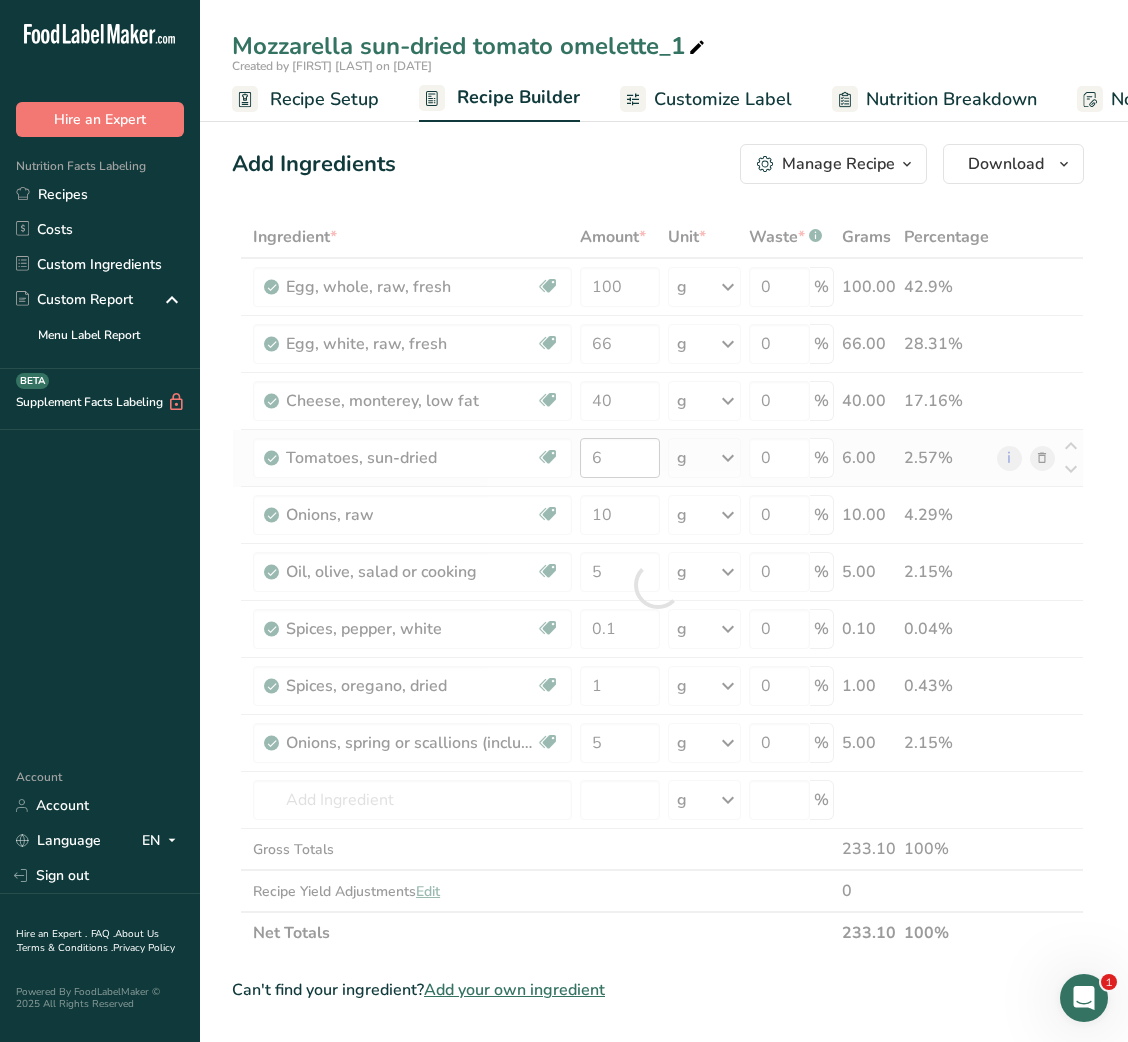 click at bounding box center [658, 585] 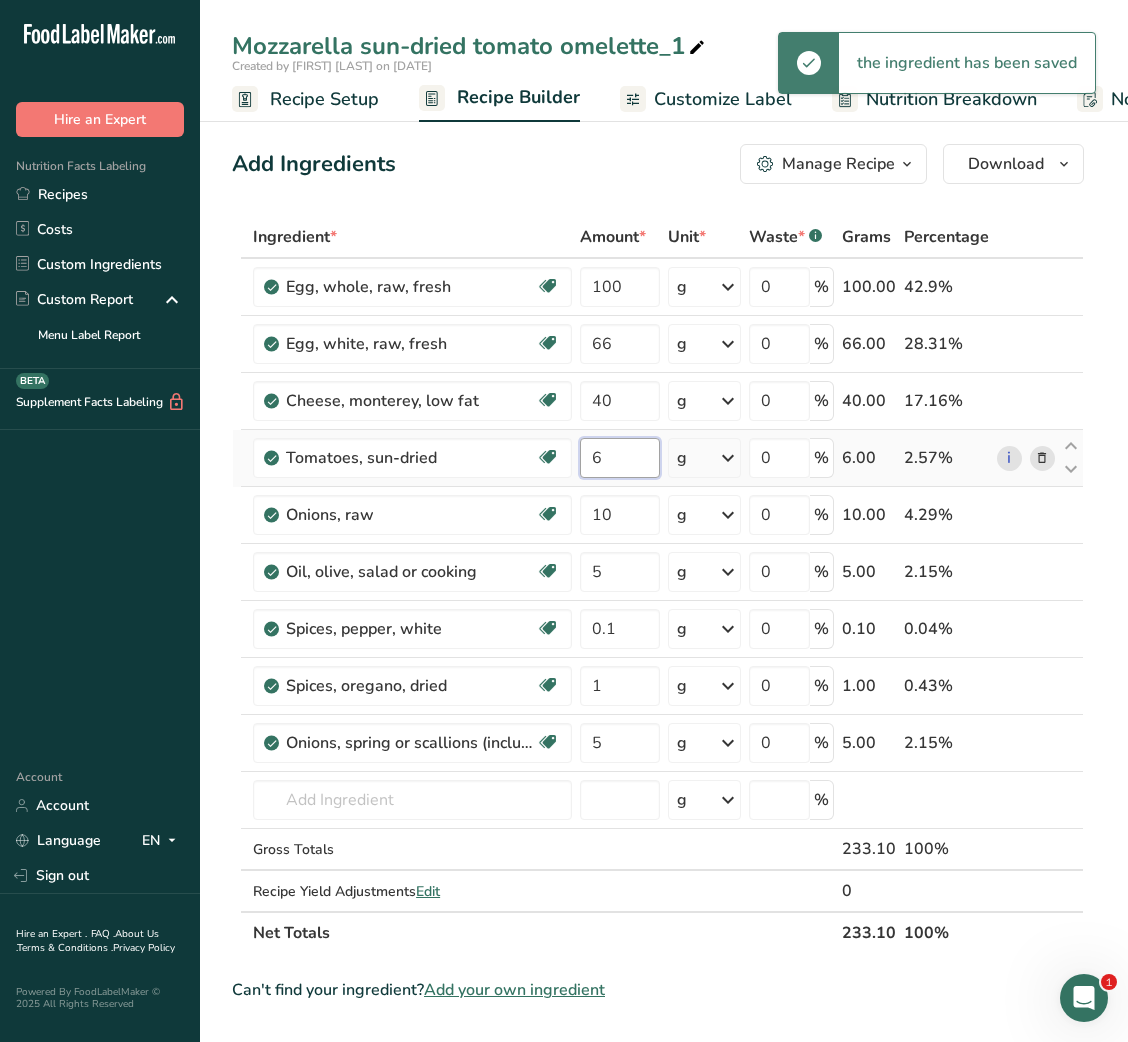 click on "6" at bounding box center [619, 458] 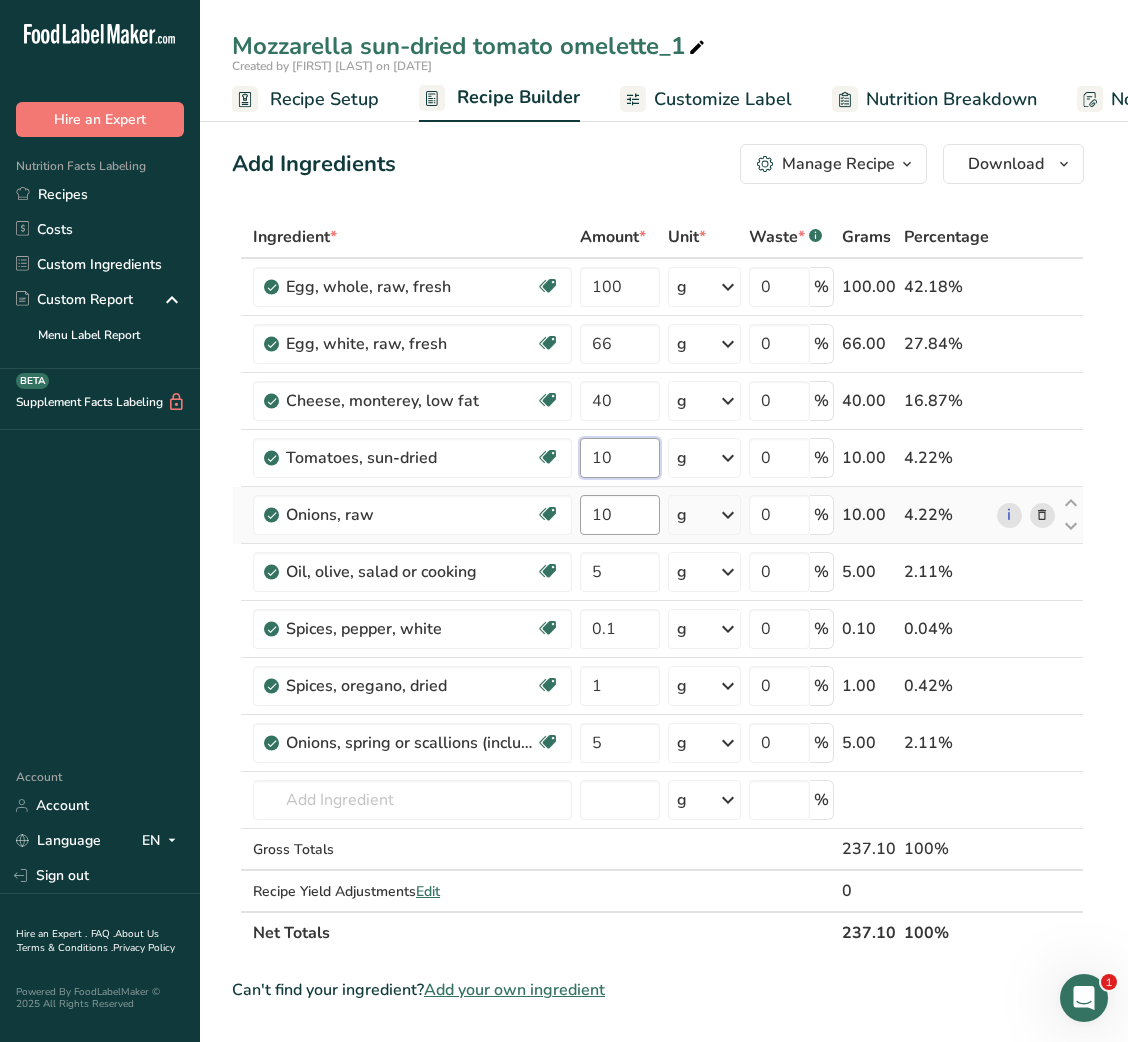 type on "10" 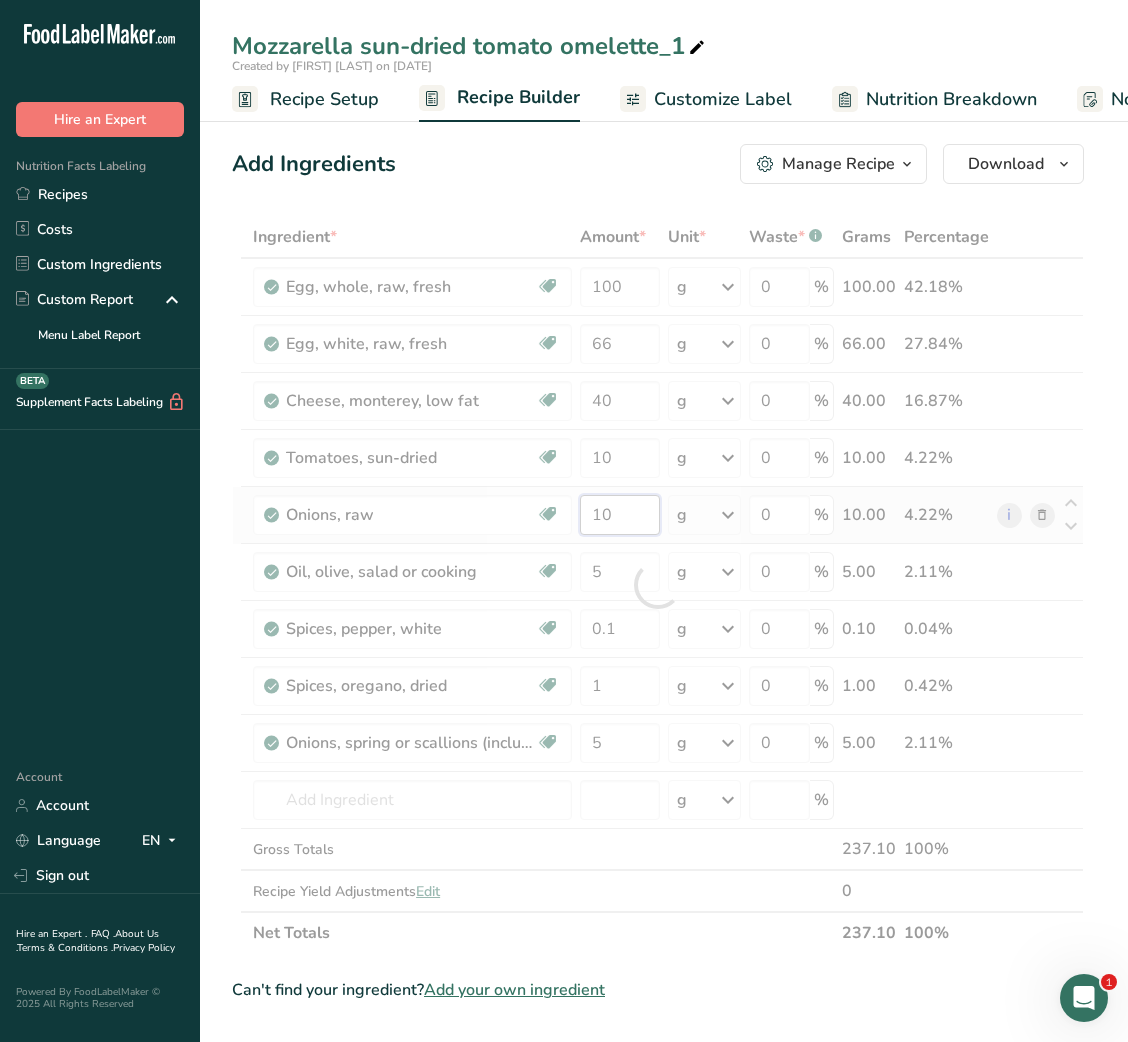 click on "Ingredient *
Amount *
Unit *
Waste *   .a-a{fill:#347362;}.b-a{fill:#fff;}          Grams
Percentage
Egg, whole, raw, fresh
Gluten free
Vegetarian
Soy free
100
g
Portions
1 large
1 extra large
1 jumbo
See more
Weight Units
g
kg
mg
See more
Volume Units
l
Volume units require a density conversion. If you know your ingredient's density enter it below. Otherwise, click on "RIA" our AI Regulatory bot - she will be able to help you
lb/ft3
g/cm3
Confirm
mL
lb/ft3" at bounding box center (658, 585) 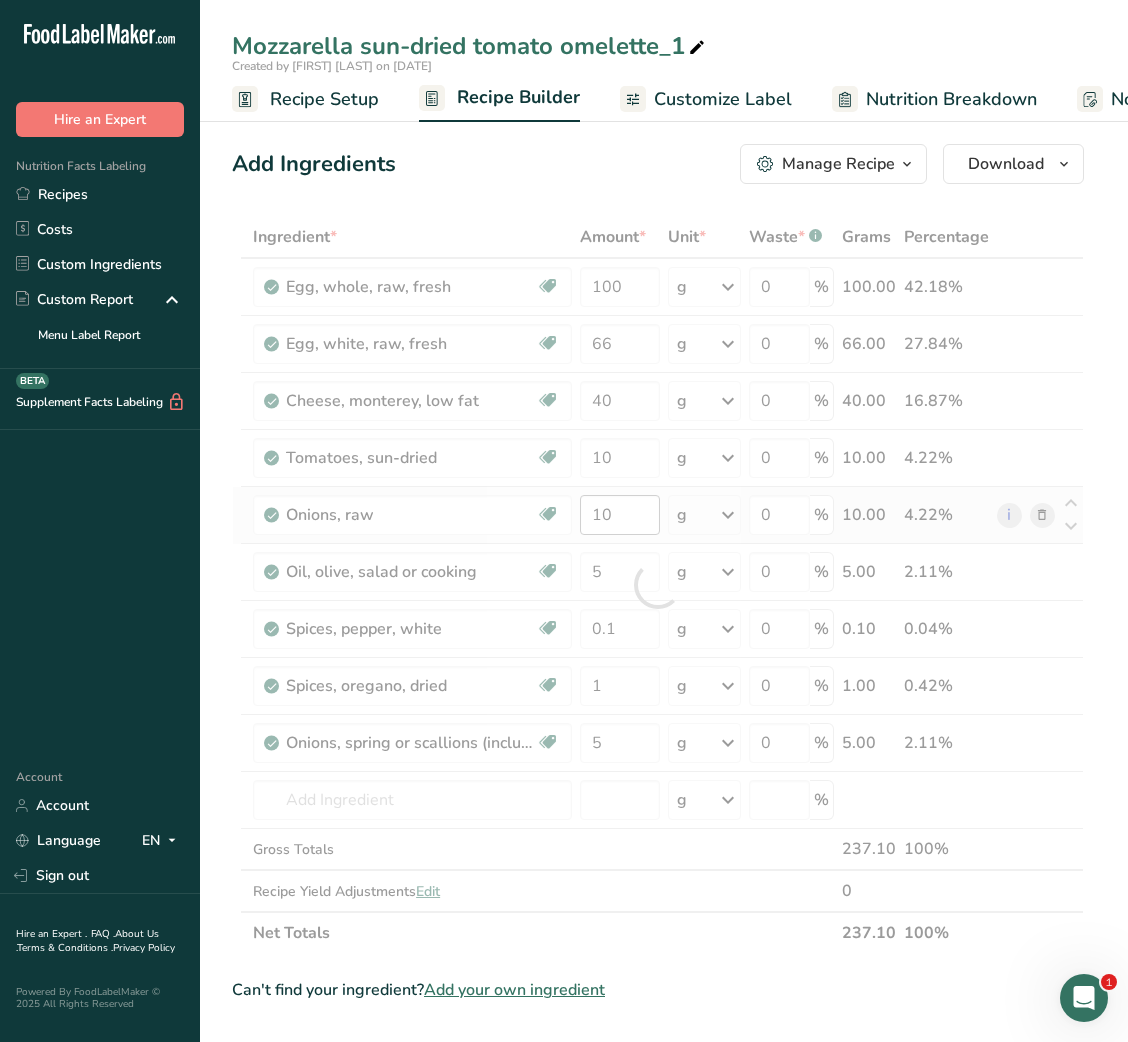 click at bounding box center [658, 585] 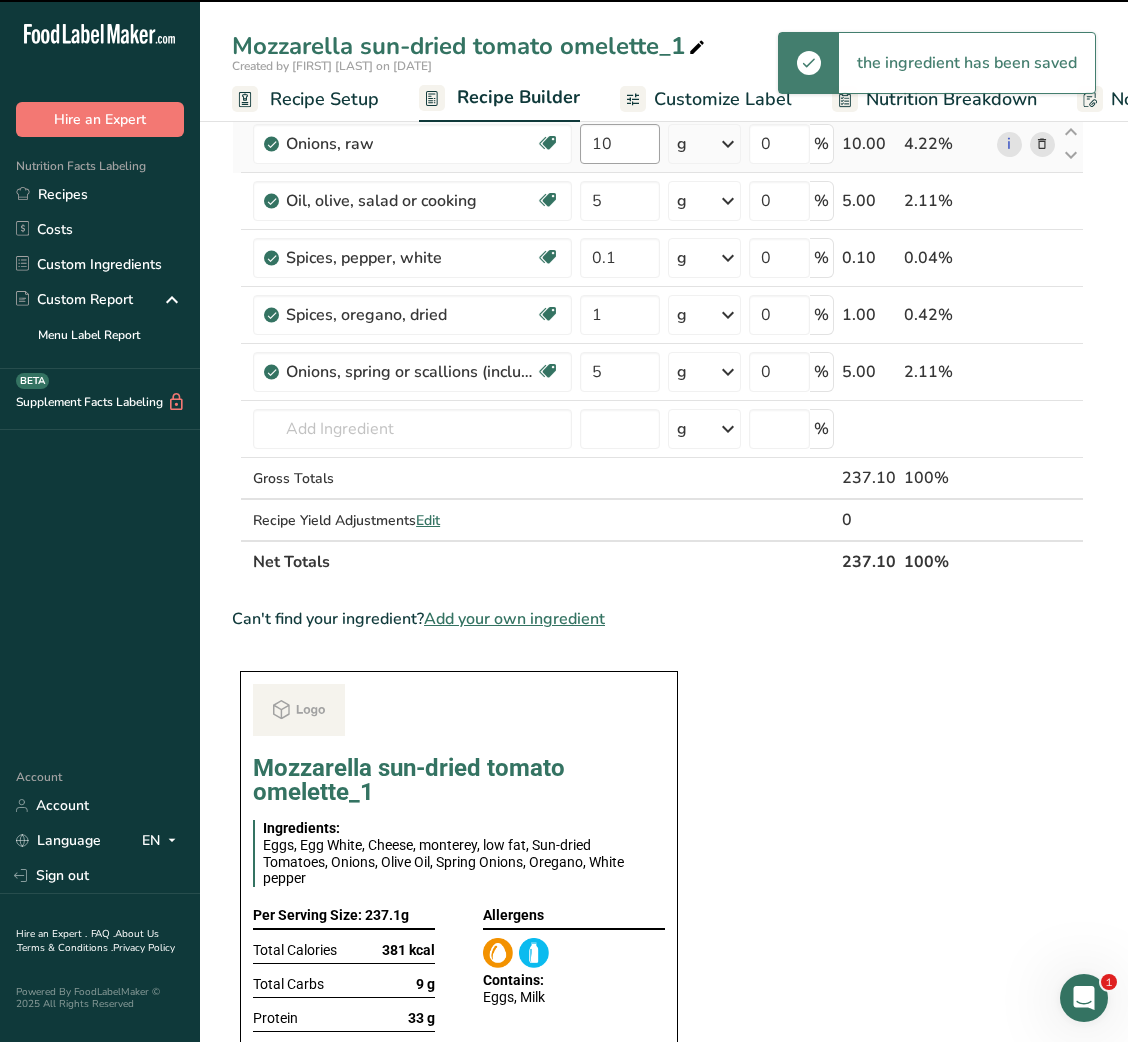 scroll, scrollTop: 253, scrollLeft: 0, axis: vertical 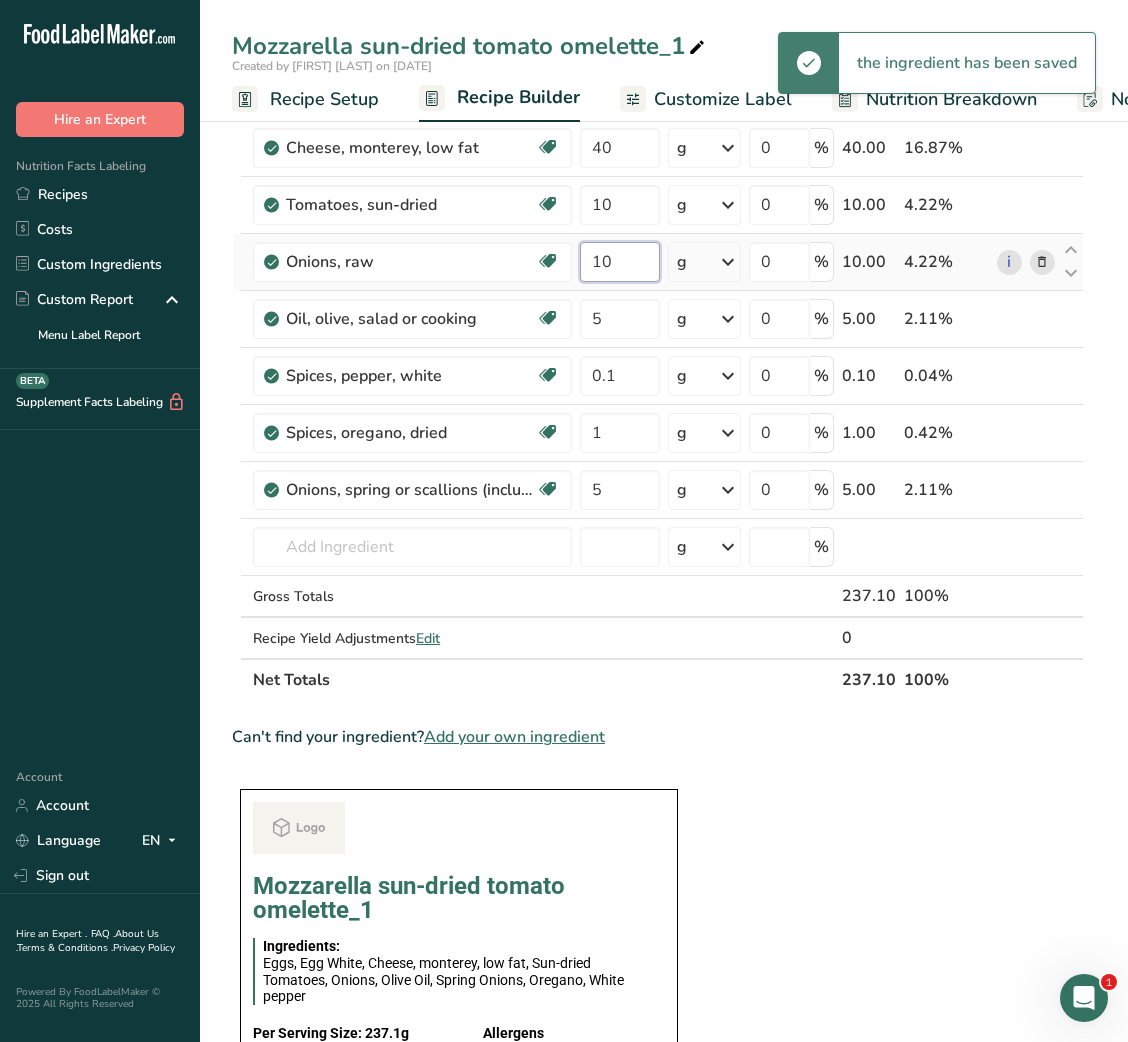 click on "10" at bounding box center [619, 262] 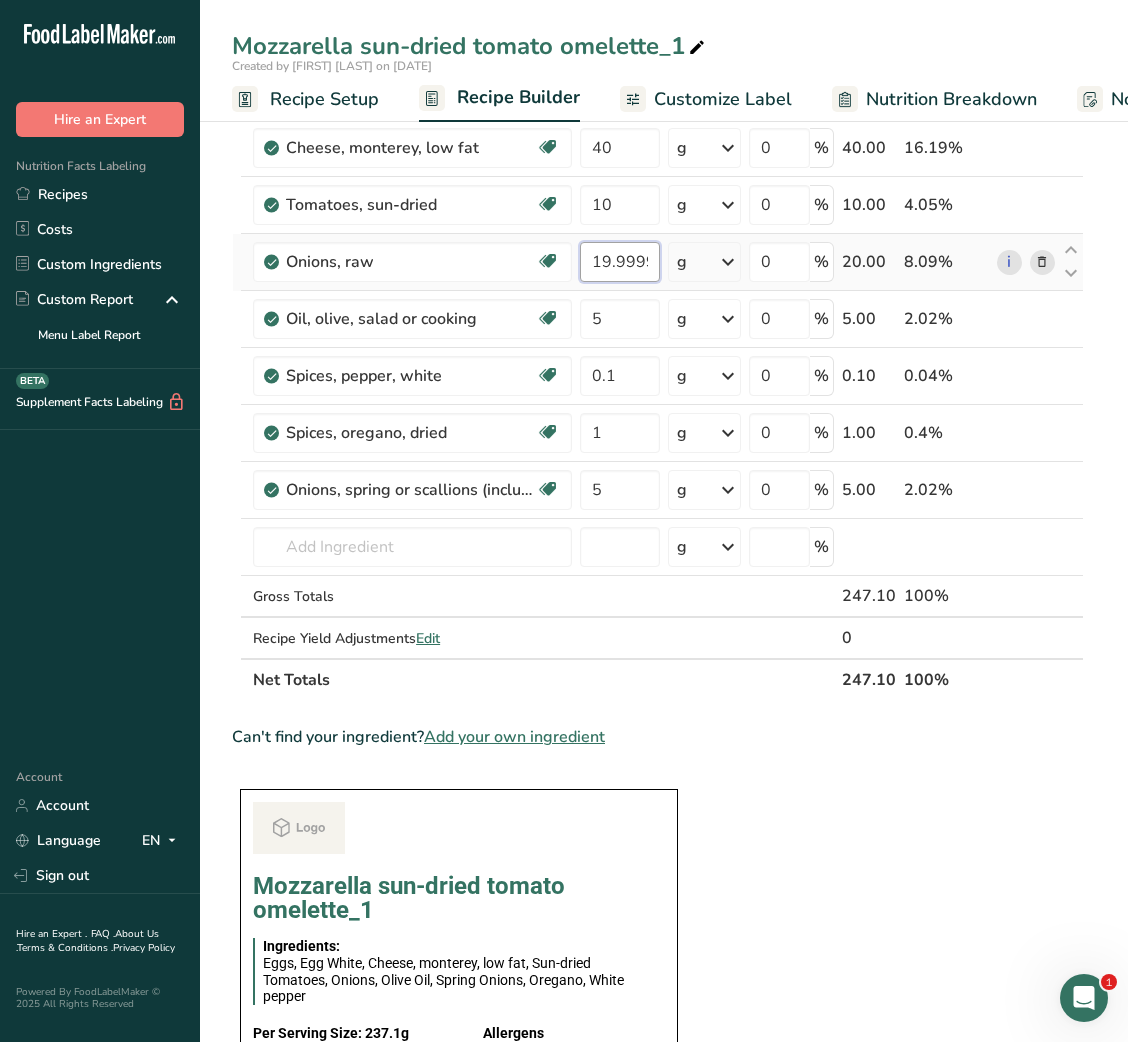 scroll, scrollTop: 283, scrollLeft: 0, axis: vertical 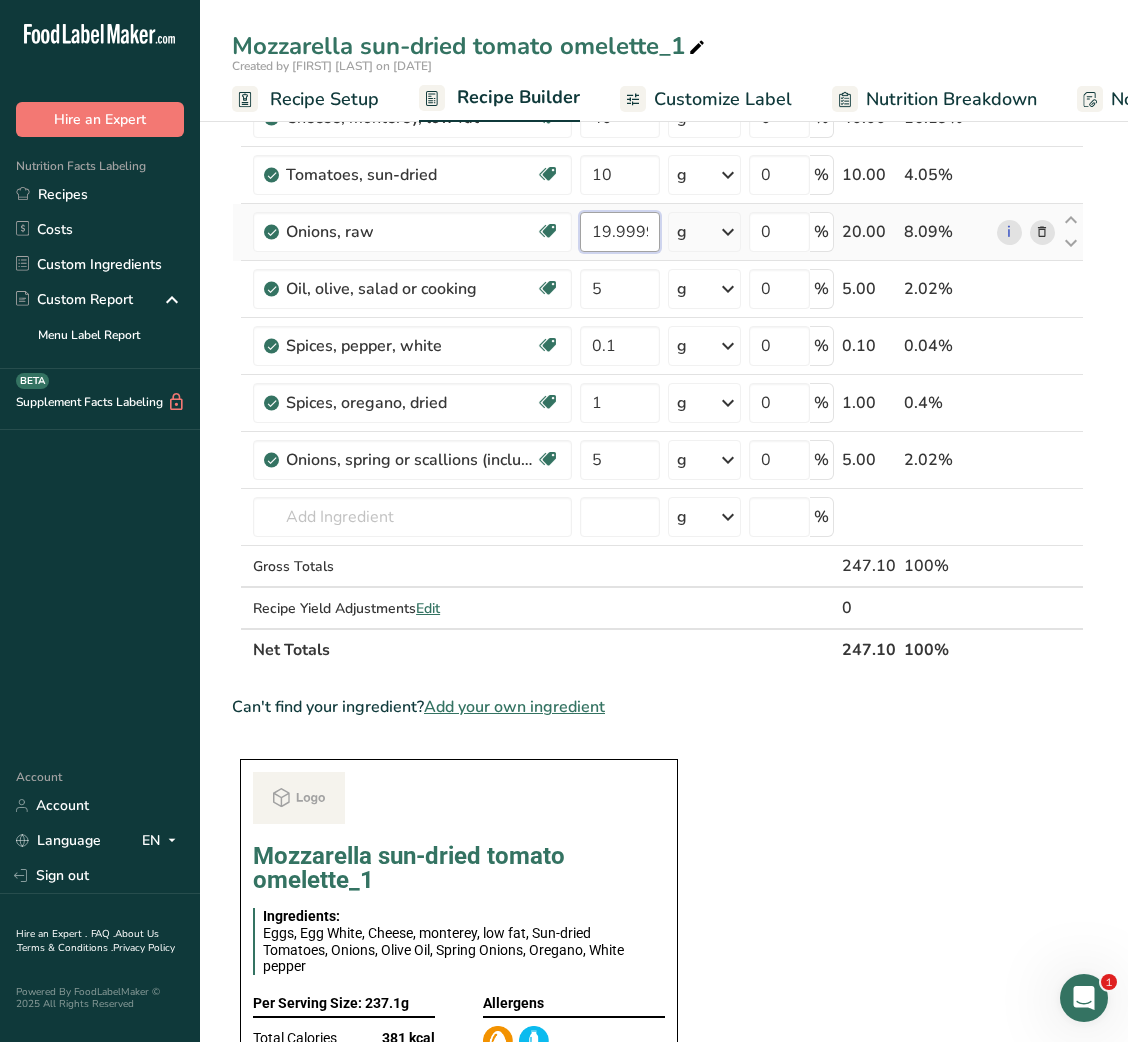 click on "19.999997" at bounding box center [619, 232] 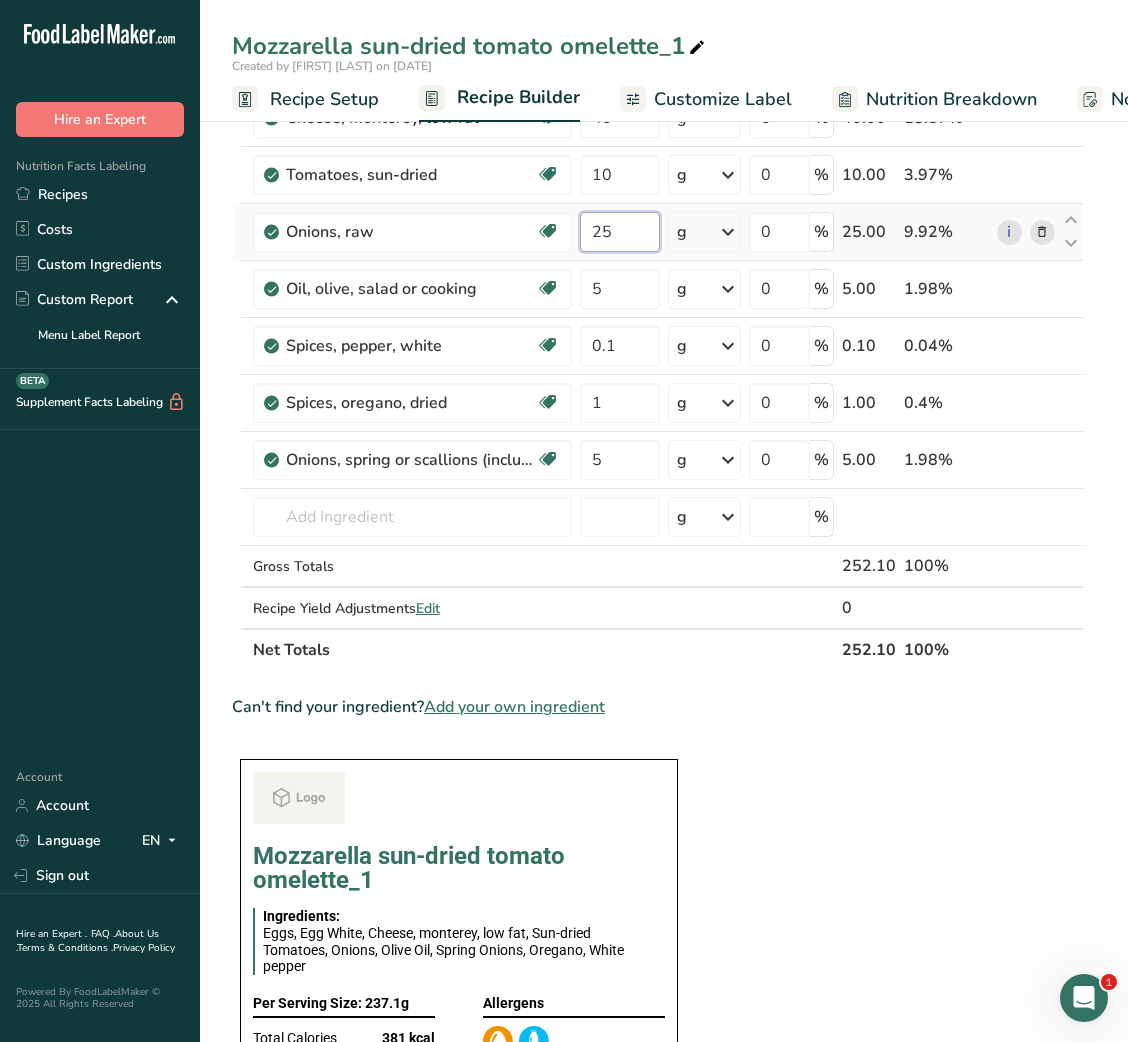 type on "25" 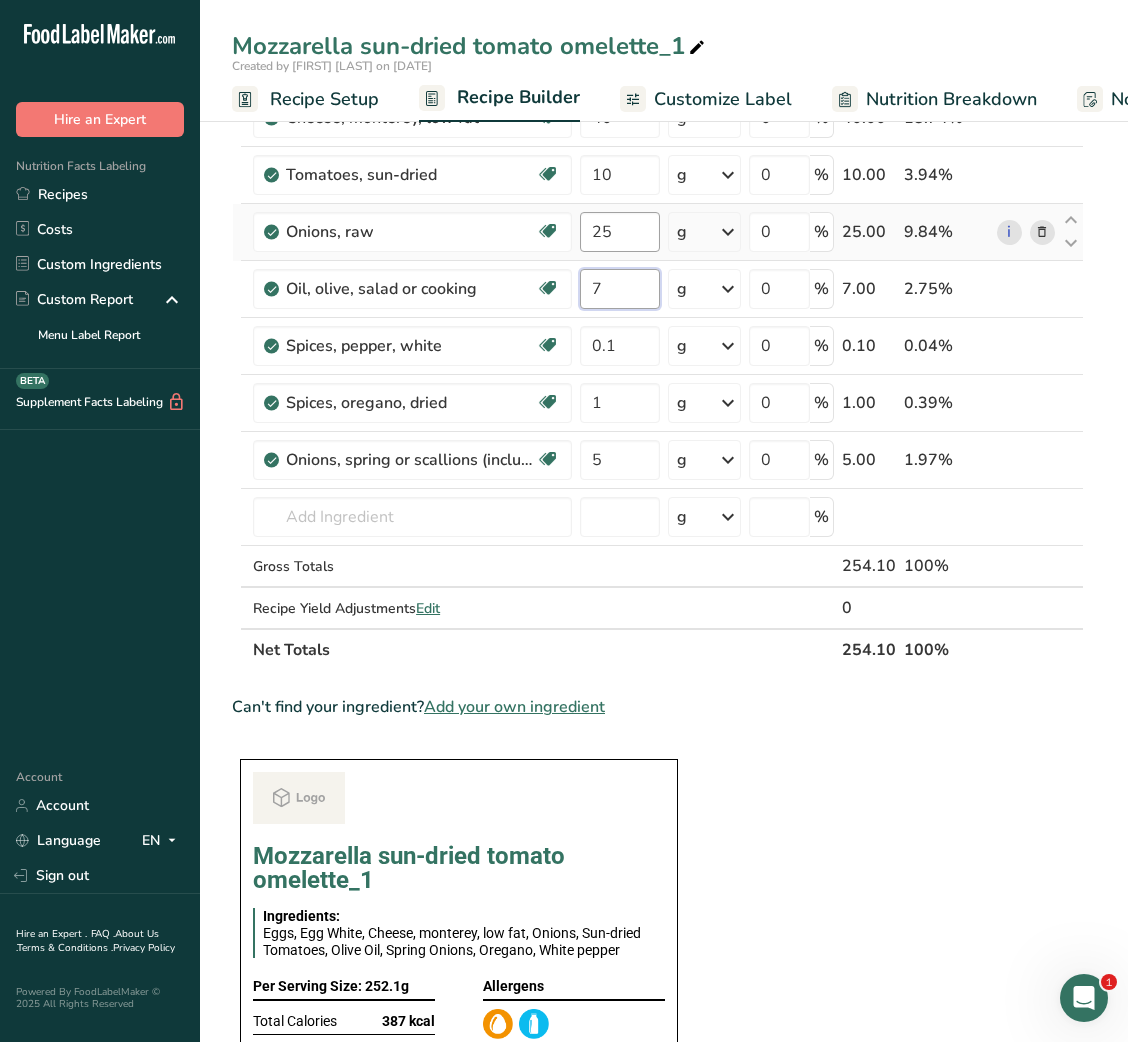 type on "7" 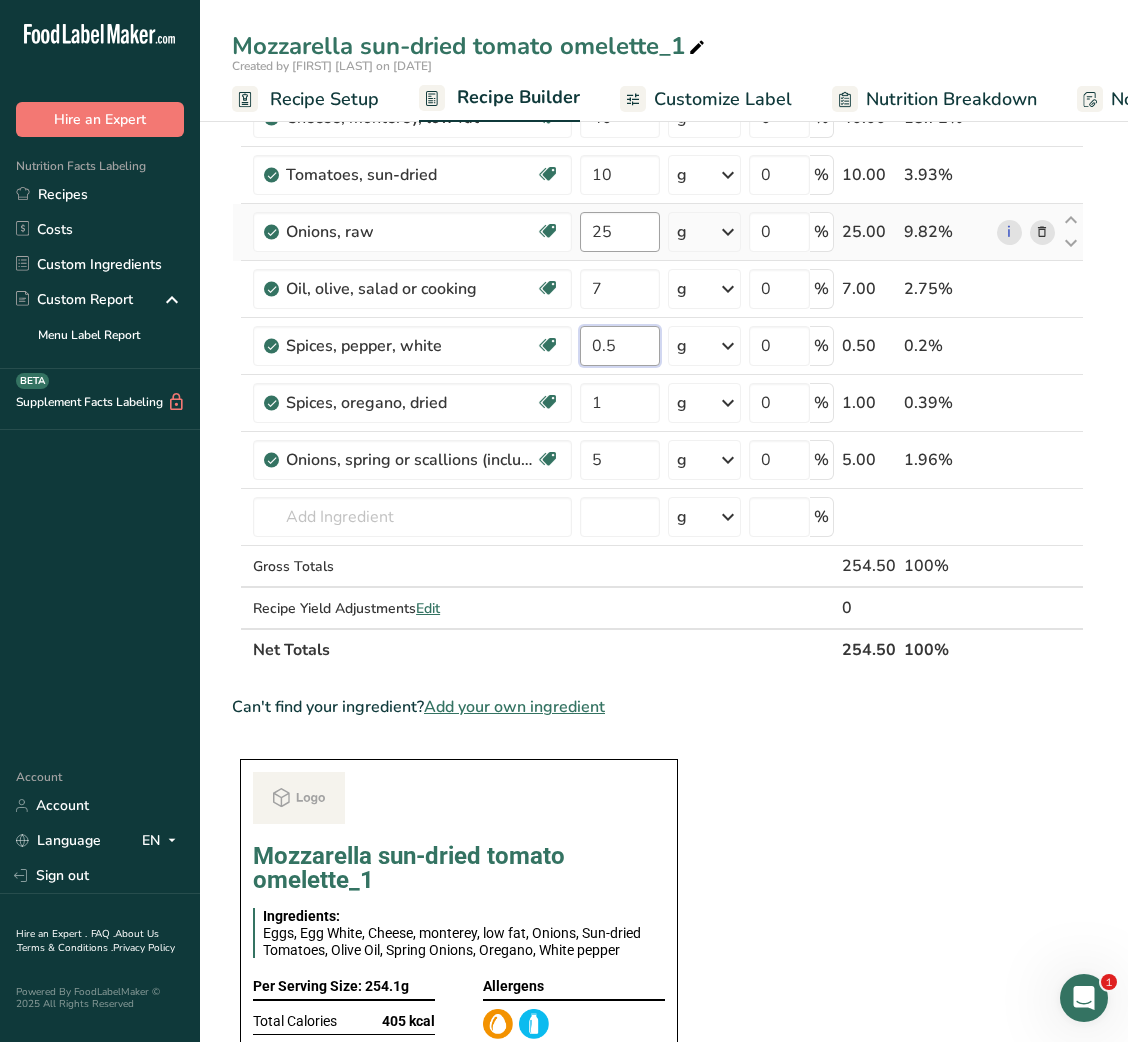 type on "0.5" 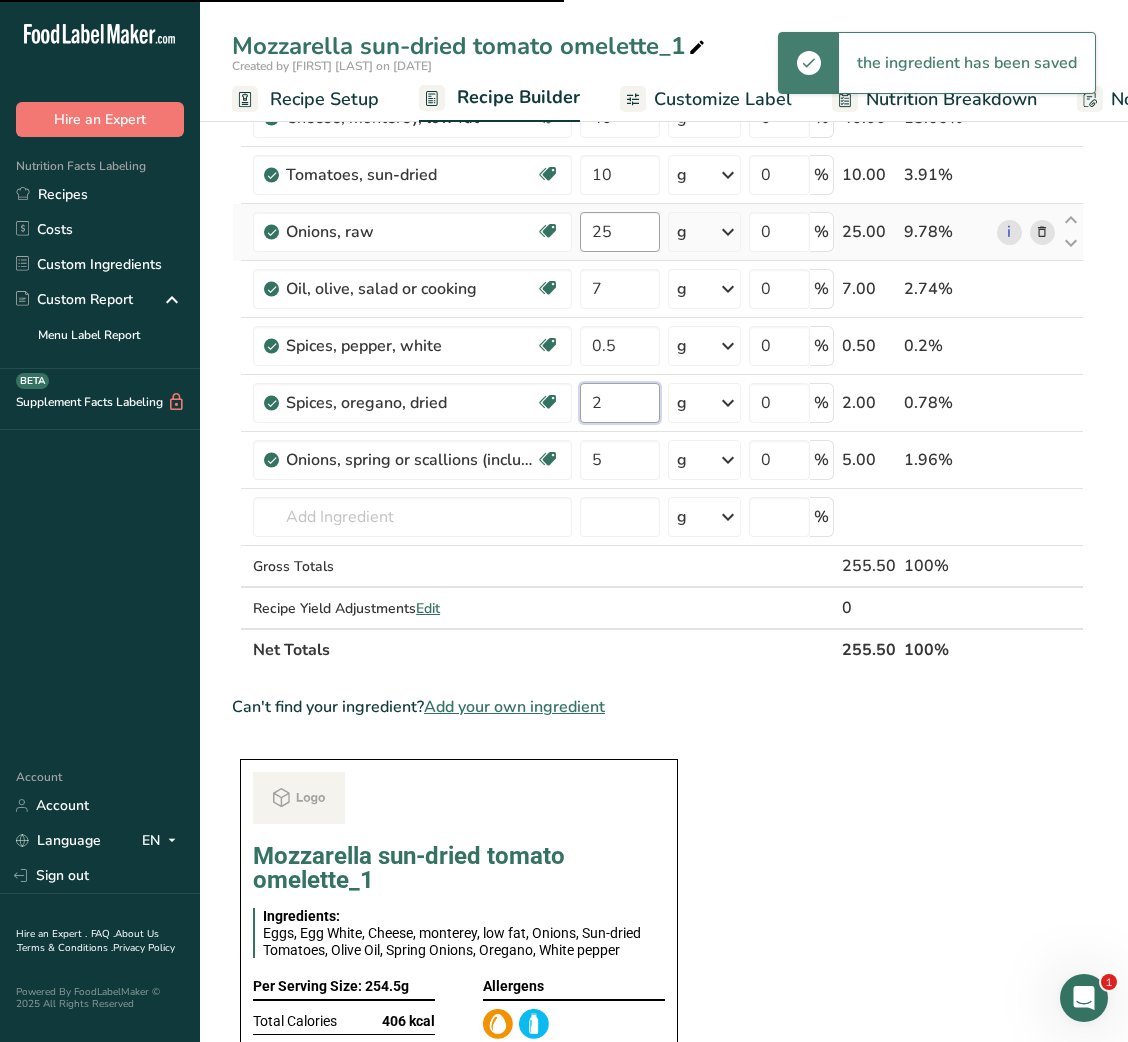 type on "1" 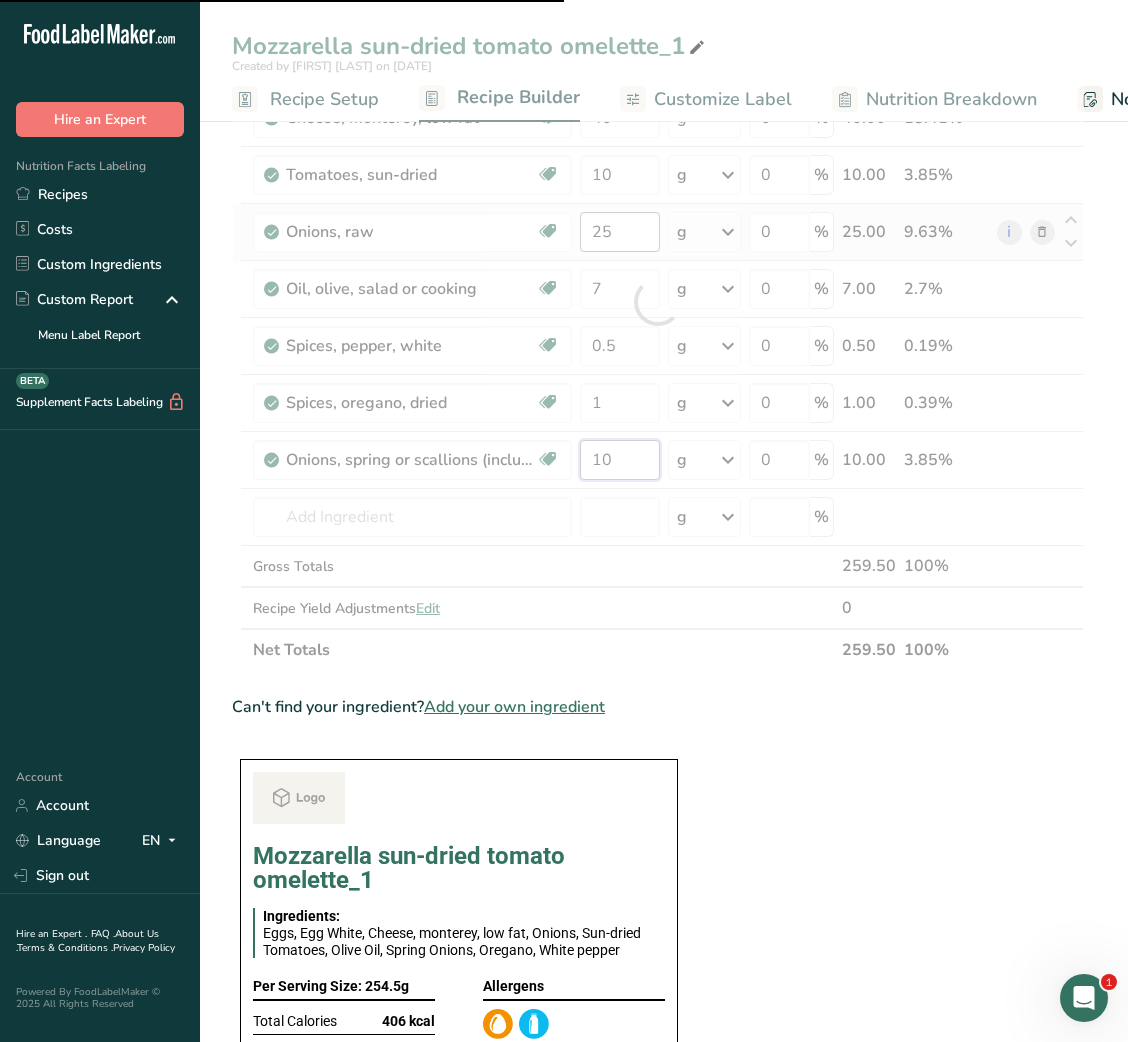 type on "5" 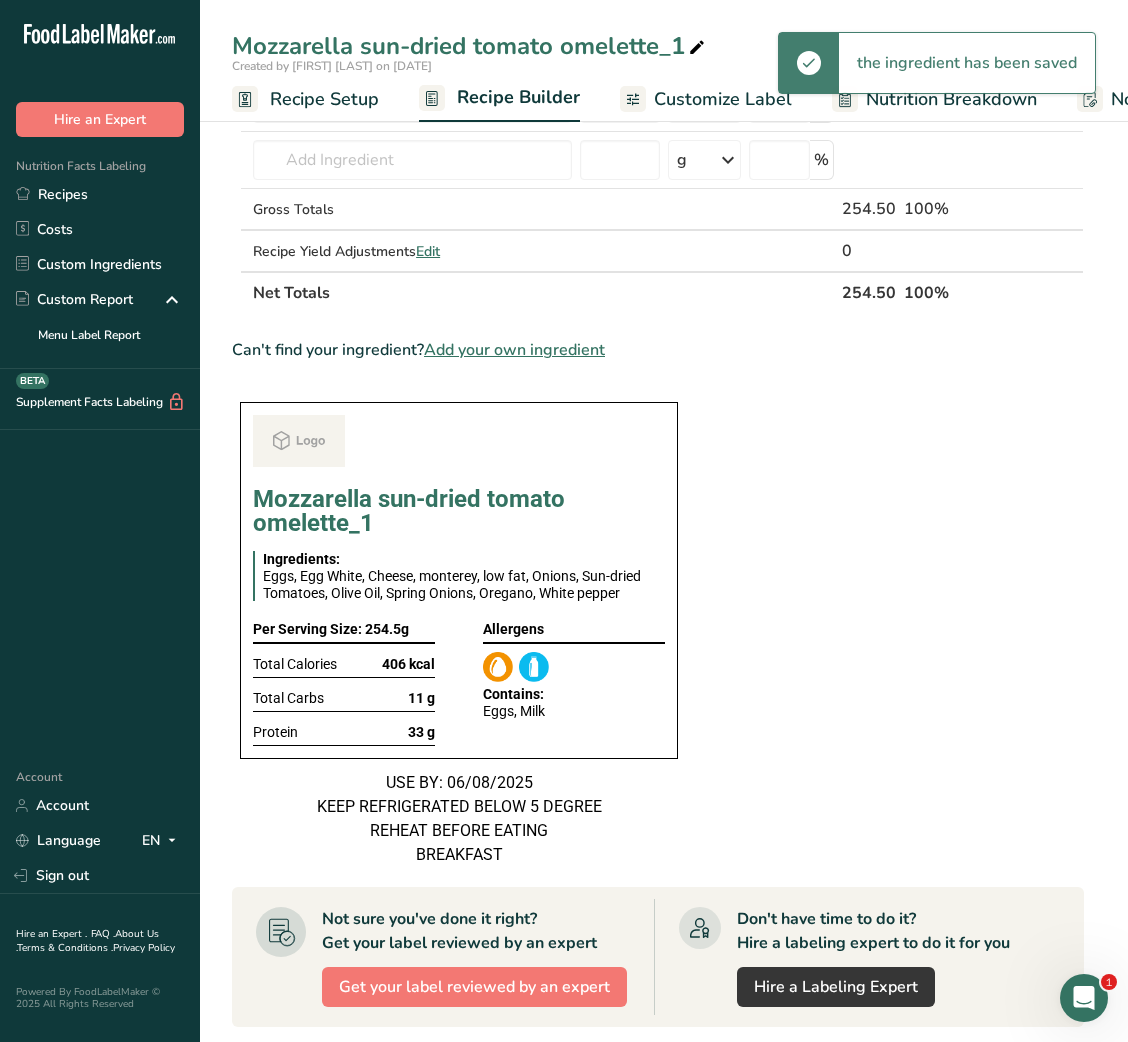 scroll, scrollTop: 0, scrollLeft: 0, axis: both 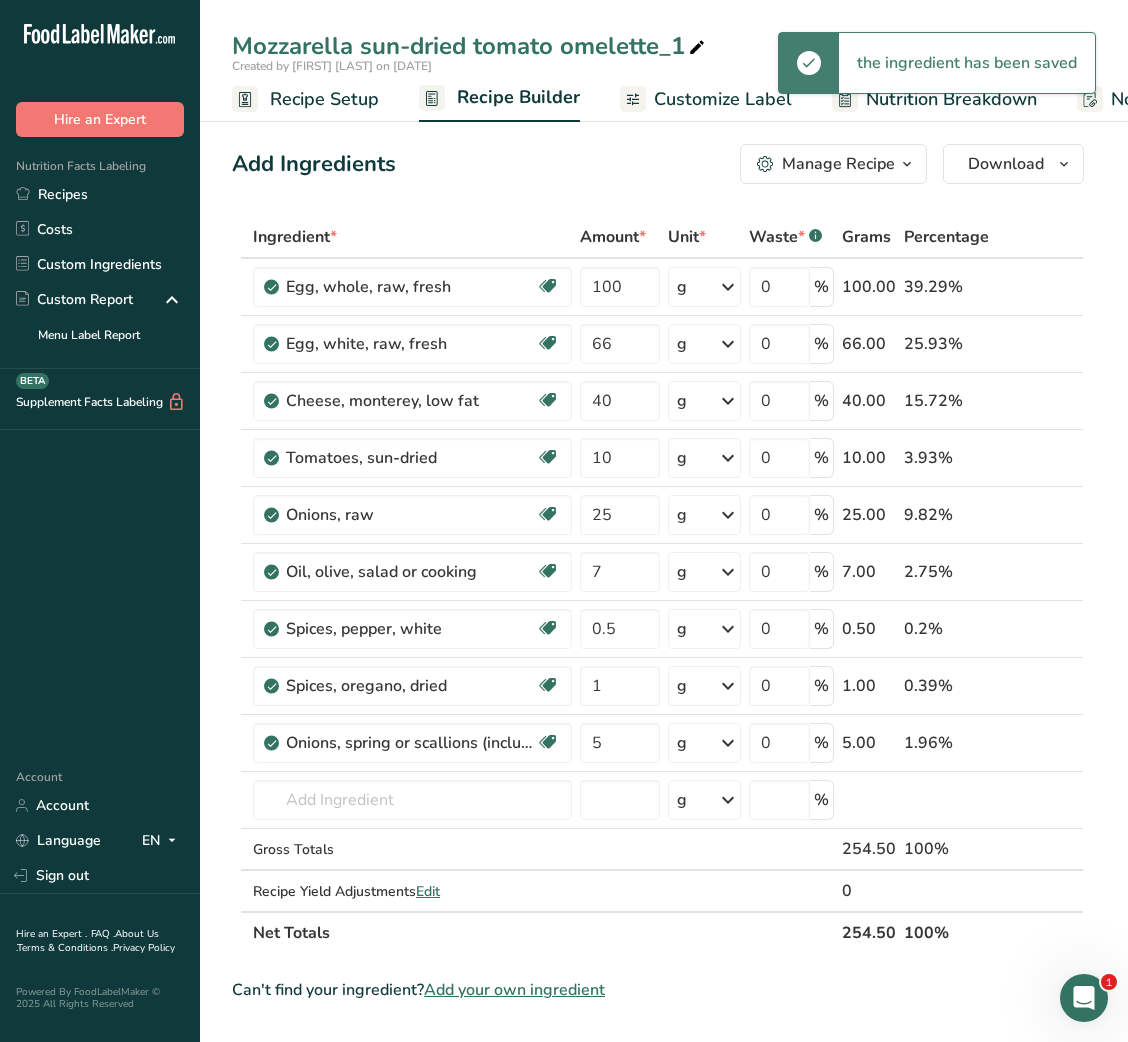 click at bounding box center [697, 48] 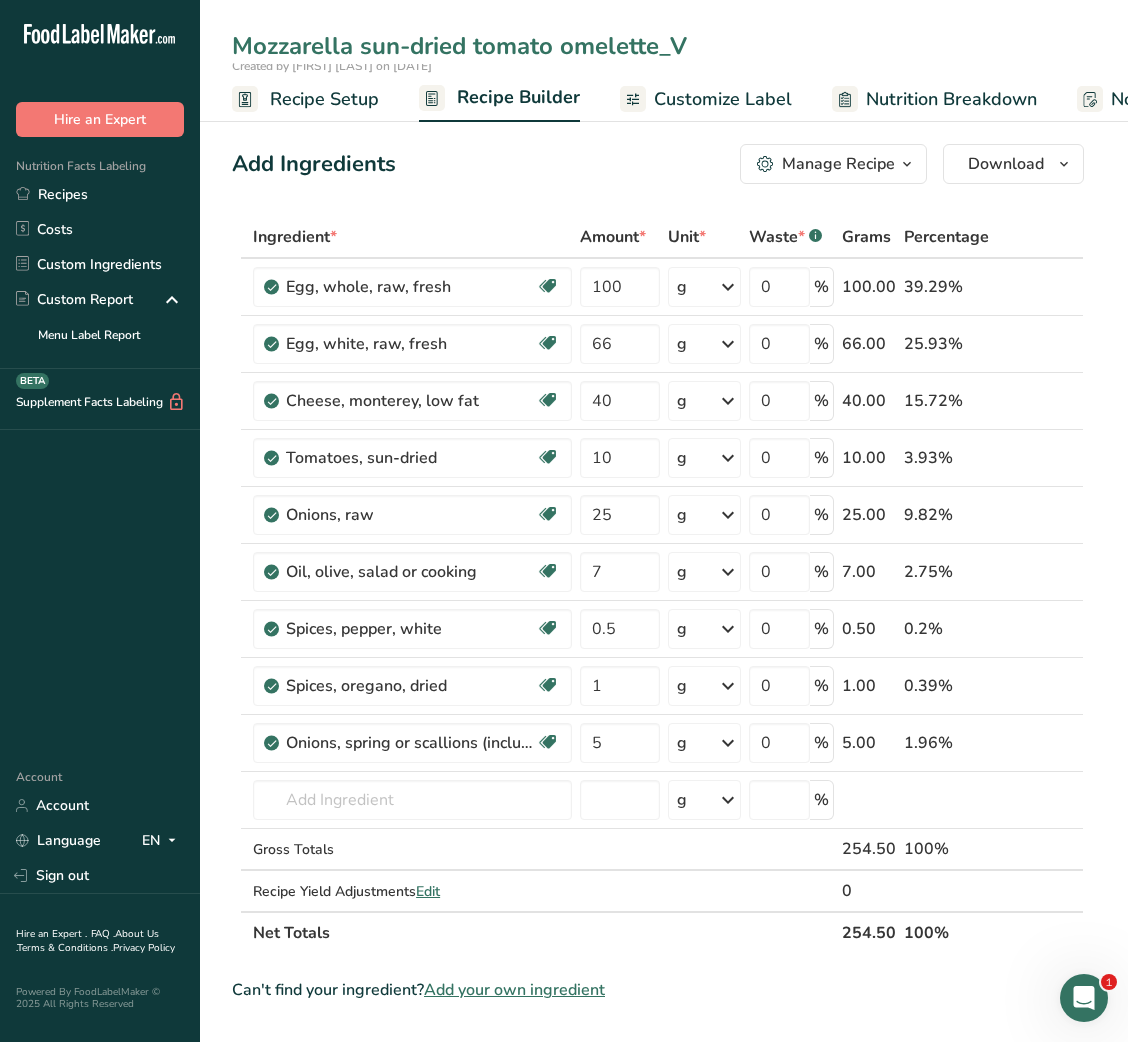 click on "Mozzarella sun-dried tomato omelette_V" at bounding box center [664, 46] 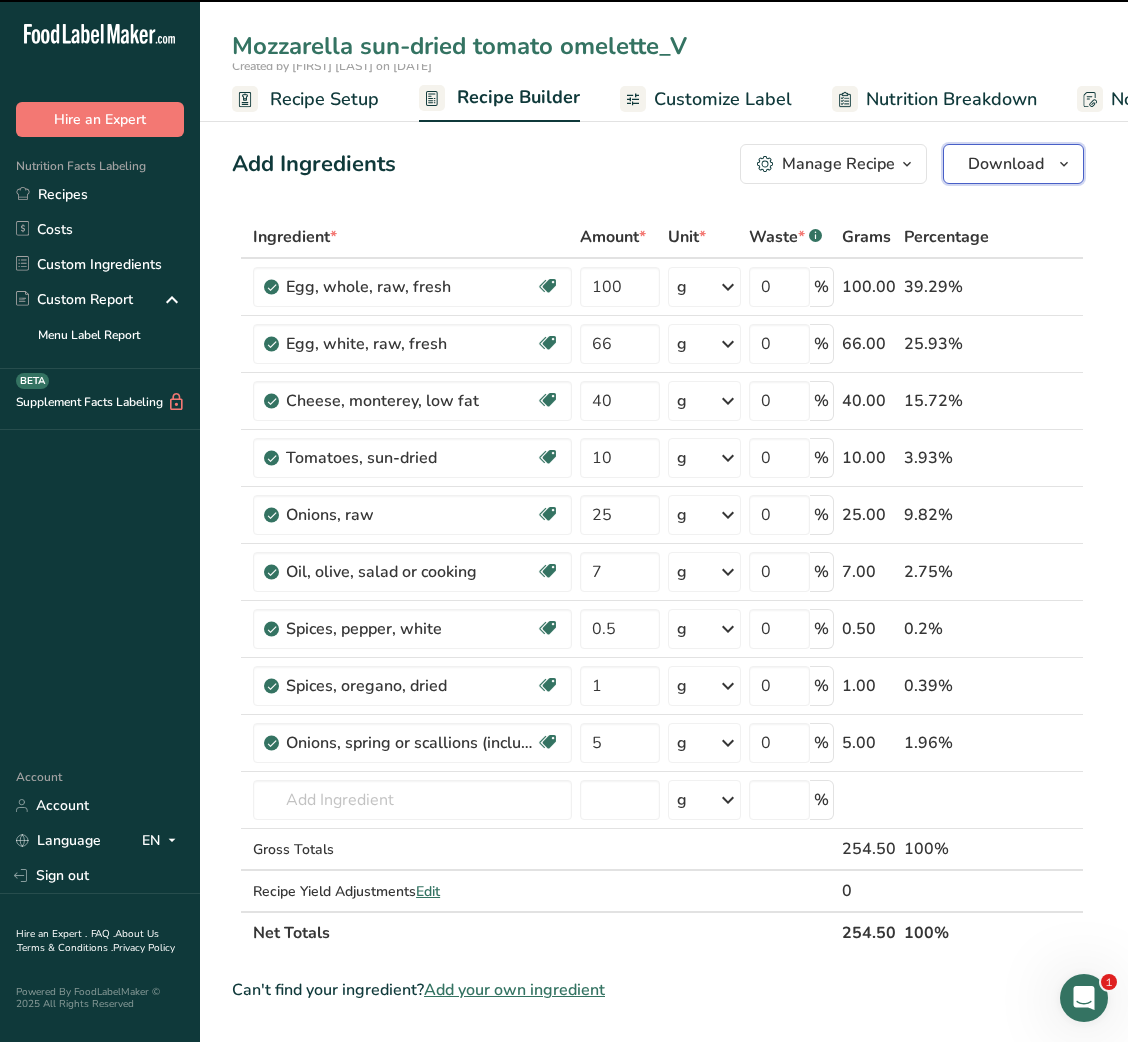click on "Download" at bounding box center [1006, 164] 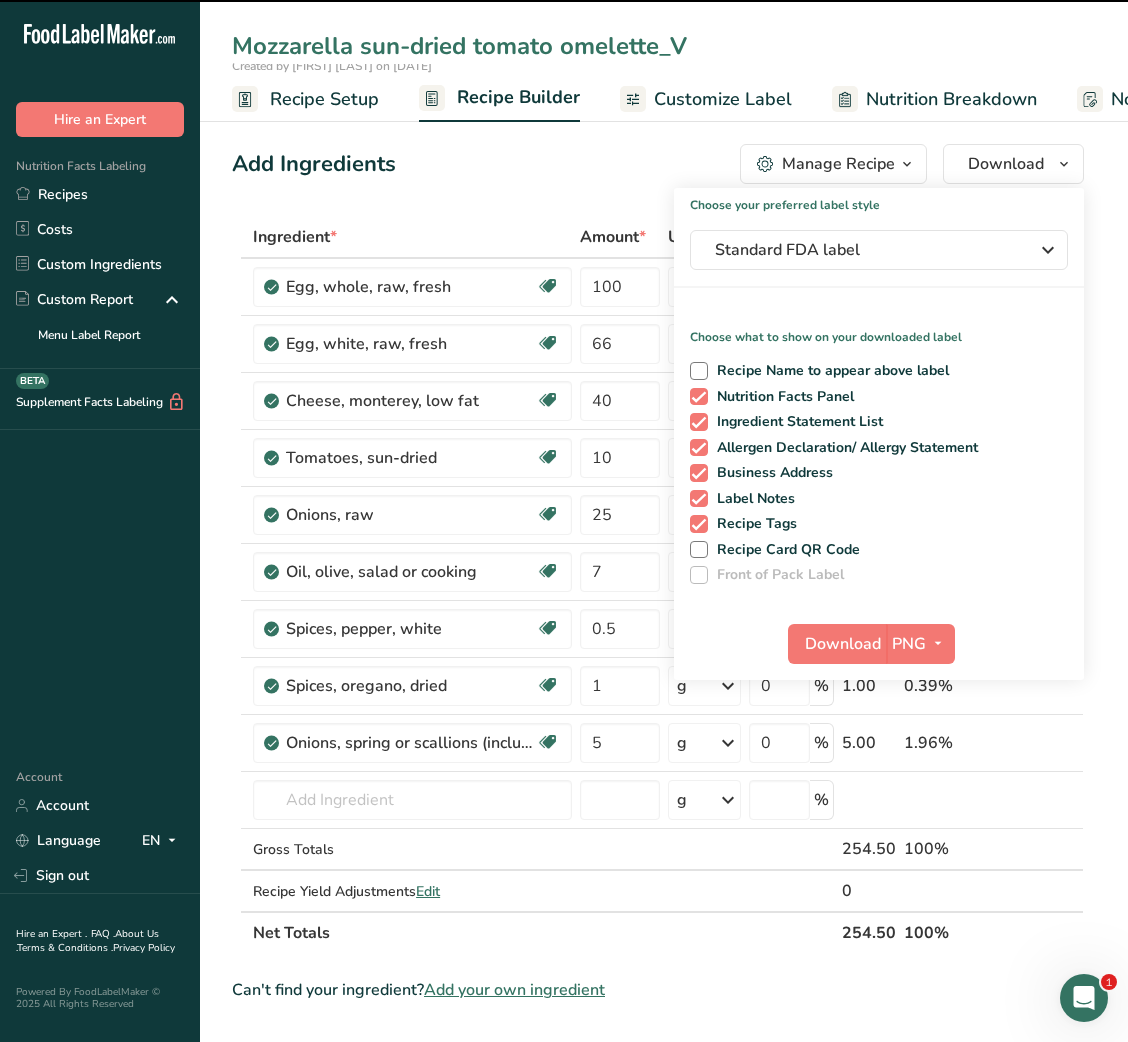 click on "Customize Label" at bounding box center [706, 99] 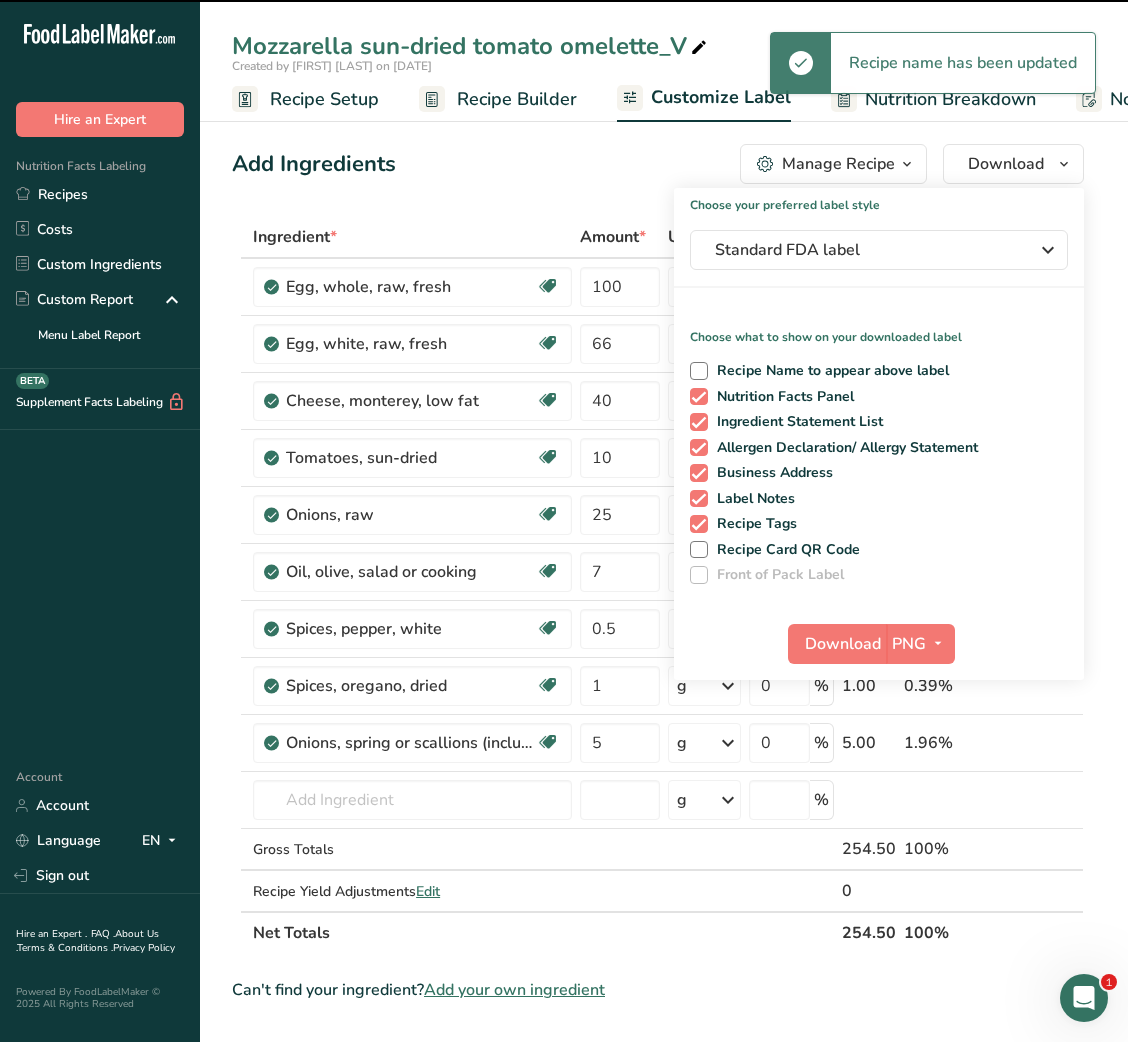 click on "Customize Label" at bounding box center [721, 97] 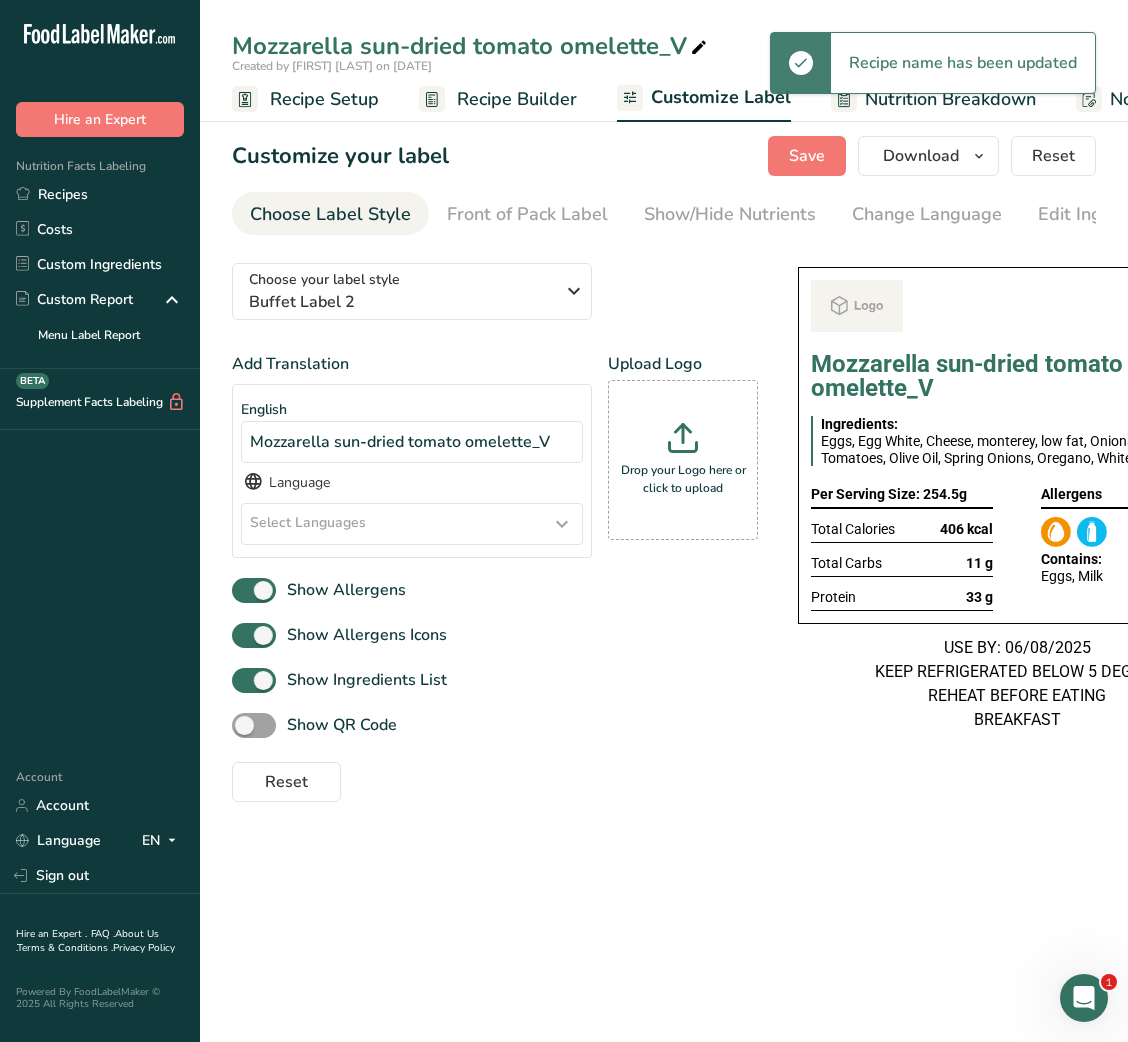 scroll, scrollTop: 0, scrollLeft: 389, axis: horizontal 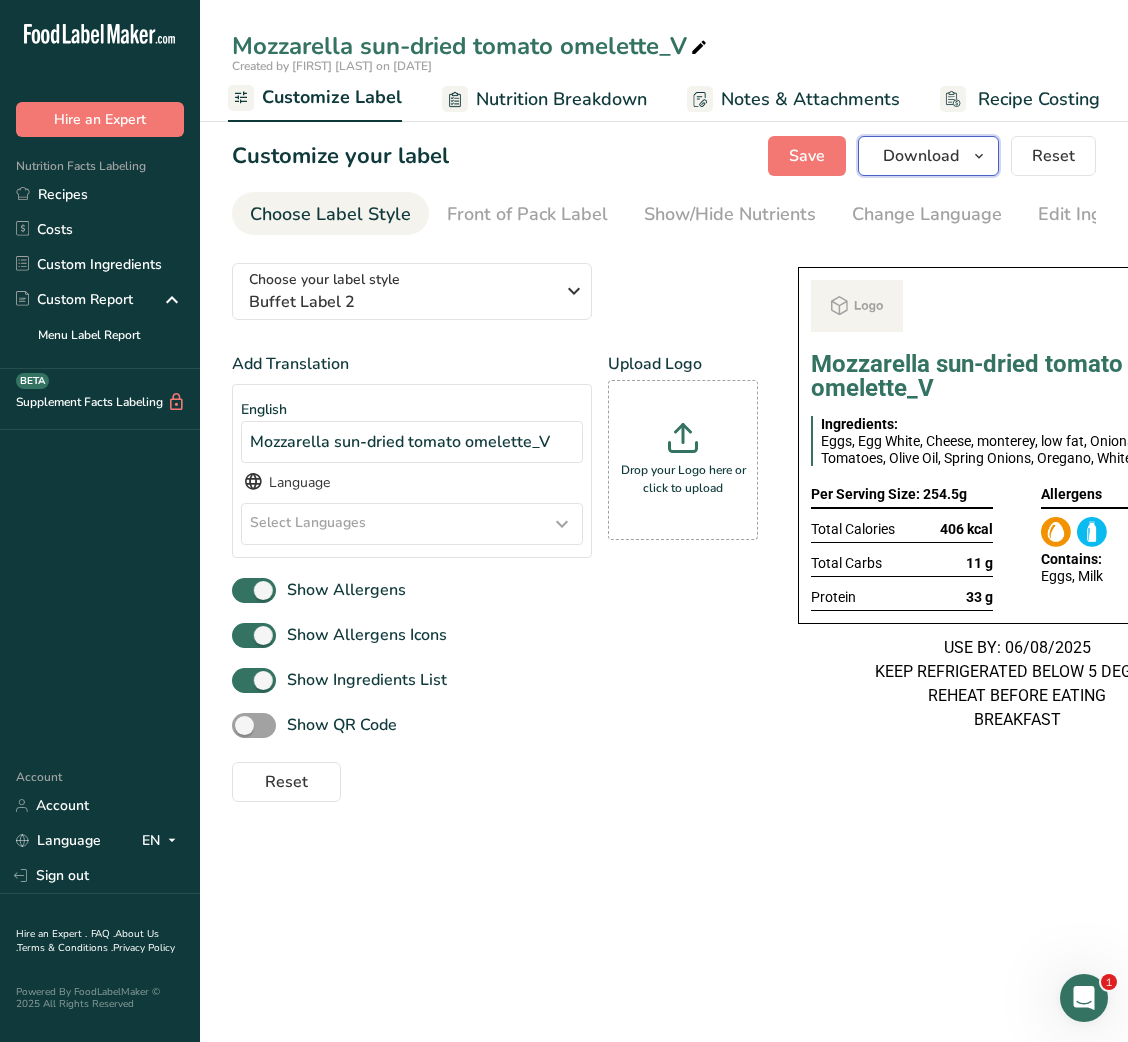 click on "Download" at bounding box center (928, 156) 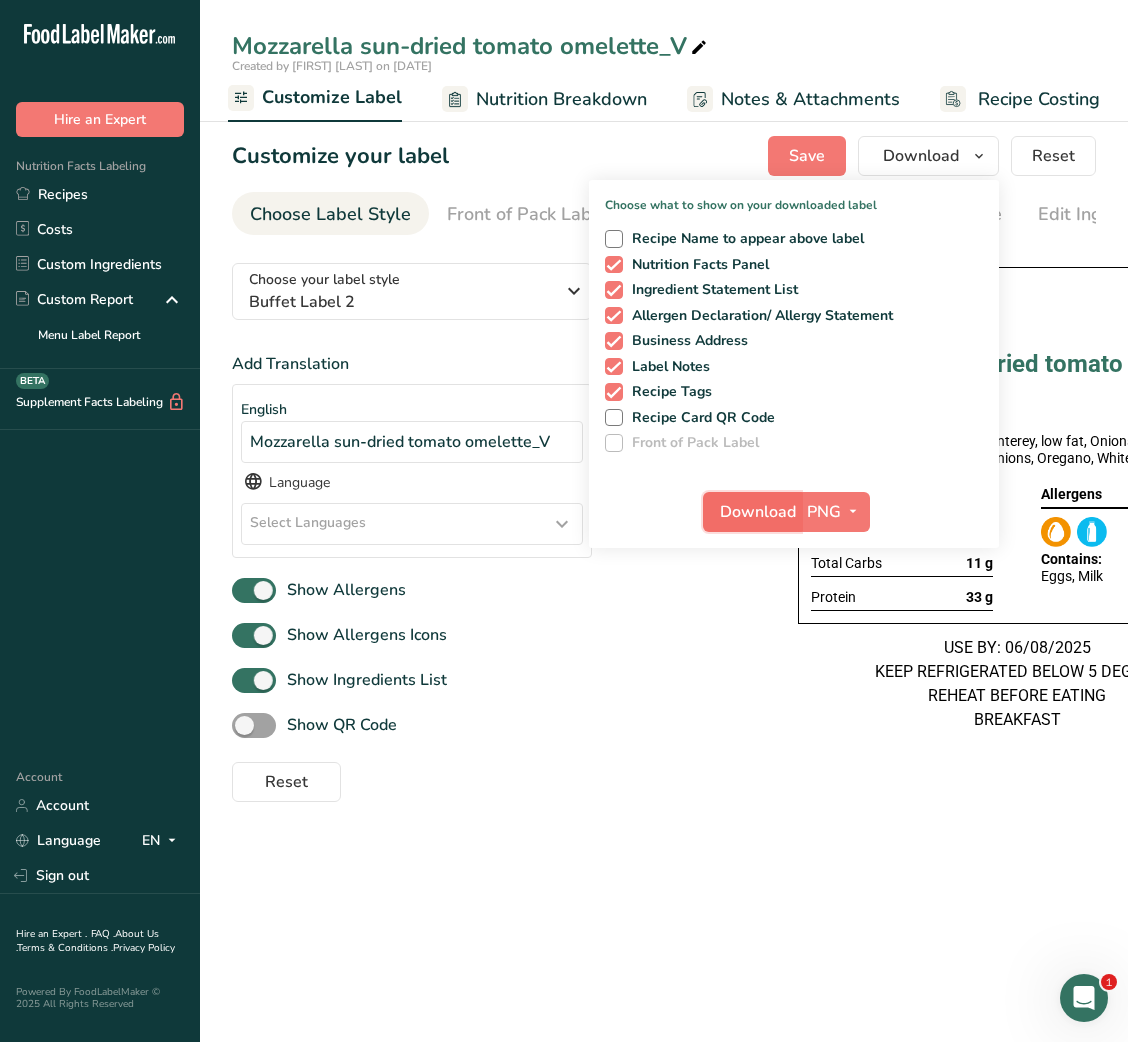 click on "Download" at bounding box center [758, 512] 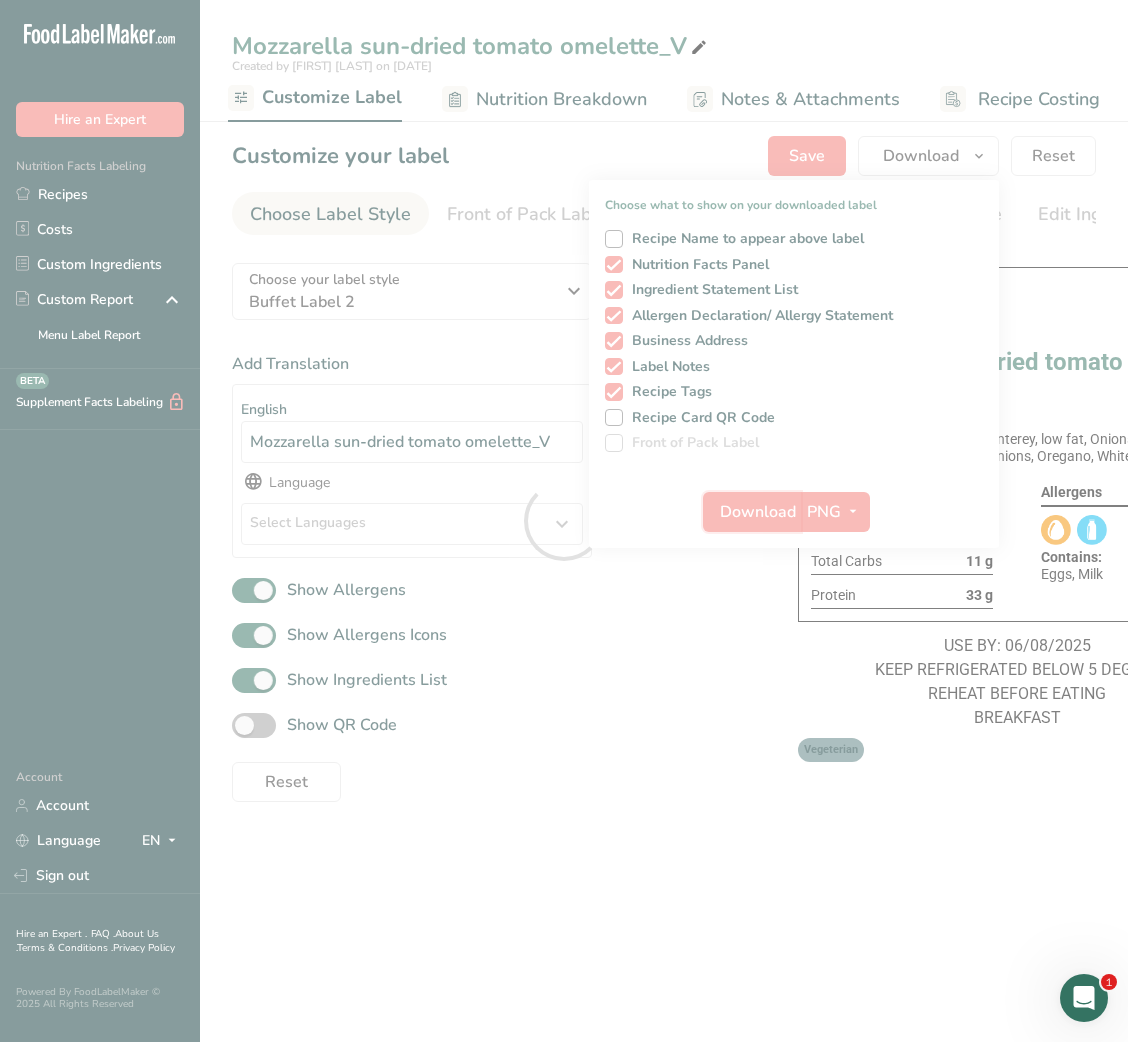 scroll, scrollTop: 0, scrollLeft: 0, axis: both 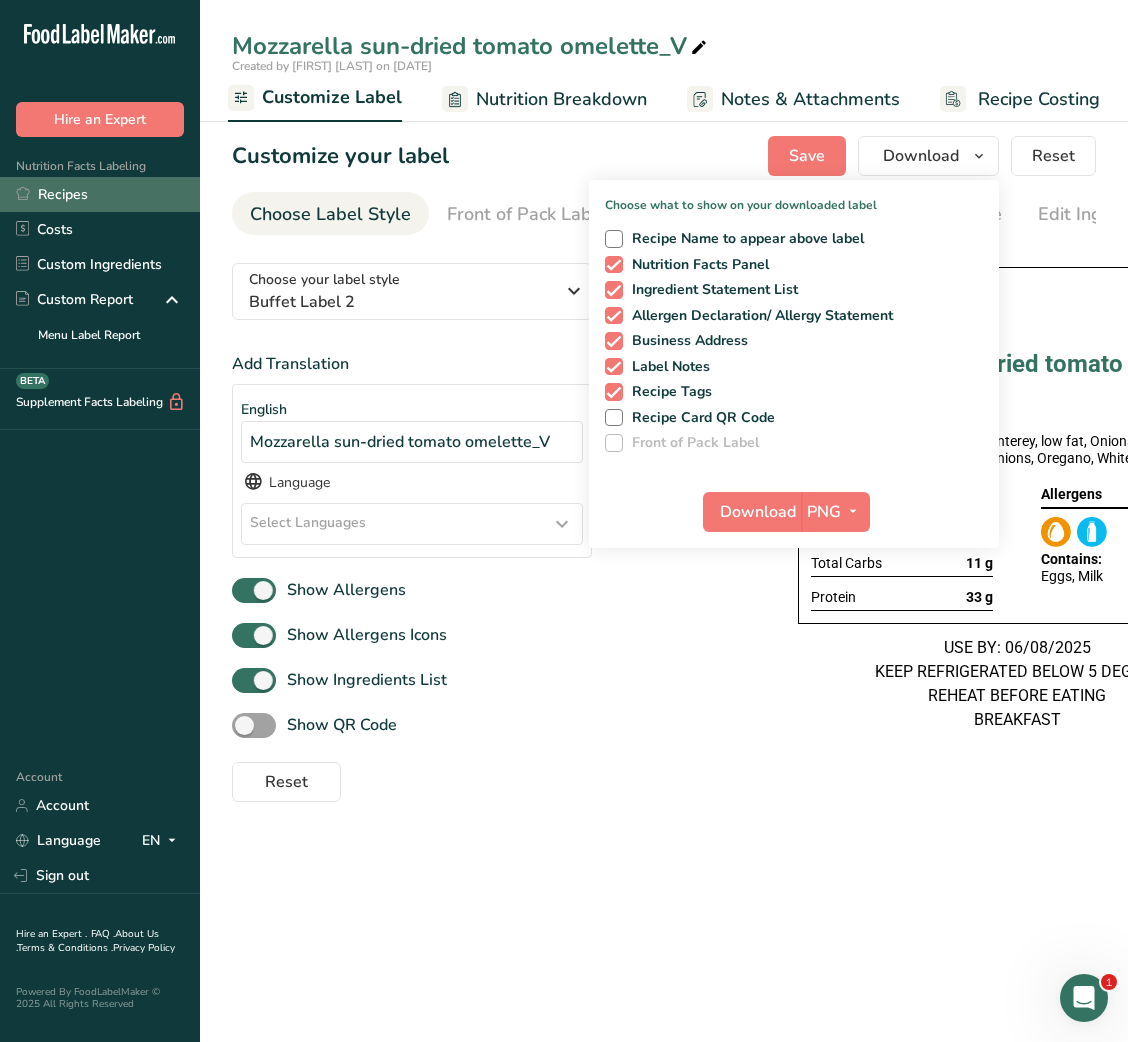 click on "Recipes" at bounding box center (100, 194) 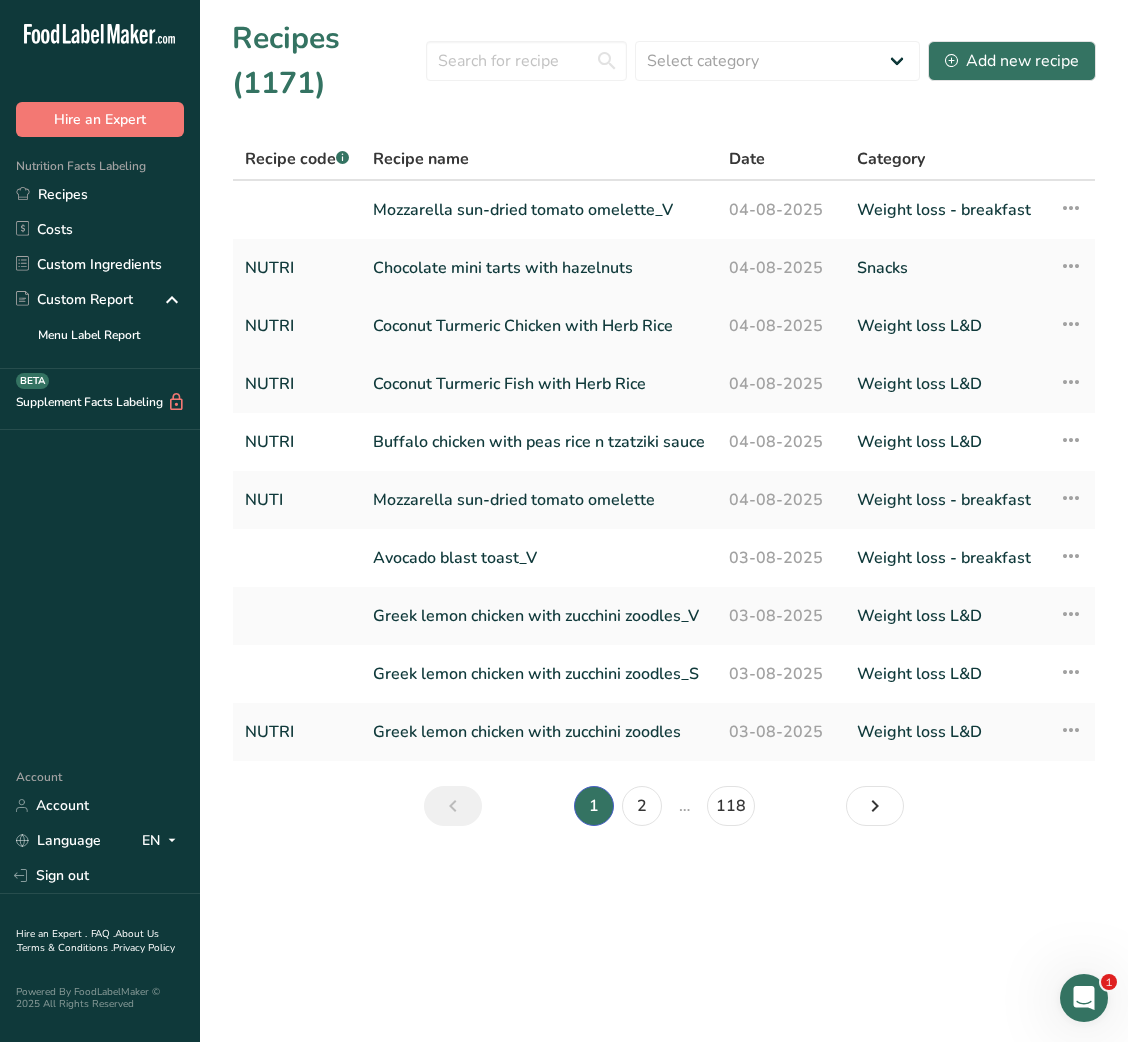 click at bounding box center (1071, 324) 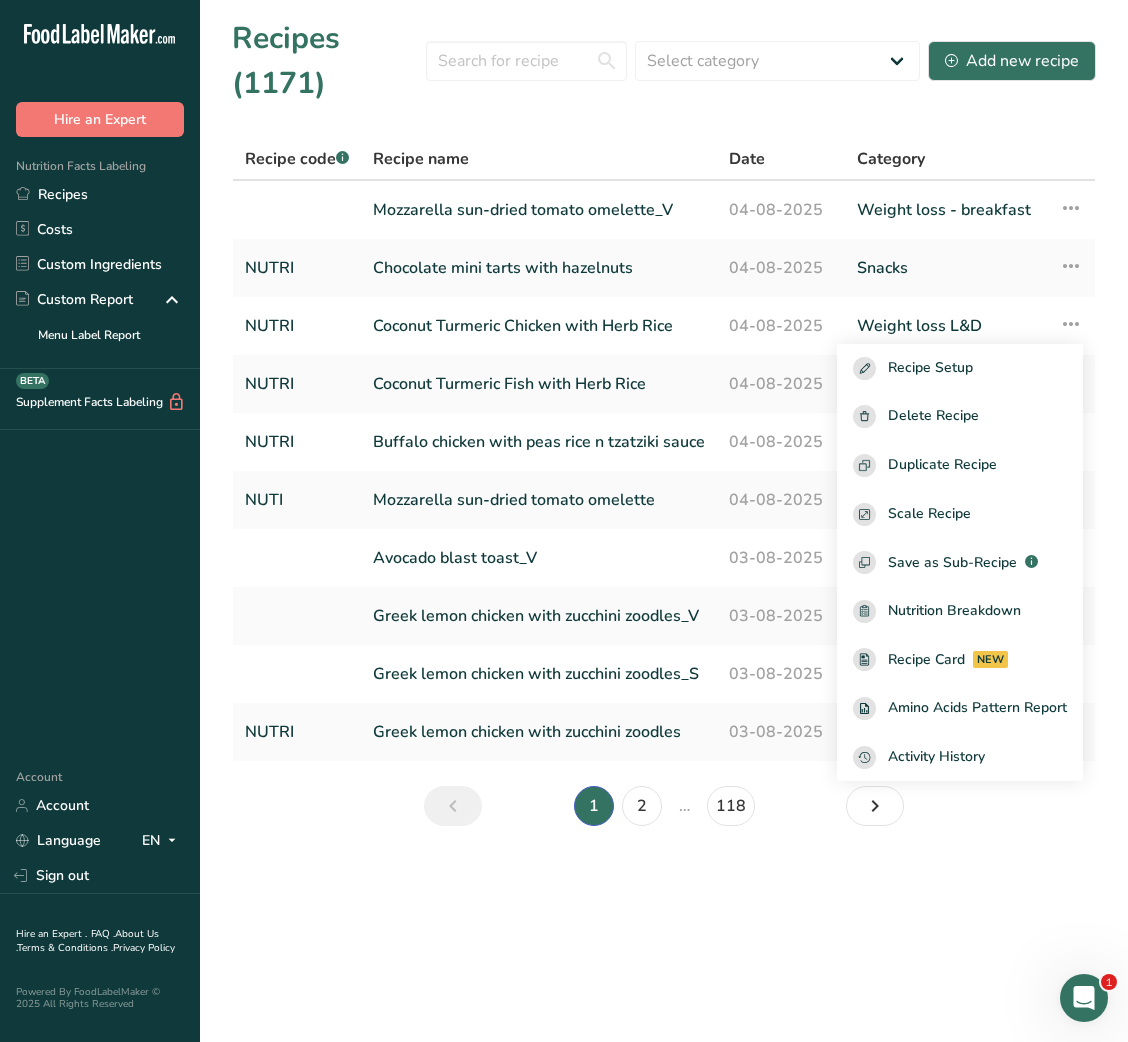 click on "Recipes (1171)
Select category
All
Baked Goods
Beverages
Breakfast
Carnivore
Carnivorous
Confectionery
Cooked meal lunch or dinner
Cooked Meals, Salads, & Sauces
Dairy
Detox
High Protein
Indian cuisine
Keto
Keto - breakfast
Organic
others
Paleo
SALADS
Snacks
Stir-fry
vegan
Vegan z breakfast
Vegan z L&D" at bounding box center (564, 521) 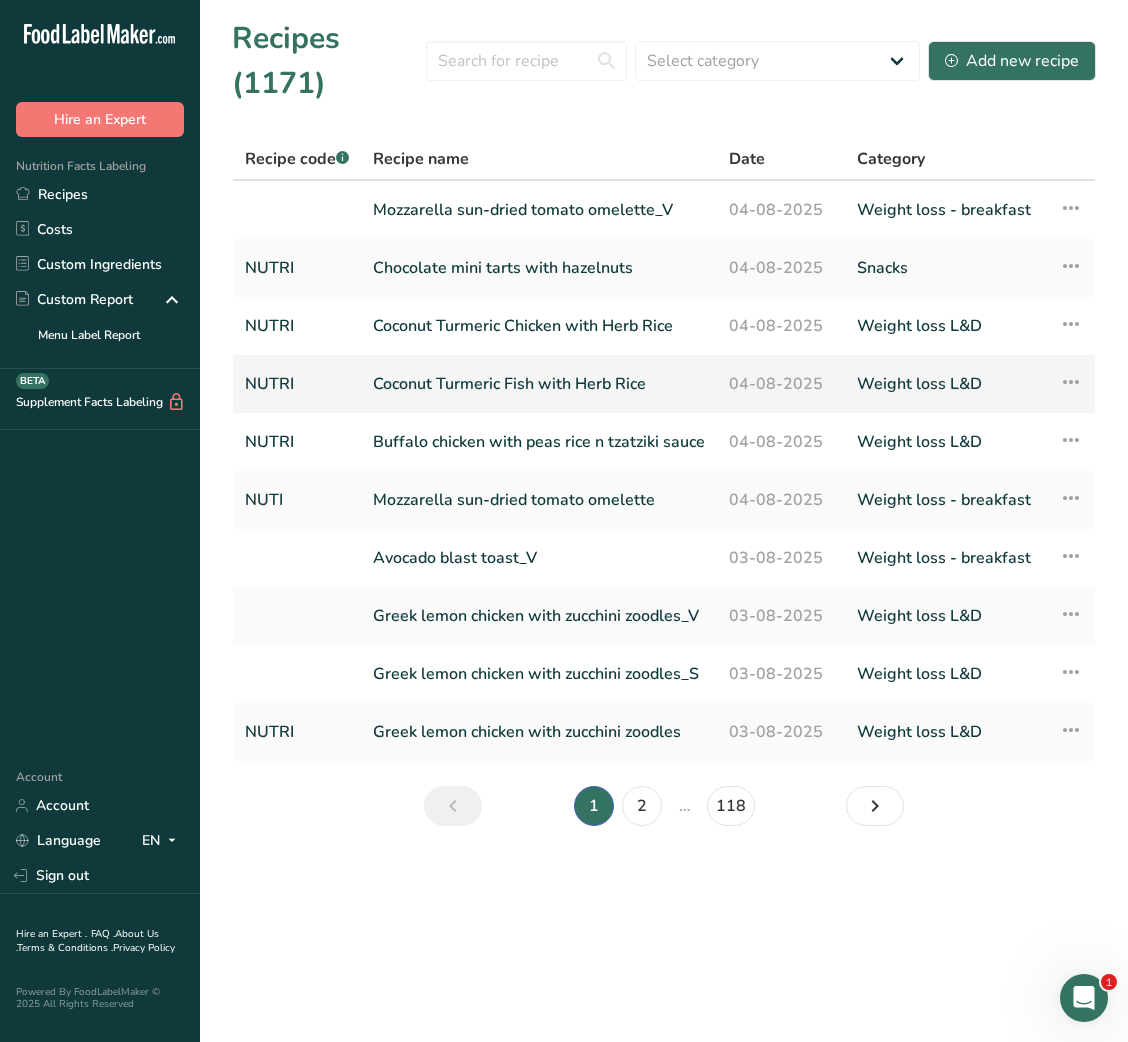 click at bounding box center [1071, 382] 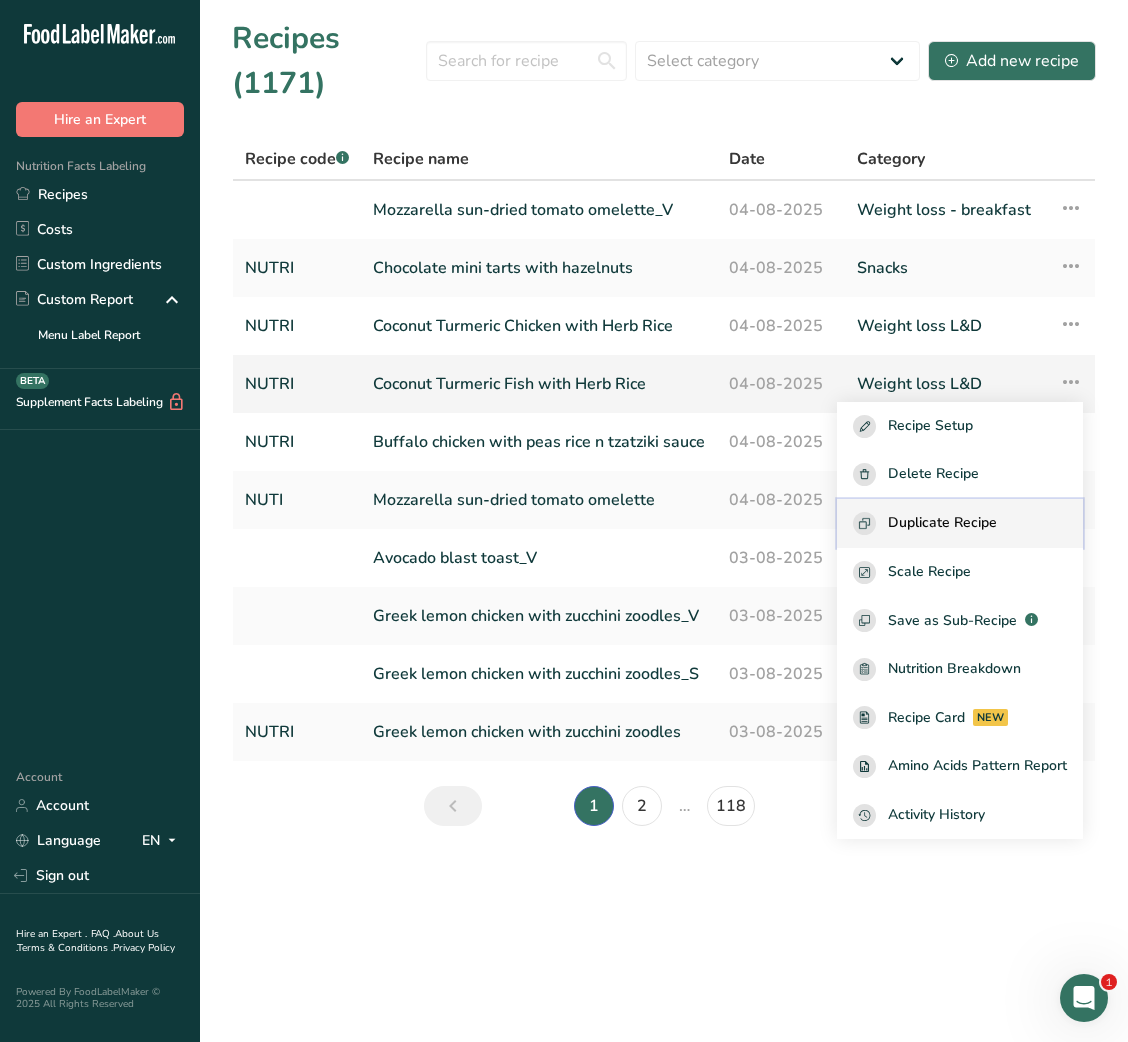 click on "Duplicate Recipe" at bounding box center (942, 523) 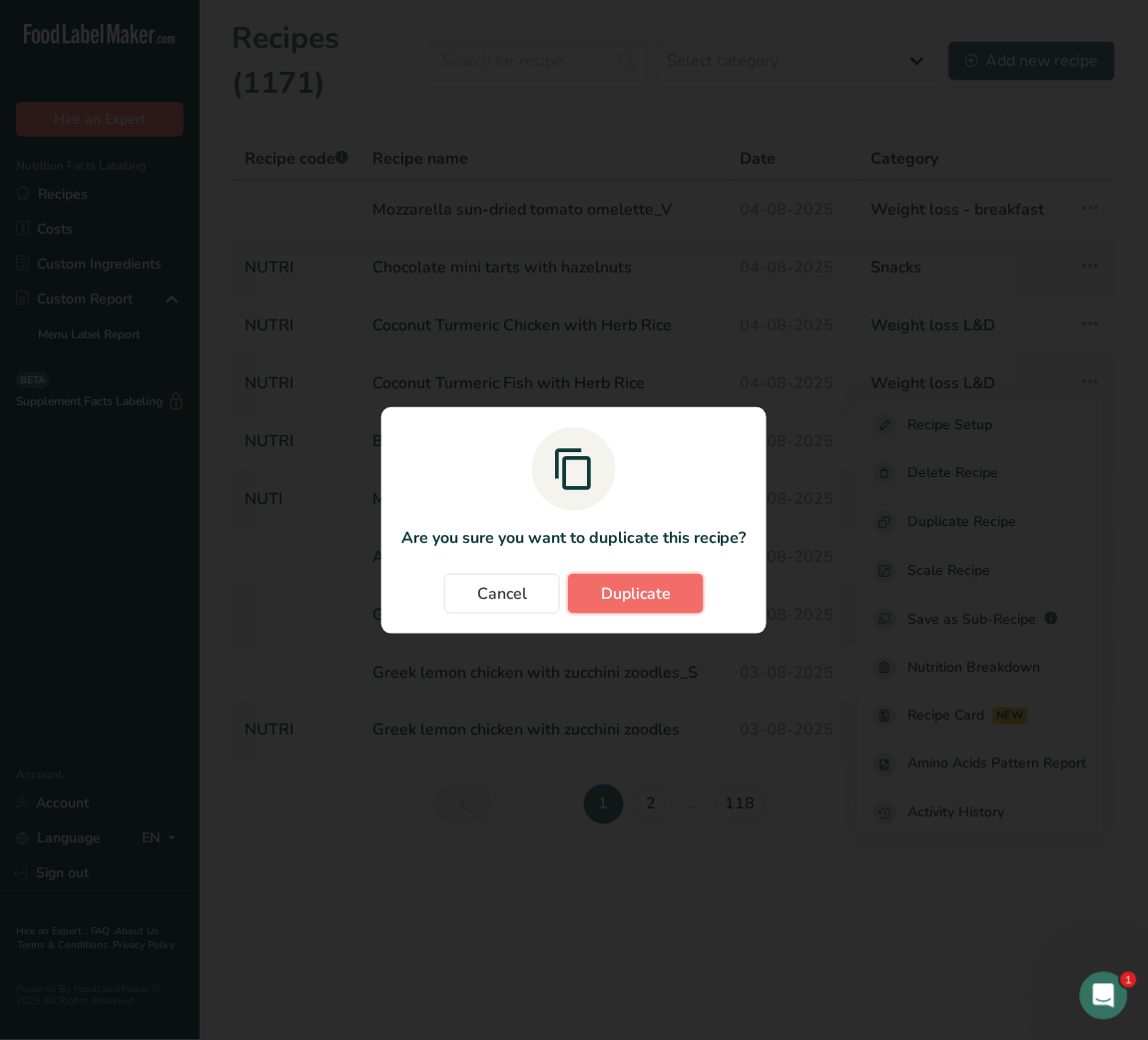 click on "Duplicate" at bounding box center [636, 594] 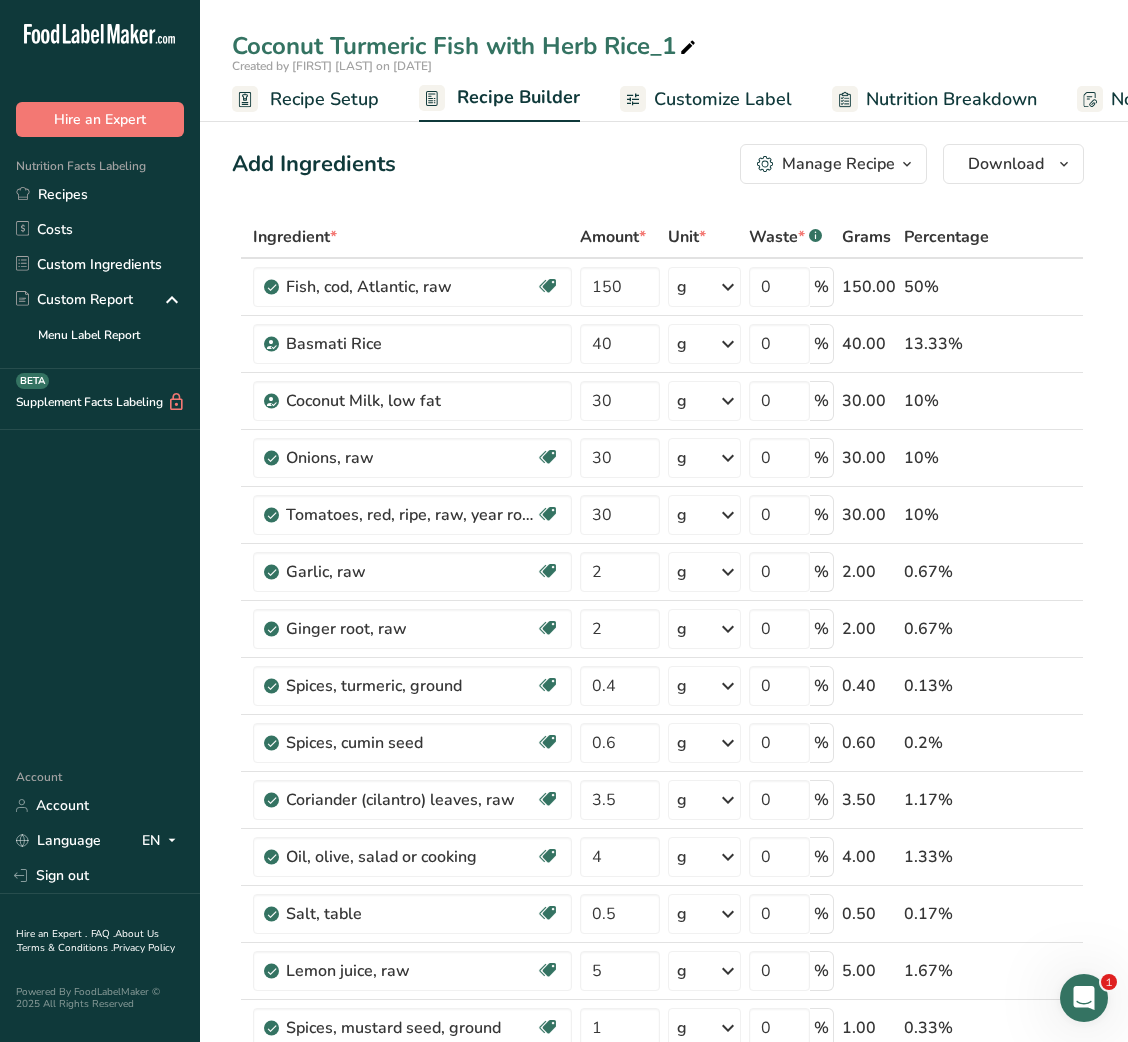 click at bounding box center (688, 48) 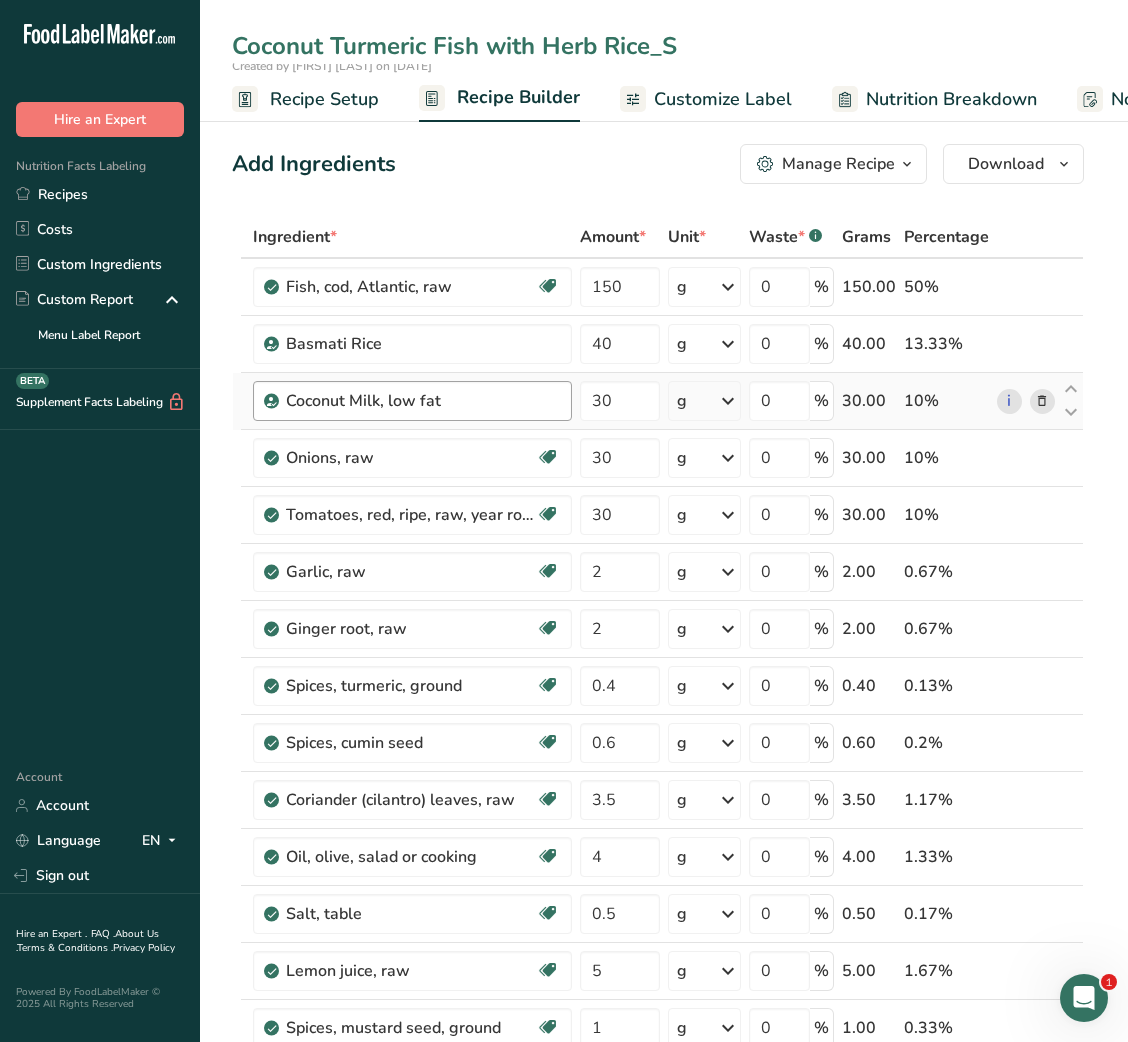 scroll, scrollTop: 7, scrollLeft: 0, axis: vertical 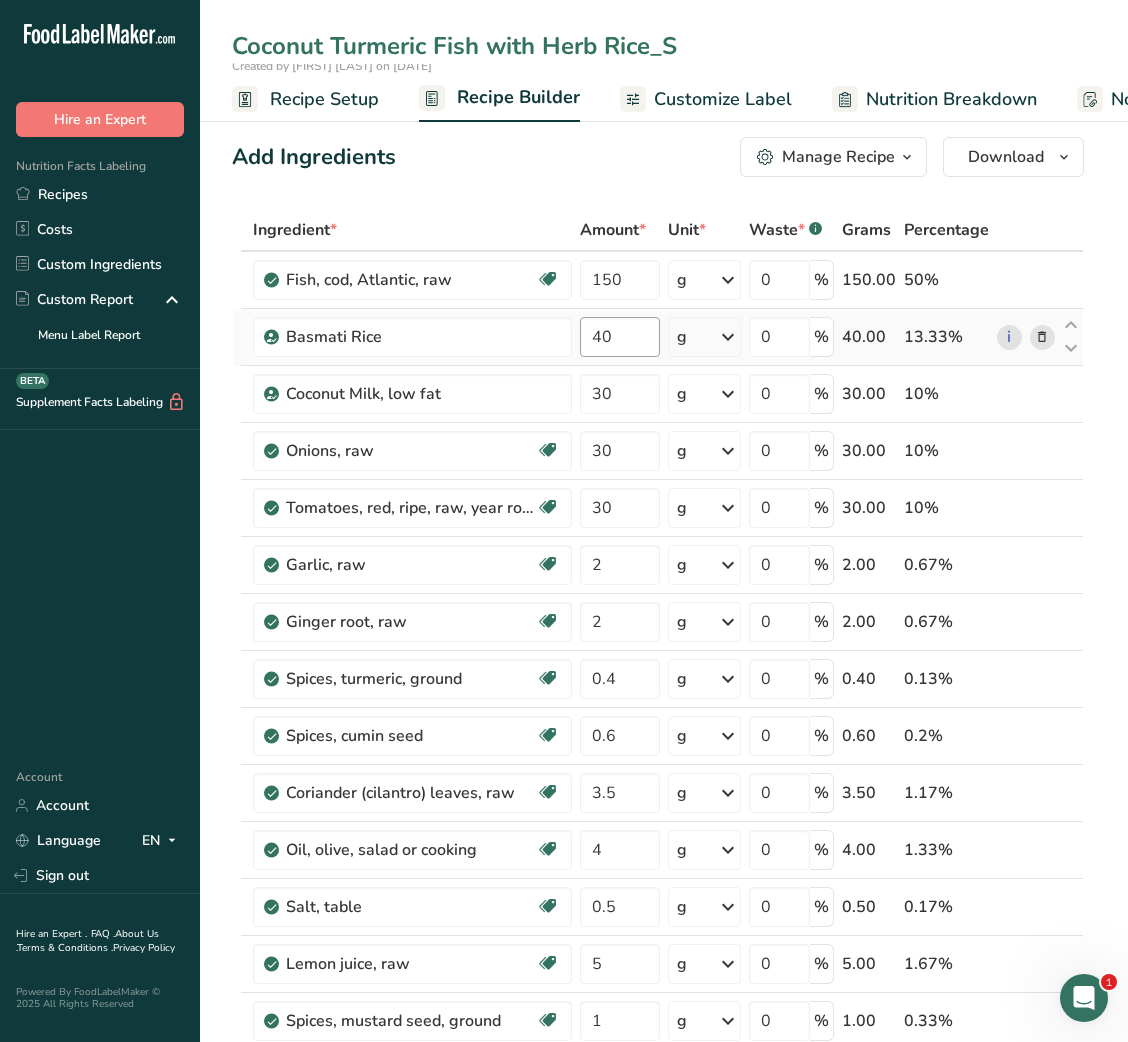 type on "Coconut Turmeric Fish with Herb Rice_S" 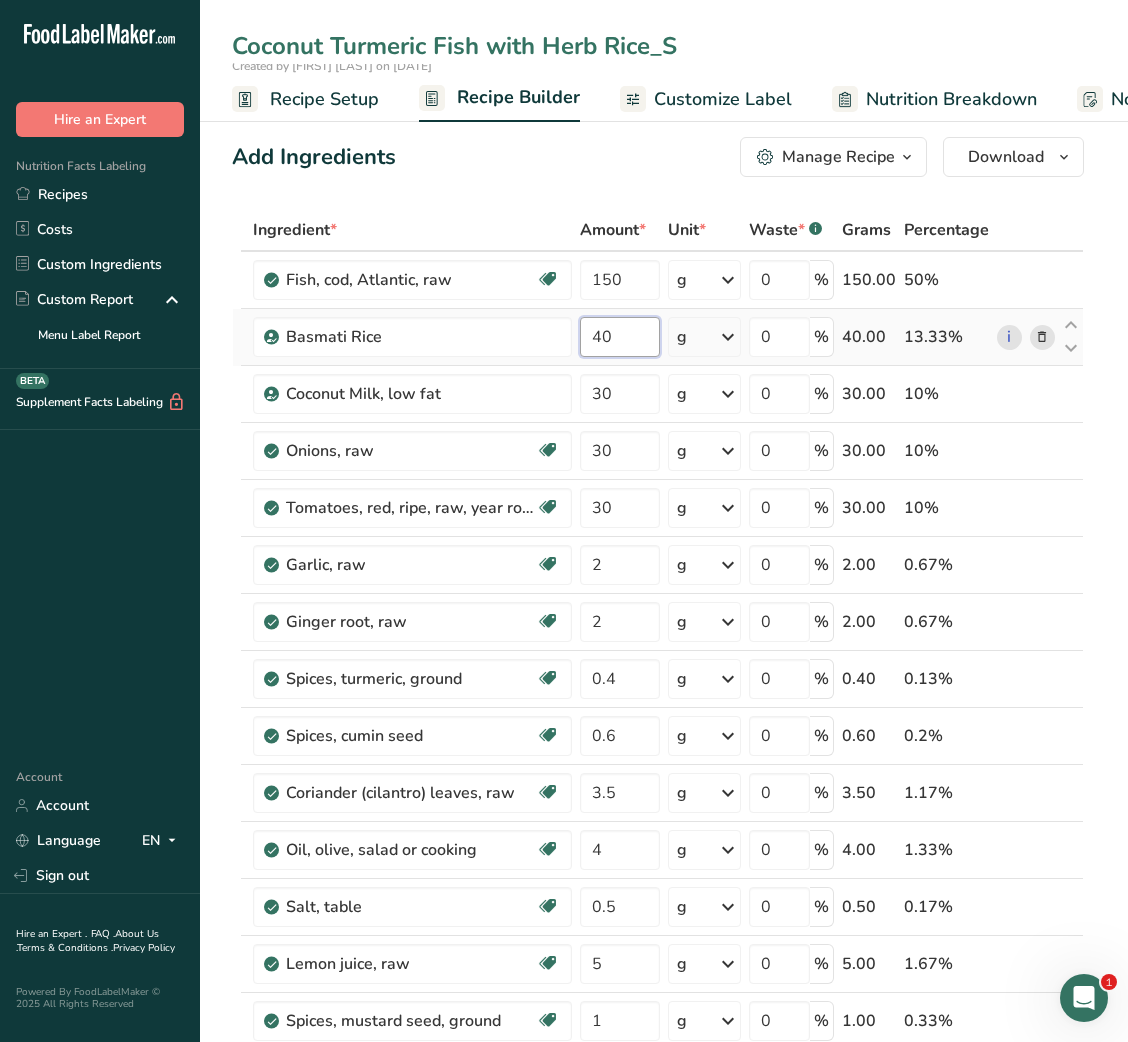 click on "40" at bounding box center [619, 337] 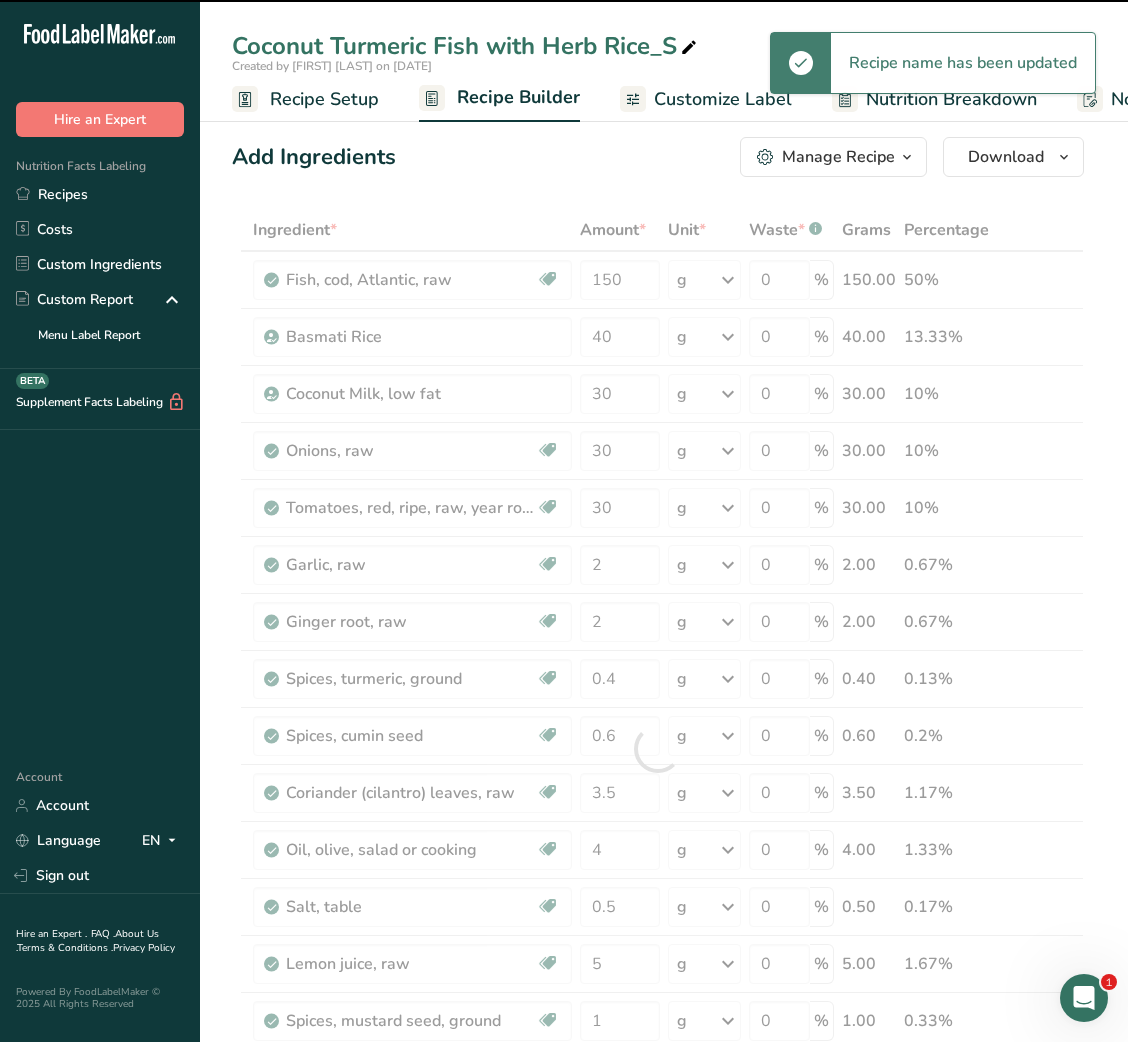 scroll, scrollTop: 57, scrollLeft: 0, axis: vertical 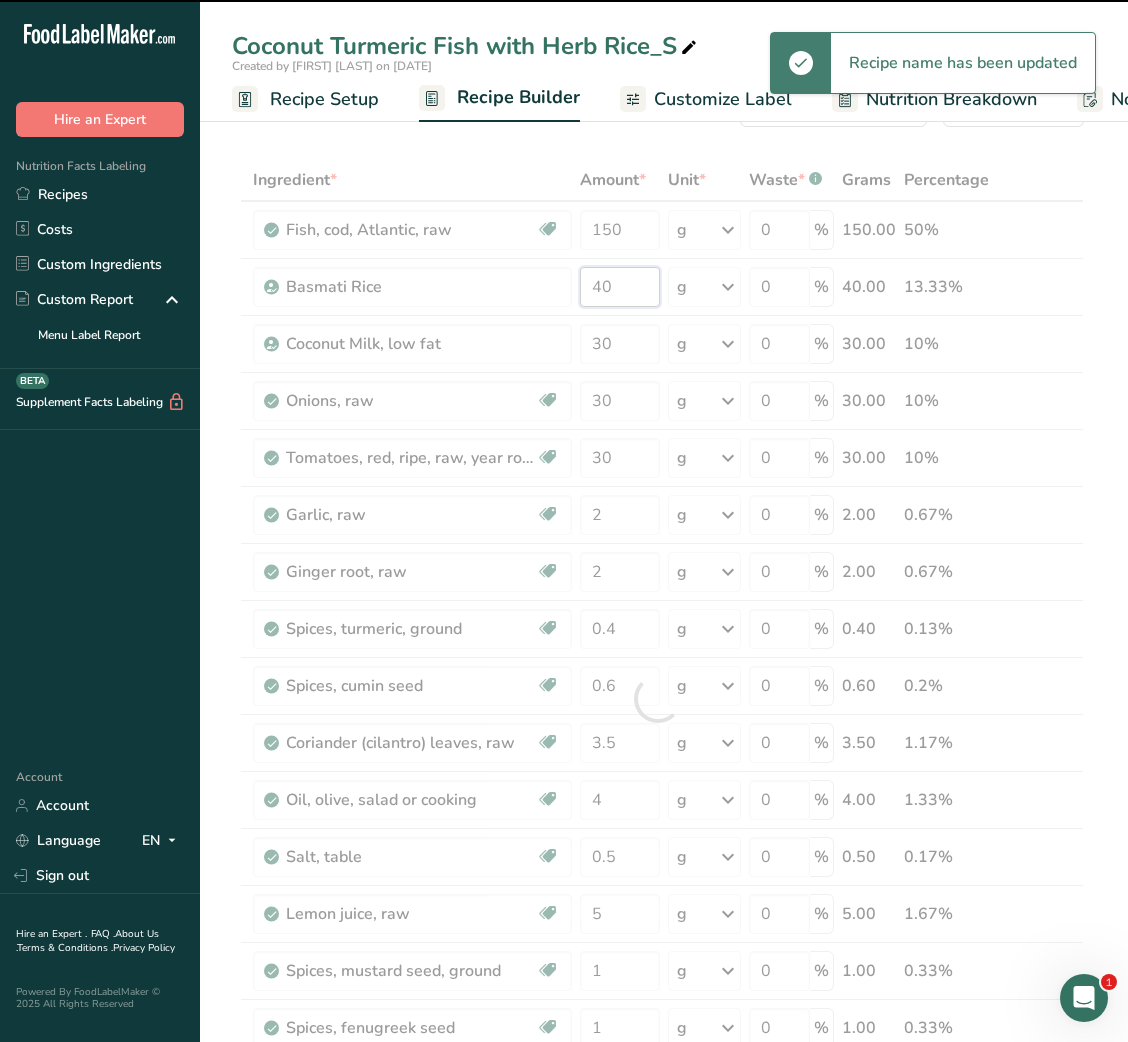 click on "40" at bounding box center (619, 287) 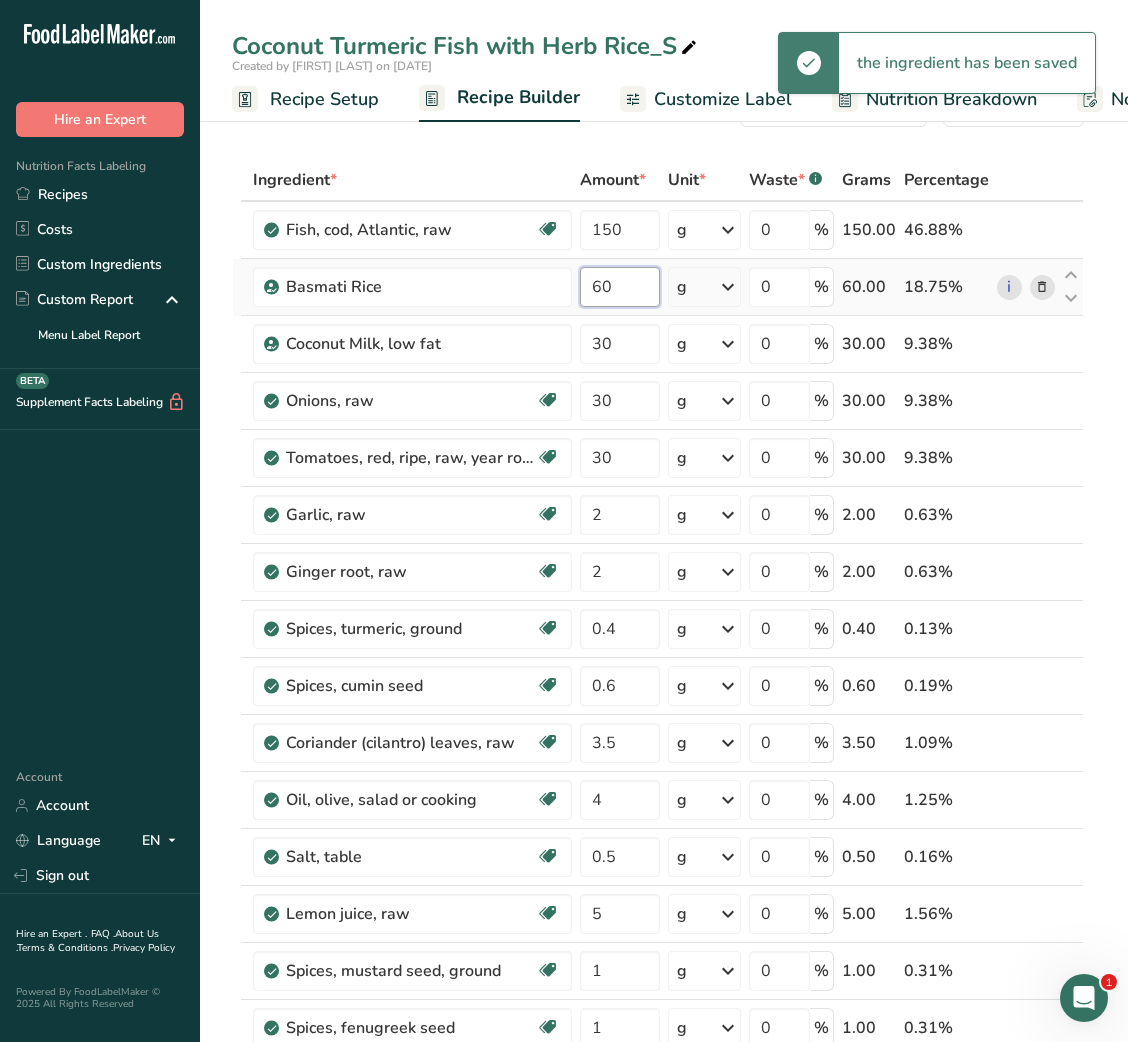 click on "60" at bounding box center (619, 287) 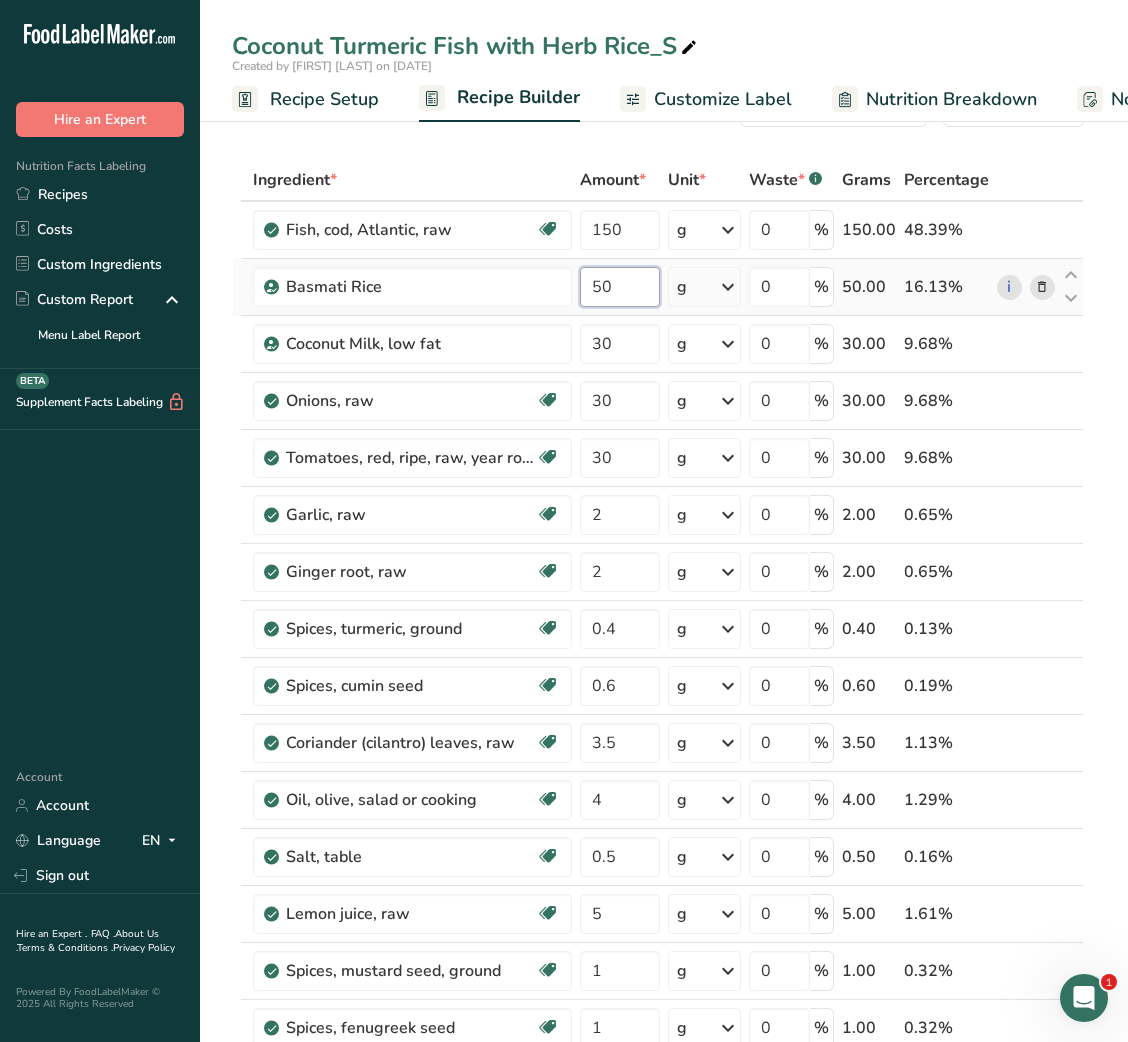 type on "50" 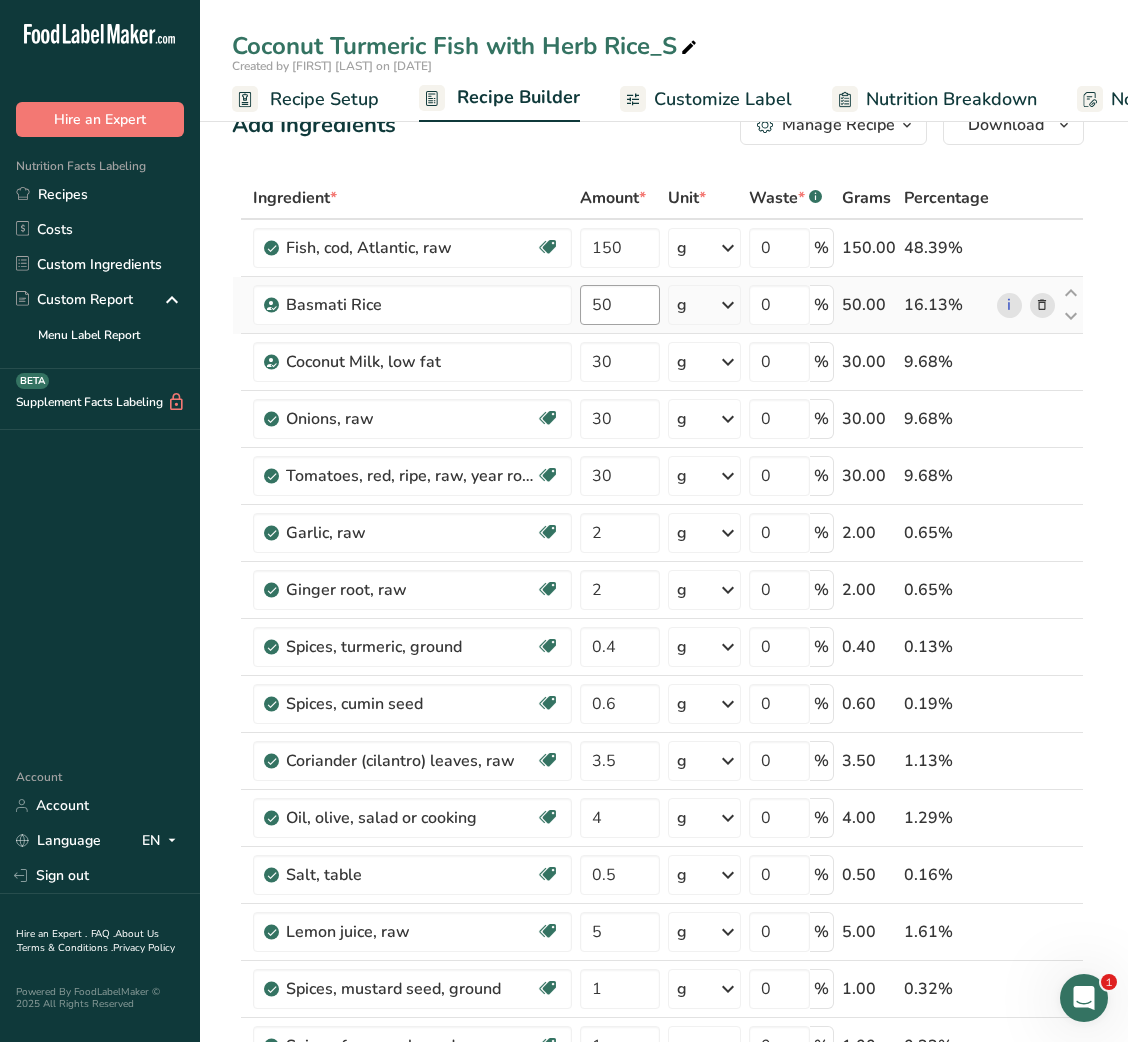 scroll, scrollTop: 0, scrollLeft: 0, axis: both 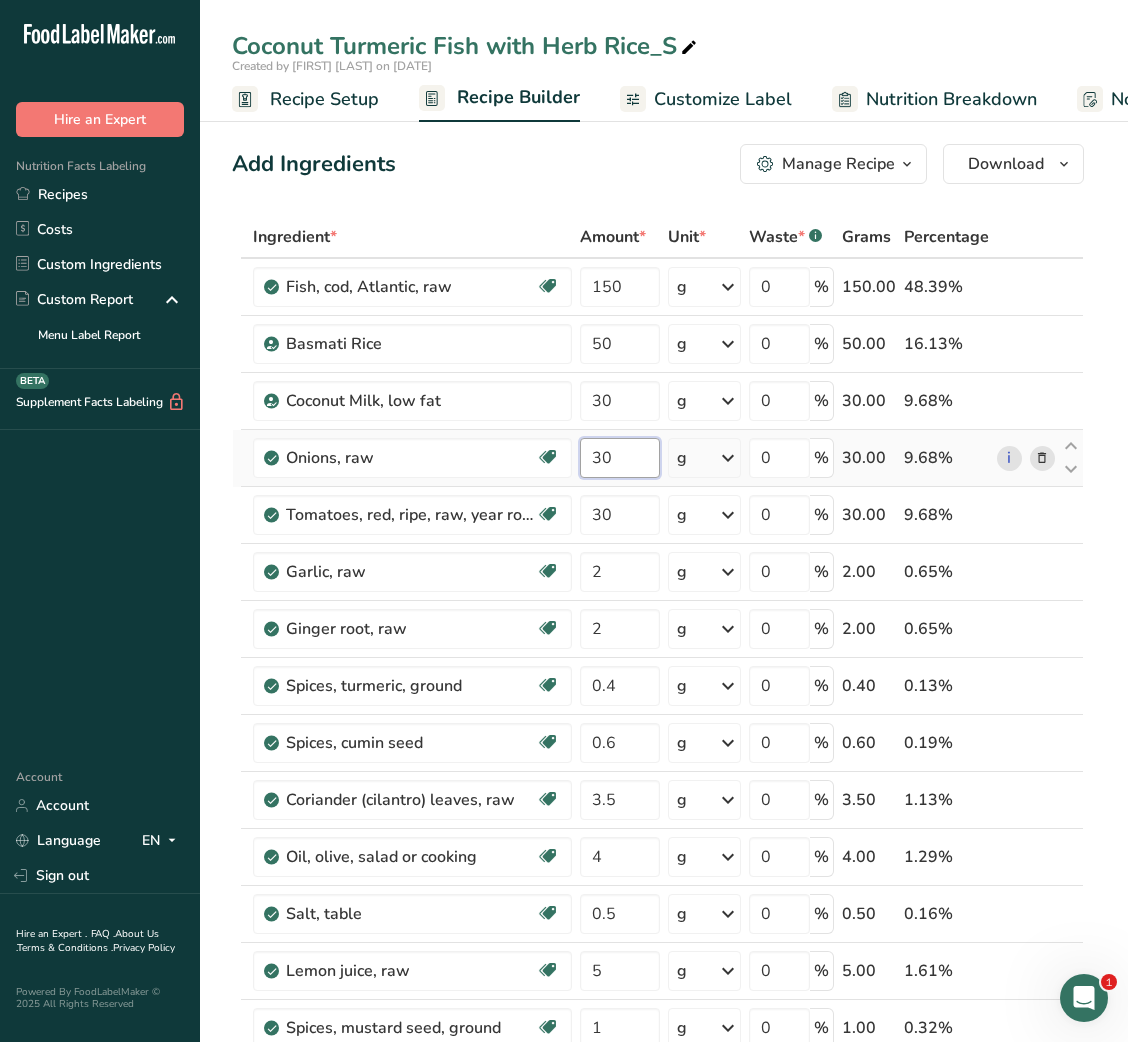 click on "30" at bounding box center [619, 458] 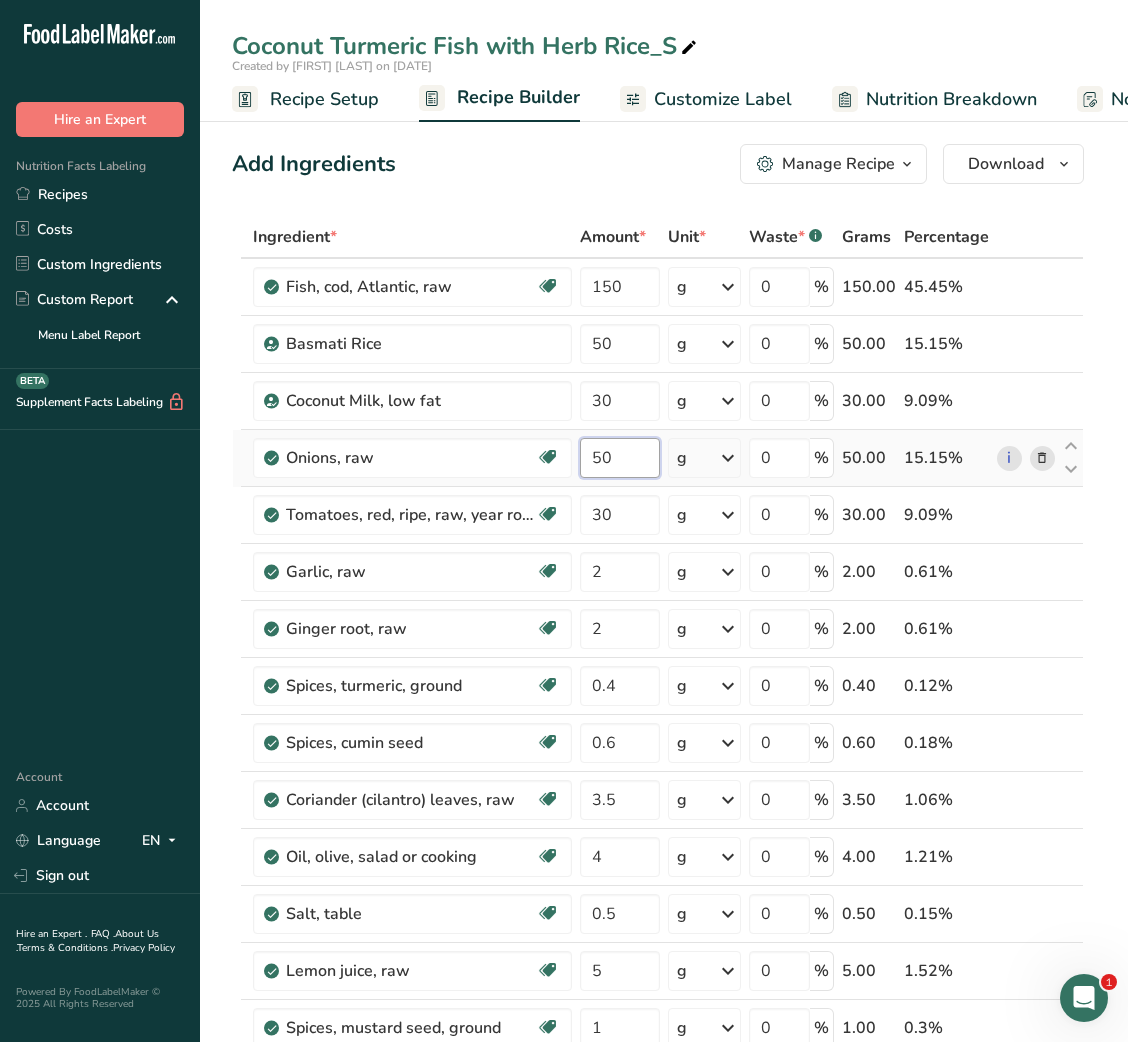 type on "50" 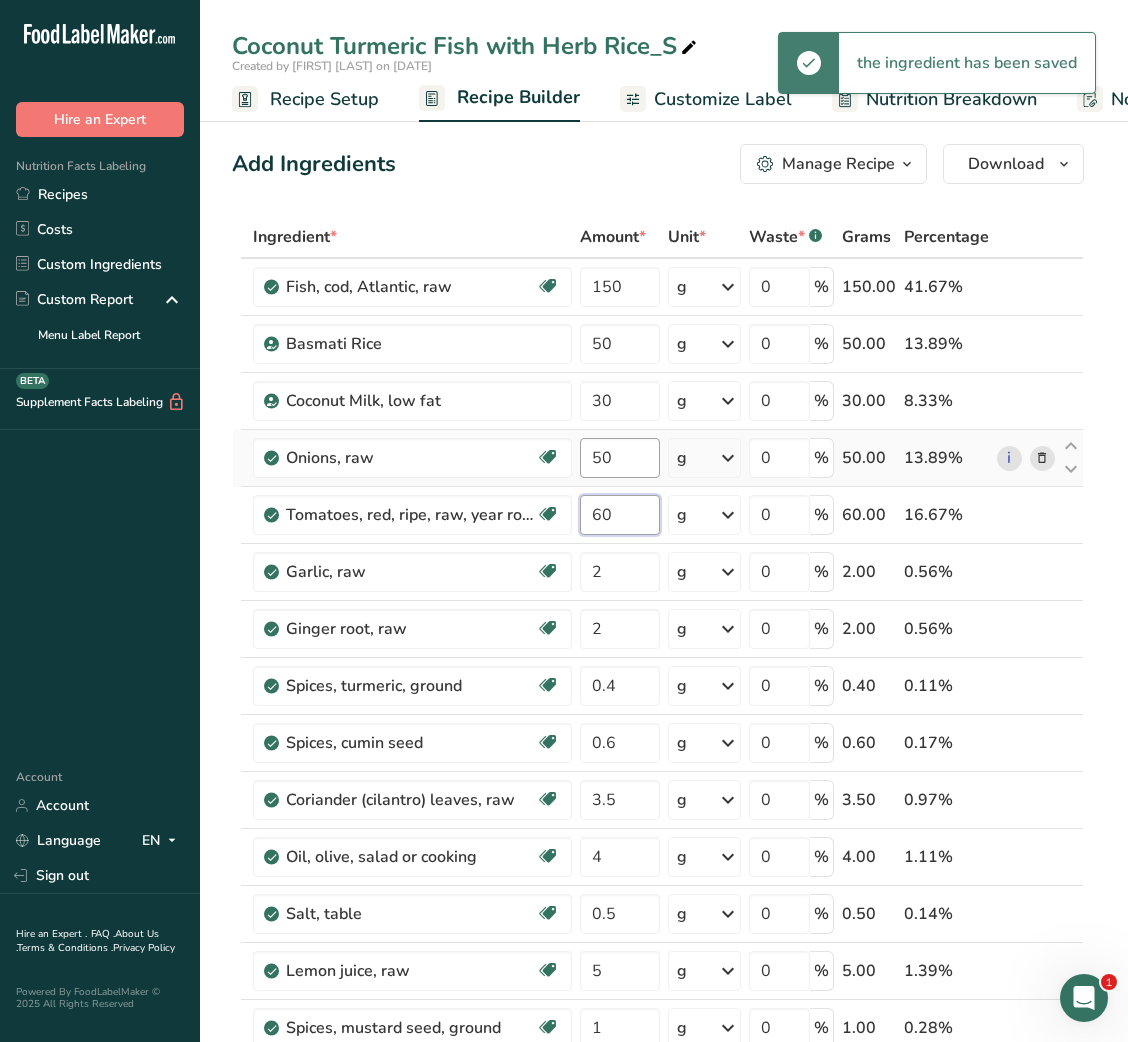 type on "60" 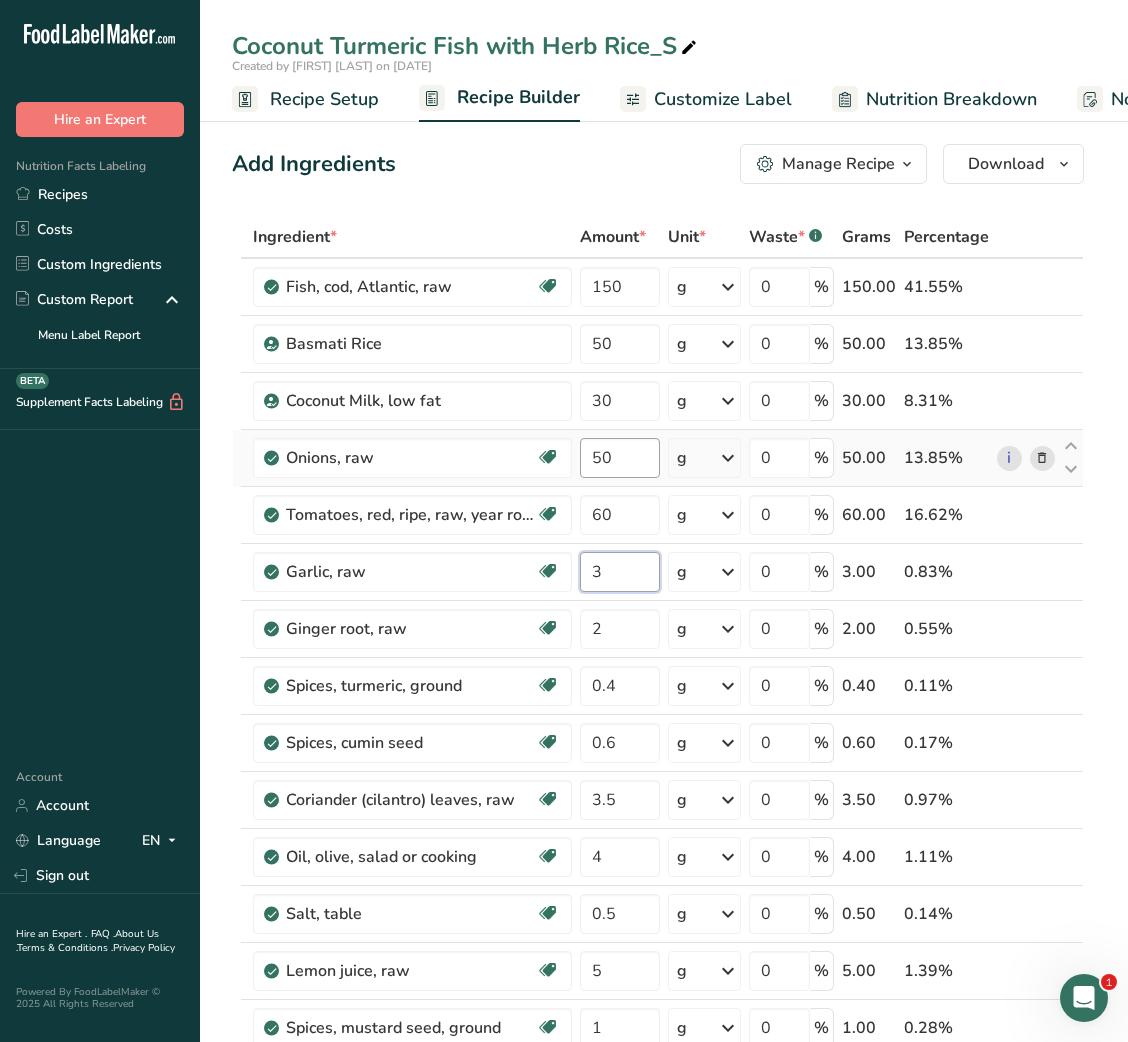 type on "3" 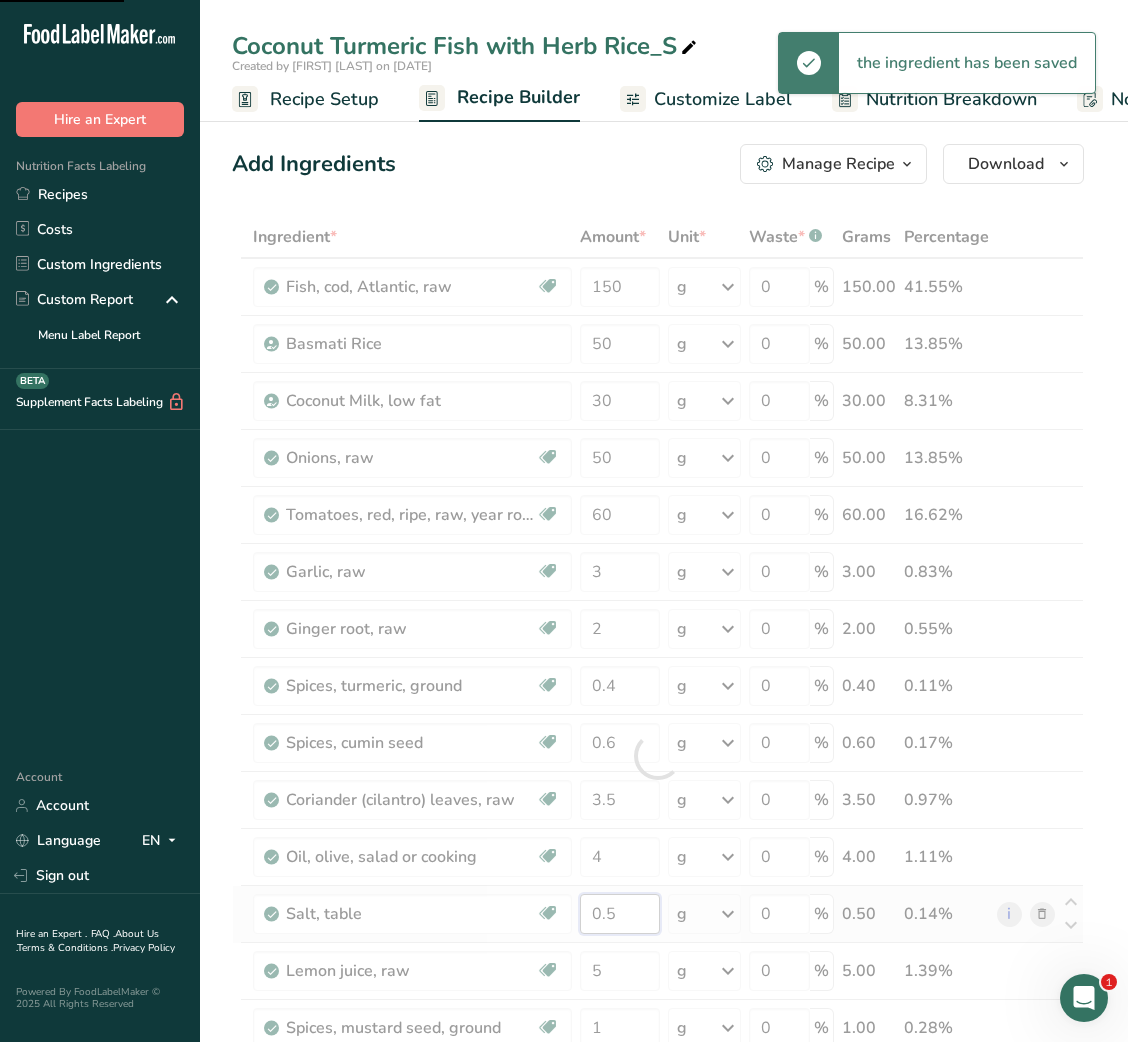 click on "0.5" at bounding box center (619, 914) 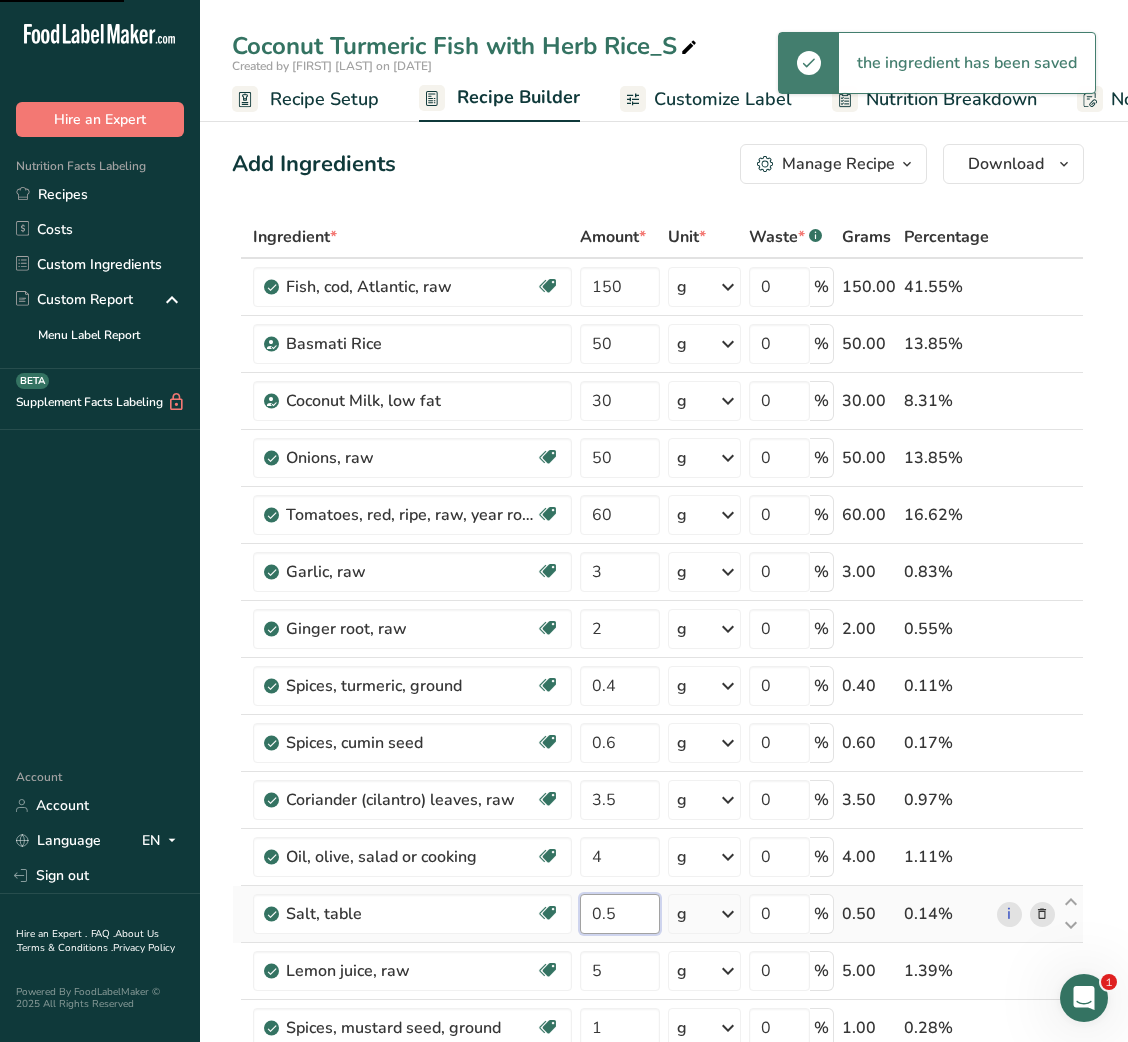 click on "Fish, cod, Atlantic, raw
Source of Omega 3
Dairy free
Gluten free
Soy free
150
g
Portions
3 oz
1 fillet
Weight Units
g
kg
mg
See more
Volume Units
l
Volume units require a density conversion. If you know your ingredient's density enter it below. Otherwise, click on "RIA" our AI Regulatory bot - she will be able to help you
lb/ft3
g/cm3
Confirm
mL
Volume units require a density conversion. If you know your ingredient's density enter it below. Otherwise, click on "RIA" our AI Regulatory bot - she will be able to help you
fl oz" at bounding box center [658, 756] 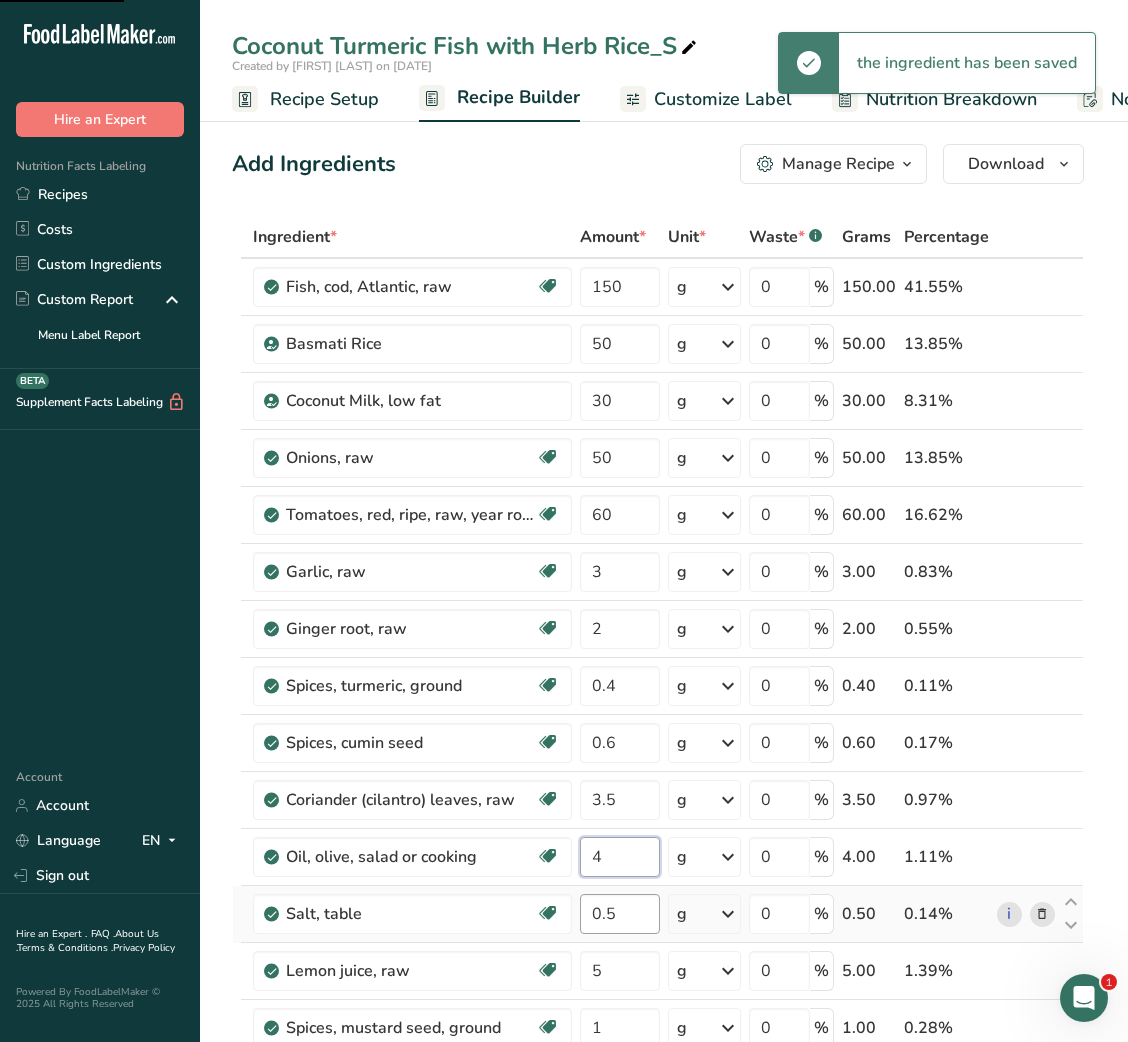 click on "Ingredient *
Amount *
Unit *
Waste *   .a-a{fill:#347362;}.b-a{fill:#fff;}          Grams
Percentage
Fish, cod, Atlantic, raw
Source of Omega 3
Dairy free
Gluten free
Soy free
150
g
Portions
3 oz
1 fillet
Weight Units
g
kg
mg
See more
Volume Units
l
Volume units require a density conversion. If you know your ingredient's density enter it below. Otherwise, click on "RIA" our AI Regulatory bot - she will be able to help you
lb/ft3
g/cm3
Confirm
mL
lb/ft3
0" at bounding box center [658, 756] 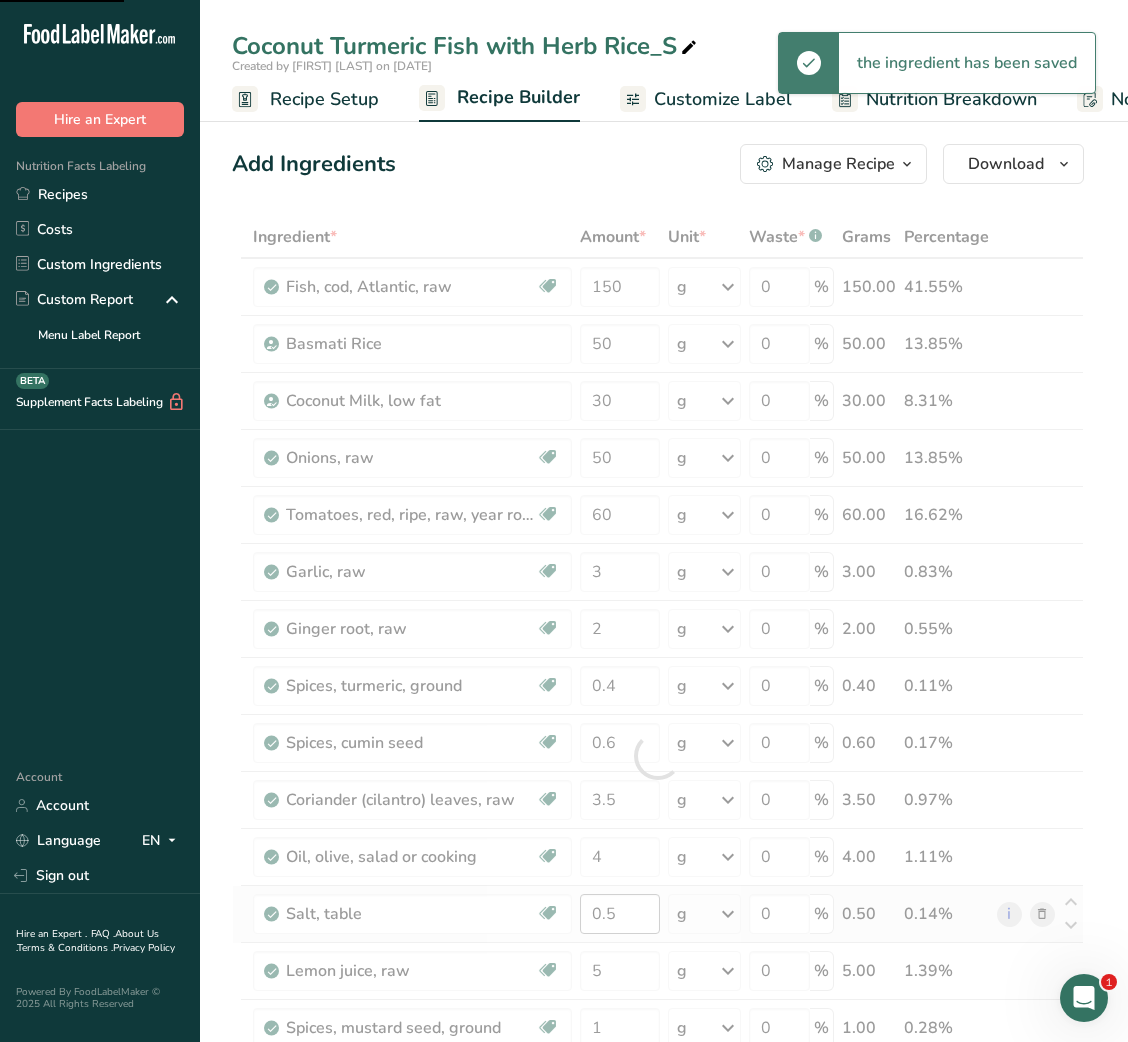 scroll, scrollTop: 319, scrollLeft: 0, axis: vertical 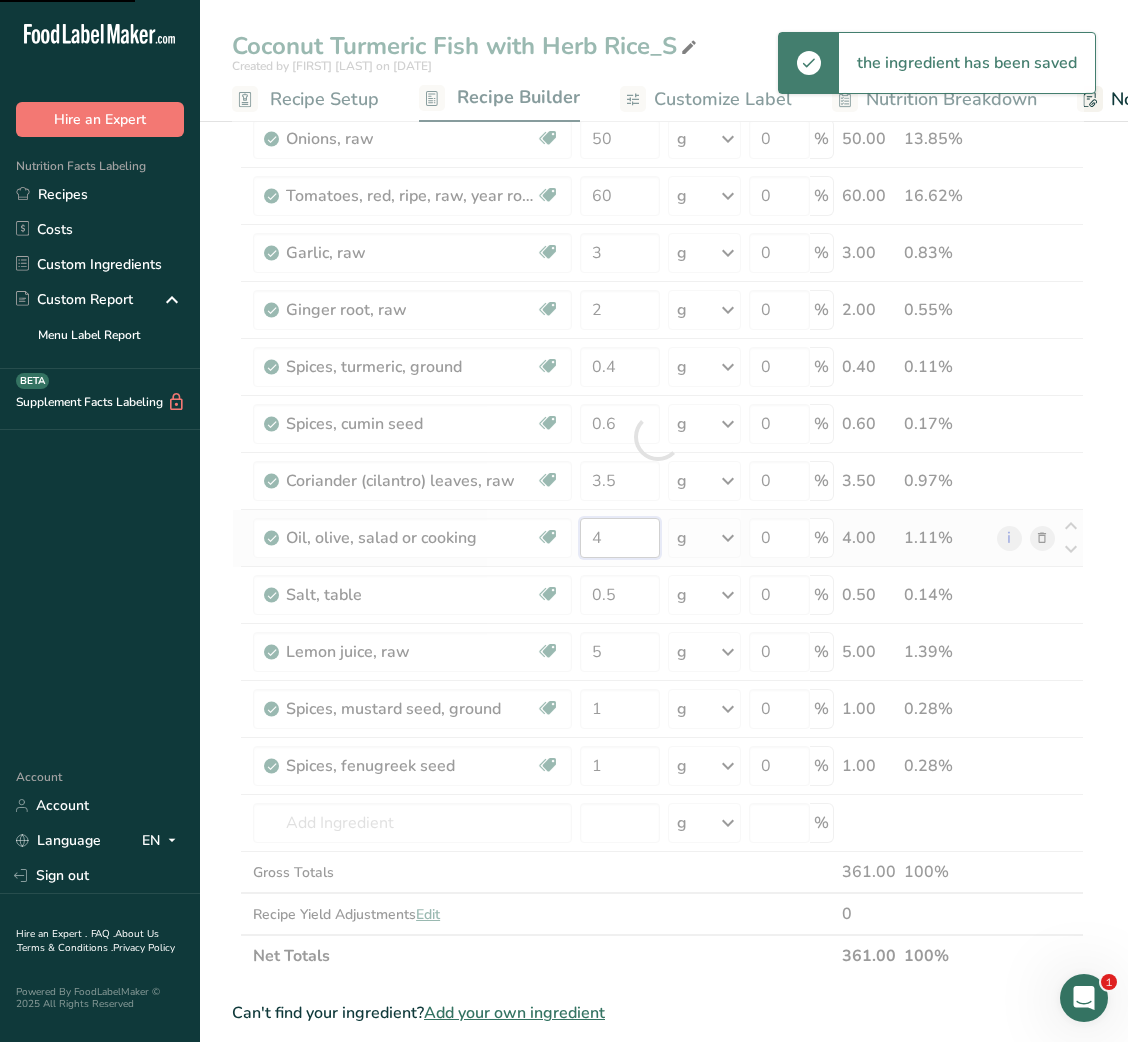 click on "4" at bounding box center (619, 538) 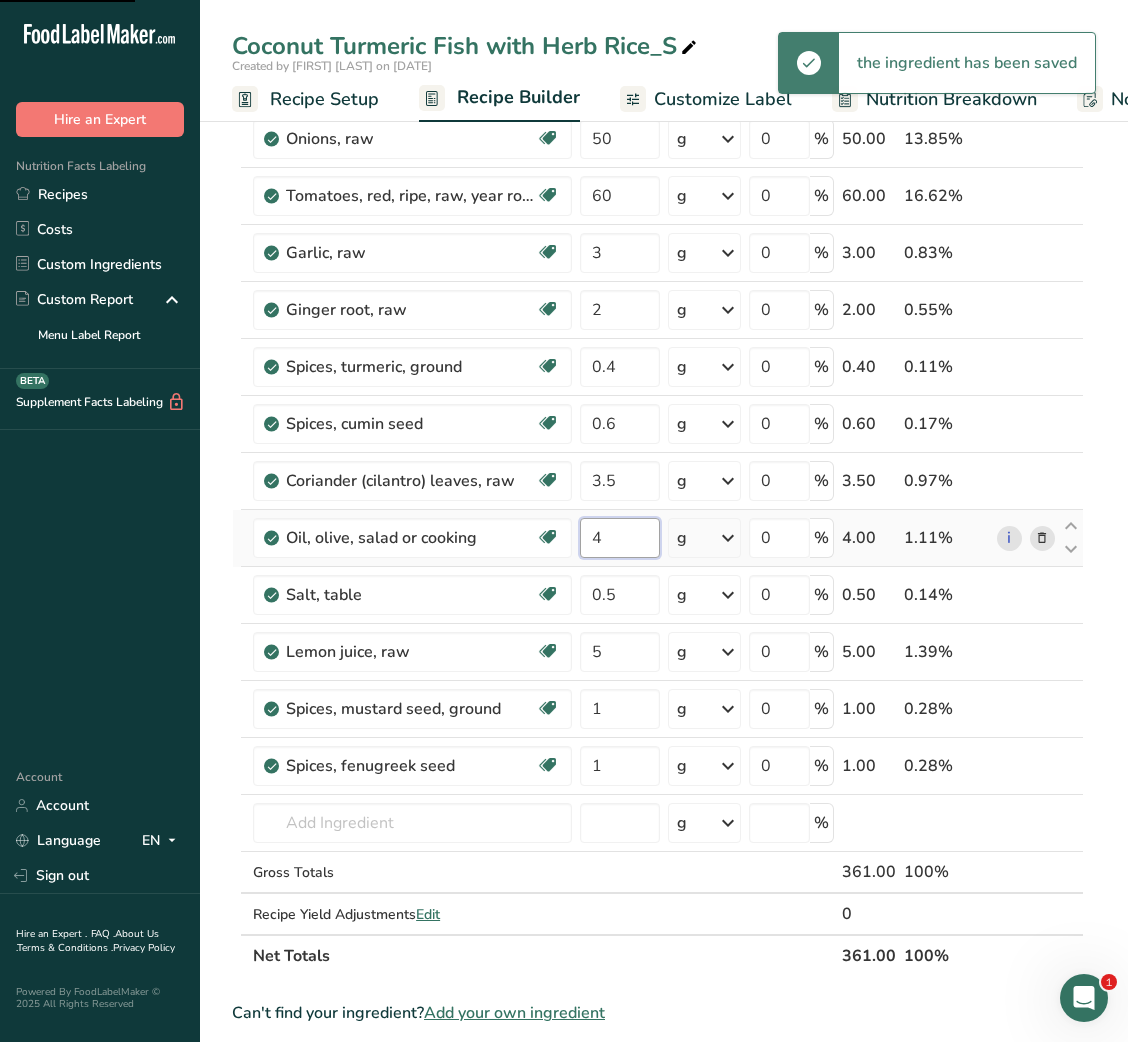 click on "4" at bounding box center (619, 538) 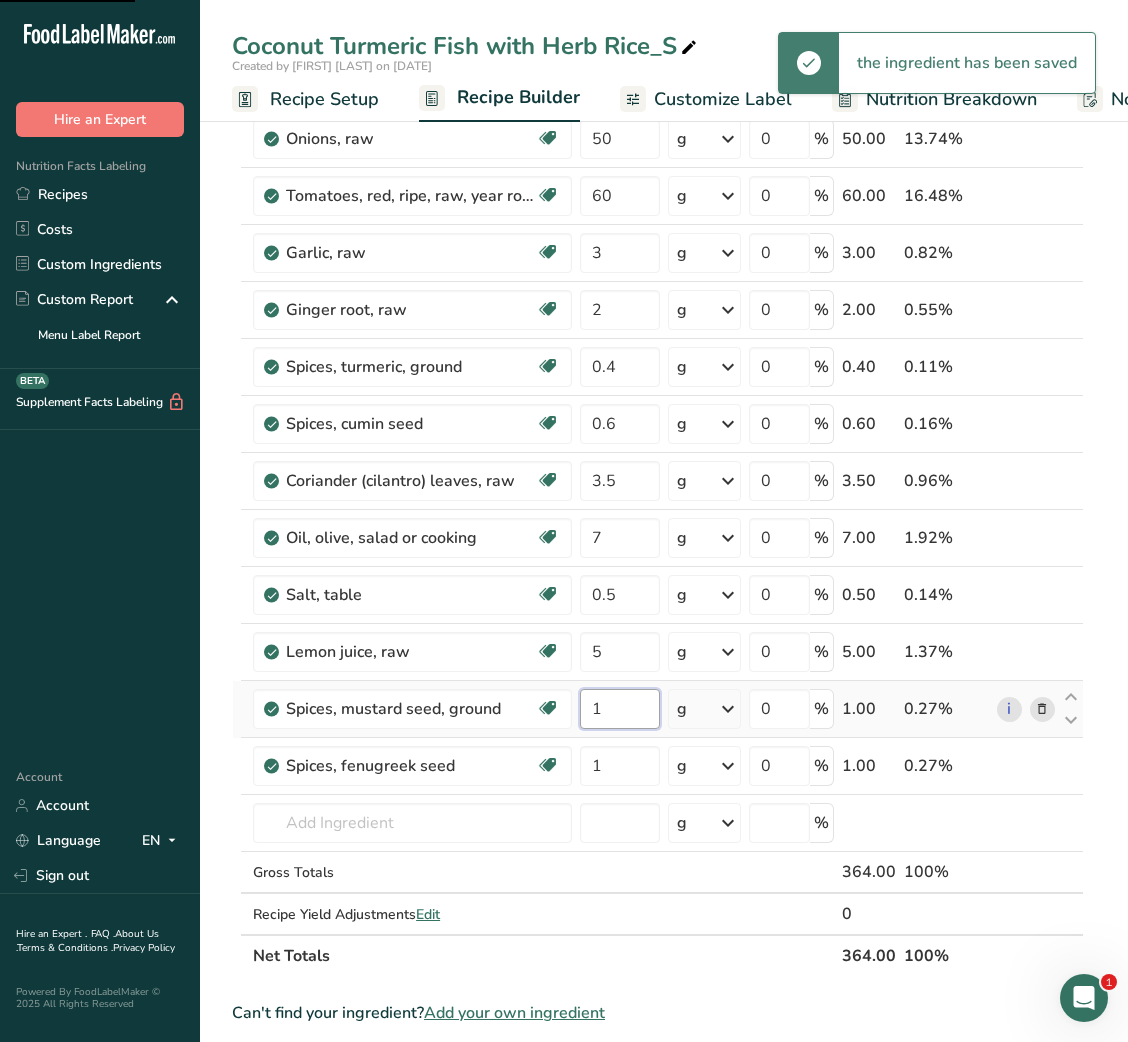 click on "Ingredient *
Amount *
Unit *
Waste *   .a-a{fill:#347362;}.b-a{fill:#fff;}          Grams
Percentage
Fish, cod, Atlantic, raw
Source of Omega 3
Dairy free
Gluten free
Soy free
150
g
Portions
3 oz
1 fillet
Weight Units
g
kg
mg
See more
Volume Units
l
Volume units require a density conversion. If you know your ingredient's density enter it below. Otherwise, click on "RIA" our AI Regulatory bot - she will be able to help you
lb/ft3
g/cm3
Confirm
mL
lb/ft3
0" at bounding box center [658, 437] 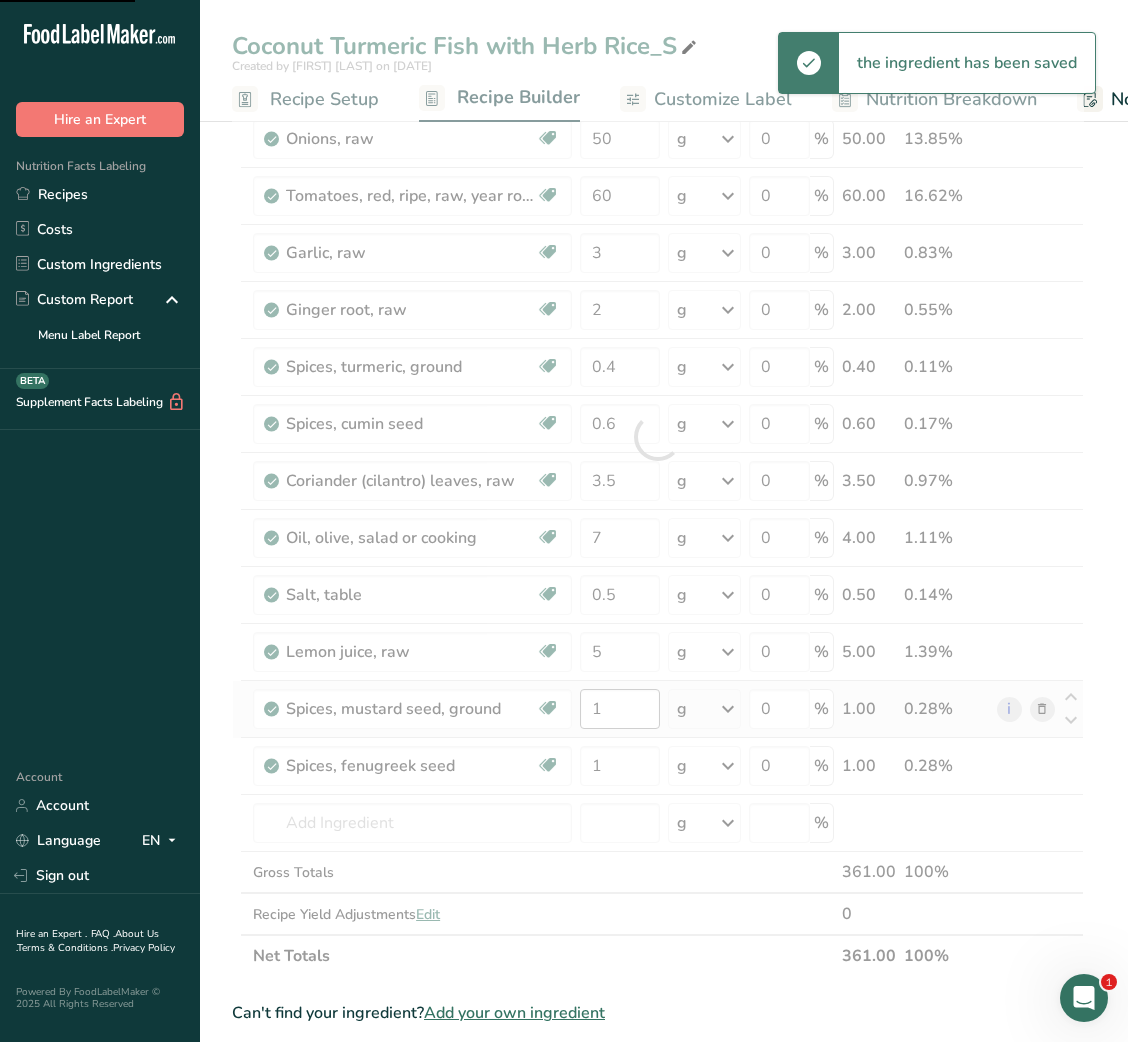 type on "4" 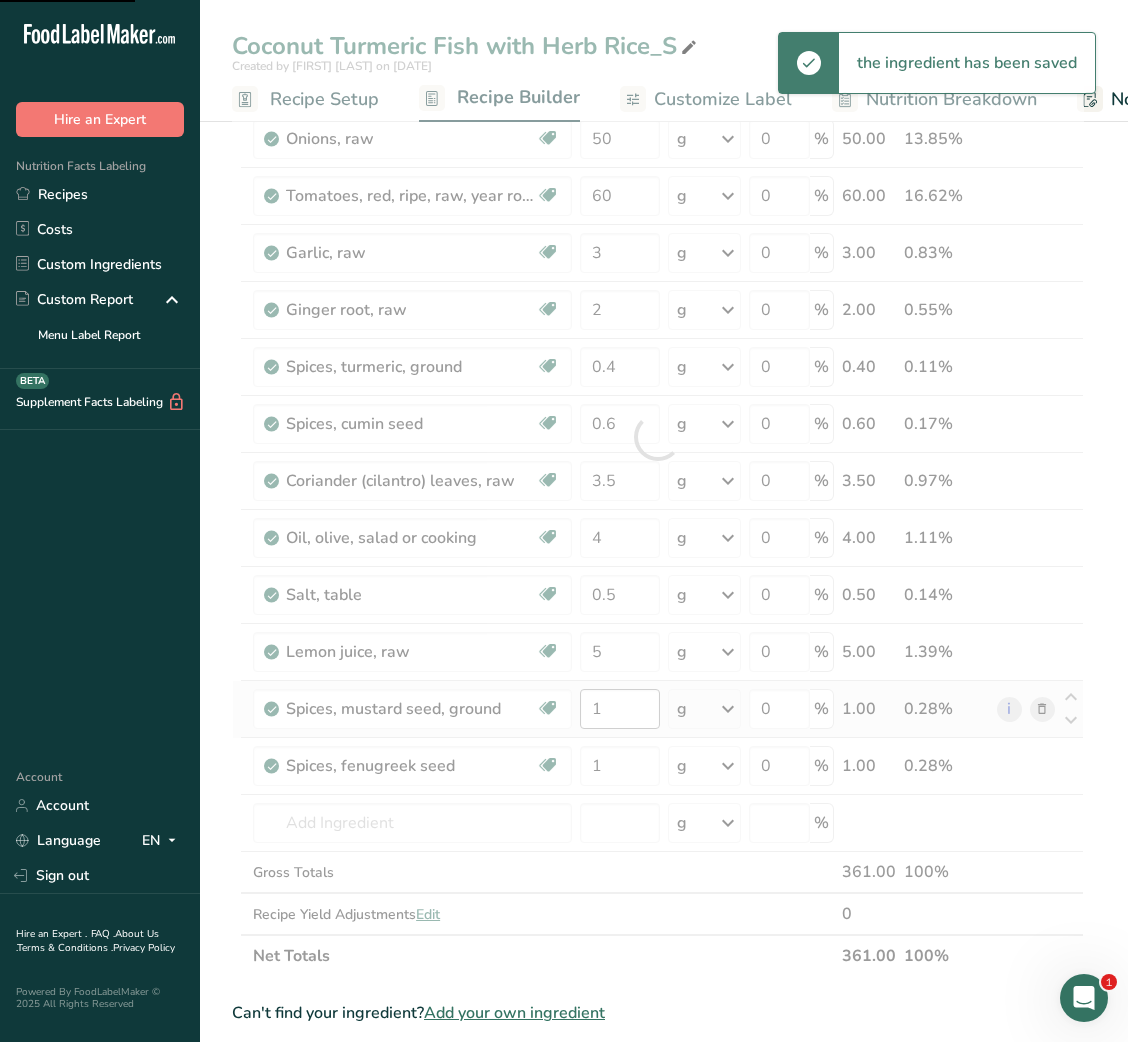 type 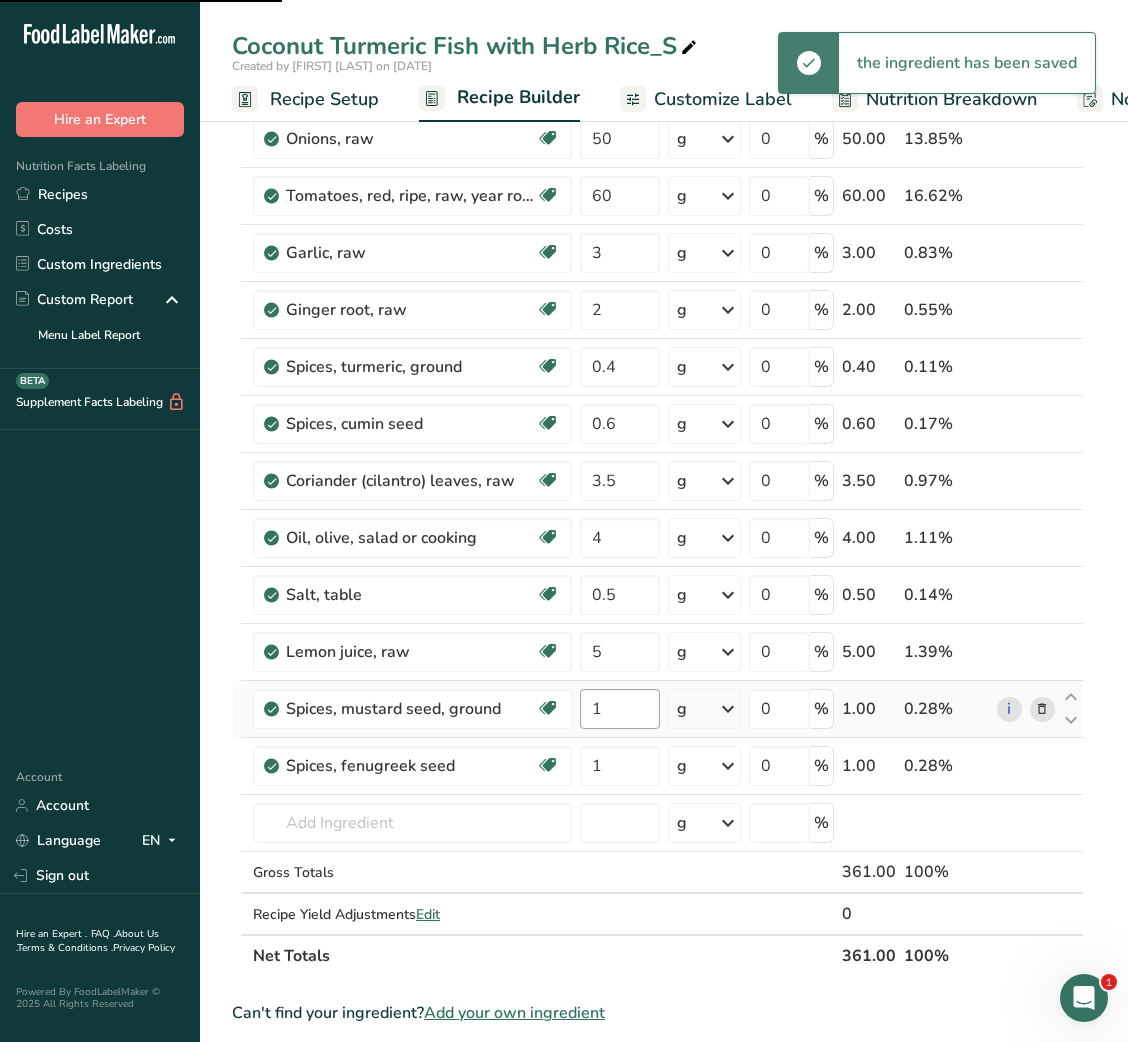 scroll, scrollTop: 469, scrollLeft: 0, axis: vertical 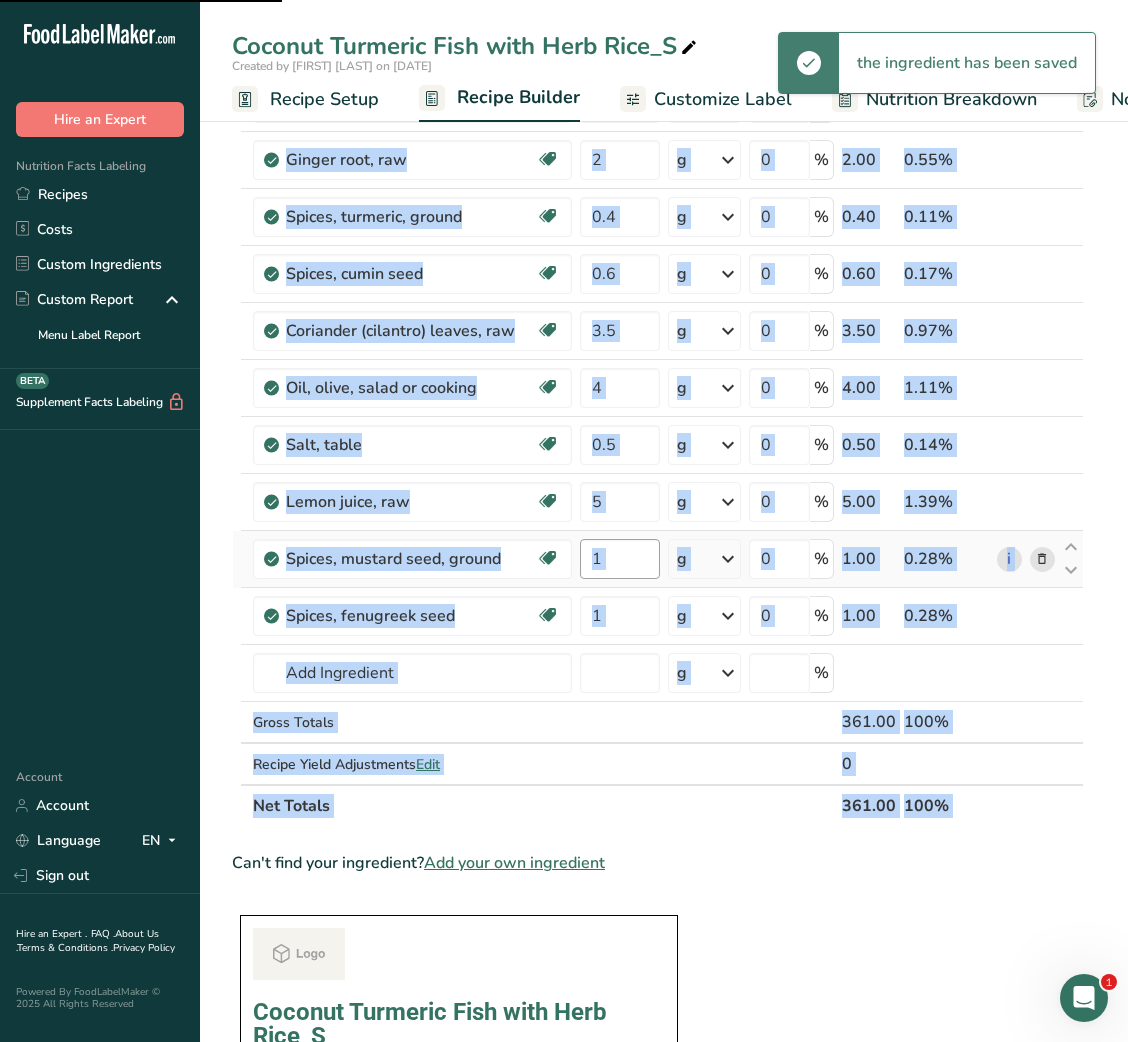 click on "1" at bounding box center (619, 559) 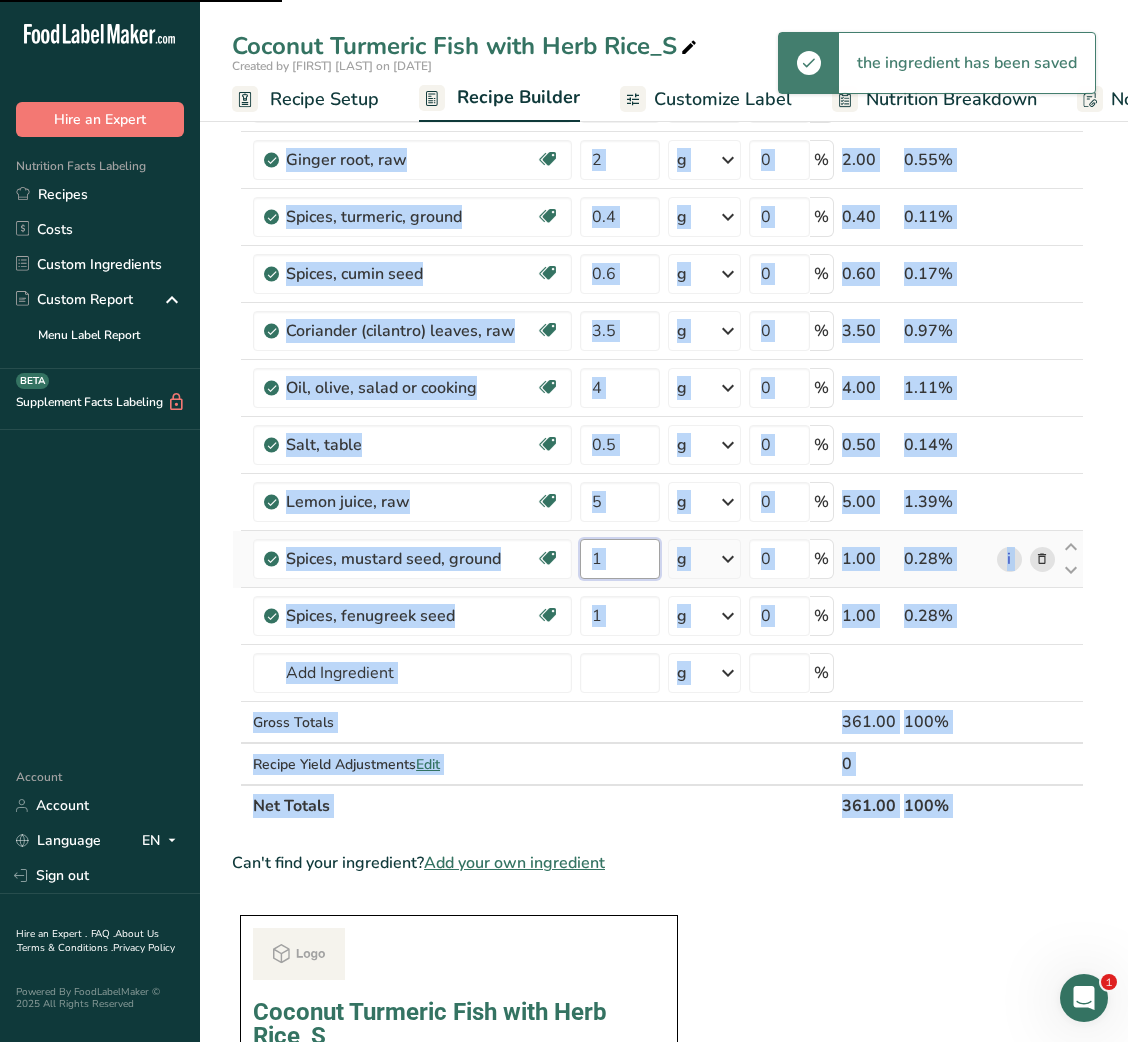 click on "1" at bounding box center [619, 559] 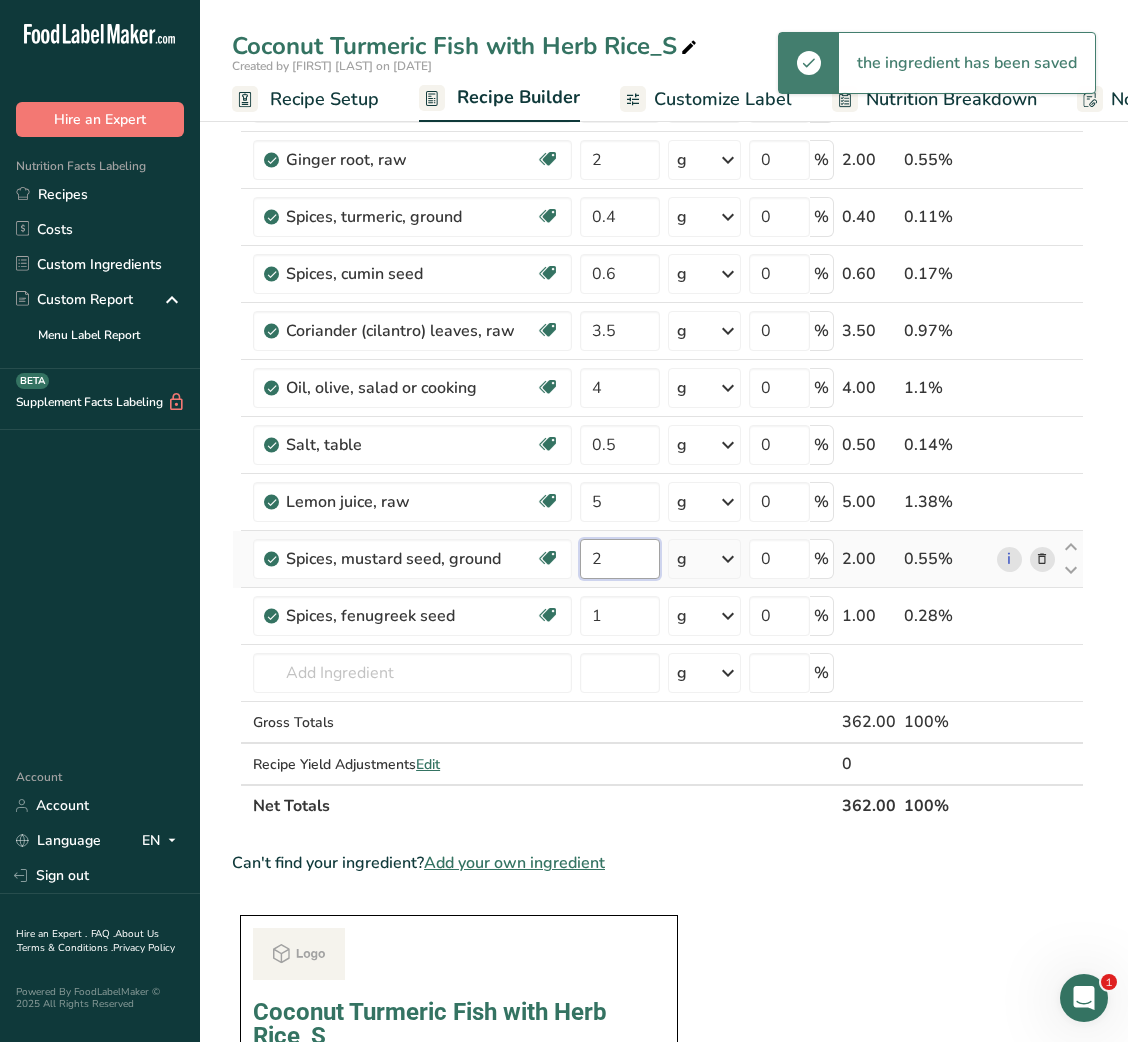 type on "2" 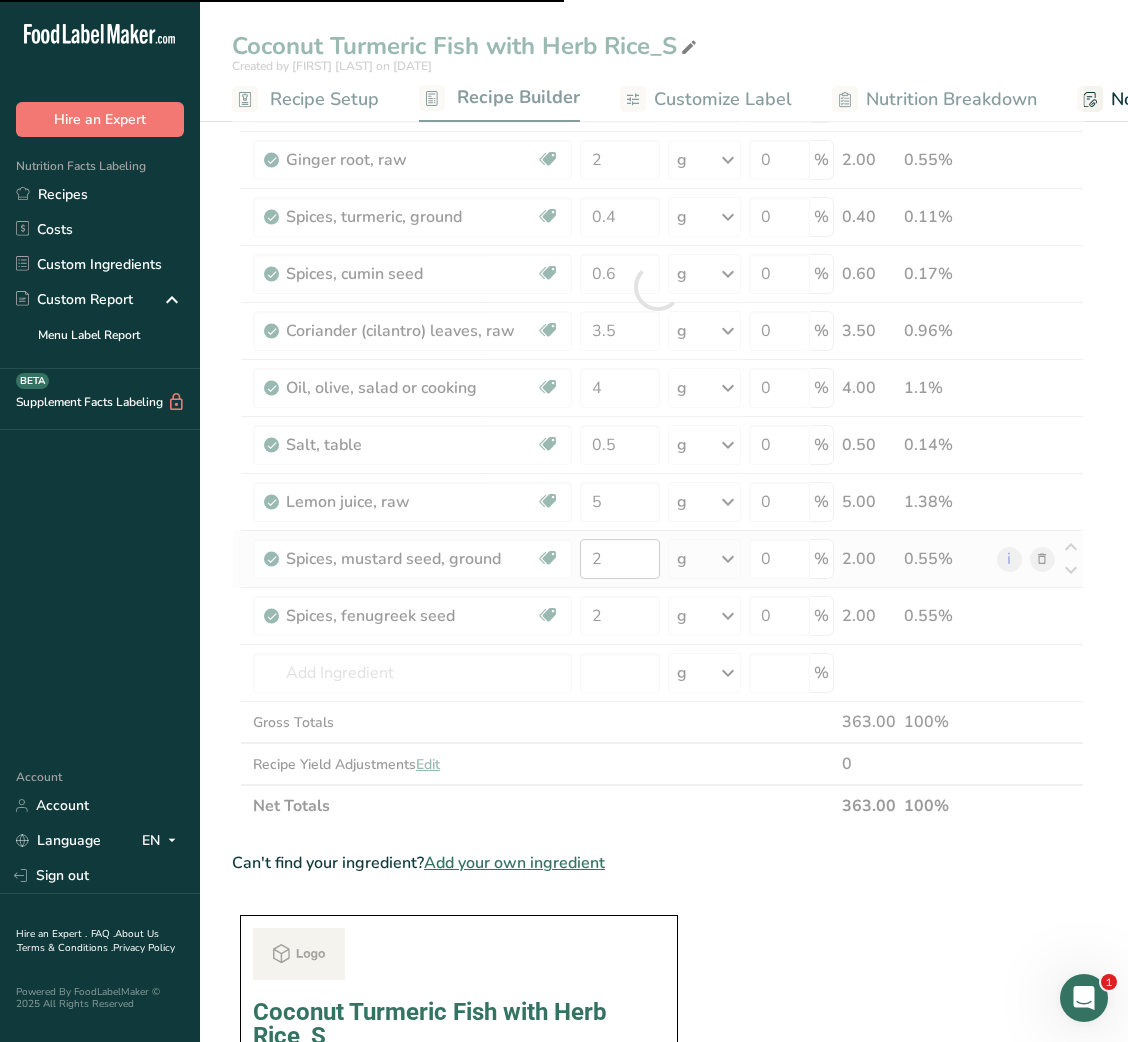 type on "1" 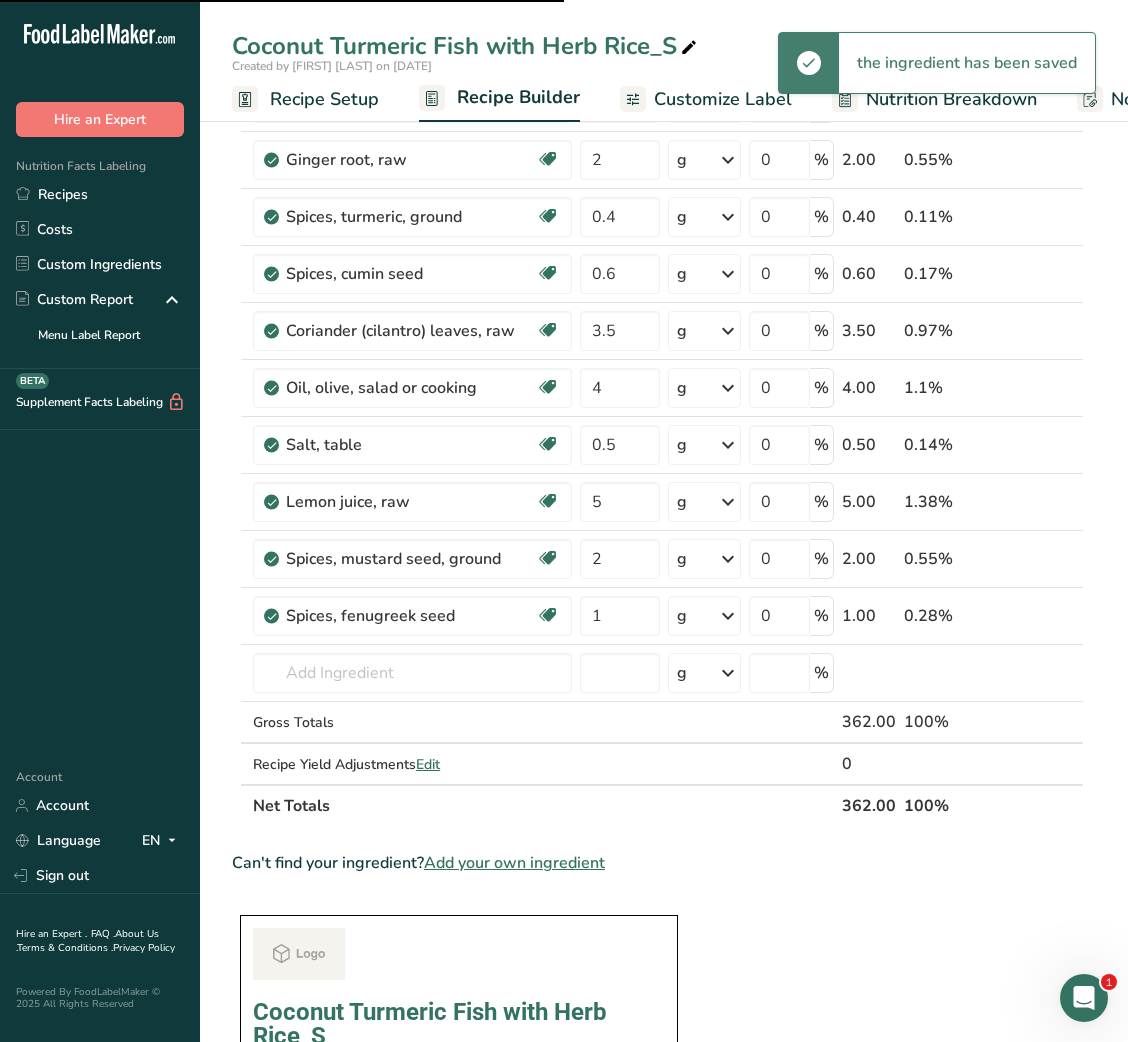 click on "150" at bounding box center [619, -182] 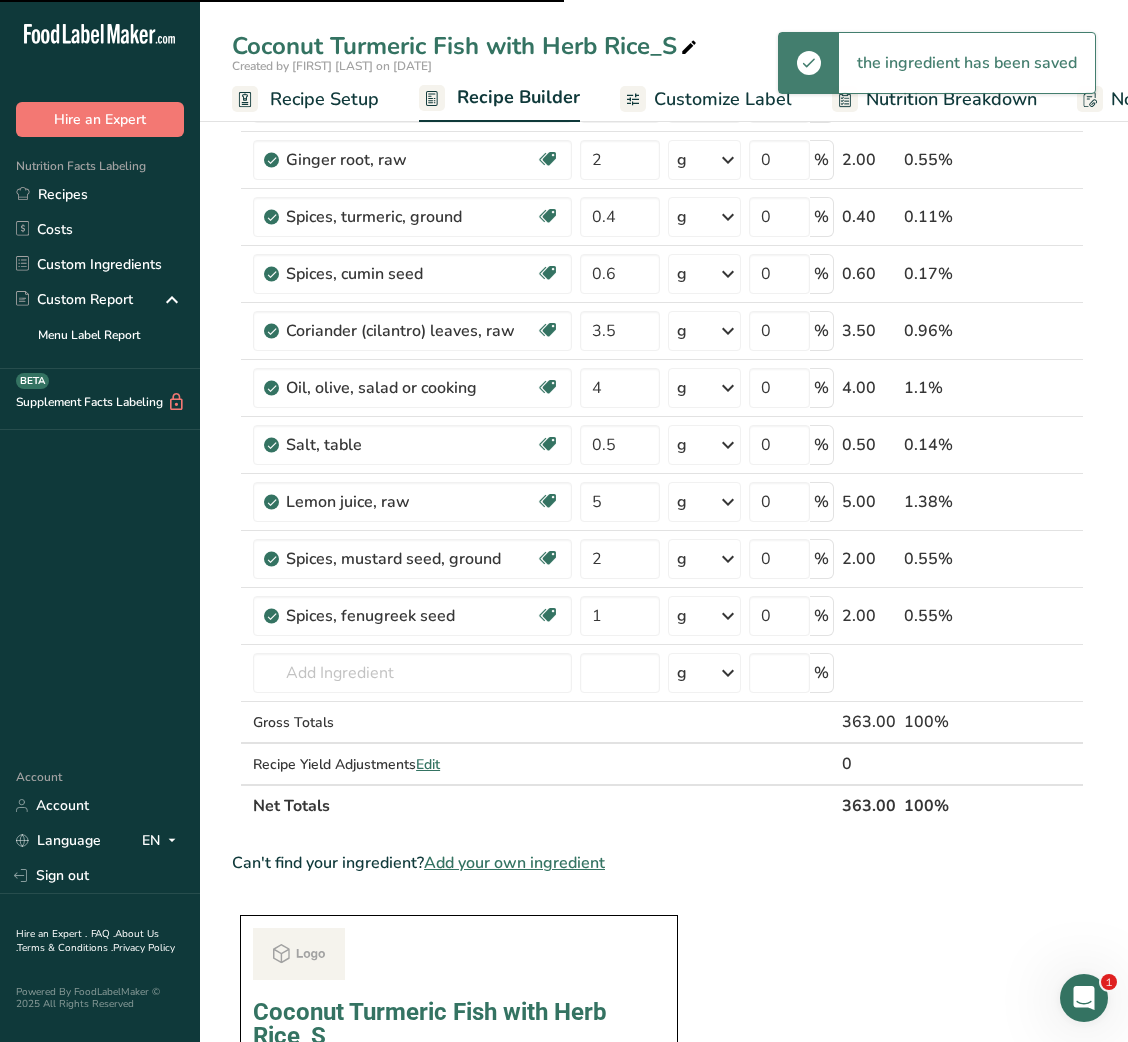 click on "150" at bounding box center (619, -182) 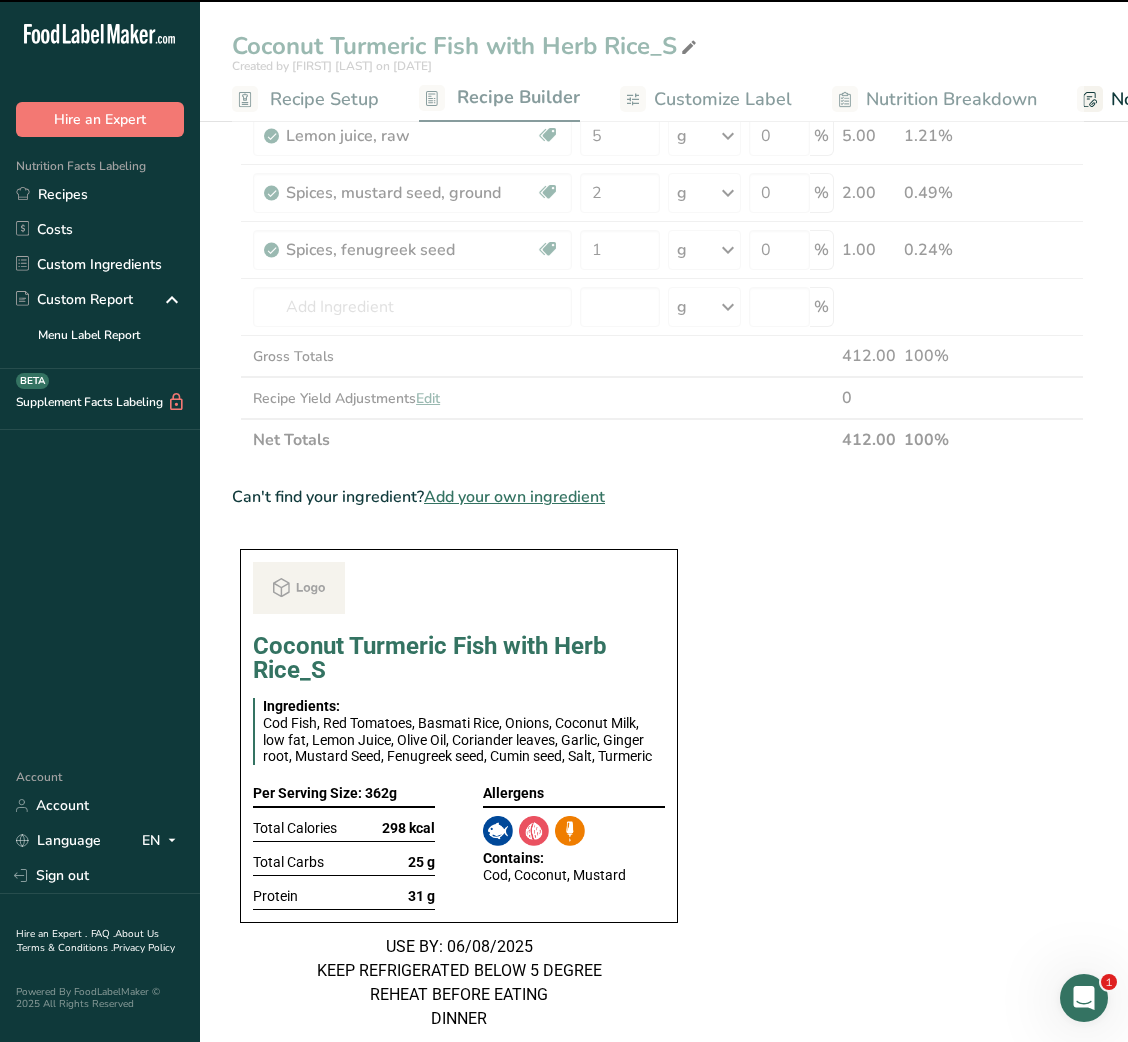 scroll, scrollTop: 841, scrollLeft: 0, axis: vertical 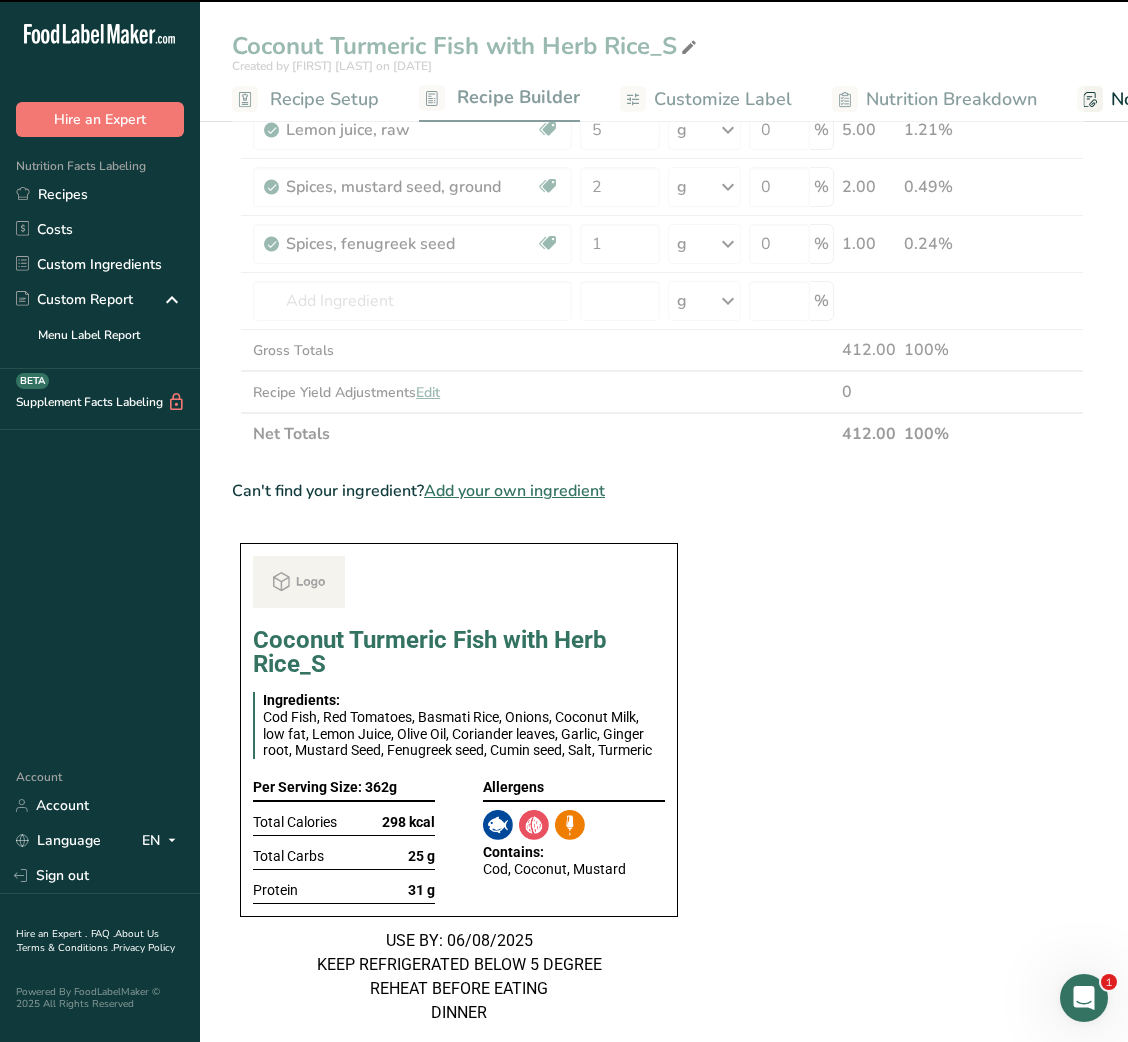 type on "2" 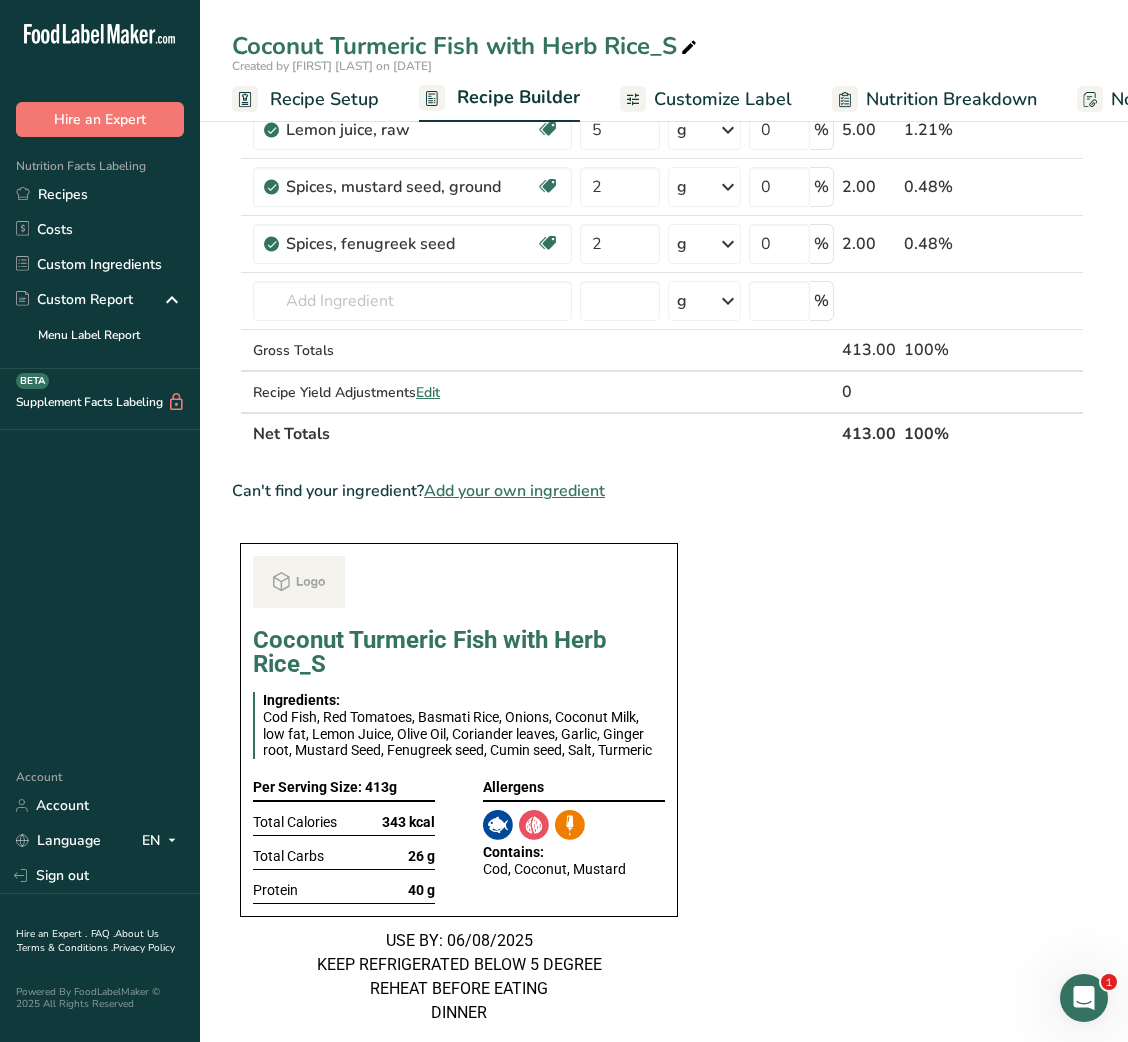 scroll, scrollTop: 0, scrollLeft: 0, axis: both 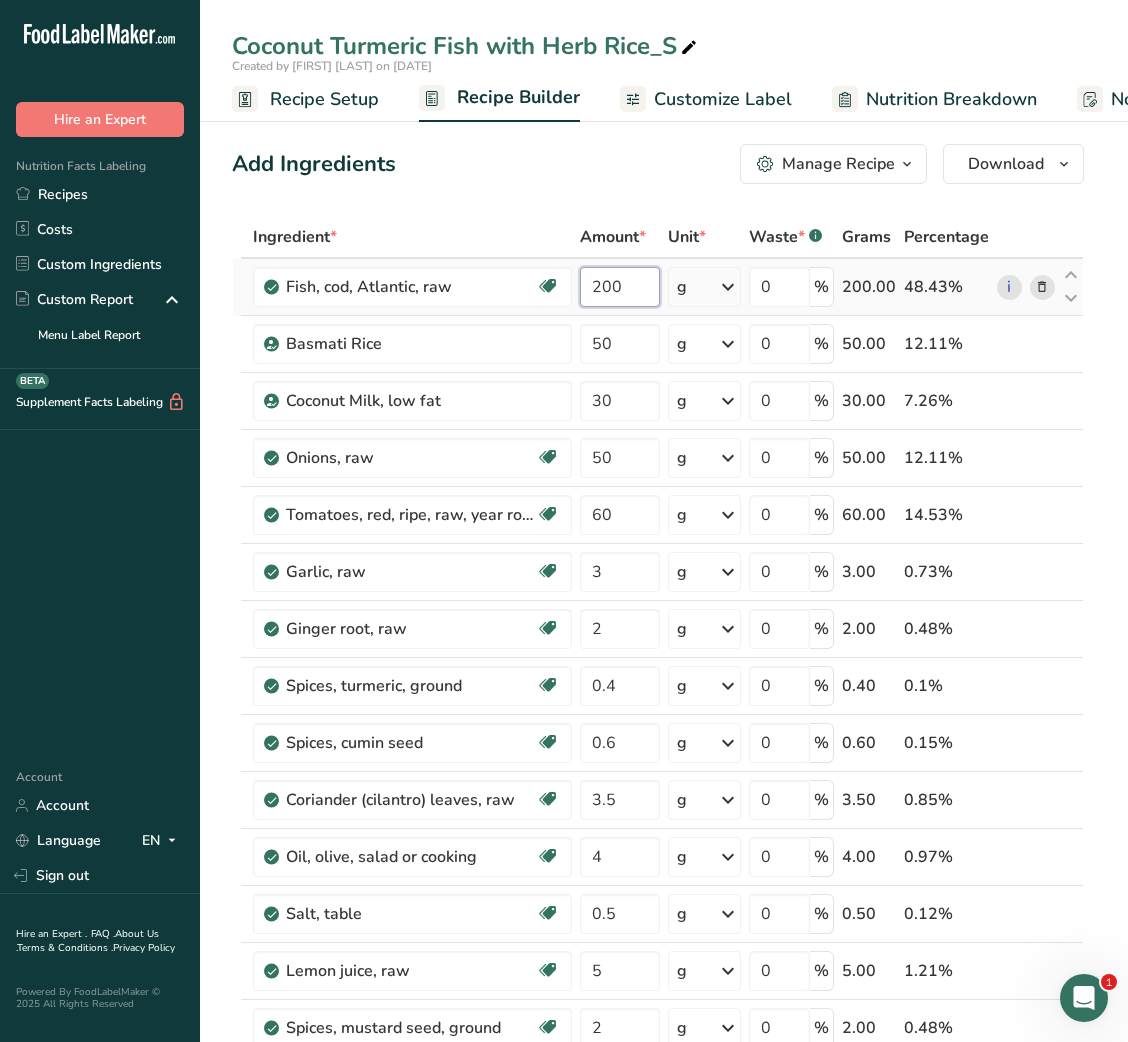 click on "200" at bounding box center [619, 287] 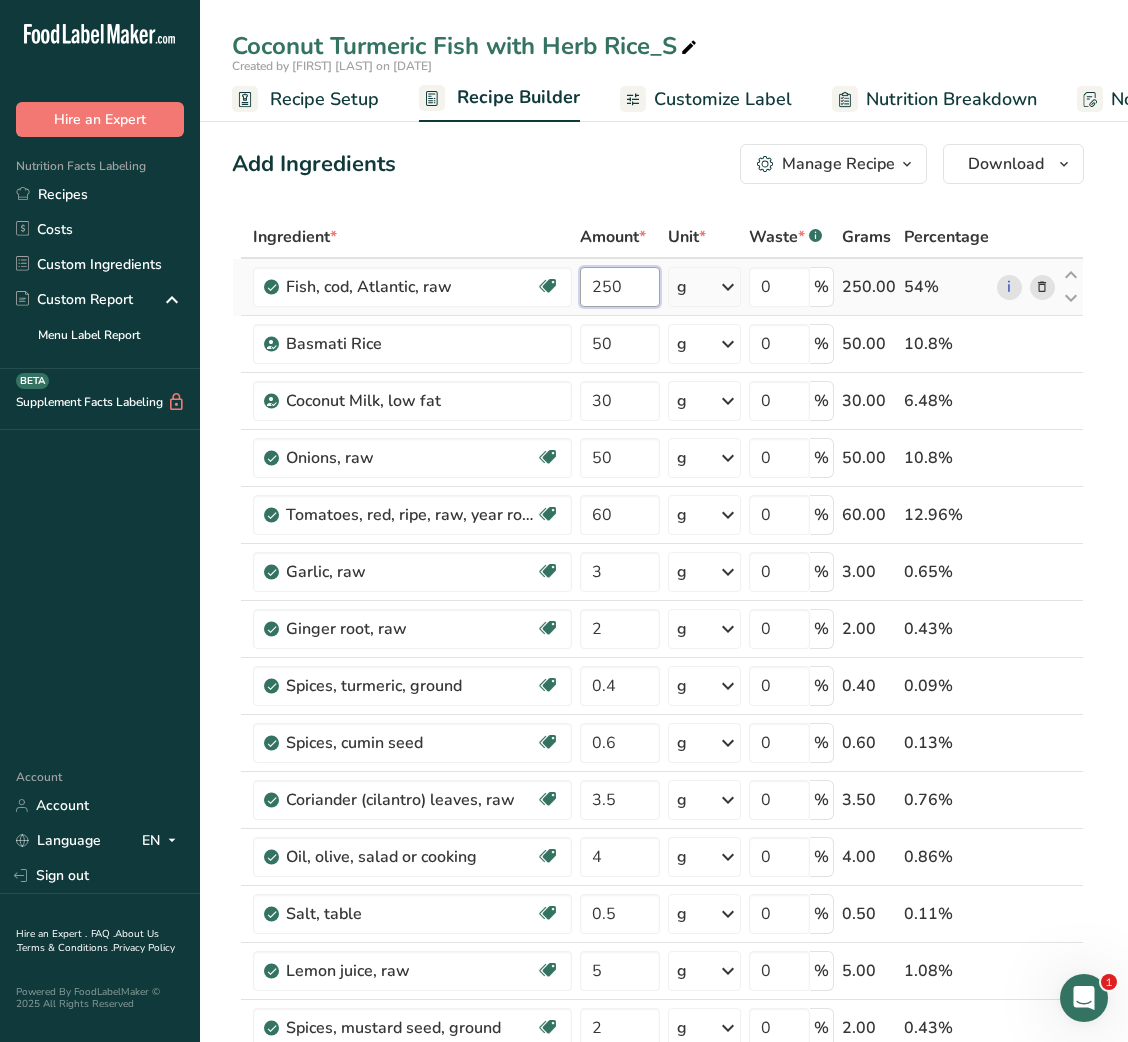 type on "250" 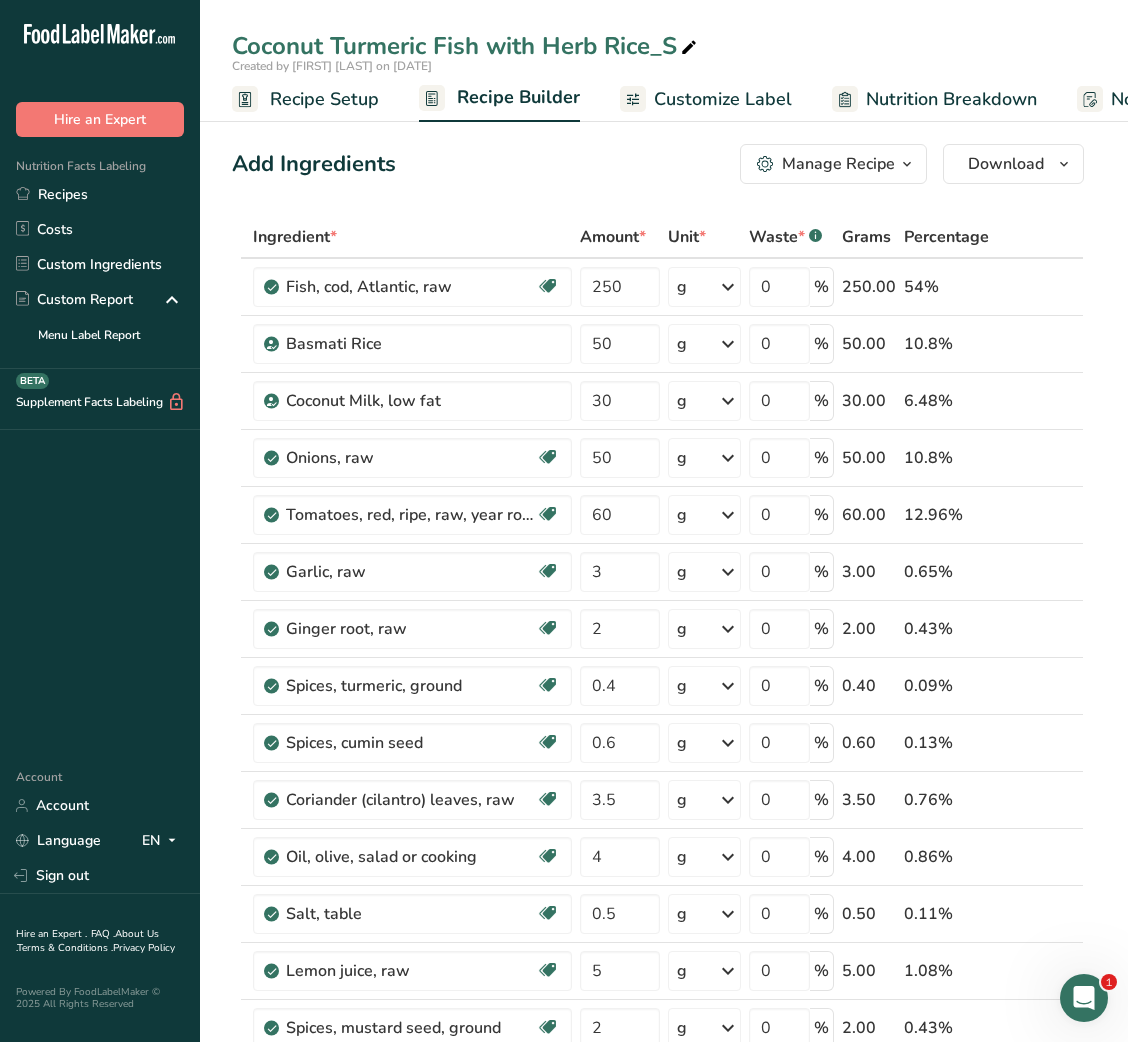 click on "Manage Recipe" at bounding box center (838, 164) 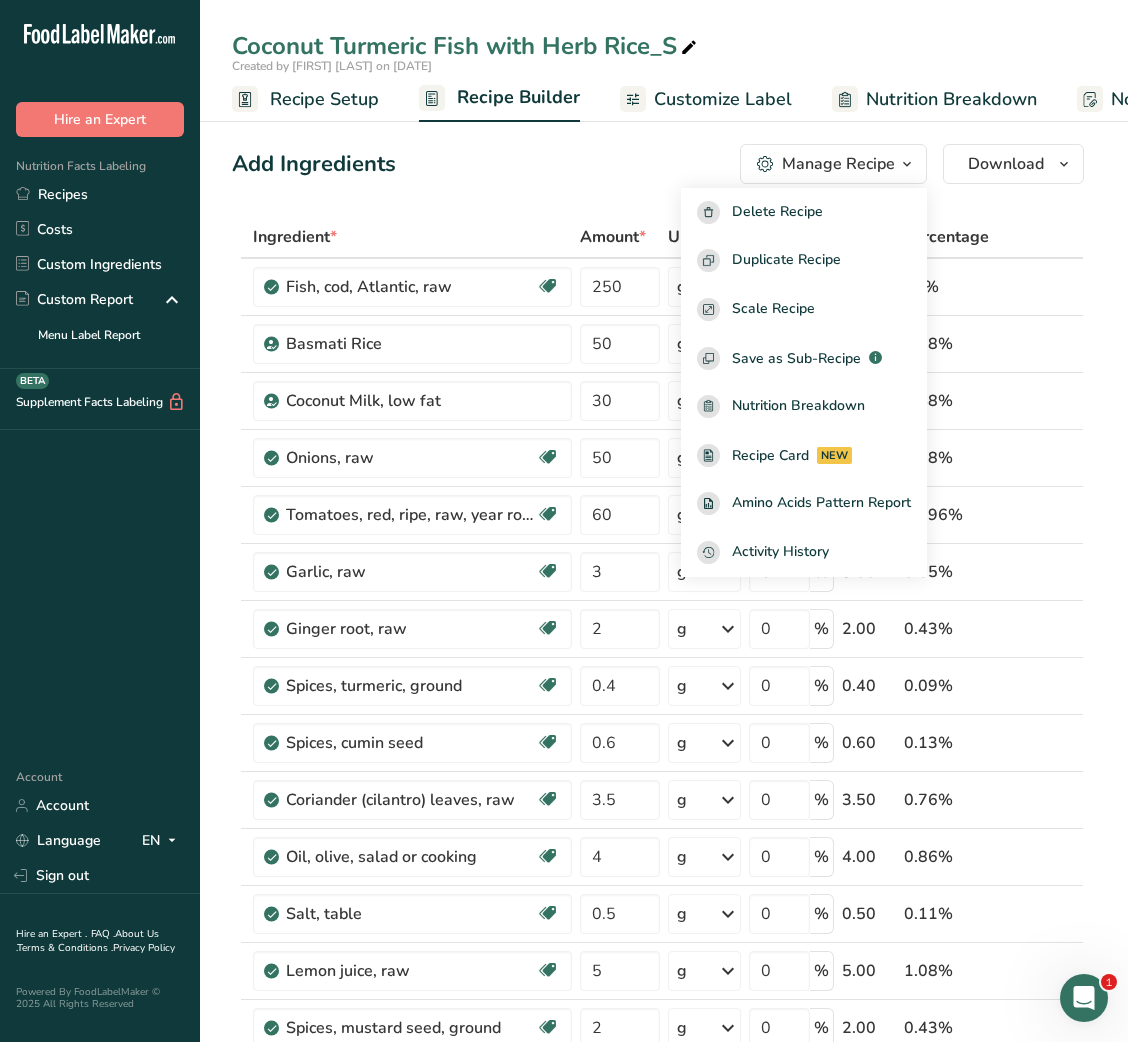 click on "Customize Label" at bounding box center [723, 99] 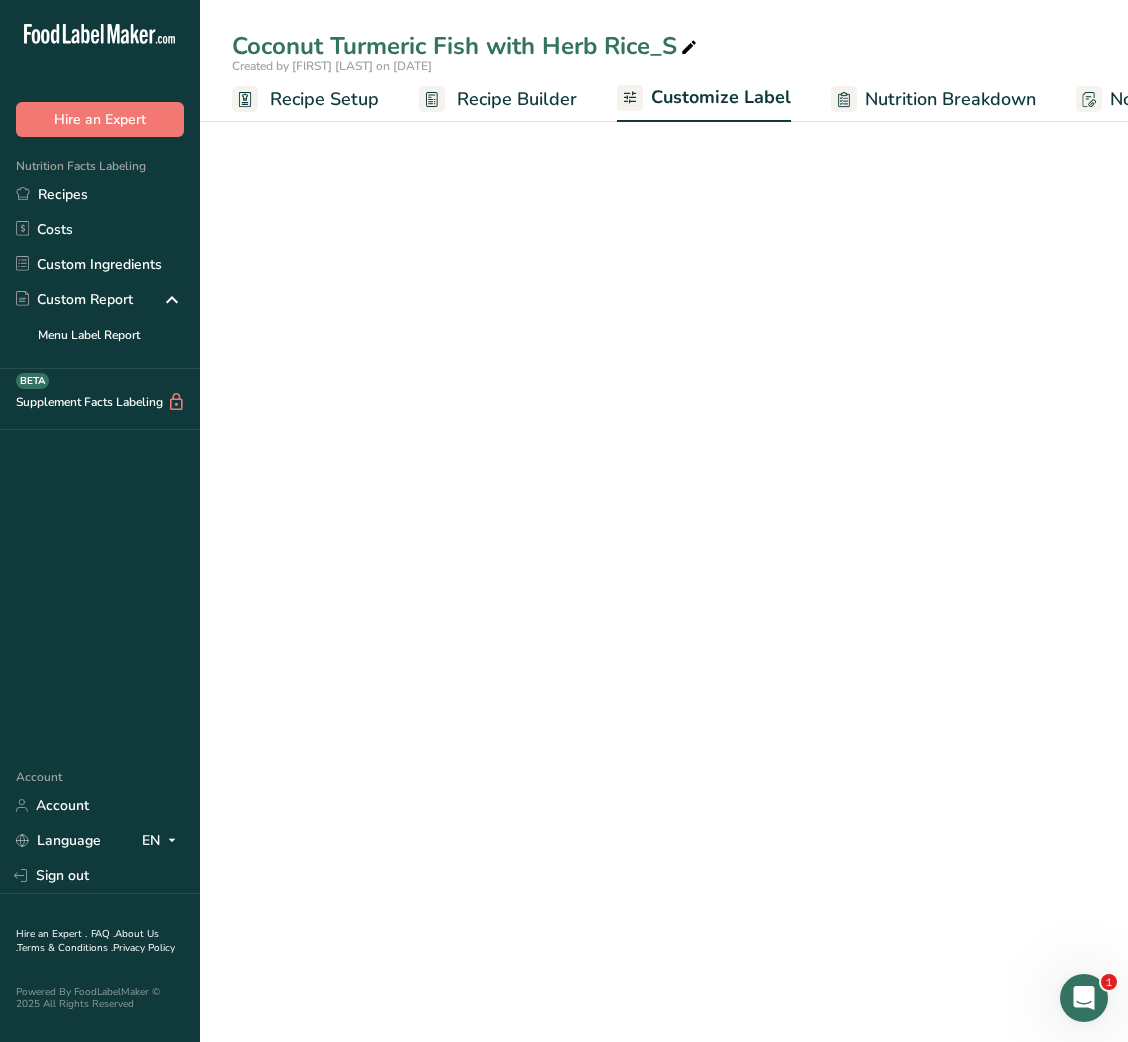 scroll, scrollTop: 0, scrollLeft: 389, axis: horizontal 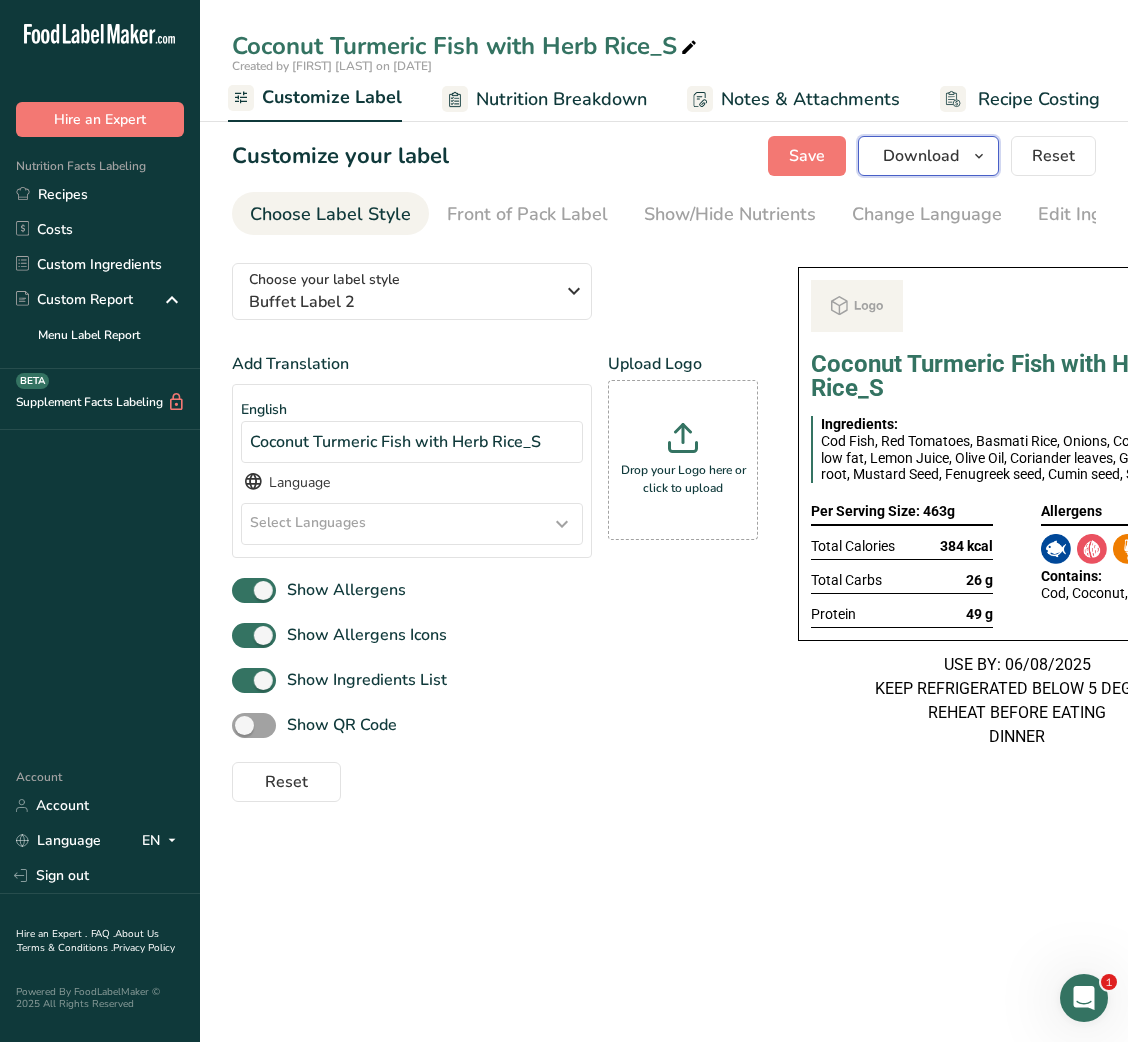 click on "Download" at bounding box center (921, 156) 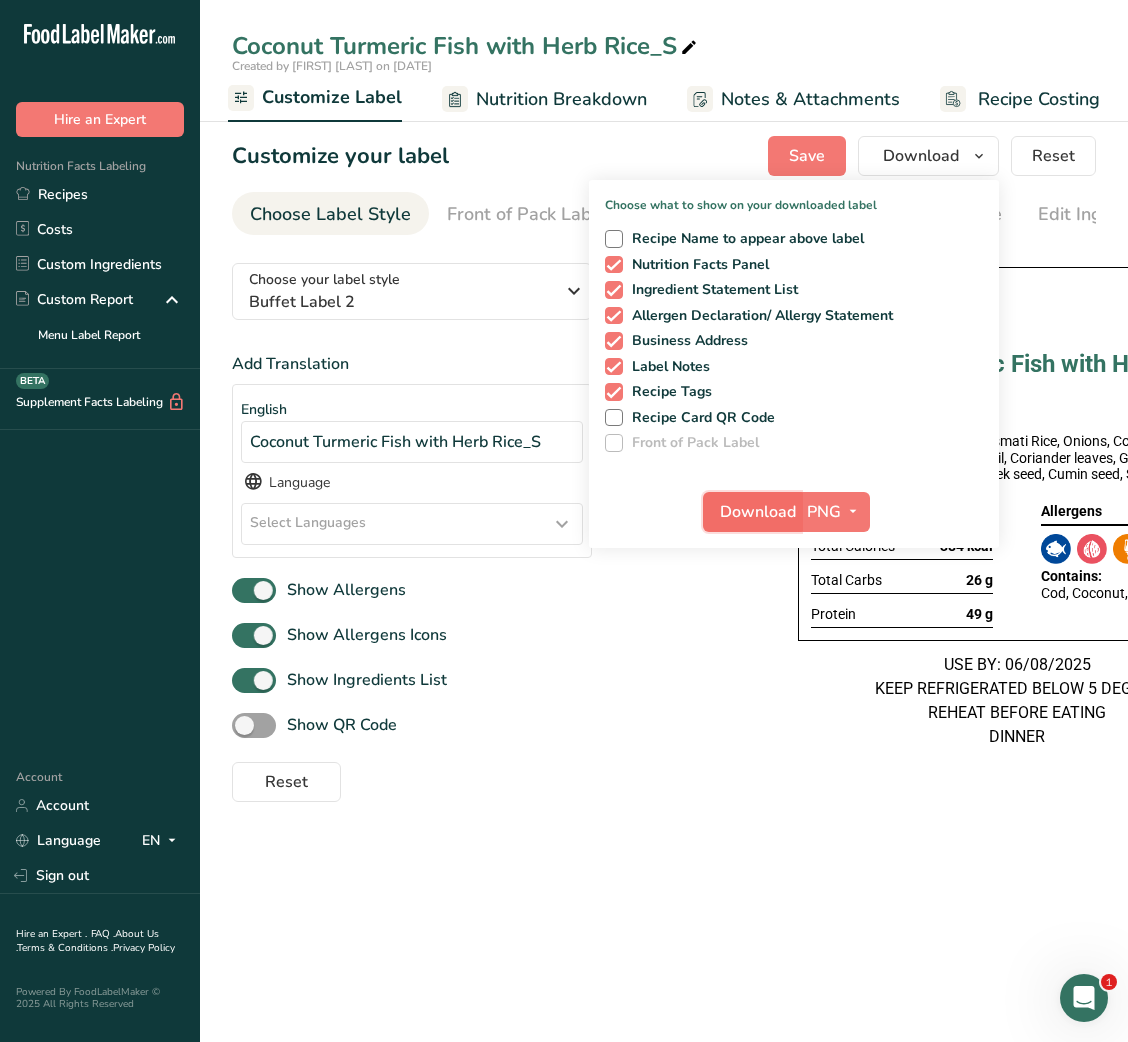 click on "Download" at bounding box center (758, 512) 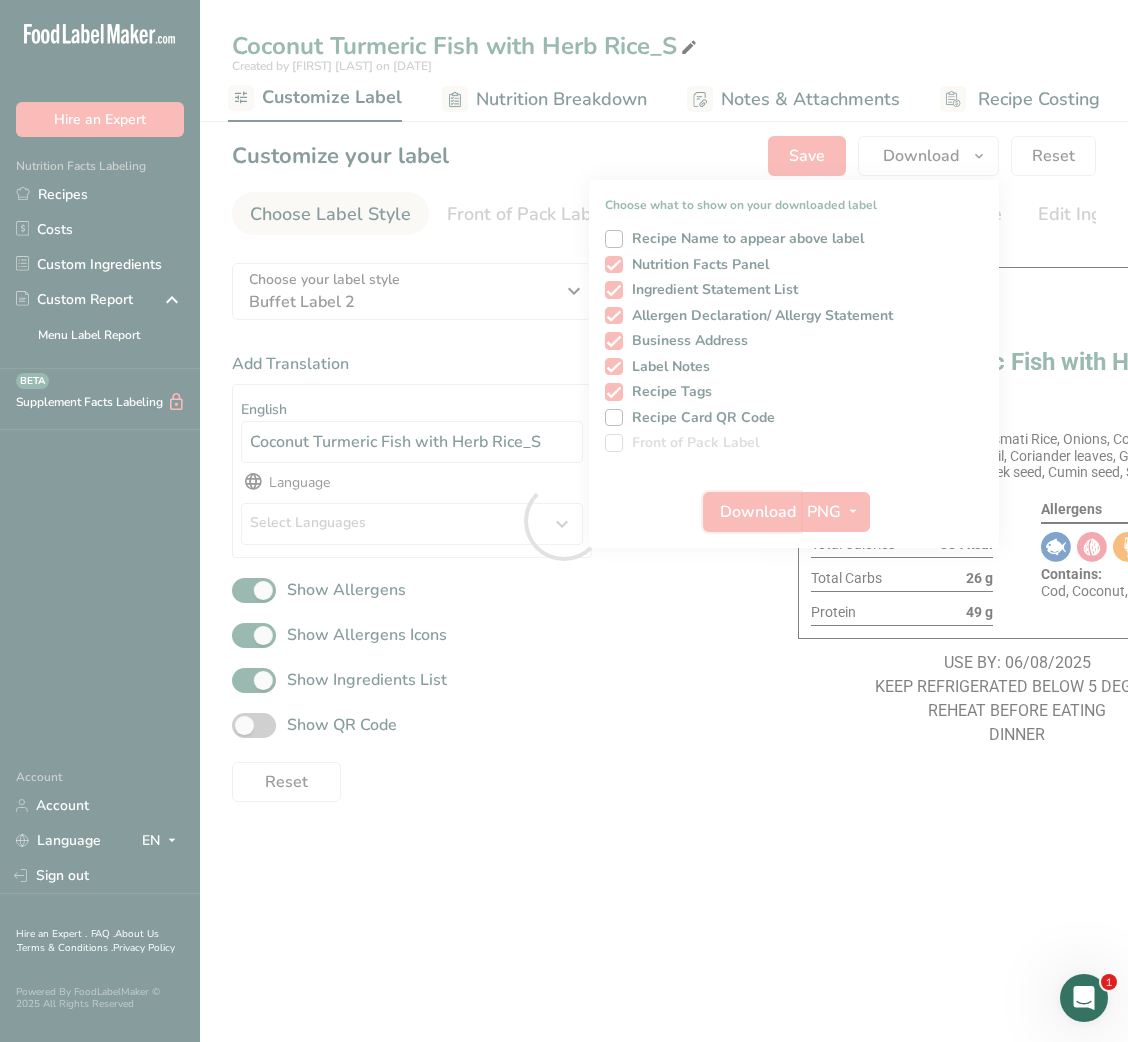 scroll, scrollTop: 0, scrollLeft: 0, axis: both 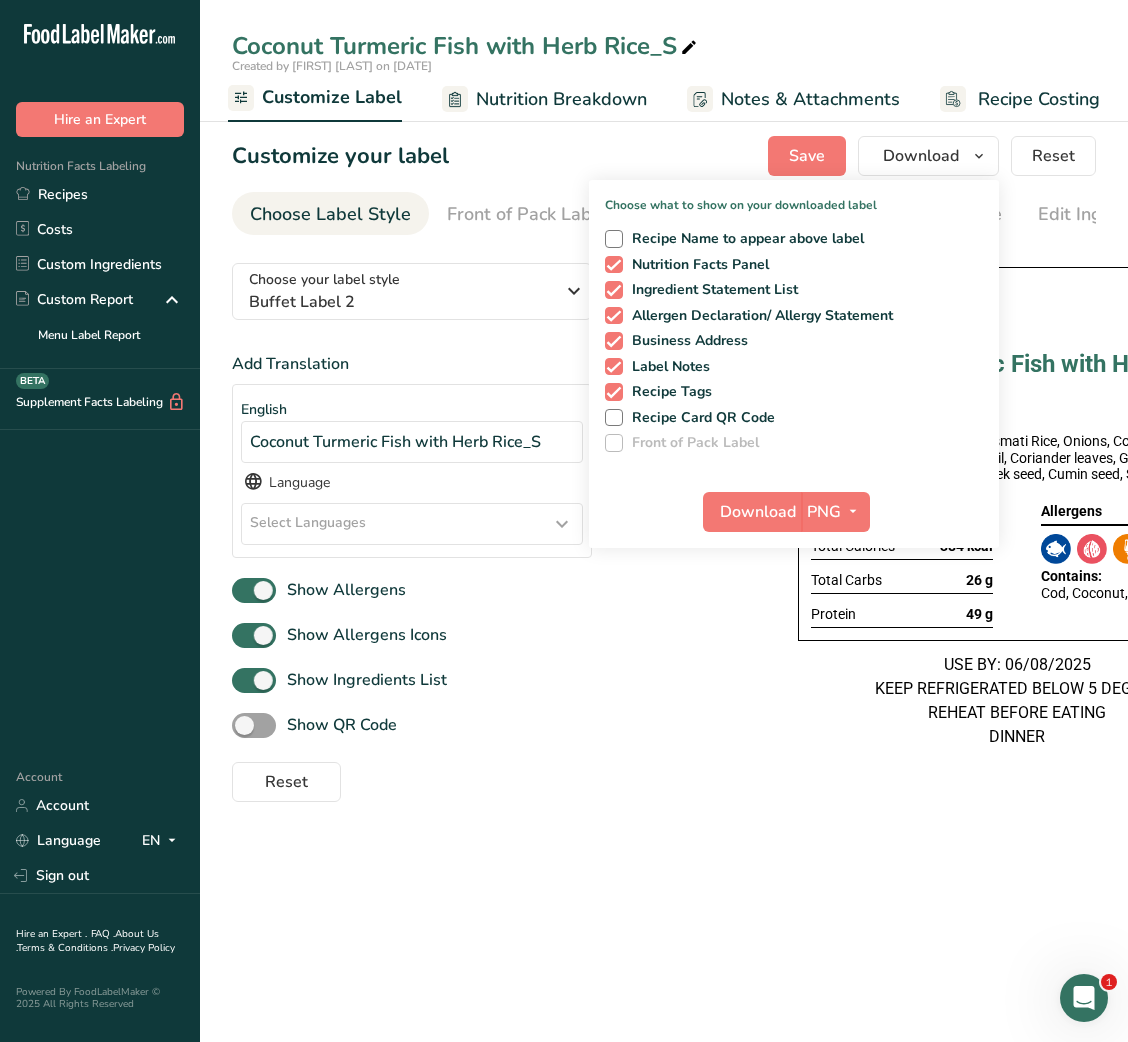 click on "Coconut Turmeric Fish with Herb Rice_S
Created by Zubiya  Khan on 2025-08-04
Recipe Setup                       Recipe Builder   Customize Label               Nutrition Breakdown               Notes & Attachments                 Recipe Costing" at bounding box center (664, 61) 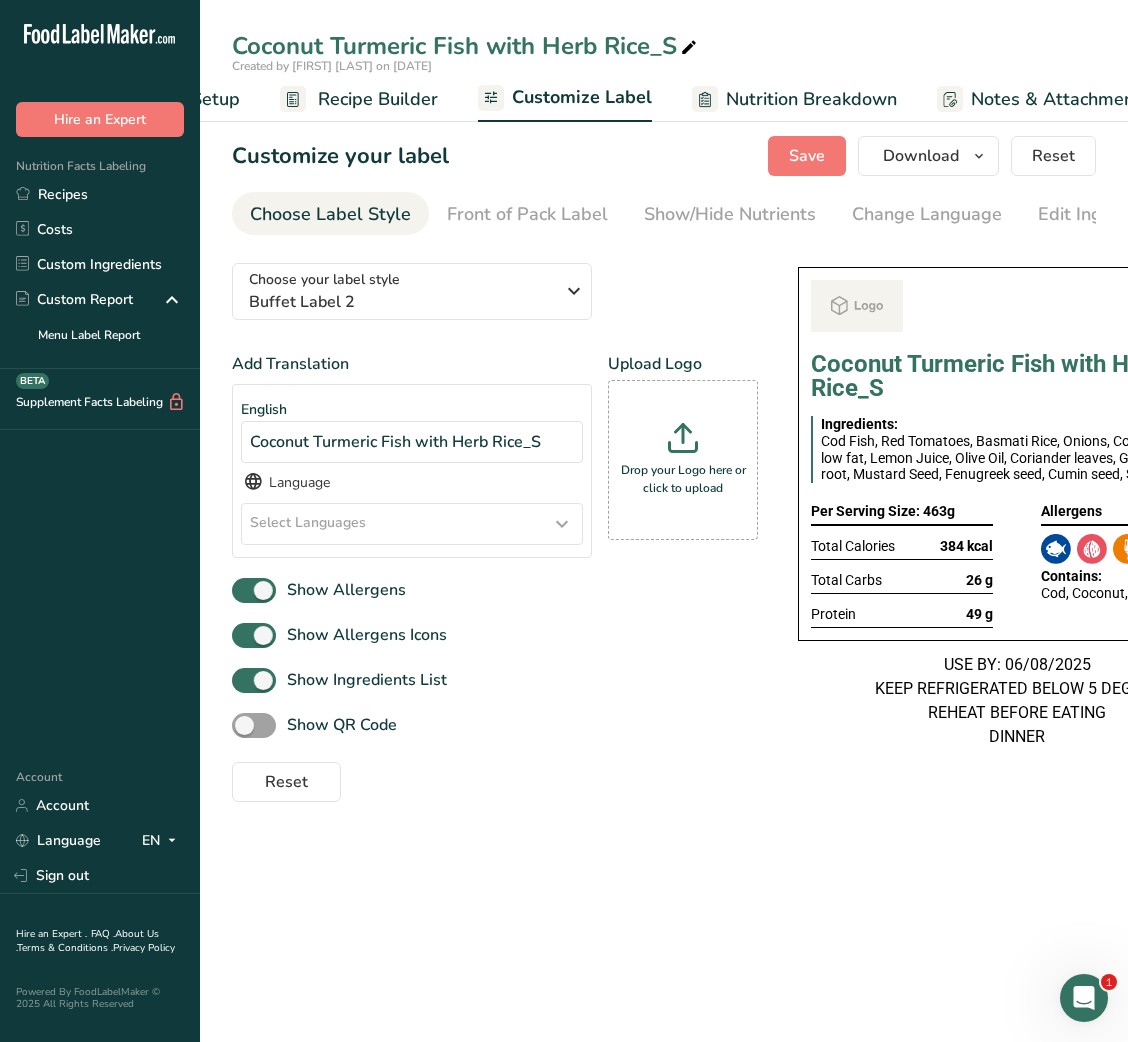 scroll, scrollTop: 0, scrollLeft: 138, axis: horizontal 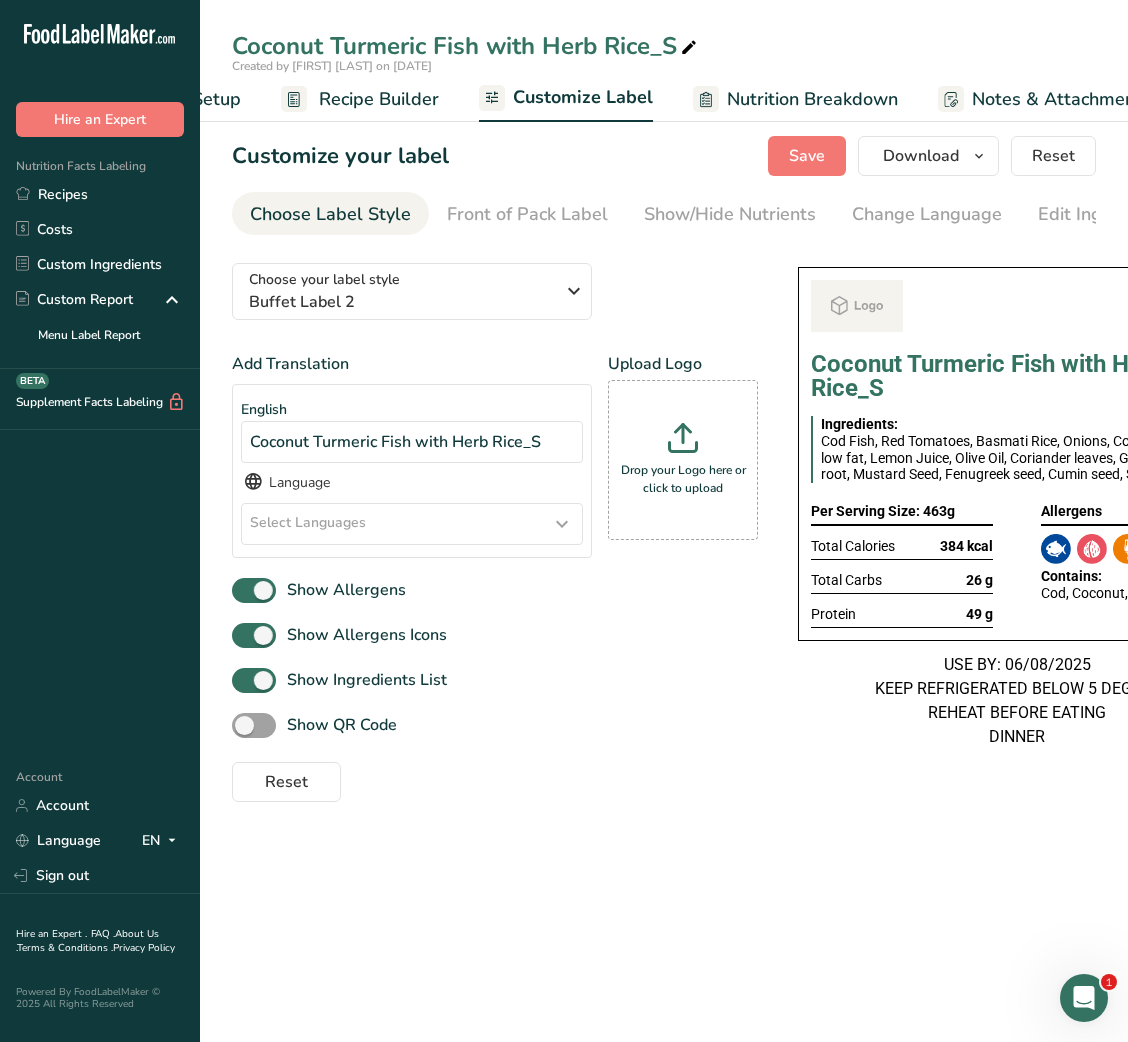 click on "Recipe Builder" at bounding box center (379, 99) 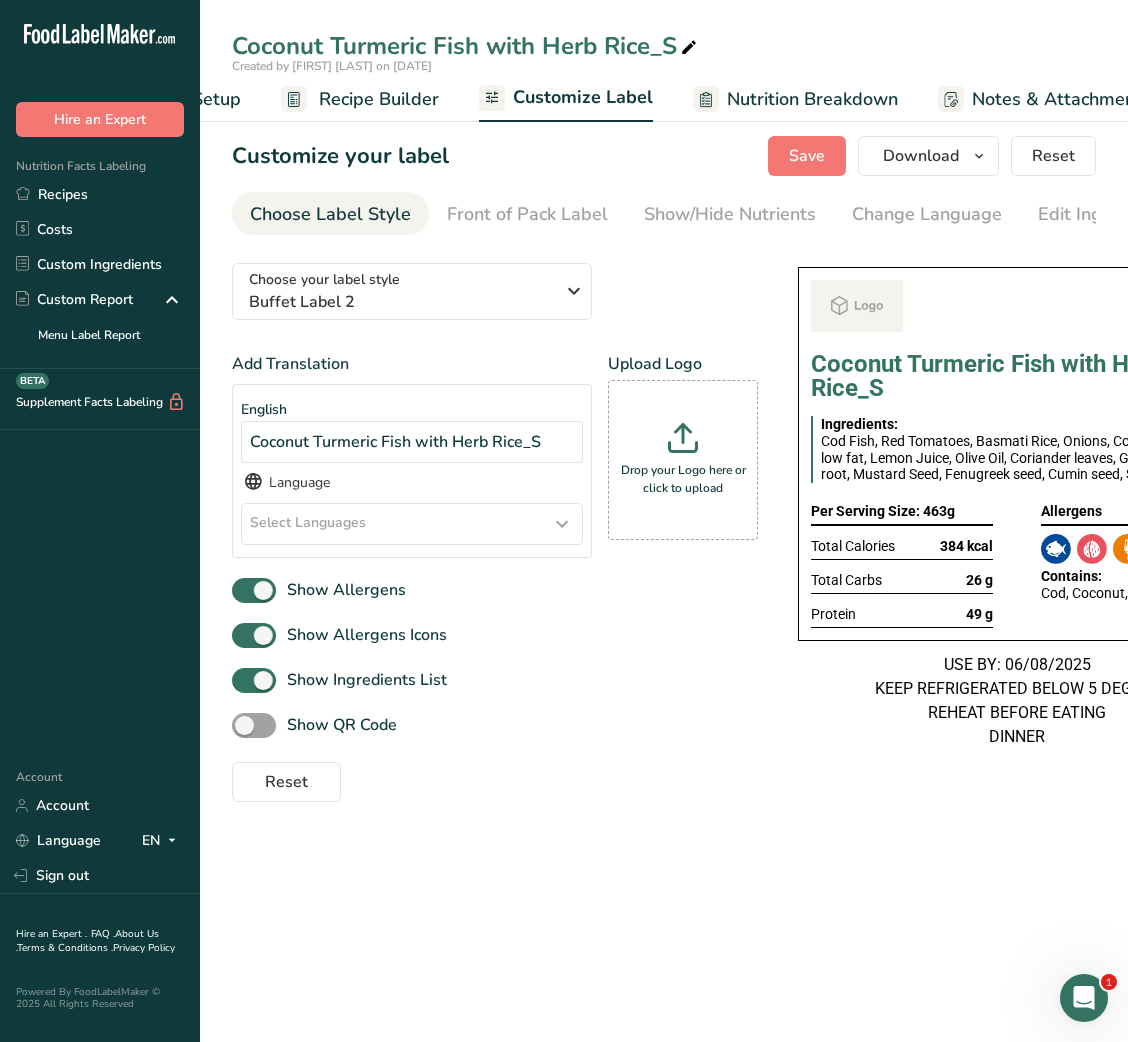 click on "Recipe Builder" at bounding box center [379, 99] 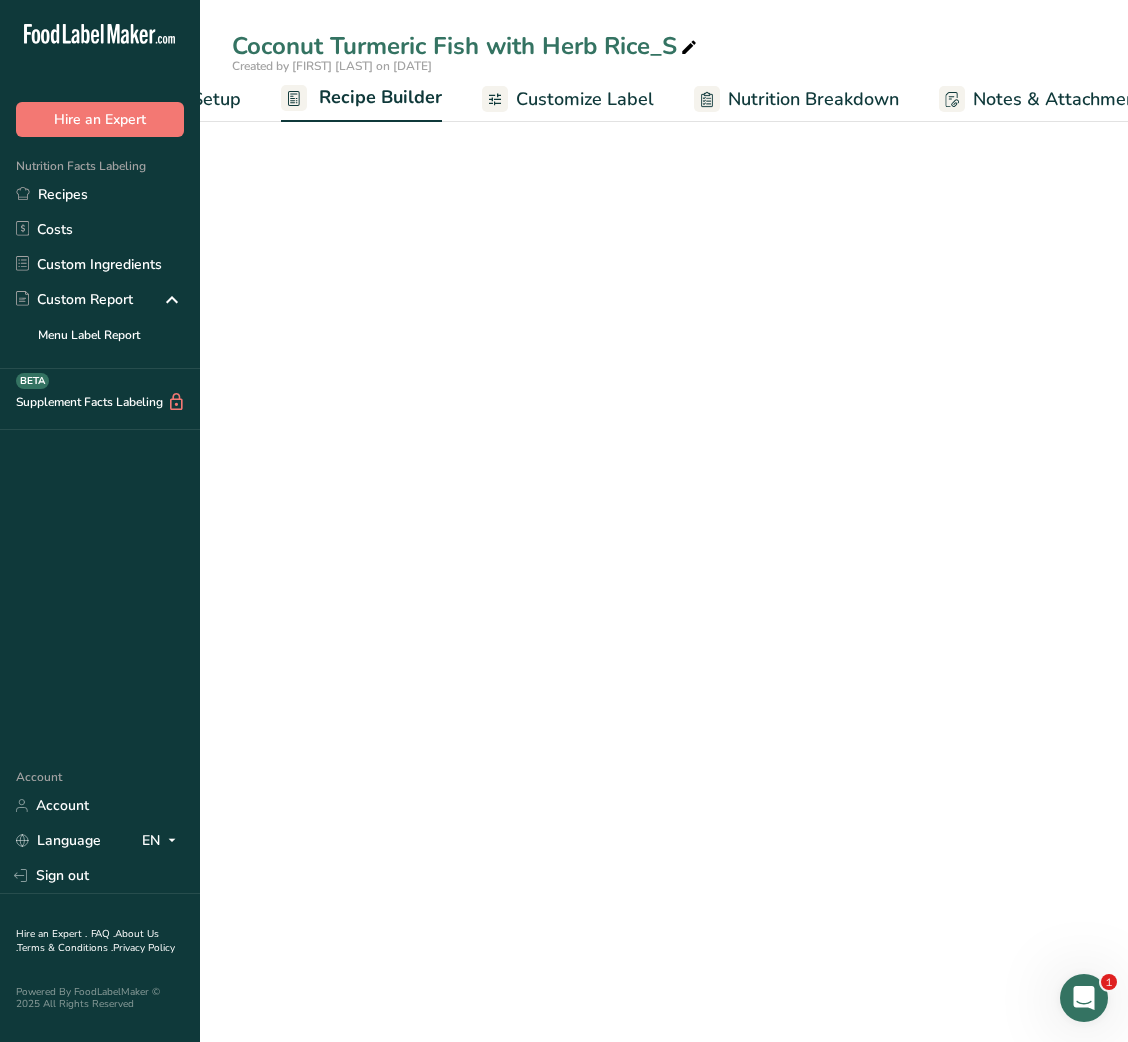 scroll, scrollTop: 0, scrollLeft: 193, axis: horizontal 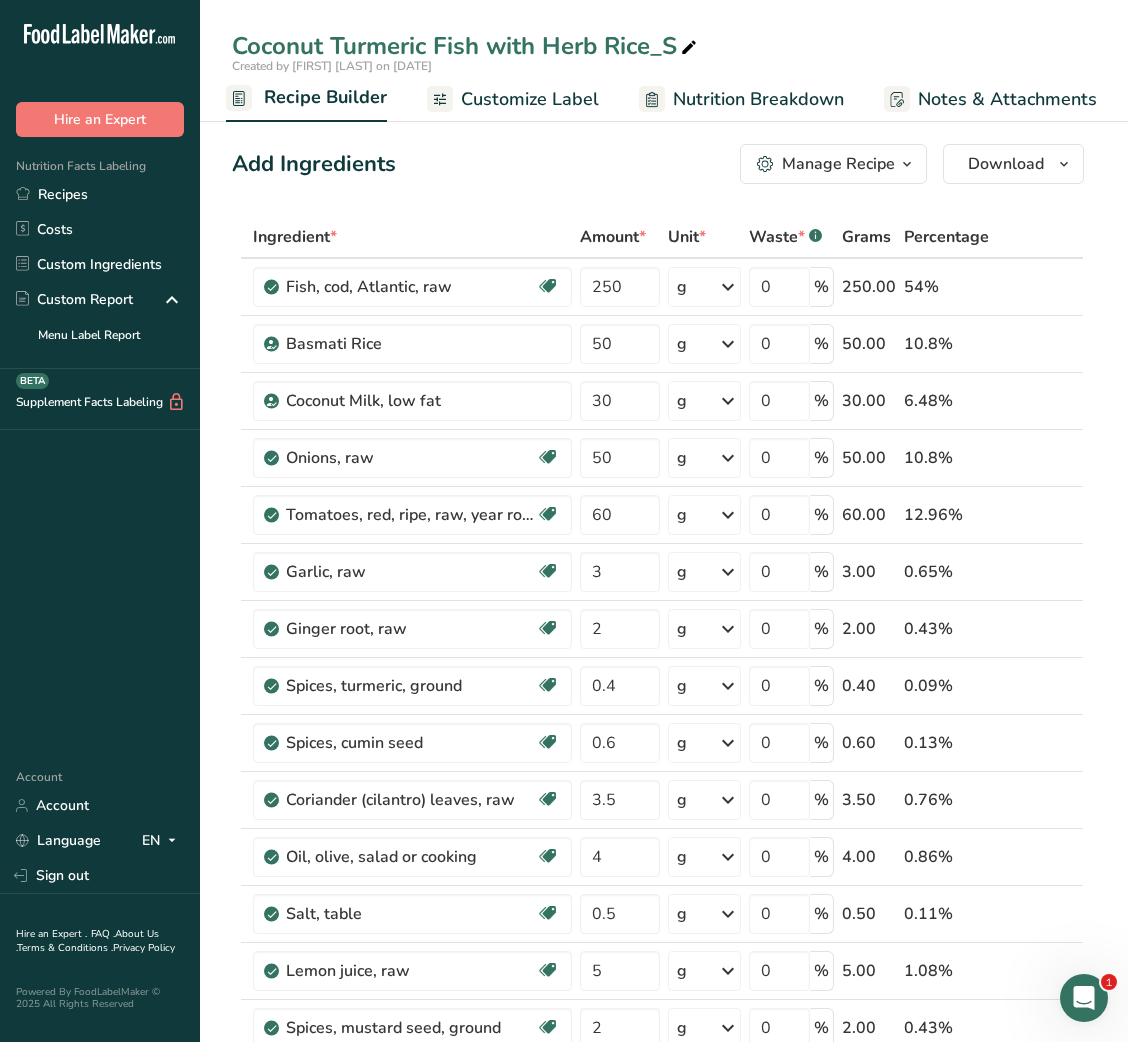 click on "Manage Recipe" at bounding box center (838, 164) 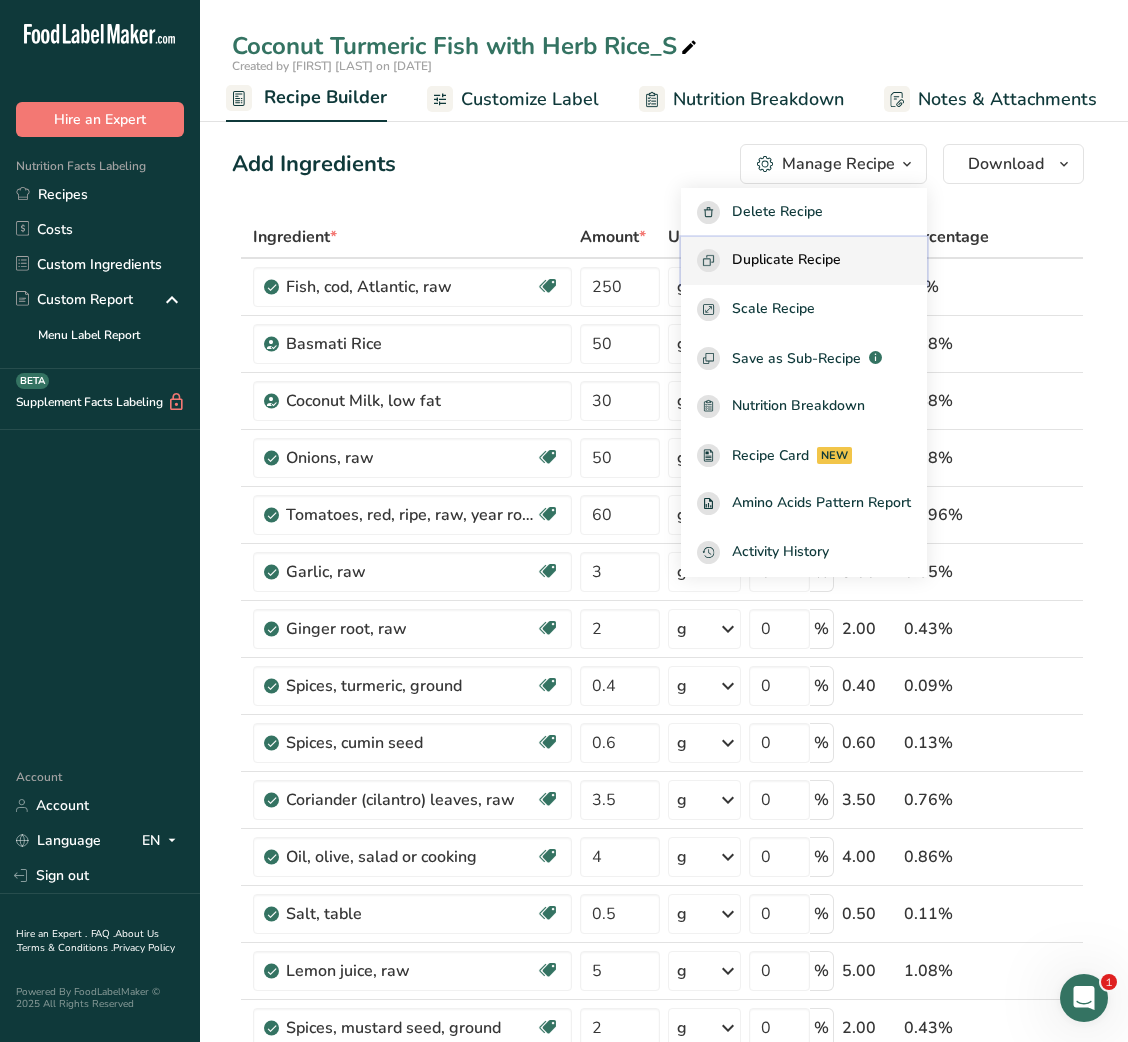 click on "Duplicate Recipe" at bounding box center [804, 261] 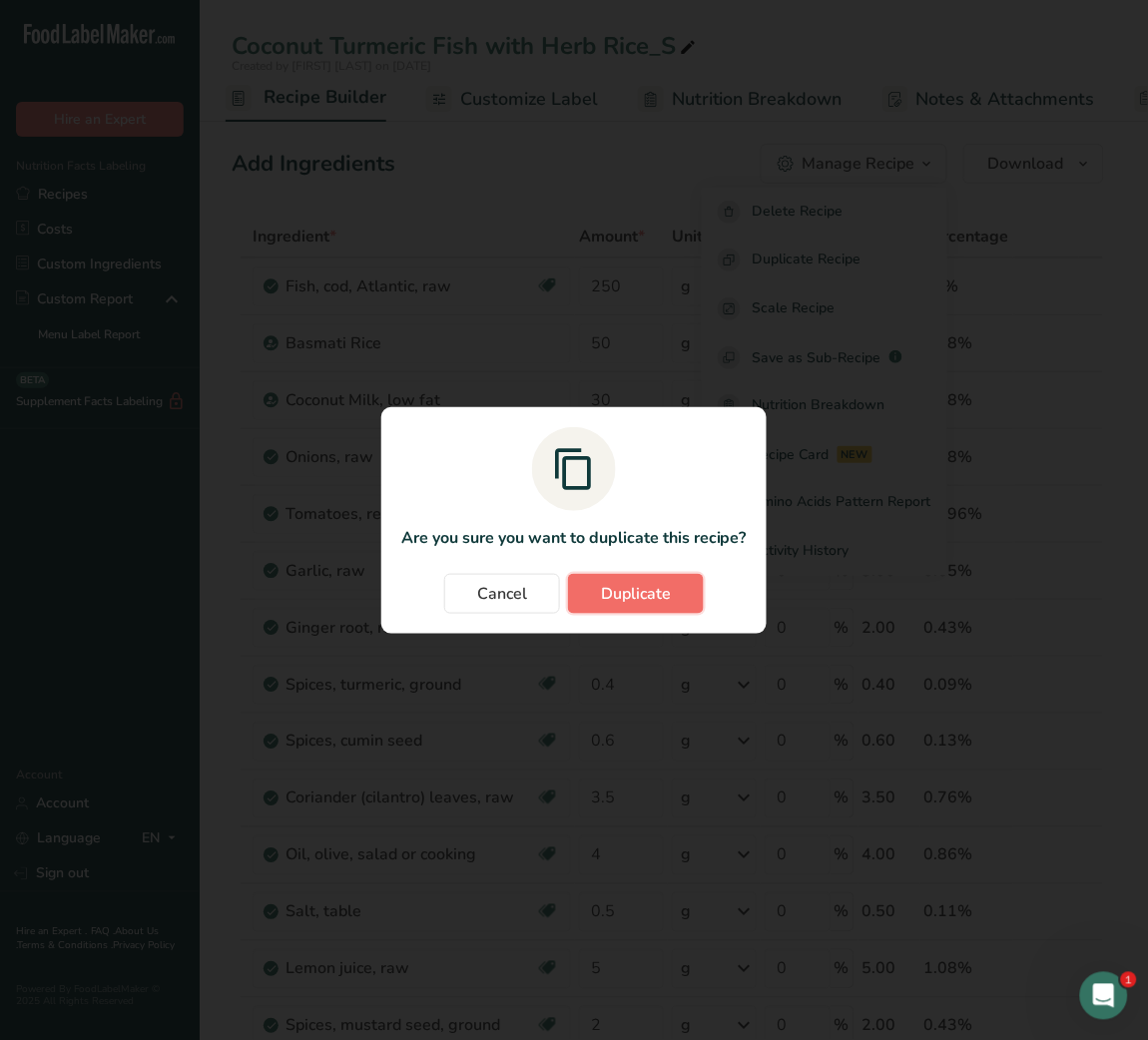 click on "Duplicate" at bounding box center (636, 594) 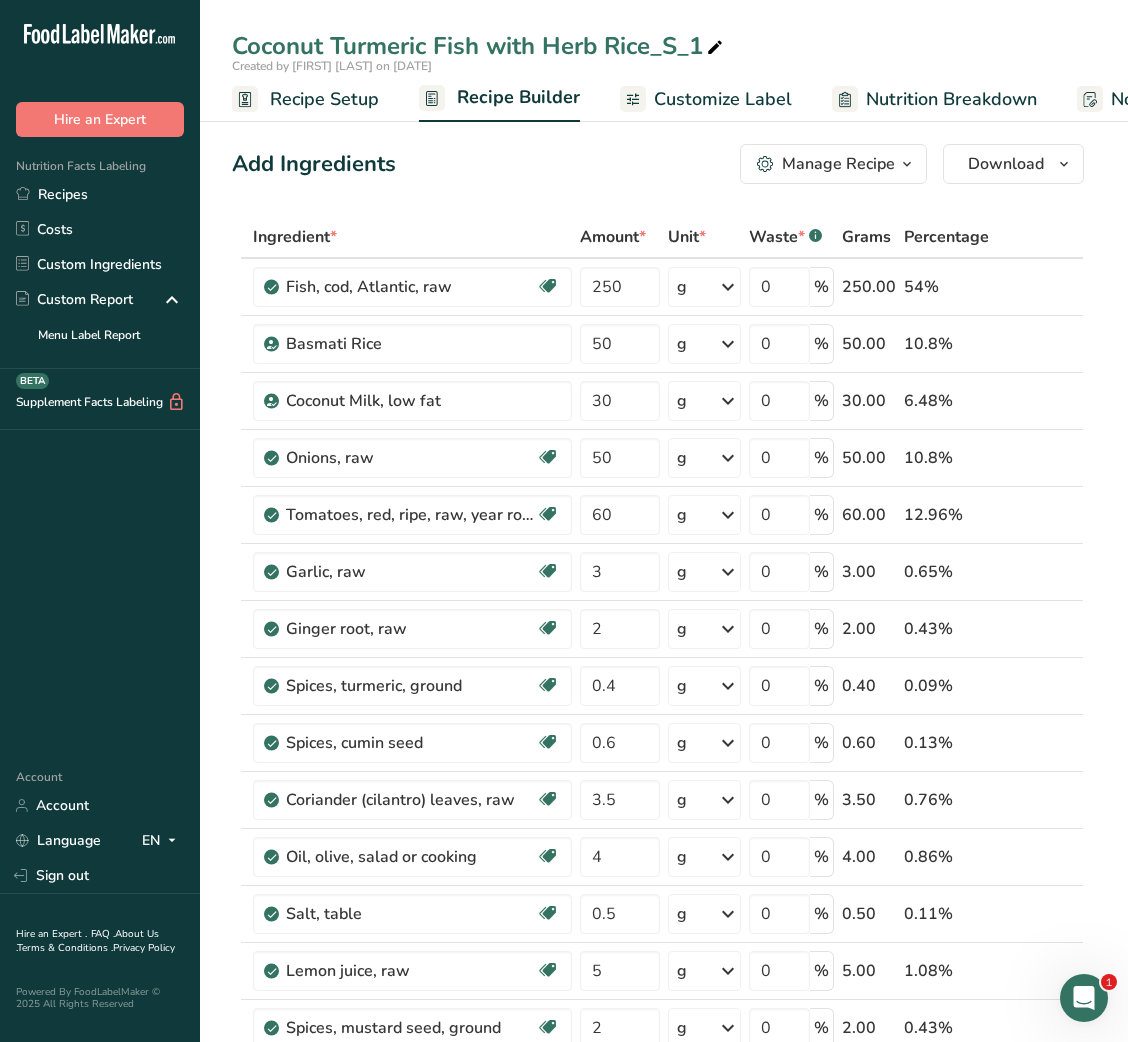 click at bounding box center [715, 48] 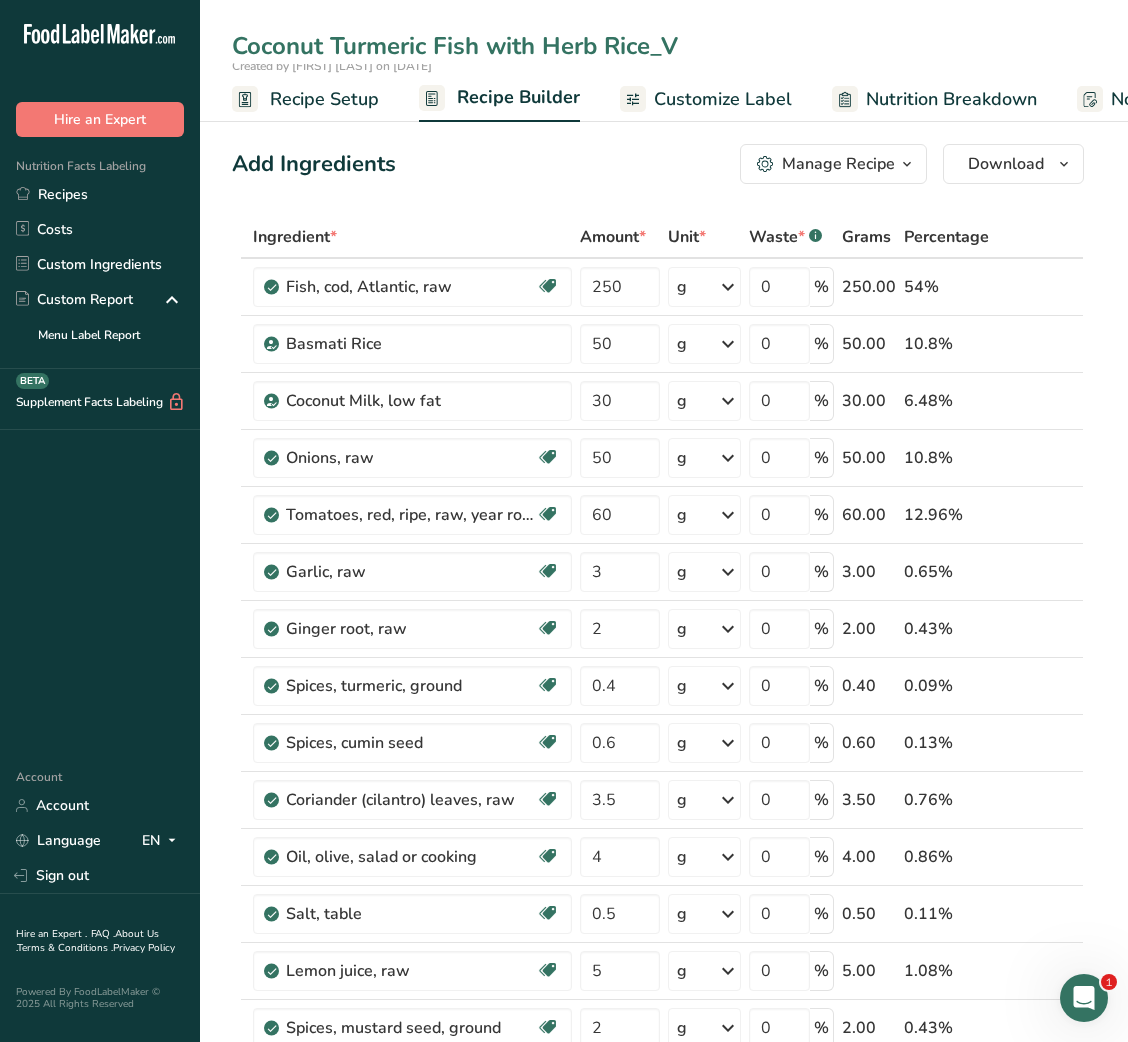 type on "Coconut Turmeric Fish with Herb Rice_V" 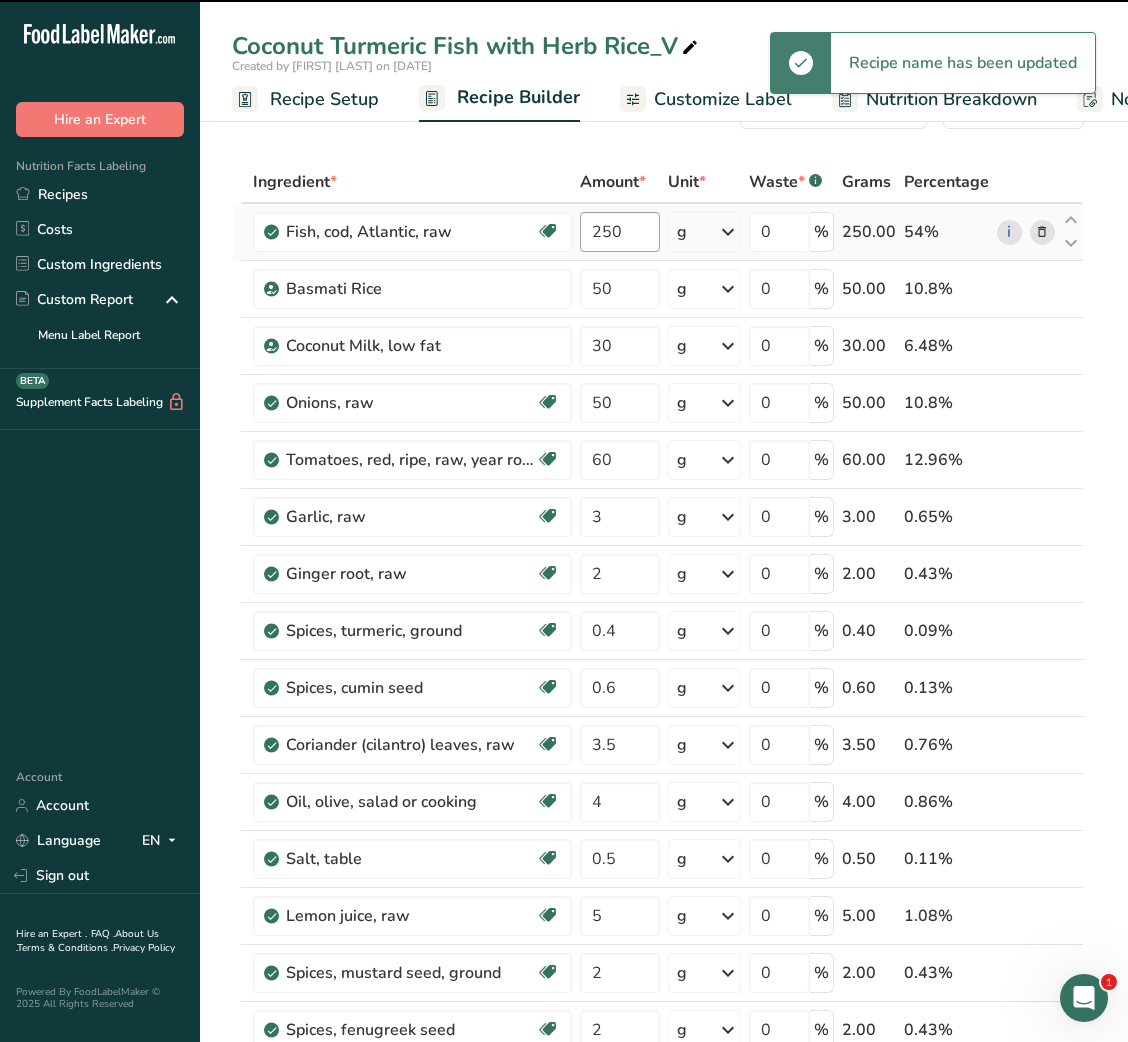 scroll, scrollTop: 58, scrollLeft: 0, axis: vertical 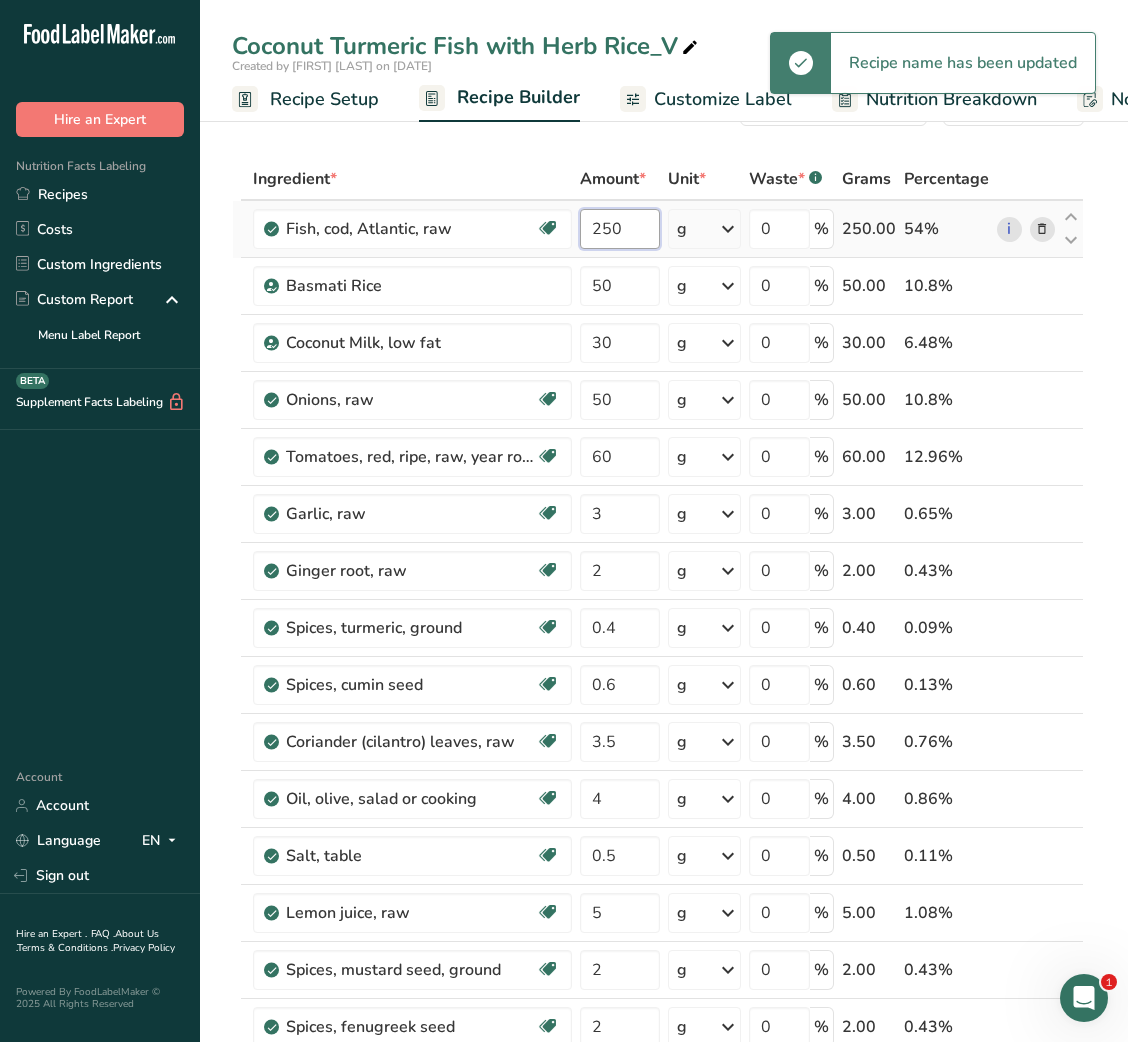 click on "250" at bounding box center [619, 229] 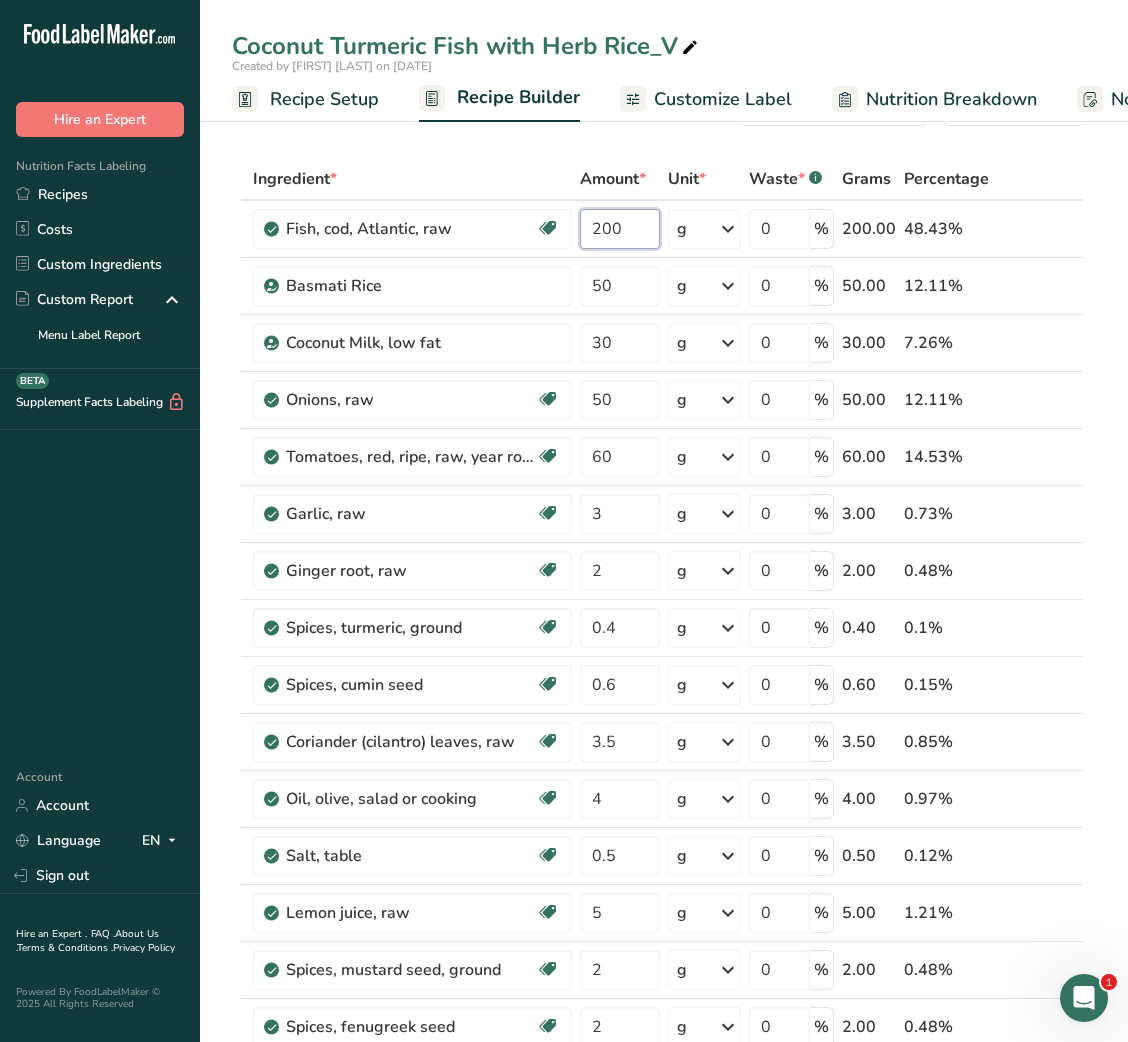 type on "200" 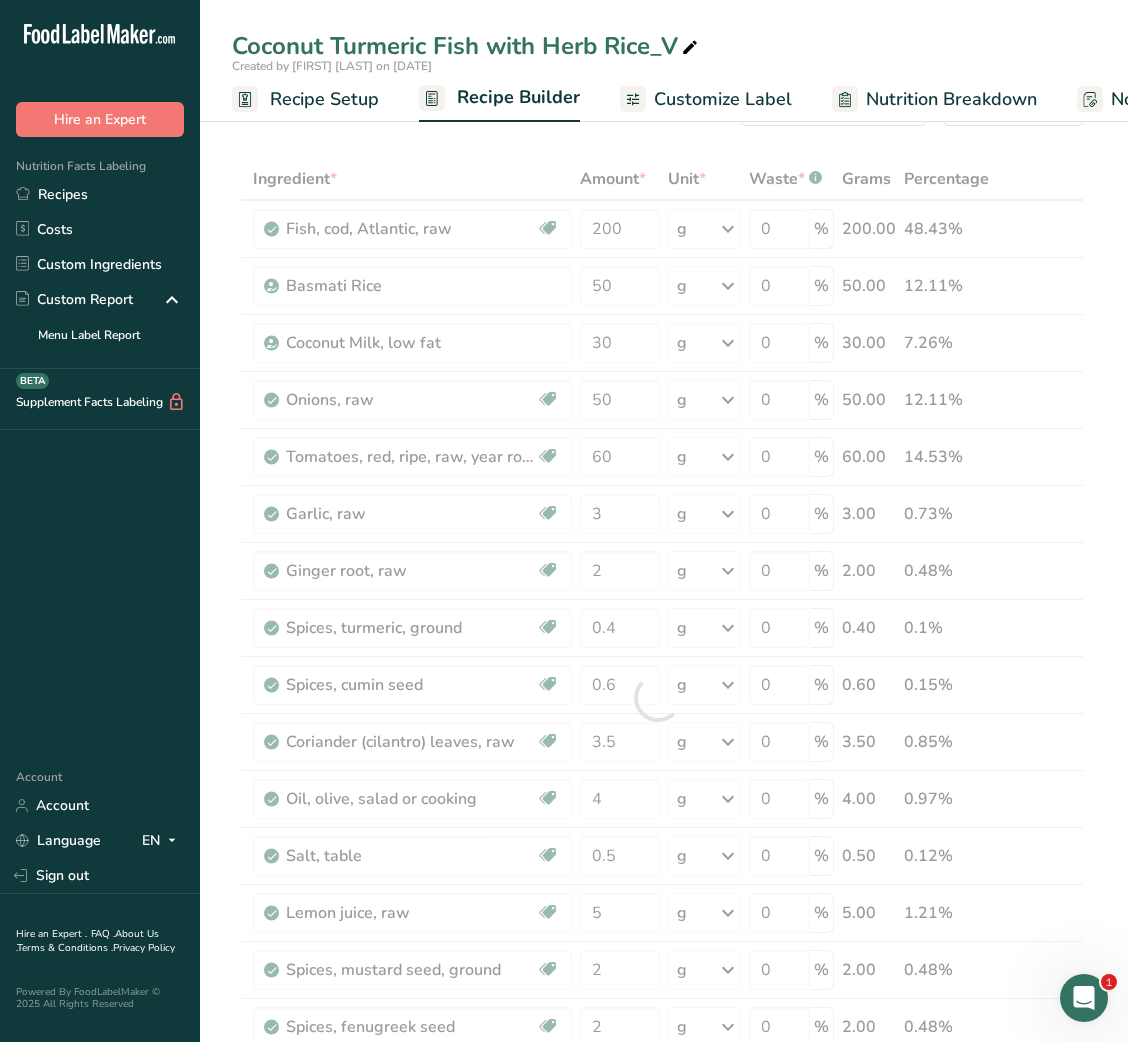 click on "Ingredient *
Amount *
Unit *
Waste *   .a-a{fill:#347362;}.b-a{fill:#fff;}          Grams
Percentage
Fish, cod, Atlantic, raw
Source of Omega 3
Dairy free
Gluten free
Soy free
200
g
Portions
3 oz
1 fillet
Weight Units
g
kg
mg
See more
Volume Units
l
Volume units require a density conversion. If you know your ingredient's density enter it below. Otherwise, click on "RIA" our AI Regulatory bot - she will be able to help you
lb/ft3
g/cm3
Confirm
mL
lb/ft3
0" at bounding box center (658, 698) 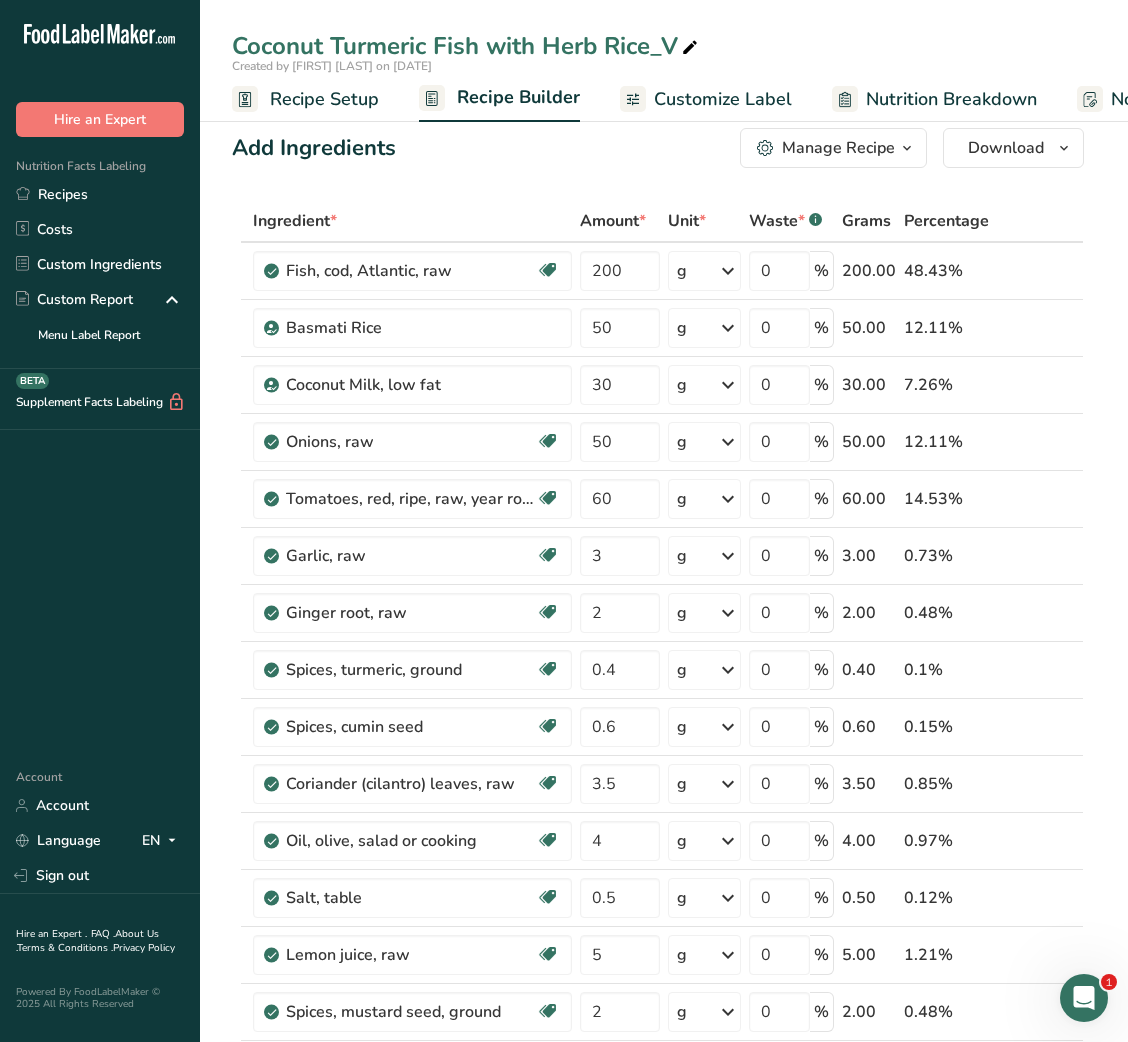 scroll, scrollTop: 0, scrollLeft: 0, axis: both 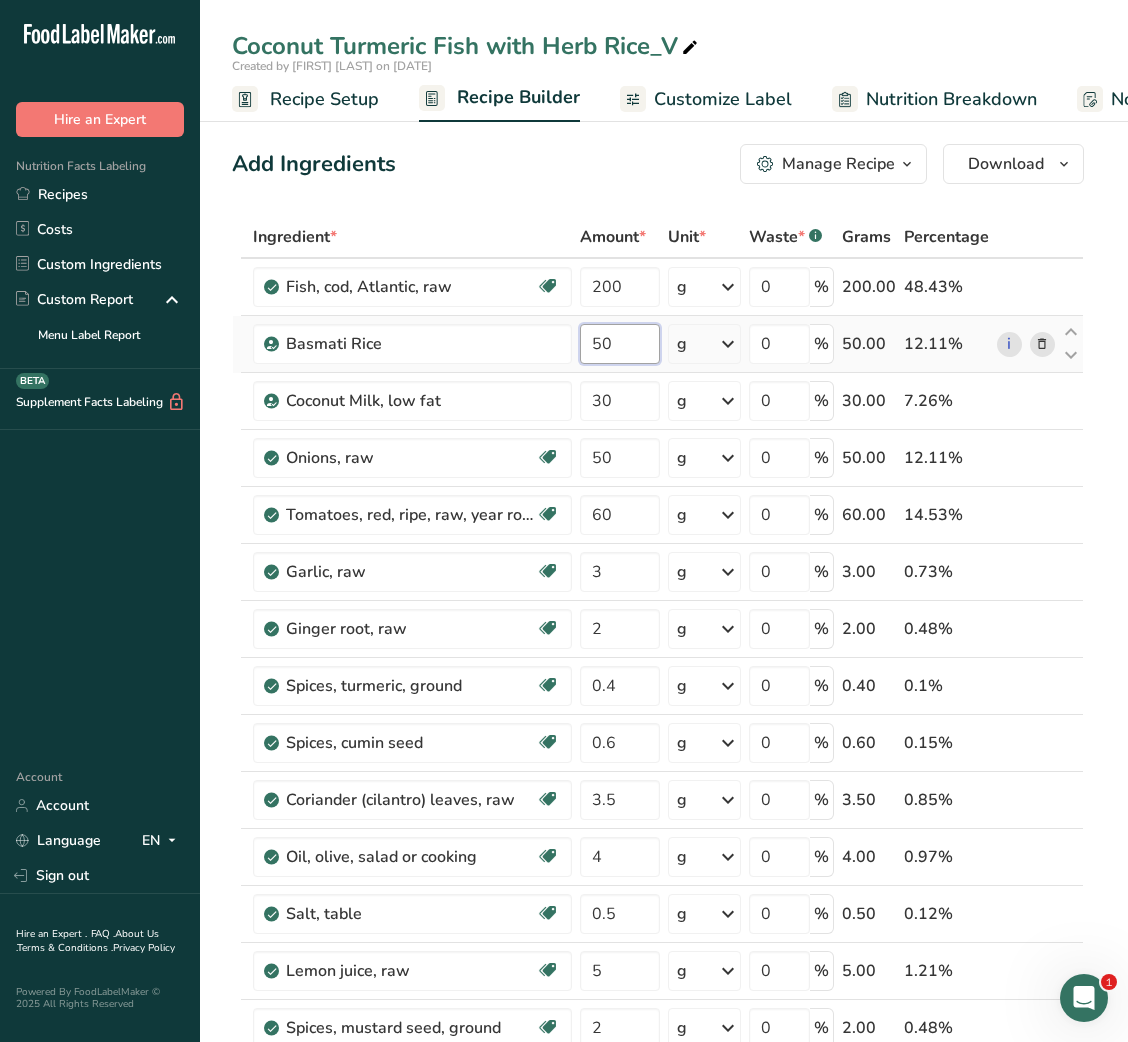 click on "50" at bounding box center [619, 344] 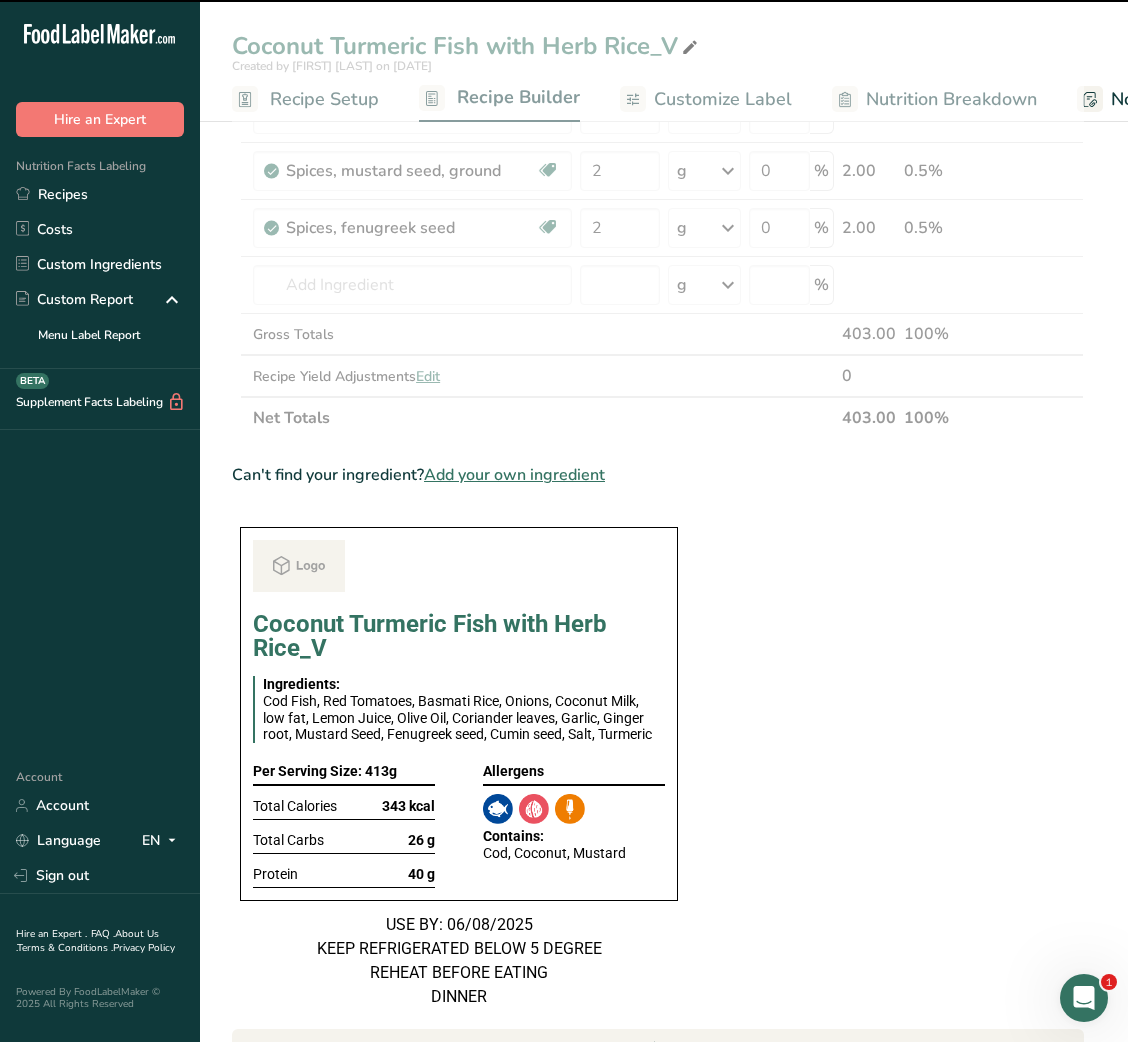 scroll, scrollTop: 865, scrollLeft: 0, axis: vertical 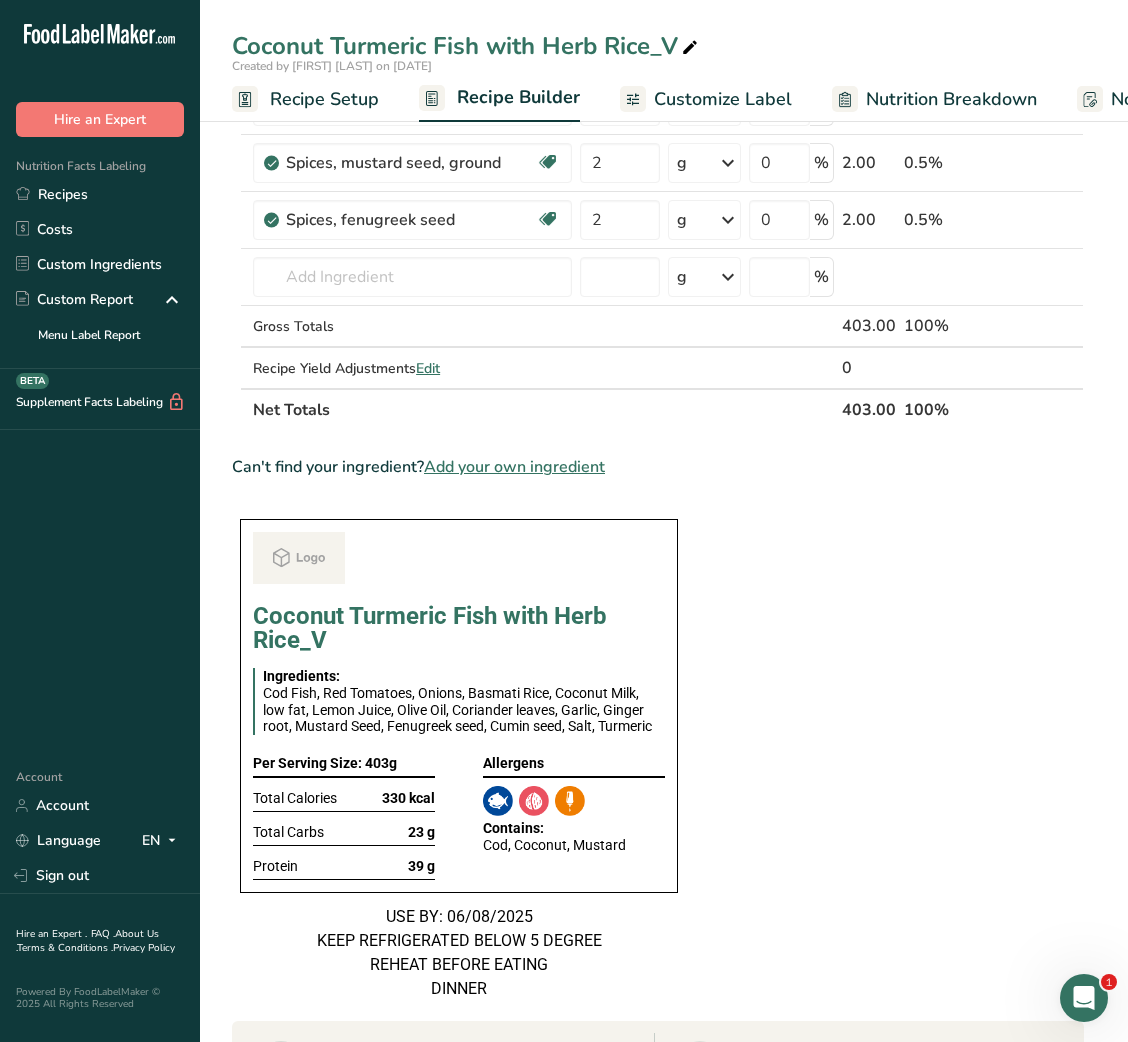 click on "Ingredient *
Amount *
Unit *
Waste *   .a-a{fill:#347362;}.b-a{fill:#fff;}          Grams
Percentage
Fish, cod, Atlantic, raw
Source of Omega 3
Dairy free
Gluten free
Soy free
200
g
Portions
3 oz
1 fillet
Weight Units
g
kg
mg
See more
Volume Units
l
Volume units require a density conversion. If you know your ingredient's density enter it below. Otherwise, click on "RIA" our AI Regulatory bot - she will be able to help you
lb/ft3
g/cm3
Confirm
mL
lb/ft3" at bounding box center [658, 517] 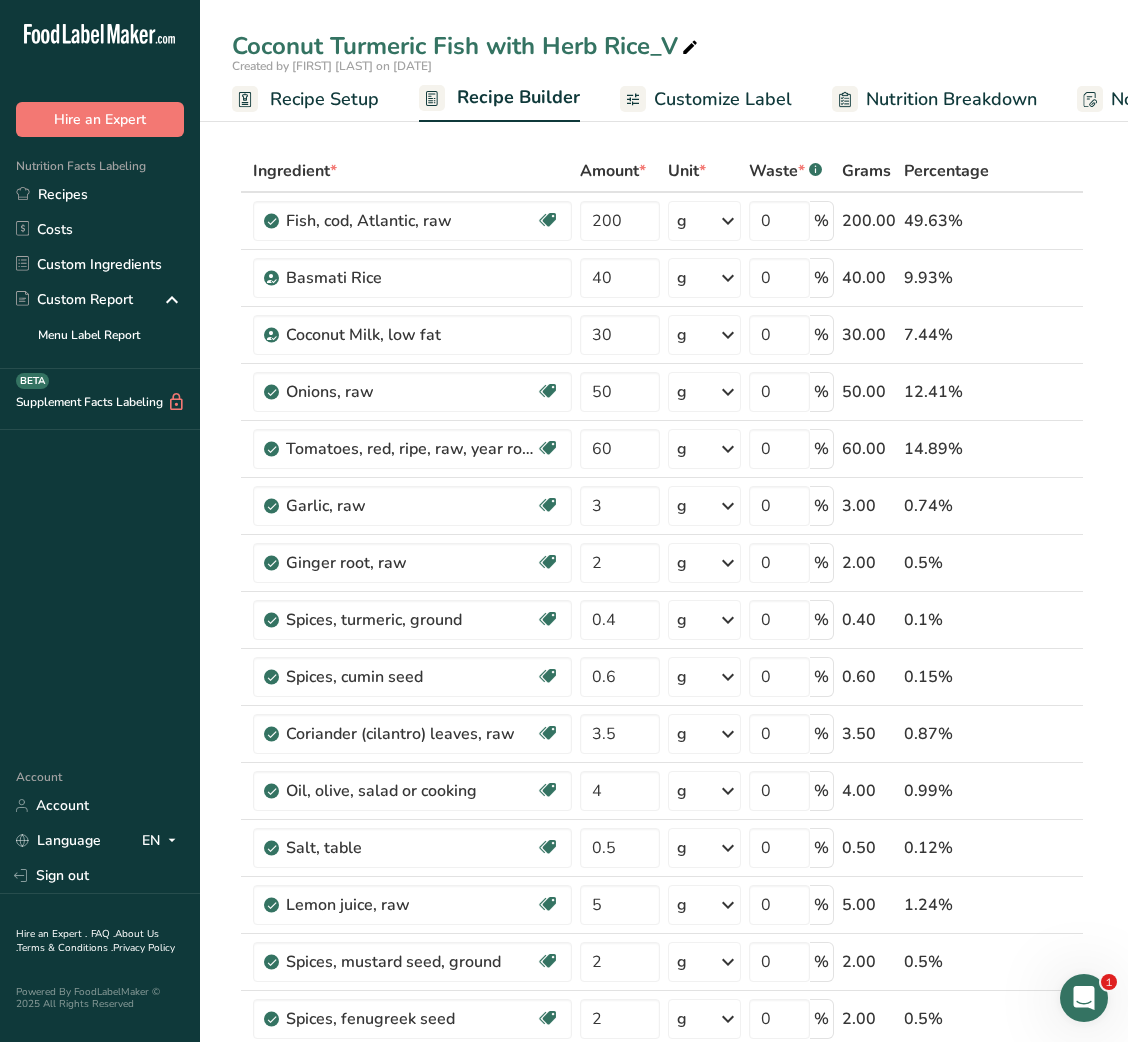 scroll, scrollTop: 0, scrollLeft: 0, axis: both 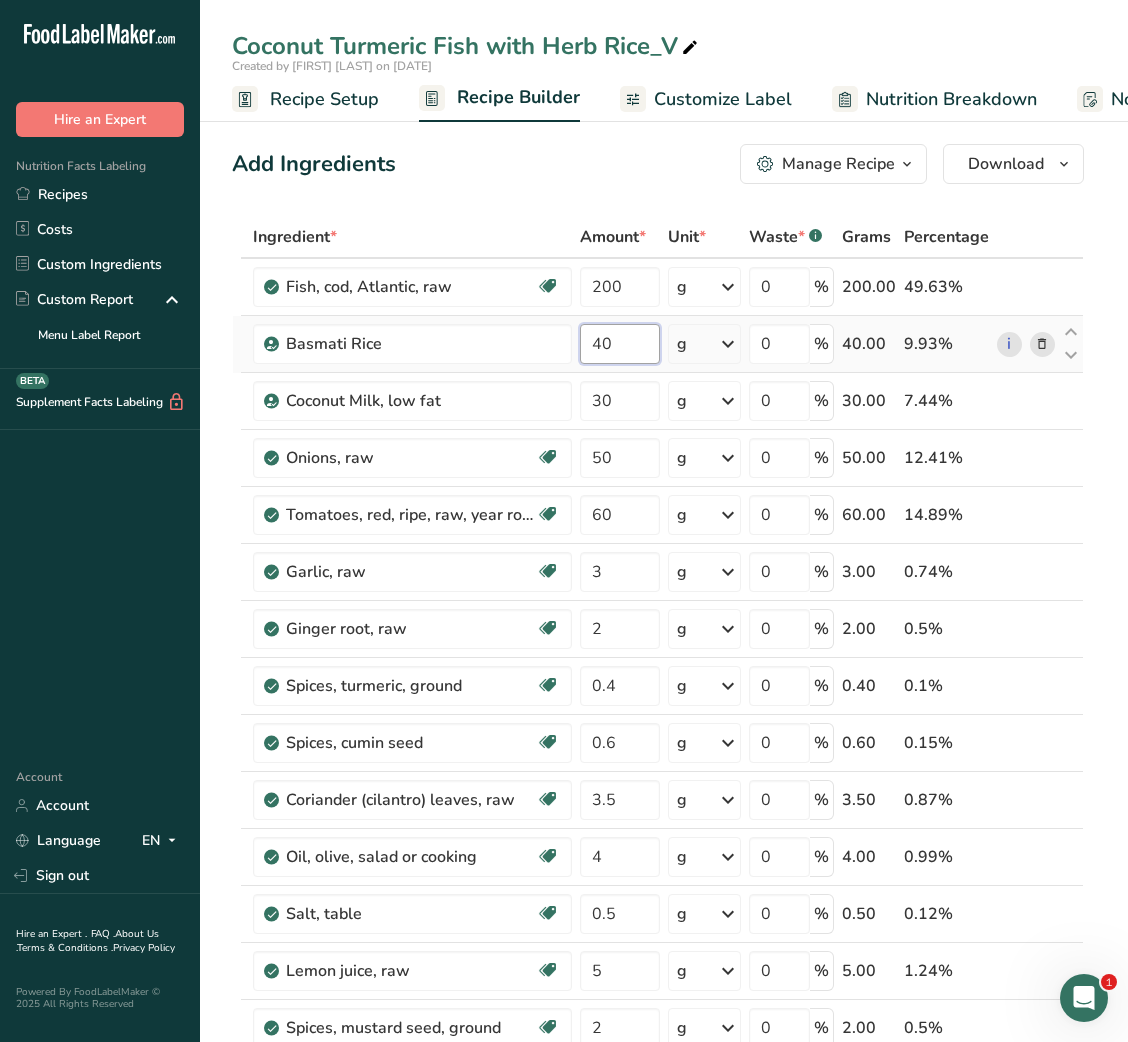 click on "40" at bounding box center (619, 344) 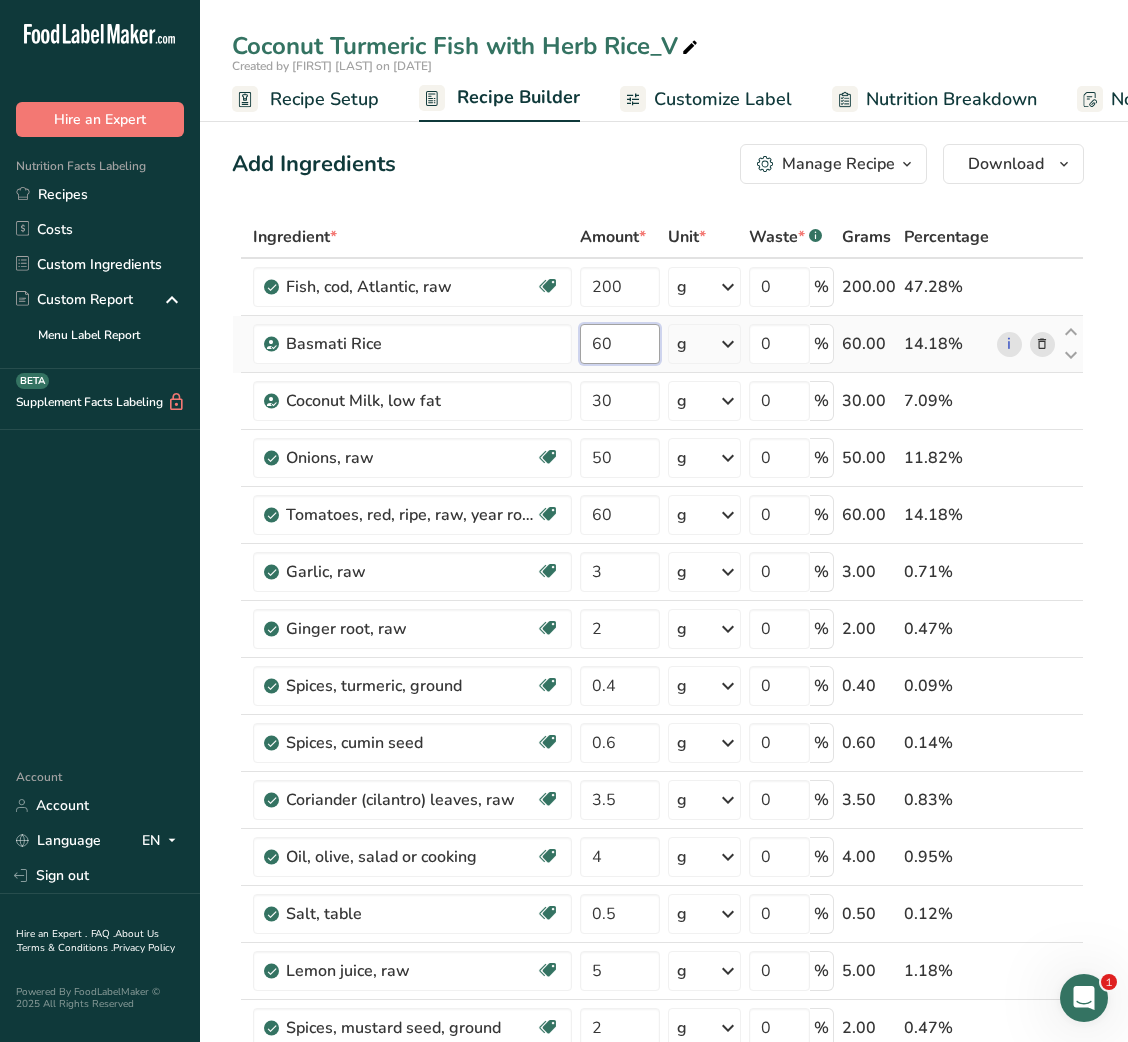 type on "60" 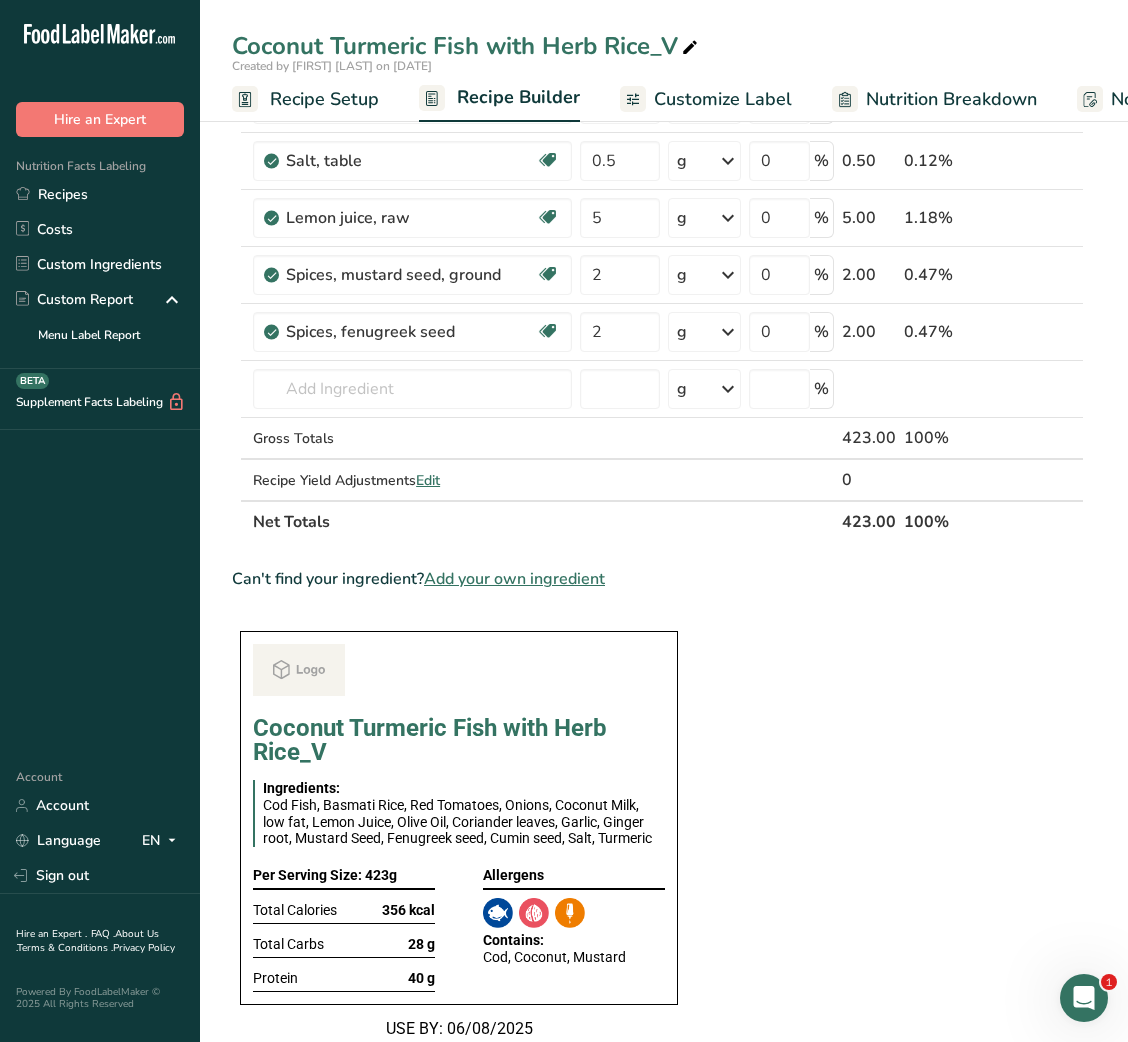 scroll, scrollTop: 0, scrollLeft: 0, axis: both 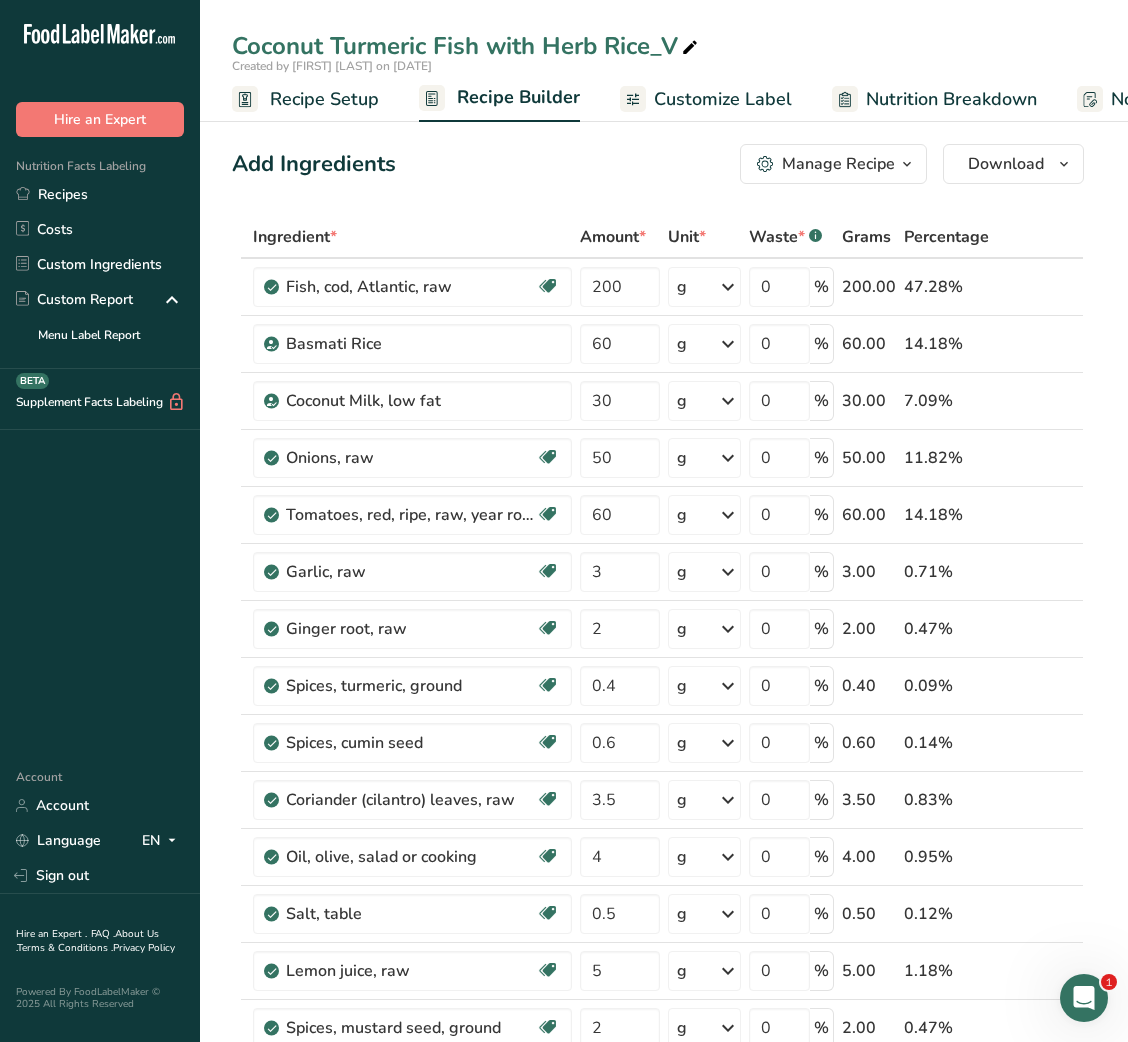click on "Customize Label" at bounding box center [723, 99] 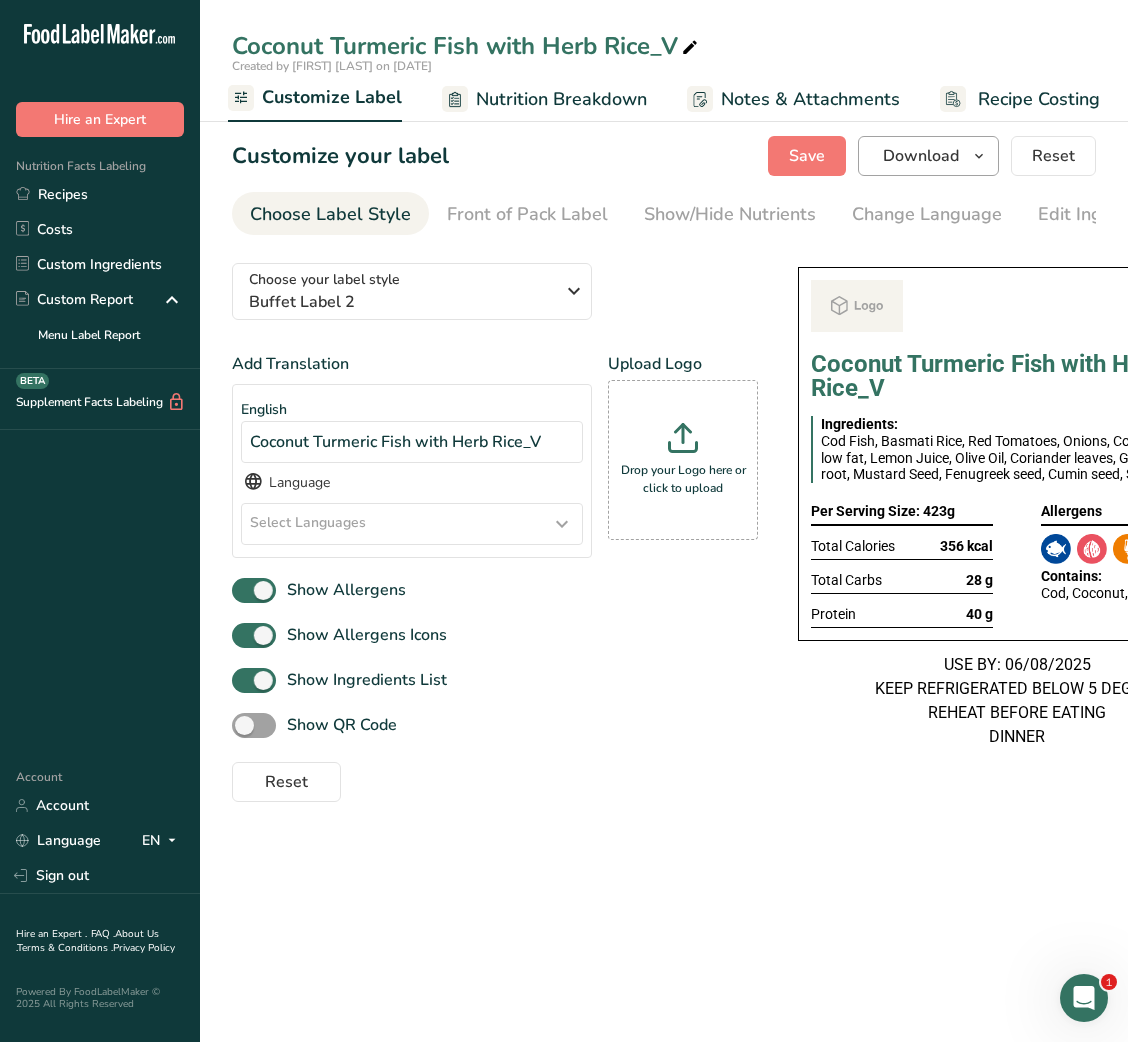 scroll, scrollTop: 0, scrollLeft: 392, axis: horizontal 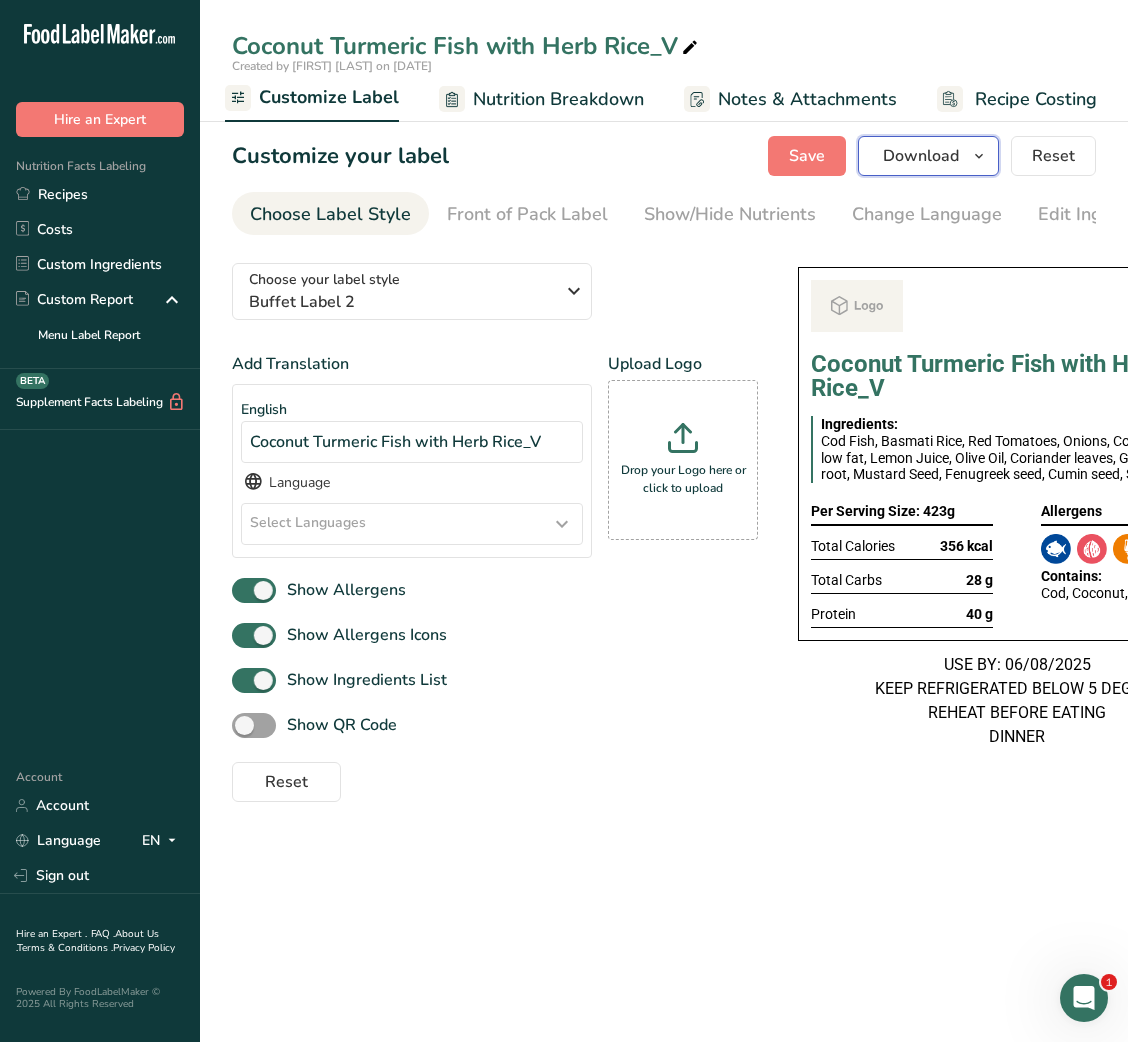 click on "Download" at bounding box center (928, 156) 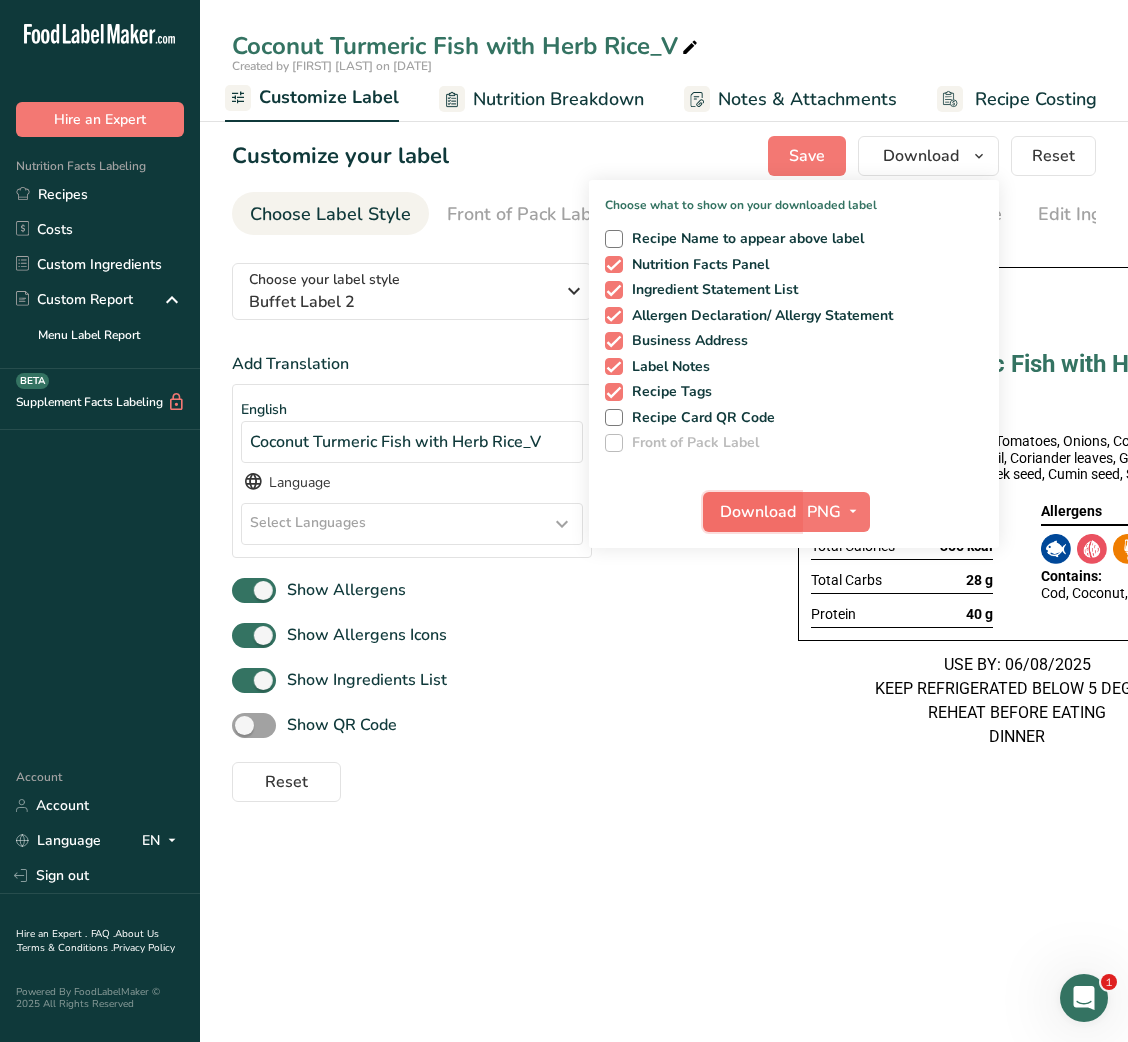 click on "Download" at bounding box center [758, 512] 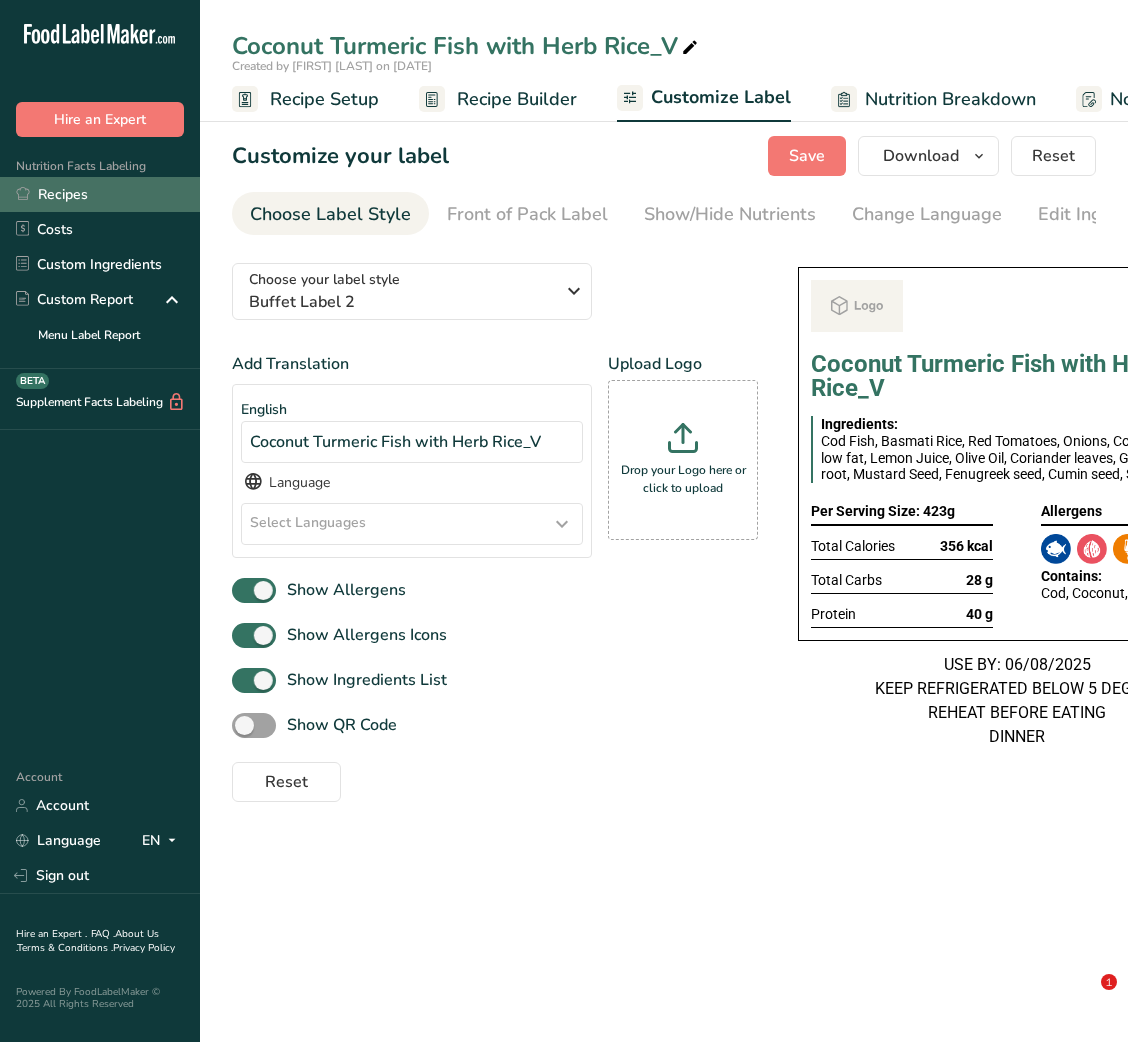 scroll, scrollTop: 0, scrollLeft: 0, axis: both 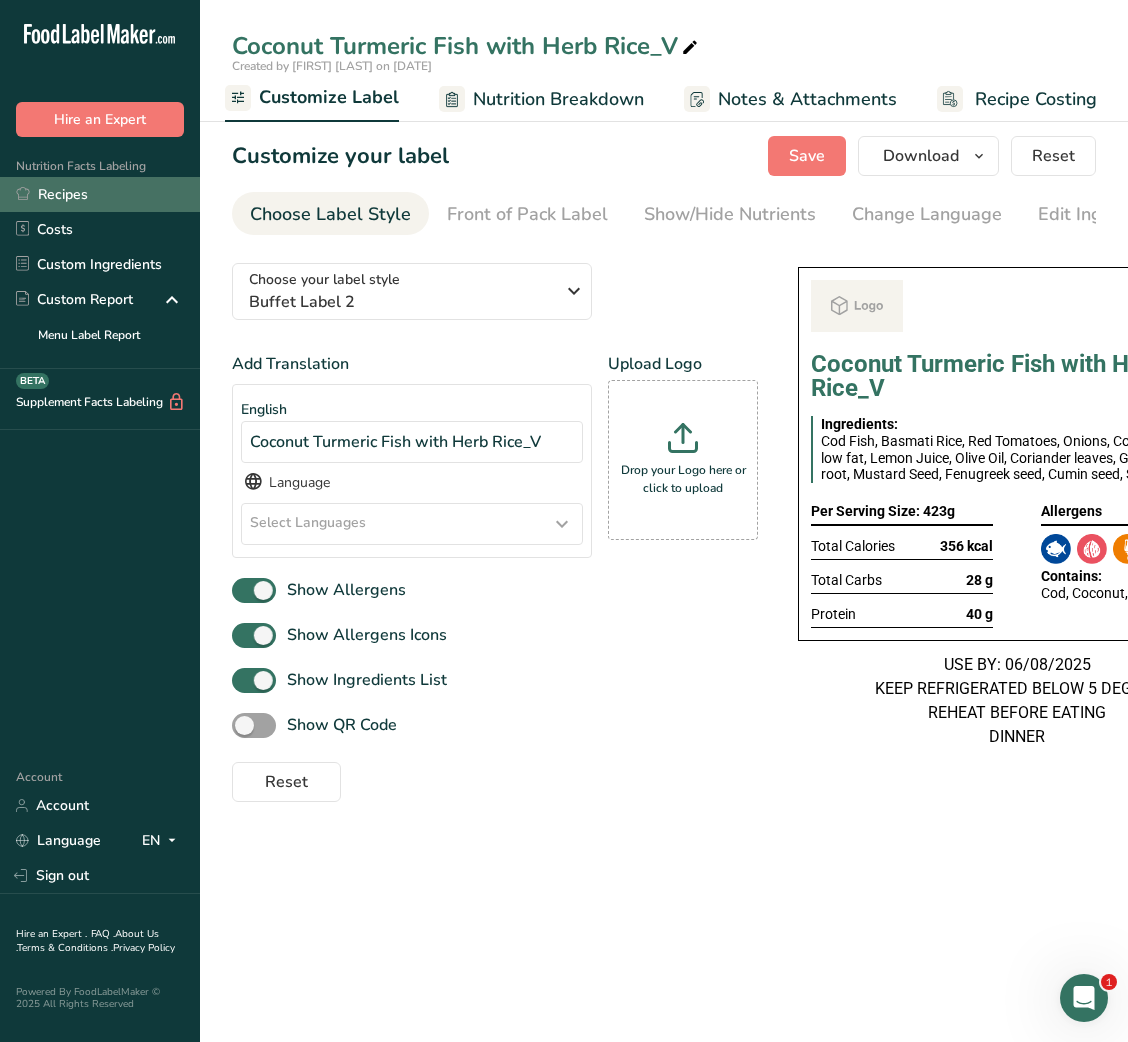 drag, startPoint x: 0, startPoint y: 0, endPoint x: 62, endPoint y: 190, distance: 199.85995 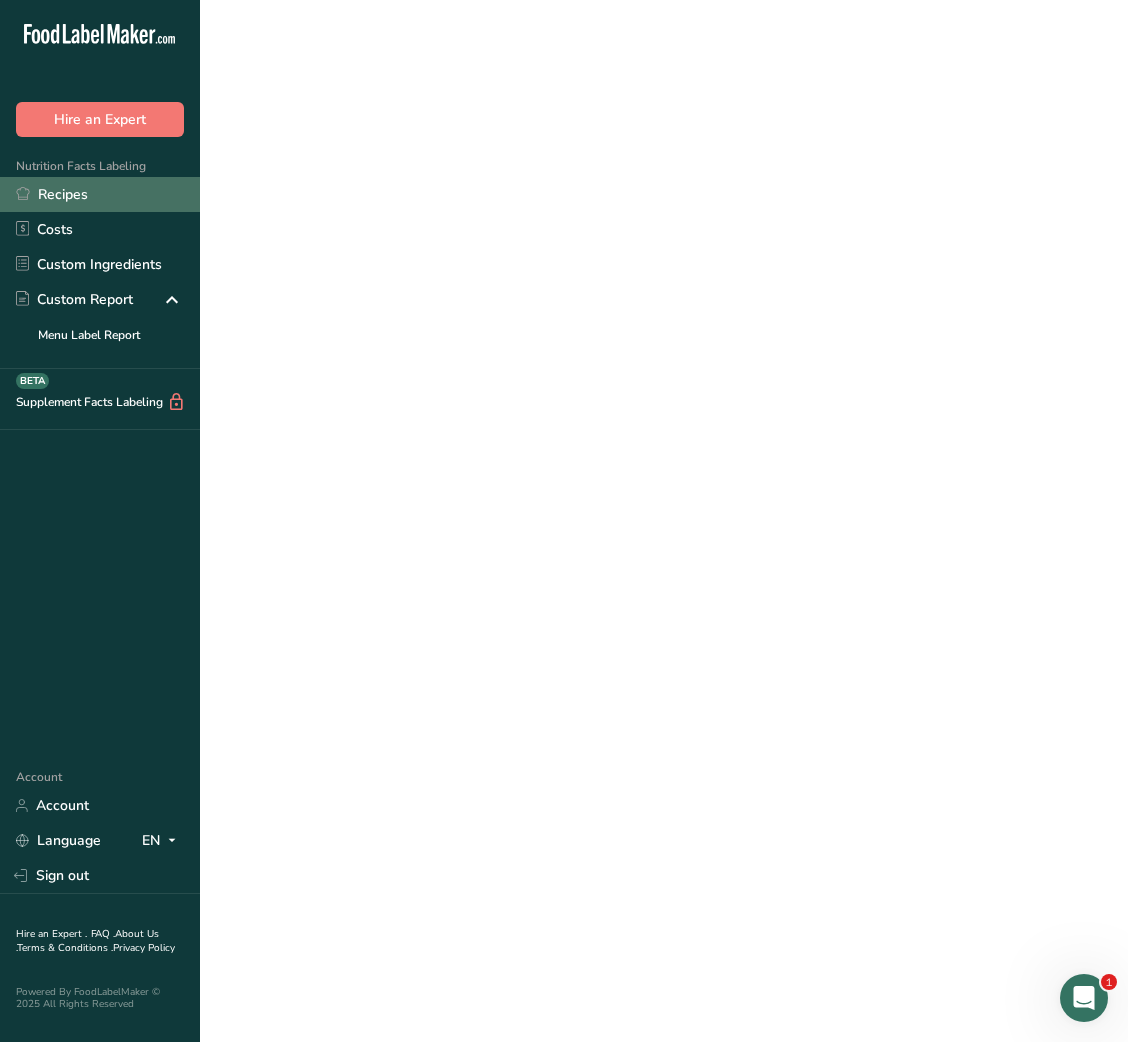 click on "Recipes" at bounding box center [100, 194] 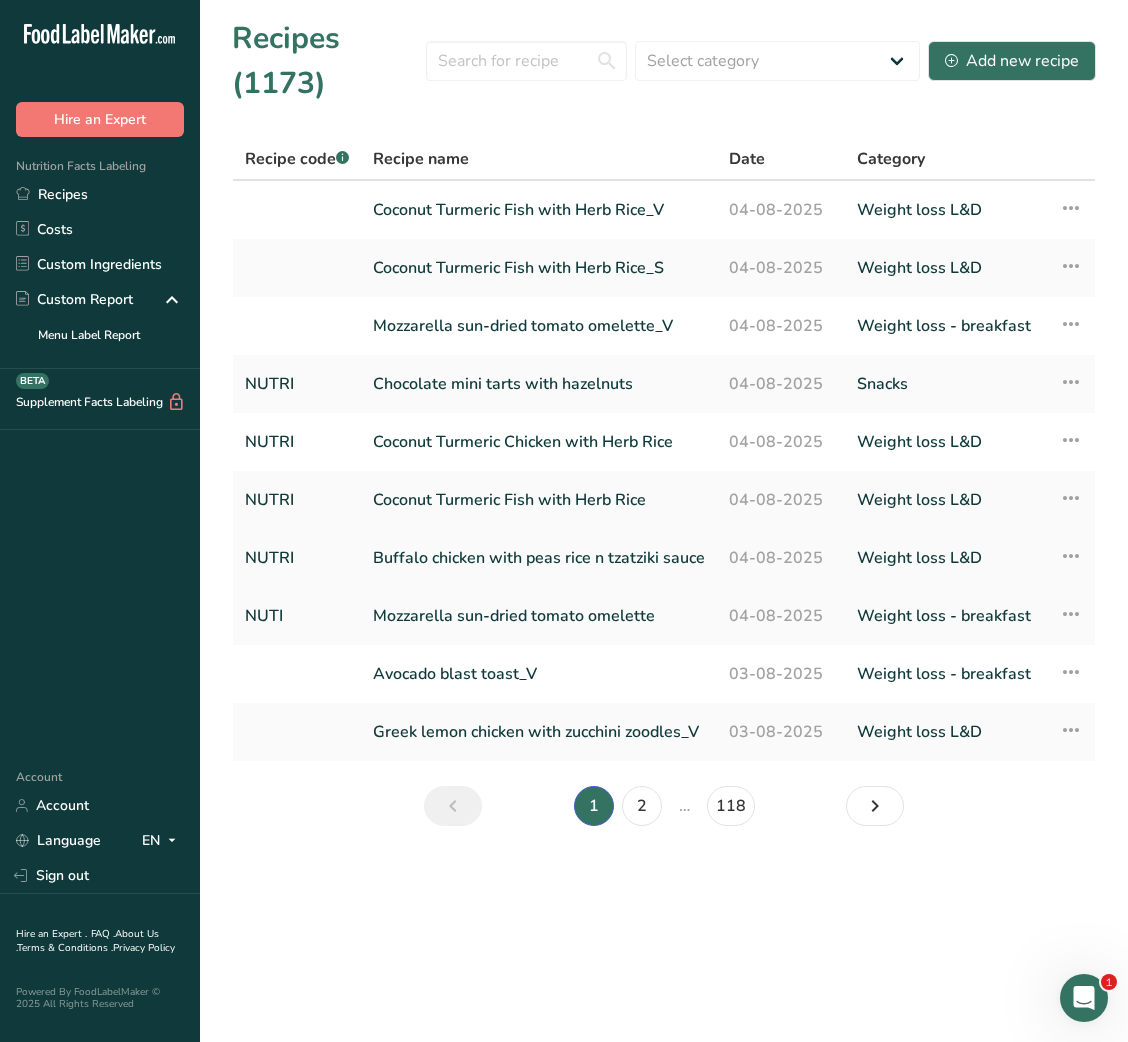 click at bounding box center (1071, 556) 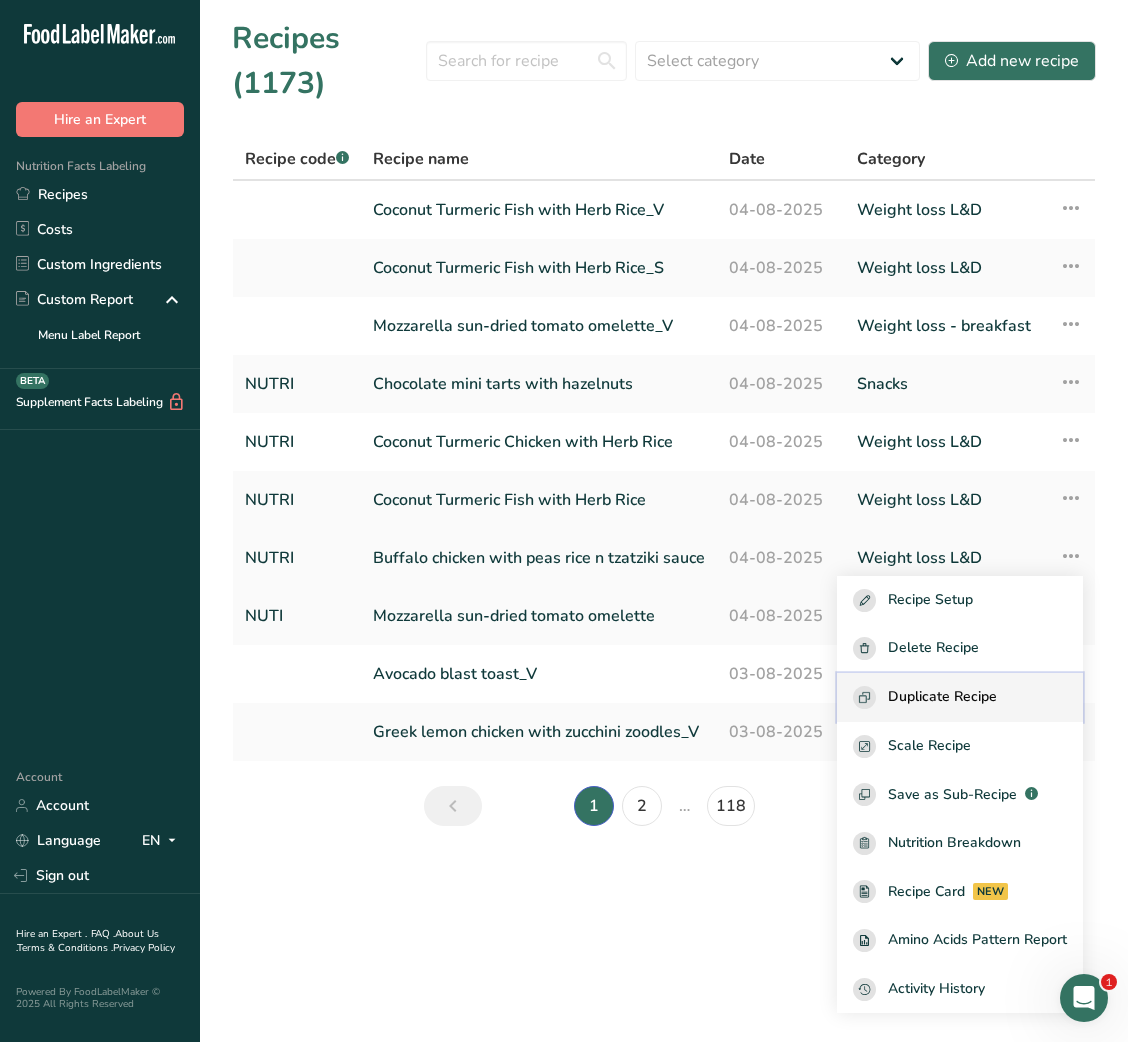 click on "Duplicate Recipe" at bounding box center [942, 697] 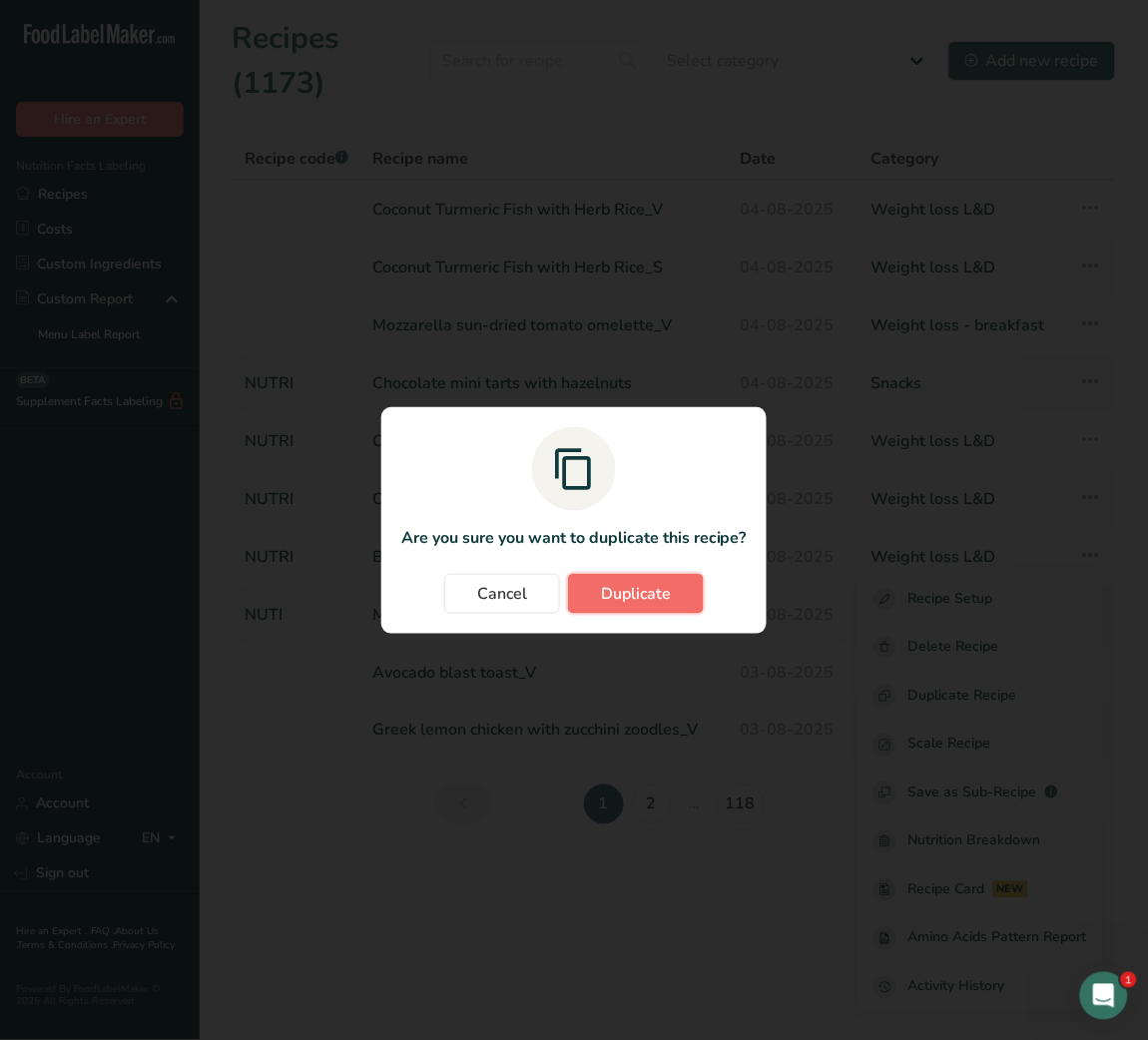 click on "Duplicate" at bounding box center [636, 594] 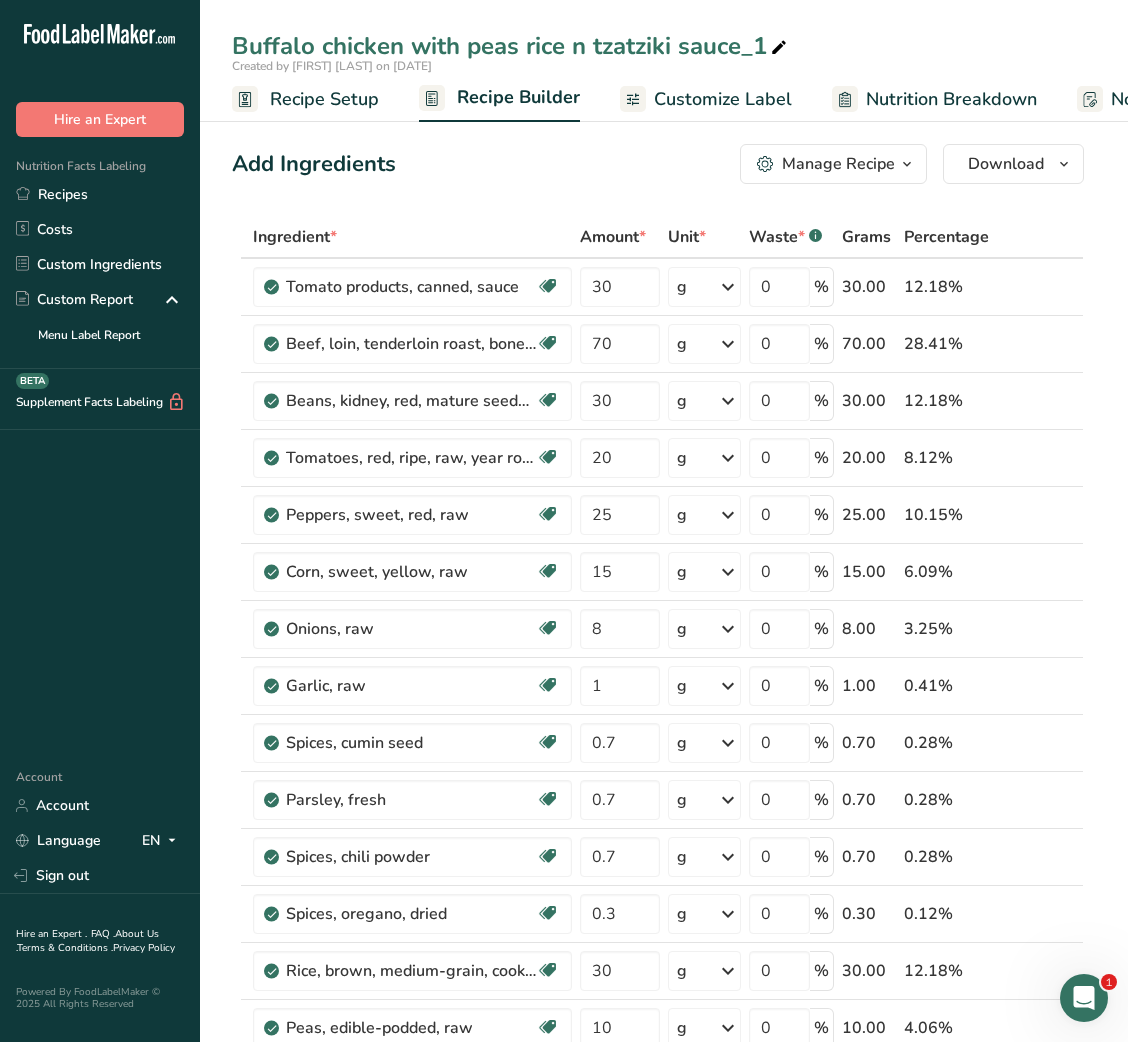 click at bounding box center (779, 48) 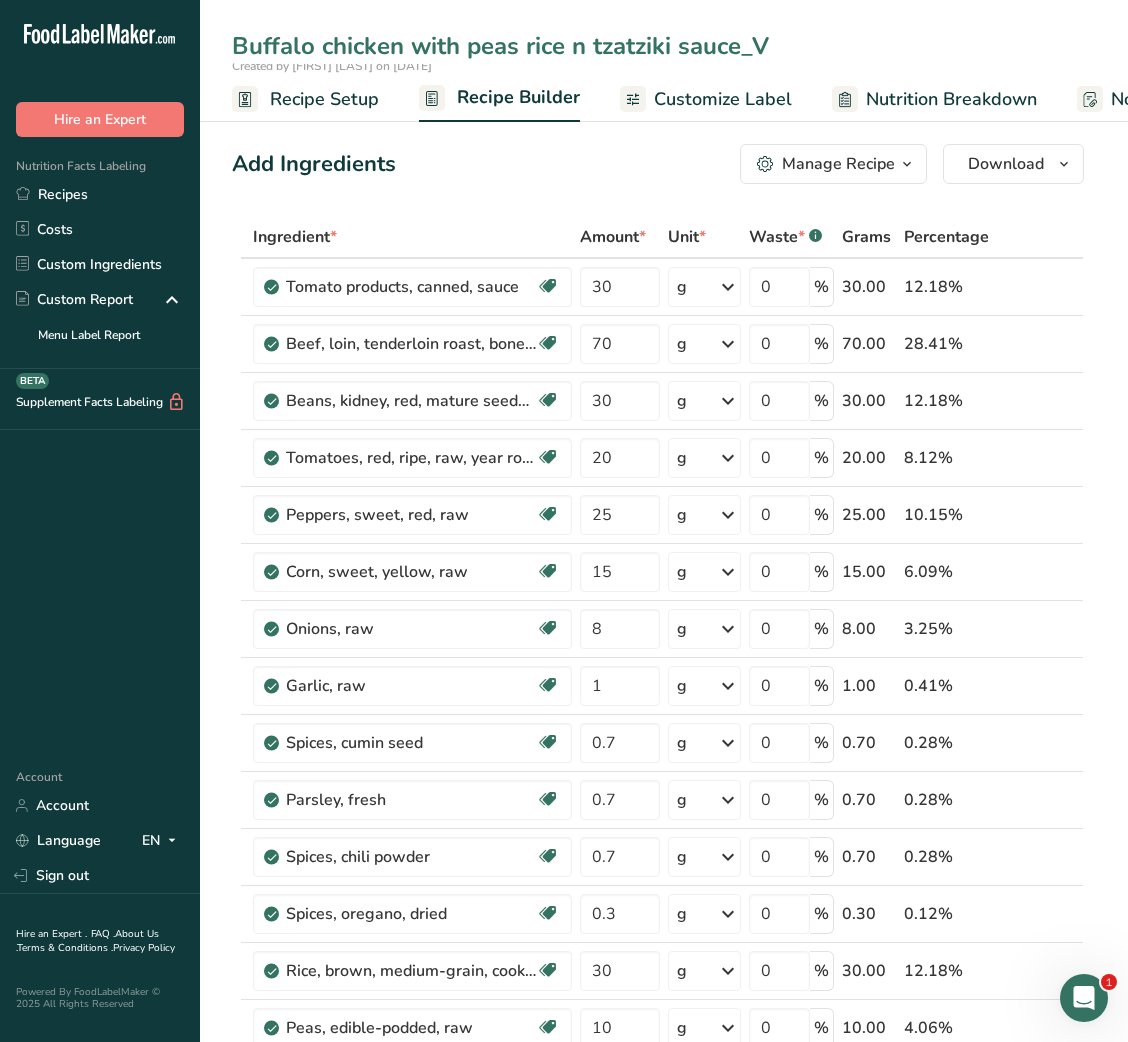 type on "Buffalo chicken with peas rice n tzatziki sauce_V" 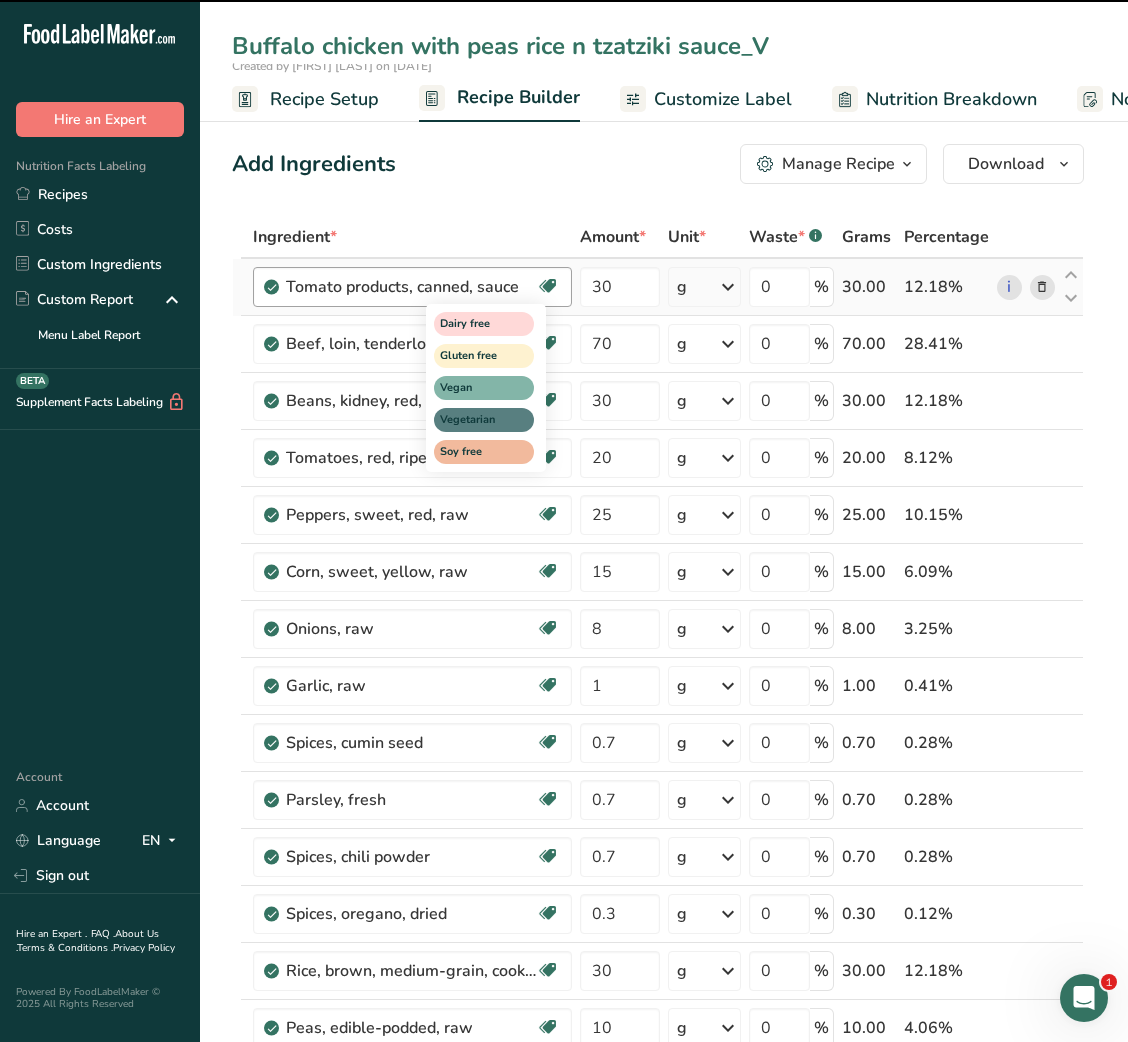 click on "Dairy free
Gluten free
Vegan
Vegetarian
Soy free" at bounding box center (522, 386) 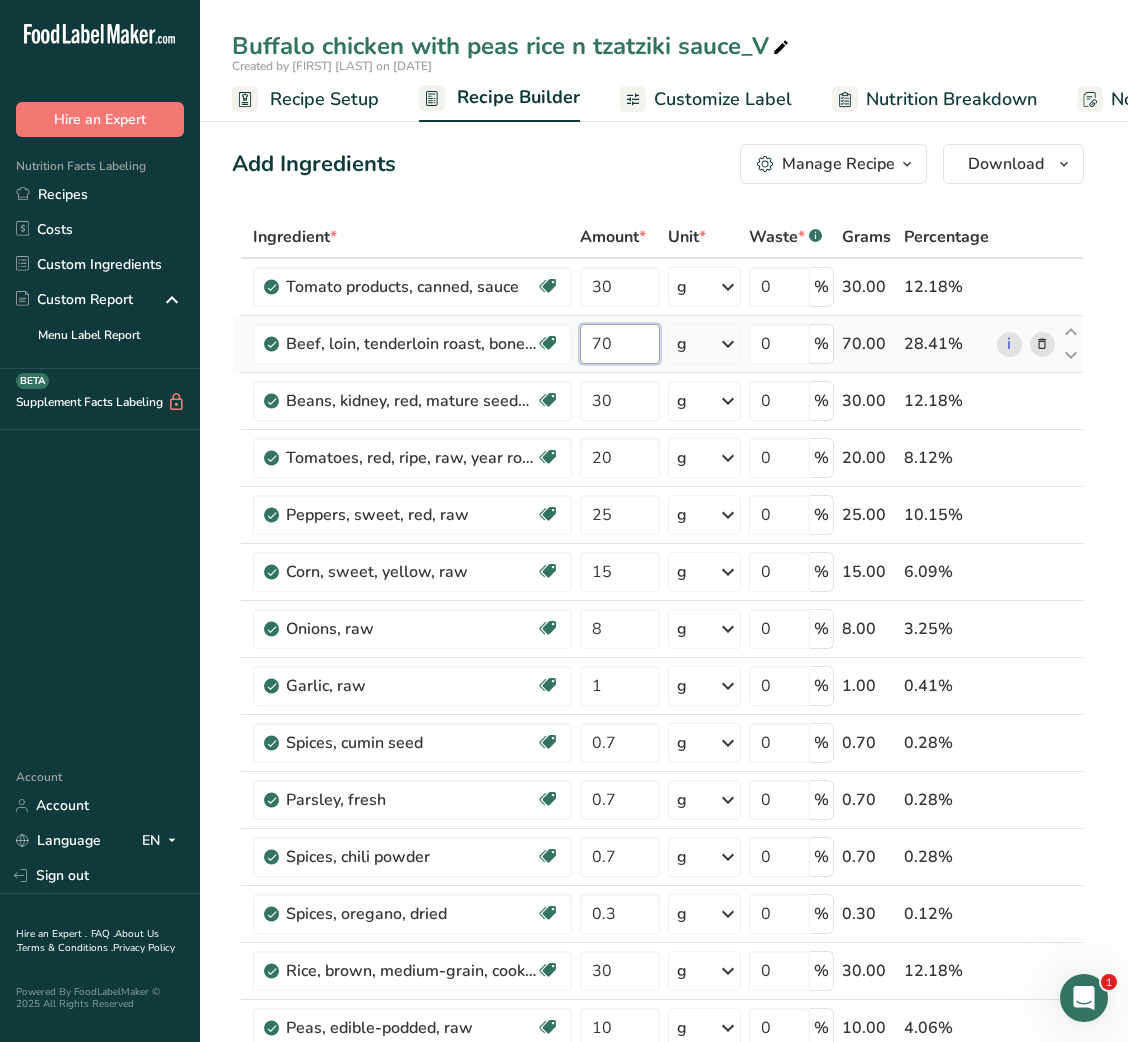click on "70" at bounding box center [619, 344] 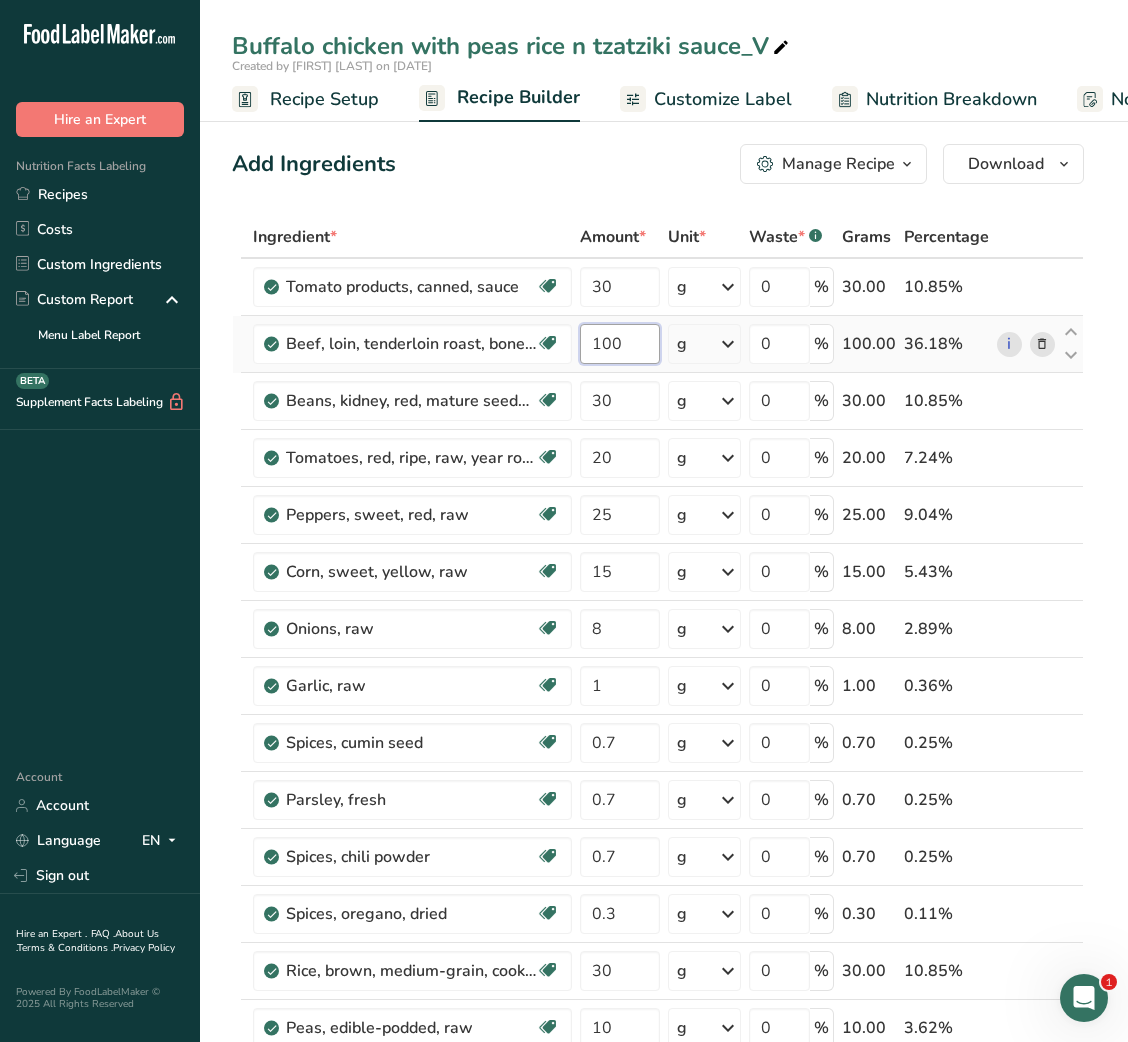type on "100" 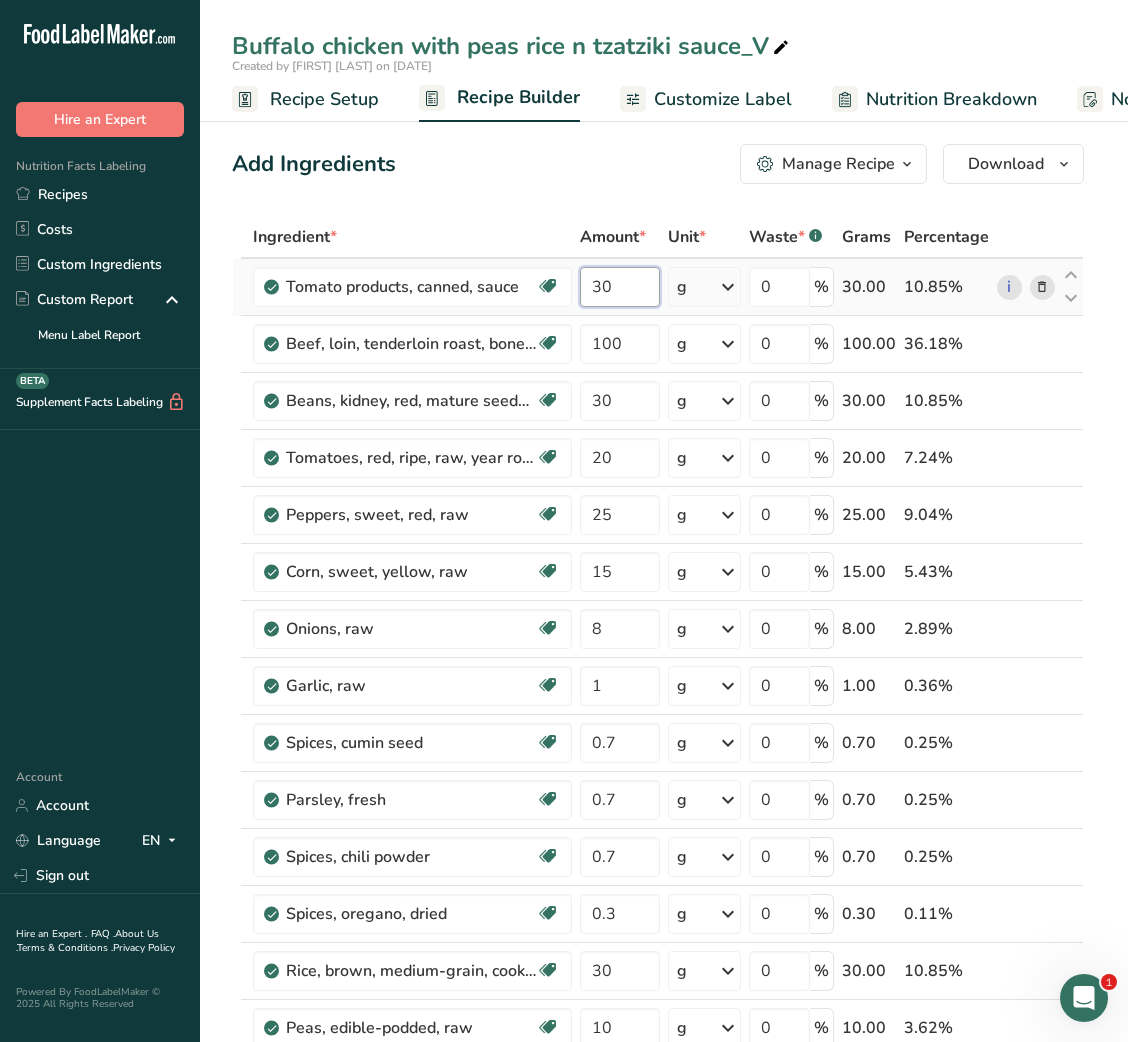 click on "30" at bounding box center (619, 287) 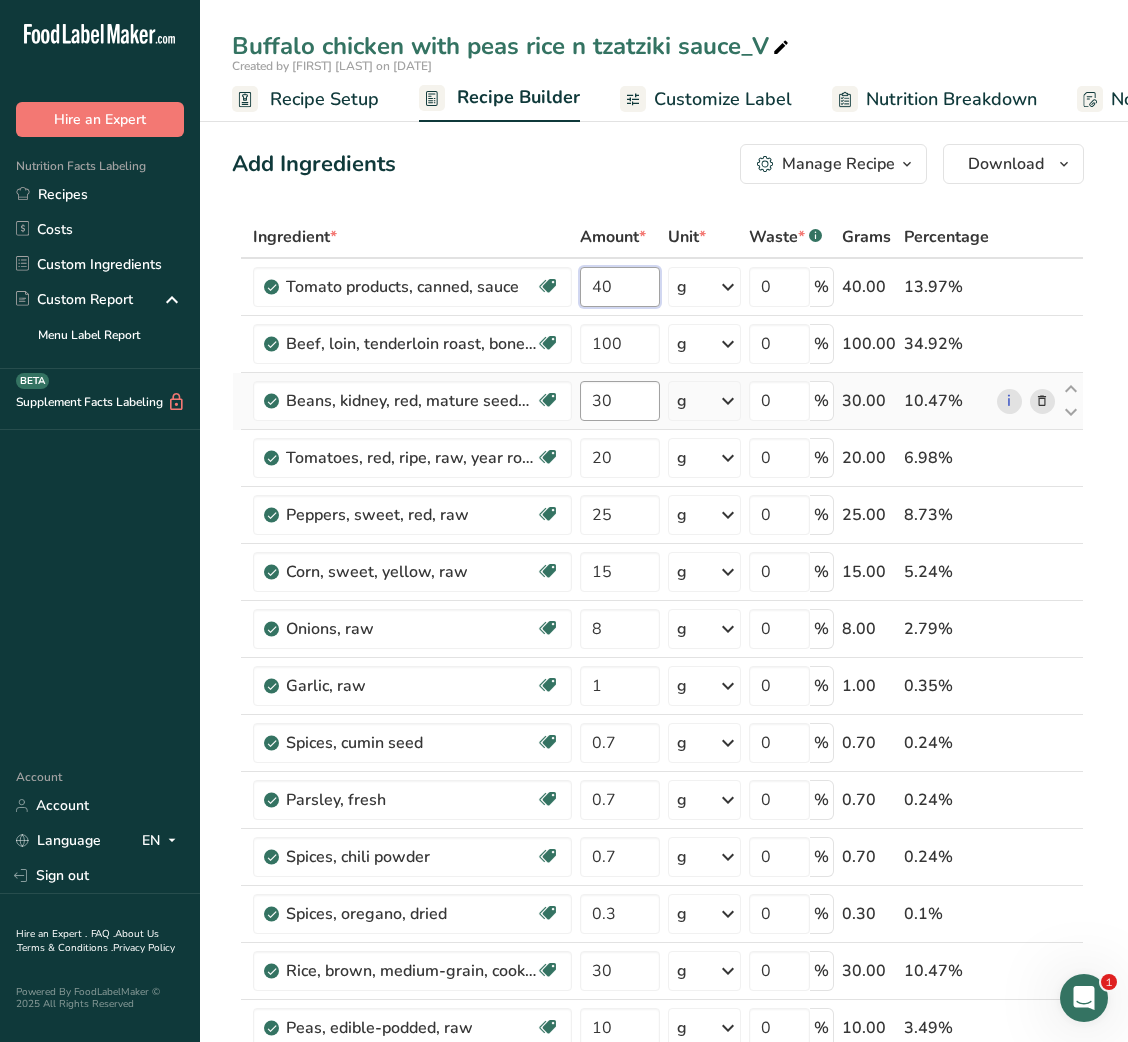 type on "40" 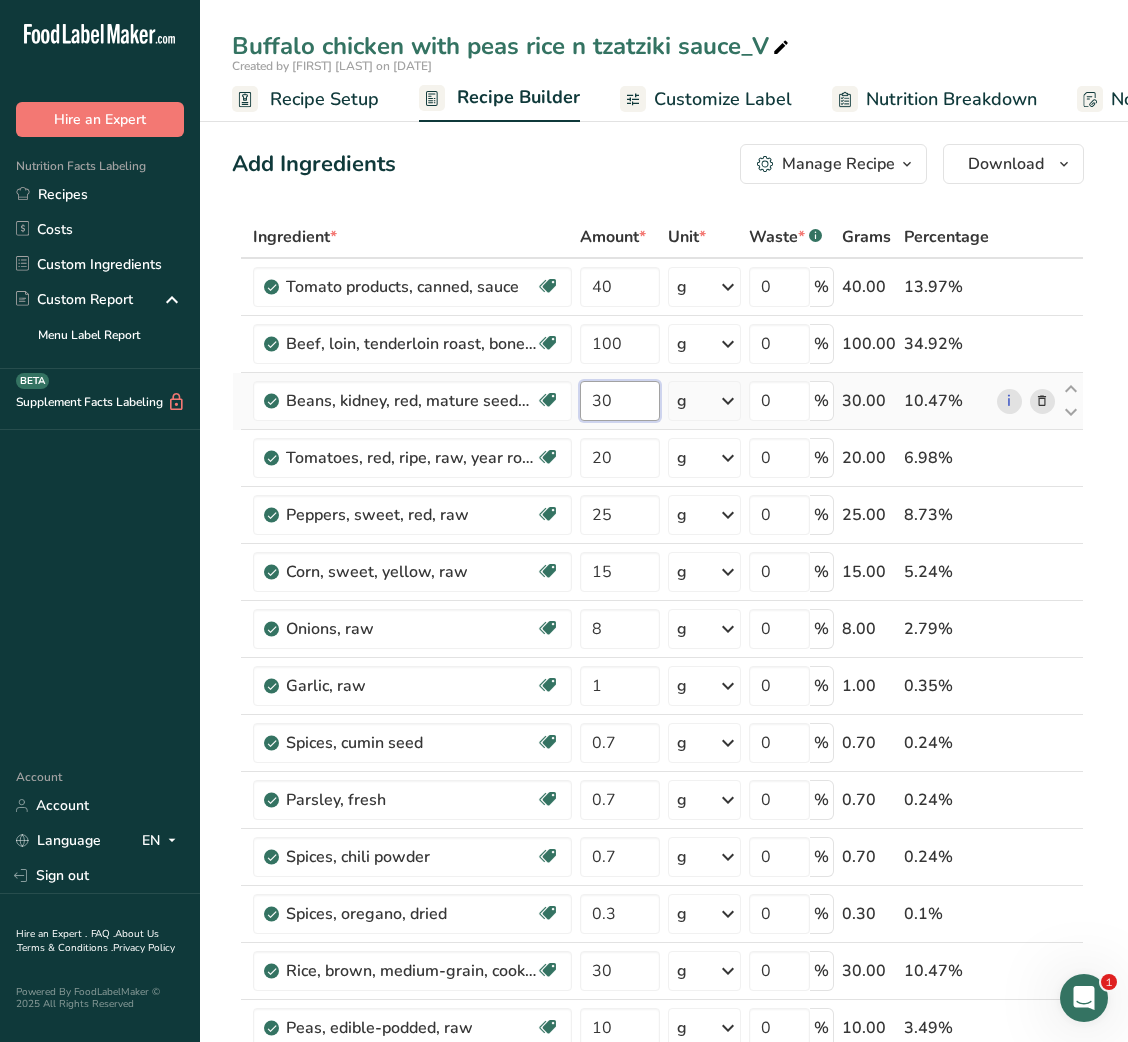 click on "Ingredient *
Amount *
Unit *
Waste *   .a-a{fill:#347362;}.b-a{fill:#fff;}          Grams
Percentage
Tomato products, canned, sauce
Dairy free
Gluten free
Vegan
Vegetarian
Soy free
40
g
Portions
1 cup
Weight Units
g
kg
mg
See more
Volume Units
l
Volume units require a density conversion. If you know your ingredient's density enter it below. Otherwise, click on "RIA" our AI Regulatory bot - she will be able to help you
lb/ft3
g/cm3
Confirm
mL
lb/ft3
0" at bounding box center [658, 784] 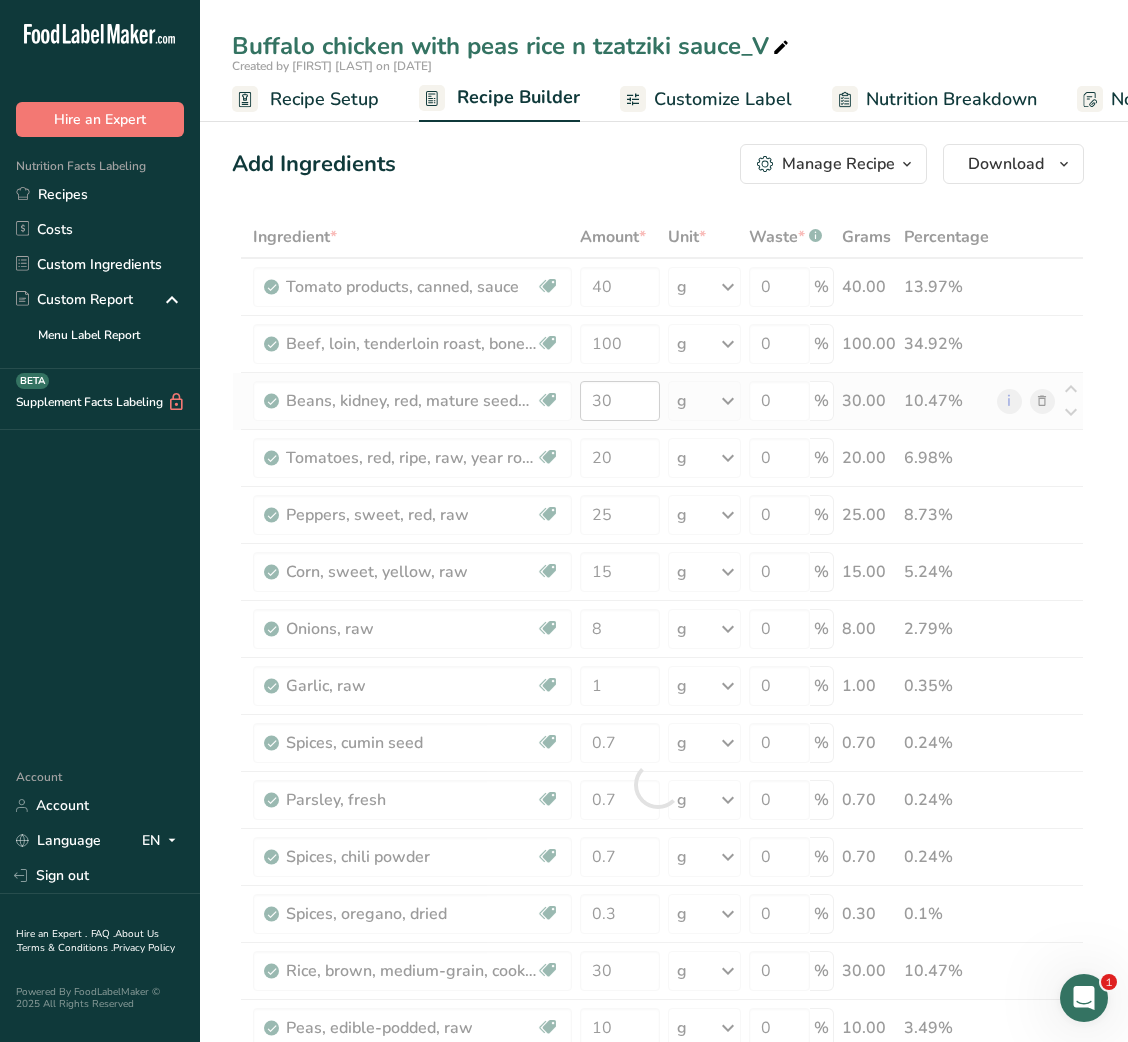 click at bounding box center [658, 784] 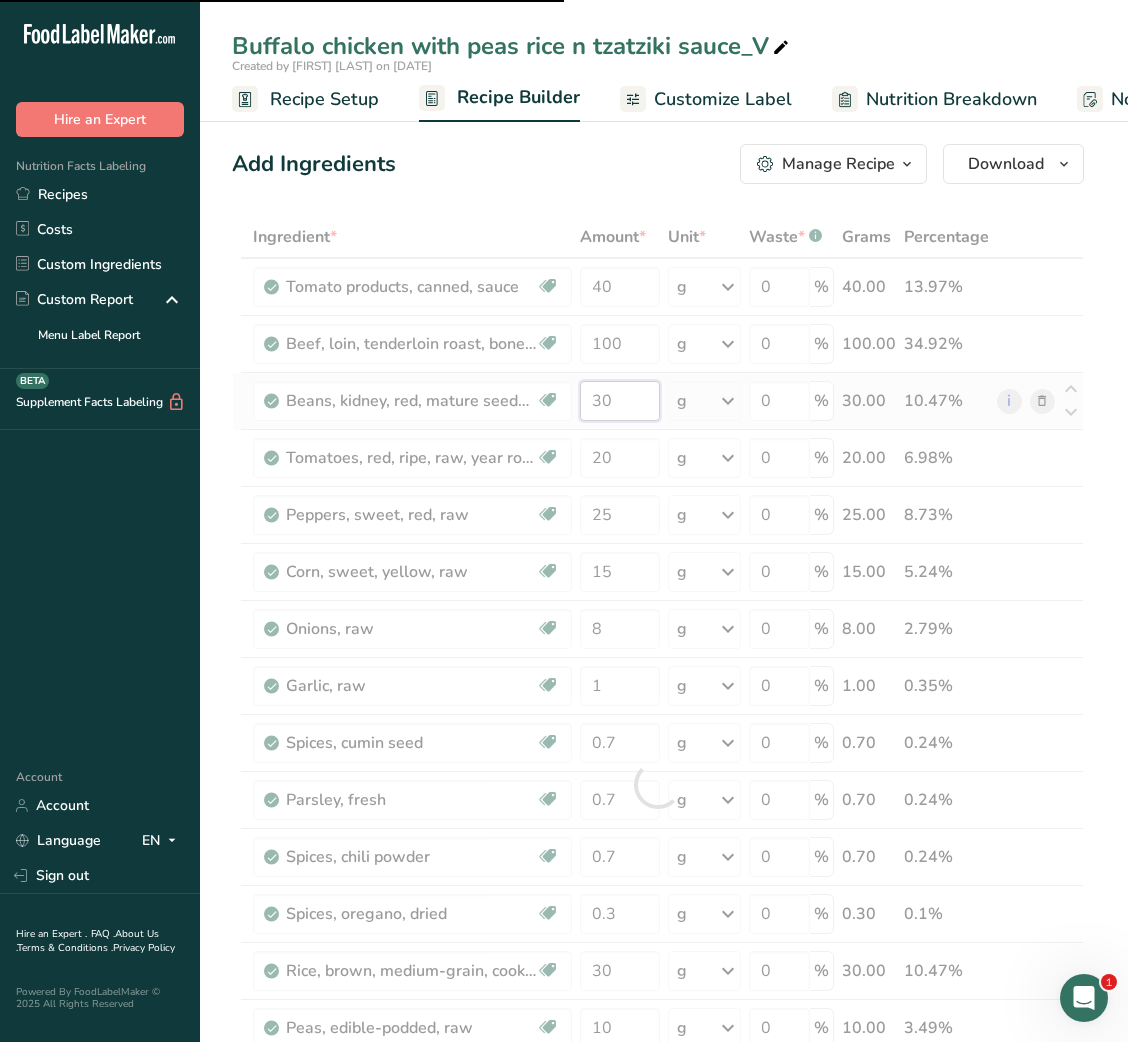 click on "30" at bounding box center [619, 401] 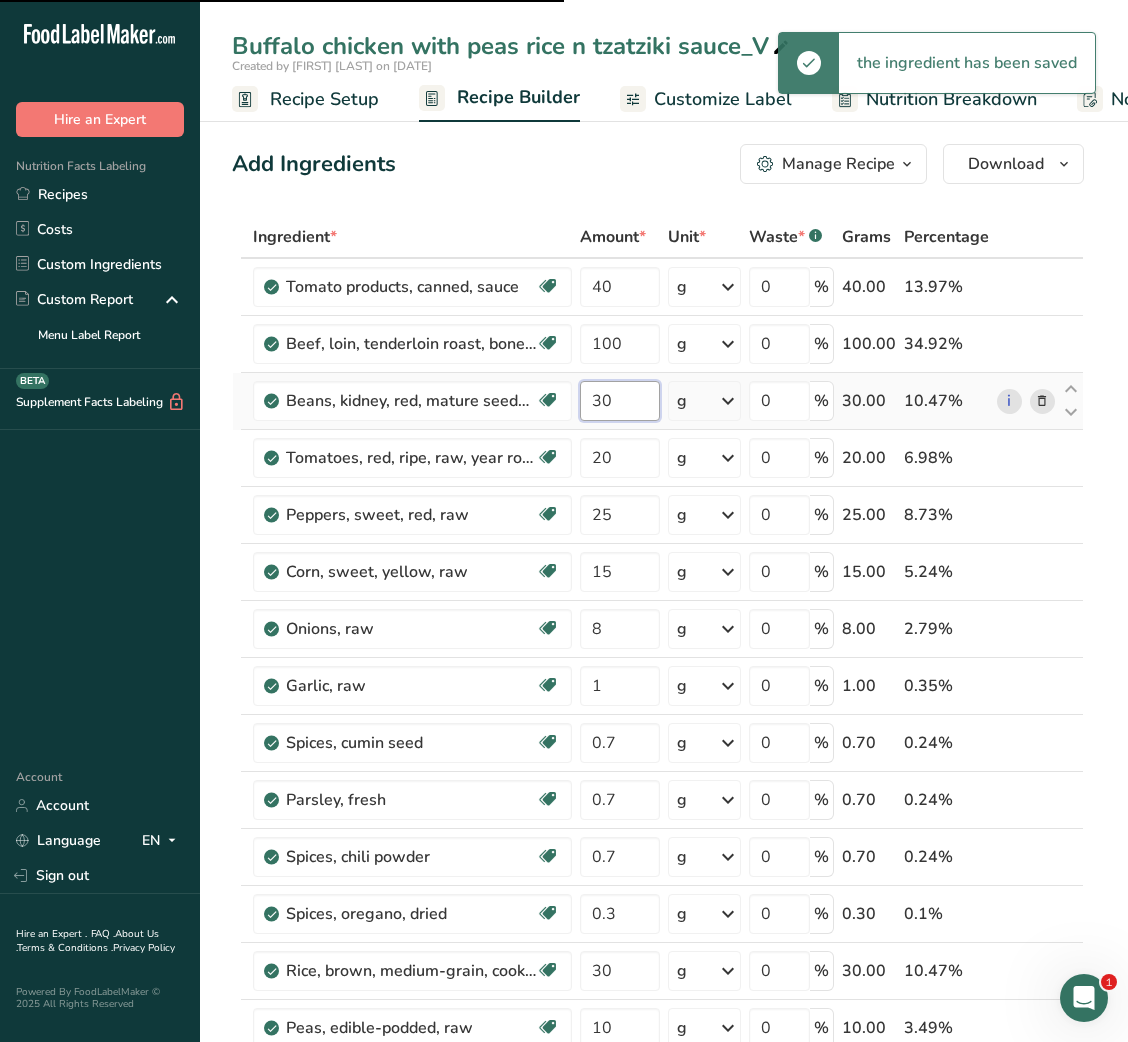 click on "30" at bounding box center (619, 401) 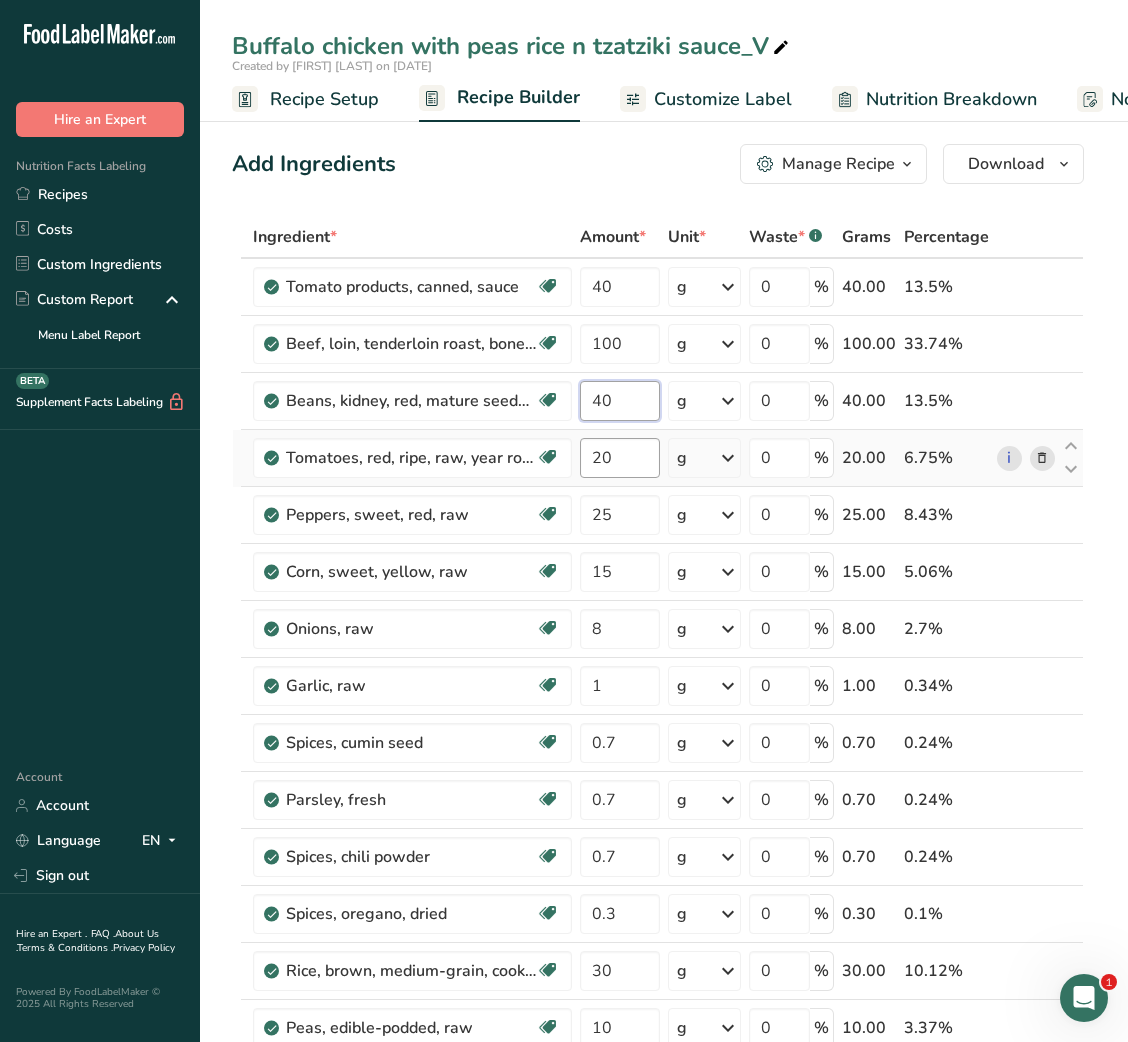 type on "40" 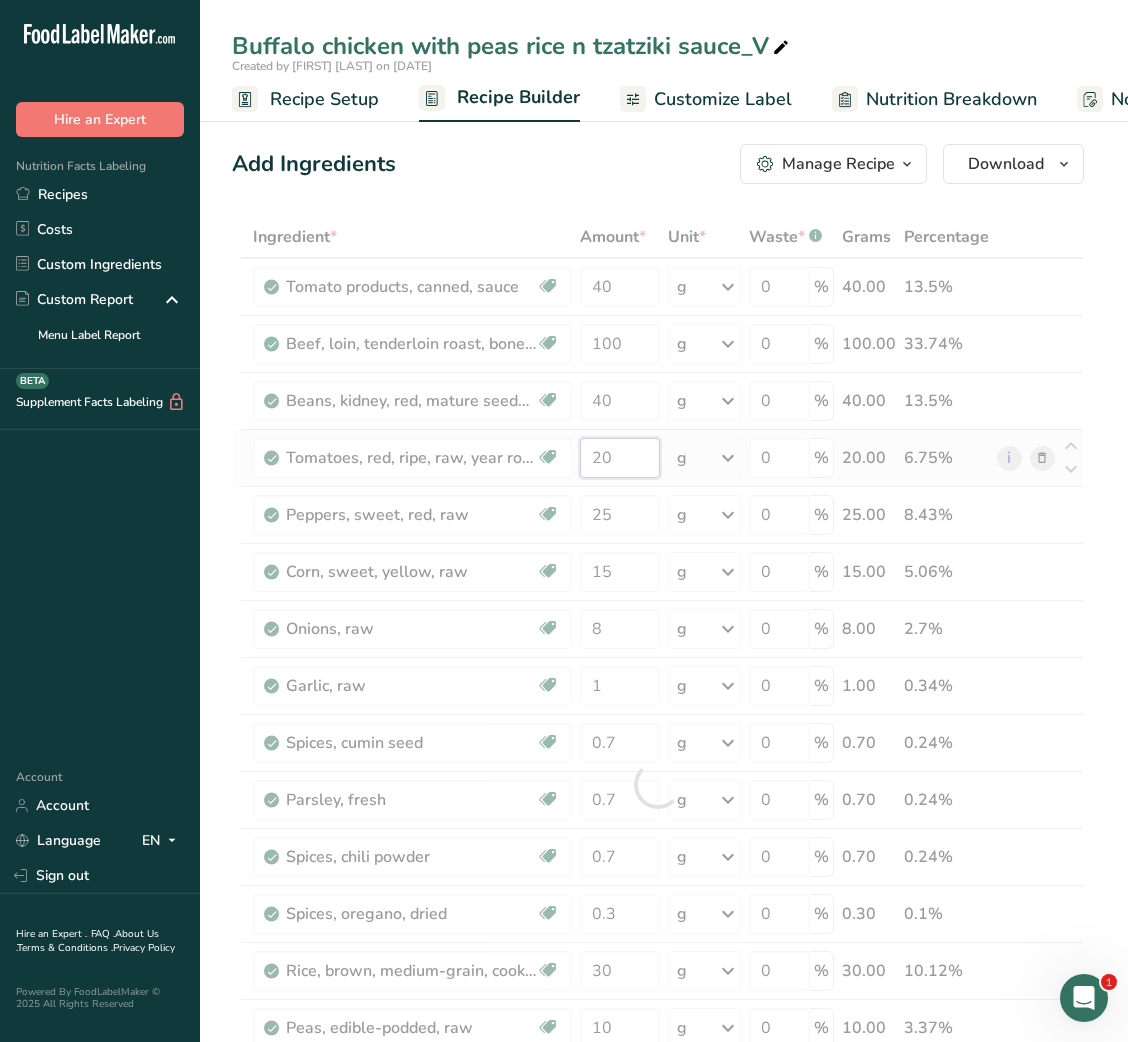 click on "Ingredient *
Amount *
Unit *
Waste *   .a-a{fill:#347362;}.b-a{fill:#fff;}          Grams
Percentage
Tomato products, canned, sauce
Dairy free
Gluten free
Vegan
Vegetarian
Soy free
40
g
Portions
1 cup
Weight Units
g
kg
mg
See more
Volume Units
l
Volume units require a density conversion. If you know your ingredient's density enter it below. Otherwise, click on "RIA" our AI Regulatory bot - she will be able to help you
lb/ft3
g/cm3
Confirm
mL
lb/ft3
0" at bounding box center [658, 784] 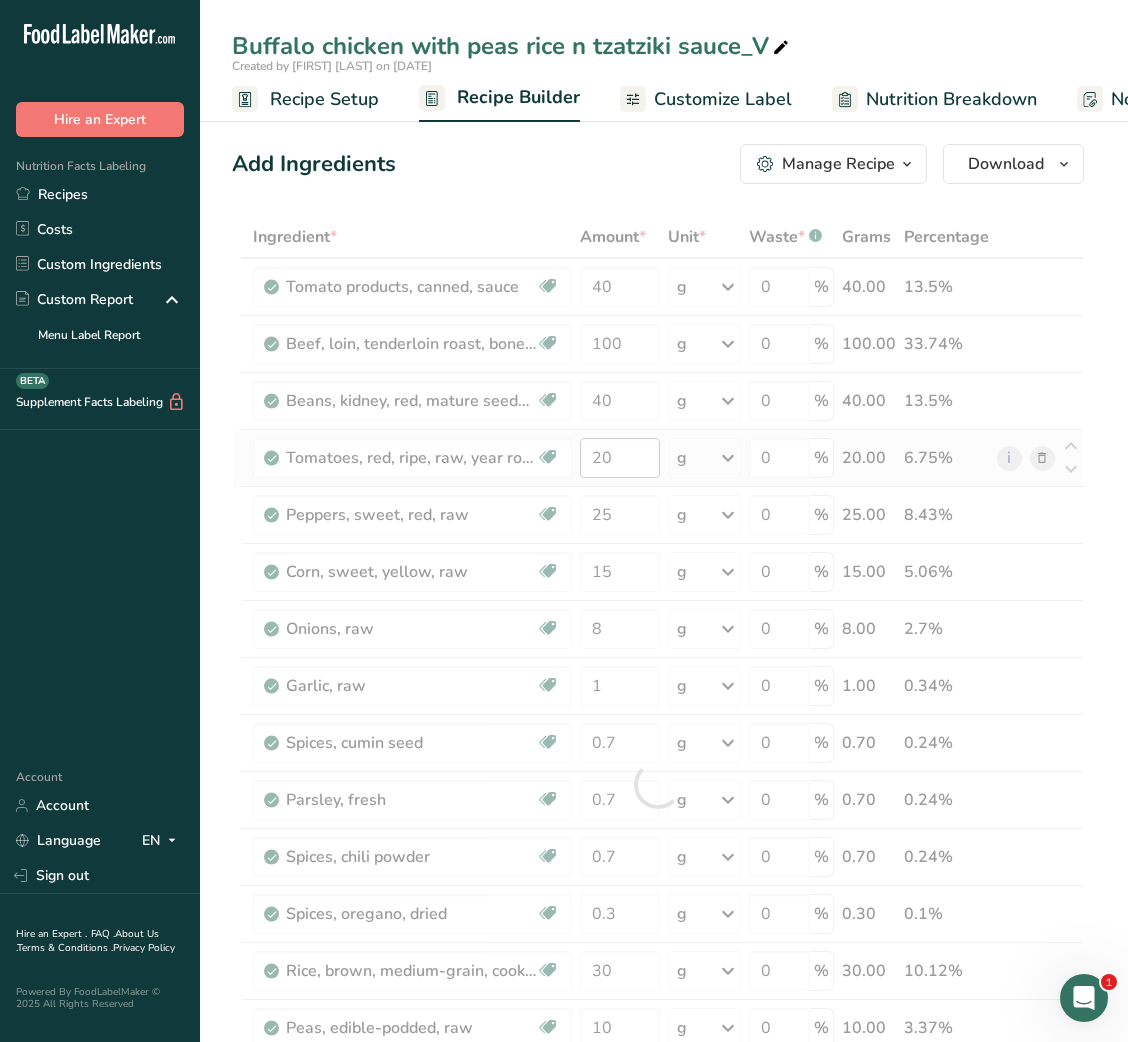 click at bounding box center (658, 784) 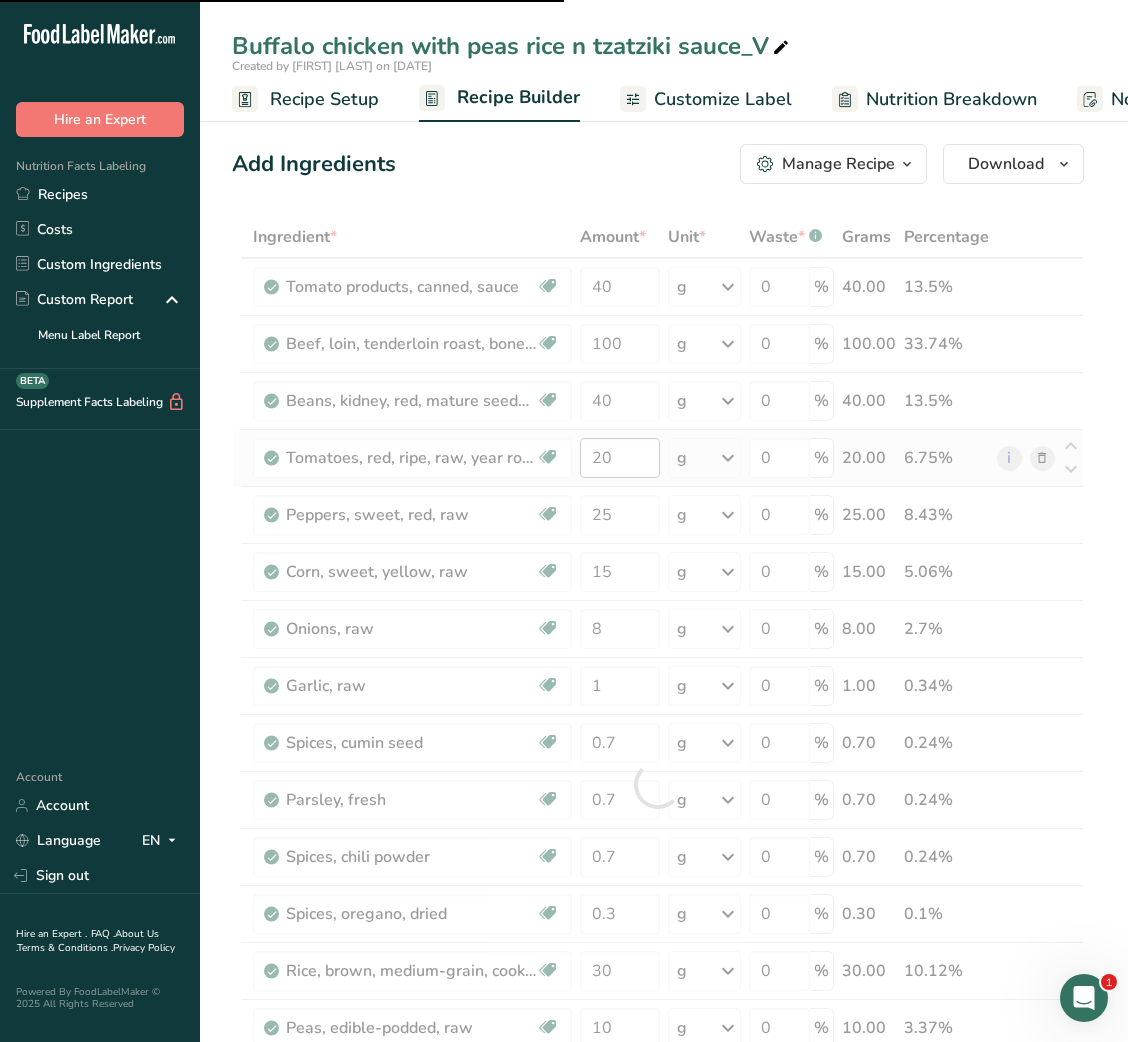 scroll, scrollTop: 453, scrollLeft: 0, axis: vertical 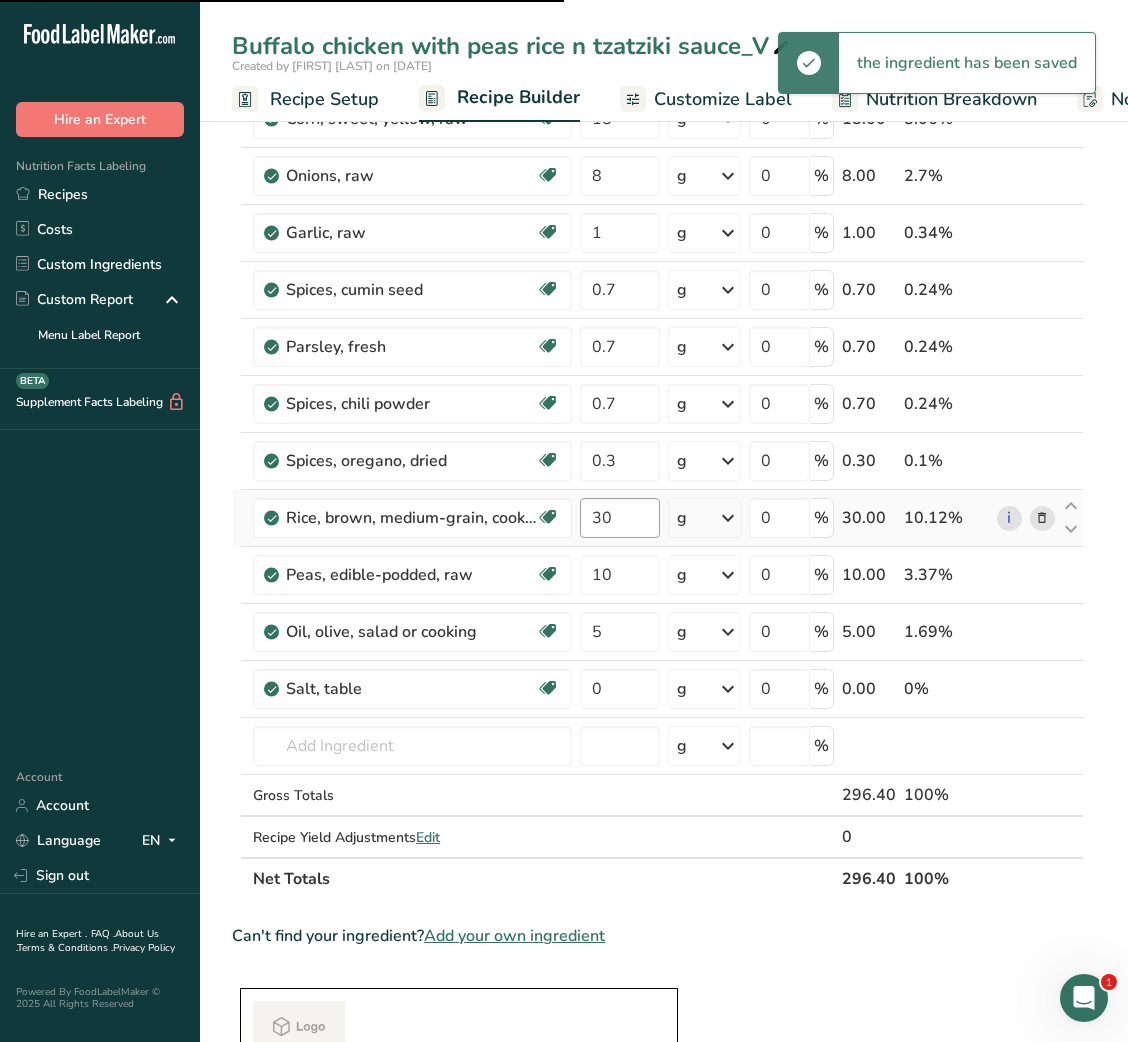 click on "20" at bounding box center [619, 5] 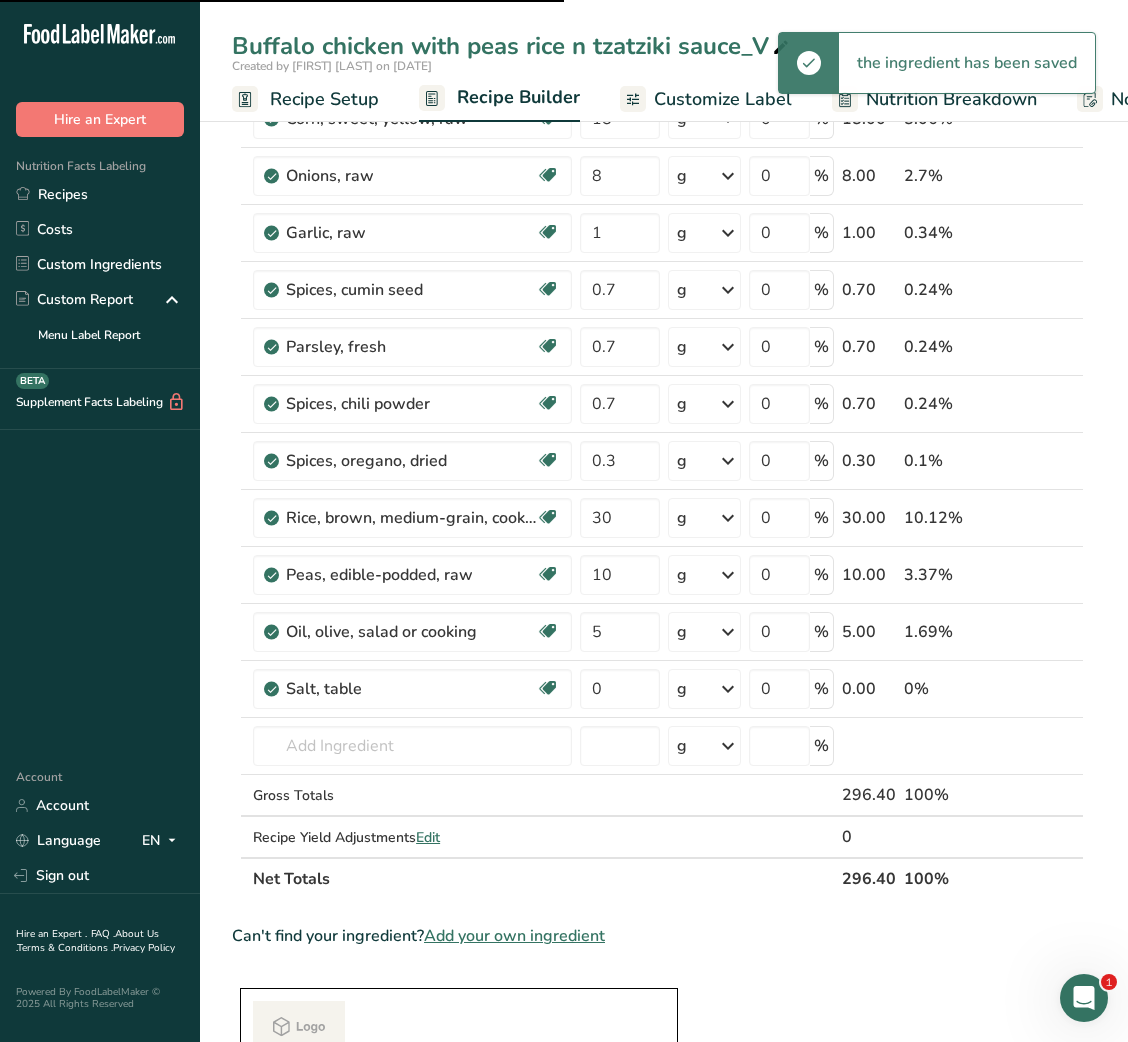 click on "20" at bounding box center (619, 5) 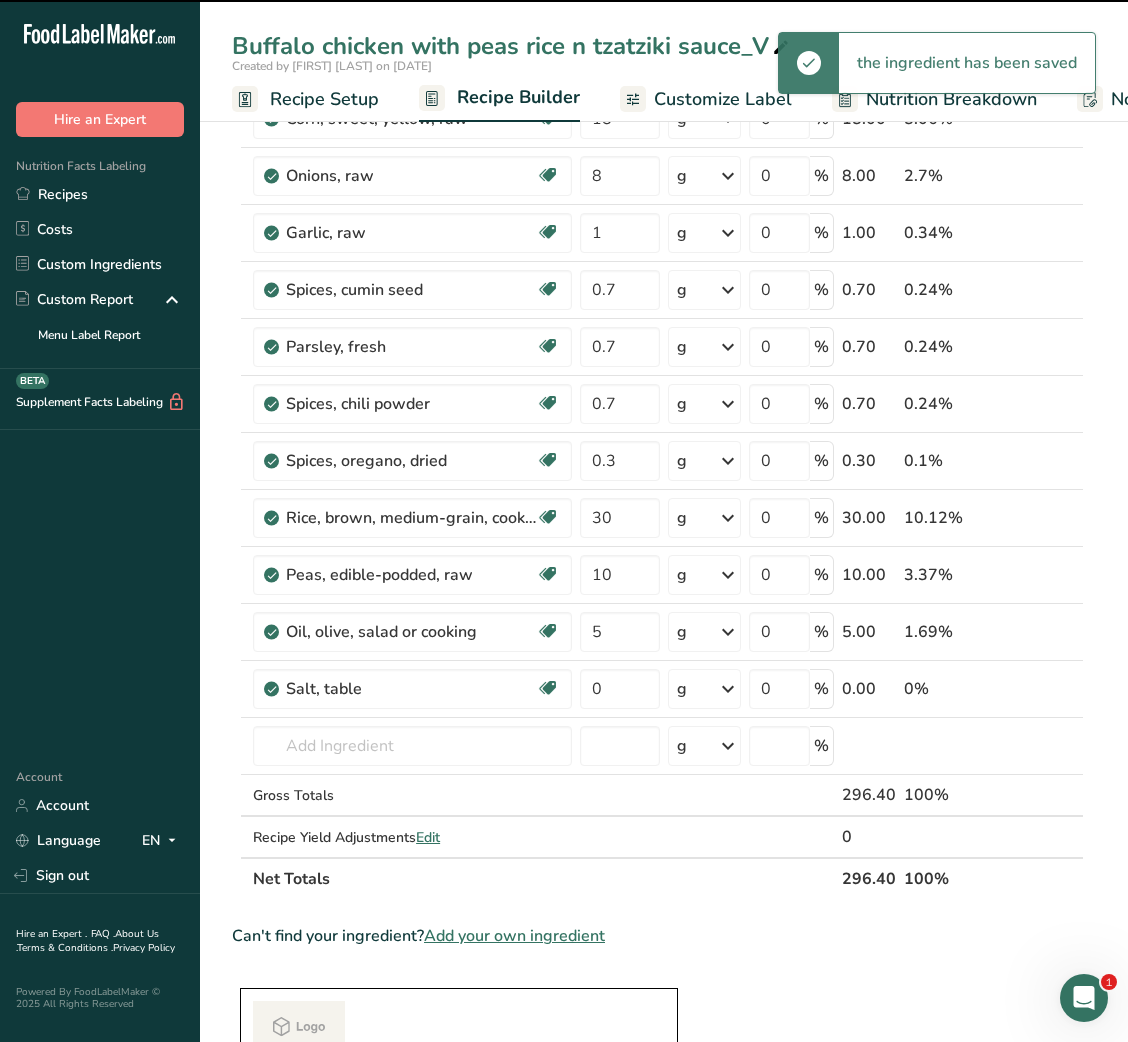 scroll, scrollTop: 0, scrollLeft: 0, axis: both 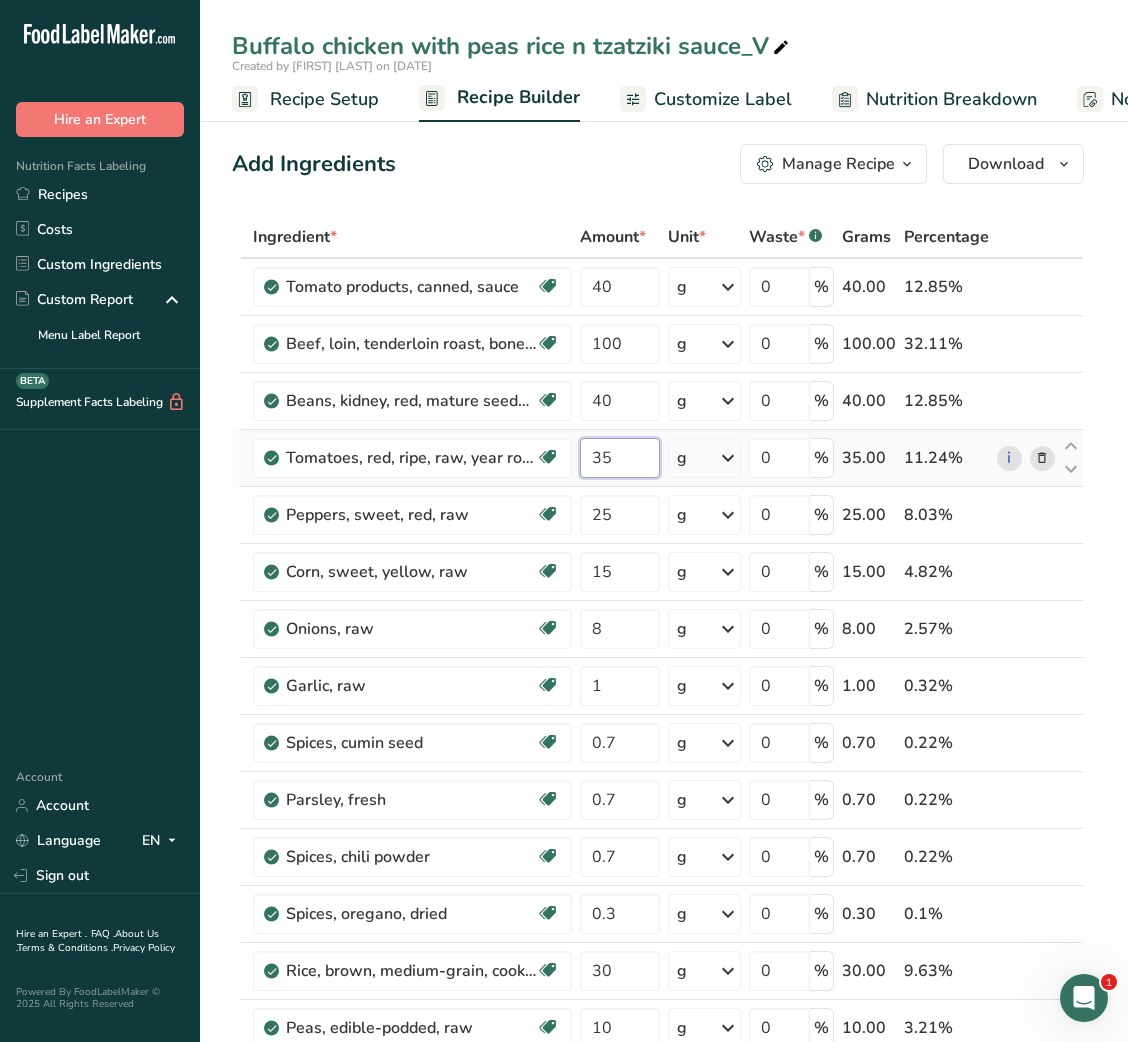 type on "35" 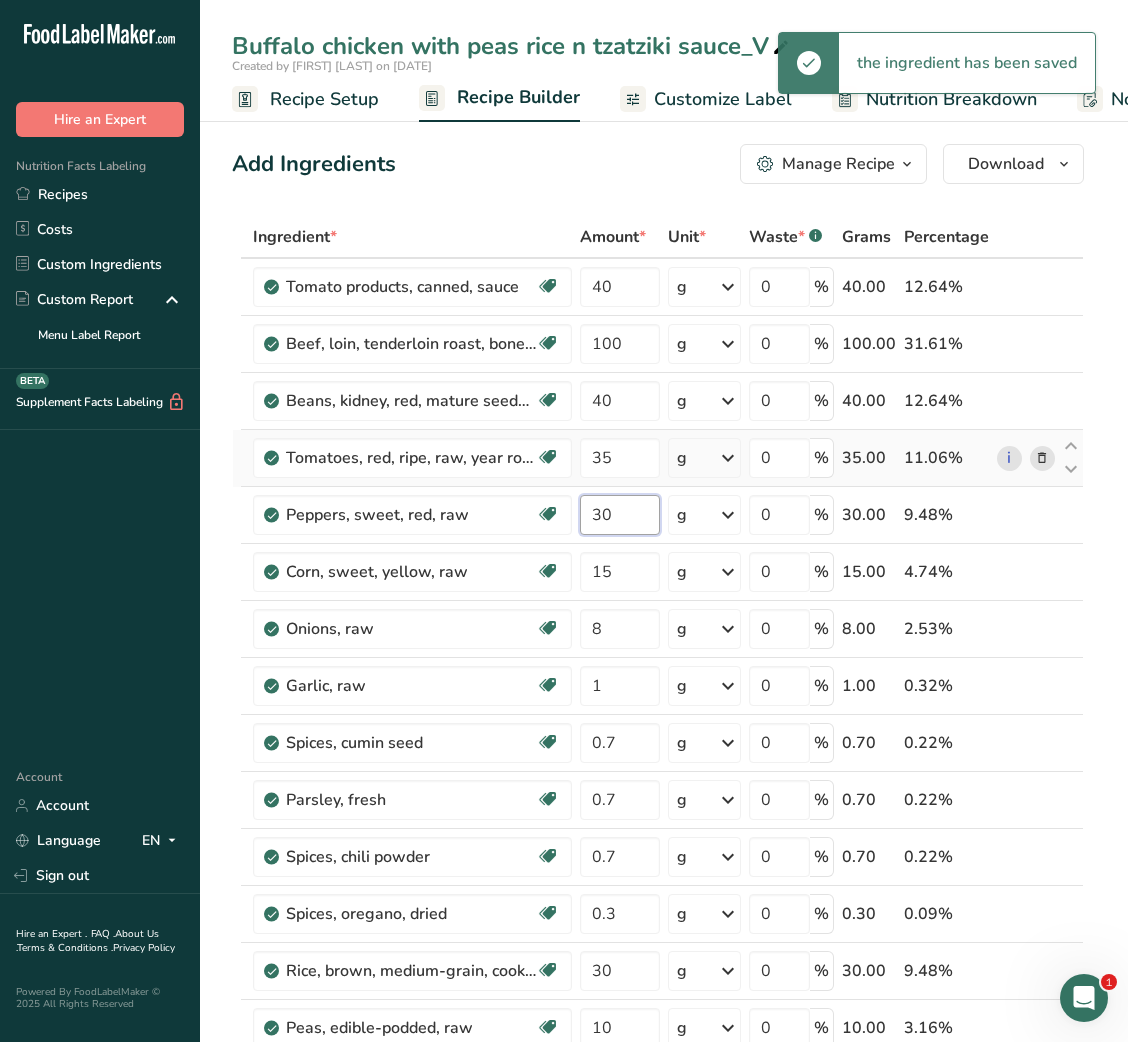type on "30" 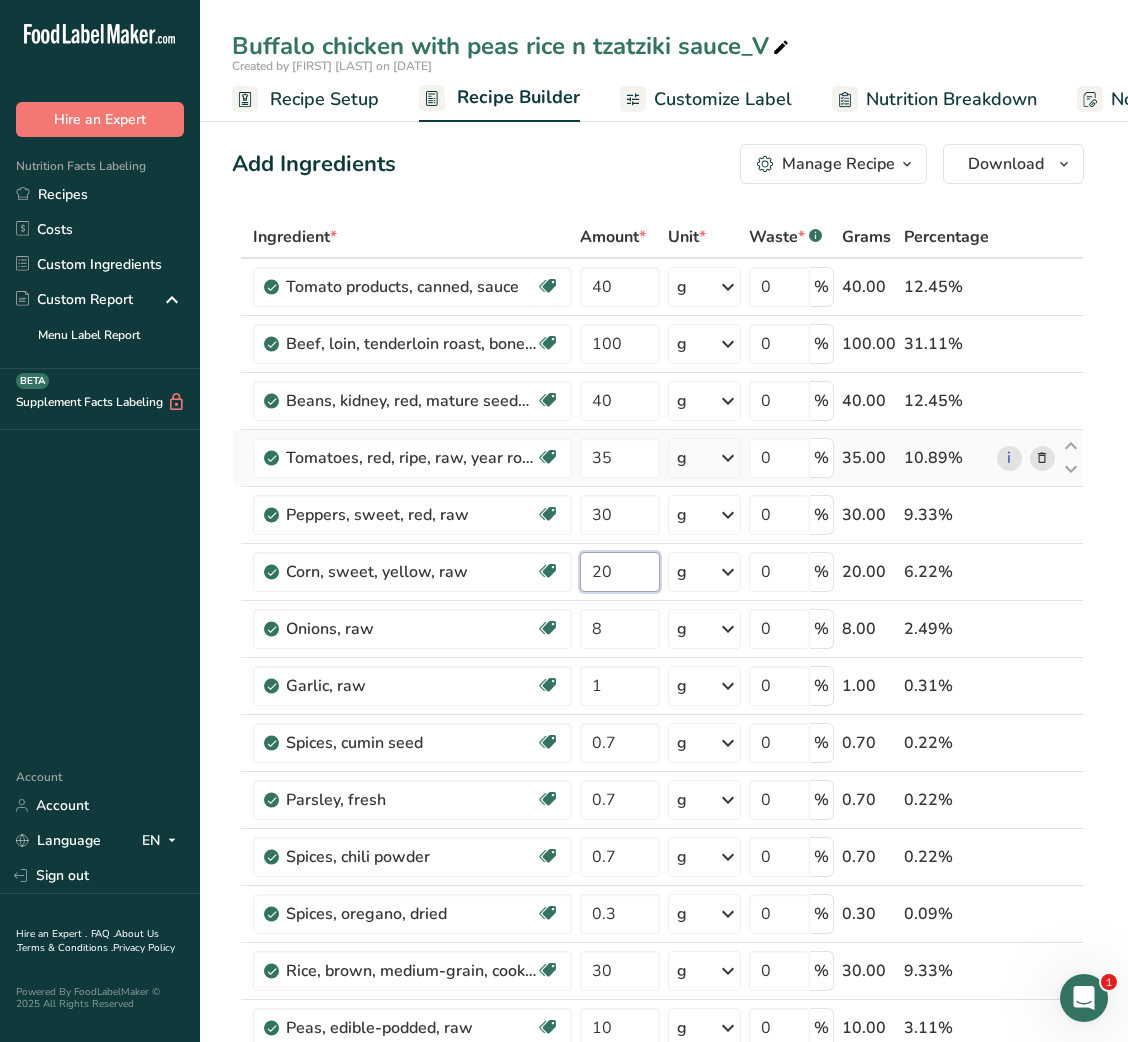type on "20" 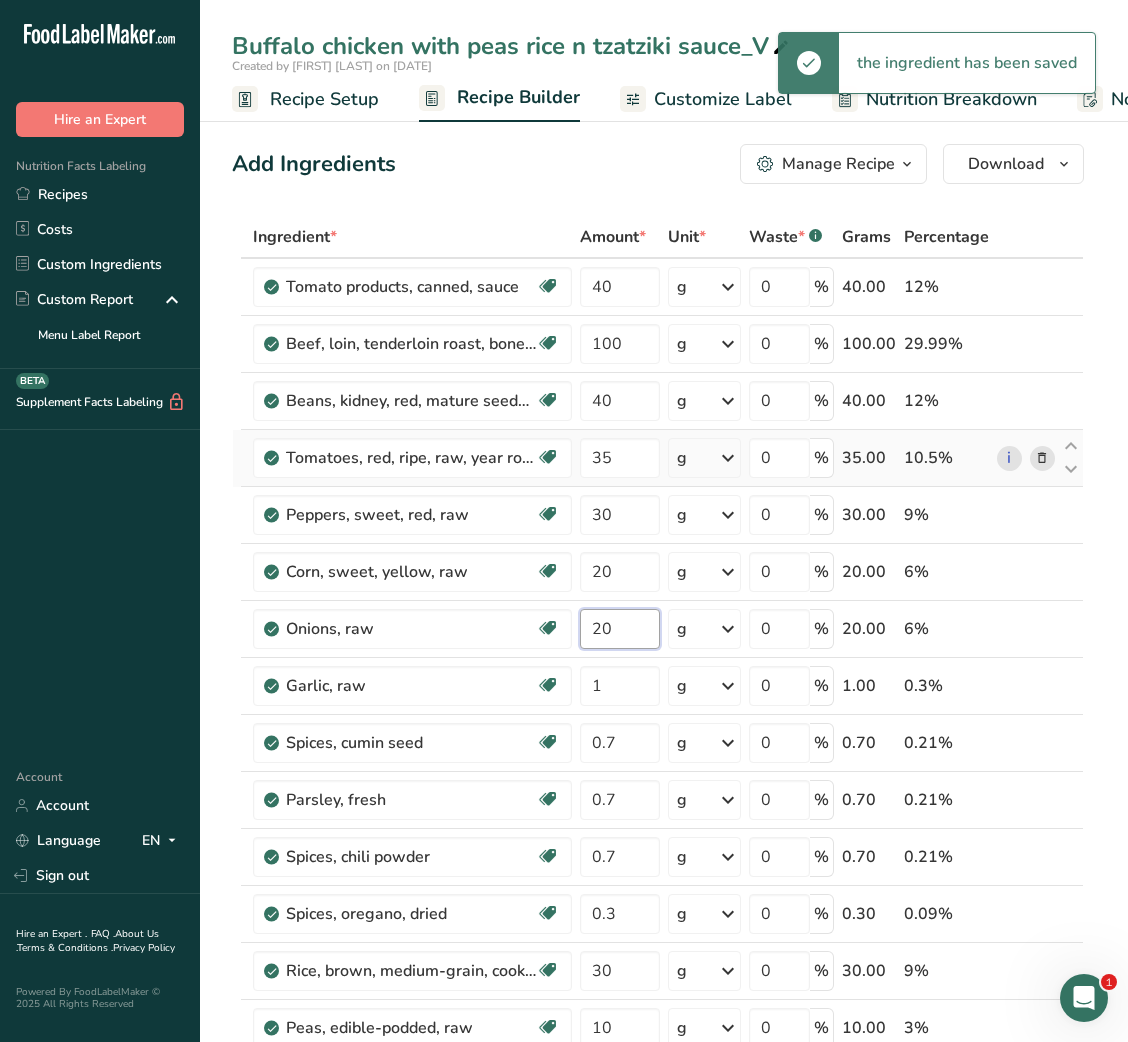 type on "2" 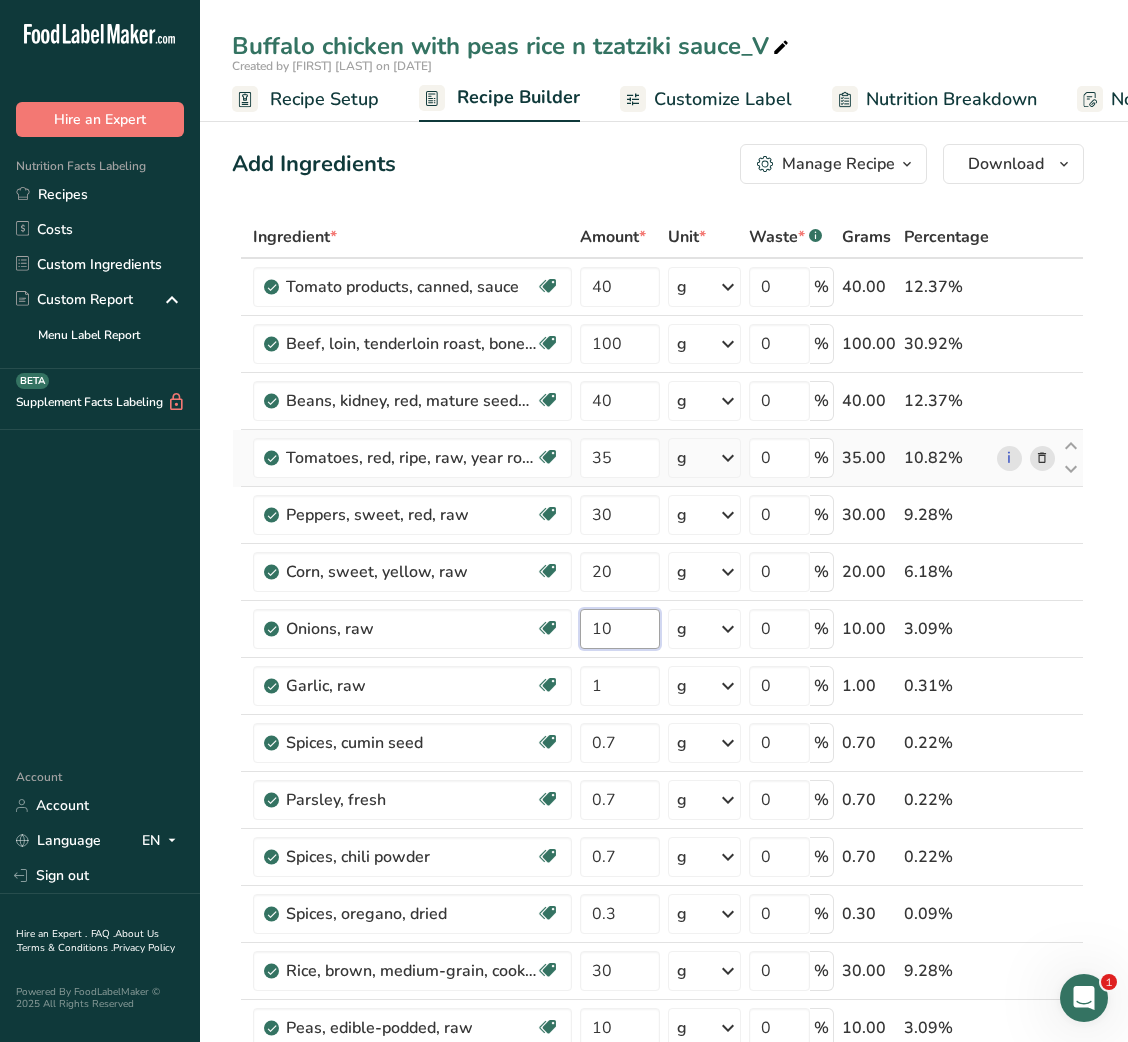 type on "10" 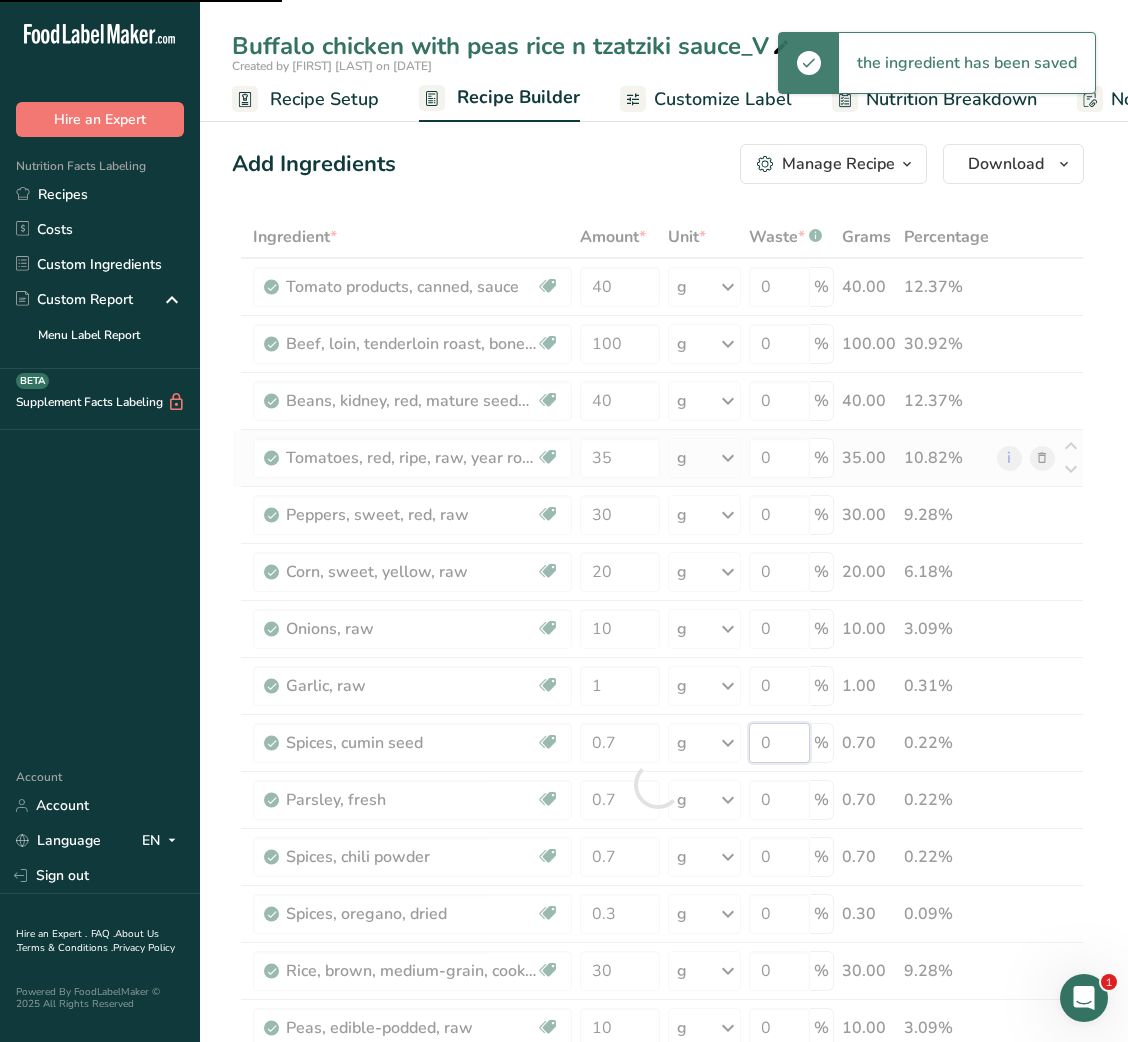 scroll, scrollTop: 223, scrollLeft: 0, axis: vertical 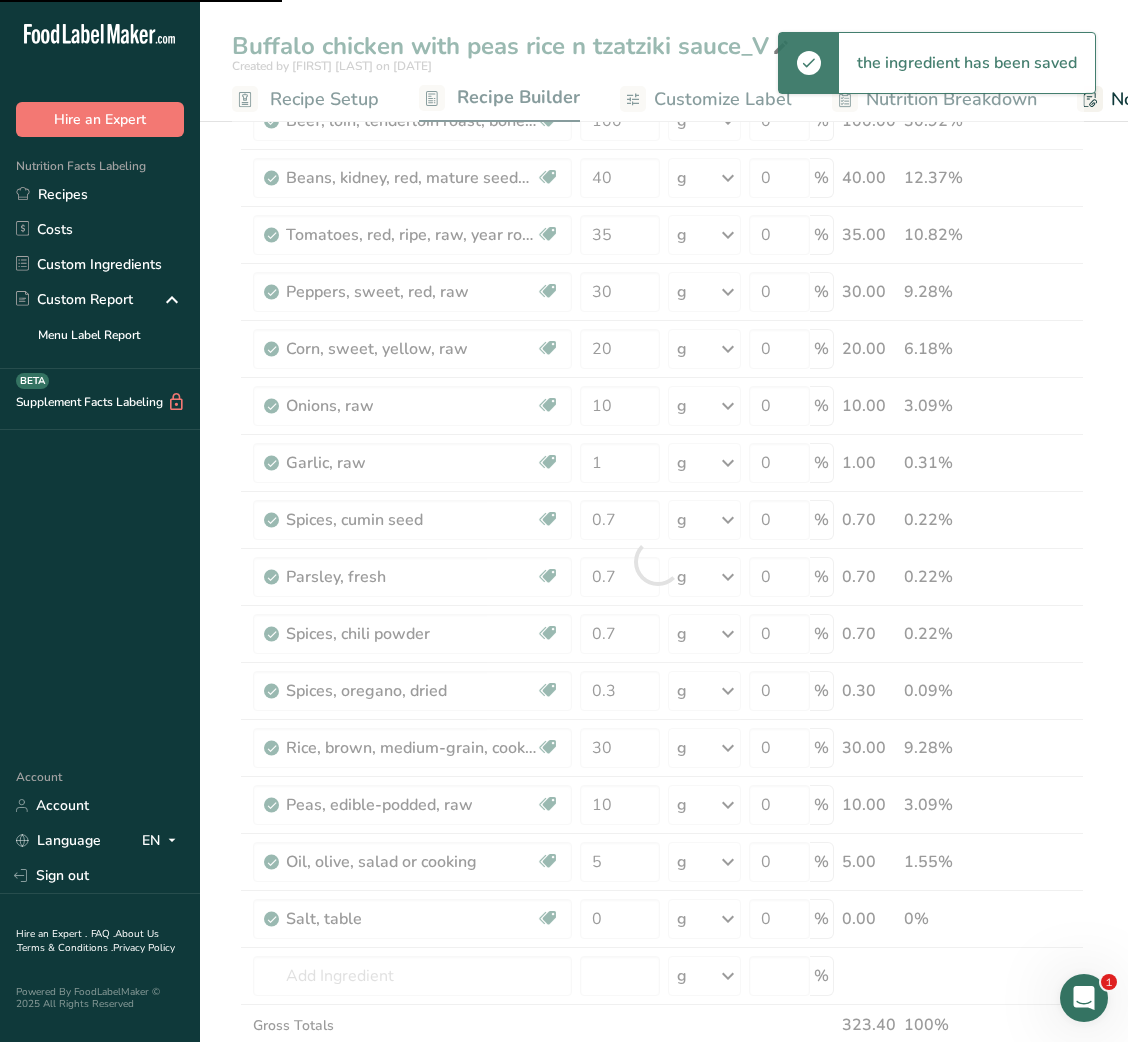 click on "Ingredient *
Amount *
Unit *
Waste *   .a-a{fill:#347362;}.b-a{fill:#fff;}          Grams
Percentage
Tomato products, canned, sauce
Dairy free
Gluten free
Vegan
Vegetarian
Soy free
40
g
Portions
1 cup
Weight Units
g
kg
mg
See more
Volume Units
l
Volume units require a density conversion. If you know your ingredient's density enter it below. Otherwise, click on "RIA" our AI Regulatory bot - she will be able to help you
lb/ft3
g/cm3
Confirm
mL
lb/ft3
0" at bounding box center [658, 561] 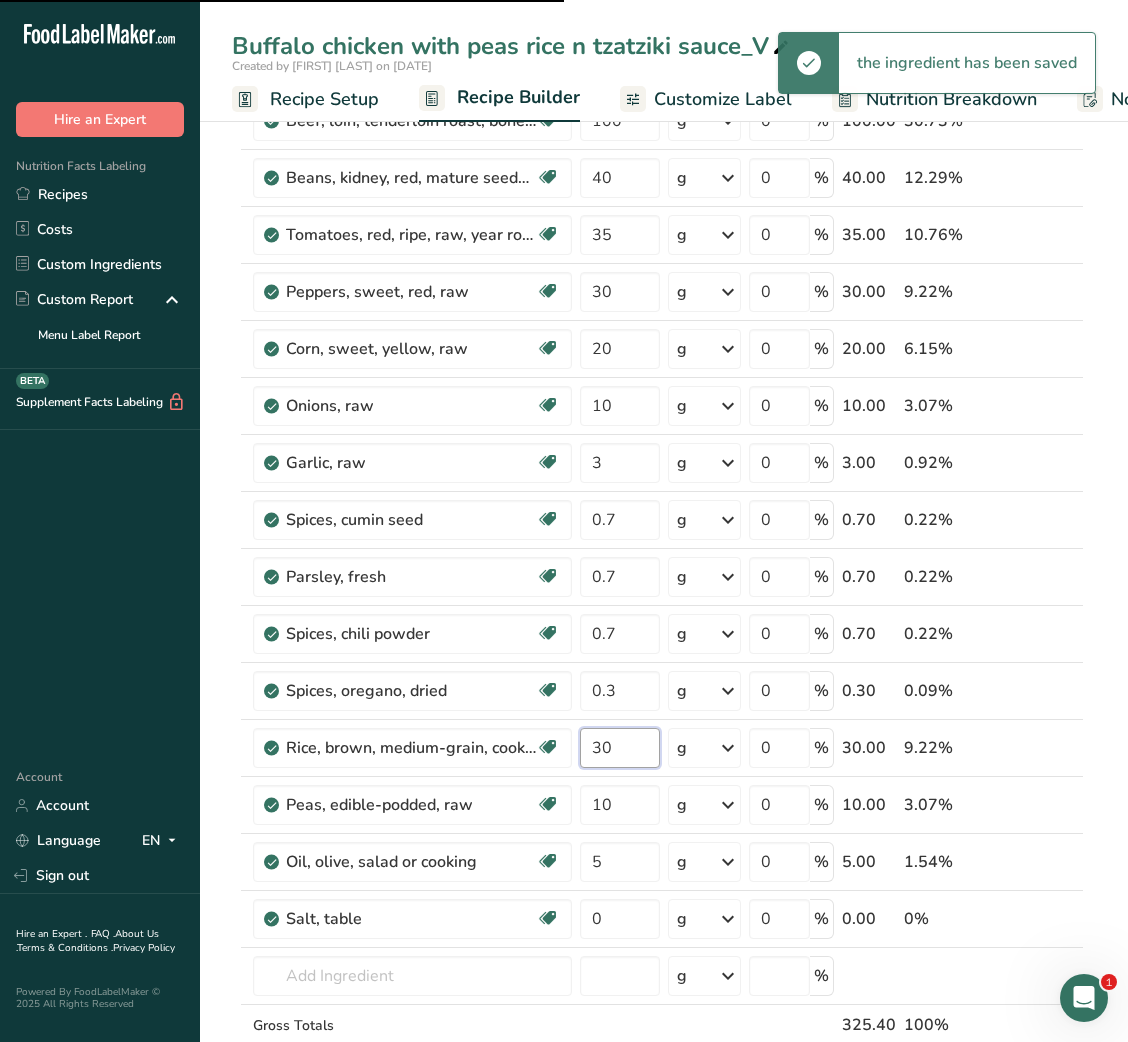 click on "30" at bounding box center (619, 748) 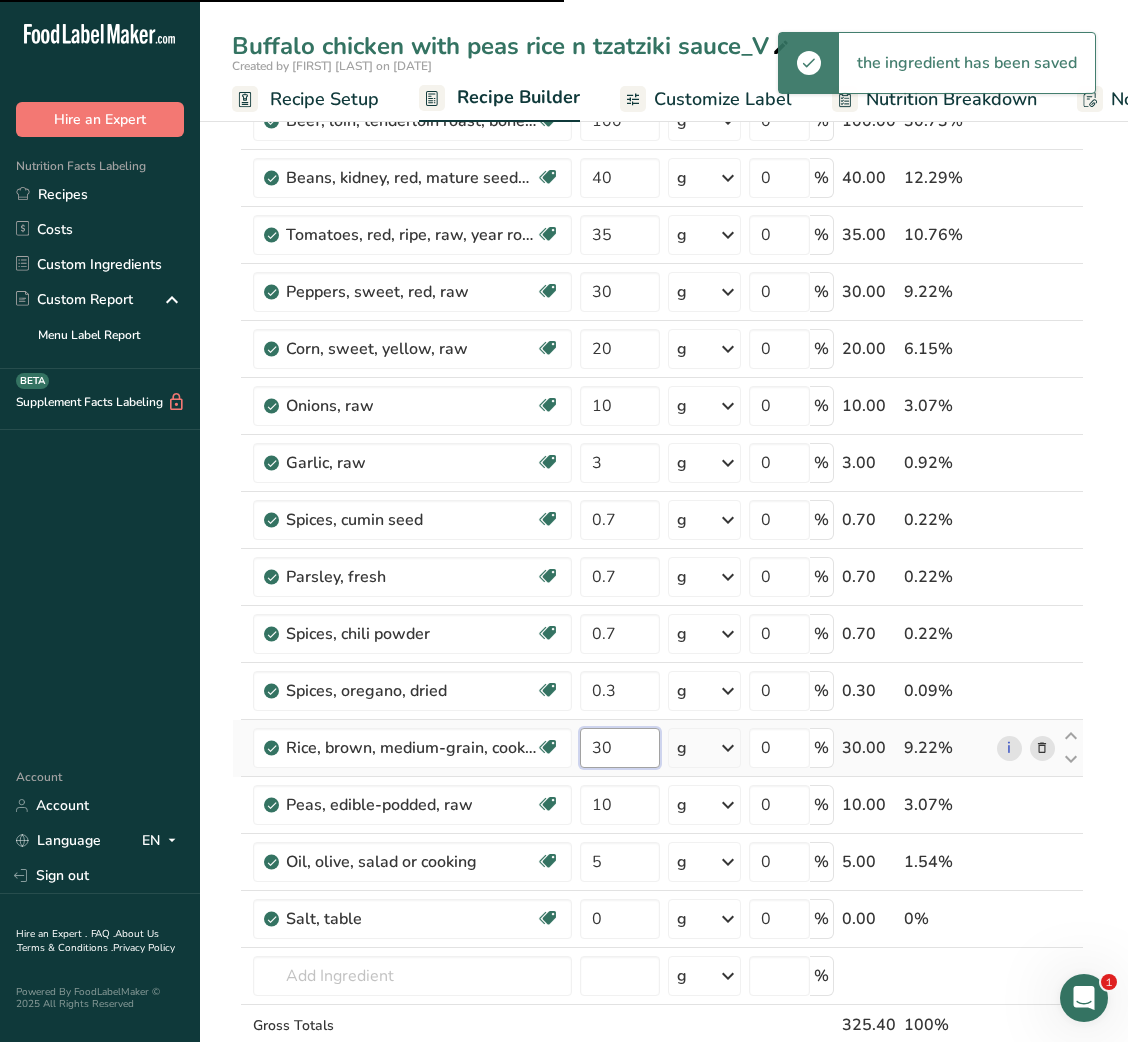 scroll, scrollTop: 508, scrollLeft: 0, axis: vertical 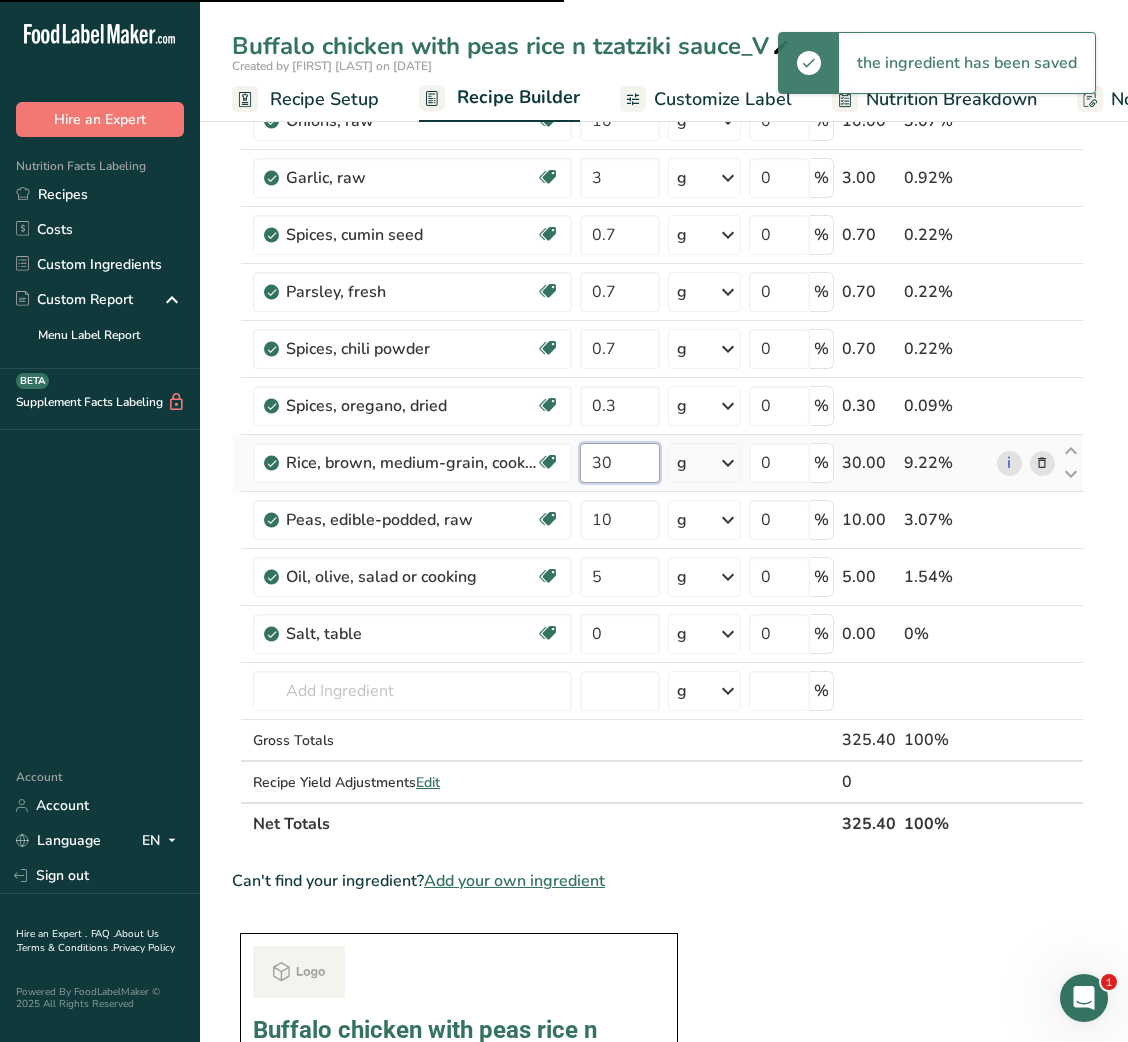 click on "30" at bounding box center (619, 463) 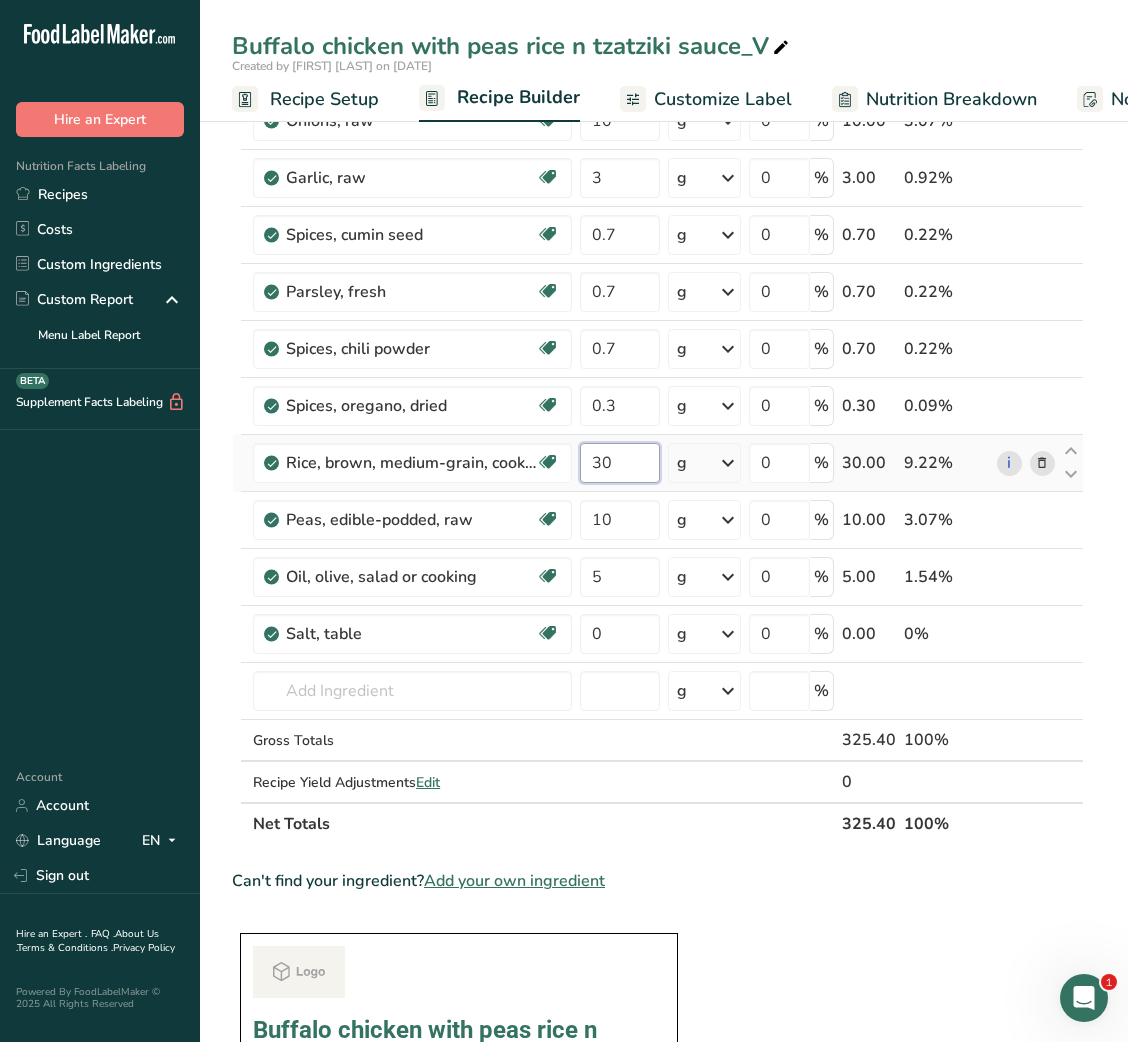 type on "3" 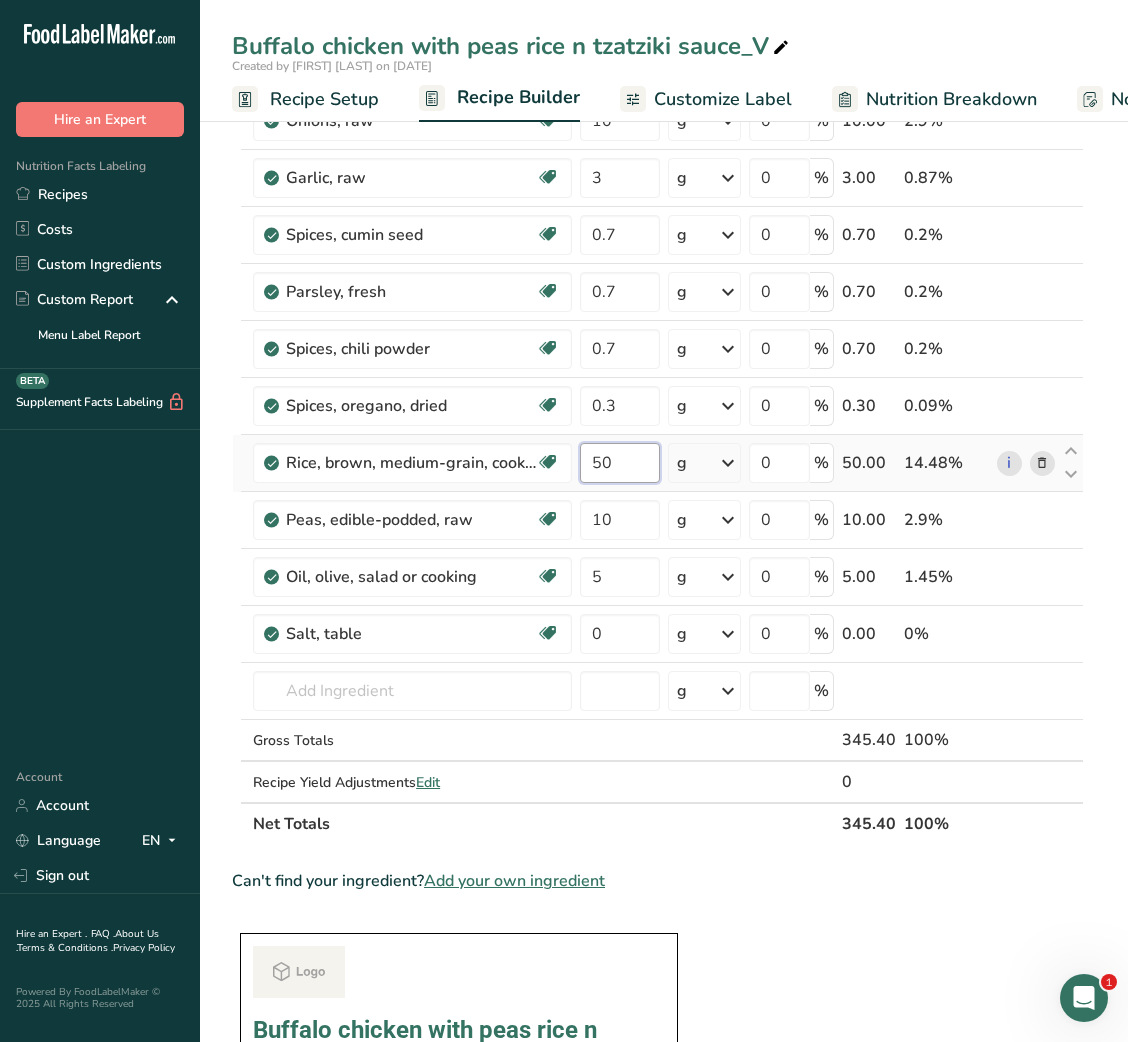 type on "50" 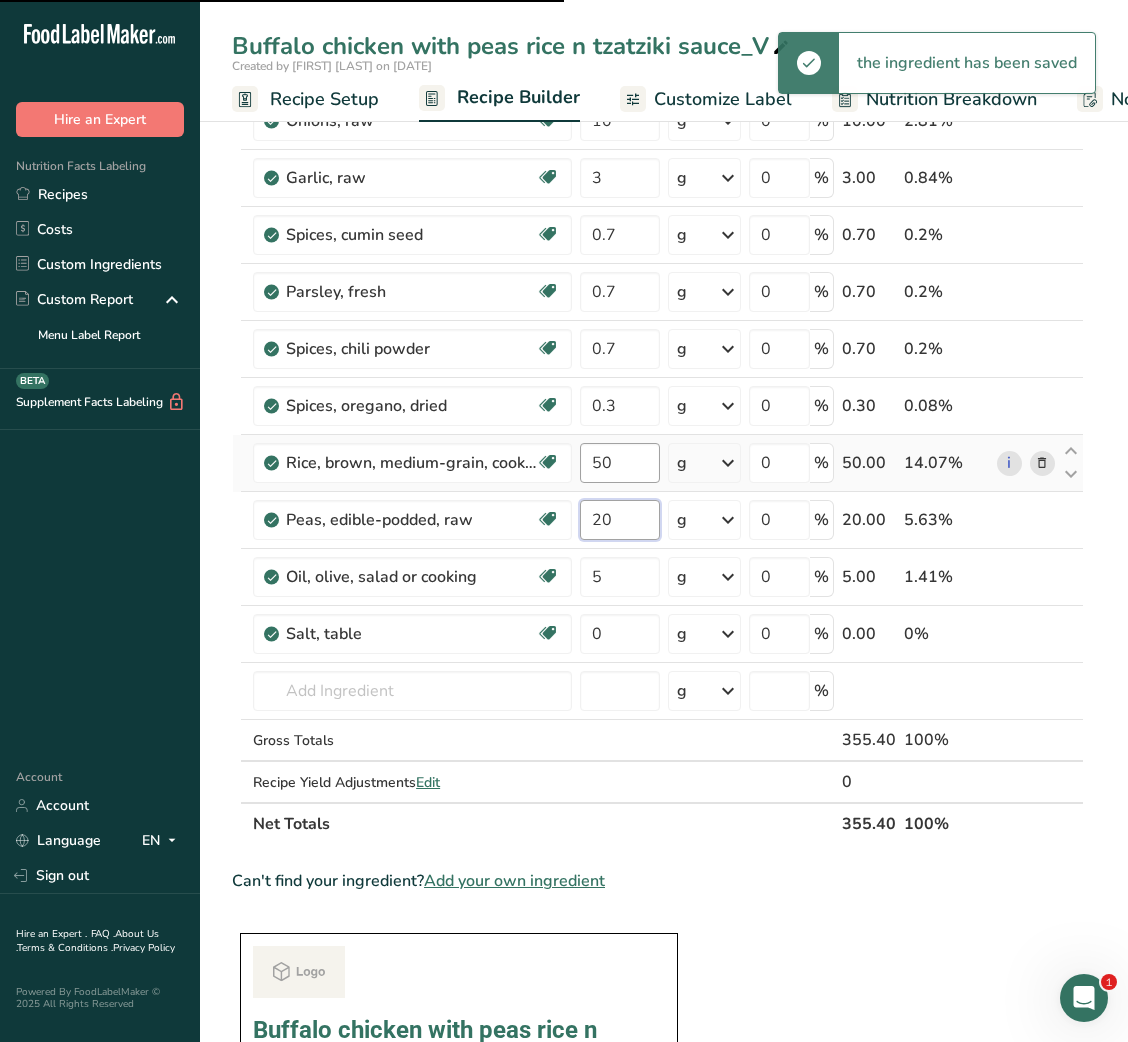 type on "10" 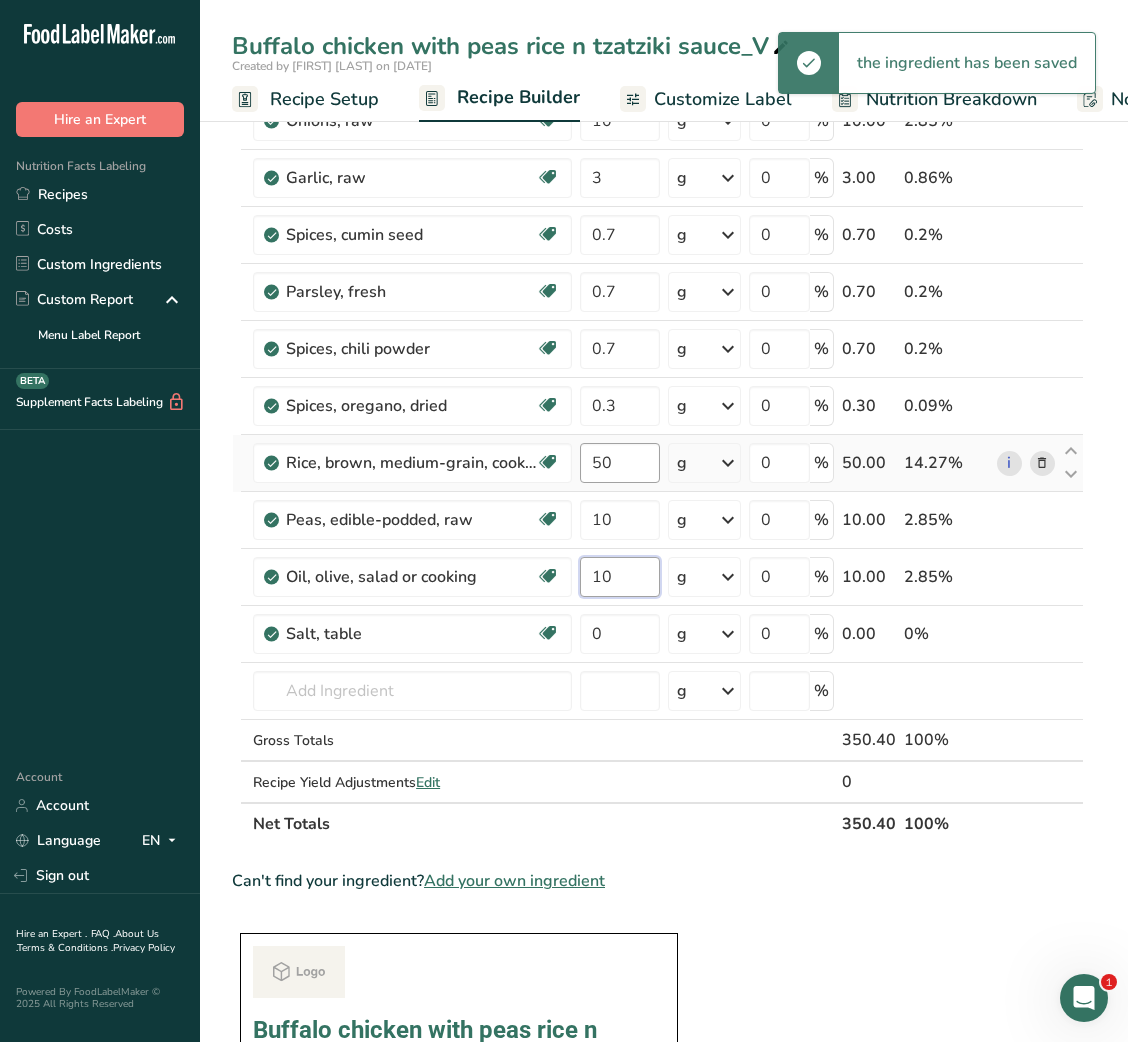 type on "10" 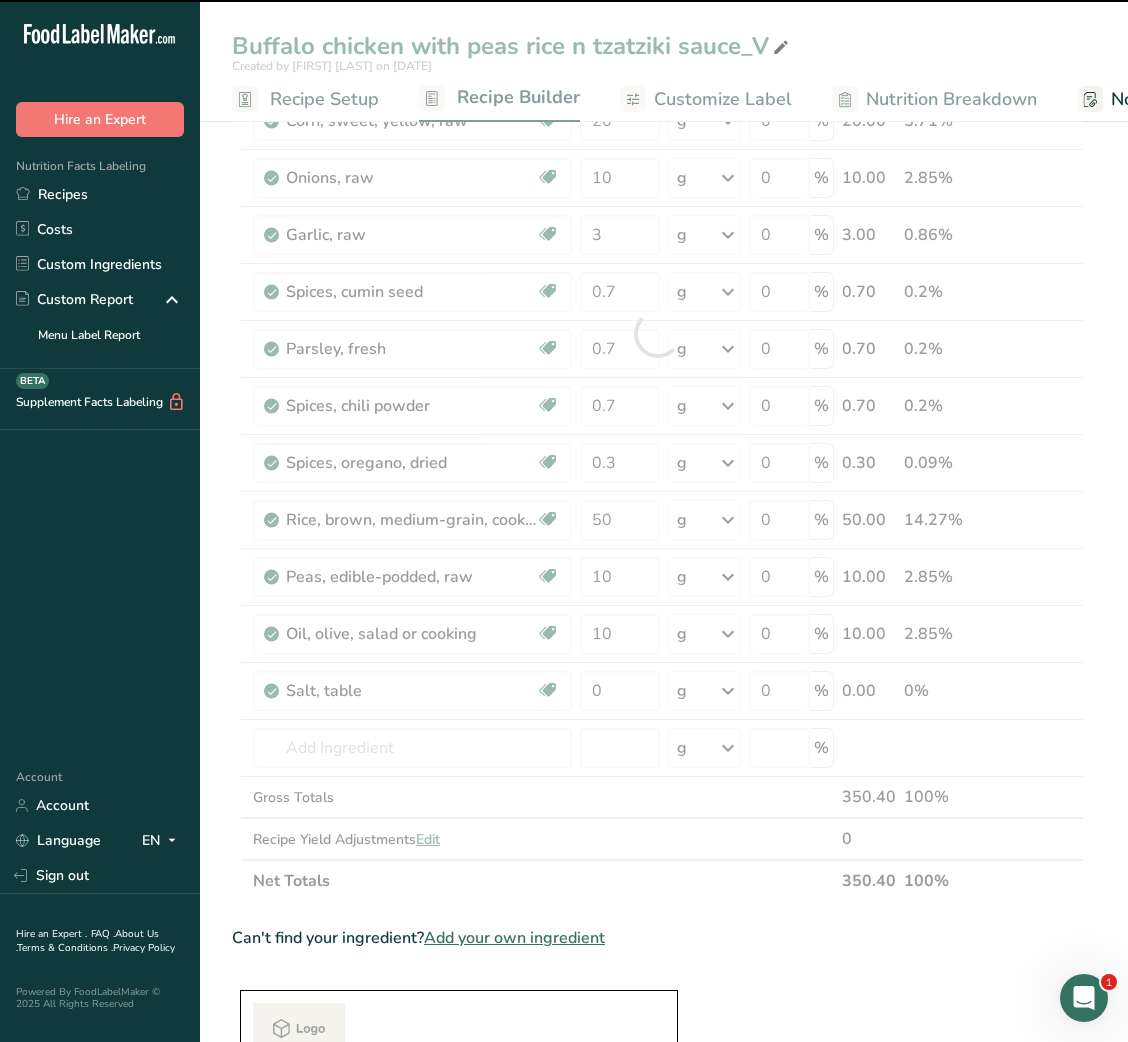 scroll, scrollTop: 628, scrollLeft: 0, axis: vertical 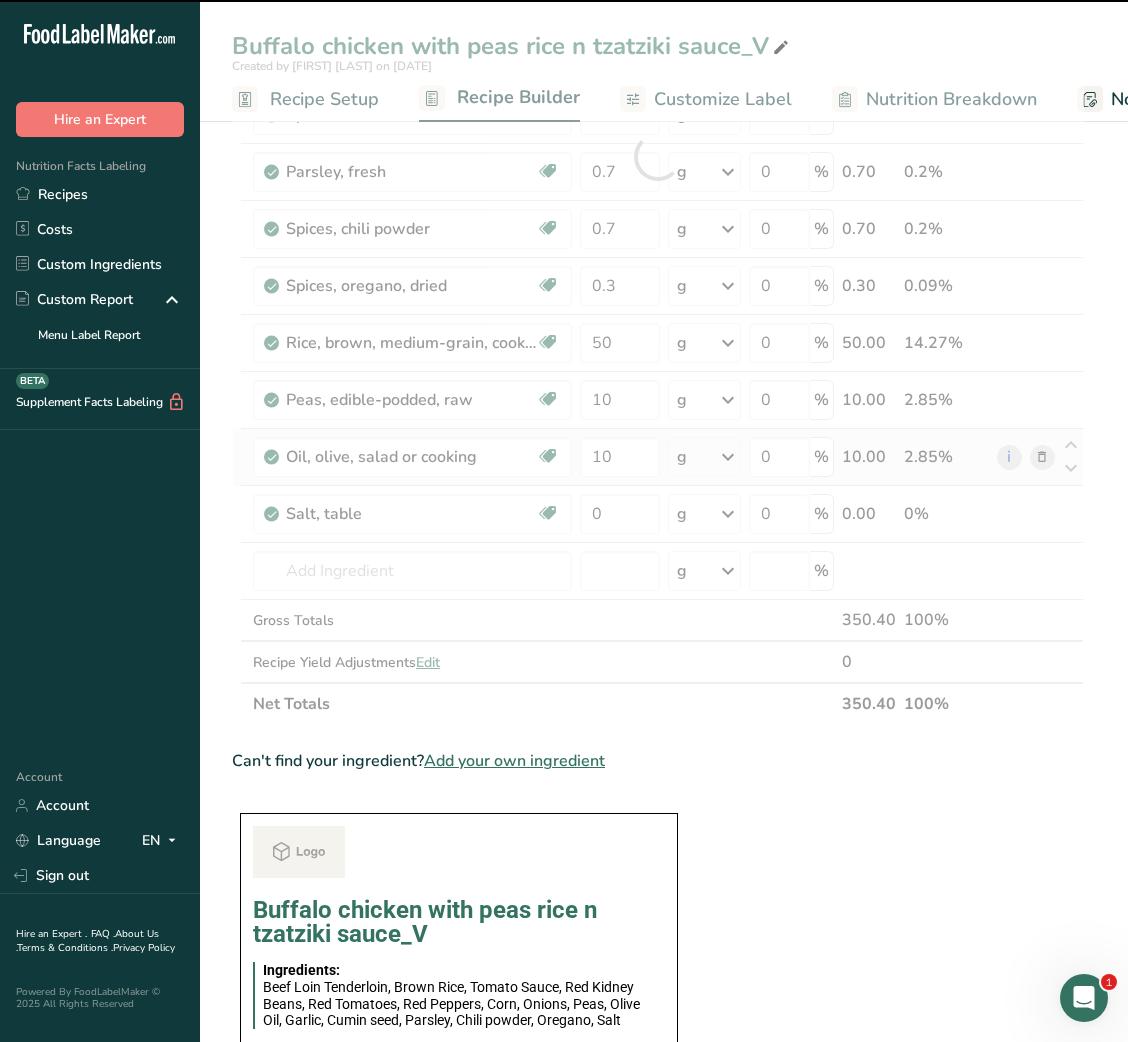 click on "10" at bounding box center [619, 457] 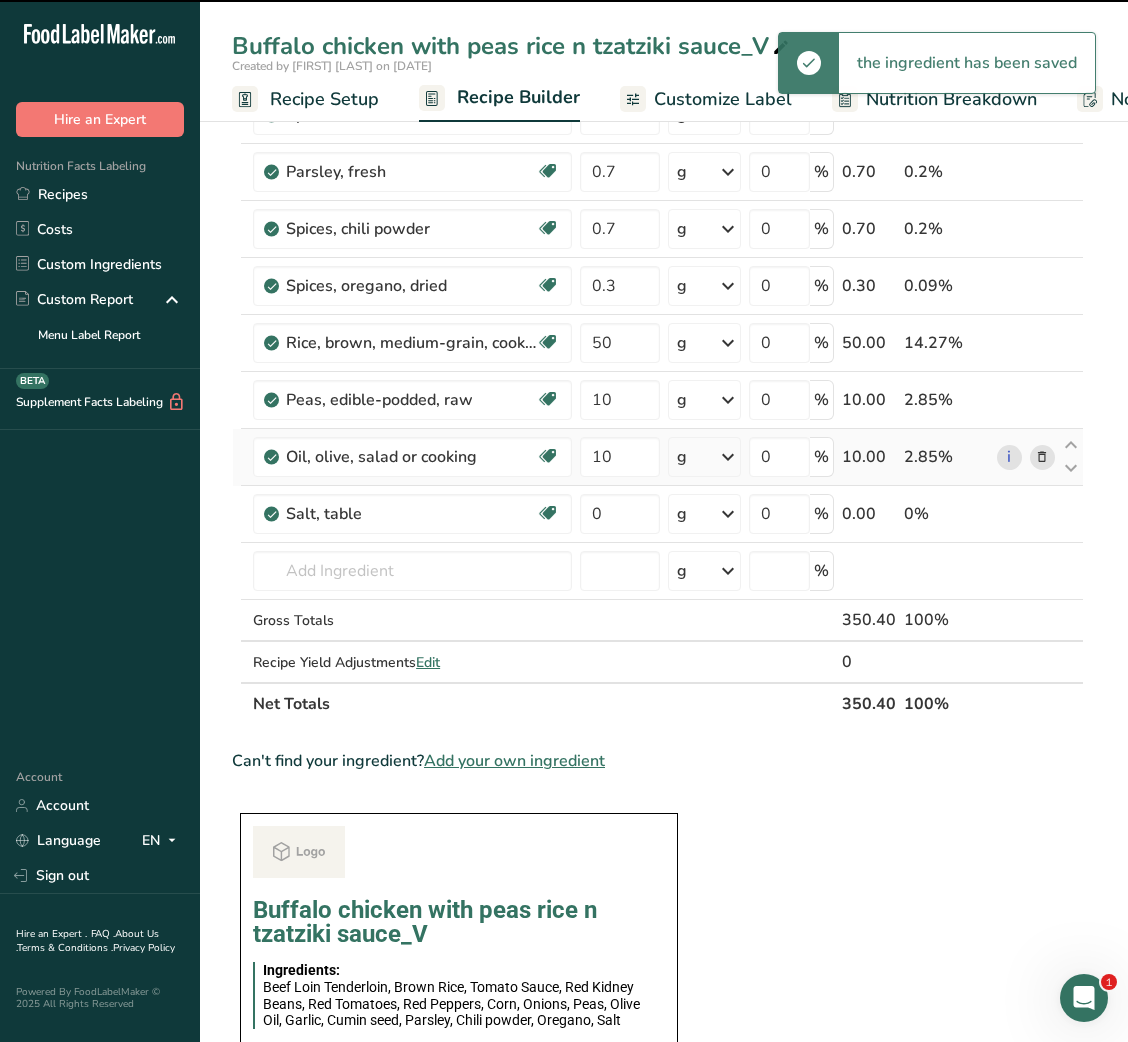 scroll, scrollTop: 712, scrollLeft: 0, axis: vertical 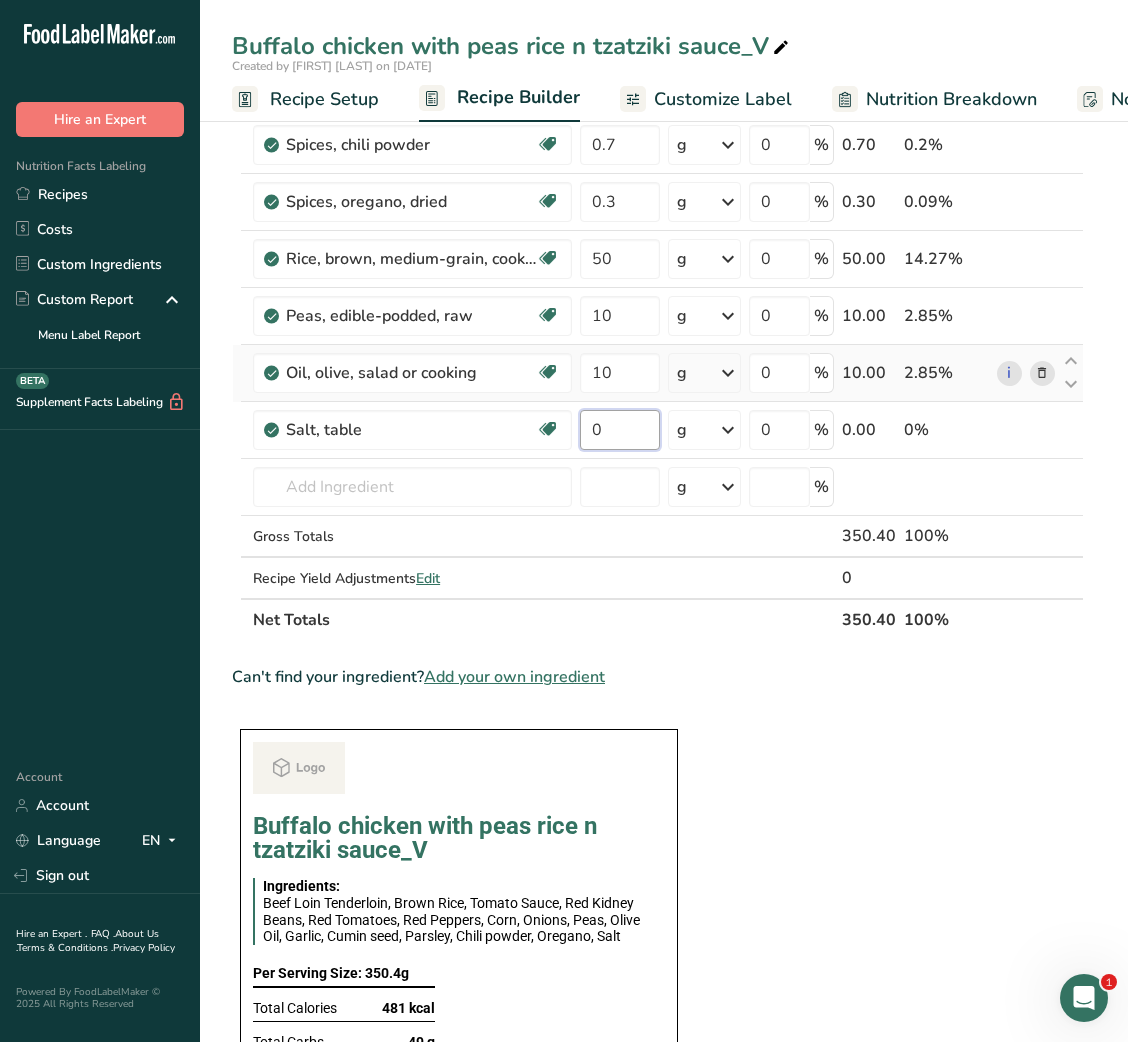 click on "0" at bounding box center [619, 430] 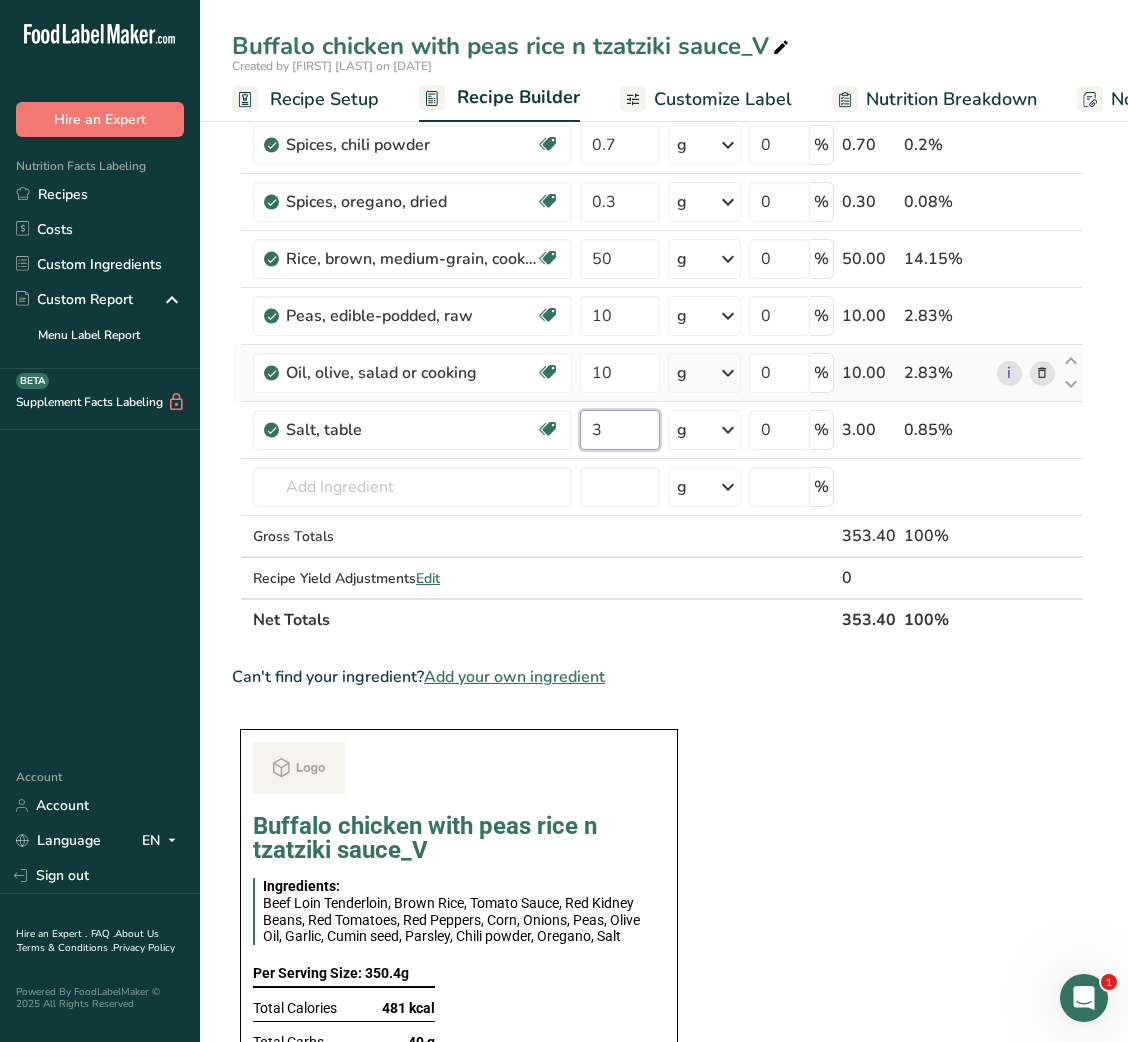 type on "3" 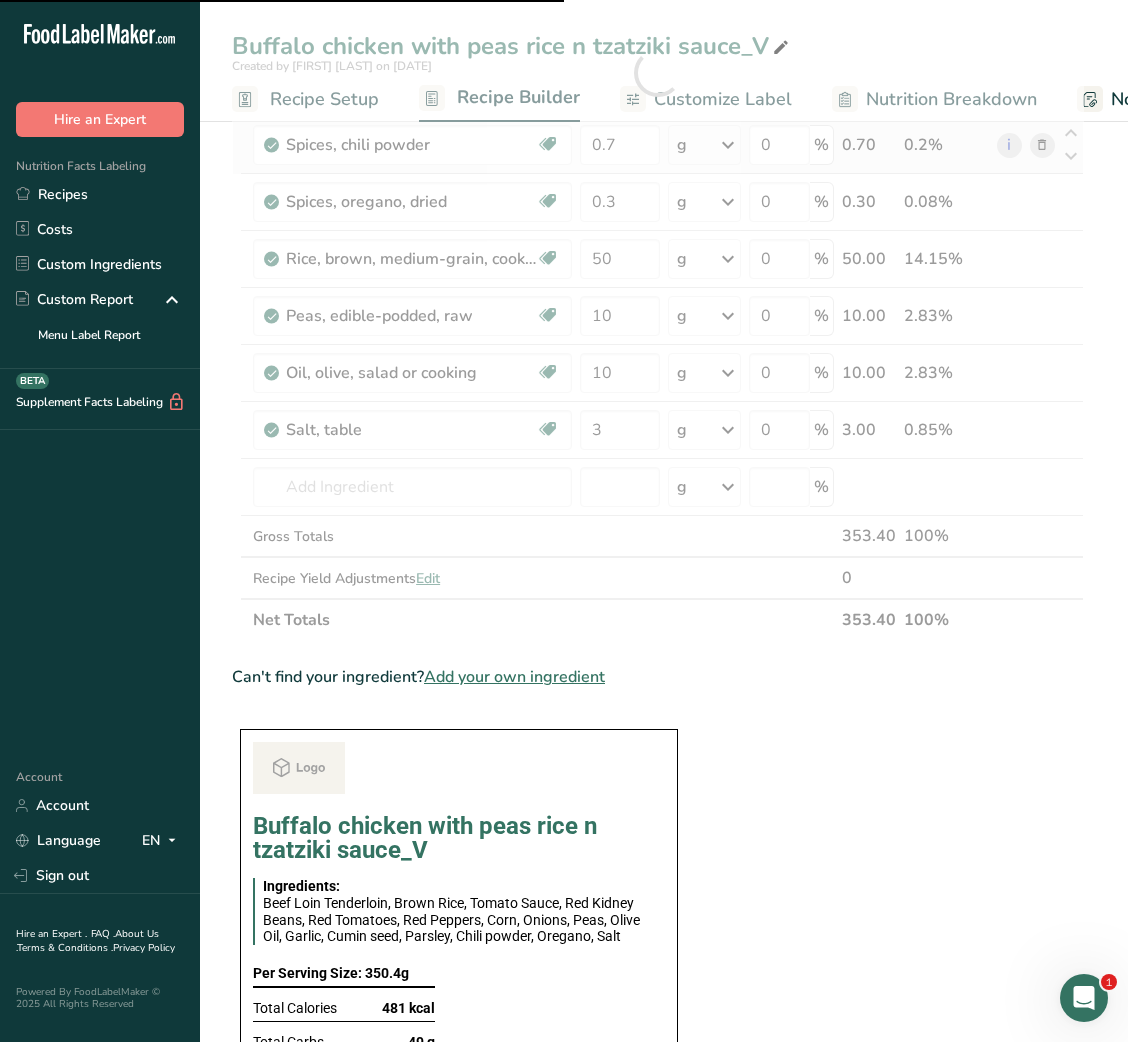 click on "0.70" at bounding box center (869, 145) 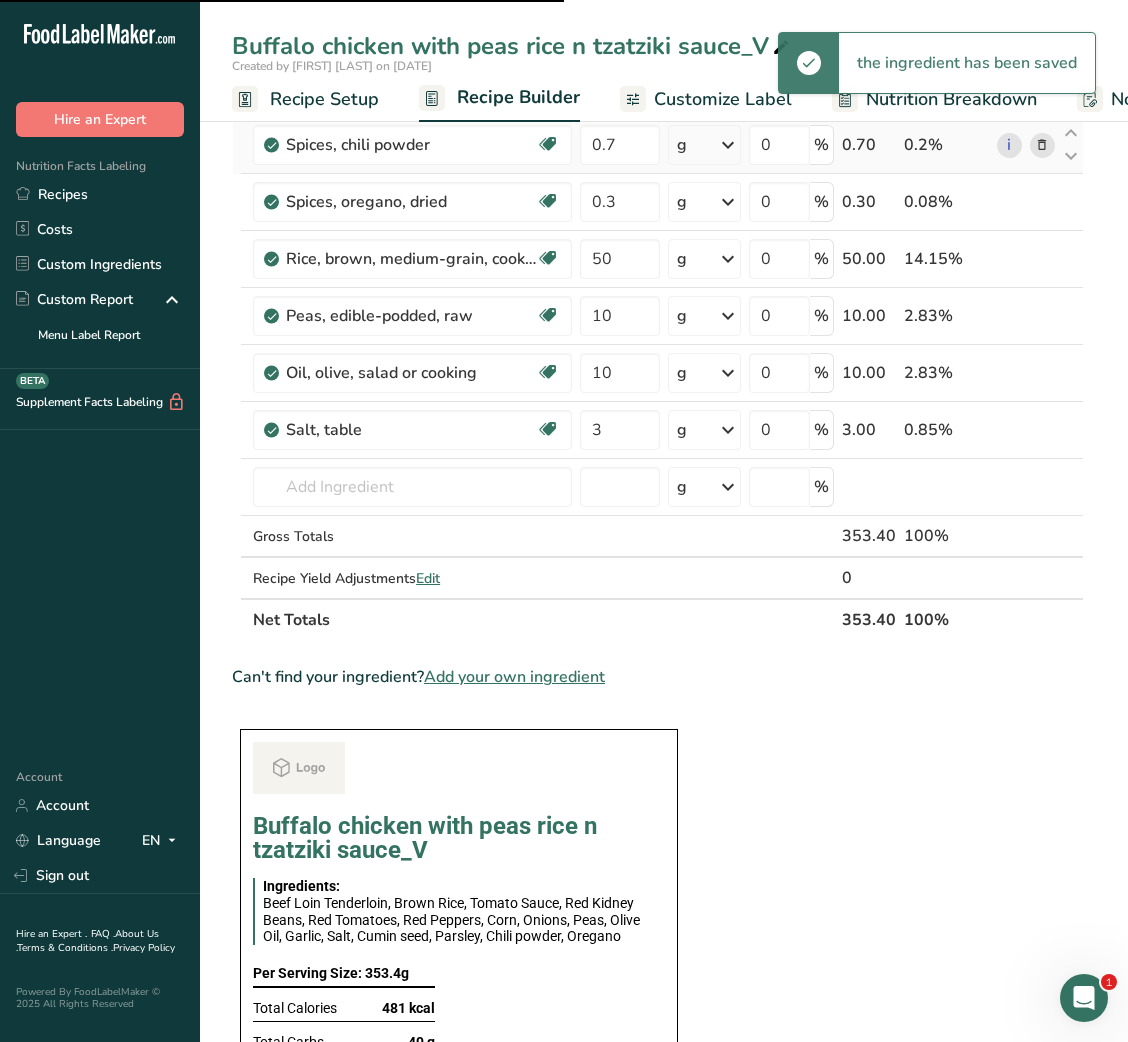 click on "Manage Recipe" at bounding box center [838, -548] 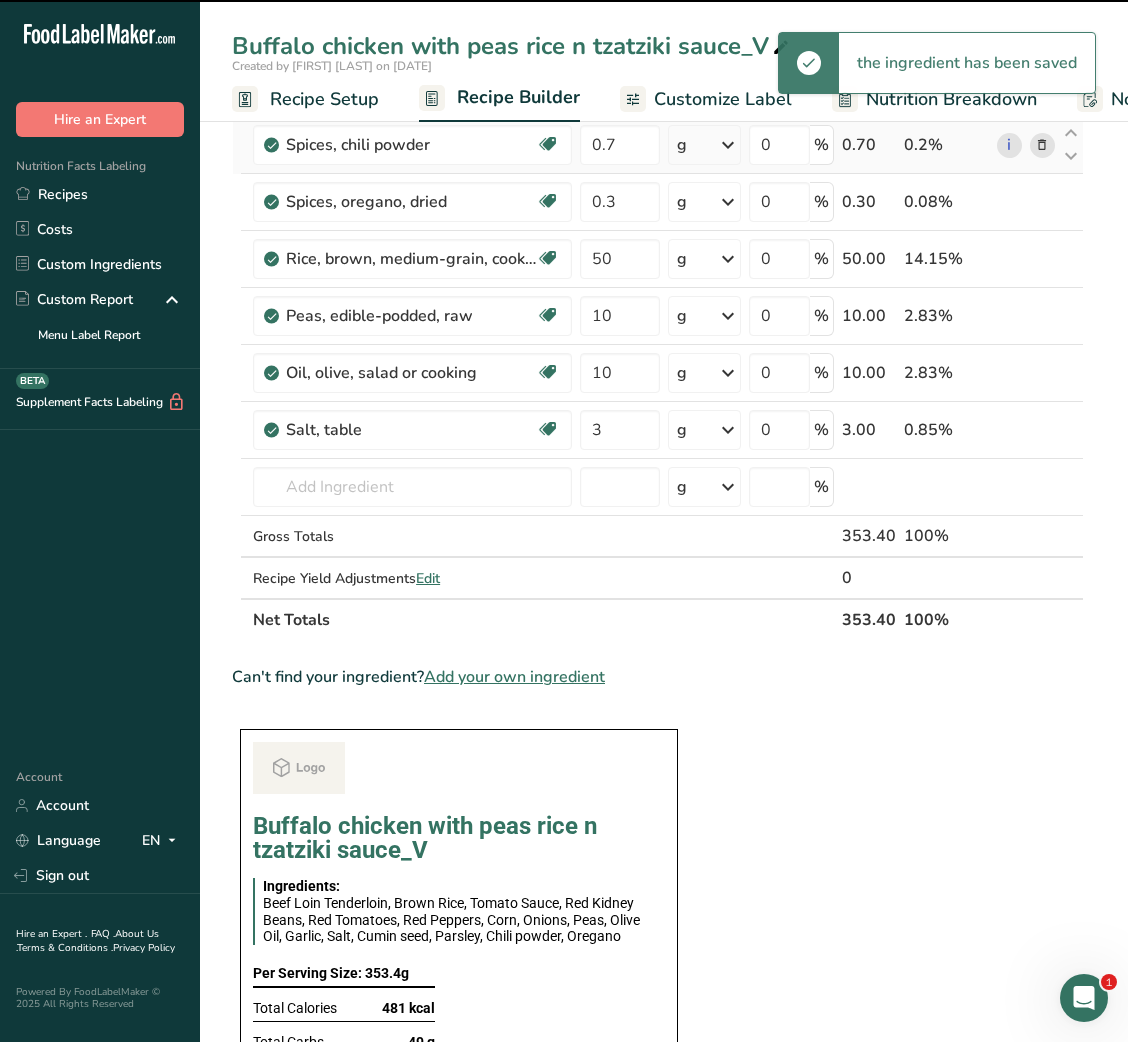 scroll, scrollTop: 0, scrollLeft: 0, axis: both 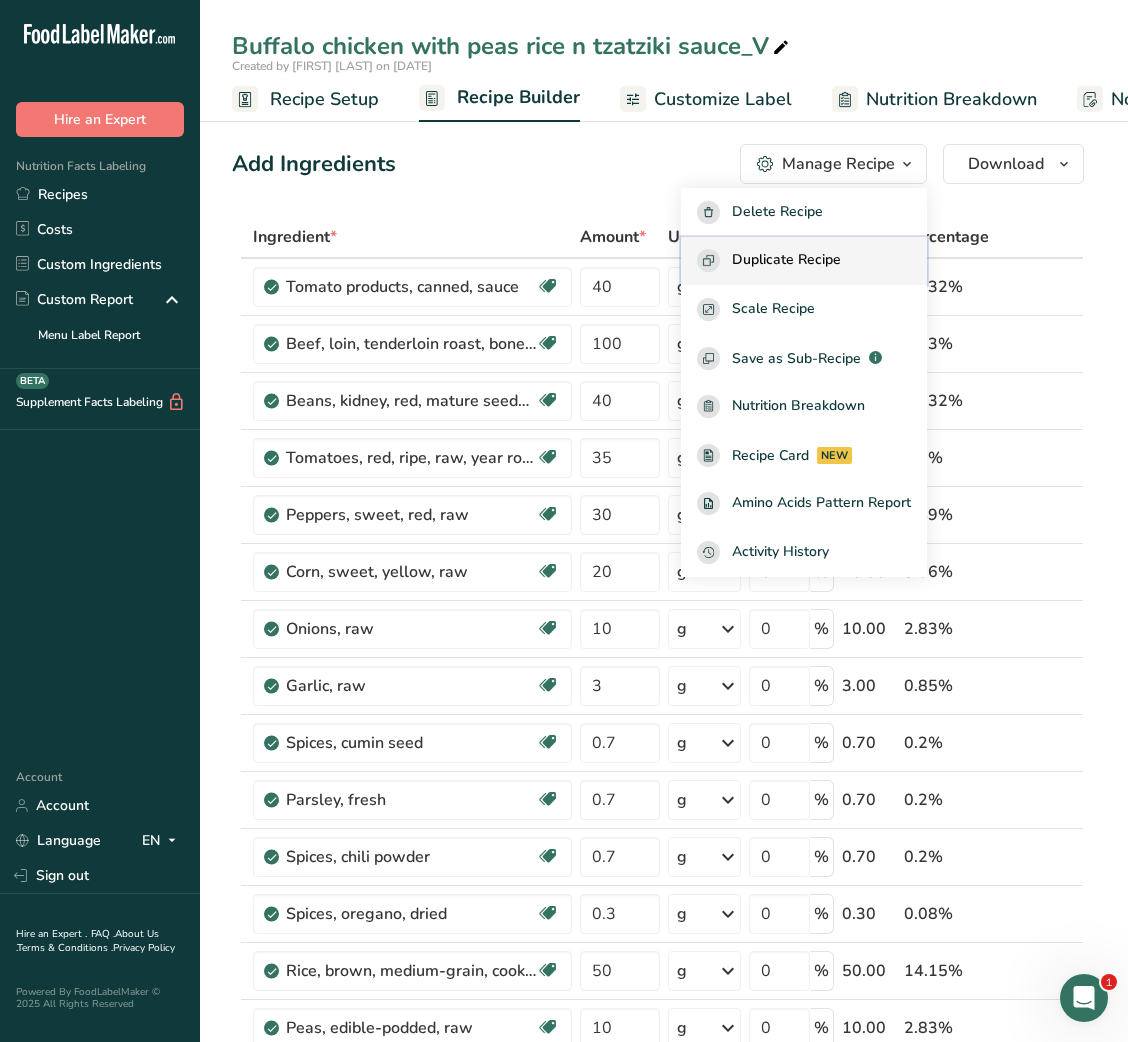 click on "Duplicate Recipe" at bounding box center (804, 261) 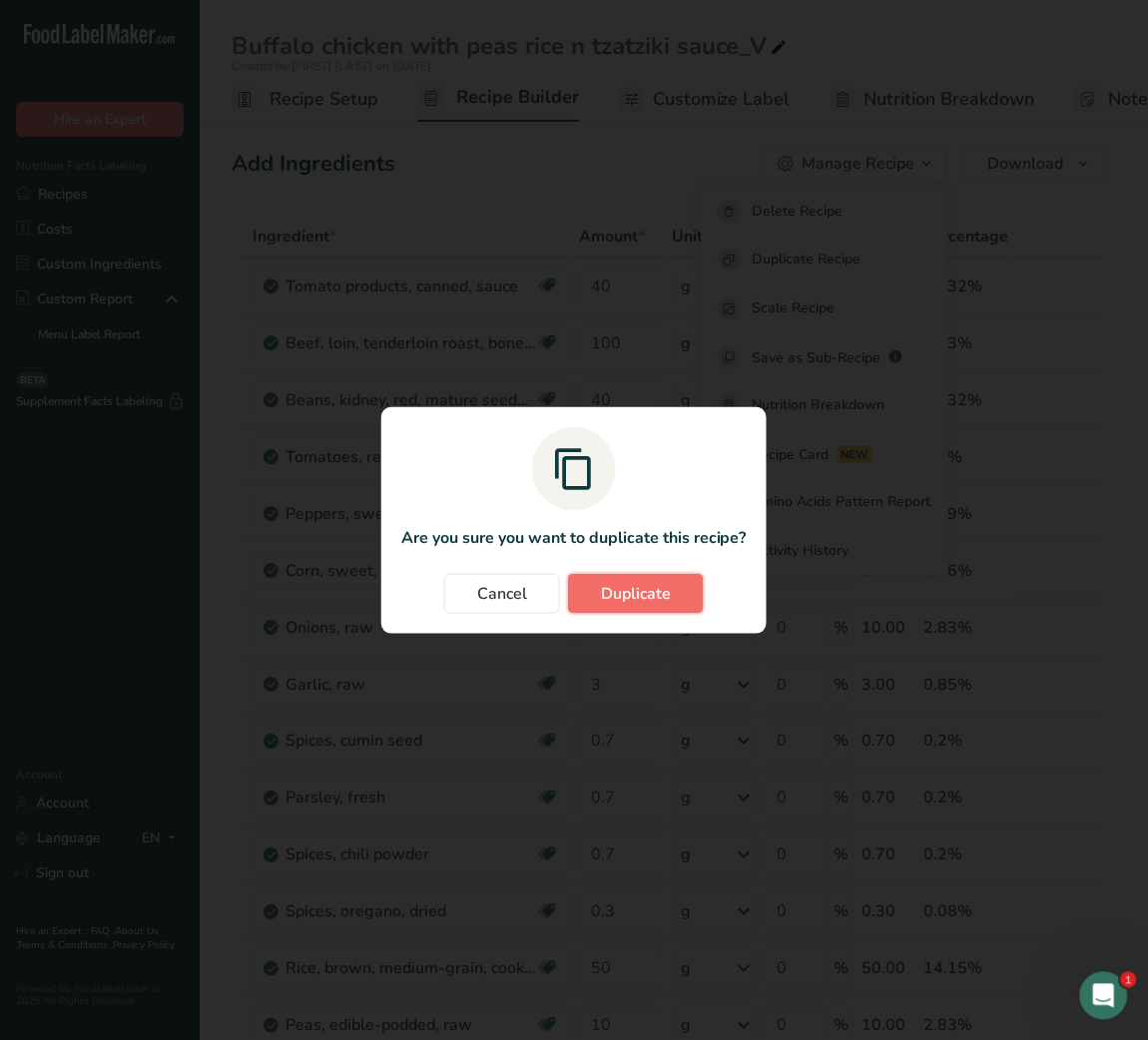 click on "Duplicate" at bounding box center (636, 594) 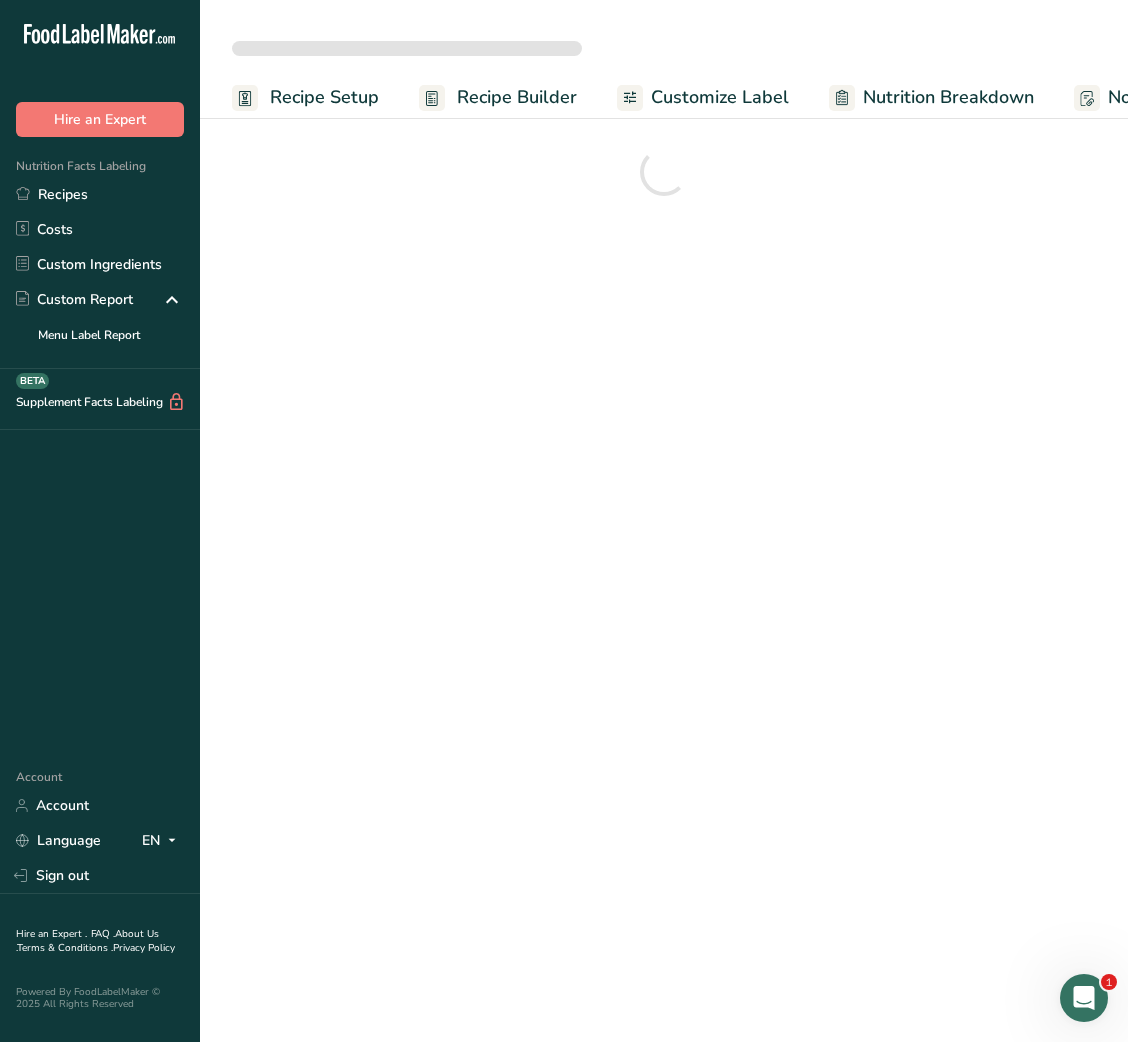 click on "Customize Label" at bounding box center [720, 97] 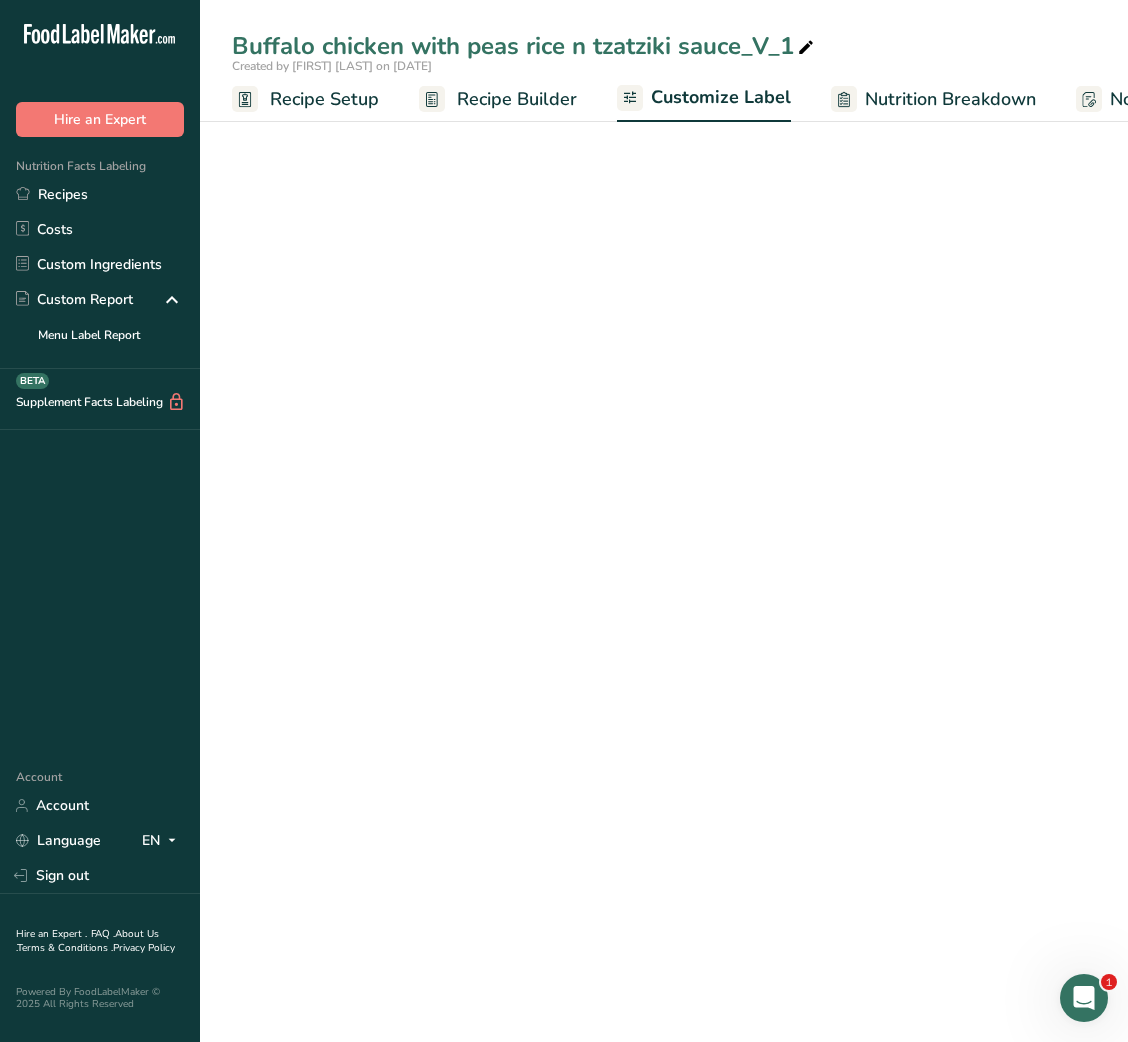 scroll, scrollTop: 0, scrollLeft: 389, axis: horizontal 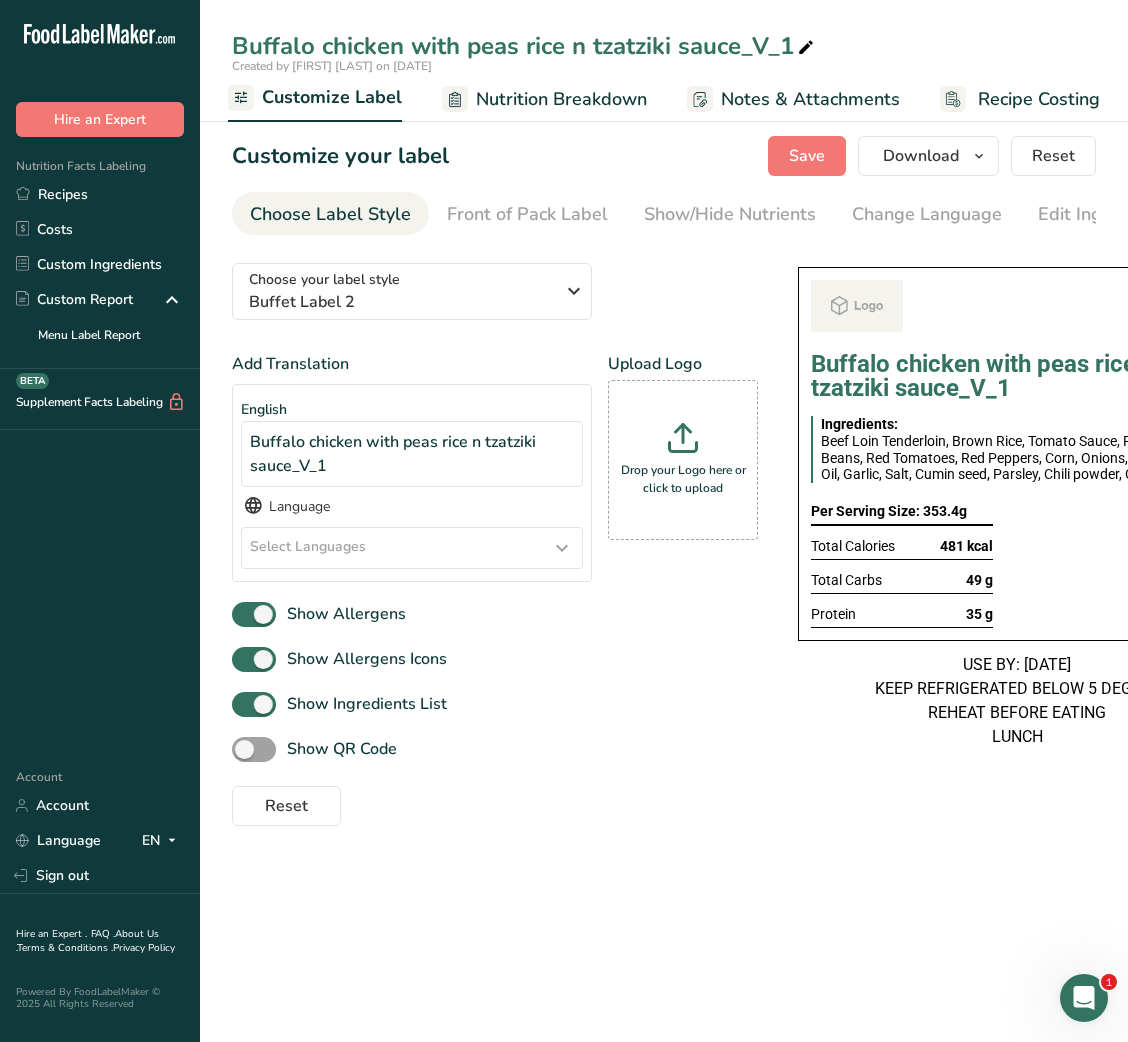 click at bounding box center [806, 48] 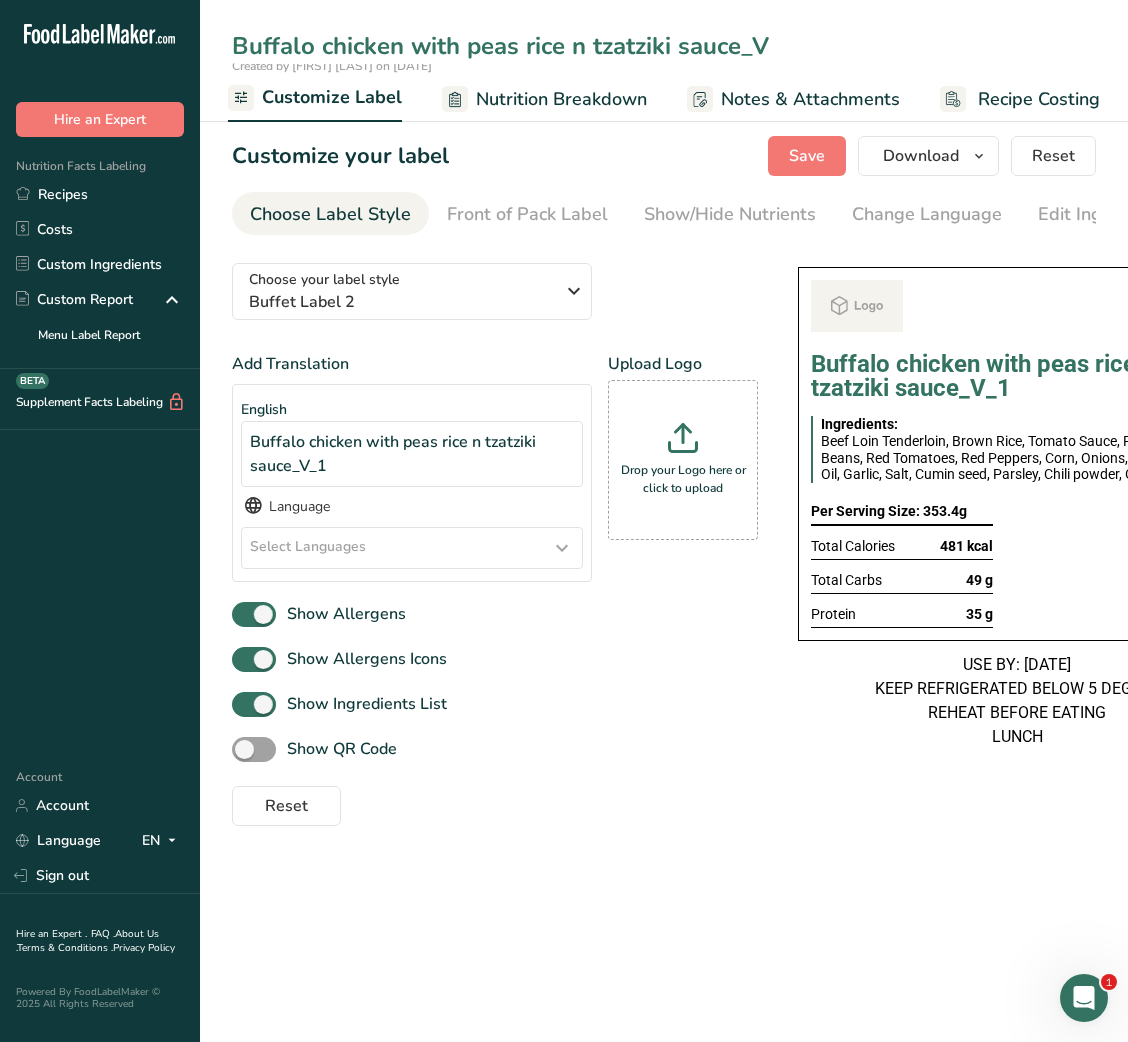 type on "Buffalo chicken with peas rice n tzatziki sauce_V" 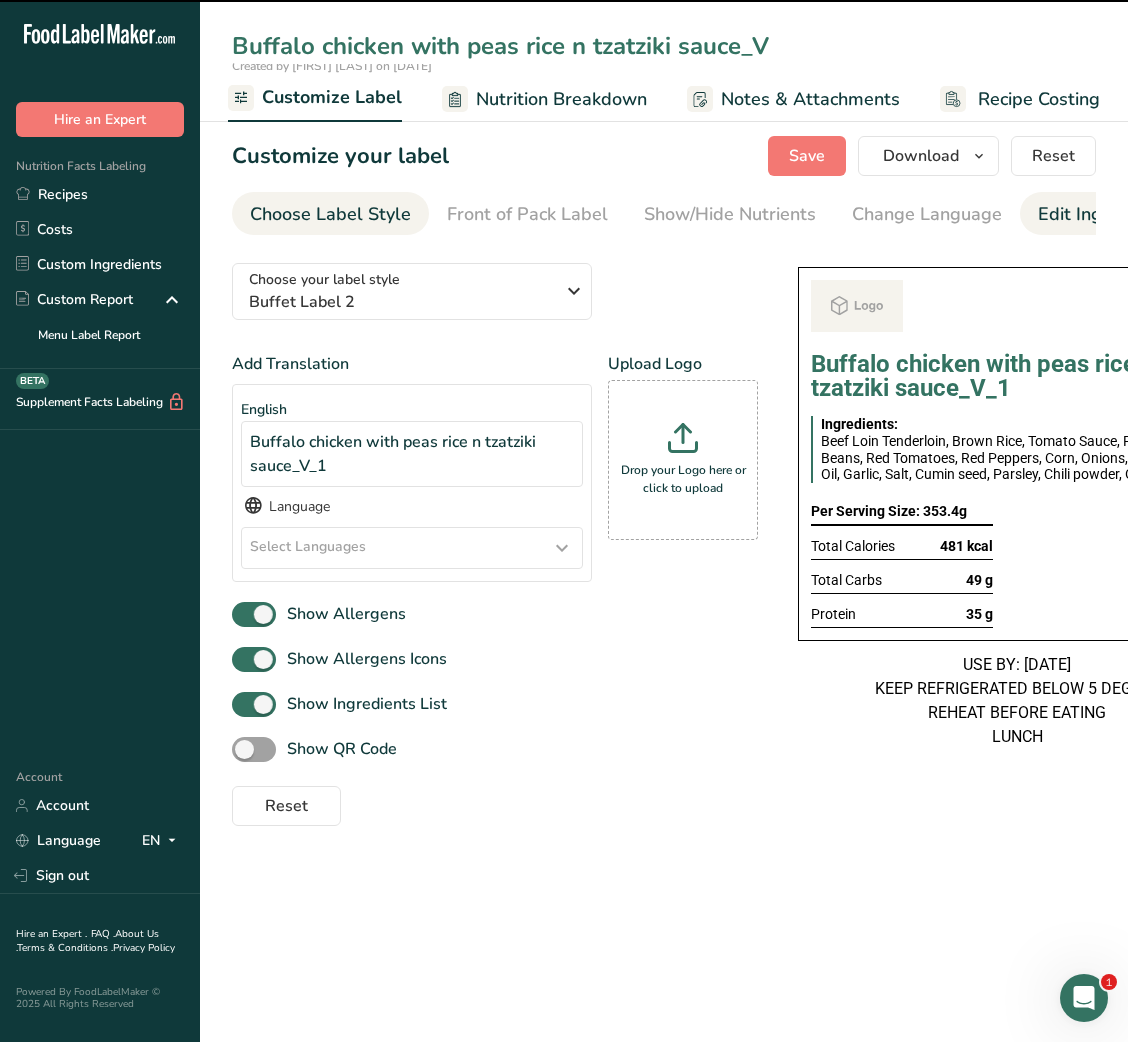 scroll, scrollTop: 0, scrollLeft: 365, axis: horizontal 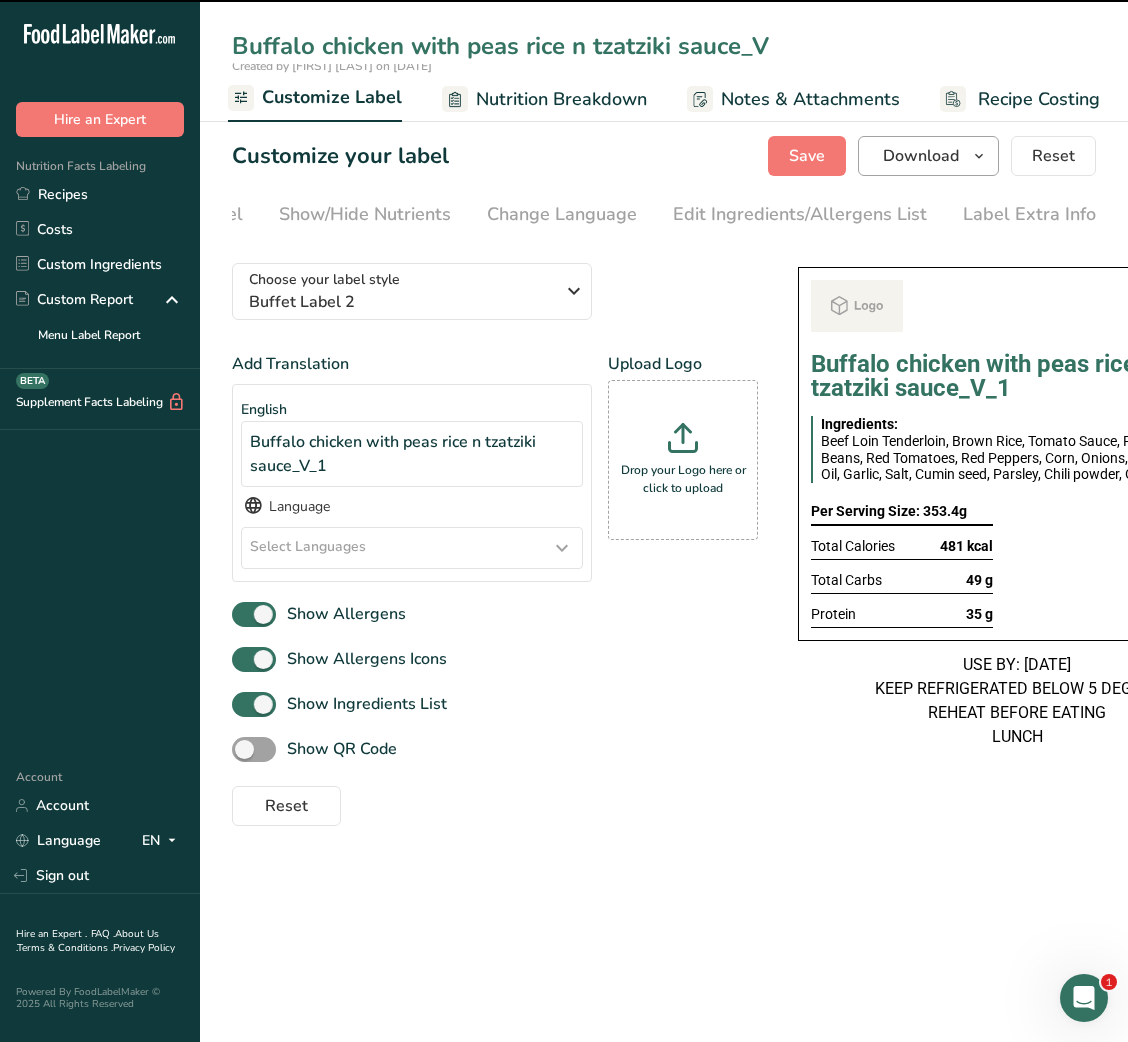 click on "Label Extra Info" at bounding box center [1029, 214] 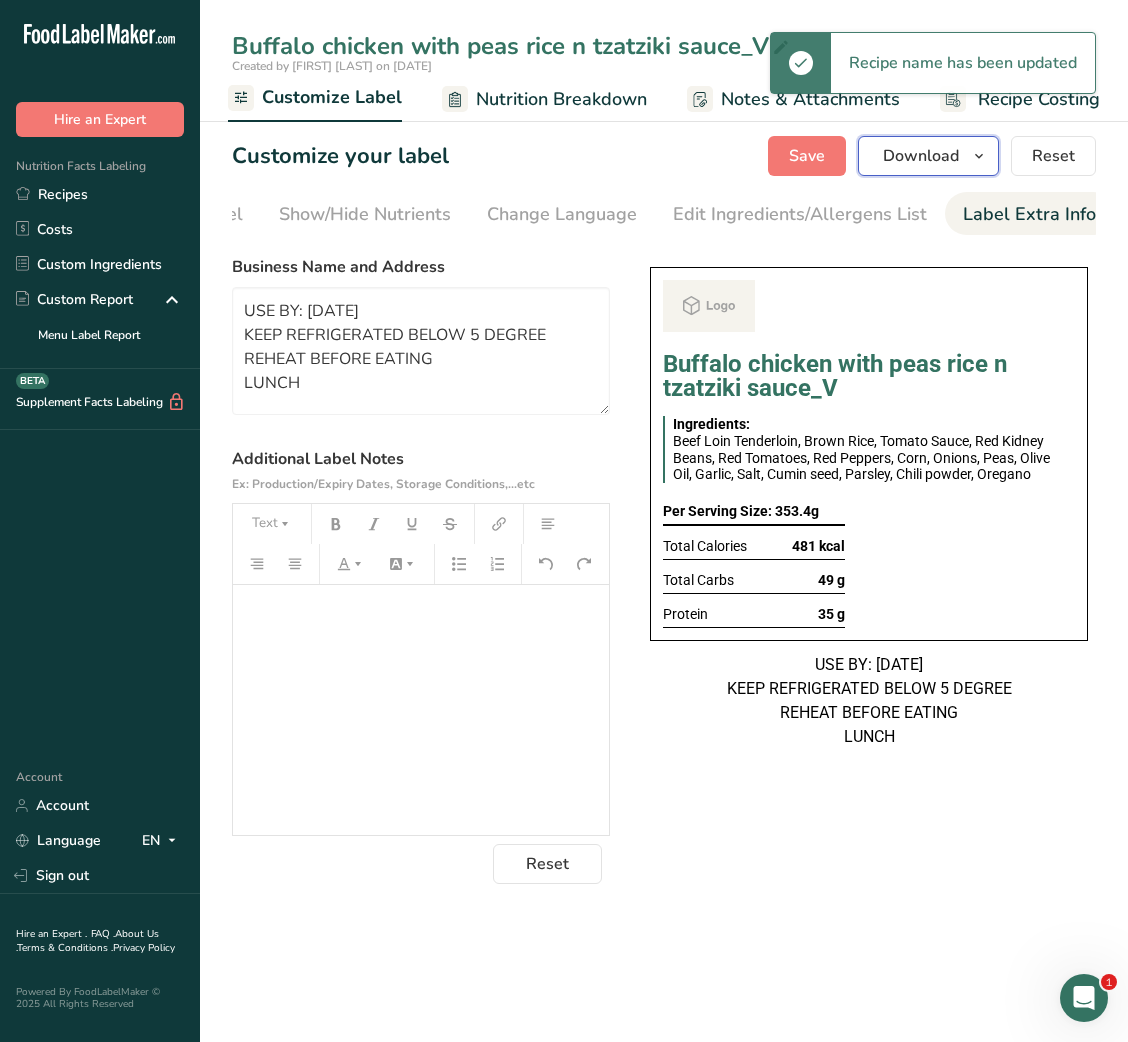 click on "Download" at bounding box center [921, 156] 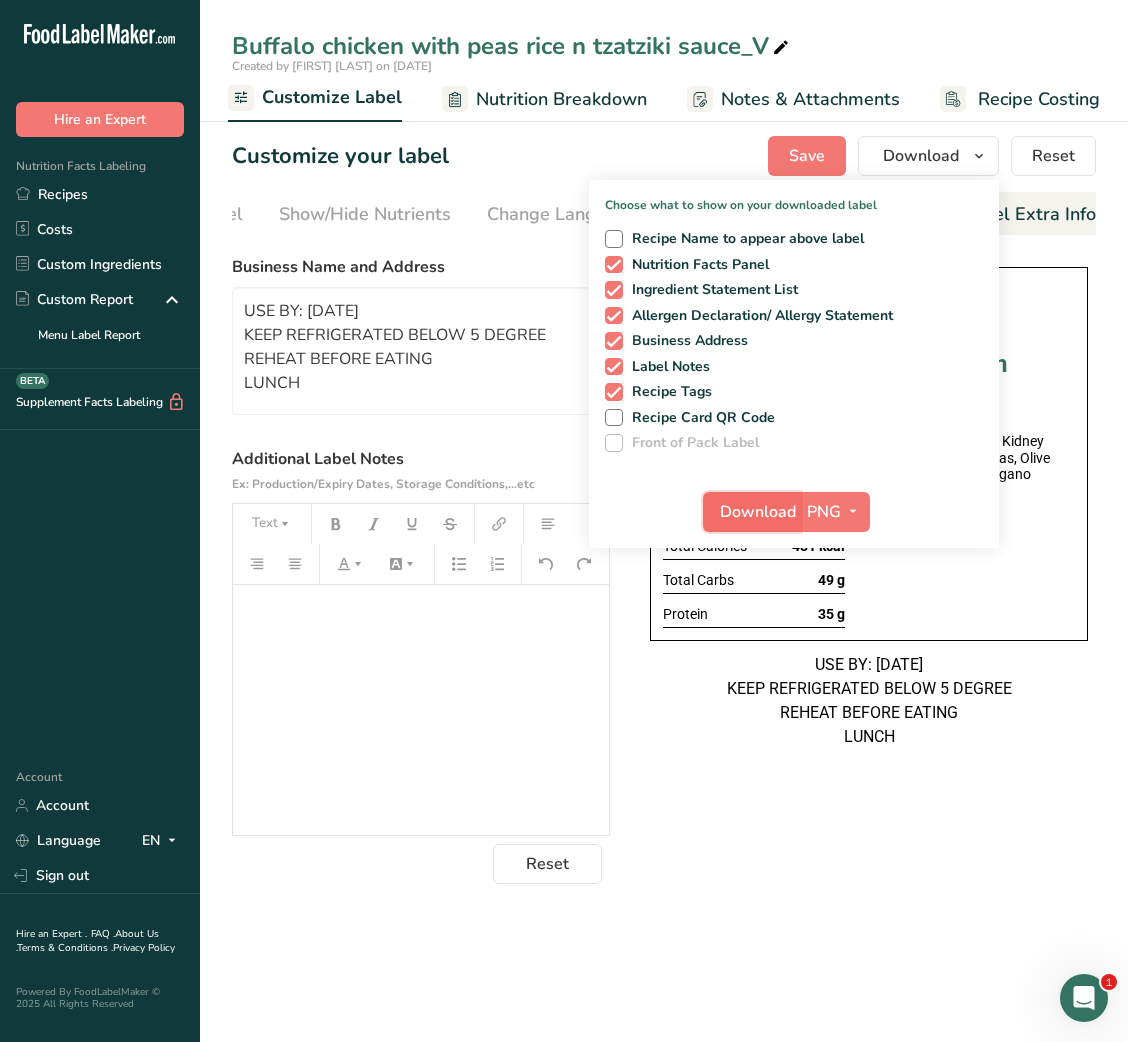 click on "Download" at bounding box center (758, 512) 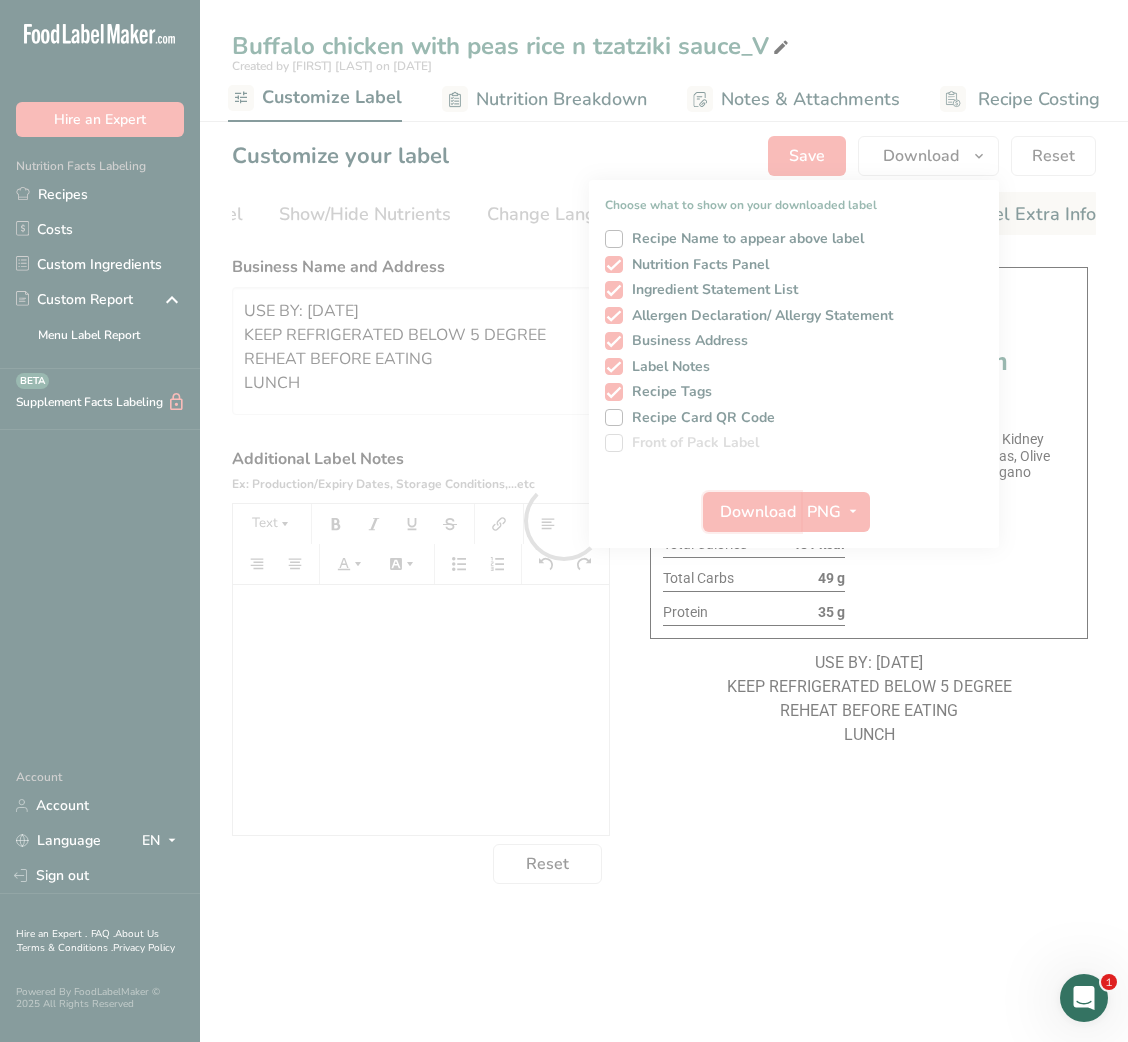 scroll, scrollTop: 0, scrollLeft: 0, axis: both 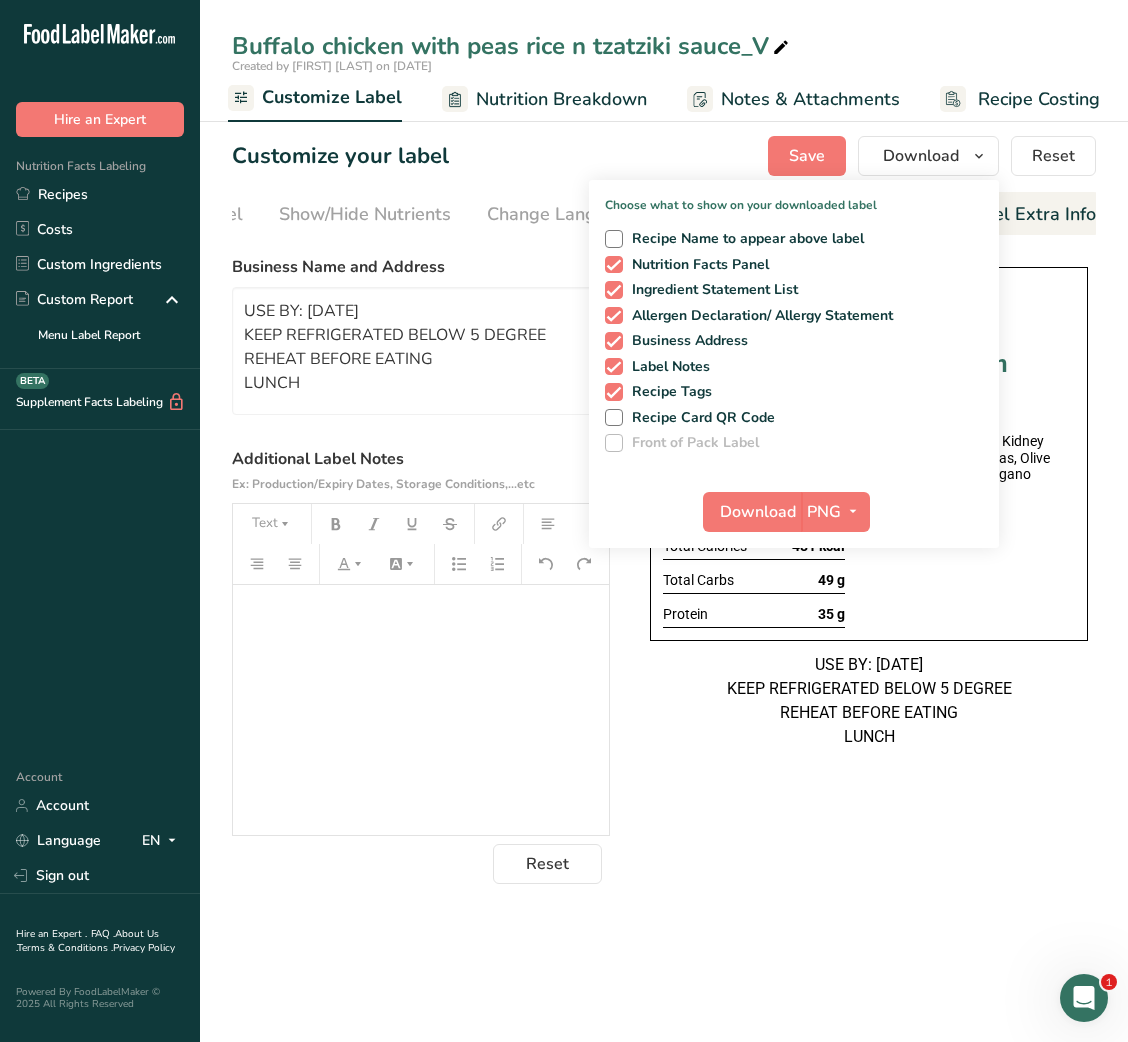 click on "Buffalo chicken with peas rice n tzatziki sauce_V" at bounding box center [512, 46] 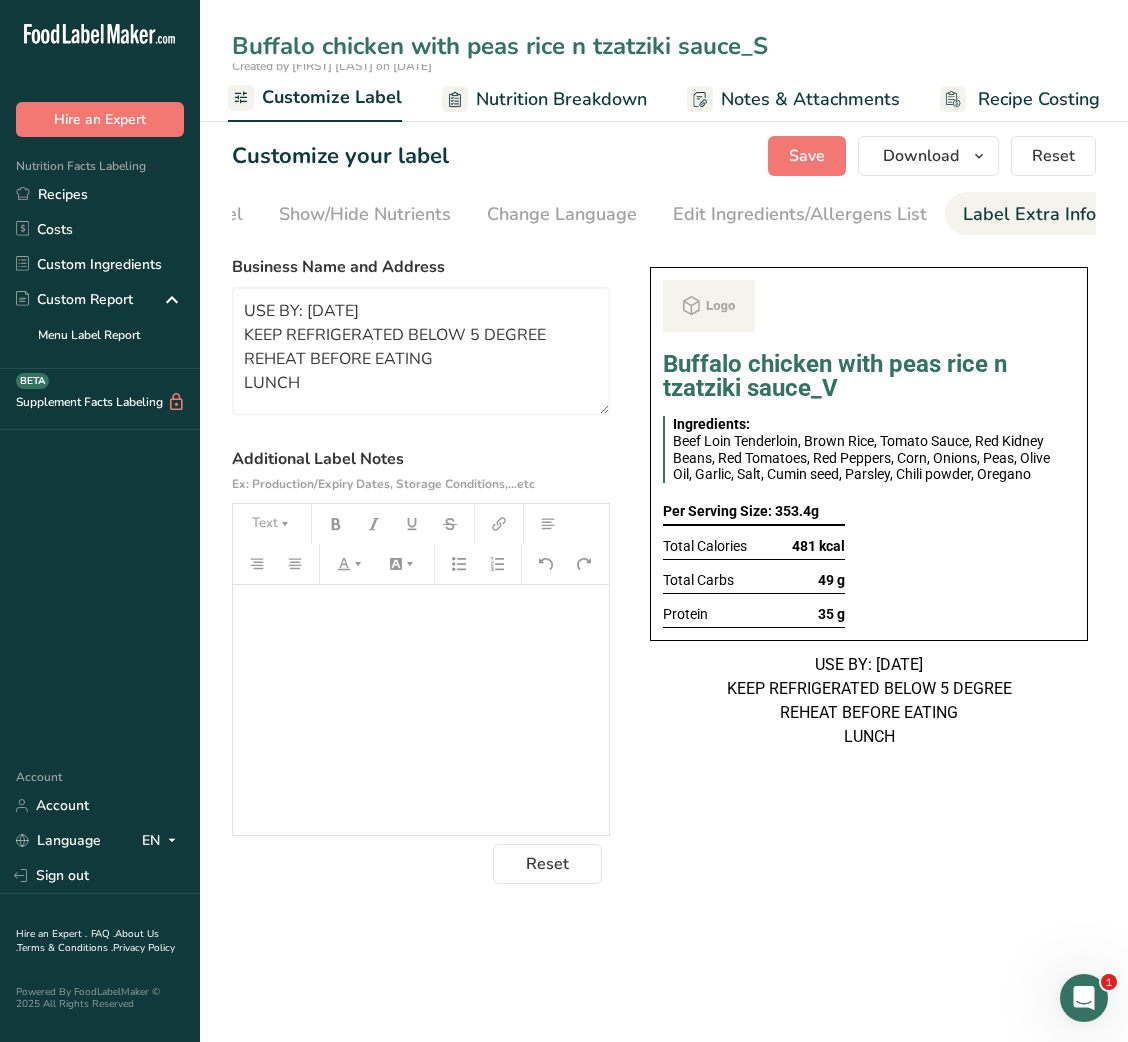 type on "Buffalo chicken with peas rice n tzatziki sauce_S" 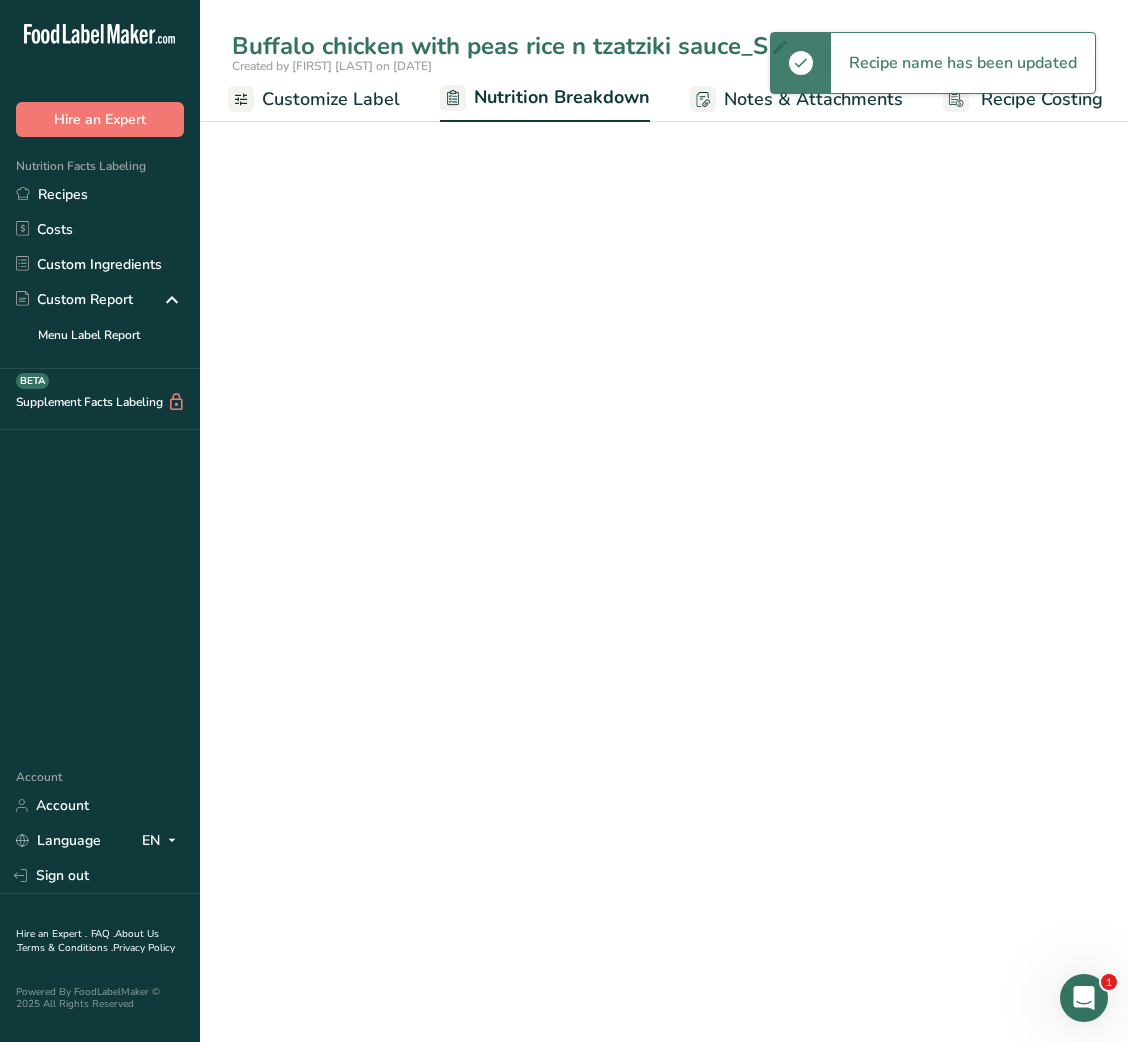 click at bounding box center (453, 98) 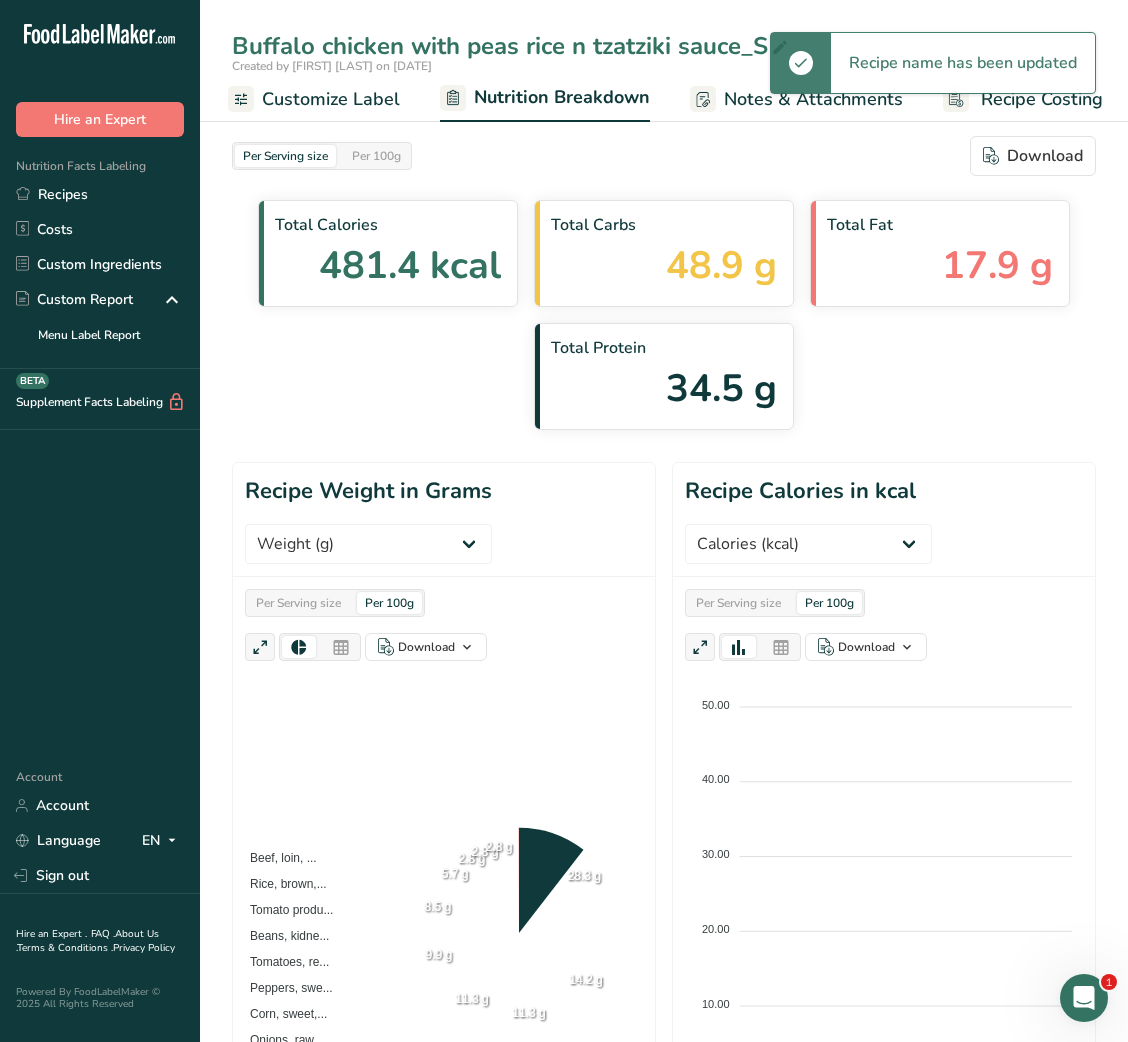 scroll, scrollTop: 0, scrollLeft: 46, axis: horizontal 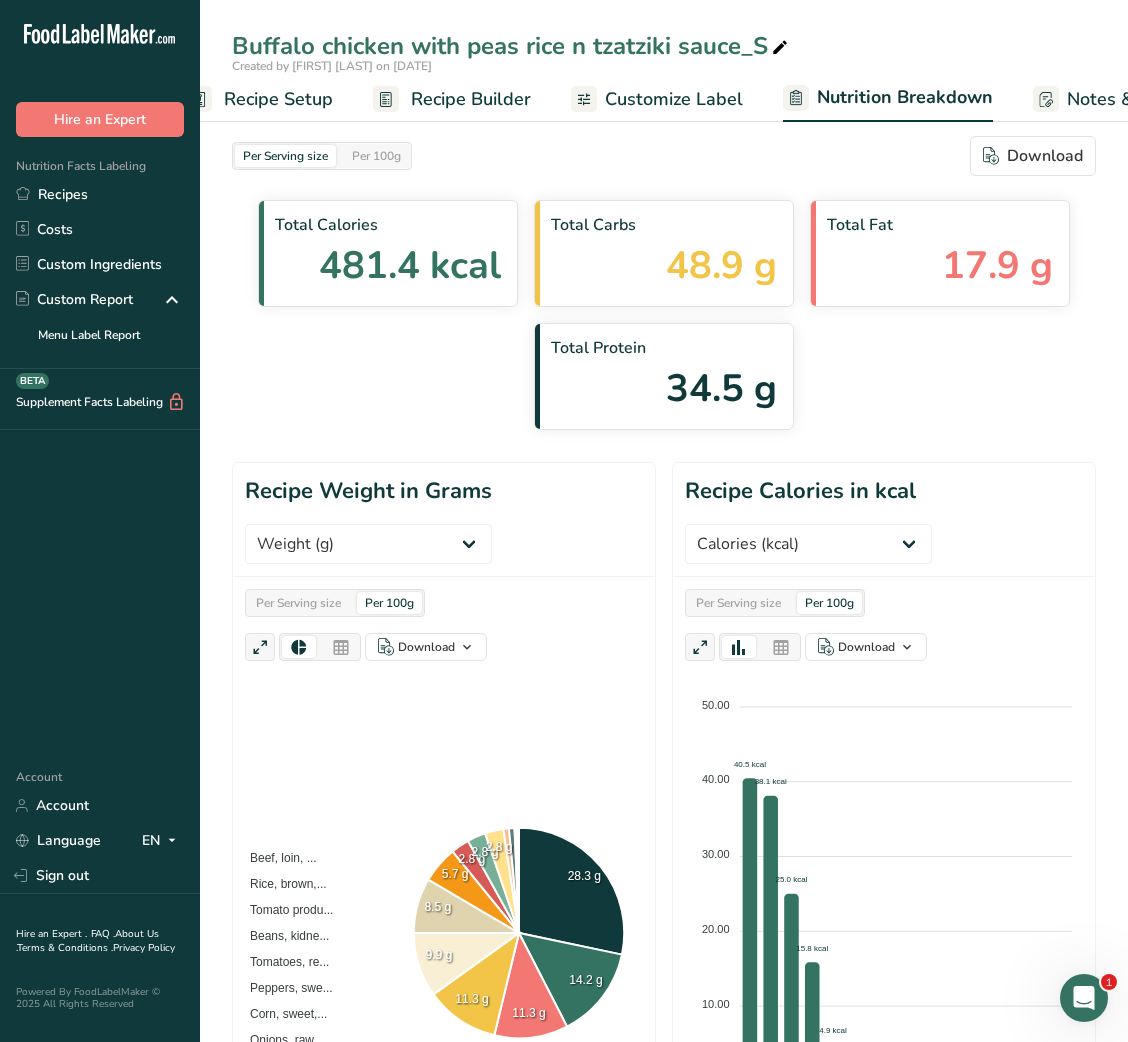 click on "Recipe Builder" at bounding box center (452, 99) 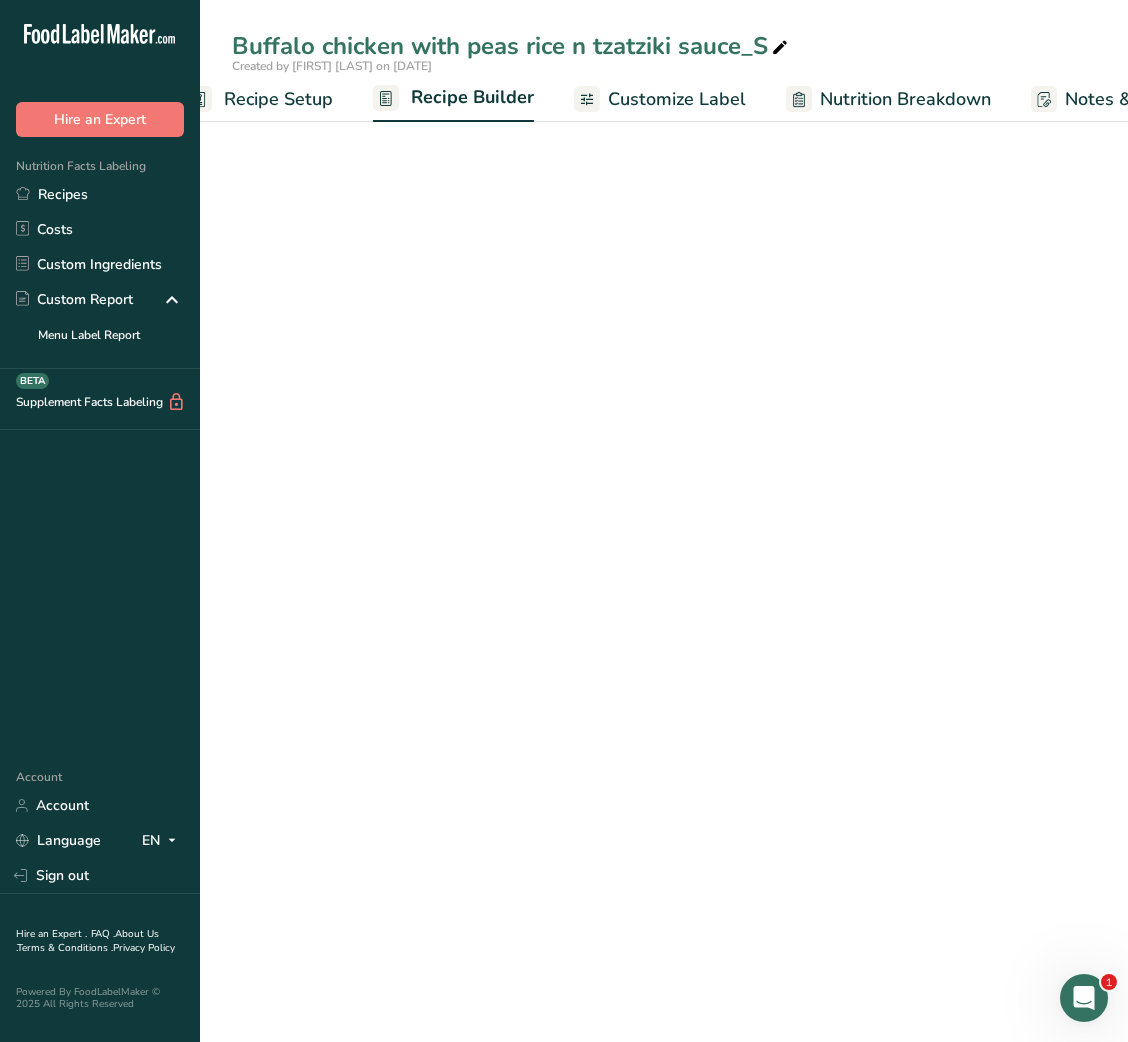 scroll, scrollTop: 0, scrollLeft: 193, axis: horizontal 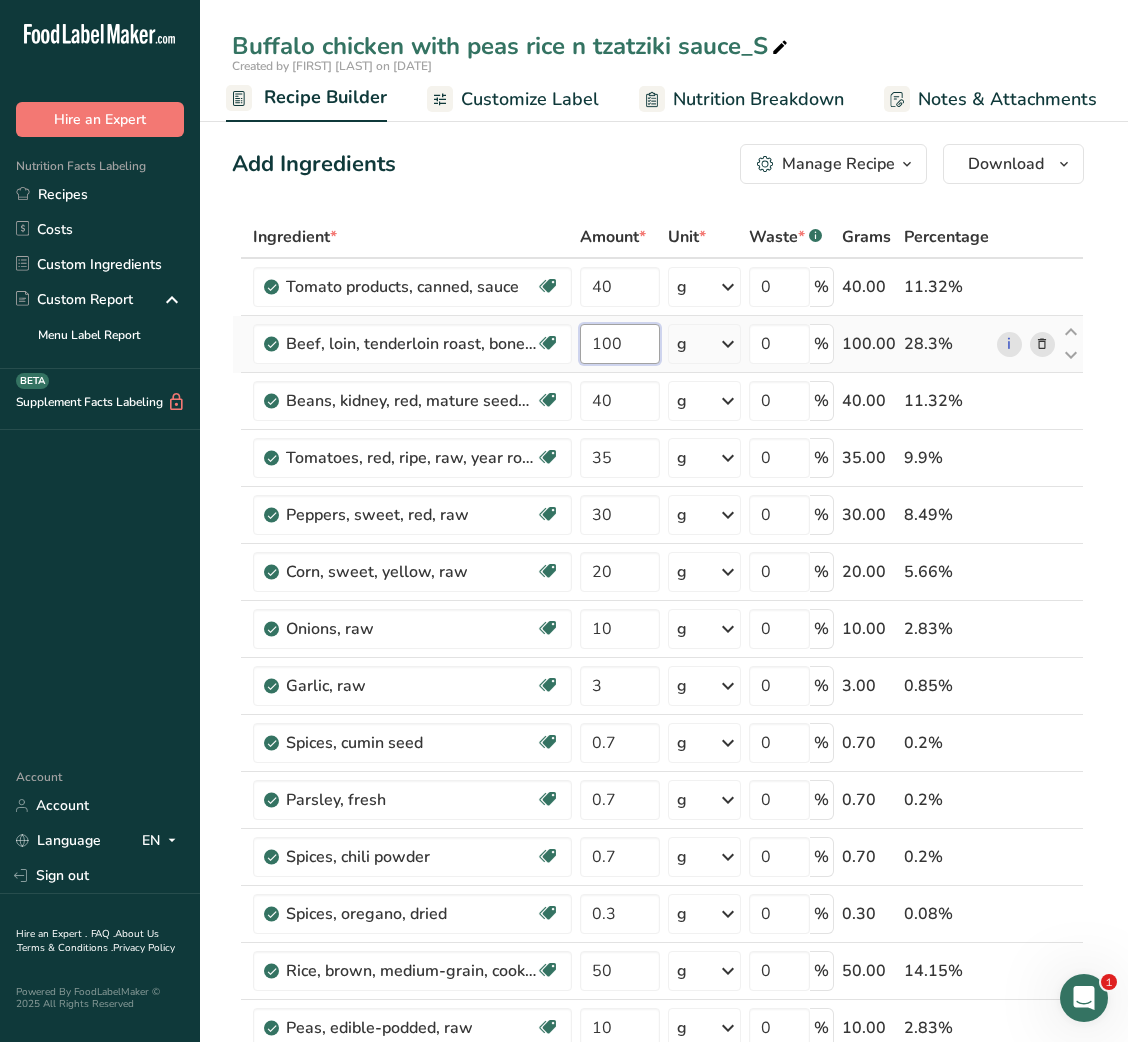 click on "100" at bounding box center (619, 344) 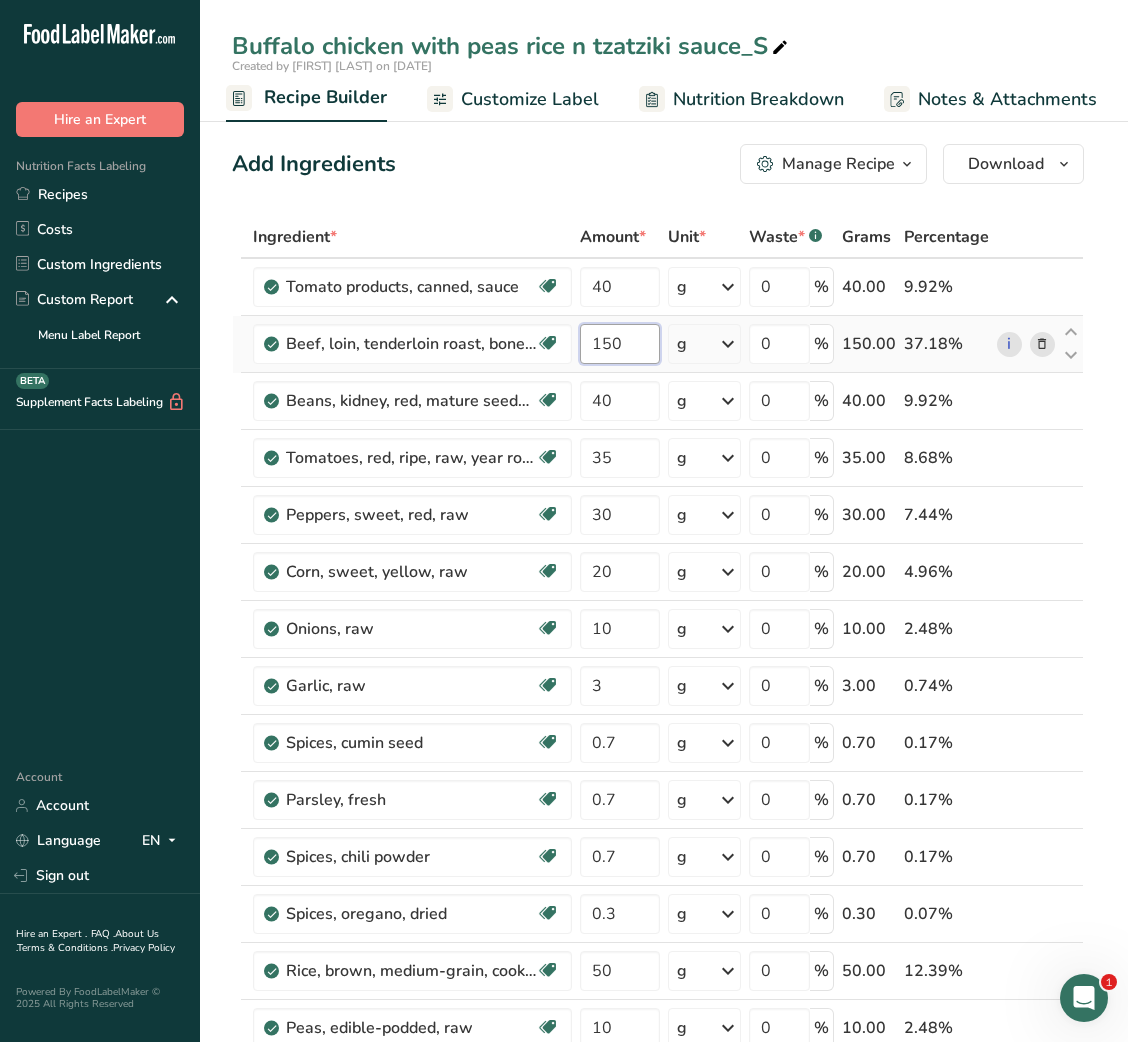 type on "150" 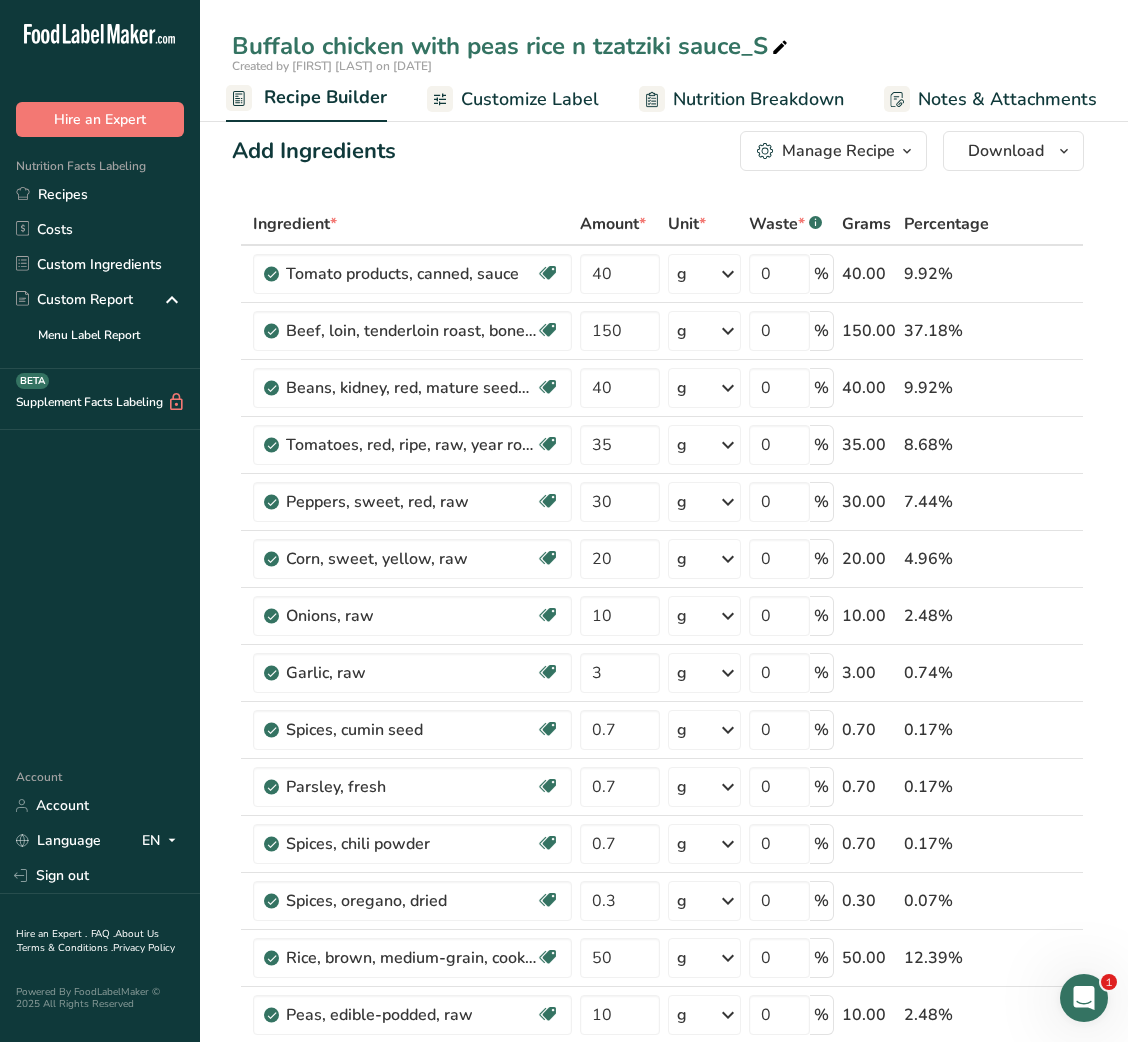 scroll, scrollTop: 0, scrollLeft: 0, axis: both 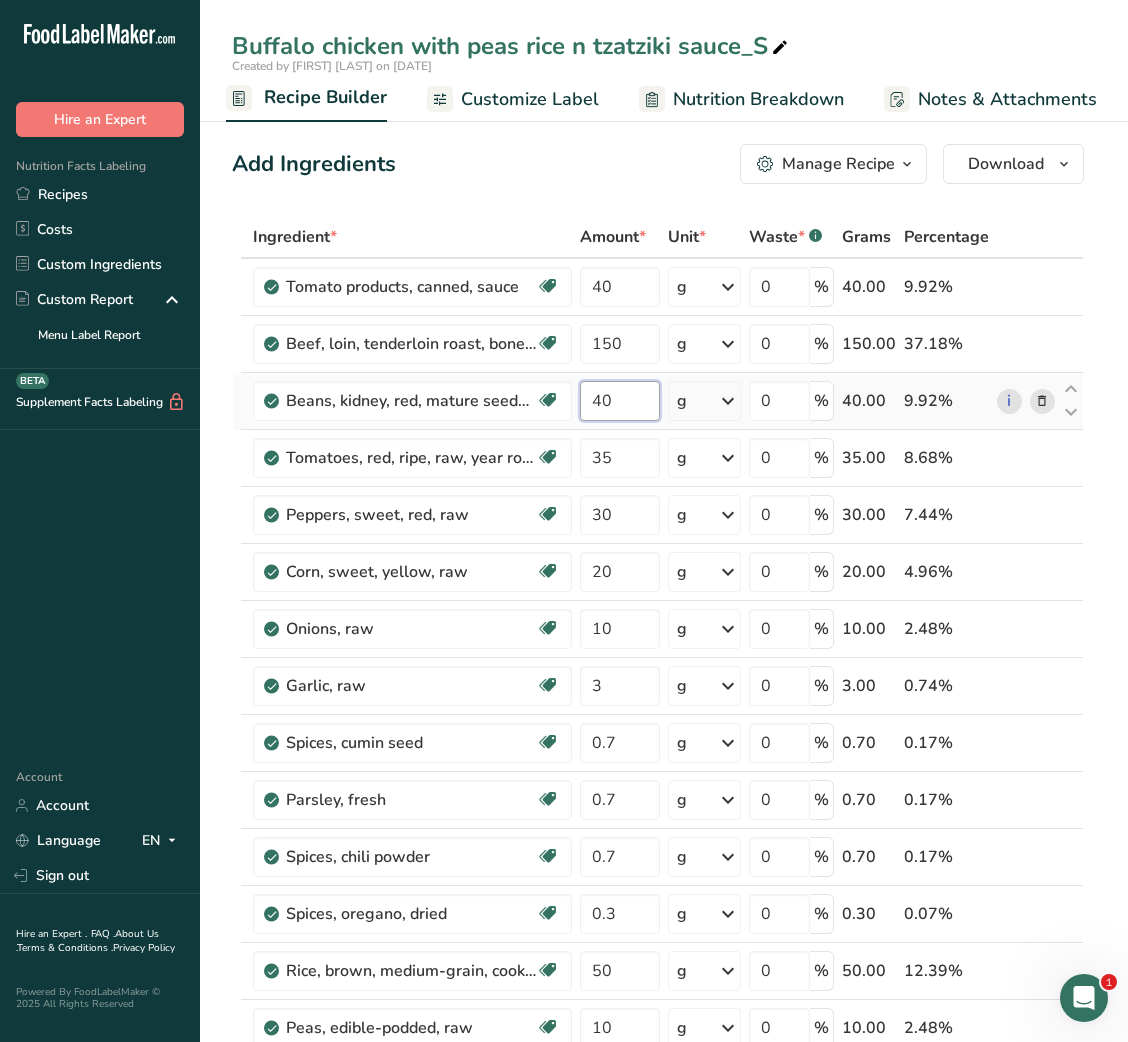 click on "40" at bounding box center (619, 401) 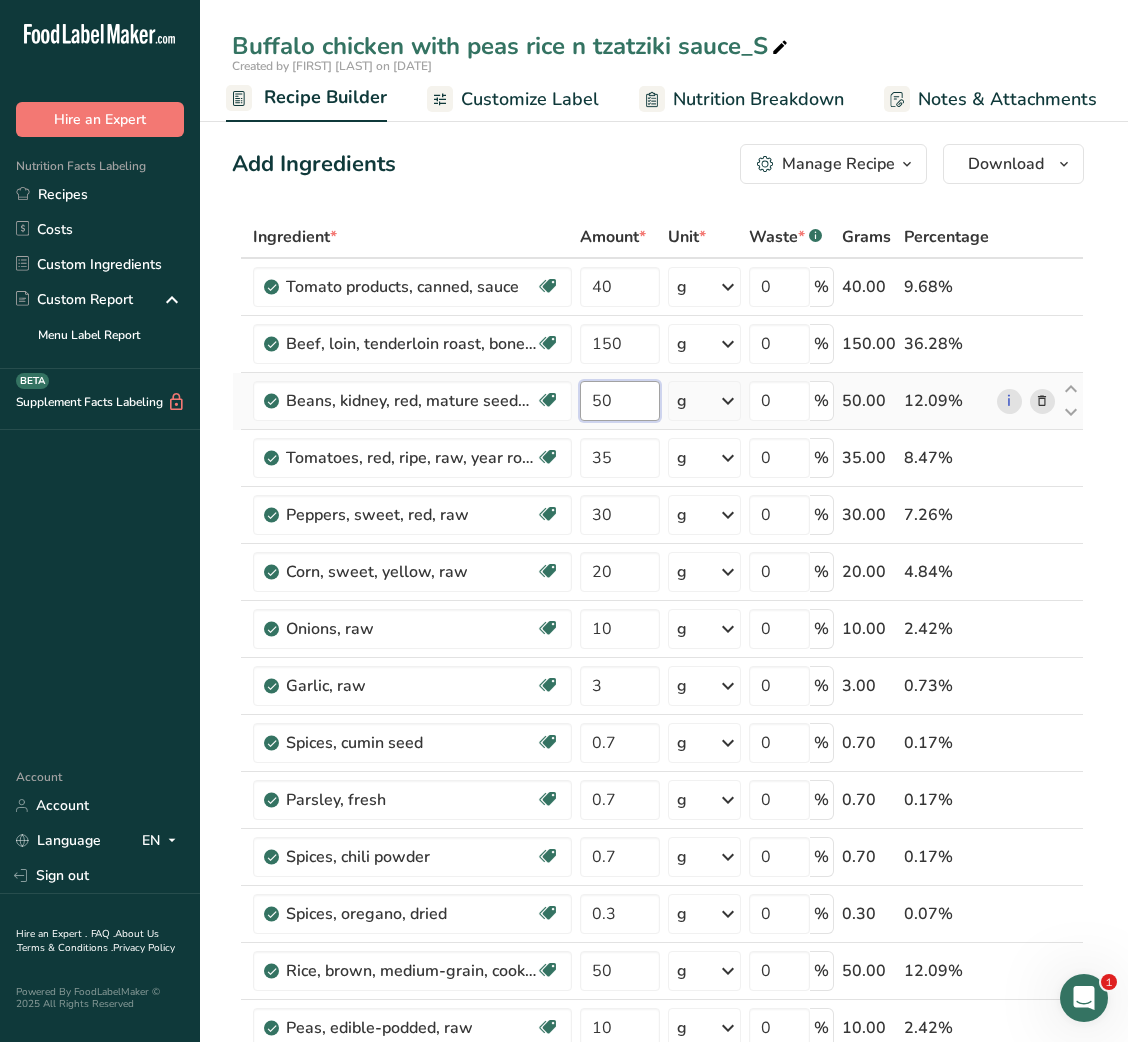 type on "50" 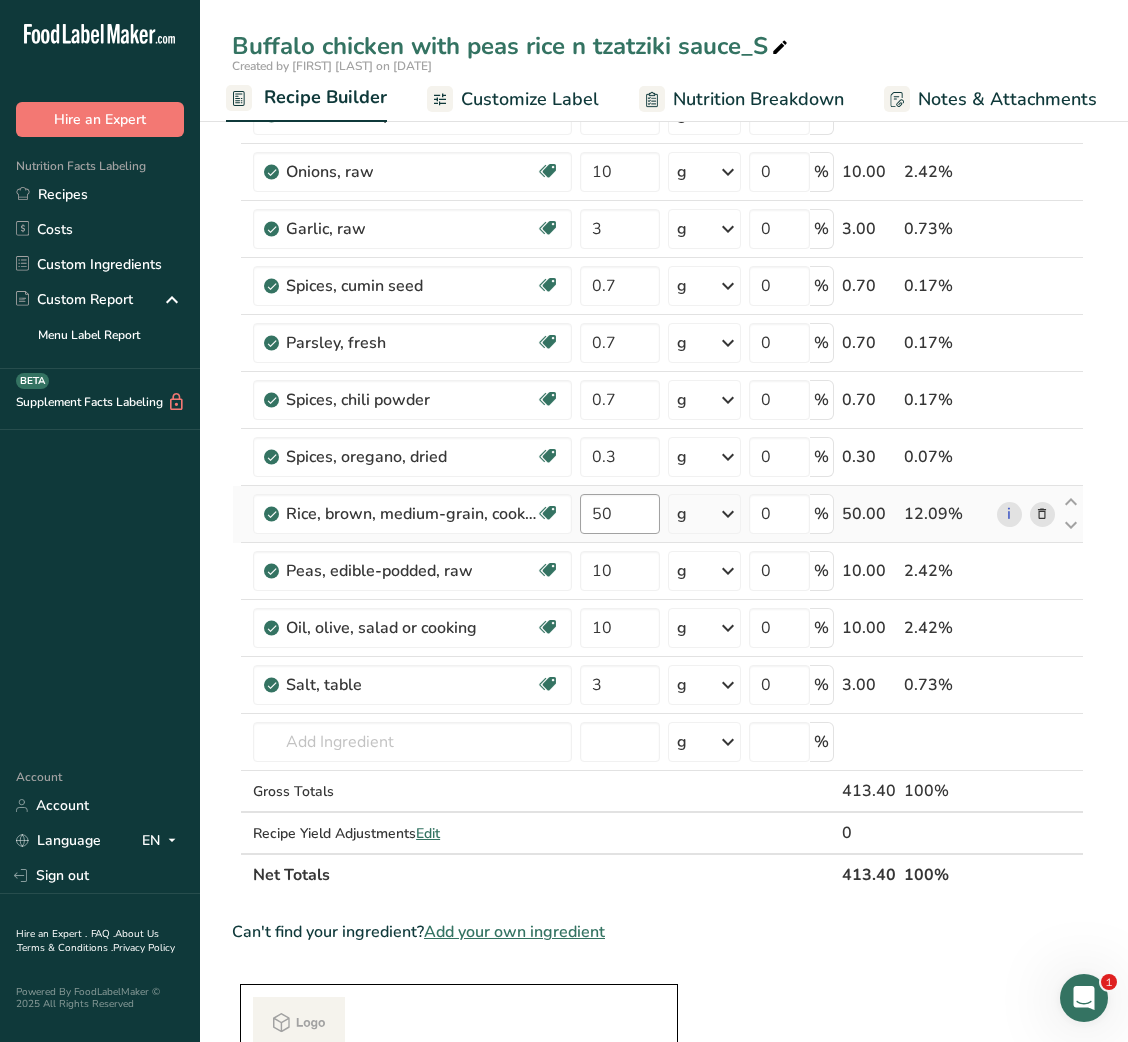 scroll, scrollTop: 0, scrollLeft: 0, axis: both 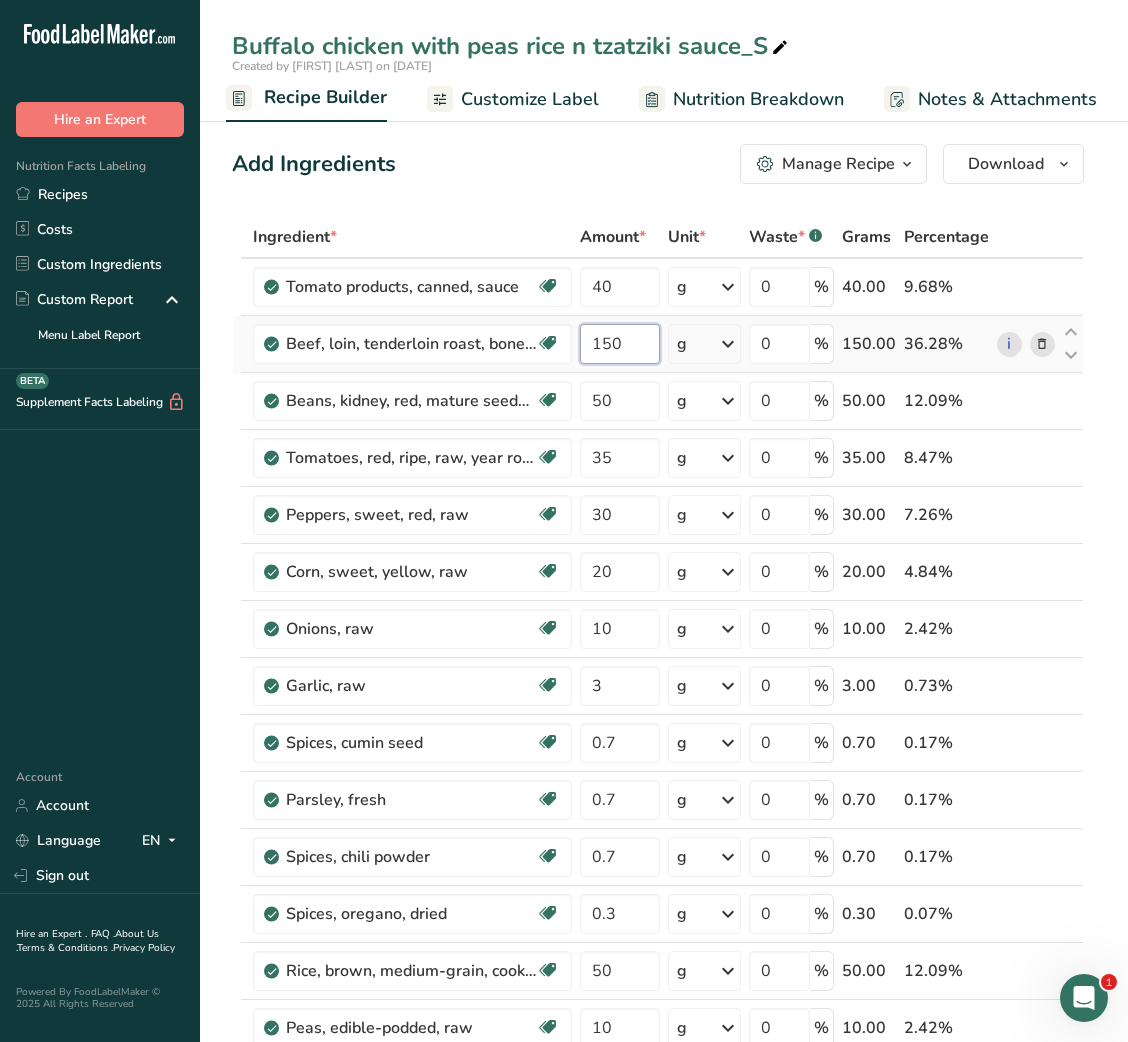 click on "150" at bounding box center [619, 344] 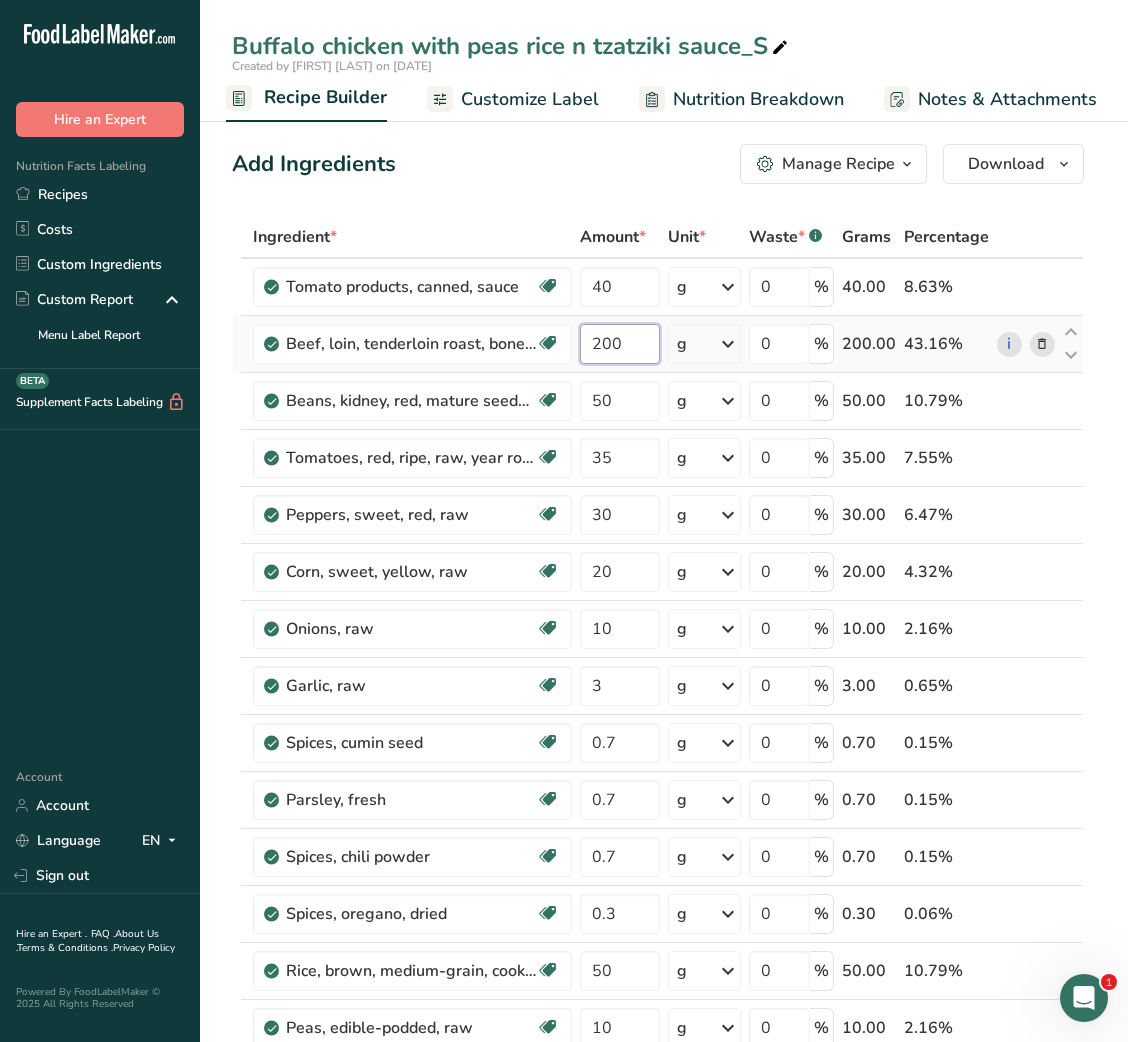 type on "200" 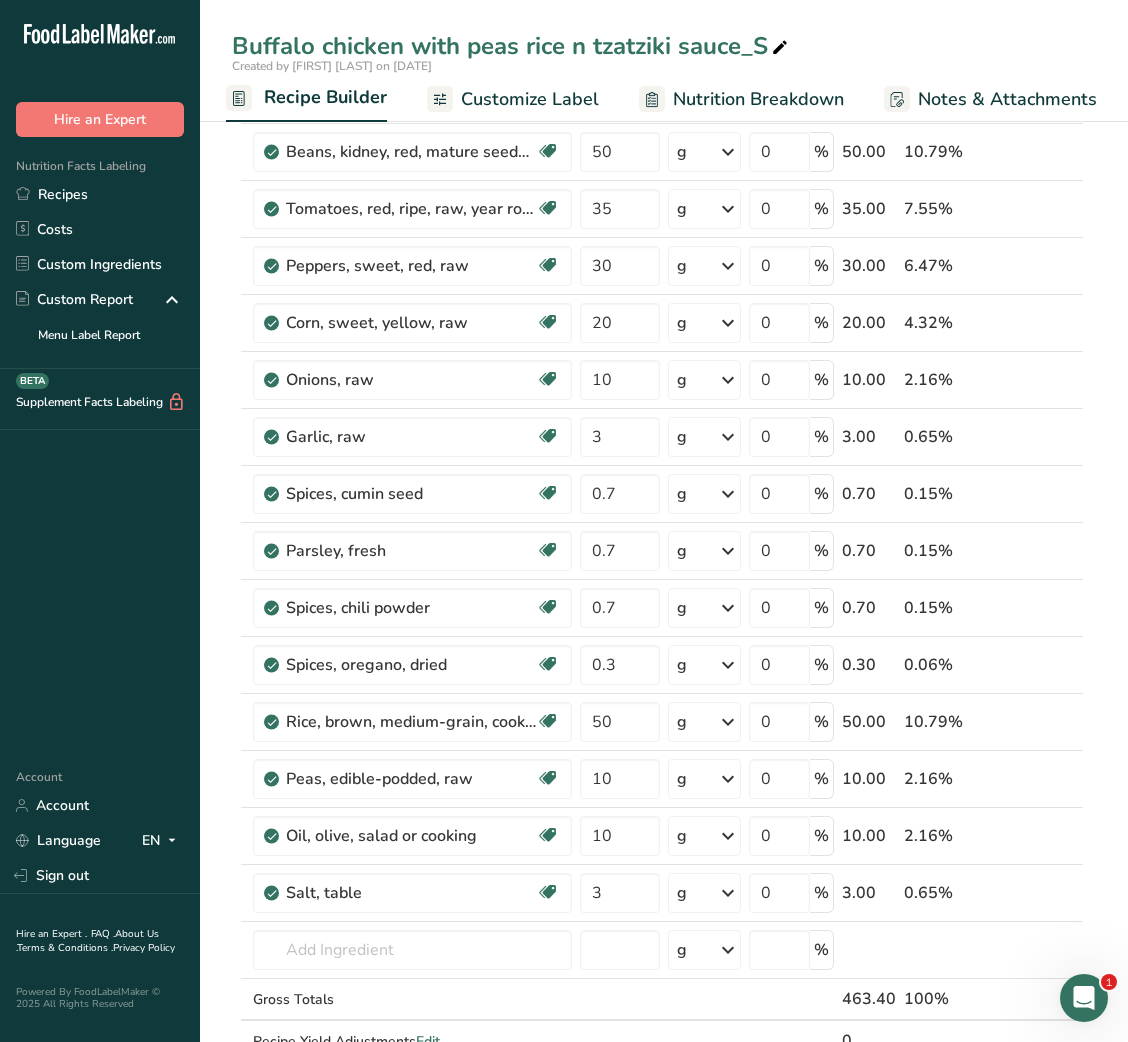 scroll, scrollTop: 0, scrollLeft: 0, axis: both 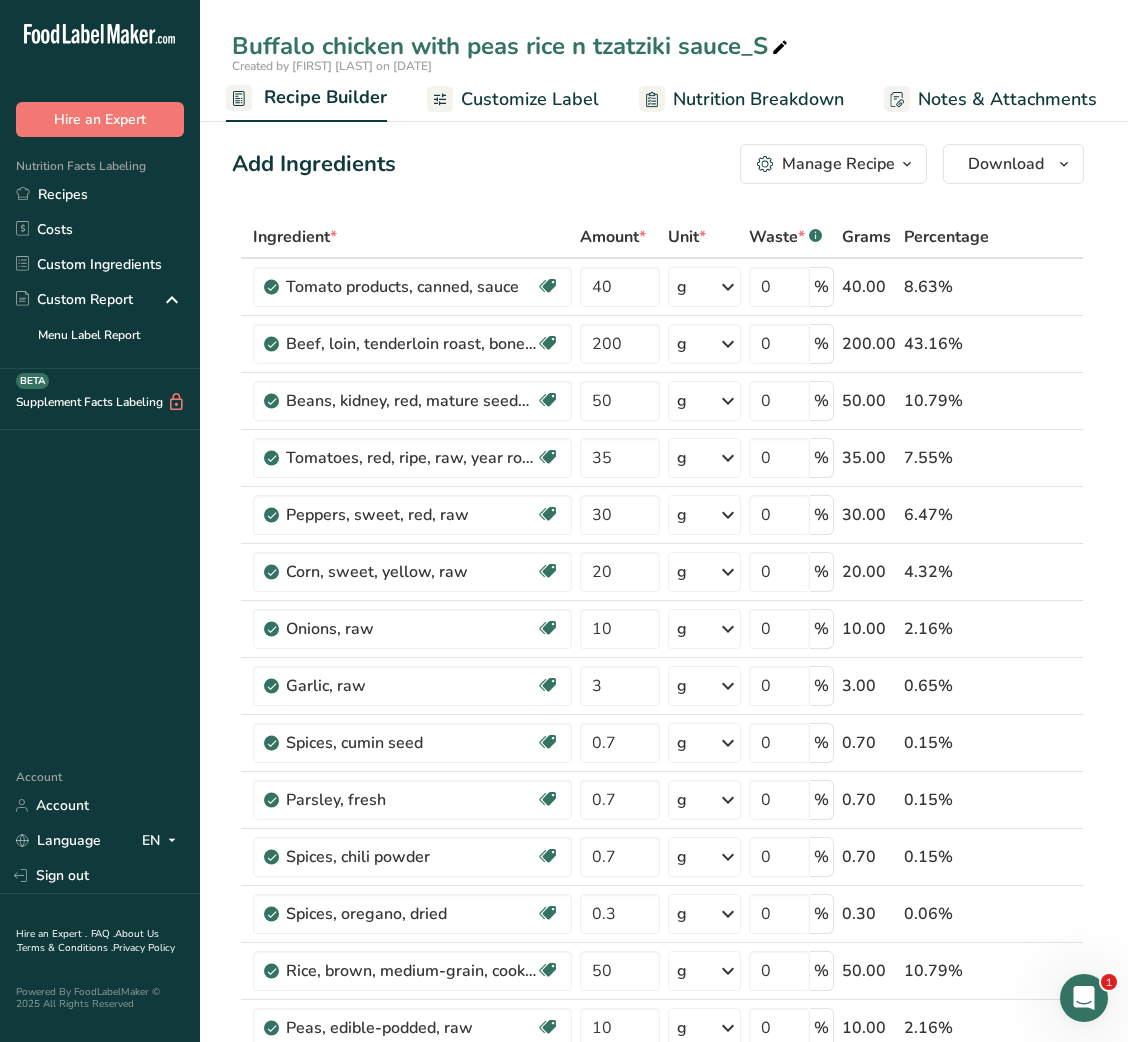 click on "Nutrition Breakdown" at bounding box center (758, 99) 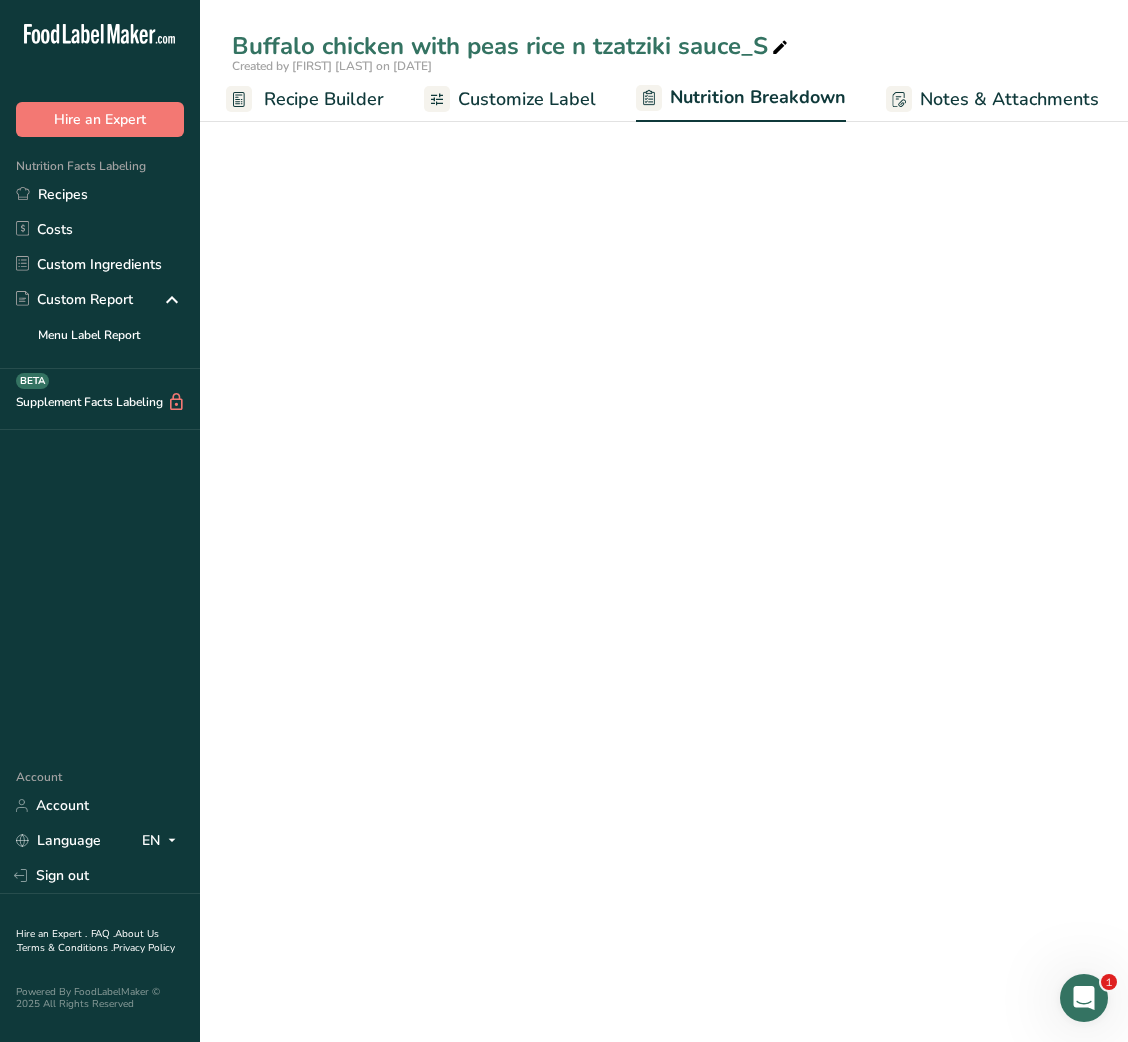 select on "Calories" 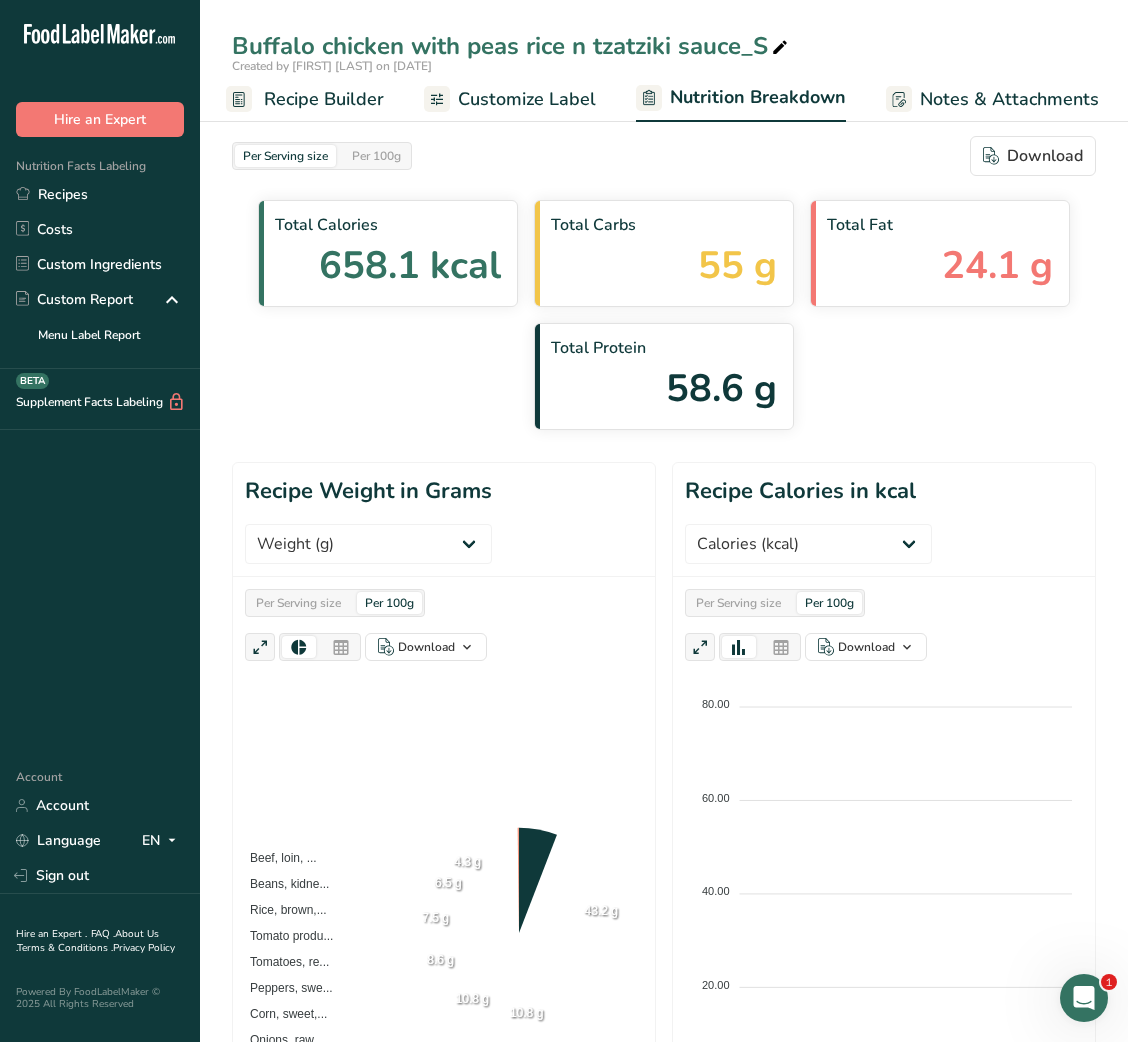 click on "Customize Label" at bounding box center (527, 99) 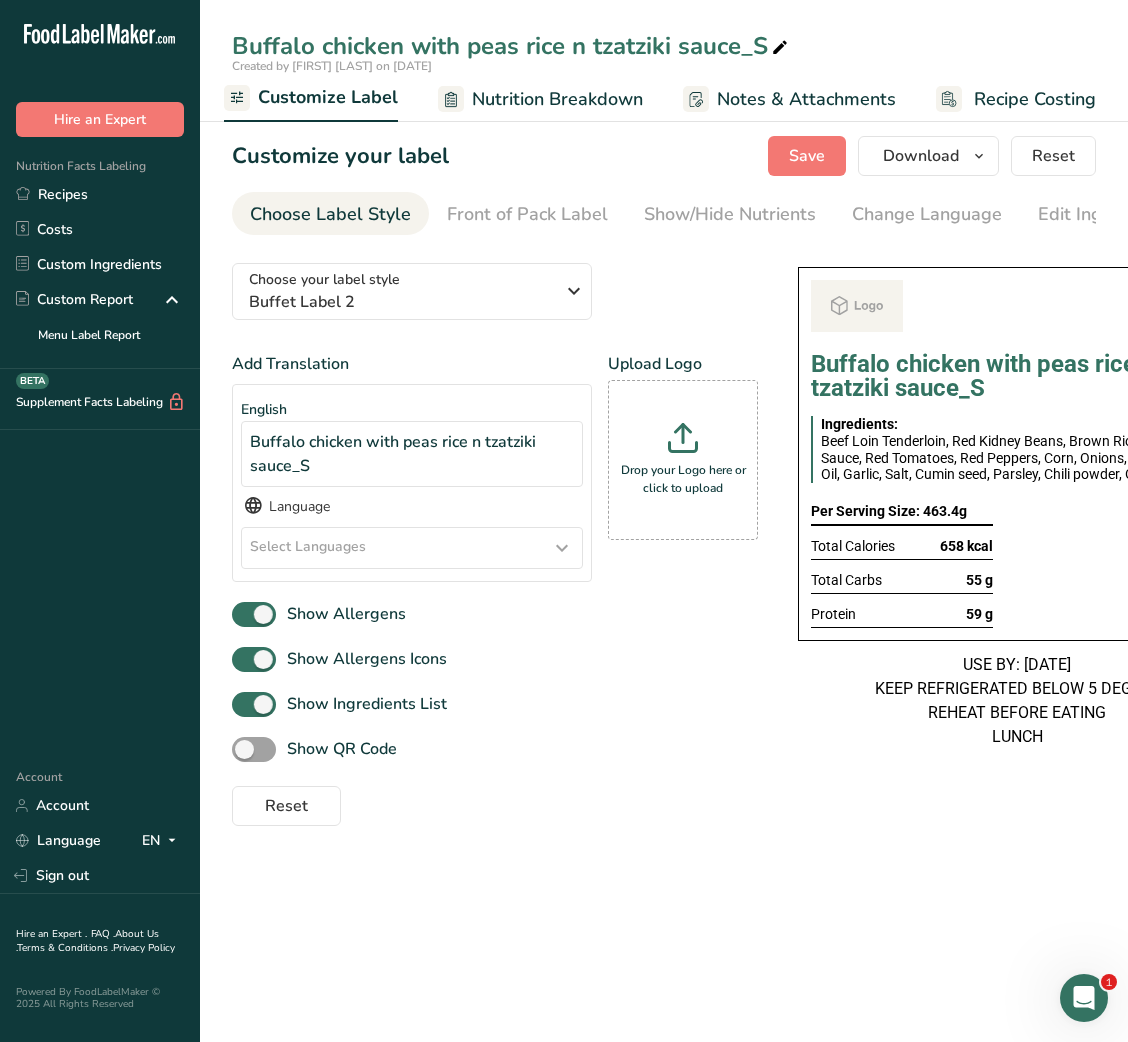 scroll, scrollTop: 0, scrollLeft: 389, axis: horizontal 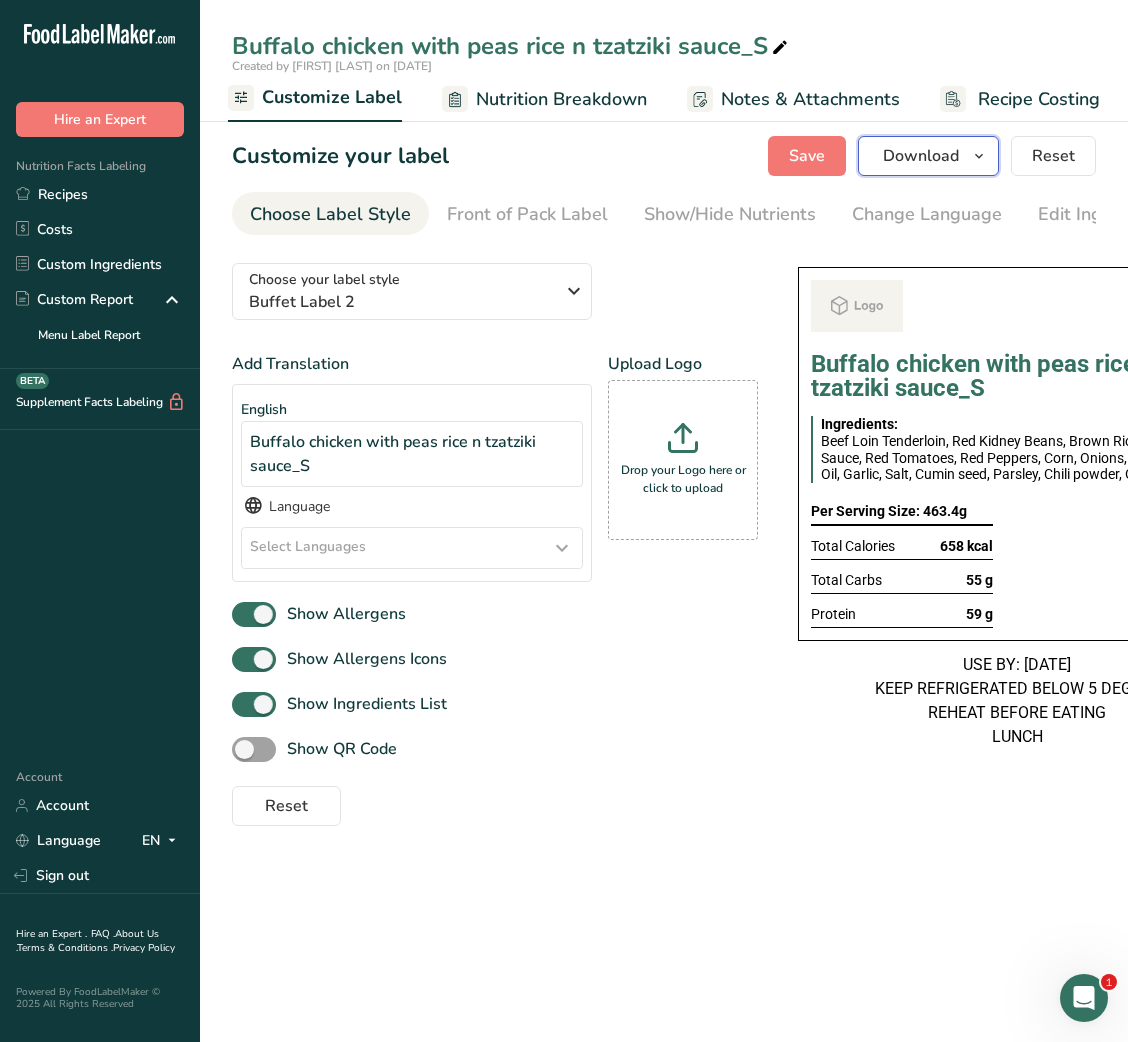 click on "Download" at bounding box center [921, 156] 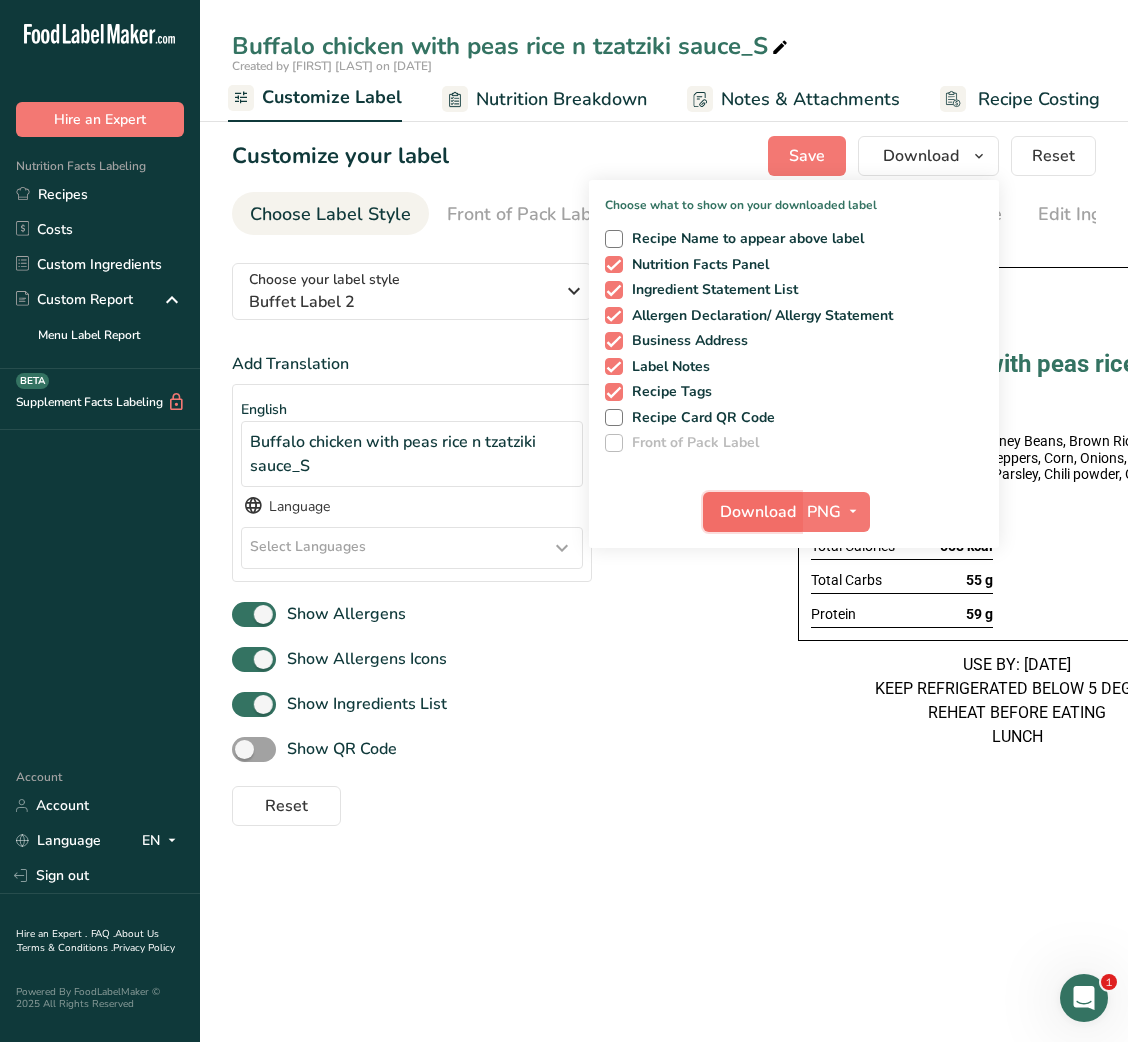 click on "Download" at bounding box center (758, 512) 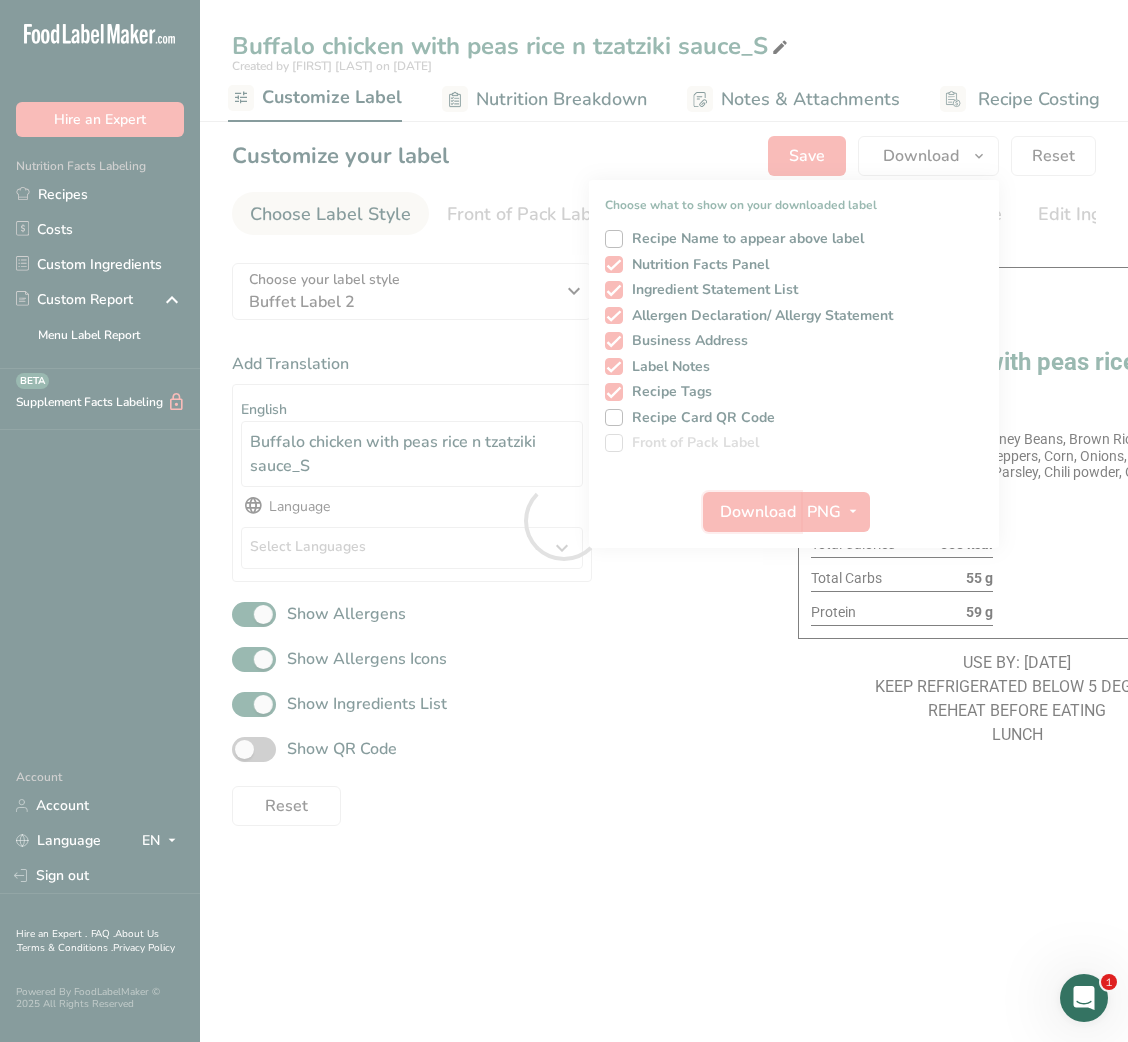 scroll, scrollTop: 0, scrollLeft: 0, axis: both 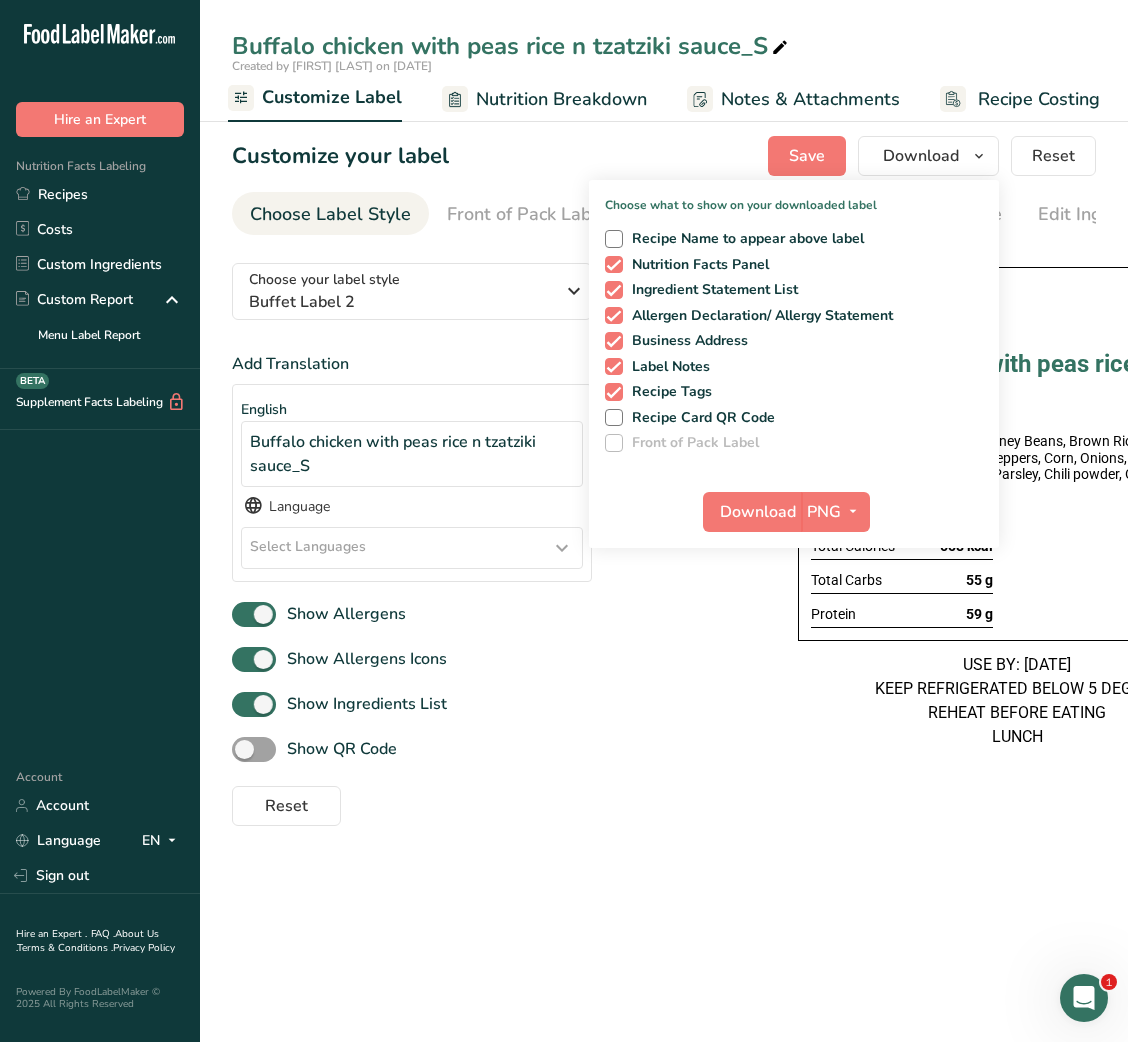 click on "Reset" at bounding box center [495, 802] 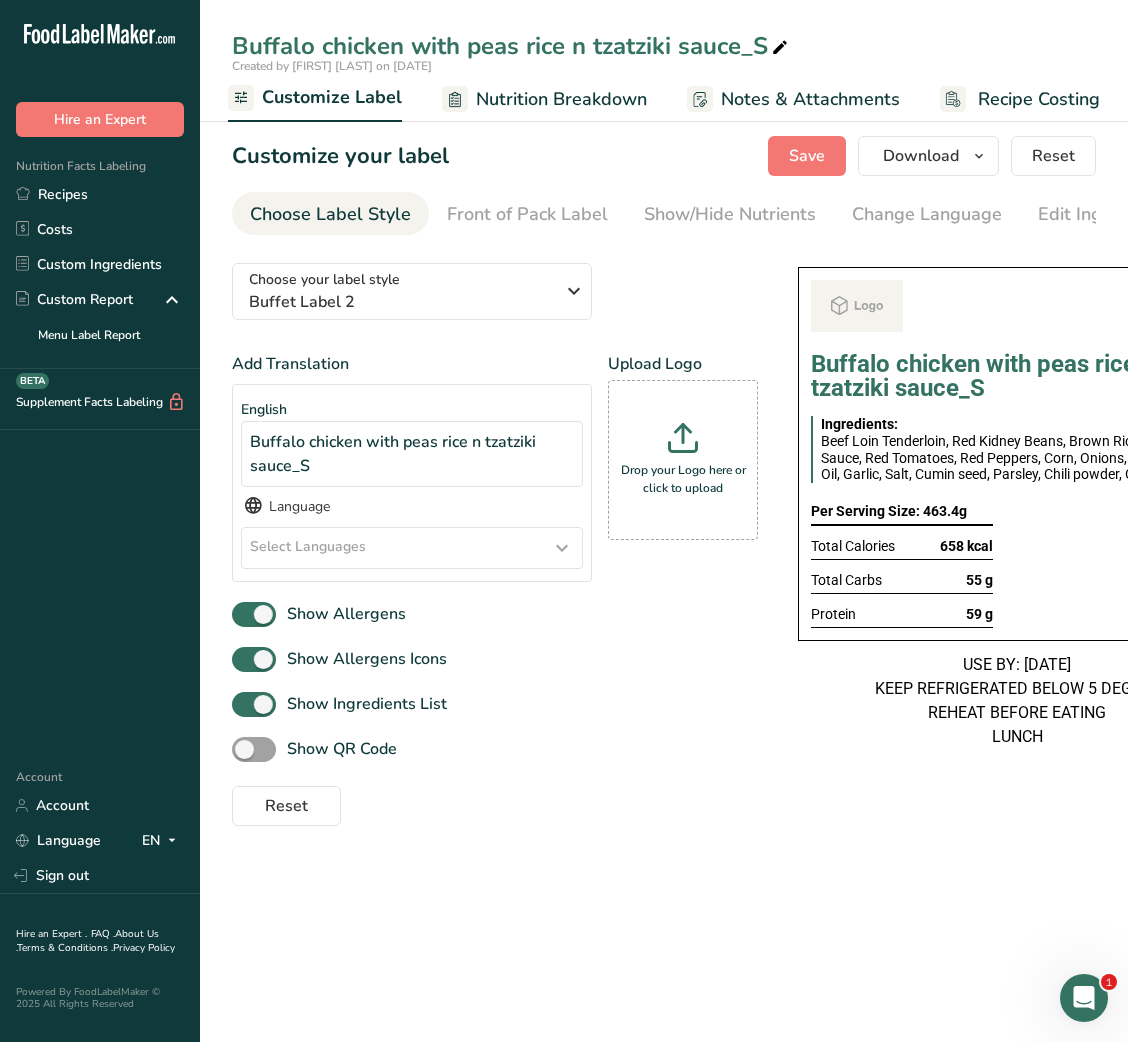 click on "Buffalo chicken with peas rice n tzatziki sauce_S
Created by Zubiya  Khan on 2025-08-04
Recipe Setup                       Recipe Builder   Customize Label               Nutrition Breakdown               Notes & Attachments                 Recipe Costing
Customize your label
Save
Download
Choose what to show on your downloaded label
Recipe Name to appear above label
Nutrition Facts Panel
Ingredient Statement List
Allergen Declaration/ Allergy Statement
Business Address
Label Notes
Recipe Tags
Recipe Card QR Code
Front of Pack Label
Download
PNG
PNG
BMP
SVG
PDF" at bounding box center (564, 521) 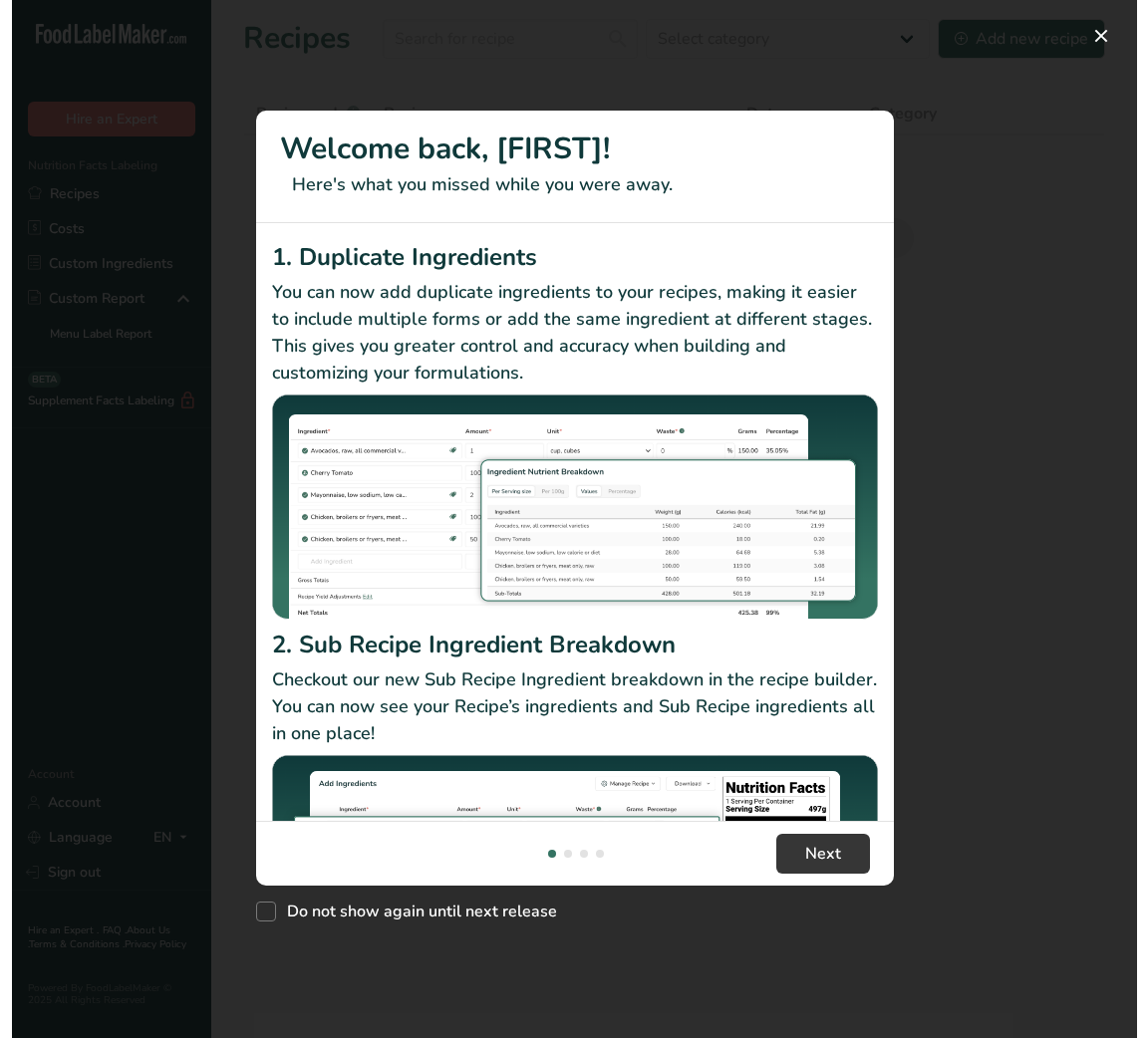 scroll, scrollTop: 0, scrollLeft: 0, axis: both 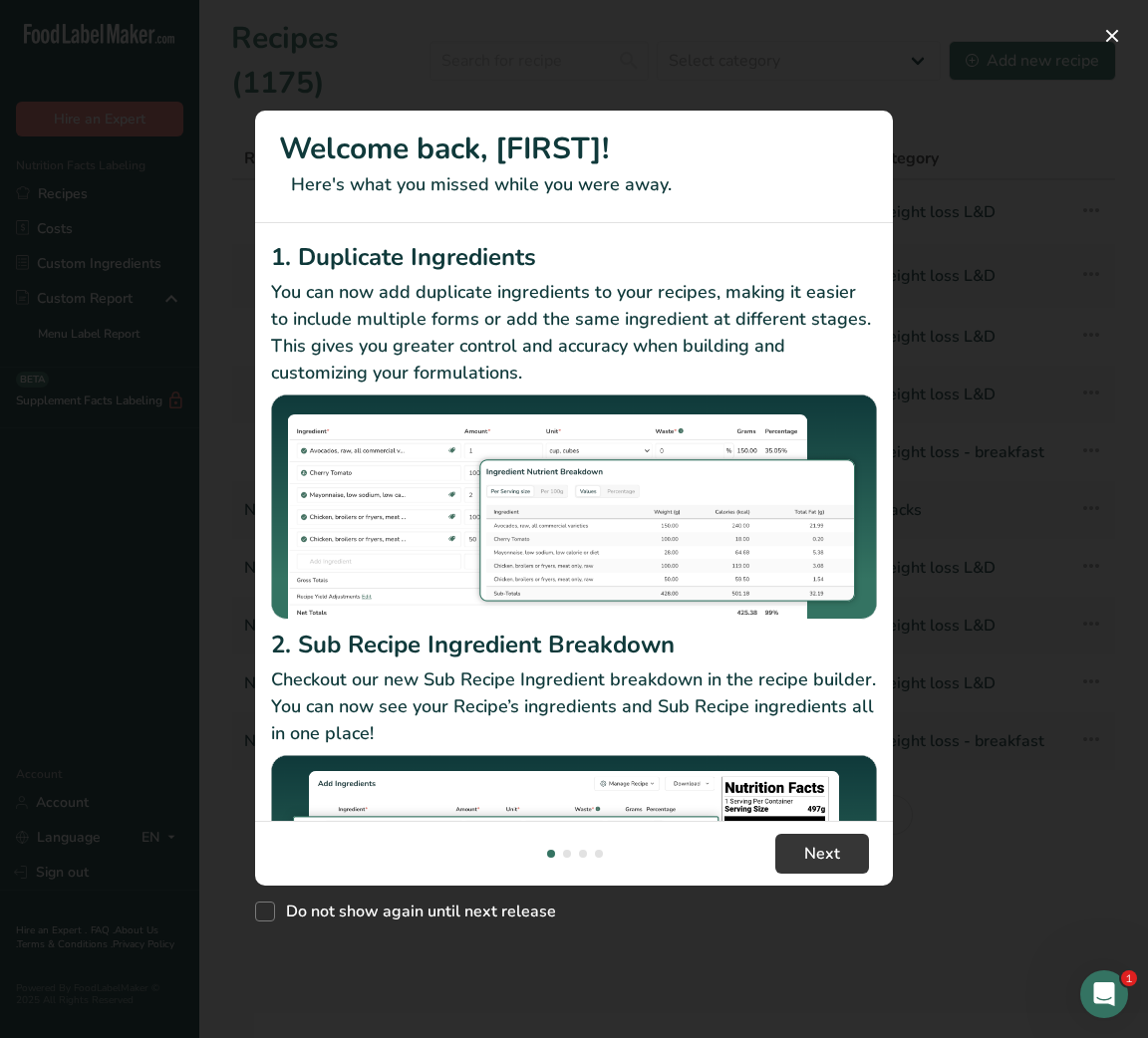 click at bounding box center (574, 519) 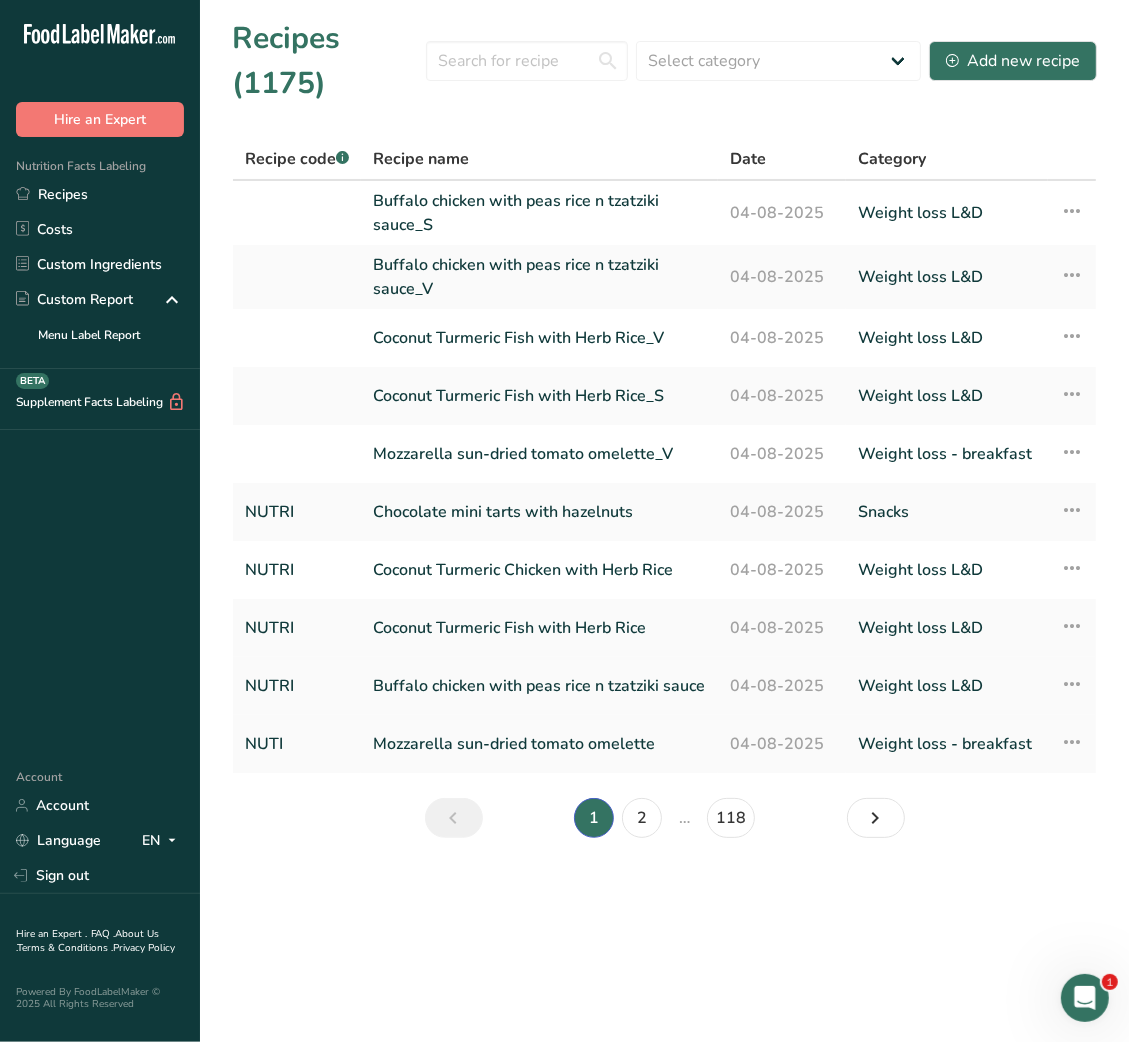 click on "Buffalo chicken with peas rice n tzatziki sauce" at bounding box center (539, 686) 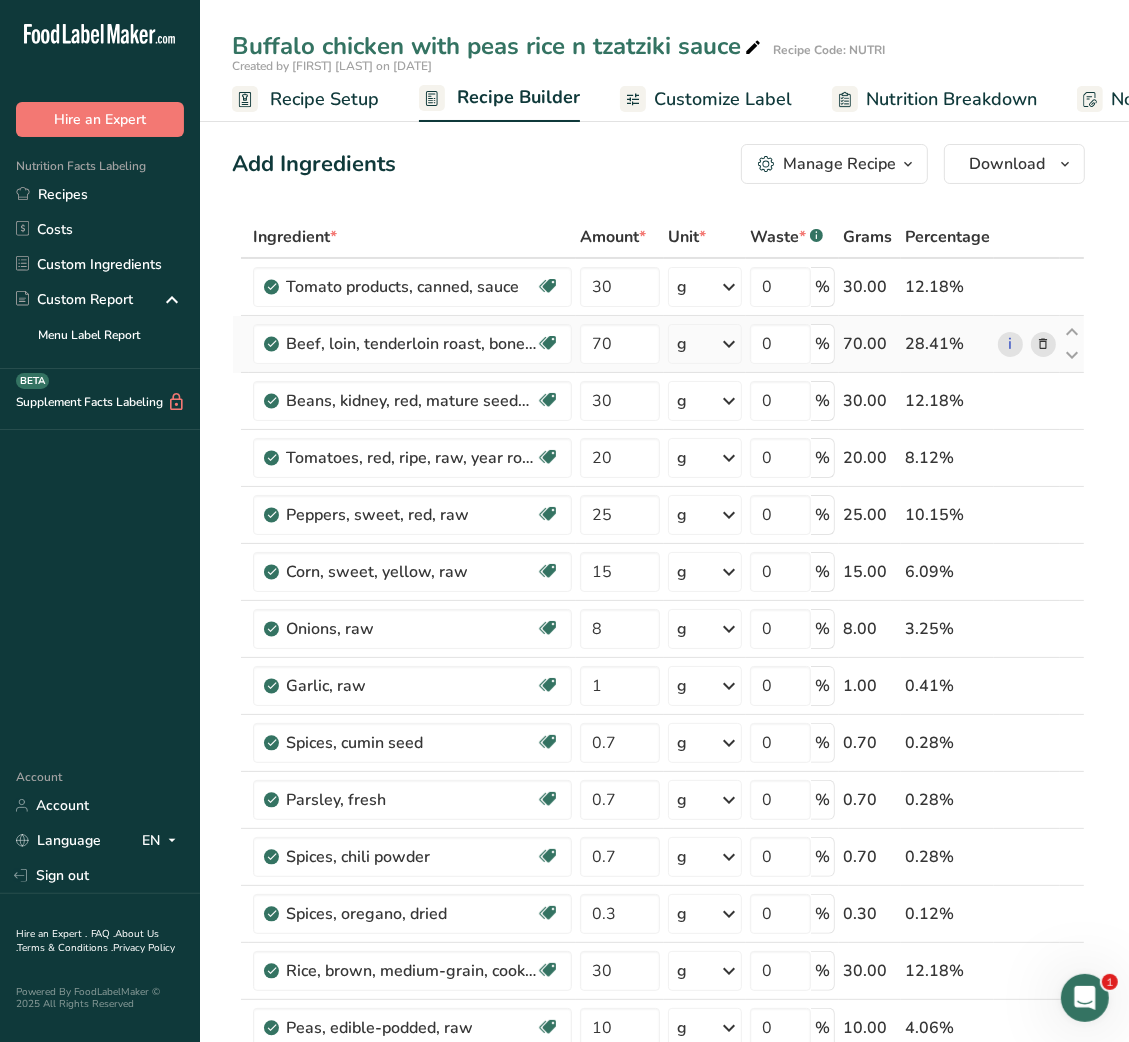 click at bounding box center (1043, 344) 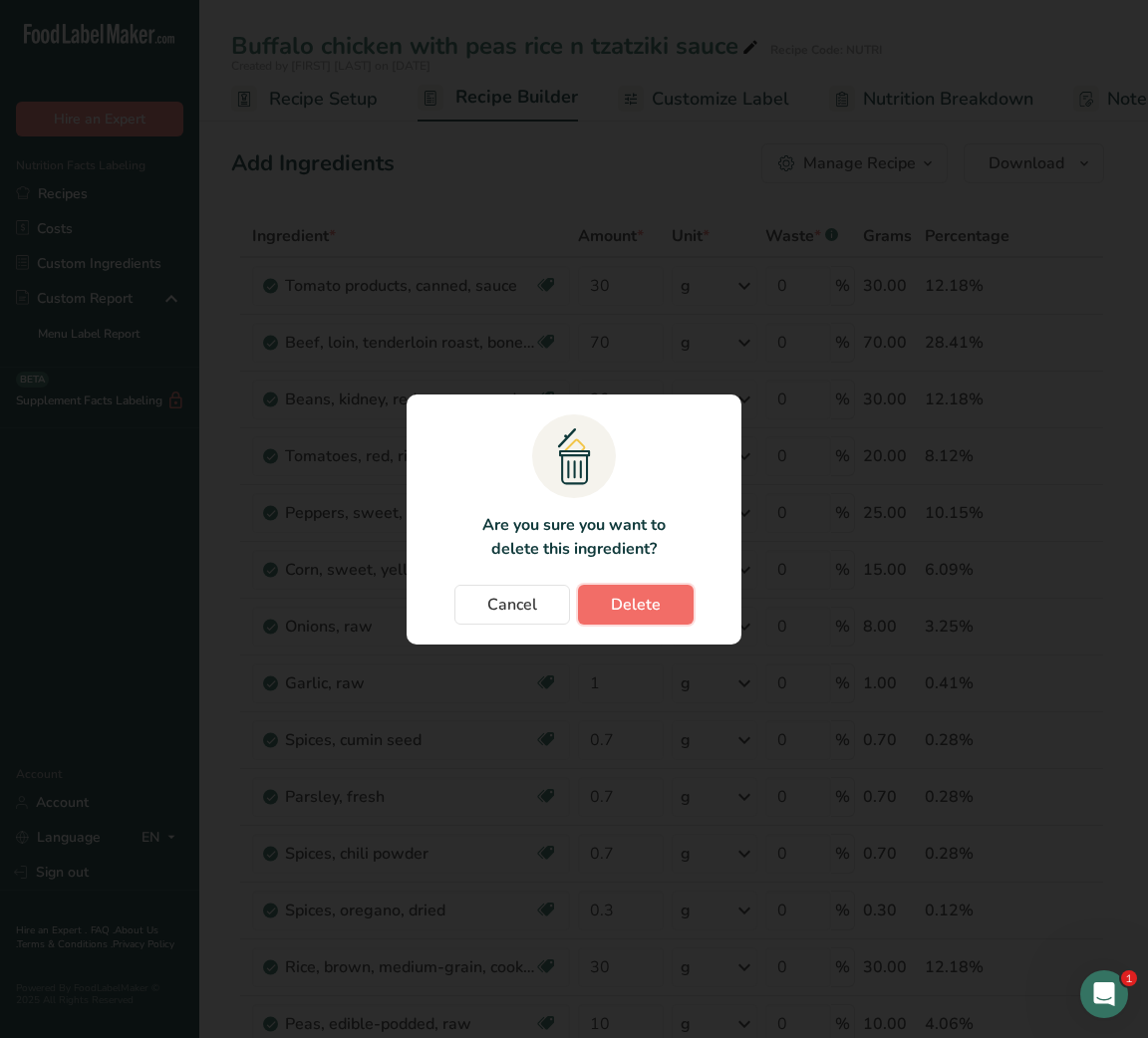 click on "Delete" at bounding box center (636, 605) 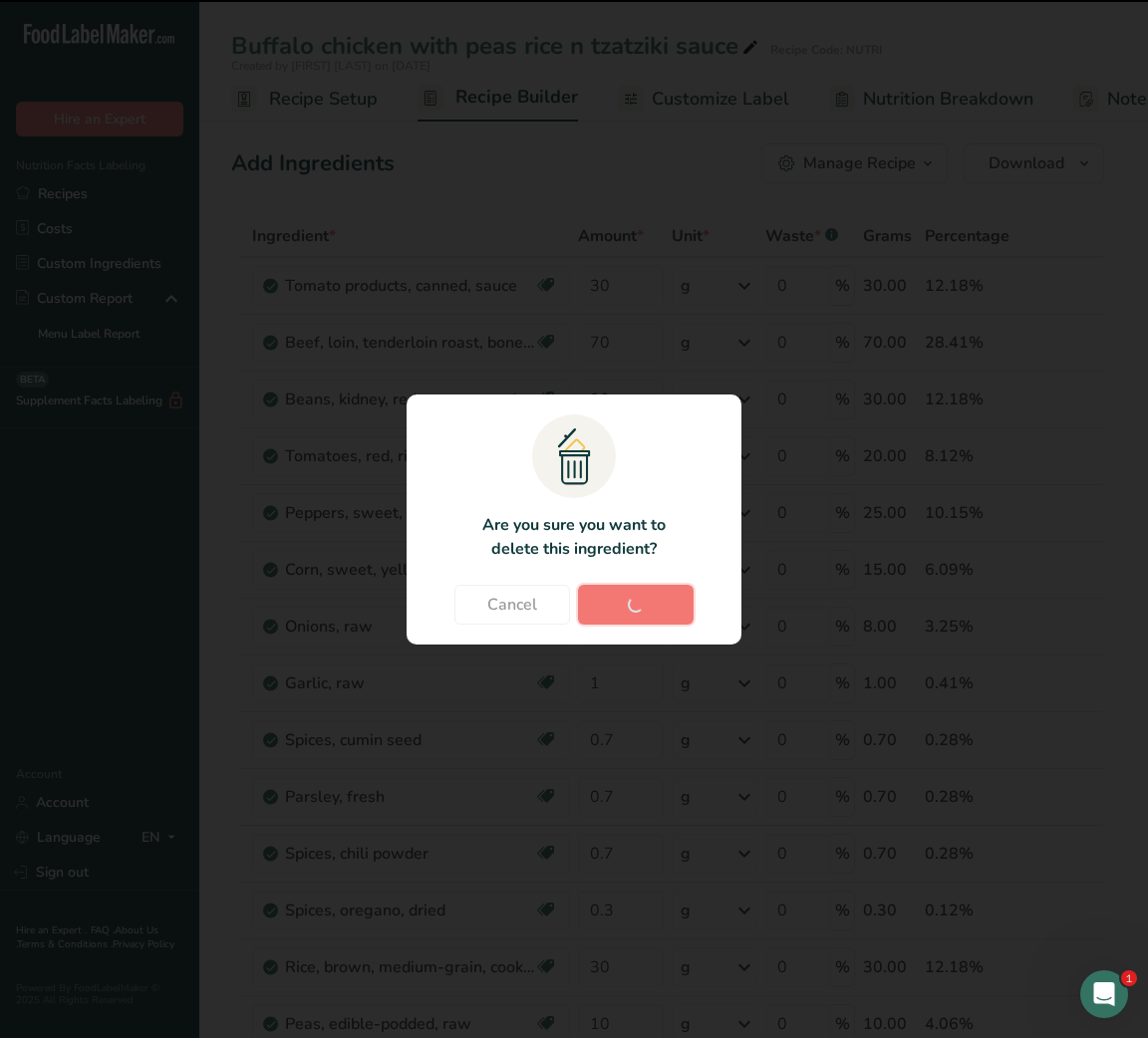 type on "30" 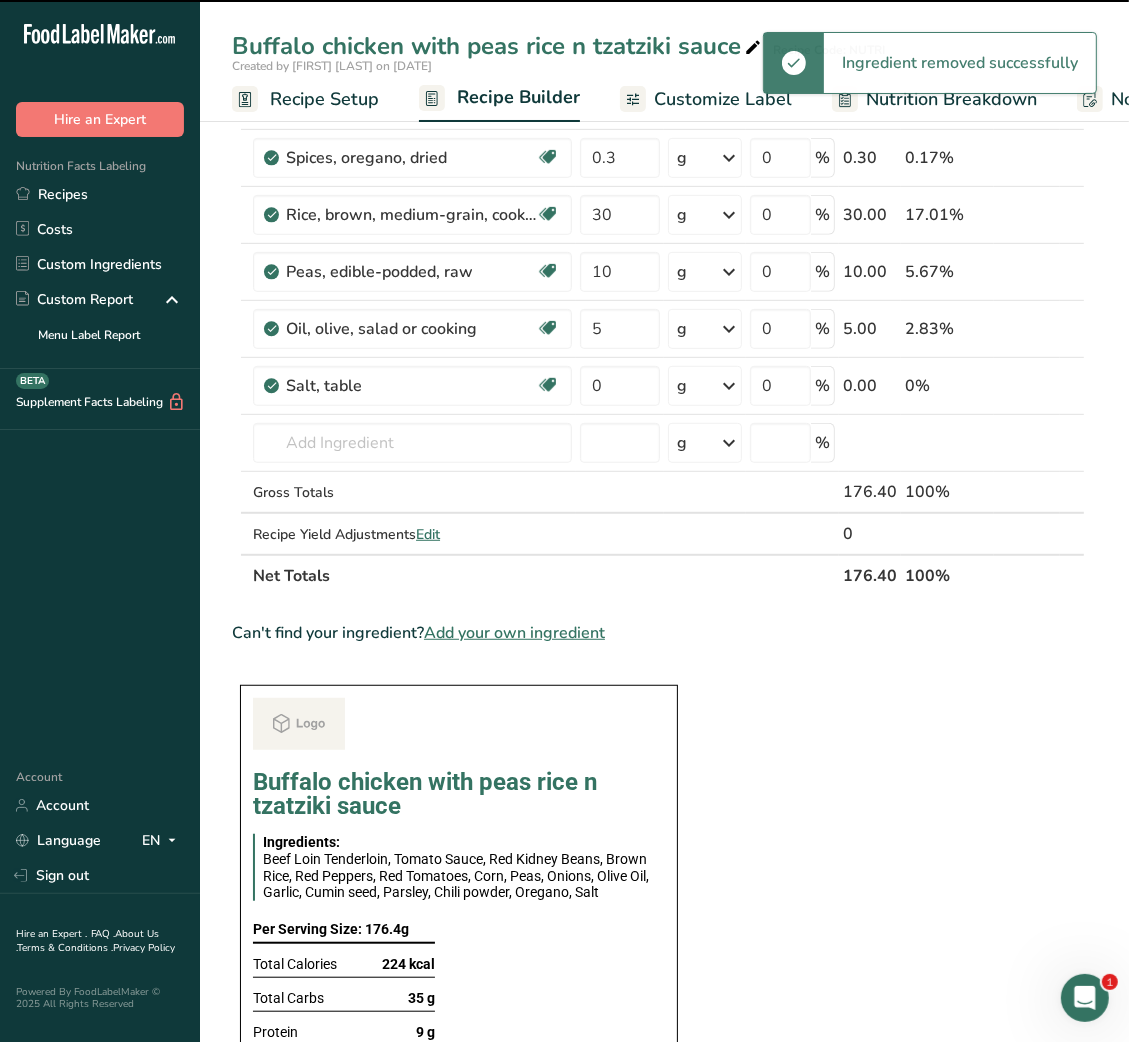 scroll, scrollTop: 725, scrollLeft: 0, axis: vertical 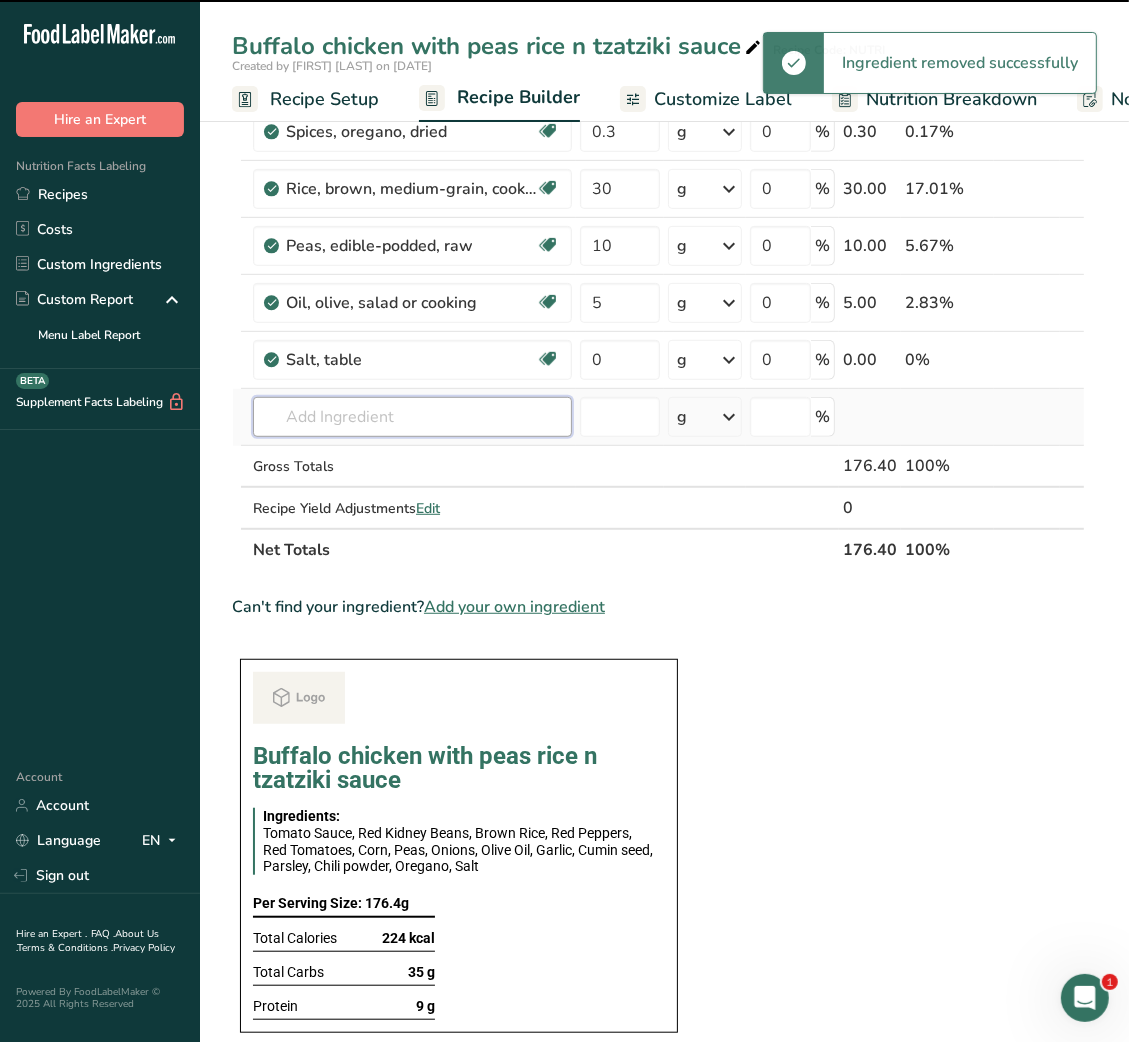 click at bounding box center (412, 417) 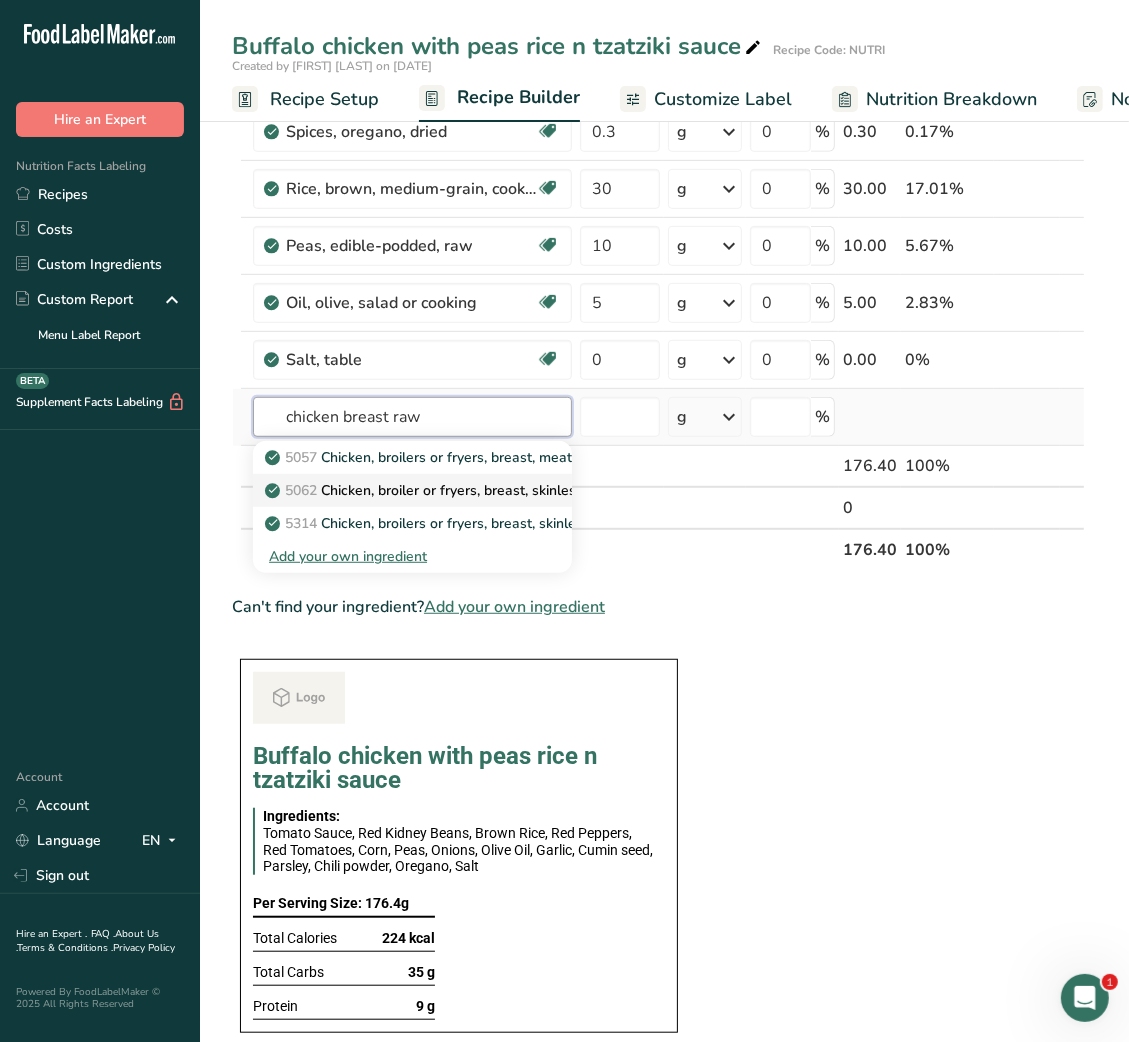 type on "chicken breast raw" 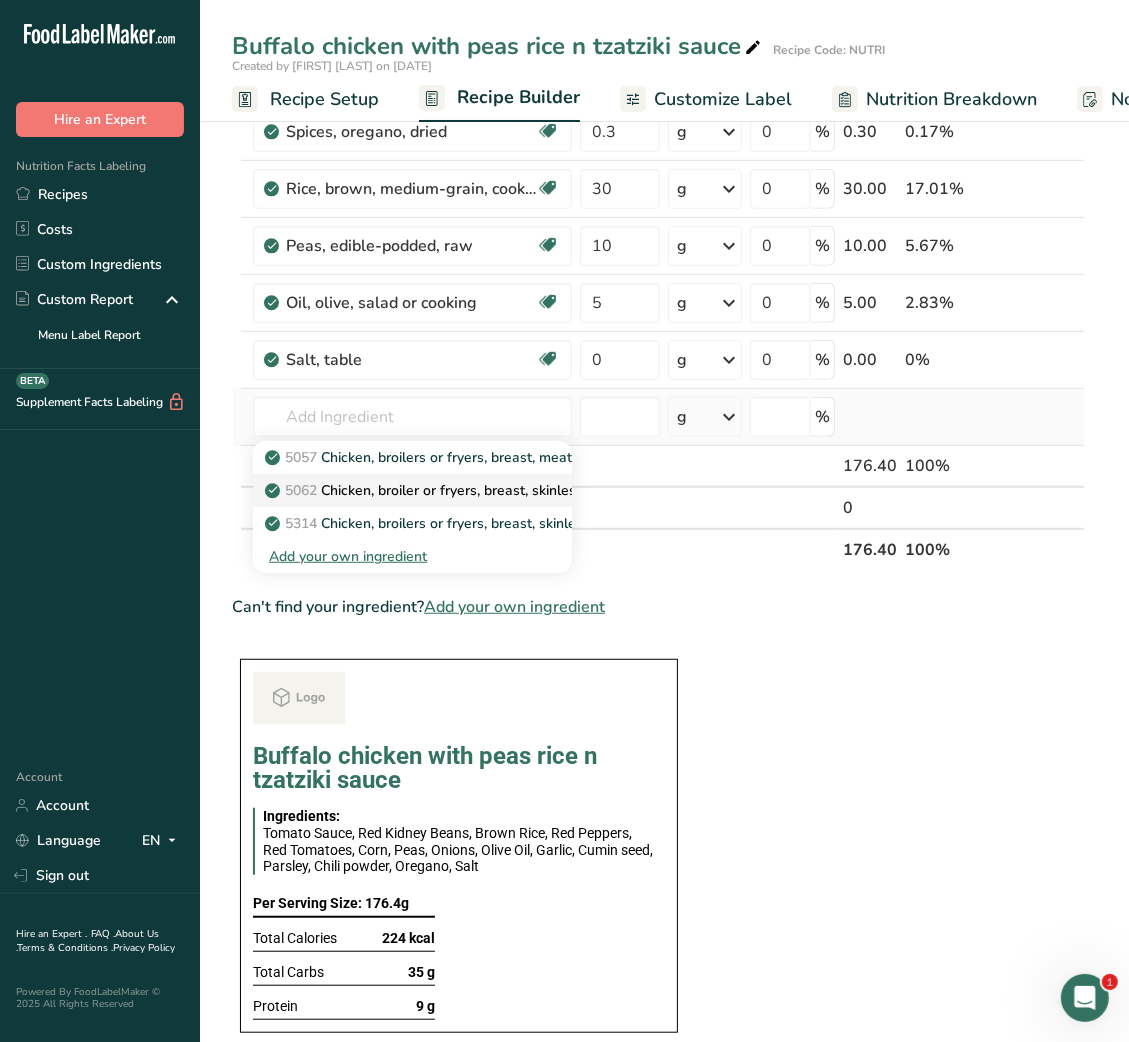 click on "5062
Chicken, broiler or fryers, breast, skinless, boneless, meat only, raw" at bounding box center [412, 490] 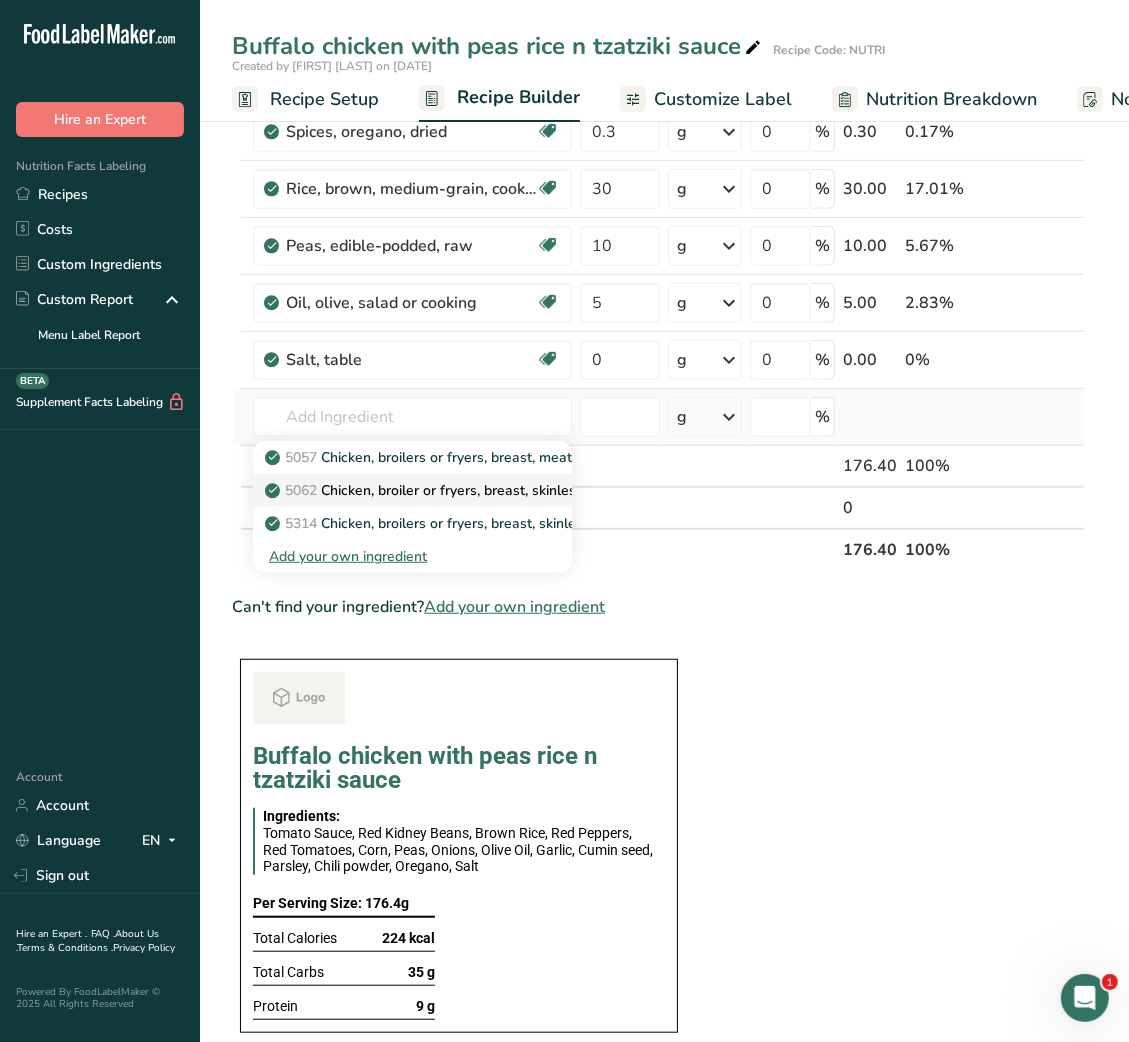 type on "Chicken, broiler or fryers, breast, skinless, boneless, meat only, raw" 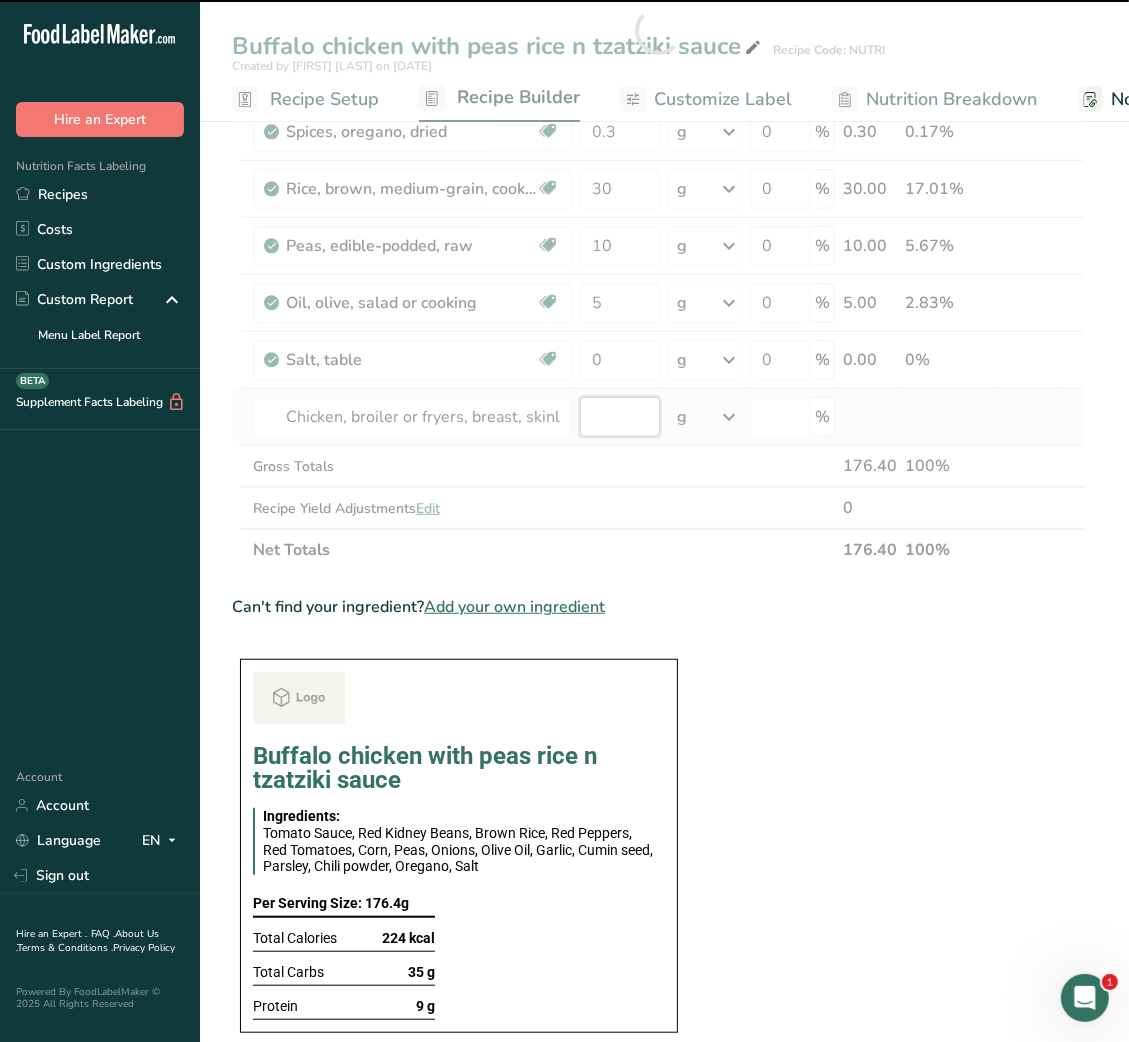 click at bounding box center [620, 417] 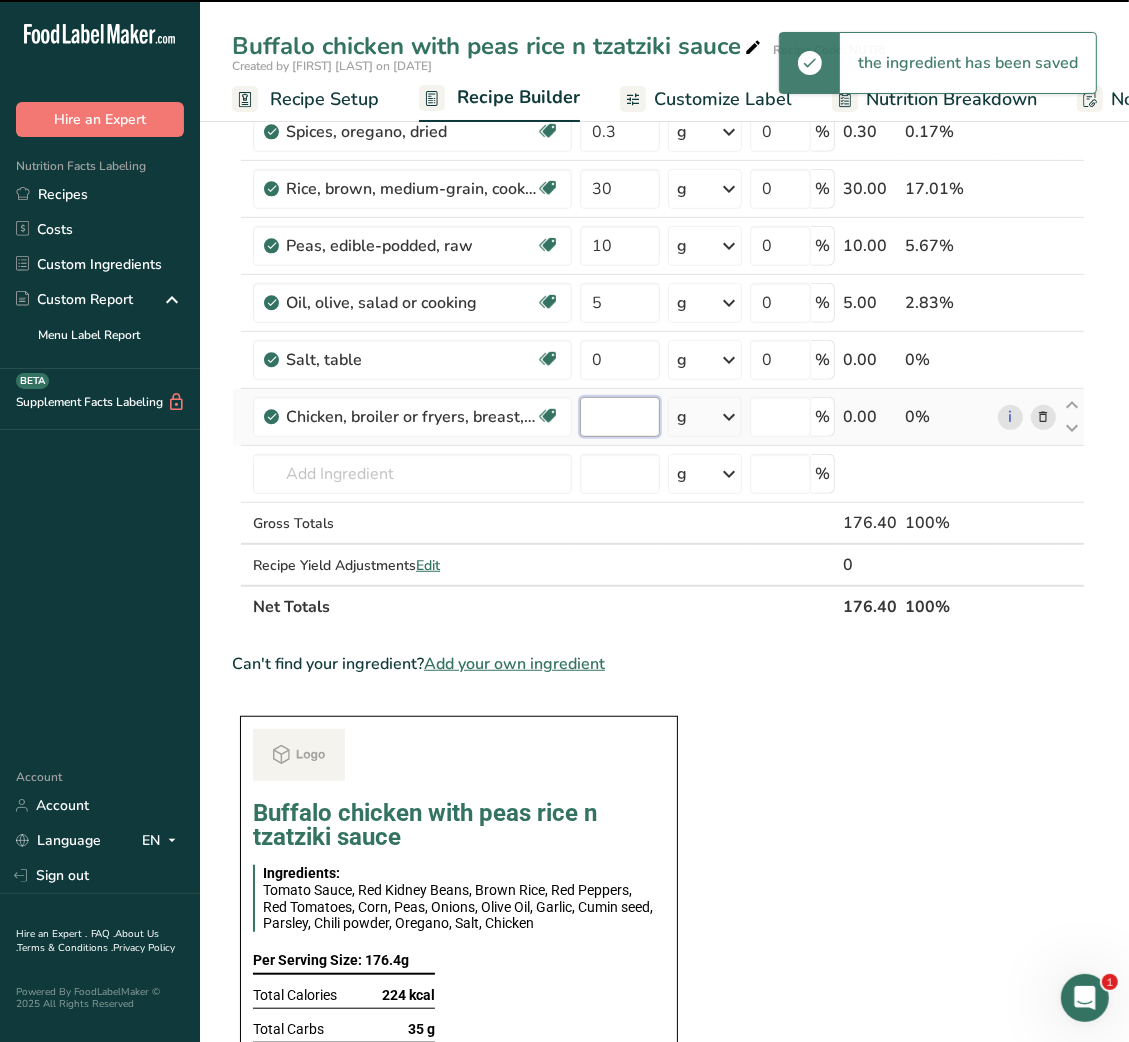 type on "0" 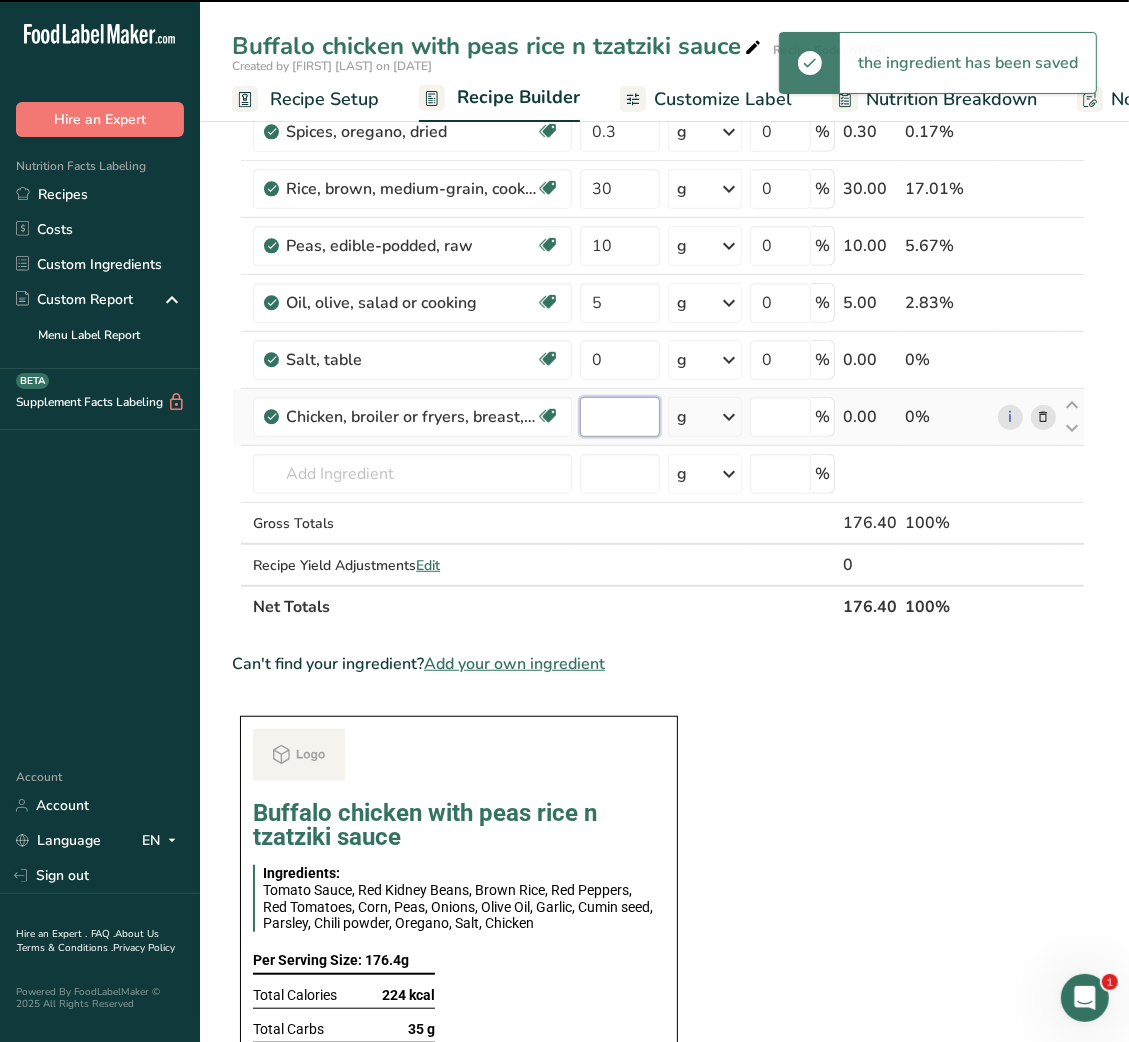 type on "0" 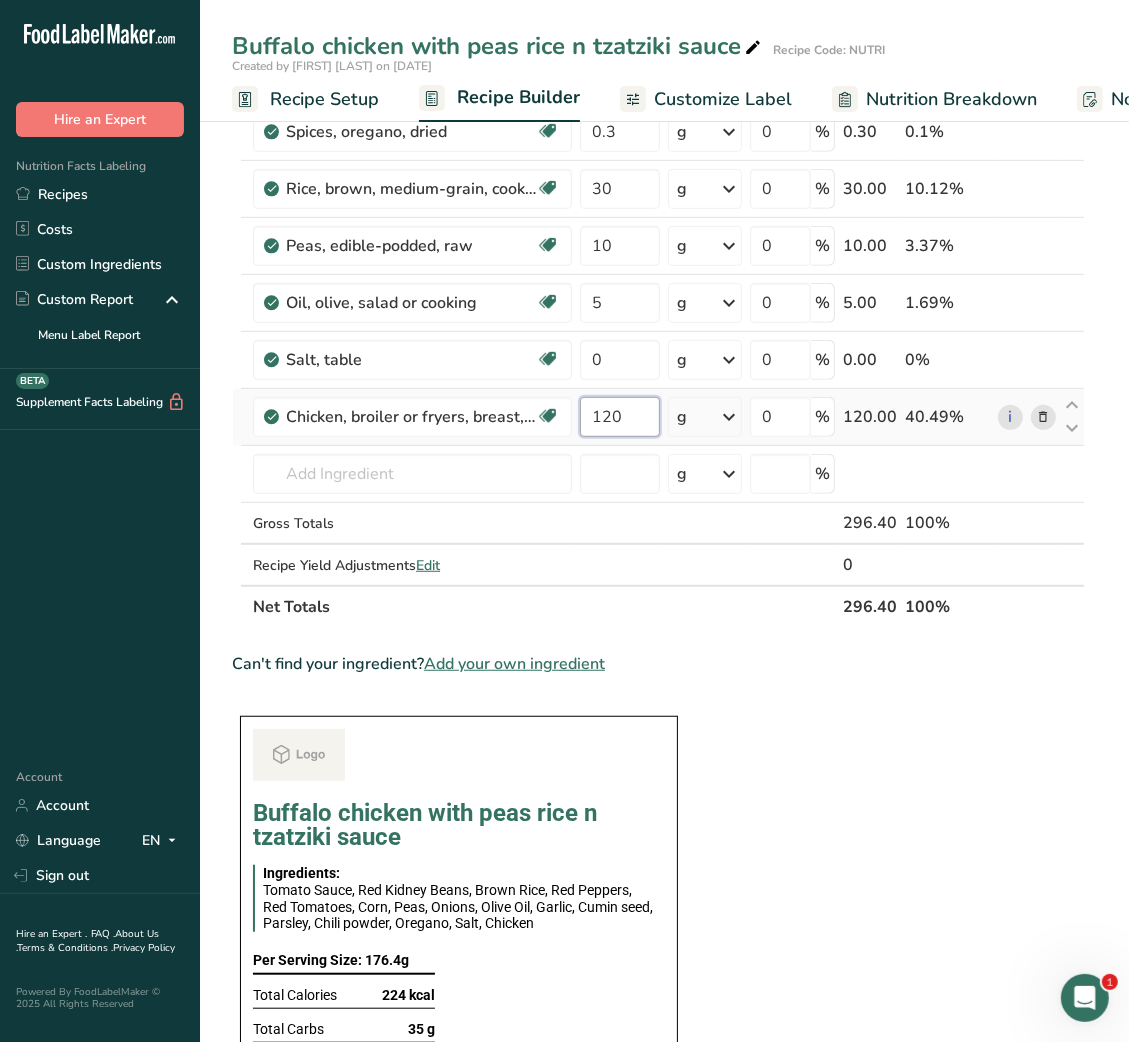 type on "120" 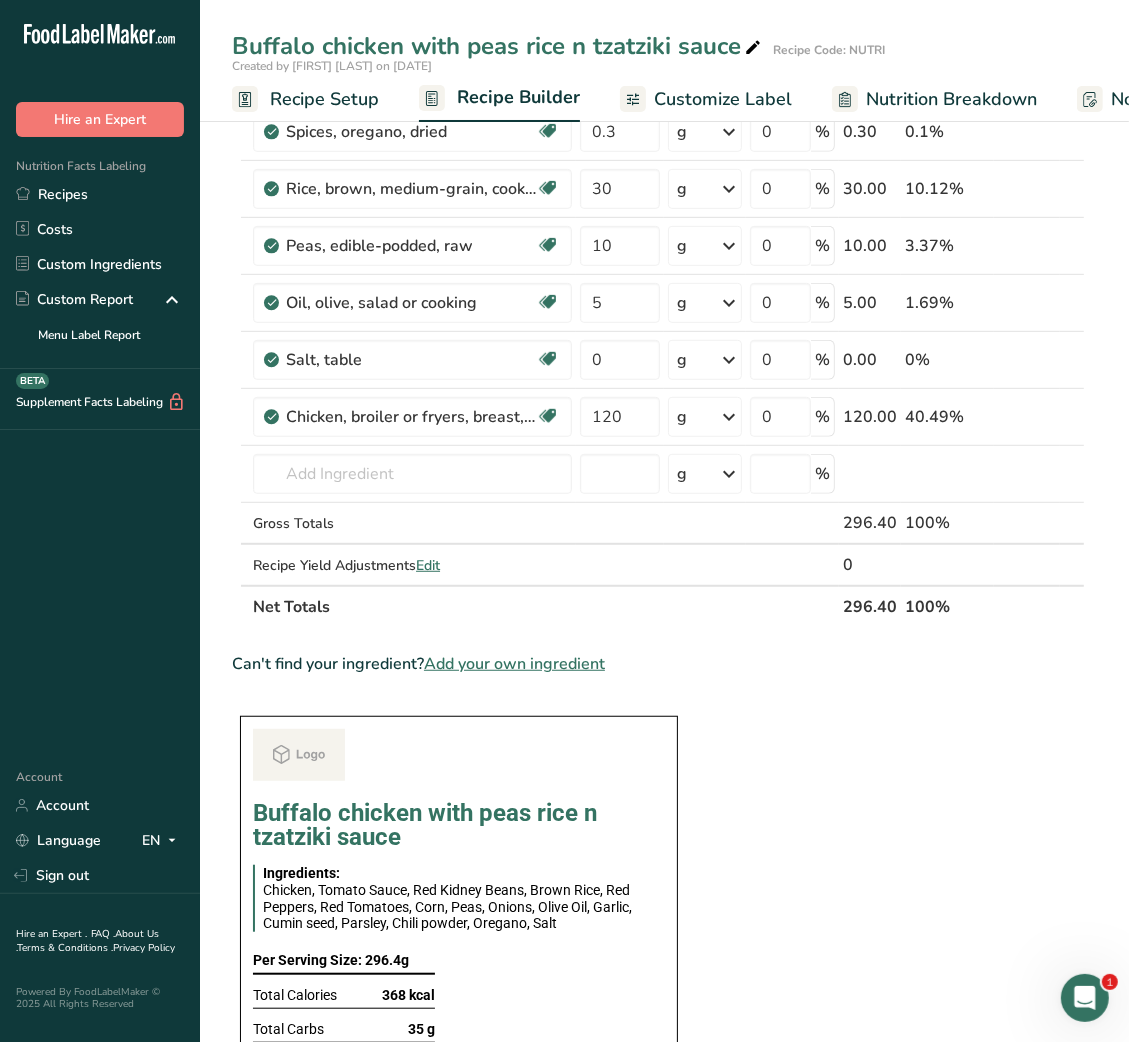 scroll, scrollTop: 0, scrollLeft: 0, axis: both 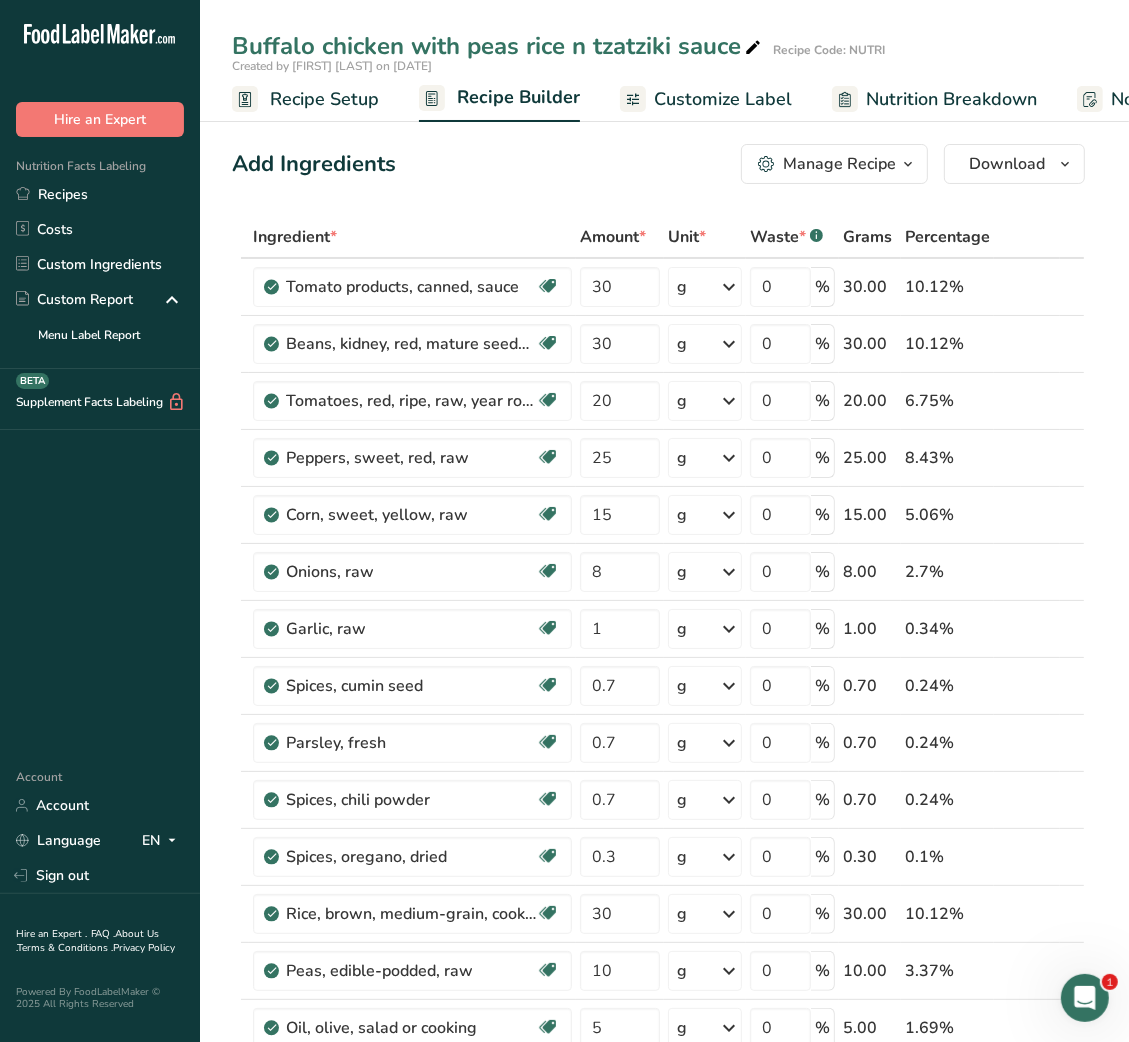 click on "Customize Label" at bounding box center (723, 99) 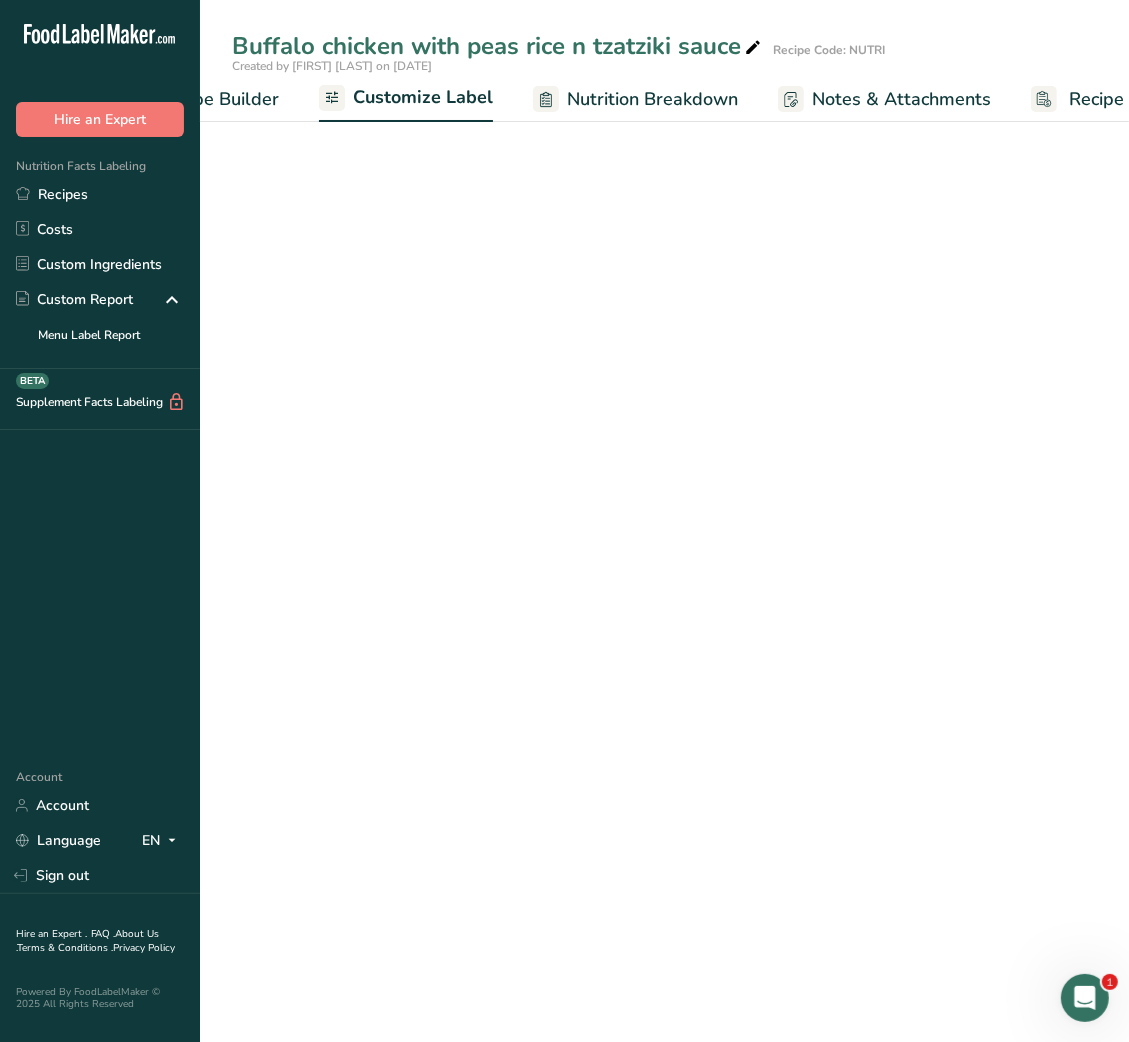 scroll, scrollTop: 0, scrollLeft: 389, axis: horizontal 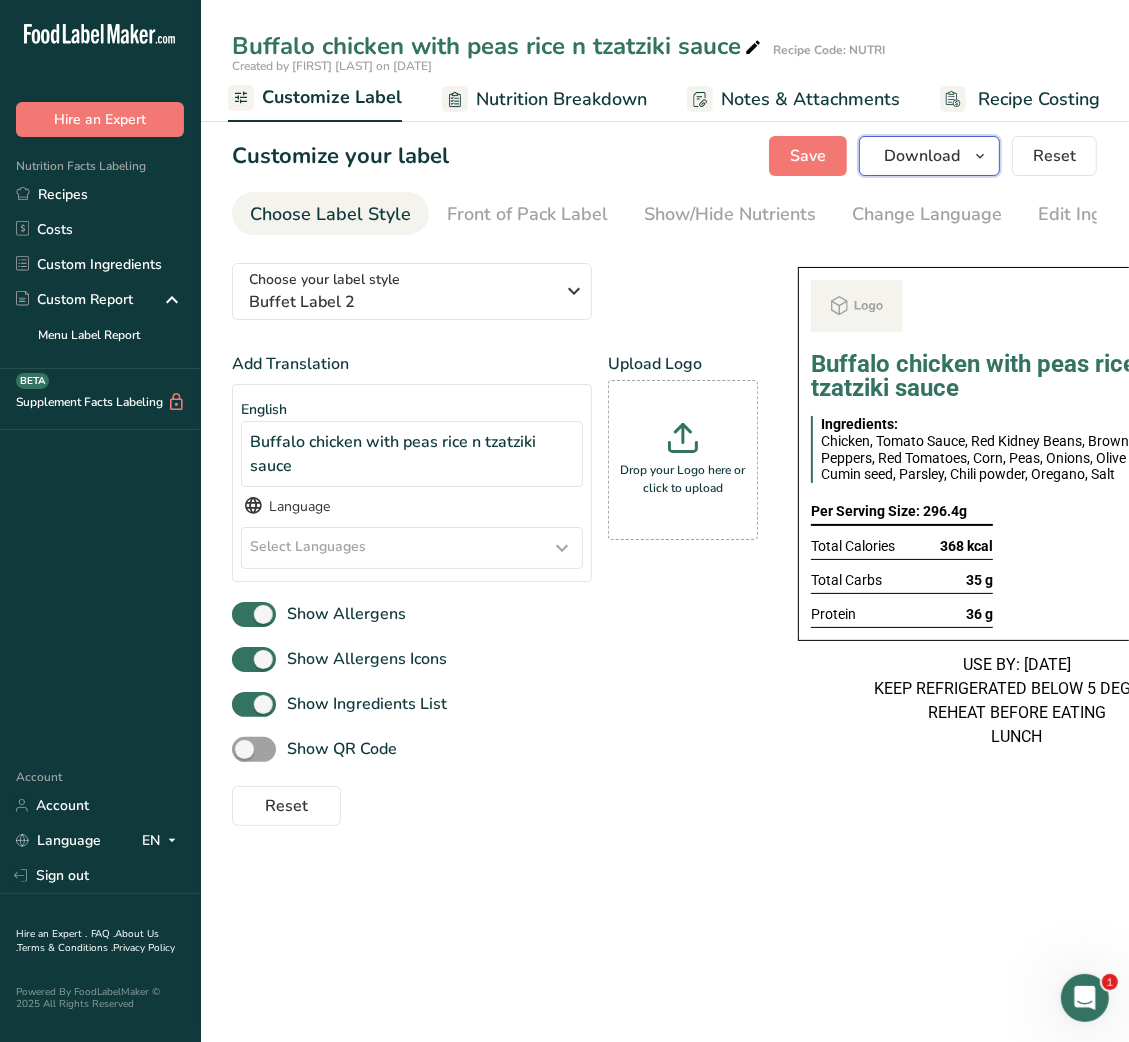 click on "Download" at bounding box center (922, 156) 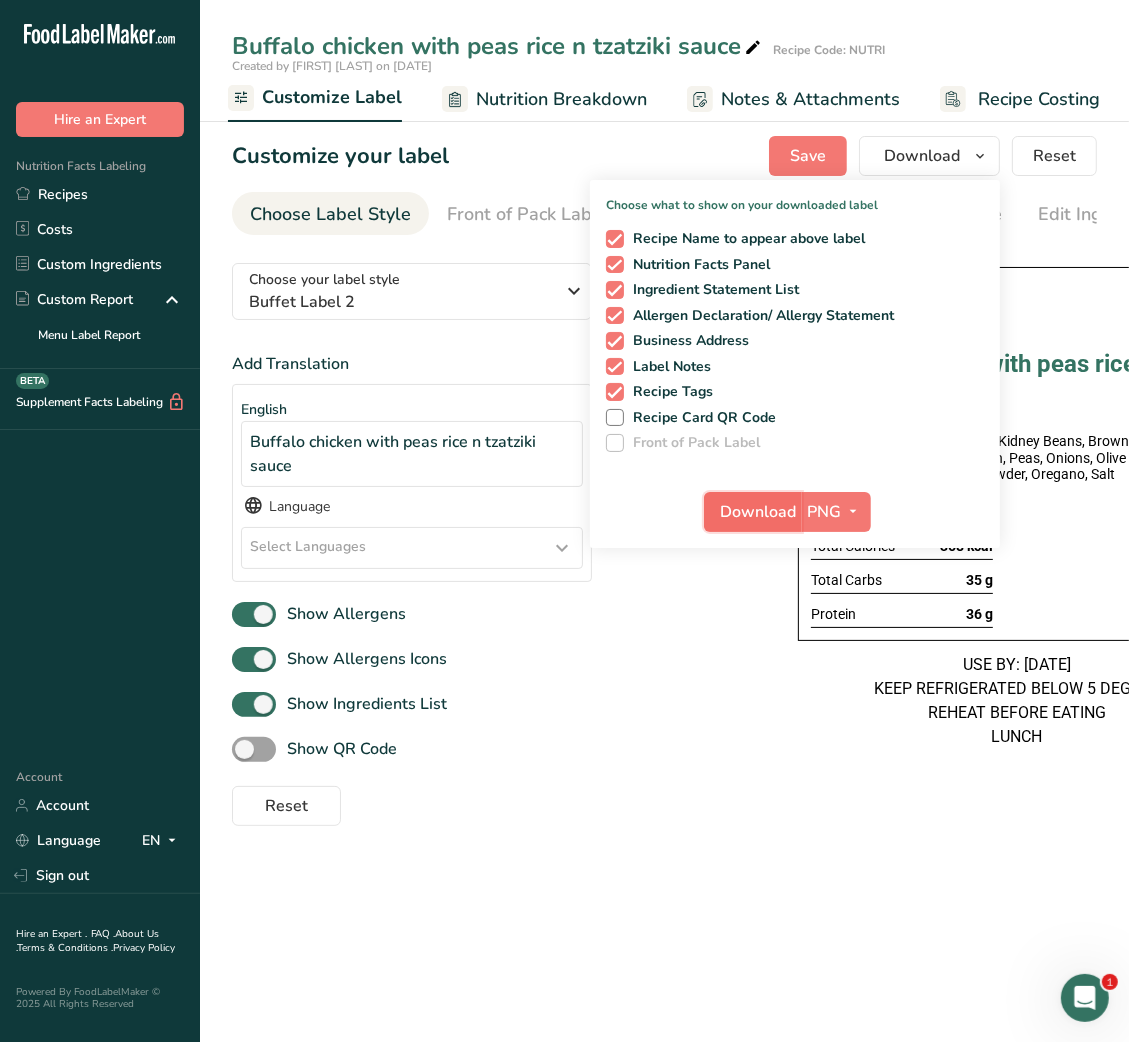 click on "Download" at bounding box center [759, 512] 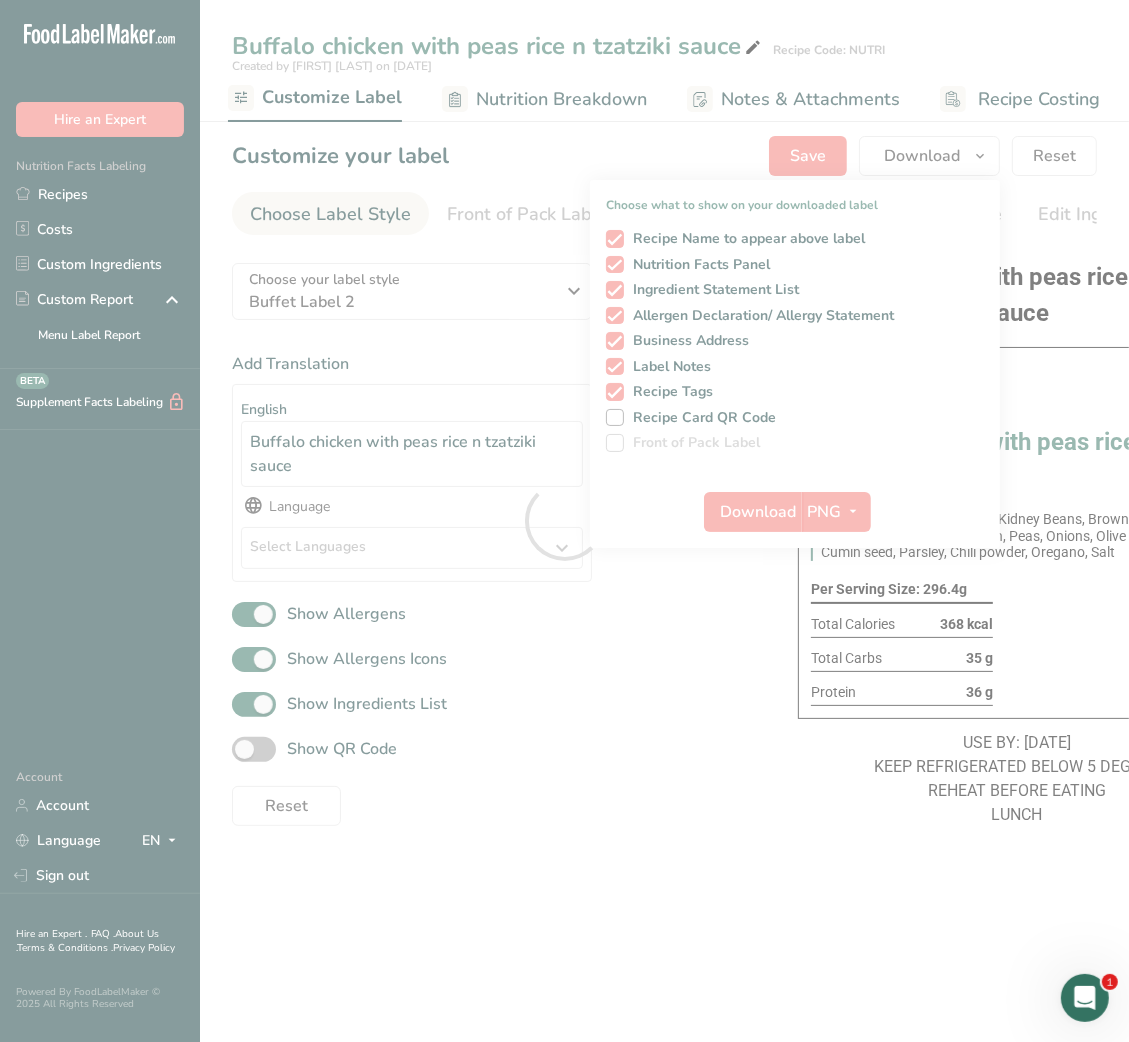 click at bounding box center [564, 521] 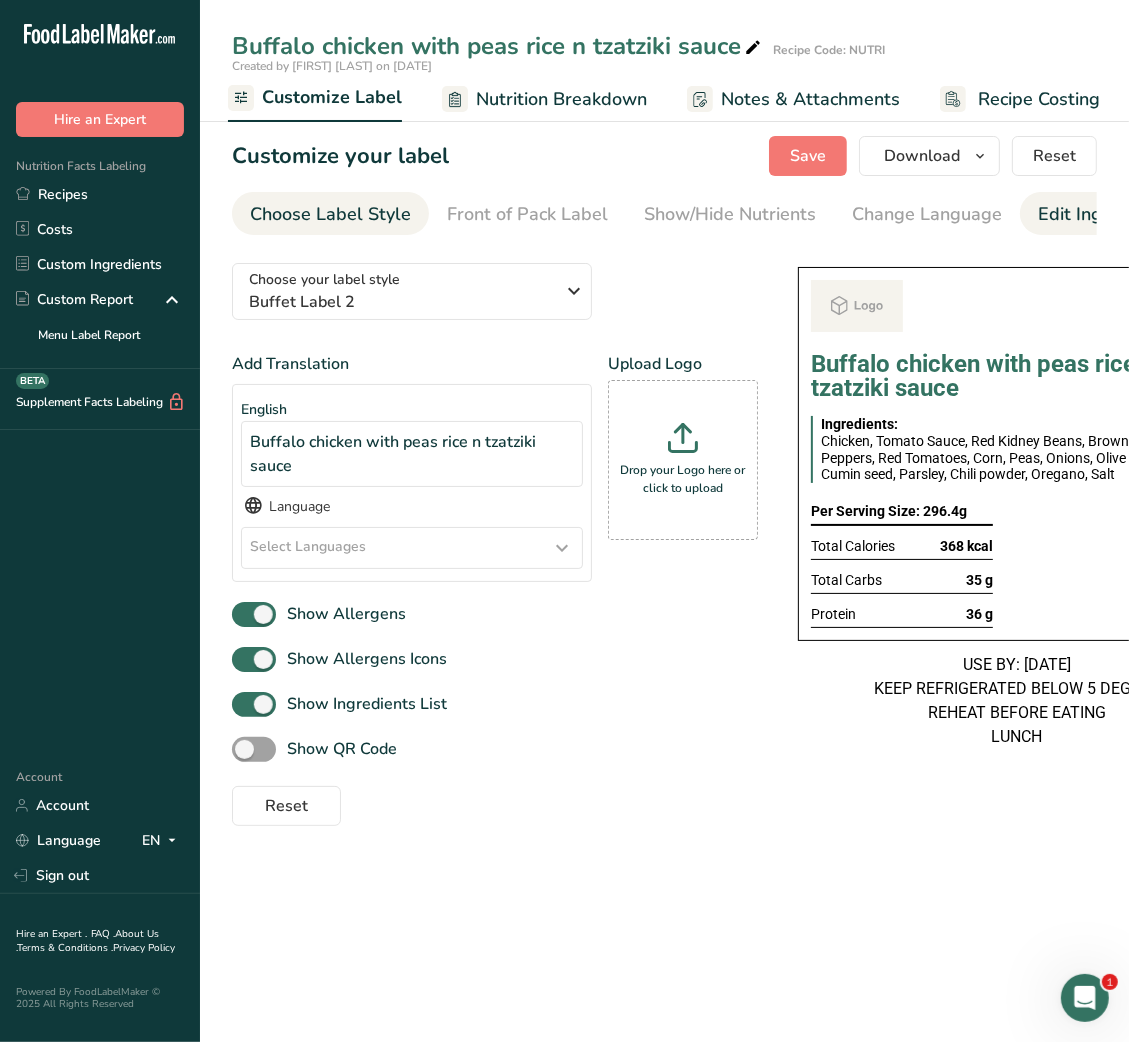 click on "Edit Ingredients/Allergens List" at bounding box center (1165, 214) 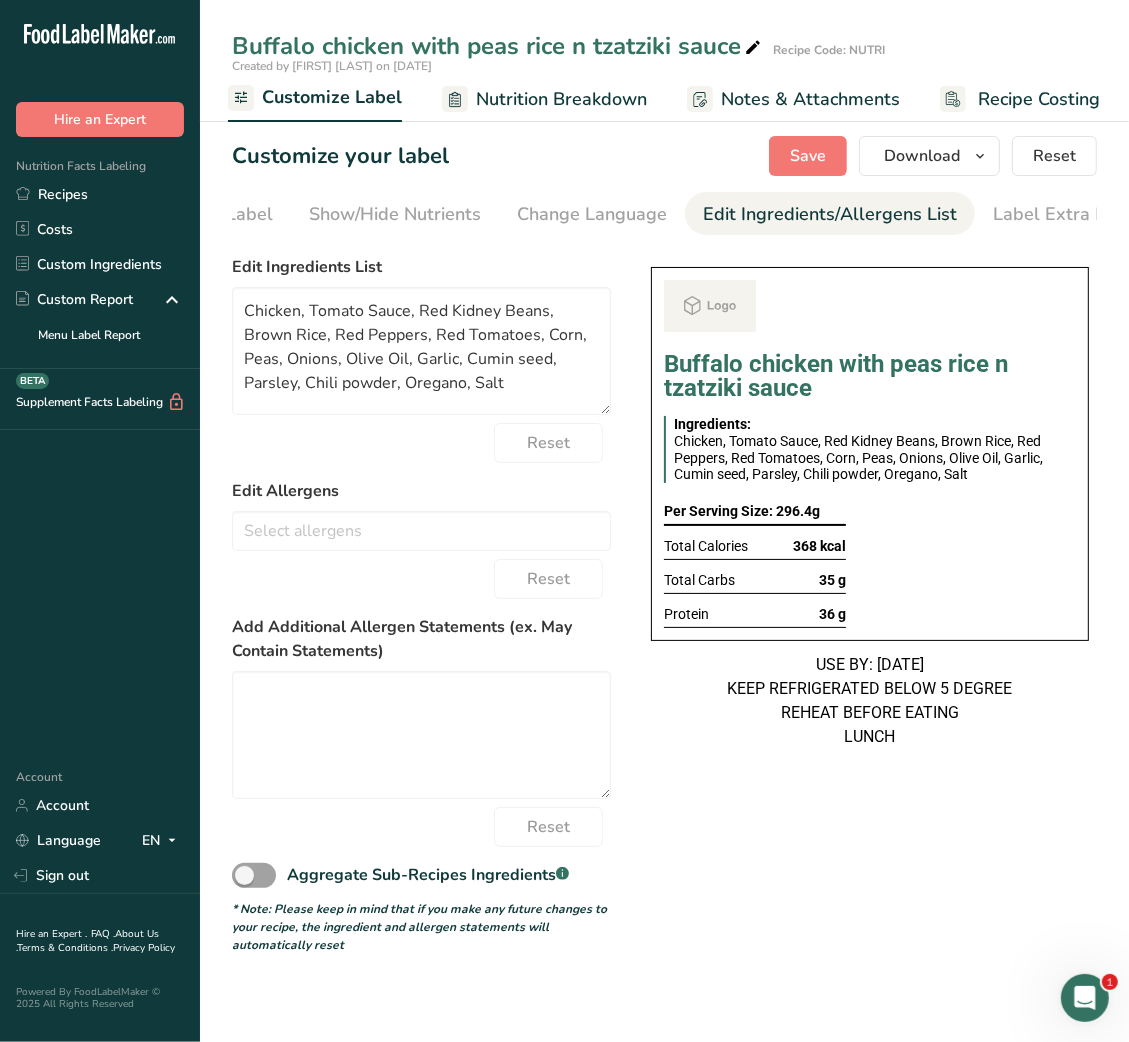 scroll, scrollTop: 0, scrollLeft: 364, axis: horizontal 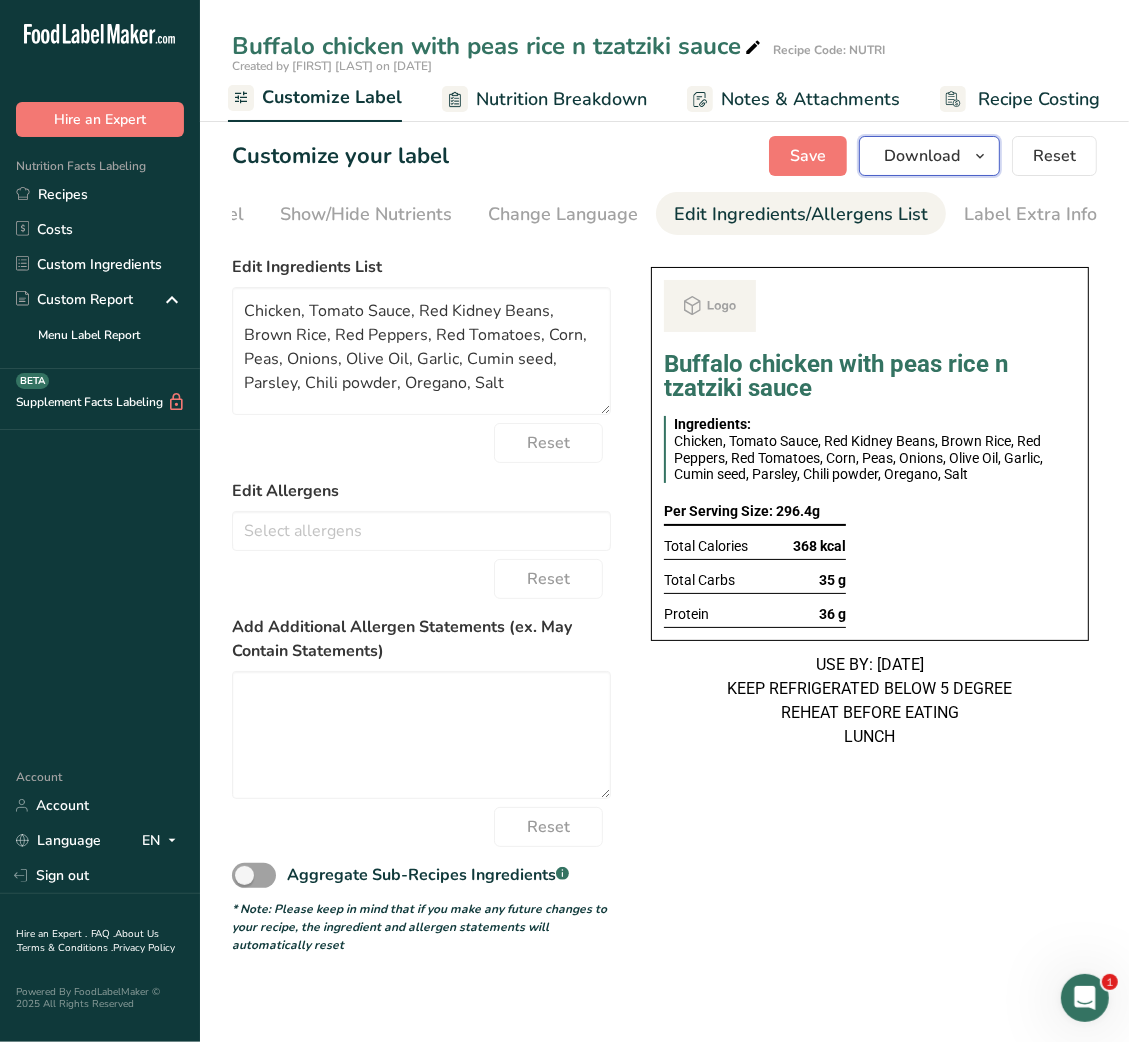 click on "Download" at bounding box center (929, 156) 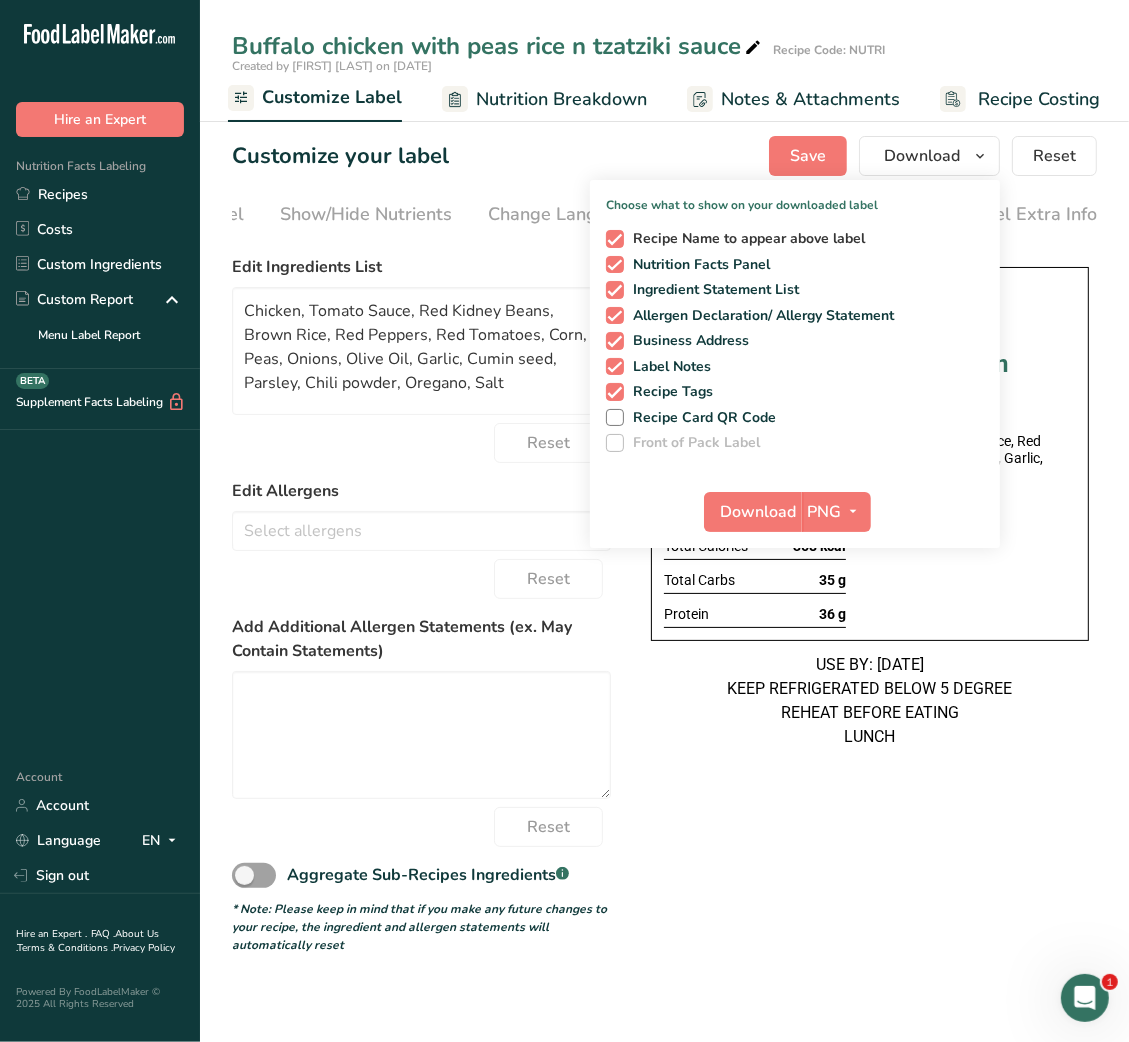 click on "Recipe Name to appear above label" at bounding box center (745, 239) 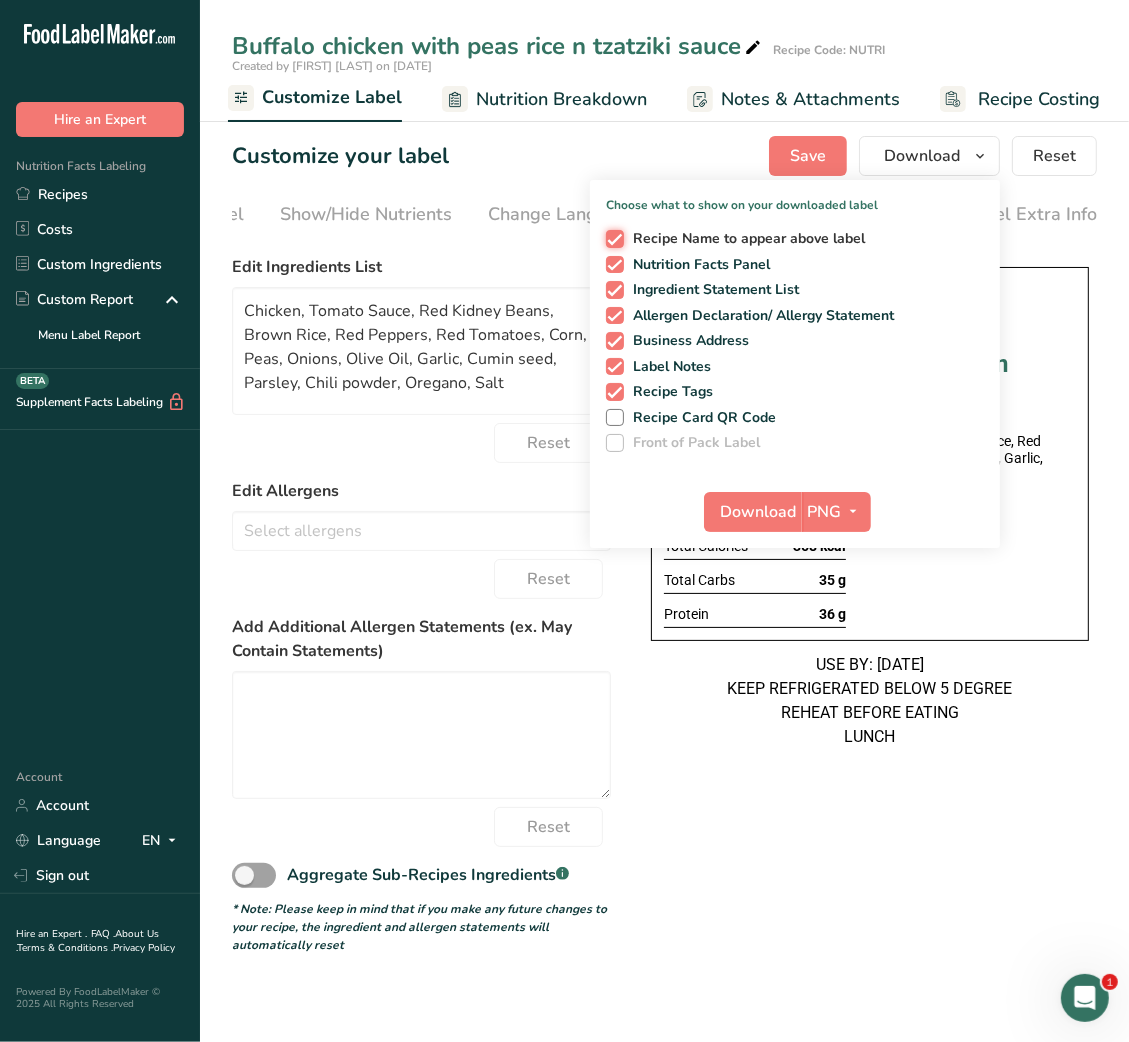 click on "Recipe Name to appear above label" at bounding box center (612, 238) 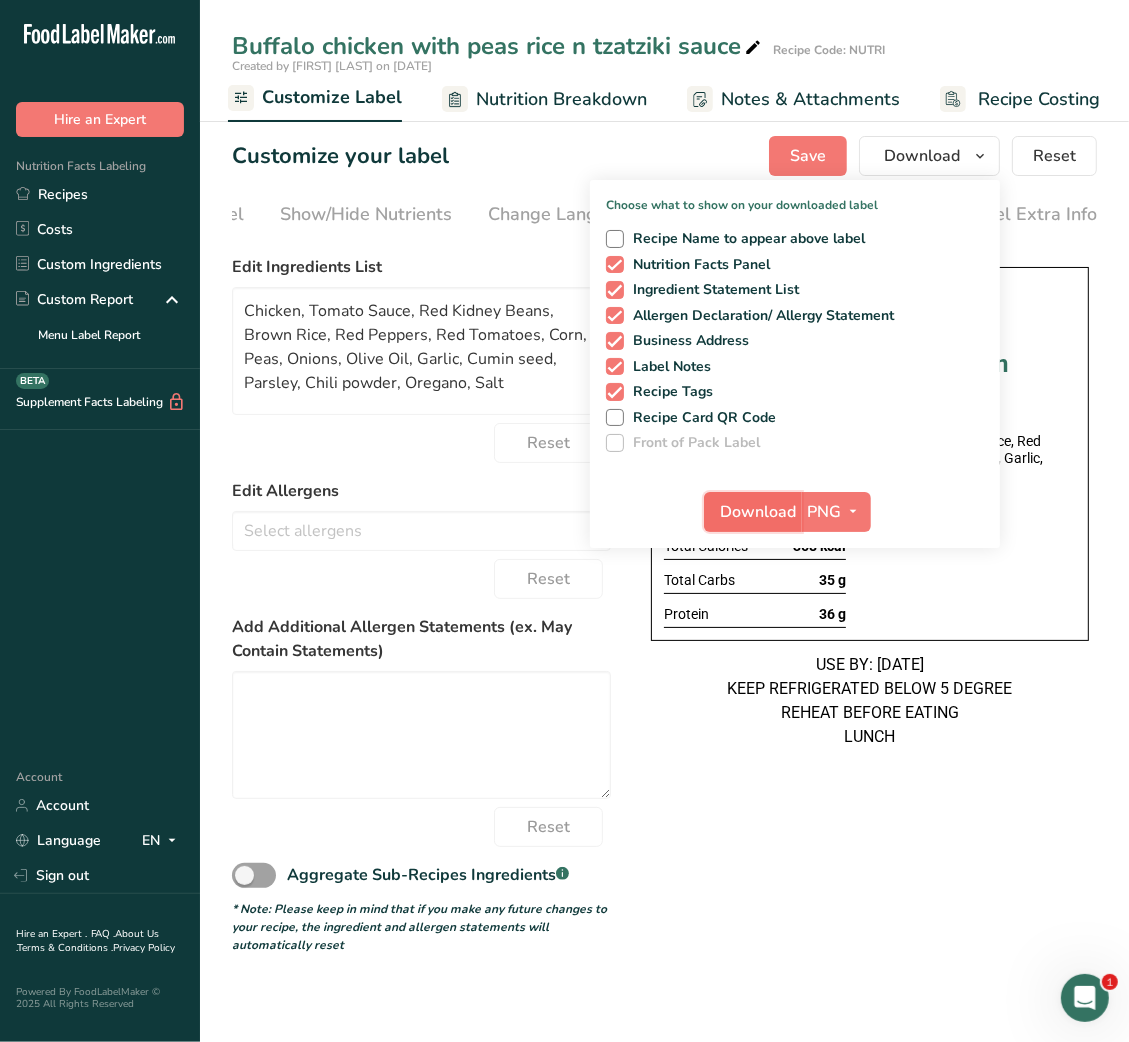 click on "Download" at bounding box center [759, 512] 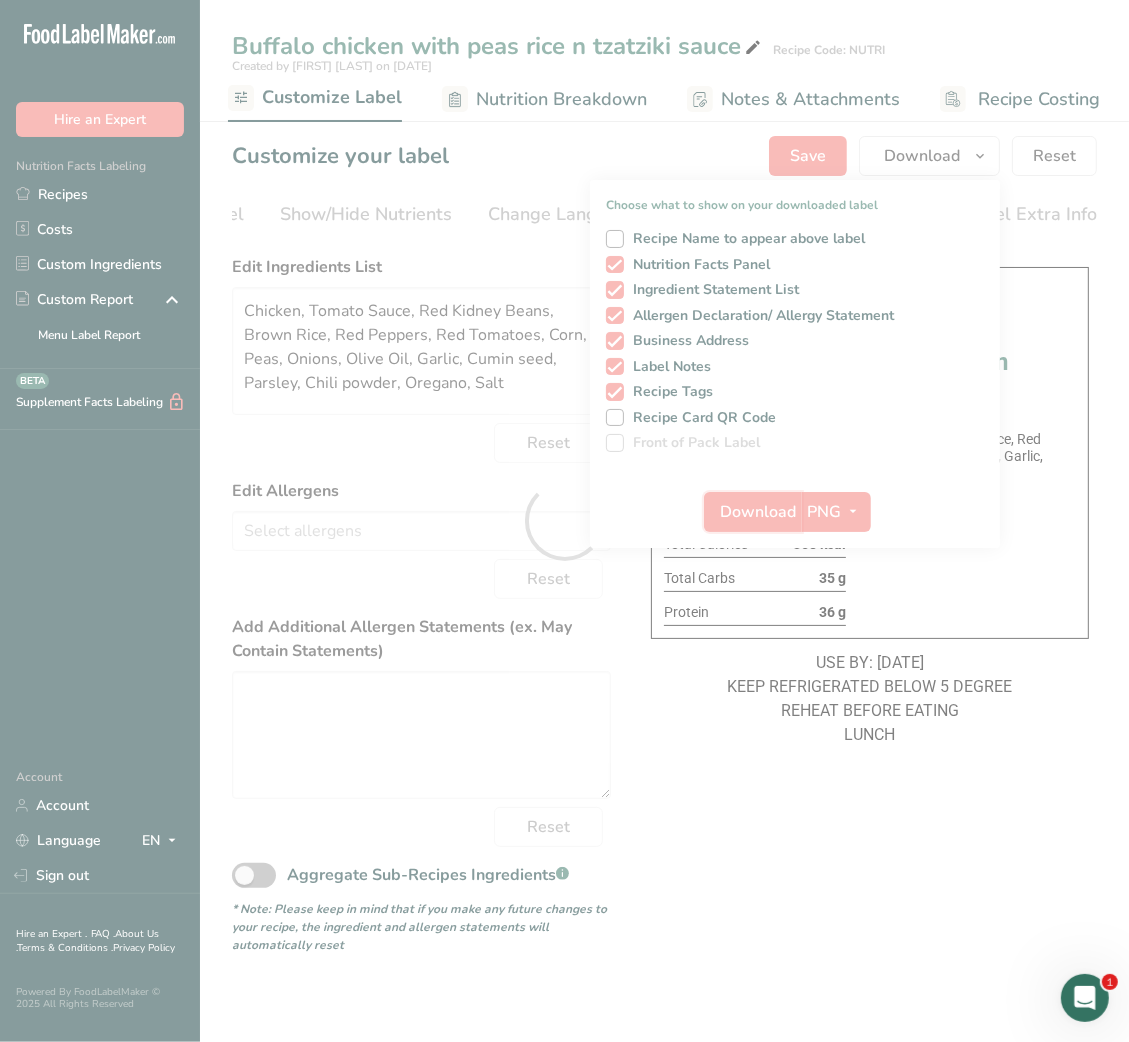 scroll, scrollTop: 0, scrollLeft: 0, axis: both 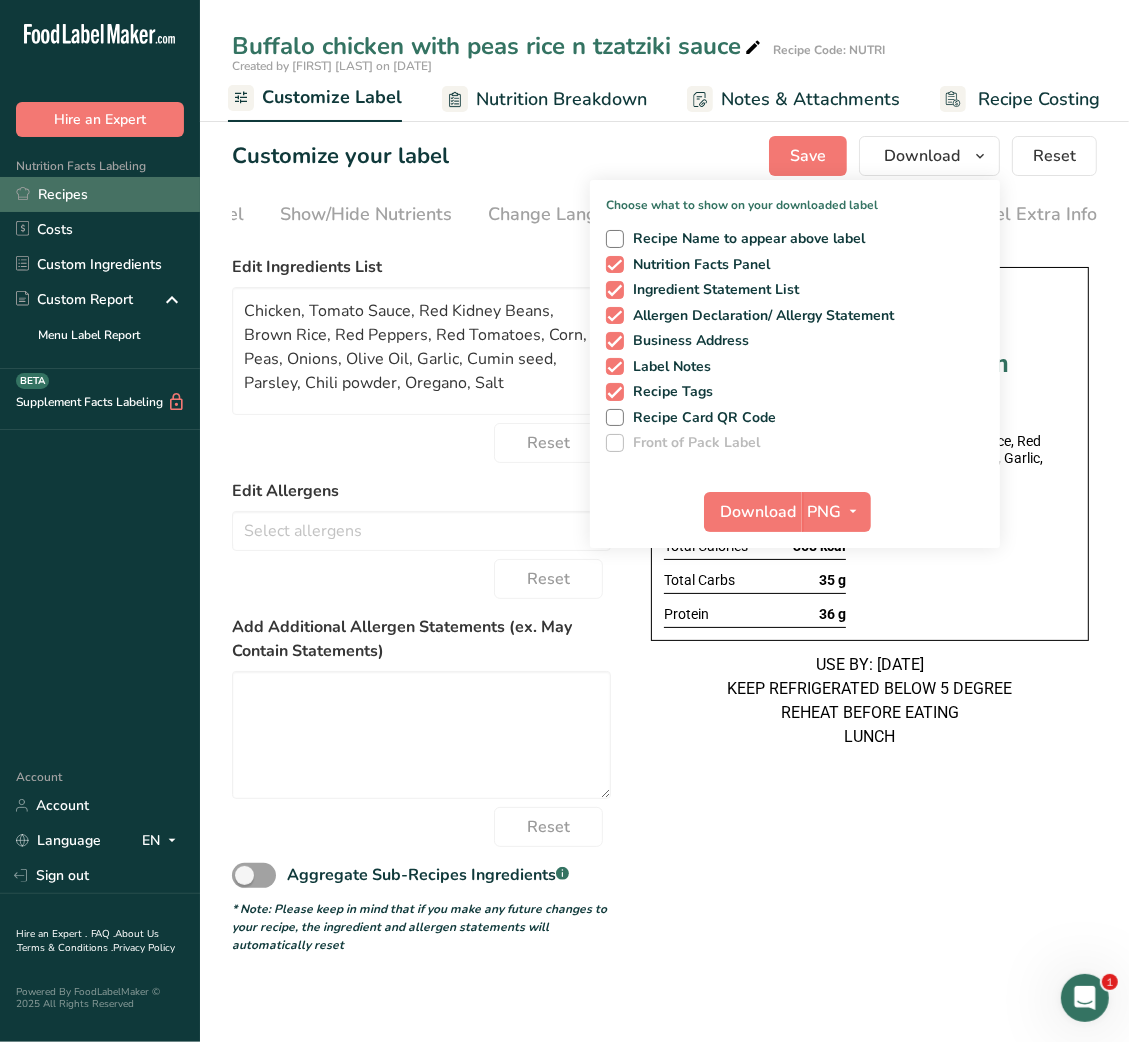 click on "Recipes" at bounding box center (100, 194) 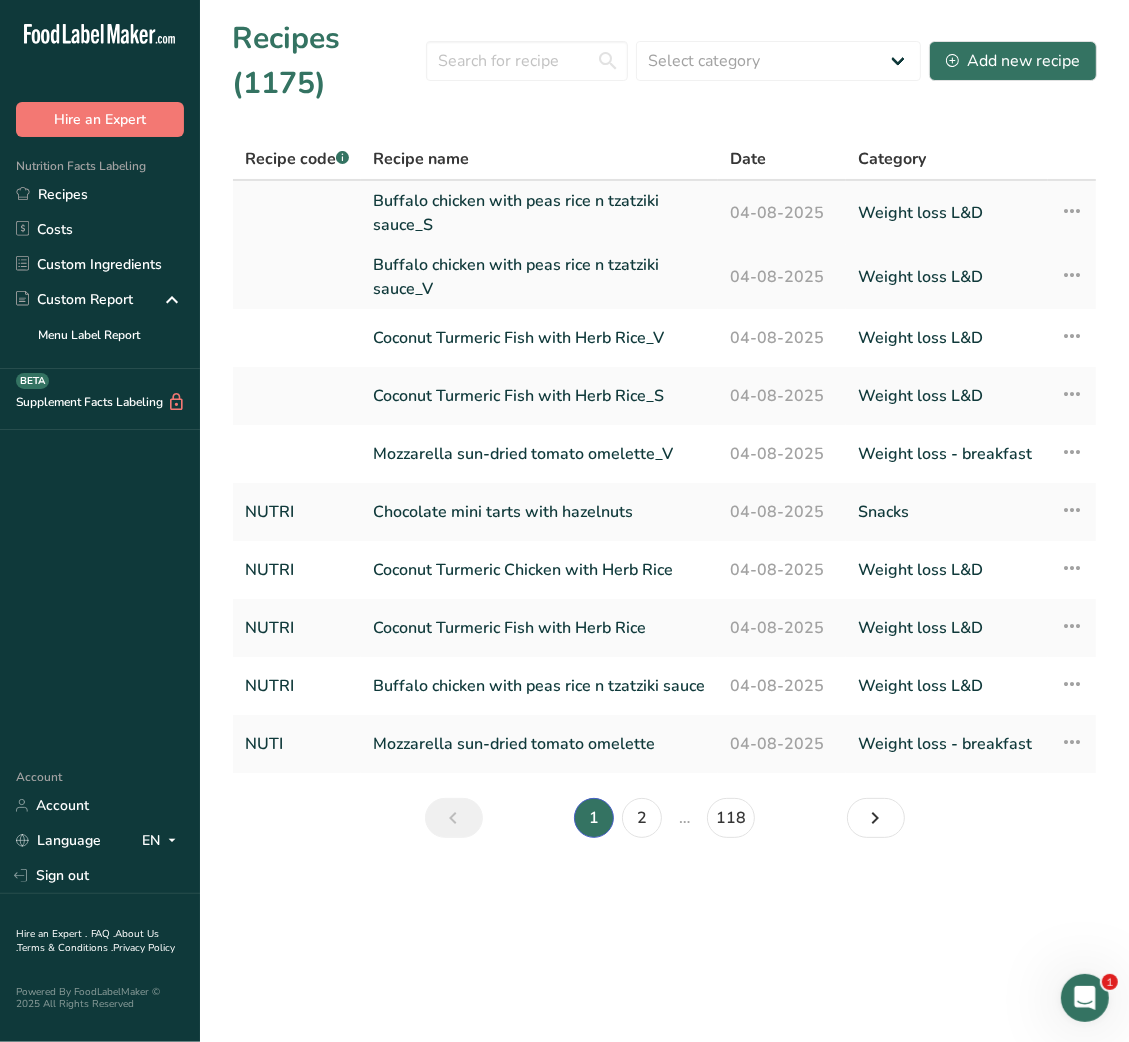 click on "Buffalo chicken with peas rice n tzatziki sauce_S" at bounding box center (539, 213) 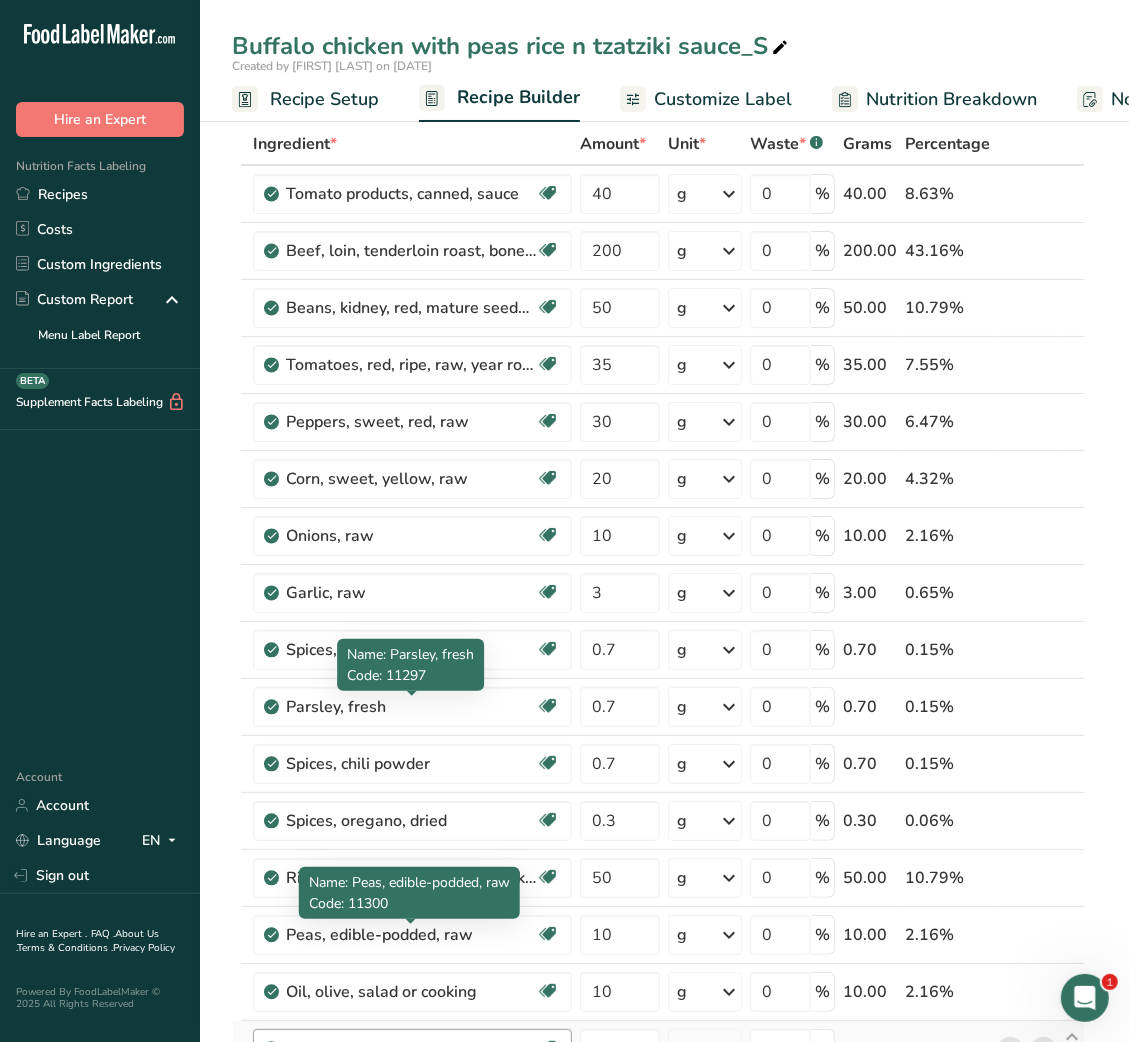 scroll, scrollTop: 550, scrollLeft: 0, axis: vertical 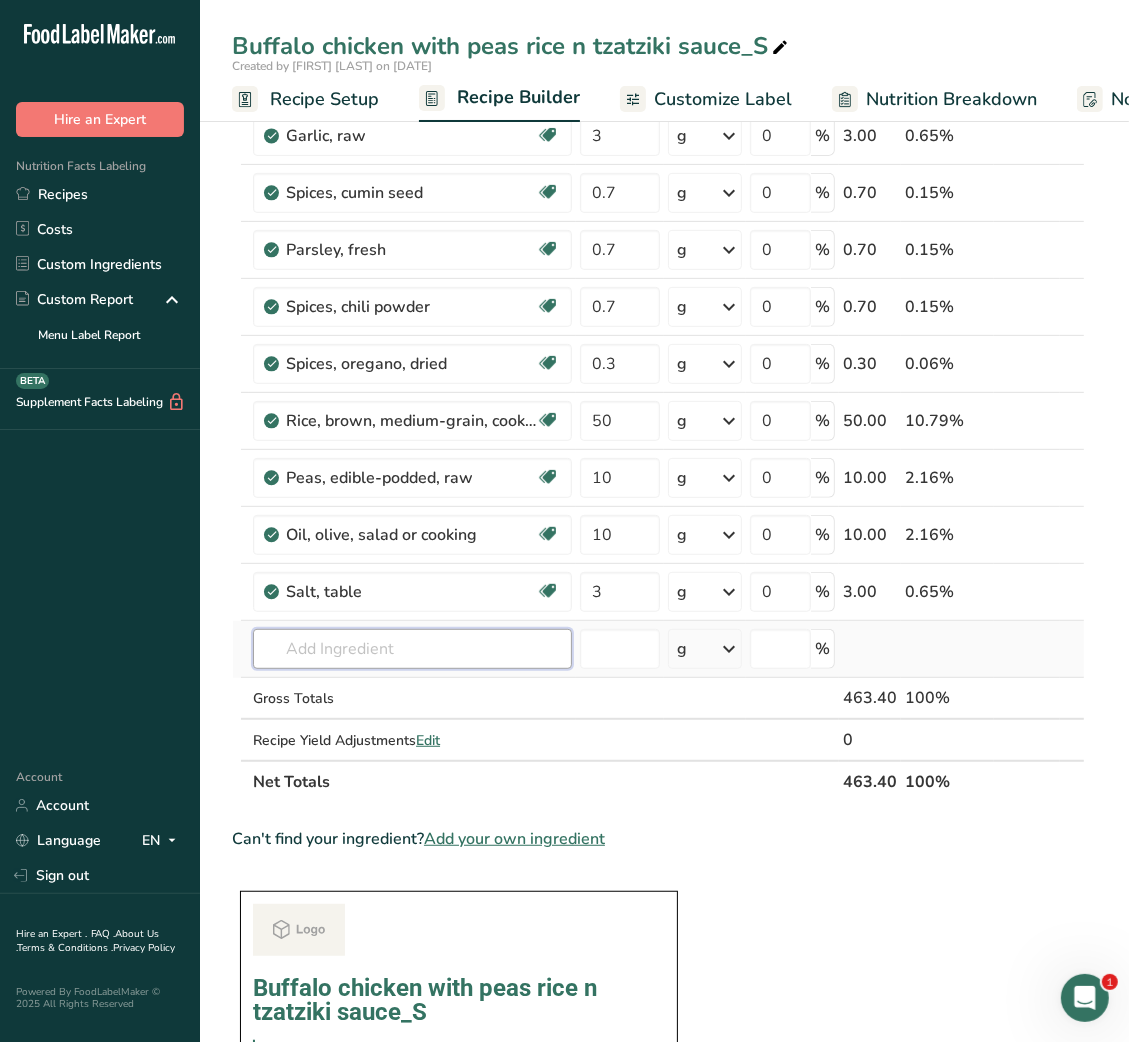 click at bounding box center (412, 649) 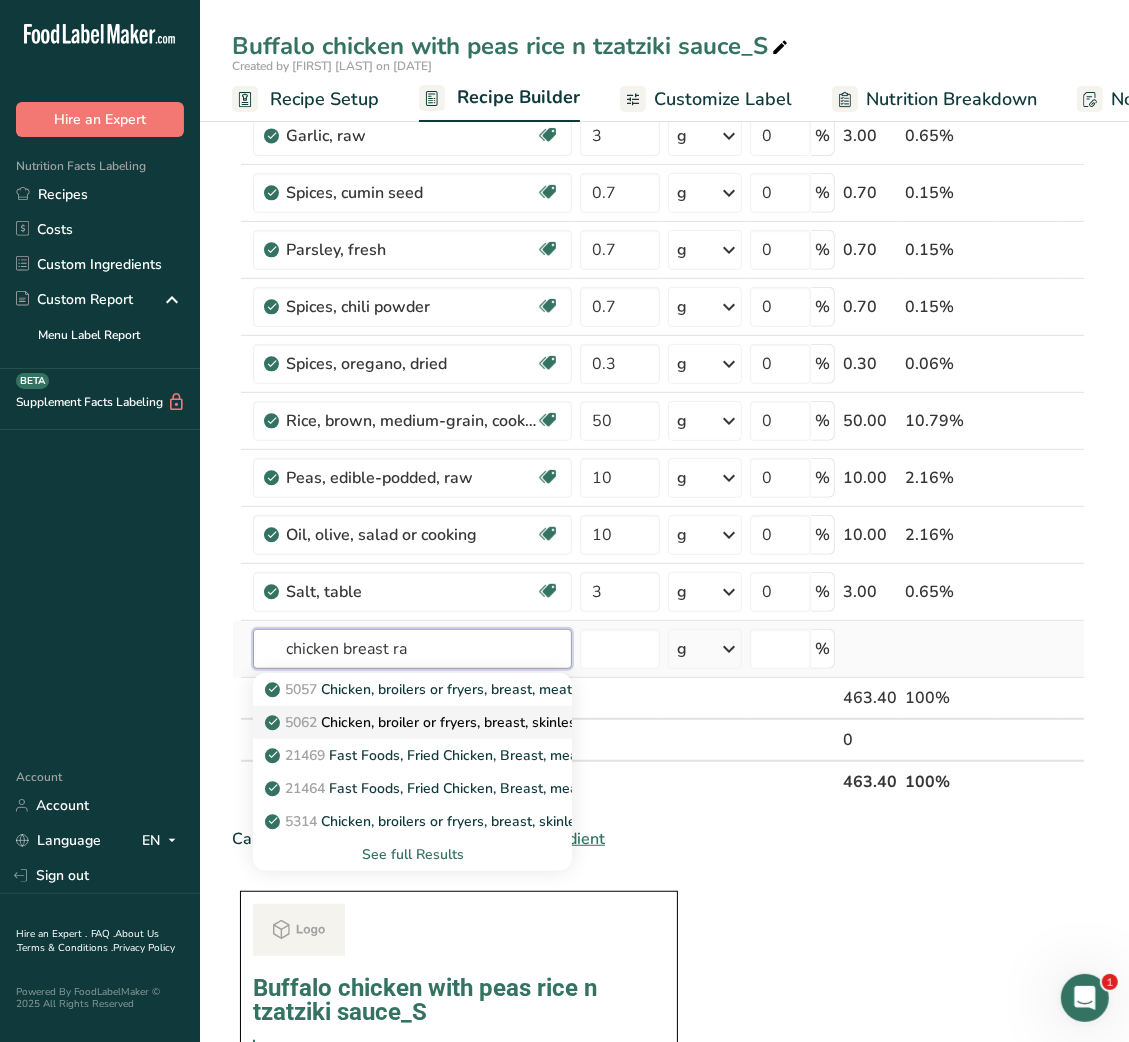 type on "chicken breast ra" 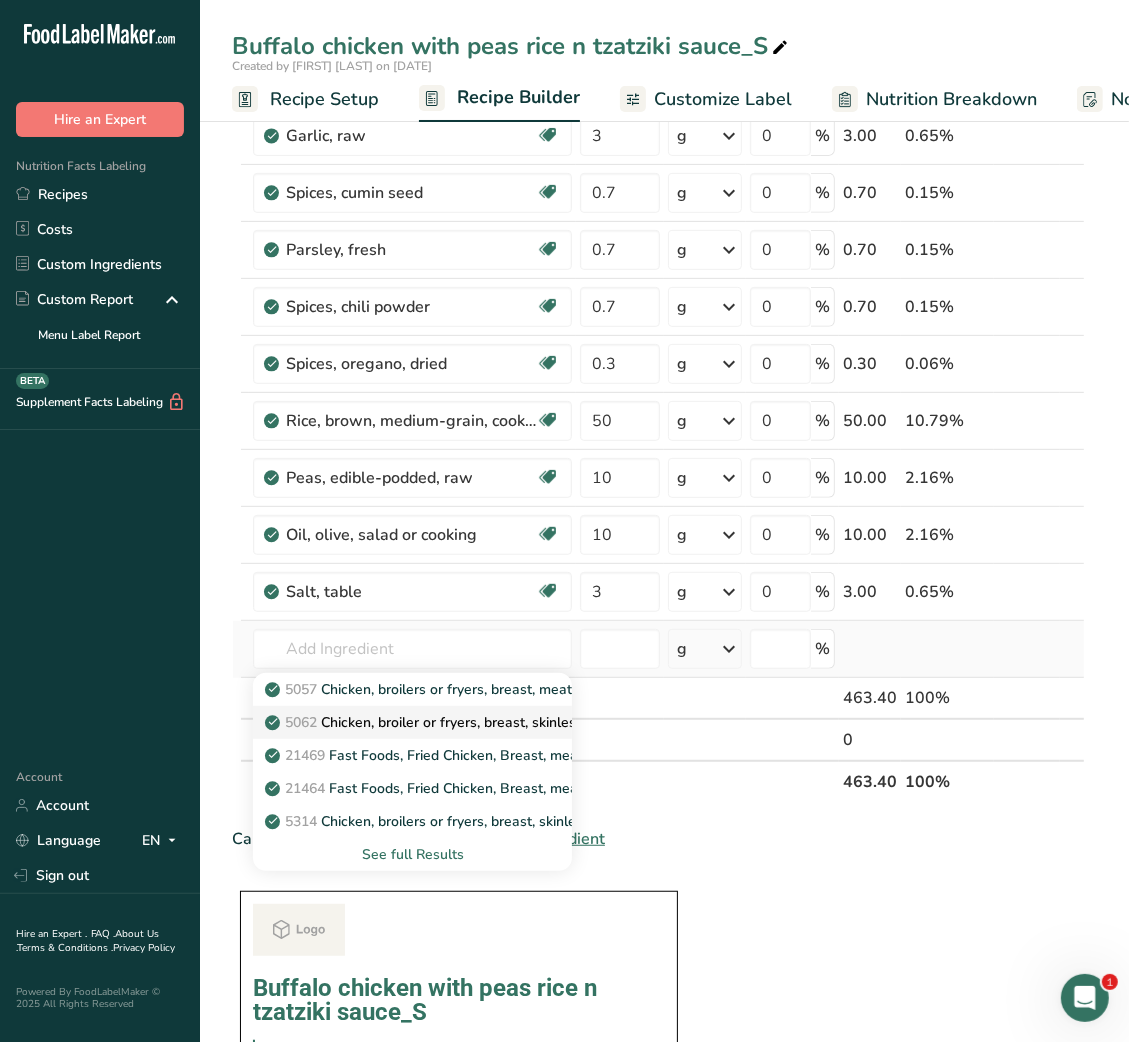 click on "5062
Chicken, broiler or fryers, breast, skinless, boneless, meat only, raw" at bounding box center (509, 722) 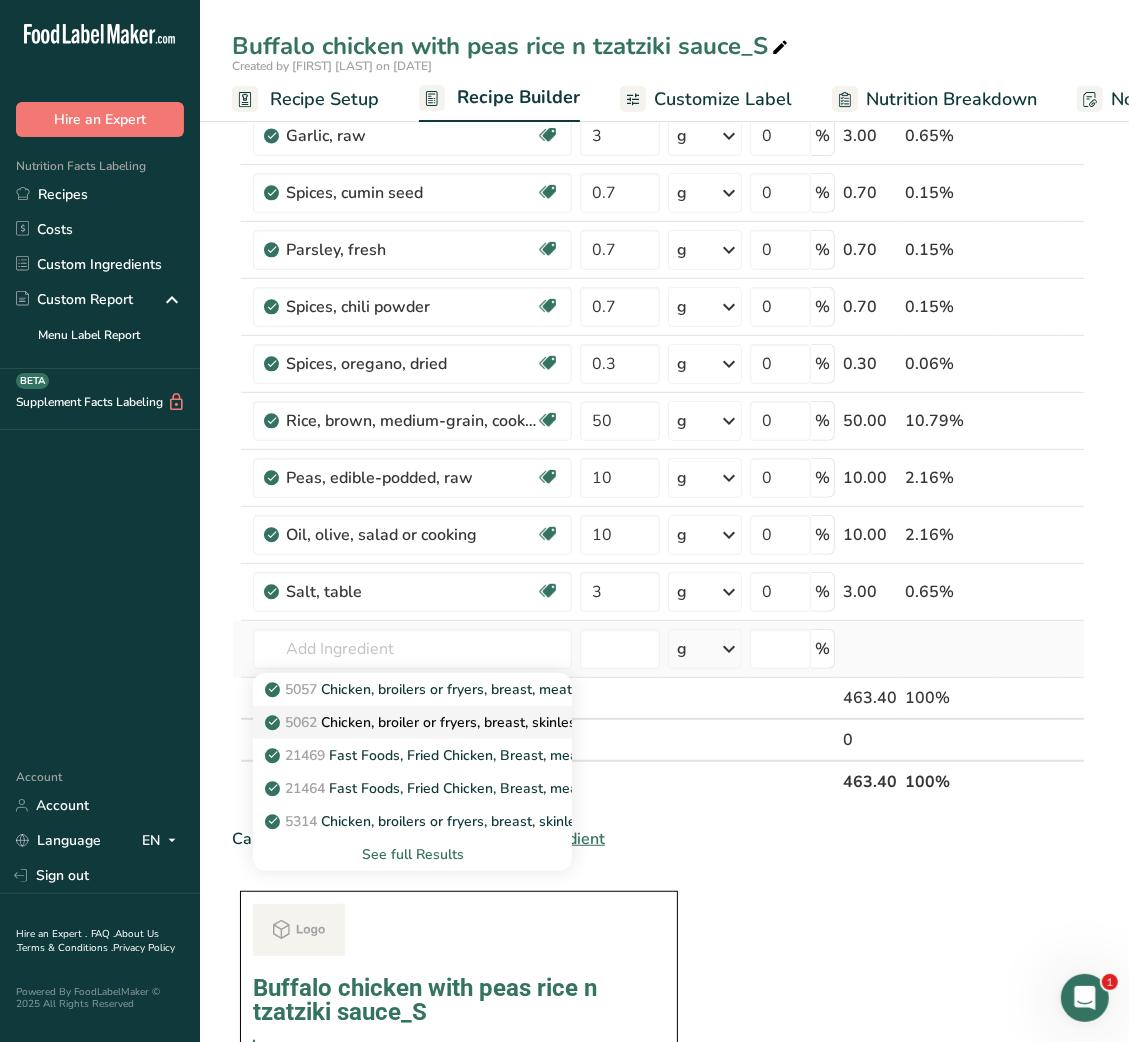 type on "Chicken, broiler or fryers, breast, skinless, boneless, meat only, raw" 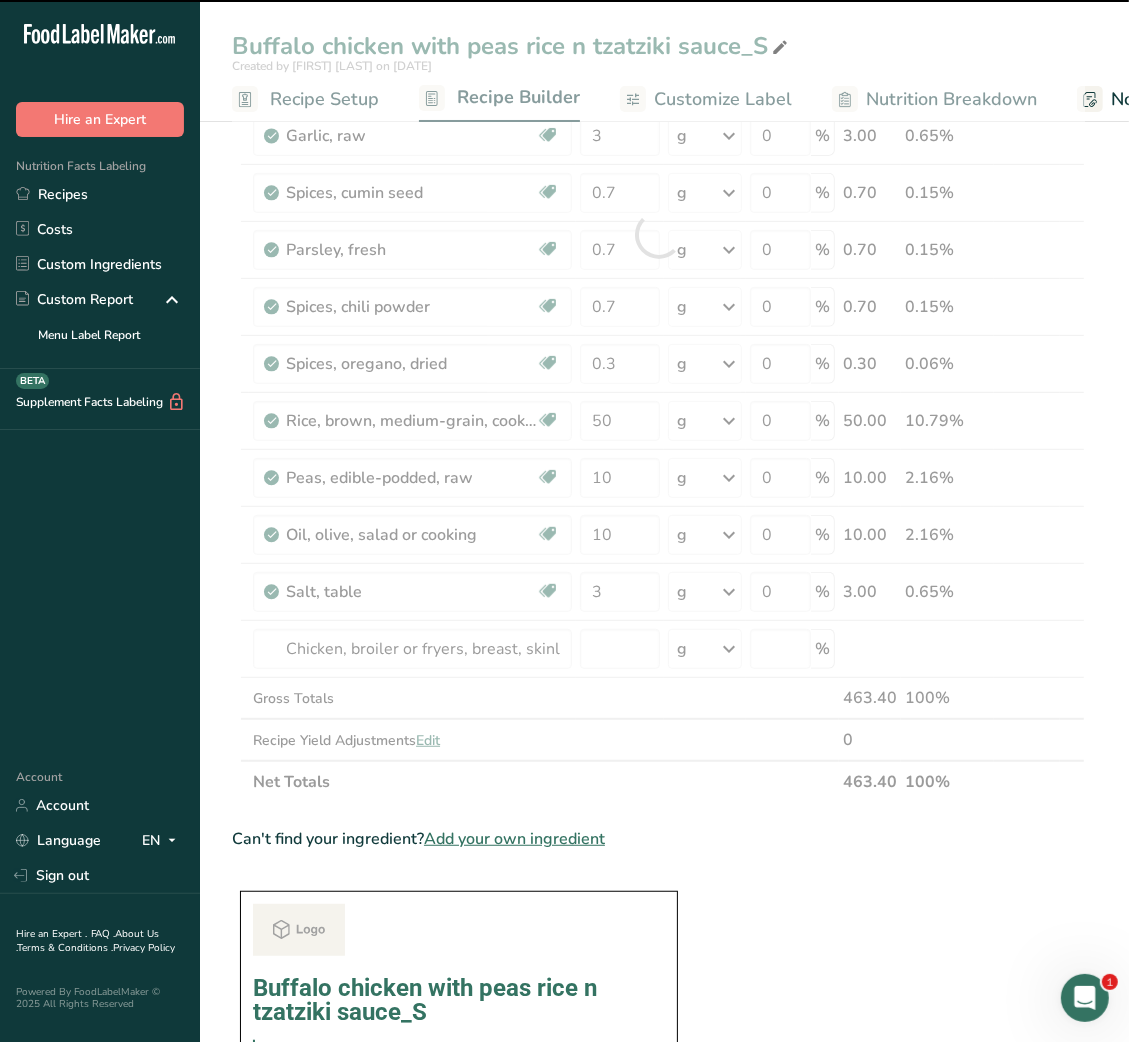 type on "0" 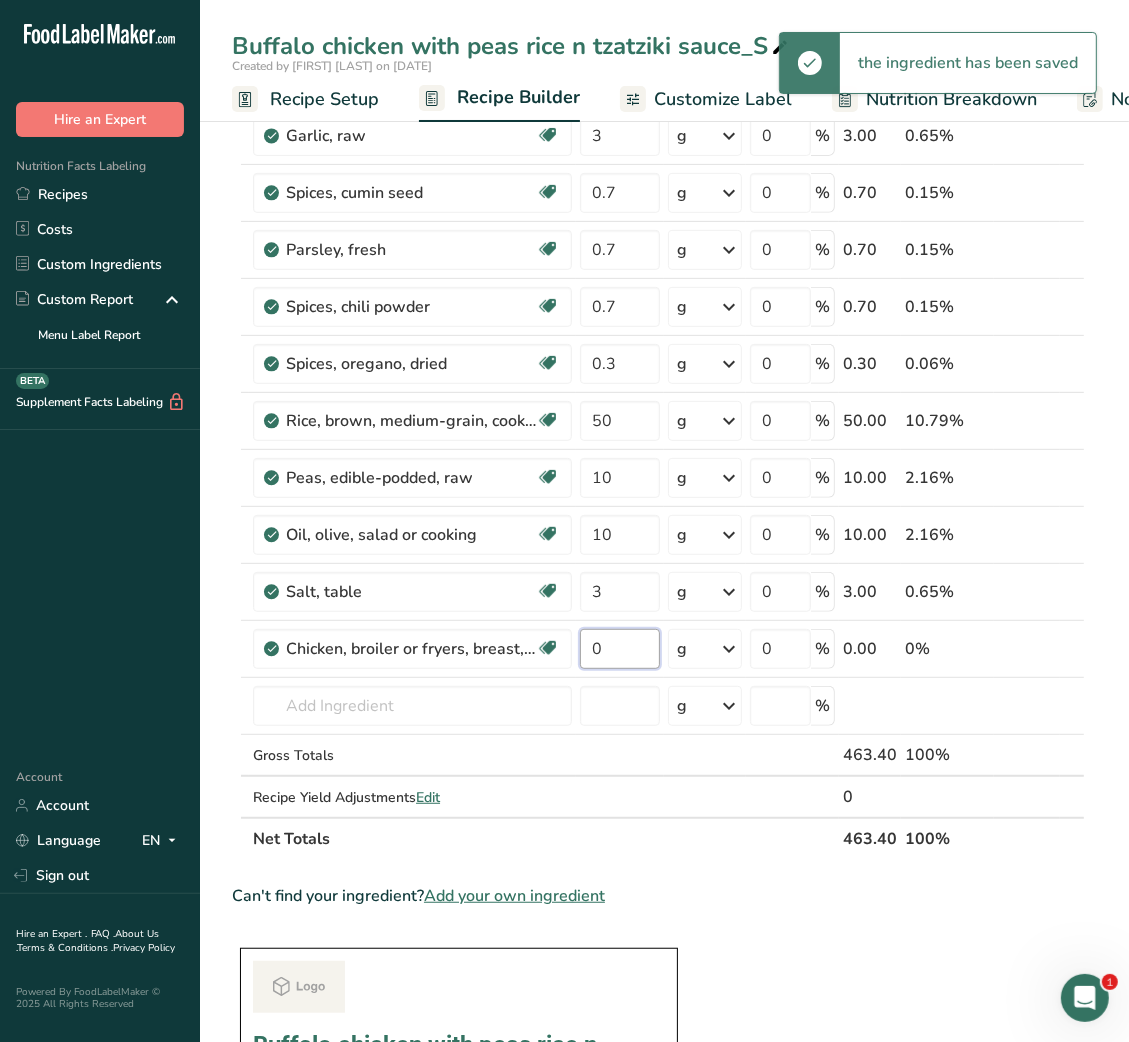 click on "0" at bounding box center [620, 649] 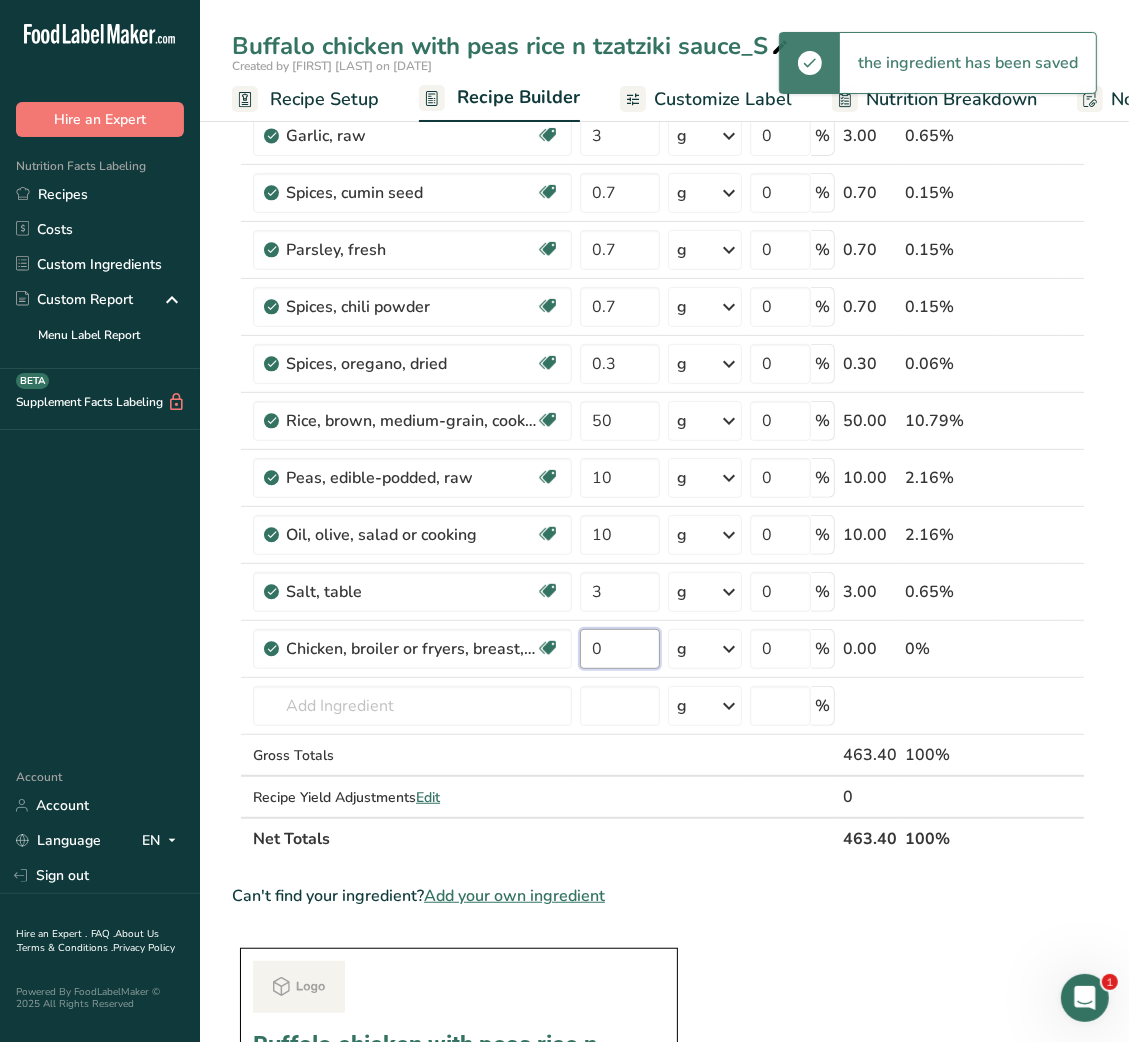 click on "0" at bounding box center [620, 649] 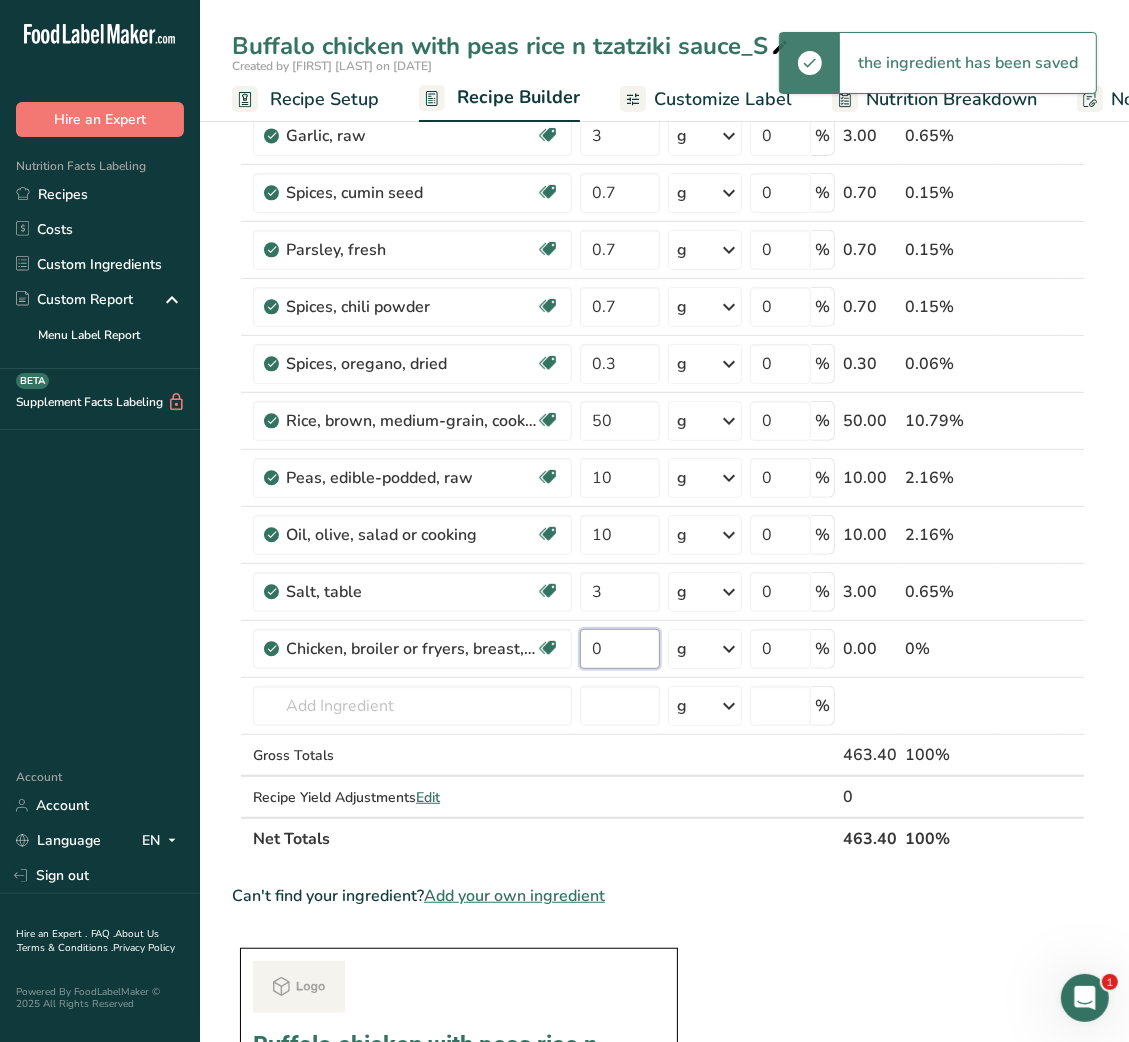click on "0" at bounding box center (620, 649) 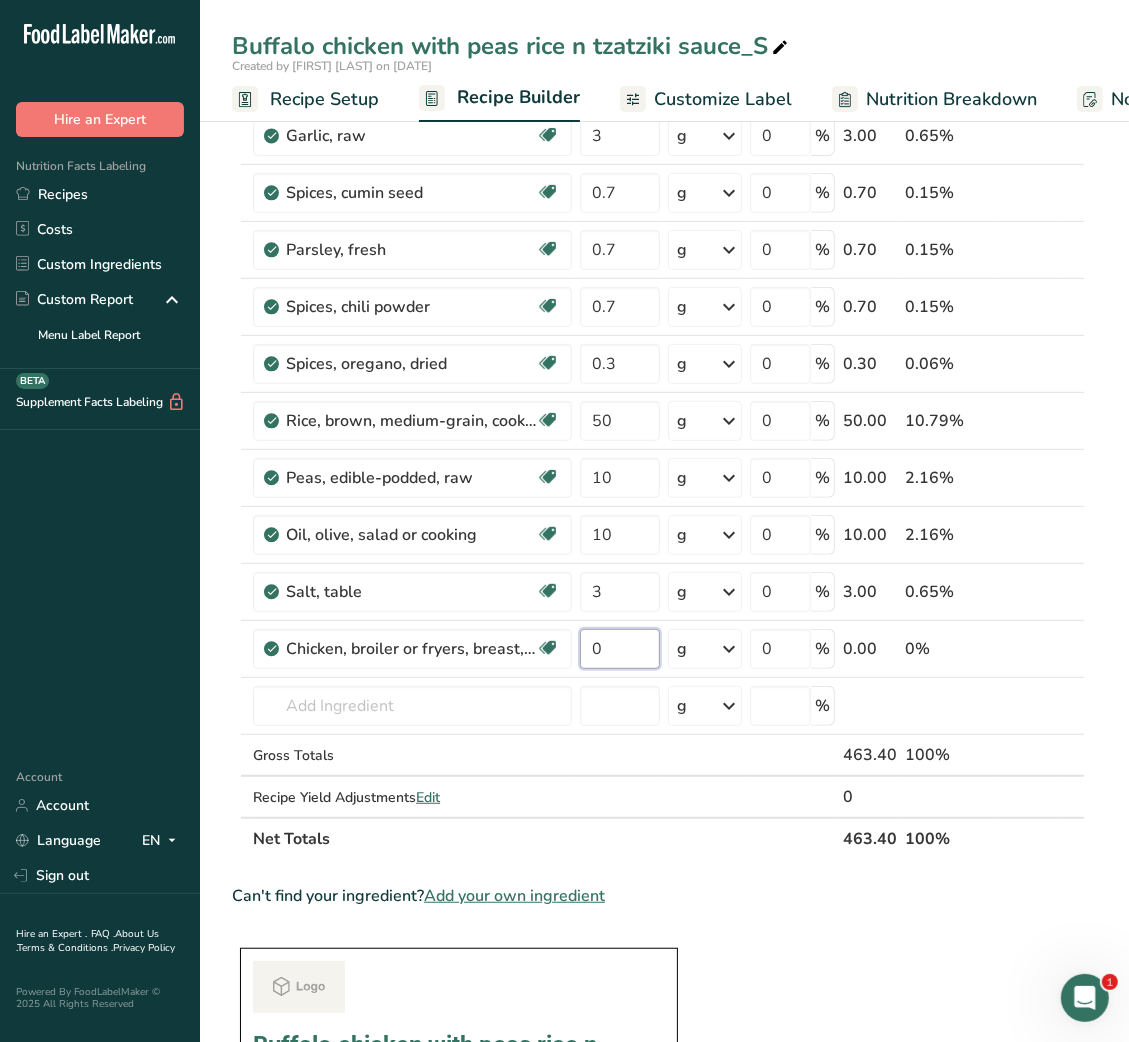 click on "0" at bounding box center [620, 649] 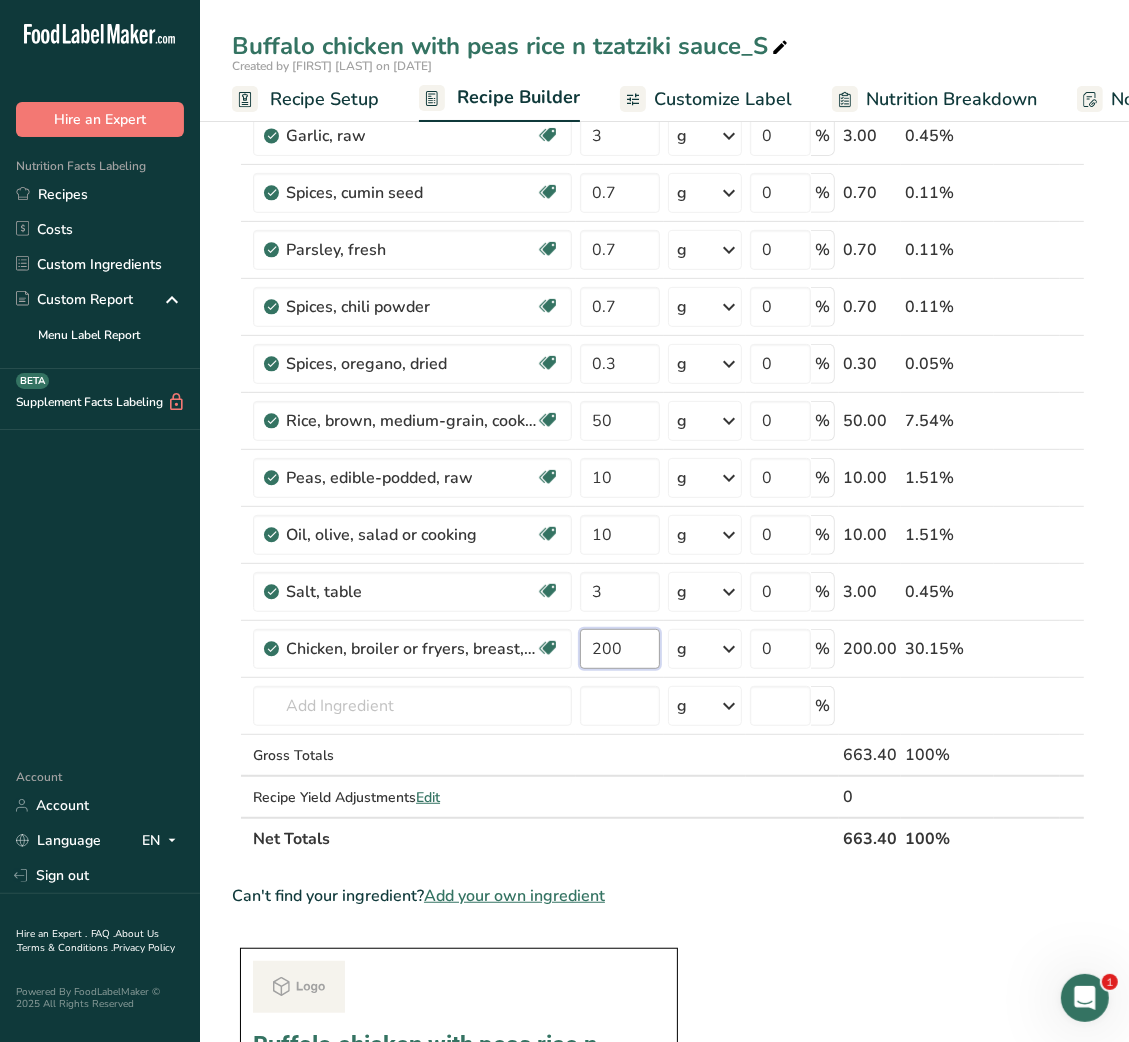 type on "200" 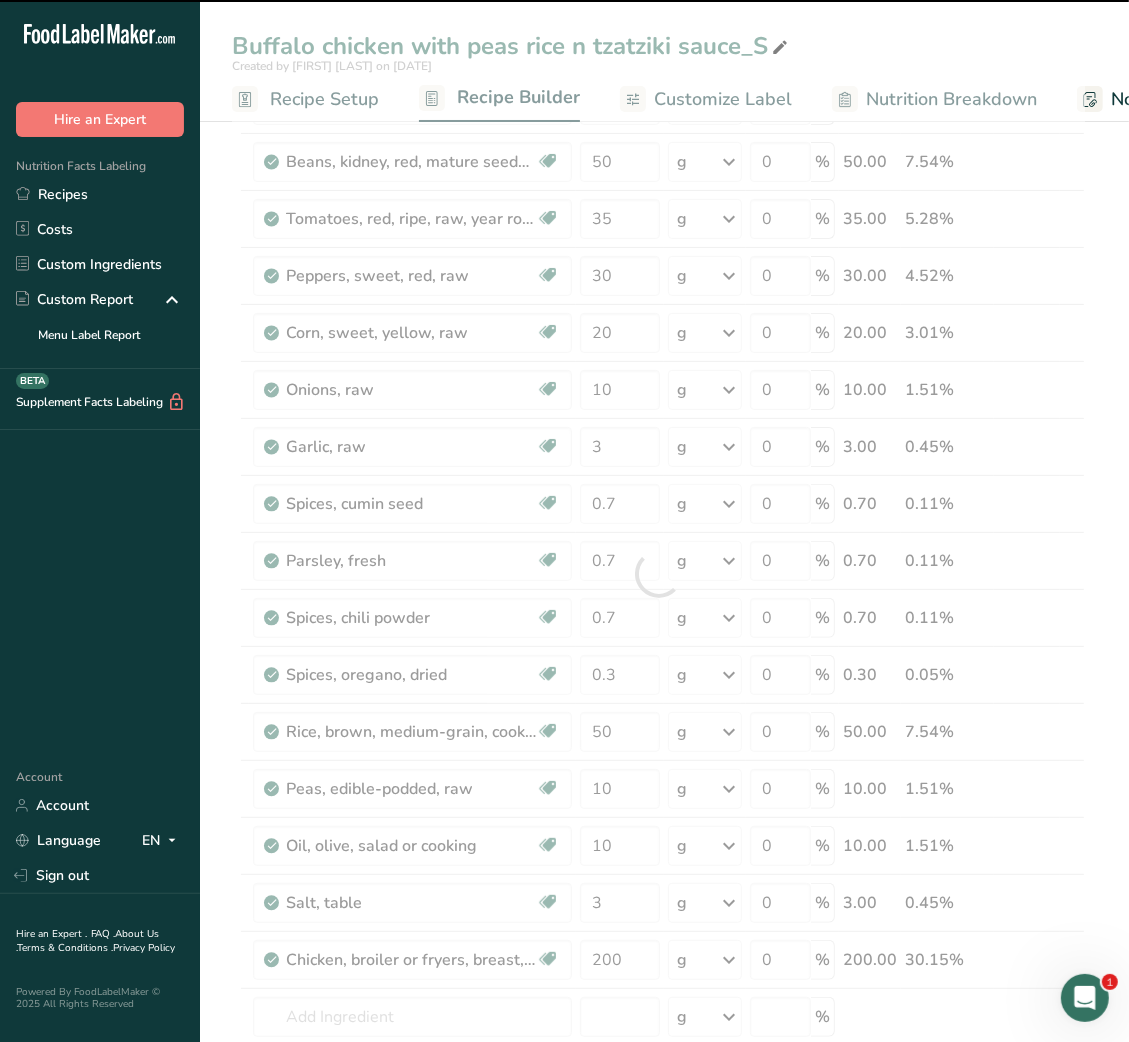 scroll, scrollTop: 0, scrollLeft: 0, axis: both 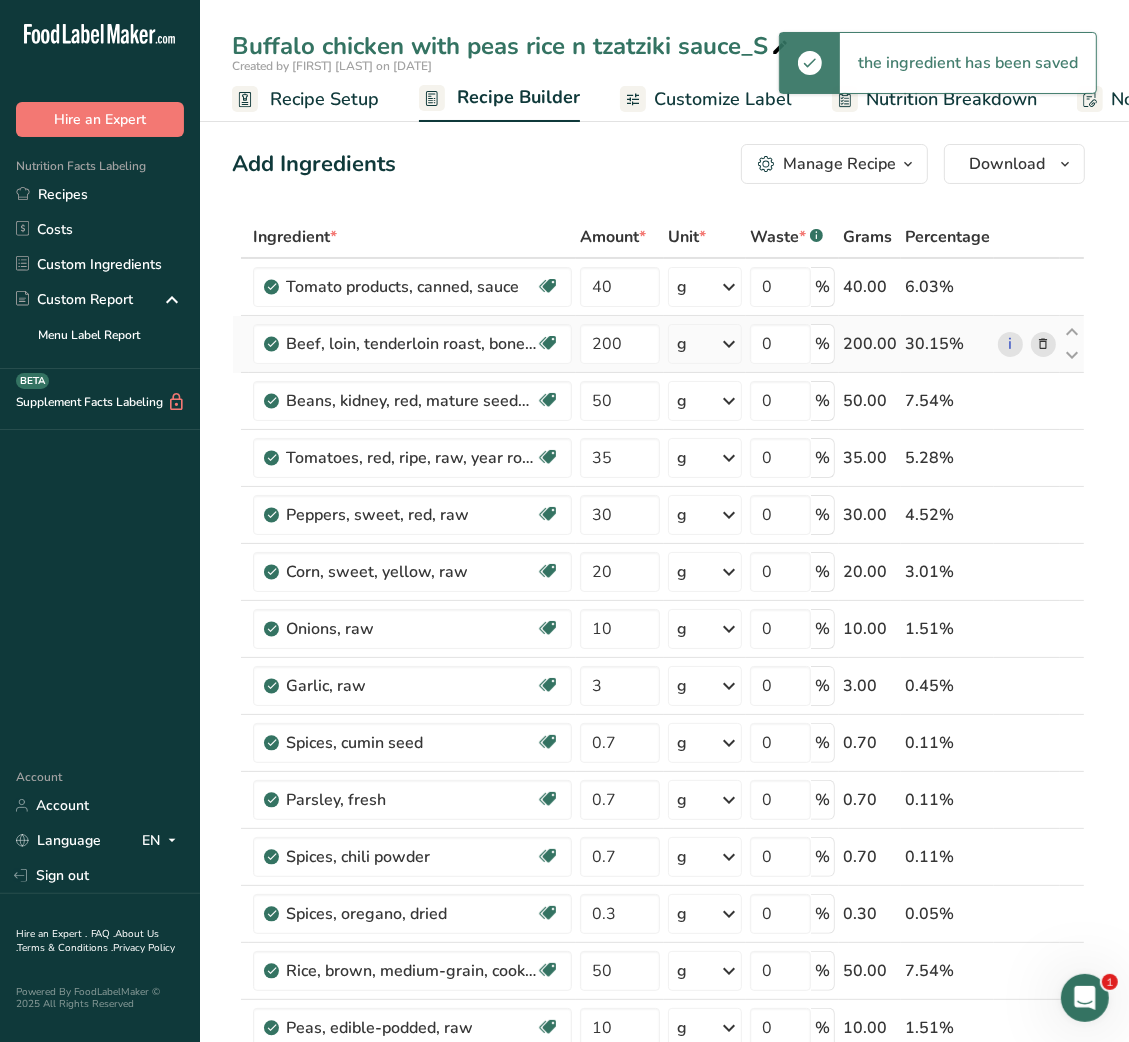 click at bounding box center [1043, 344] 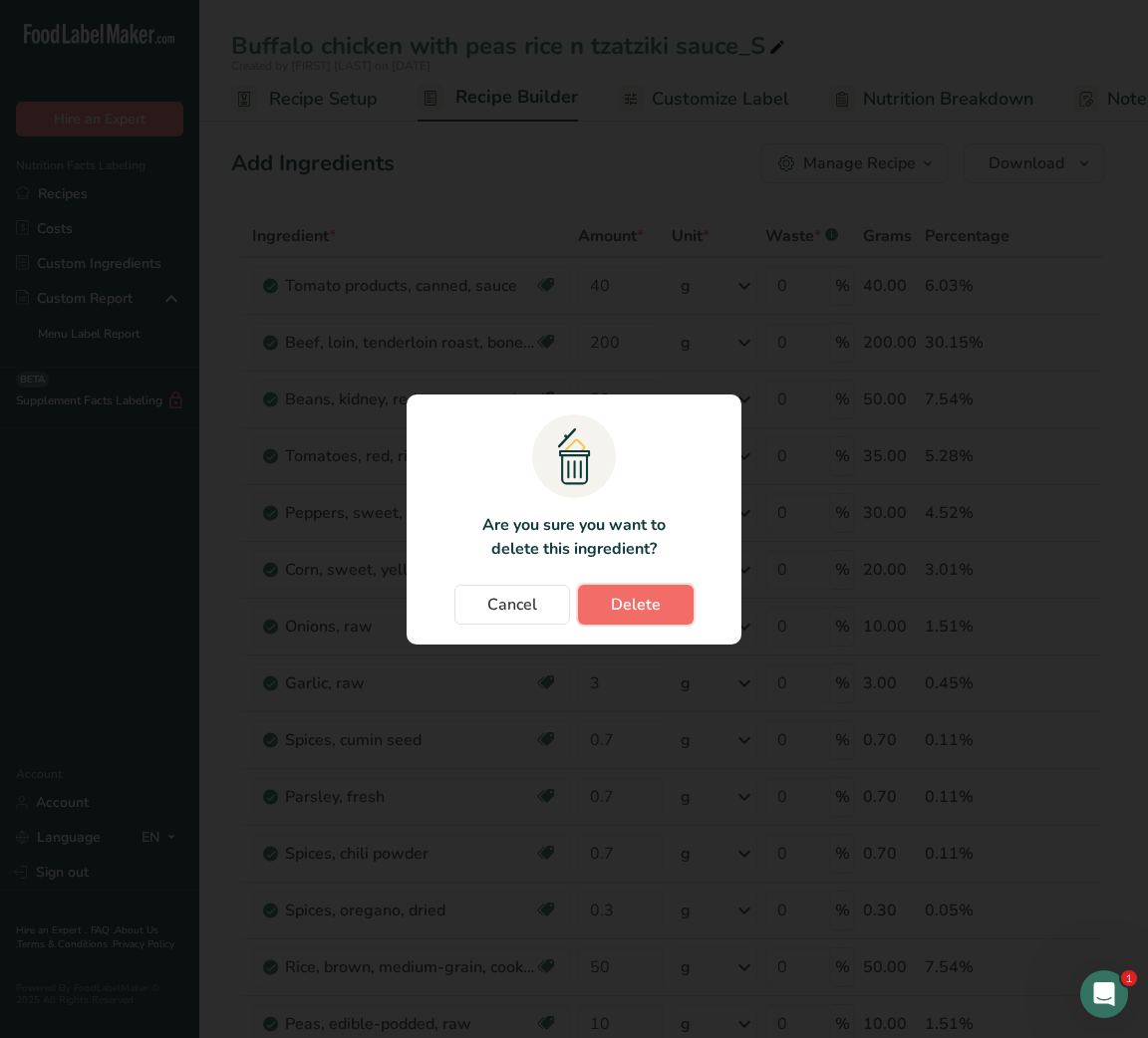 click on "Delete" at bounding box center (636, 605) 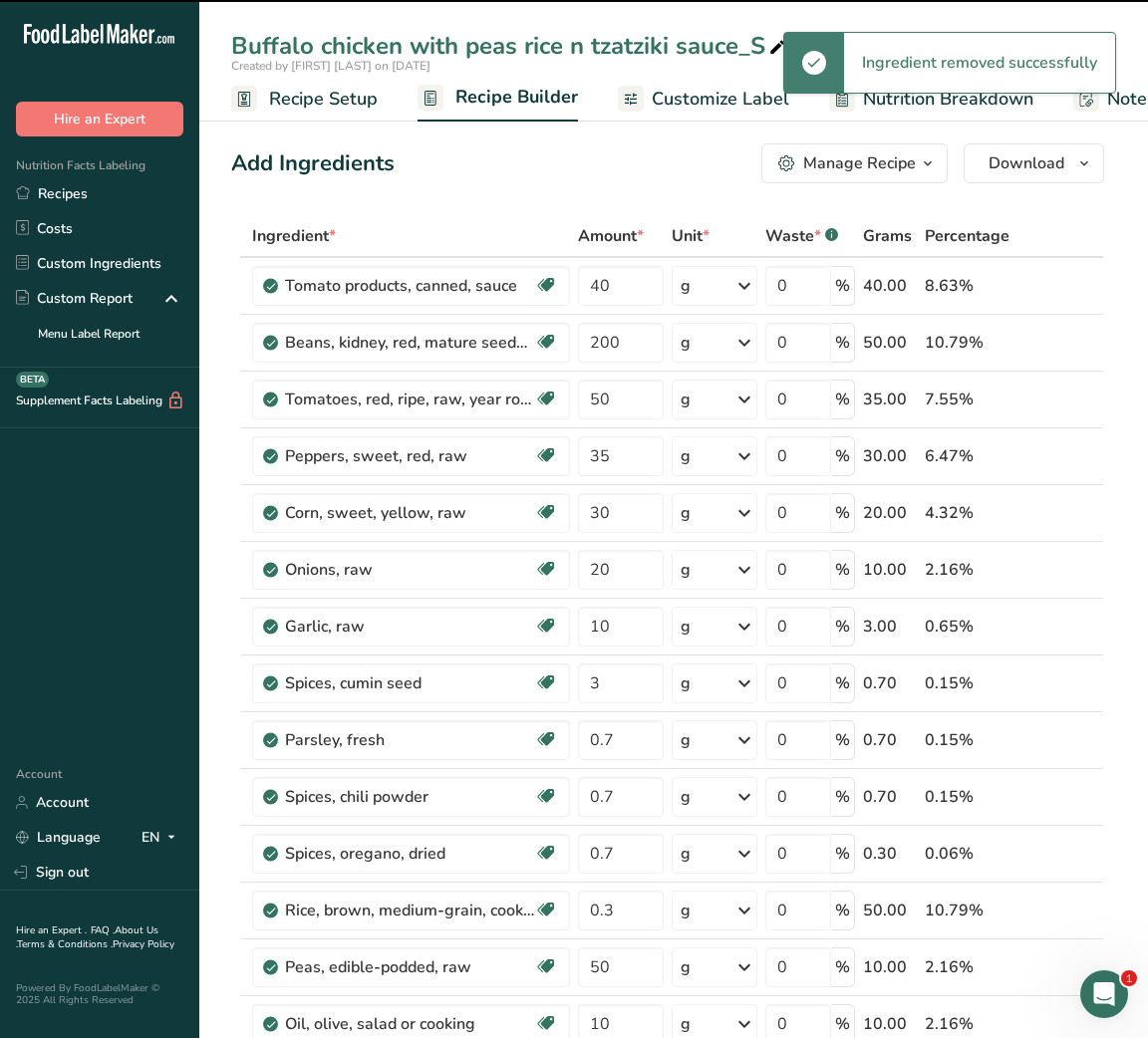 type on "50" 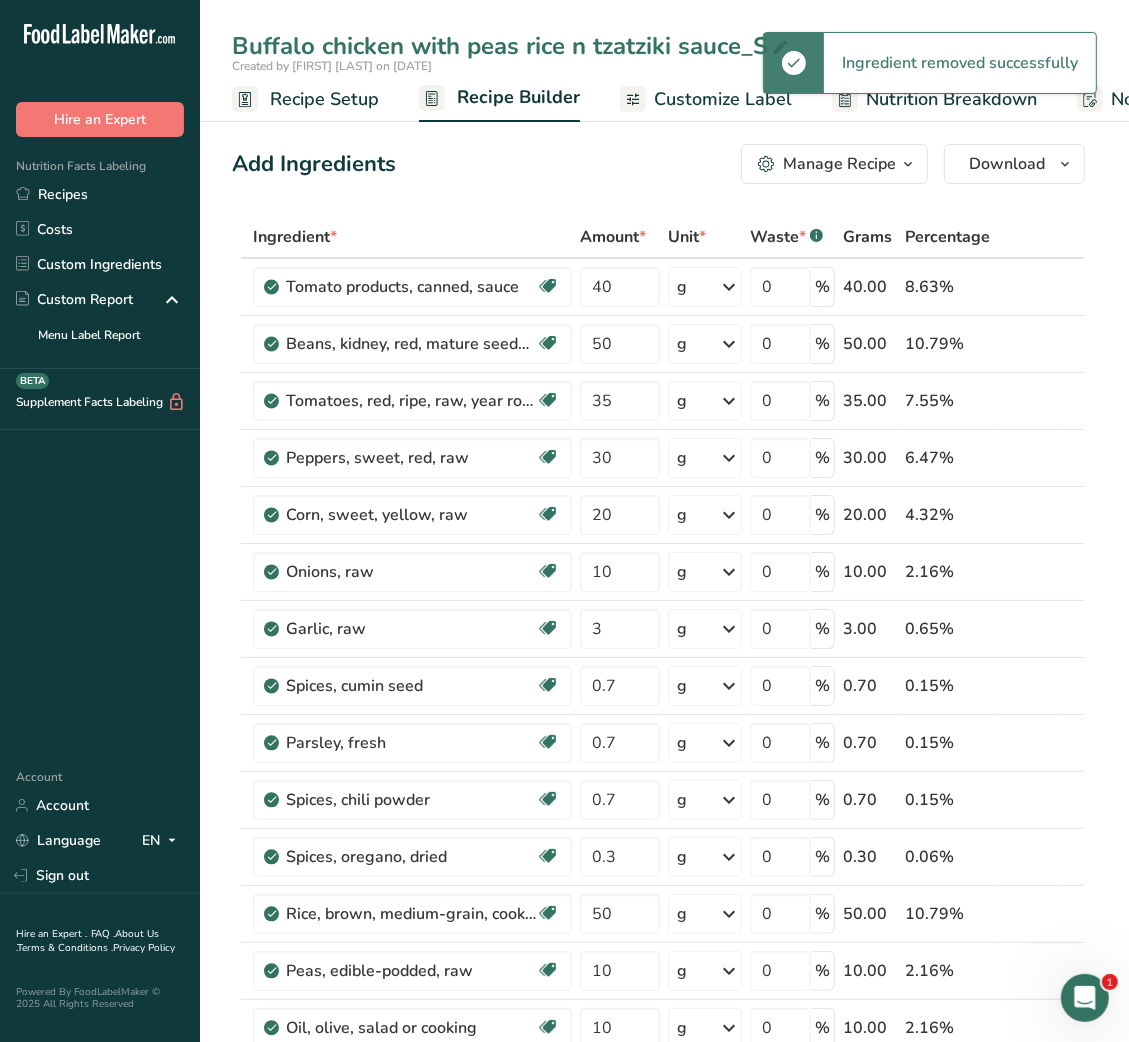 click on "Customize Label" at bounding box center [723, 99] 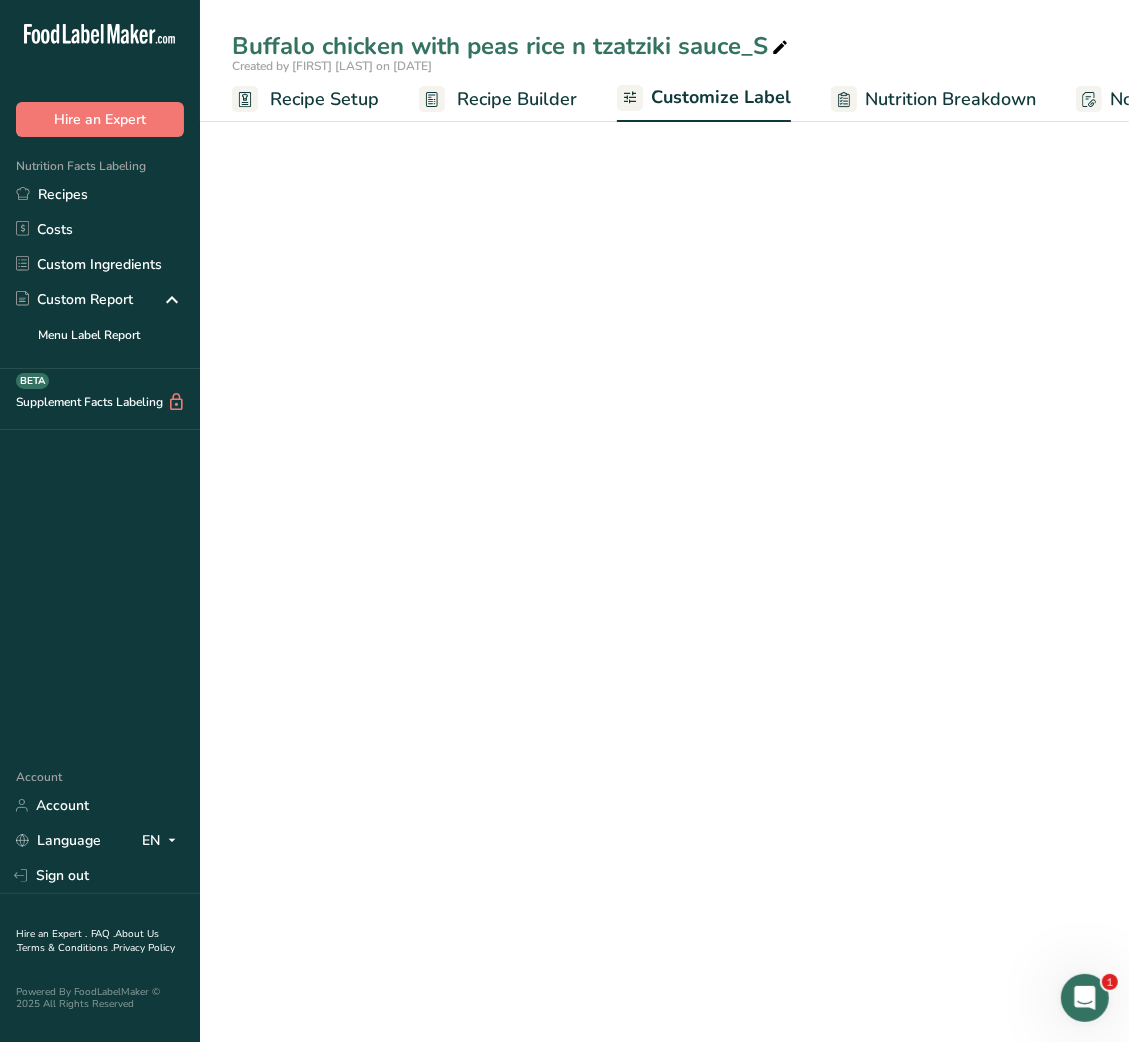 scroll, scrollTop: 0, scrollLeft: 389, axis: horizontal 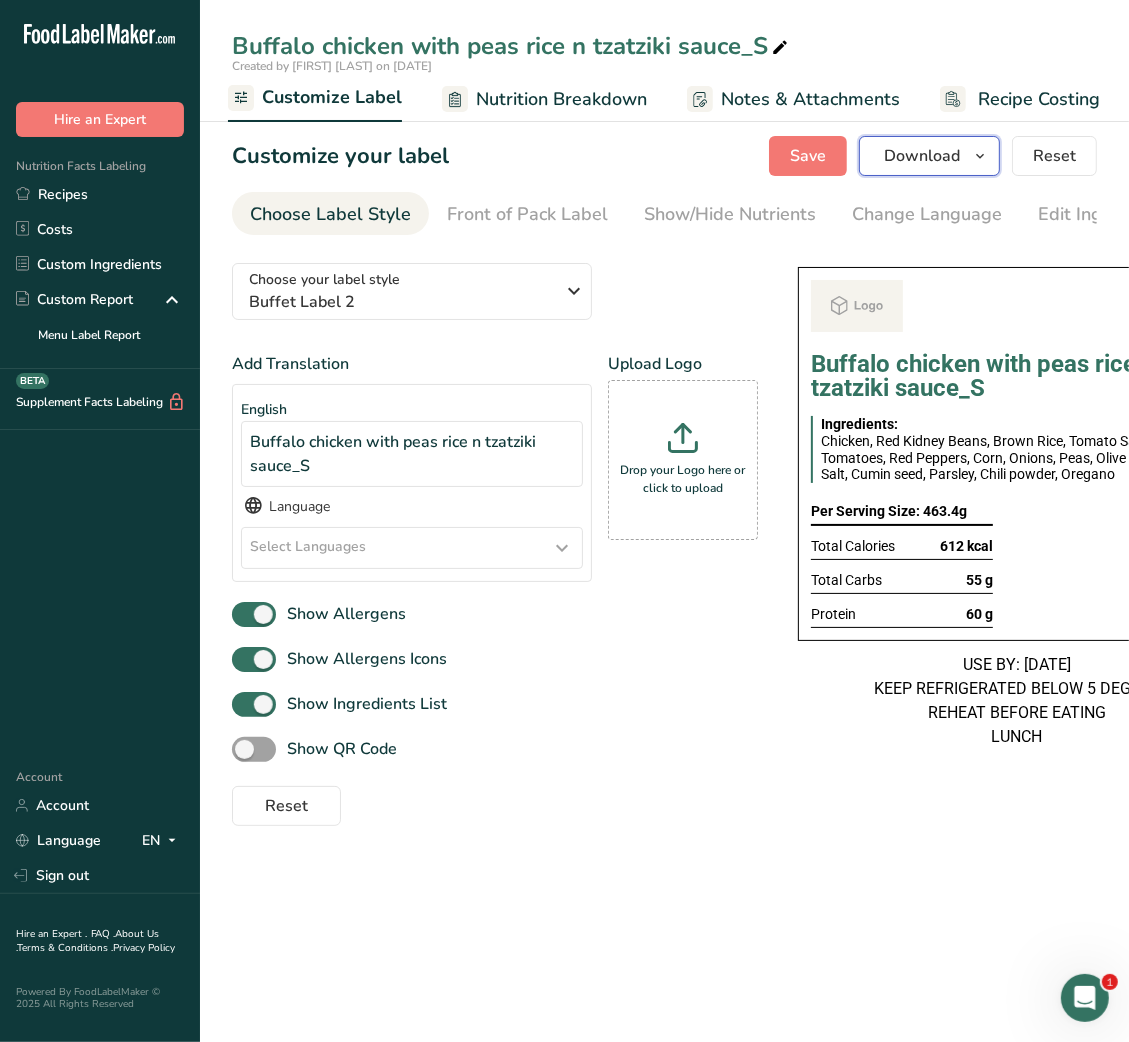 click at bounding box center (980, 156) 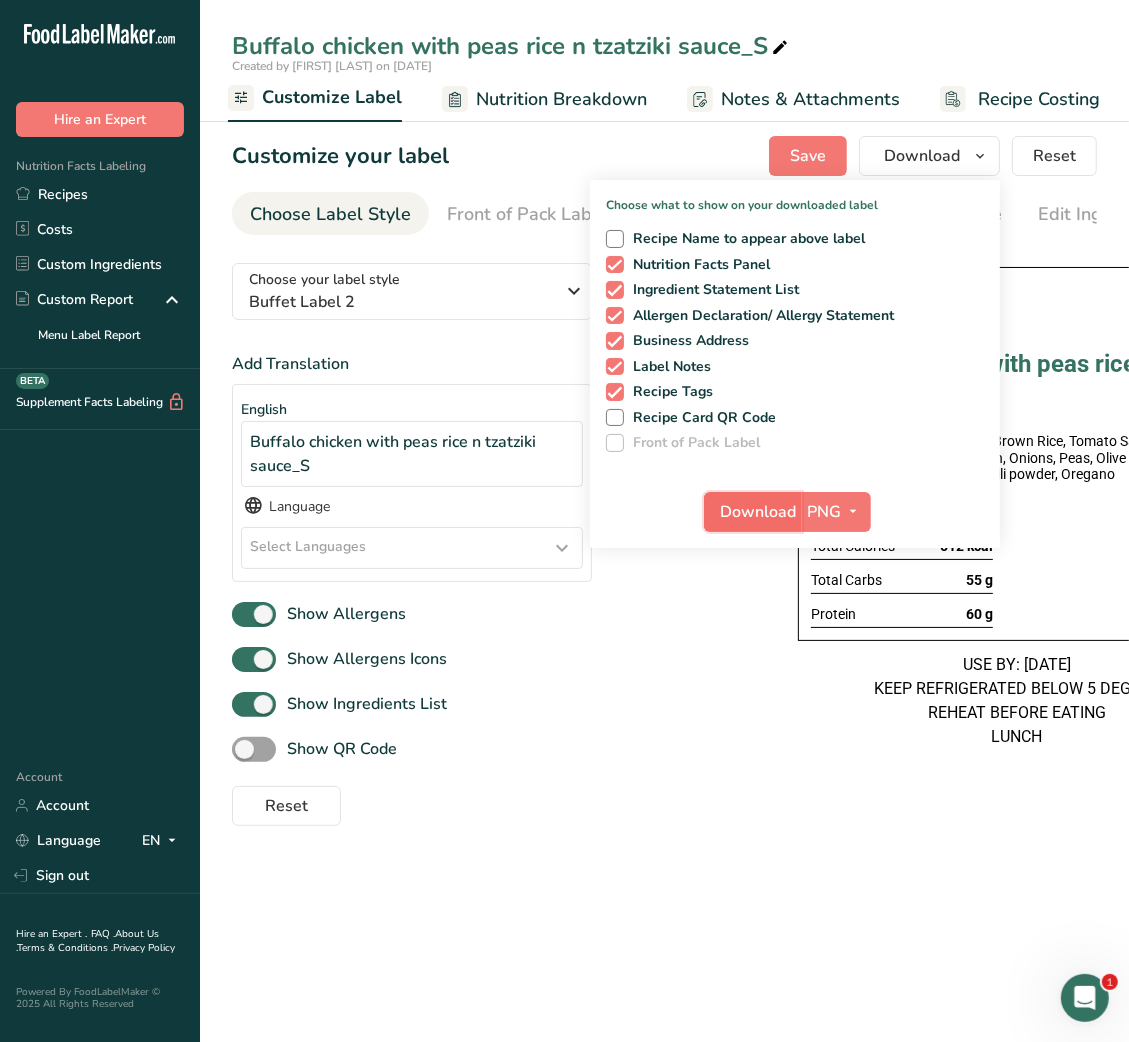 click on "Download" at bounding box center (753, 512) 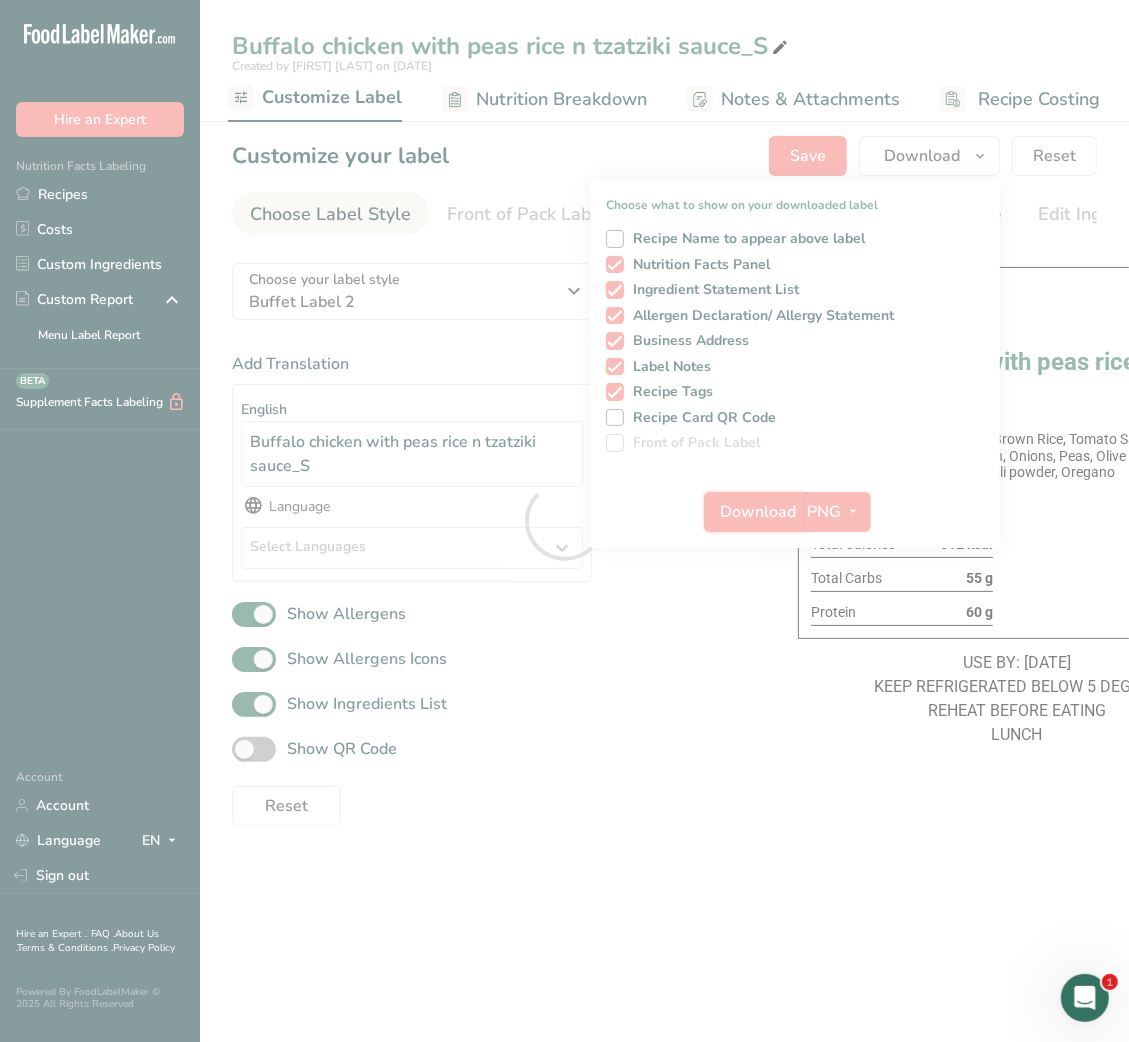 scroll, scrollTop: 0, scrollLeft: 0, axis: both 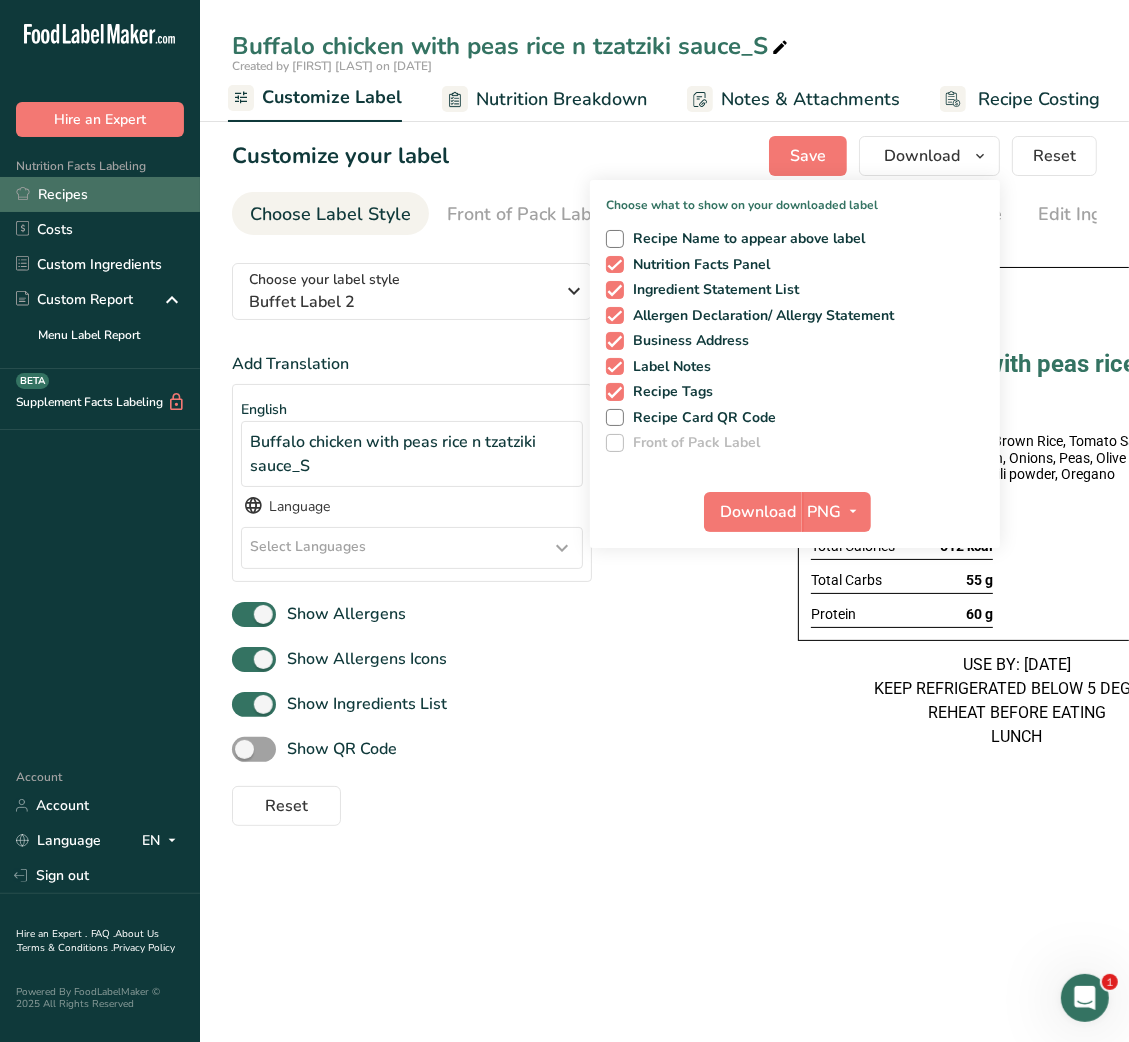 click on "Recipes" at bounding box center [100, 194] 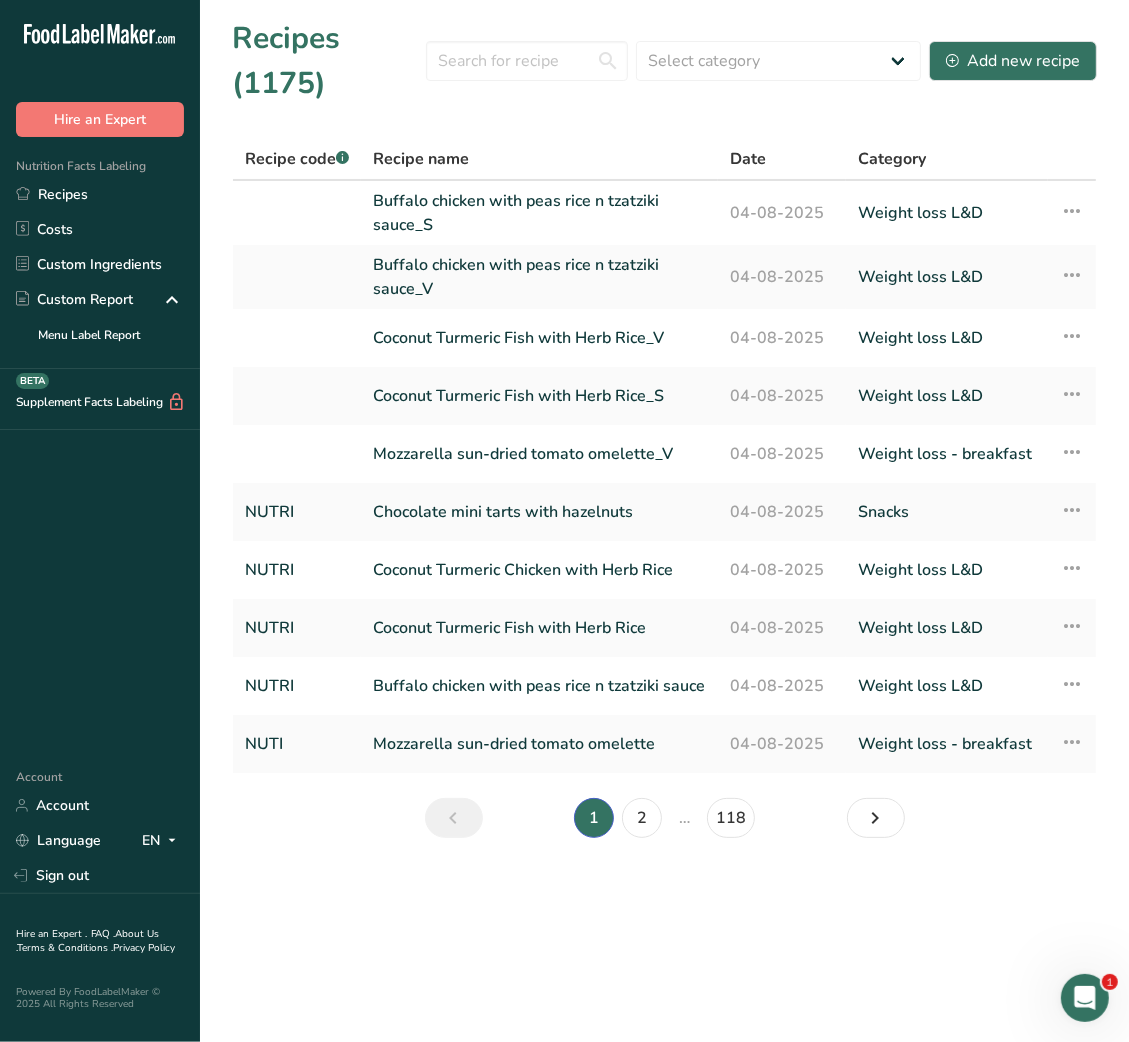 click on "Recipes (1175)" at bounding box center (329, 61) 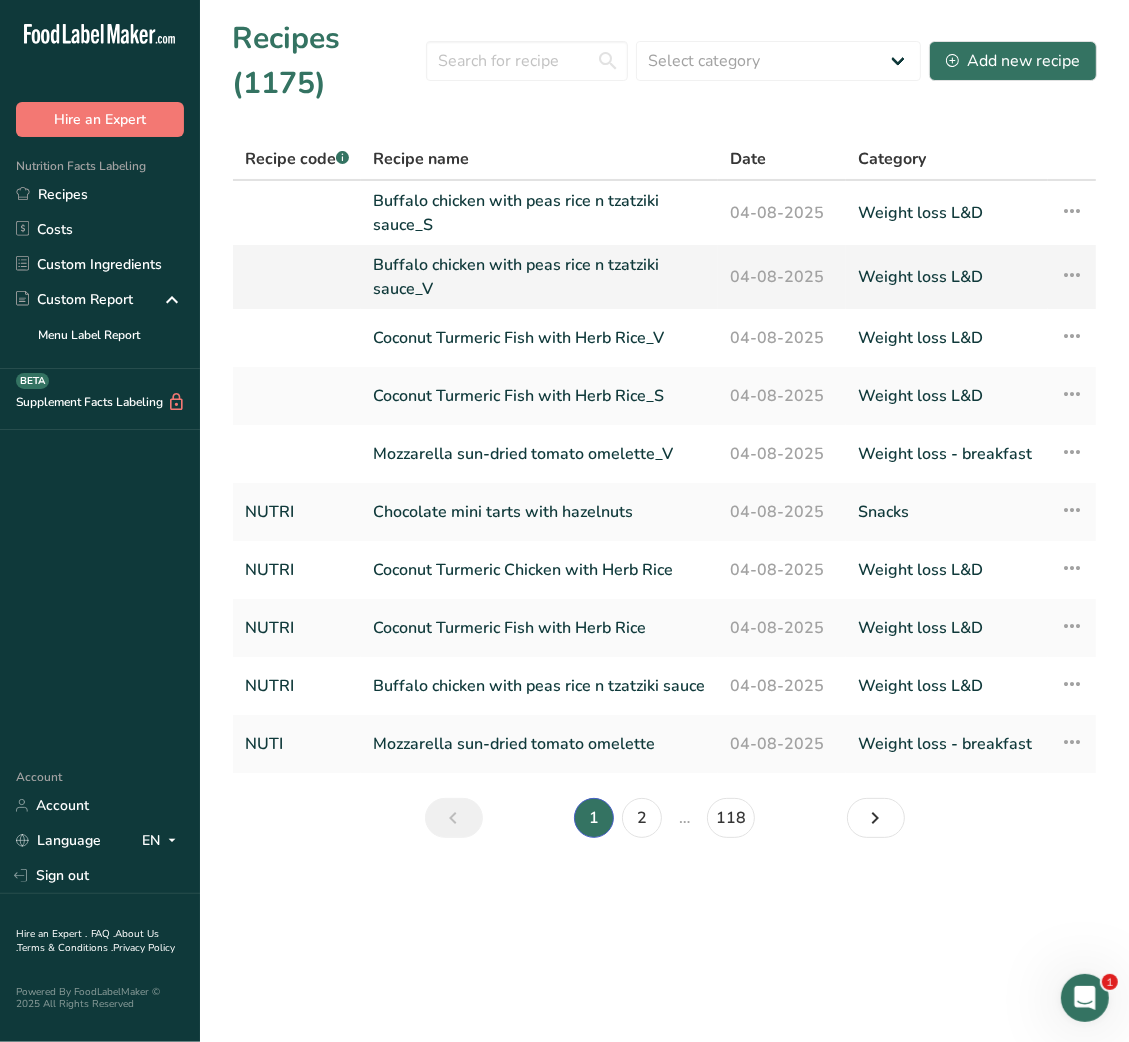 click on "Buffalo chicken with peas rice n tzatziki sauce_V" at bounding box center [539, 277] 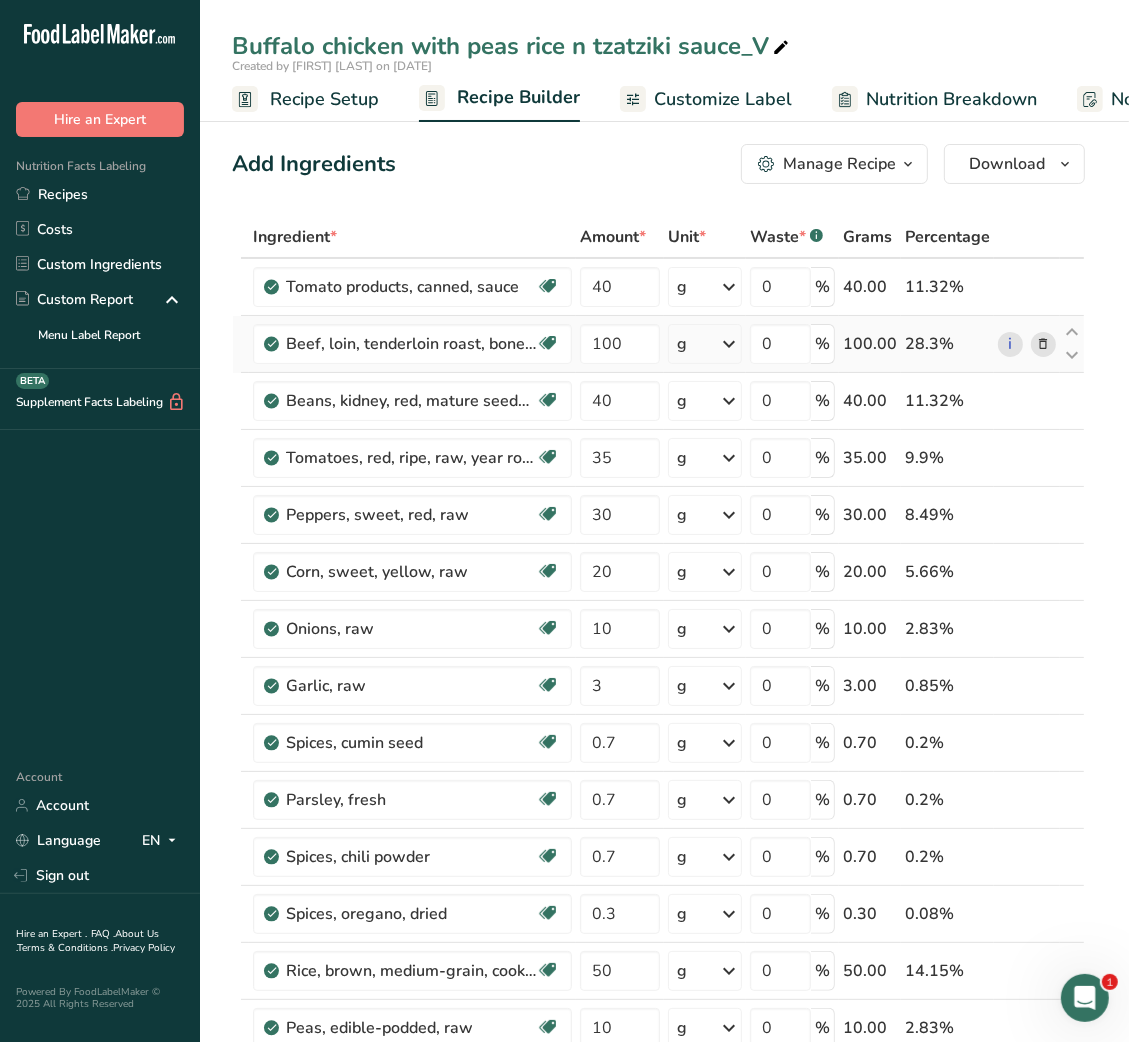 click at bounding box center [1043, 344] 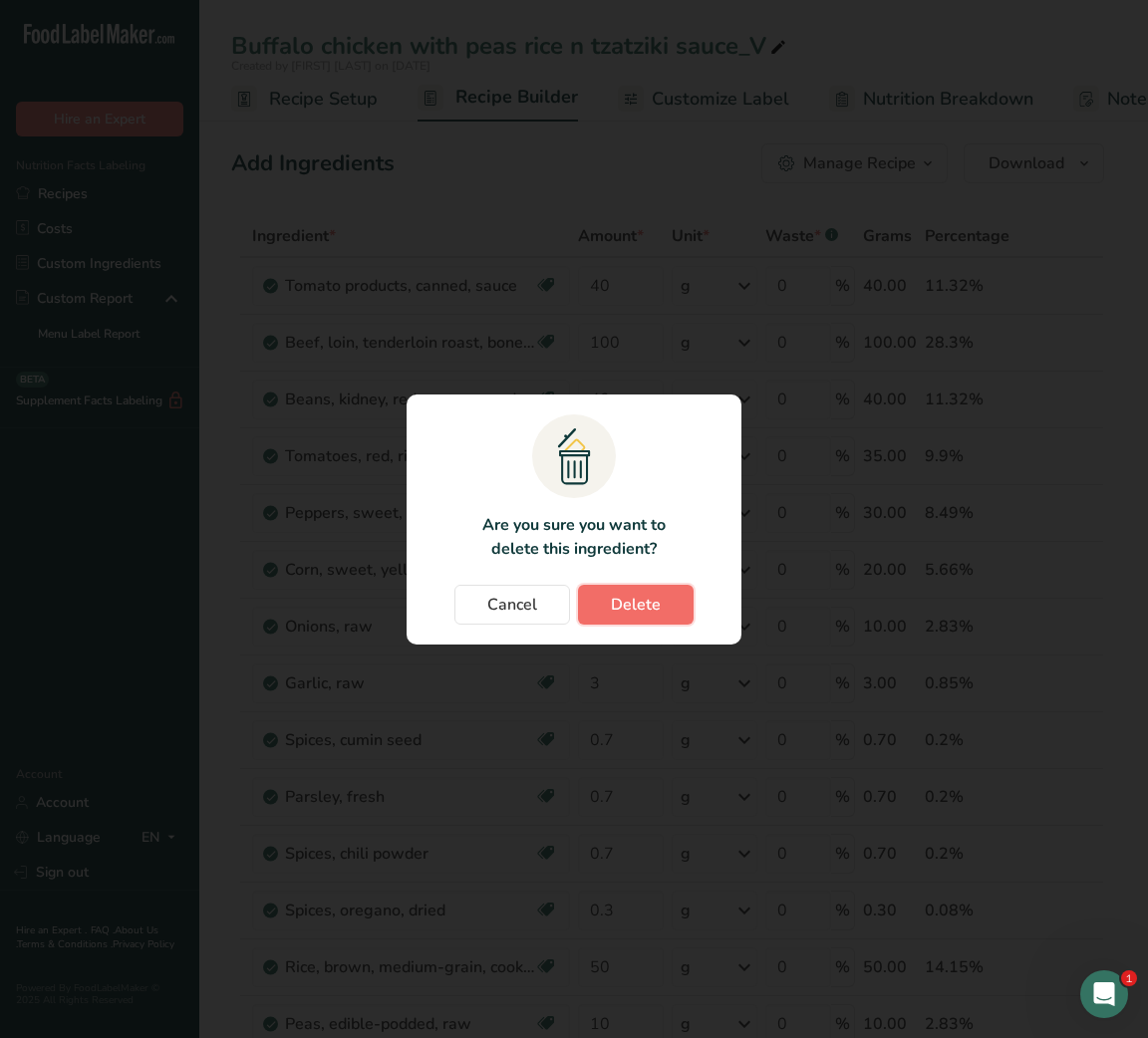 click on "Delete" at bounding box center [636, 605] 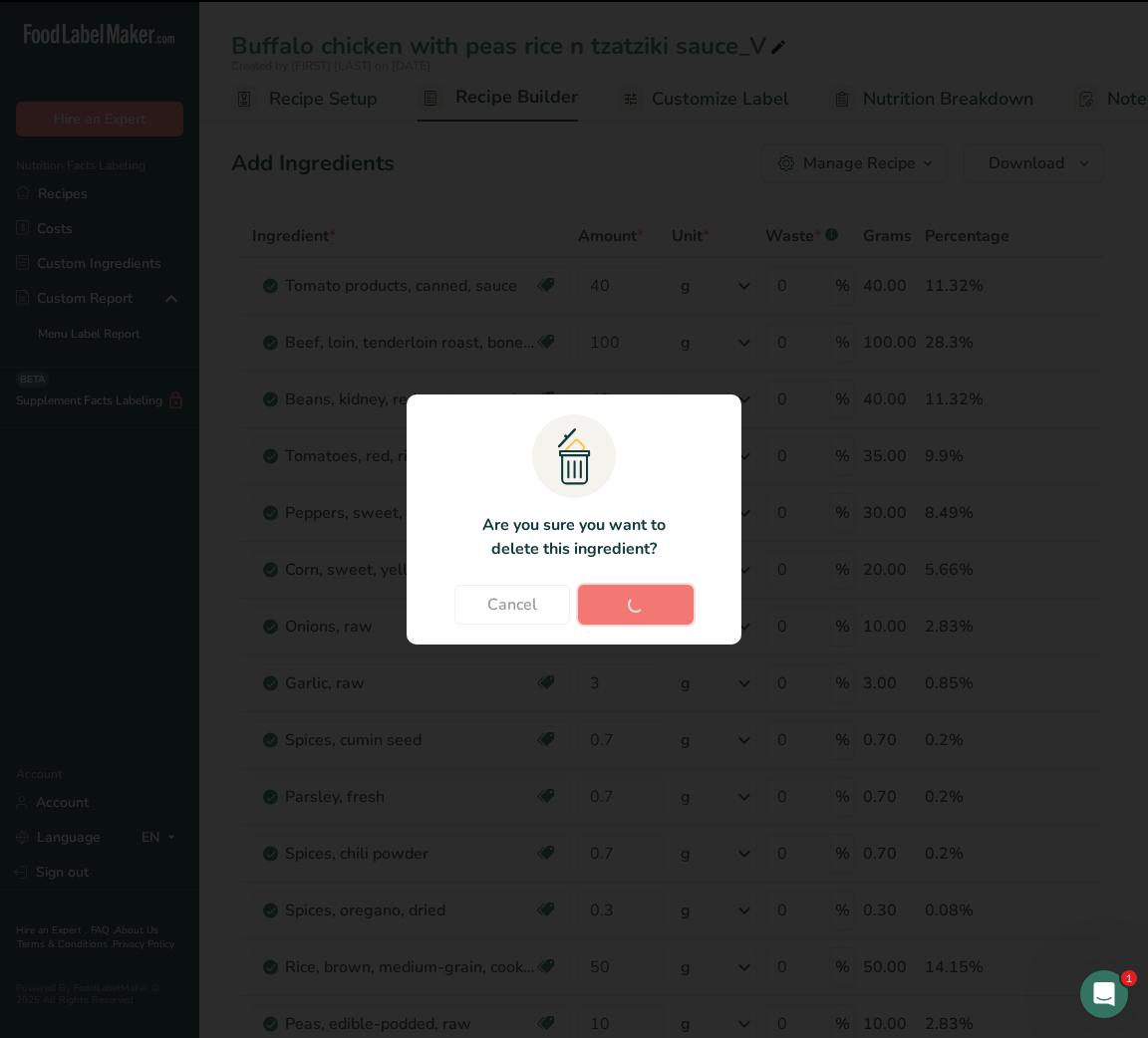 type on "40" 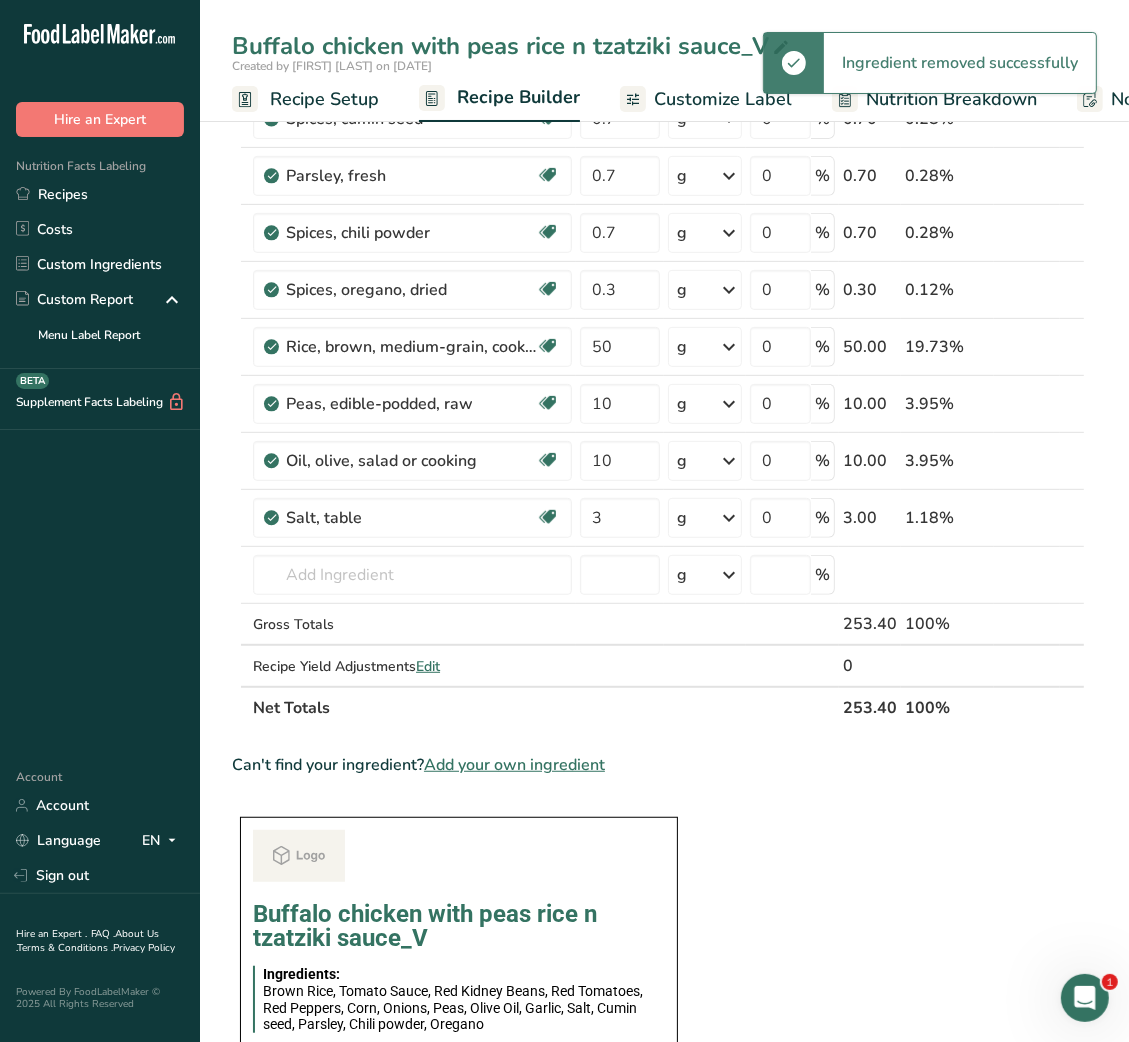 scroll, scrollTop: 579, scrollLeft: 0, axis: vertical 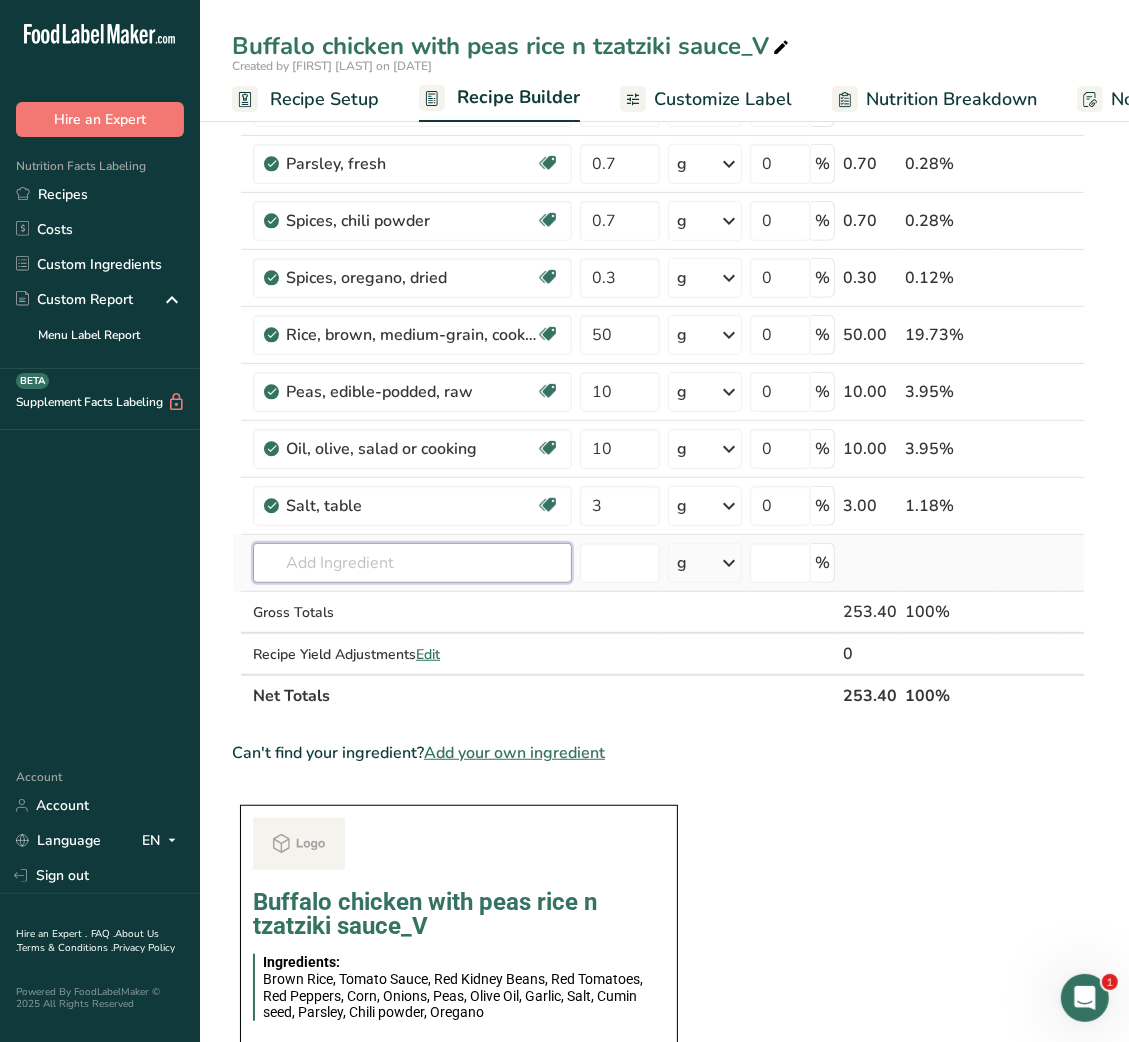 click at bounding box center [412, 563] 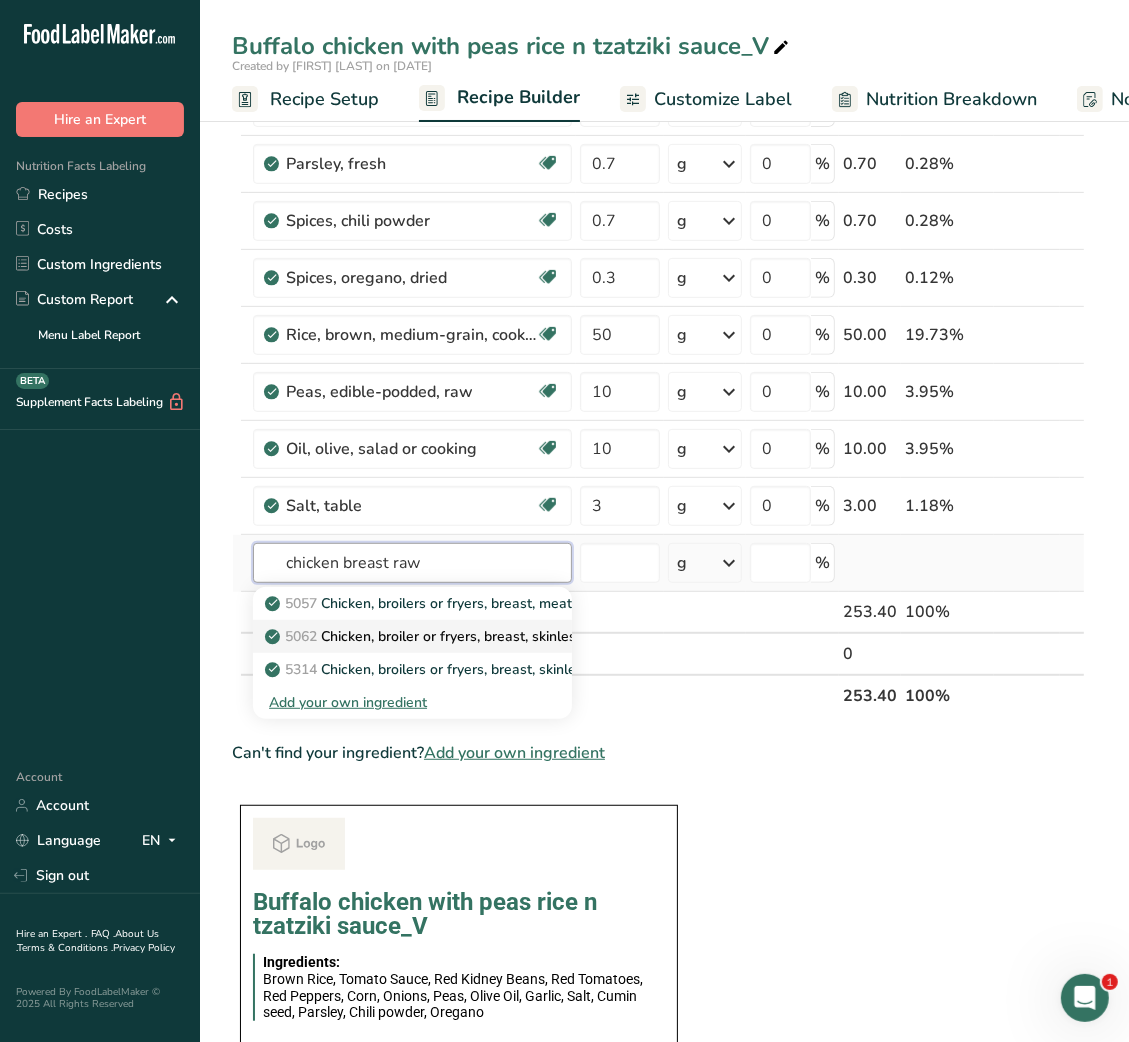 type on "chicken breast raw" 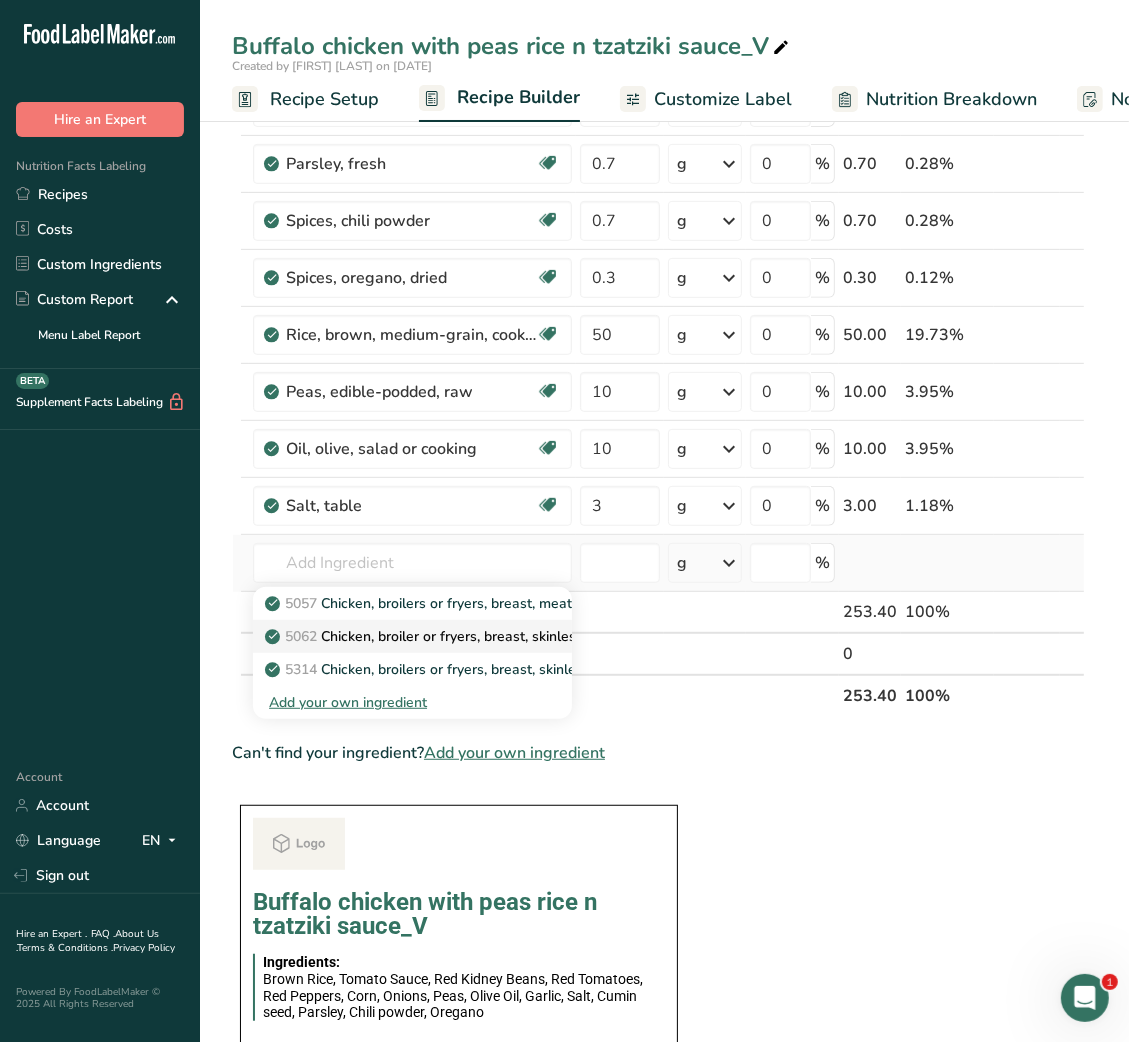 click on "5062
Chicken, broiler or fryers, breast, skinless, boneless, meat only, raw" at bounding box center [509, 636] 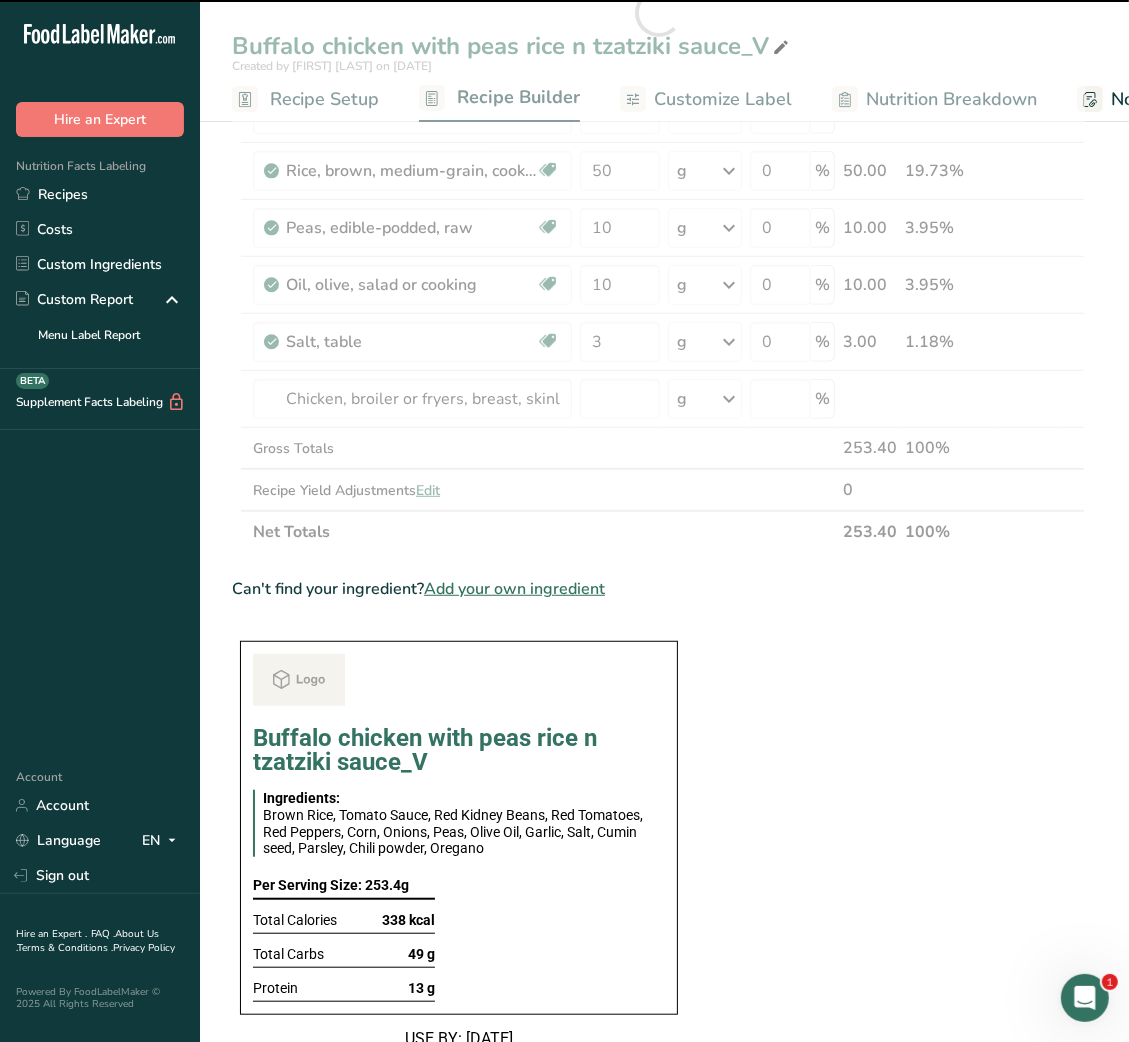 scroll, scrollTop: 749, scrollLeft: 0, axis: vertical 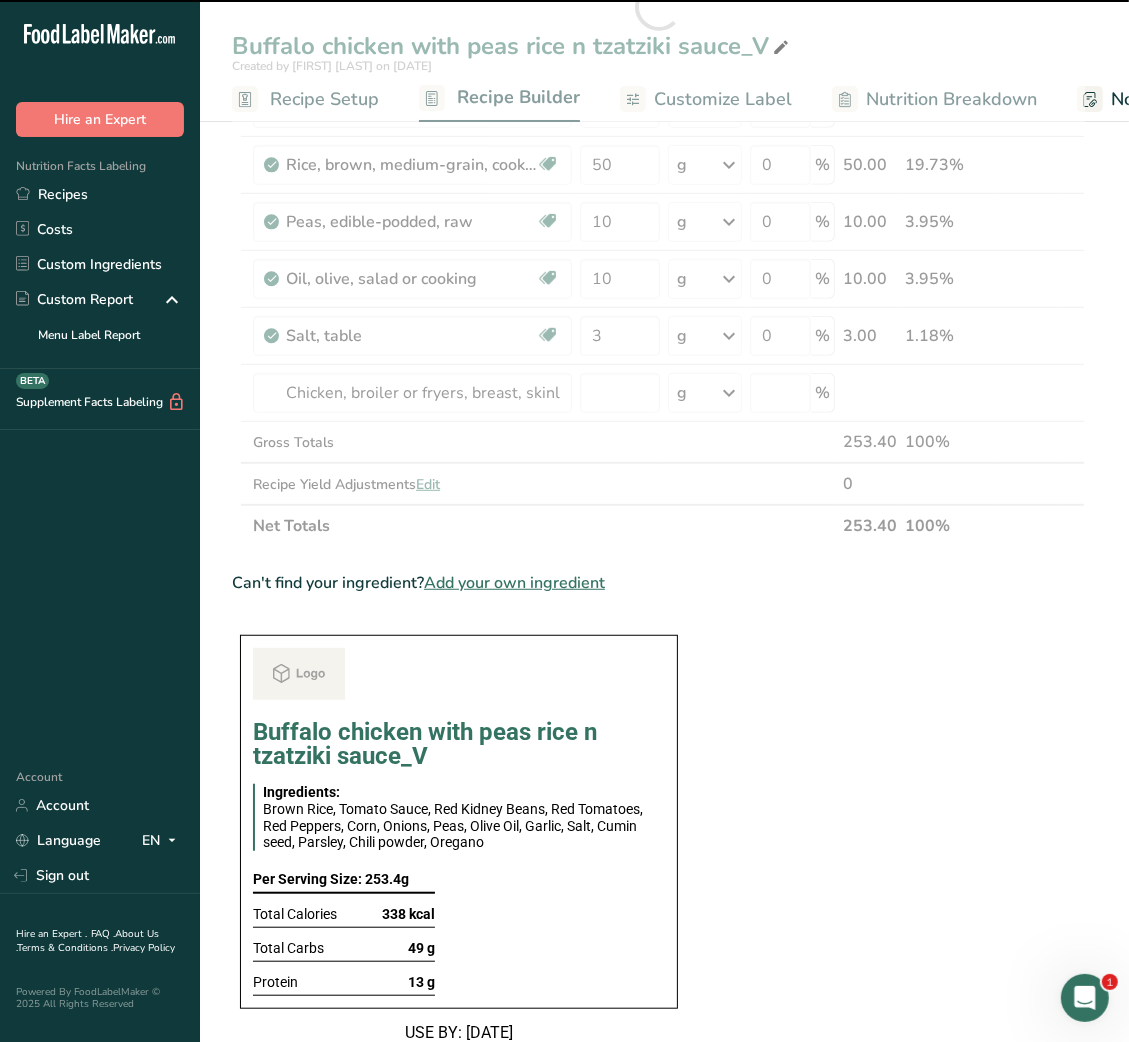 type on "0" 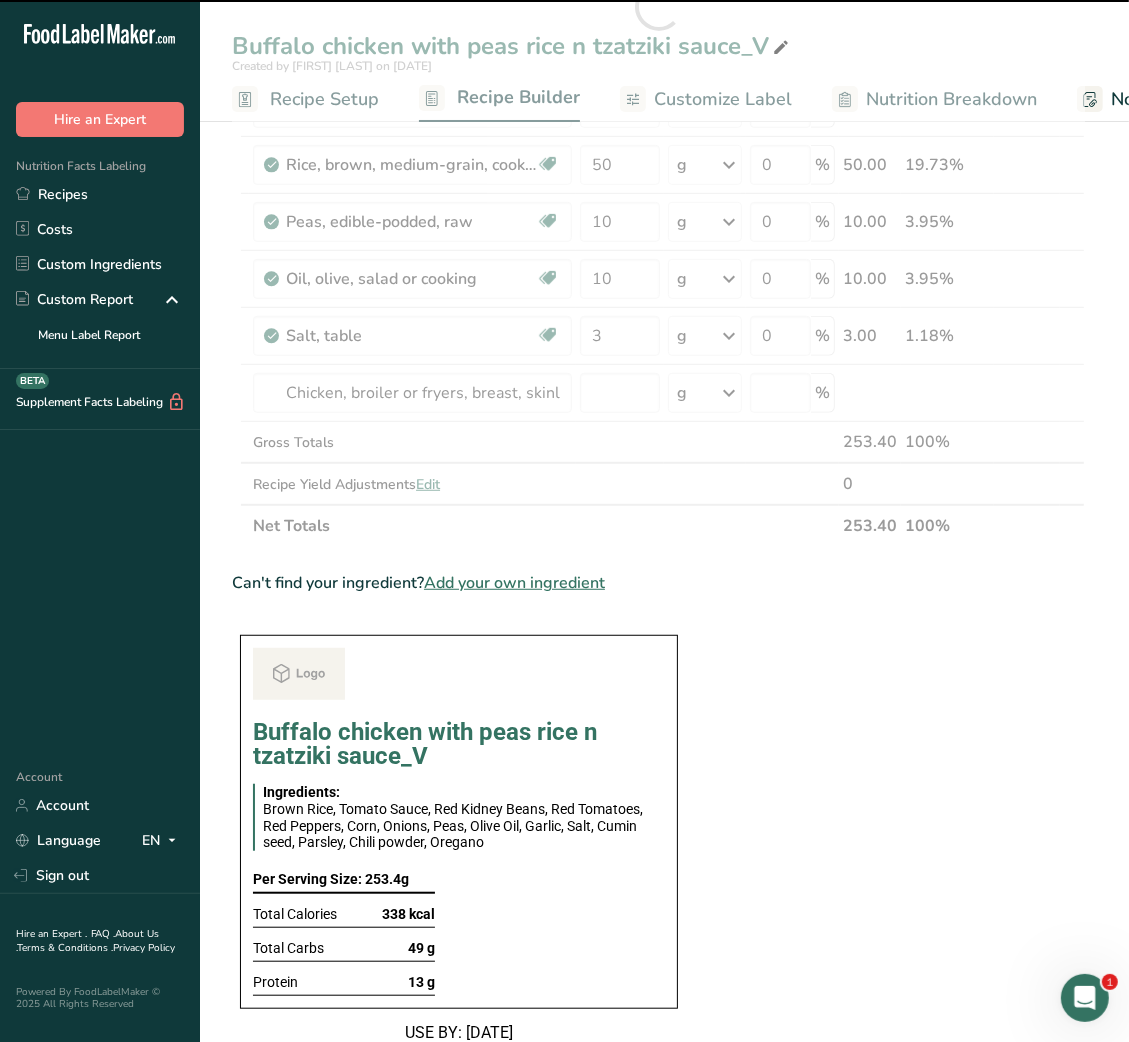 type on "0" 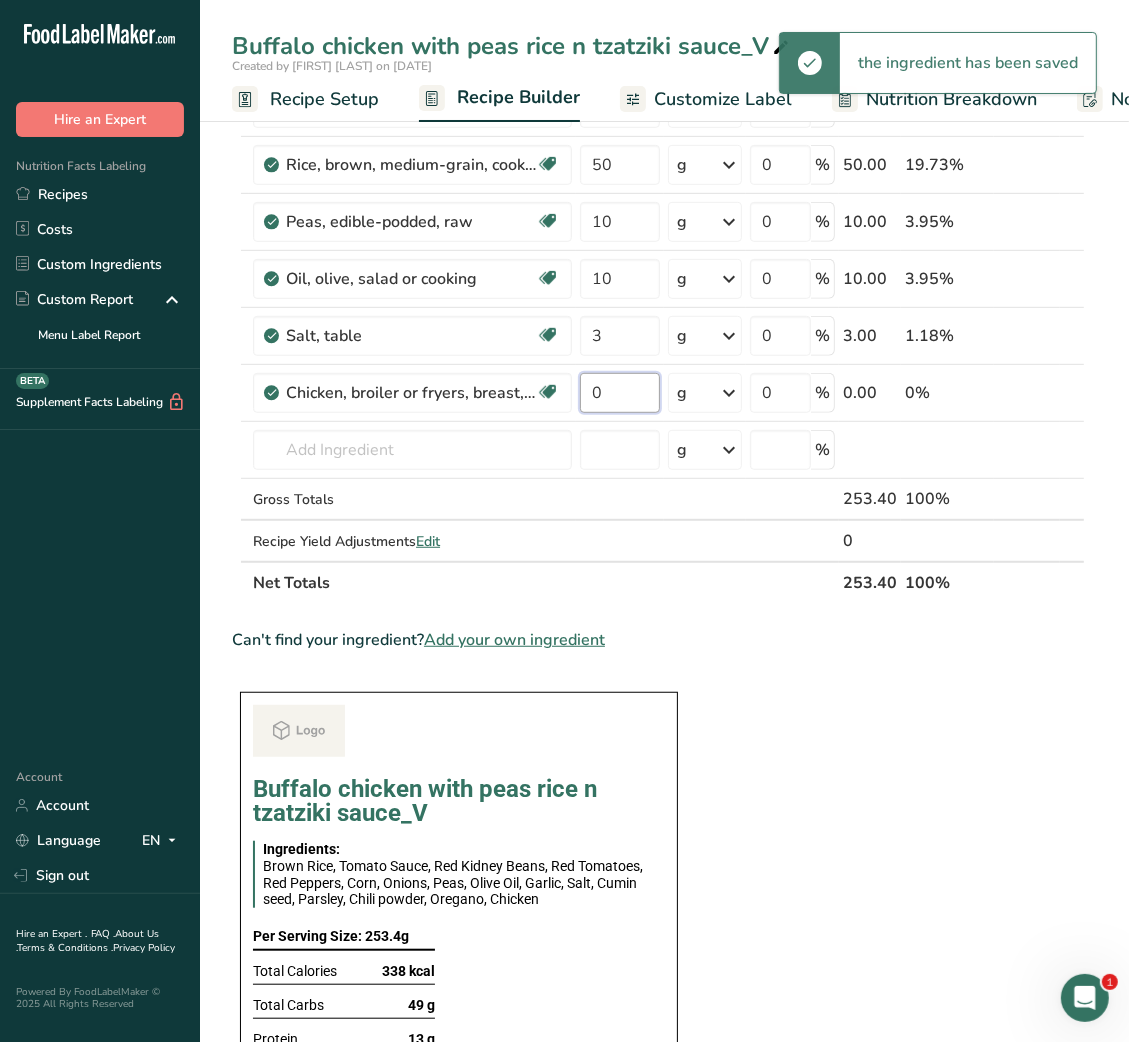 click on "0" at bounding box center (620, 393) 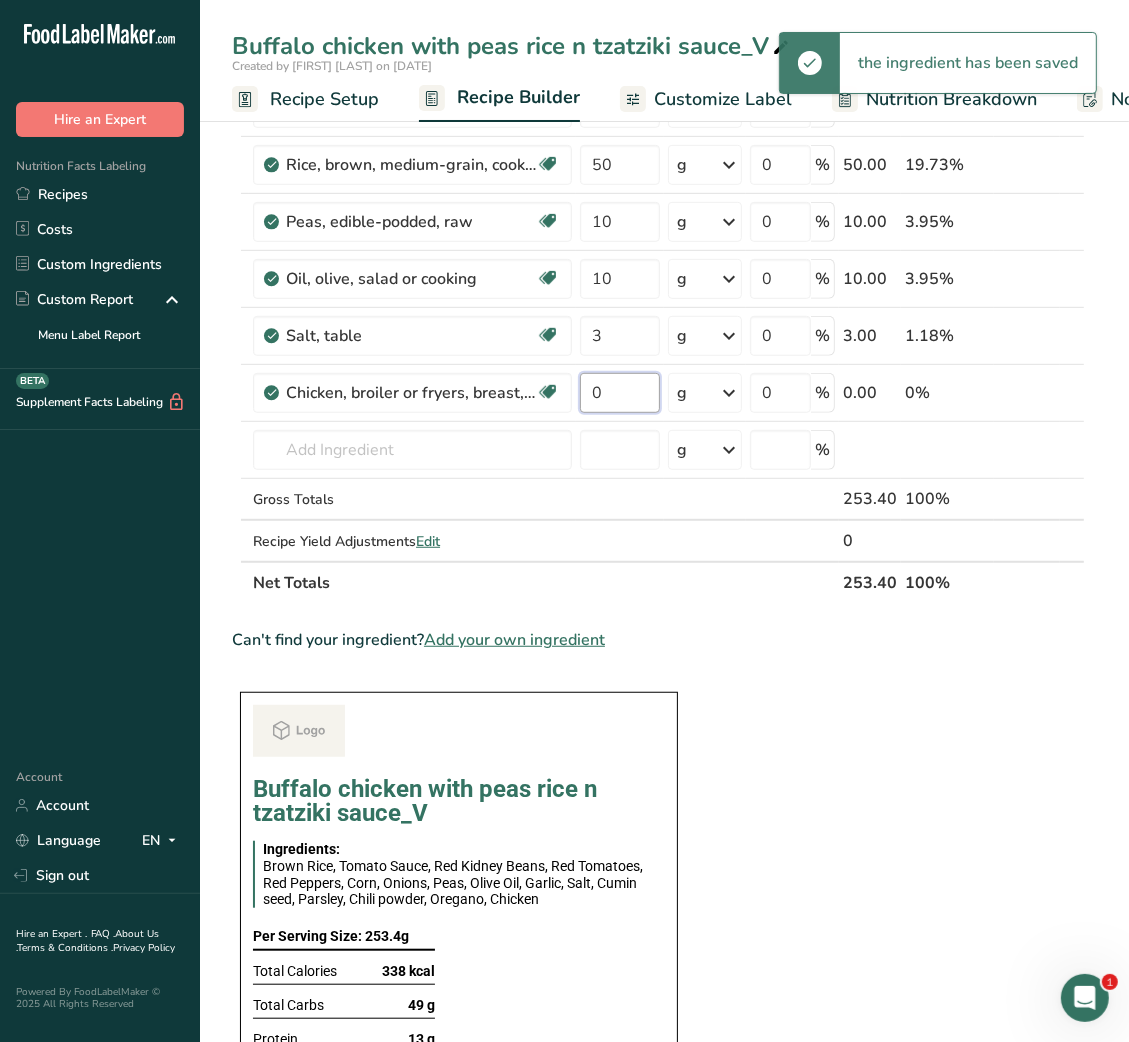 click on "0" at bounding box center [620, 393] 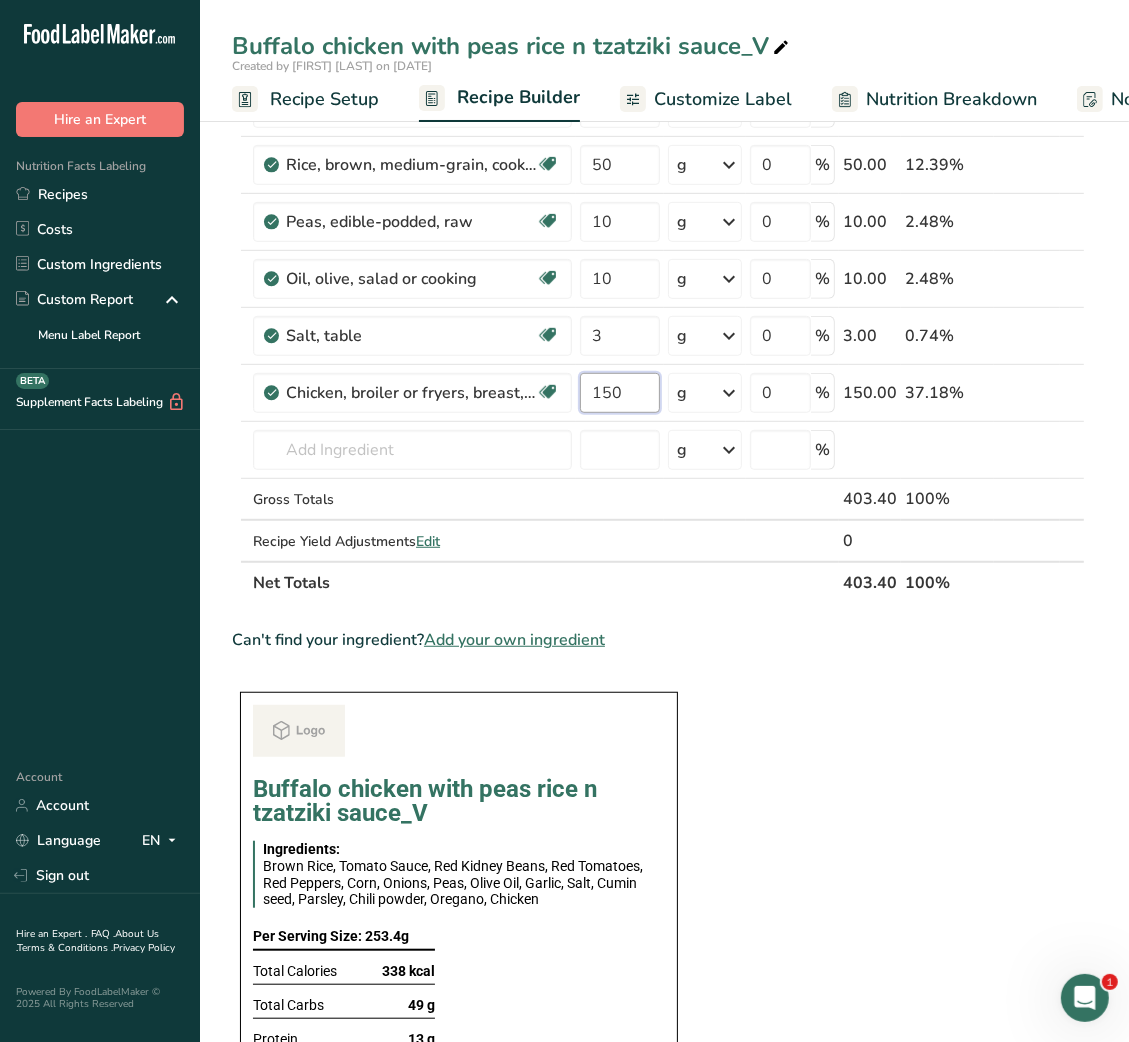 type on "150" 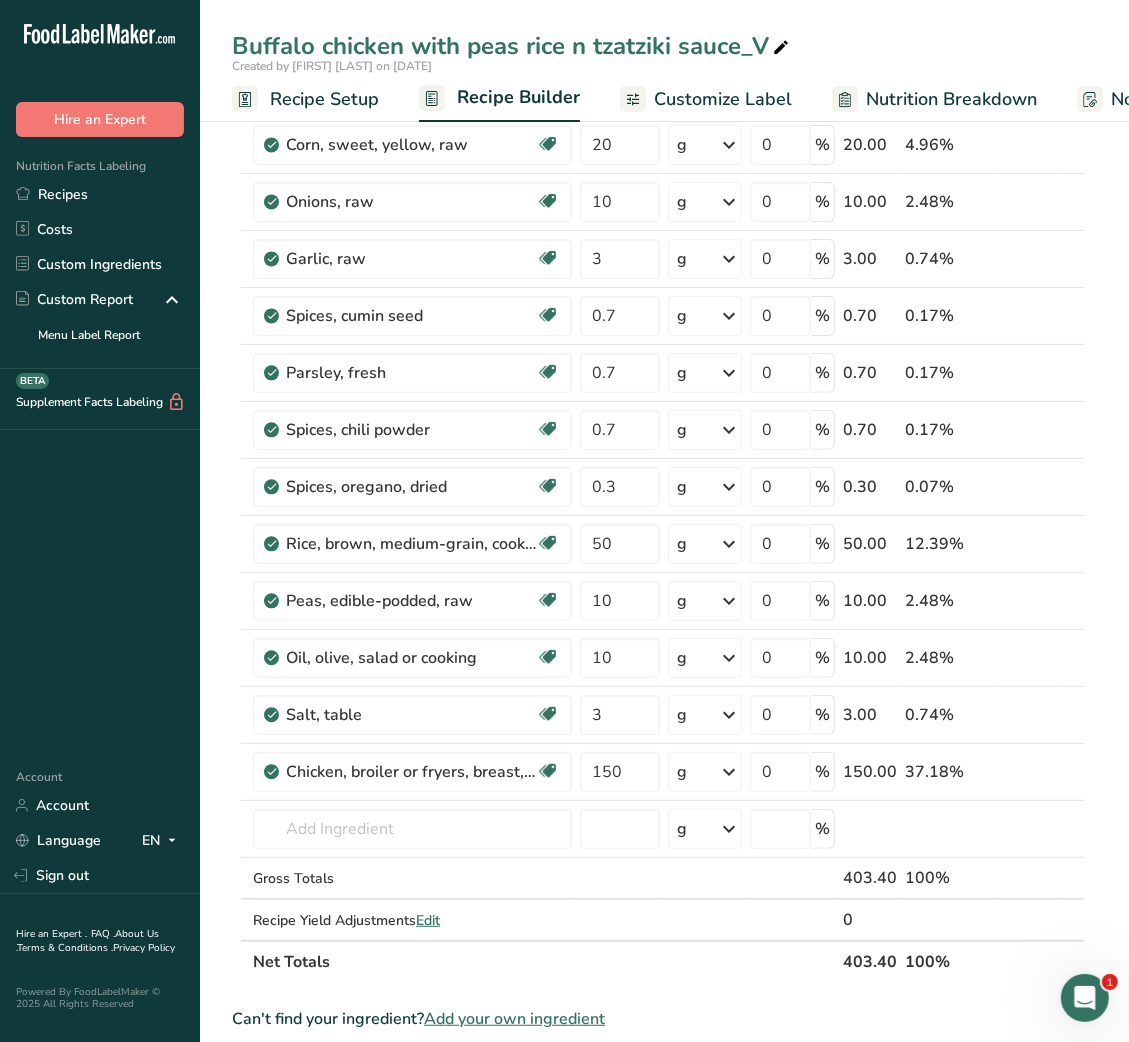 scroll, scrollTop: 0, scrollLeft: 0, axis: both 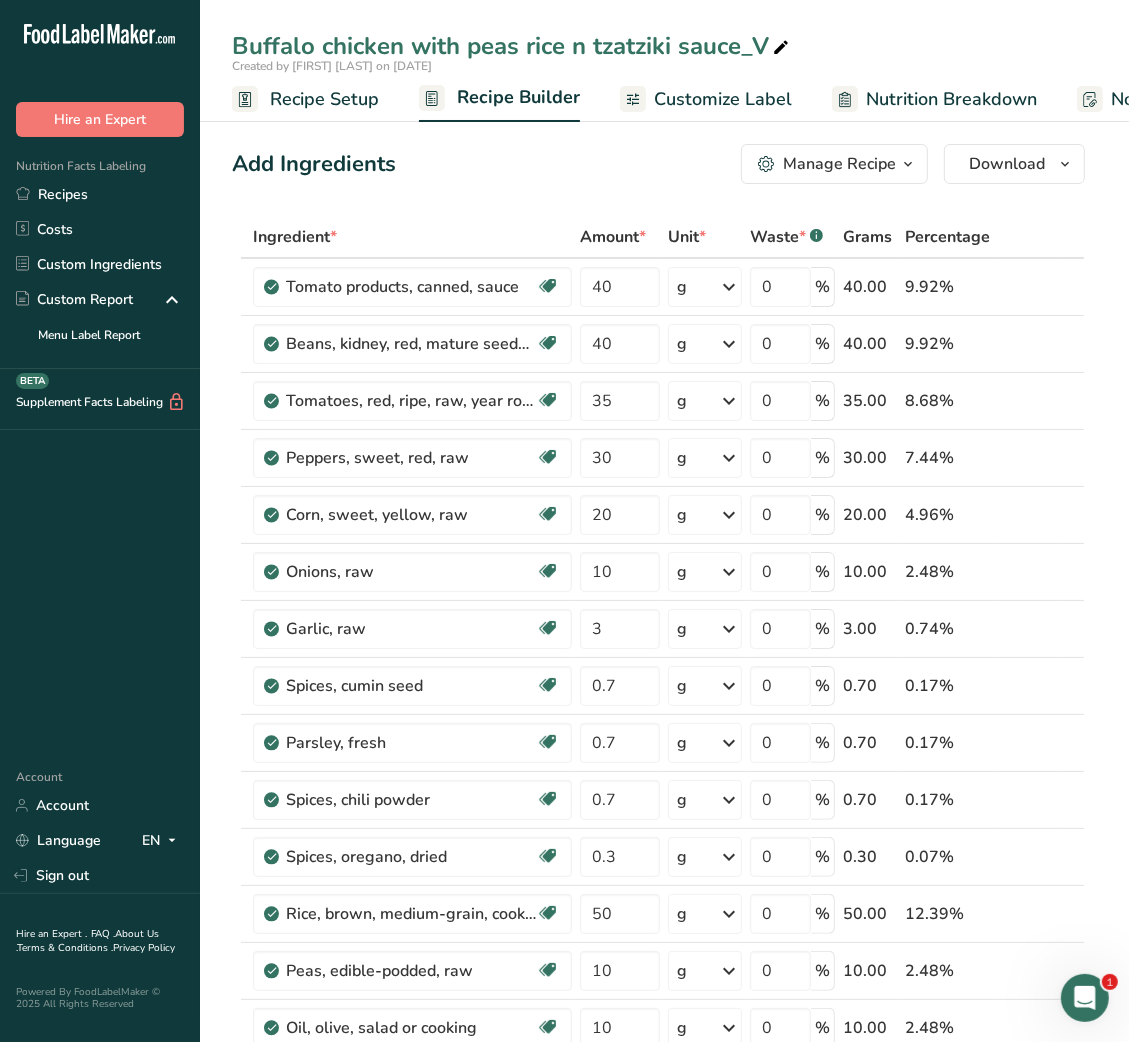 click on "Customize Label" at bounding box center [723, 99] 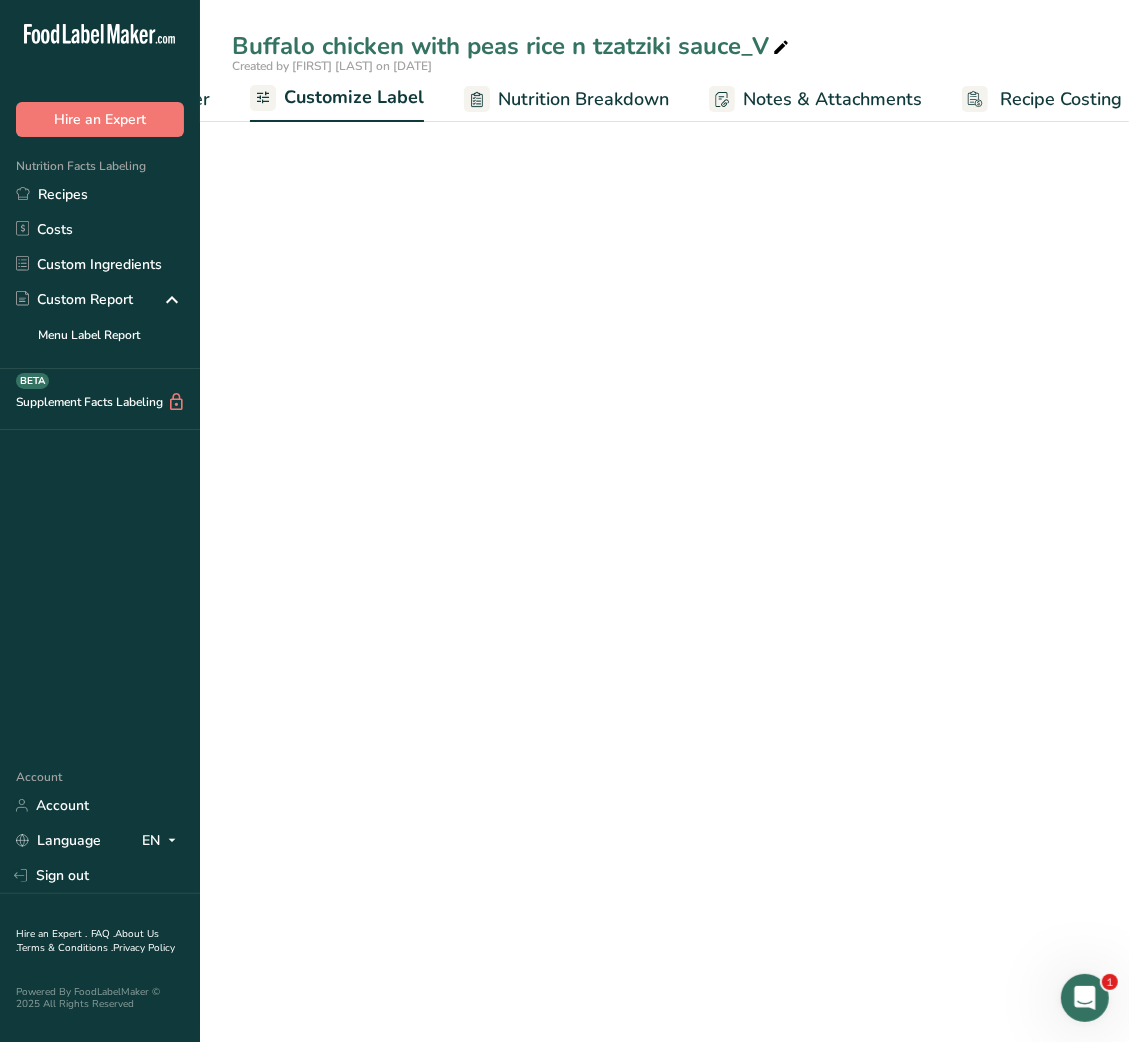 scroll, scrollTop: 0, scrollLeft: 389, axis: horizontal 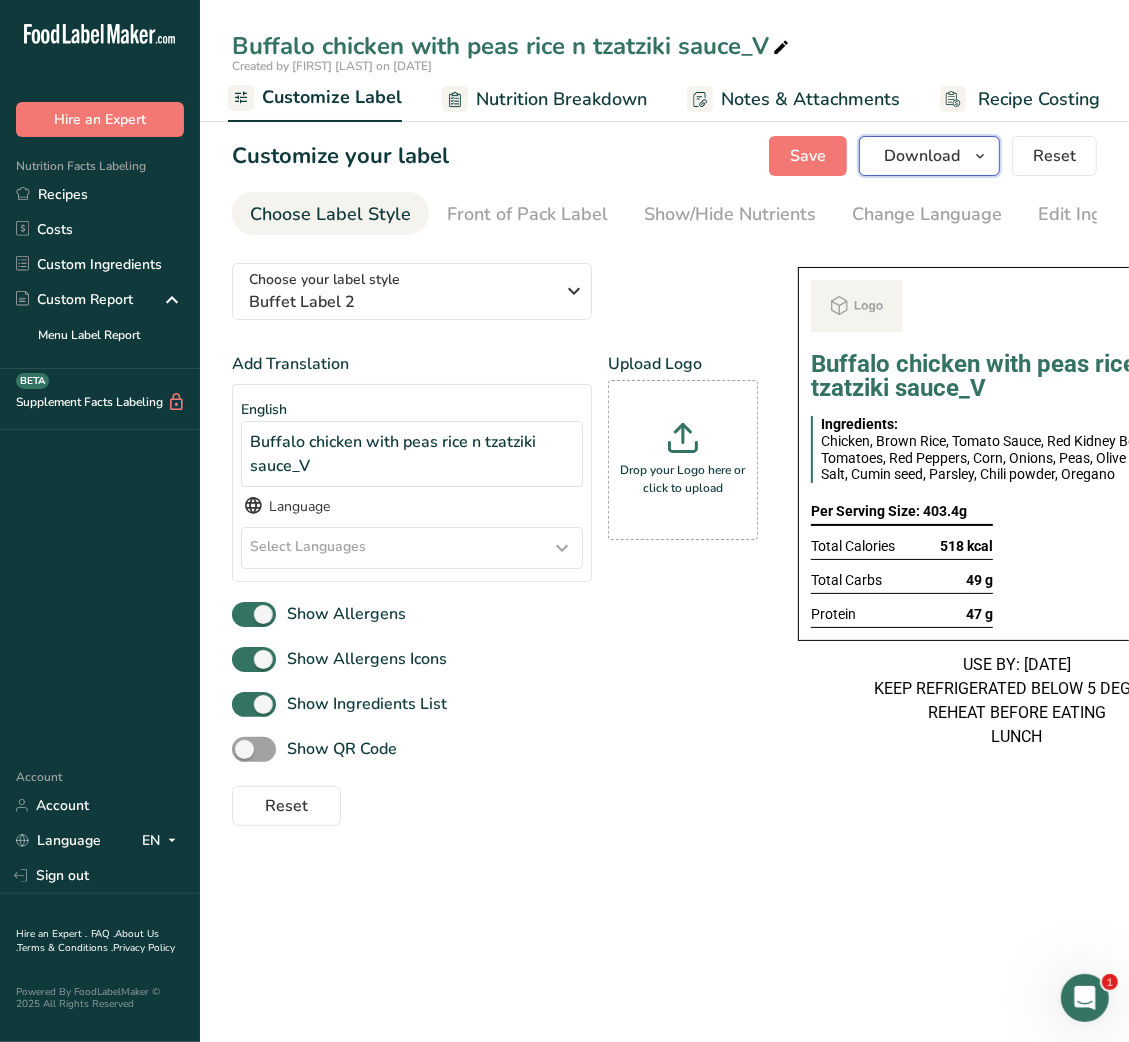 click on "Download" at bounding box center [922, 156] 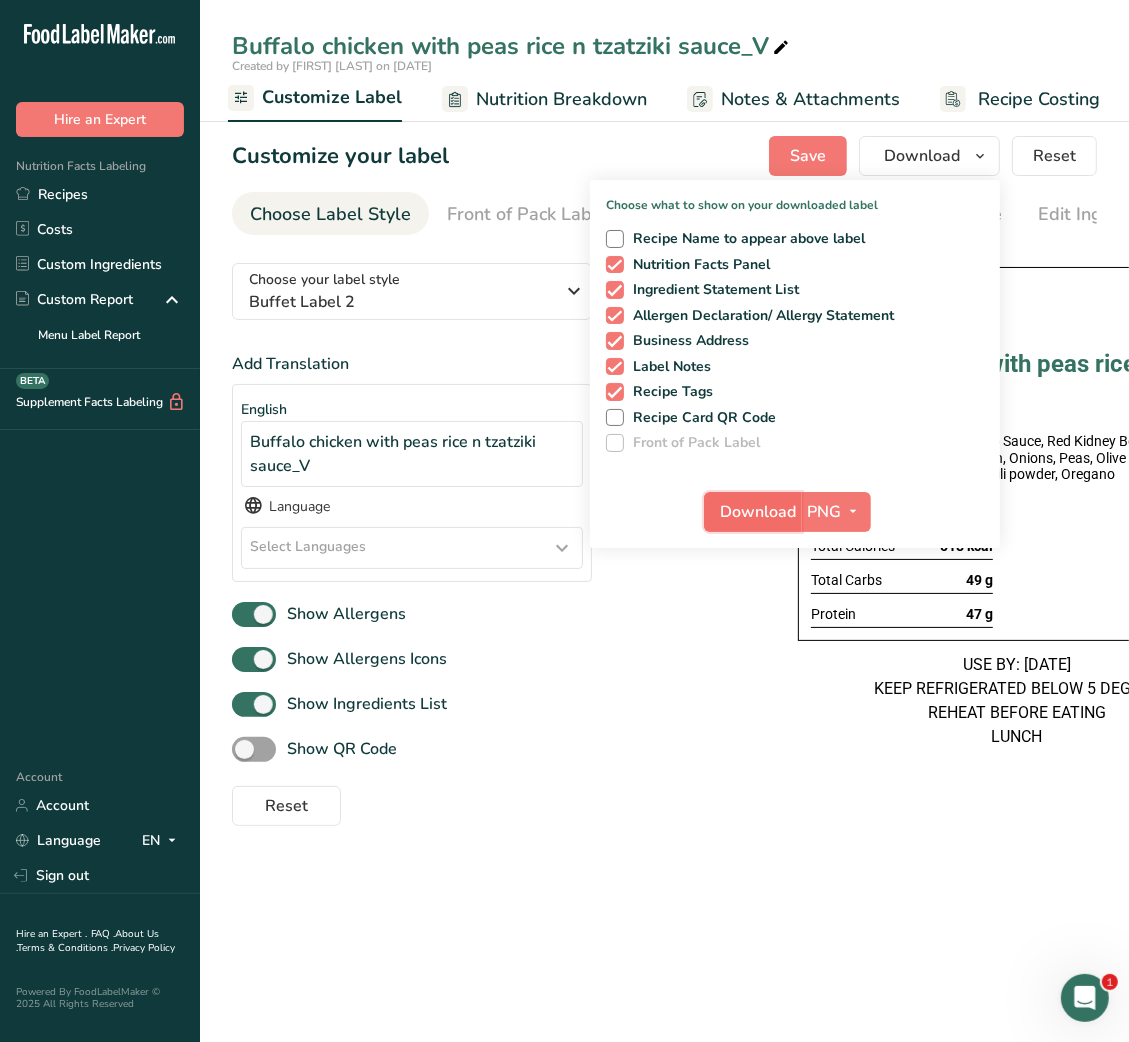 click on "Download" at bounding box center (759, 512) 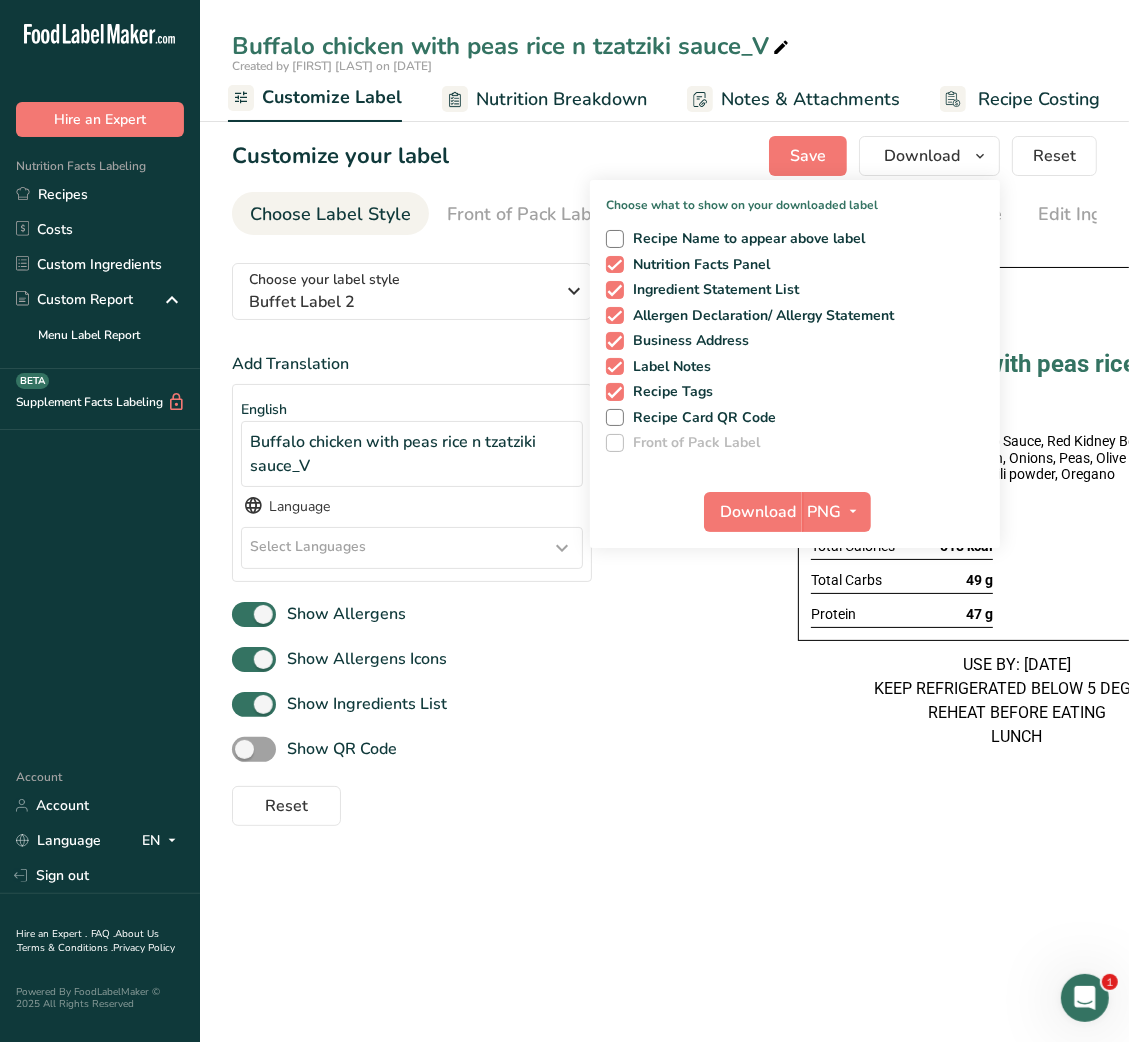 click on "Choose your label style
Buffet Label 2
USA (FDA)
Standard FDA label
Tabular FDA label
Linear FDA label
Simplified FDA label
Dual Column FDA label (Per Serving/Per Container)
Dual Column FDA label (As Sold/As Prepared)
Aggregate Standard FDA label
Standard FDA label with Micronutrients listed side-by-side
UK (FSA)
UK Mandatory Label "Back of Pack"
UK Traffic Light Label  "Front of Pack"
Canadian (CFIA)
Canadian Standard label
Canadian Dual Column label" at bounding box center (664, 536) 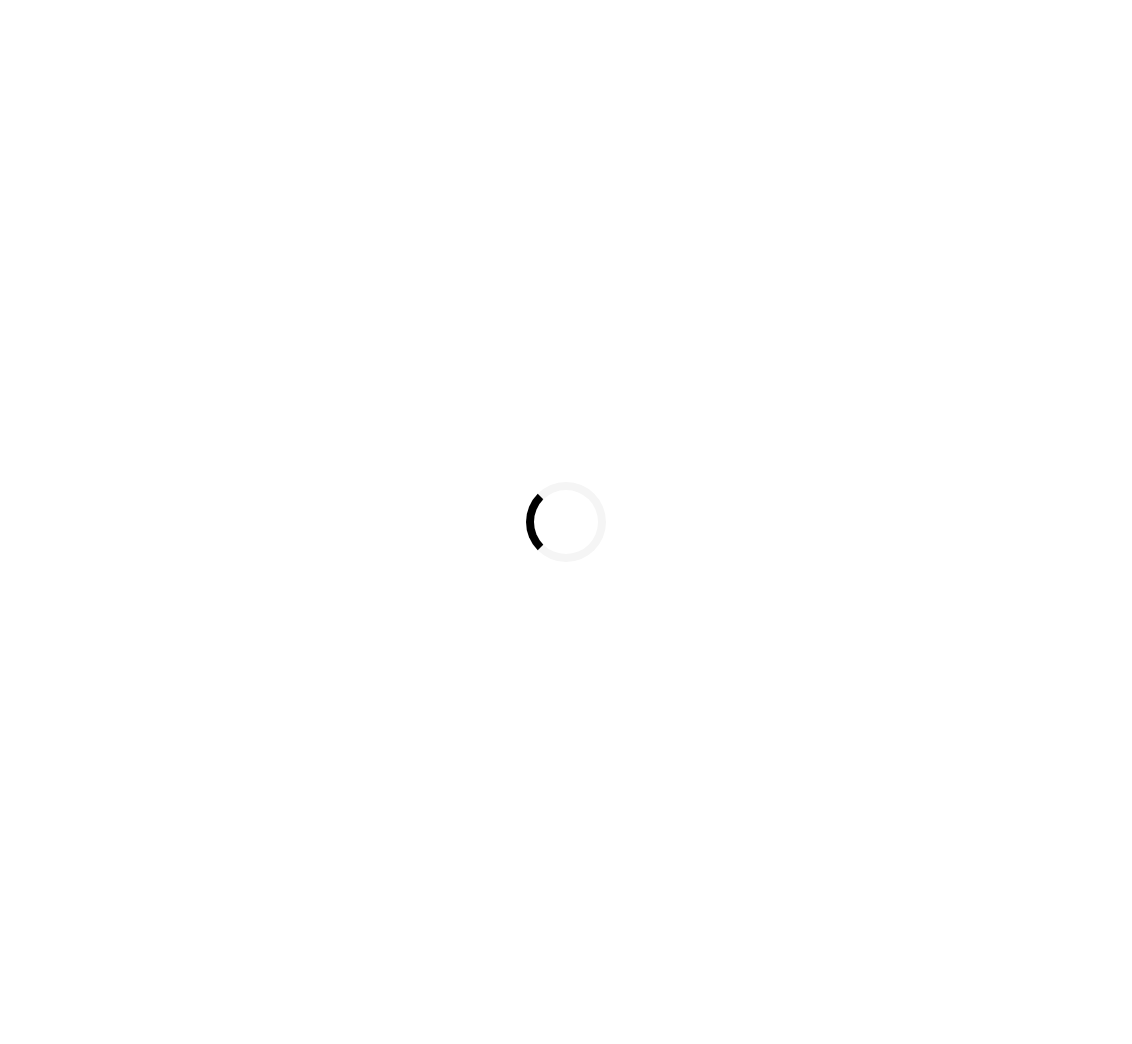 scroll, scrollTop: 0, scrollLeft: 0, axis: both 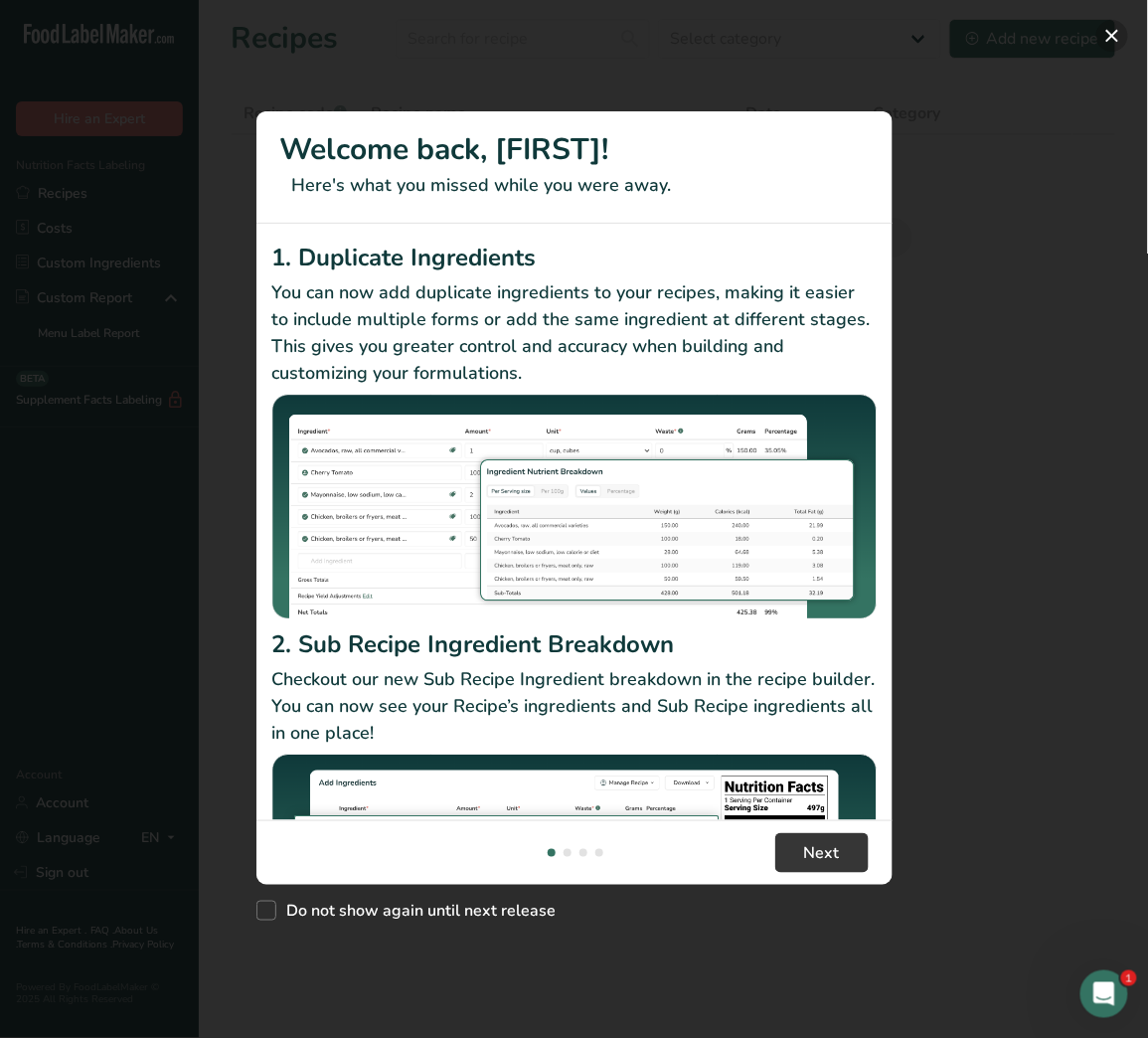 click at bounding box center (1112, 36) 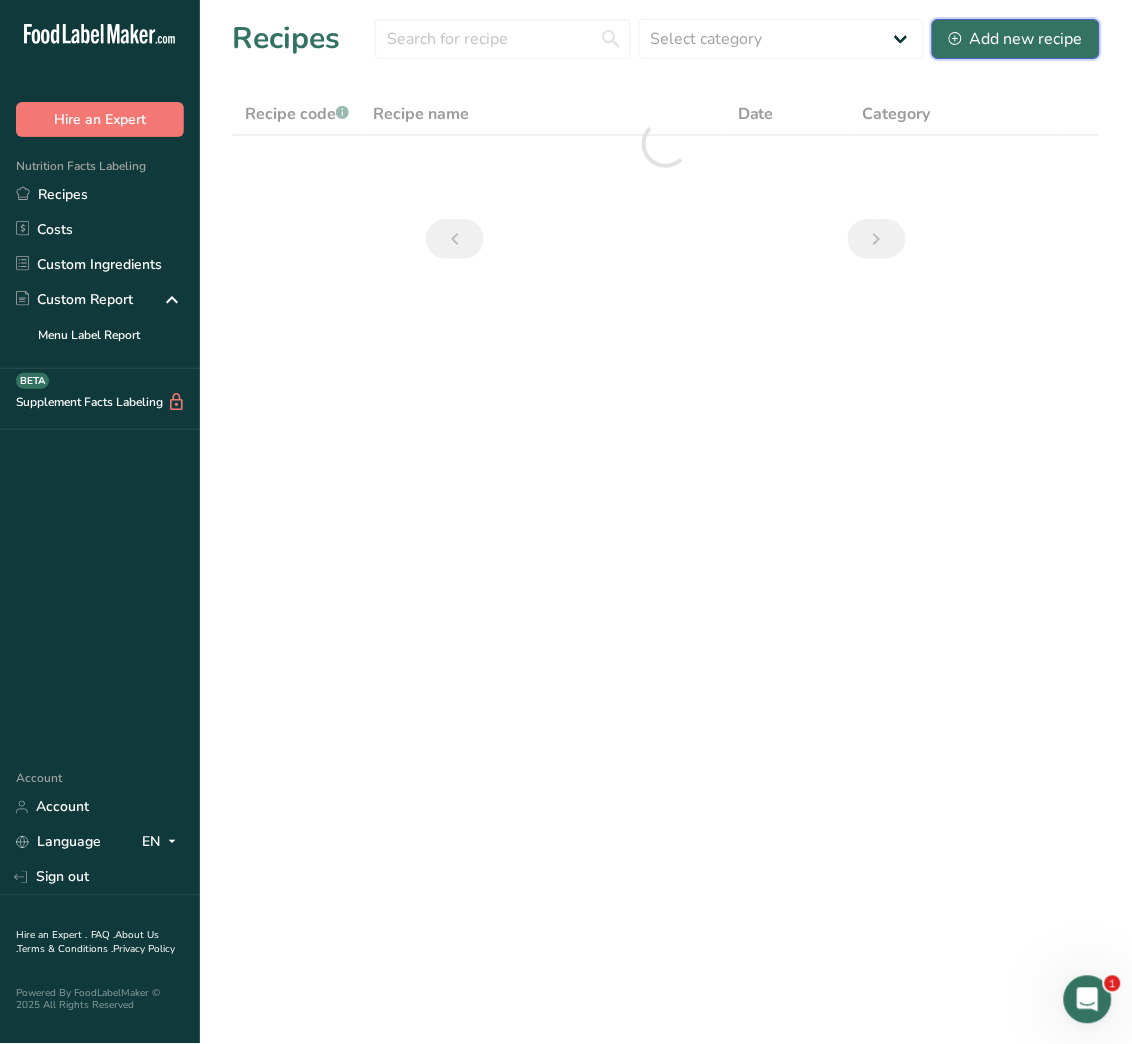 click on "Add new recipe" at bounding box center [1016, 39] 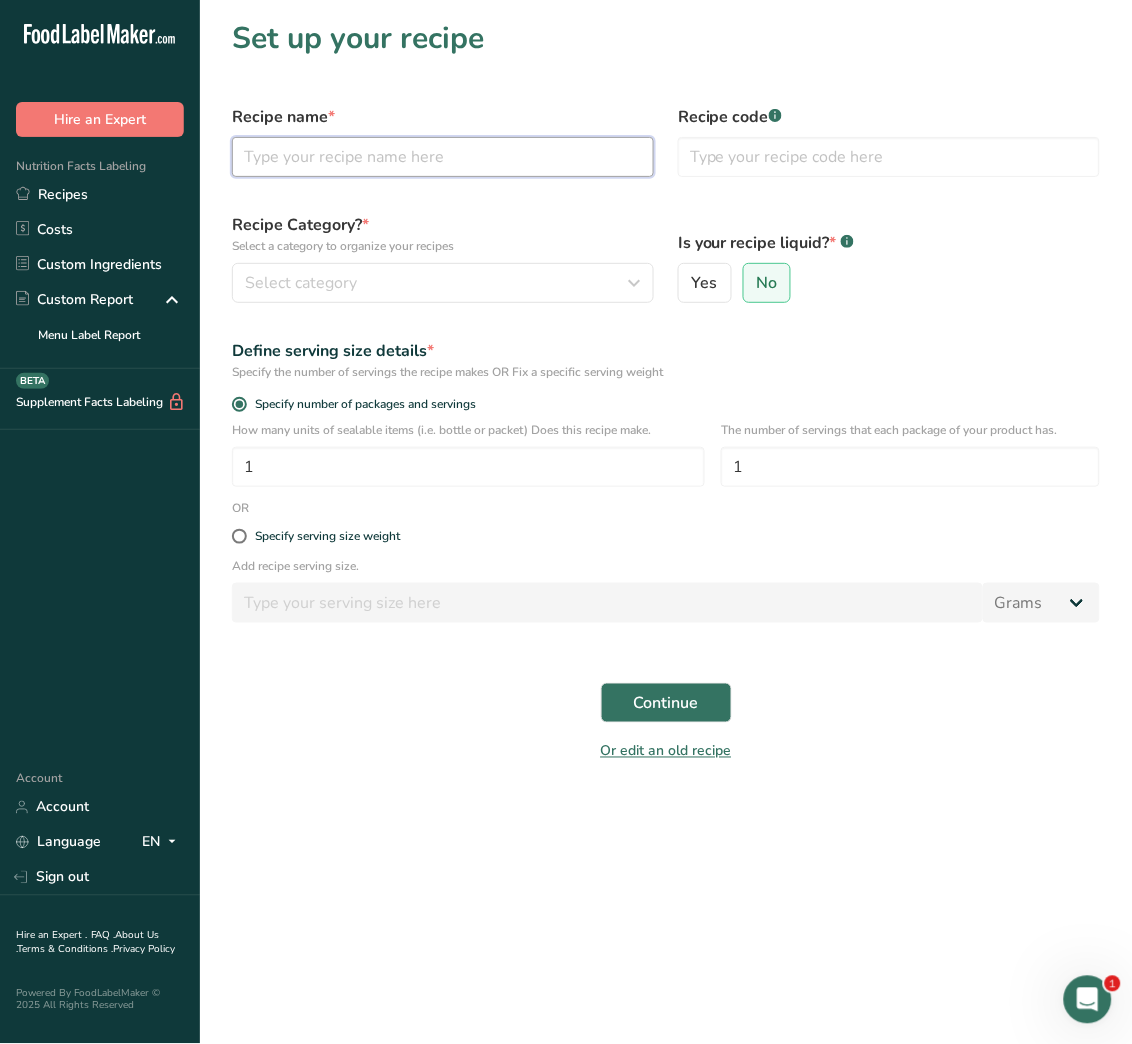 click at bounding box center (443, 157) 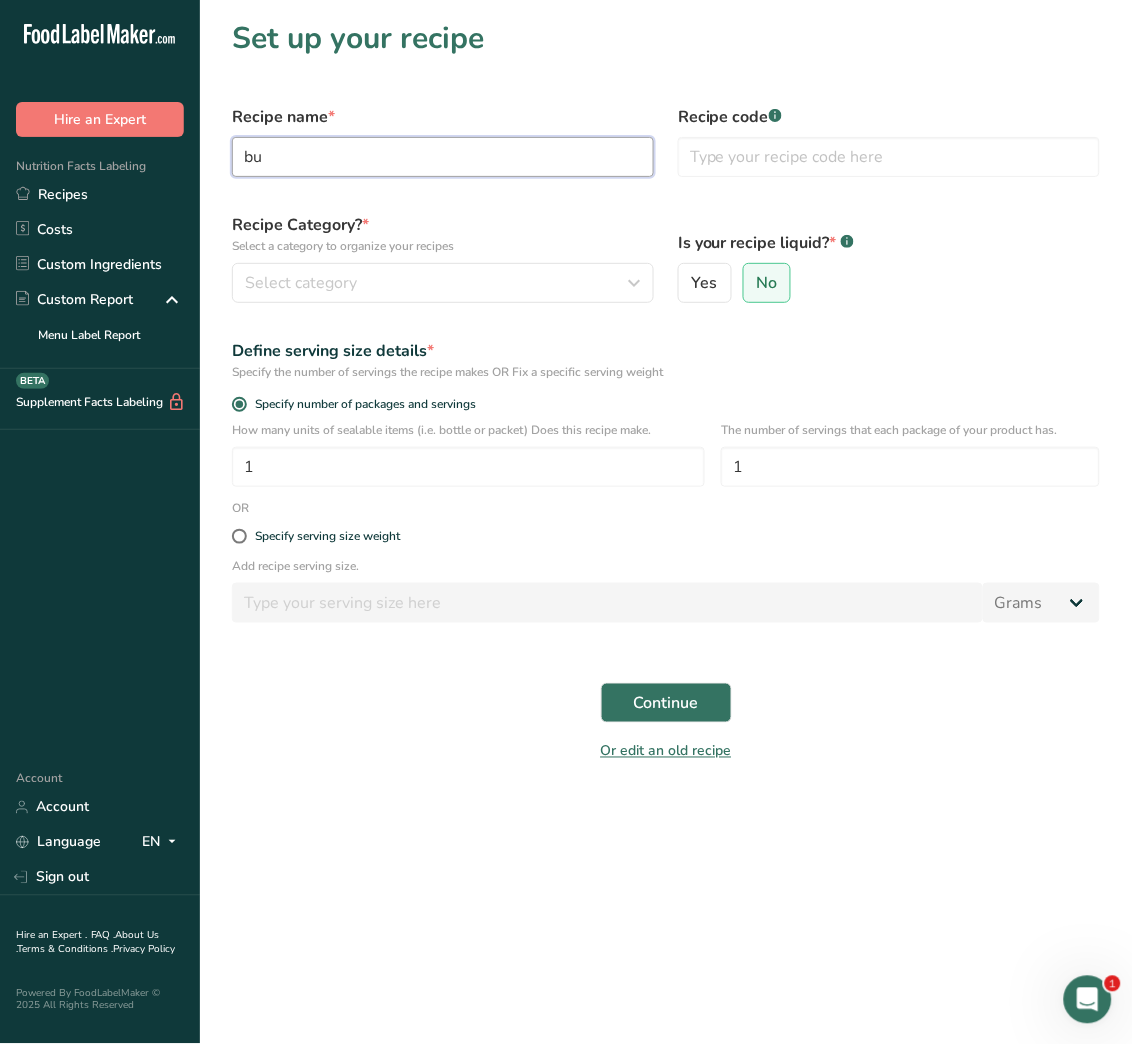 type on "Buffalo chicken with peas rice n tzatziki sauce" 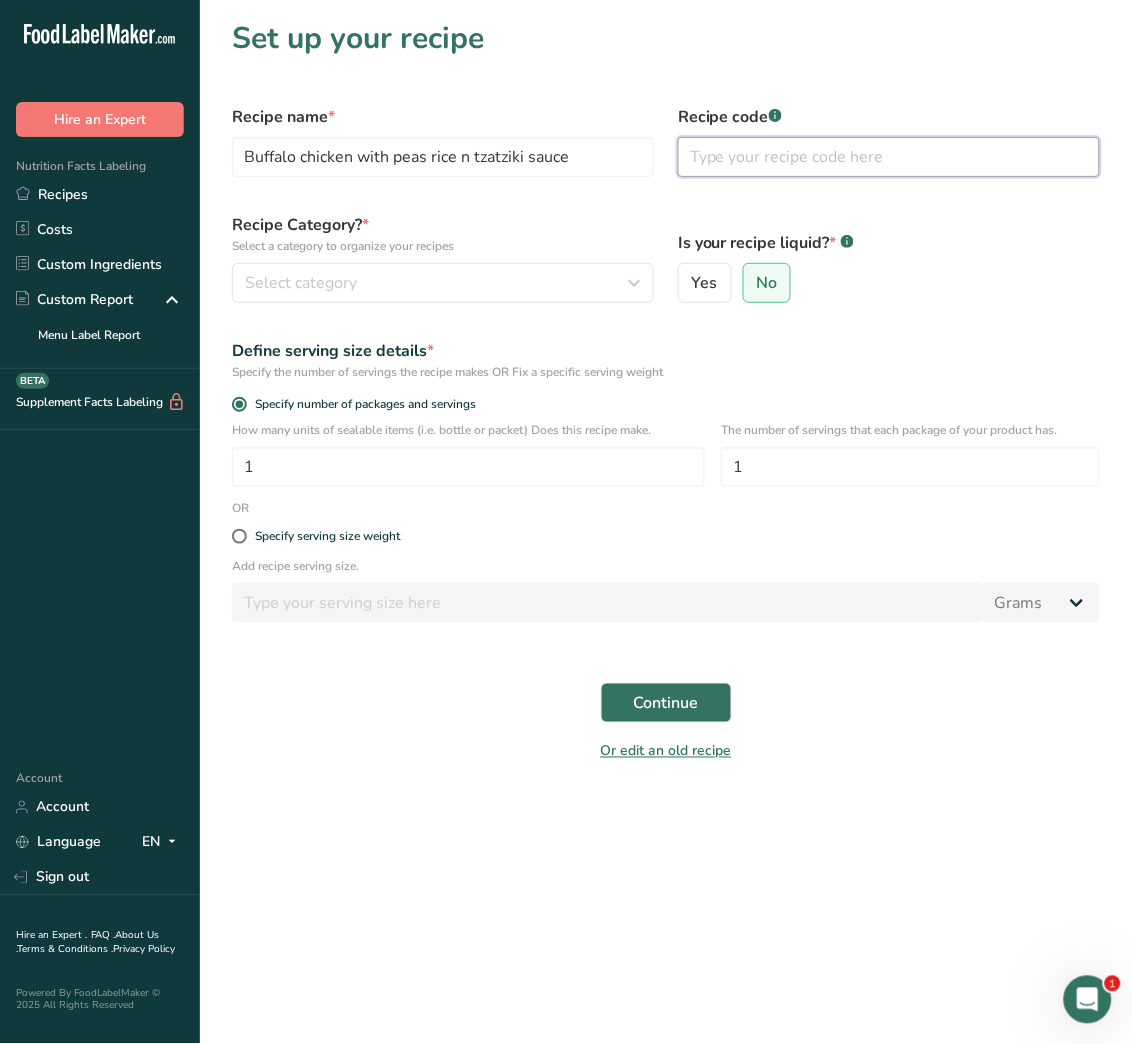 click at bounding box center [889, 157] 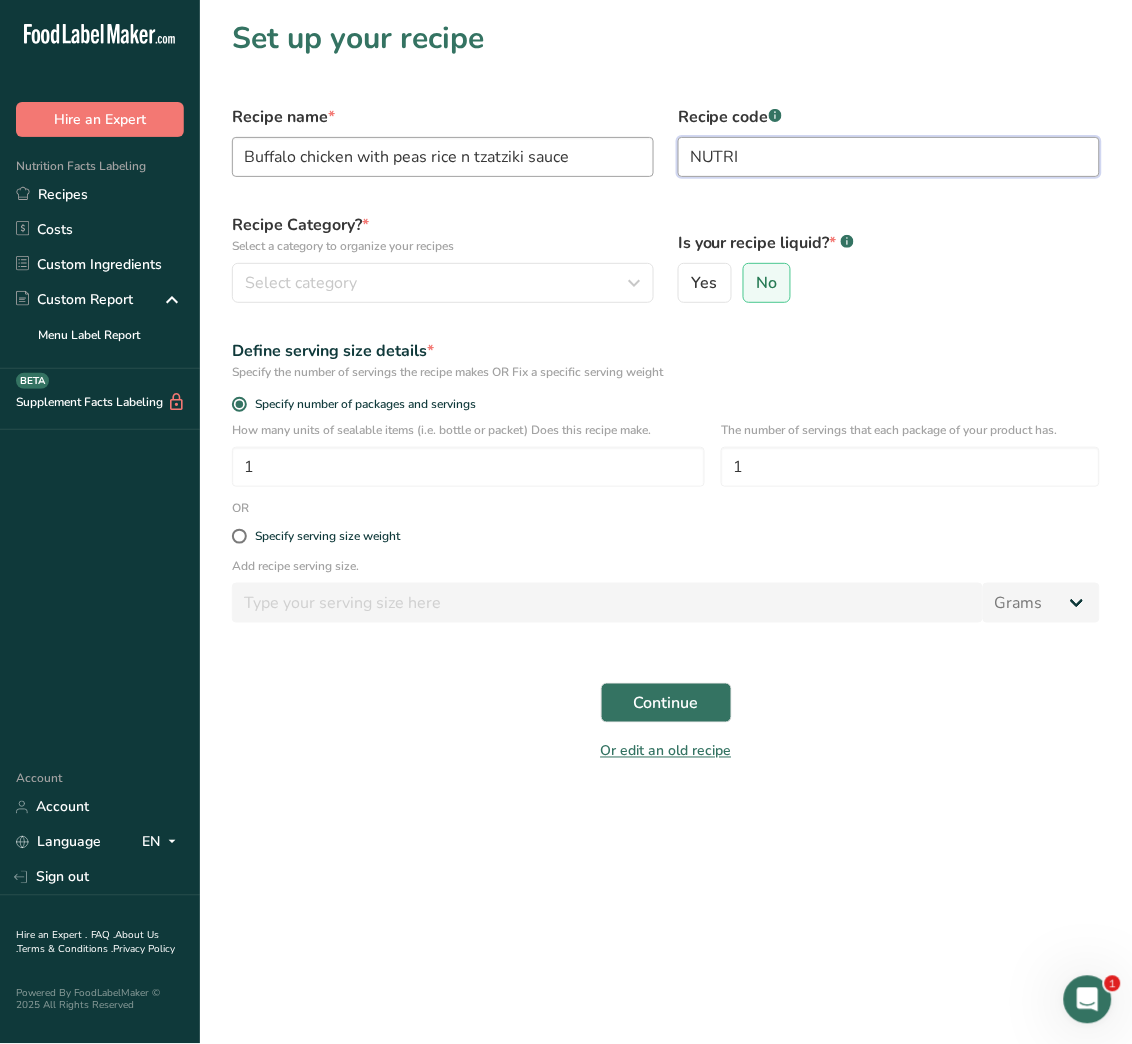 type on "NUTRI" 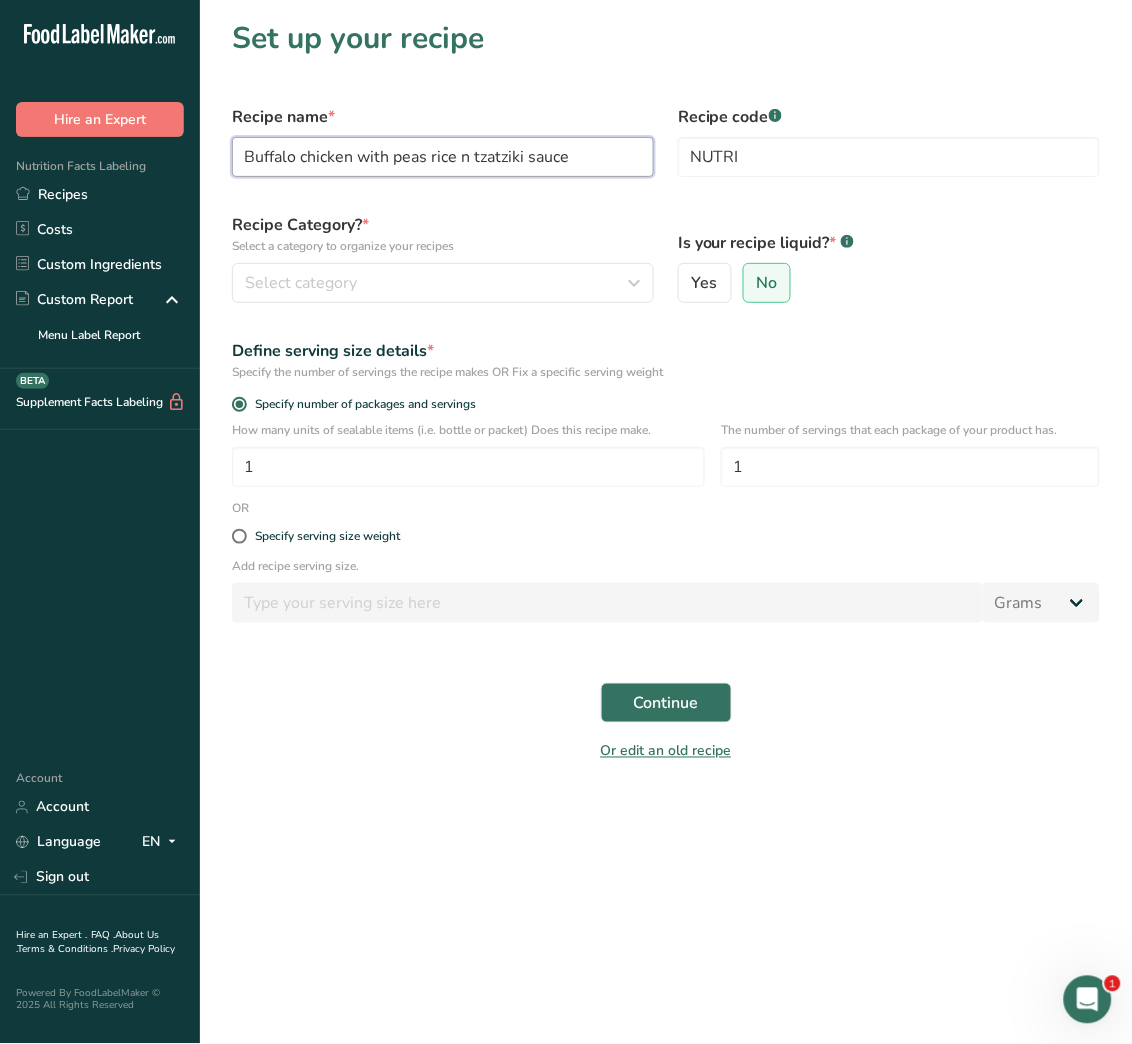 click on "Buffalo chicken with peas rice n tzatziki sauce" at bounding box center (443, 157) 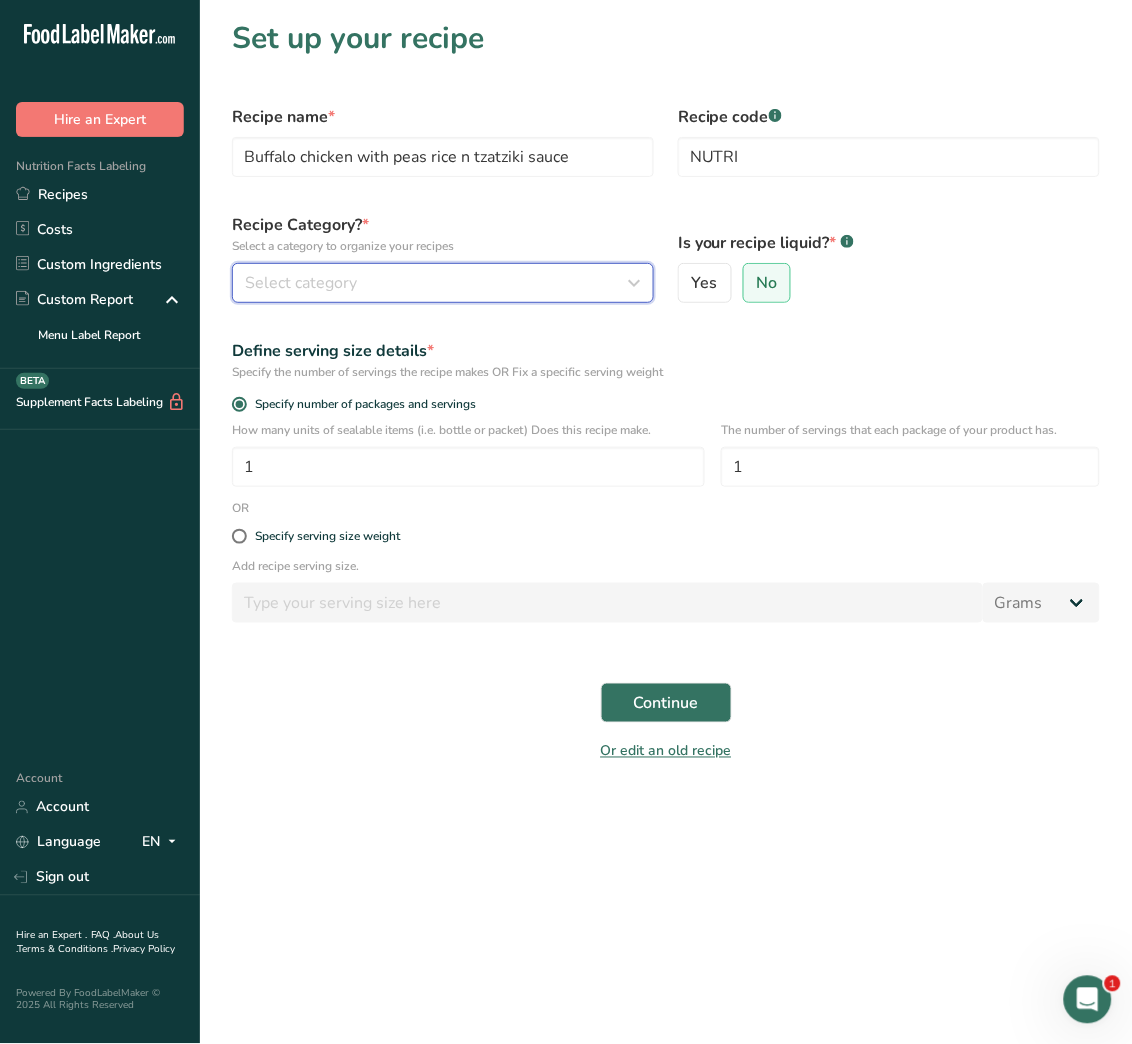click on "Select category" at bounding box center [443, 283] 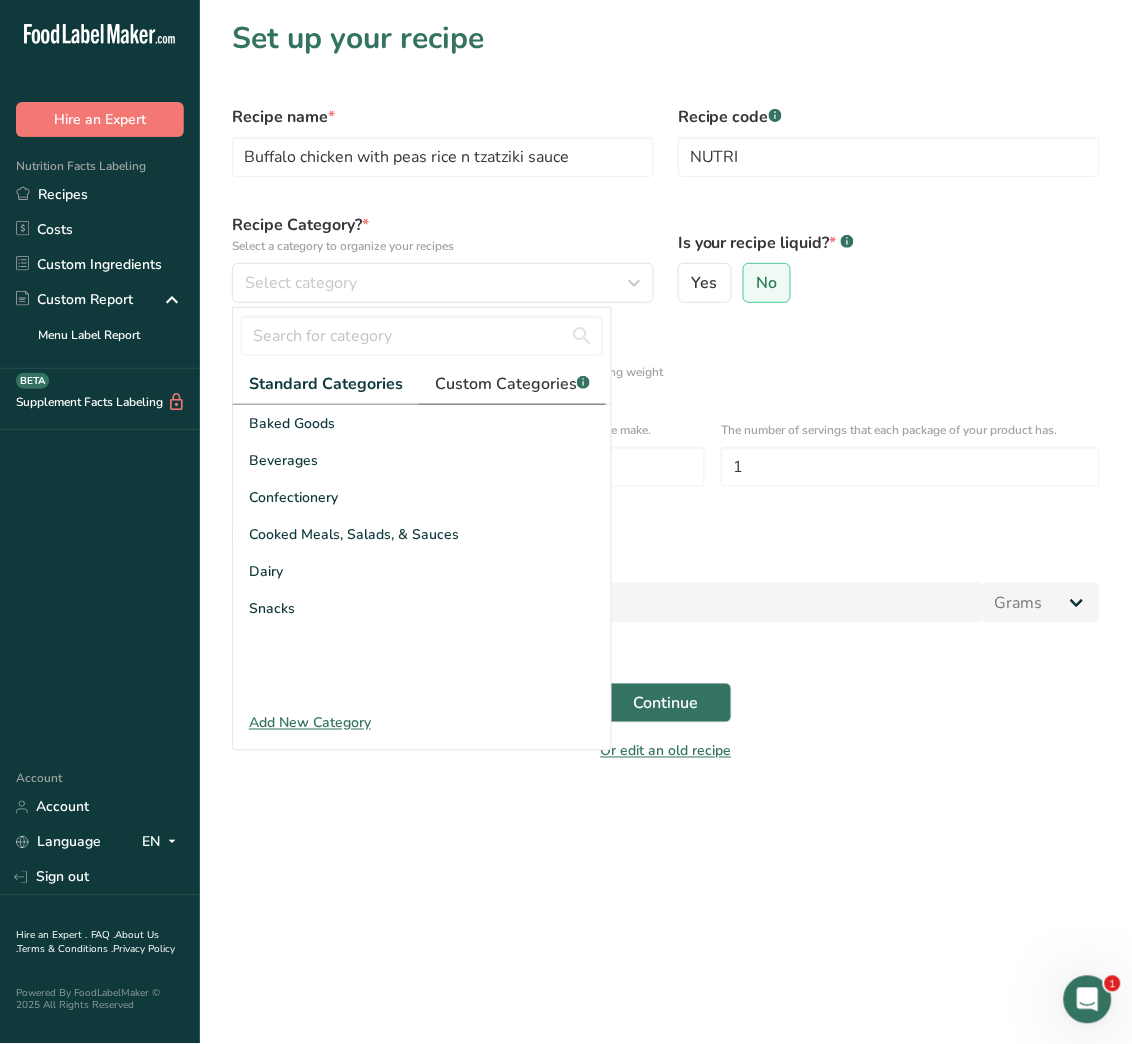click on "Custom Categories
.a-a{fill:#347362;}.b-a{fill:#fff;}" at bounding box center (512, 384) 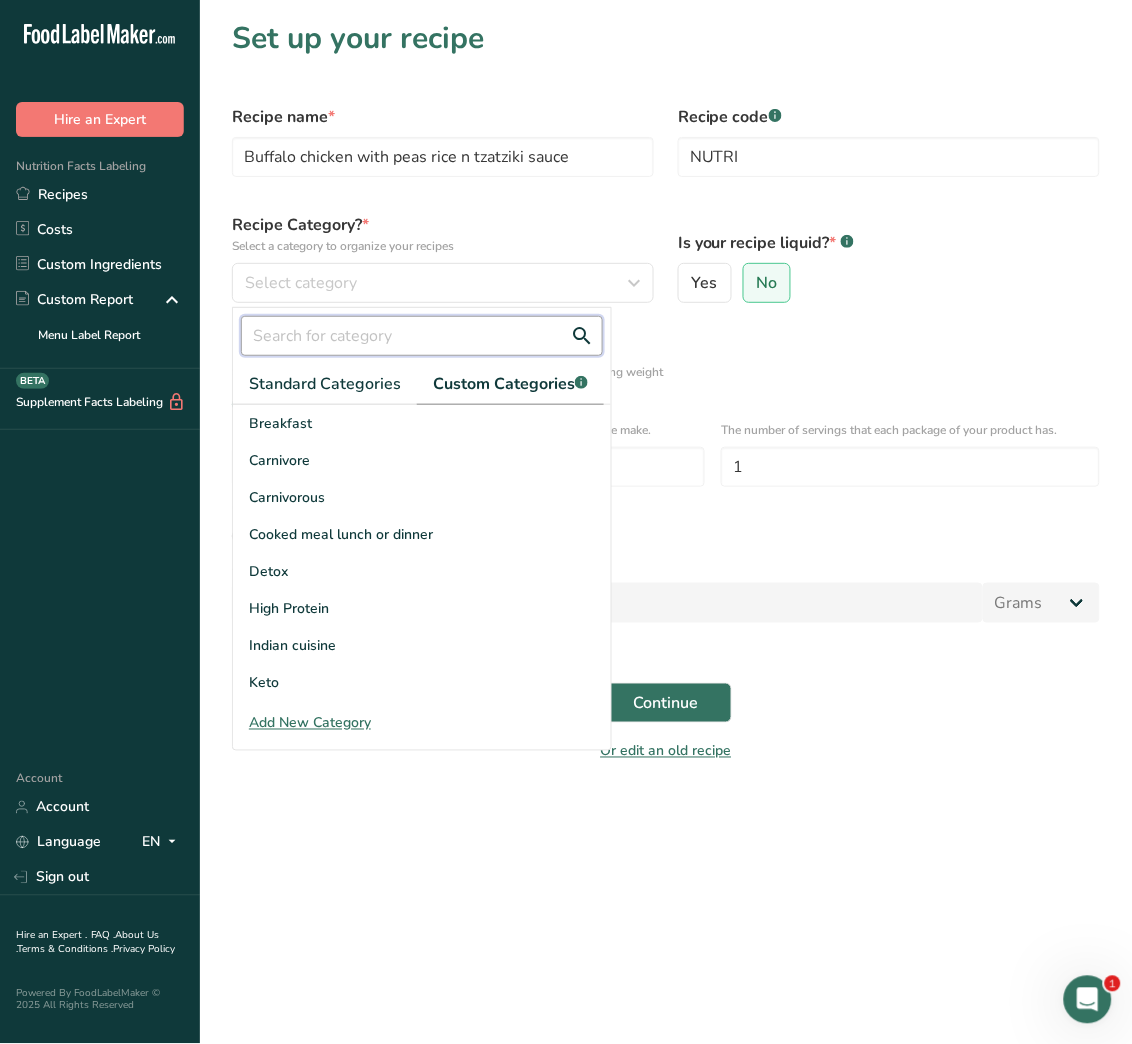 click at bounding box center [422, 336] 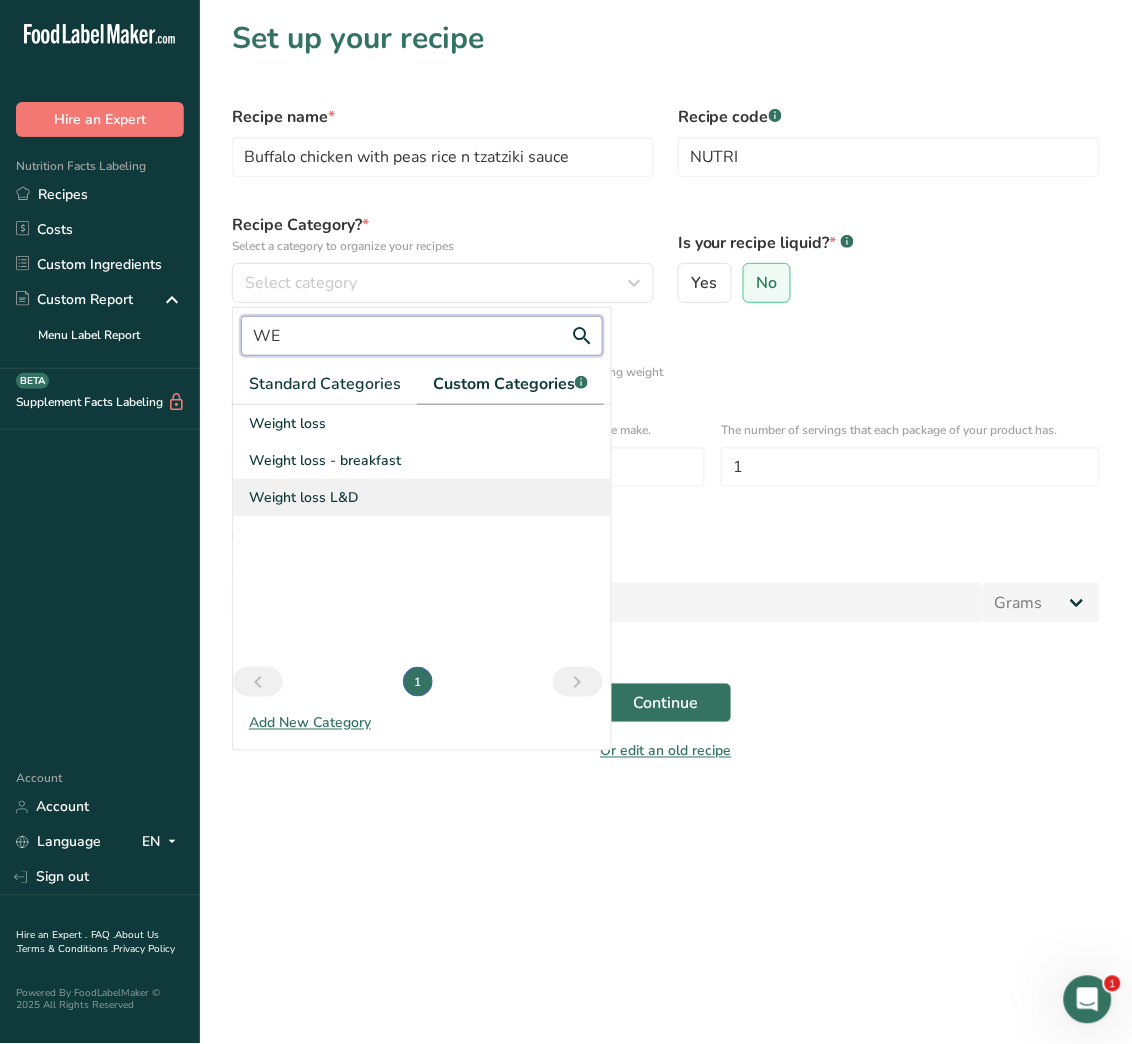 type on "WE" 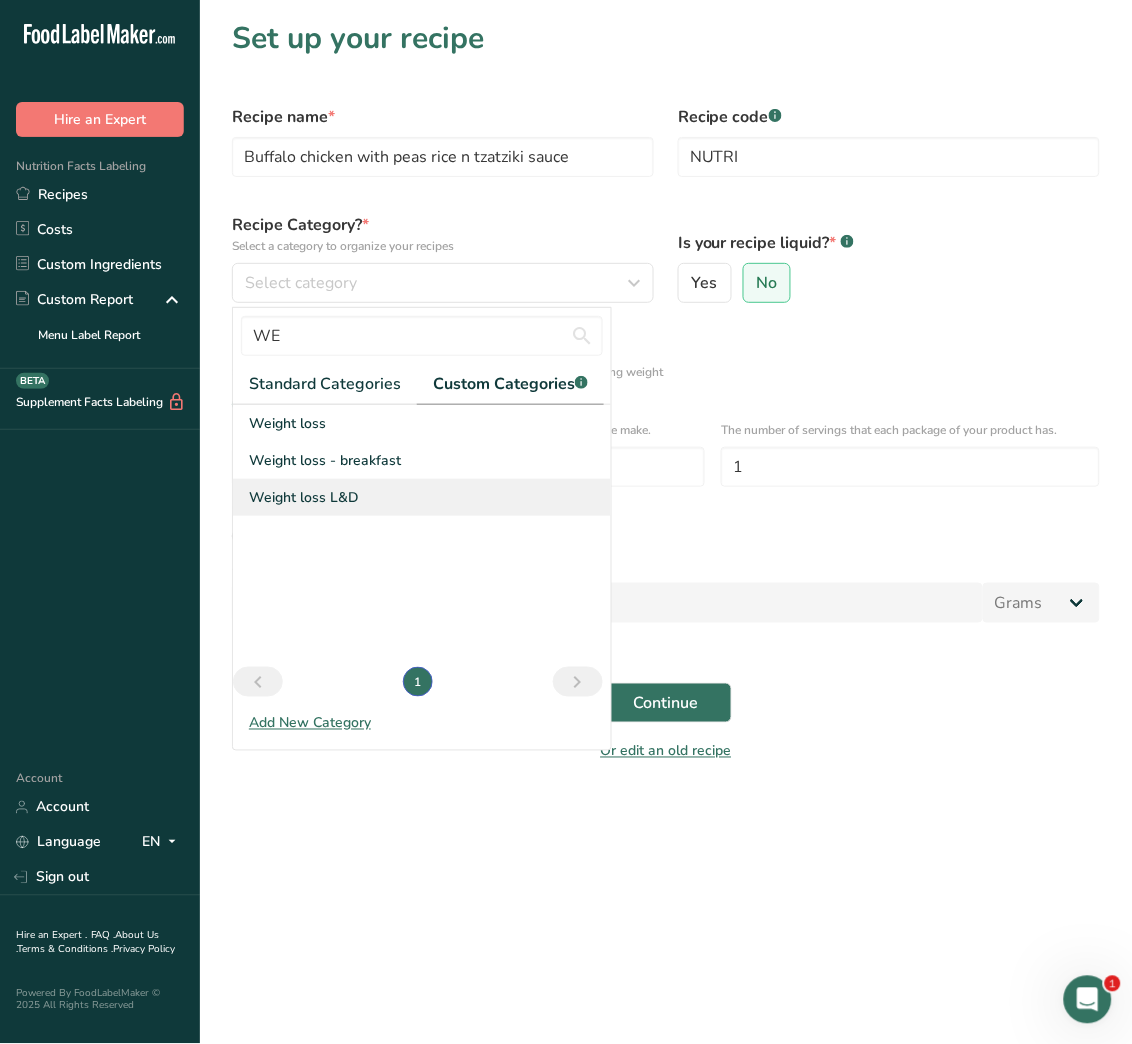 click on "Weight loss L&D" at bounding box center [422, 497] 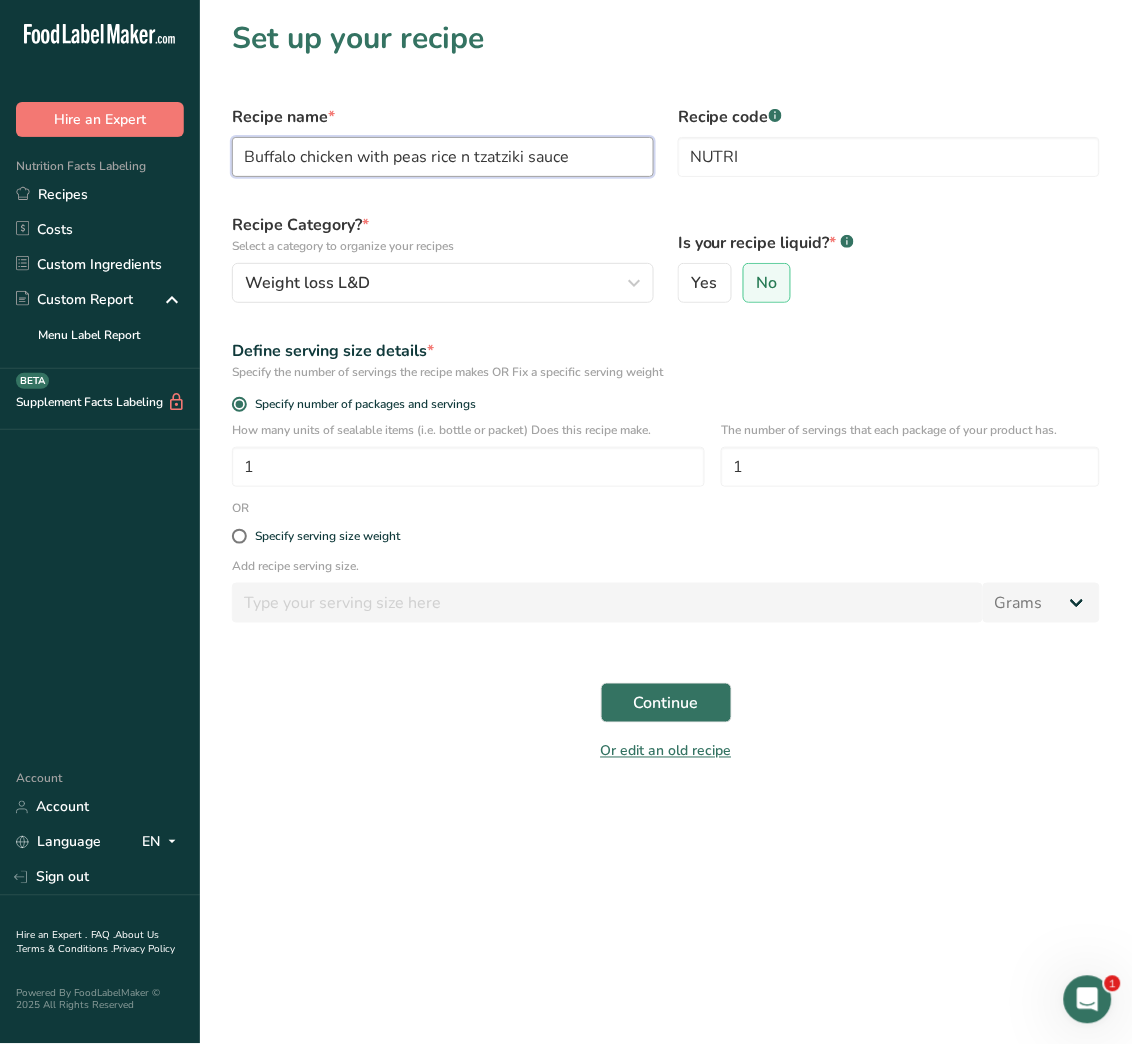 click on "Buffalo chicken with peas rice n tzatziki sauce" at bounding box center [443, 157] 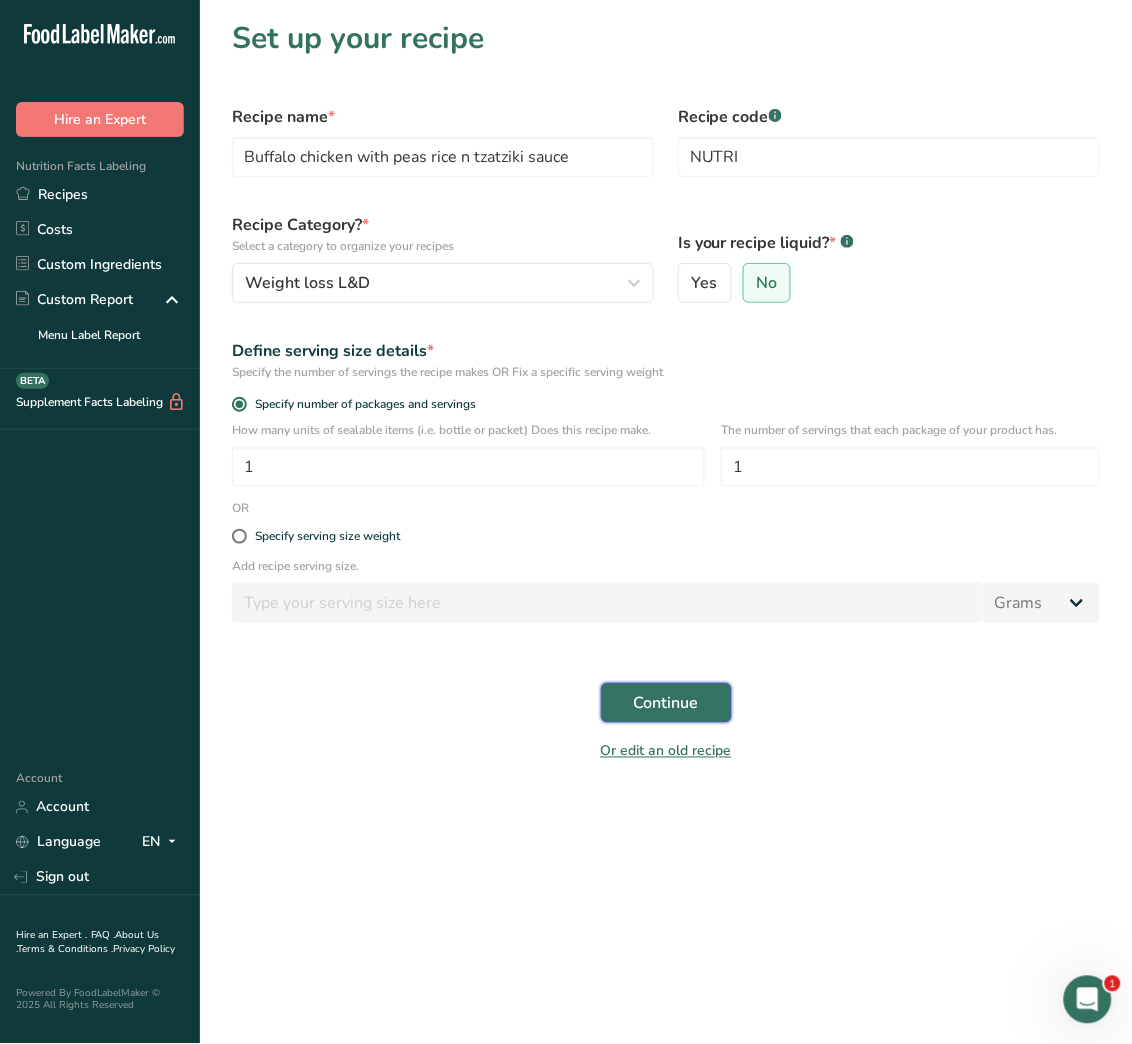 click on "Continue" at bounding box center [666, 703] 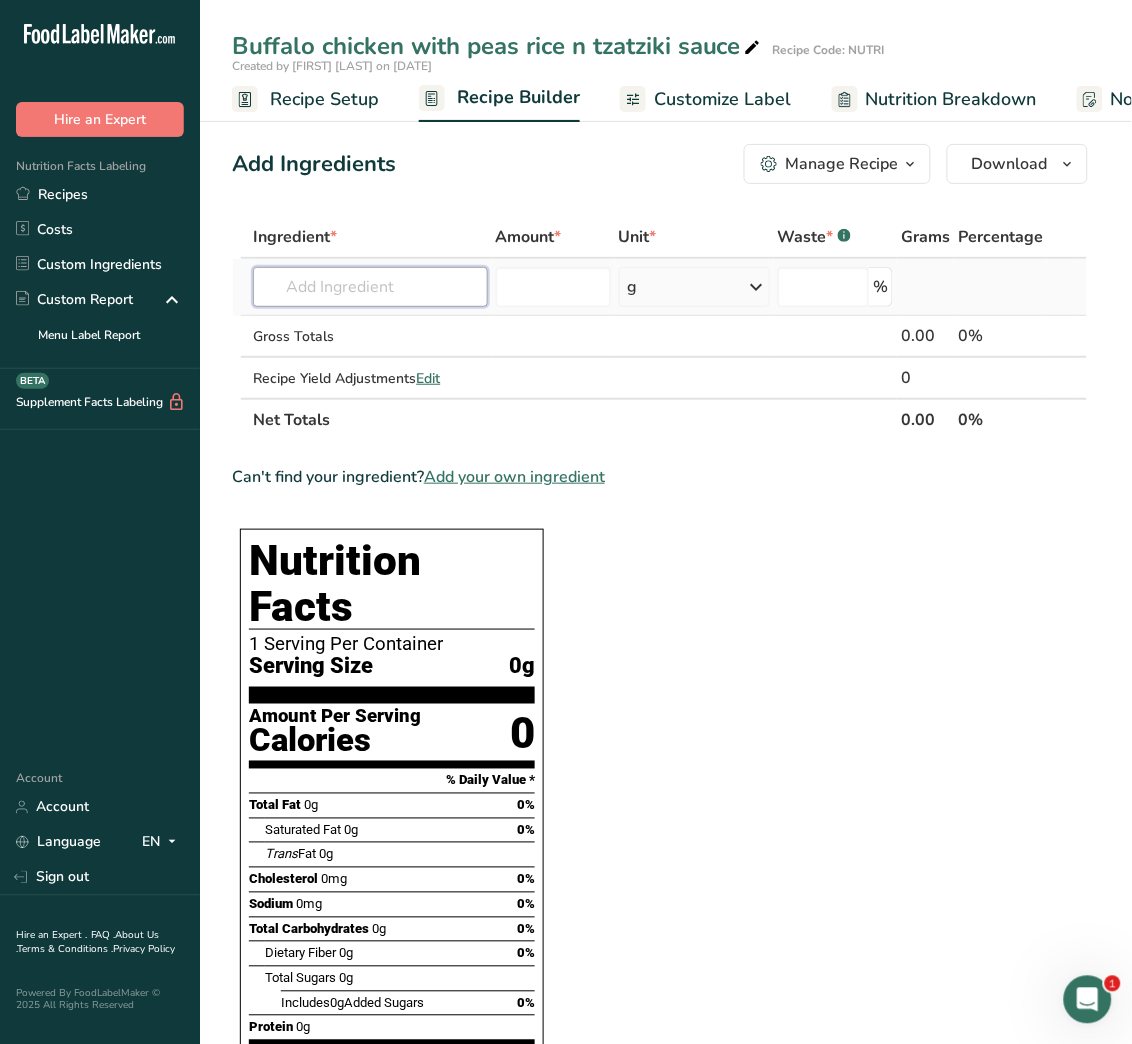 click at bounding box center (370, 287) 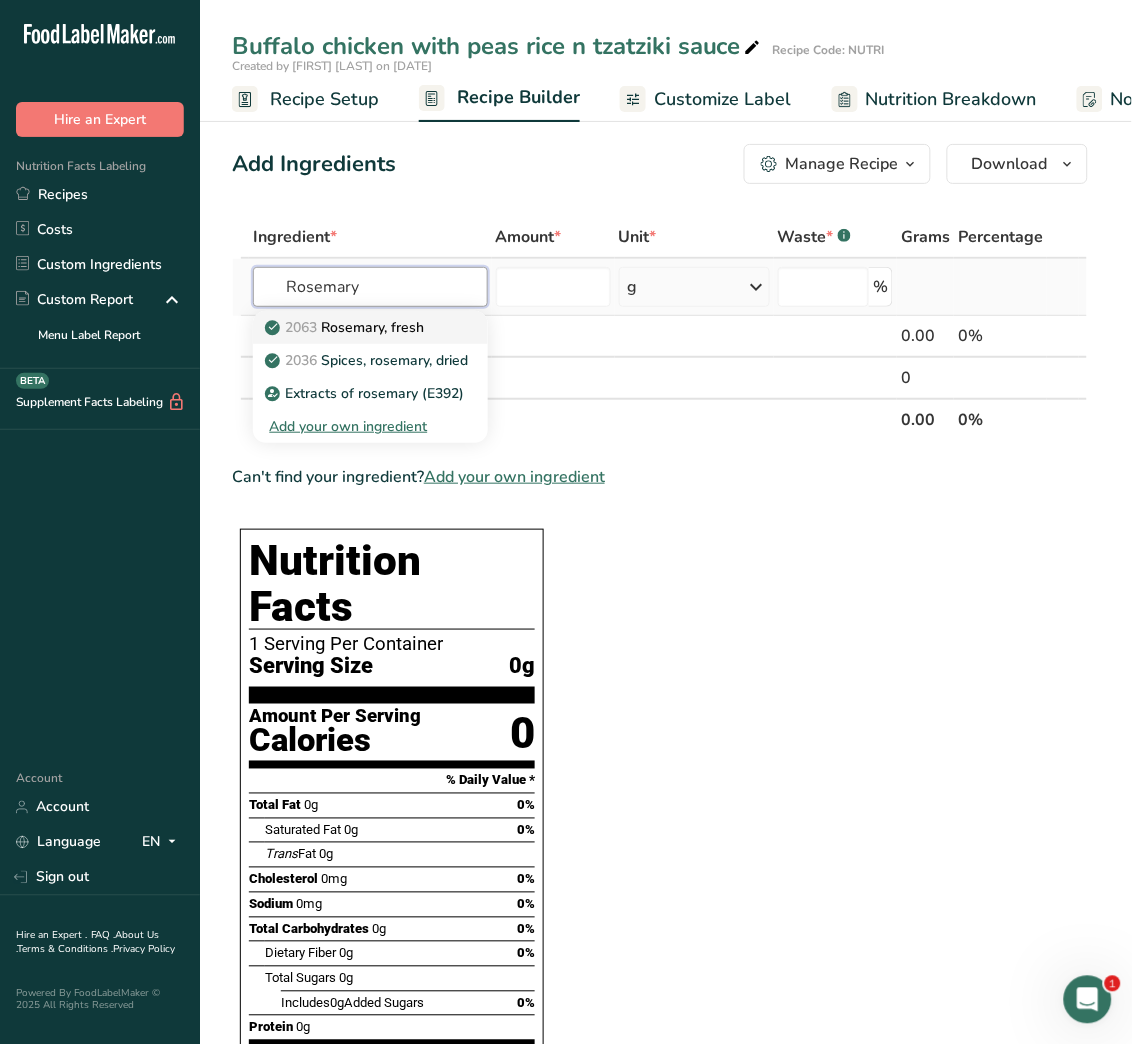 type on "Rosemary" 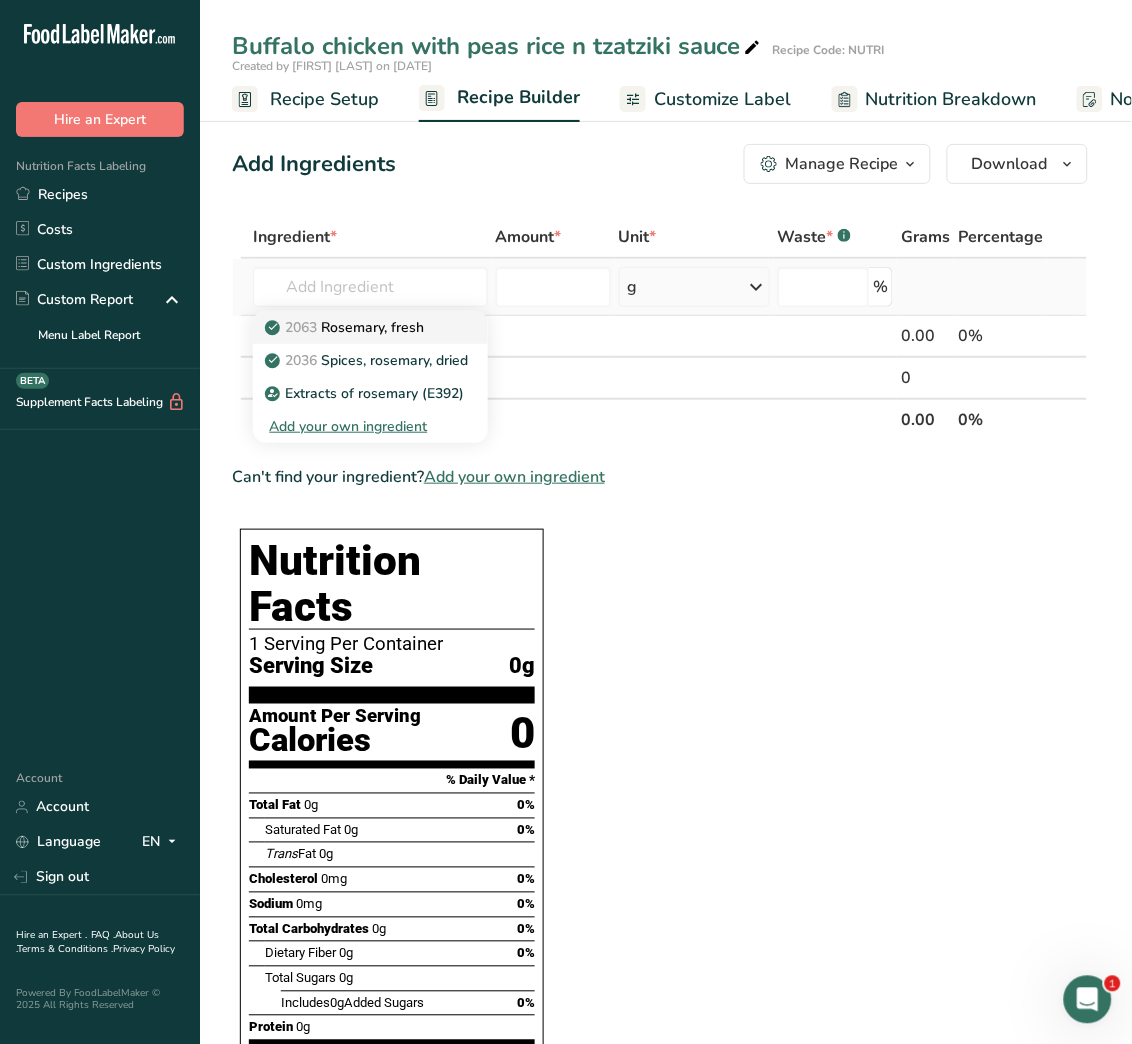 click on "2063
Rosemary, fresh" at bounding box center [370, 327] 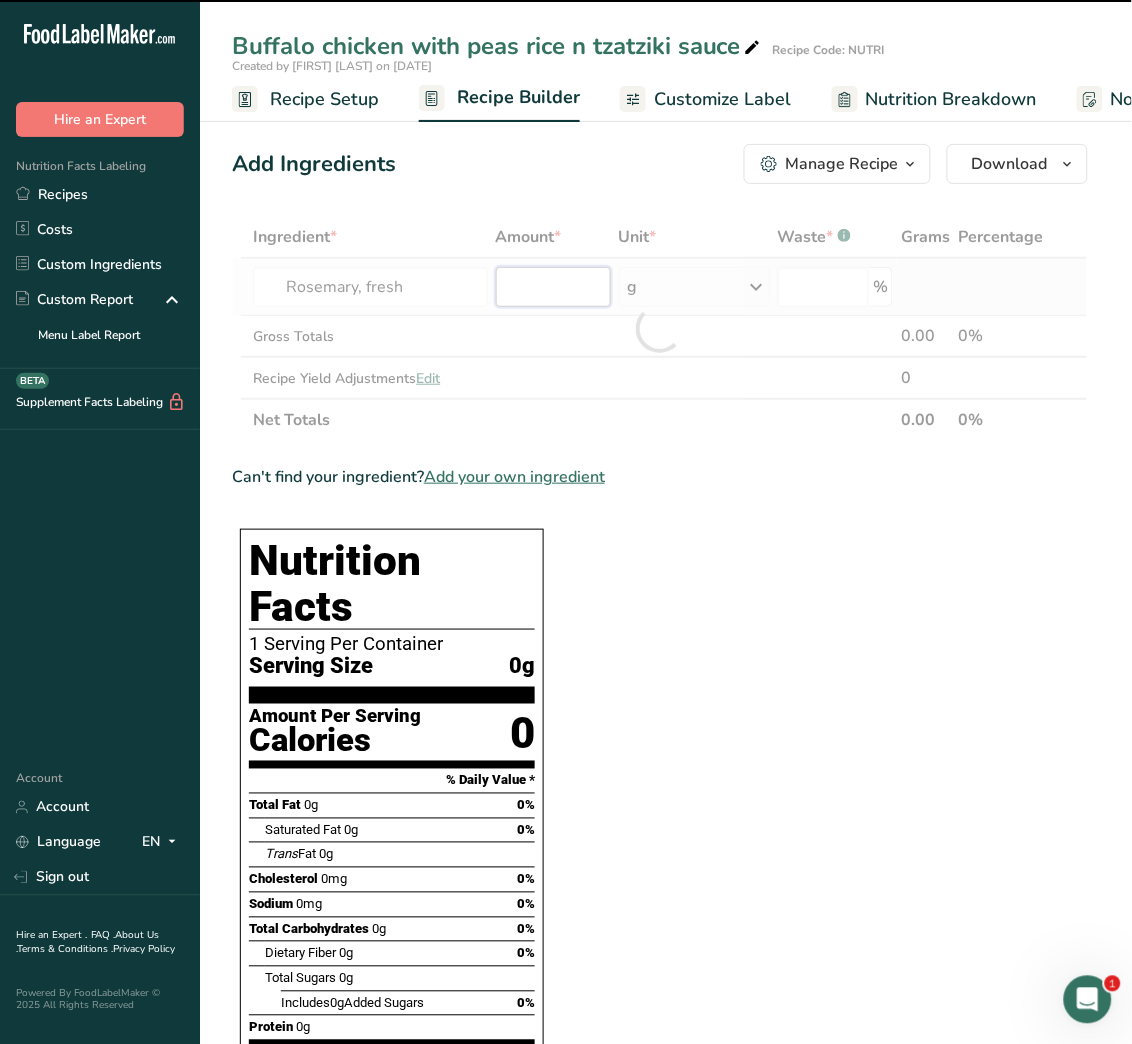 type on "0" 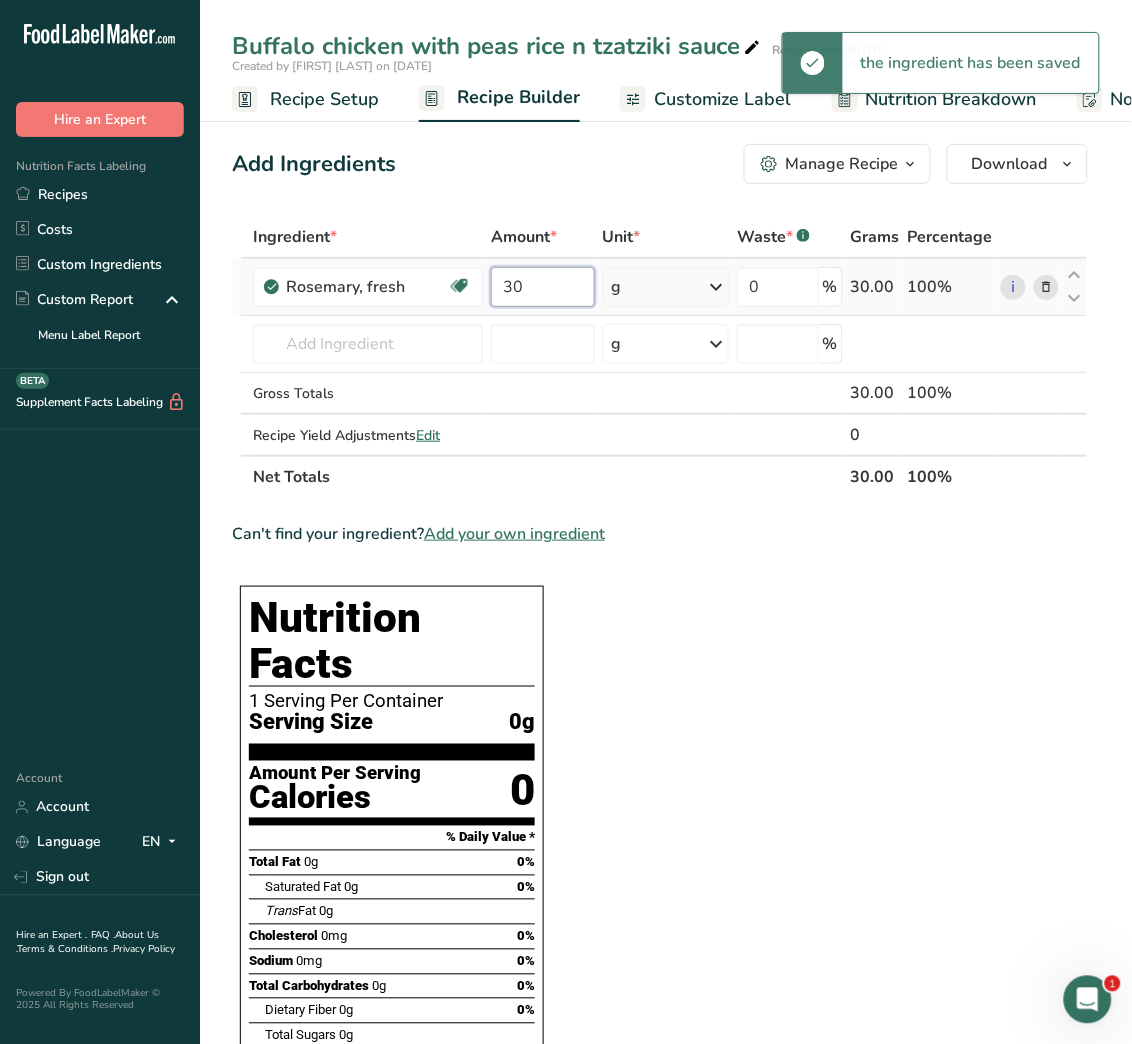 type on "30" 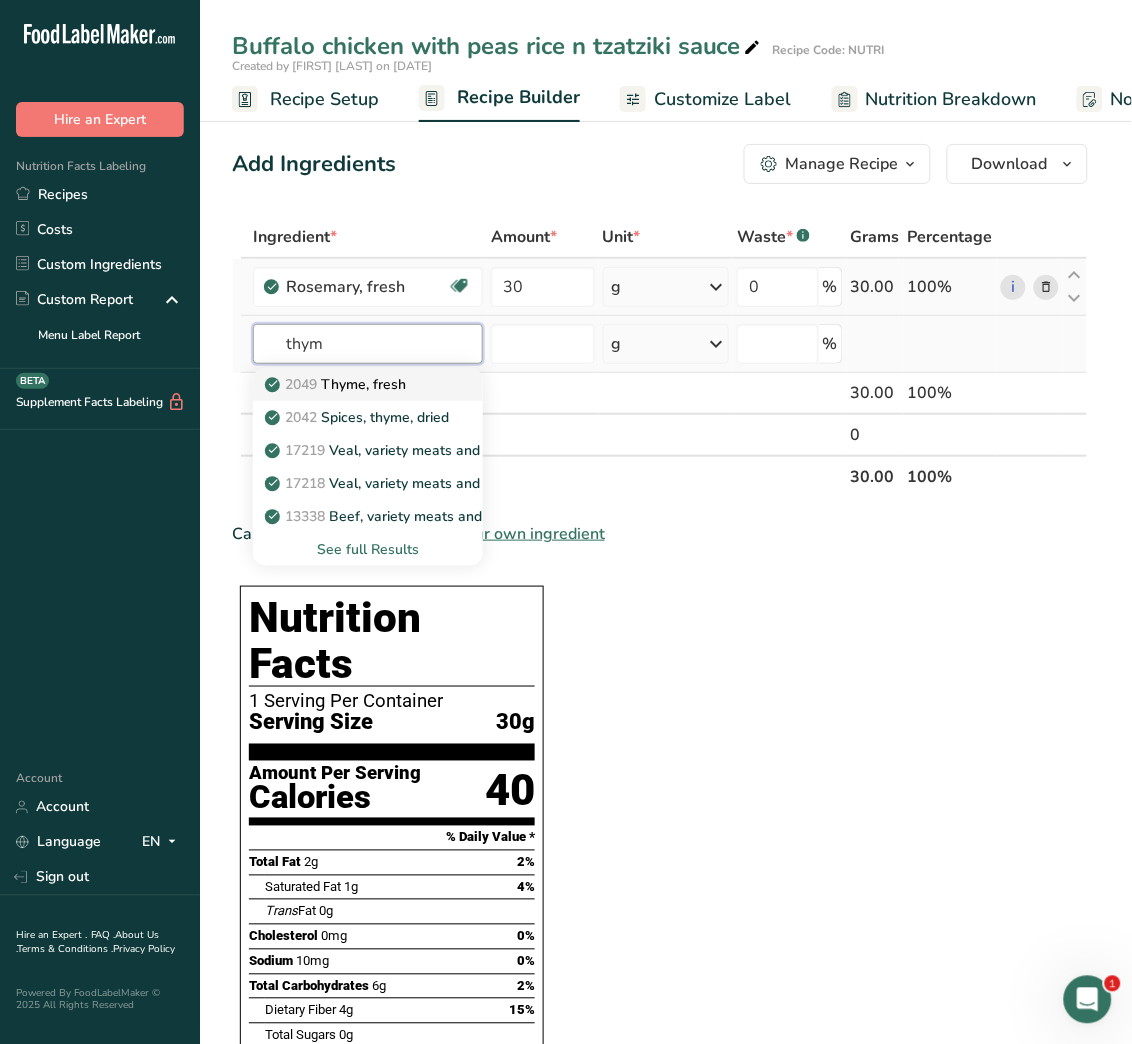 type on "thym" 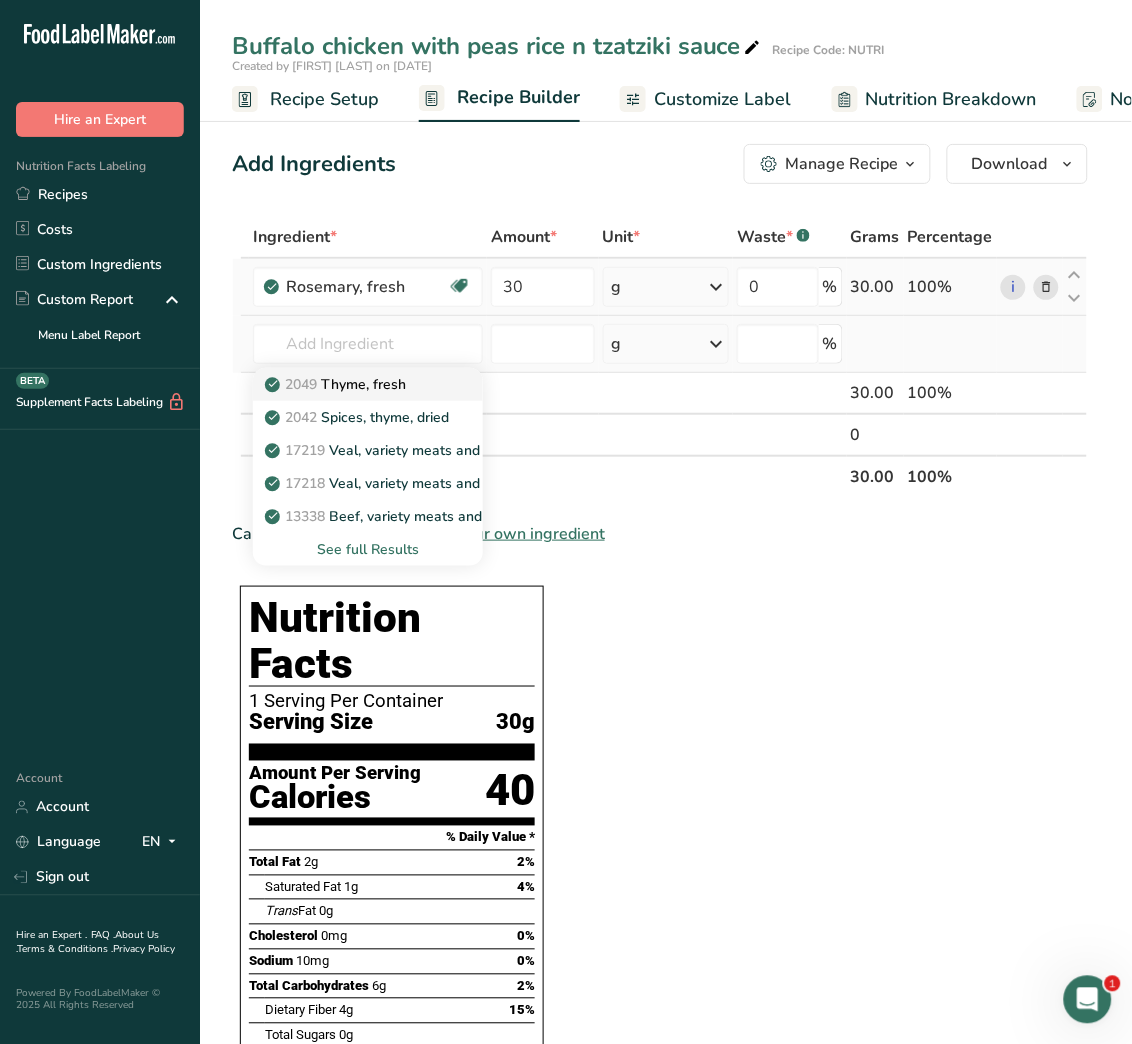 click on "2049
Thyme, fresh" at bounding box center (337, 384) 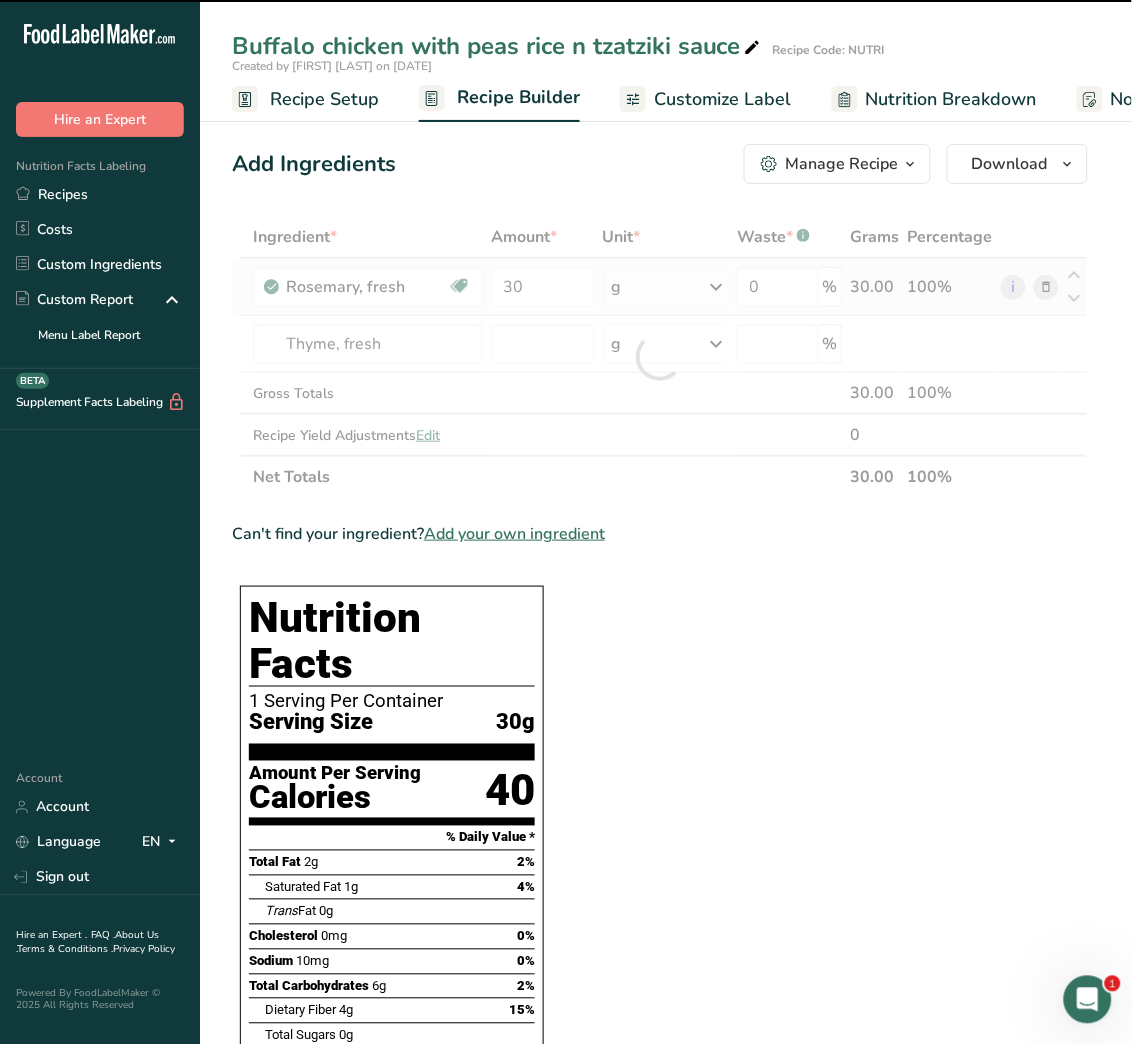 type on "0" 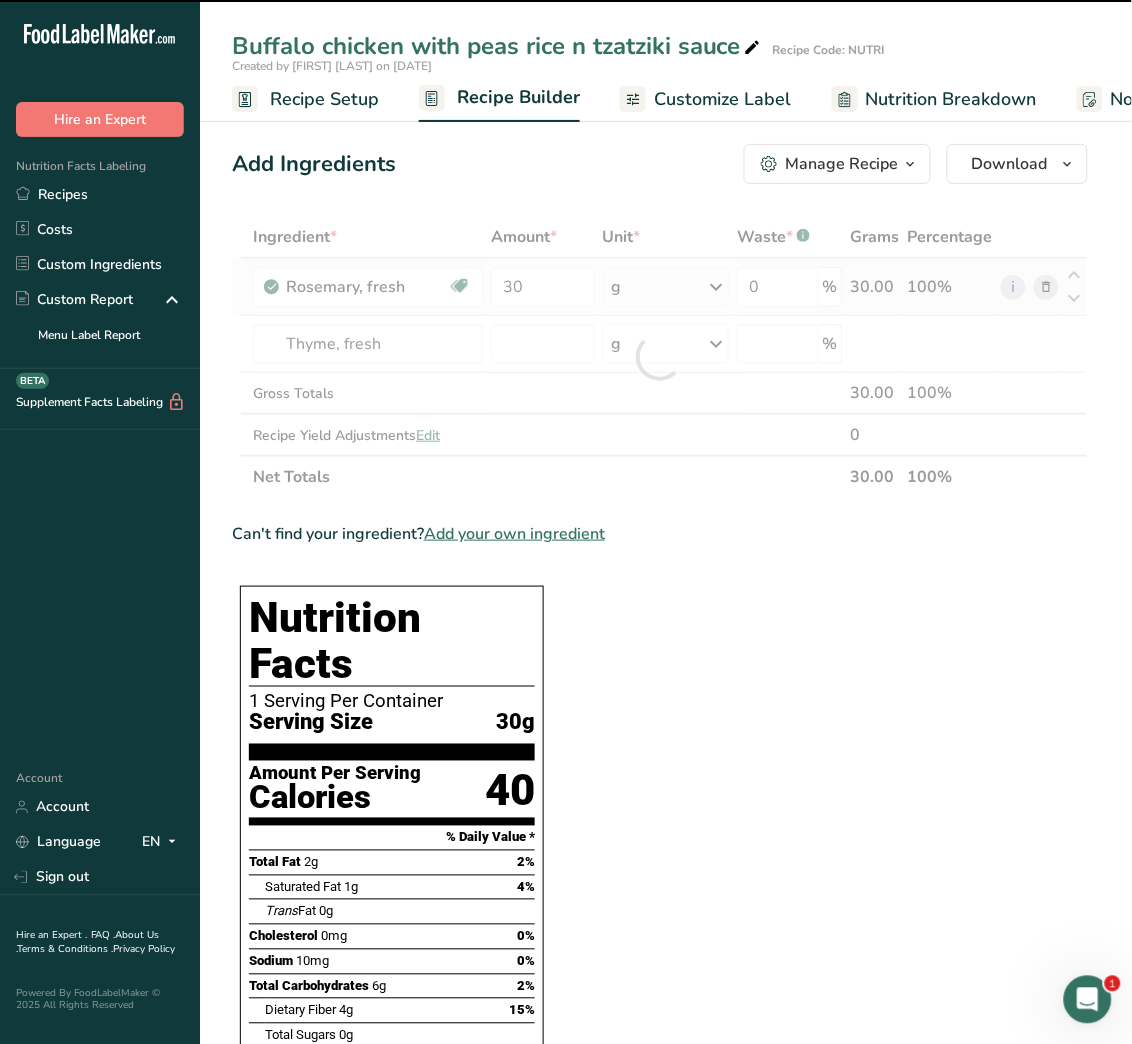type on "0" 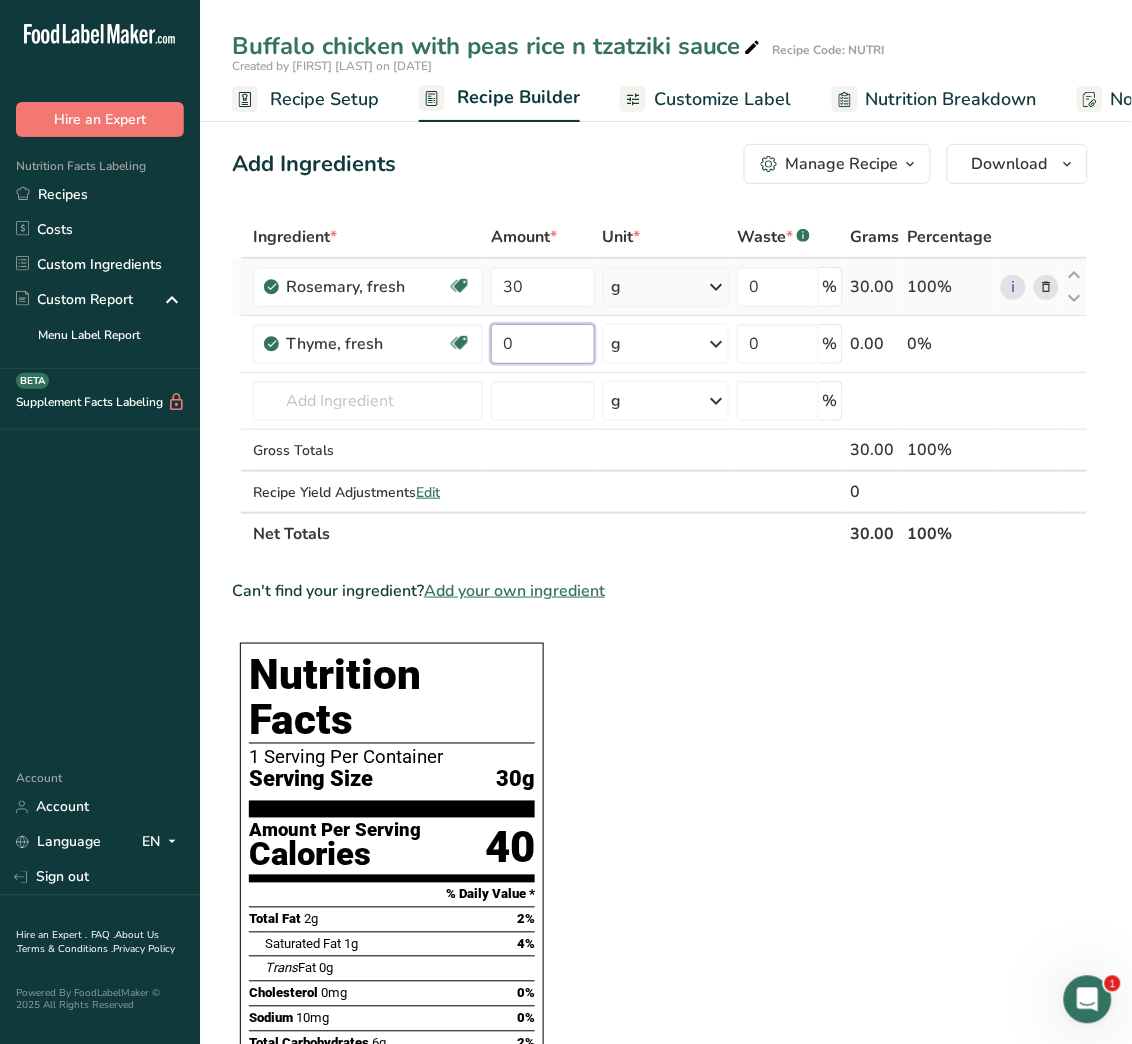 click on "0" at bounding box center [543, 344] 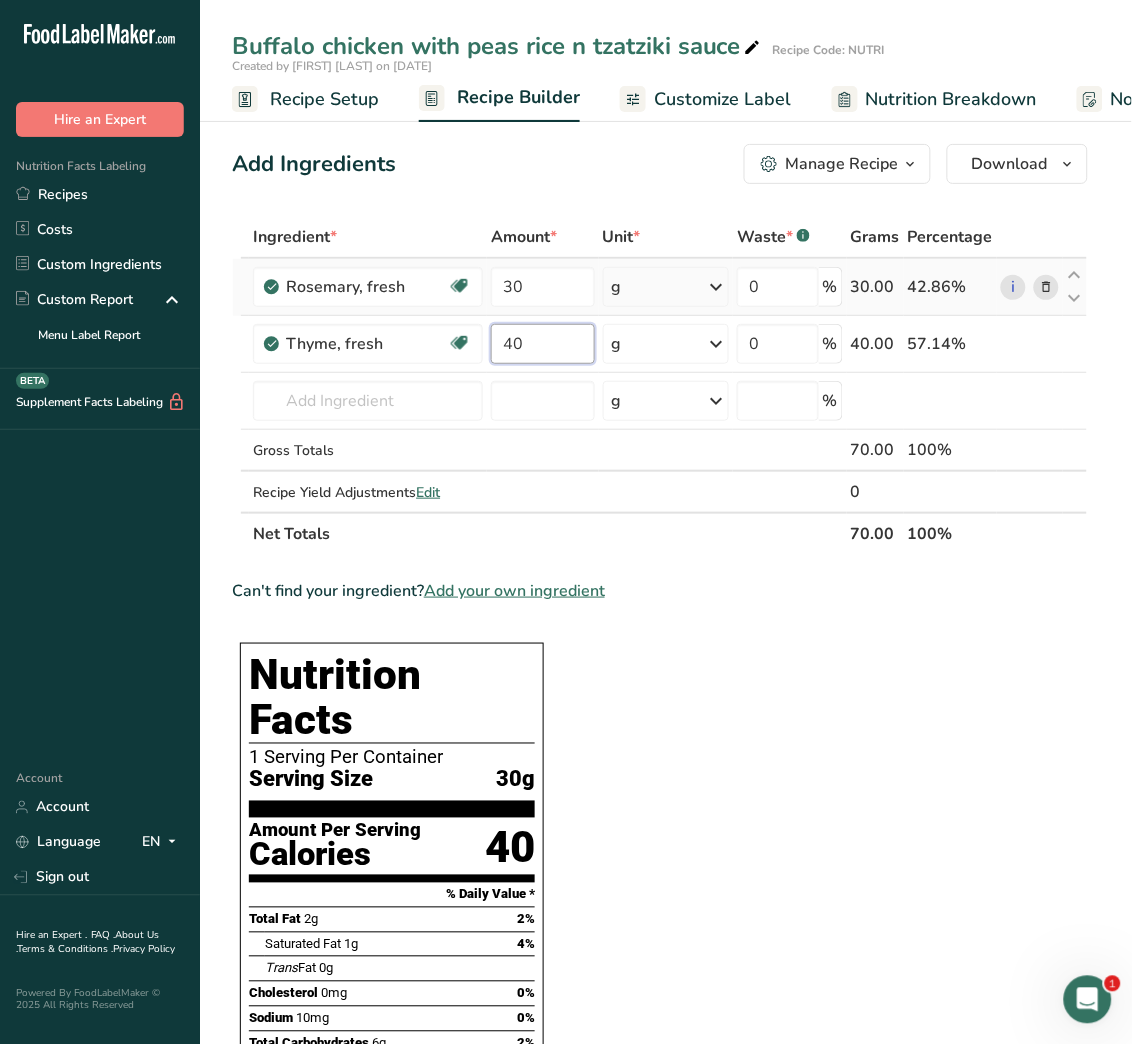 type on "40" 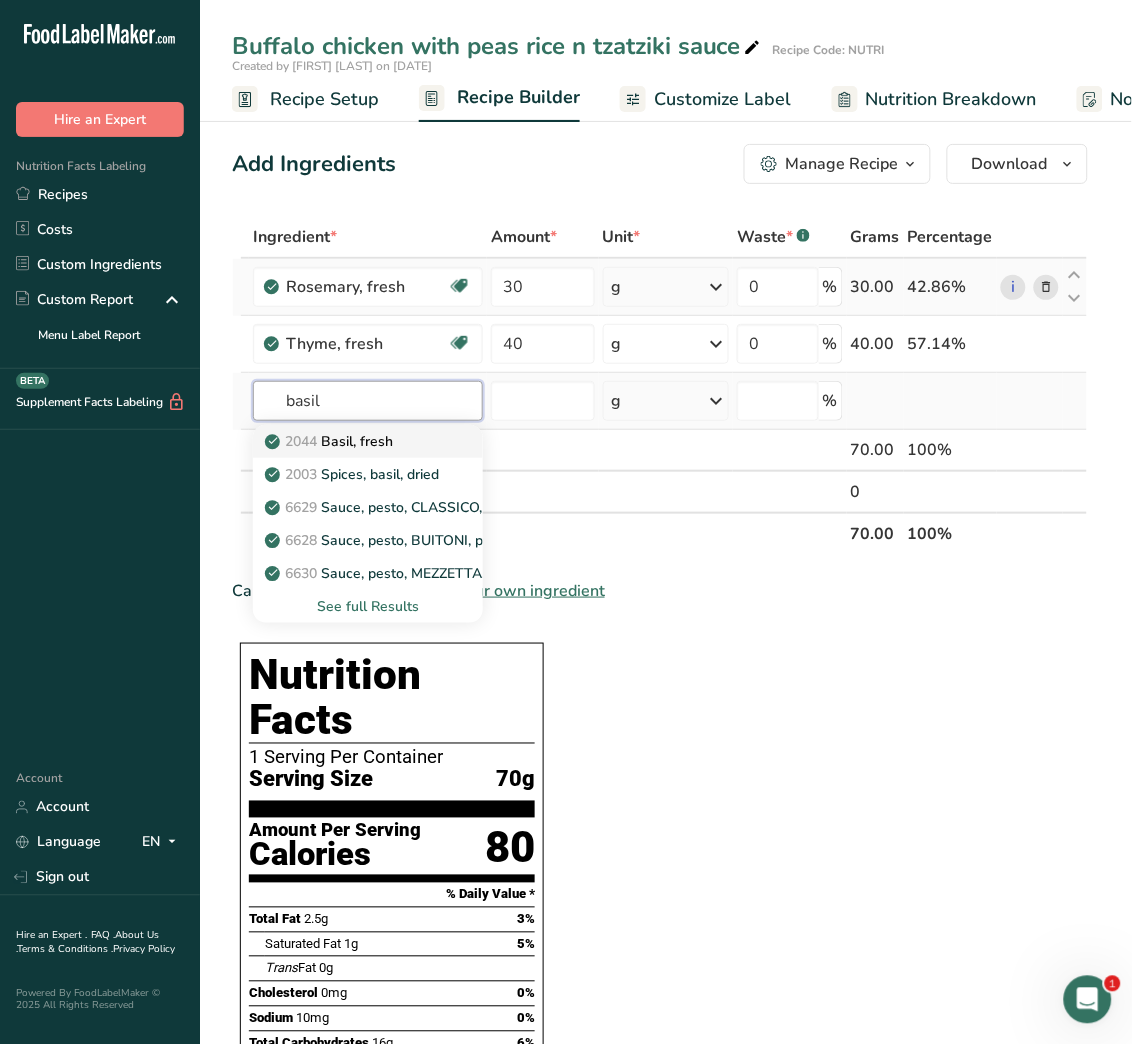 type on "basil" 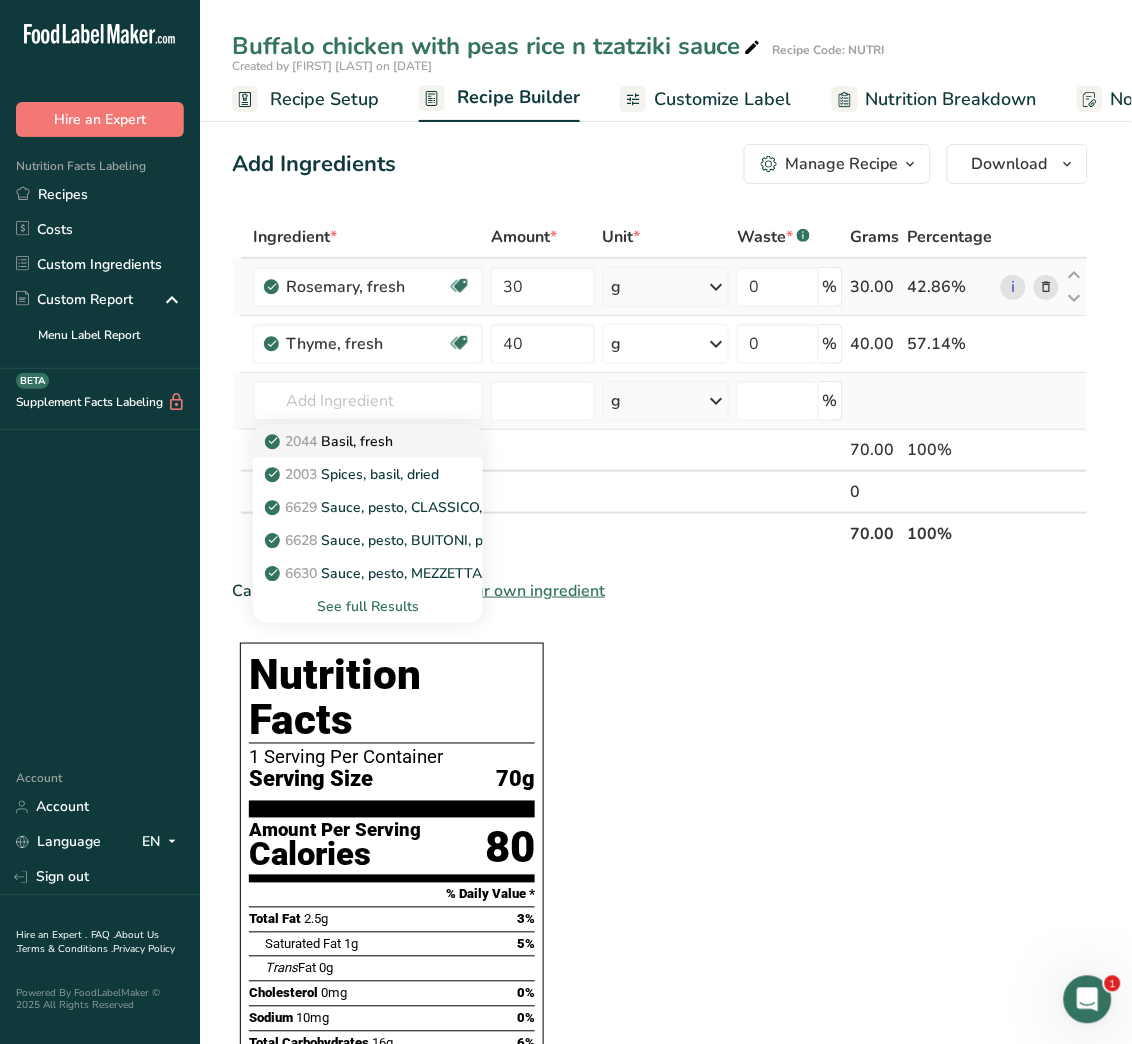 click on "2044
Basil, fresh" at bounding box center (352, 441) 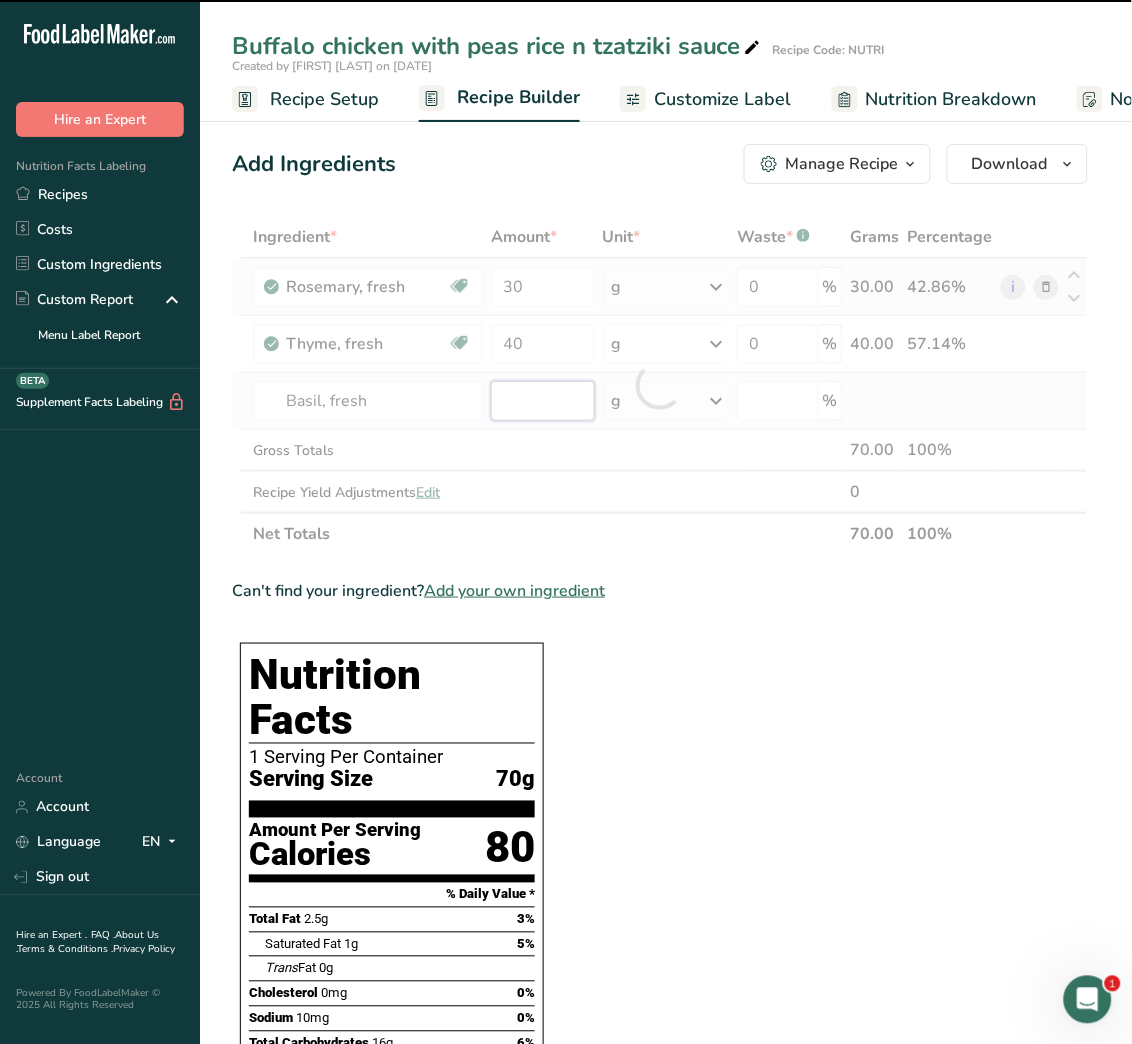 type on "0" 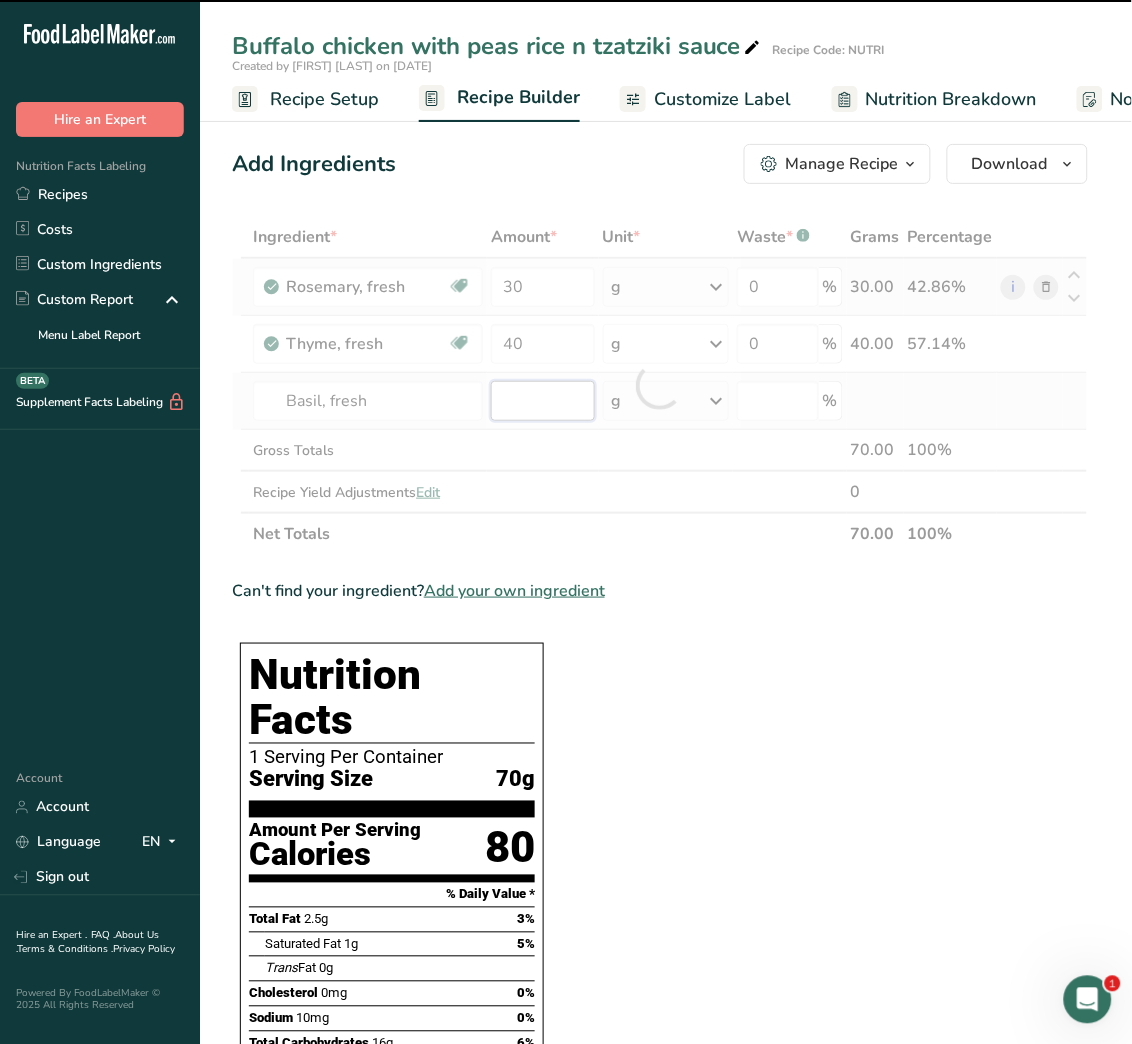 type on "0" 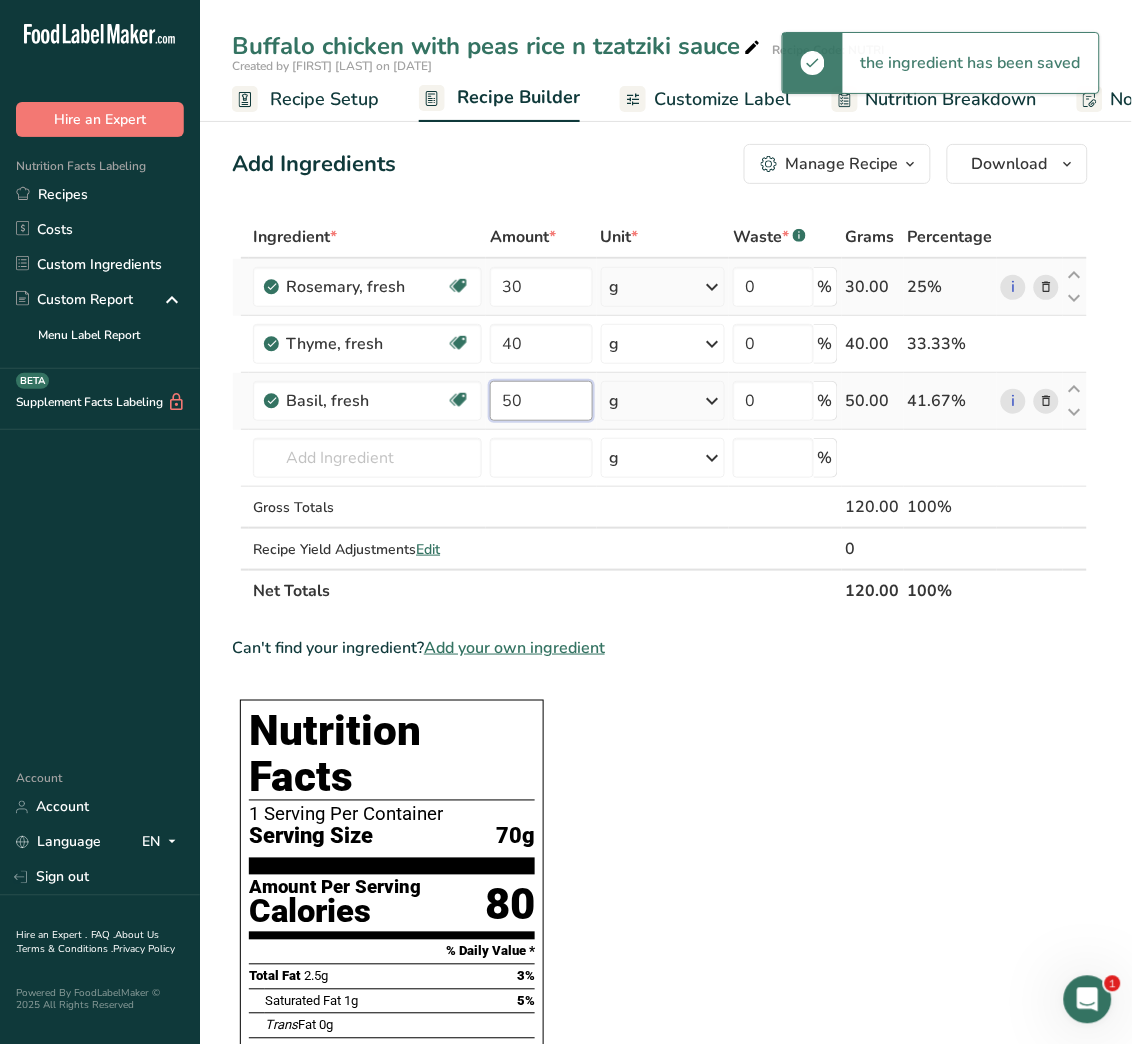 type on "50" 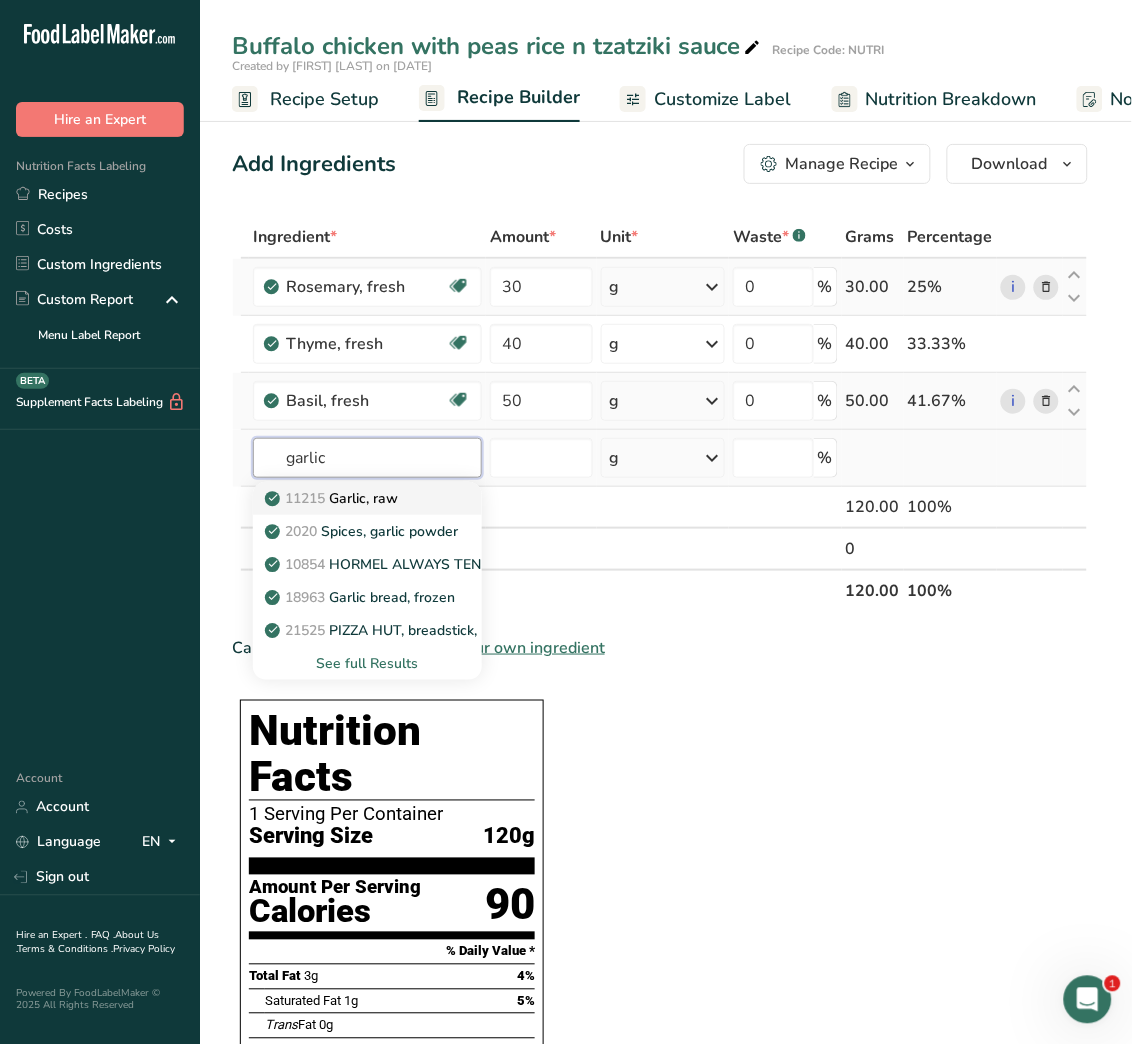 type on "garlic" 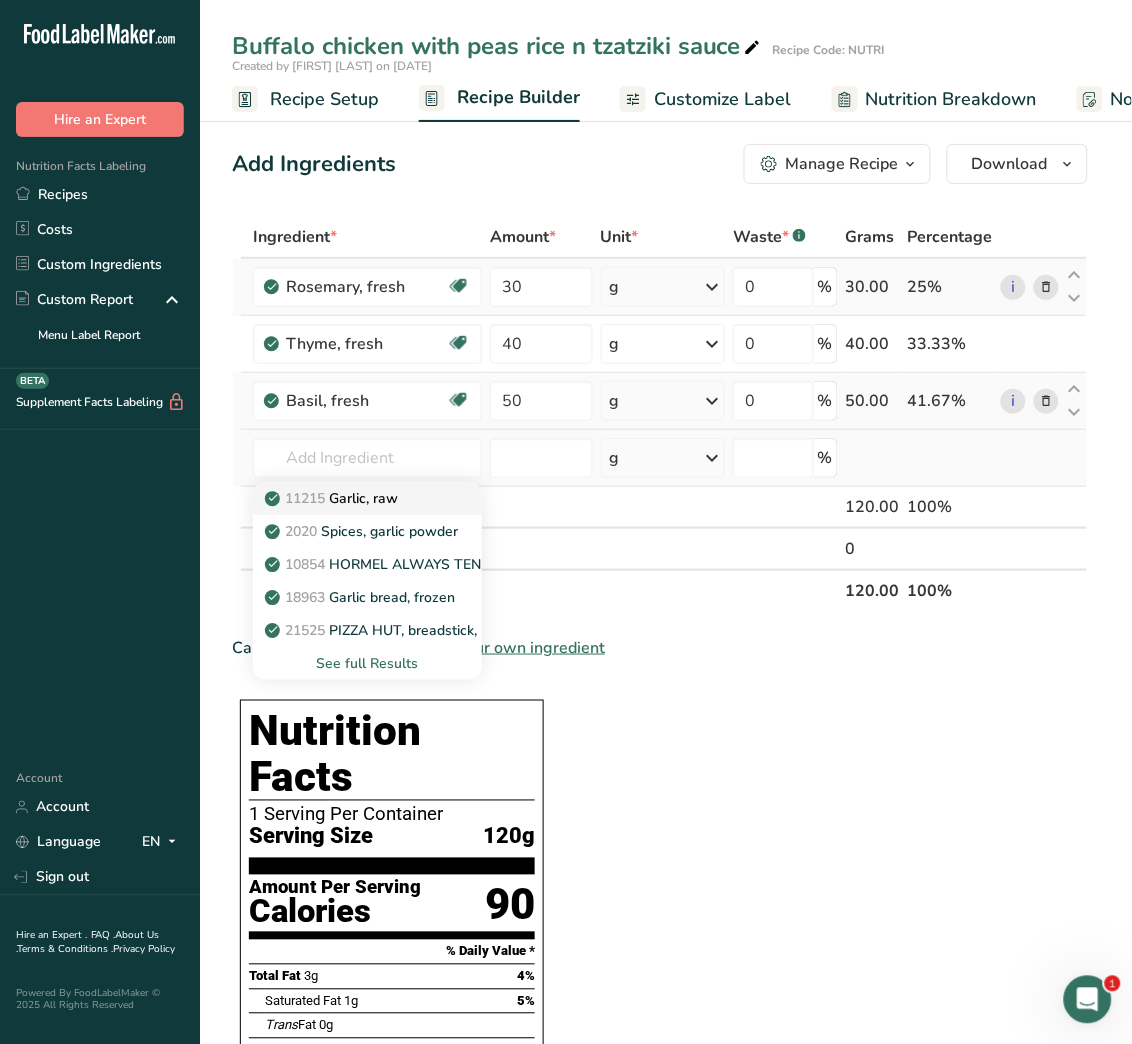 click on "11215
Garlic, raw" at bounding box center (333, 498) 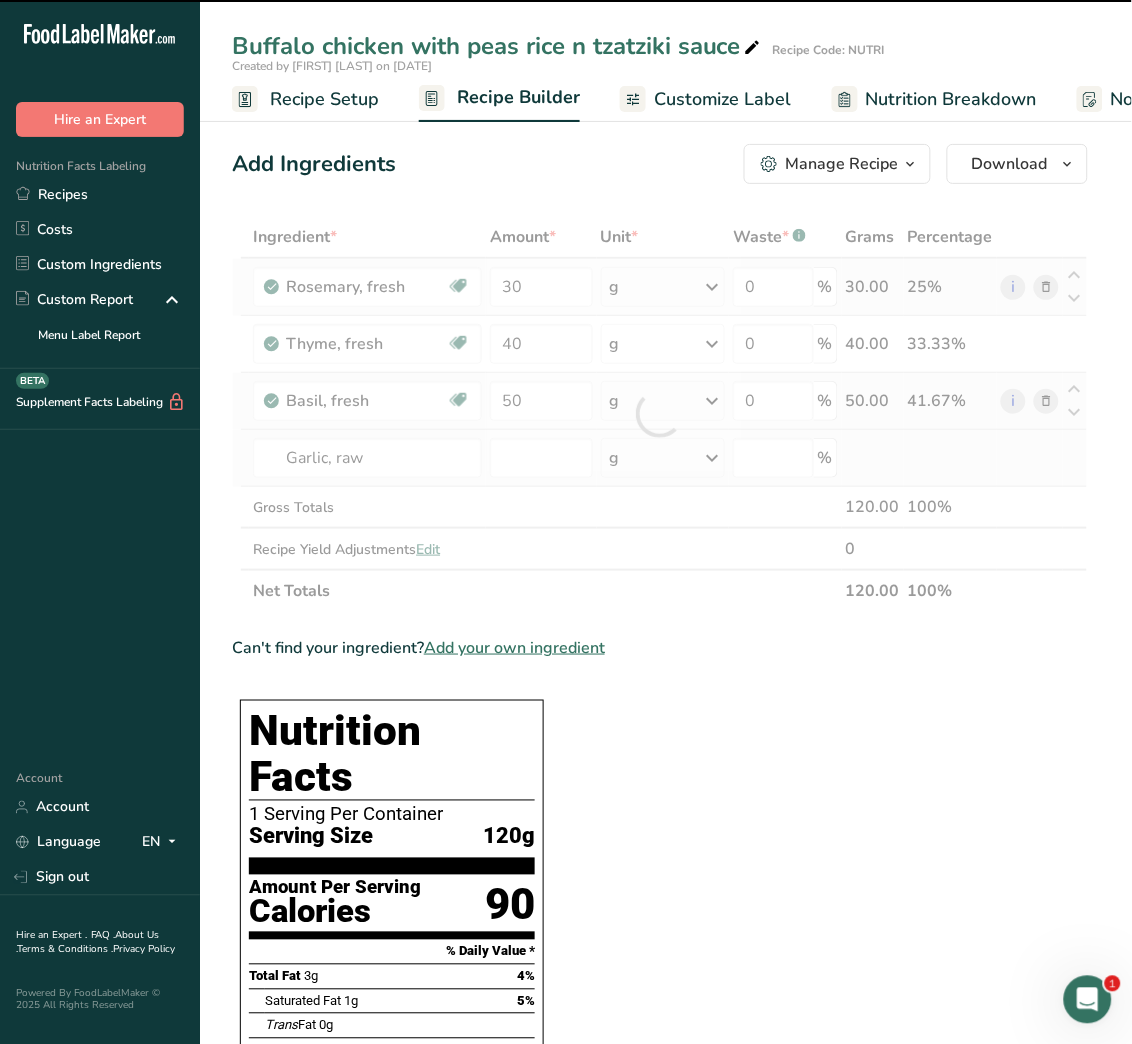 type on "0" 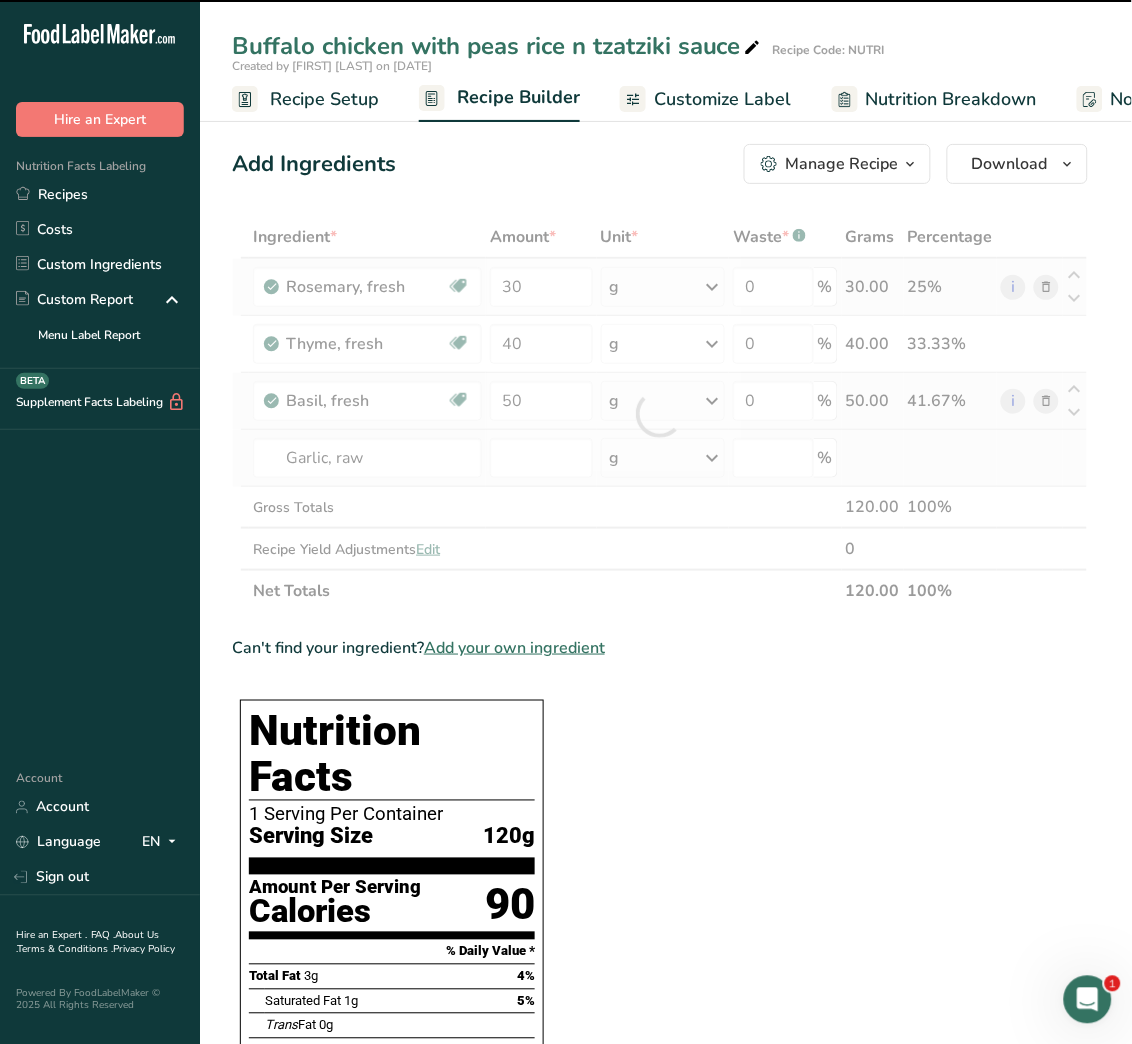type on "0" 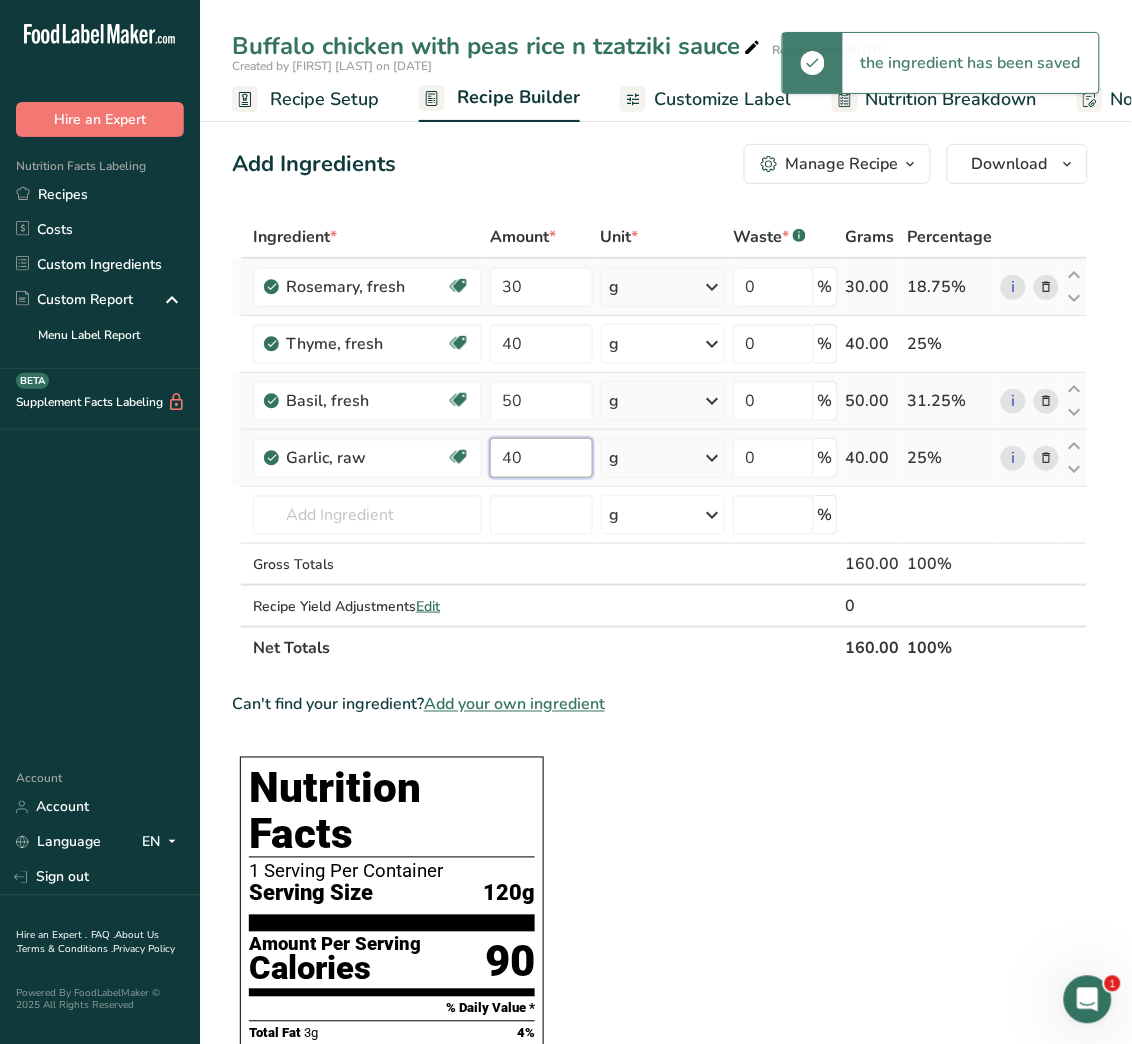 type on "40" 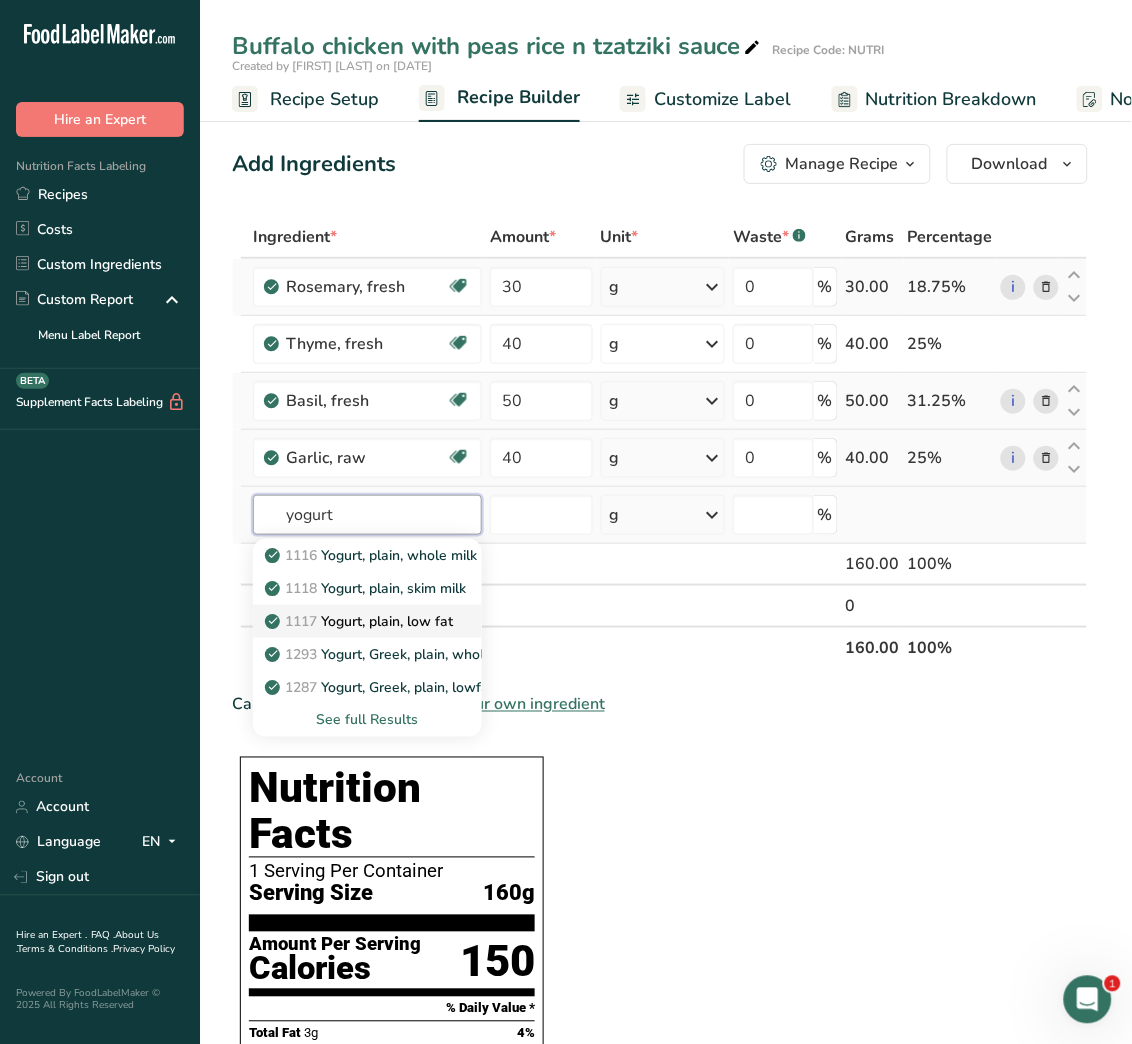 type on "yogurt" 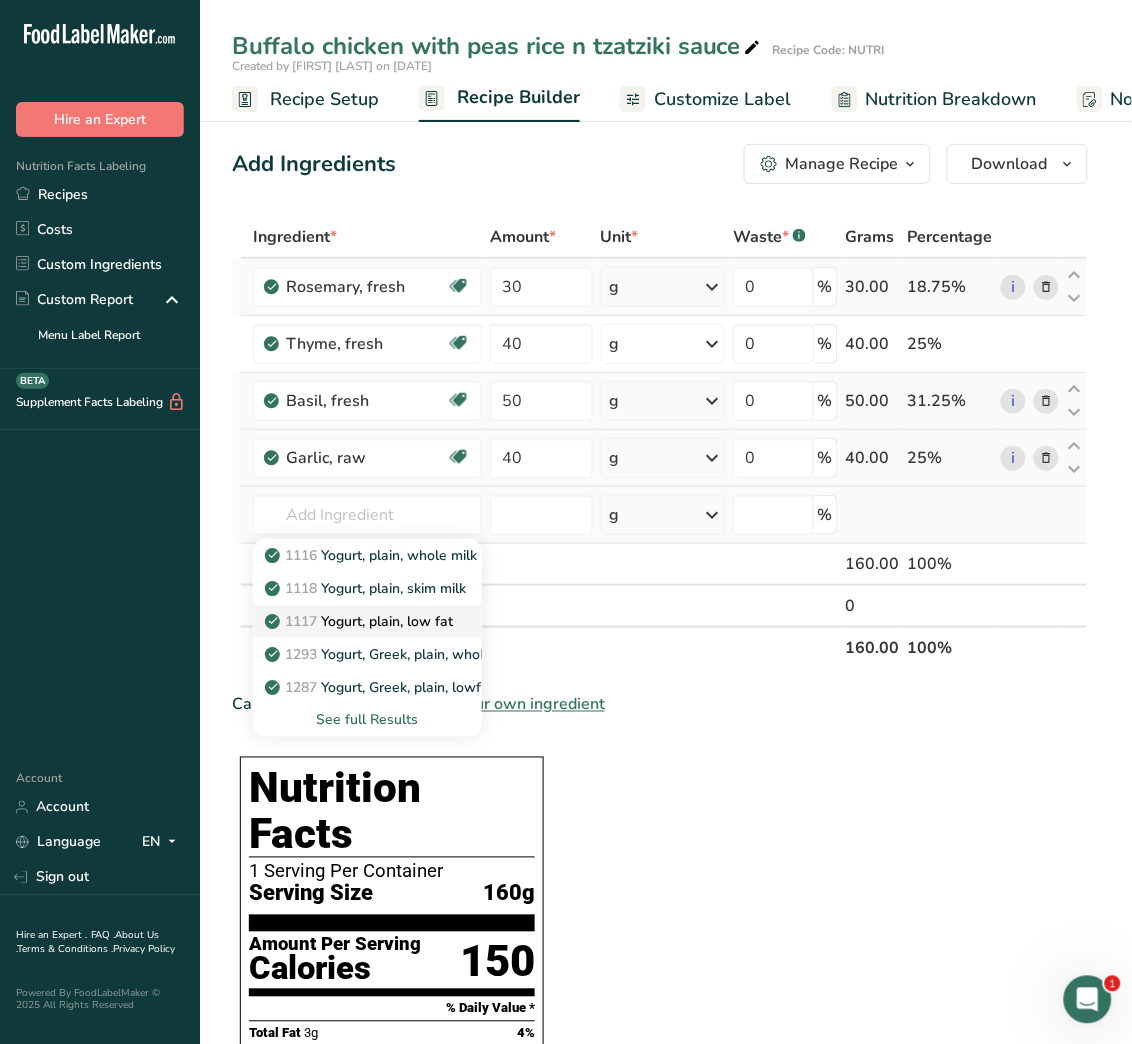 click on "1117
Yogurt, plain, low fat" at bounding box center [361, 621] 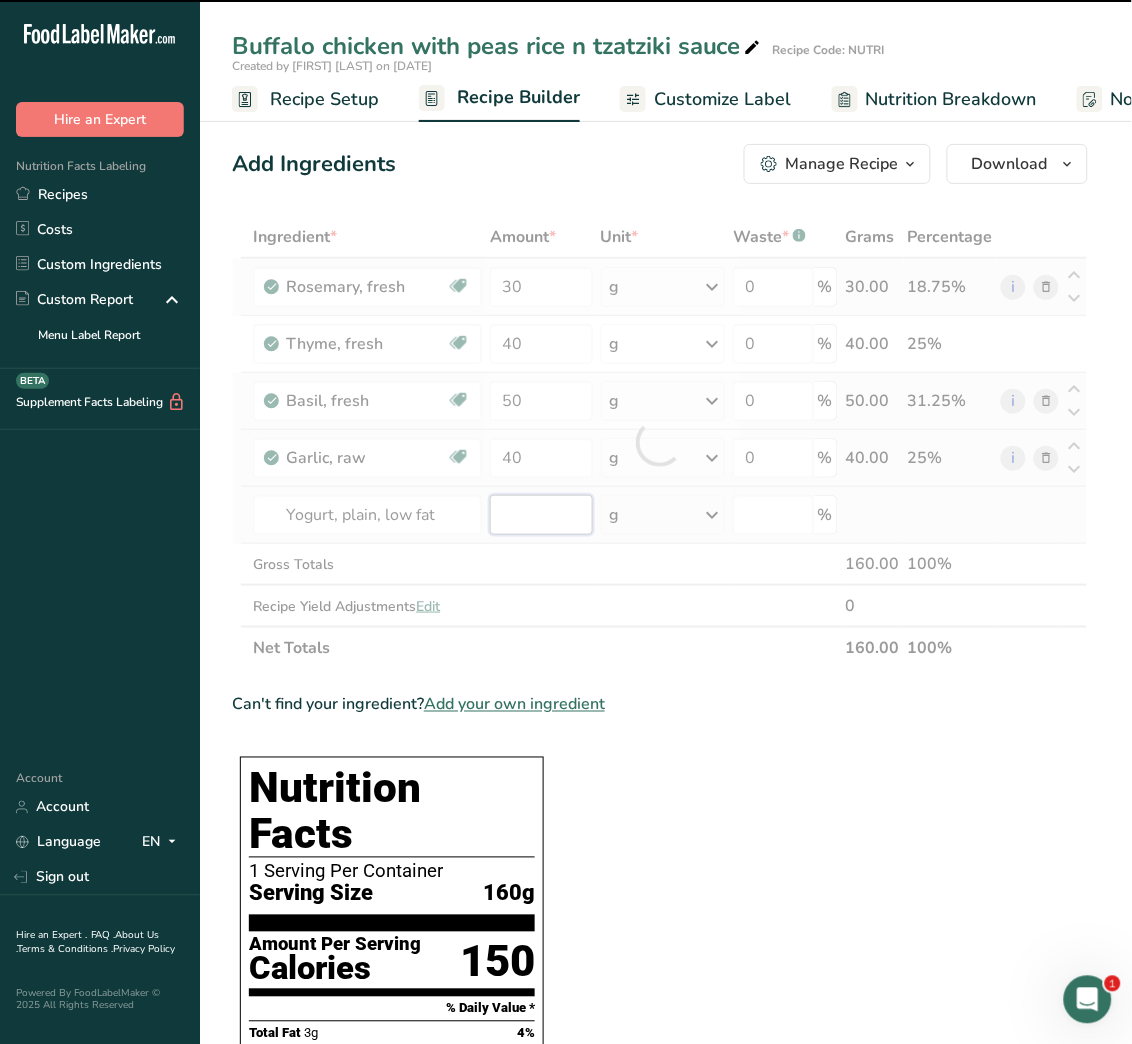 type on "0" 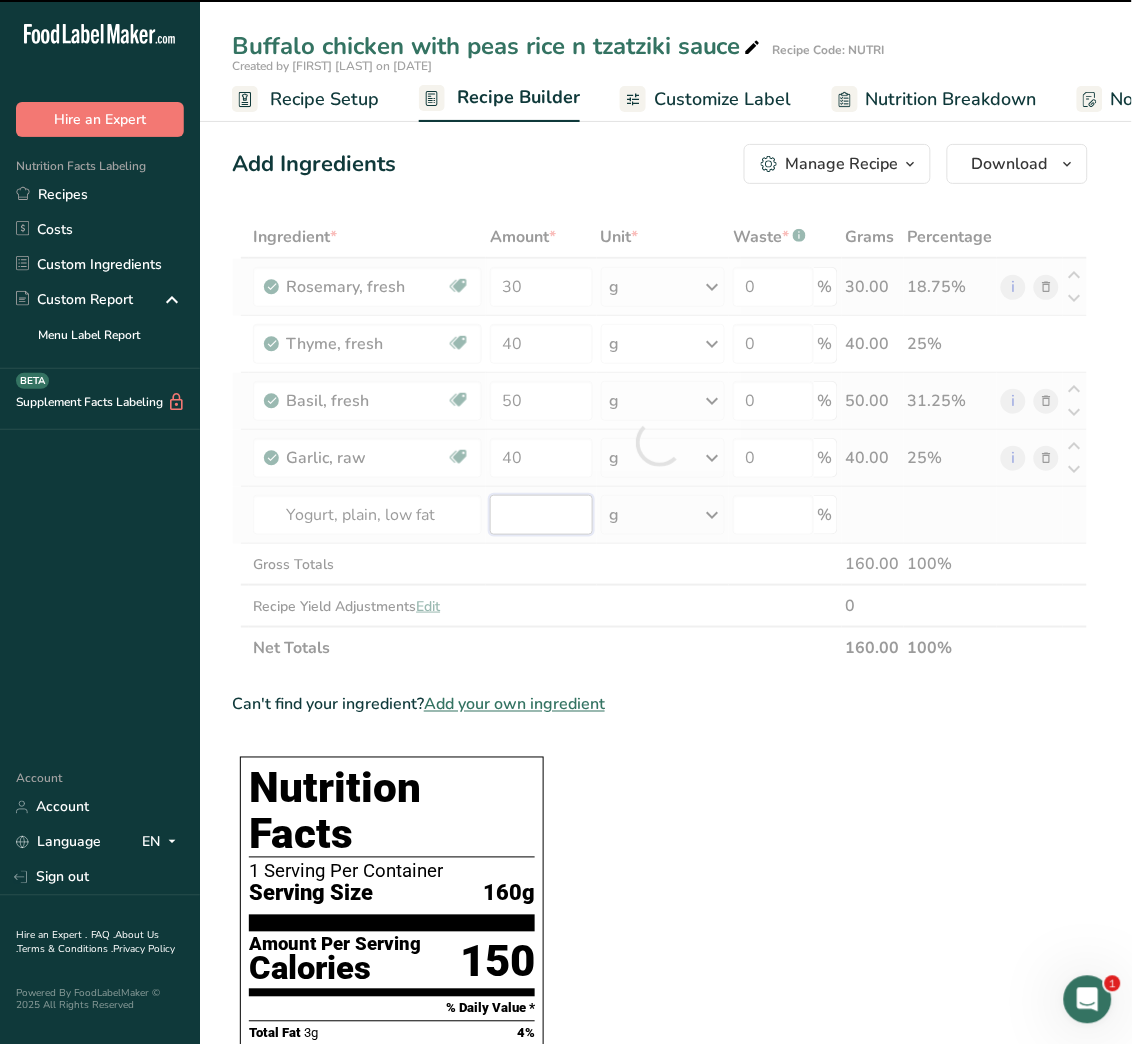 type on "0" 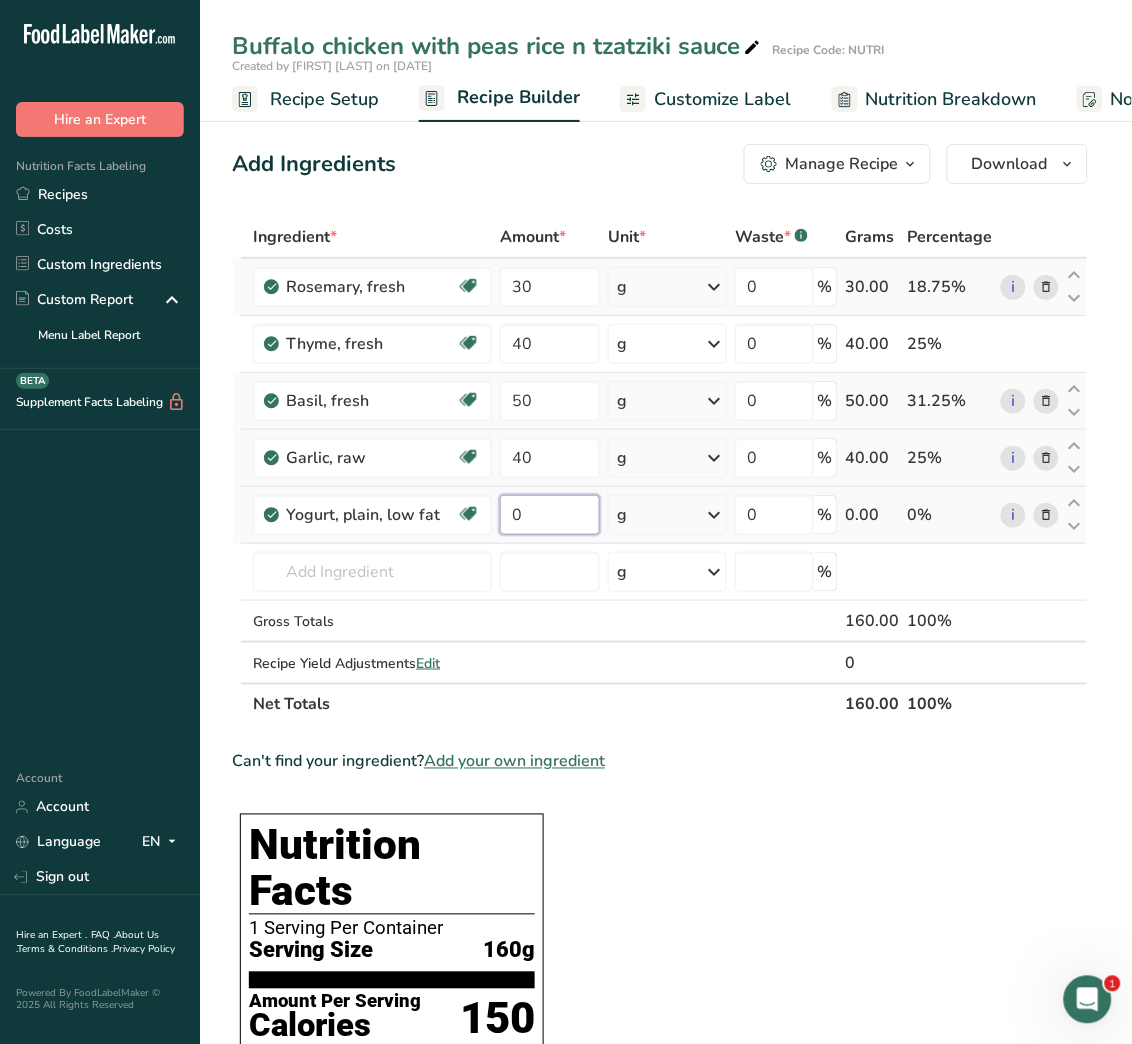 click on "0" at bounding box center (550, 515) 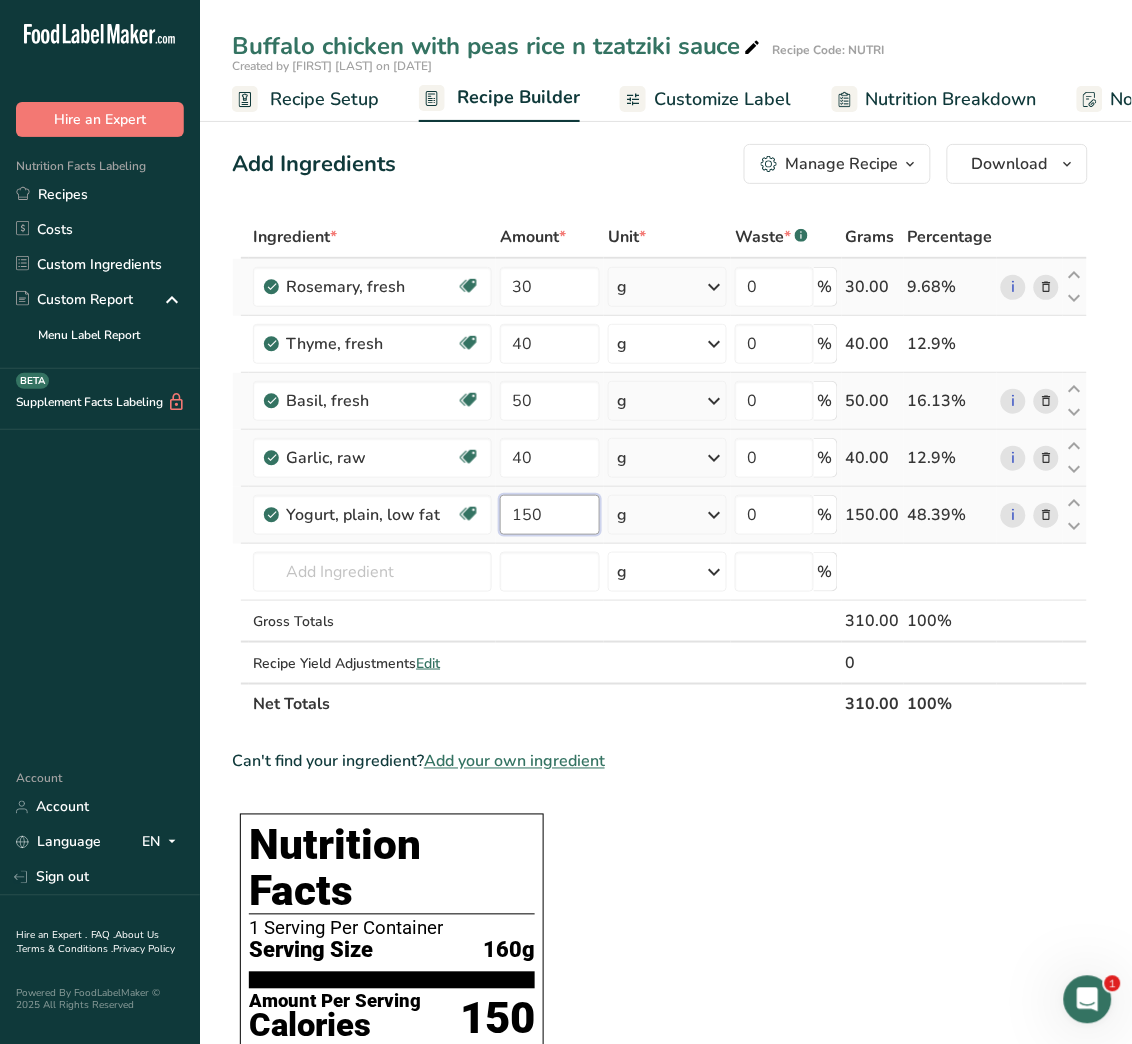 type on "150" 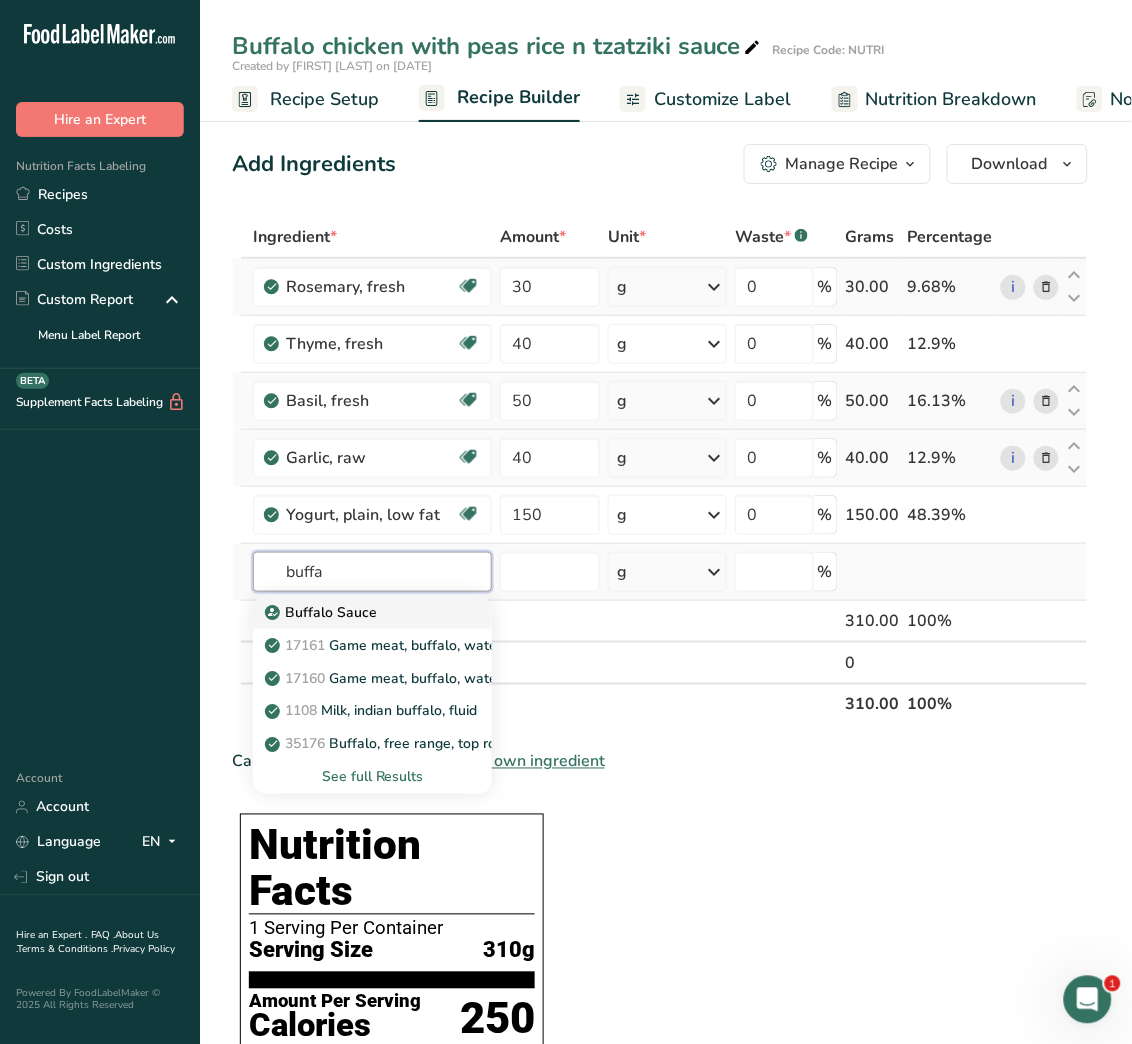 type on "buffa" 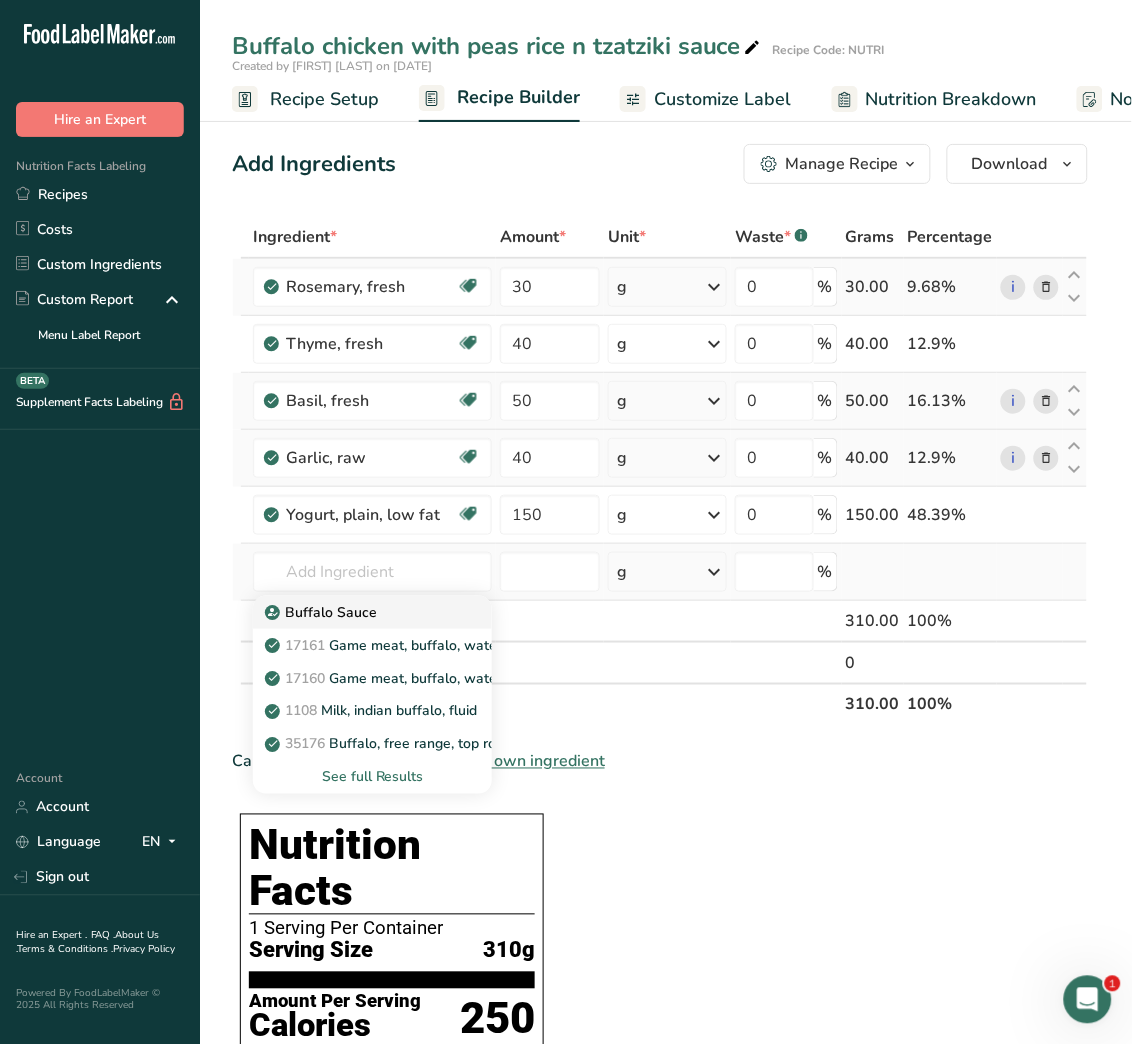 click on "Buffalo Sauce" at bounding box center [356, 612] 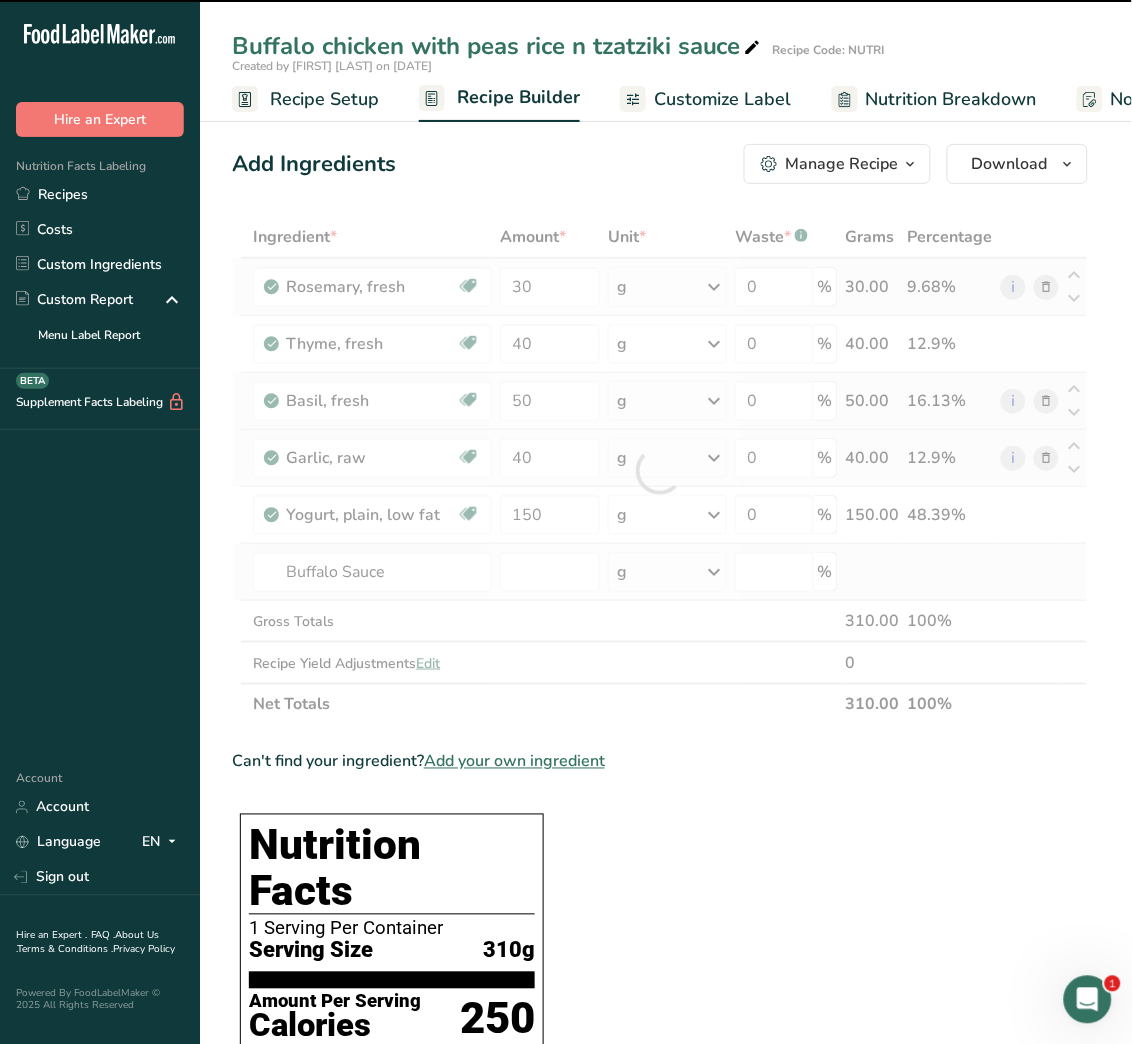 type on "0" 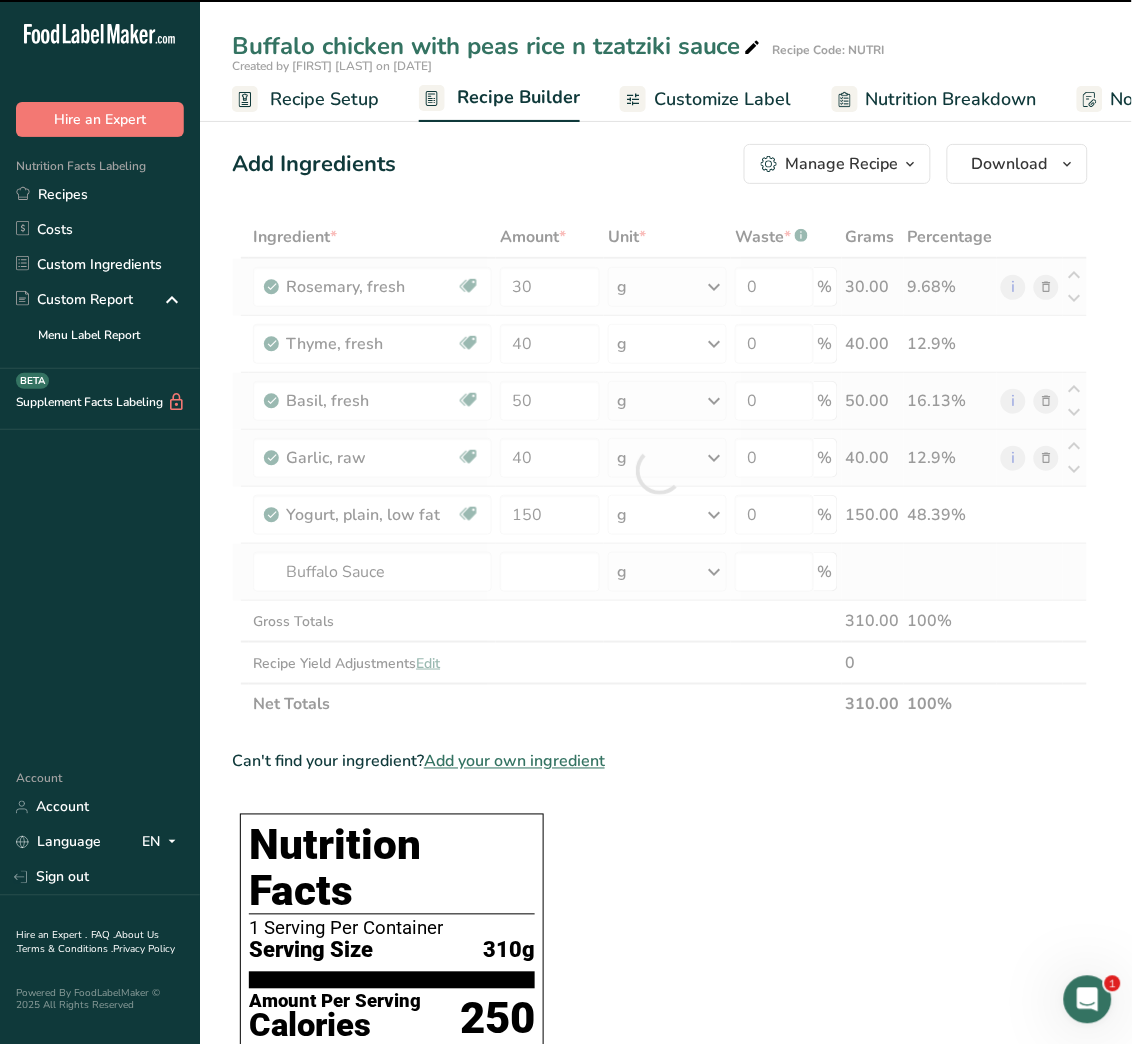 type on "0" 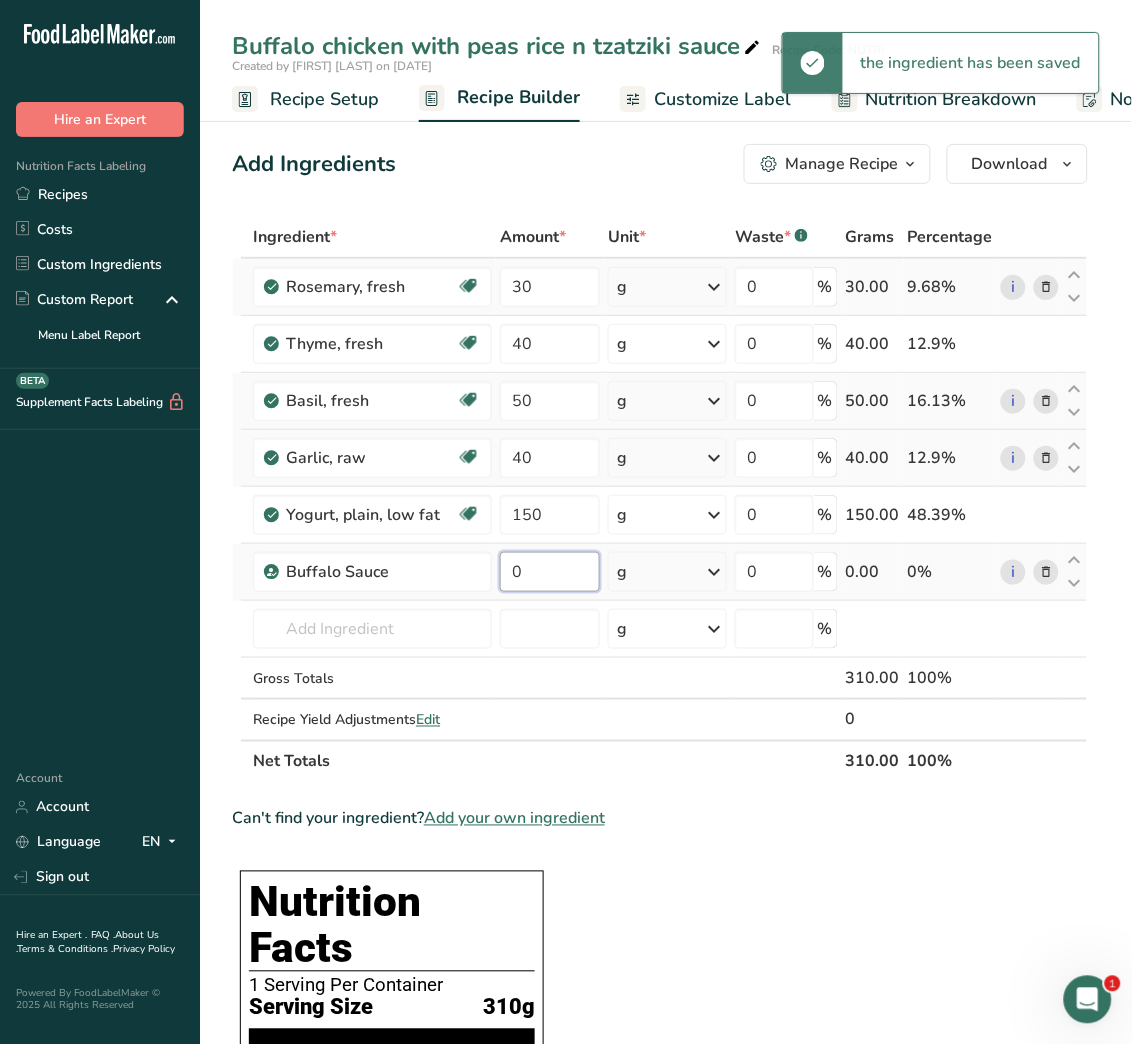click on "0" at bounding box center (550, 572) 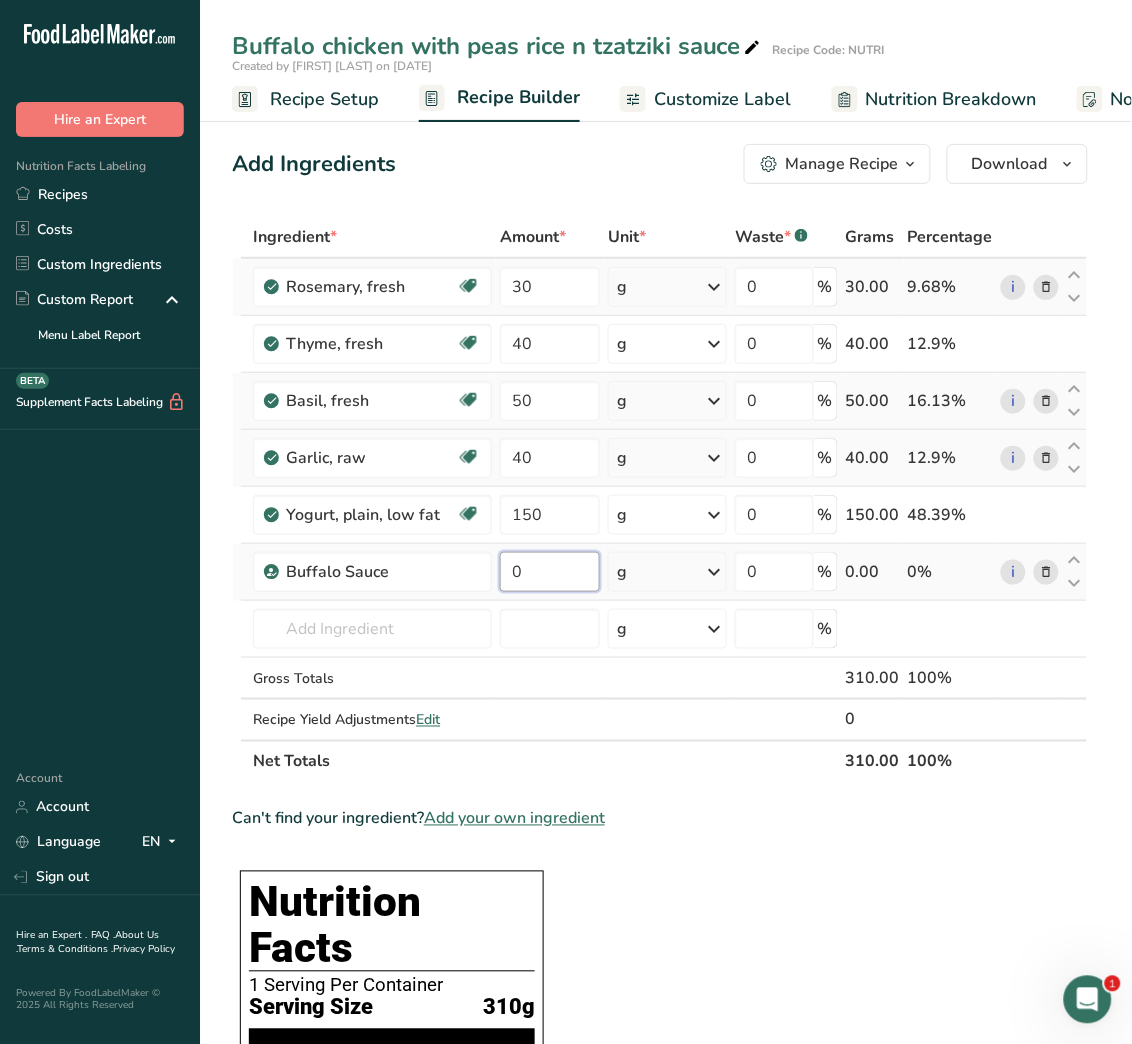 click on "0" at bounding box center (550, 572) 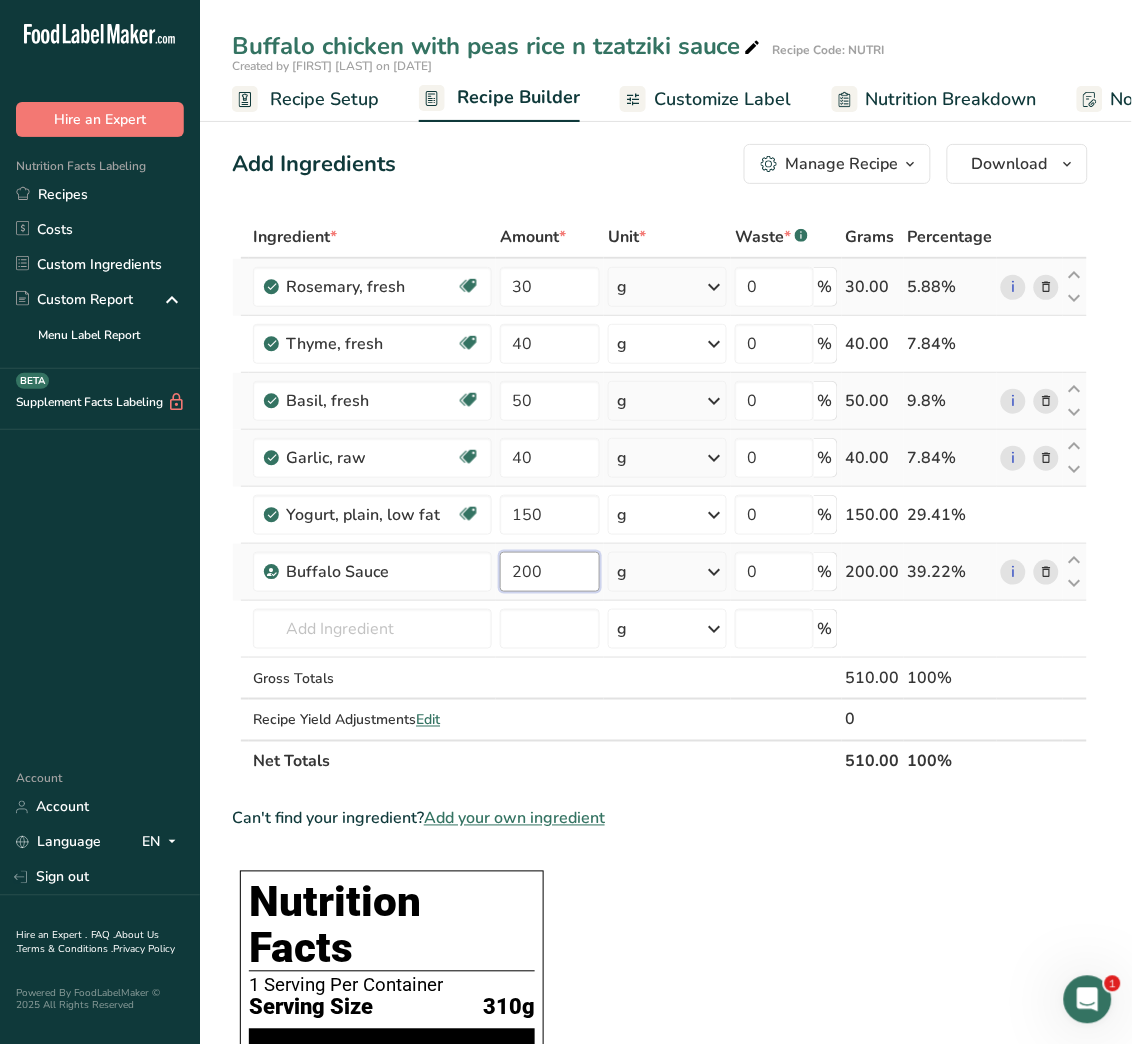 type on "200" 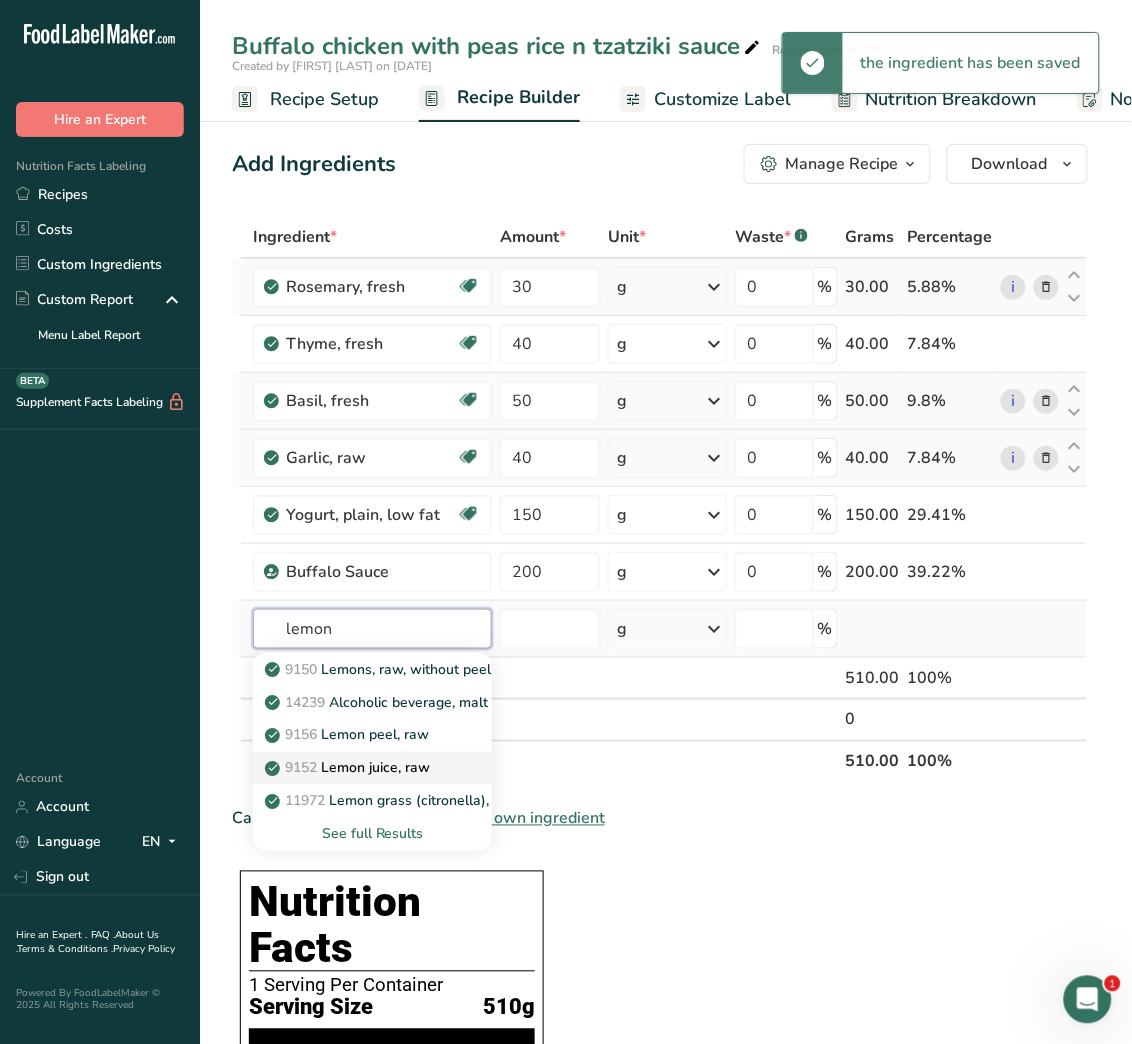 type on "lemon" 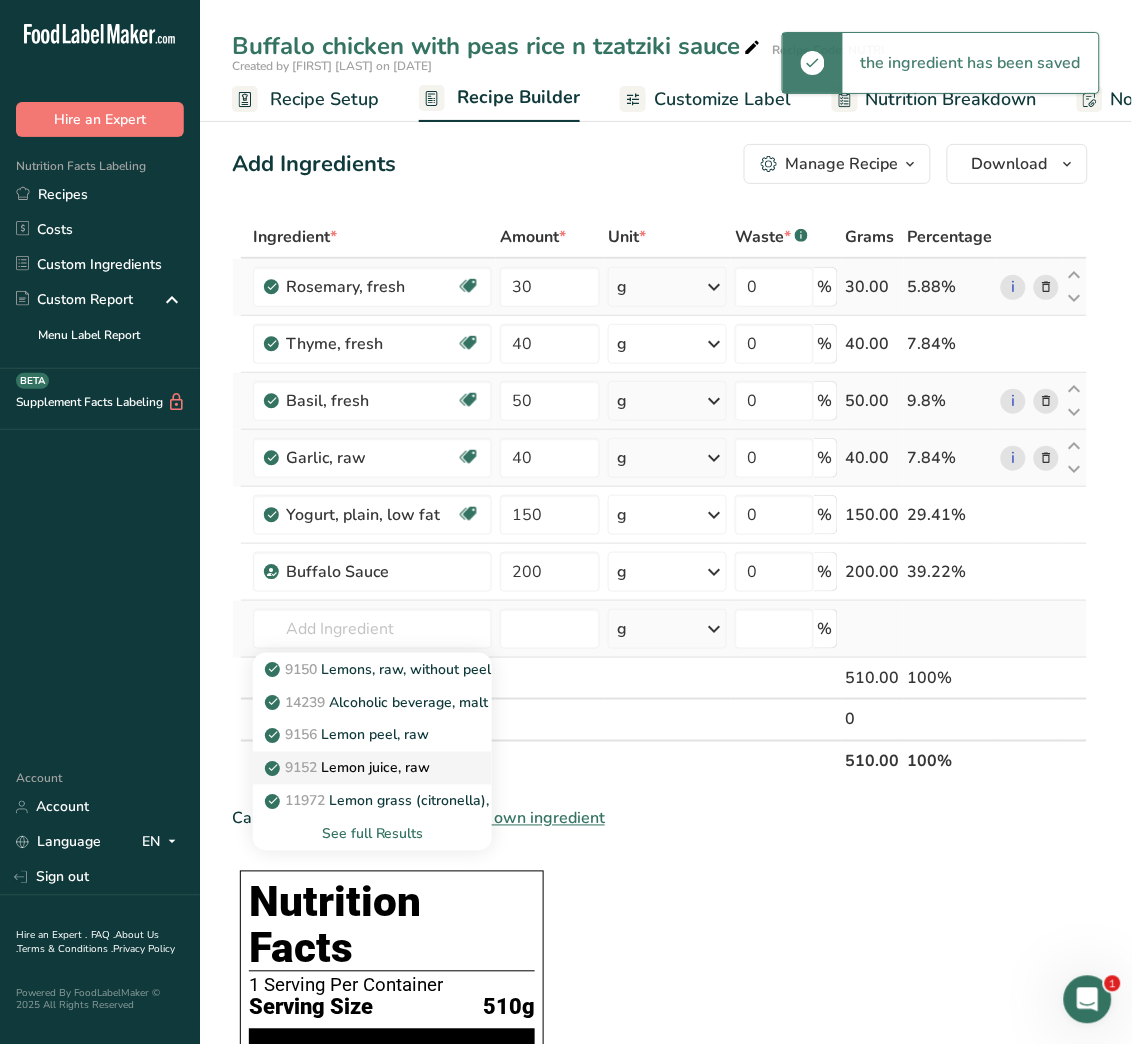 click on "9152
Lemon juice, raw" at bounding box center (349, 768) 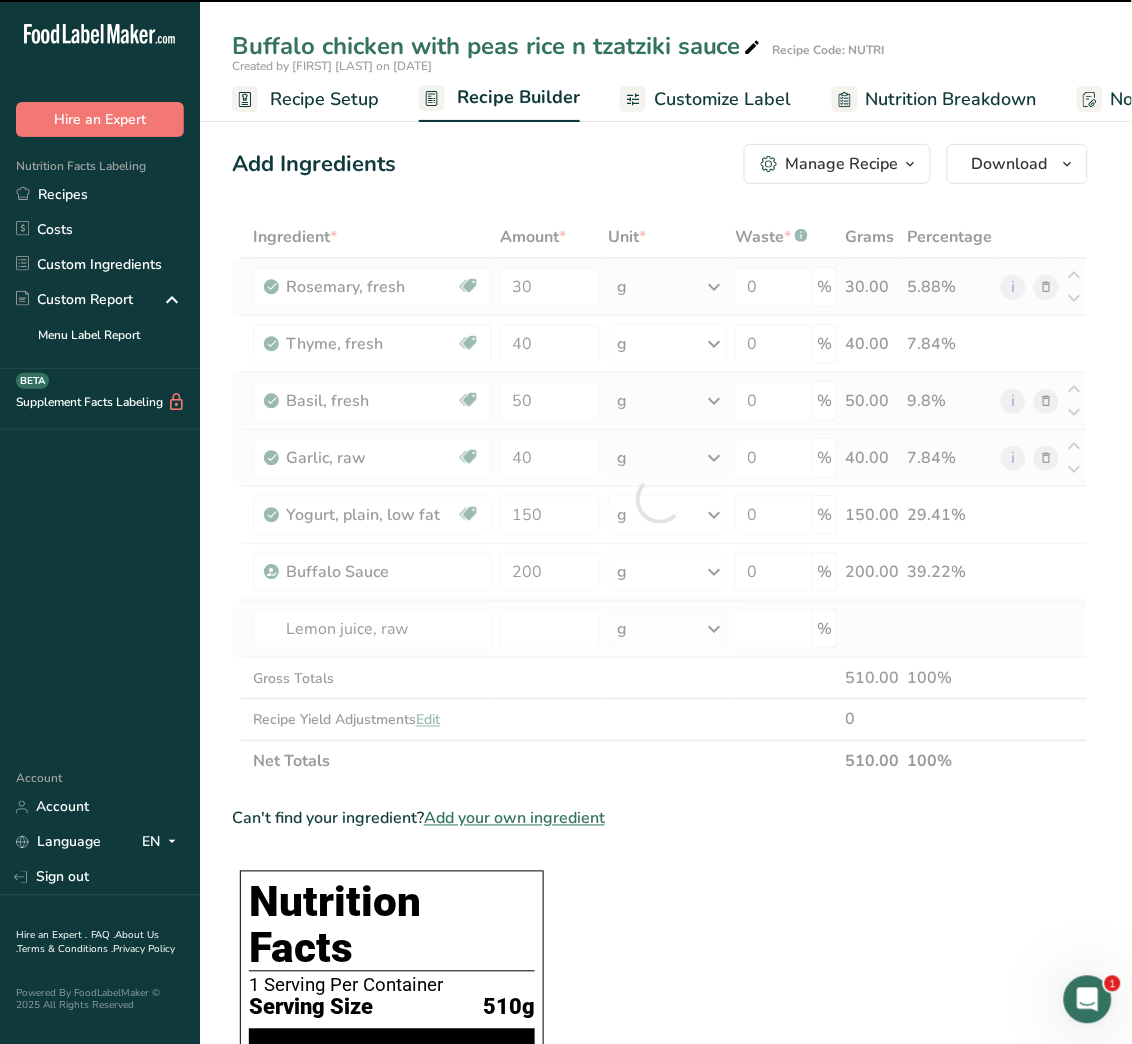 type on "0" 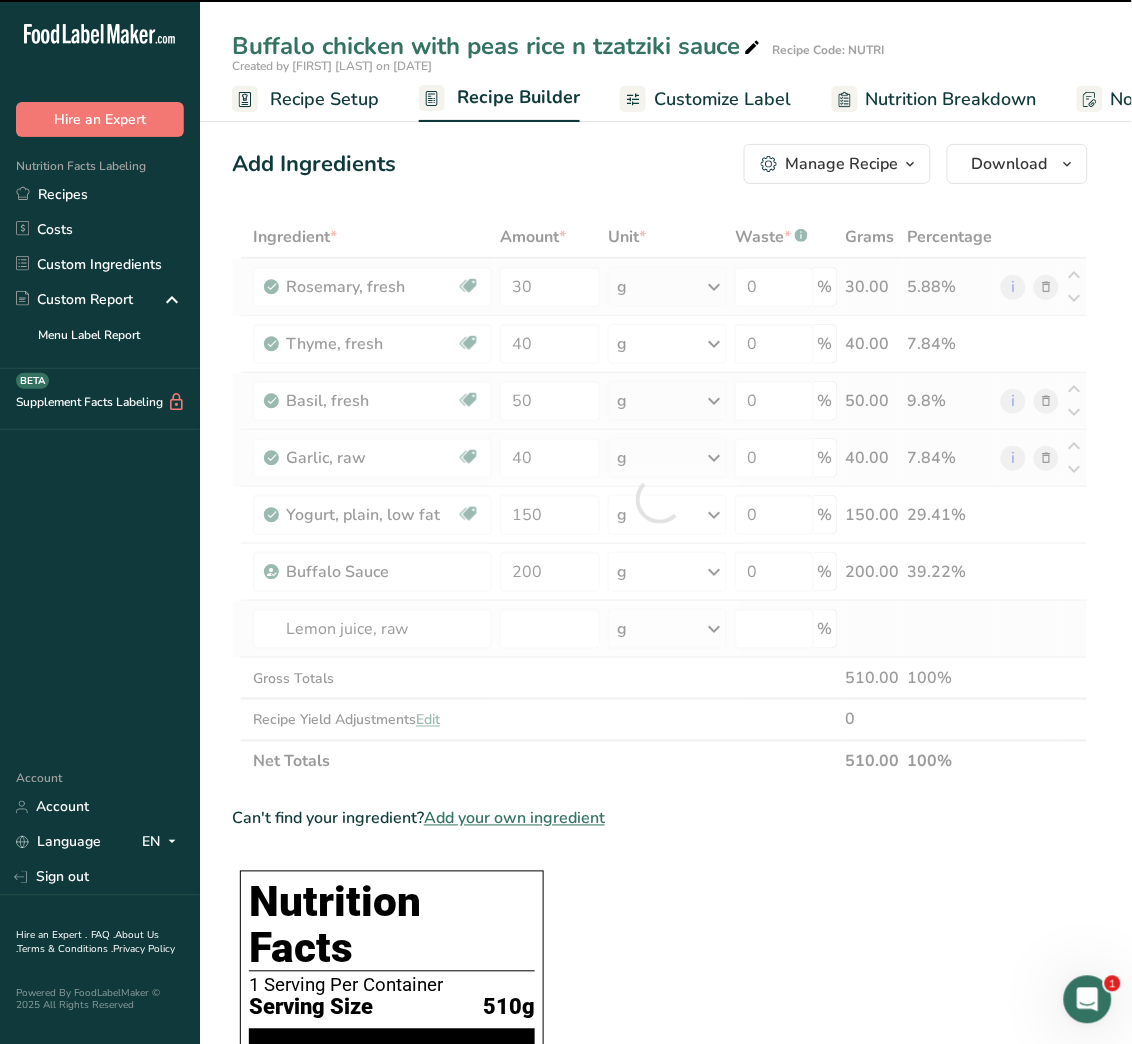 type on "0" 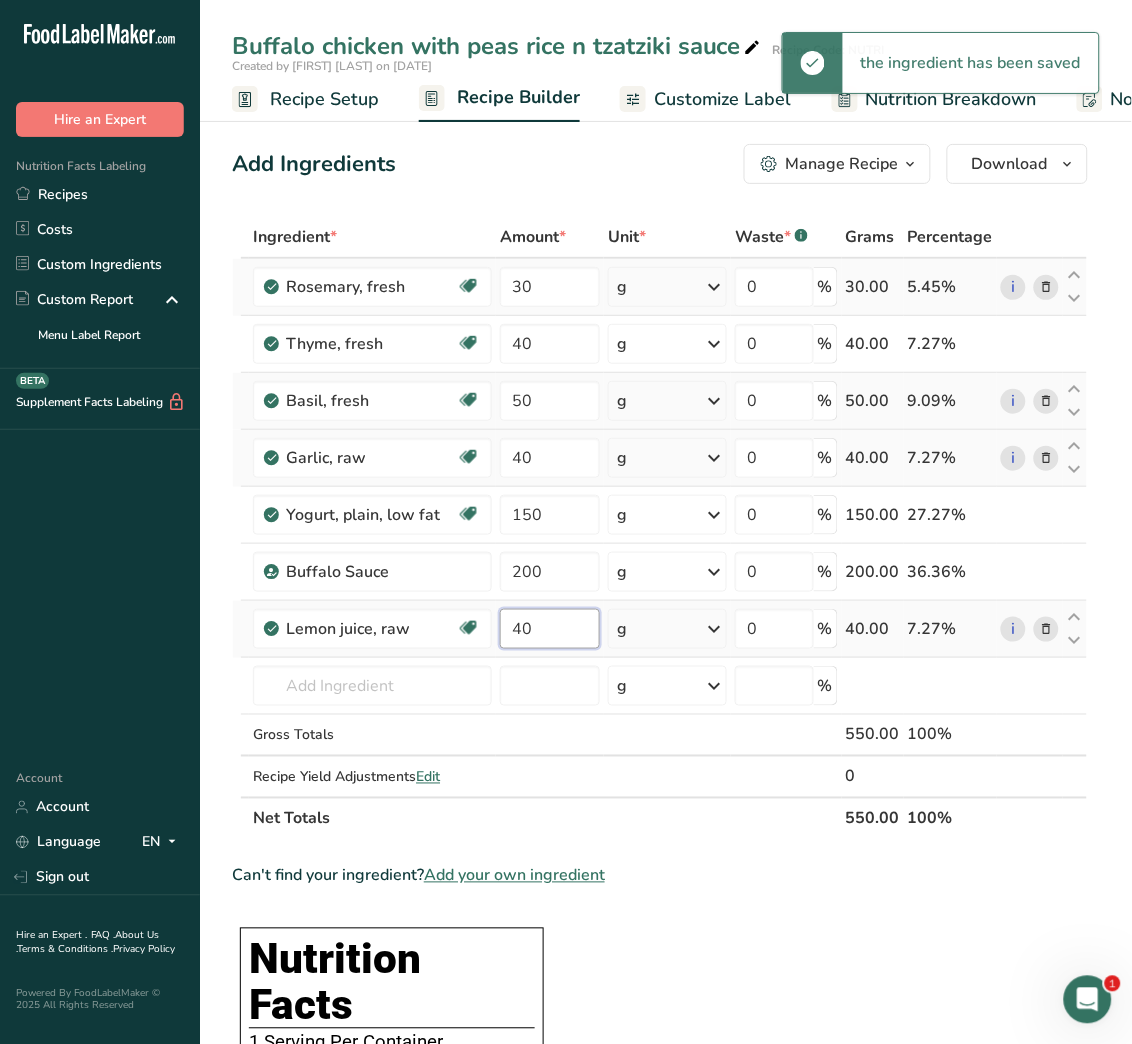type on "40" 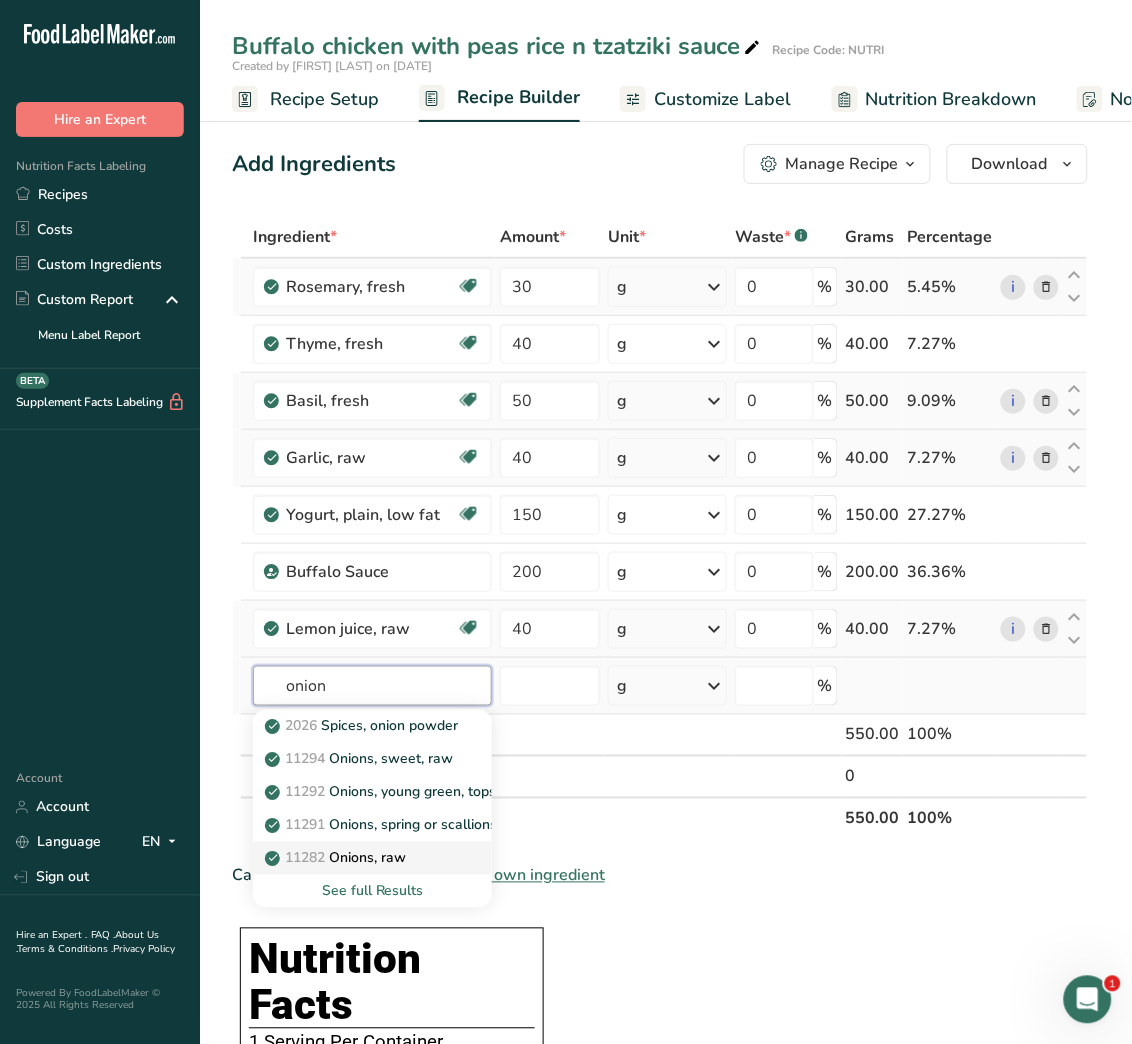 type on "onion" 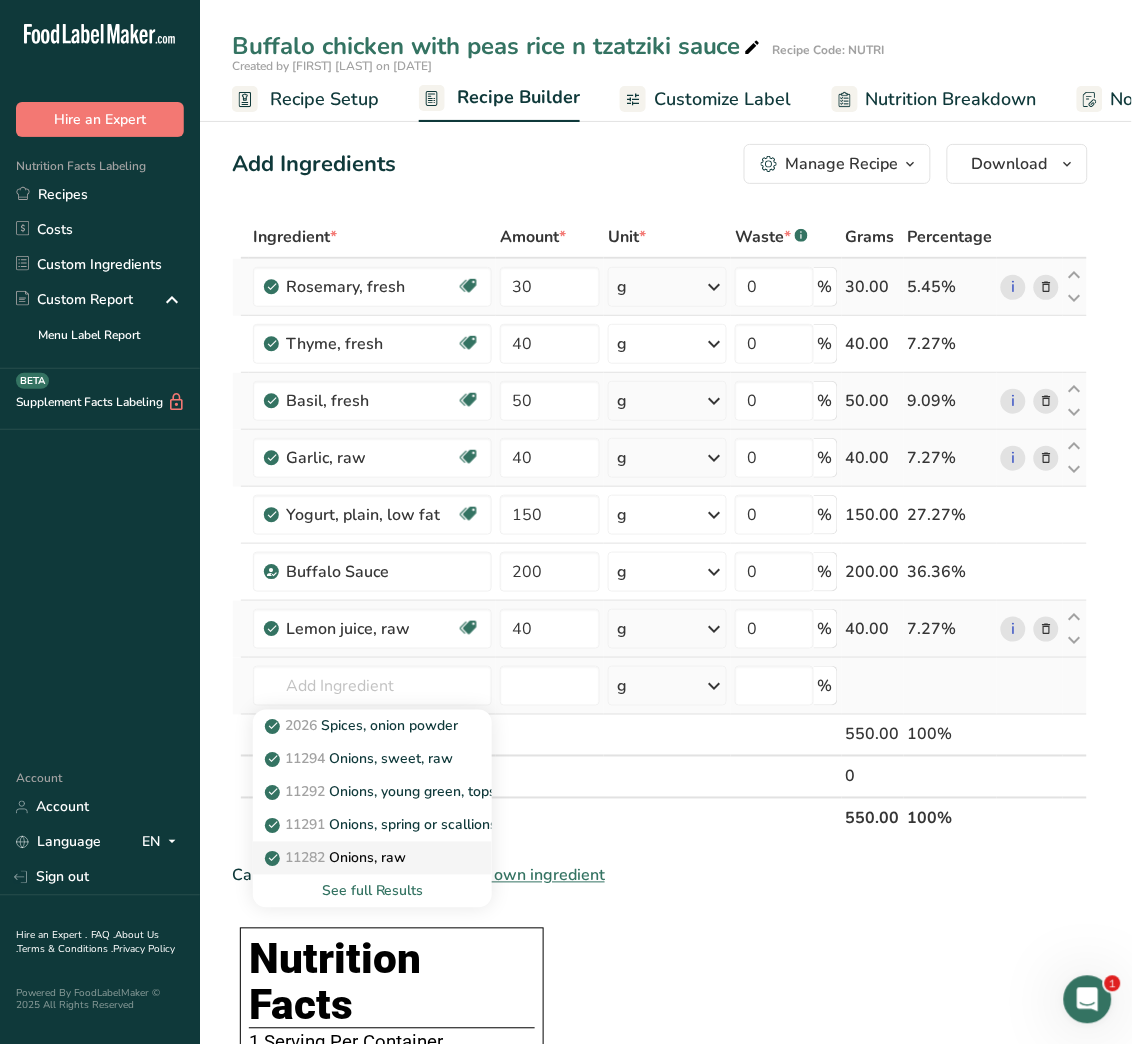 click on "11282
Onions, raw" at bounding box center [356, 858] 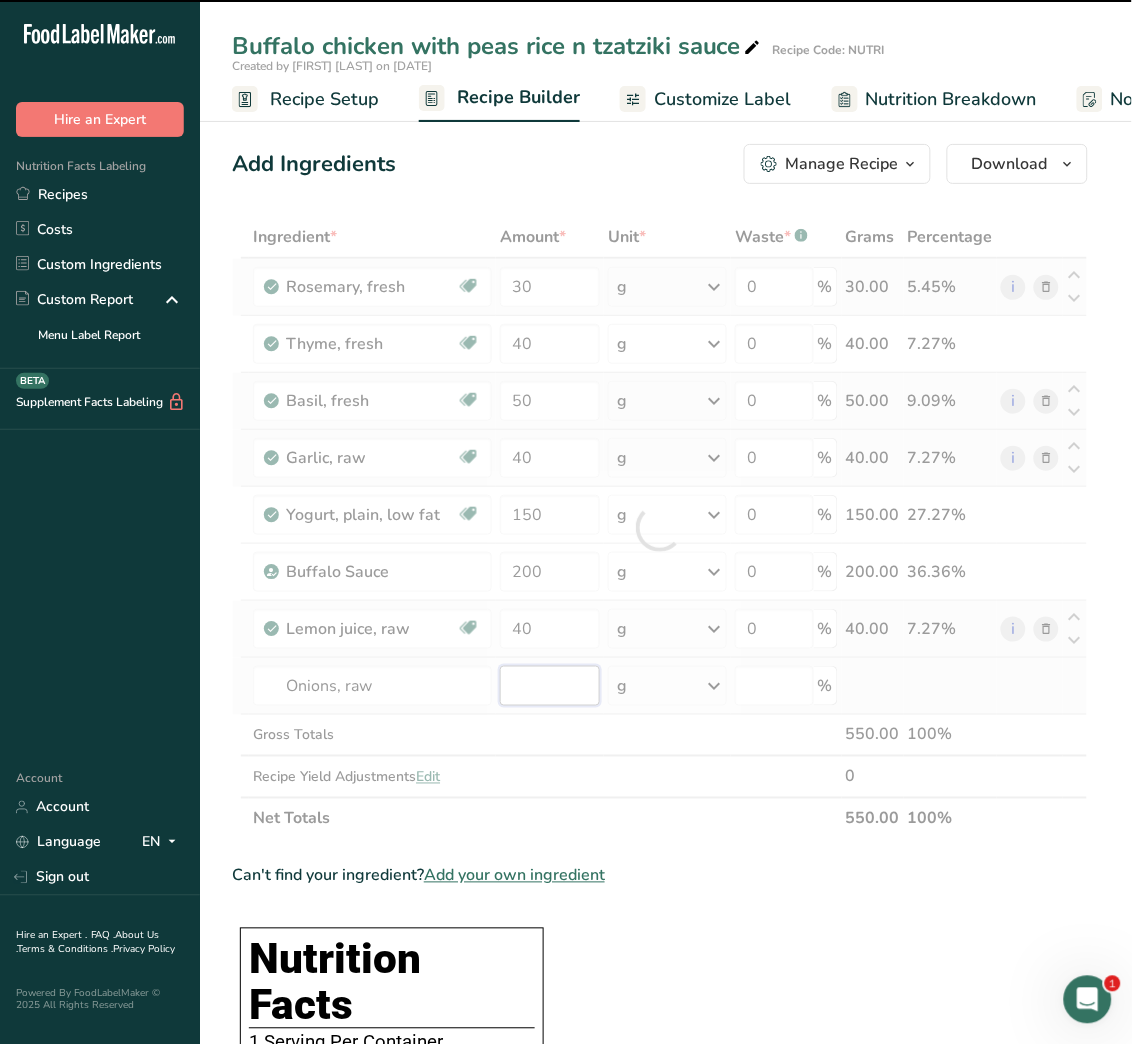 type on "0" 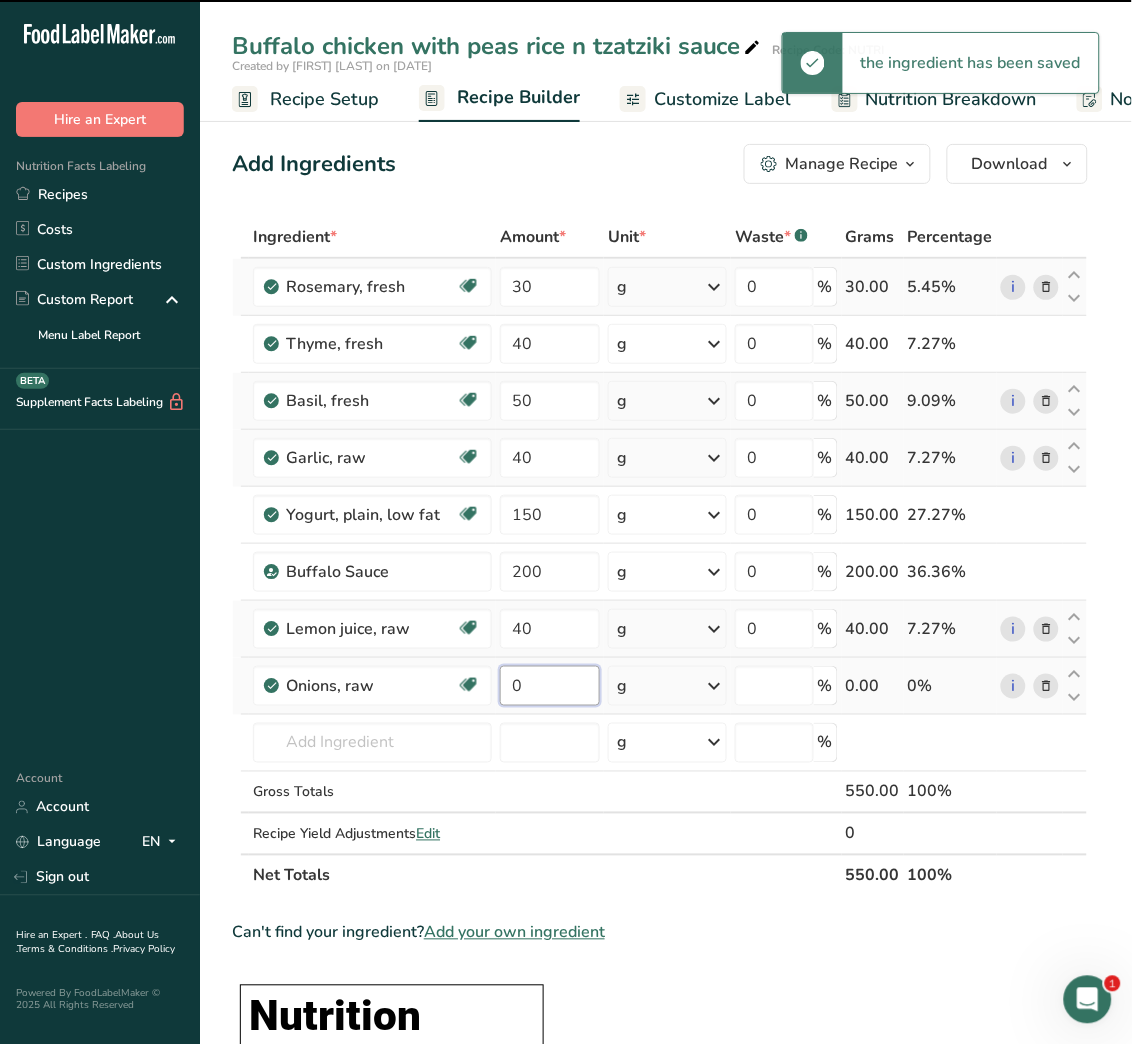 type on "0" 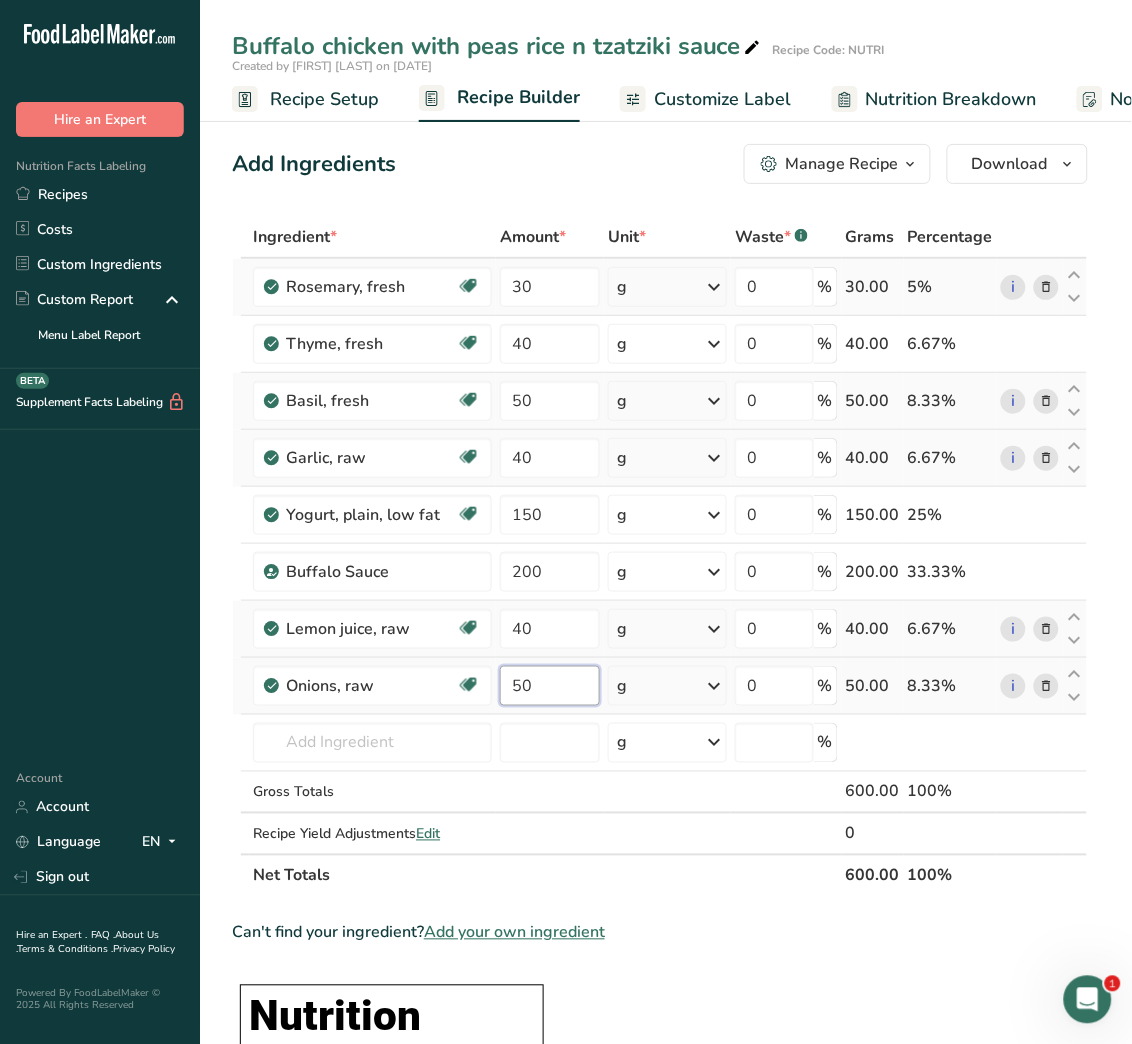 type on "50" 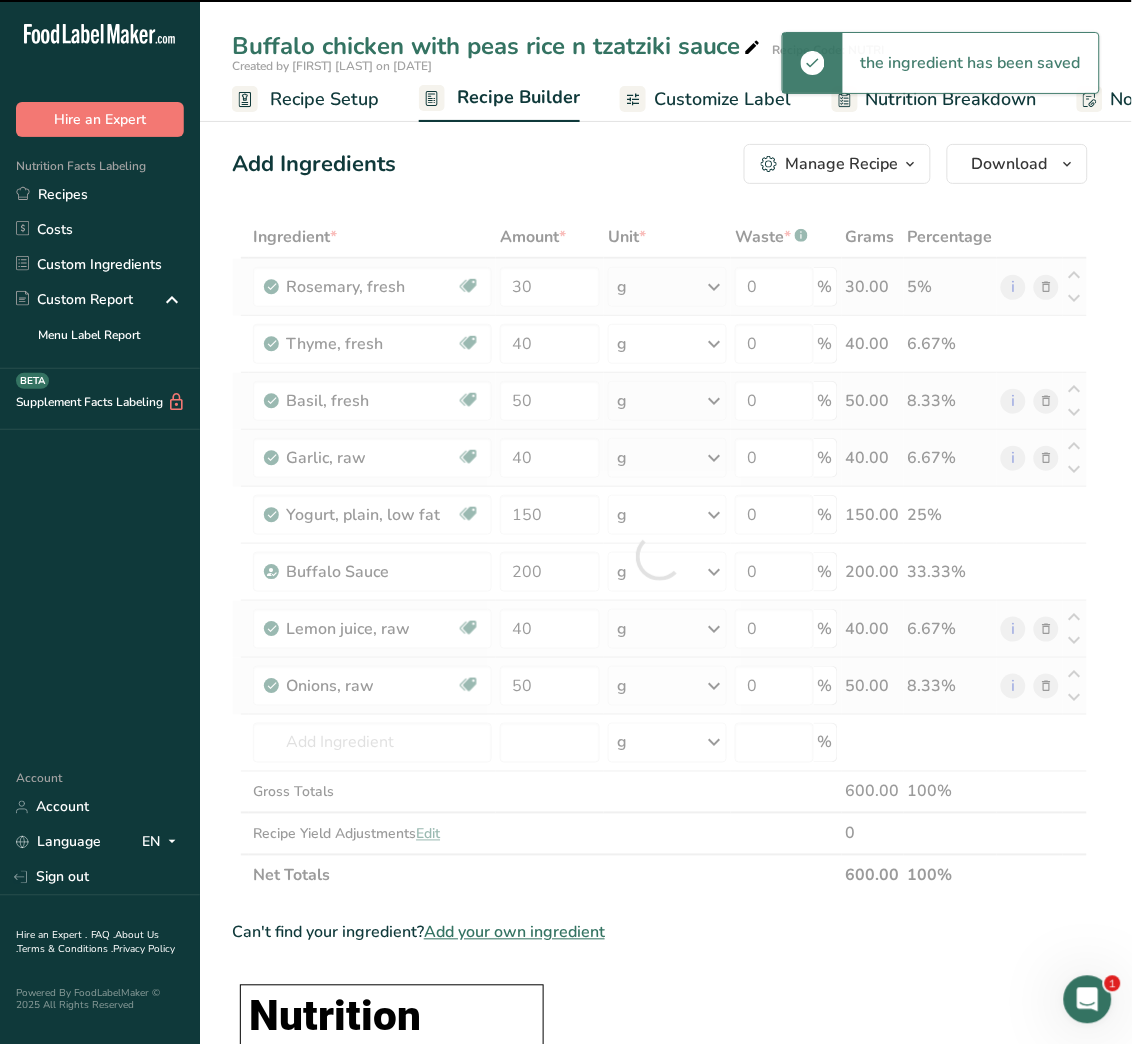 click at bounding box center (660, 556) 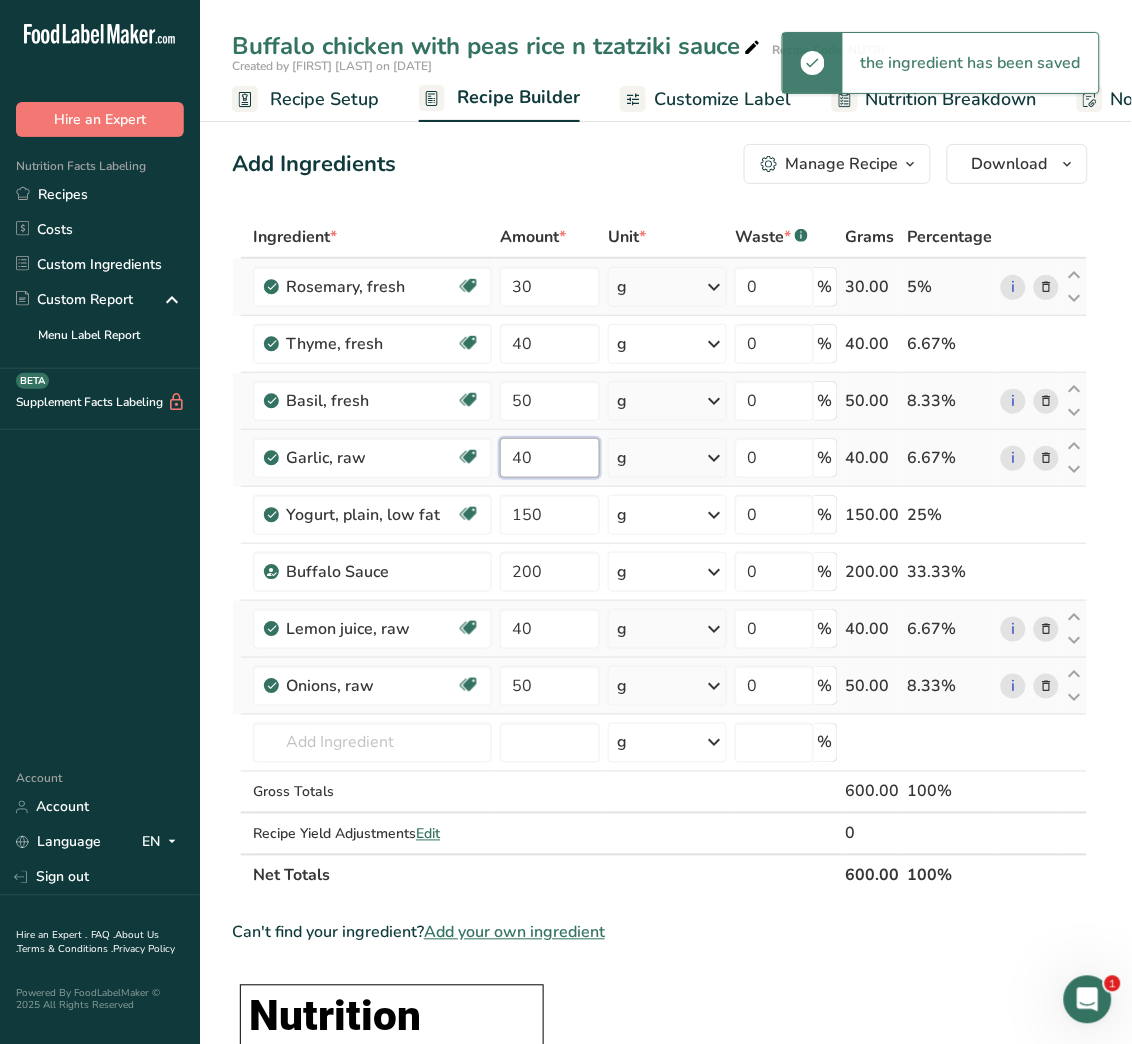 click on "40" at bounding box center [550, 458] 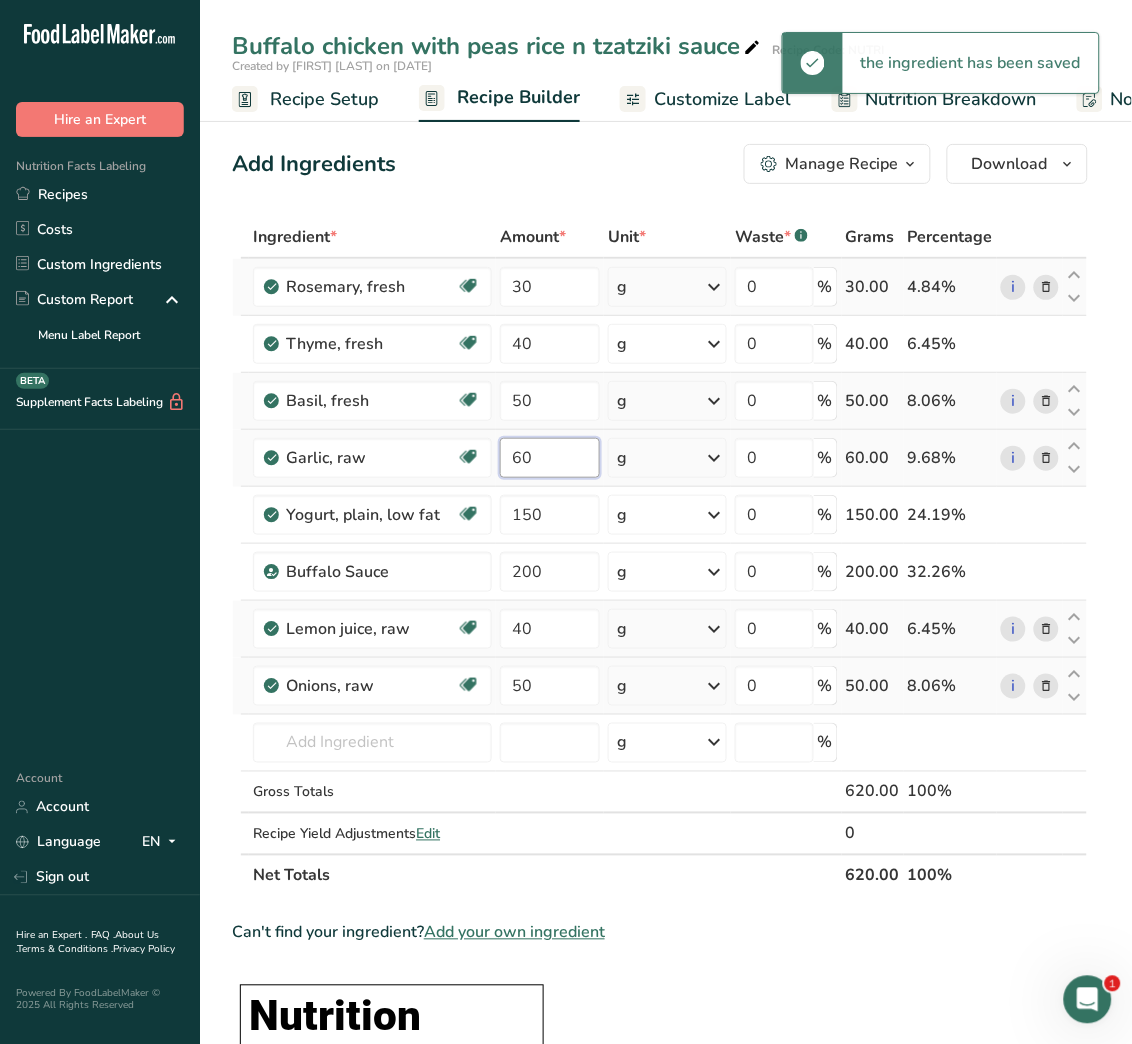 type on "60" 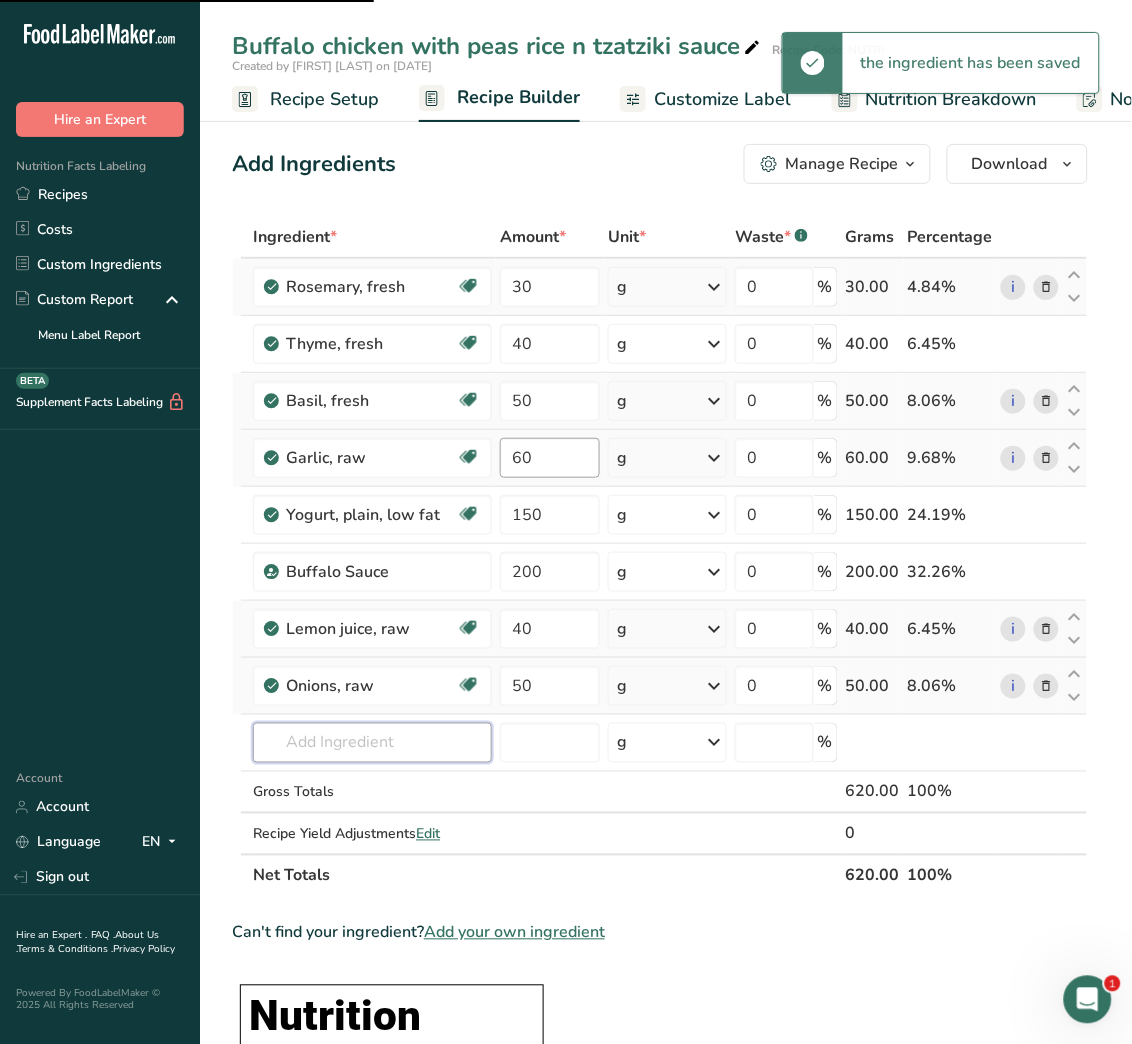 type on "p" 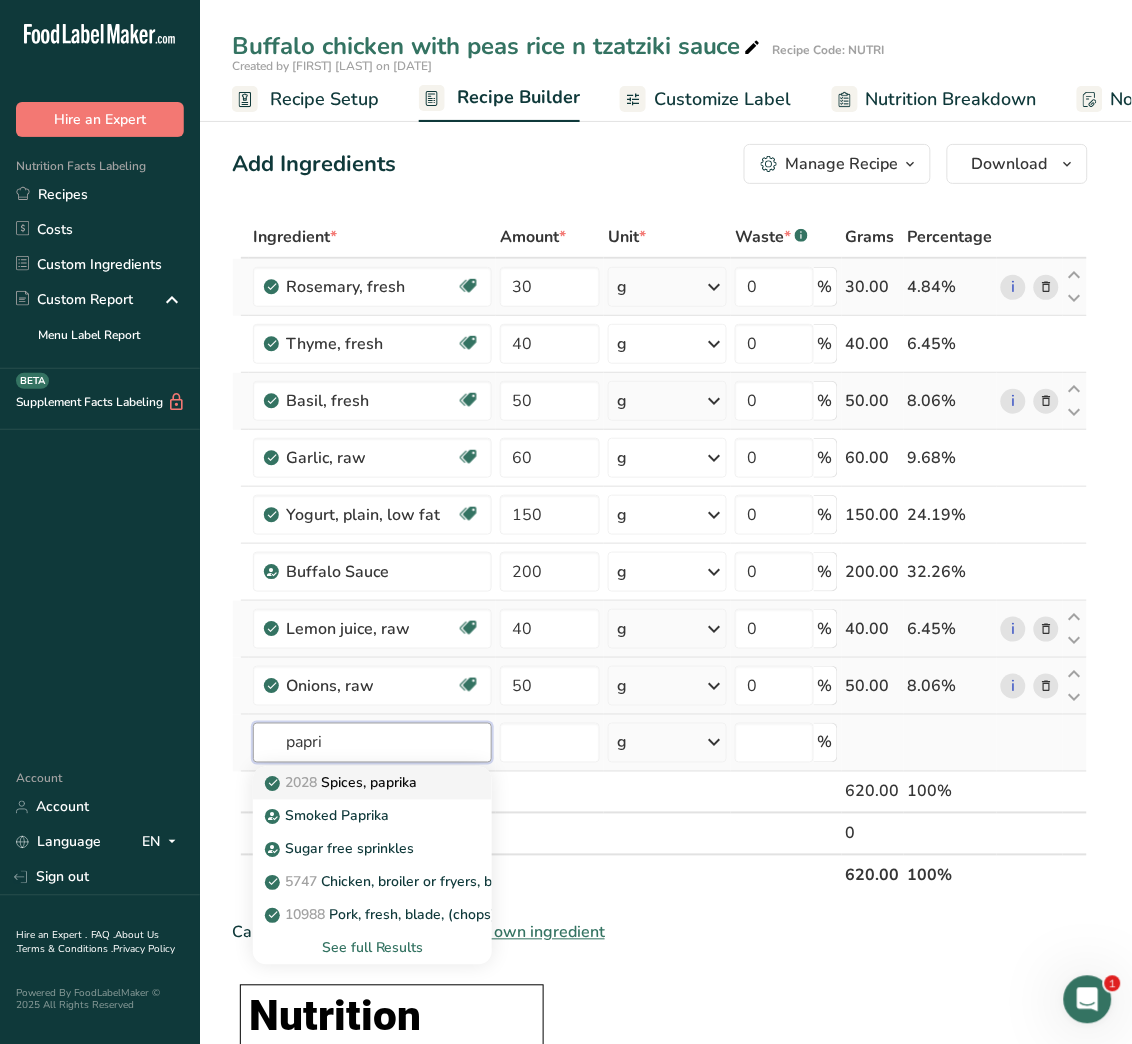 type on "papri" 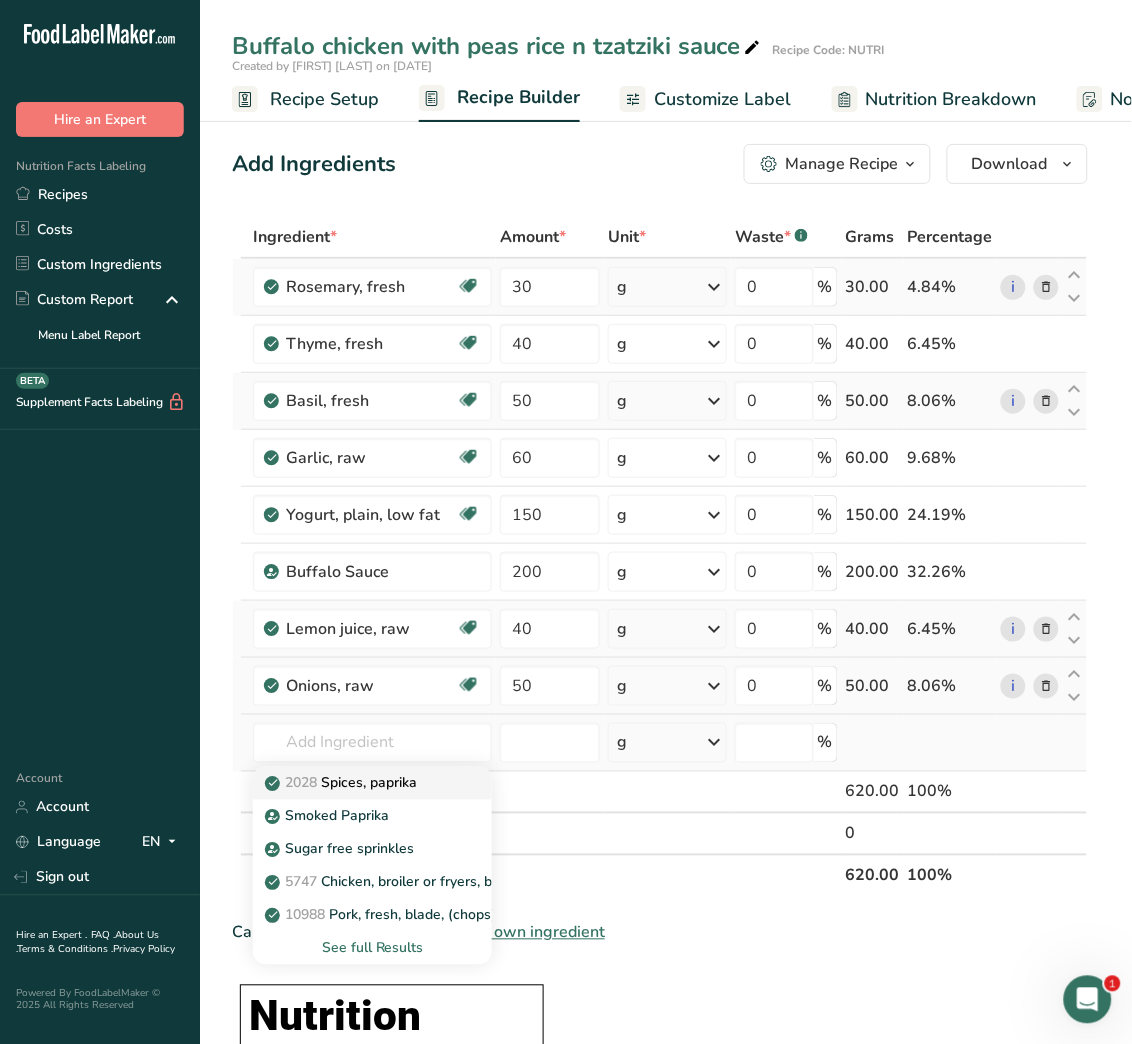 click on "2028
Spices, paprika" at bounding box center (343, 783) 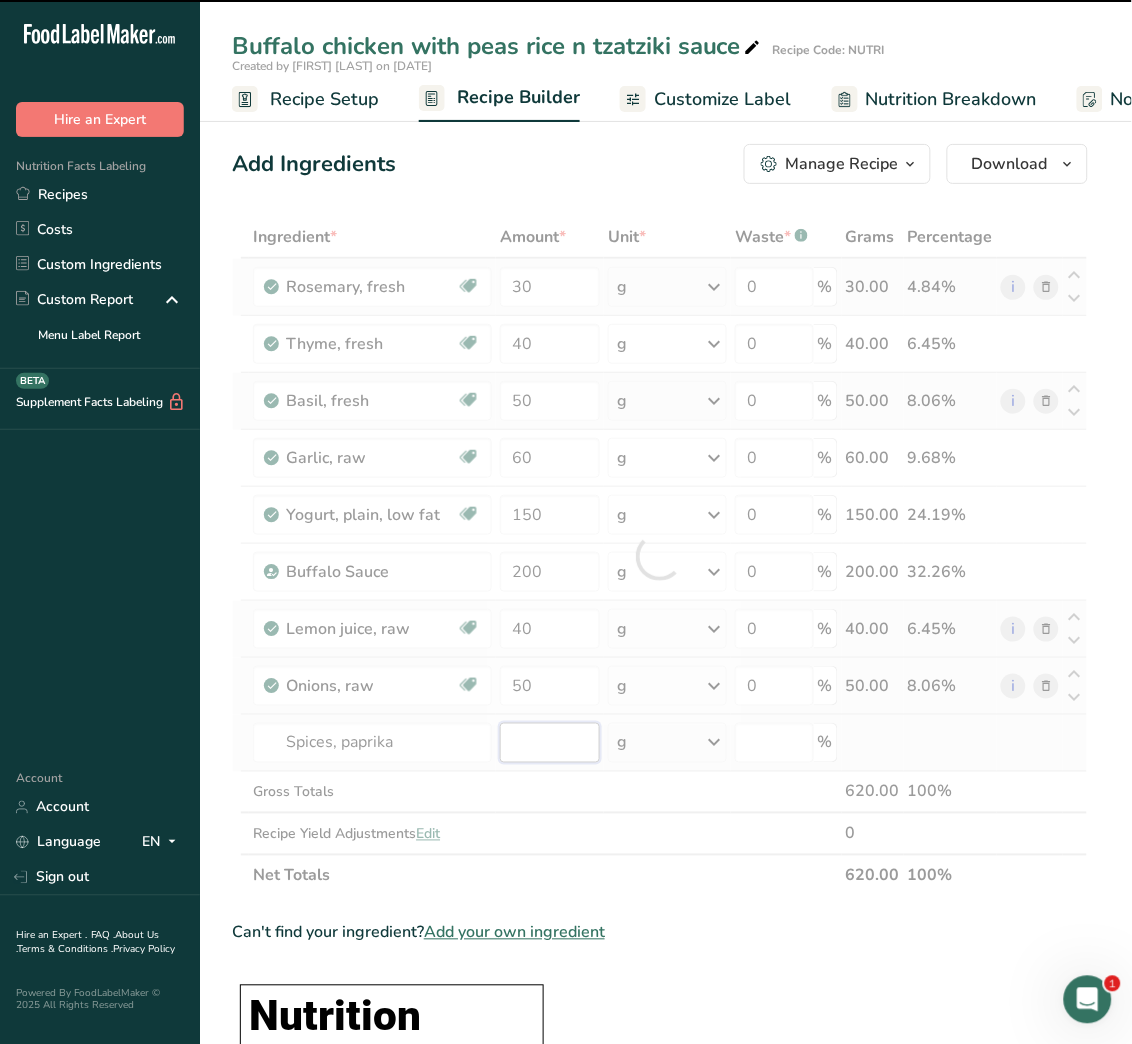 type on "0" 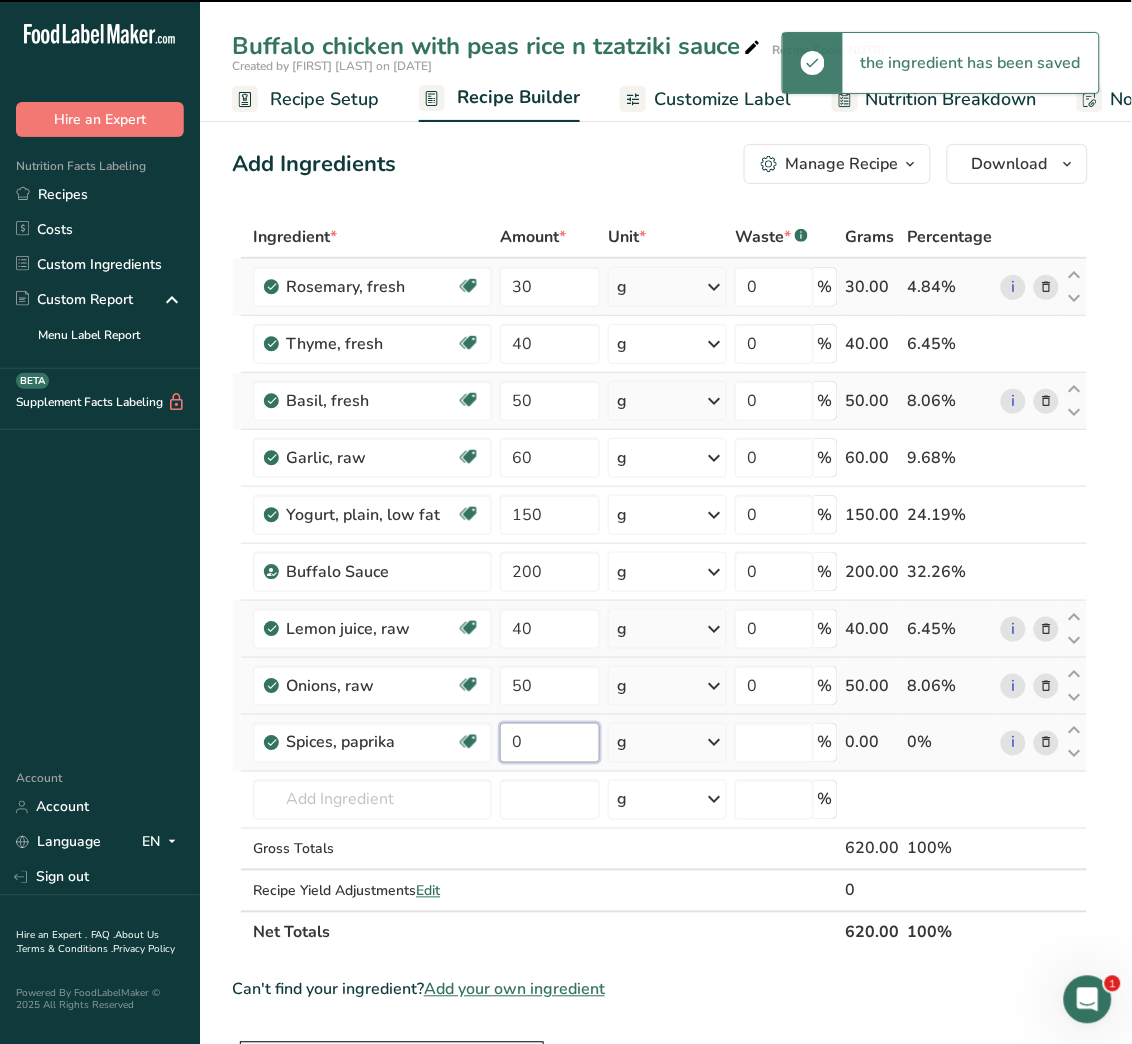 type on "0" 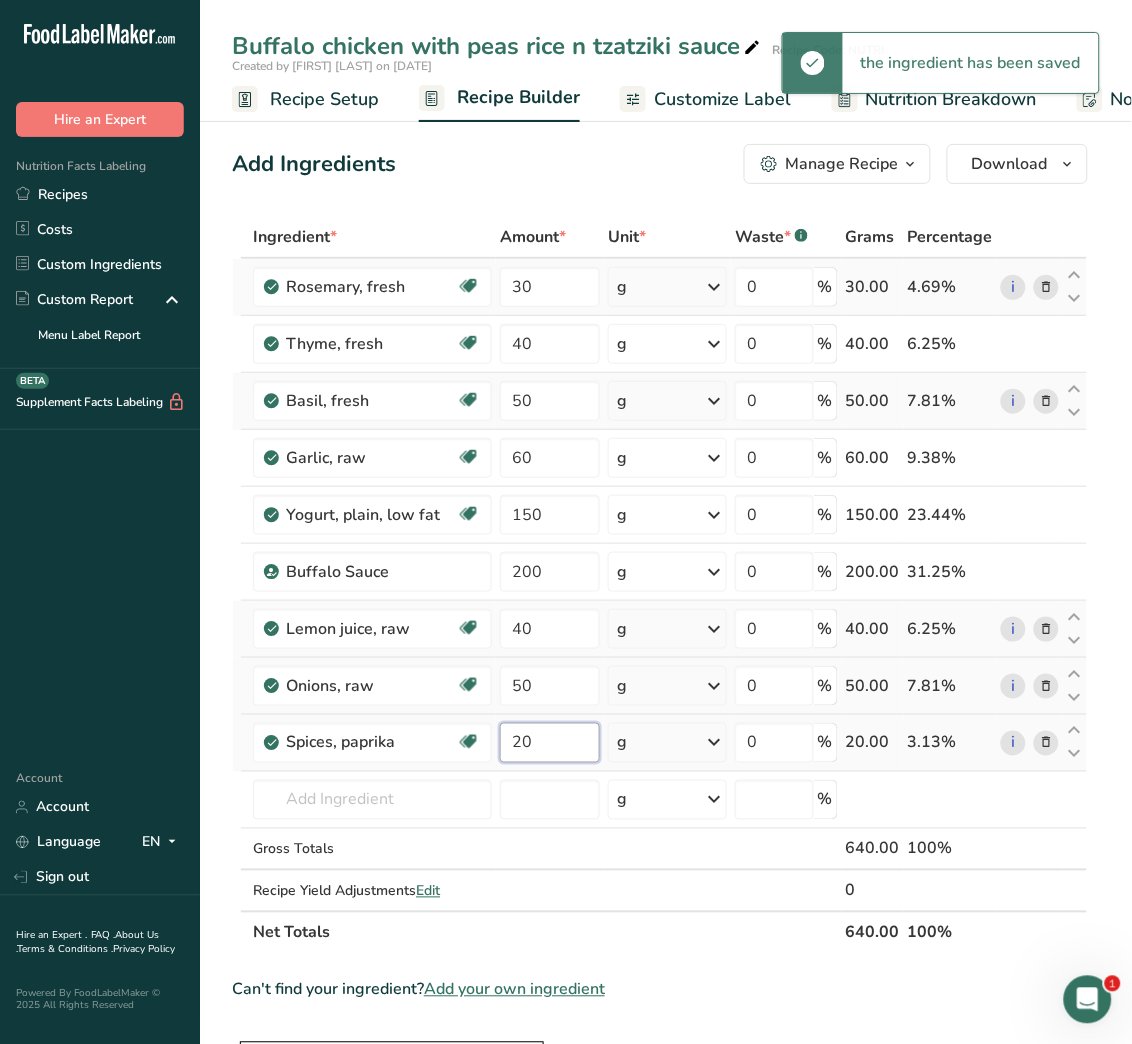 type on "20" 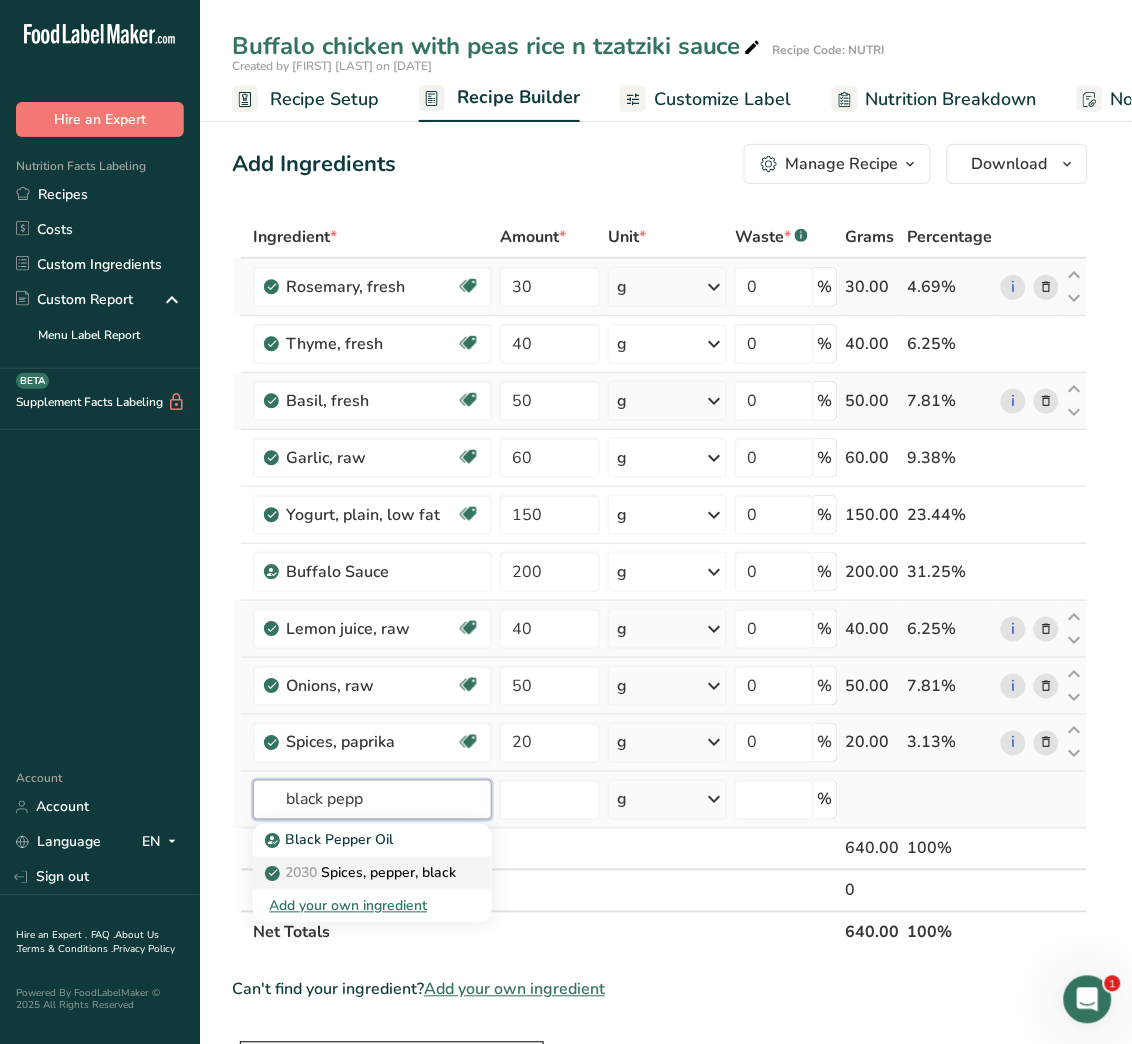 type on "black pepp" 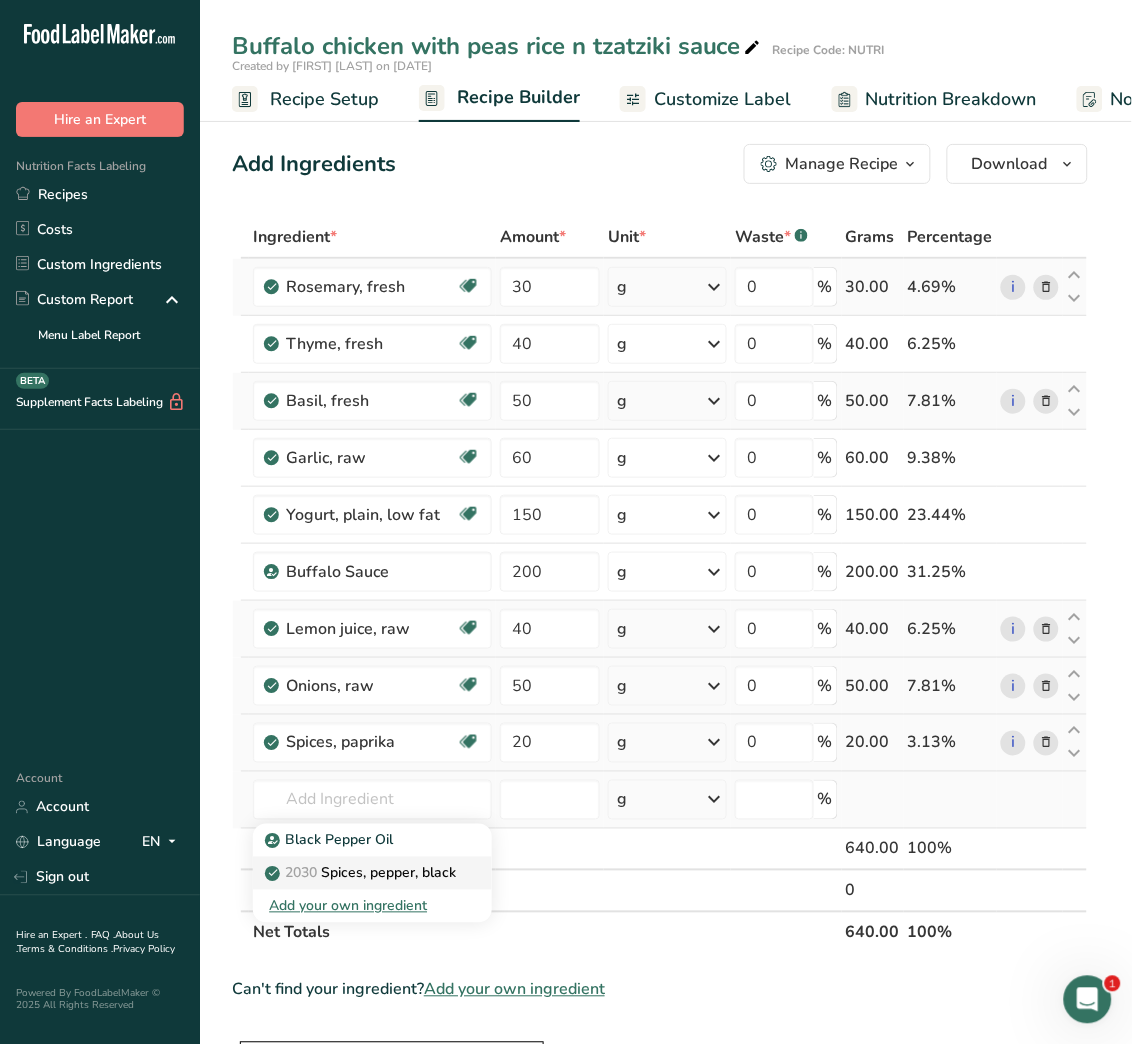 click on "2030
Spices, pepper, black" at bounding box center (362, 873) 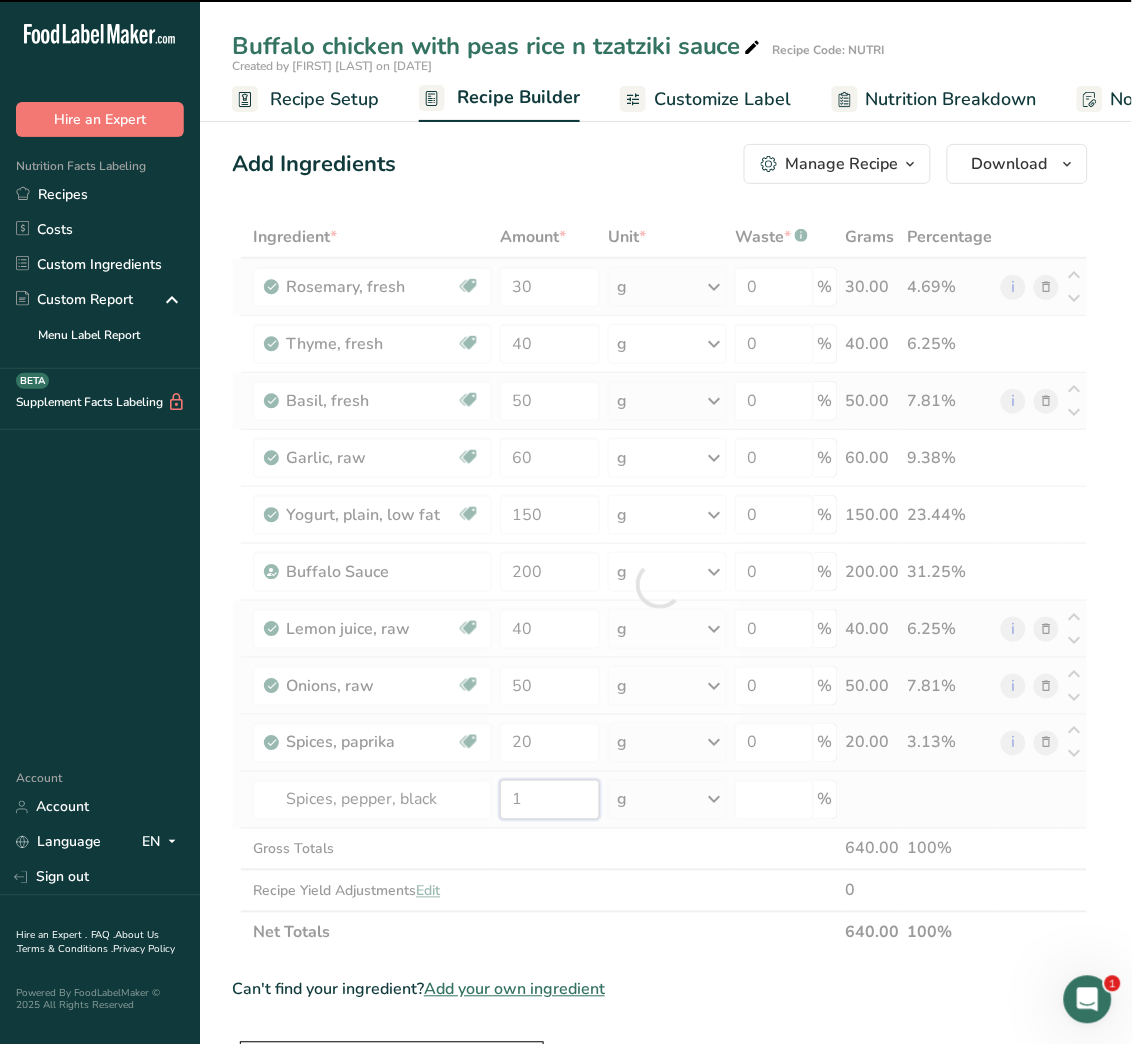 type on "15" 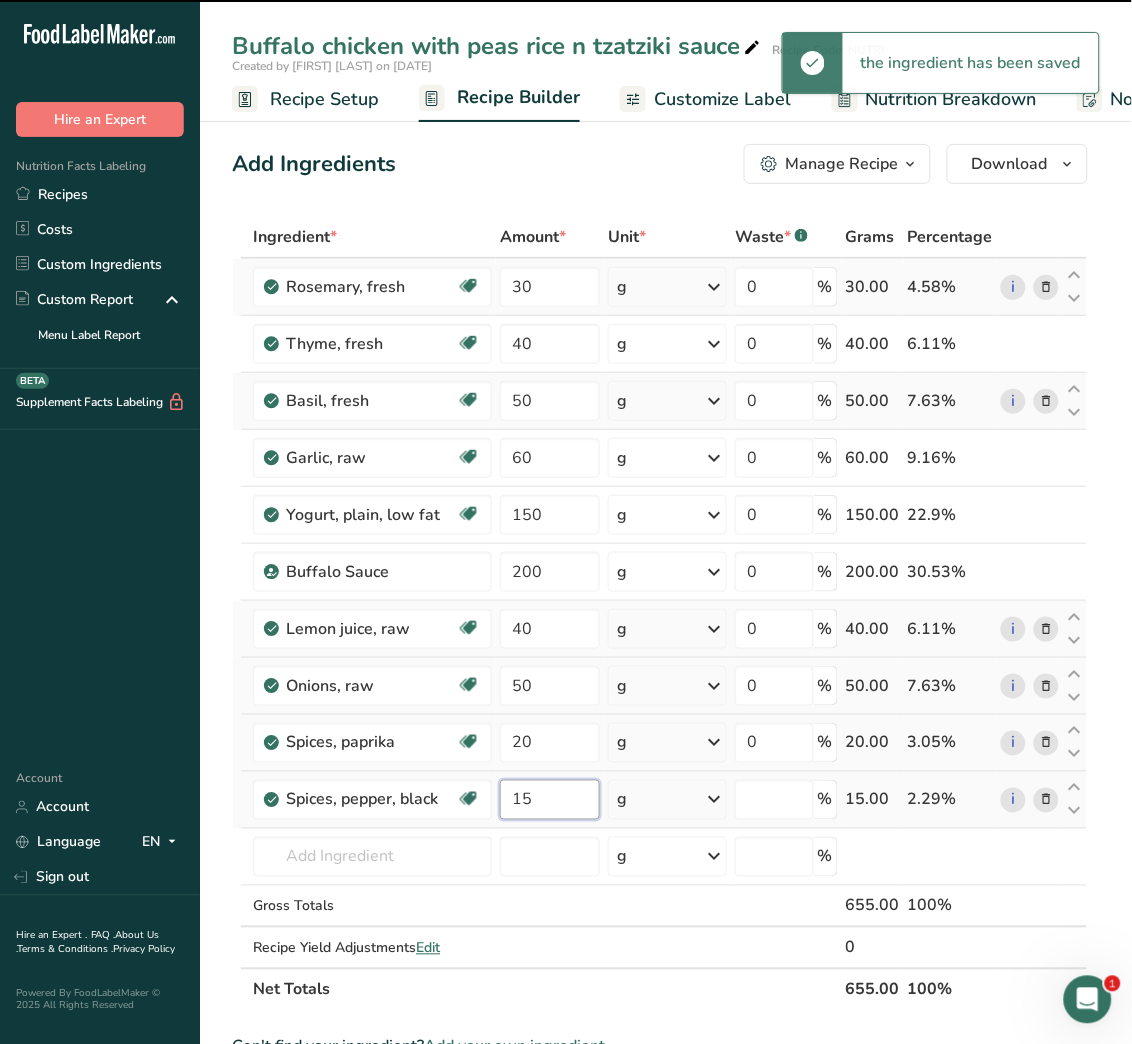 type on "0" 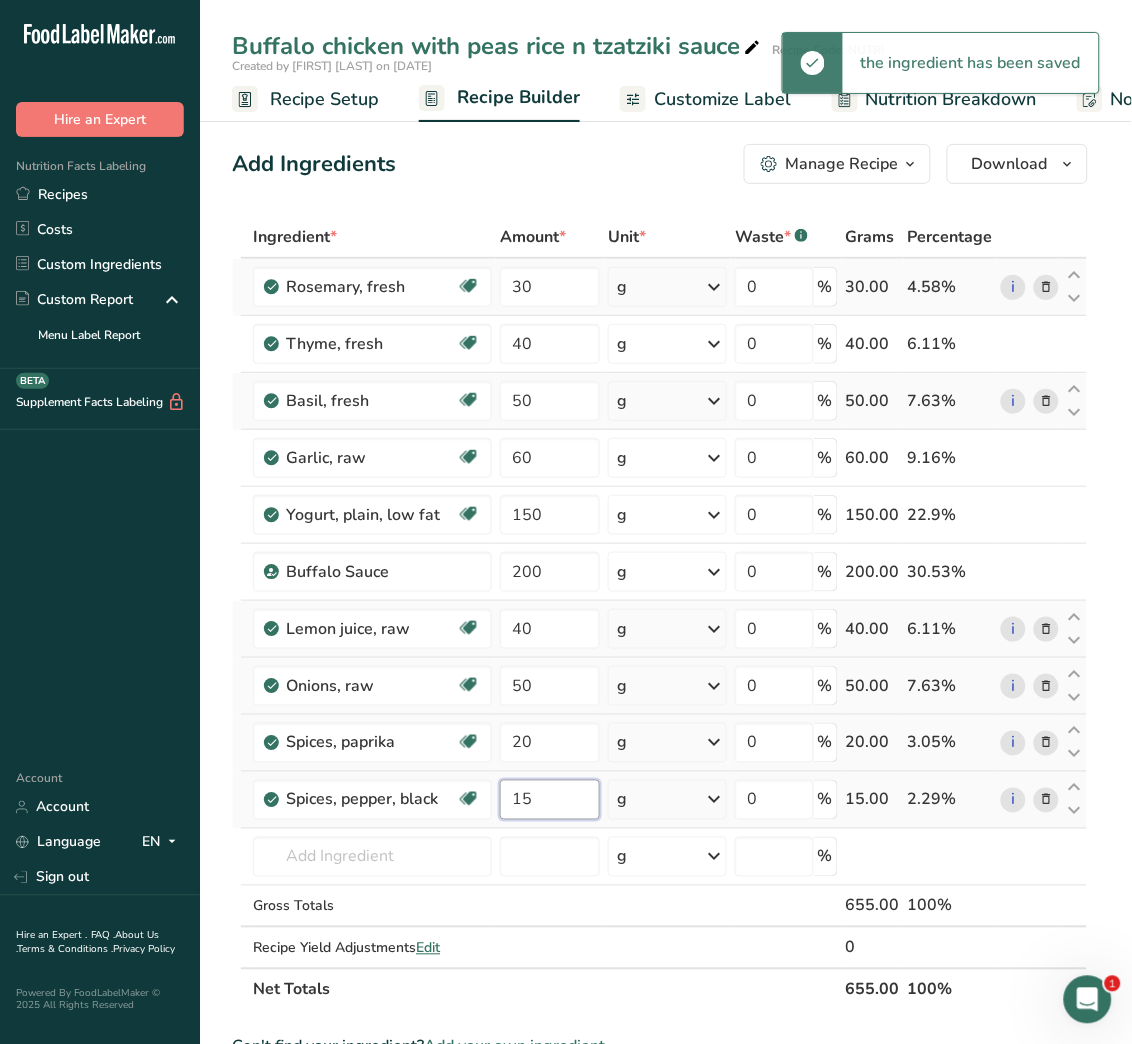 type on "15" 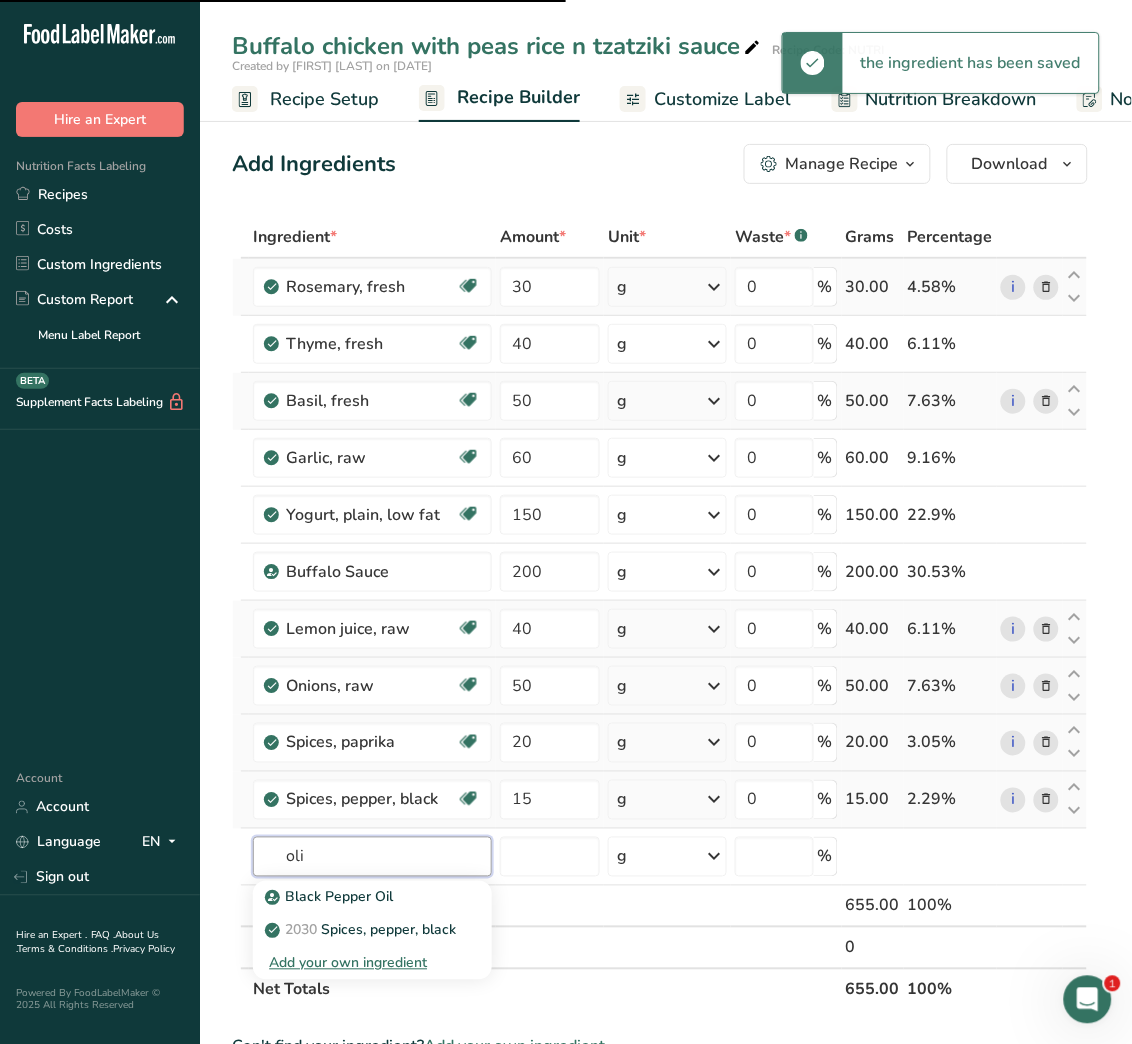 type on "oliv" 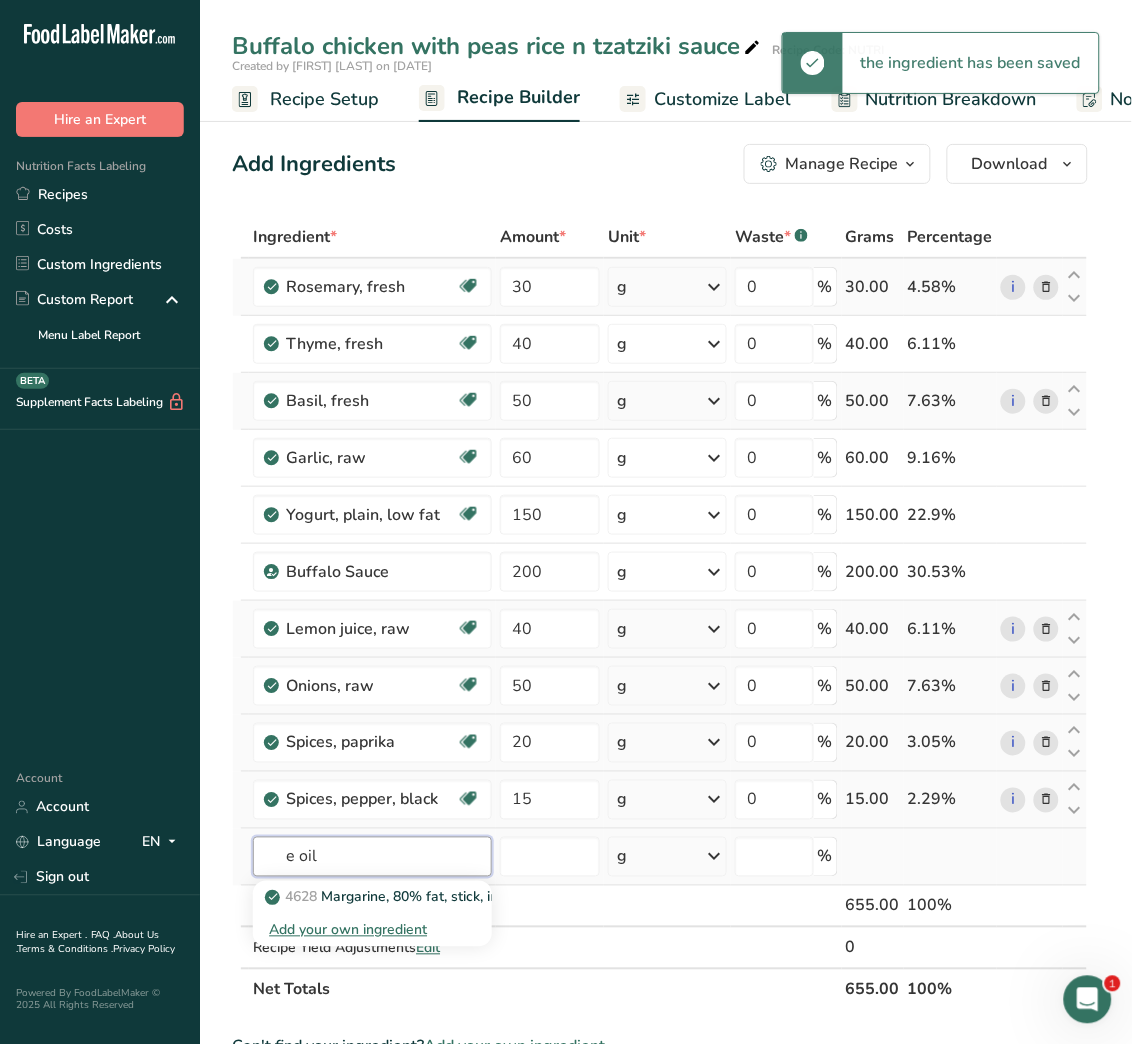 click on "e oil" at bounding box center [372, 857] 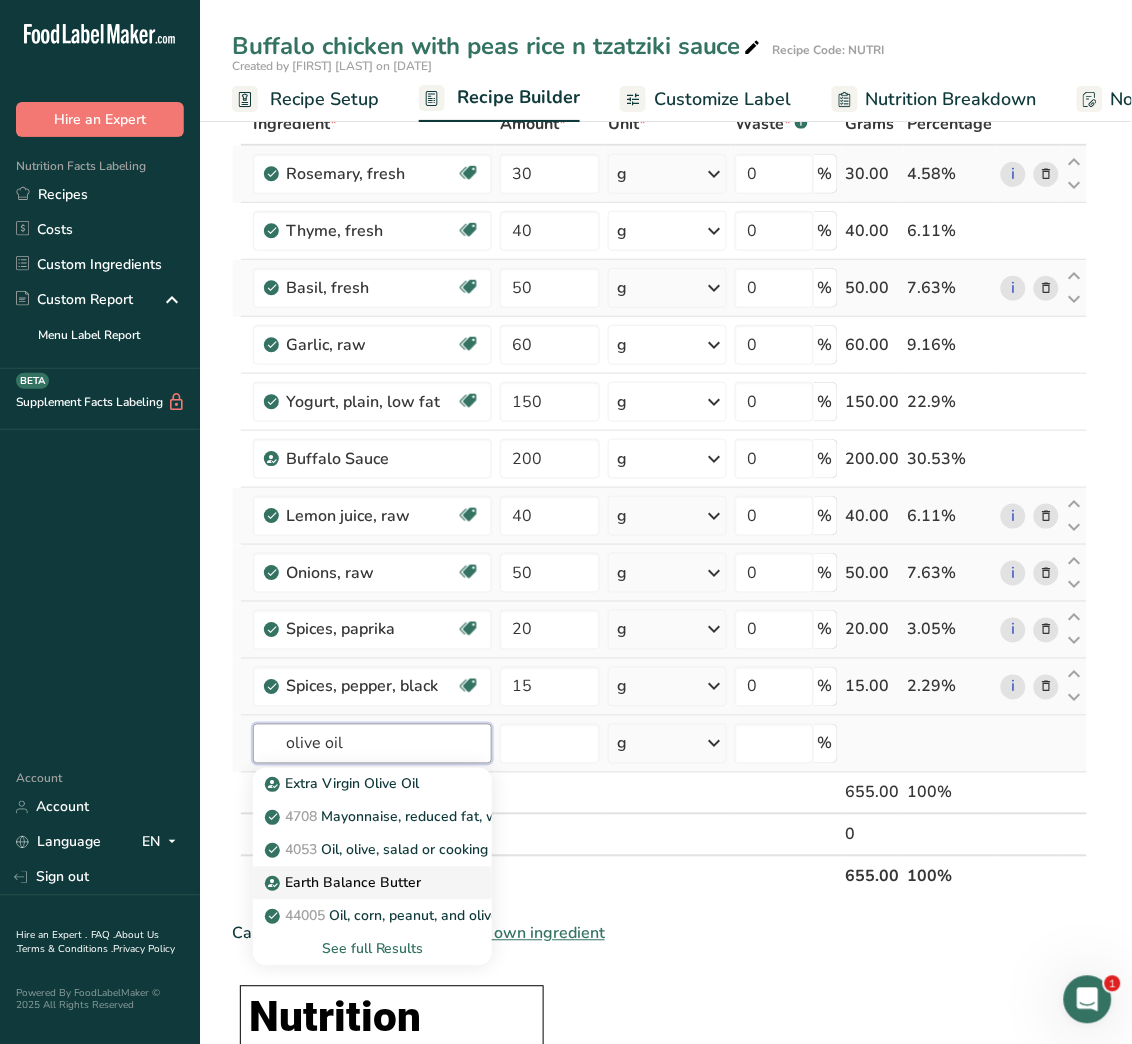 scroll, scrollTop: 127, scrollLeft: 0, axis: vertical 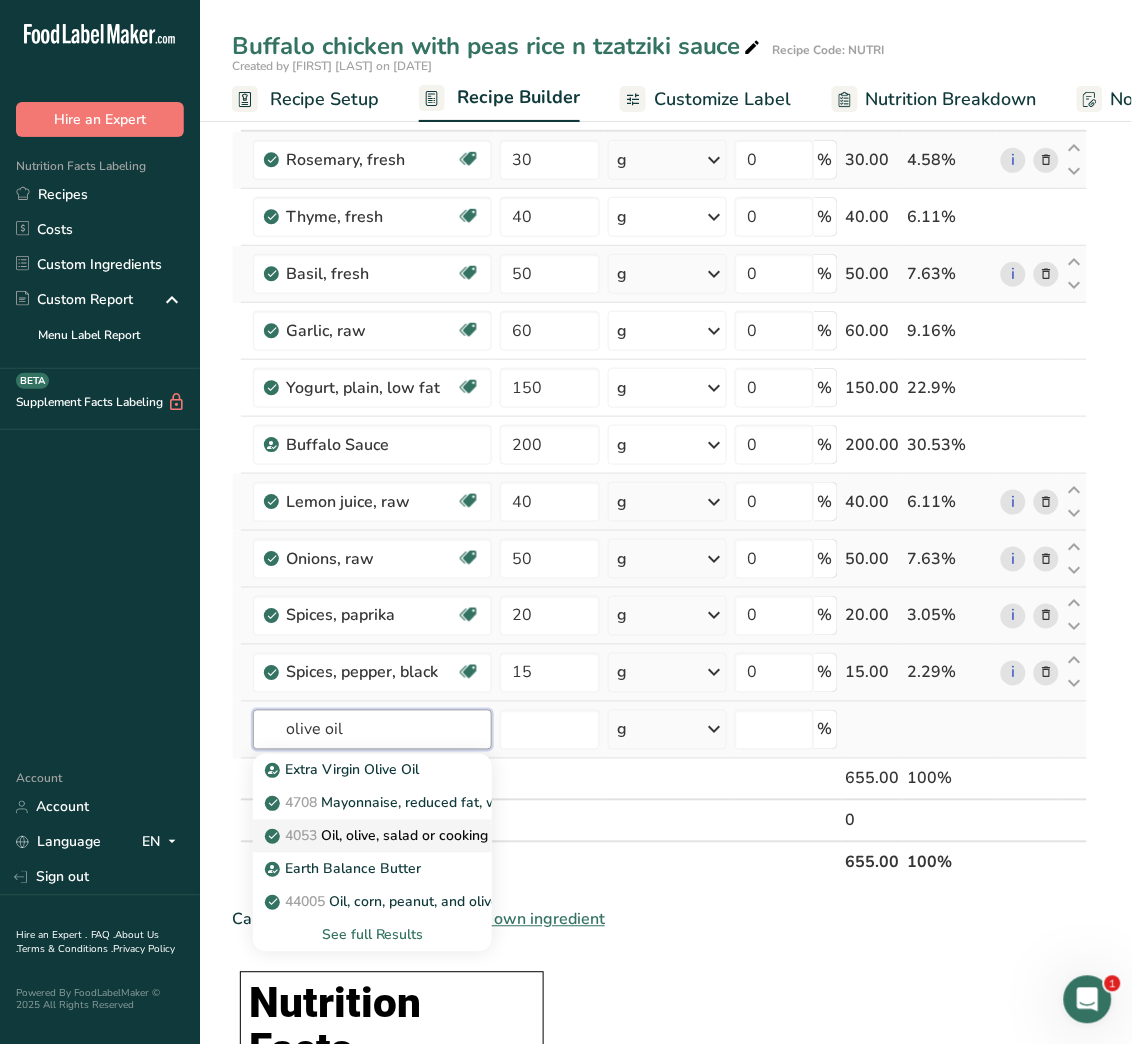 type on "olive oil" 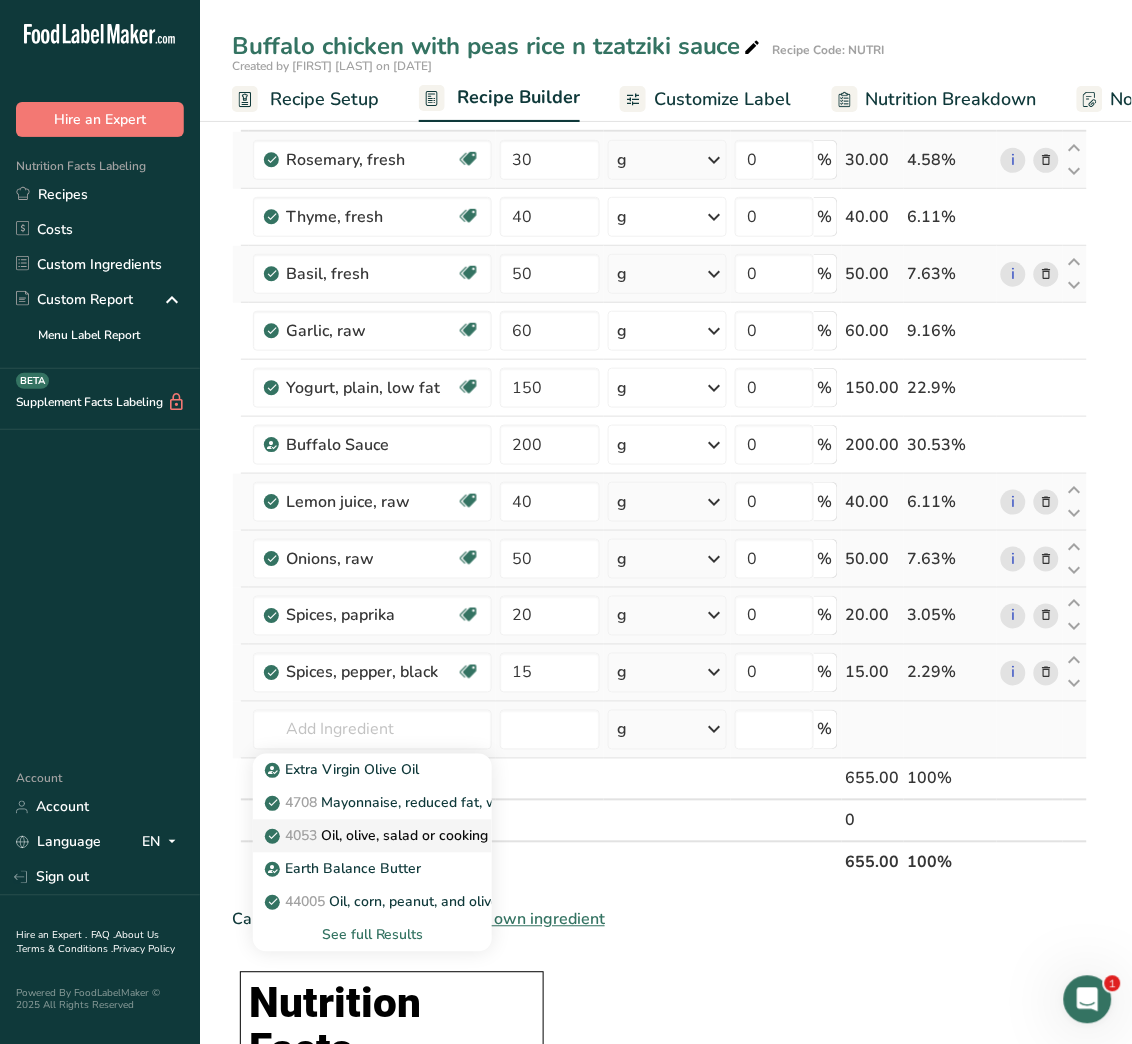 click on "4053
Oil, olive, salad or cooking" at bounding box center (378, 836) 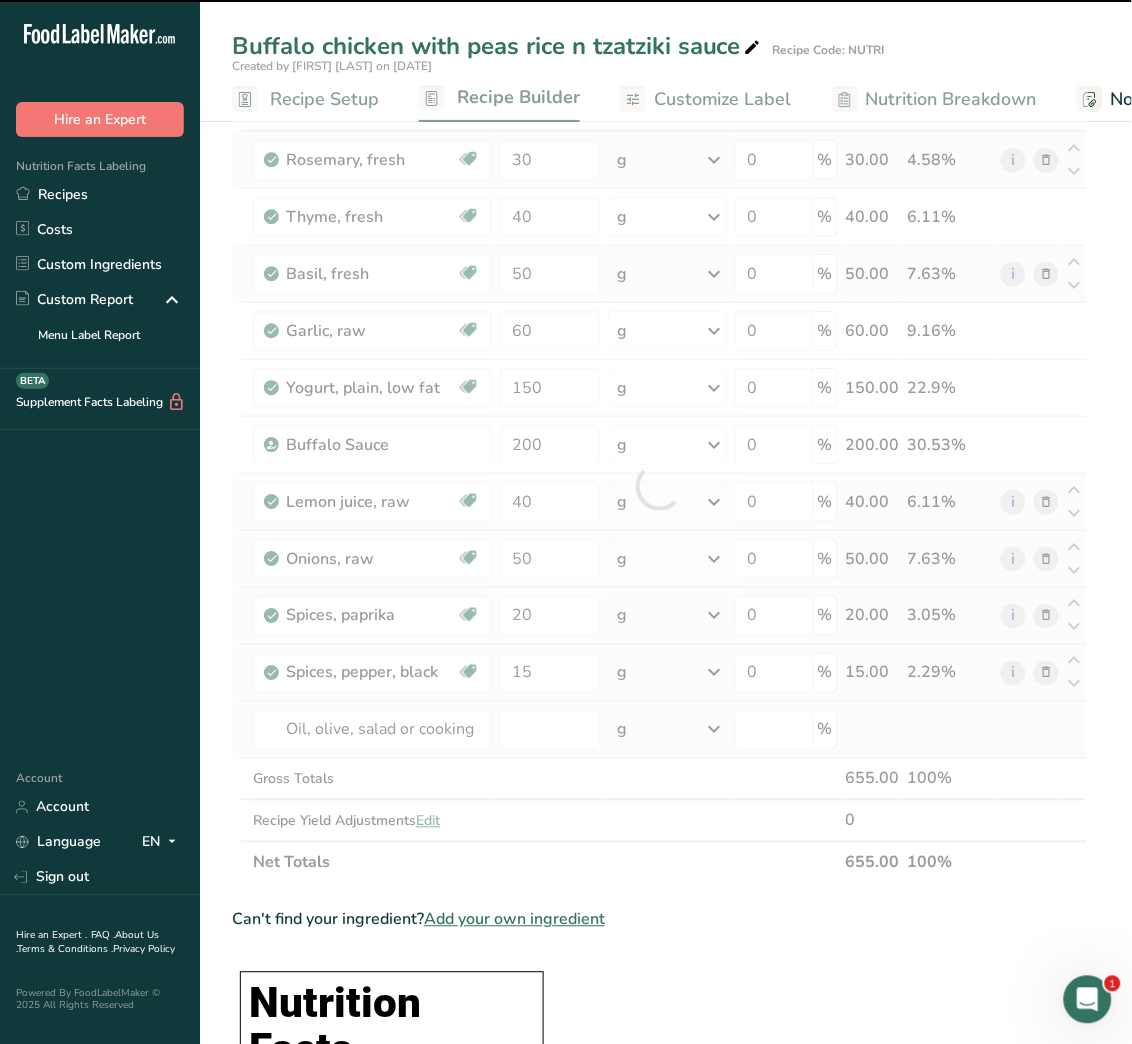 type on "0" 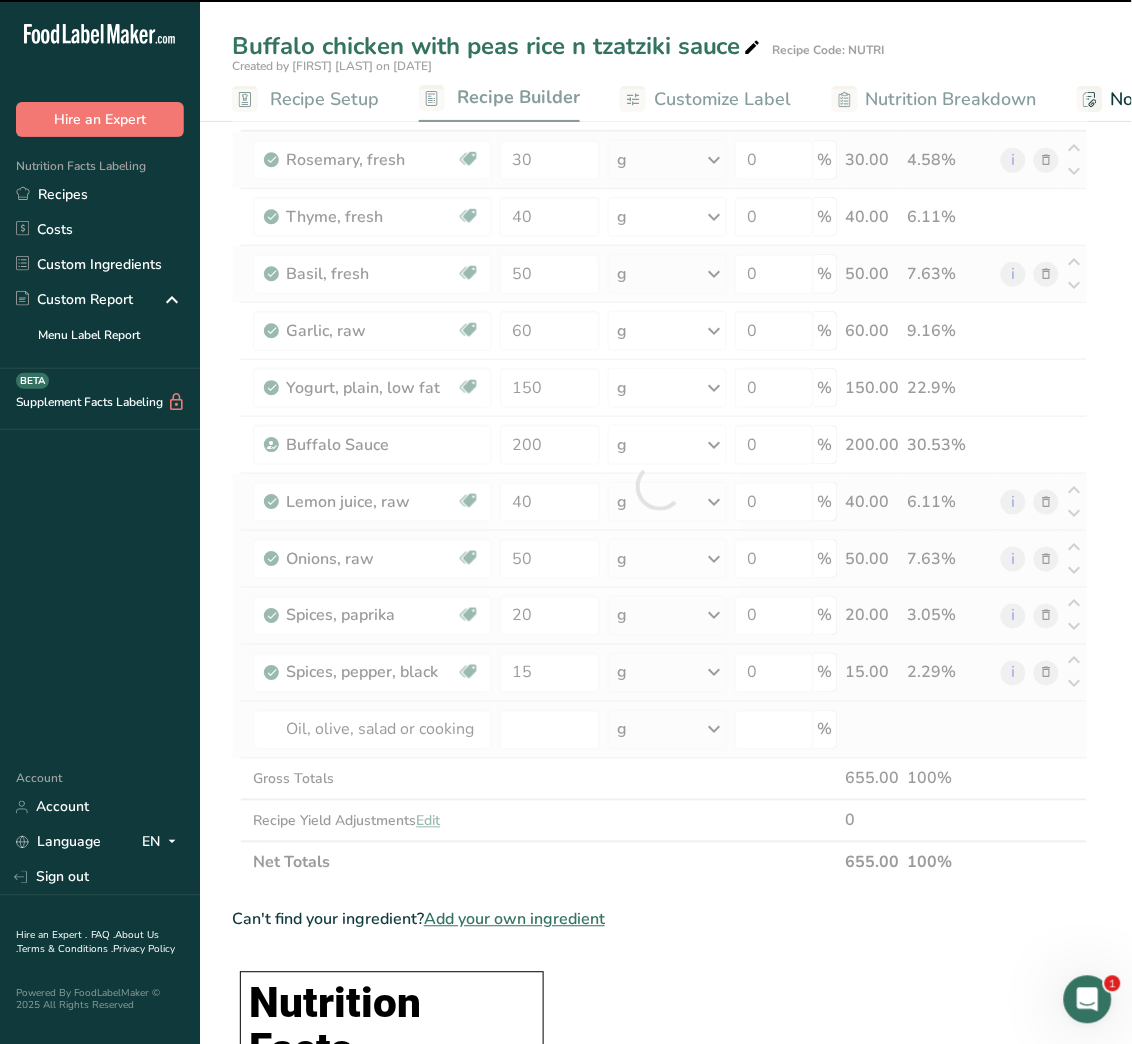 type on "0" 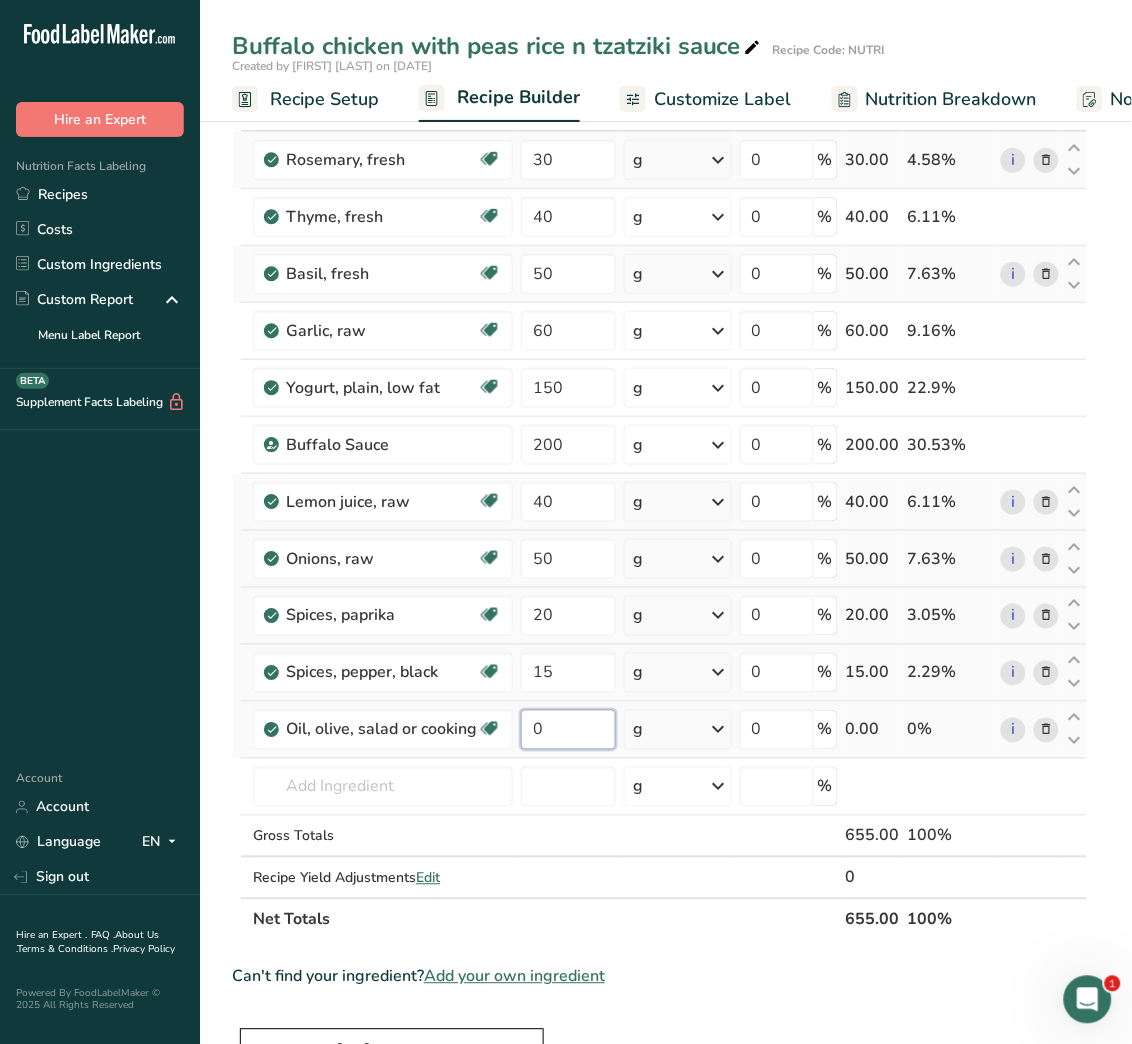 click on "0" at bounding box center [568, 730] 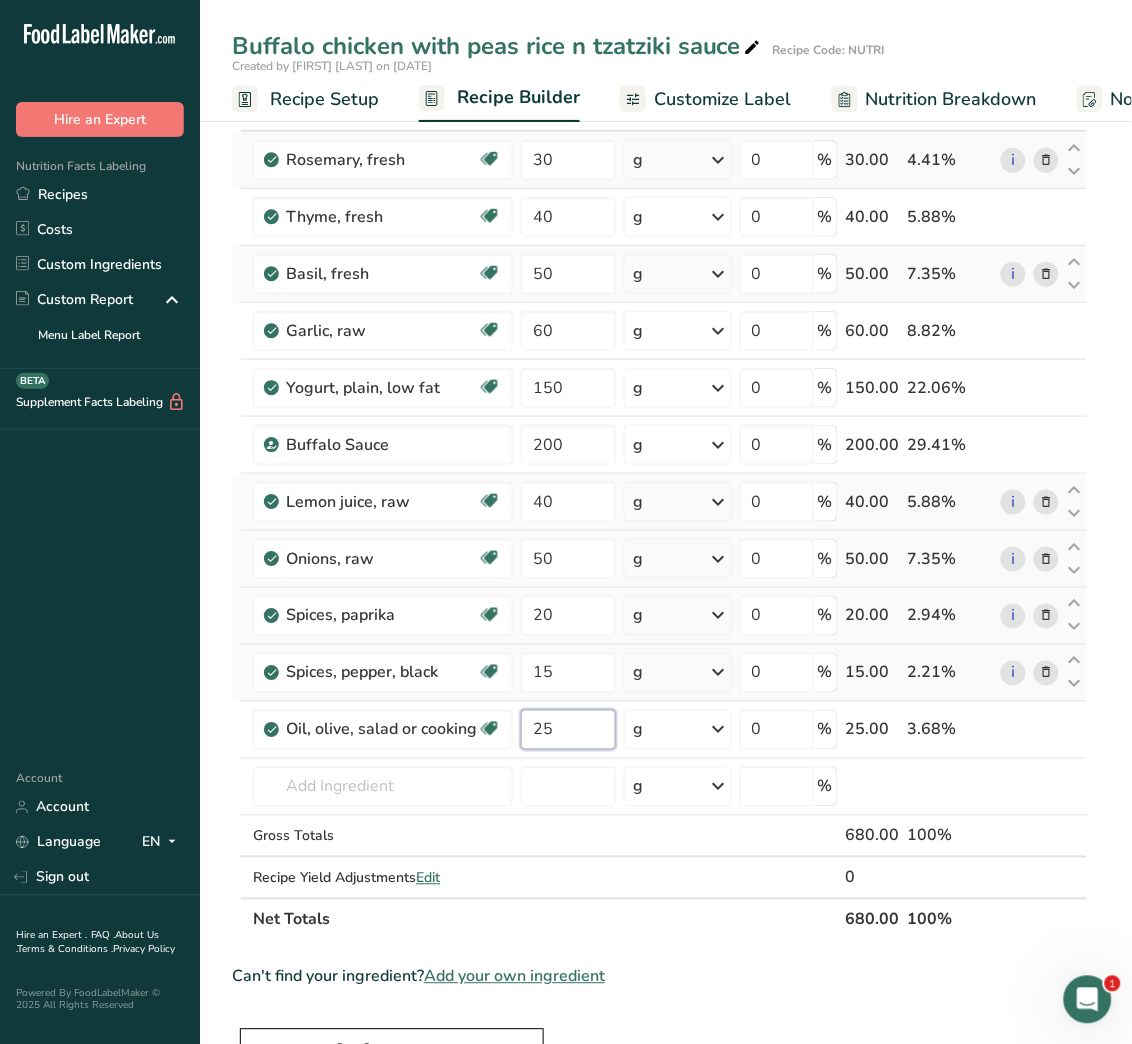 type on "25" 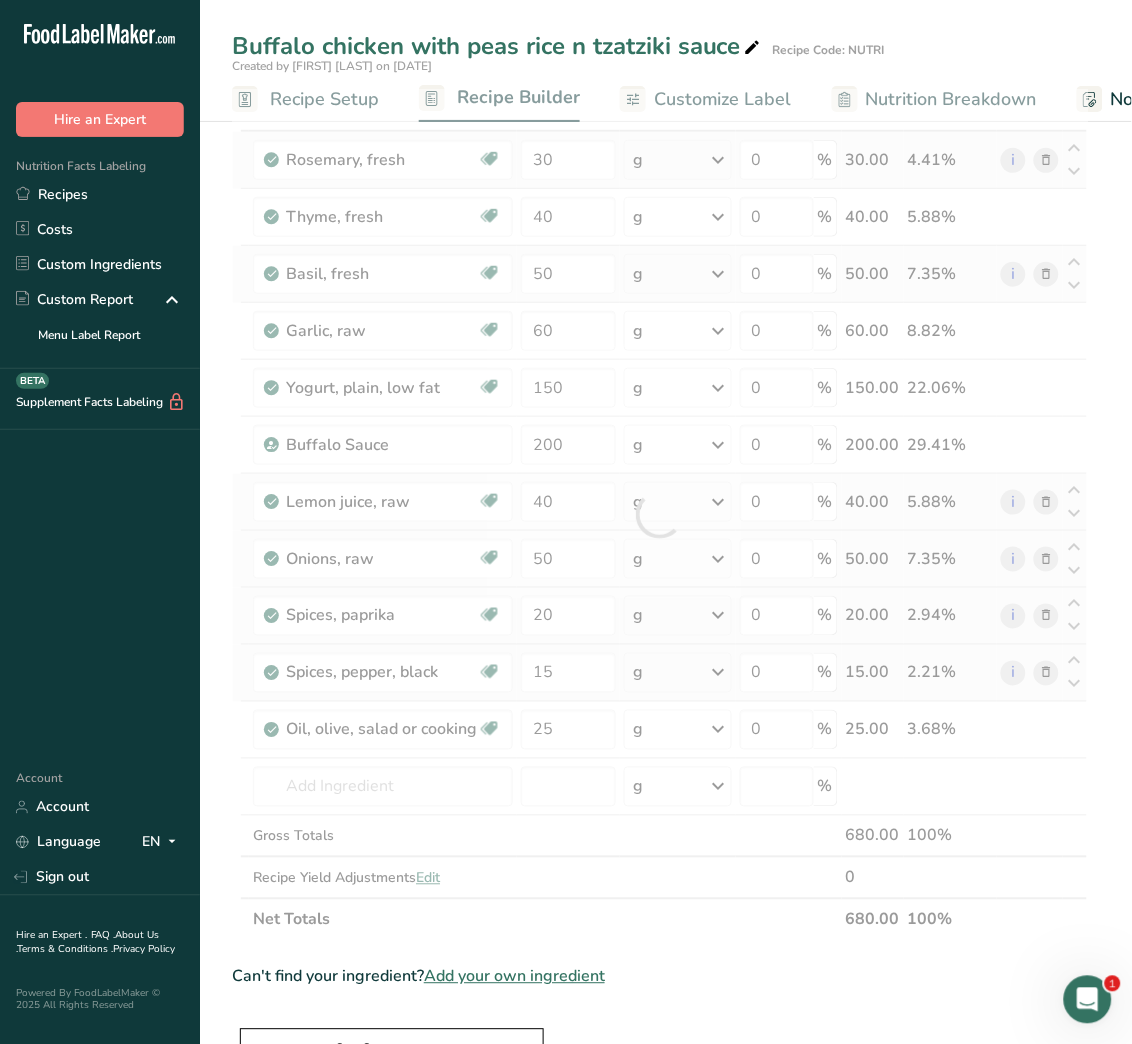 click on "Ingredient *
Amount *
Unit *
Waste *   .a-a{fill:#347362;}.b-a{fill:#fff;}          Grams
Percentage
Rosemary, fresh
Dairy free
Gluten free
Vegan
Vegetarian
Soy free
30
g
Portions
1 tsp
1 tbsp
Weight Units
g
kg
mg
See more
Volume Units
l
Volume units require a density conversion. If you know your ingredient's density enter it below. Otherwise, click on "RIA" our AI Regulatory bot - she will be able to help you
lb/ft3
g/cm3
Confirm
mL
lb/ft3" at bounding box center [660, 1303] 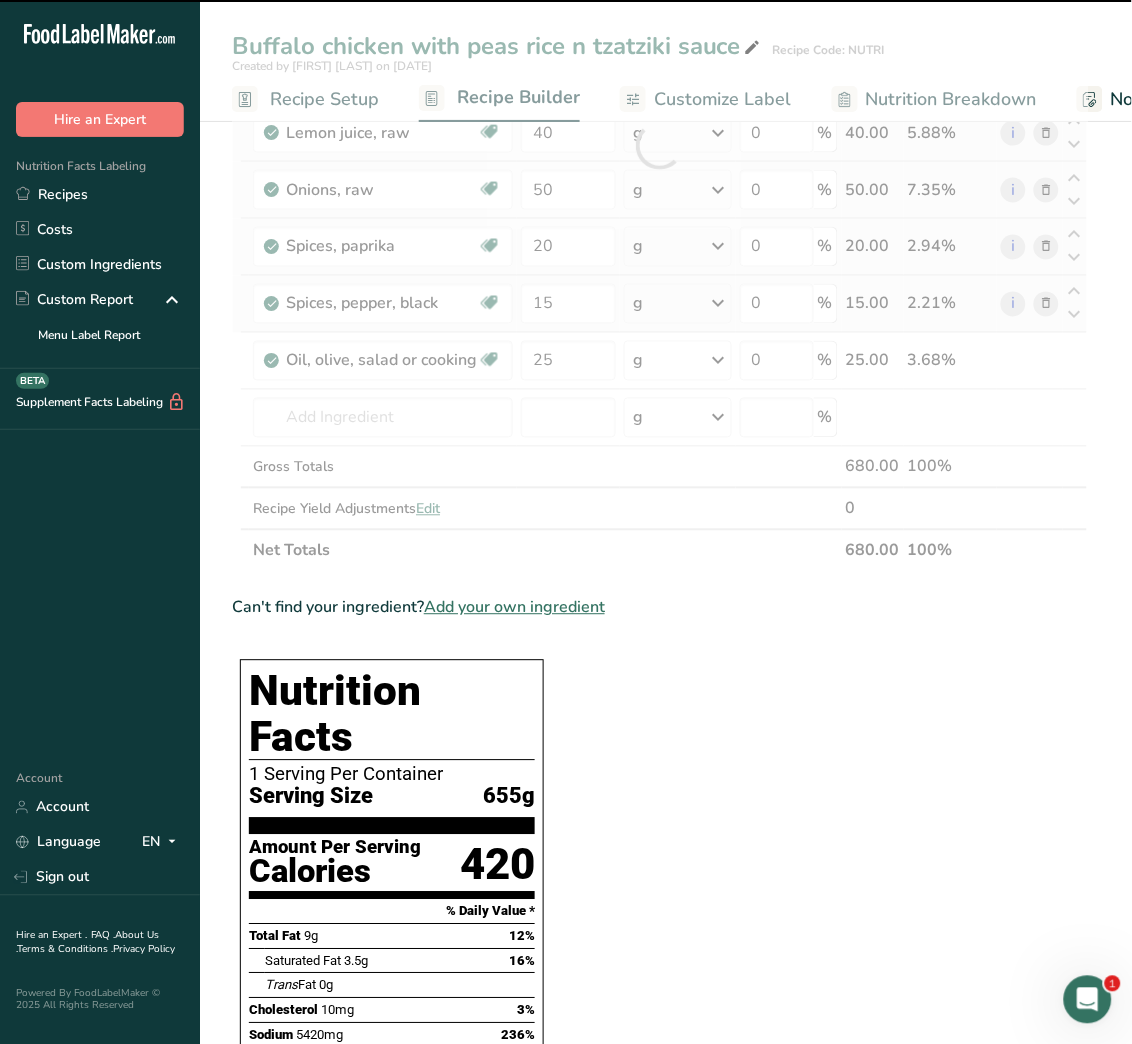 scroll, scrollTop: 505, scrollLeft: 0, axis: vertical 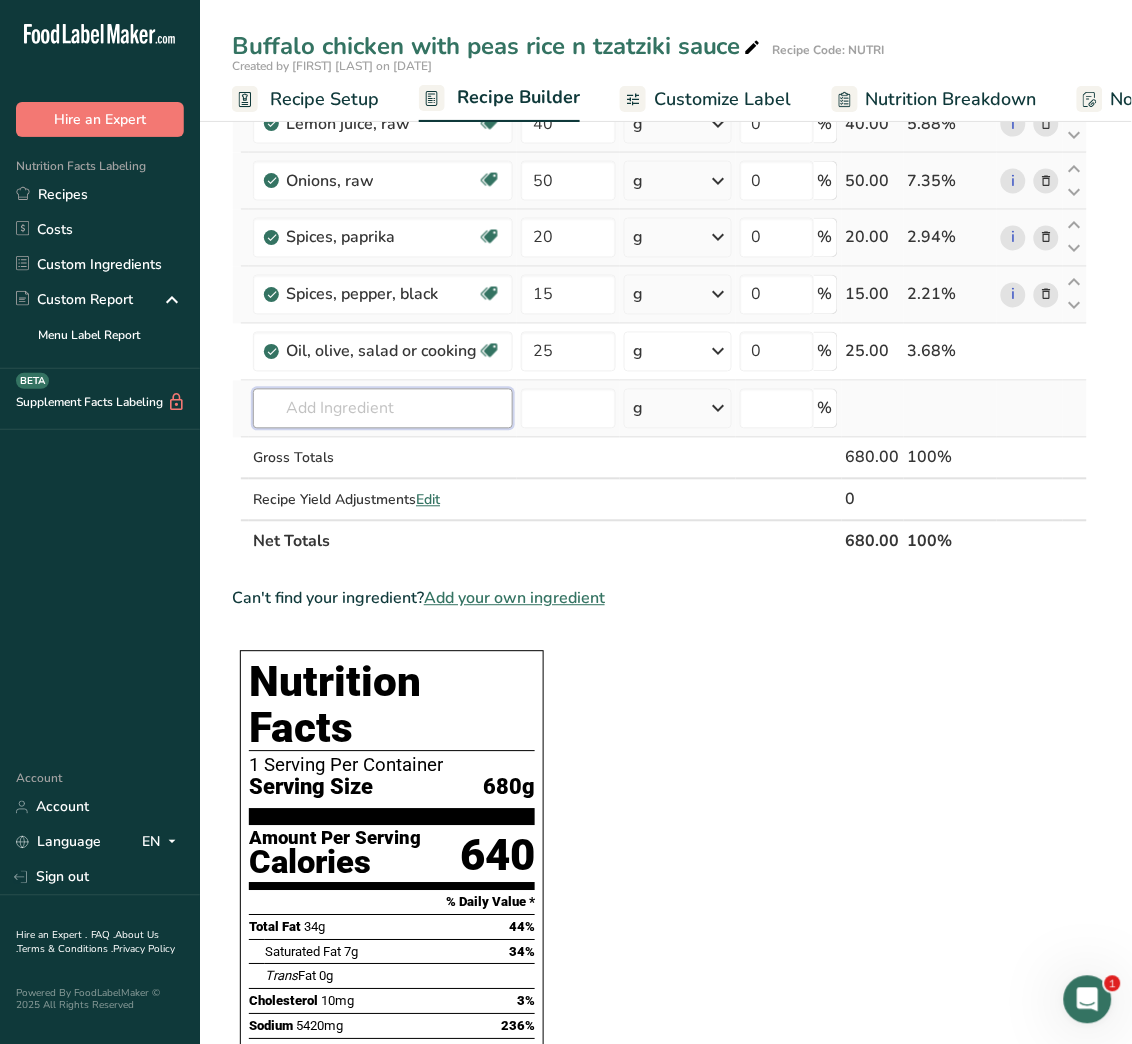 click at bounding box center [383, 409] 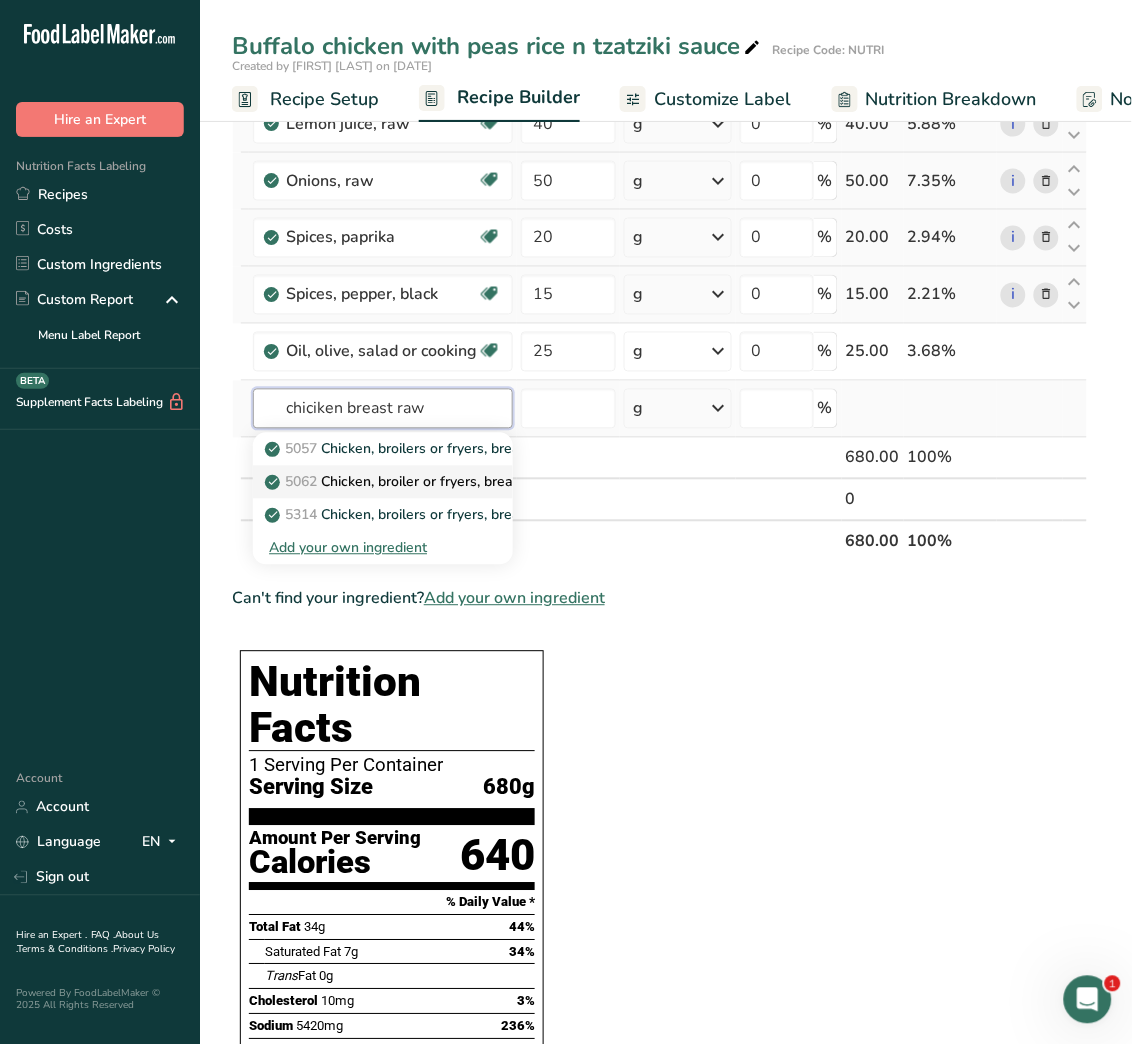 type on "chiciken breast raw" 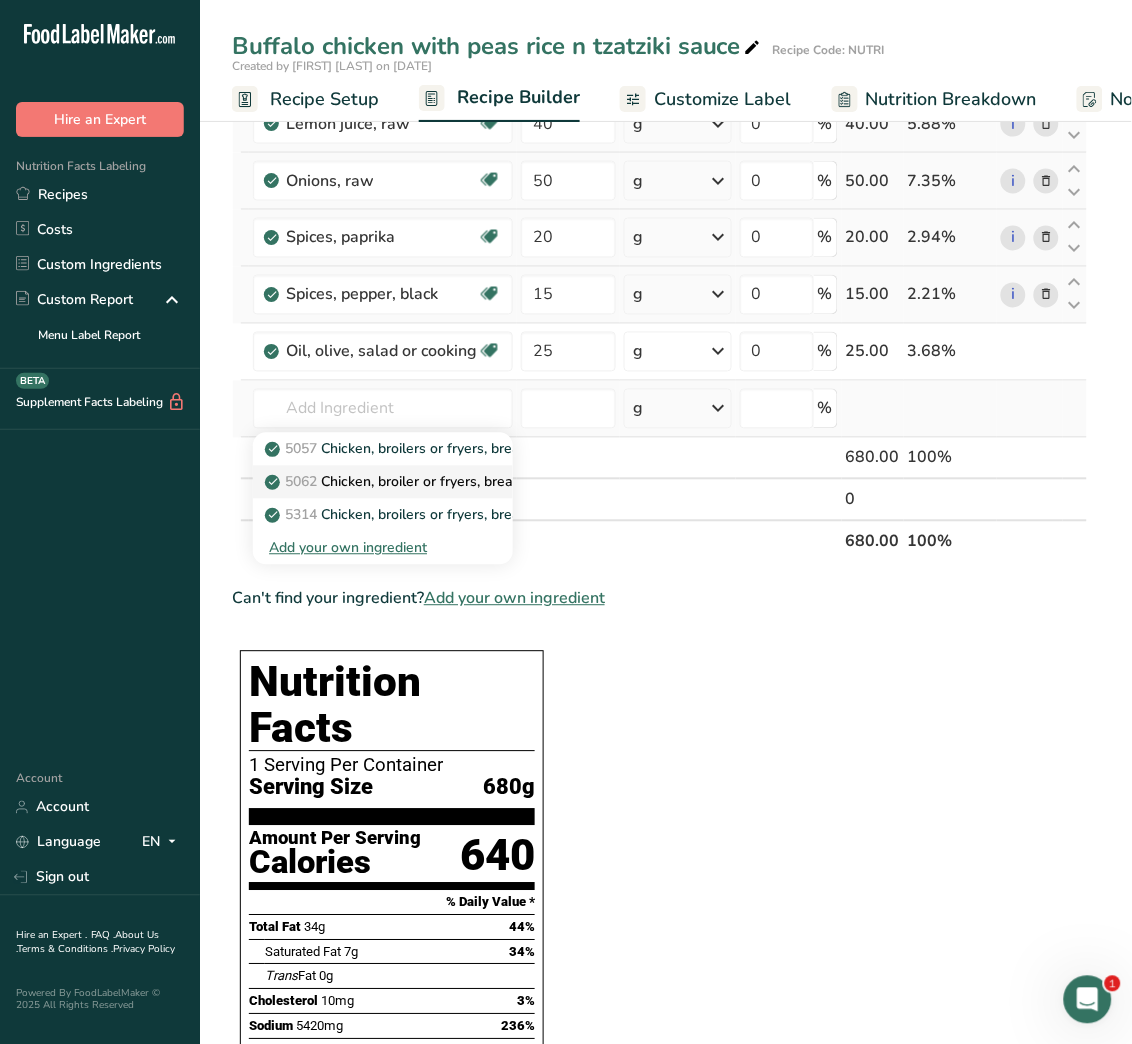 click on "5062
Chicken, broiler or fryers, breast, skinless, boneless, meat only, raw" at bounding box center (509, 482) 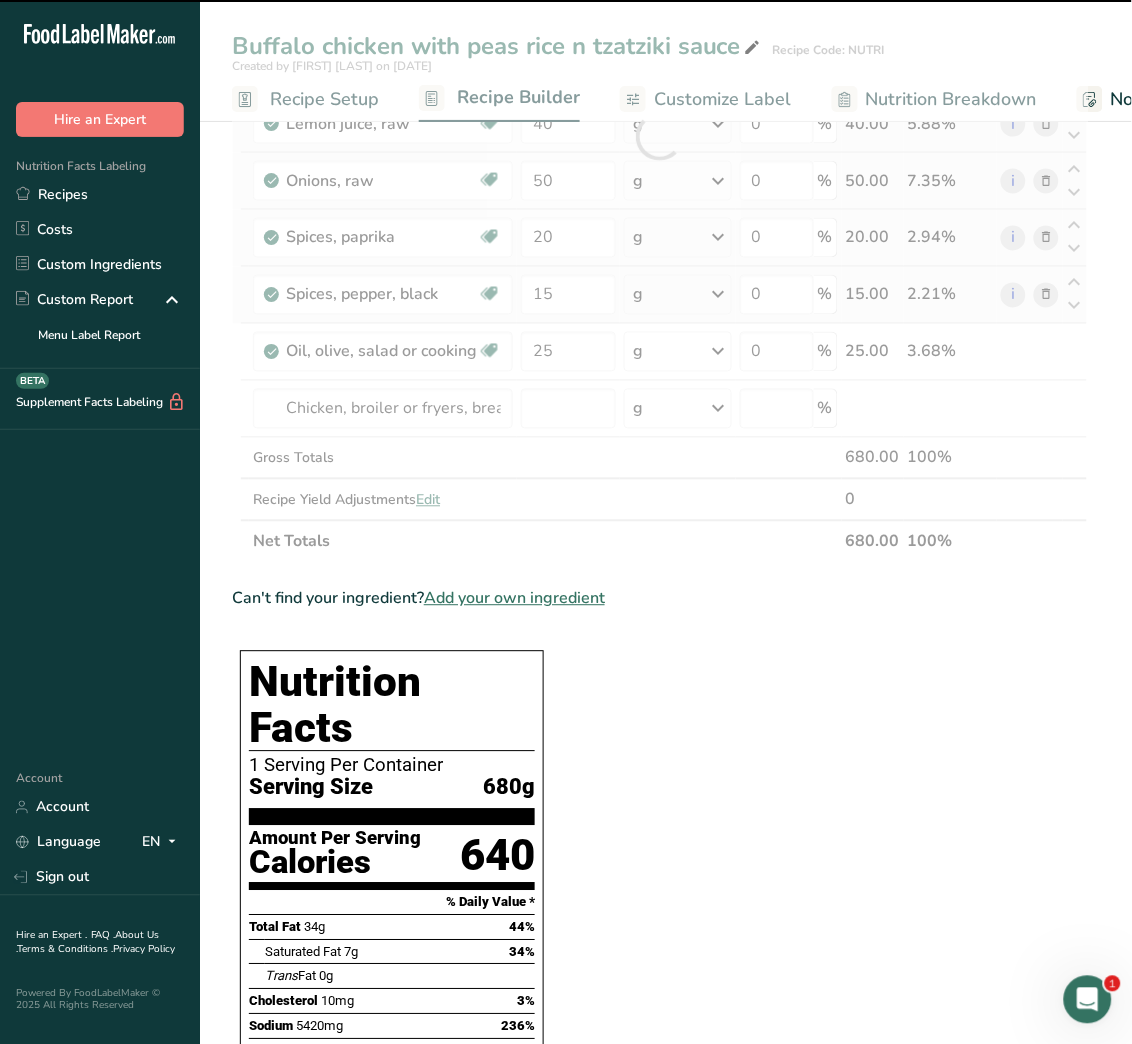 type on "0" 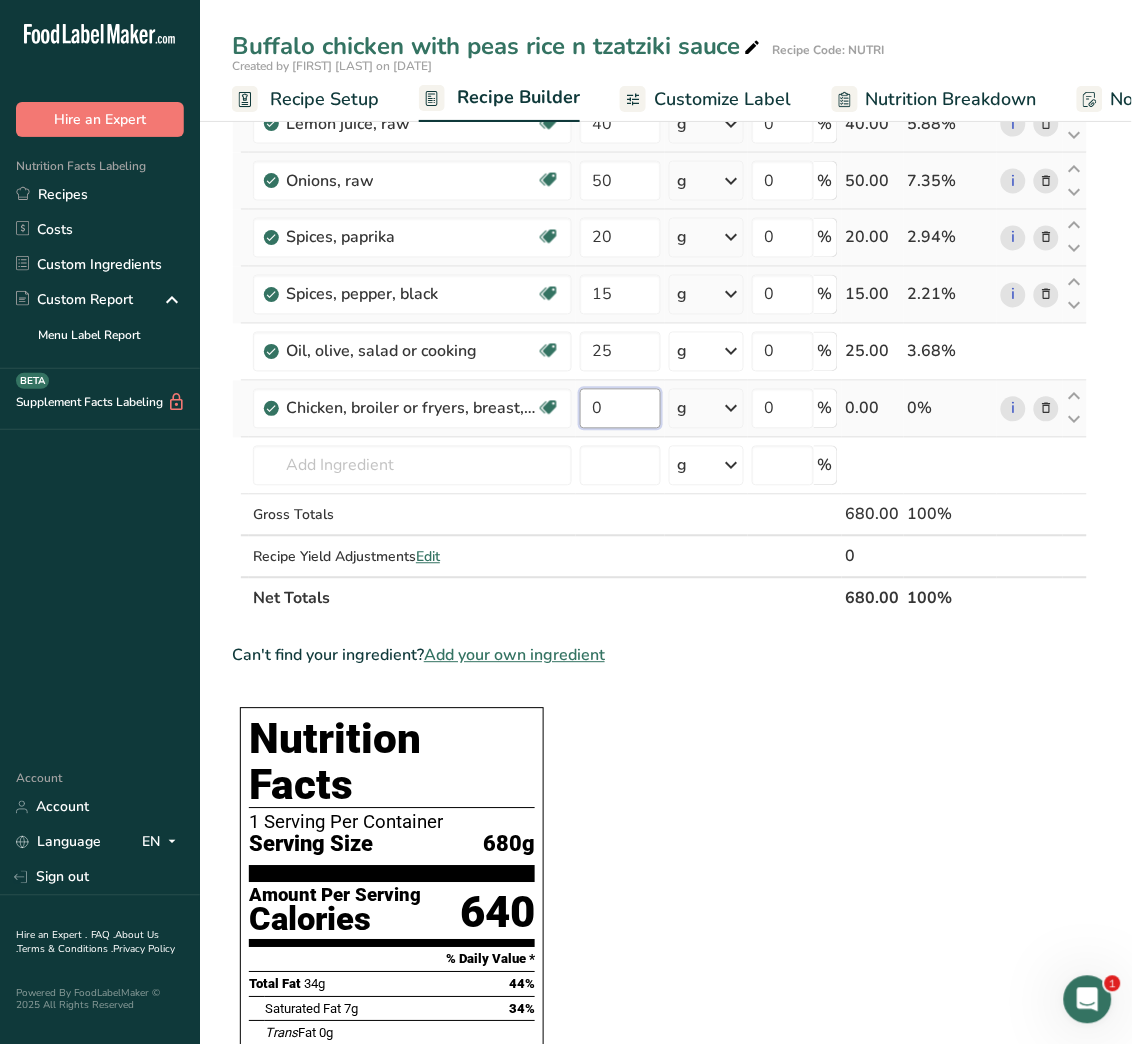 click on "0" at bounding box center [620, 409] 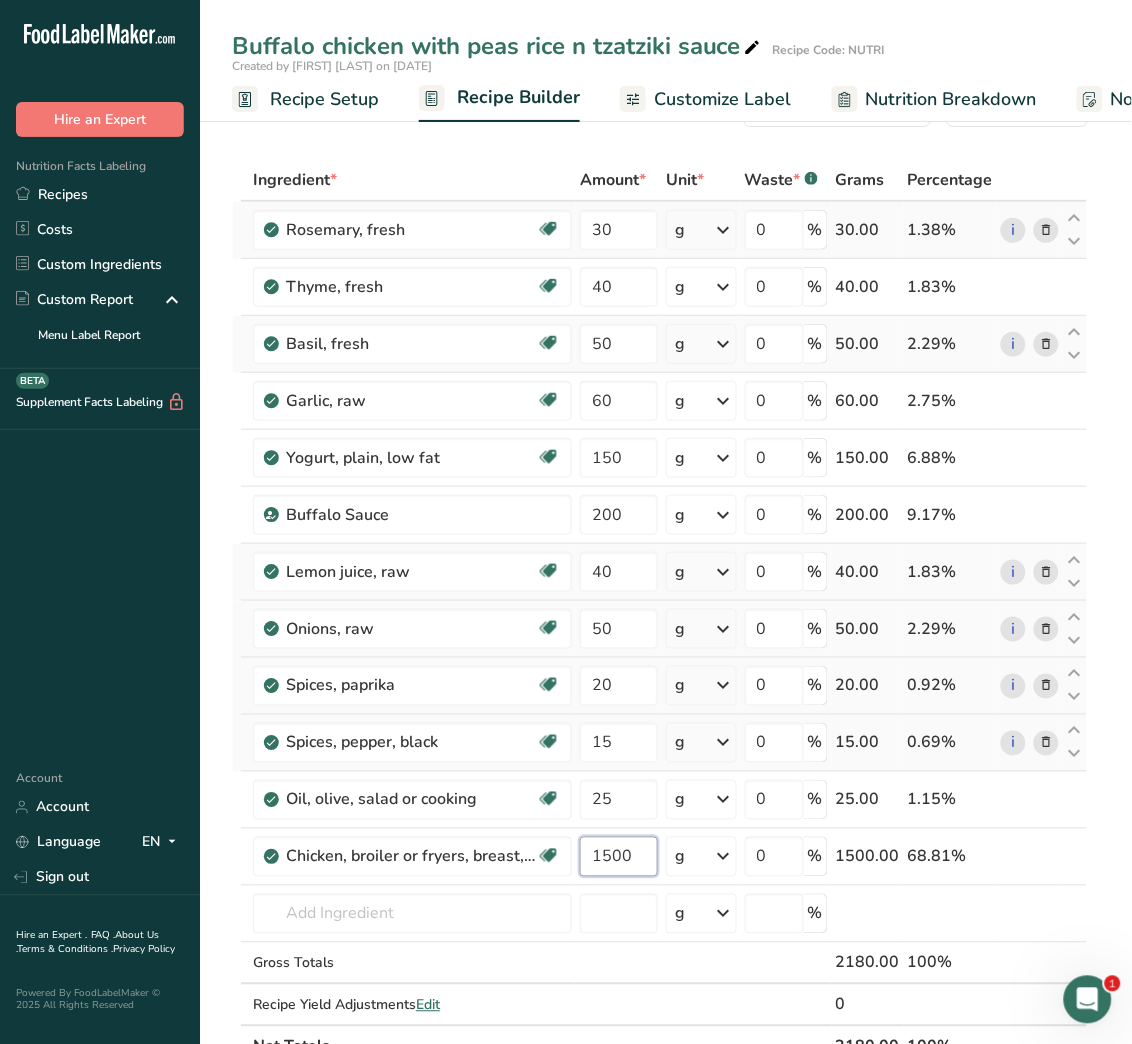 scroll, scrollTop: 0, scrollLeft: 0, axis: both 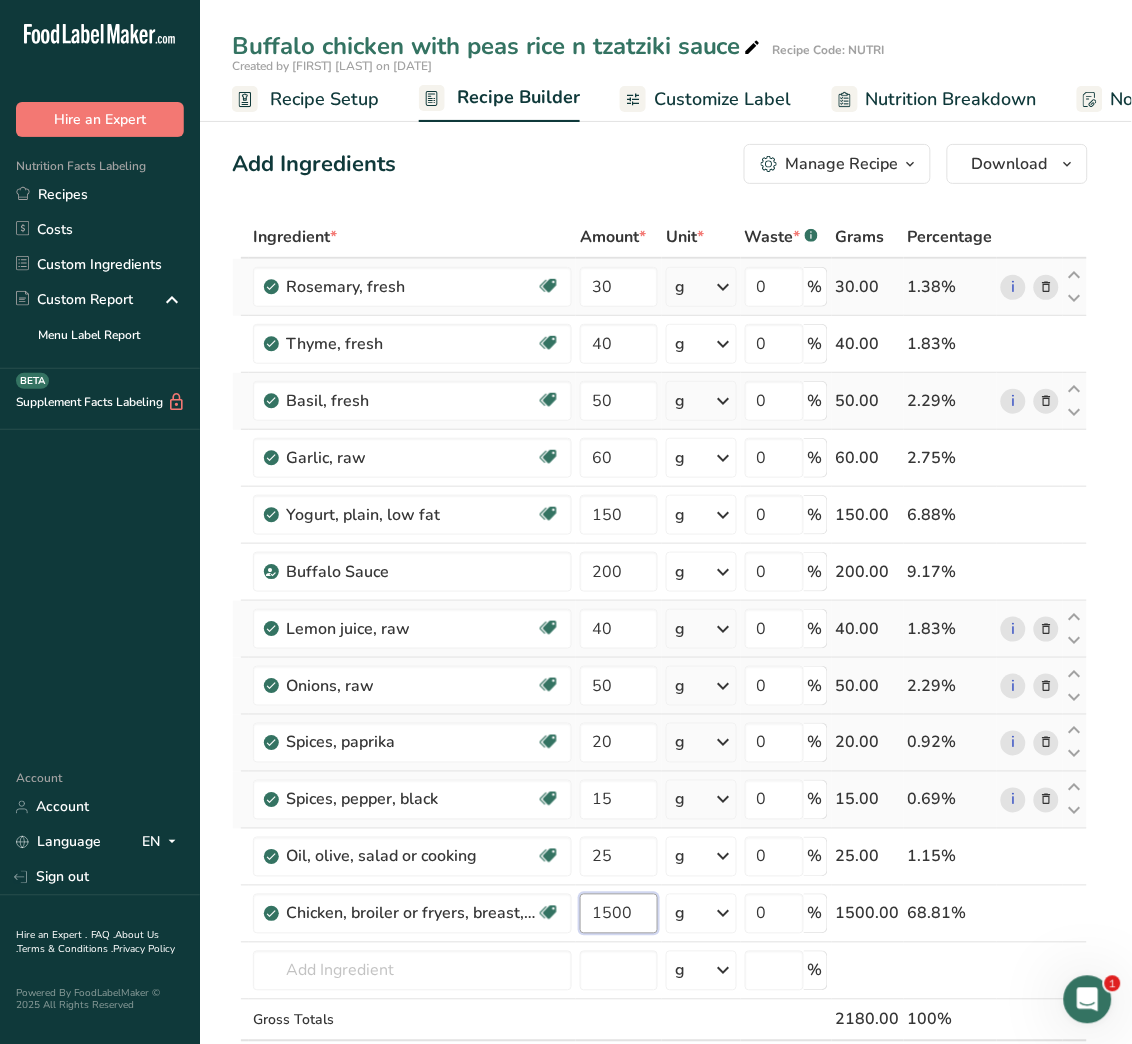 type on "1500" 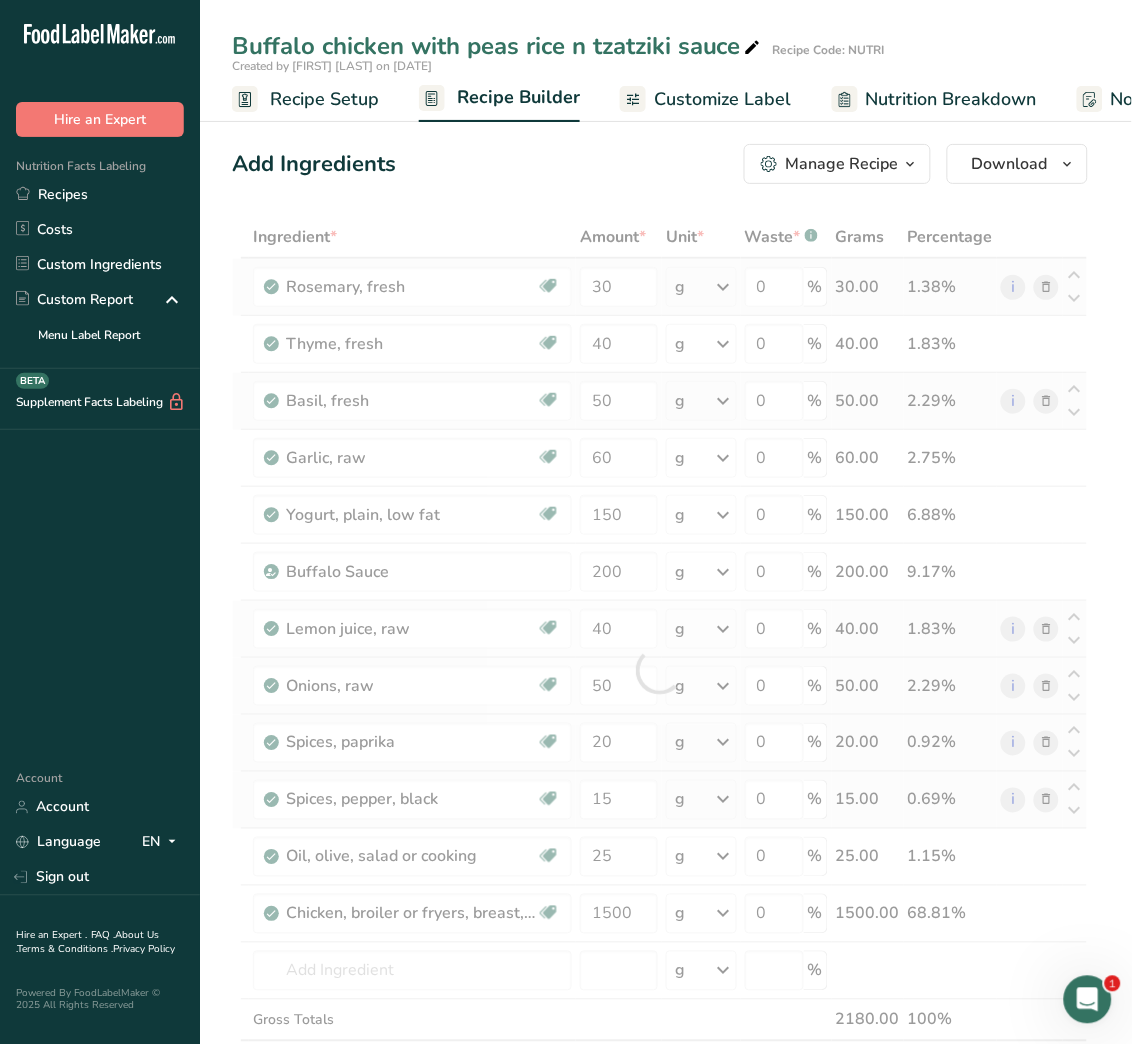 click on "Add Ingredients
Manage Recipe         Delete Recipe           Duplicate Recipe             Scale Recipe             Save as Sub-Recipe   .a-a{fill:#347362;}.b-a{fill:#fff;}                               Nutrition Breakdown                 Recipe Card
NEW
Amino Acids Pattern Report           Activity History
Download
Choose your preferred label style
Standard FDA label
Standard FDA label
The most common format for nutrition facts labels in compliance with the FDA's typeface, style and requirements
Tabular FDA label
A label format compliant with the FDA regulations presented in a tabular (horizontal) display.
Linear FDA label
A simple linear display for small sized packages.
Simplified FDA label" at bounding box center [666, 1434] 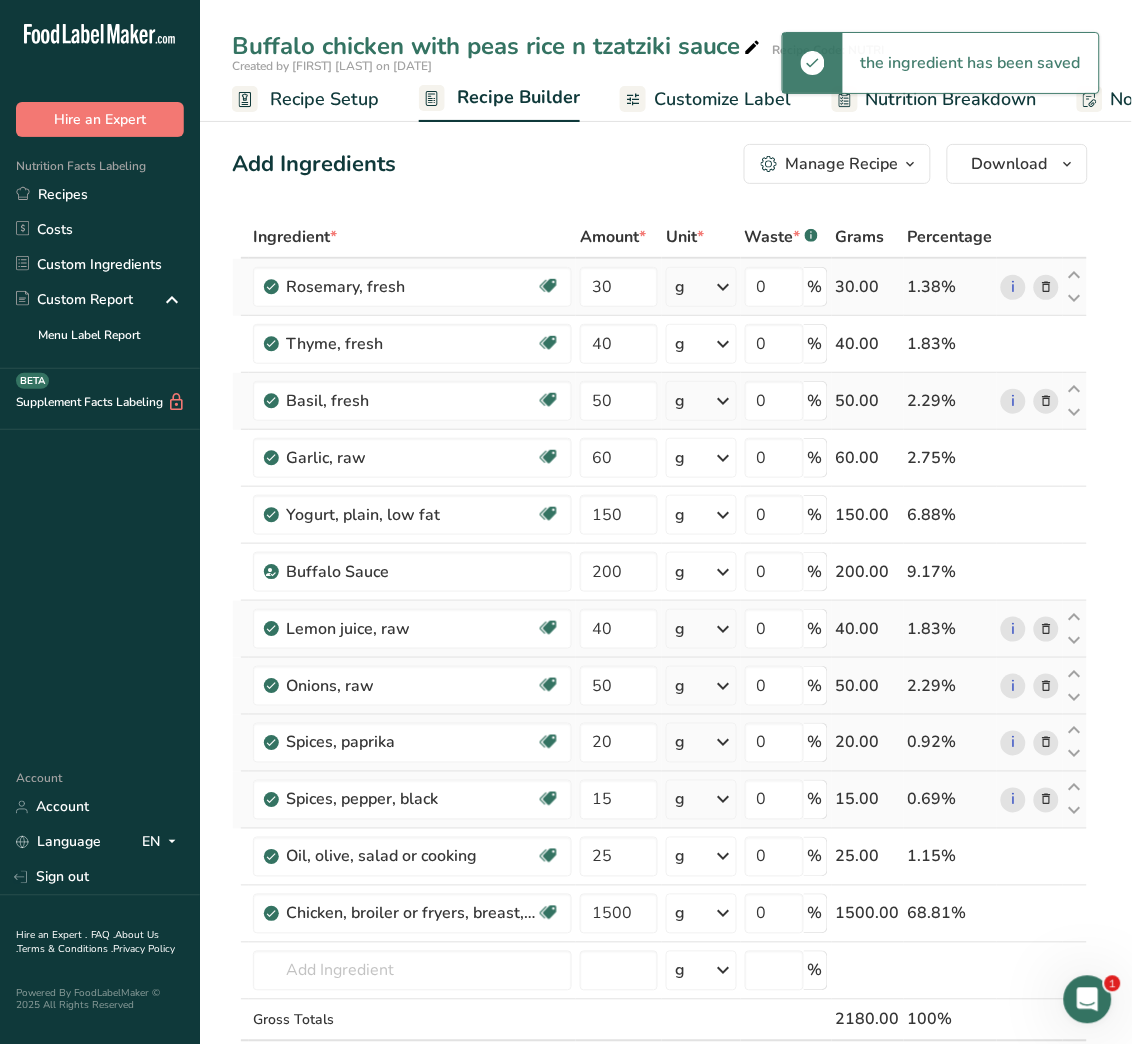 click on "Recipe Setup" at bounding box center (324, 99) 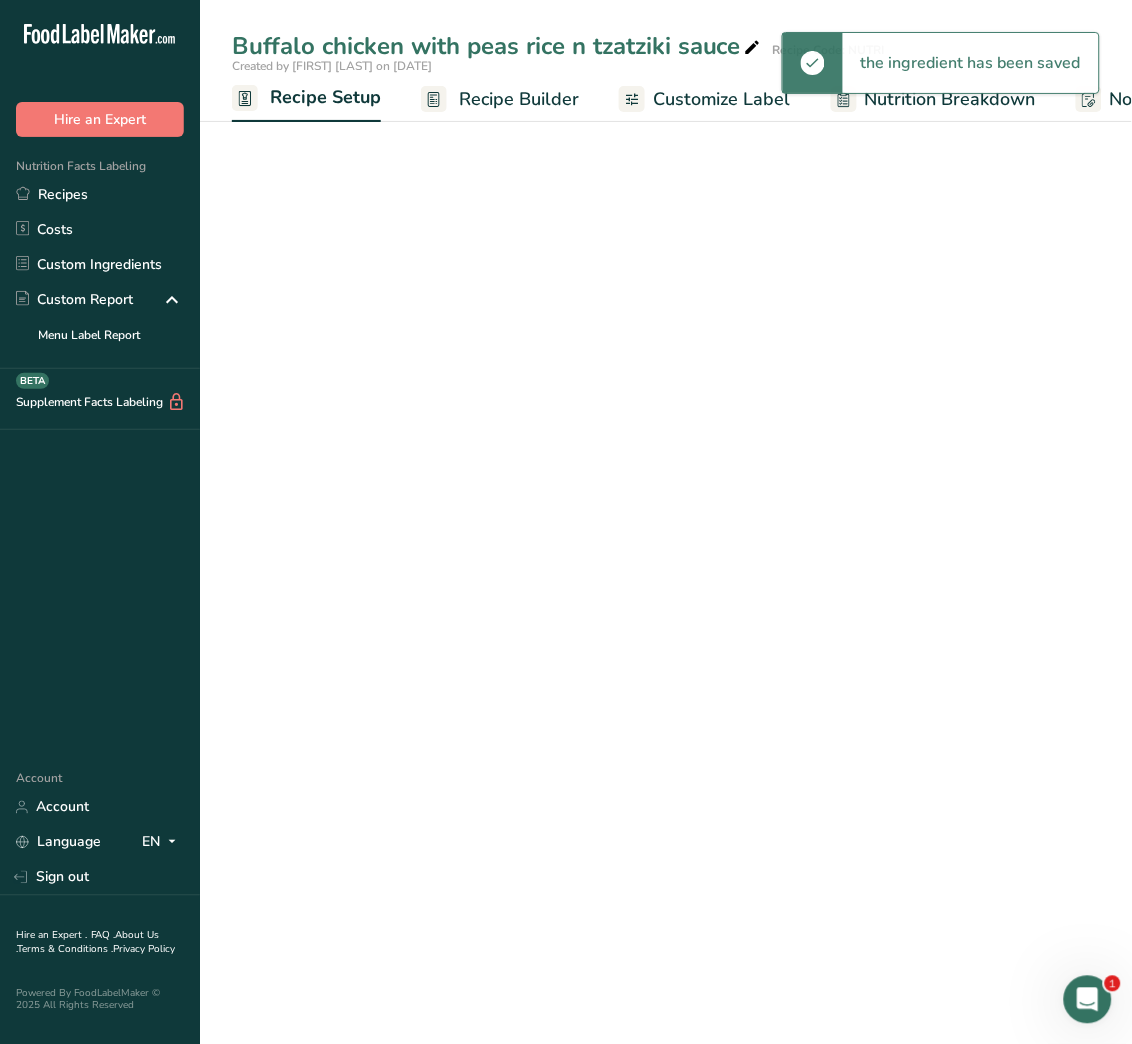 scroll, scrollTop: 0, scrollLeft: 7, axis: horizontal 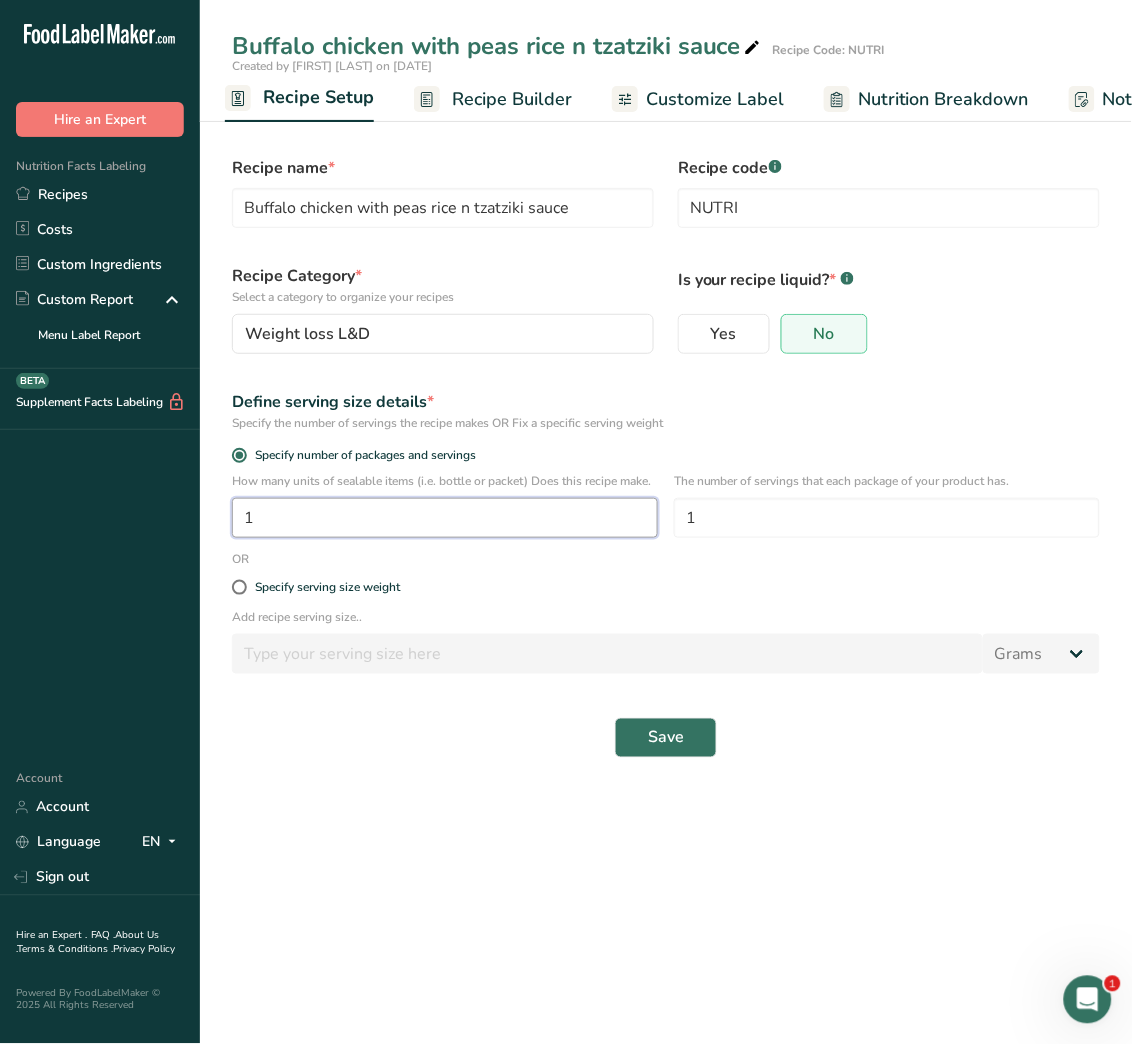 click on "1" at bounding box center (445, 518) 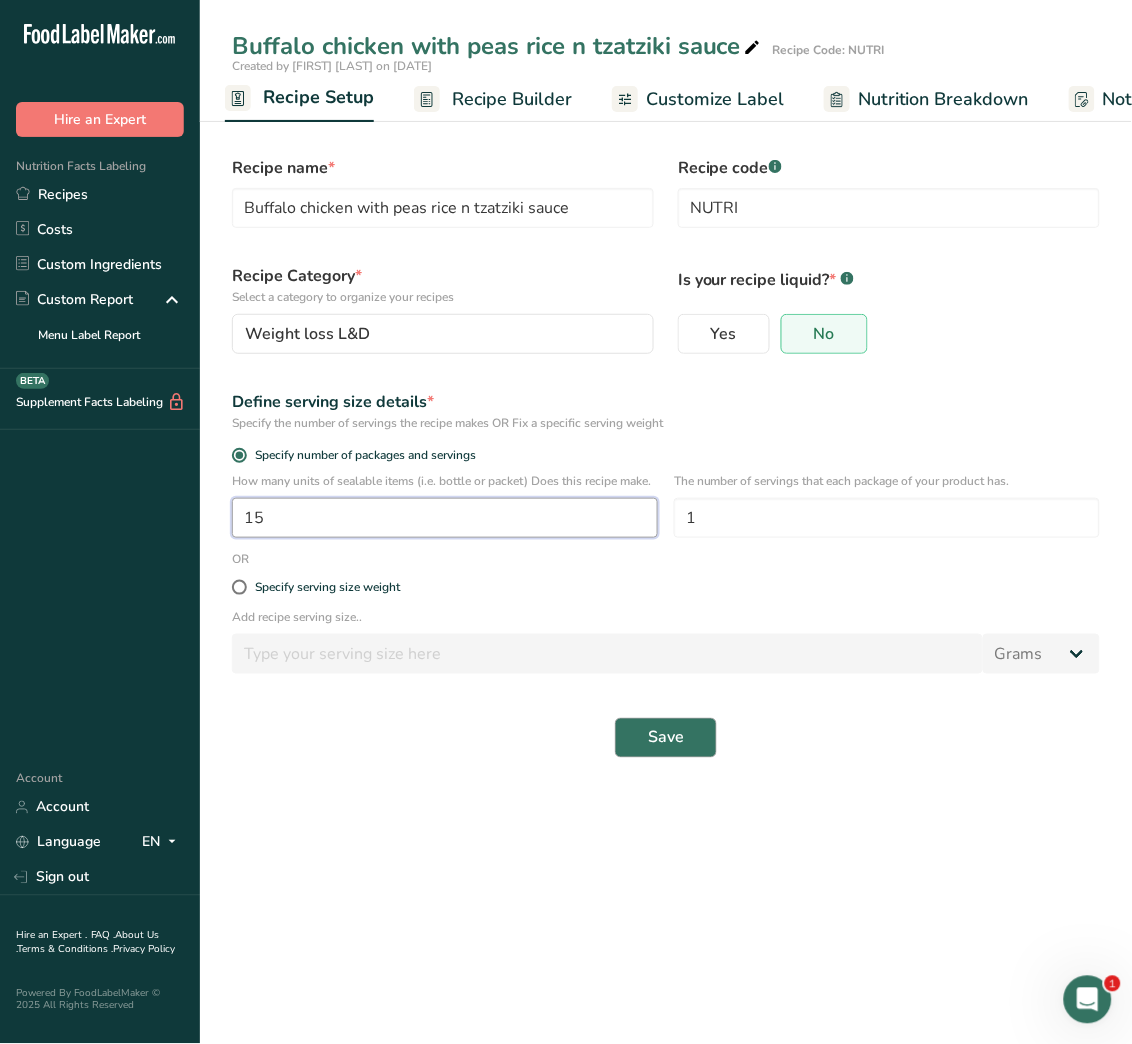 type on "15" 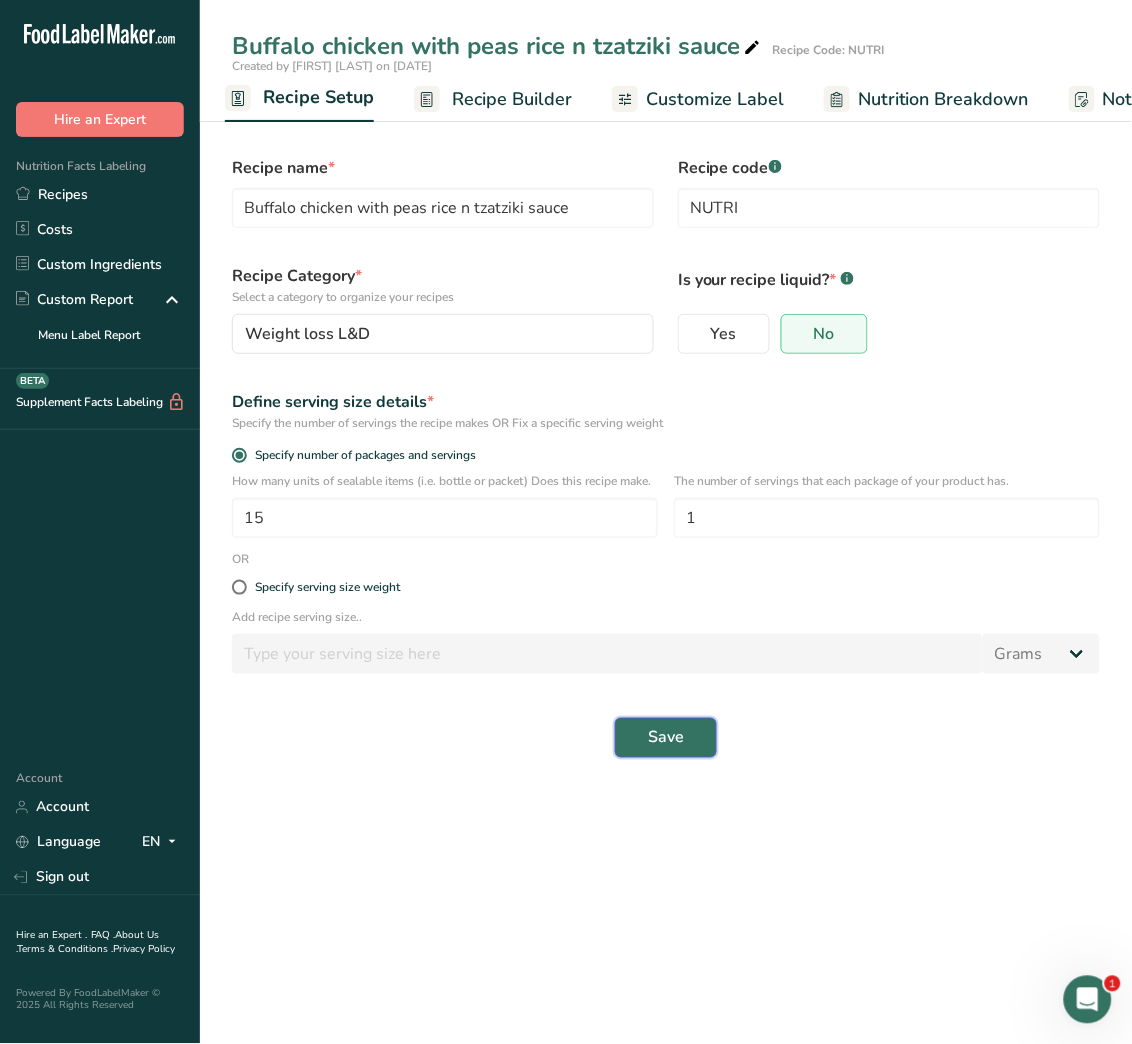 click on "Save" at bounding box center (666, 738) 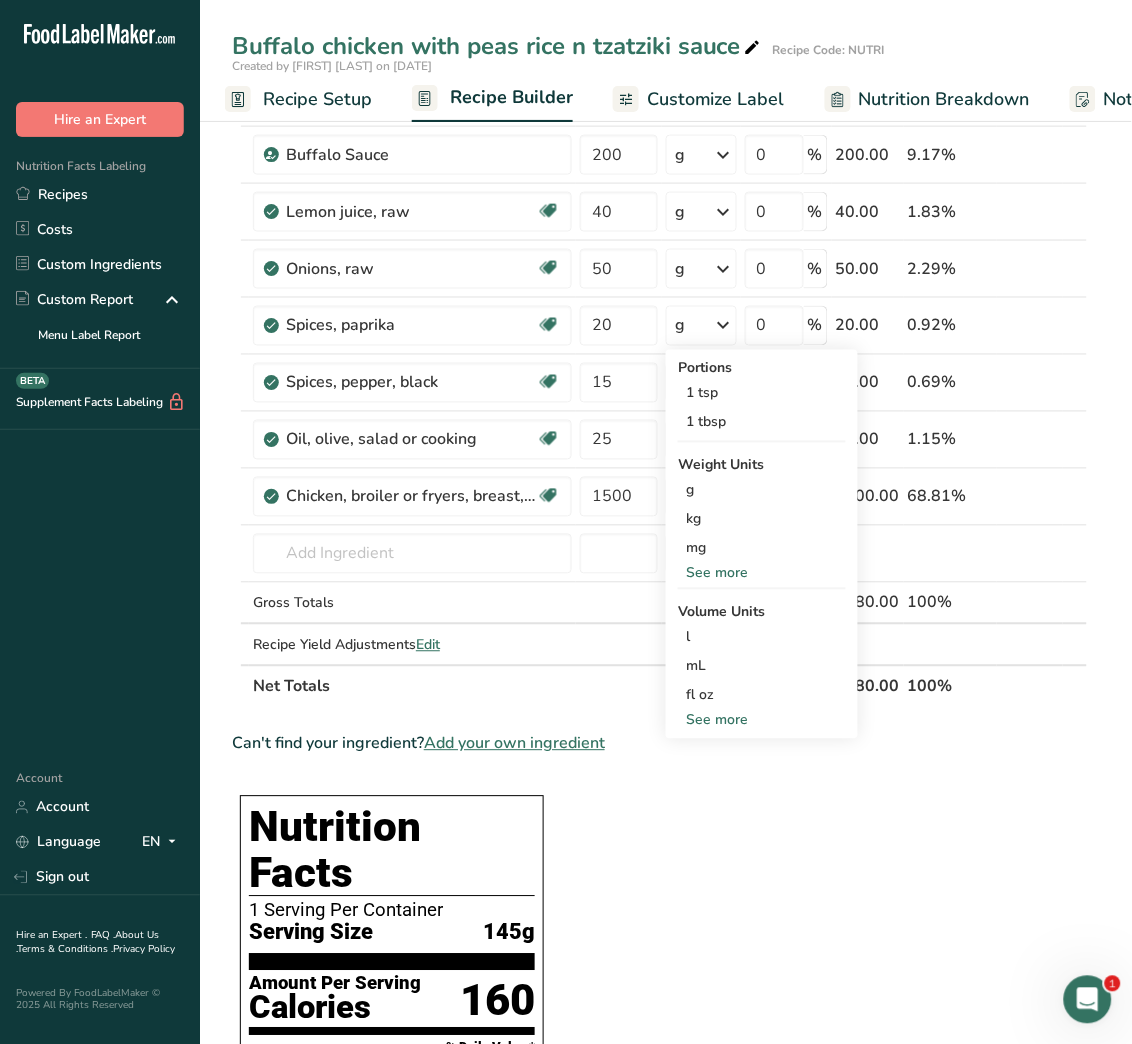 scroll, scrollTop: 418, scrollLeft: 0, axis: vertical 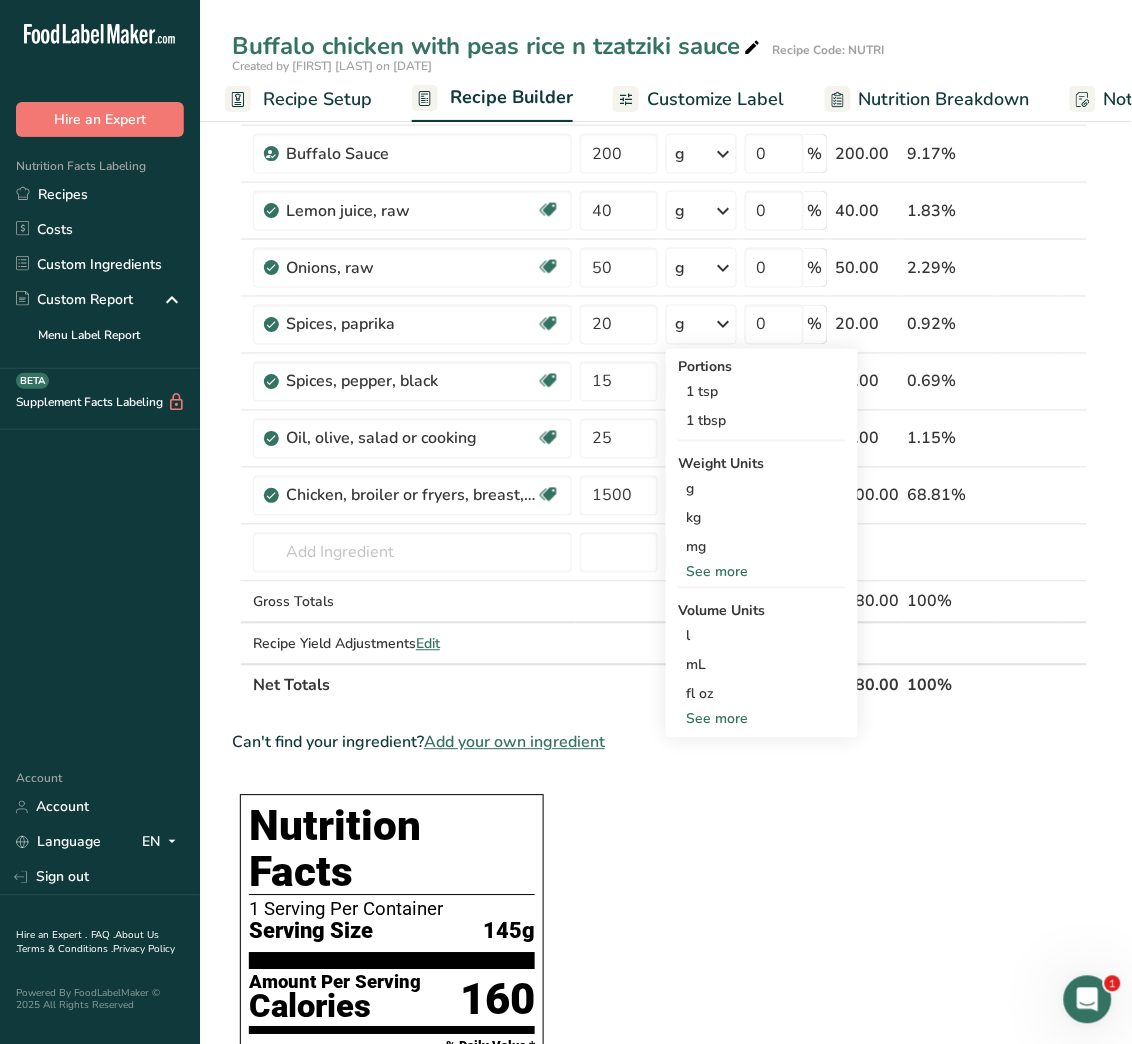 click on "Ingredient *
Amount *
Unit *
Waste *   .a-a{fill:#347362;}.b-a{fill:#fff;}          Grams
Percentage
Rosemary, fresh
Dairy free
Gluten free
Vegan
Vegetarian
Soy free
30
g
Portions
1 tsp
1 tbsp
Weight Units
g
kg
mg
See more
Volume Units
l
Volume units require a density conversion. If you know your ingredient's density enter it below. Otherwise, click on "RIA" our AI Regulatory bot - she will be able to help you
lb/ft3
g/cm3
Confirm
mL
lb/ft3" at bounding box center [660, 998] 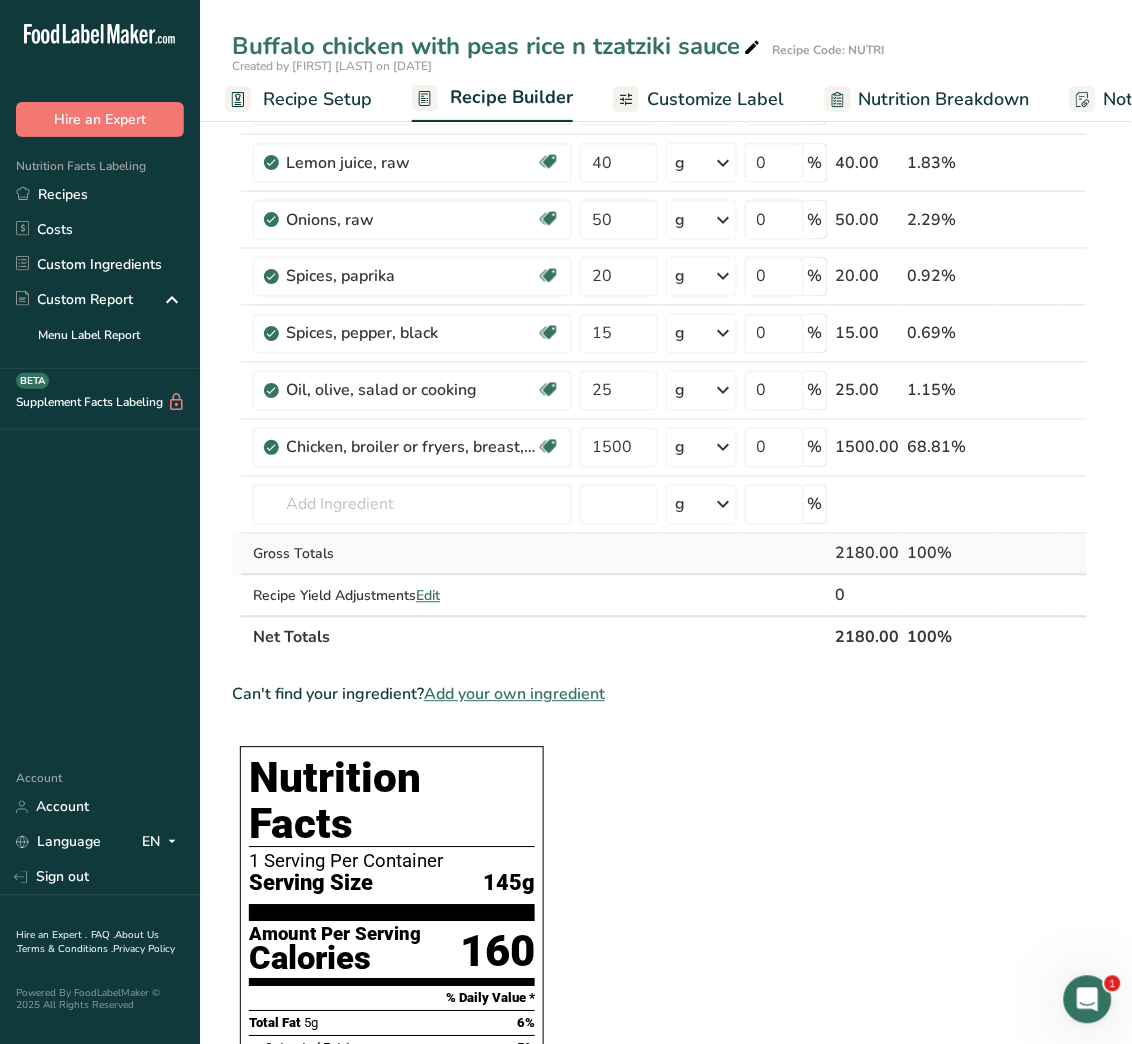 scroll, scrollTop: 495, scrollLeft: 0, axis: vertical 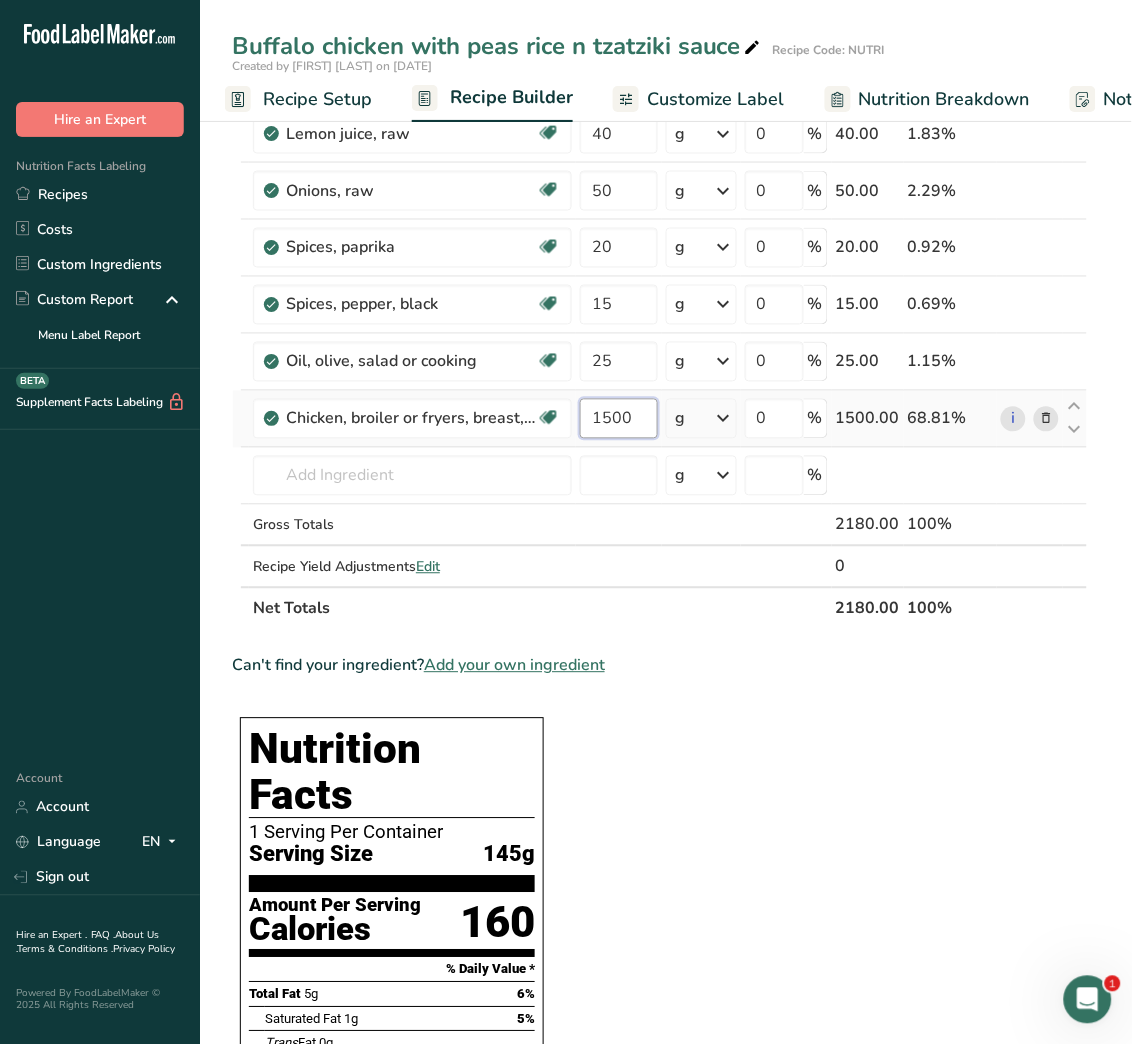 click on "1500" at bounding box center (619, 419) 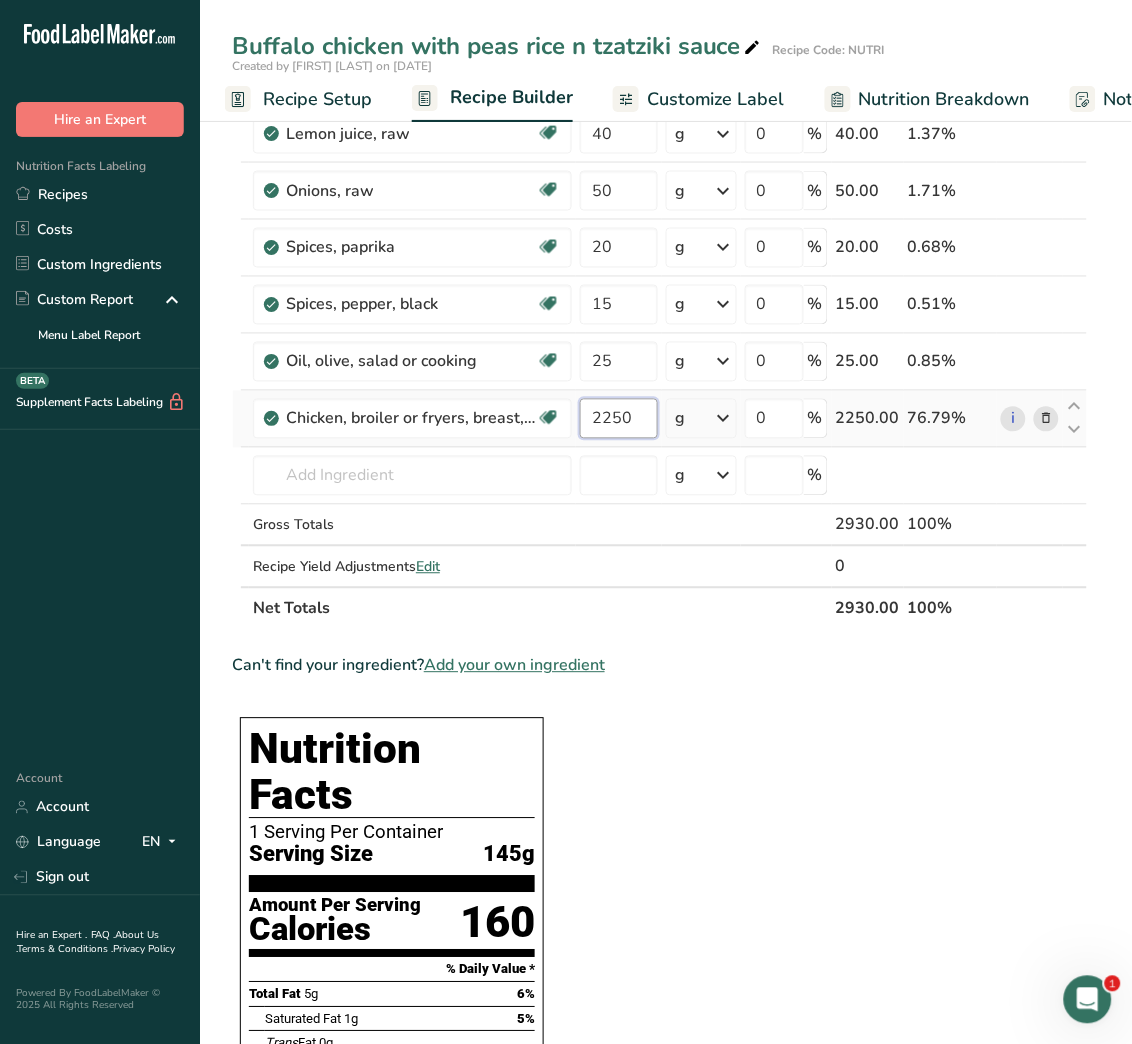 type on "2250" 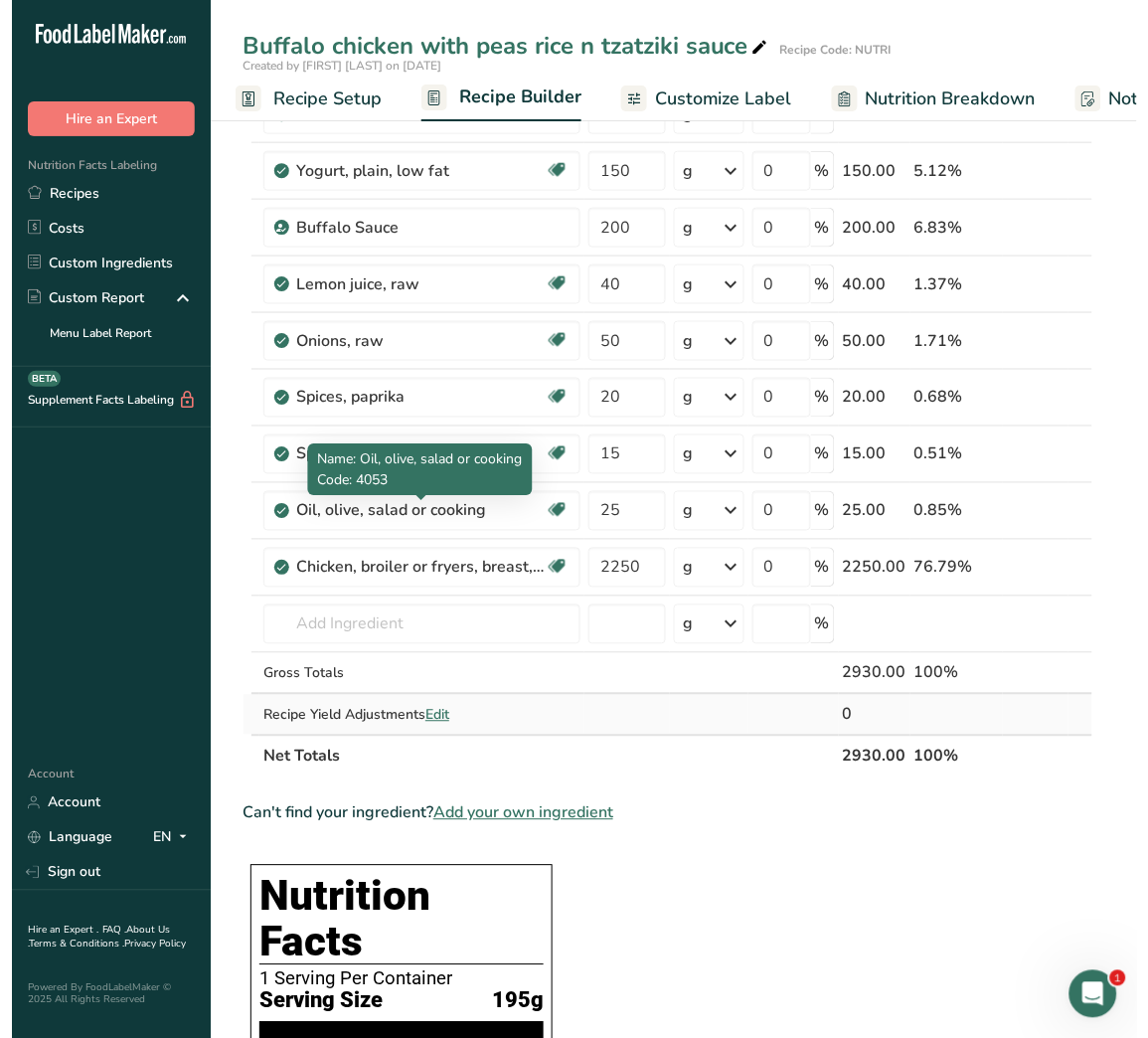 scroll, scrollTop: 349, scrollLeft: 0, axis: vertical 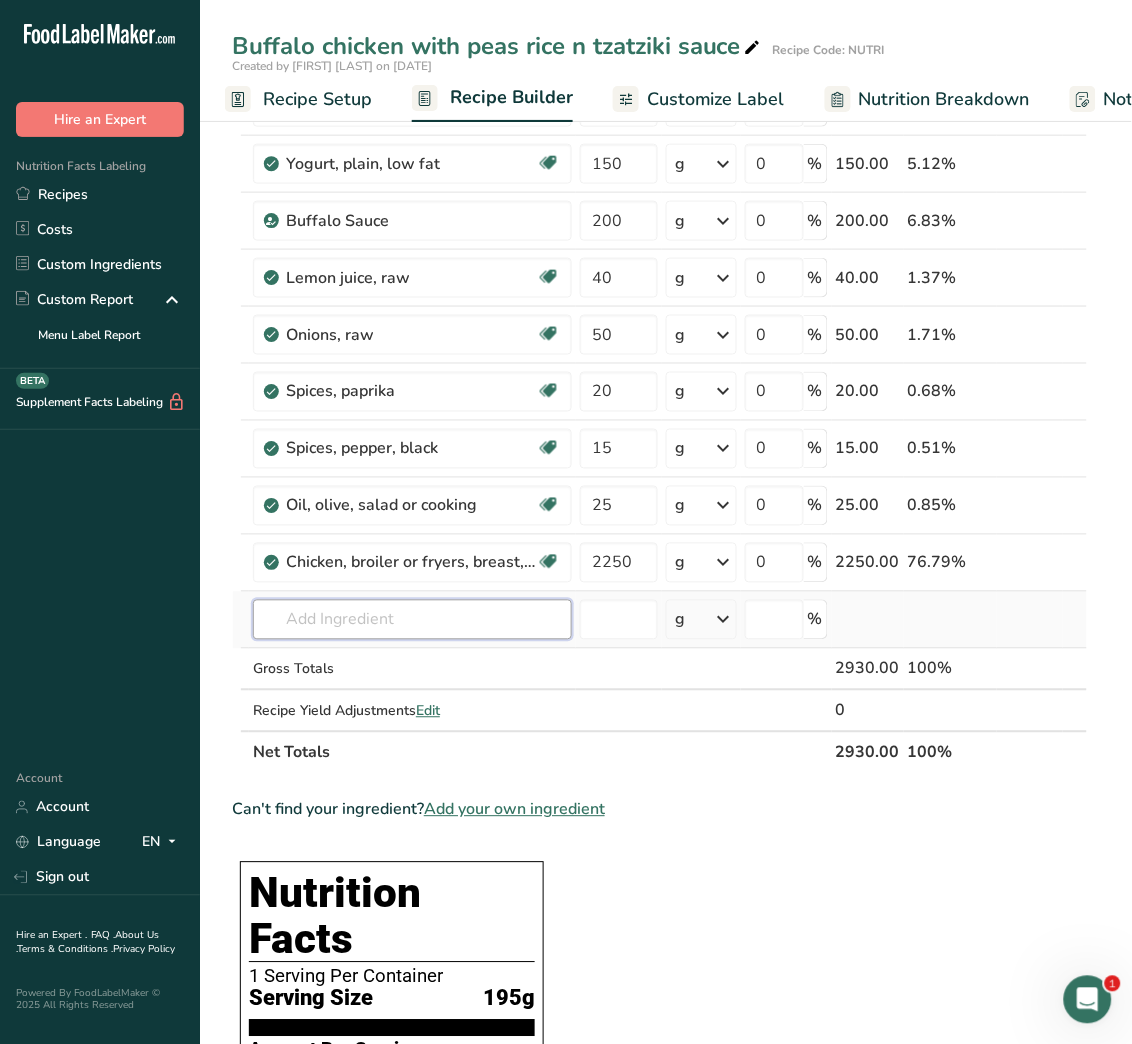 click at bounding box center [412, 620] 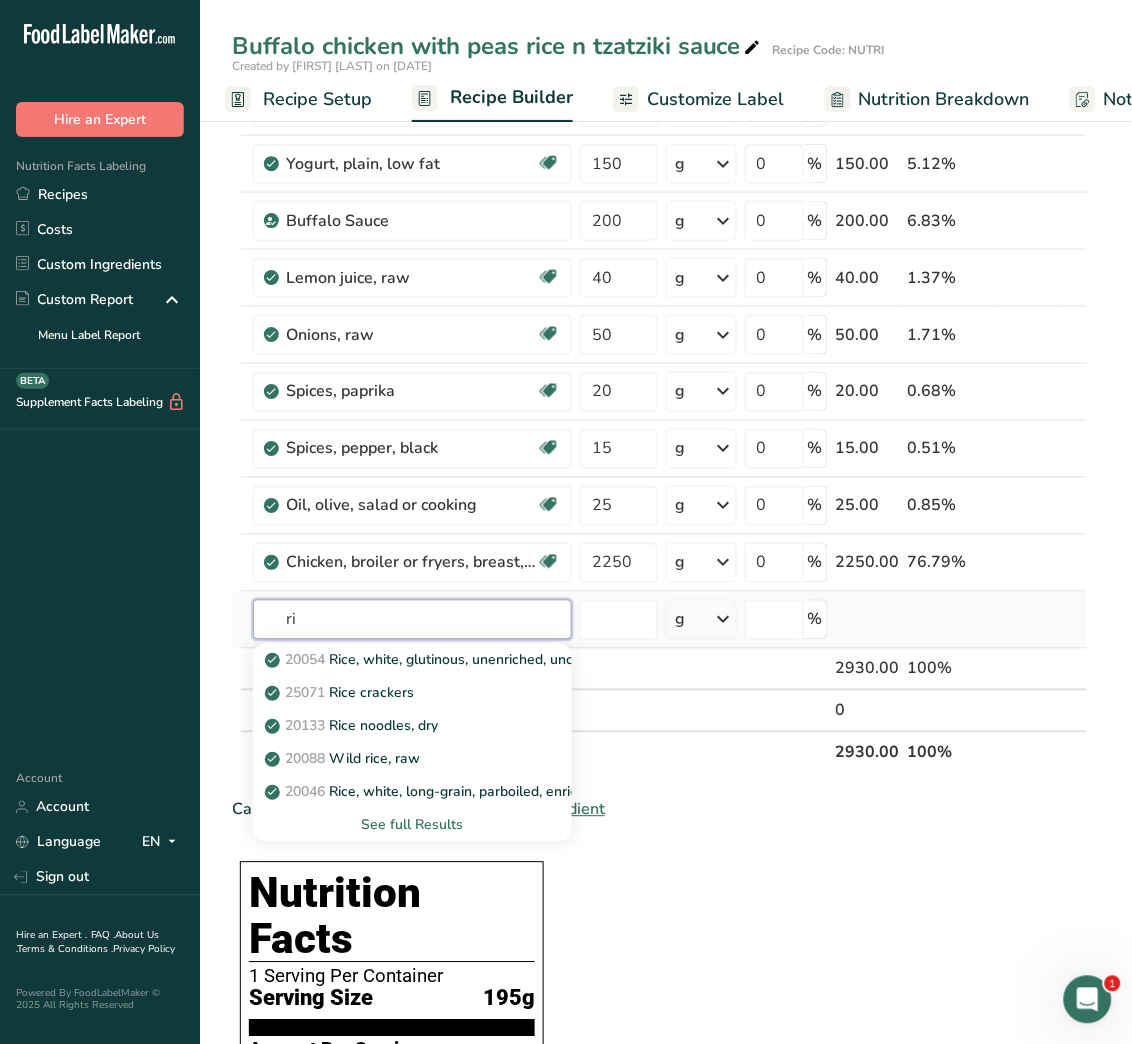 type on "r" 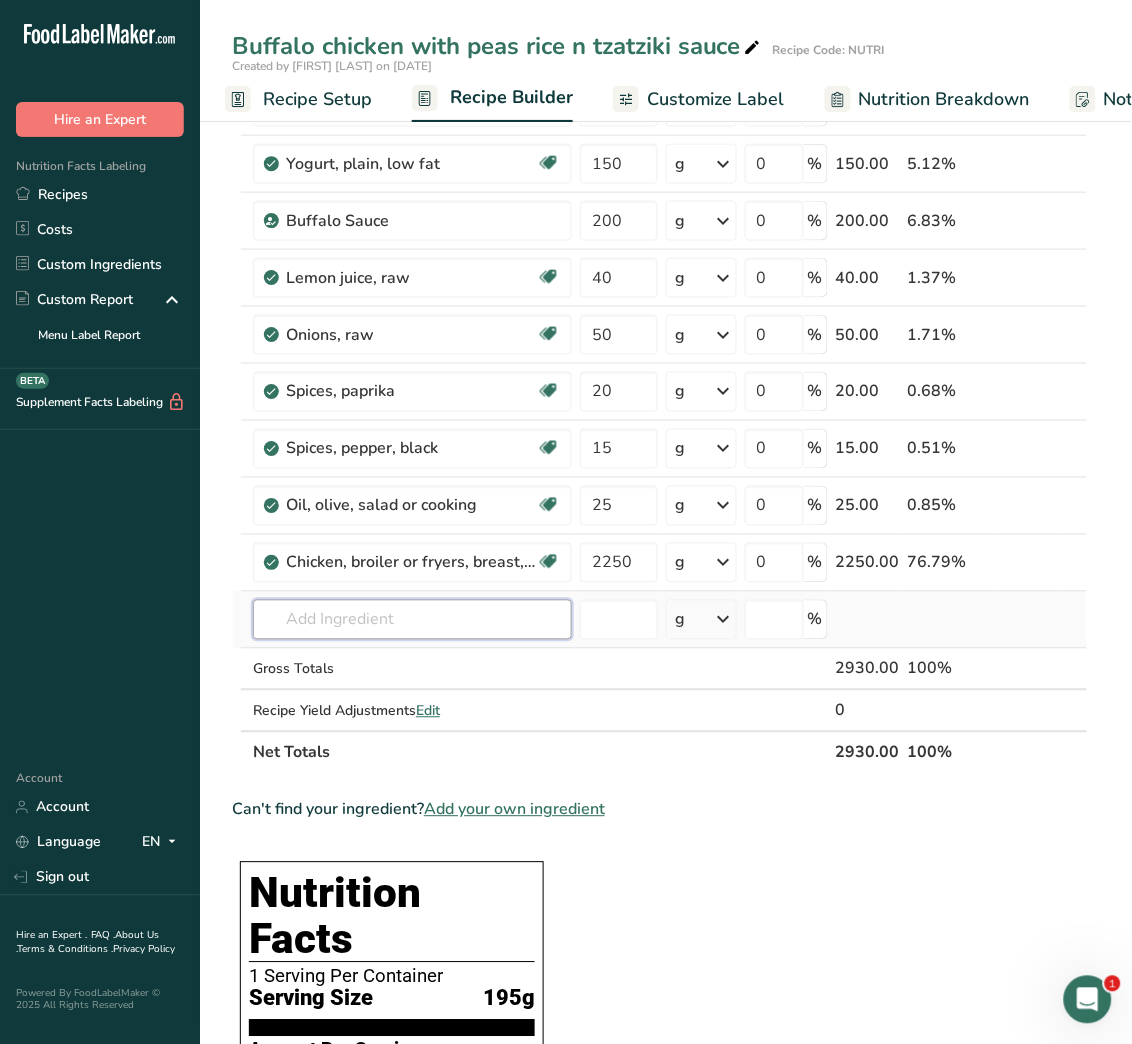 type on "o" 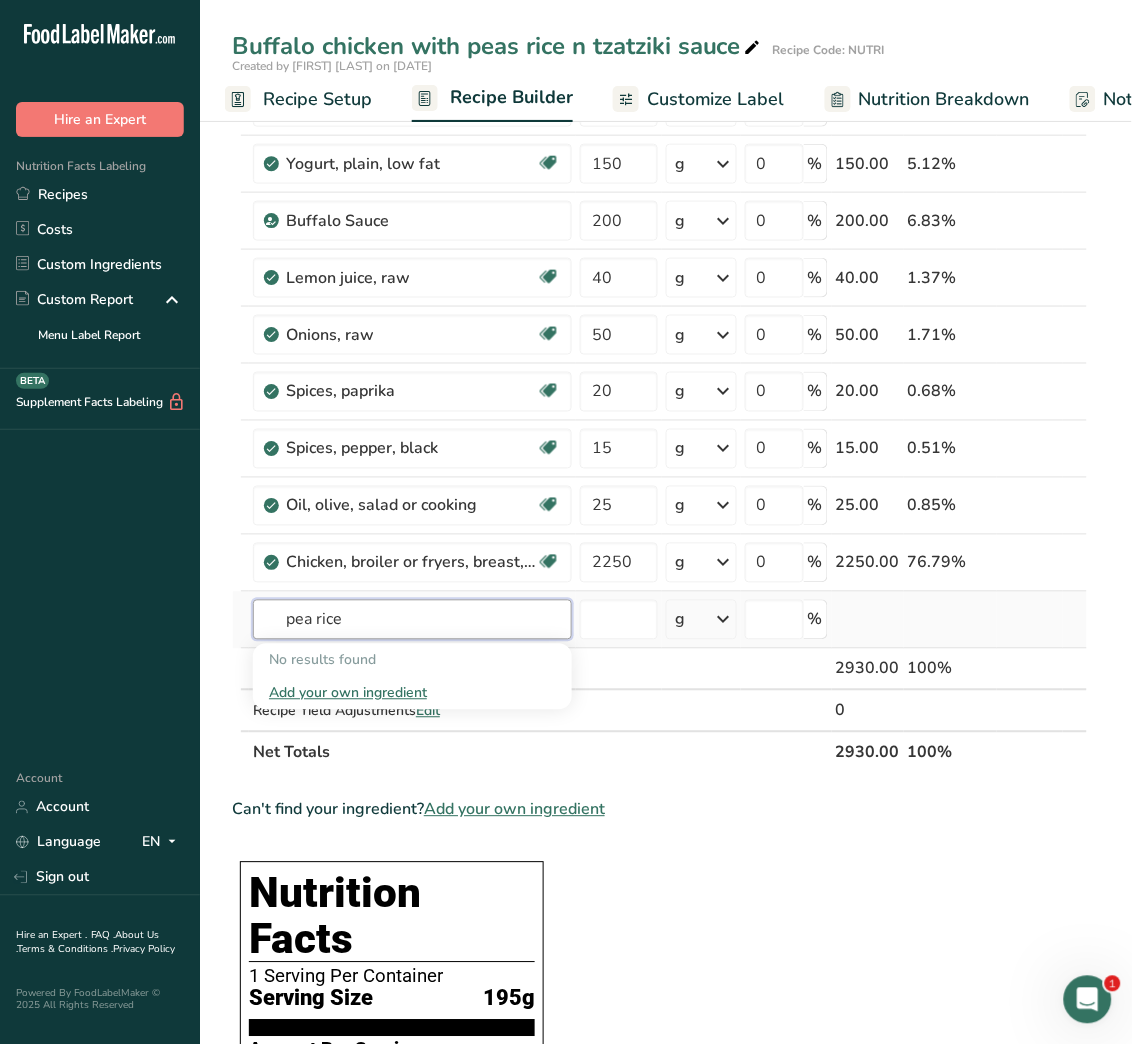 click on "pea rice" at bounding box center [412, 620] 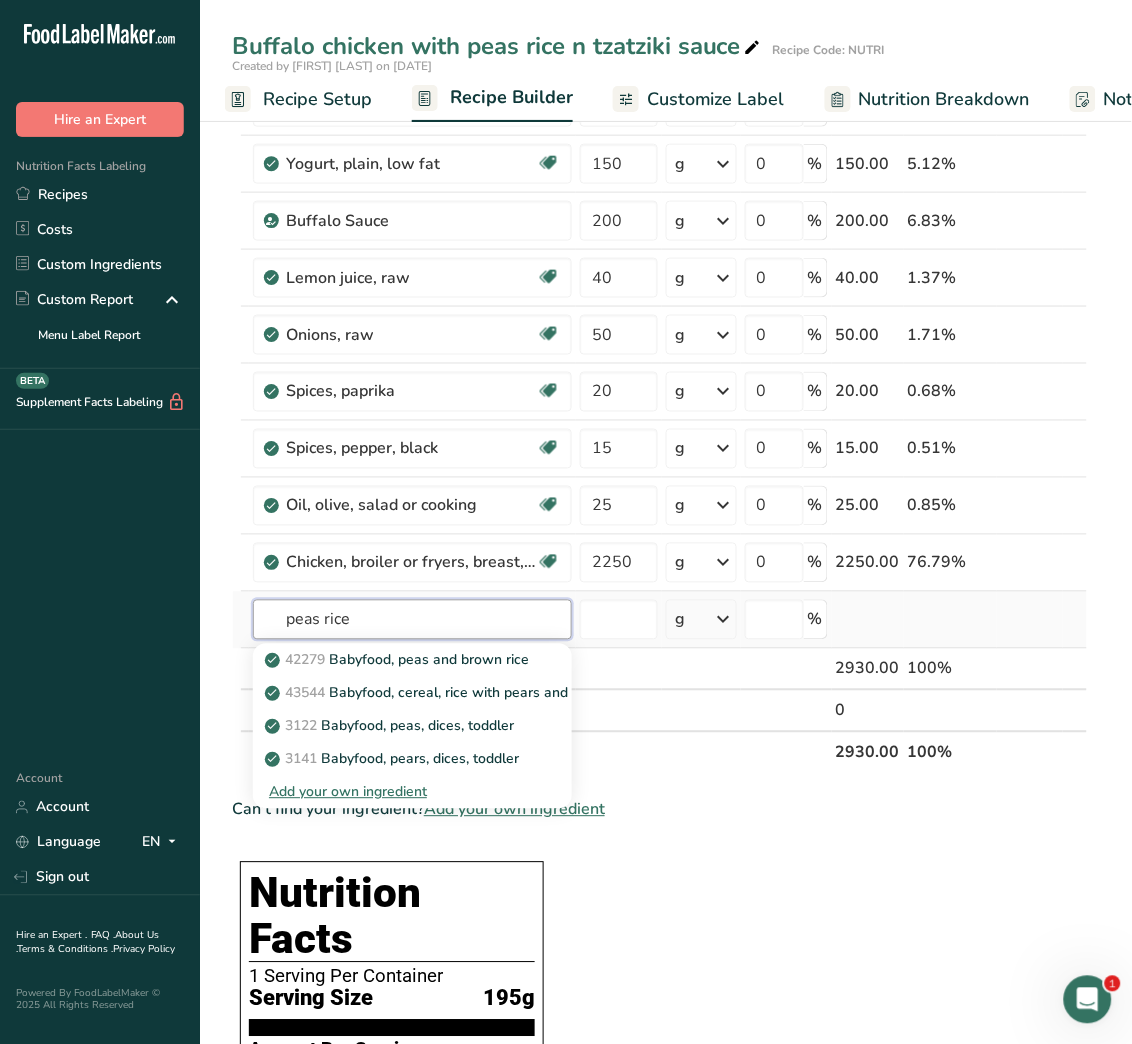 click on "peas rice" at bounding box center (412, 620) 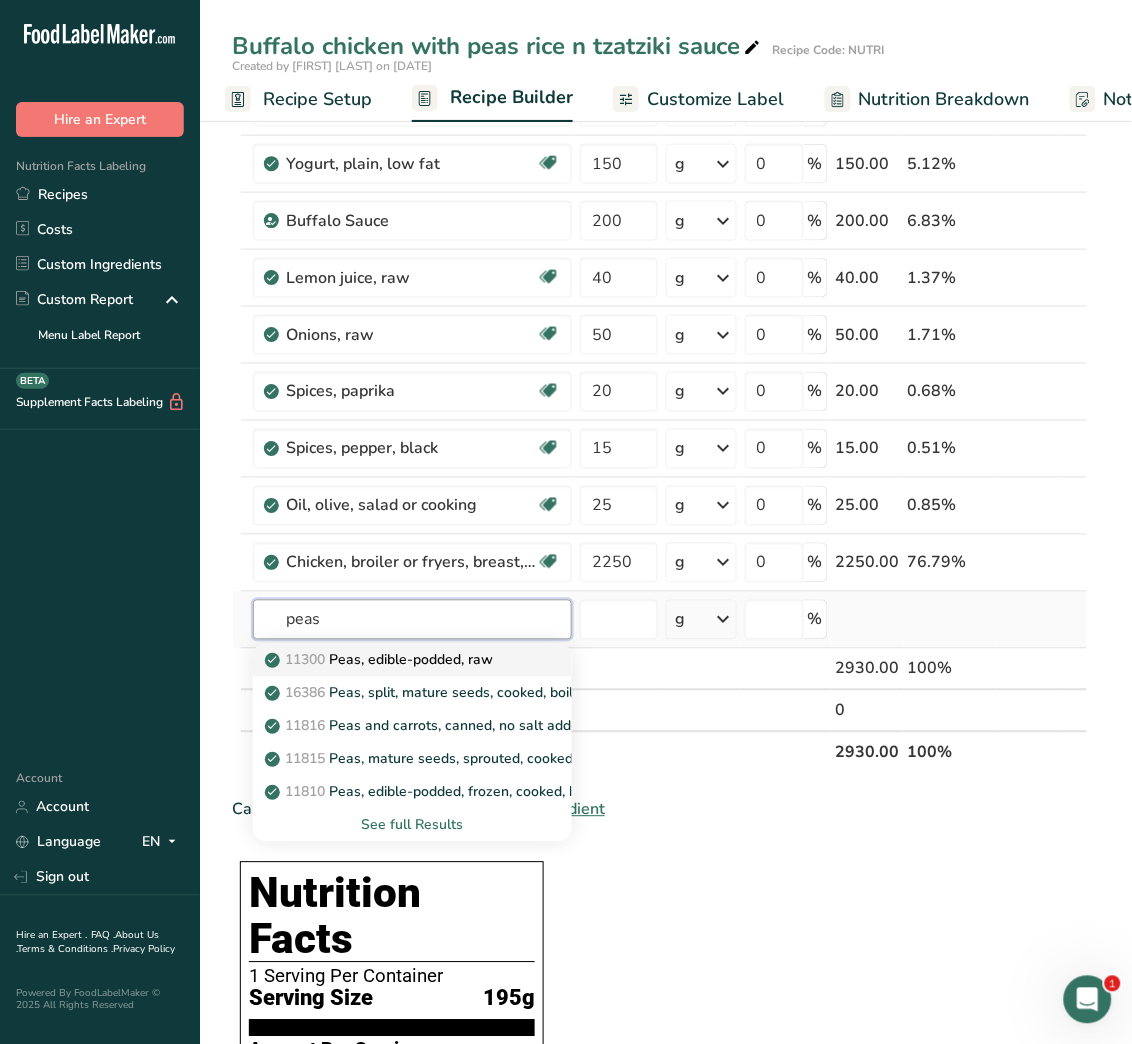 type on "peas" 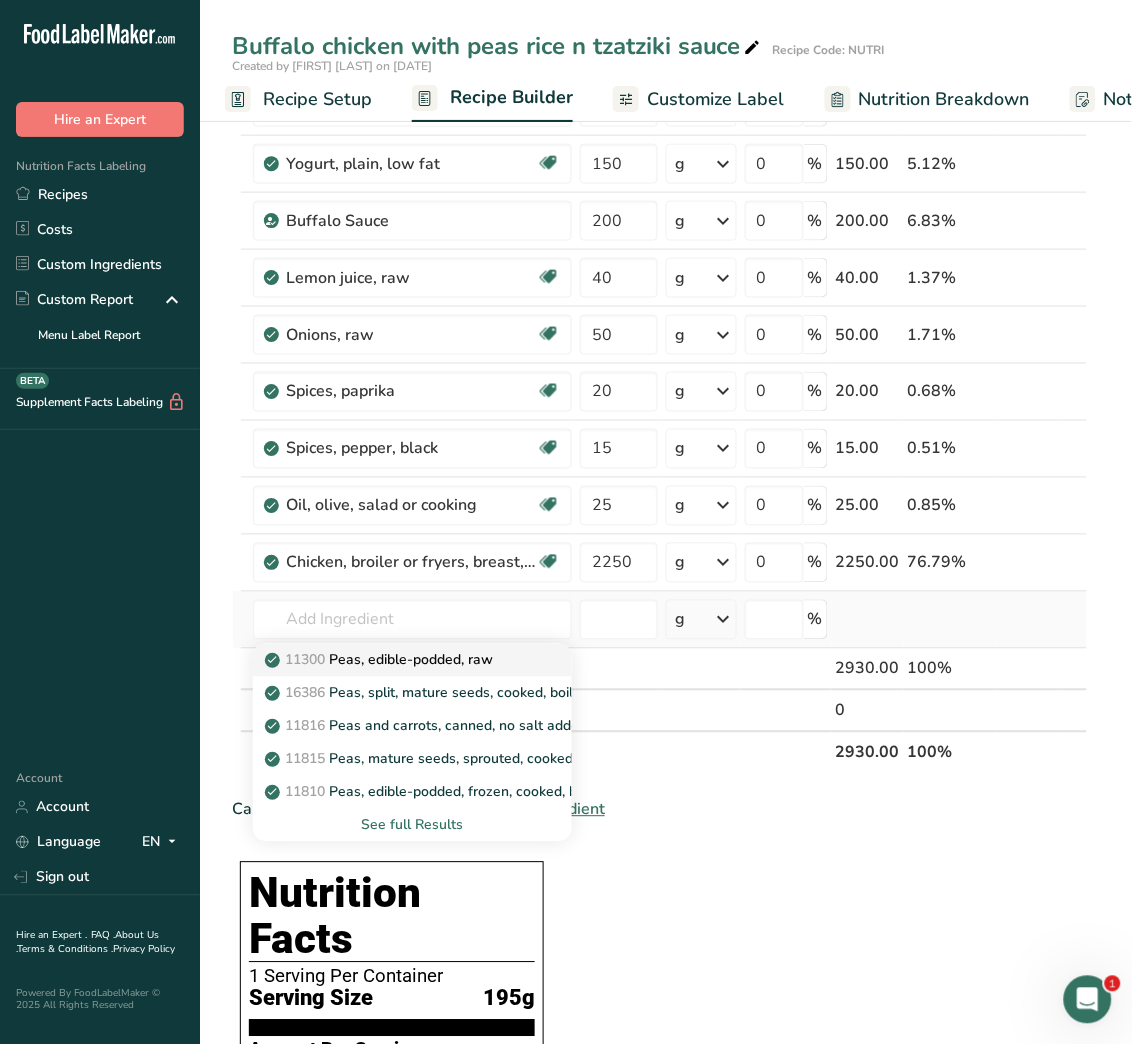 click on "11300
Peas, edible-podded, raw" at bounding box center (381, 660) 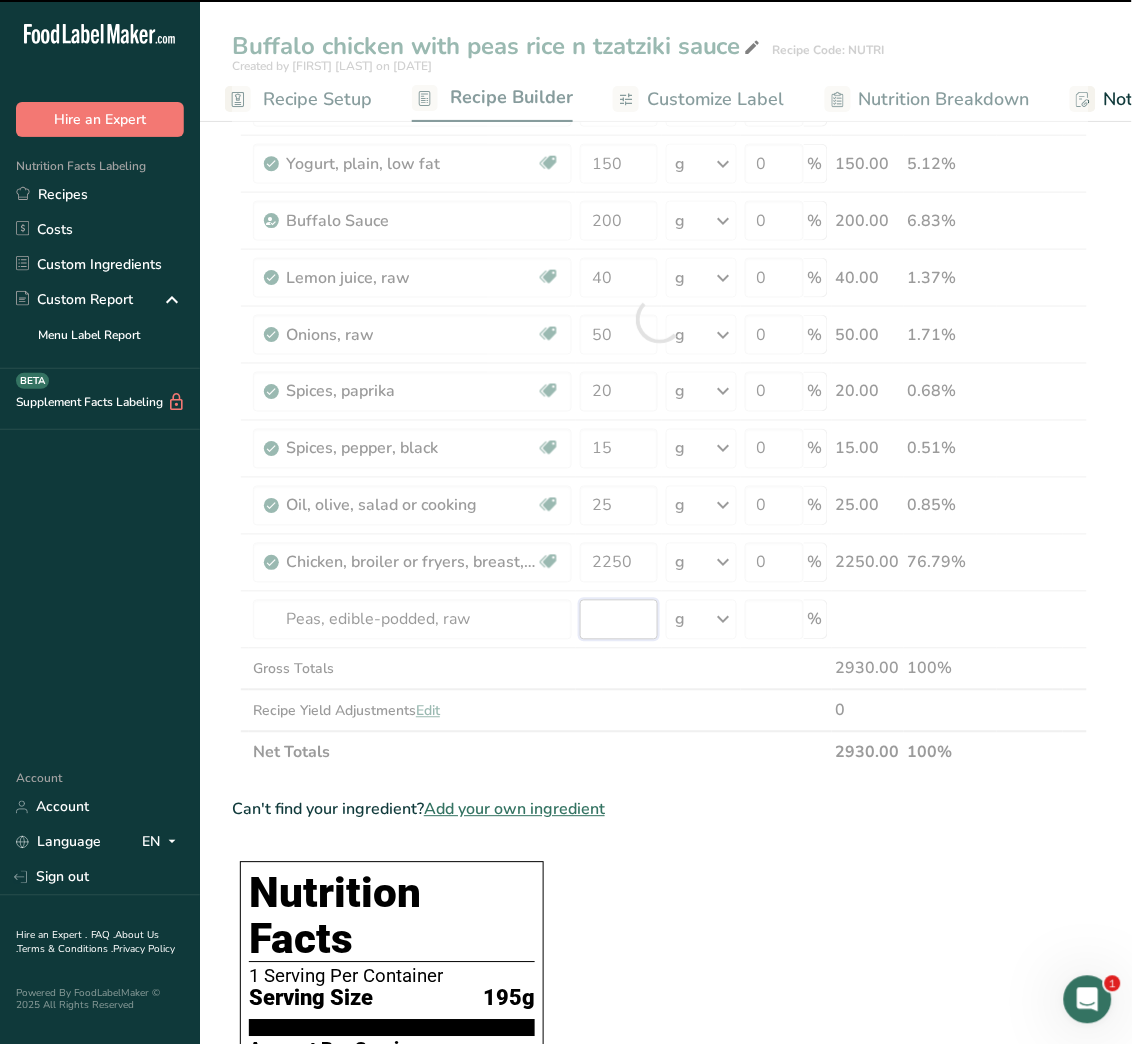 click at bounding box center [619, 620] 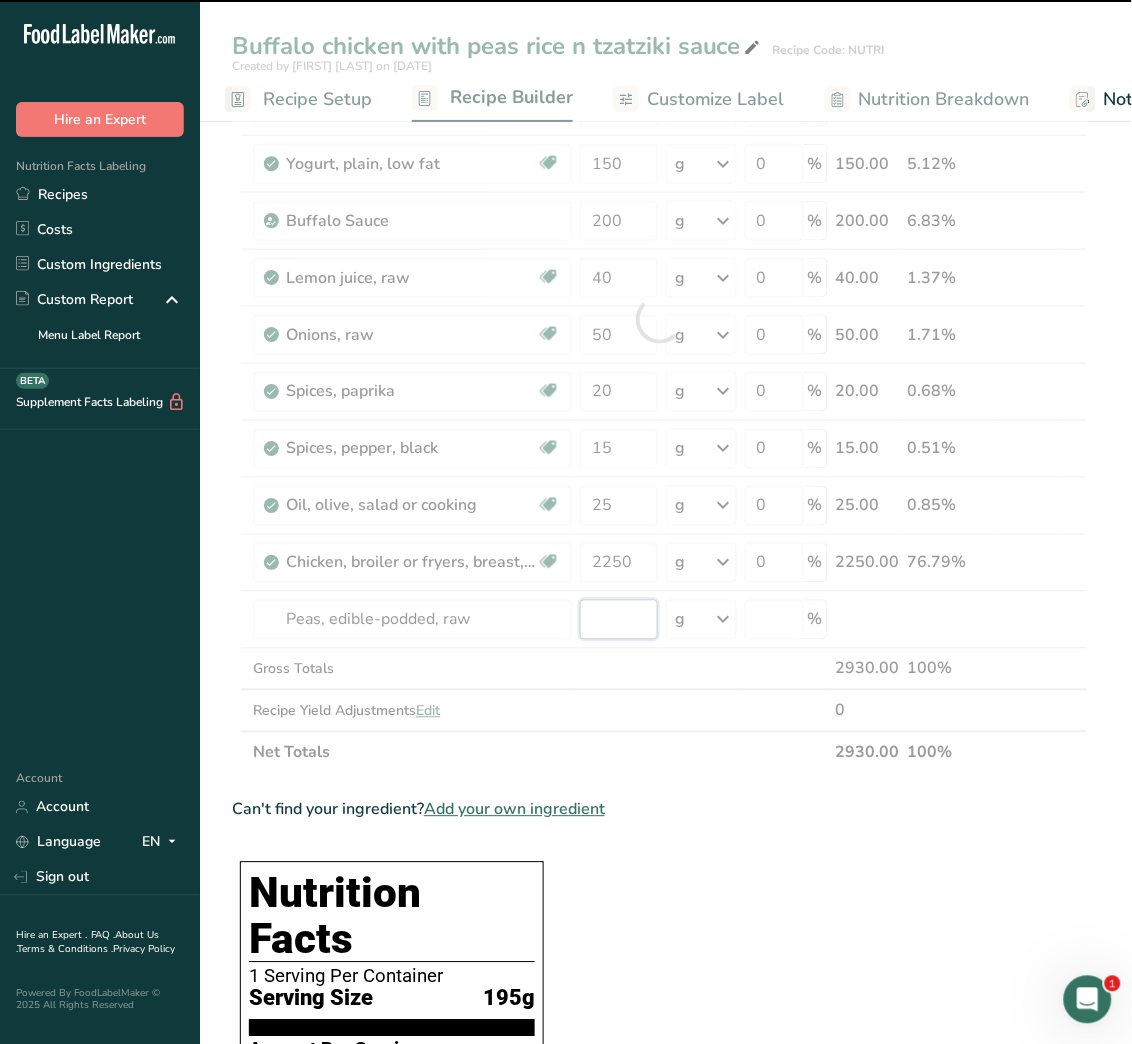 click at bounding box center [619, 620] 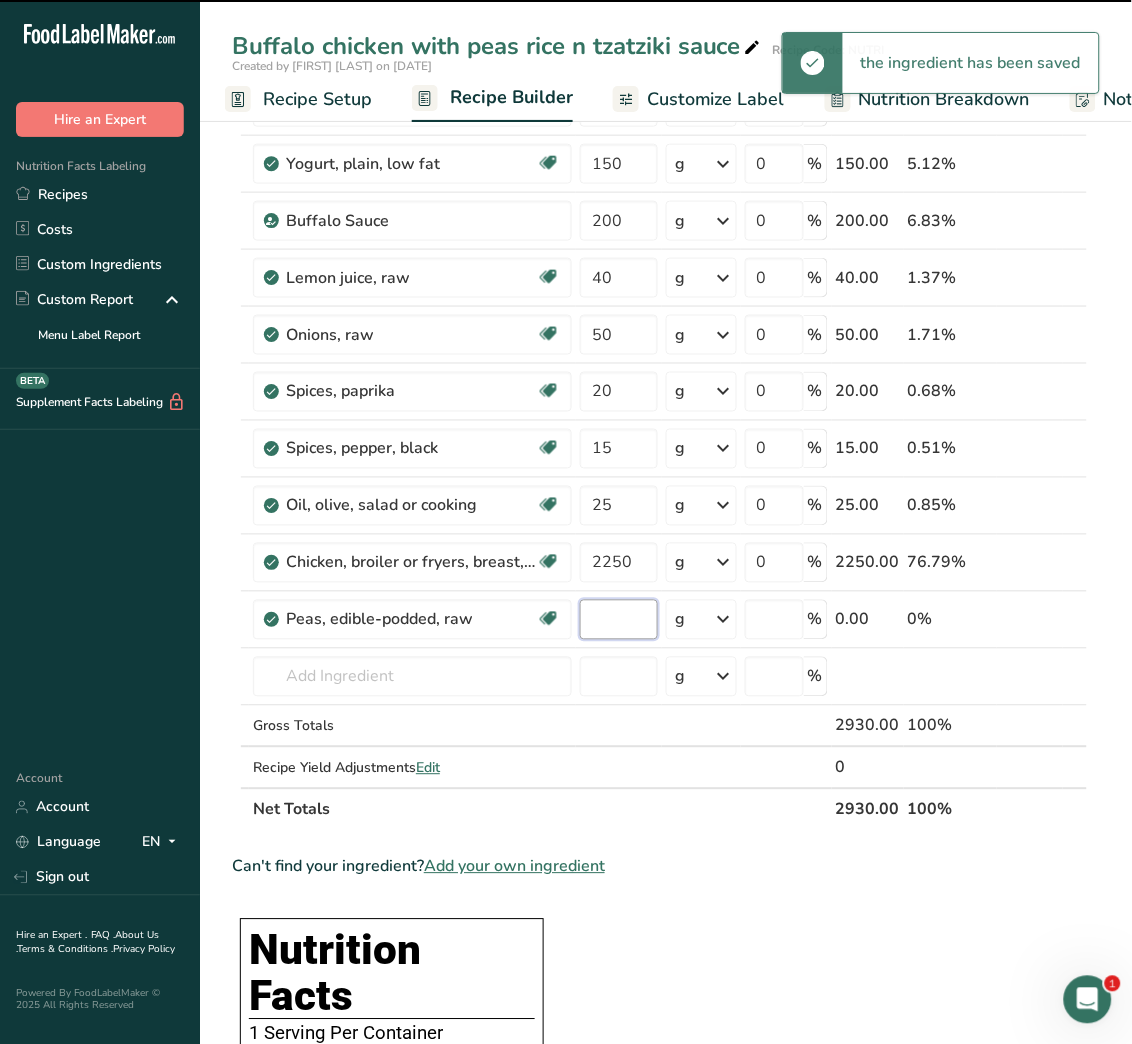 type on "0" 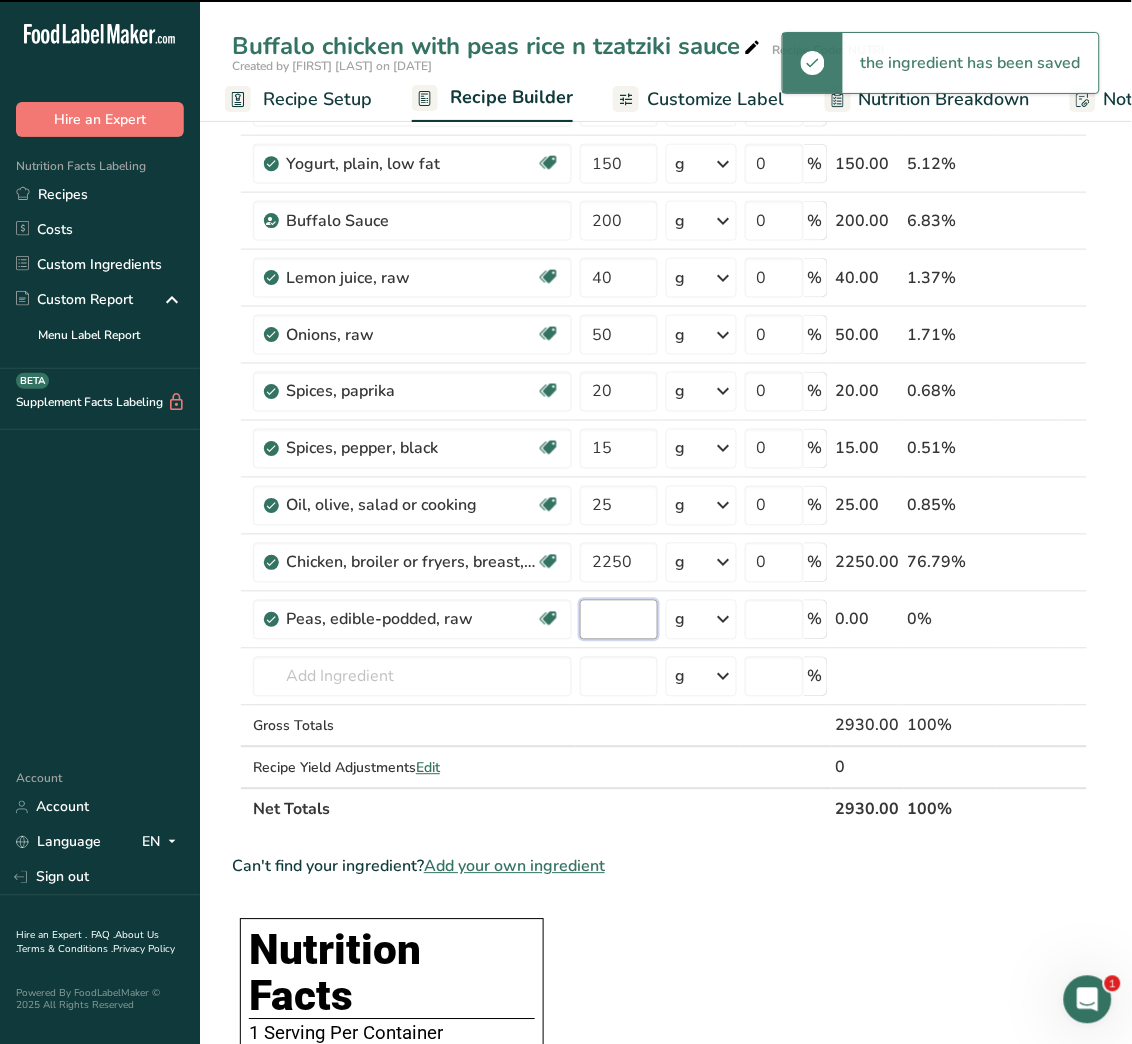type on "0" 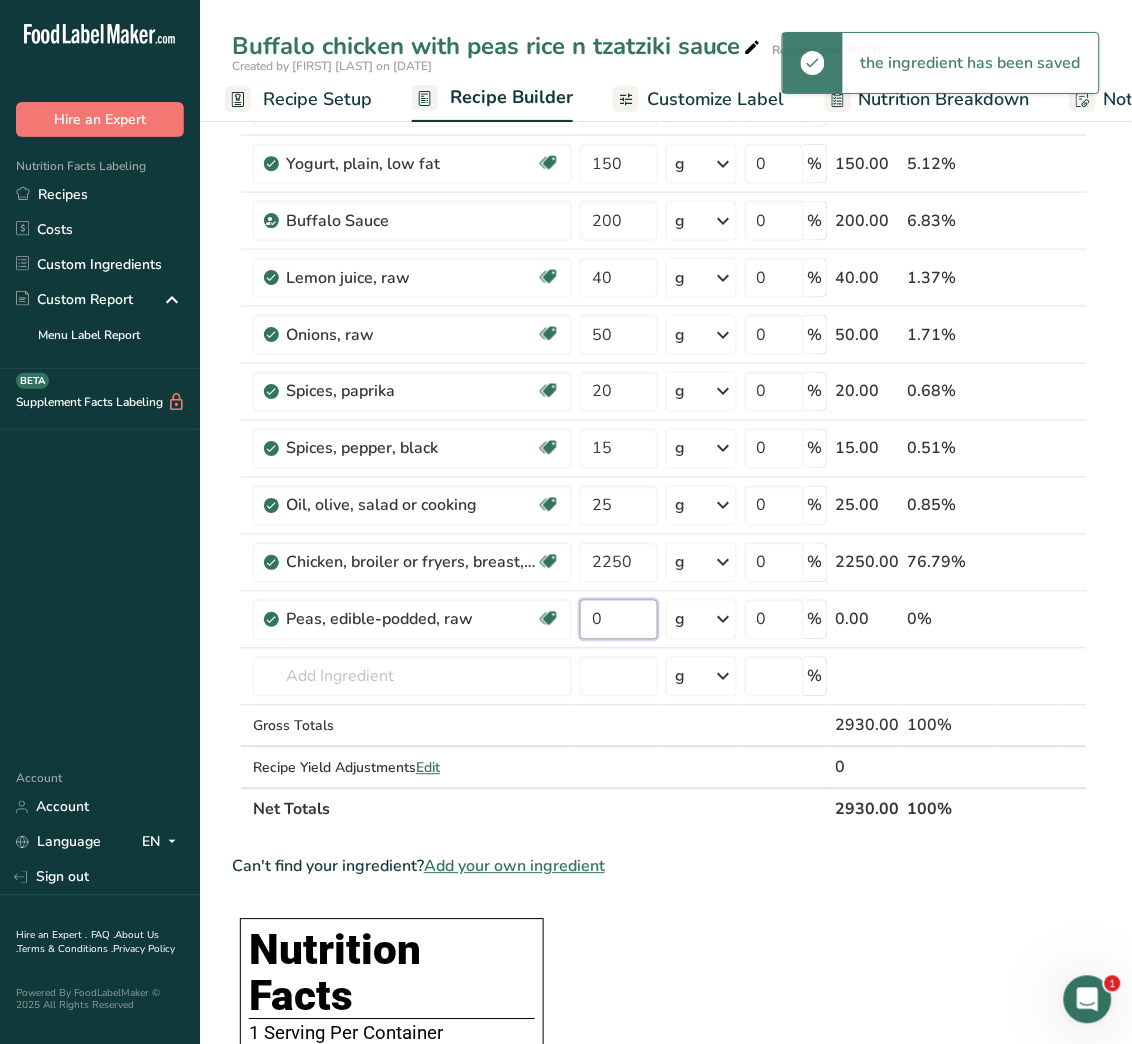 click on "0" at bounding box center (619, 620) 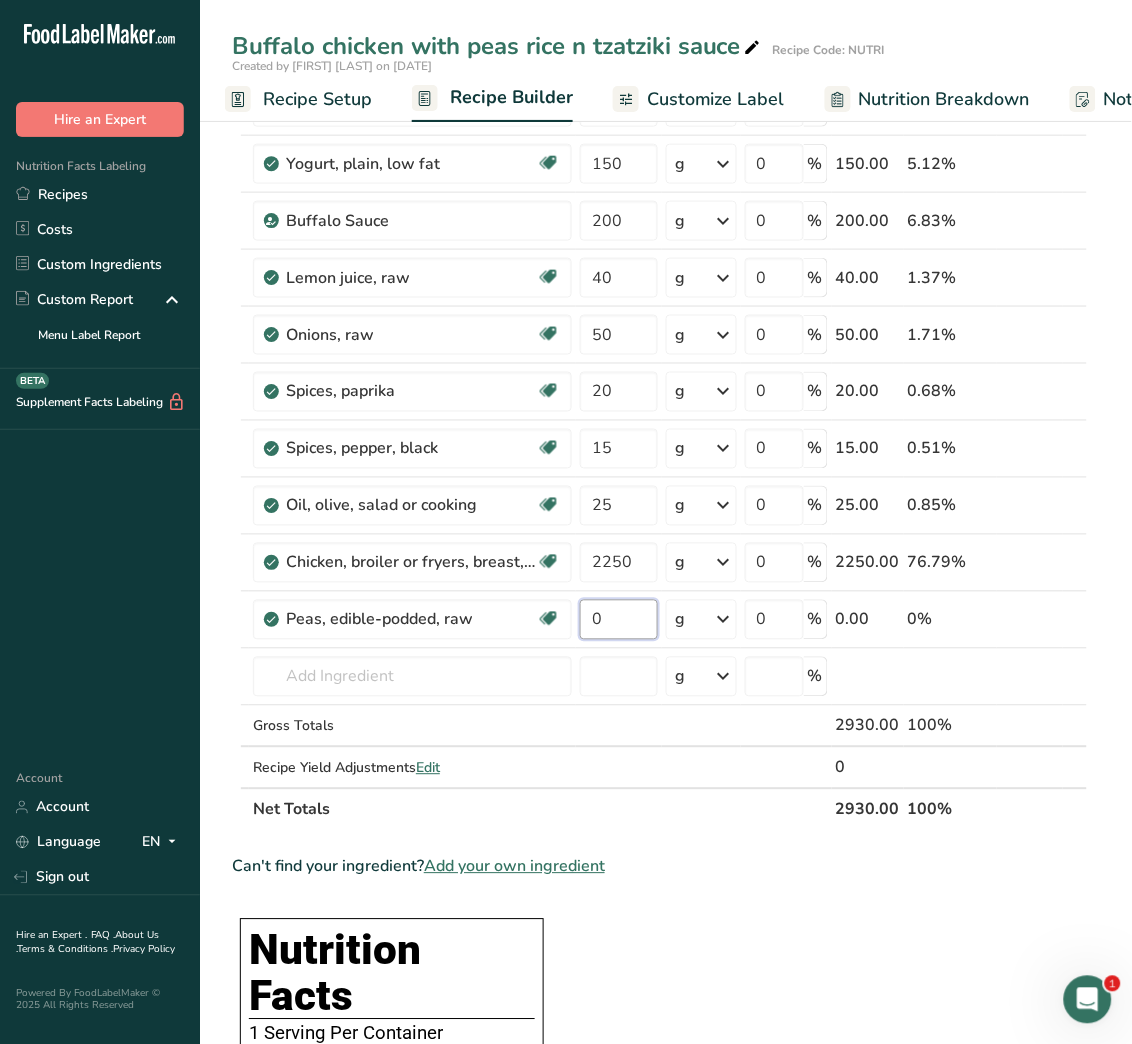 click on "0" at bounding box center (619, 620) 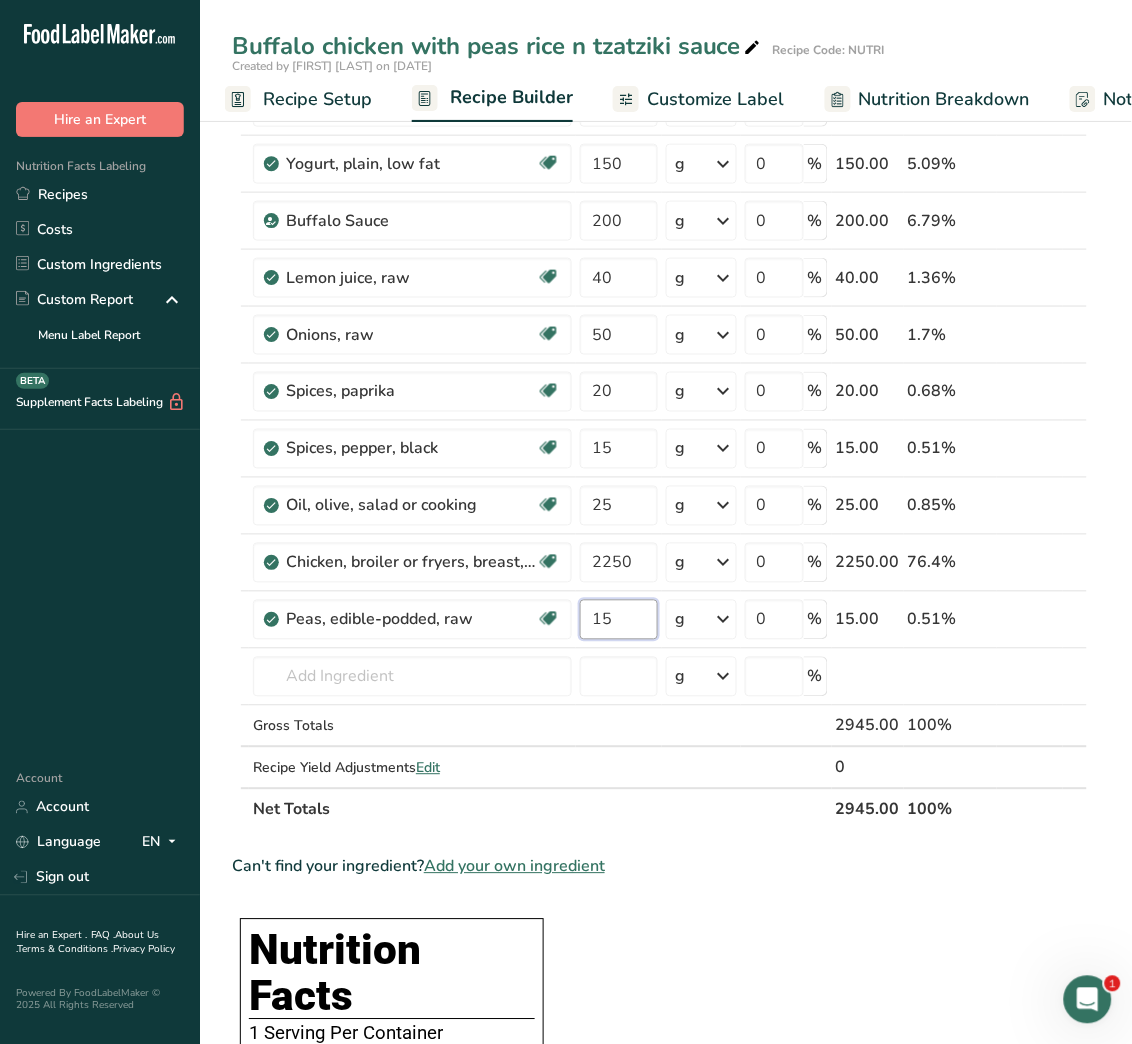 type on "15" 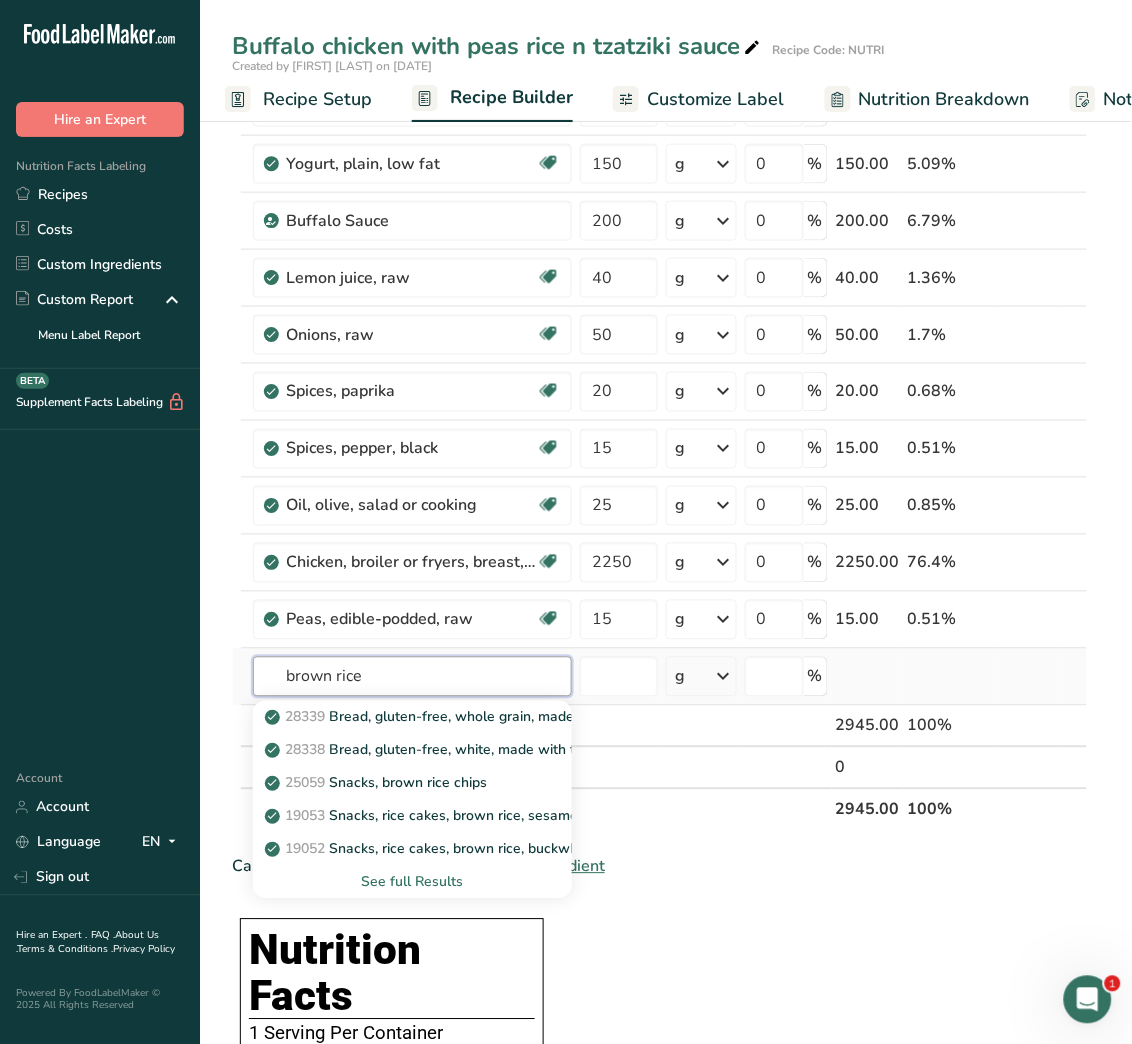 type on "brown rice" 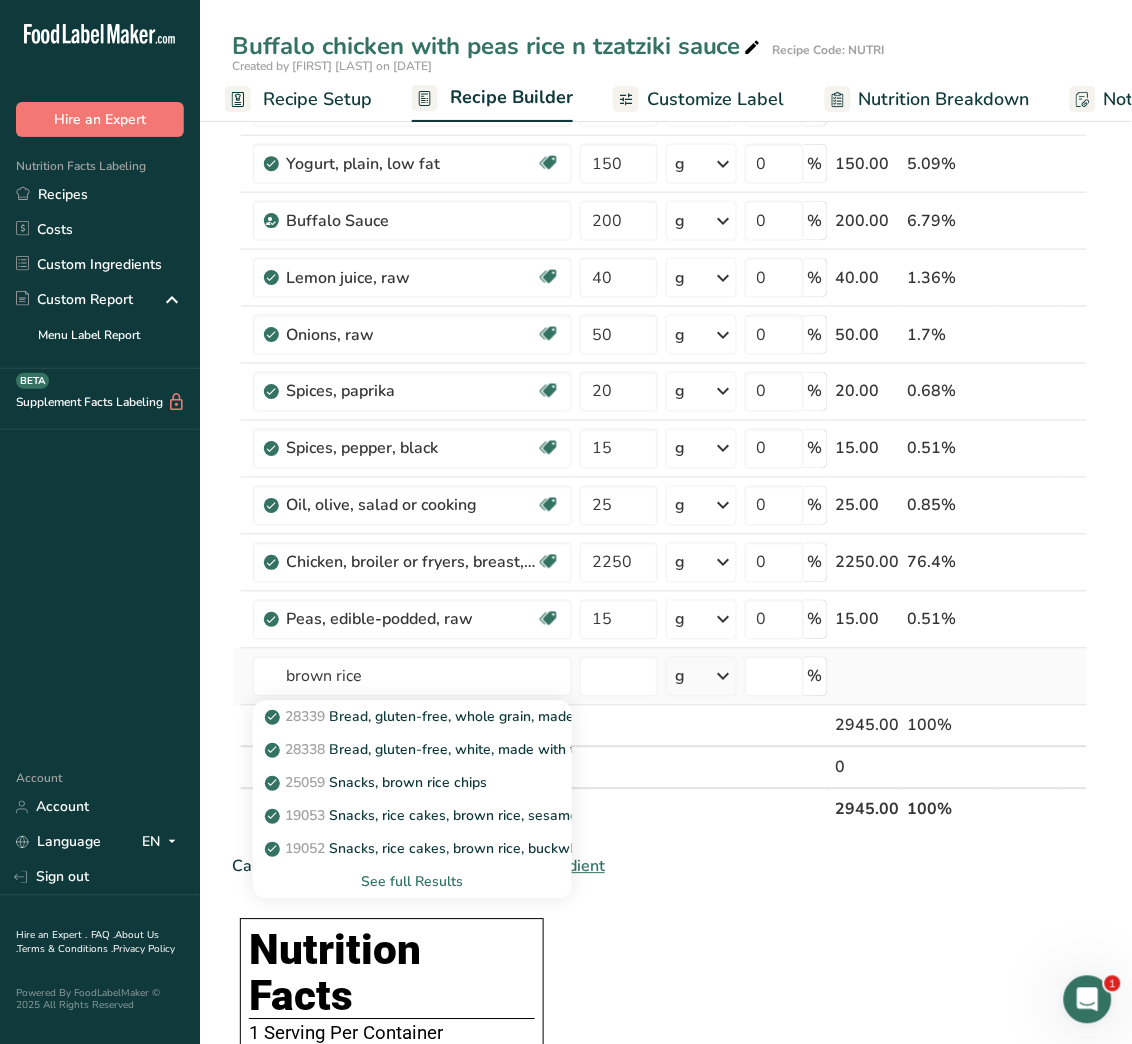 type 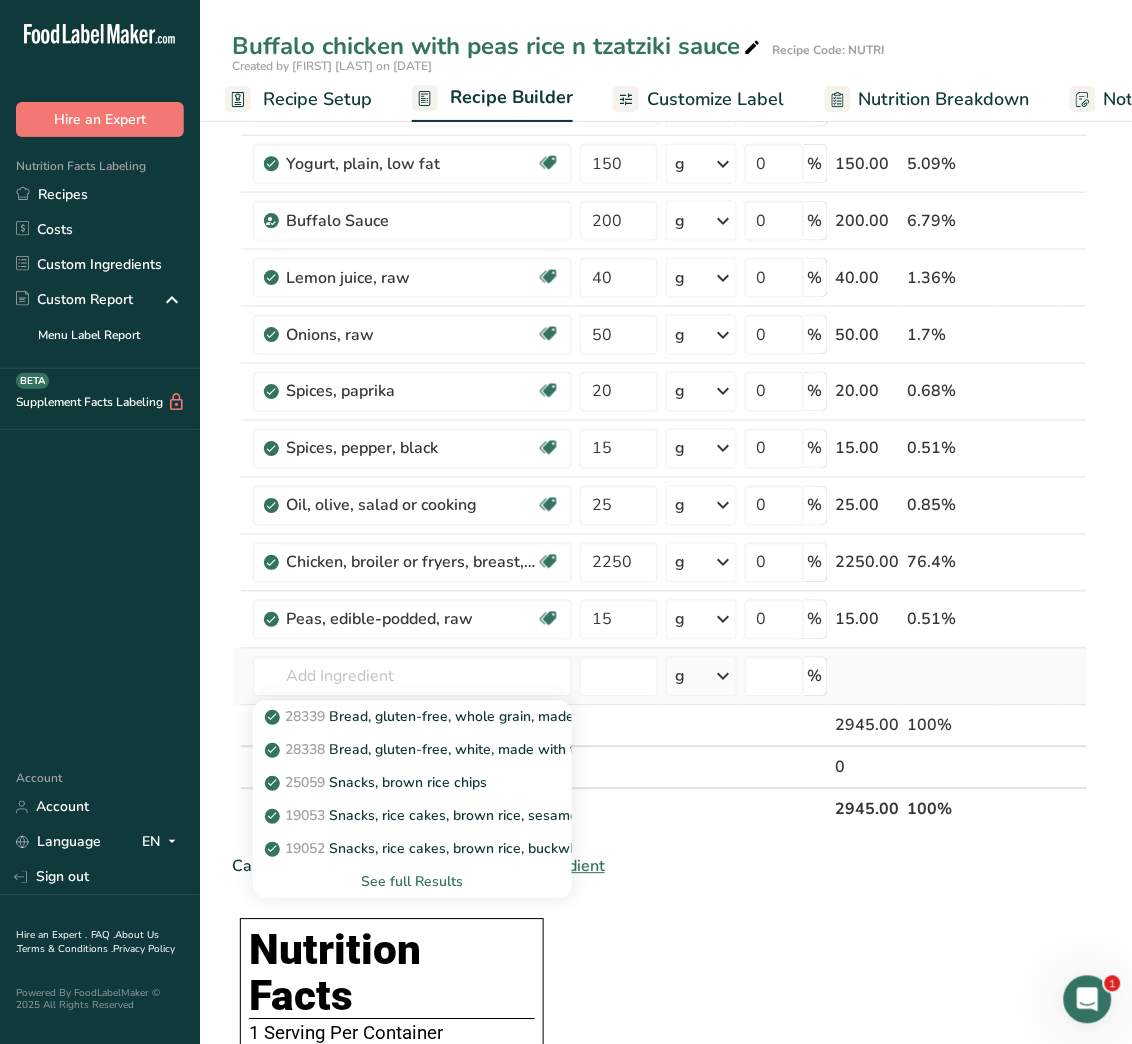 click on "See full Results" at bounding box center (412, 882) 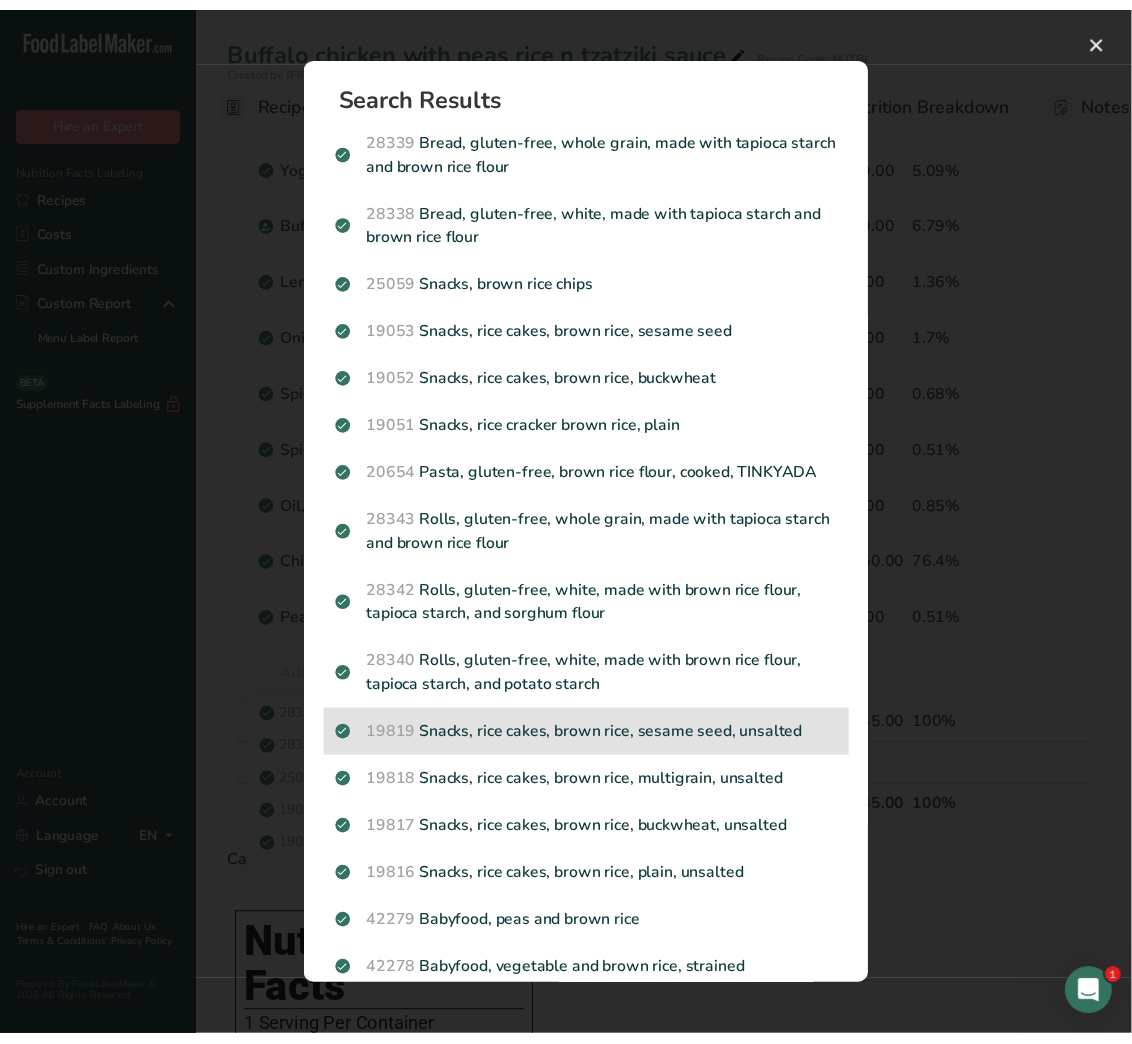 scroll, scrollTop: 818, scrollLeft: 0, axis: vertical 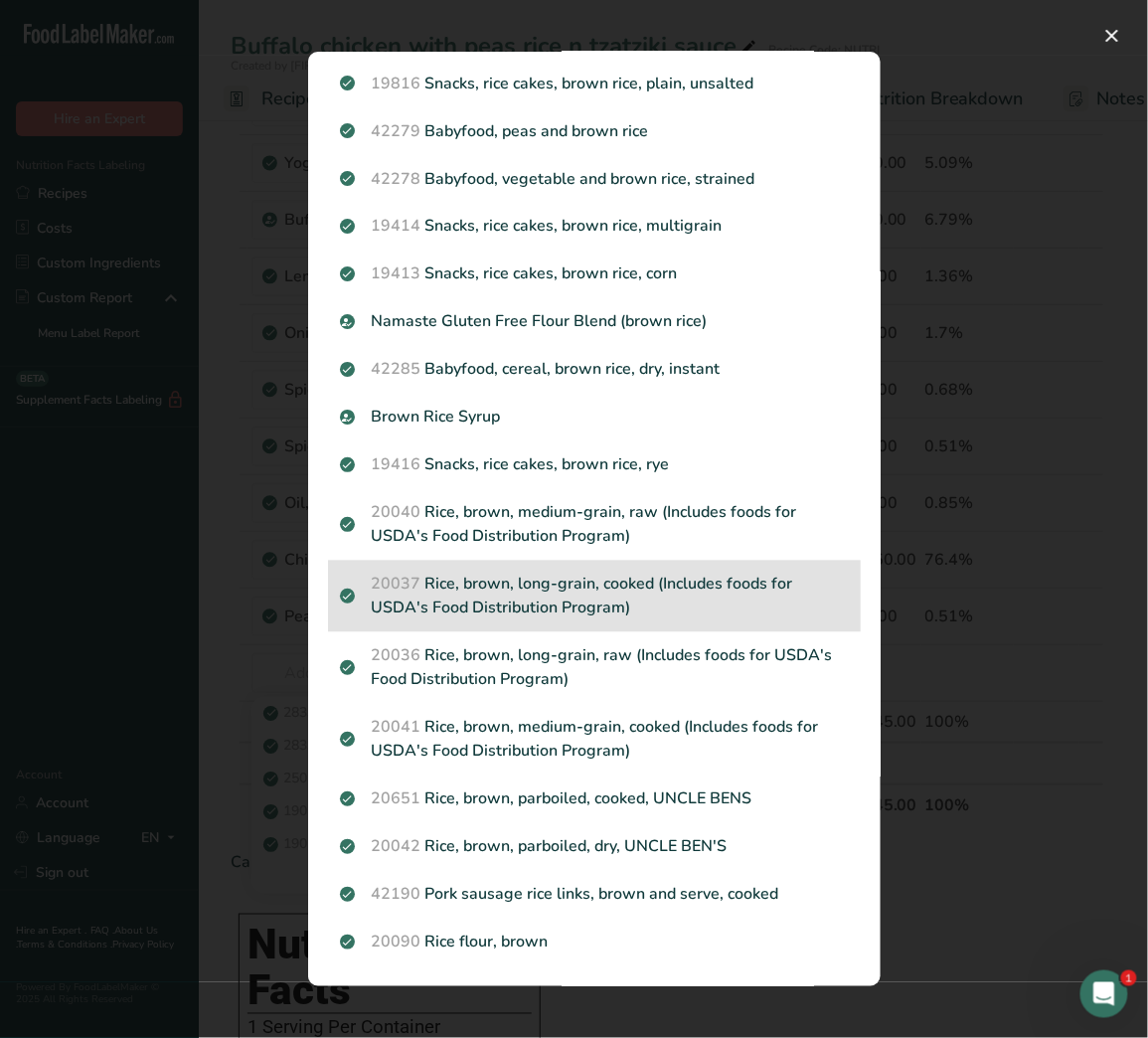 click on "20037
Rice, brown, long-grain, cooked (Includes foods for USDA's Food Distribution Program)" at bounding box center (594, 597) 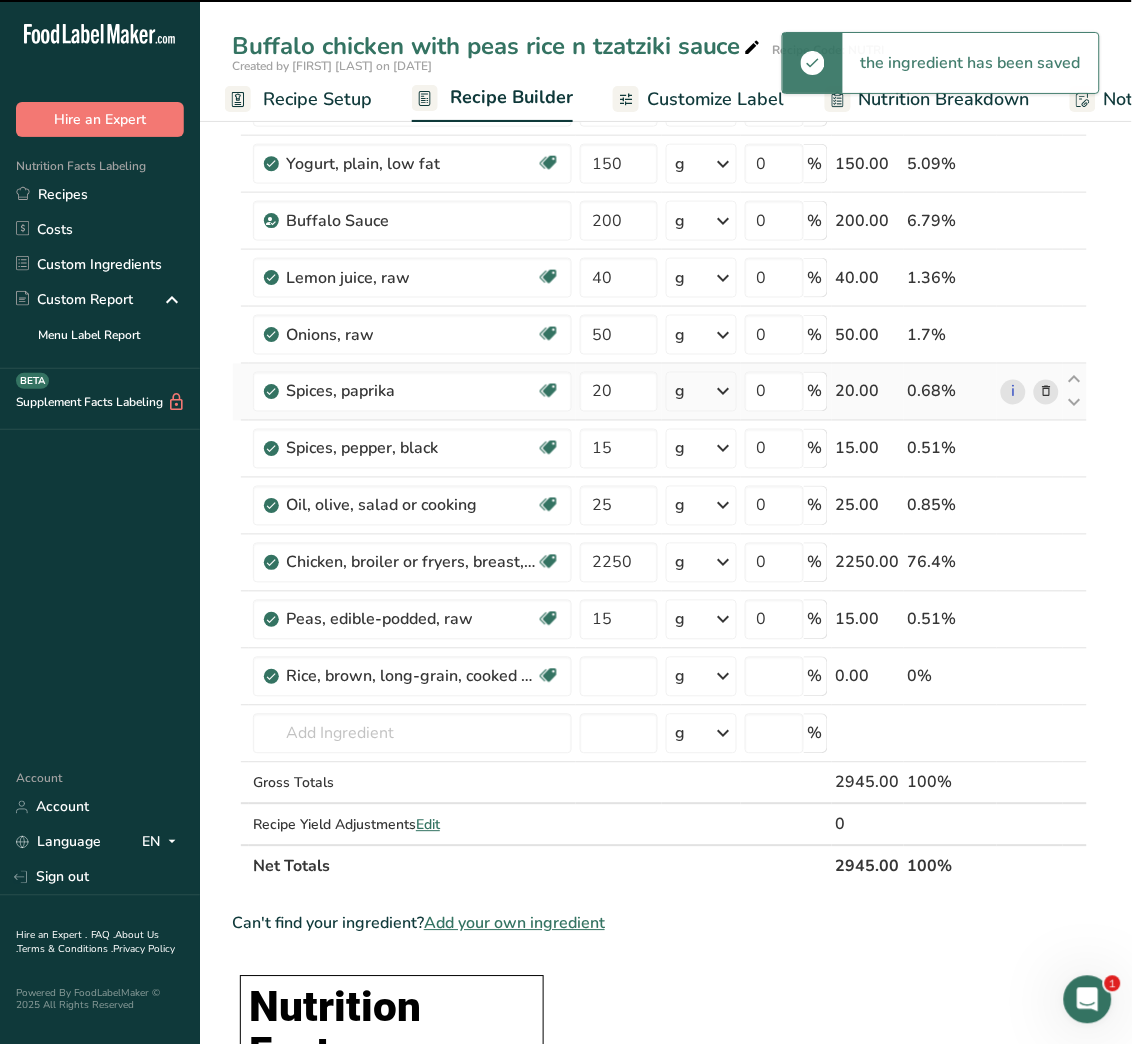 type on "0" 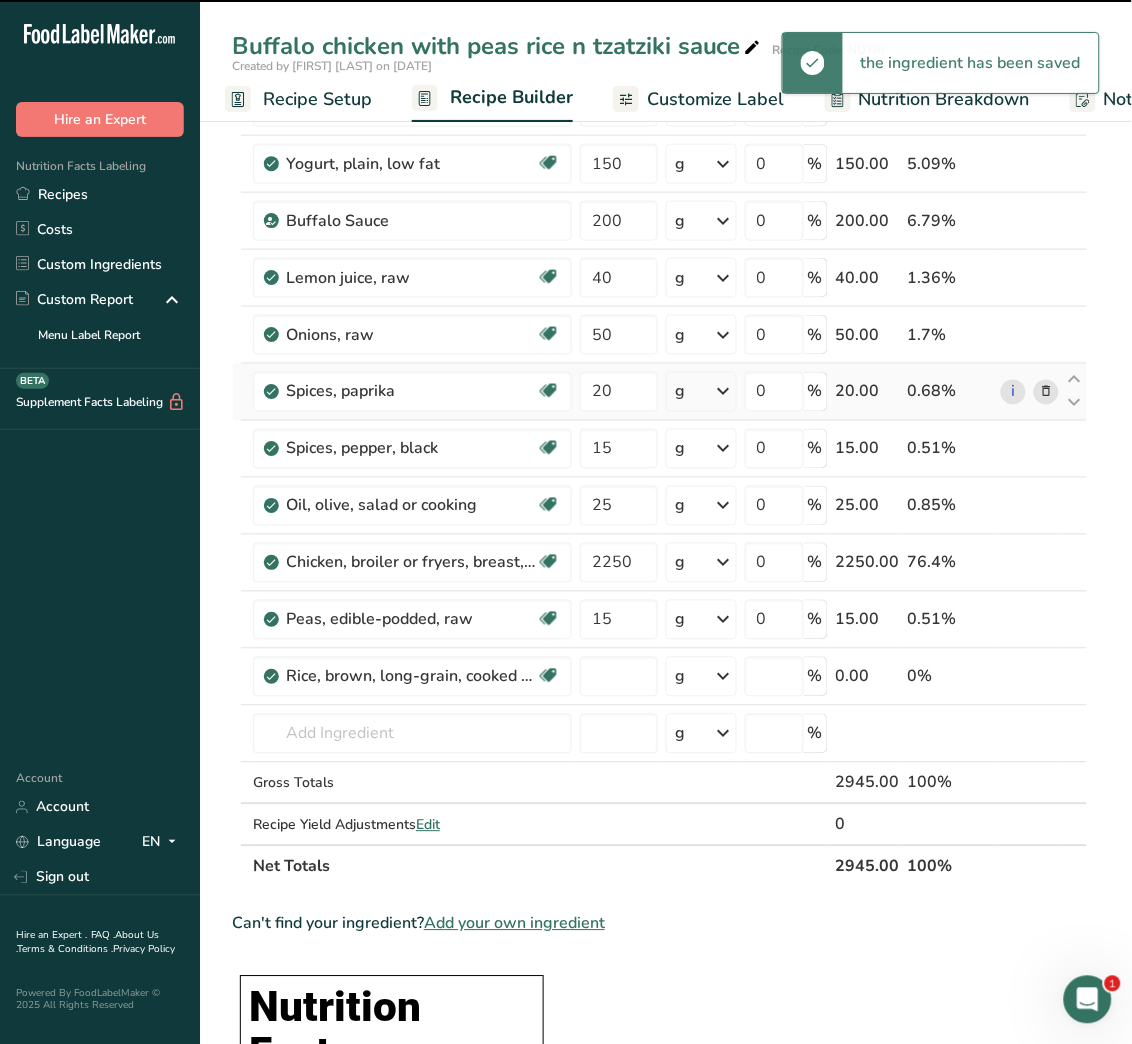 type on "0" 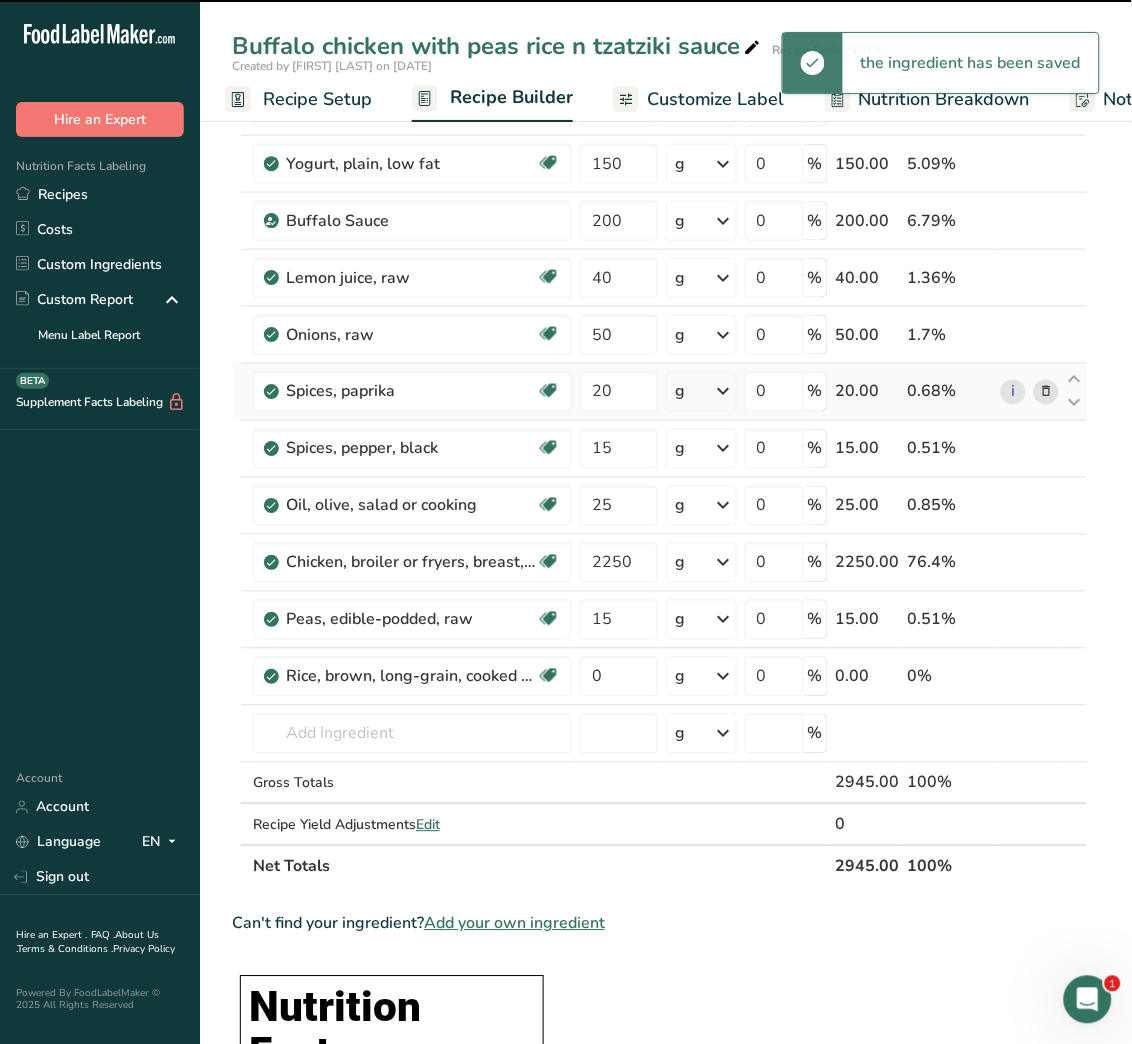 scroll, scrollTop: 585, scrollLeft: 0, axis: vertical 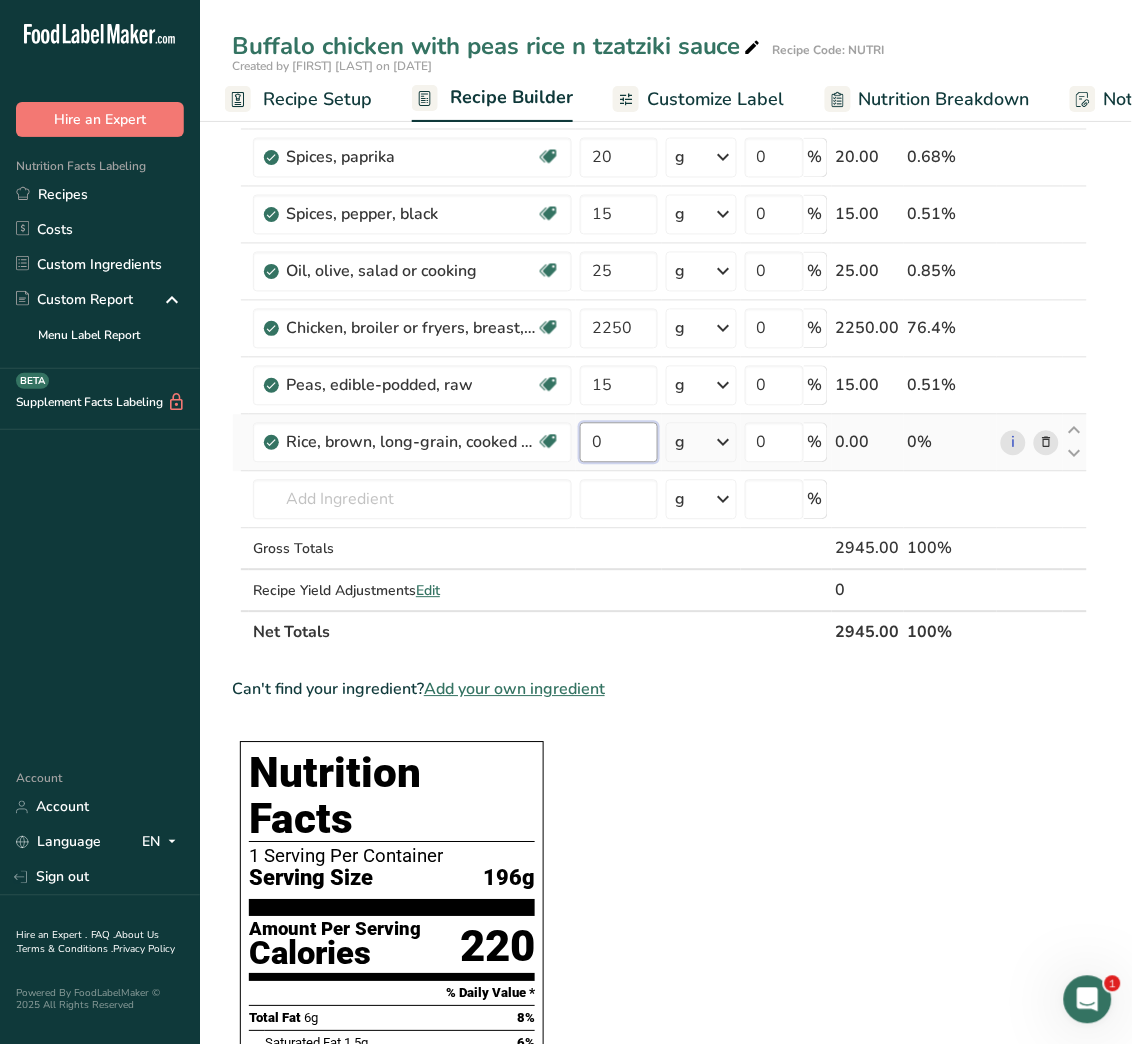 click on "0" at bounding box center [619, 443] 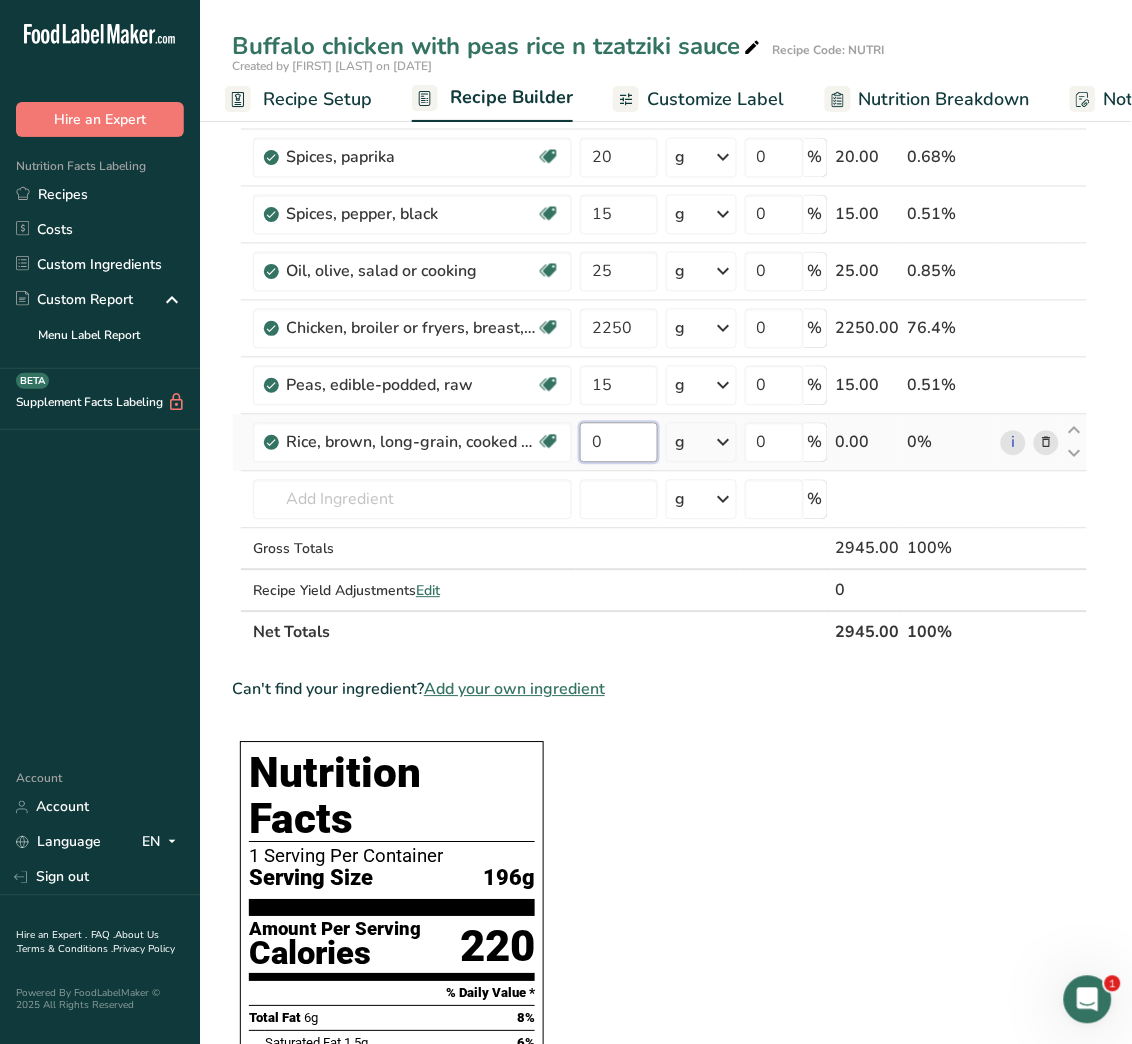 click on "0" at bounding box center [619, 443] 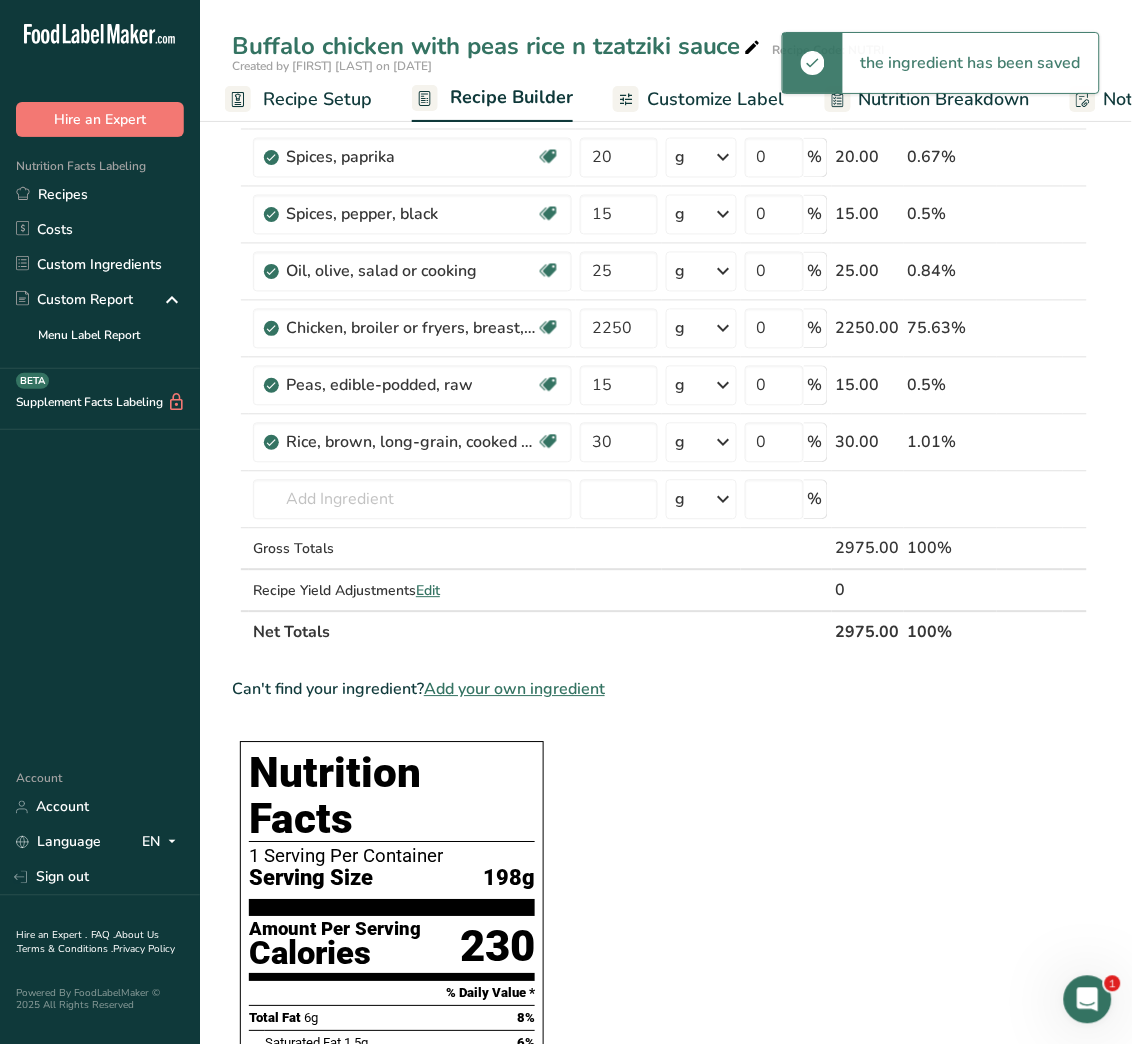 click on "Can't find your ingredient?
Add your own ingredient" at bounding box center (660, 690) 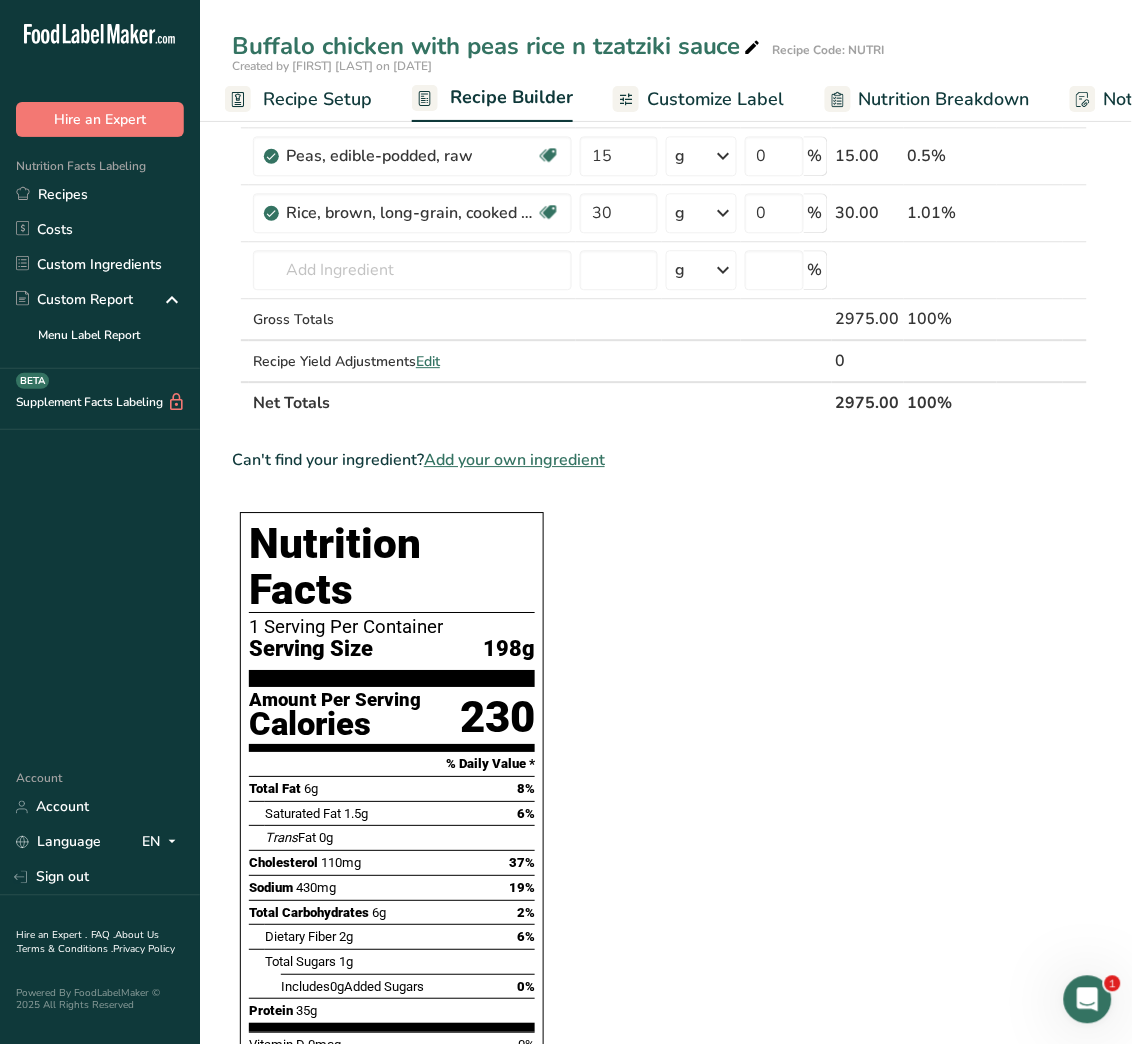 scroll, scrollTop: 807, scrollLeft: 0, axis: vertical 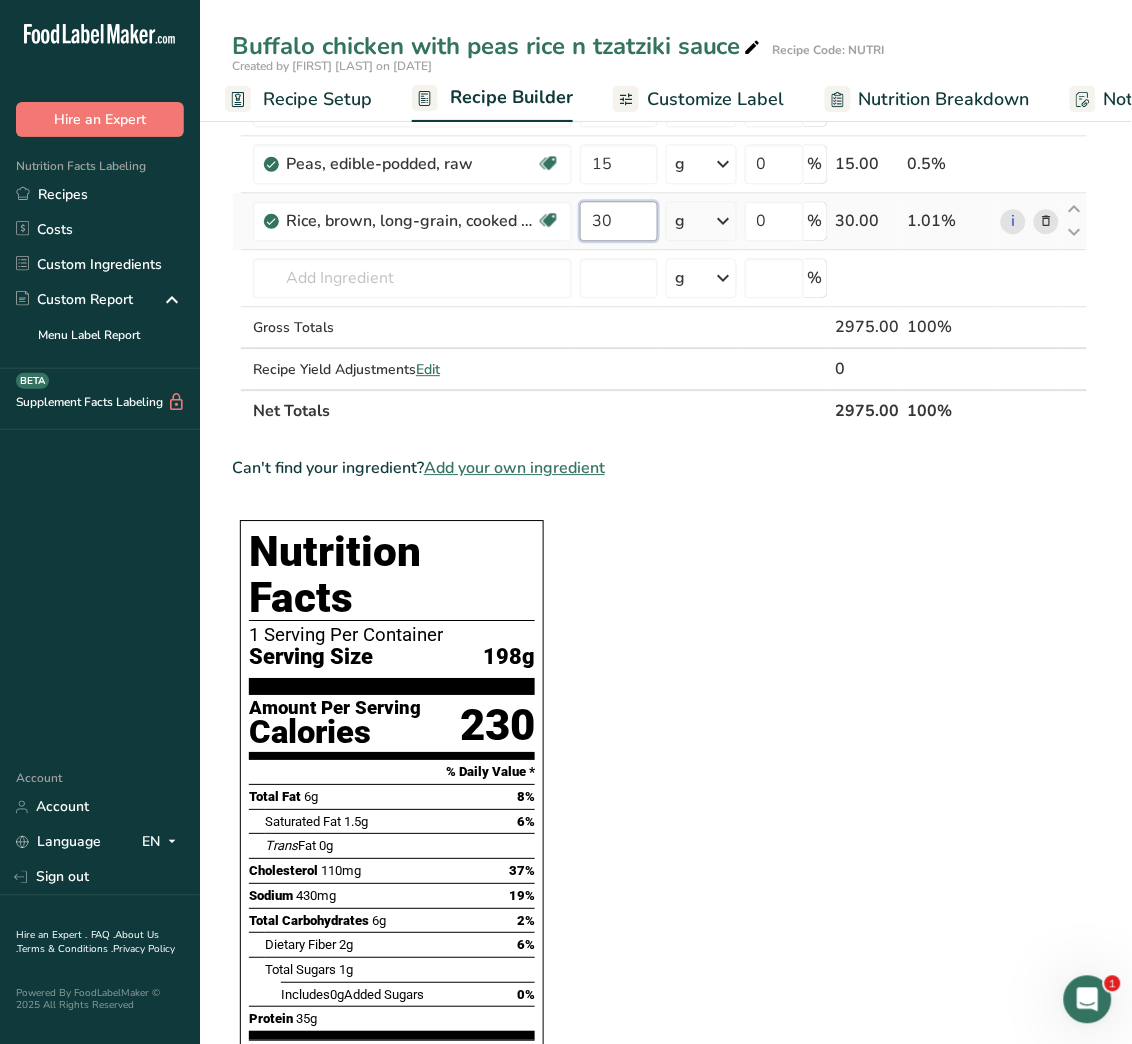 click on "30" at bounding box center (619, 221) 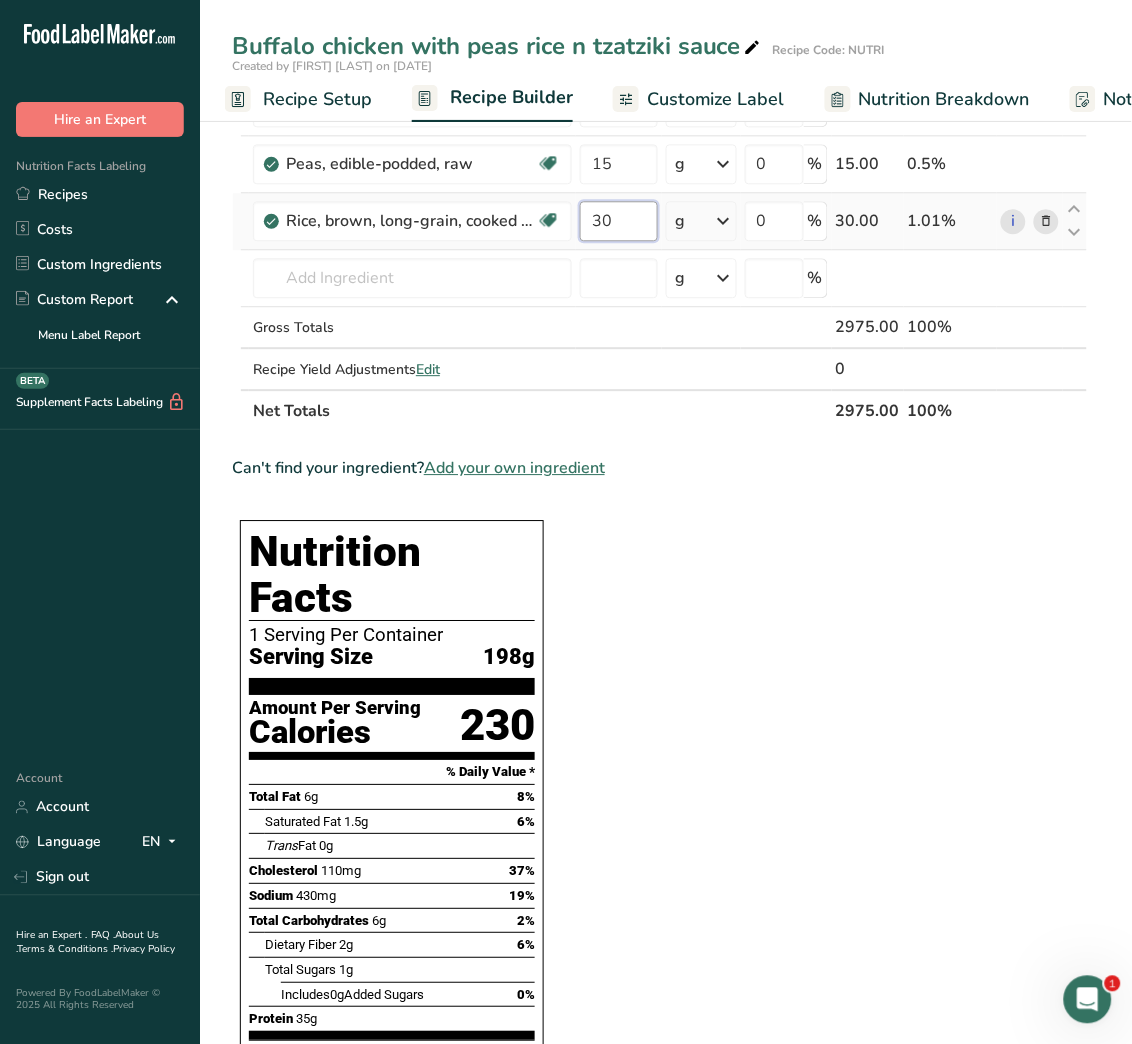 click on "30" at bounding box center (619, 221) 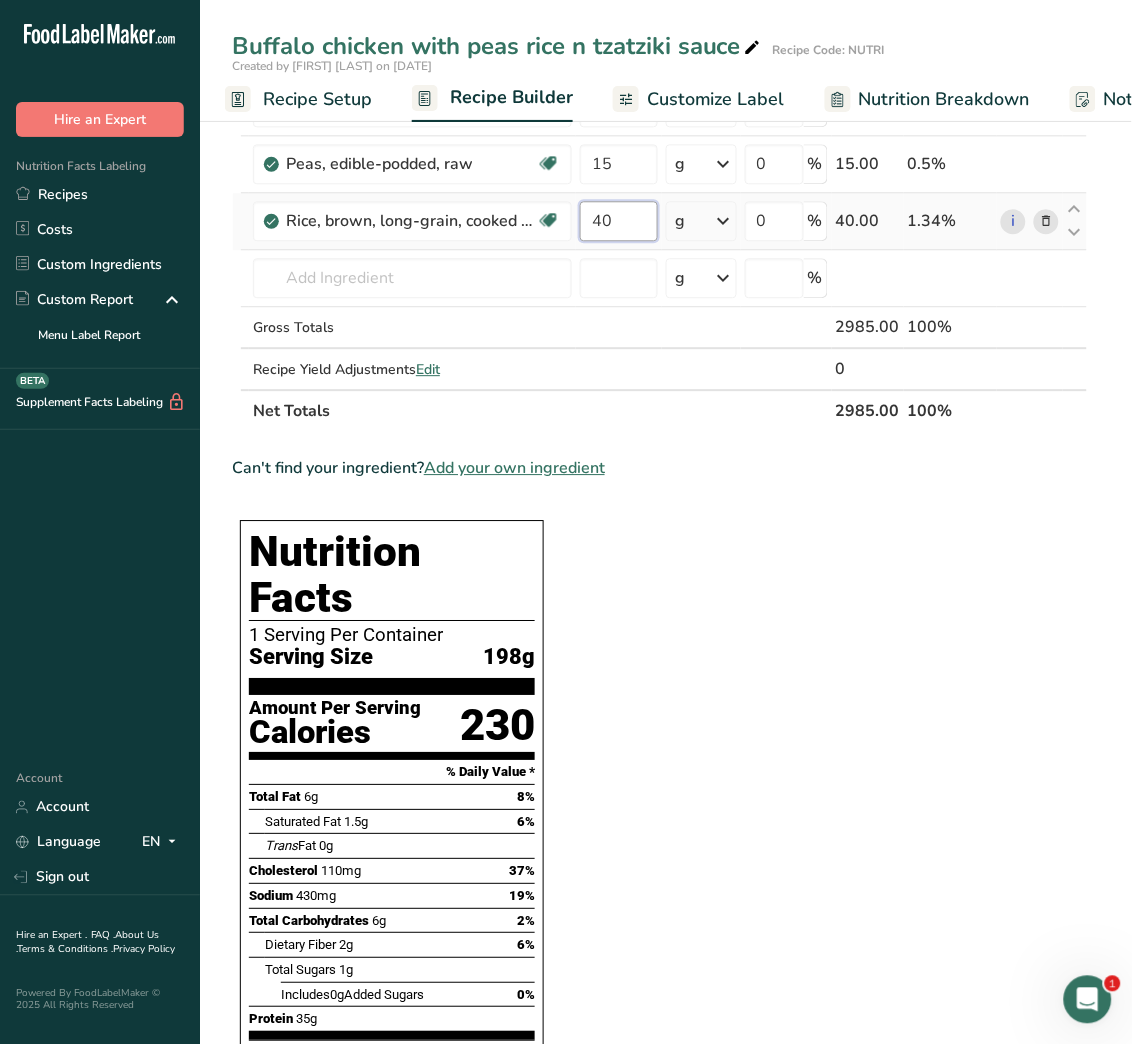 type on "40" 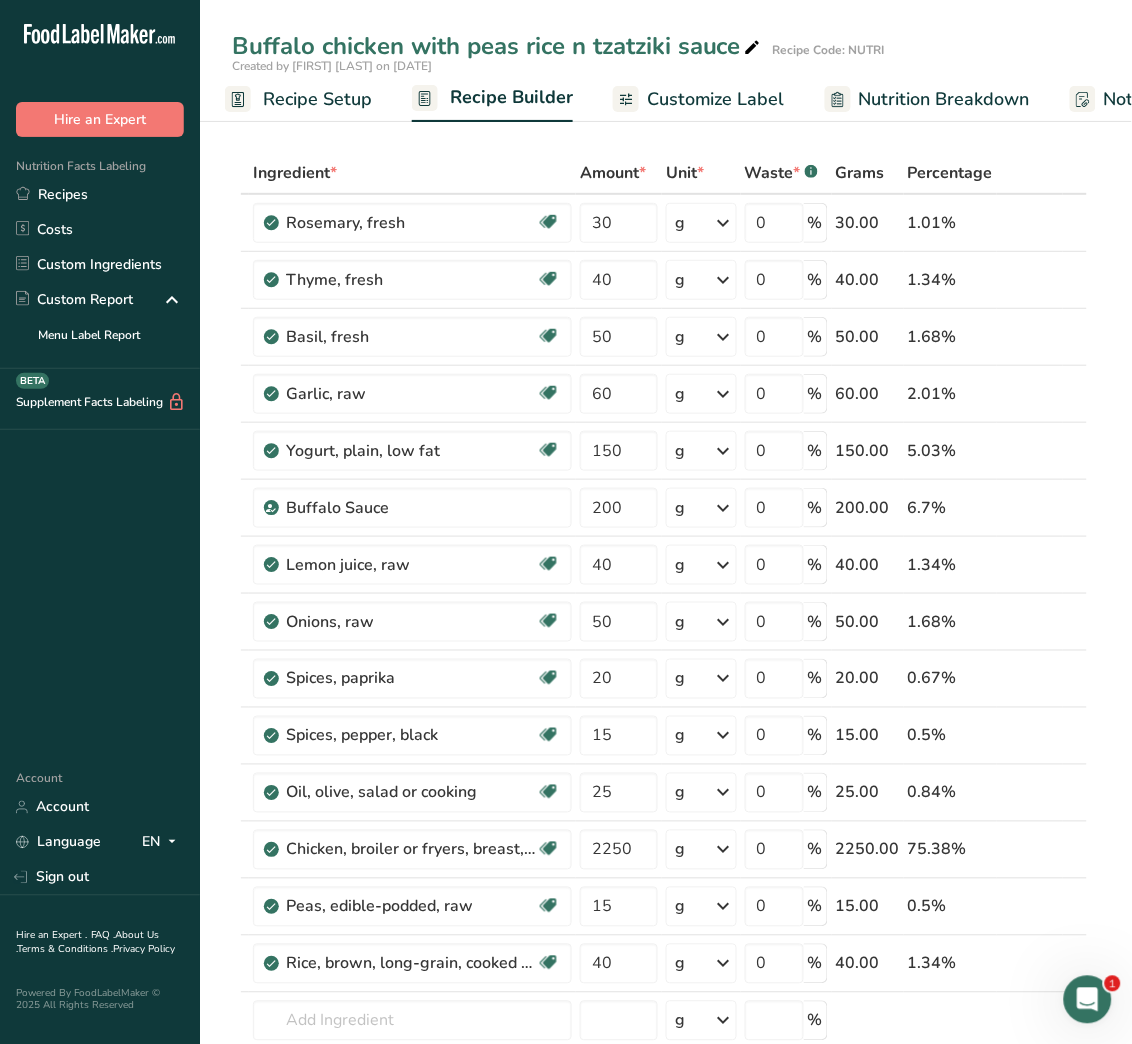 scroll, scrollTop: 63, scrollLeft: 0, axis: vertical 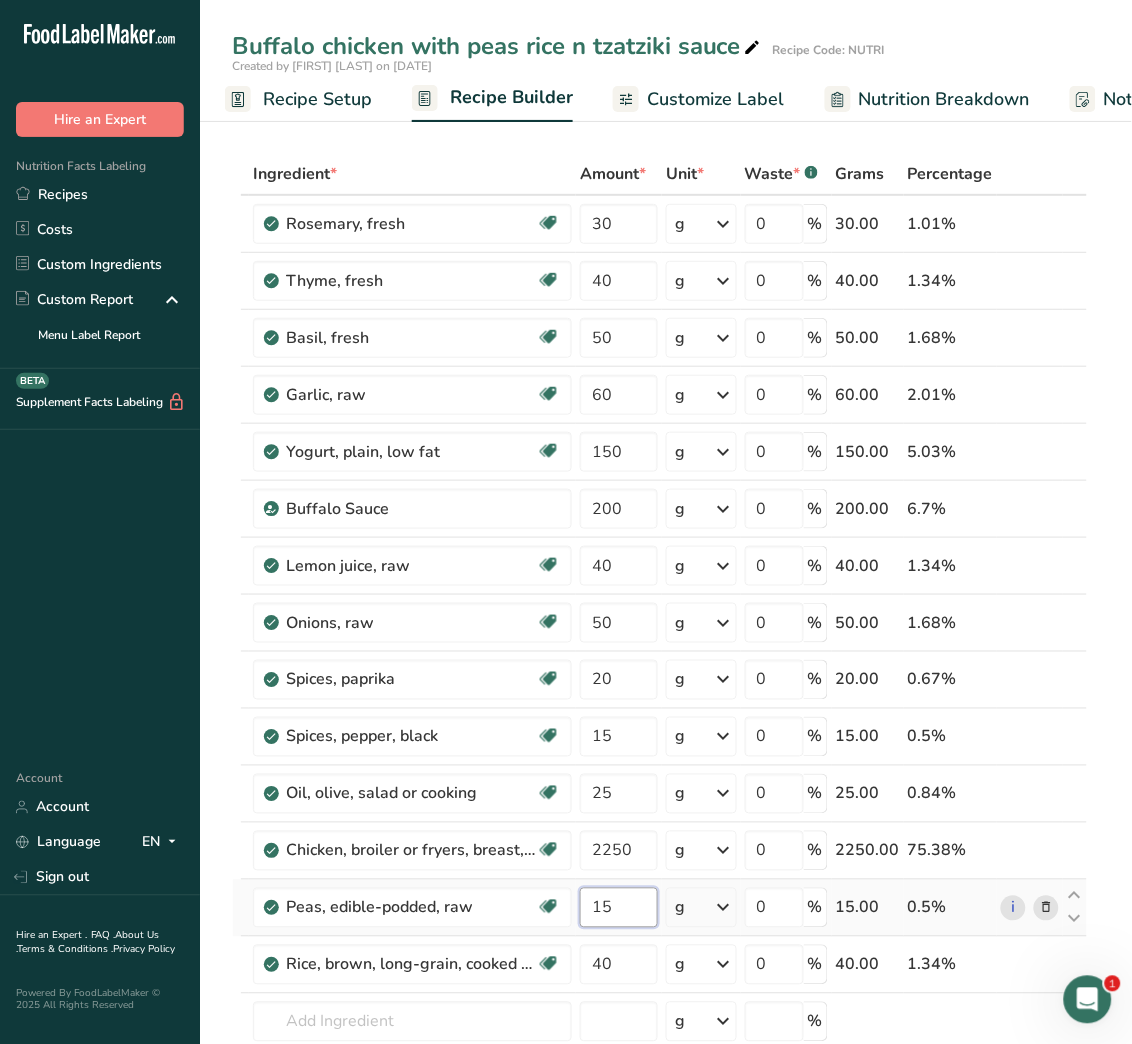click on "15" at bounding box center [619, 908] 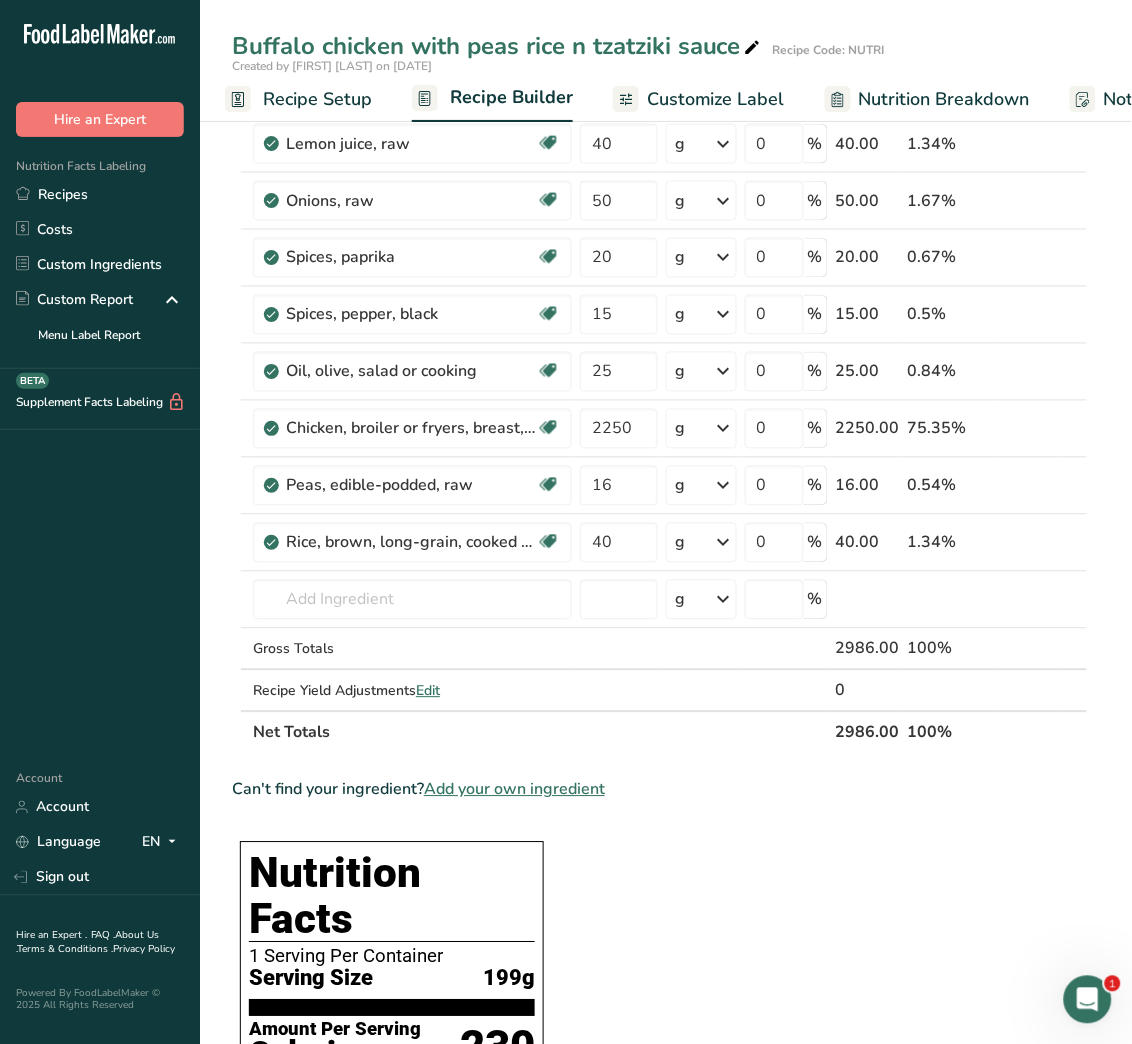 scroll, scrollTop: 483, scrollLeft: 0, axis: vertical 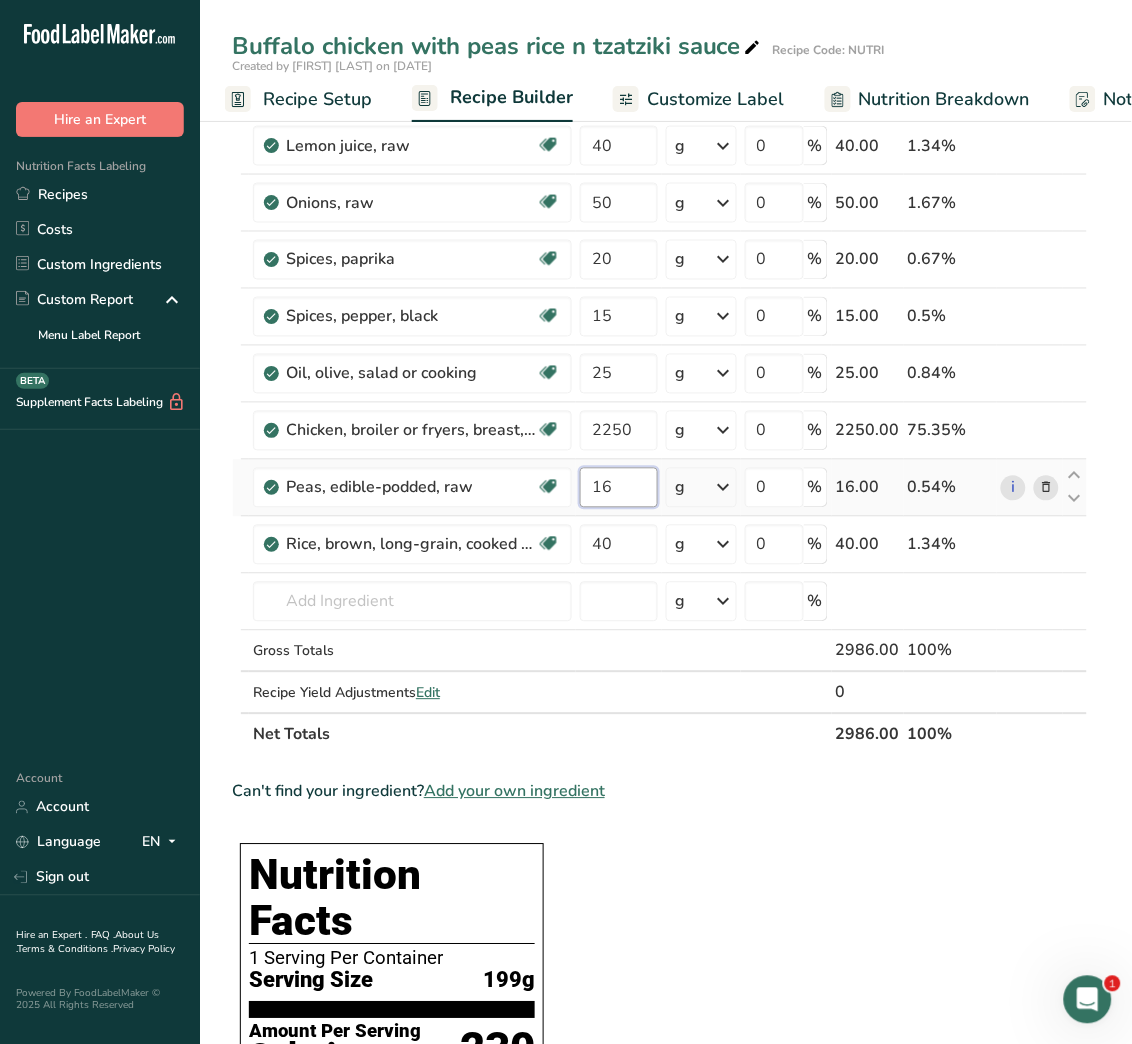 click on "16" at bounding box center [619, 488] 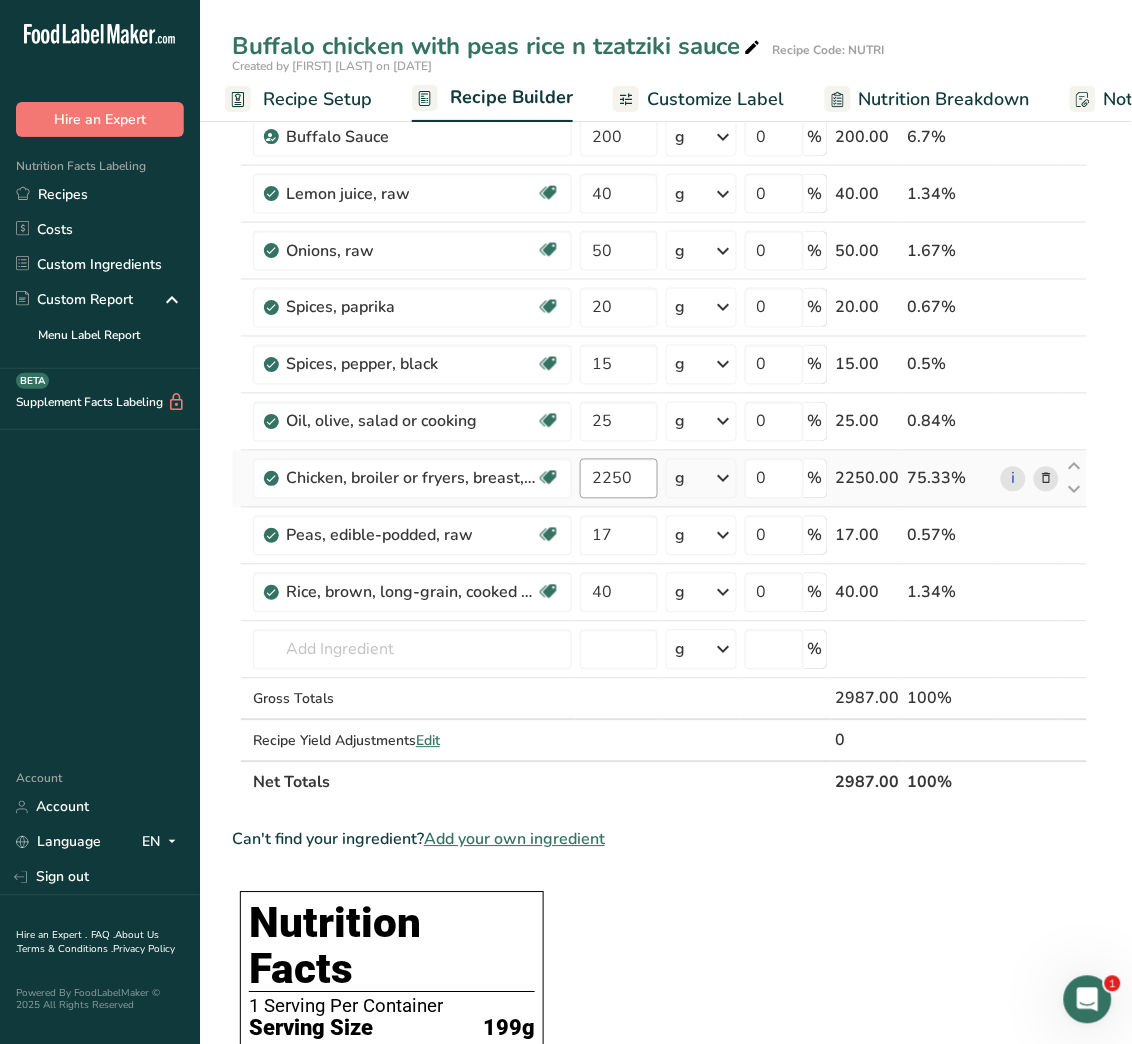 scroll, scrollTop: 429, scrollLeft: 0, axis: vertical 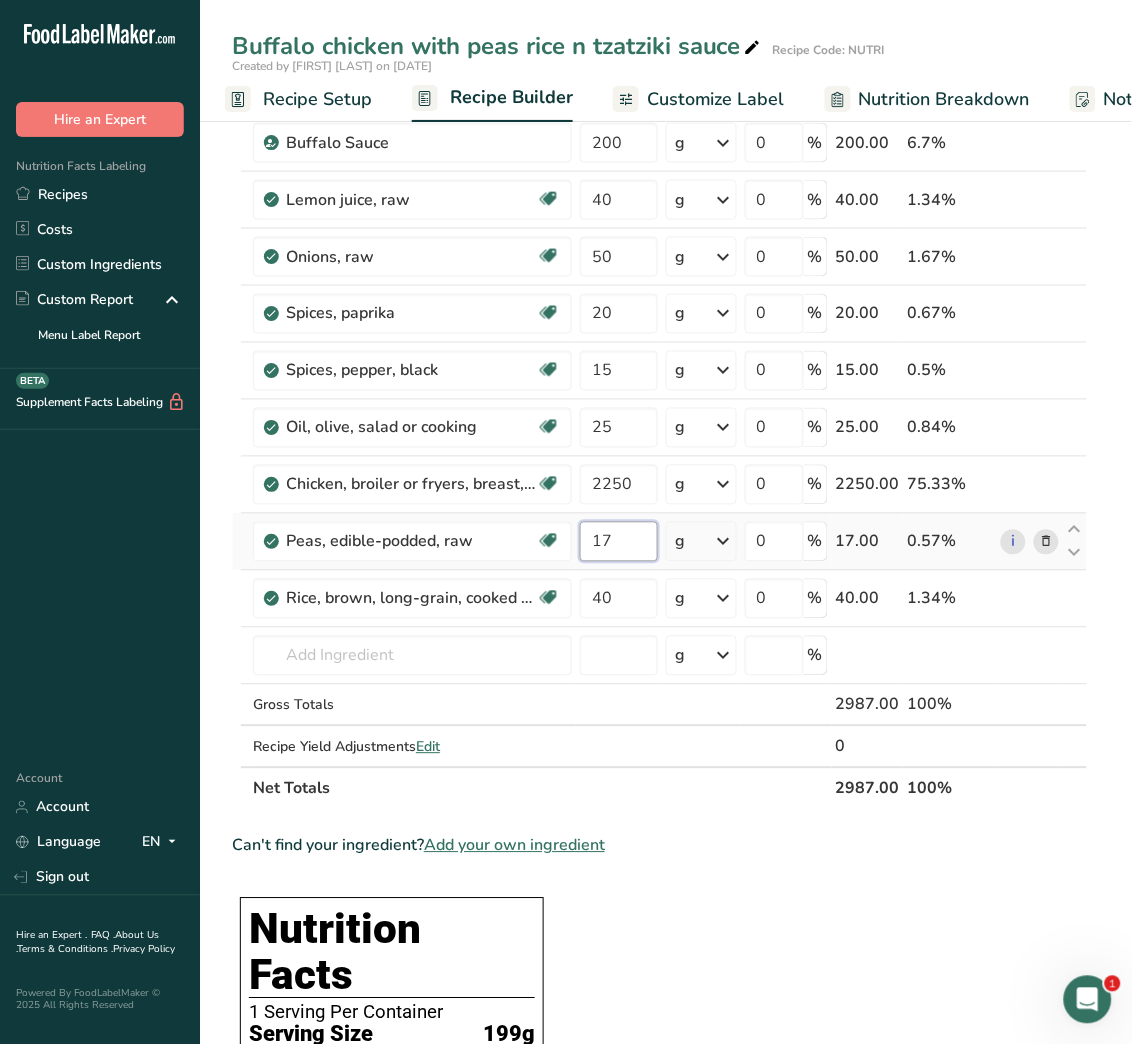 click on "17" at bounding box center (619, 542) 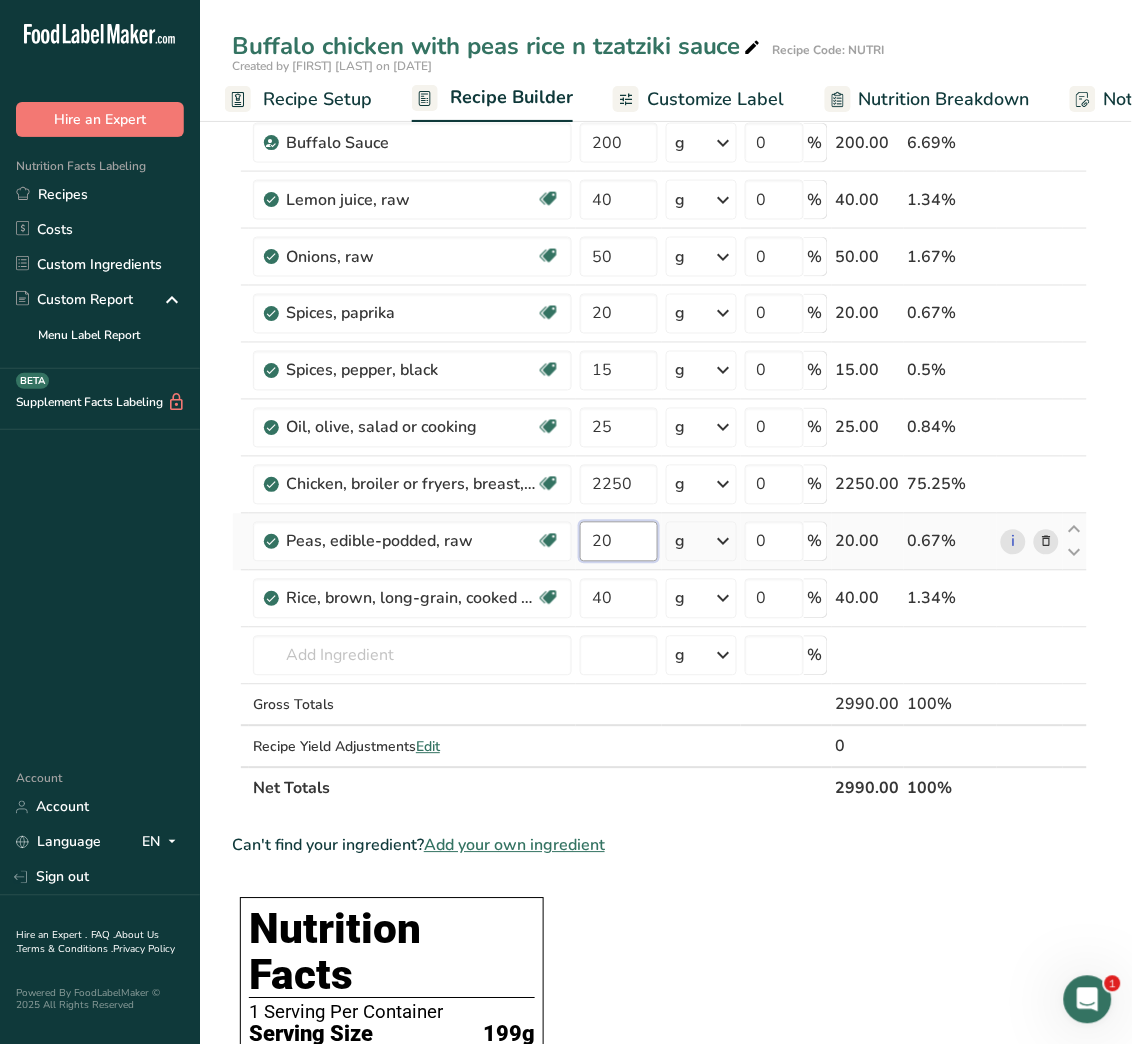 type on "20" 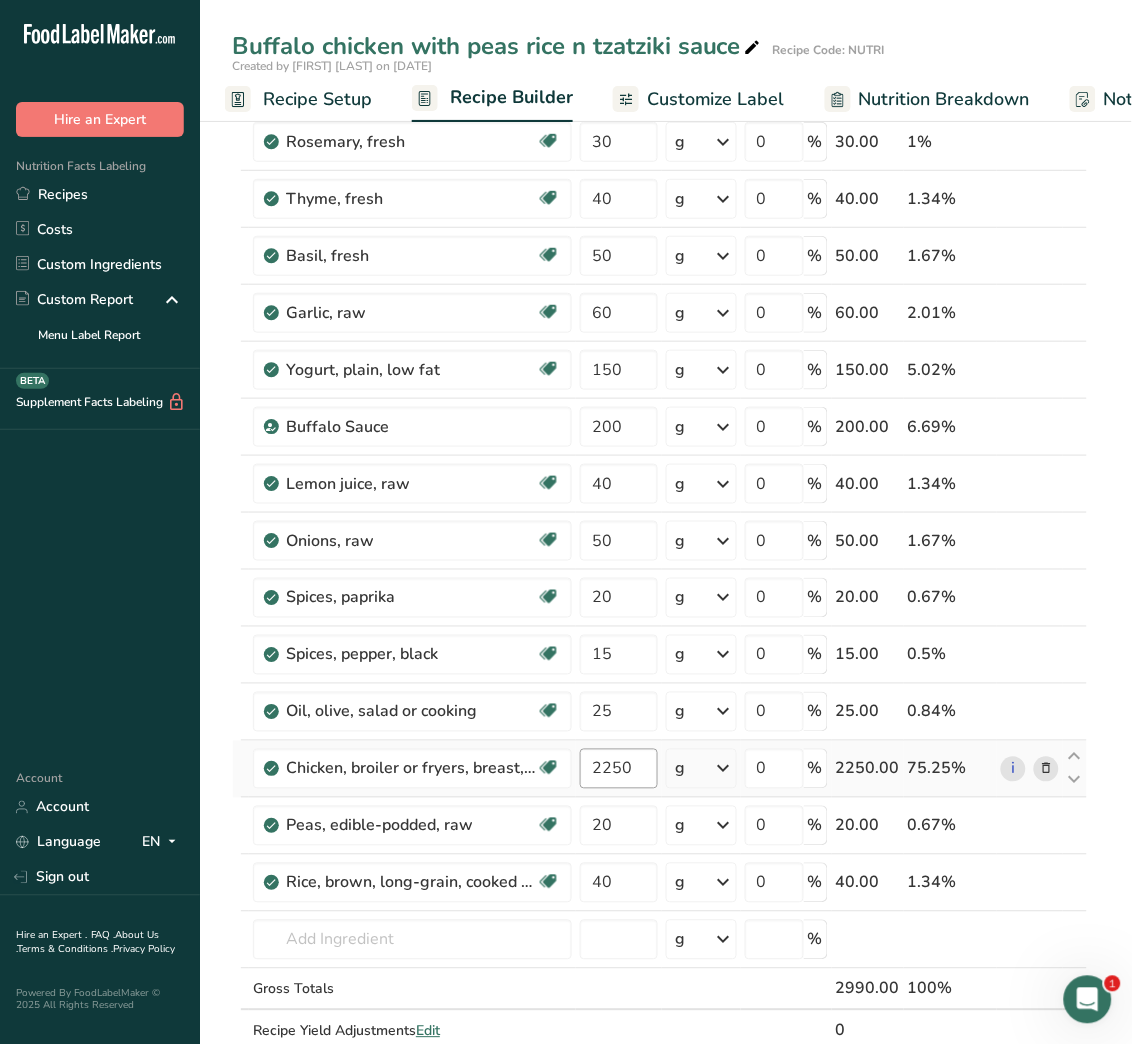 scroll, scrollTop: 221, scrollLeft: 0, axis: vertical 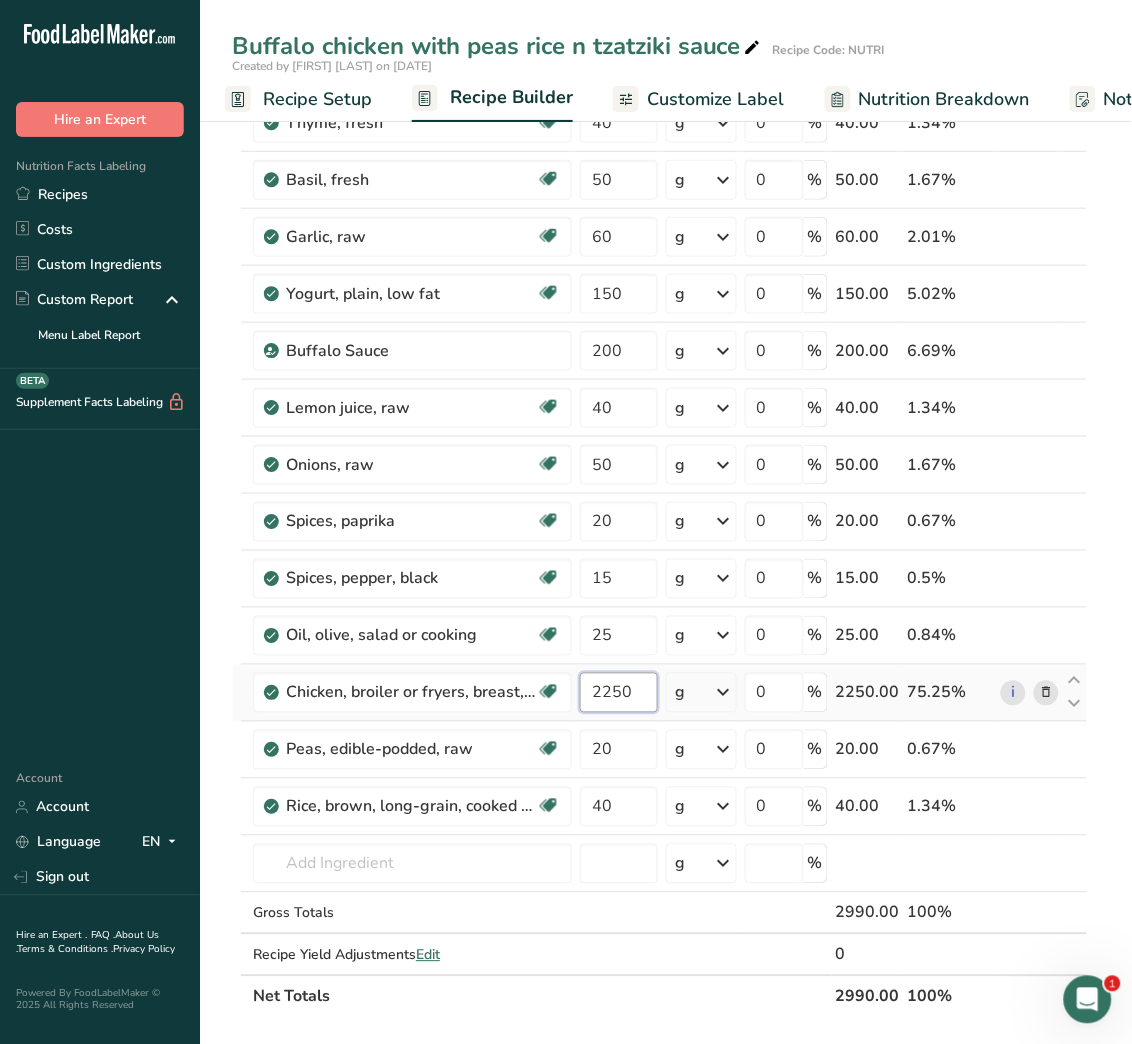 click on "2250" at bounding box center [619, 693] 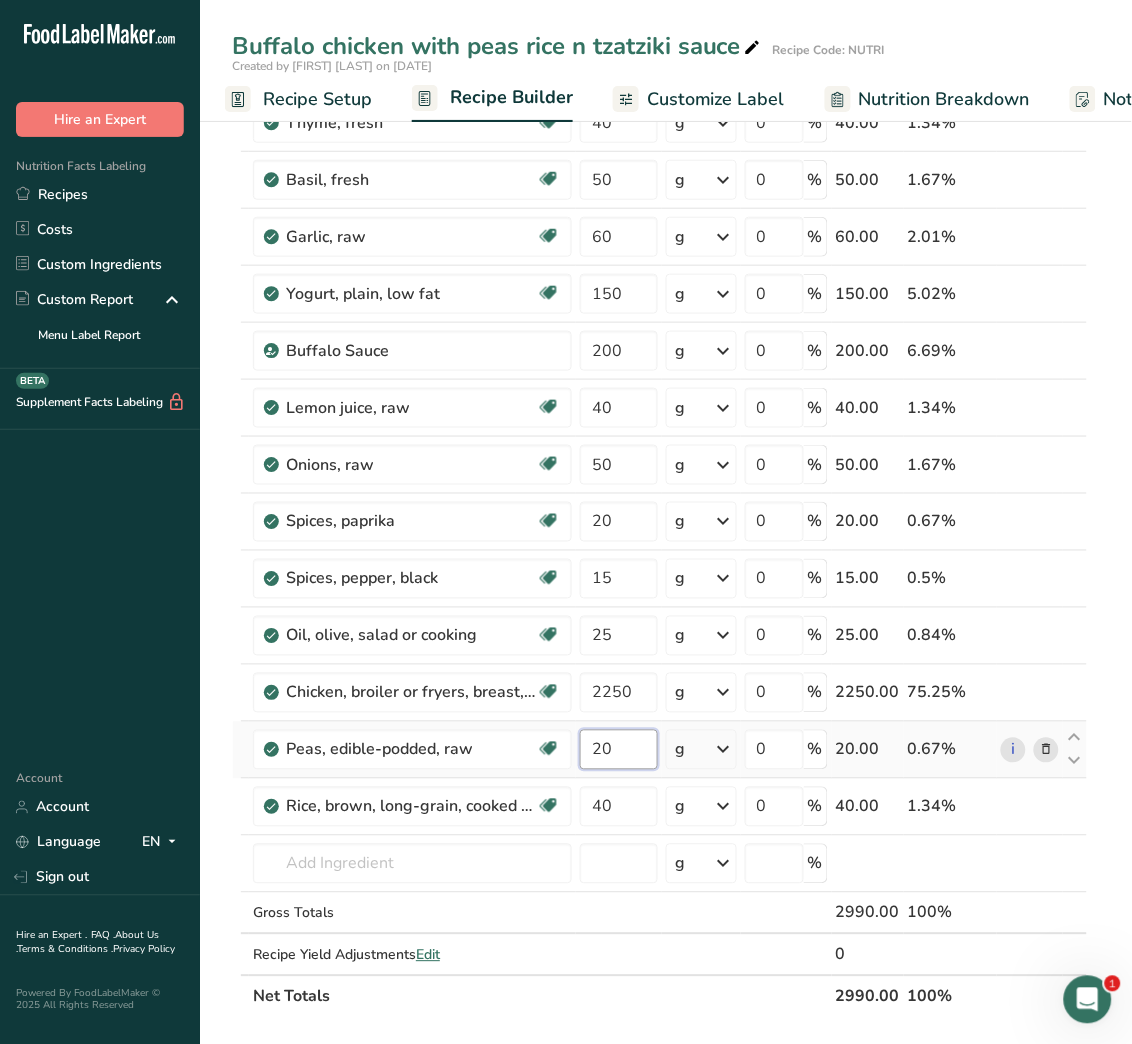 click on "Ingredient *
Amount *
Unit *
Waste *   .a-a{fill:#347362;}.b-a{fill:#fff;}          Grams
Percentage
Rosemary, fresh
Dairy free
Gluten free
Vegan
Vegetarian
Soy free
30
g
Portions
1 tsp
1 tbsp
Weight Units
g
kg
mg
See more
Volume Units
l
Volume units require a density conversion. If you know your ingredient's density enter it below. Otherwise, click on "RIA" our AI Regulatory bot - she will be able to help you
lb/ft3
g/cm3
Confirm
mL
lb/ft3" at bounding box center (660, 506) 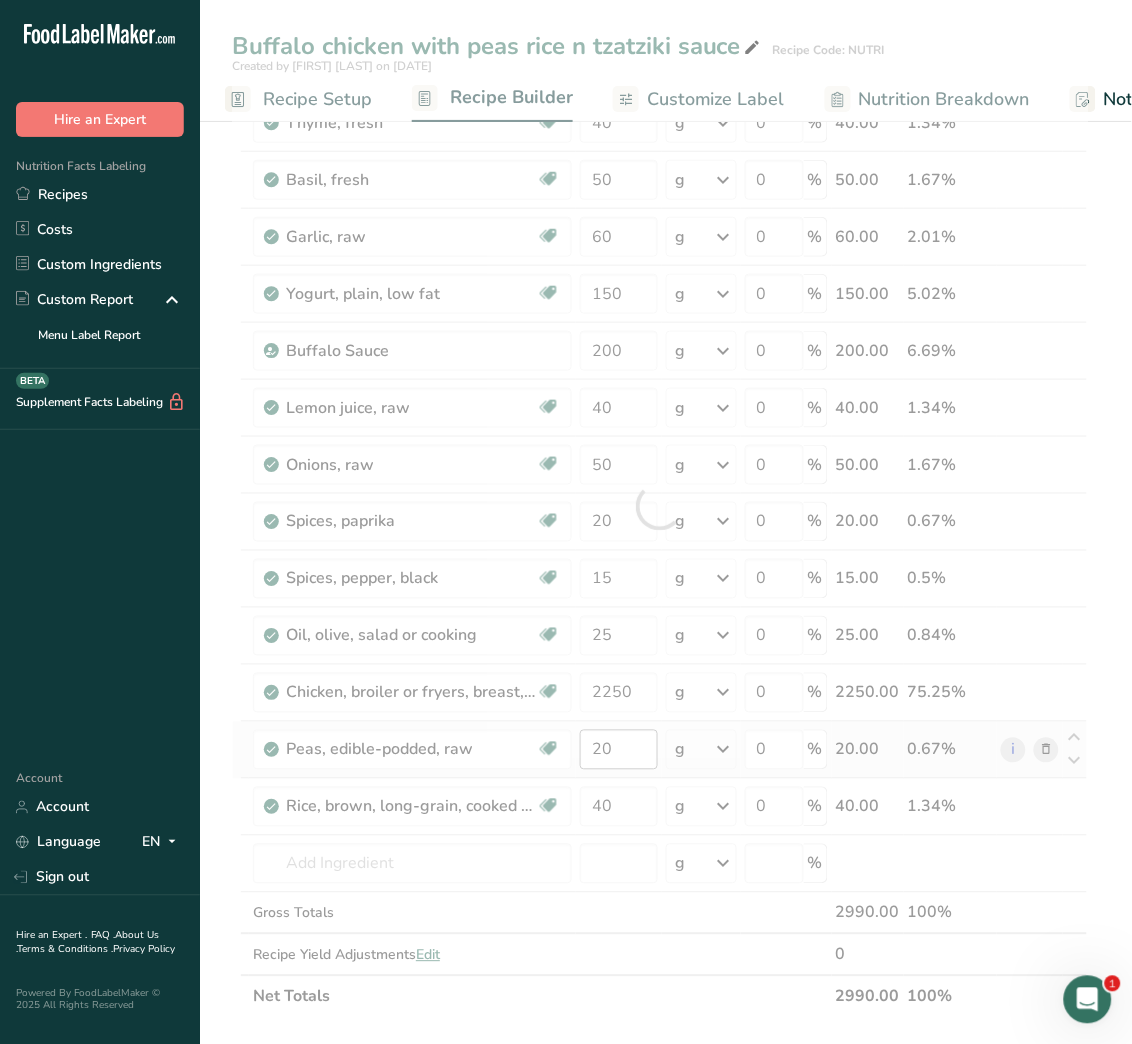 click at bounding box center [660, 506] 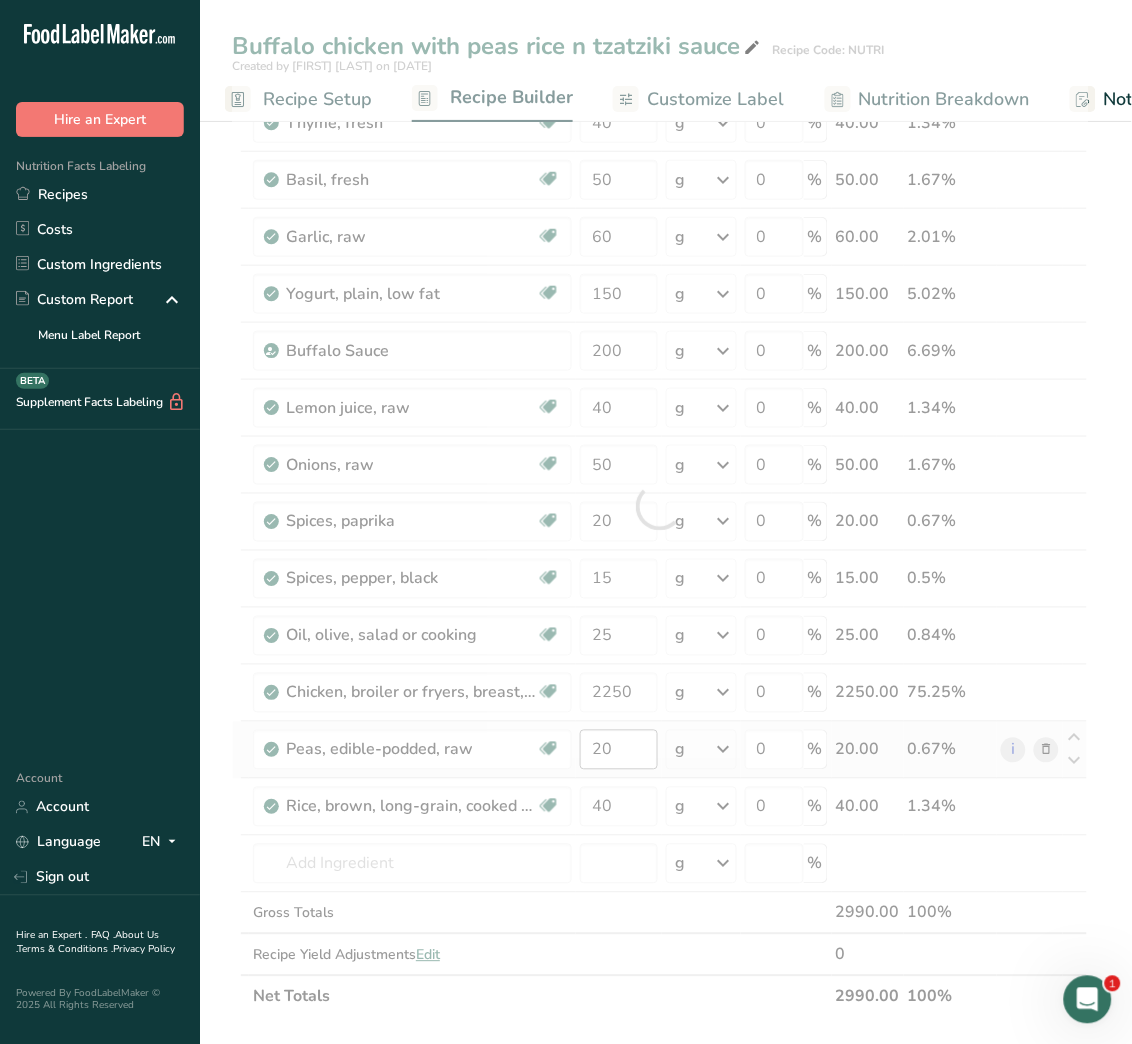 click at bounding box center (660, 506) 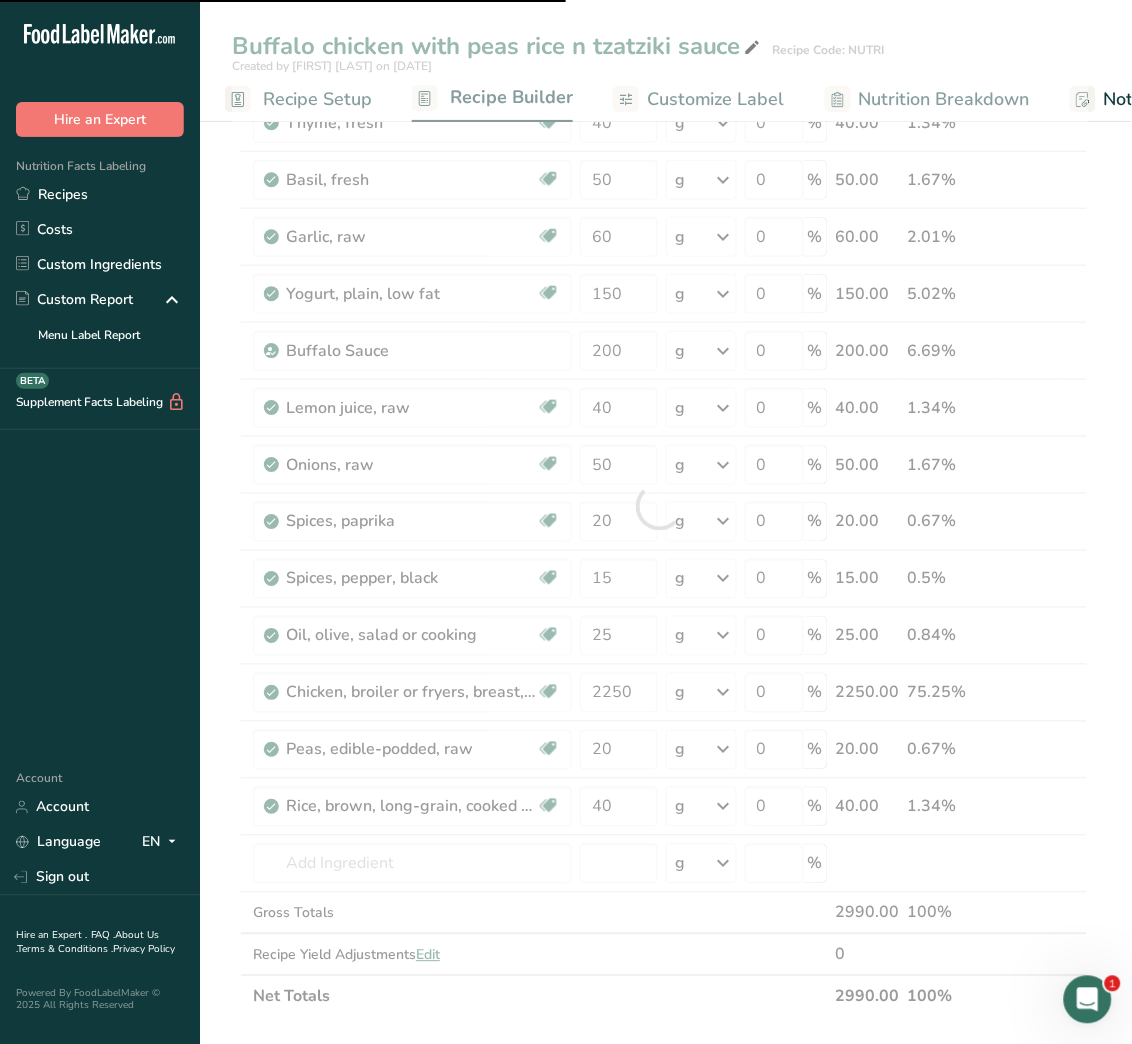 click at bounding box center [660, 506] 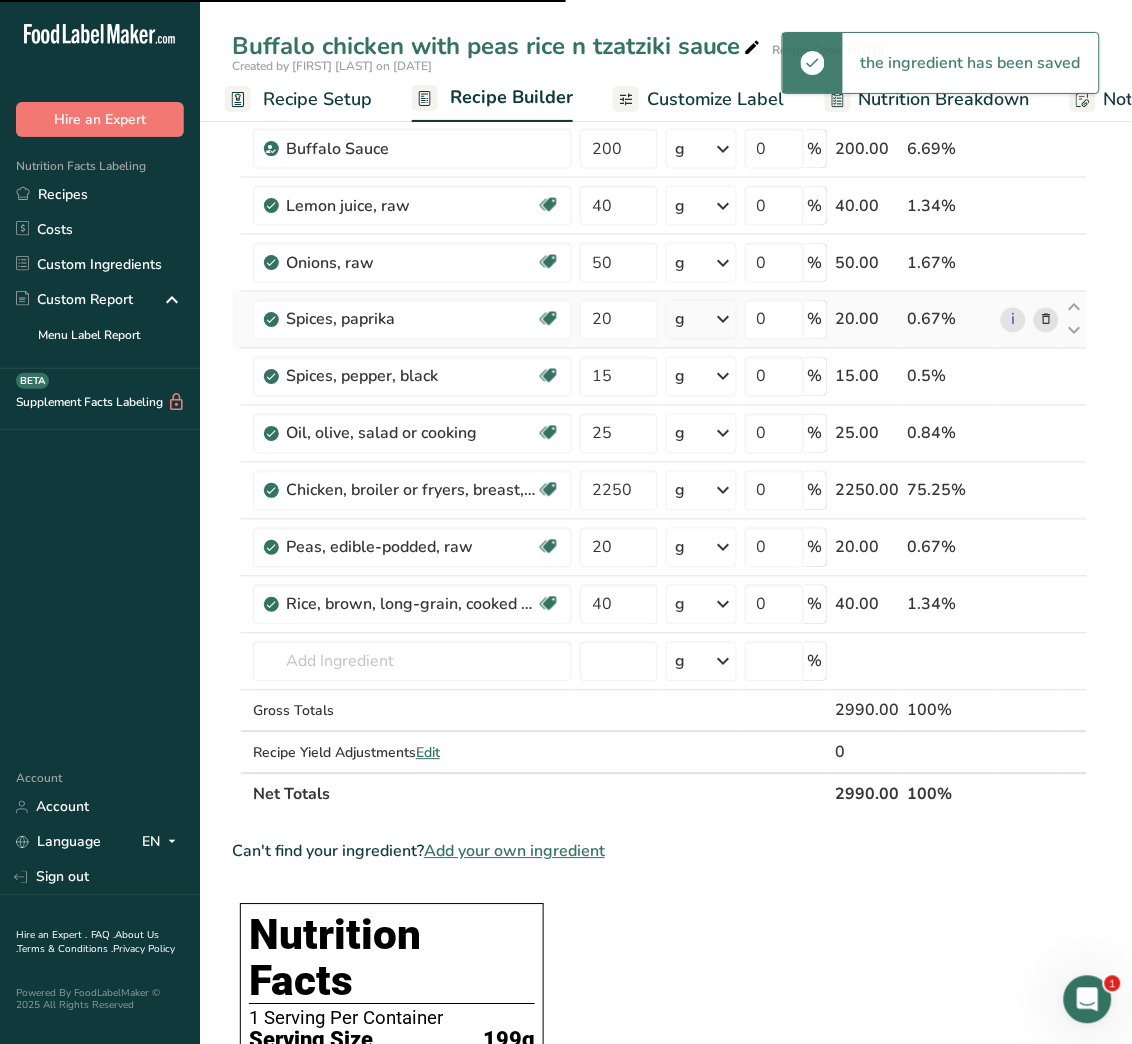 scroll, scrollTop: 706, scrollLeft: 0, axis: vertical 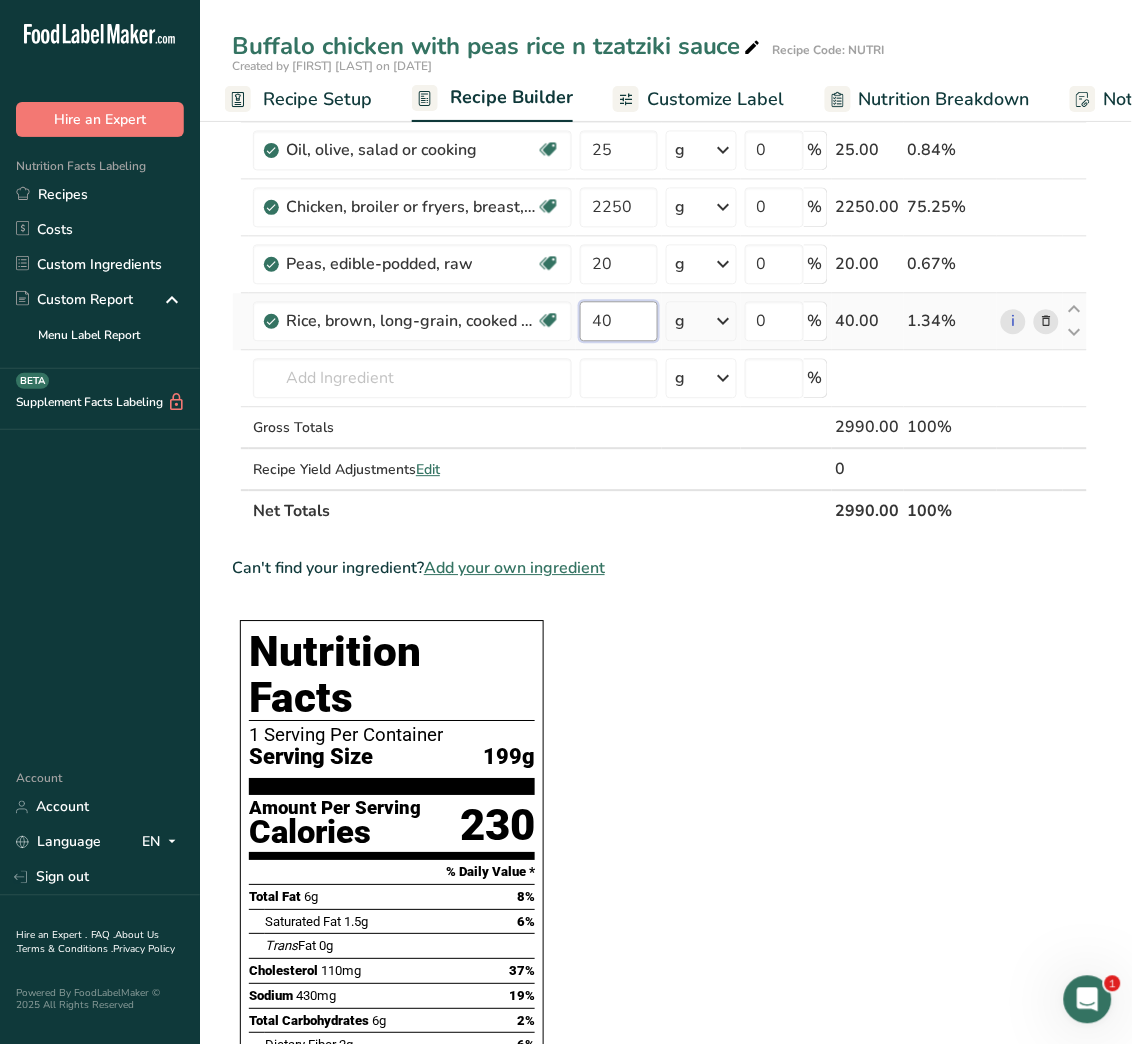 click on "40" at bounding box center [619, 322] 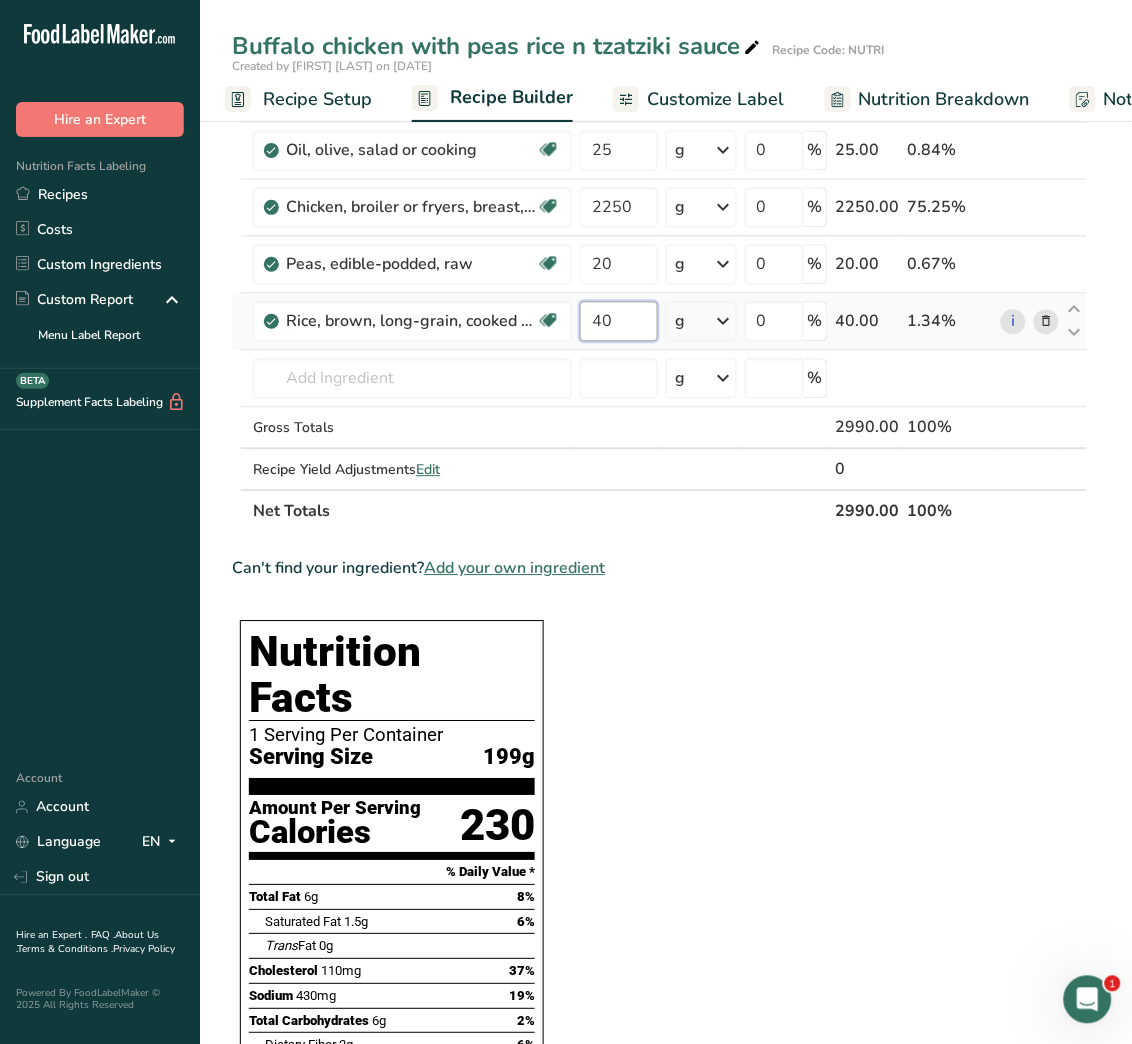 click on "40" at bounding box center [619, 322] 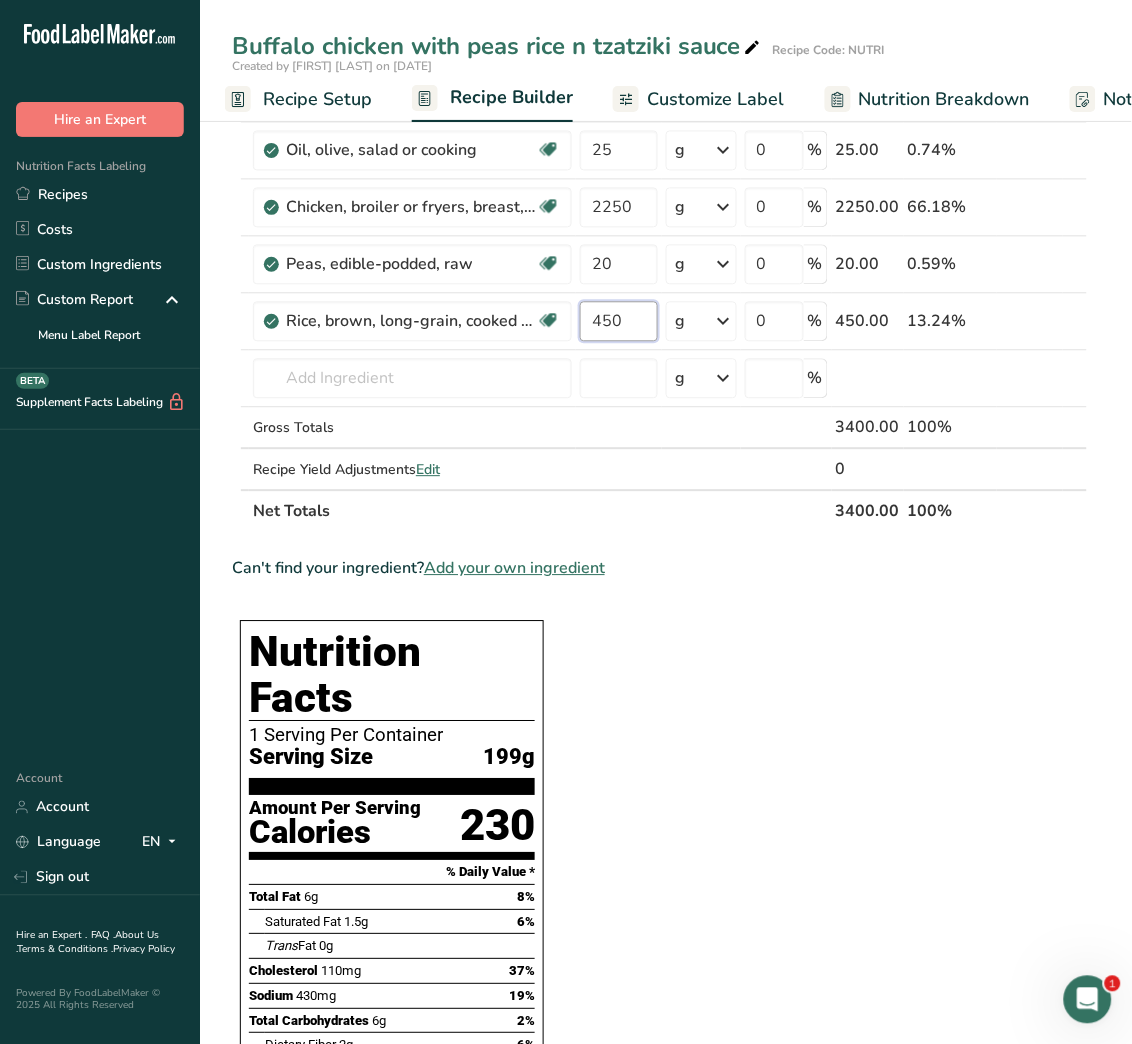 type on "450" 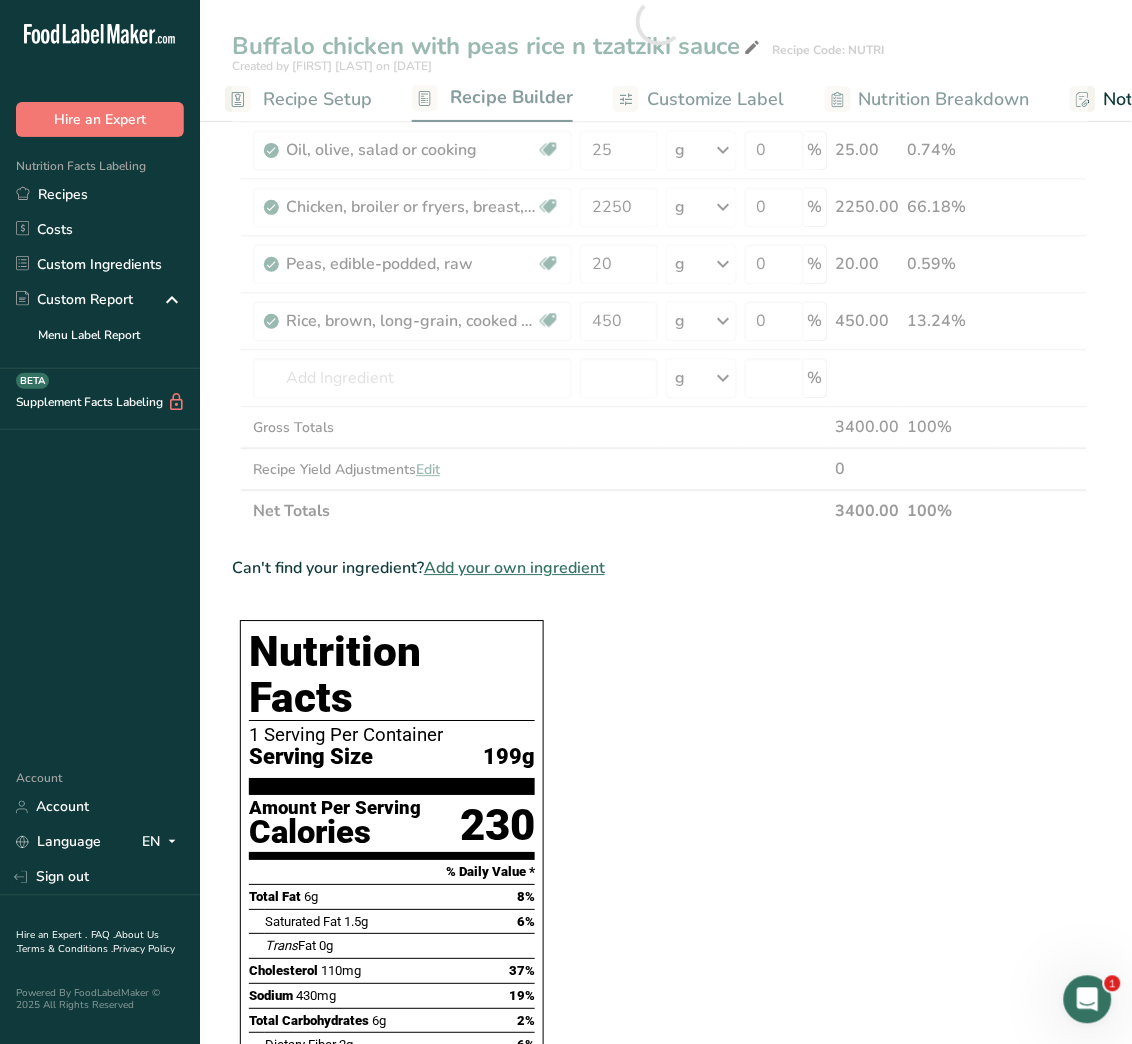 click on "Ingredient *
Amount *
Unit *
Waste *   .a-a{fill:#347362;}.b-a{fill:#fff;}          Grams
Percentage
Rosemary, fresh
Dairy free
Gluten free
Vegan
Vegetarian
Soy free
30
g
Portions
1 tsp
1 tbsp
Weight Units
g
kg
mg
See more
Volume Units
l
Volume units require a density conversion. If you know your ingredient's density enter it below. Otherwise, click on "RIA" our AI Regulatory bot - she will be able to help you
lb/ft3
g/cm3
Confirm
mL
lb/ft3" at bounding box center [660, 767] 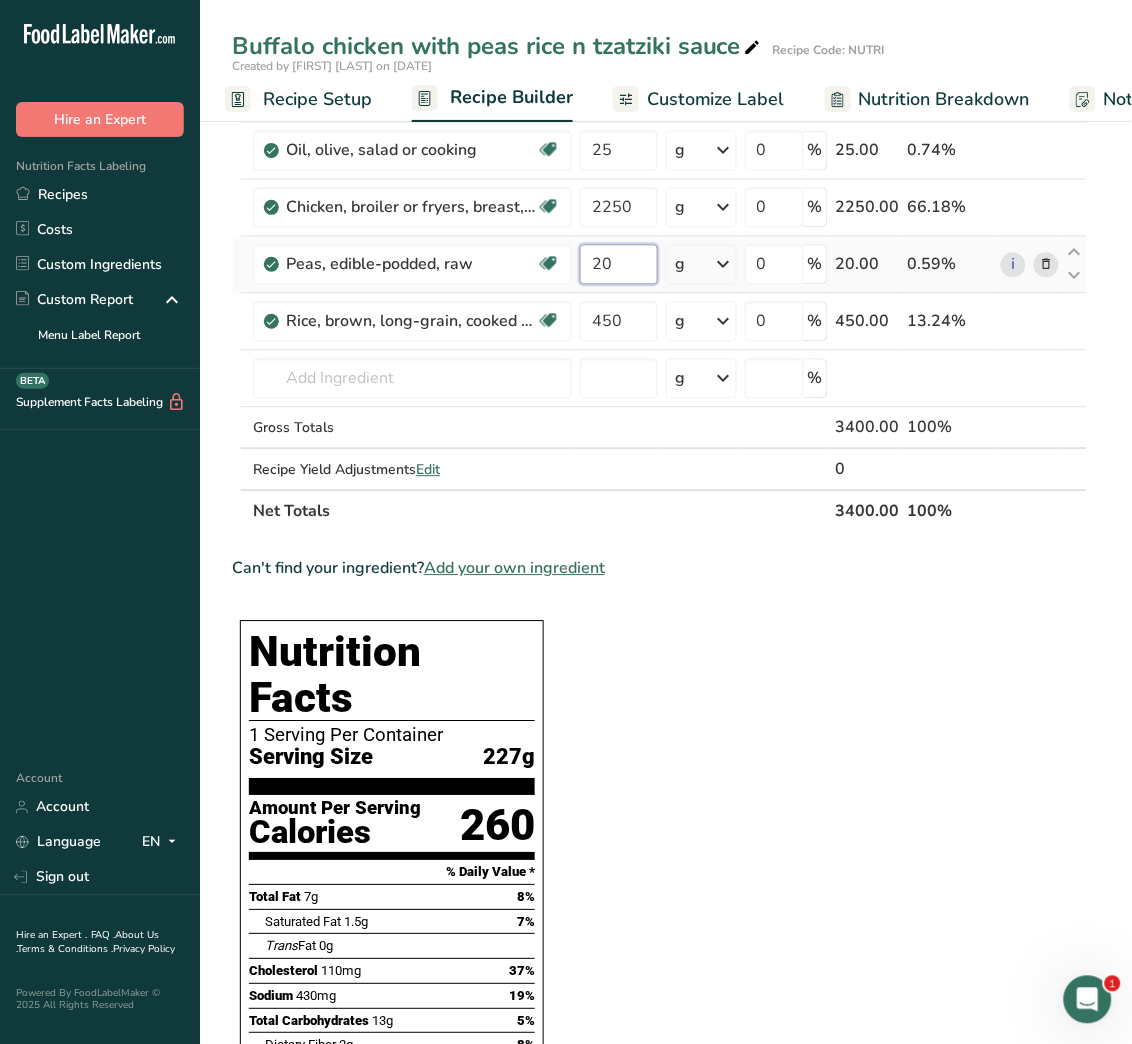 click on "20" at bounding box center [619, 265] 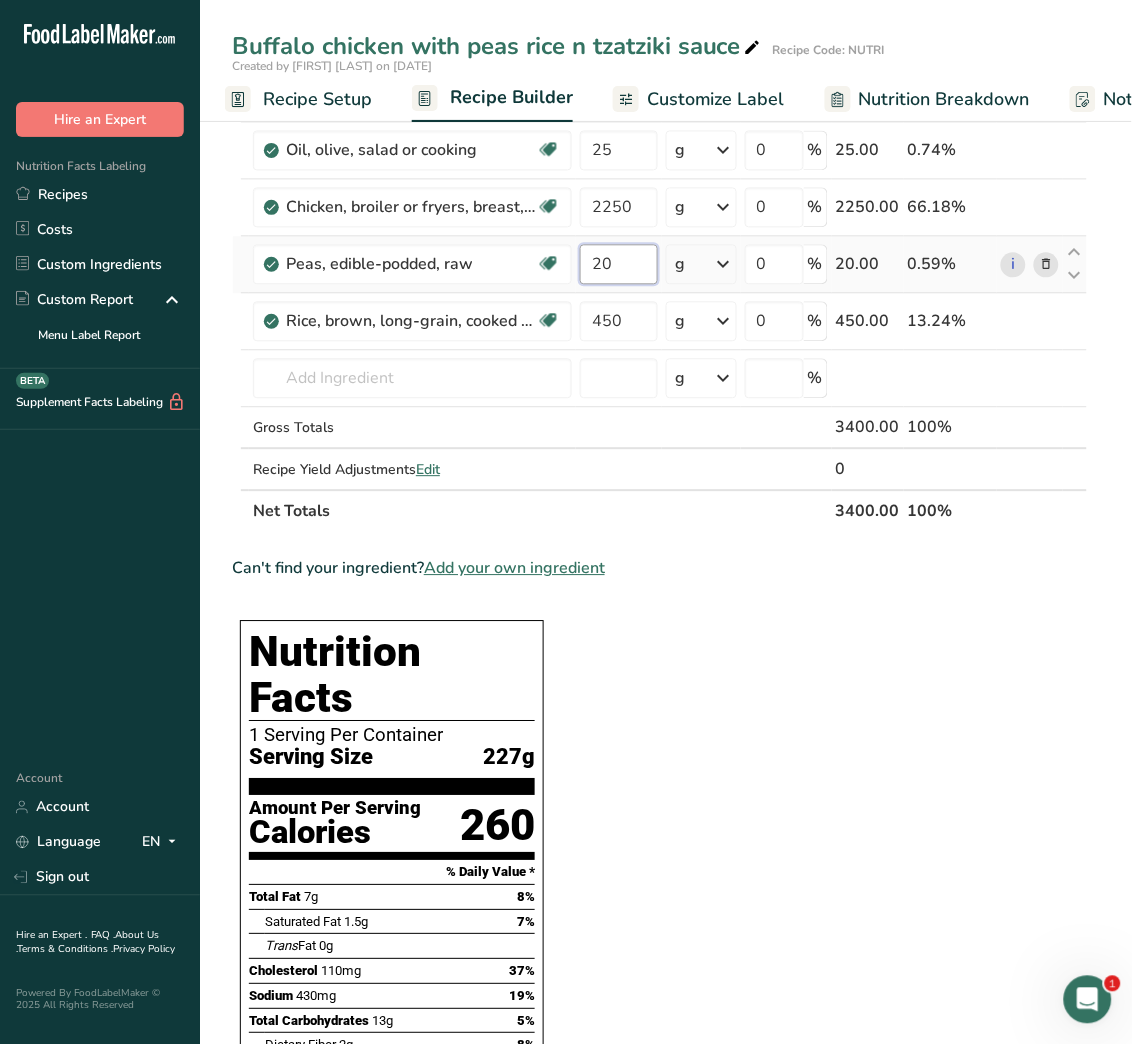 click on "20" at bounding box center (619, 265) 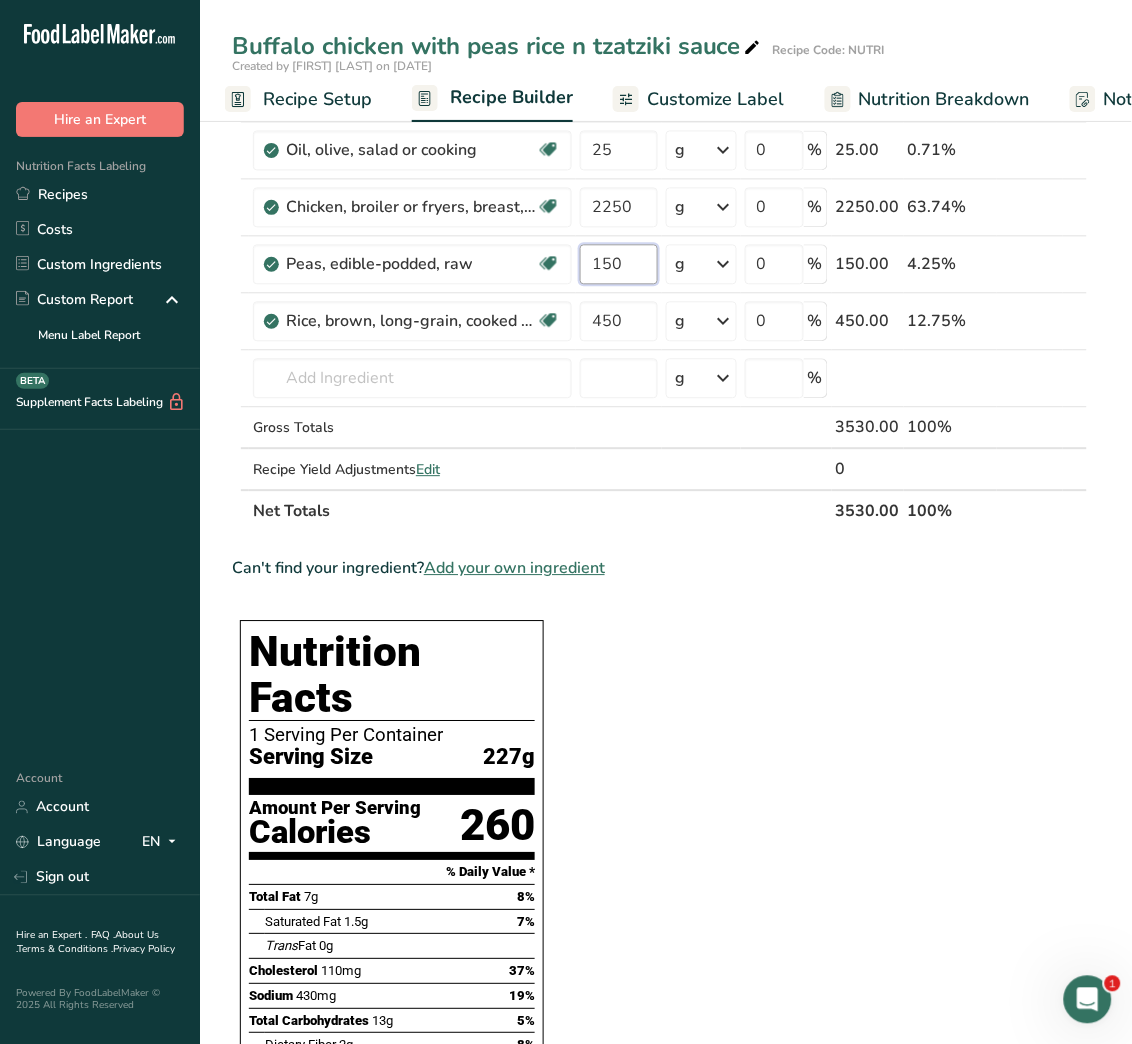 type on "150" 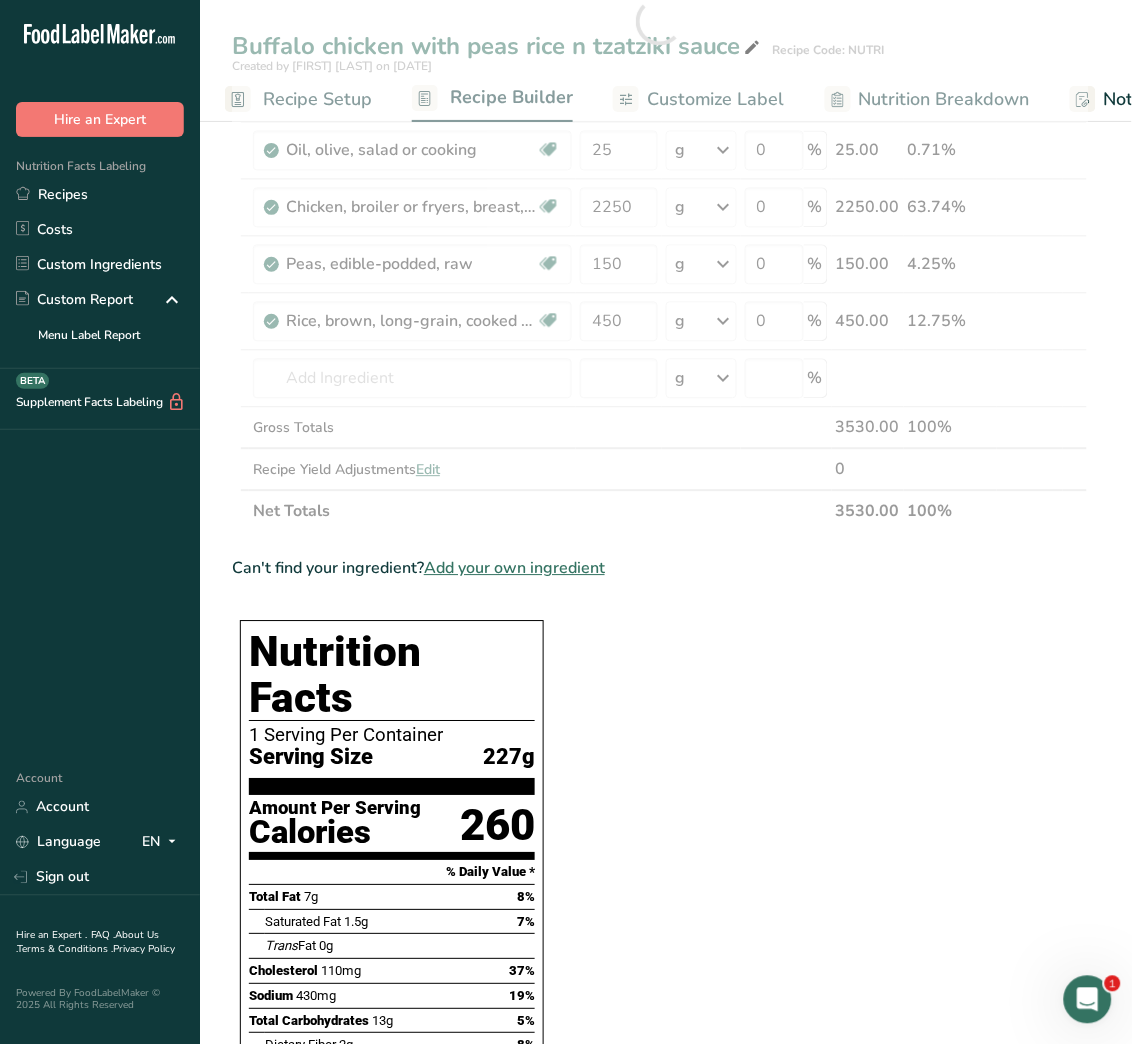 click on "Ingredient *
Amount *
Unit *
Waste *   .a-a{fill:#347362;}.b-a{fill:#fff;}          Grams
Percentage
Rosemary, fresh
Dairy free
Gluten free
Vegan
Vegetarian
Soy free
30
g
Portions
1 tsp
1 tbsp
Weight Units
g
kg
mg
See more
Volume Units
l
Volume units require a density conversion. If you know your ingredient's density enter it below. Otherwise, click on "RIA" our AI Regulatory bot - she will be able to help you
lb/ft3
g/cm3
Confirm
mL
lb/ft3" at bounding box center [660, 767] 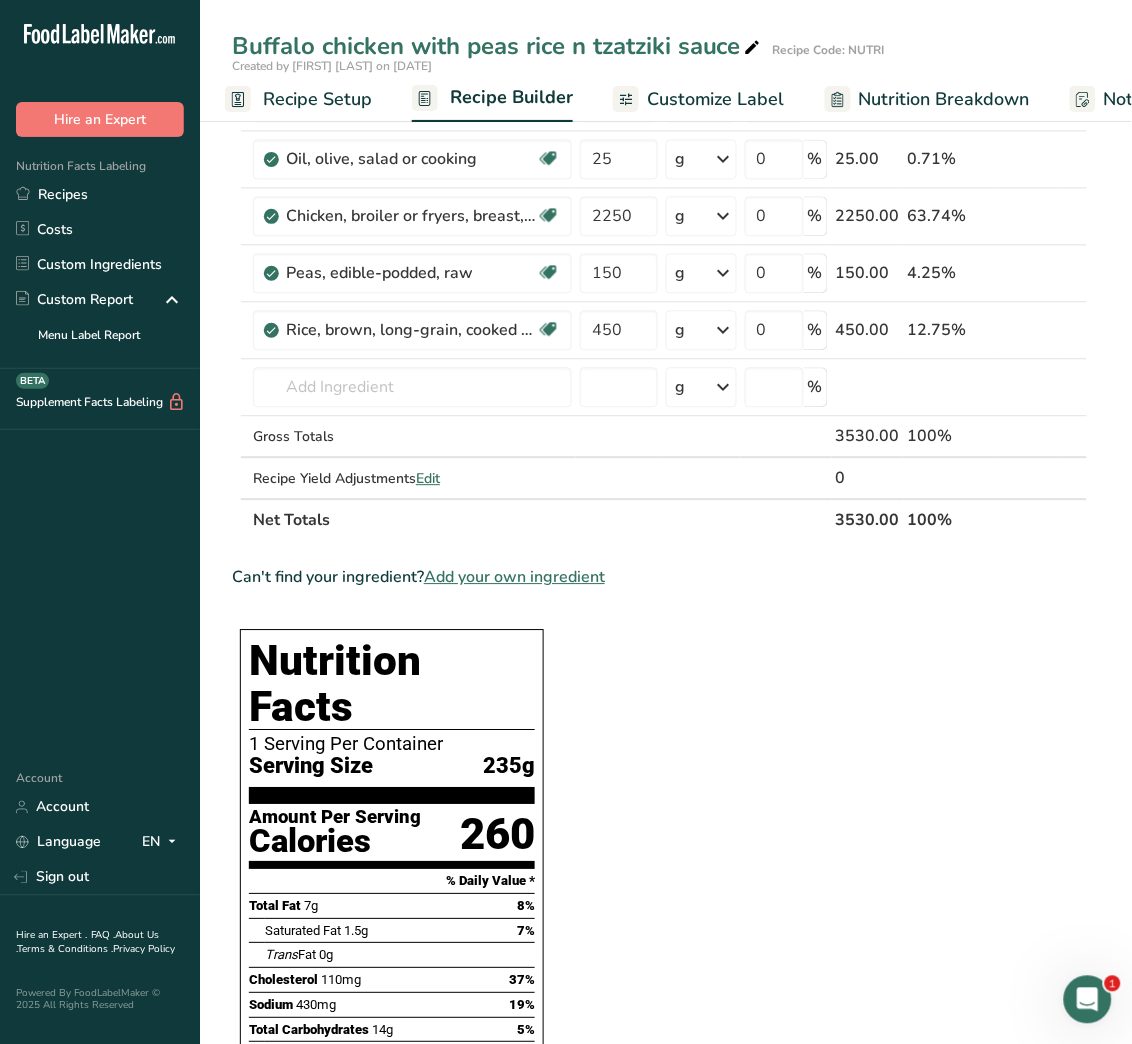scroll, scrollTop: 695, scrollLeft: 0, axis: vertical 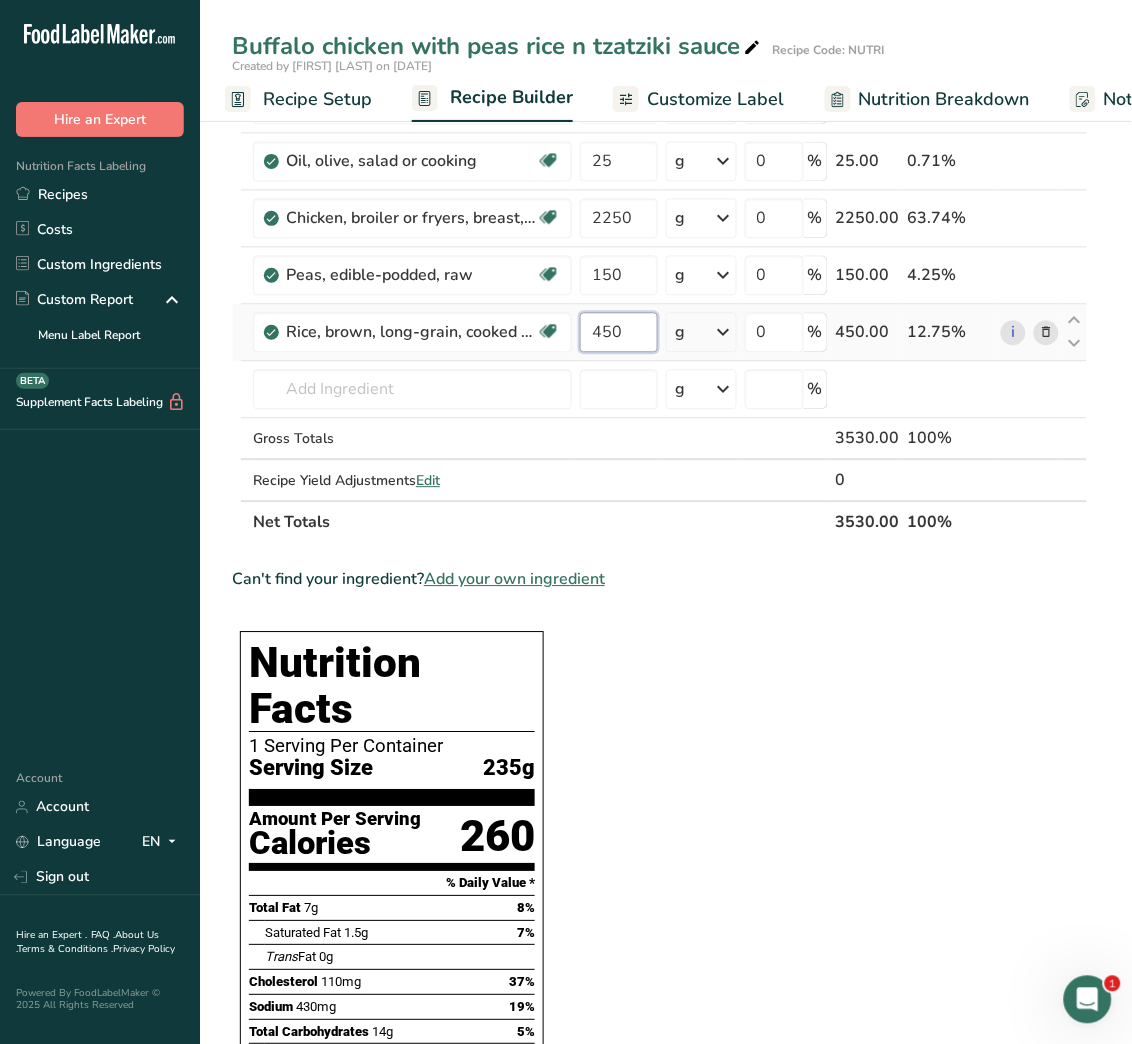 click on "450" at bounding box center [619, 333] 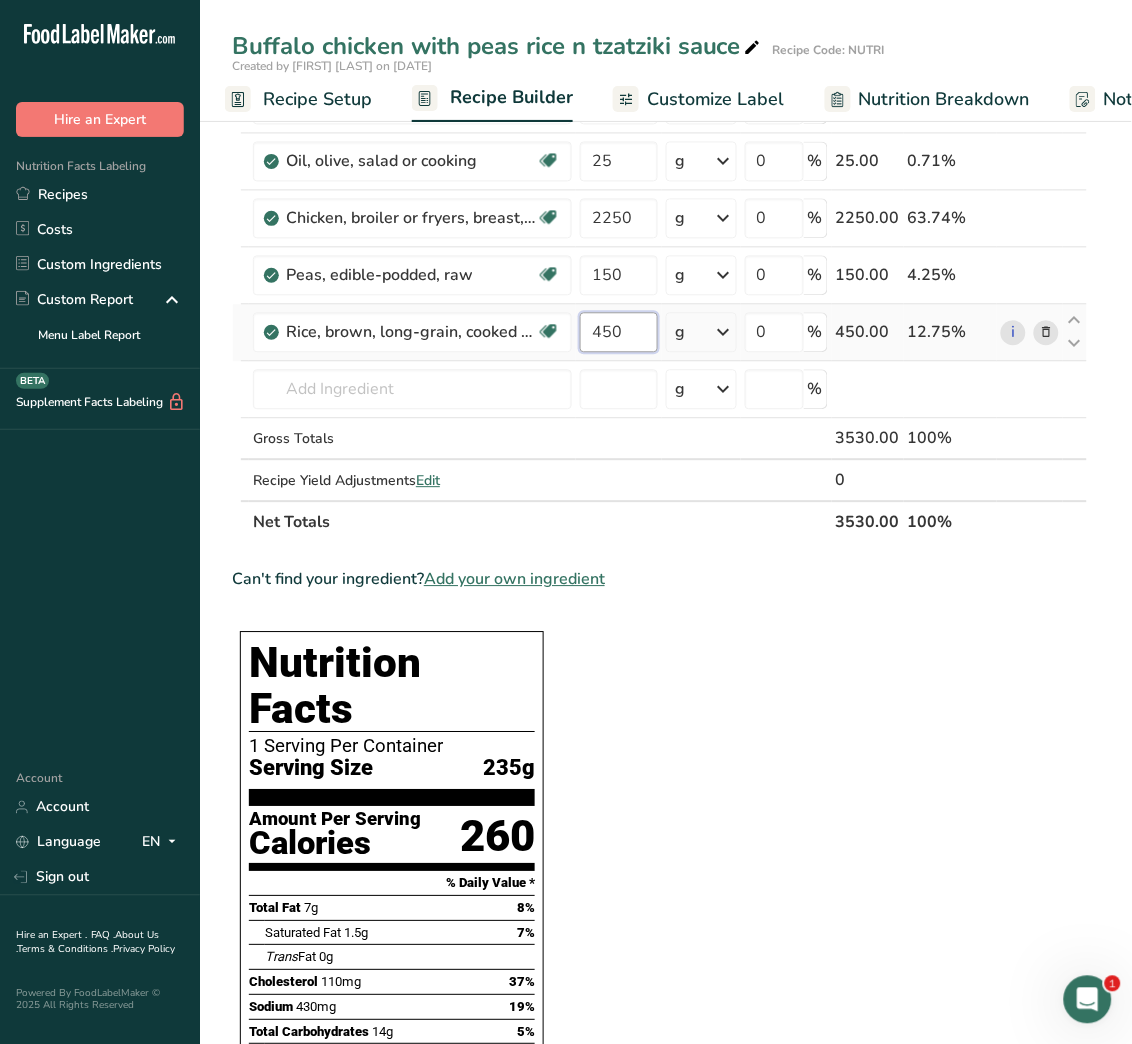 click on "450" at bounding box center (619, 333) 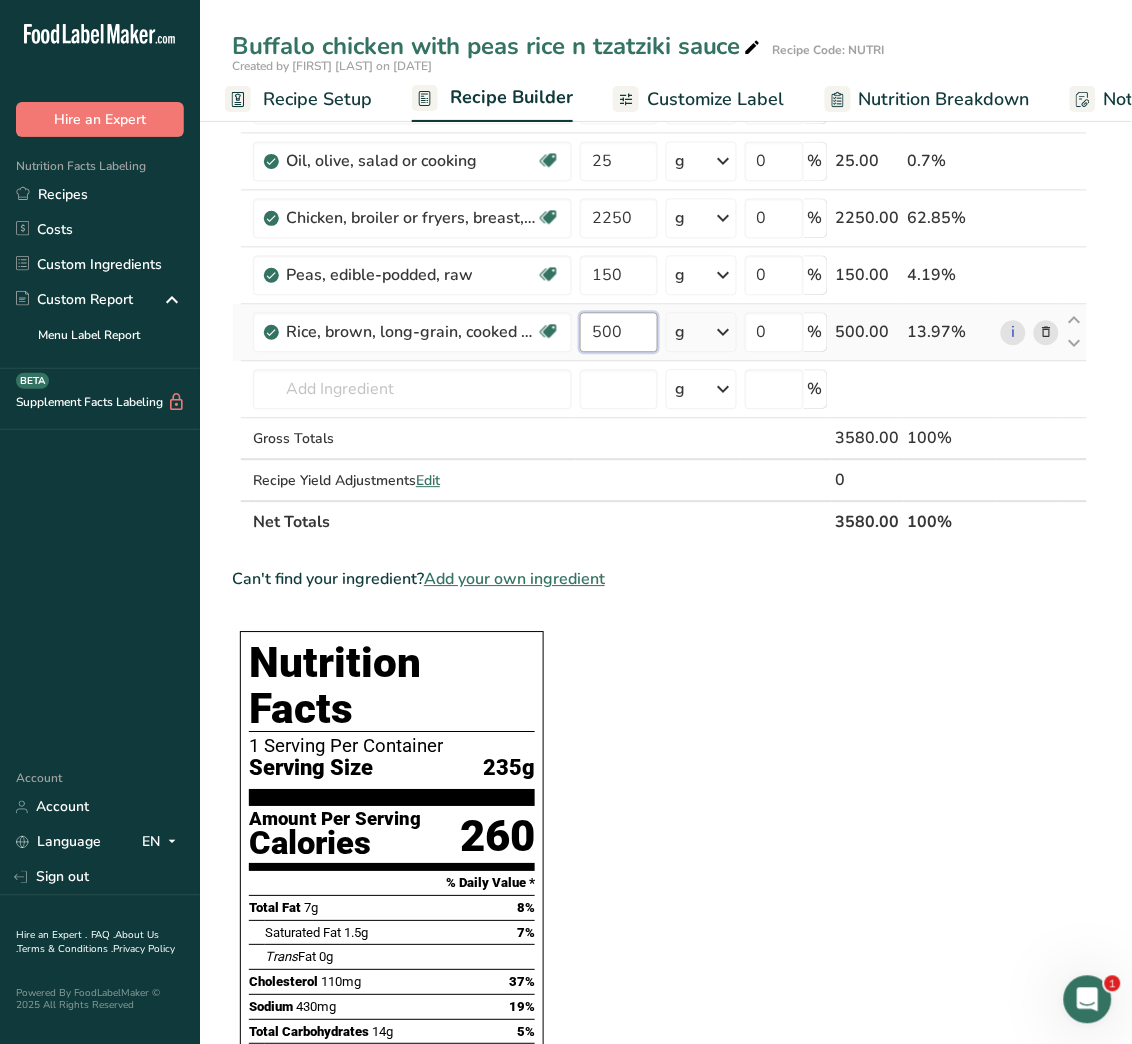 type on "500" 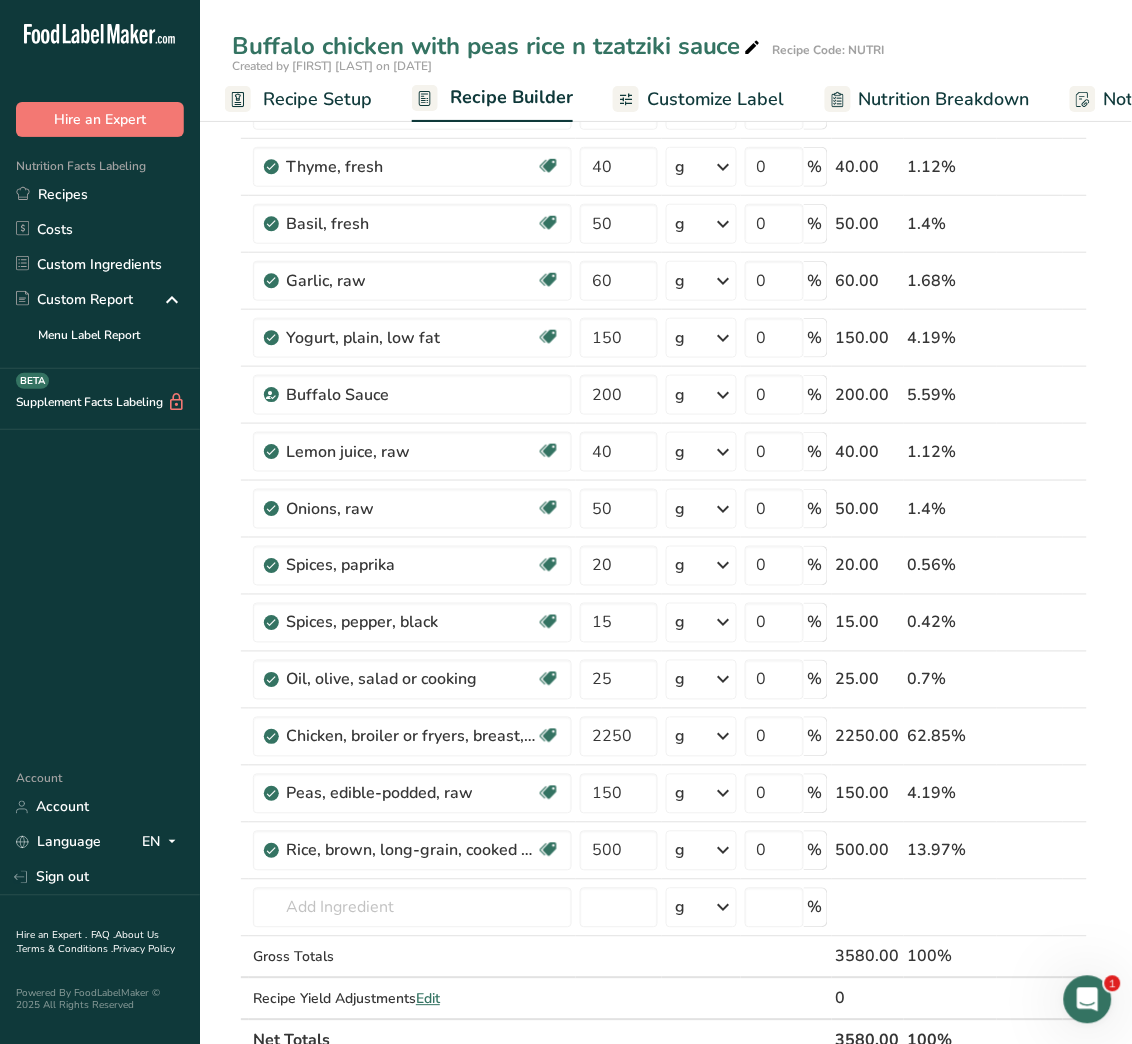 scroll, scrollTop: 0, scrollLeft: 0, axis: both 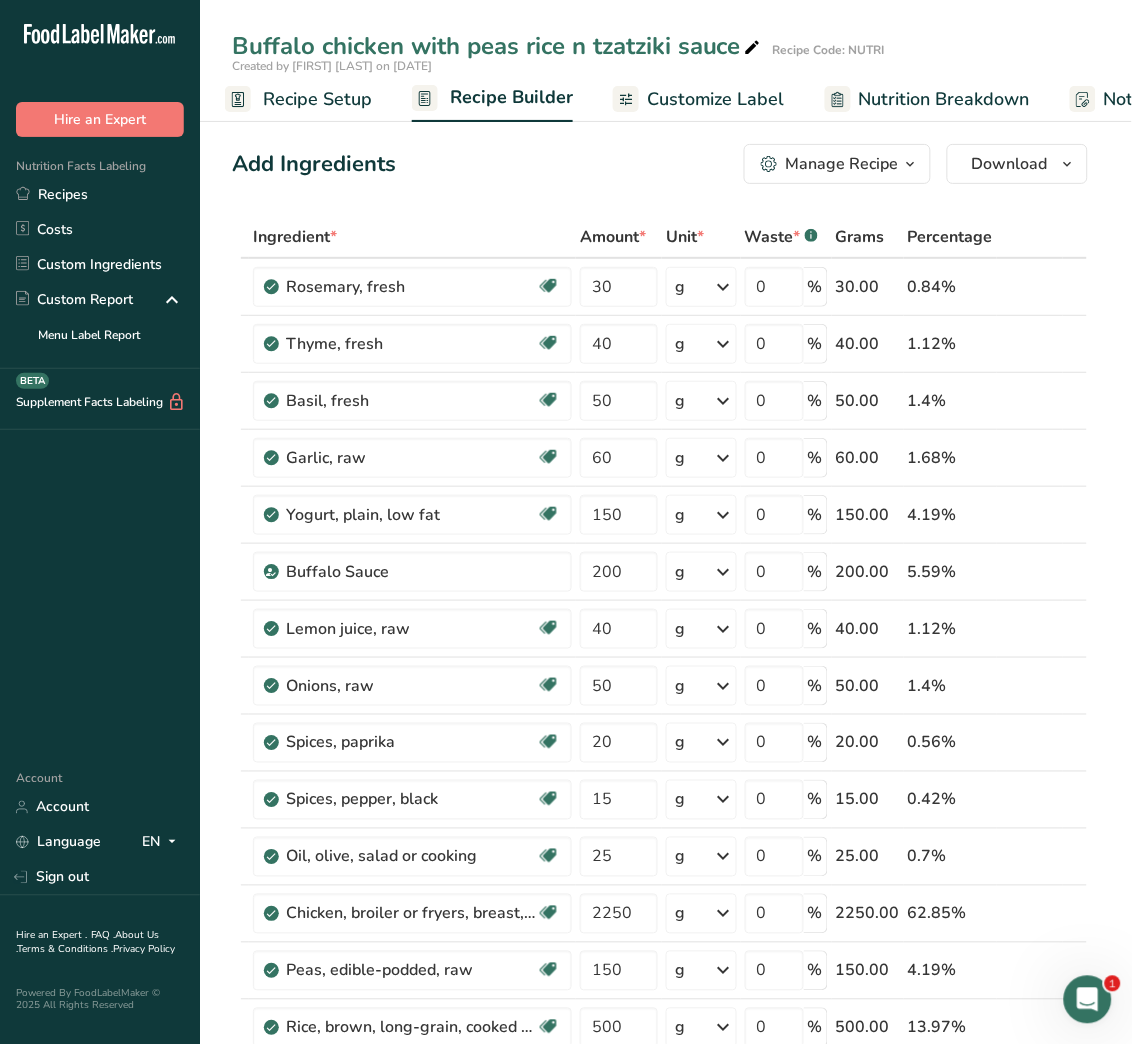 click on "Customize Label" at bounding box center (716, 99) 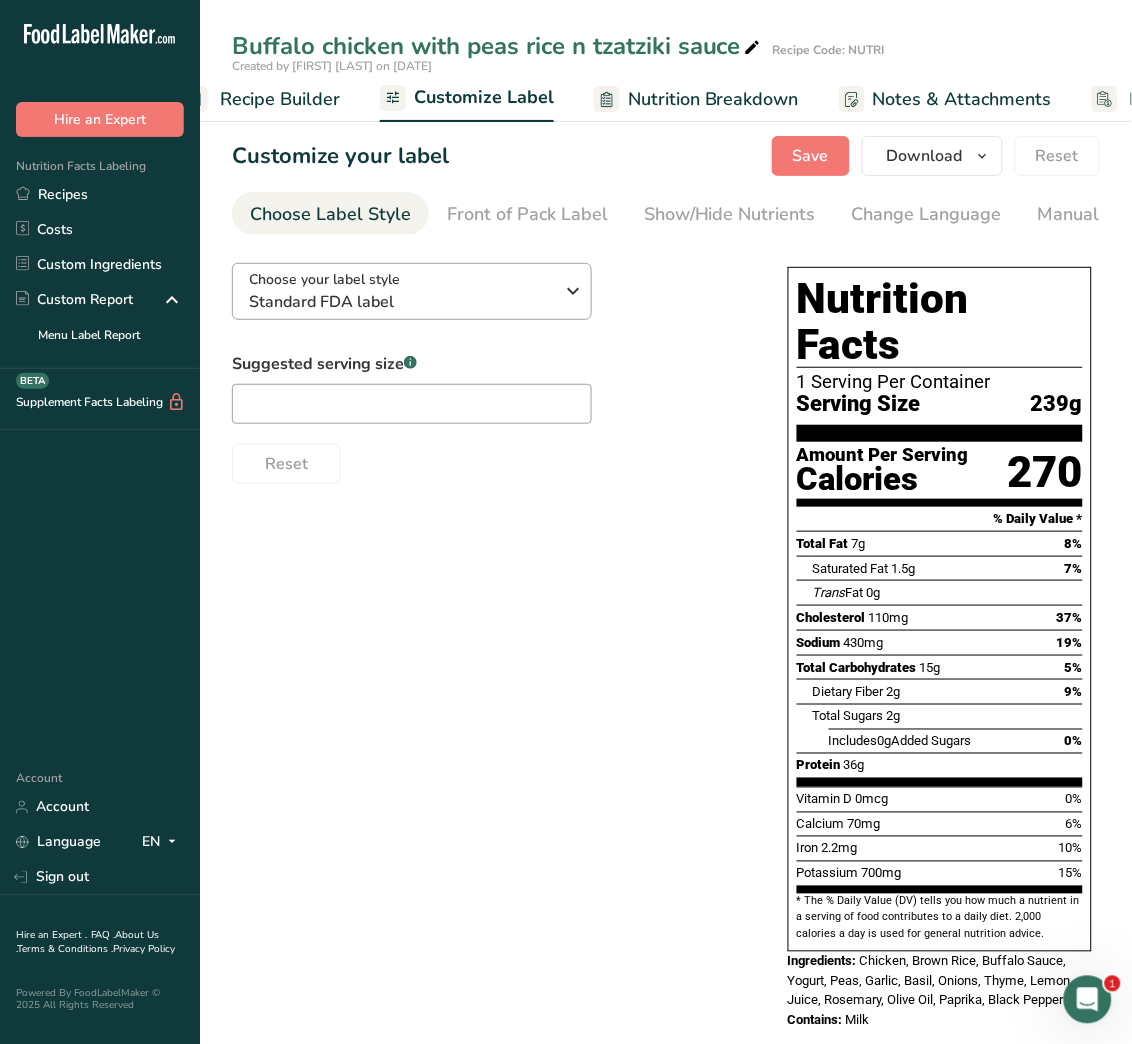scroll, scrollTop: 0, scrollLeft: 388, axis: horizontal 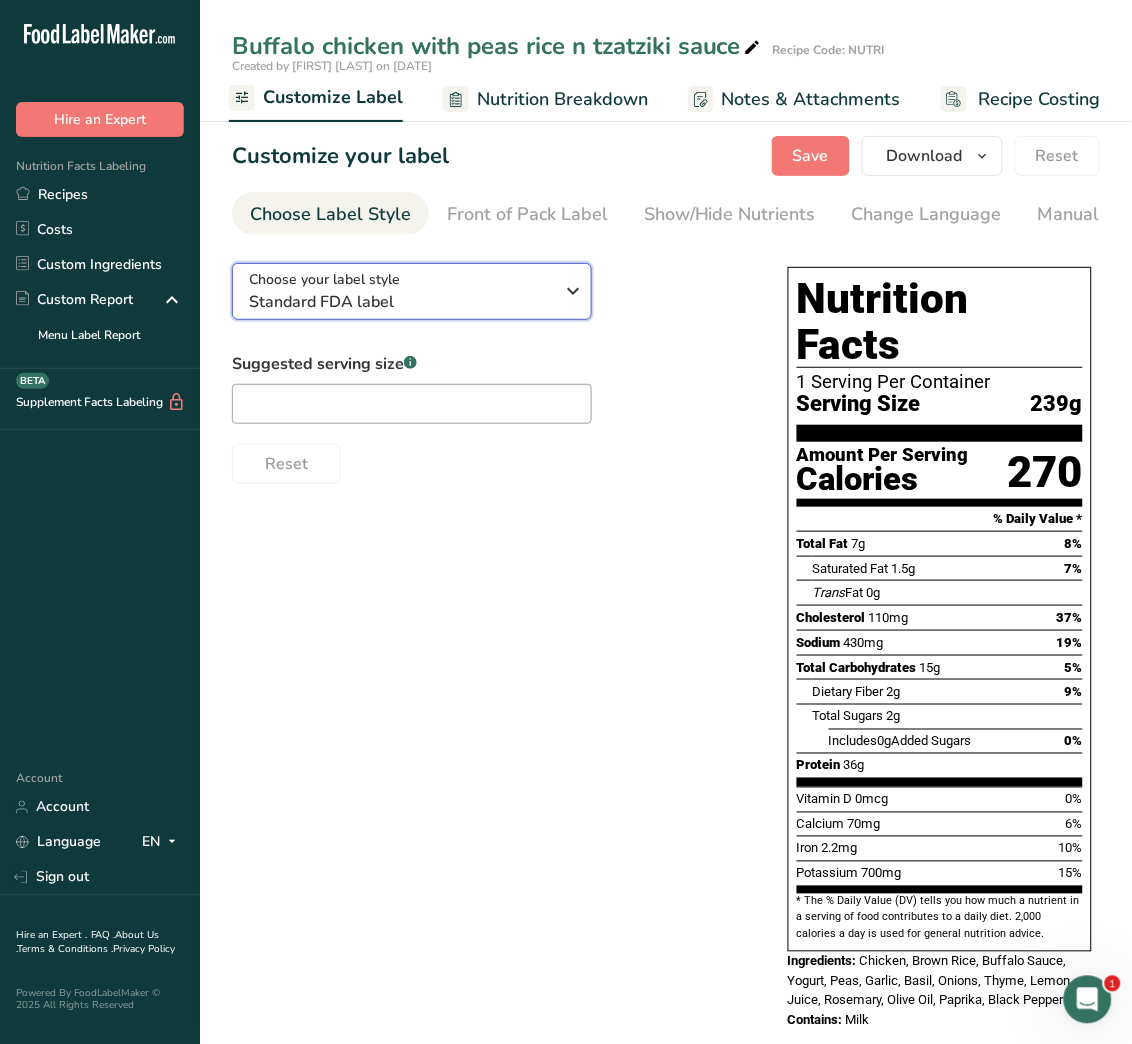 click on "Standard FDA label" at bounding box center [401, 302] 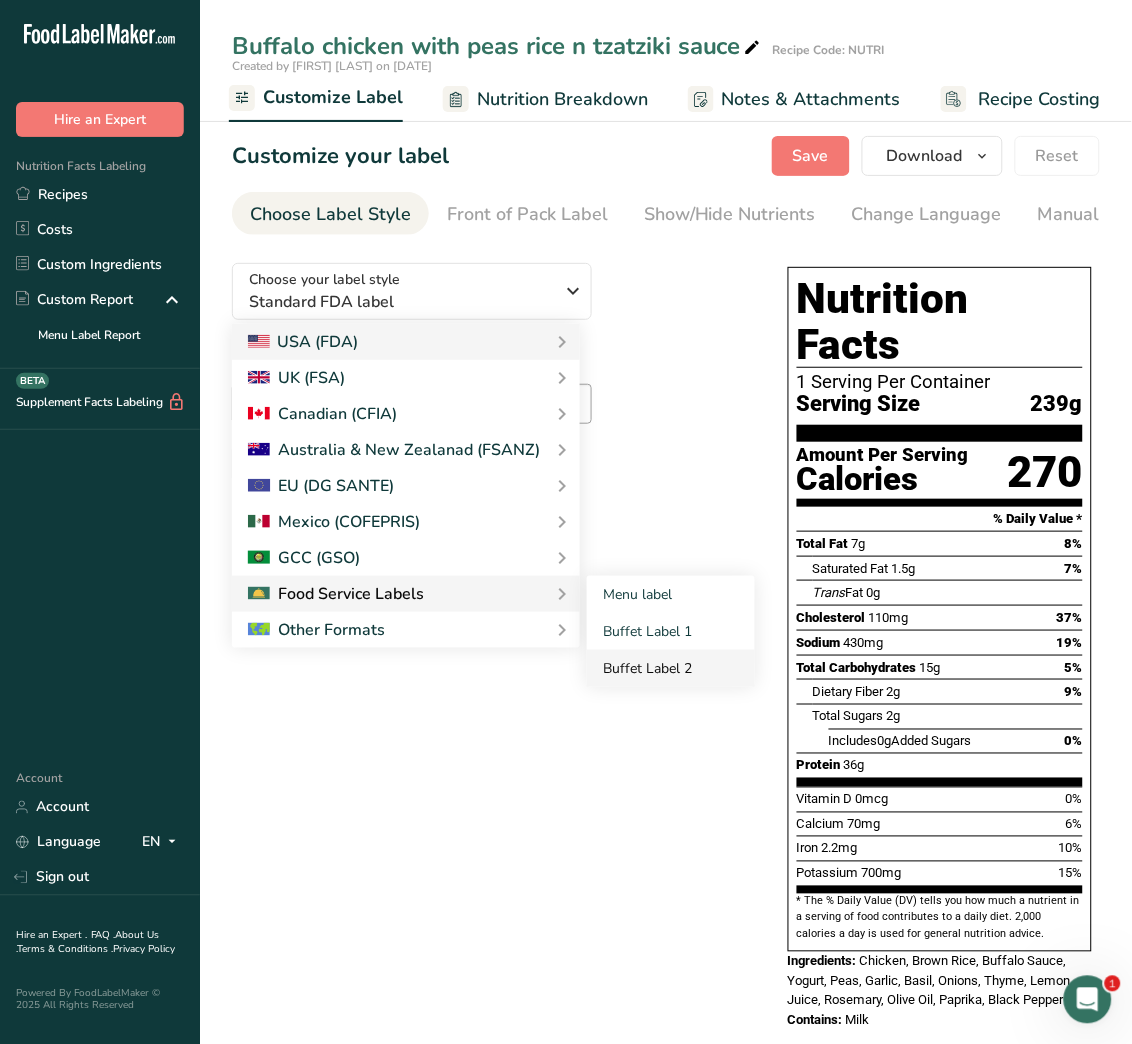 click on "Buffet Label 2" at bounding box center (671, 668) 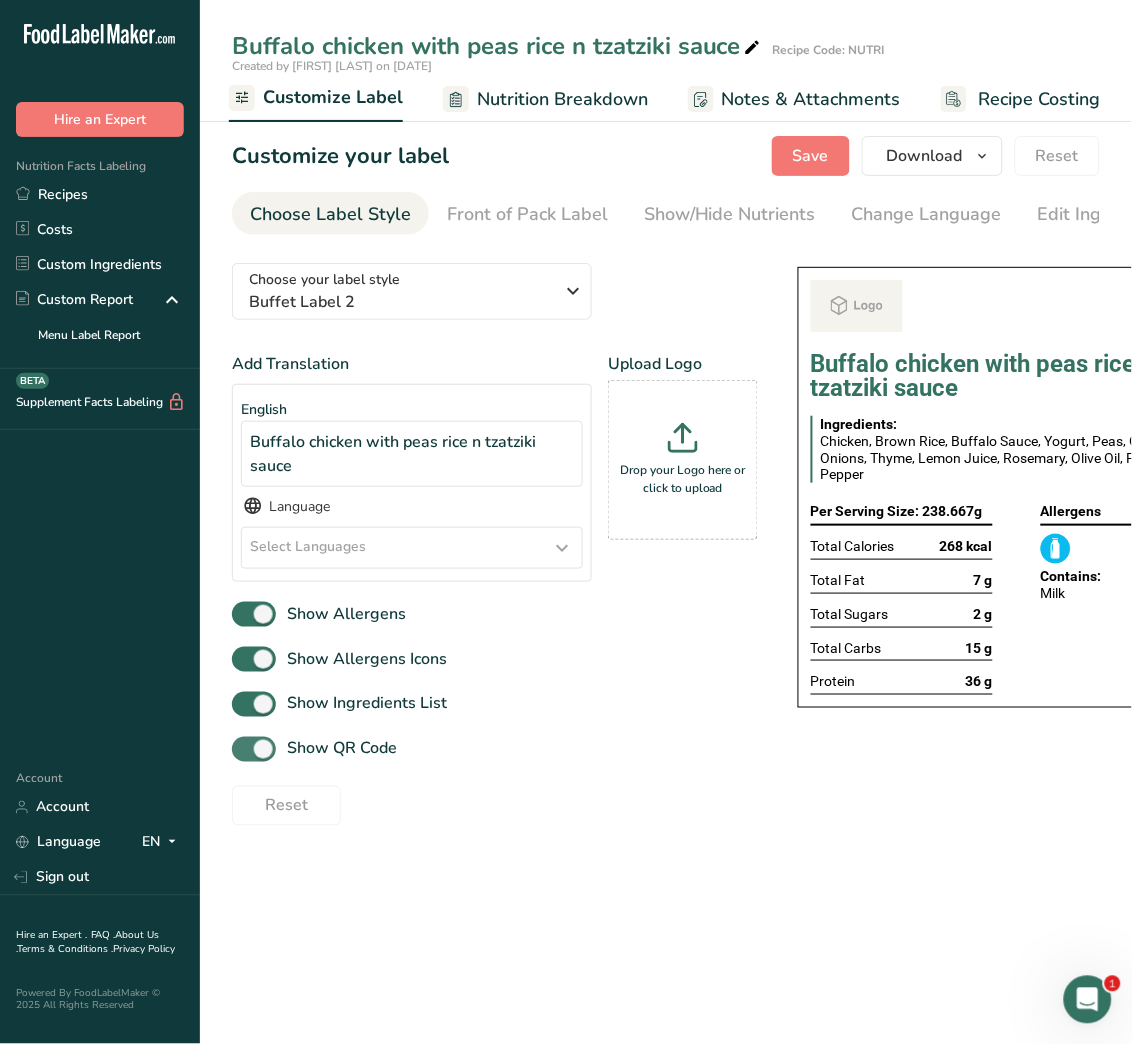 click on "Show QR Code" at bounding box center (495, 749) 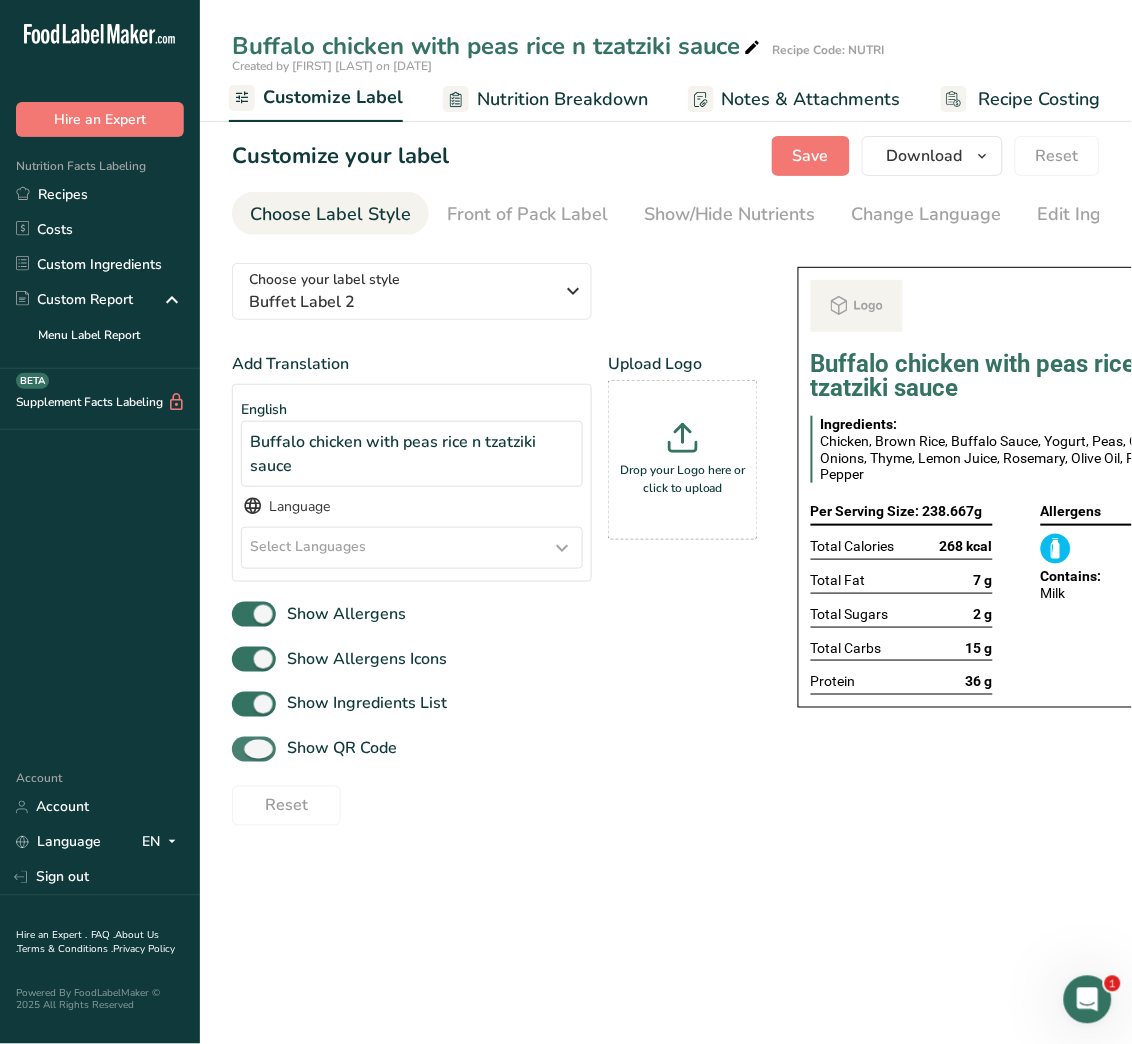 click on "Show QR Code" at bounding box center [336, 749] 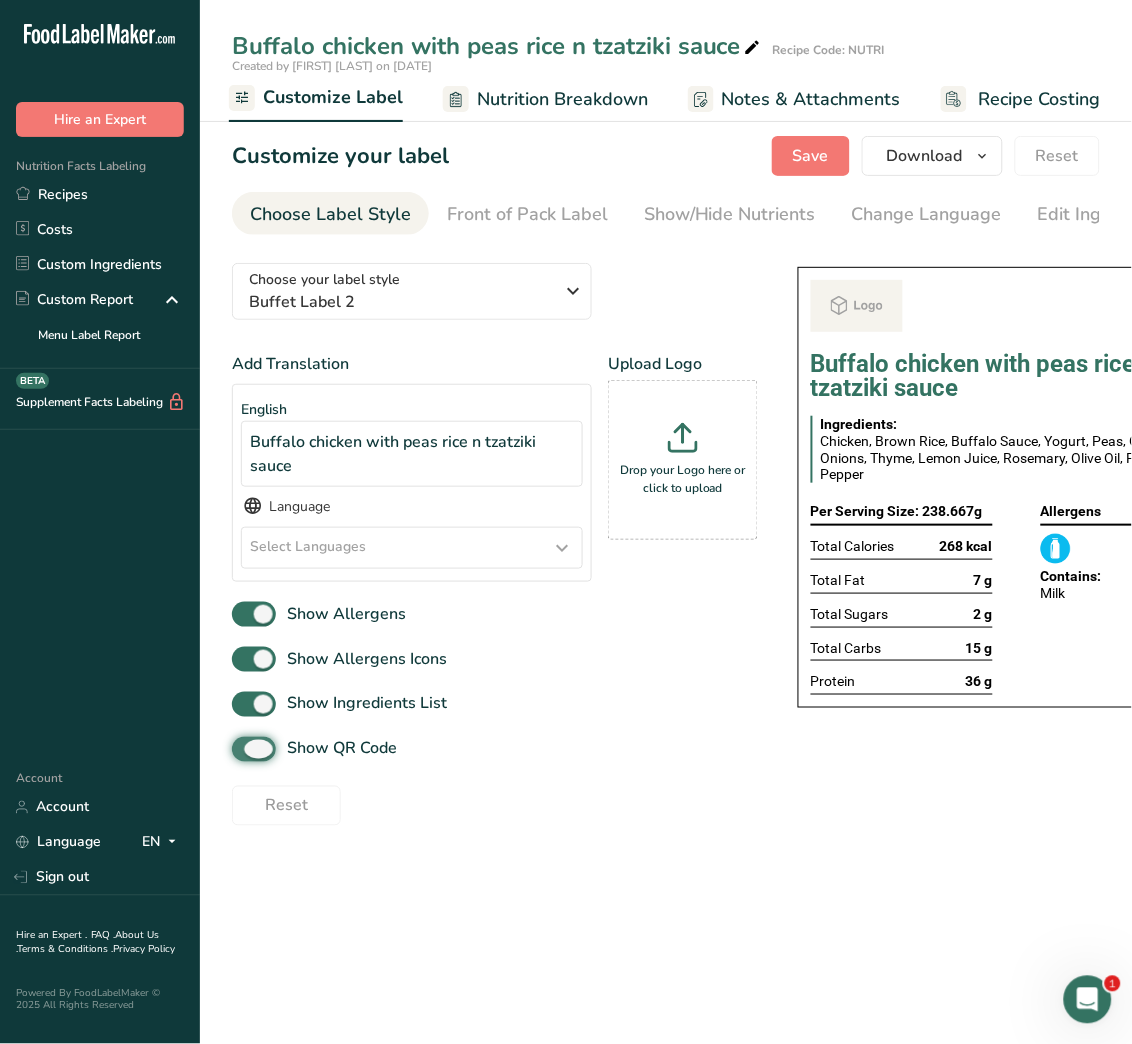 click on "Show QR Code" at bounding box center (238, 749) 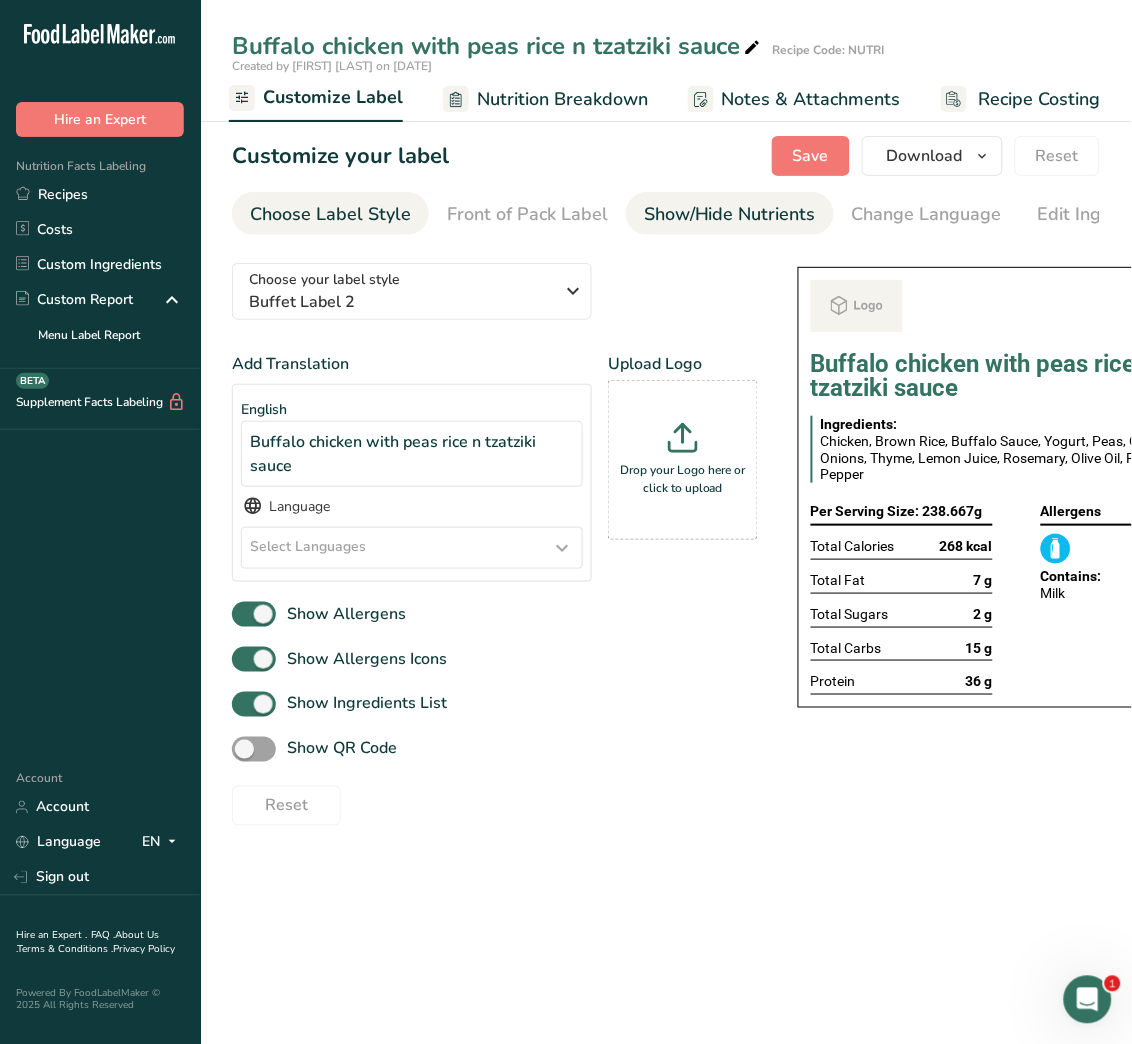 click on "Show/Hide Nutrients" at bounding box center [730, 214] 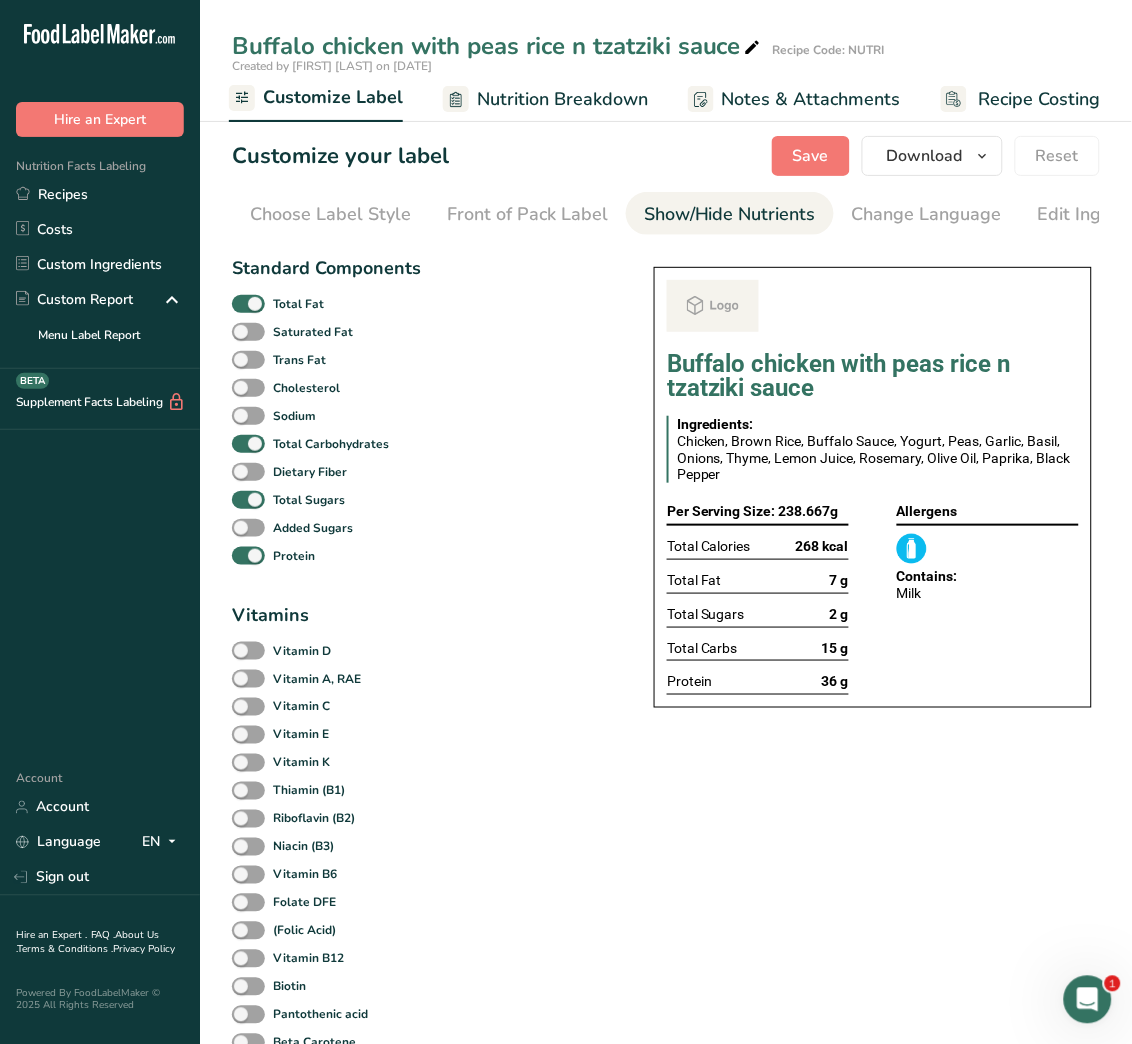 scroll, scrollTop: 0, scrollLeft: 361, axis: horizontal 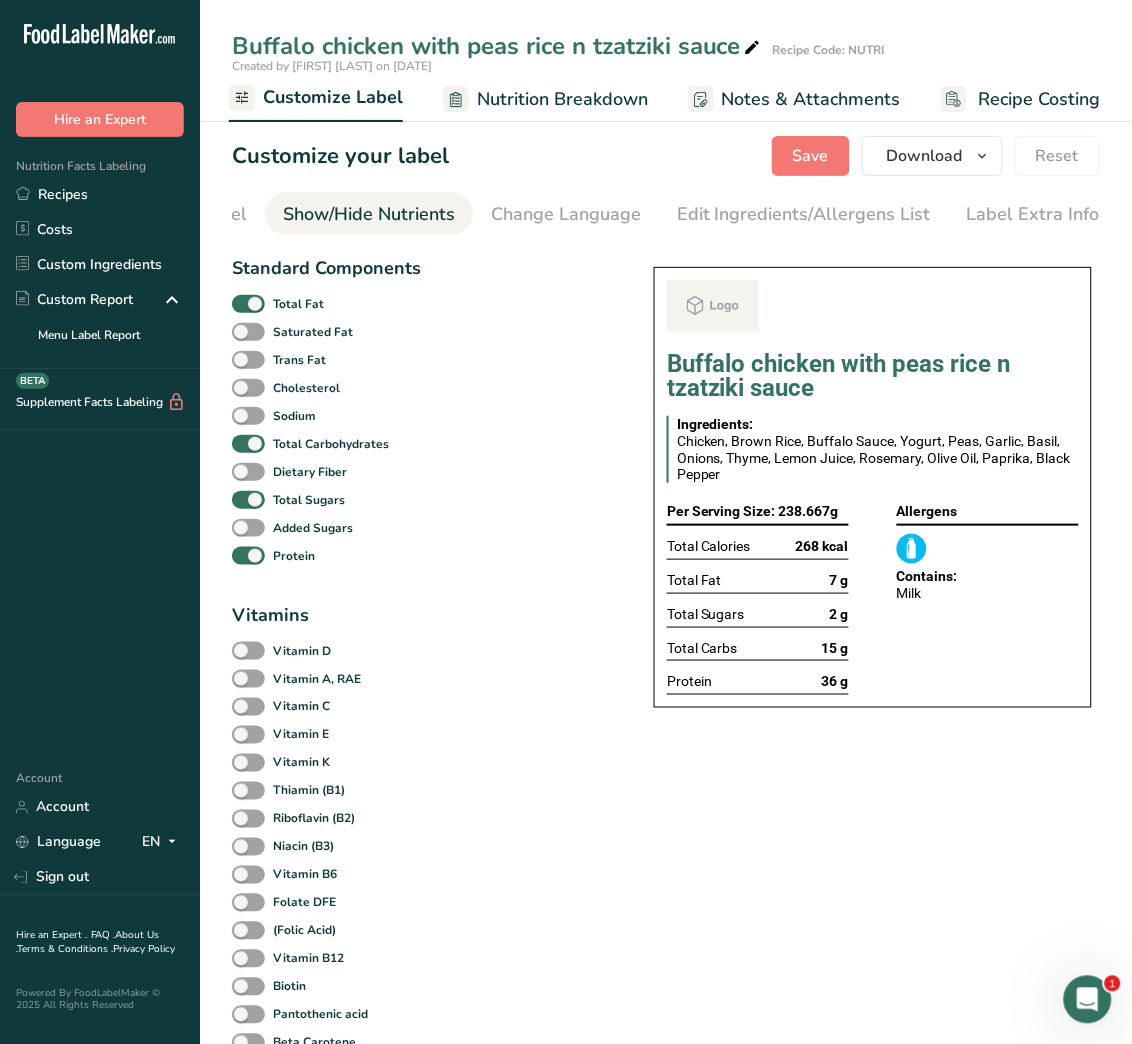 click on "Saturated Fat" at bounding box center [326, 332] 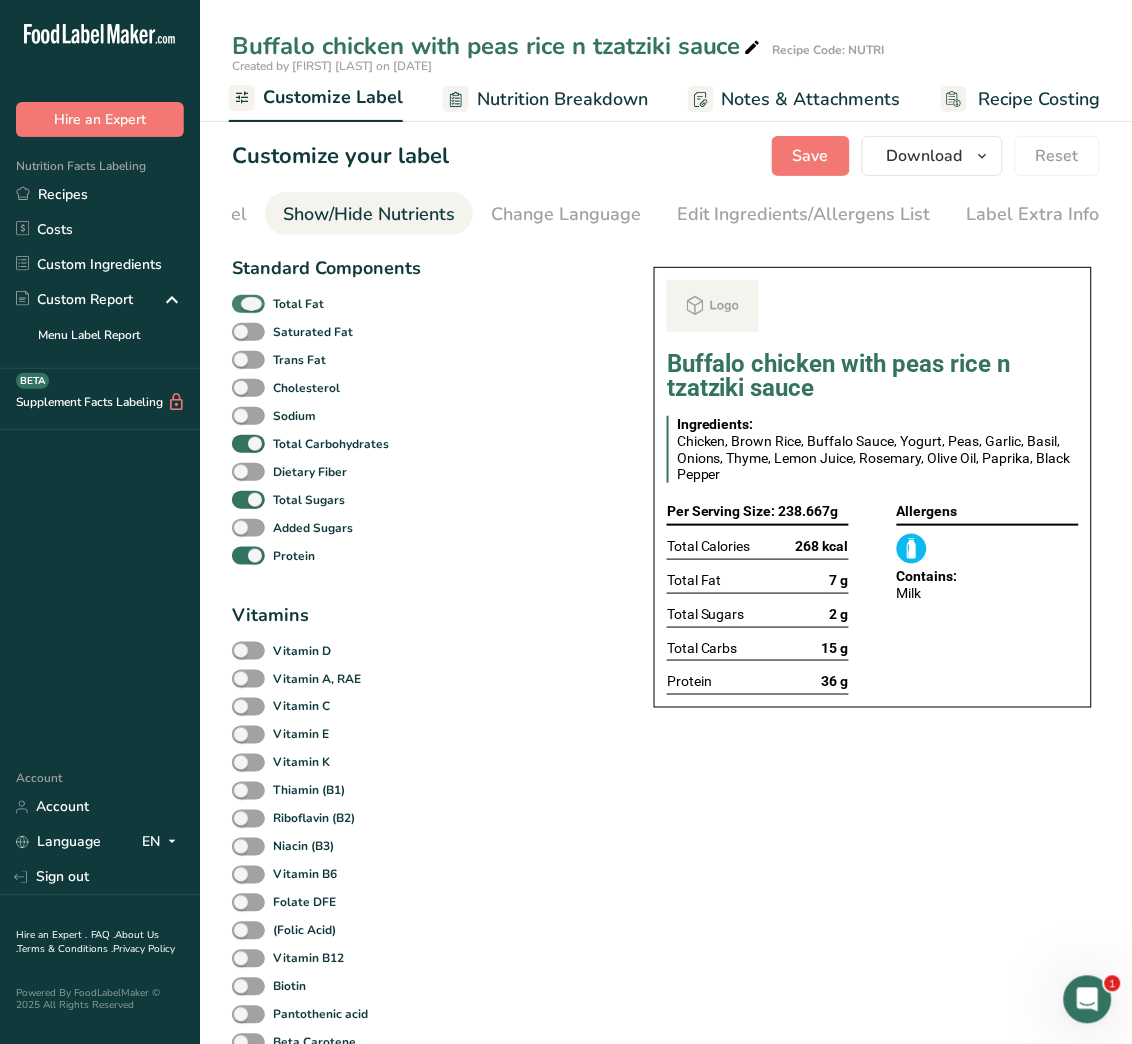 click on "Total Fat" at bounding box center [294, 304] 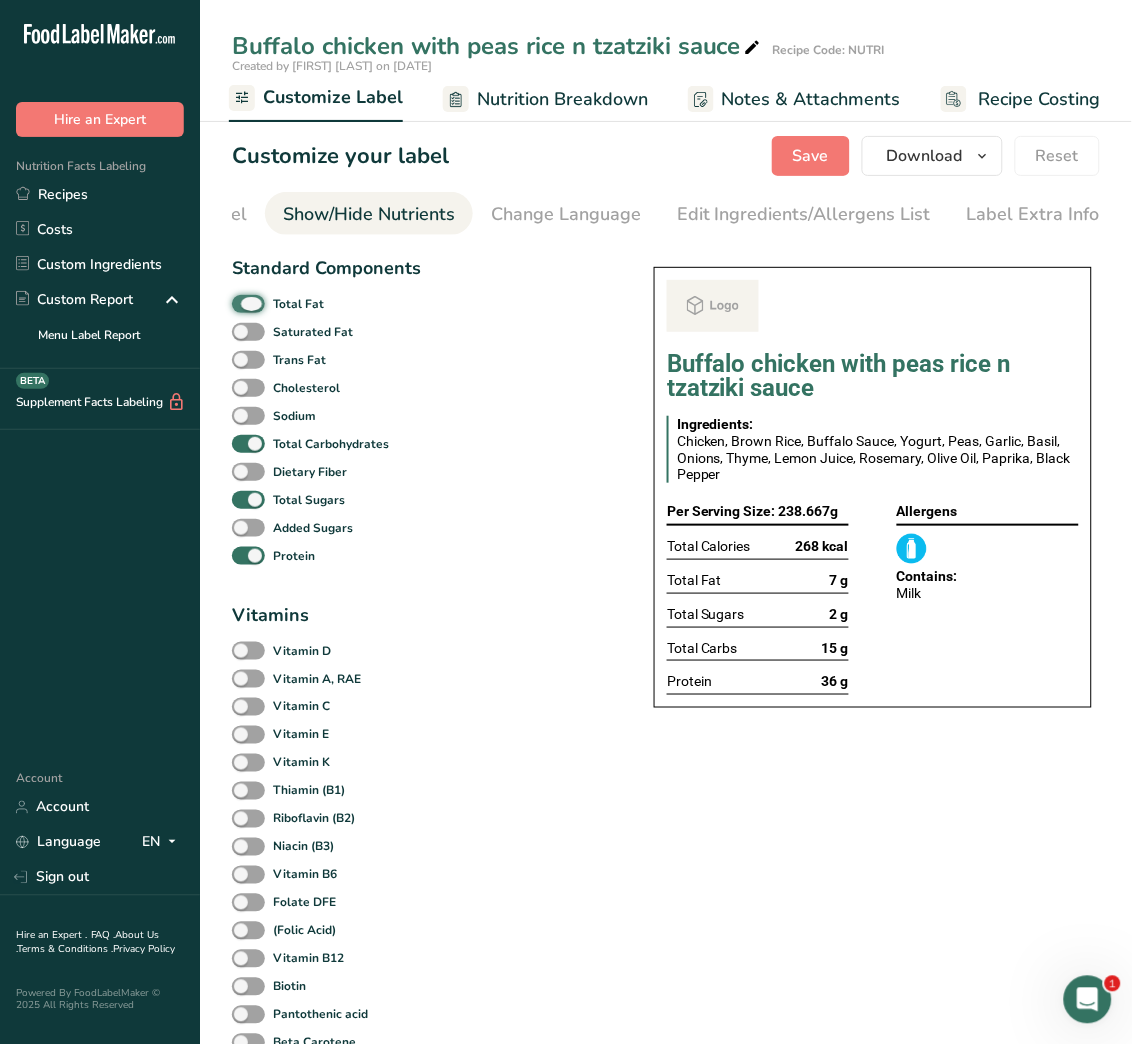 click on "Total Fat" at bounding box center (238, 303) 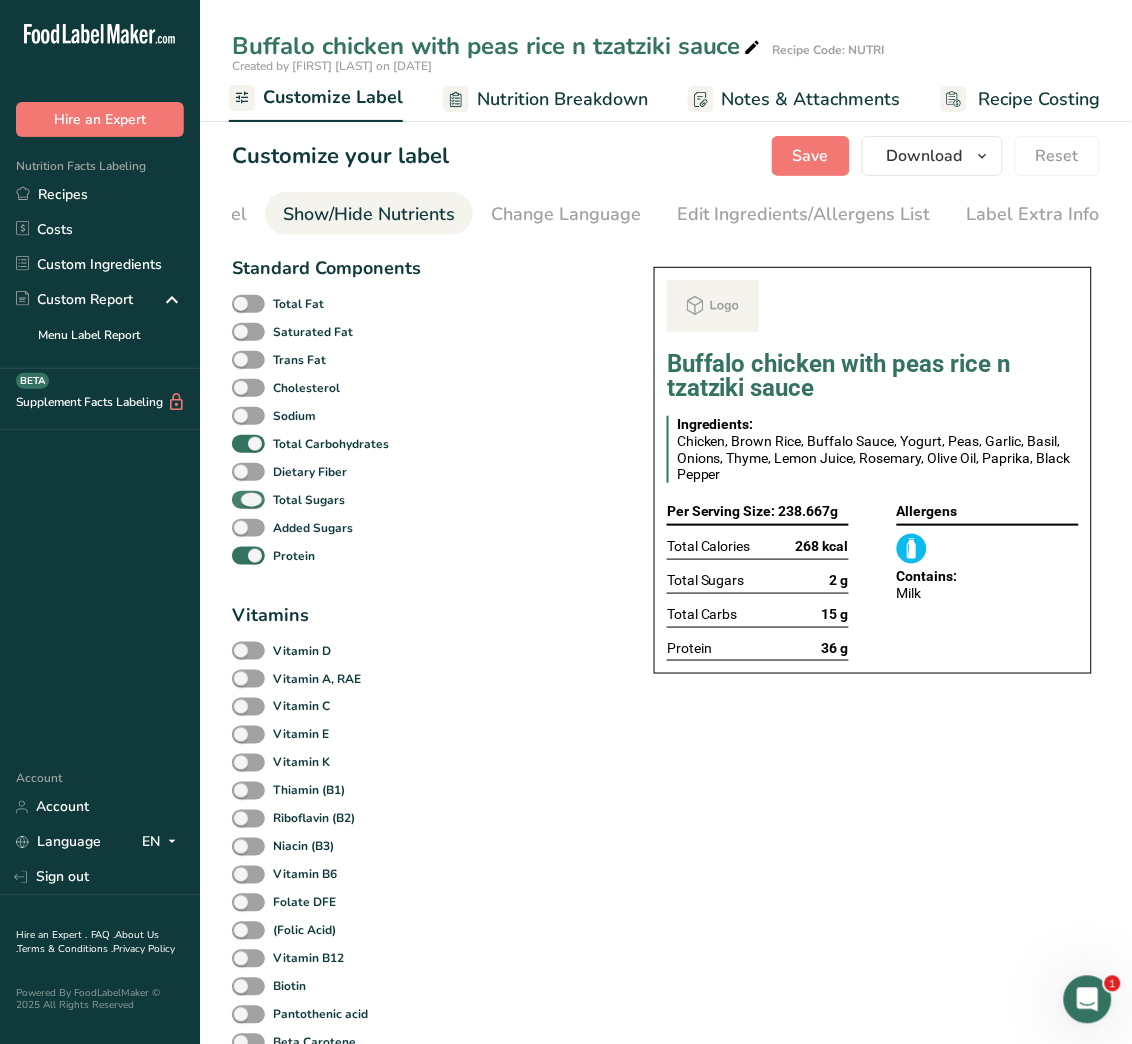 click on "Total Sugars" at bounding box center [309, 500] 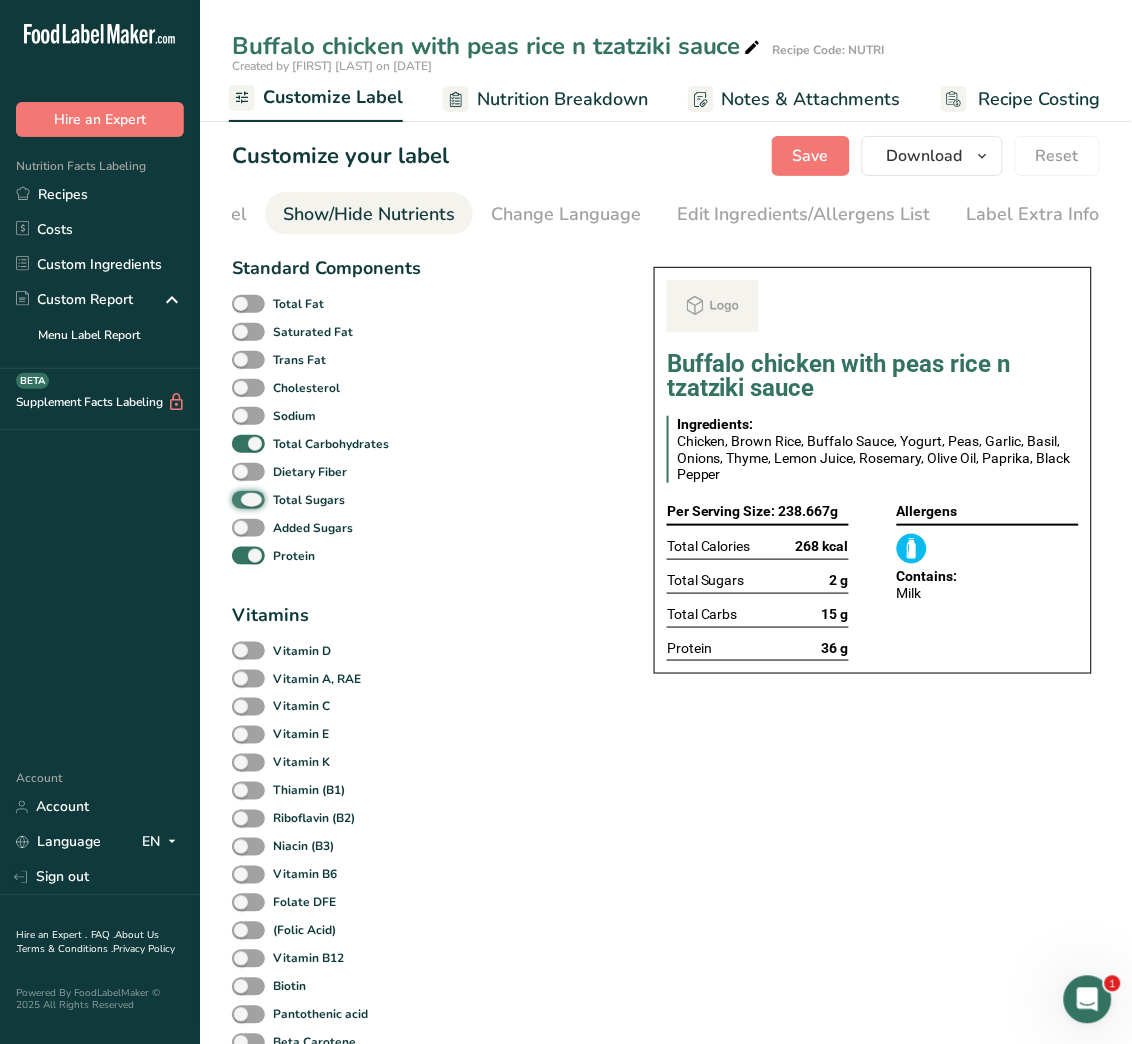 click on "Total Sugars" at bounding box center (238, 499) 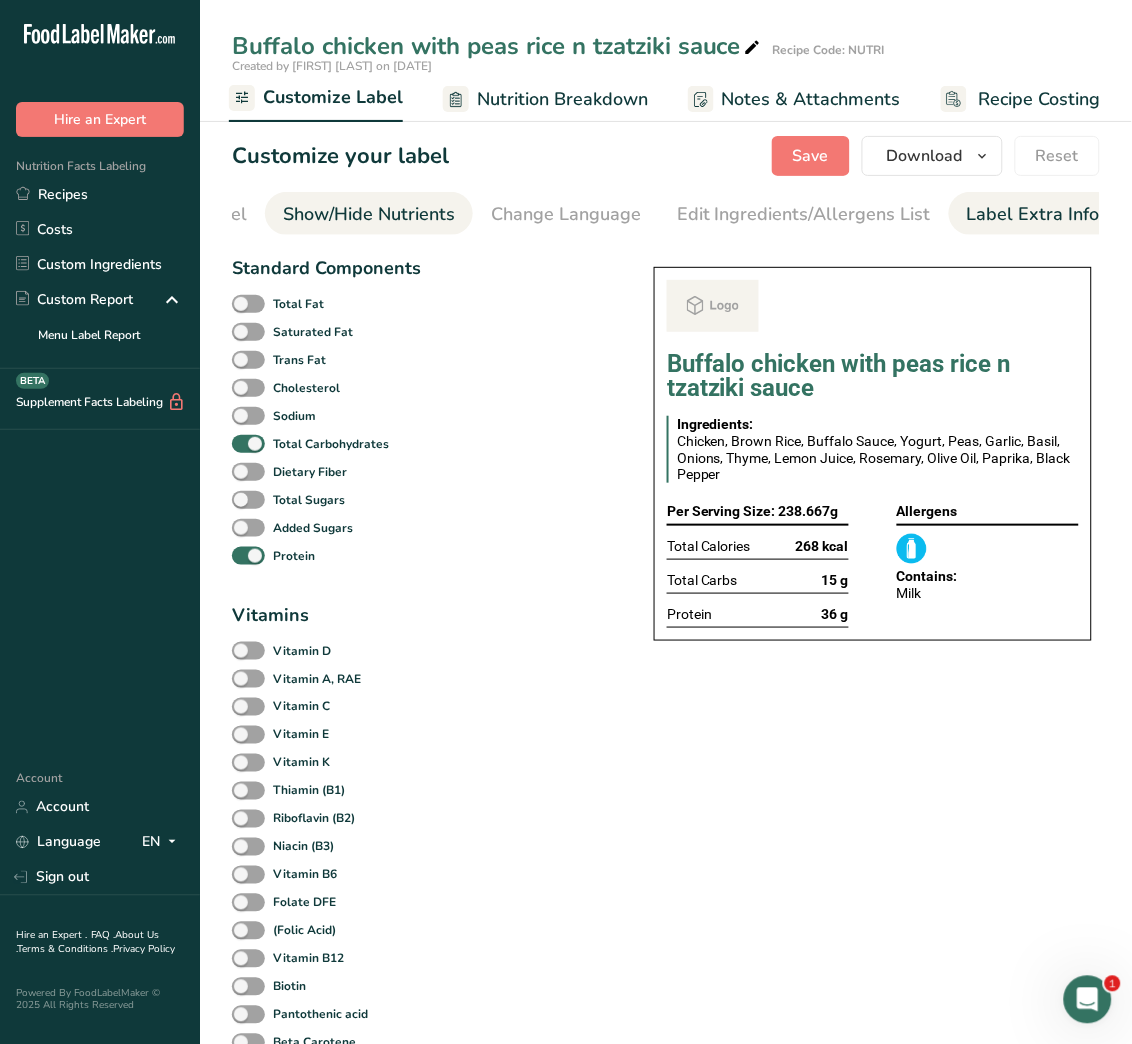 click on "Label Extra Info" at bounding box center (1033, 214) 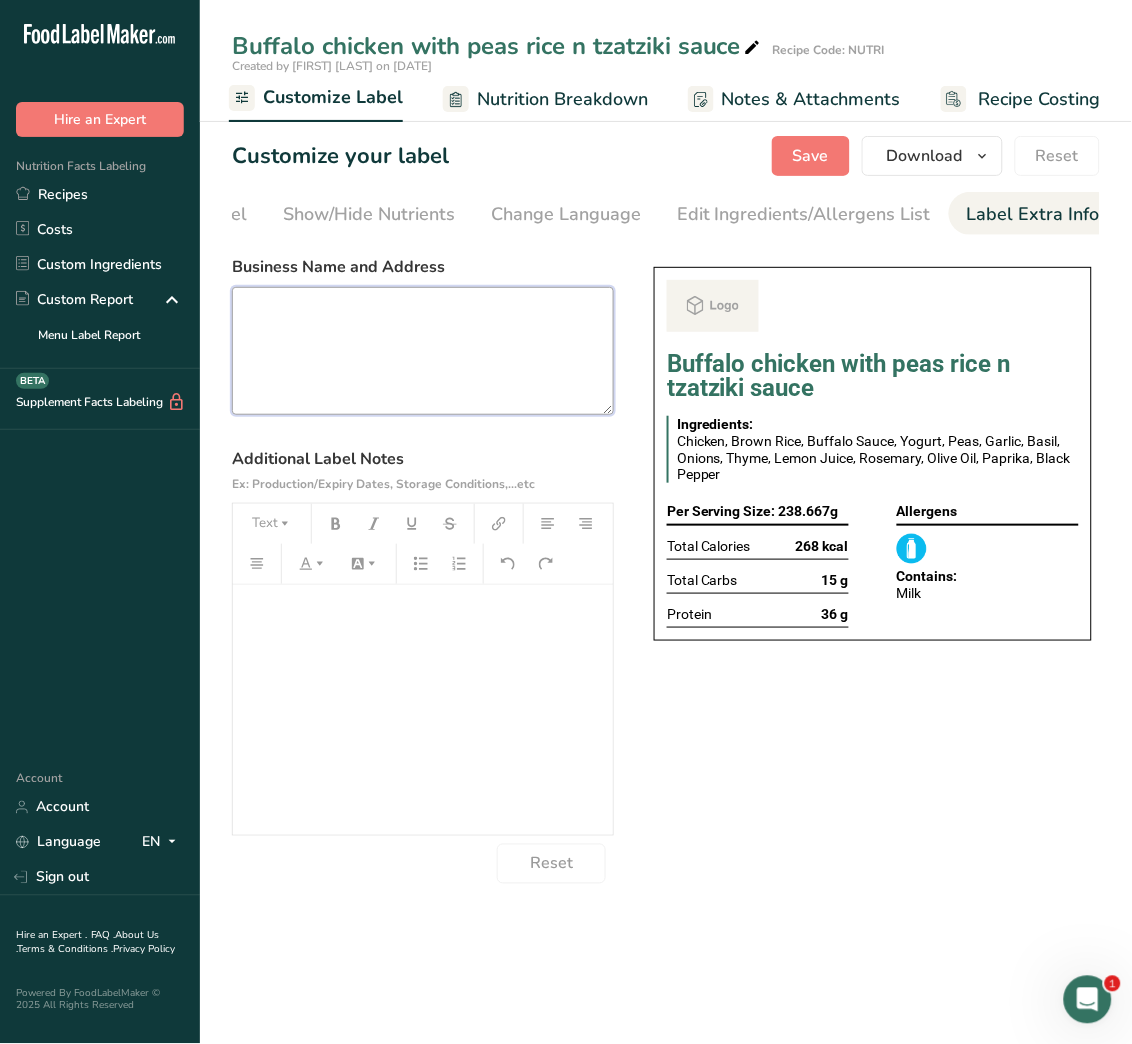 click at bounding box center [423, 351] 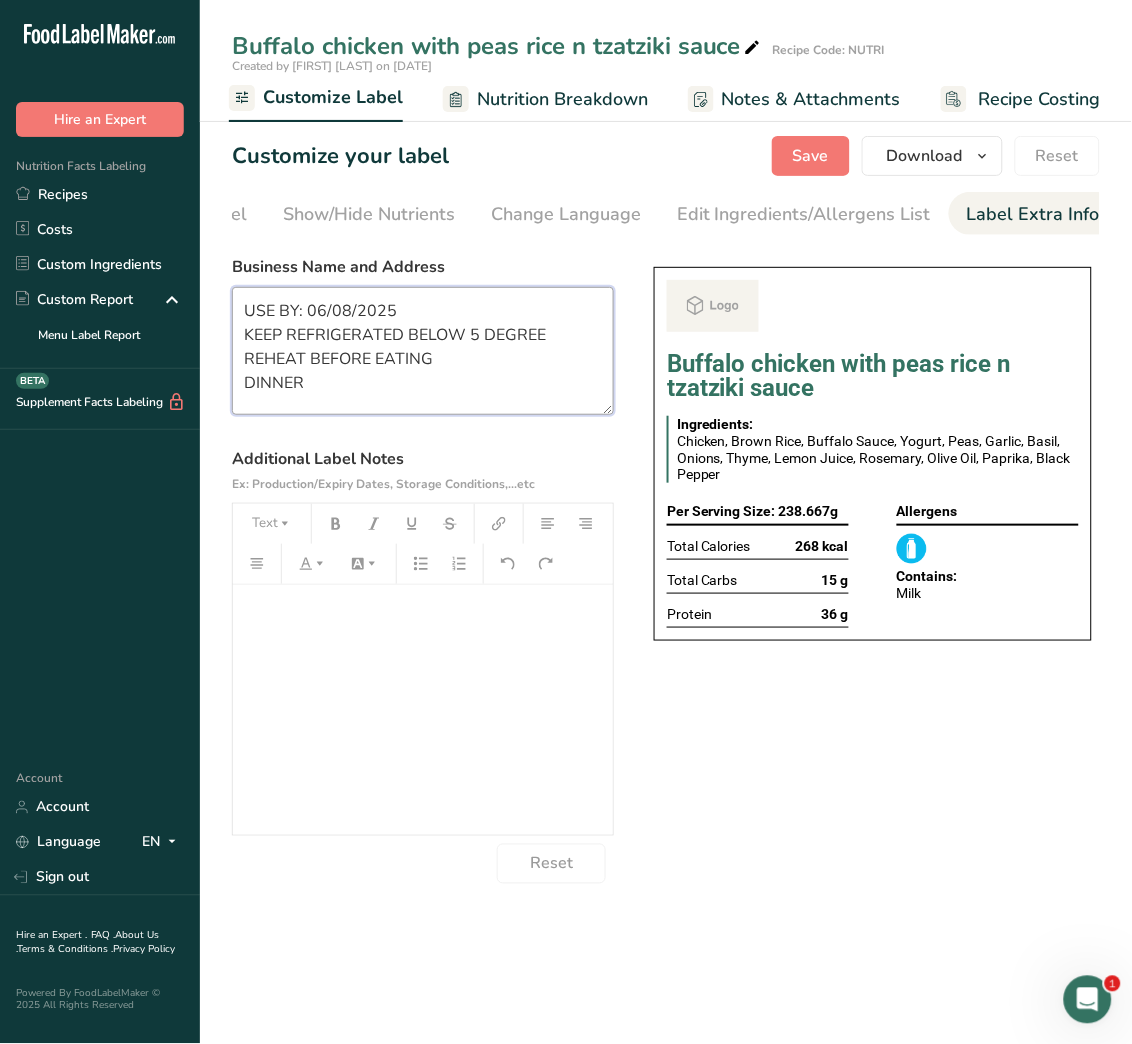 scroll, scrollTop: 3, scrollLeft: 0, axis: vertical 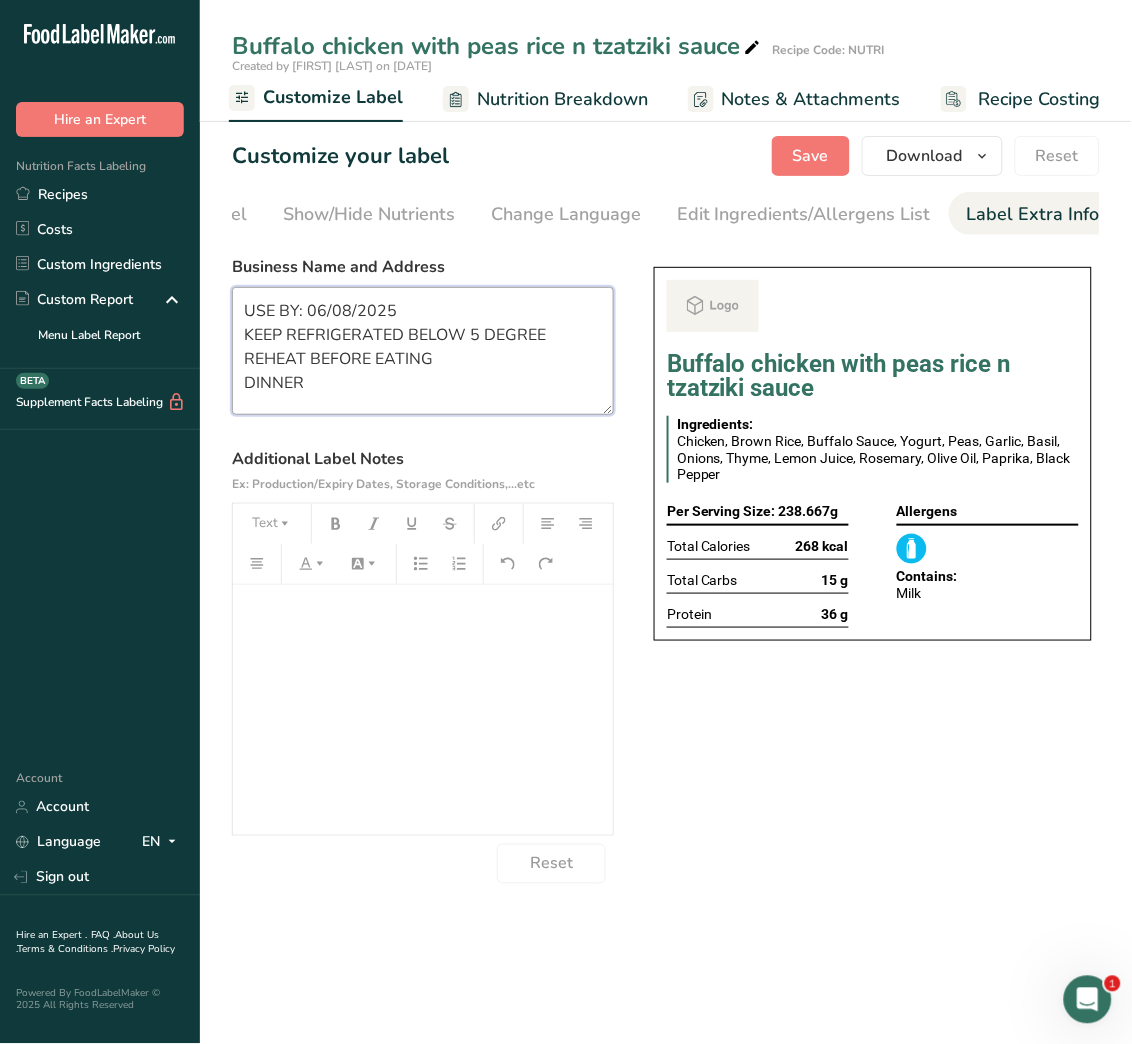 click on "USE BY: 06/08/2025
KEEP REFRIGERATED BELOW 5 DEGREE
REHEAT BEFORE EATING
DINNER" at bounding box center (423, 351) 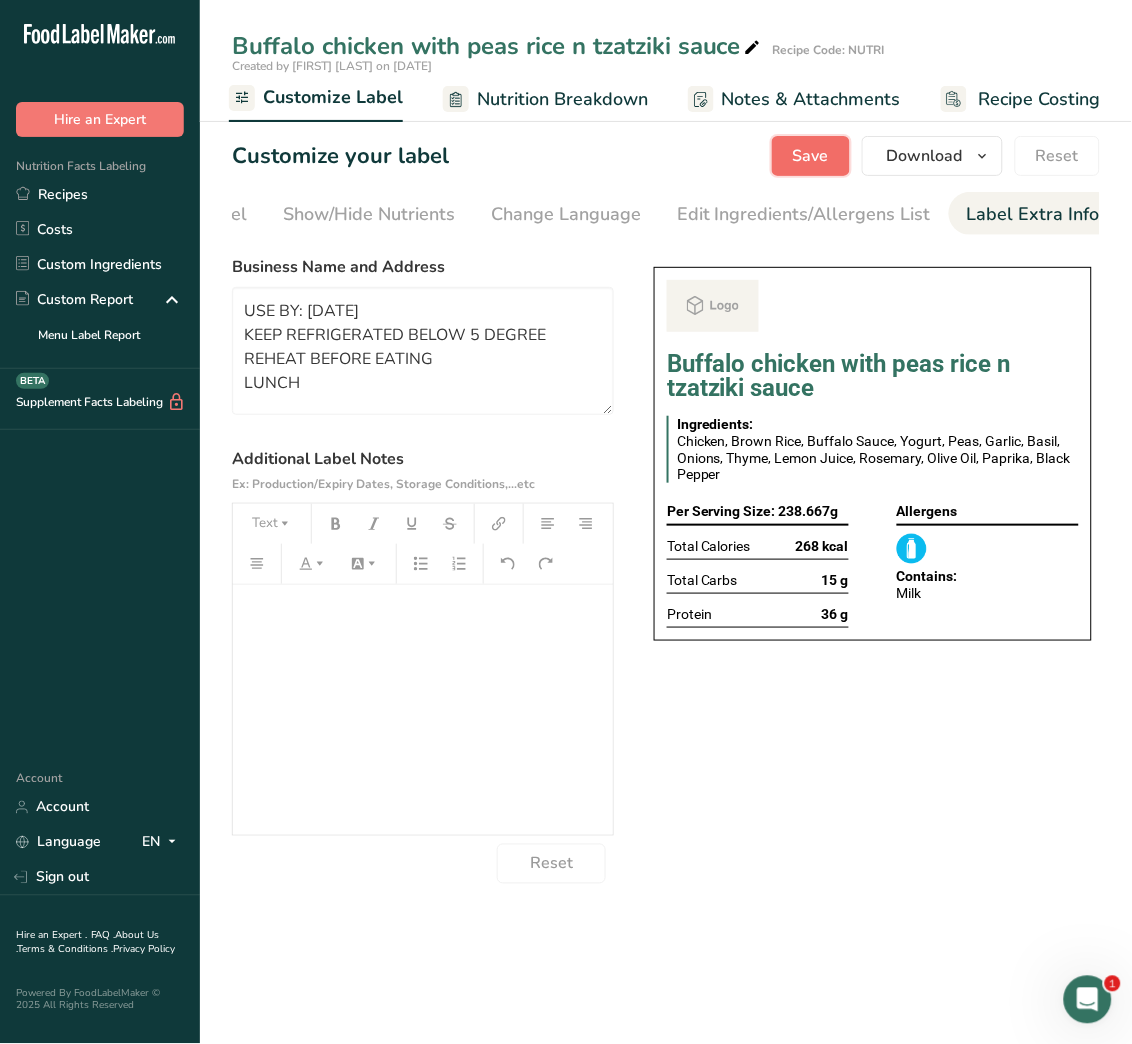 click on "Save" at bounding box center [811, 156] 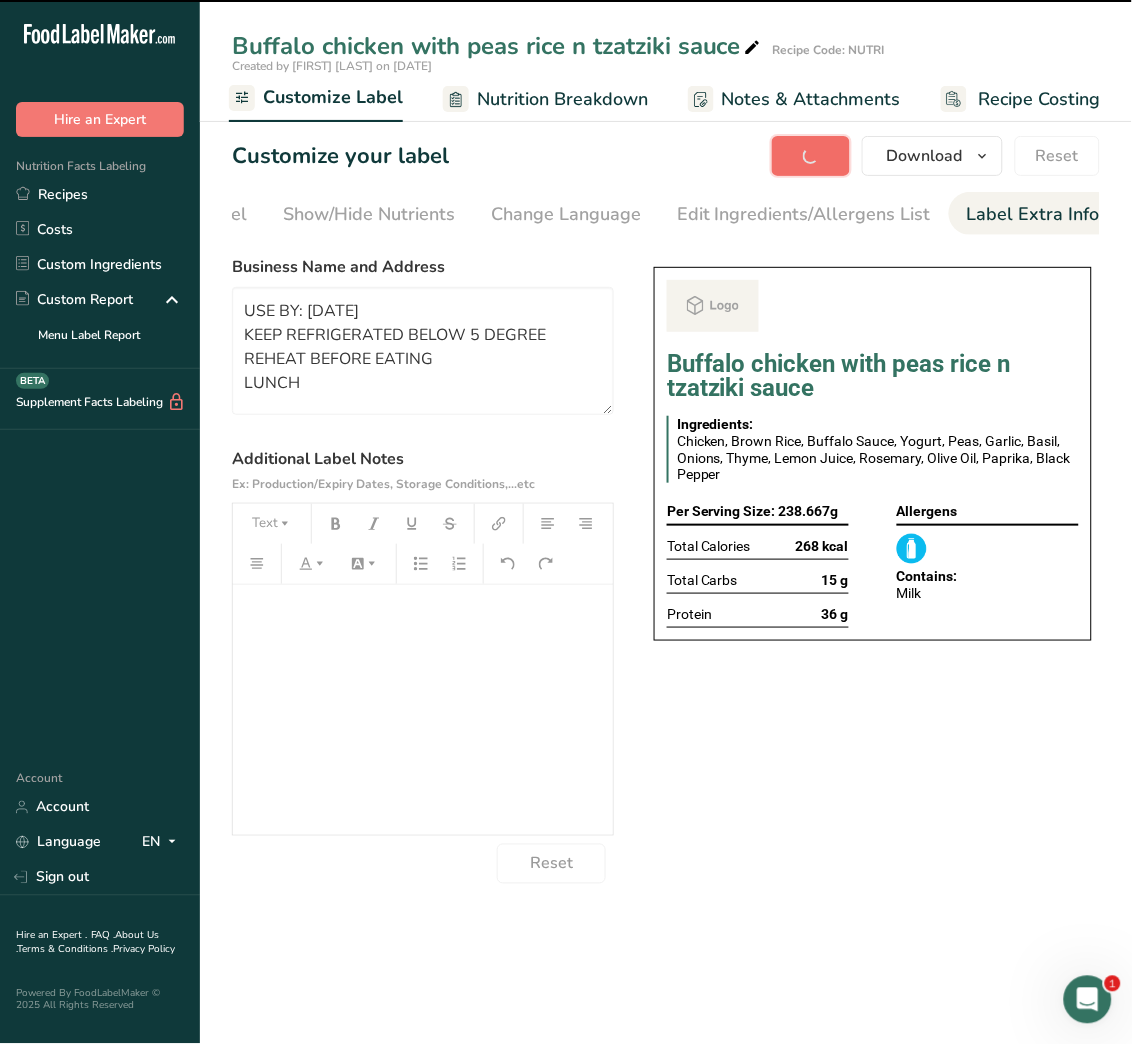 type on "USE BY: [DATE]
KEEP REFRIGERATED BELOW 5 DEGREE
REHEAT BEFORE EATING
LUNCH" 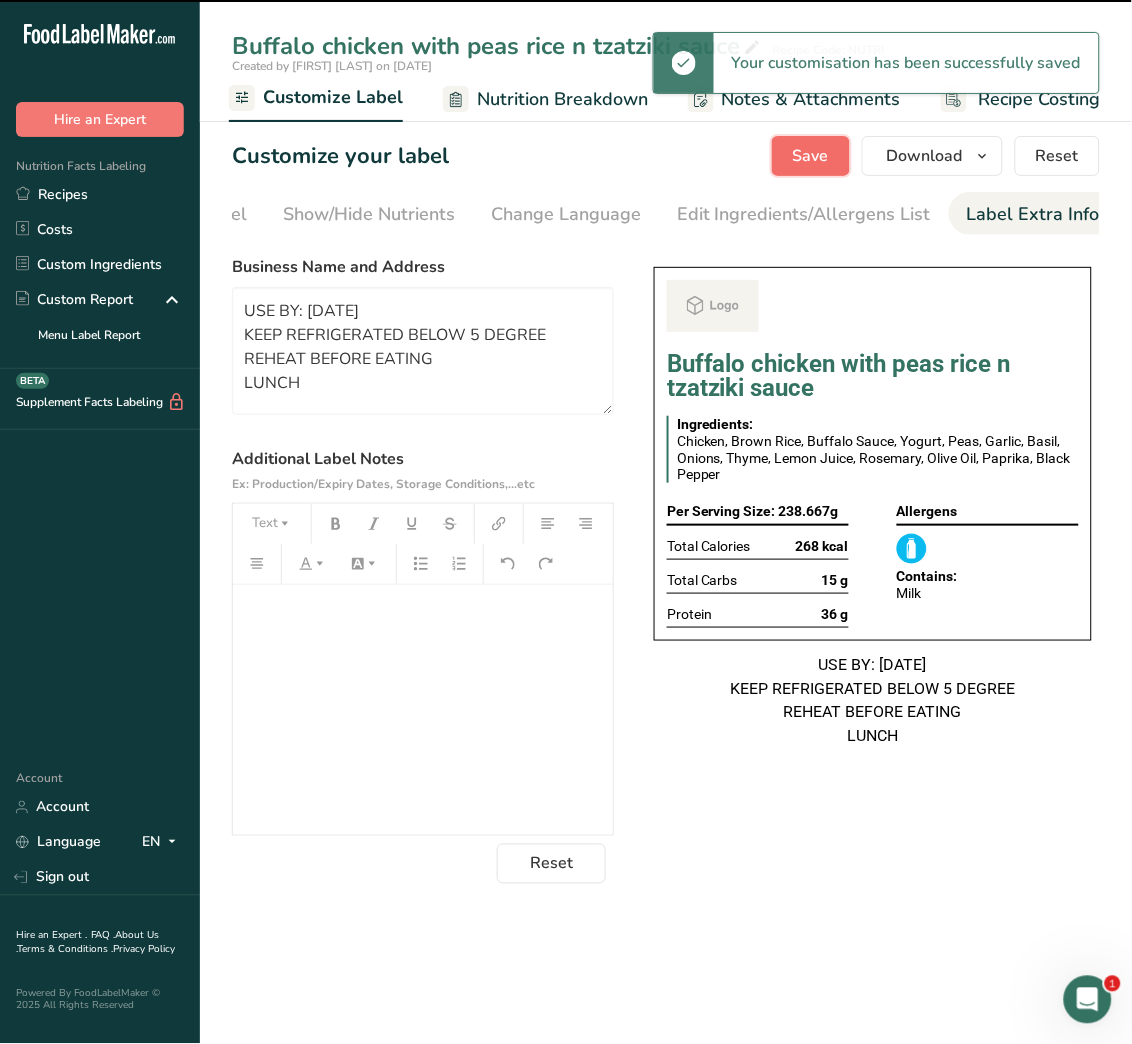 scroll, scrollTop: 0, scrollLeft: 0, axis: both 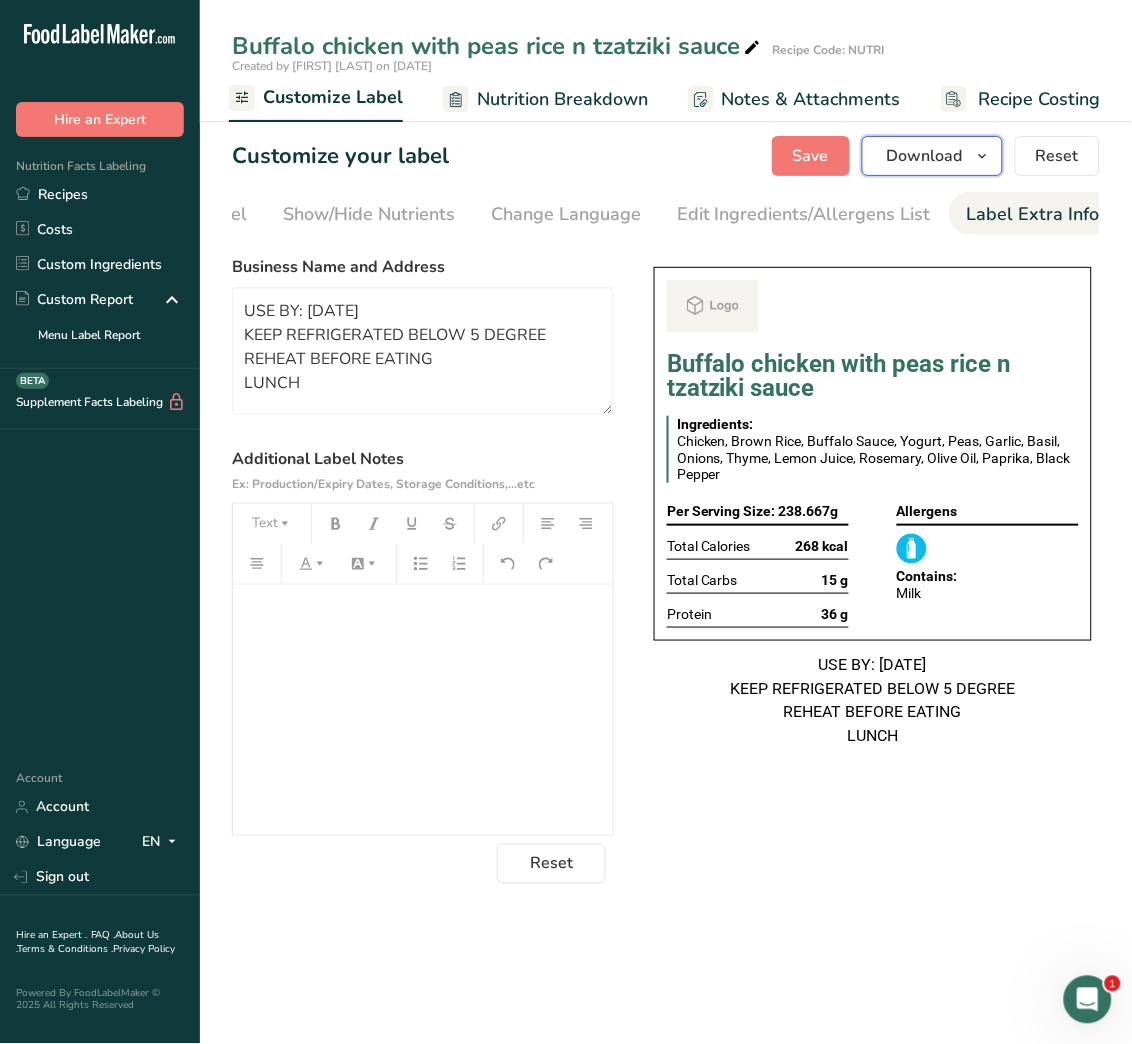 click on "Download" at bounding box center [925, 156] 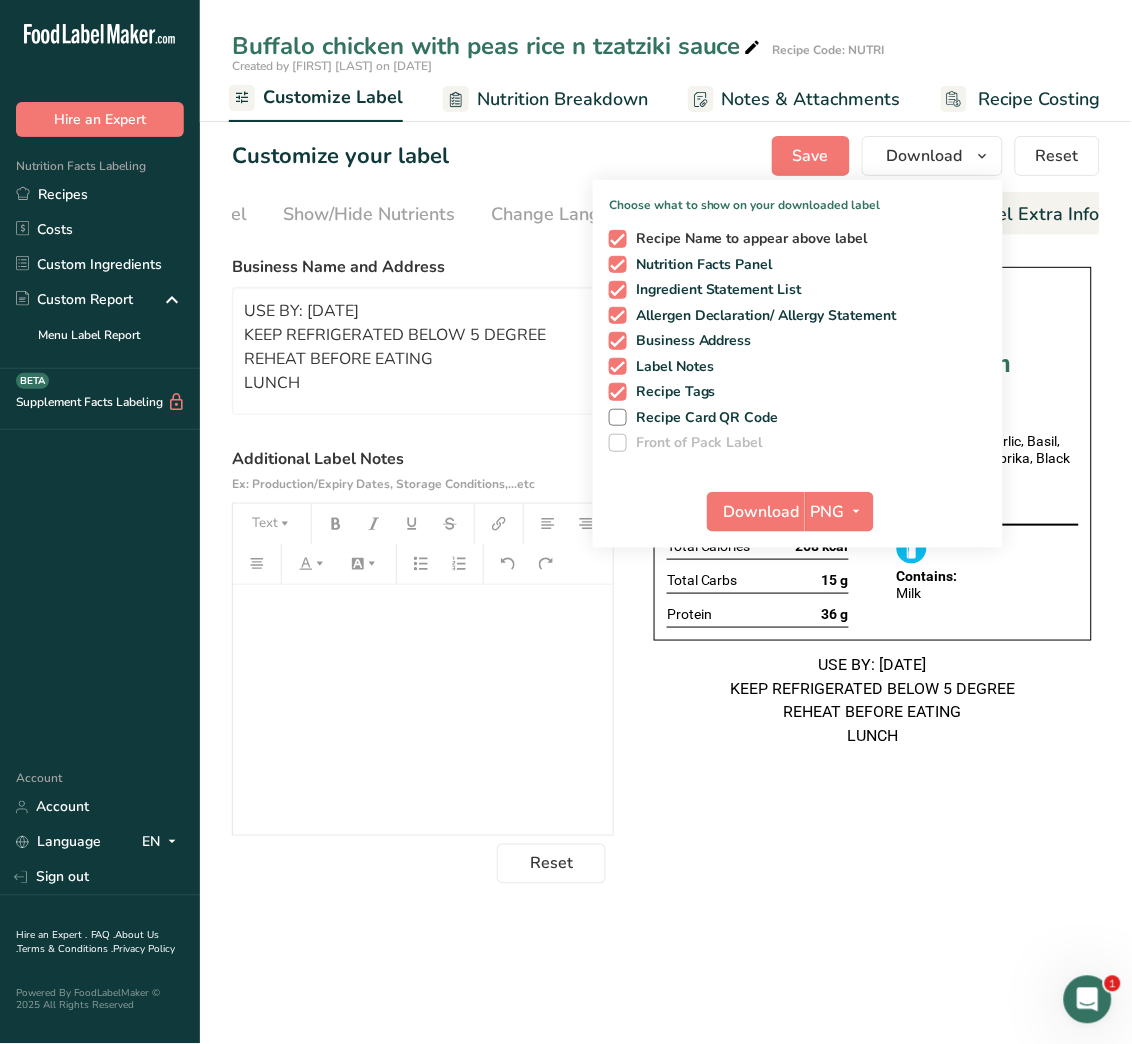 click on "Recipe Name to appear above label" at bounding box center [748, 239] 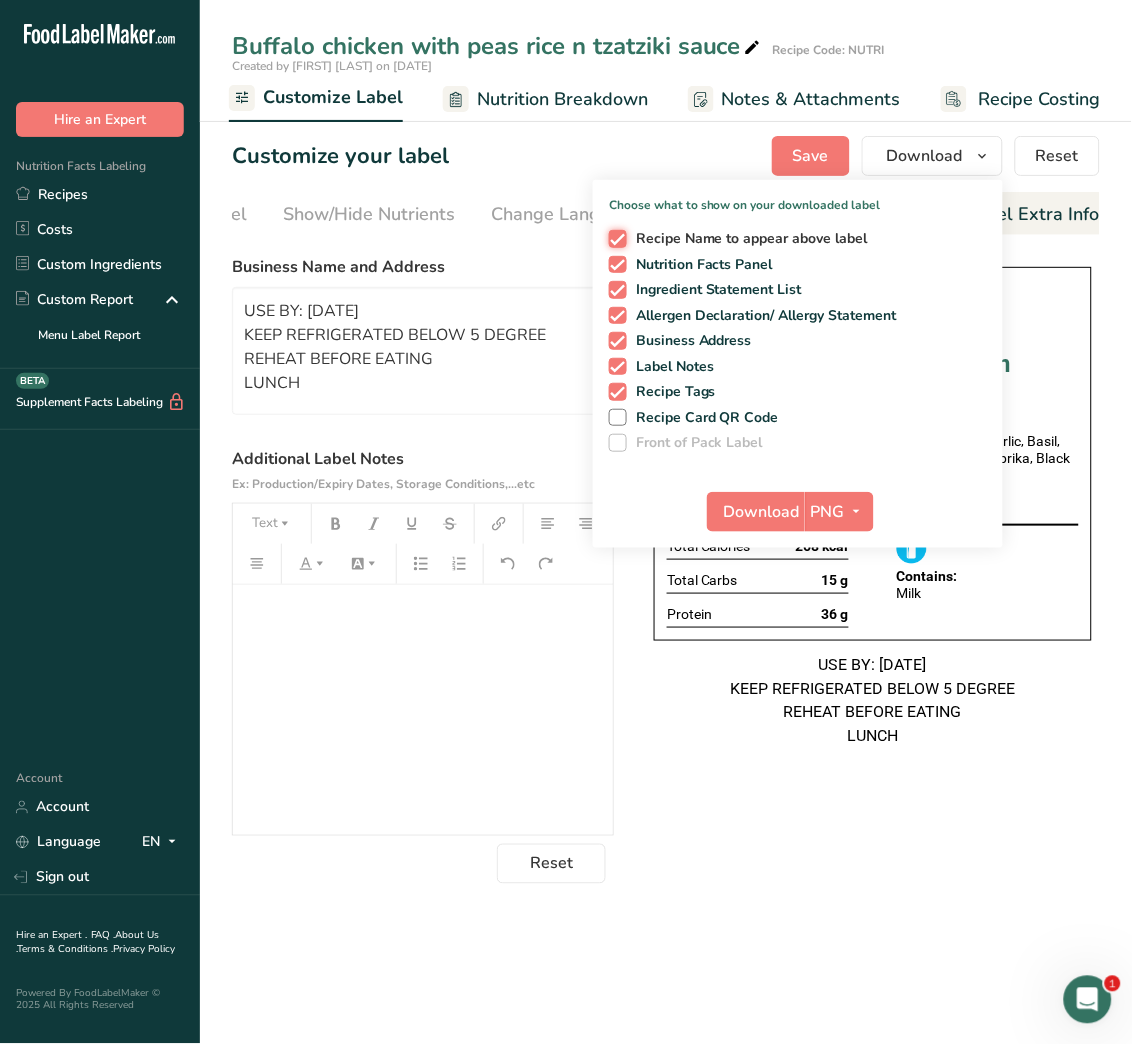 click on "Recipe Name to appear above label" at bounding box center (615, 238) 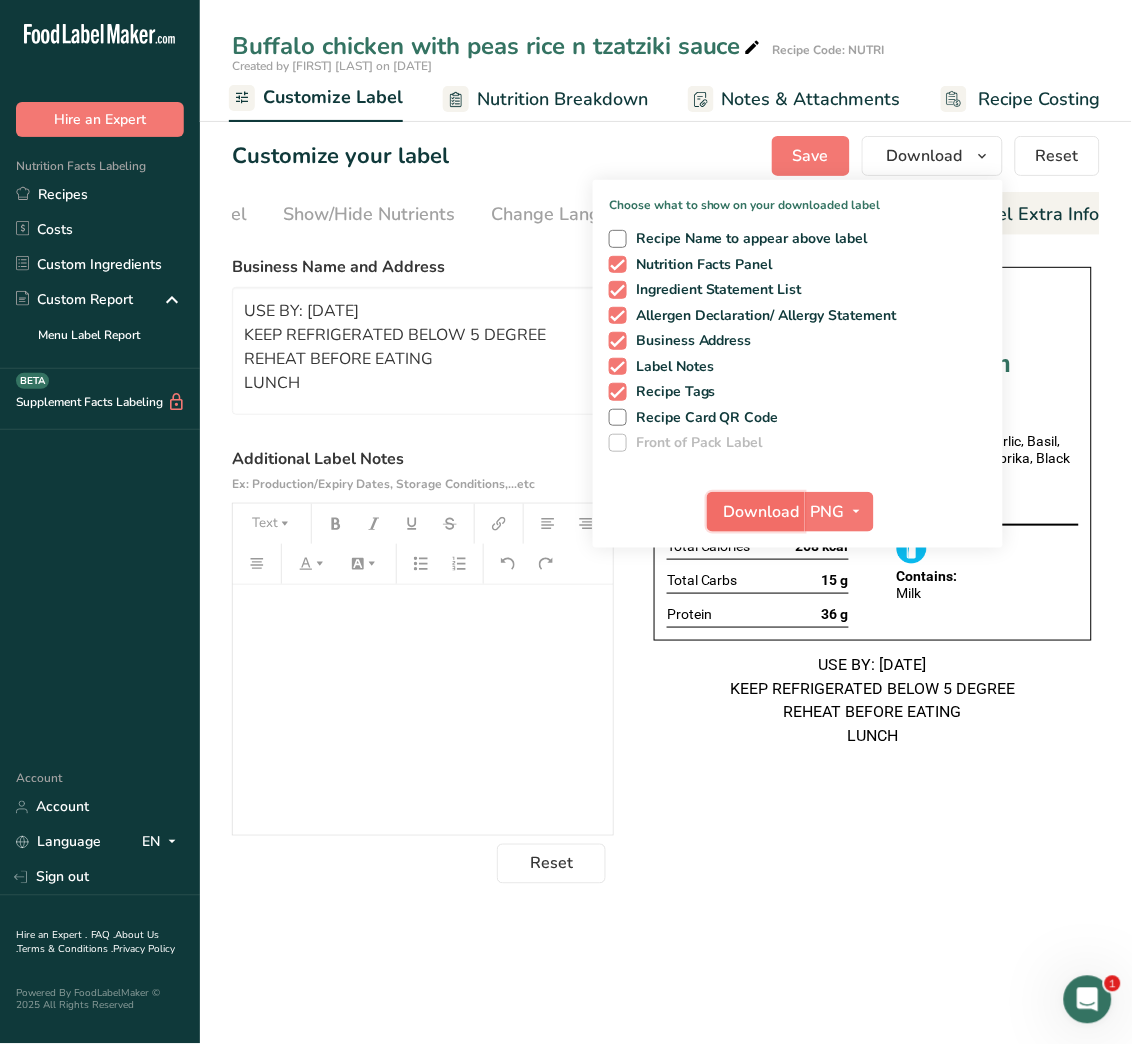 click on "Download" at bounding box center (762, 512) 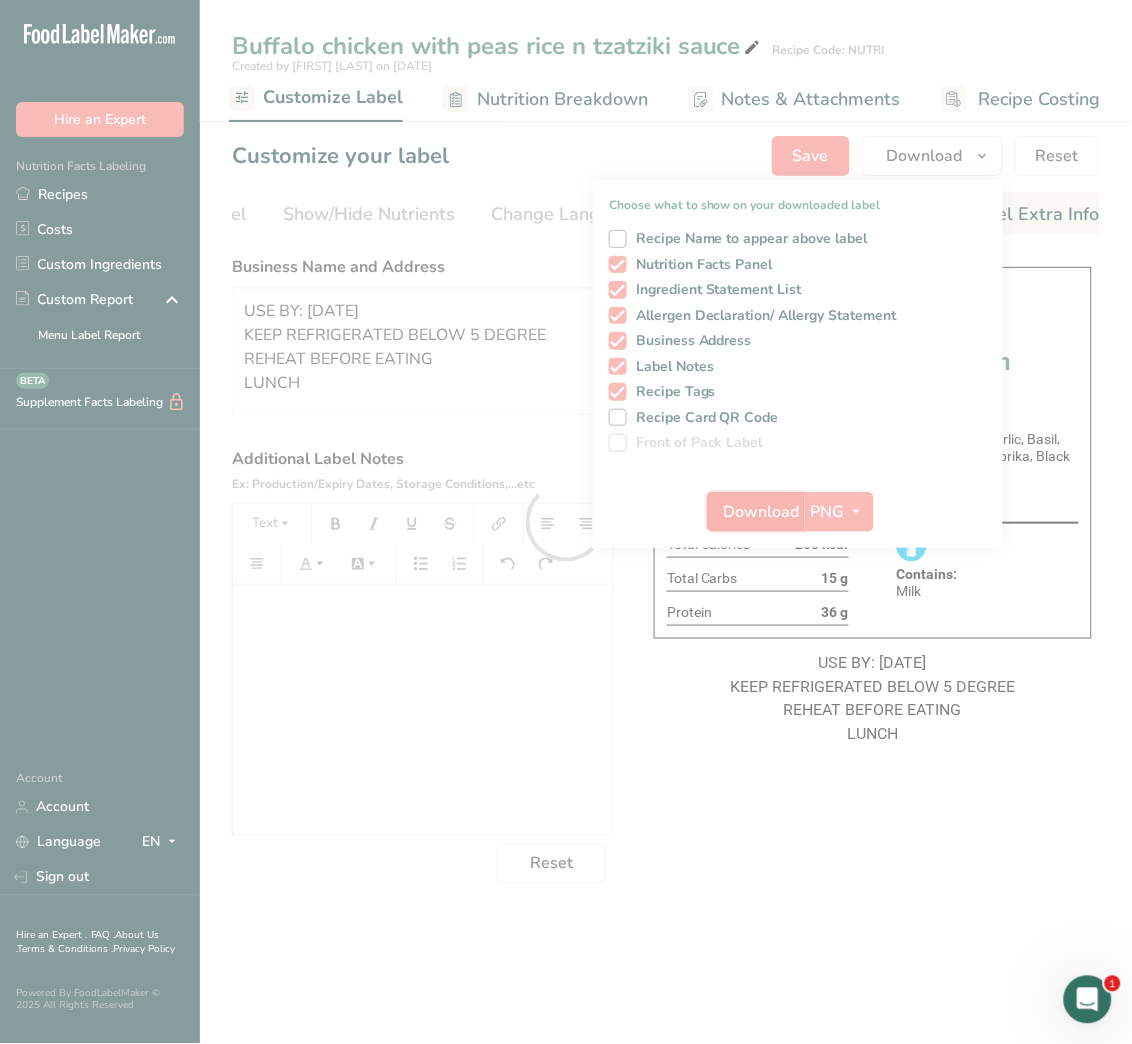 scroll, scrollTop: 0, scrollLeft: 0, axis: both 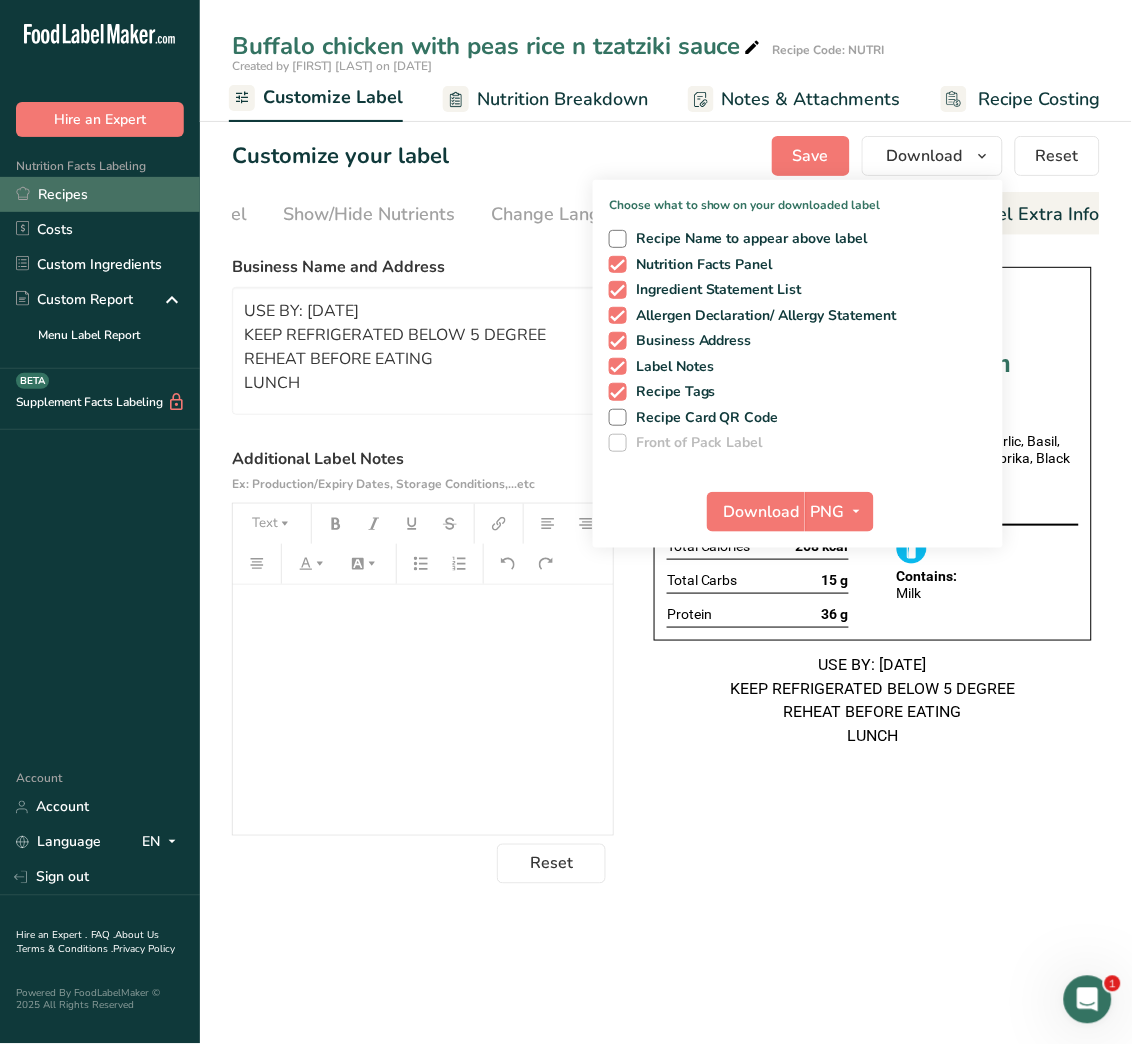 click on "Recipes" at bounding box center [100, 194] 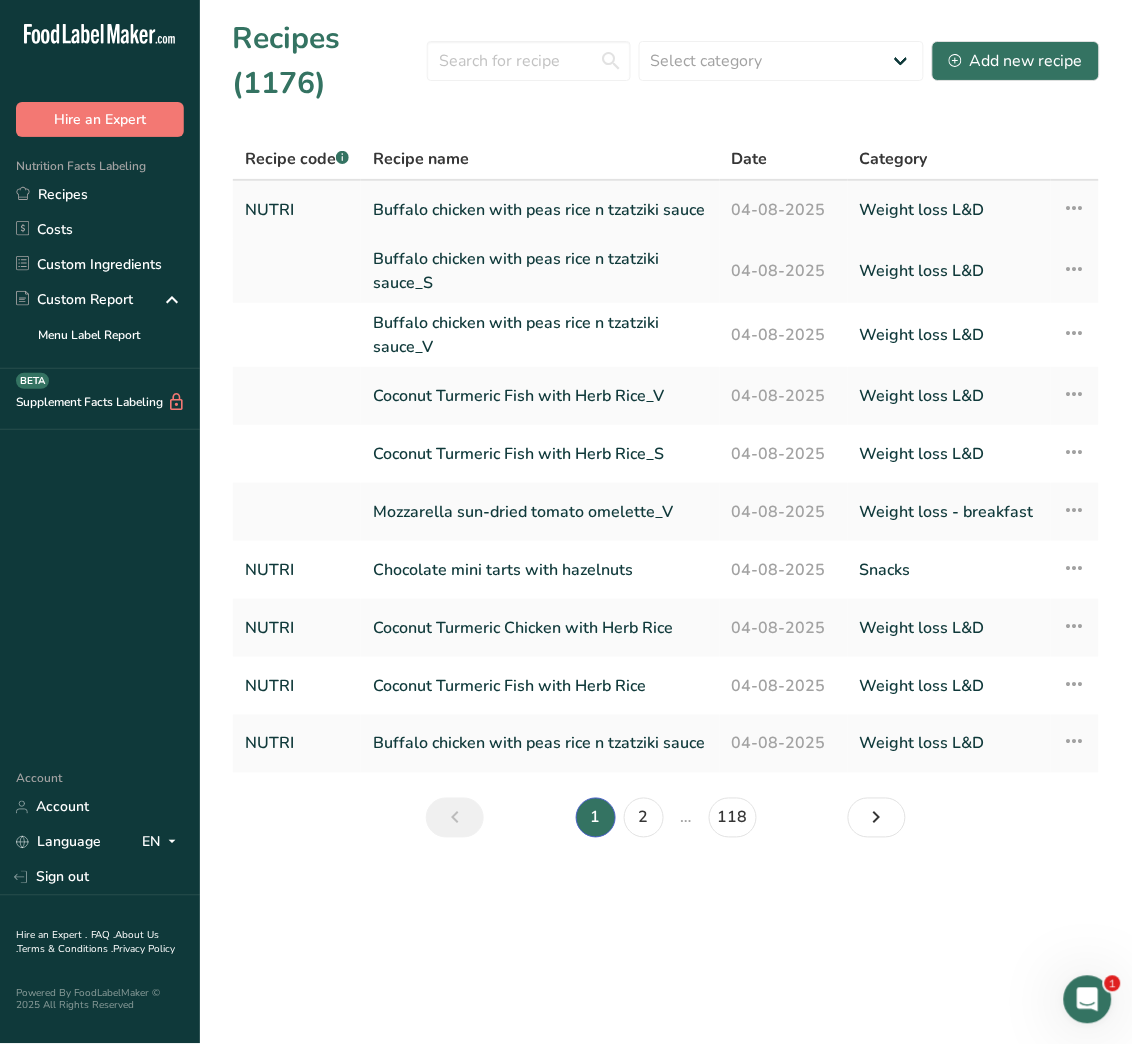 click at bounding box center (1075, 208) 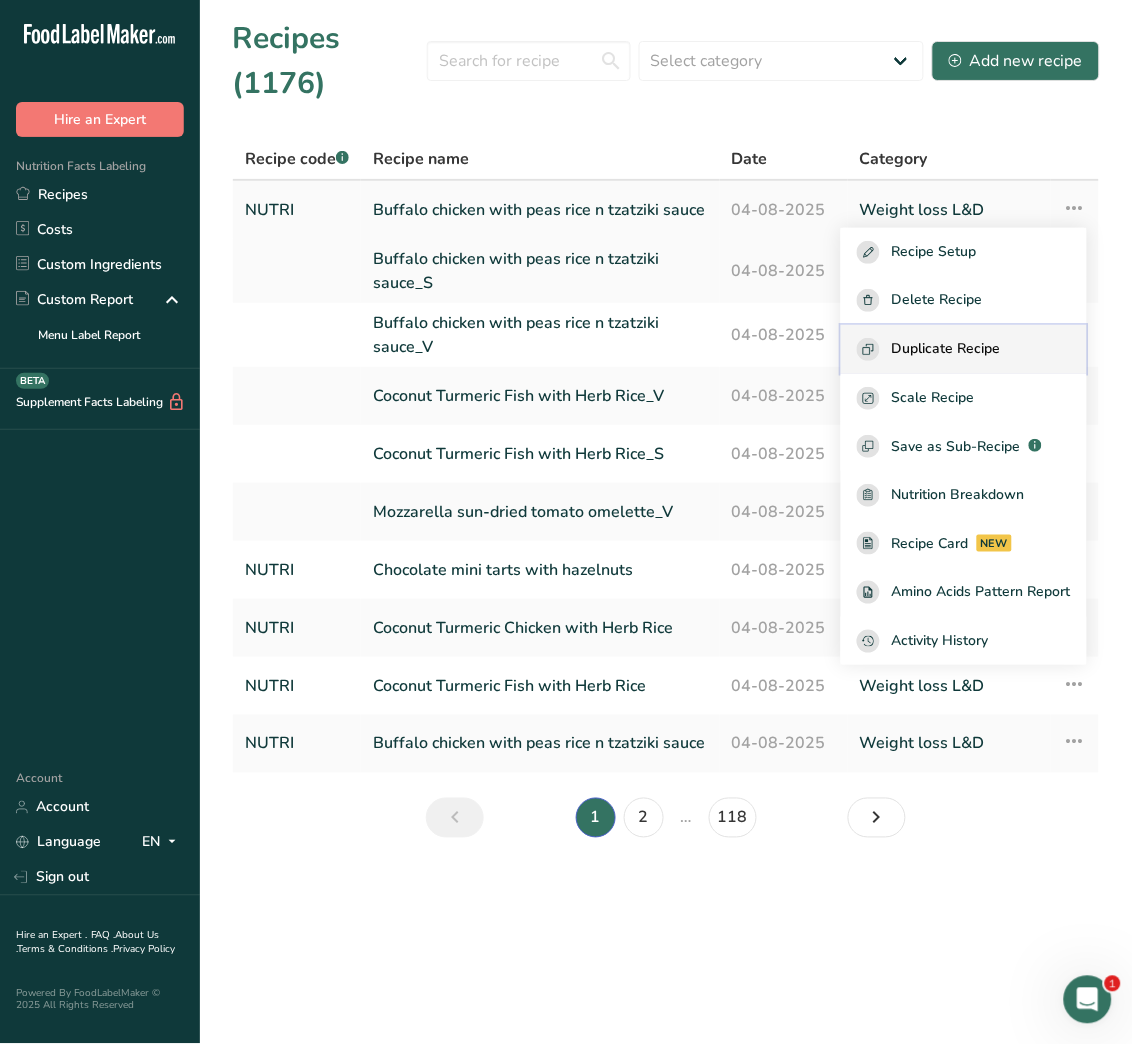 click on "Duplicate Recipe" at bounding box center [946, 349] 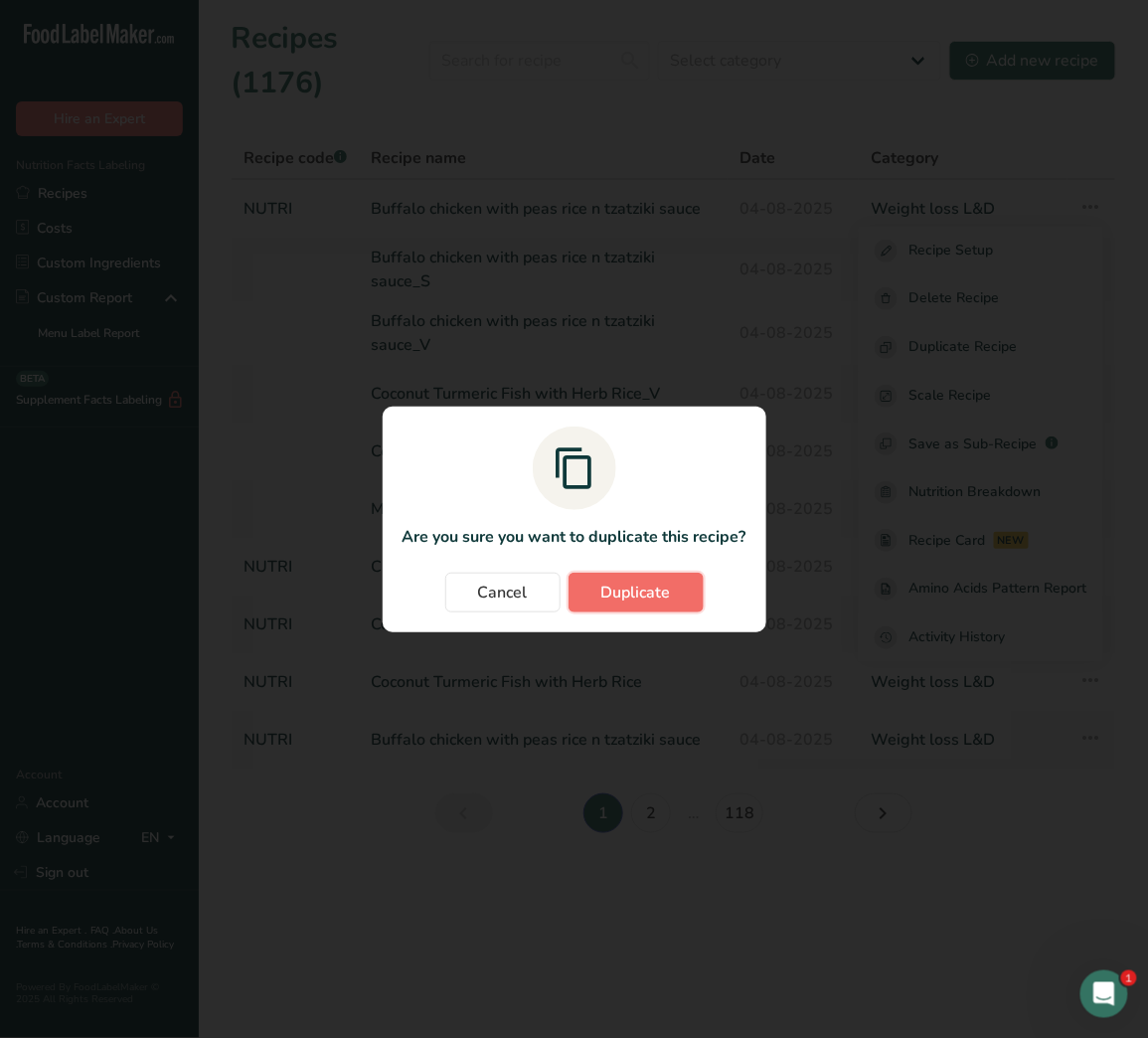 click on "Duplicate" at bounding box center (636, 593) 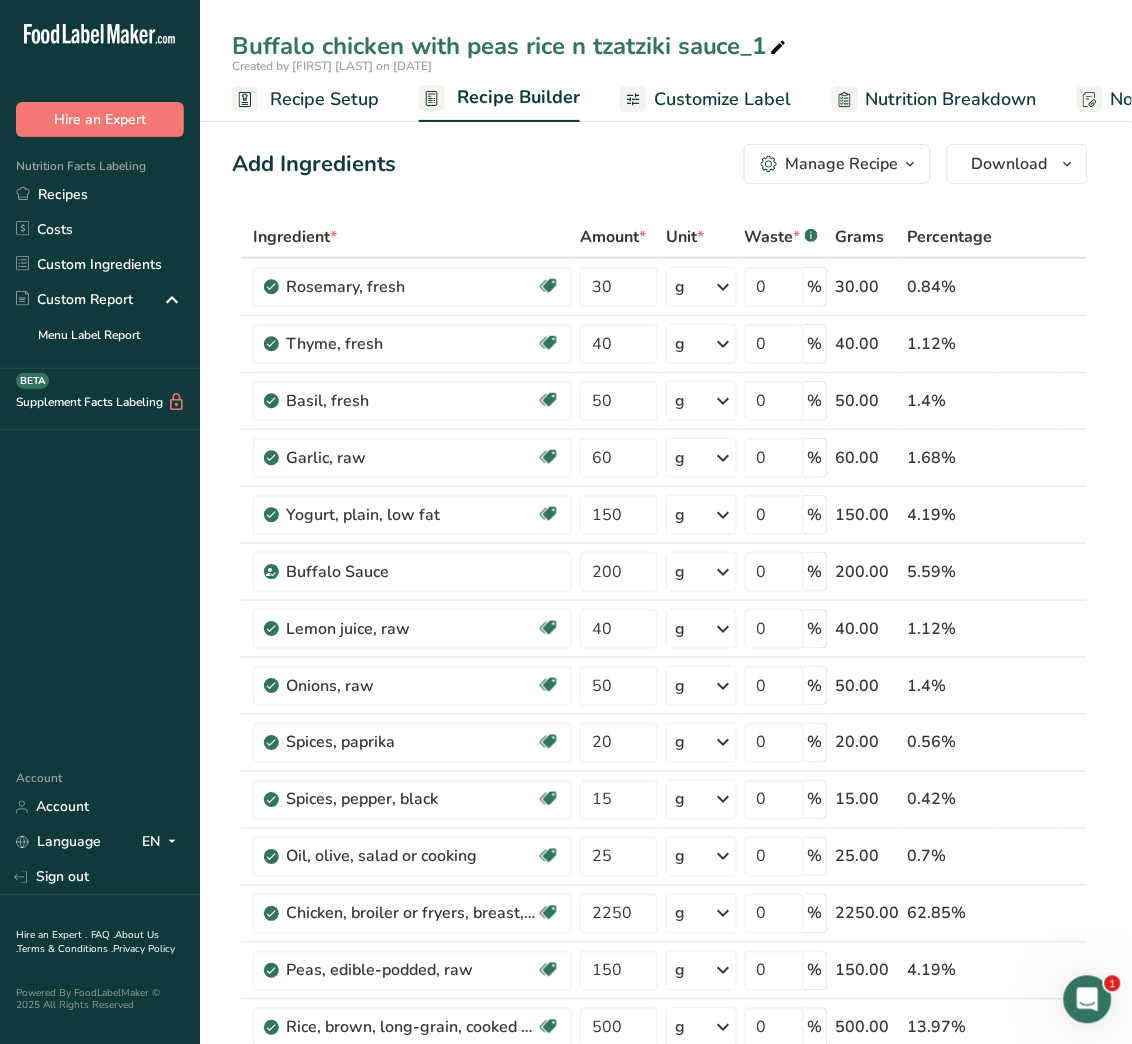 click at bounding box center (779, 48) 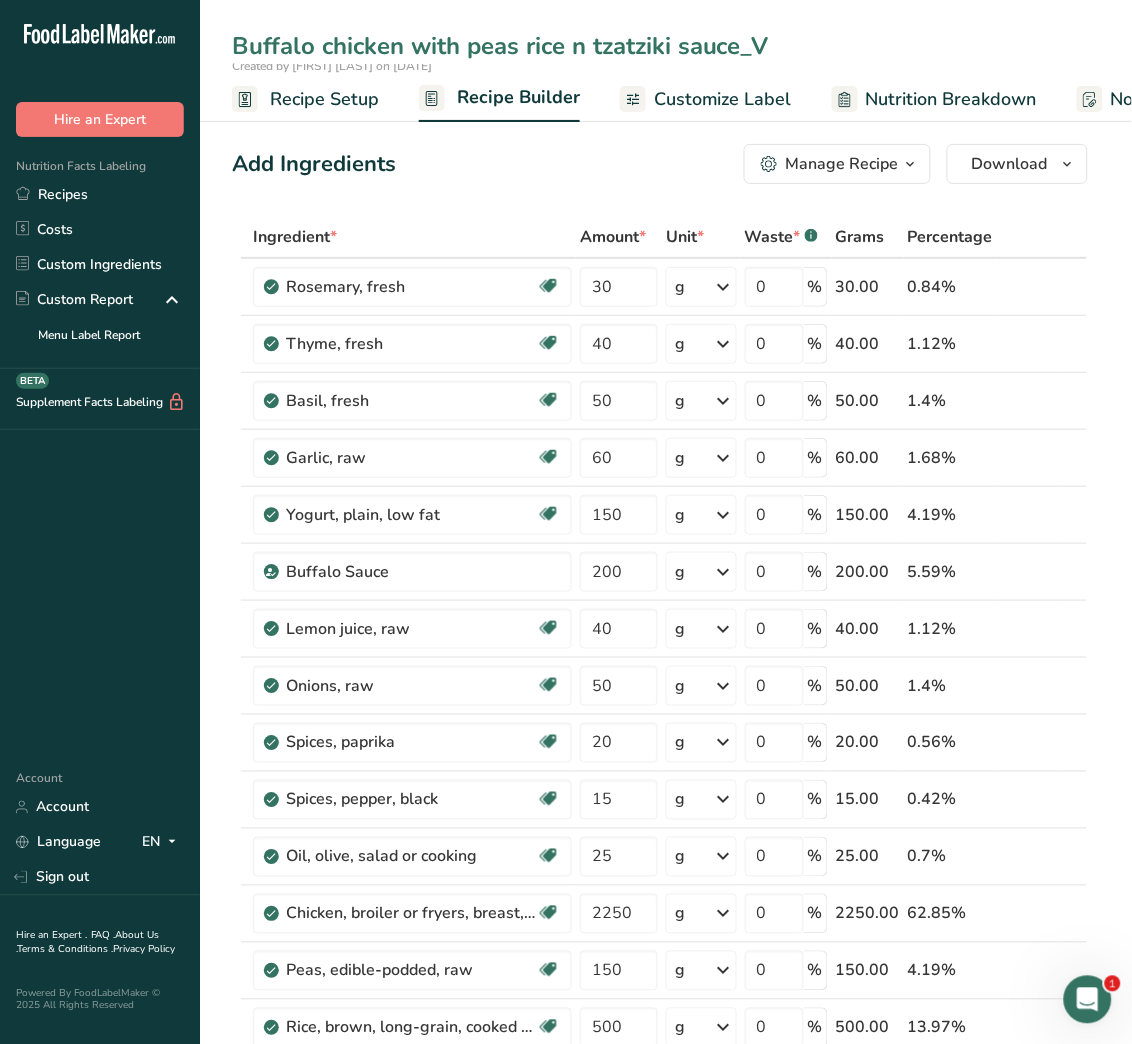 type on "Buffalo chicken with peas rice n tzatziki sauce_V" 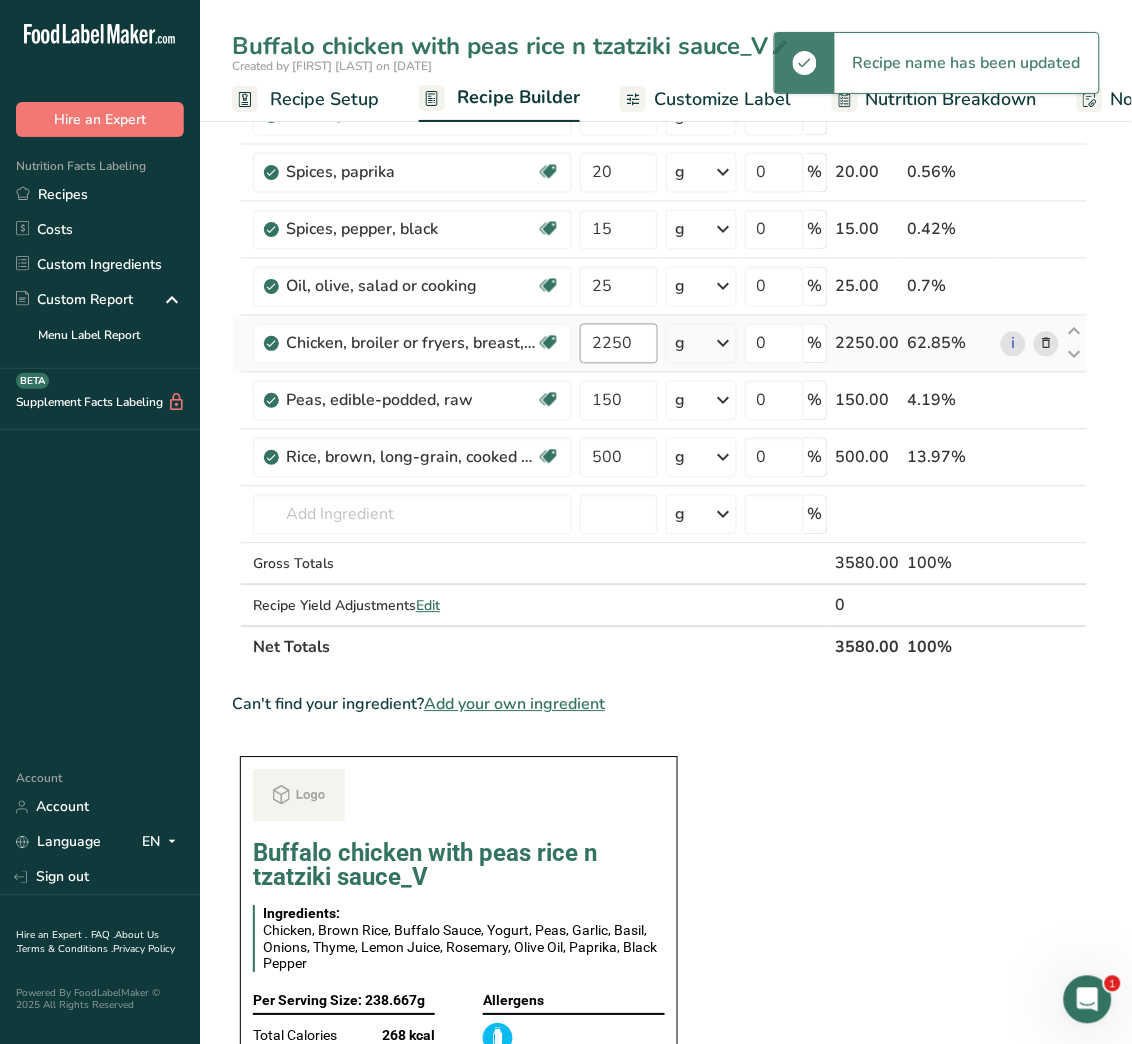 scroll, scrollTop: 562, scrollLeft: 0, axis: vertical 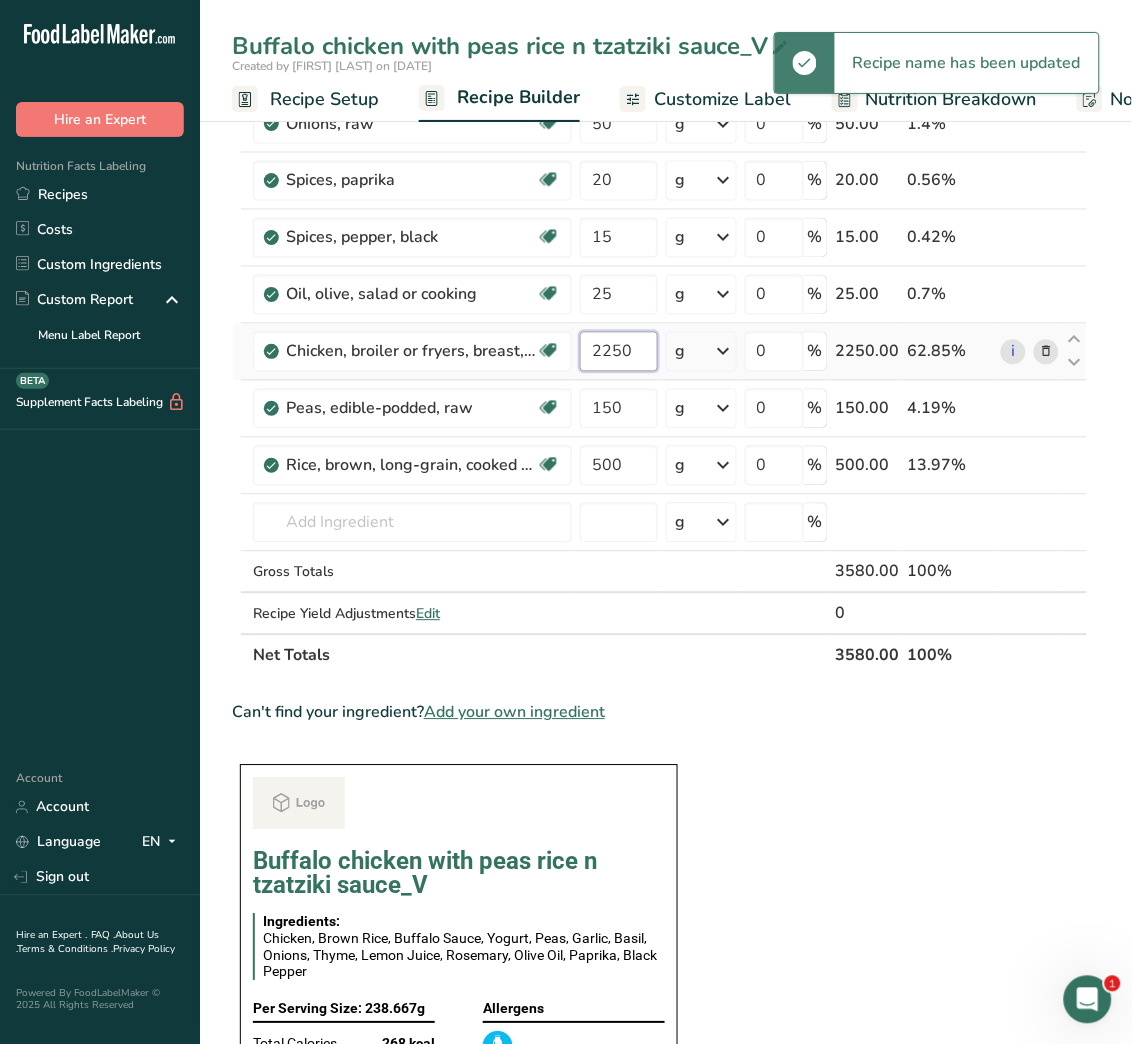 click on "2250" at bounding box center (619, 352) 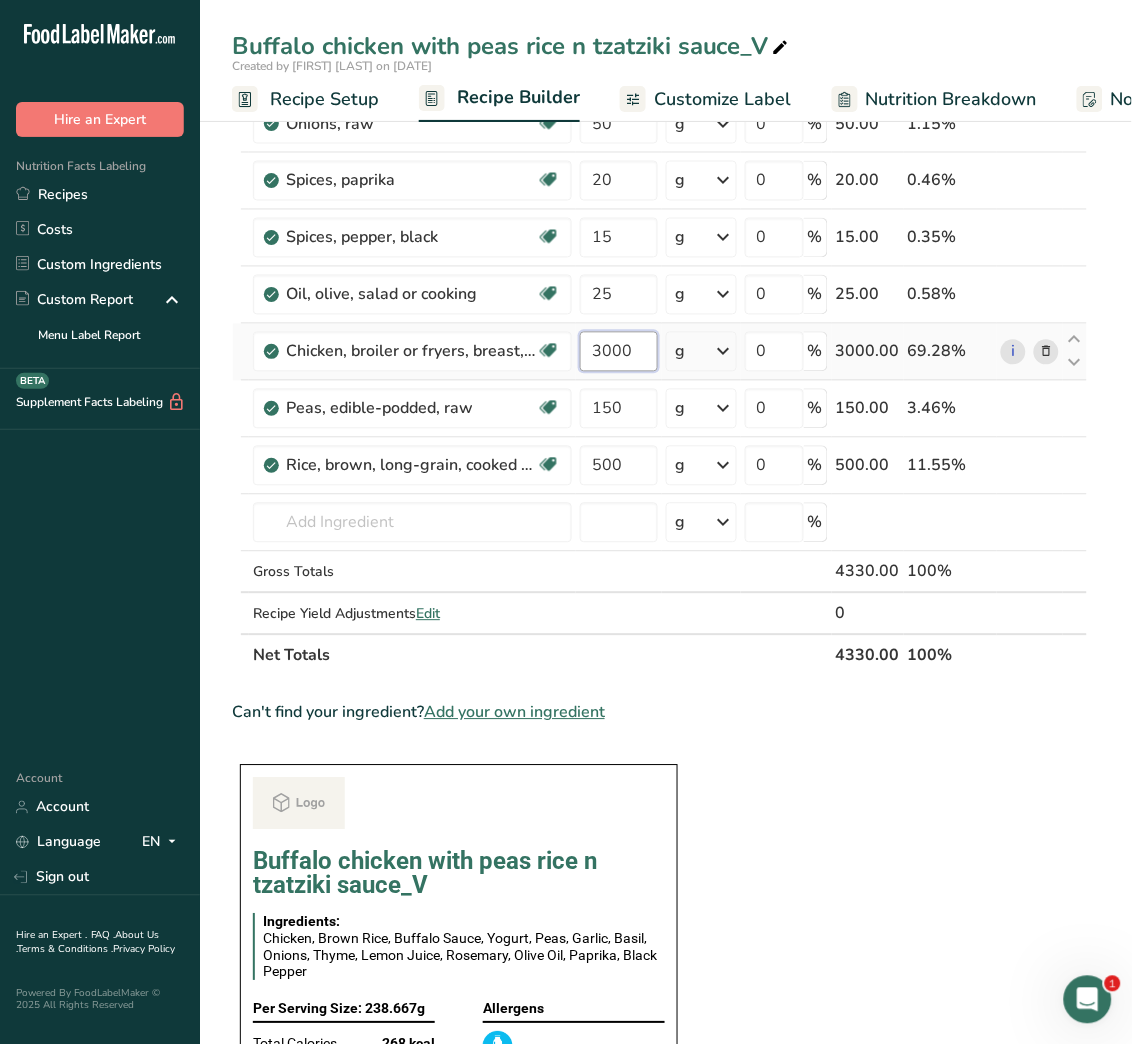 type on "3000" 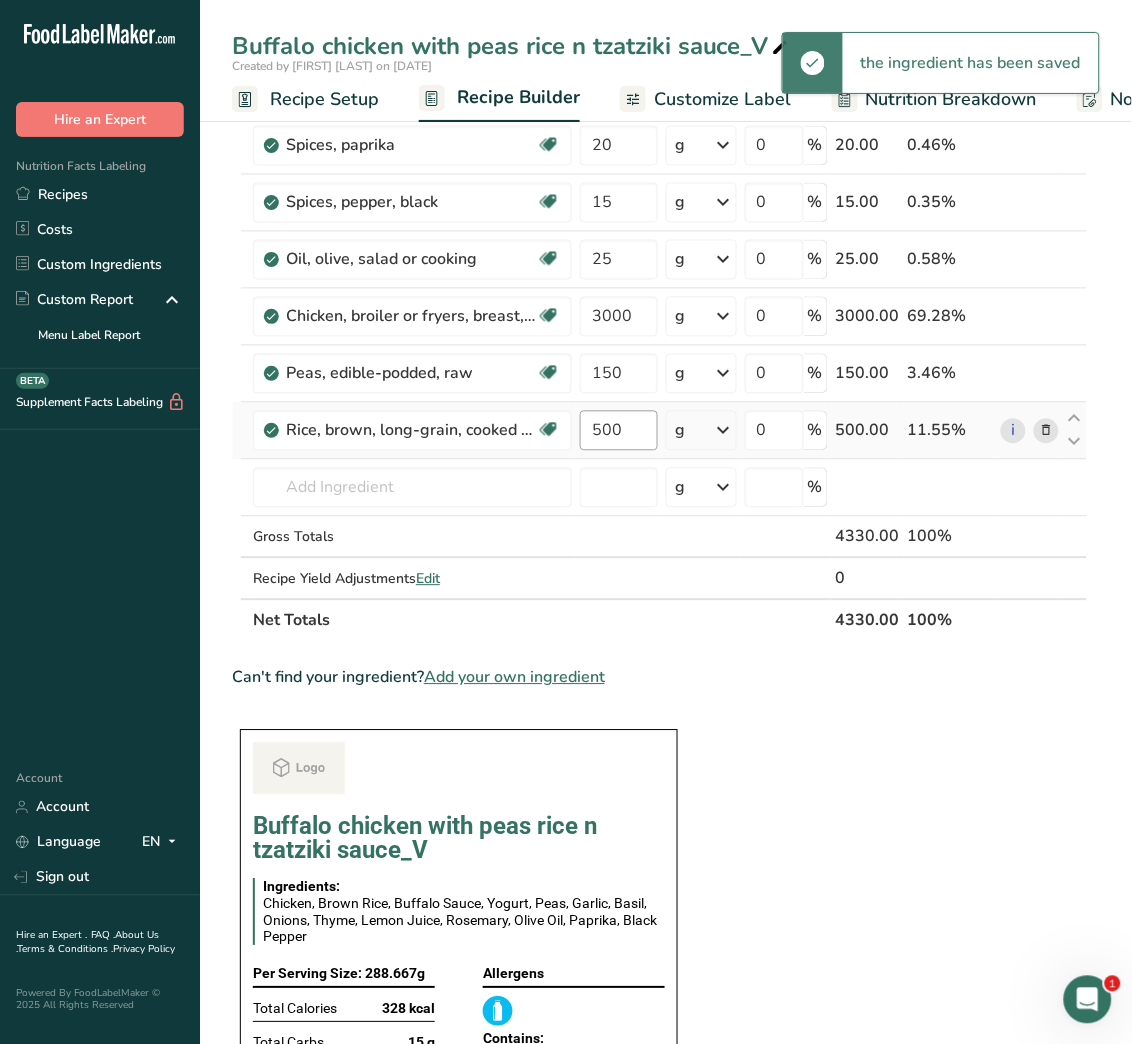 scroll, scrollTop: 598, scrollLeft: 0, axis: vertical 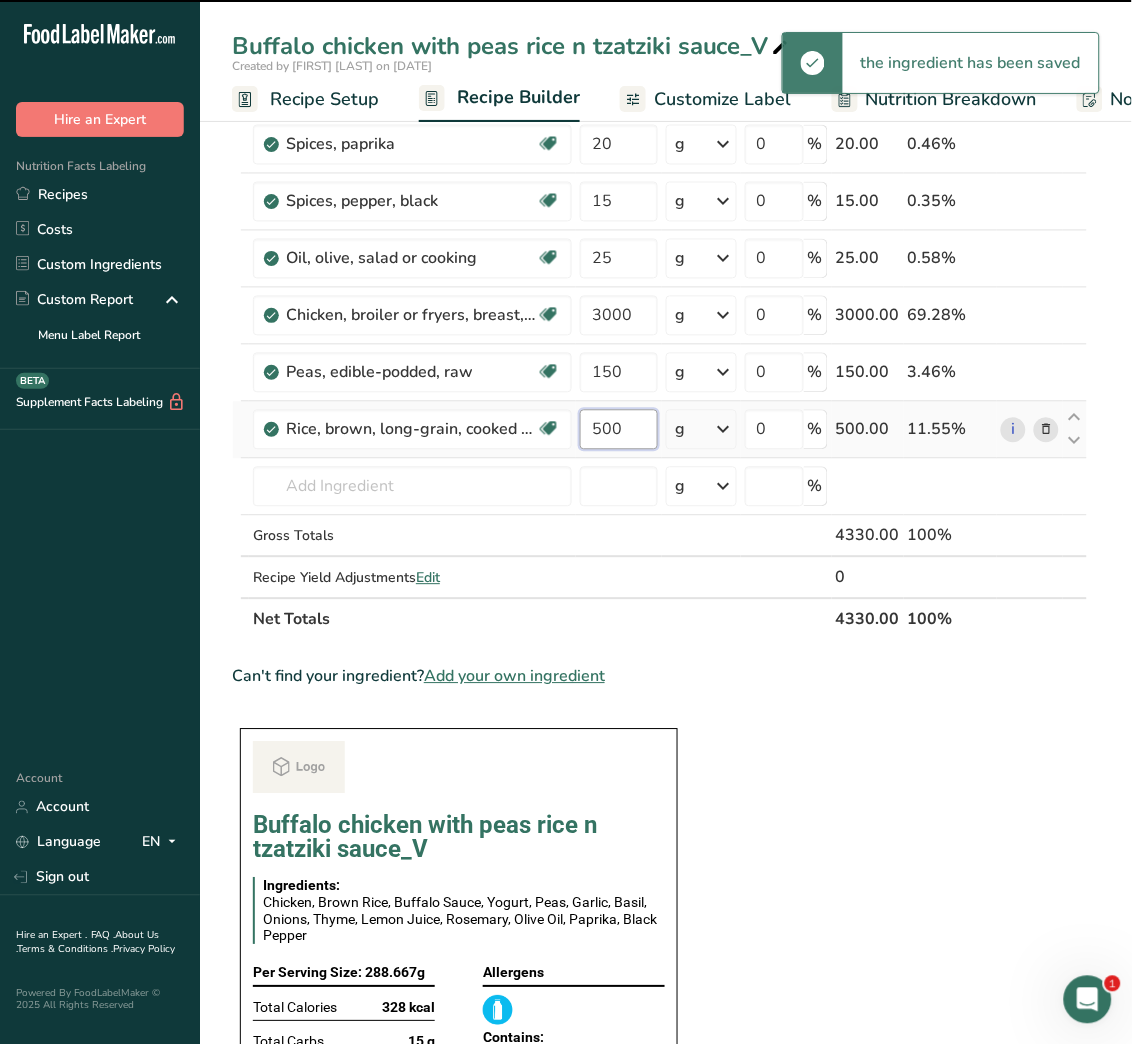 click on "500" at bounding box center [619, 430] 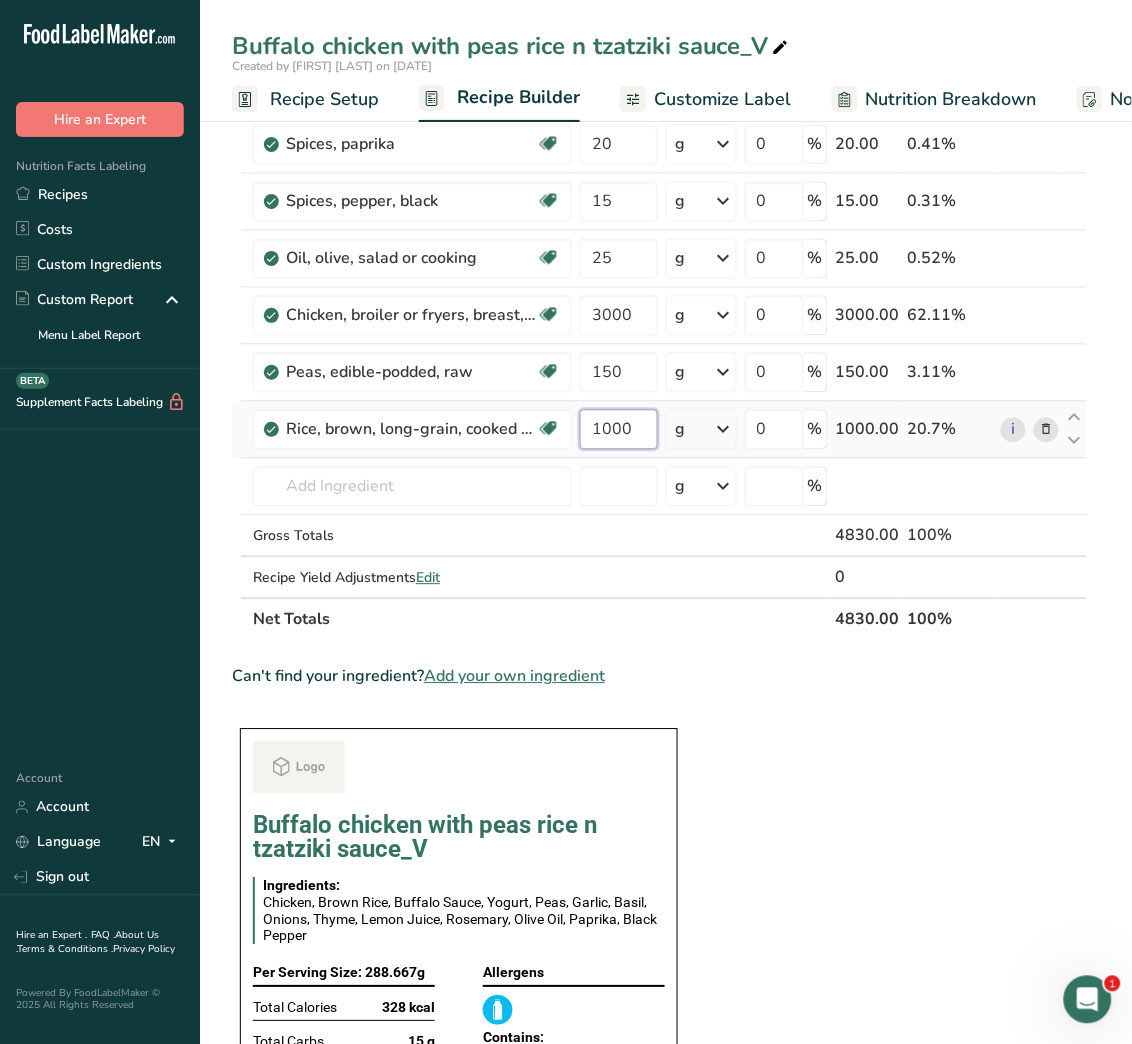 type on "1000" 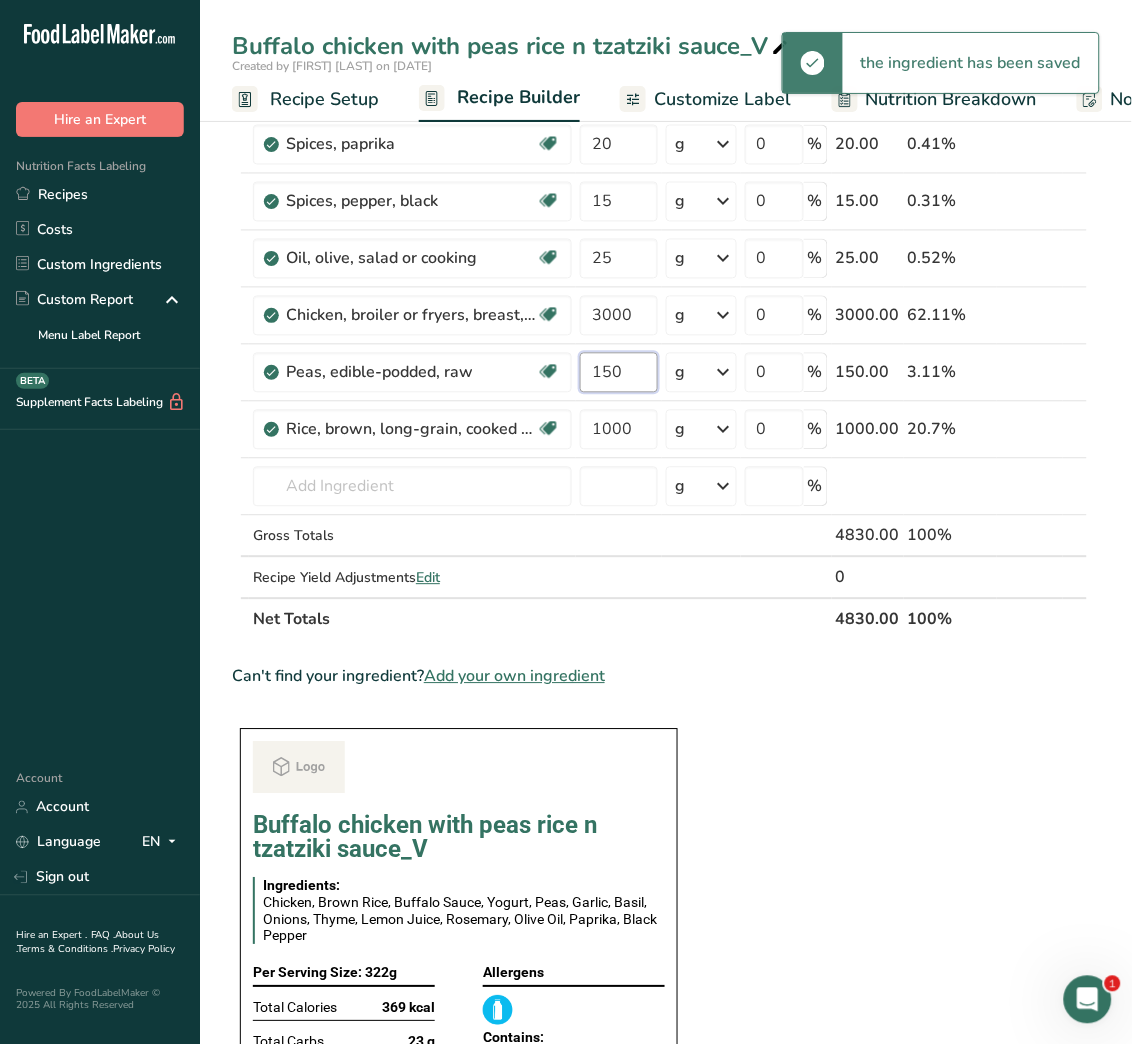click on "150" at bounding box center [619, 373] 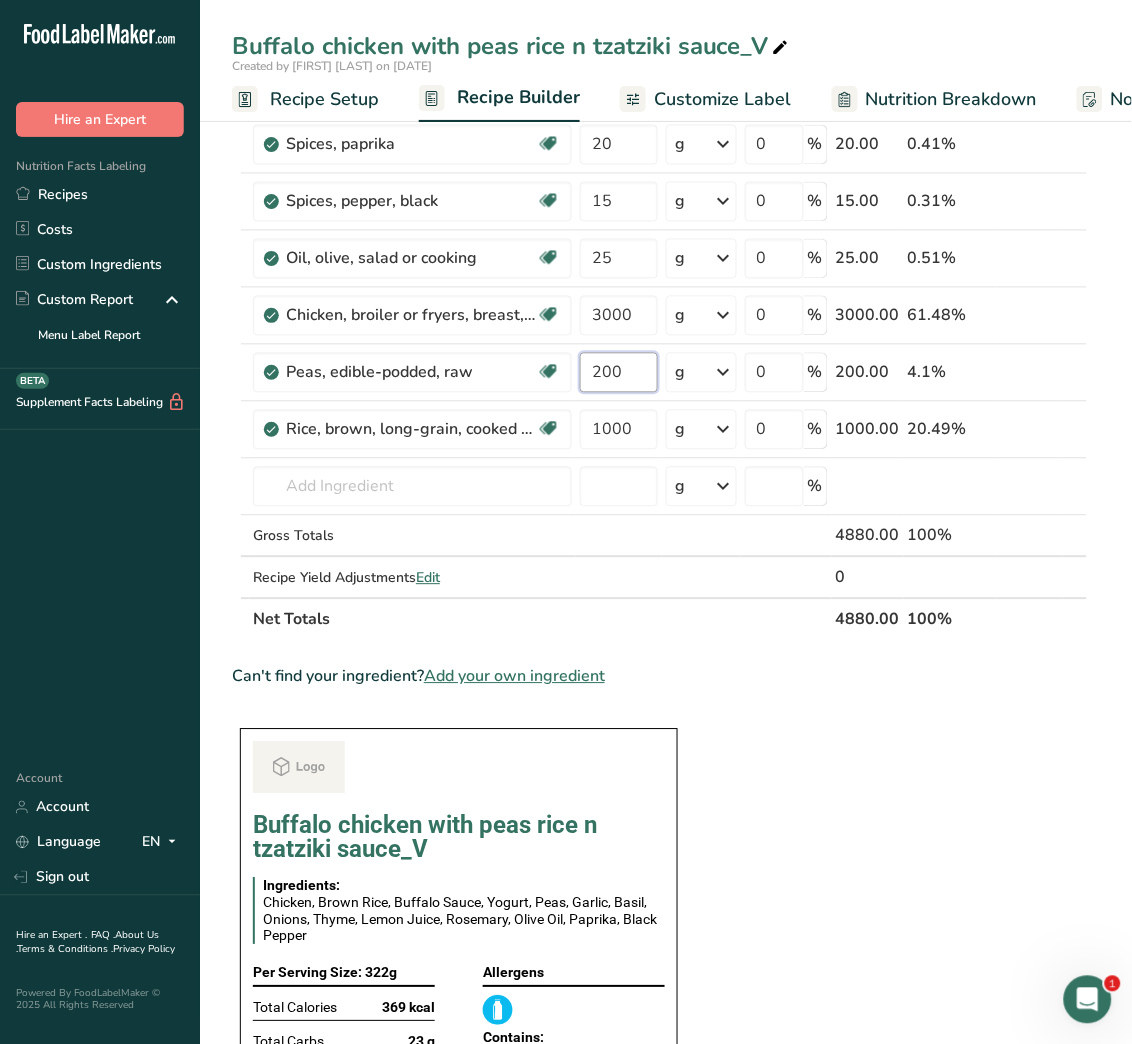 type on "200" 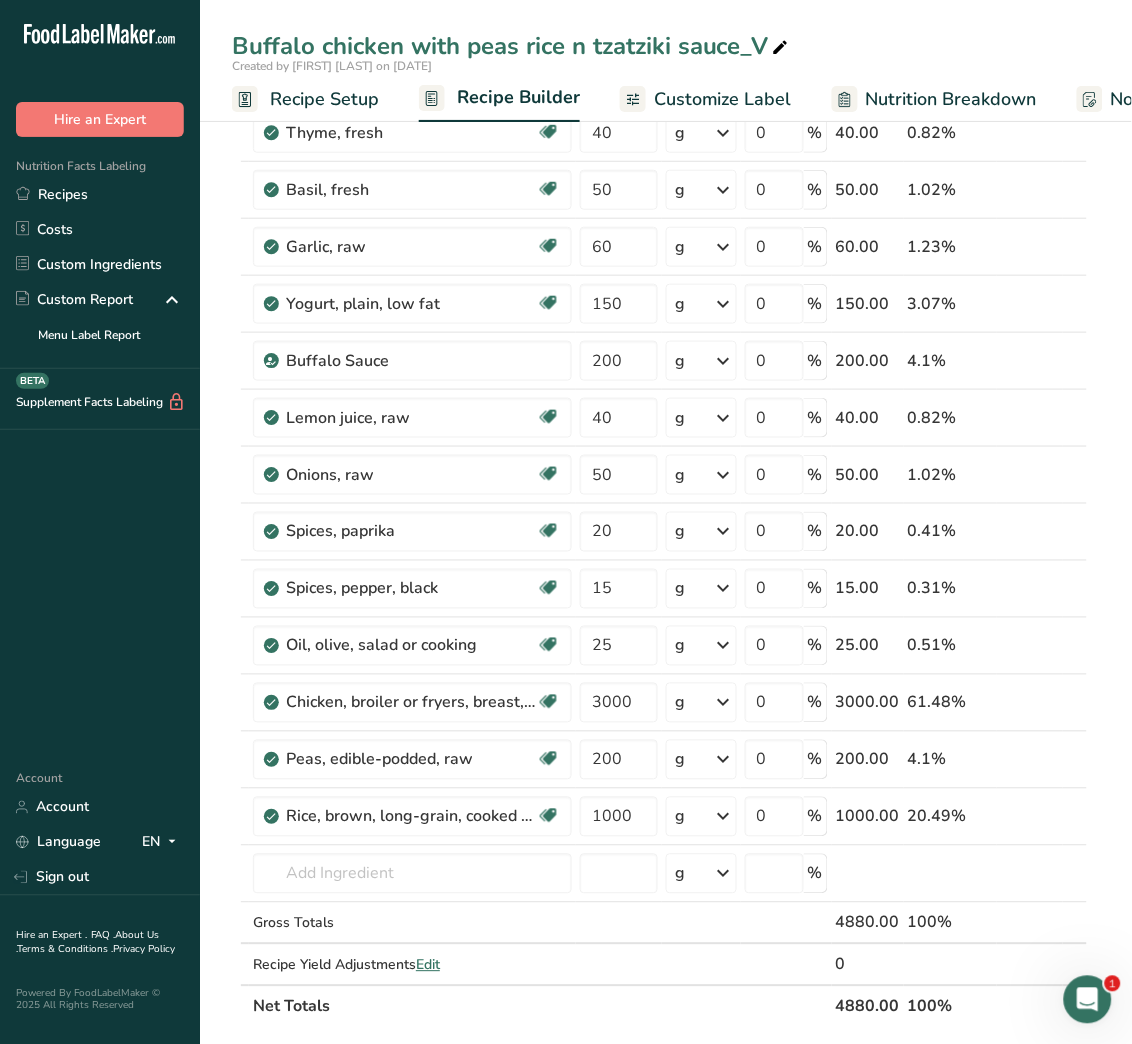 scroll, scrollTop: 115, scrollLeft: 0, axis: vertical 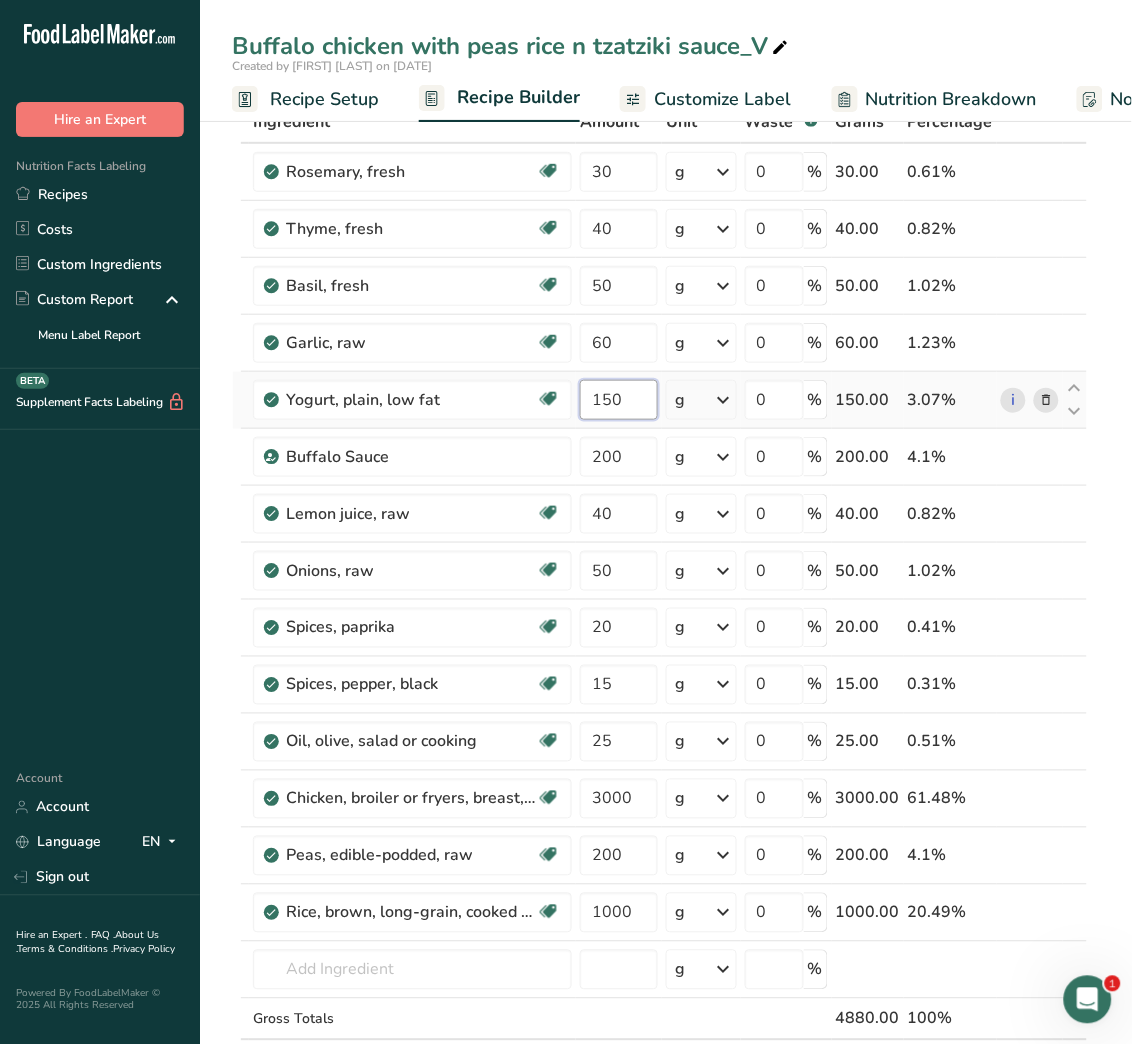 click on "150" at bounding box center [619, 400] 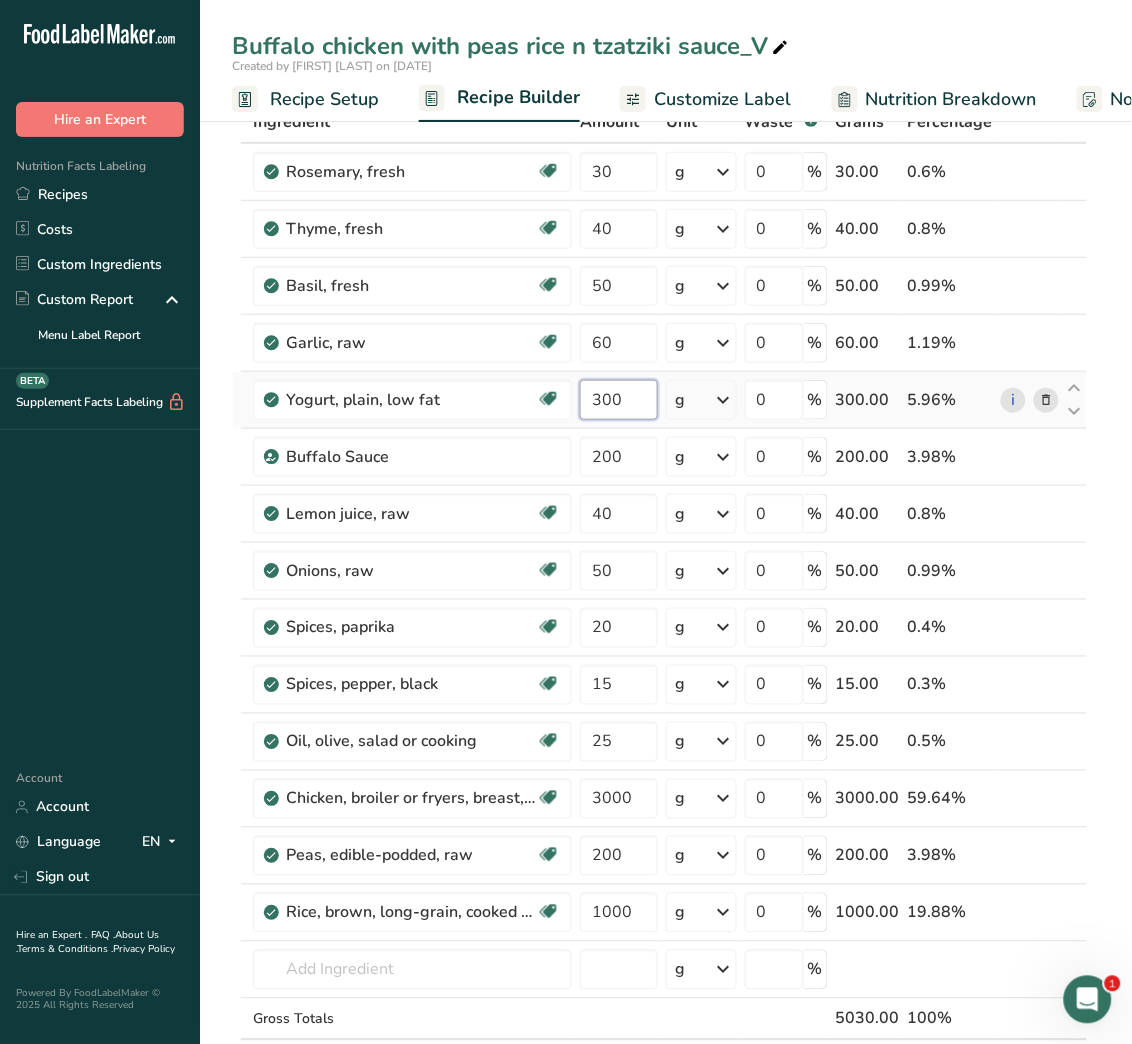 type on "300" 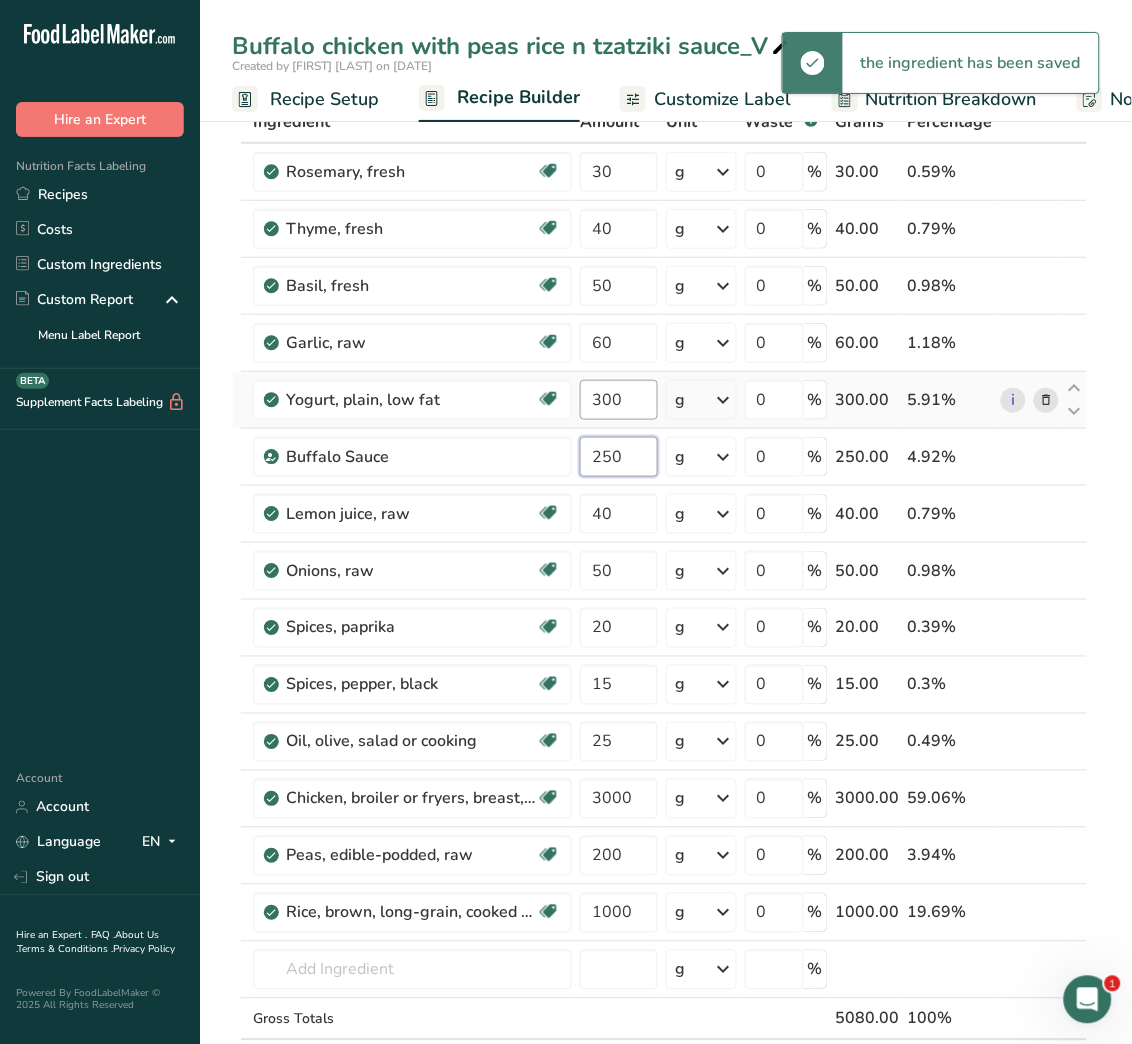 type on "250" 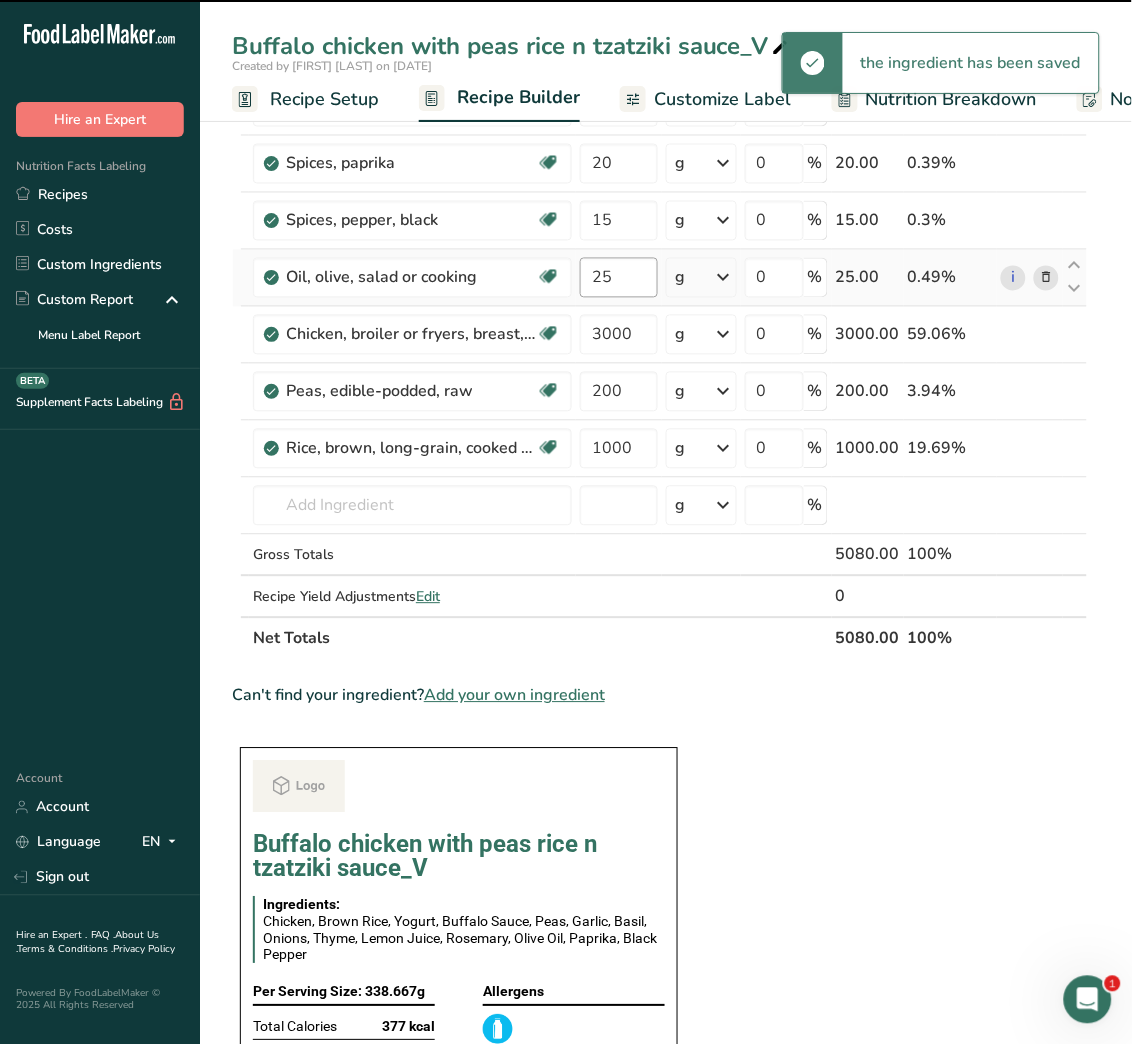 scroll, scrollTop: 244, scrollLeft: 0, axis: vertical 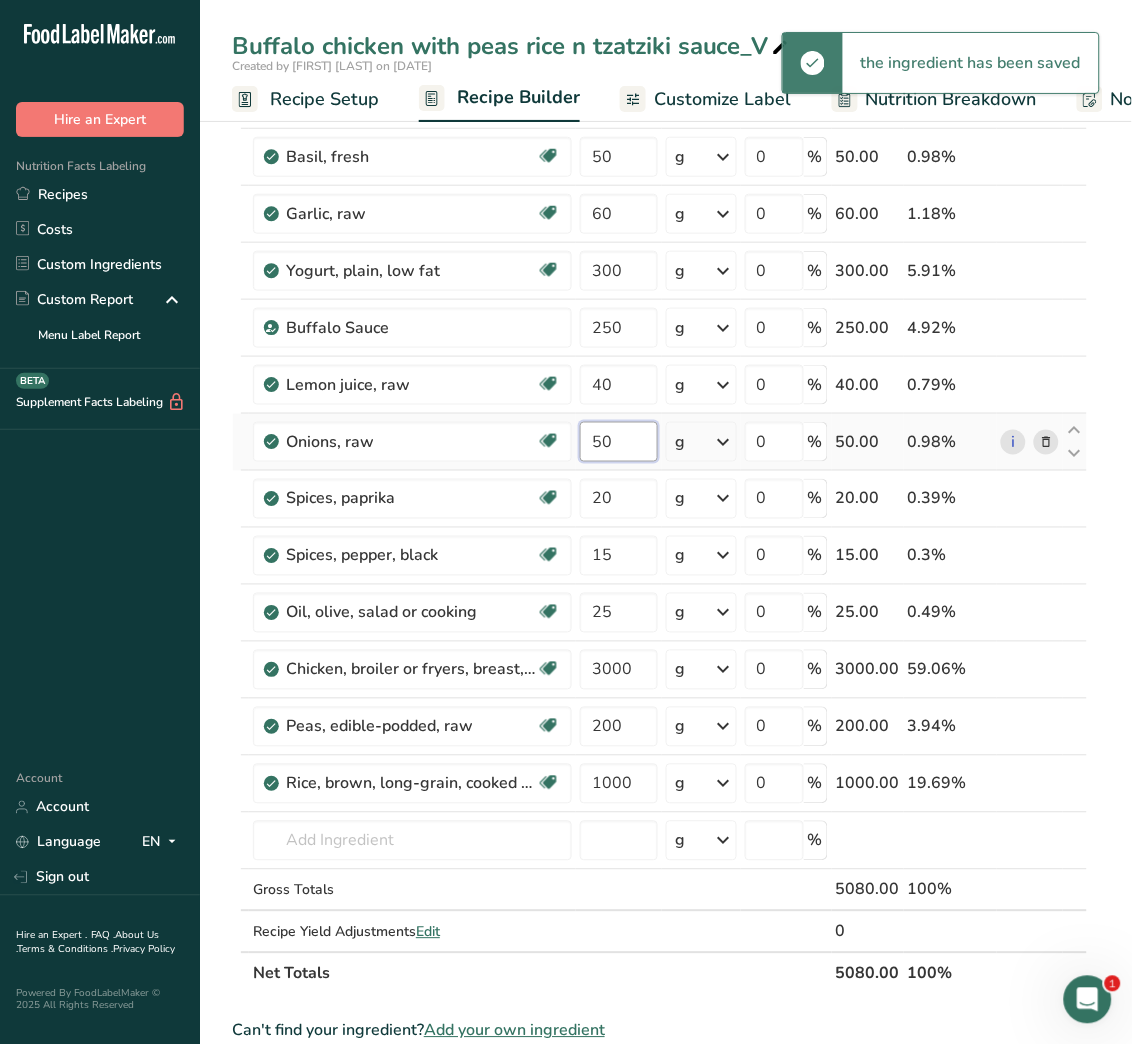 click on "50" at bounding box center (619, 442) 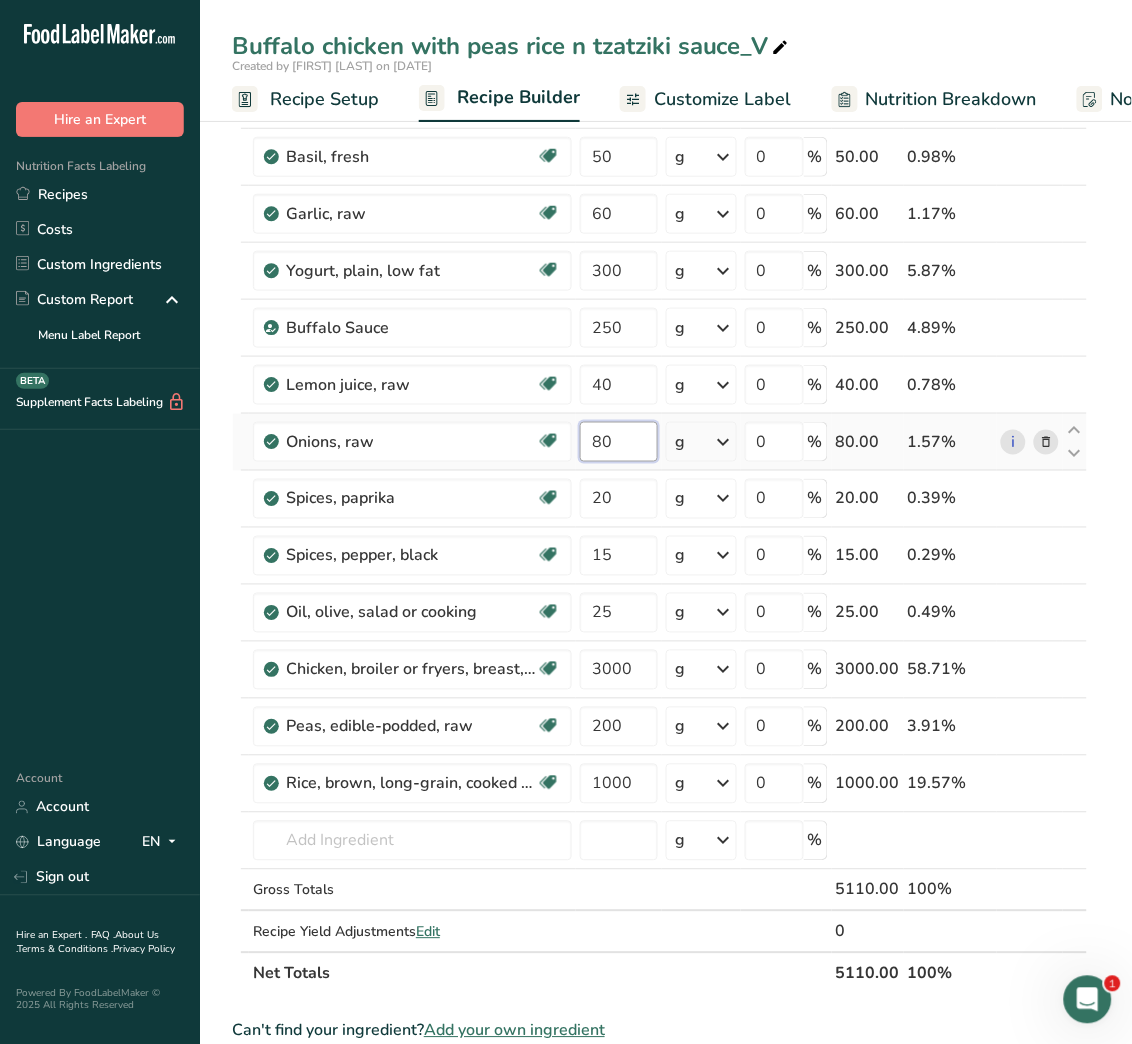 type on "80" 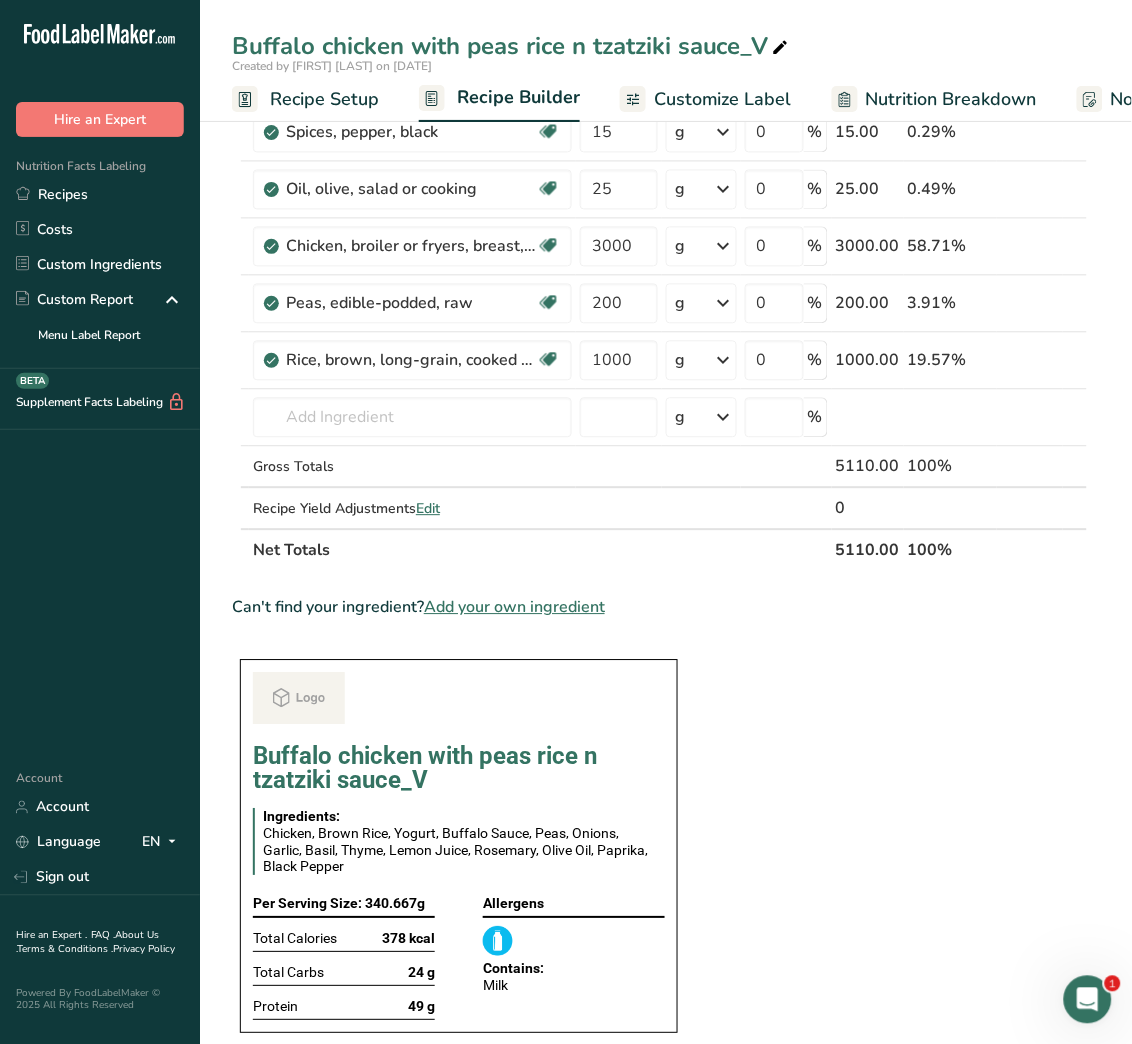 scroll, scrollTop: 607, scrollLeft: 0, axis: vertical 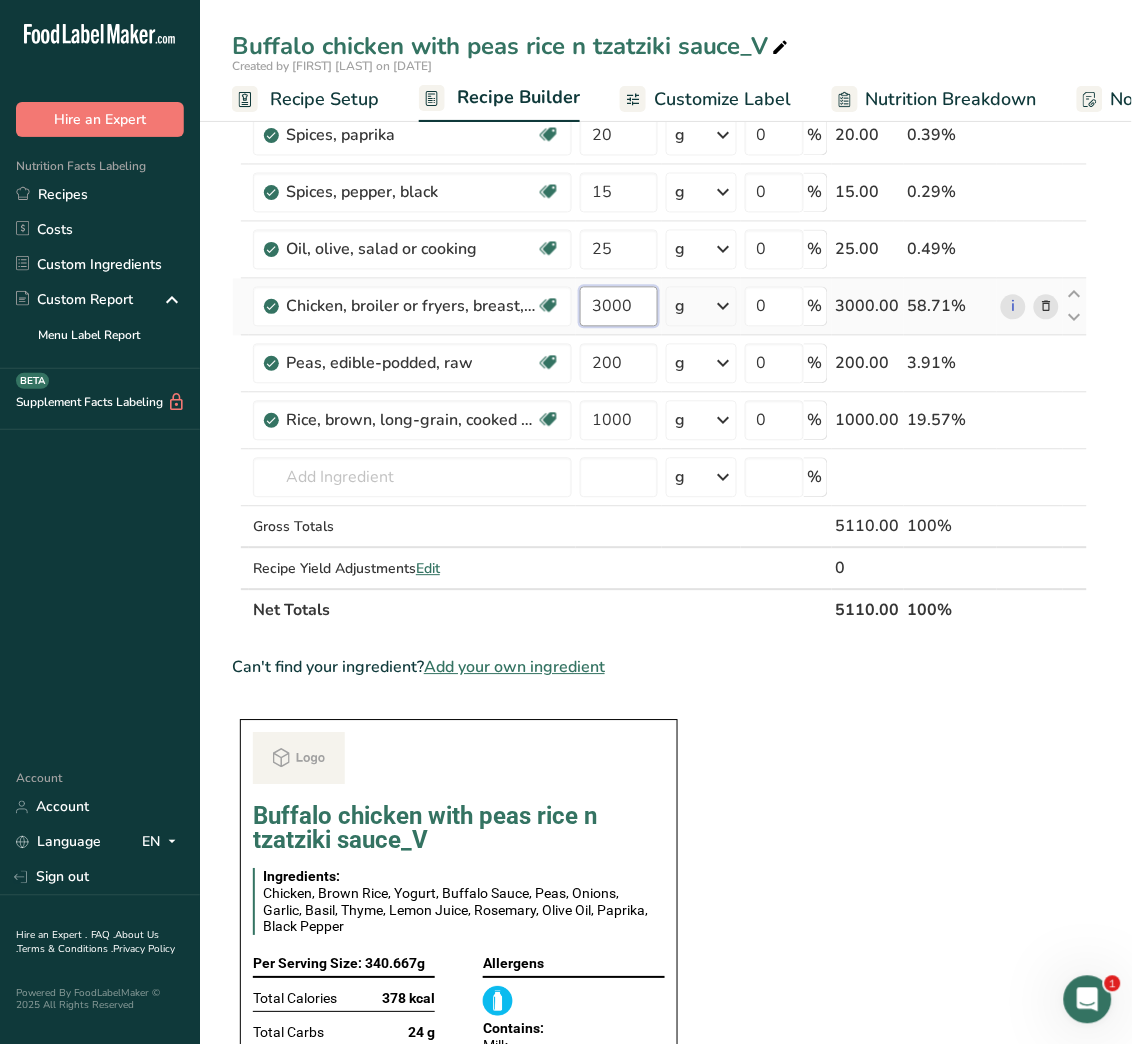 click on "3000" at bounding box center [619, 307] 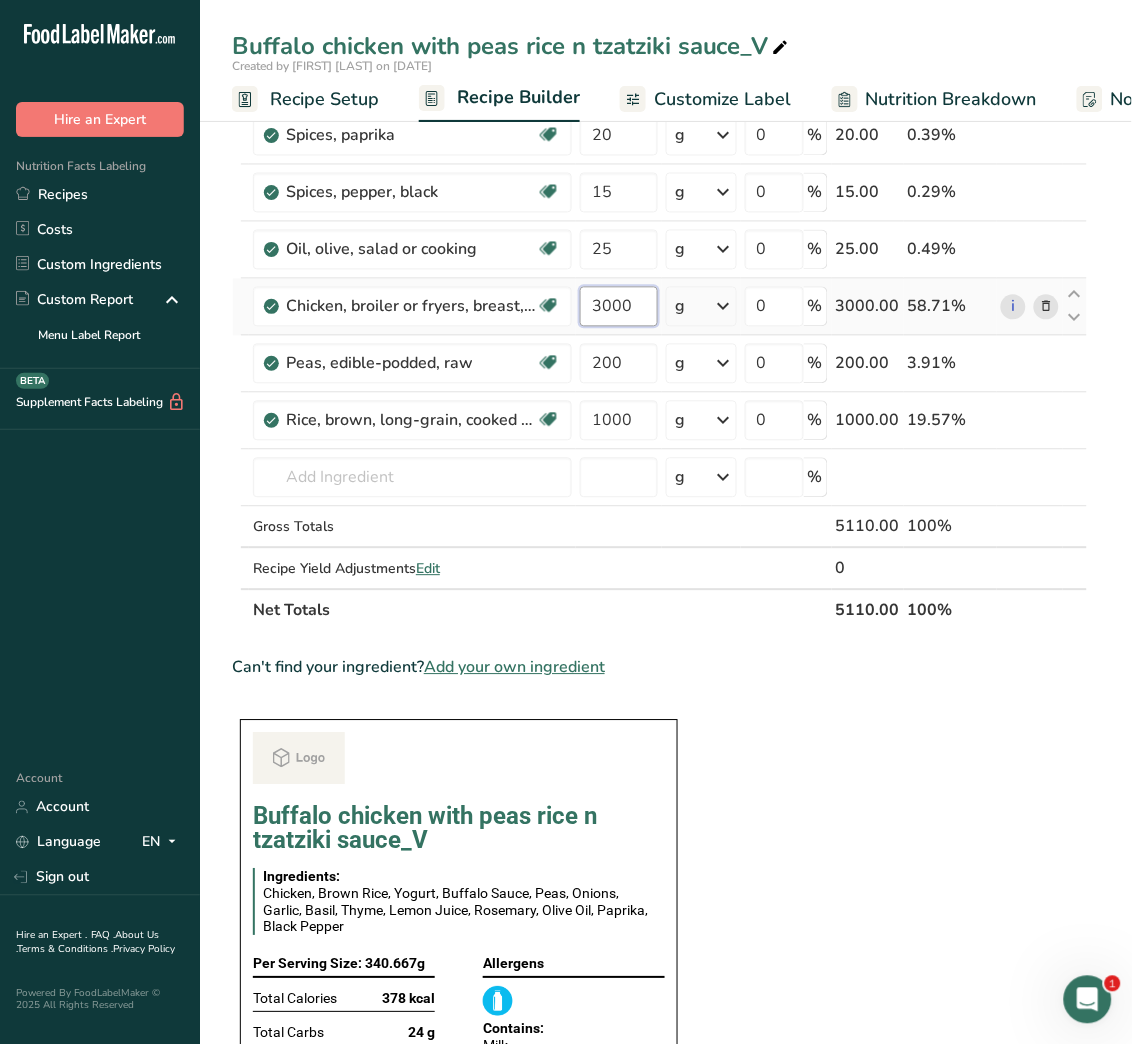 click on "3000" at bounding box center [619, 307] 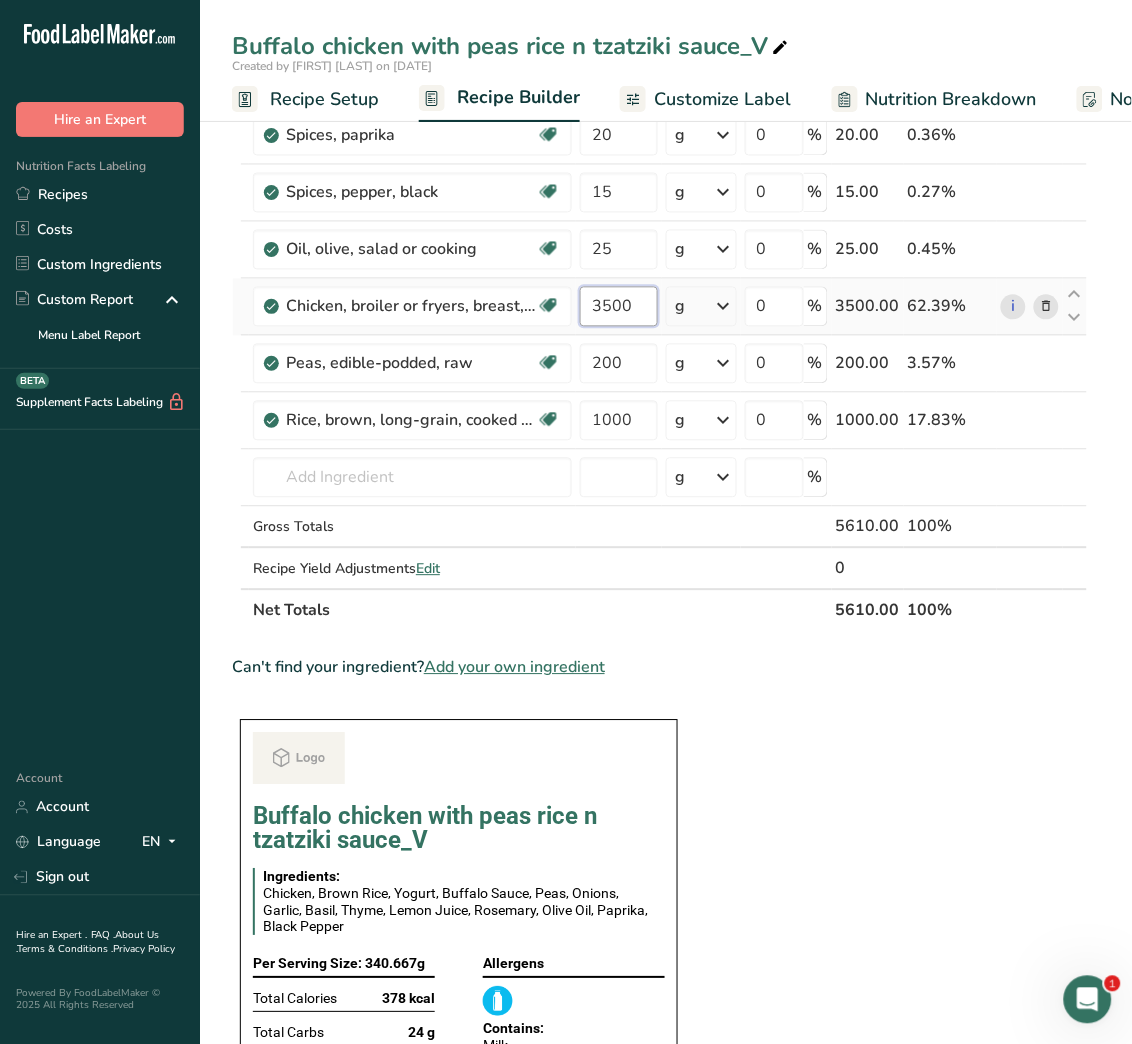 type on "3500" 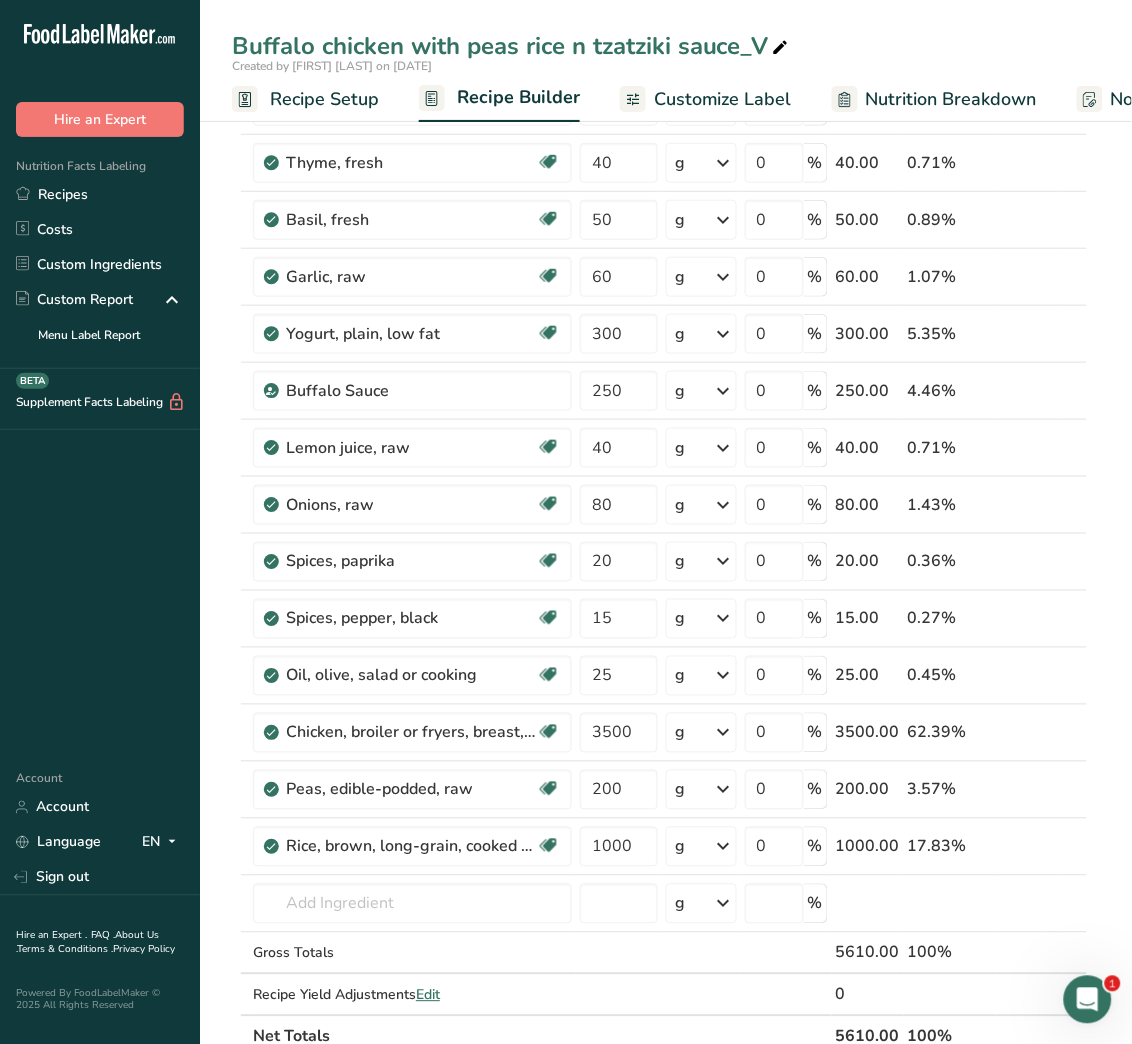 scroll, scrollTop: 0, scrollLeft: 0, axis: both 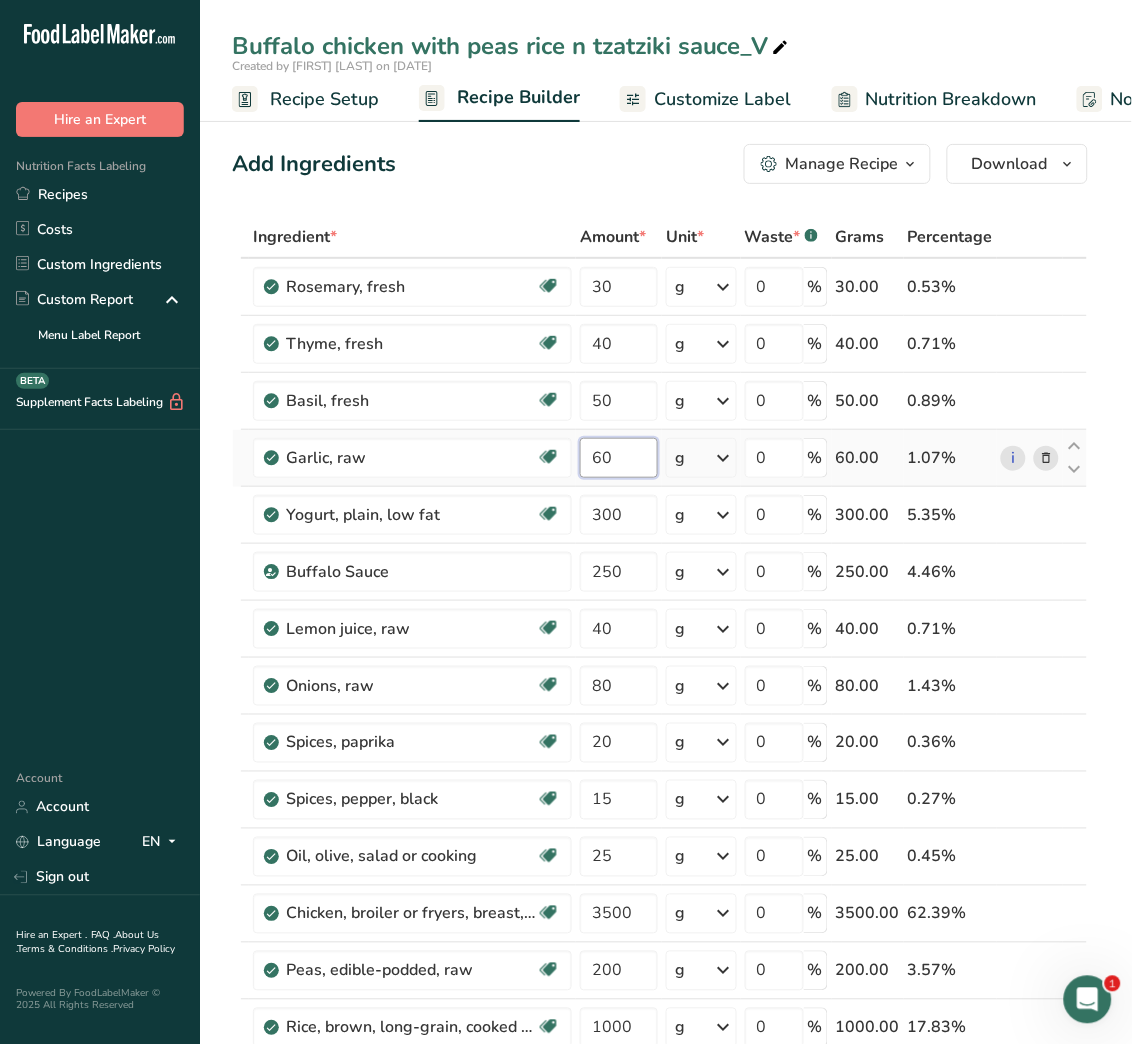 click on "60" at bounding box center (619, 458) 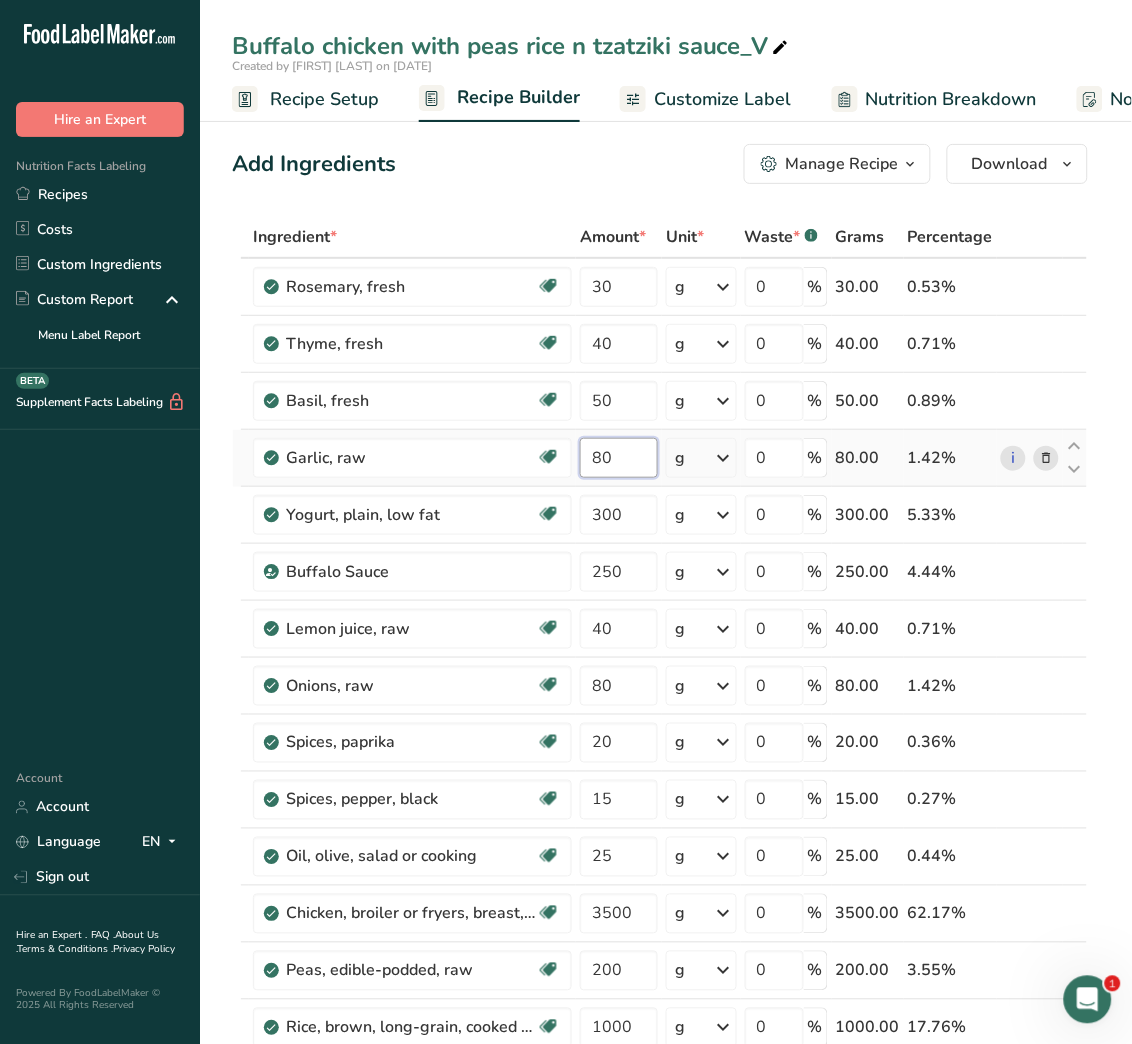 type on "80" 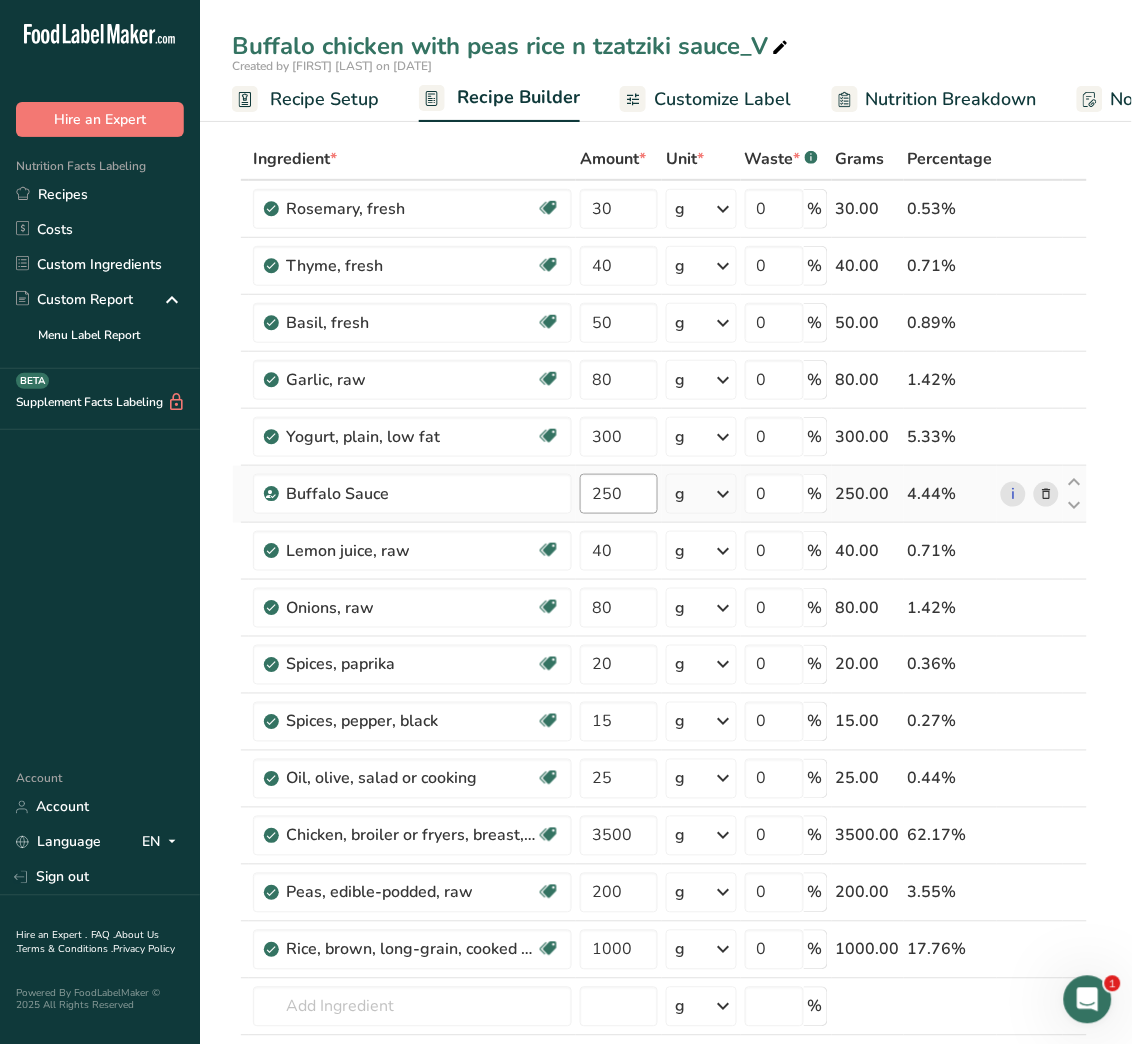 scroll, scrollTop: 67, scrollLeft: 0, axis: vertical 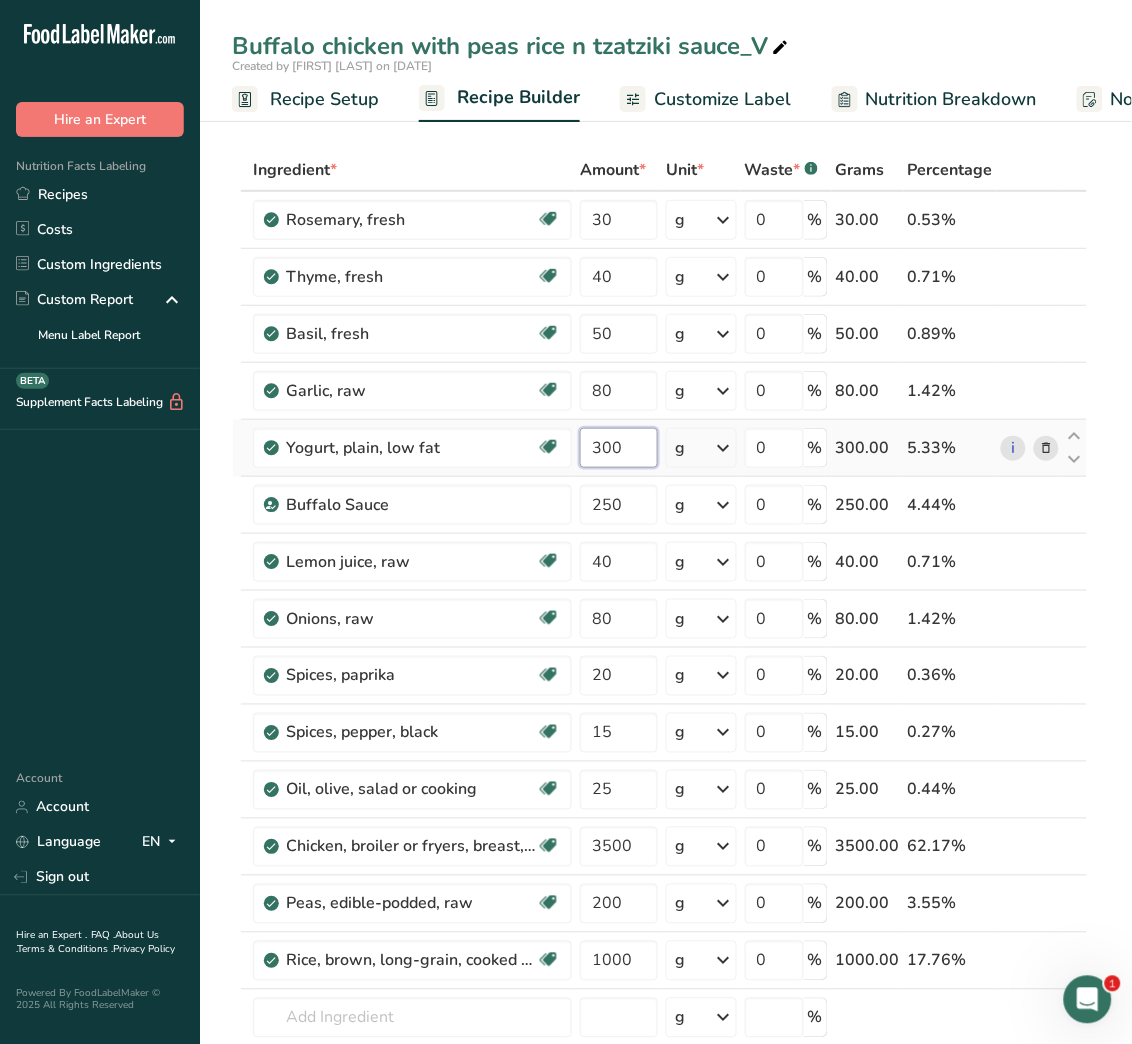 click on "300" at bounding box center (619, 448) 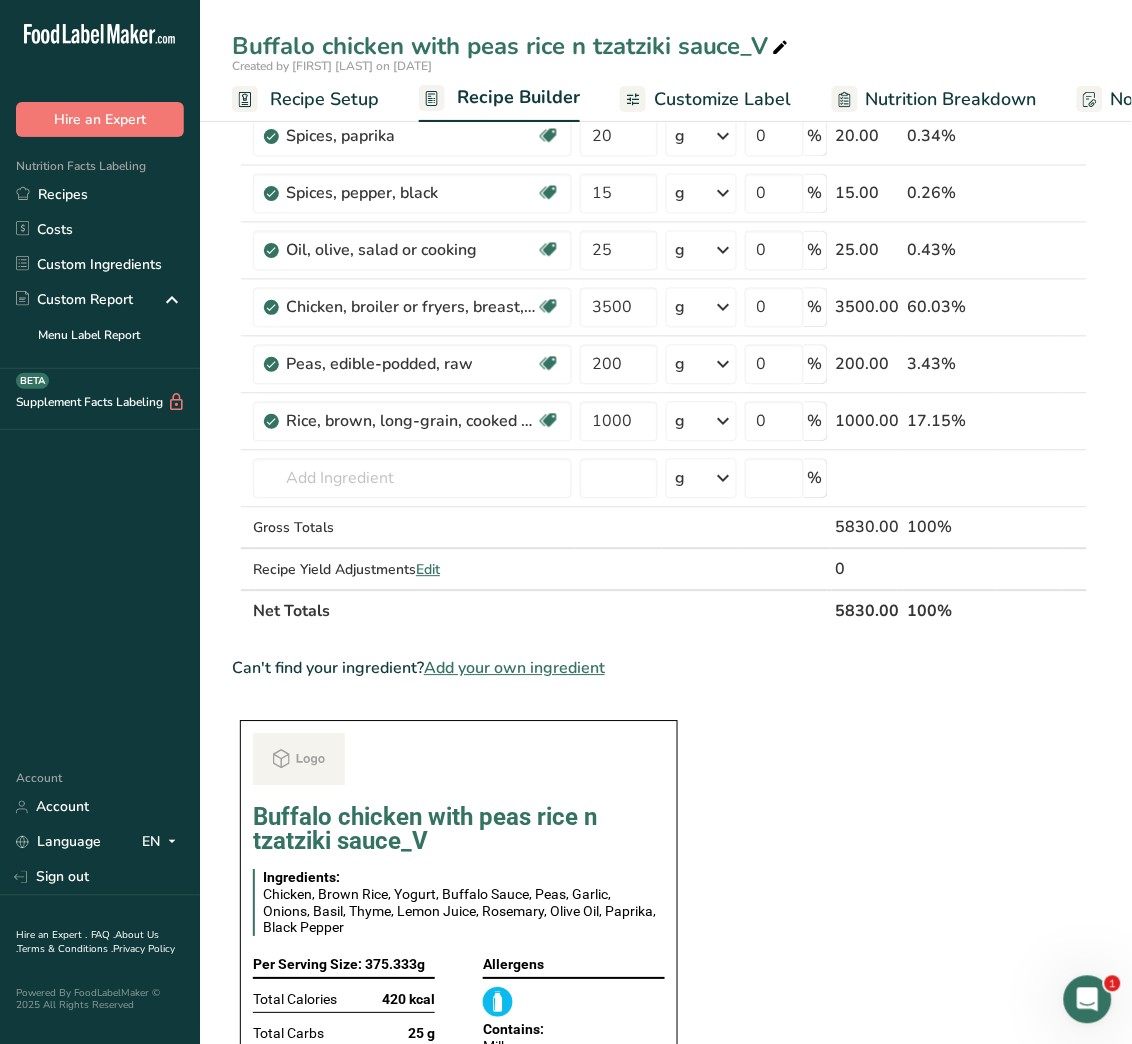scroll, scrollTop: 709, scrollLeft: 0, axis: vertical 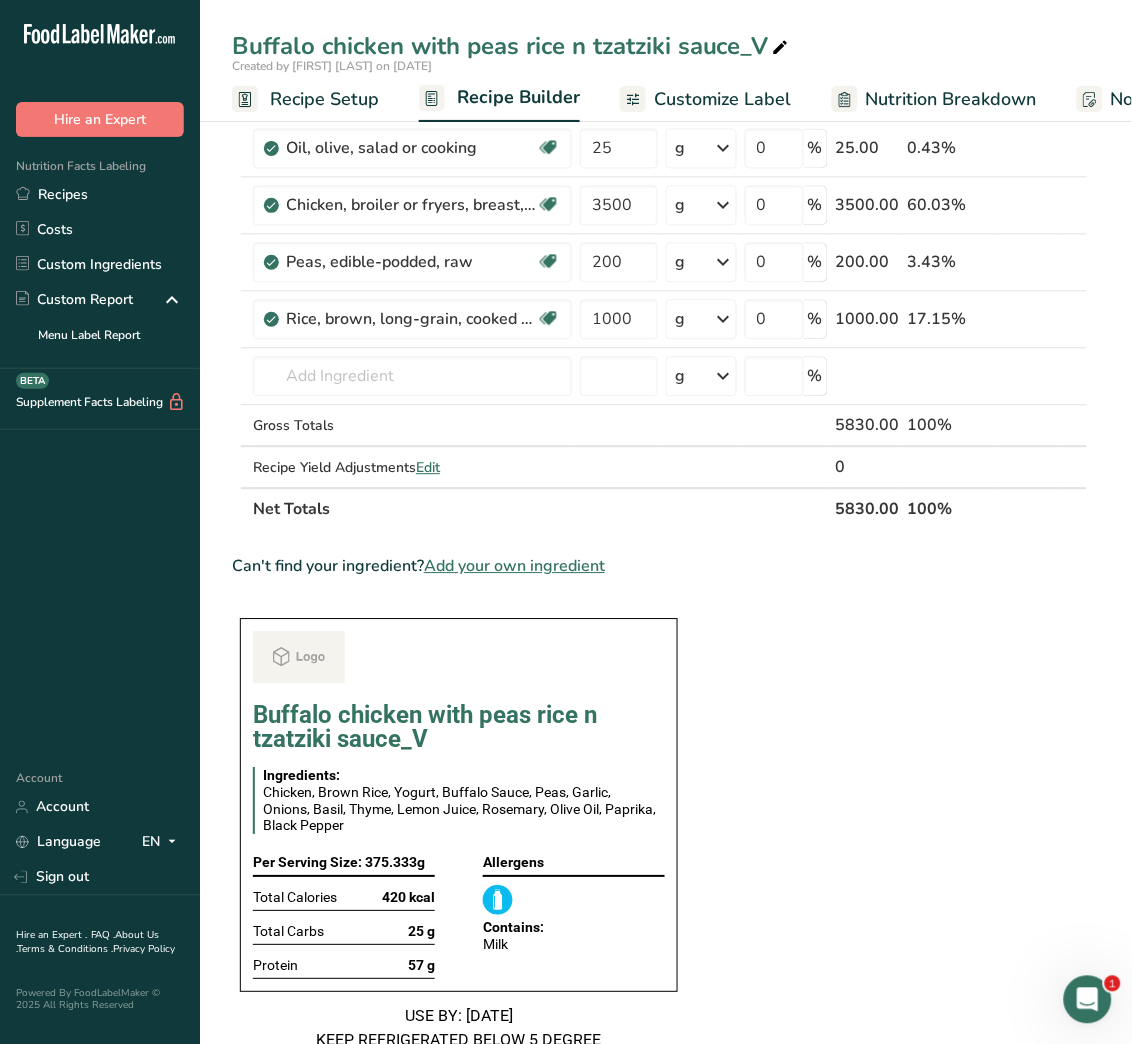 type on "499.999999" 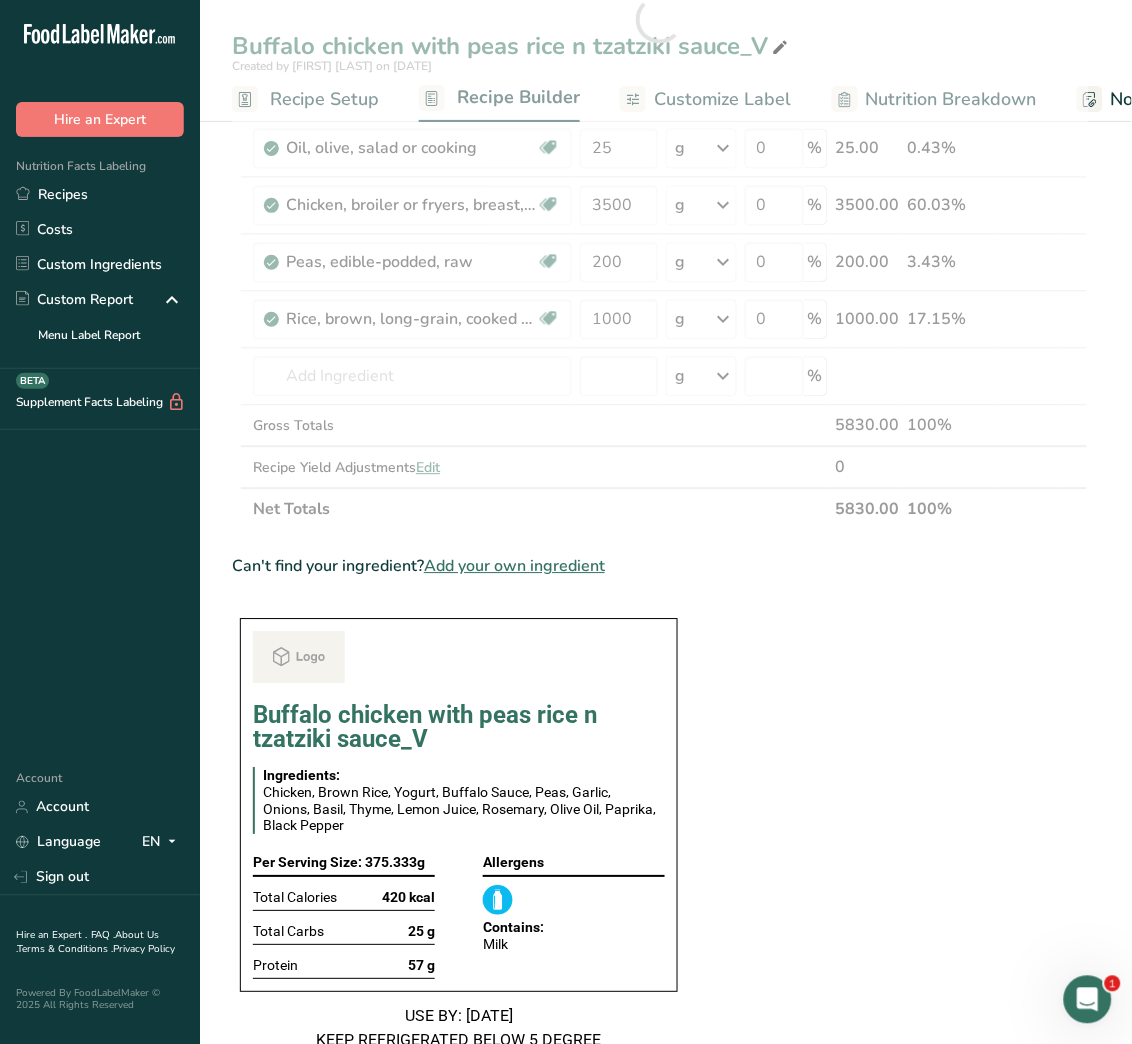 click on "Ingredient *
Amount *
Unit *
Waste *   .a-a{fill:#347362;}.b-a{fill:#fff;}          Grams
Percentage
Rosemary, fresh
Dairy free
Gluten free
Vegan
Vegetarian
Soy free
30
g
Portions
1 tsp
1 tbsp
Weight Units
g
kg
mg
See more
Volume Units
l
Volume units require a density conversion. If you know your ingredient's density enter it below. Otherwise, click on "RIA" our AI Regulatory bot - she will be able to help you
lb/ft3
g/cm3
Confirm
mL
lb/ft3" at bounding box center (660, 644) 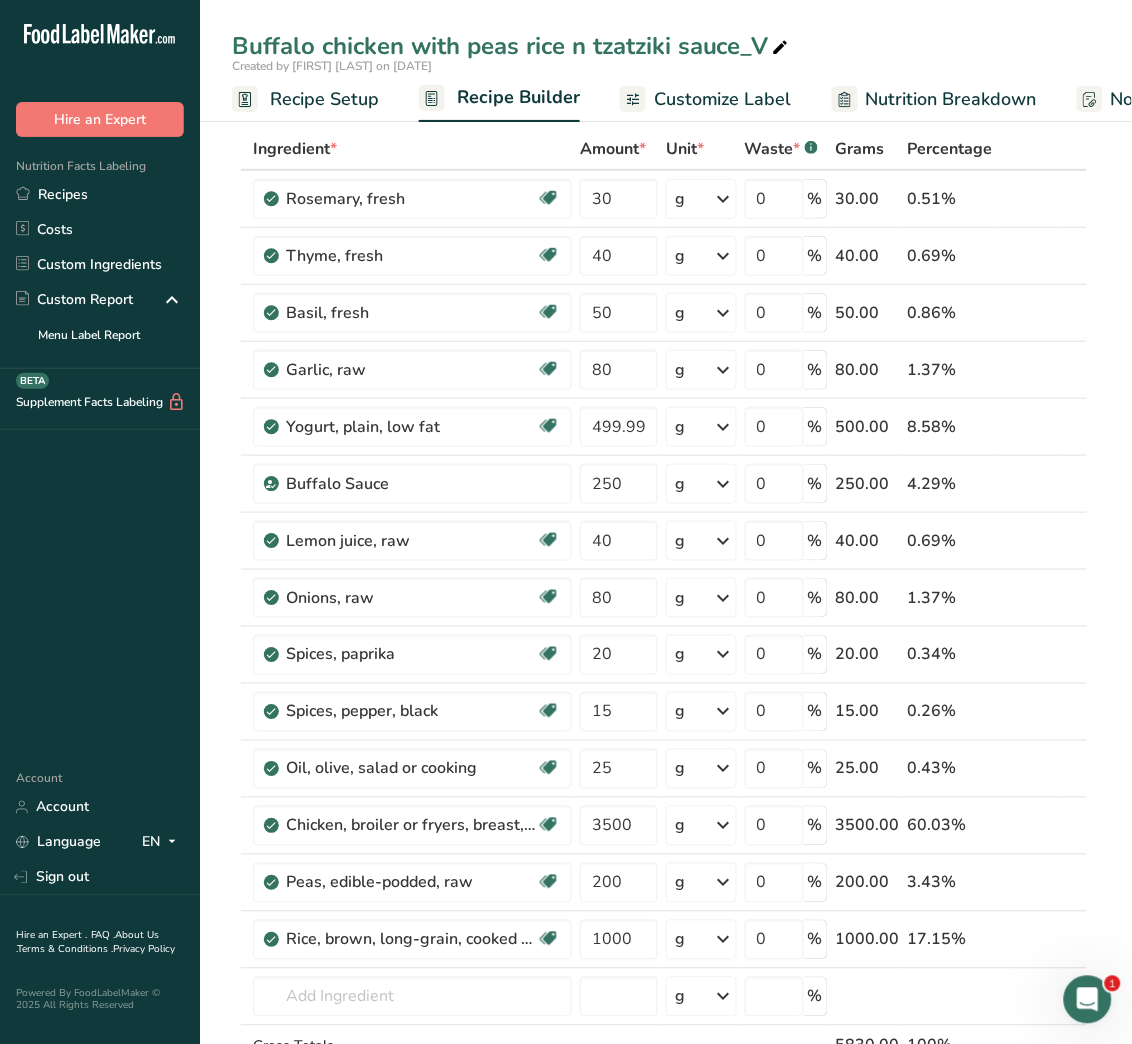 scroll, scrollTop: 87, scrollLeft: 0, axis: vertical 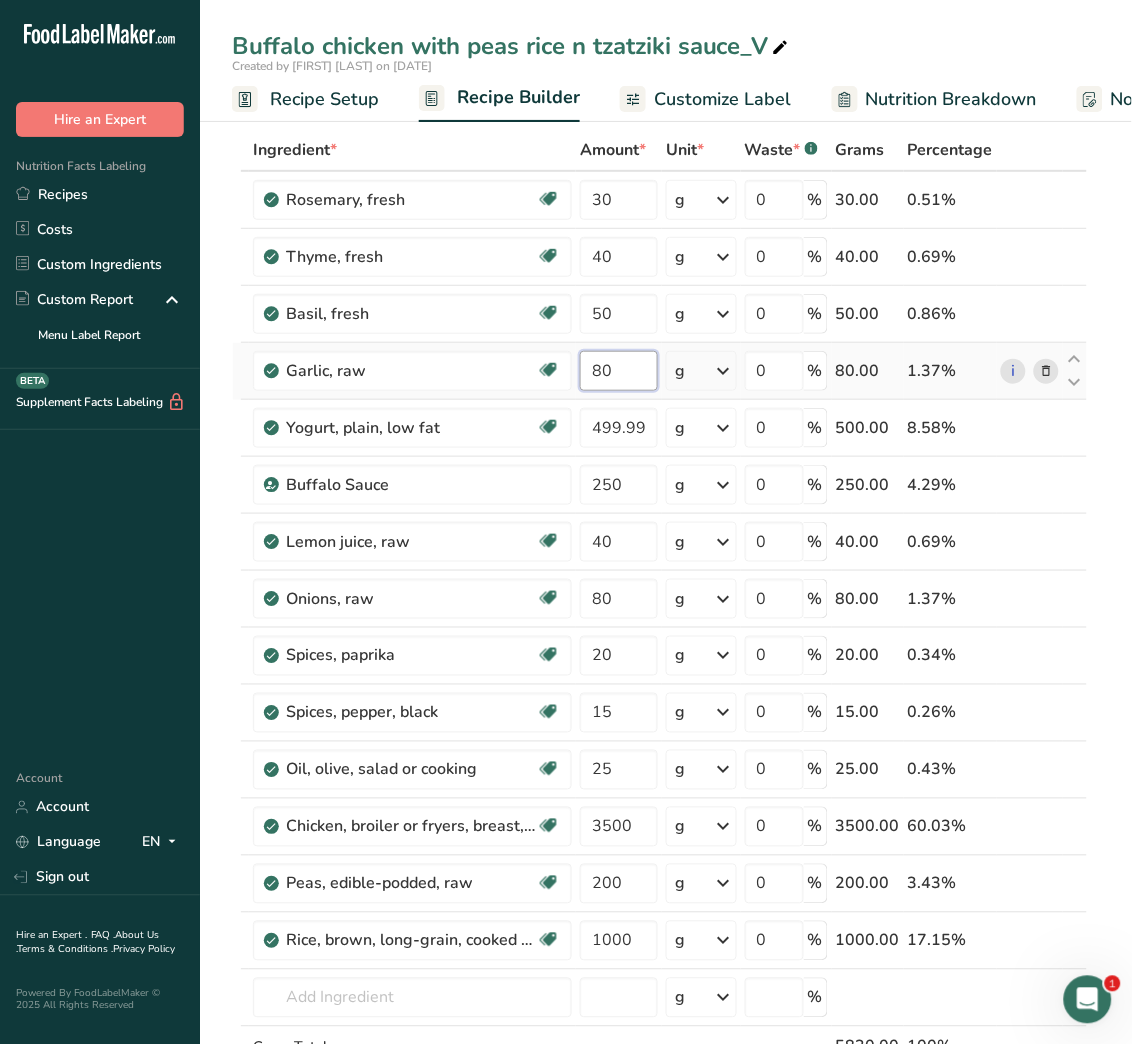 click on "80" at bounding box center [619, 371] 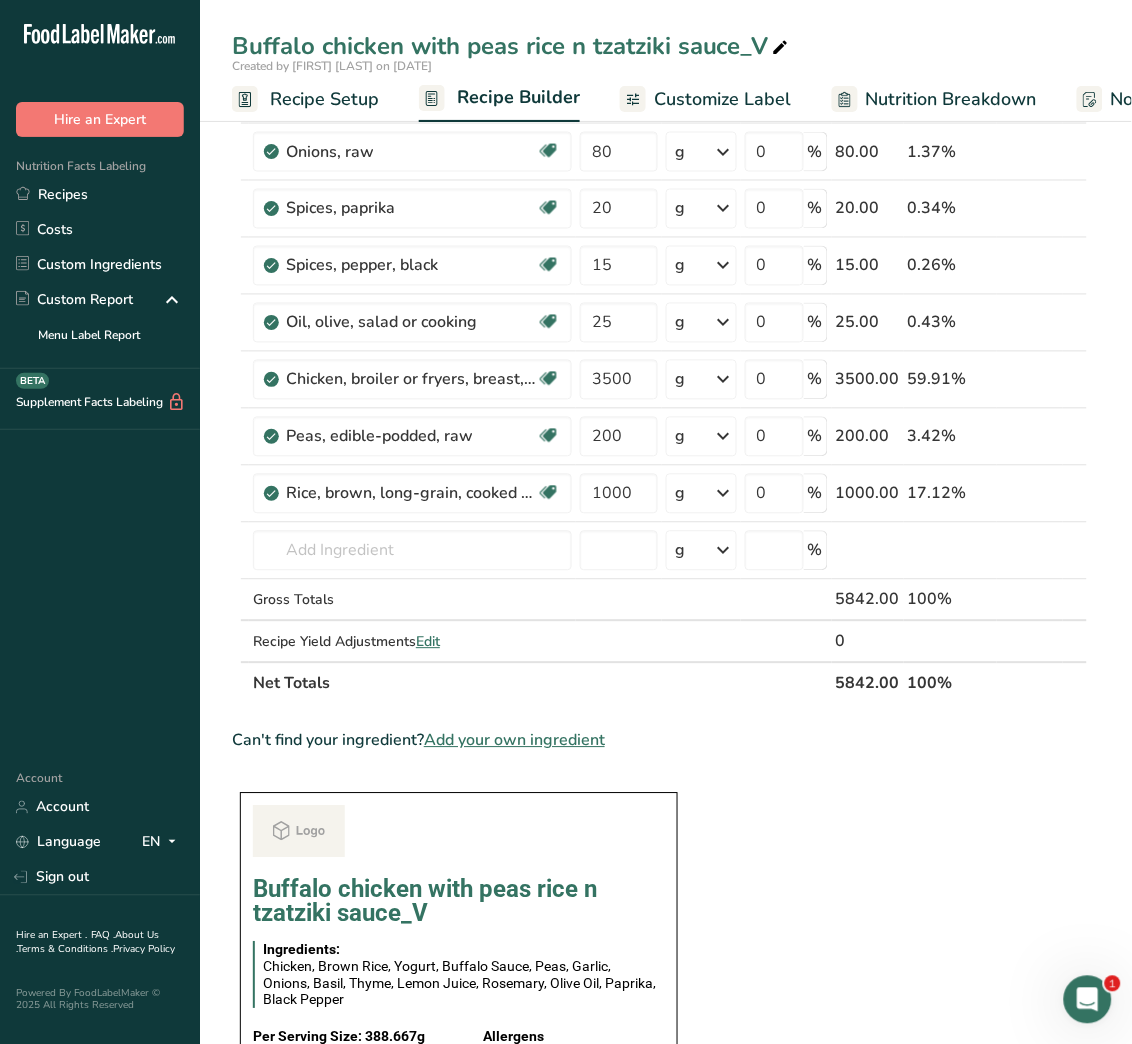 scroll, scrollTop: 535, scrollLeft: 0, axis: vertical 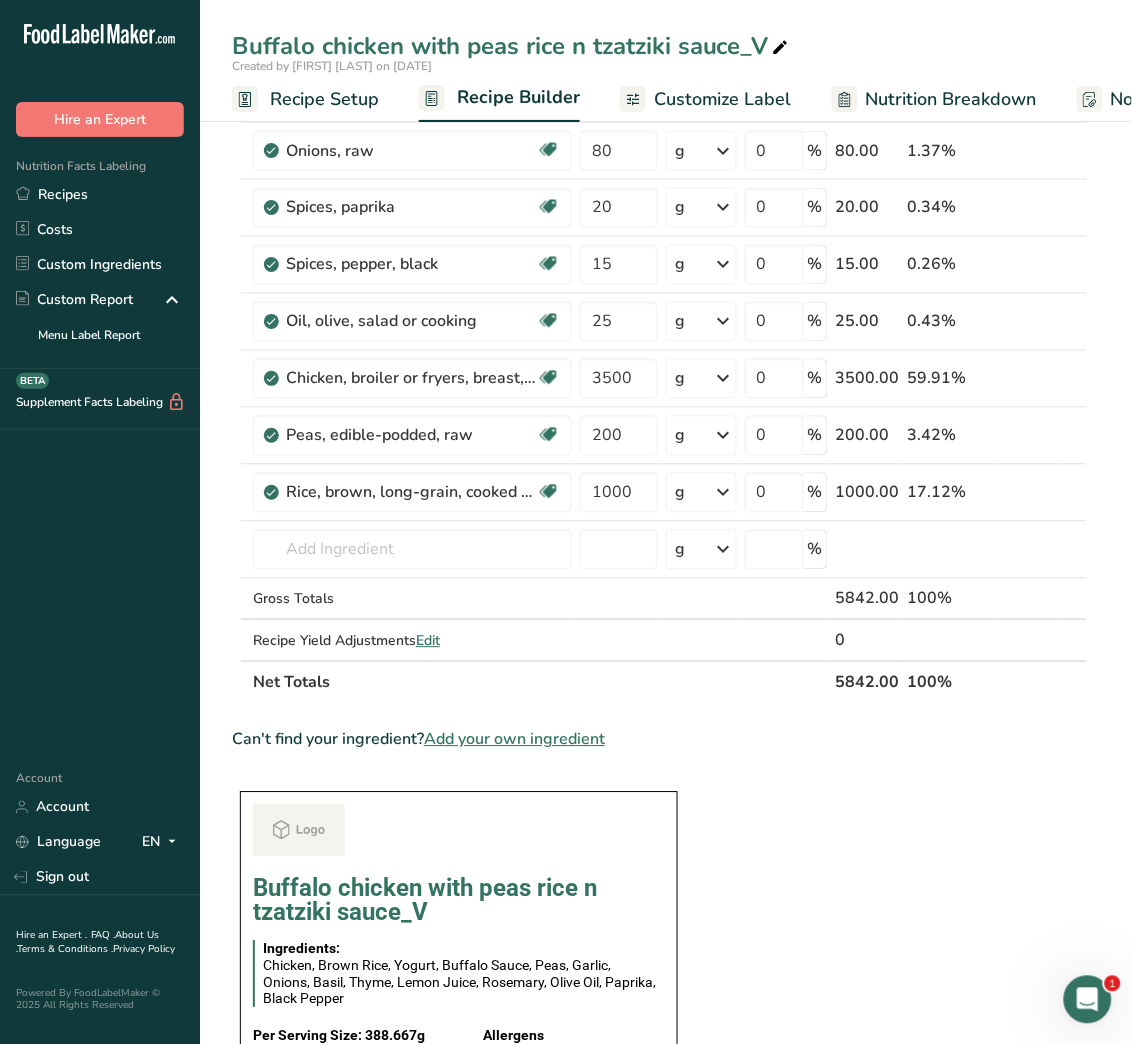 type on "92" 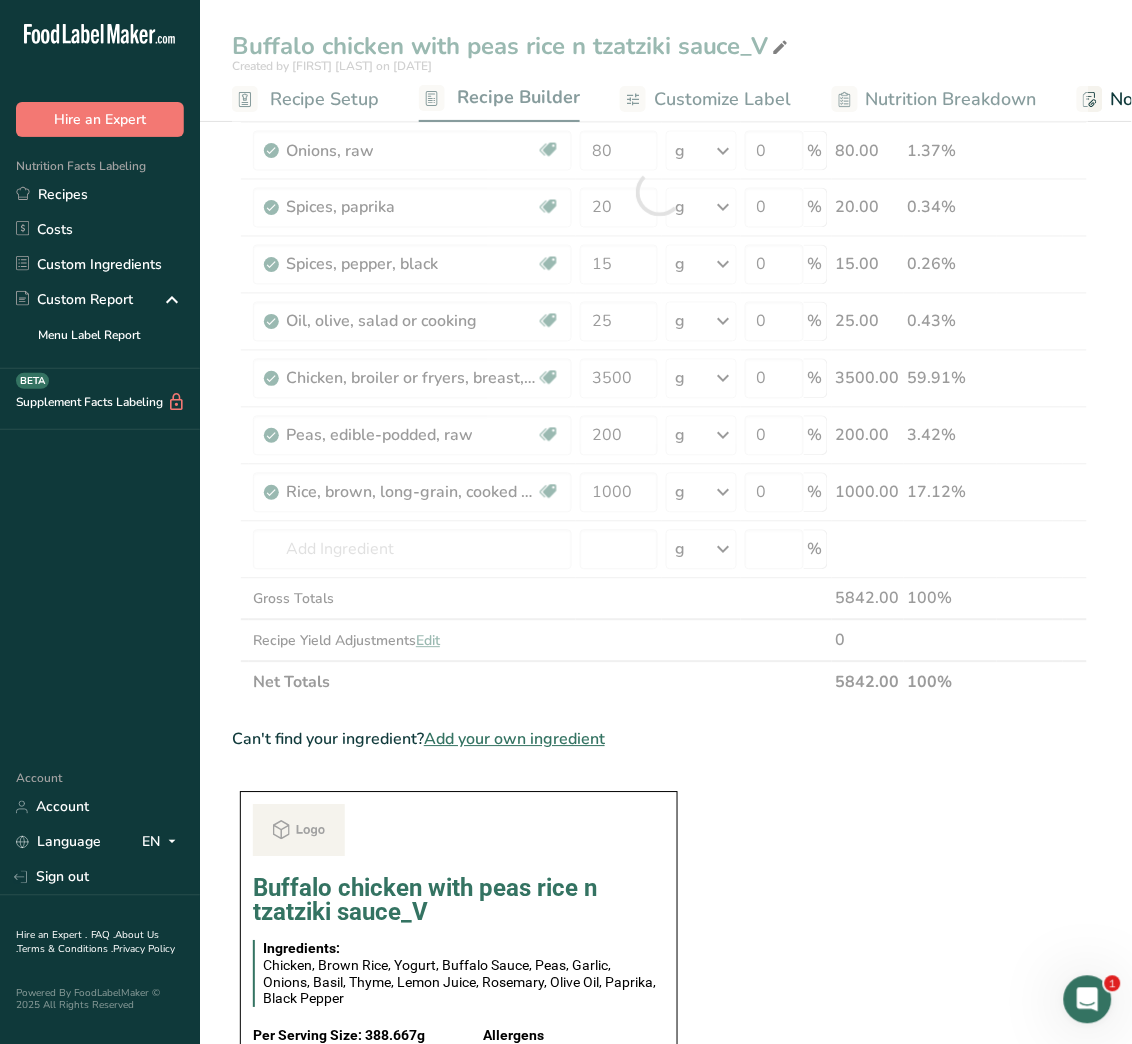 click on "Ingredient *
Amount *
Unit *
Waste *   .a-a{fill:#347362;}.b-a{fill:#fff;}          Grams
Percentage
Rosemary, fresh
Dairy free
Gluten free
Vegan
Vegetarian
Soy free
30
g
Portions
1 tsp
1 tbsp
Weight Units
g
kg
mg
See more
Volume Units
l
Volume units require a density conversion. If you know your ingredient's density enter it below. Otherwise, click on "RIA" our AI Regulatory bot - she will be able to help you
lb/ft3
g/cm3
Confirm
mL
lb/ft3" at bounding box center (660, 818) 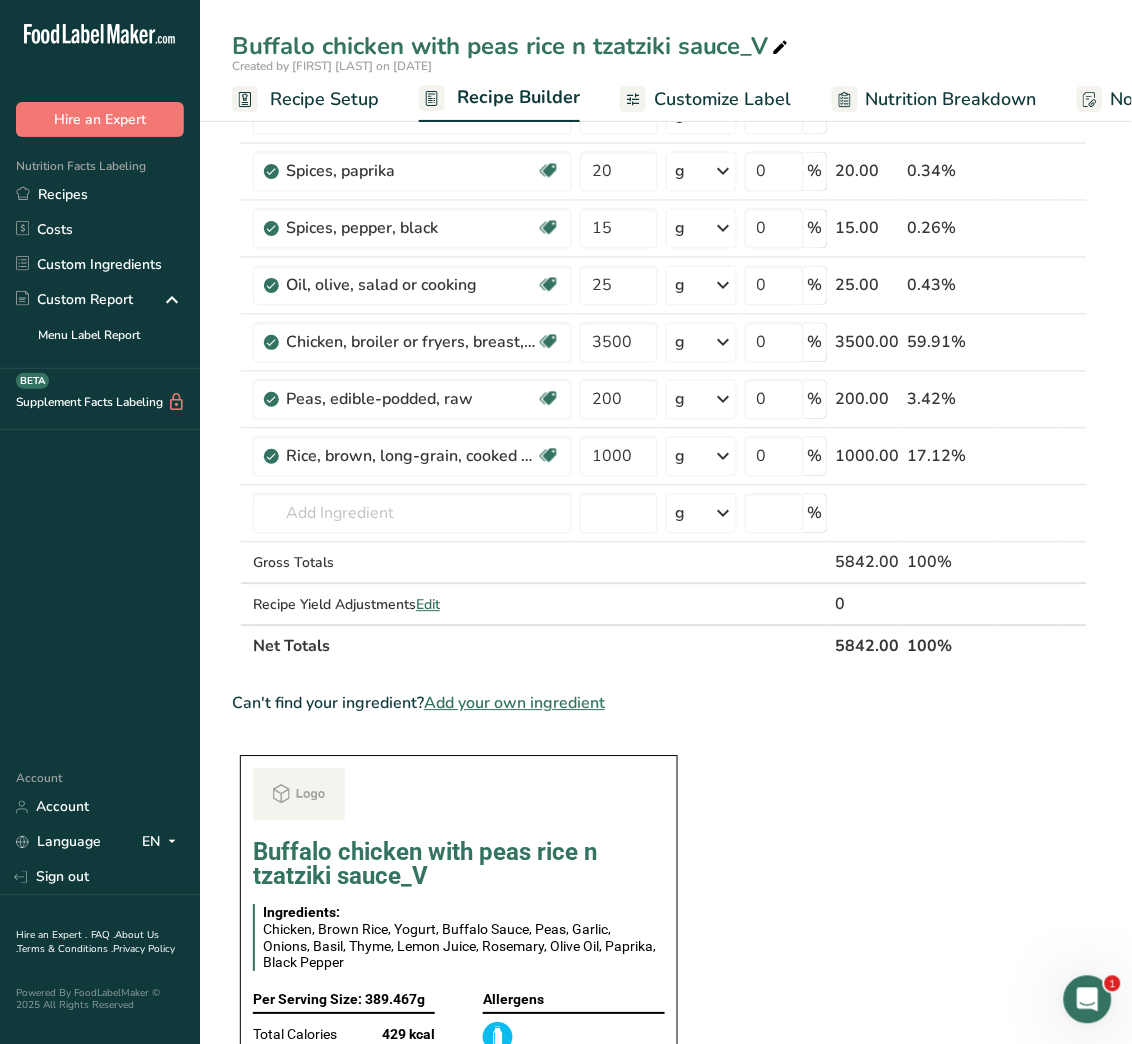 scroll, scrollTop: 0, scrollLeft: 0, axis: both 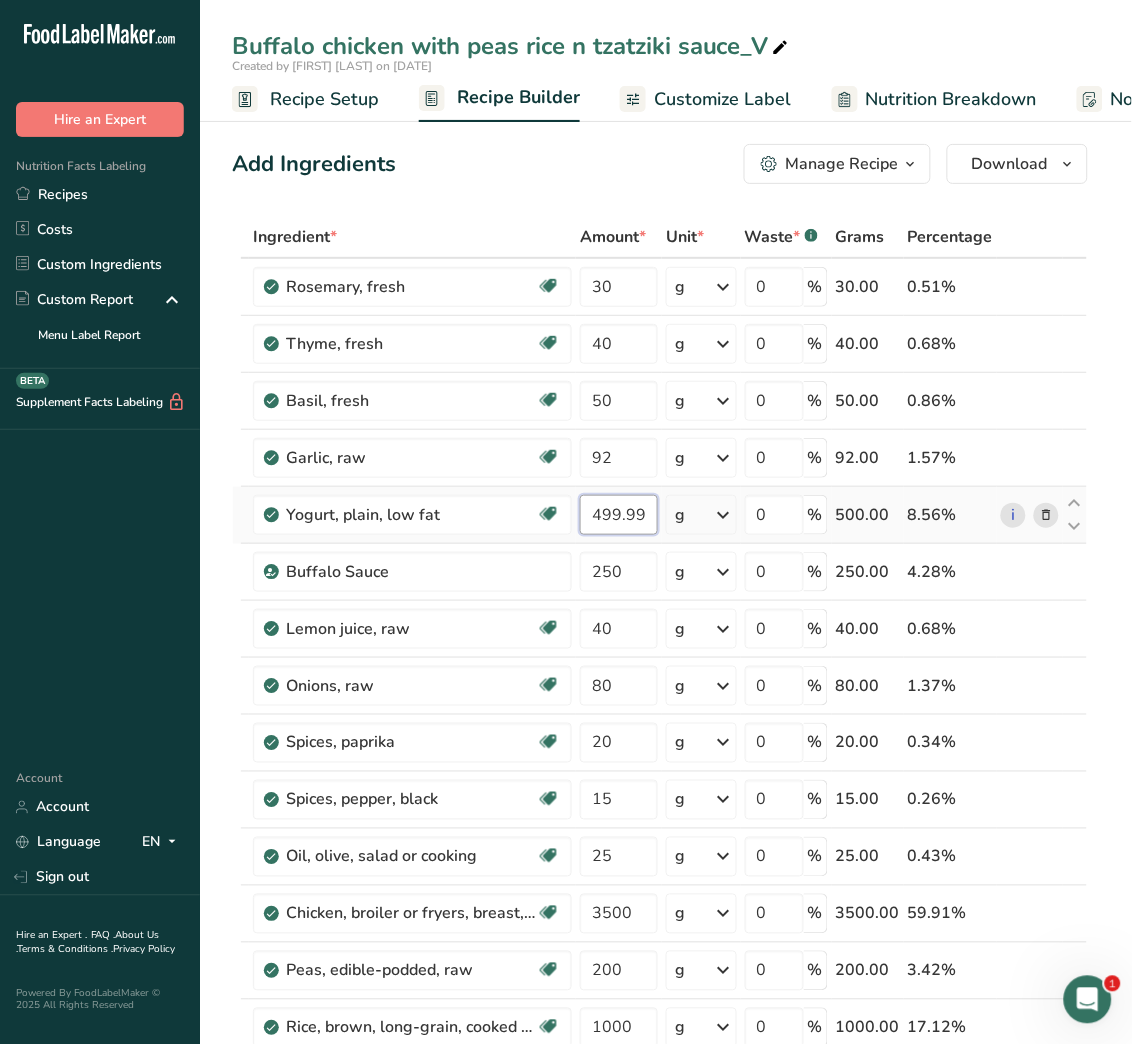 click on "499.999999" at bounding box center [619, 515] 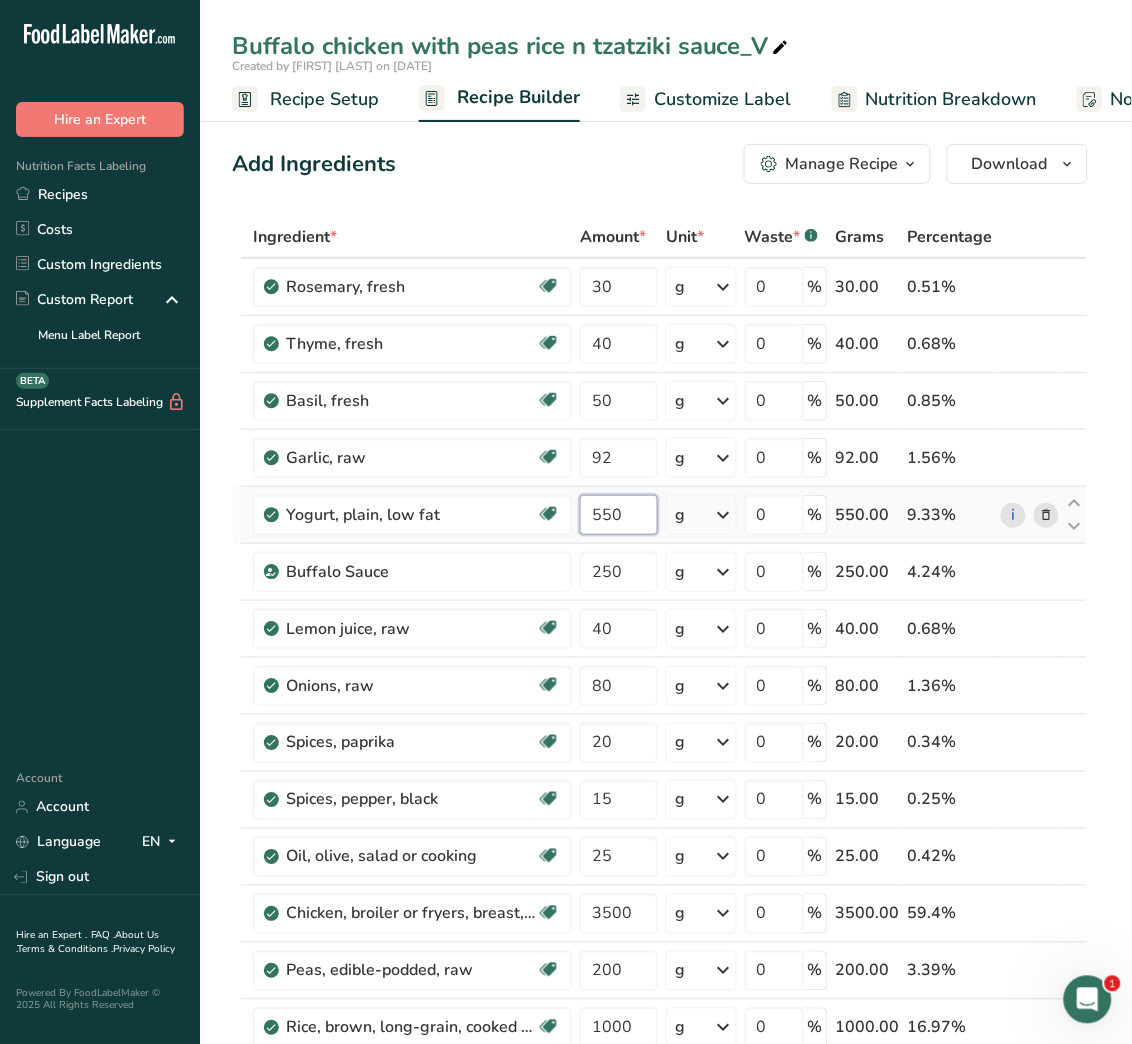 type on "550" 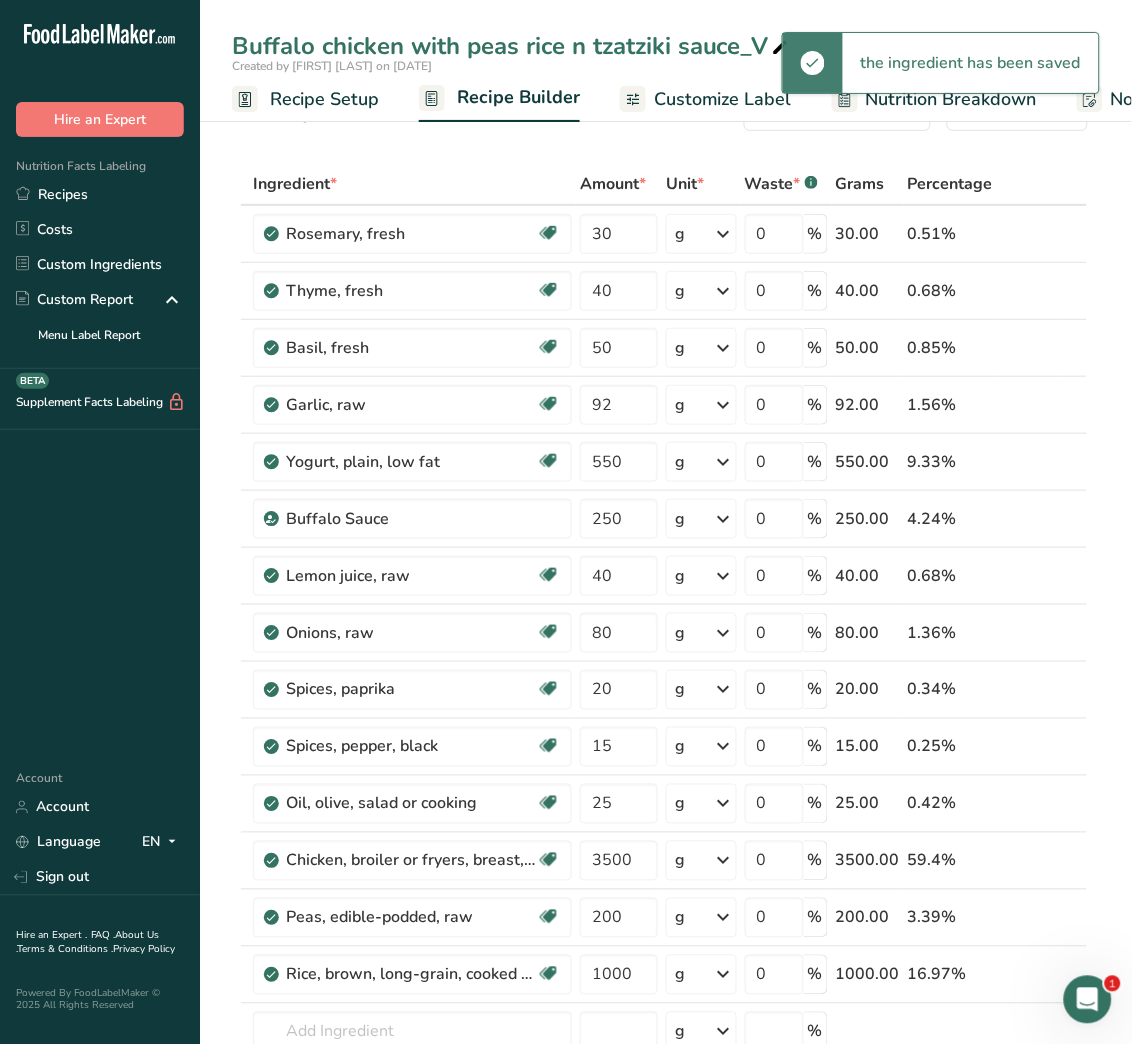 scroll, scrollTop: 0, scrollLeft: 0, axis: both 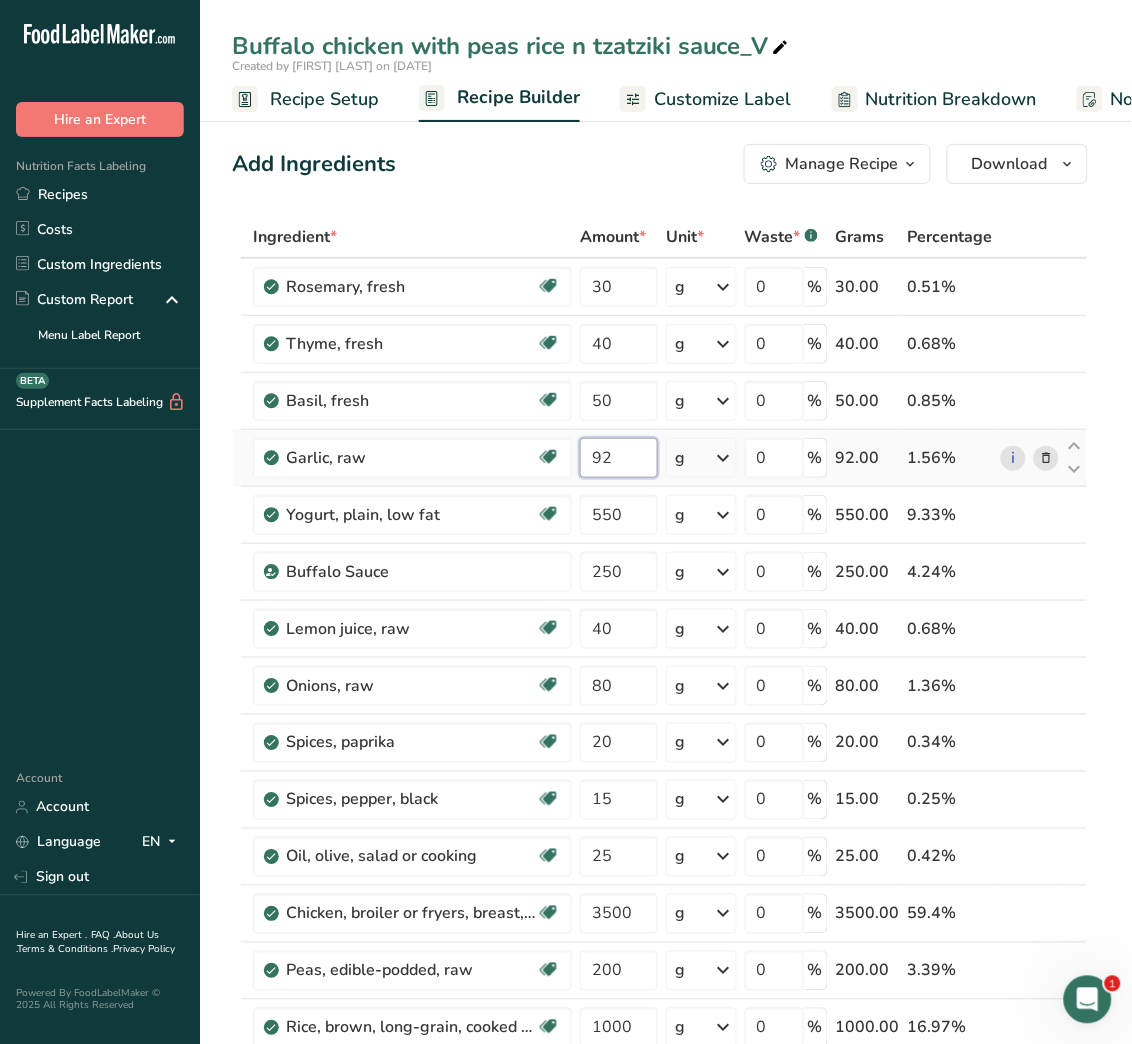 click on "92" at bounding box center (619, 458) 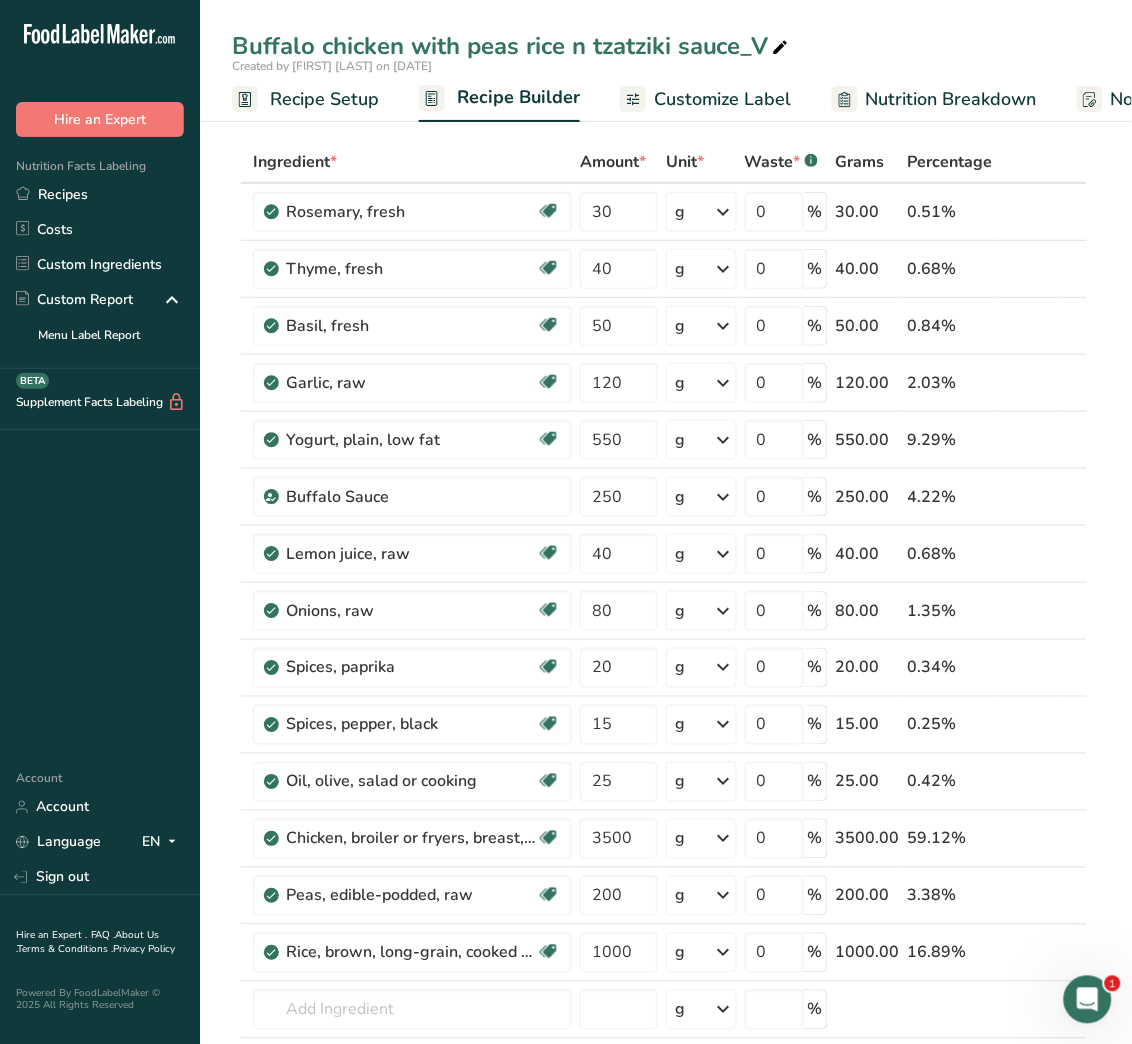 scroll, scrollTop: 0, scrollLeft: 0, axis: both 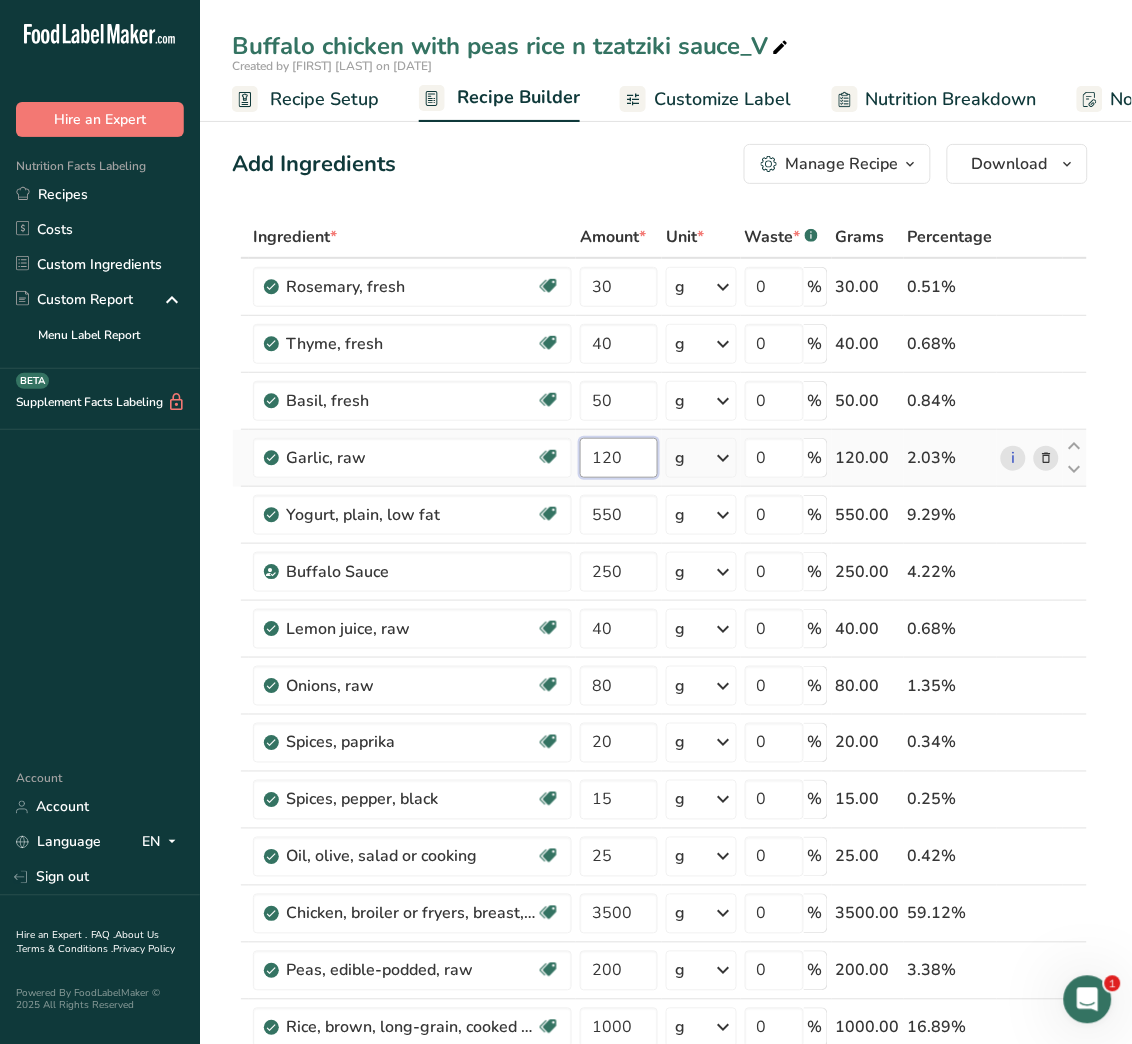 click on "120" at bounding box center [619, 458] 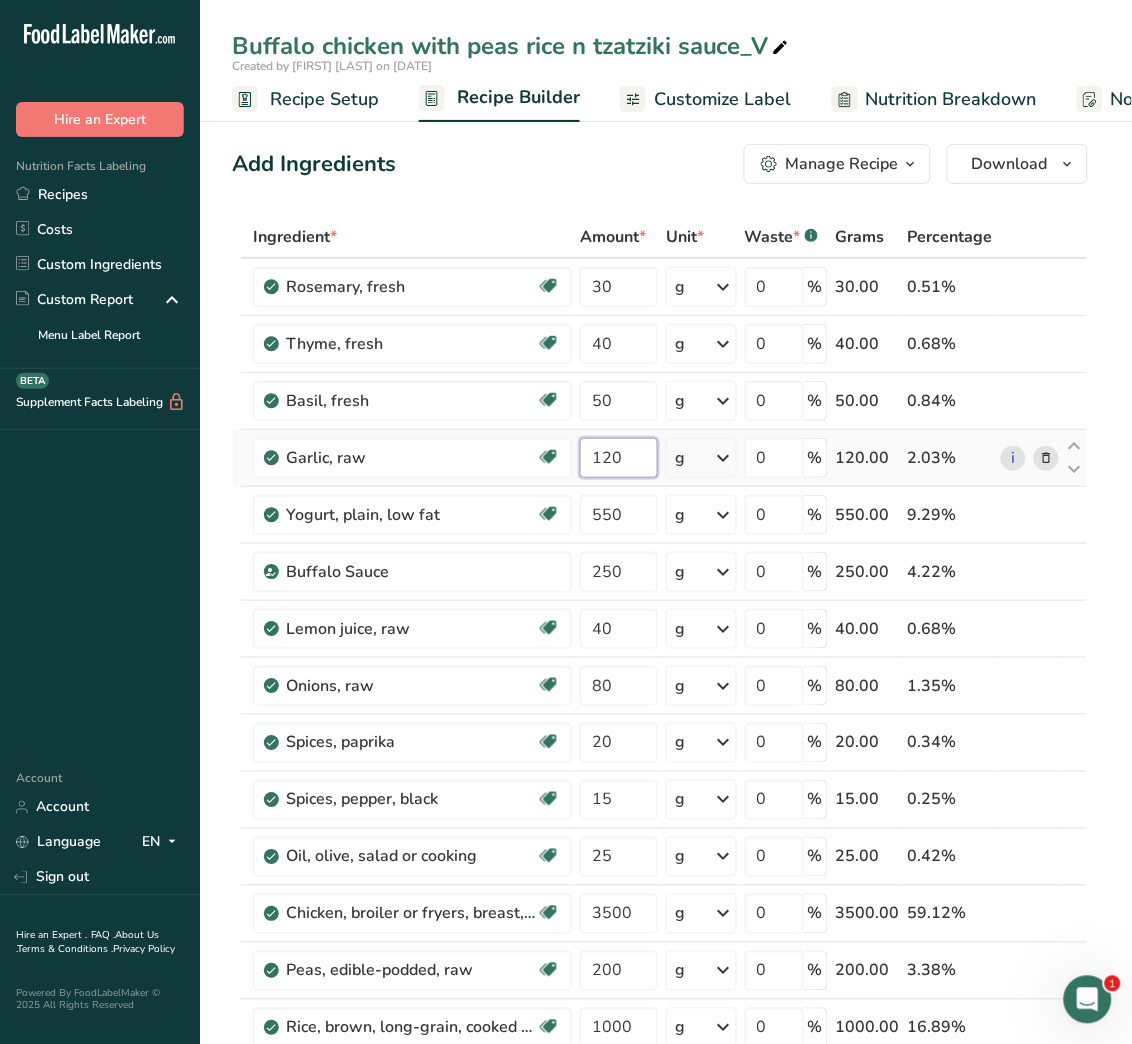 click on "120" at bounding box center [619, 458] 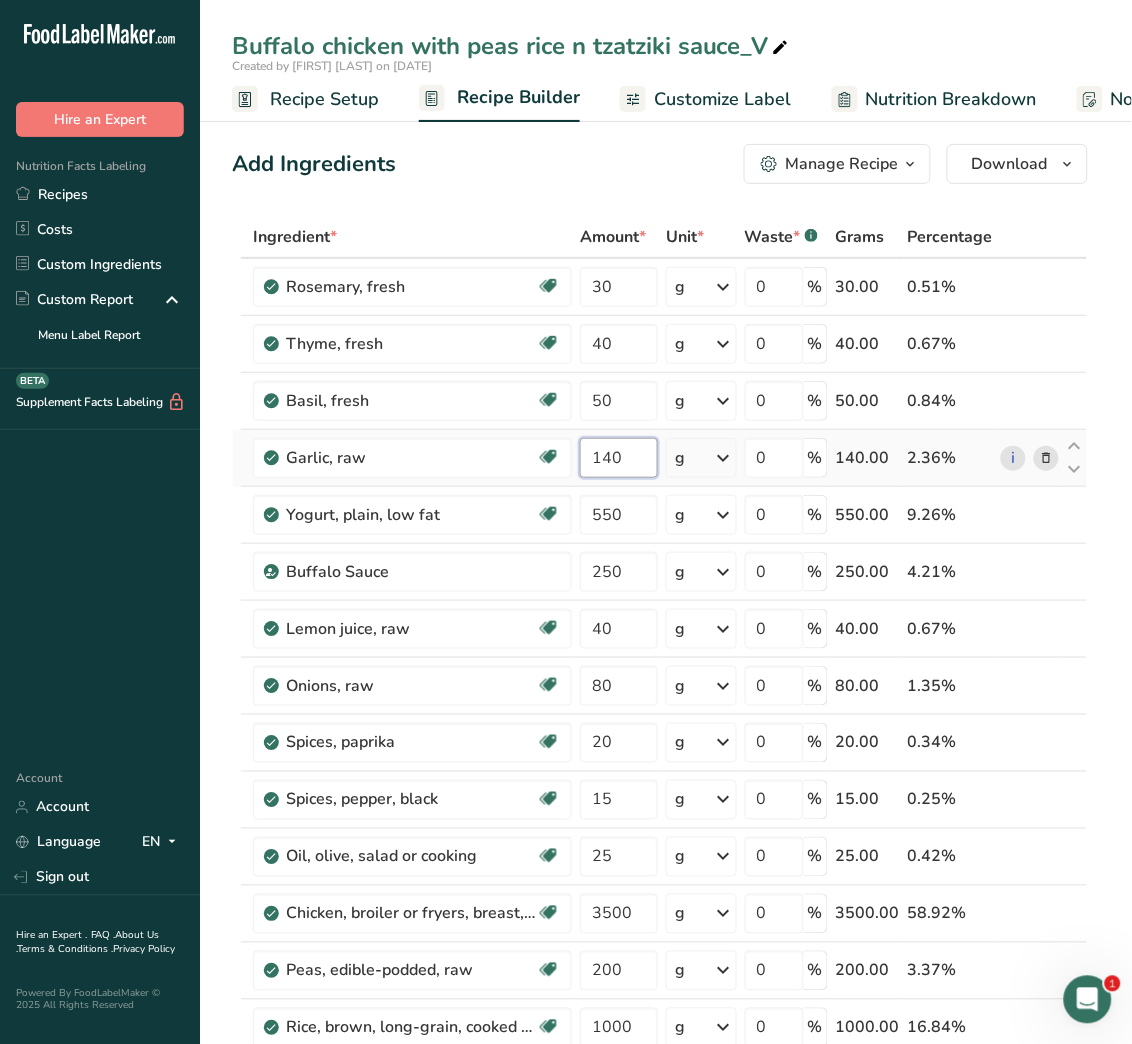 type on "140" 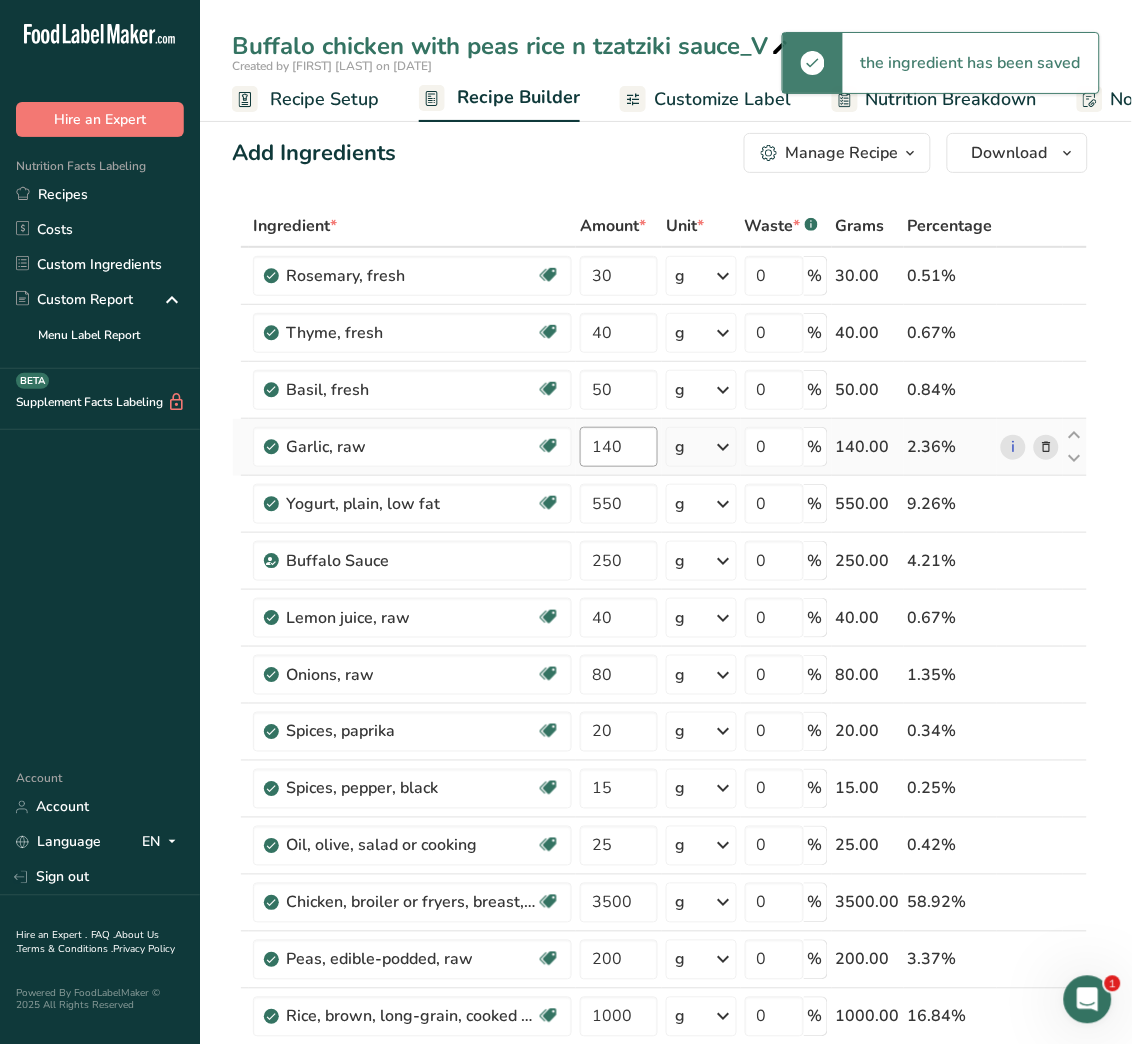scroll, scrollTop: 0, scrollLeft: 0, axis: both 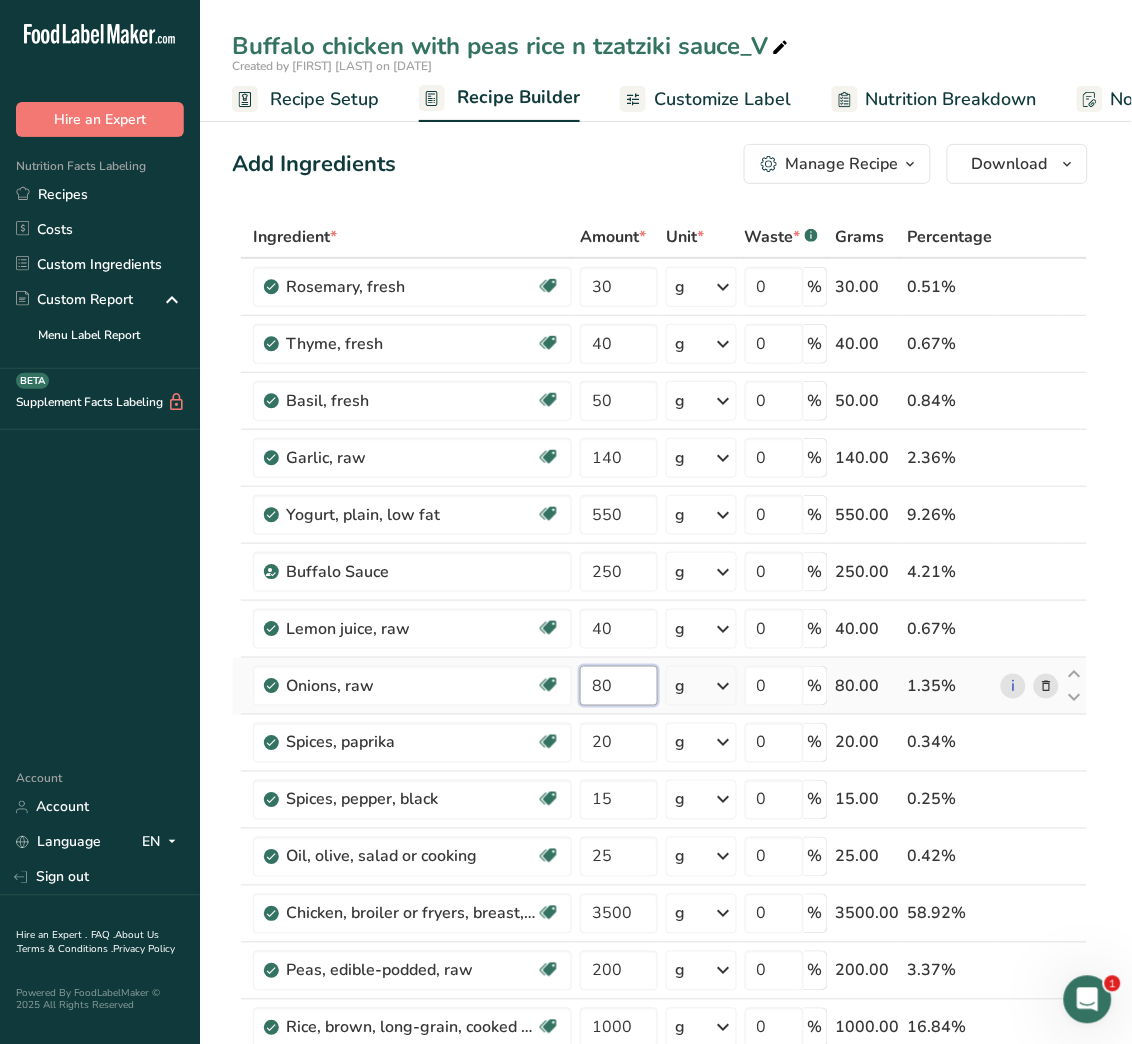 click on "80" at bounding box center (619, 686) 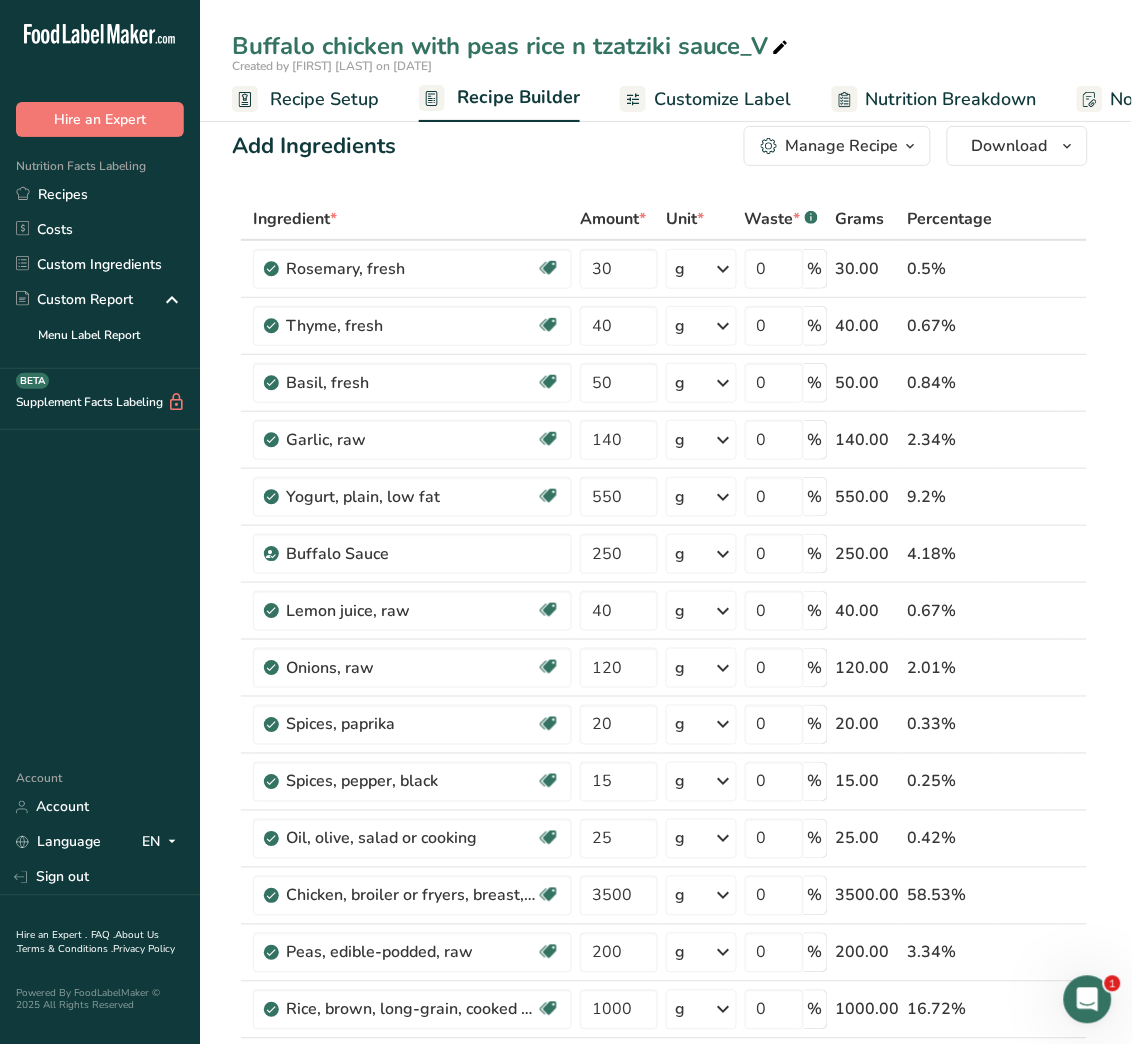 scroll, scrollTop: 0, scrollLeft: 0, axis: both 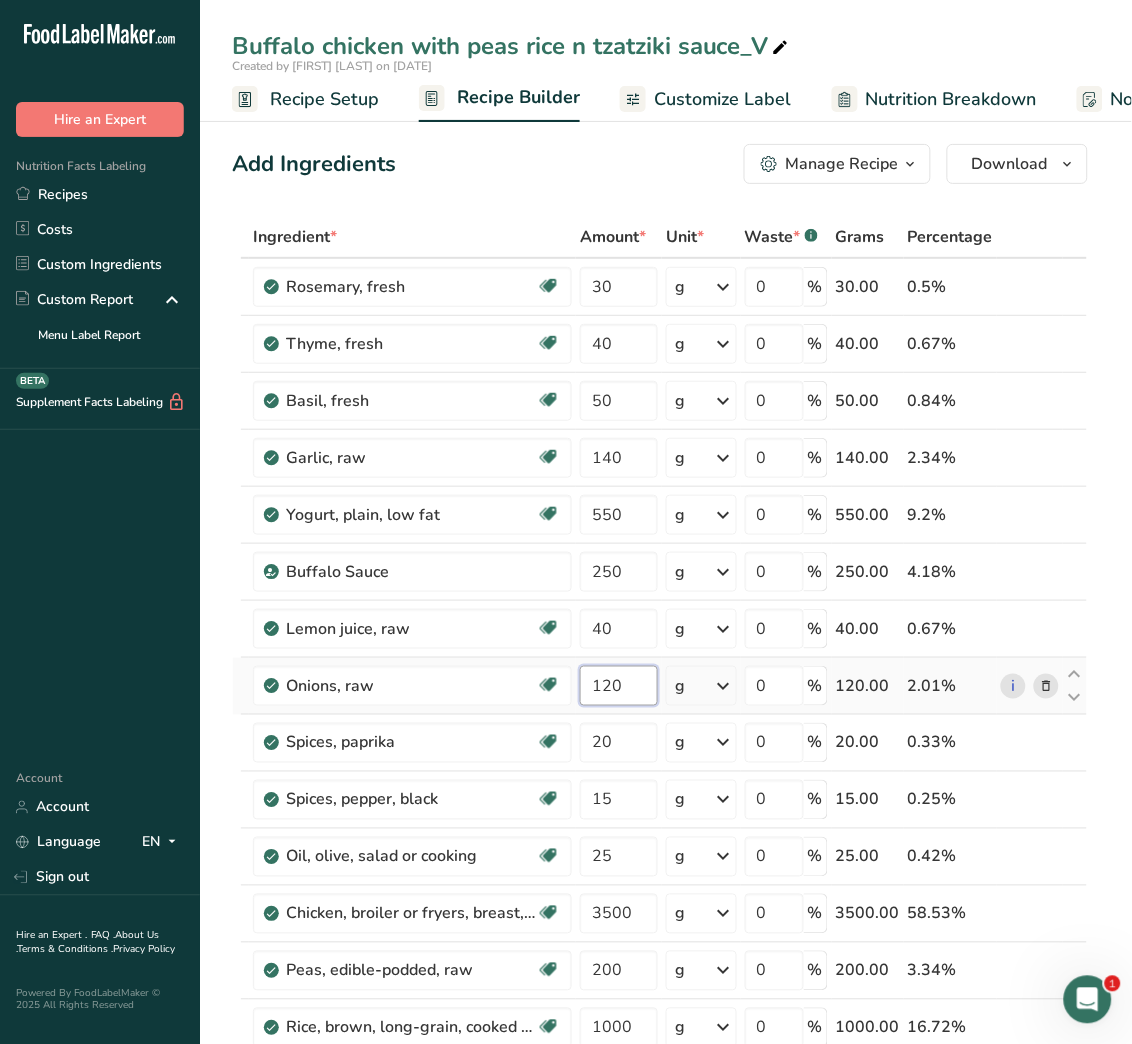 click on "120" at bounding box center [619, 686] 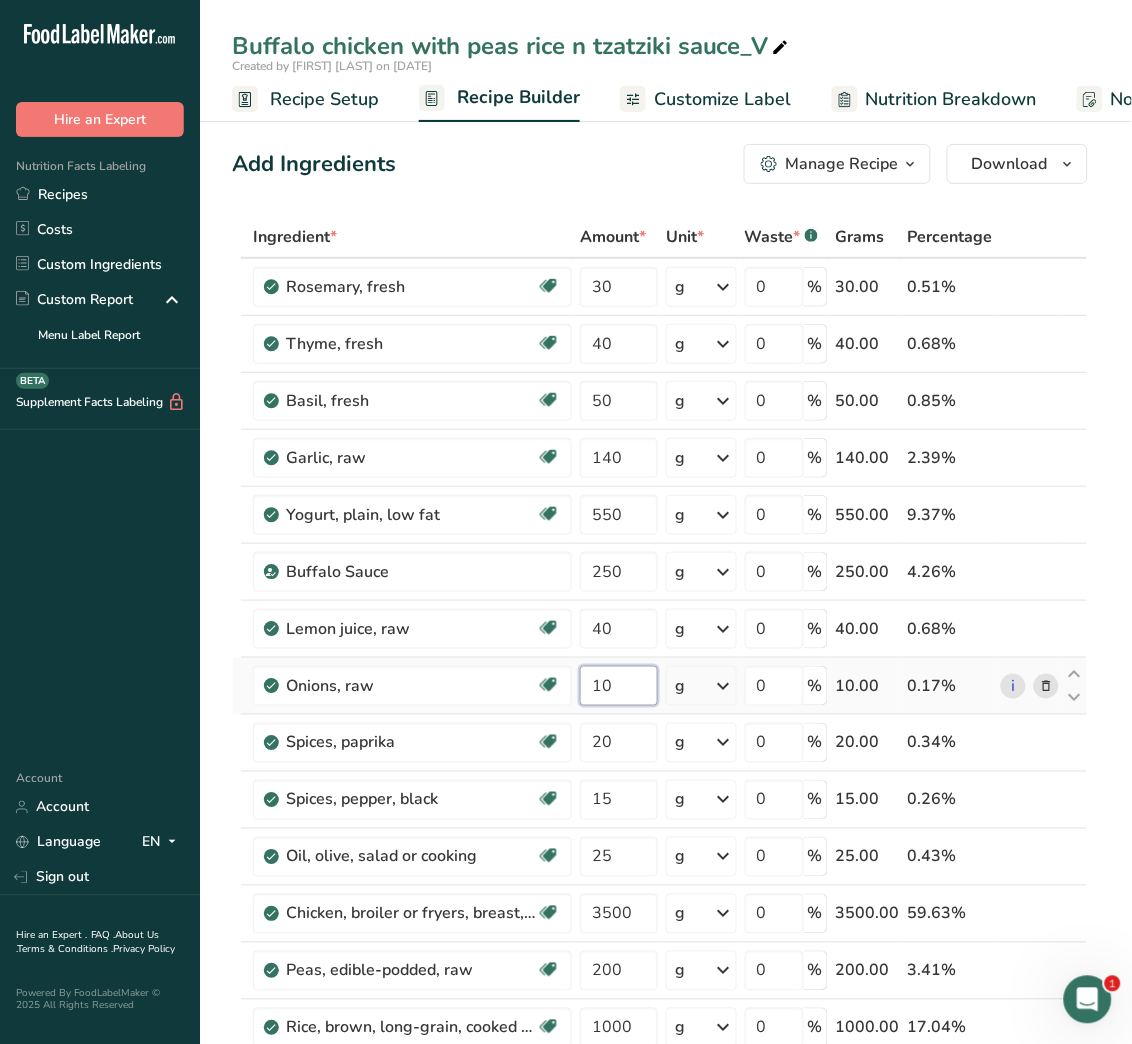 type on "1" 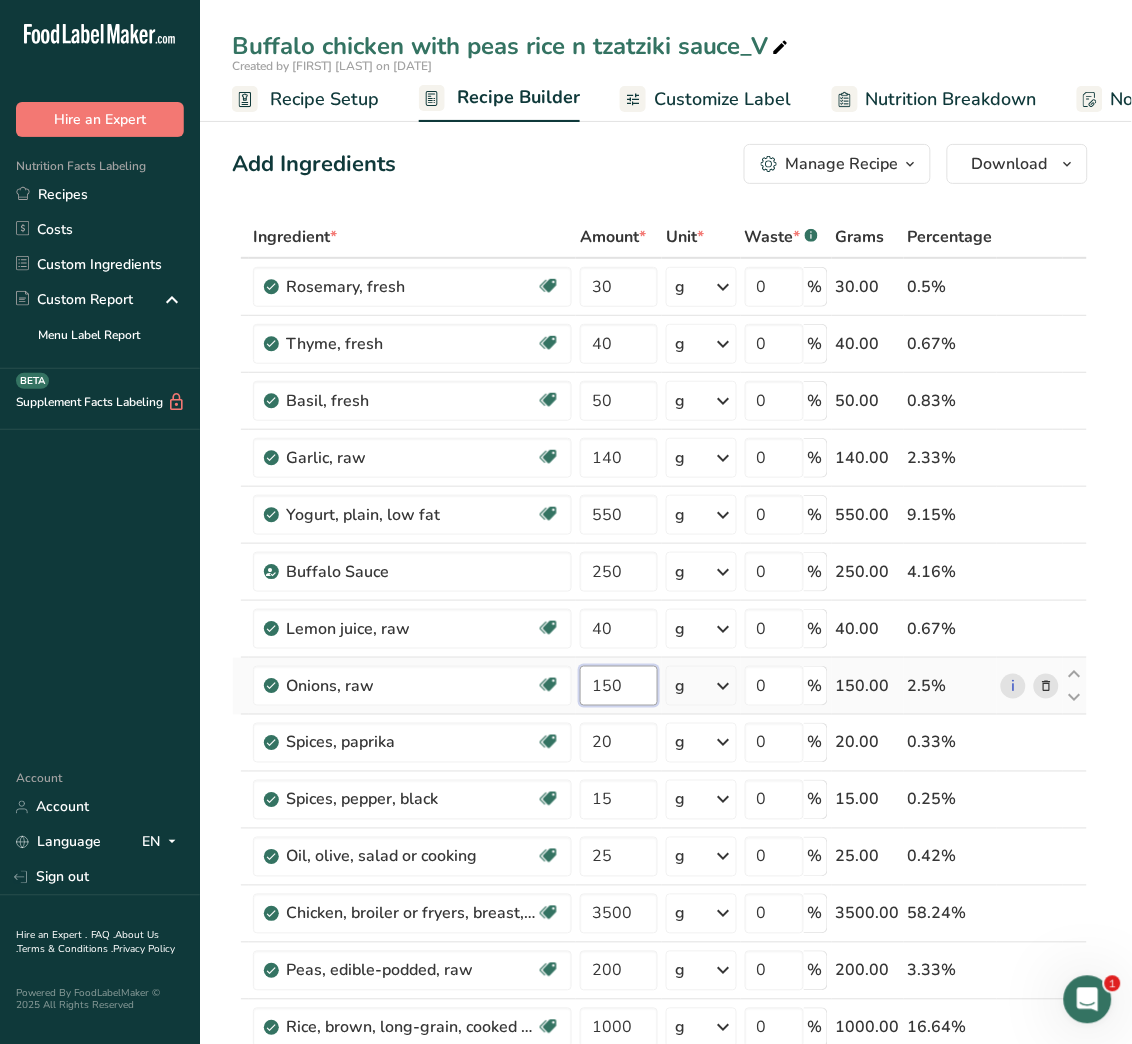 type on "150" 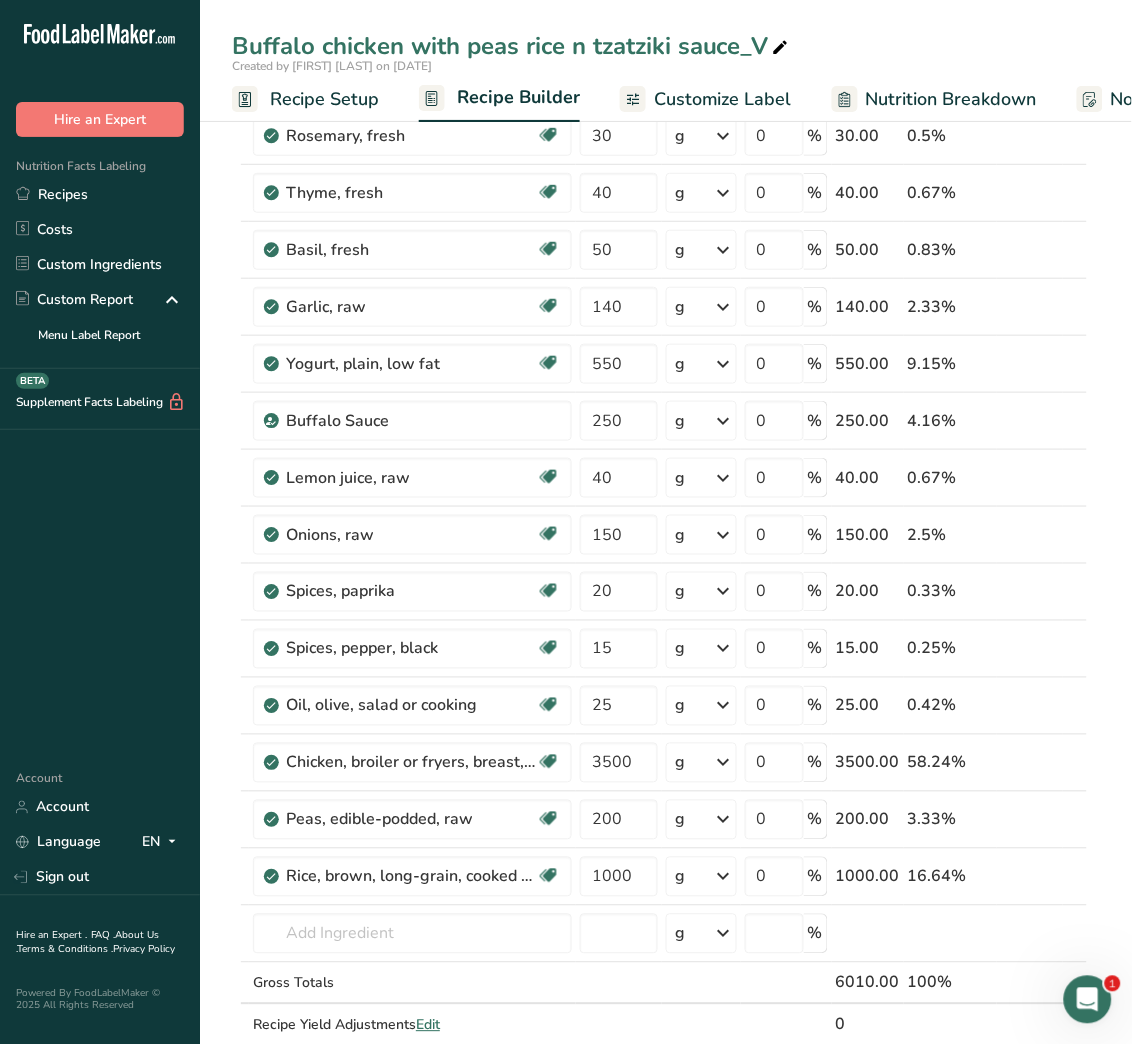 scroll, scrollTop: 0, scrollLeft: 0, axis: both 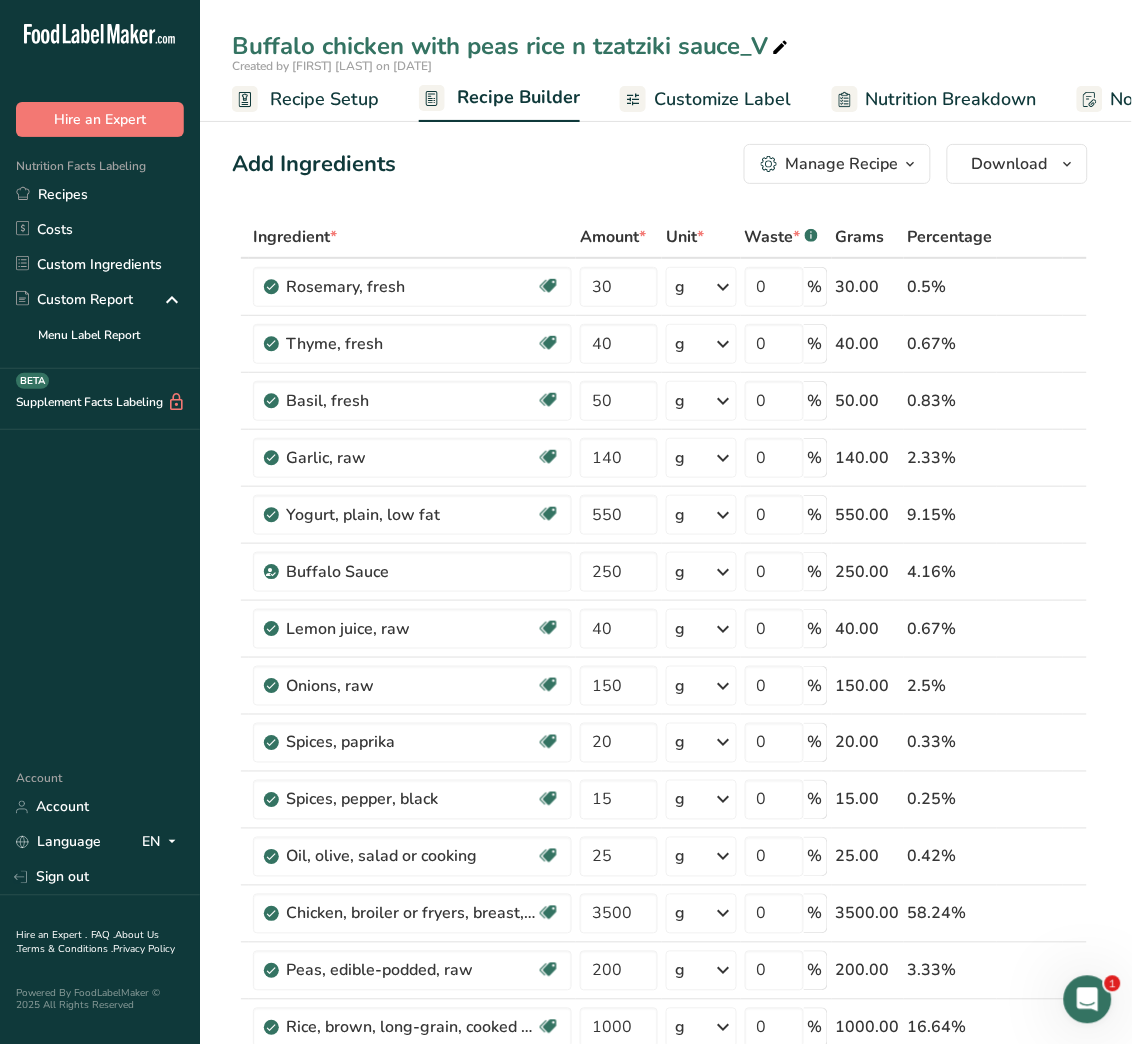 click on "Customize Label" at bounding box center [723, 99] 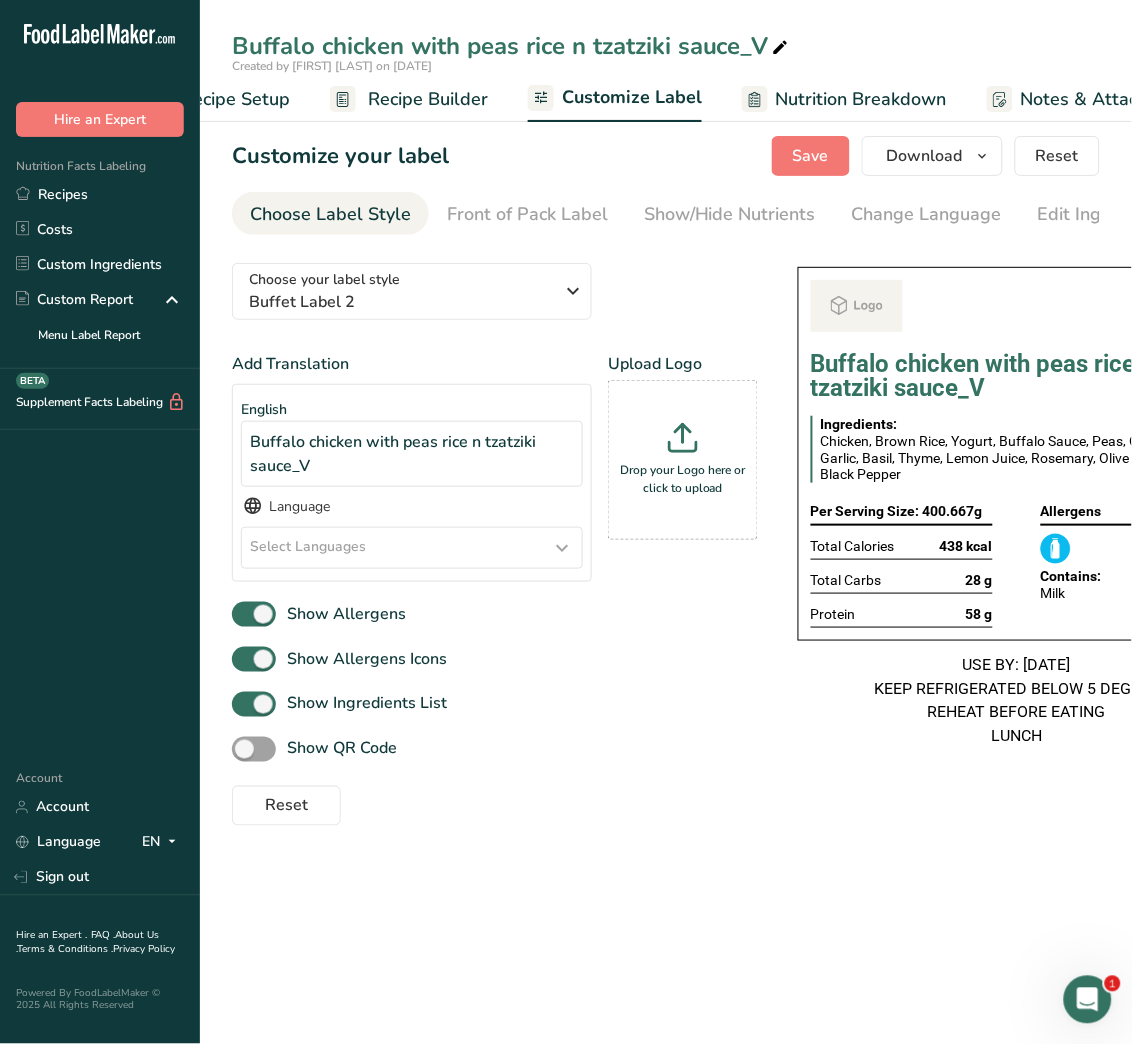 scroll, scrollTop: 0, scrollLeft: 388, axis: horizontal 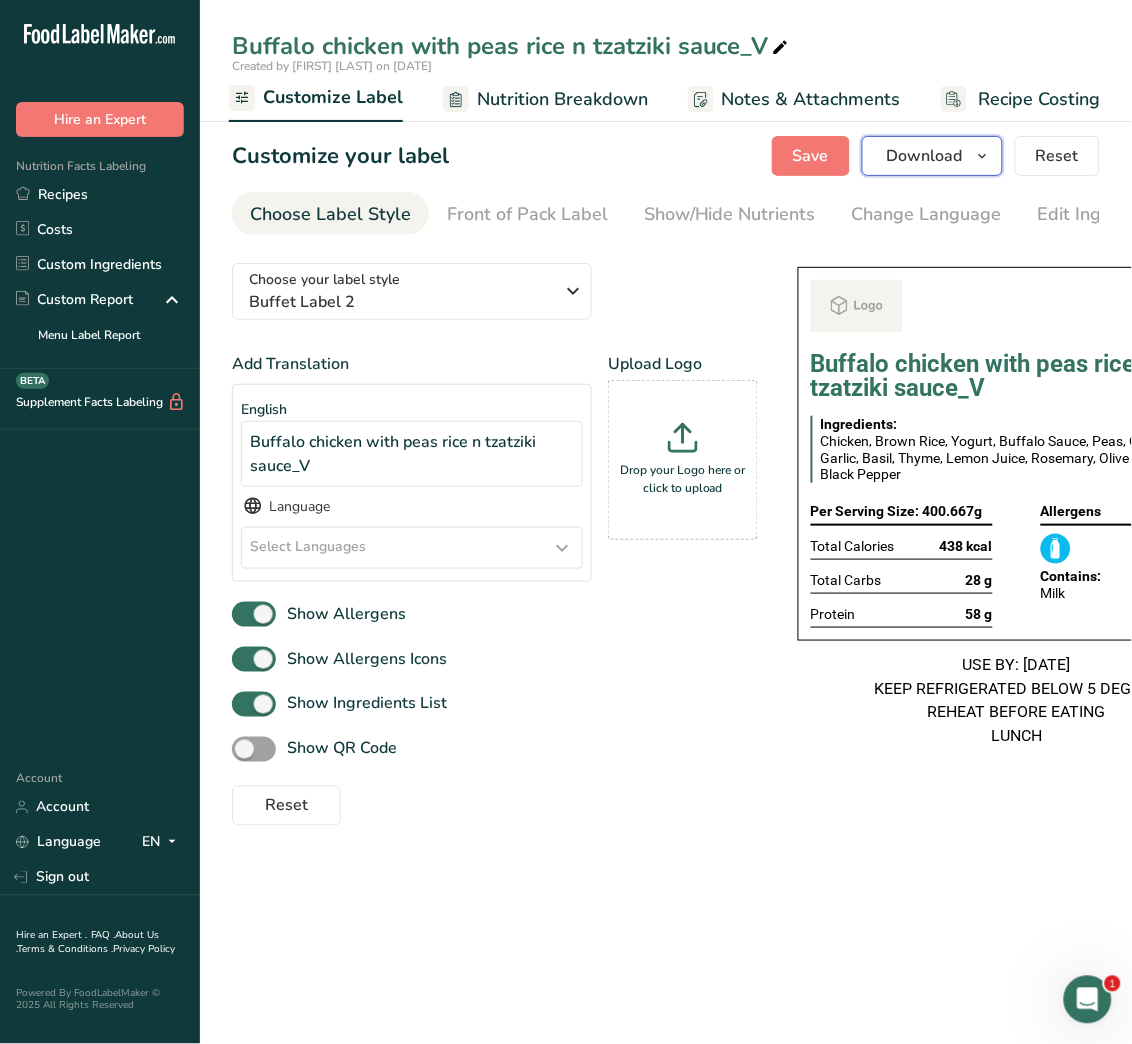 click on "Download" at bounding box center [925, 156] 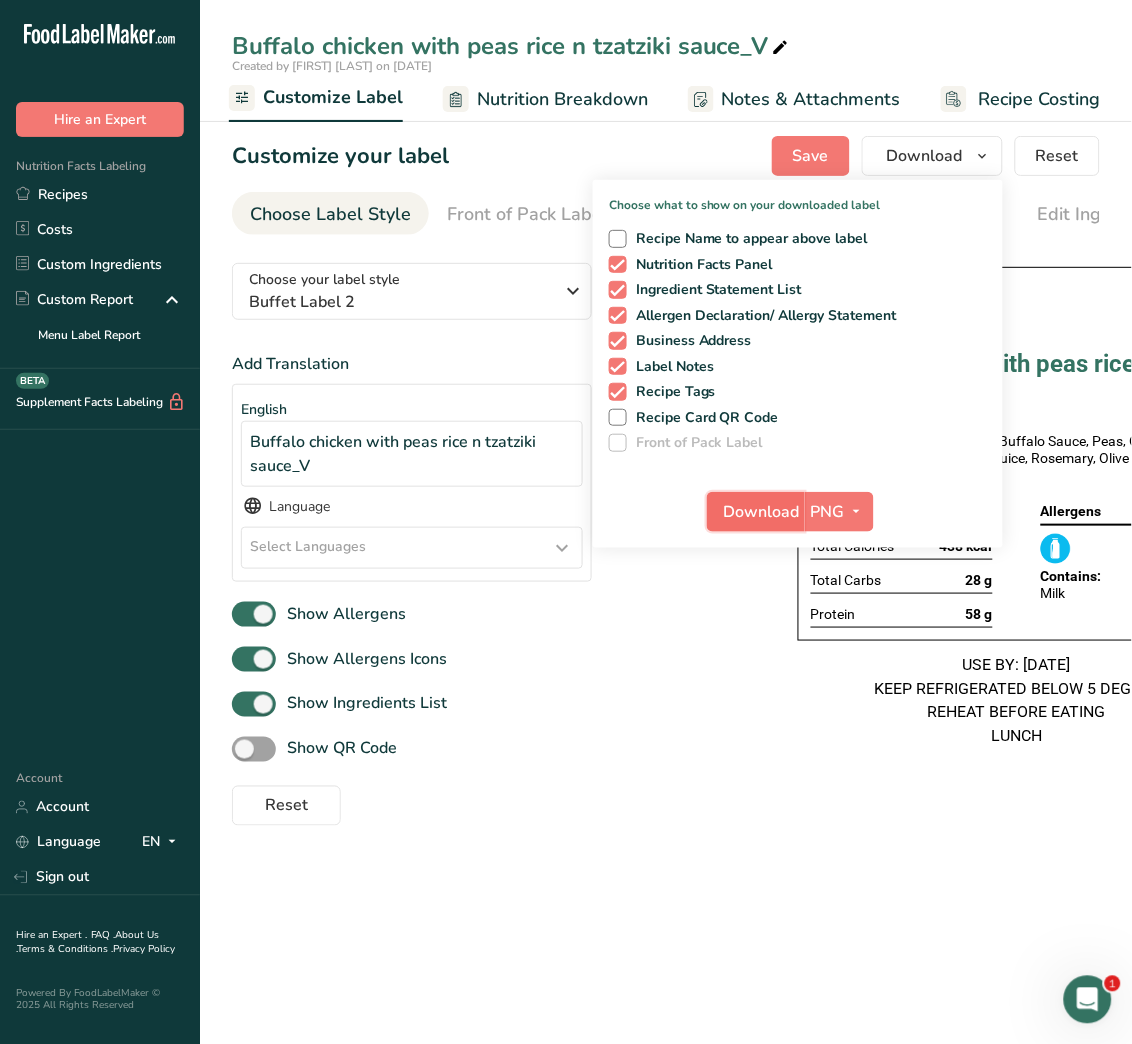 click on "Download" at bounding box center (762, 512) 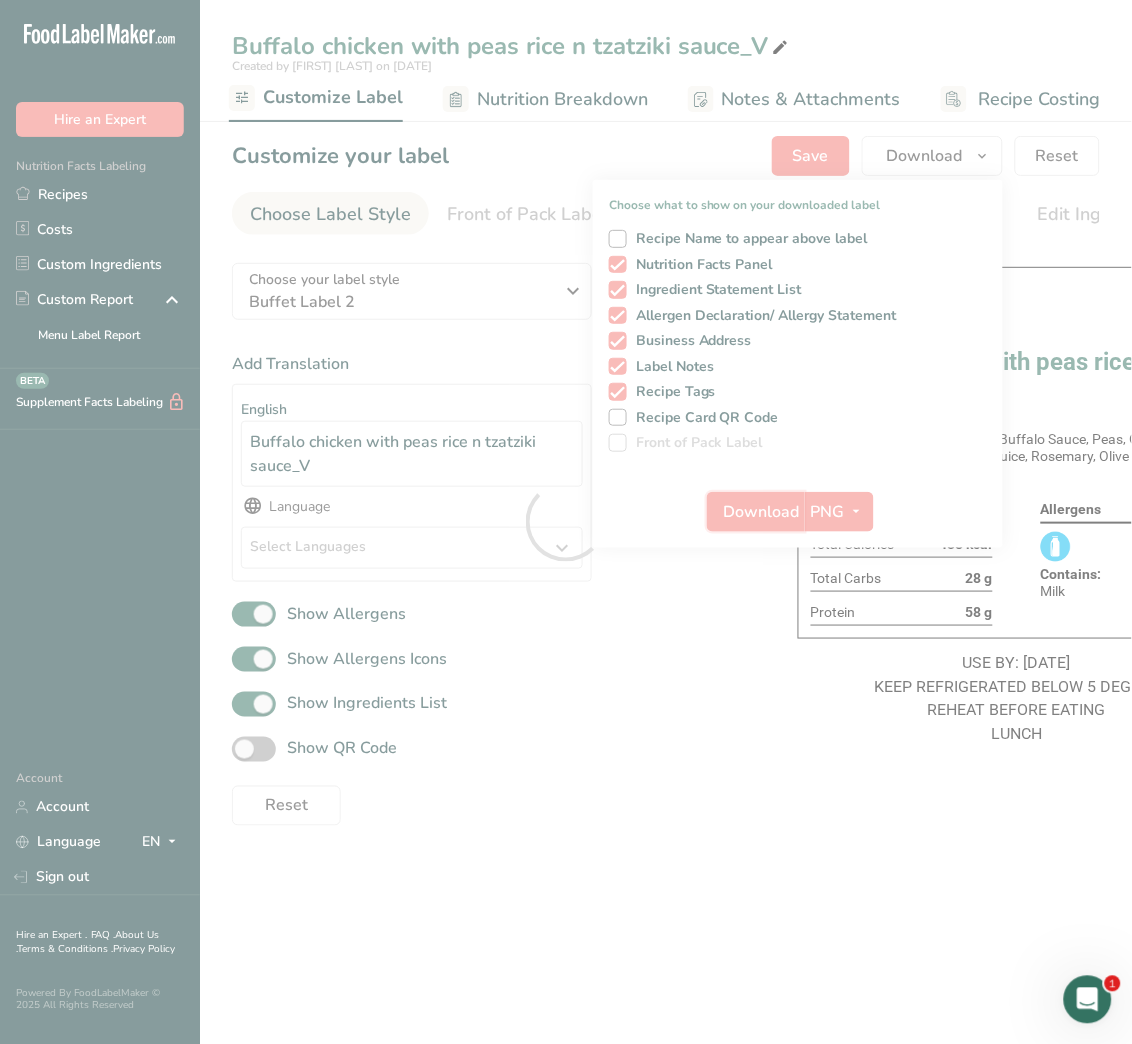 scroll, scrollTop: 0, scrollLeft: 0, axis: both 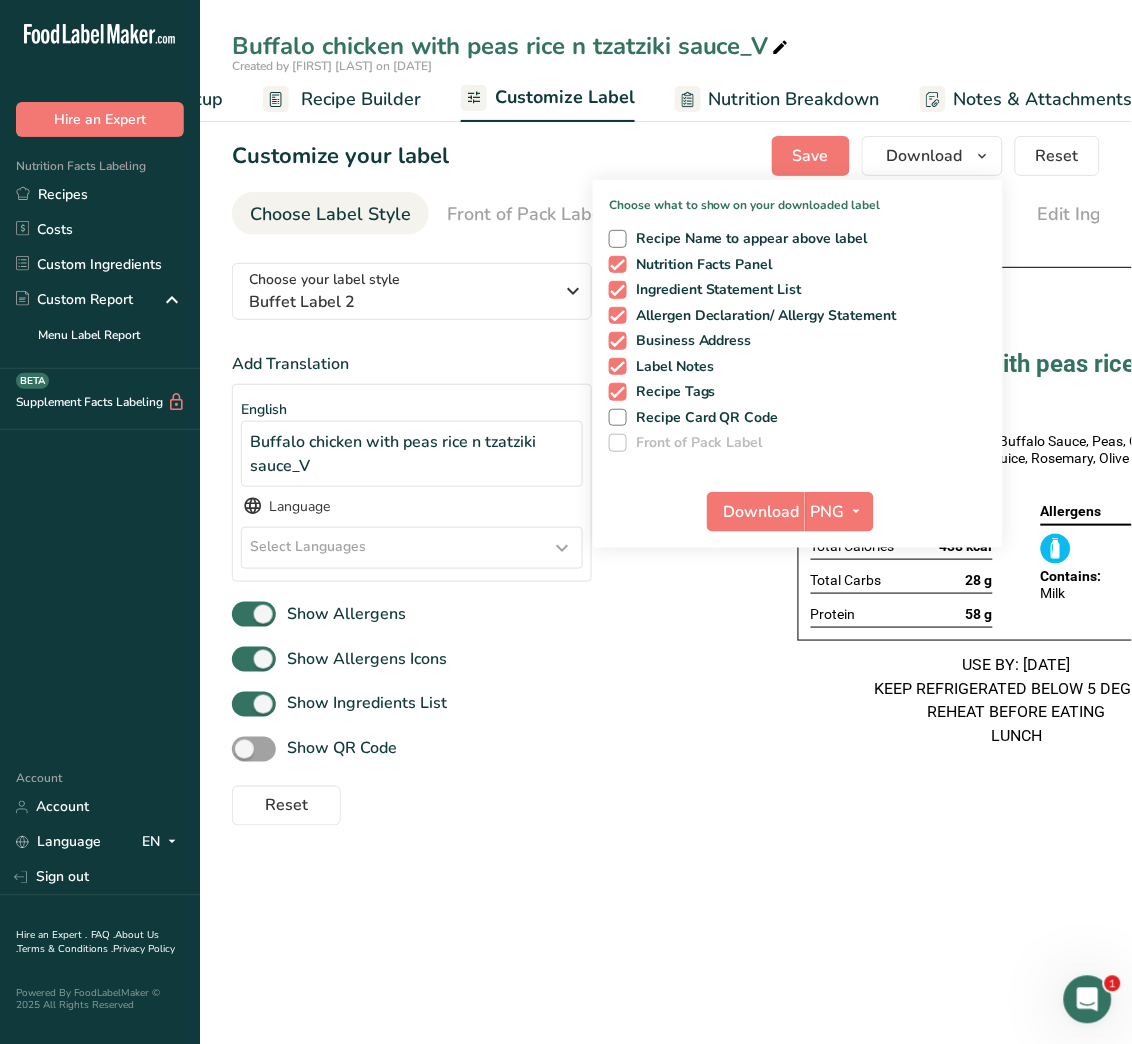 click at bounding box center [781, 46] 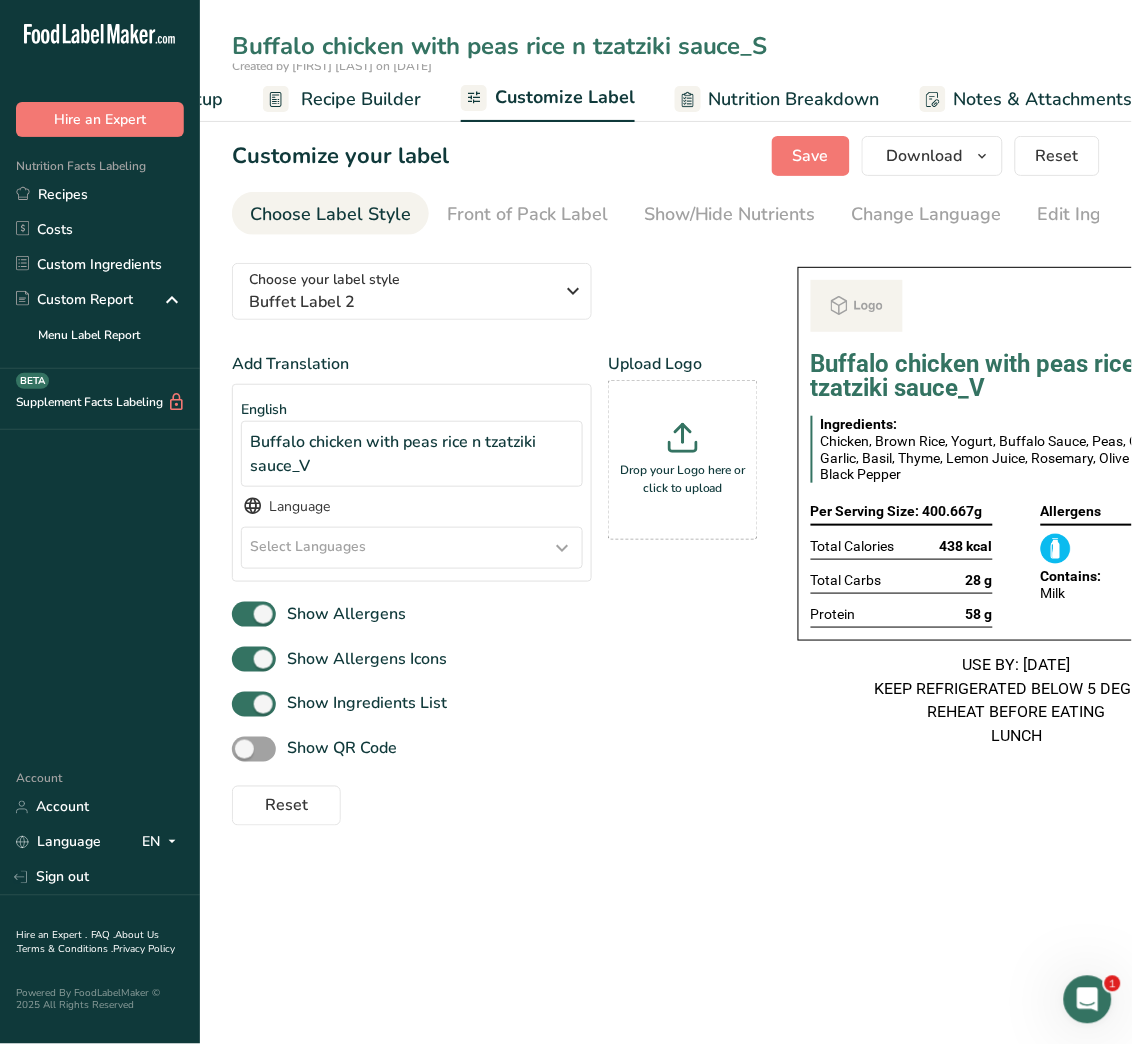 type on "Buffalo chicken with peas rice n tzatziki sauce_S" 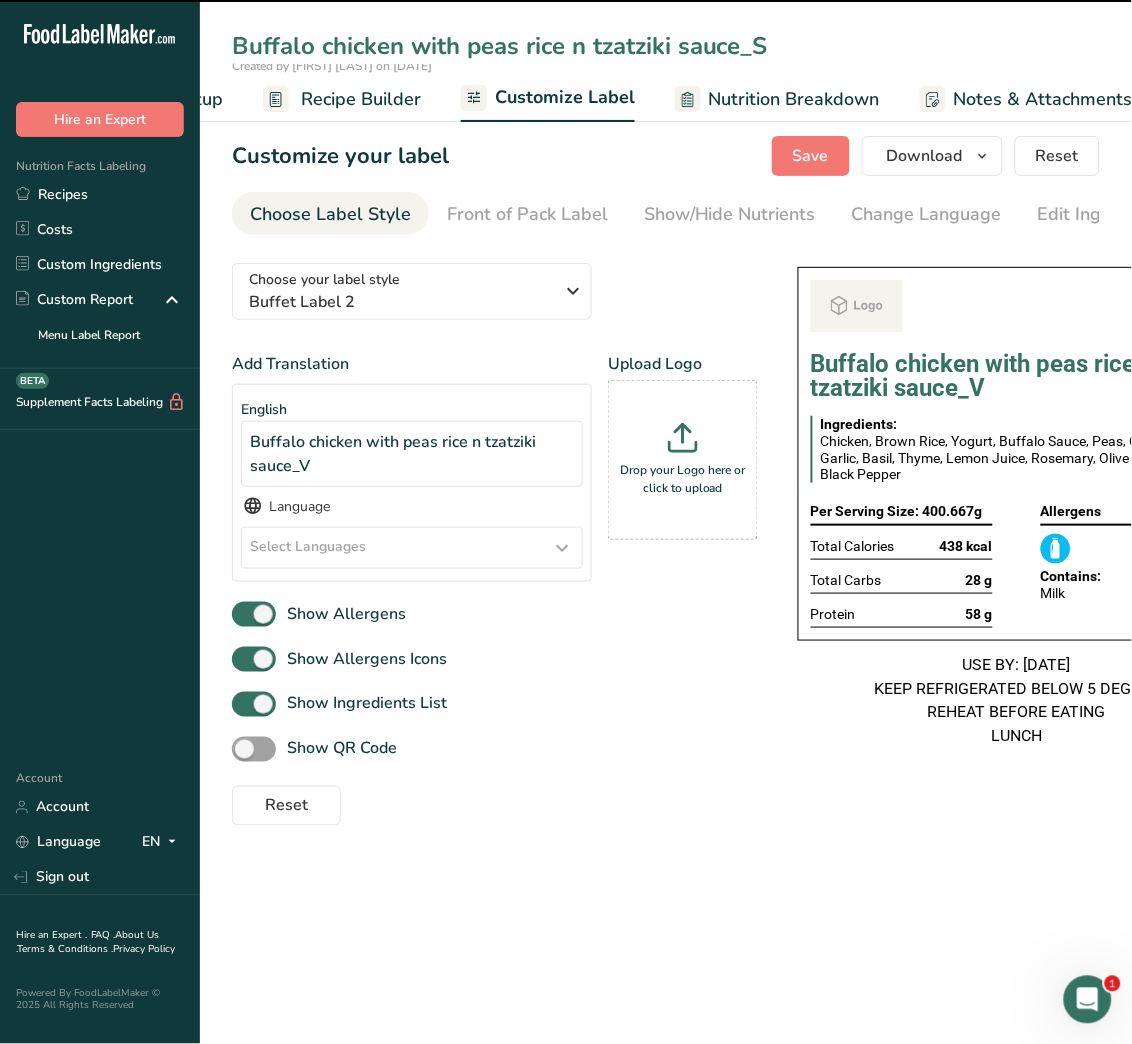 click on "Recipe Builder" at bounding box center (361, 99) 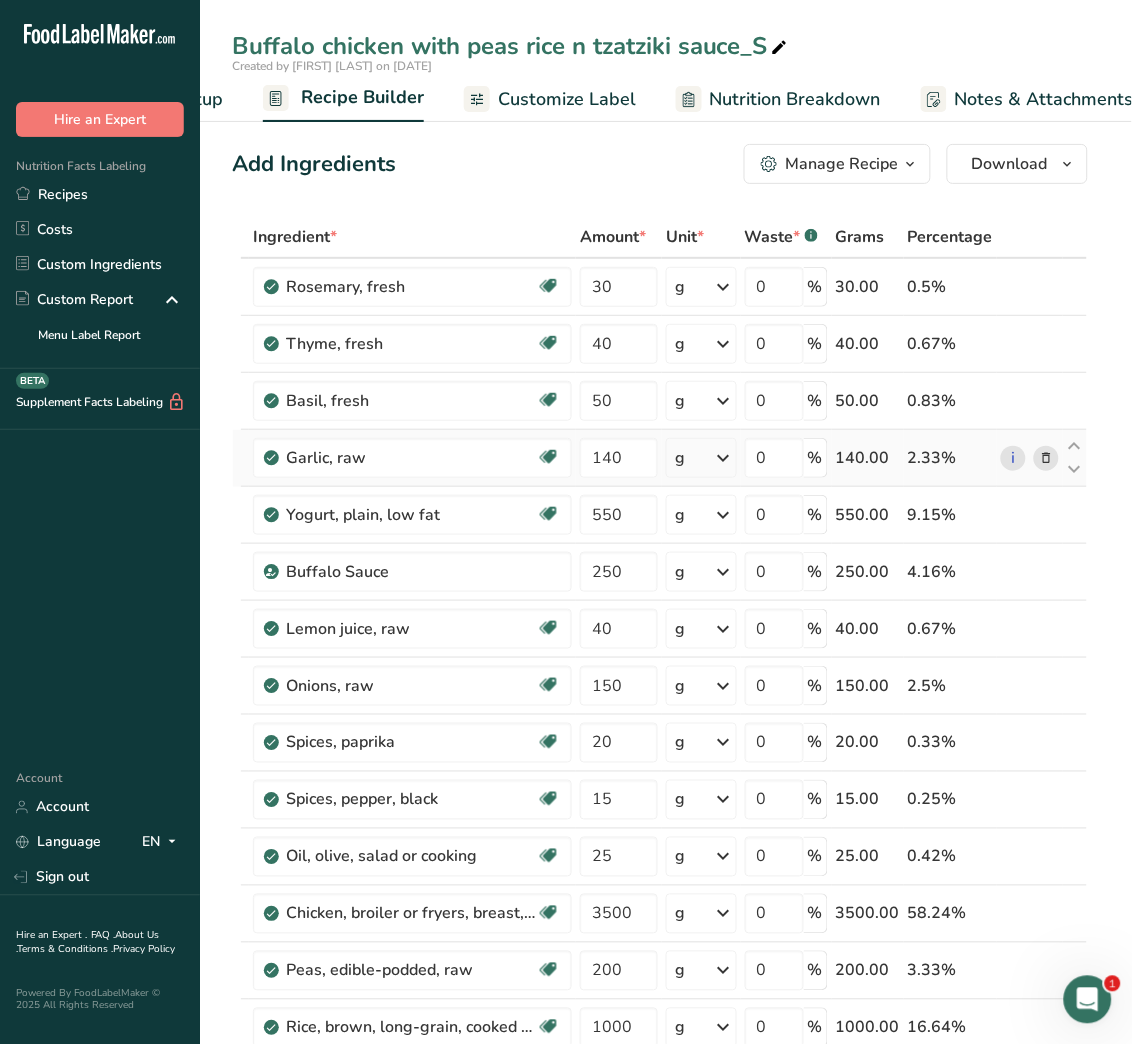 scroll, scrollTop: 0, scrollLeft: 193, axis: horizontal 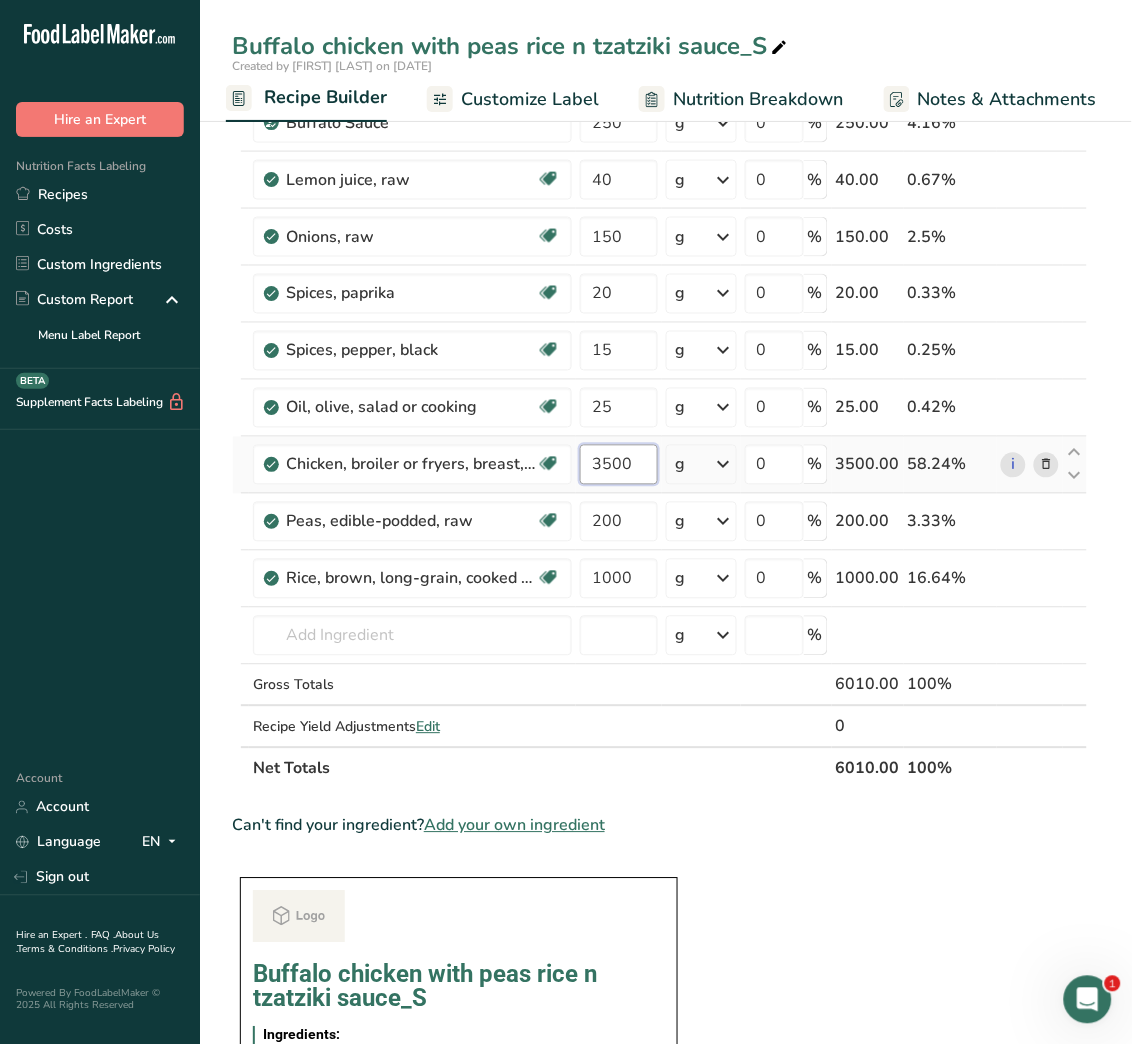 click on "3500" at bounding box center (619, 465) 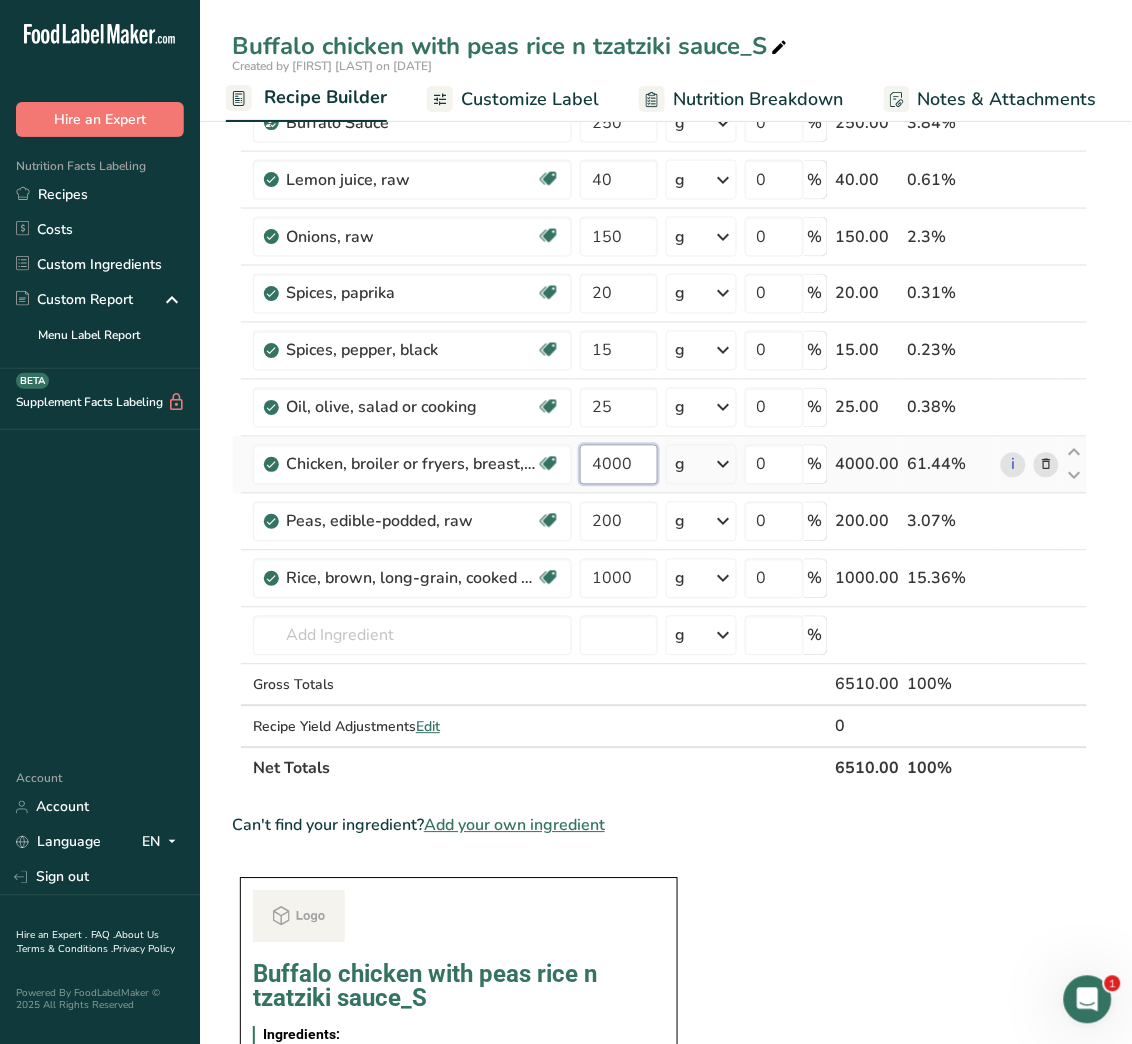 type on "4000" 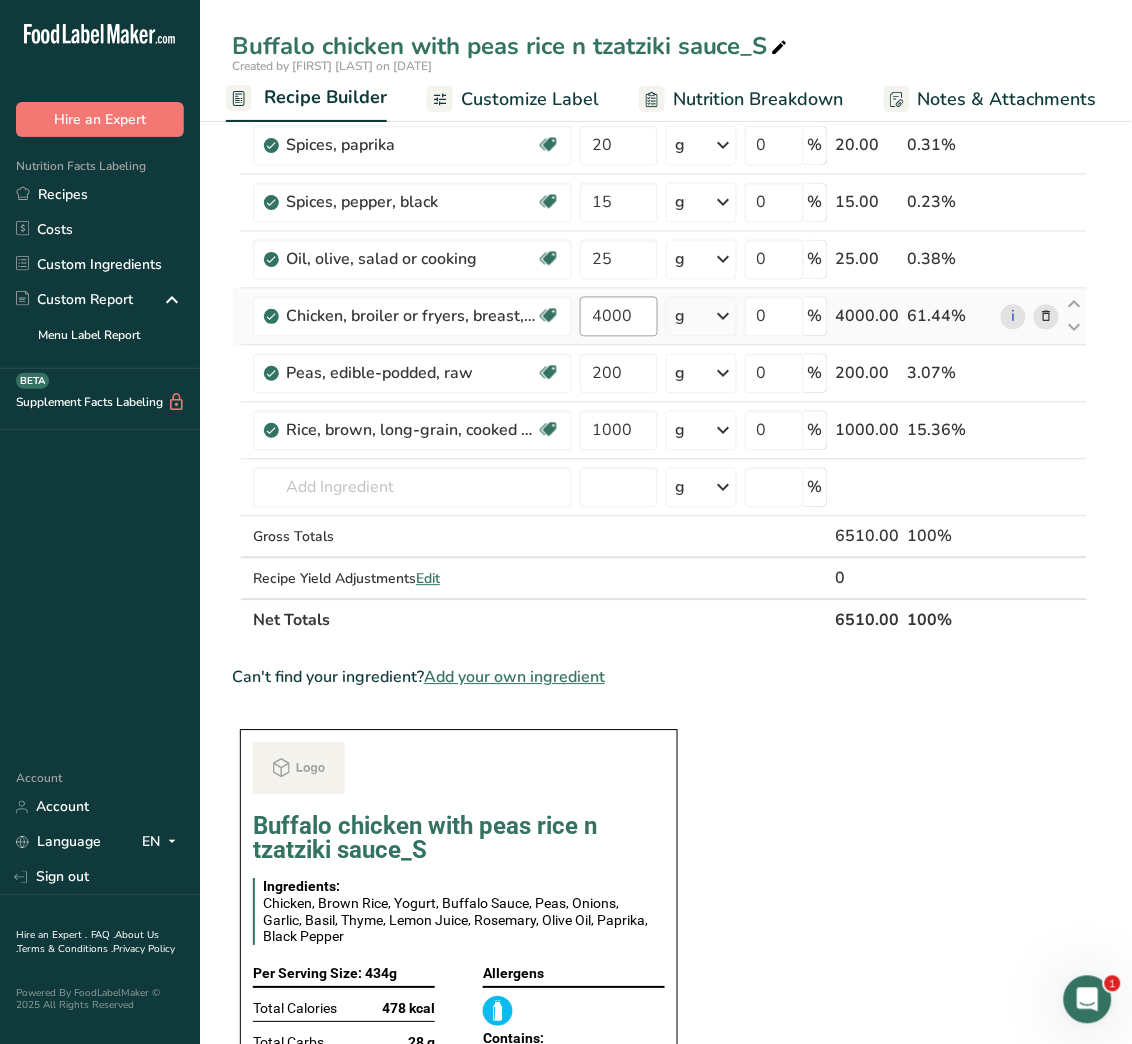scroll, scrollTop: 561, scrollLeft: 0, axis: vertical 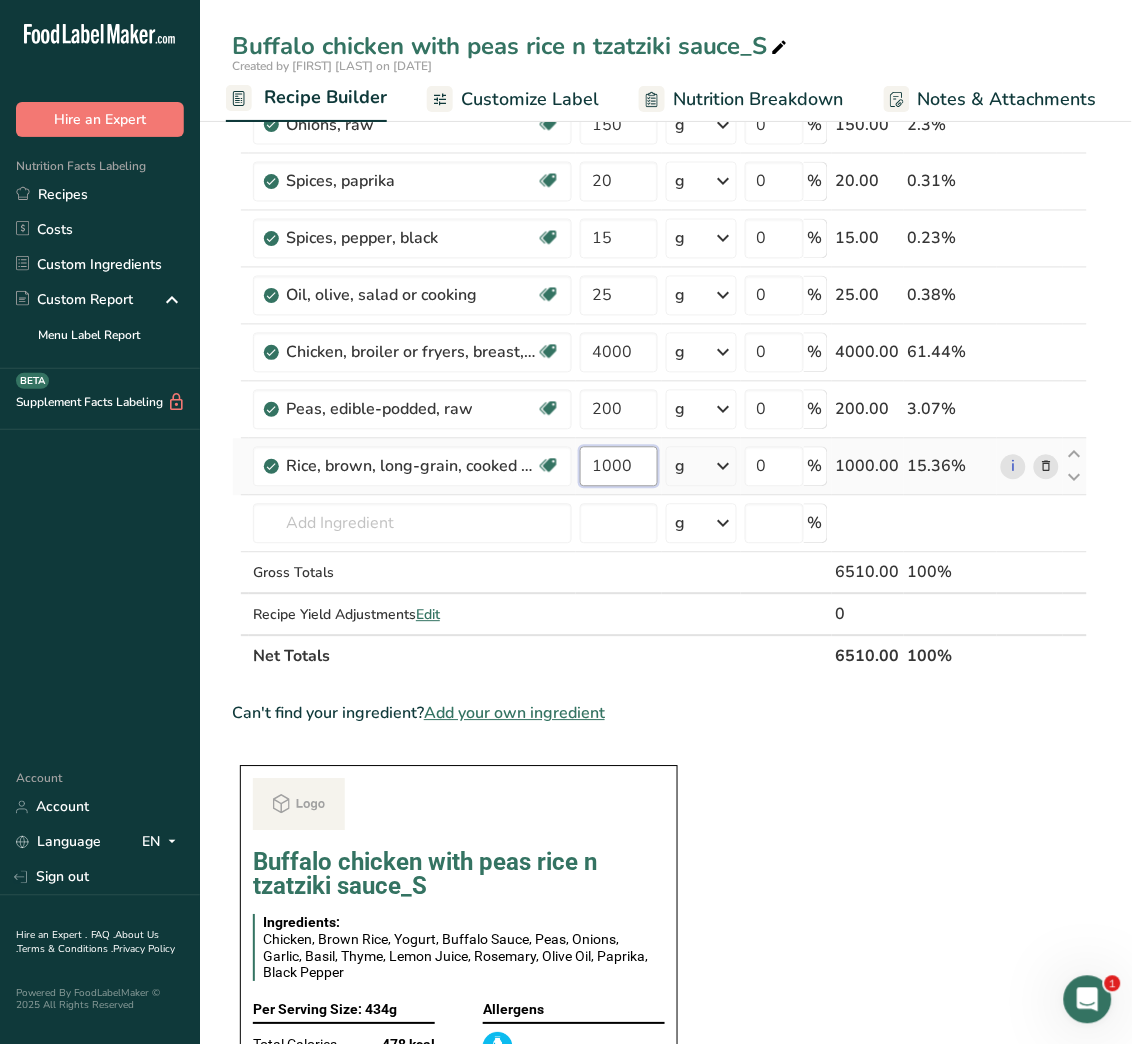 click on "1000" at bounding box center (619, 467) 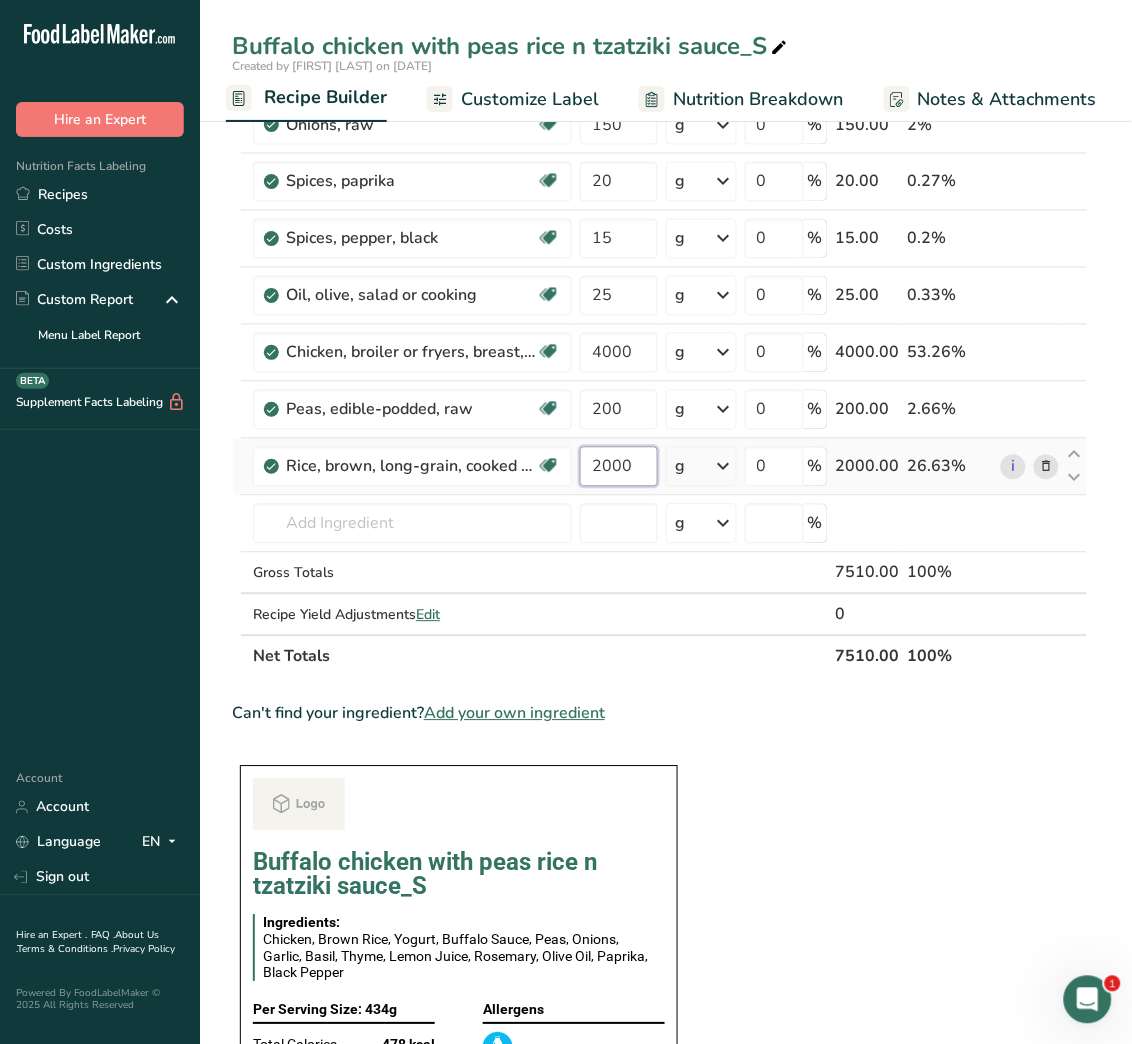 type on "2000" 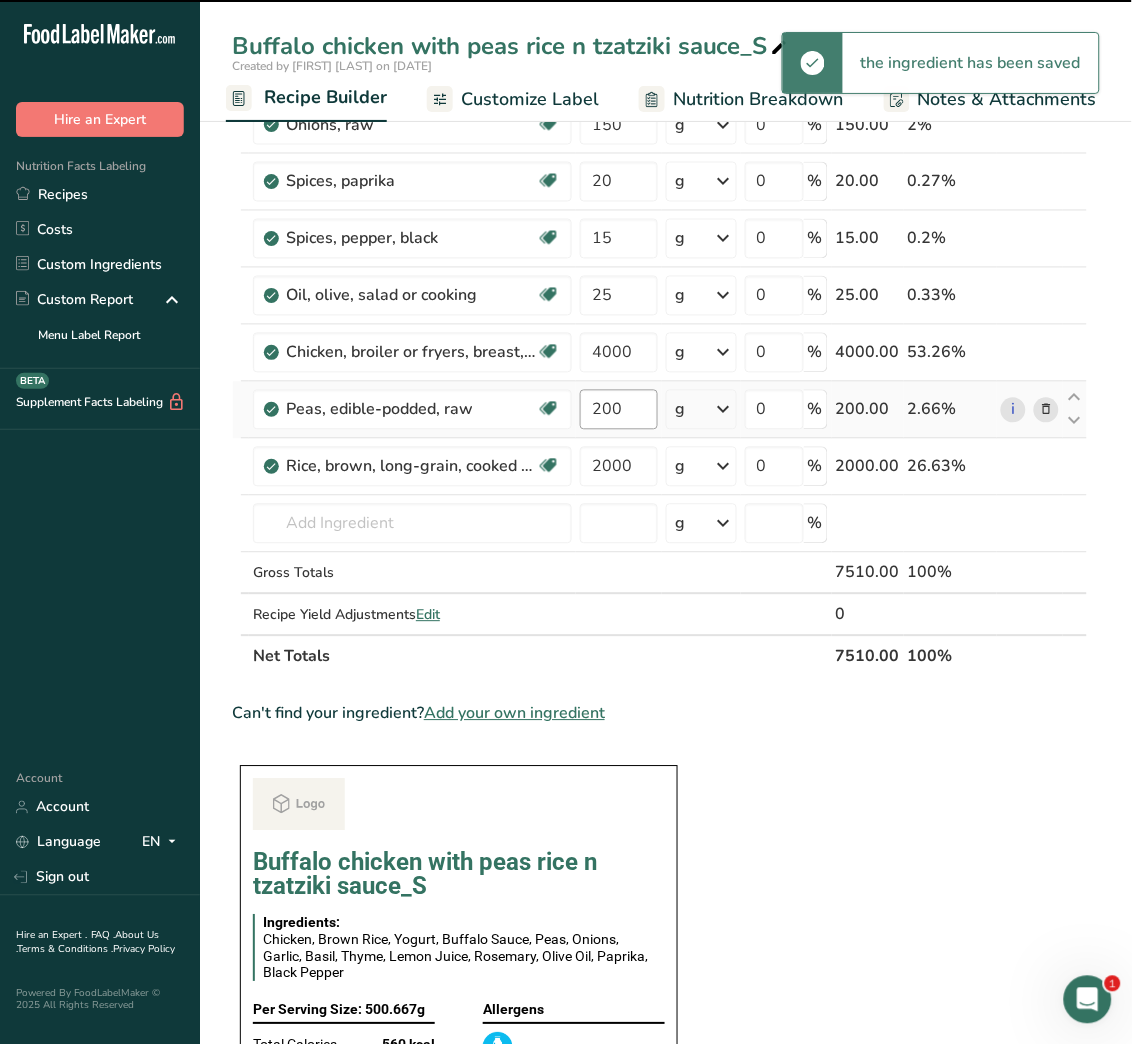 scroll, scrollTop: 567, scrollLeft: 0, axis: vertical 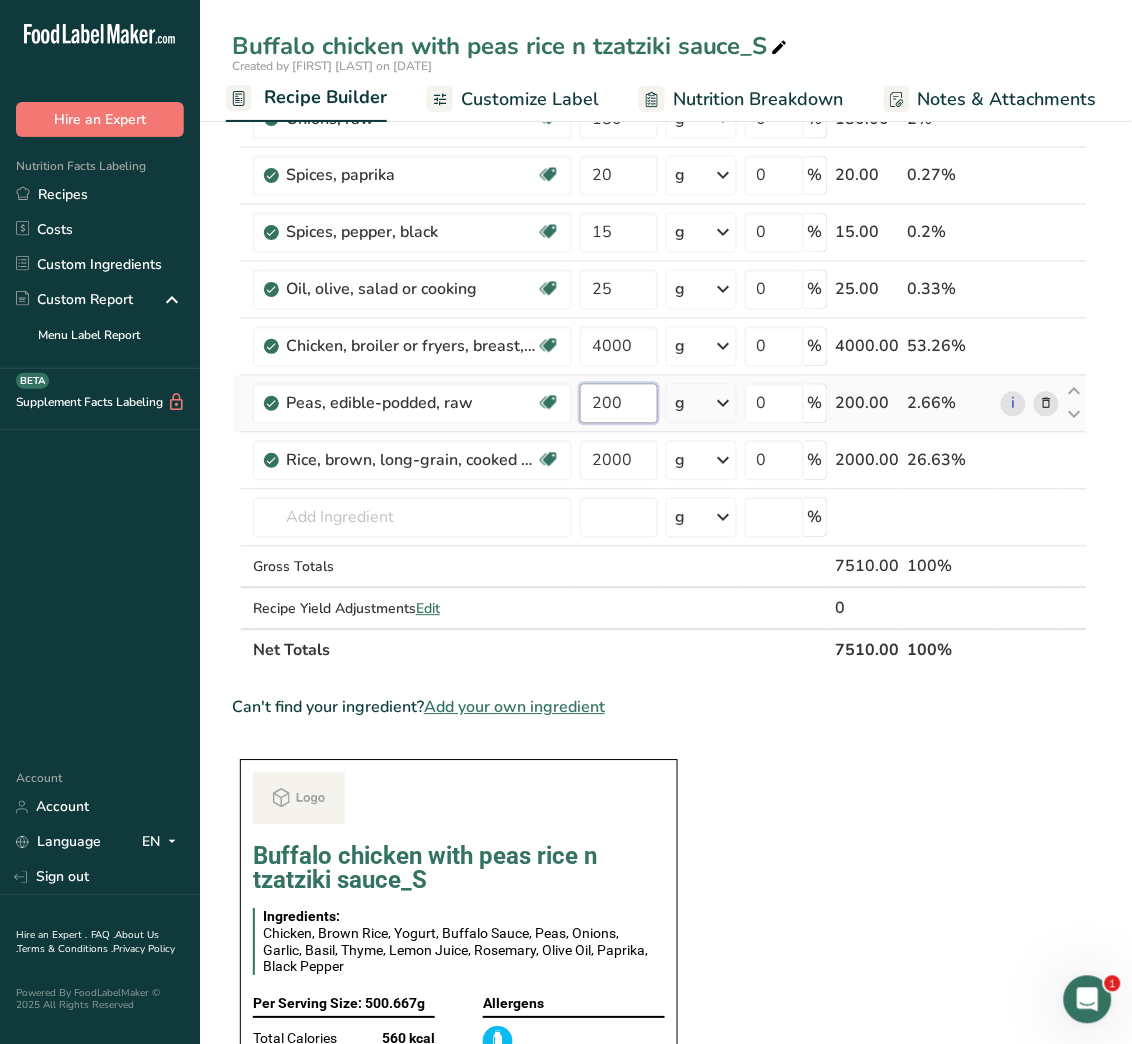 click on "200" at bounding box center [619, 404] 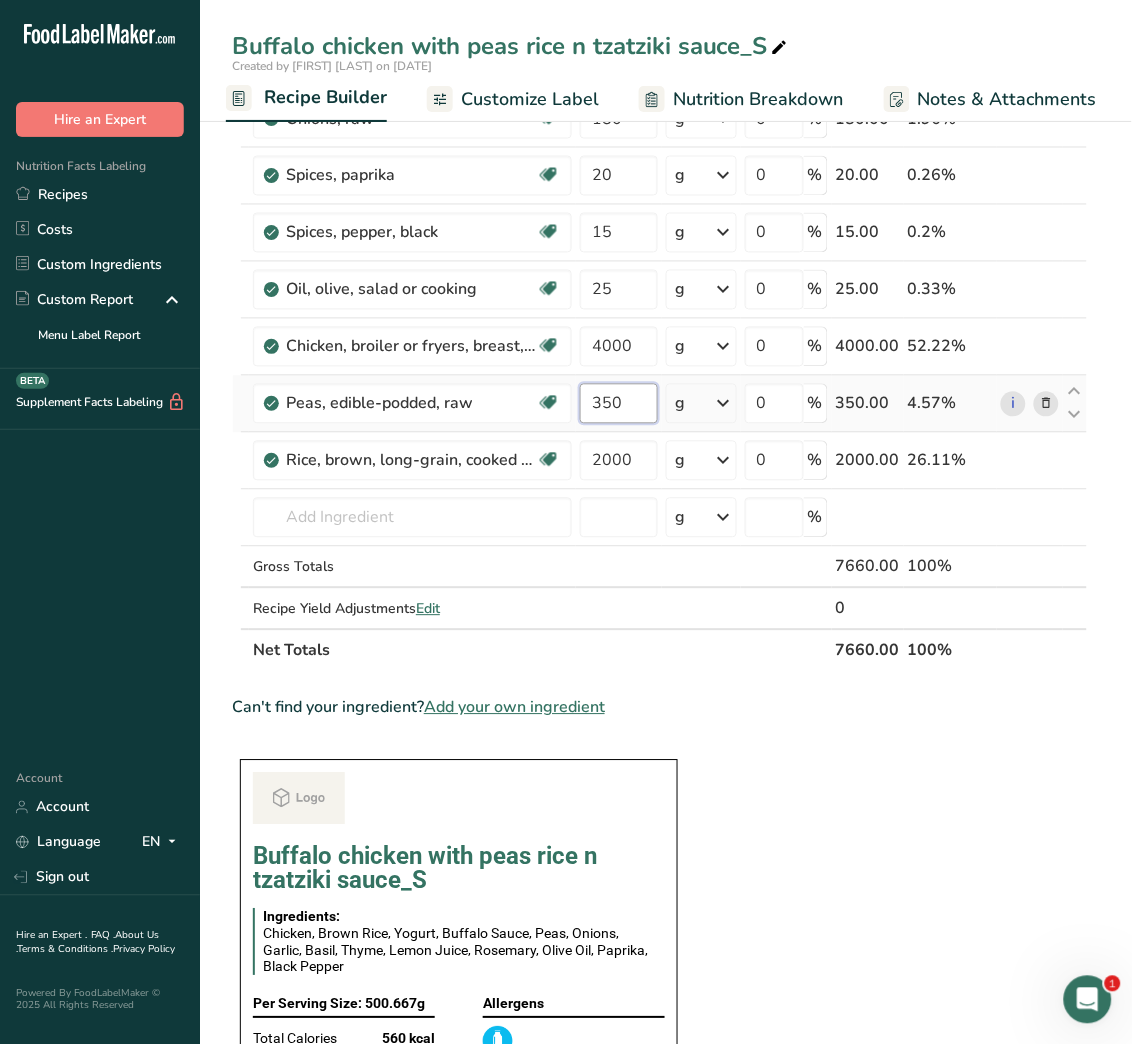 type on "350" 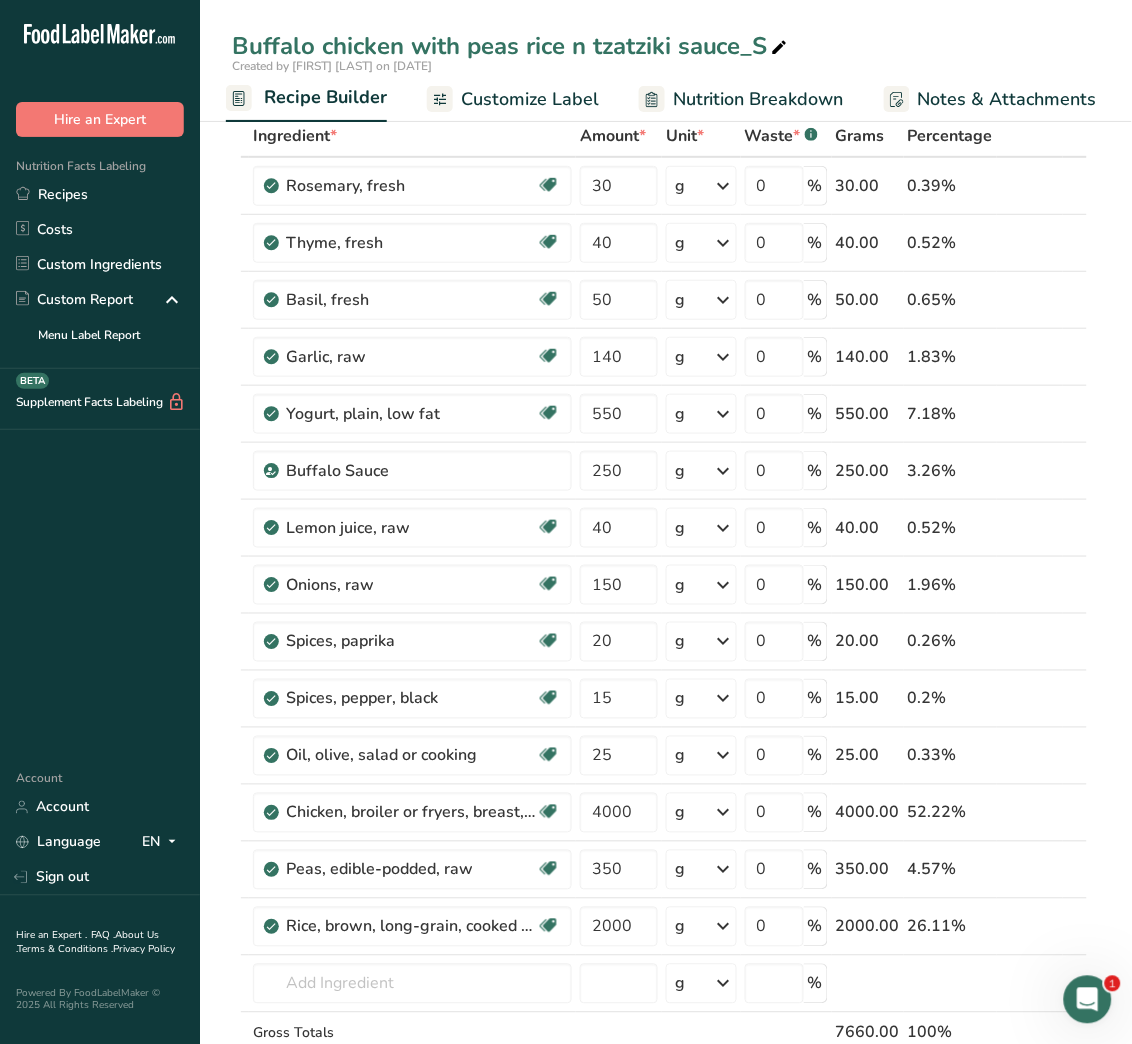 scroll, scrollTop: 201, scrollLeft: 0, axis: vertical 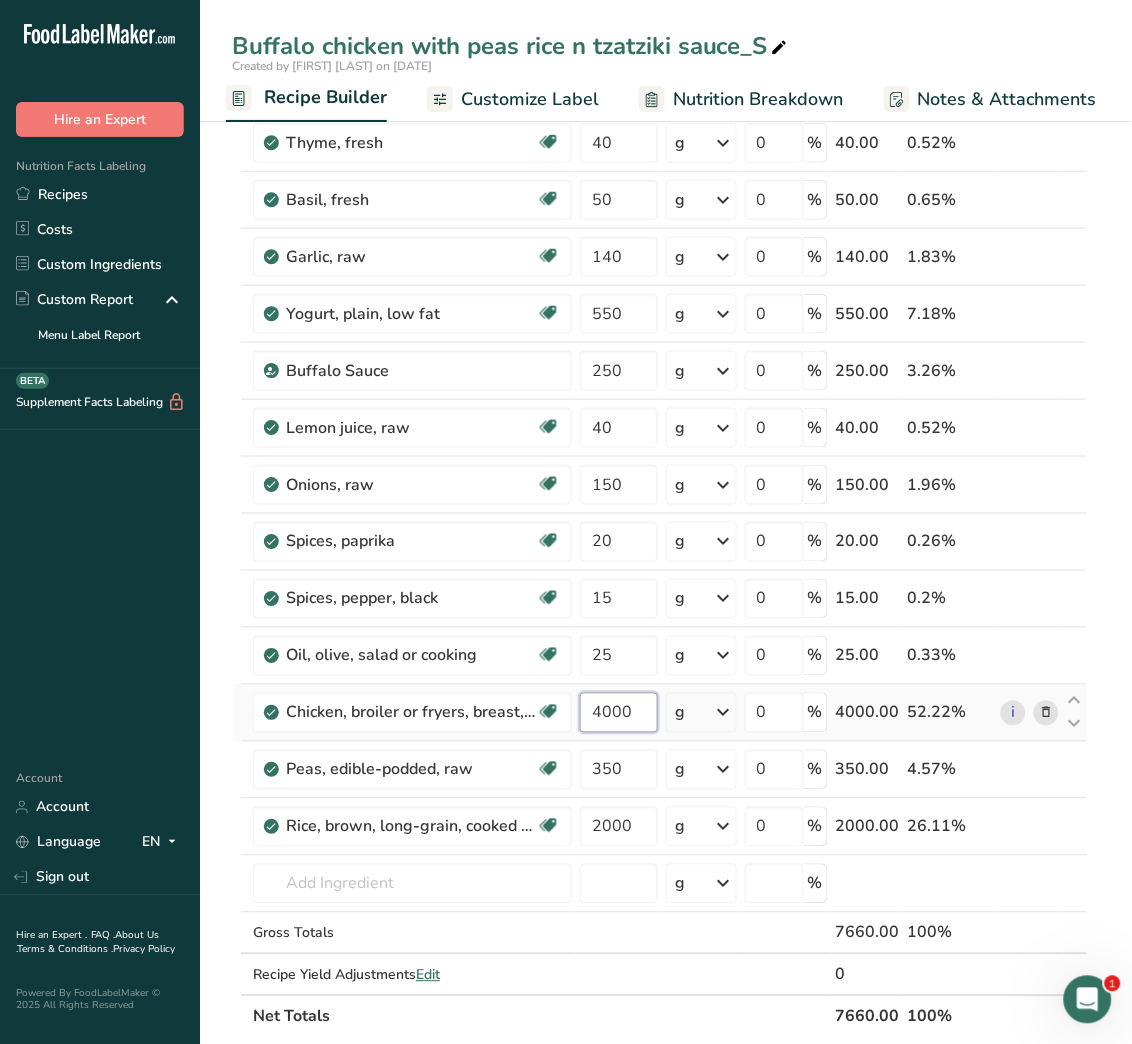 click on "4000" at bounding box center [619, 713] 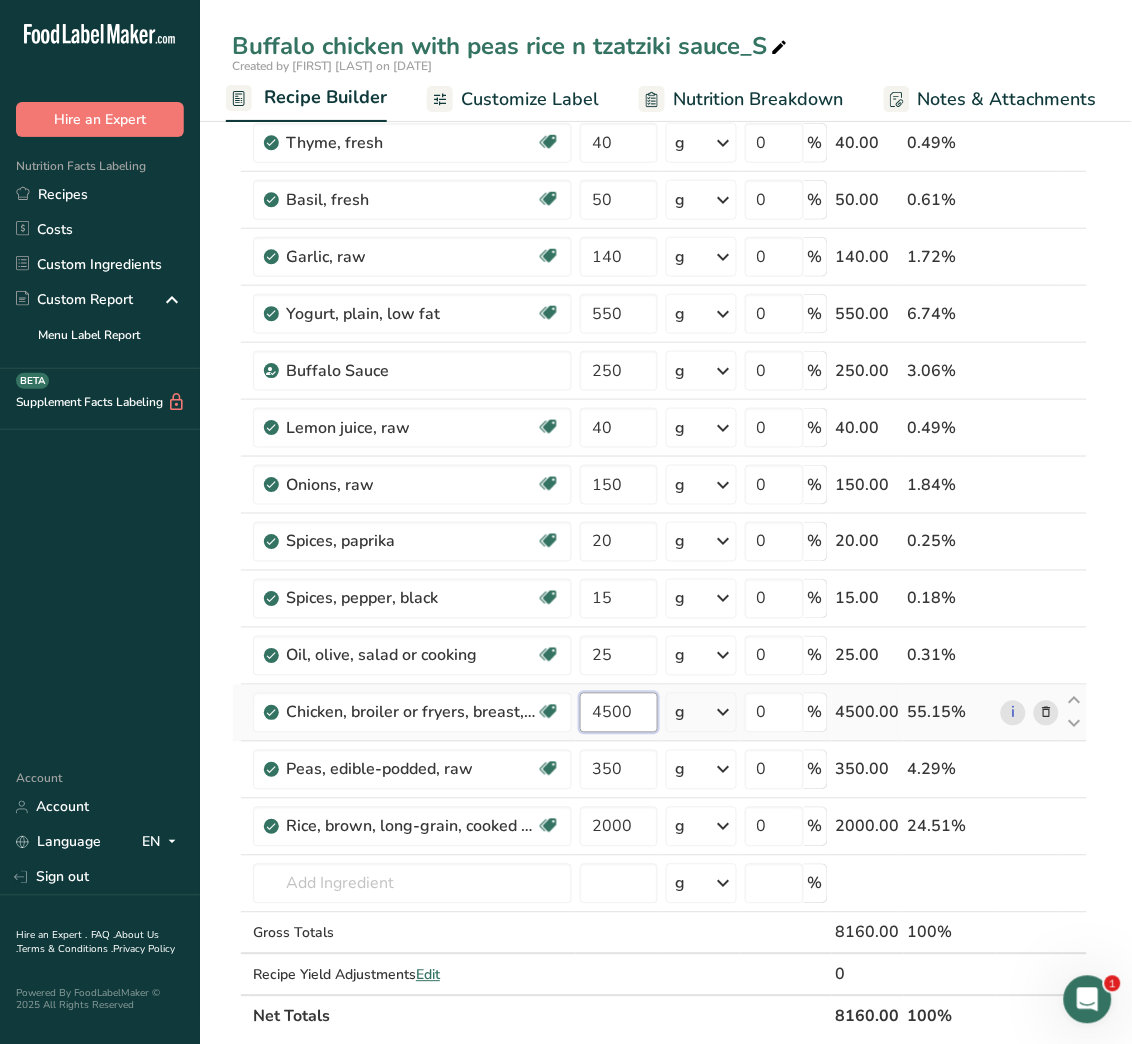 type on "4500" 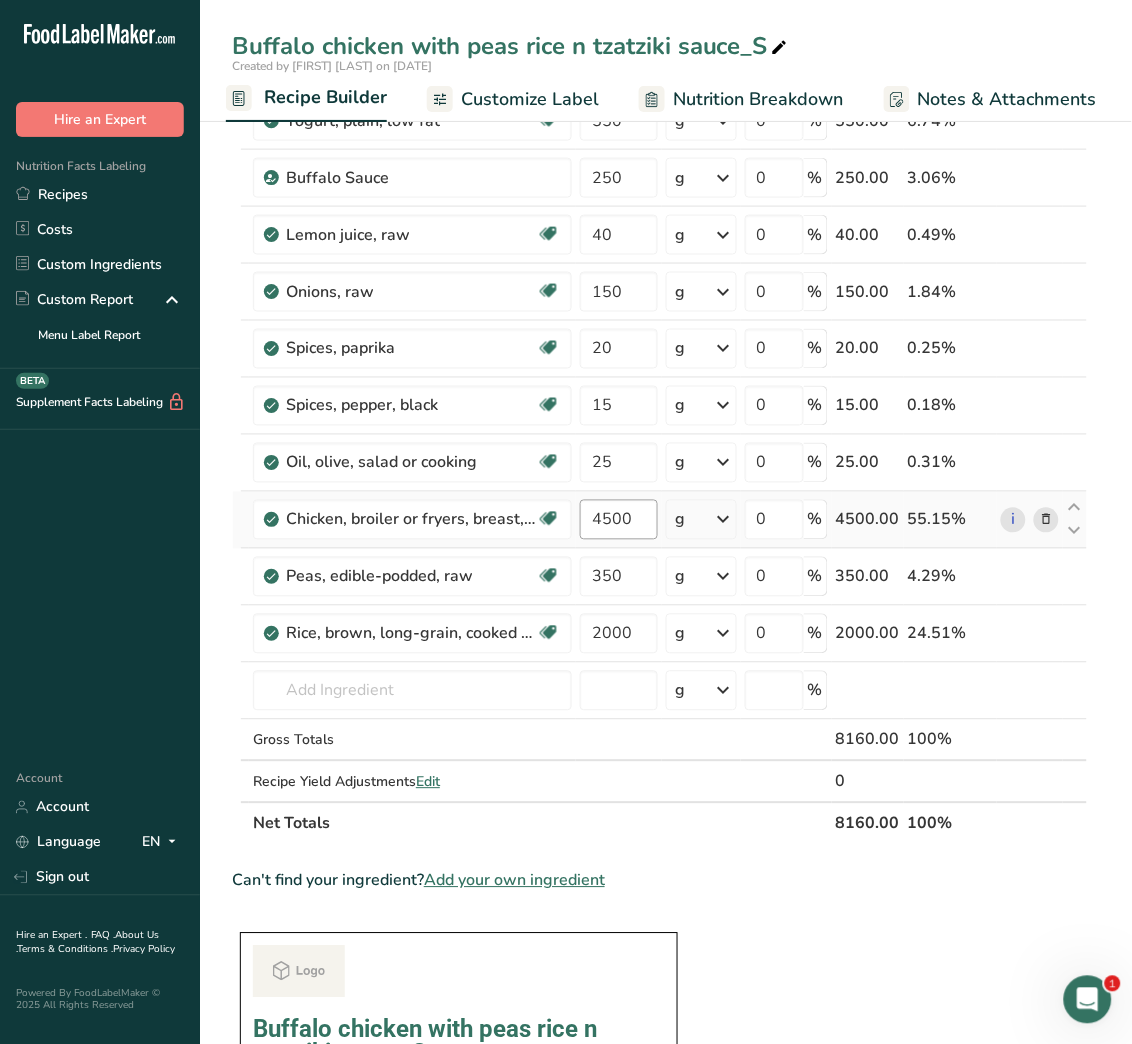 scroll, scrollTop: 0, scrollLeft: 0, axis: both 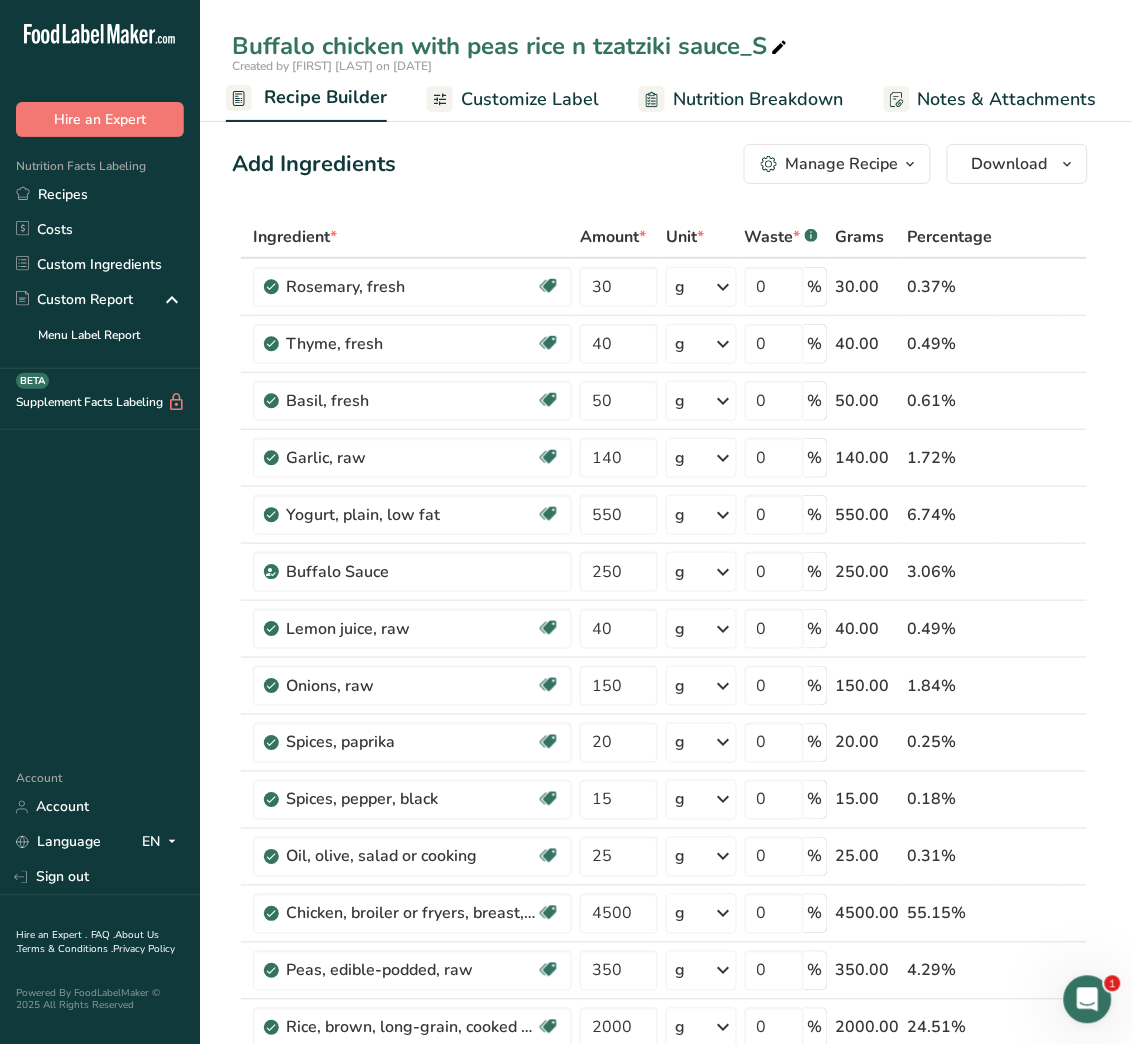 click on "Customize Label" at bounding box center (530, 99) 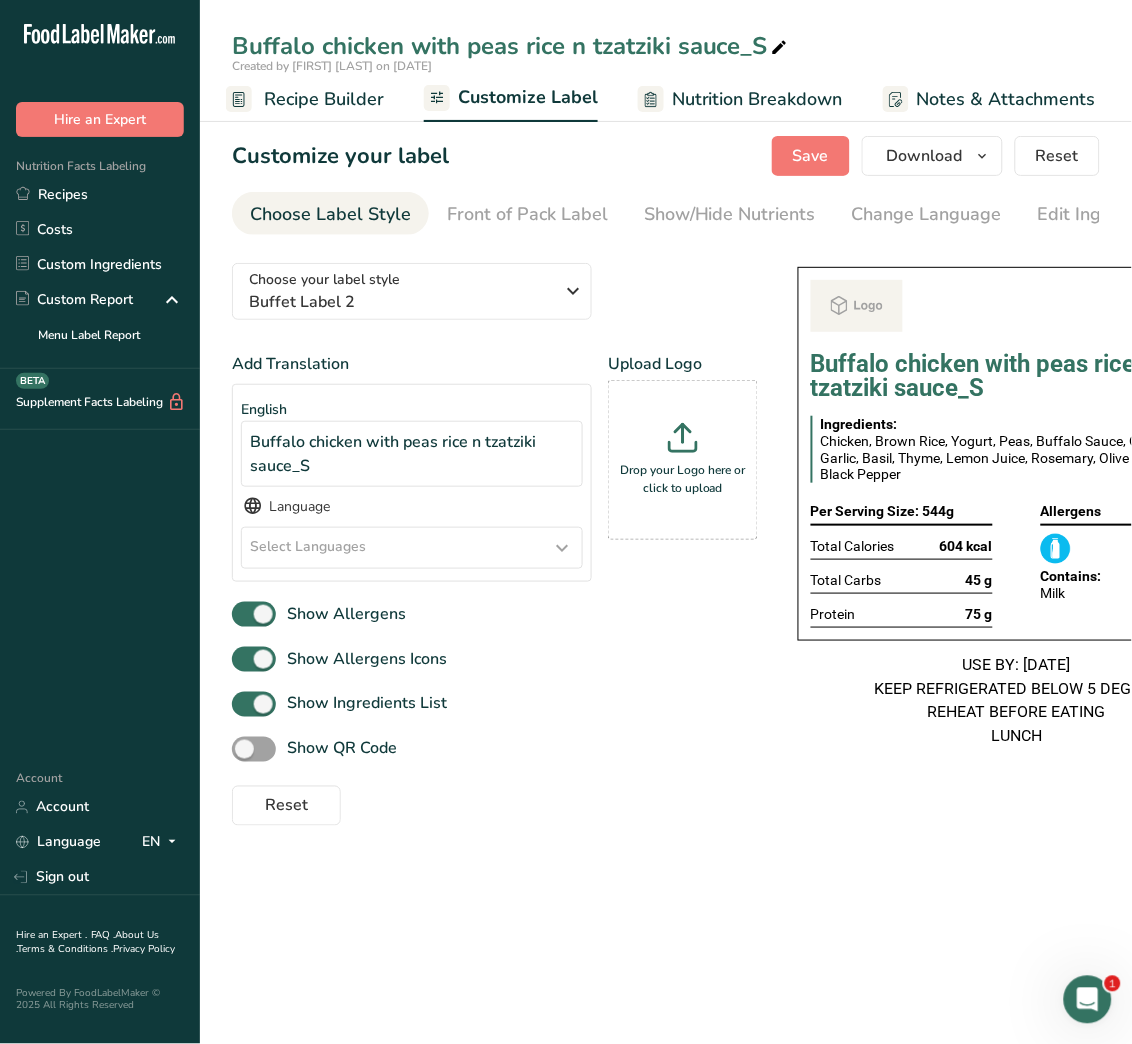 scroll, scrollTop: 0, scrollLeft: 388, axis: horizontal 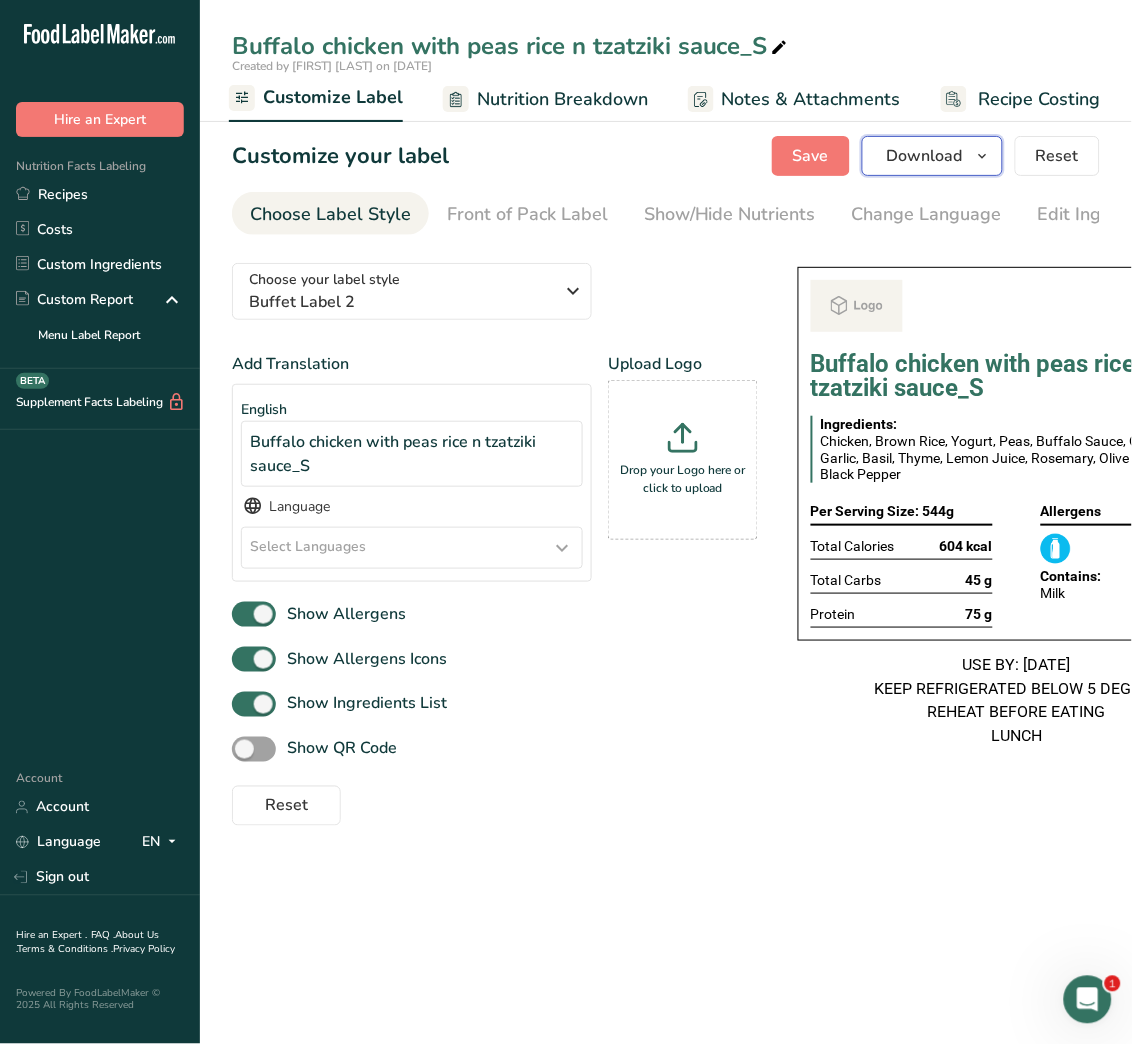 click on "Download" at bounding box center (925, 156) 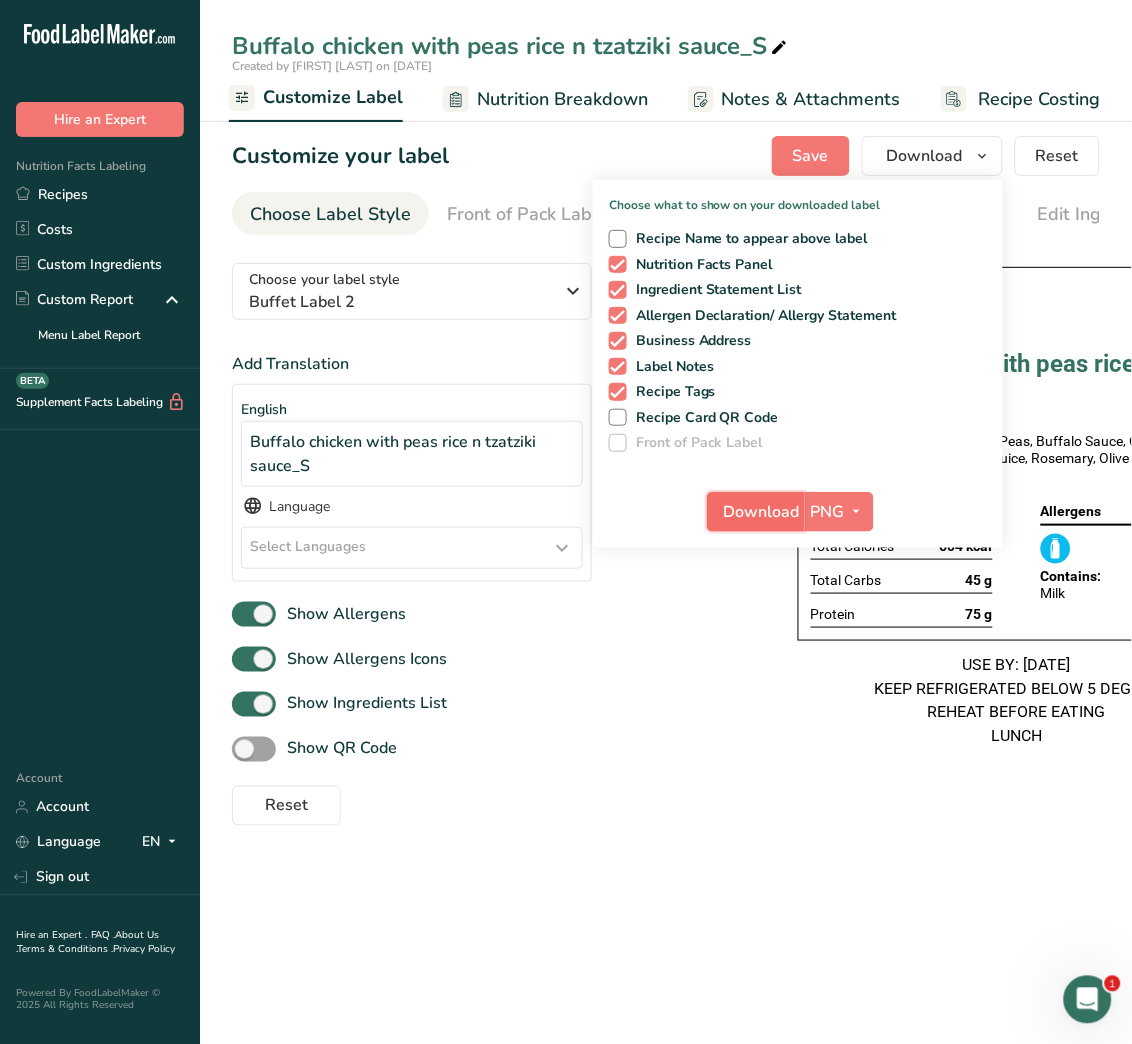 click on "Download" at bounding box center (762, 512) 